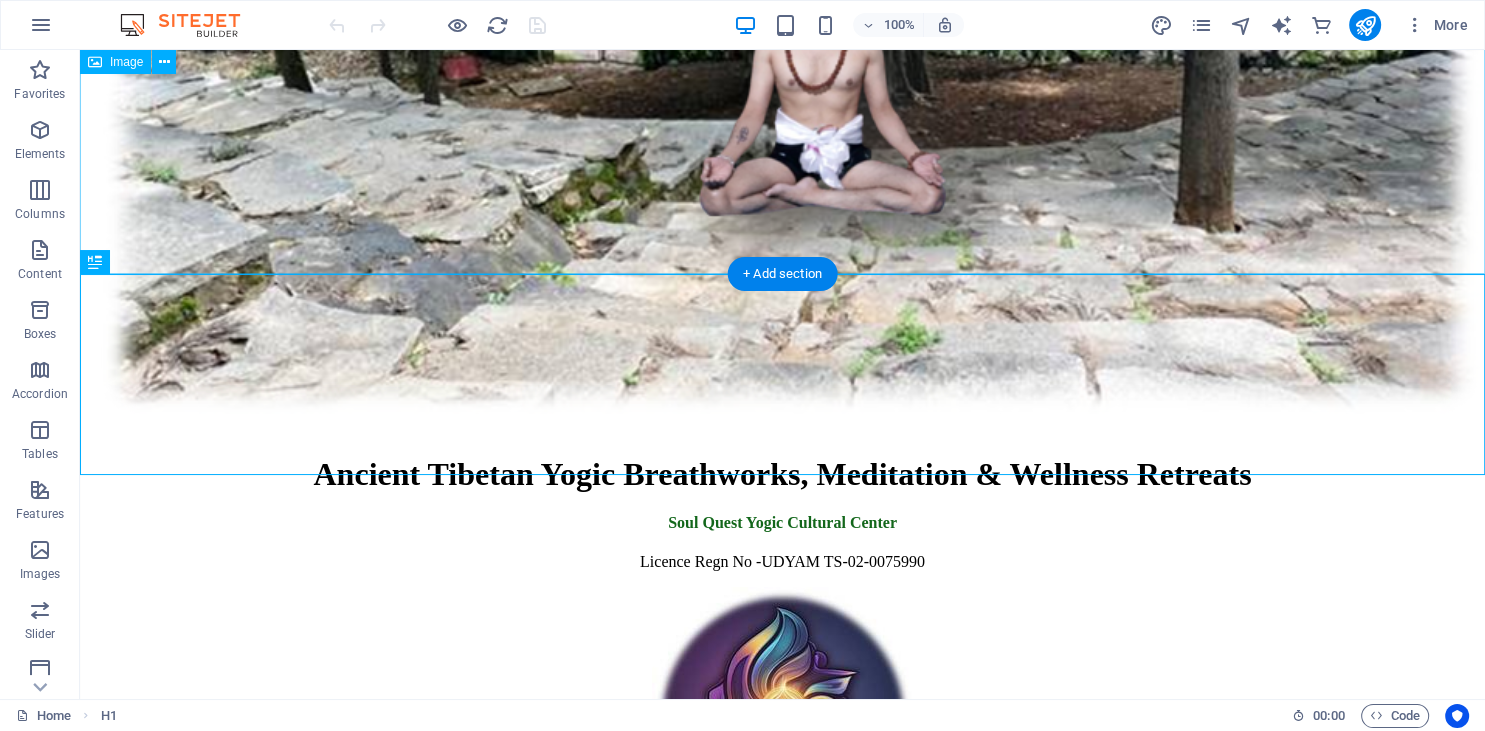 scroll, scrollTop: 911, scrollLeft: 0, axis: vertical 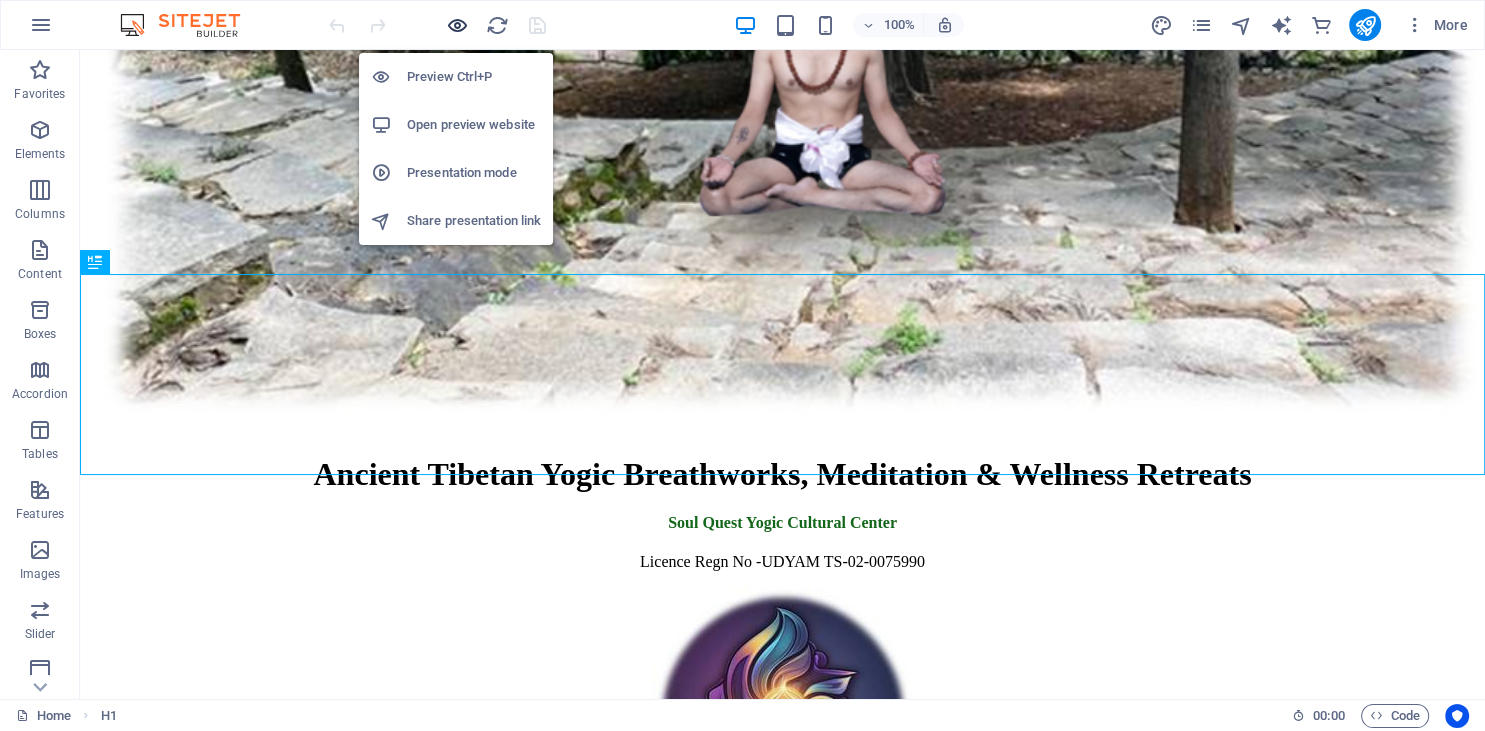 click at bounding box center (457, 25) 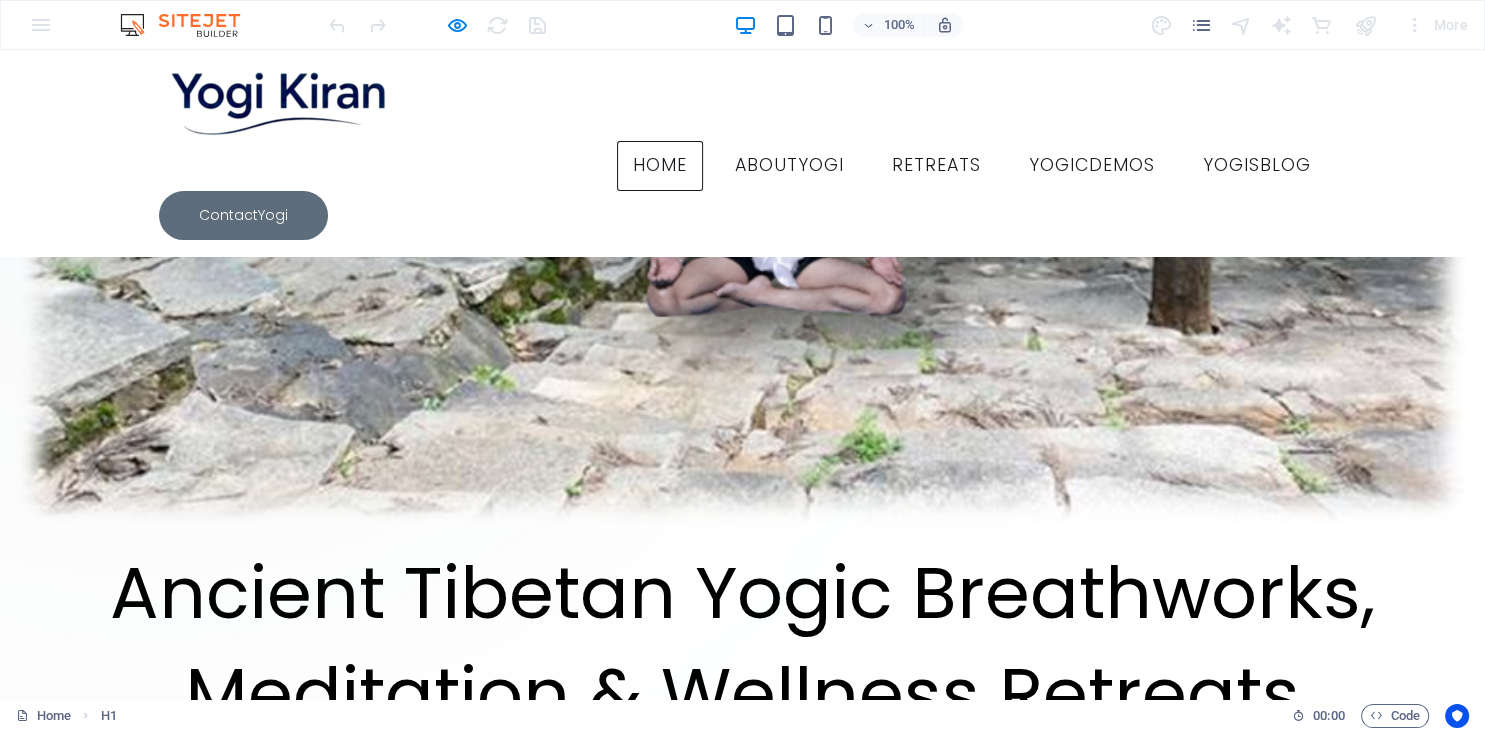 scroll, scrollTop: 488, scrollLeft: 0, axis: vertical 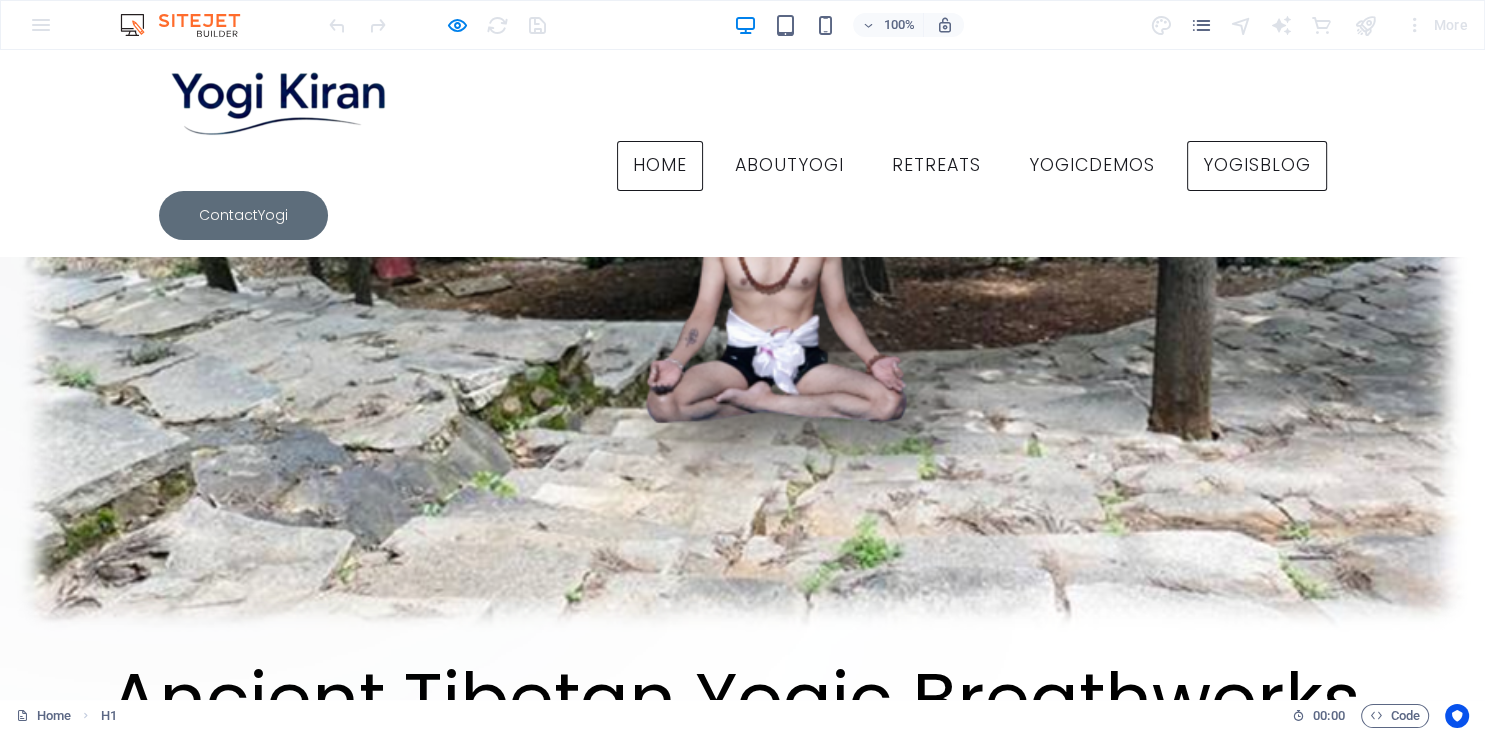 click on "YogisBlog" at bounding box center [1257, 166] 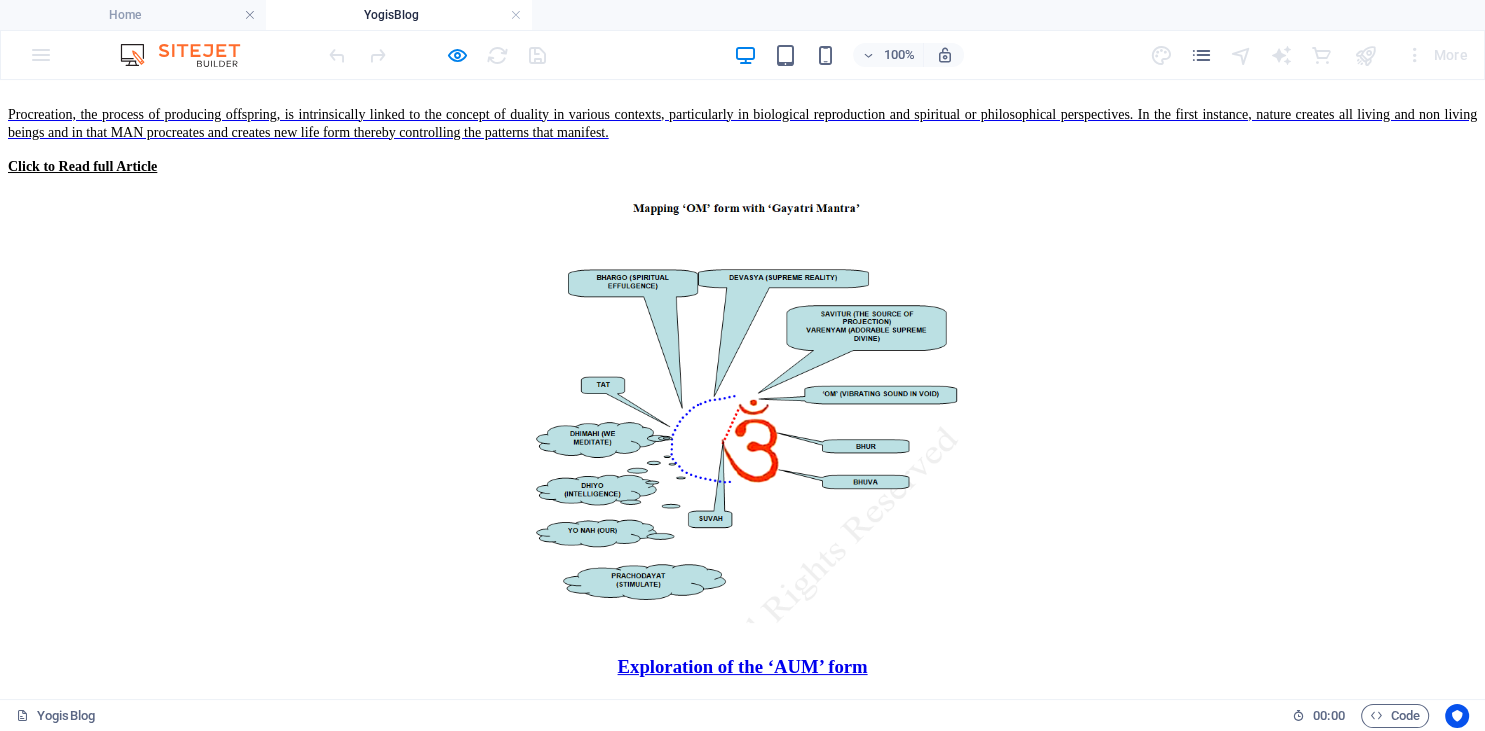 scroll, scrollTop: 8342, scrollLeft: 0, axis: vertical 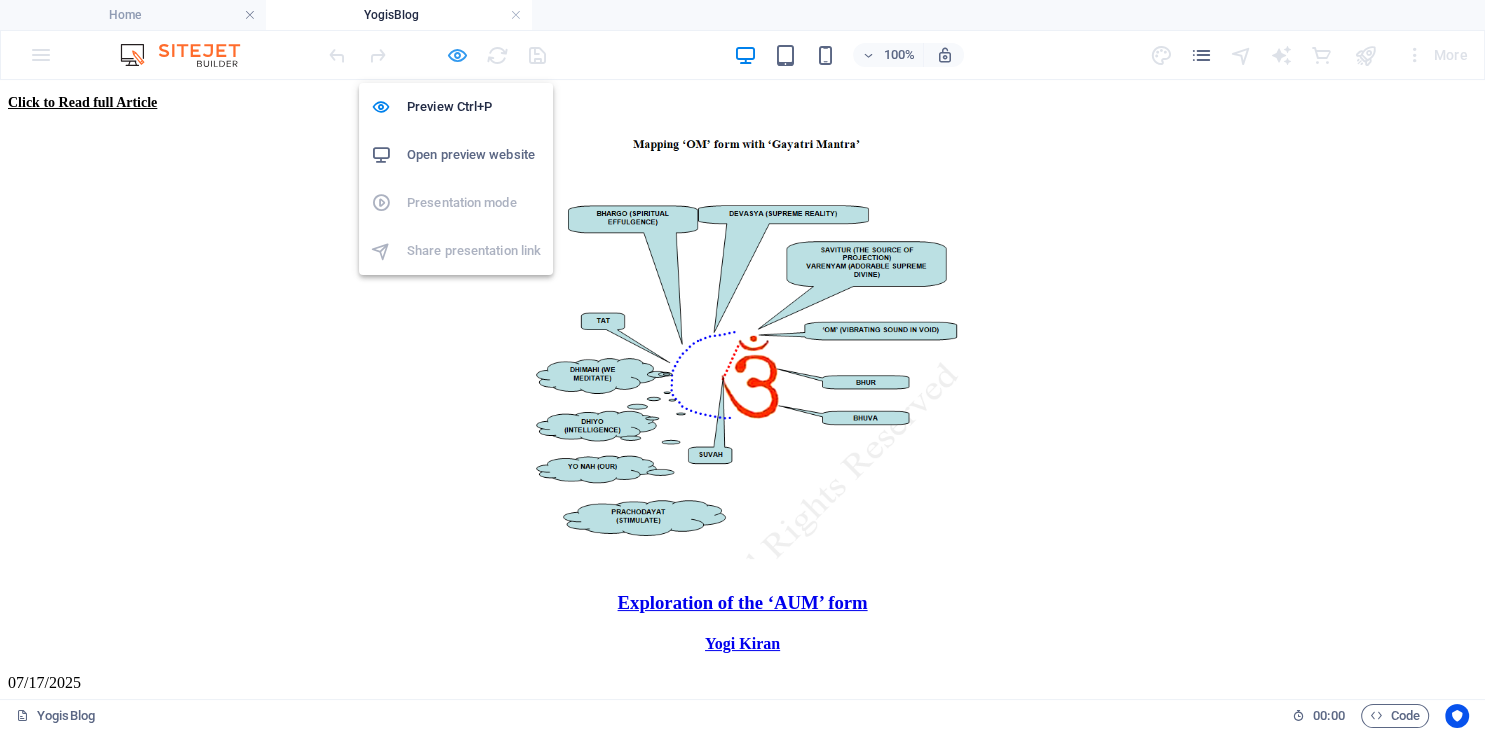 click at bounding box center (457, 55) 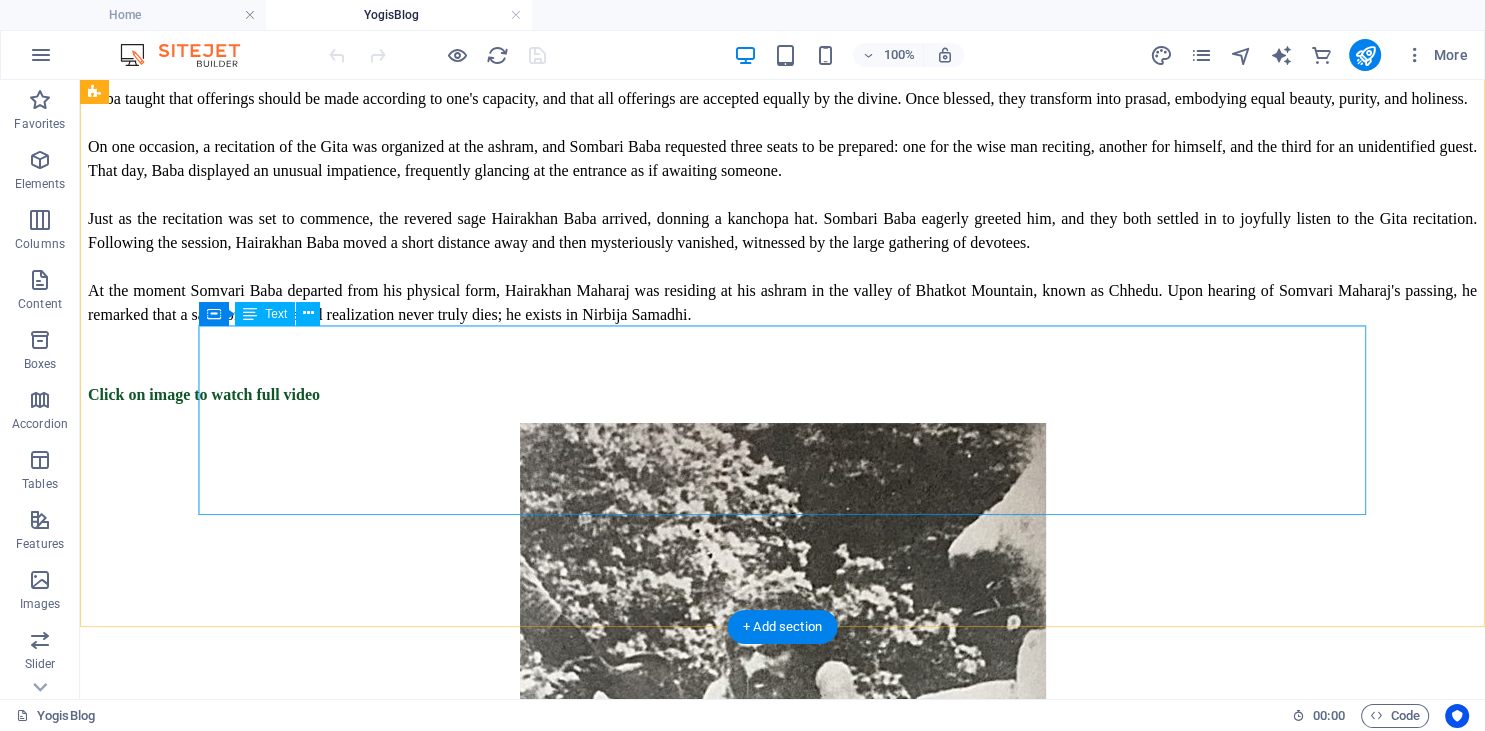 scroll, scrollTop: 12525, scrollLeft: 0, axis: vertical 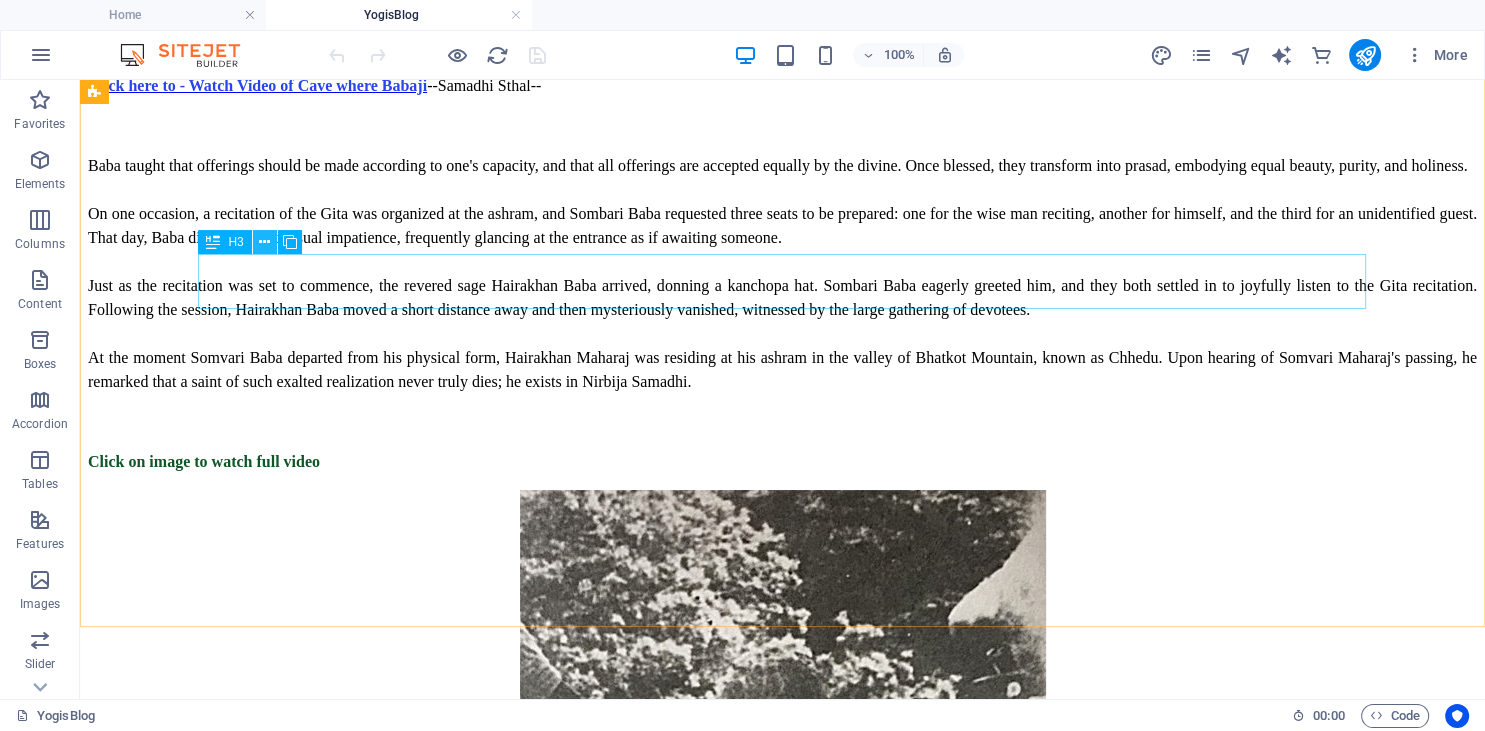 click at bounding box center (264, 242) 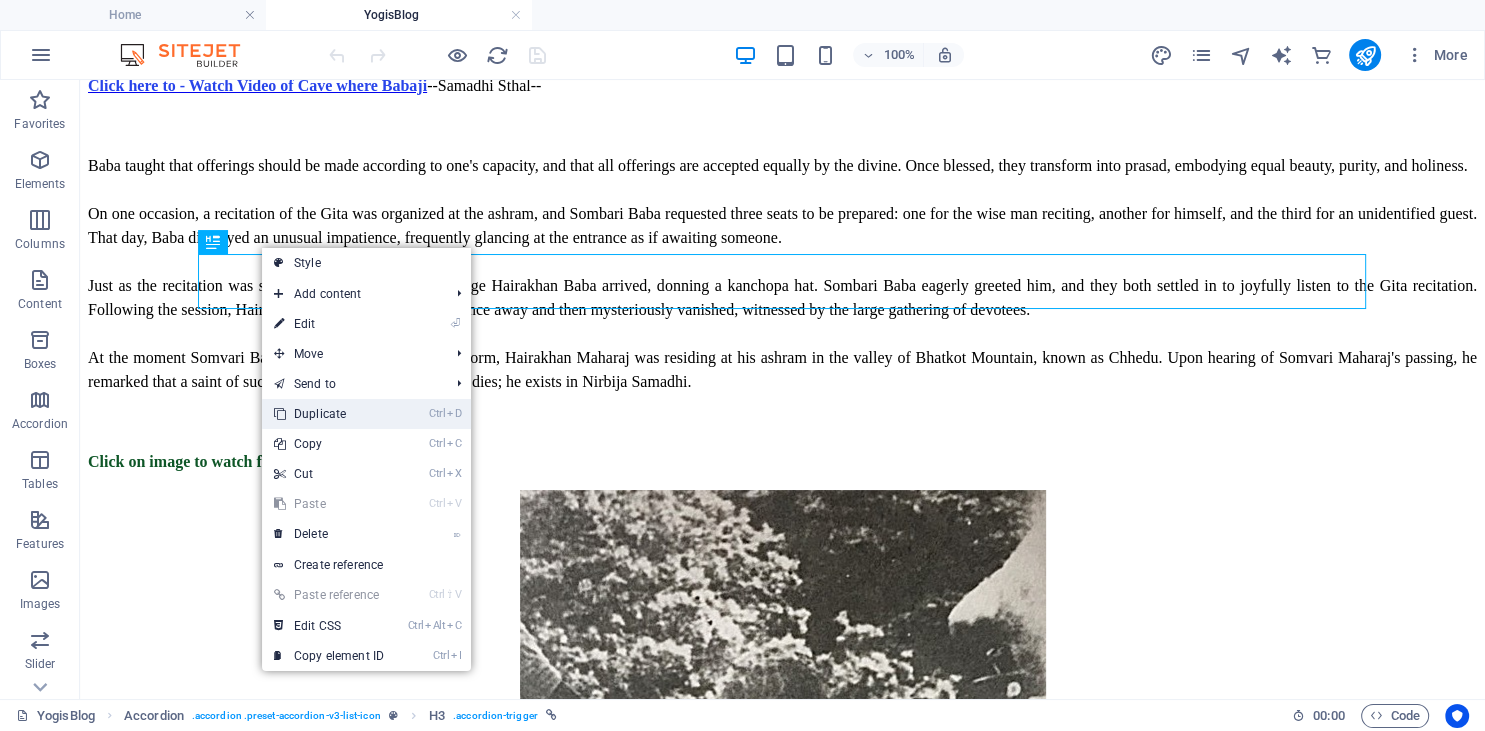 click on "Ctrl D  Duplicate" at bounding box center (329, 414) 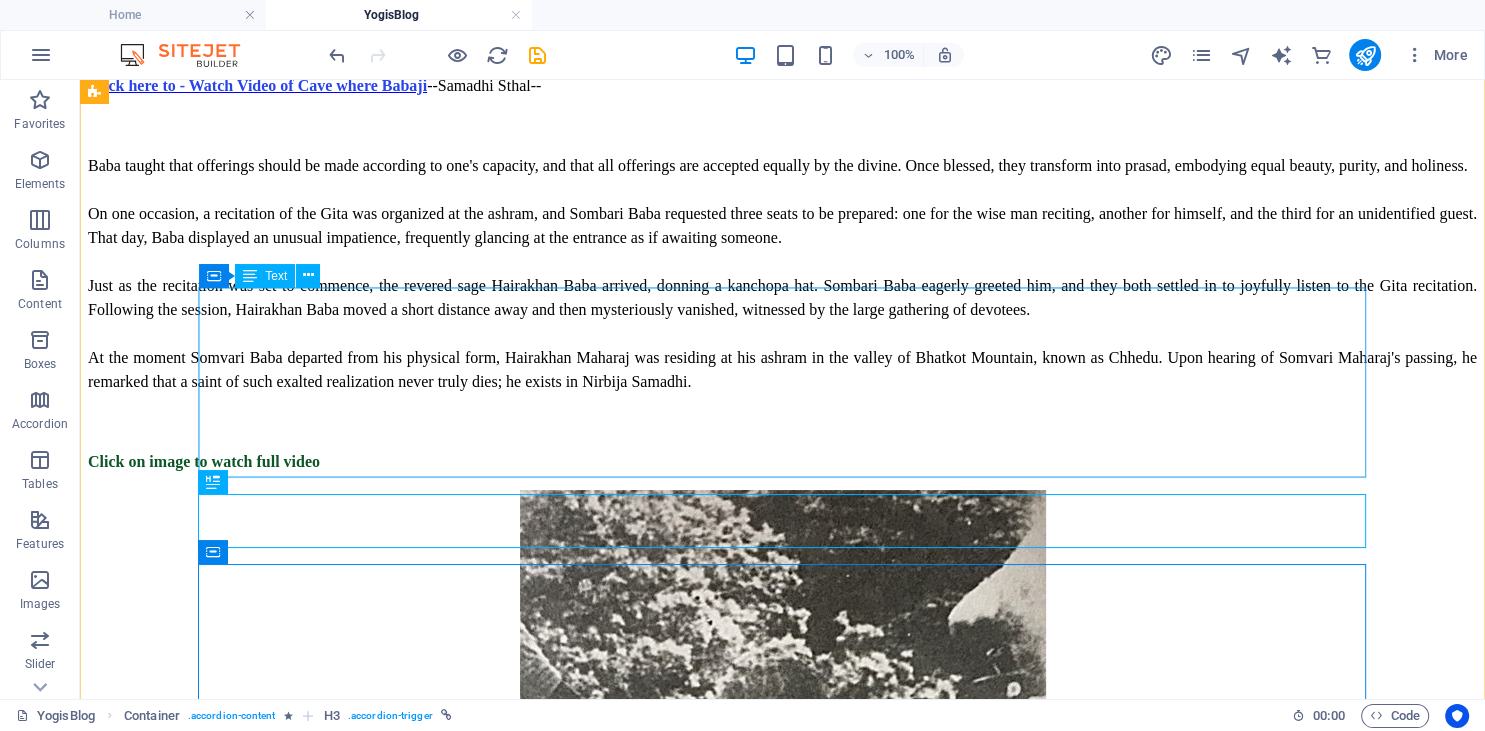 scroll, scrollTop: 12737, scrollLeft: 0, axis: vertical 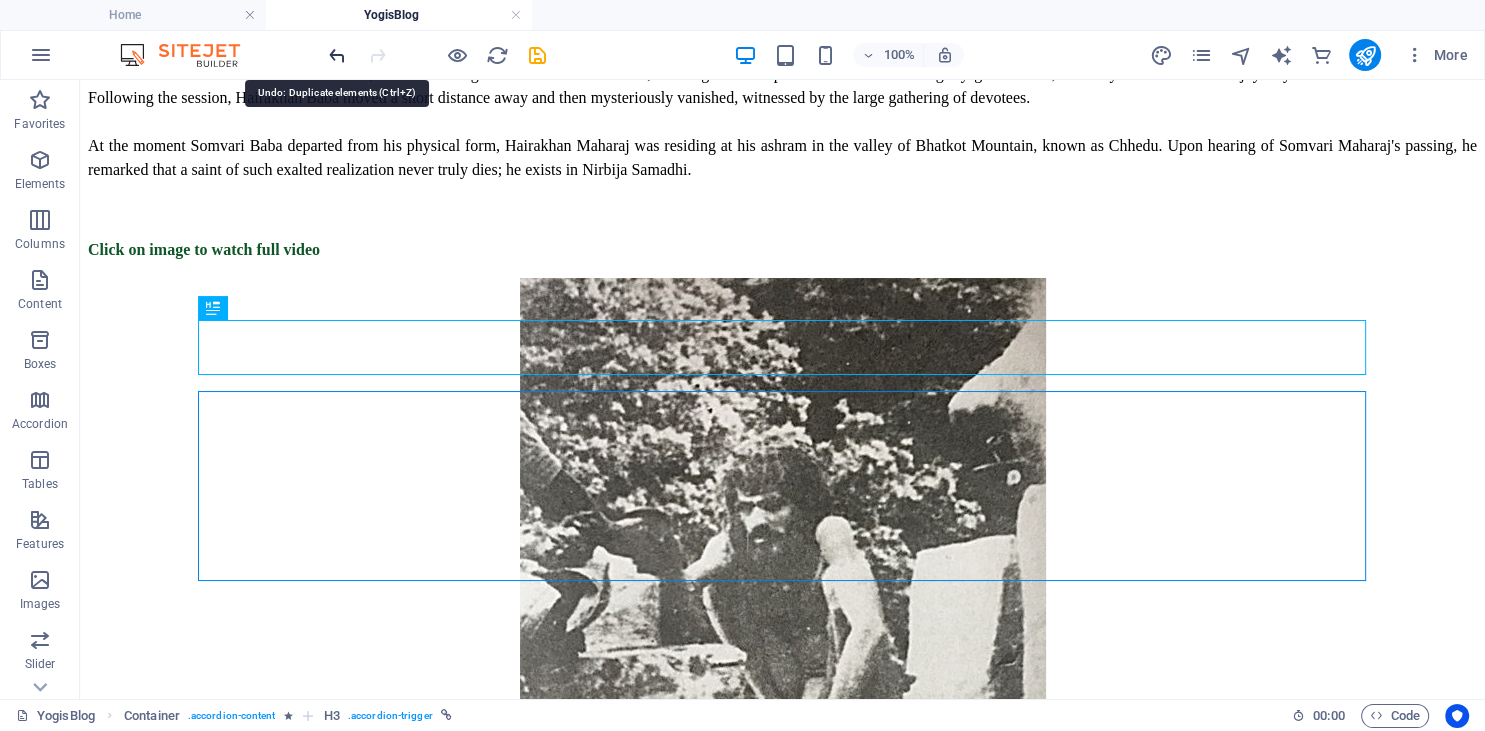click at bounding box center [337, 55] 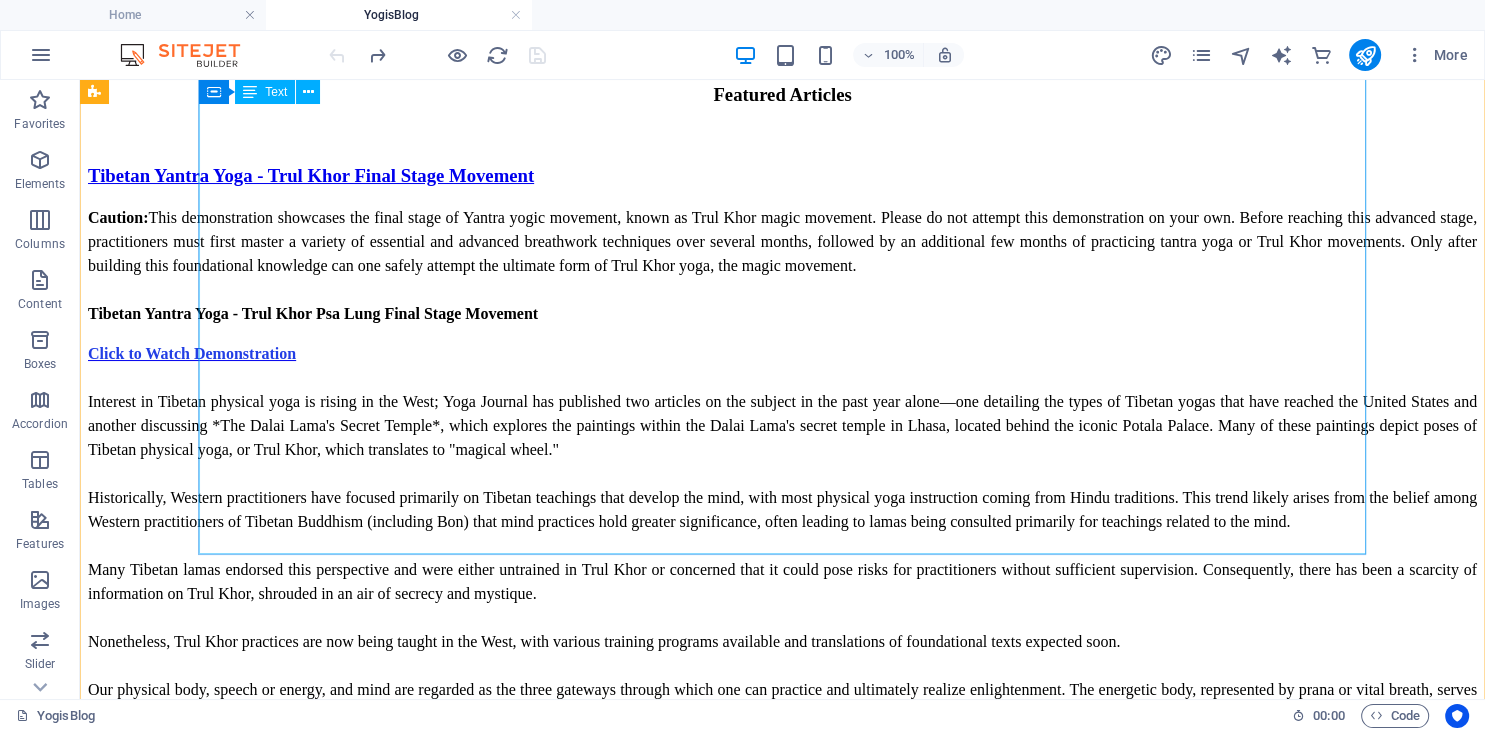 scroll, scrollTop: 9357, scrollLeft: 0, axis: vertical 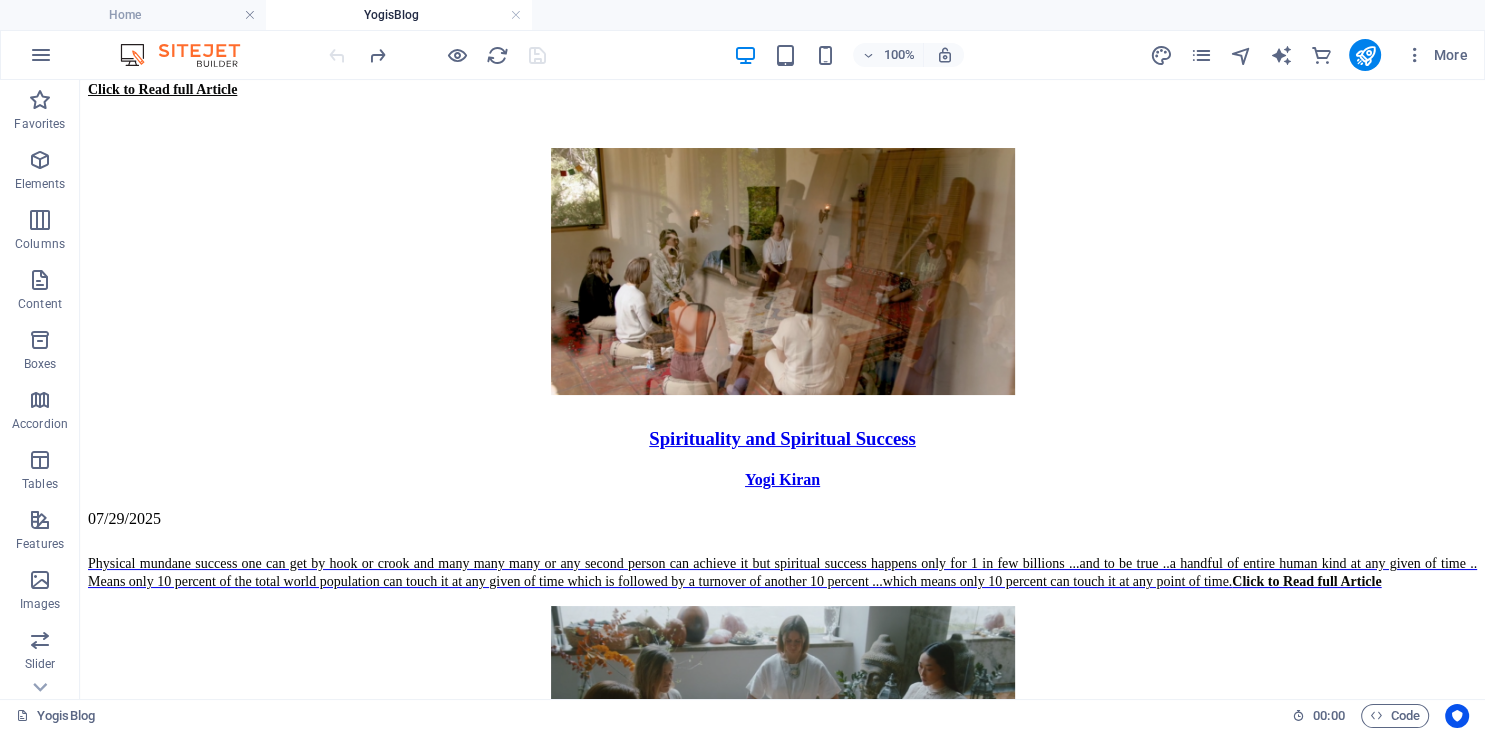 click on "Blood, Breath and Body Detoxification Yogi Kiran 08/01/2025 It may be noted that unless fresh air in sufficient quantities reaches the lungs, the foul stream of venous blood cannot be purified, and consequently not only is the body thus robbed of nourishment, but the waste products which should have been destroyed are returned to the circulation and poison the system,and death ensues. Click here to Read Full Article Breath is Life Yogi Kiran 08/01/2025 Life is absolutely dependent upon the act of breathing.“Breath is Life.” Differ as they may upon details of theory and terminology,the Oriental and the Occidental agree upon these fundamental principles. To breathe is to live, and without breath there is no life. Not only are the higher animals dependent upon breath for life and health, but even the lower forms of animal life must breathe to live, and plant life is likewise dependent upon the air for continued existence. Click here to Read Full Article Debunking the Myths Surrounding Tantra Yogi Kiran Next" at bounding box center [782, 364] 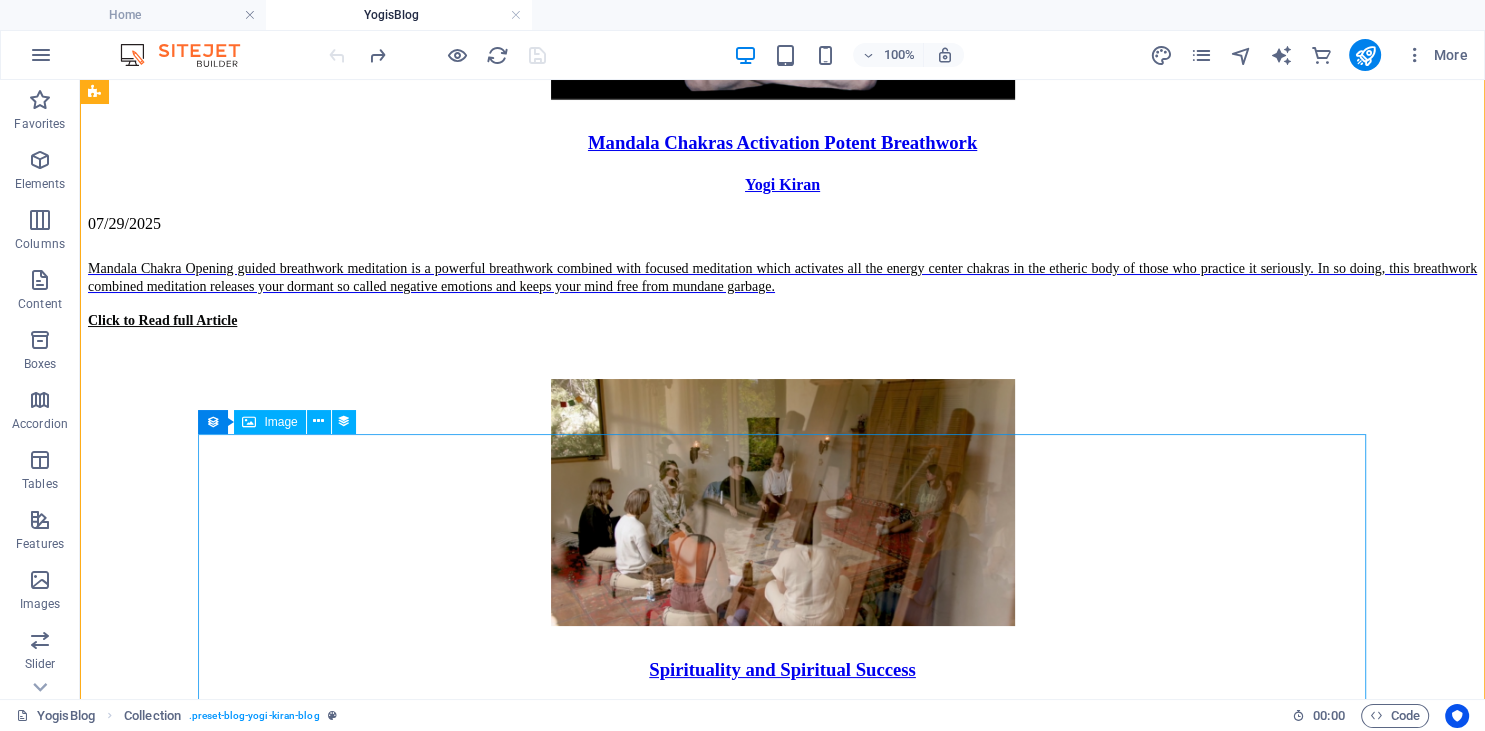 scroll, scrollTop: 4657, scrollLeft: 0, axis: vertical 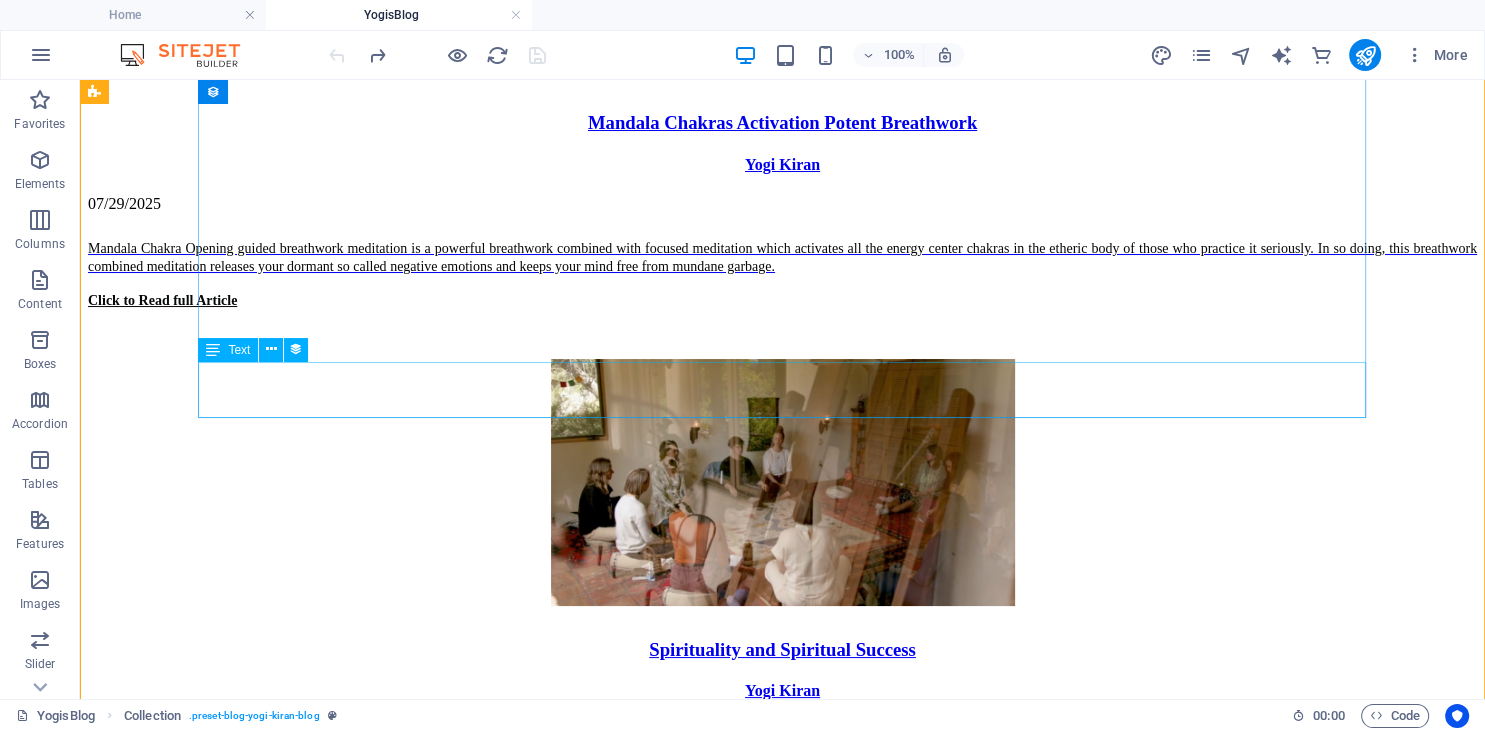 click on "Enlightenment is an aspect engrained in the minds of public as something wherein you see God, talk to him or her and have abilities of God. This engrainment is so luring that many people follow the path of Spirituality for this aspect only. Eventually everyone lands up flat on face with nothing experienced as whatever glimpses you get of so called gods goddesses etc is what your mind is projecting to you in your so called meditation.  Click to Read full Article" at bounding box center (782, 1260) 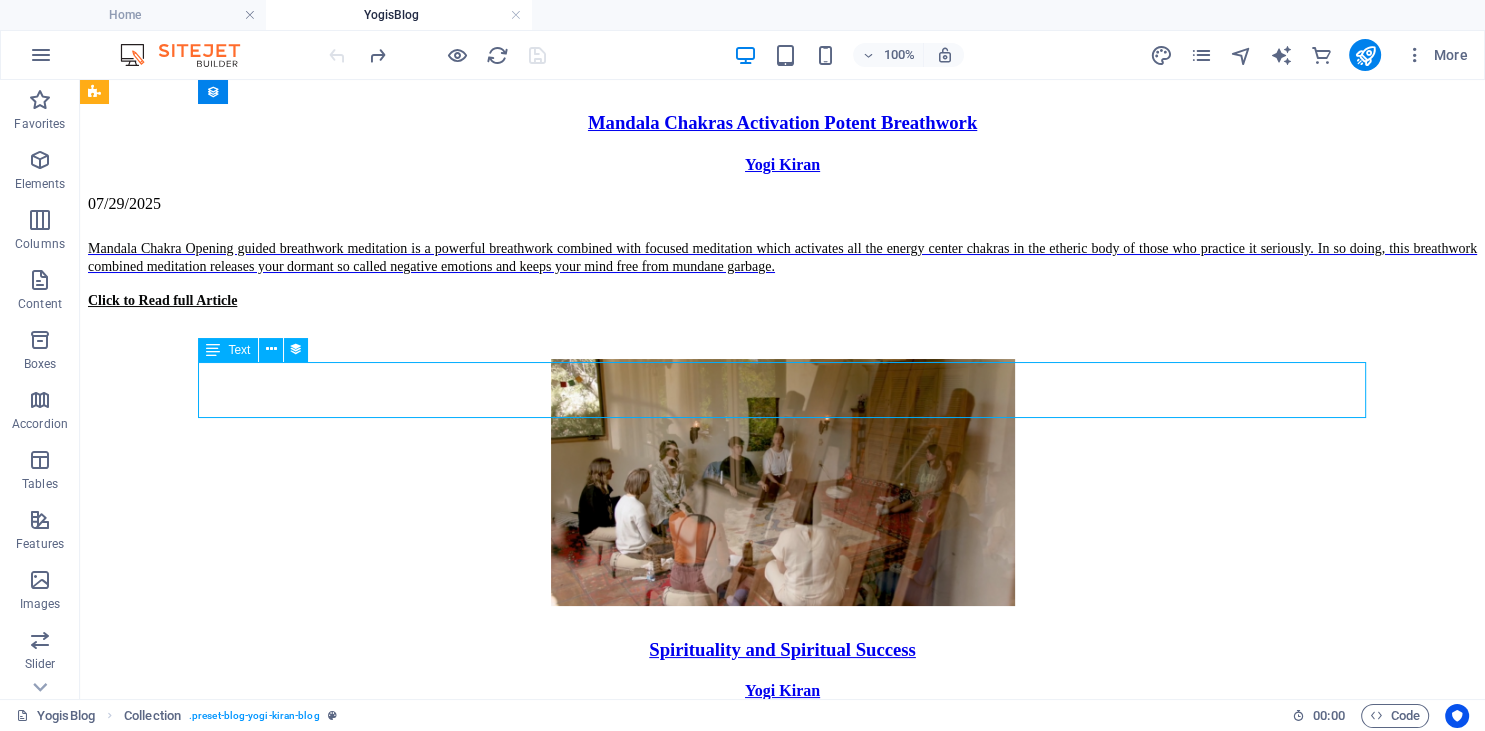 click on "Enlightenment is an aspect engrained in the minds of public as something wherein you see God, talk to him or her and have abilities of God. This engrainment is so luring that many people follow the path of Spirituality for this aspect only. Eventually everyone lands up flat on face with nothing experienced as whatever glimpses you get of so called gods goddesses etc is what your mind is projecting to you in your so called meditation.  Click to Read full Article" at bounding box center [782, 1260] 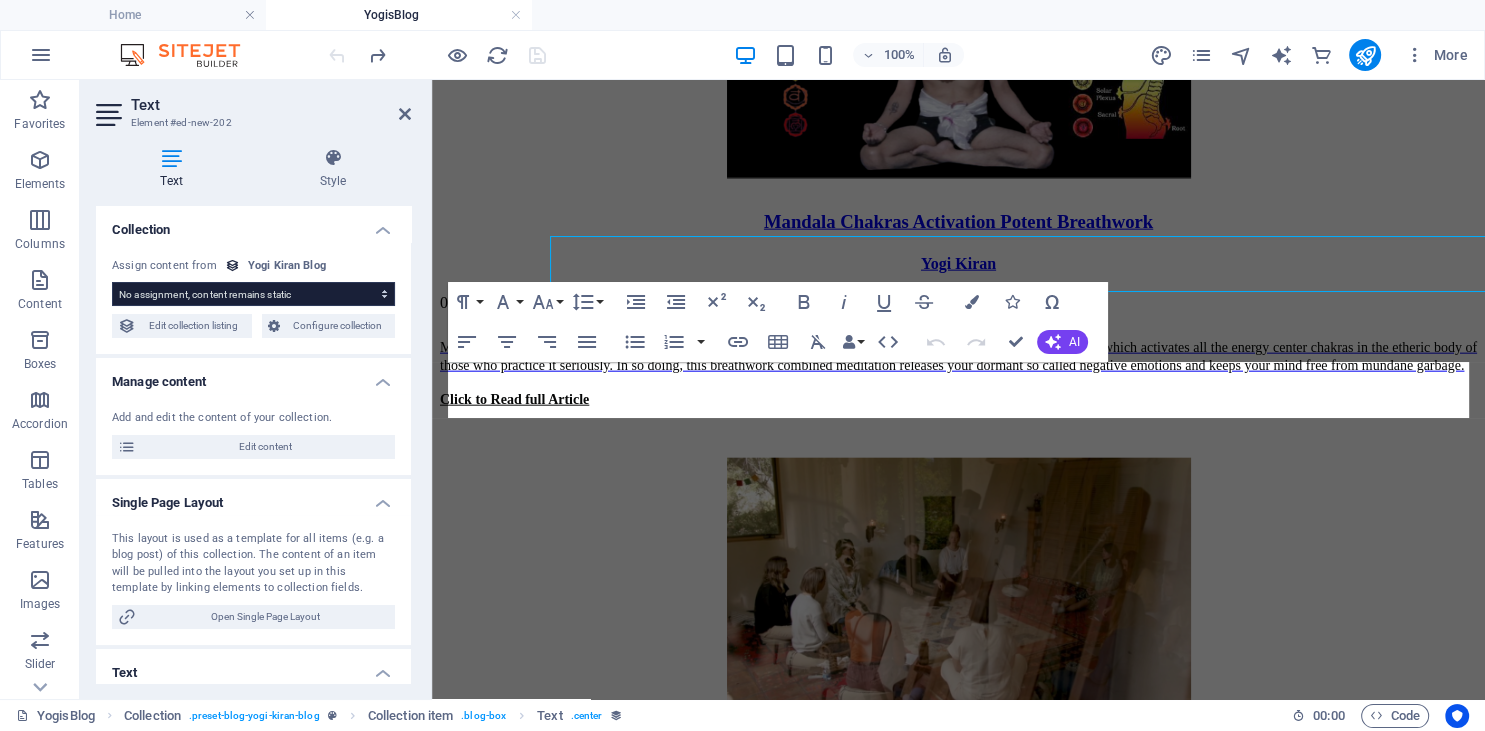 scroll, scrollTop: 4782, scrollLeft: 0, axis: vertical 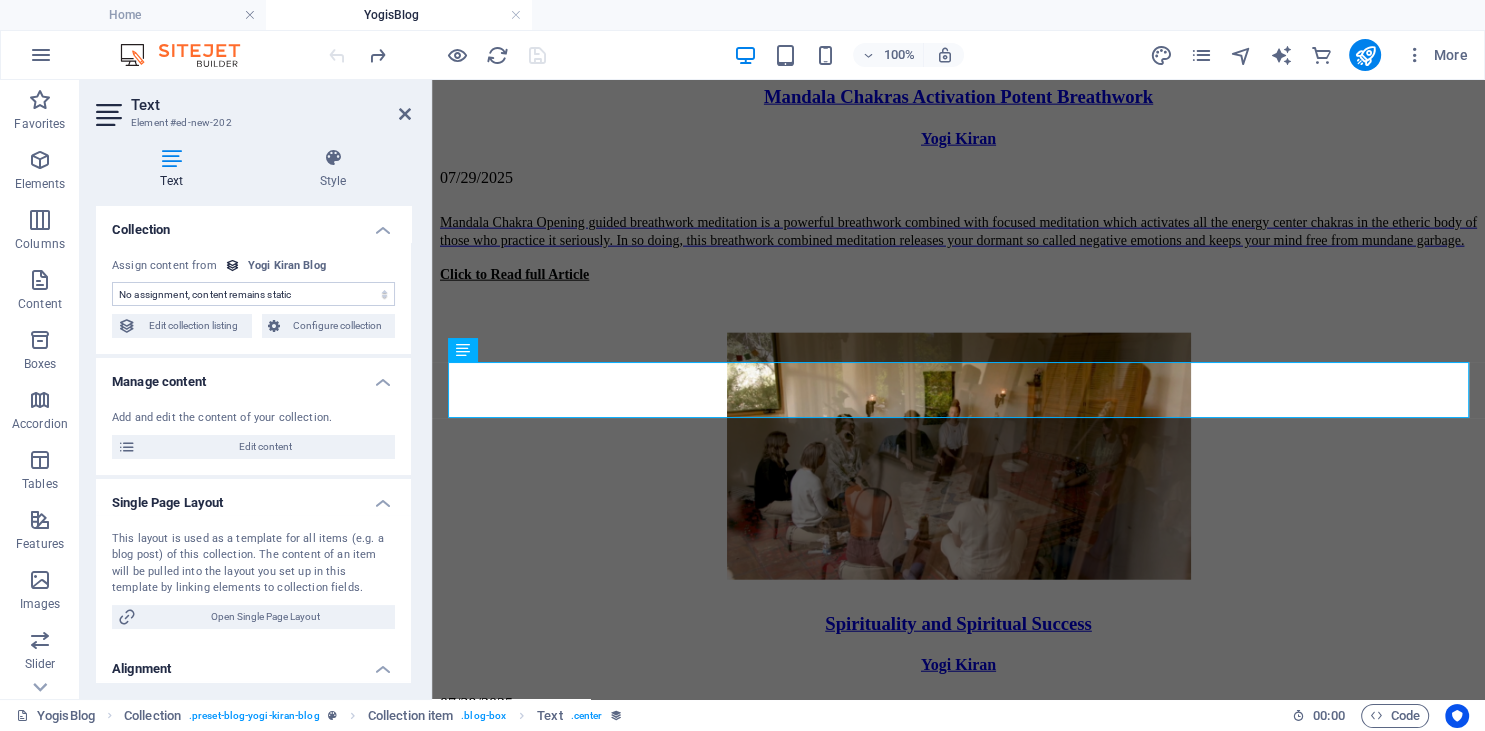 select on "description" 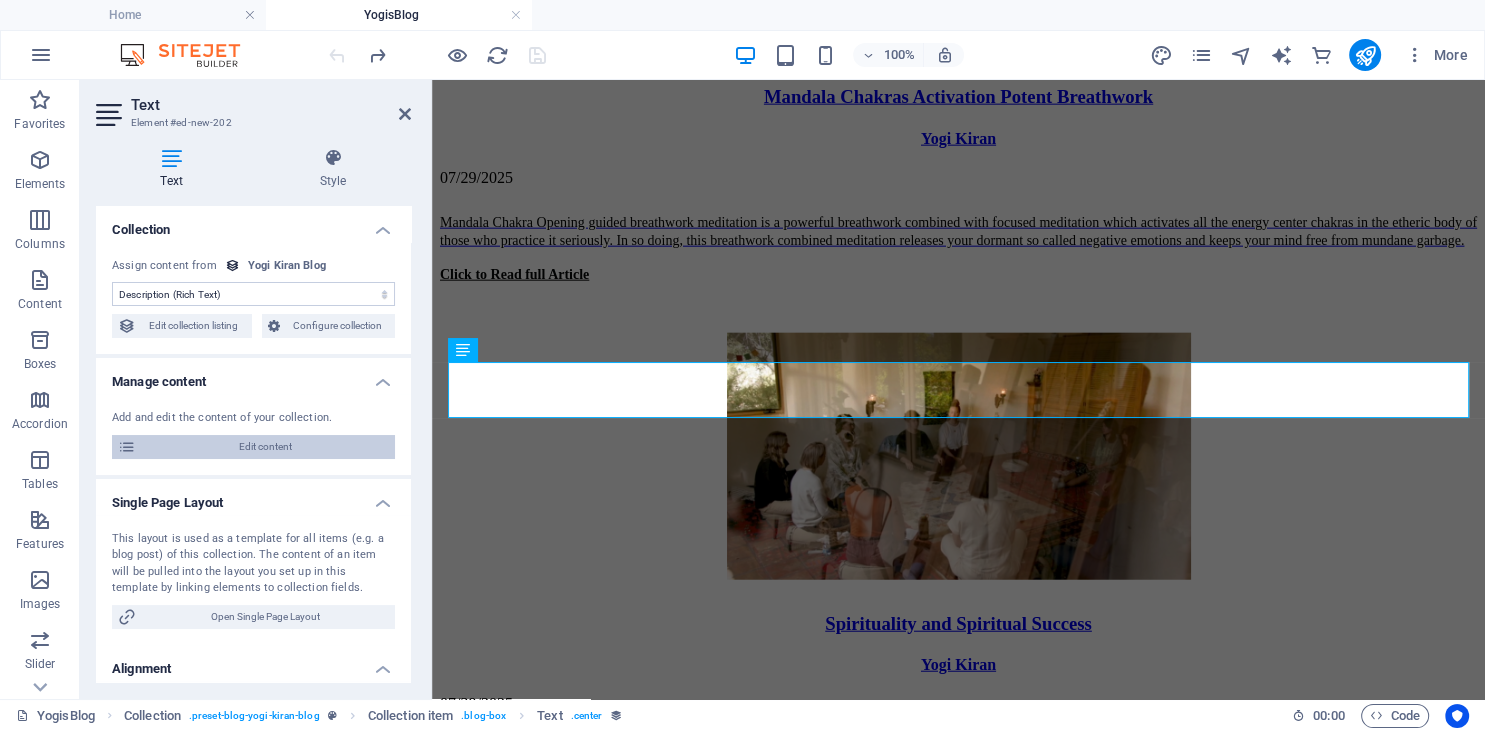 click on "Edit content" at bounding box center (265, 447) 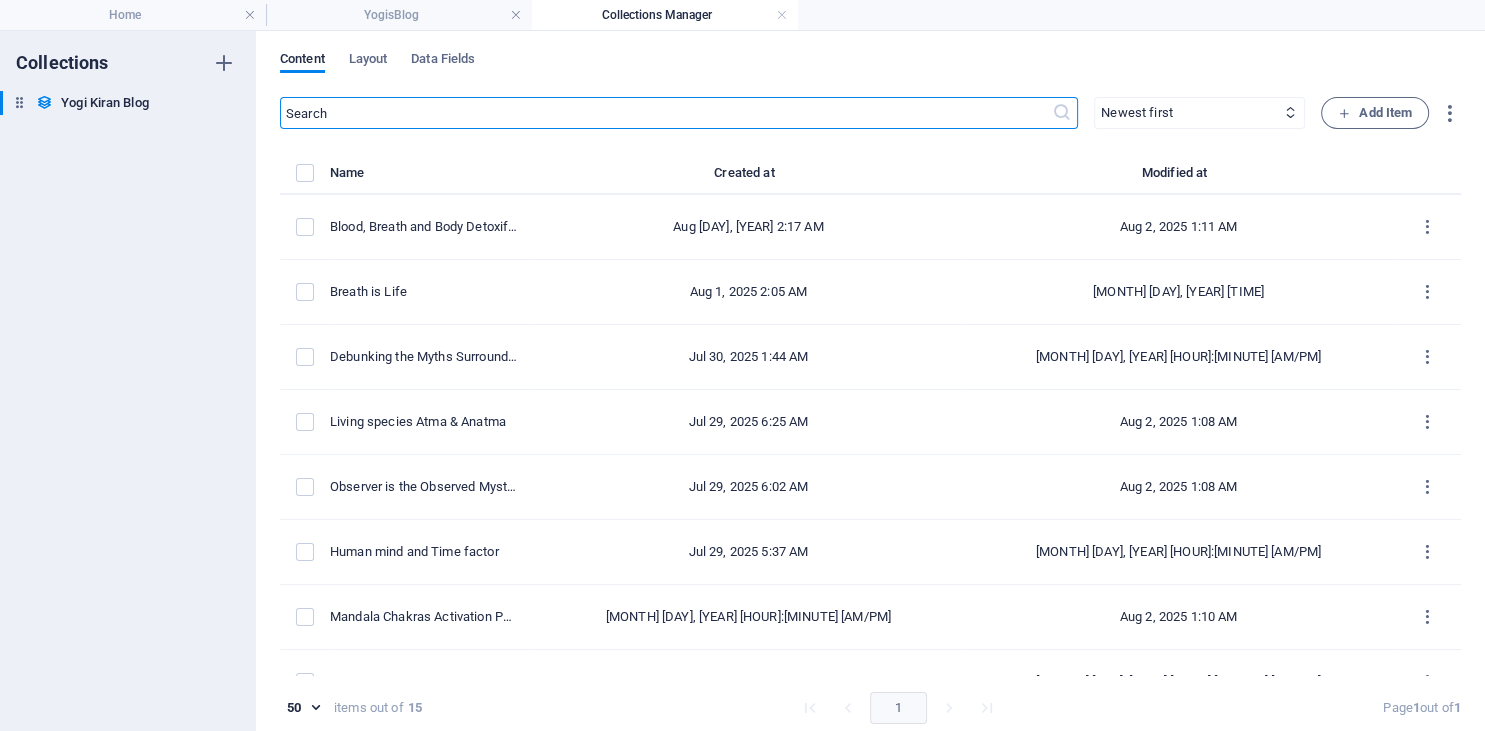 select on "Category 1" 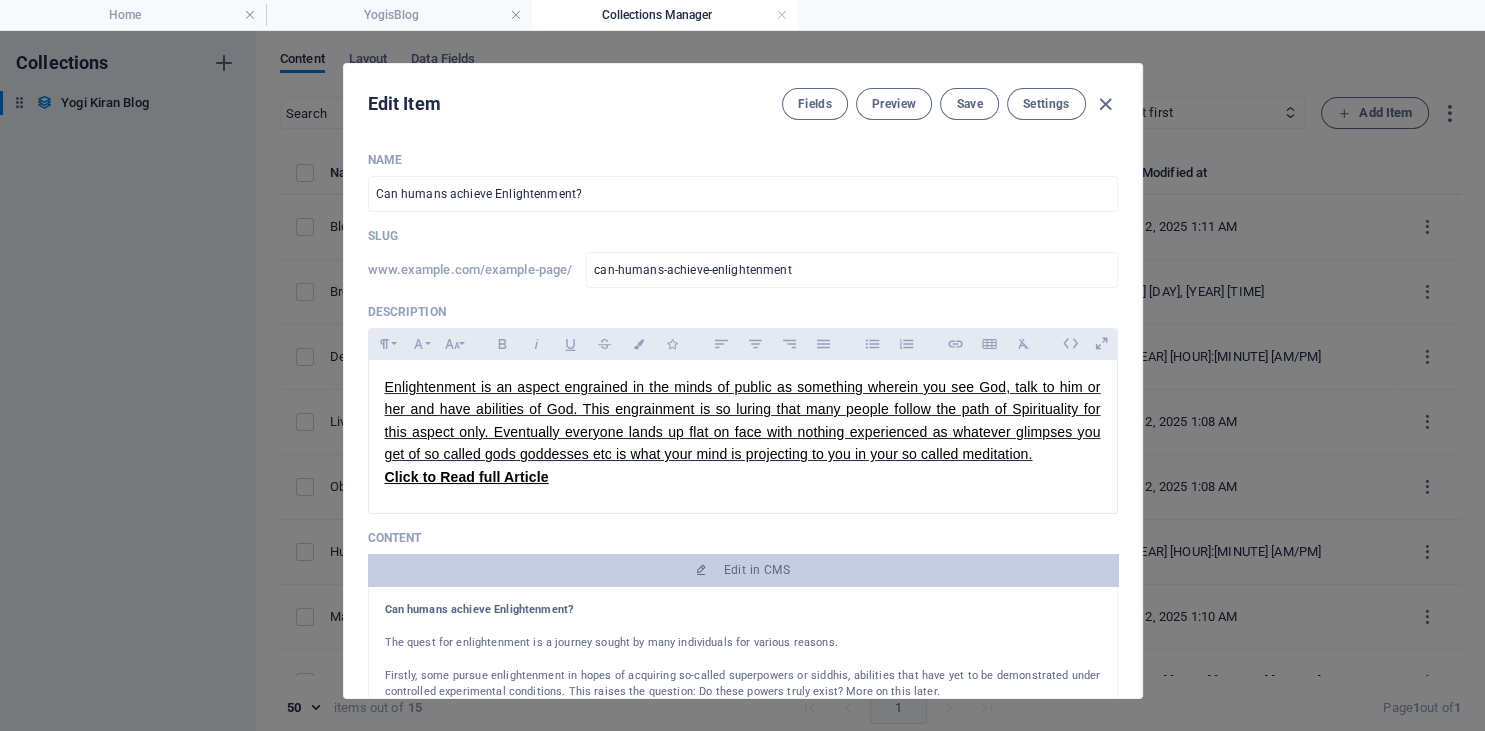 drag, startPoint x: 1101, startPoint y: 98, endPoint x: 1134, endPoint y: 366, distance: 270.02408 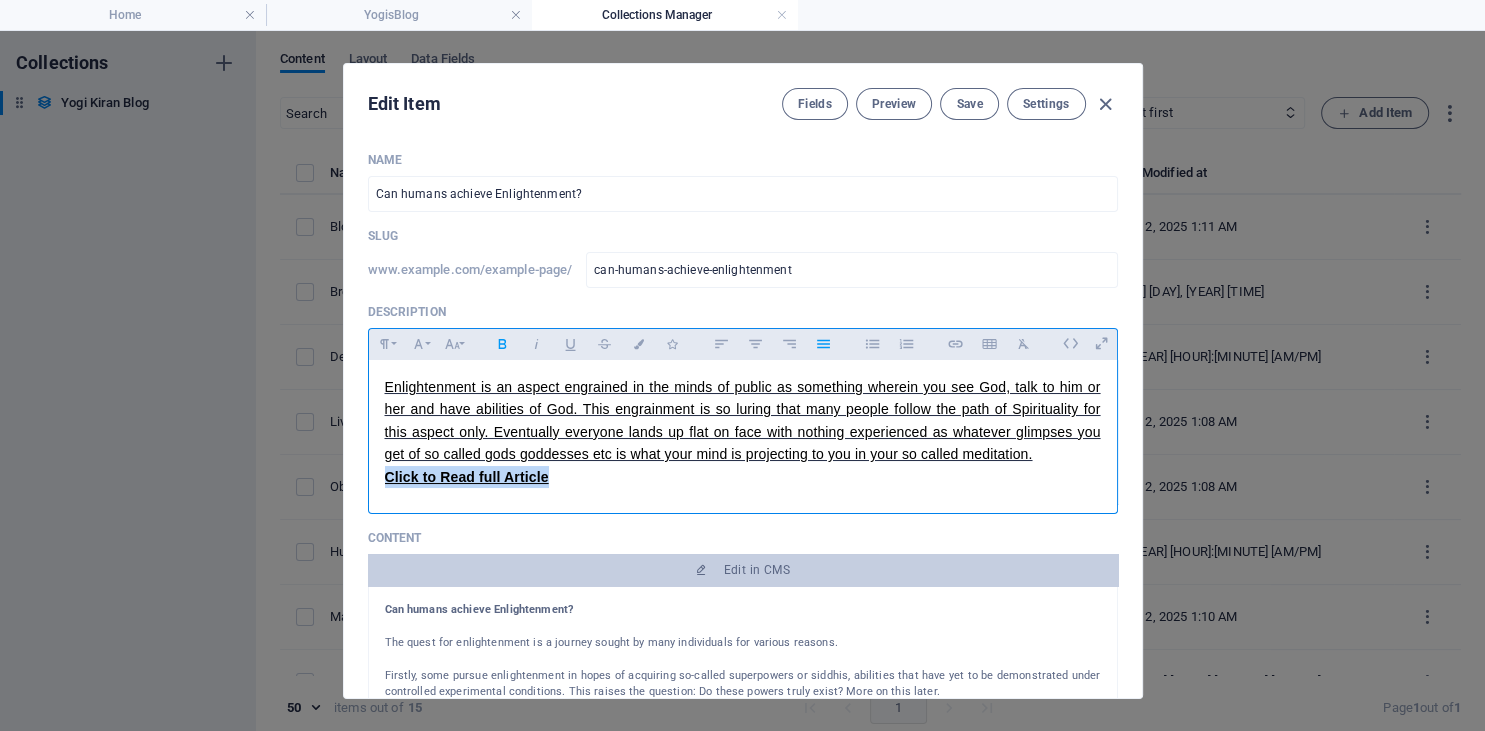 drag, startPoint x: 554, startPoint y: 479, endPoint x: 369, endPoint y: 488, distance: 185.2188 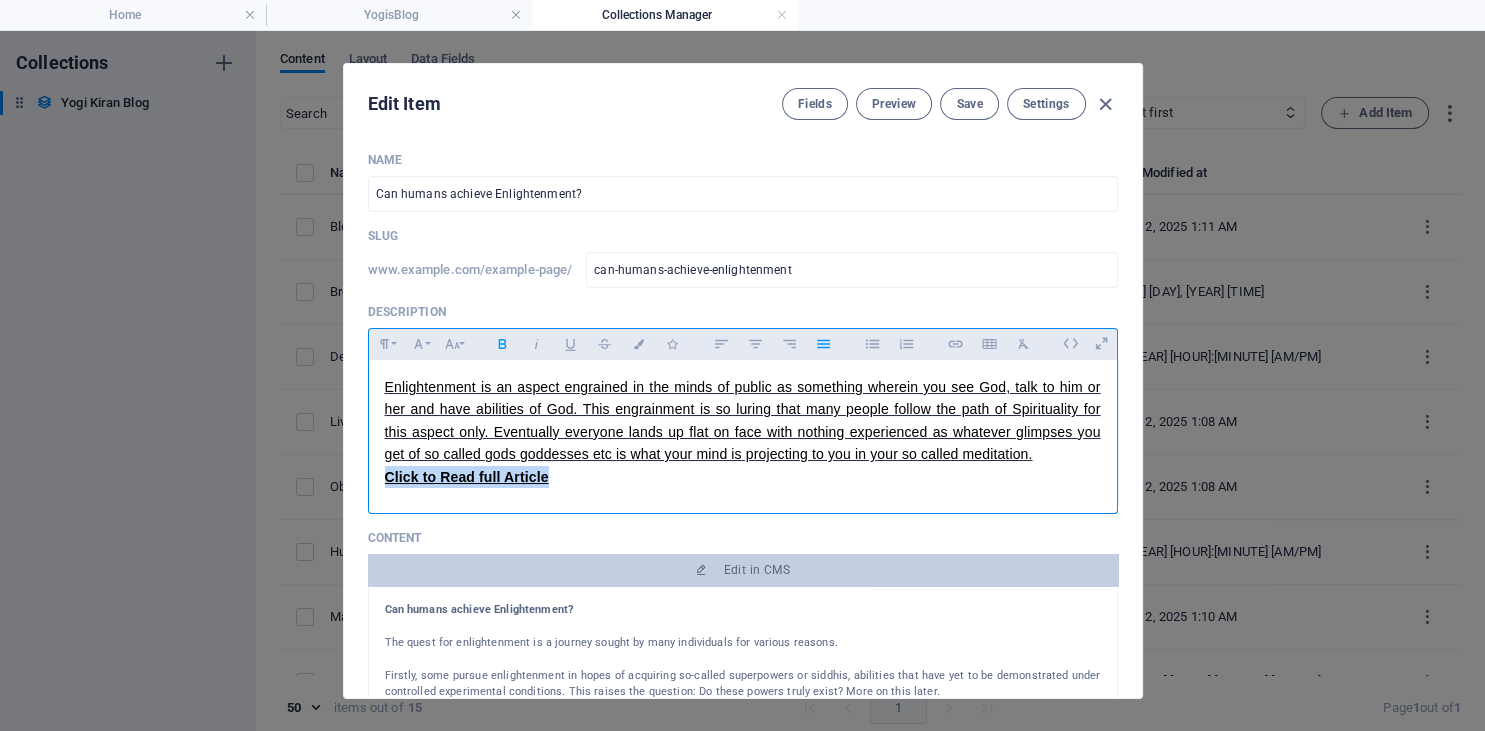 click on "Enlightenment is an aspect engrained in the minds of public as something wherein you see God, talk to him or her and have abilities of God. This engrainment is so luring that many people follow the path of Spirituality for this aspect only. Eventually everyone lands up flat on face with nothing experienced as whatever glimpses you get of so called gods goddesses etc is what your mind is projecting to you in your so called meditation.  Click to Read full Article" at bounding box center [743, 432] 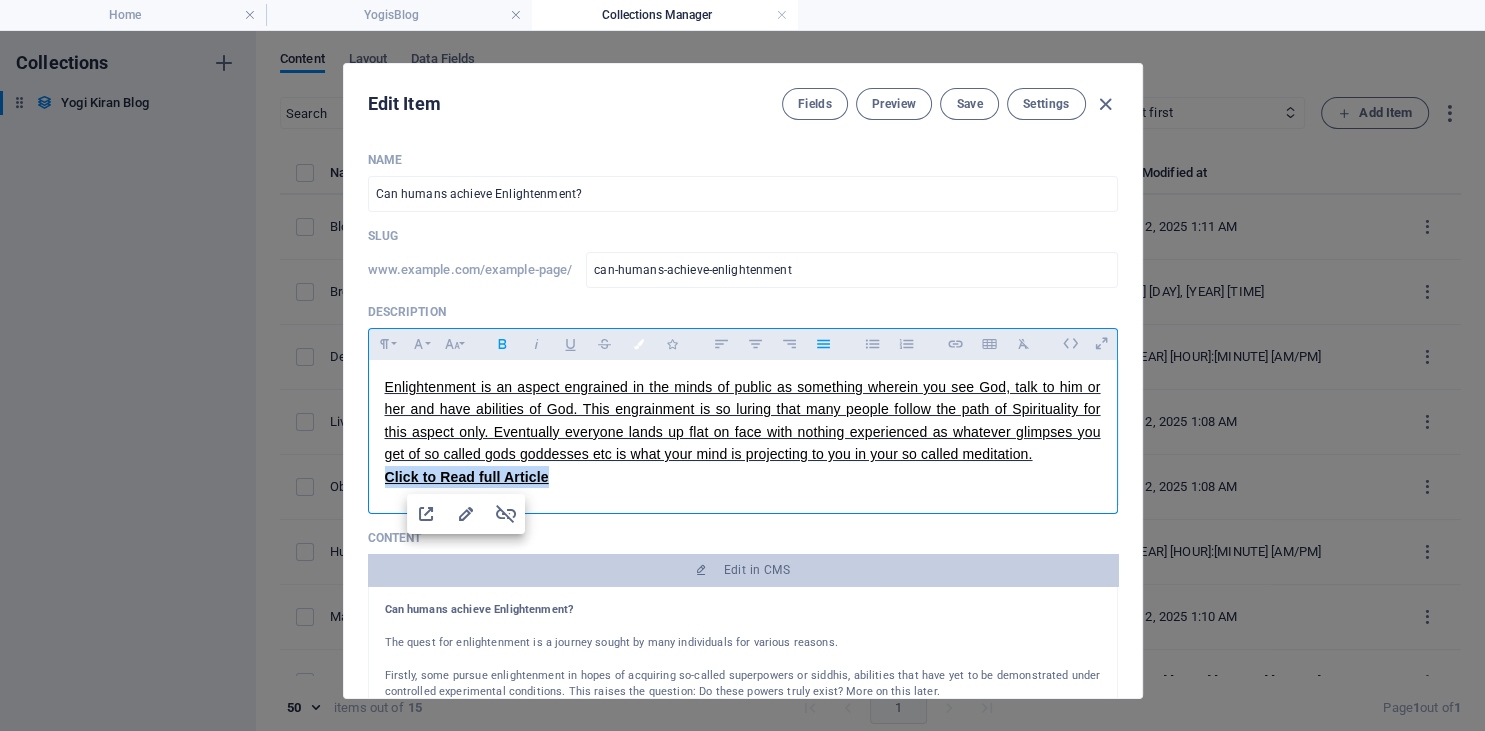 click at bounding box center (638, 344) 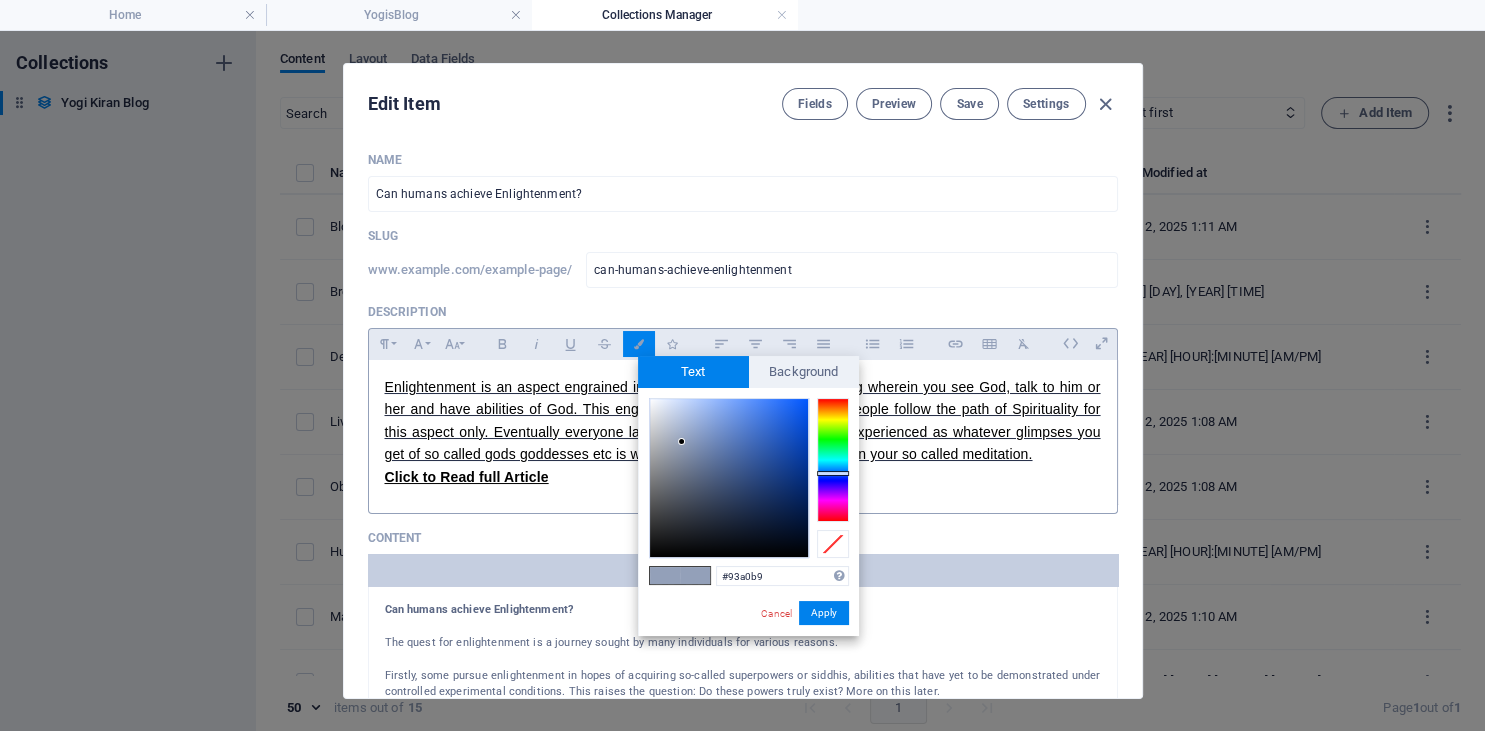 click at bounding box center (743, 509) 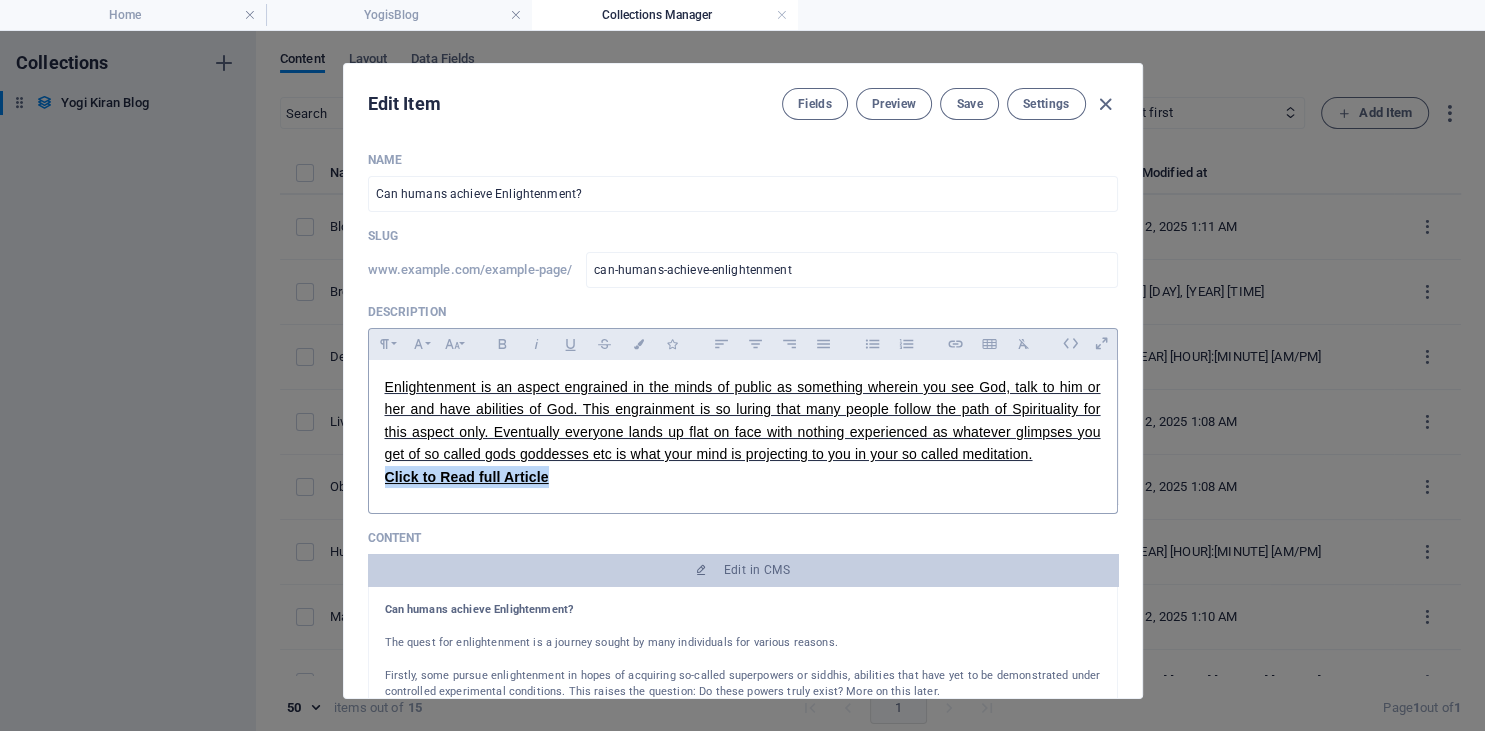 drag, startPoint x: 563, startPoint y: 480, endPoint x: 384, endPoint y: 479, distance: 179.00279 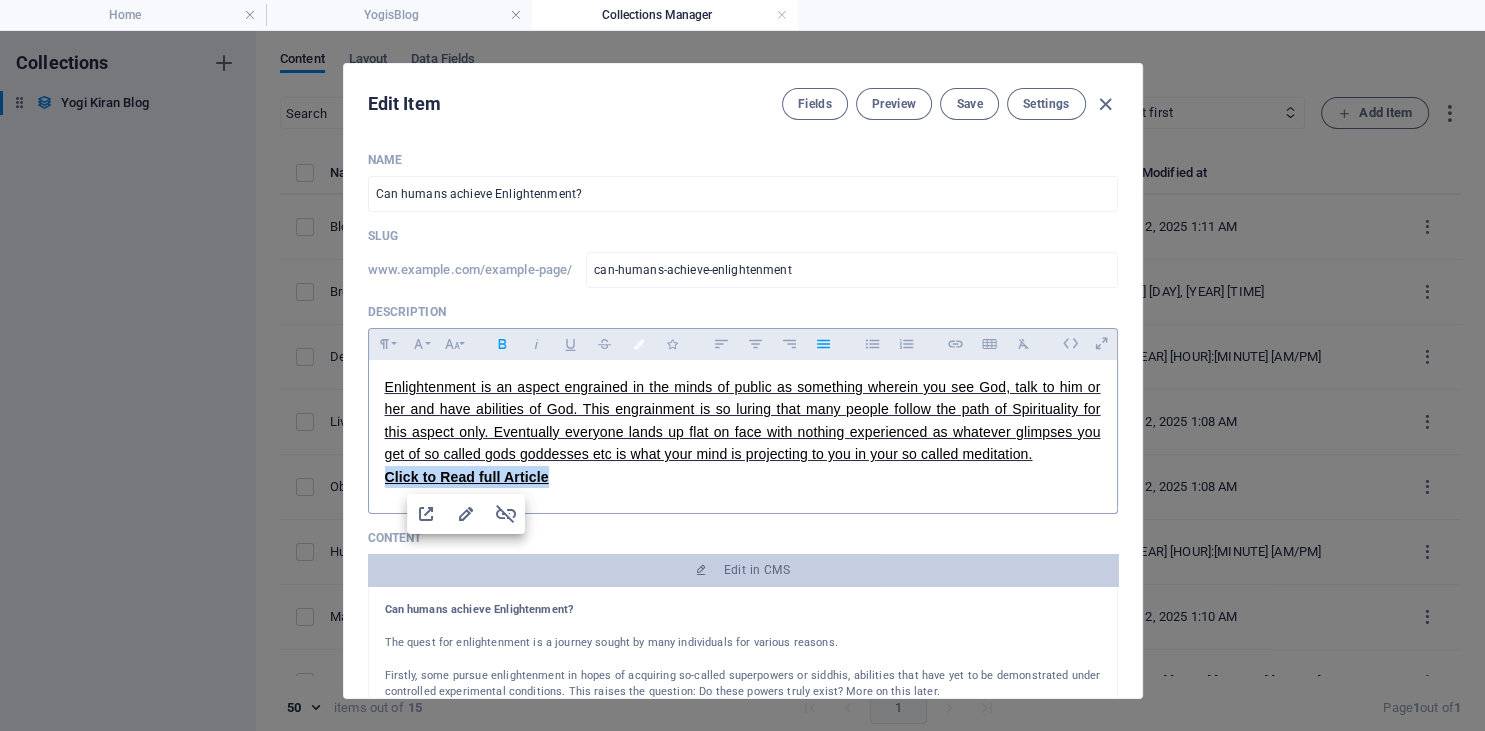 click at bounding box center (638, 344) 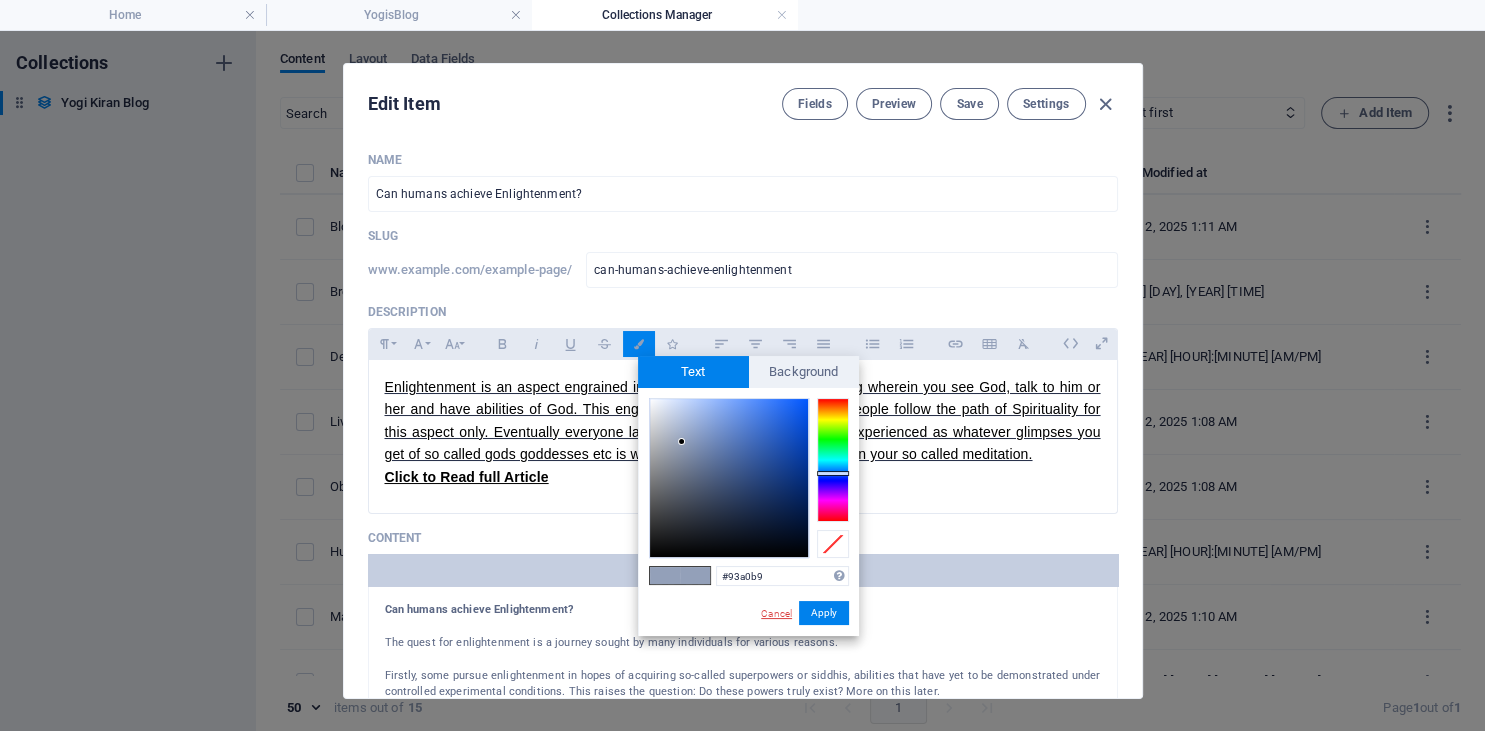 click on "Cancel" at bounding box center (776, 613) 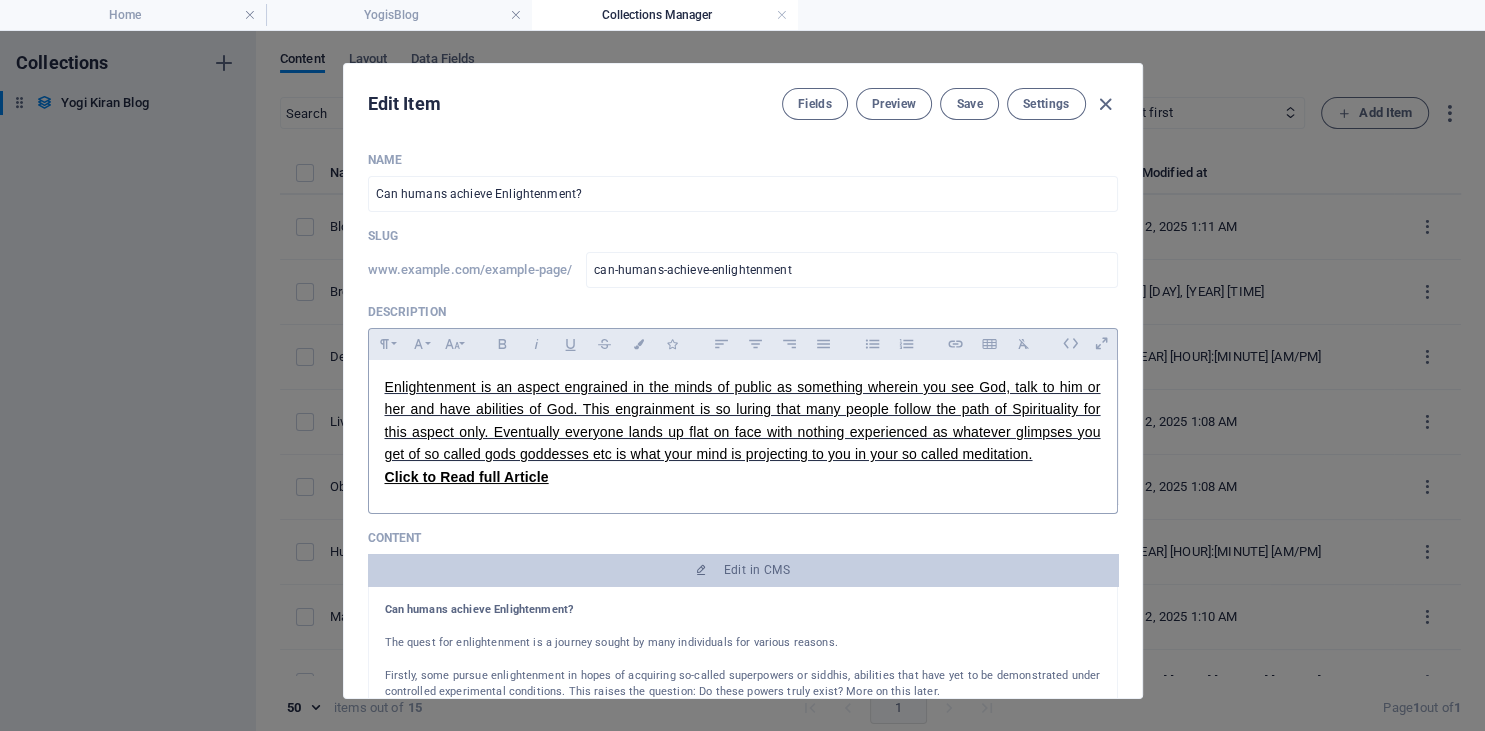 click at bounding box center [743, 509] 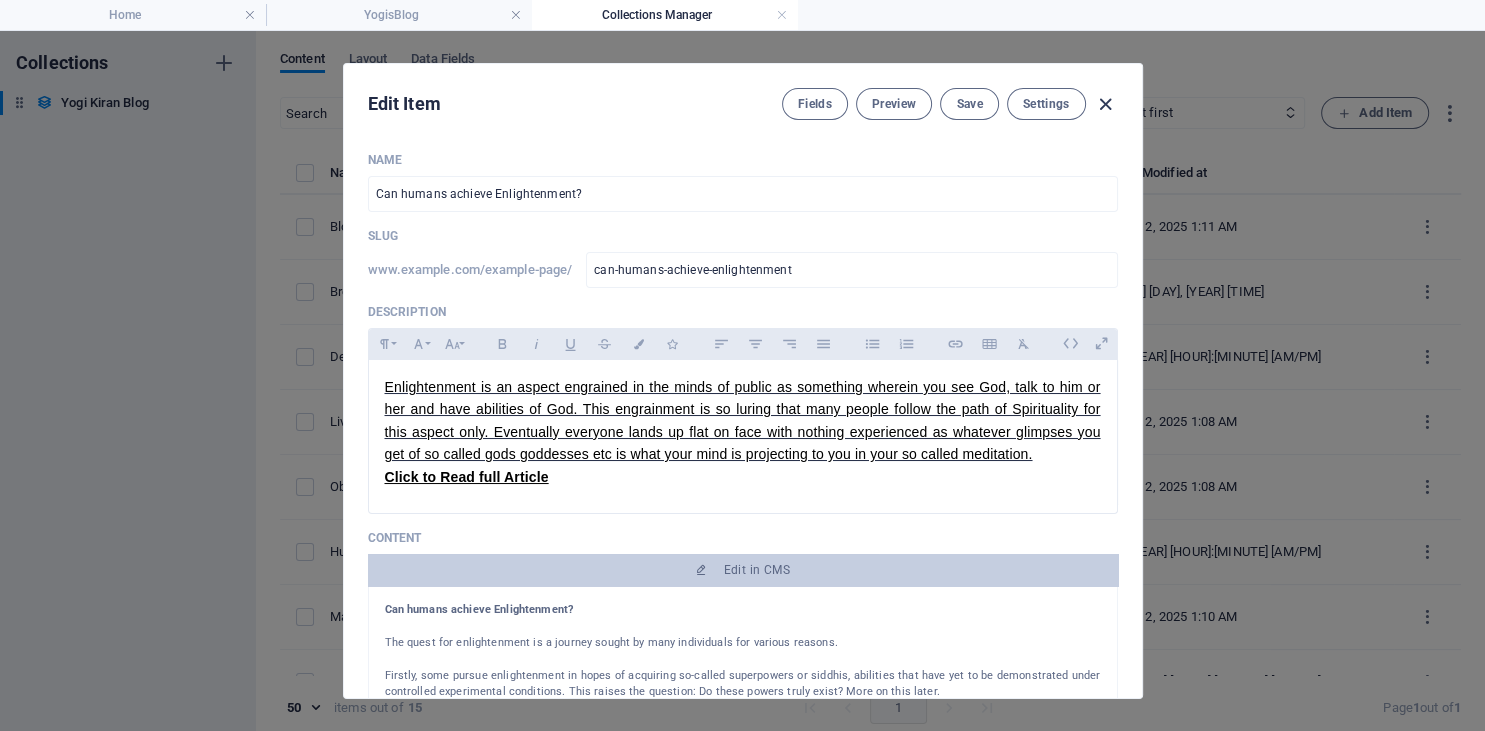 click at bounding box center [1105, 104] 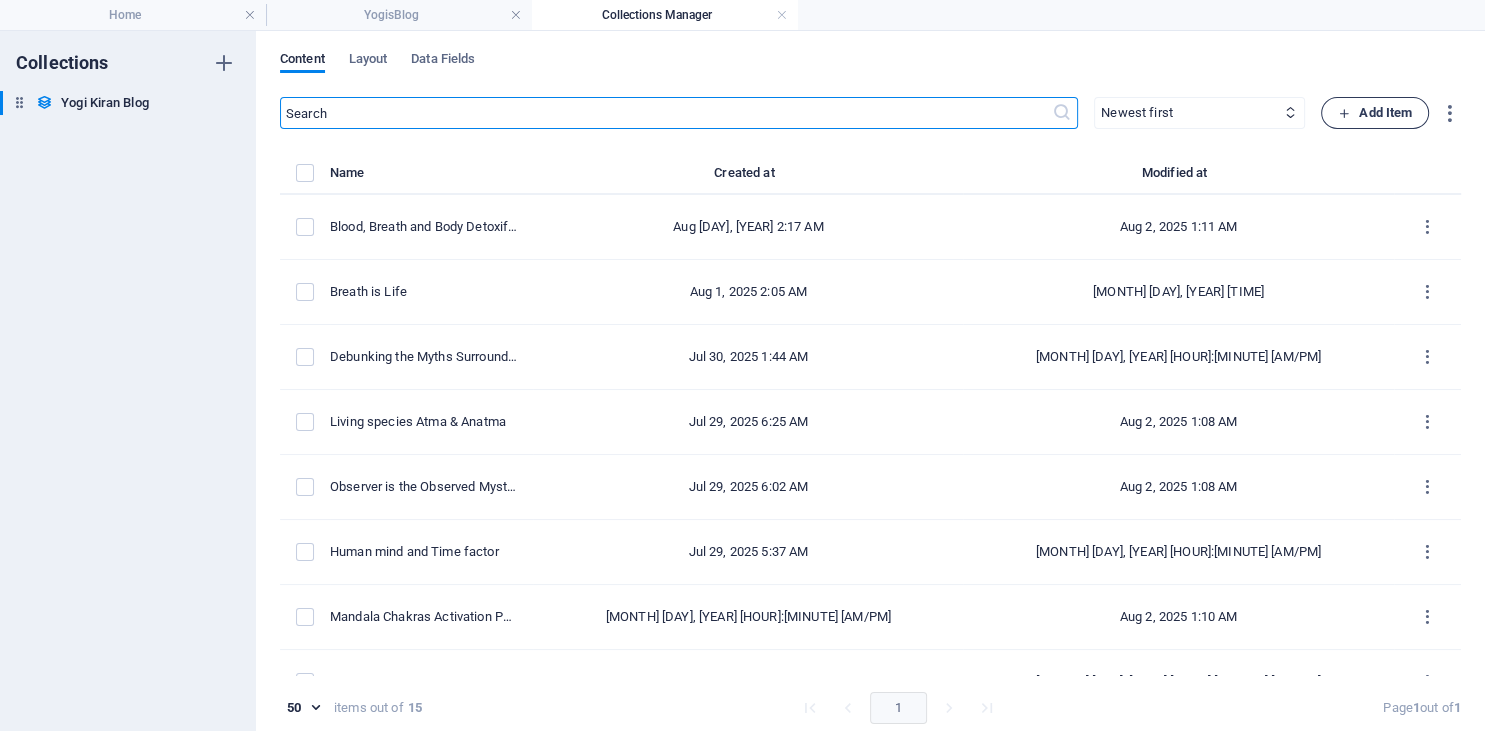 click on "Add Item" at bounding box center (1375, 113) 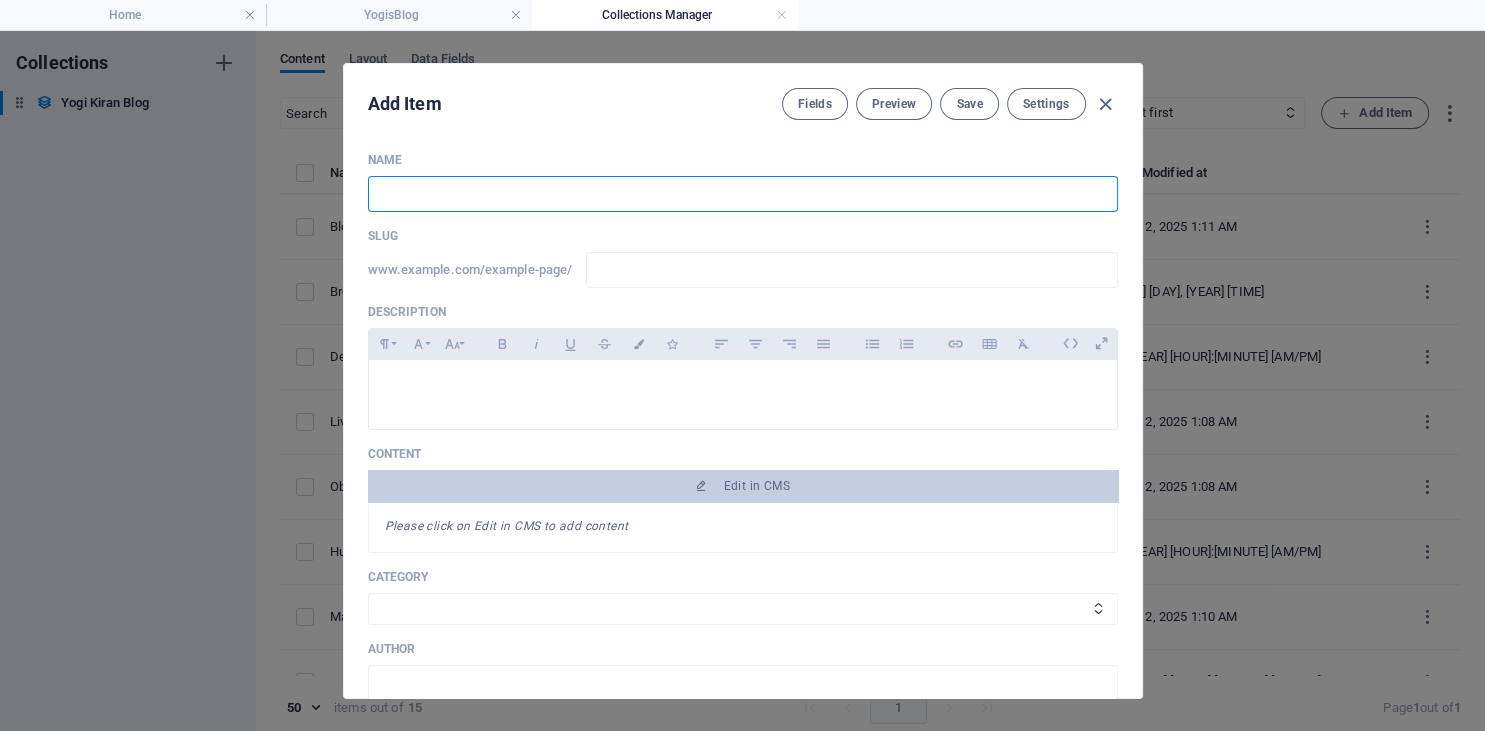click at bounding box center [743, 194] 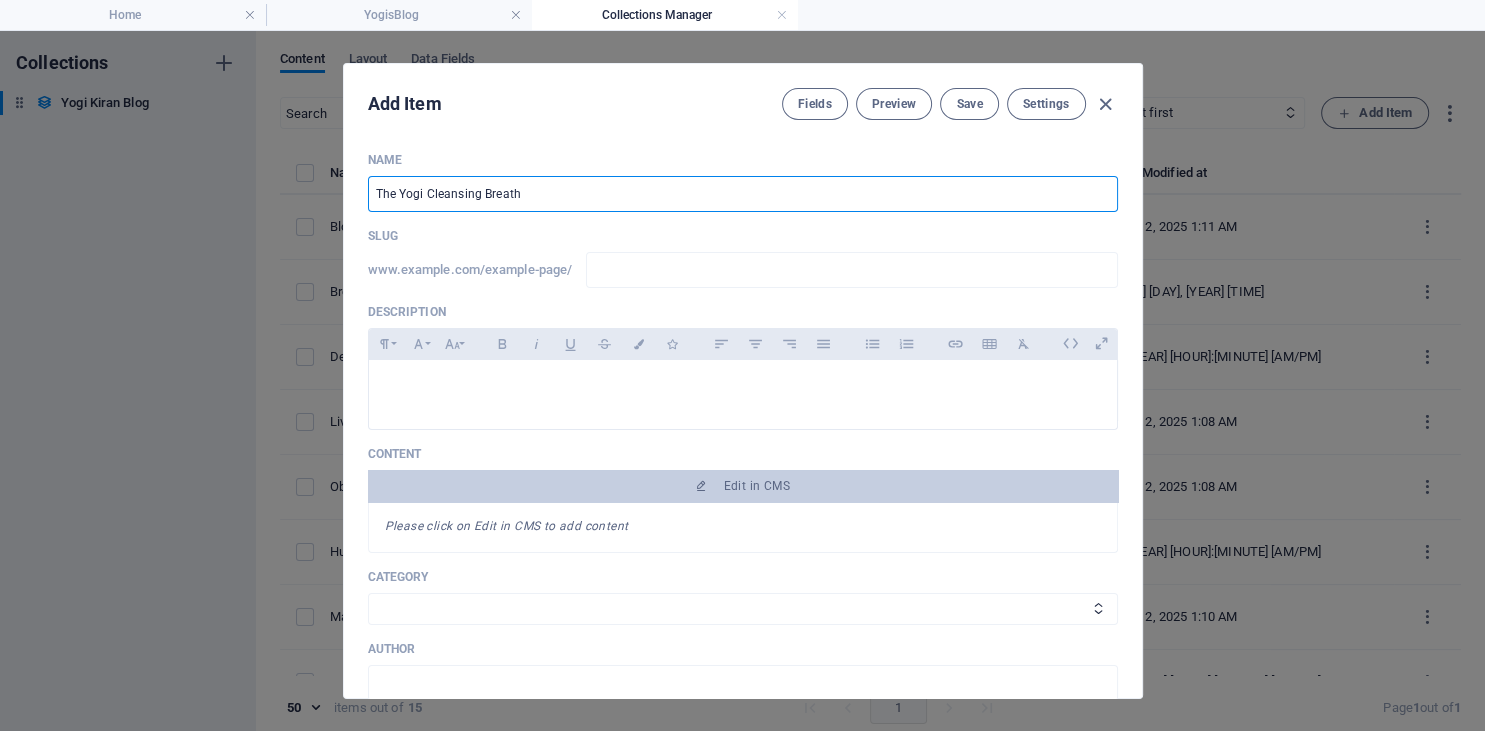 type on "the-yogi-cleansing-breath" 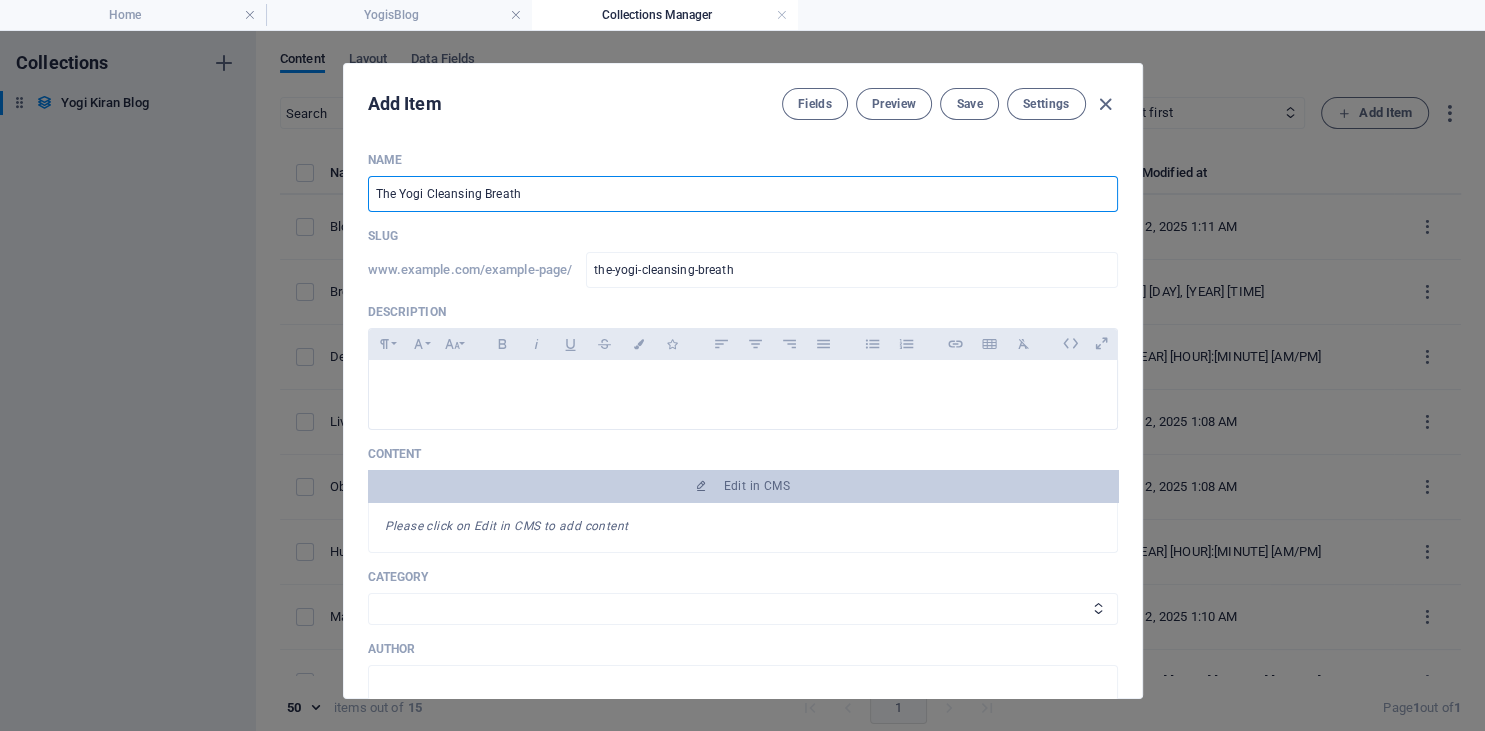 type on "the-yogi-cleansing-breath" 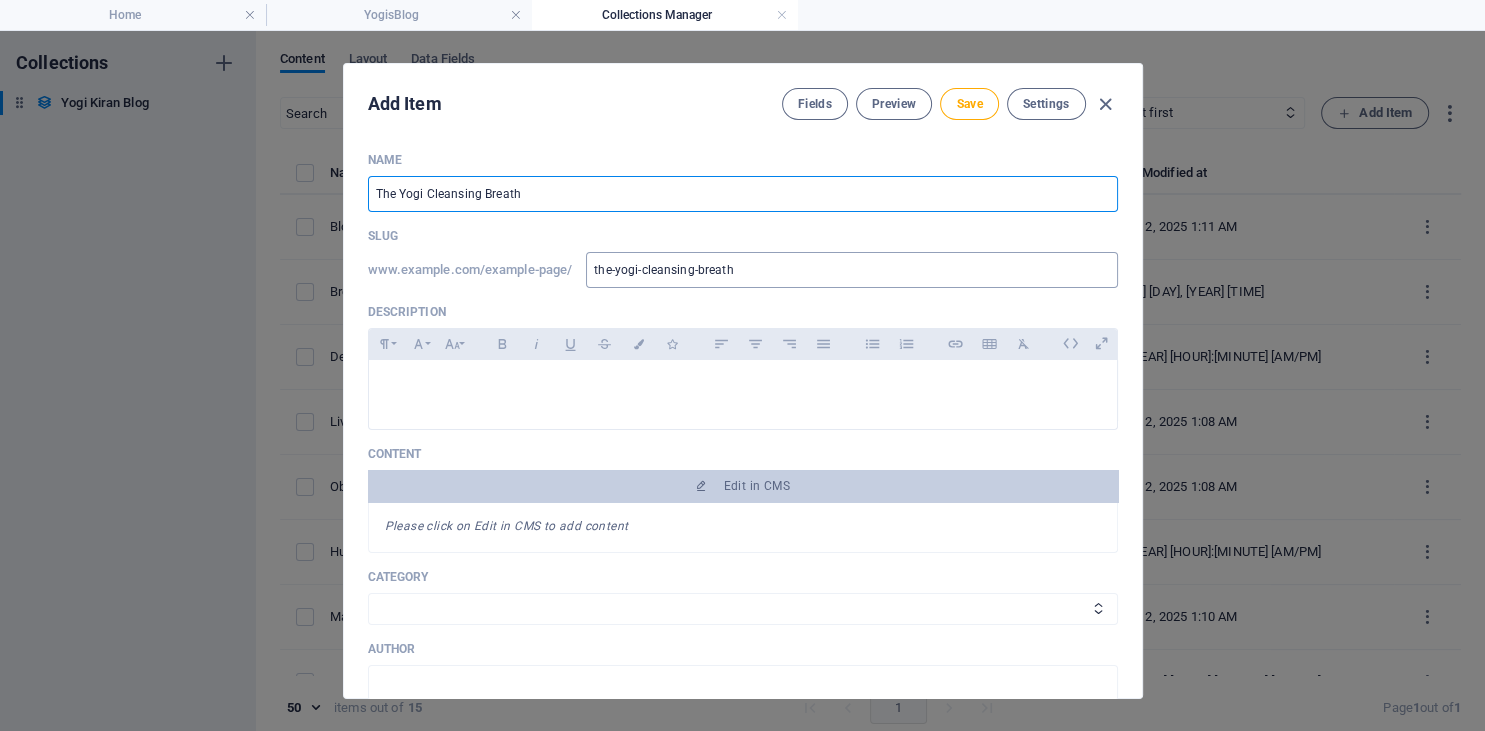 type on "The Yogi Cleansing Breath" 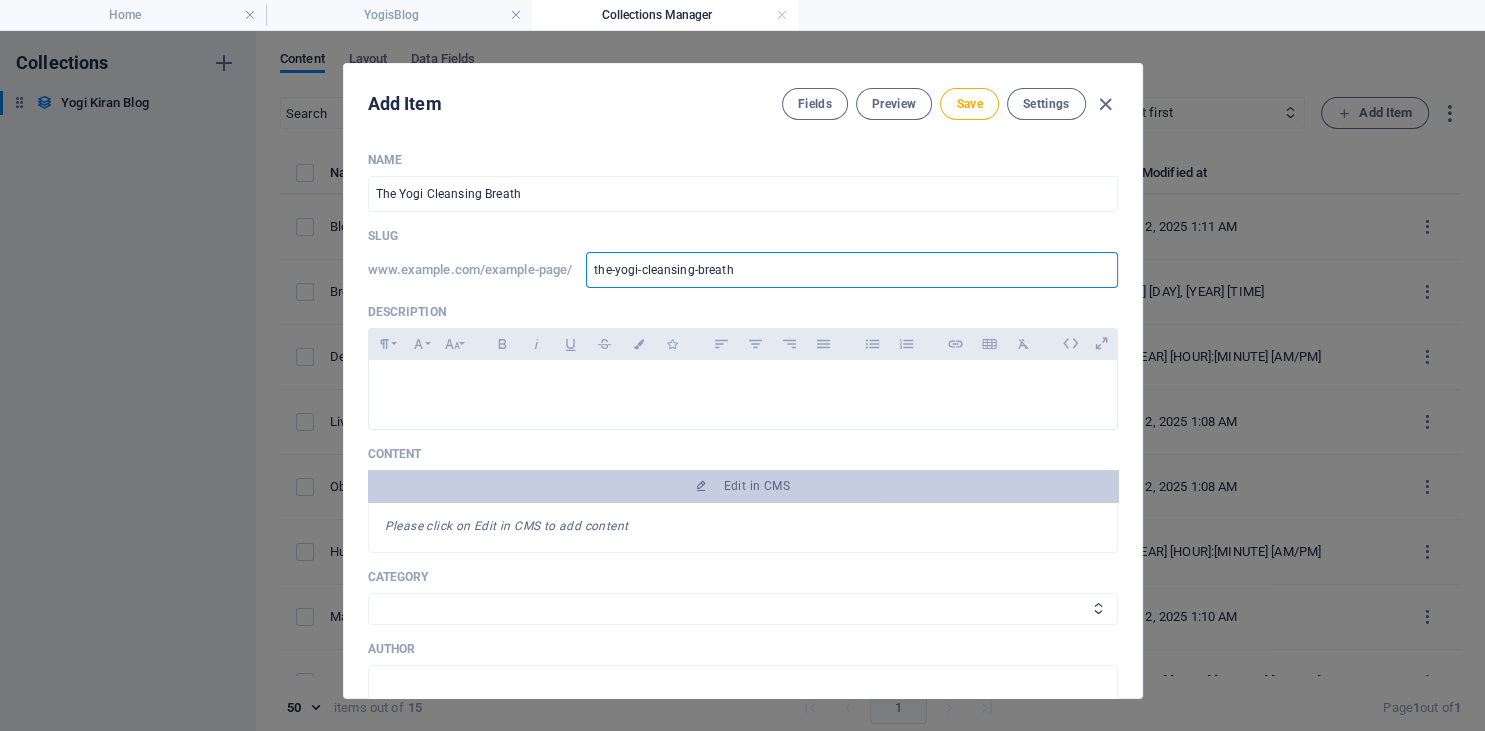 drag, startPoint x: 740, startPoint y: 271, endPoint x: 583, endPoint y: 263, distance: 157.20369 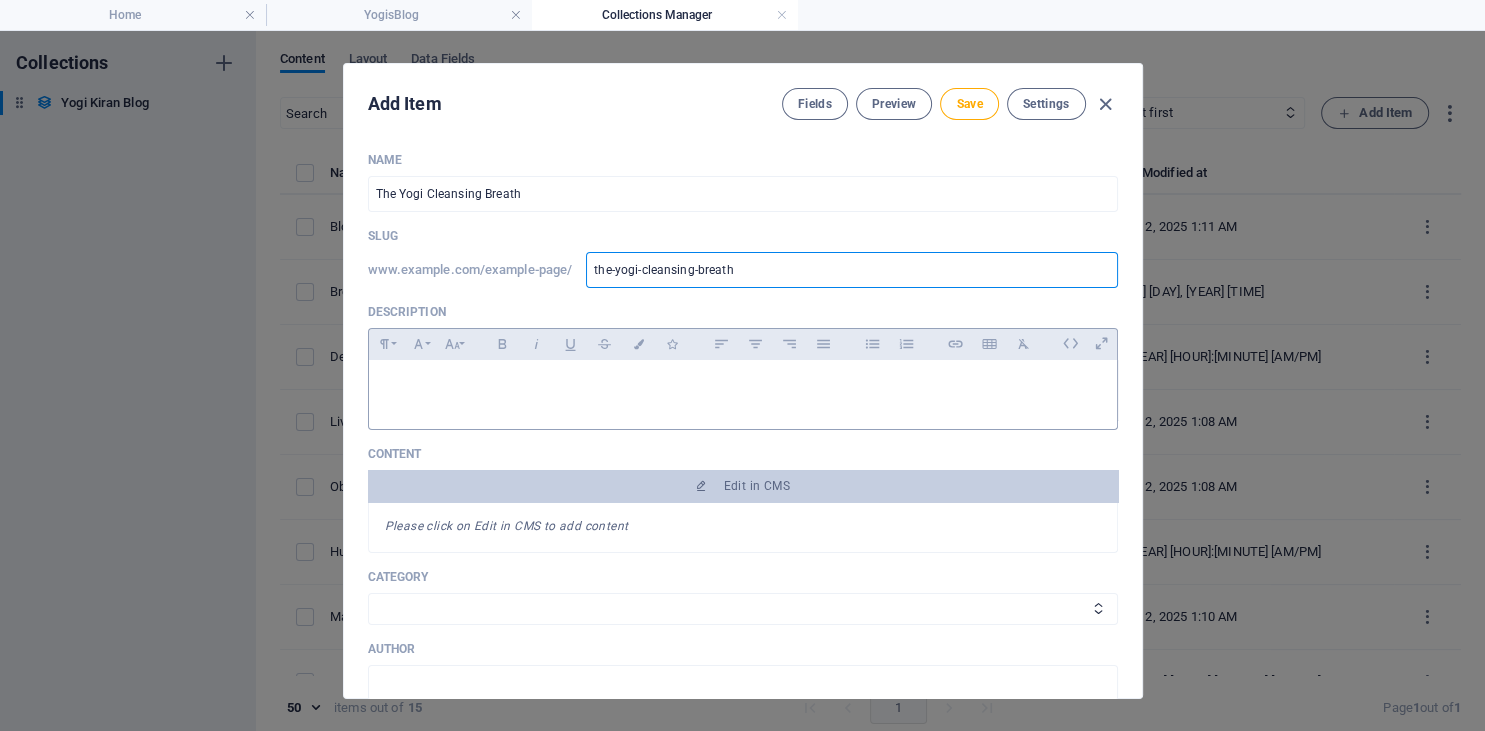 scroll, scrollTop: 91, scrollLeft: 0, axis: vertical 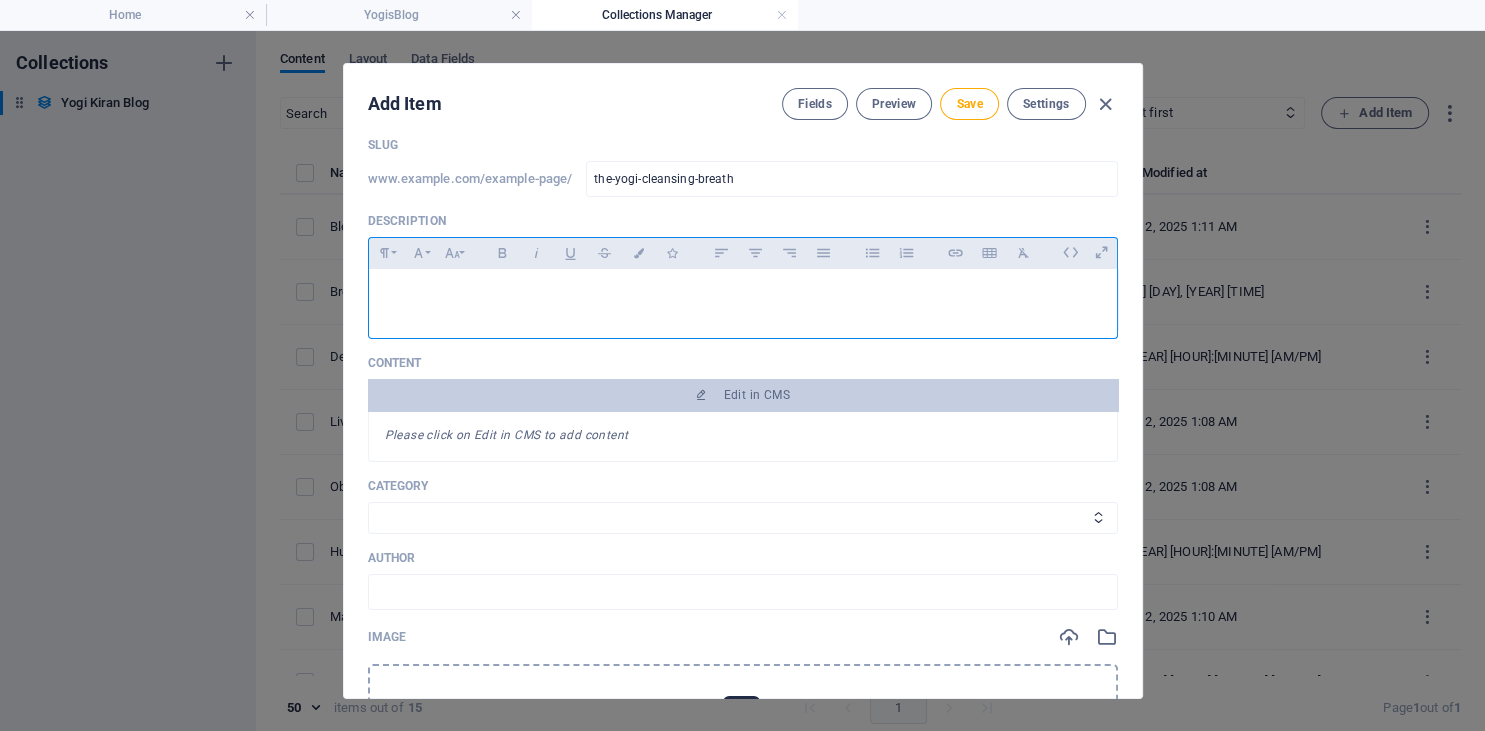 click at bounding box center (743, 294) 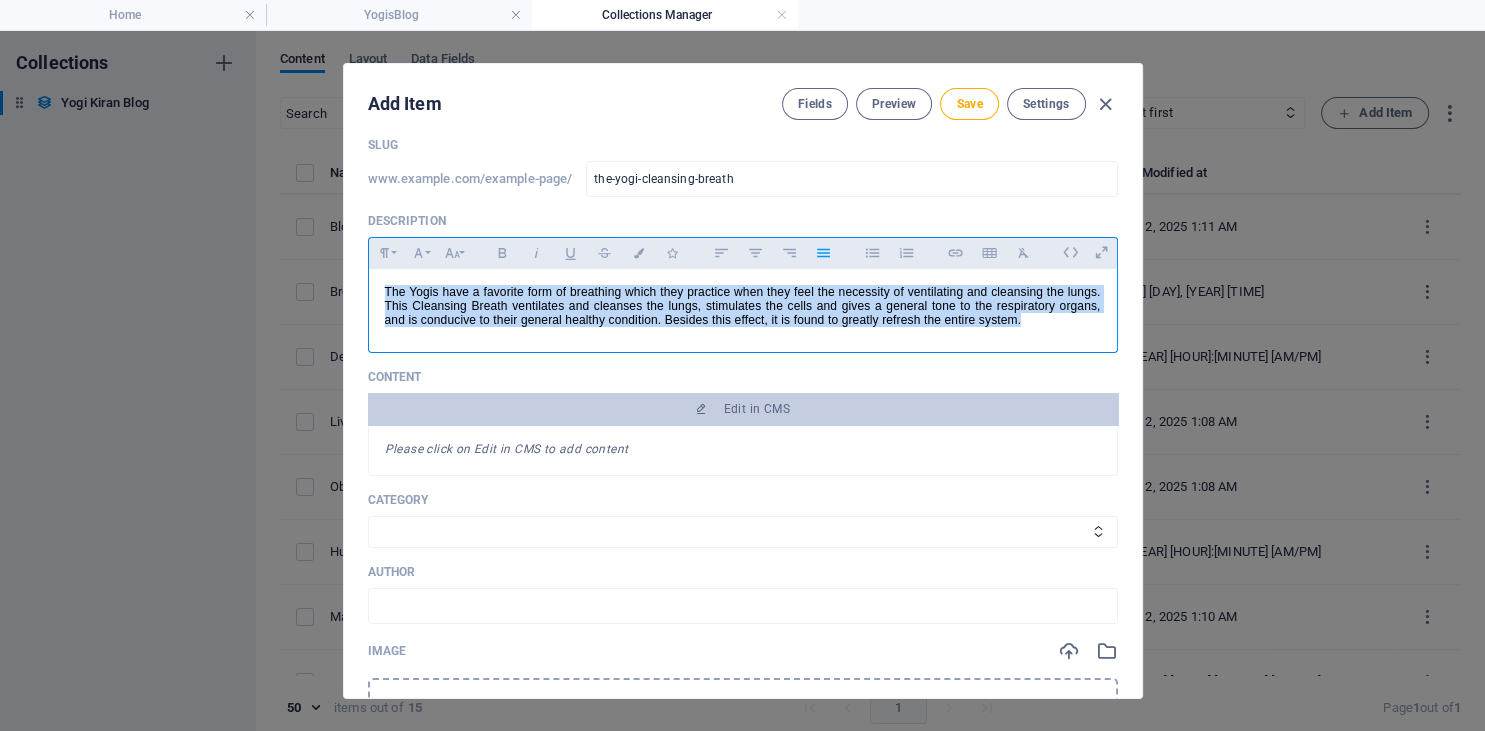 drag, startPoint x: 945, startPoint y: 316, endPoint x: 289, endPoint y: 262, distance: 658.2188 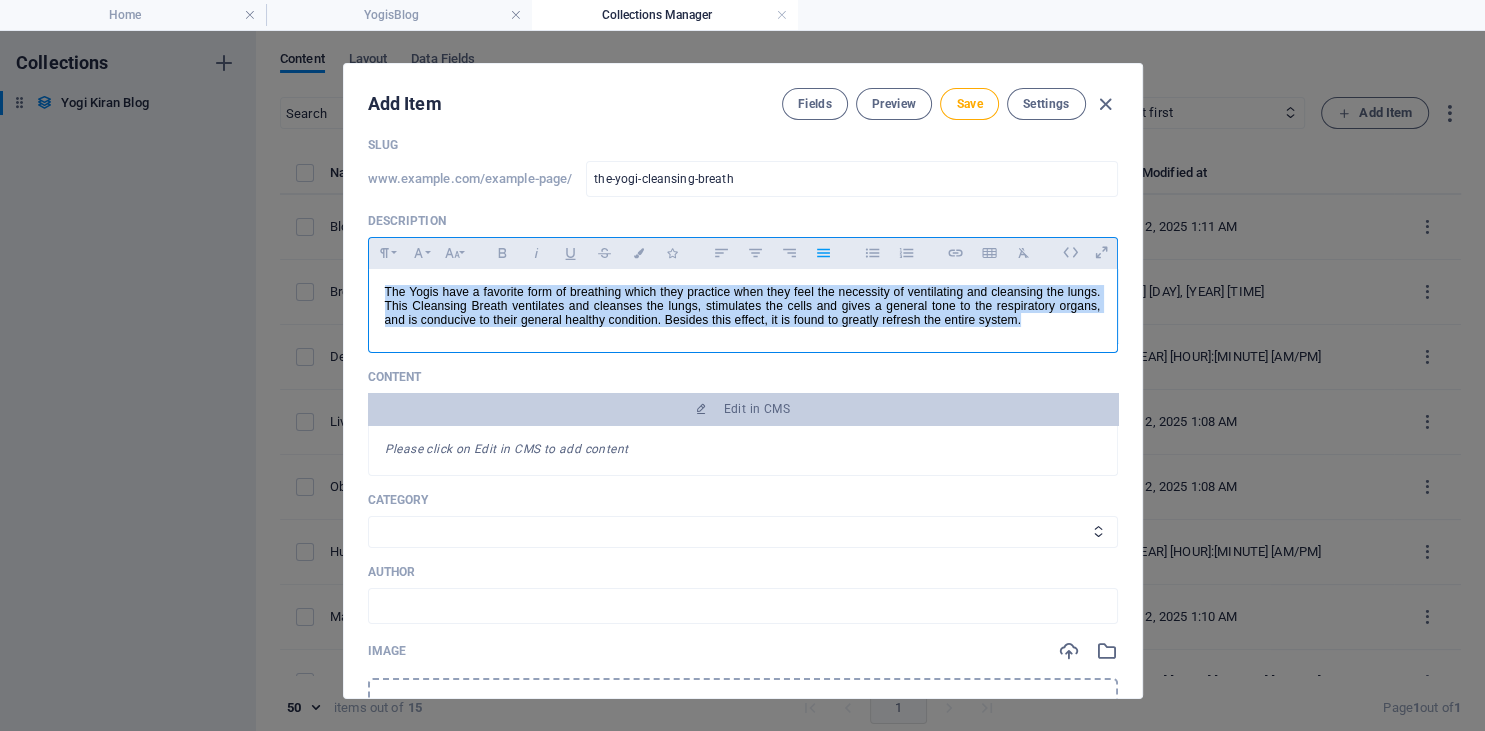 click on "The Yogis have a favorite form of breathing which they practice when they feel the necessity of ventilating and cleansing the lungs. This Cleansing Breath ventilates and cleanses the lungs, stimulates the cells and gives a general tone to the respiratory organs, and is conducive to their general healthy condition. Besides this effect, it is found to greatly refresh the entire system." at bounding box center [743, 306] 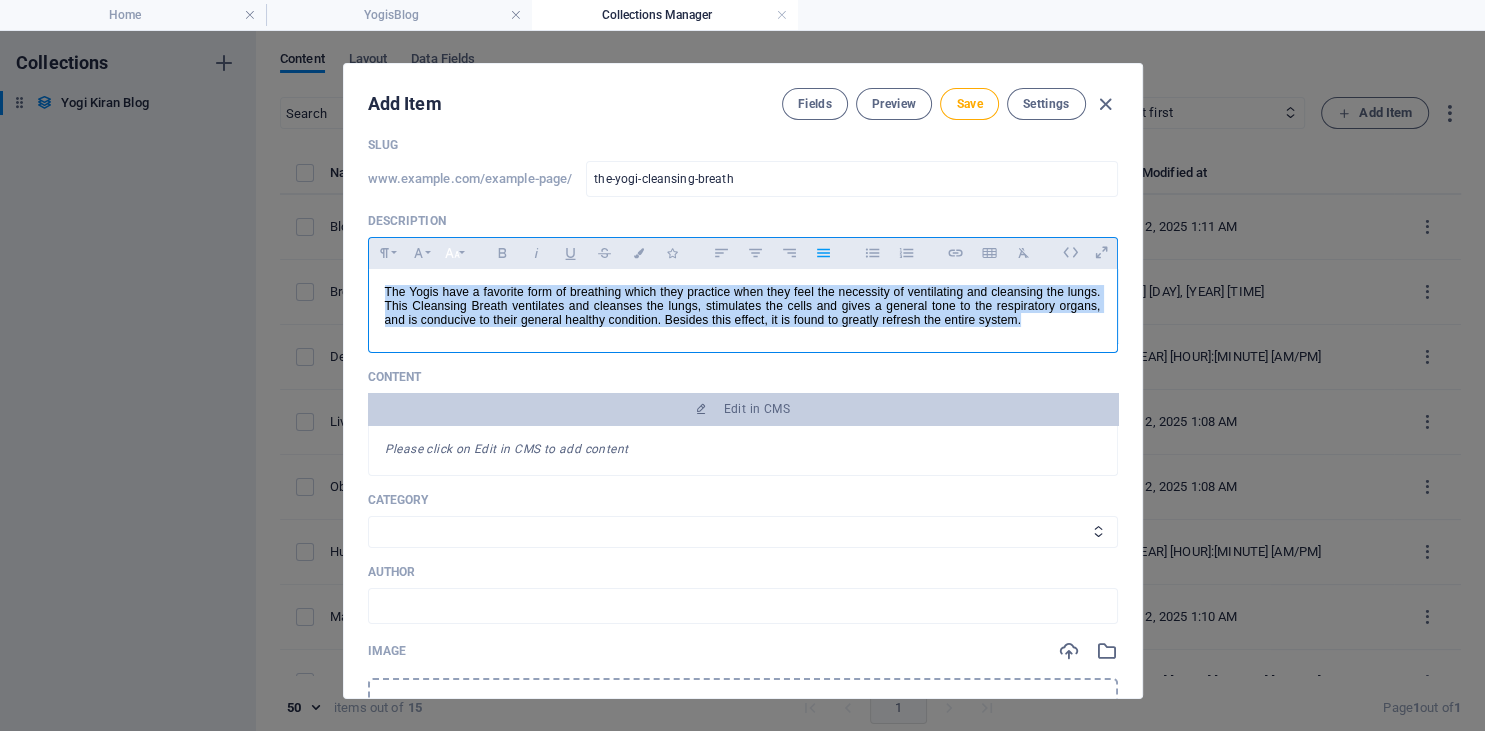 click 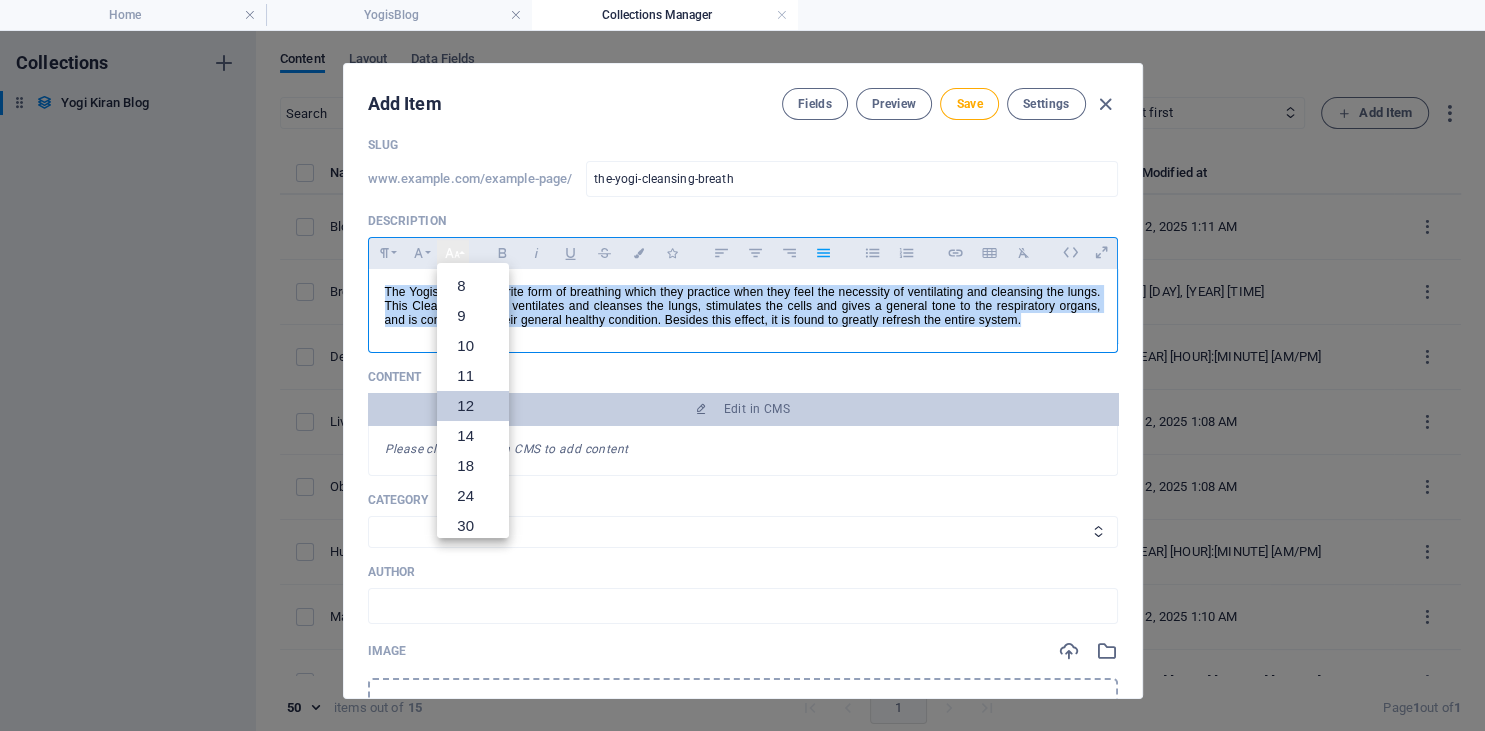 scroll, scrollTop: 143, scrollLeft: 0, axis: vertical 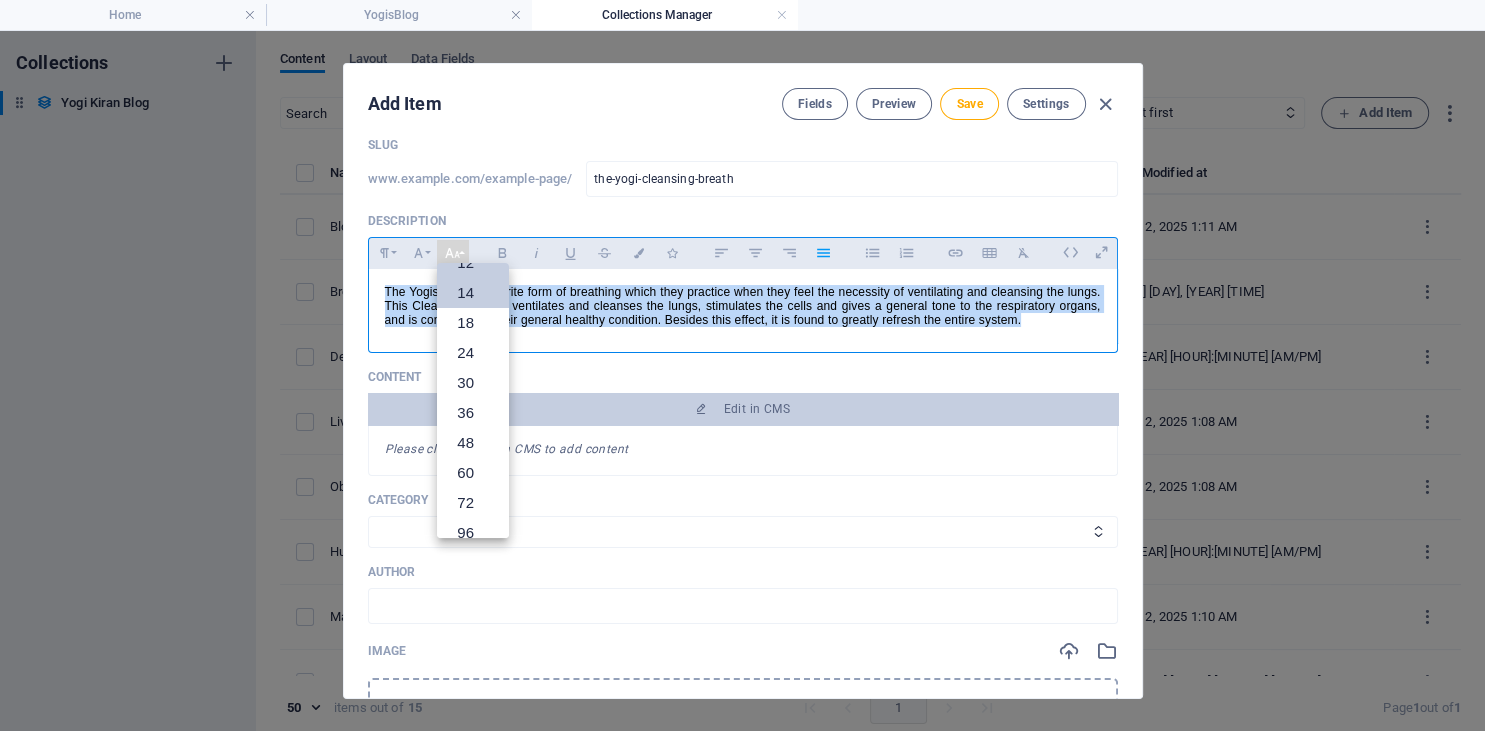 click on "14" at bounding box center [473, 293] 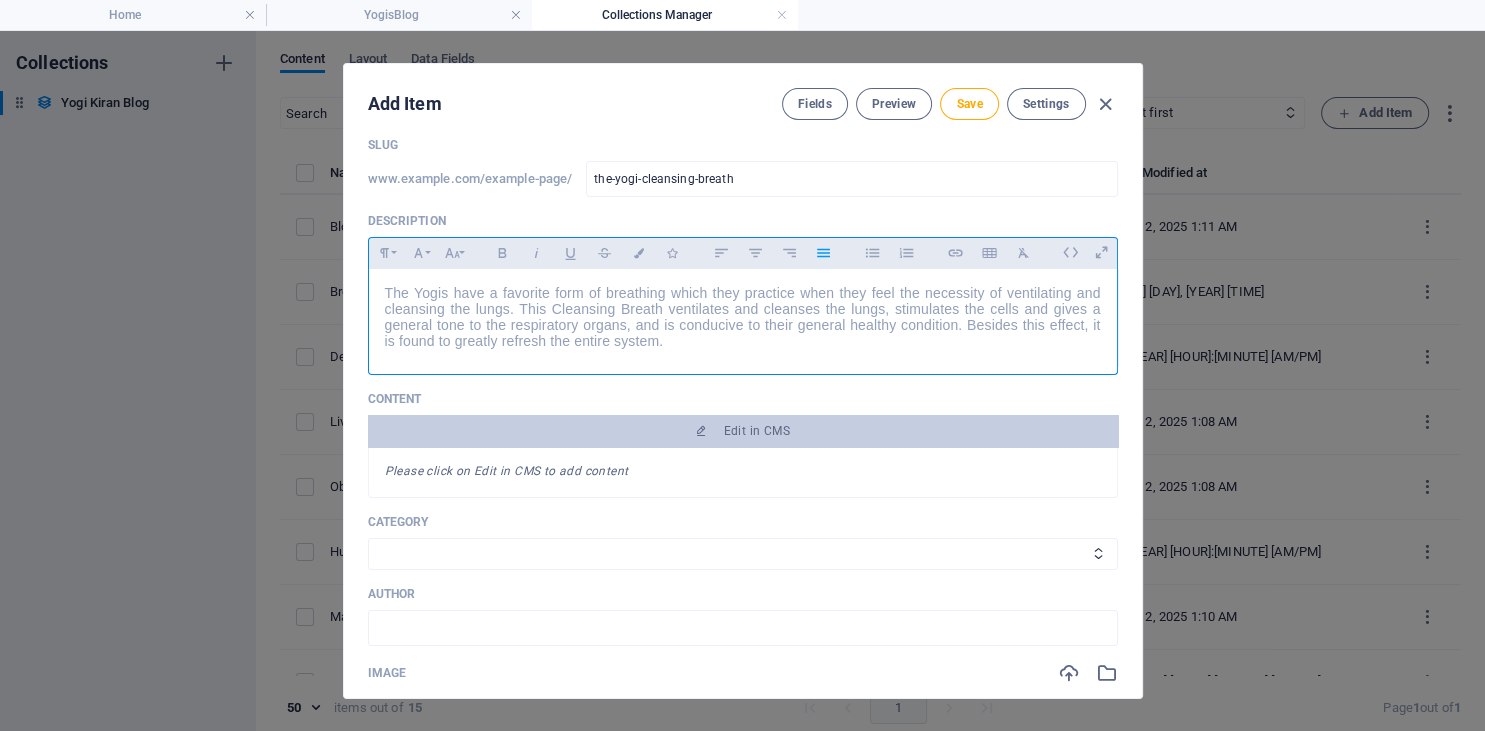 click on "The Yogis have a favorite form of breathing which they practice when they feel the necessity of ventilating and cleansing the lungs. This Cleansing Breath ventilates and cleanses the lungs, stimulates the cells and gives a general tone to the respiratory organs, and is conducive to their general healthy condition. Besides this effect, it is found to greatly refresh the entire system." at bounding box center (743, 317) 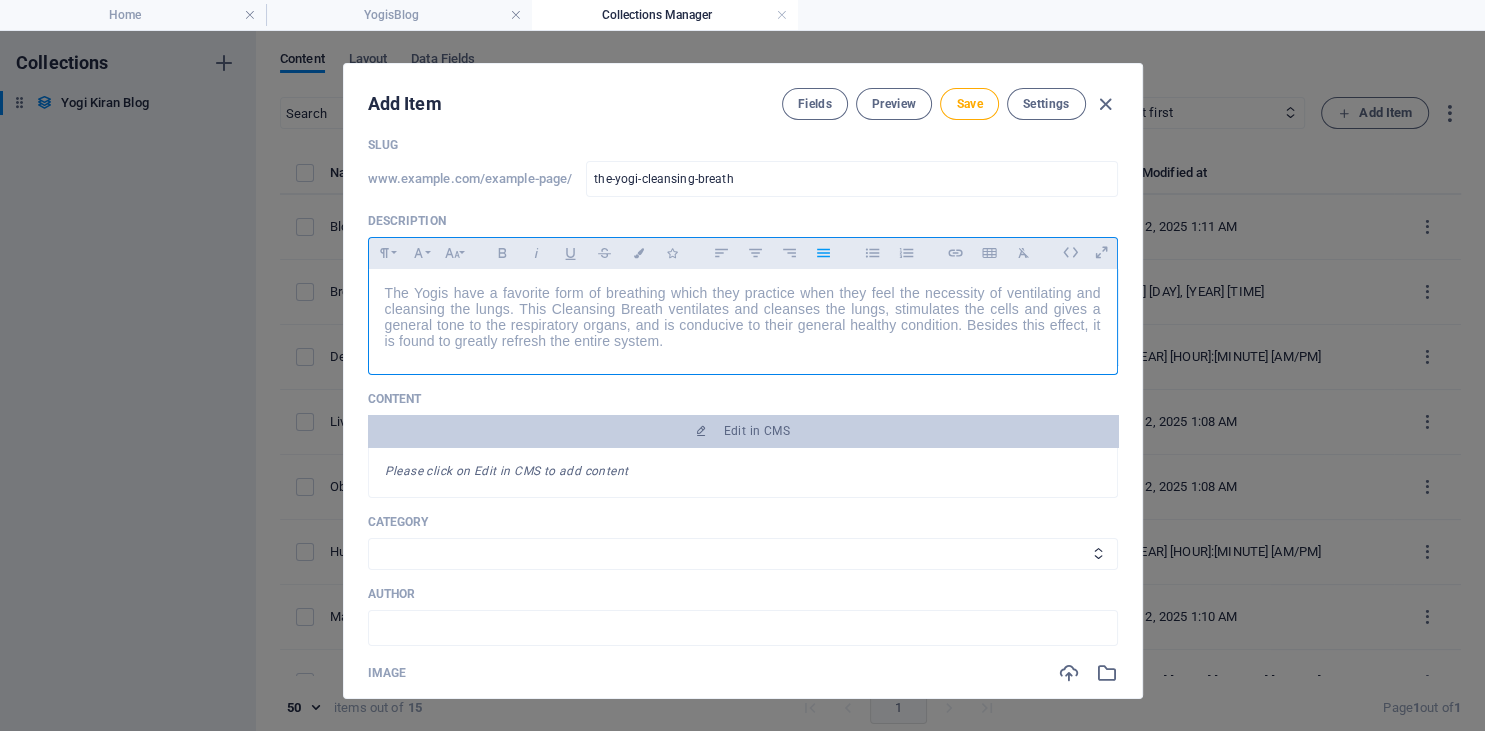 type 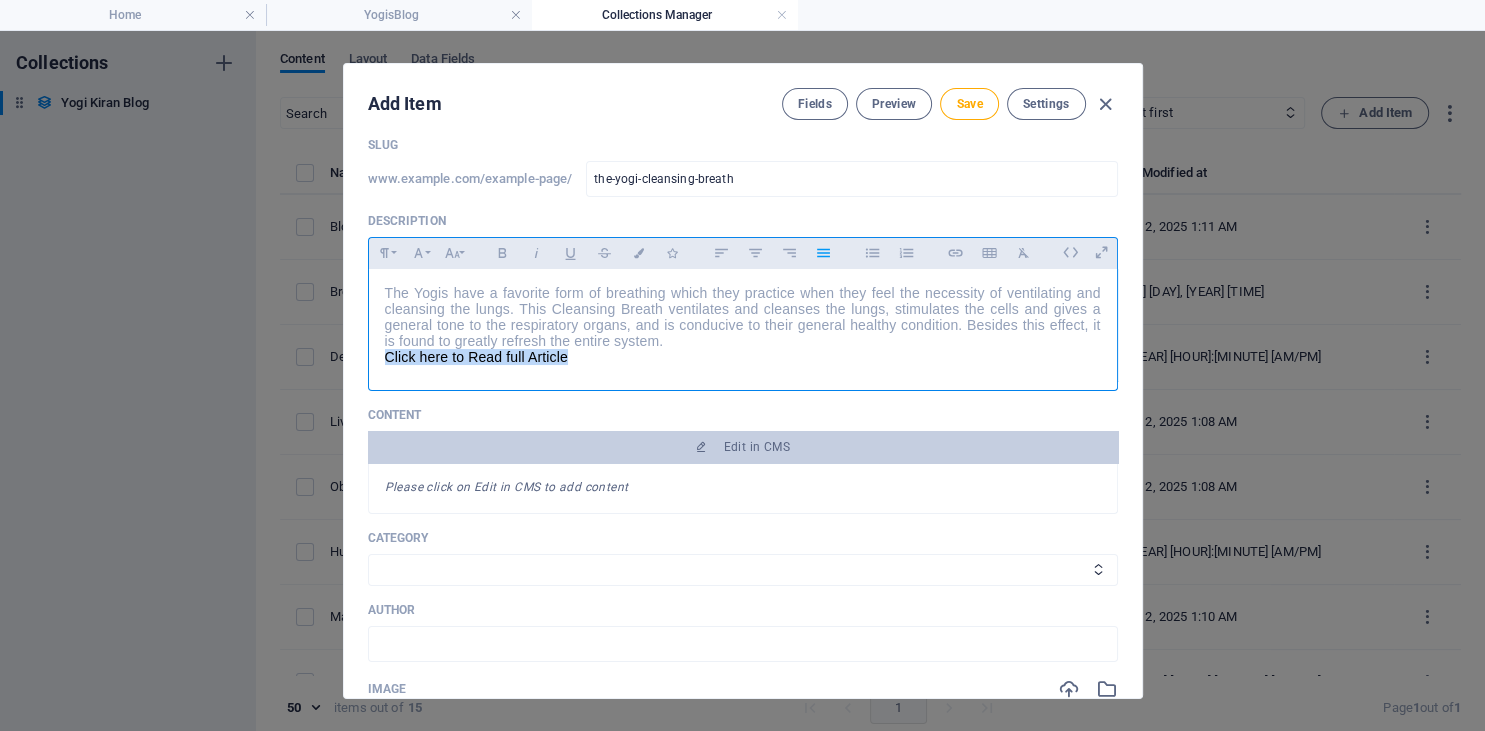 drag, startPoint x: 569, startPoint y: 365, endPoint x: 374, endPoint y: 354, distance: 195.31001 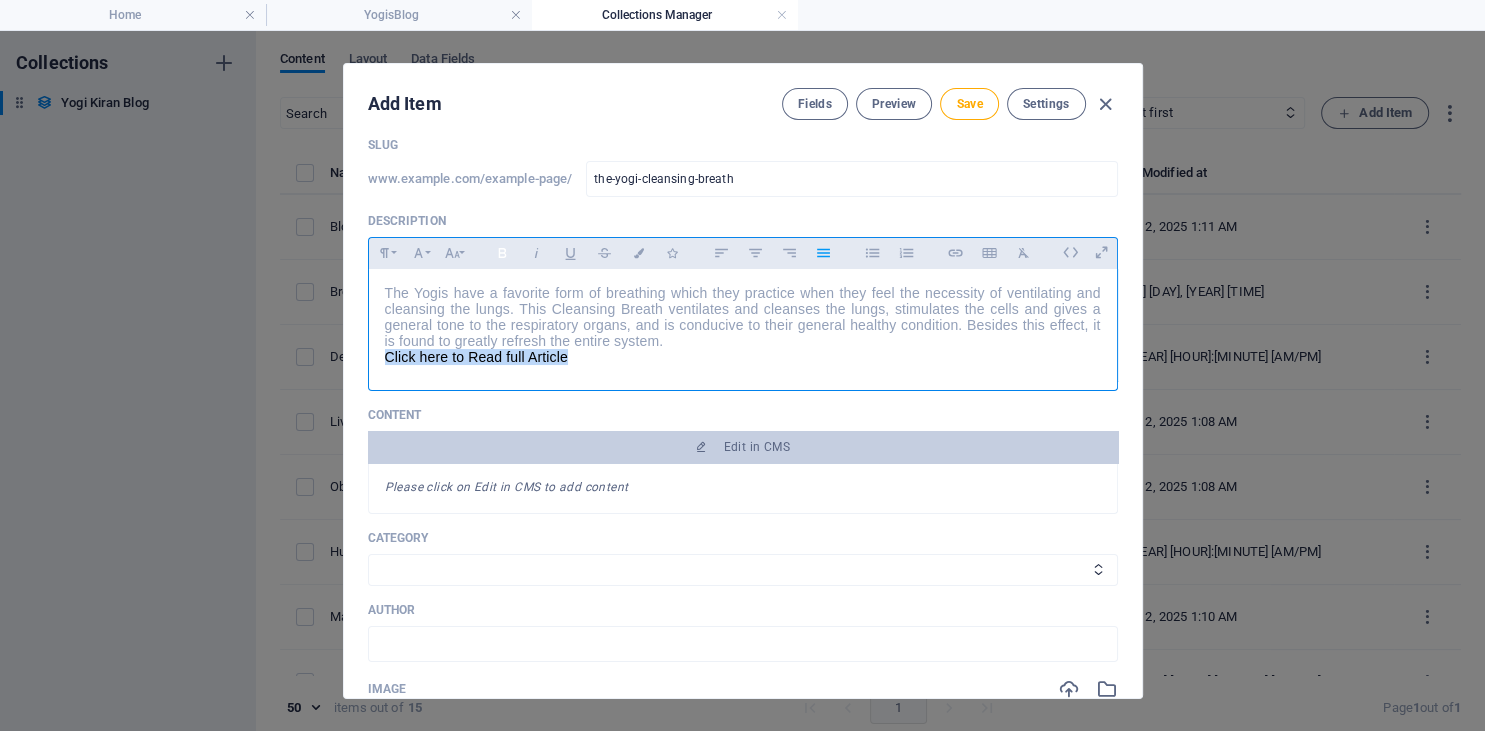 click 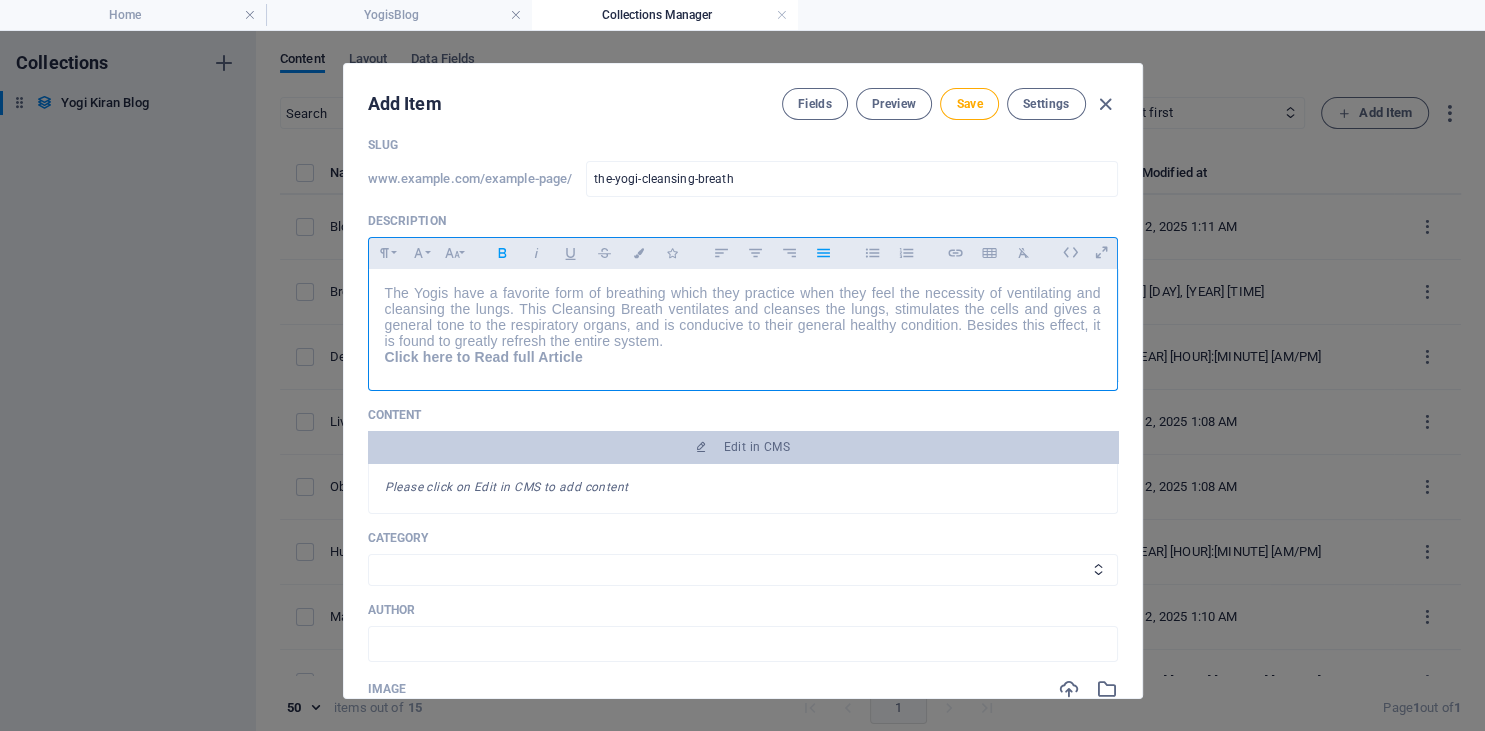 click on "Click here to Read full Article" at bounding box center [743, 357] 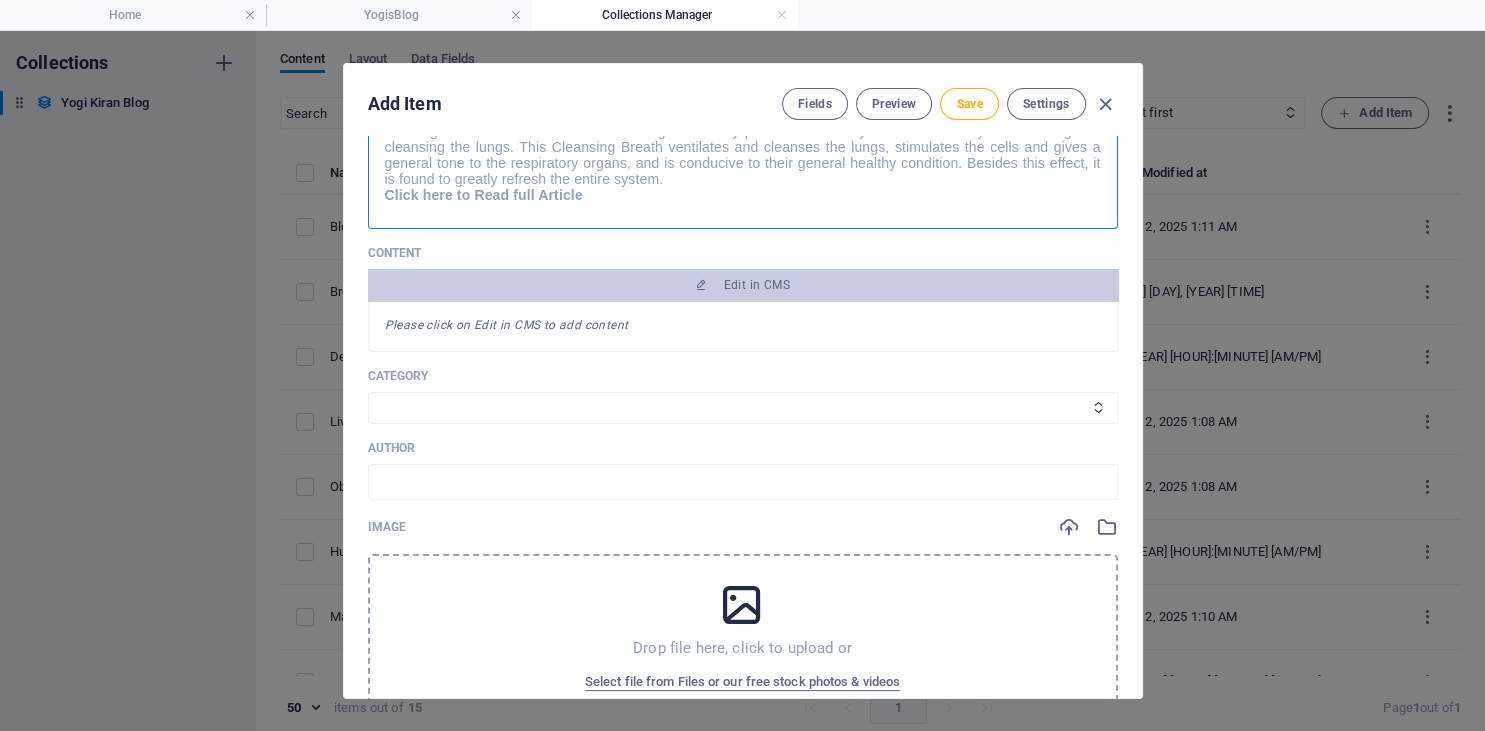 scroll, scrollTop: 273, scrollLeft: 0, axis: vertical 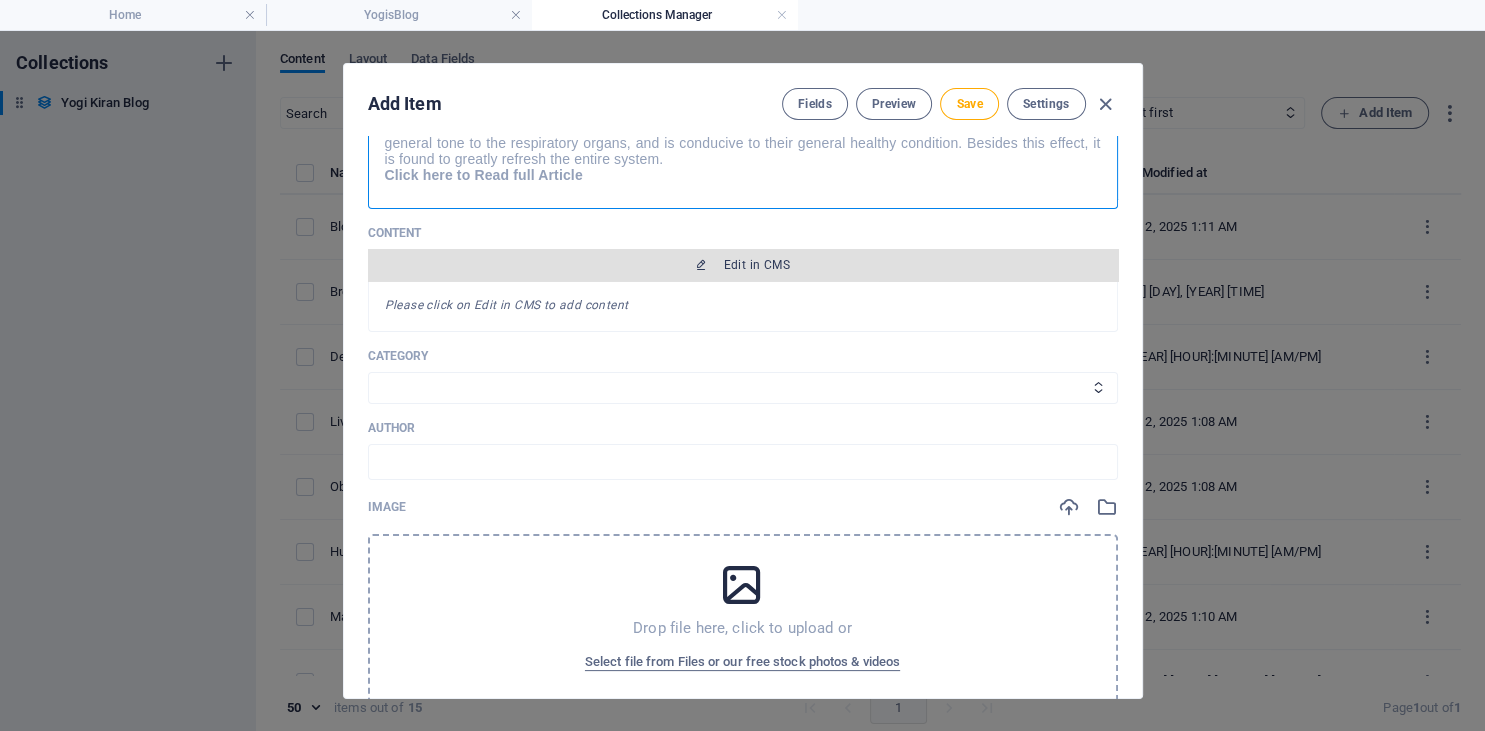 click at bounding box center [701, 265] 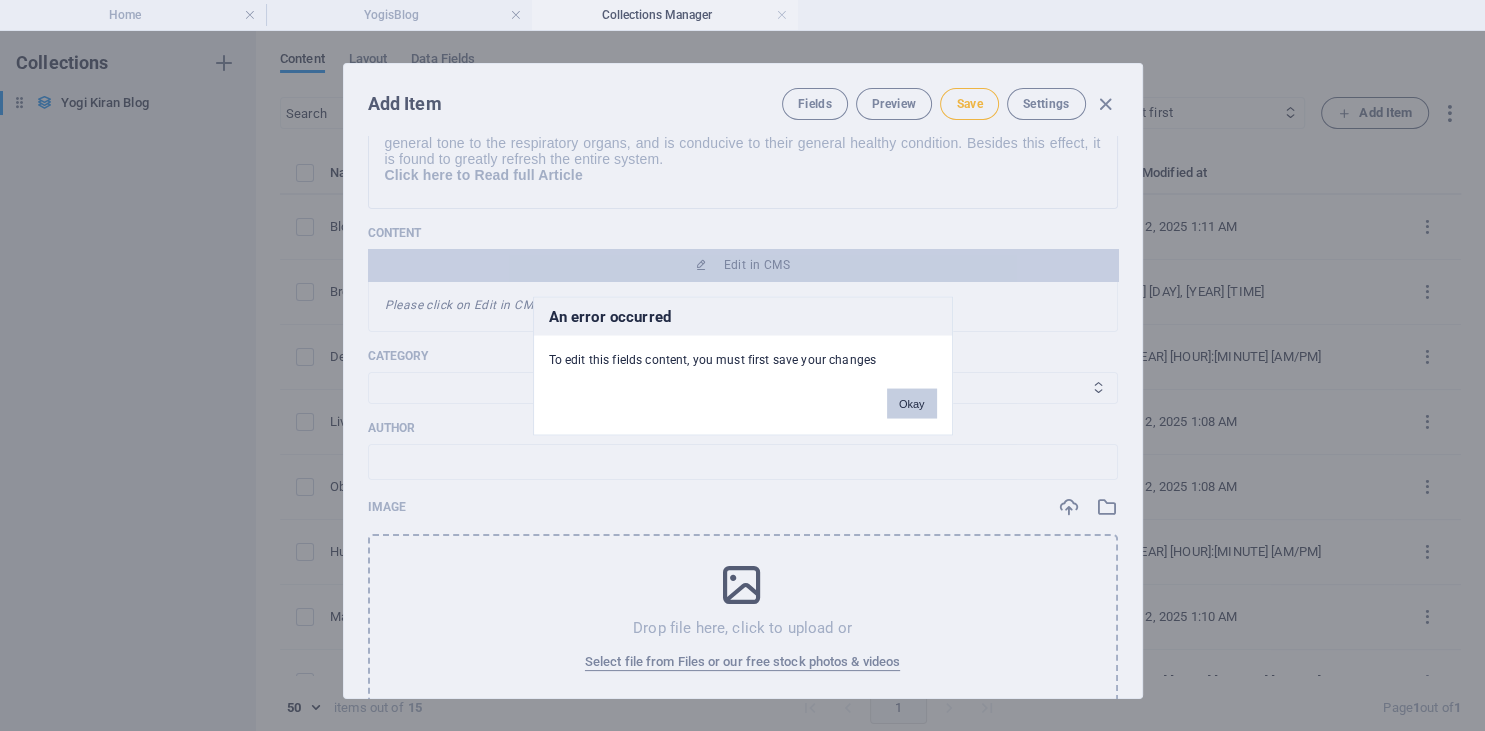 click on "Okay" at bounding box center [912, 403] 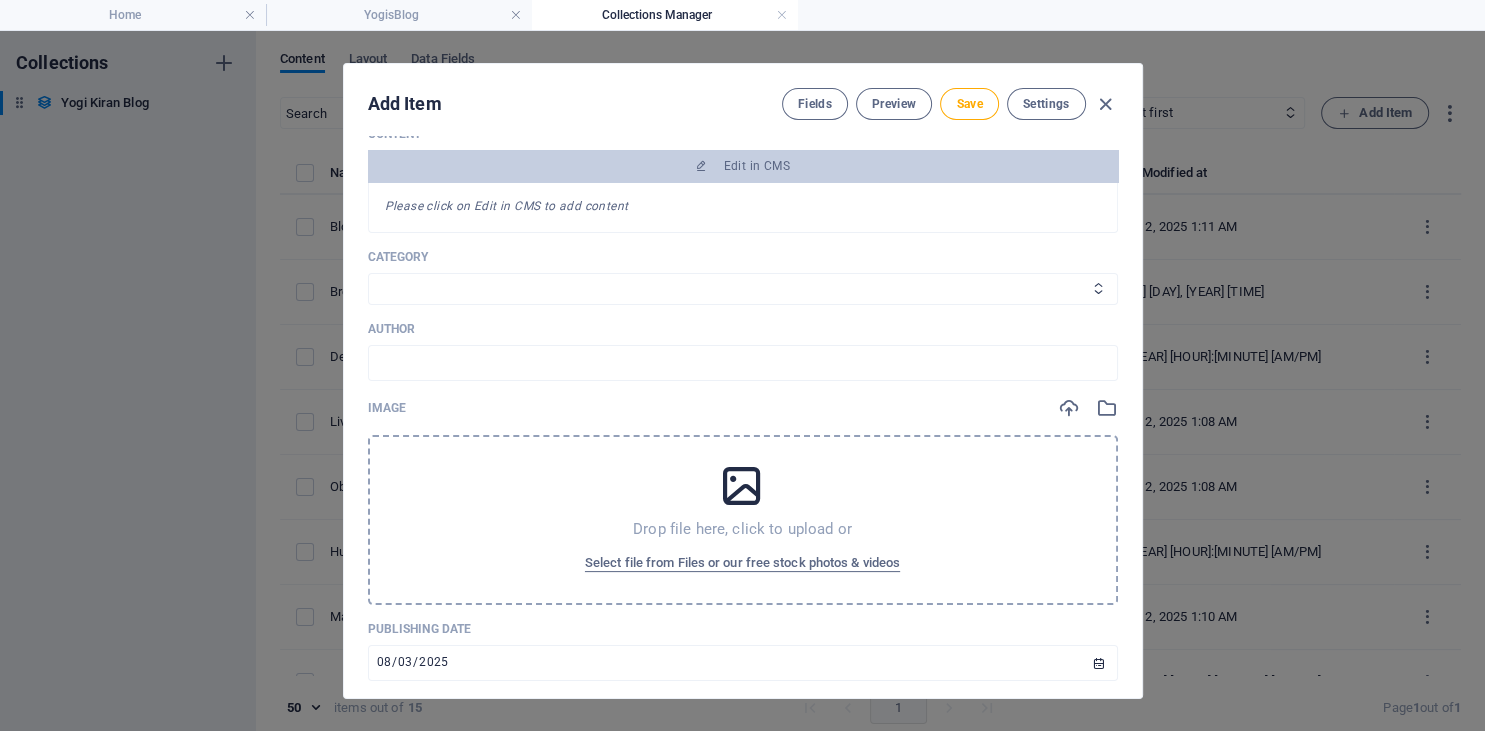 scroll, scrollTop: 364, scrollLeft: 0, axis: vertical 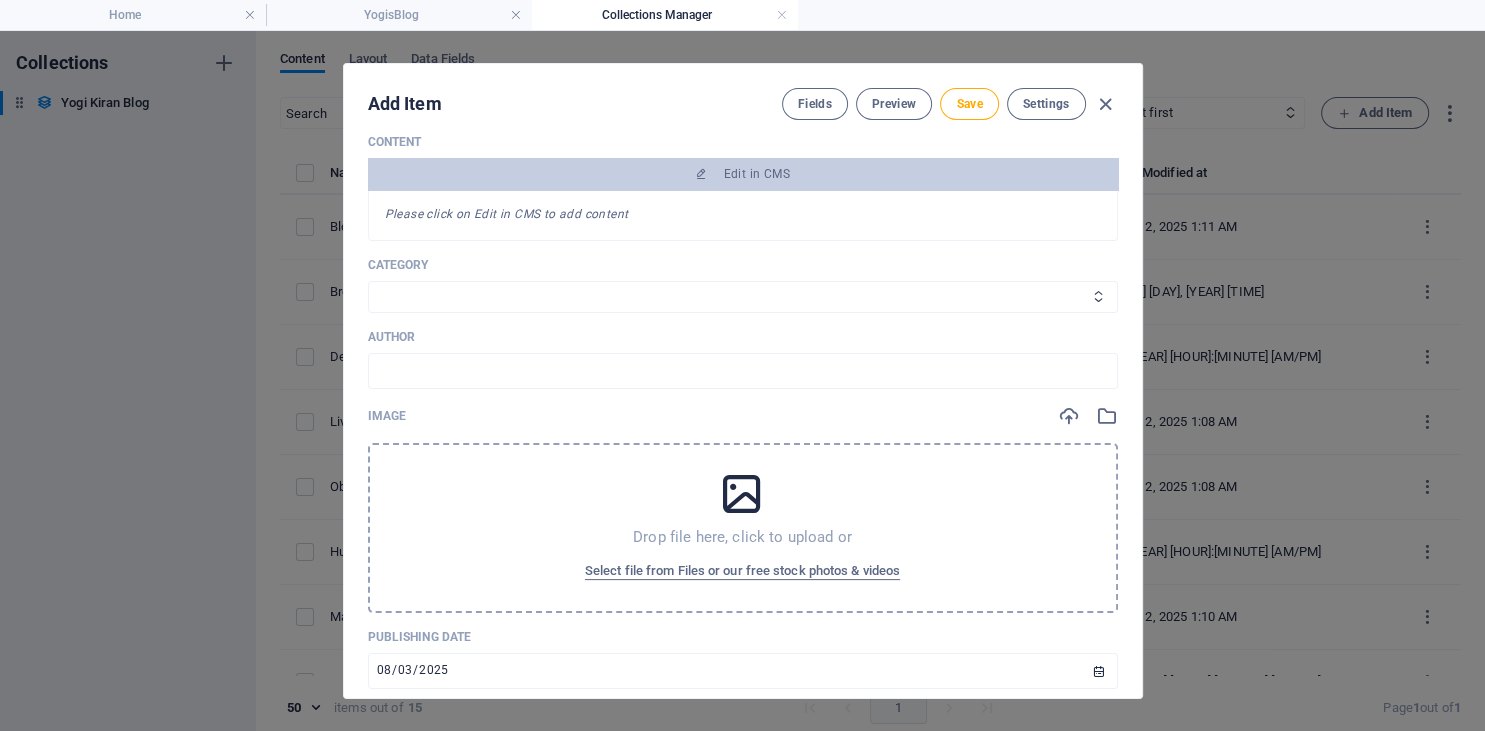 select on "Category 1" 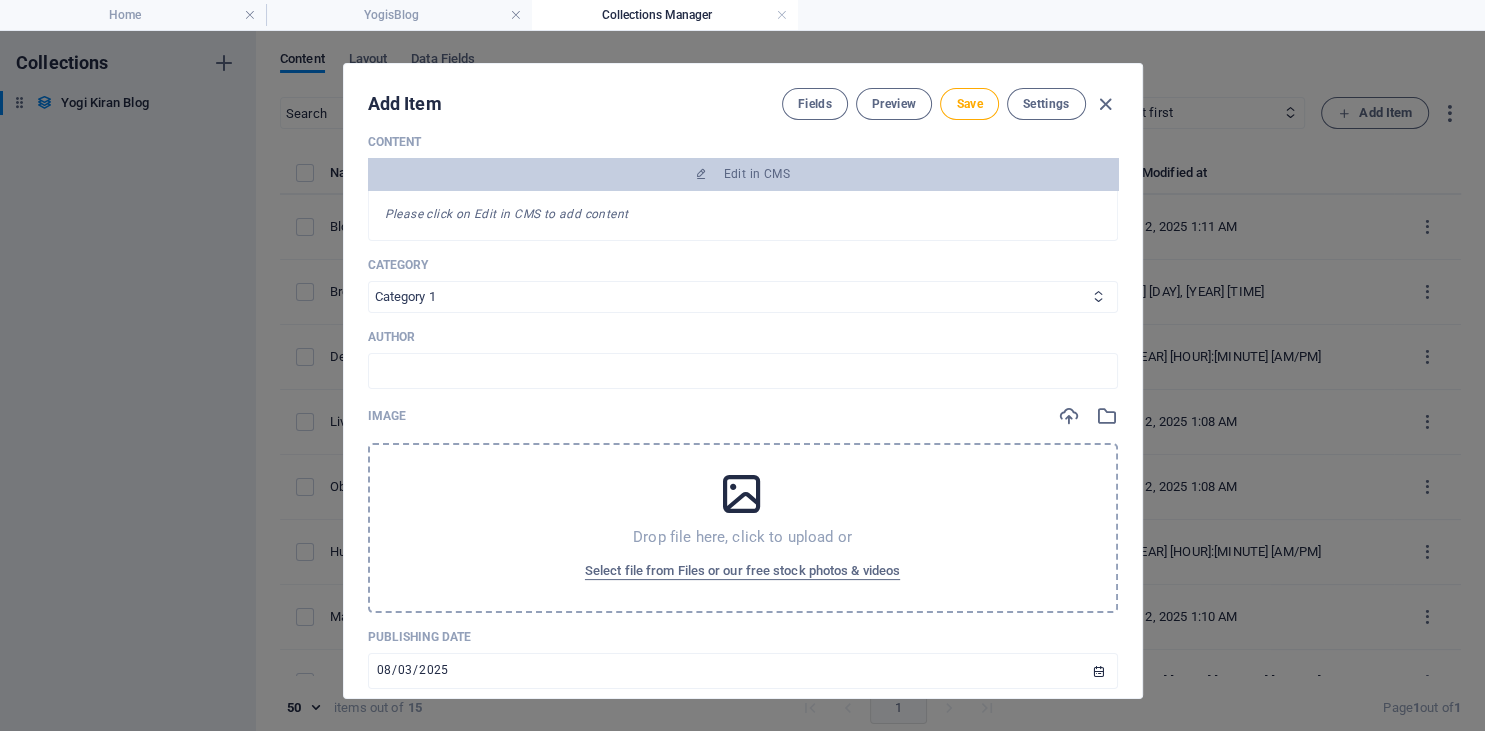 click on "Category 1" at bounding box center [0, 0] 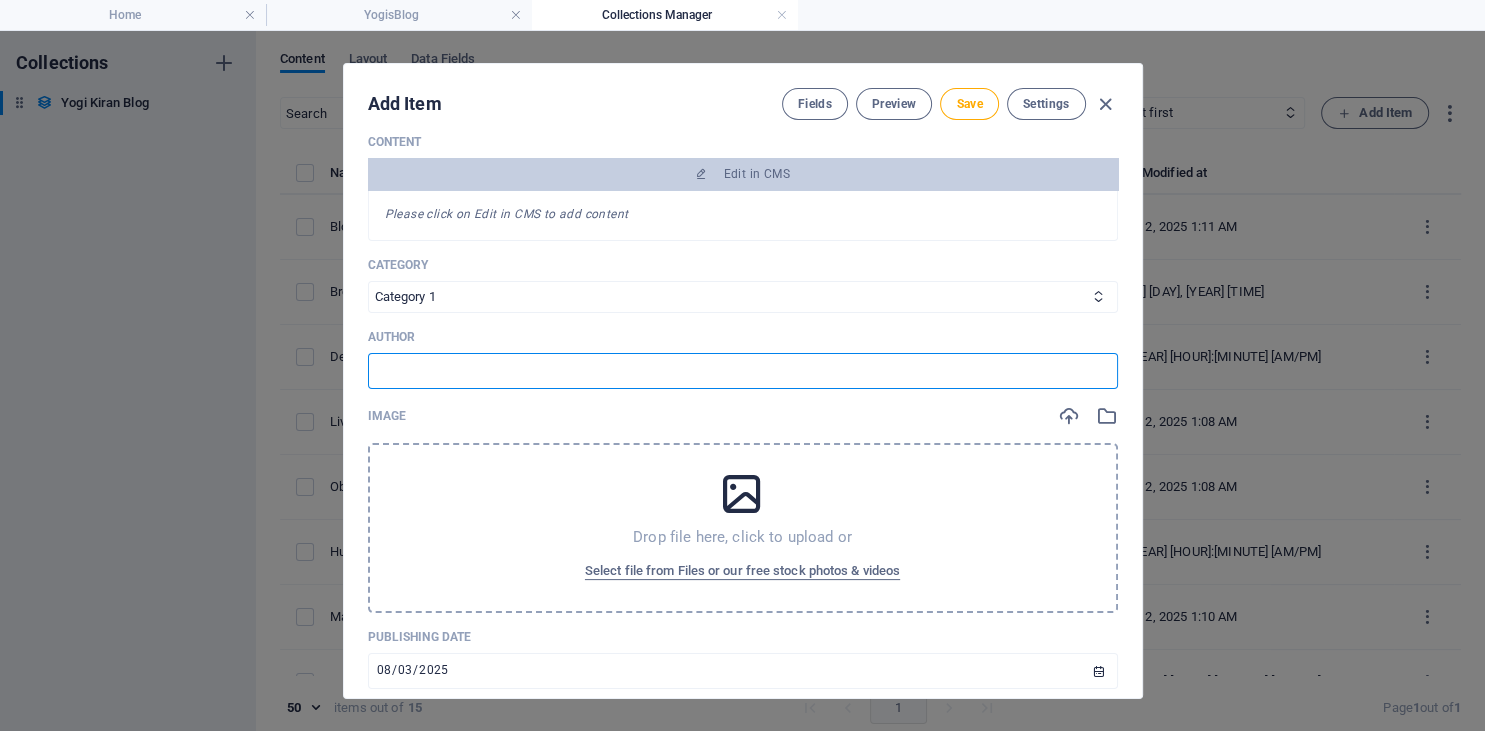 click at bounding box center (743, 371) 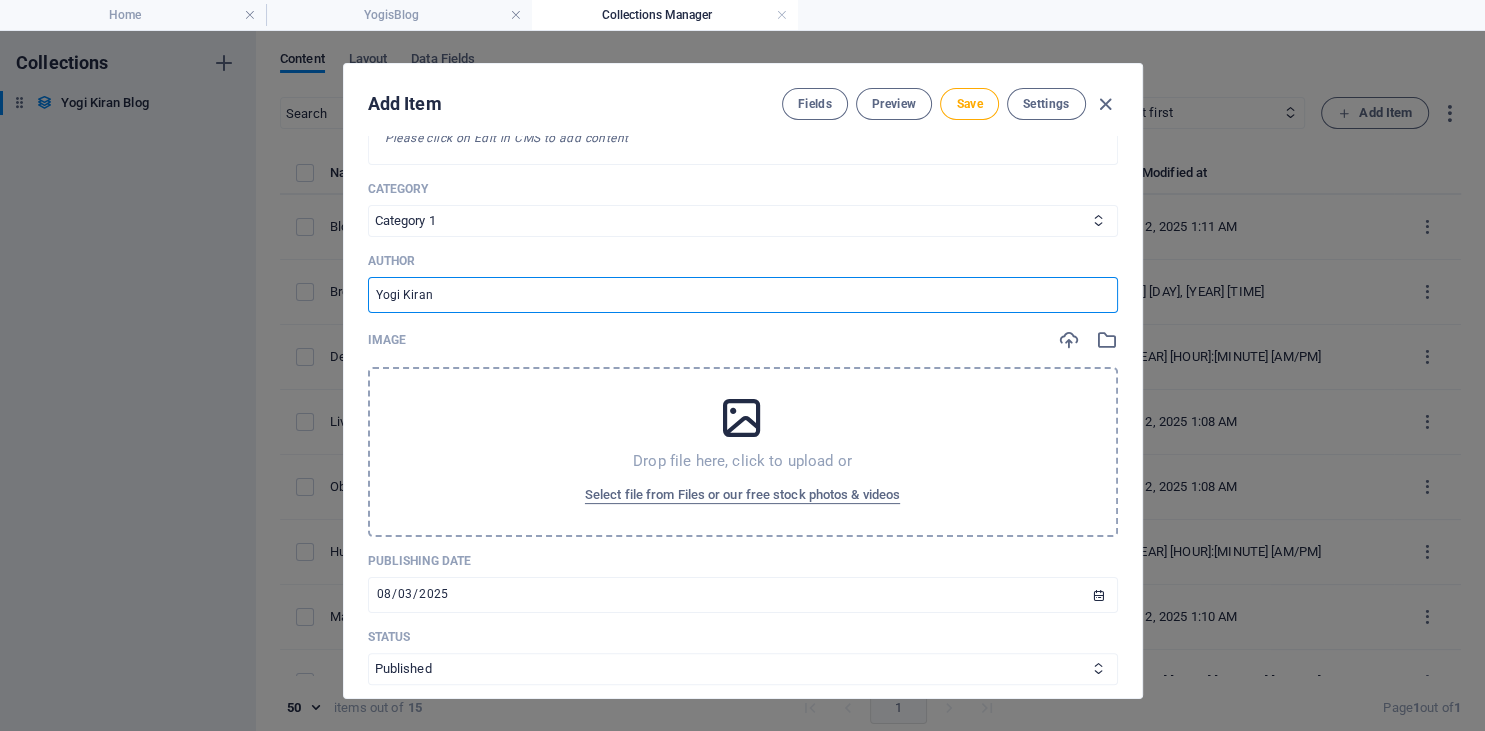 scroll, scrollTop: 456, scrollLeft: 0, axis: vertical 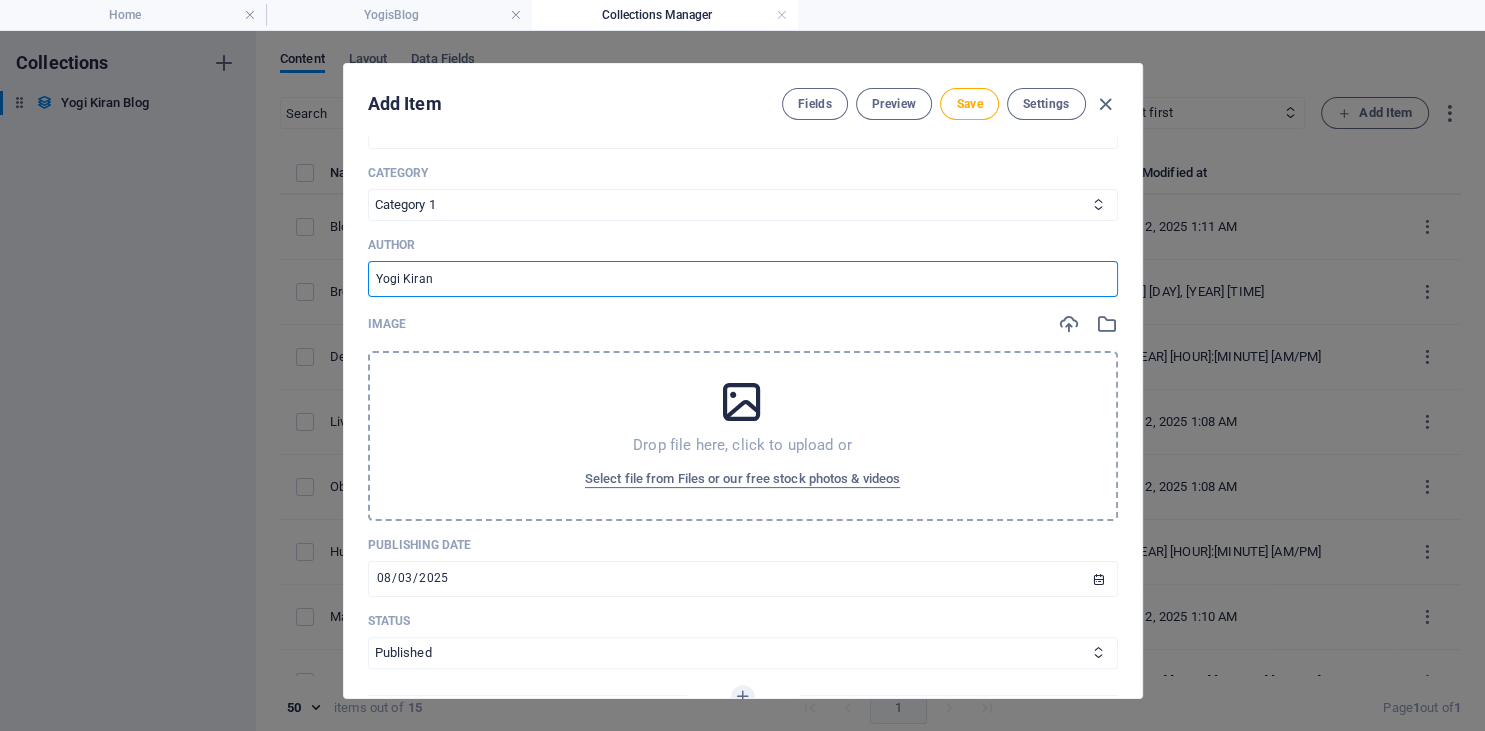 type on "Yogi Kiran" 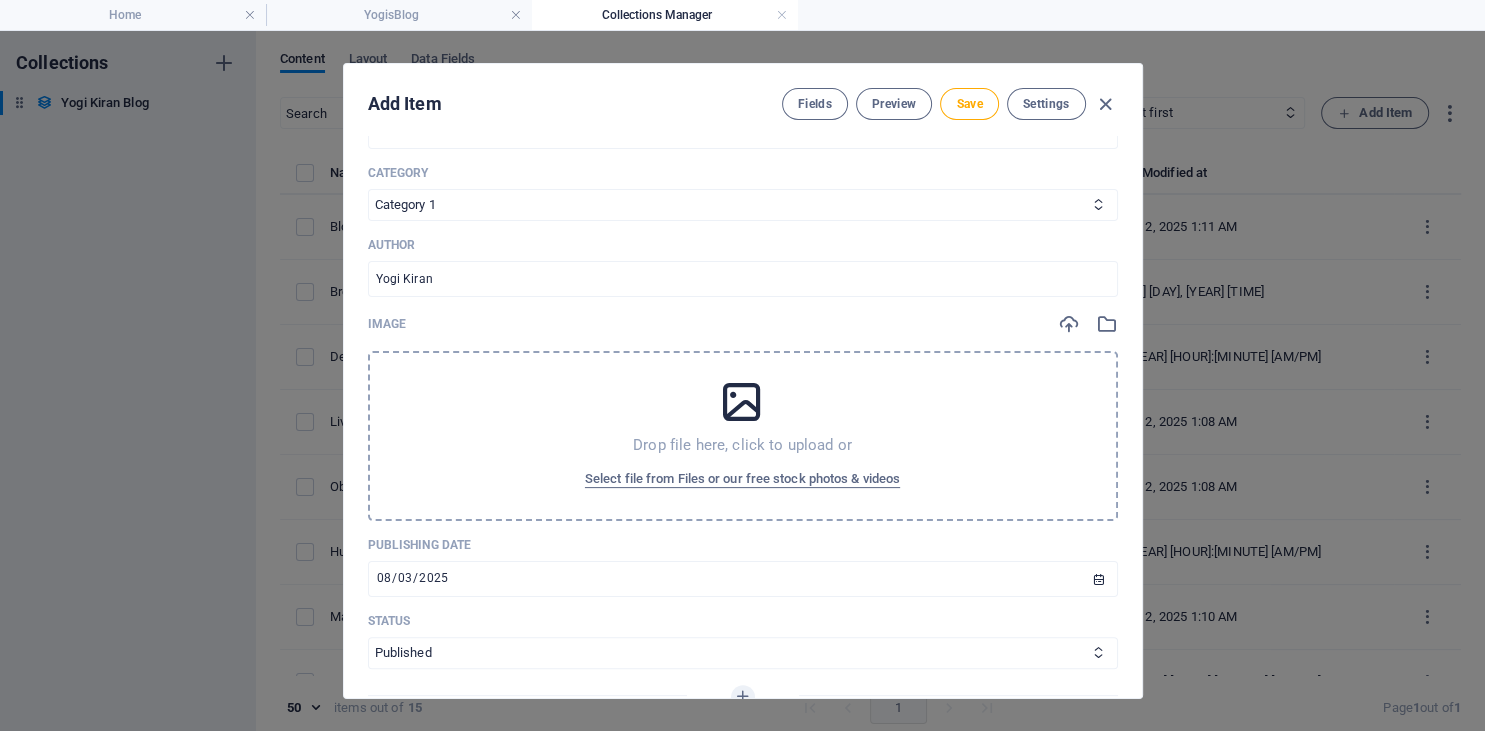 click at bounding box center [742, 402] 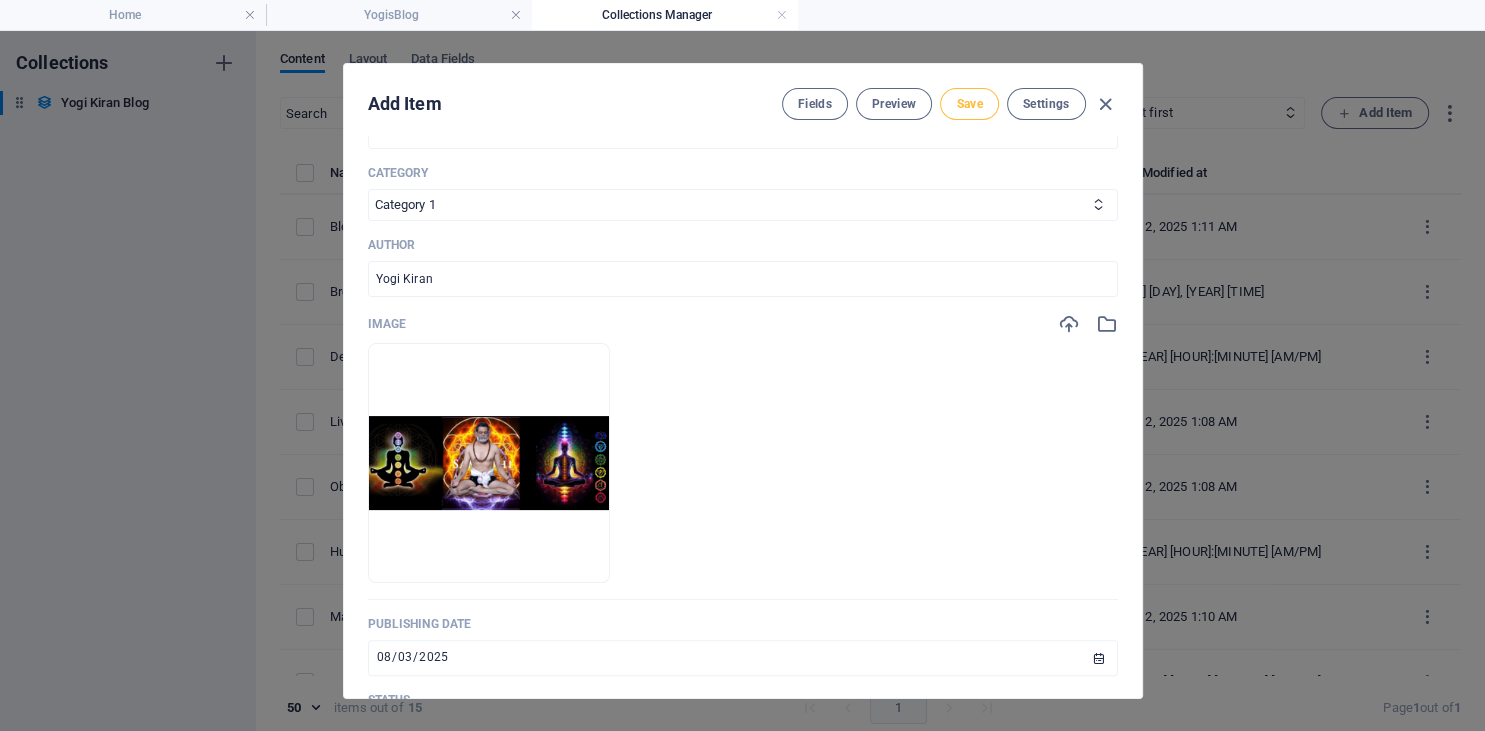 click on "Save" at bounding box center (969, 104) 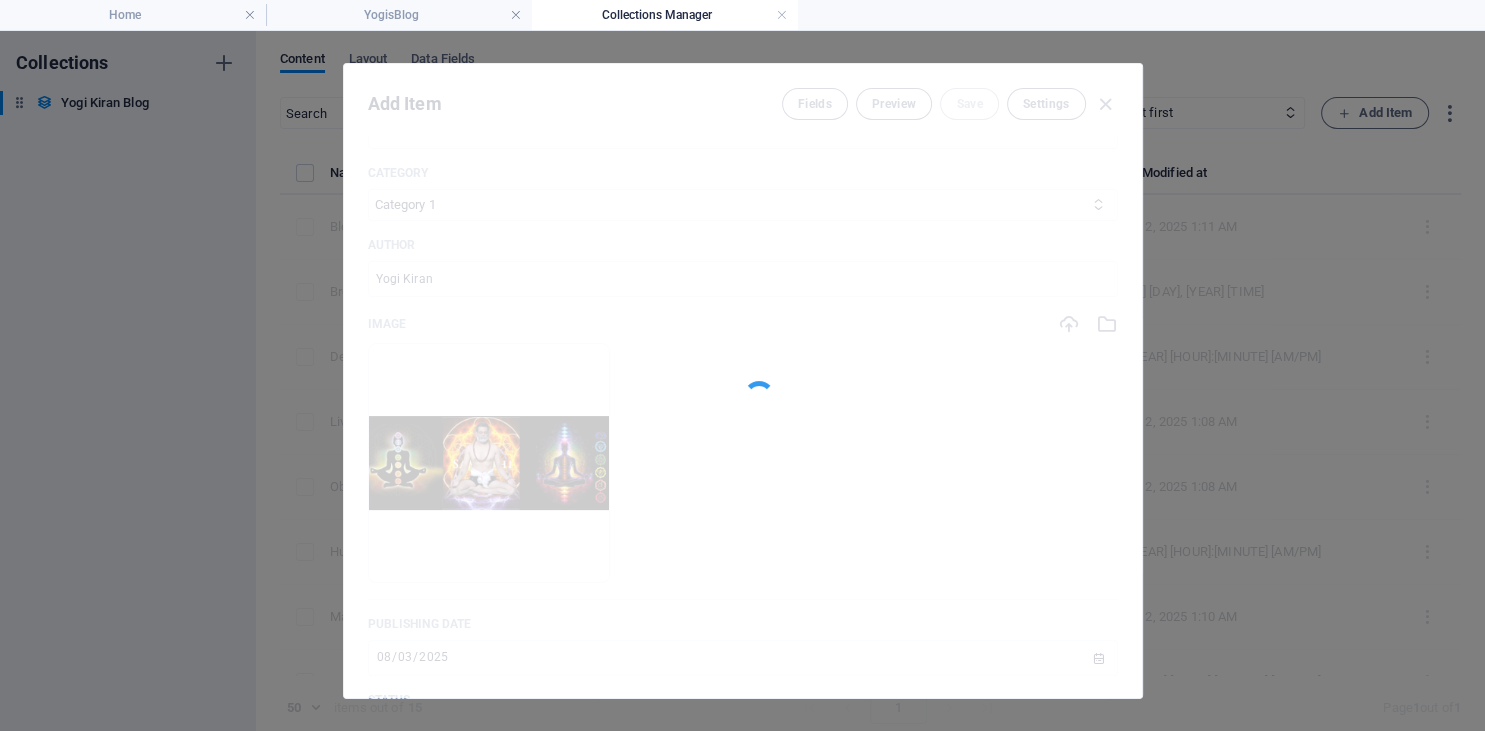 type on "the-yogi-cleansing-breath" 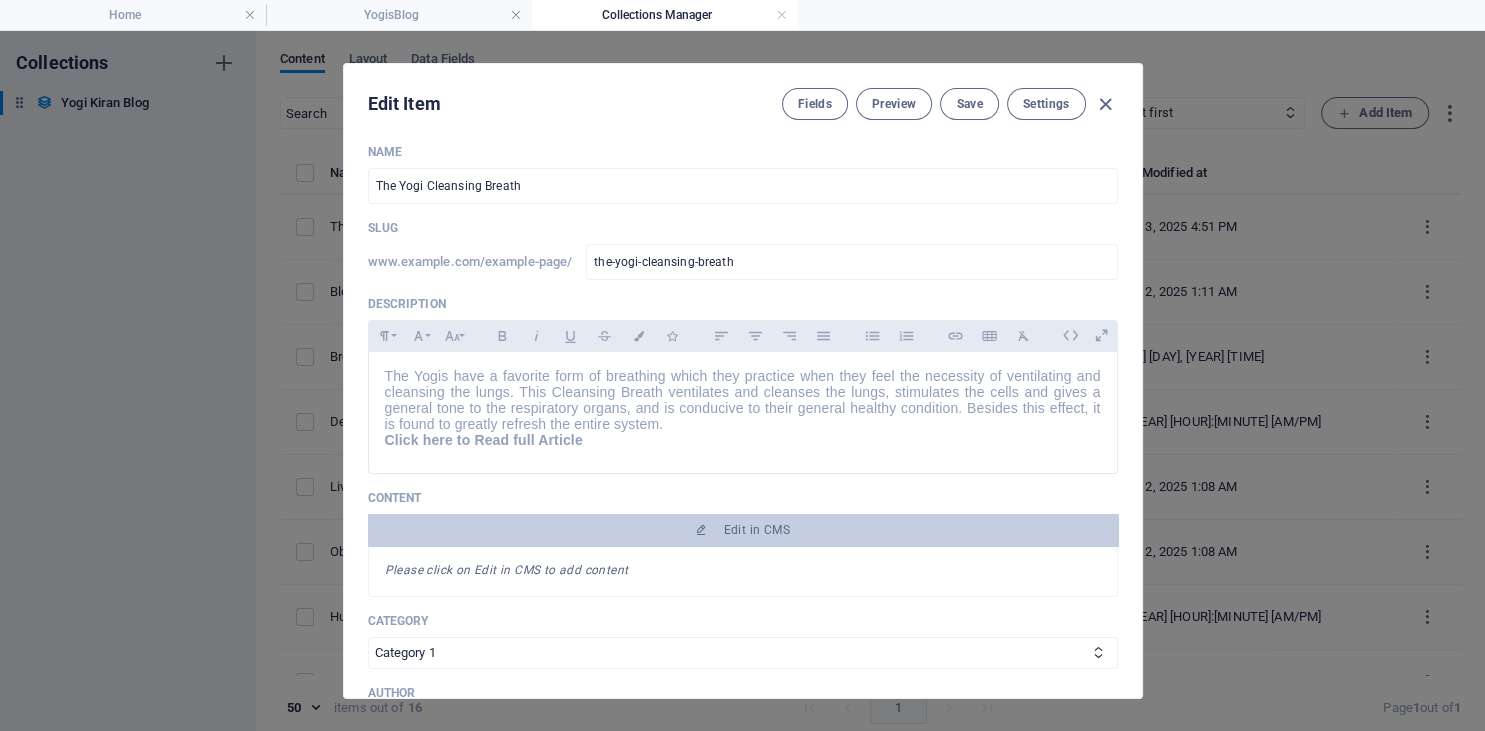 scroll, scrollTop: 0, scrollLeft: 0, axis: both 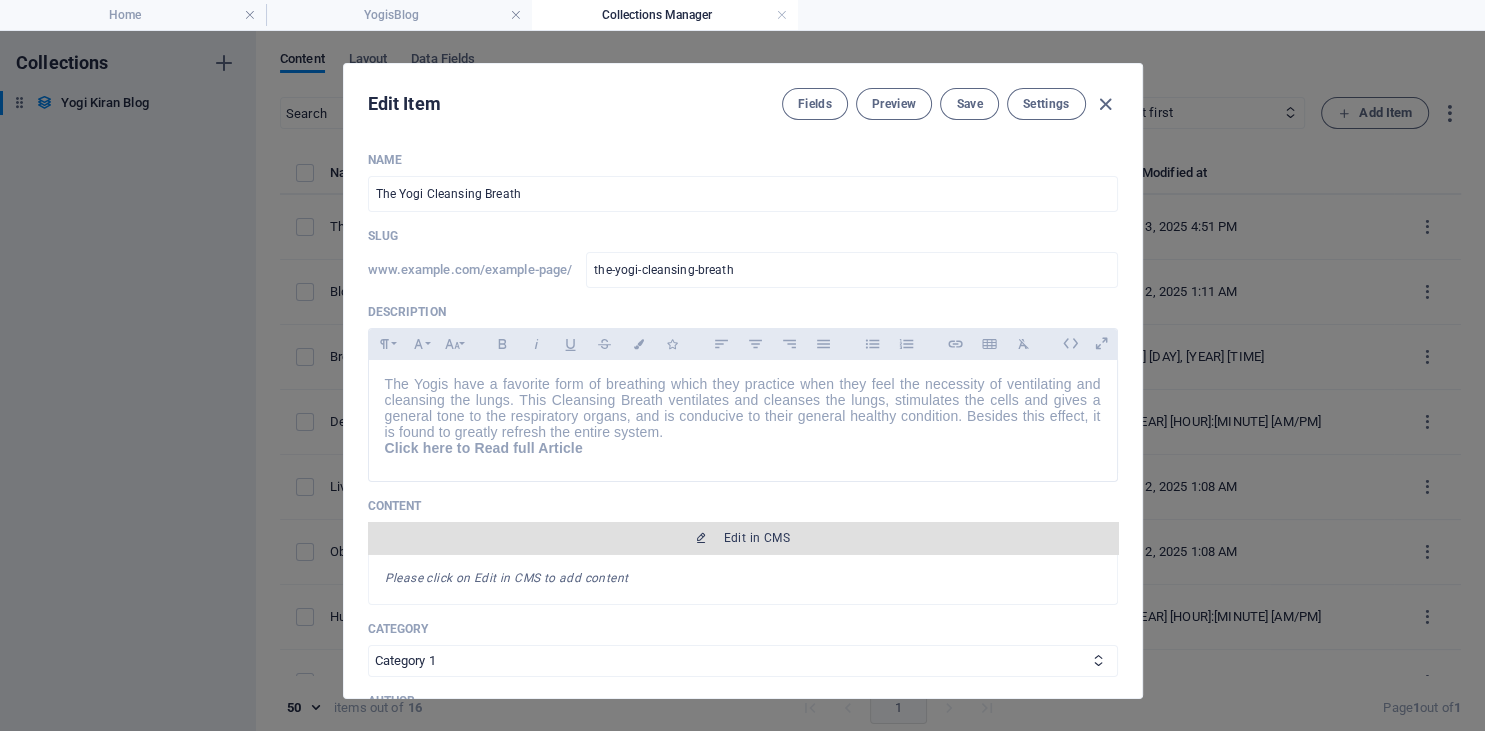 click on "Edit in CMS" at bounding box center (757, 538) 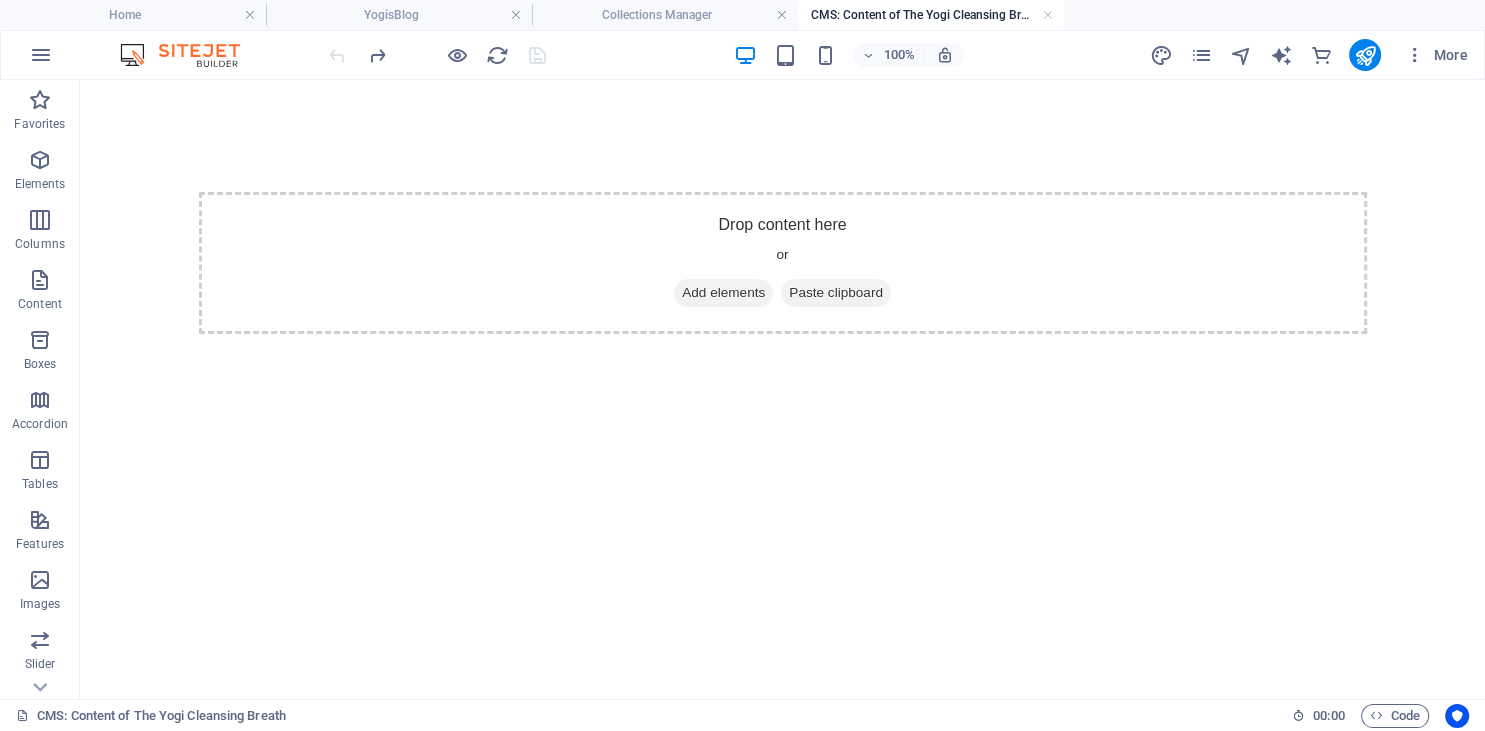 scroll, scrollTop: 0, scrollLeft: 0, axis: both 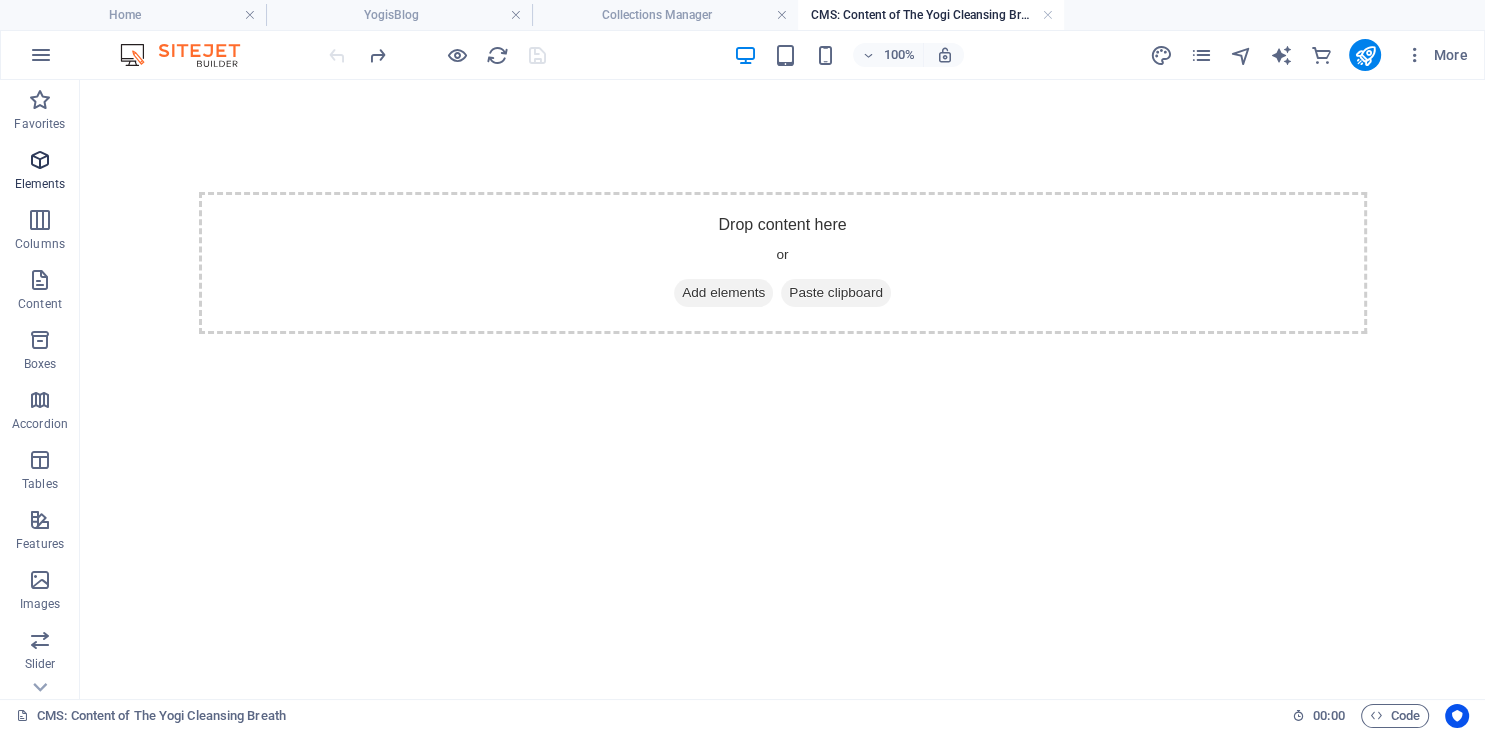 click at bounding box center [40, 160] 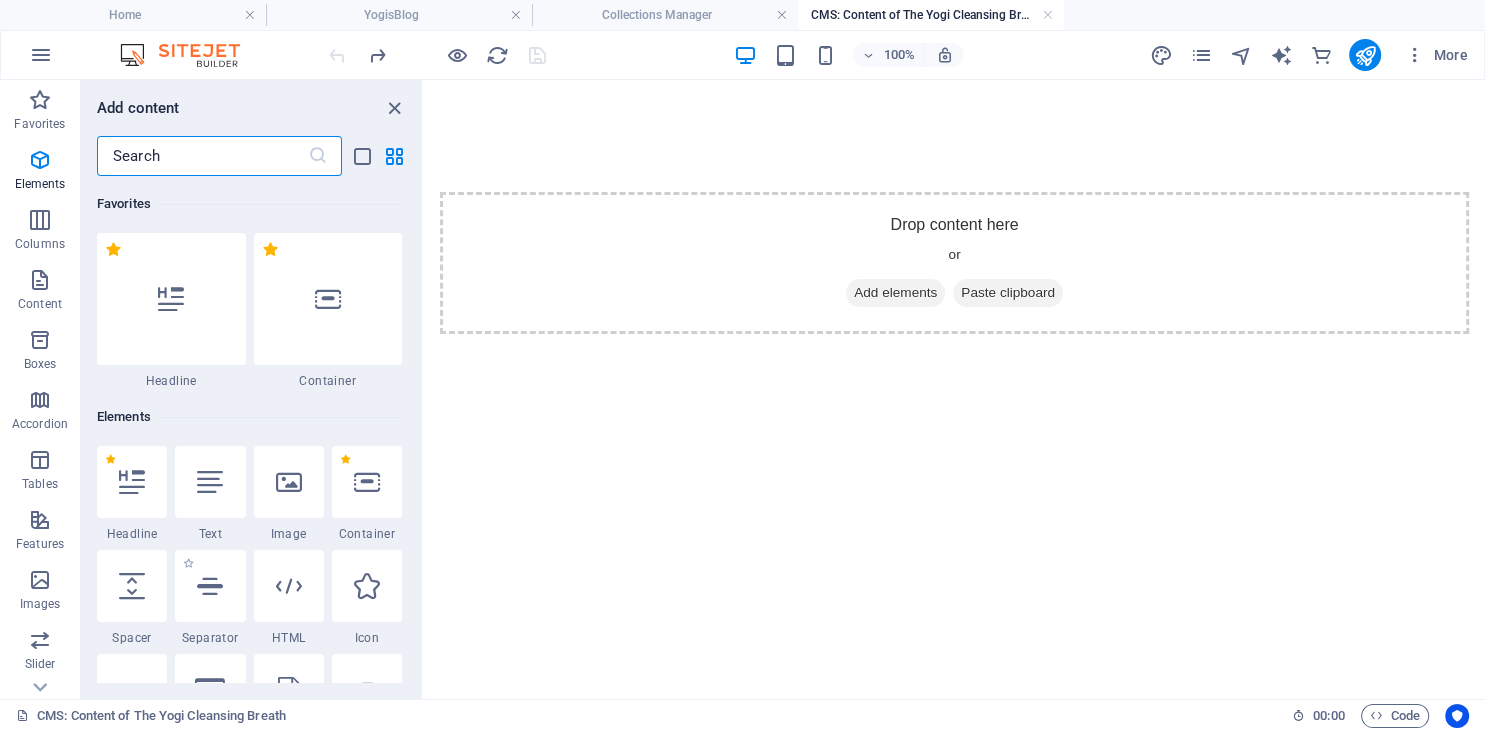 scroll, scrollTop: 212, scrollLeft: 0, axis: vertical 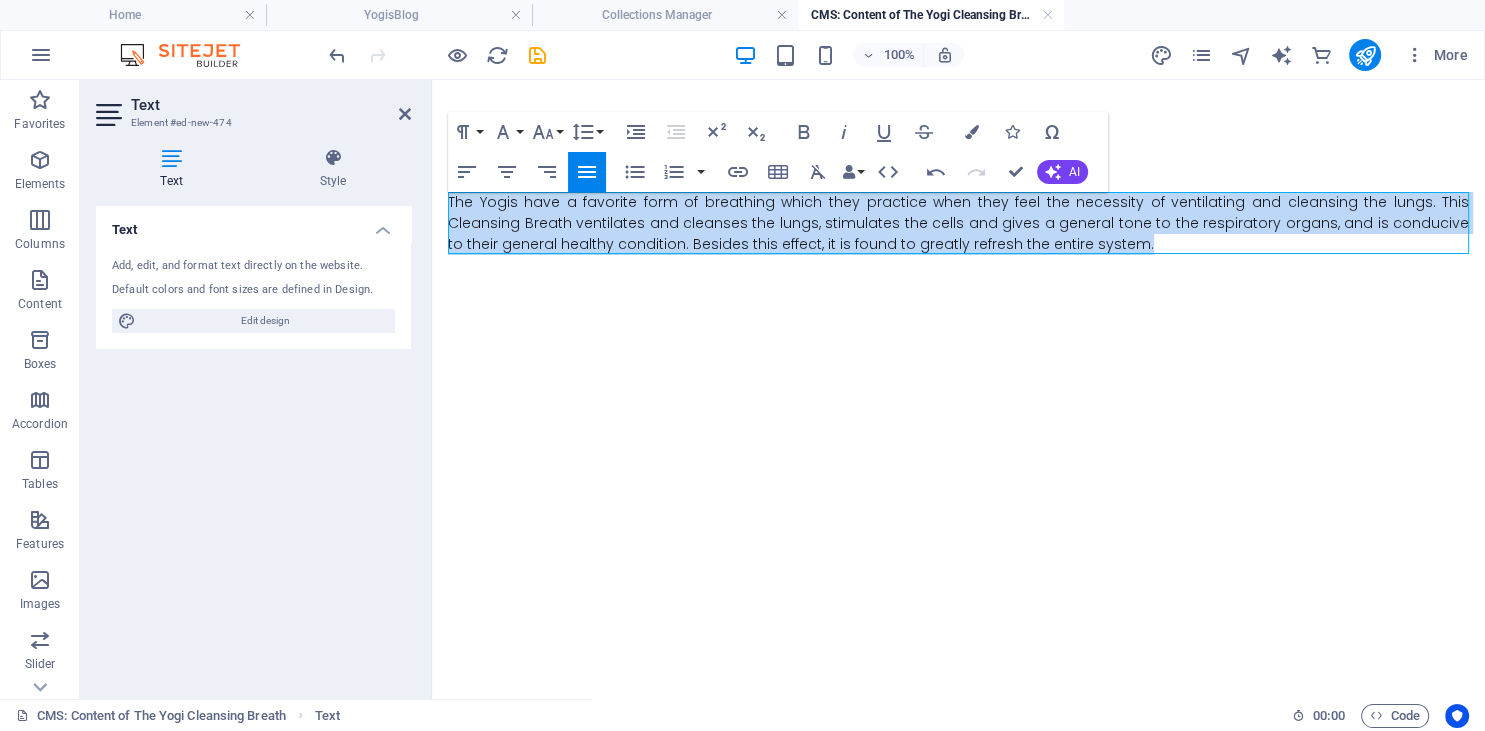drag, startPoint x: 1032, startPoint y: 250, endPoint x: 413, endPoint y: 186, distance: 622.29974 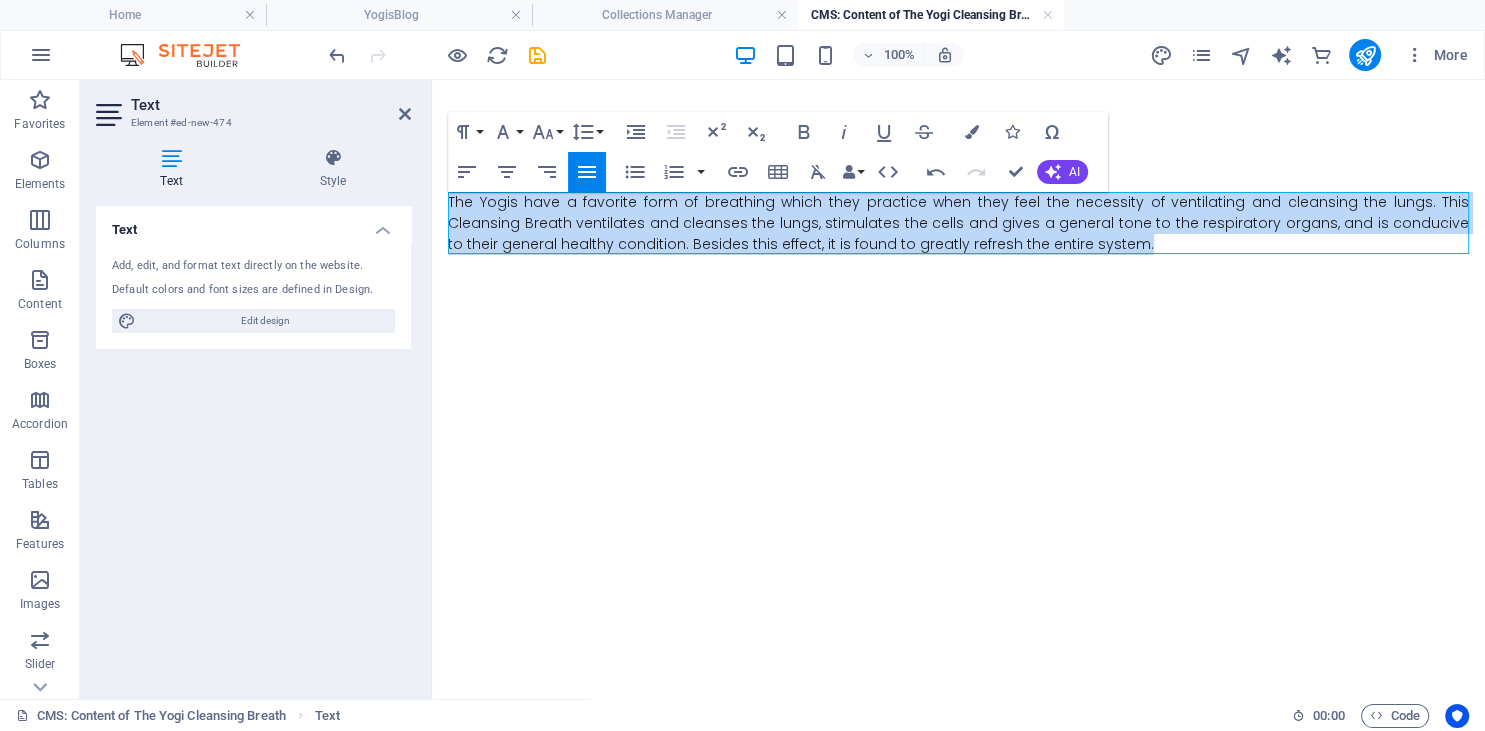 click on "Skip to main content
The Yogis have a favorite form of breathing which they practice when they feel the necessity of ventilating and cleansing the lungs. This Cleansing Breath ventilates and cleanses the lungs, stimulates the cells and gives a general tone to the respiratory organs, and is conducive to their general healthy condition. Besides this effect, it is found to greatly refresh the entire system." at bounding box center (958, 223) 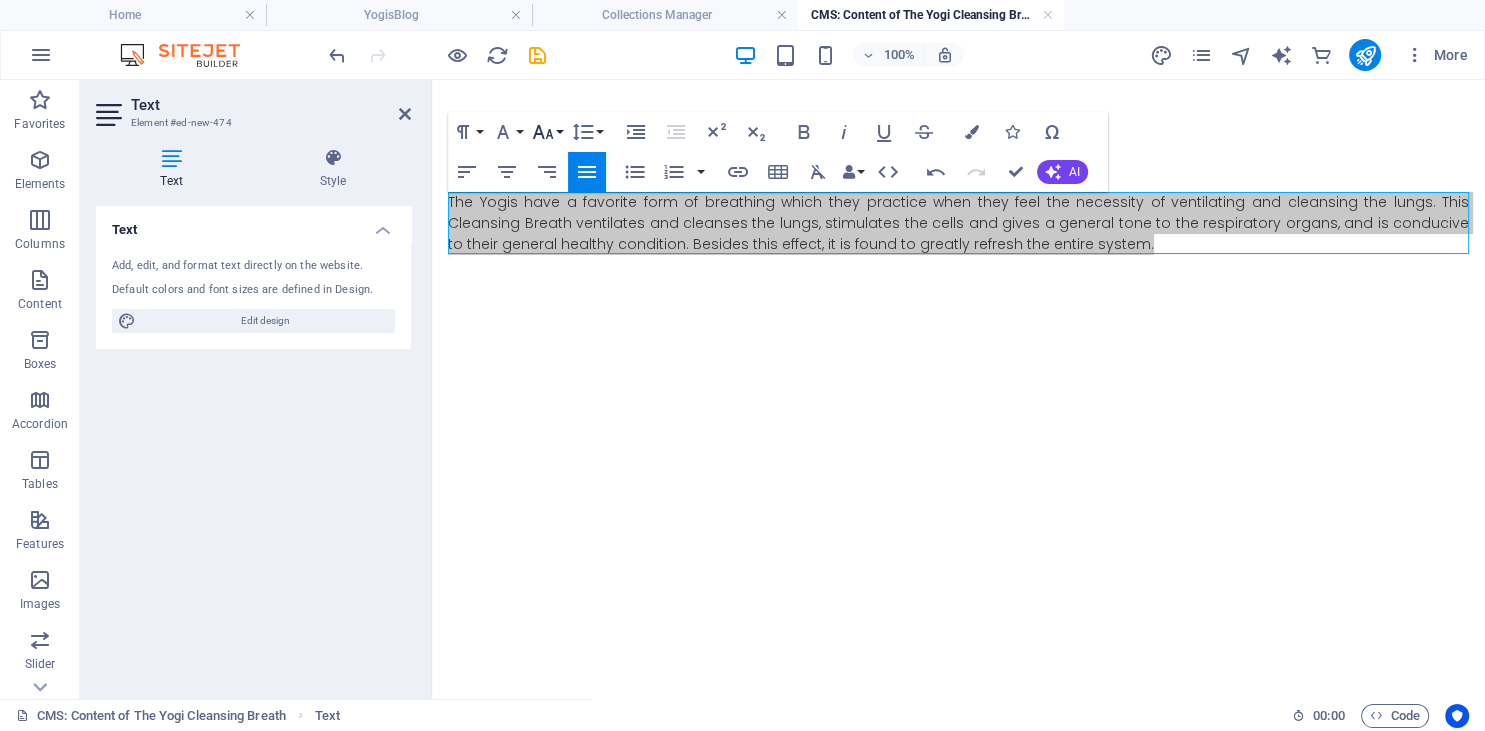 click 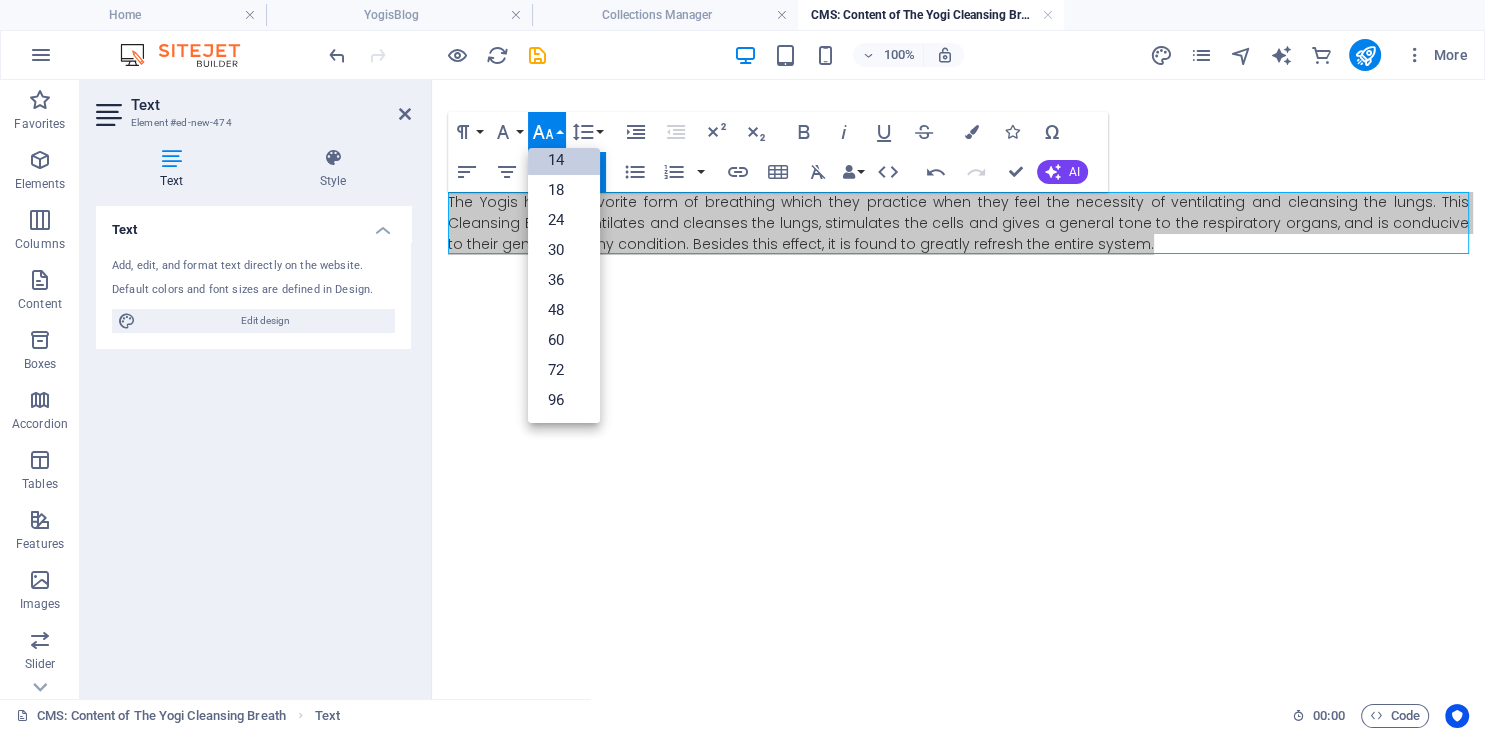 scroll, scrollTop: 160, scrollLeft: 0, axis: vertical 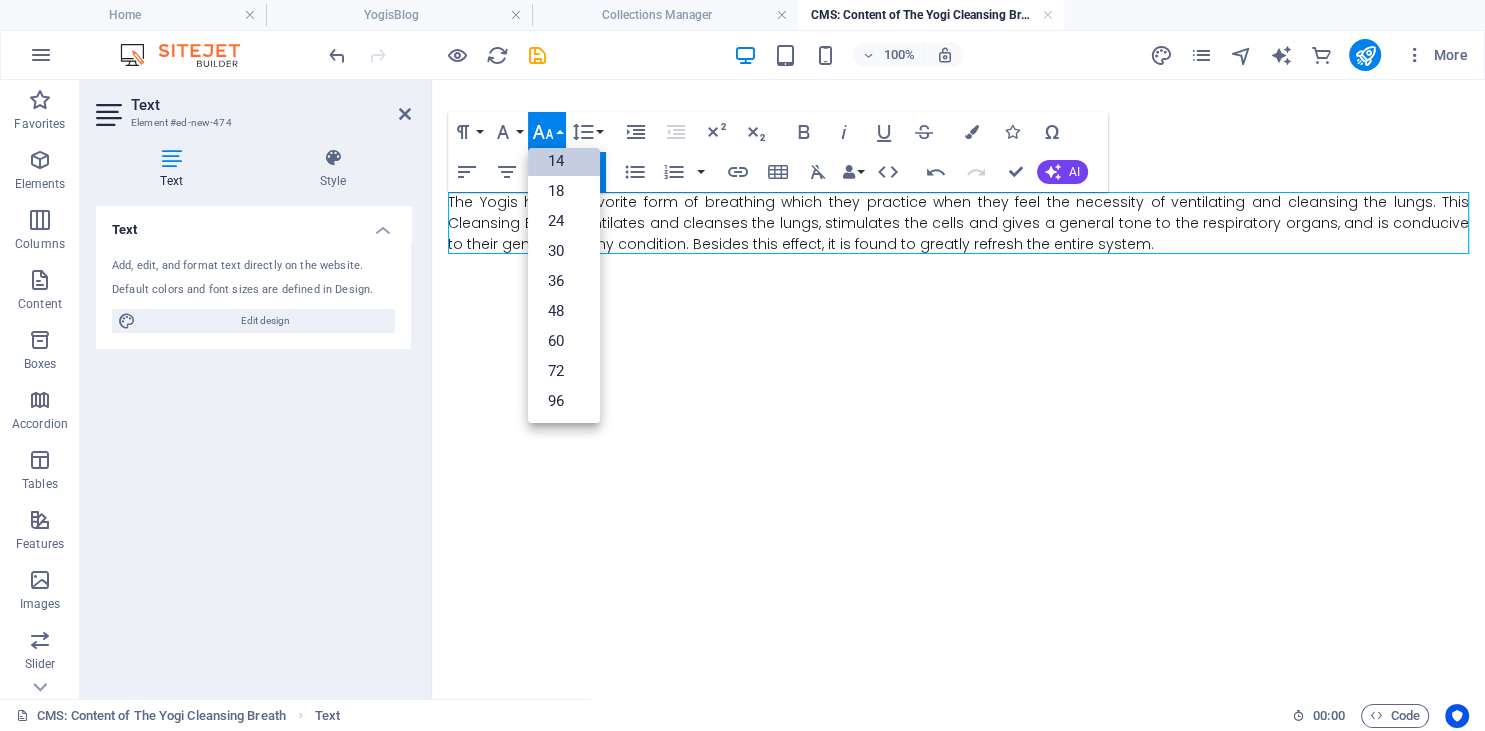 click on "The Yogis have a favorite form of breathing which they practice when they feel the necessity of ventilating and cleansing the lungs. This Cleansing Breath ventilates and cleanses the lungs, stimulates the cells and gives a general tone to the respiratory organs, and is conducive to their general healthy condition. Besides this effect, it is found to greatly refresh the entire system." at bounding box center [958, 223] 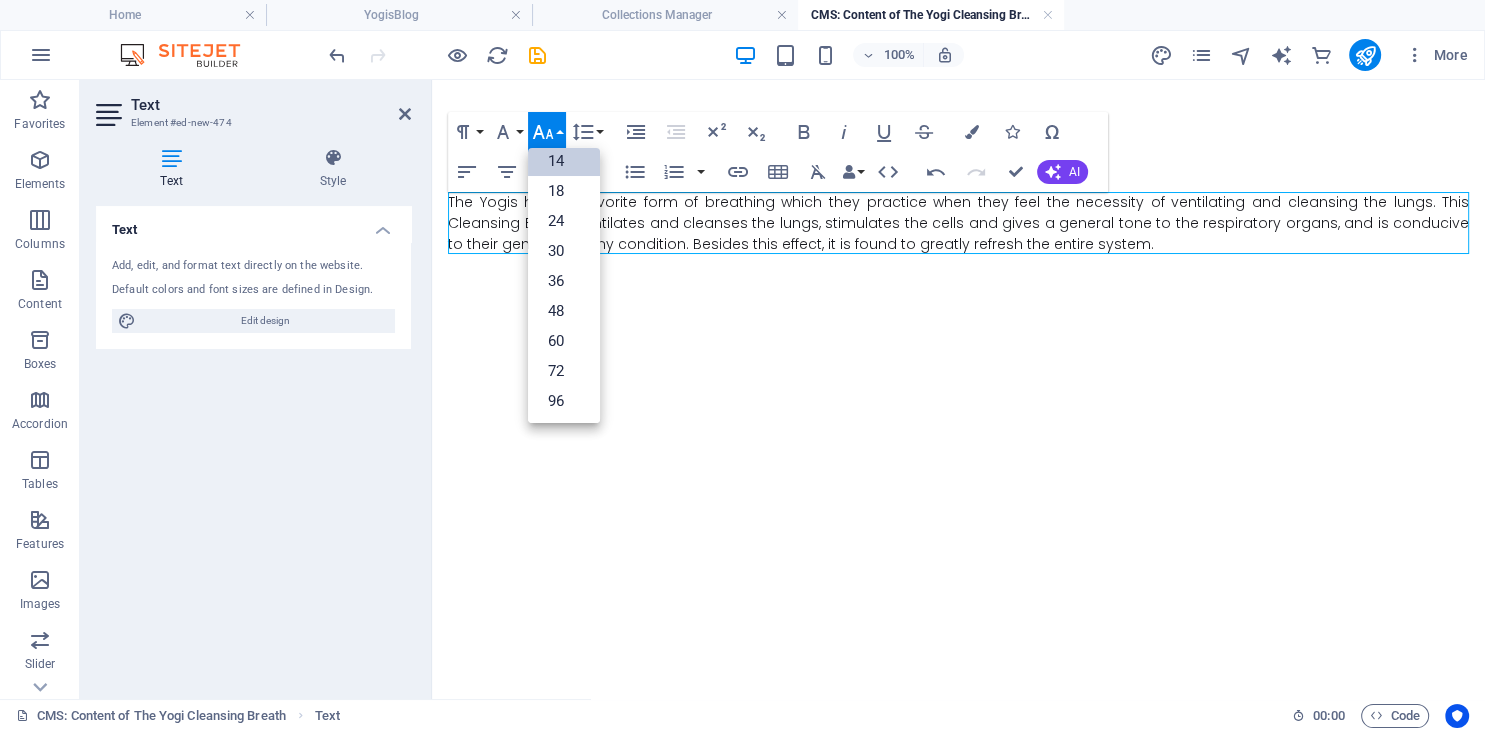 click on "Skip to main content
The Yogis have a favorite form of breathing which they practice when they feel the necessity of ventilating and cleansing the lungs. This Cleansing Breath ventilates and cleanses the lungs, stimulates the cells and gives a general tone to the respiratory organs, and is conducive to their general healthy condition. Besides this effect, it is found to greatly refresh the entire system." at bounding box center (958, 223) 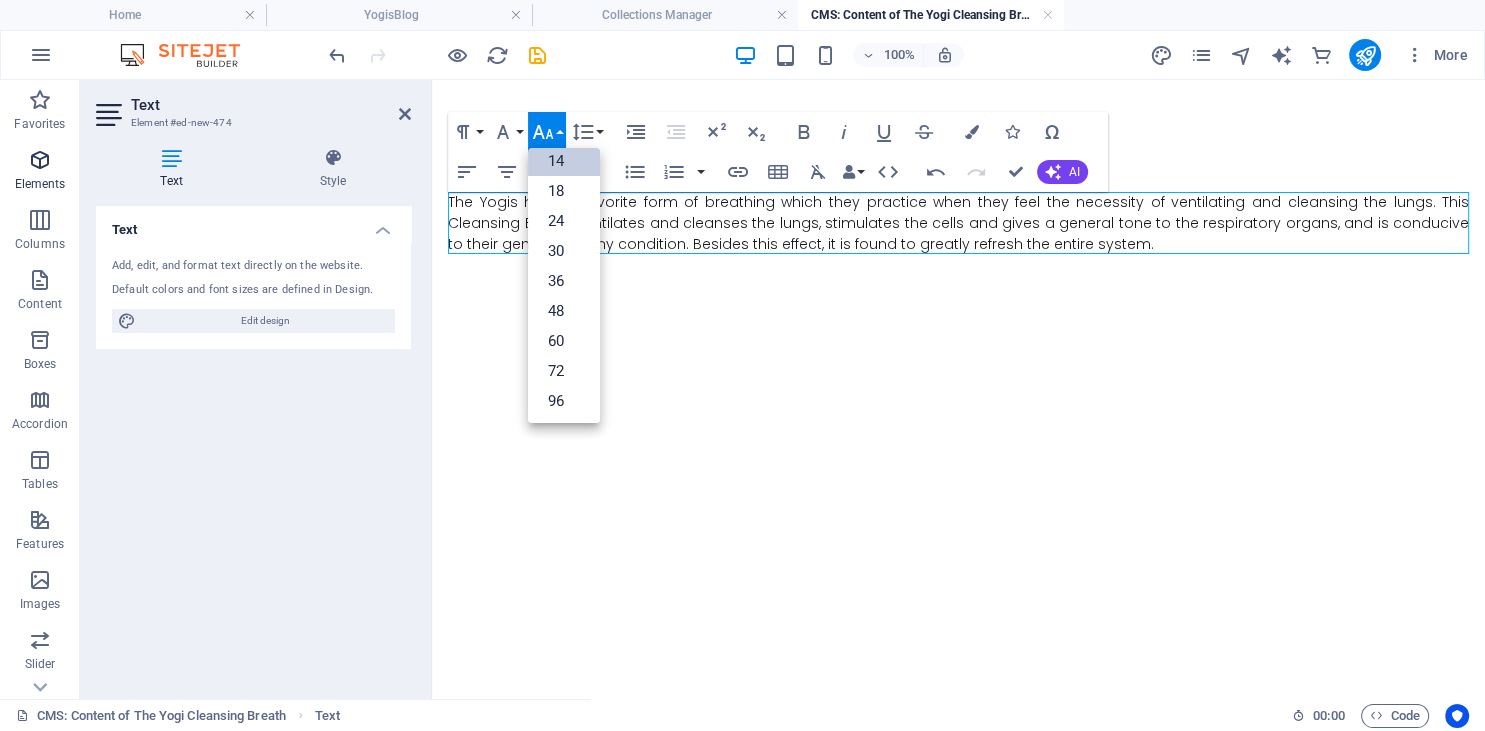 click on "Elements" at bounding box center [40, 172] 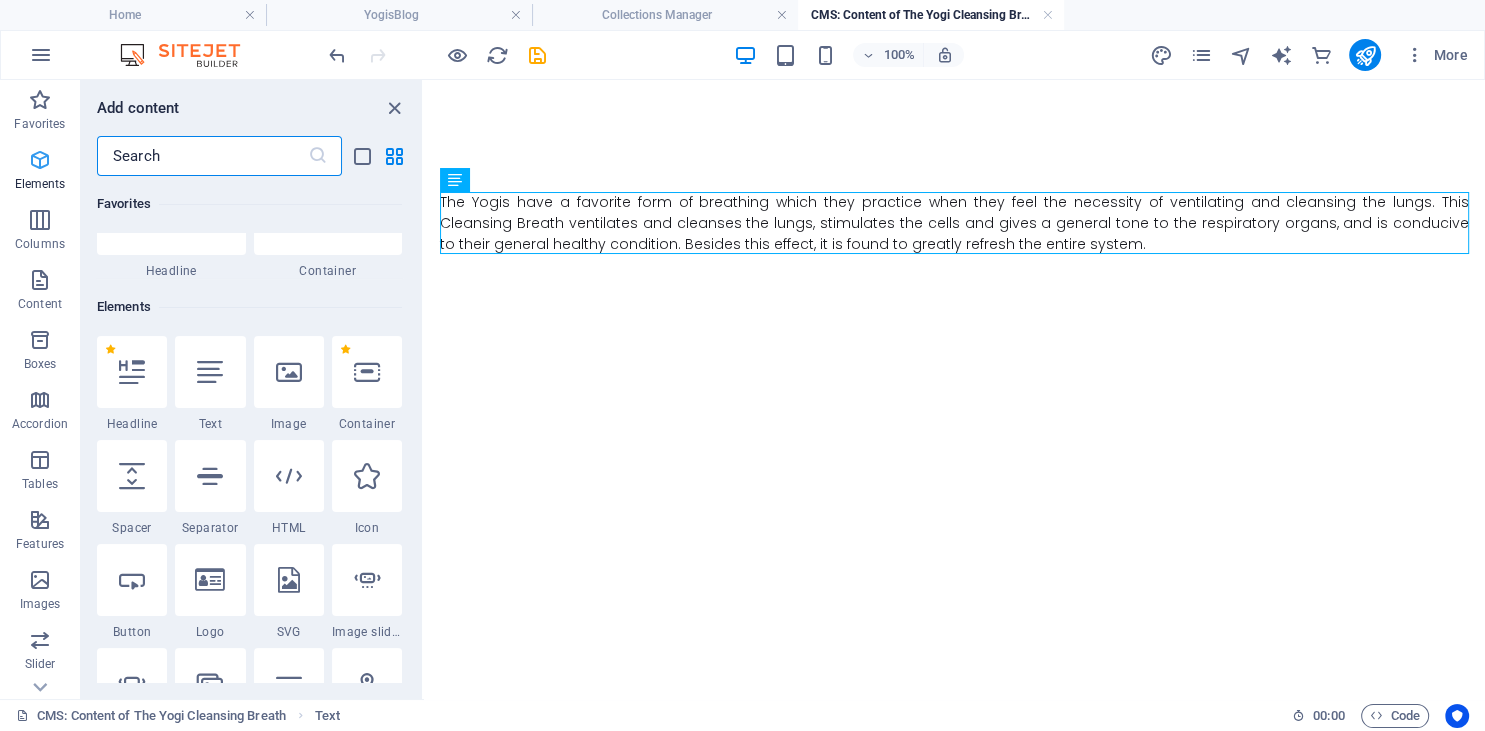 scroll, scrollTop: 212, scrollLeft: 0, axis: vertical 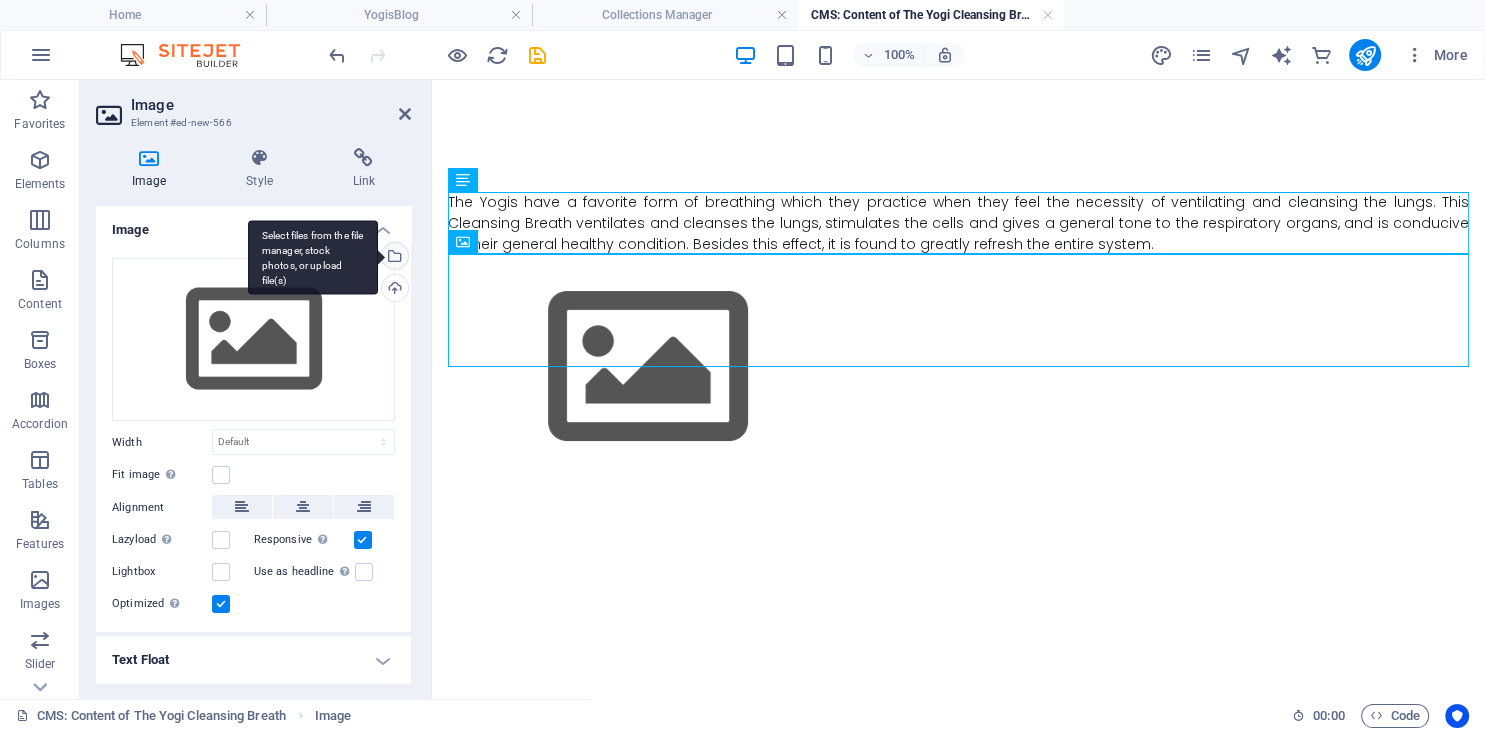 click on "Select files from the file manager, stock photos, or upload file(s)" at bounding box center [393, 258] 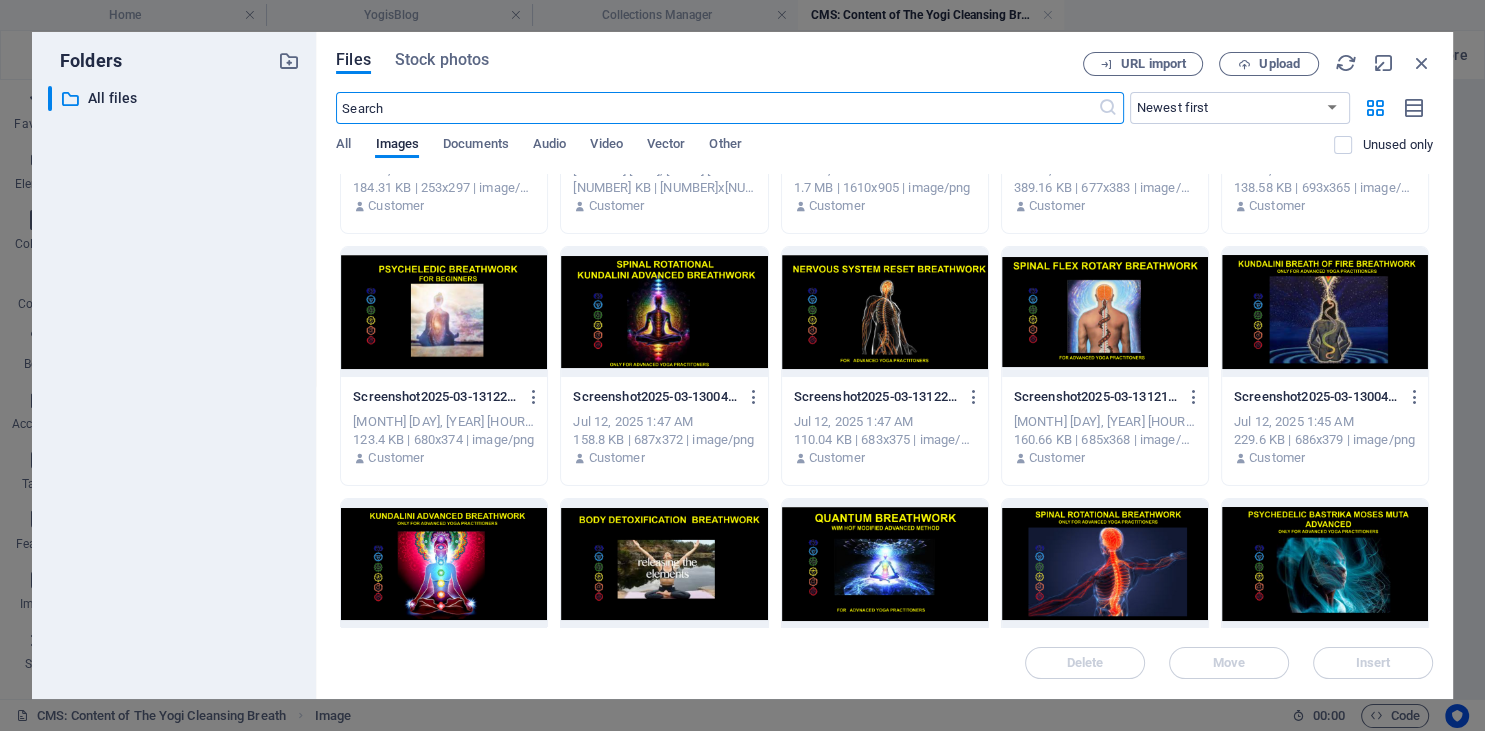 scroll, scrollTop: 7126, scrollLeft: 0, axis: vertical 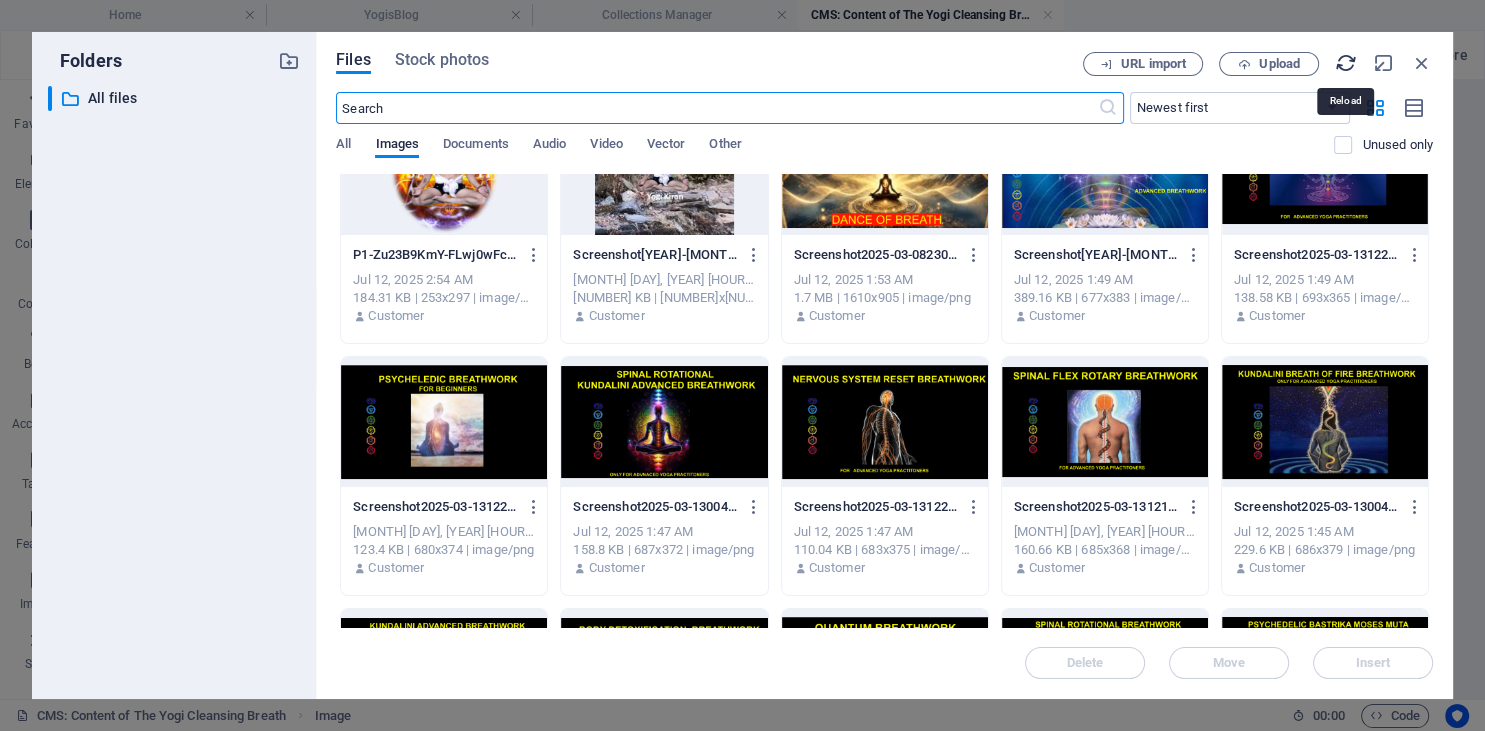 click at bounding box center (1346, 63) 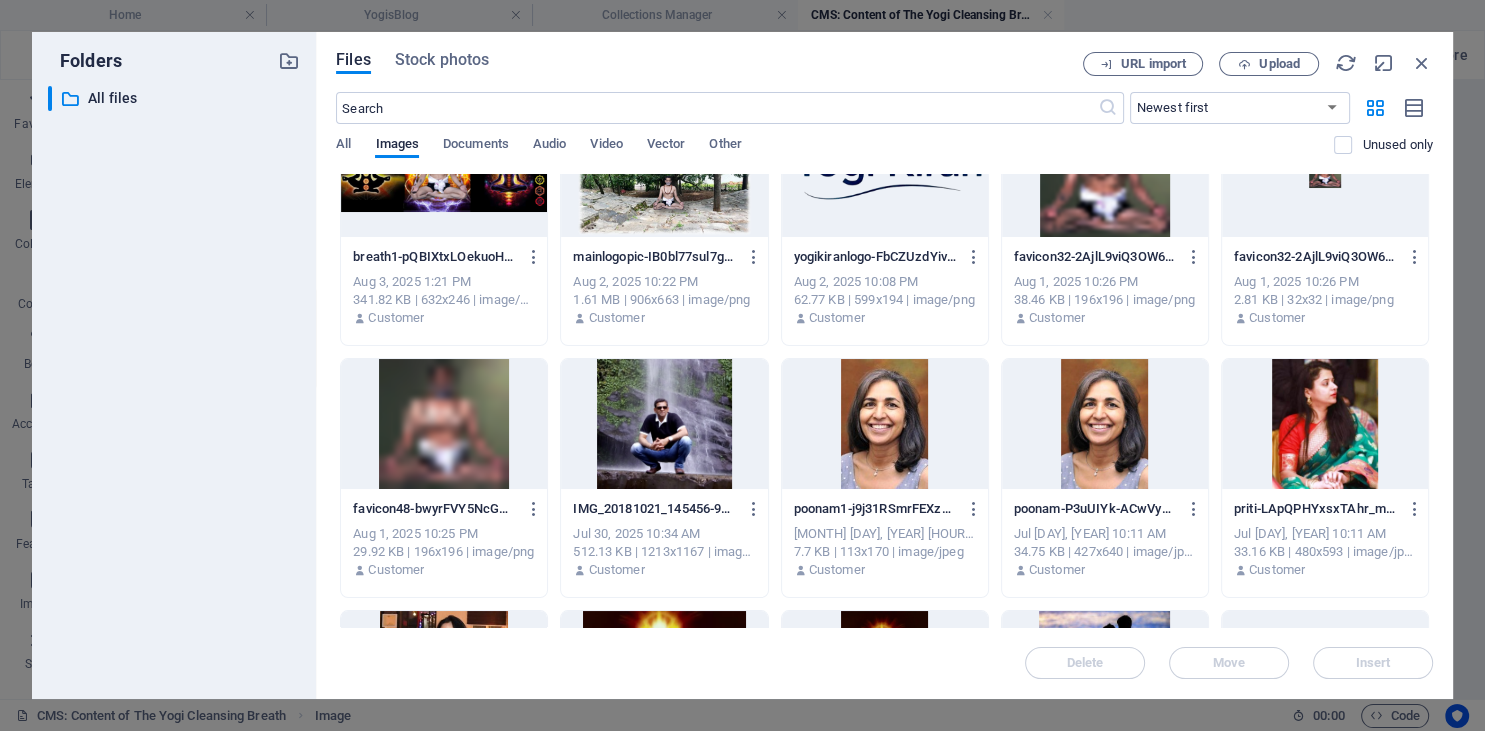 scroll, scrollTop: 0, scrollLeft: 0, axis: both 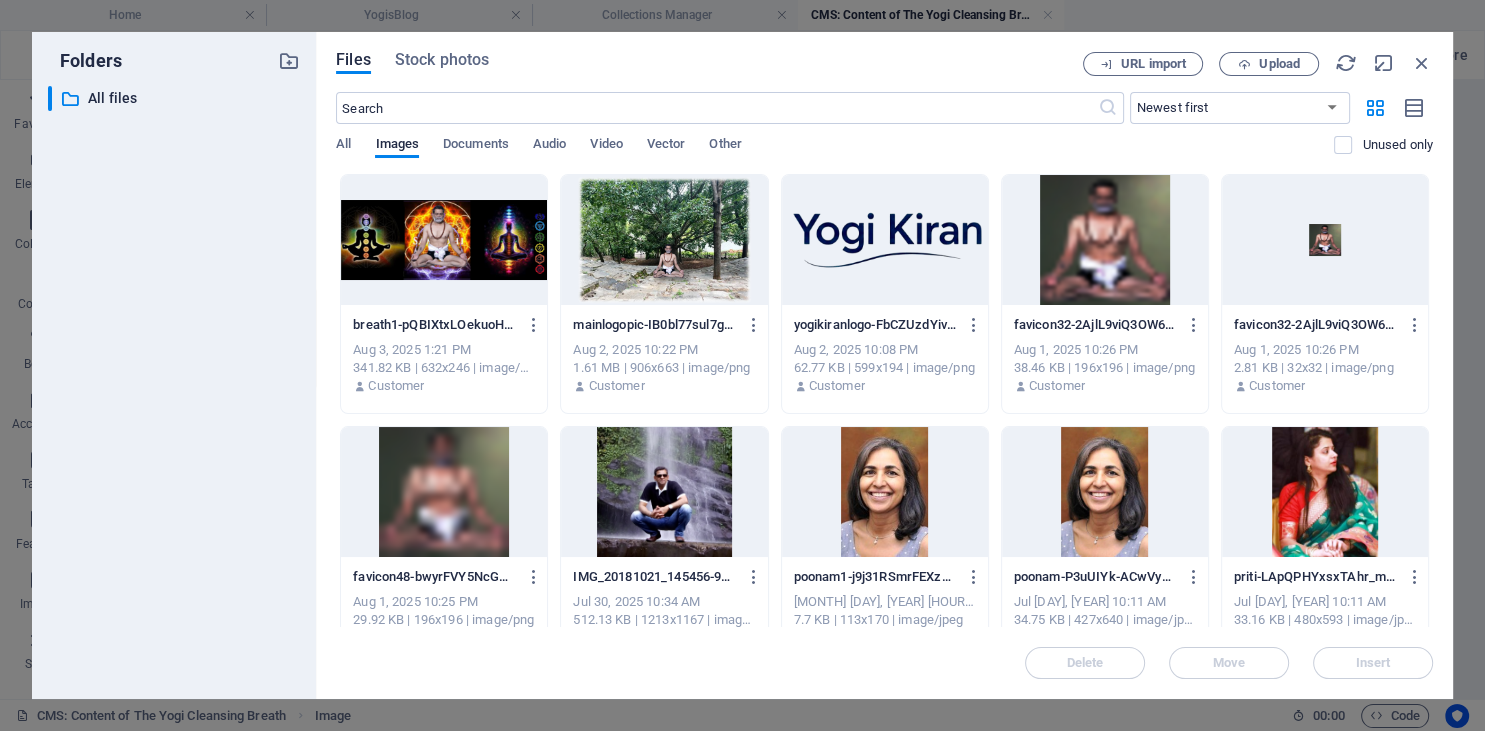 click at bounding box center (444, 240) 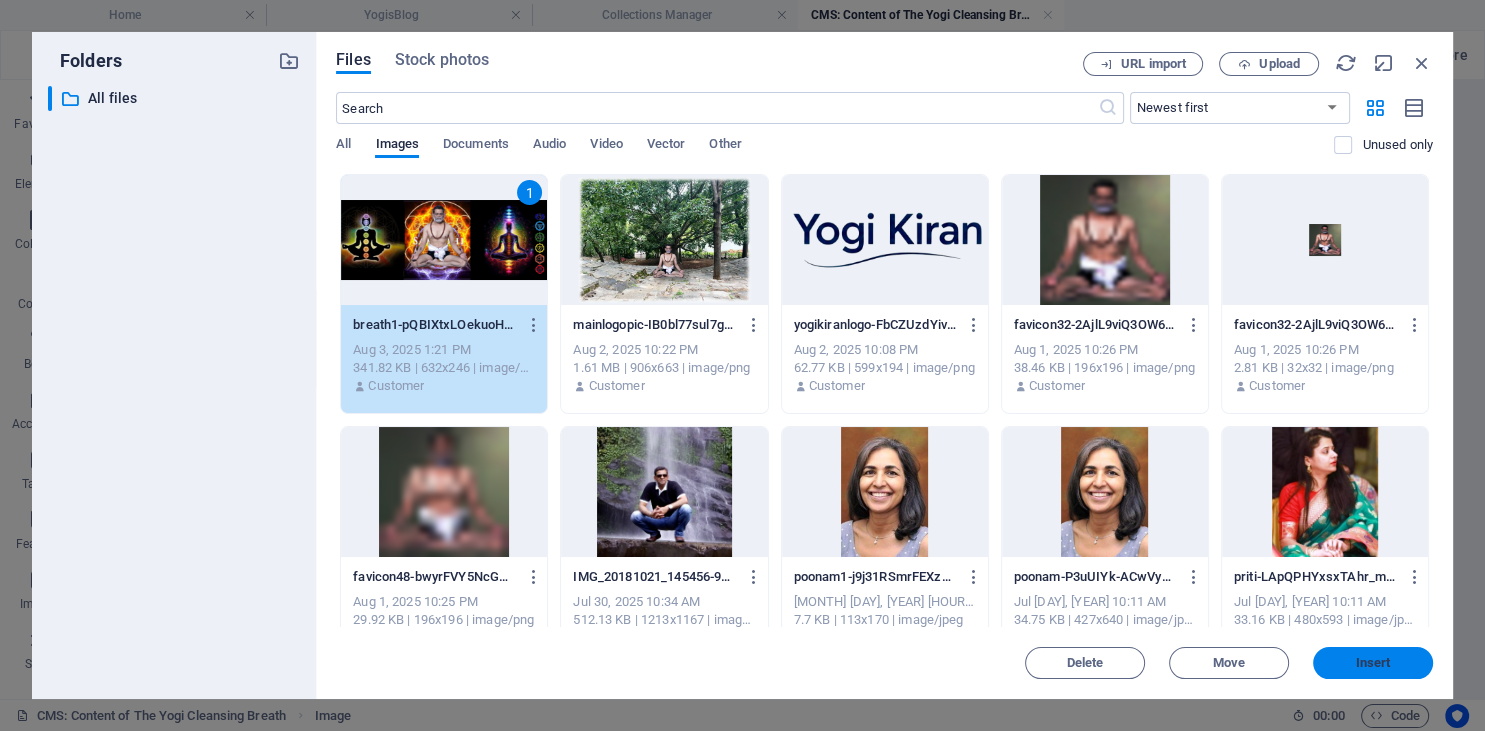 drag, startPoint x: 1352, startPoint y: 662, endPoint x: 689, endPoint y: 507, distance: 680.8774 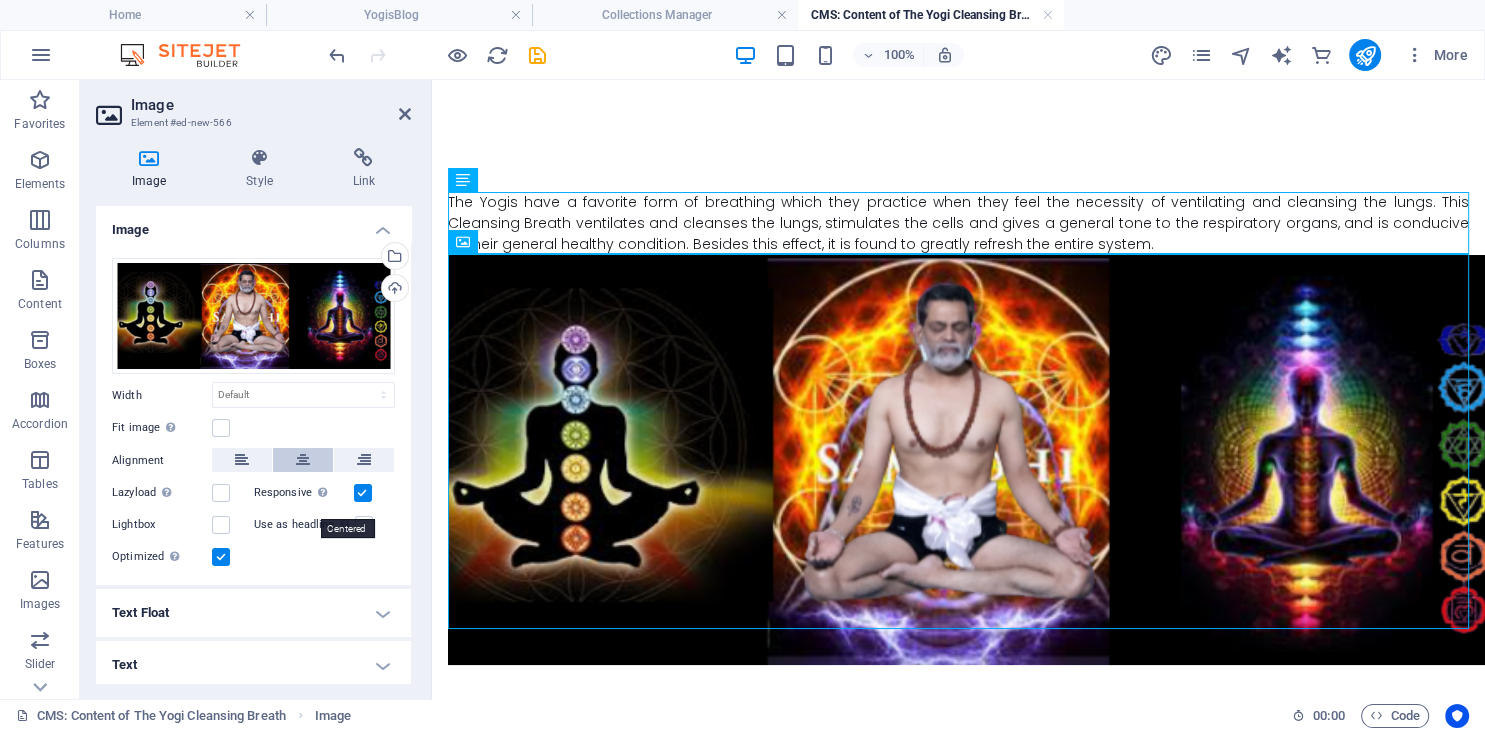 click at bounding box center [303, 460] 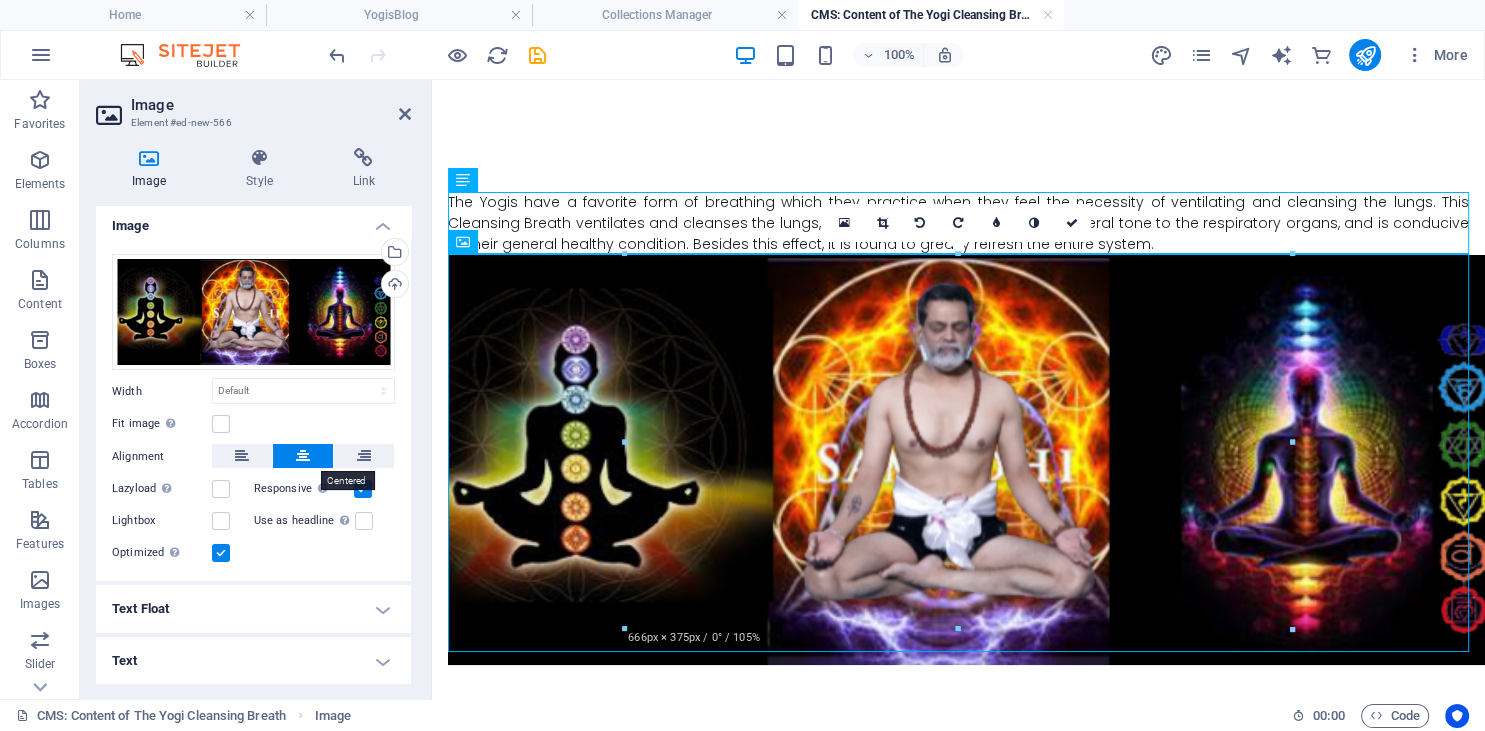 scroll, scrollTop: 5, scrollLeft: 0, axis: vertical 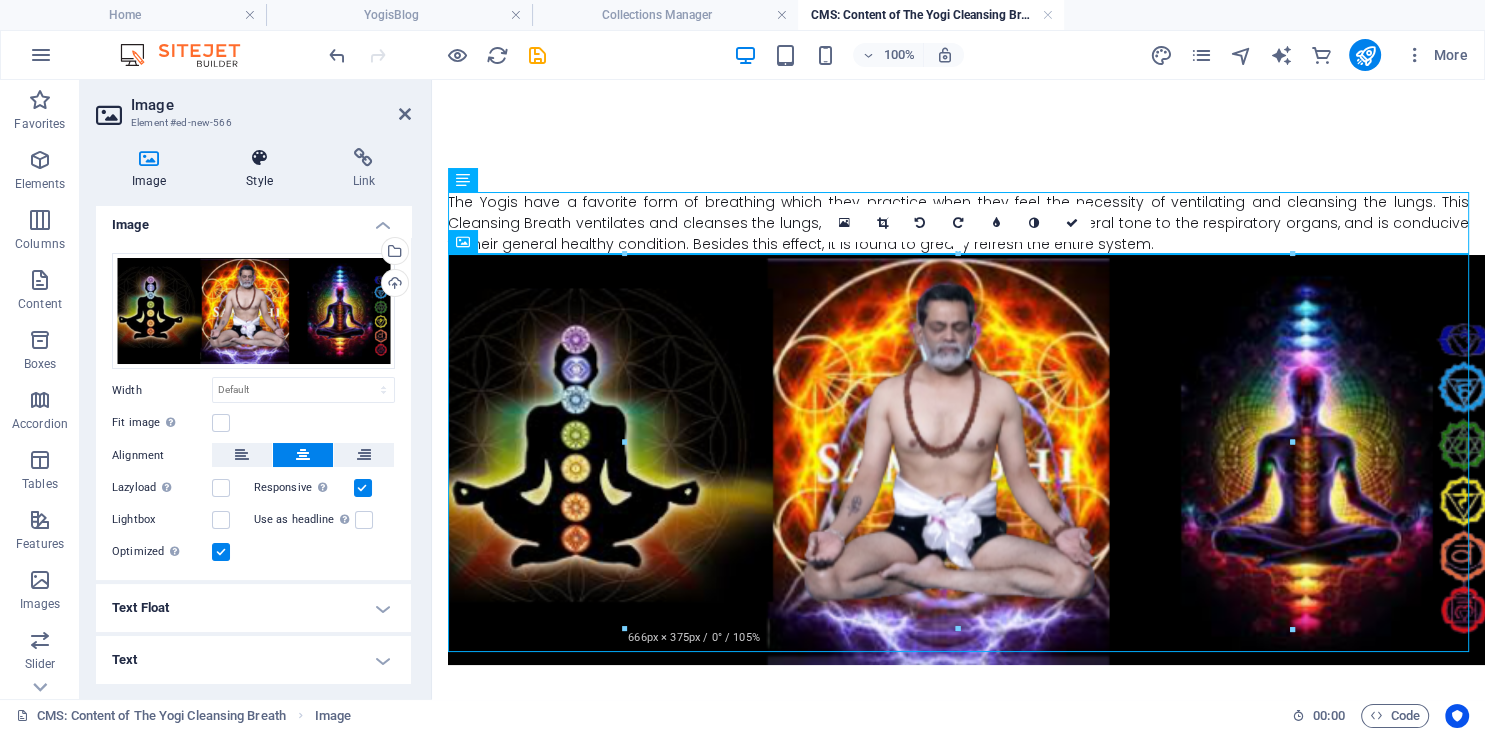 click on "Style" at bounding box center (263, 169) 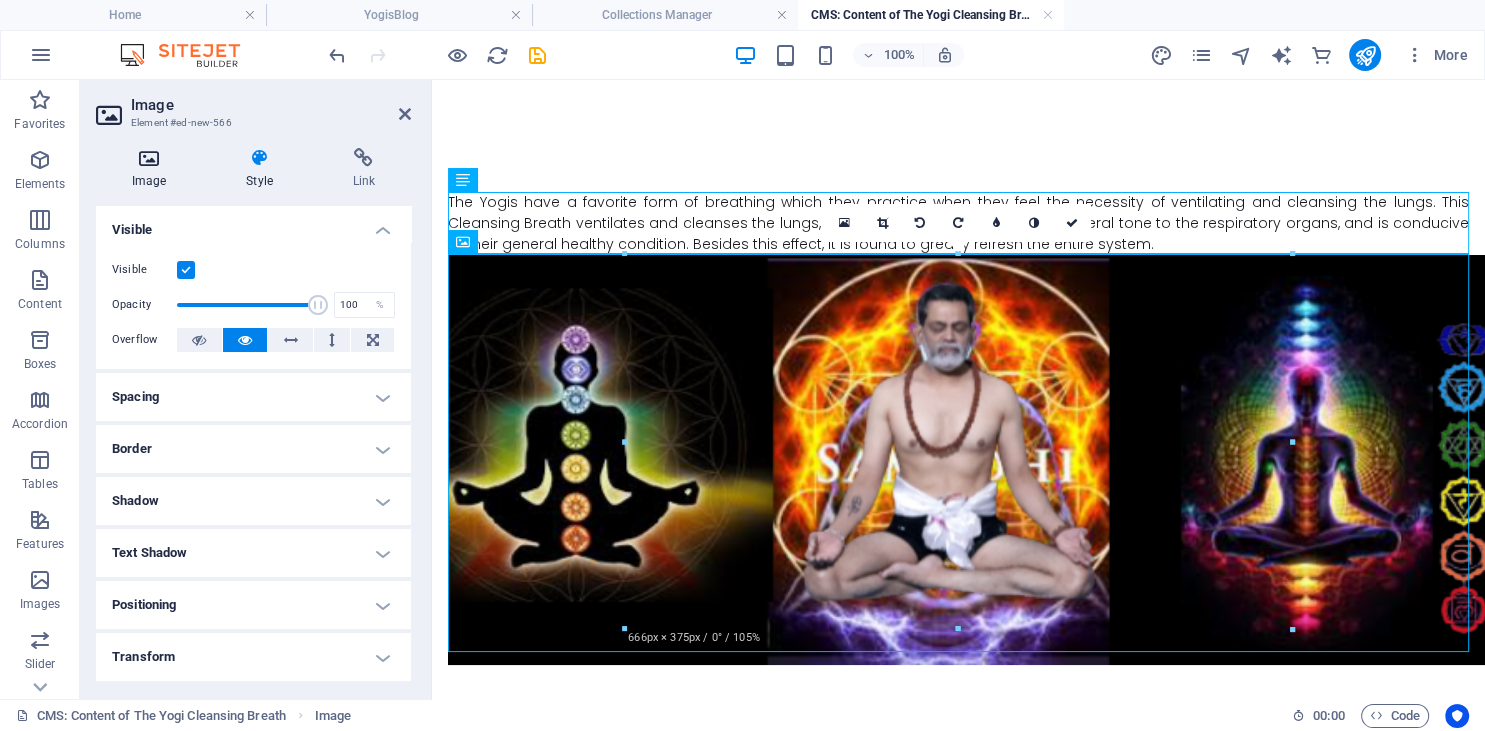 click on "Image" at bounding box center (153, 169) 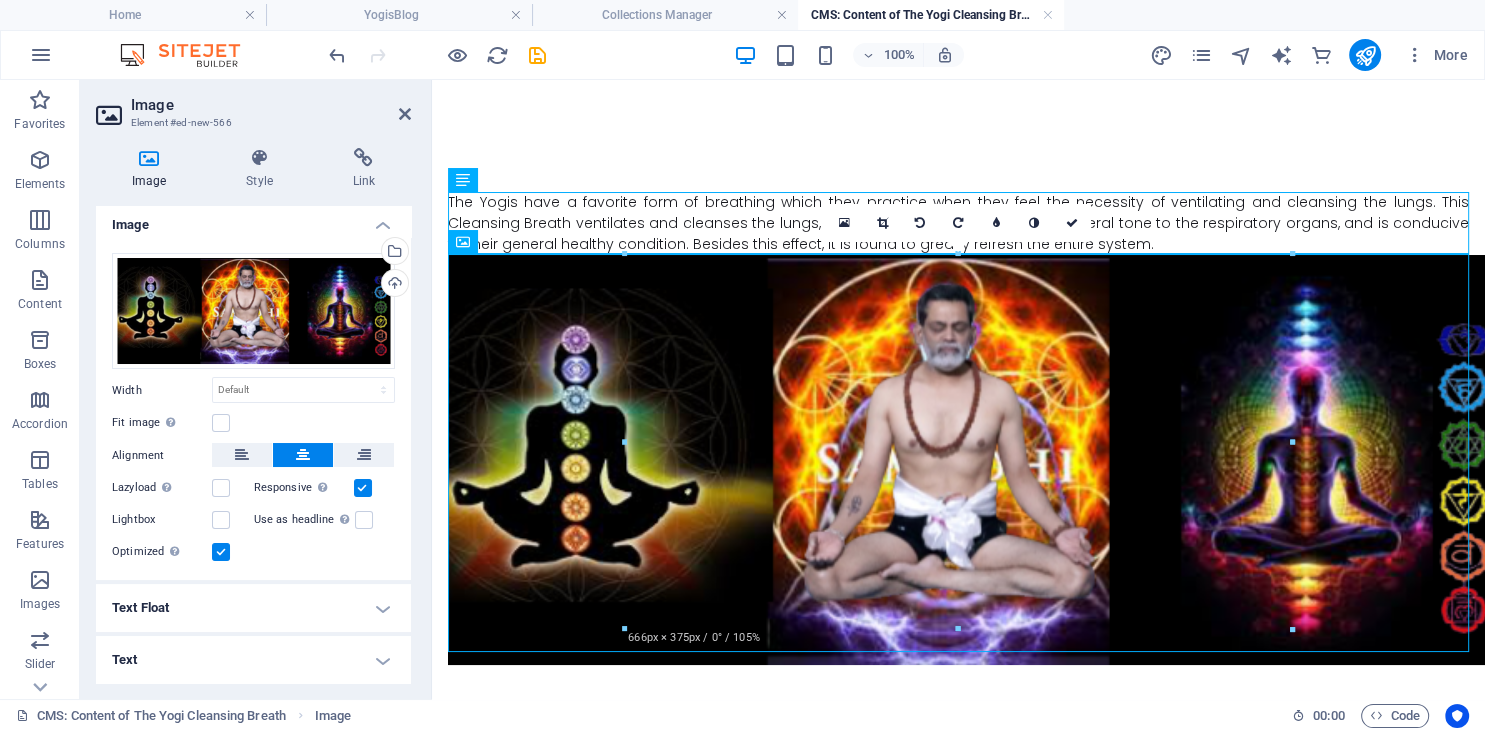 scroll, scrollTop: 5, scrollLeft: 0, axis: vertical 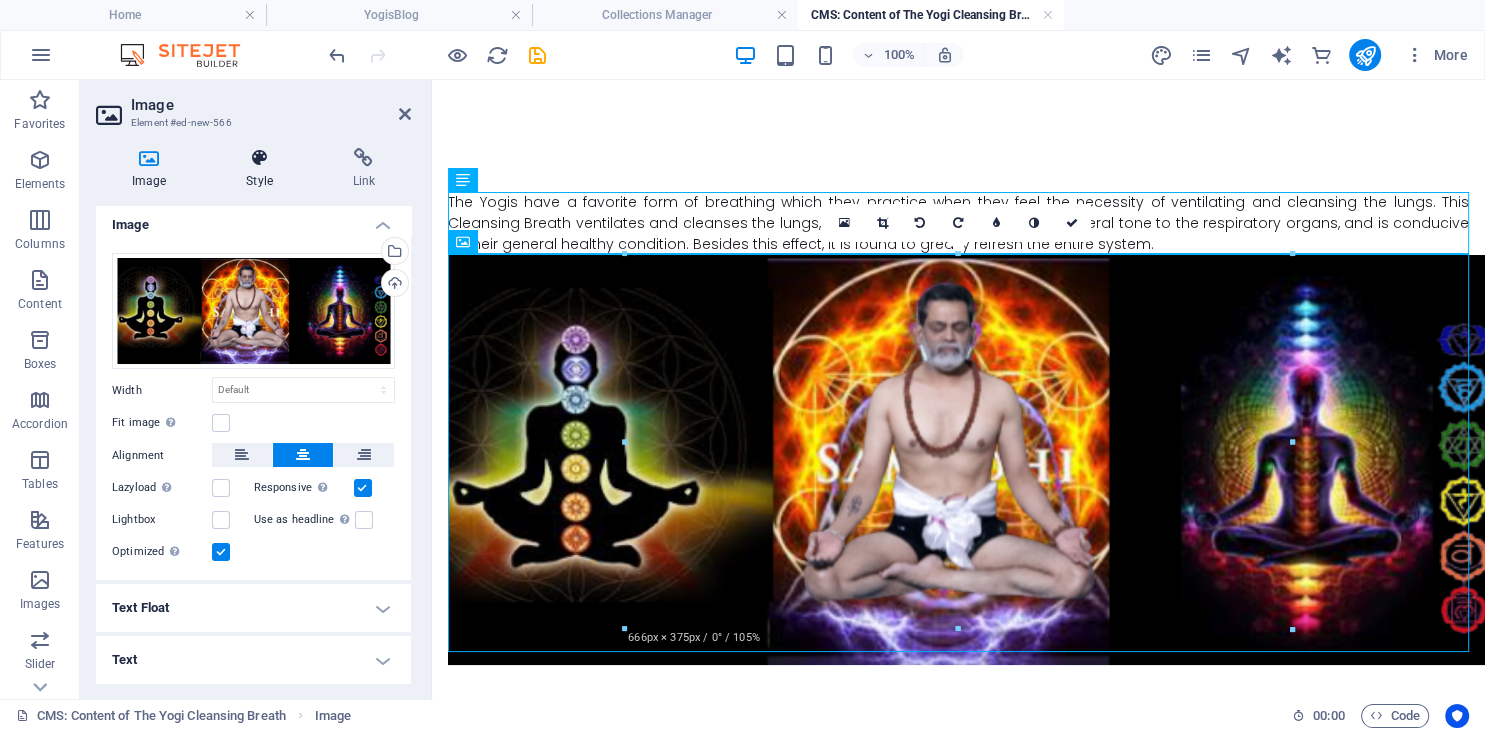 click on "Style" at bounding box center [263, 169] 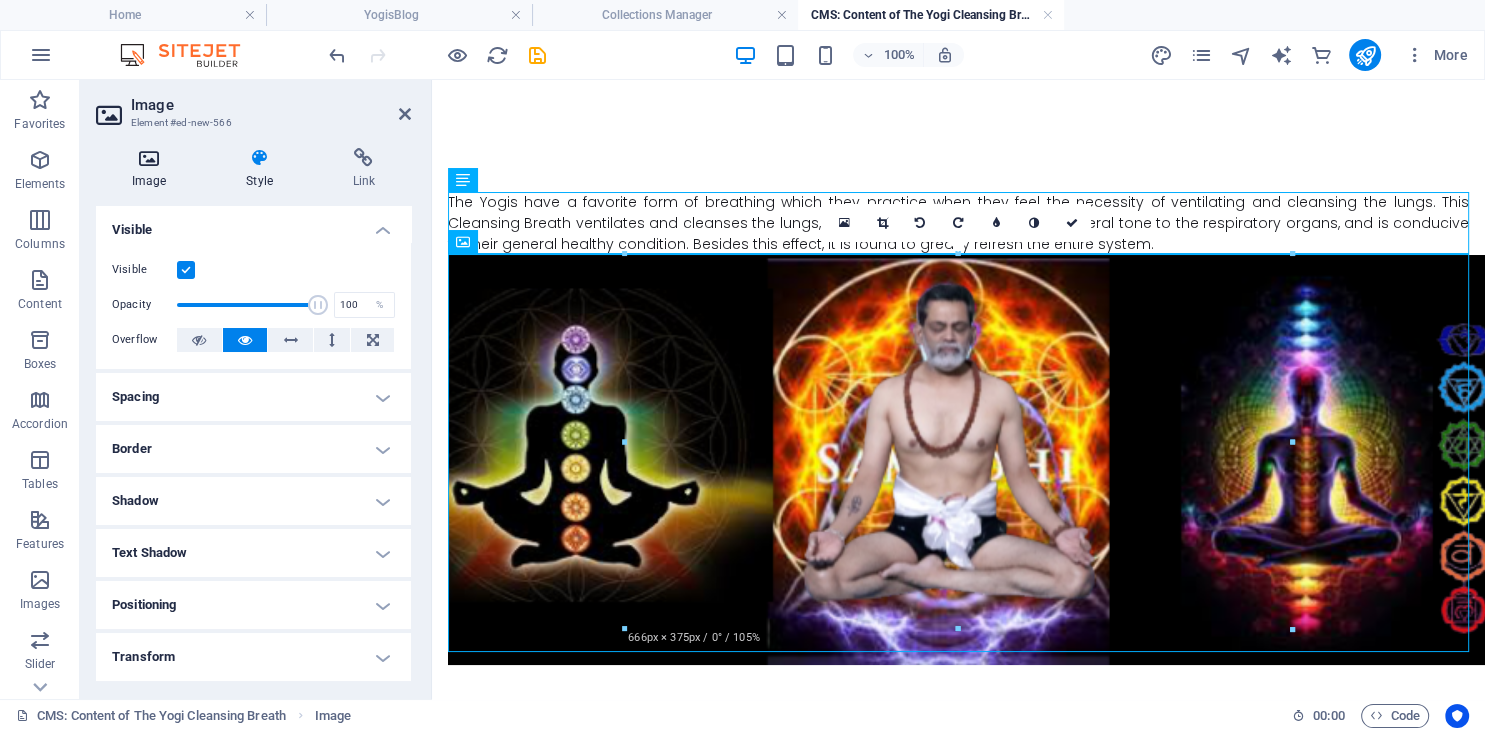click on "Image" at bounding box center [153, 169] 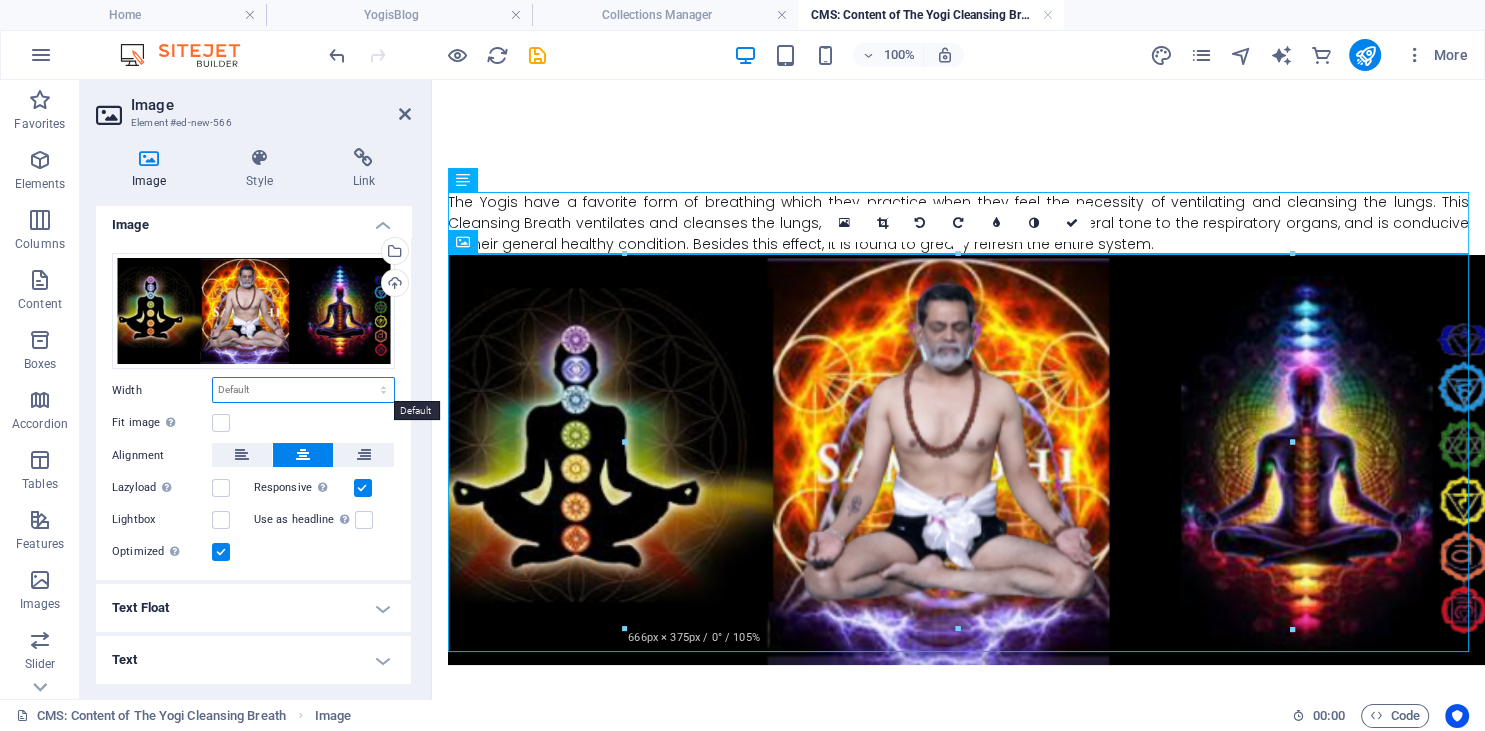 click on "Default auto px rem % em vh vw" at bounding box center [303, 390] 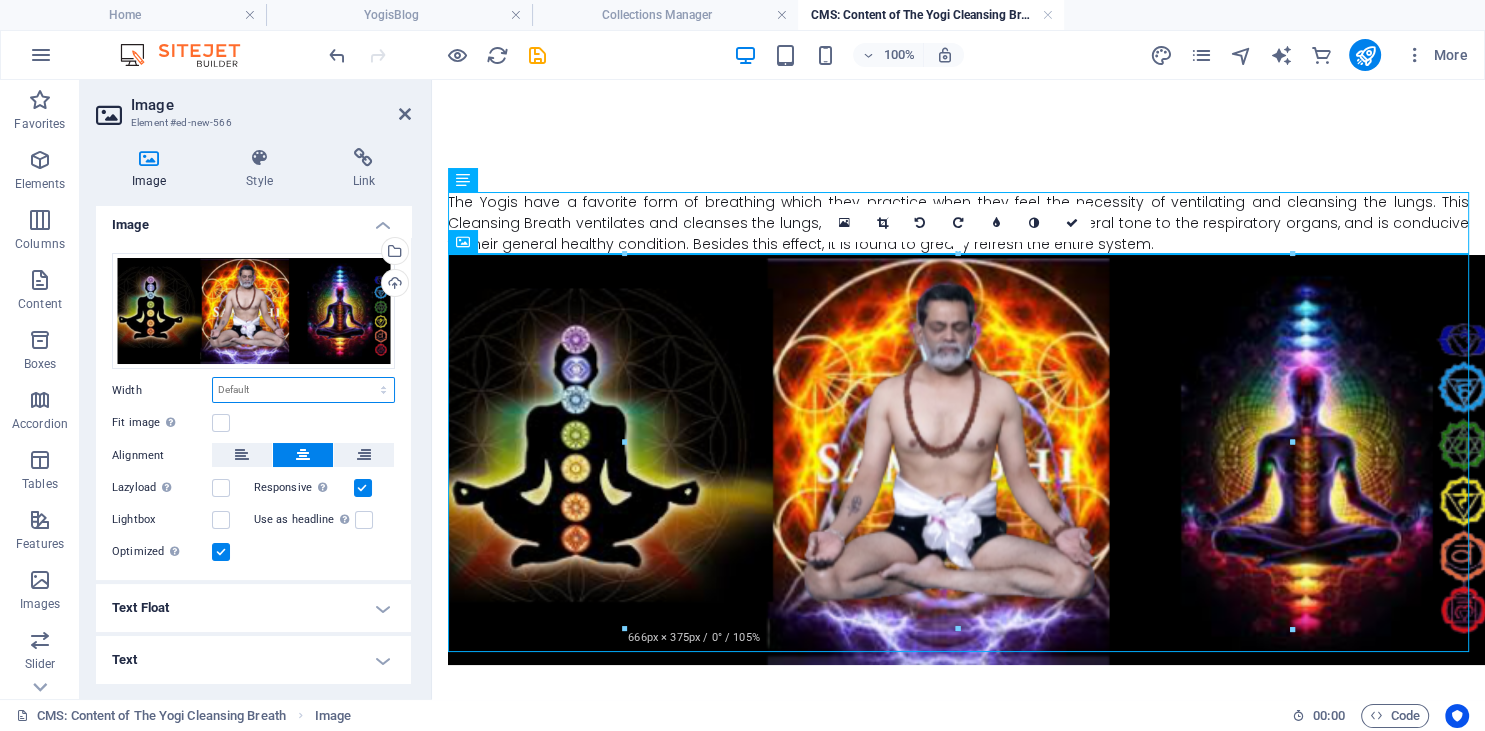 click on "Default auto px rem % em vh vw" at bounding box center [303, 390] 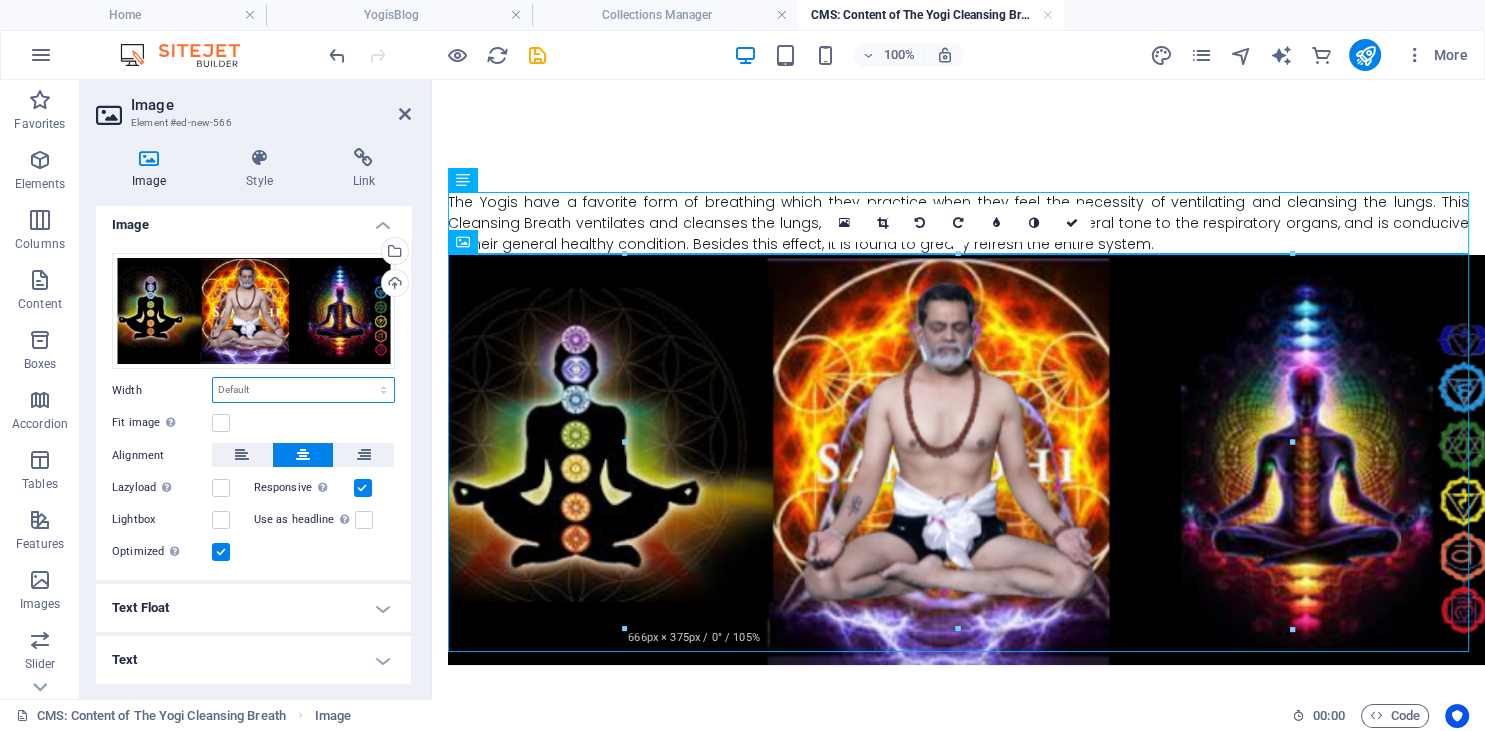 click on "Default auto px rem % em vh vw" at bounding box center [303, 390] 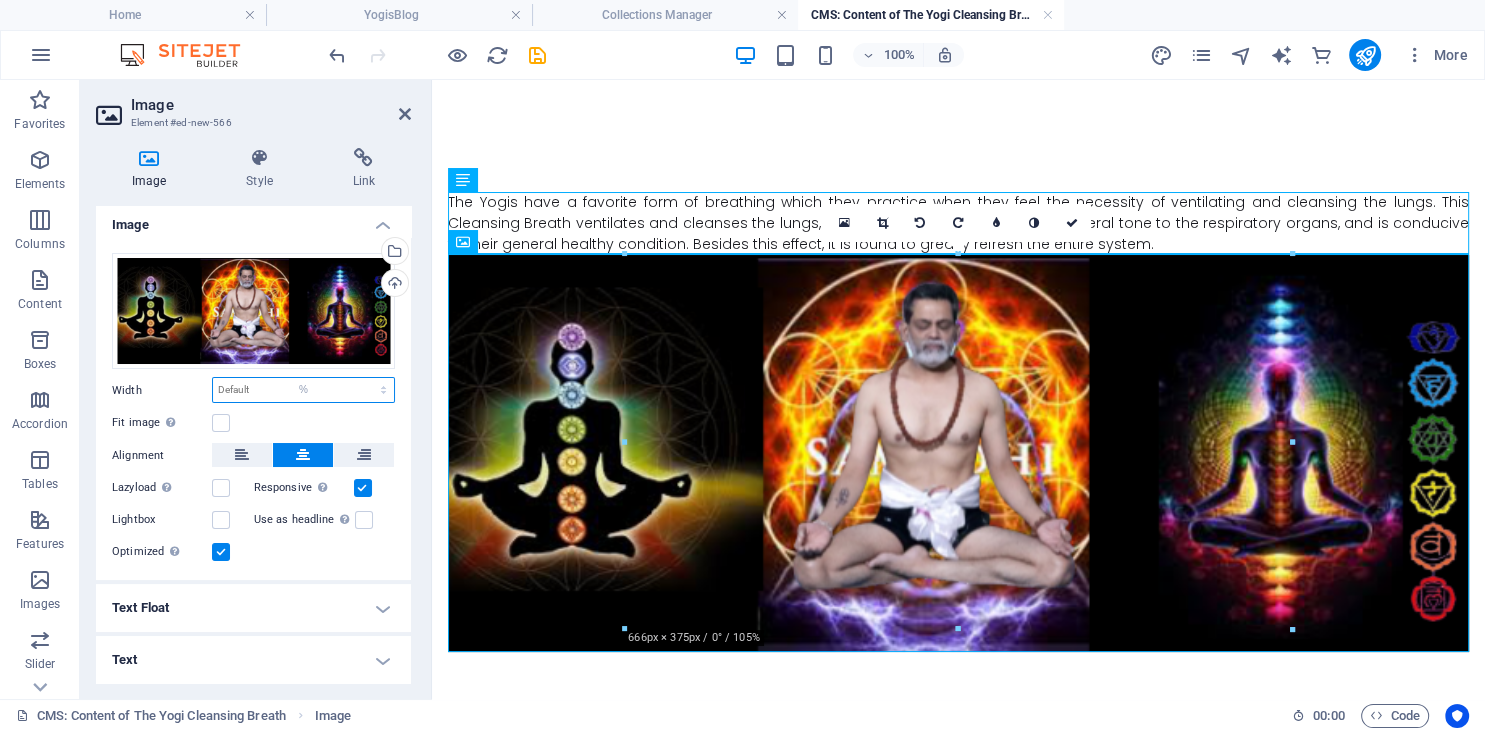 click on "%" at bounding box center [0, 0] 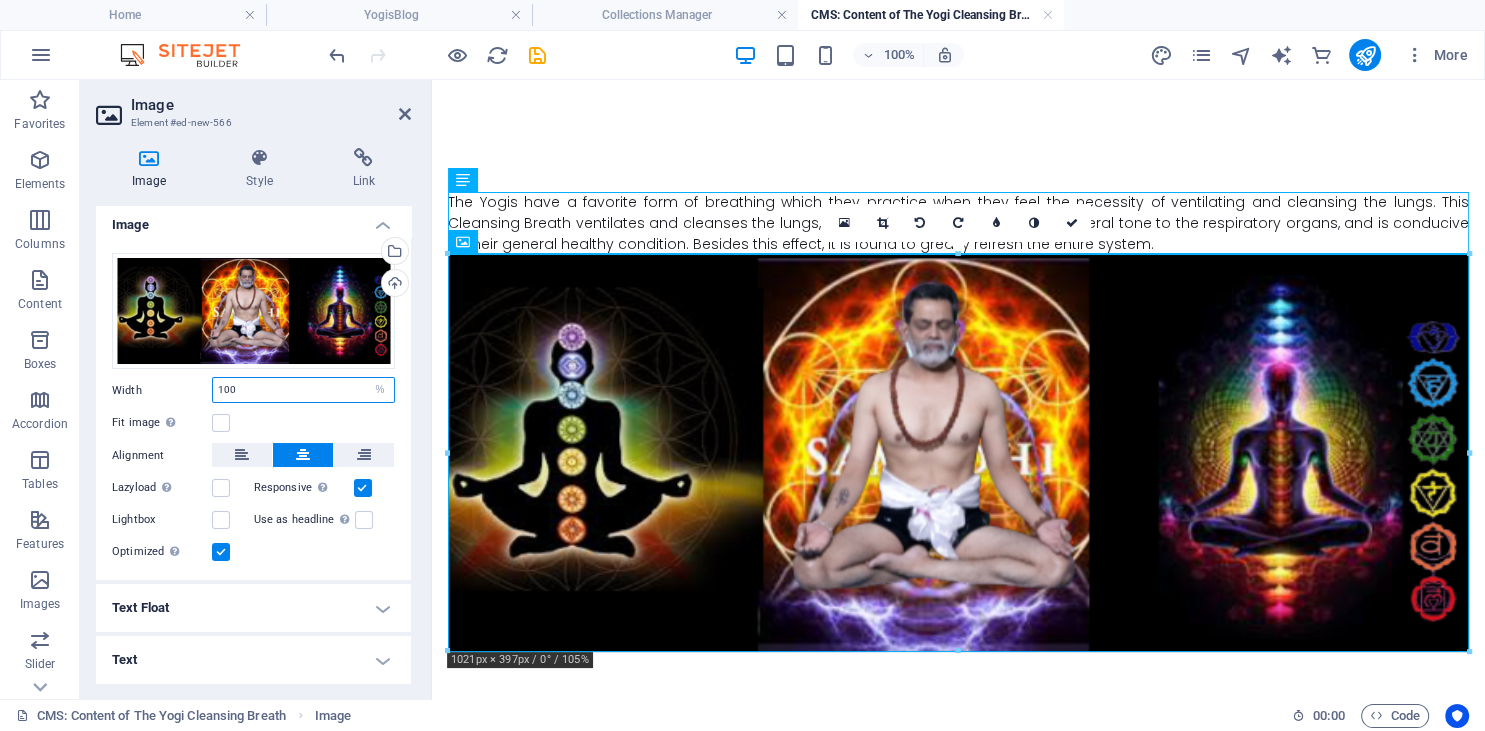 drag, startPoint x: 254, startPoint y: 384, endPoint x: 193, endPoint y: 383, distance: 61.008198 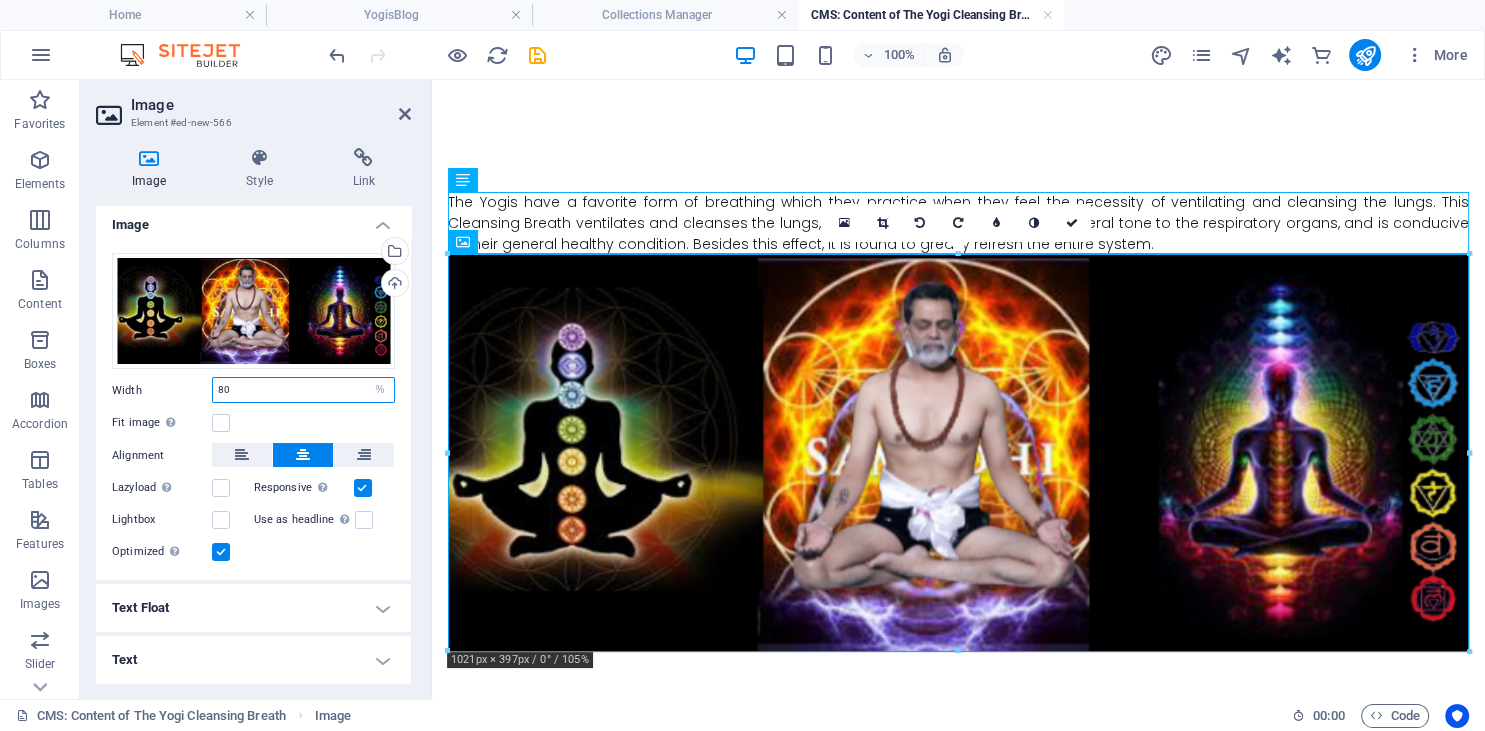 type on "80" 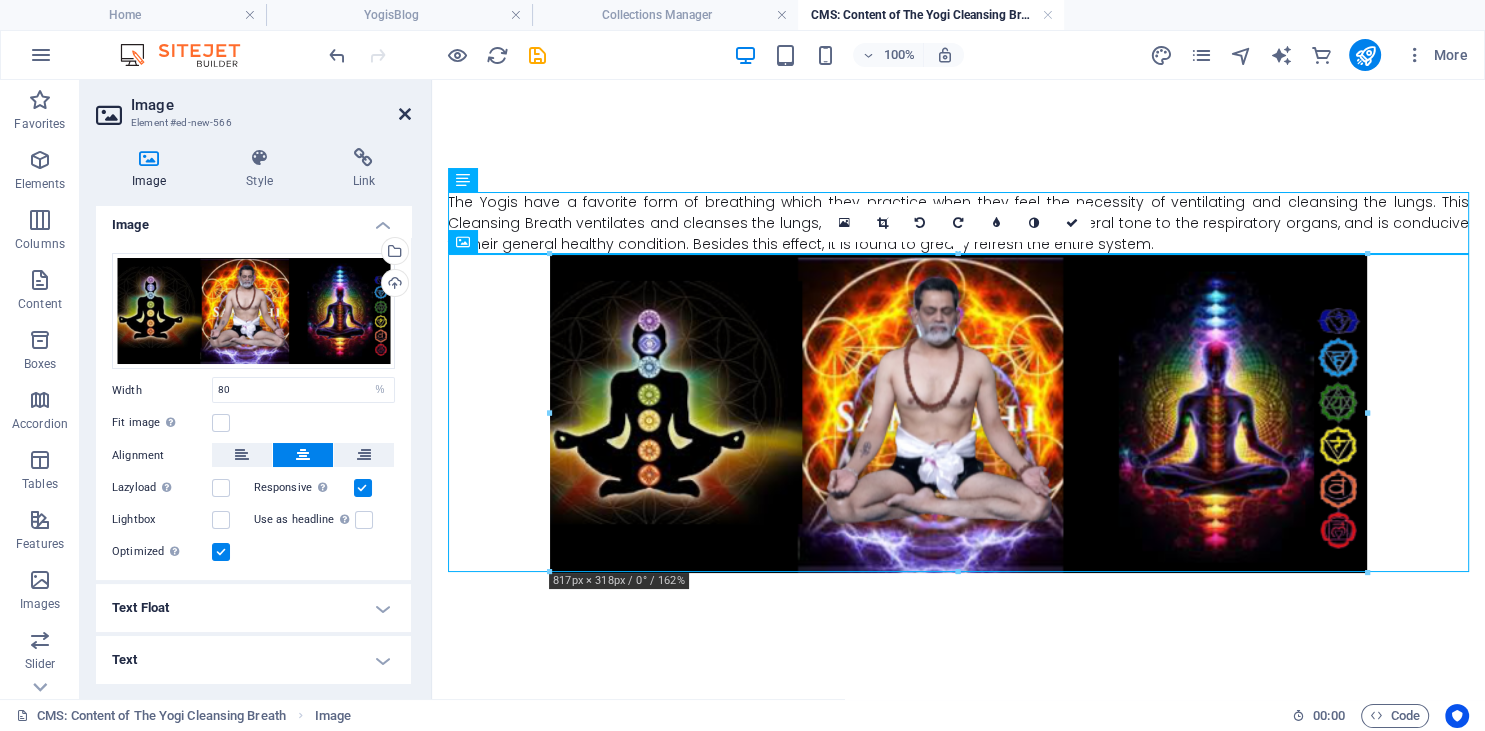 drag, startPoint x: 402, startPoint y: 118, endPoint x: 211, endPoint y: 57, distance: 200.50436 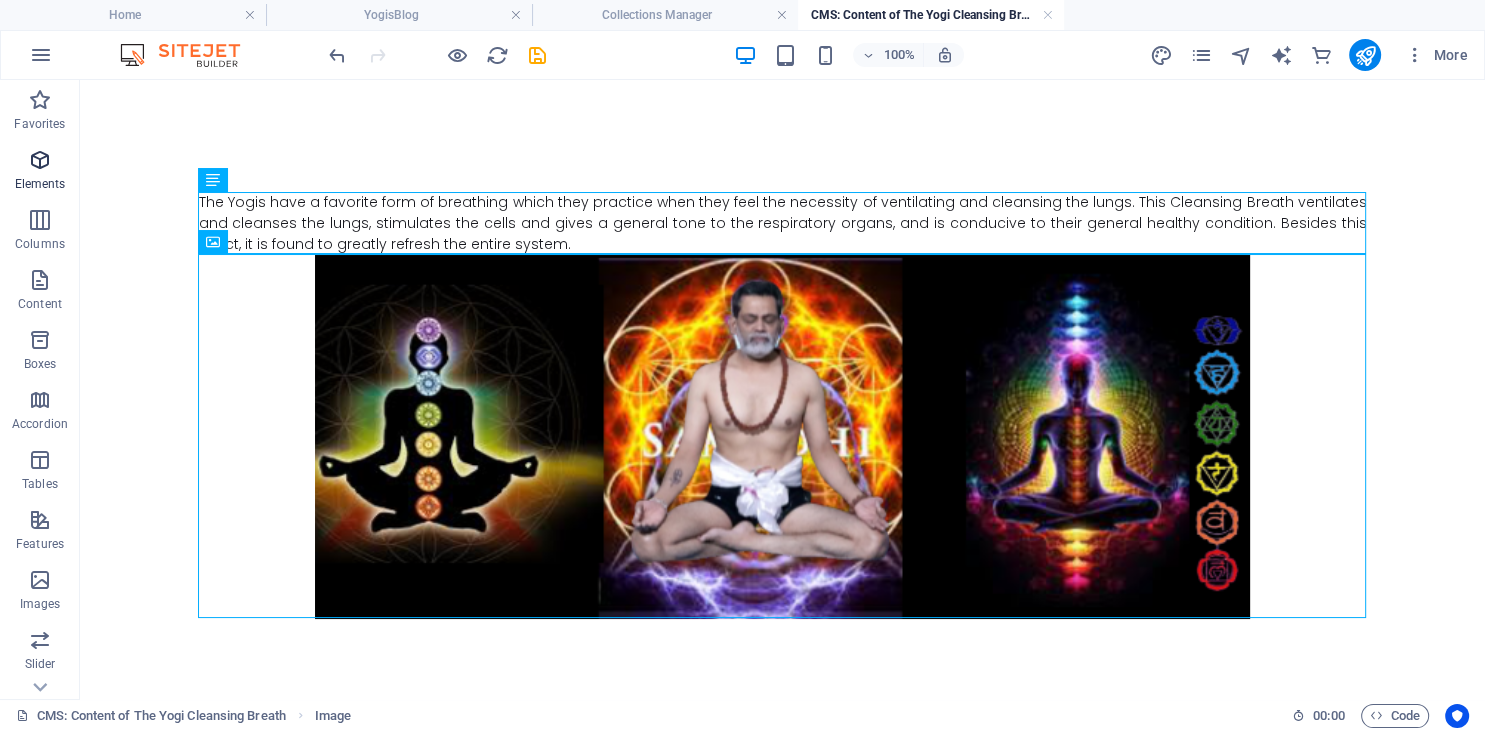 click on "Elements" at bounding box center [40, 172] 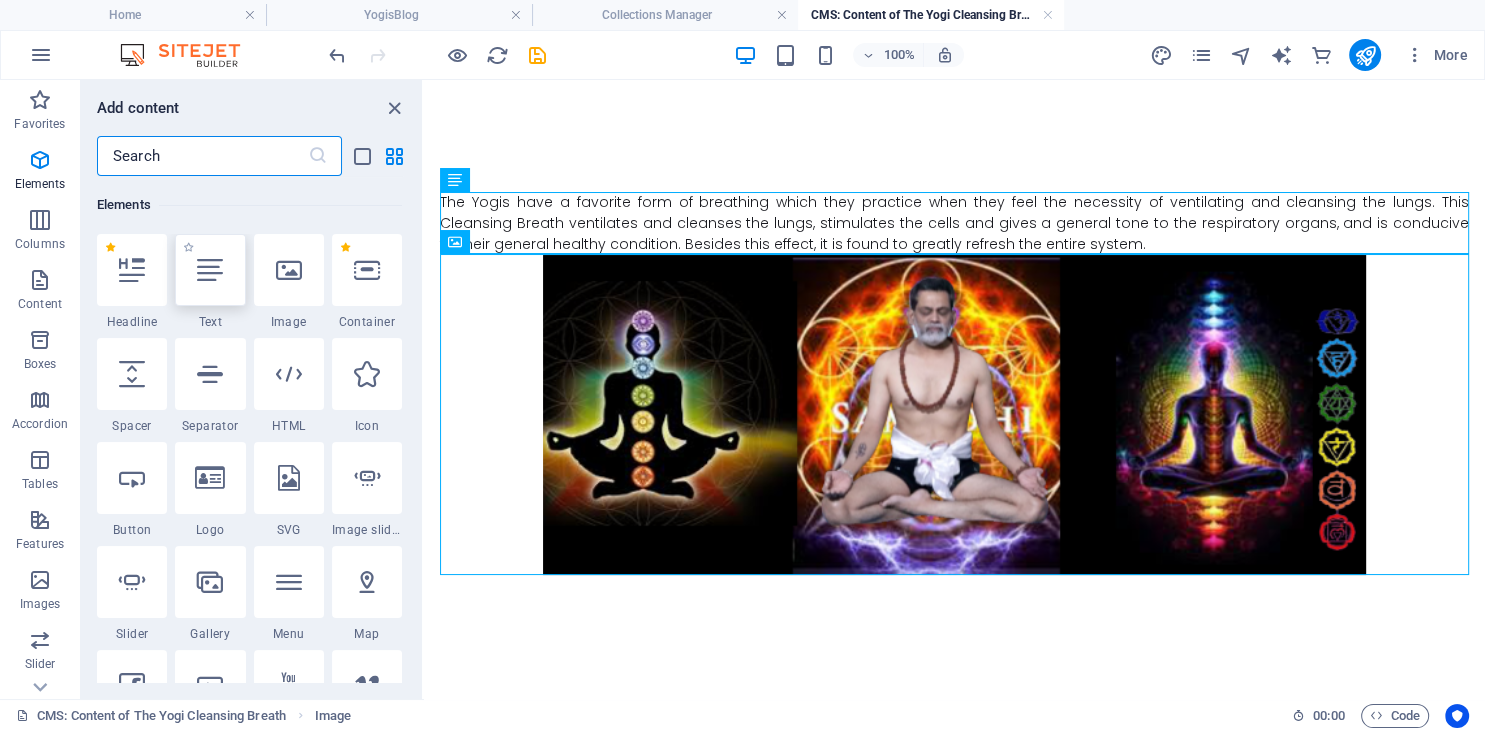 scroll, scrollTop: 212, scrollLeft: 0, axis: vertical 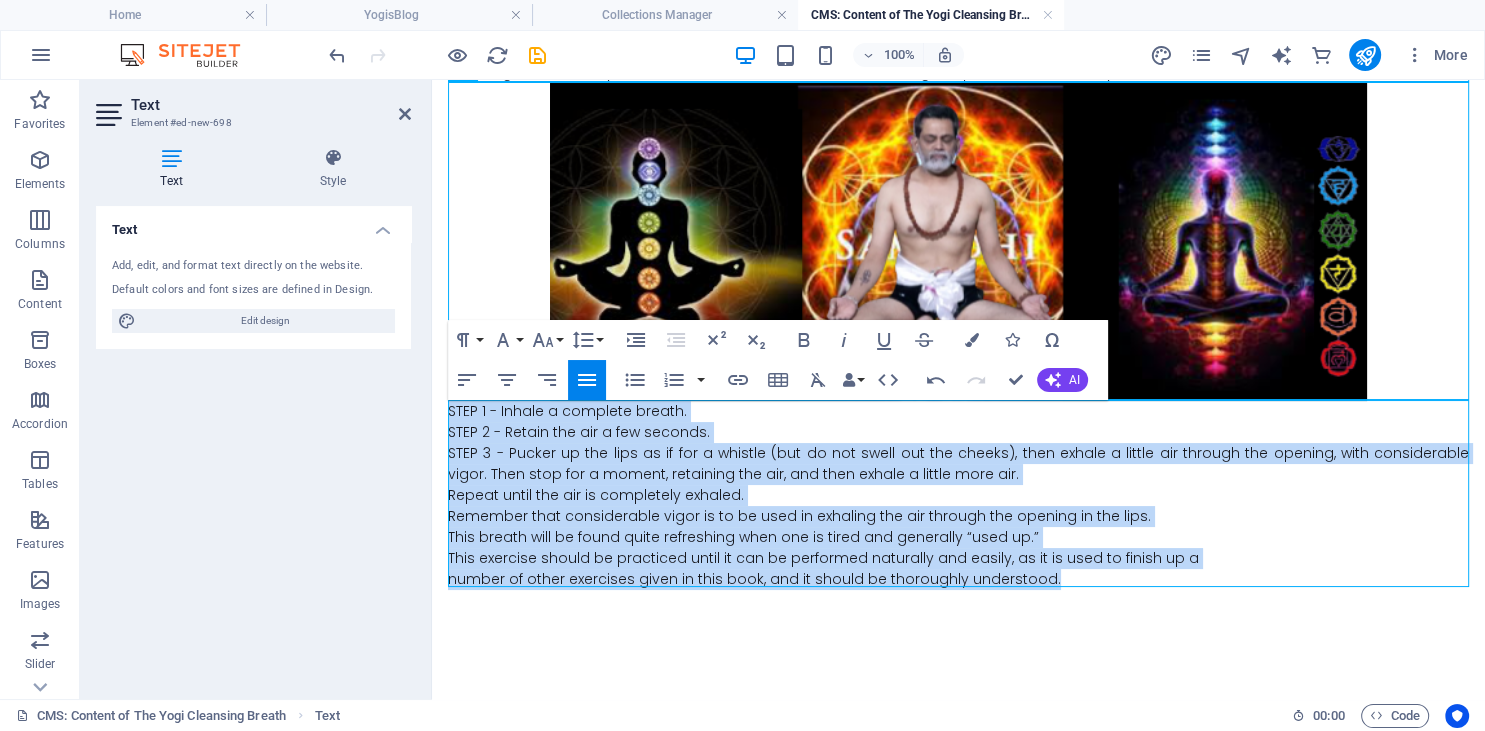 drag, startPoint x: 1057, startPoint y: 575, endPoint x: 425, endPoint y: 391, distance: 658.24005 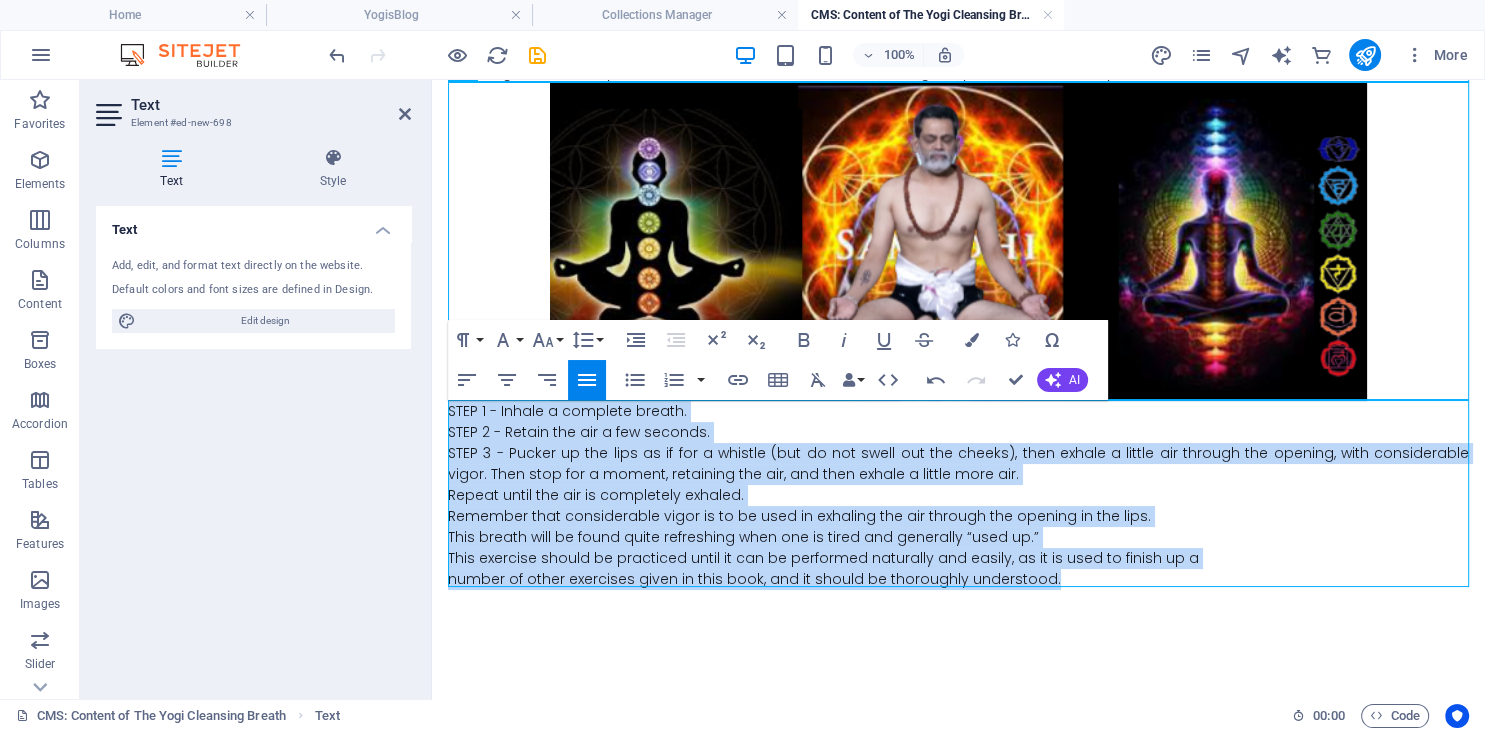 click on "Skip to main content
The Yogis have a favorite form of breathing which they practice when they feel the necessity of ventilating and cleansing the lungs. This Cleansing Breath ventilates and cleanses the lungs, stimulates the cells and gives a general tone to the respiratory organs, and is conducive to their general healthy condition. Besides this effect, it is found to greatly refresh the entire system. STEP 1 - Inhale a complete breath. STEP 2 - Retain the air a few seconds. STEP 3 - Pucker up the lips as if for a whistle (but do not swell out the cheeks), then exhale a little air through the opening, with considerable vigor. Then stop for a moment, retaining the air, and then exhale a little more air. Repeat until the air is completely exhaled. Remember that considerable vigor is to be used in exhaling the air through the opening in the lips. This breath will be found quite refreshing when one is tired and generally “used up.”" at bounding box center (958, 305) 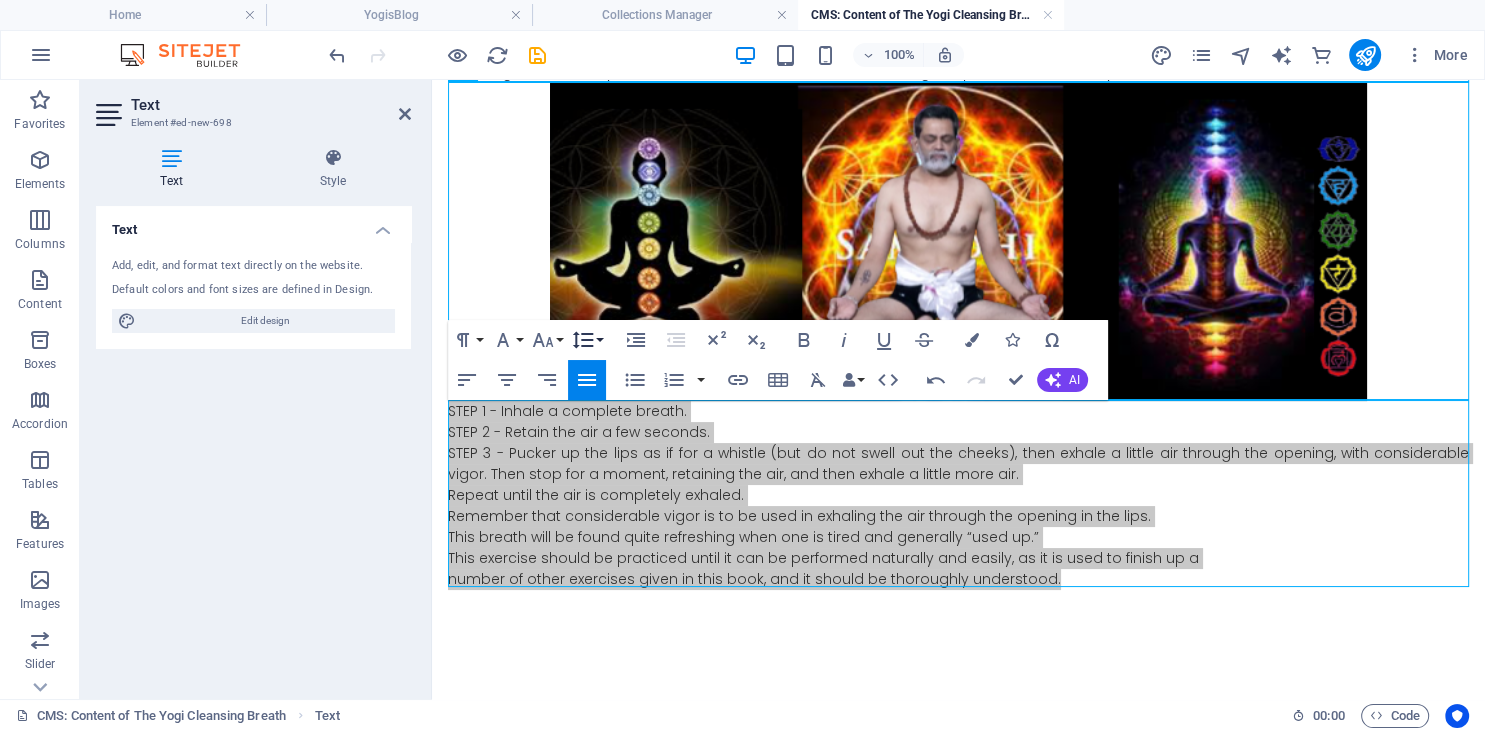 click 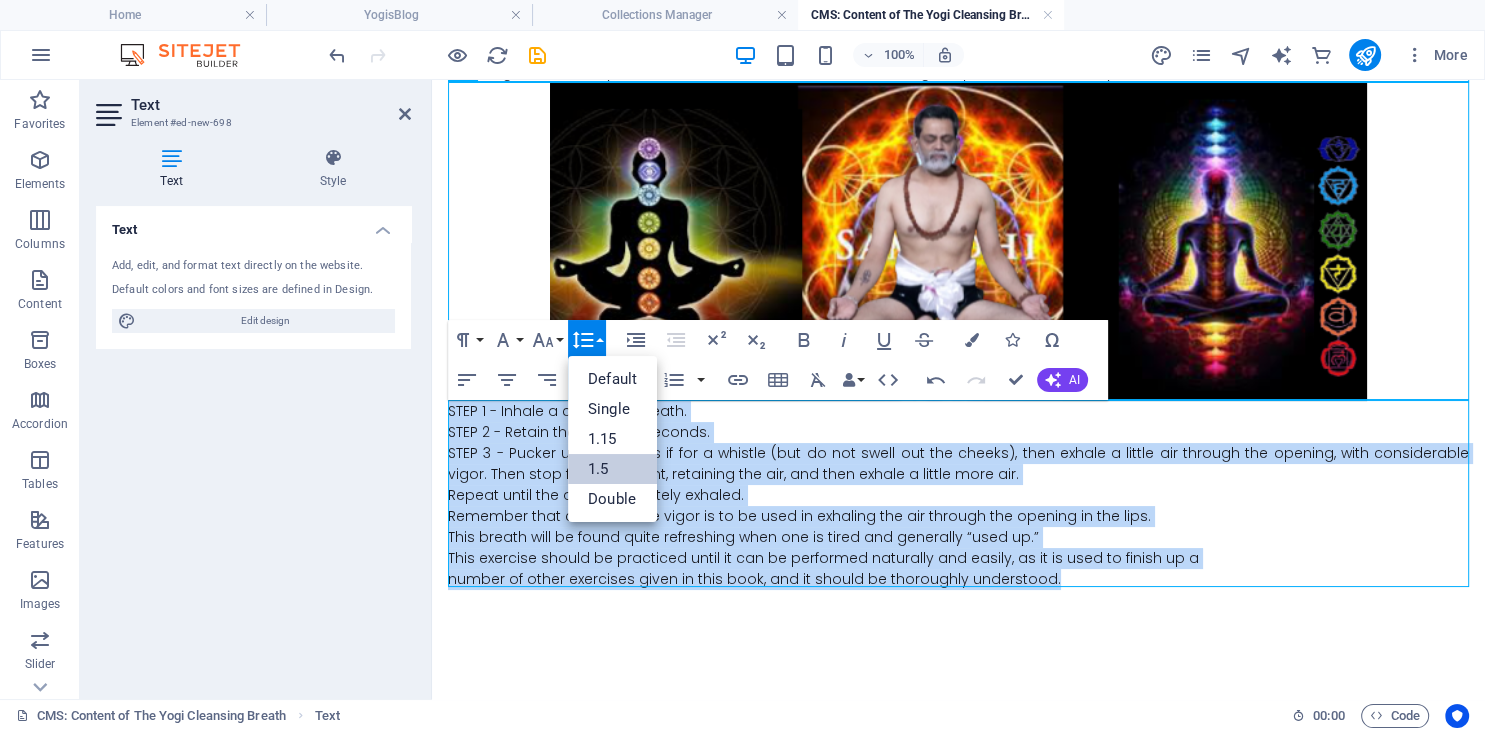 click on "1.5" at bounding box center [612, 469] 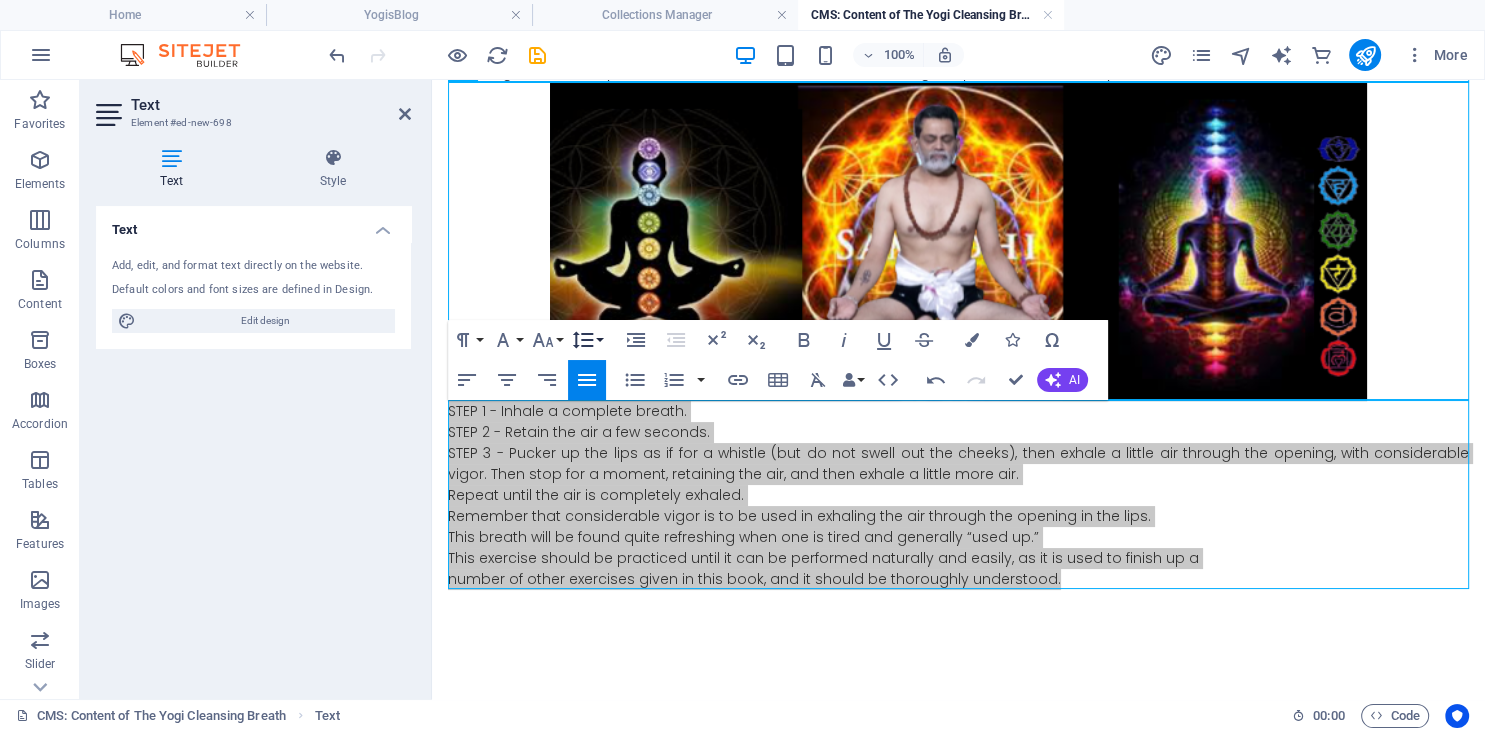 click 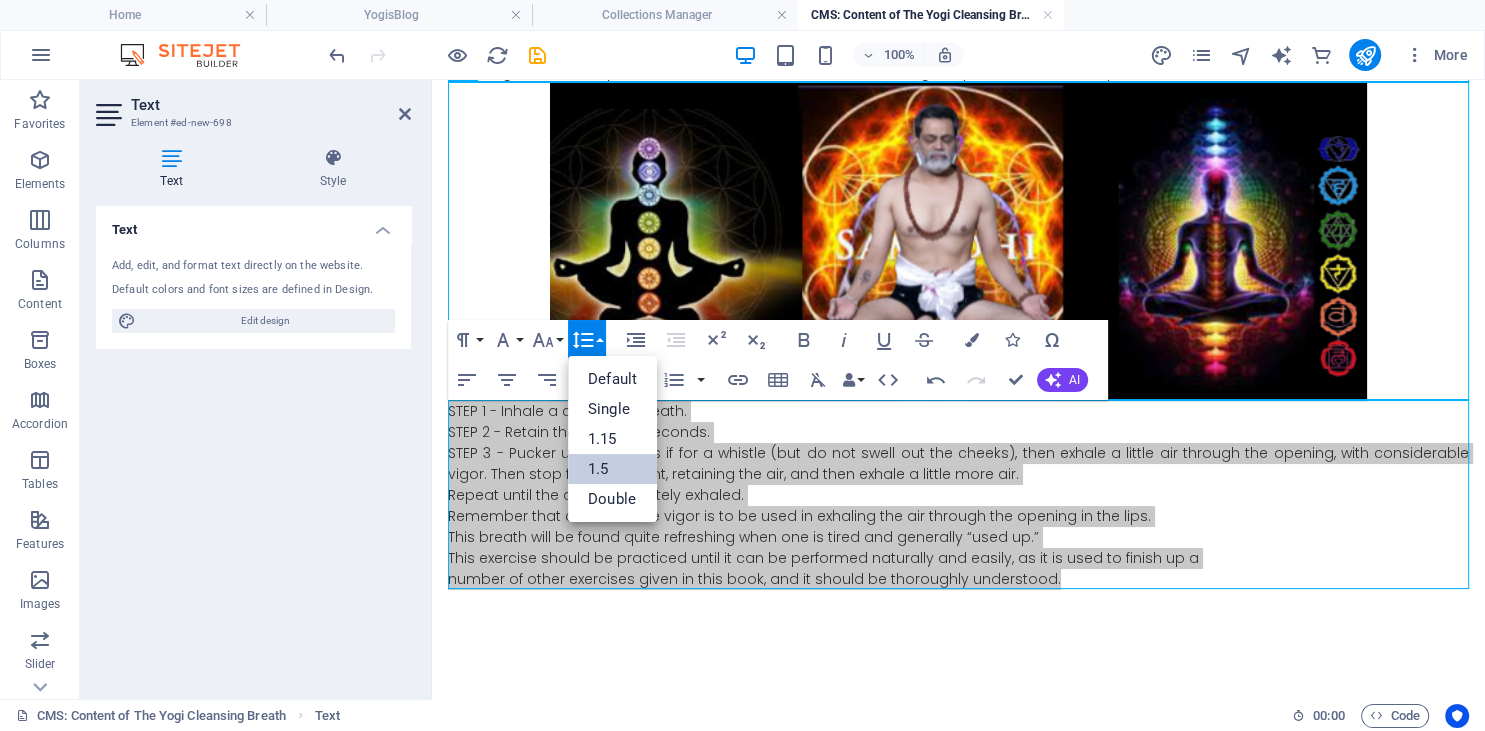 scroll, scrollTop: 0, scrollLeft: 0, axis: both 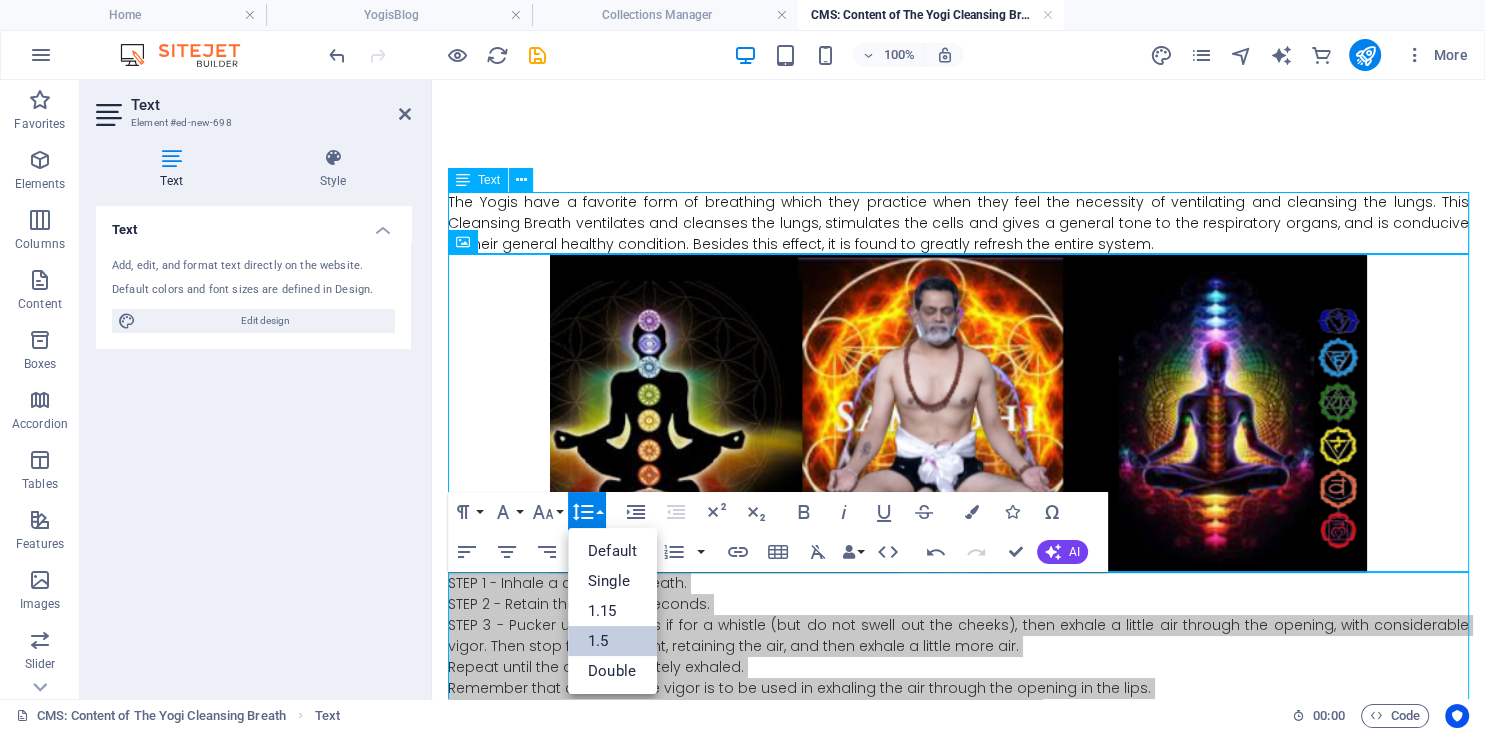 click on "The Yogis have a favorite form of breathing which they practice when they feel the necessity of ventilating and cleansing the lungs. This Cleansing Breath ventilates and cleanses the lungs, stimulates the cells and gives a general tone to the respiratory organs, and is conducive to their general healthy condition. Besides this effect, it is found to greatly refresh the entire system." at bounding box center [958, 223] 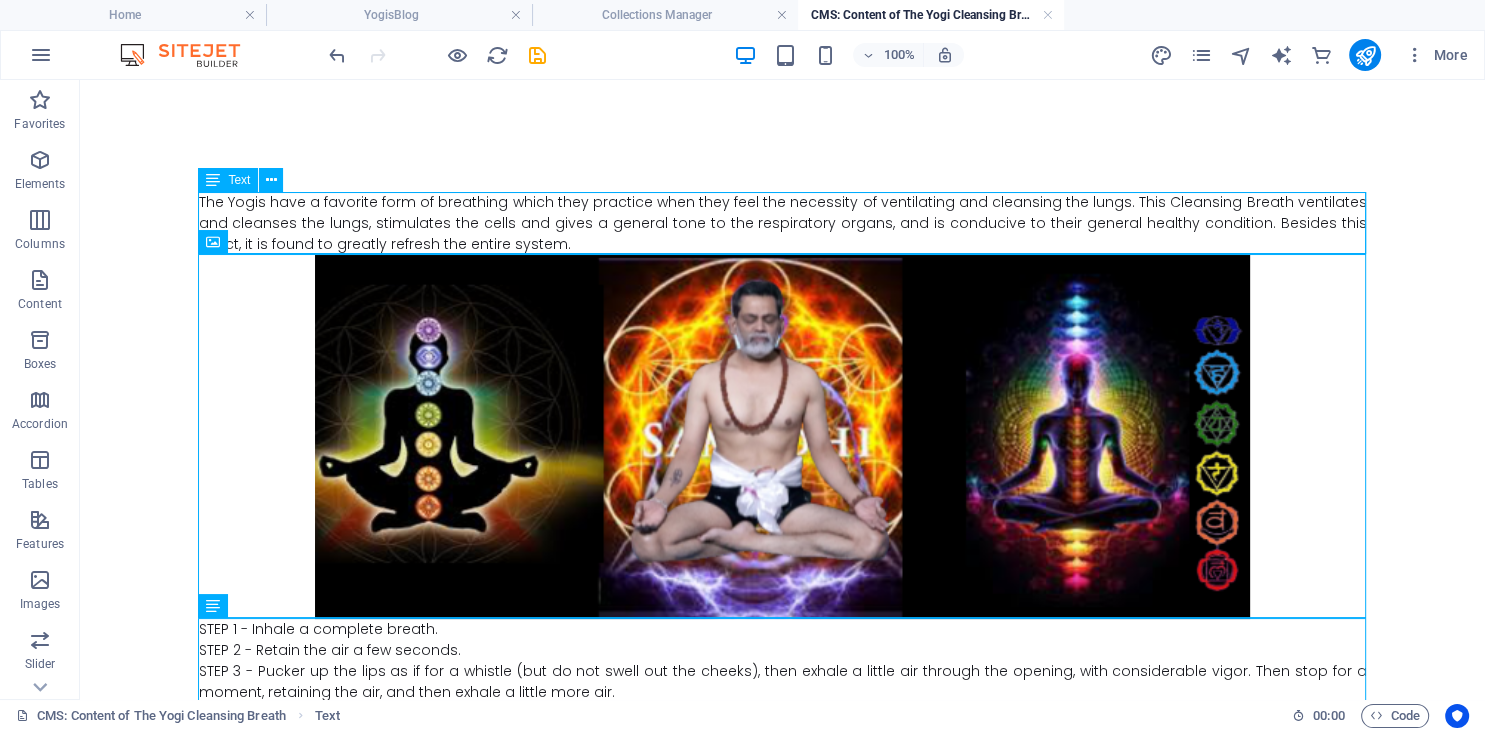 click on "The Yogis have a favorite form of breathing which they practice when they feel the necessity of ventilating and cleansing the lungs. This Cleansing Breath ventilates and cleanses the lungs, stimulates the cells and gives a general tone to the respiratory organs, and is conducive to their general healthy condition. Besides this effect, it is found to greatly refresh the entire system." at bounding box center (783, 223) 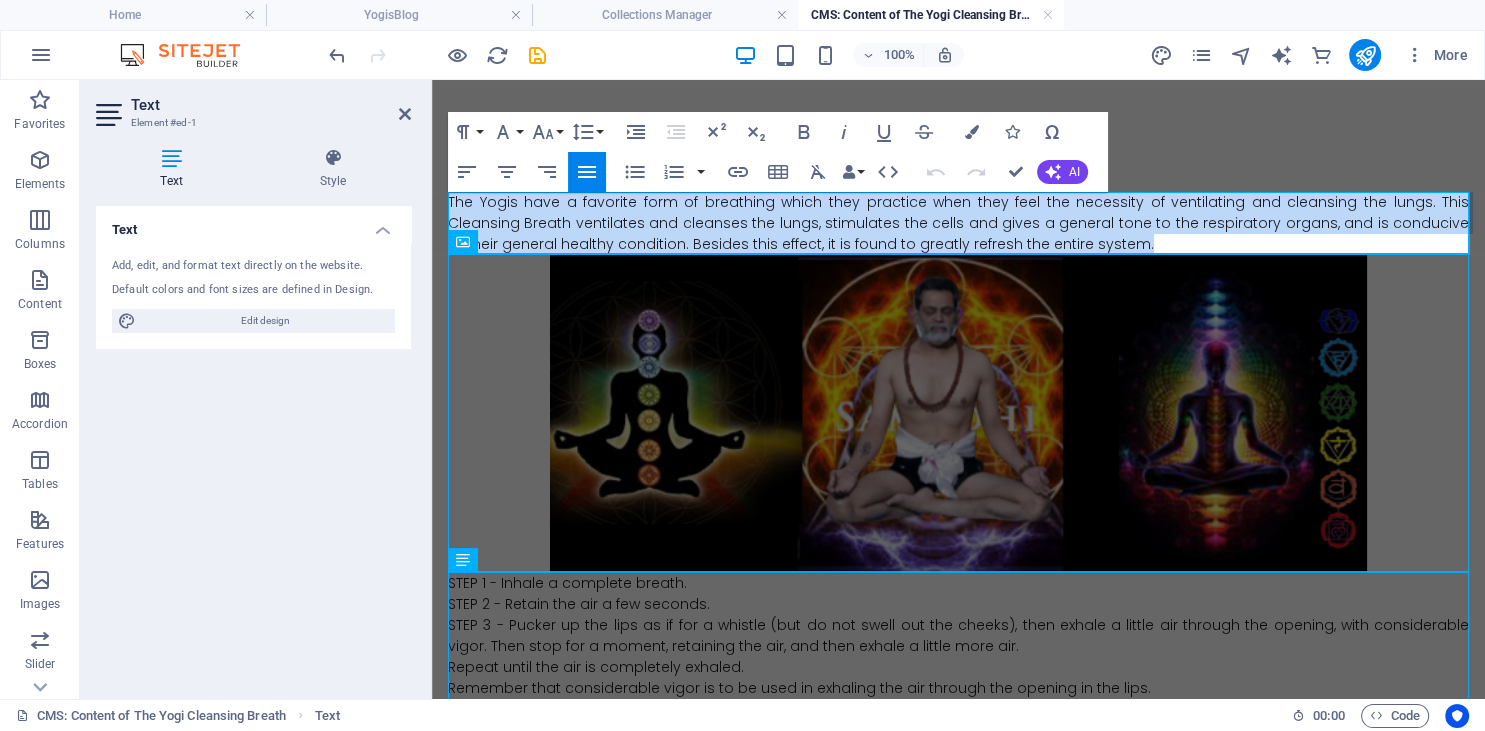 drag, startPoint x: 1030, startPoint y: 250, endPoint x: 365, endPoint y: 199, distance: 666.95276 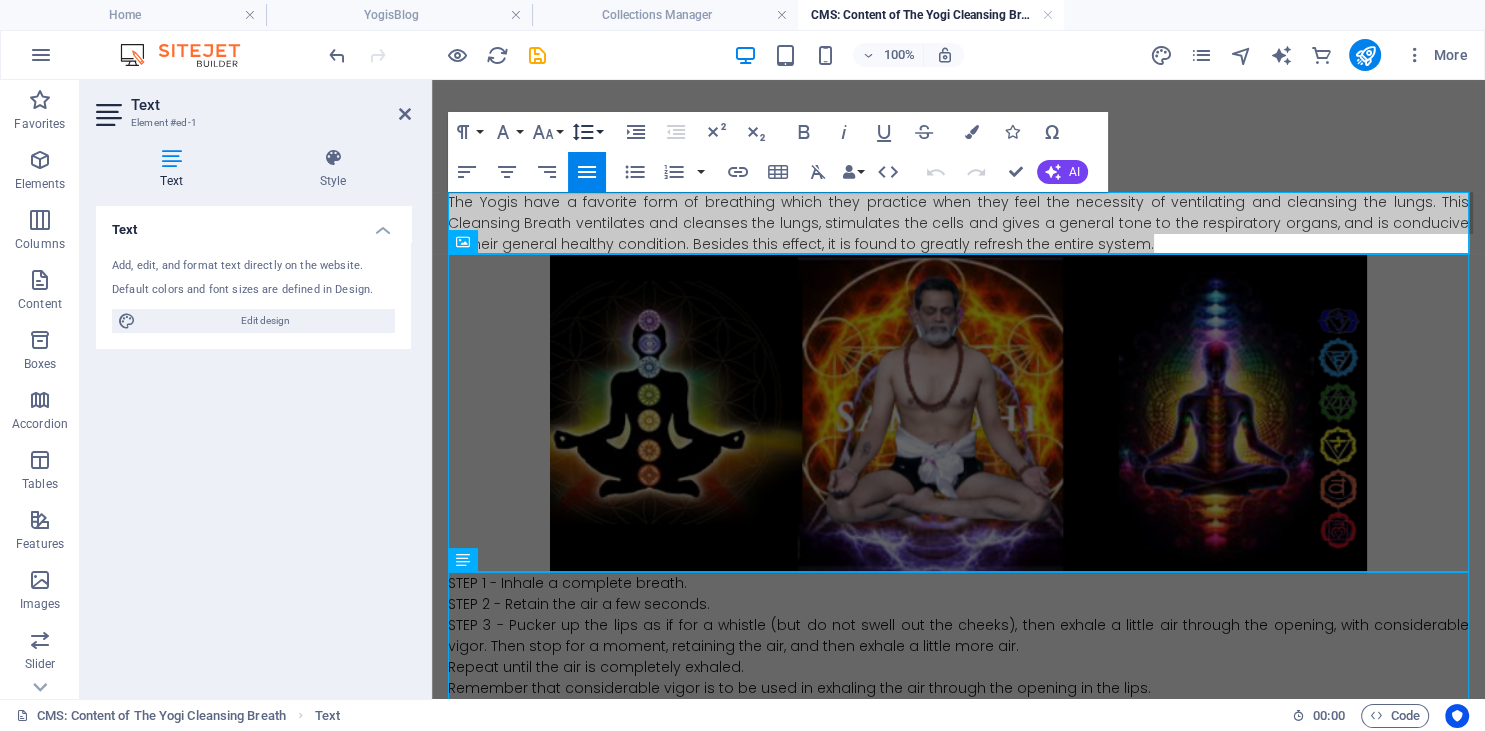 click 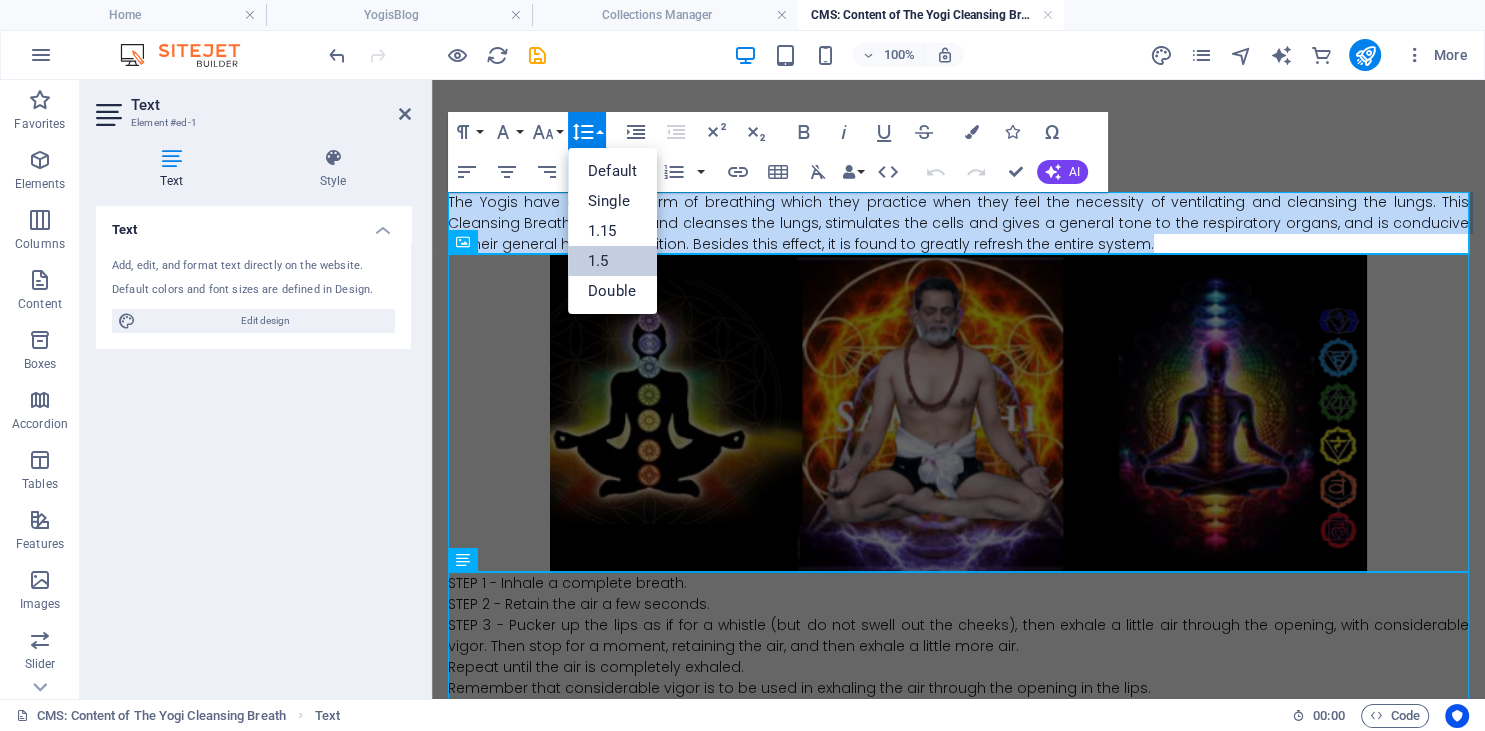 click on "1.5" at bounding box center [612, 261] 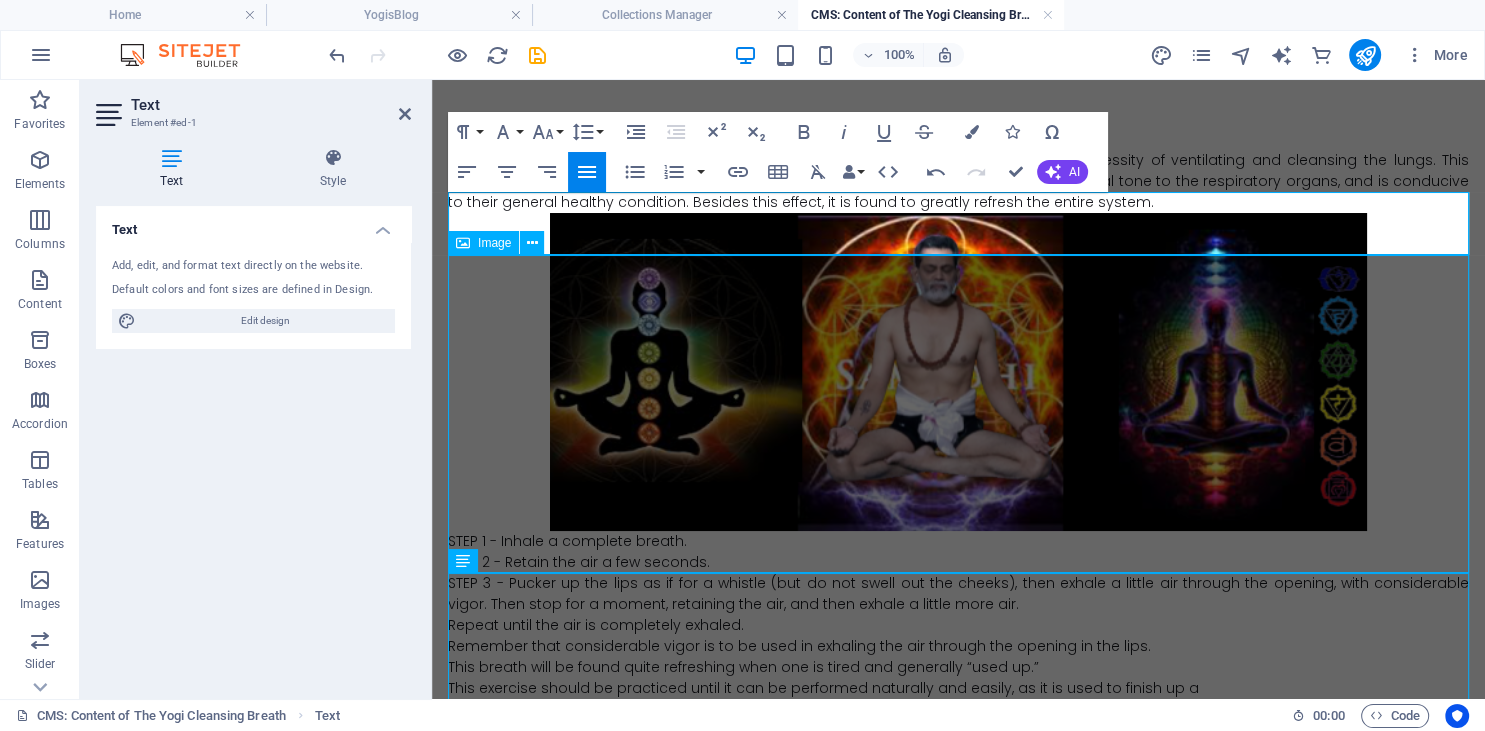 scroll, scrollTop: 0, scrollLeft: 0, axis: both 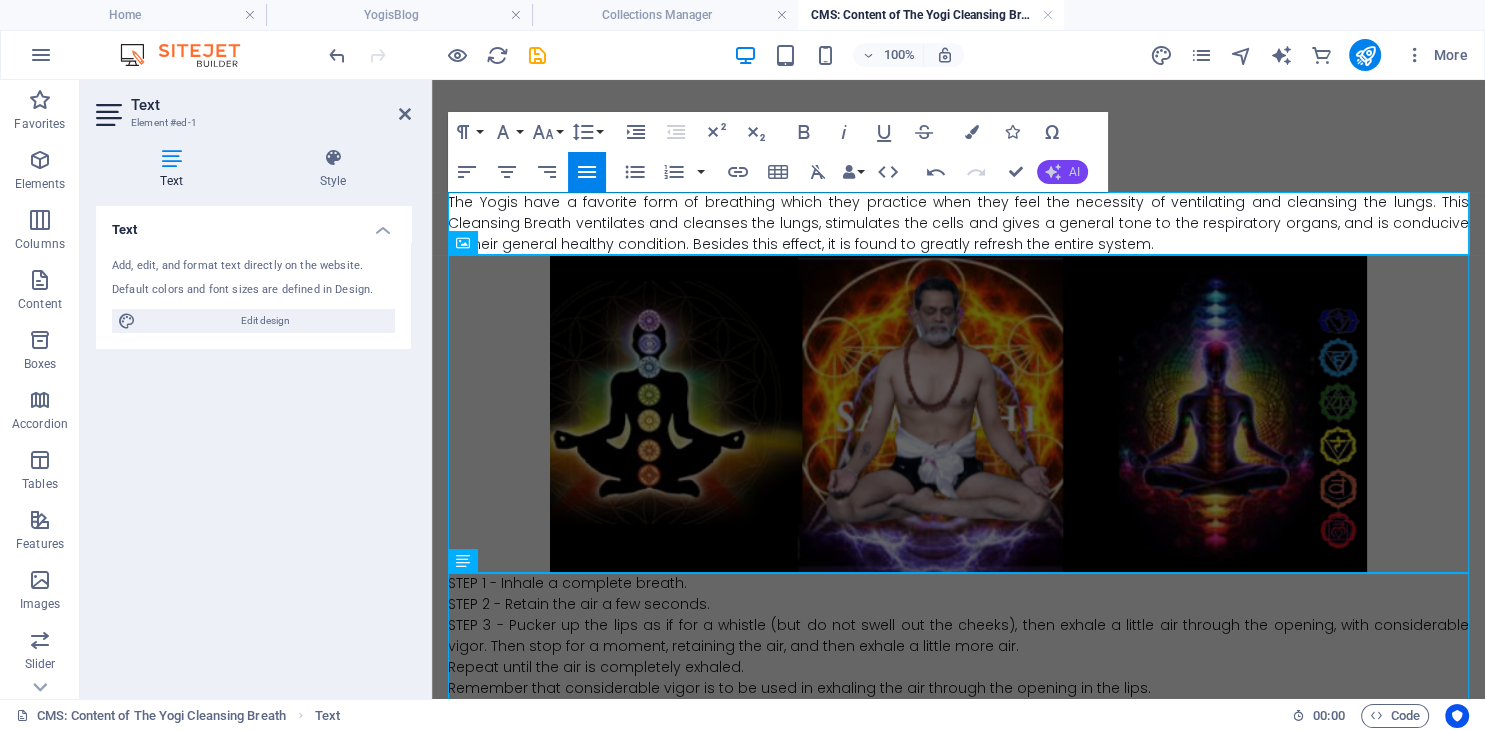 click on "AI" at bounding box center [1062, 172] 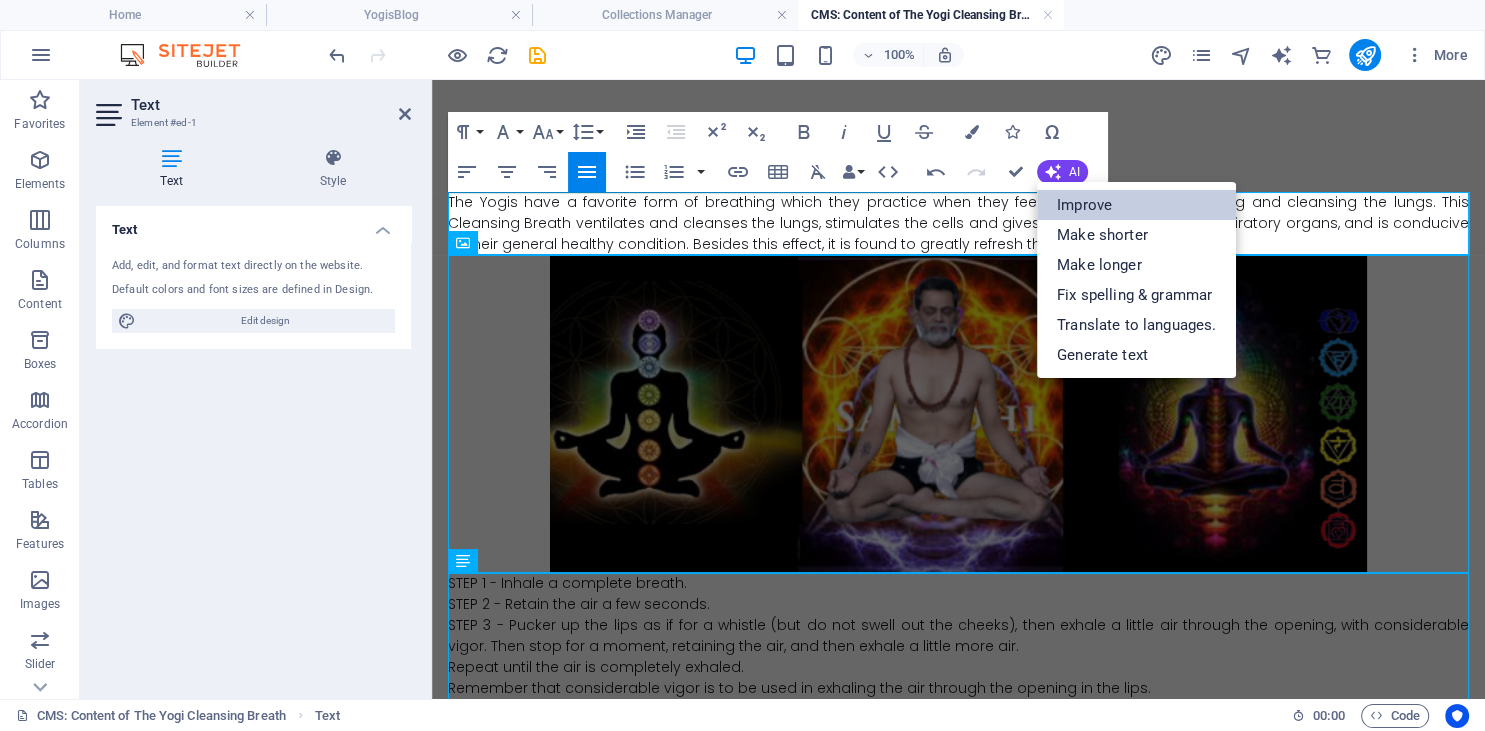 click on "Improve" at bounding box center (1136, 205) 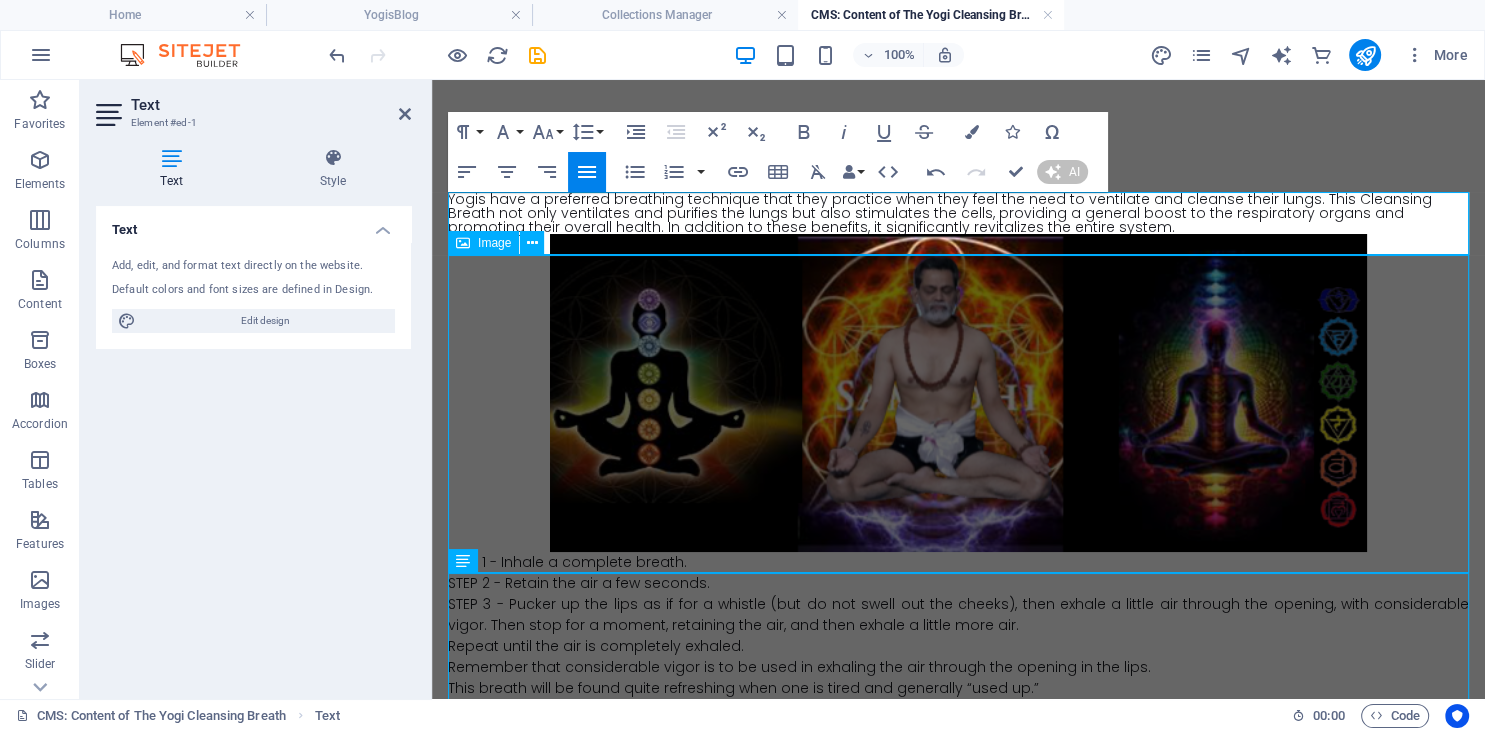 type 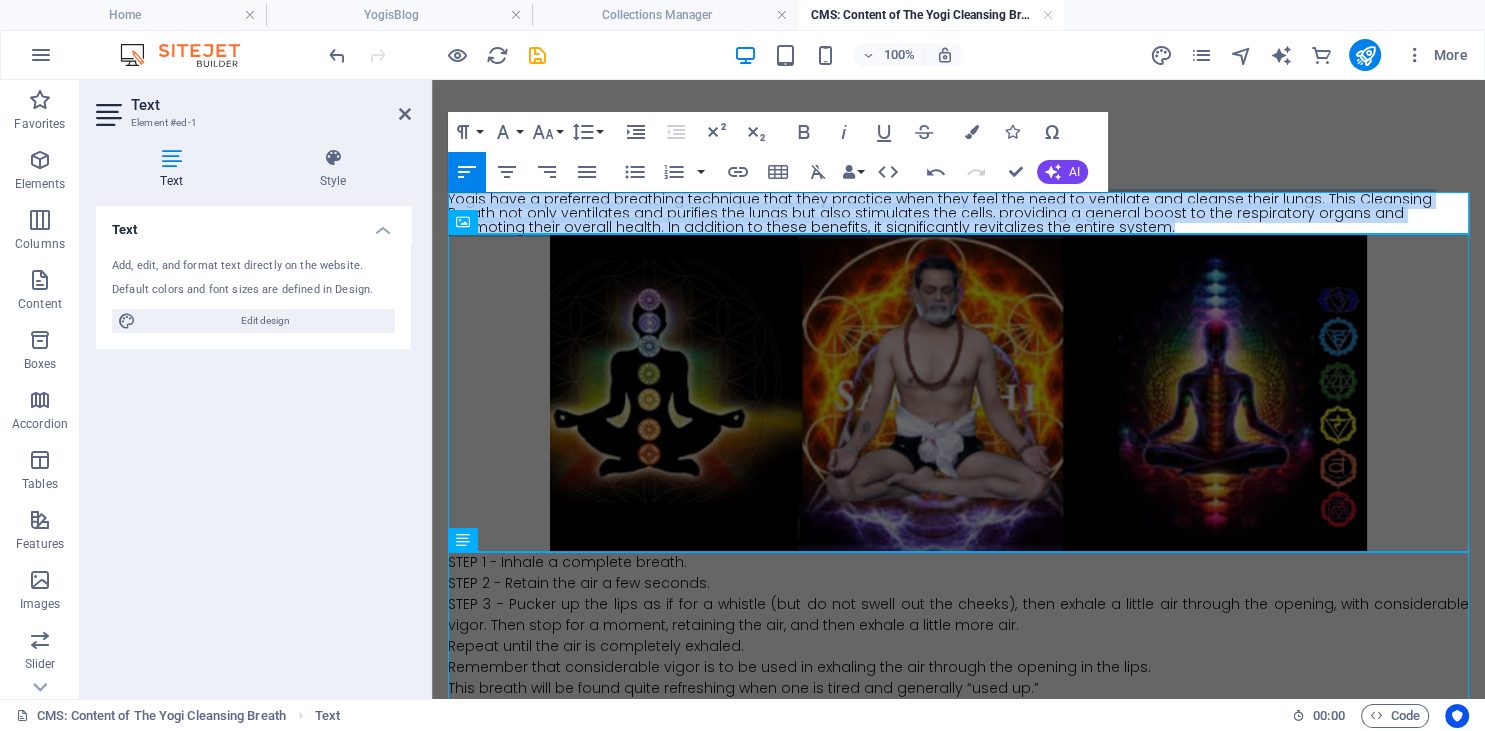 drag, startPoint x: 1049, startPoint y: 227, endPoint x: 396, endPoint y: 190, distance: 654.0474 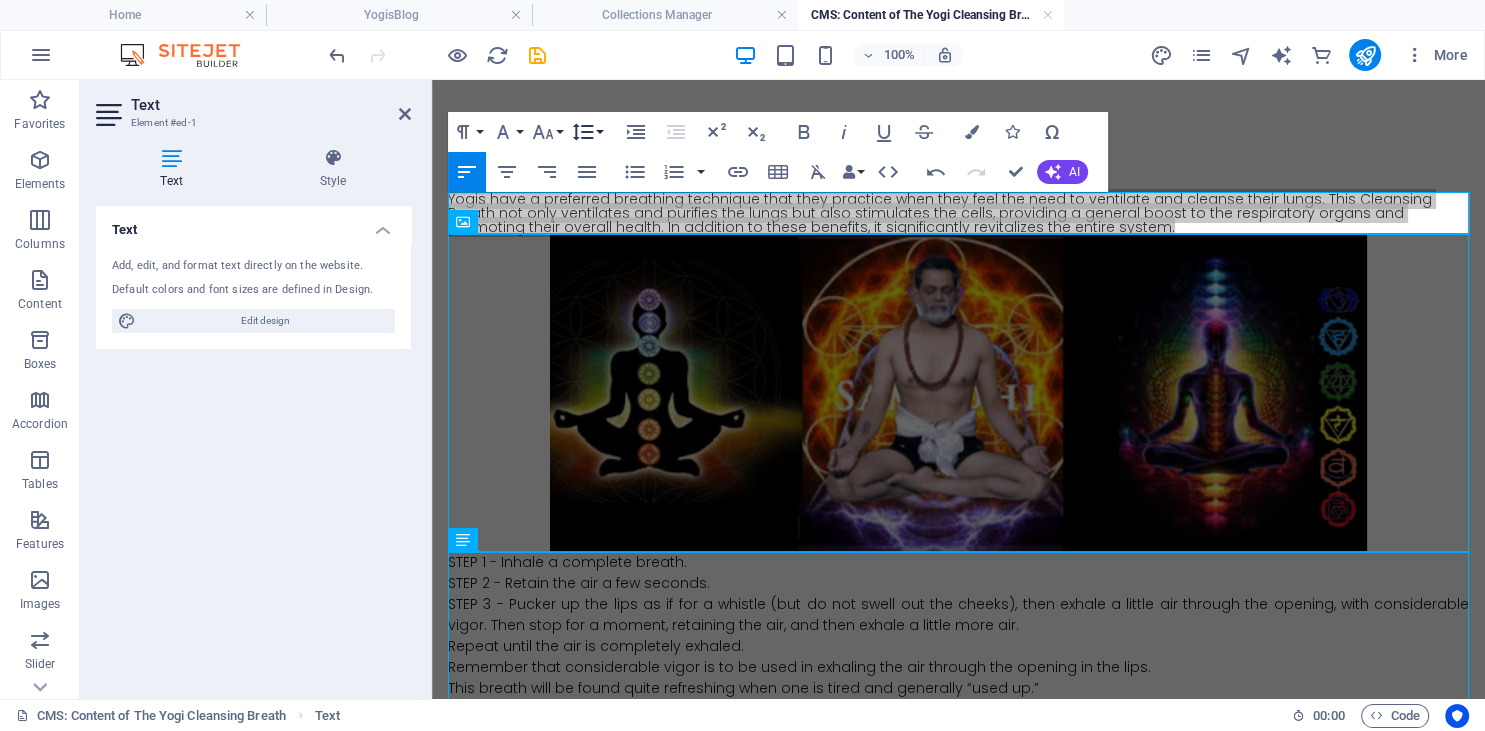 click 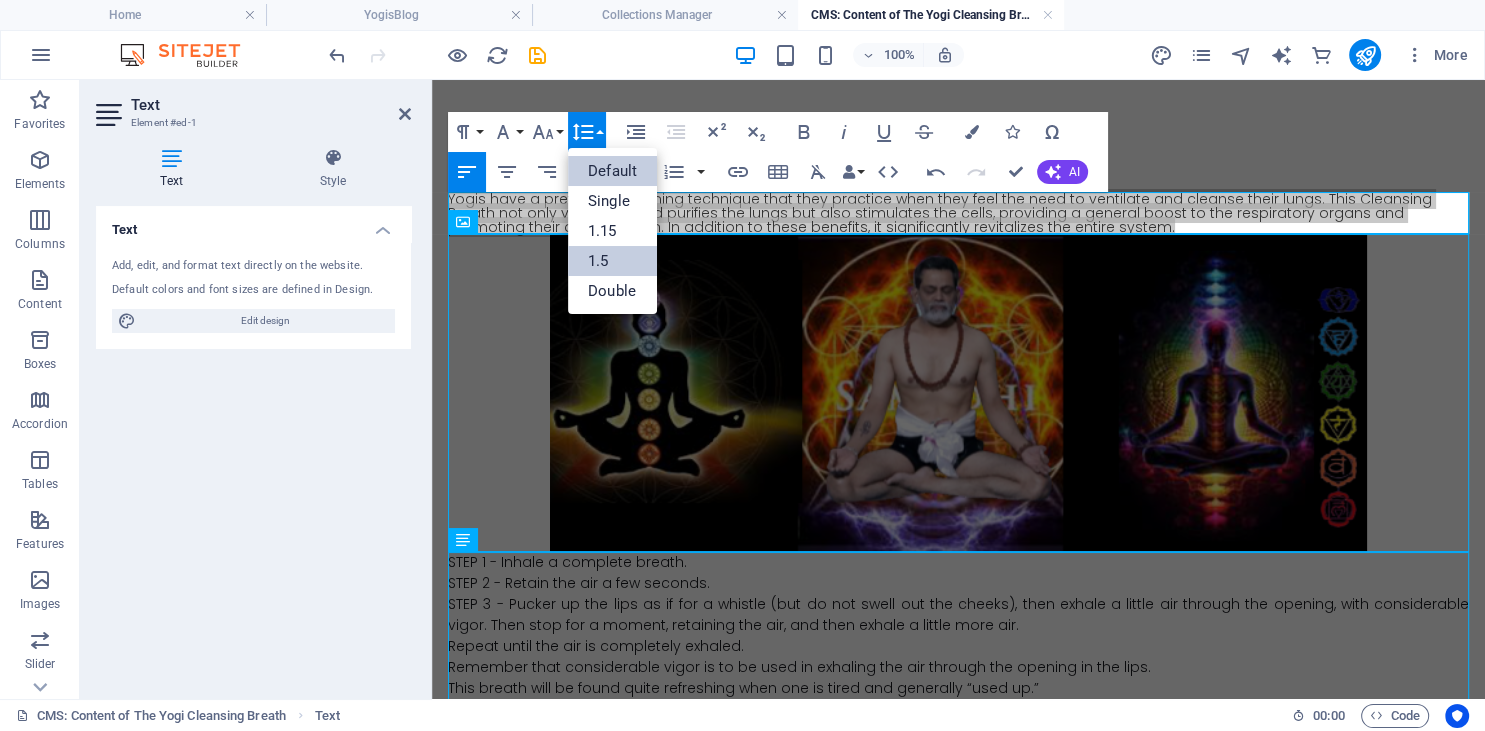 scroll, scrollTop: 0, scrollLeft: 0, axis: both 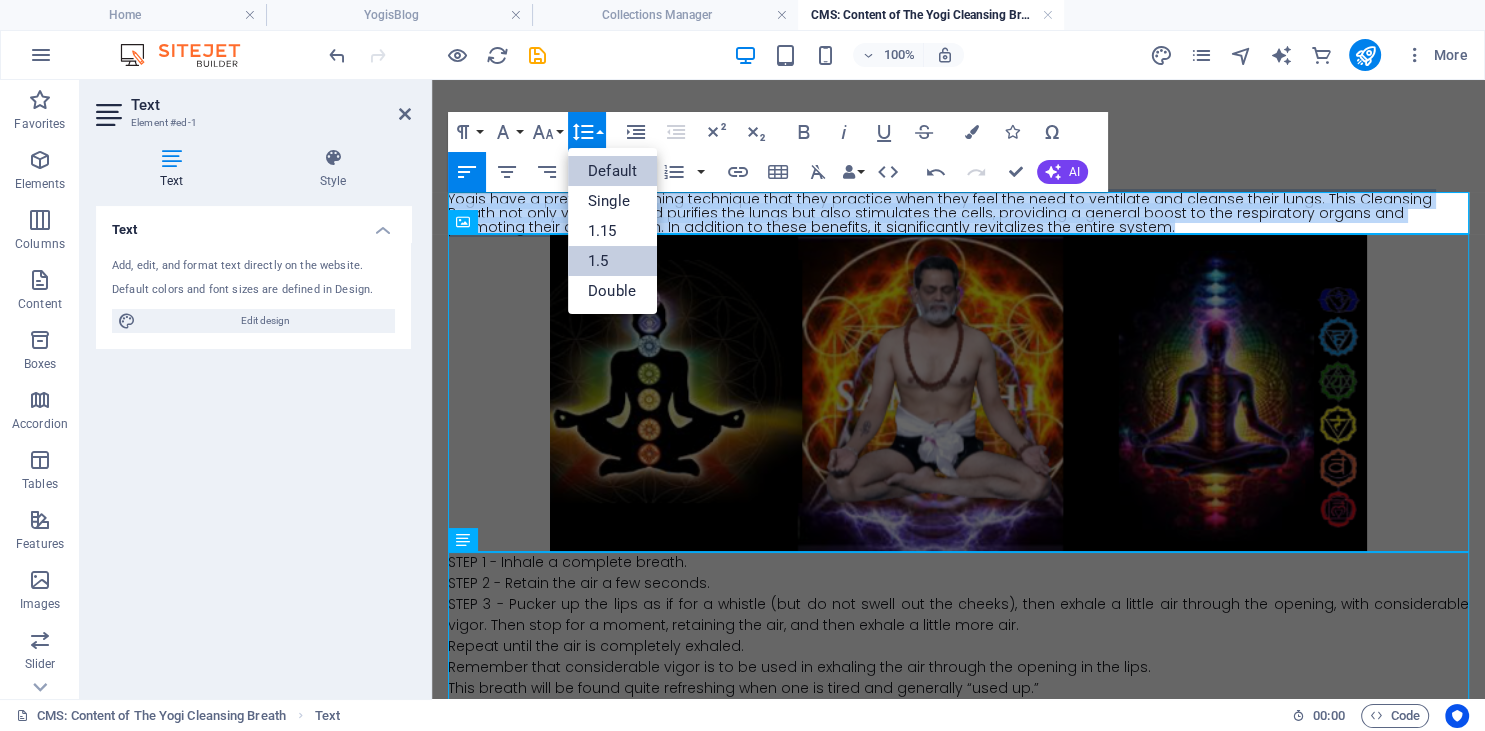 click on "1.5" at bounding box center (612, 261) 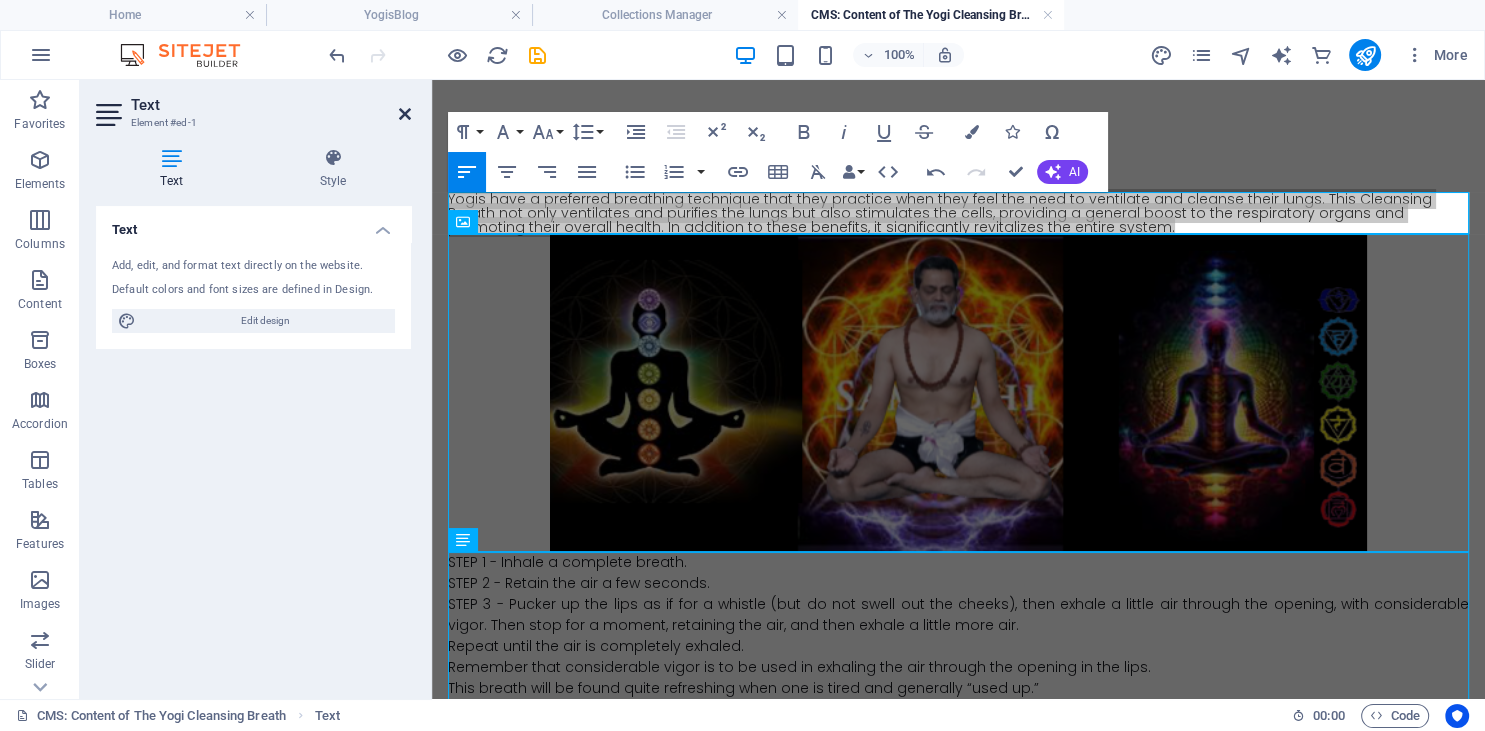click at bounding box center [405, 114] 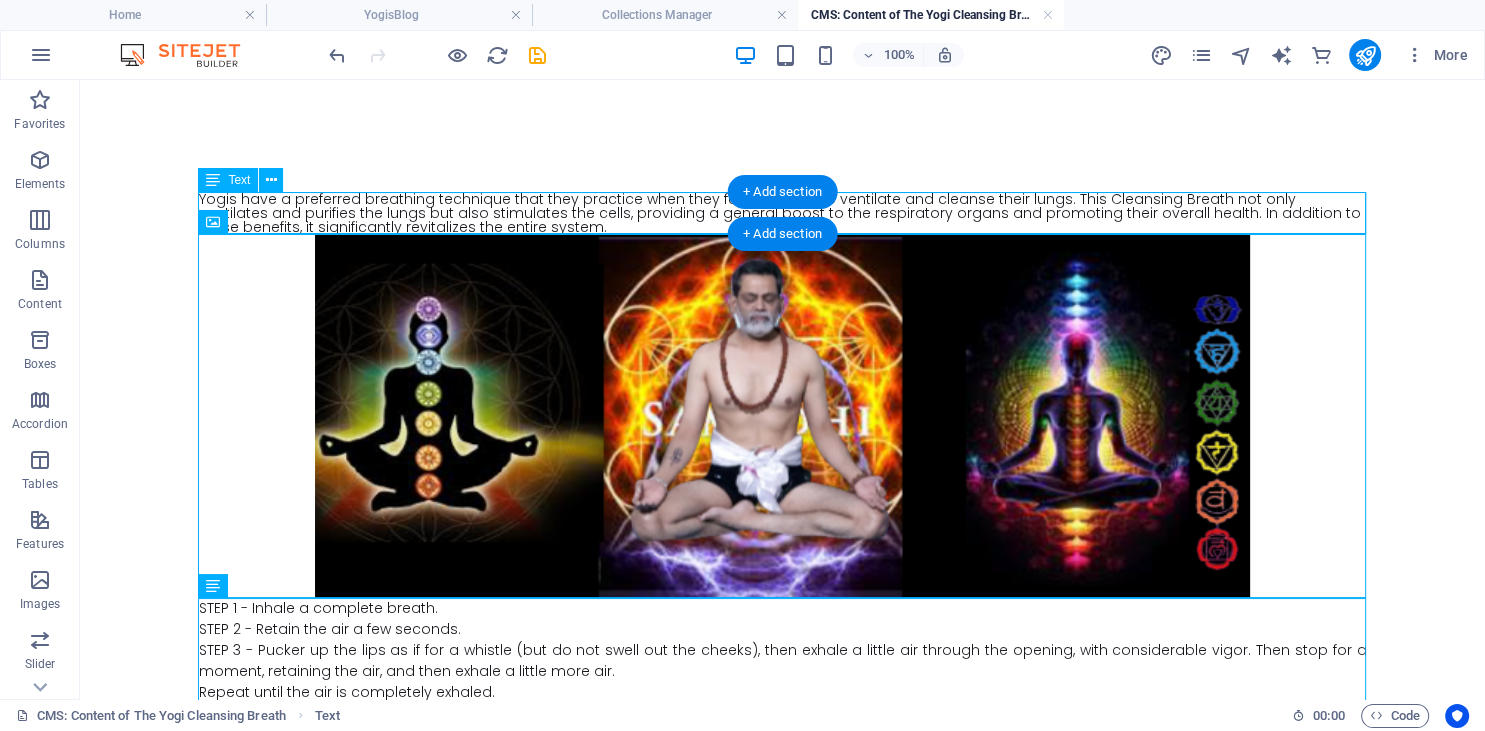 click on "Yogis have a preferred breathing technique that they practice when they feel the need to ventilate and cleanse their lungs. This Cleansing Breath not only ventilates and purifies the lungs but also stimulates the cells, providing a general boost to the respiratory organs and promoting their overall health. In addition to these benefits, it significantly revitalizes the entire system." at bounding box center [783, 213] 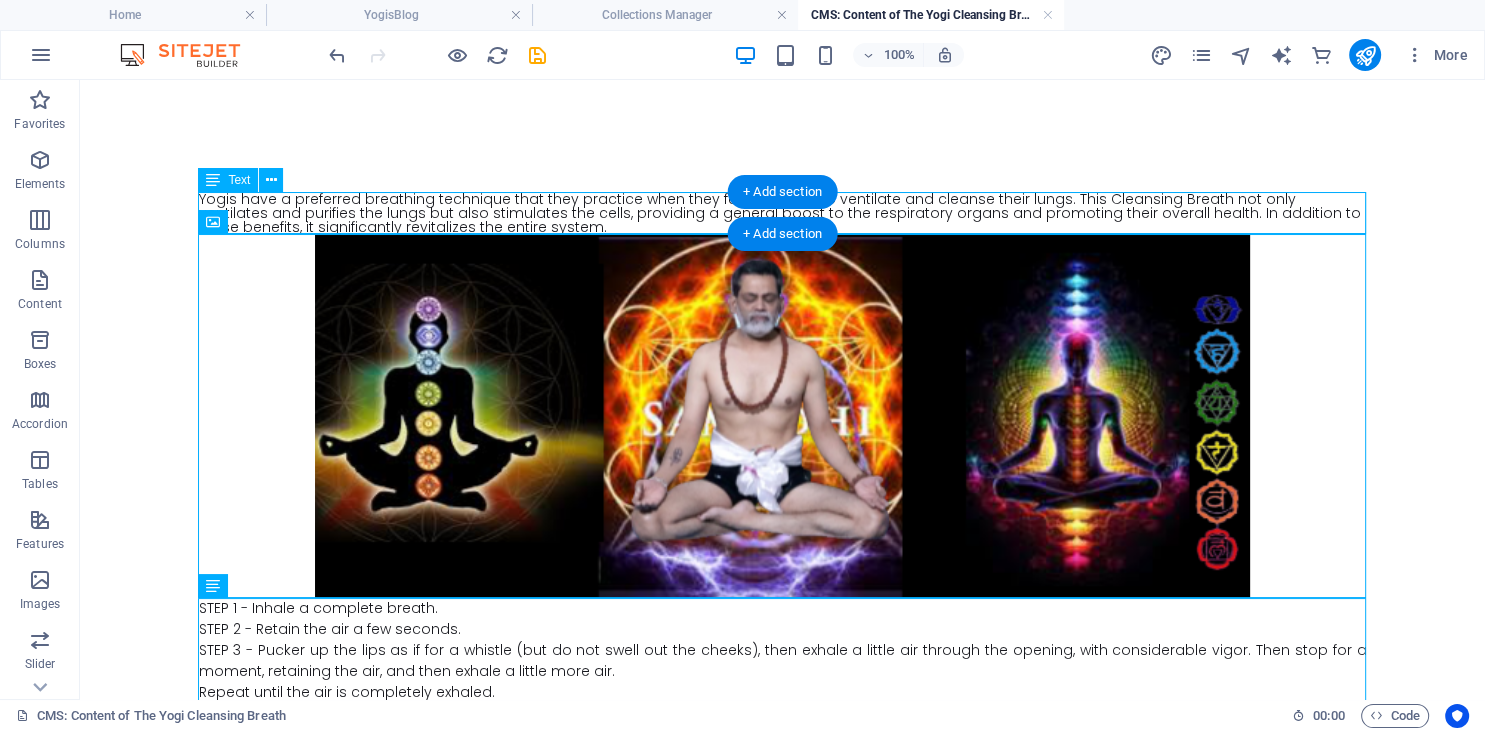 click on "Yogis have a preferred breathing technique that they practice when they feel the need to ventilate and cleanse their lungs. This Cleansing Breath not only ventilates and purifies the lungs but also stimulates the cells, providing a general boost to the respiratory organs and promoting their overall health. In addition to these benefits, it significantly revitalizes the entire system." at bounding box center [783, 213] 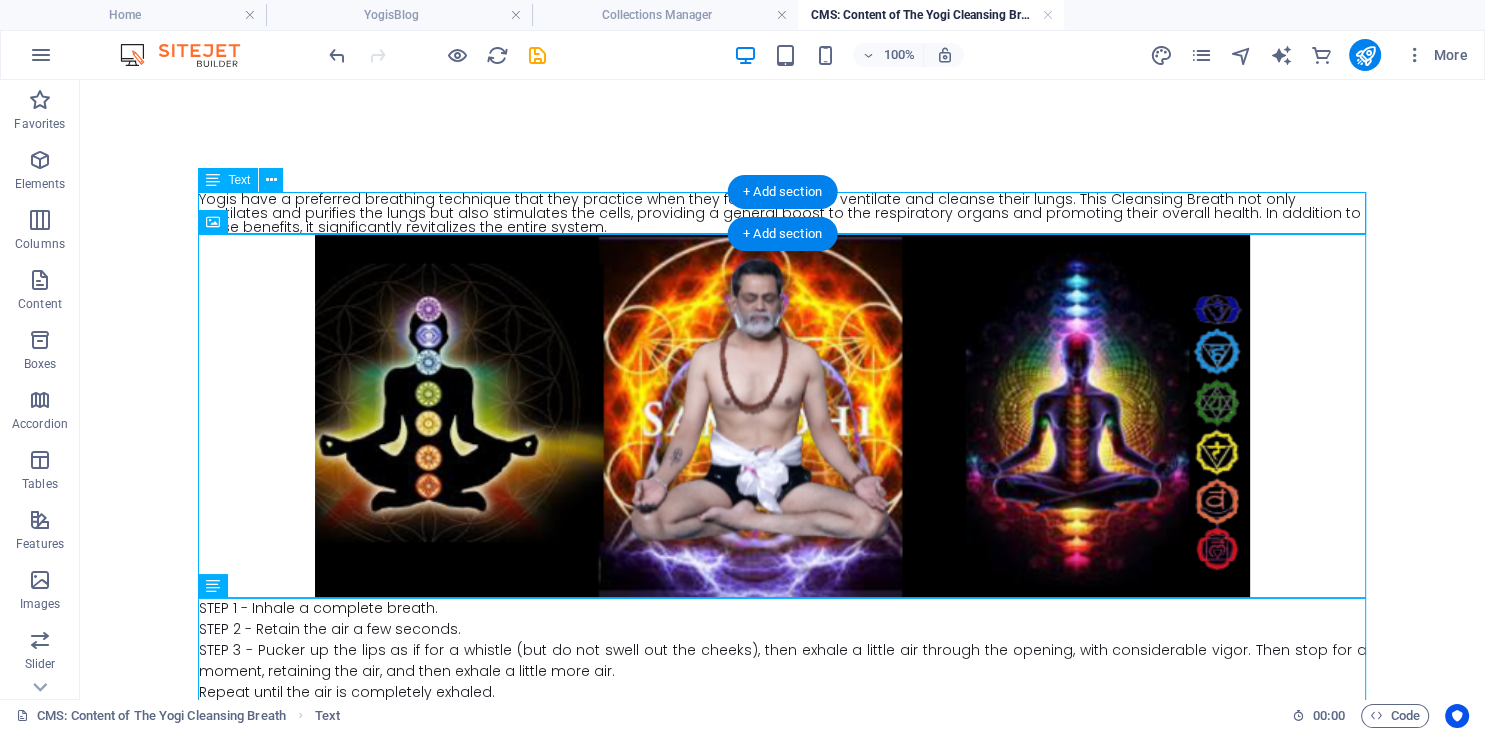 click on "Yogis have a preferred breathing technique that they practice when they feel the need to ventilate and cleanse their lungs. This Cleansing Breath not only ventilates and purifies the lungs but also stimulates the cells, providing a general boost to the respiratory organs and promoting their overall health. In addition to these benefits, it significantly revitalizes the entire system." at bounding box center [783, 213] 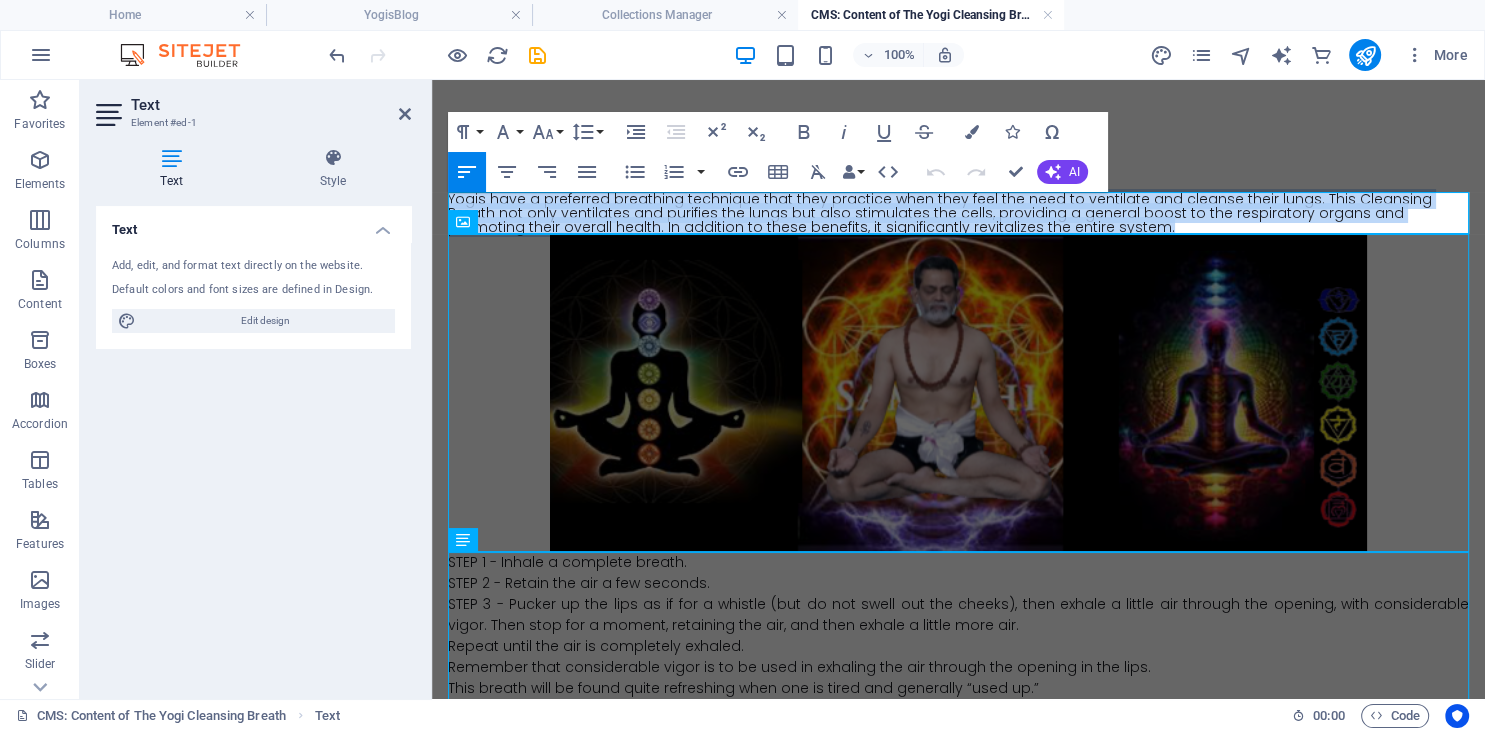 drag, startPoint x: 1028, startPoint y: 226, endPoint x: 413, endPoint y: 192, distance: 615.93915 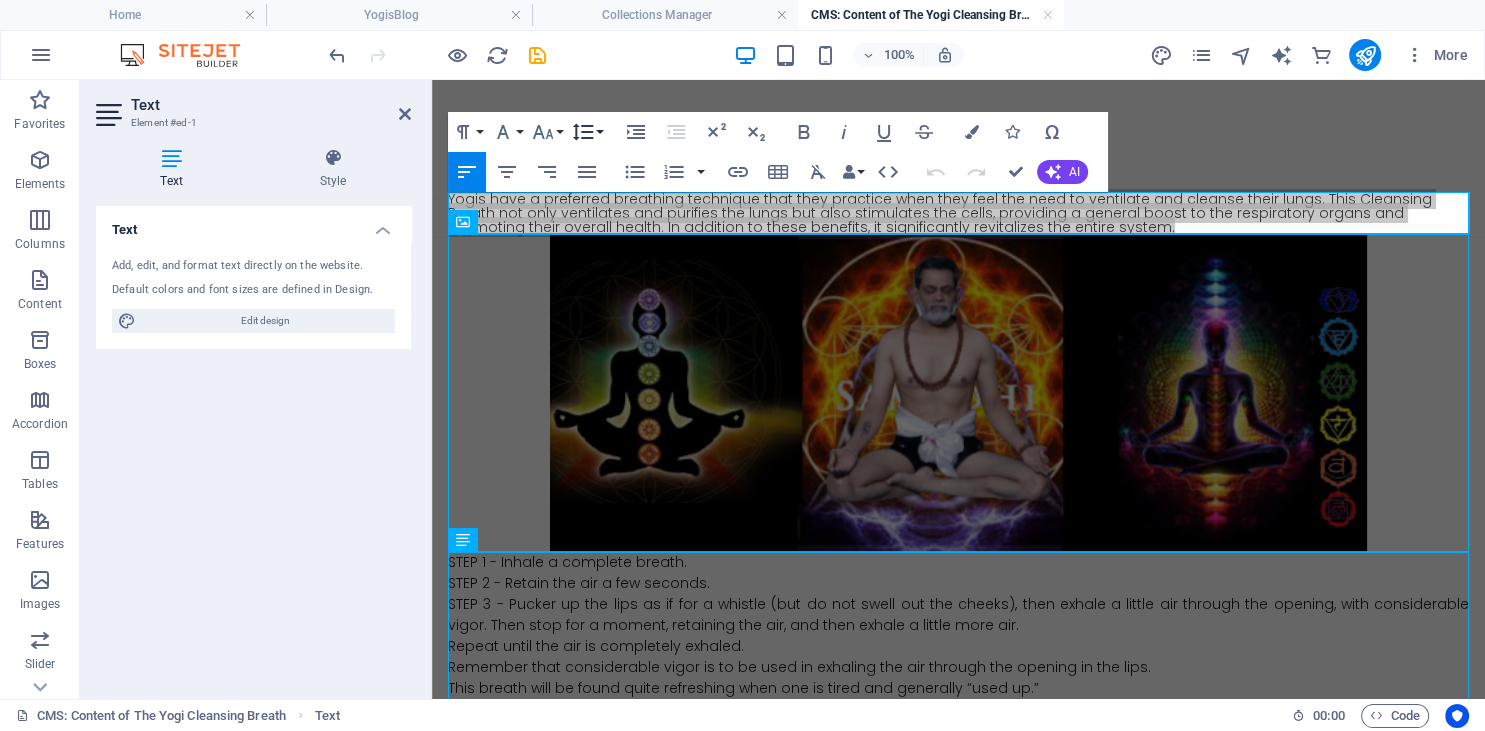 click 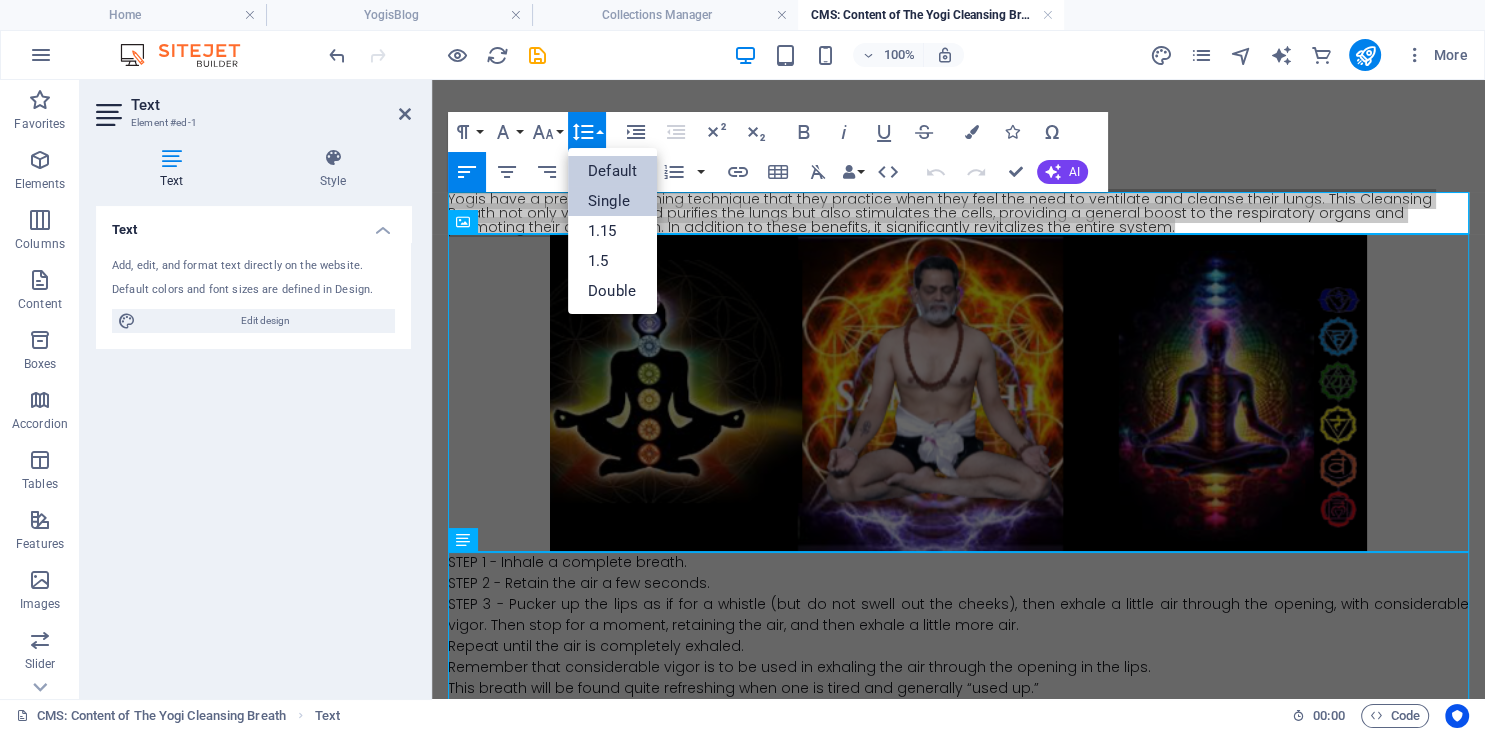 scroll, scrollTop: 0, scrollLeft: 0, axis: both 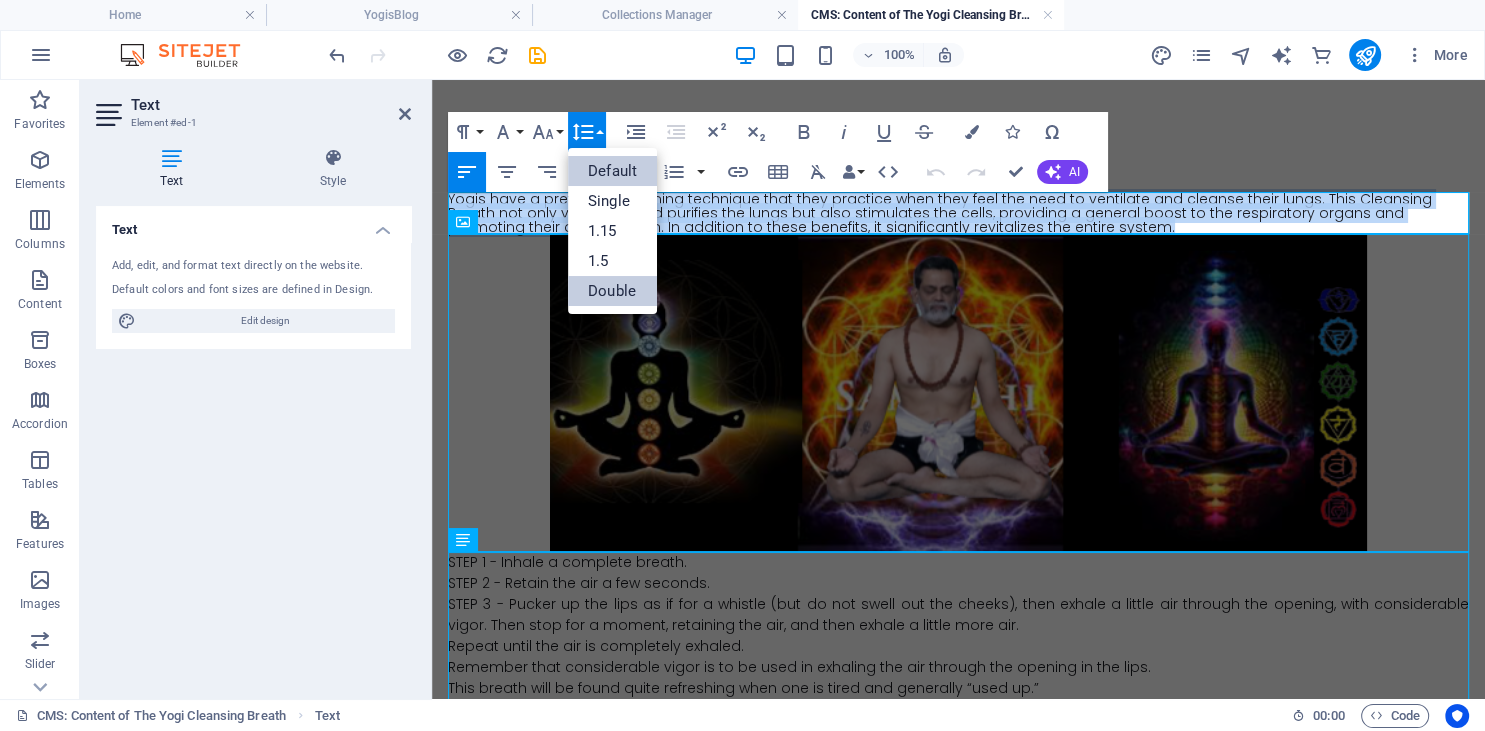 click on "Double" at bounding box center [612, 291] 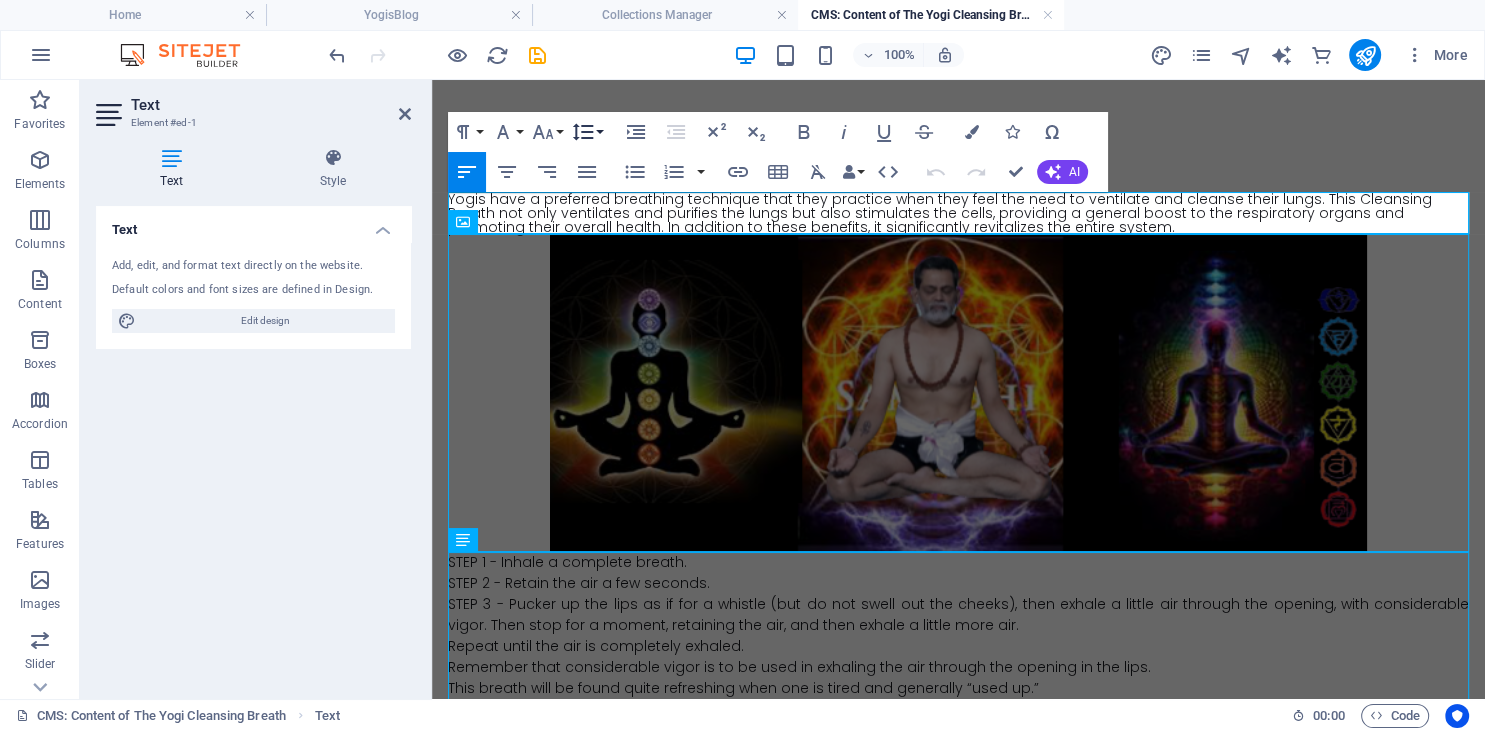 click 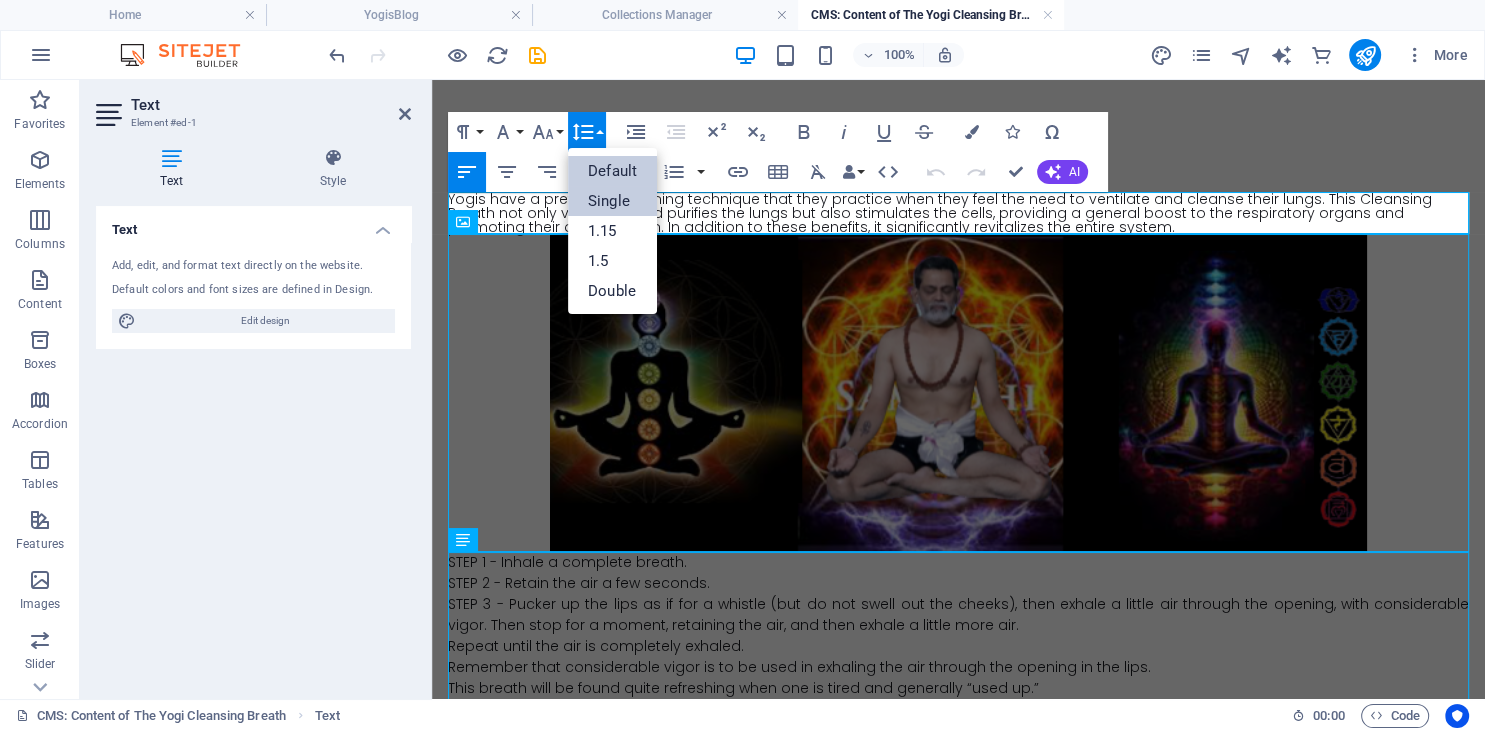 scroll, scrollTop: 0, scrollLeft: 0, axis: both 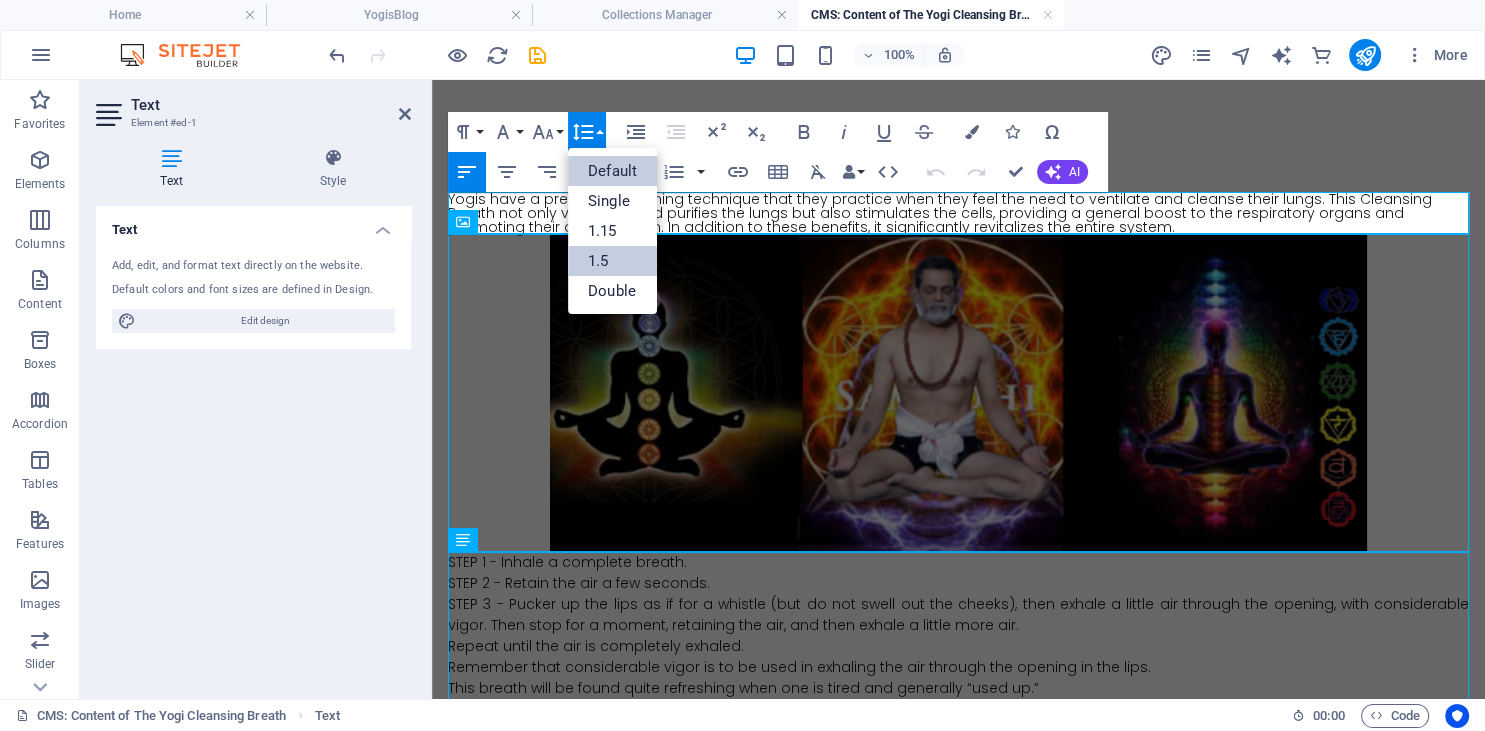 click on "1.5" at bounding box center (612, 261) 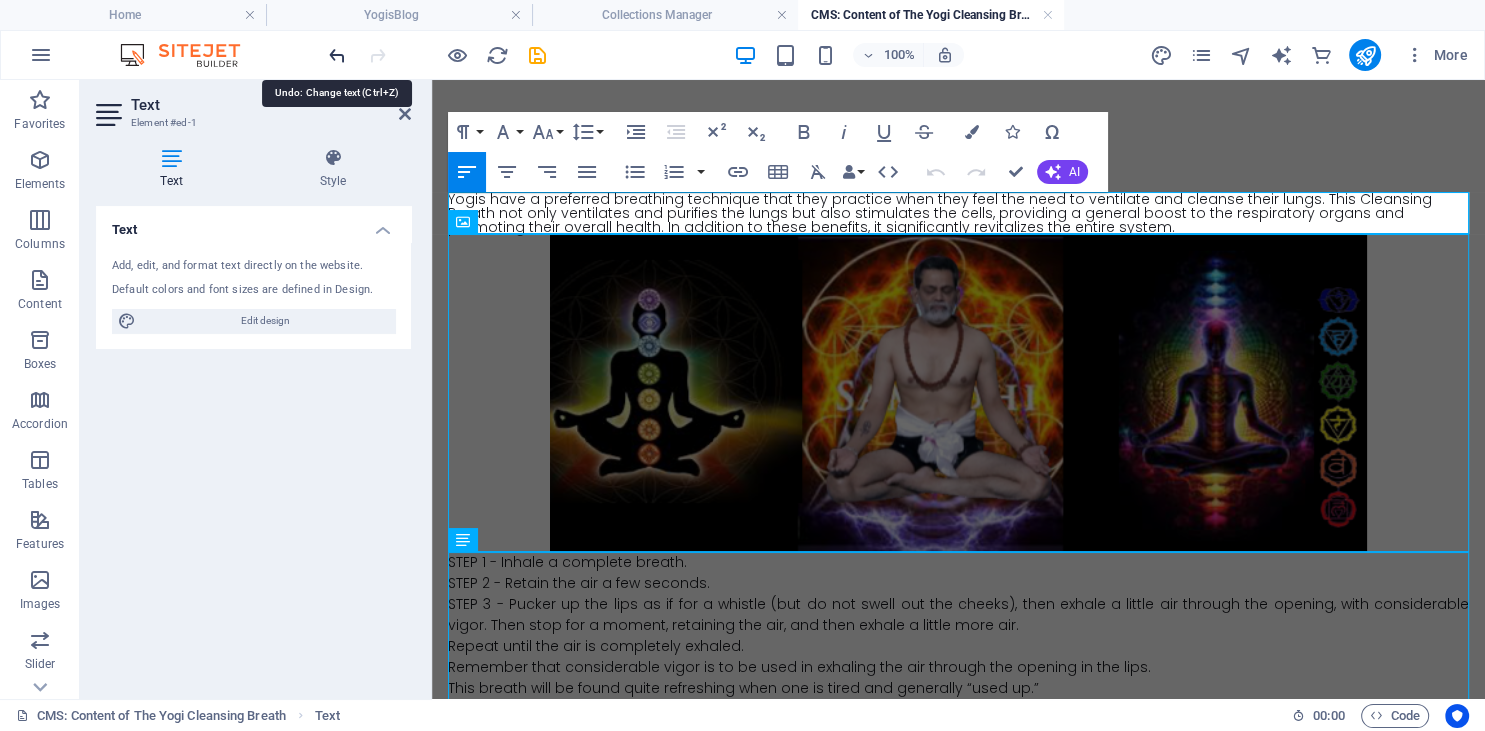 click at bounding box center [337, 55] 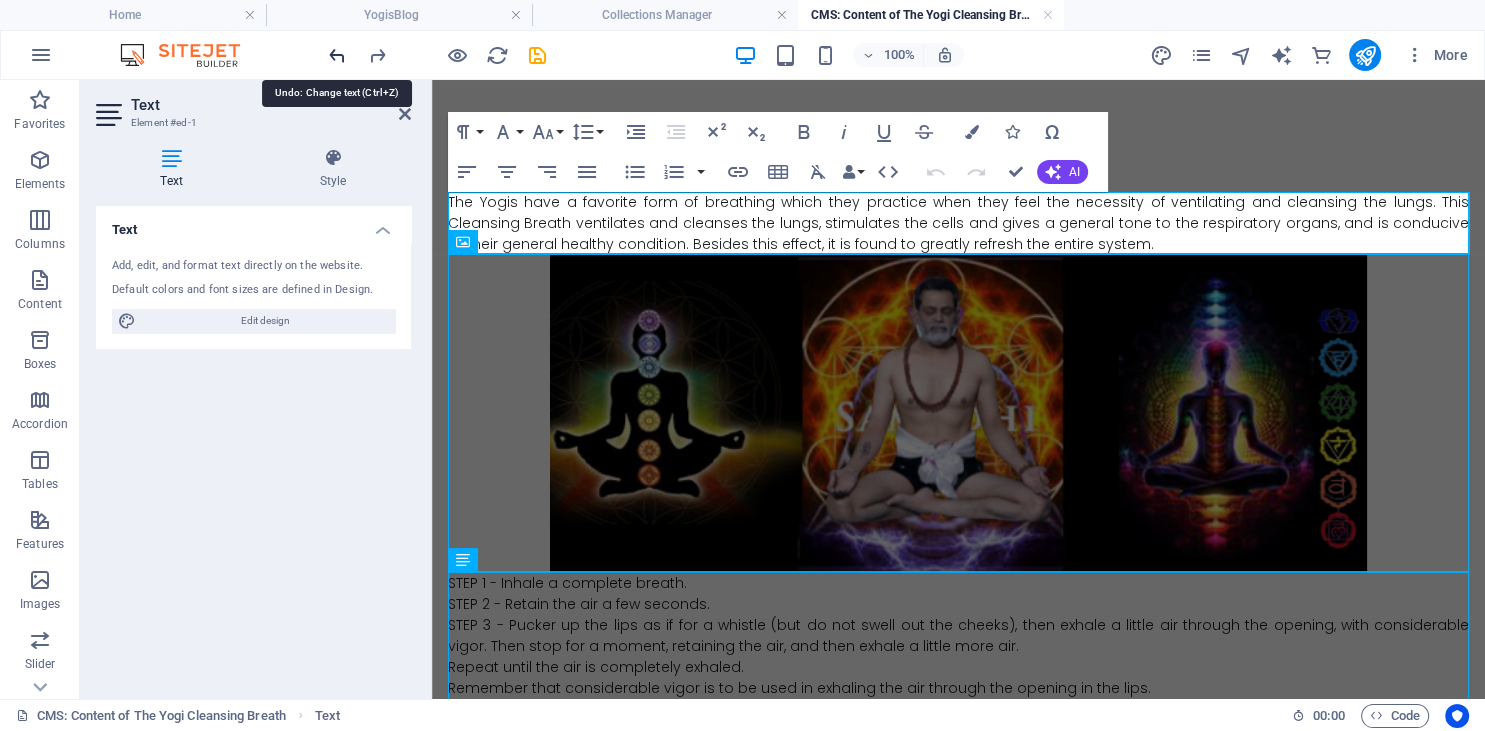 click at bounding box center [337, 55] 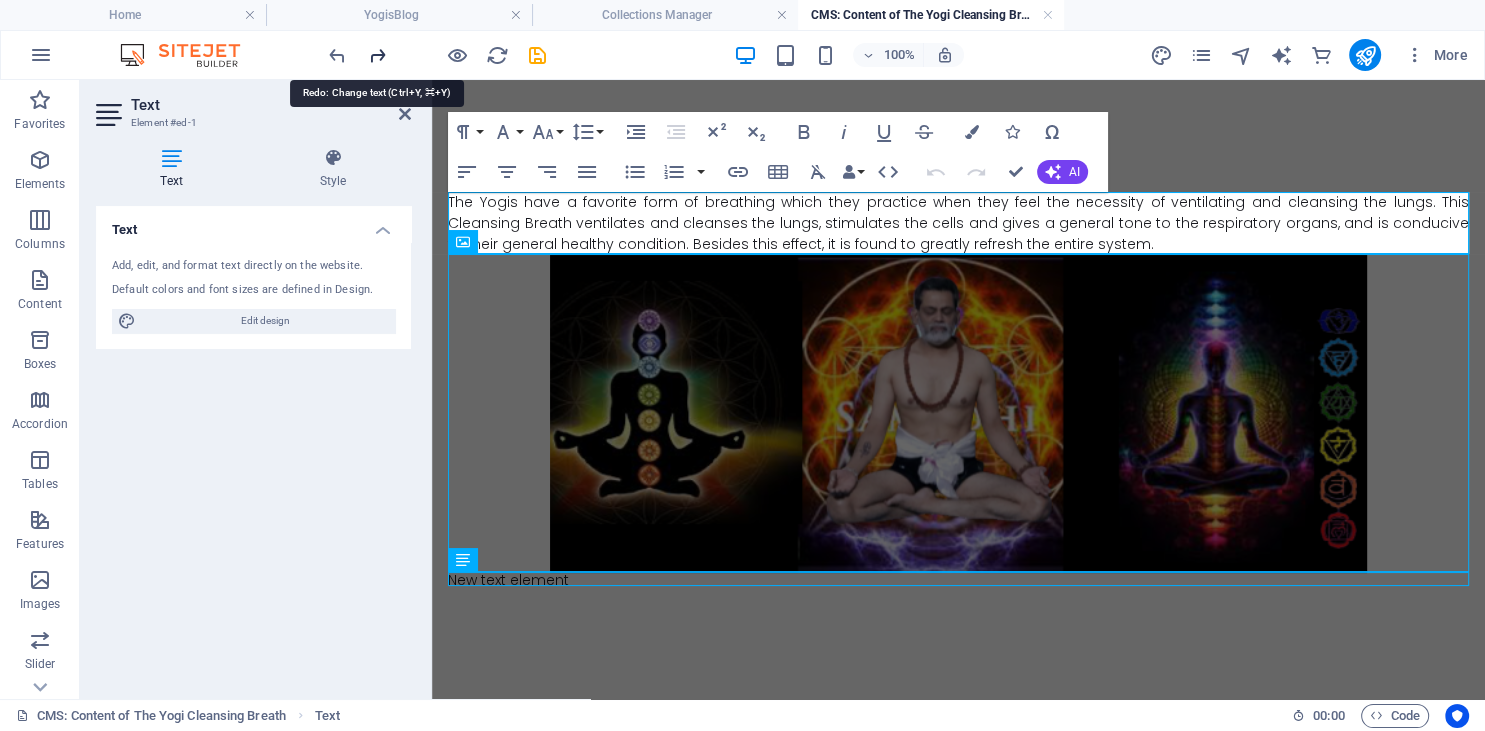click at bounding box center [377, 55] 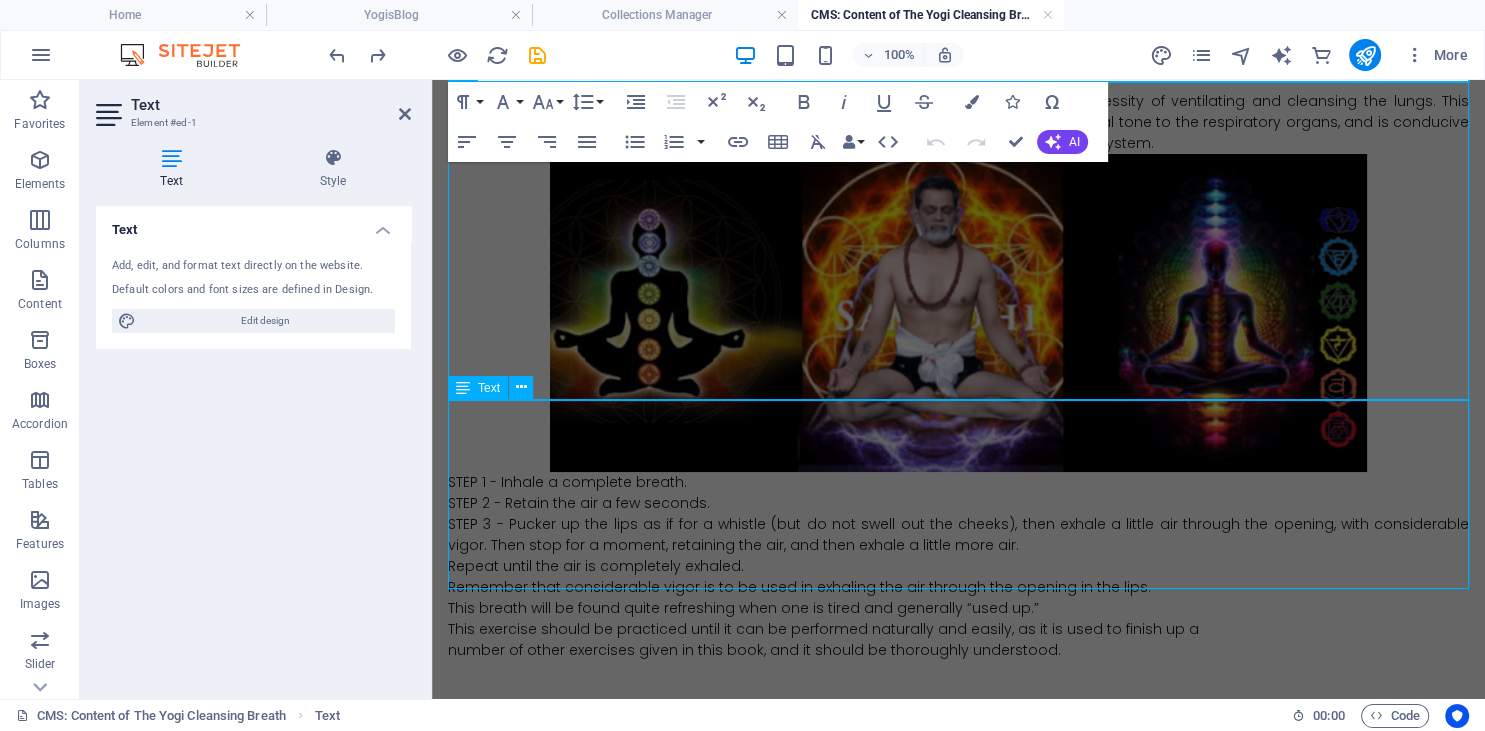 scroll, scrollTop: 174, scrollLeft: 0, axis: vertical 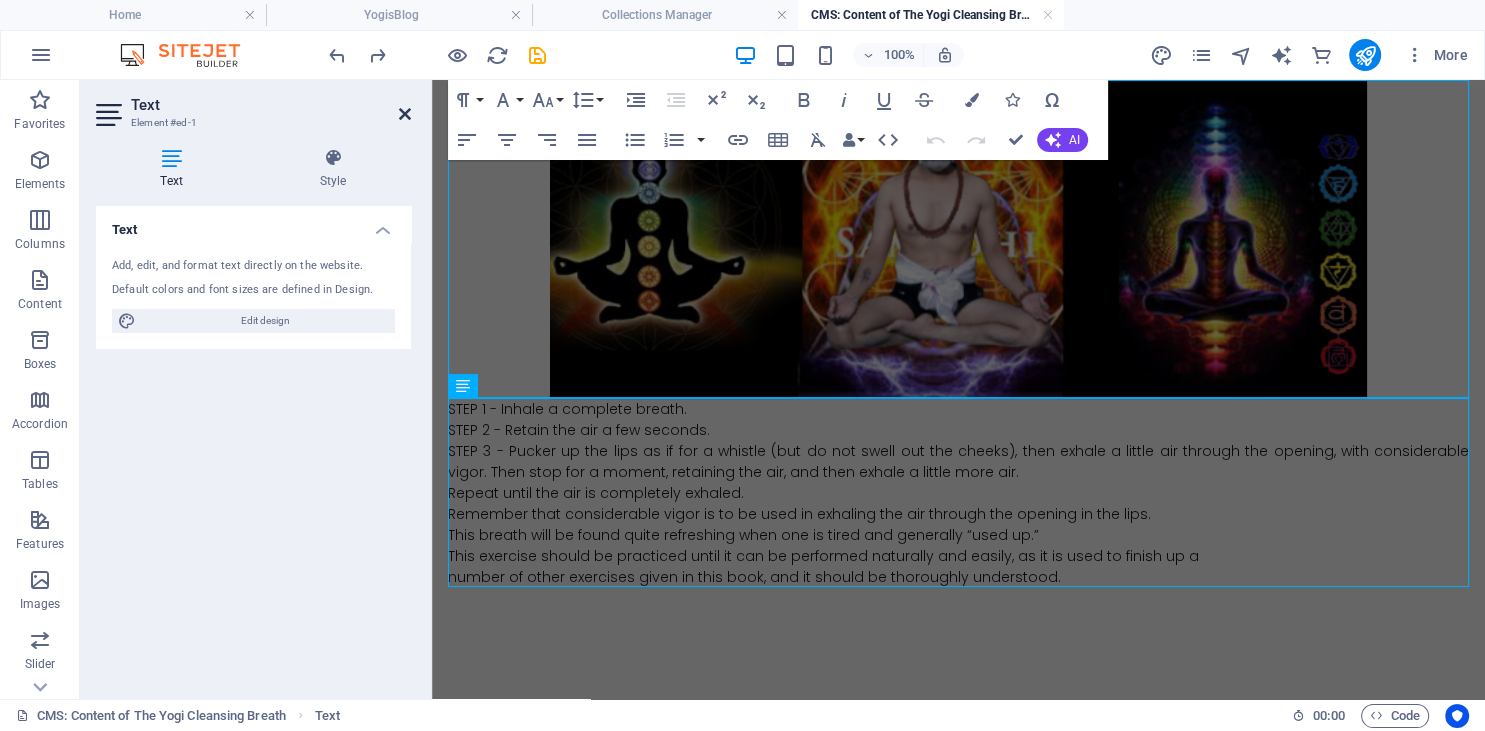 click at bounding box center (405, 114) 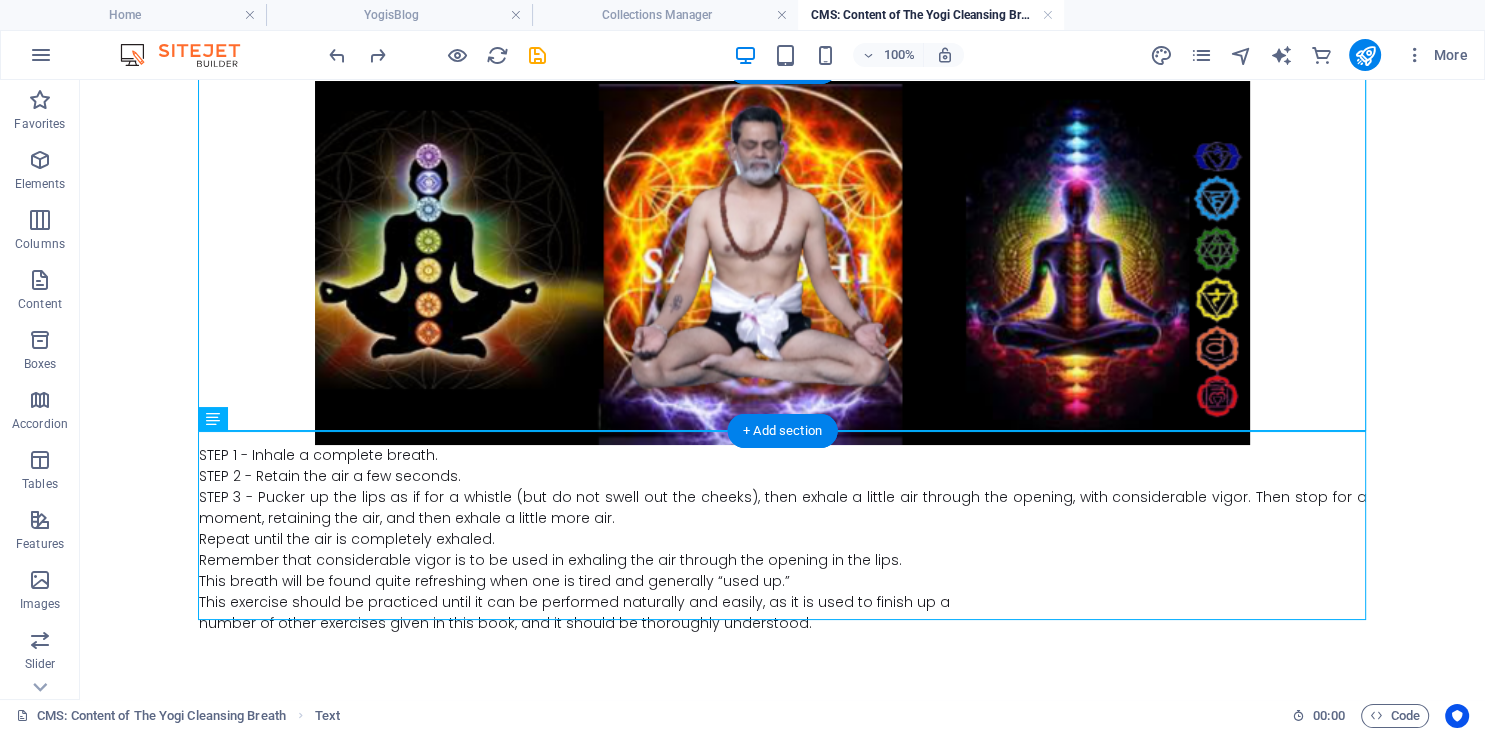 scroll, scrollTop: 220, scrollLeft: 0, axis: vertical 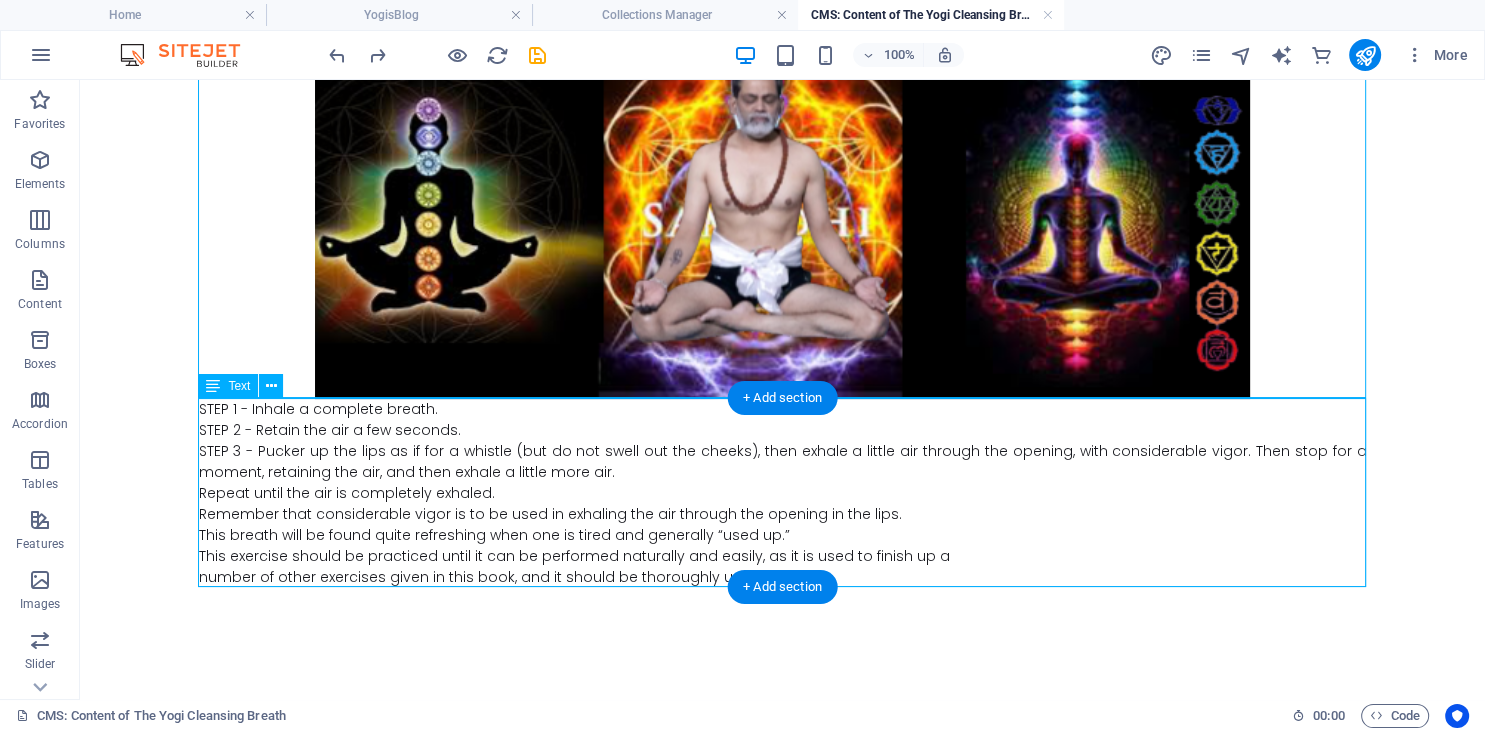 click on "STEP 1 - Inhale a complete breath. STEP 2 - Retain the air a few seconds. STEP 3 - Pucker up the lips as if for a whistle (but do not swell out the cheeks), then exhale a little air through the opening, with considerable vigor. Then stop for a moment, retaining the air, and then exhale a little more air. Repeat until the air is completely exhaled. Remember that considerable vigor is to be used in exhaling the air through the opening in the lips. This breath will be found quite refreshing when one is tired and generally “used up.” This exercise should be practiced until it can be performed naturally and easily, as it is used to finish up a number of other exercises given in this book, and it should be thoroughly understood." at bounding box center (783, 493) 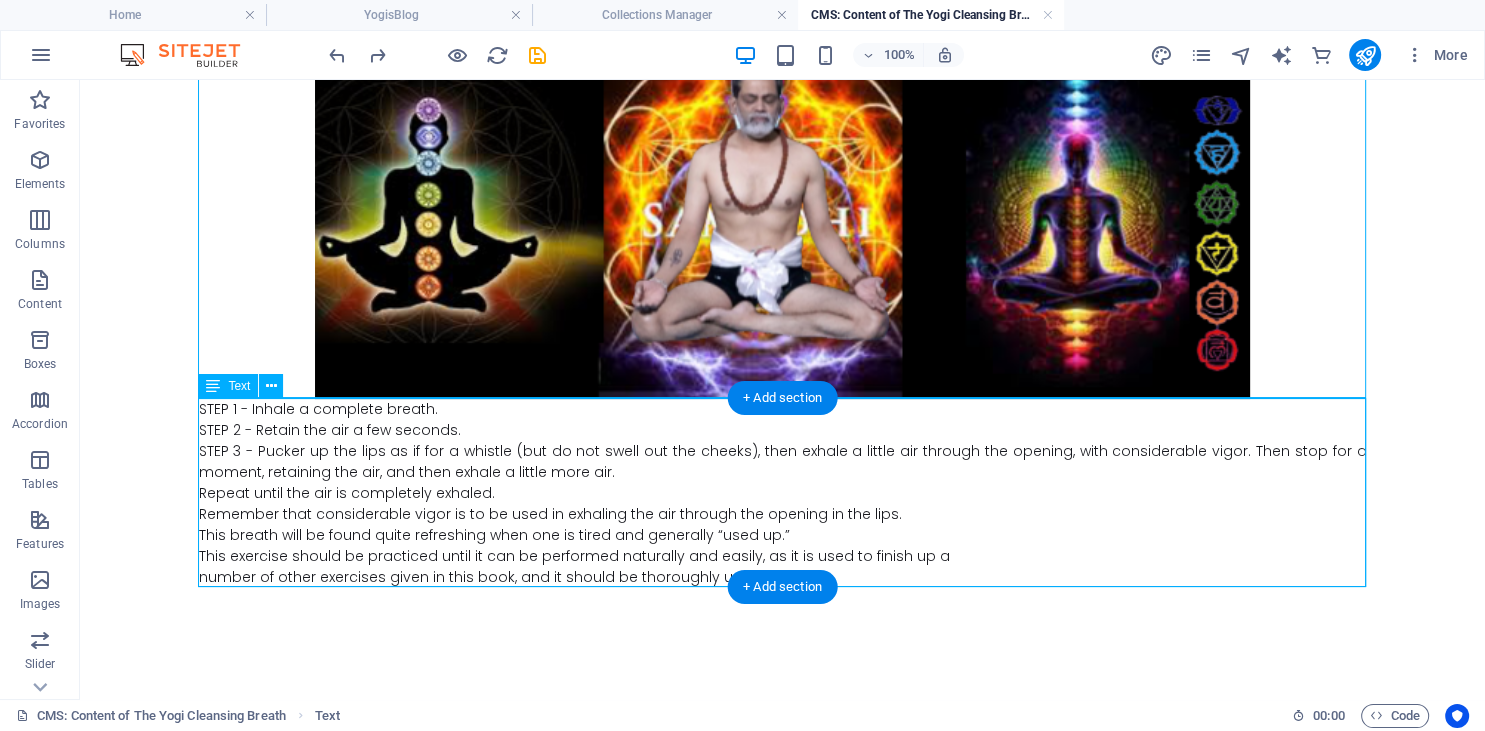 click on "STEP 1 - Inhale a complete breath. STEP 2 - Retain the air a few seconds. STEP 3 - Pucker up the lips as if for a whistle (but do not swell out the cheeks), then exhale a little air through the opening, with considerable vigor. Then stop for a moment, retaining the air, and then exhale a little more air. Repeat until the air is completely exhaled. Remember that considerable vigor is to be used in exhaling the air through the opening in the lips. This breath will be found quite refreshing when one is tired and generally “used up.” This exercise should be practiced until it can be performed naturally and easily, as it is used to finish up a number of other exercises given in this book, and it should be thoroughly understood." at bounding box center [783, 493] 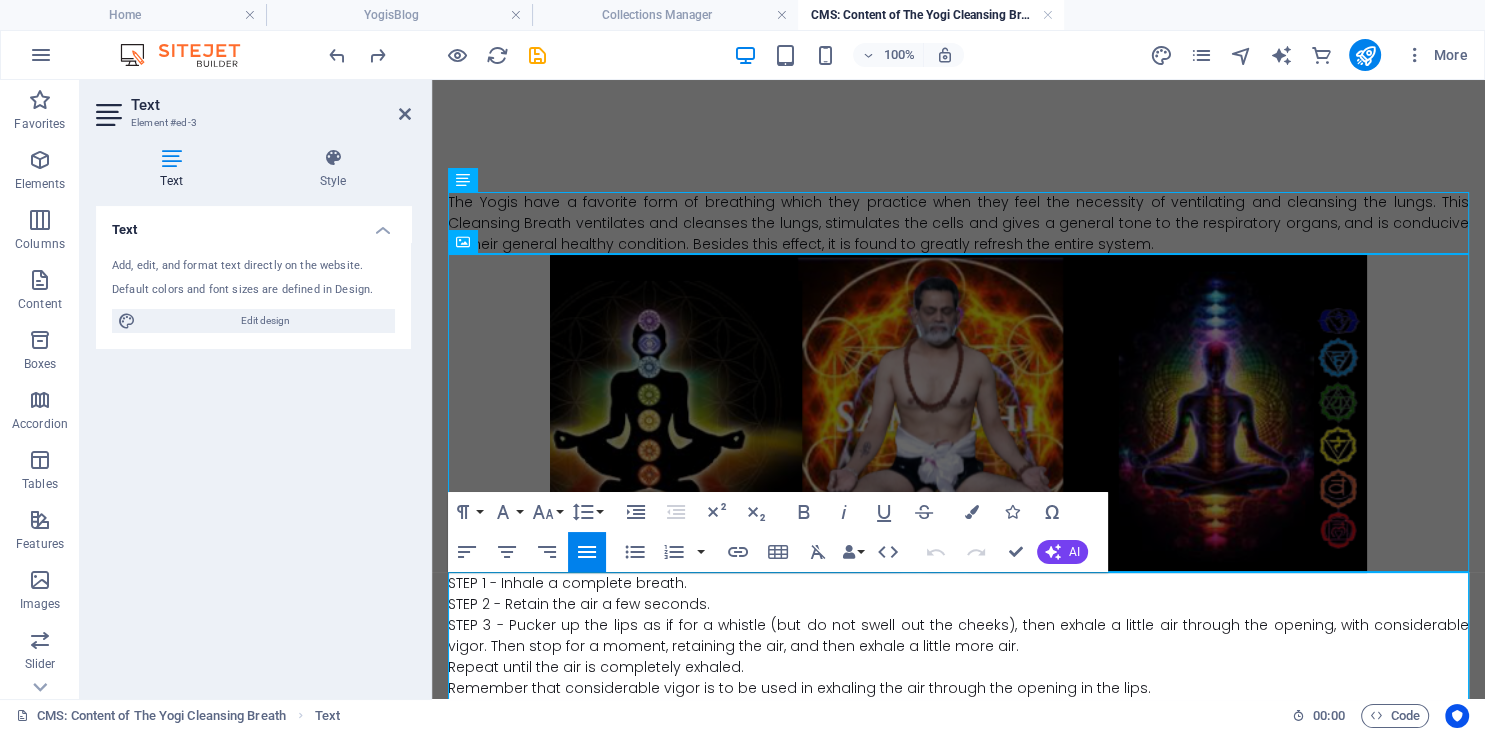 click on "STEP 3 - Pucker up the lips as if for a whistle (but do not swell out the cheeks), then exhale a little air through the opening, with considerable vigor. Then stop for a moment, retaining the air, and then exhale a little more air." at bounding box center (958, 636) 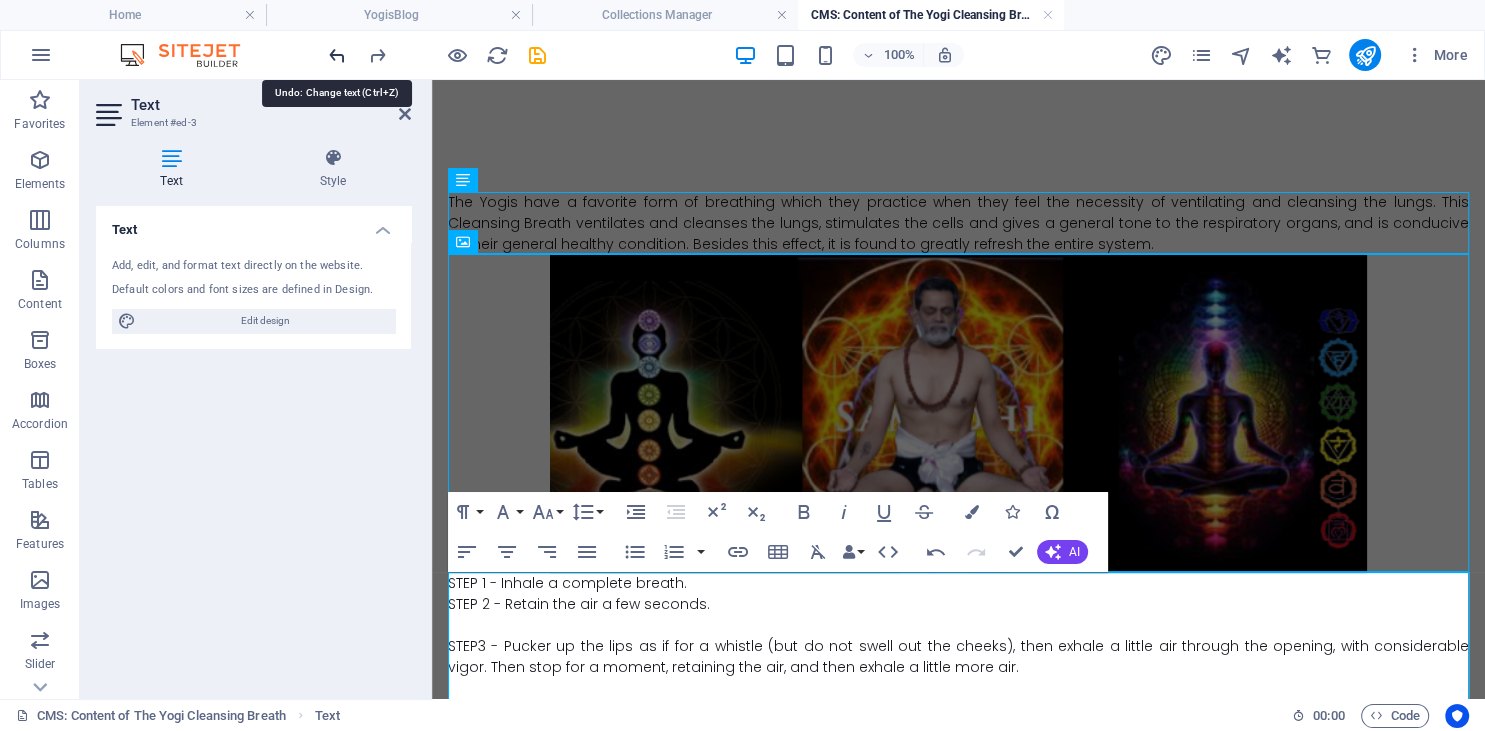 click at bounding box center (337, 55) 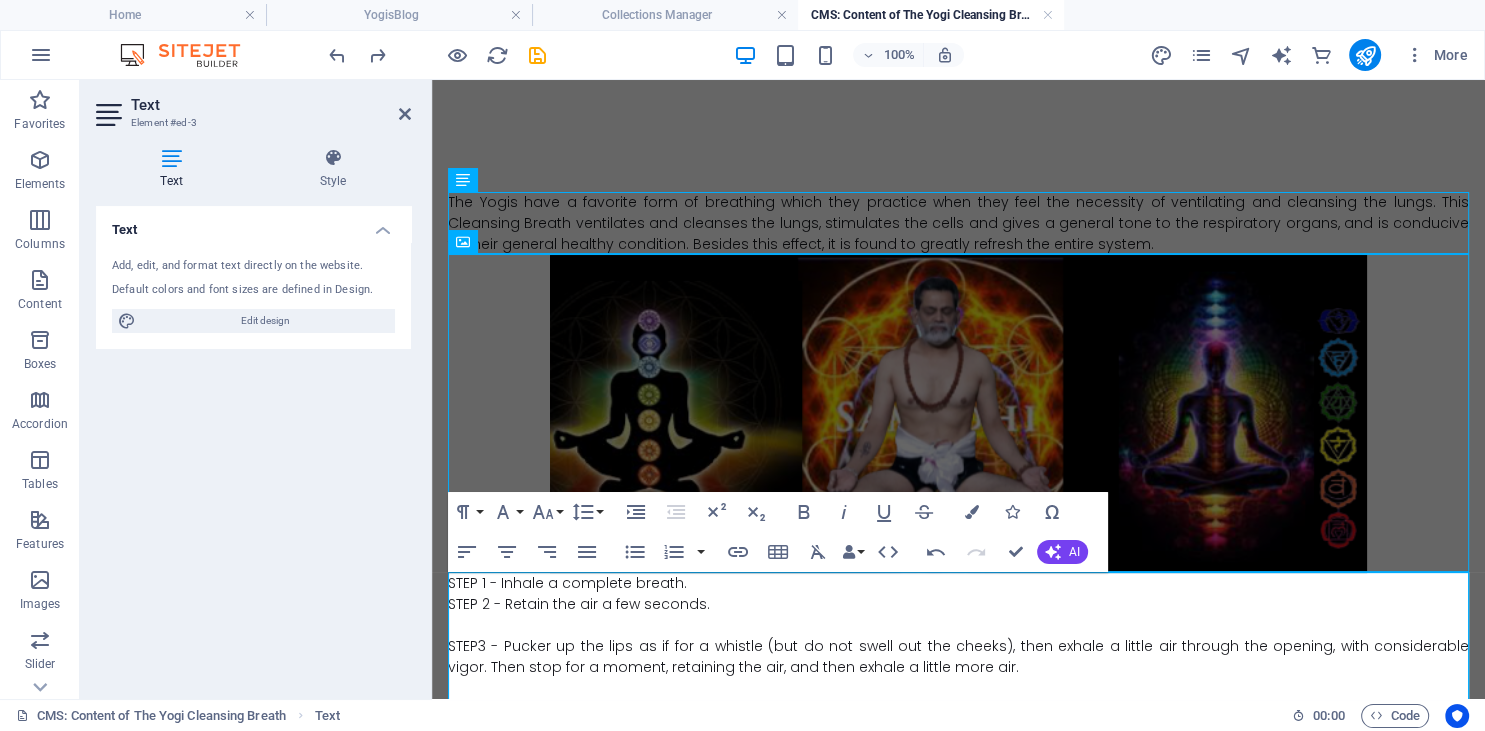 click on "STEP 2 - Retain the air a few seconds." at bounding box center (958, 604) 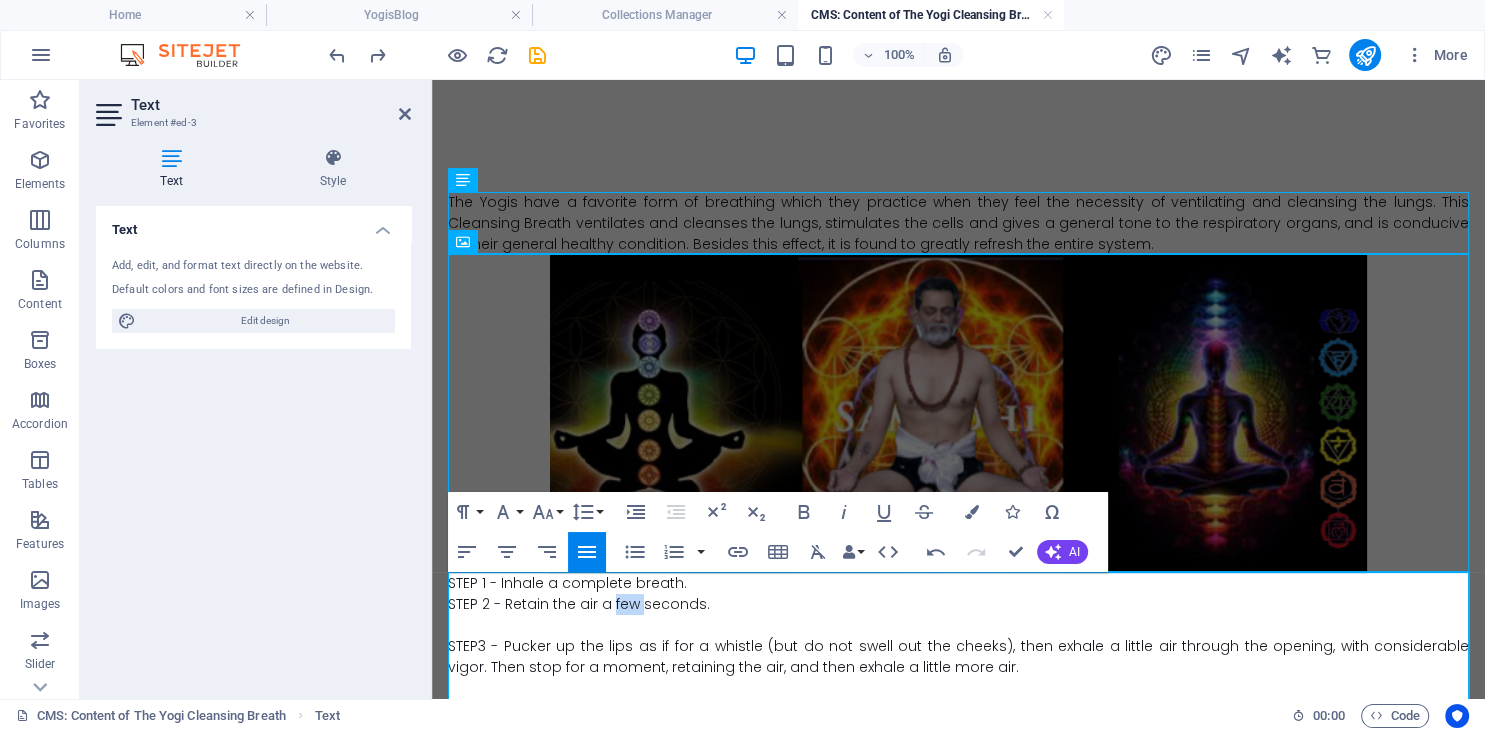 click on "STEP 2 - Retain the air a few seconds." at bounding box center (958, 604) 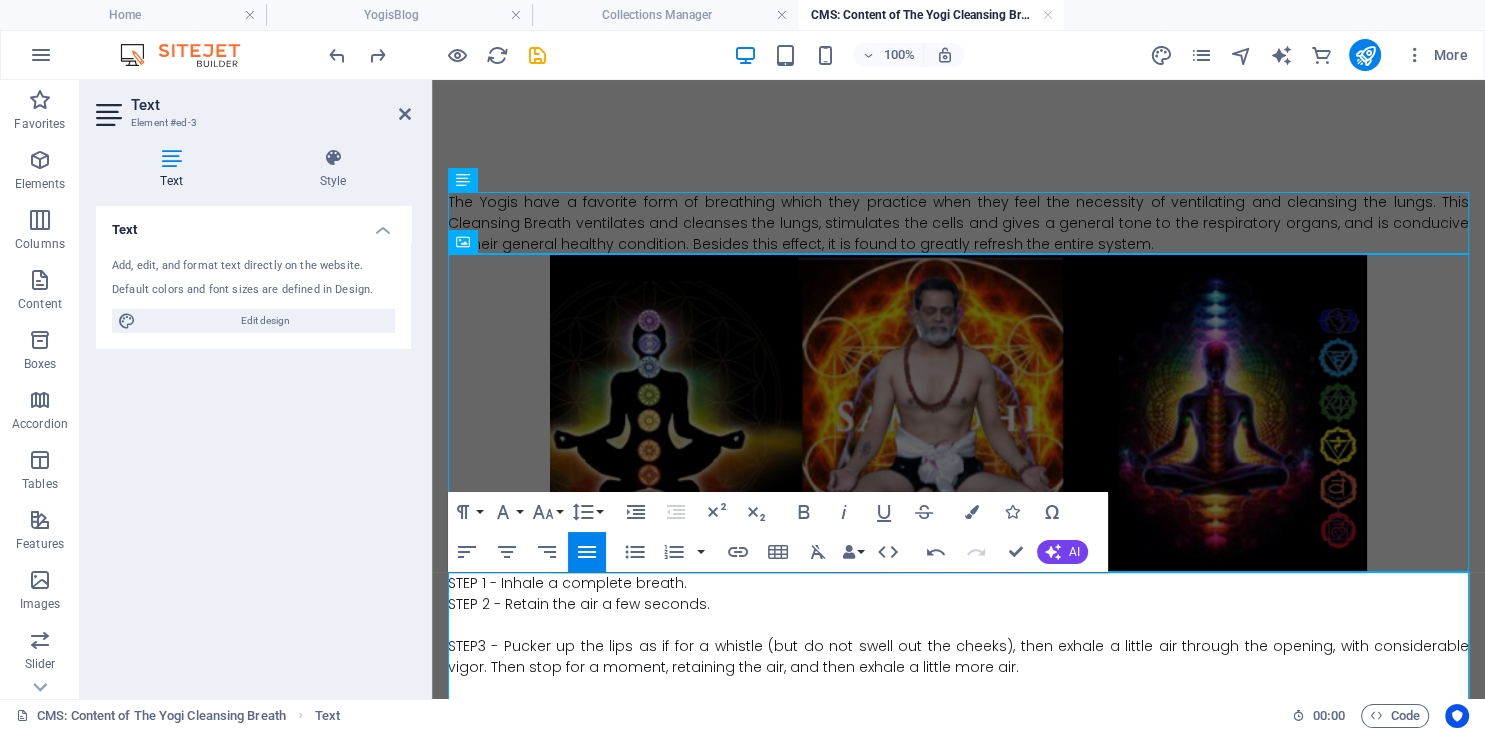 click at bounding box center (958, 625) 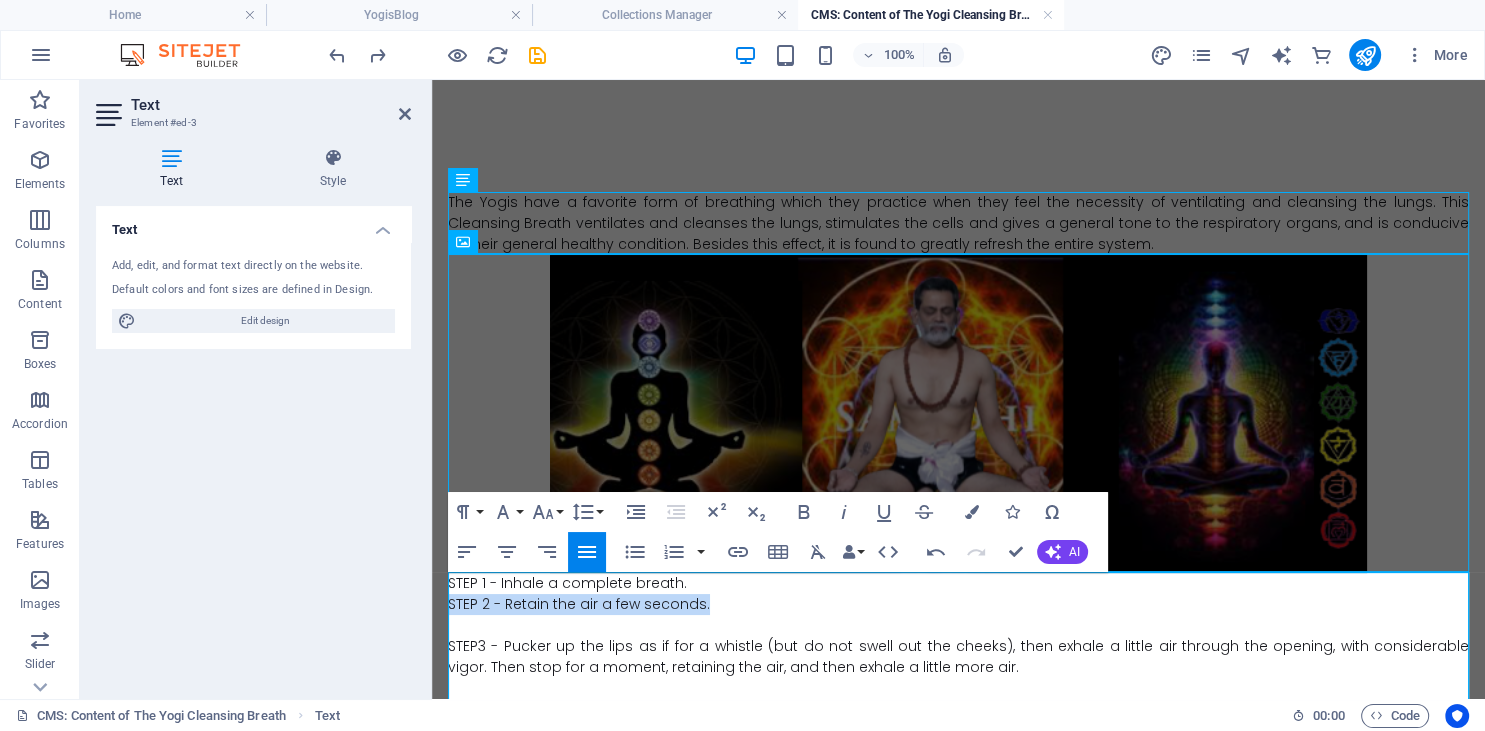 click at bounding box center (958, 625) 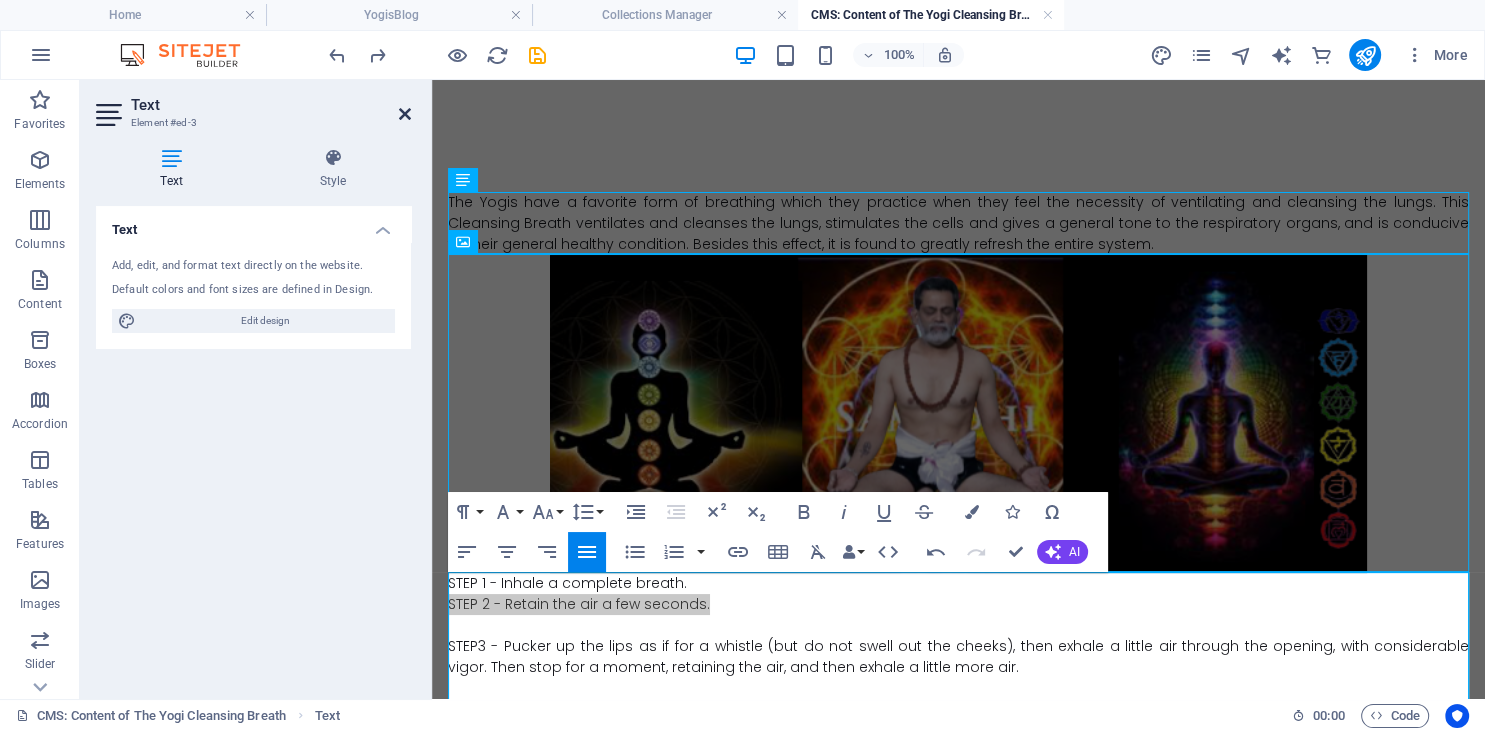 click at bounding box center (405, 114) 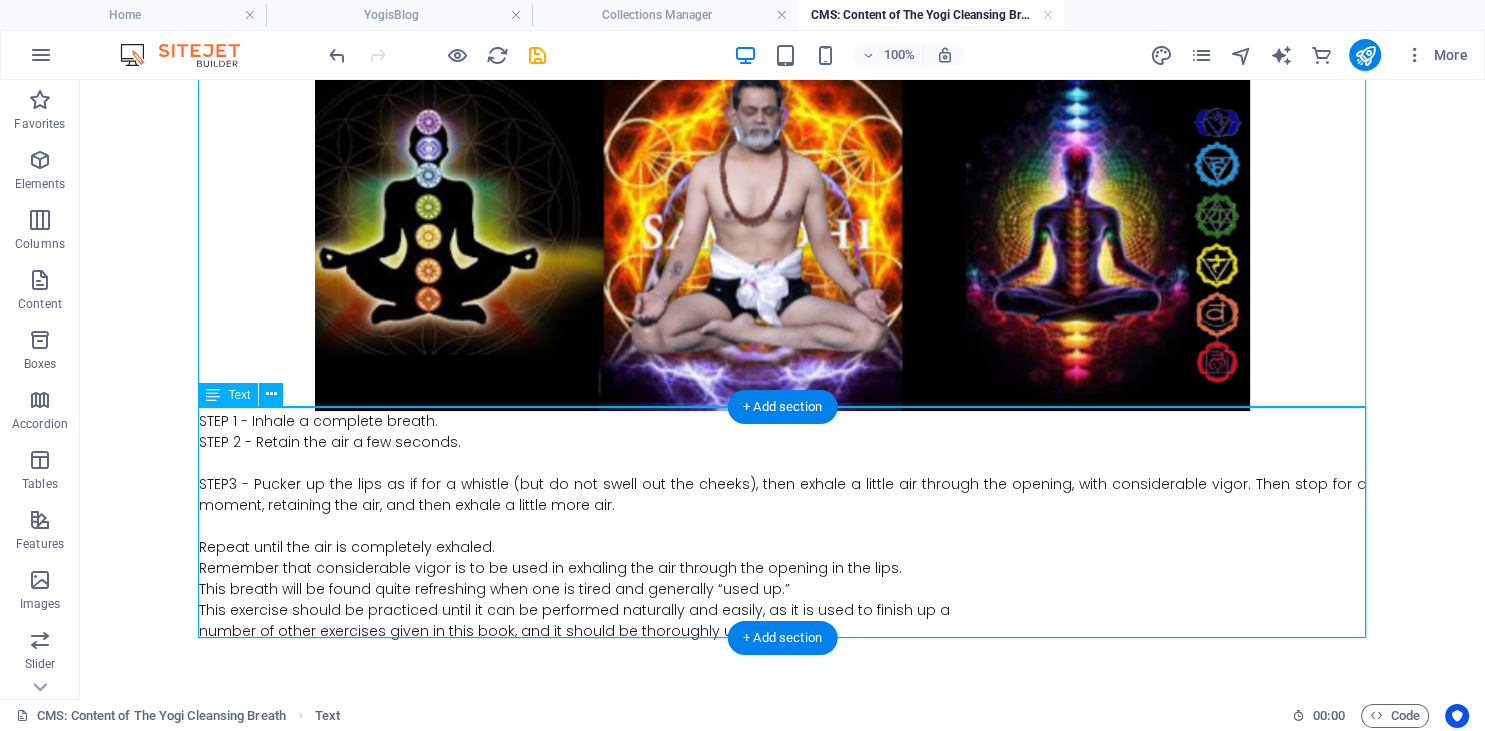 scroll, scrollTop: 211, scrollLeft: 0, axis: vertical 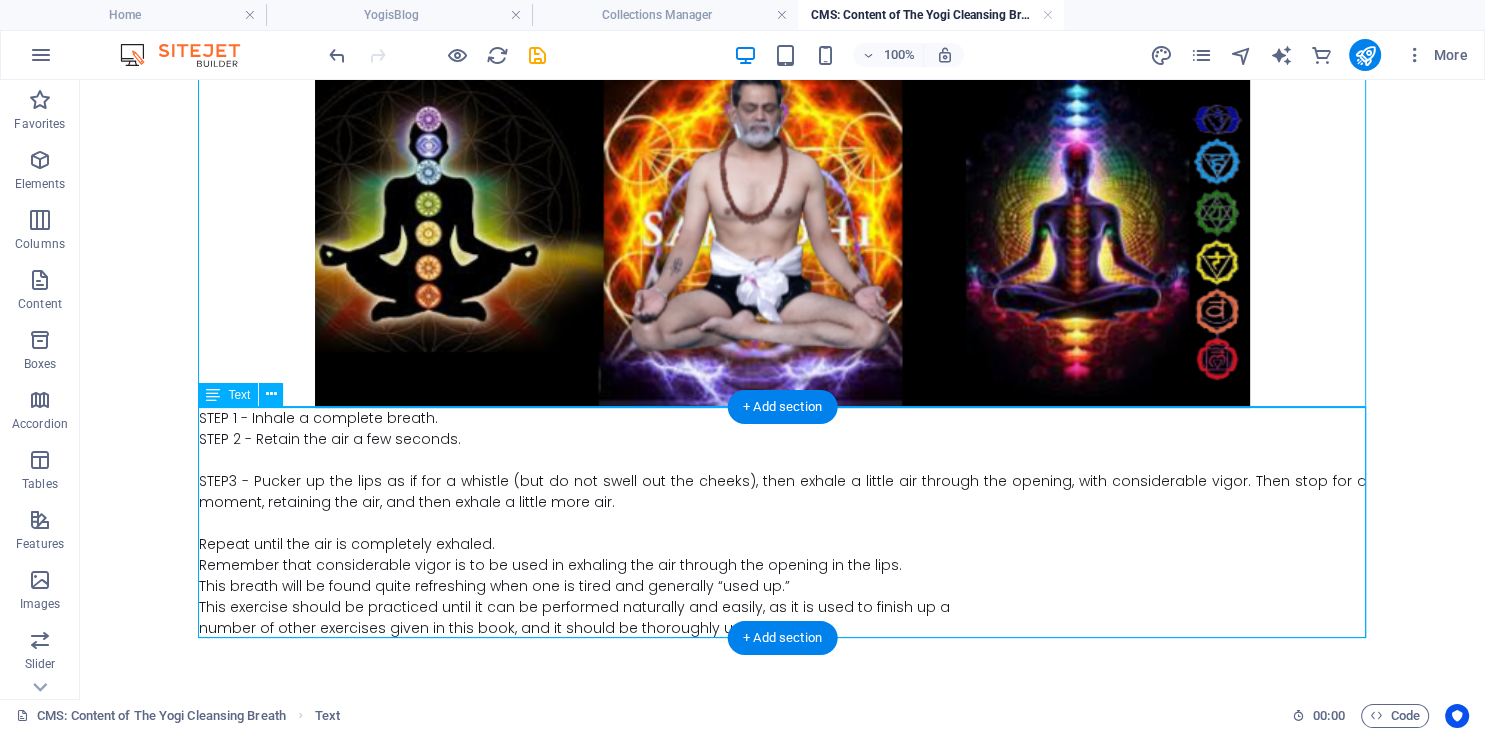 click on "STEP 1 - Inhale a complete breath. STEP 2 - Retain the air a few seconds. STEP3 - Pucker up the lips as if for a whistle (but do not swell out the cheeks), then exhale a little air through the opening, with considerable vigor. Then stop for a moment, retaining the air, and then exhale a little more air. Repeat until the air is completely exhaled. Remember that considerable vigor is to be used in exhaling the air through the opening in the lips. This breath will be found quite refreshing when one is tired and generally “used up.” This exercise should be practiced until it can be performed naturally and easily, as it is used to finish up a number of other exercises given in this book, and it should be thoroughly understood." at bounding box center [783, 523] 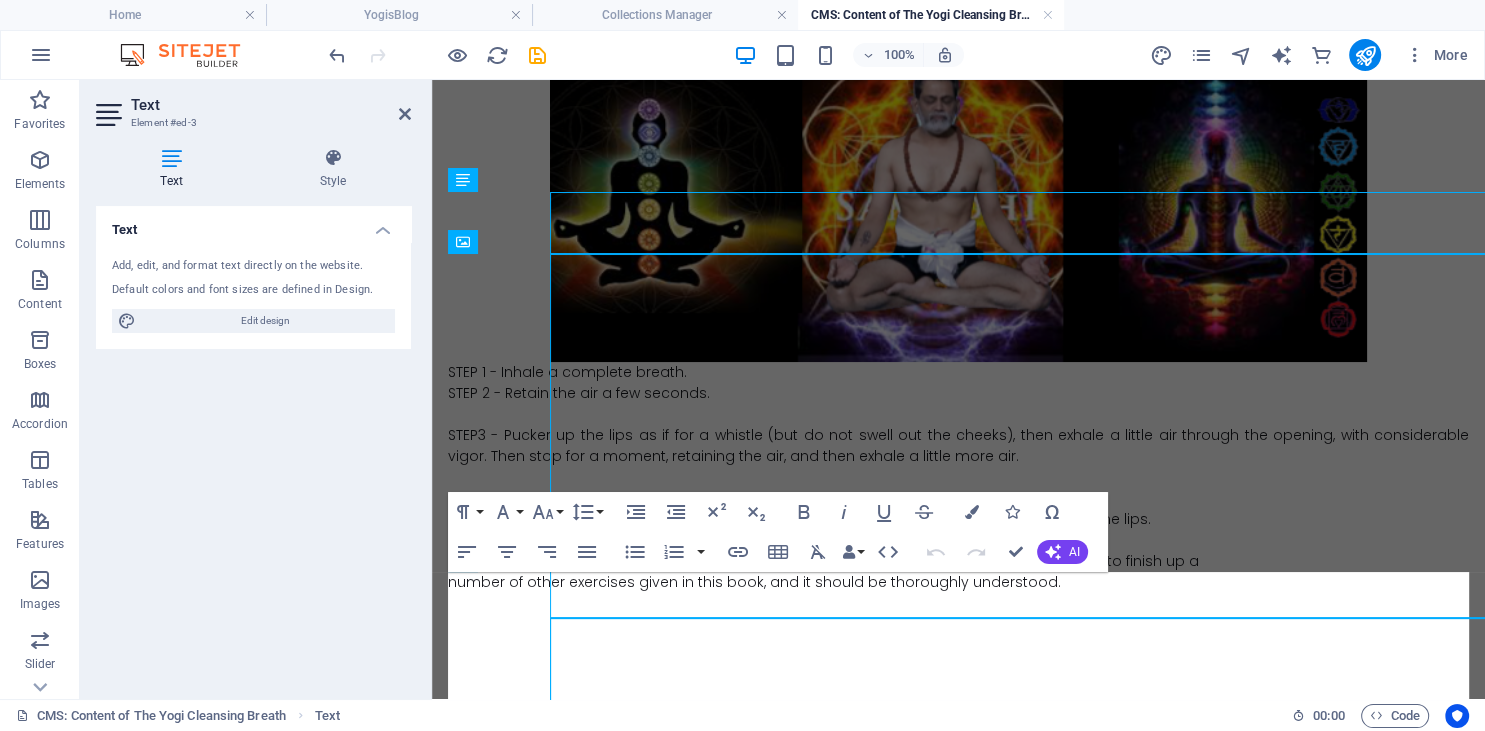 scroll, scrollTop: 0, scrollLeft: 0, axis: both 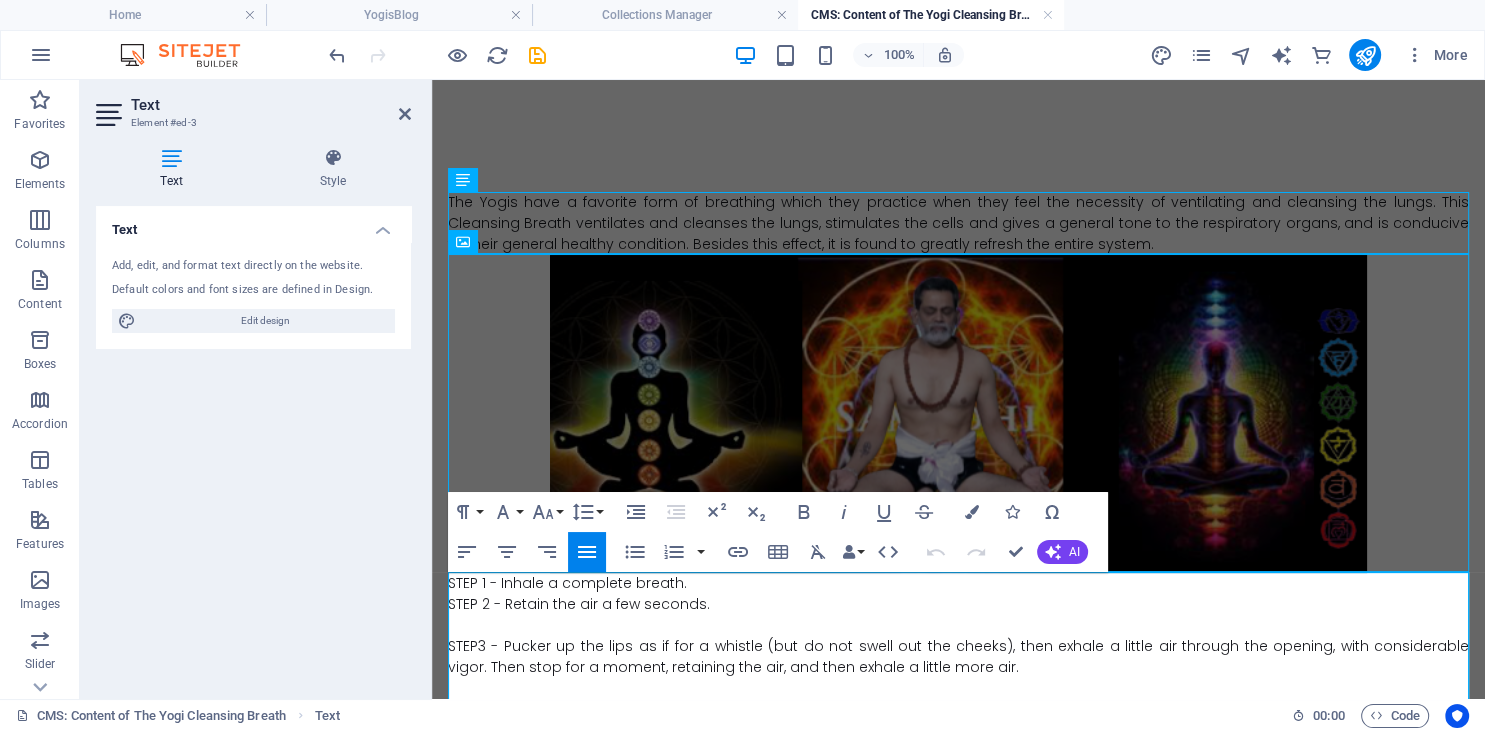 click on "STEP3 - Pucker up the lips as if for a whistle (but do not swell out the cheeks), then exhale a little air through the opening, with considerable vigor. Then stop for a moment, retaining the air, and then exhale a little more air." at bounding box center (958, 657) 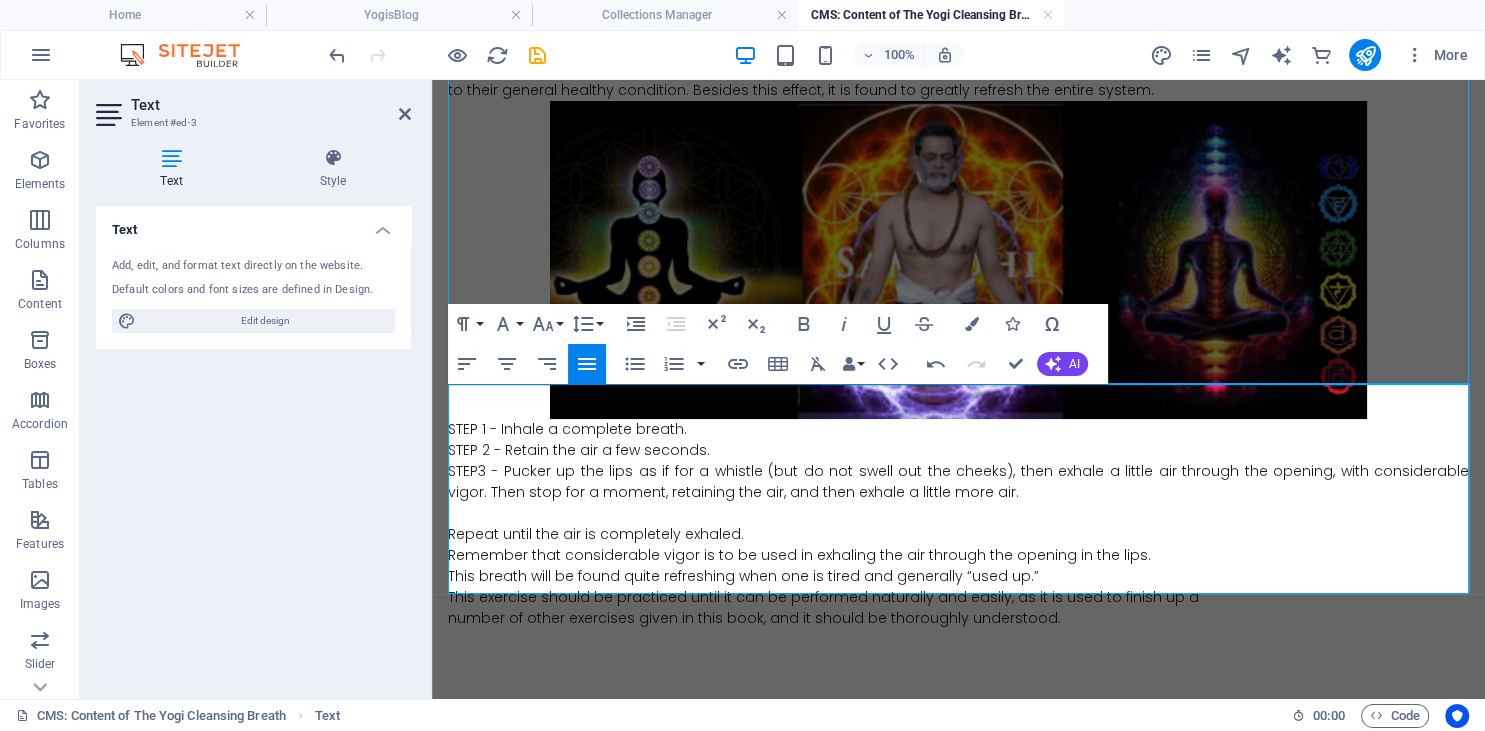 scroll, scrollTop: 195, scrollLeft: 0, axis: vertical 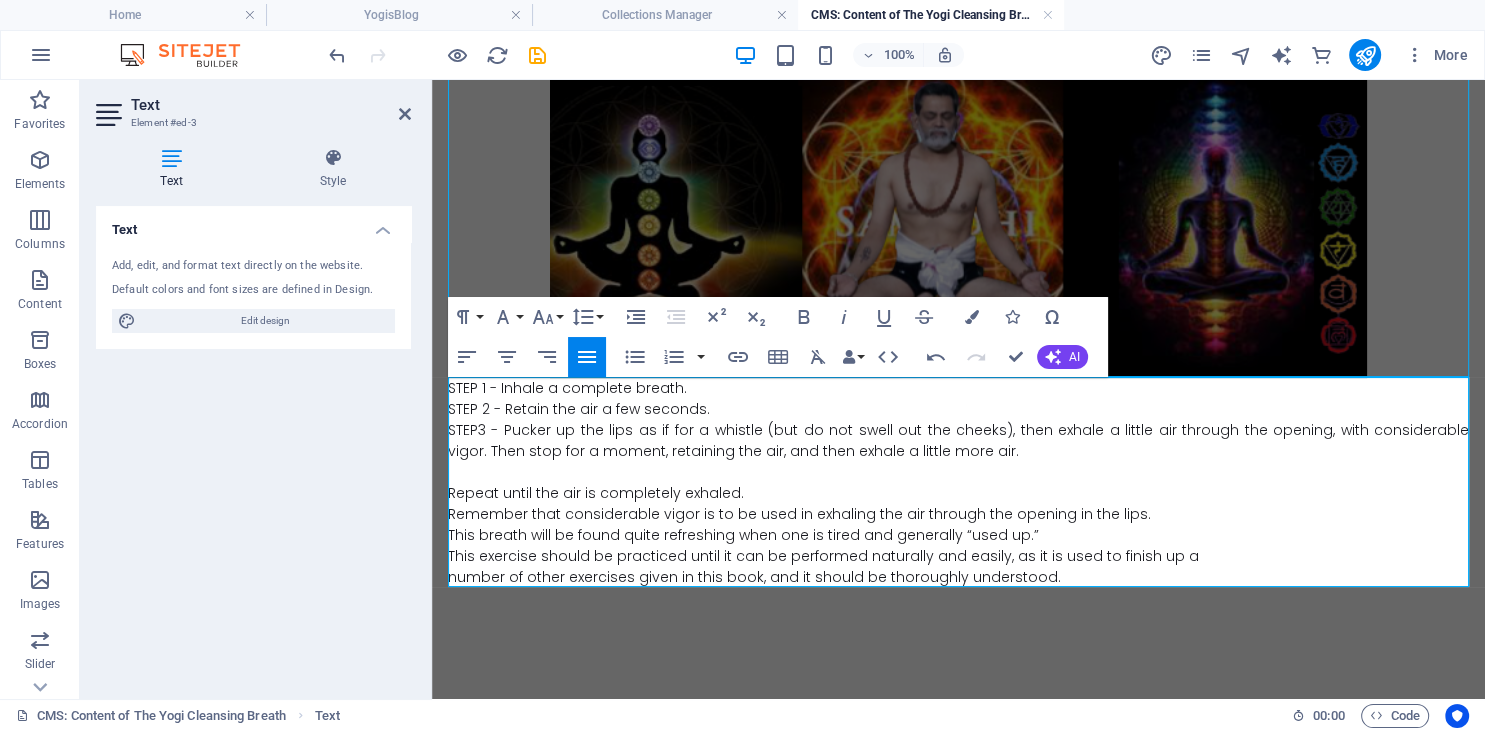 click at bounding box center [958, 472] 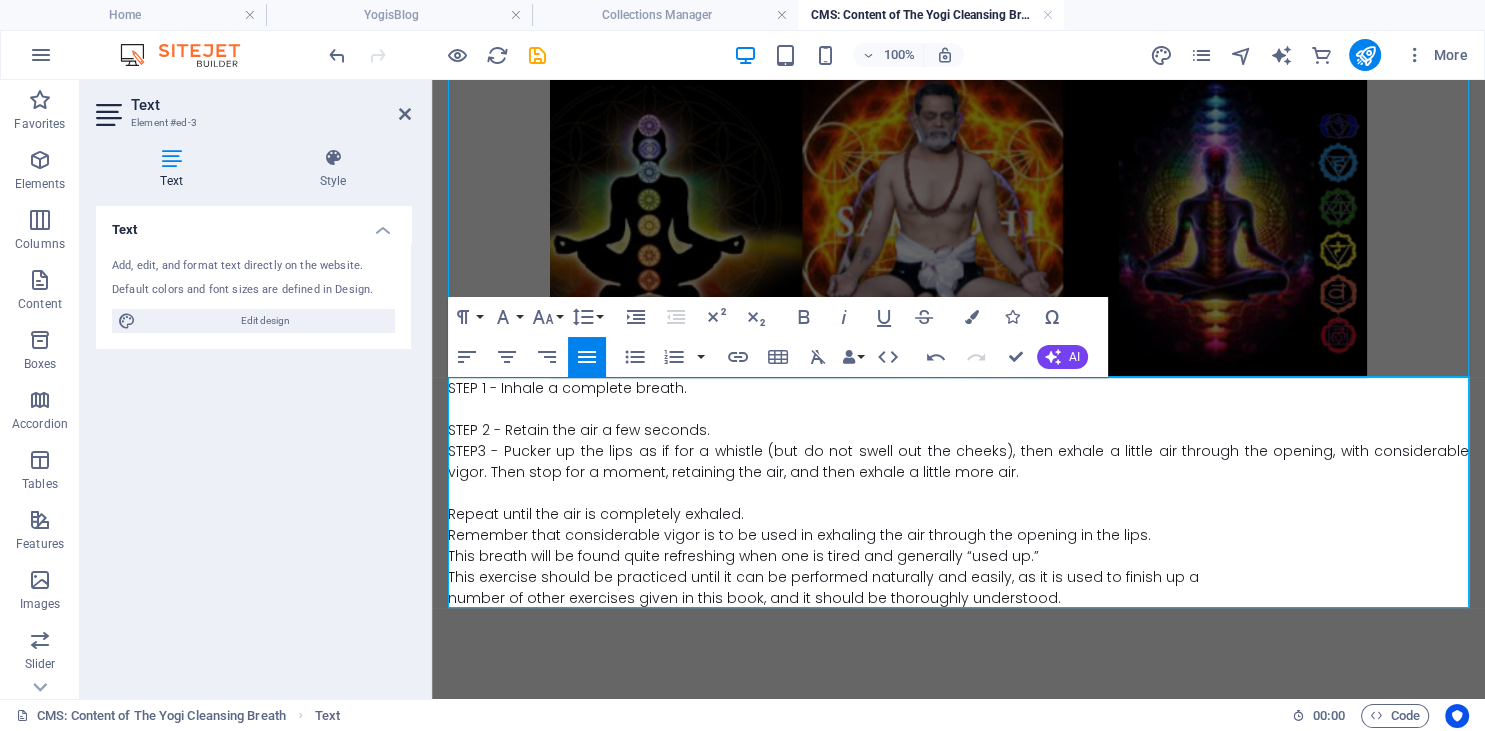 click at bounding box center (958, 409) 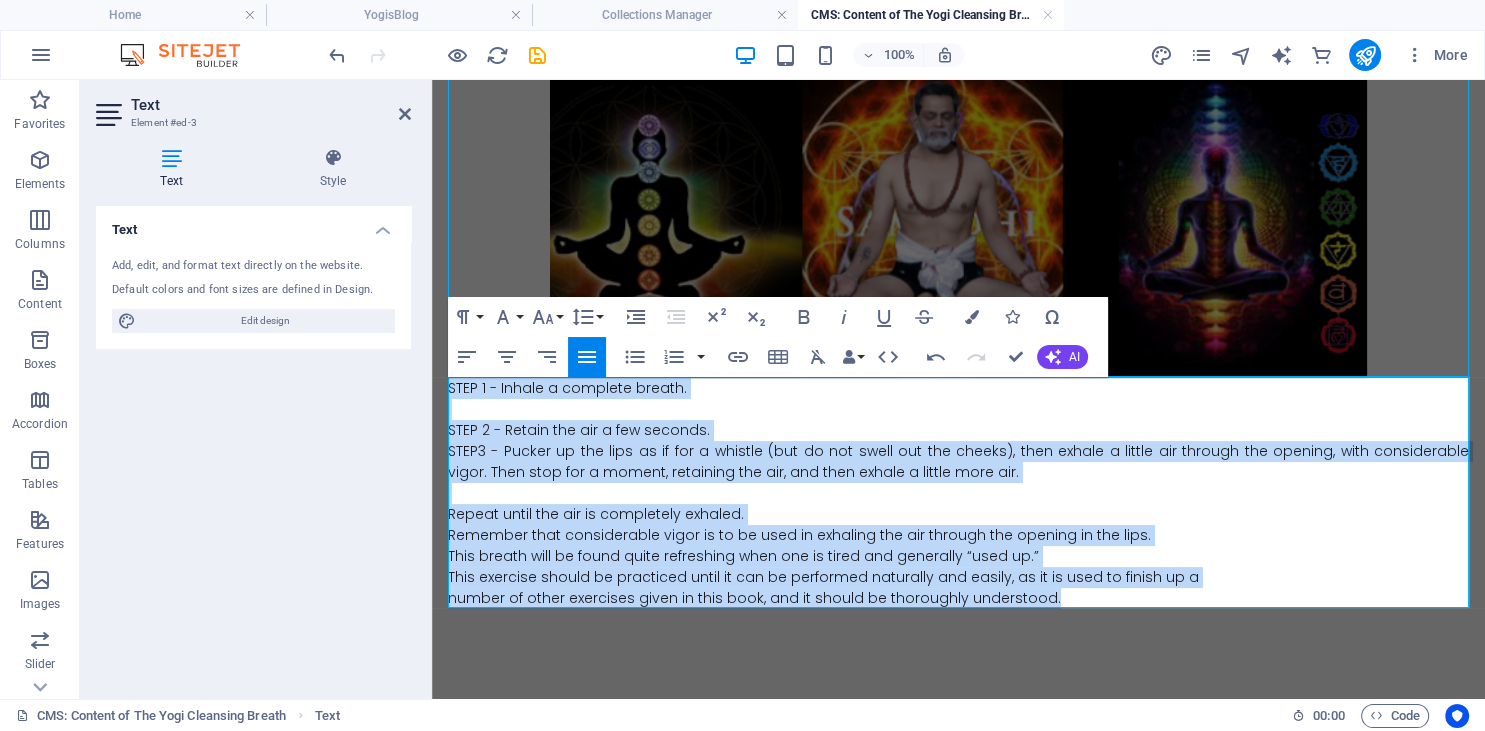 drag, startPoint x: 450, startPoint y: 388, endPoint x: 1032, endPoint y: 557, distance: 606.0404 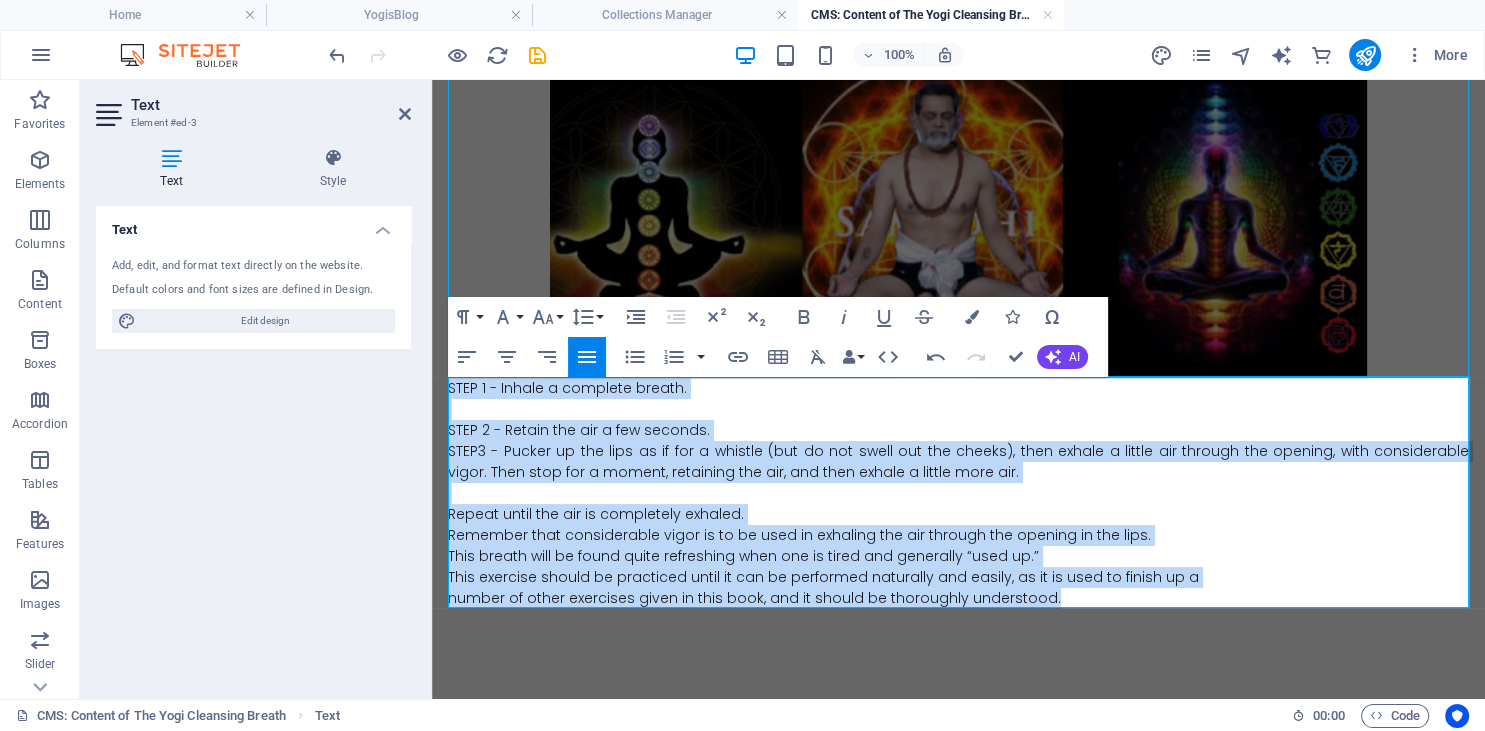 click on "STEP 1 - Inhale a complete breath. STEP 2 - Retain the air a few seconds. STEP3 - Pucker up the lips as if for a whistle (but do not swell out the cheeks), then exhale a little air through the opening, with considerable vigor. Then stop for a moment, retaining the air, and then exhale a little more air. Repeat until the air is completely exhaled. Remember that considerable vigor is to be used in exhaling the air through the opening in the lips. This breath will be found quite refreshing when one is tired and generally “used up.” This exercise should be practiced until it can be performed naturally and easily, as it is used to finish up a number of other exercises given in this book, and it should be thoroughly understood." at bounding box center (958, 493) 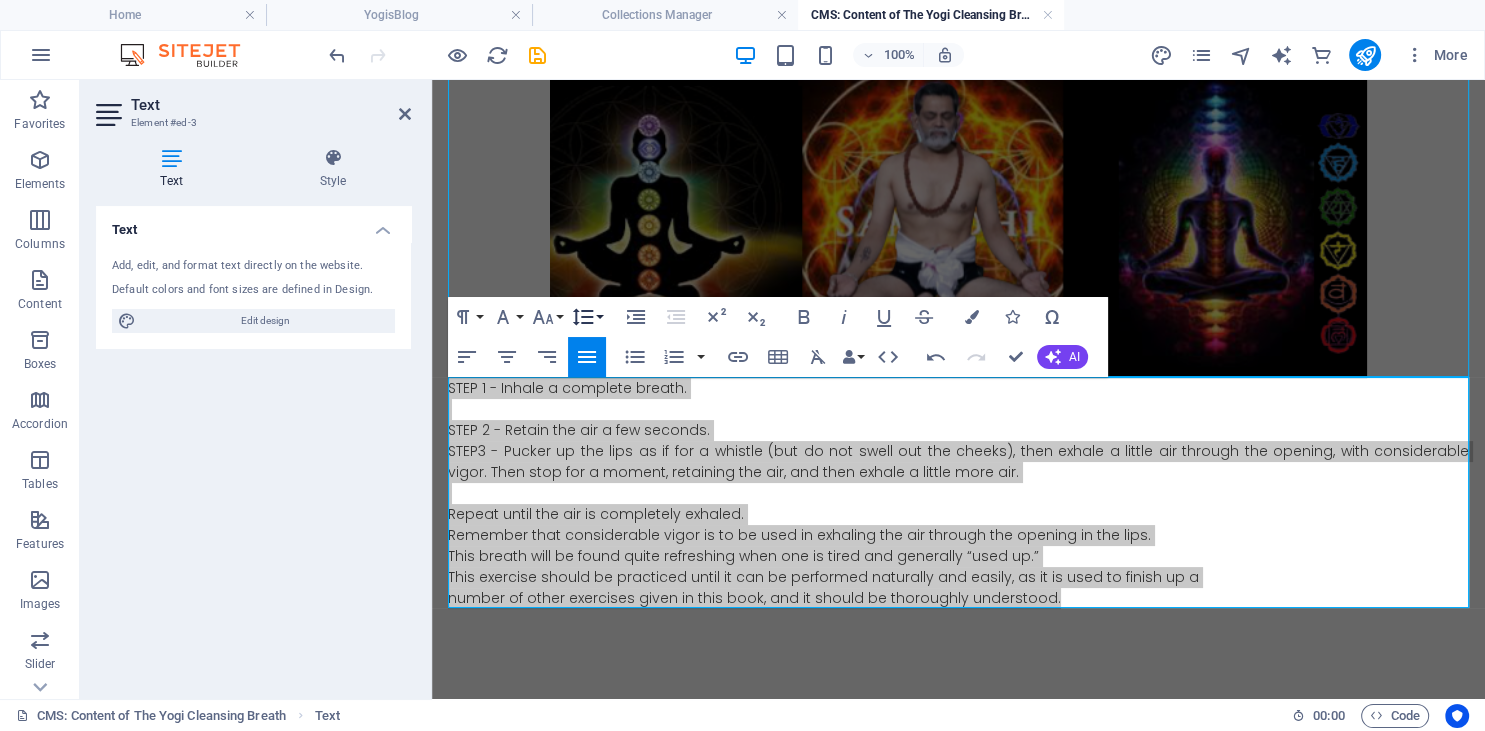 click on "Line Height" at bounding box center (587, 317) 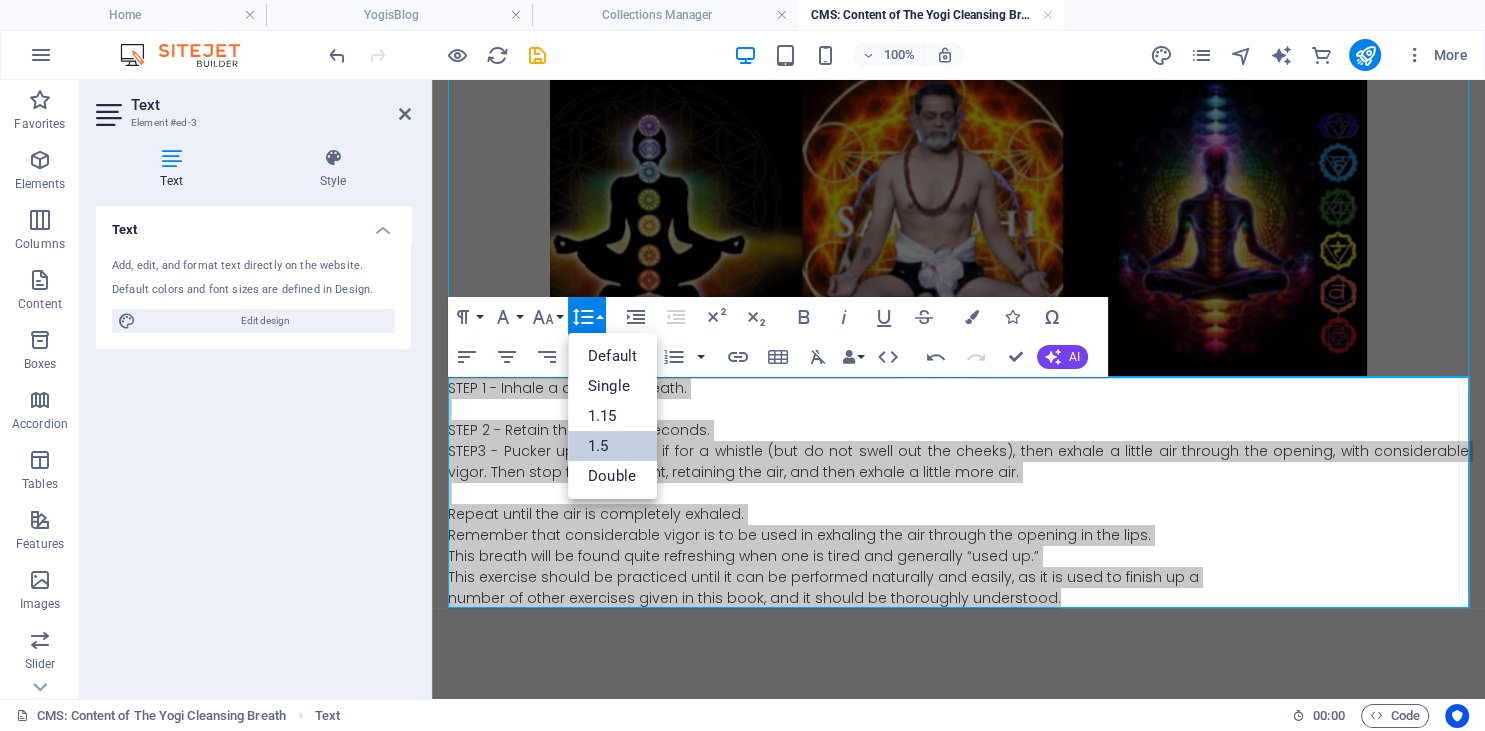 scroll, scrollTop: 0, scrollLeft: 0, axis: both 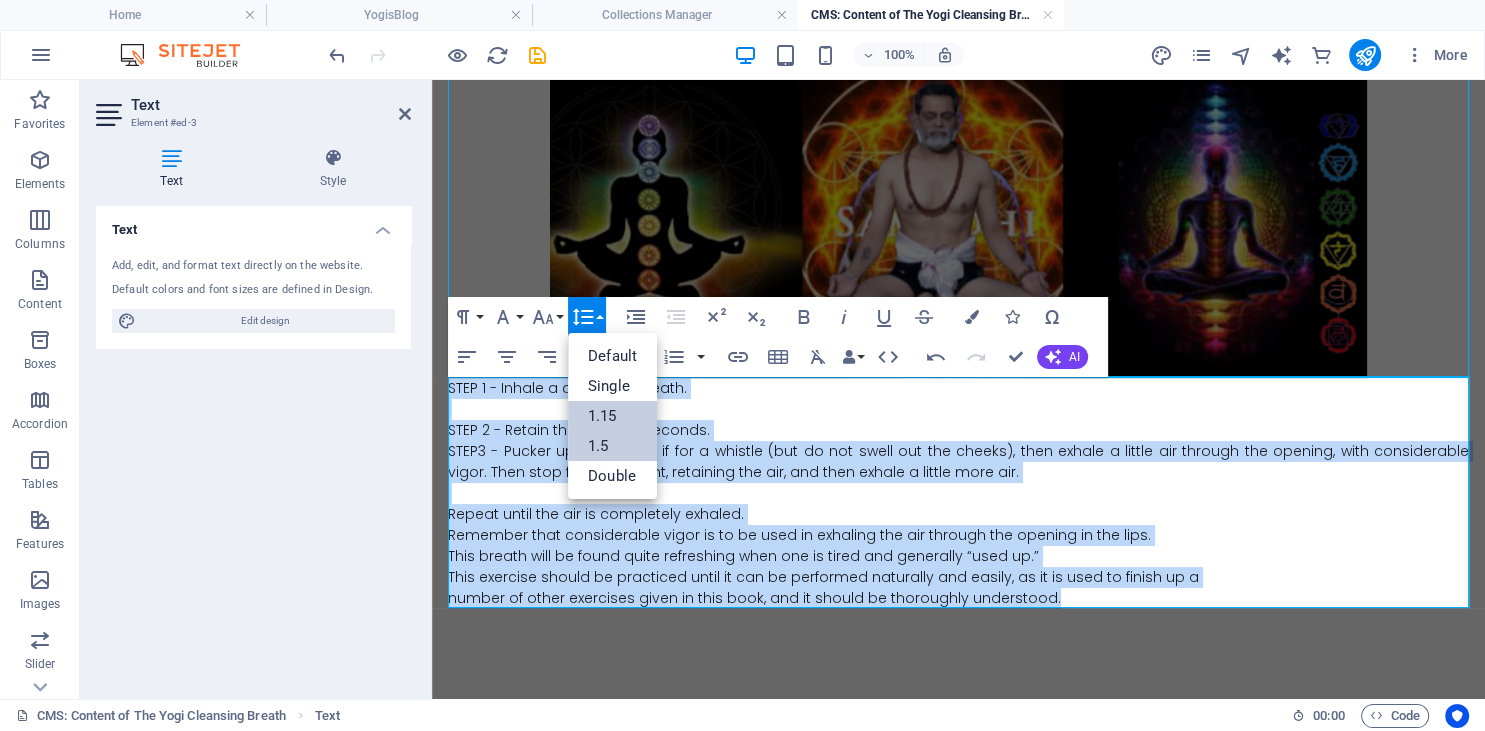 click on "1.15" at bounding box center [612, 416] 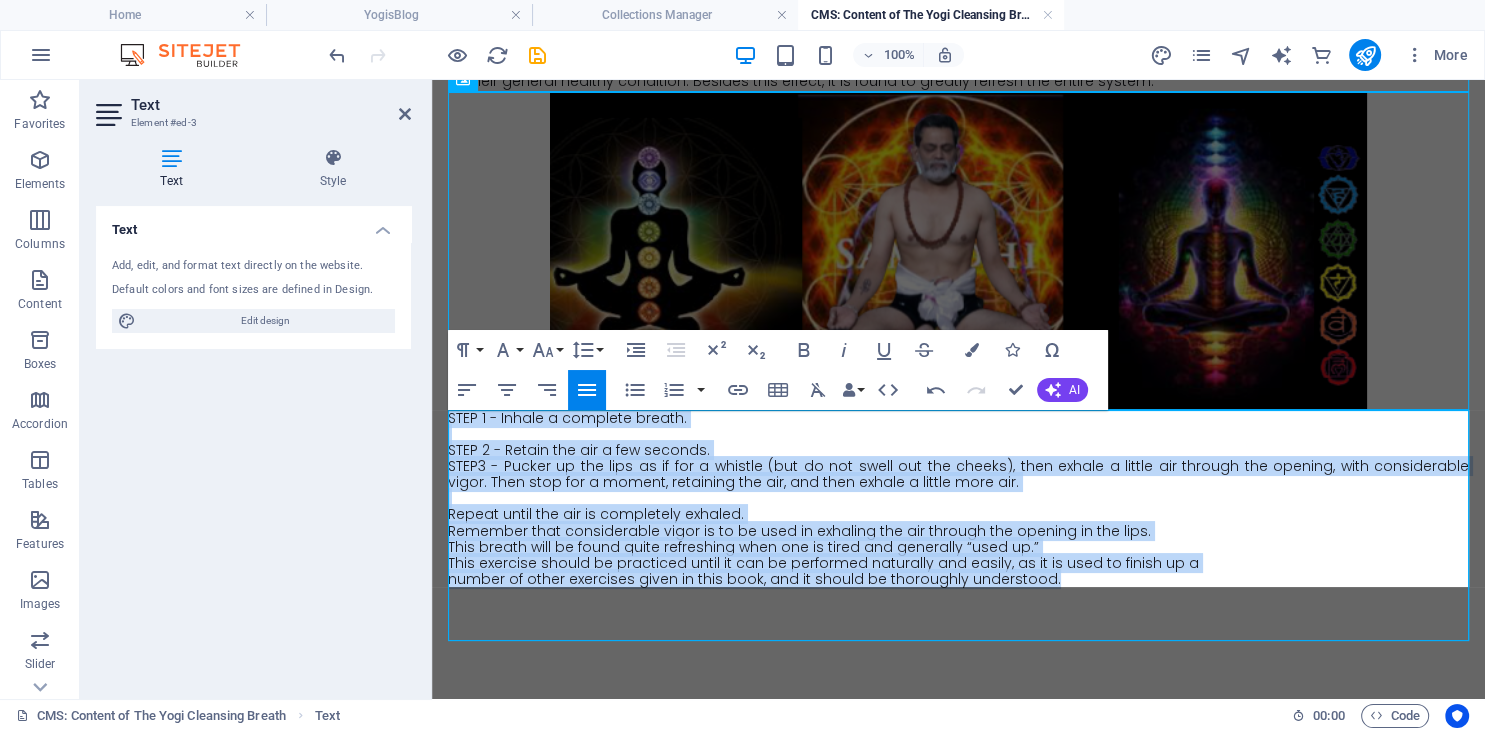 scroll, scrollTop: 162, scrollLeft: 0, axis: vertical 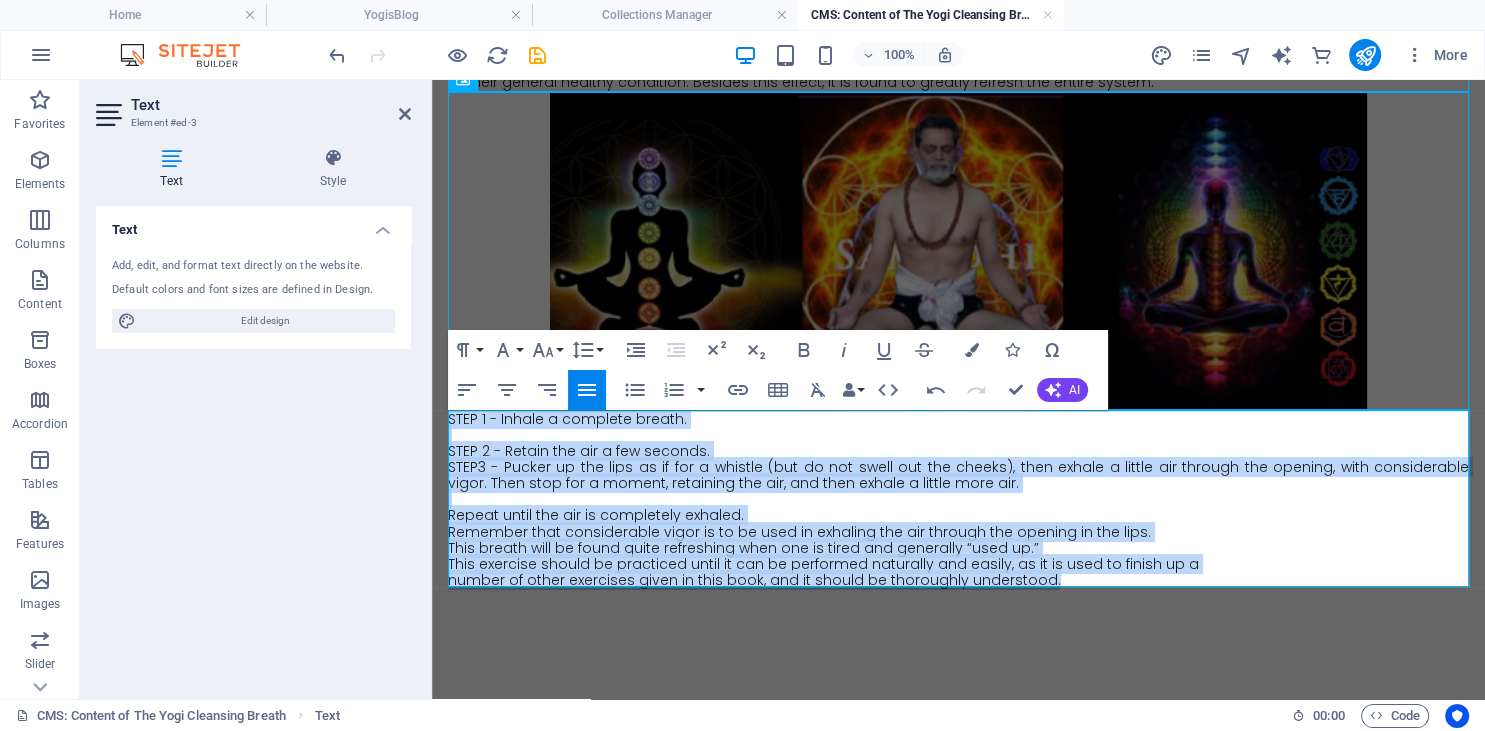 click on "STEP 2 - Retain the air a few seconds." at bounding box center (958, 451) 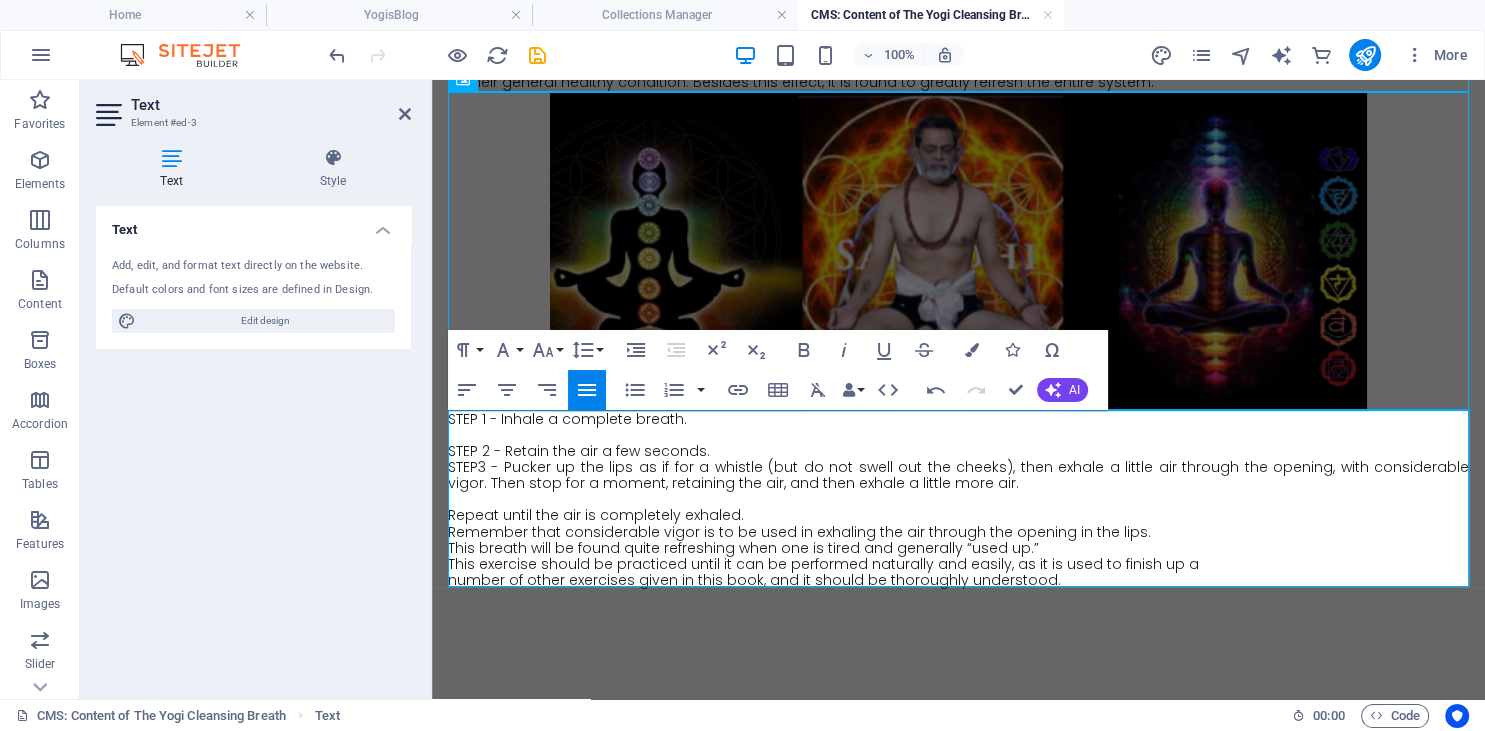 click on "STEP 2 - Retain the air a few seconds." at bounding box center [958, 451] 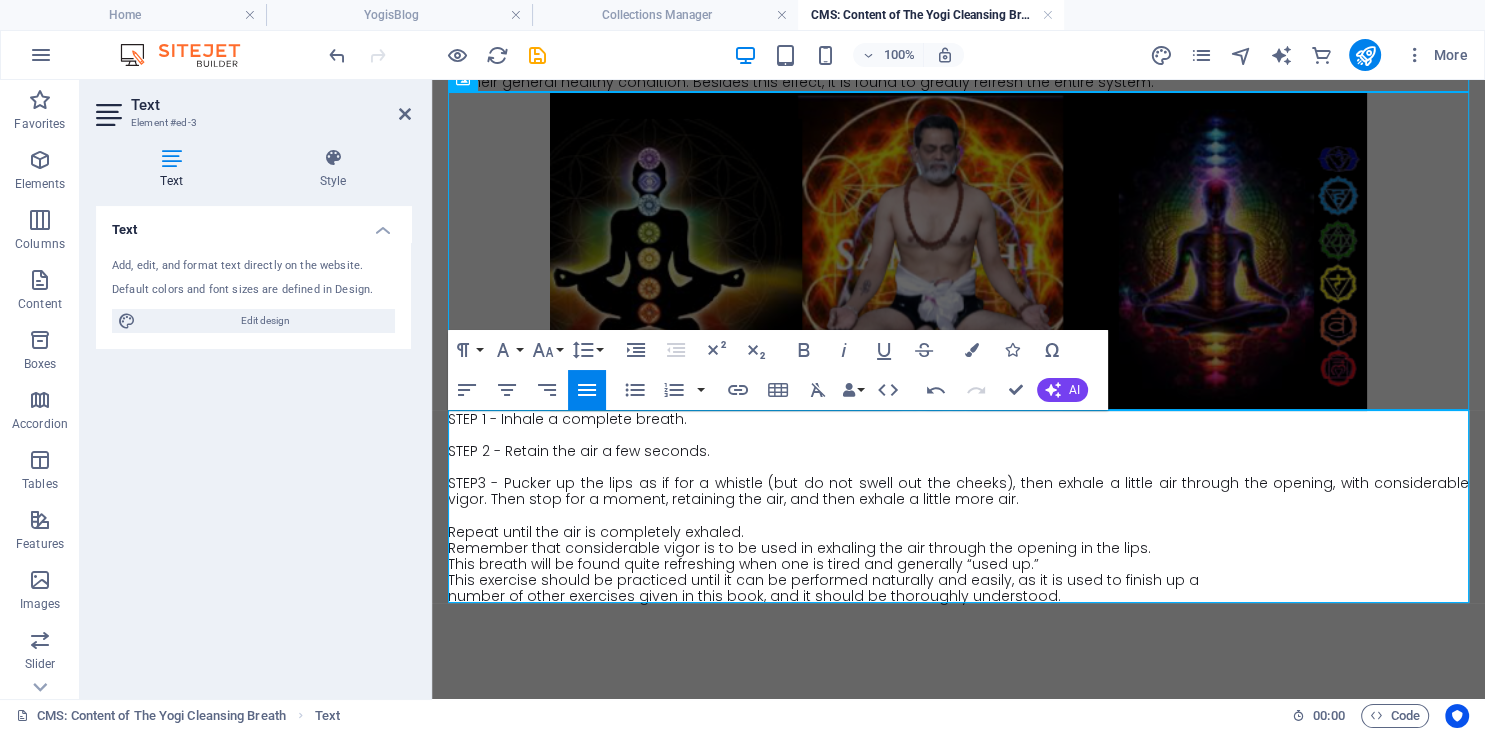 click at bounding box center (958, 515) 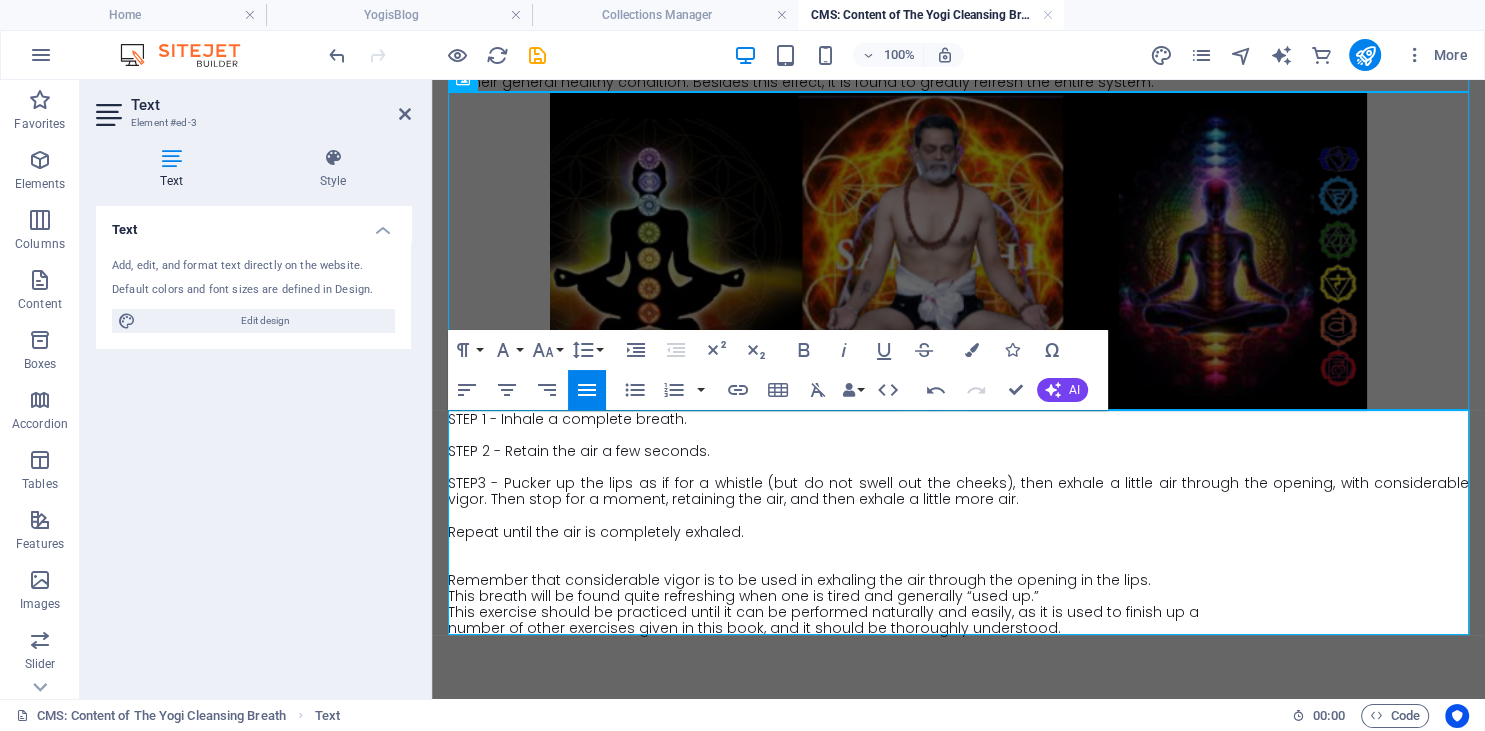 click on "Remember that considerable vigor is to be used in exhaling the air through the opening in the lips." at bounding box center [958, 580] 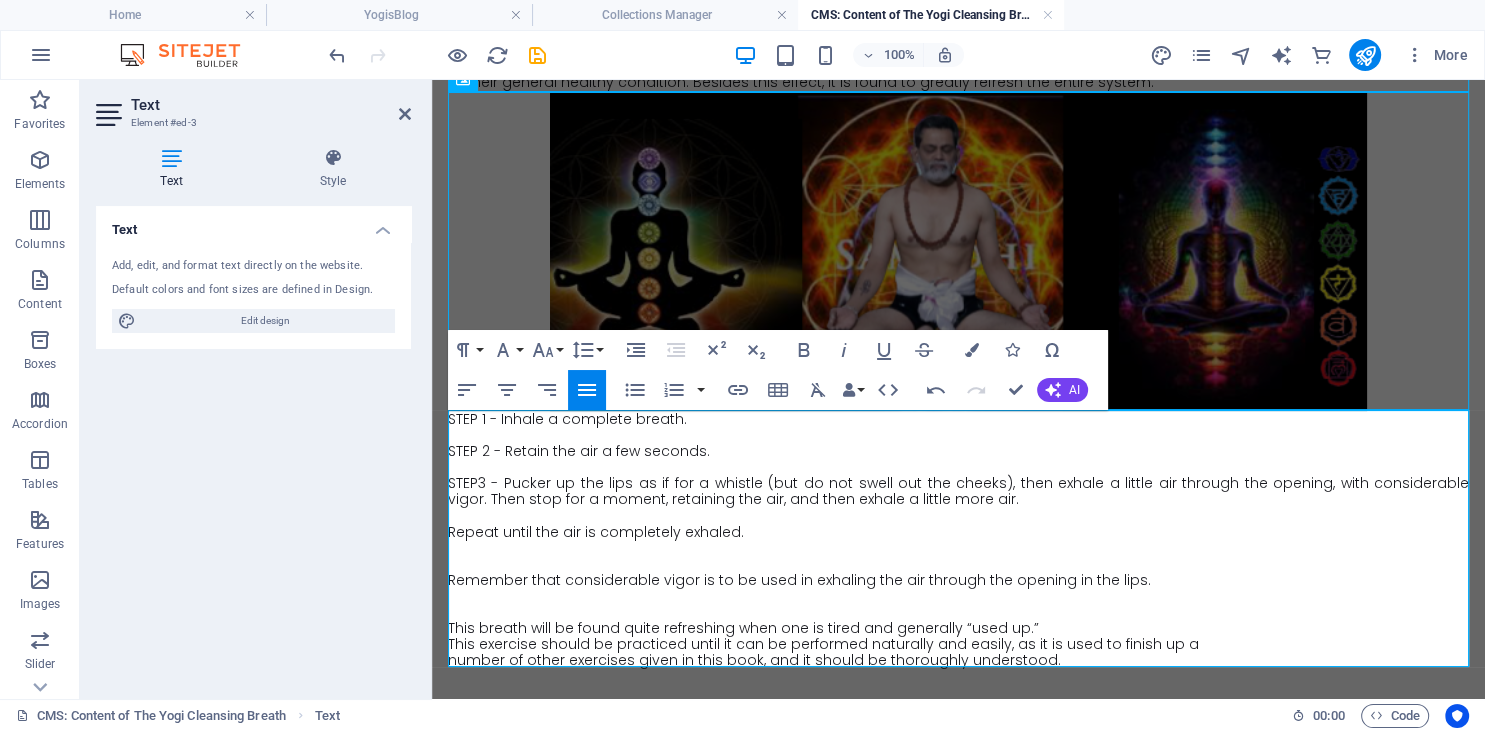 click on "This breath will be found quite refreshing when one is tired and generally “used up.”" at bounding box center [958, 628] 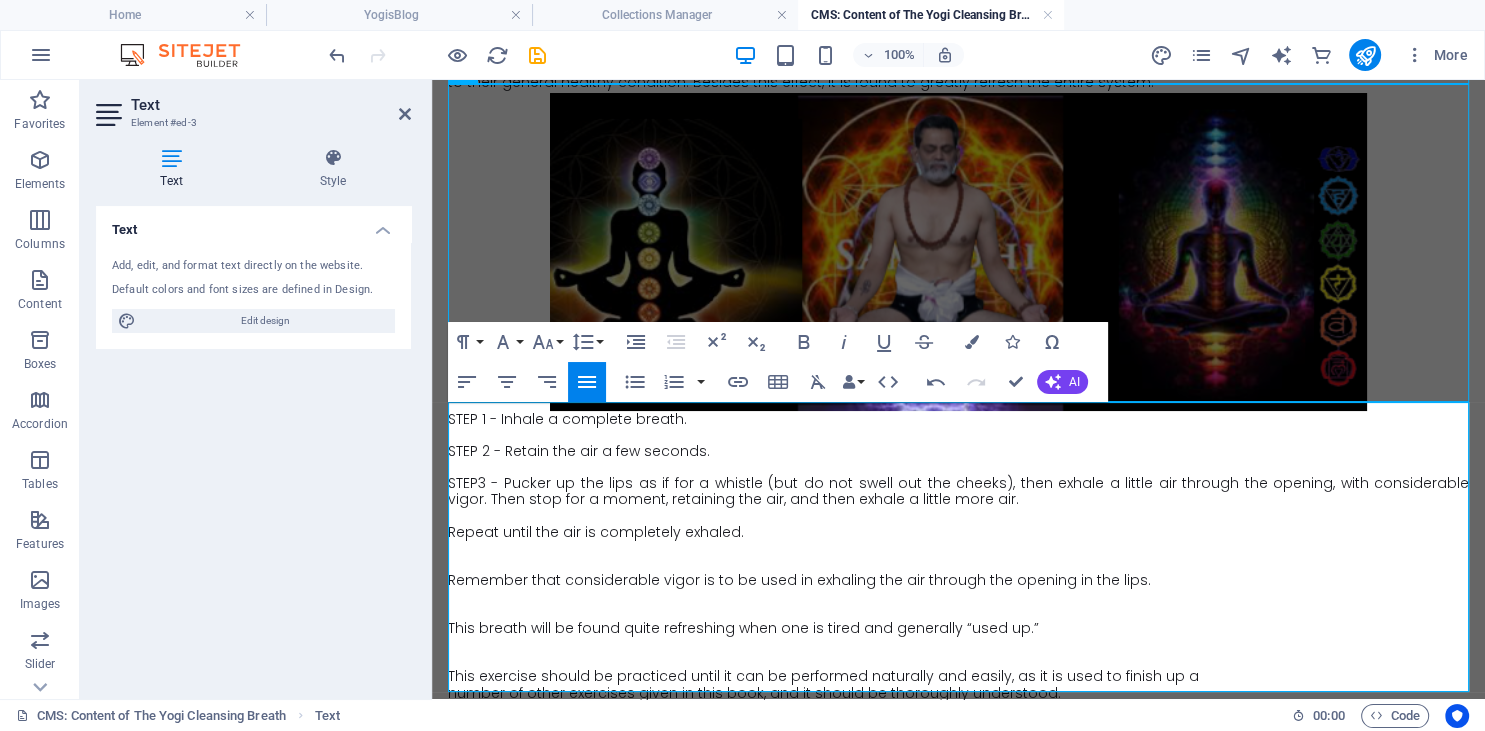 scroll, scrollTop: 268, scrollLeft: 0, axis: vertical 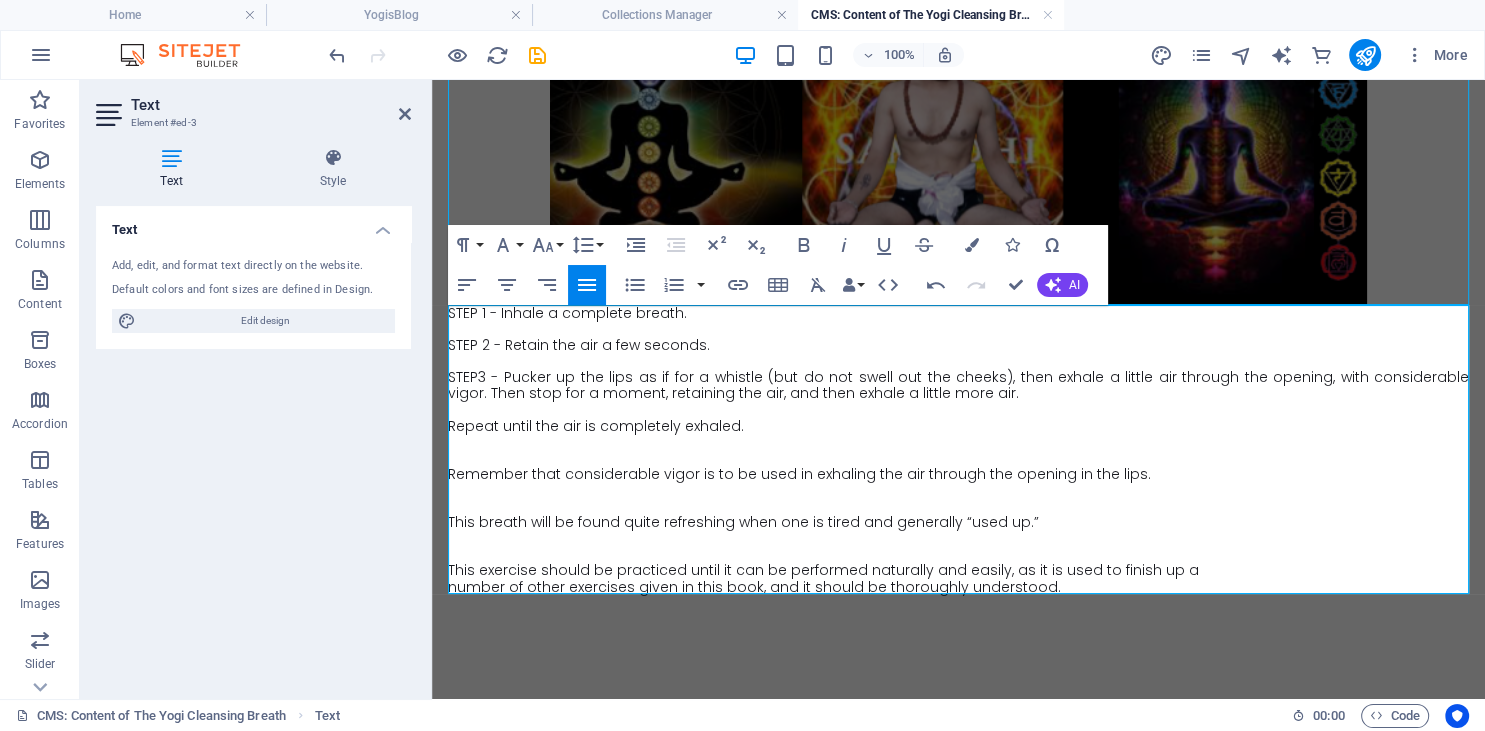click on "This exercise should be practiced until it can be performed naturally and easily, as it is used to finish up a" at bounding box center (958, 570) 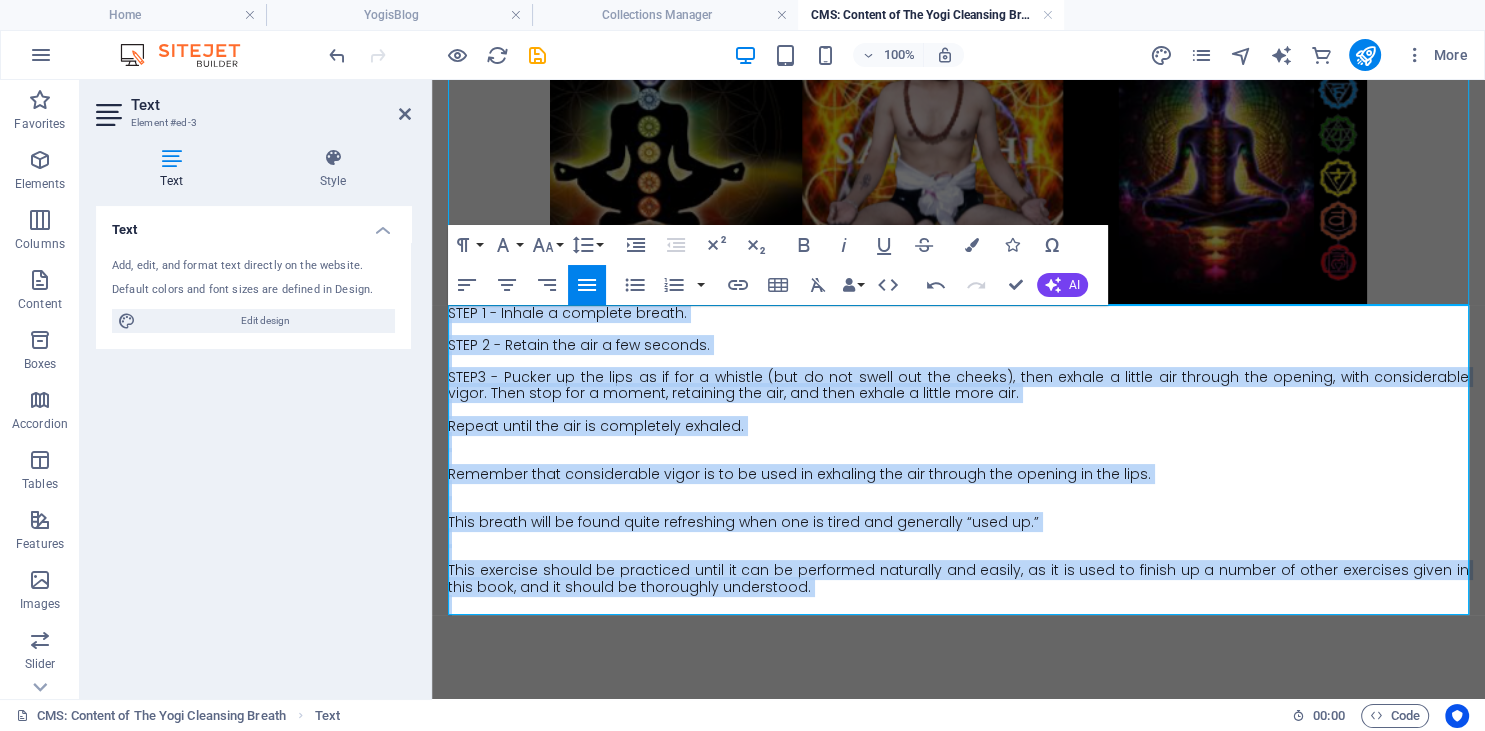 drag, startPoint x: 774, startPoint y: 594, endPoint x: 346, endPoint y: 268, distance: 538.0149 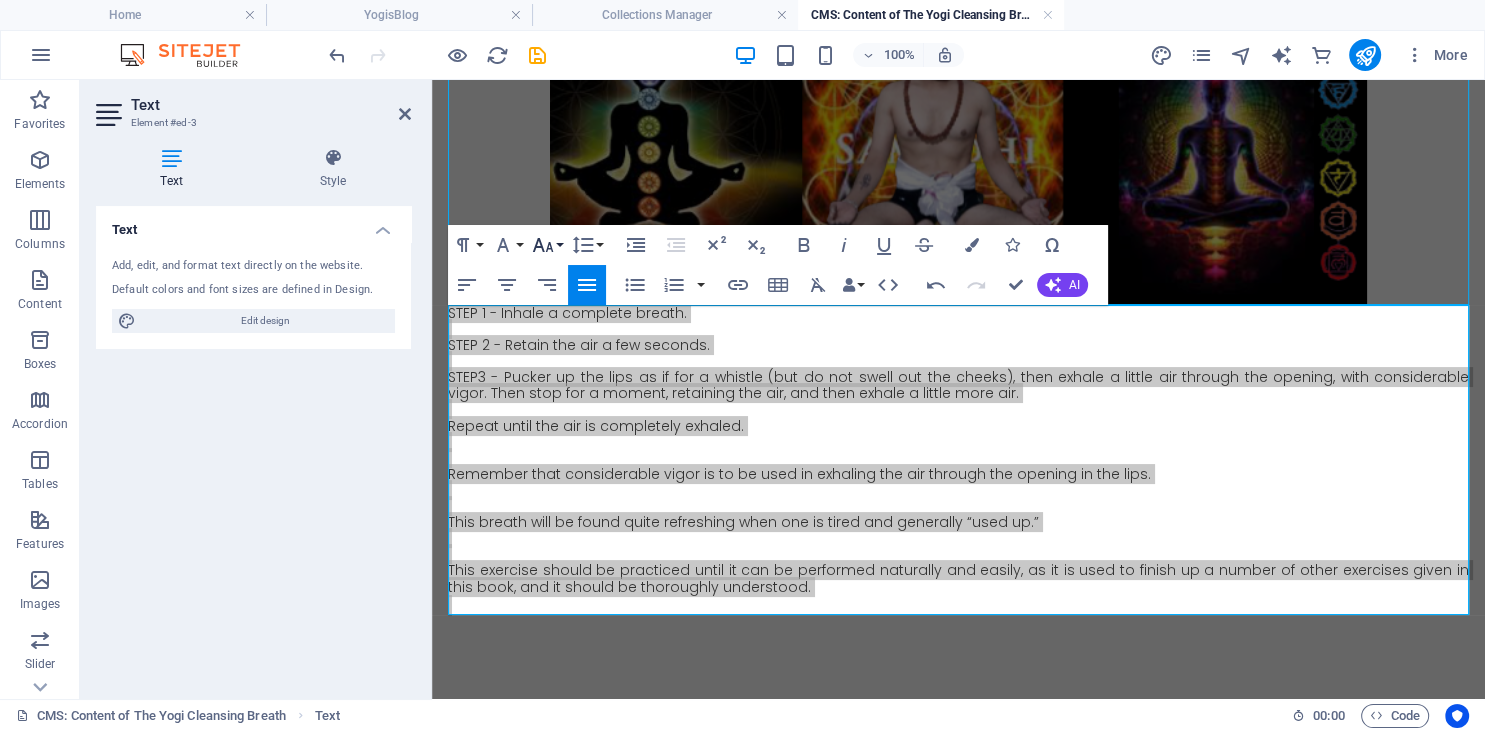 click on "Font Size" at bounding box center [547, 245] 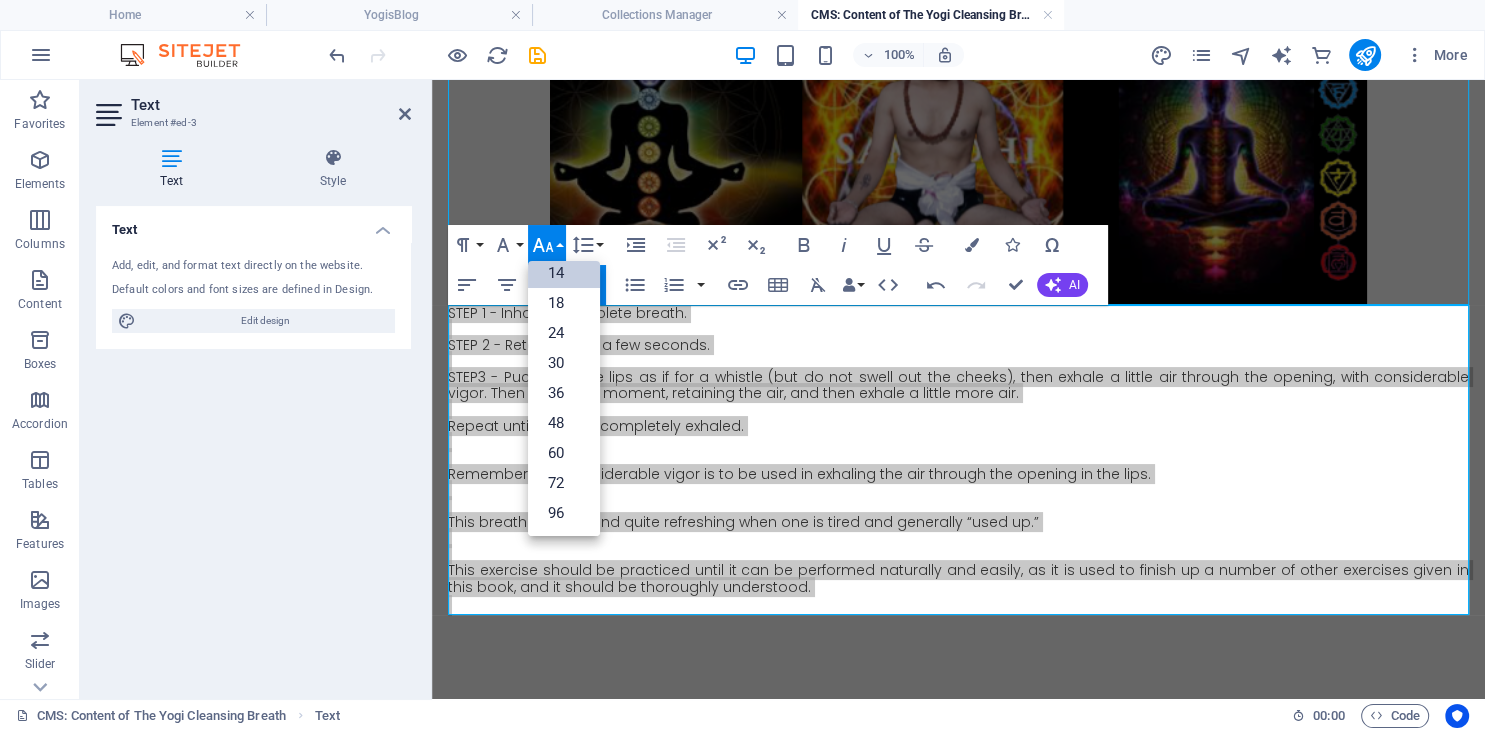 scroll, scrollTop: 160, scrollLeft: 0, axis: vertical 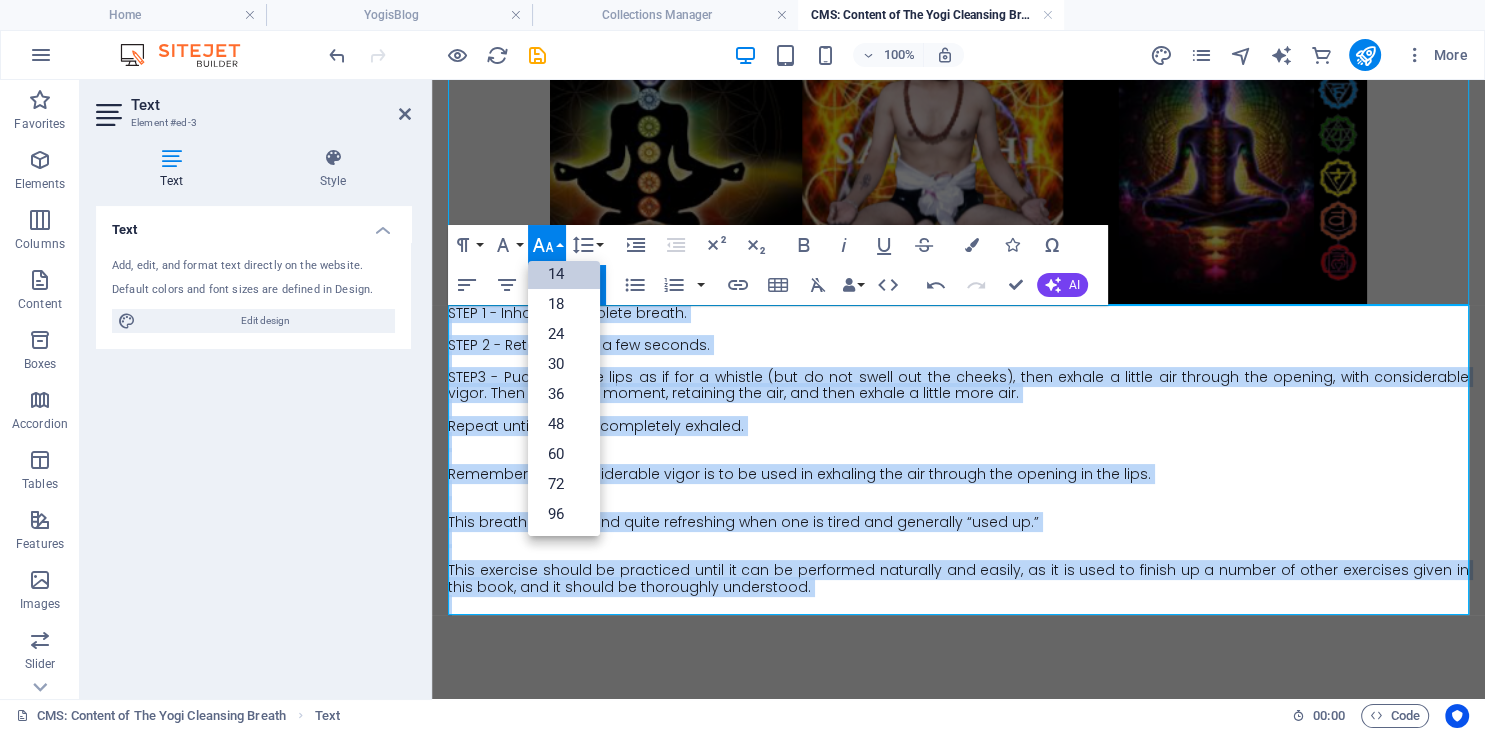 click on "14" at bounding box center [564, 274] 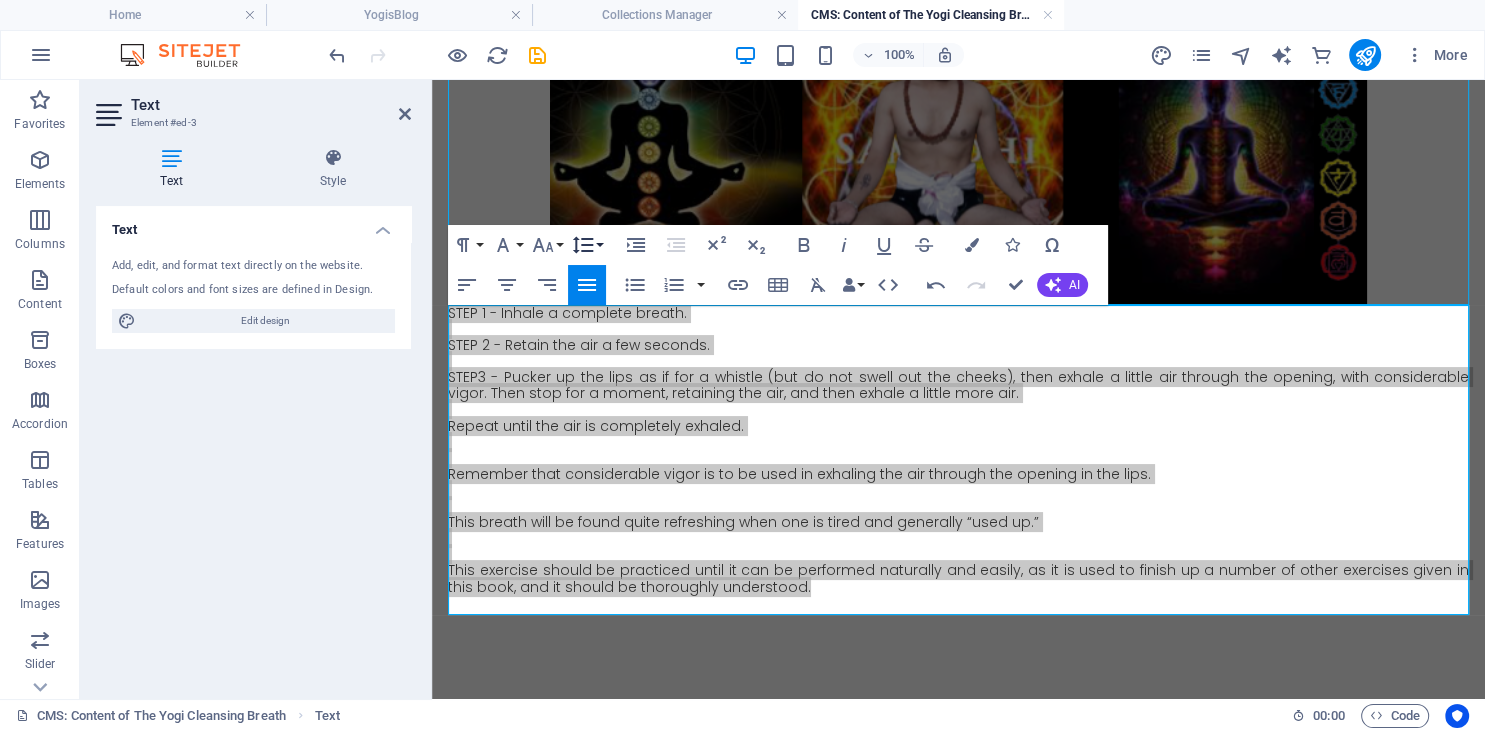 click 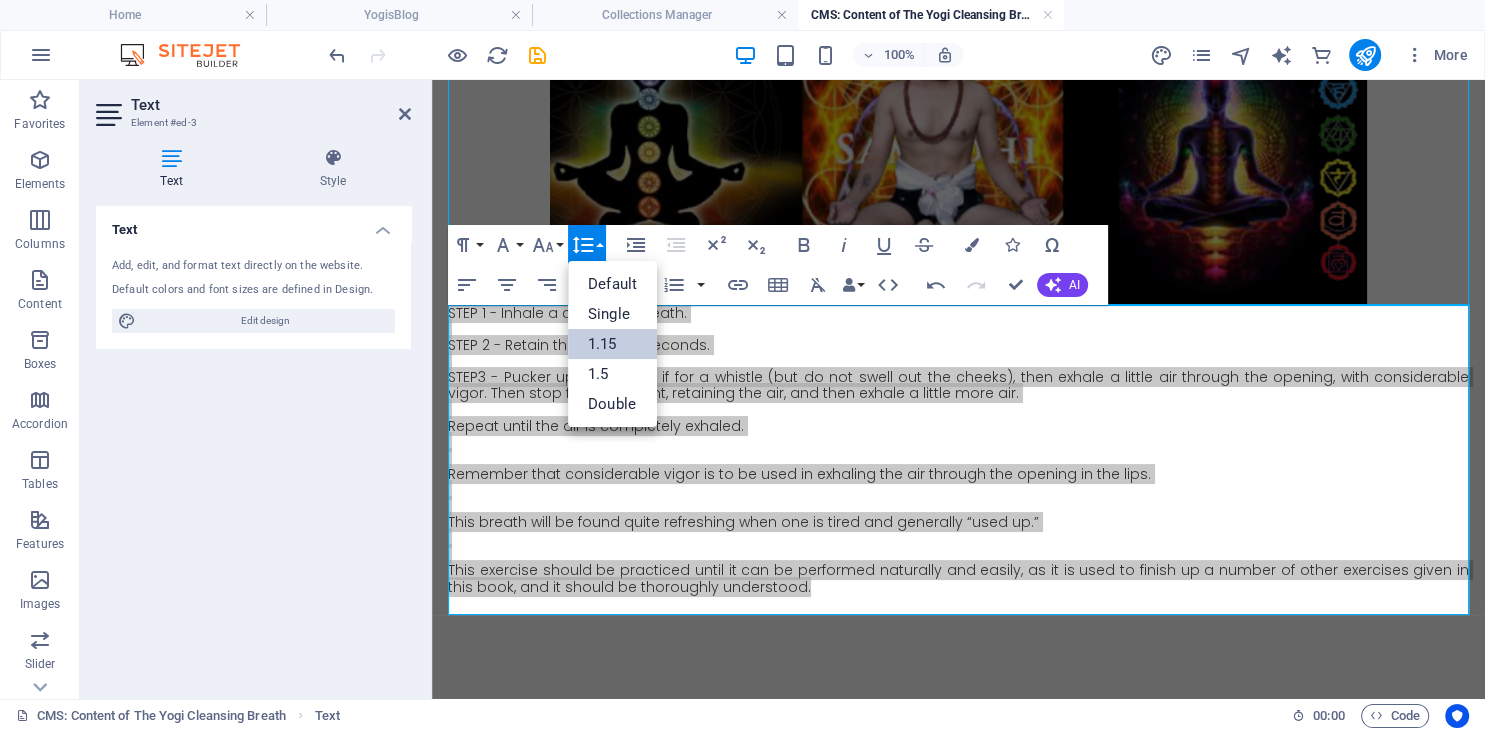 scroll, scrollTop: 0, scrollLeft: 0, axis: both 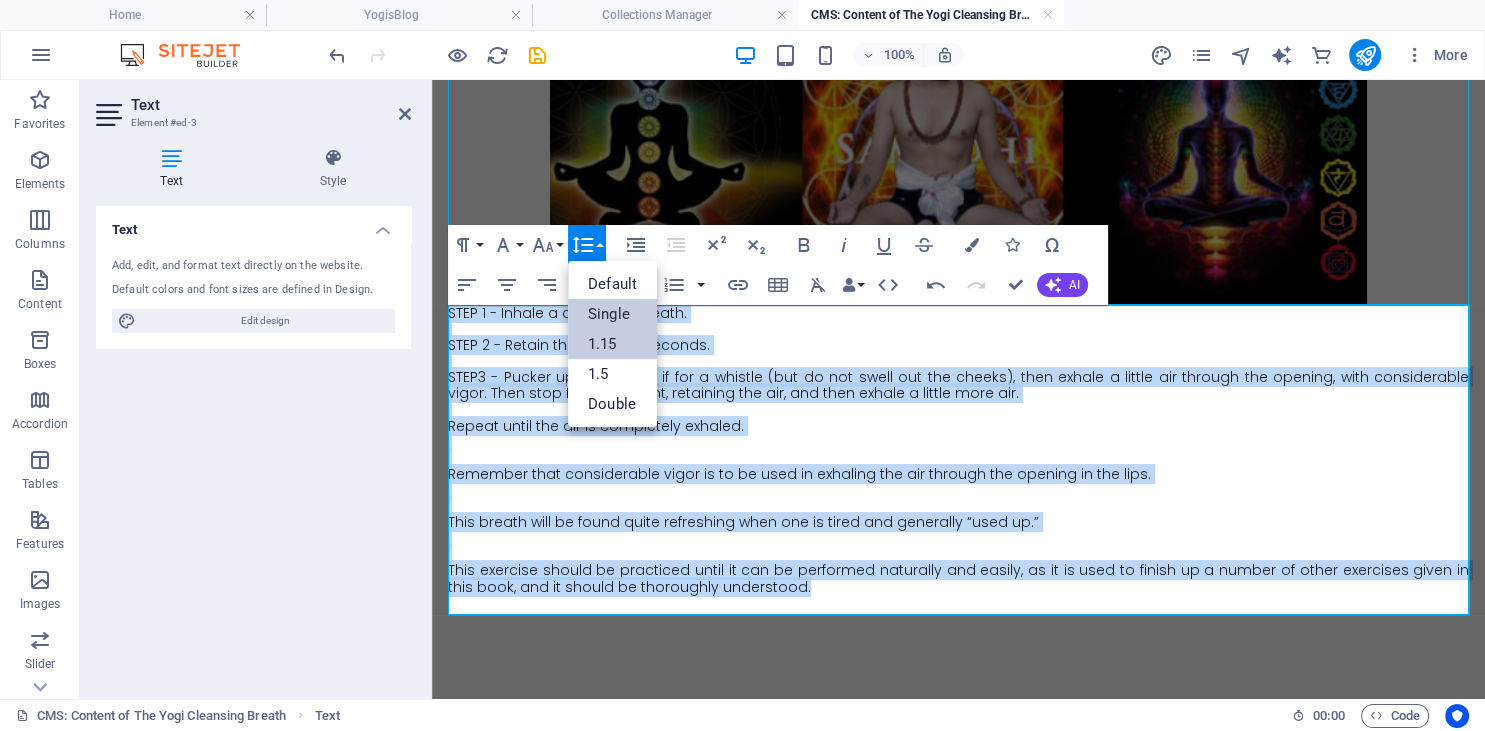 click on "Single" at bounding box center [612, 314] 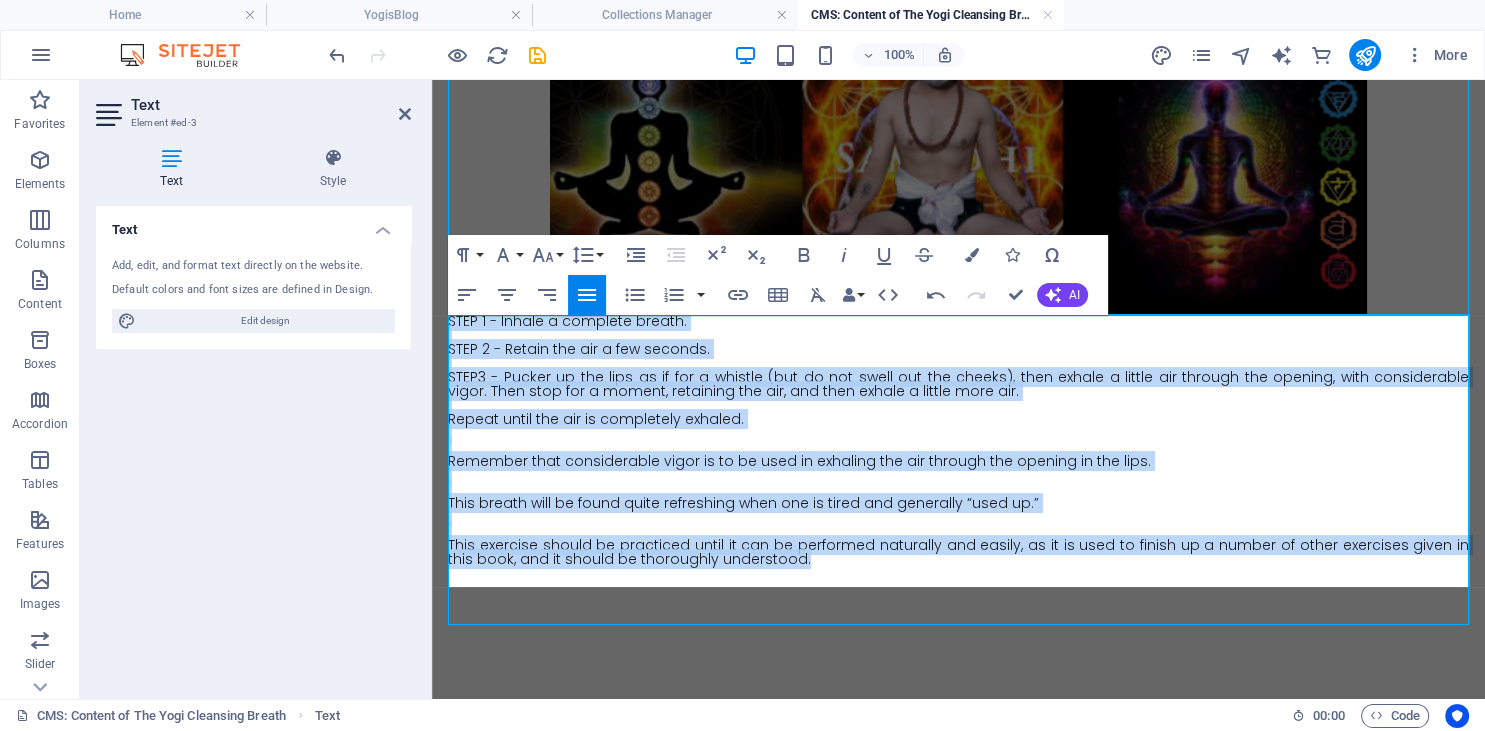 scroll, scrollTop: 257, scrollLeft: 0, axis: vertical 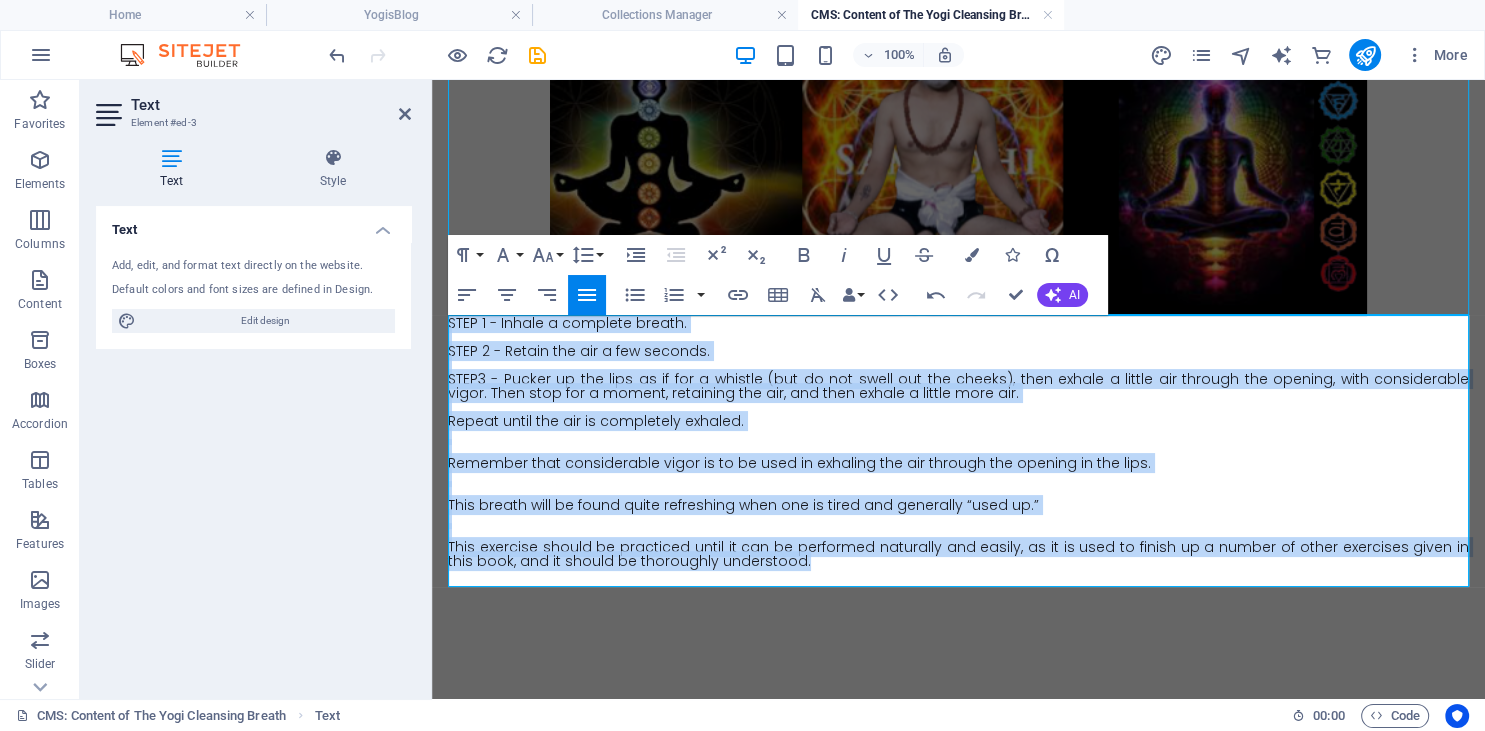 click at bounding box center [958, 477] 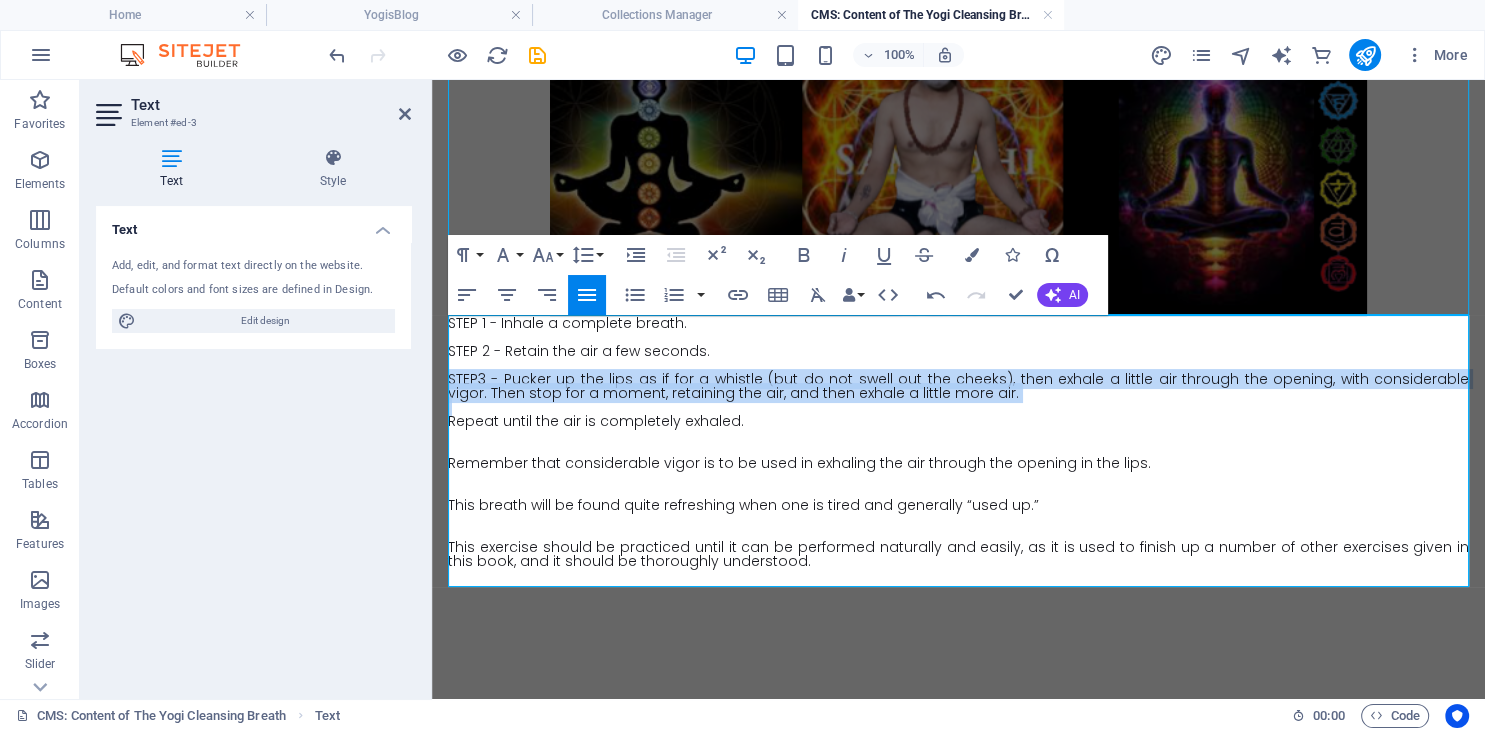 drag, startPoint x: 810, startPoint y: 386, endPoint x: 417, endPoint y: 371, distance: 393.28616 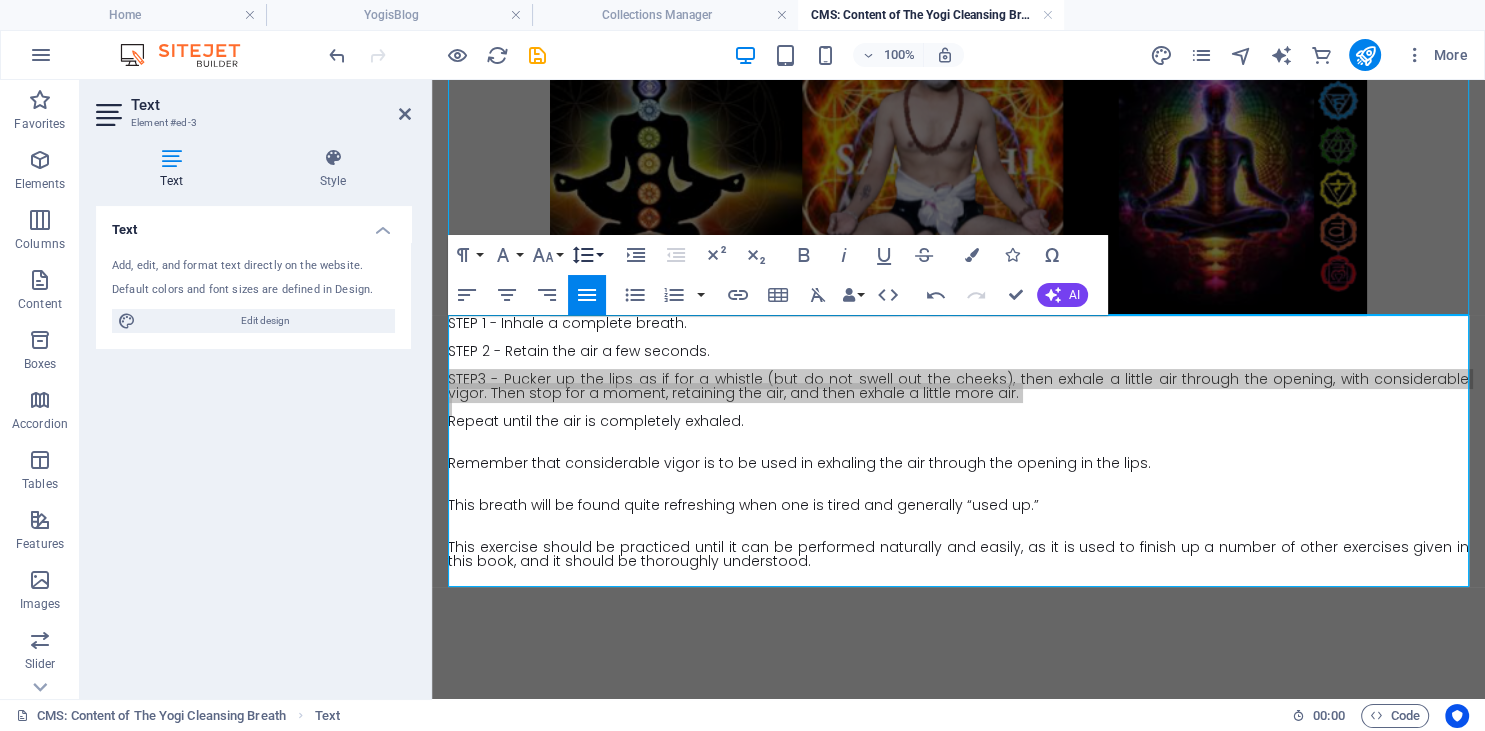 click 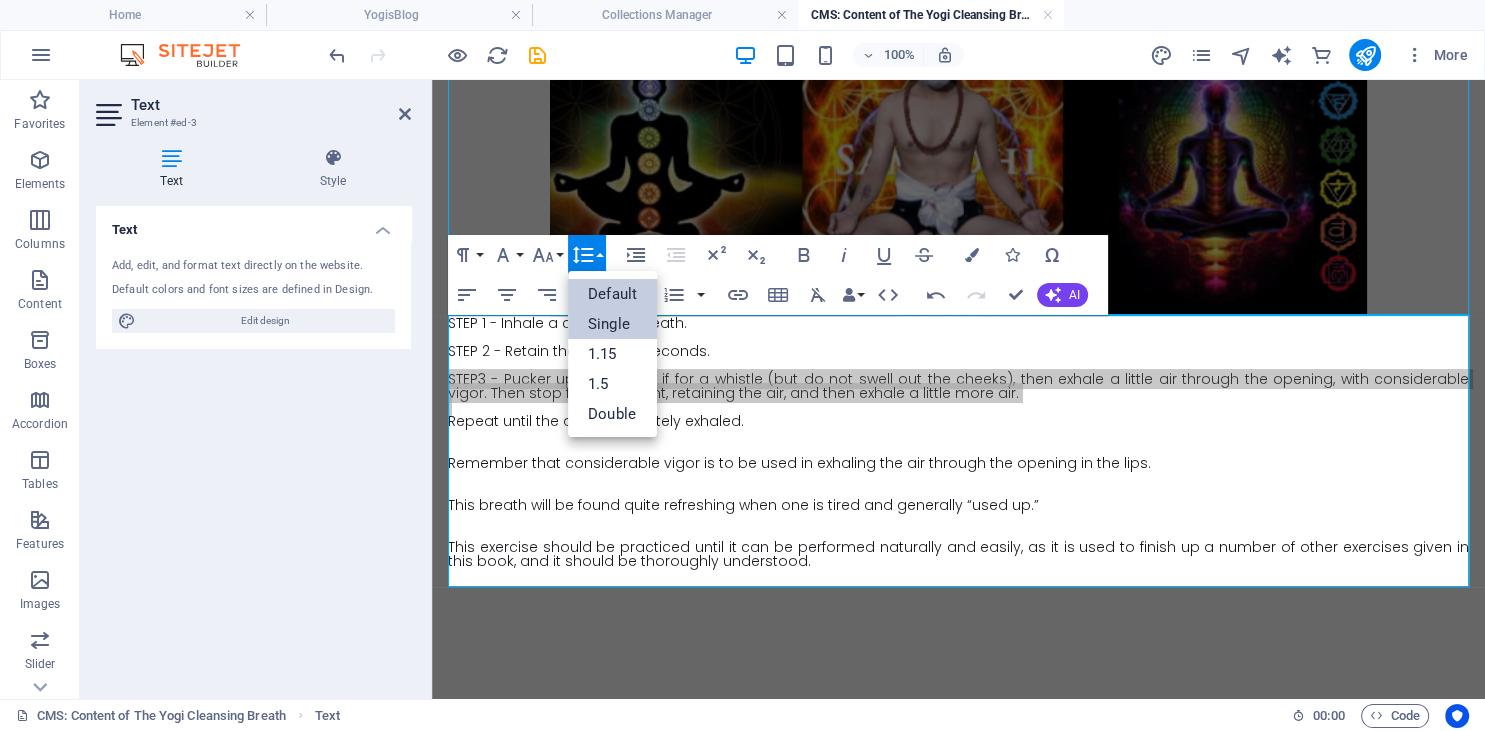 scroll, scrollTop: 0, scrollLeft: 0, axis: both 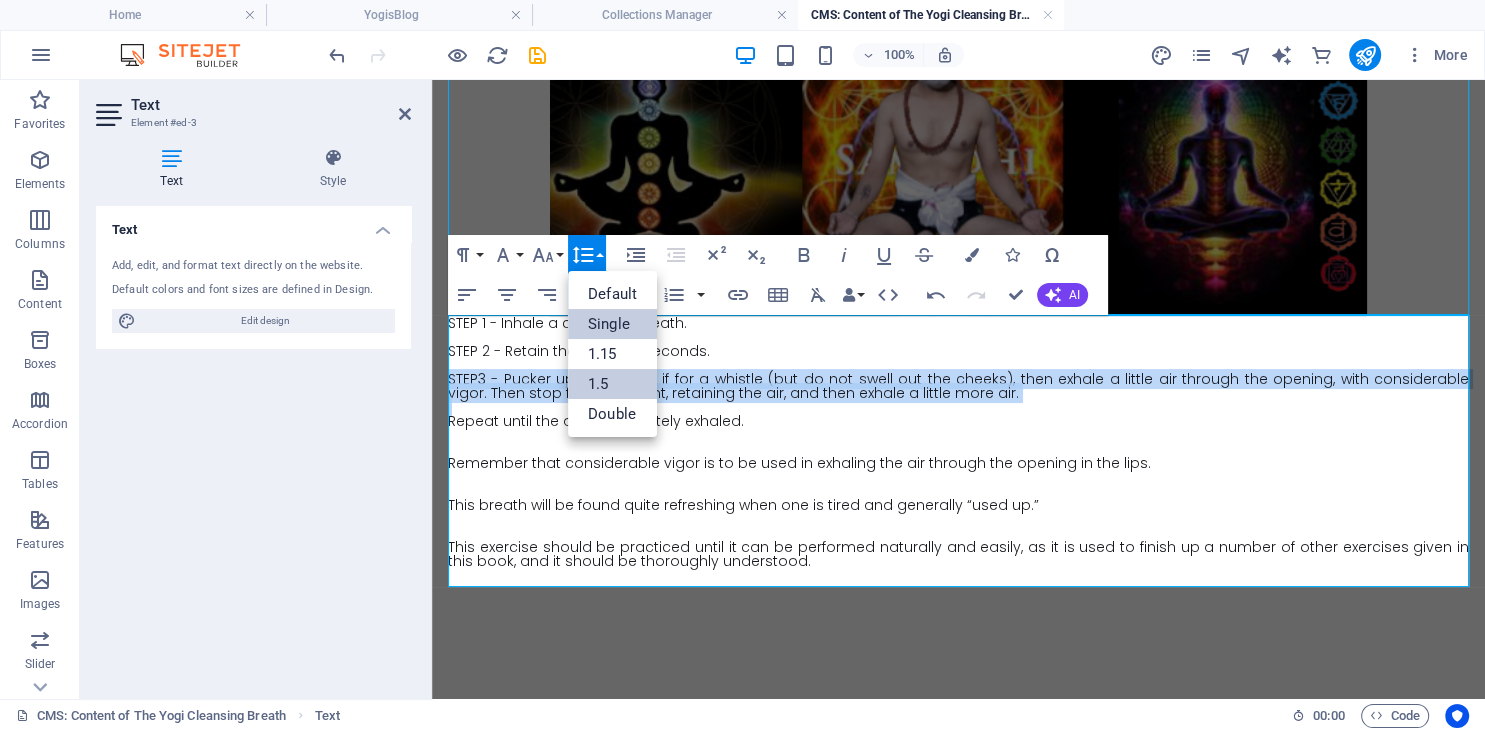 click on "1.5" at bounding box center [612, 384] 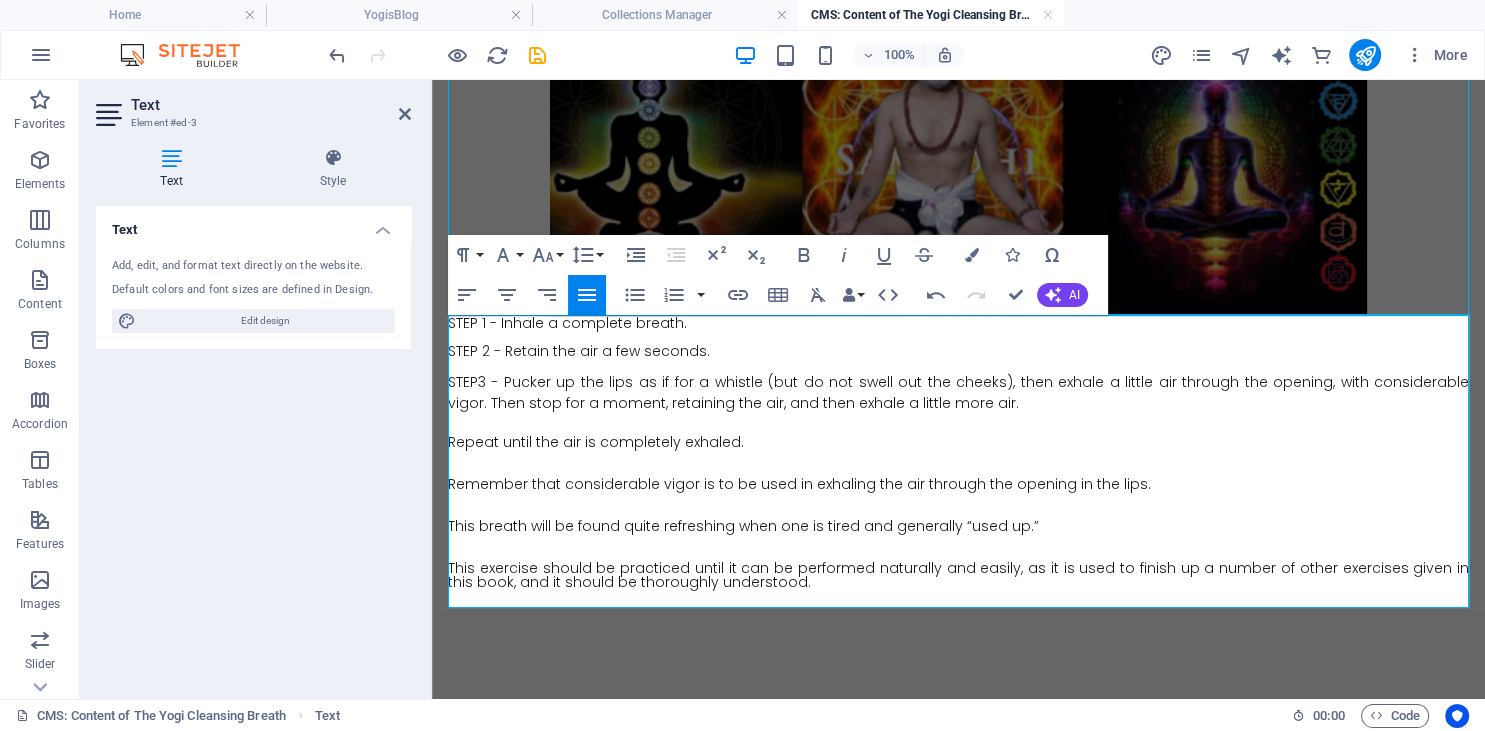 click at bounding box center [958, 456] 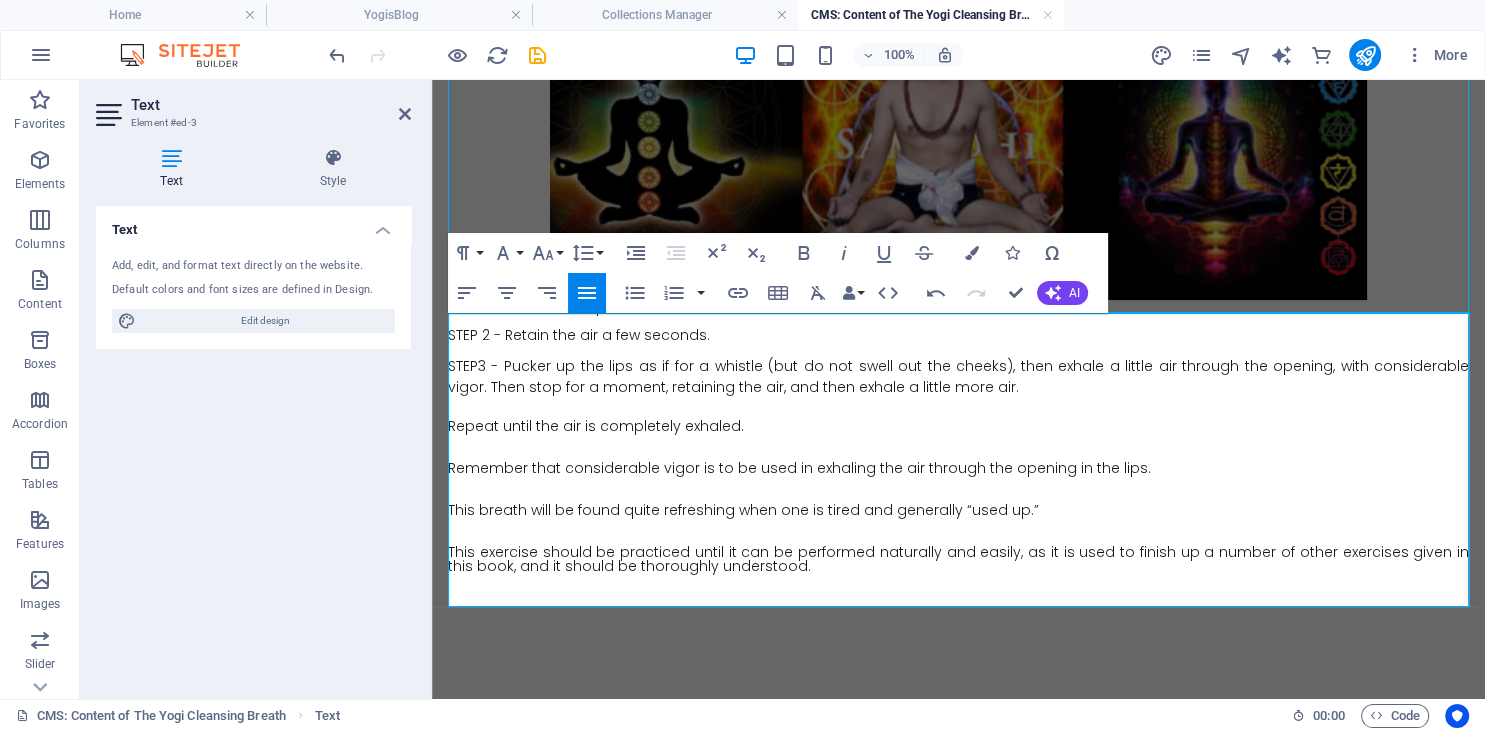 scroll, scrollTop: 279, scrollLeft: 0, axis: vertical 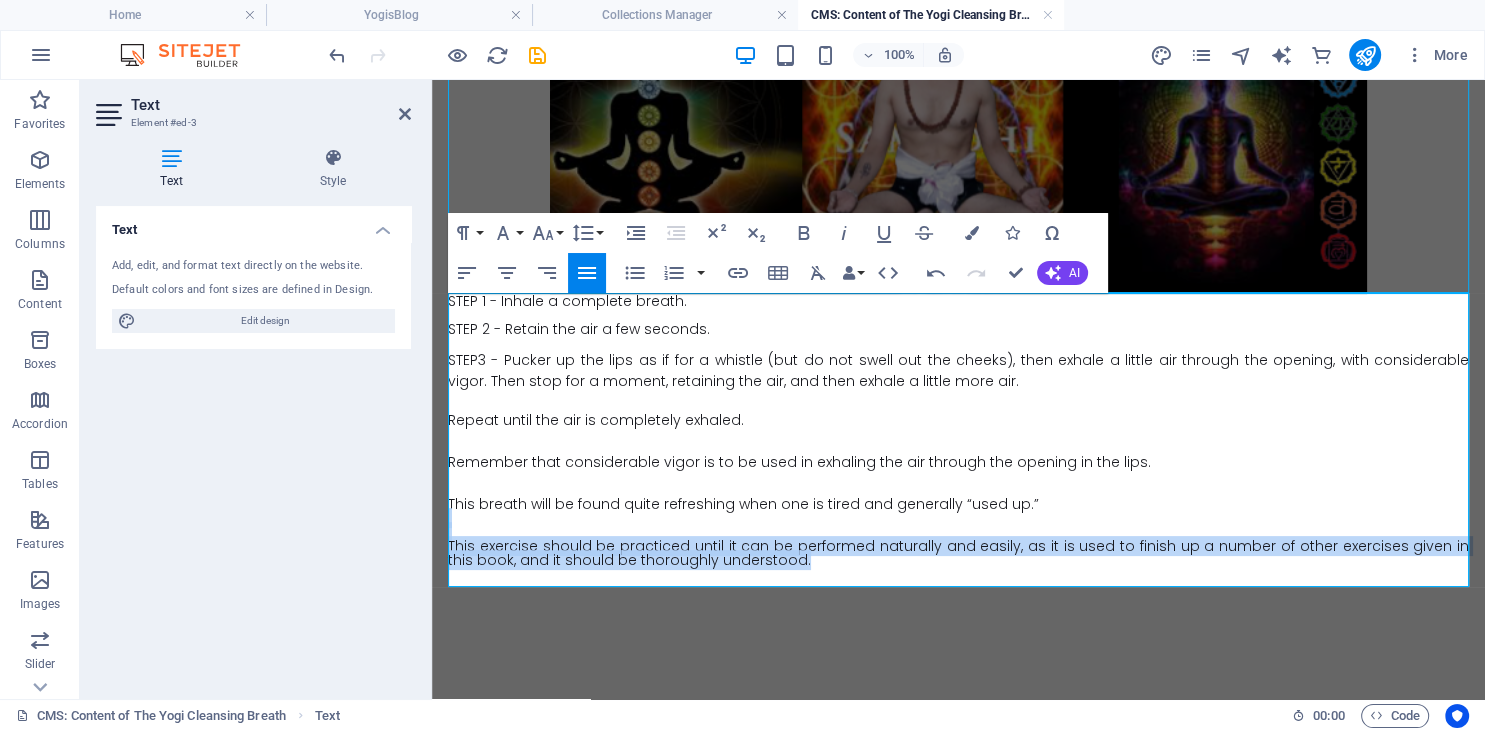 drag, startPoint x: 696, startPoint y: 548, endPoint x: 531, endPoint y: 372, distance: 241.24884 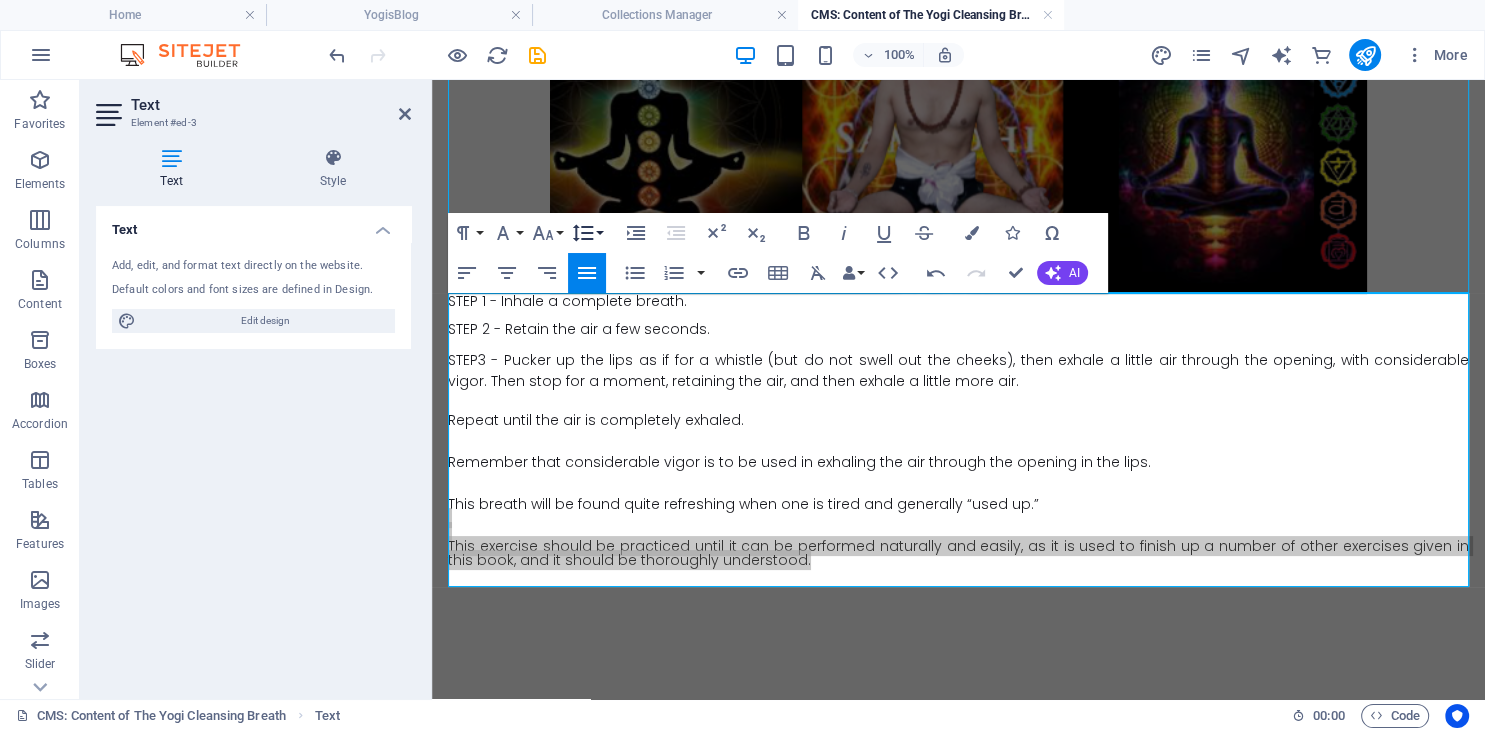 click on "Line Height" at bounding box center [587, 233] 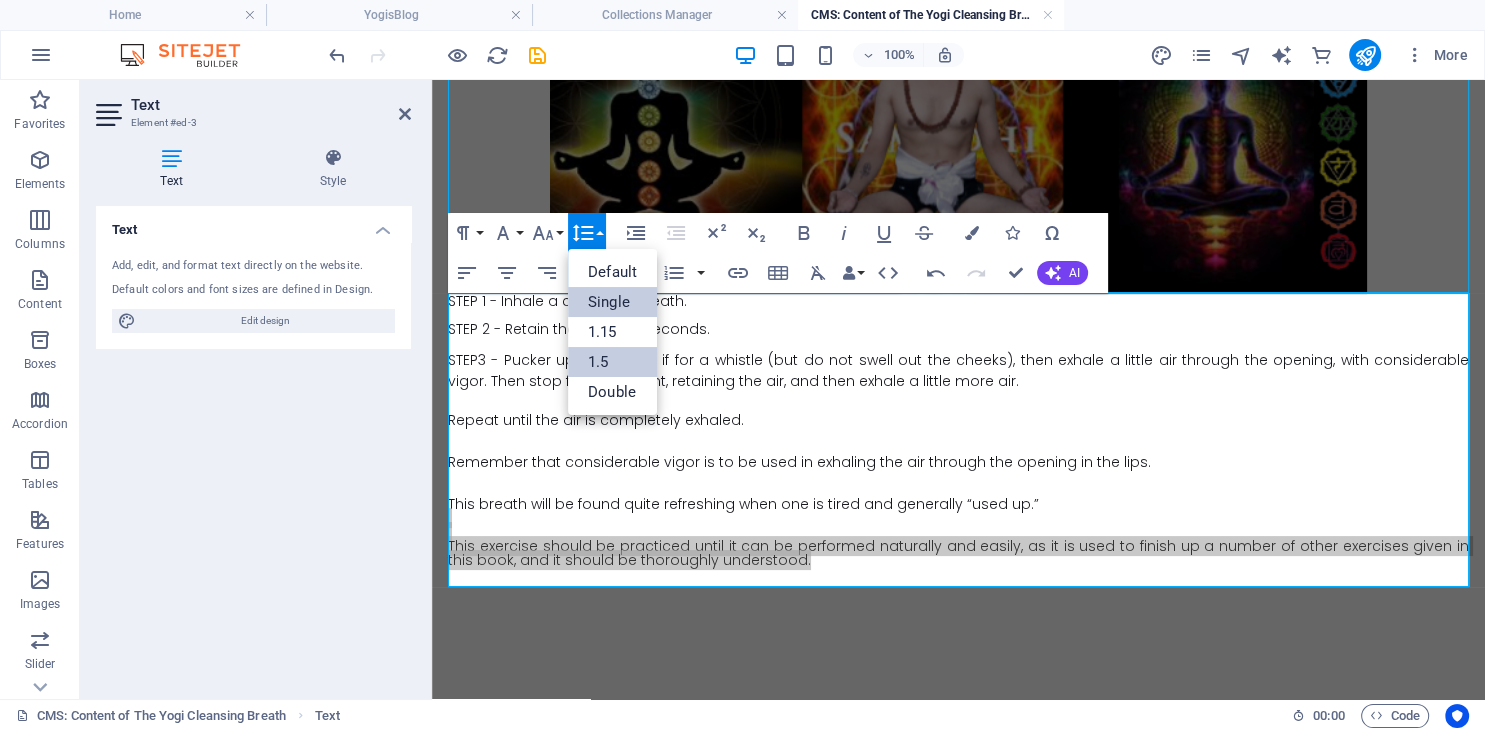 scroll, scrollTop: 0, scrollLeft: 0, axis: both 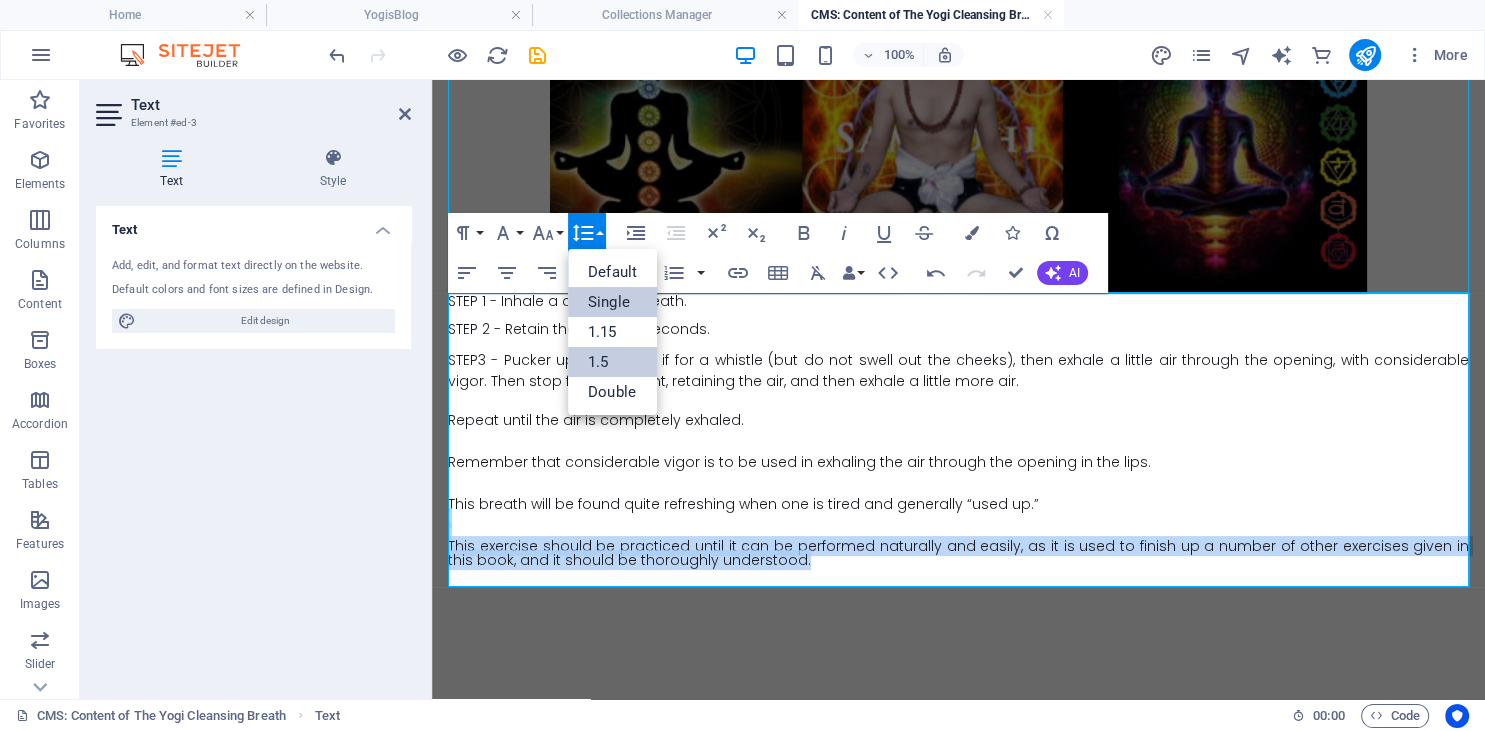 click on "1.5" at bounding box center [612, 362] 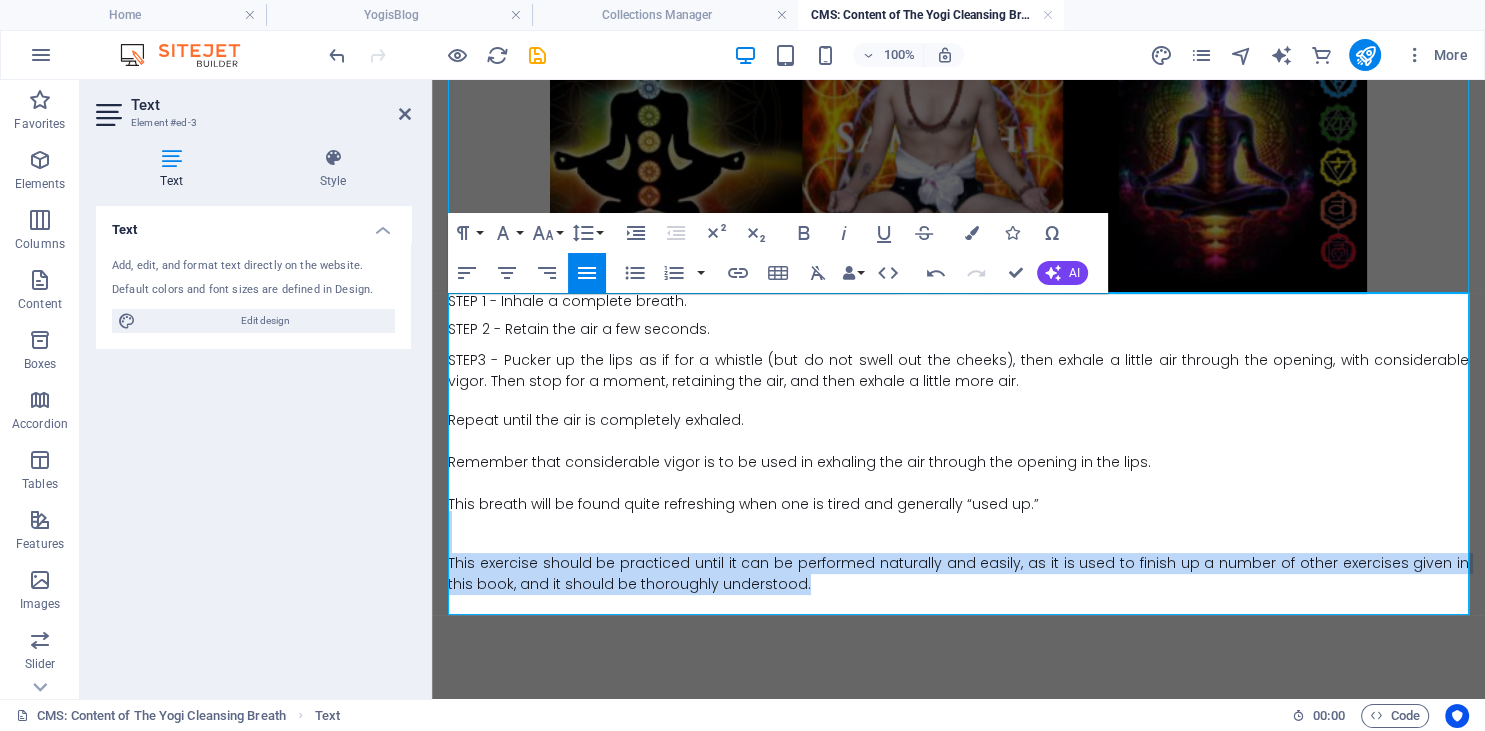 click at bounding box center [958, 542] 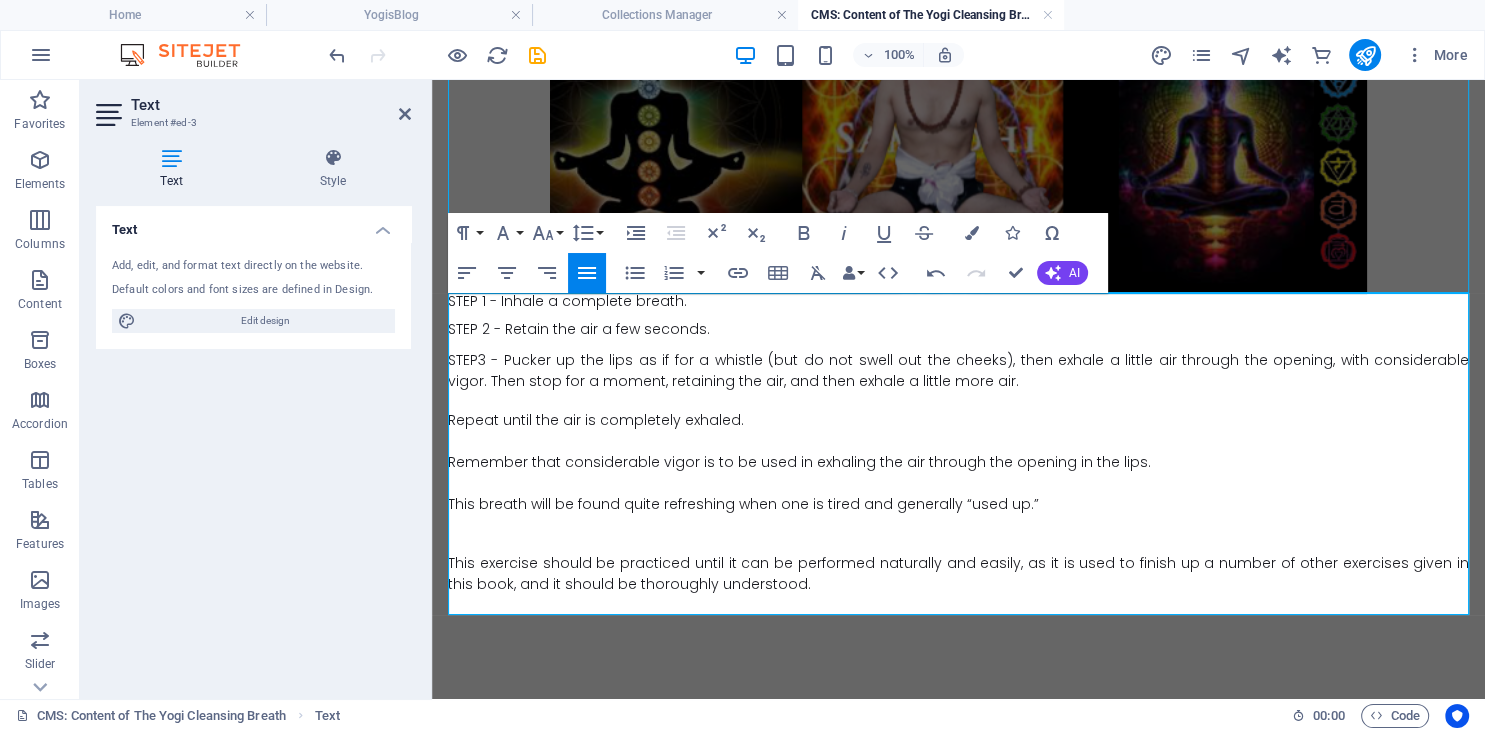 click on "This exercise should be practiced until it can be performed naturally and easily, as it is used to finish up a number of other exercises given in this book, and it should be thoroughly understood." at bounding box center (958, 573) 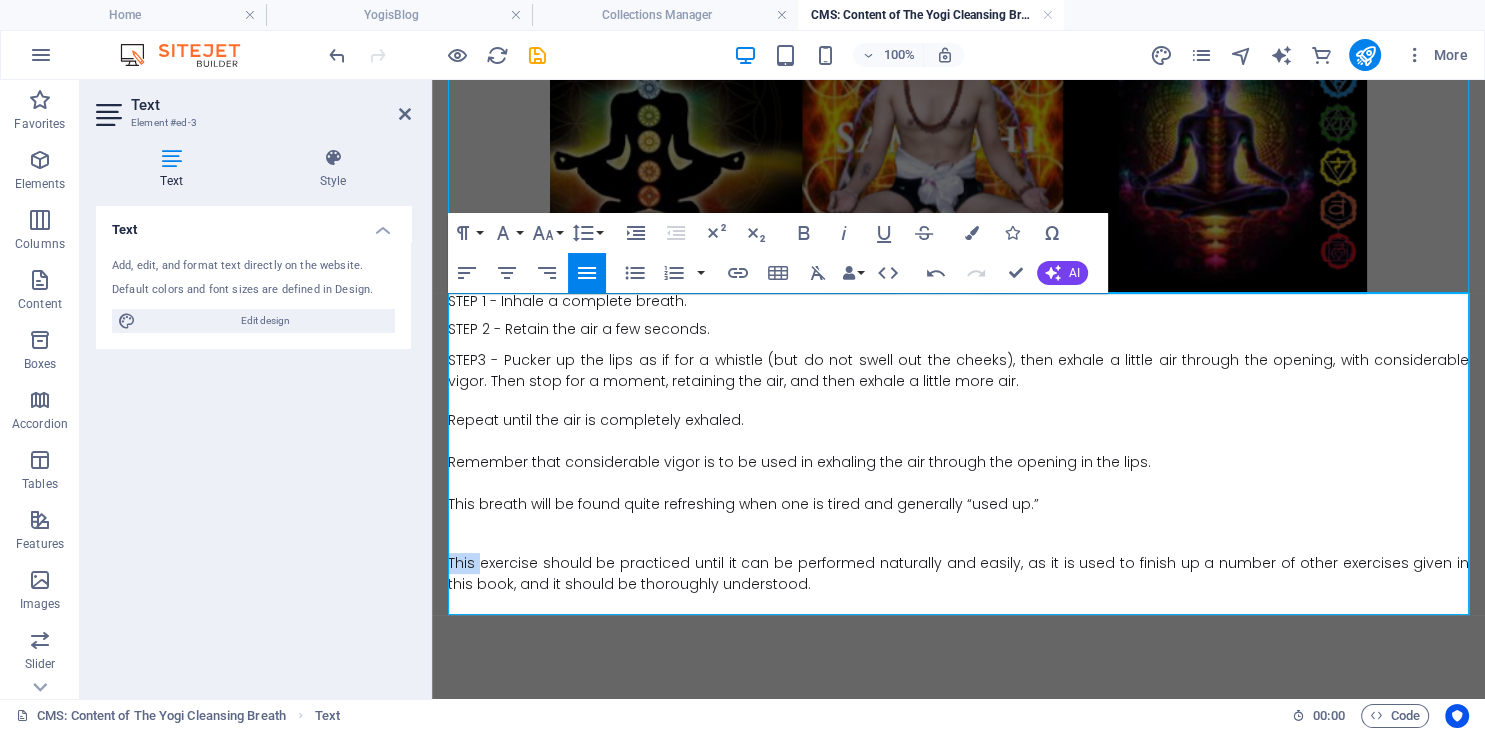 click on "This exercise should be practiced until it can be performed naturally and easily, as it is used to finish up a number of other exercises given in this book, and it should be thoroughly understood." at bounding box center (958, 573) 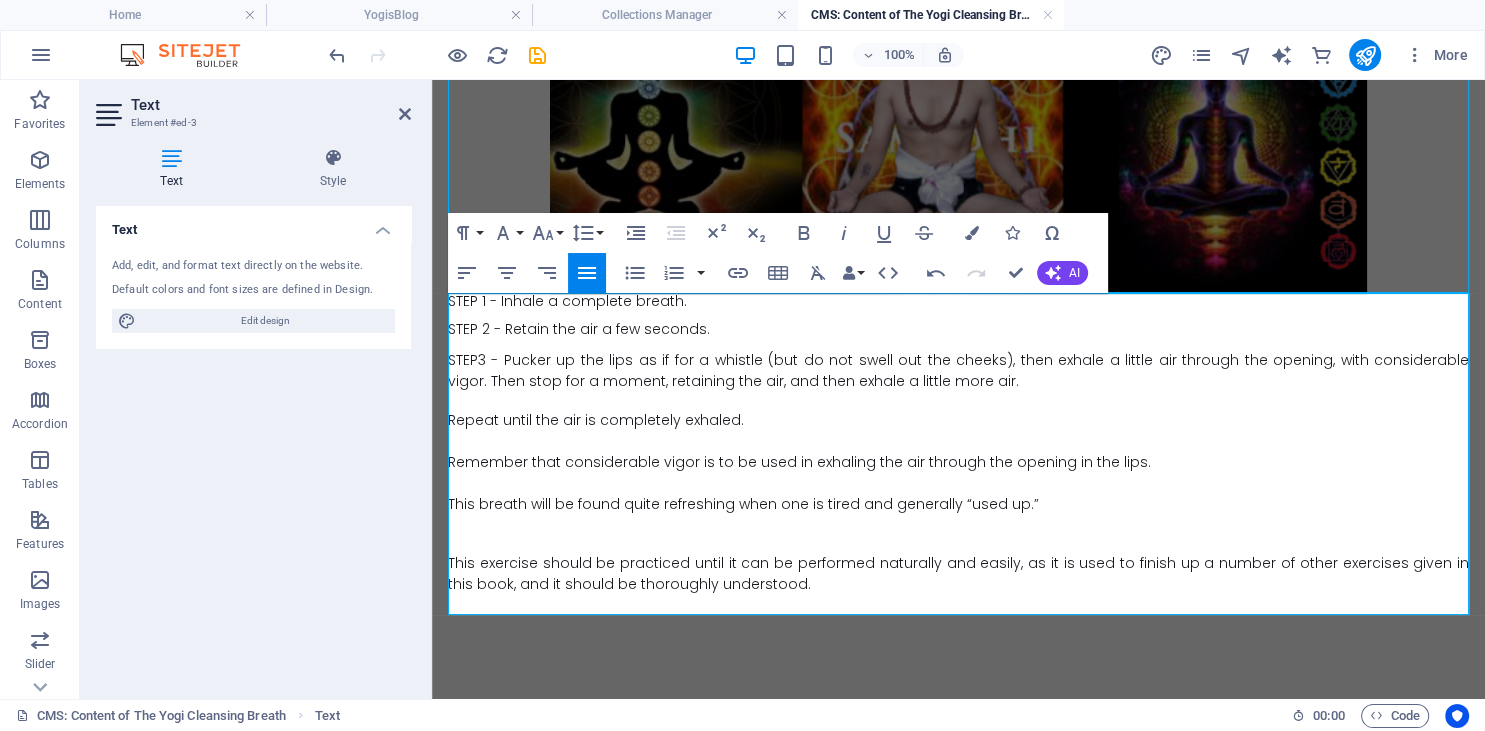 click on "This exercise should be practiced until it can be performed naturally and easily, as it is used to finish up a number of other exercises given in this book, and it should be thoroughly understood." at bounding box center [958, 573] 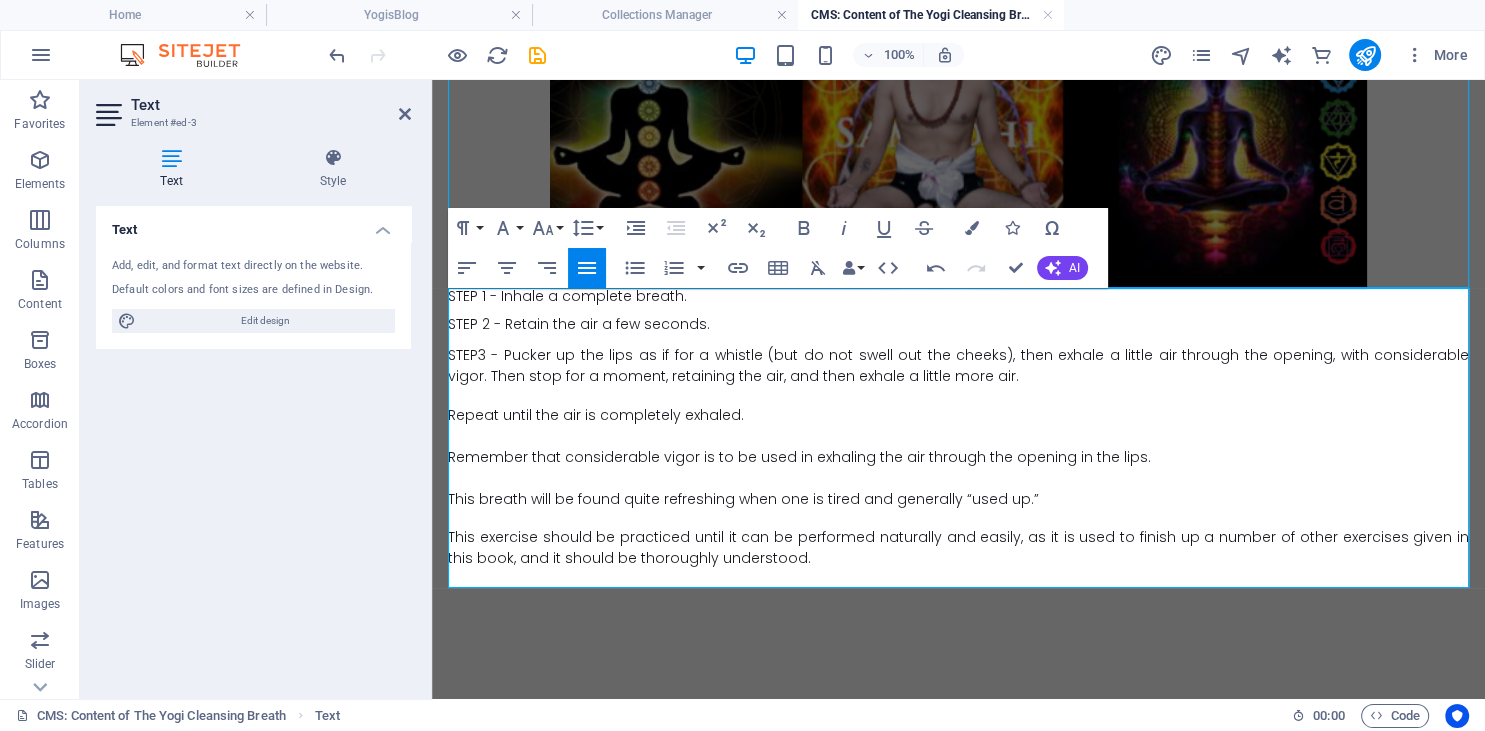 scroll, scrollTop: 285, scrollLeft: 0, axis: vertical 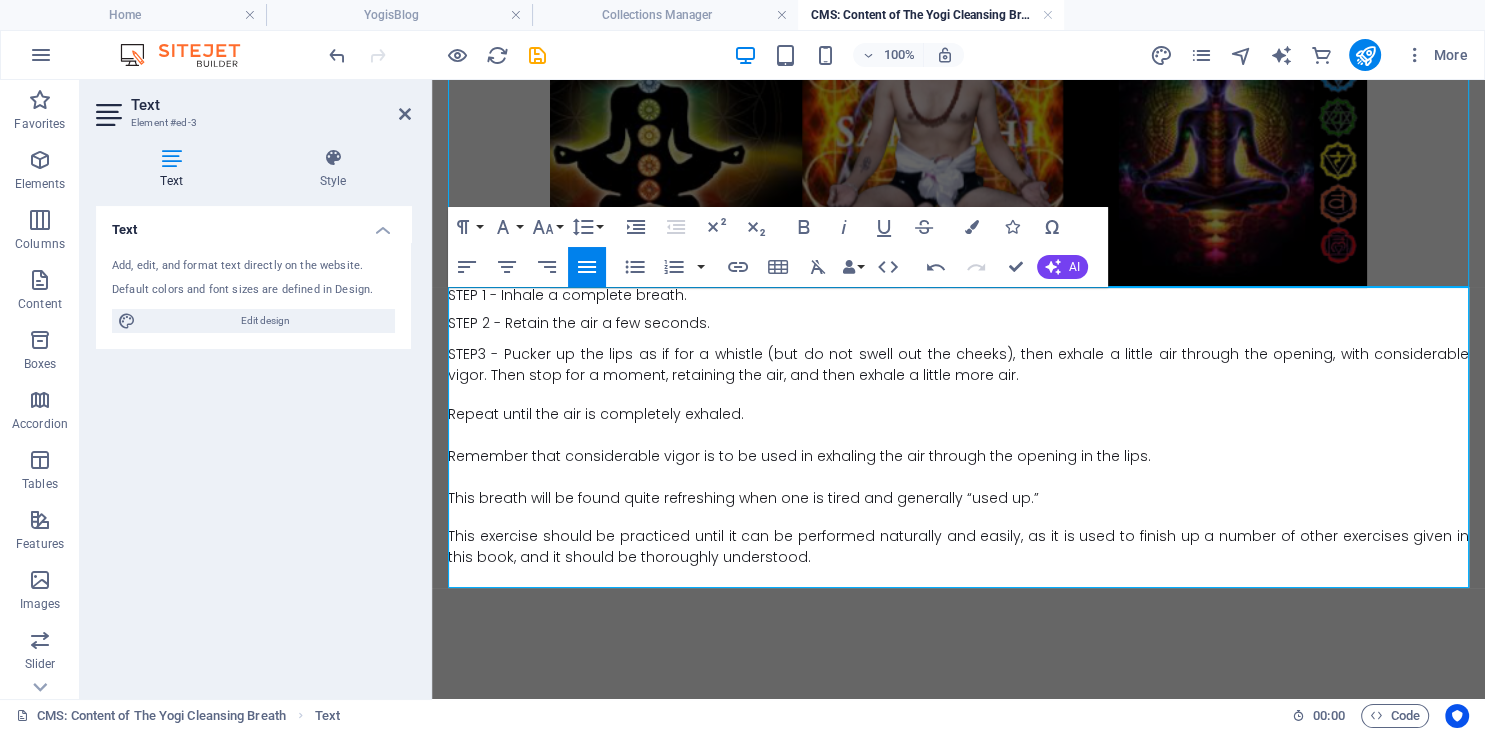 click at bounding box center (958, 578) 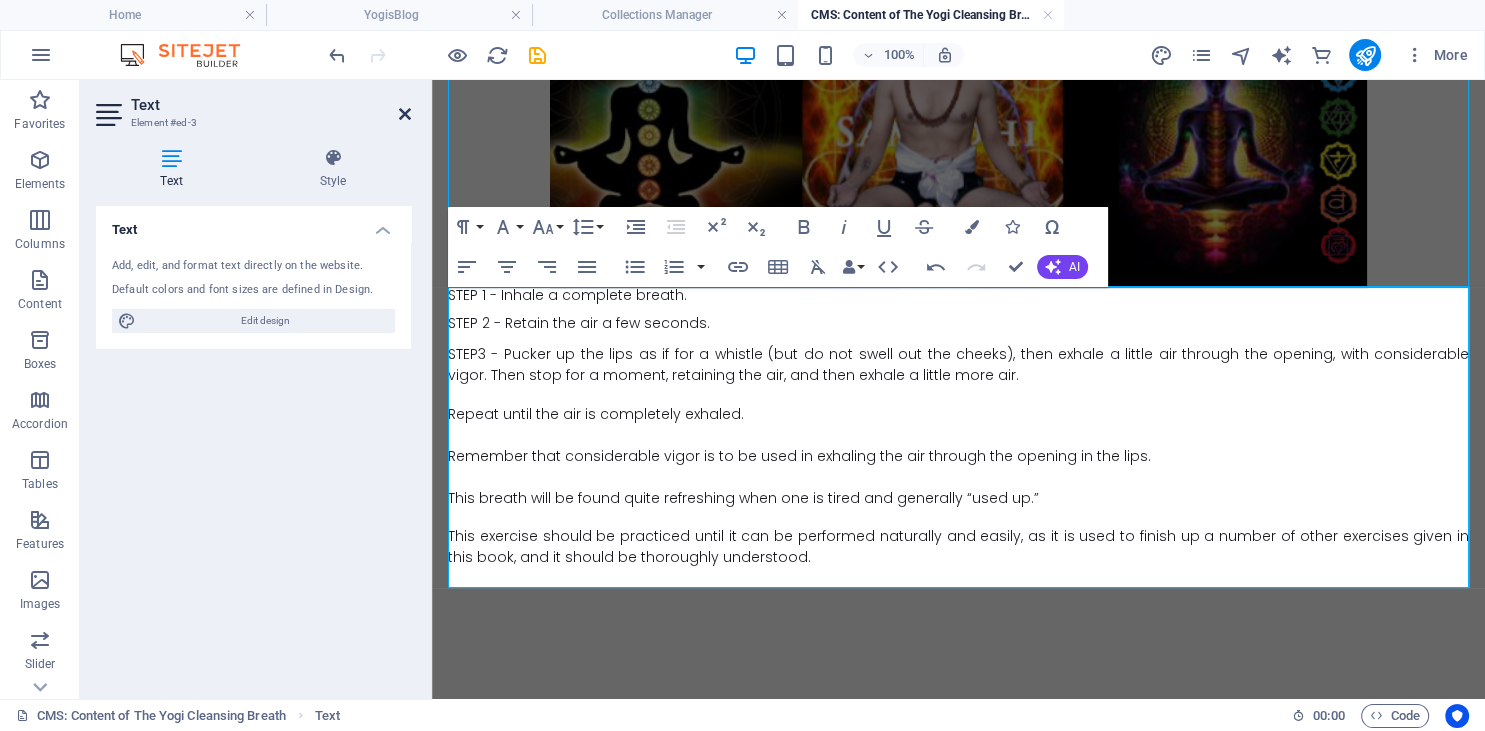 click at bounding box center (405, 114) 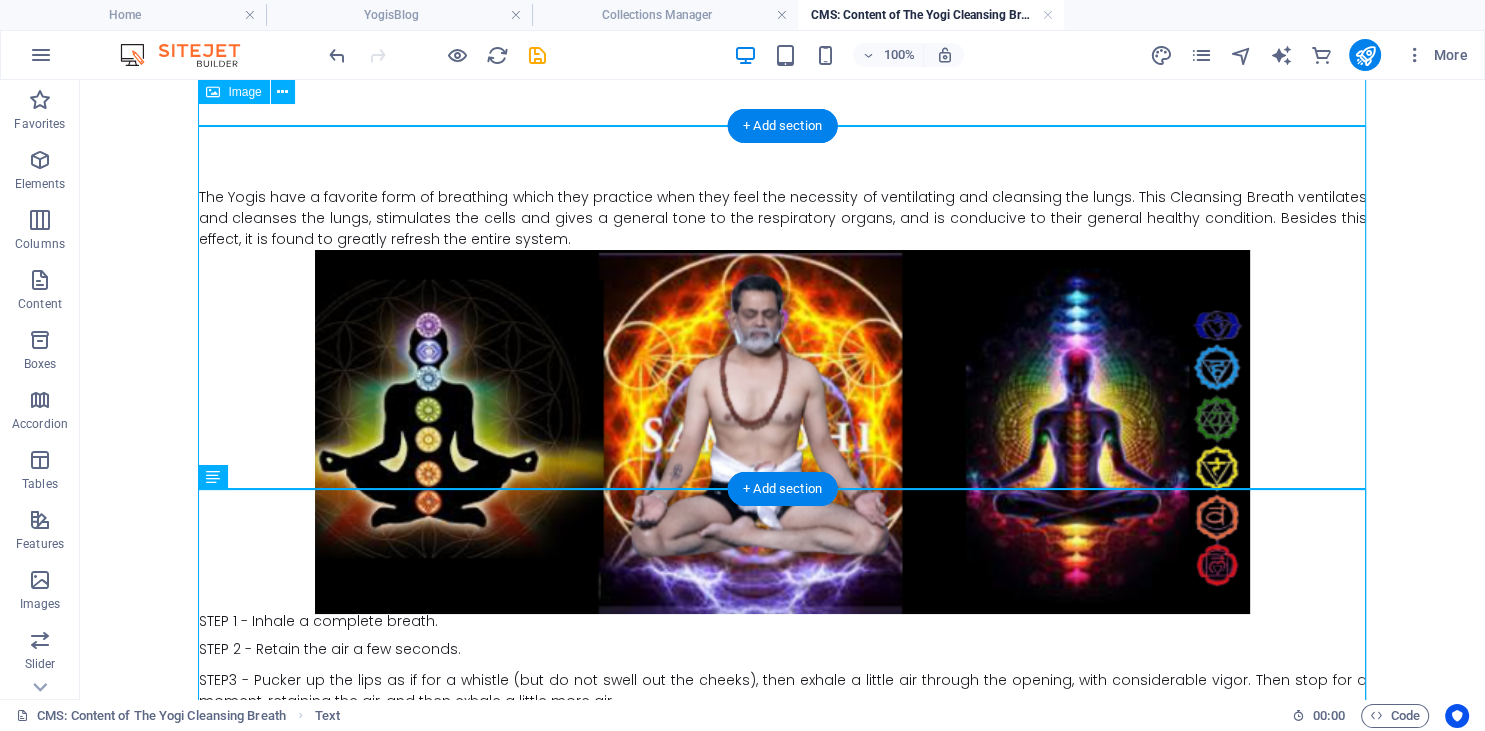 scroll, scrollTop: 0, scrollLeft: 0, axis: both 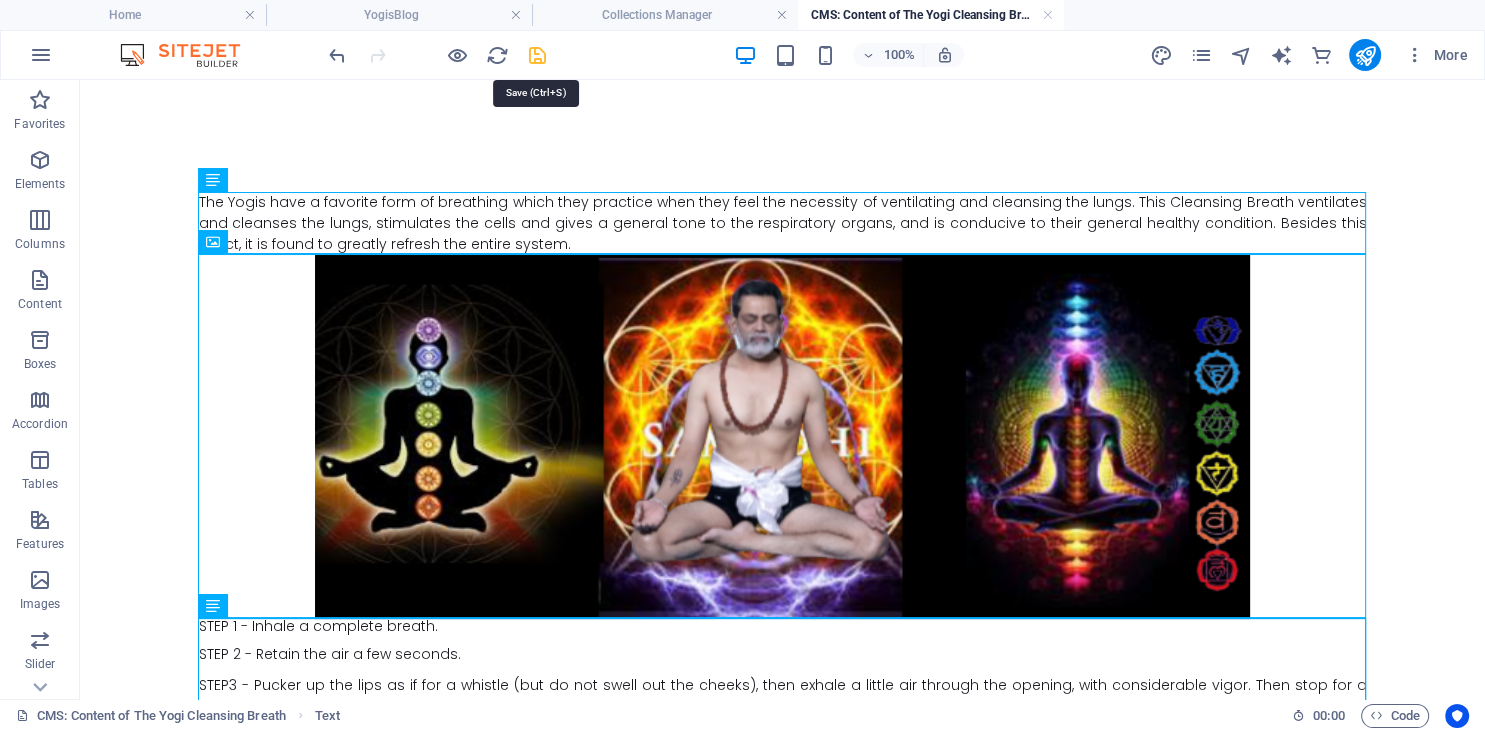 click at bounding box center [537, 55] 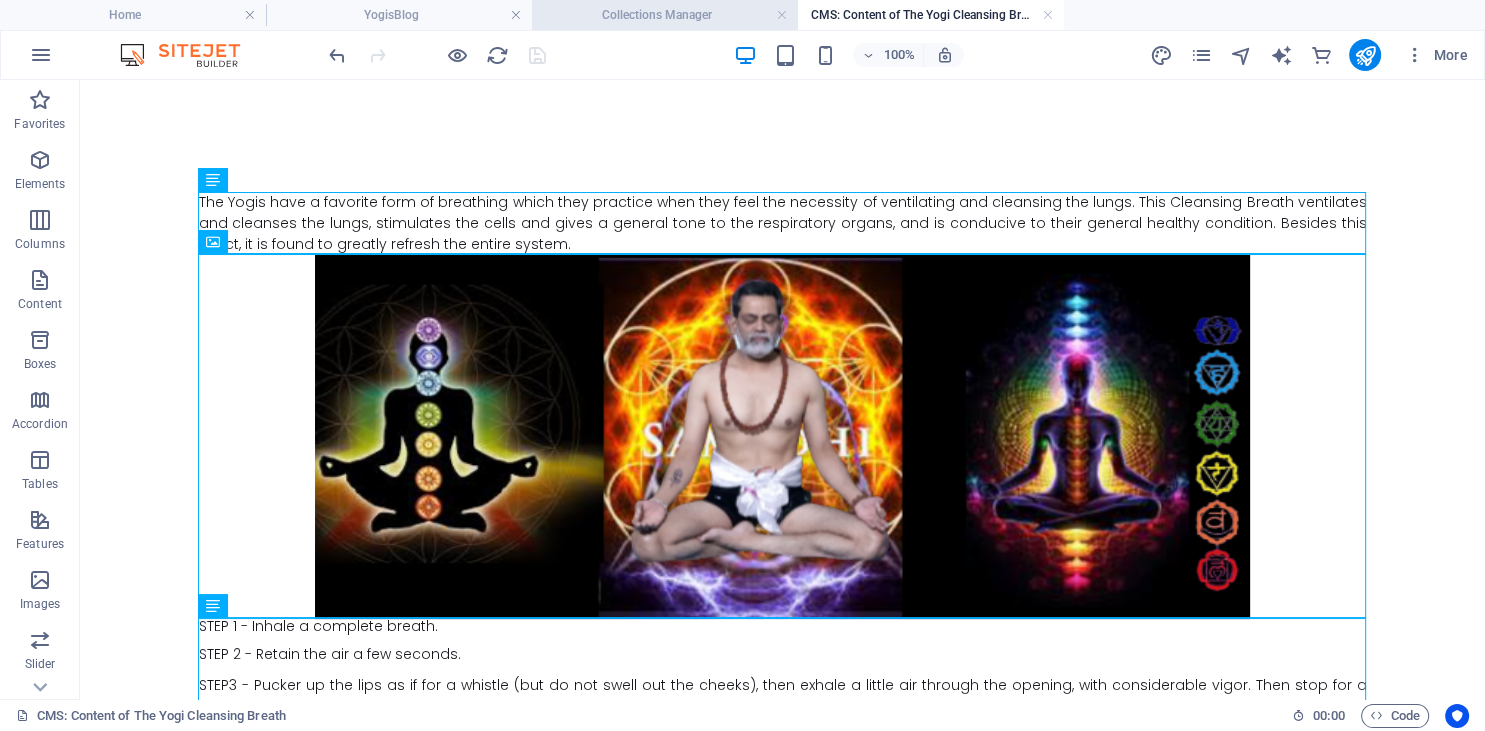 click on "Collections Manager" at bounding box center (665, 15) 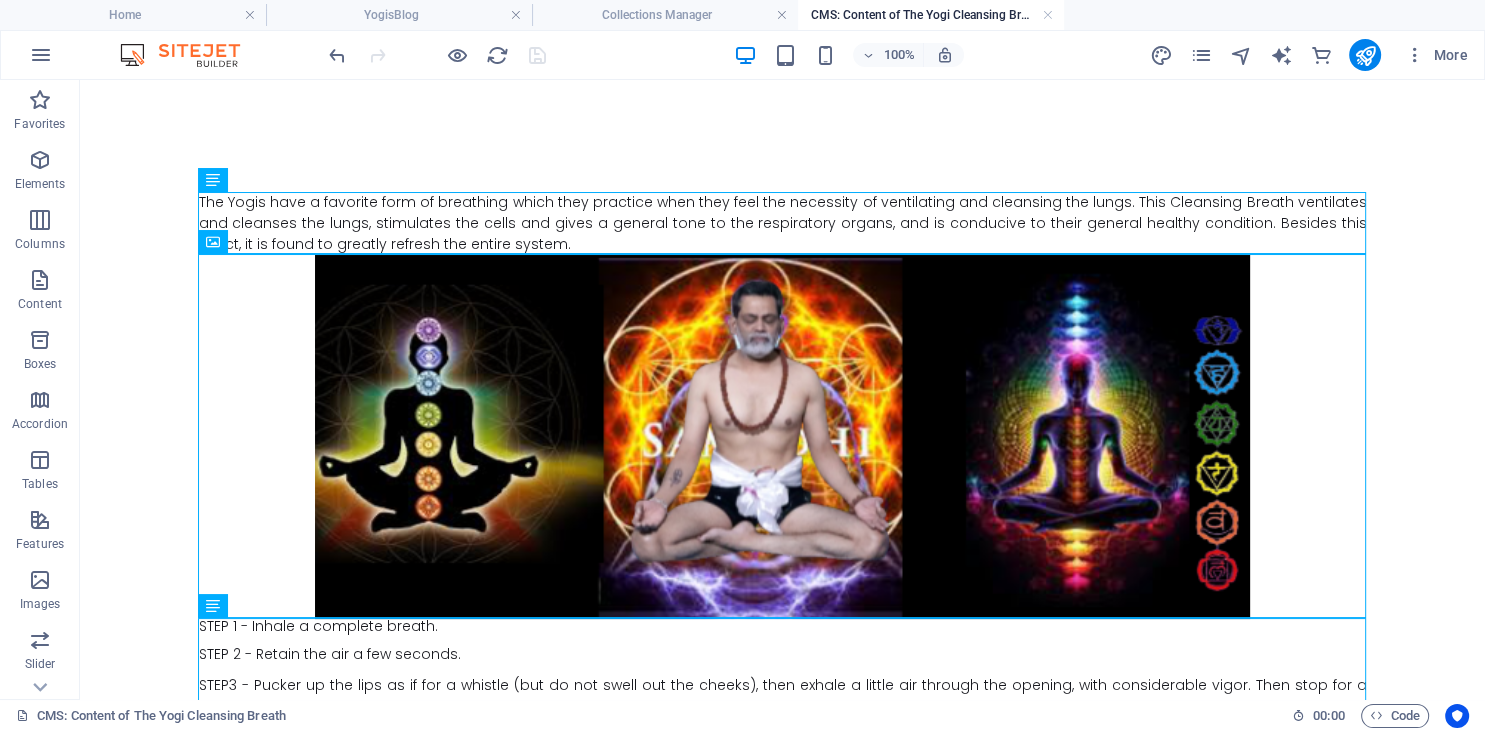 scroll, scrollTop: 143, scrollLeft: 0, axis: vertical 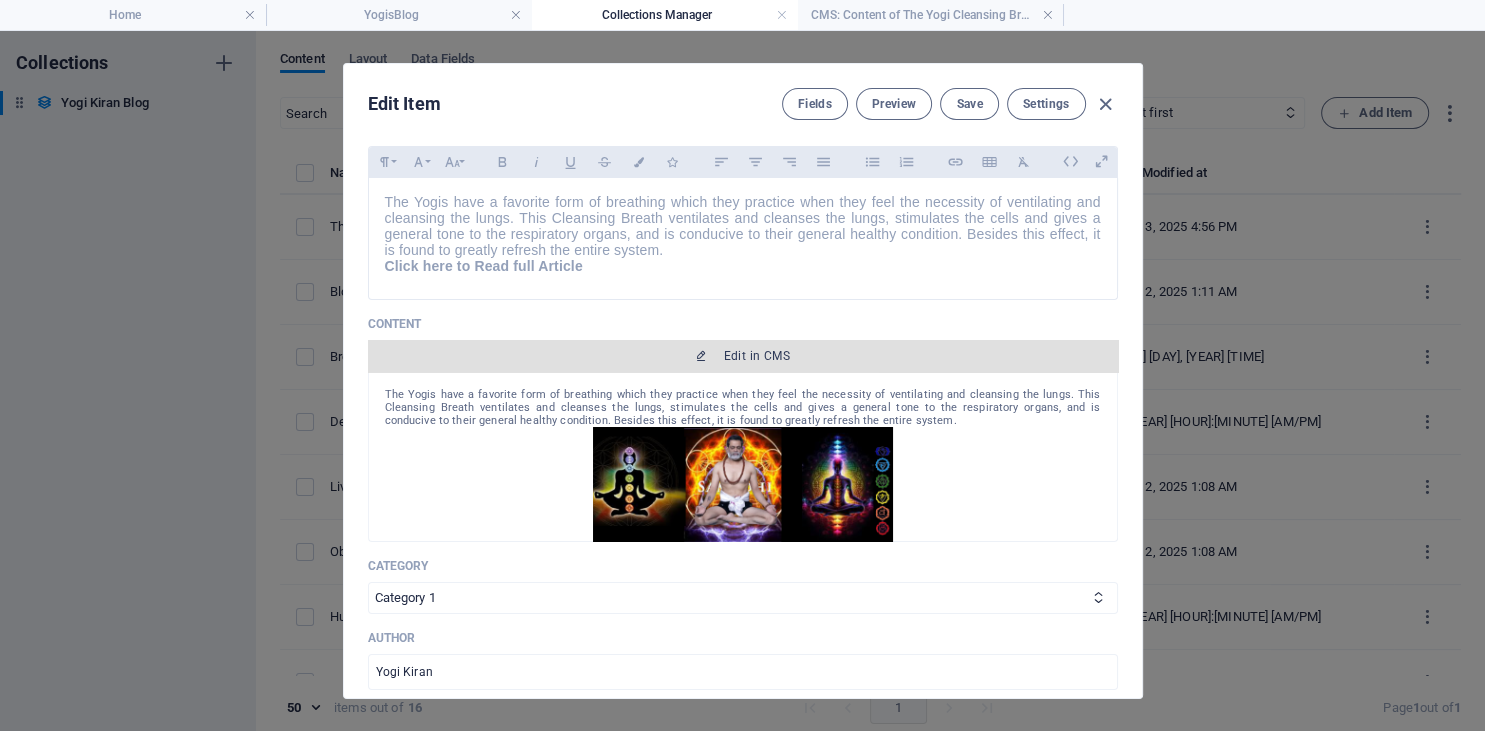 click on "Edit in CMS" at bounding box center [743, 356] 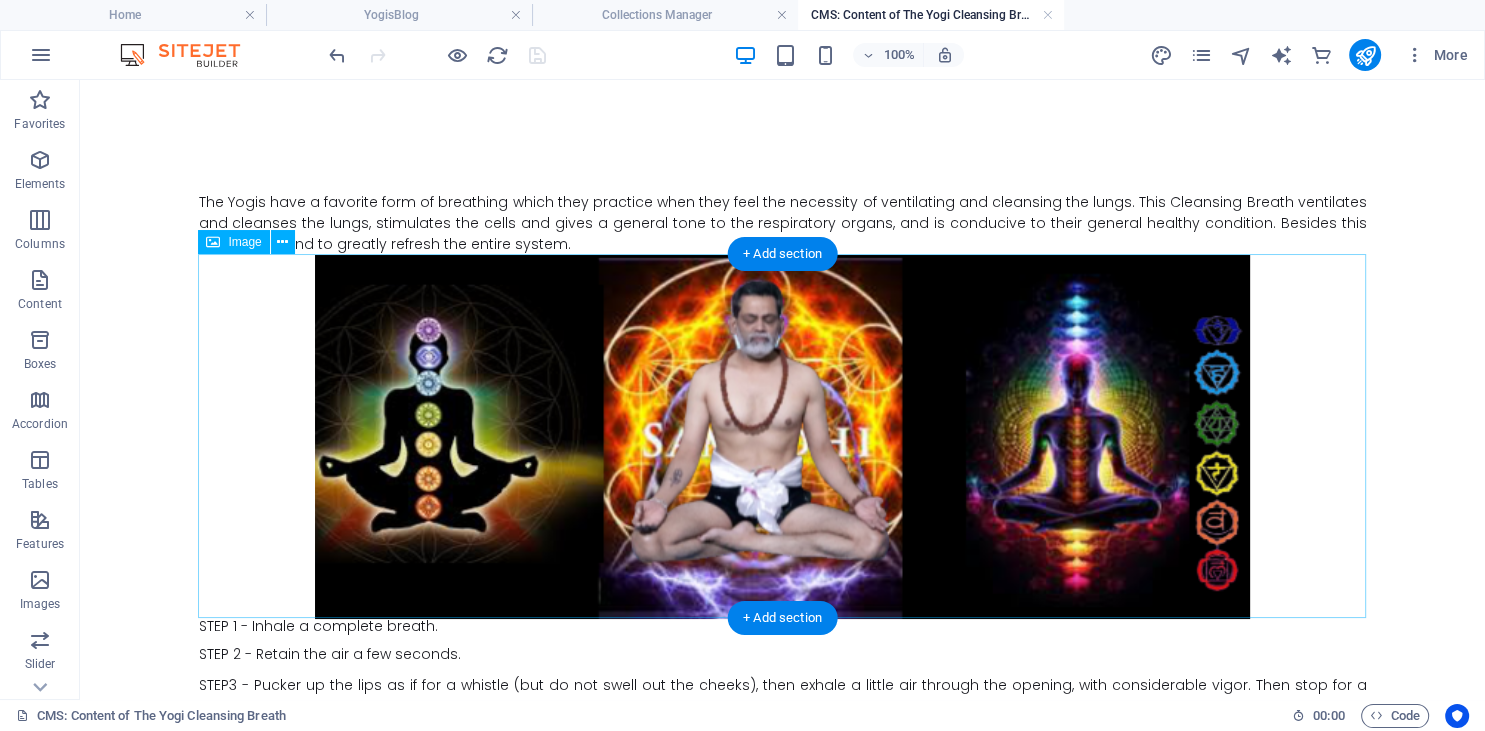 scroll, scrollTop: 0, scrollLeft: 0, axis: both 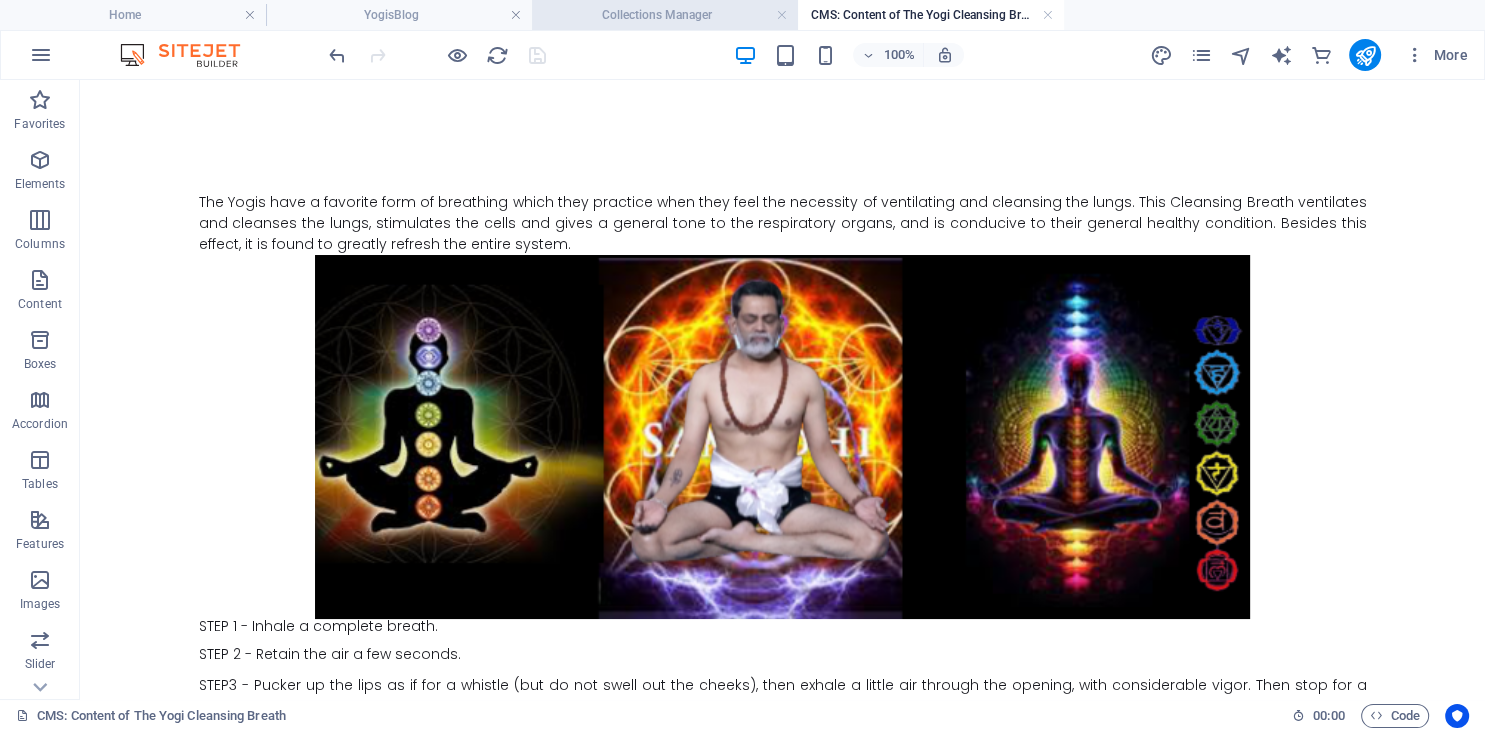 click on "Collections Manager" at bounding box center [665, 15] 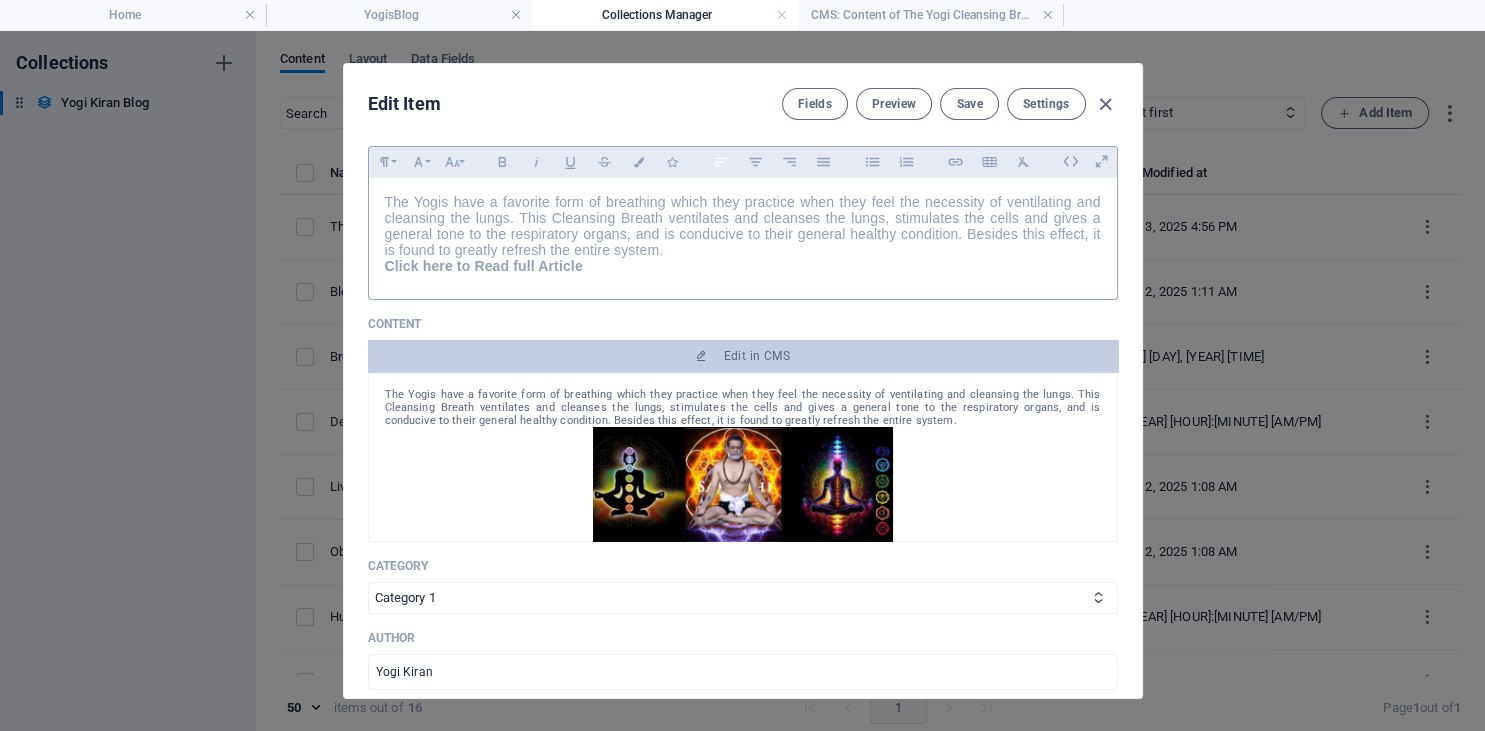 scroll, scrollTop: 143, scrollLeft: 0, axis: vertical 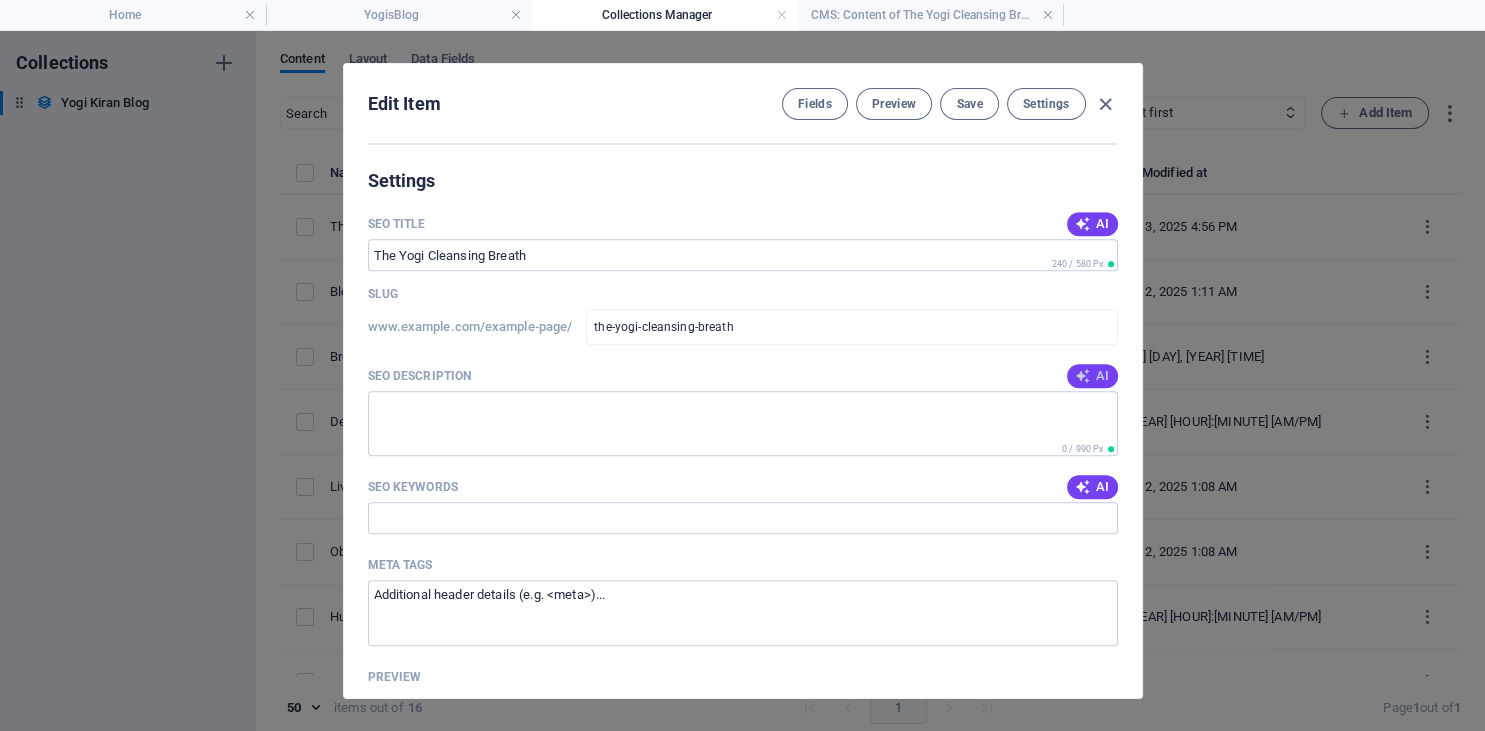 click on "AI" at bounding box center (1092, 376) 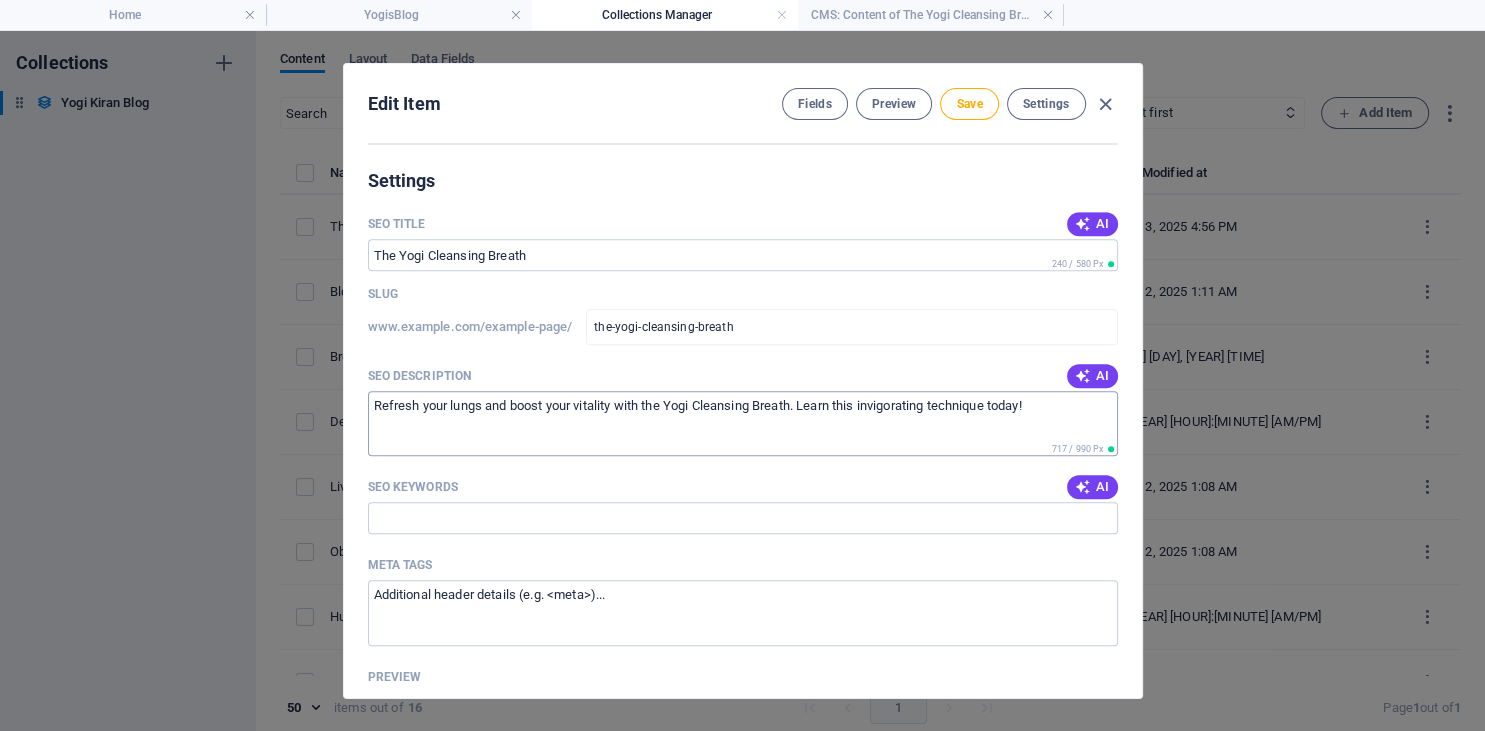 type on "Refresh your lungs and boost your vitality with the Yogi Cleansing Breath. Learn this invigorating technique today!" 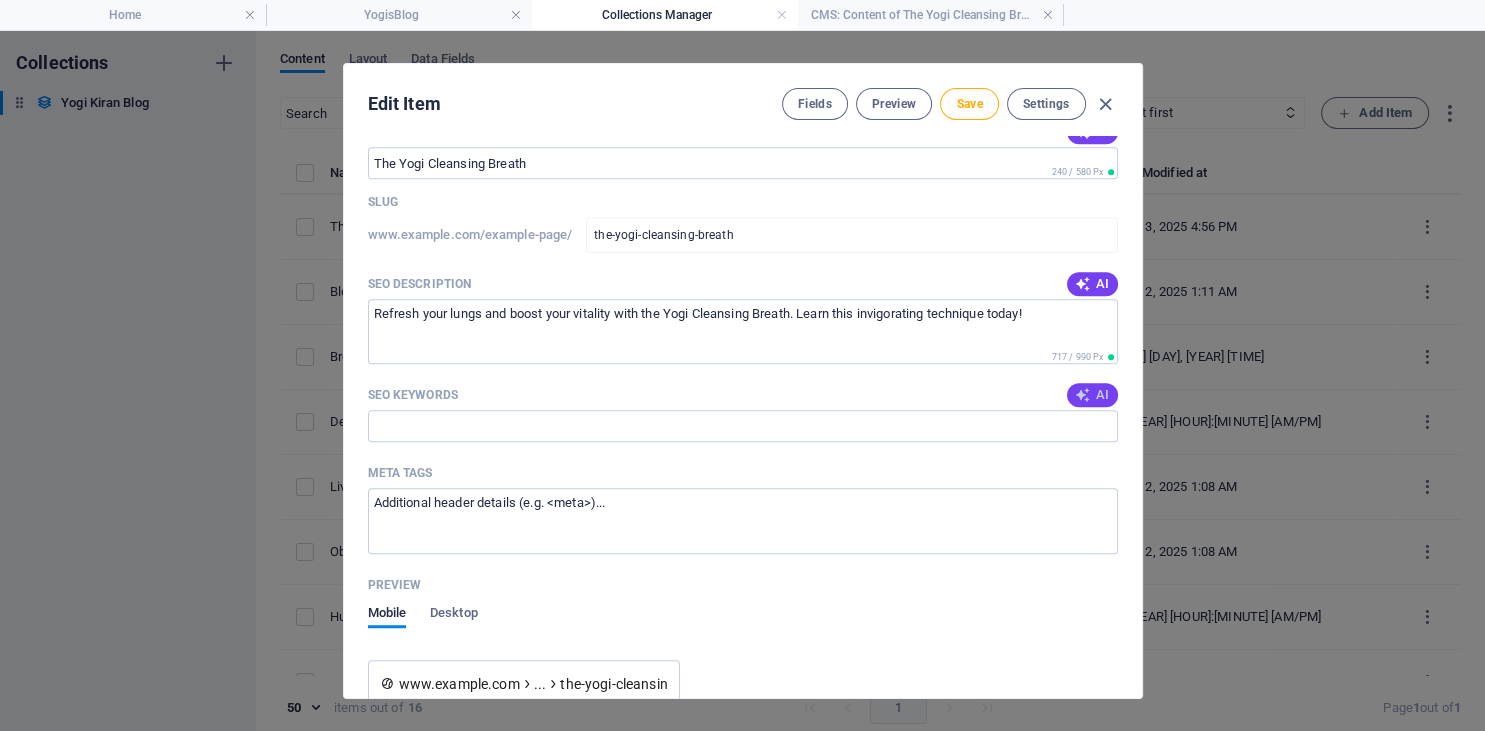 click at bounding box center [1083, 395] 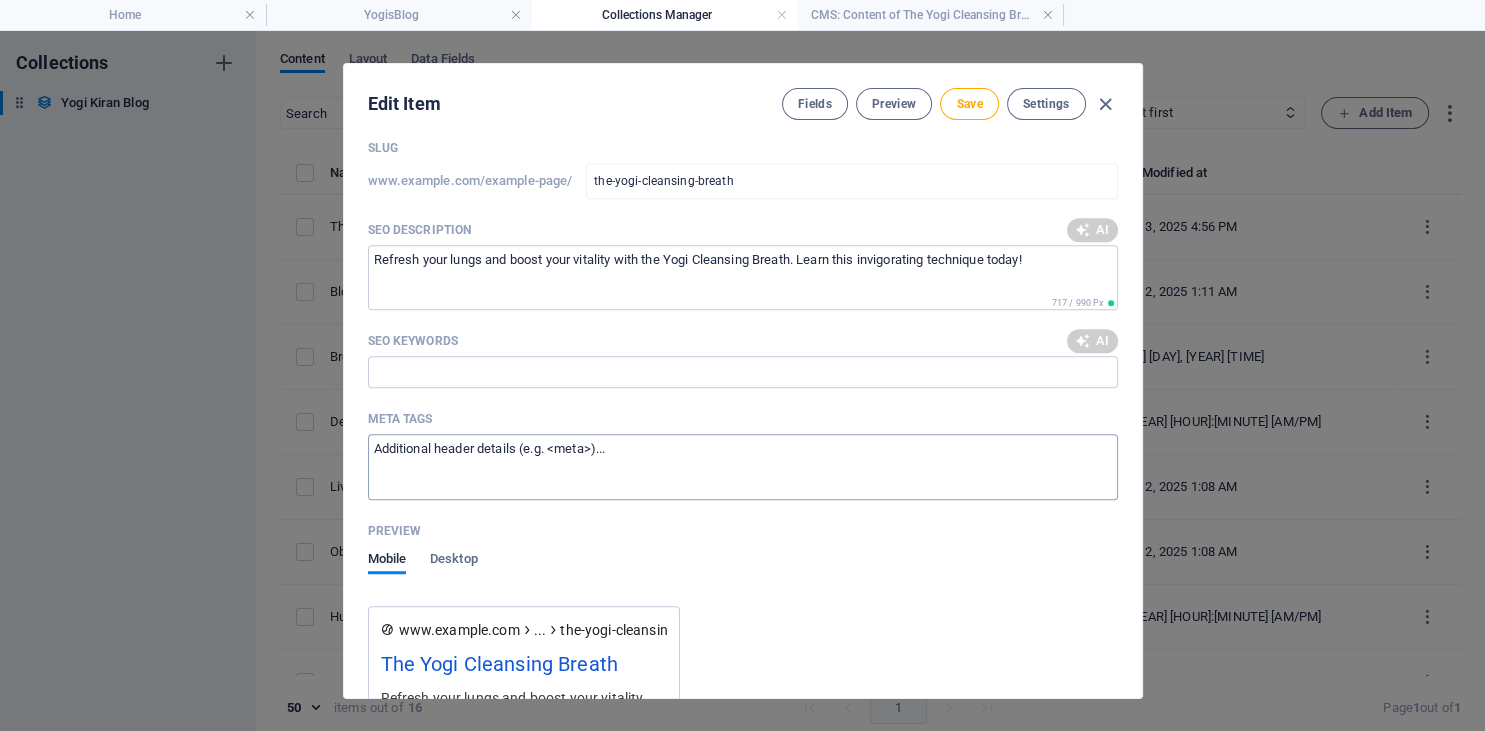 scroll, scrollTop: 1459, scrollLeft: 0, axis: vertical 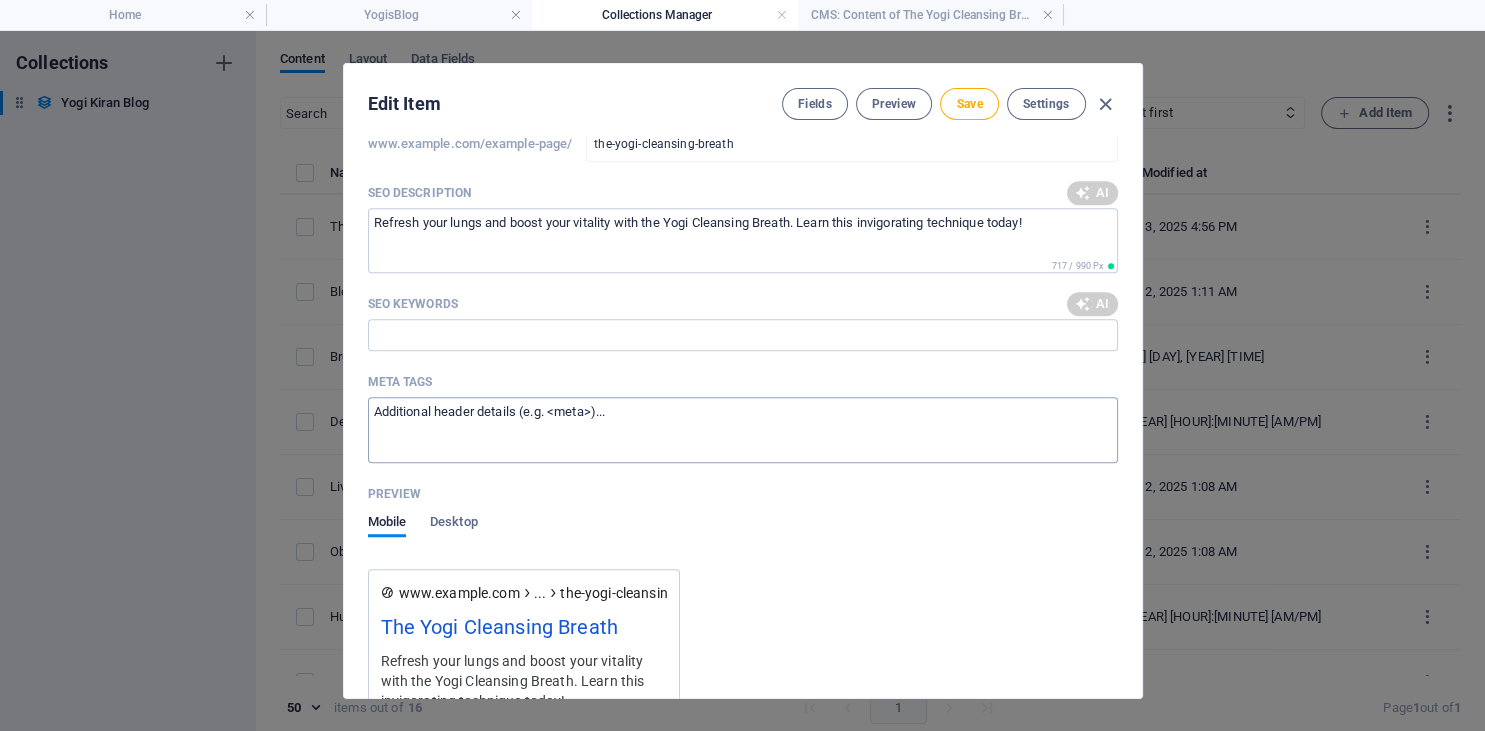 type on "yogi cleansing breath, lung cleansing techniques, respiratory health exercises, breathing exercises for vitality, yogic breathing practices, refresh entire system breathing" 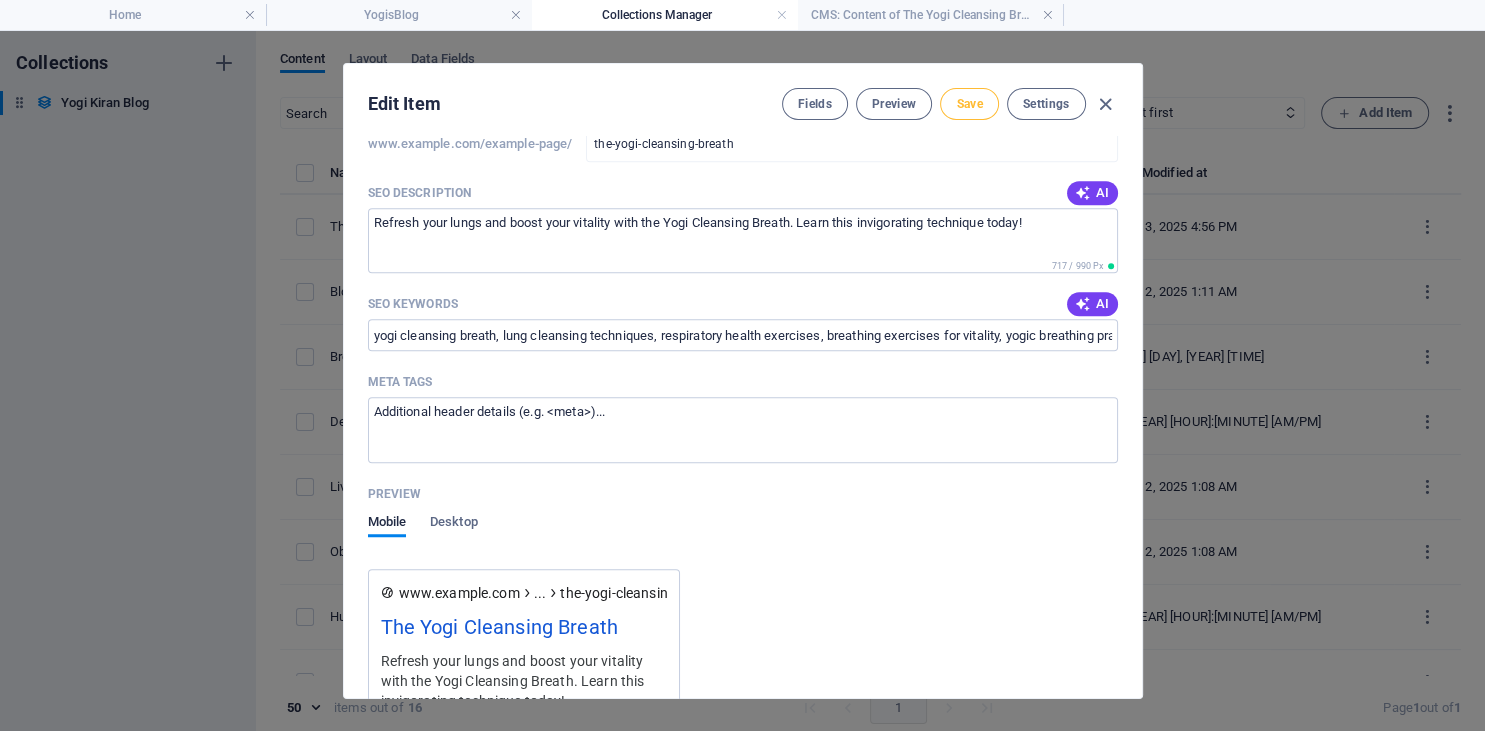 click on "Save" at bounding box center [969, 104] 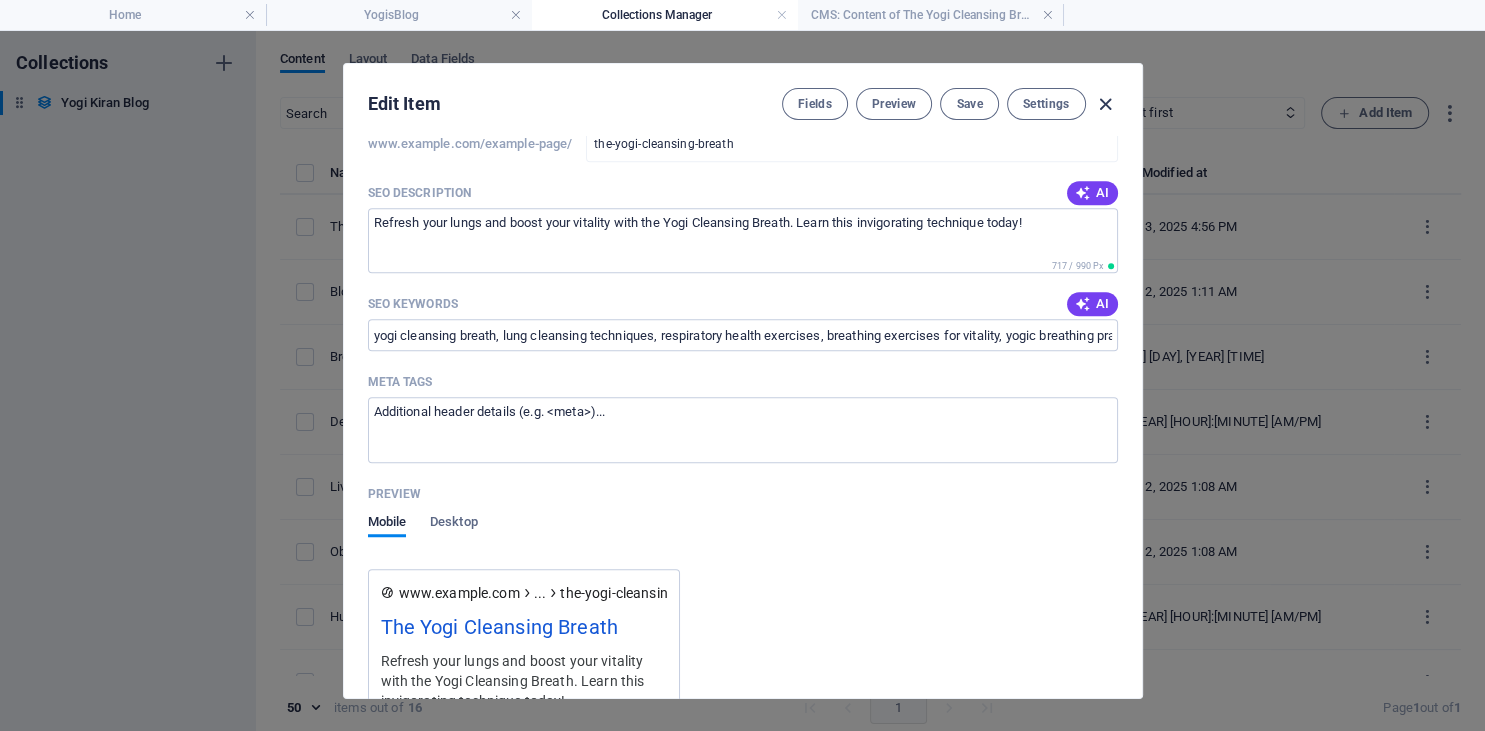 click at bounding box center (1105, 104) 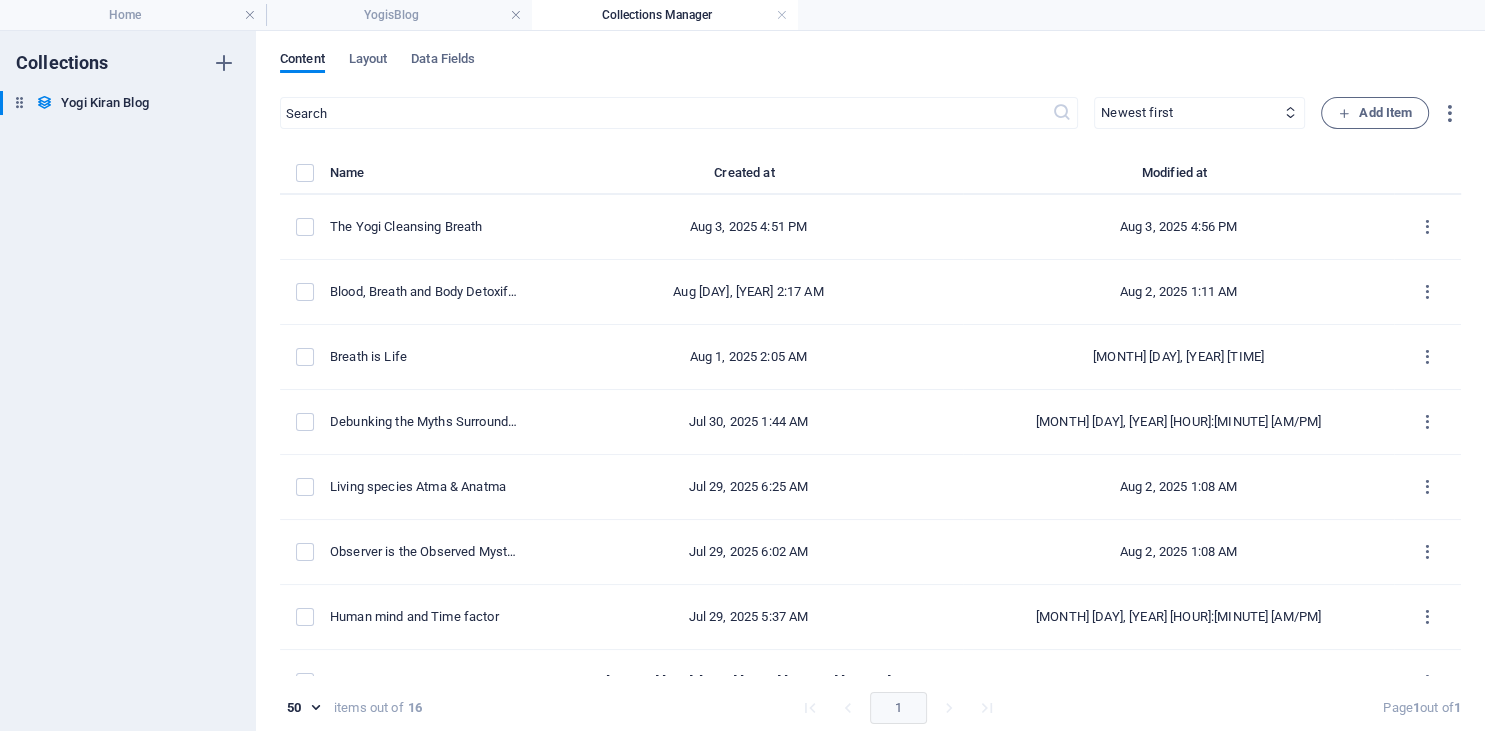 scroll, scrollTop: 0, scrollLeft: 0, axis: both 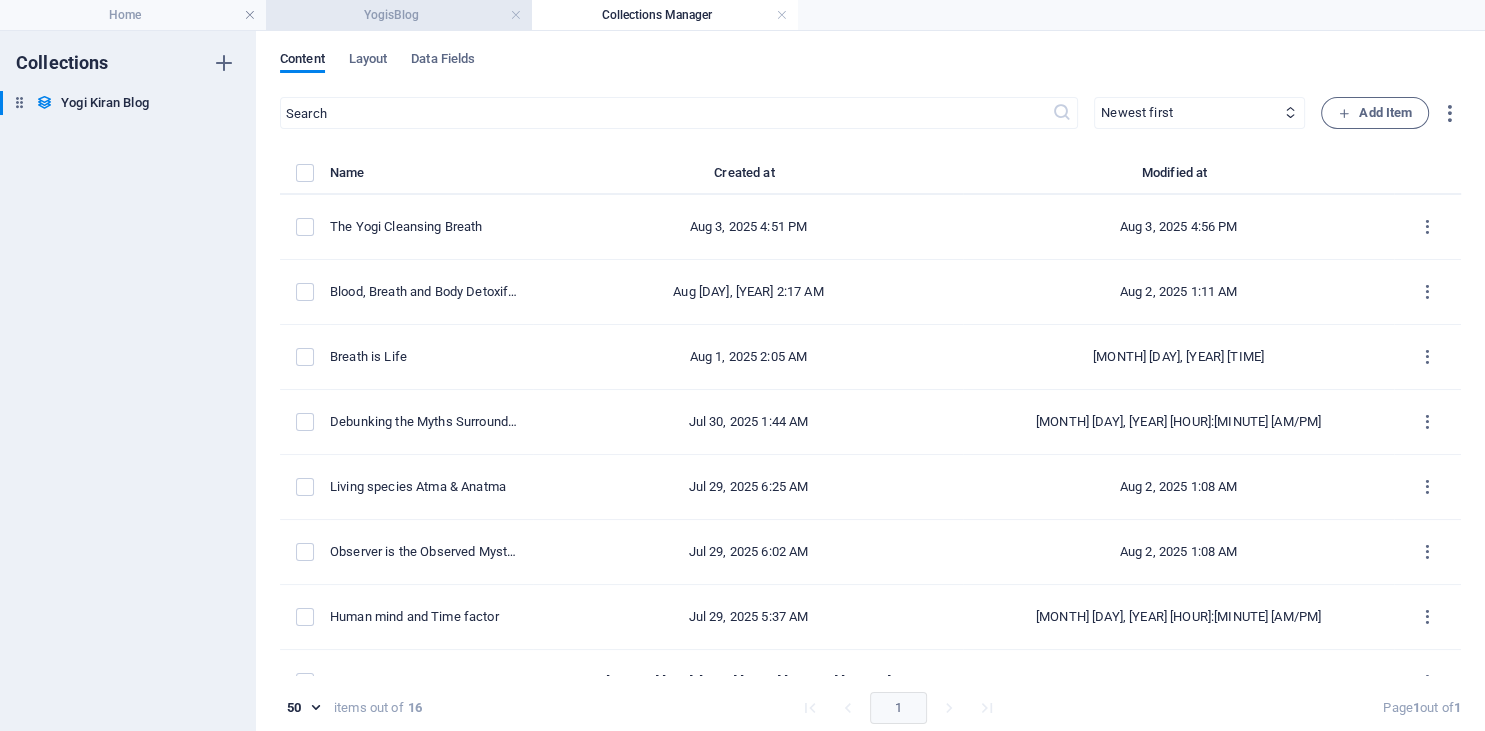 click on "YogisBlog" at bounding box center [399, 15] 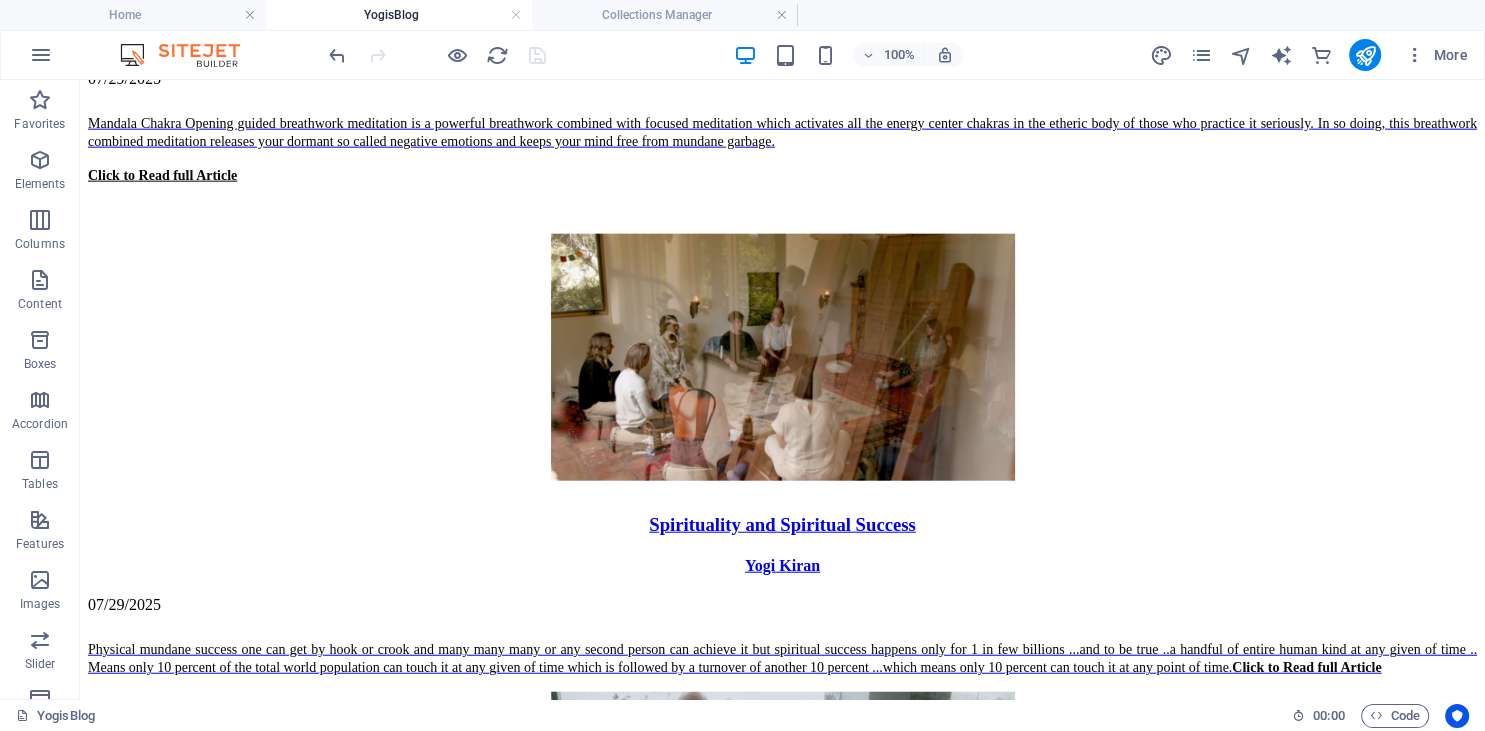 scroll, scrollTop: 7055, scrollLeft: 0, axis: vertical 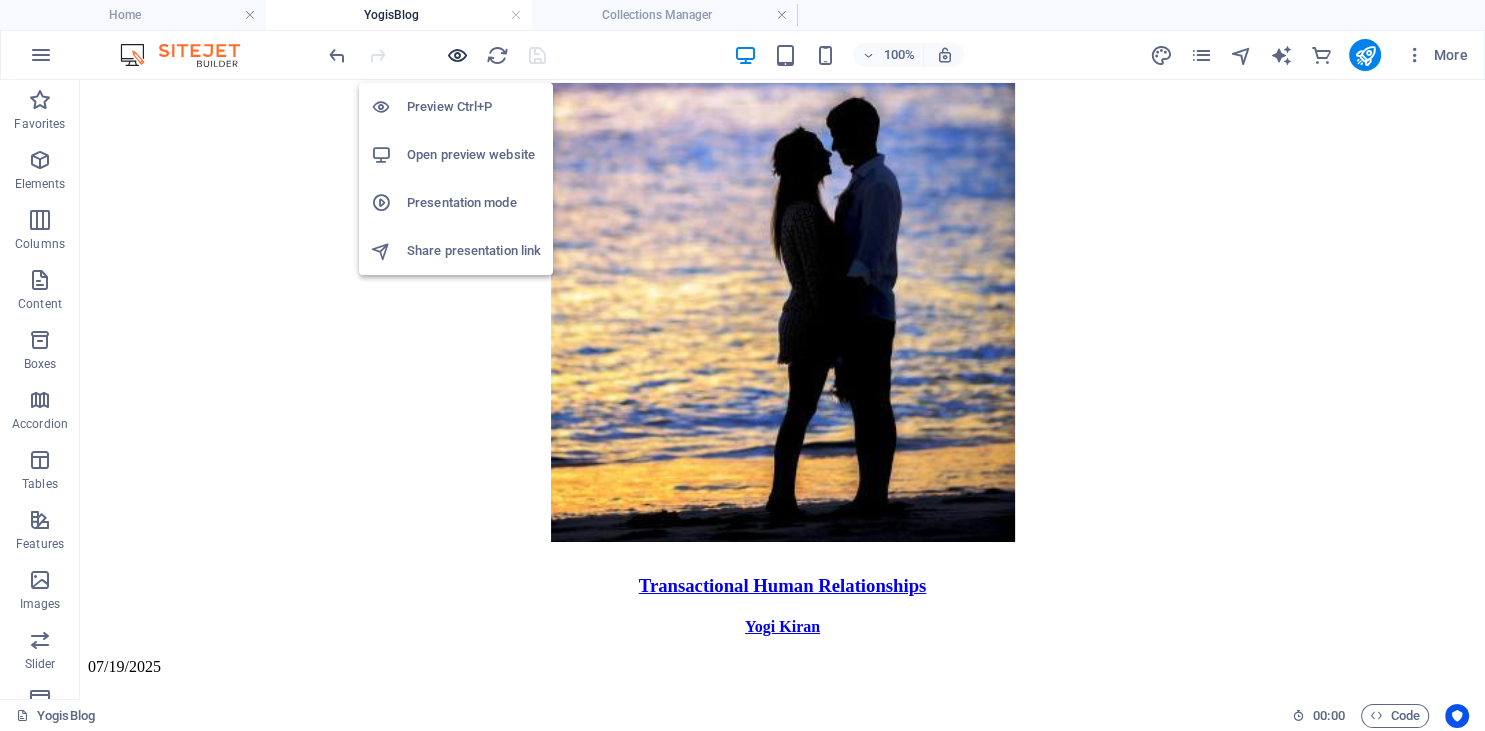 click at bounding box center [457, 55] 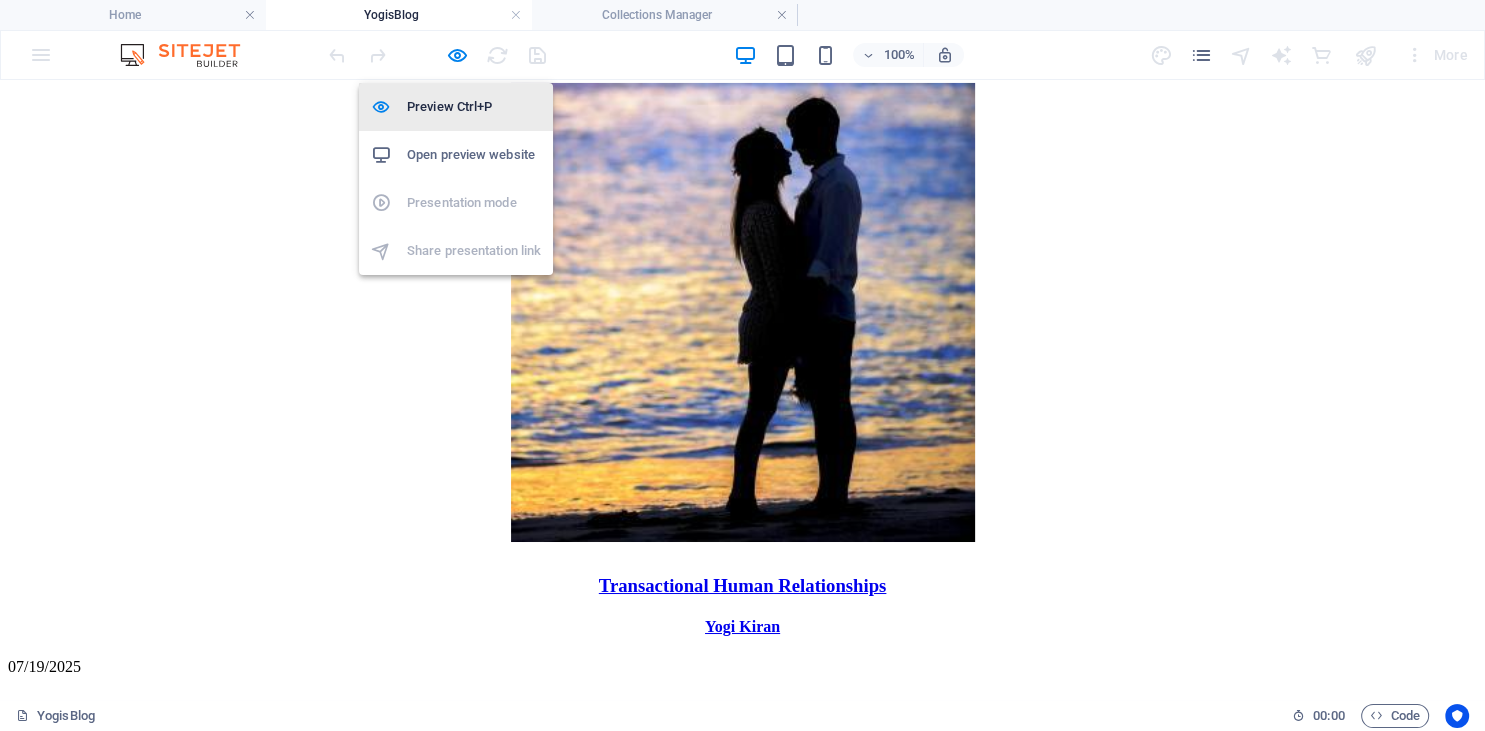 click on "Preview Ctrl+P" at bounding box center (474, 107) 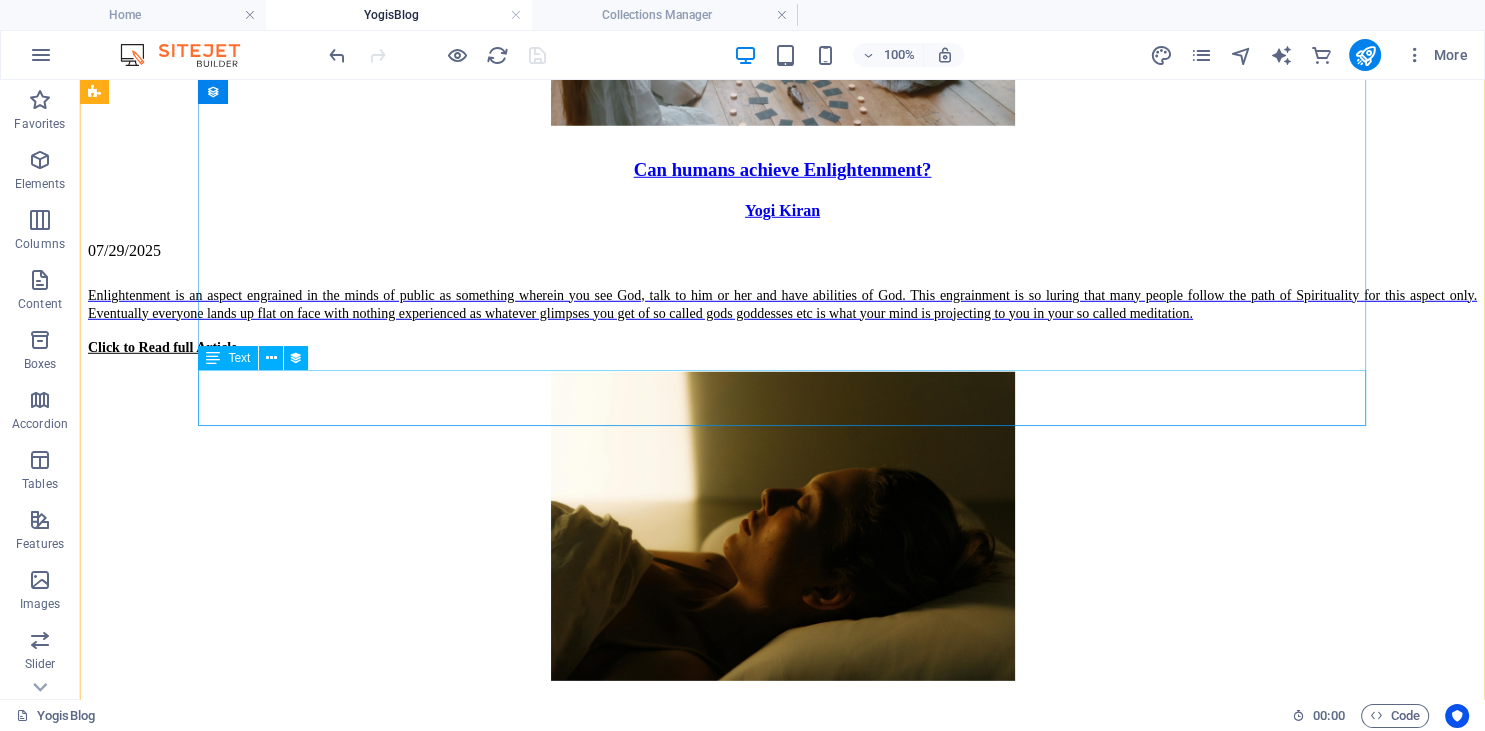scroll, scrollTop: 6124, scrollLeft: 0, axis: vertical 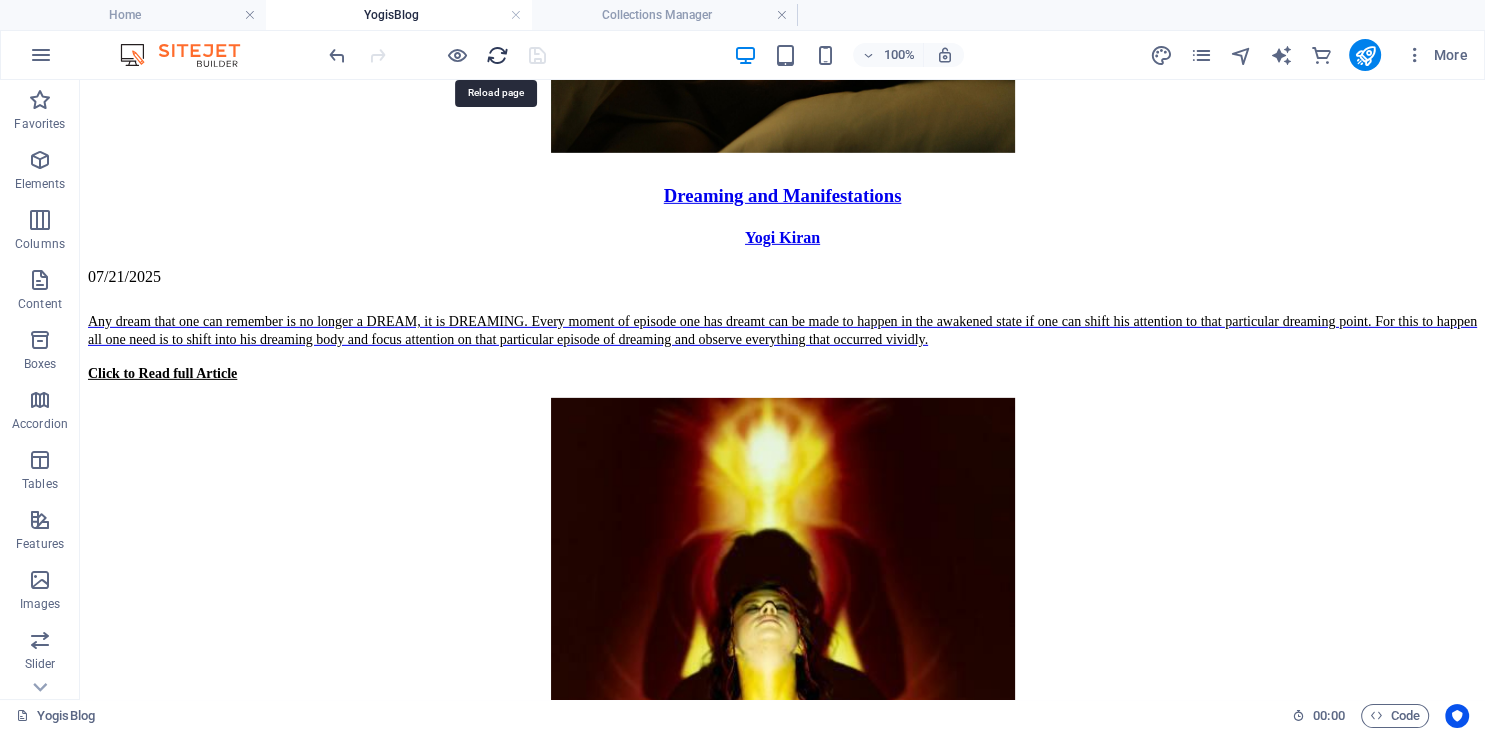 click at bounding box center [497, 55] 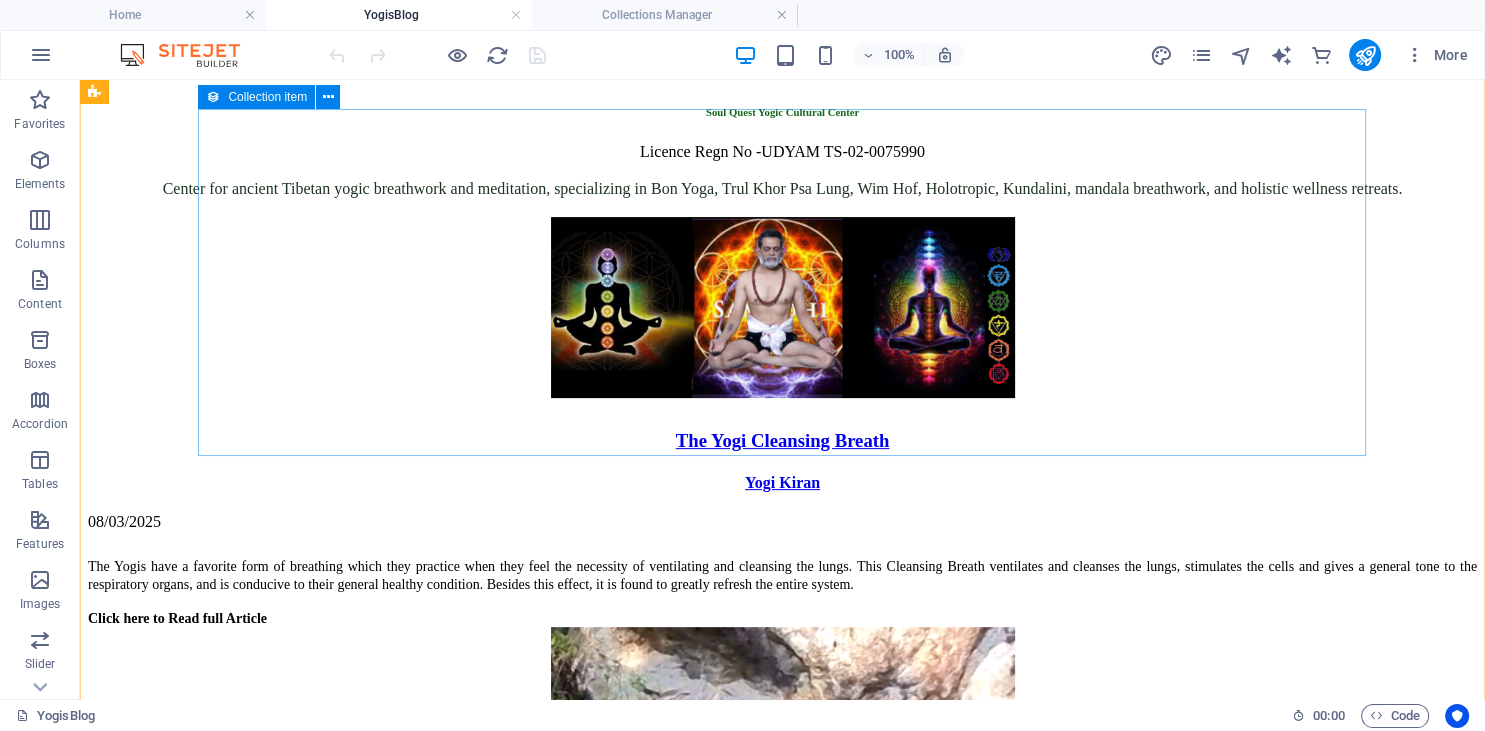scroll, scrollTop: 422, scrollLeft: 0, axis: vertical 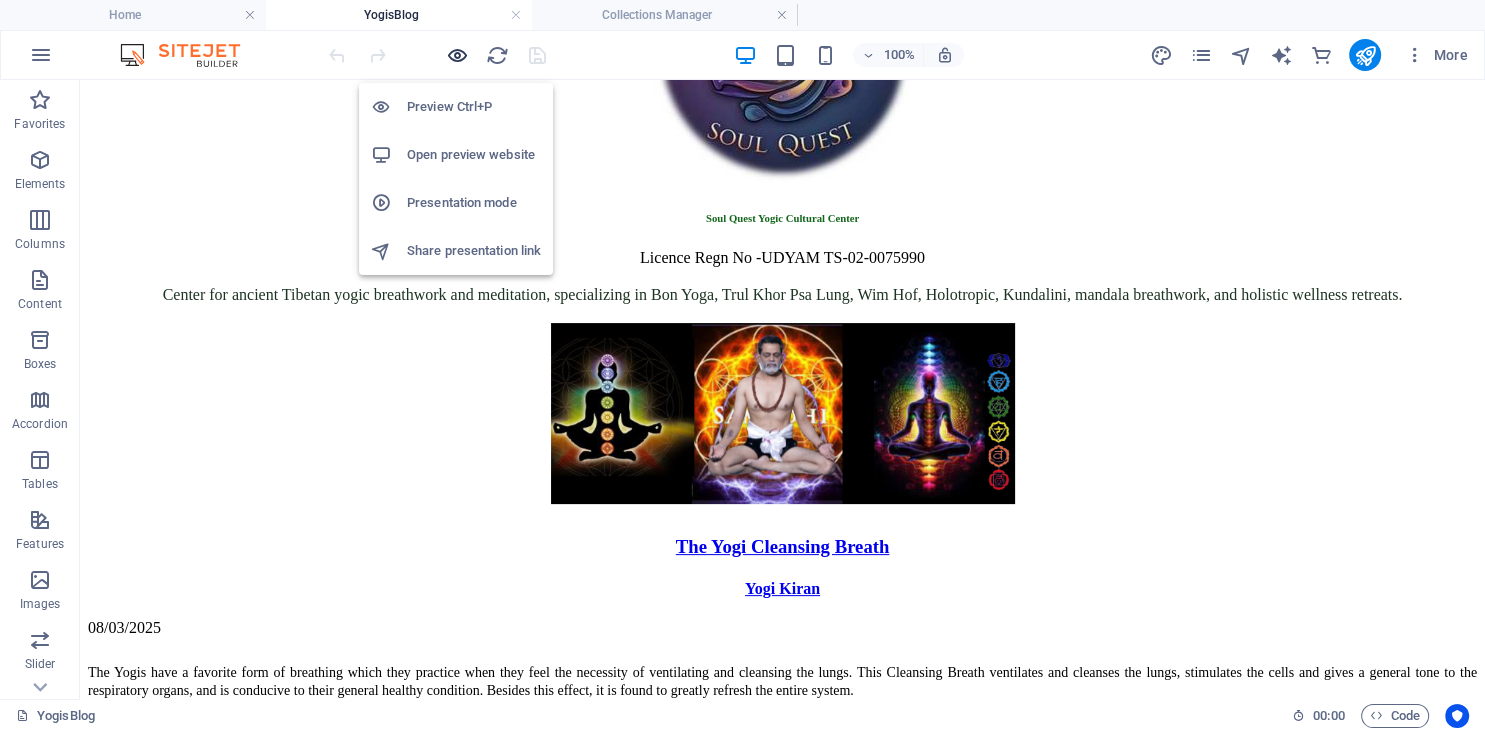 click at bounding box center (457, 55) 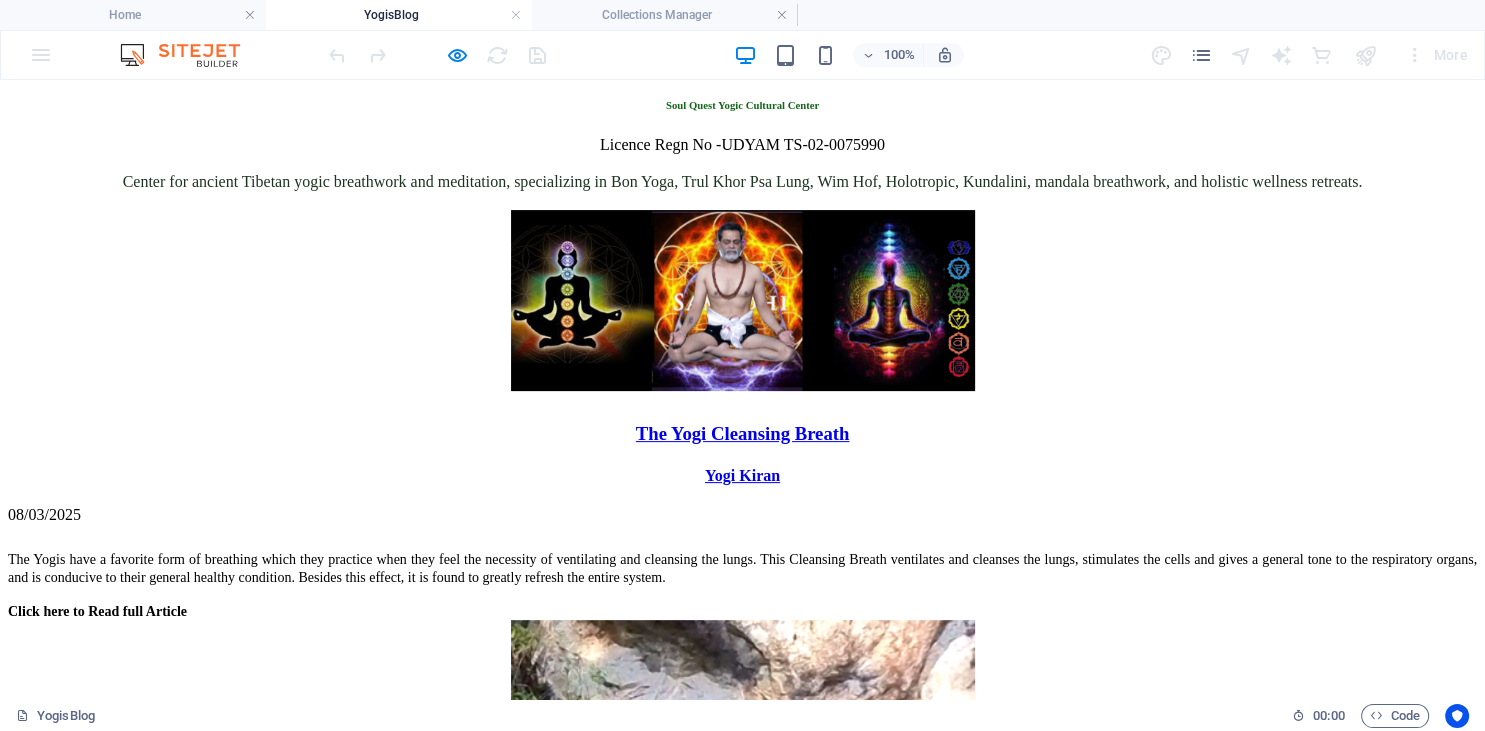 scroll, scrollTop: 633, scrollLeft: 0, axis: vertical 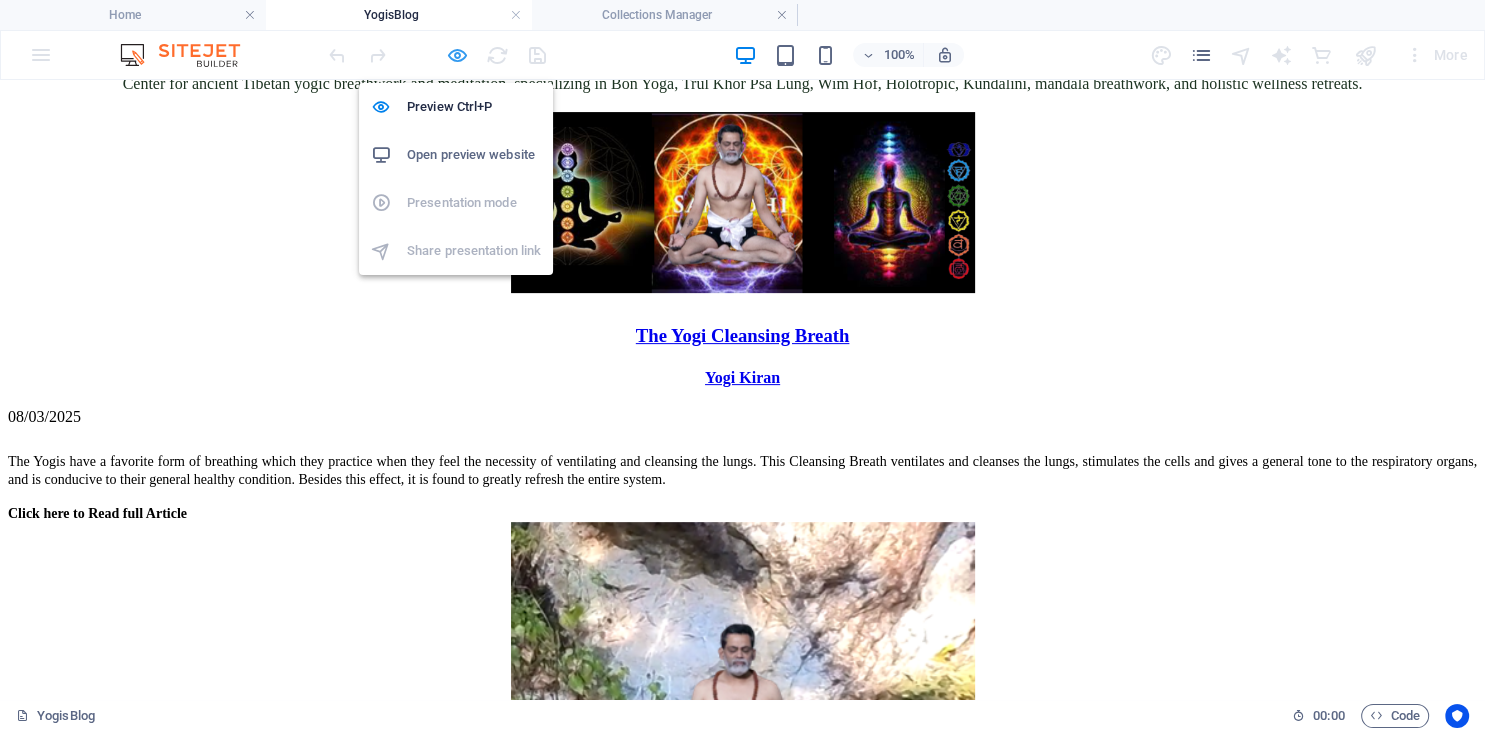 click at bounding box center [457, 55] 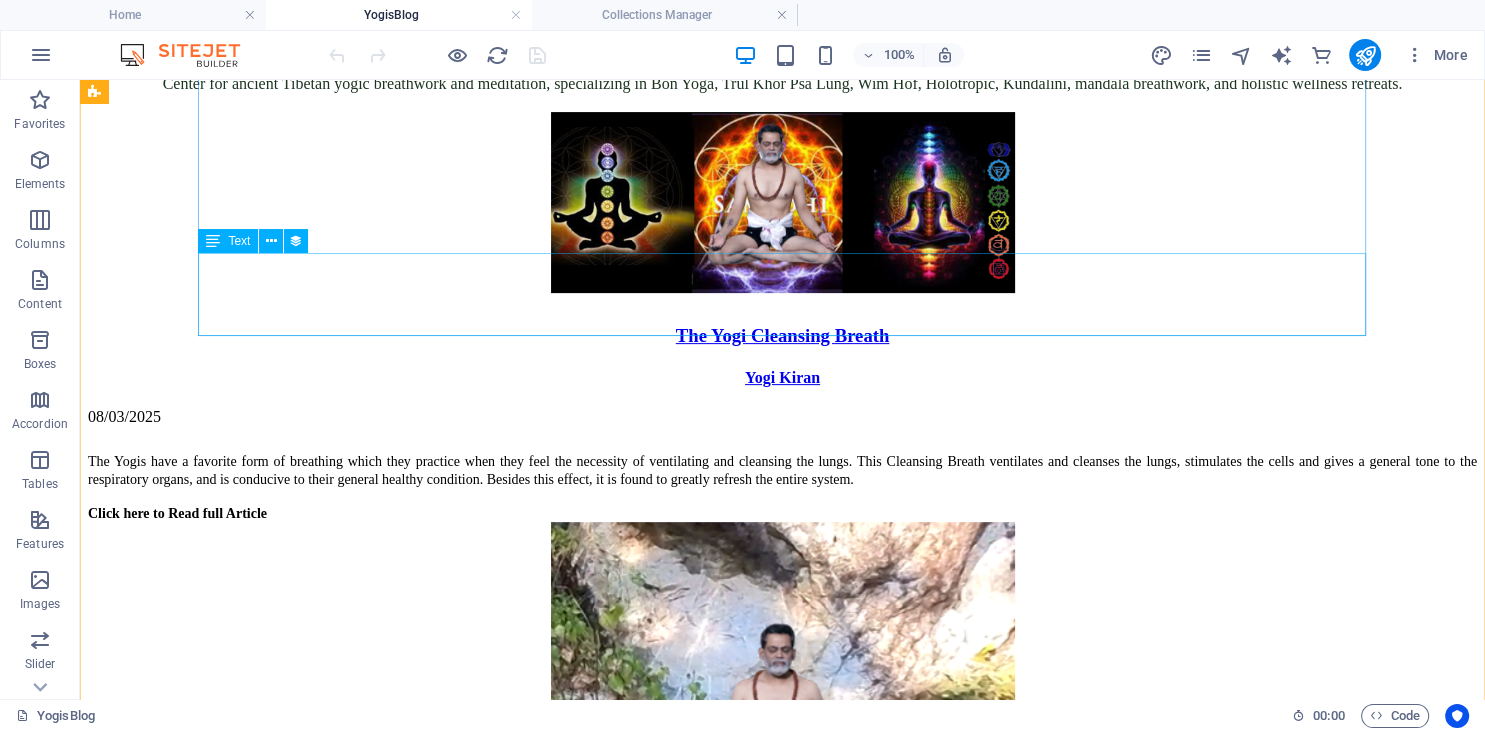click on "The Yogis have a favorite form of breathing which they practice when they feel the necessity of ventilating and cleansing the lungs. This Cleansing Breath ventilates and cleanses the lungs, stimulates the cells and gives a general tone to the respiratory organs, and is conducive to their general healthy condition. Besides this effect, it is found to greatly refresh the entire system.  Click here to Read full Article" at bounding box center [782, 487] 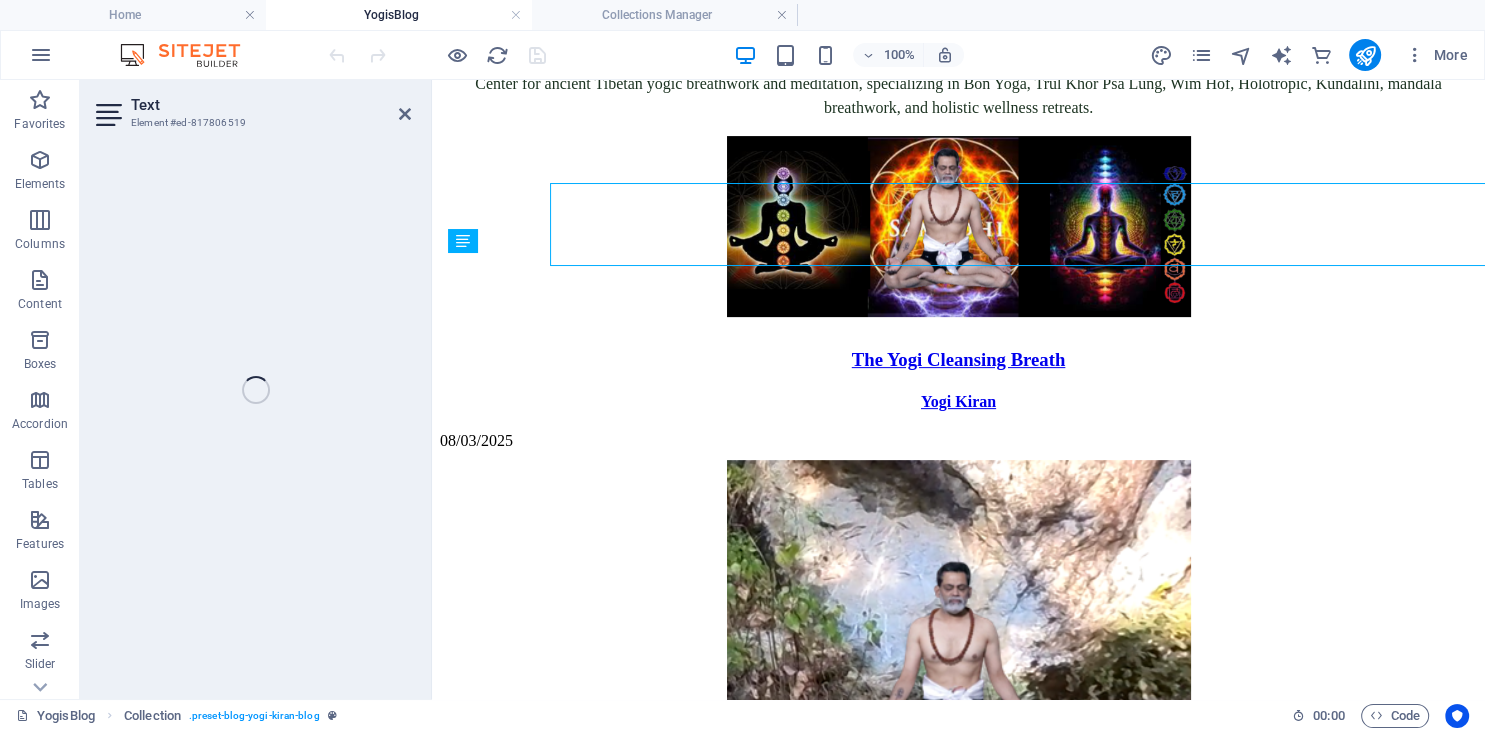 scroll, scrollTop: 703, scrollLeft: 0, axis: vertical 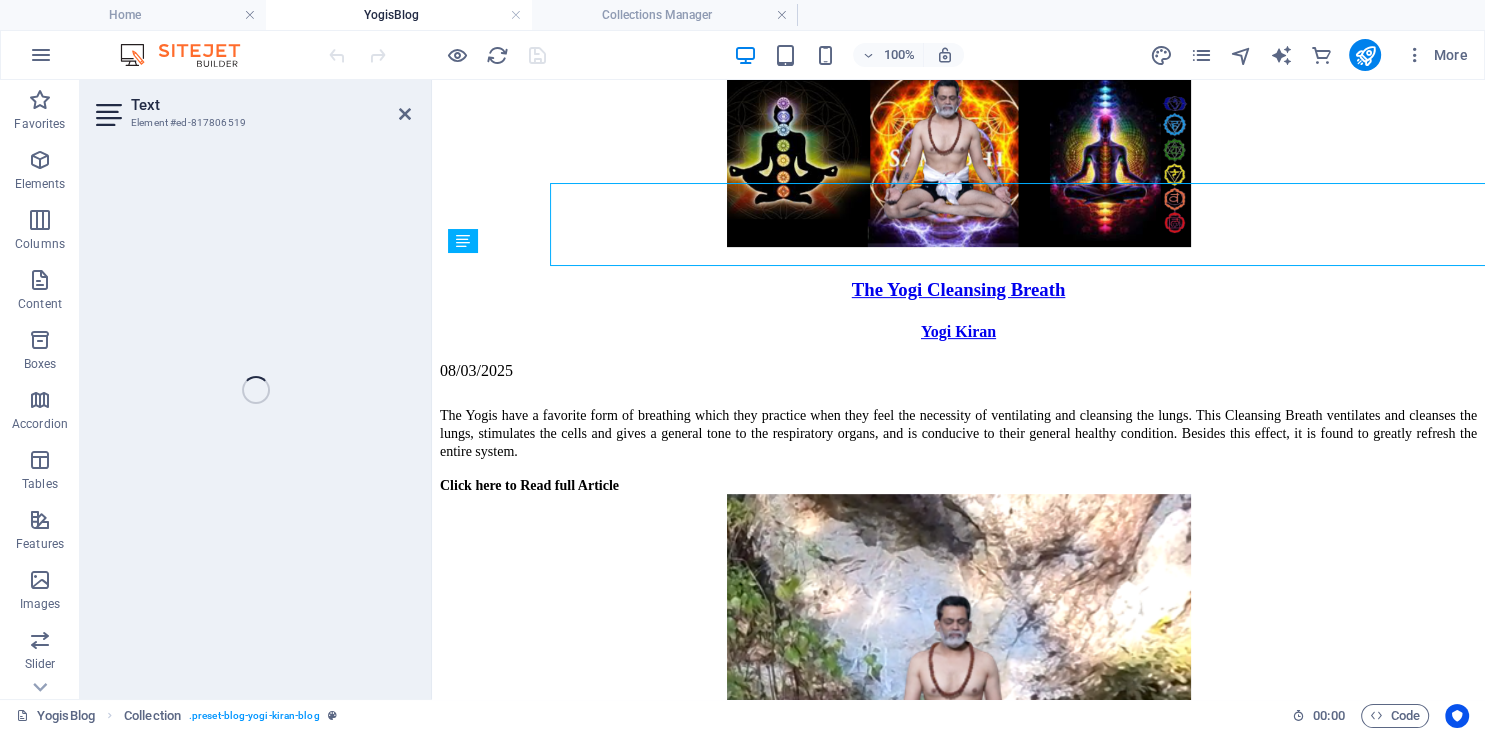 select on "description" 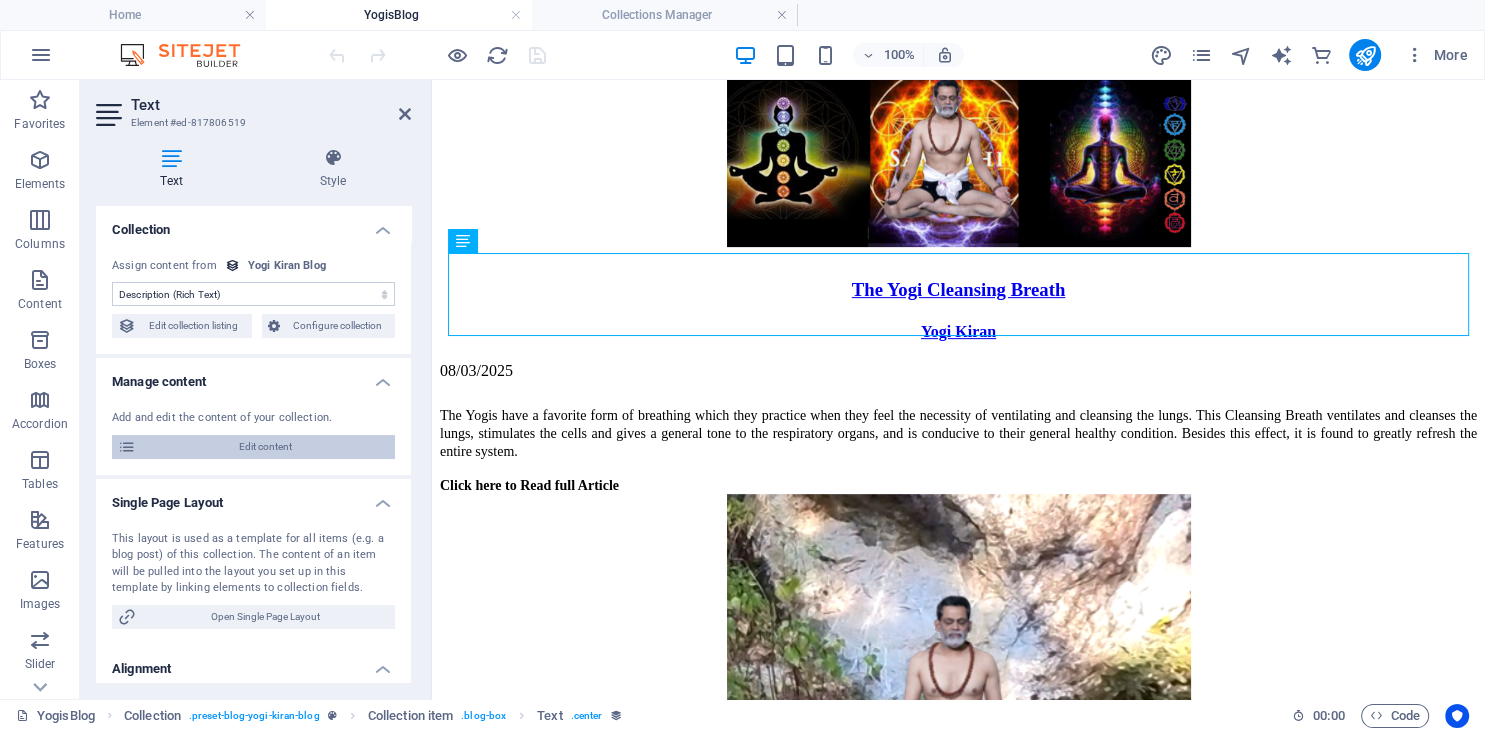 click on "Edit content" at bounding box center (265, 447) 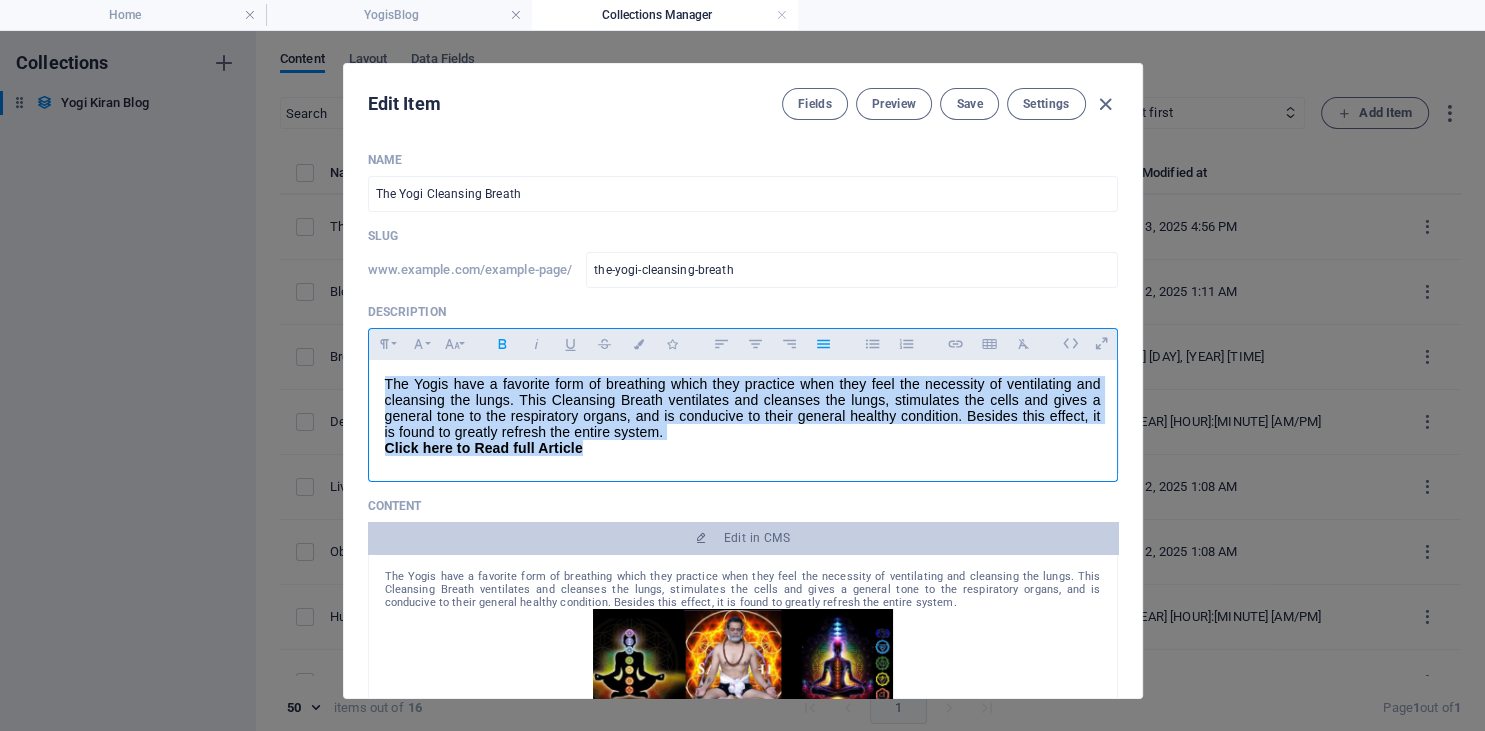 drag, startPoint x: 591, startPoint y: 456, endPoint x: 338, endPoint y: 366, distance: 268.5312 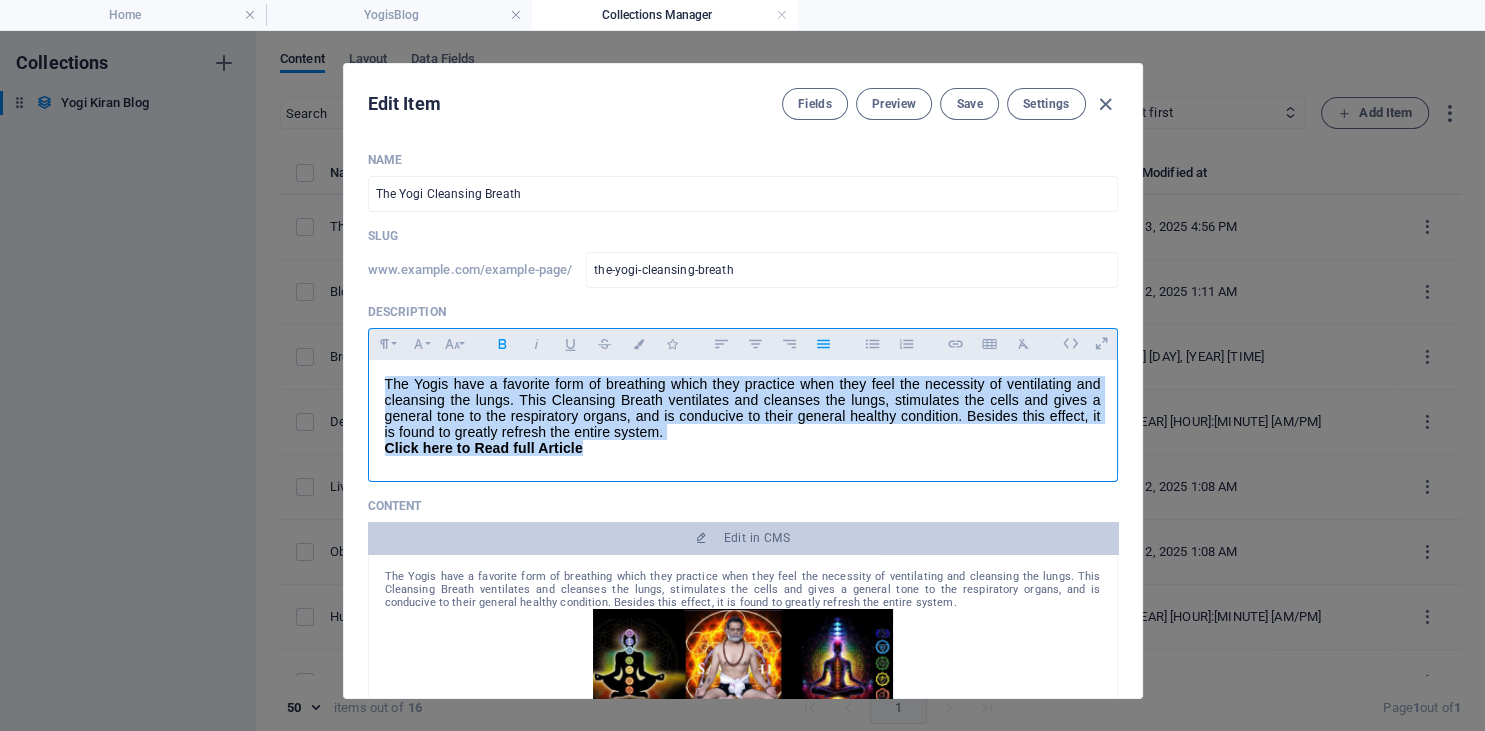 click on "The Yogis have a favorite form of breathing which they practice when they feel the necessity of ventilating and cleansing the lungs. This Cleansing Breath ventilates and cleanses the lungs, stimulates the cells and gives a general tone to the respiratory organs, and is conducive to their general healthy condition. Besides this effect, it is found to greatly refresh the entire system.  Click here to Read full Article" at bounding box center [743, 416] 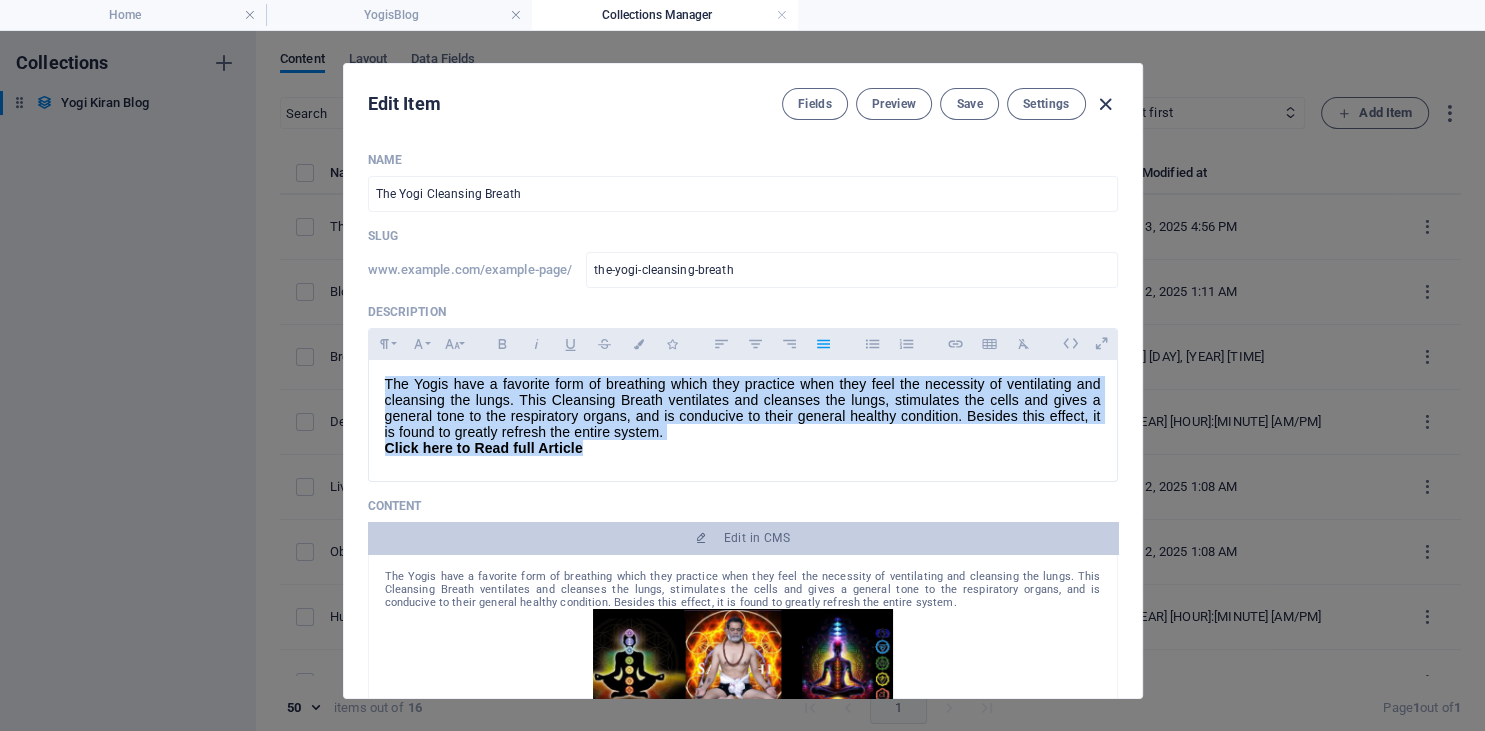 click at bounding box center [1105, 104] 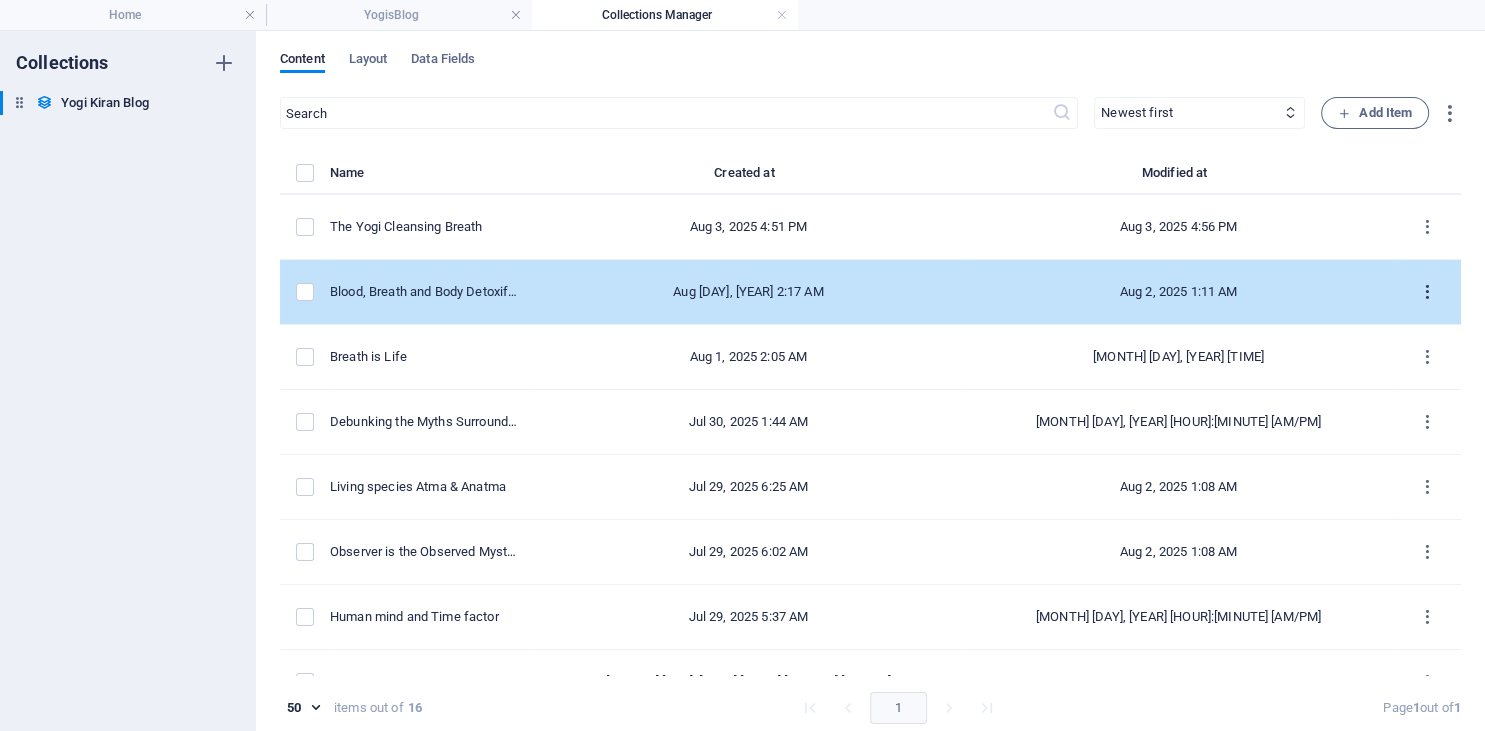 click at bounding box center (1427, 292) 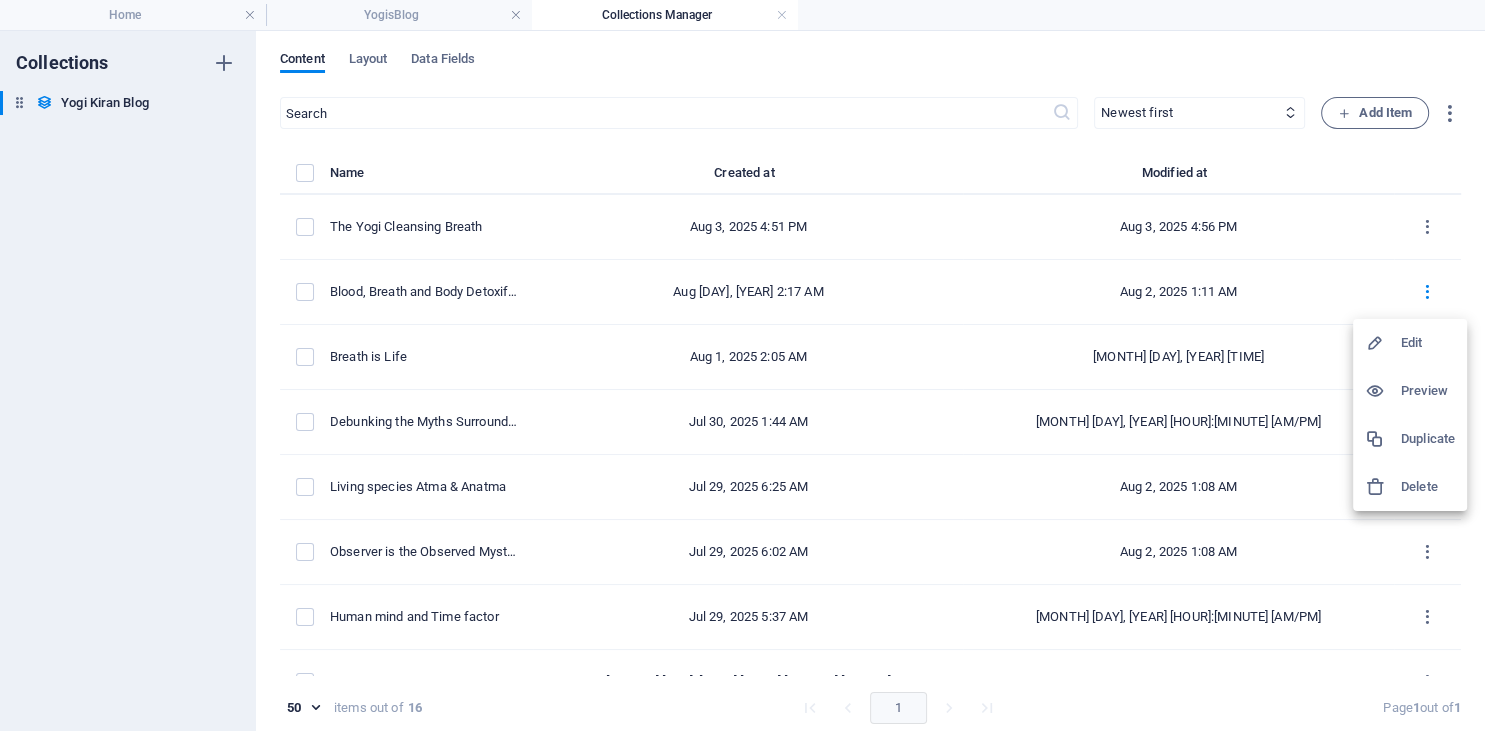 click at bounding box center [1383, 343] 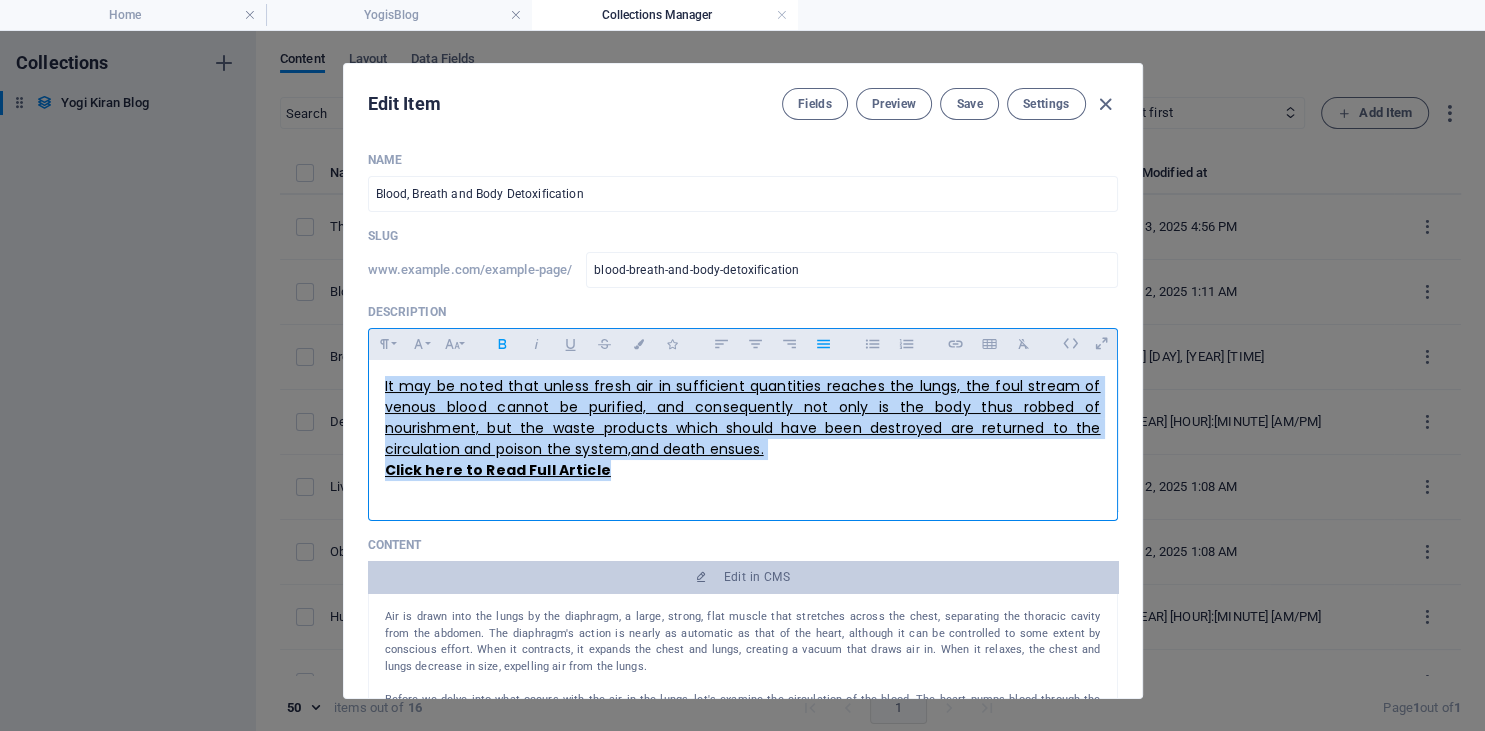 drag, startPoint x: 654, startPoint y: 470, endPoint x: 361, endPoint y: 366, distance: 310.90994 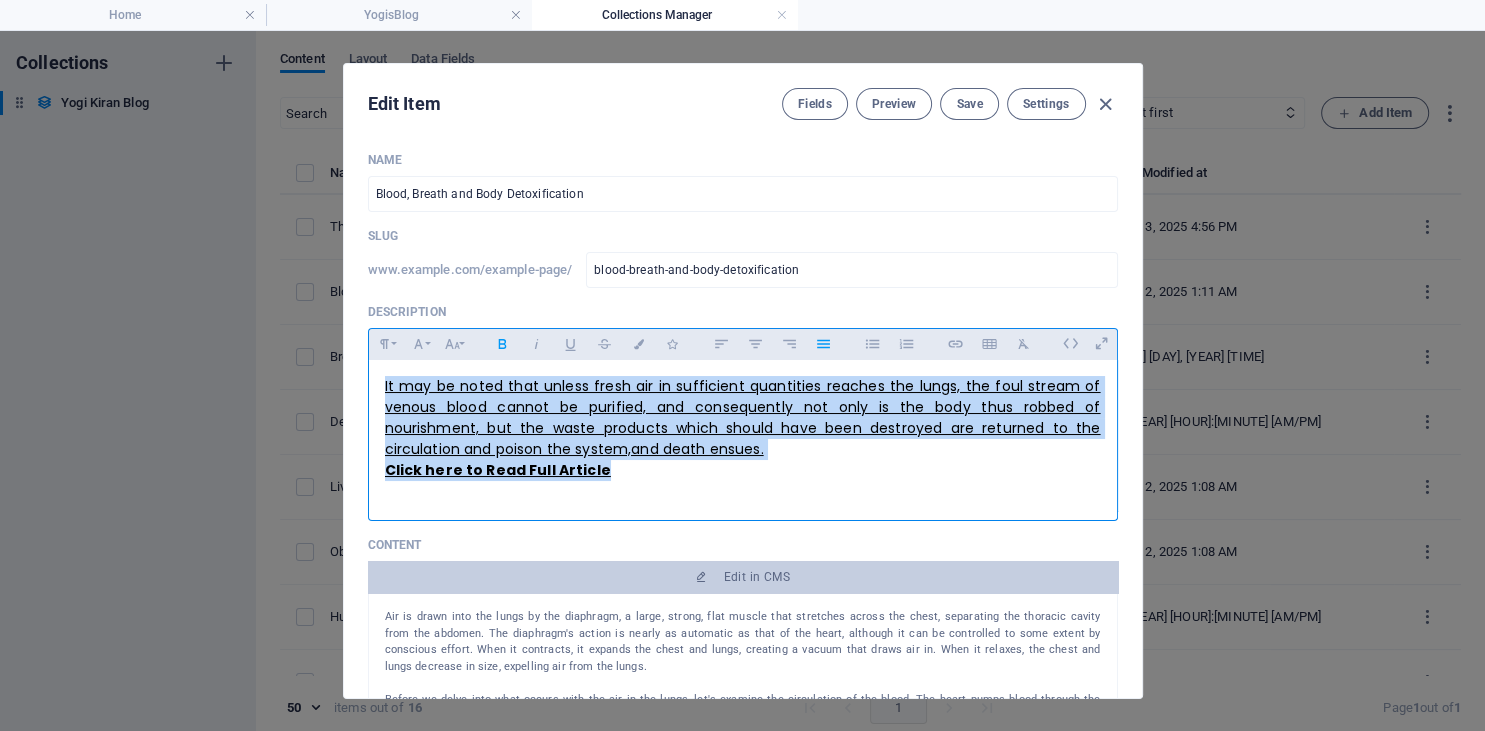 click on "It may be noted that unless fresh air in sufficient quantities reaches the lungs, the foul stream of venous blood cannot be purified, and consequently not only is the body thus robbed of nourishment, but the waste products which should have been destroyed are returned to the circulation and poison the system,and death ensues. Click here to Read Full Article" at bounding box center (743, 436) 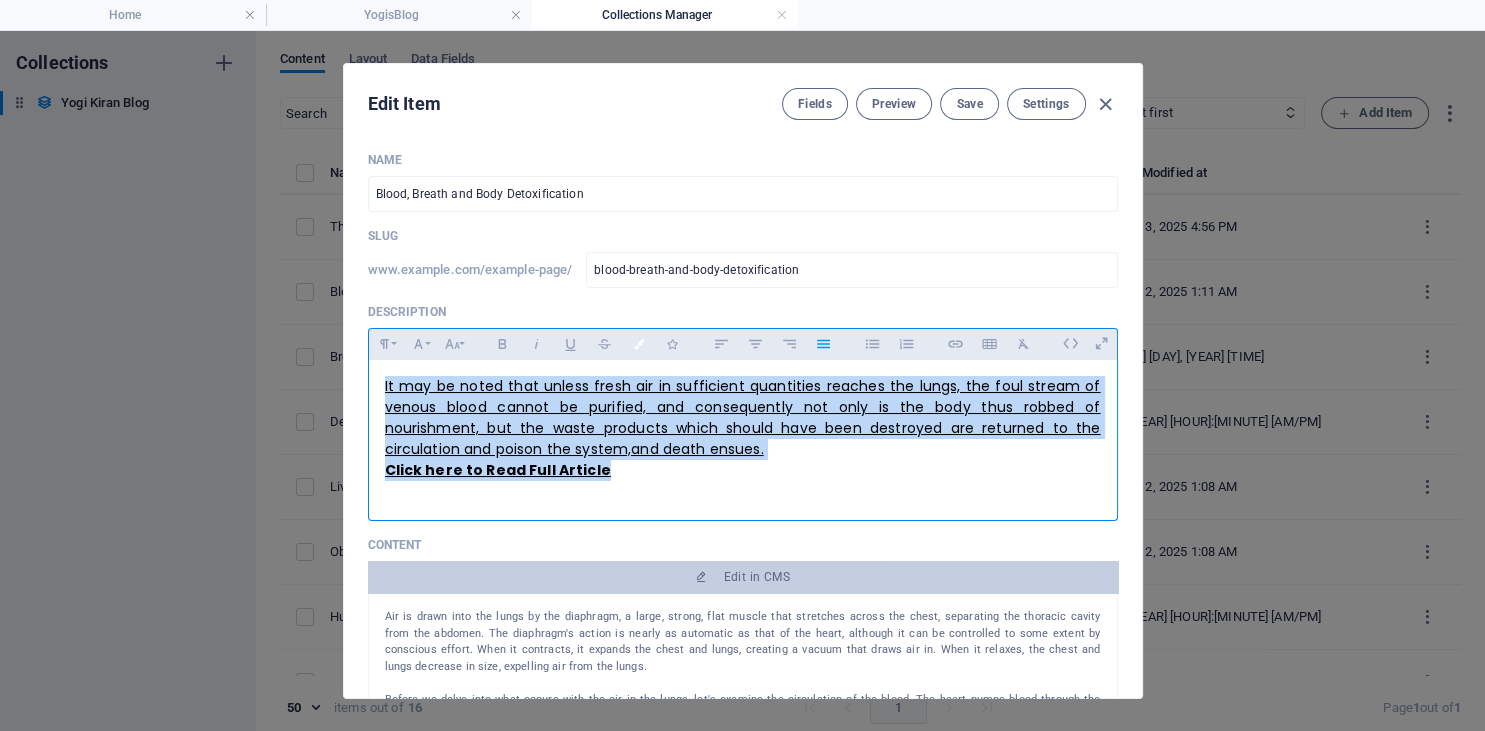 click at bounding box center [638, 344] 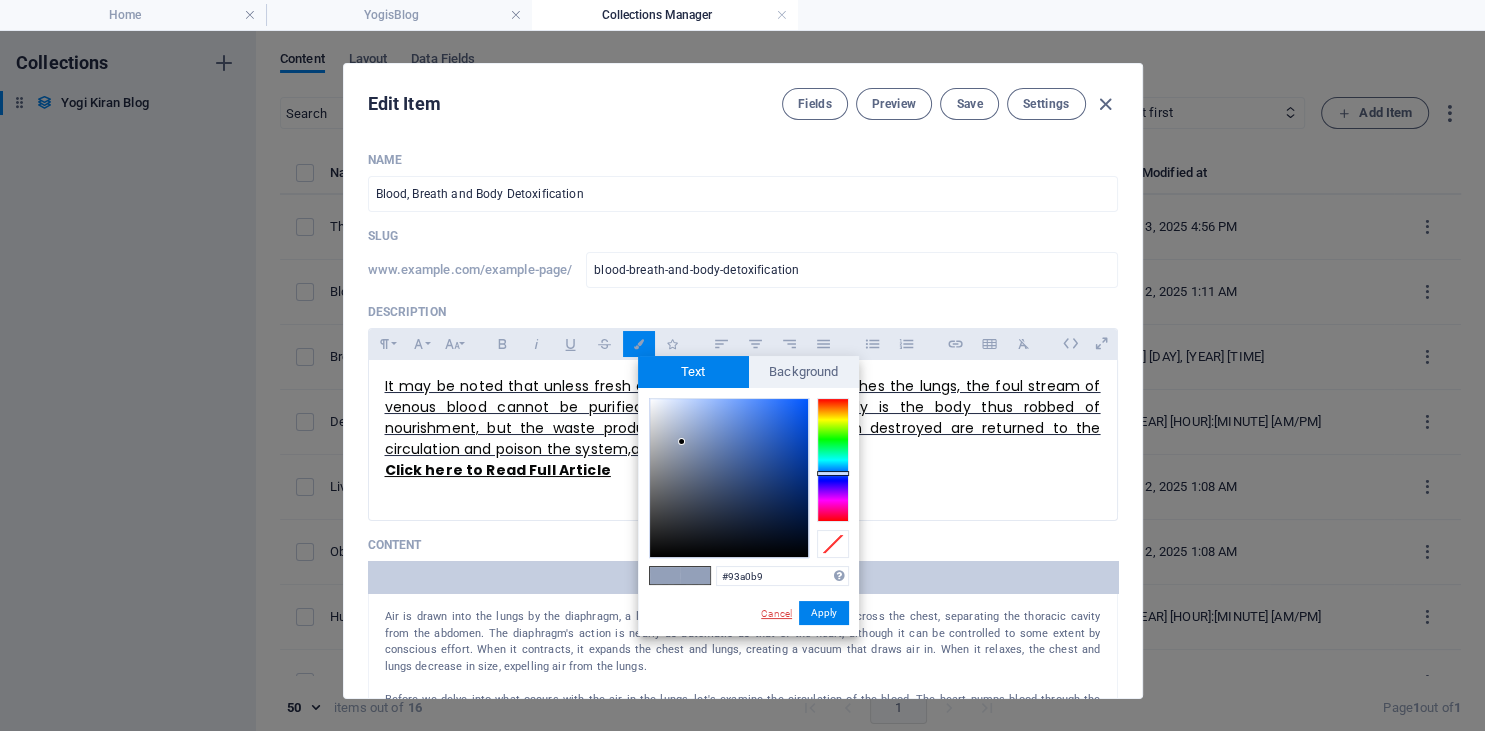 click on "Cancel" at bounding box center (776, 613) 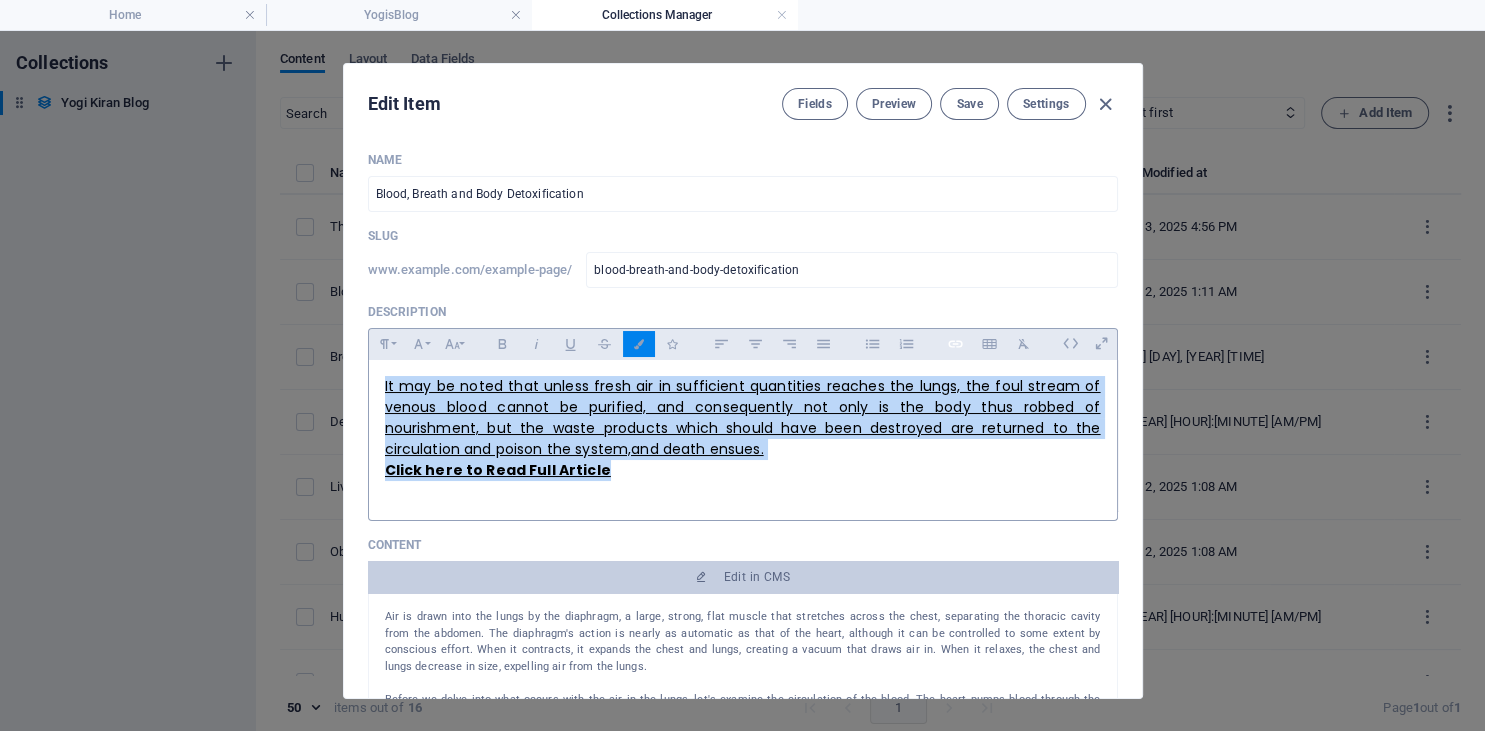click 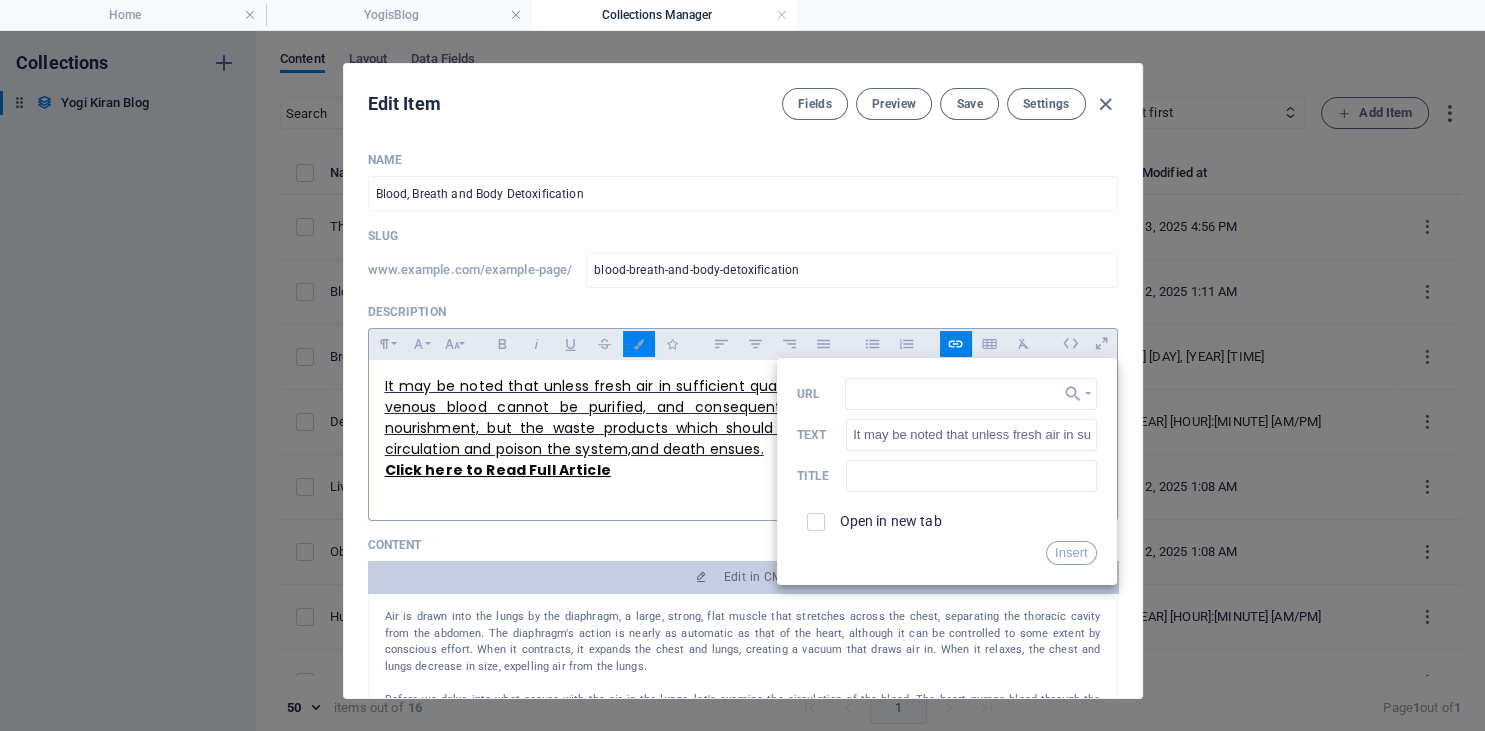 click at bounding box center [743, 488] 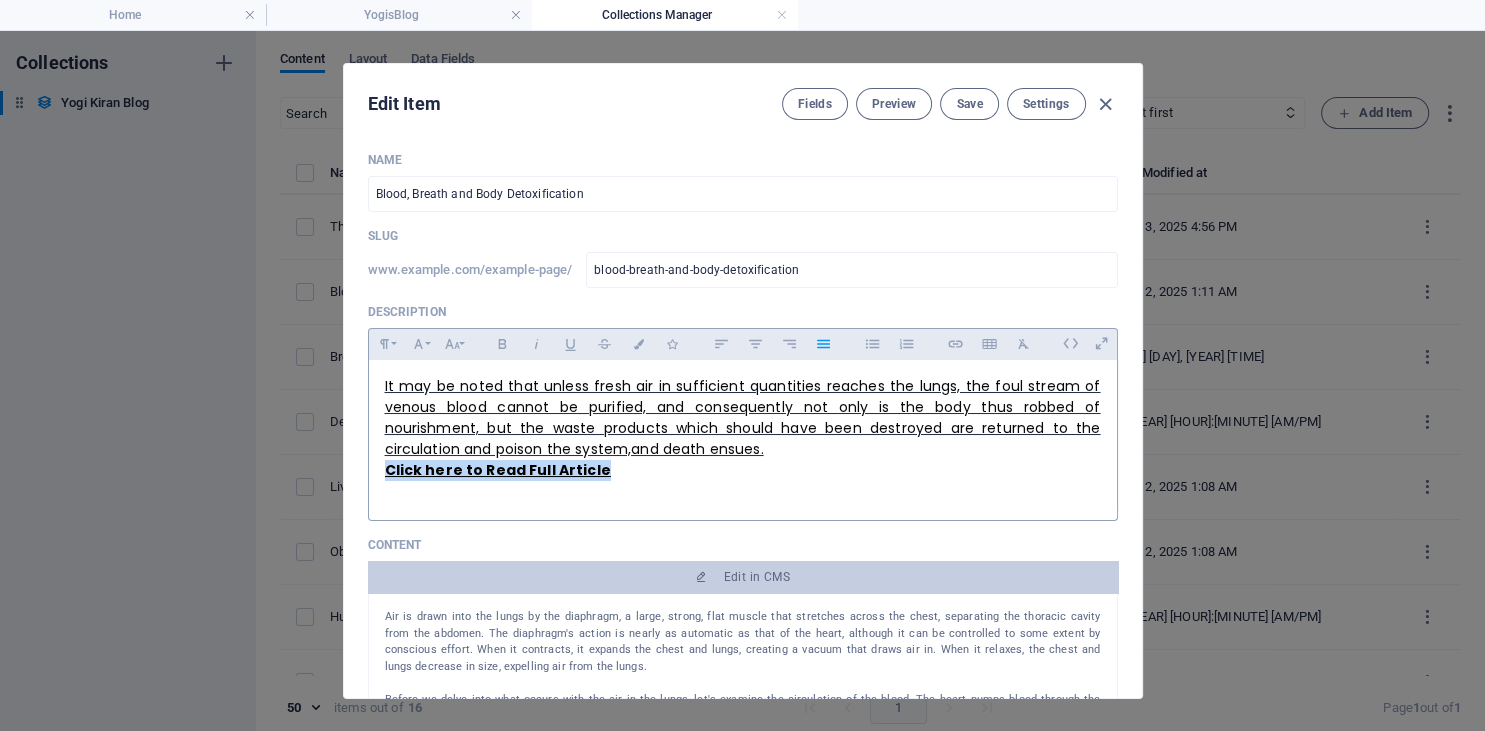 drag, startPoint x: 641, startPoint y: 478, endPoint x: 355, endPoint y: 472, distance: 286.06293 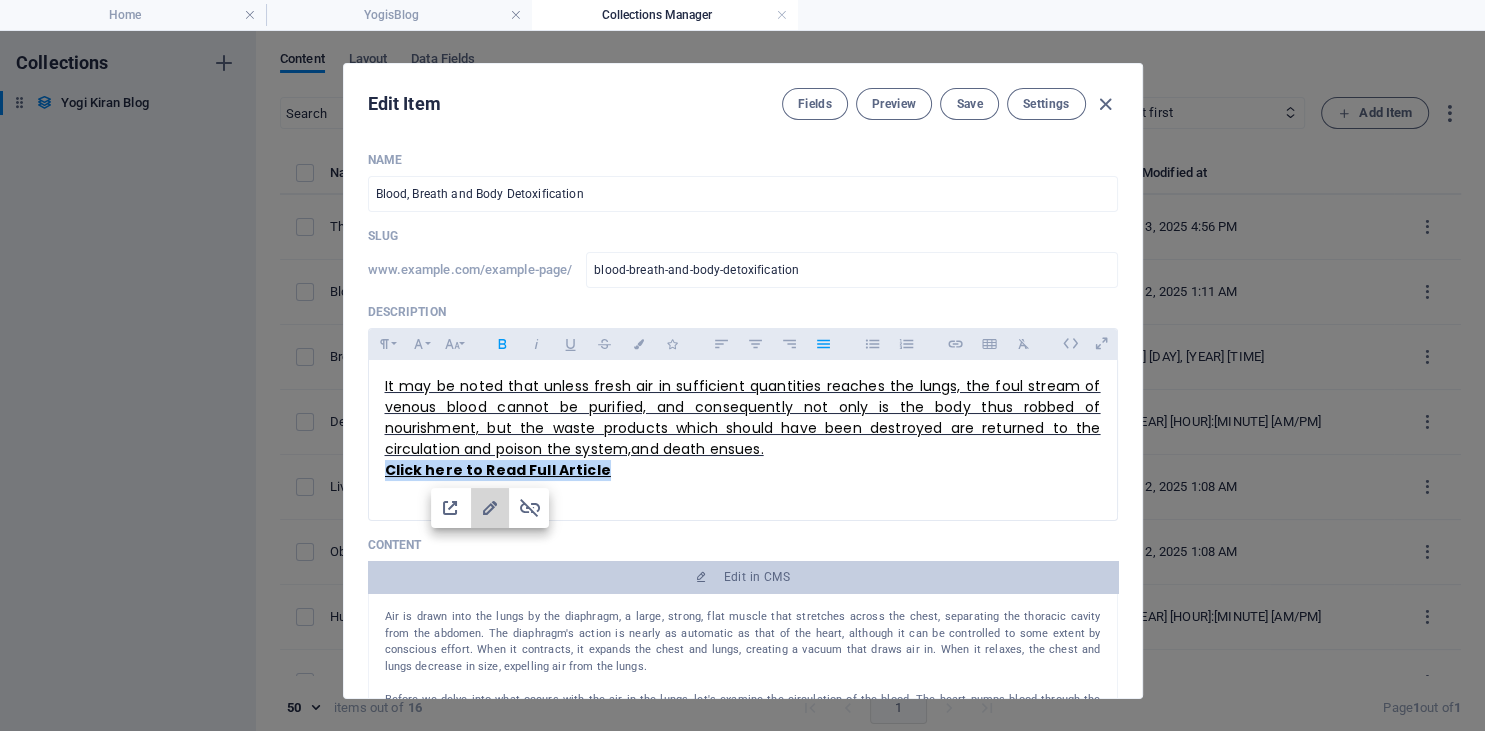 drag, startPoint x: 484, startPoint y: 513, endPoint x: 480, endPoint y: 531, distance: 18.439089 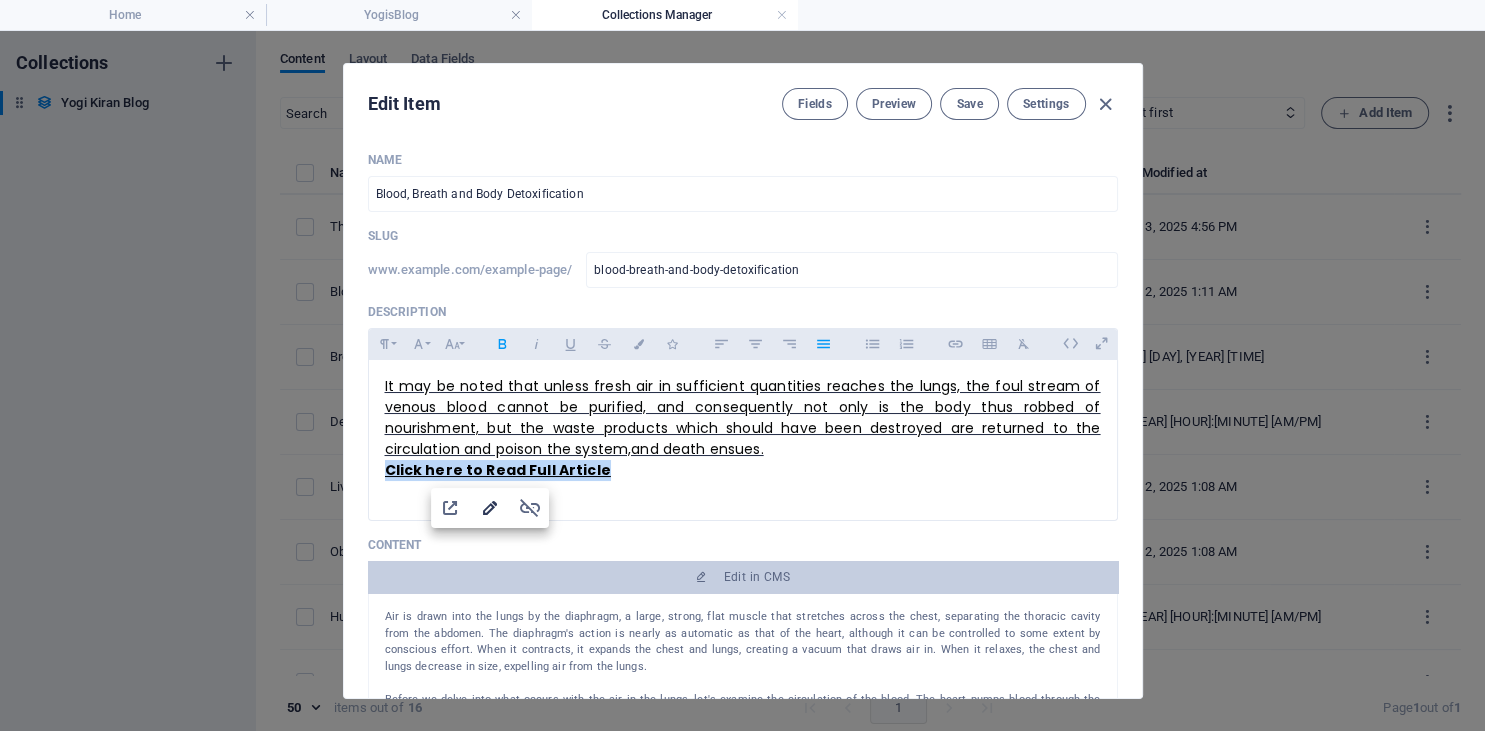 type on "https://yogikiran.in/yogi-kiran-blog-item/blood-breath-and-body-detoxification" 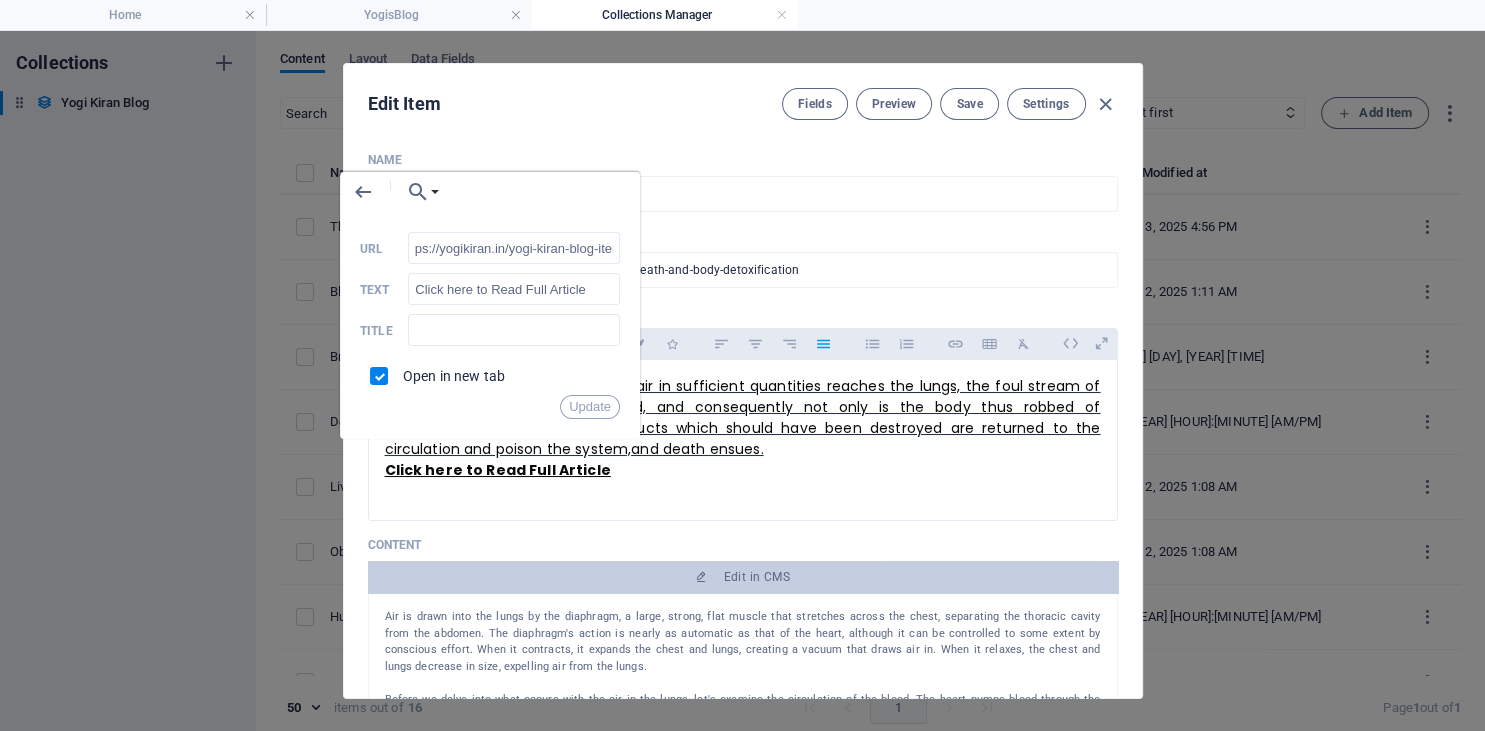 scroll, scrollTop: 0, scrollLeft: 0, axis: both 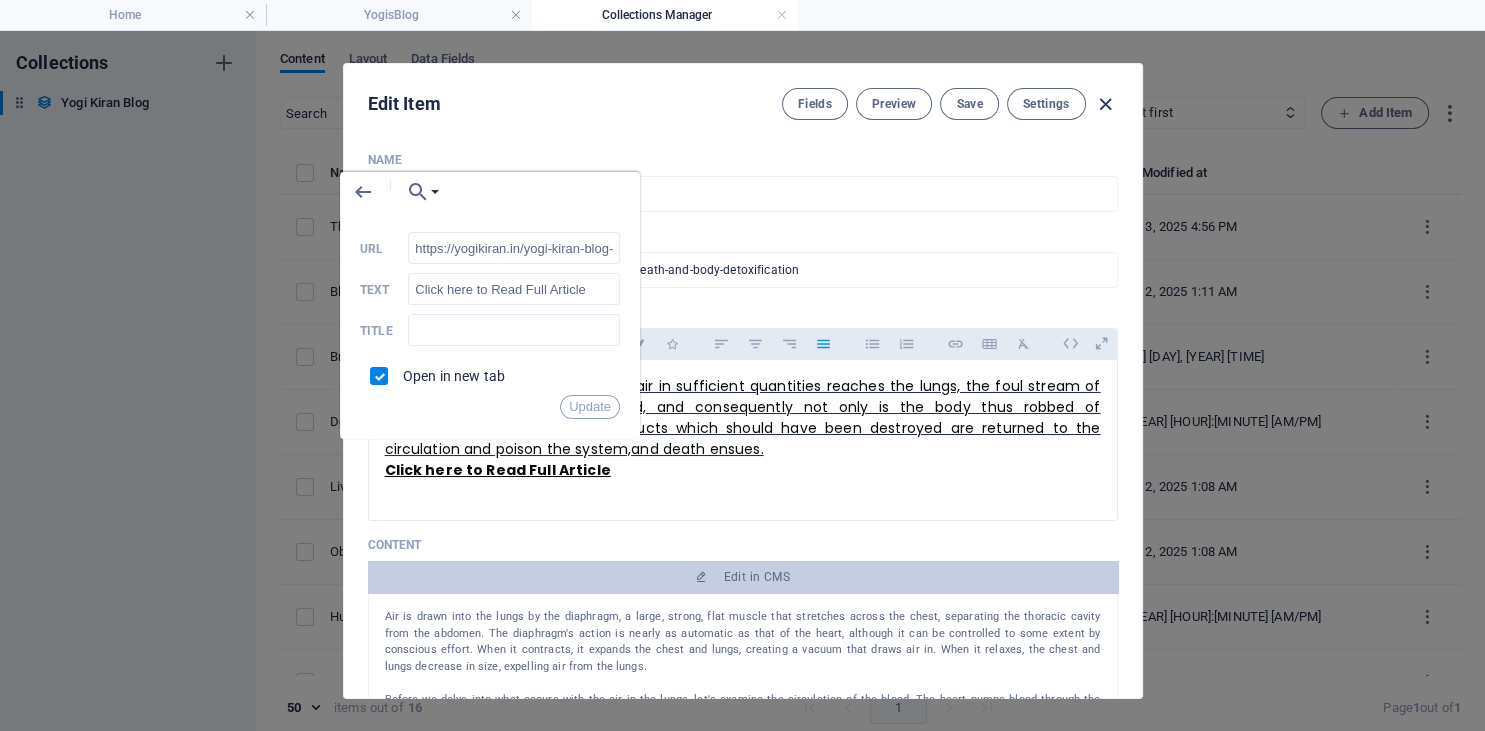 click at bounding box center [1105, 104] 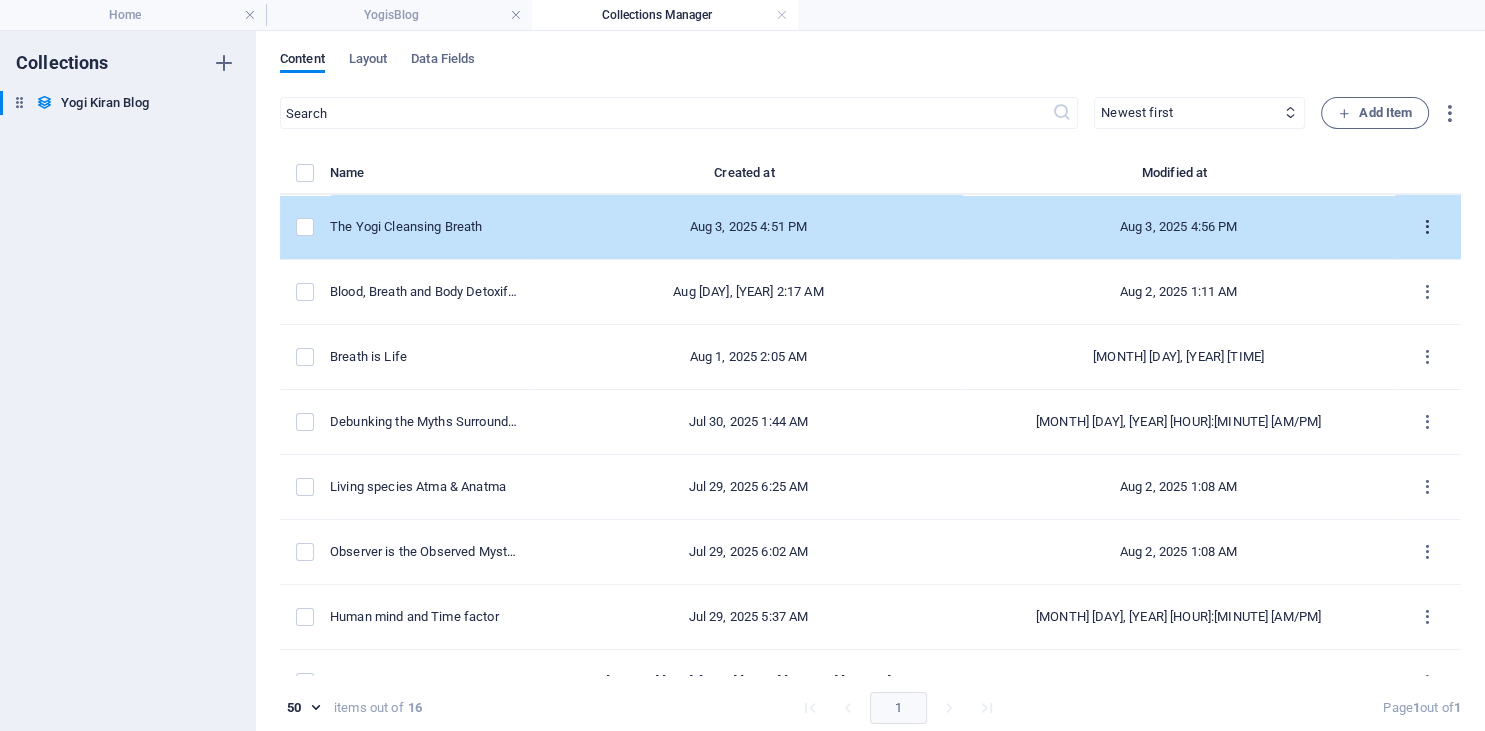click at bounding box center (1427, 227) 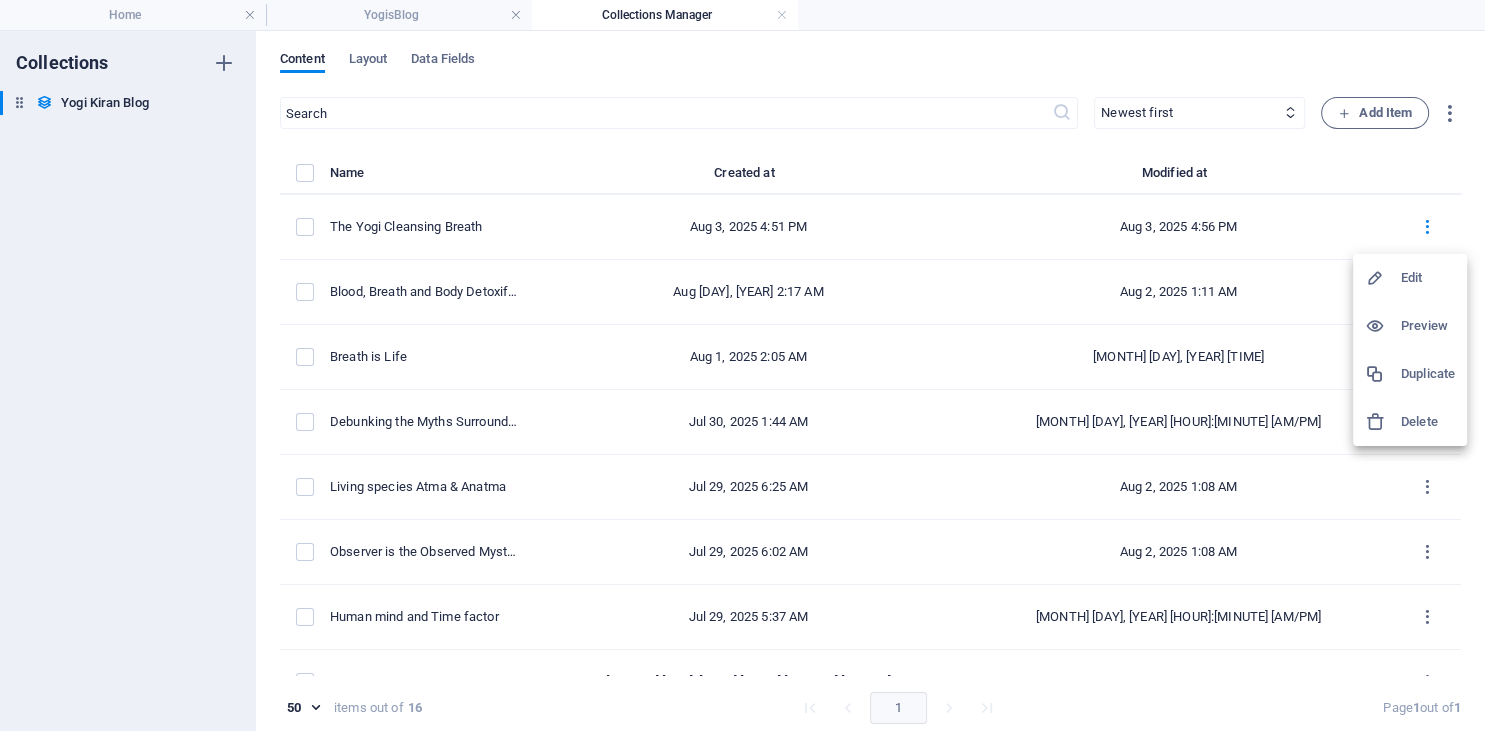 click on "Edit" at bounding box center [1410, 278] 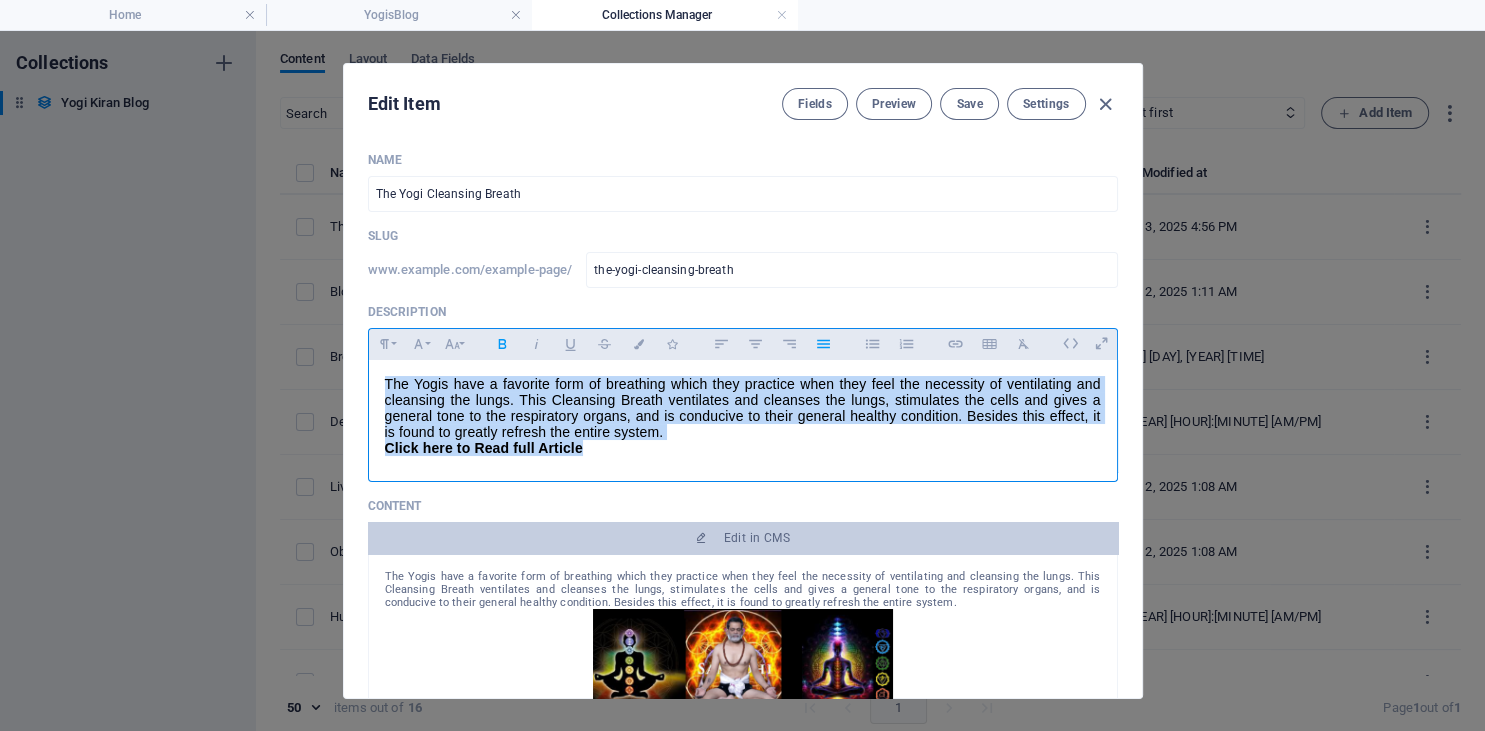 drag, startPoint x: 635, startPoint y: 462, endPoint x: 337, endPoint y: 370, distance: 311.87817 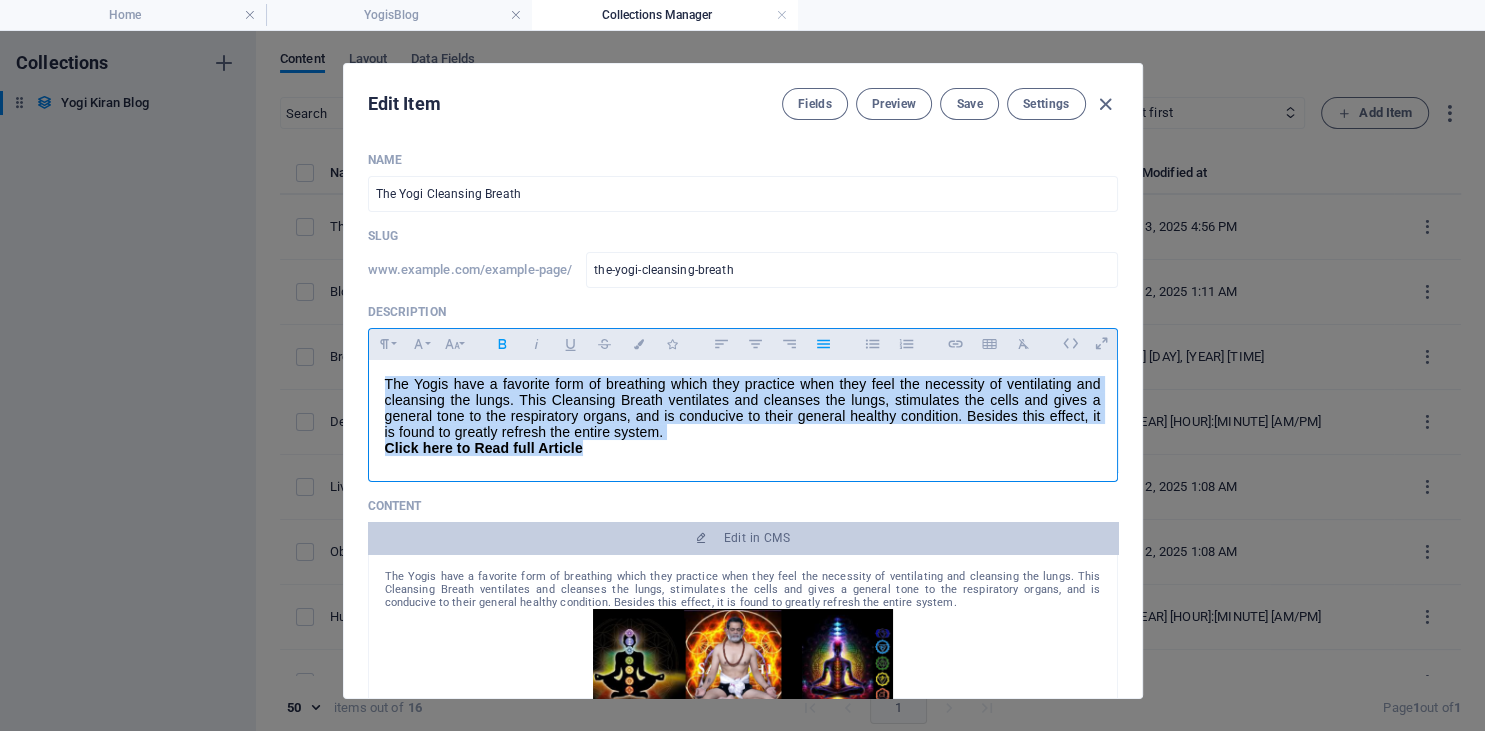 click on "The Yogis have a favorite form of breathing which they practice when they feel the necessity of ventilating and cleansing the lungs. This Cleansing Breath ventilates and cleanses the lungs, stimulates the cells and gives a general tone to the respiratory organs, and is conducive to their general healthy condition. Besides this effect, it is found to greatly refresh the entire system.  Click here to Read full Article" at bounding box center (743, 416) 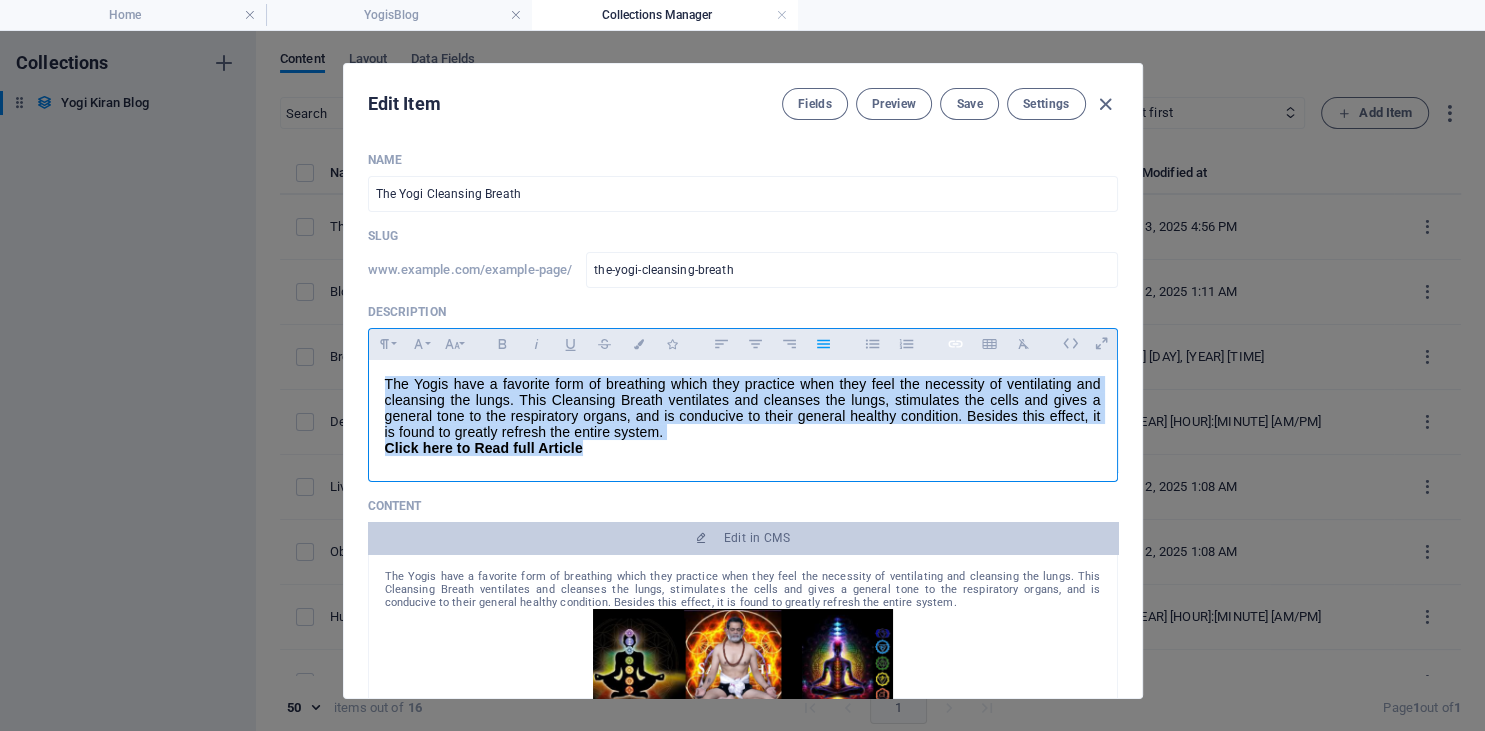 type 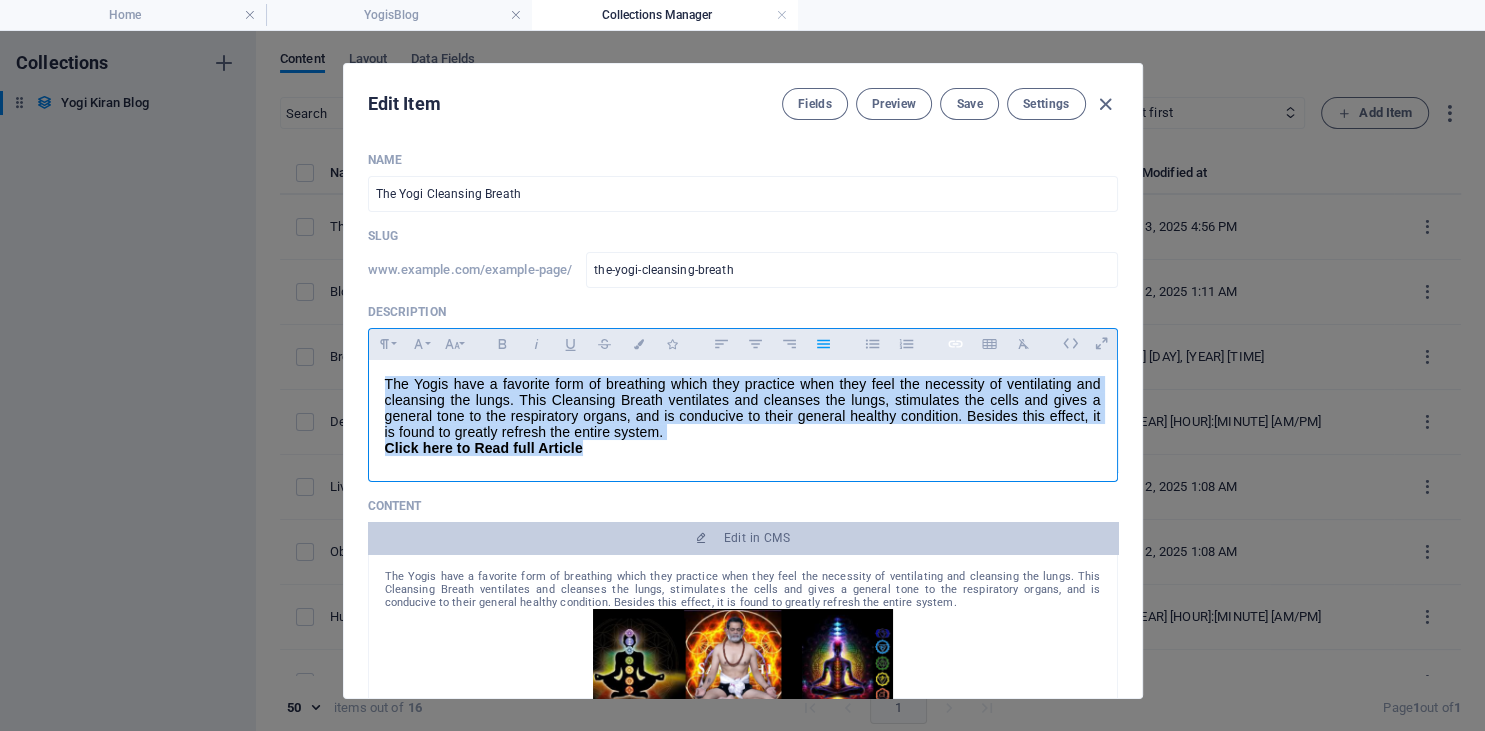 type on "The Yogis have a favorite form of breathing which they practice when they feel the necessity of ventilating and cleansing the lungs. This Cleansing Breath ventilates and cleanses the lungs, stimulates the cells and gives a general tone to the respiratory organs, and is conducive to their general healthy condition. Besides this effect, it is found to greatly refresh the entire system. Click here to Read full Article" 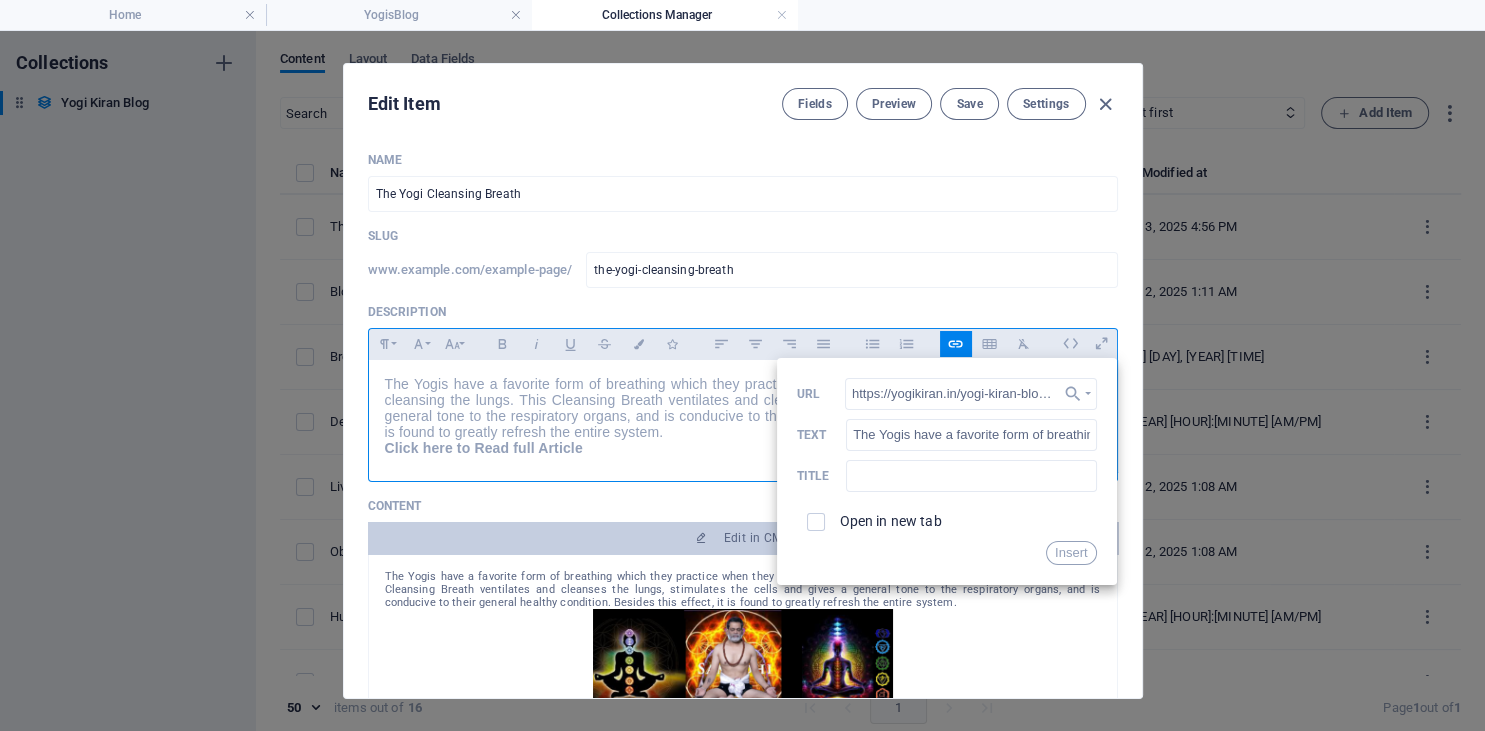 scroll, scrollTop: 0, scrollLeft: 244, axis: horizontal 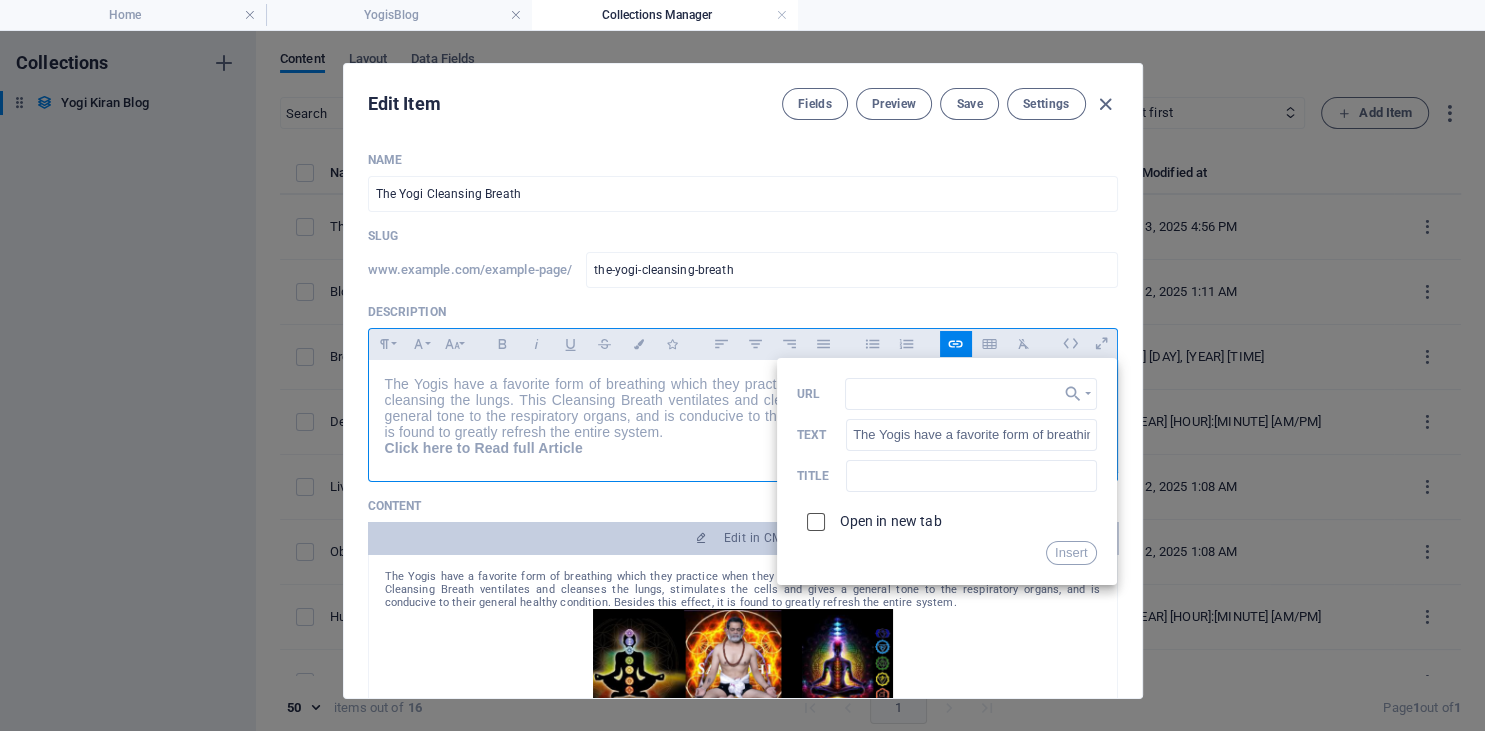 type on "https://yogikiran.in/yogi-kiran-blog-item/blood-breath-and-body-detoxification" 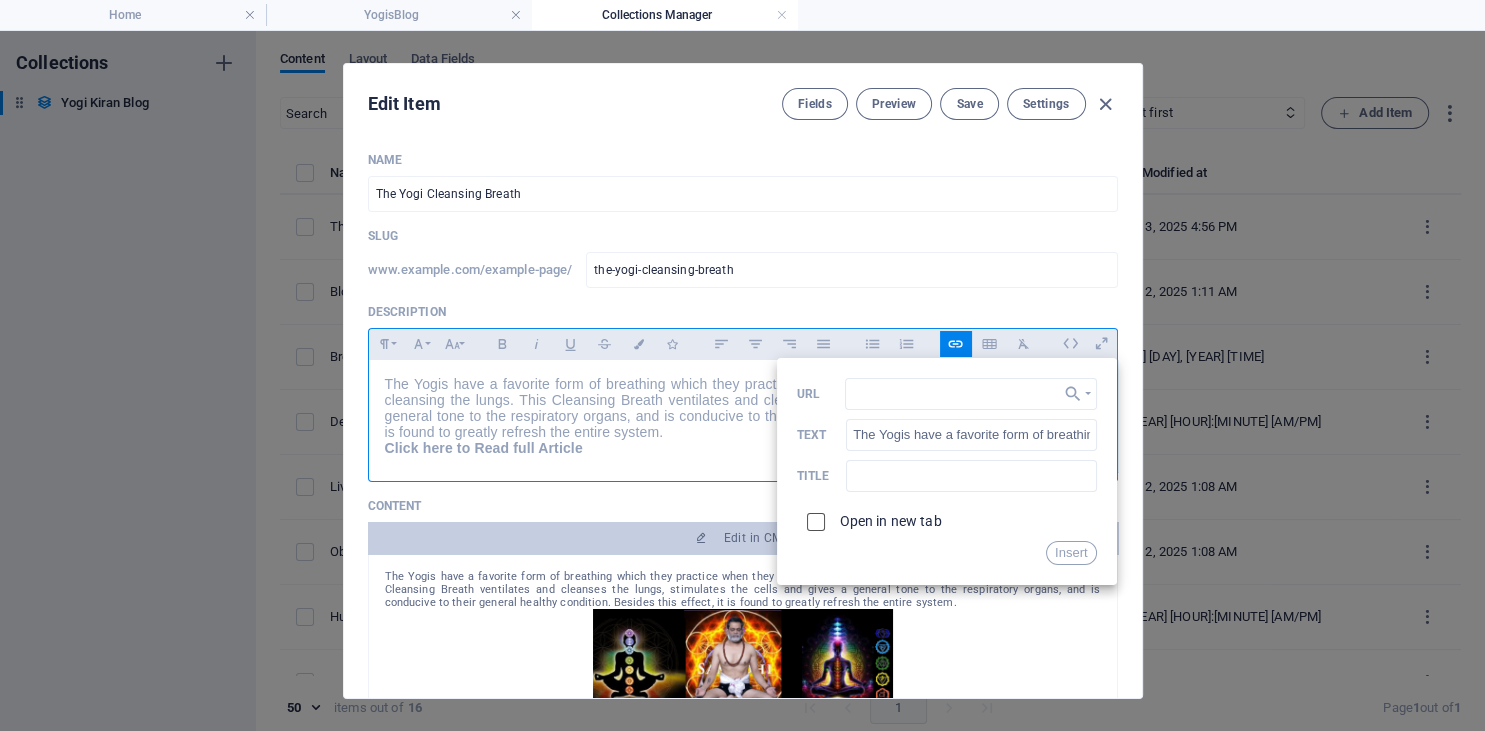 click at bounding box center (813, 519) 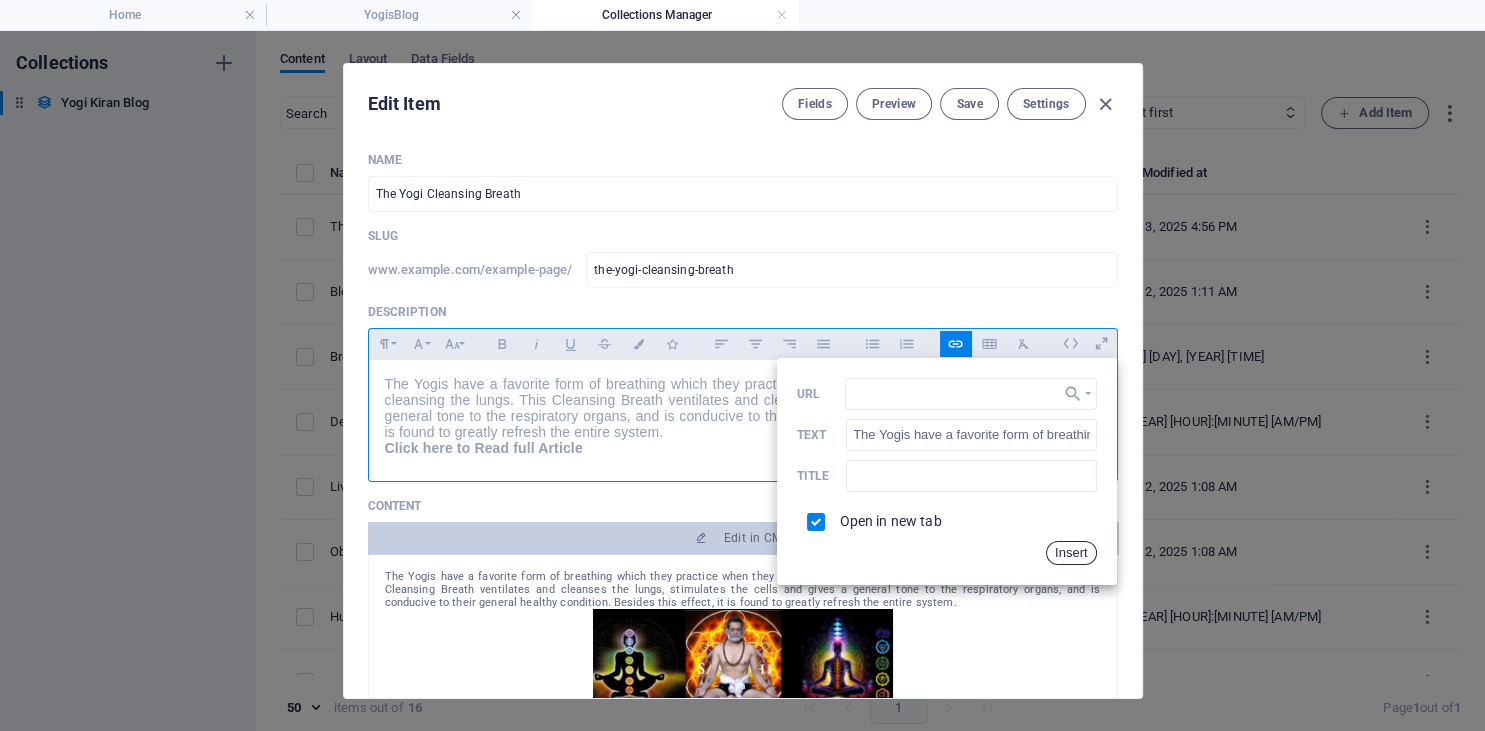 click on "Insert" at bounding box center (1071, 553) 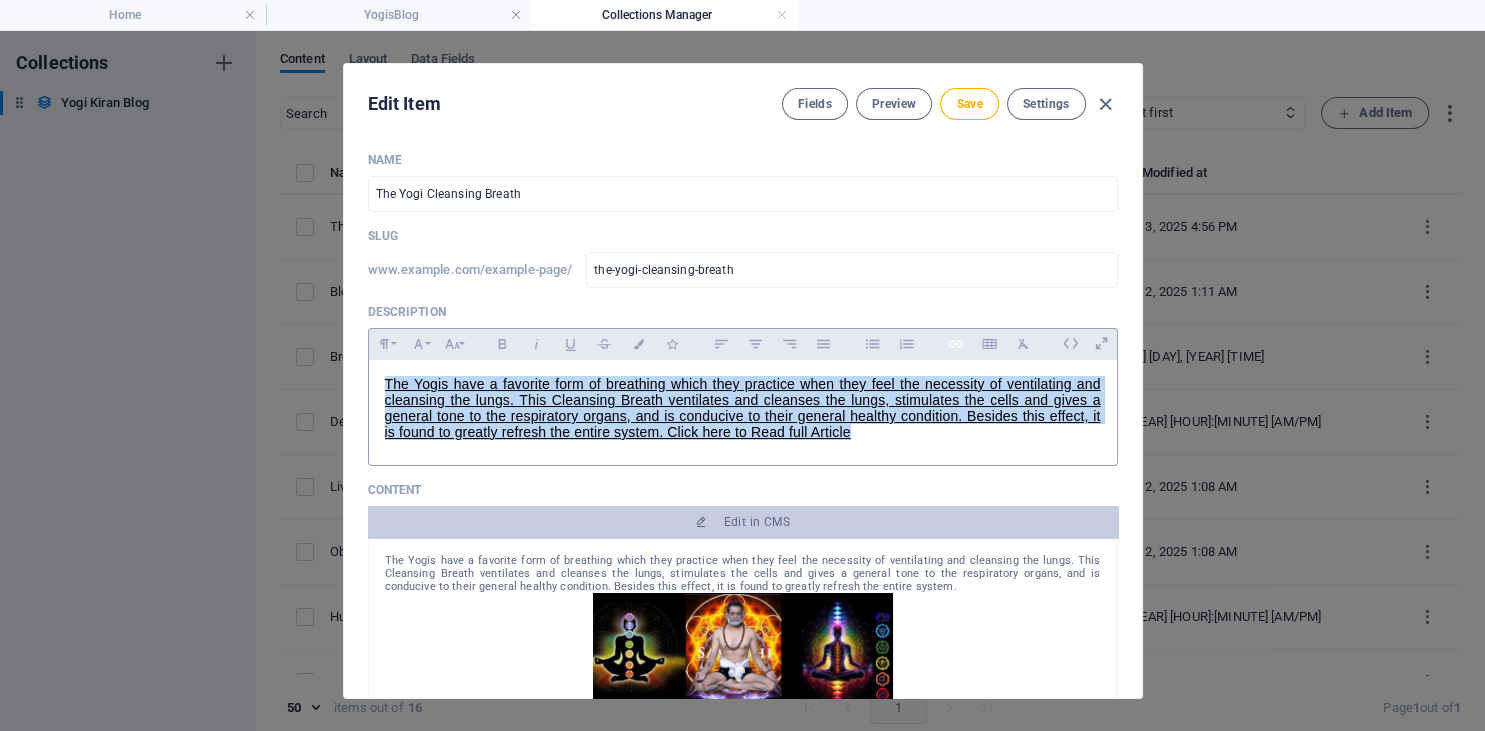 drag, startPoint x: 970, startPoint y: 106, endPoint x: 942, endPoint y: 334, distance: 229.71286 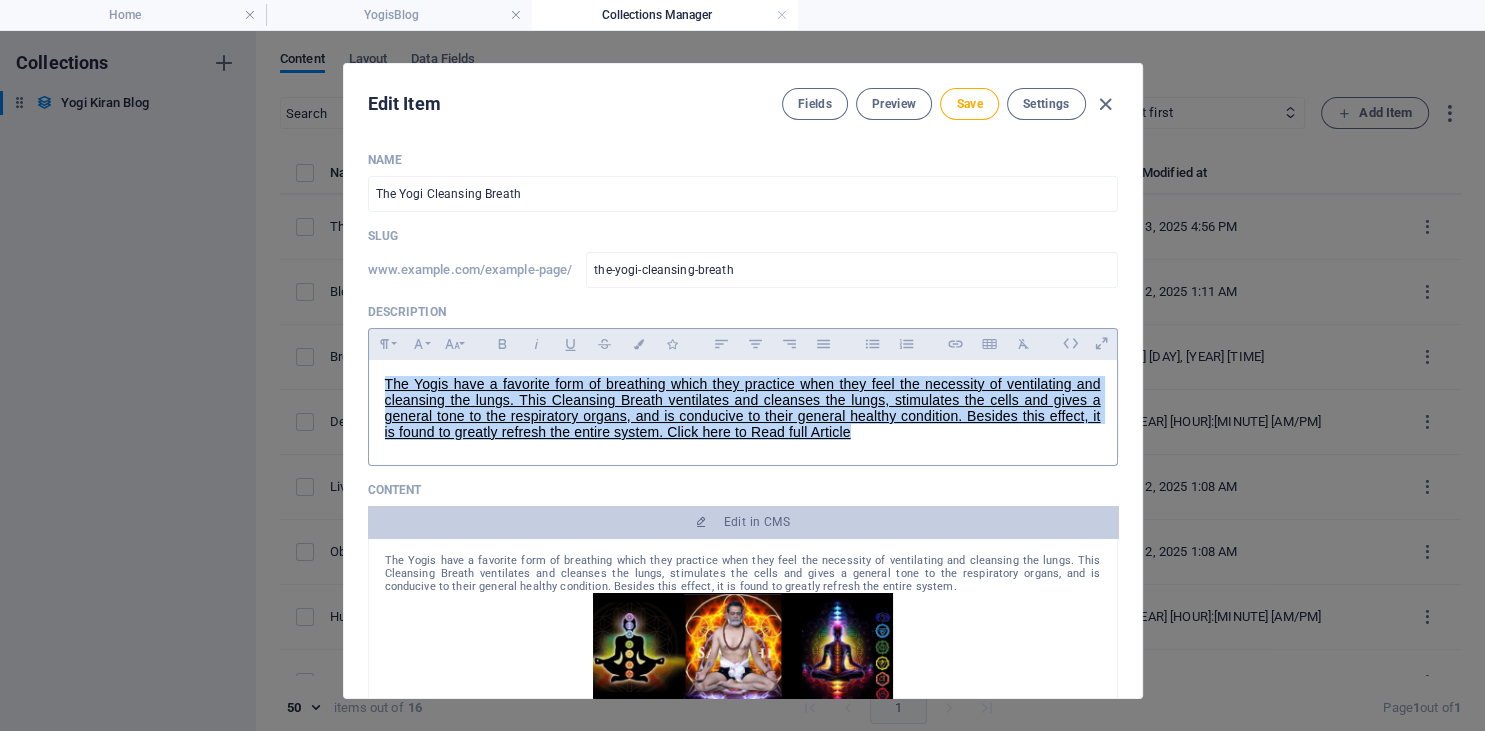 click on "The Yogis have a favorite form of breathing which they practice when they feel the necessity of ventilating and cleansing the lungs. This Cleansing Breath ventilates and cleanses the lungs, stimulates the cells and gives a general tone to the respiratory organs, and is conducive to their general healthy condition. Besides this effect, it is found to greatly refresh the entire system. Click here to Read full Article" at bounding box center (743, 408) 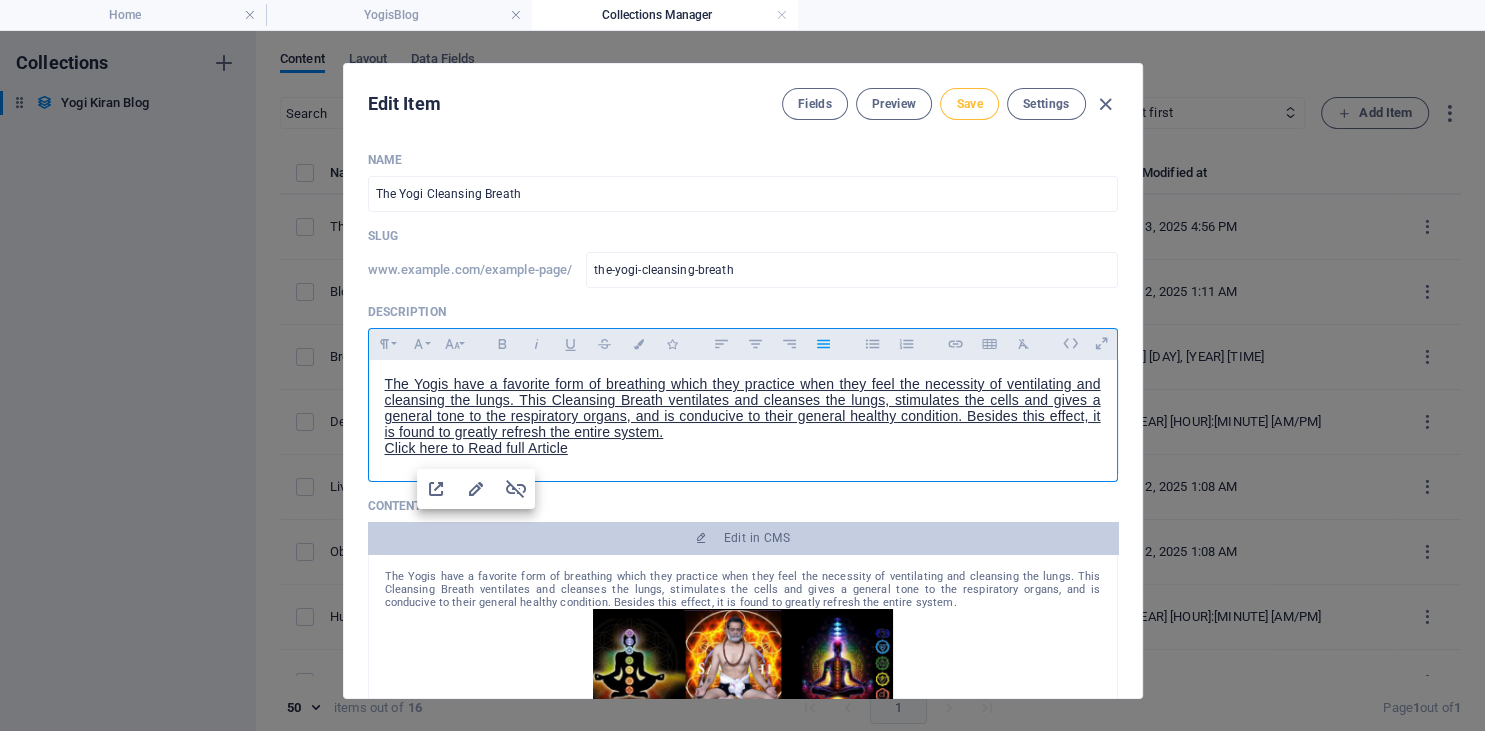 click on "Save" at bounding box center [969, 104] 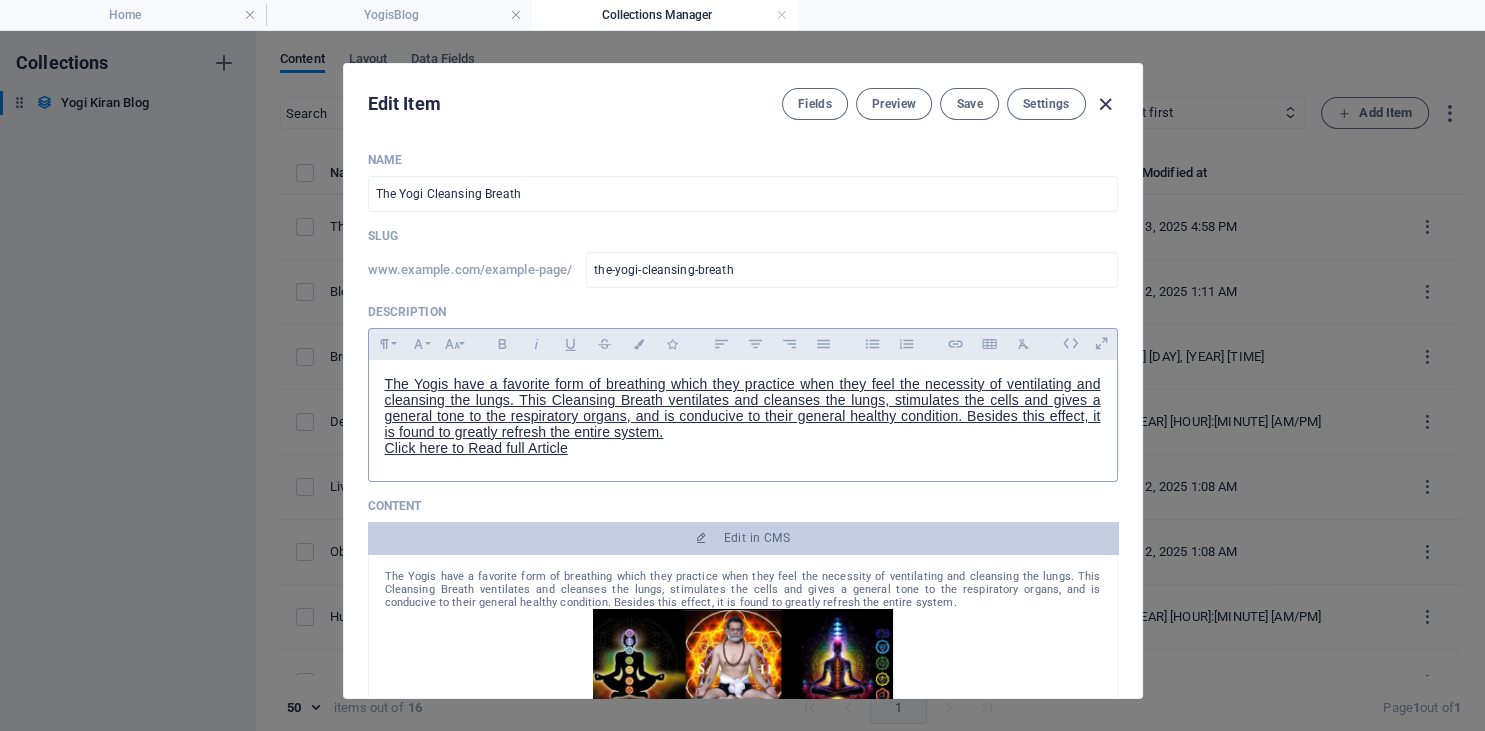 click at bounding box center [1105, 104] 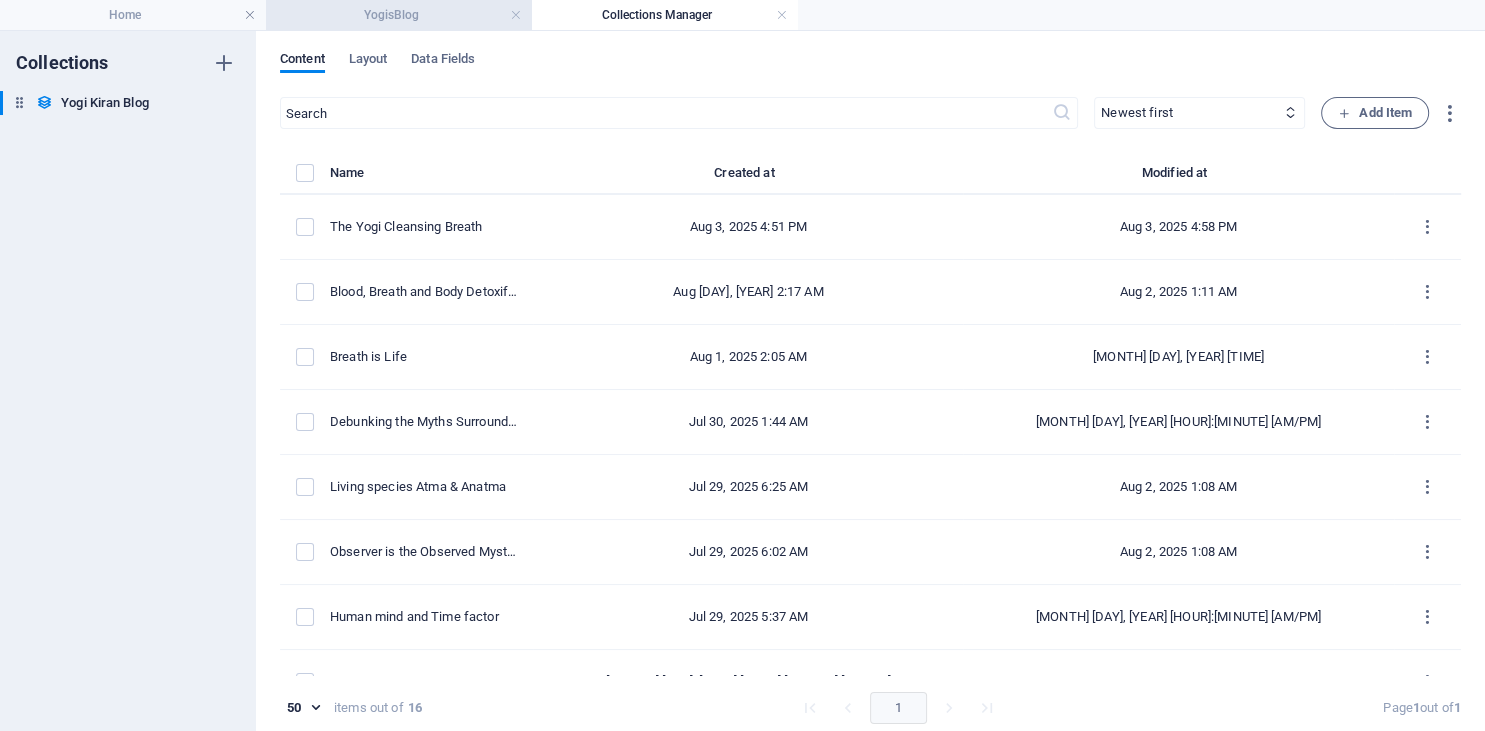 click on "YogisBlog" at bounding box center [399, 15] 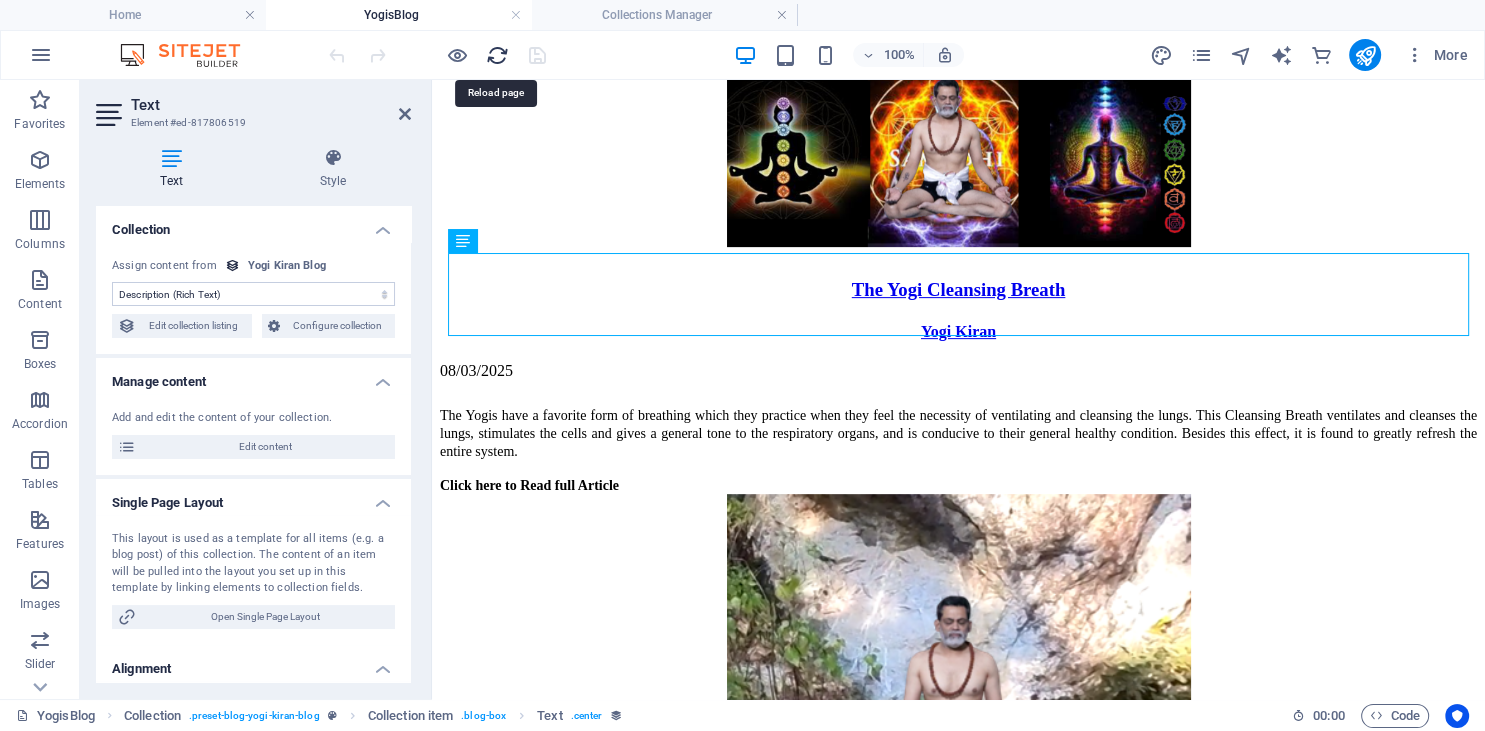 click at bounding box center (497, 55) 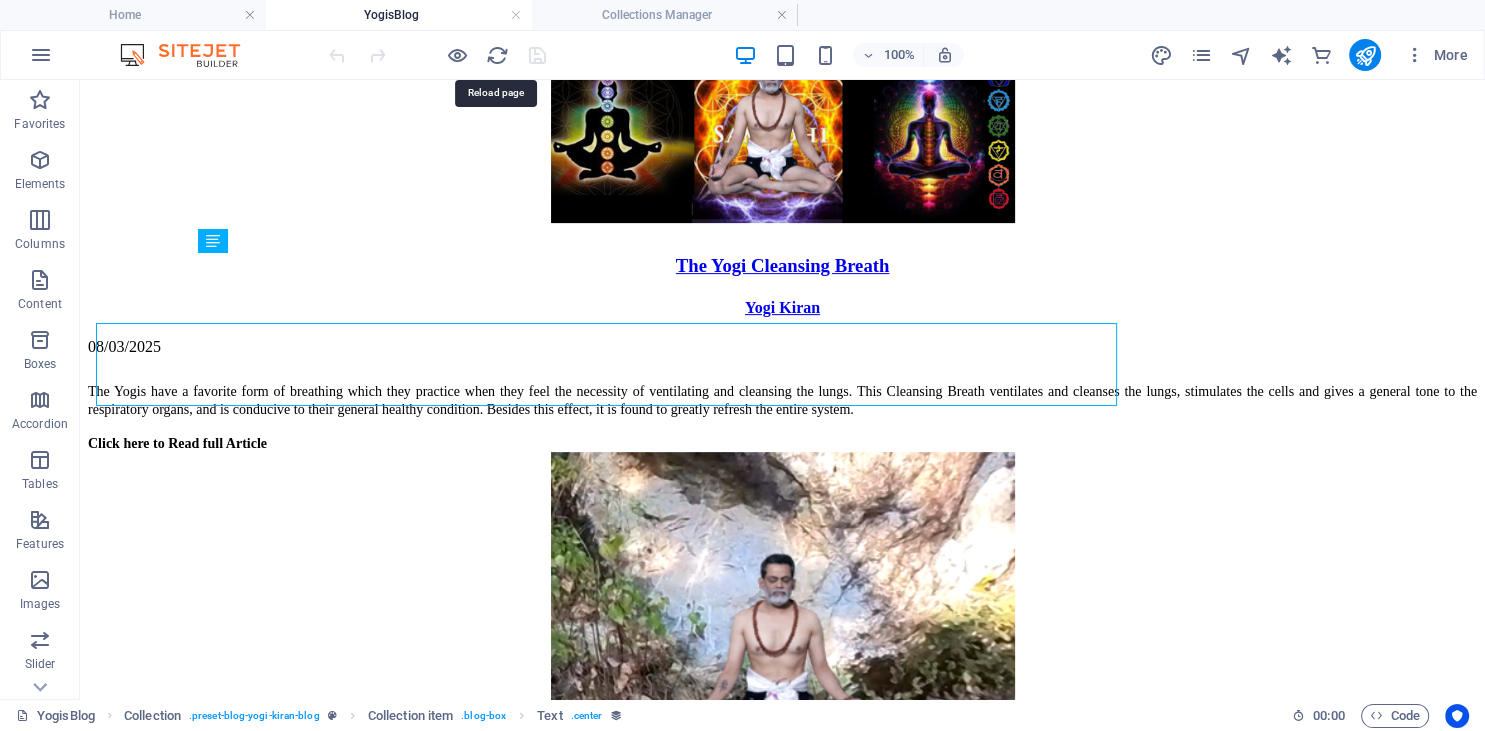 scroll, scrollTop: 633, scrollLeft: 0, axis: vertical 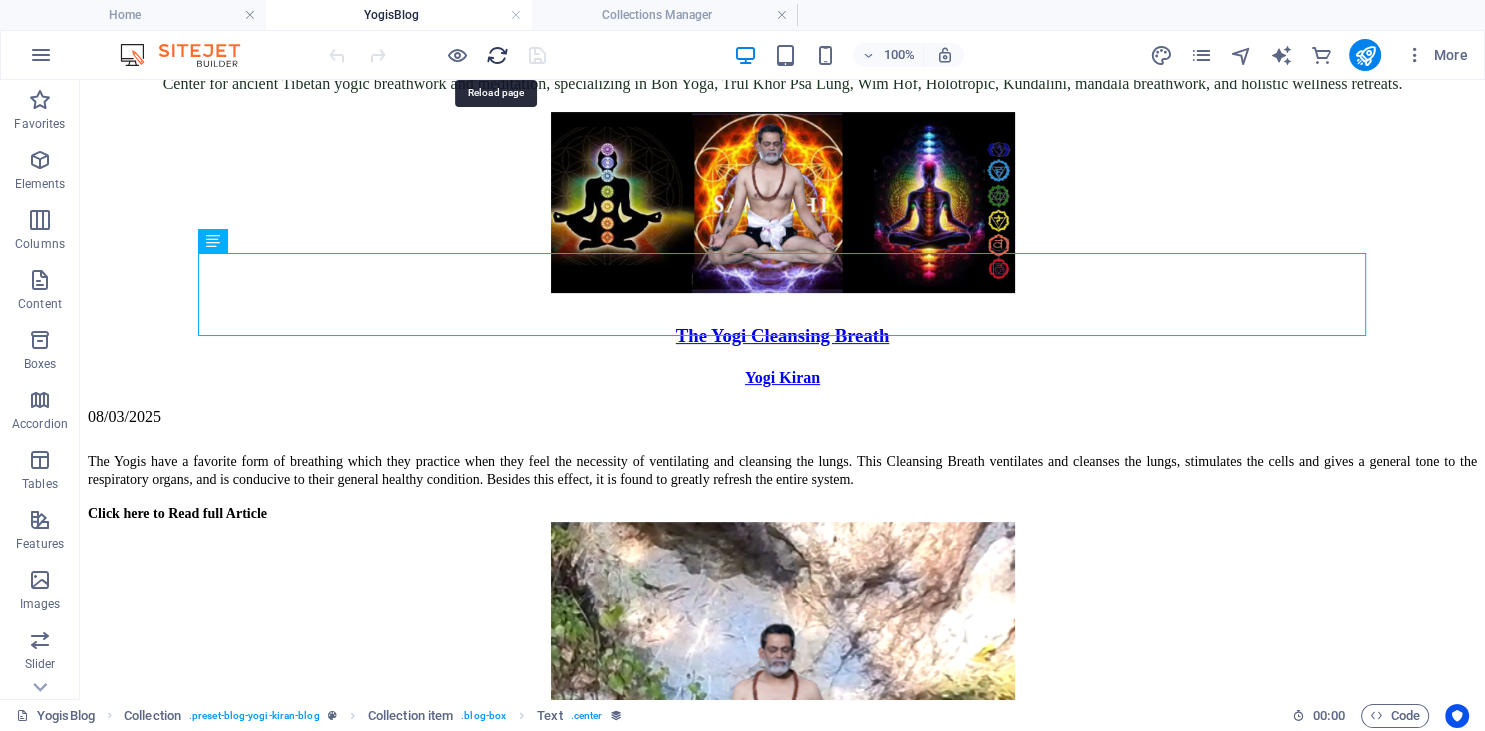 click at bounding box center [497, 55] 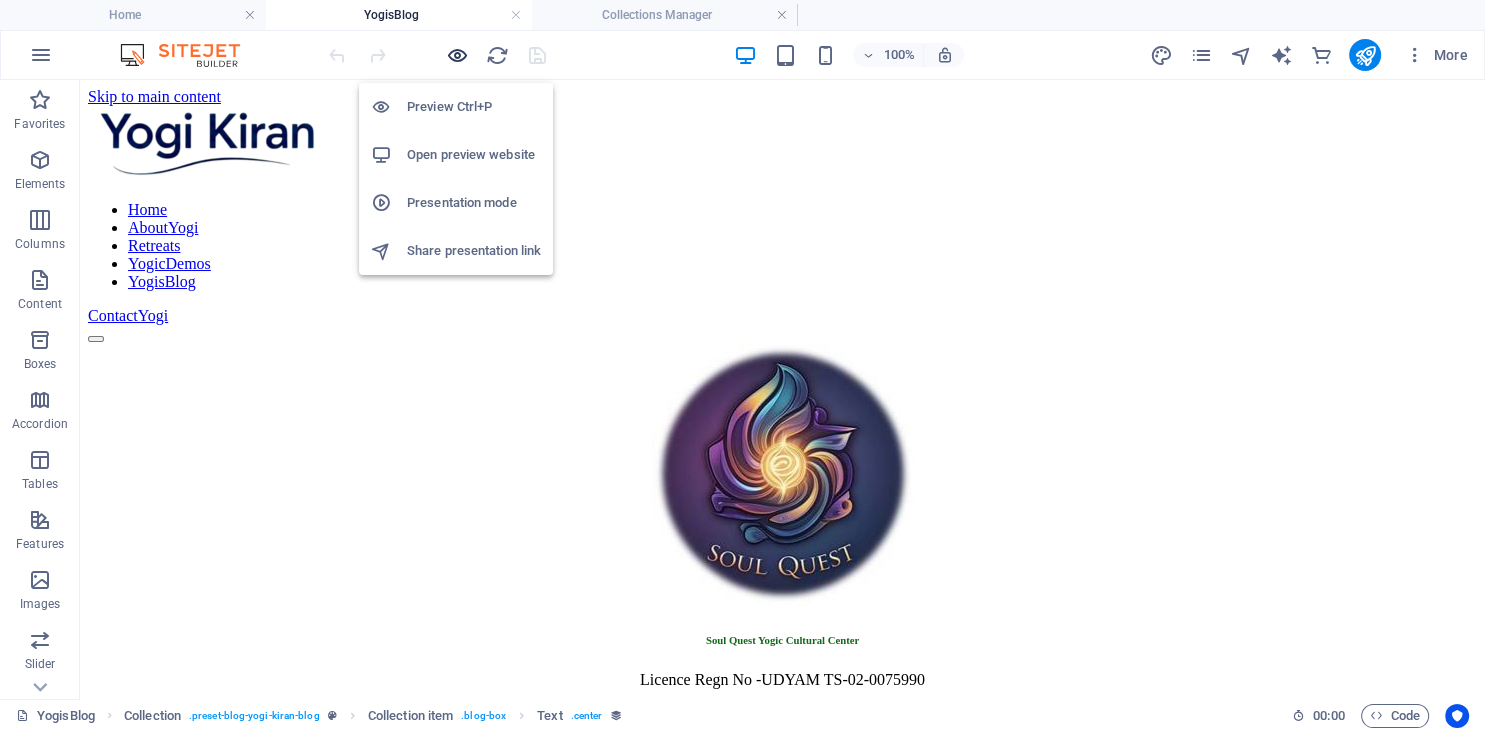 scroll, scrollTop: 0, scrollLeft: 0, axis: both 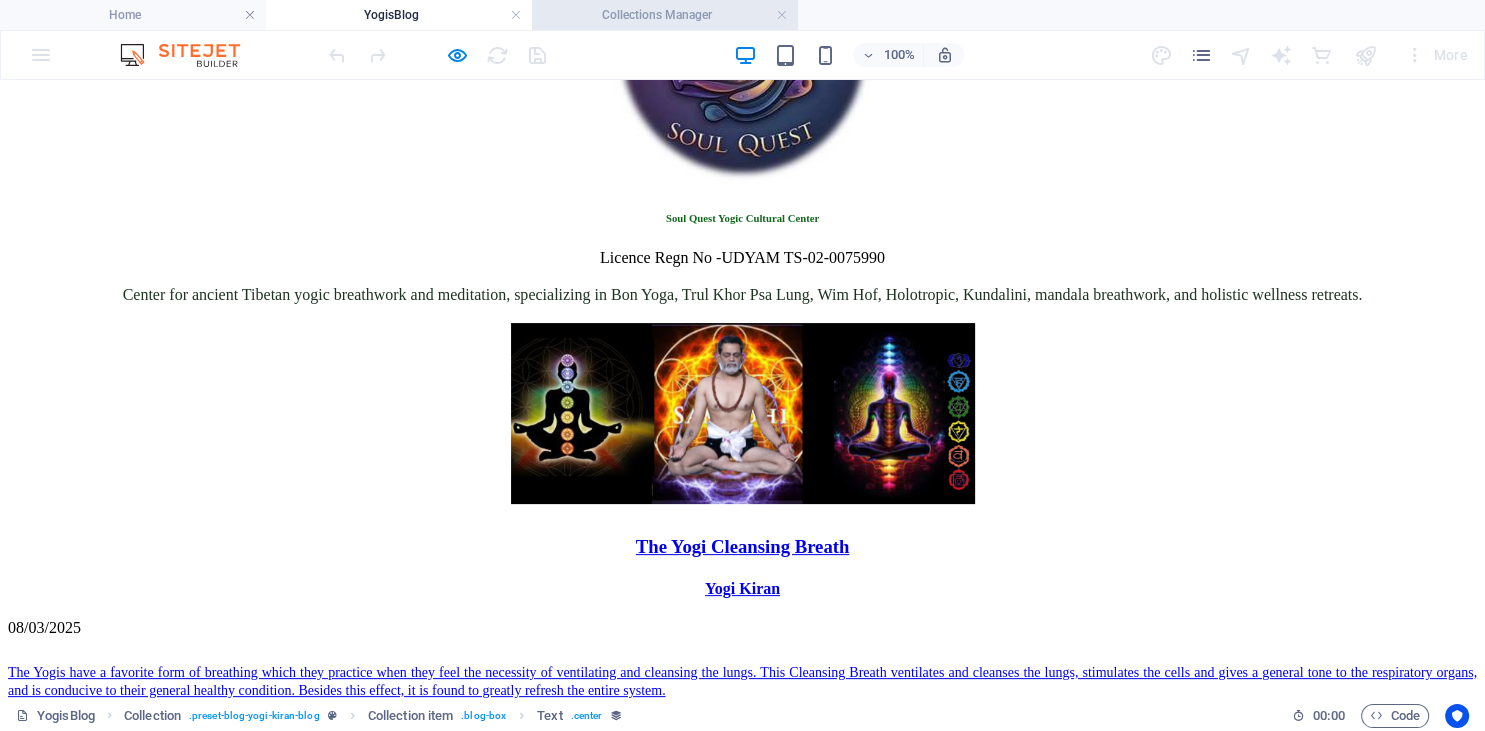 click on "Collections Manager" at bounding box center (665, 15) 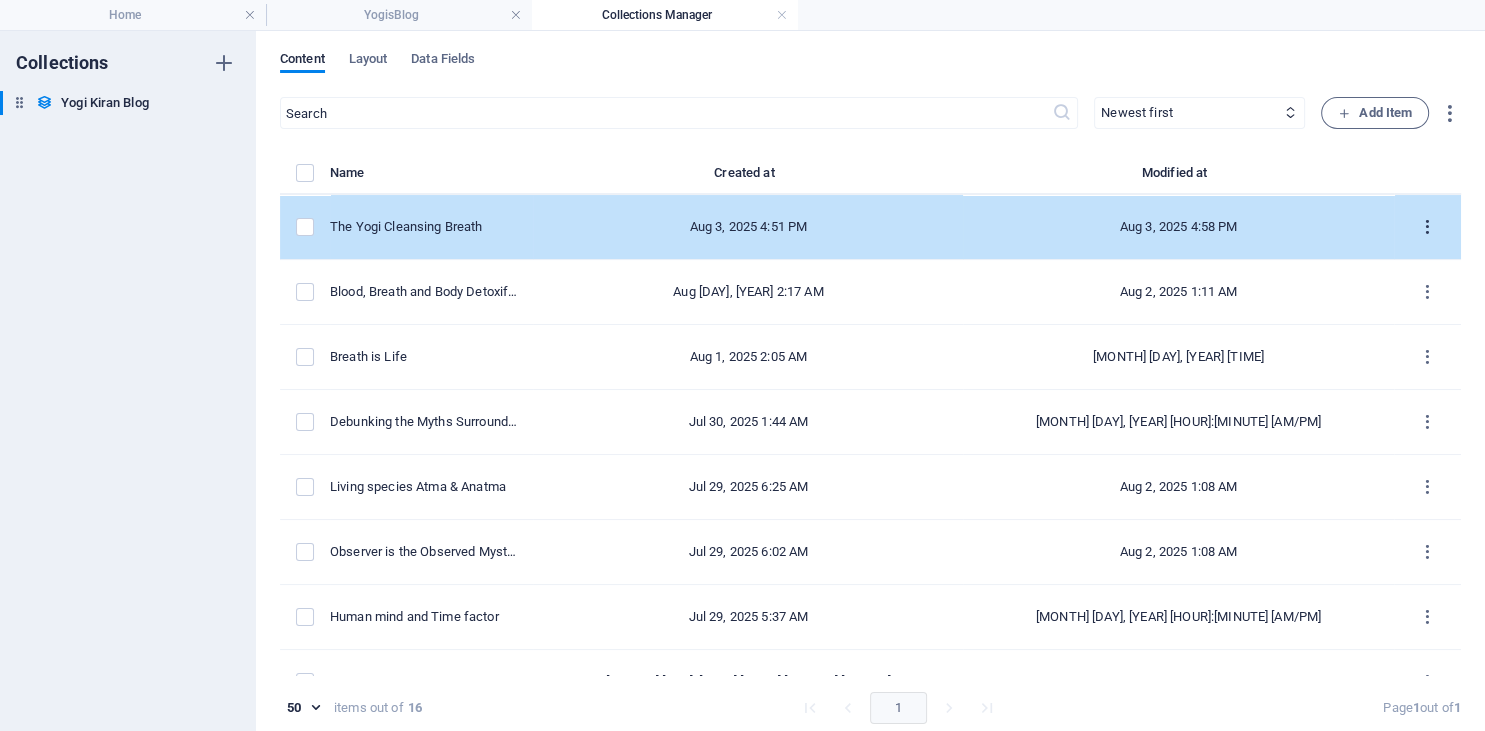 click at bounding box center [1427, 227] 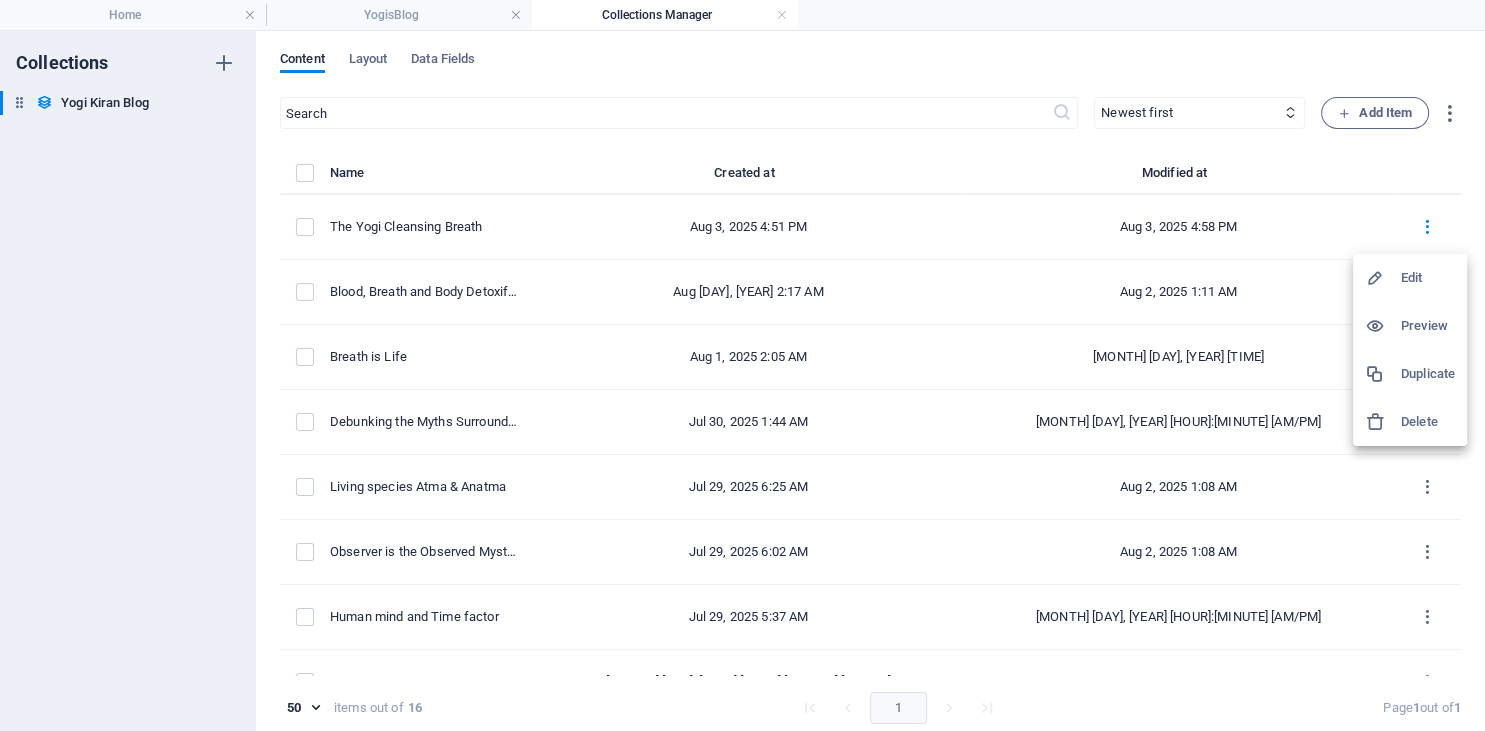 click on "Edit" at bounding box center [1428, 278] 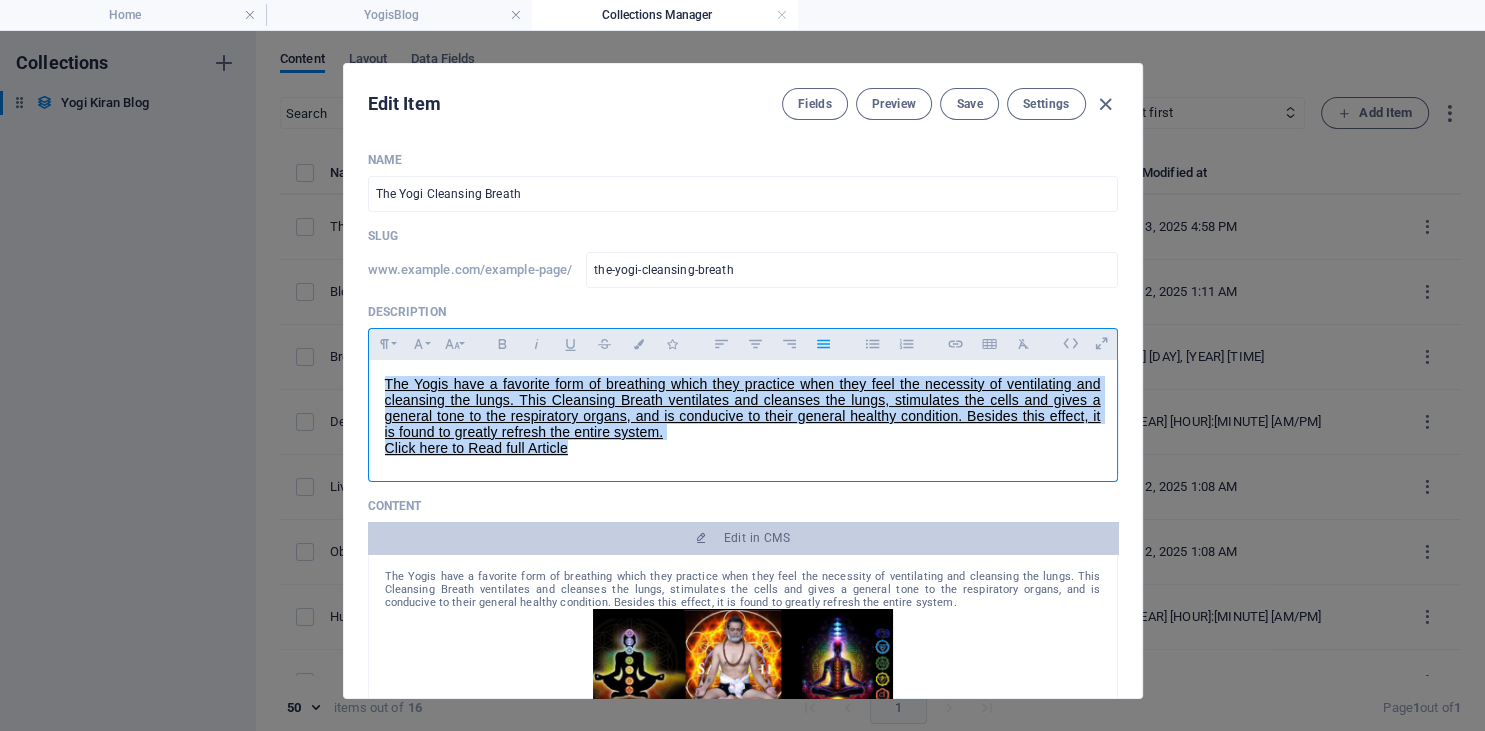 drag, startPoint x: 621, startPoint y: 454, endPoint x: 367, endPoint y: 368, distance: 268.16412 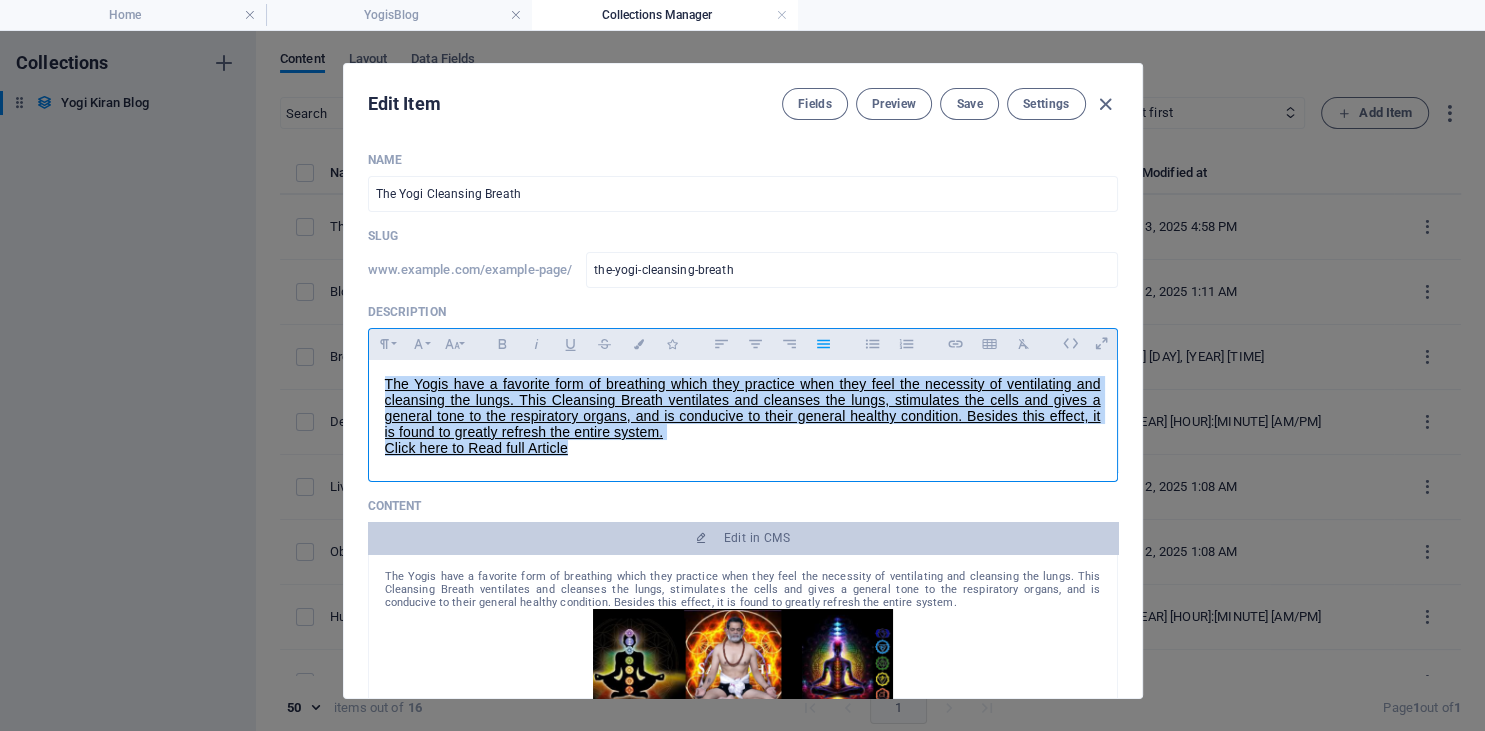 click on "The Yogis have a favorite form of breathing which they practice when they feel the necessity of ventilating and cleansing the lungs. This Cleansing Breath ventilates and cleanses the lungs, stimulates the cells and gives a general tone to the respiratory organs, and is conducive to their general healthy condition. Besides this effect, it is found to greatly refresh the entire system.  Click here to Read full Article" at bounding box center [743, 416] 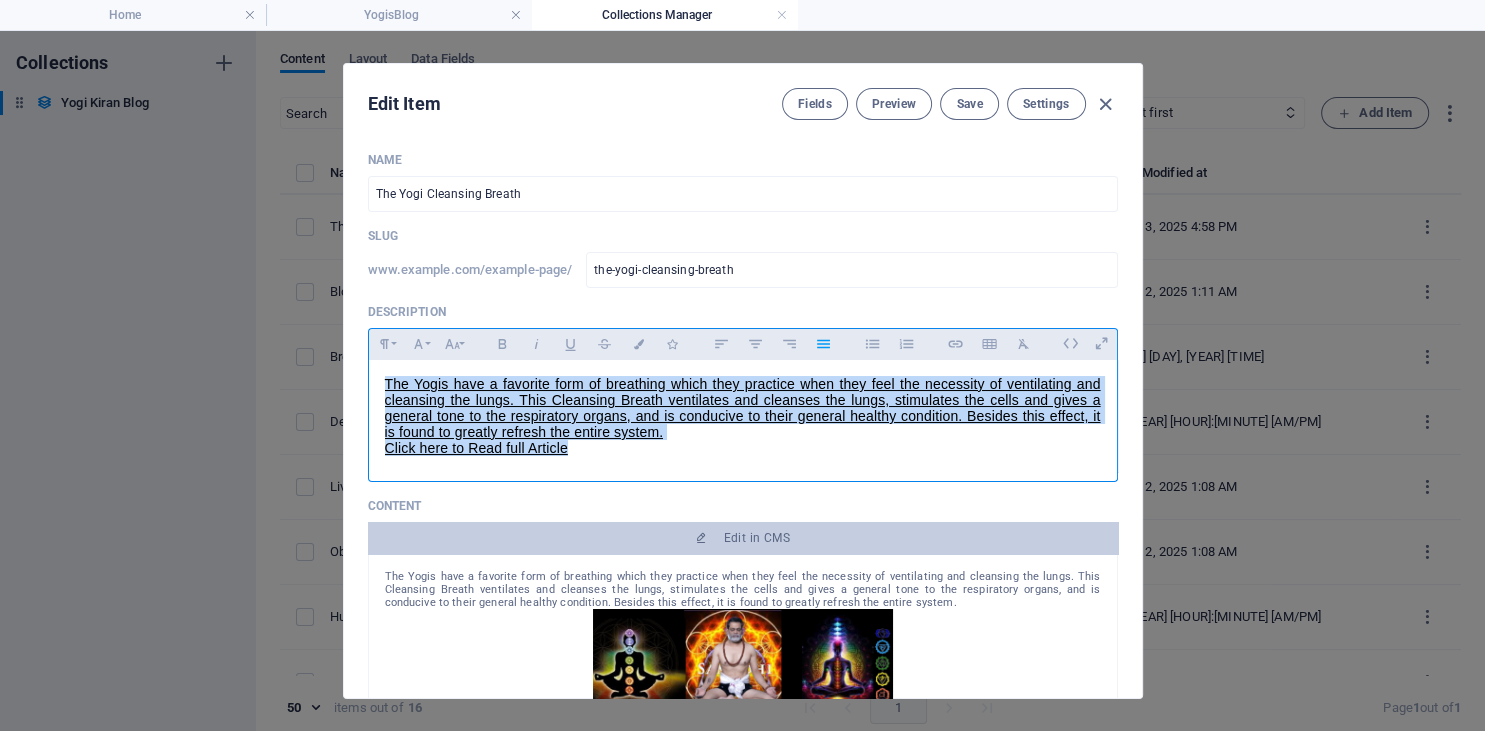 click on "The Yogis have a favorite form of breathing which they practice when they feel the necessity of ventilating and cleansing the lungs. This Cleansing Breath ventilates and cleanses the lungs, stimulates the cells and gives a general tone to the respiratory organs, and is conducive to their general healthy condition. Besides this effect, it is found to greatly refresh the entire system." at bounding box center (743, 408) 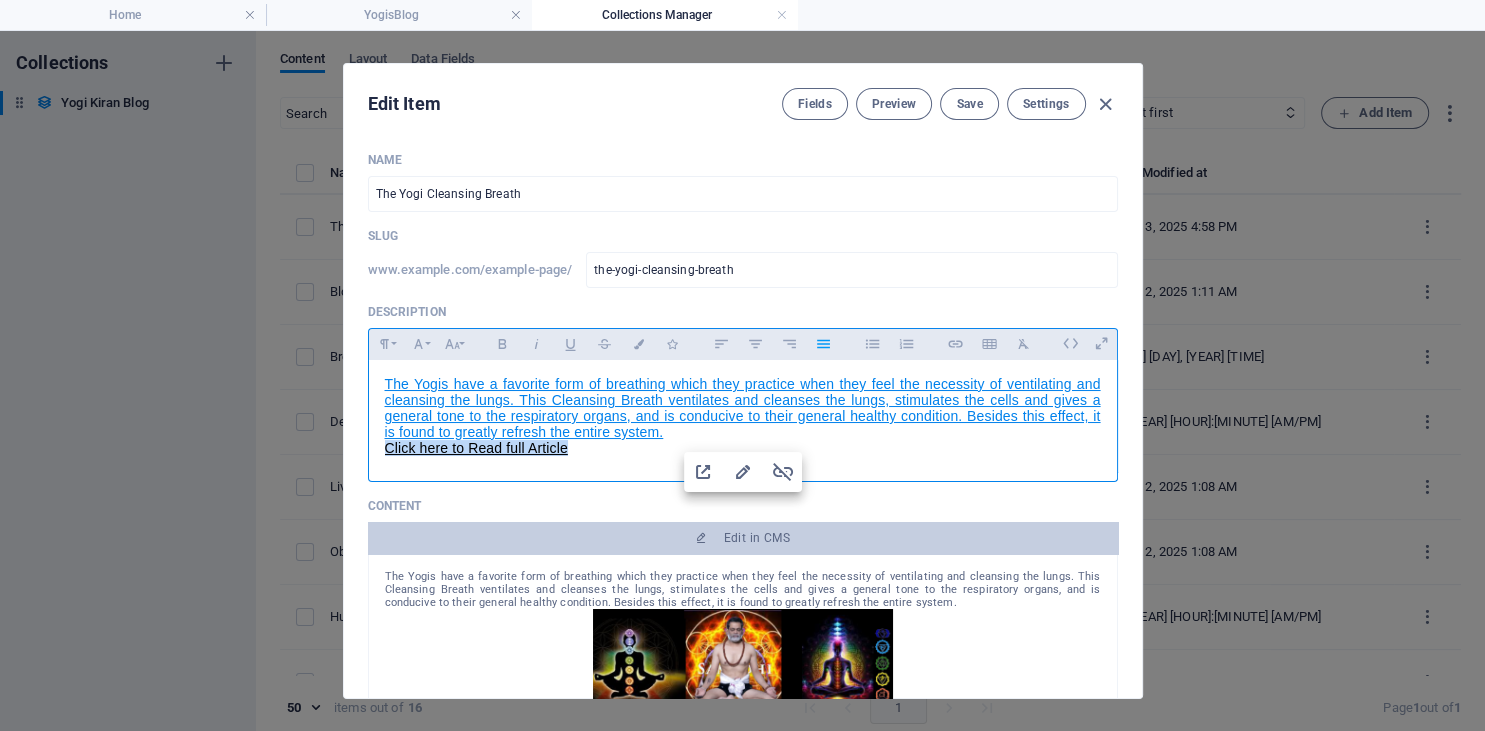 drag, startPoint x: 590, startPoint y: 458, endPoint x: 485, endPoint y: 395, distance: 122.44999 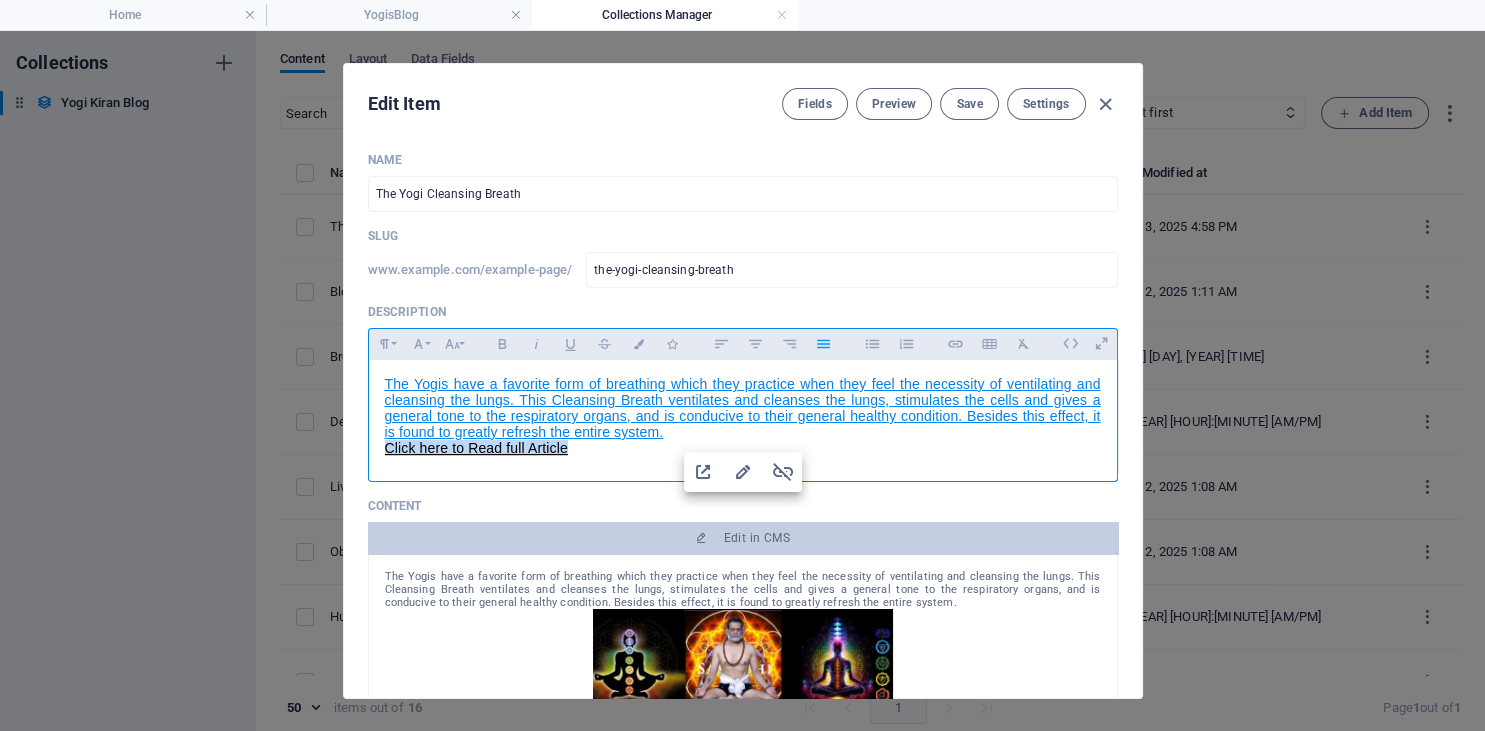 click on "The Yogis have a favorite form of breathing which they practice when they feel the necessity of ventilating and cleansing the lungs. This Cleansing Breath ventilates and cleanses the lungs, stimulates the cells and gives a general tone to the respiratory organs, and is conducive to their general healthy condition. Besides this effect, it is found to greatly refresh the entire system.  Click here to Read full Article" at bounding box center (743, 416) 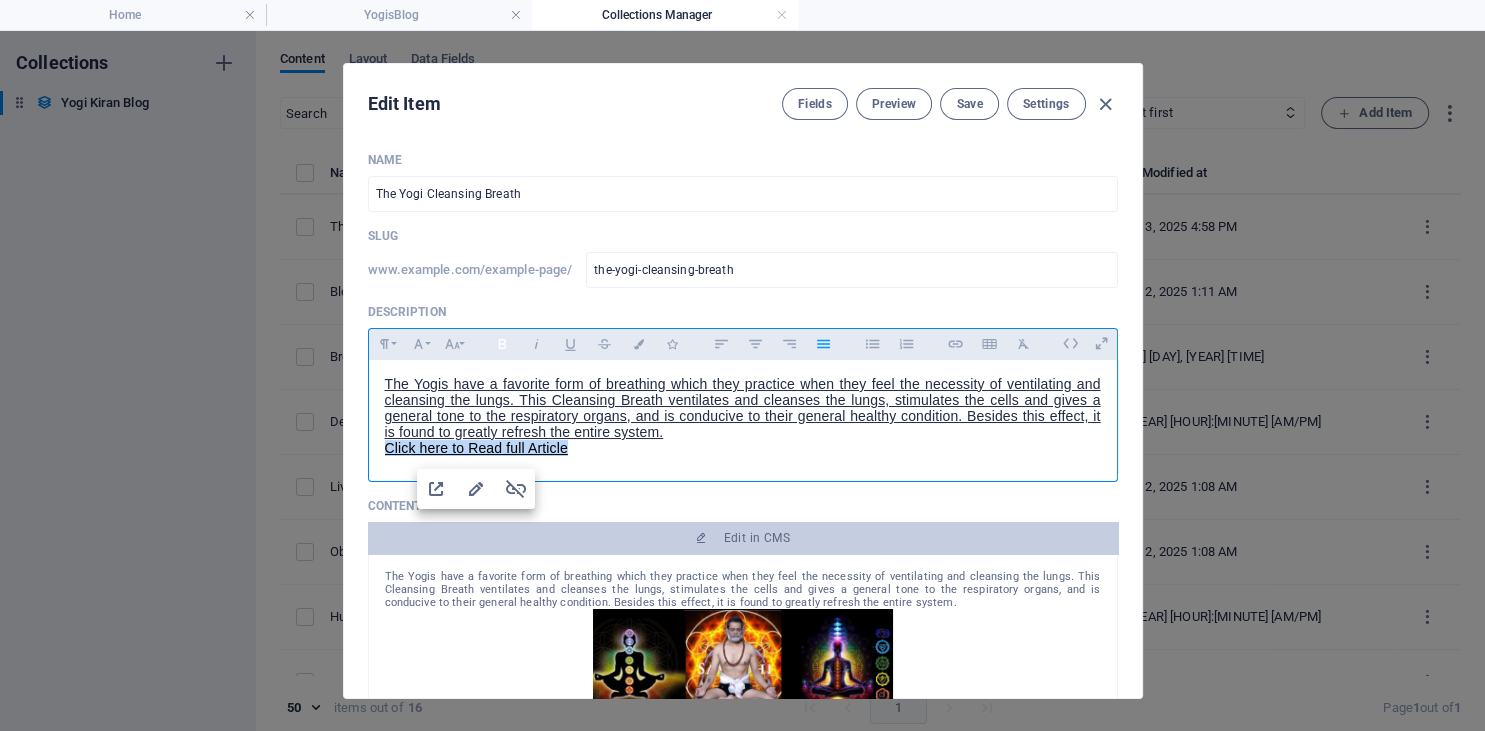 click 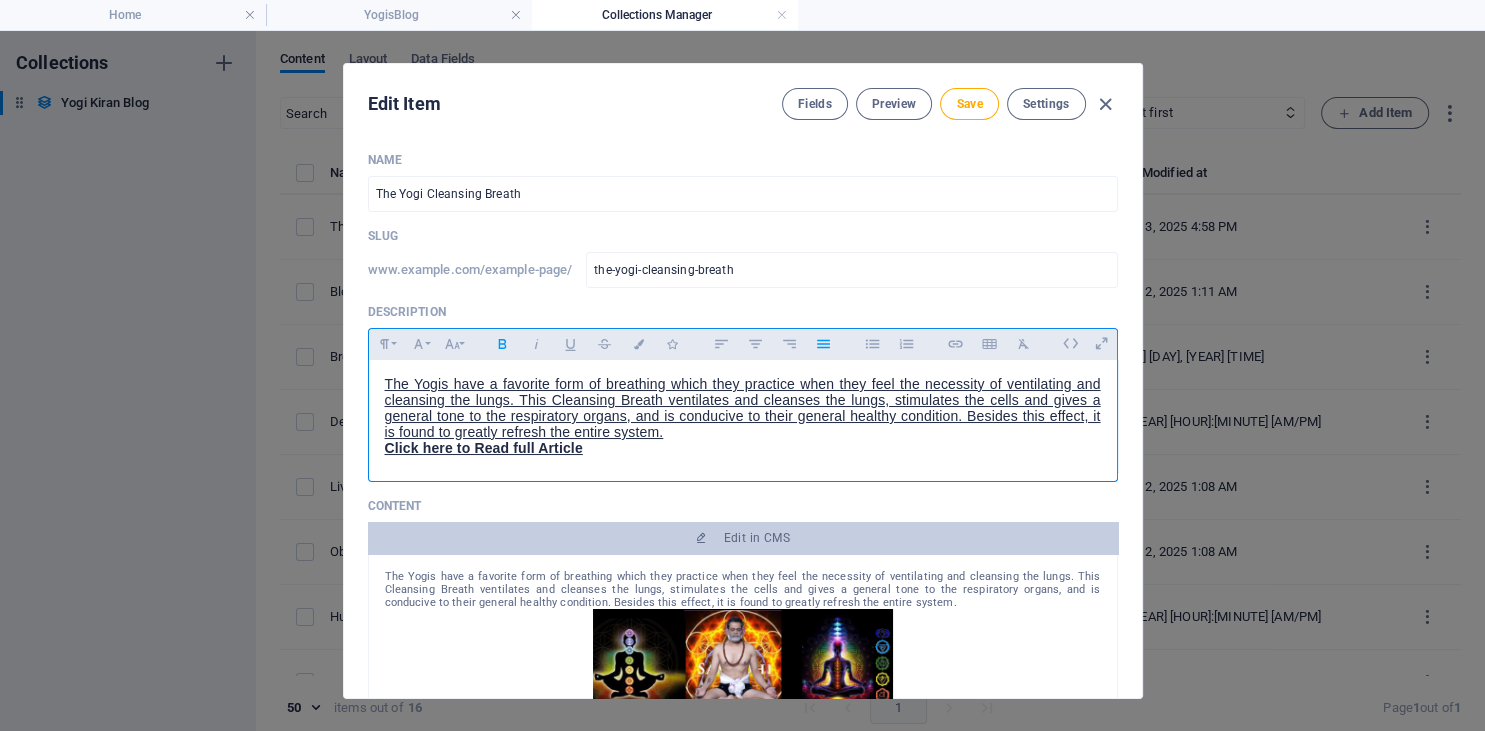 drag, startPoint x: 672, startPoint y: 434, endPoint x: 370, endPoint y: 366, distance: 309.56097 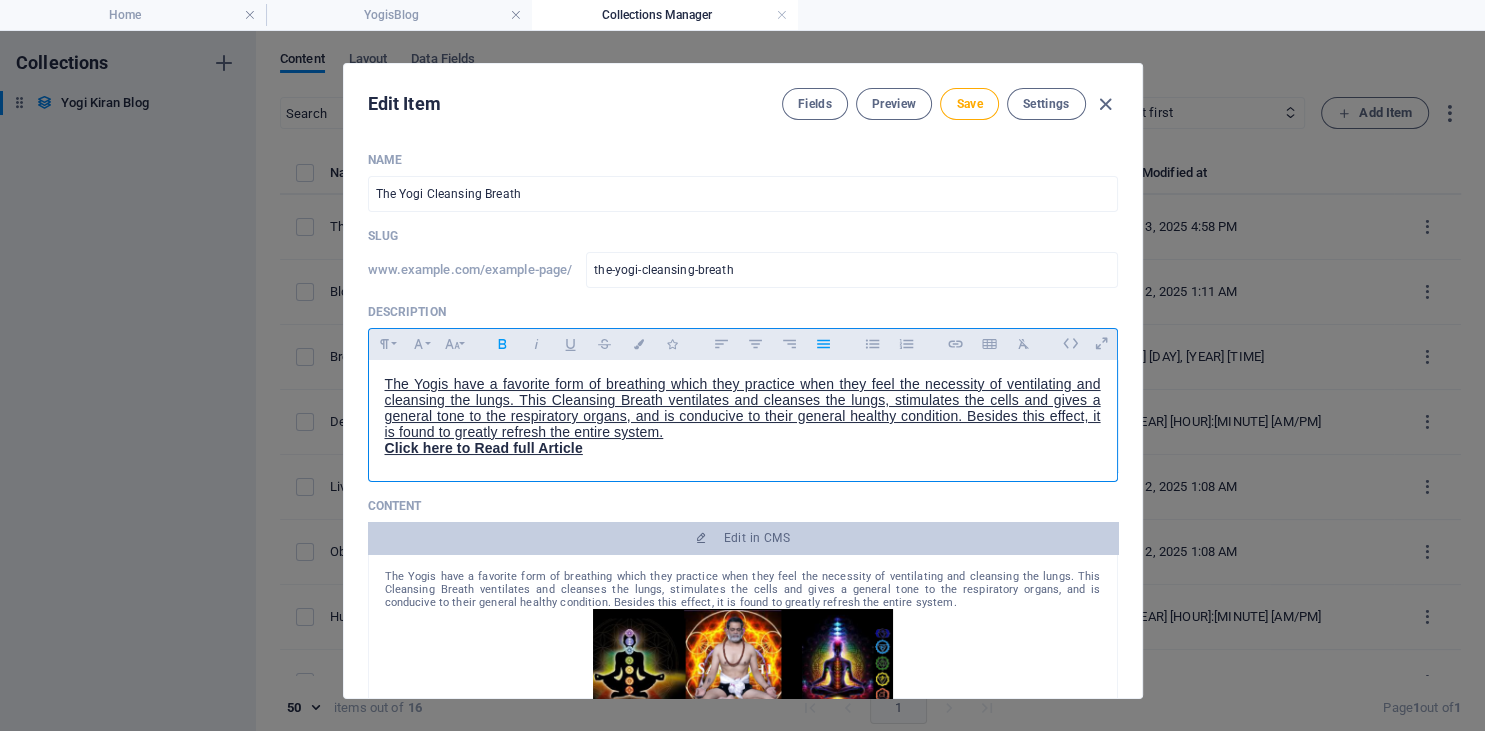 click on "The Yogis have a favorite form of breathing which they practice when they feel the necessity of ventilating and cleansing the lungs. This Cleansing Breath ventilates and cleanses the lungs, stimulates the cells and gives a general tone to the respiratory organs, and is conducive to their general healthy condition. Besides this effect, it is found to greatly refresh the entire system.  Click here to Read full Article" at bounding box center (743, 416) 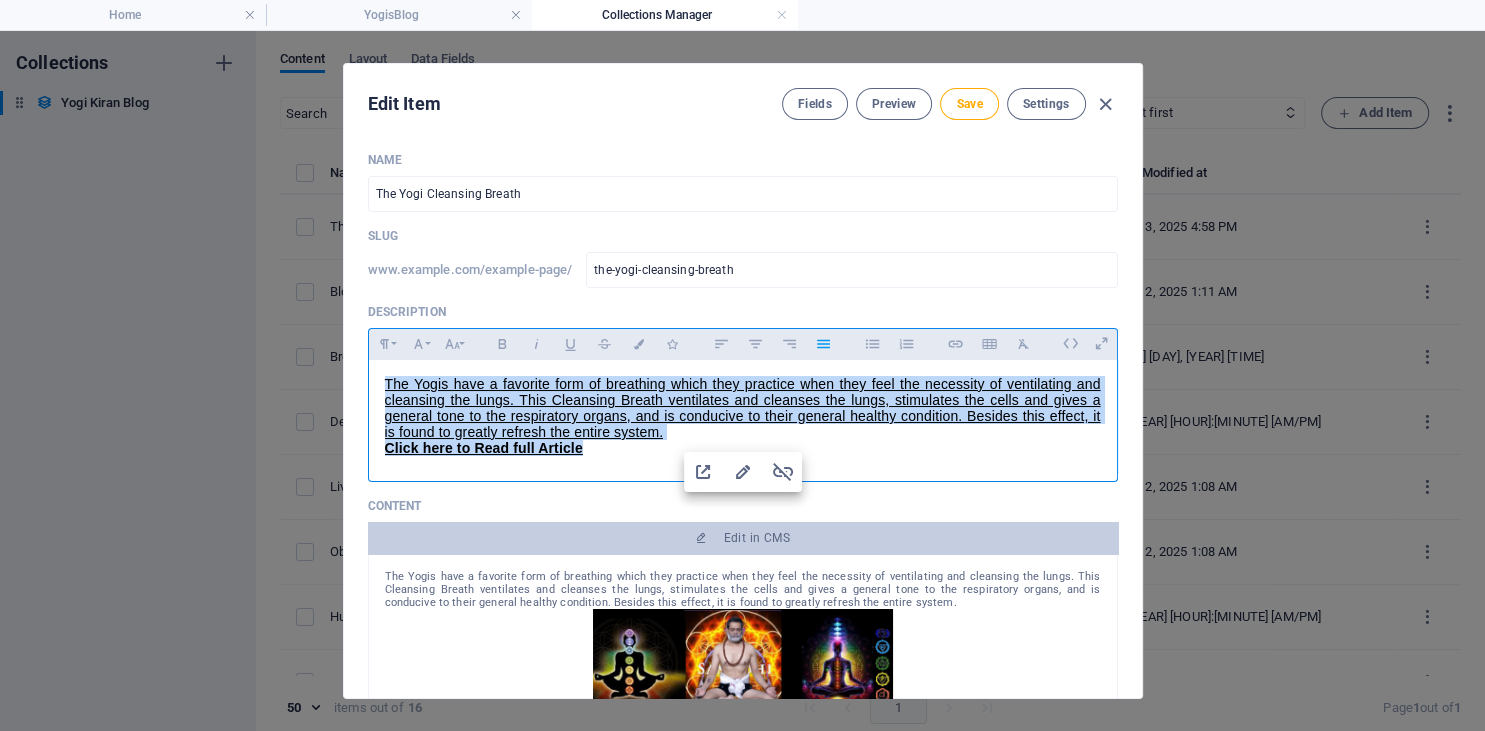 drag, startPoint x: 618, startPoint y: 454, endPoint x: 367, endPoint y: 363, distance: 266.98688 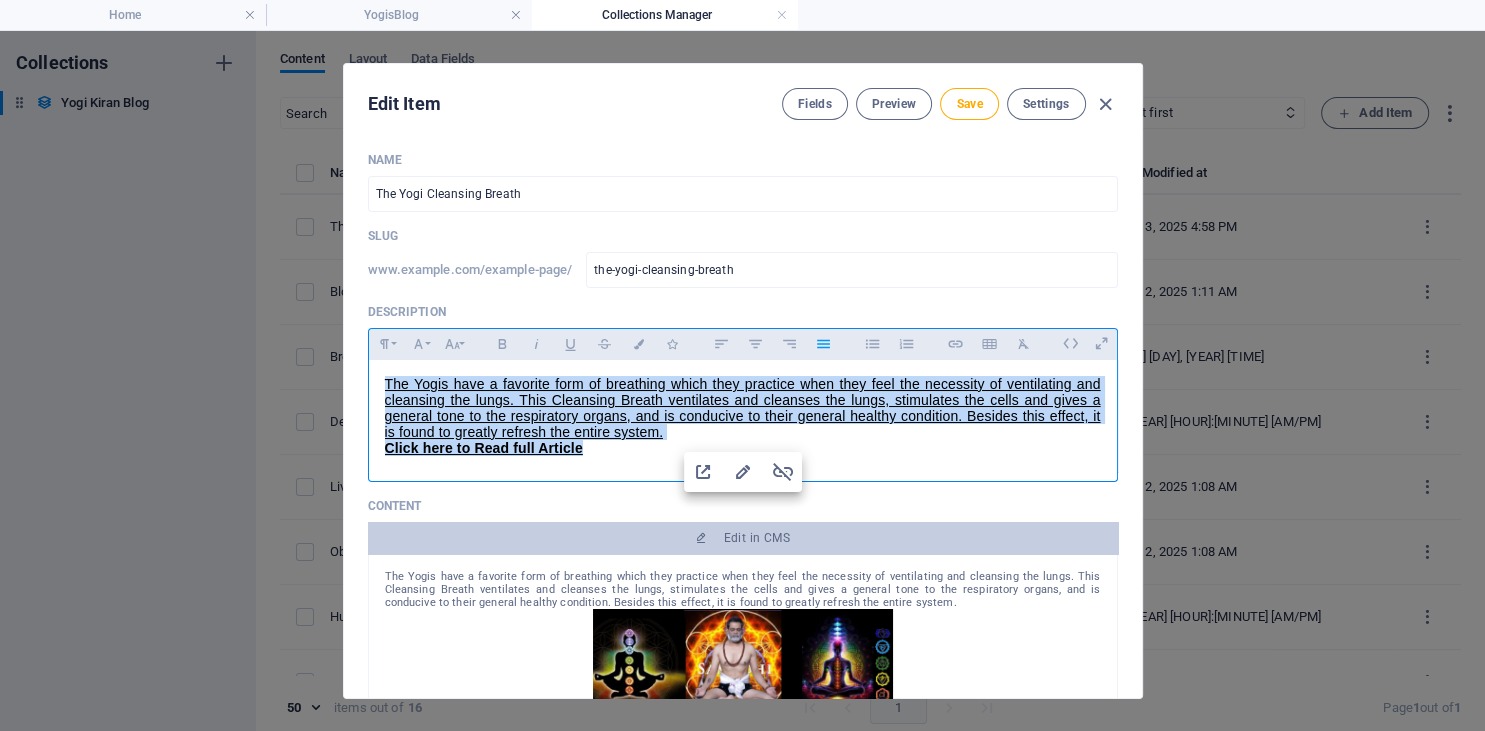 click on "The Yogis have a favorite form of breathing which they practice when they feel the necessity of ventilating and cleansing the lungs. This Cleansing Breath ventilates and cleanses the lungs, stimulates the cells and gives a general tone to the respiratory organs, and is conducive to their general healthy condition. Besides this effect, it is found to greatly refresh the entire system.  Click here to Read full Article" at bounding box center (743, 416) 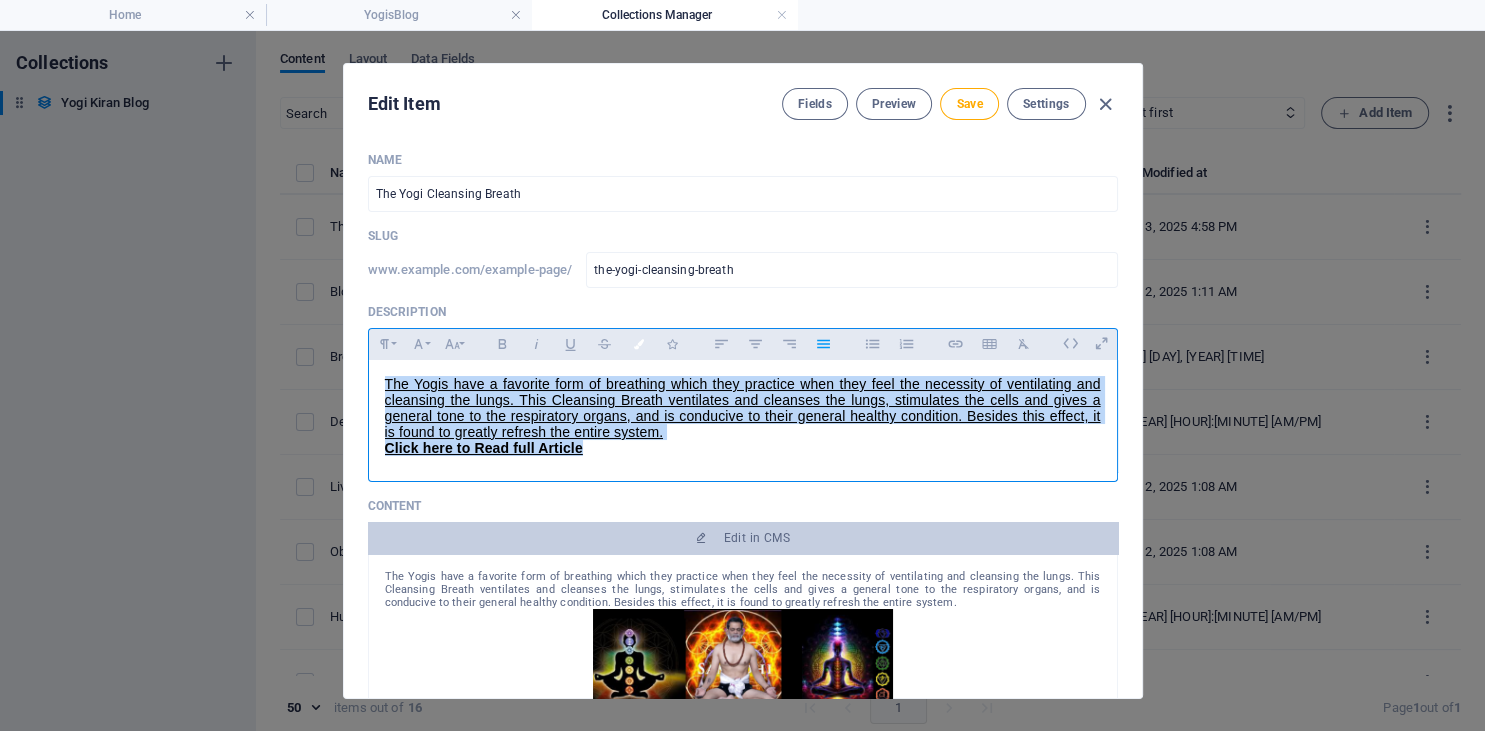 click at bounding box center [638, 344] 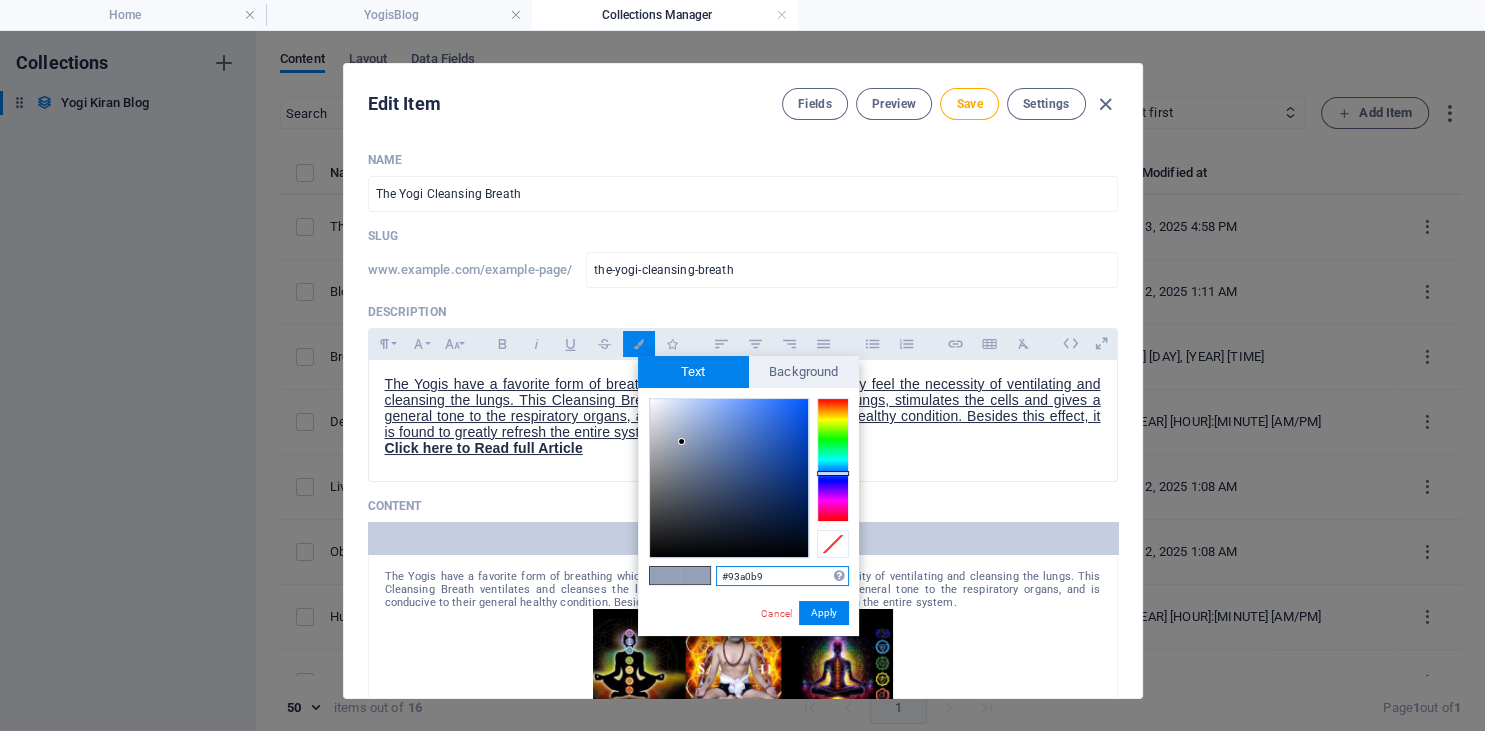 type on "#090909" 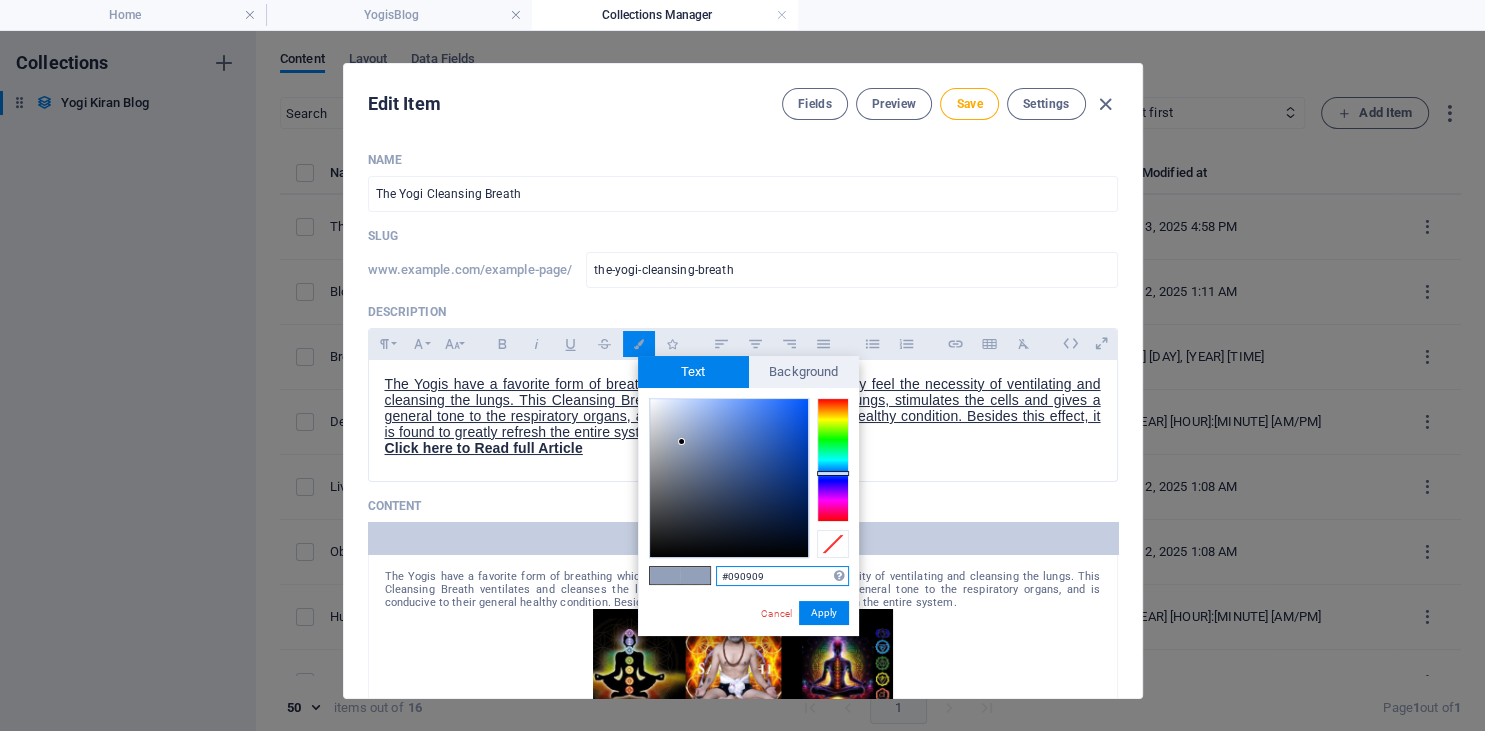 click at bounding box center (729, 478) 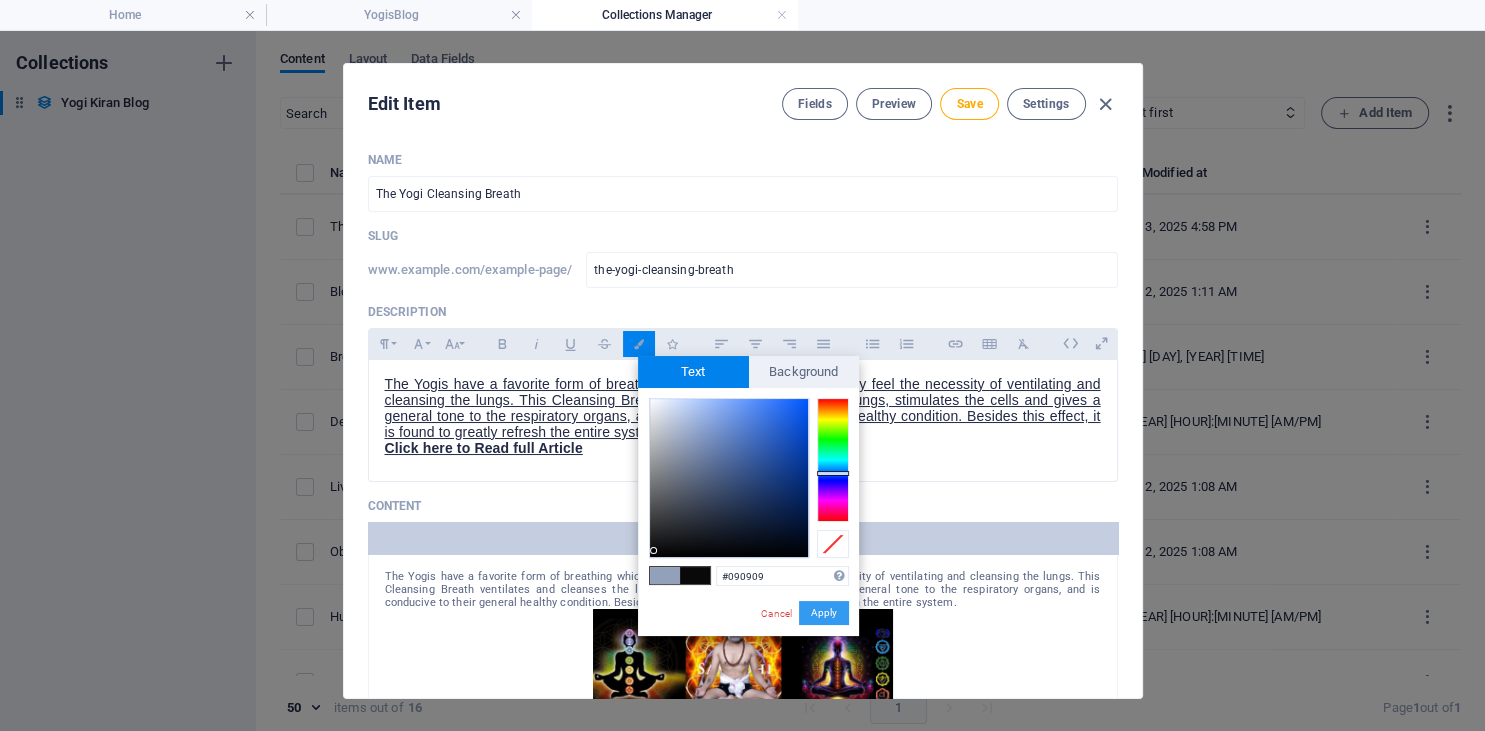 click on "Apply" at bounding box center [824, 613] 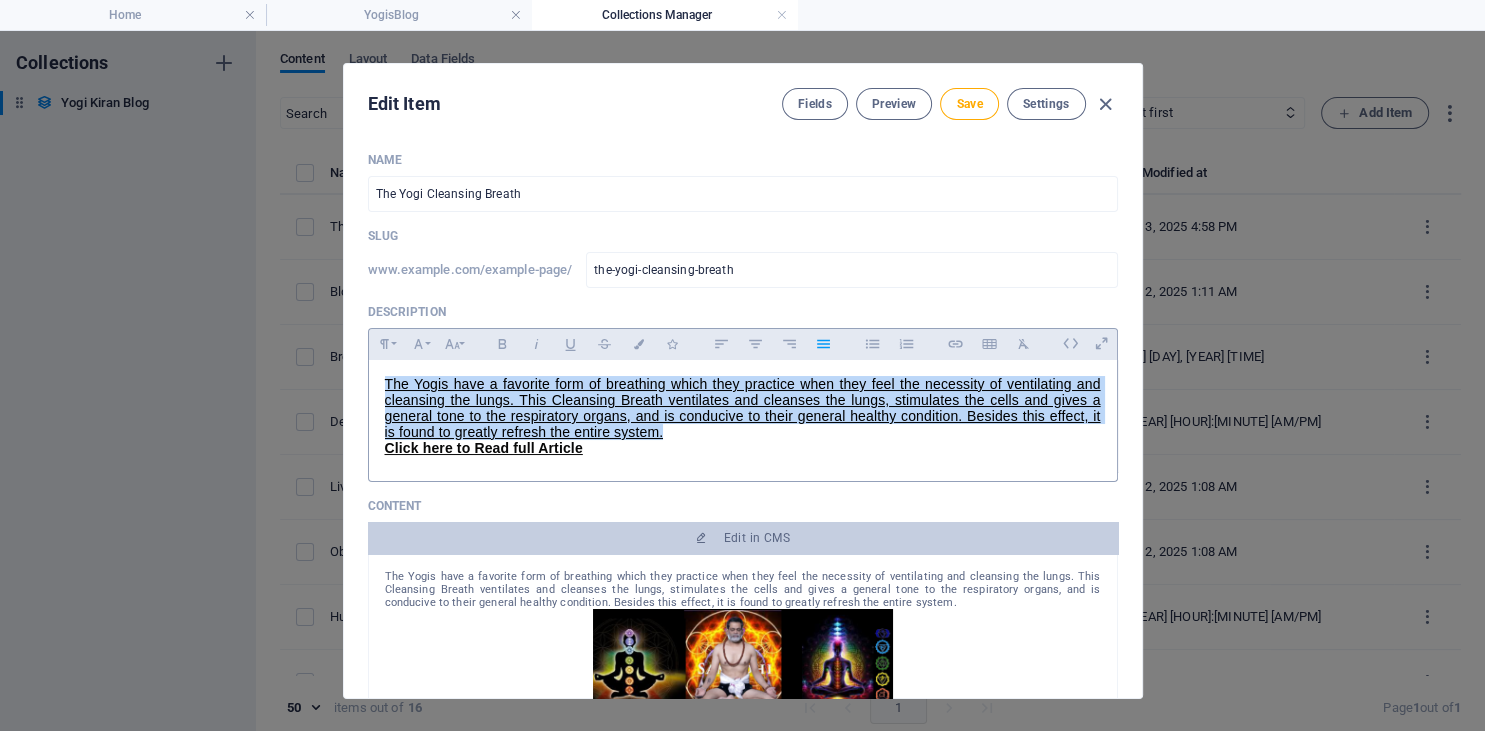 click on "The Yogis have a favorite form of breathing which they practice when they feel the necessity of ventilating and cleansing the lungs. This Cleansing Breath ventilates and cleanses the lungs, stimulates the cells and gives a general tone to the respiratory organs, and is conducive to their general healthy condition. Besides this effect, it is found to greatly refresh the entire system.  Click here to Read full Article" at bounding box center (743, 416) 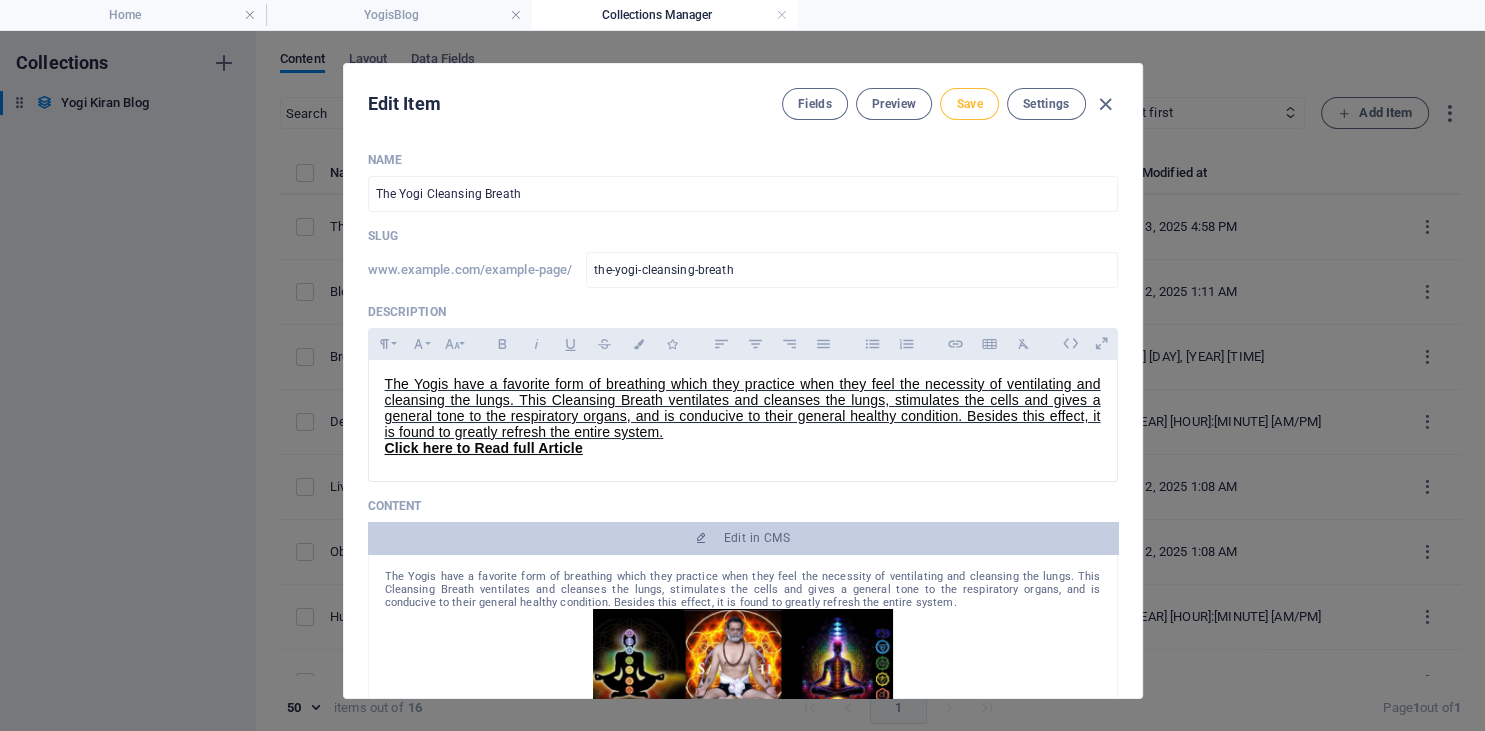 click on "Save" at bounding box center [969, 104] 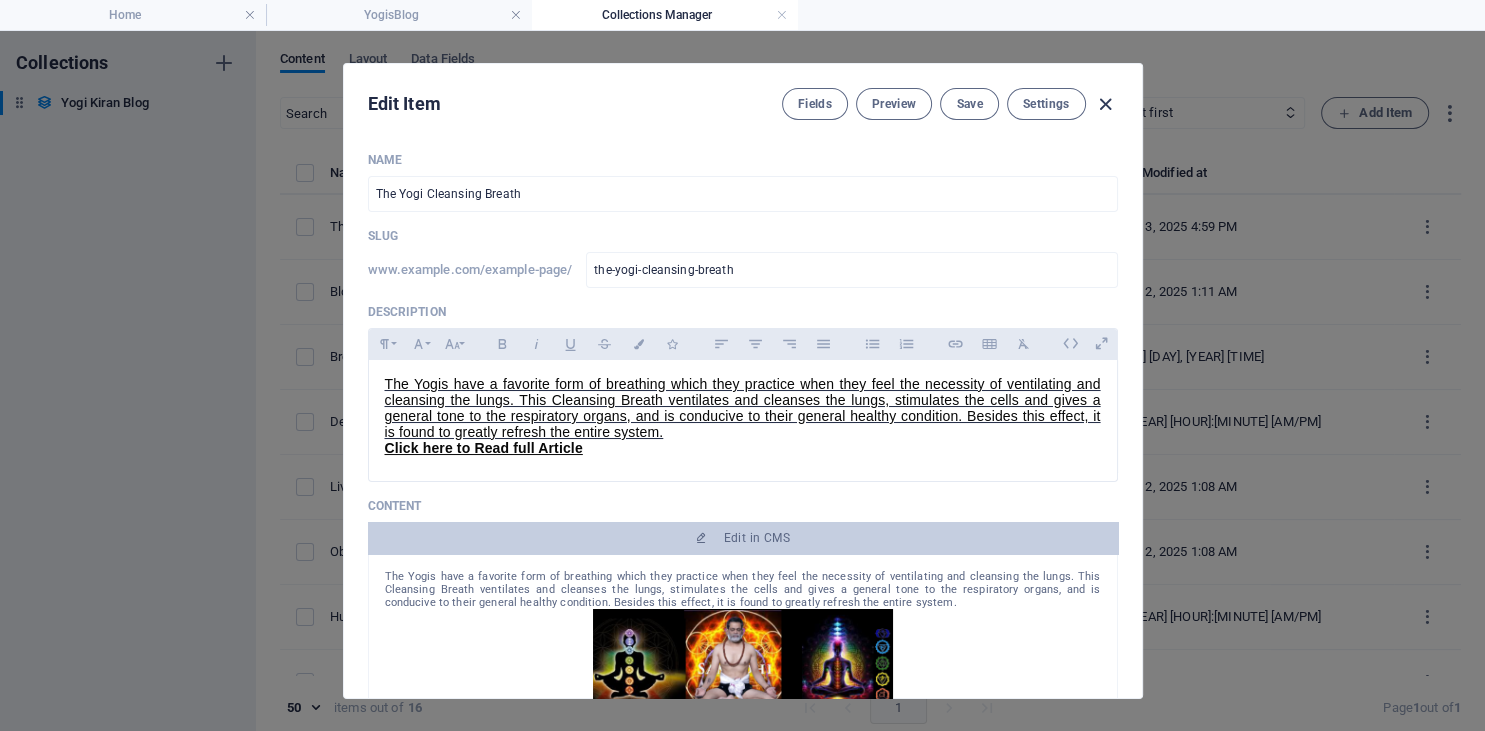 click at bounding box center [1105, 104] 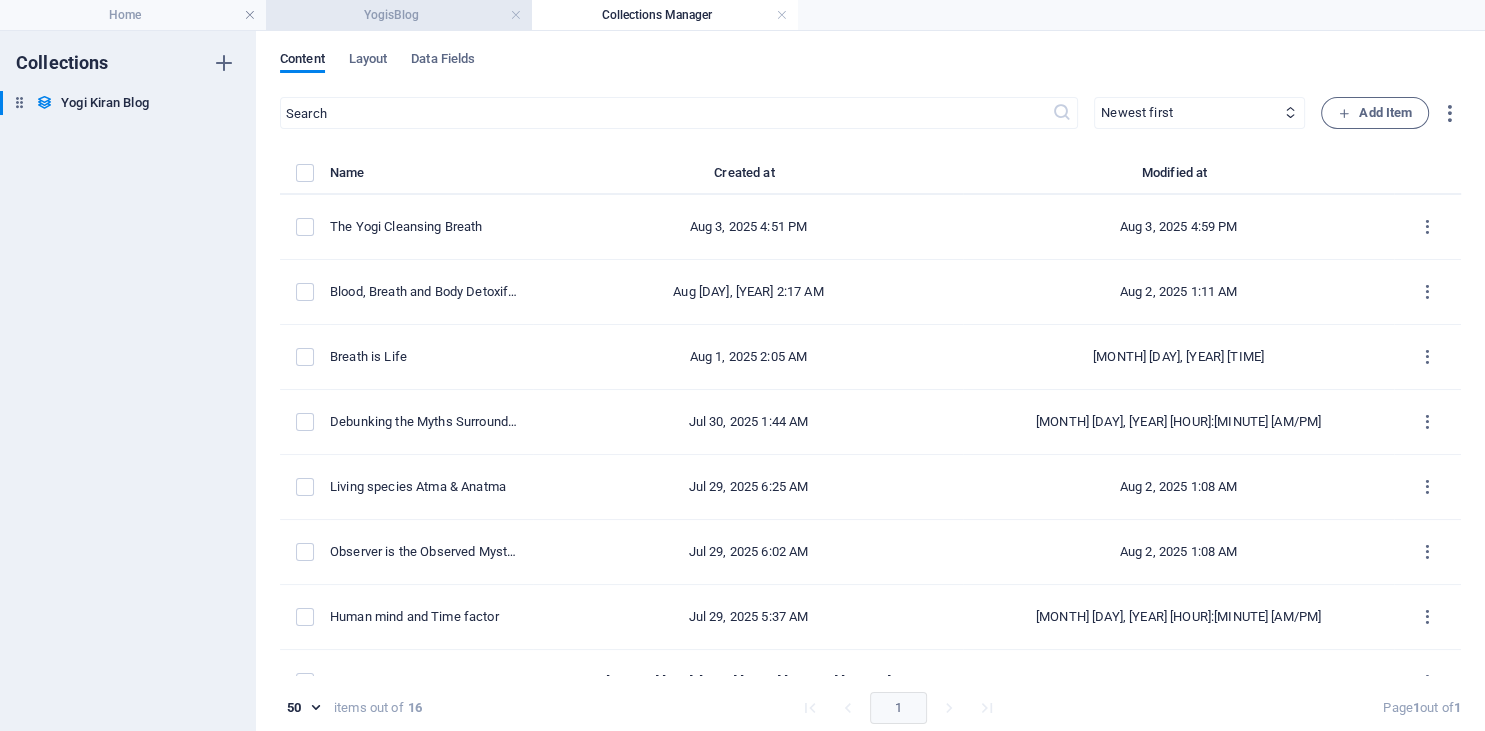 click on "YogisBlog" at bounding box center [399, 15] 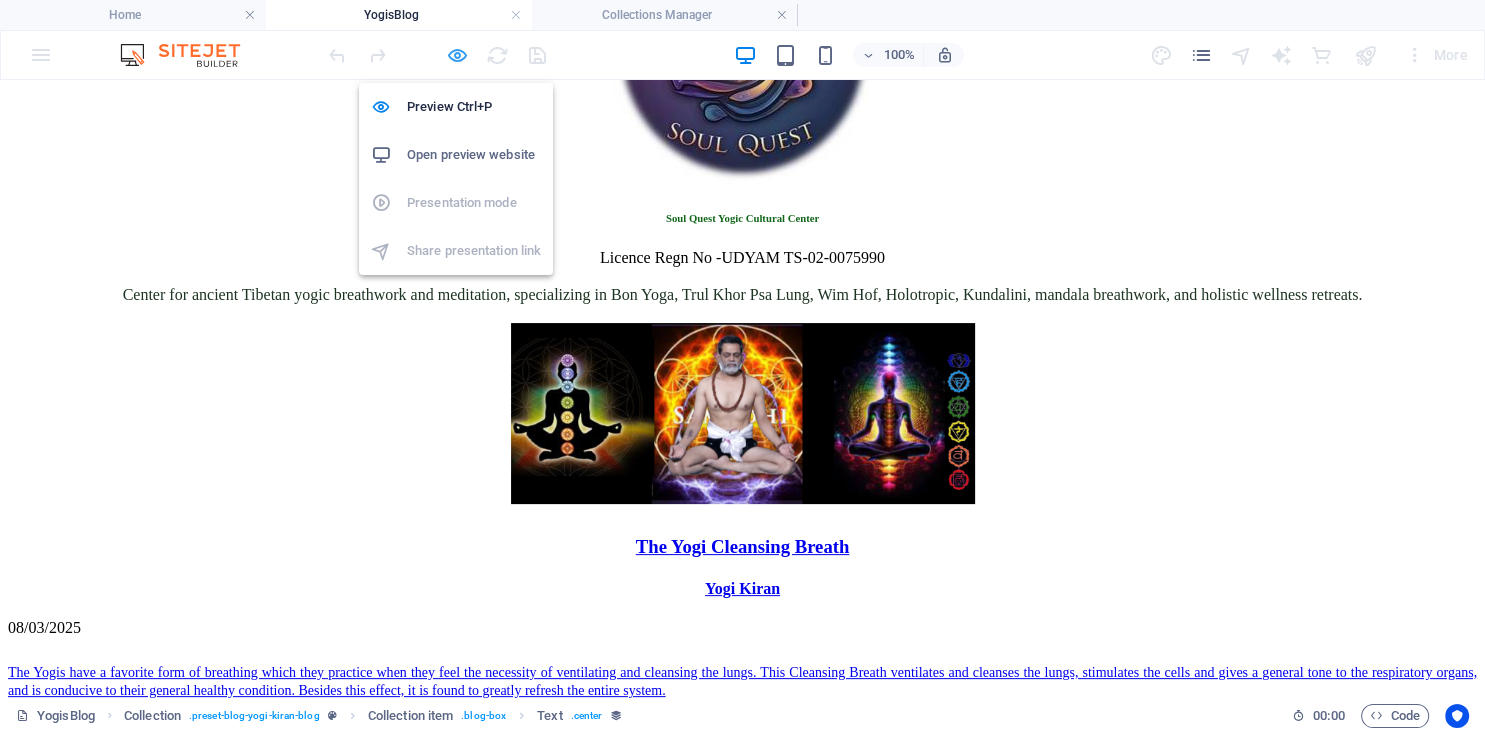 click at bounding box center [457, 55] 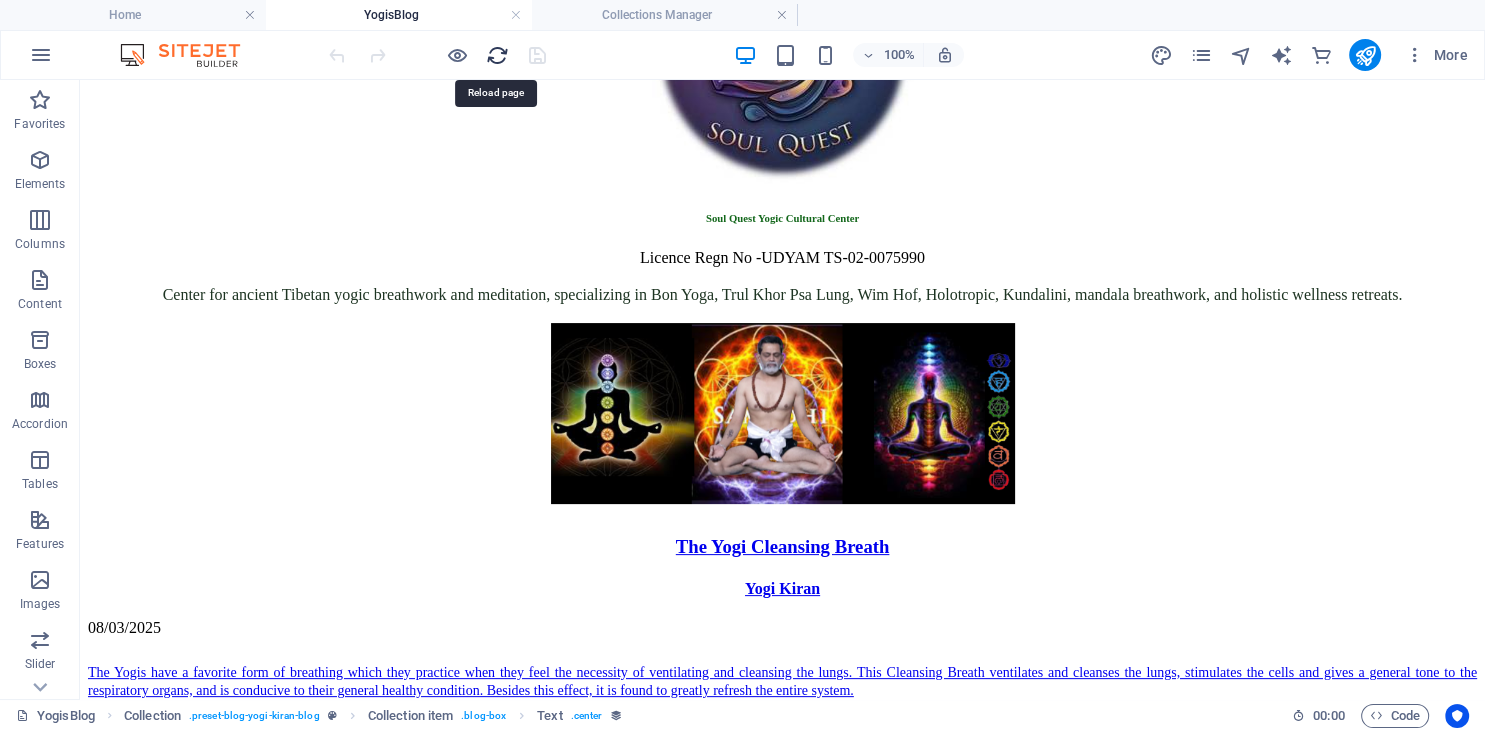 click at bounding box center [497, 55] 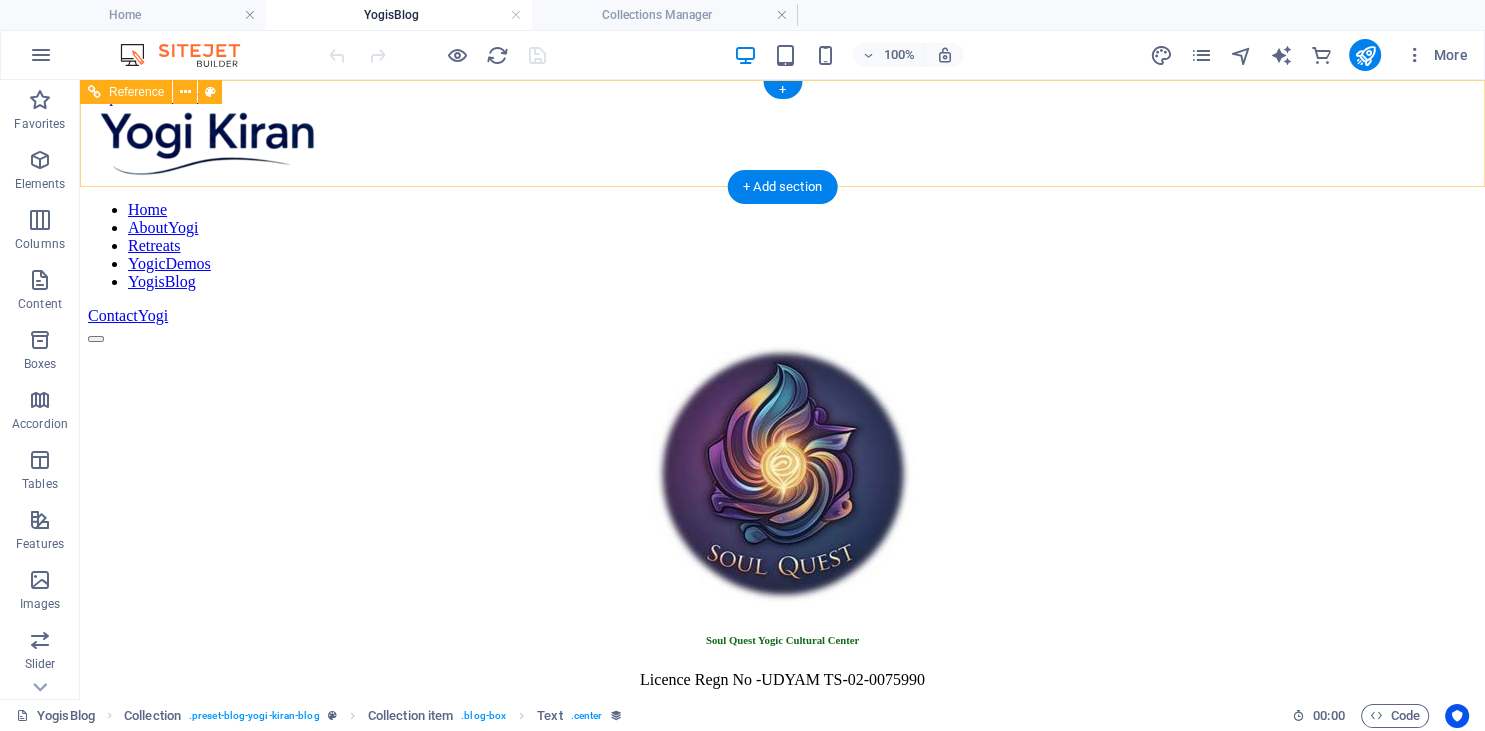 scroll, scrollTop: 0, scrollLeft: 0, axis: both 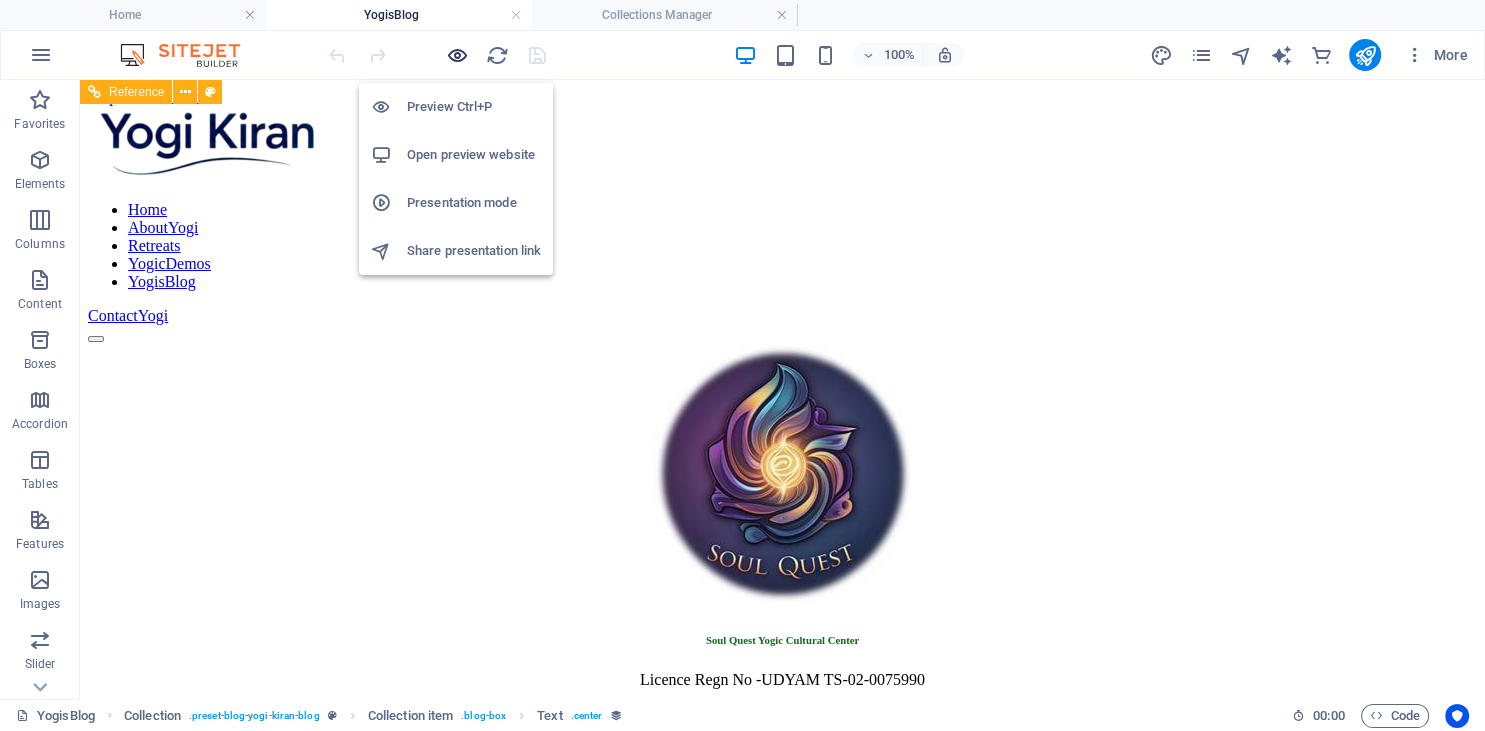 click at bounding box center (457, 55) 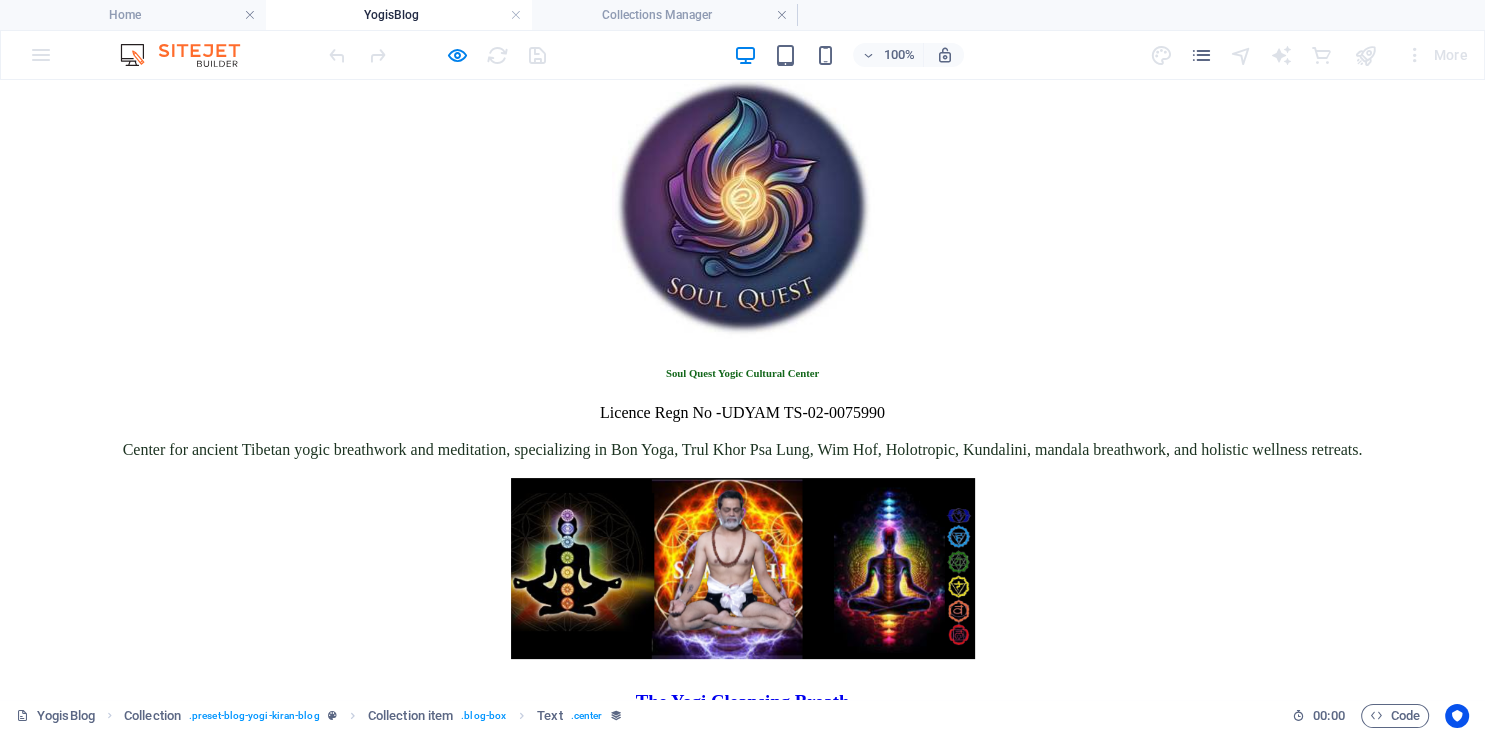 scroll, scrollTop: 211, scrollLeft: 0, axis: vertical 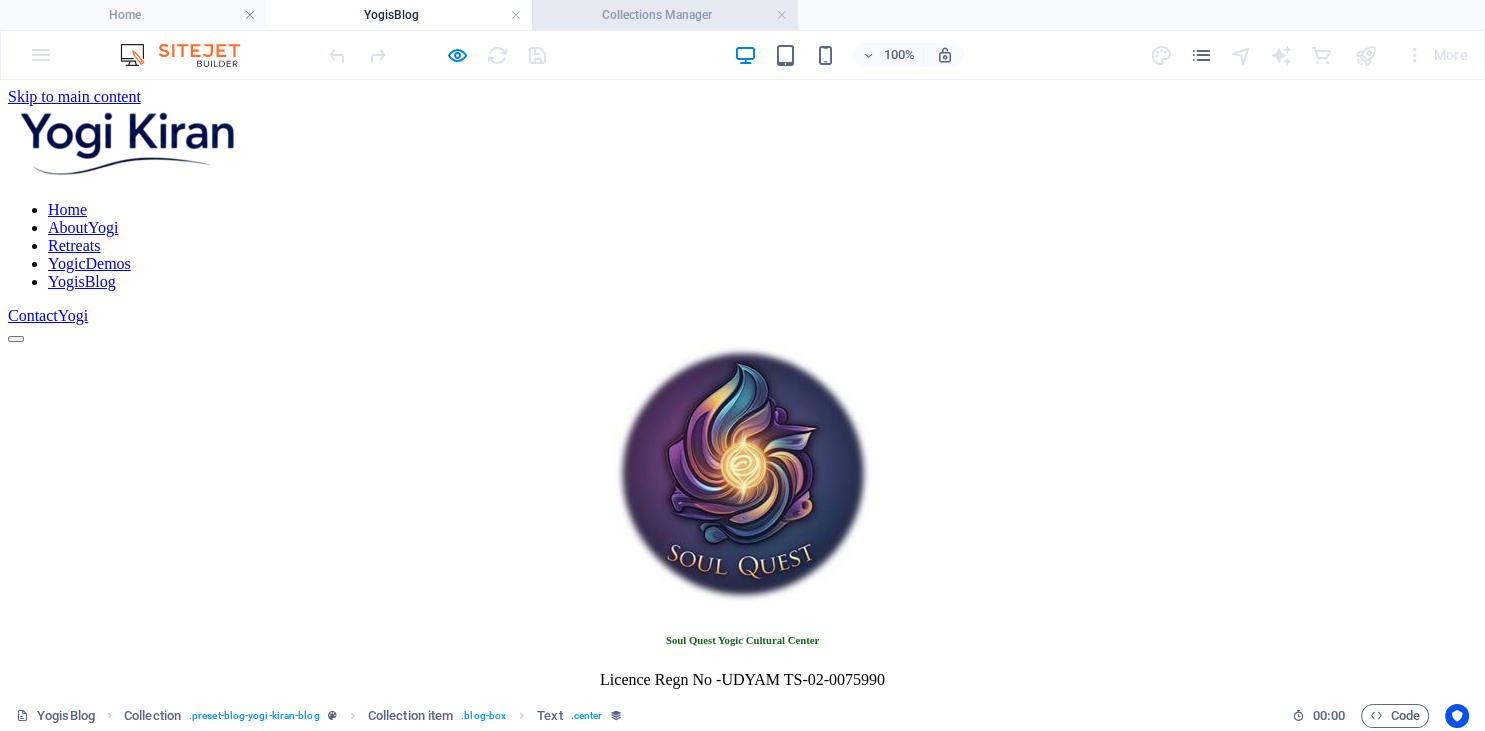 click on "Collections Manager" at bounding box center (665, 15) 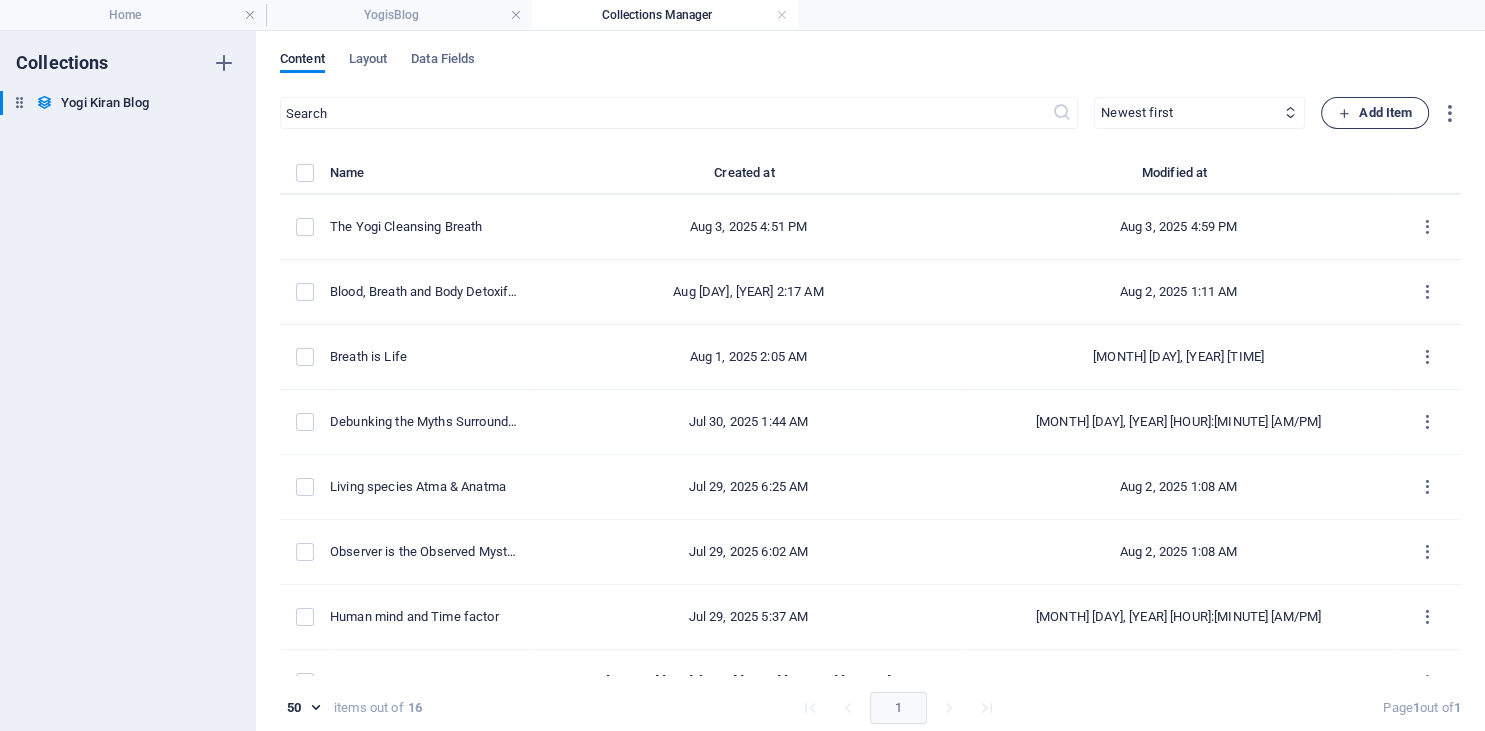 click on "Add Item" at bounding box center (1375, 113) 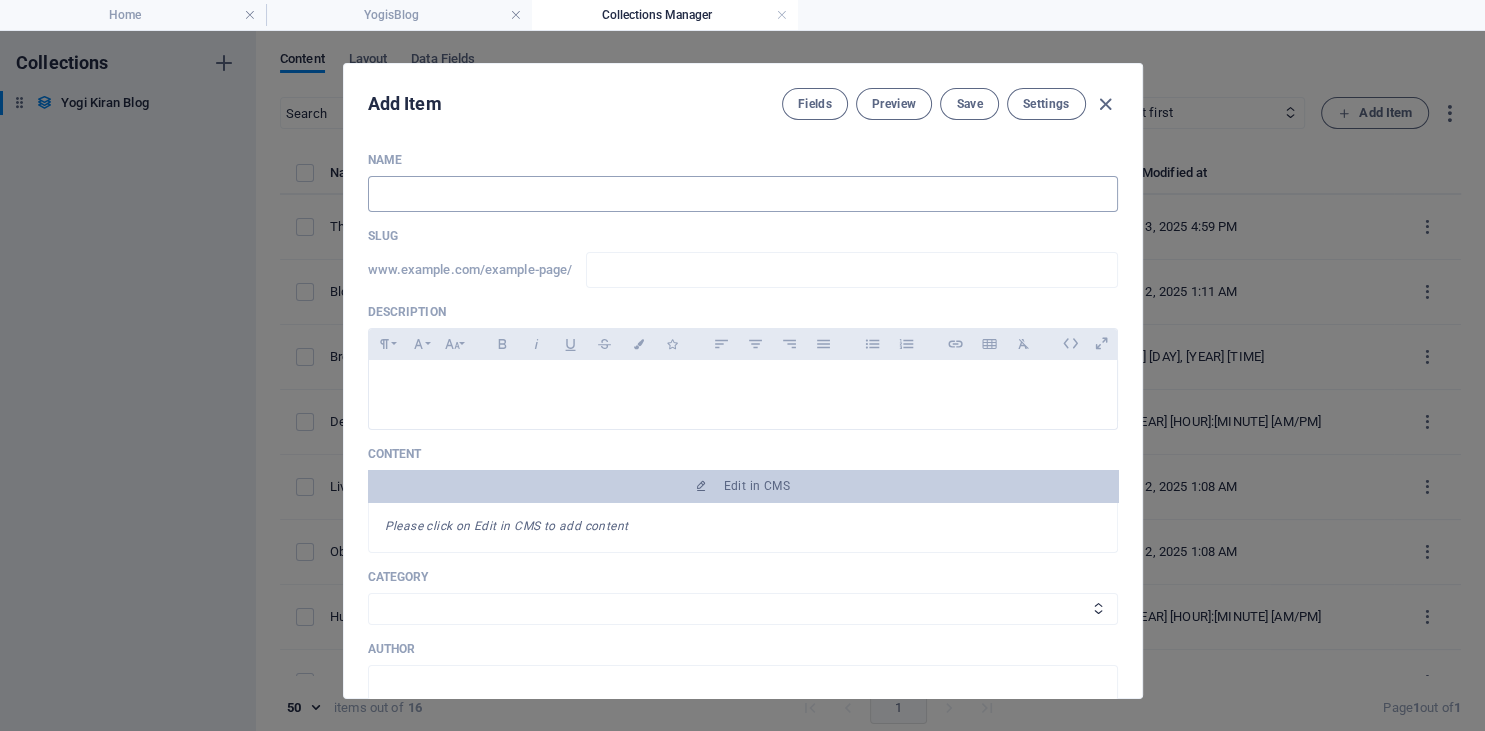 click at bounding box center [743, 194] 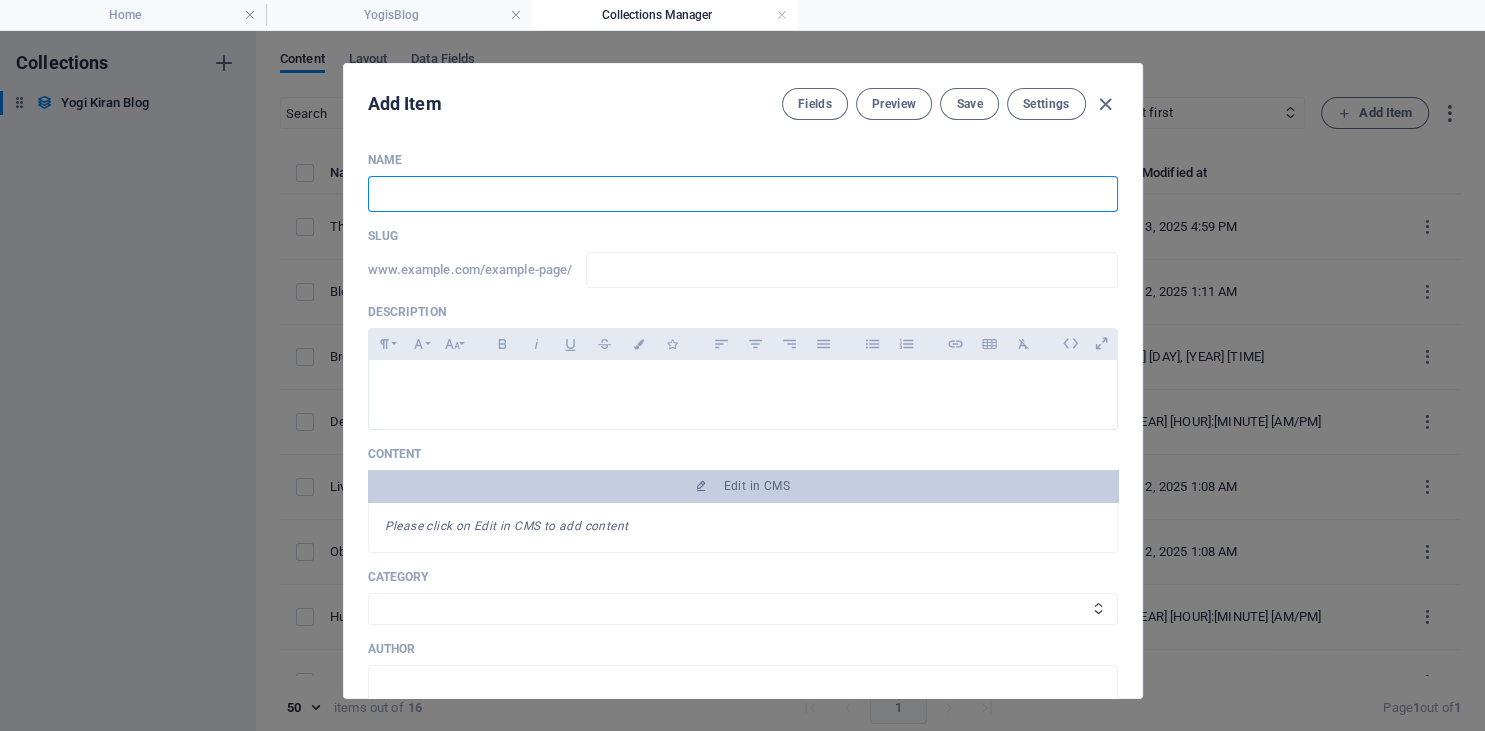 paste on "The Yogi Nerve Vitalizing Breath" 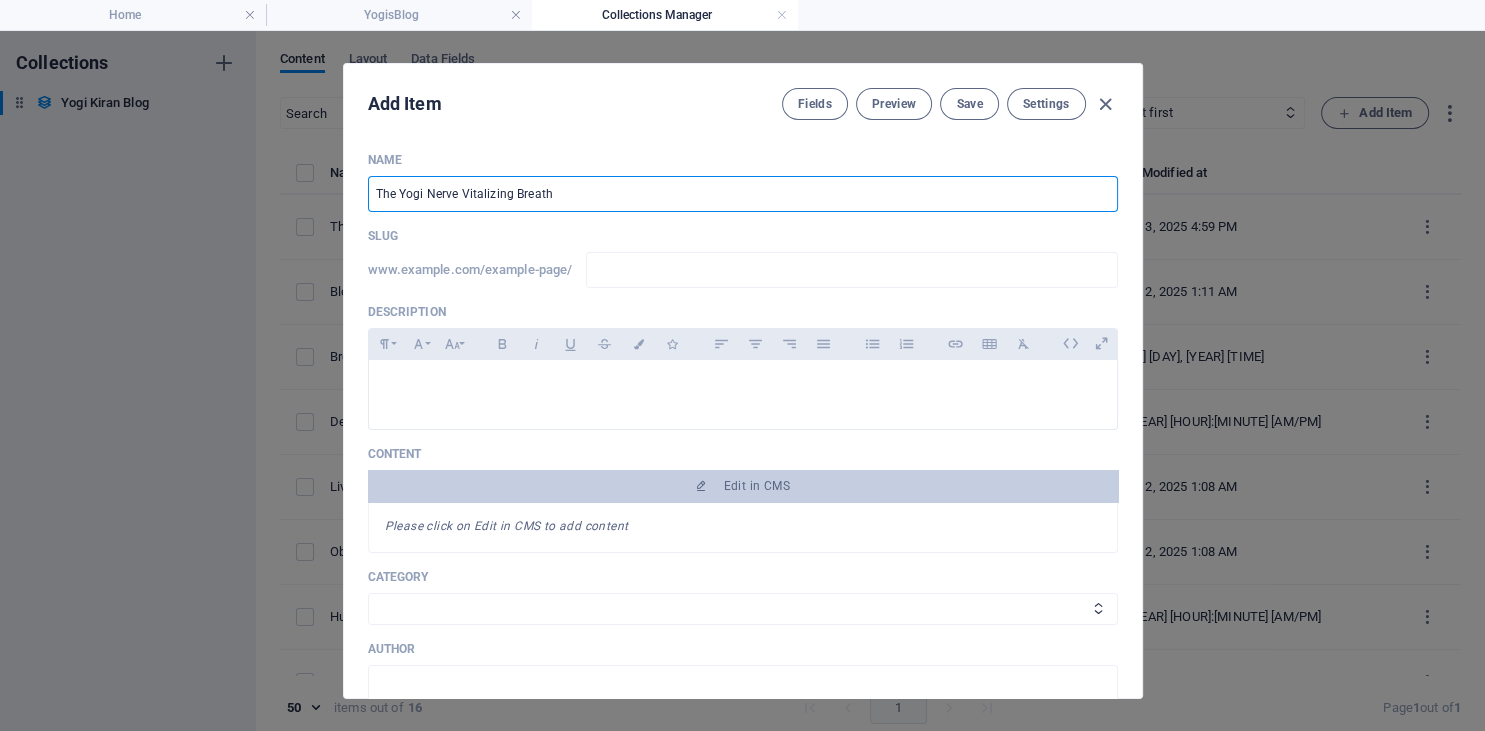 type on "the-yogi-nerve-vitalizing-breath" 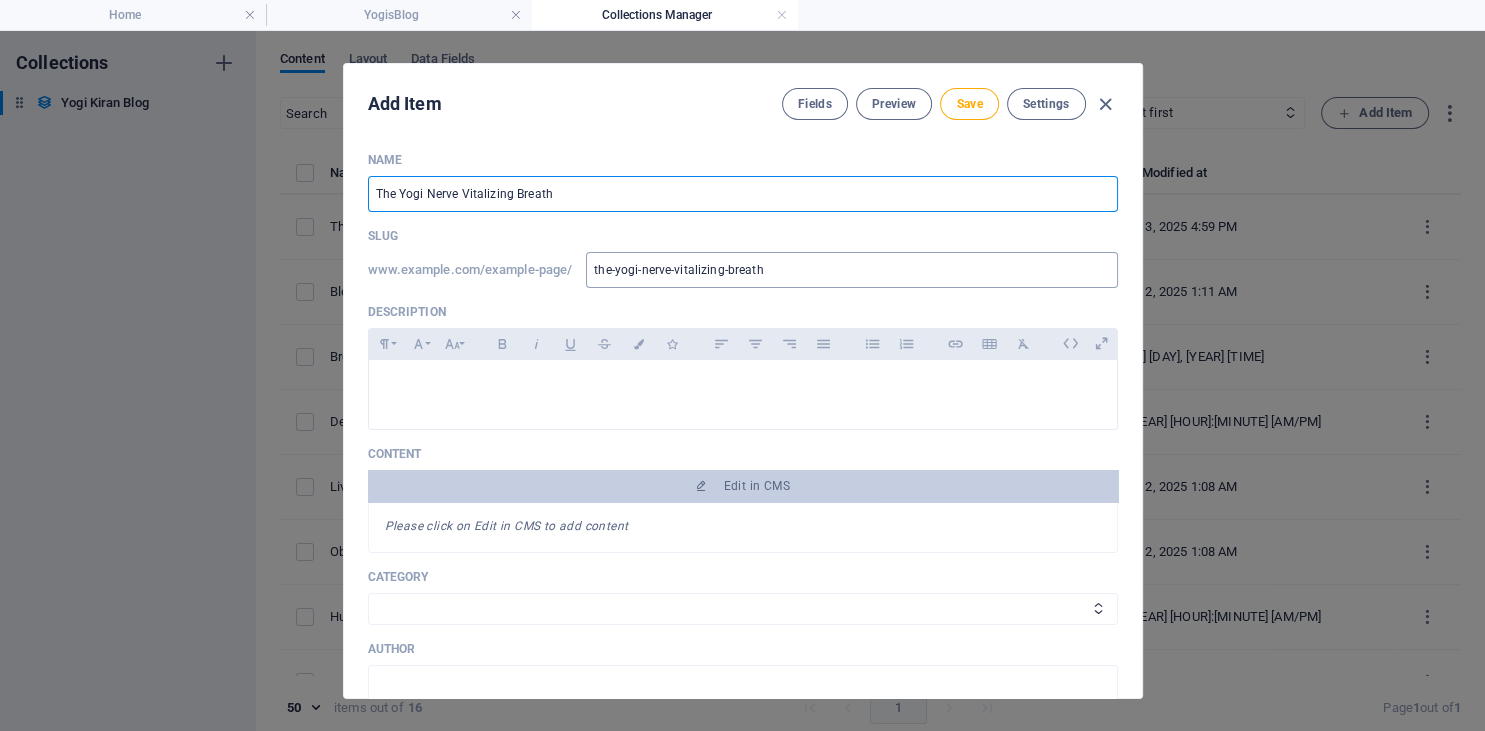 type on "The Yogi Nerve Vitalizing Breath" 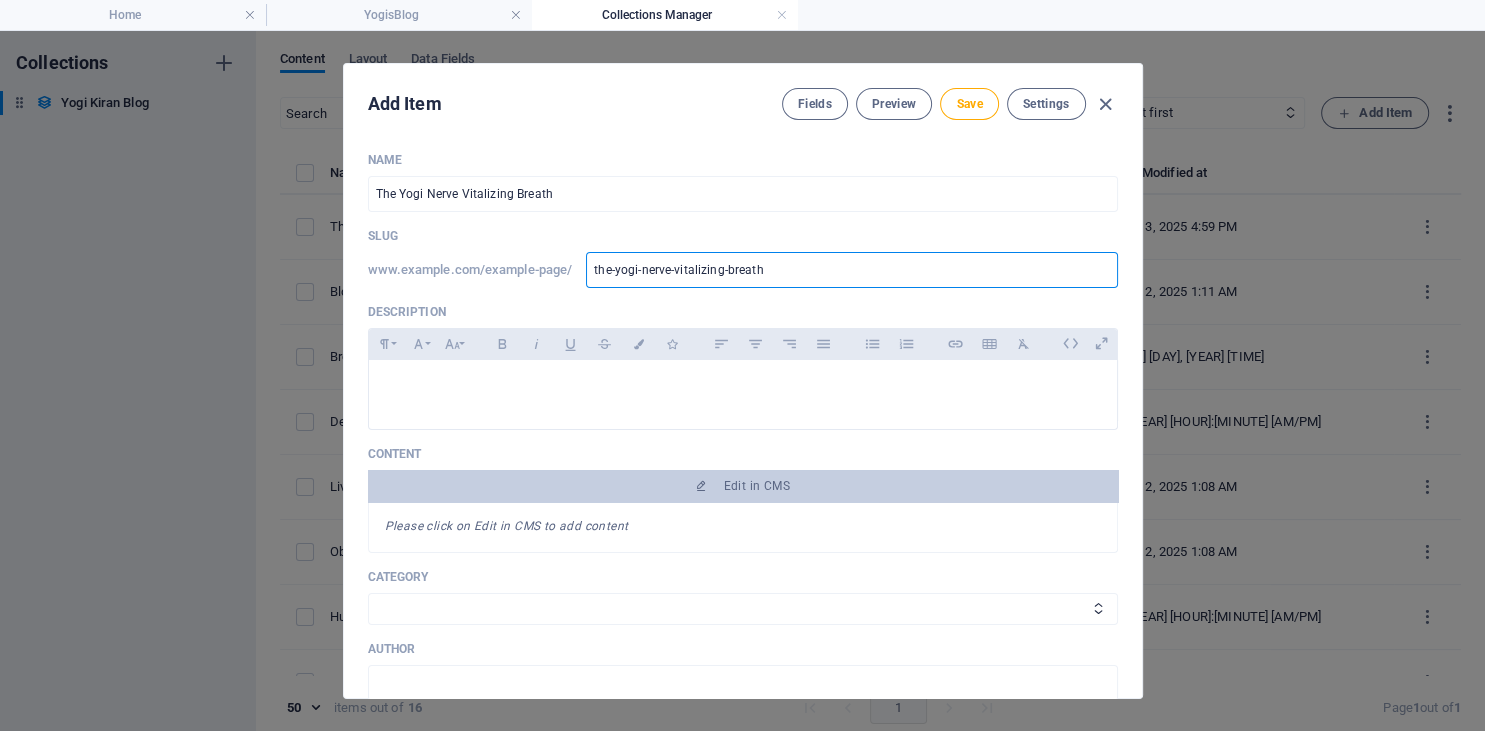 drag, startPoint x: 737, startPoint y: 266, endPoint x: 489, endPoint y: 268, distance: 248.00807 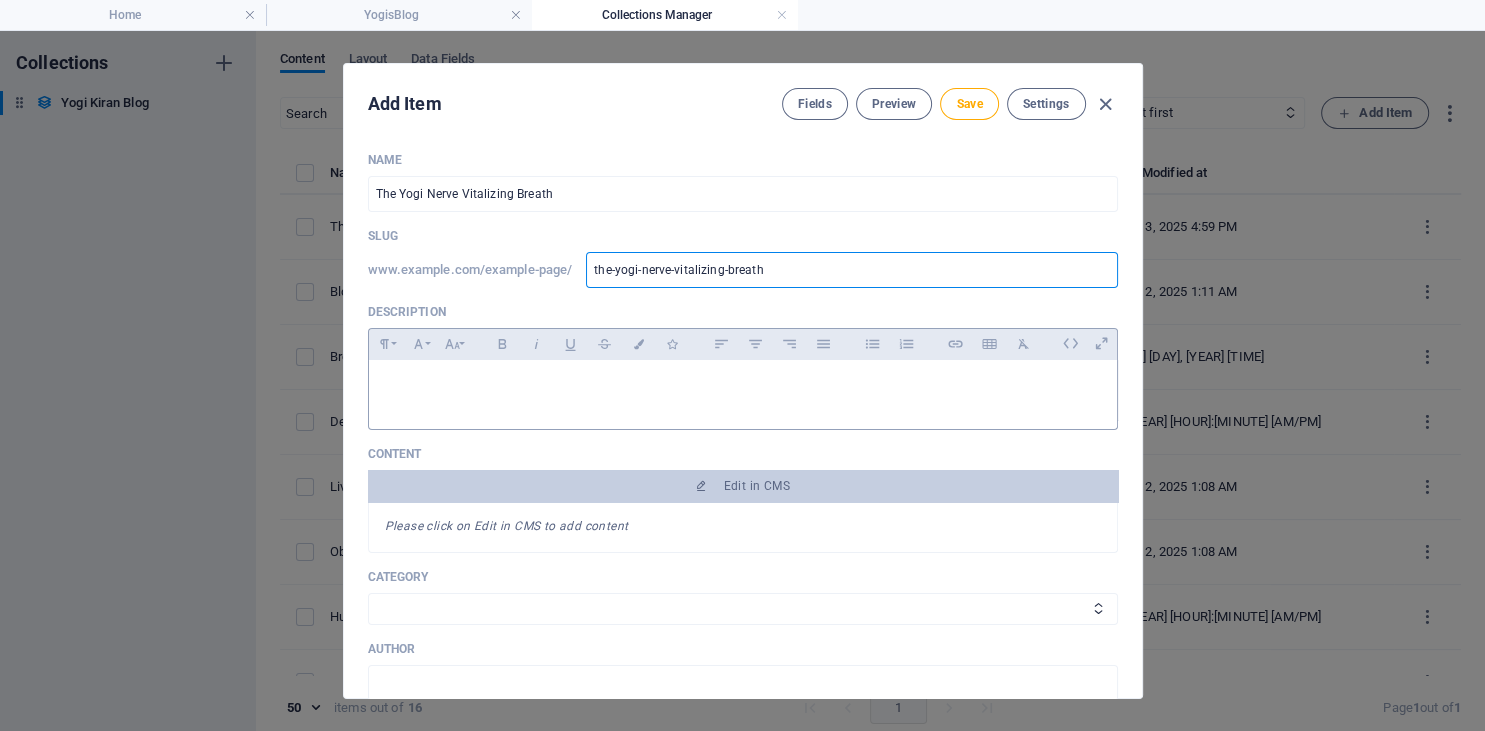 click at bounding box center (743, 385) 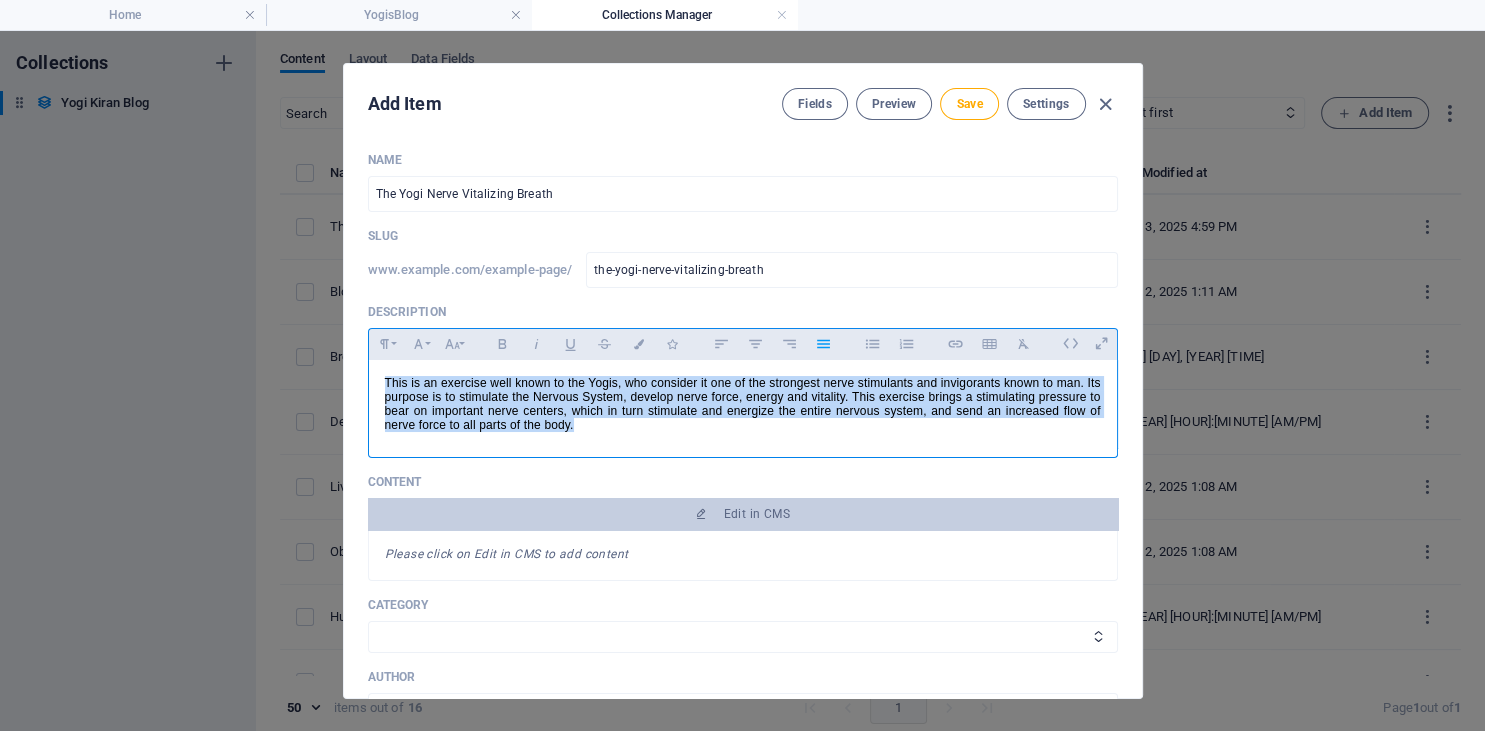 drag, startPoint x: 578, startPoint y: 430, endPoint x: 336, endPoint y: 354, distance: 253.6533 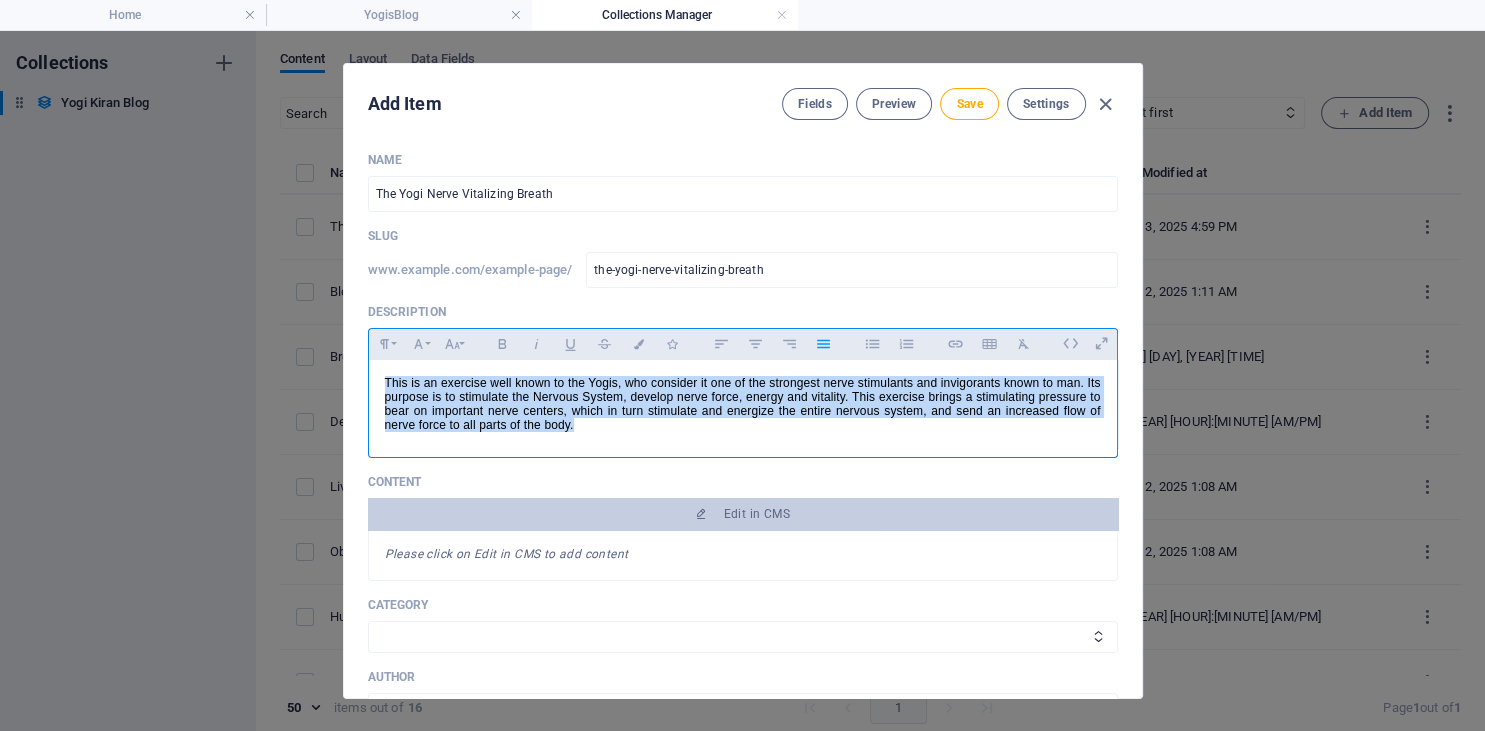 click on "This is an exercise well known to the Yogis, who consider it one of the strongest nerve stimulants and invigorants known to man. Its purpose is to stimulate the Nervous System, develop nerve force, energy and vitality. This exercise brings a stimulating pressure to bear on important nerve centers, which in turn stimulate and energize the entire nervous system, and send an increased flow of nerve force to all parts of the body." at bounding box center (743, 404) 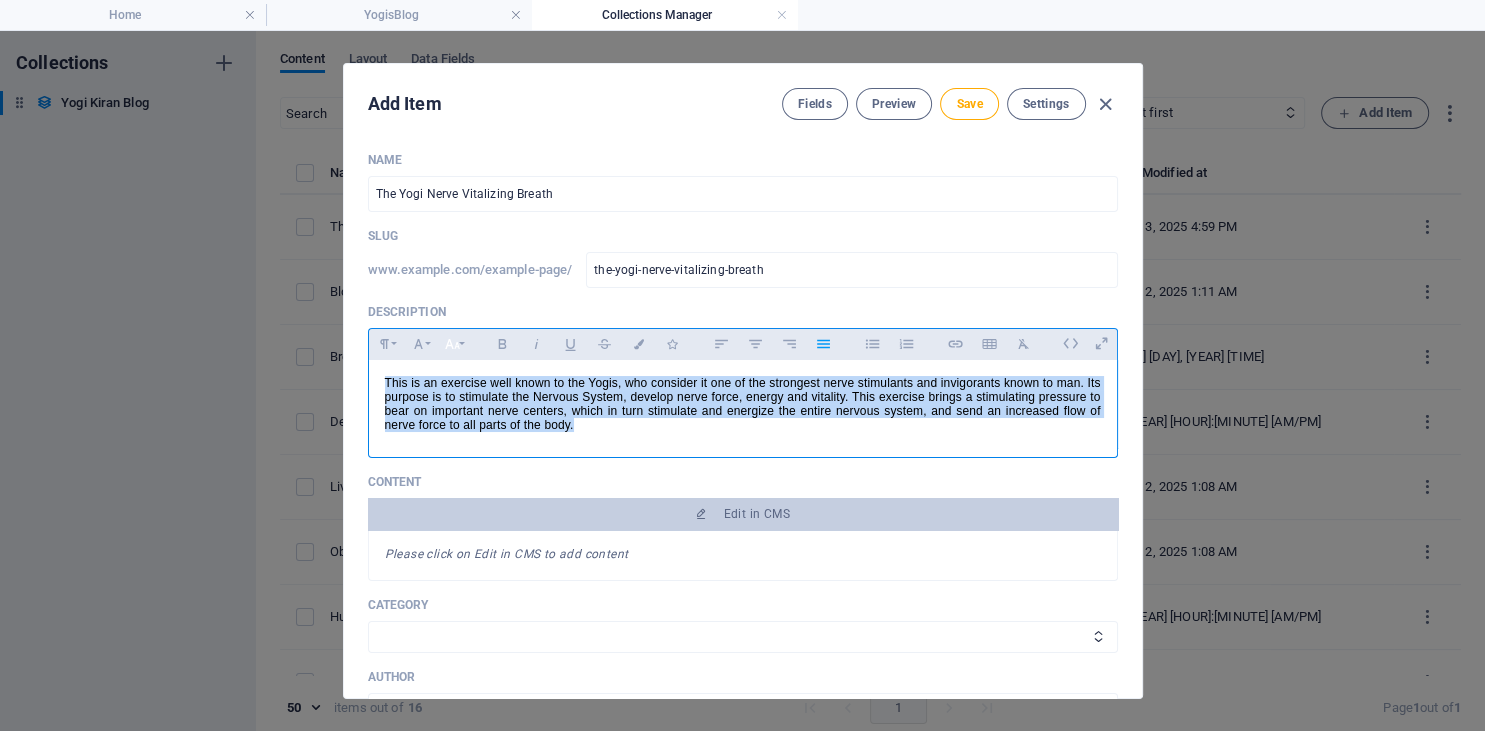 click 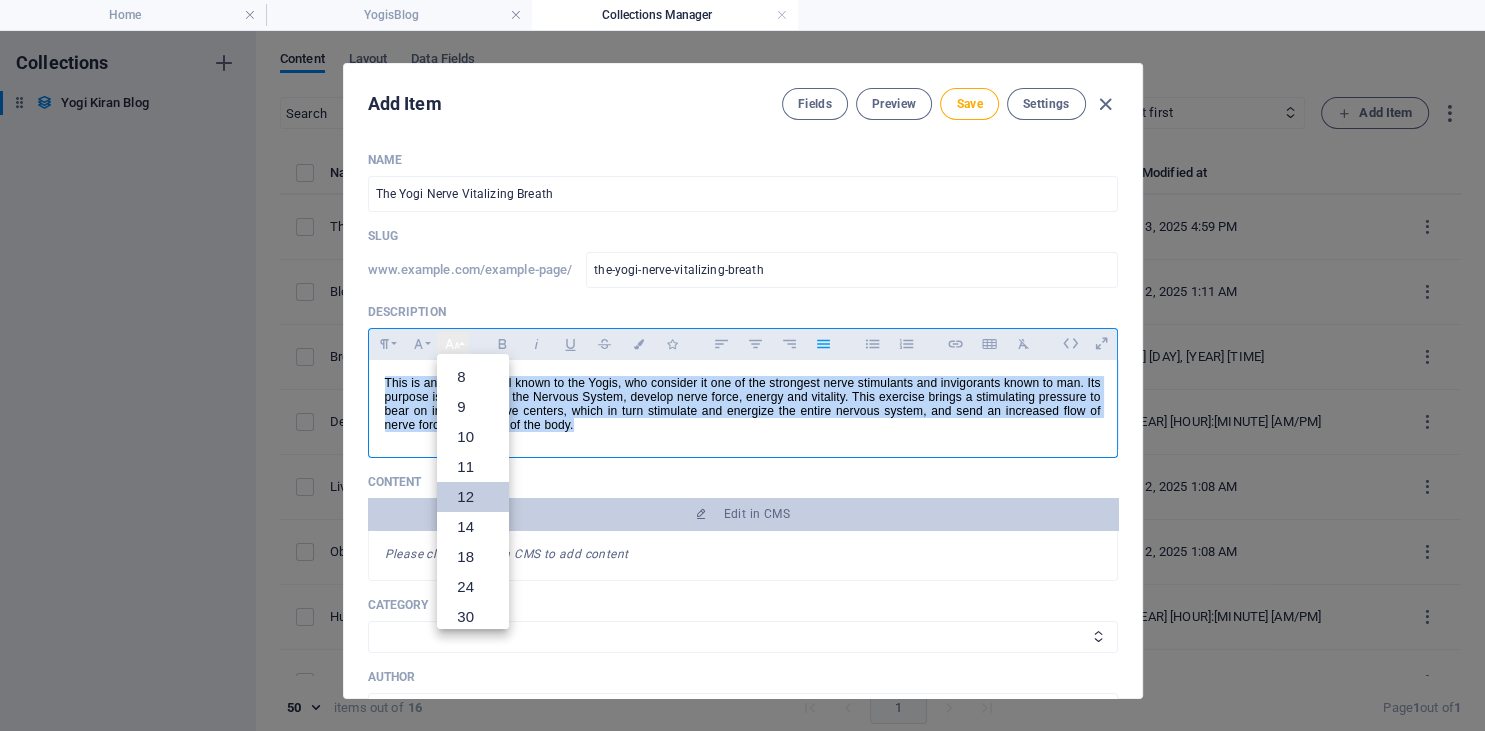 scroll, scrollTop: 143, scrollLeft: 0, axis: vertical 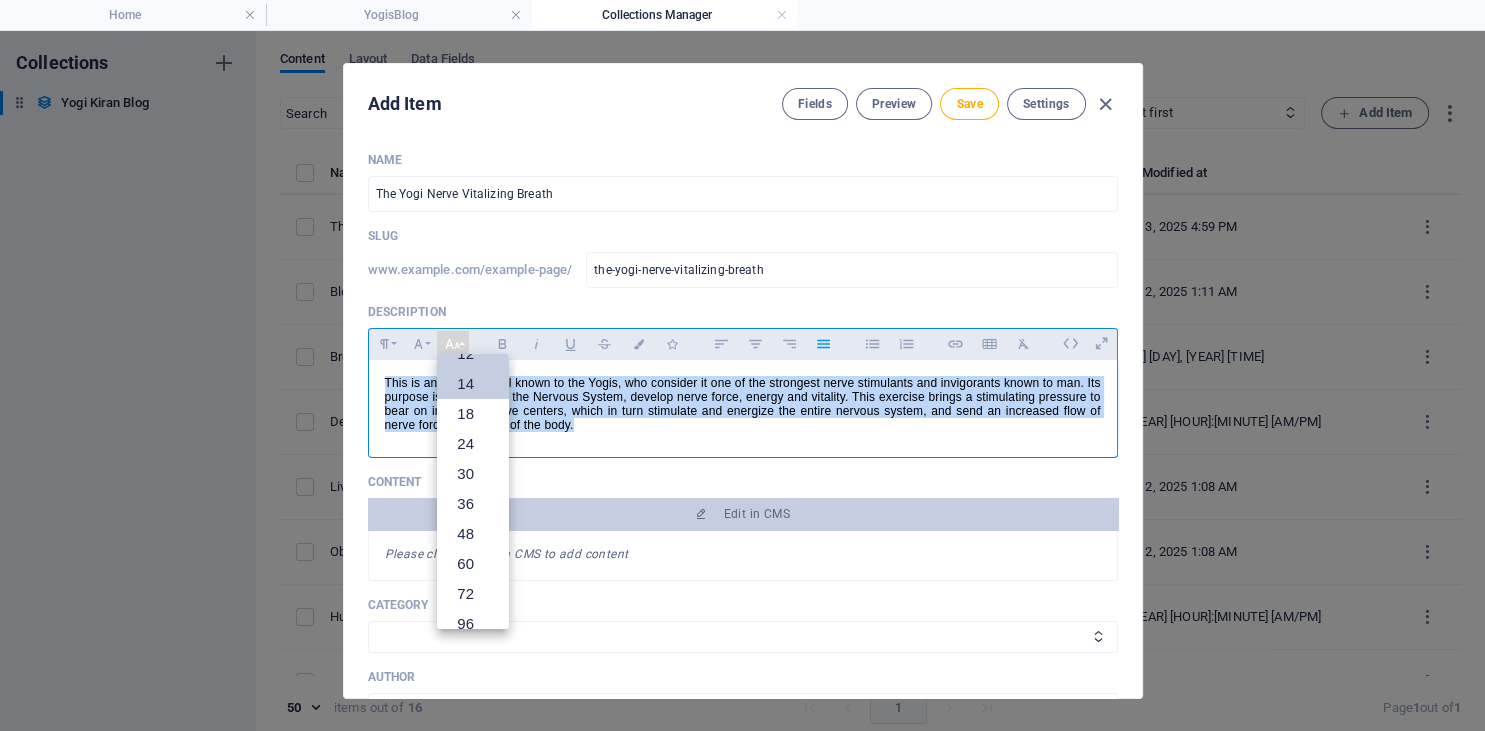 click on "14" at bounding box center (473, 384) 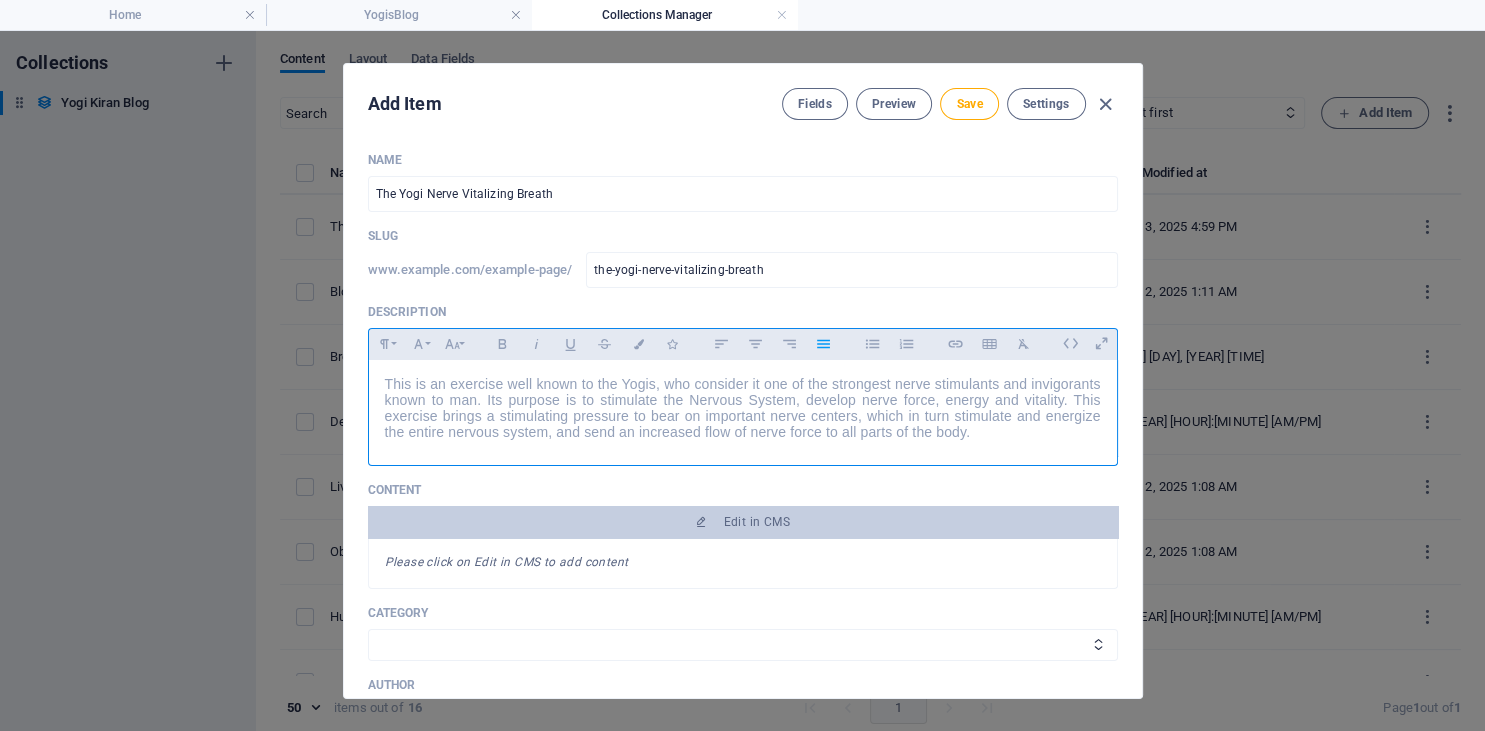 click on "This is an exercise well known to the Yogis, who consider it one of the strongest nerve stimulants and invigorants known to man. Its purpose is to stimulate the Nervous System, develop nerve force, energy and vitality. This exercise brings a stimulating pressure to bear on important nerve centers, which in turn stimulate and energize the entire nervous system, and send an increased flow of nerve force to all parts of the body." at bounding box center [743, 408] 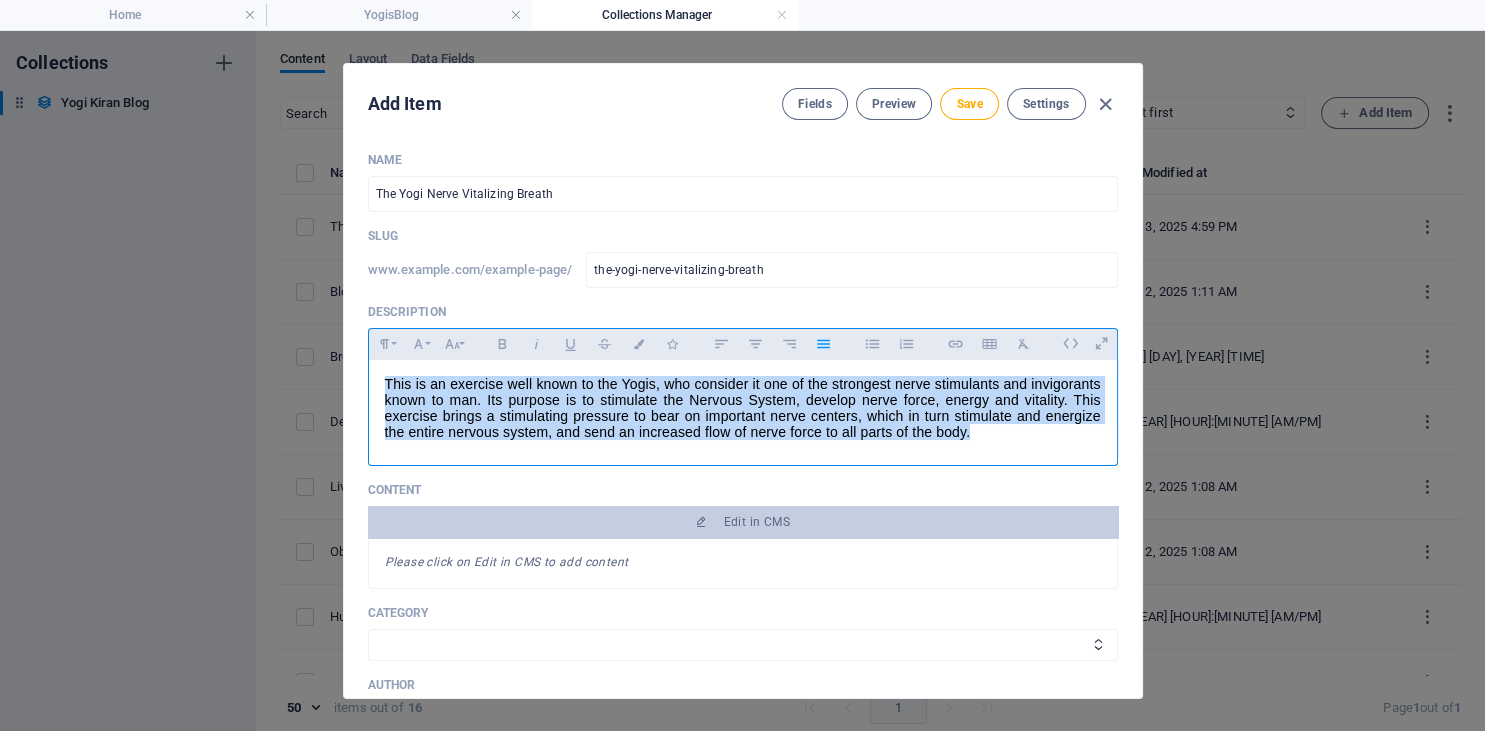 drag, startPoint x: 988, startPoint y: 445, endPoint x: 339, endPoint y: 380, distance: 652.2469 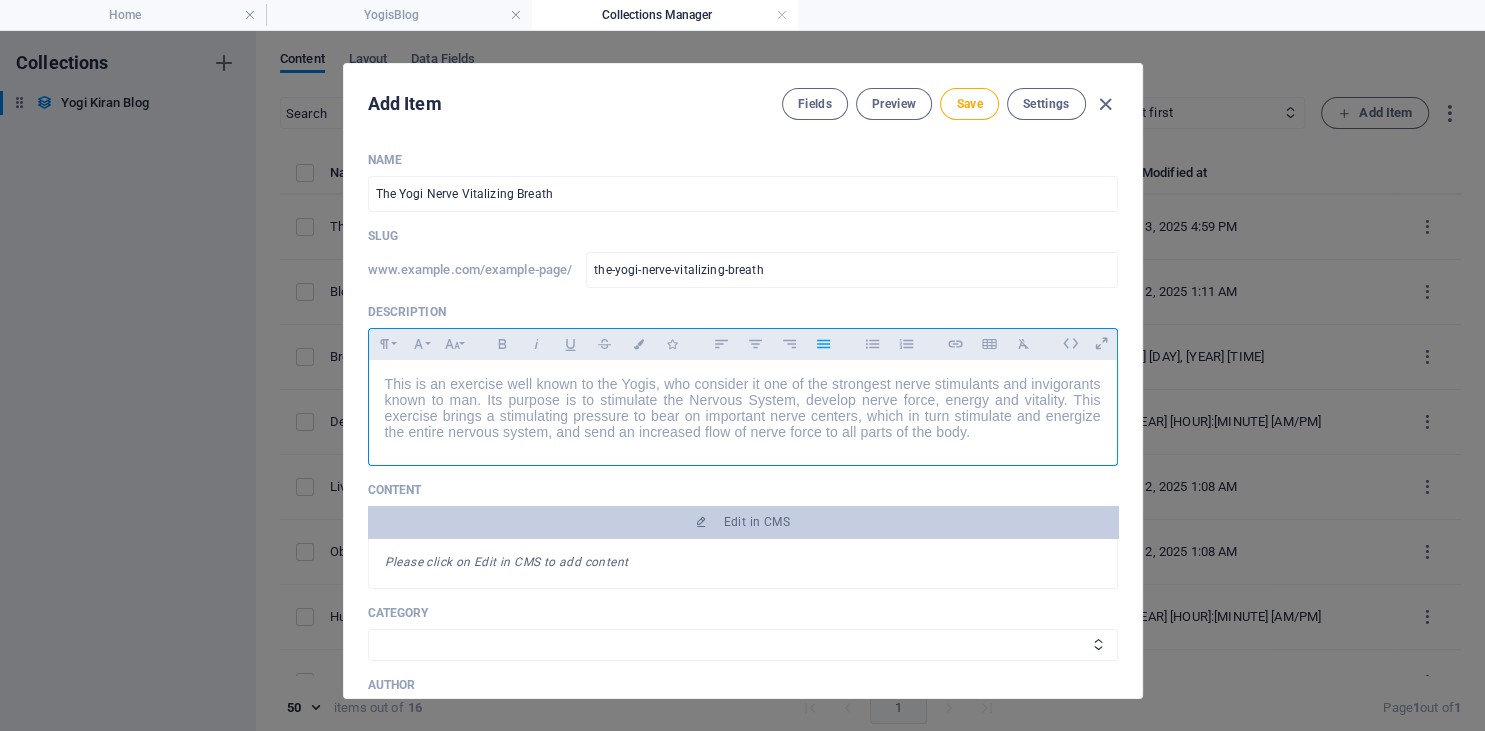 click on "This is an exercise well known to the Yogis, who consider it one of the strongest nerve stimulants and invigorants known to man. Its purpose is to stimulate the Nervous System, develop nerve force, energy and vitality. This exercise brings a stimulating pressure to bear on important nerve centers, which in turn stimulate and energize the entire nervous system, and send an increased flow of nerve force to all parts of the body." at bounding box center [743, 408] 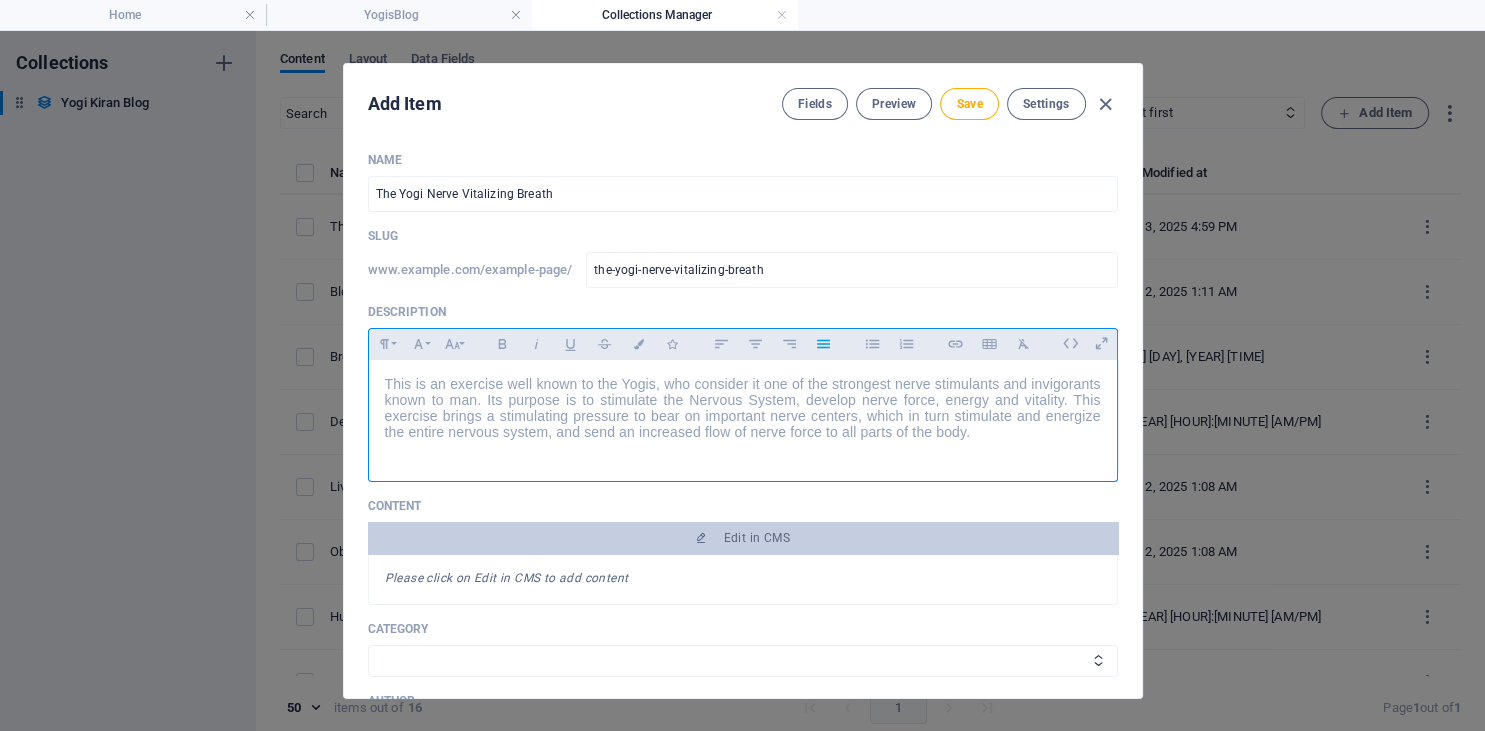 type 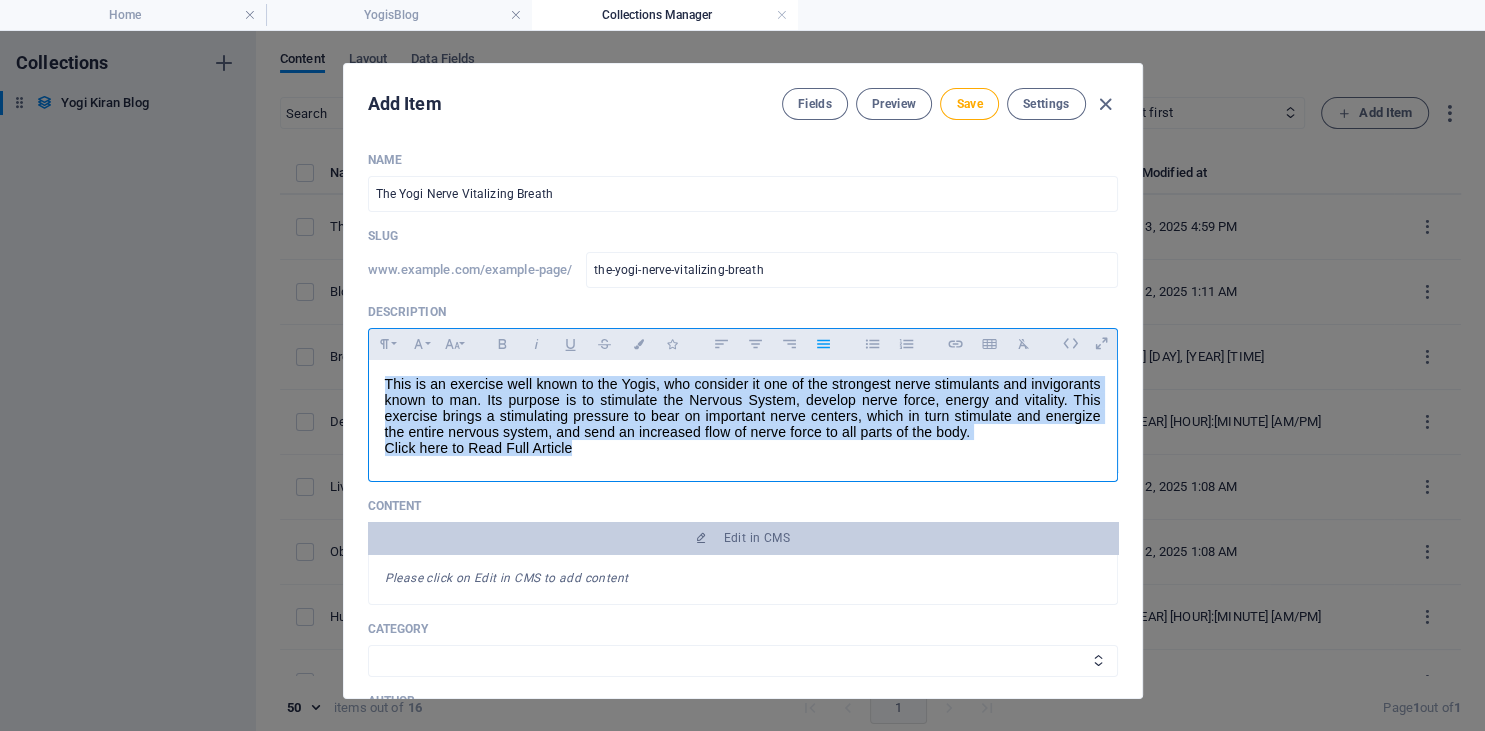 drag, startPoint x: 590, startPoint y: 461, endPoint x: 322, endPoint y: 371, distance: 282.70834 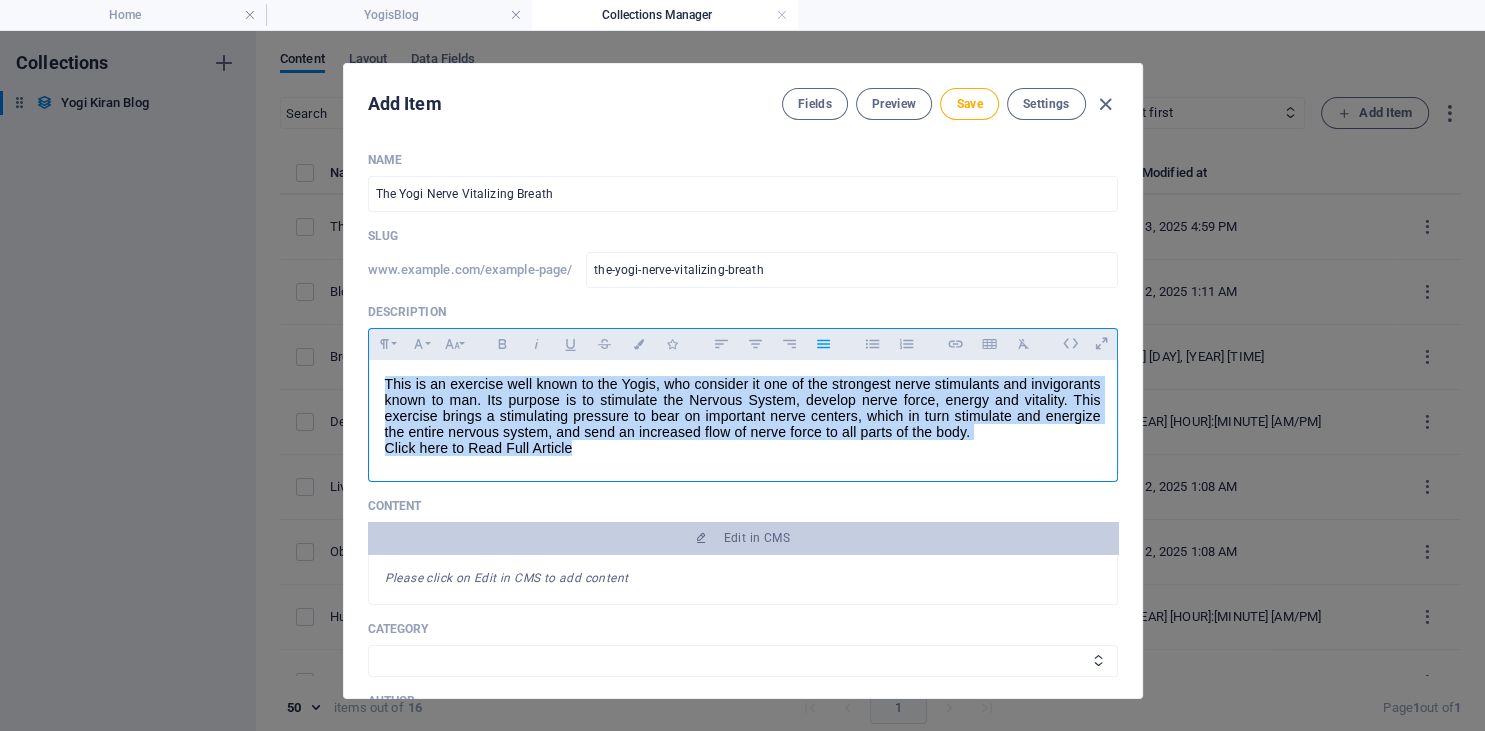 click on "This is an exercise well known to the Yogis, who consider it one of the strongest nerve stimulants and invigorants known to man. Its purpose is to stimulate the Nervous System, develop nerve force, energy and vitality. This exercise brings a stimulating pressure to bear on important nerve centers, which in turn stimulate and energize the entire nervous system, and send an increased flow of nerve force to all parts of the body. Click here to Read Full Article" at bounding box center [743, 416] 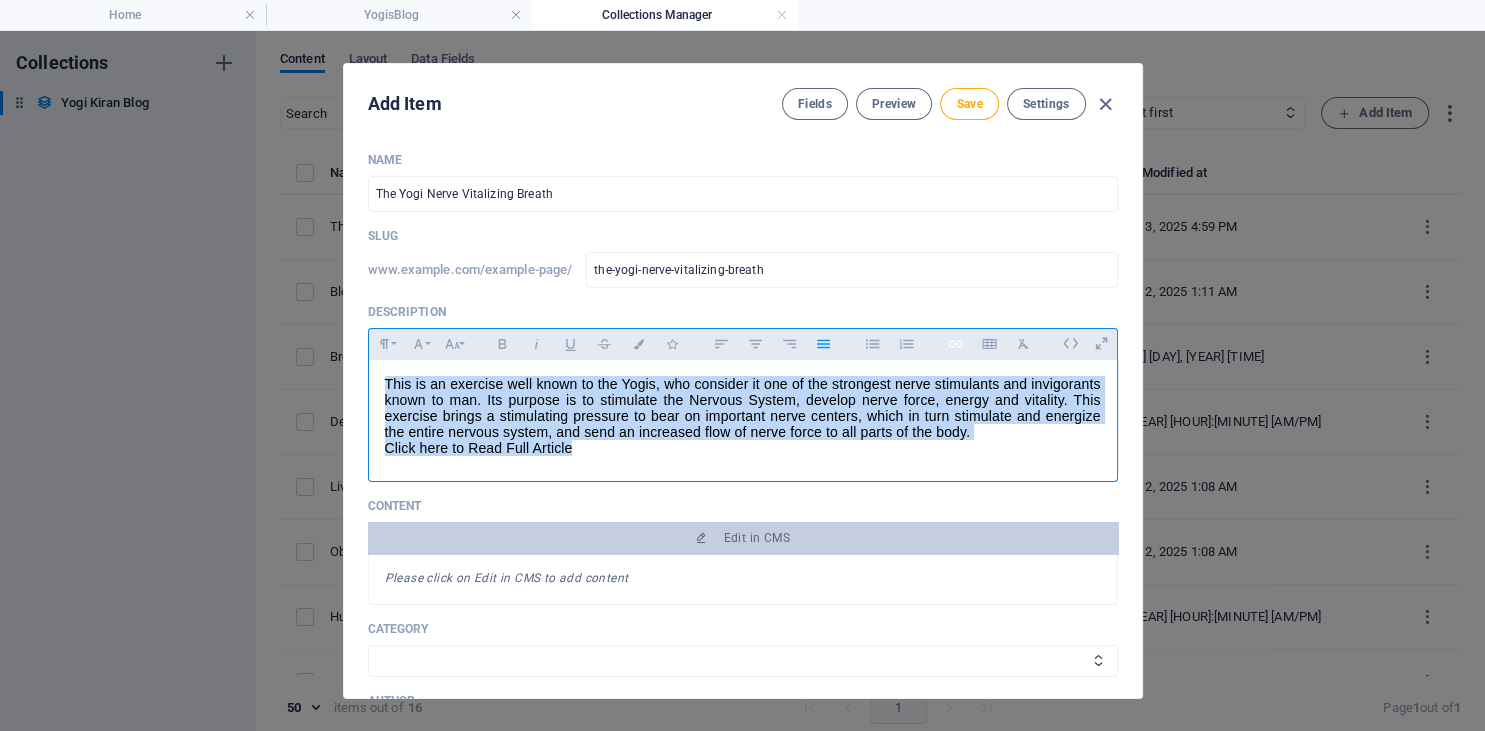 click 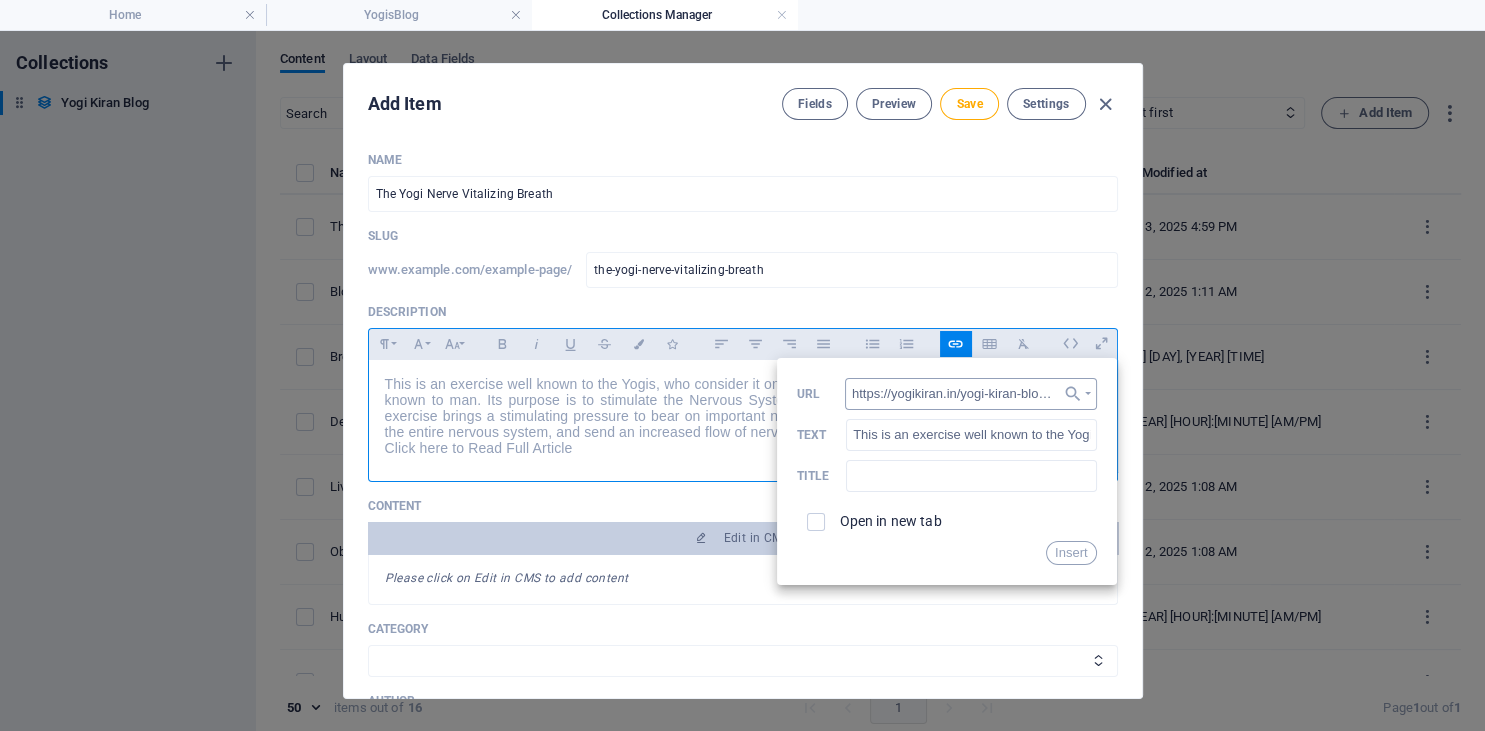 scroll, scrollTop: 0, scrollLeft: 211, axis: horizontal 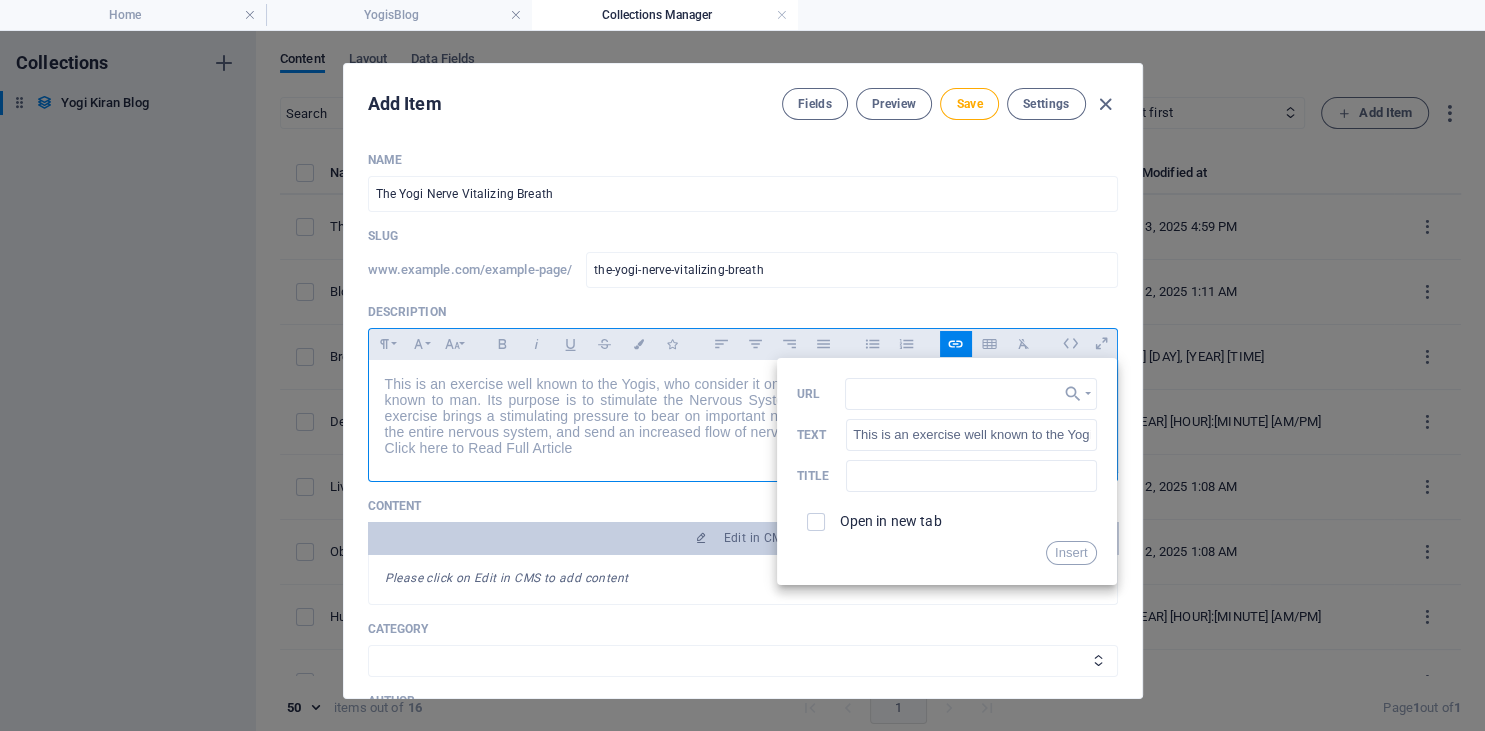 type on "https://yogikiran.in/yogi-kiran-blog-item/the-yogi-nerve-vitalizing-breath" 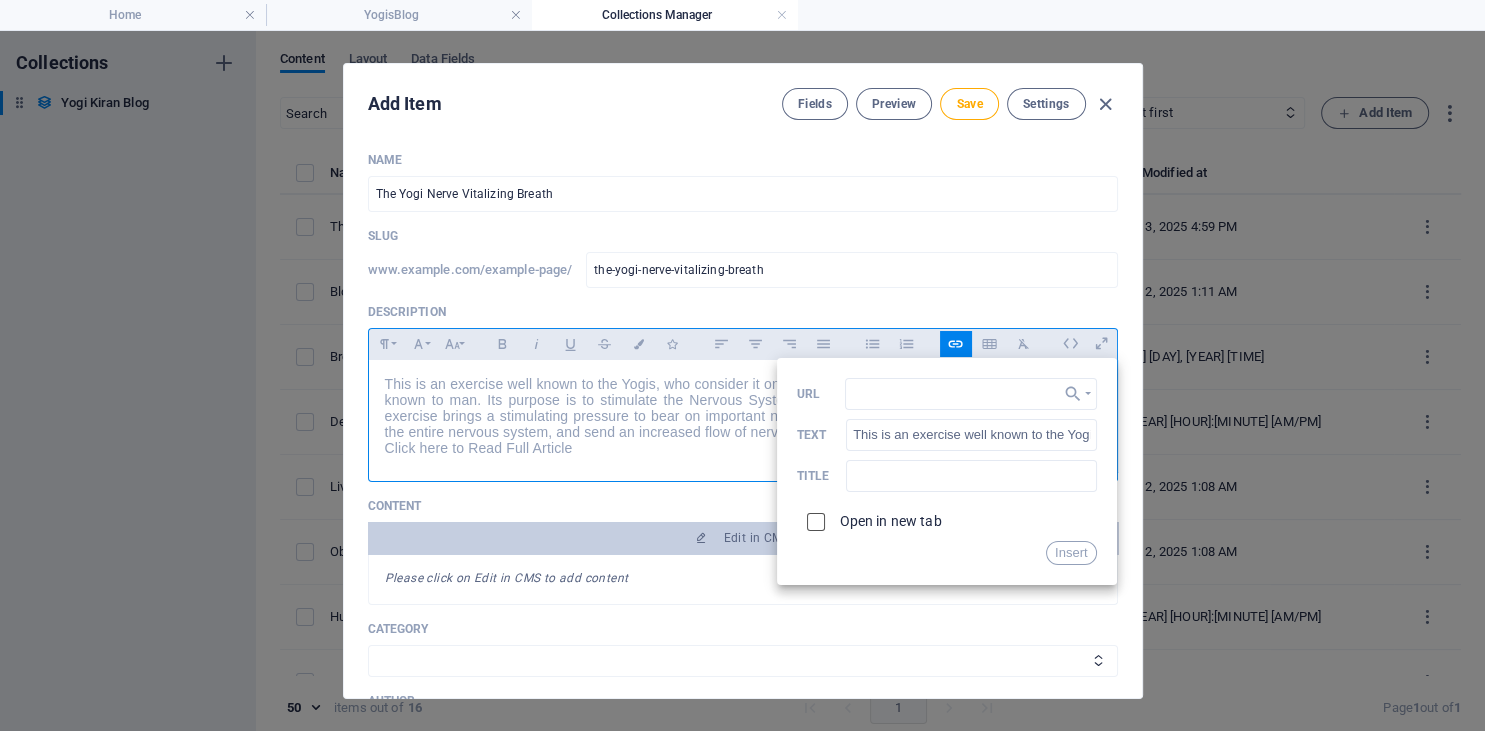 click at bounding box center (813, 519) 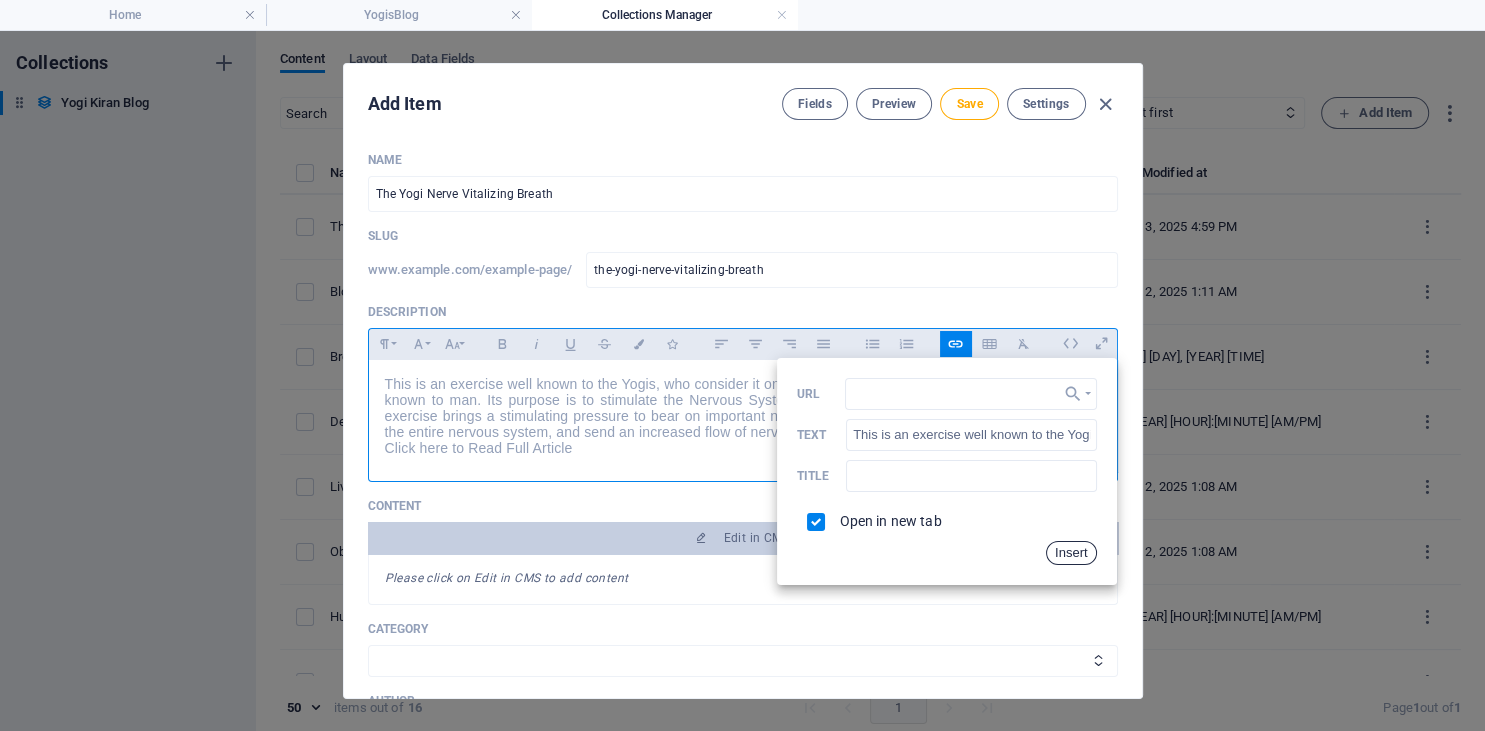 click on "Insert" at bounding box center (1071, 553) 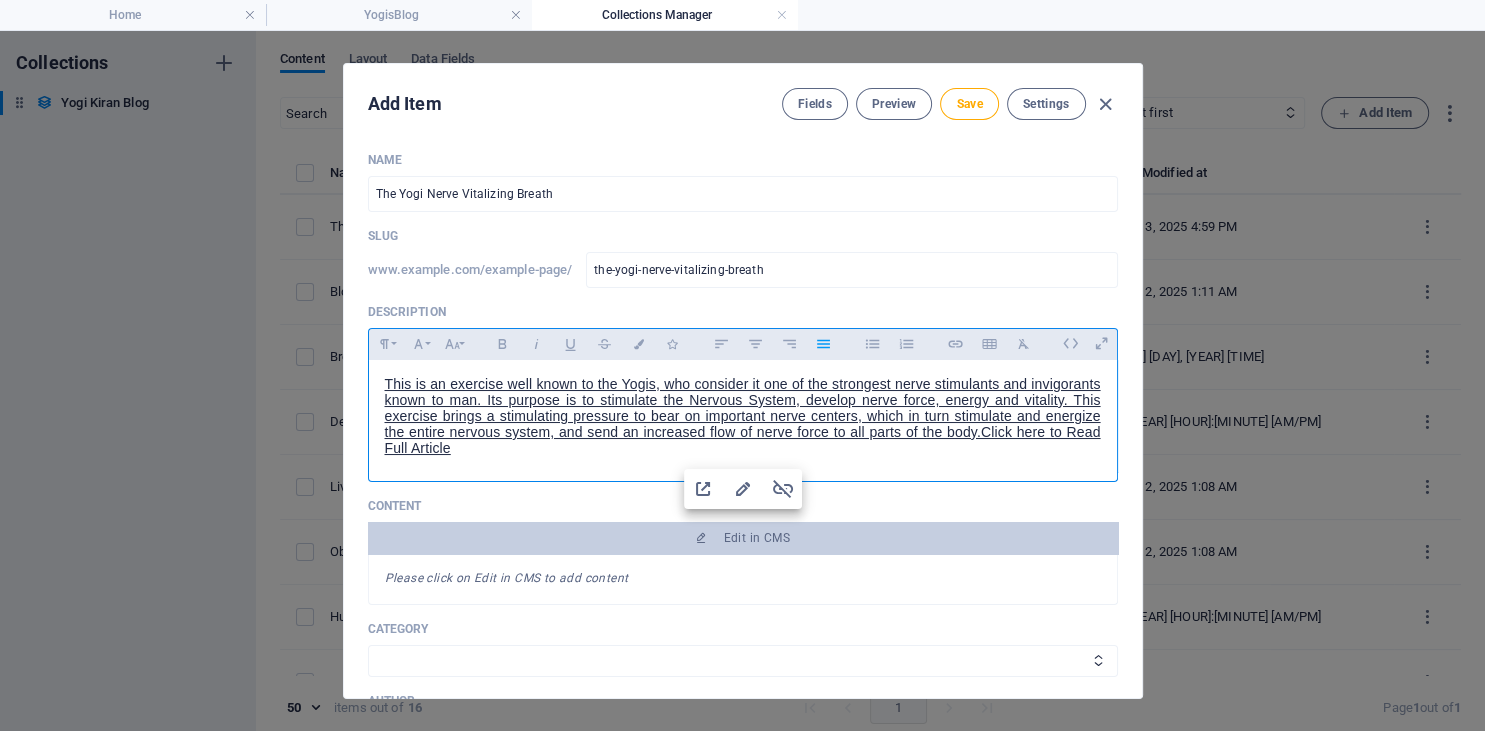 click on "​ This is an exercise well known to the Yogis, who consider it one of the strongest nerve stimulants and invigorants known to man. Its purpose is to stimulate the Nervous System, develop nerve force, energy and vitality. This exercise brings a stimulating pressure to bear on important nerve centers, which in turn stimulate and energize the entire nervous system, and send an increased flow of nerve force to all parts of the body.Click here to Read Full Article" at bounding box center (743, 416) 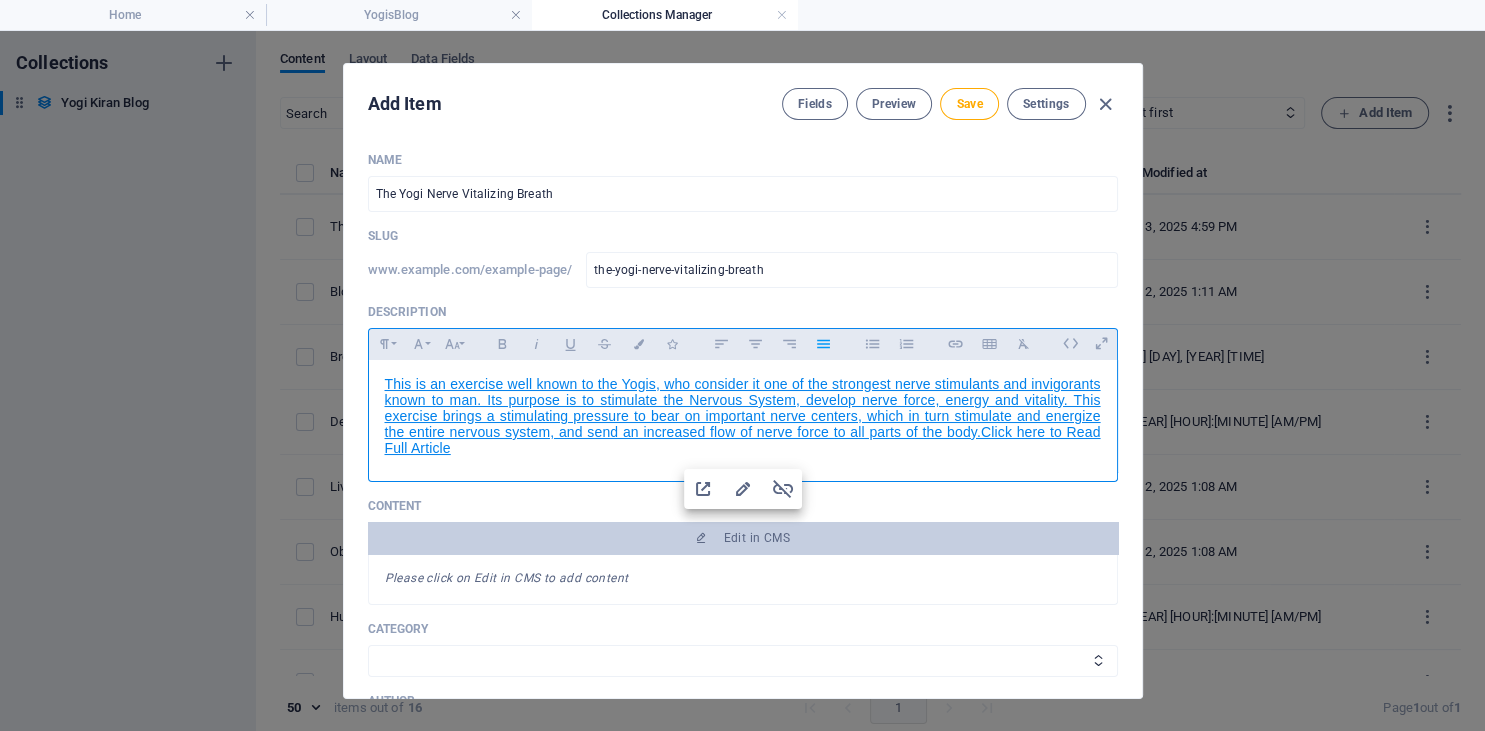 click on "This is an exercise well known to the Yogis, who consider it one of the strongest nerve stimulants and invigorants known to man. Its purpose is to stimulate the Nervous System, develop nerve force, energy and vitality. This exercise brings a stimulating pressure to bear on important nerve centers, which in turn stimulate and energize the entire nervous system, and send an increased flow of nerve force to all parts of the body.Click here to Read Full Article" at bounding box center (743, 416) 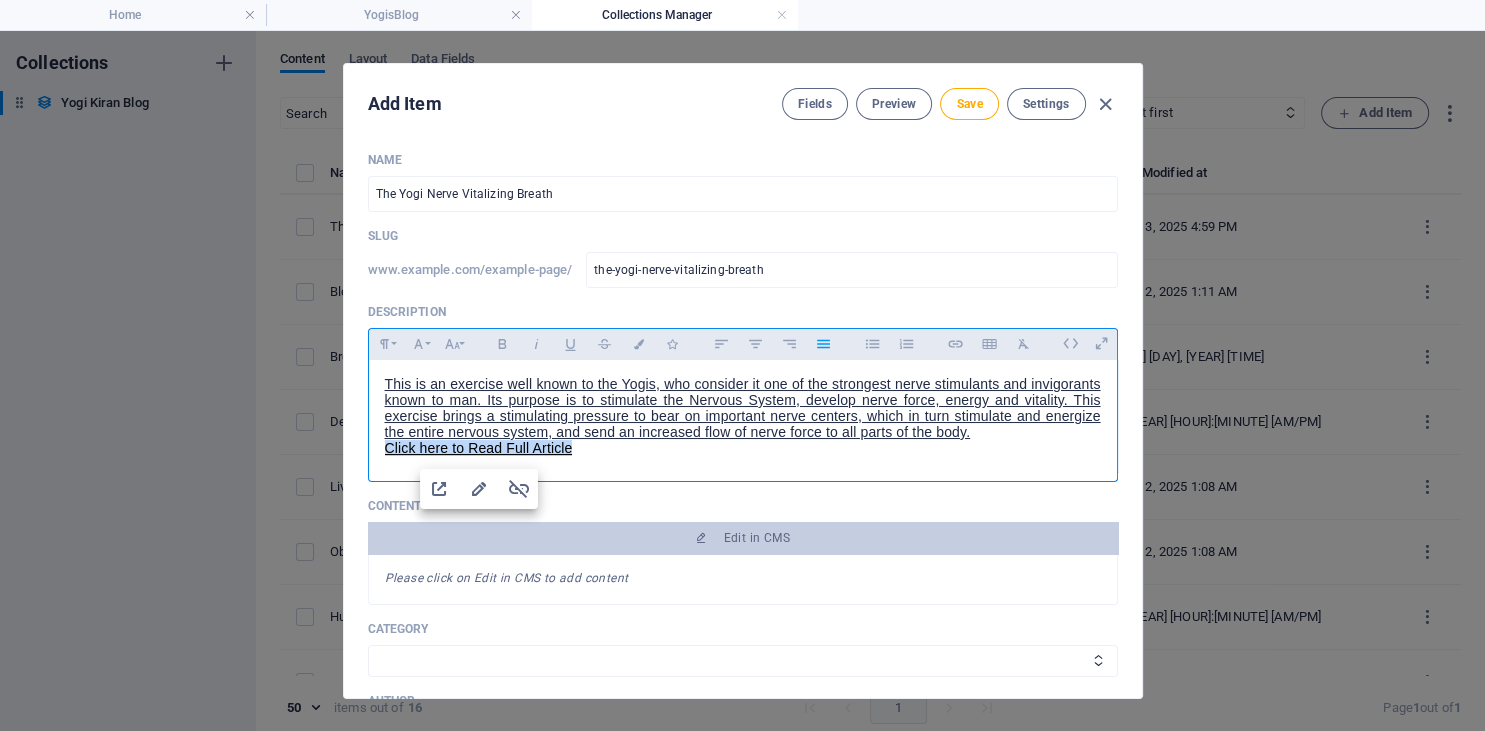 drag, startPoint x: 596, startPoint y: 447, endPoint x: 302, endPoint y: 454, distance: 294.0833 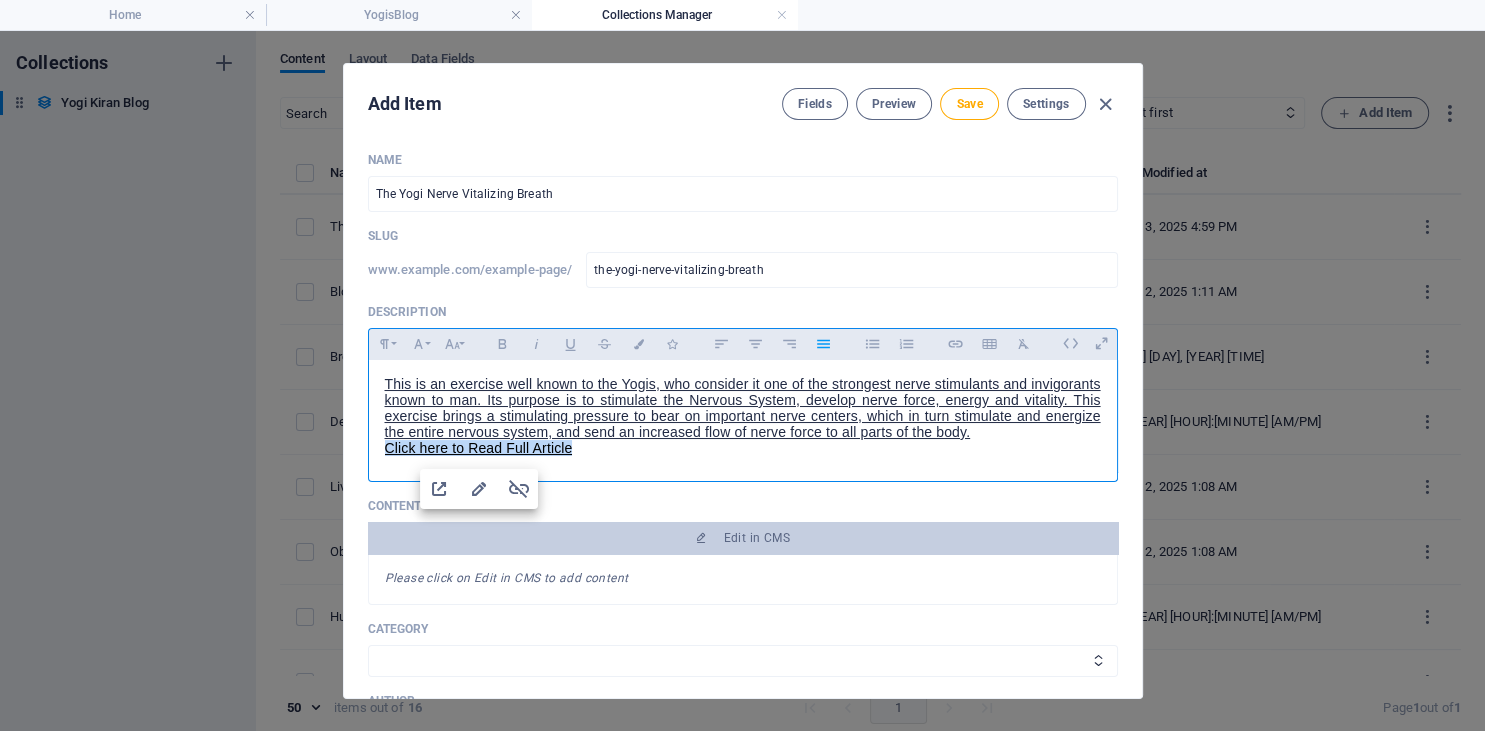 click on "​ This is an exercise well known to the Yogis, who consider it one of the strongest nerve stimulants and invigorants known to man. Its purpose is to stimulate the Nervous System, develop nerve force, energy and vitality. This exercise brings a stimulating pressure to bear on important nerve centers, which in turn stimulate and energize the entire nervous system, and send an increased flow of nerve force to all parts of the body. Click here to Read Full Article" at bounding box center (743, 416) 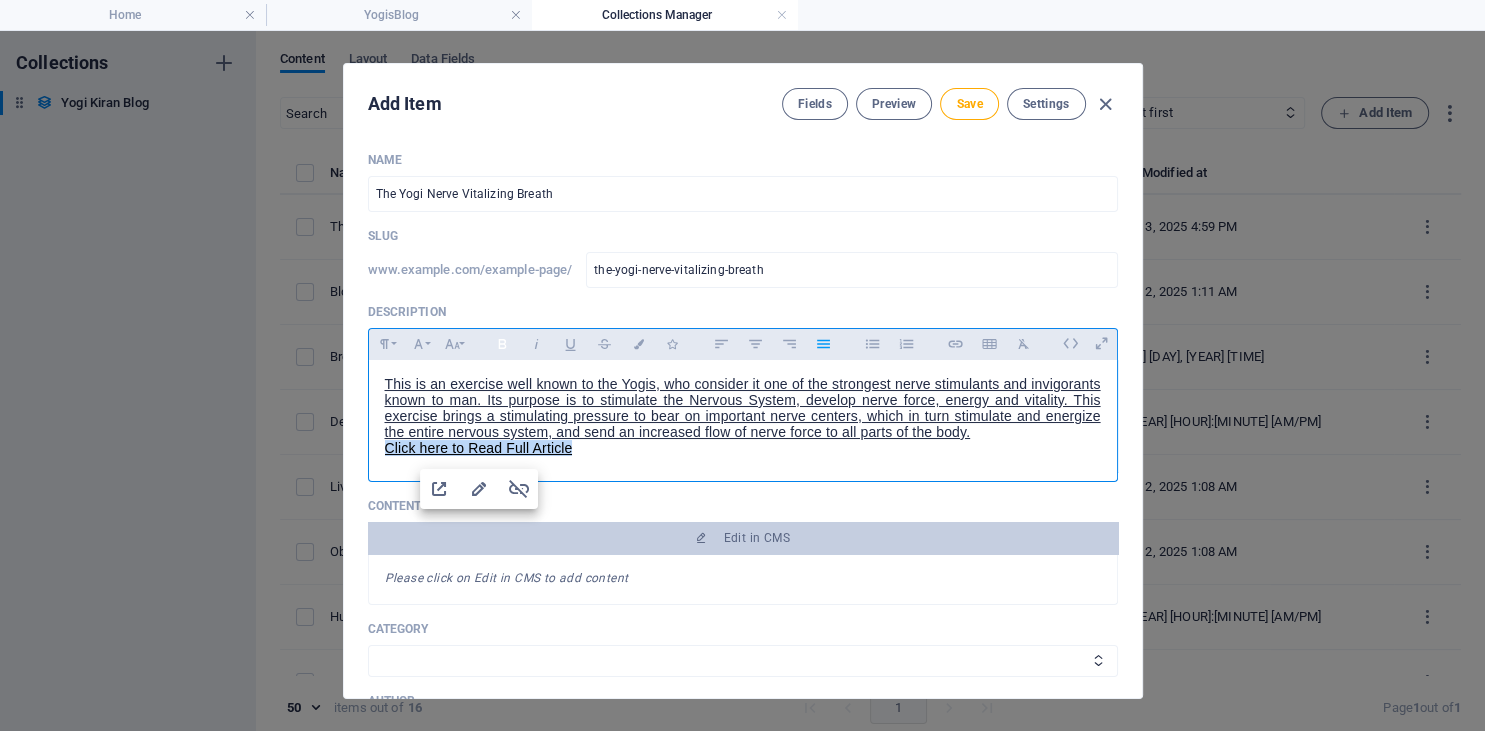 click 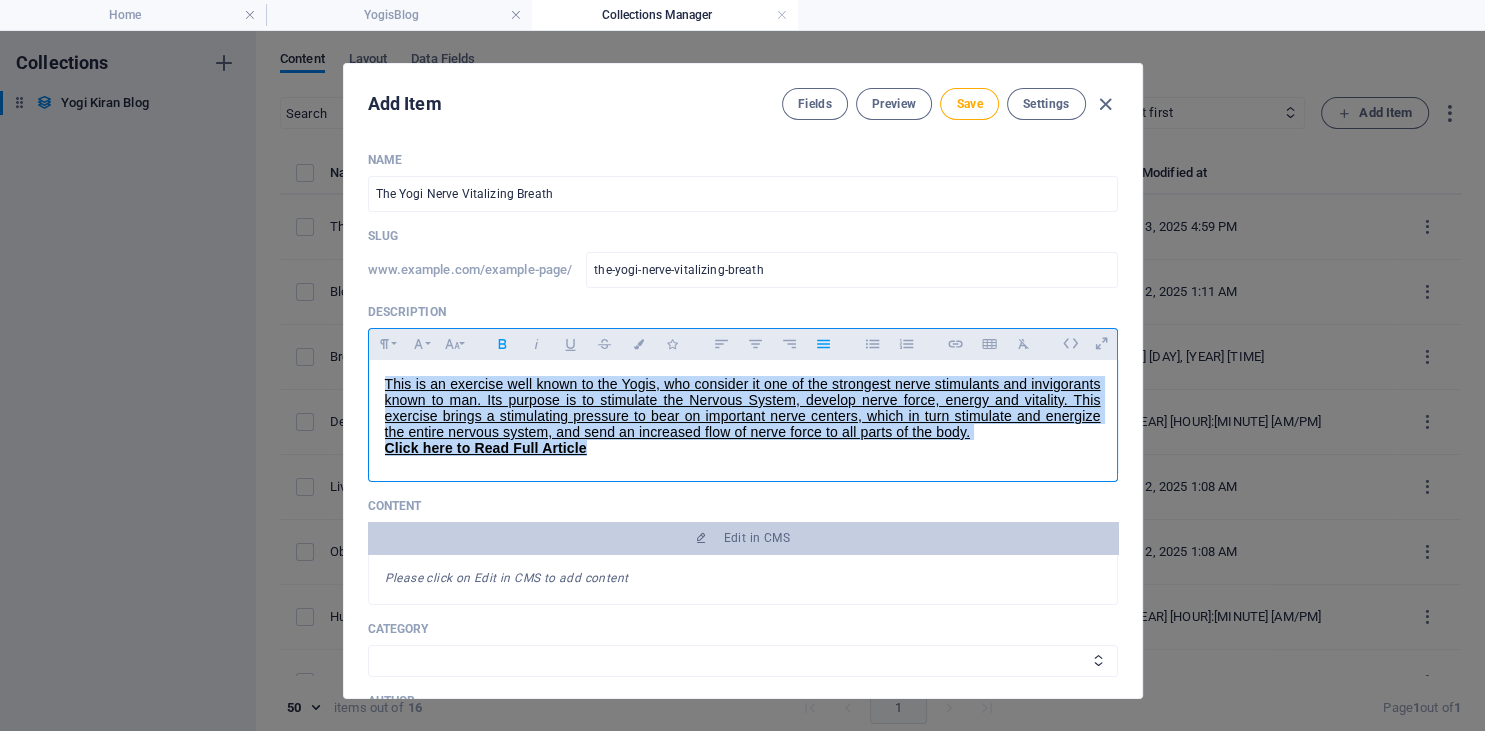 drag, startPoint x: 484, startPoint y: 435, endPoint x: 373, endPoint y: 355, distance: 136.8247 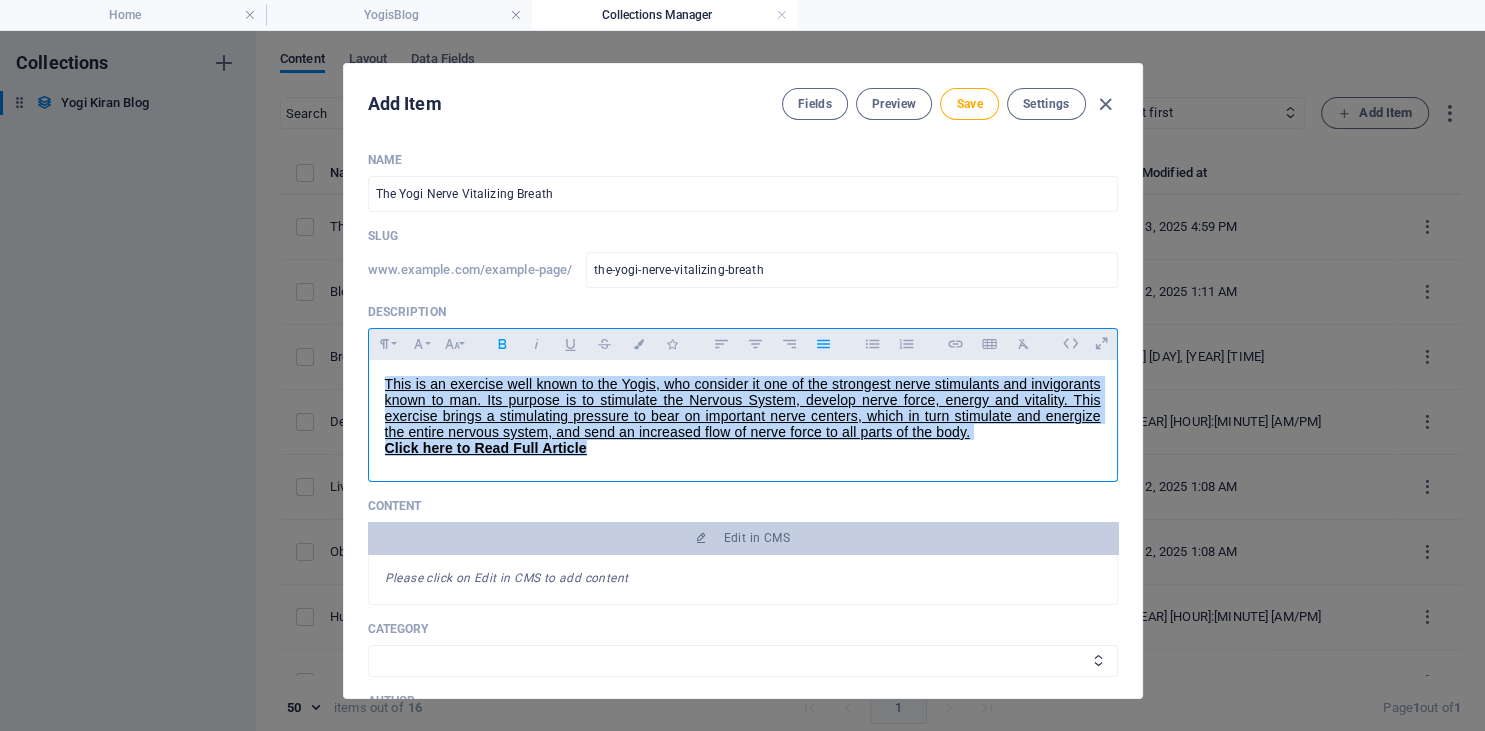 click on "​ This is an exercise well known to the Yogis, who consider it one of the strongest nerve stimulants and invigorants known to man. Its purpose is to stimulate the Nervous System, develop nerve force, energy and vitality. This exercise brings a stimulating pressure to bear on important nerve centers, which in turn stimulate and energize the entire nervous system, and send an increased flow of nerve force to all parts of the body. Click here to Read Full Article" at bounding box center [743, 416] 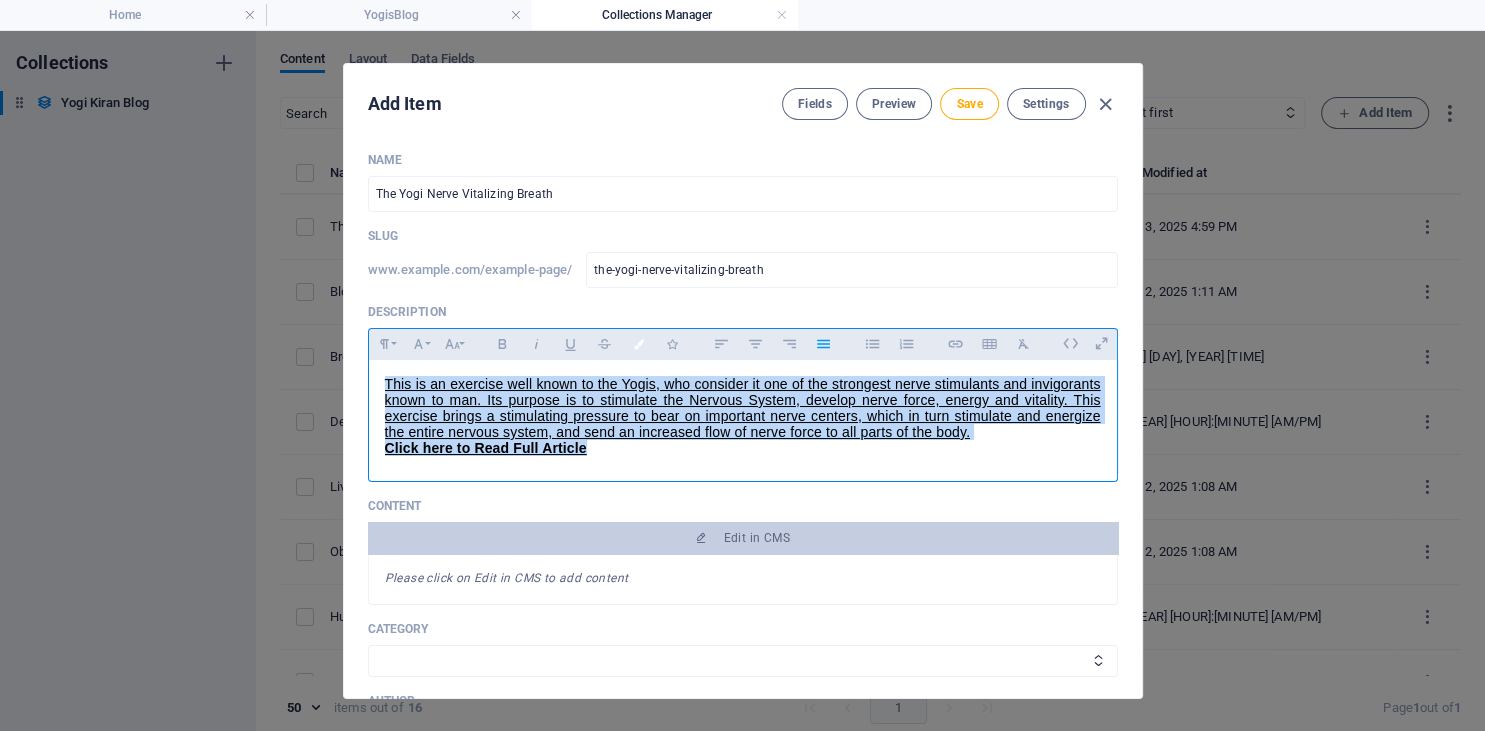 click at bounding box center (638, 344) 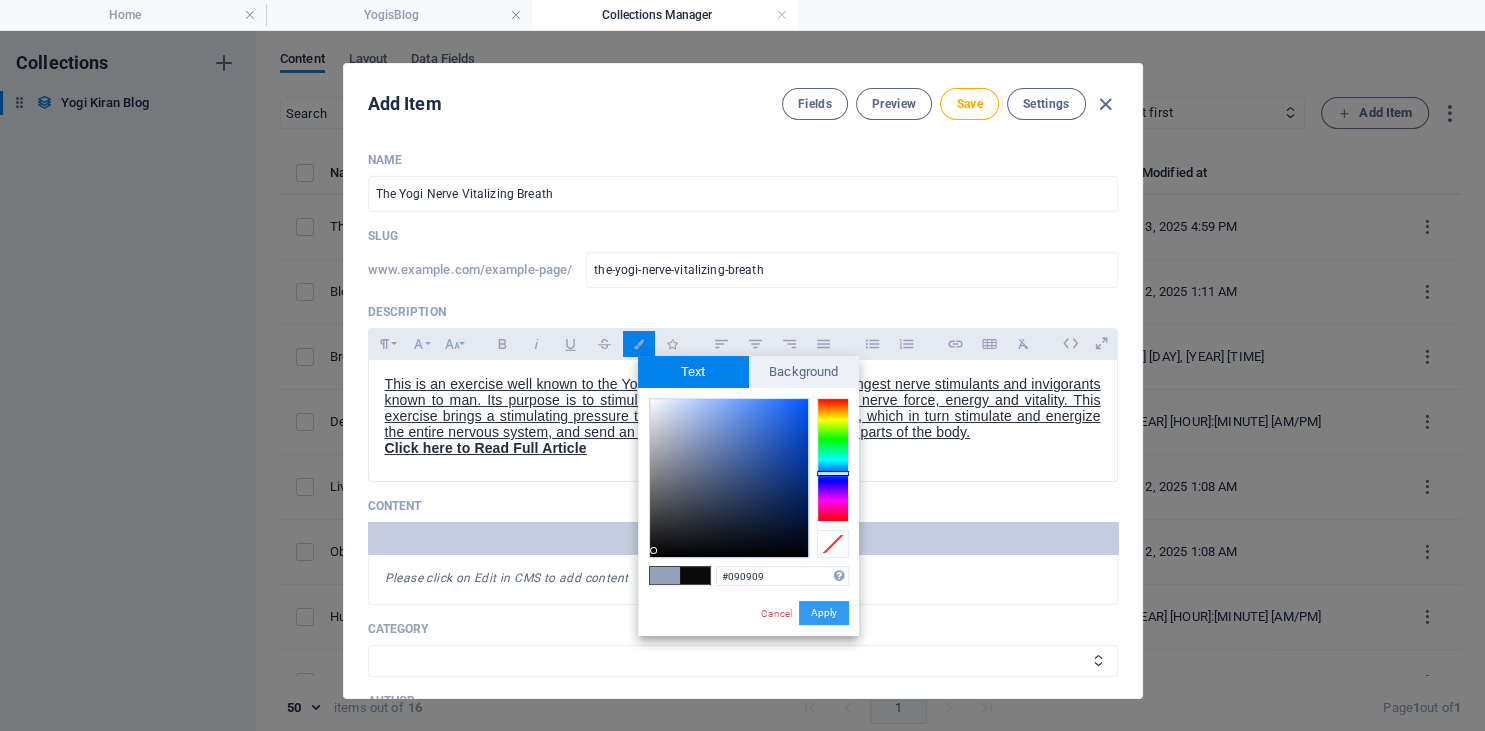 click on "Apply" at bounding box center [824, 613] 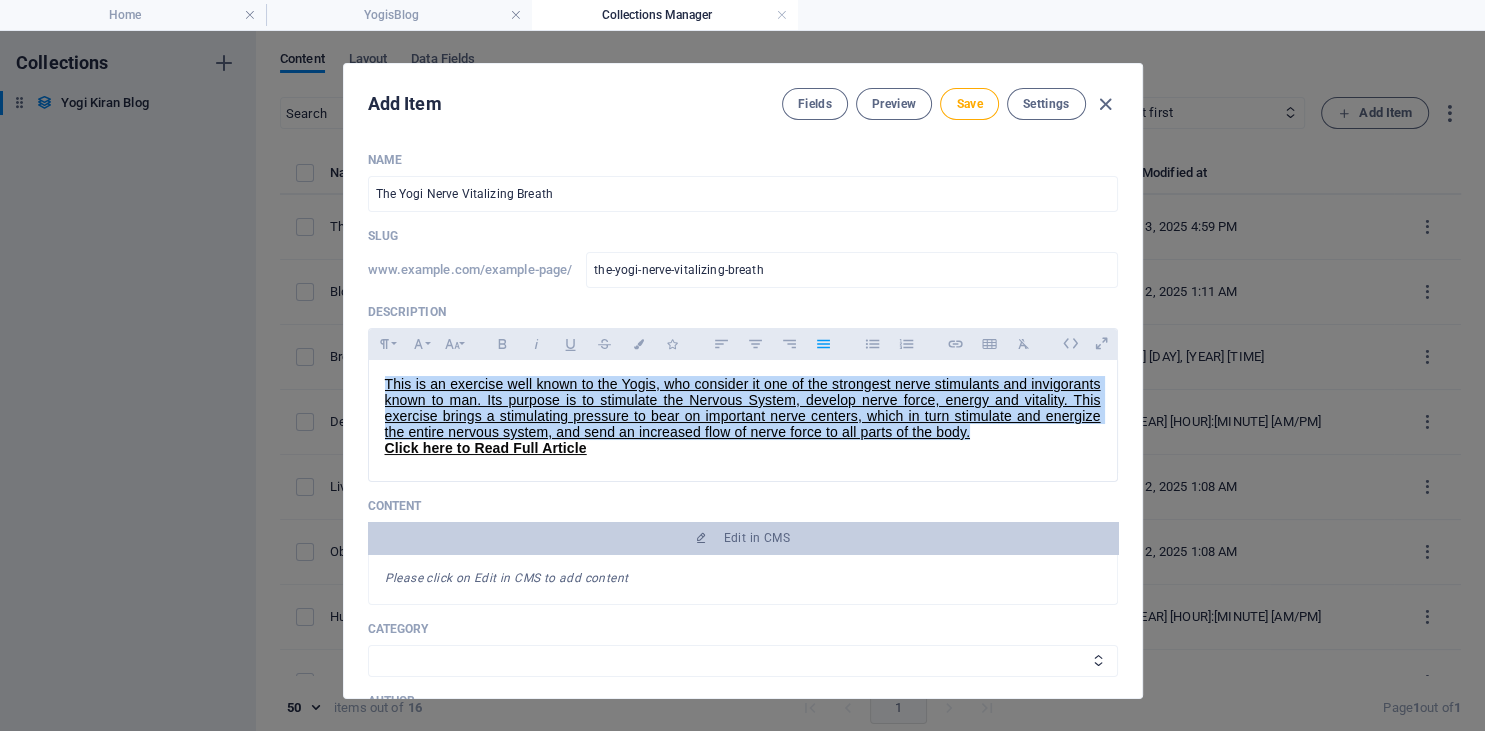 click on "​ This is an exercise well known to the Yogis, who consider it one of the strongest nerve stimulants and invigorants known to man. Its purpose is to stimulate the Nervous System, develop nerve force, energy and vitality. This exercise brings a stimulating pressure to bear on important nerve centers, which in turn stimulate and energize the entire nervous system, and send an increased flow of nerve force to all parts of the body. Click here to Read Full Article" at bounding box center (743, 416) 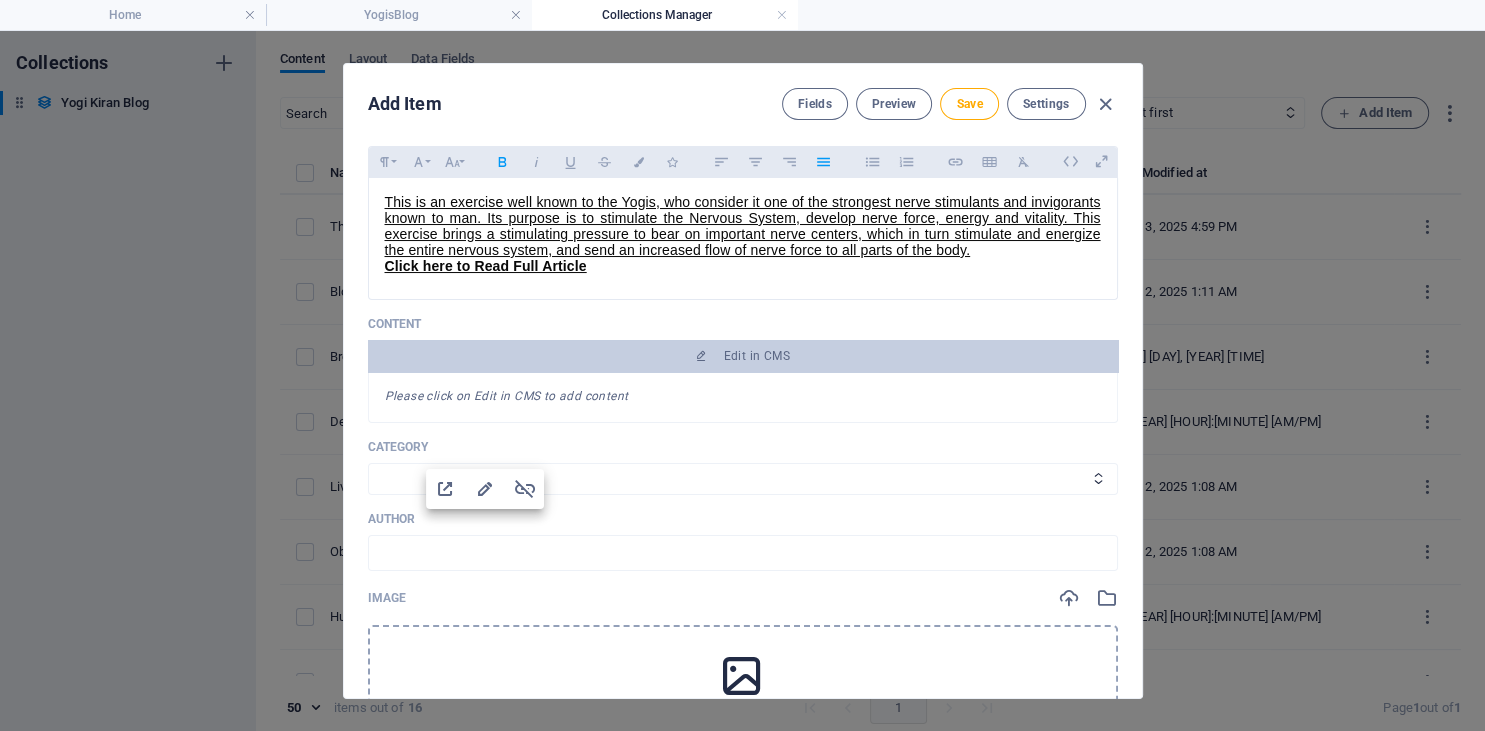 scroll, scrollTop: 273, scrollLeft: 0, axis: vertical 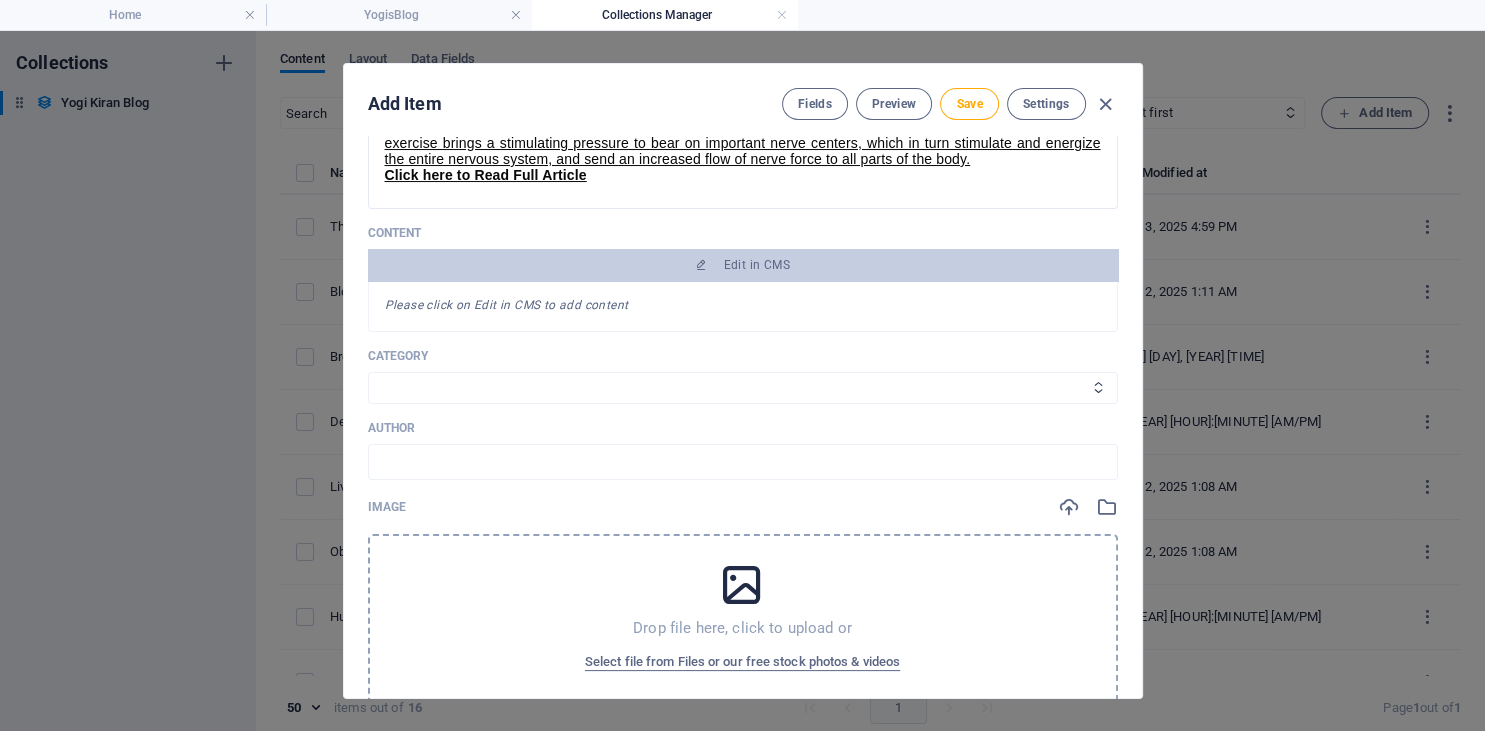 select on "Category 1" 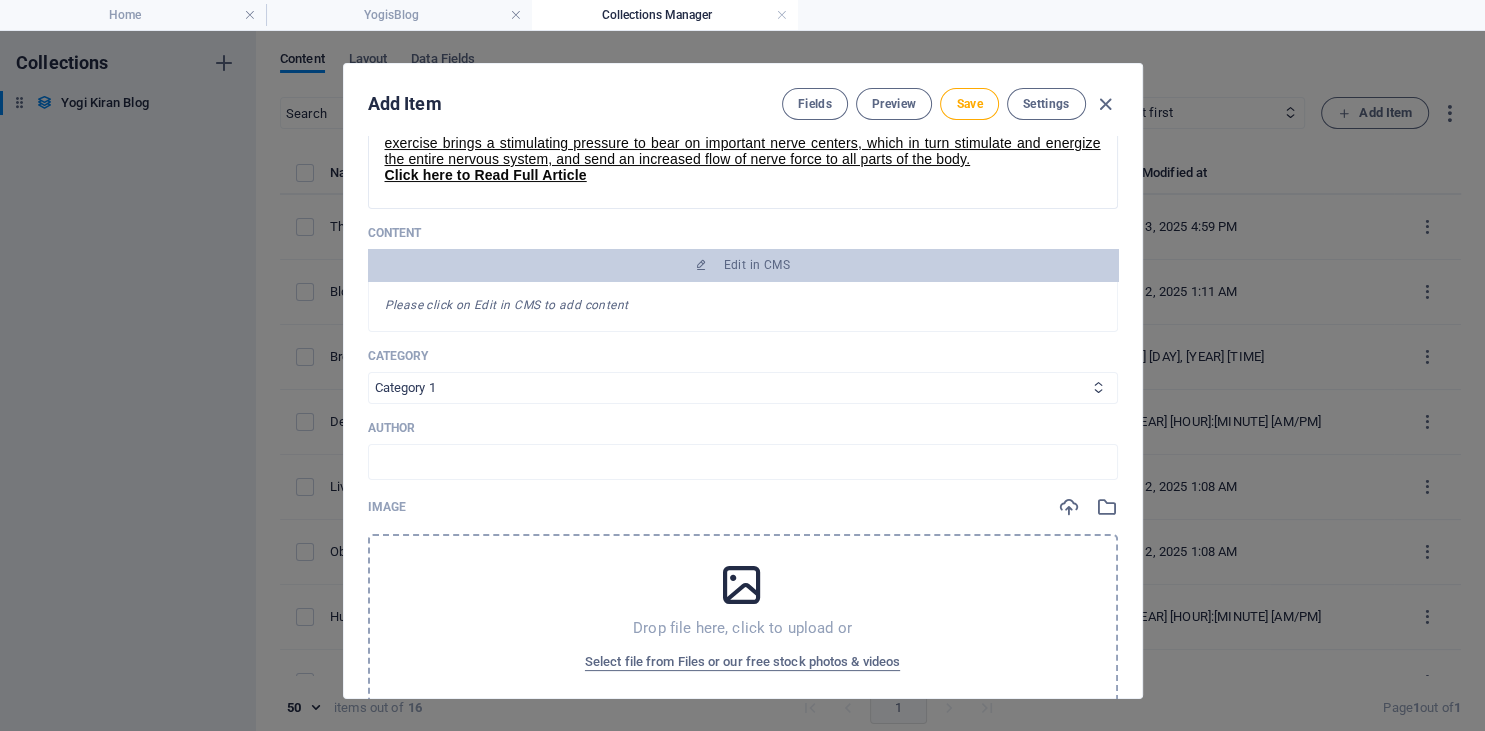 click on "Category 1" at bounding box center [0, 0] 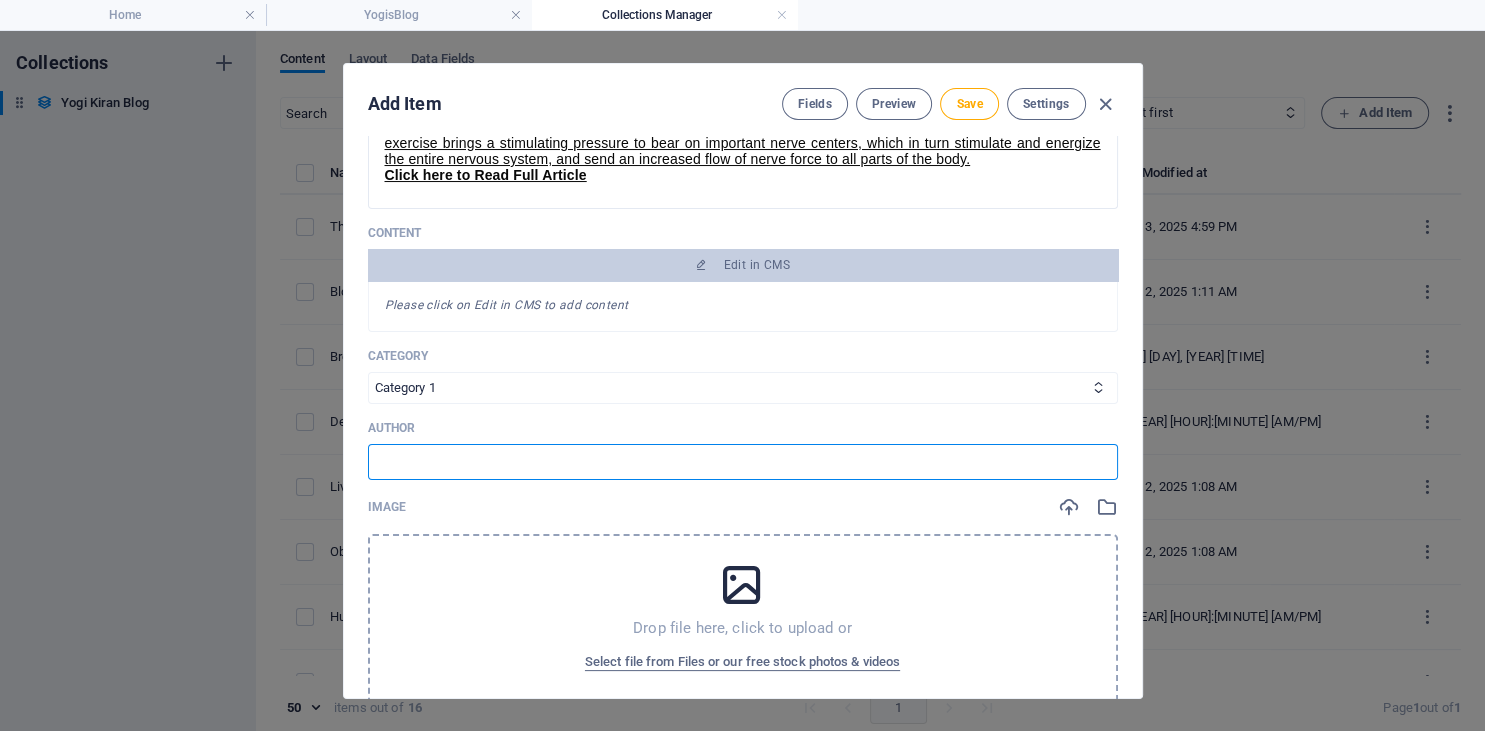 click at bounding box center [743, 462] 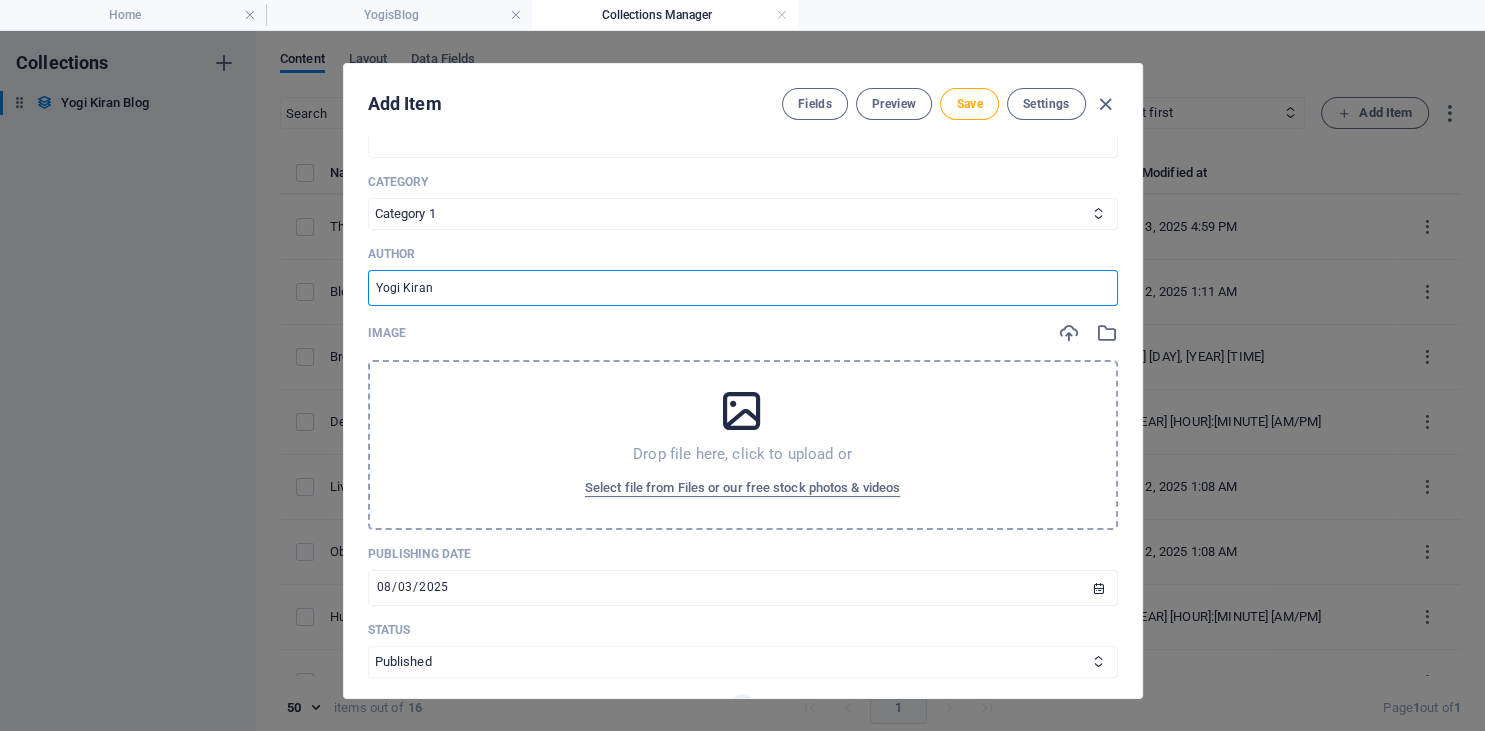 scroll, scrollTop: 456, scrollLeft: 0, axis: vertical 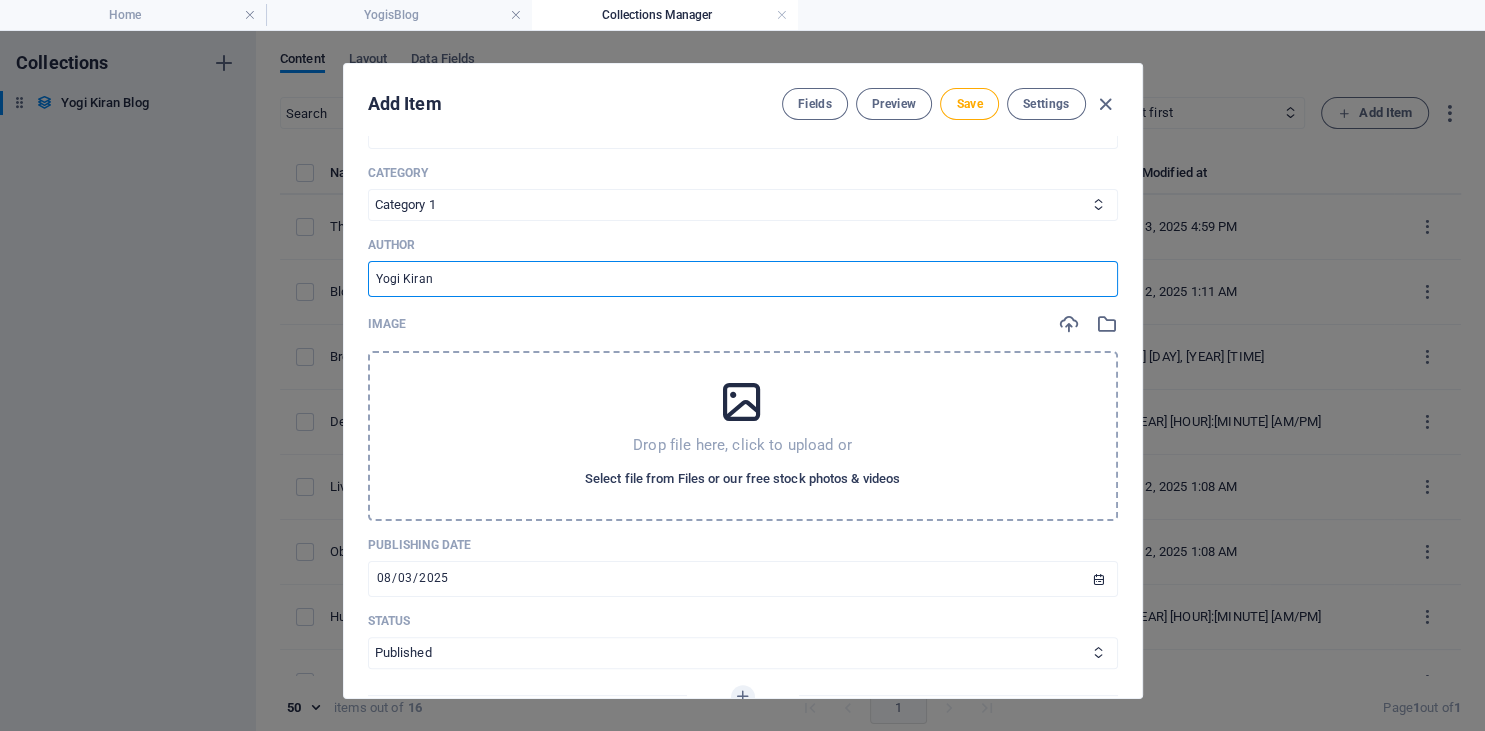 type on "Yogi Kiran" 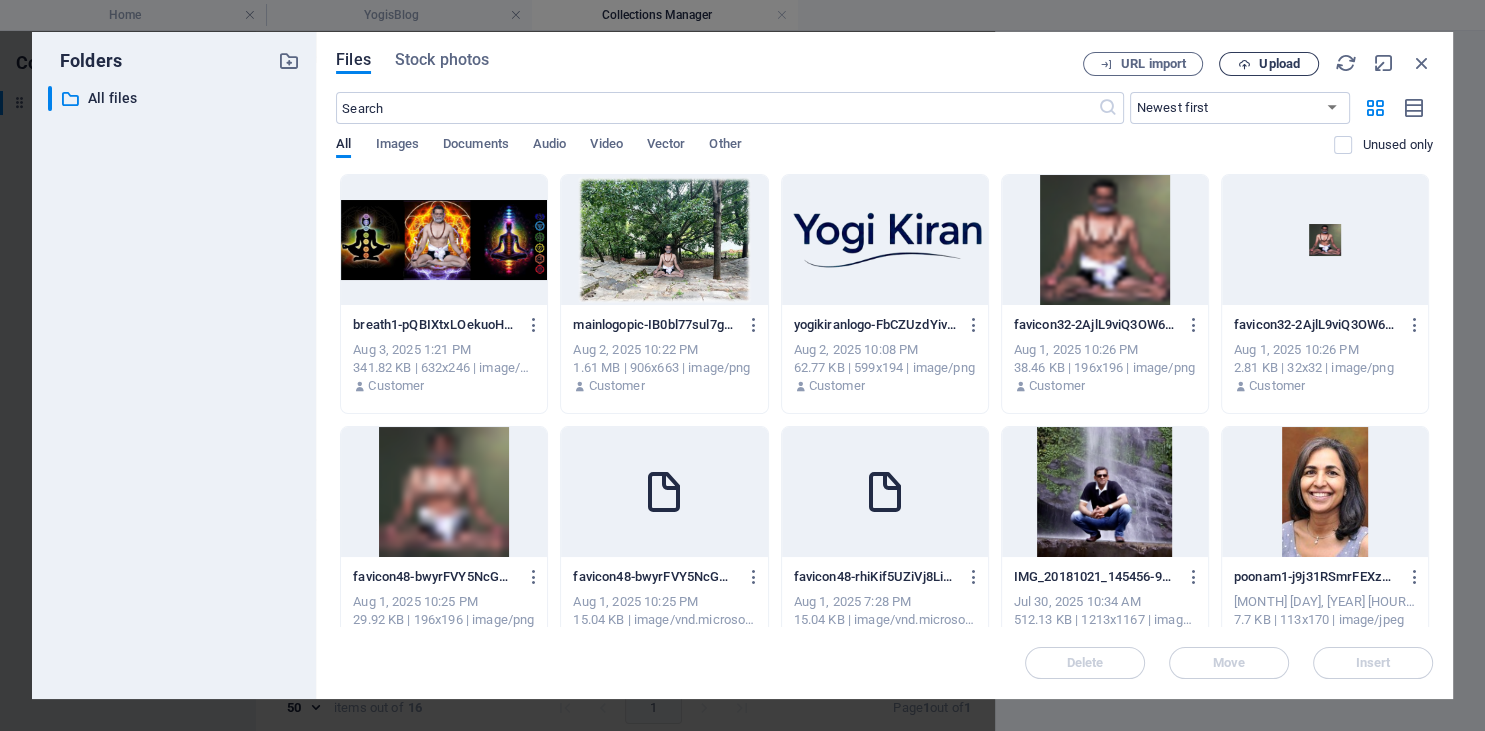 click on "Upload" at bounding box center [1279, 64] 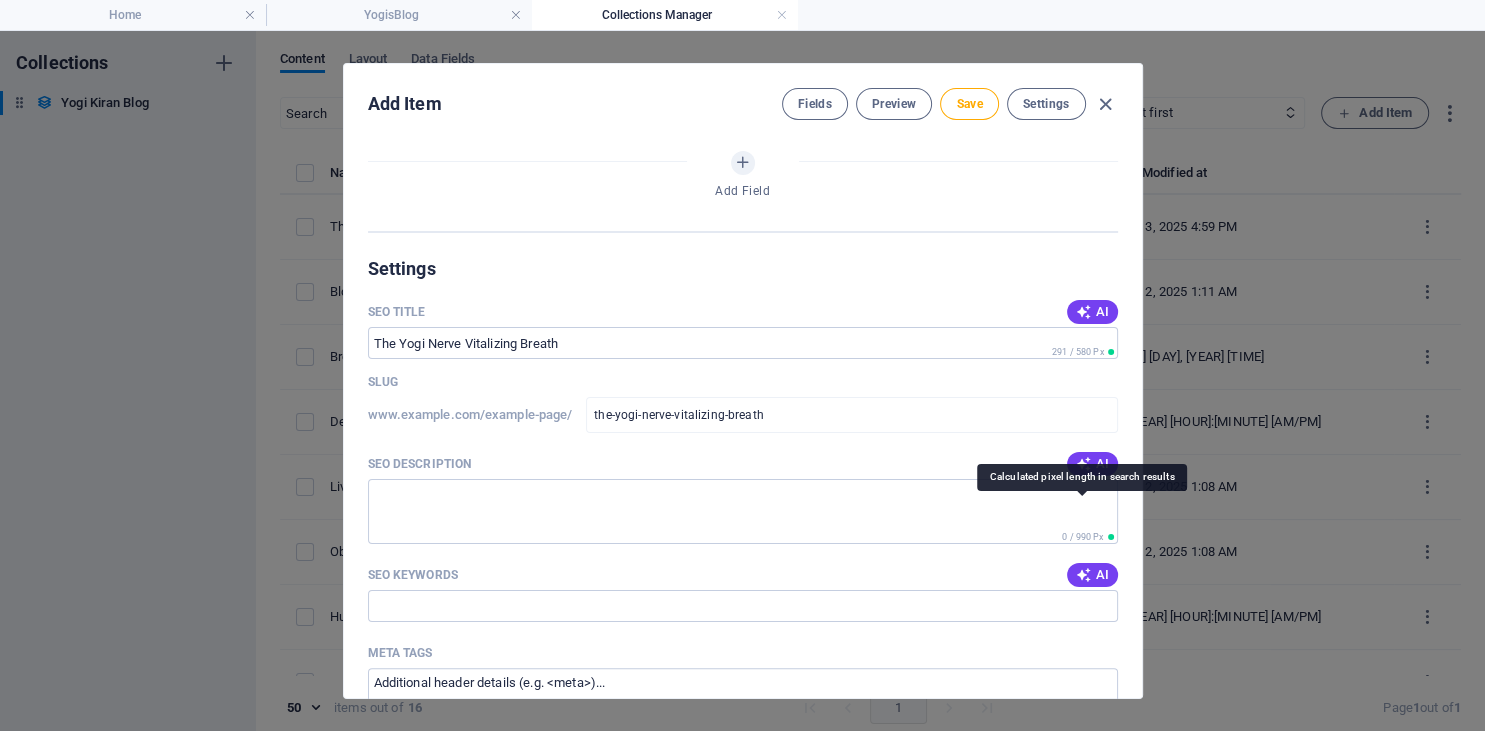 scroll, scrollTop: 1094, scrollLeft: 0, axis: vertical 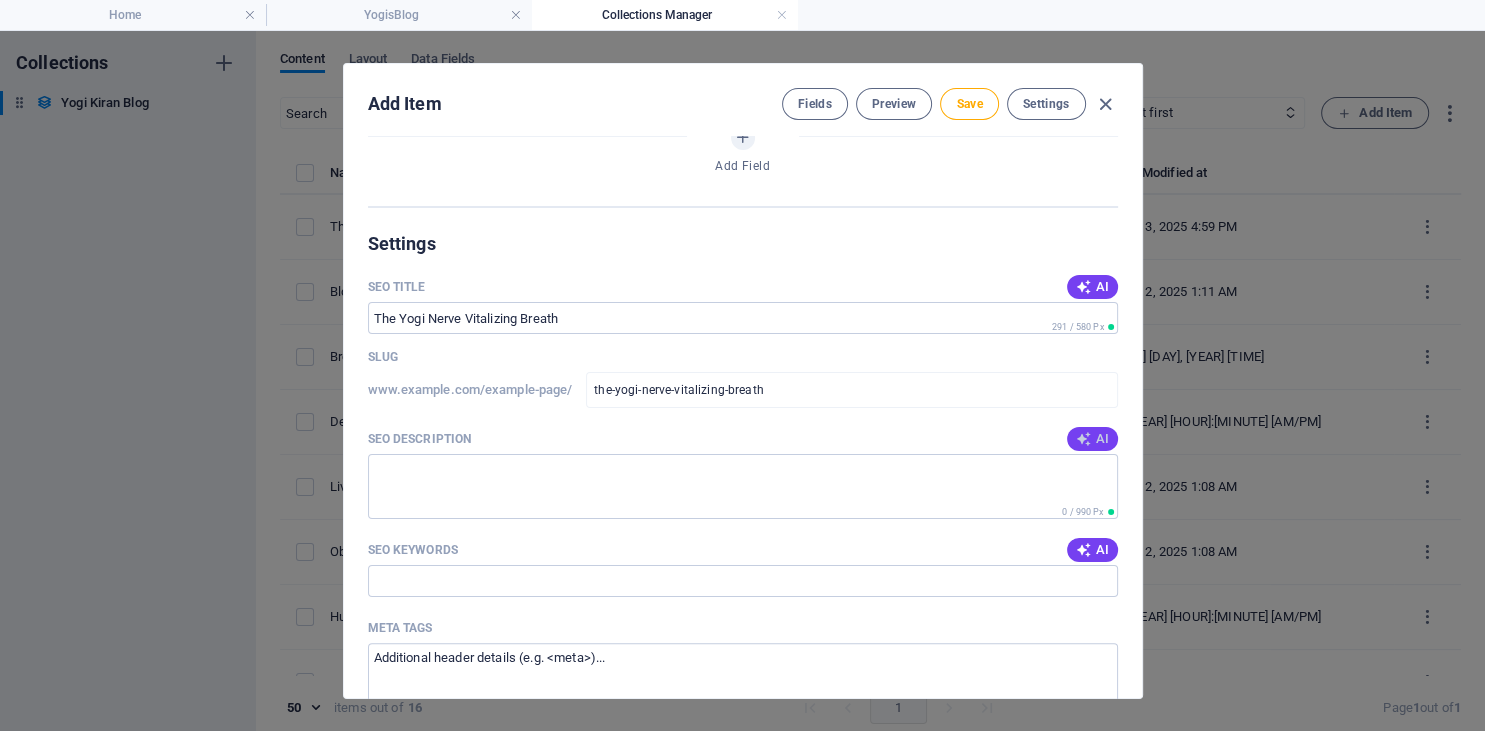 click at bounding box center (1083, 439) 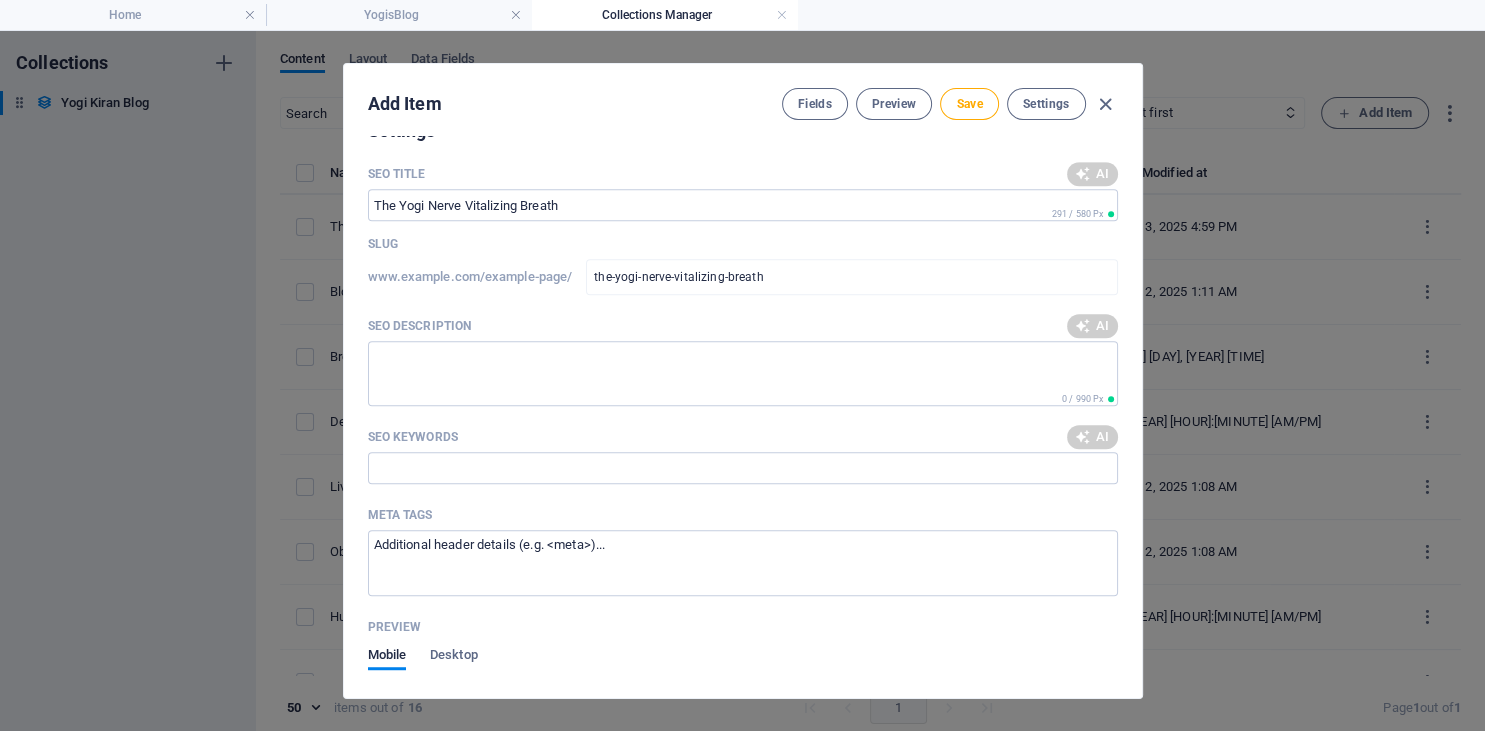 scroll, scrollTop: 1276, scrollLeft: 0, axis: vertical 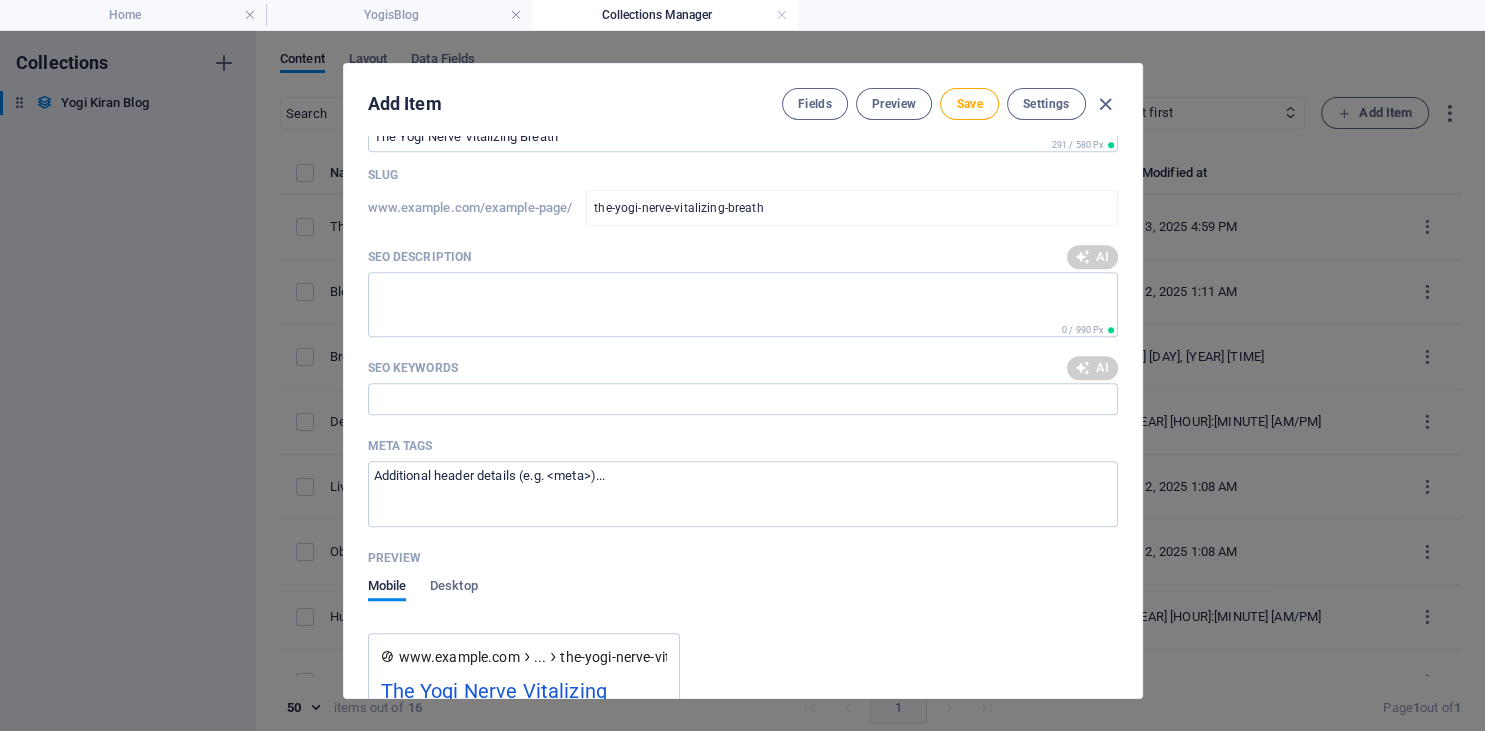 type on "Revitalize your energy with the Yogi Nerve Breath! Strengthen your nervous system and boost vitality today." 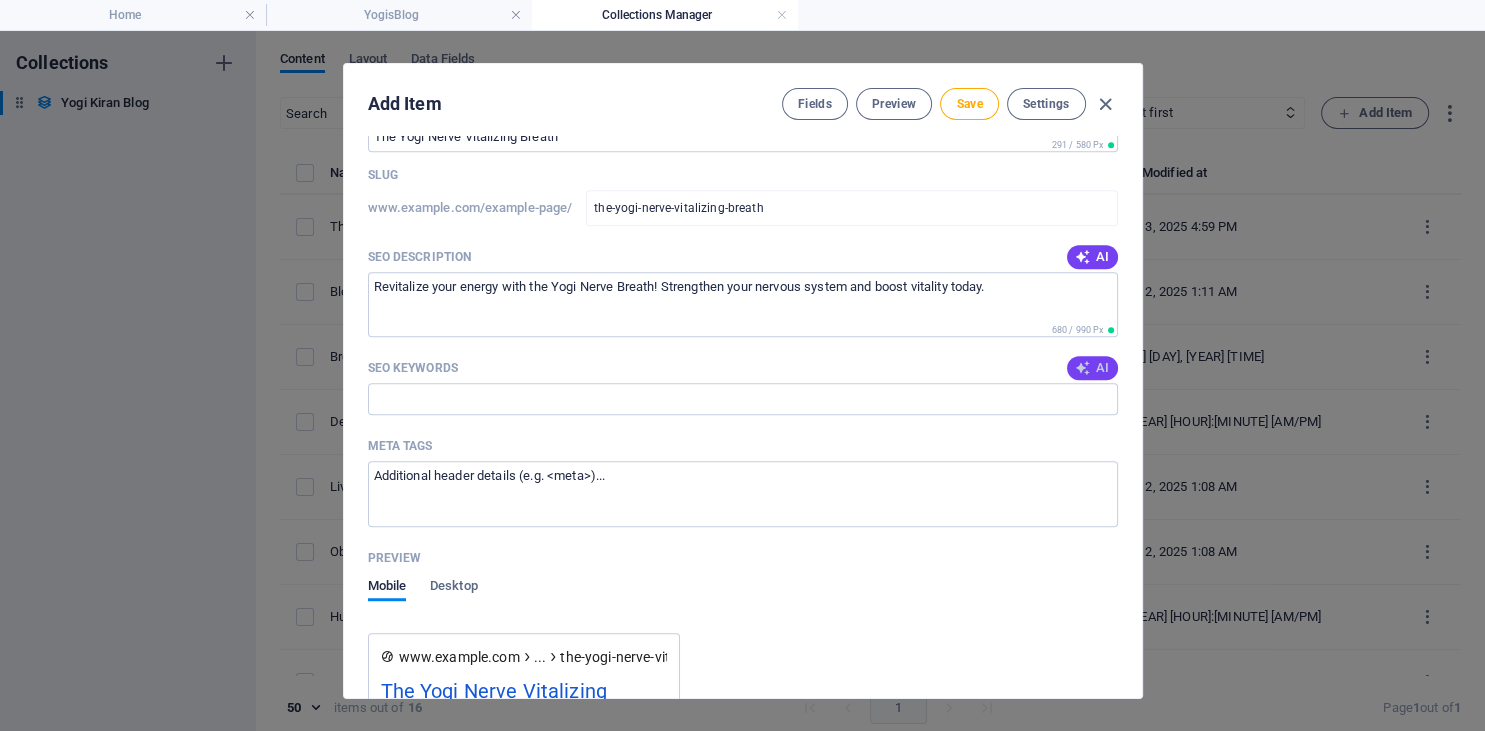 click on "AI" at bounding box center [1092, 368] 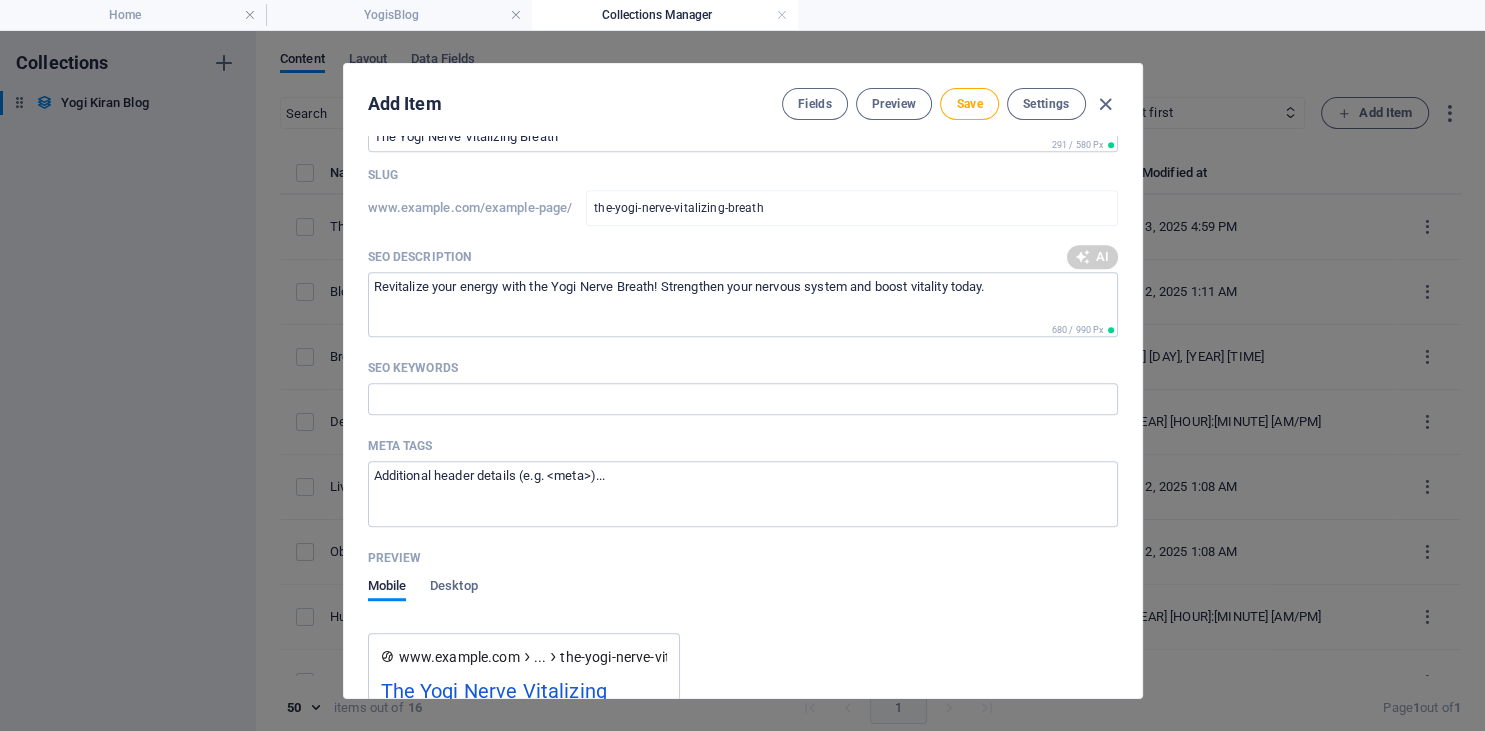 type on "yogi breath exercise, nerve stimulation techniques, vitalizing breath, energize nervous system, yoga for vitality, nerve force development" 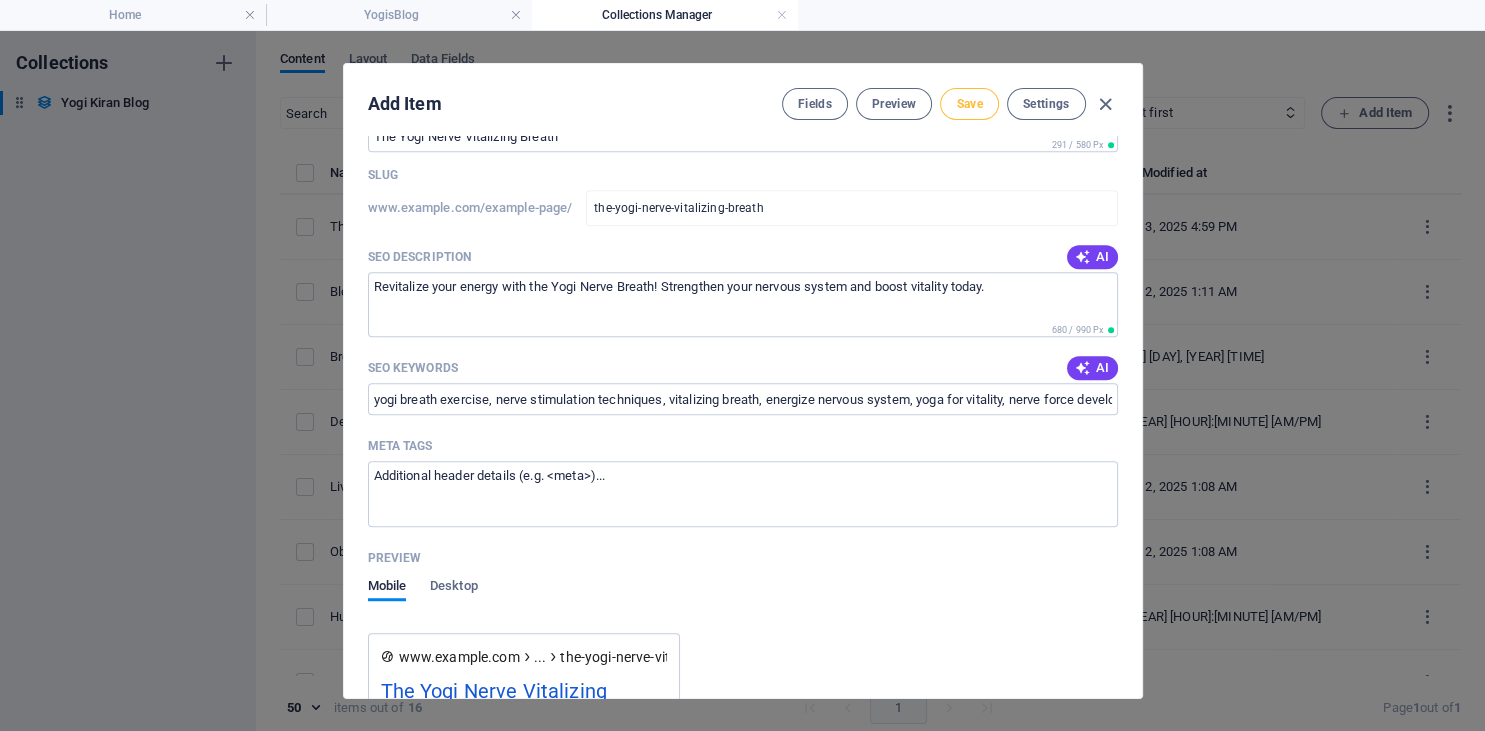 click on "Save" at bounding box center [969, 104] 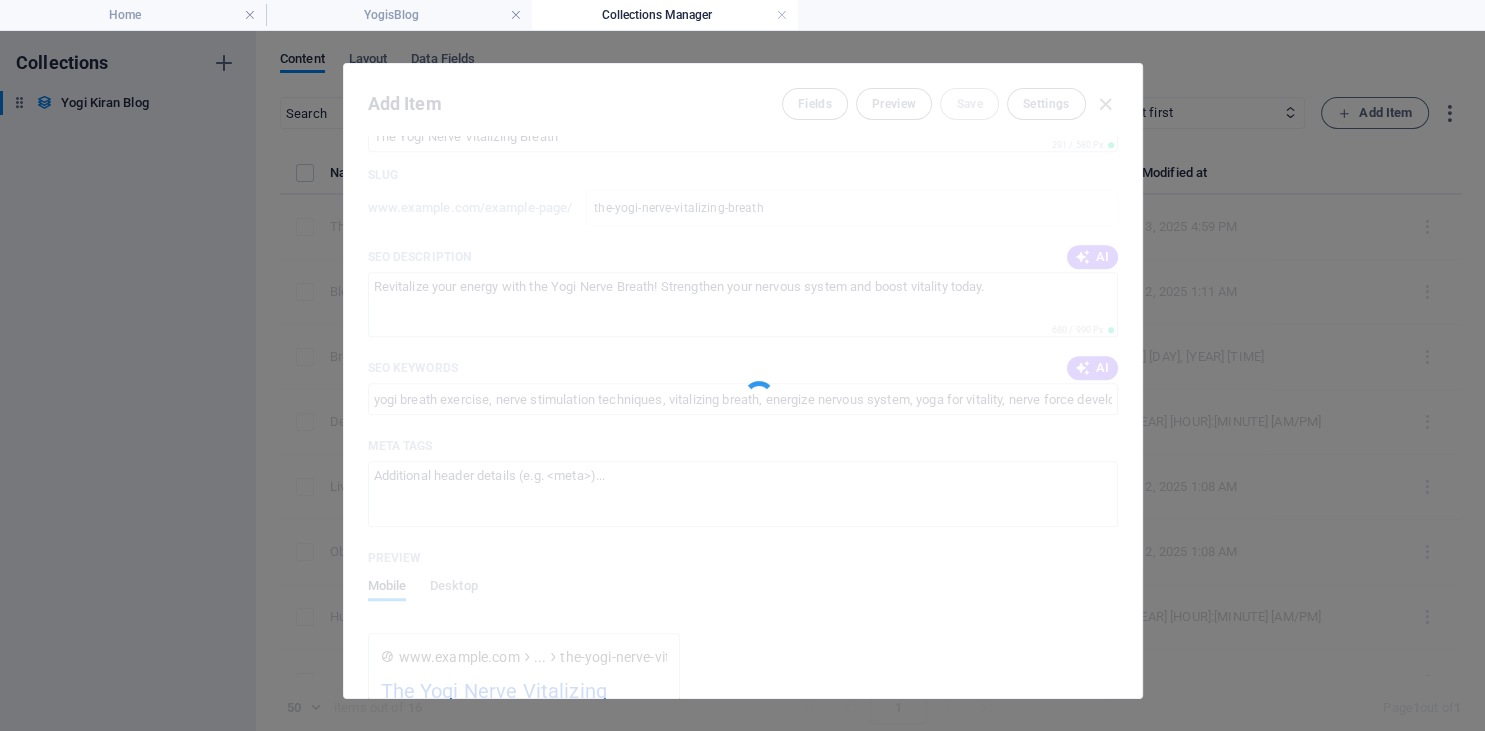 type on "the-yogi-nerve-vitalizing-breath" 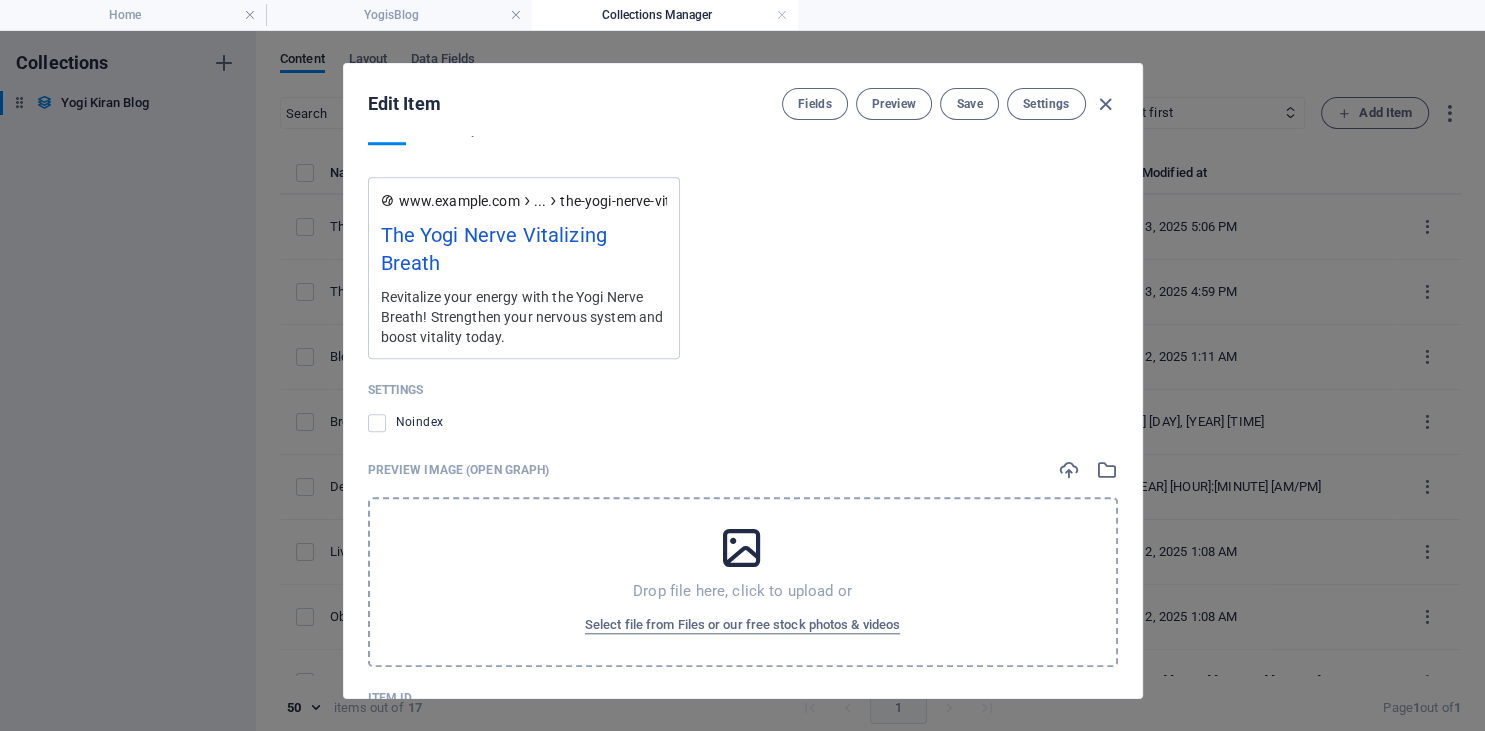 scroll, scrollTop: 1819, scrollLeft: 0, axis: vertical 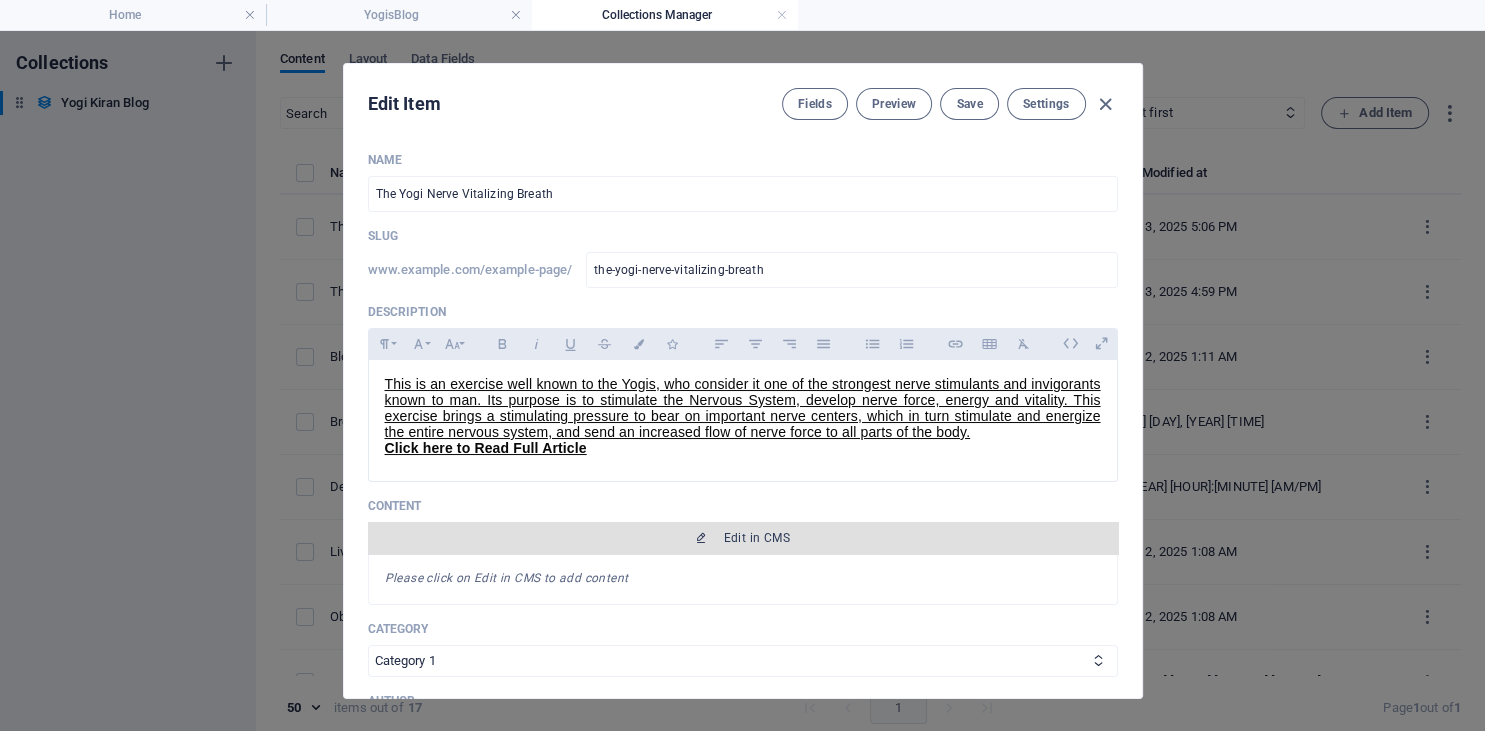 click at bounding box center [701, 538] 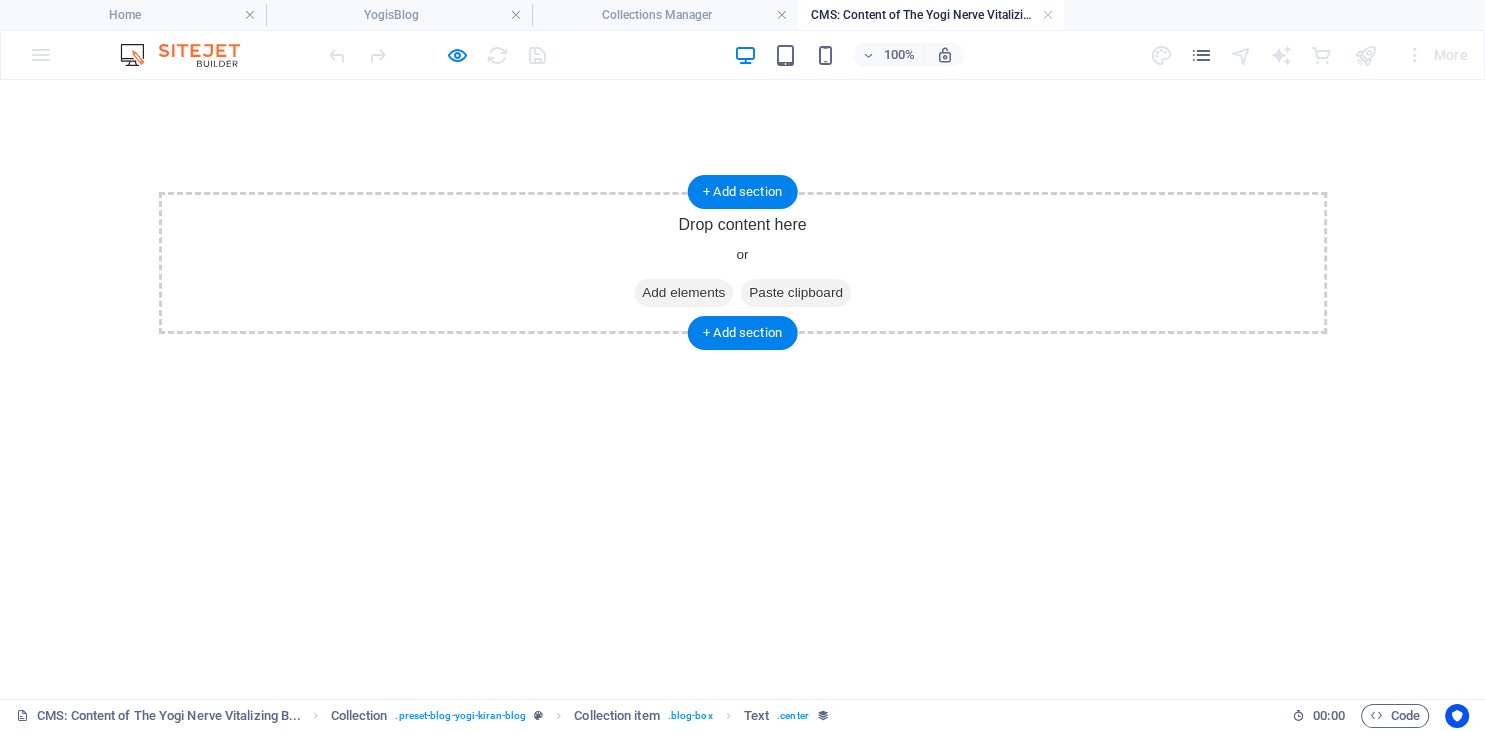 scroll, scrollTop: 0, scrollLeft: 0, axis: both 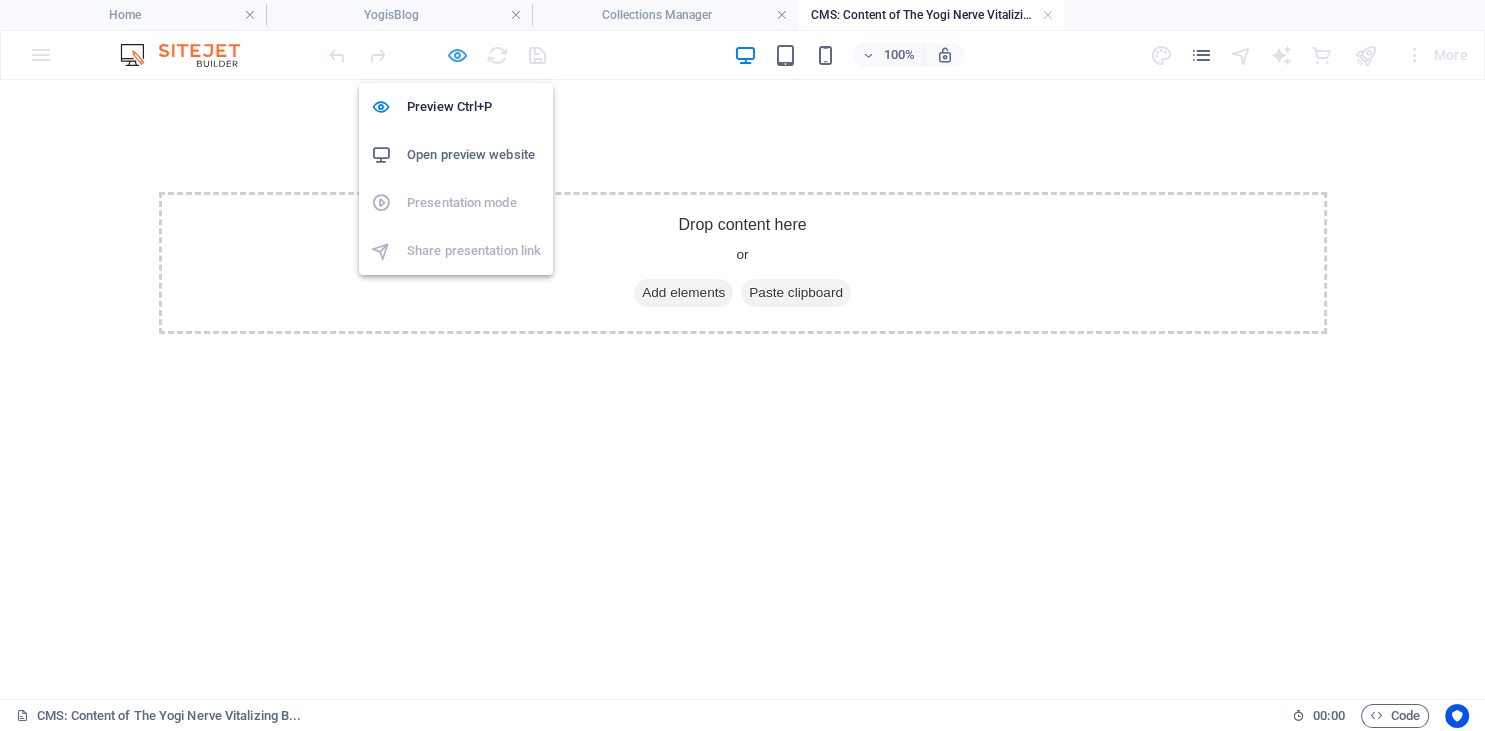 click at bounding box center [457, 55] 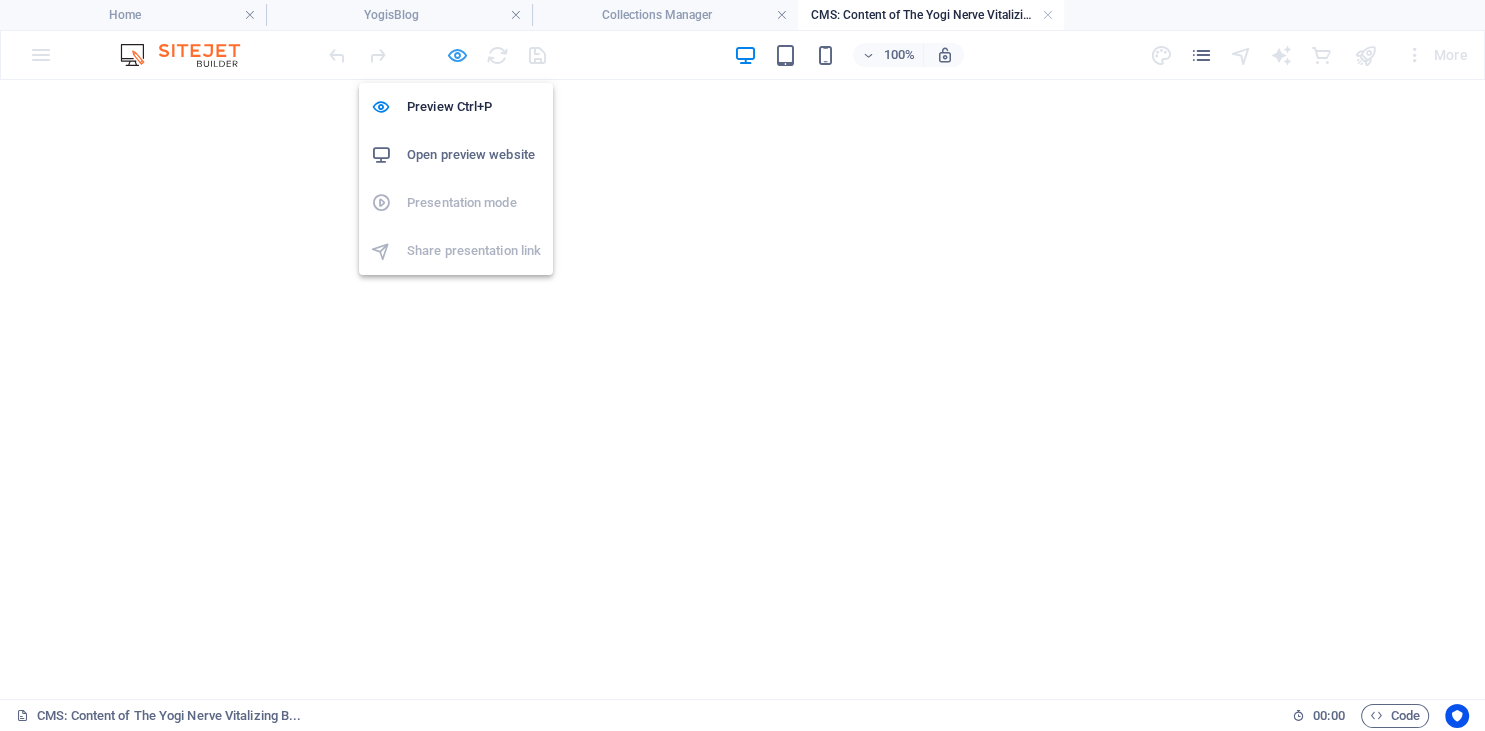 click at bounding box center [457, 55] 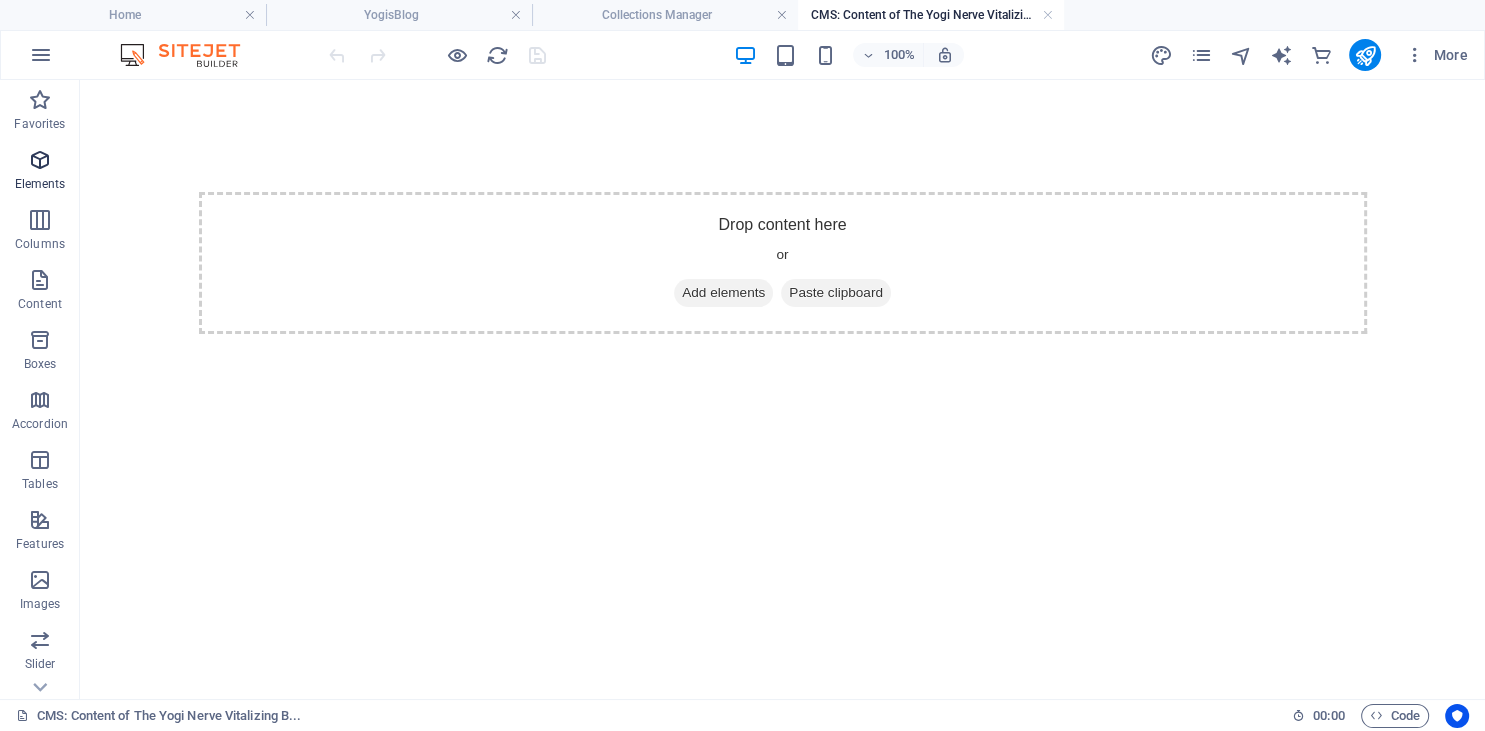 click at bounding box center [40, 160] 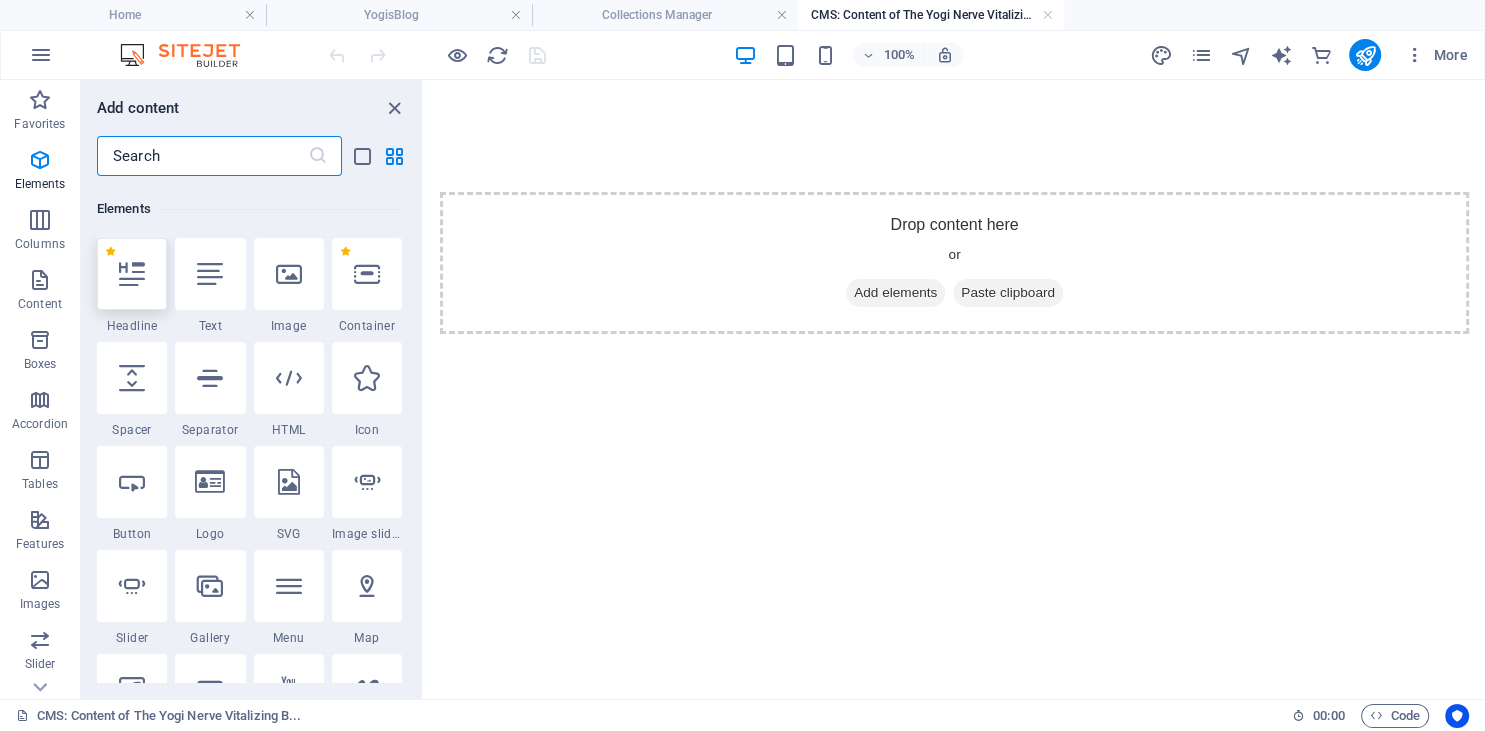 scroll, scrollTop: 212, scrollLeft: 0, axis: vertical 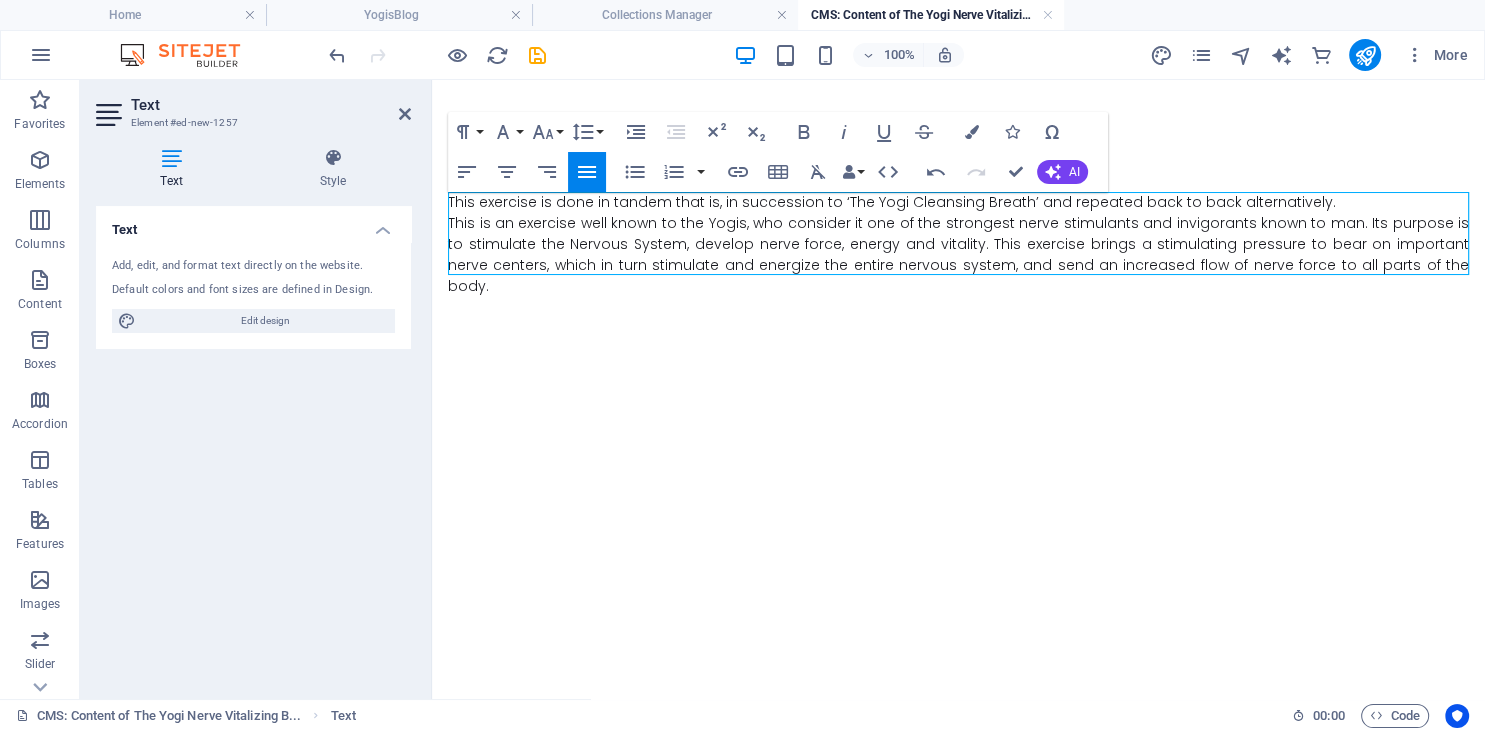 click on "This exercise is done in tandem that is, in succession to ‘The Yogi Cleansing Breath’ and repeated back to back alternatively." at bounding box center [958, 202] 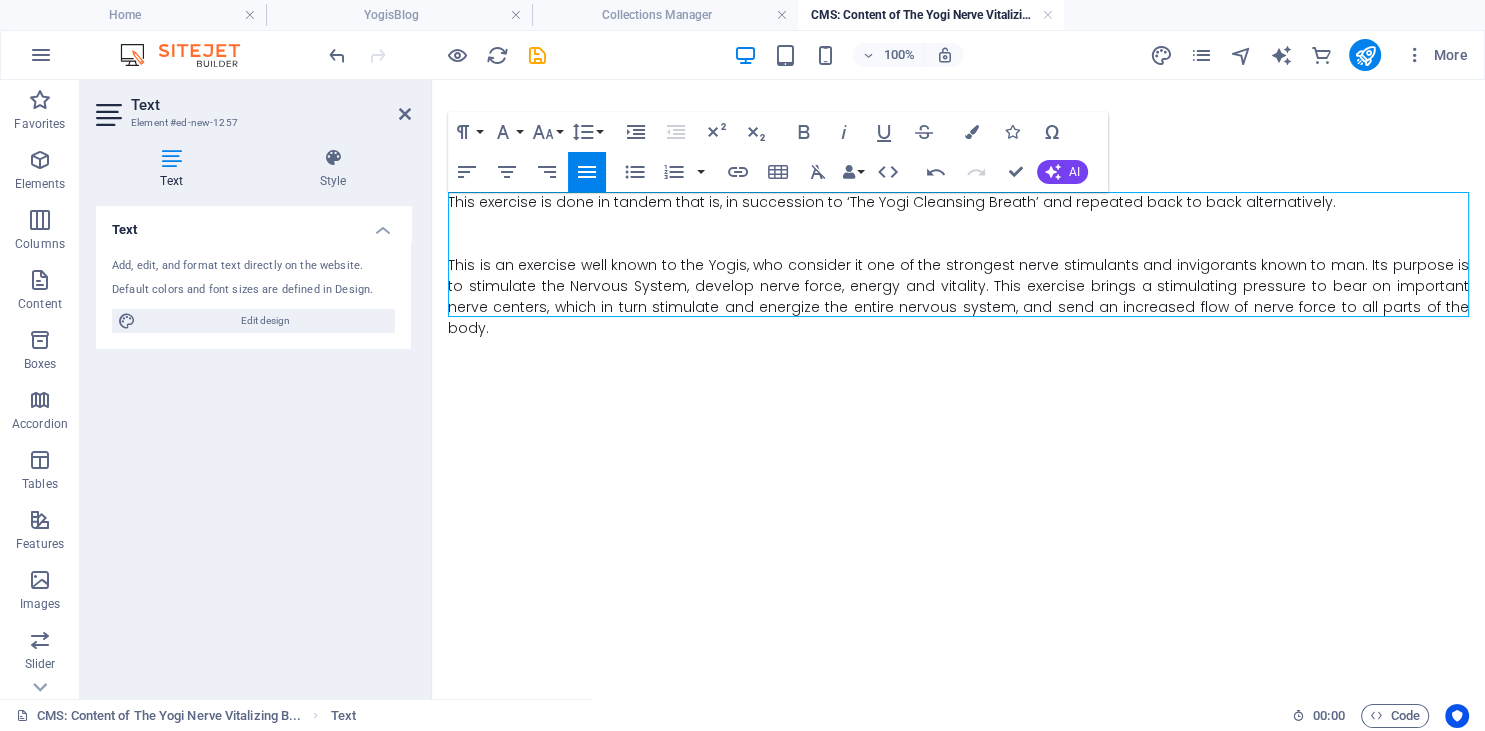click at bounding box center [958, 244] 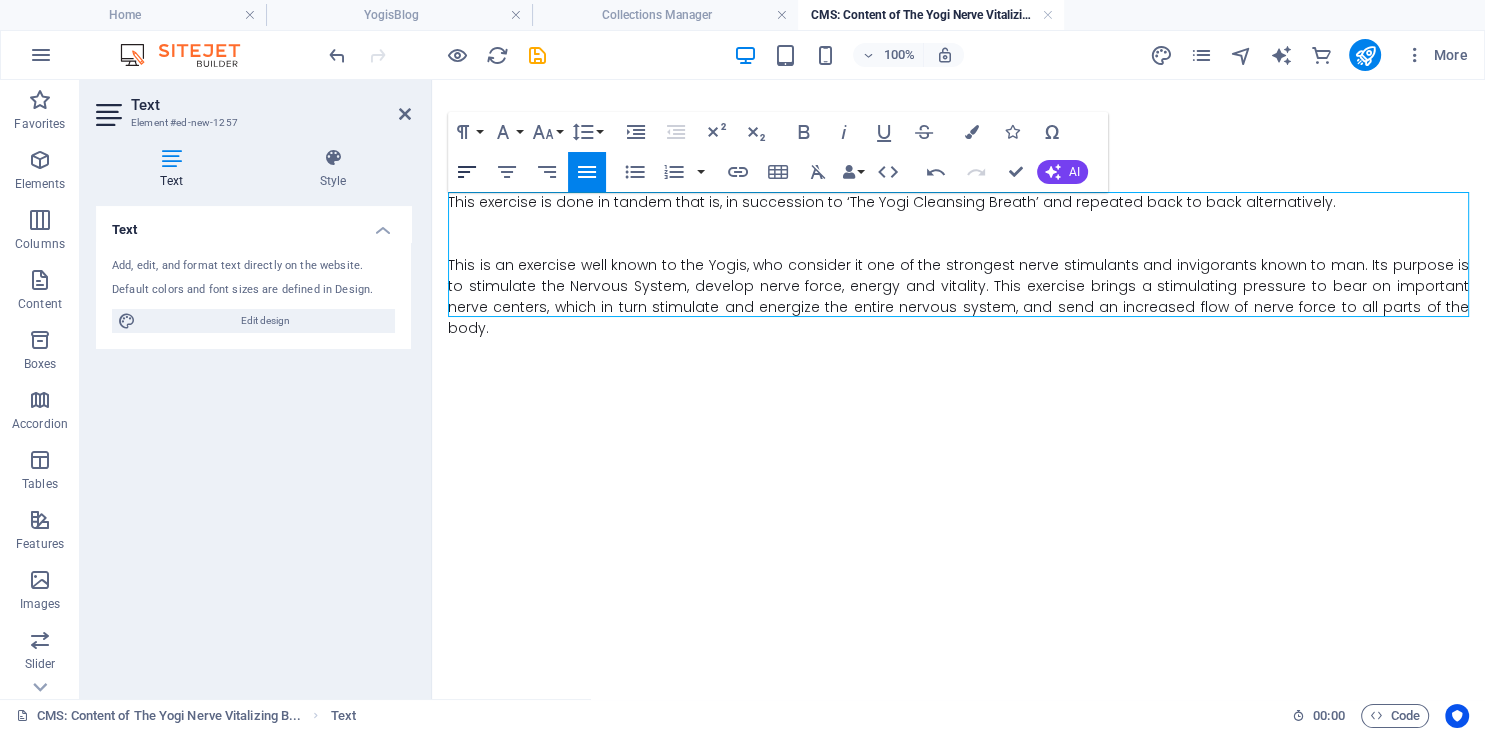 click 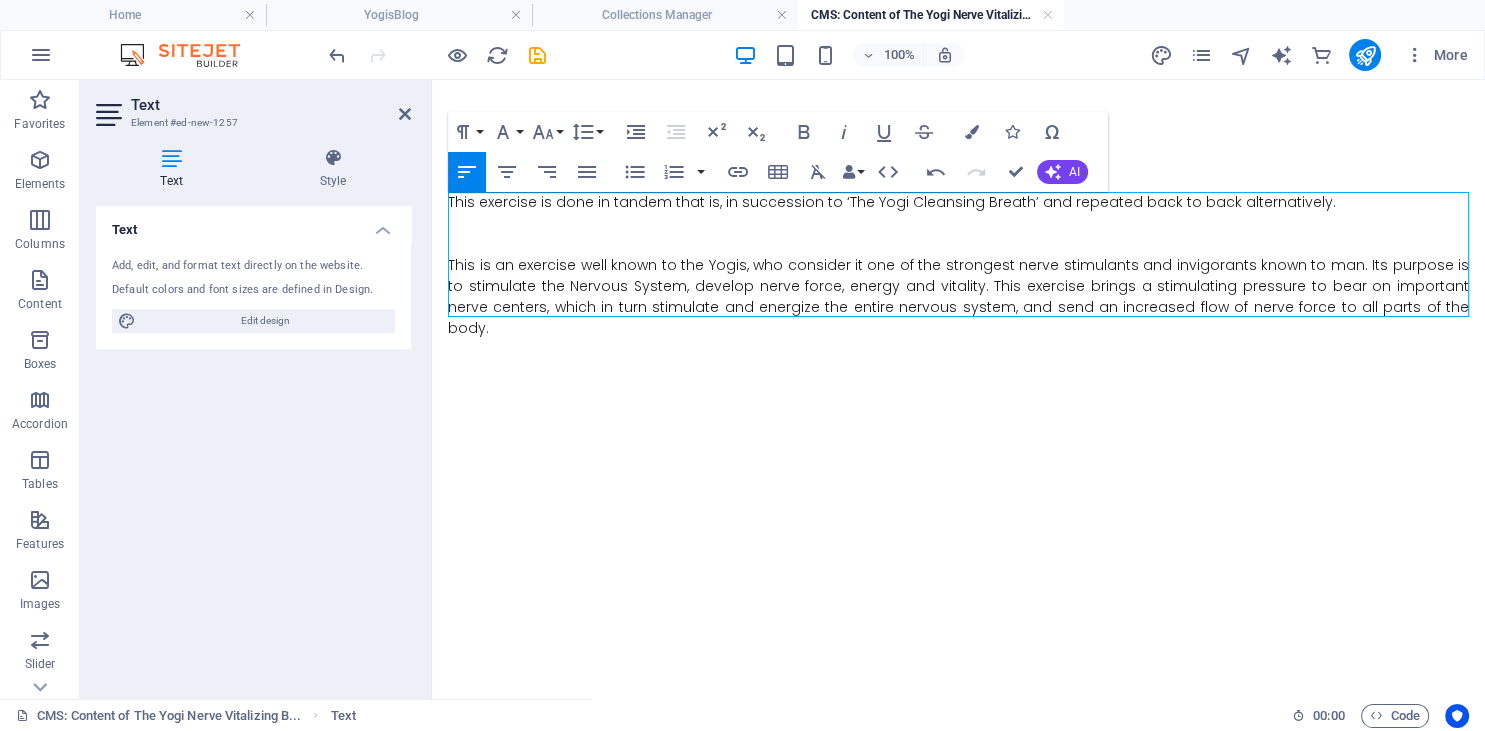 click at bounding box center [958, 244] 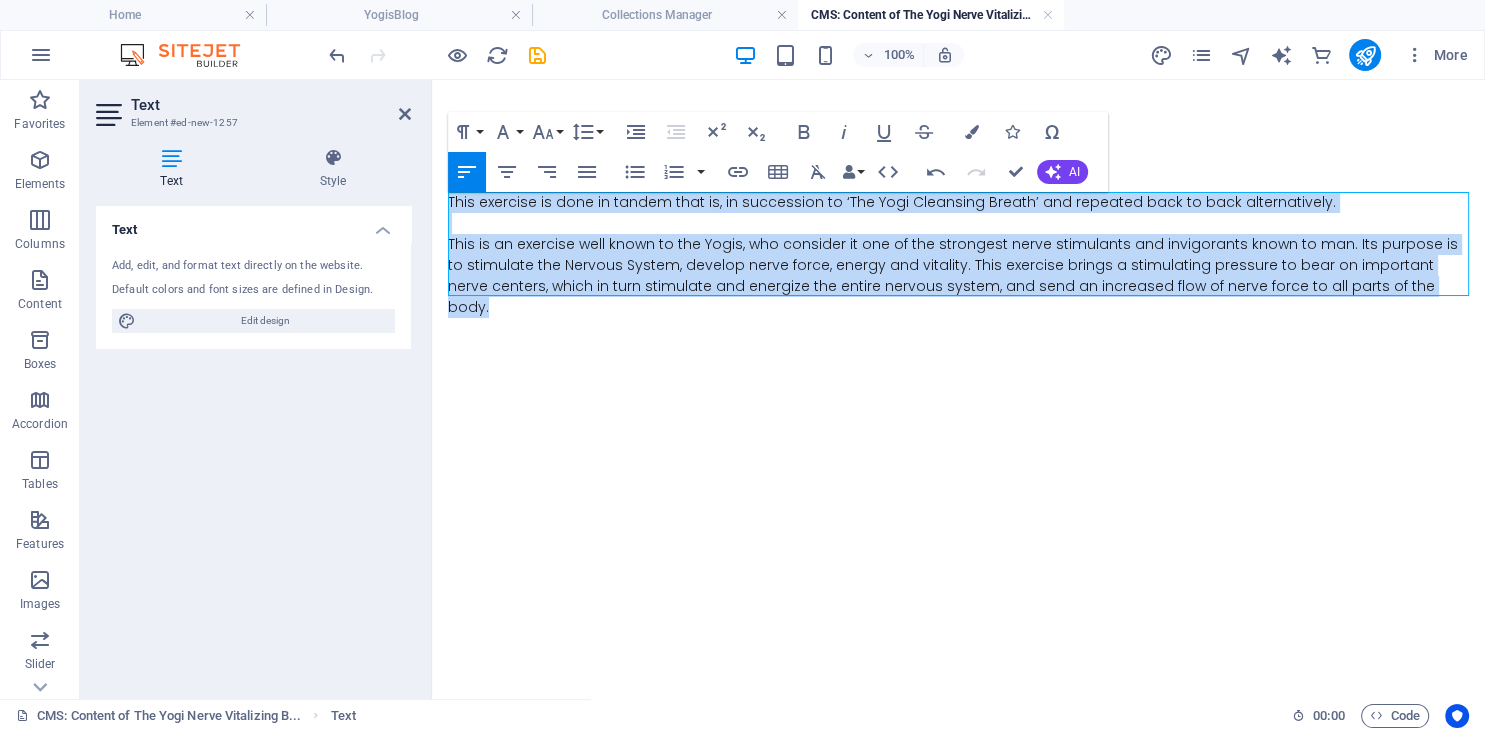 drag, startPoint x: 1417, startPoint y: 284, endPoint x: 427, endPoint y: 206, distance: 993.068 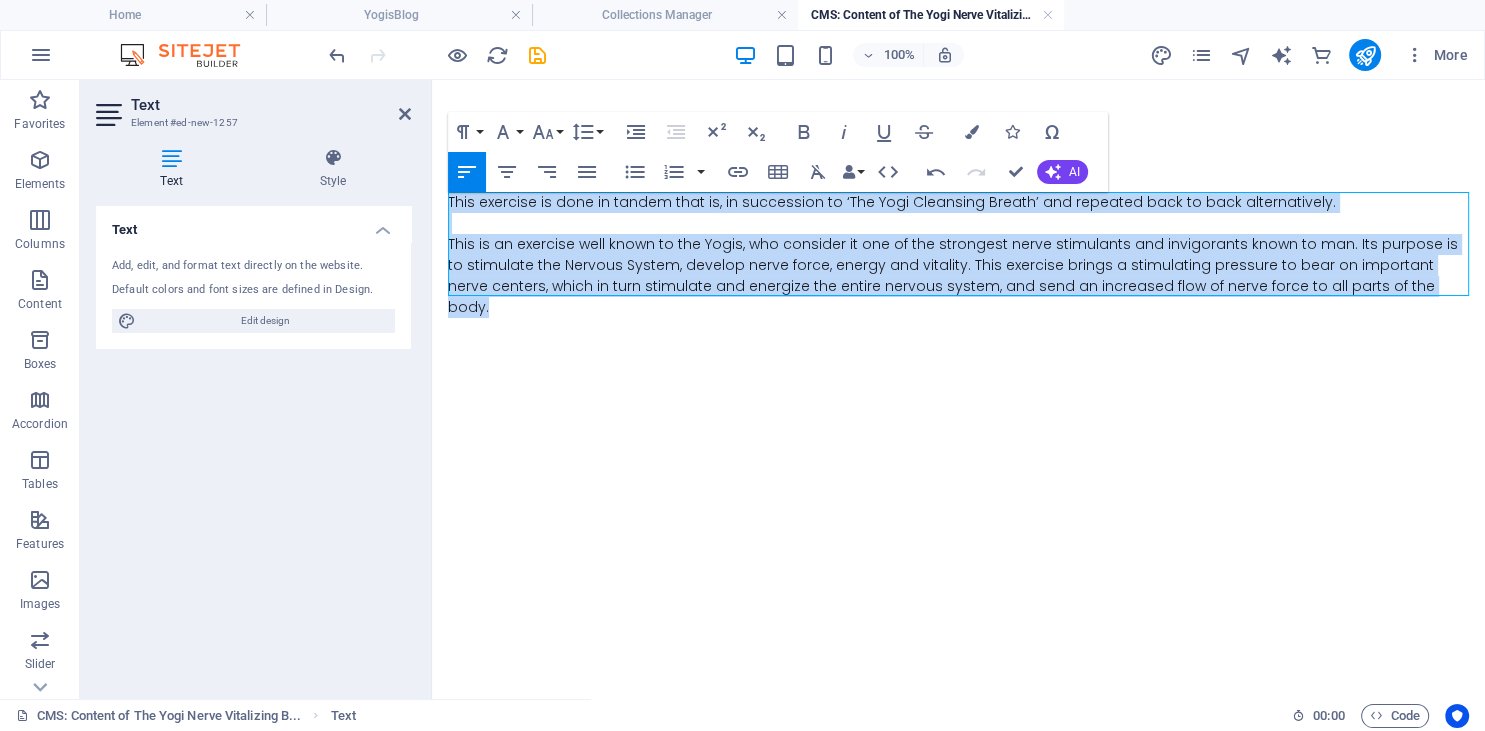 click on "Skip to main content
This exercise is done in tandem that is, in succession to ‘The Yogi Cleansing Breath’ and repeated back to back alternatively. This is an exercise well known to the Yogis, who consider it one of the strongest nerve stimulants and invigorants known to man. Its purpose is to stimulate the Nervous System, develop nerve force, energy and vitality. This exercise brings a stimulating pressure to bear on important nerve centers, which in turn stimulate and energize the entire nervous system, and send an increased flow of nerve force to all parts of the body." at bounding box center (958, 255) 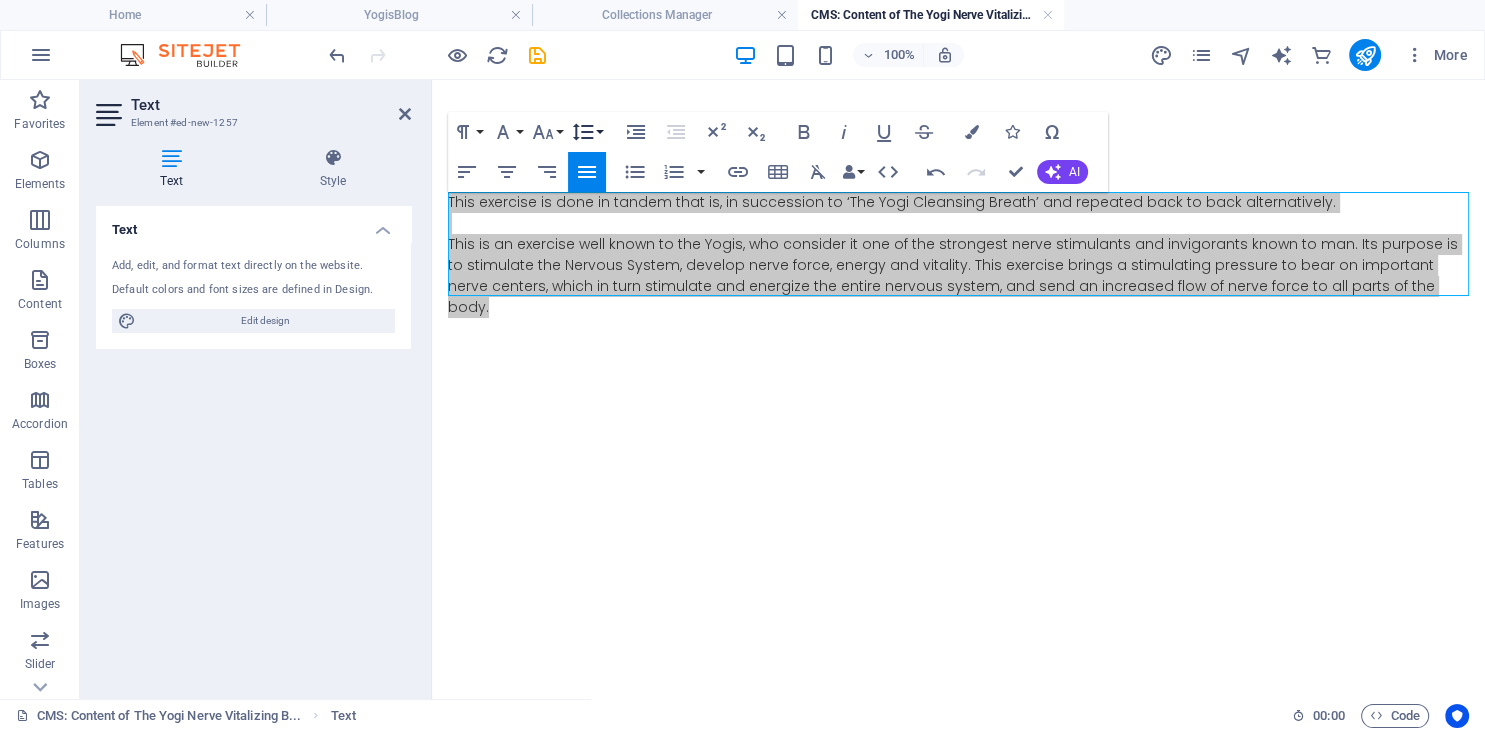 click 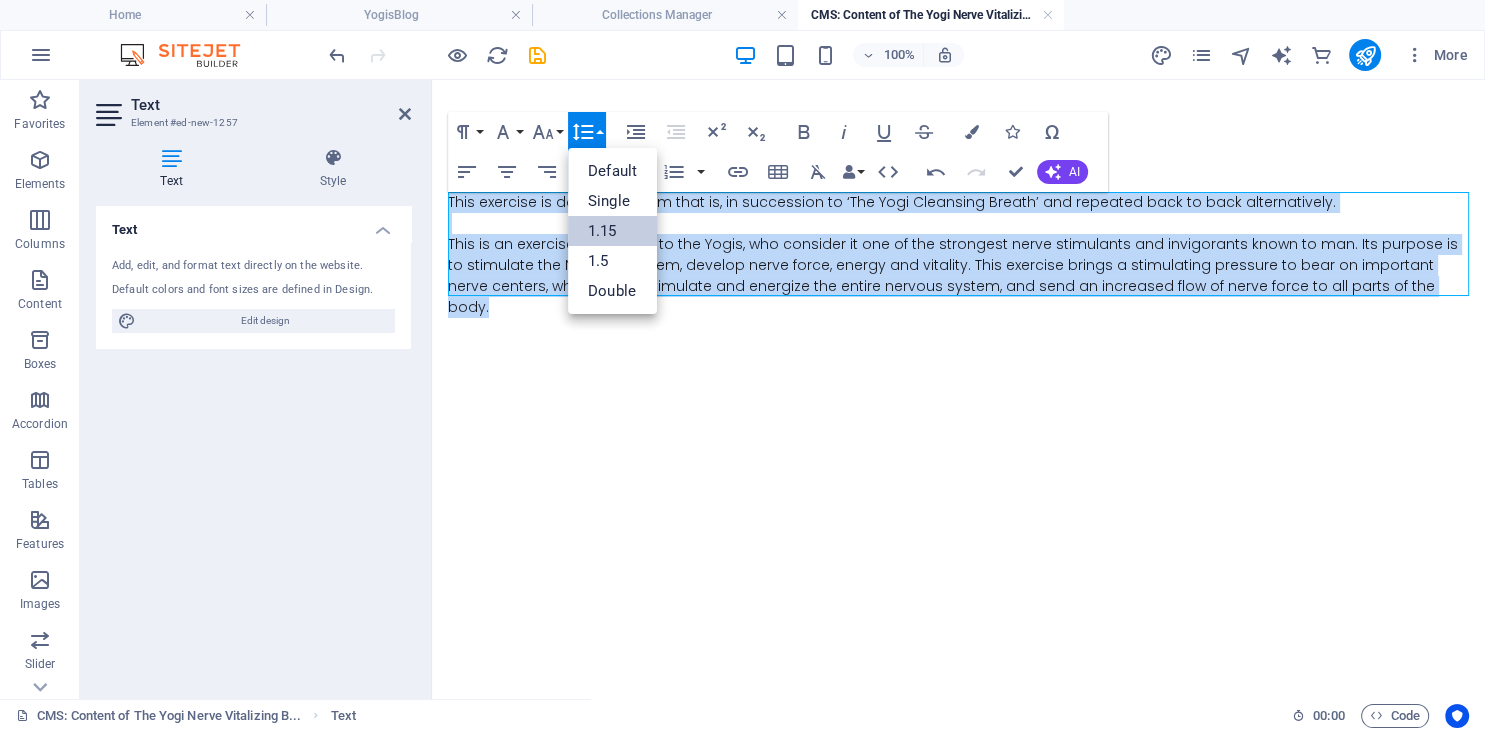 click on "1.15" at bounding box center [612, 231] 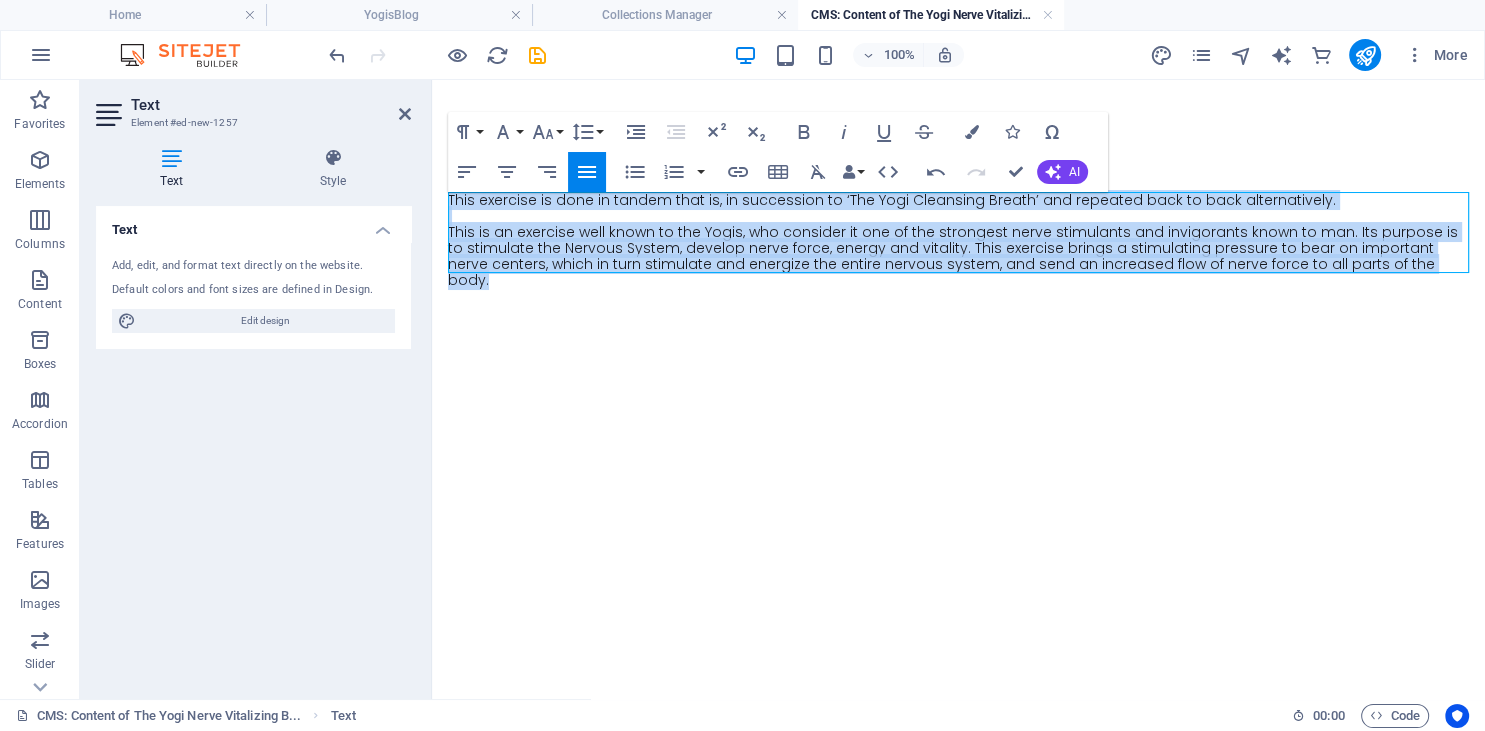 click on "This exercise is done in tandem that is, in succession to ‘The Yogi Cleansing Breath’ and repeated back to back alternatively." at bounding box center [958, 200] 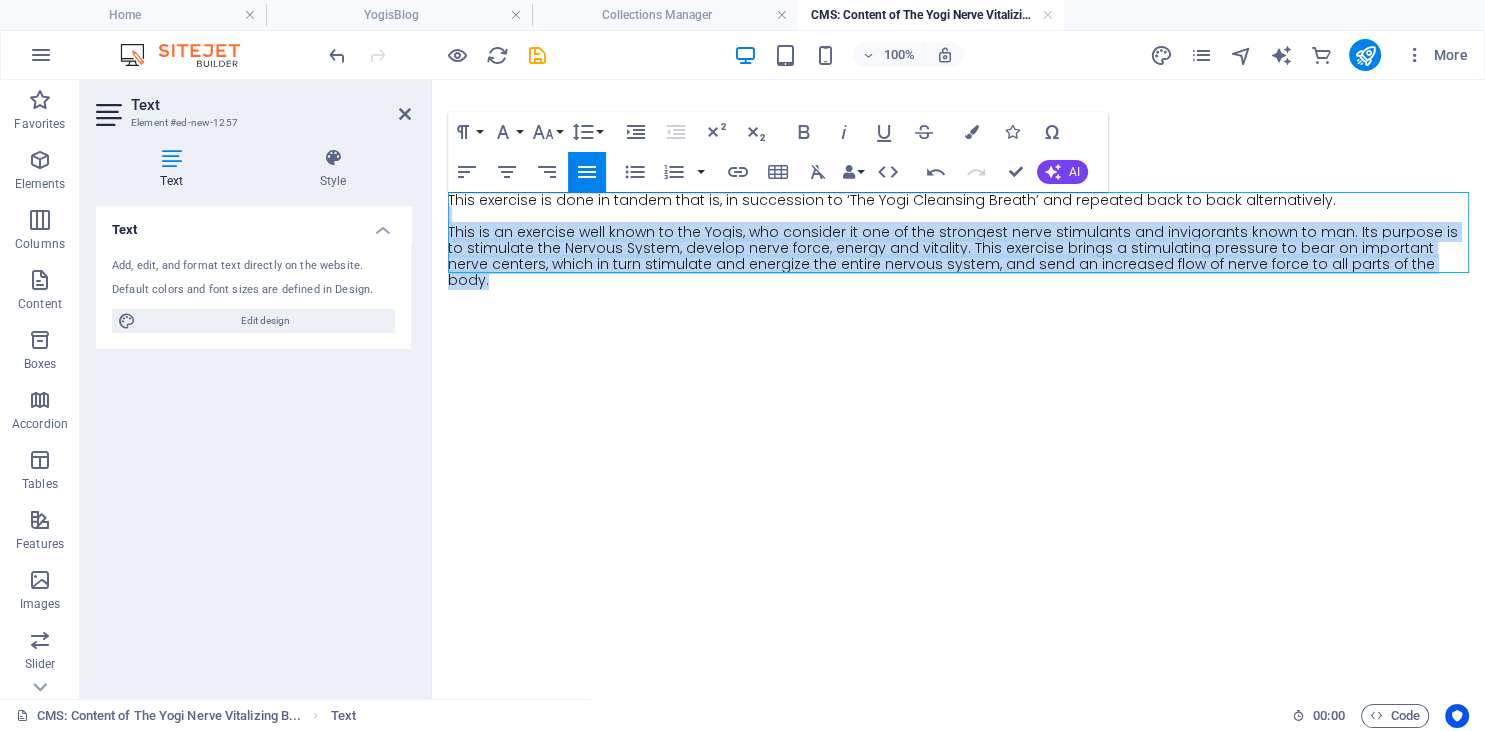 drag, startPoint x: 1426, startPoint y: 261, endPoint x: 379, endPoint y: 215, distance: 1048.01 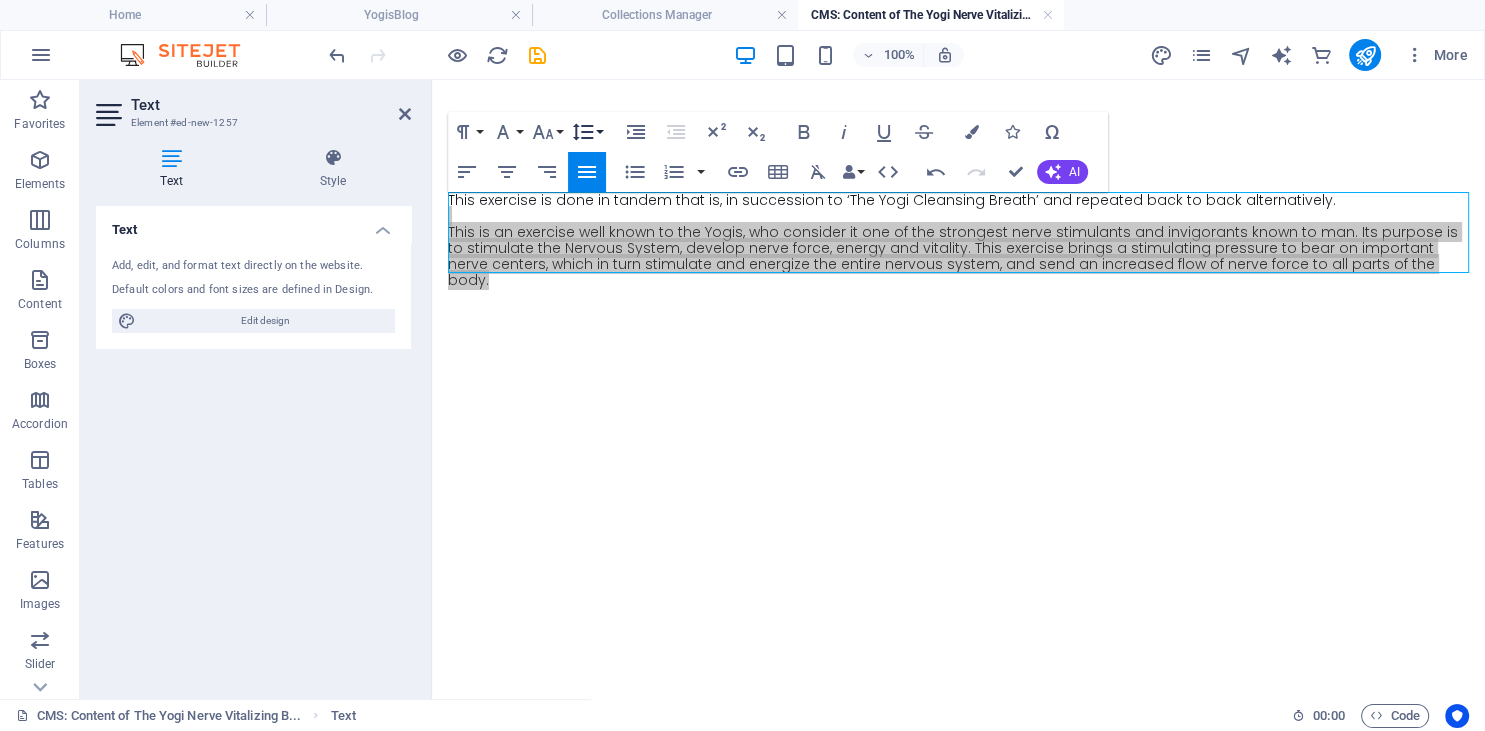 click 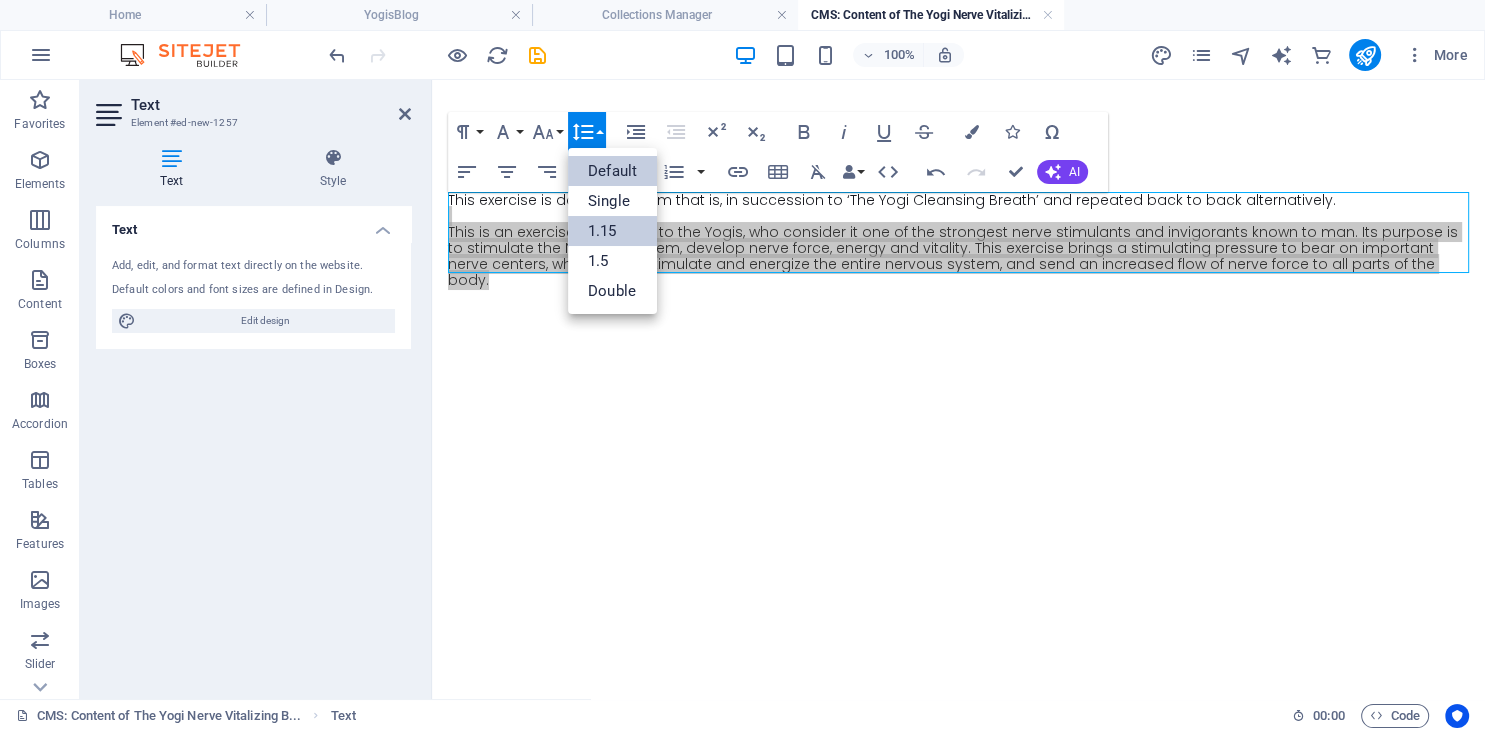 scroll, scrollTop: 0, scrollLeft: 0, axis: both 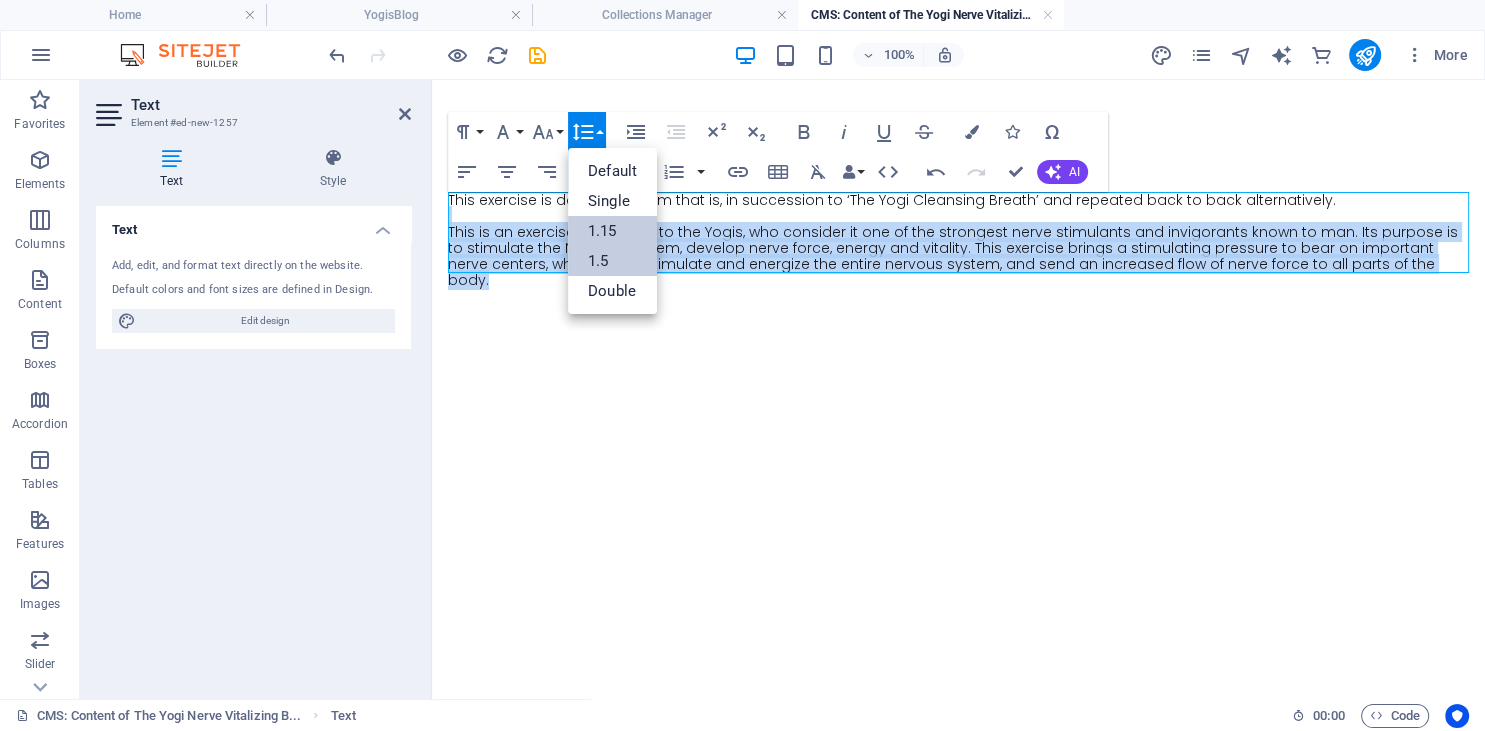 click on "1.5" at bounding box center [612, 261] 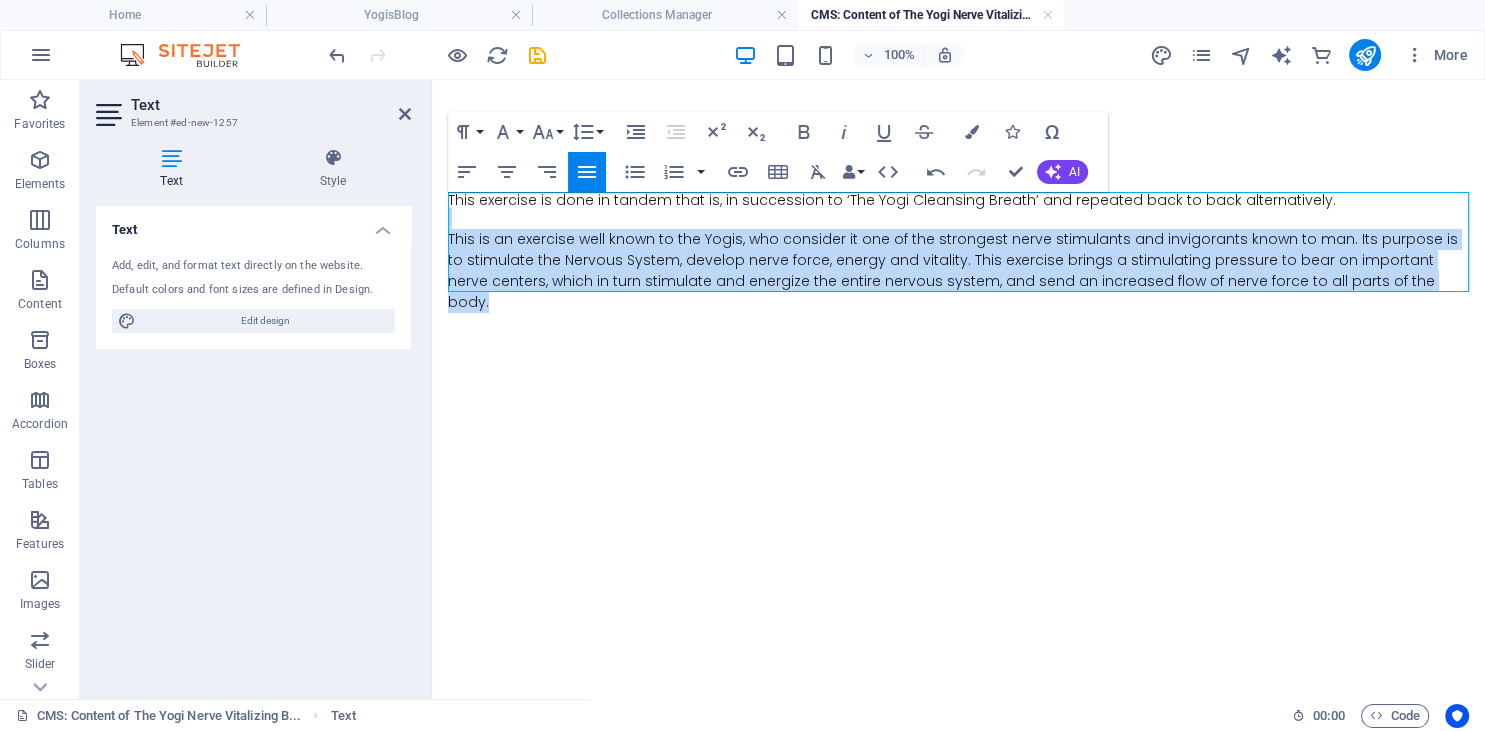 click on "This is an exercise well known to the Yogis, who consider it one of the strongest nerve stimulants and invigorants known to man. Its purpose is to stimulate the Nervous System, develop nerve force, energy and vitality. This exercise brings a stimulating pressure to bear on important nerve centers, which in turn stimulate and energize the entire nervous system, and send an increased flow of nerve force to all parts of the body." at bounding box center [958, 271] 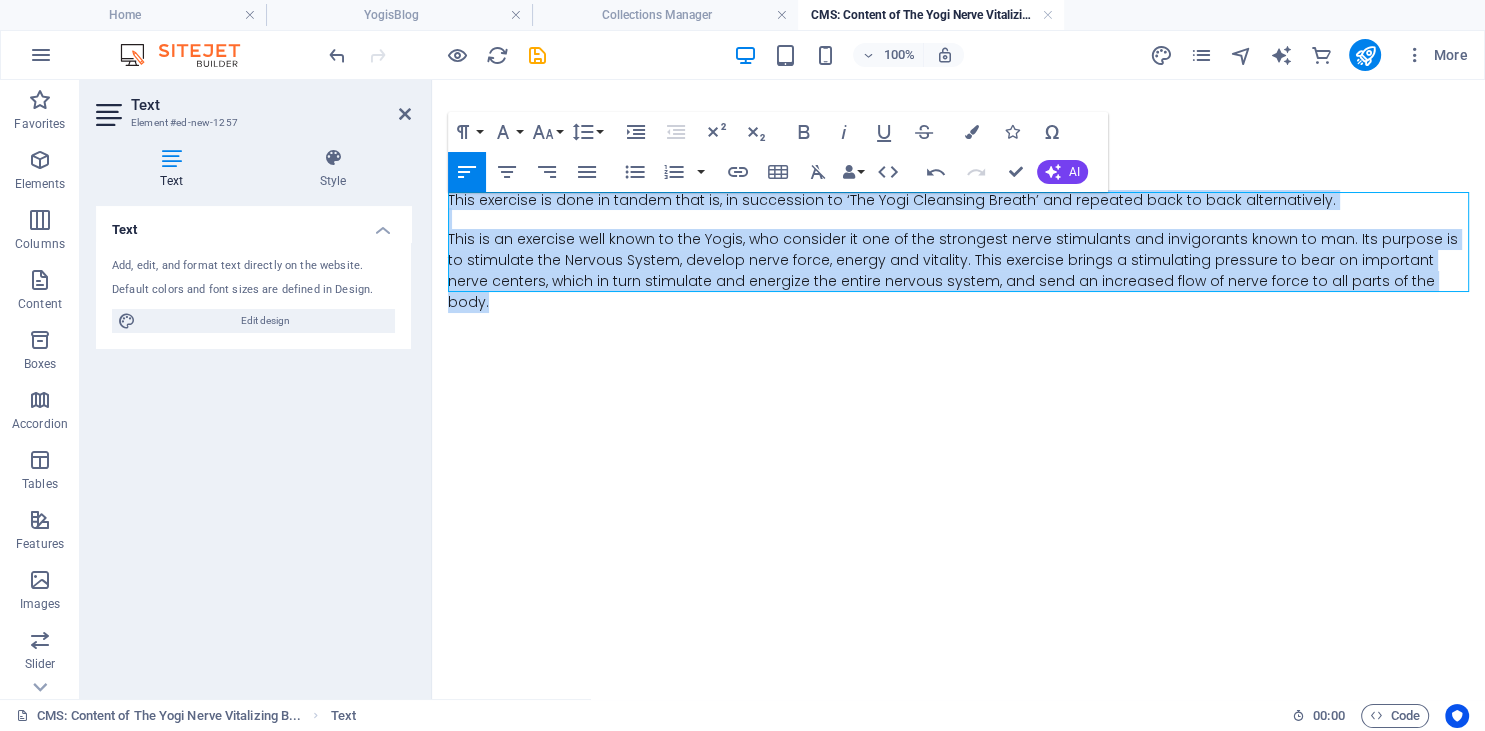 drag, startPoint x: 1096, startPoint y: 254, endPoint x: 375, endPoint y: 183, distance: 724.4874 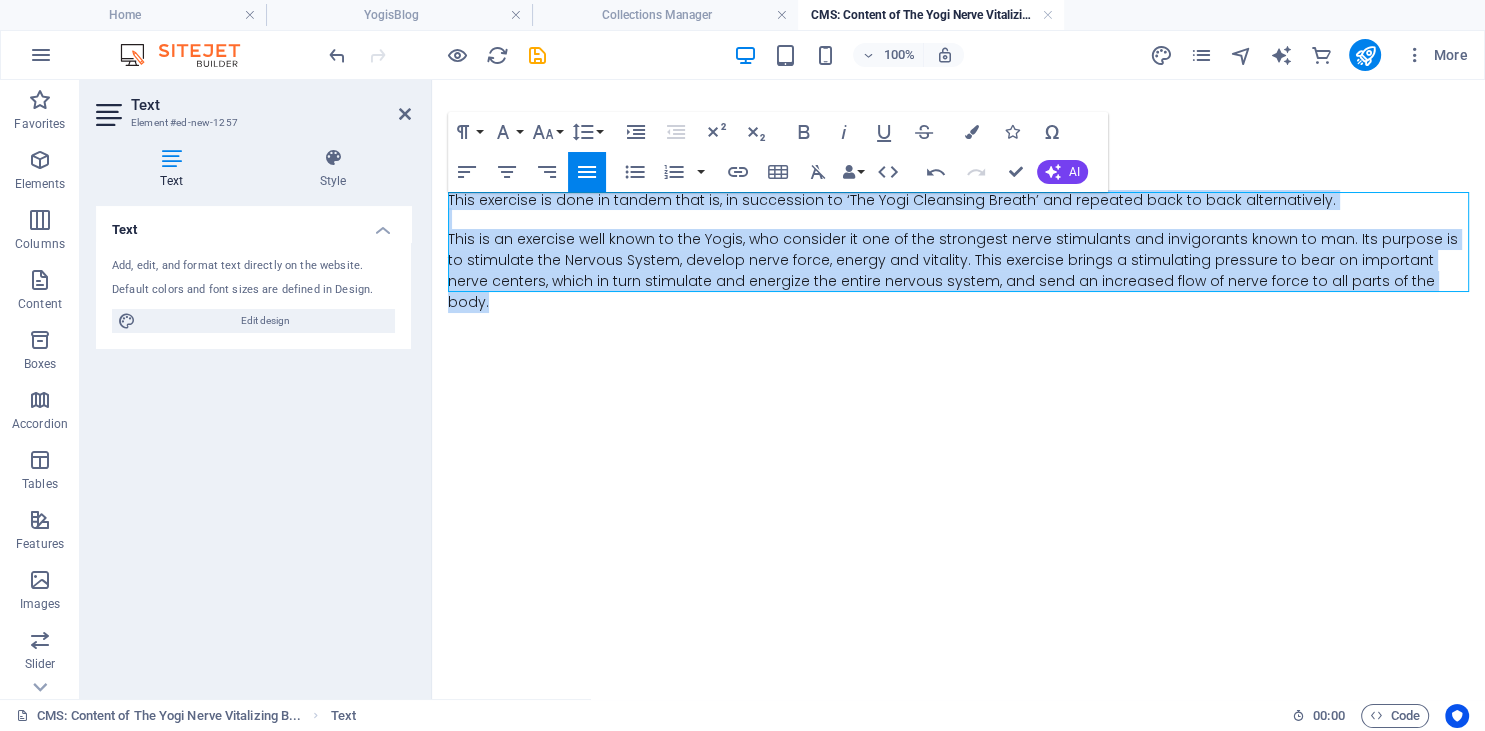 click 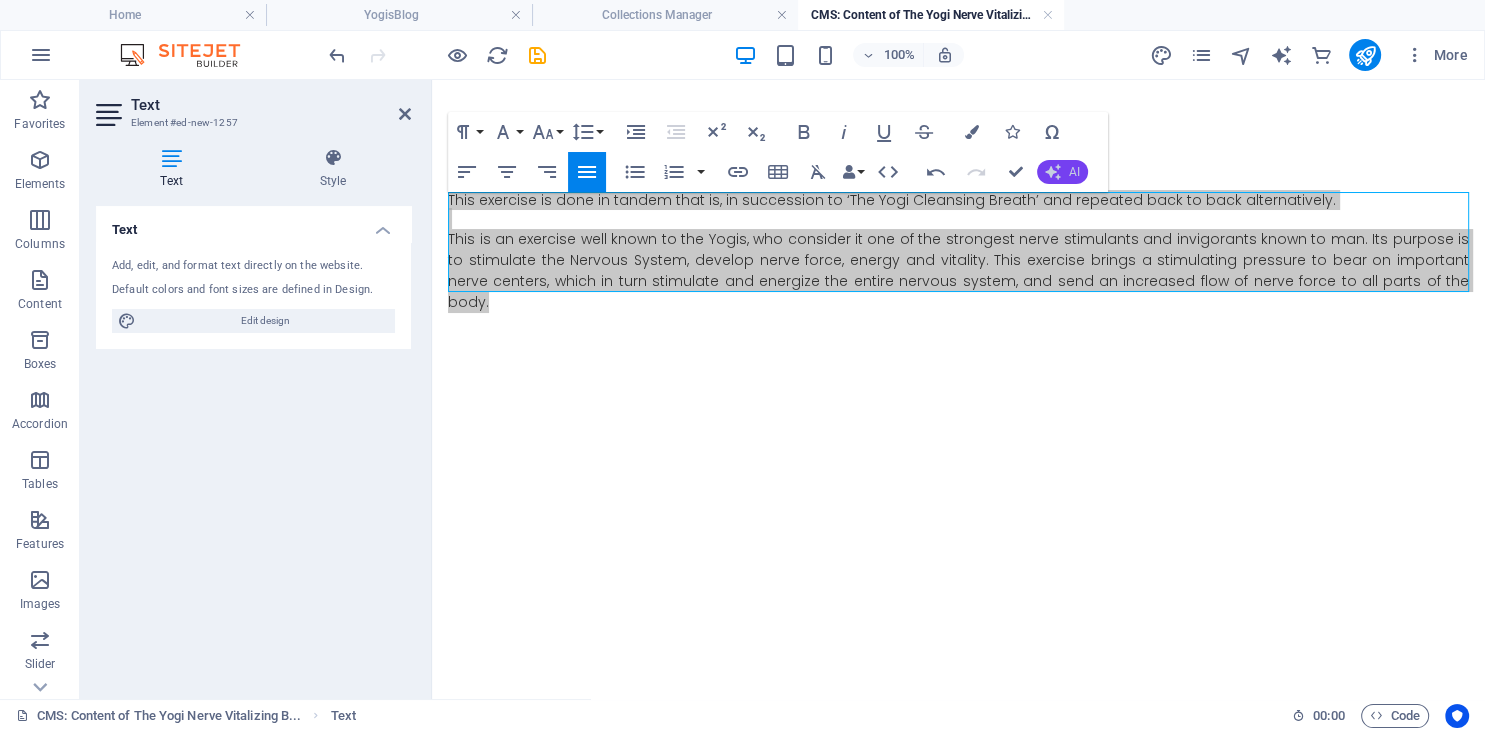 click on "AI" at bounding box center (1074, 172) 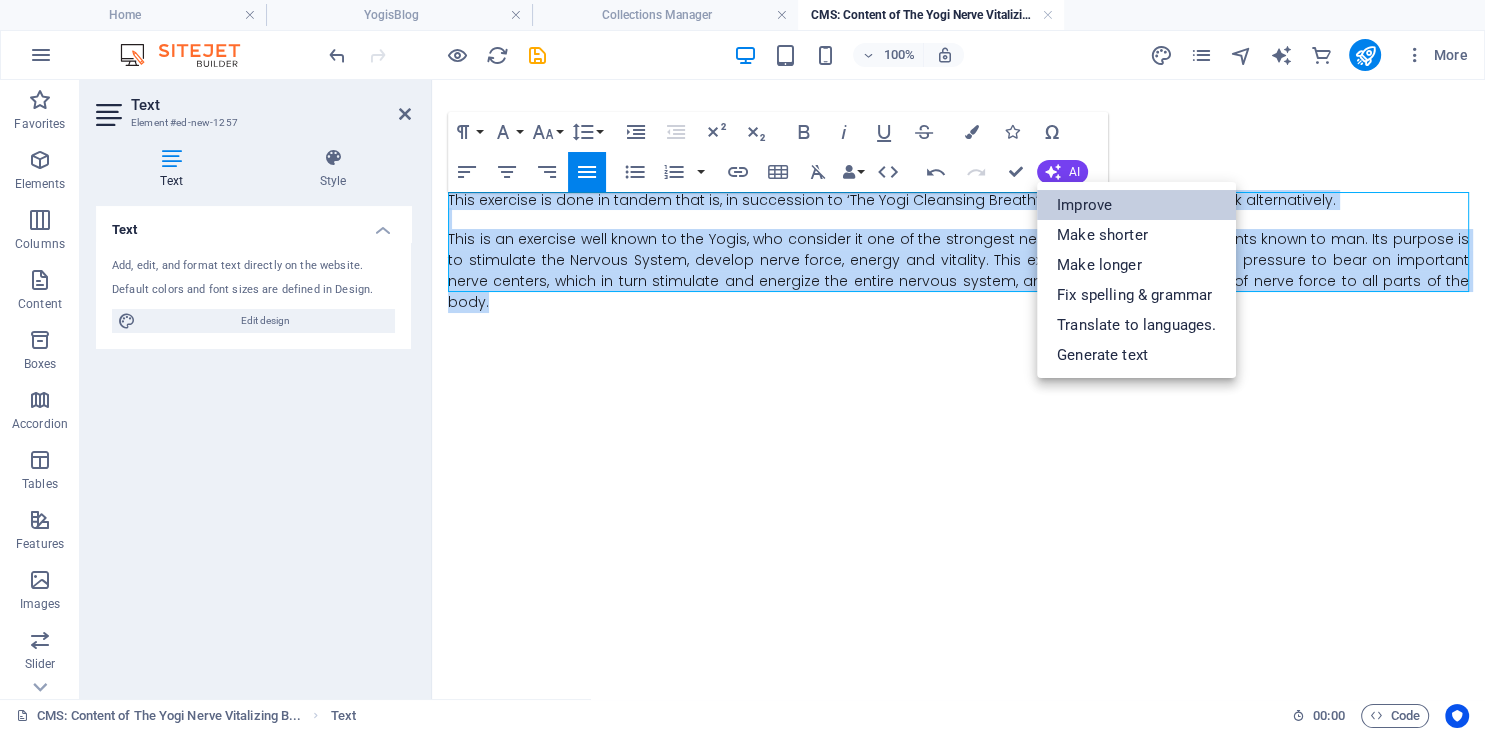 click on "Improve" at bounding box center (1136, 205) 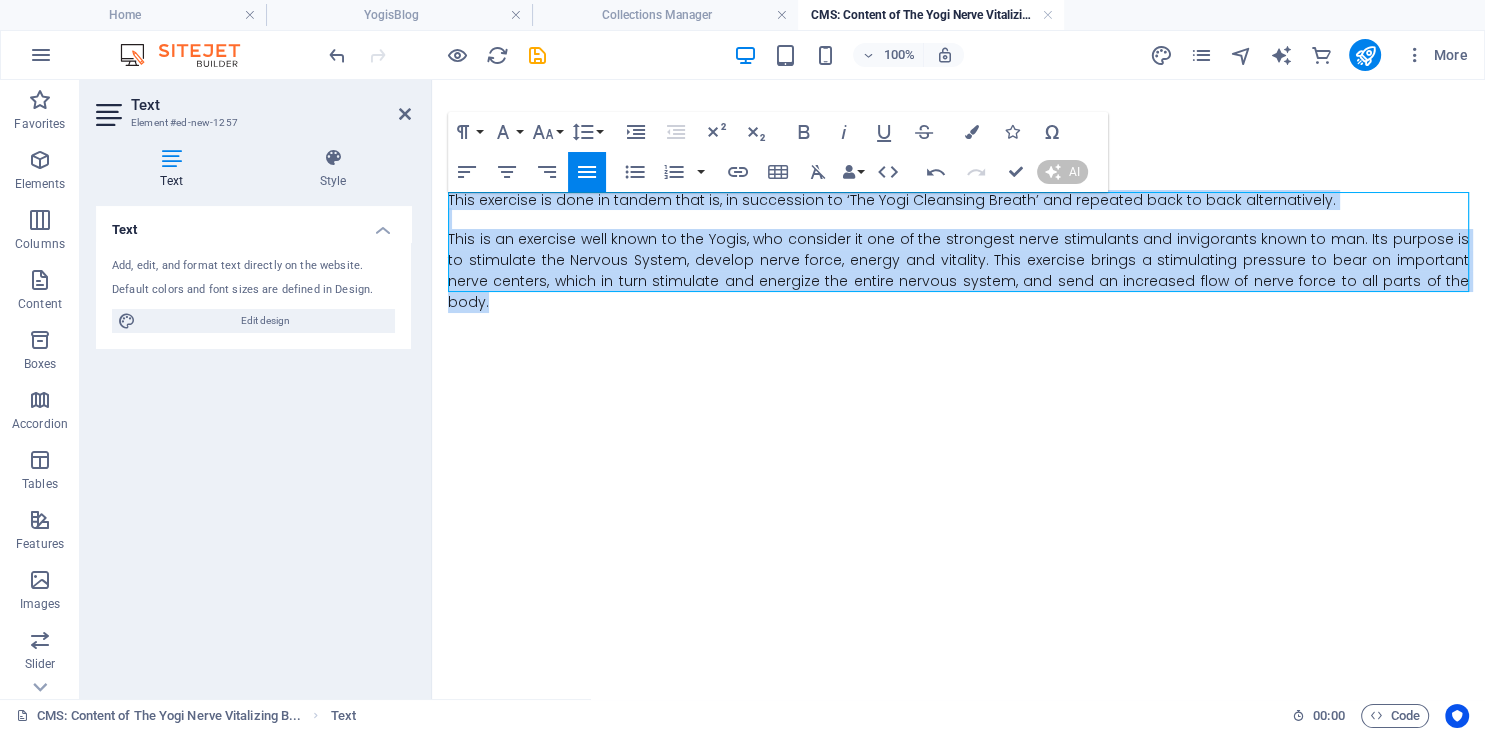 type 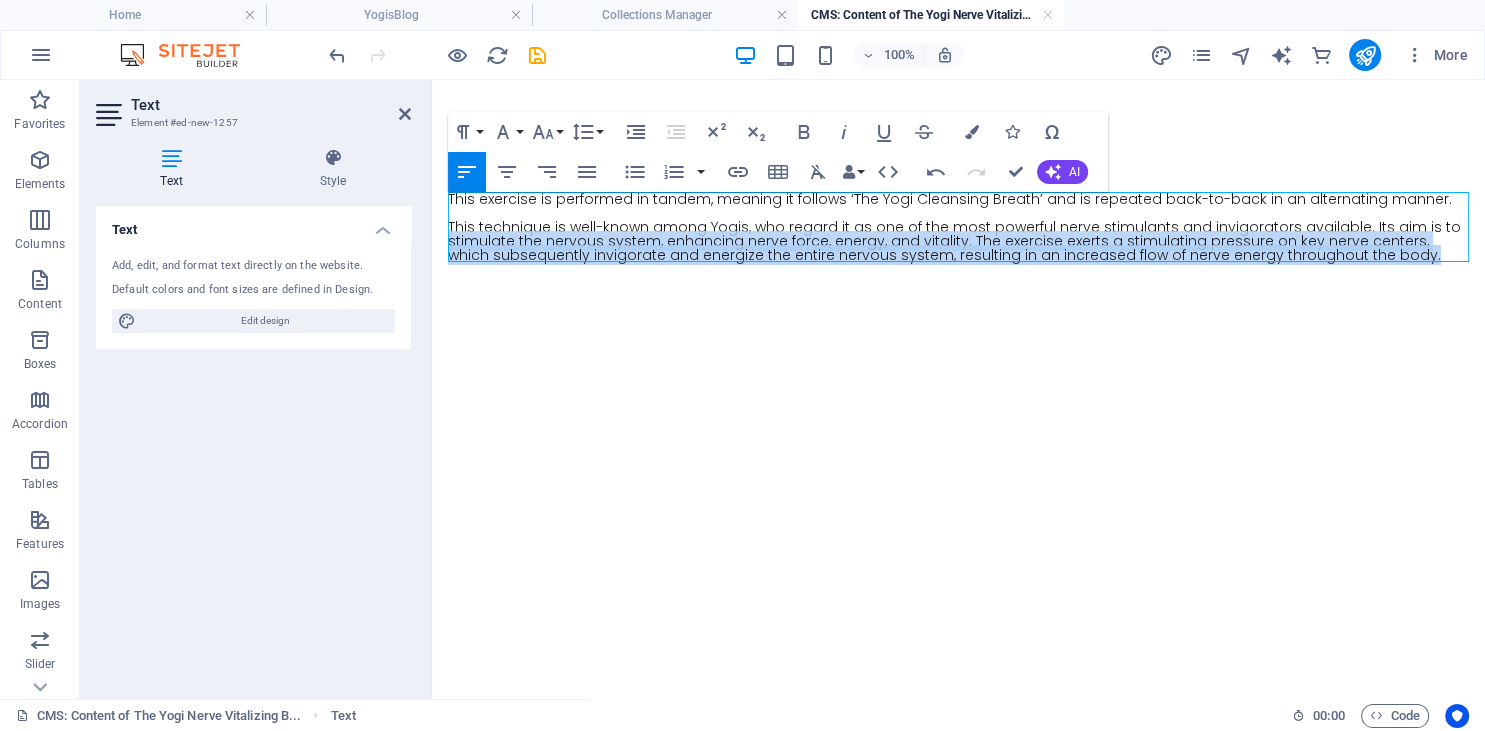 drag, startPoint x: 1348, startPoint y: 257, endPoint x: 860, endPoint y: 315, distance: 491.43463 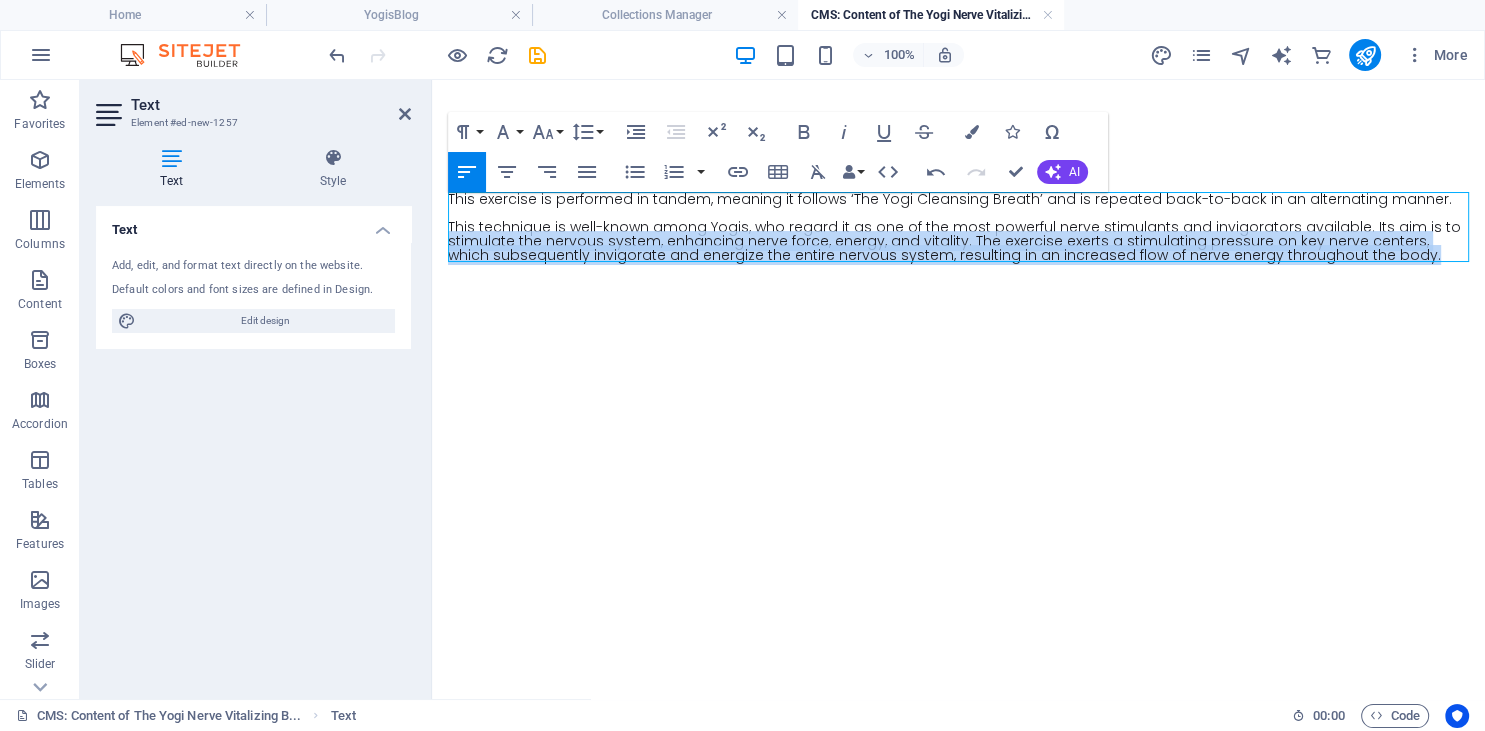 click on "Skip to main content
This exercise is performed in tandem, meaning it follows ‘The Yogi Cleansing Breath’ and is repeated back-to-back in an alternating manner. This technique is well-known among Yogis, who regard it as one of the most powerful nerve stimulants and invigorators available. Its aim is to stimulate the nervous system, enhancing nerve force, energy, and vitality. The exercise exerts a stimulating pressure on key nerve centers, which subsequently invigorate and energize the entire nervous system, resulting in an increased flow of nerve energy throughout the body." at bounding box center (958, 227) 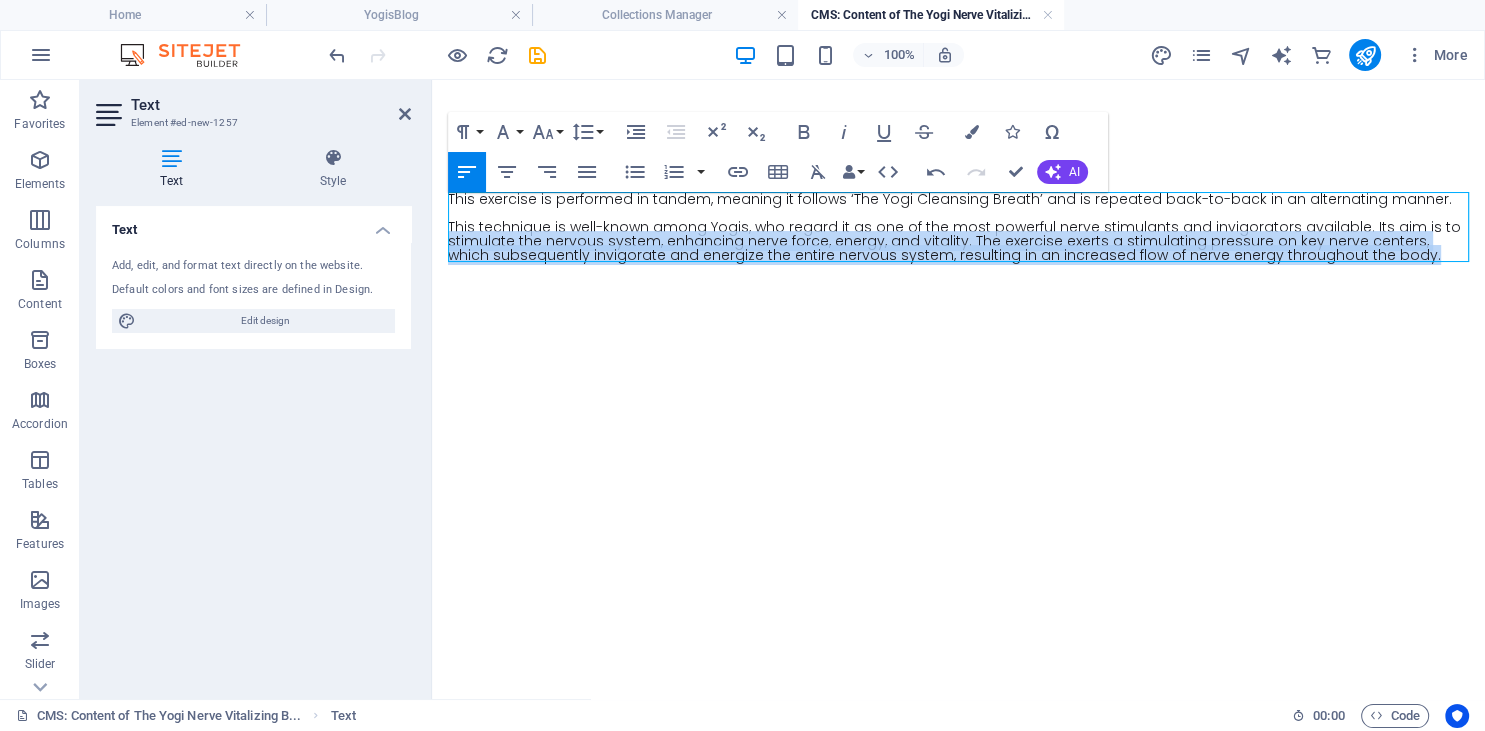 click on "This exercise is performed in tandem, meaning it follows ‘The Yogi Cleansing Breath’ and is repeated back-to-back in an alternating manner. This technique is well-known among Yogis, who regard it as one of the most powerful nerve stimulants and invigorators available. Its aim is to stimulate the nervous system, enhancing nerve force, energy, and vitality. The exercise exerts a stimulating pressure on key nerve centers, which subsequently invigorate and energize the entire nervous system, resulting in an increased flow of nerve energy throughout the body." at bounding box center (958, 227) 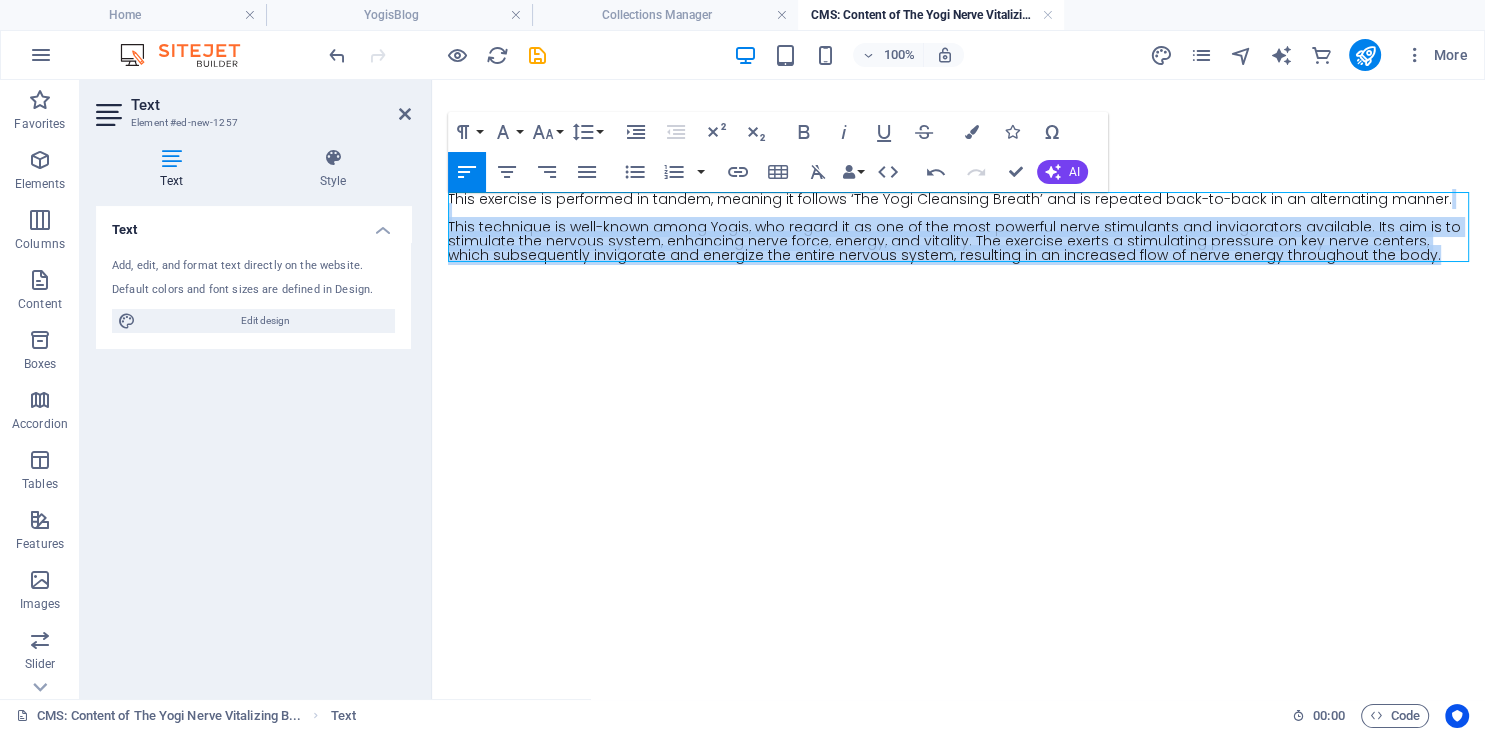 drag, startPoint x: 1371, startPoint y: 254, endPoint x: 430, endPoint y: 219, distance: 941.6507 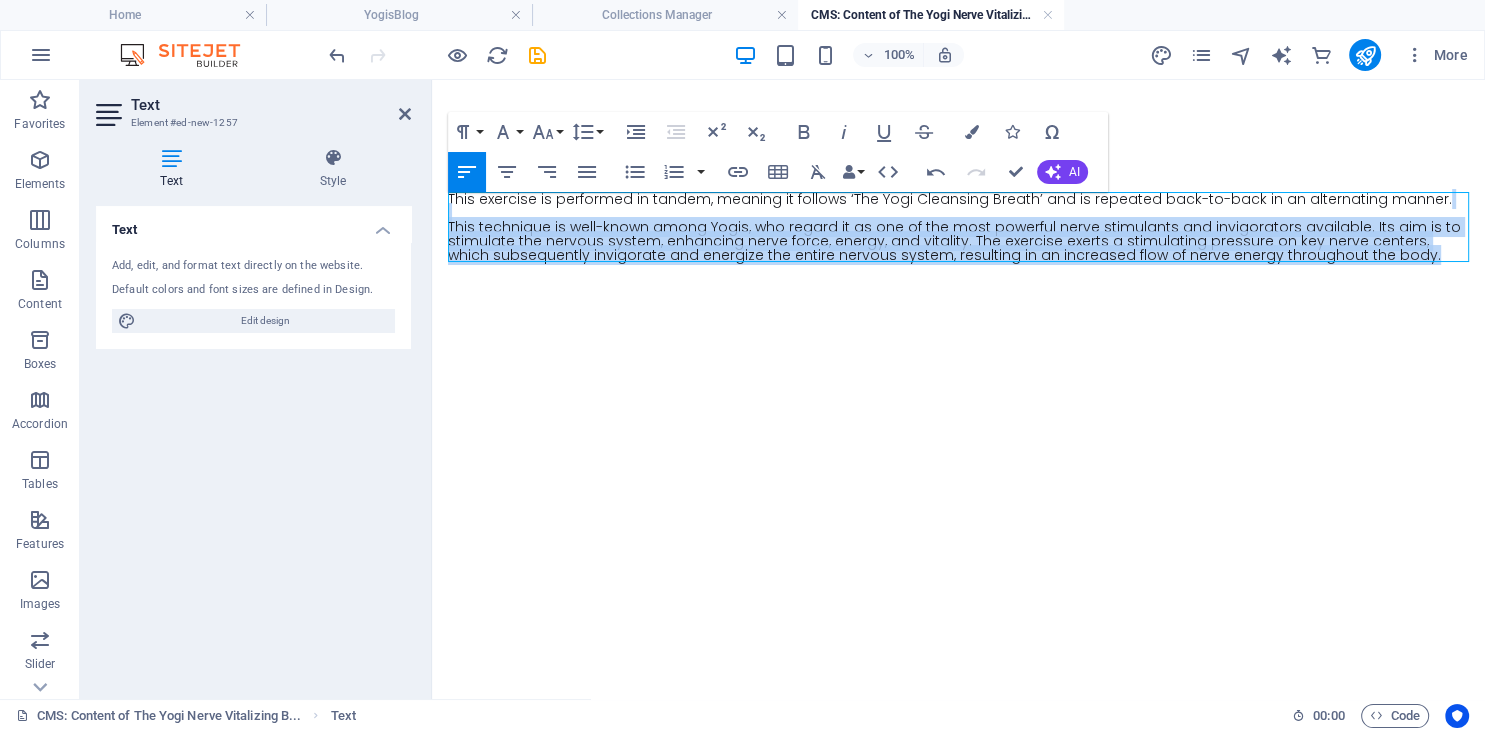 click on "Skip to main content
This exercise is performed in tandem, meaning it follows ‘The Yogi Cleansing Breath’ and is repeated back-to-back in an alternating manner. This technique is well-known among Yogis, who regard it as one of the most powerful nerve stimulants and invigorators available. Its aim is to stimulate the nervous system, enhancing nerve force, energy, and vitality. The exercise exerts a stimulating pressure on key nerve centers, which subsequently invigorate and energize the entire nervous system, resulting in an increased flow of nerve energy throughout the body." at bounding box center [958, 227] 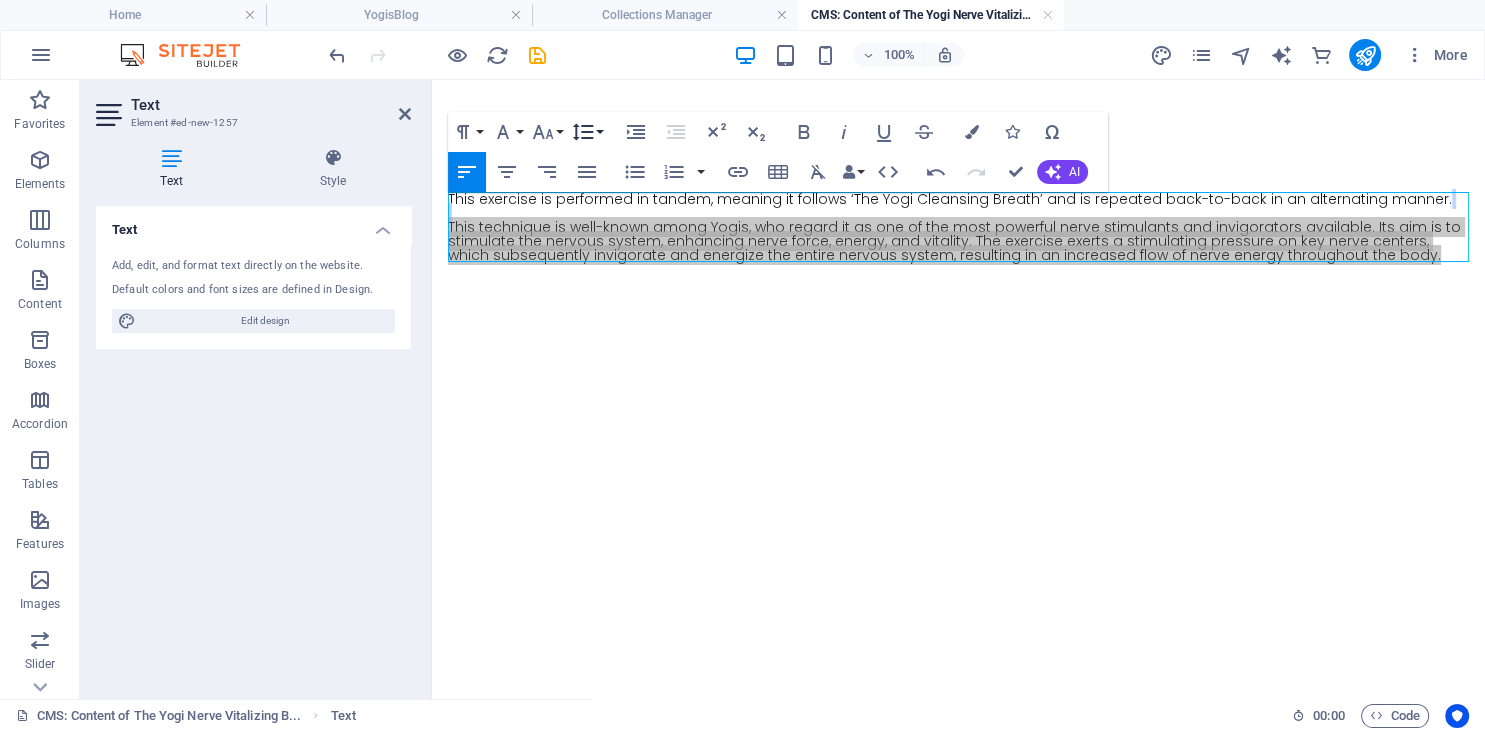 click 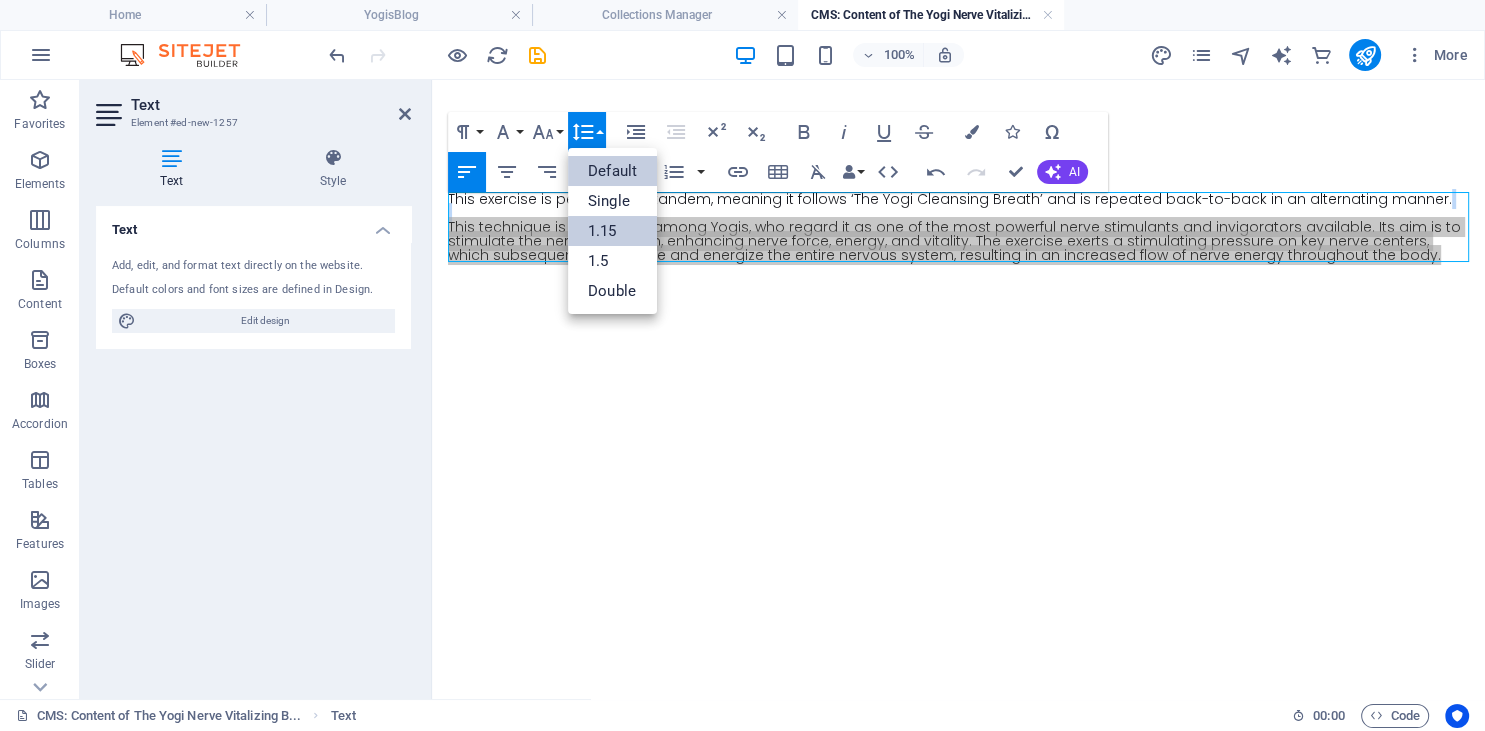 scroll, scrollTop: 0, scrollLeft: 0, axis: both 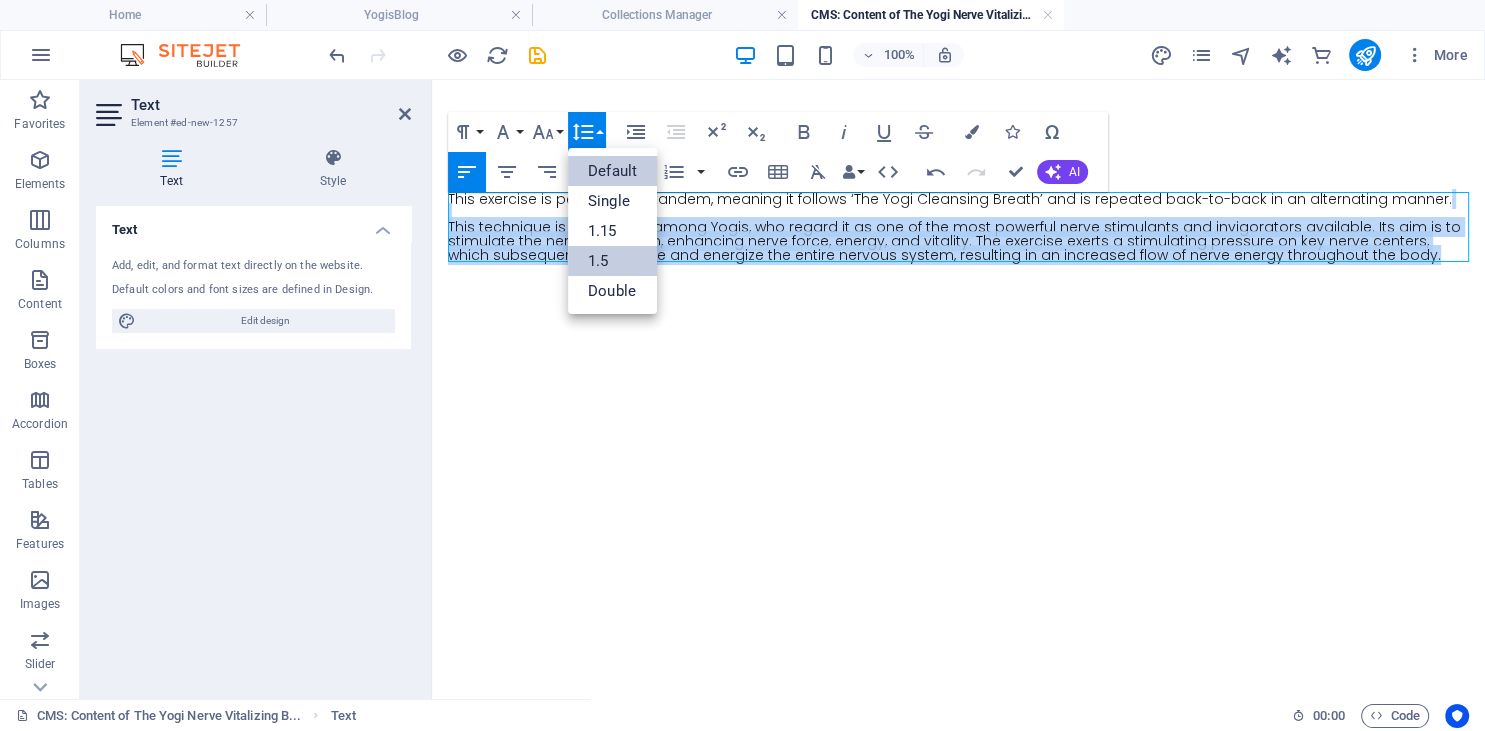 click on "1.5" at bounding box center (612, 261) 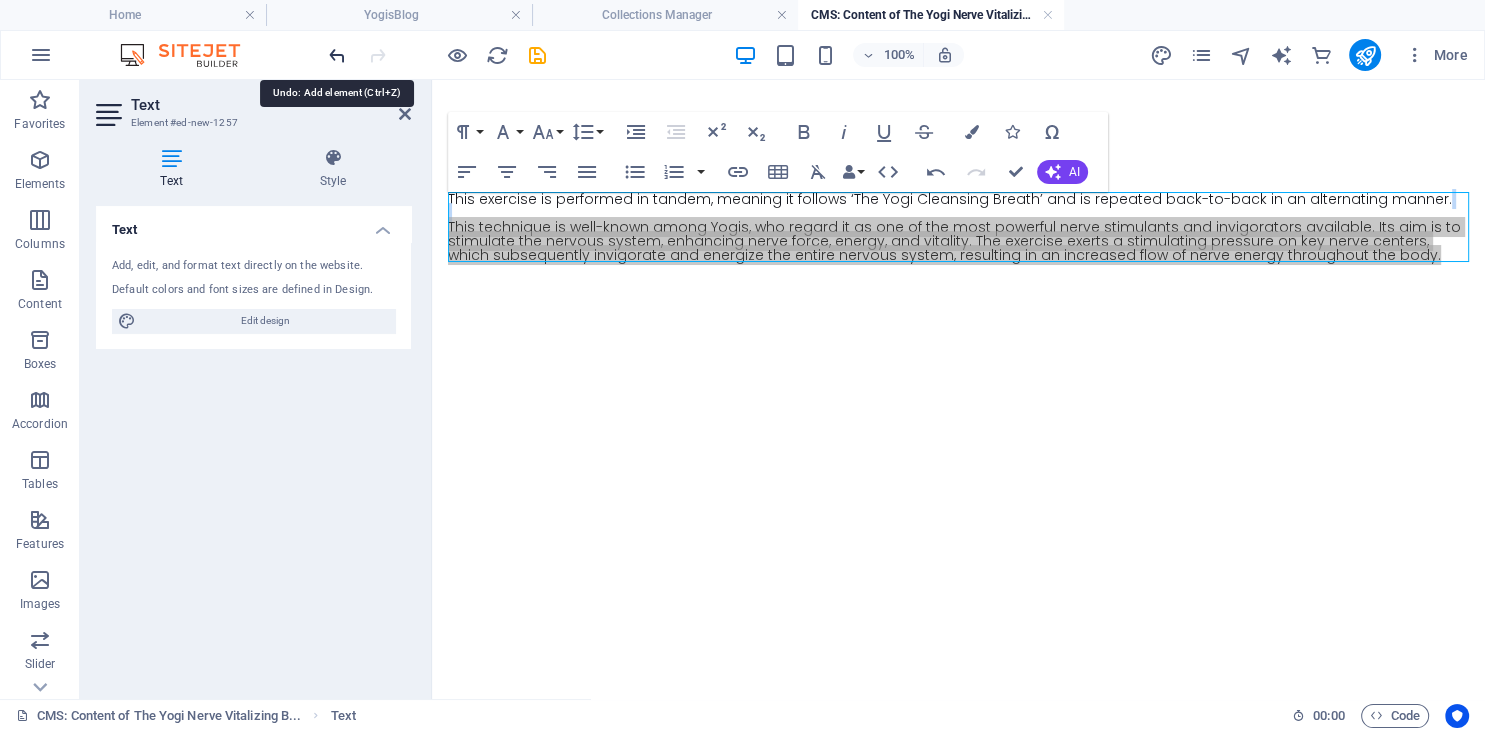 click at bounding box center (337, 55) 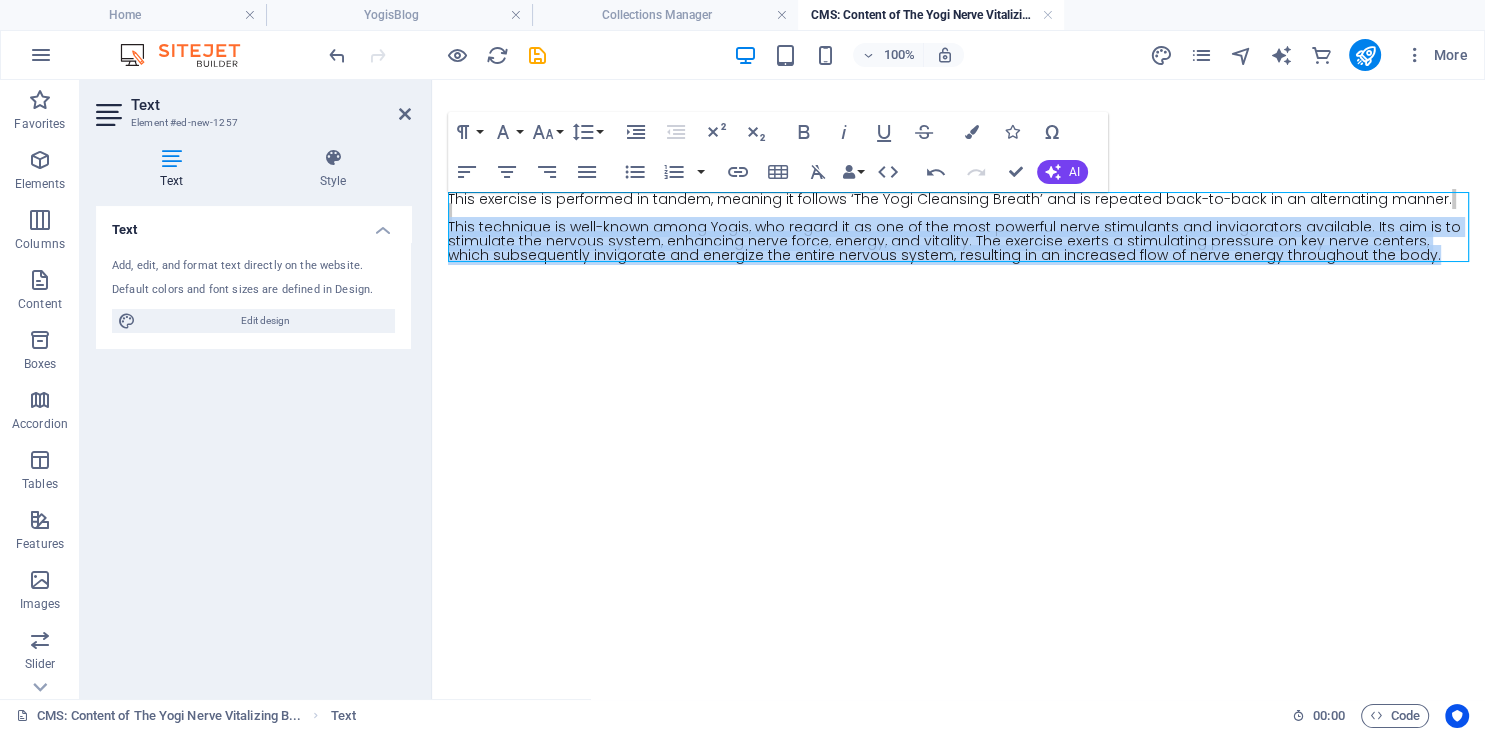 click on "This exercise is performed in tandem, meaning it follows ‘The Yogi Cleansing Breath’ and is repeated back-to-back in an alternating manner. This technique is well-known among Yogis, who regard it as one of the most powerful nerve stimulants and invigorators available. Its aim is to stimulate the nervous system, enhancing nerve force, energy, and vitality. The exercise exerts a stimulating pressure on key nerve centers, which subsequently invigorate and energize the entire nervous system, resulting in an increased flow of nerve energy throughout the body." at bounding box center [958, 227] 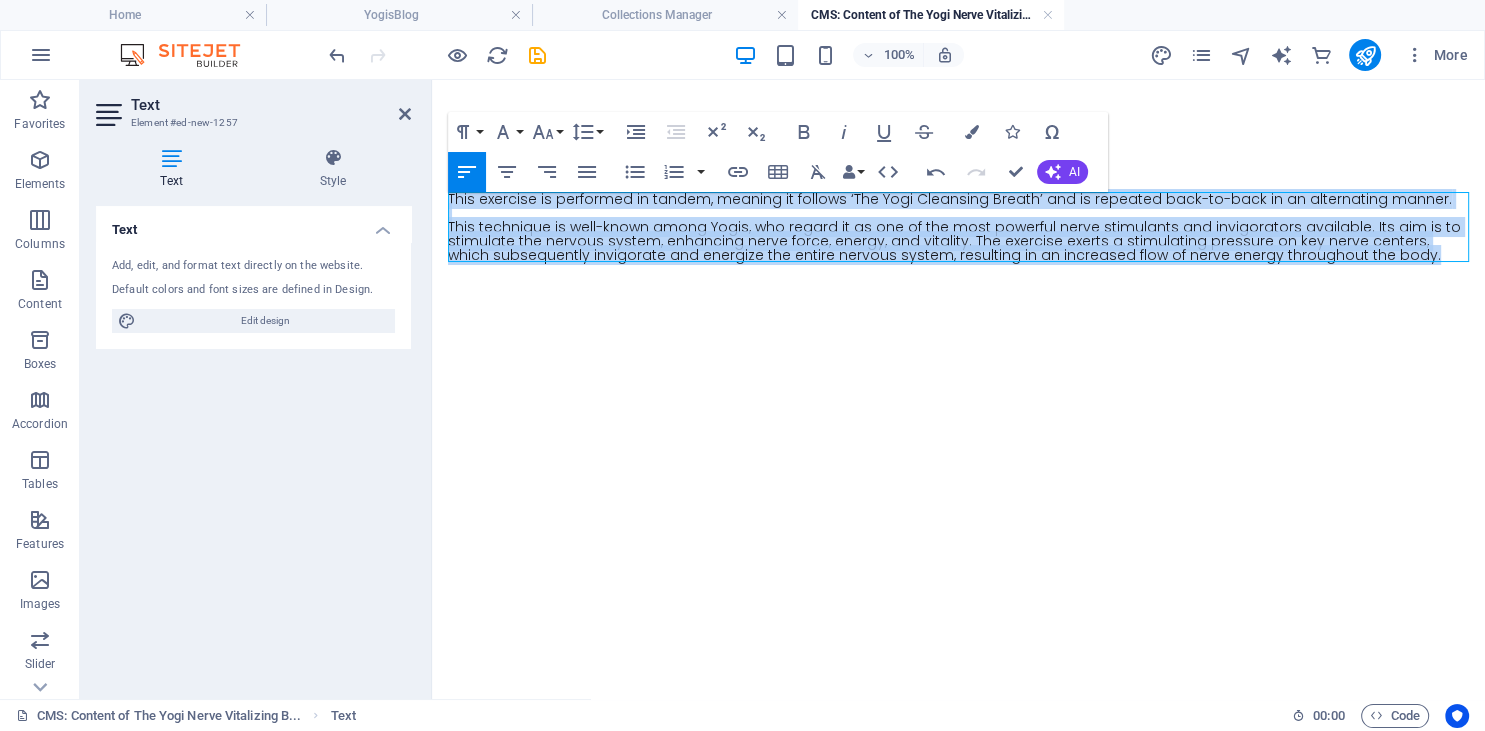 drag, startPoint x: 1366, startPoint y: 258, endPoint x: 824, endPoint y: 264, distance: 542.0332 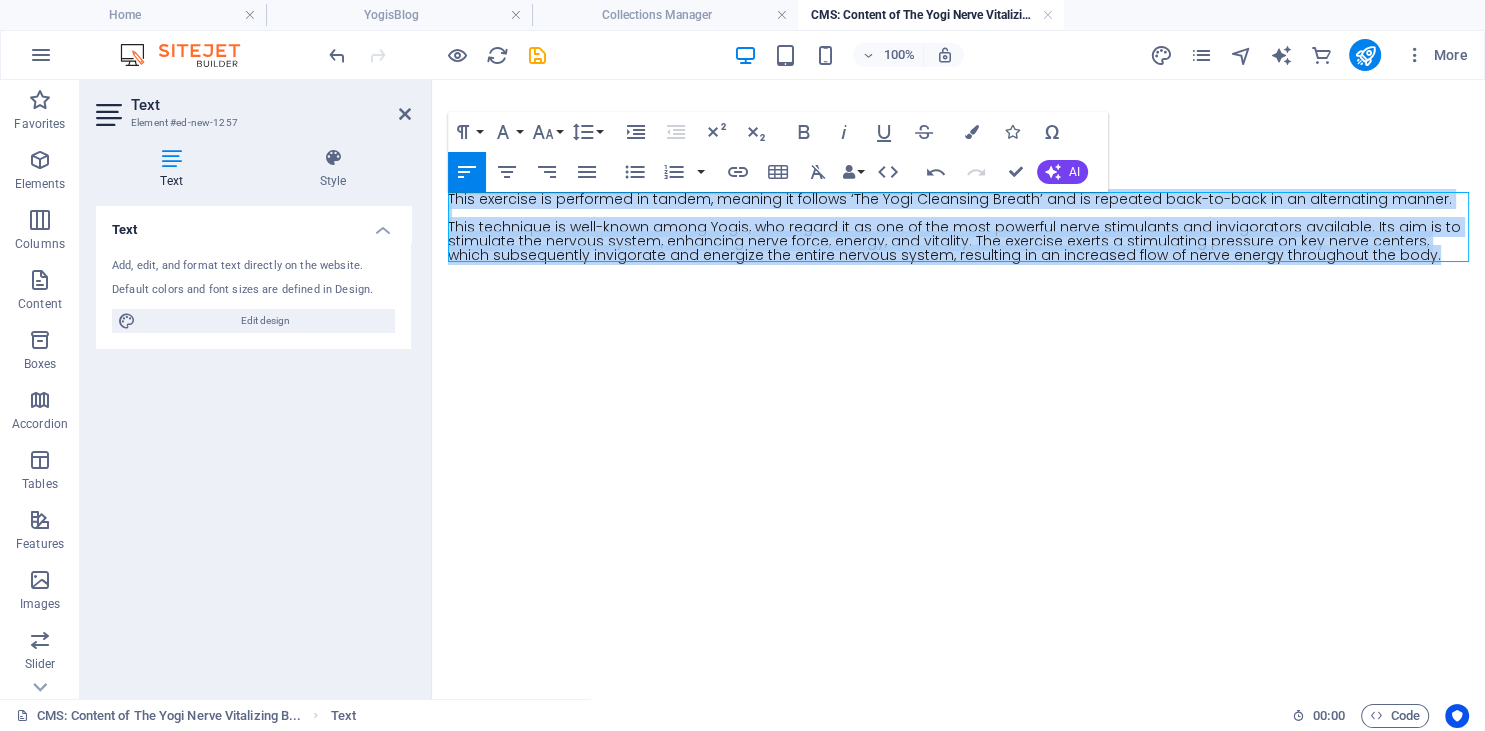 click on "Skip to main content
This exercise is performed in tandem, meaning it follows ‘The Yogi Cleansing Breath’ and is repeated back-to-back in an alternating manner. This technique is well-known among Yogis, who regard it as one of the most powerful nerve stimulants and invigorators available. Its aim is to stimulate the nervous system, enhancing nerve force, energy, and vitality. The exercise exerts a stimulating pressure on key nerve centers, which subsequently invigorate and energize the entire nervous system, resulting in an increased flow of nerve energy throughout the body." at bounding box center (958, 227) 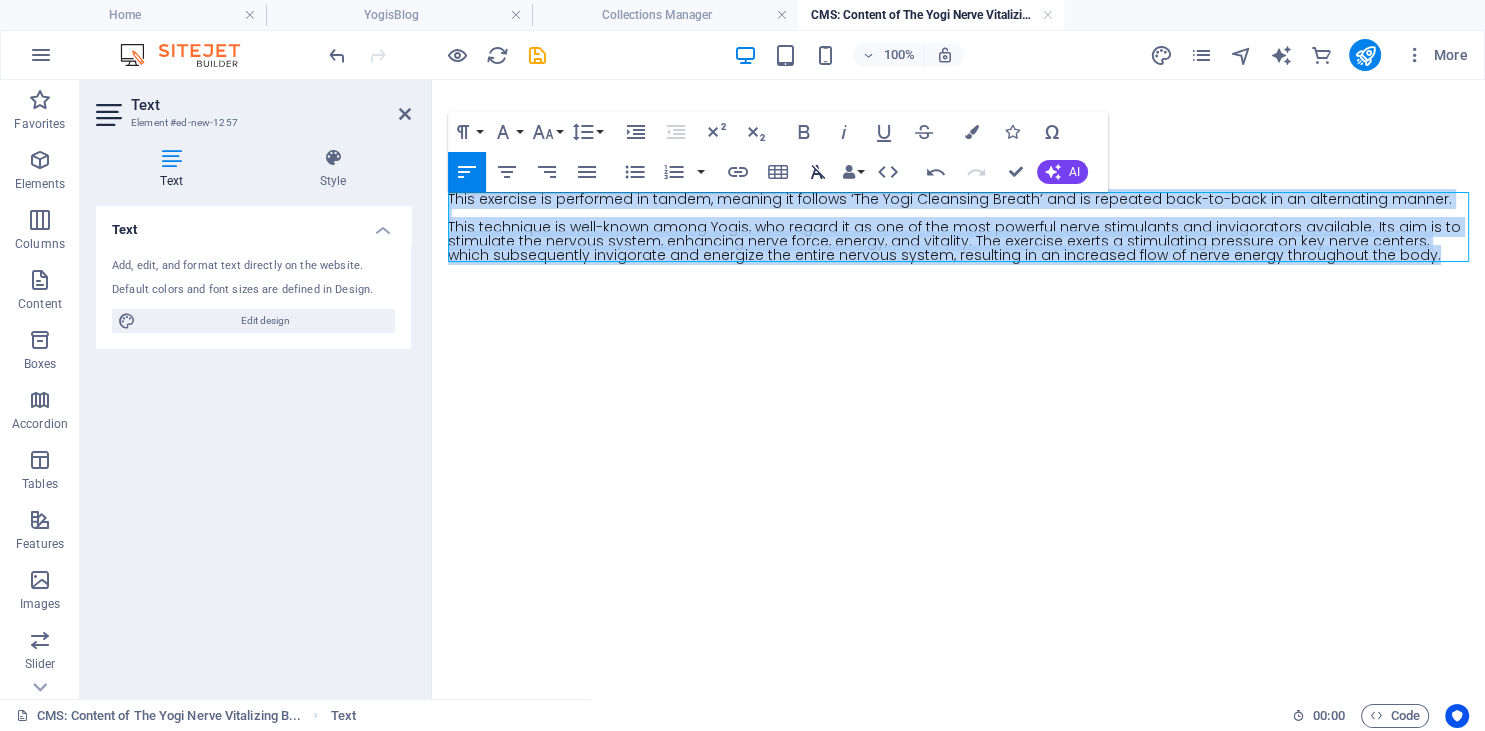 click 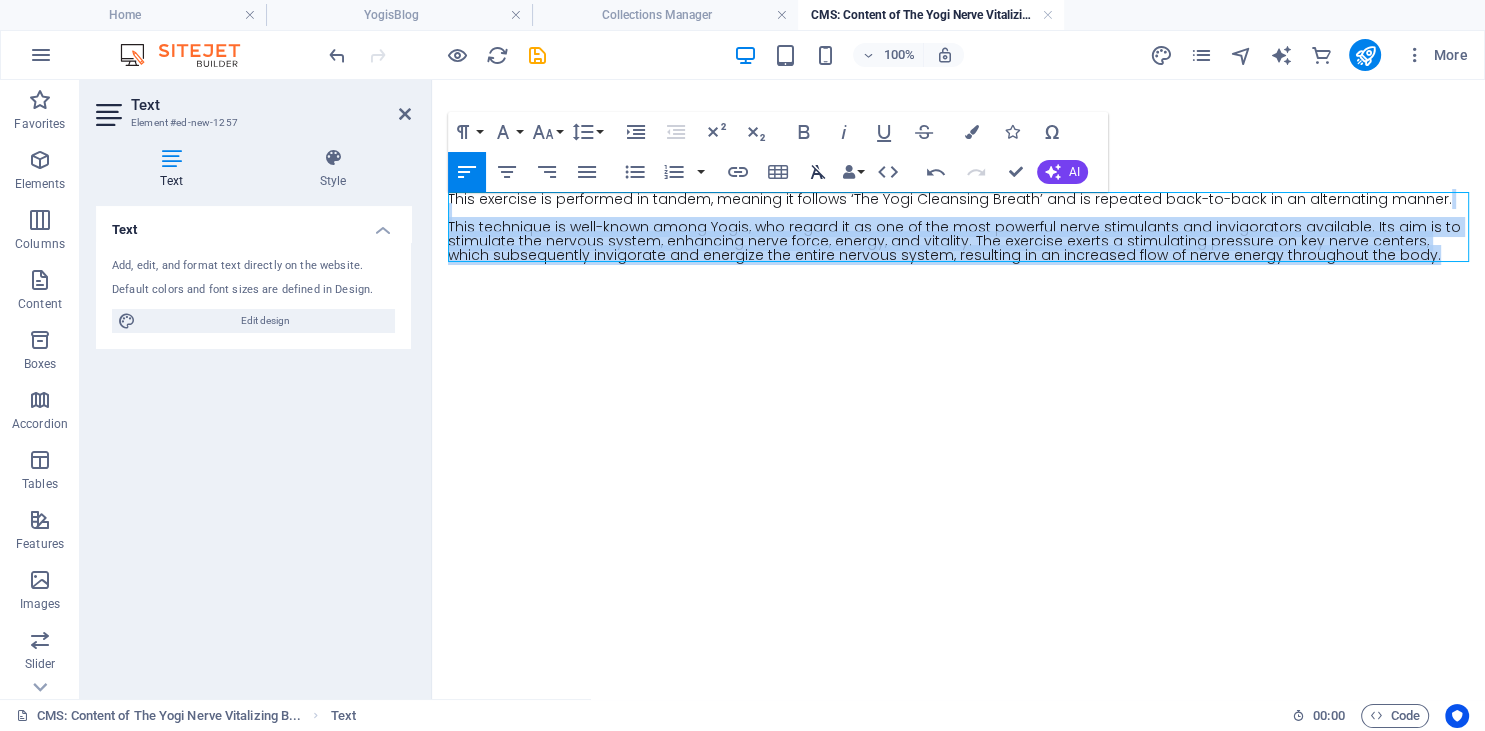click 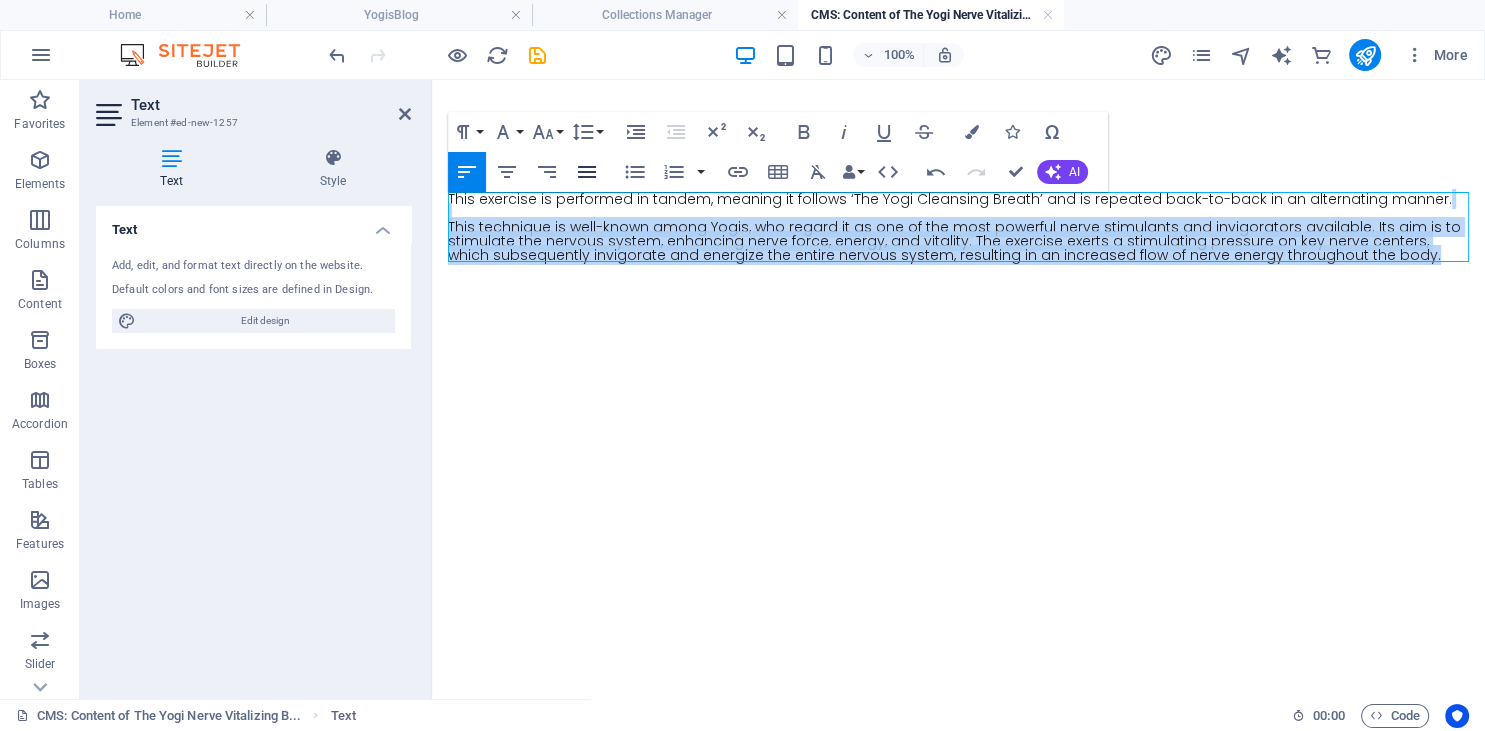 click 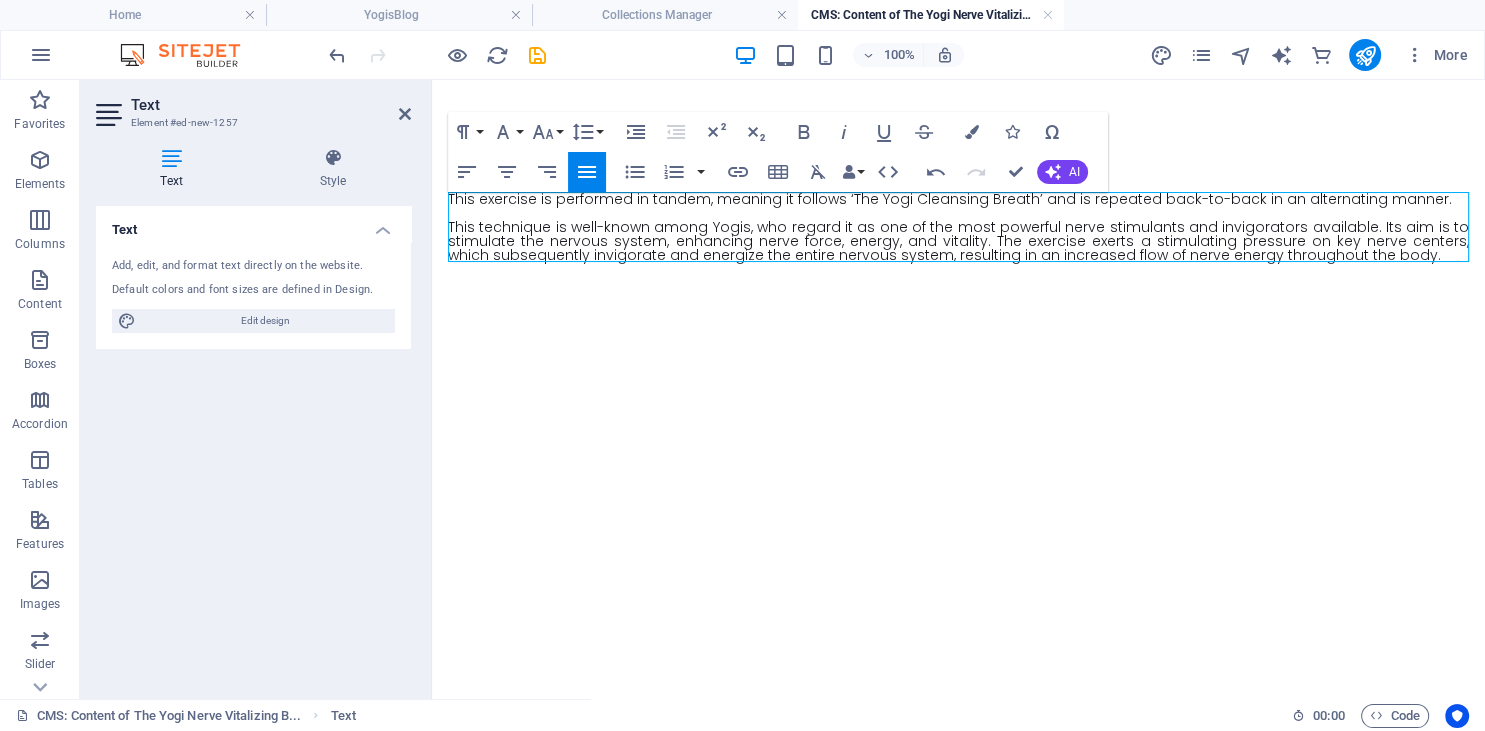 click on "This technique is well-known among Yogis, who regard it as one of the most powerful nerve stimulants and invigorators available. Its aim is to stimulate the nervous system, enhancing nerve force, energy, and vitality. The exercise exerts a stimulating pressure on key nerve centers, which subsequently invigorate and energize the entire nervous system, resulting in an increased flow of nerve energy throughout the body." at bounding box center [958, 241] 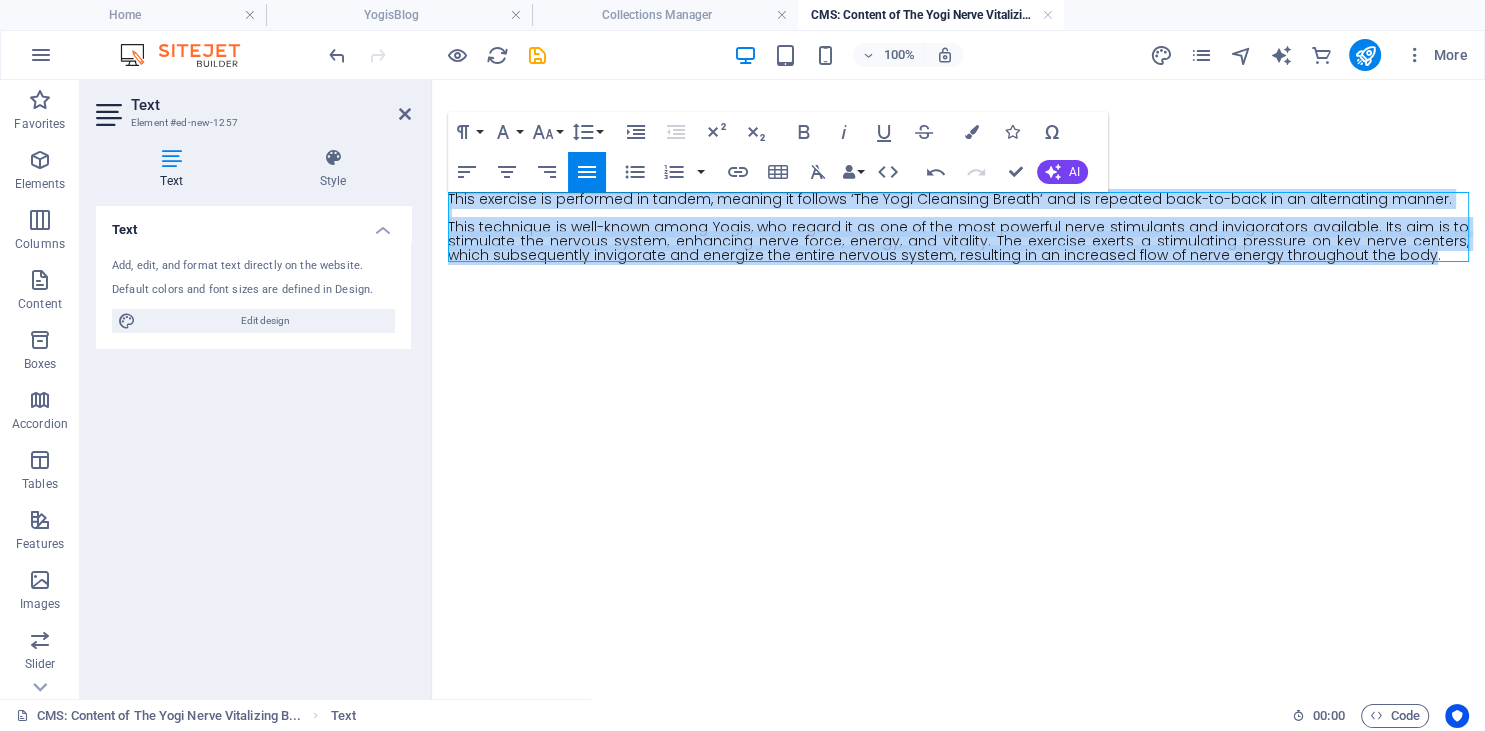 drag, startPoint x: 1361, startPoint y: 254, endPoint x: 416, endPoint y: 188, distance: 947.30194 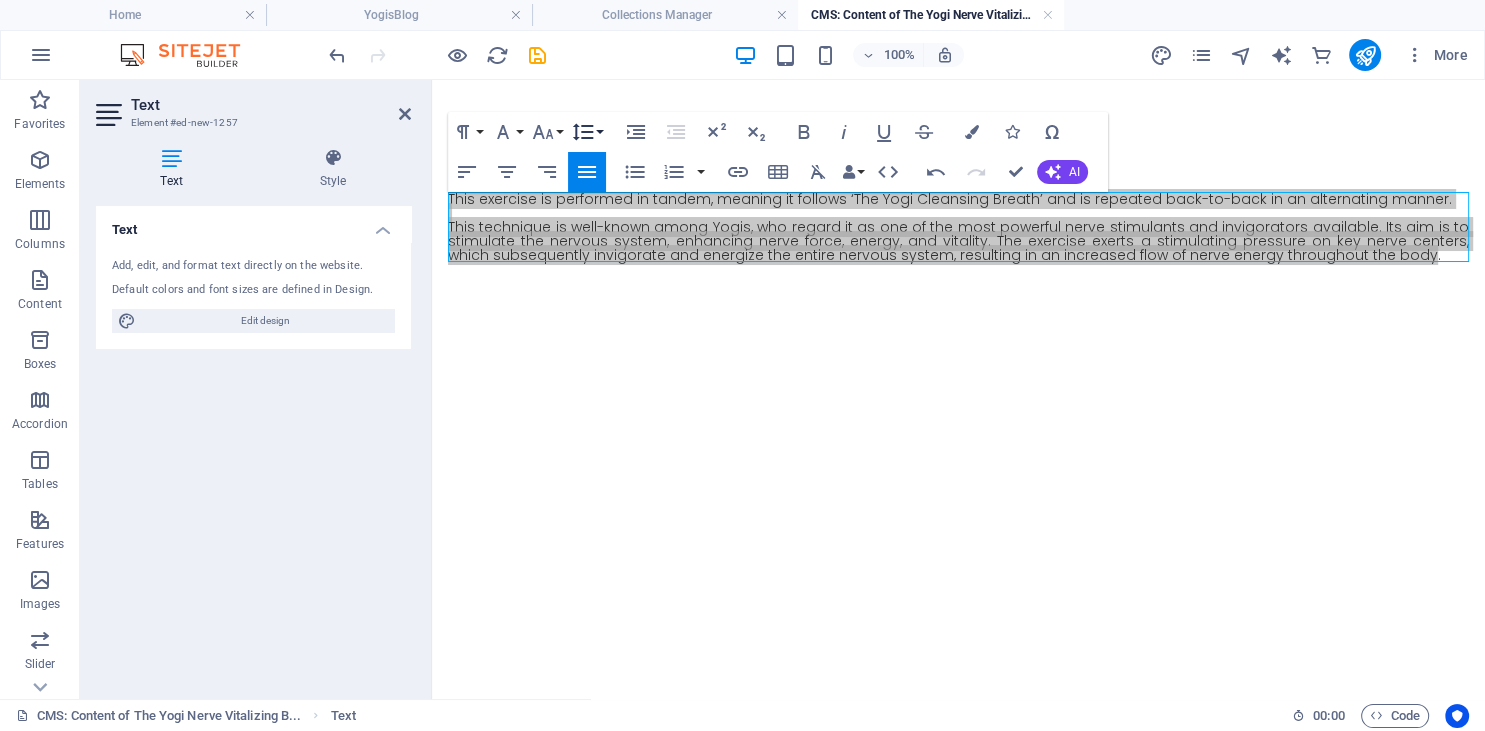 click 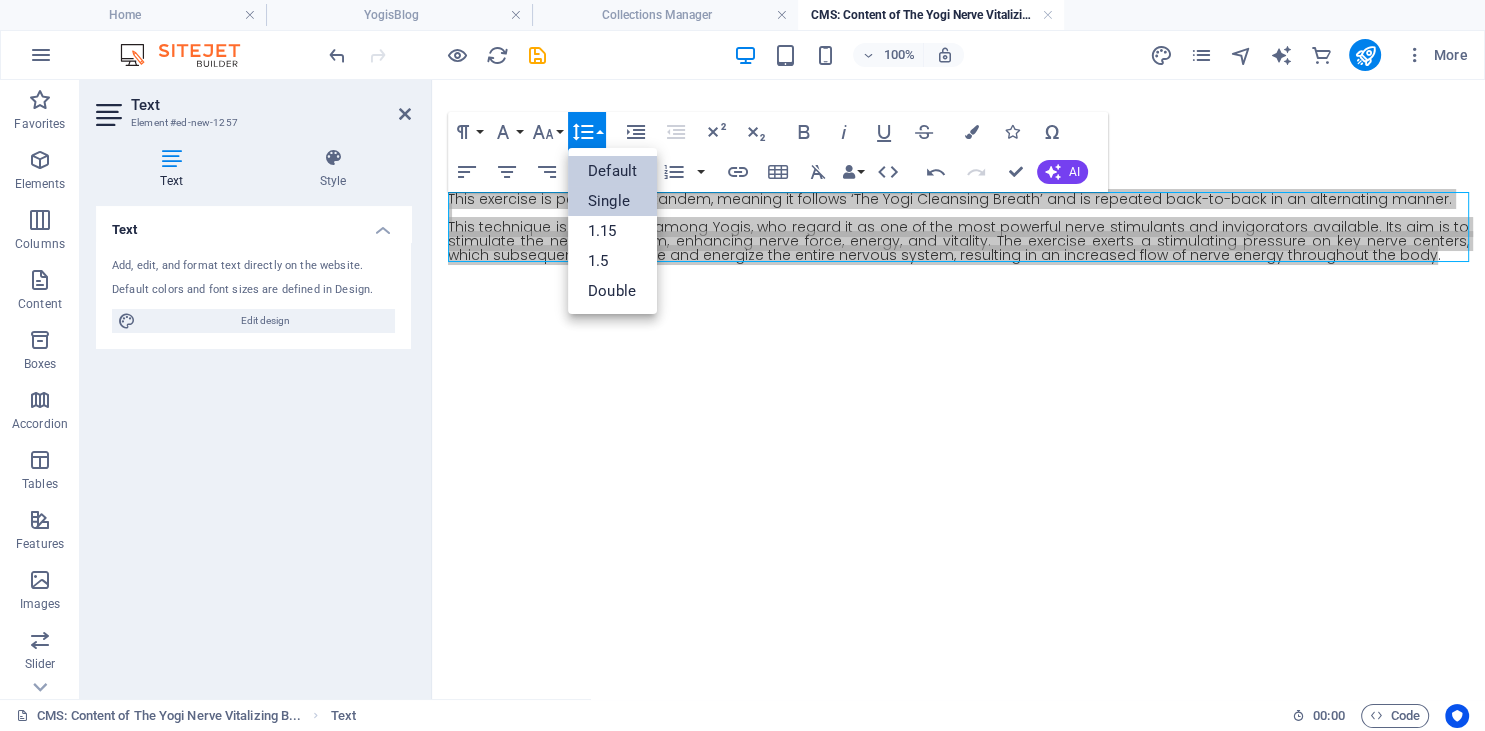 scroll, scrollTop: 0, scrollLeft: 0, axis: both 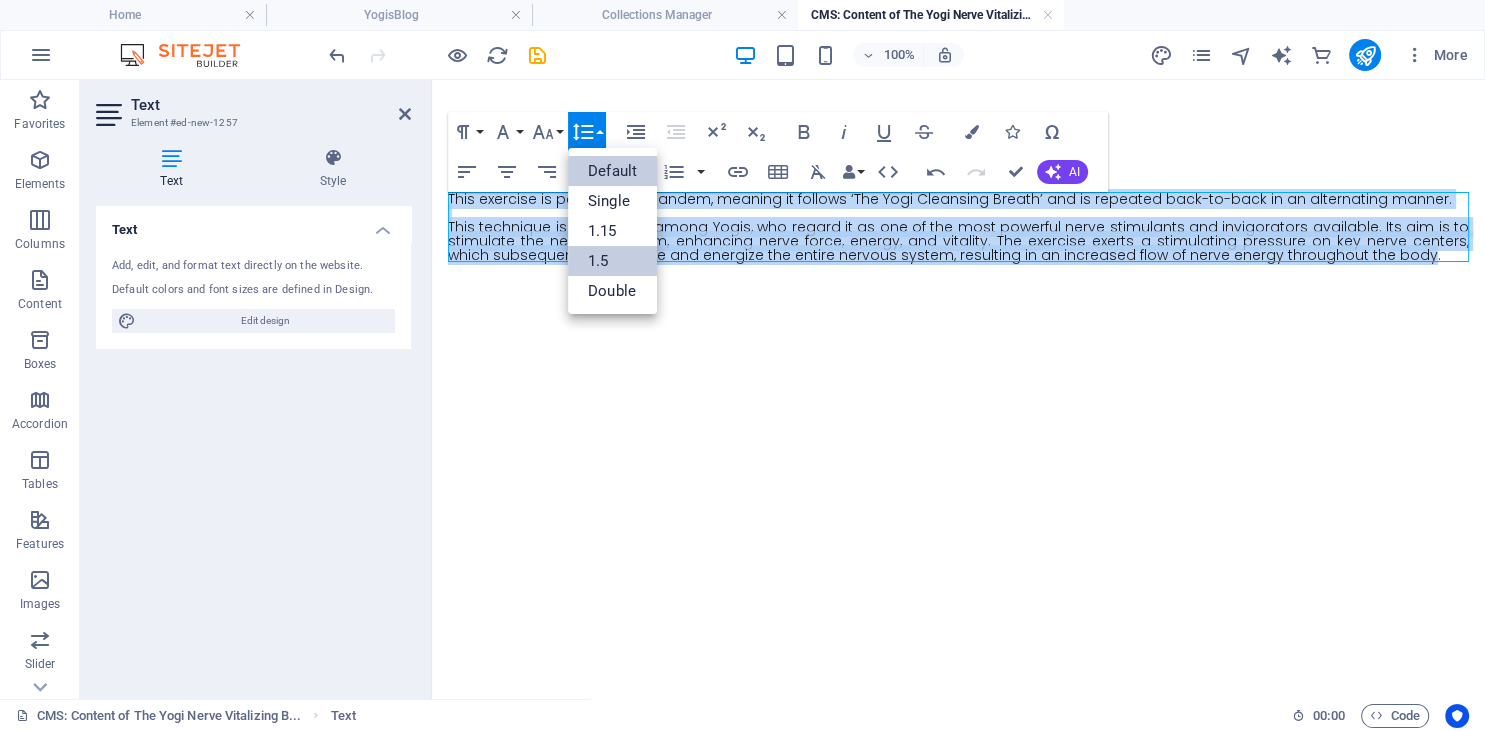 click on "1.5" at bounding box center [612, 261] 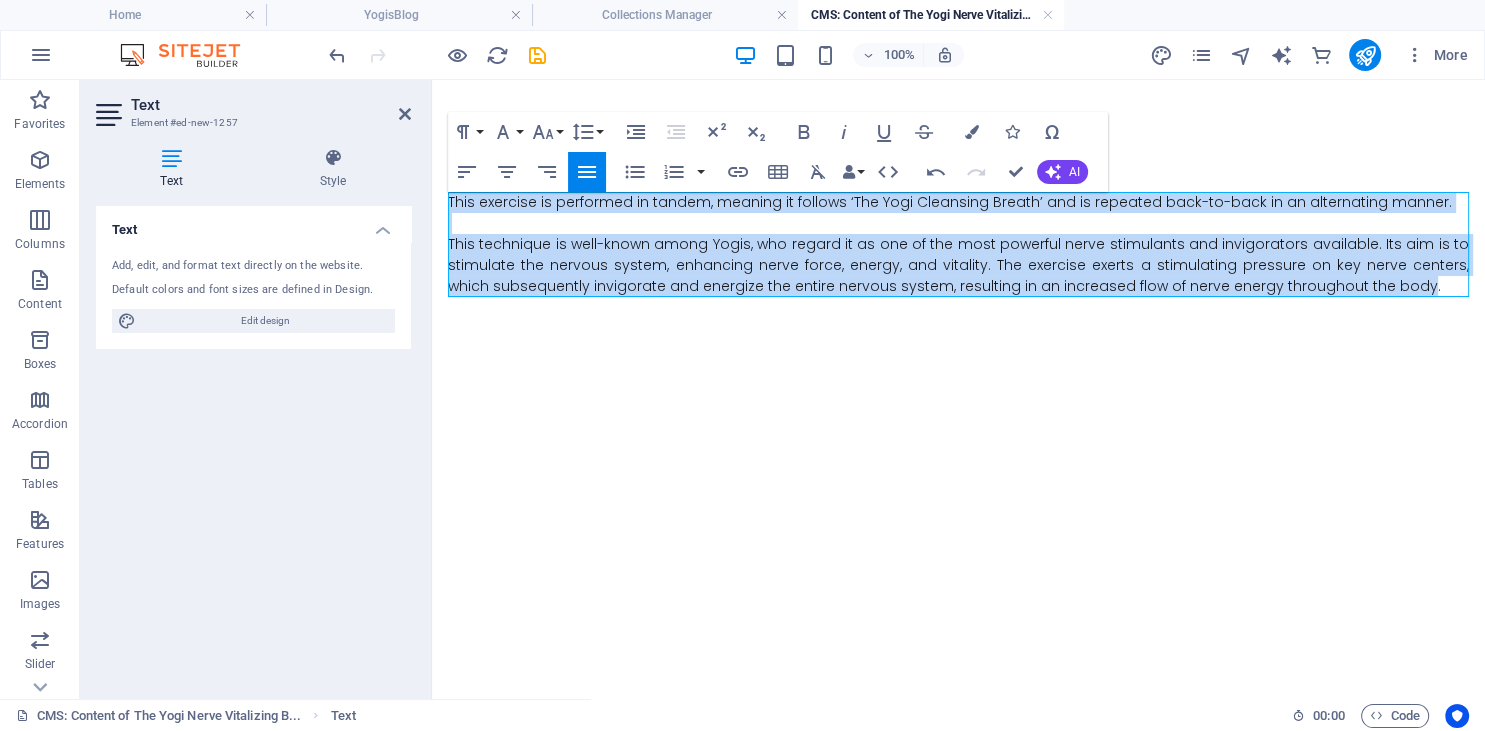 click on "This exercise is performed in tandem, meaning it follows ‘The Yogi Cleansing Breath’ and is repeated back-to-back in an alternating manner. This technique is well-known among Yogis, who regard it as one of the most powerful nerve stimulants and invigorators available. Its aim is to stimulate the nervous system, enhancing nerve force, energy, and vitality. The exercise exerts a stimulating pressure on key nerve centers, which subsequently invigorate and energize the entire nervous system, resulting in an increased flow of nerve energy throughout the body." at bounding box center [958, 244] 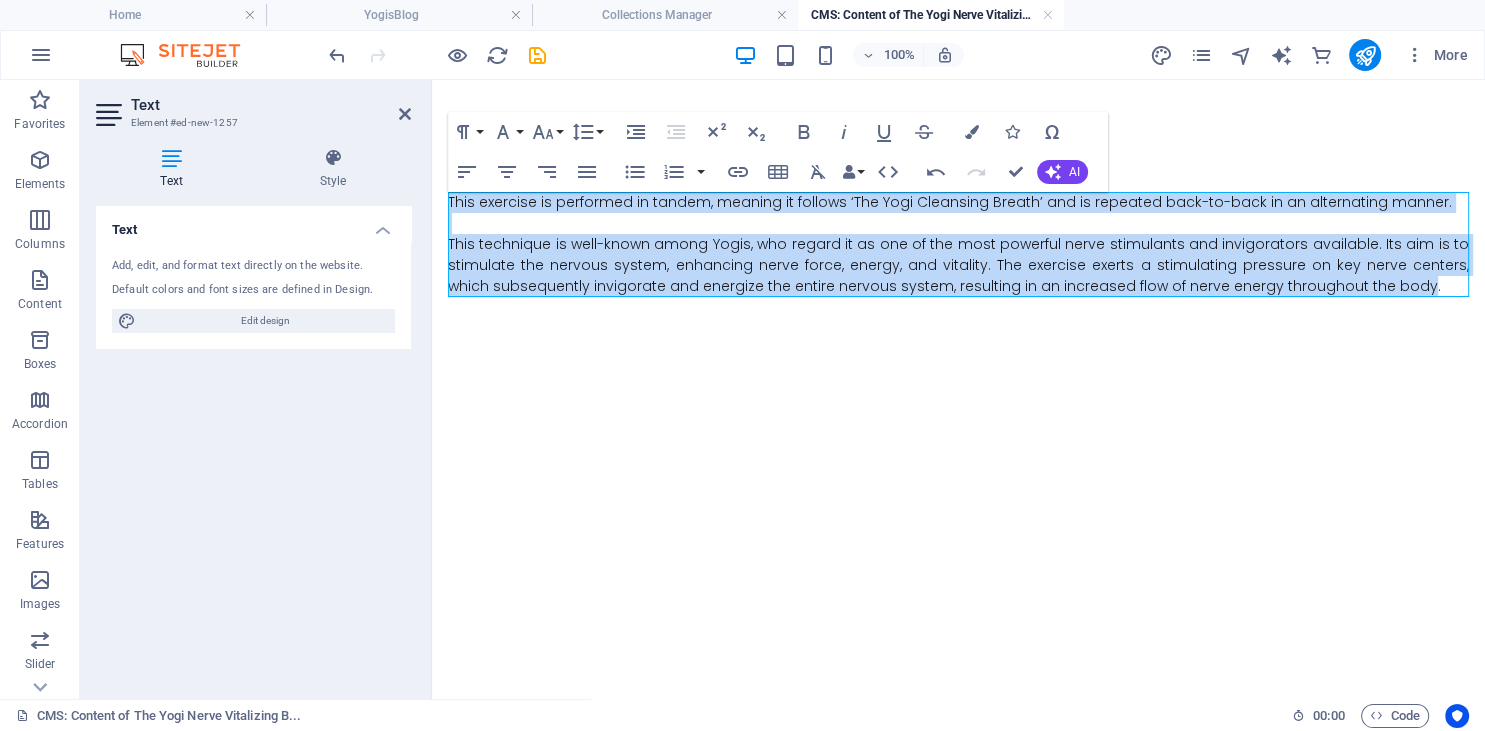 click on "This exercise is performed in tandem, meaning it follows ‘The Yogi Cleansing Breath’ and is repeated back-to-back in an alternating manner. This technique is well-known among Yogis, who regard it as one of the most powerful nerve stimulants and invigorators available. Its aim is to stimulate the nervous system, enhancing nerve force, energy, and vitality. The exercise exerts a stimulating pressure on key nerve centers, which subsequently invigorate and energize the entire nervous system, resulting in an increased flow of nerve energy throughout the body." at bounding box center [958, 244] 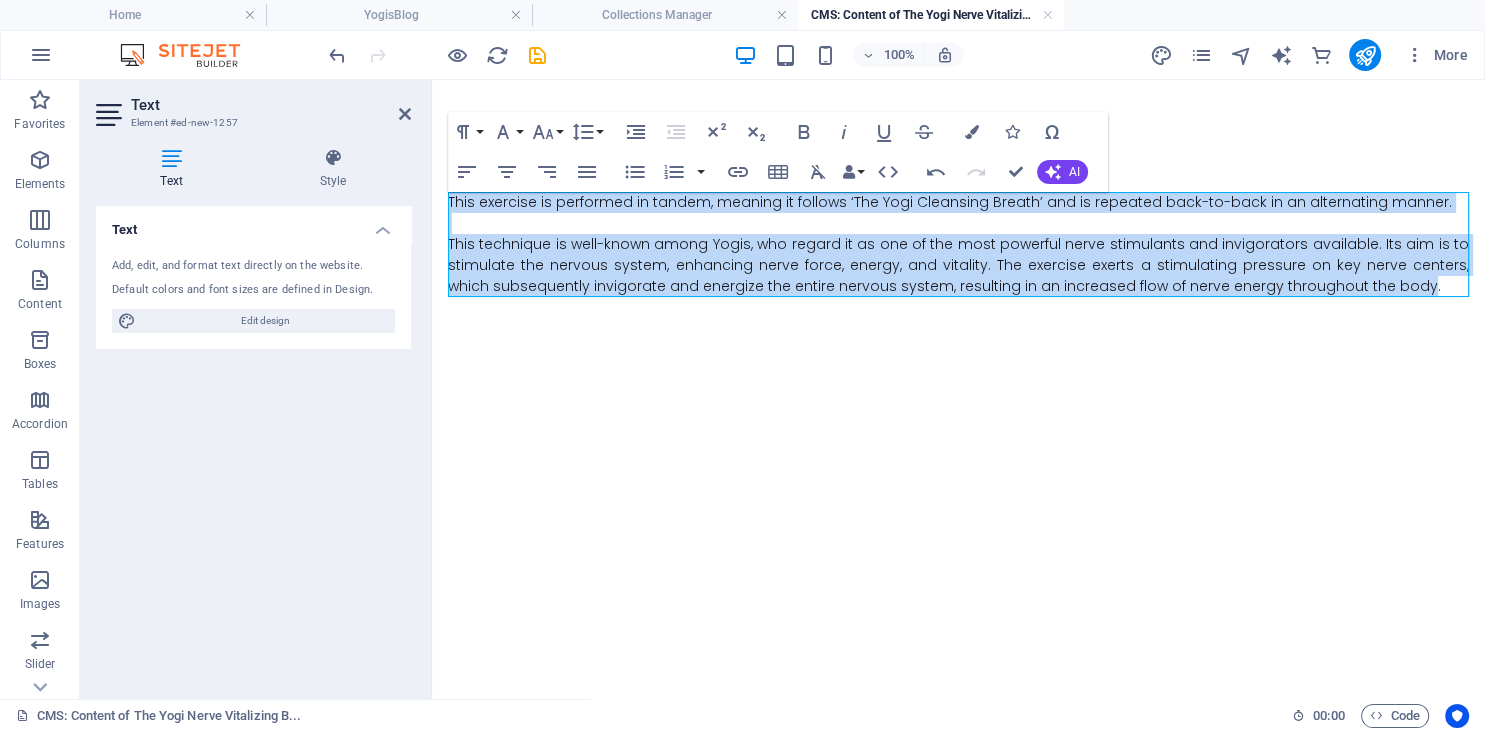 click on "This technique is well-known among Yogis, who regard it as one of the most powerful nerve stimulants and invigorators available. Its aim is to stimulate the nervous system, enhancing nerve force, energy, and vitality. The exercise exerts a stimulating pressure on key nerve centers, which subsequently invigorate and energize the entire nervous system, resulting in an increased flow of nerve energy throughout the body." at bounding box center [958, 265] 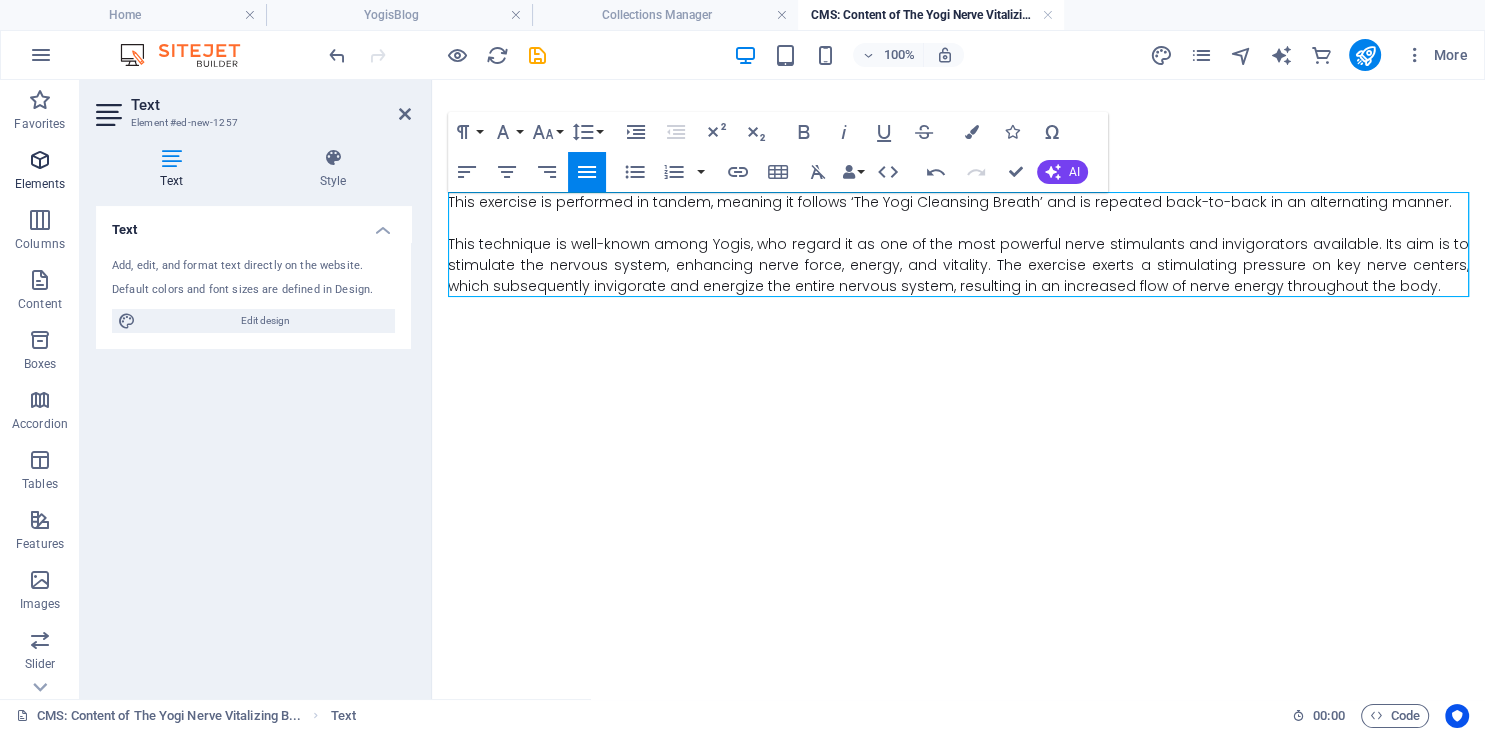 click on "Elements" at bounding box center [40, 172] 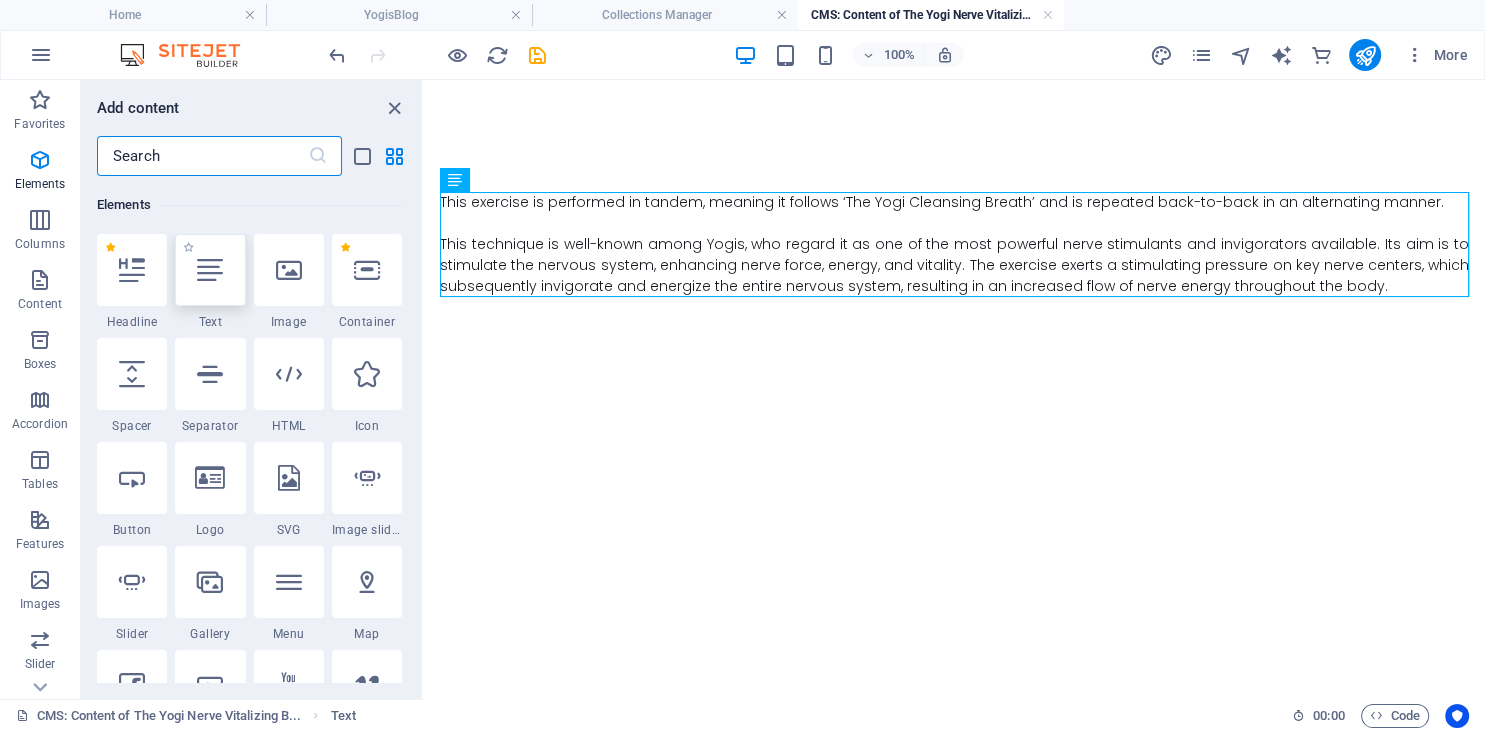 scroll, scrollTop: 212, scrollLeft: 0, axis: vertical 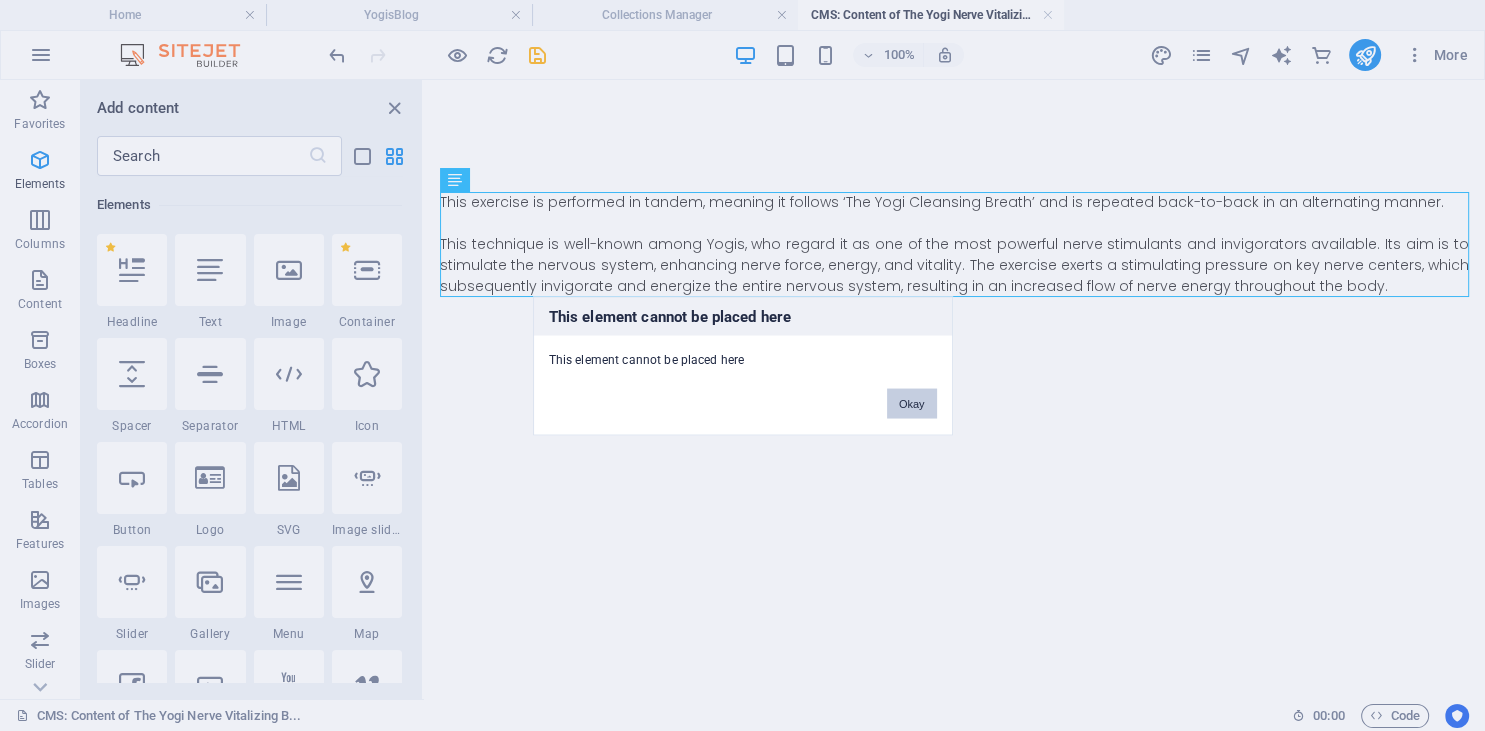 drag, startPoint x: 906, startPoint y: 395, endPoint x: 434, endPoint y: 308, distance: 479.95105 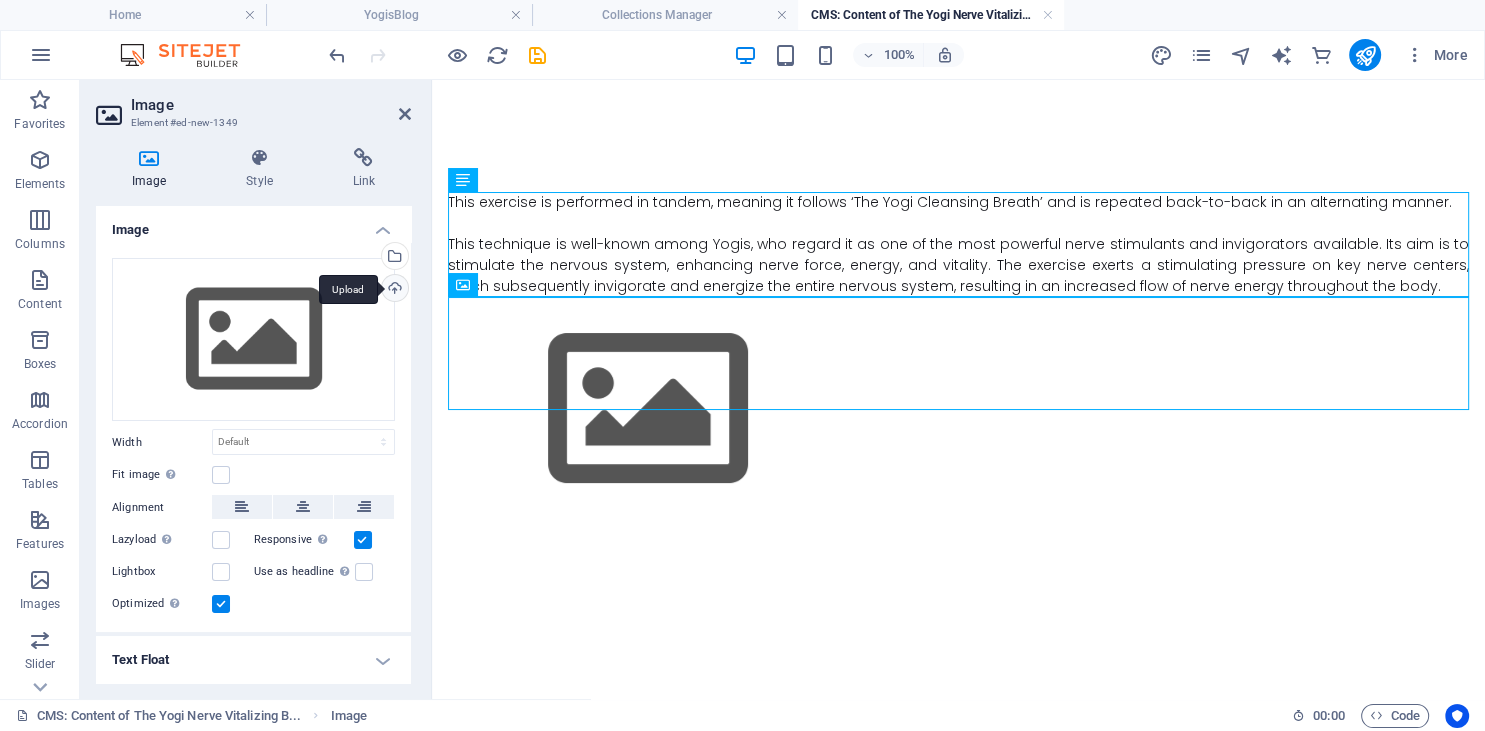click on "Upload" at bounding box center [393, 290] 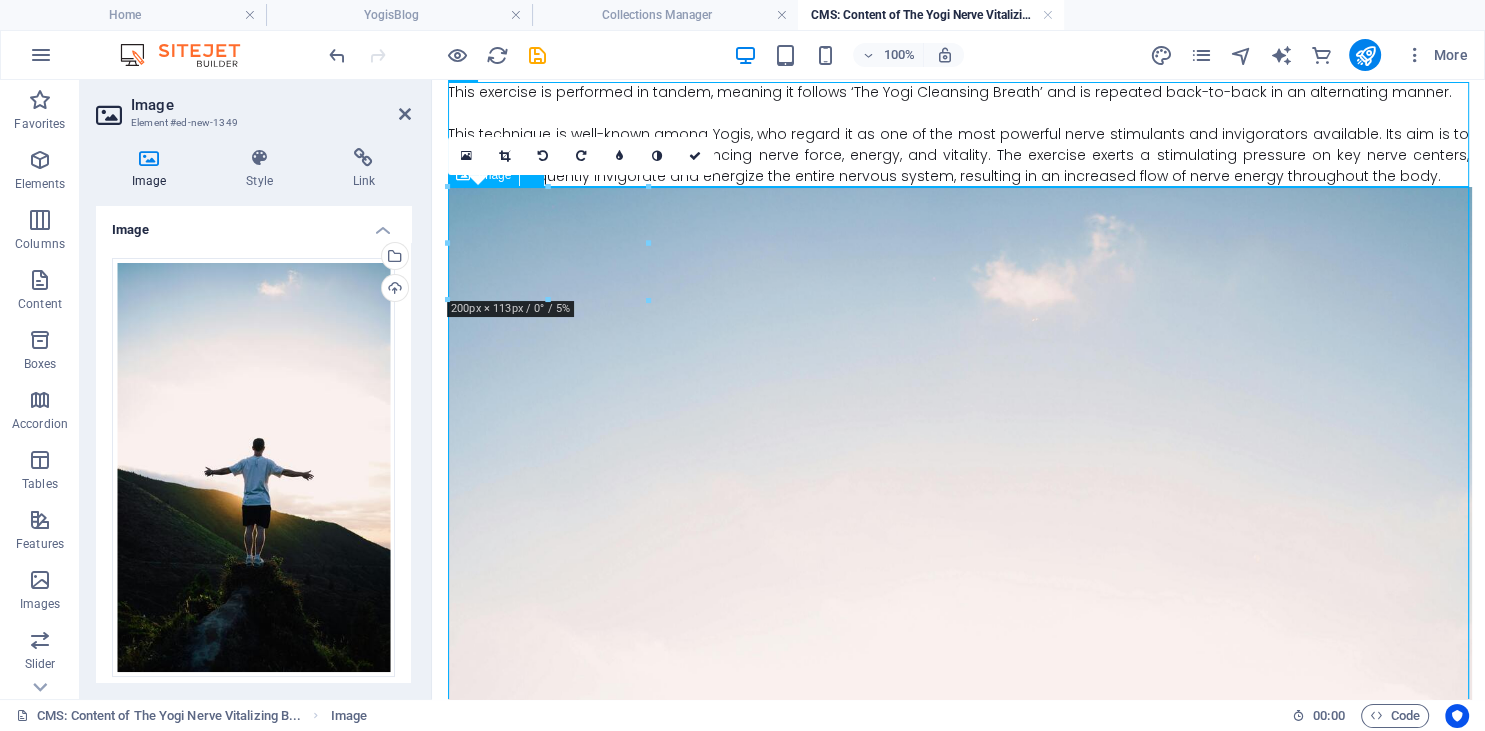 scroll, scrollTop: 211, scrollLeft: 0, axis: vertical 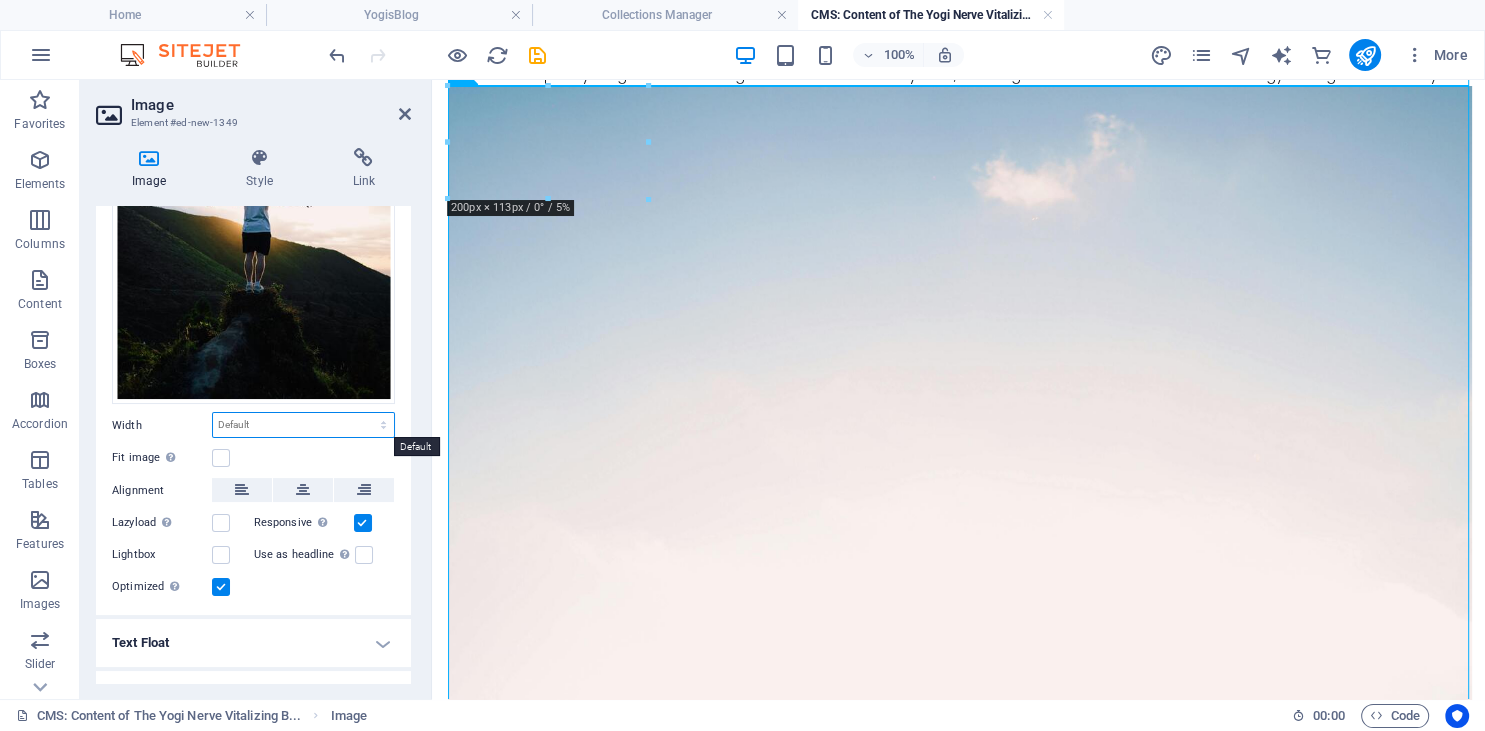 select on "%" 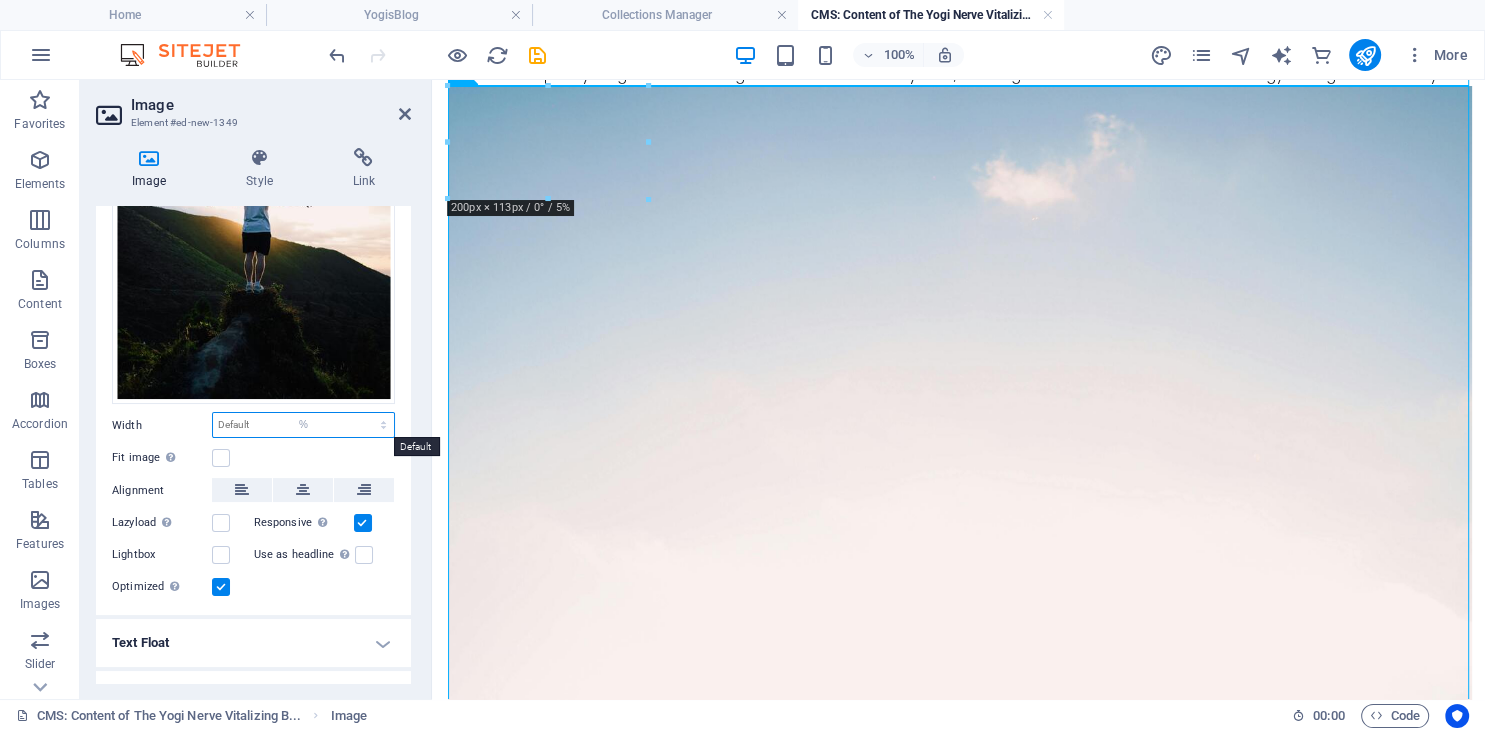 click on "%" at bounding box center (0, 0) 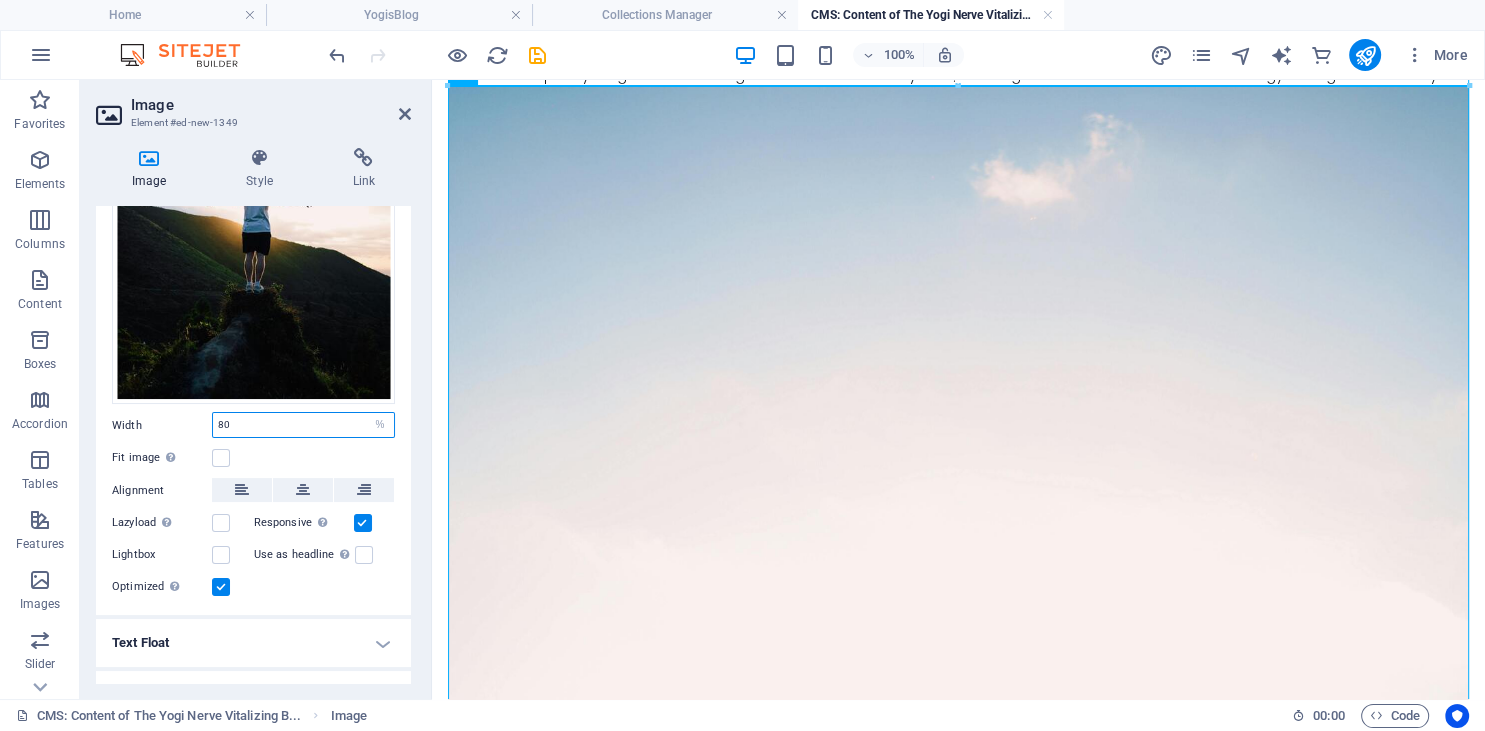 type on "80" 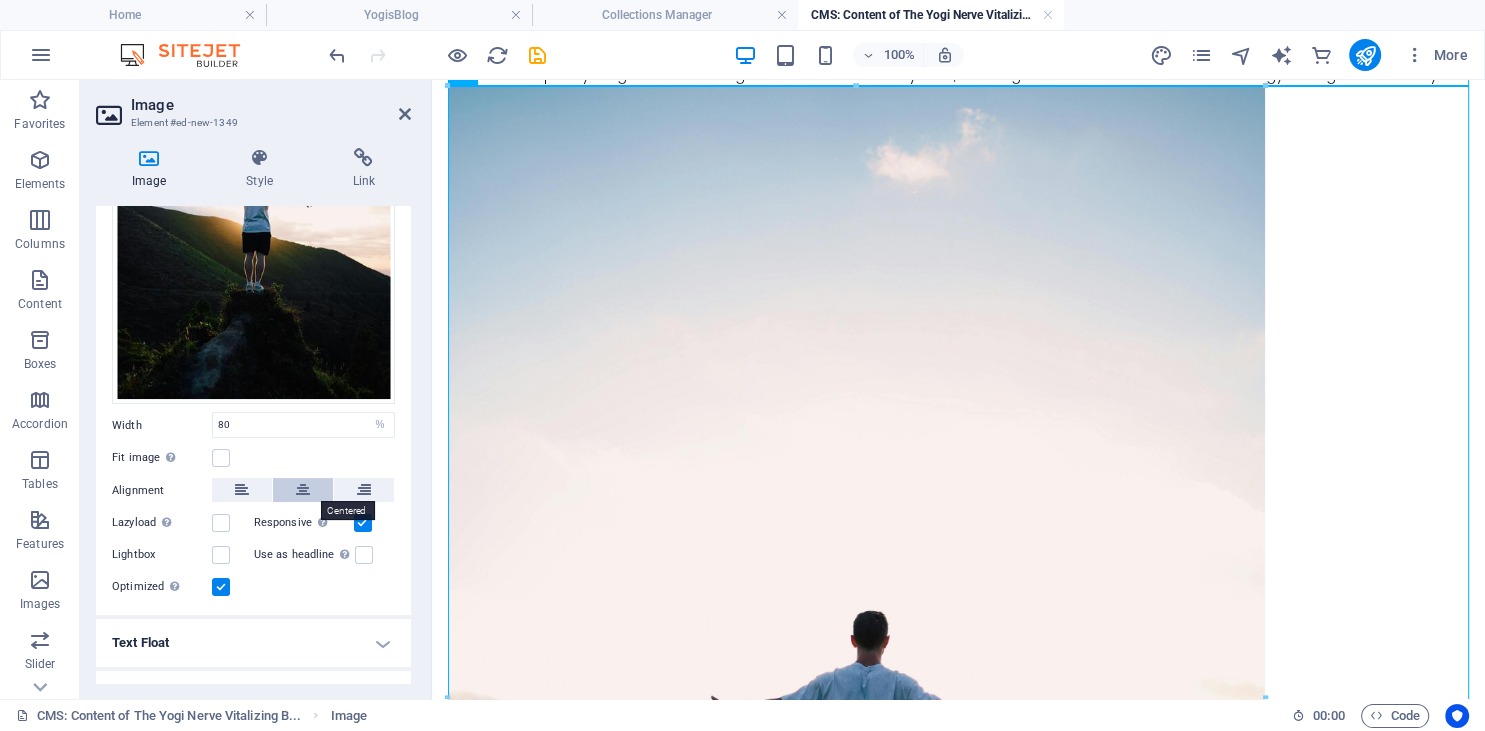 click at bounding box center [303, 490] 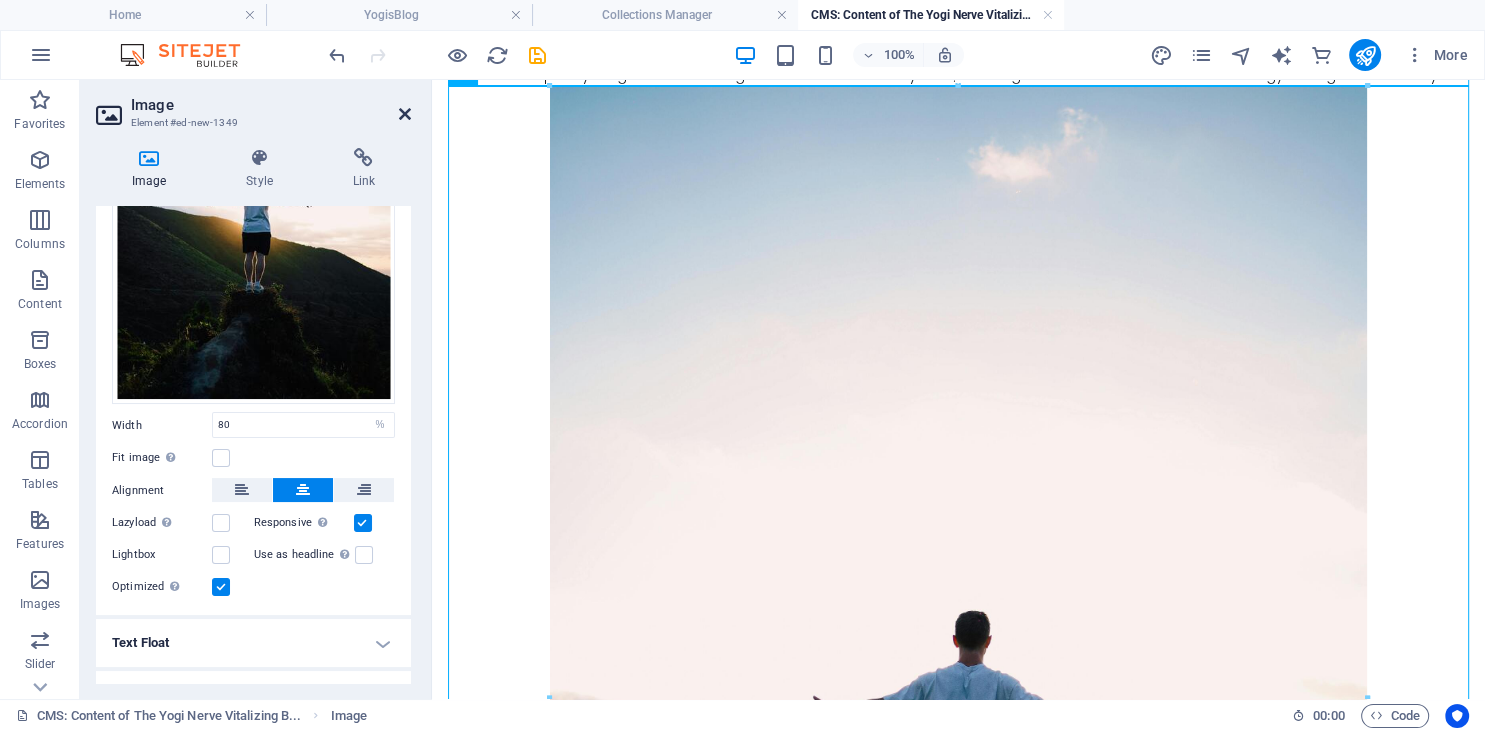 drag, startPoint x: 400, startPoint y: 116, endPoint x: 334, endPoint y: 48, distance: 94.76286 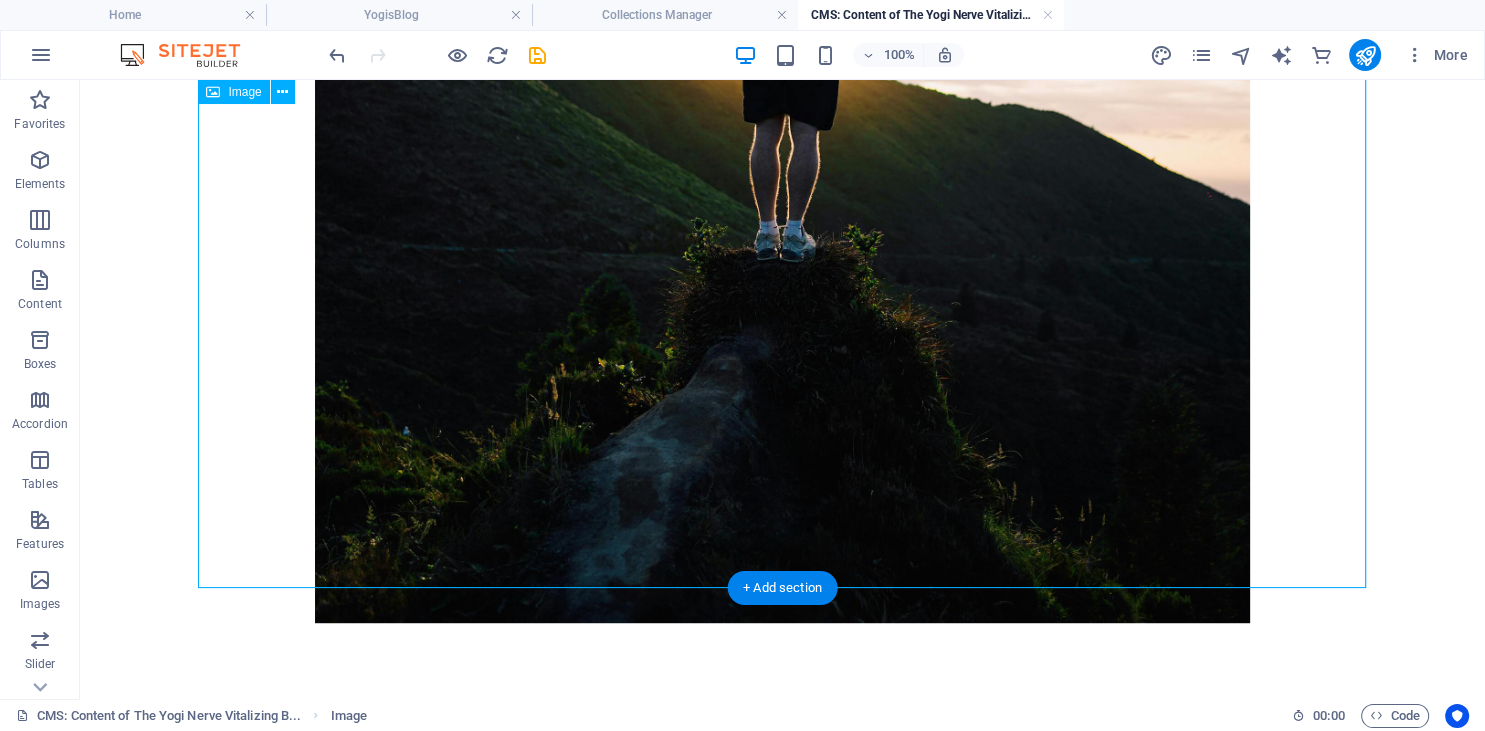 scroll, scrollTop: 1111, scrollLeft: 0, axis: vertical 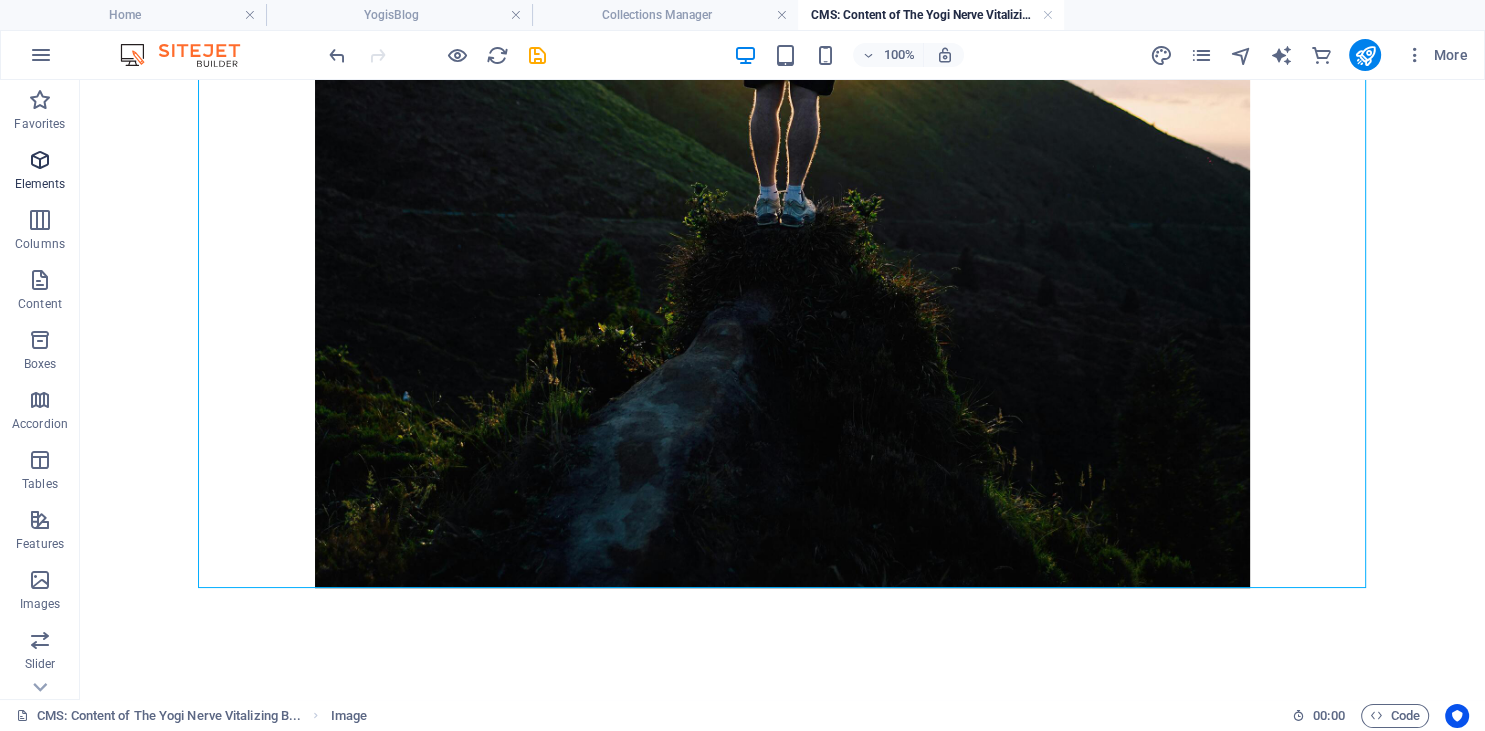 click at bounding box center [40, 160] 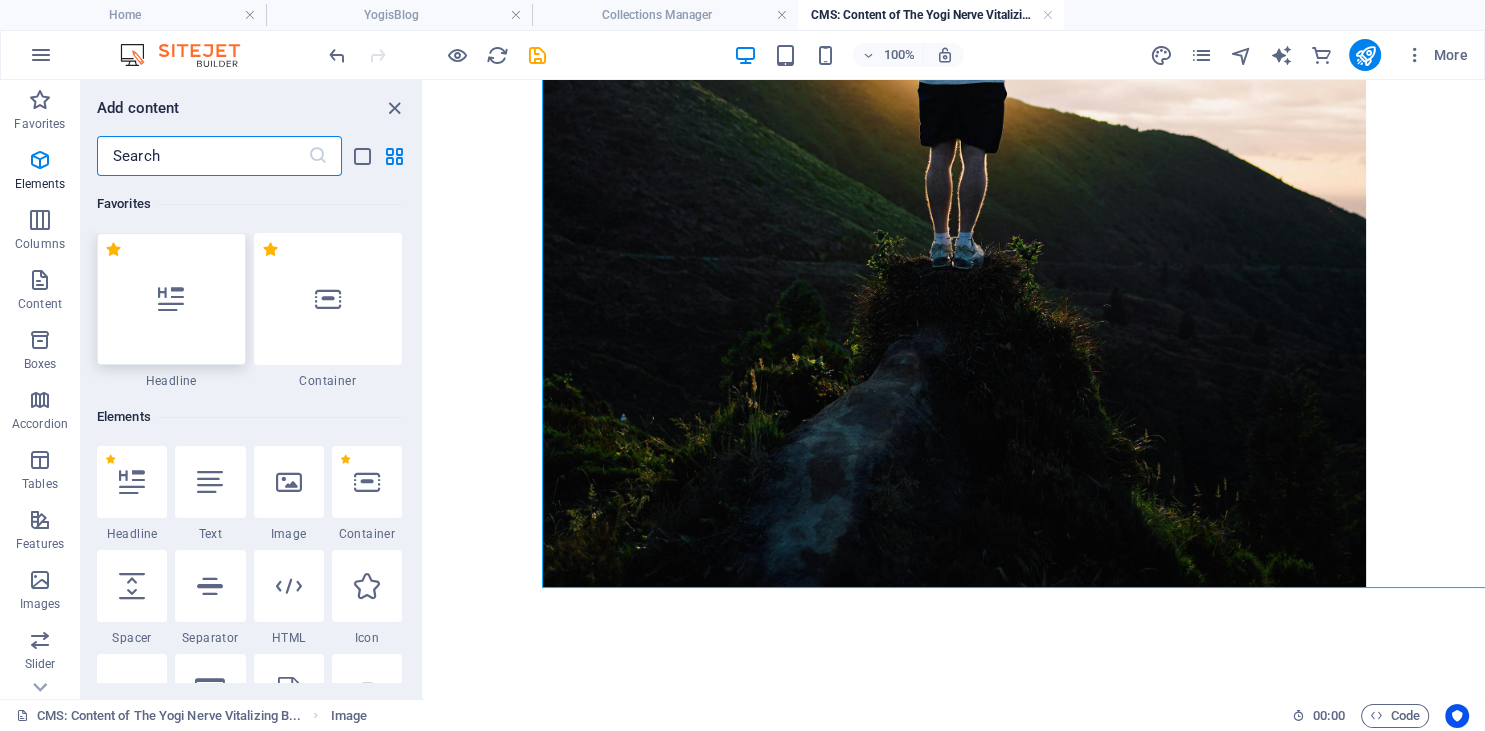scroll, scrollTop: 944, scrollLeft: 0, axis: vertical 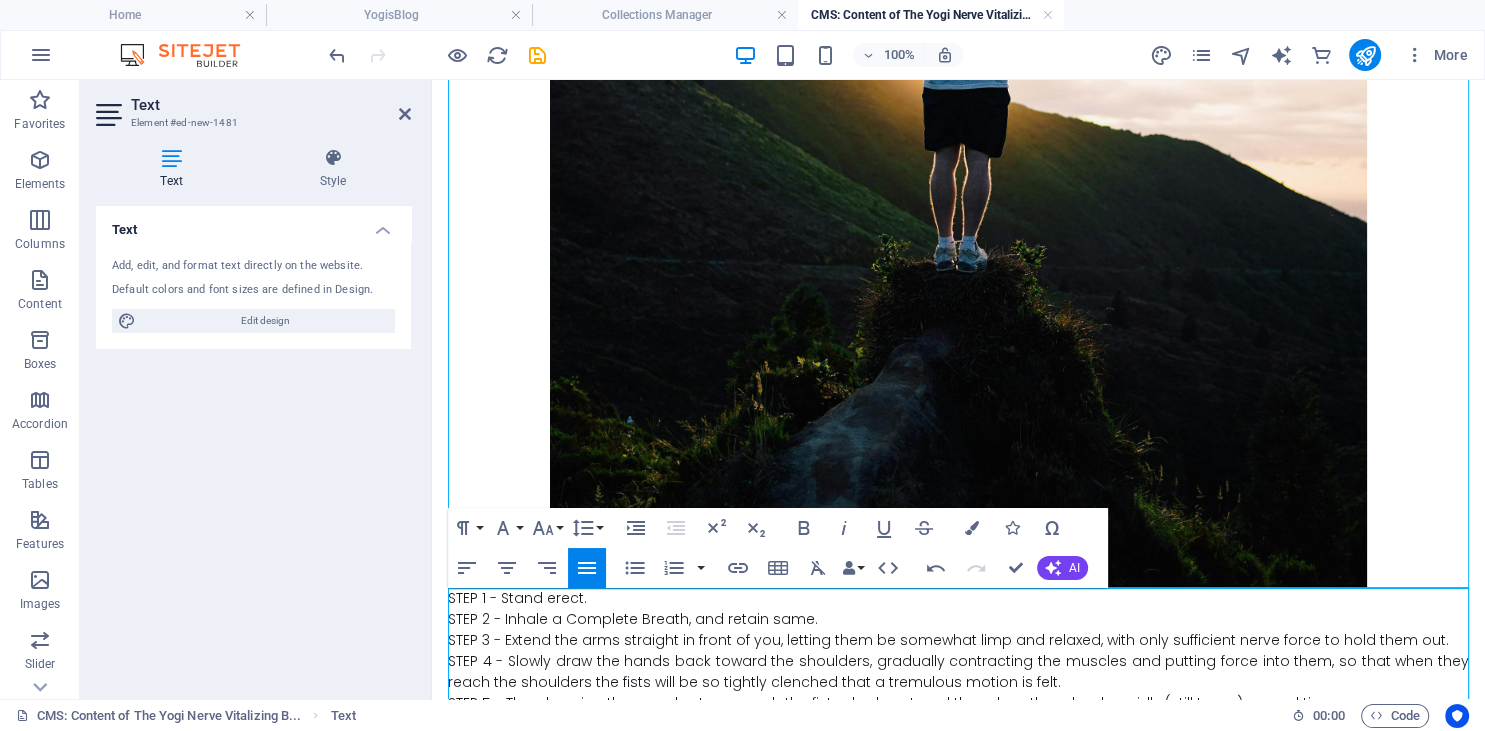 click on "STEP 2 - Inhale a Complete Breath, and retain same." at bounding box center [958, 619] 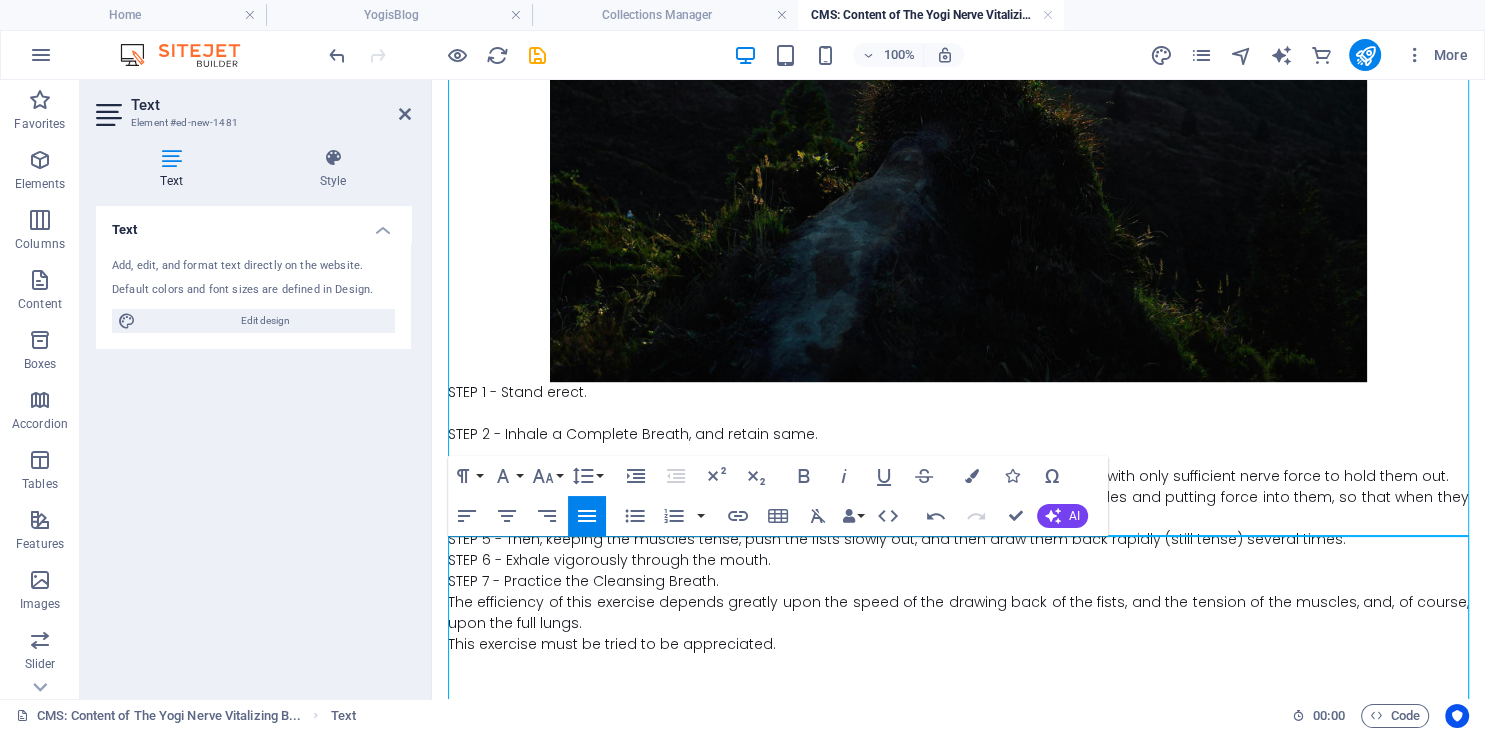 scroll, scrollTop: 1145, scrollLeft: 0, axis: vertical 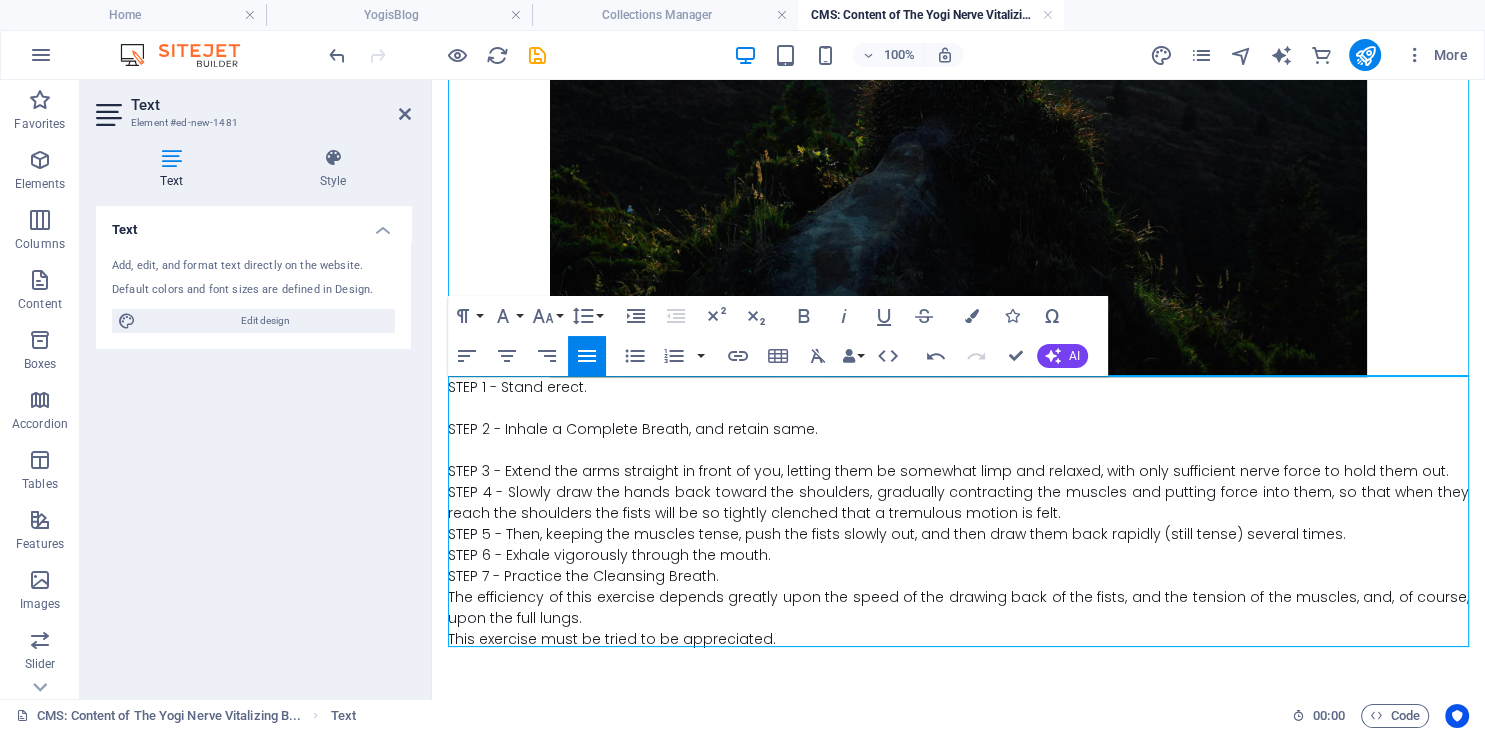 click on "STEP 3 - Extend the arms straight in front of you, letting them be somewhat limp and relaxed, with only sufficient nerve force to hold them out." at bounding box center (958, 471) 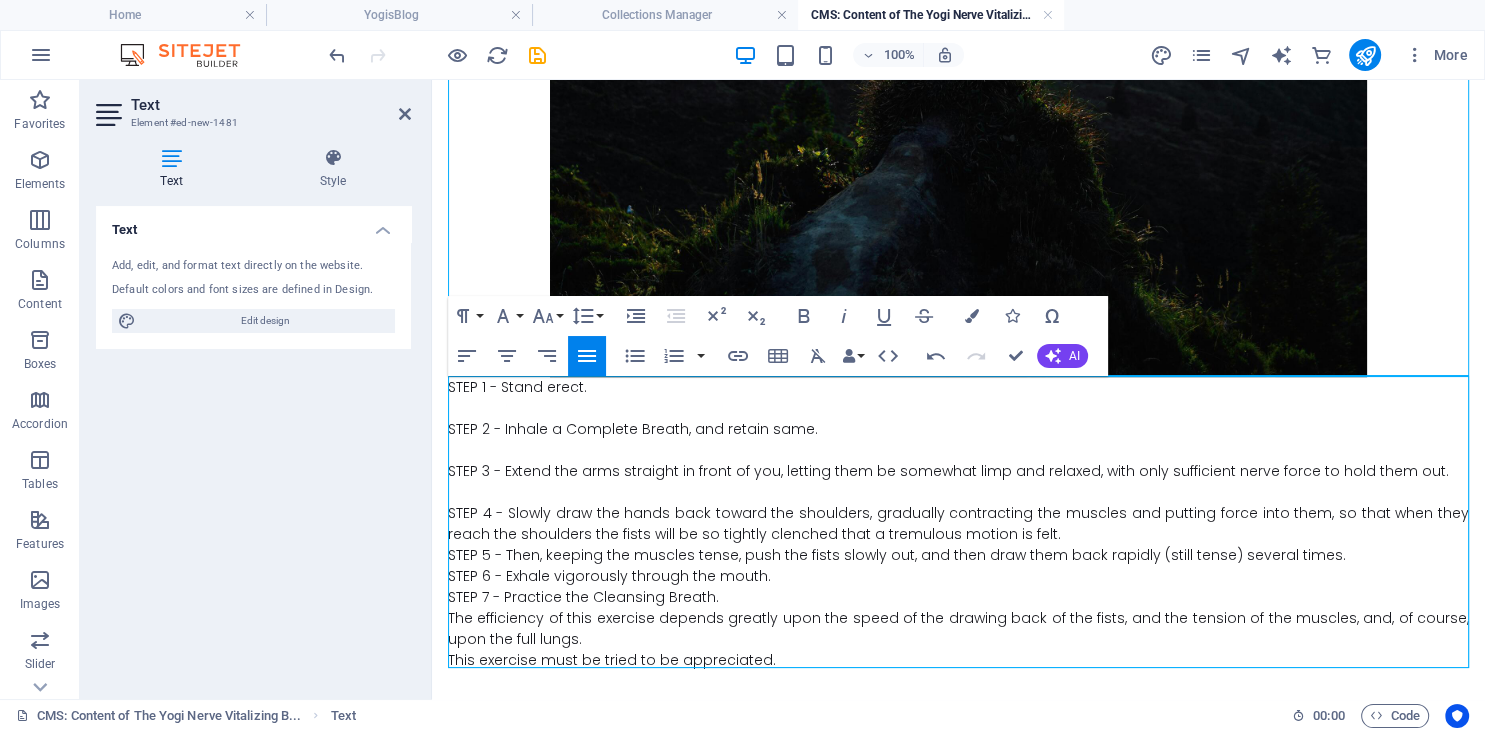 click on "STEP 4 - Slowly draw the hands back toward the shoulders, gradually contracting the muscles and putting force into them, so that when they reach the shoulders the fists will be so tightly clenched that a tremulous motion is felt." at bounding box center (958, 524) 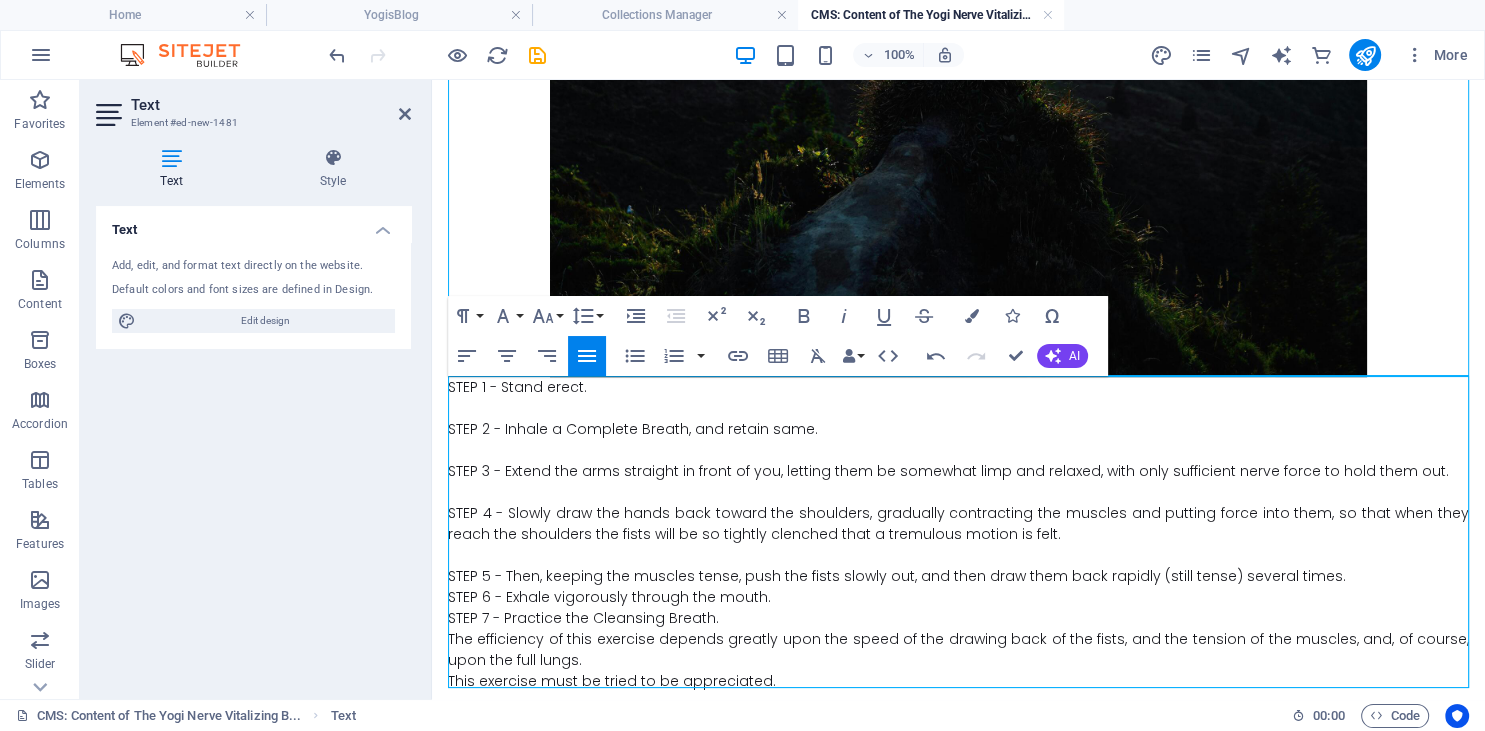 click on "STEP 5 - Then, keeping the muscles tense, push the fists slowly out, and then draw them back rapidly (still tense) several times." at bounding box center (958, 576) 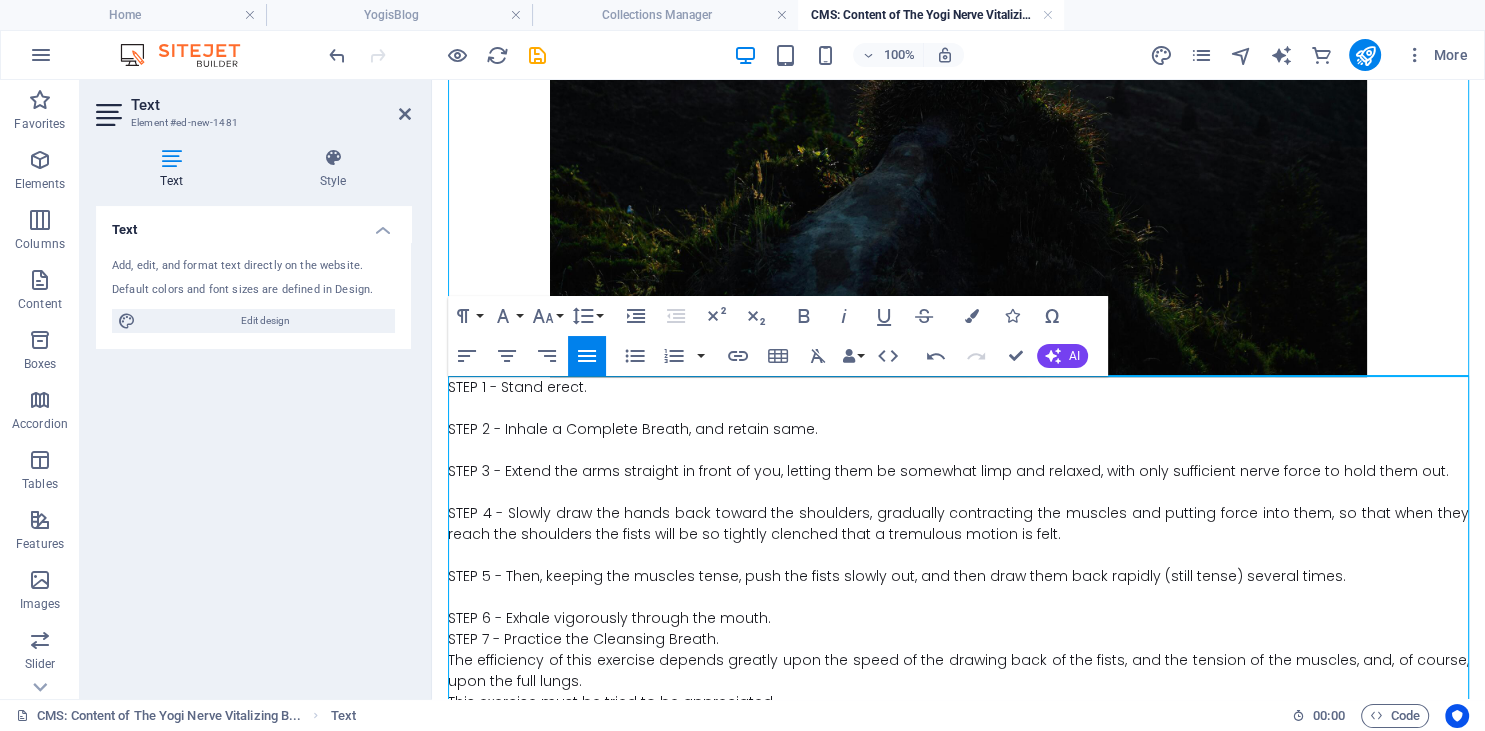 click on "STEP 6 - Exhale vigorously through the mouth." at bounding box center [958, 618] 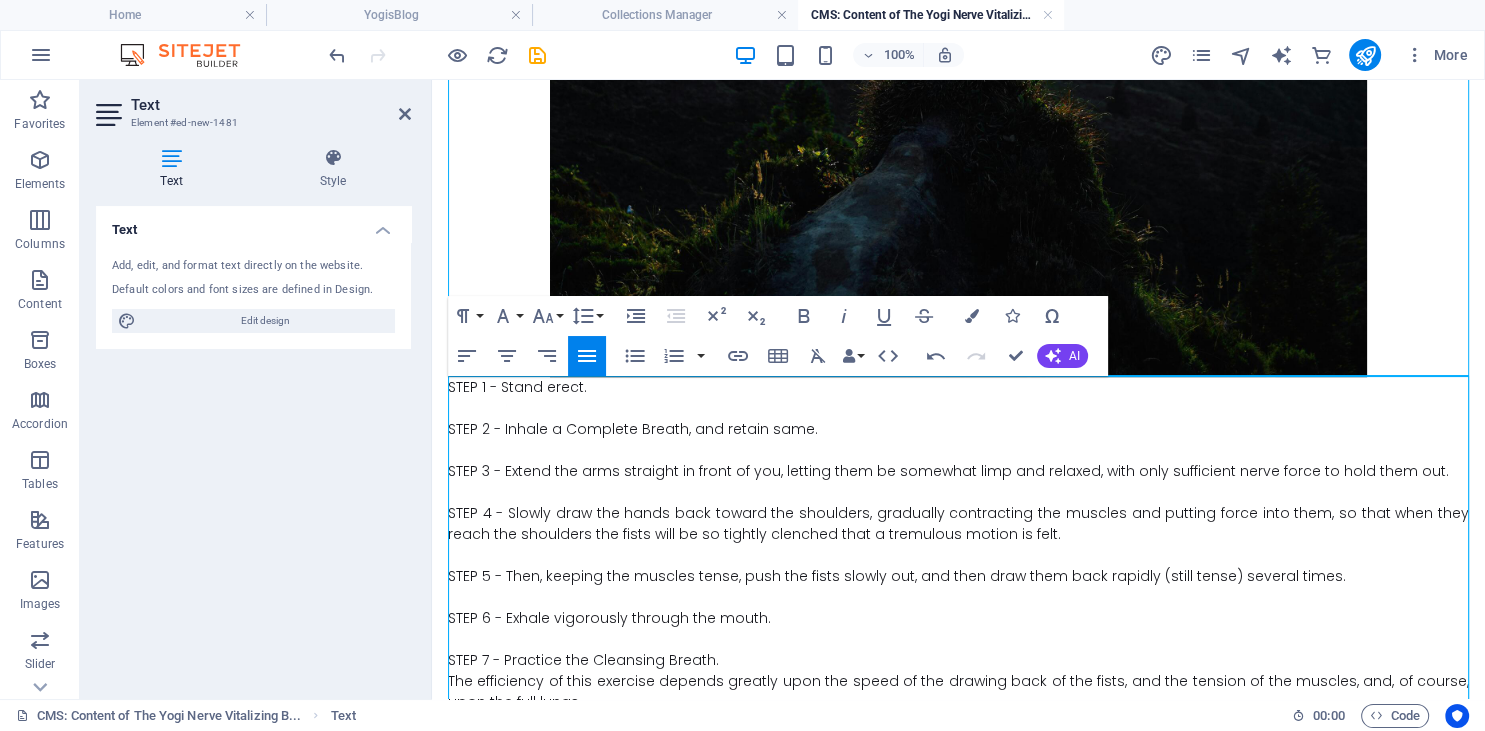 click at bounding box center (958, 639) 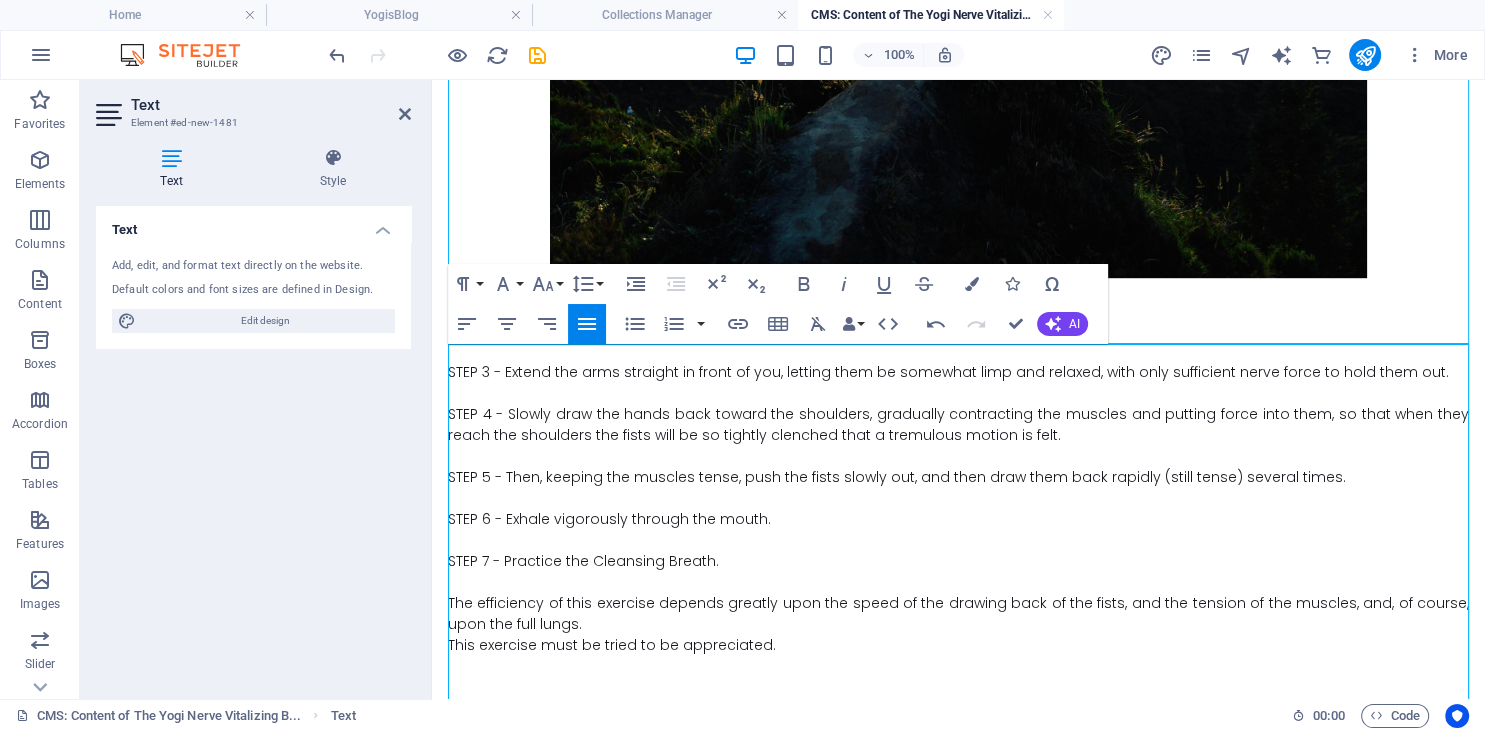 scroll, scrollTop: 1308, scrollLeft: 0, axis: vertical 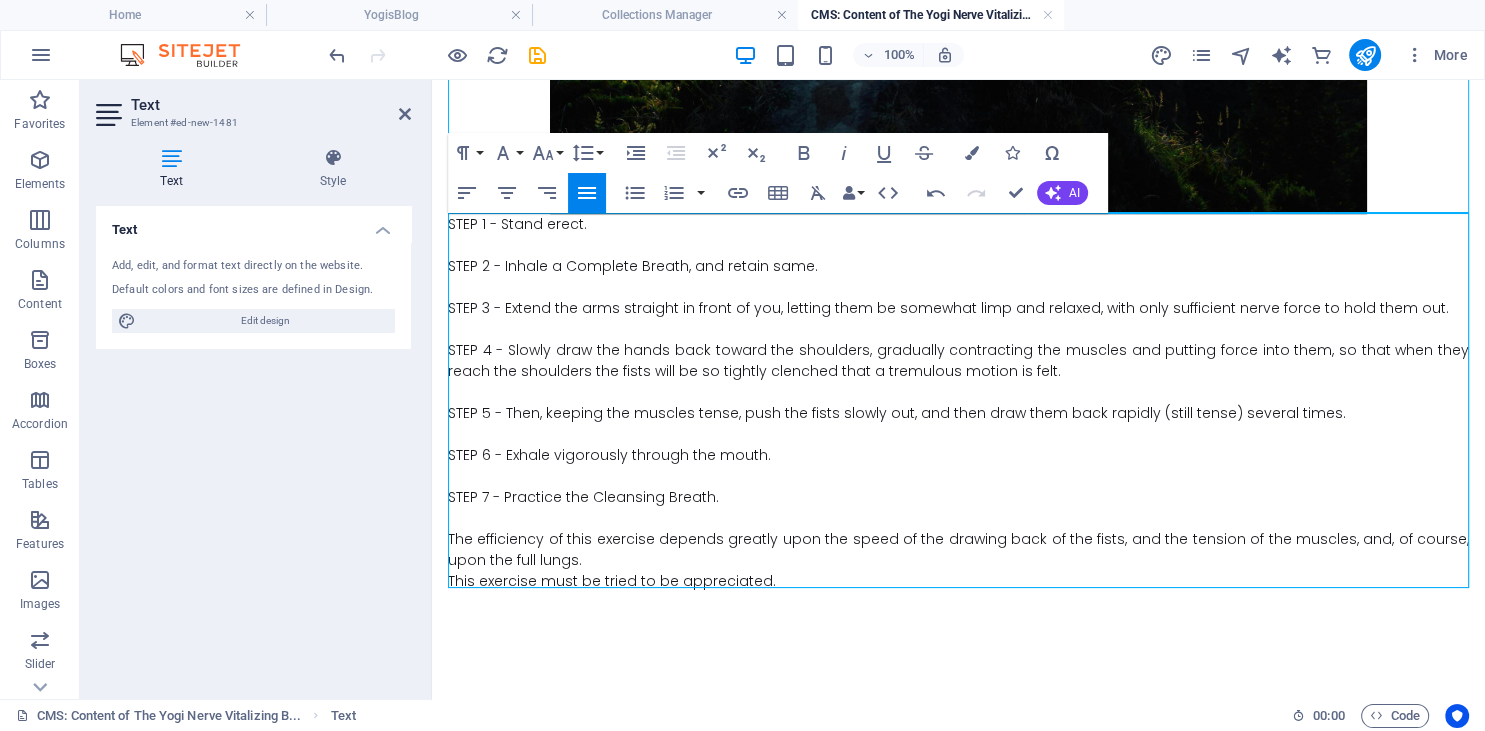 click on "The efficiency of this exercise depends greatly upon the speed of the drawing back of the fists, and the tension of the muscles, and, of course, upon the full lungs." at bounding box center [958, 550] 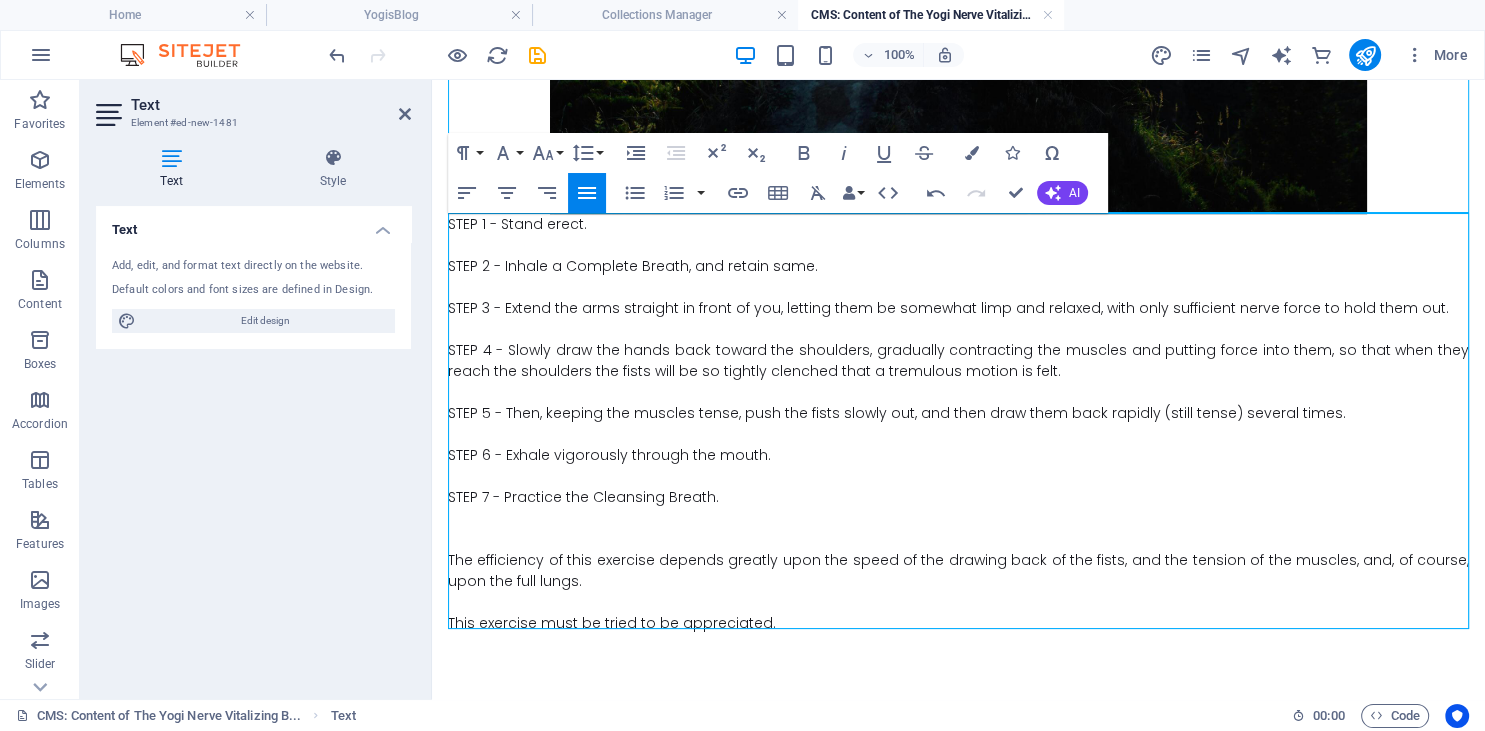 click at bounding box center (958, 539) 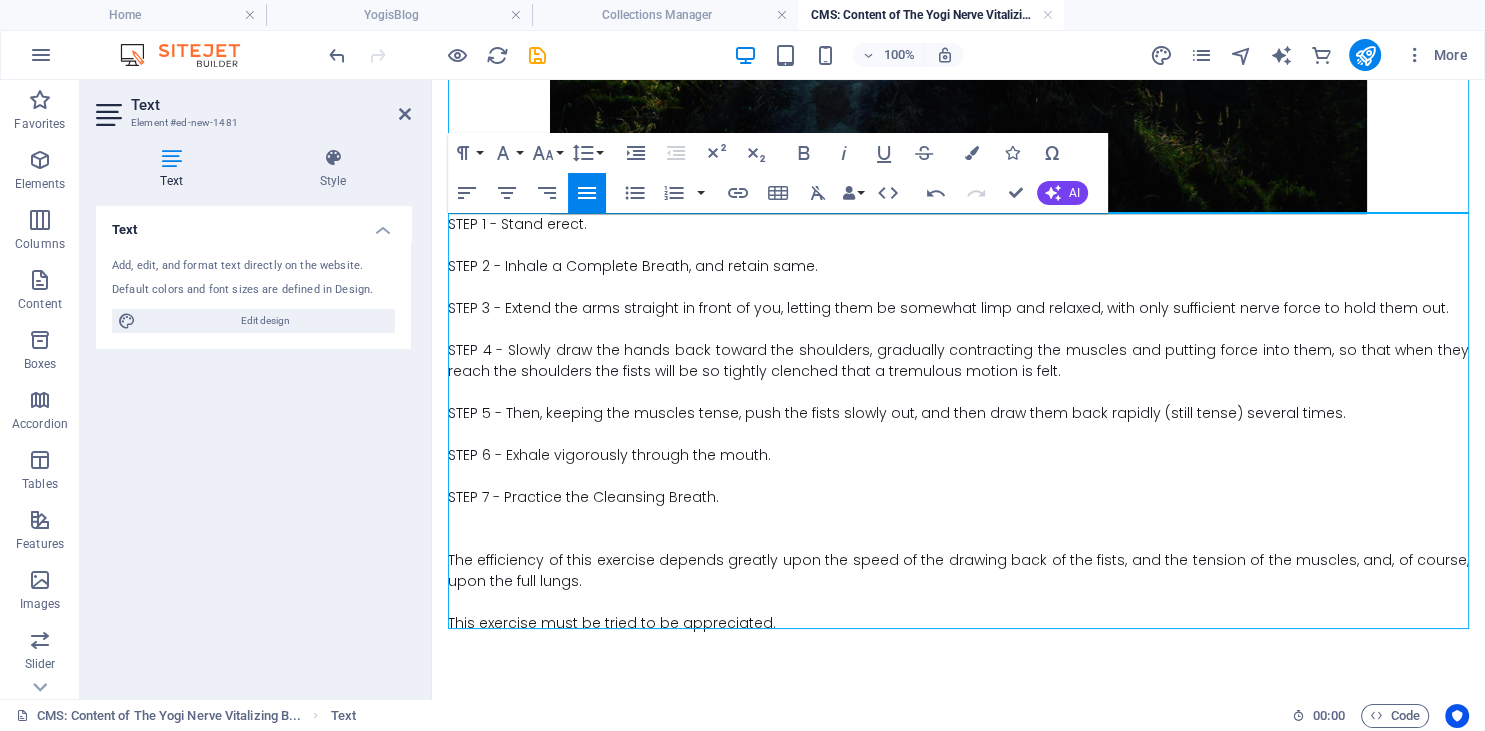 click on "This exercise is performed in tandem, meaning it follows ‘The Yogi Cleansing Breath’ and is repeated back-to-back in an alternating manner. This technique is well-known among Yogis, who regard it as one of the most powerful nerve stimulants and invigorators available. Its aim is to stimulate the nervous system, enhancing nerve force, energy, and vitality. The exercise exerts a stimulating pressure on key nerve centers, which subsequently invigorate and energize the entire nervous system, resulting in an increased flow of nerve energy throughout the body. STEP 1 - Stand erect. STEP 2 - Inhale a Complete Breath, and retain same. STEP 3 - Extend the arms straight in front of you, letting them be somewhat limp and relaxed, with only sufficient nerve force to hold them out. STEP 4 - Slowly draw the hands back toward the shoulders, gradually contracting the muscles and putting force into them, so that when they reach the shoulders the fists will be so tightly clenched that a tremulous motion is felt." at bounding box center (958, -241) 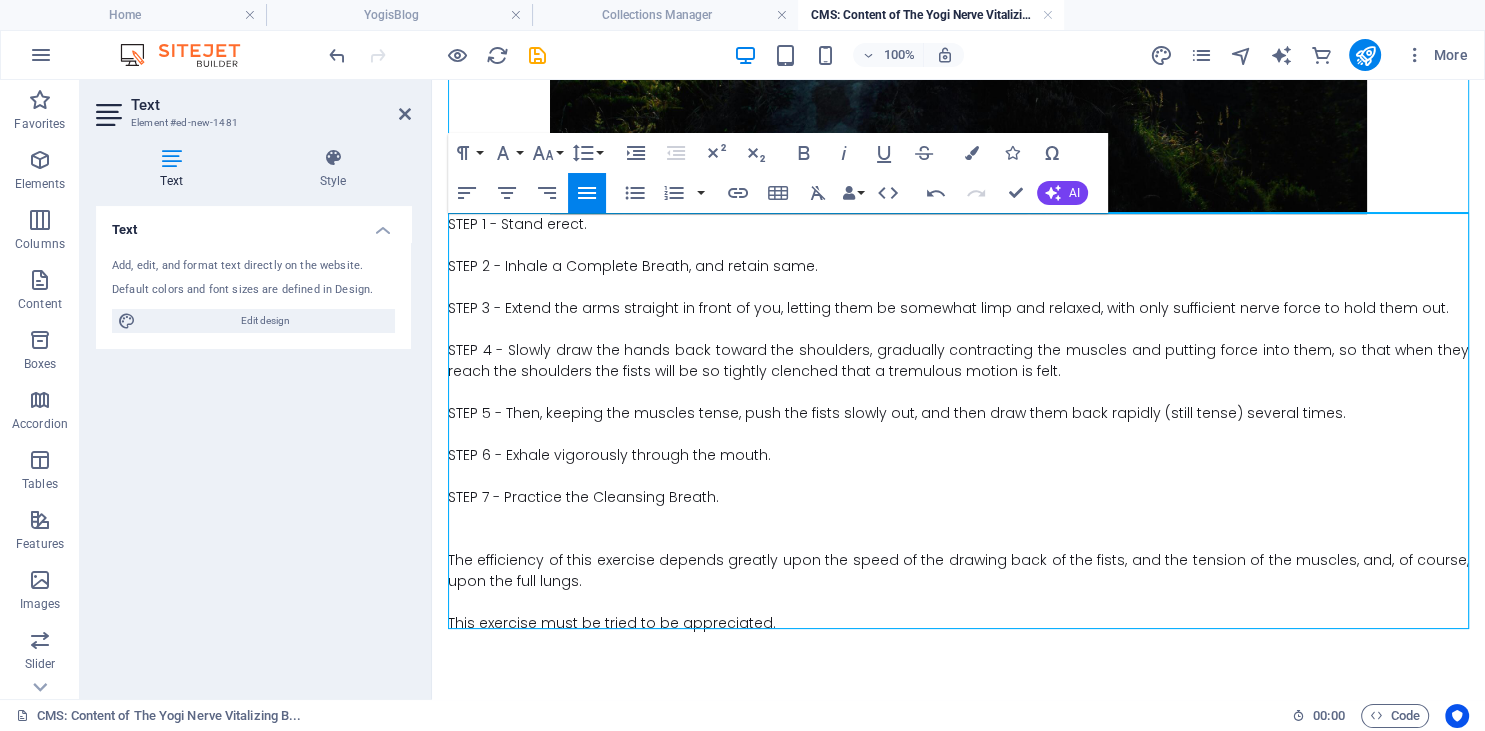 click on "The efficiency of this exercise depends greatly upon the speed of the drawing back of the fists, and the tension of the muscles, and, of course, upon the full lungs." at bounding box center [958, 571] 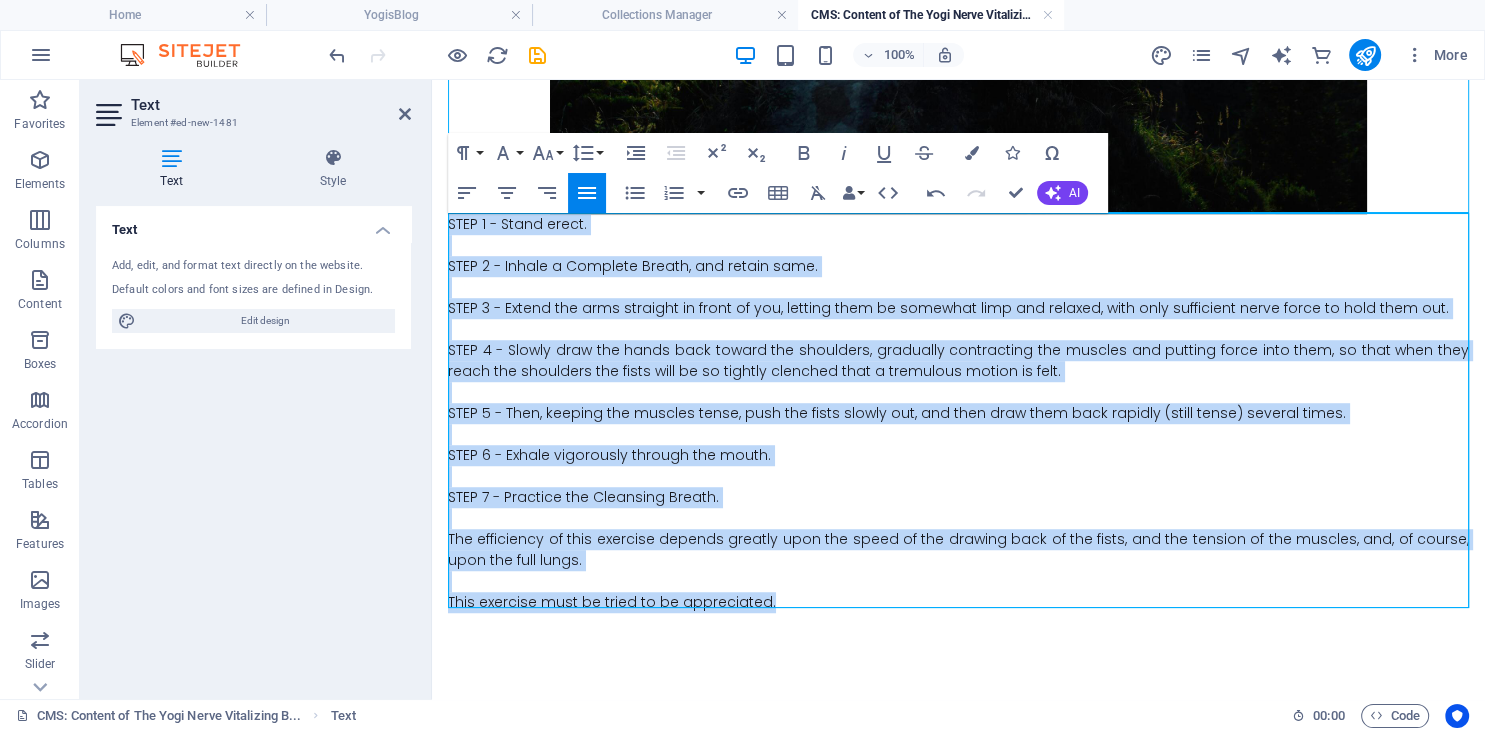 drag, startPoint x: 751, startPoint y: 594, endPoint x: 822, endPoint y: 310, distance: 292.7405 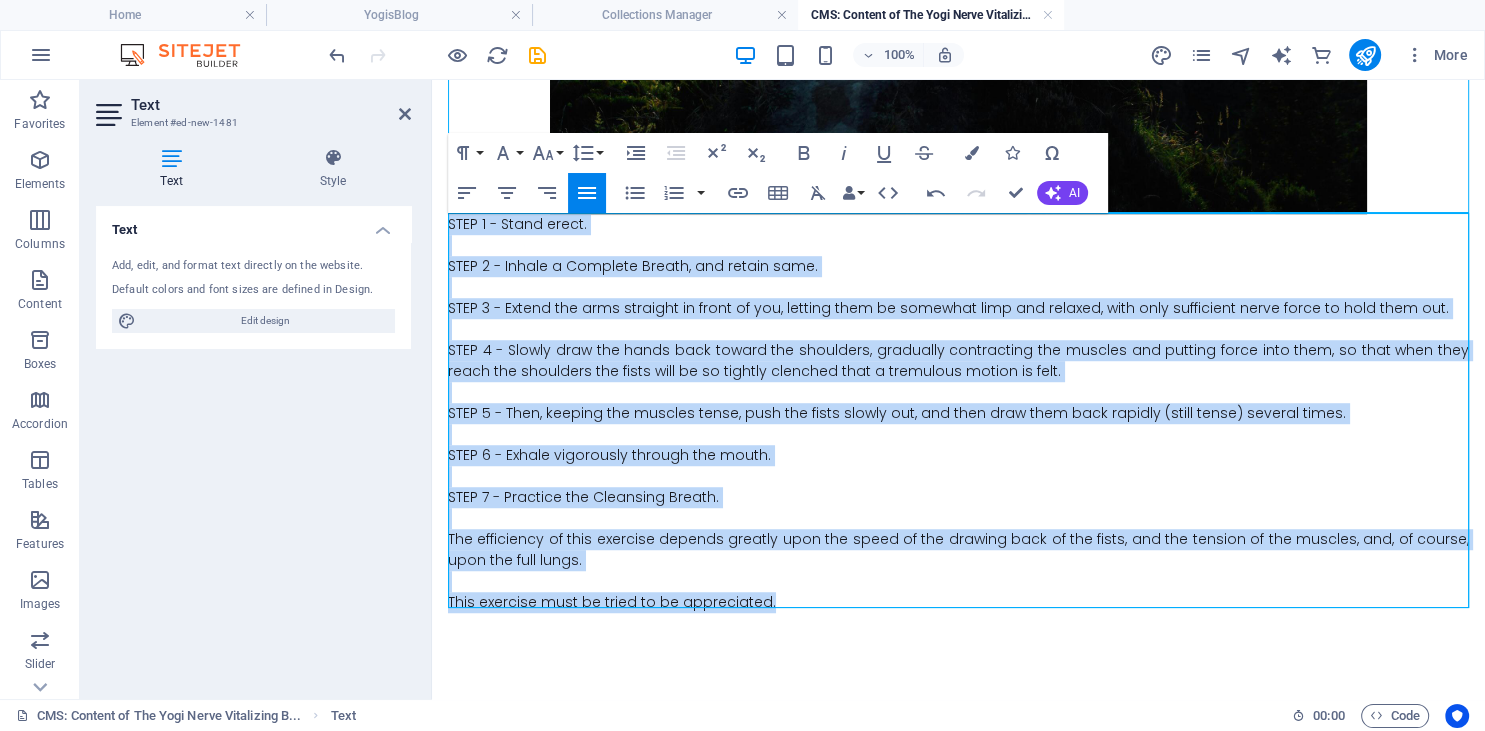 click on "Skip to main content
This exercise is performed in tandem, meaning it follows ‘The Yogi Cleansing Breath’ and is repeated back-to-back in an alternating manner. This technique is well-known among Yogis, who regard it as one of the most powerful nerve stimulants and invigorators available. Its aim is to stimulate the nervous system, enhancing nerve force, energy, and vitality. The exercise exerts a stimulating pressure on key nerve centers, which subsequently invigorate and energize the entire nervous system, resulting in an increased flow of nerve energy throughout the body. STEP 1 - Stand erect. STEP 2 - Inhale a Complete Breath, and retain same. STEP 3 - Extend the arms straight in front of you, letting them be somewhat limp and relaxed, with only sufficient nerve force to hold them out. STEP 5 - Then, keeping the muscles tense, push the fists slowly out, and then draw them back rapidly (still tense) several times. STEP 6 - Exhale vigorously through the mouth. STEP 7 - Practice the Cleansing Breath." at bounding box center [958, -252] 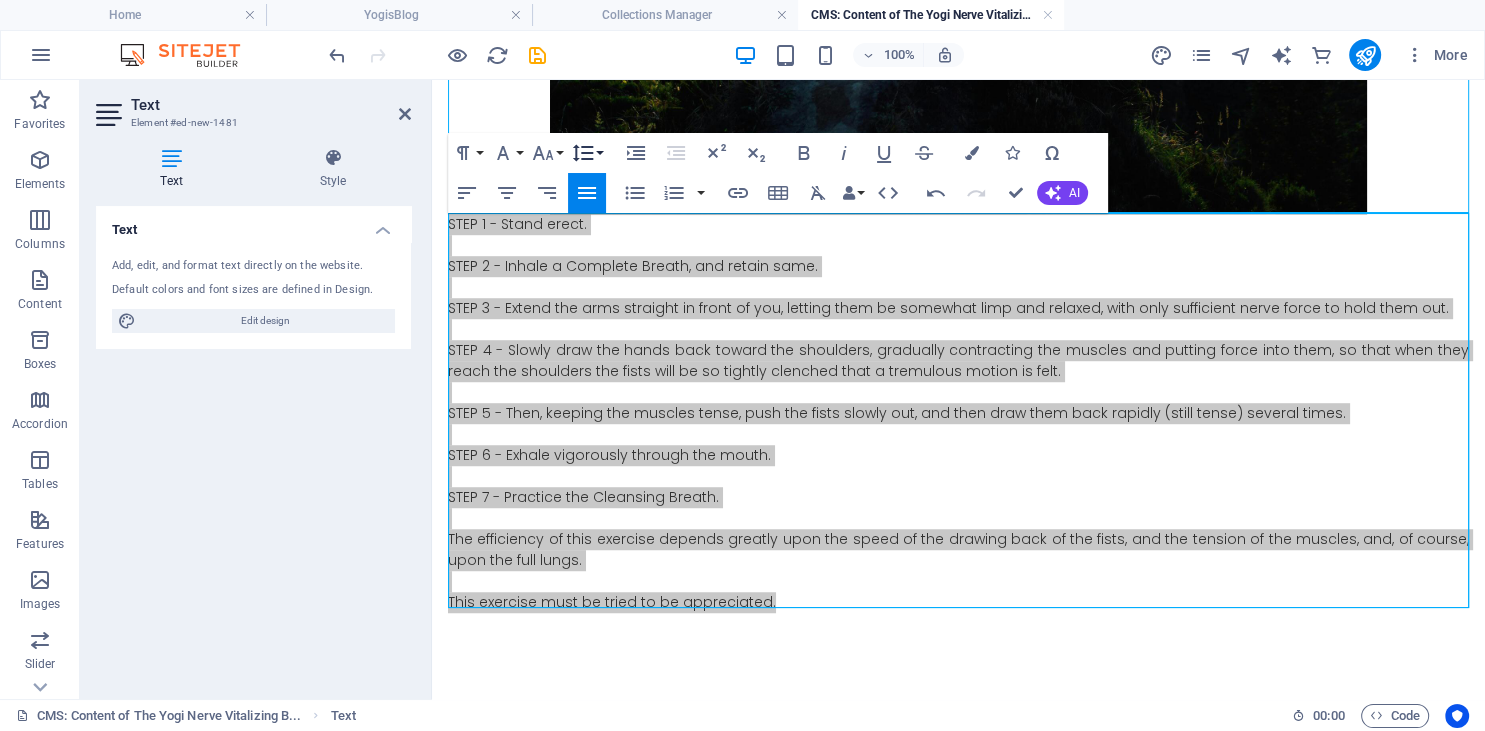 click 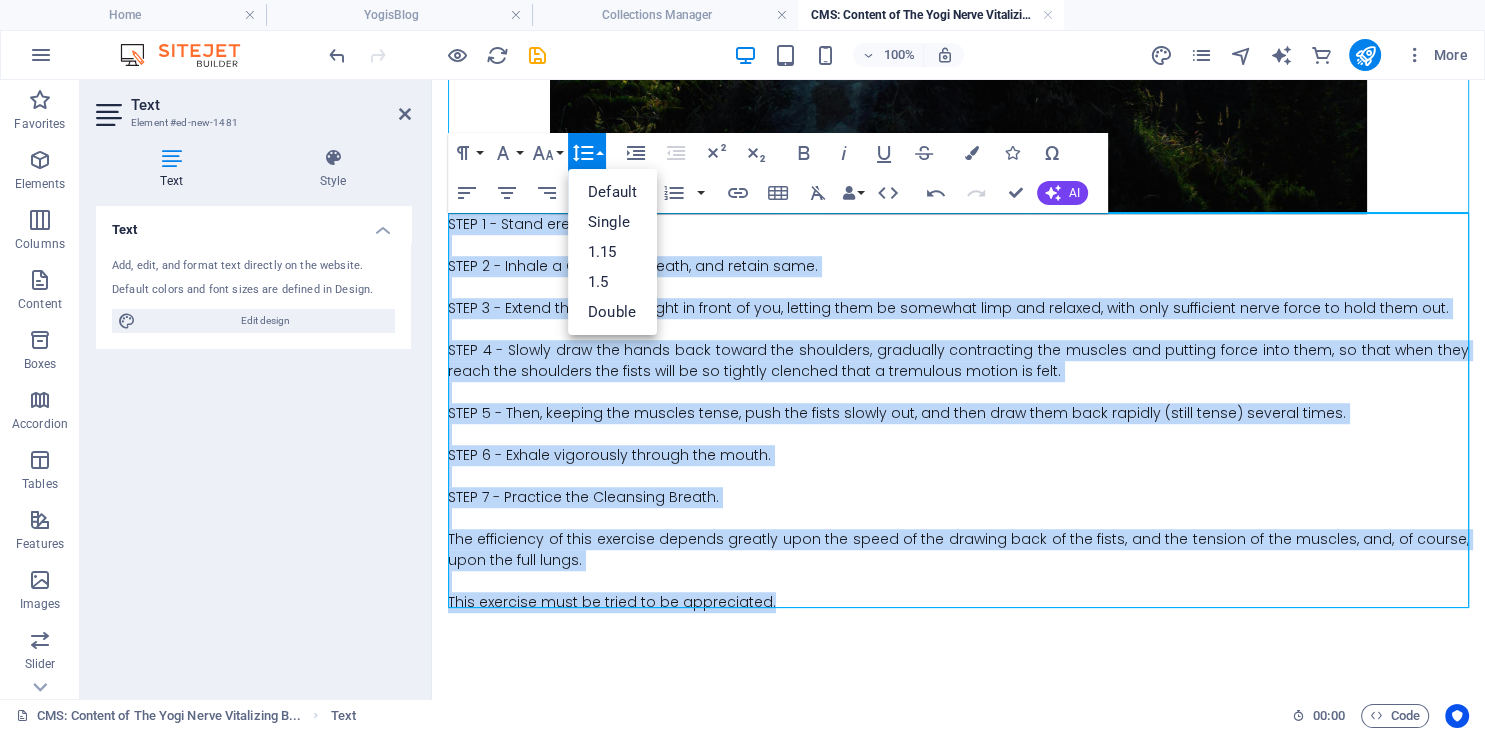 click at bounding box center [958, 392] 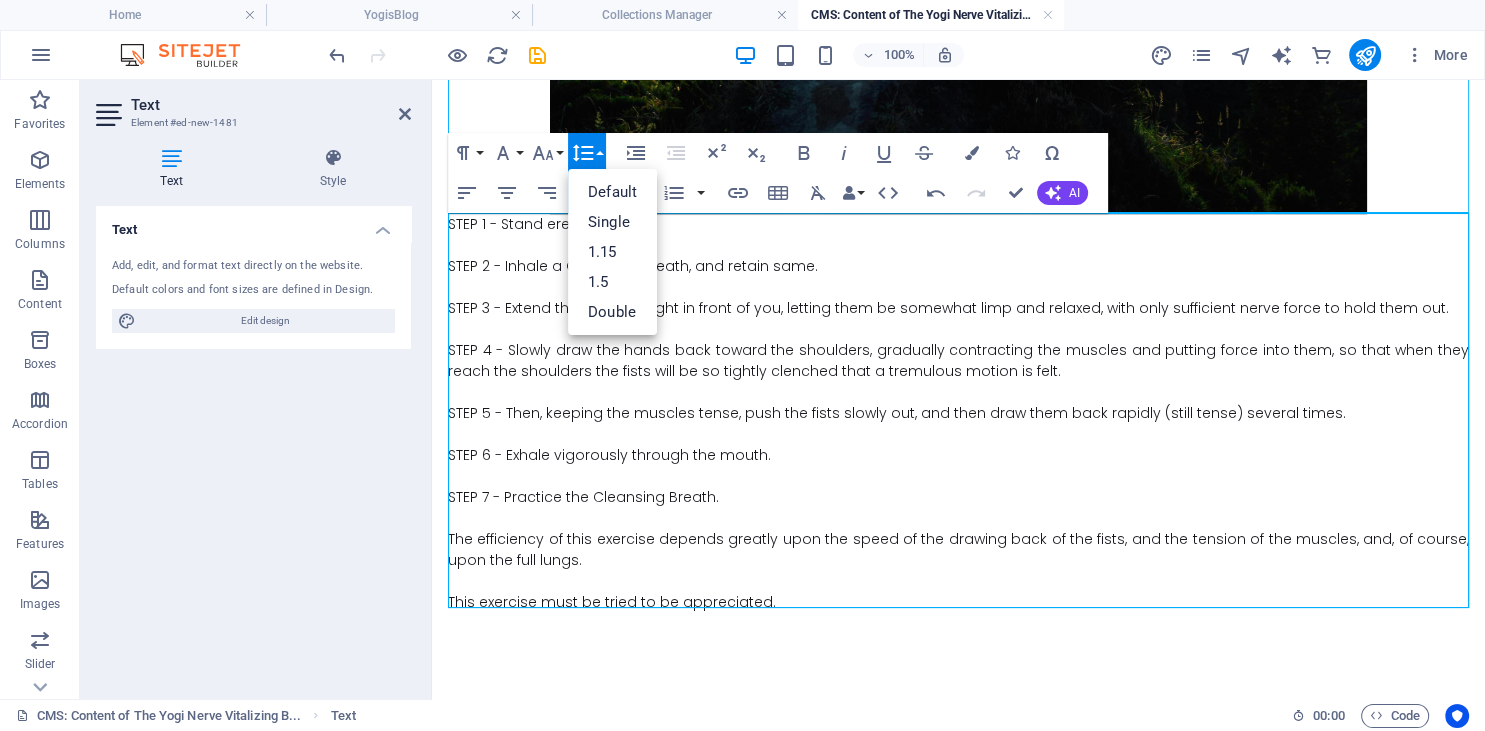 click on "STEP 6 - Exhale vigorously through the mouth." at bounding box center [958, 455] 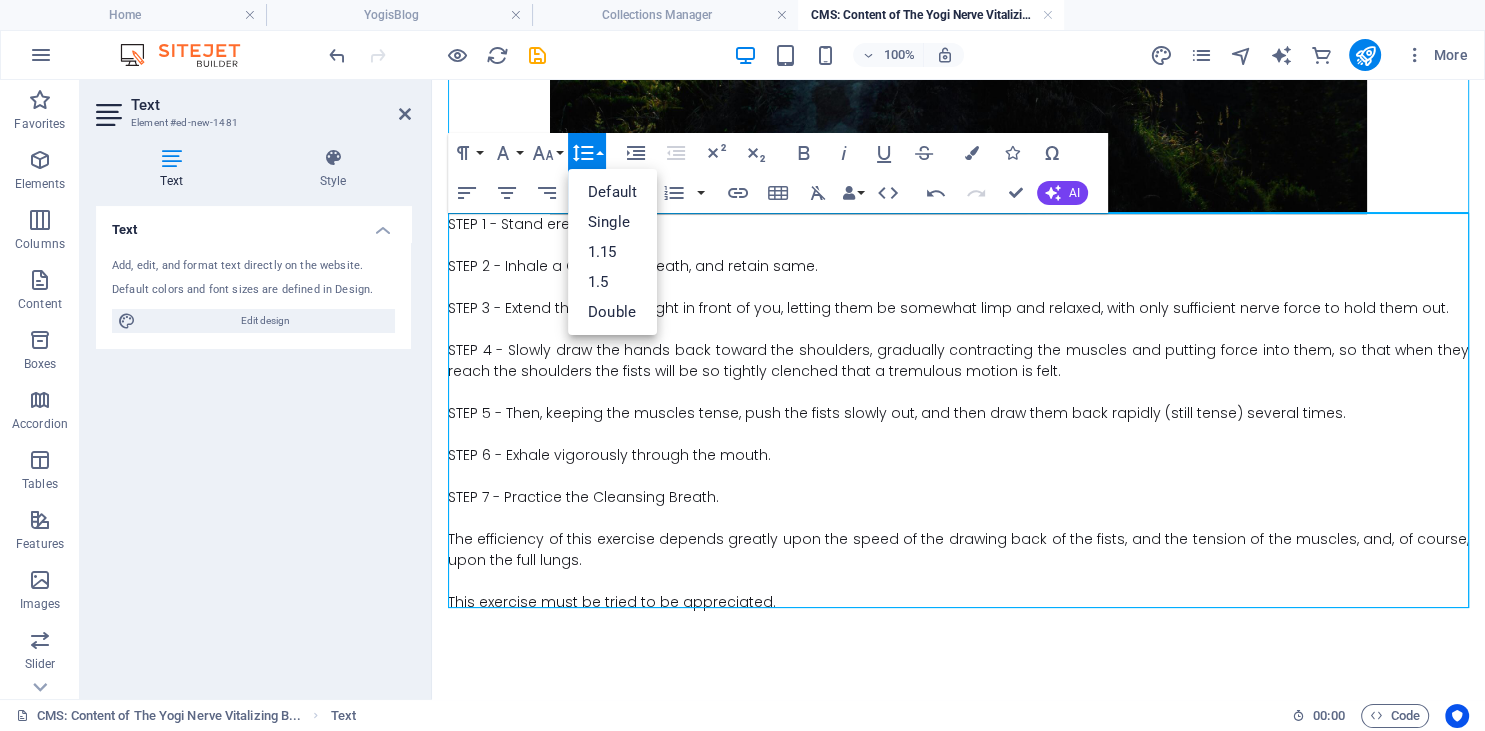 click on "STEP 6 - Exhale vigorously through the mouth." at bounding box center [958, 455] 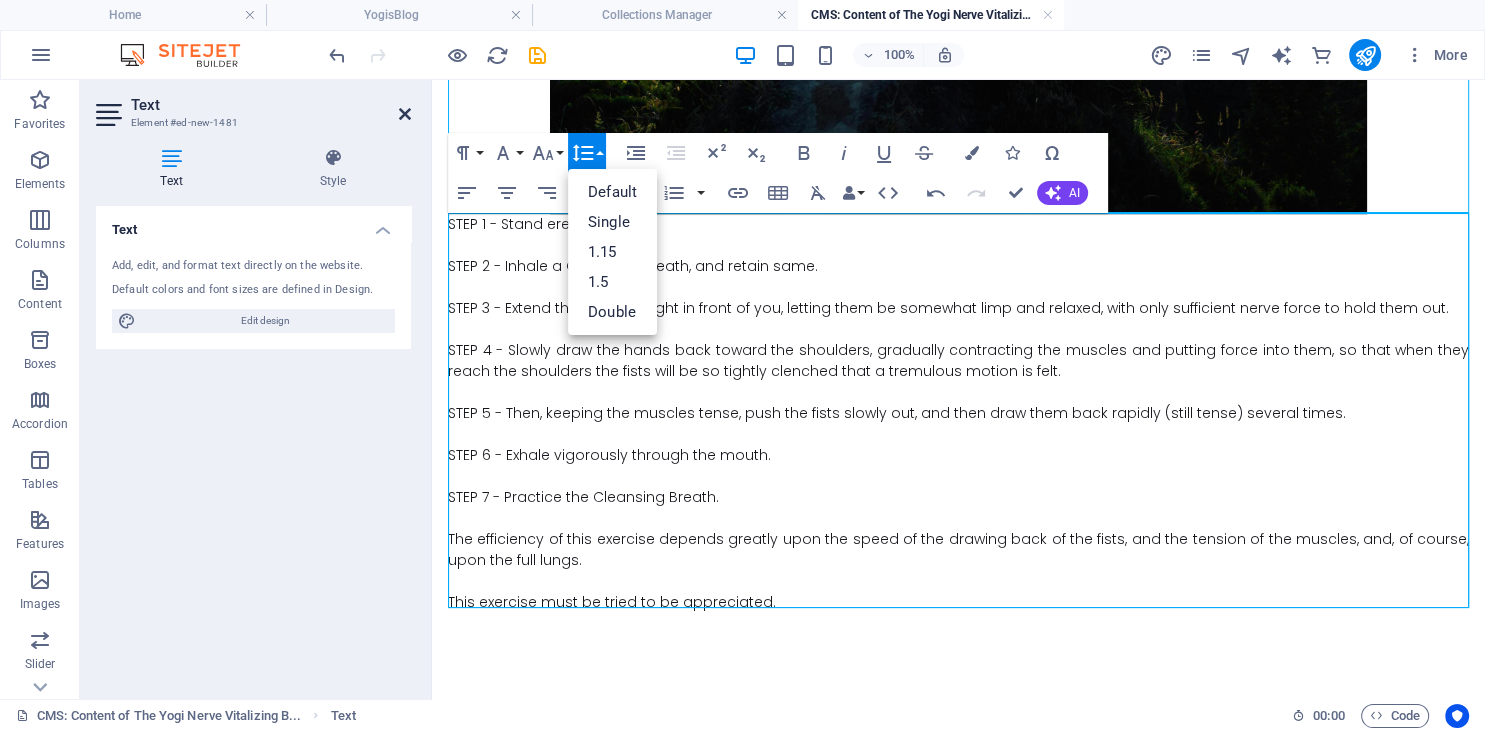 click at bounding box center (405, 114) 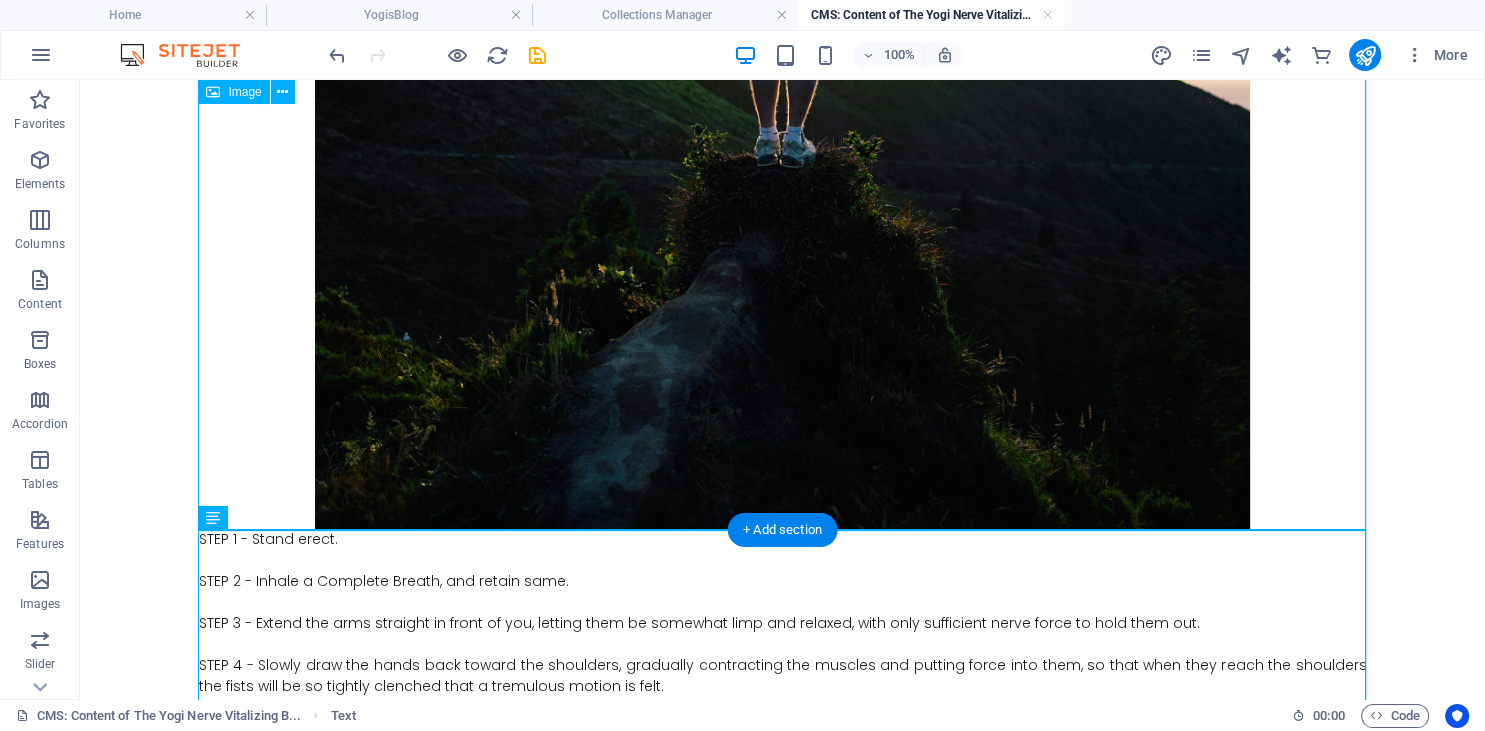 scroll, scrollTop: 1168, scrollLeft: 0, axis: vertical 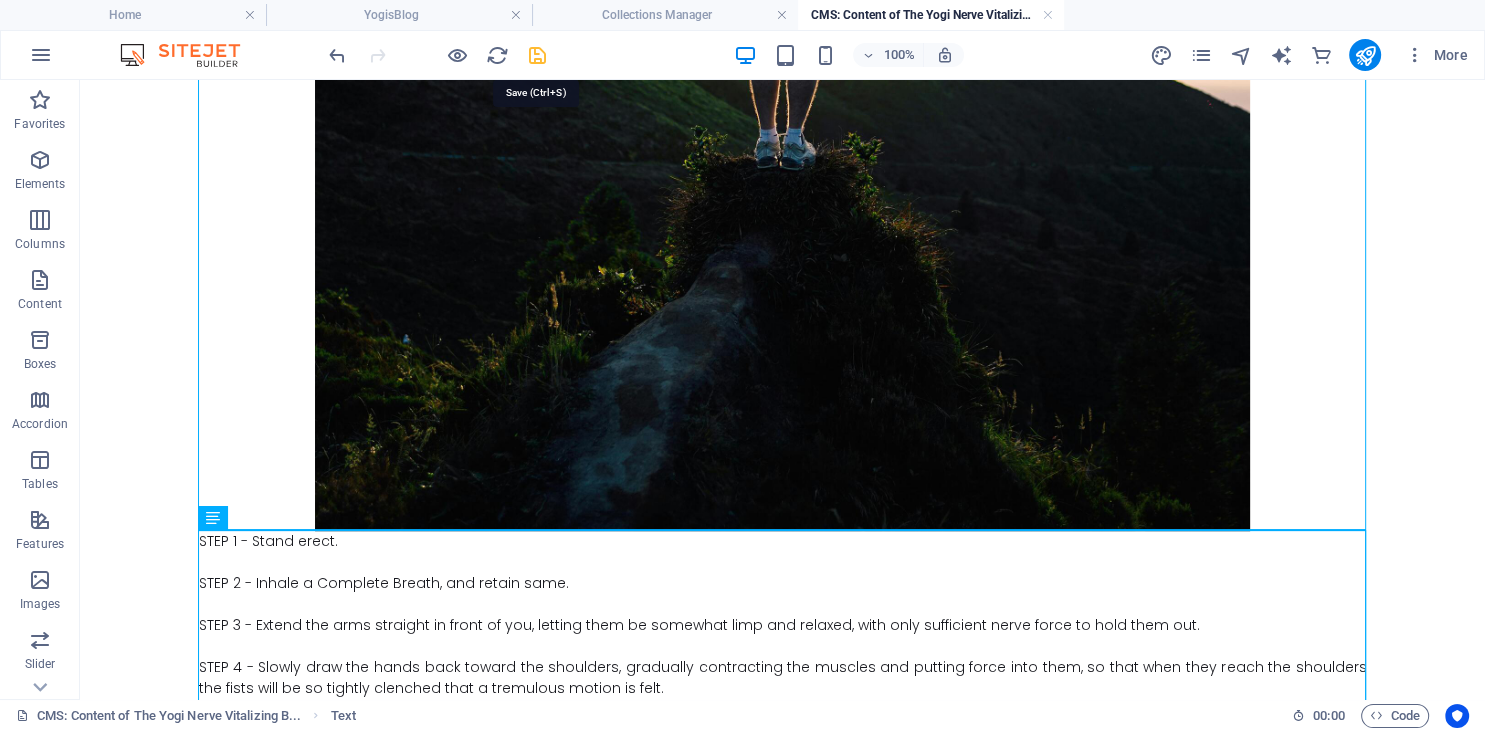 click at bounding box center [537, 55] 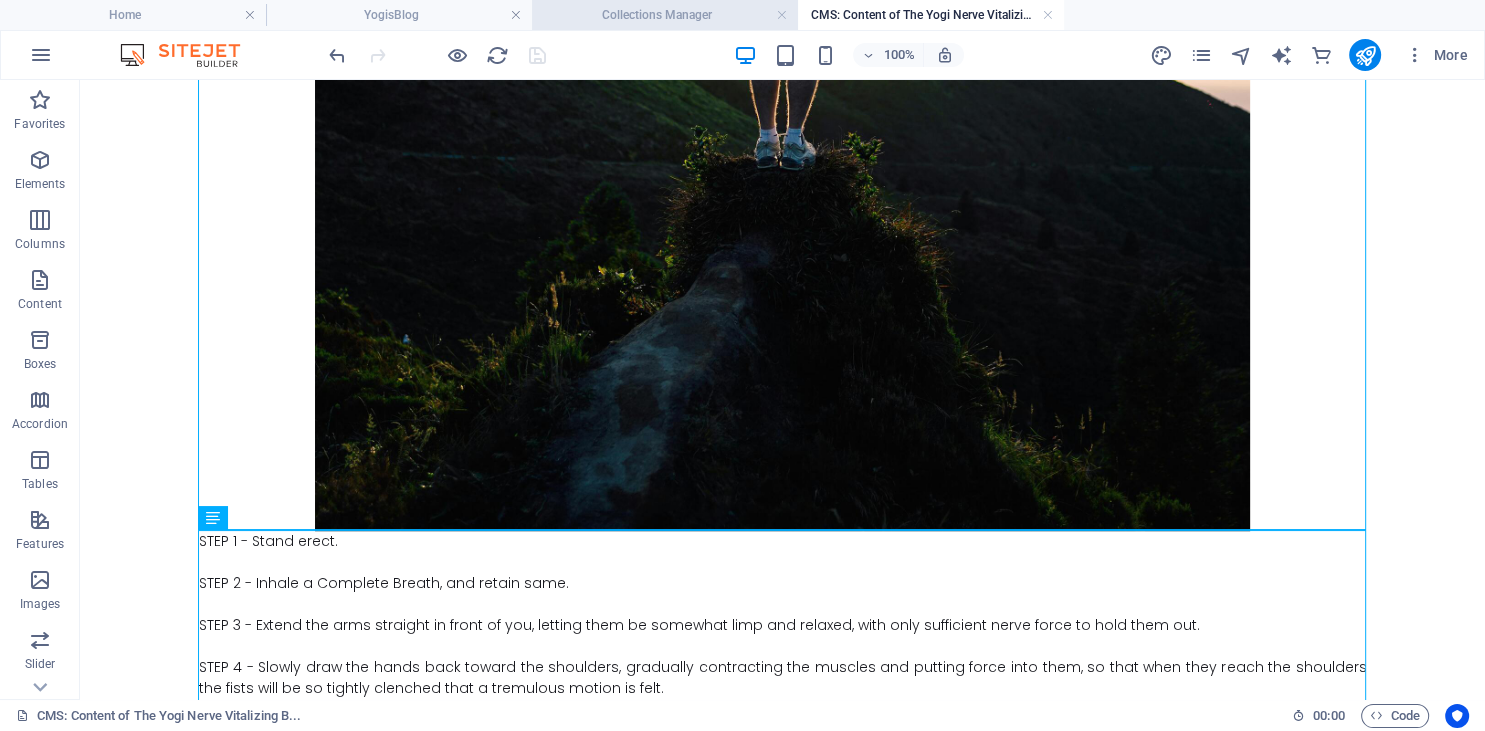 click on "Collections Manager" at bounding box center (665, 15) 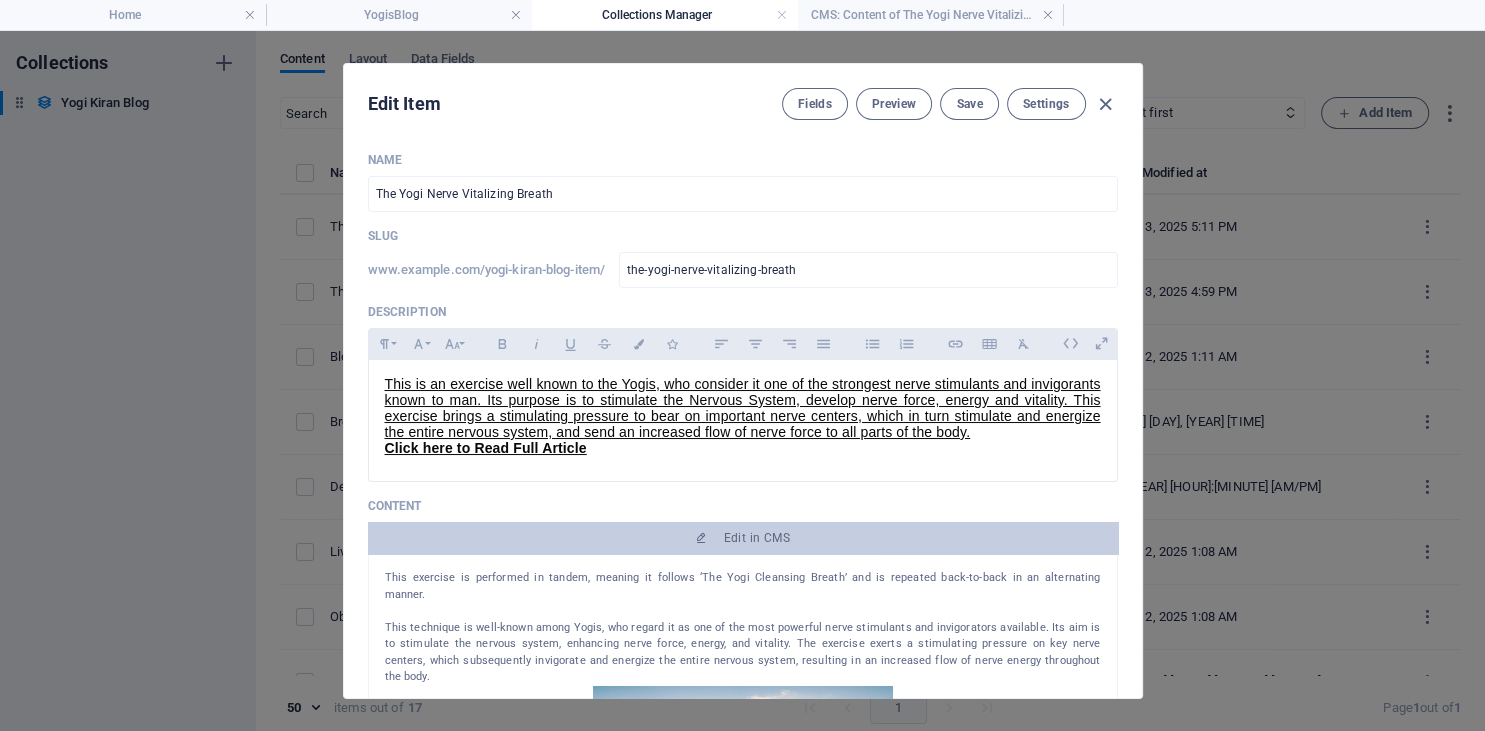 scroll, scrollTop: 143, scrollLeft: 0, axis: vertical 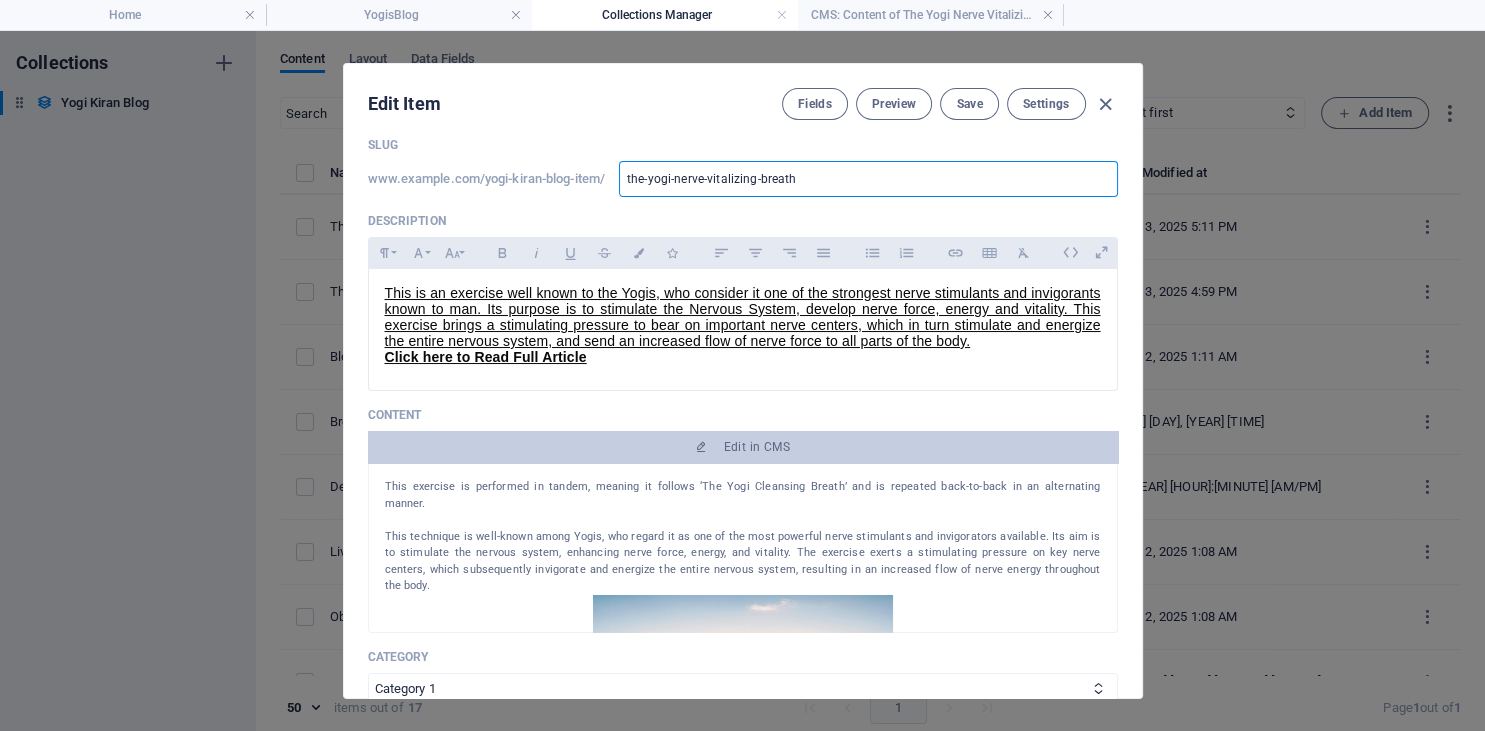 drag, startPoint x: 819, startPoint y: 174, endPoint x: 585, endPoint y: 187, distance: 234.36084 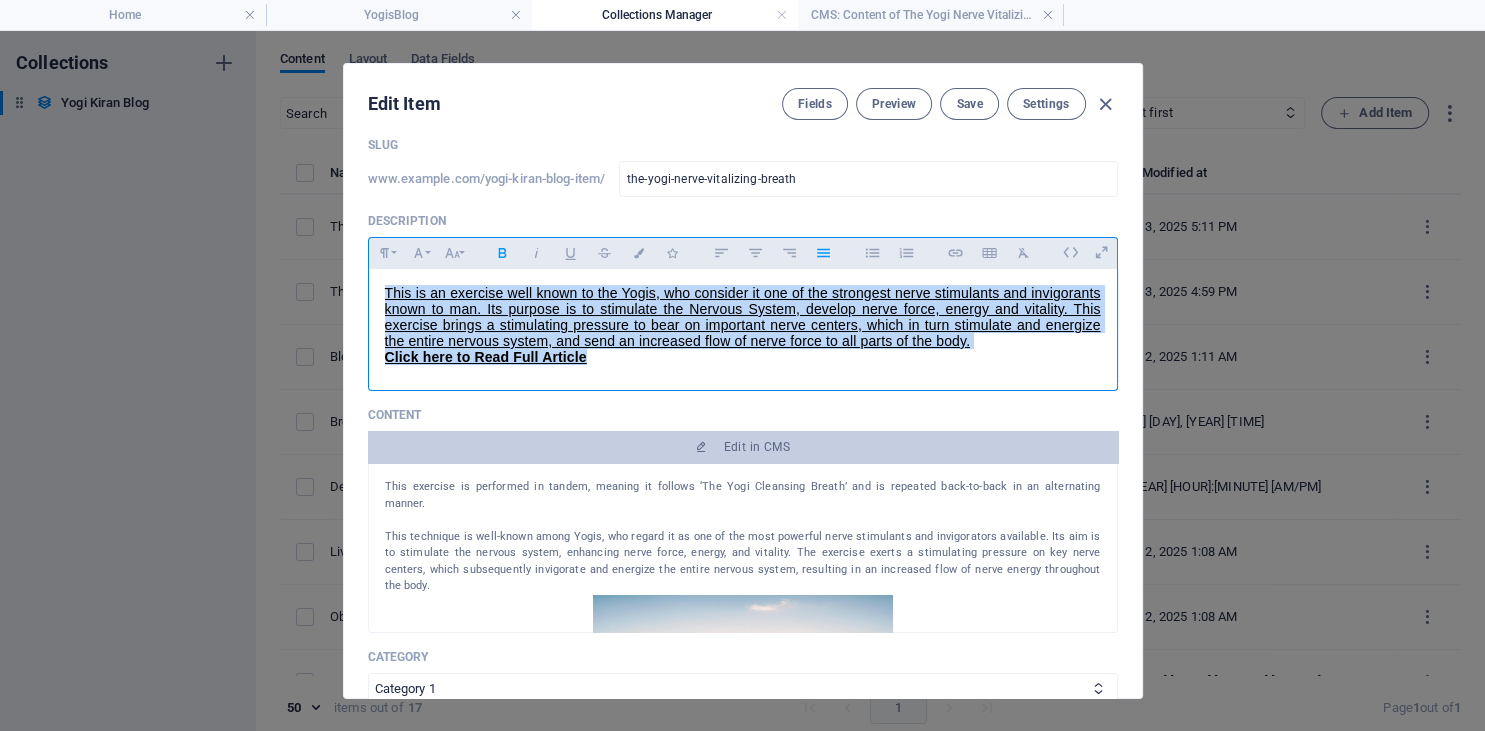 drag, startPoint x: 611, startPoint y: 366, endPoint x: 349, endPoint y: 282, distance: 275.13632 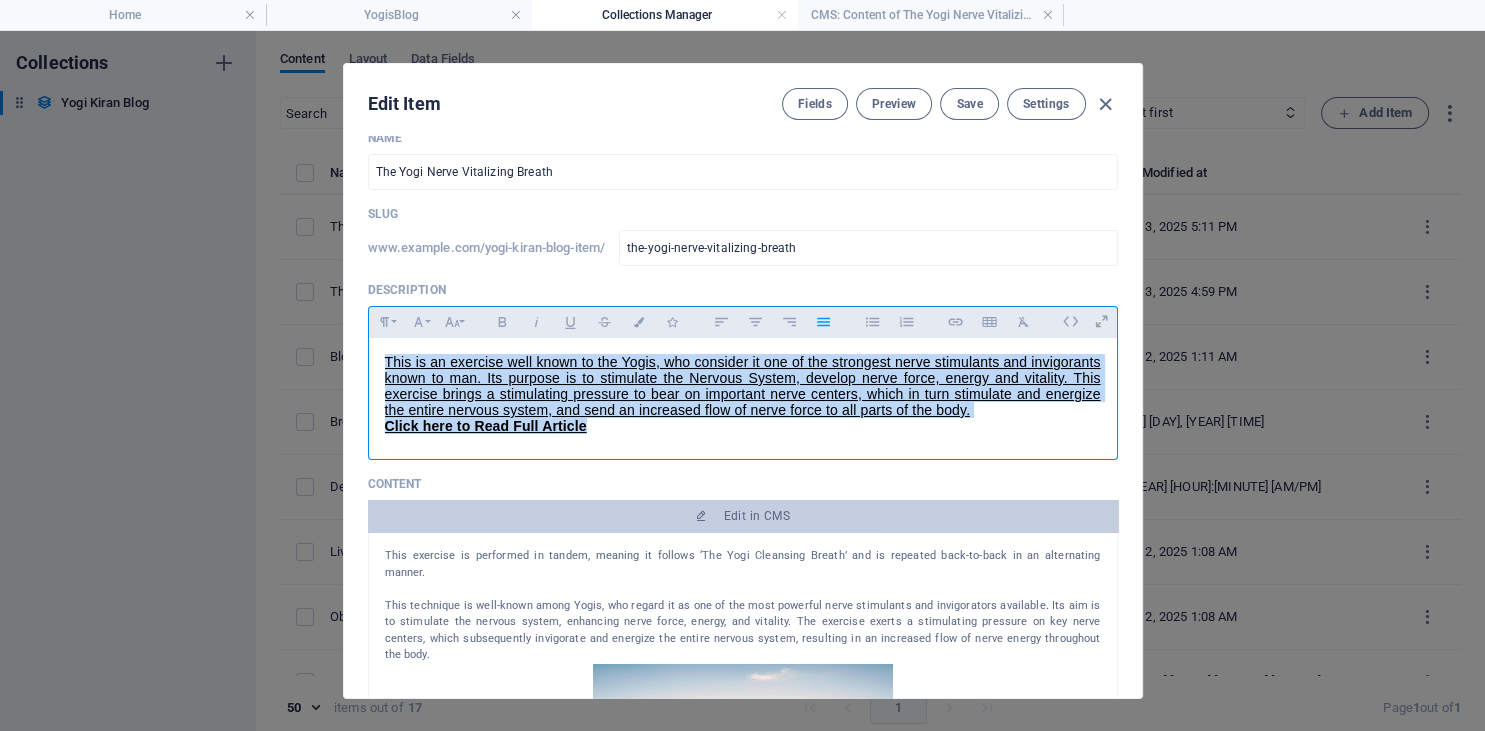 scroll, scrollTop: 0, scrollLeft: 0, axis: both 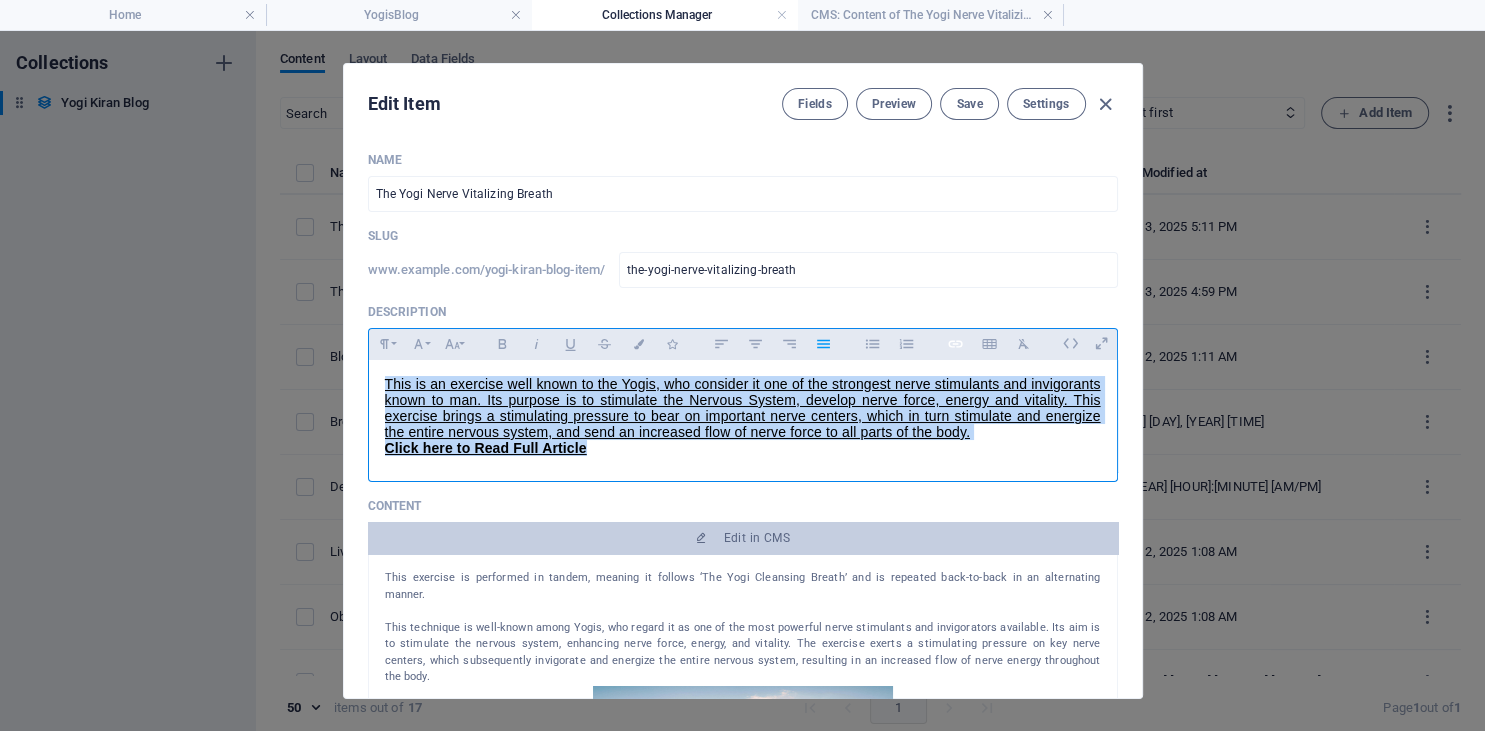 type 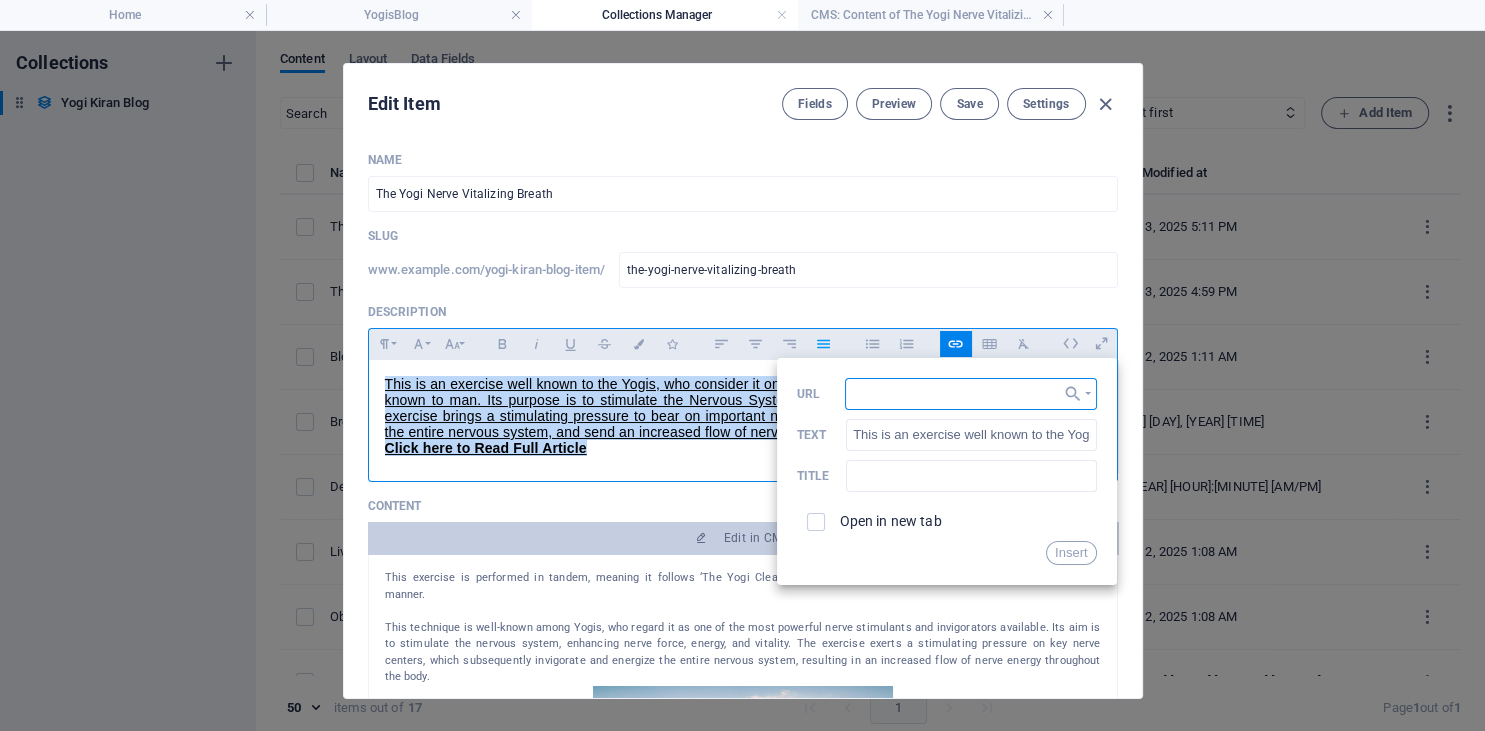 type on "​This is an exercise well known to the Yogis, who consider it one of the strongest nerve stimulants and invigorants known to man. Its purpose is to stimulate the Nervous System, develop nerve force, energy and vitality. This exercise brings a stimulating pressure to bear on important nerve centers, which in turn stimulate and energize the entire nervous system, and send an increased flow of nerve force to all parts of the body.Click here to Read Full Article" 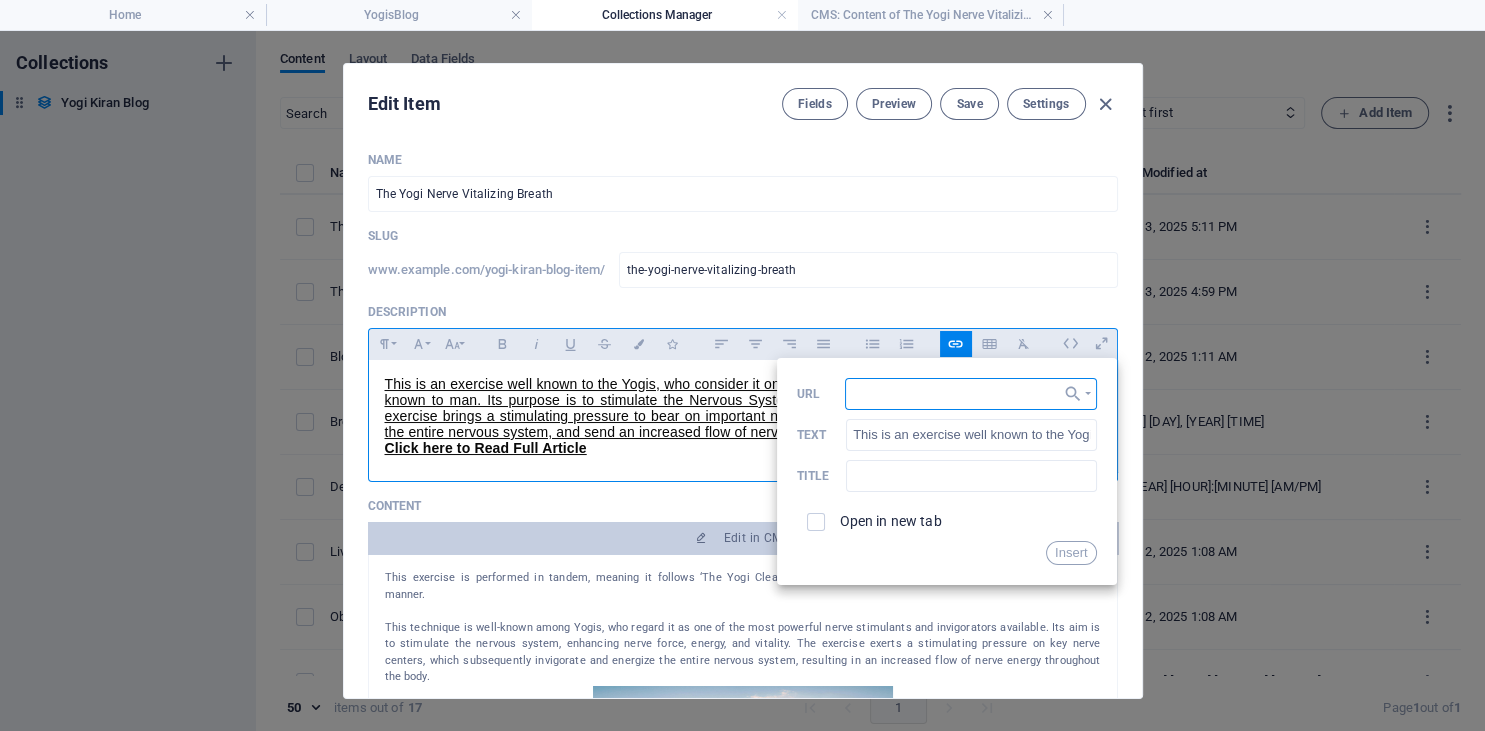 paste on "https://yogikiran.in/yogi-kiran-blog-item/the-yogi-nerve-vitalizing-breath" 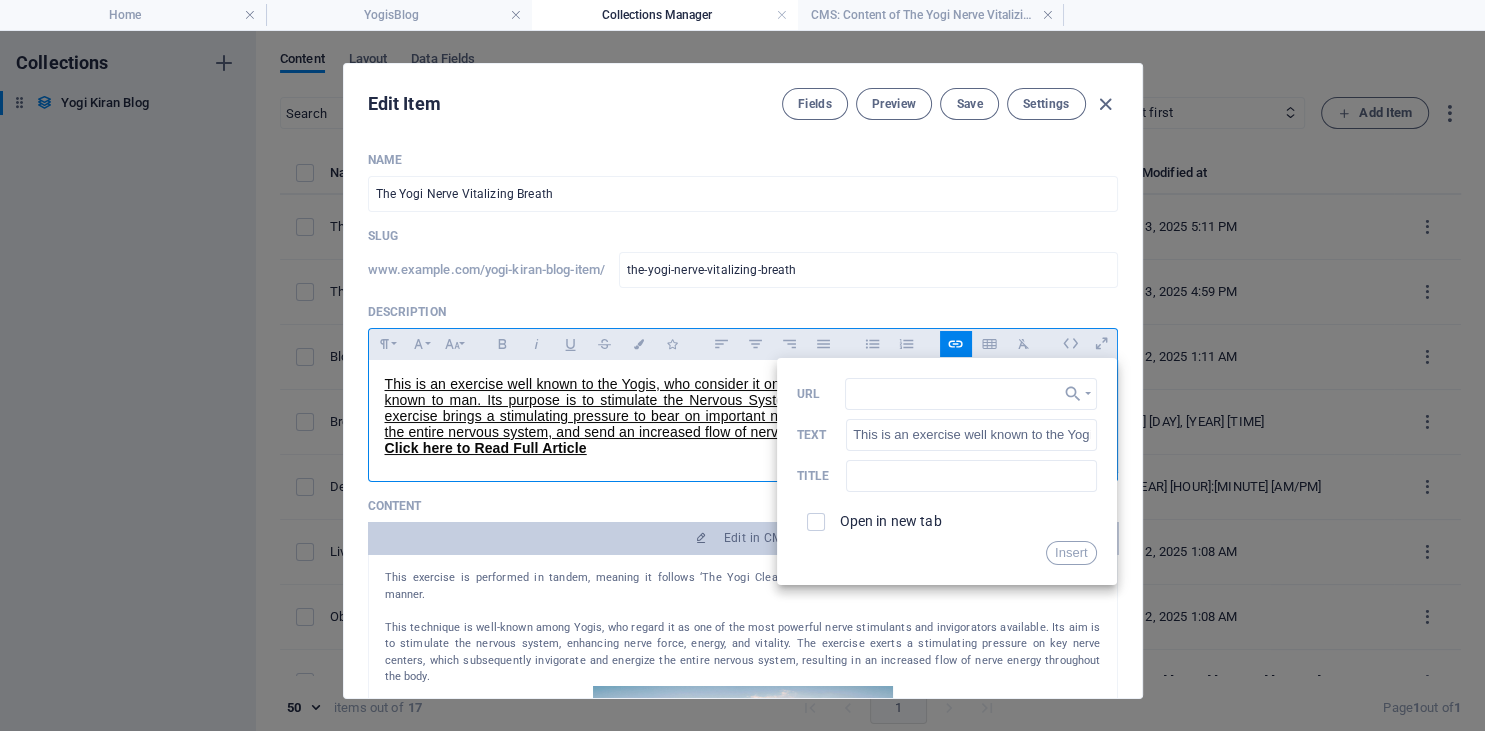 click at bounding box center (816, 522) 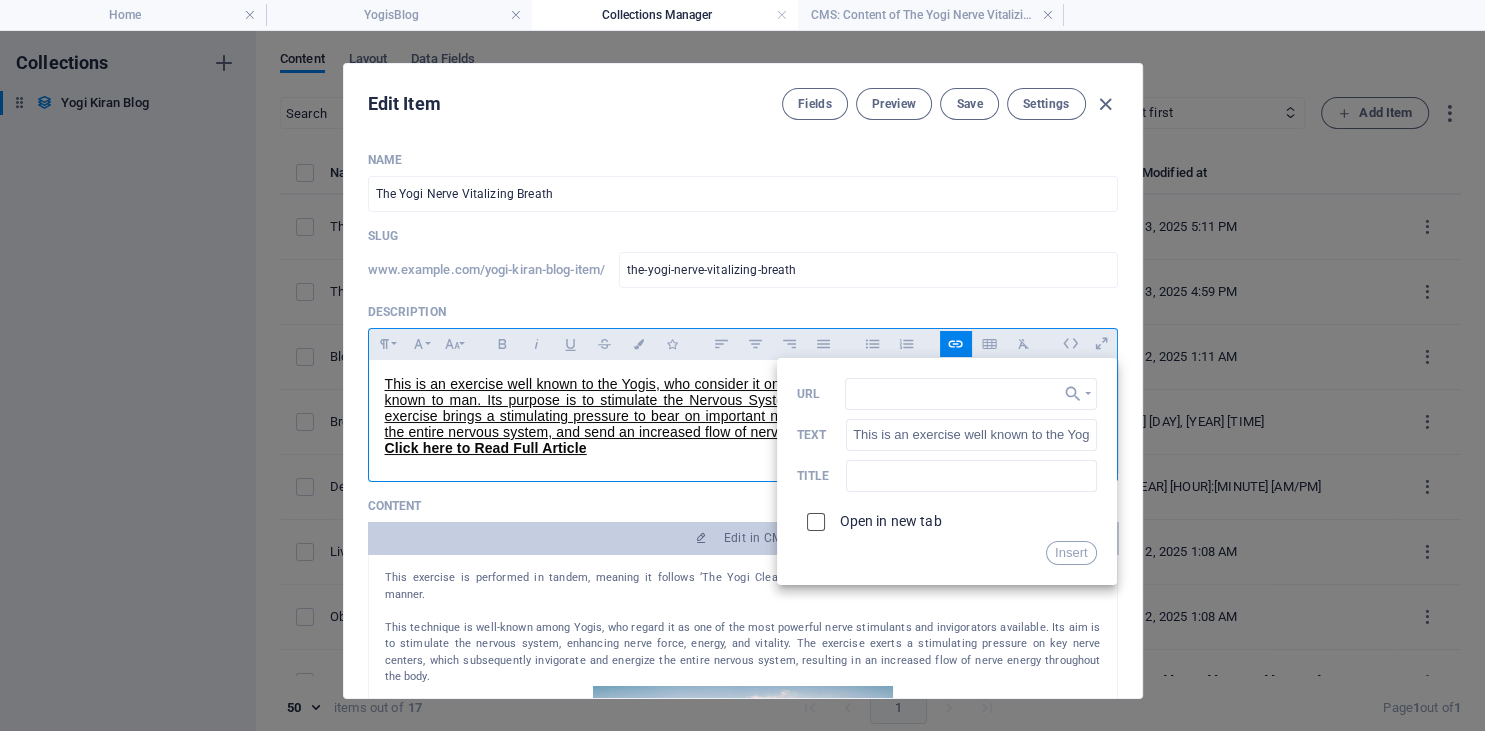 click at bounding box center (813, 519) 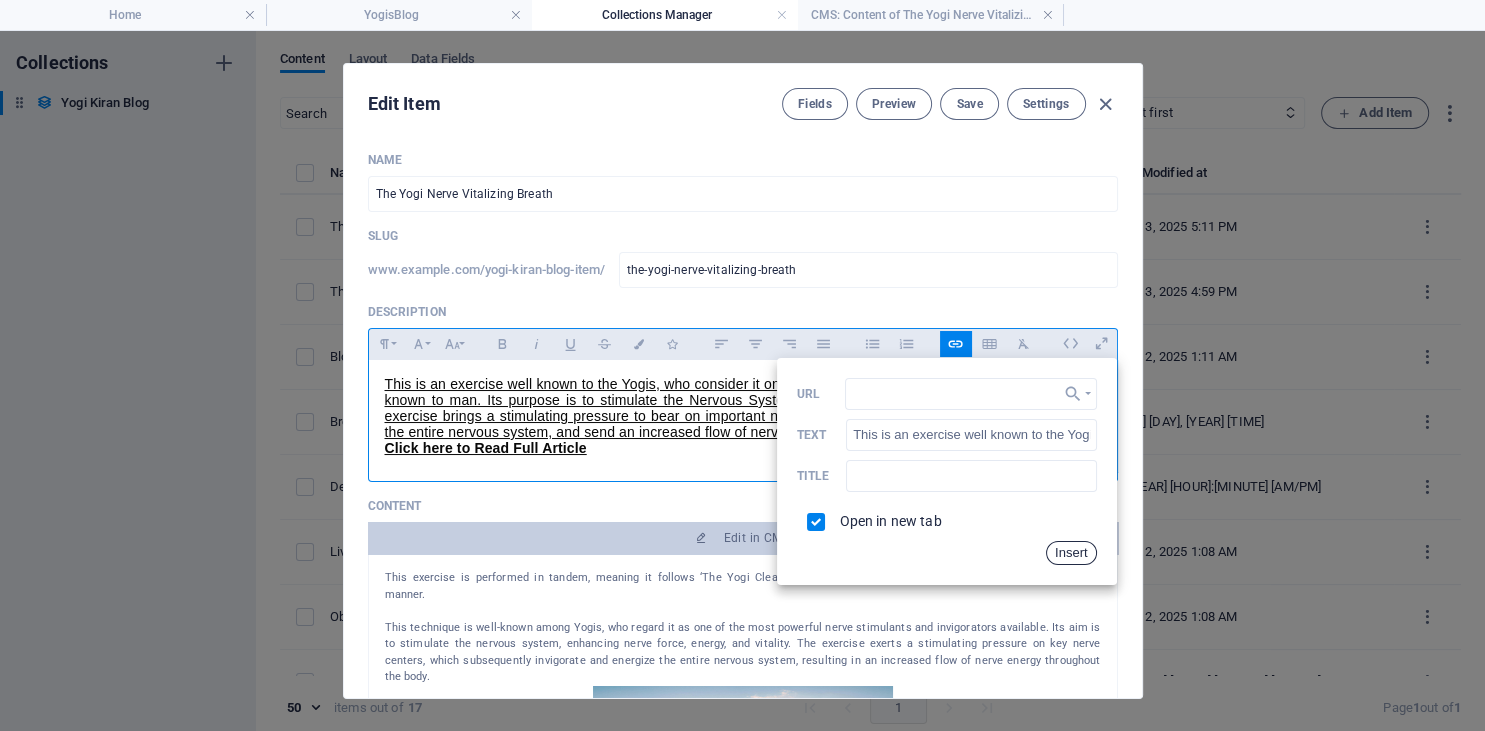 click on "Insert" at bounding box center [1071, 553] 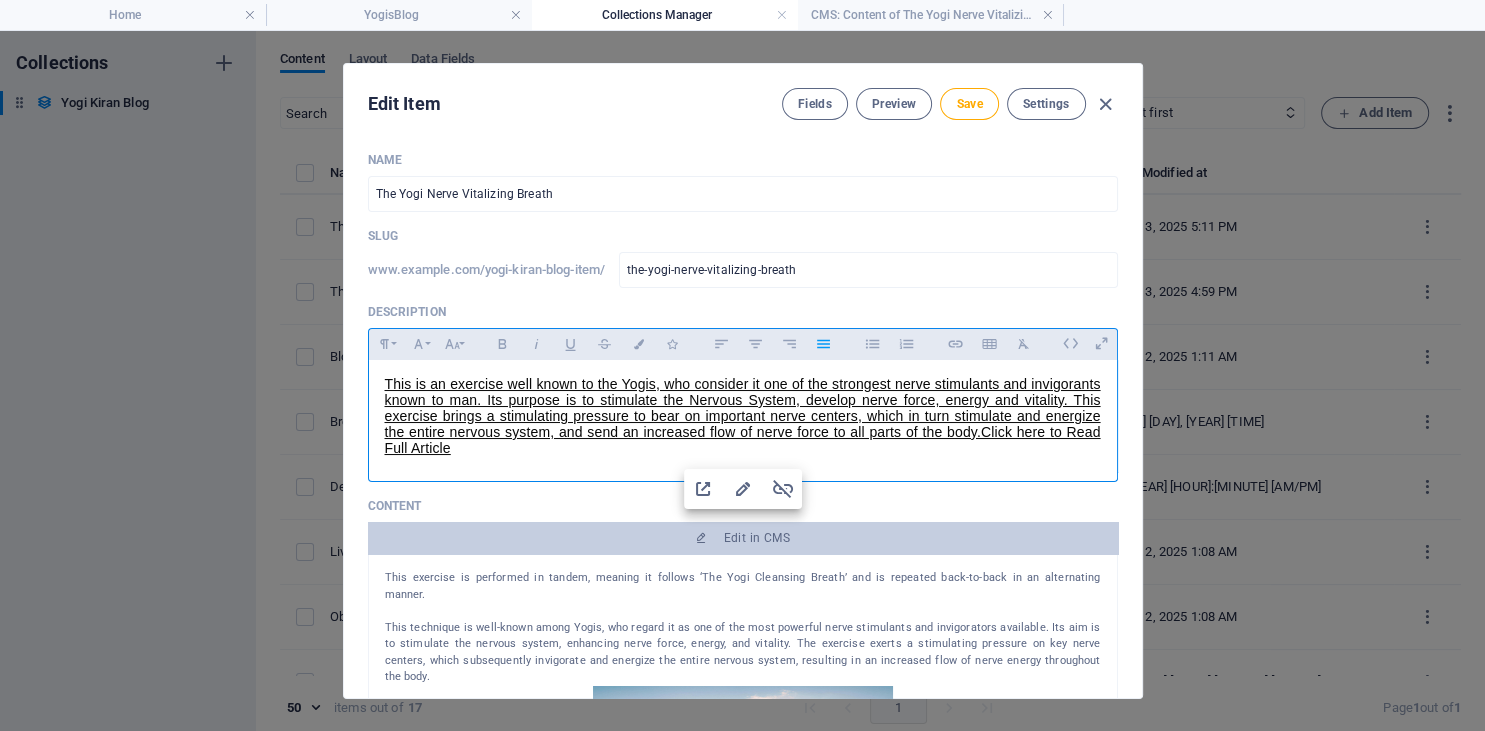 click on "​ ​This is an exercise well known to the Yogis, who consider it one of the strongest nerve stimulants and invigorants known to man. Its purpose is to stimulate the Nervous System, develop nerve force, energy and vitality. This exercise brings a stimulating pressure to bear on important nerve centers, which in turn stimulate and energize the entire nervous system, and send an increased flow of nerve force to all parts of the body.Click here to Read Full Article" at bounding box center [743, 416] 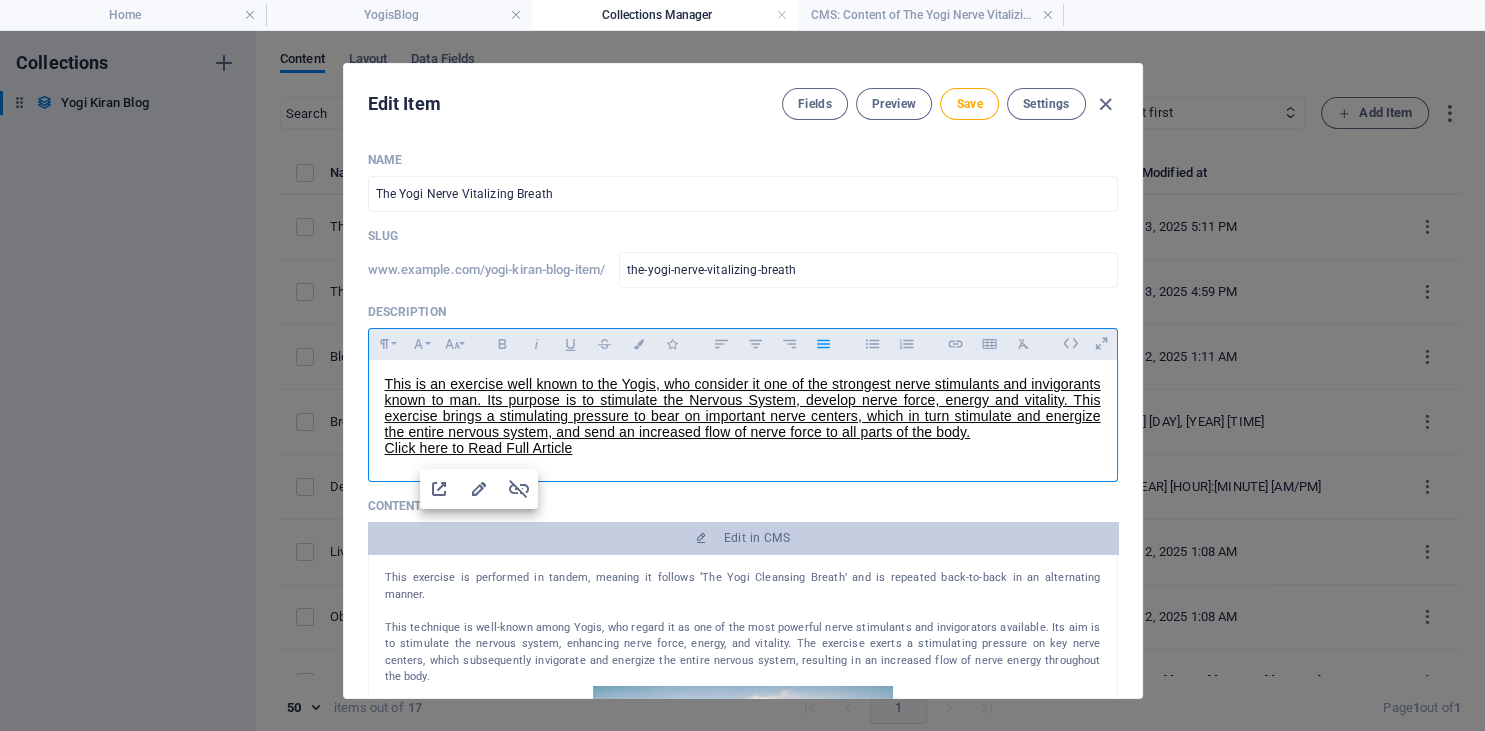 click on "​ ​This is an exercise well known to the Yogis, who consider it one of the strongest nerve stimulants and invigorants known to man. Its purpose is to stimulate the Nervous System, develop nerve force, energy and vitality. This exercise brings a stimulating pressure to bear on important nerve centers, which in turn stimulate and energize the entire nervous system, and send an increased flow of nerve force to all parts of the body. Click here to Read Full Article" at bounding box center (743, 416) 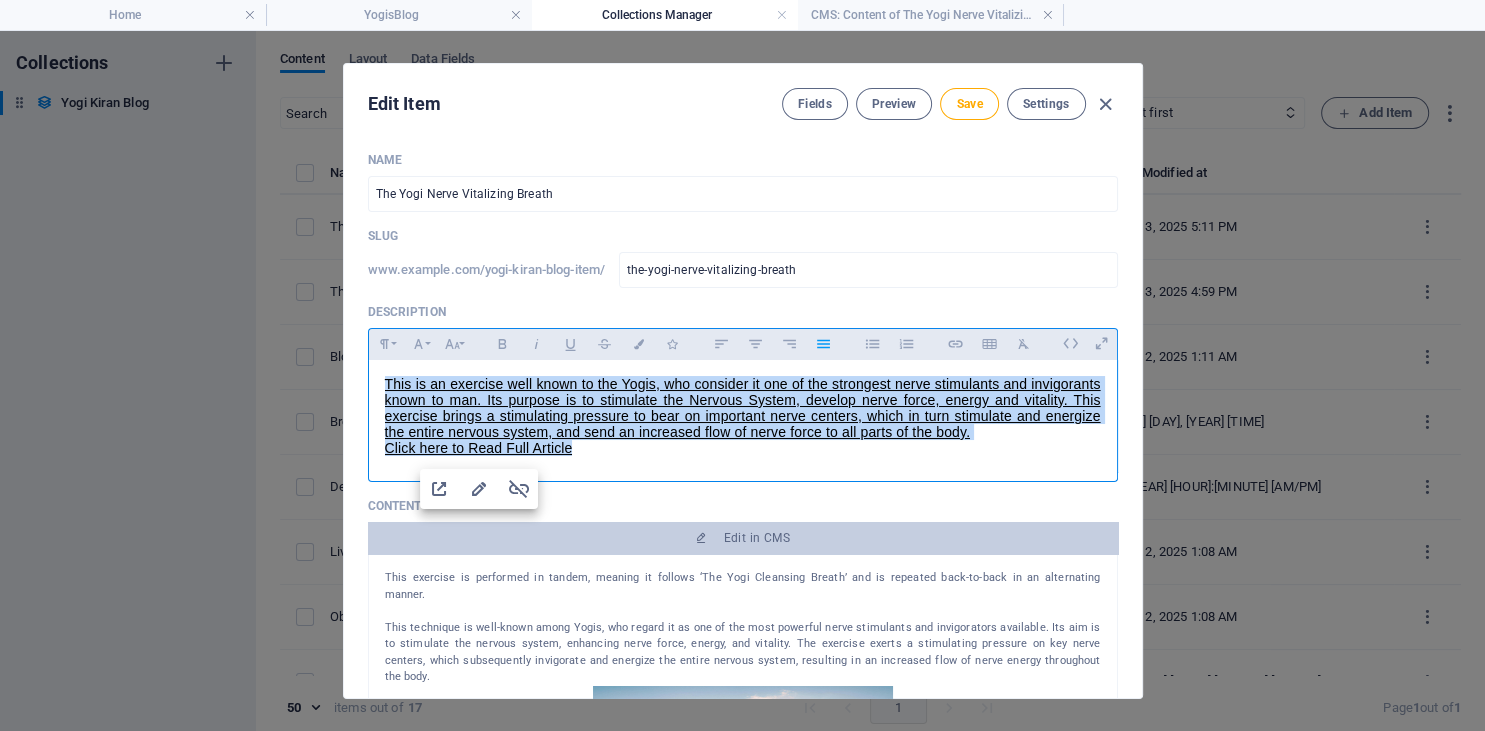 drag, startPoint x: 622, startPoint y: 456, endPoint x: 350, endPoint y: 379, distance: 282.68887 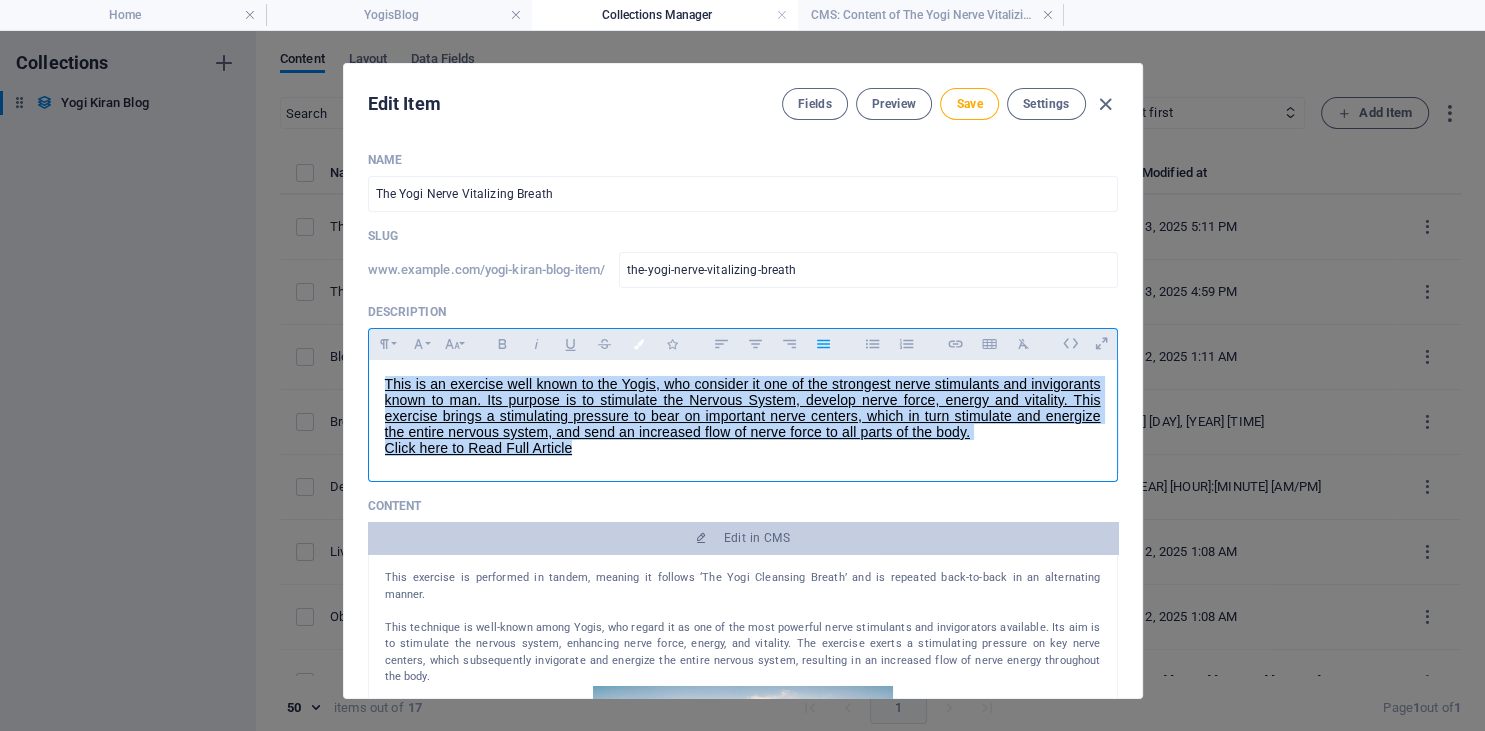click at bounding box center (638, 344) 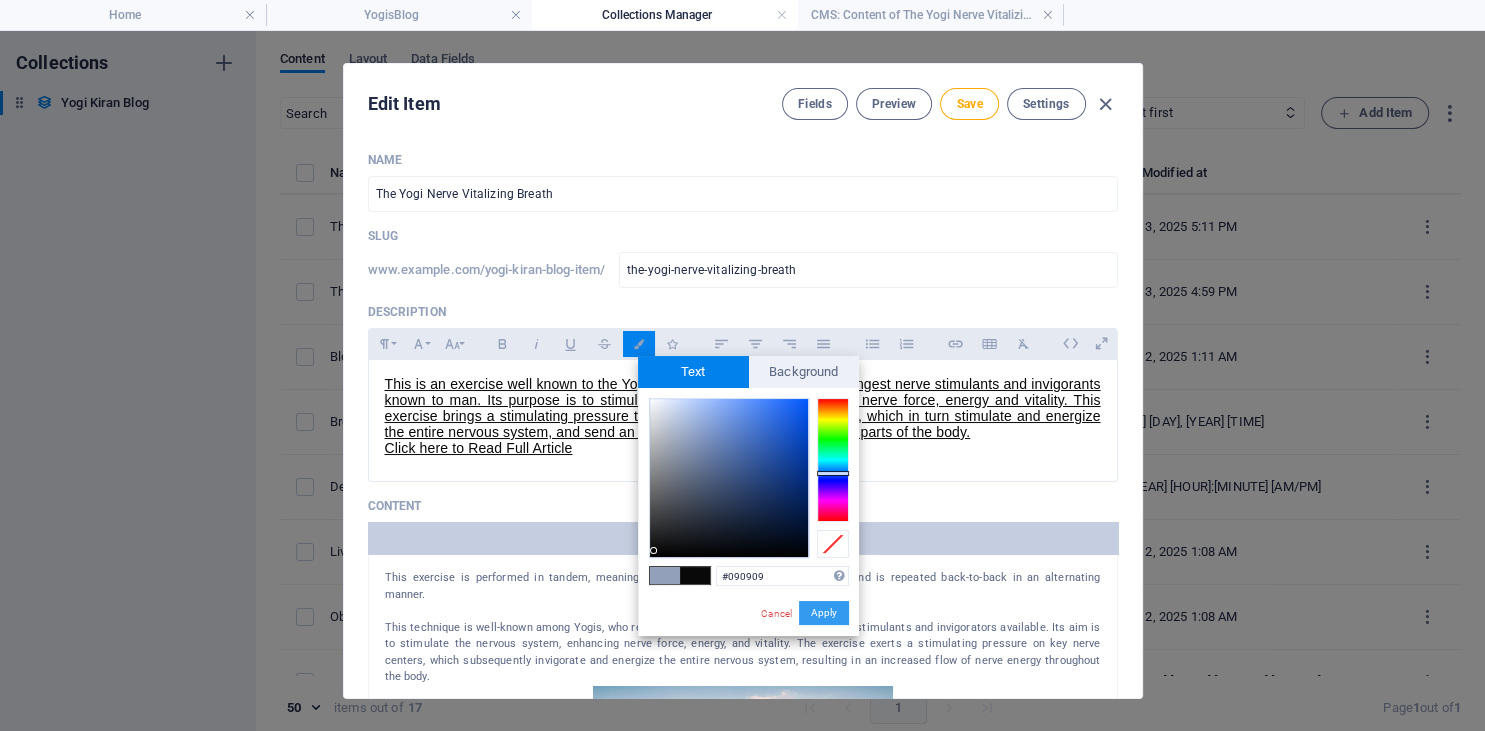 click on "Apply" at bounding box center (824, 613) 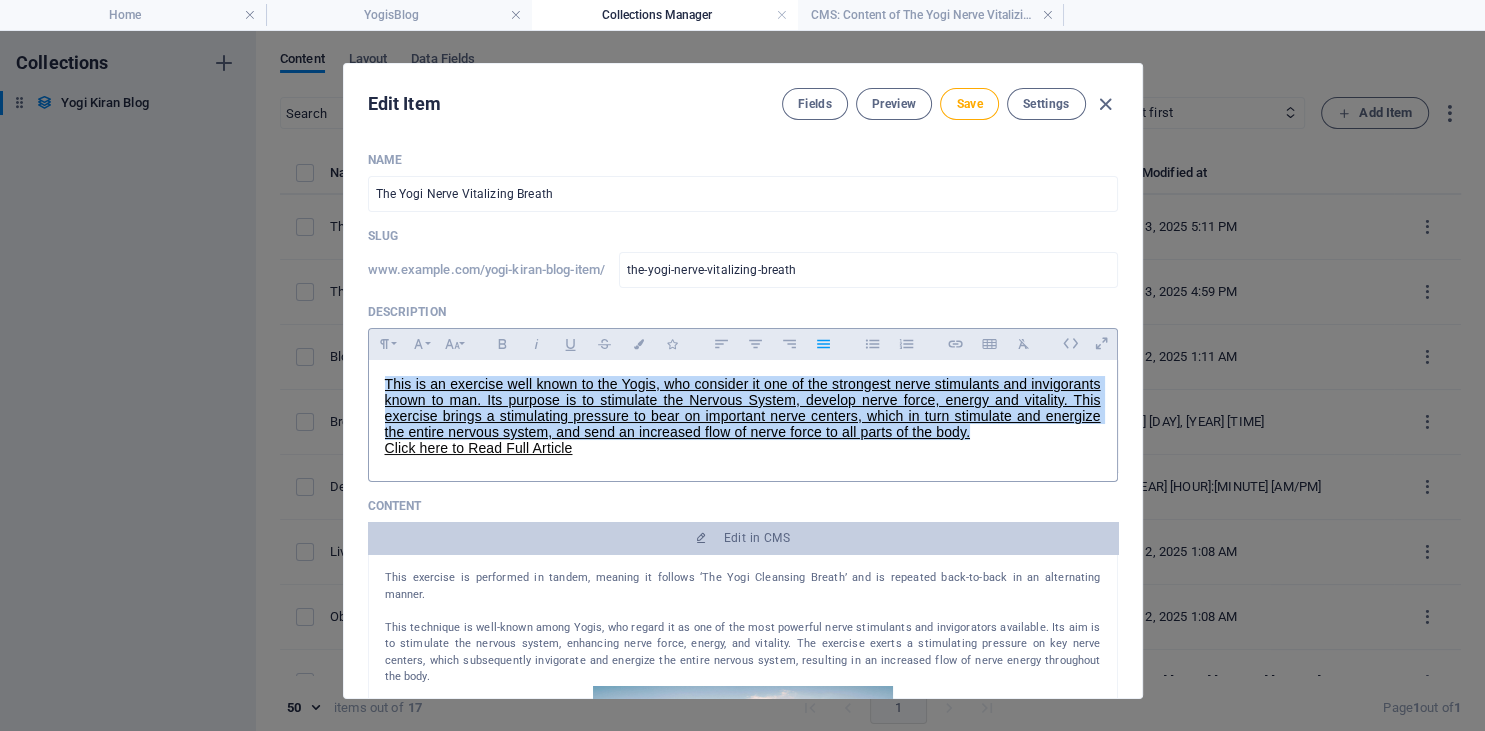 click on "​ ​This is an exercise well known to the Yogis, who consider it one of the strongest nerve stimulants and invigorants known to man. Its purpose is to stimulate the Nervous System, develop nerve force, energy and vitality. This exercise brings a stimulating pressure to bear on important nerve centers, which in turn stimulate and energize the entire nervous system, and send an increased flow of nerve force to all parts of the body. Click here to Read Full Article" at bounding box center [743, 416] 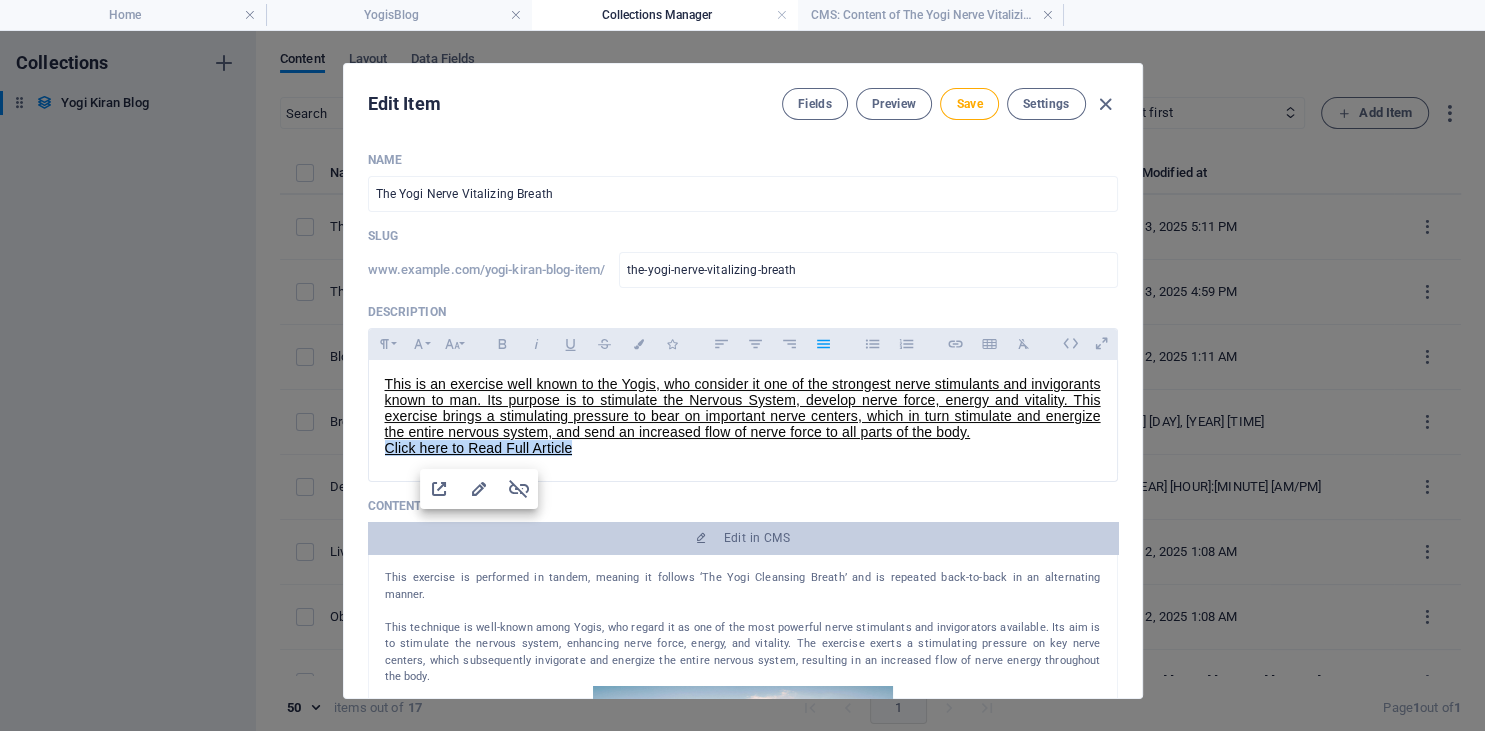 drag, startPoint x: 451, startPoint y: 453, endPoint x: 340, endPoint y: 439, distance: 111.8794 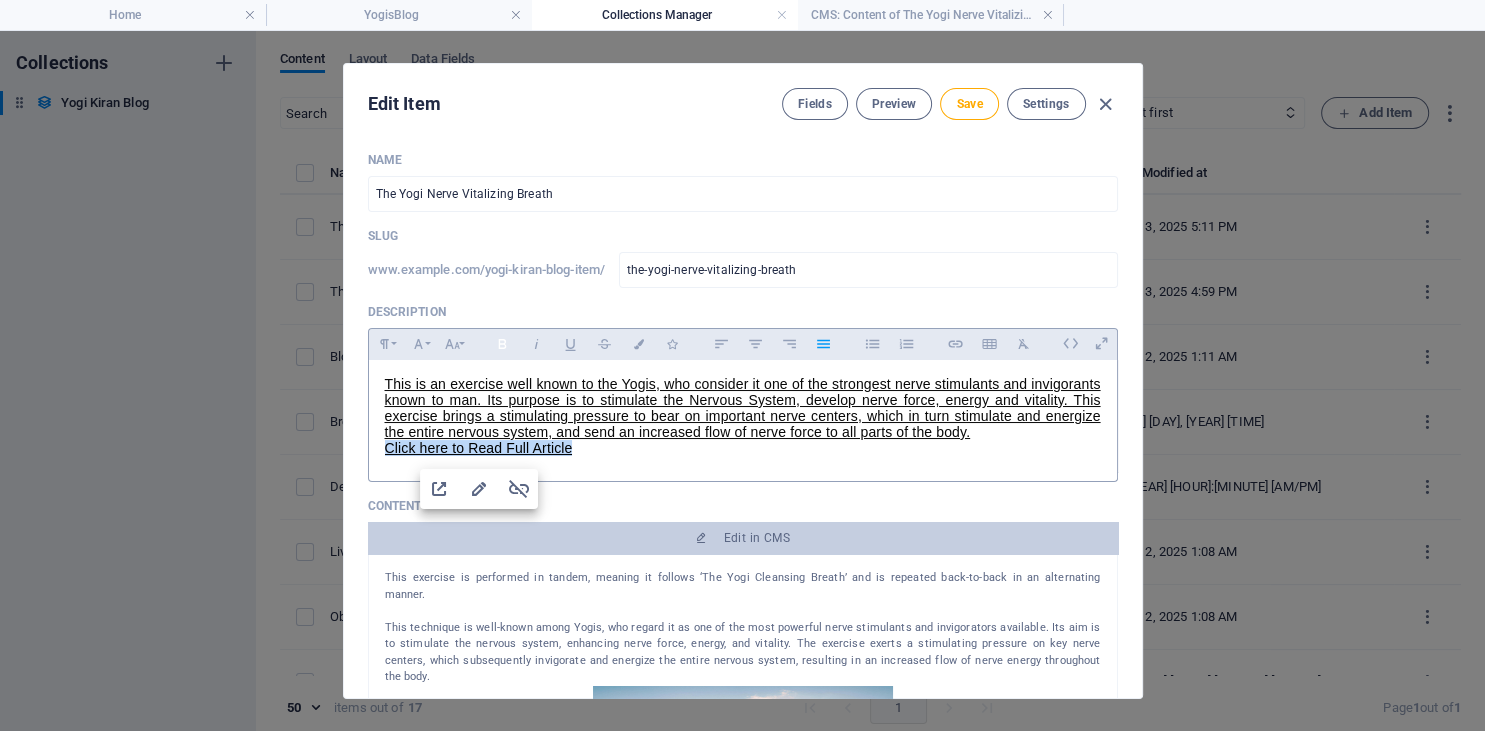 click 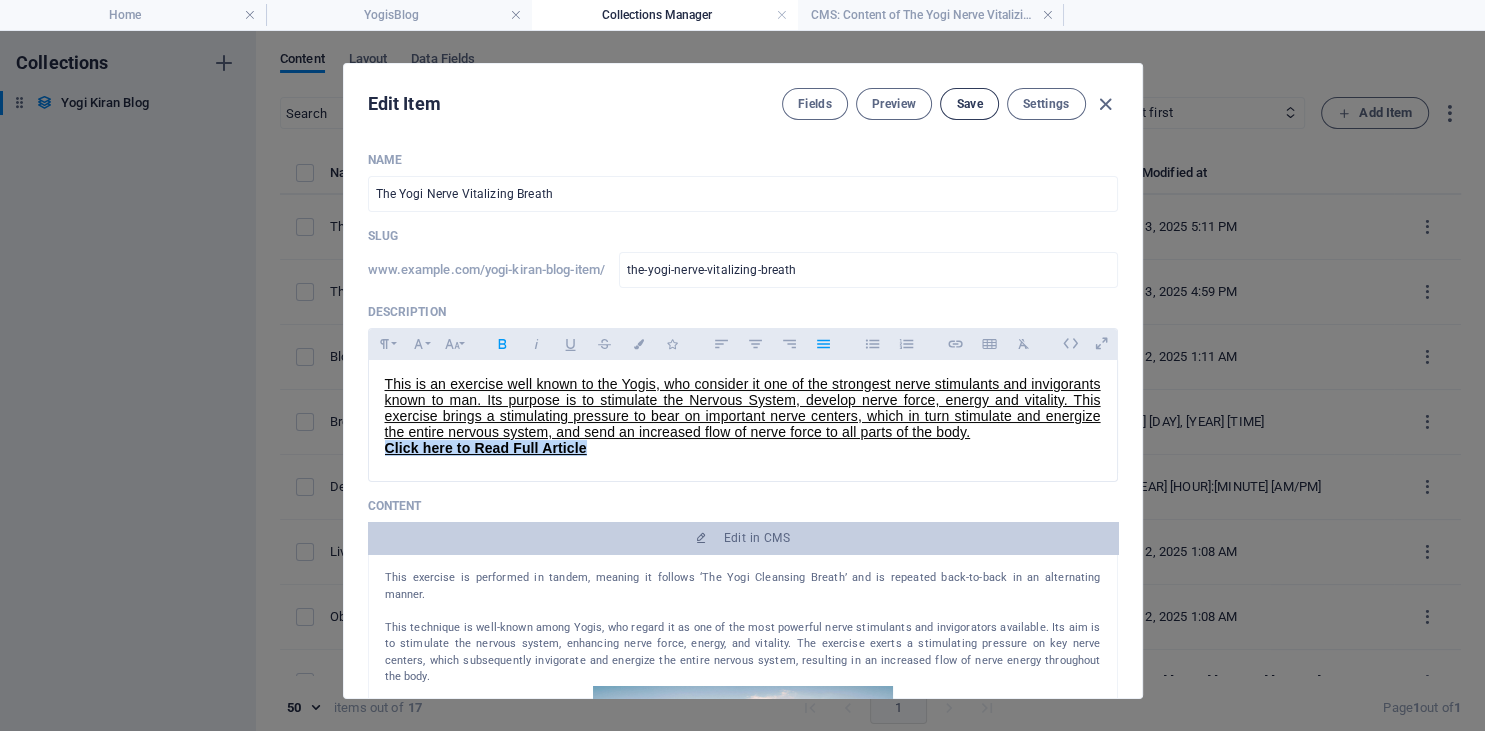 click on "Save" at bounding box center [969, 104] 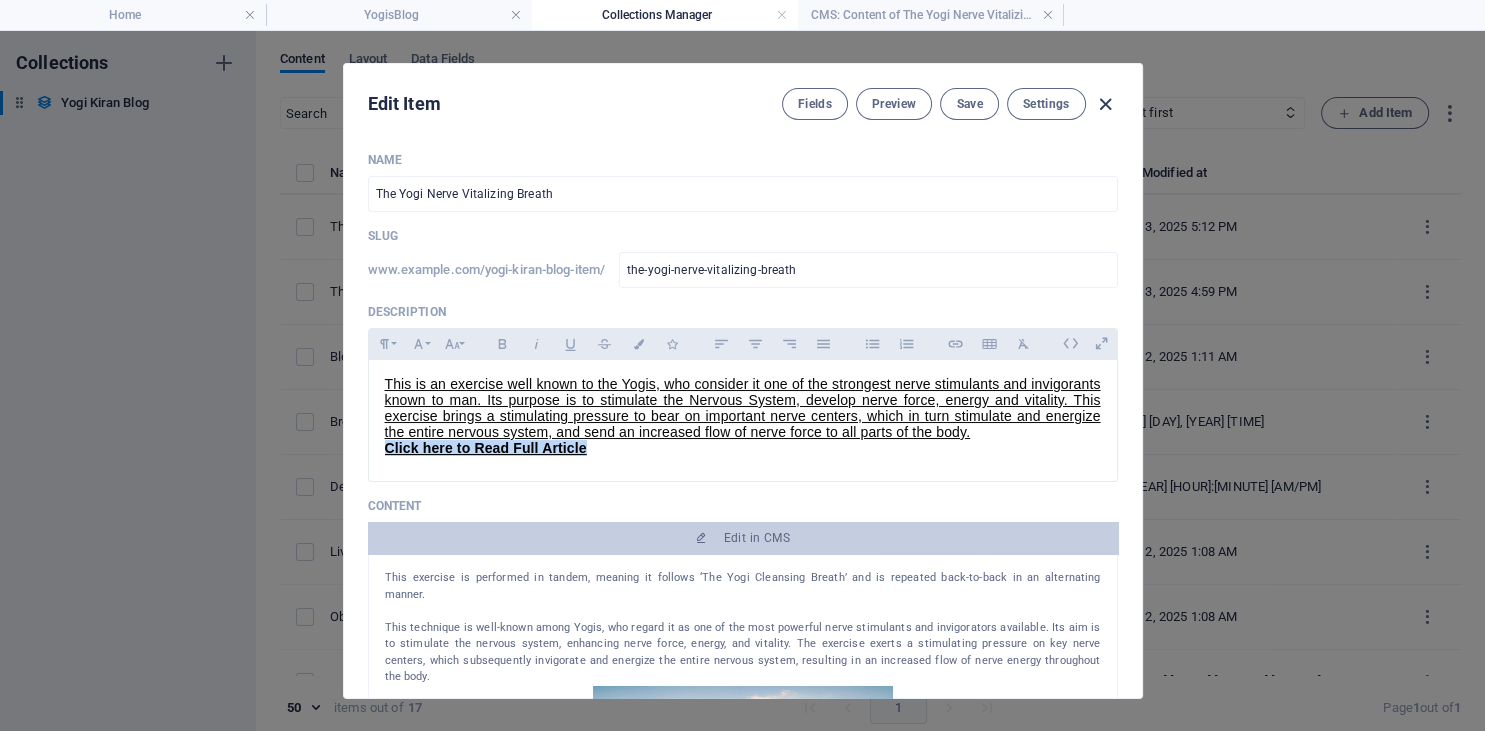 click at bounding box center (1105, 104) 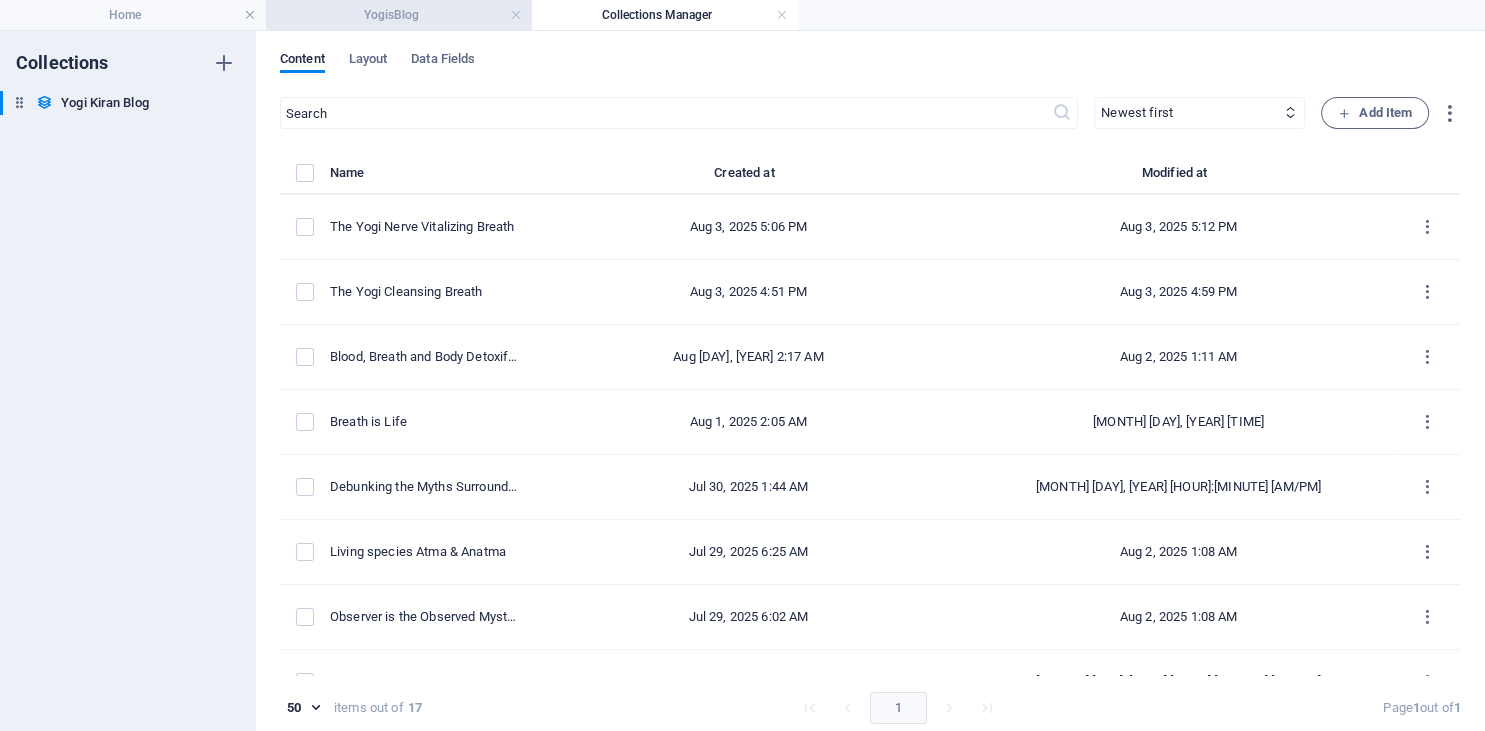click on "YogisBlog" at bounding box center (399, 15) 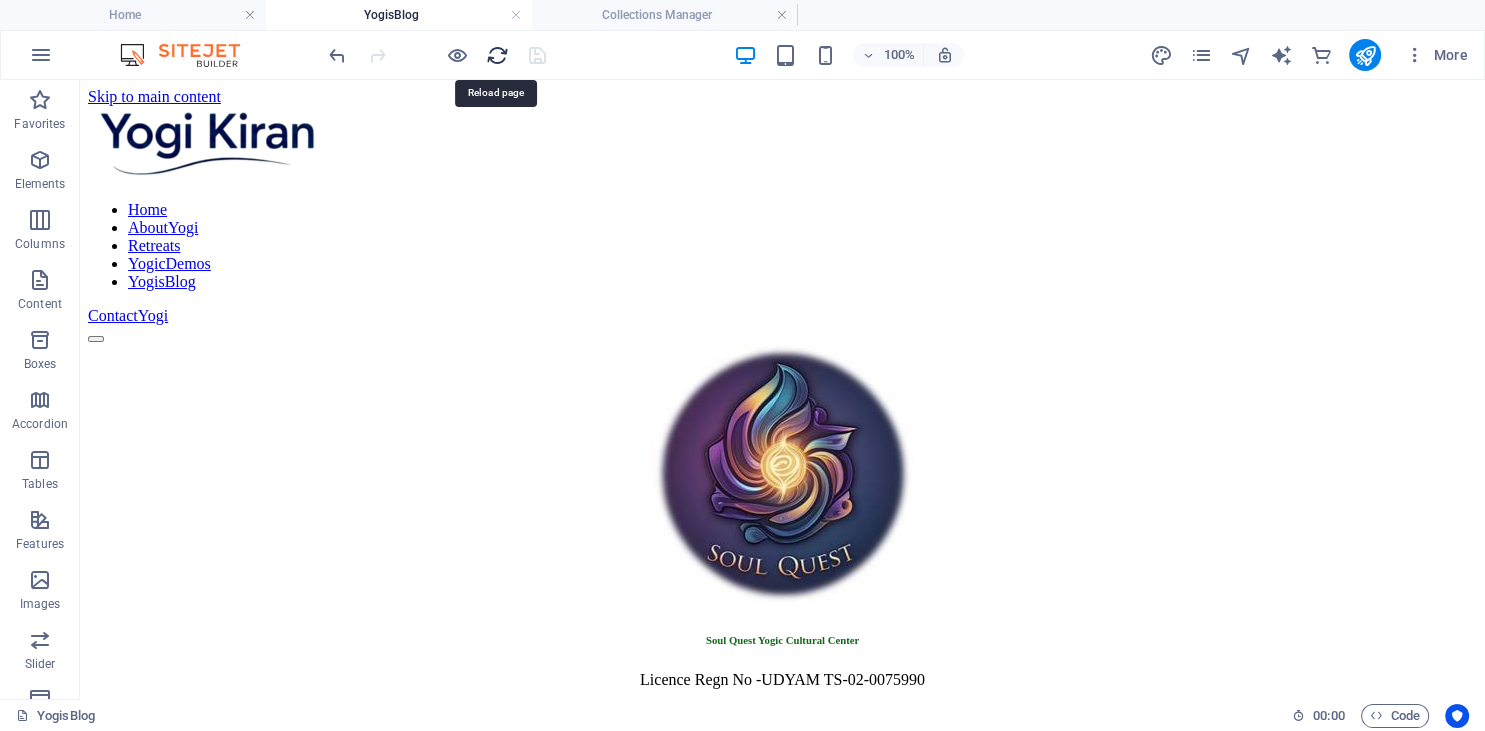click at bounding box center [497, 55] 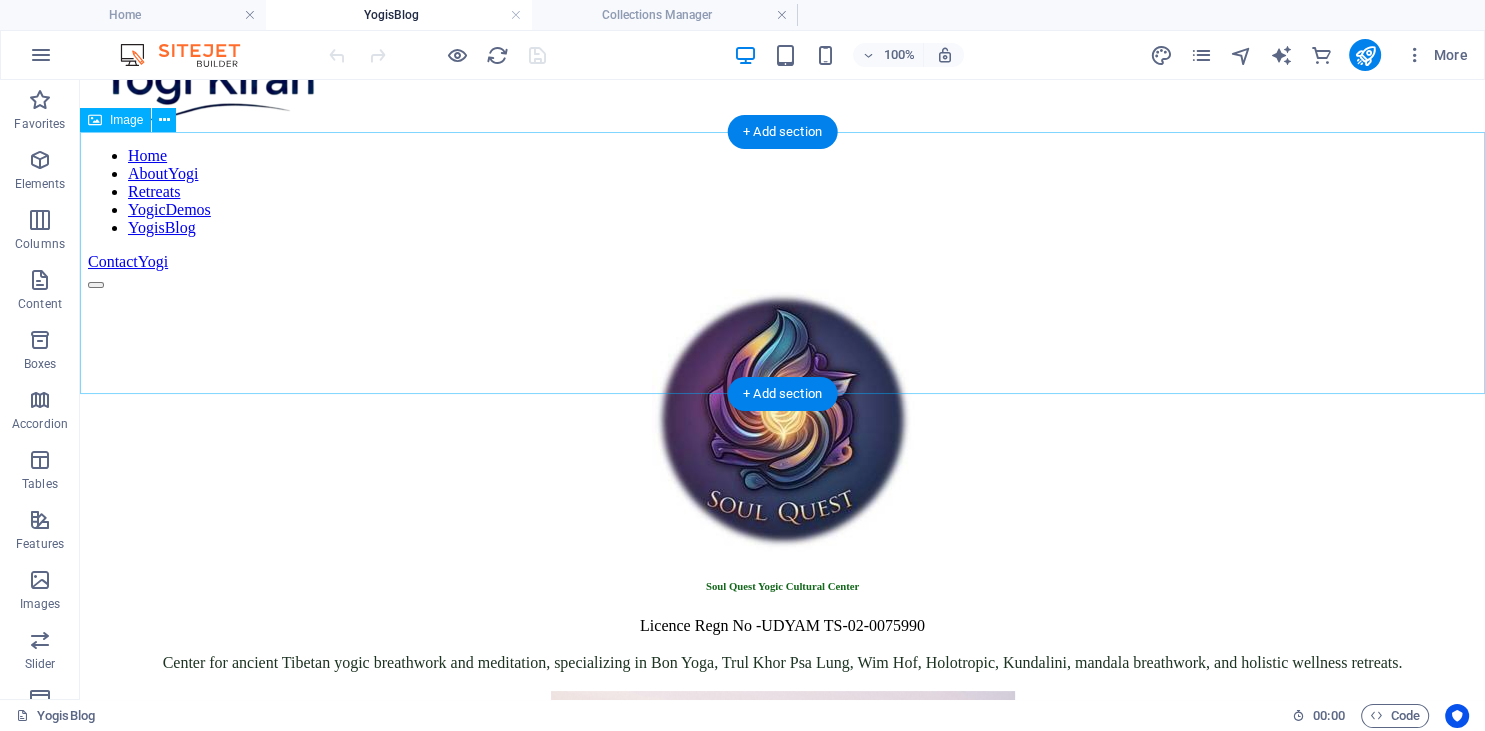 scroll, scrollTop: 0, scrollLeft: 0, axis: both 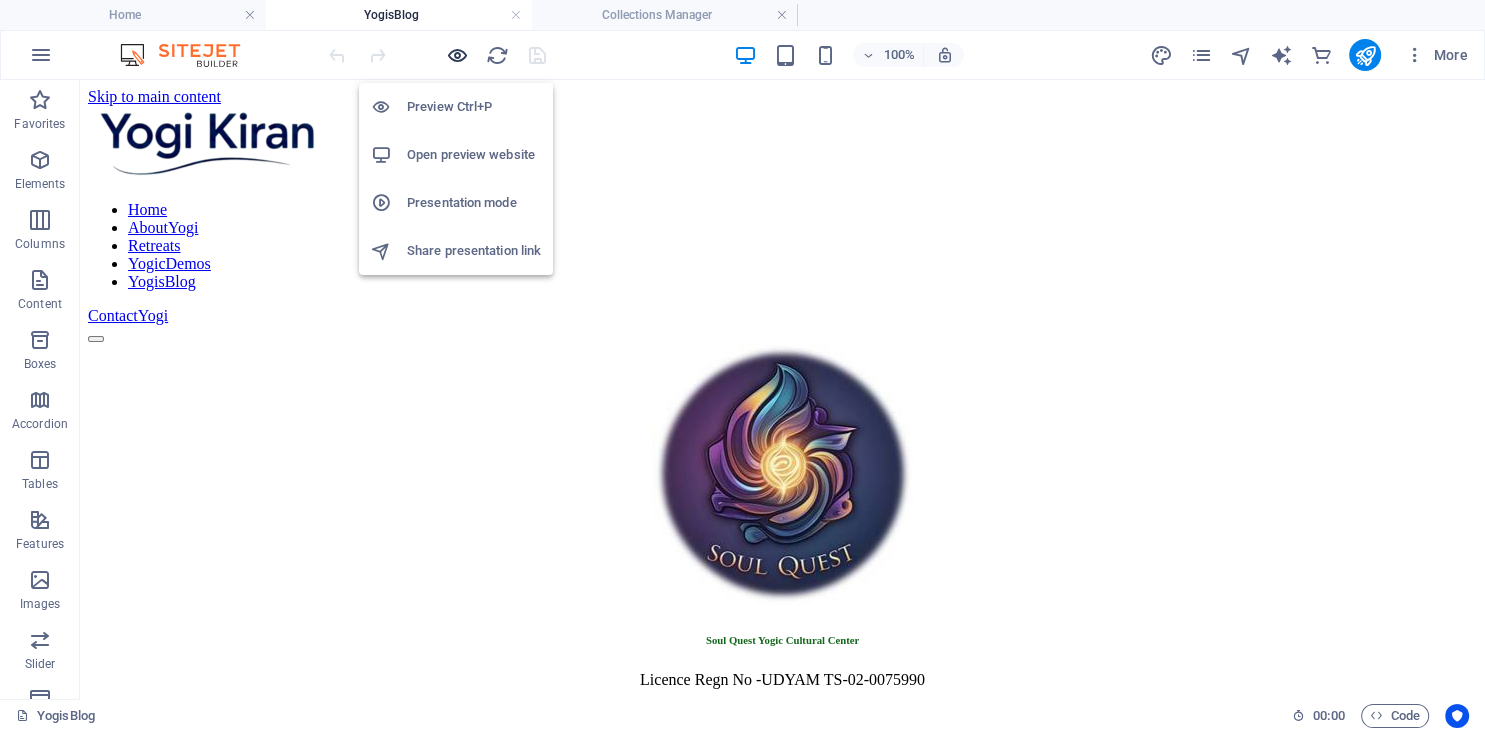 click at bounding box center (457, 55) 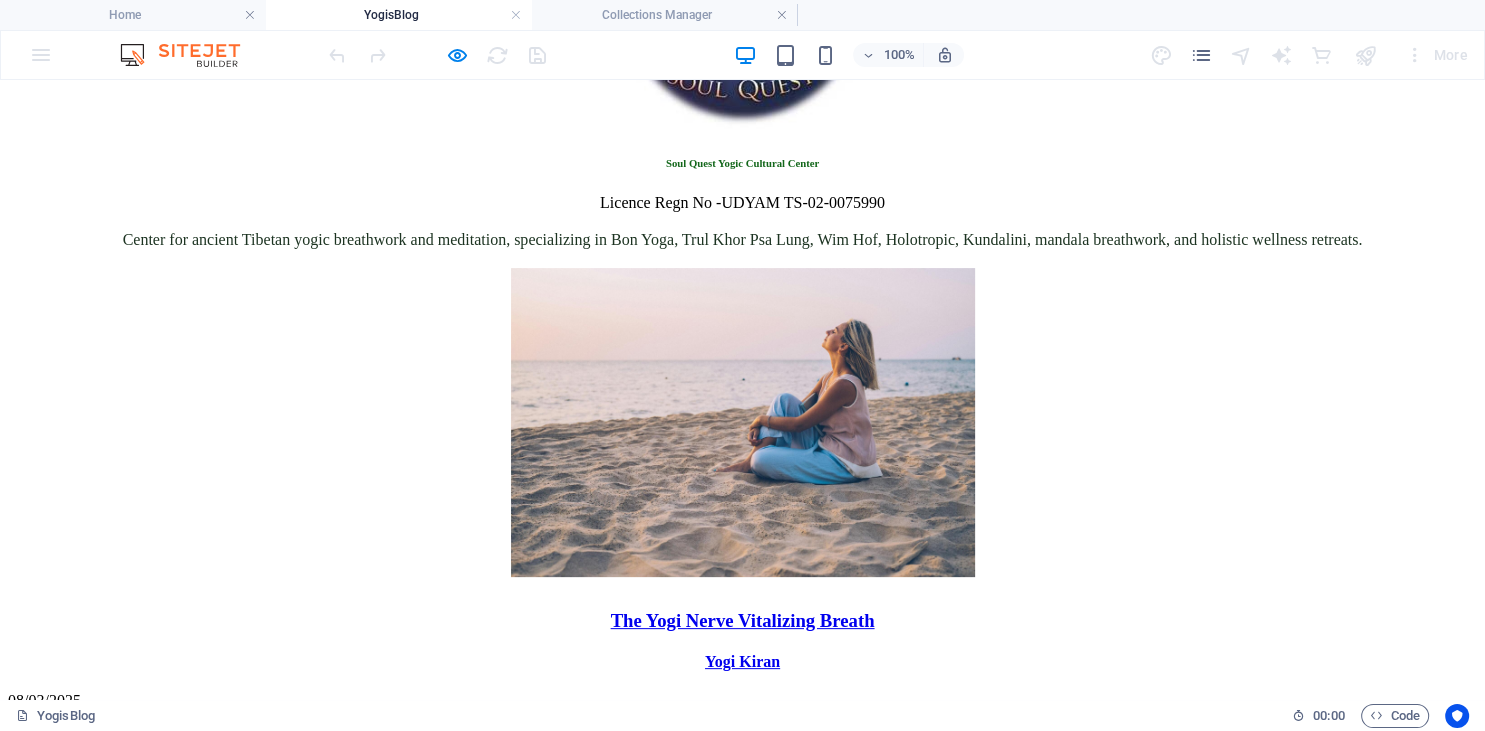 scroll, scrollTop: 633, scrollLeft: 0, axis: vertical 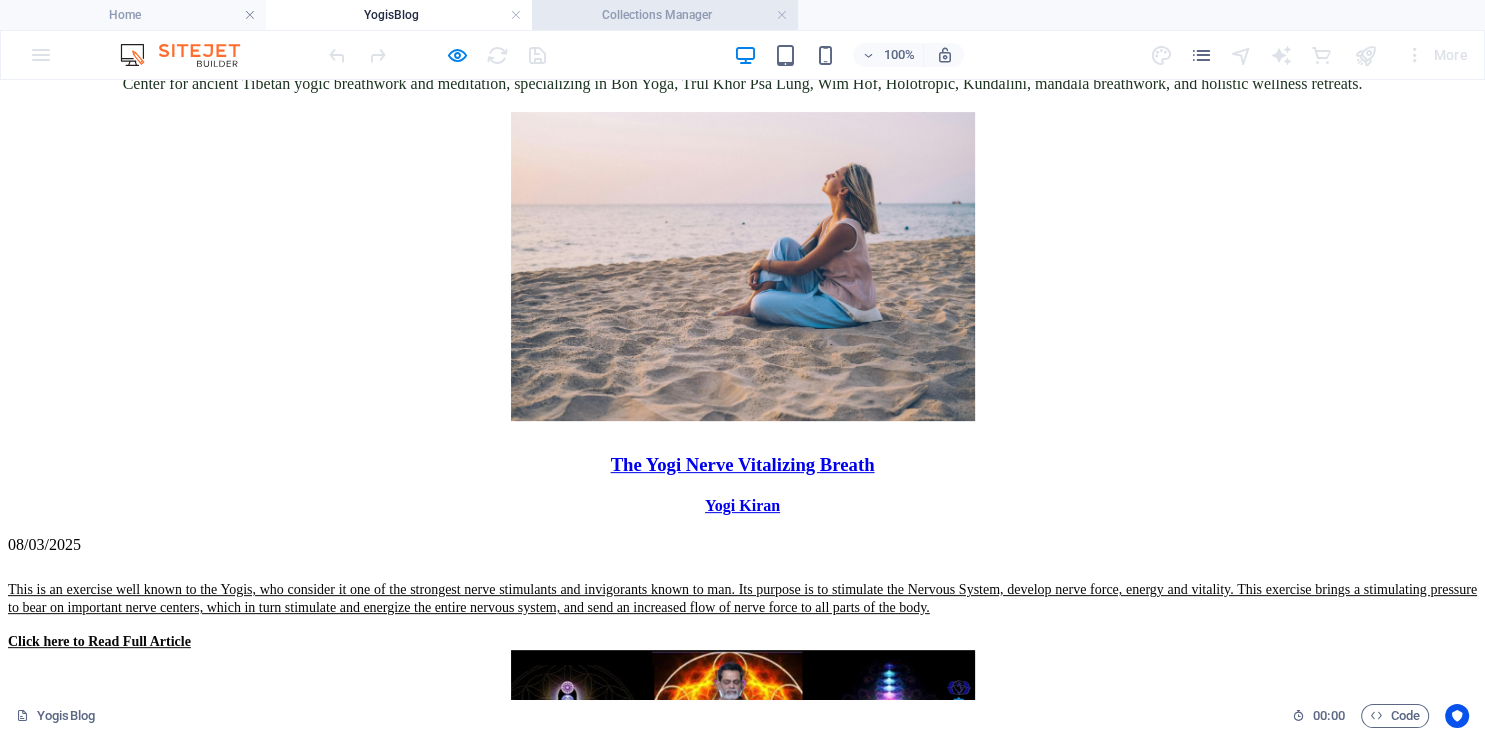 click on "Collections Manager" at bounding box center (665, 15) 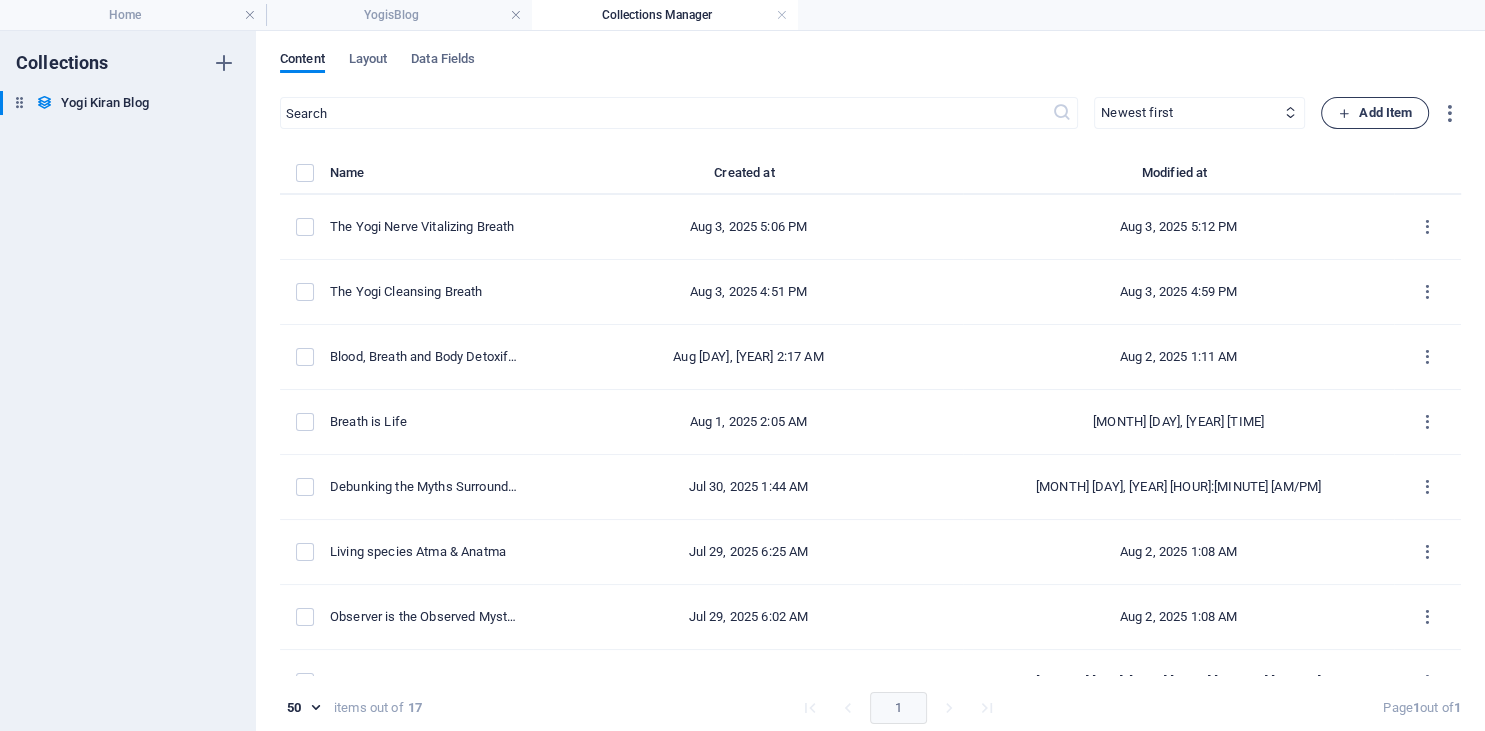 click on "Add Item" at bounding box center (1375, 113) 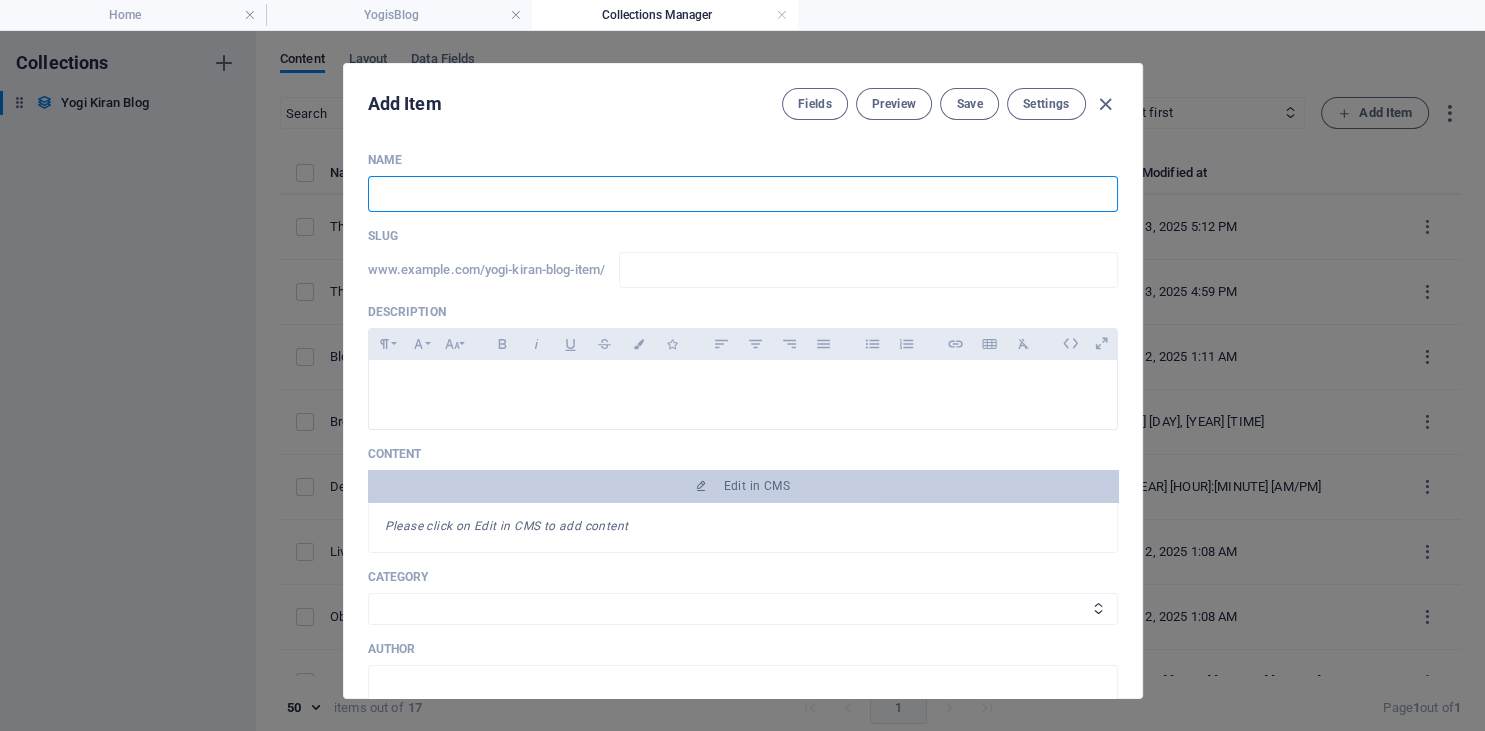 click at bounding box center [743, 194] 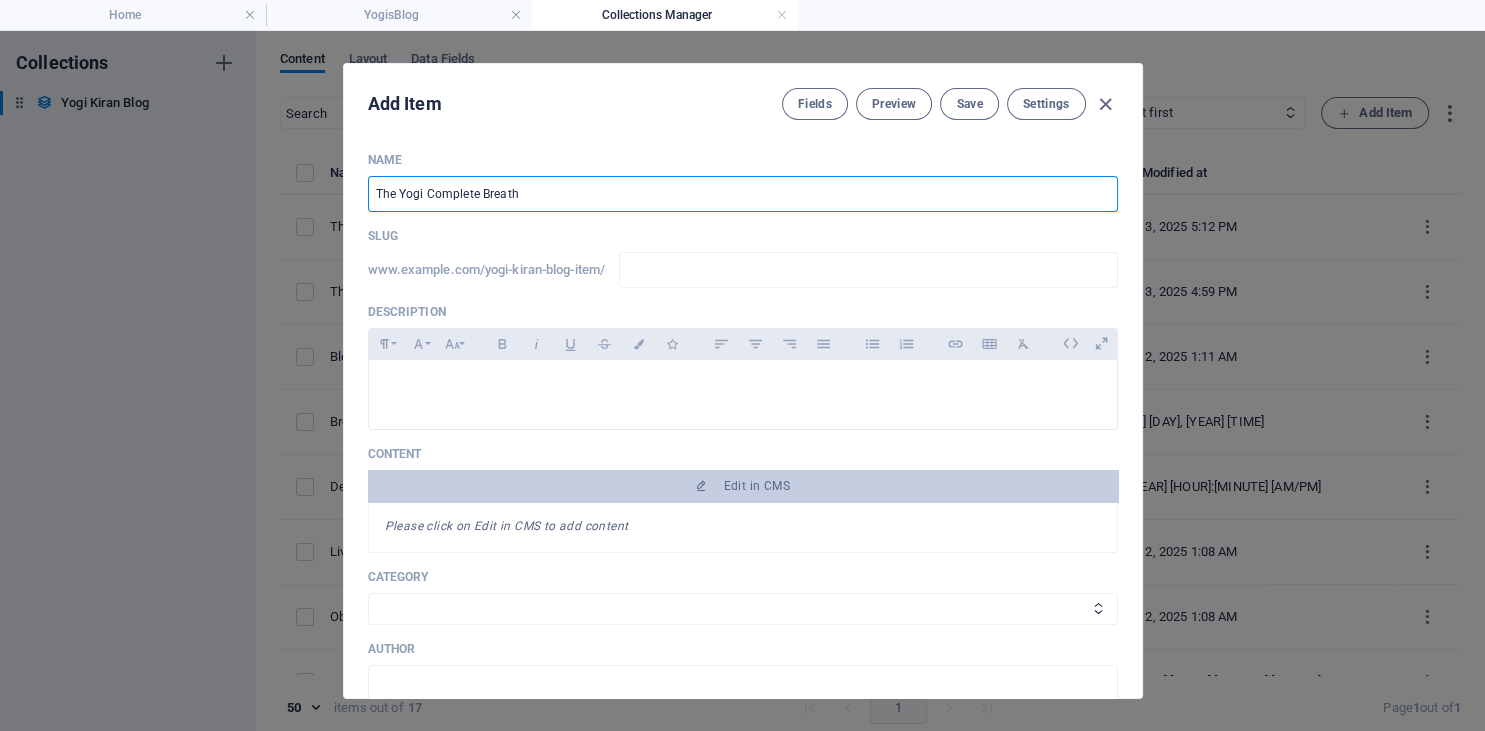 type on "the-yogi-complete-breath" 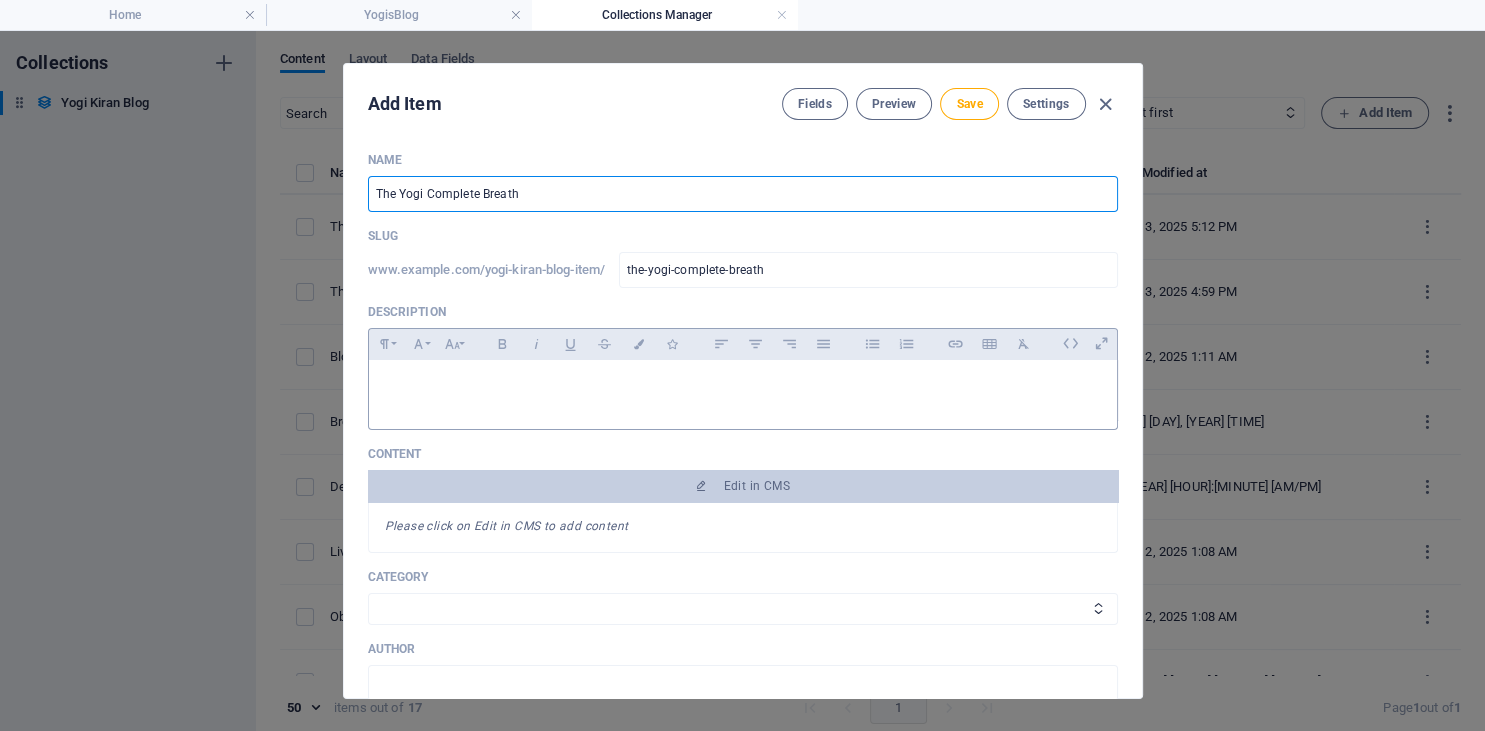 type on "The Yogi Complete Breath" 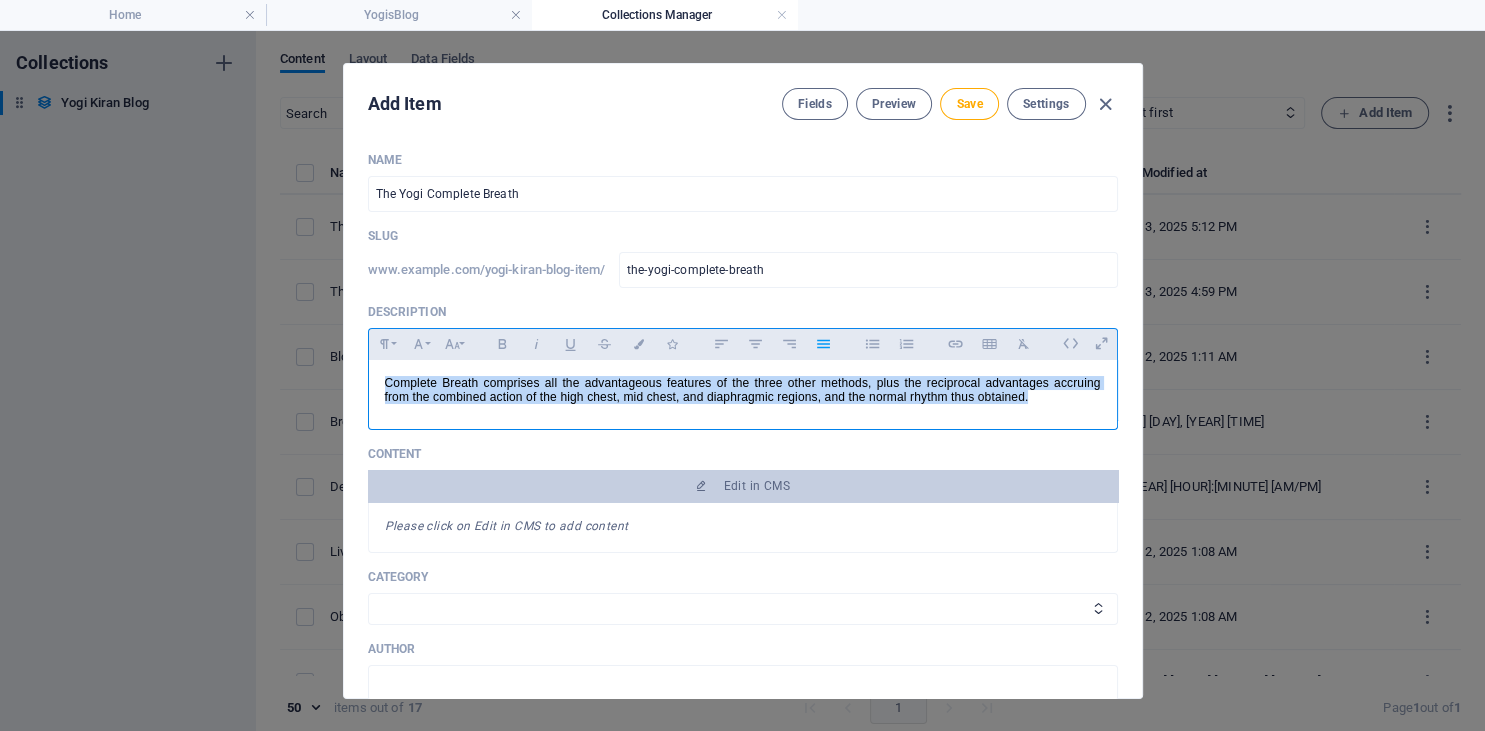 drag, startPoint x: 1012, startPoint y: 398, endPoint x: 342, endPoint y: 354, distance: 671.44324 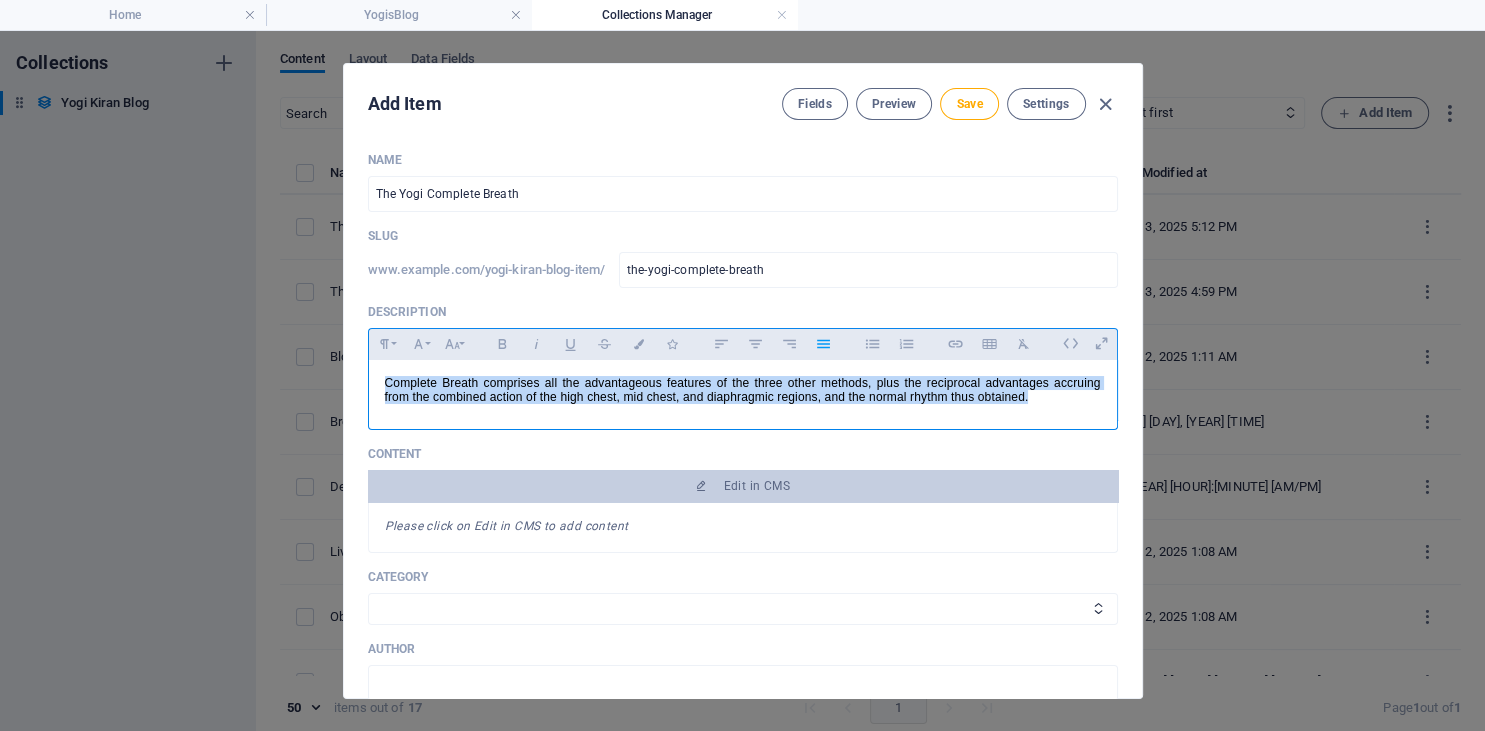 click on "Complete Breath comprises all the advantageous features of the three other methods, plus the reciprocal advantages accruing from the combined action of the high chest, mid chest, and diaphragmic regions, and the normal rhythm thus obtained." at bounding box center [743, 390] 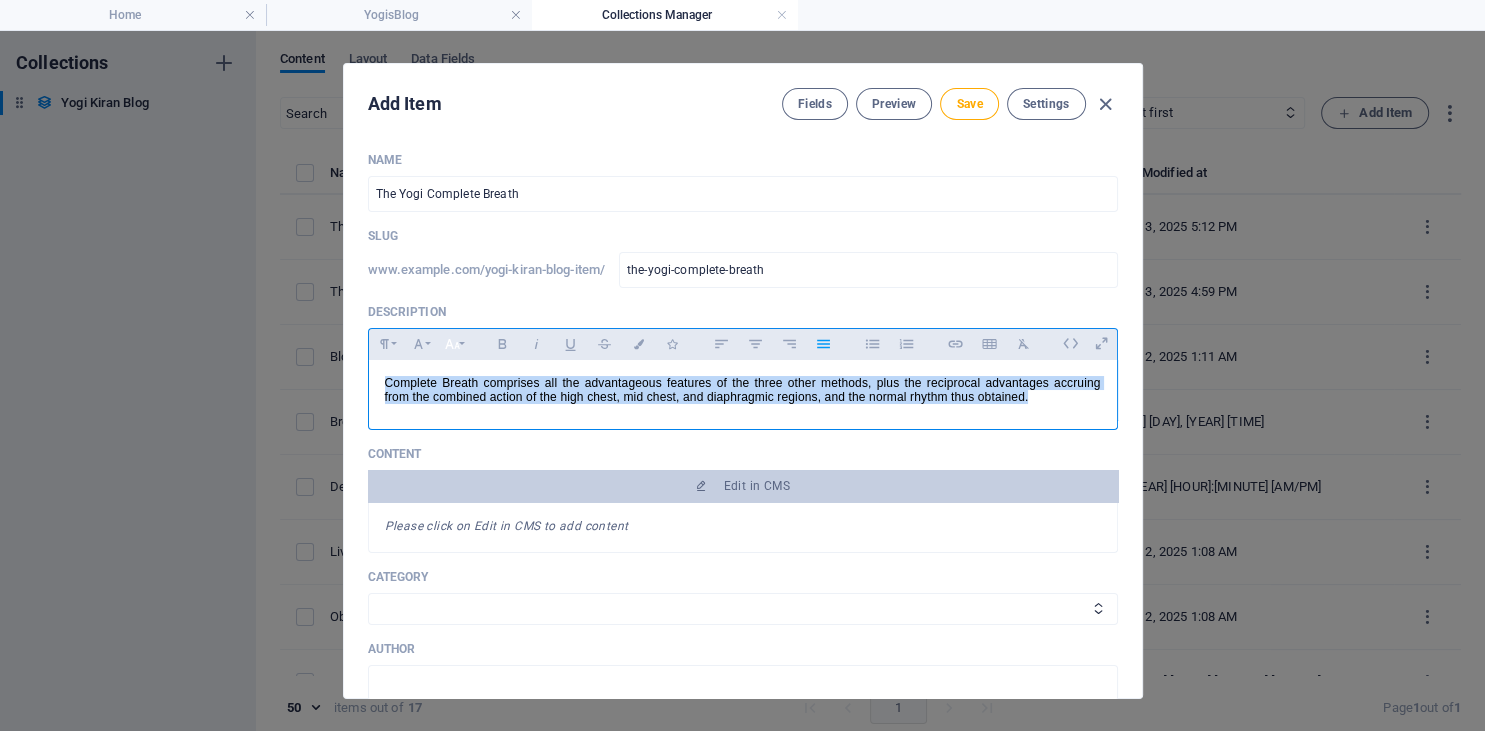 click on "Font Size" at bounding box center (453, 344) 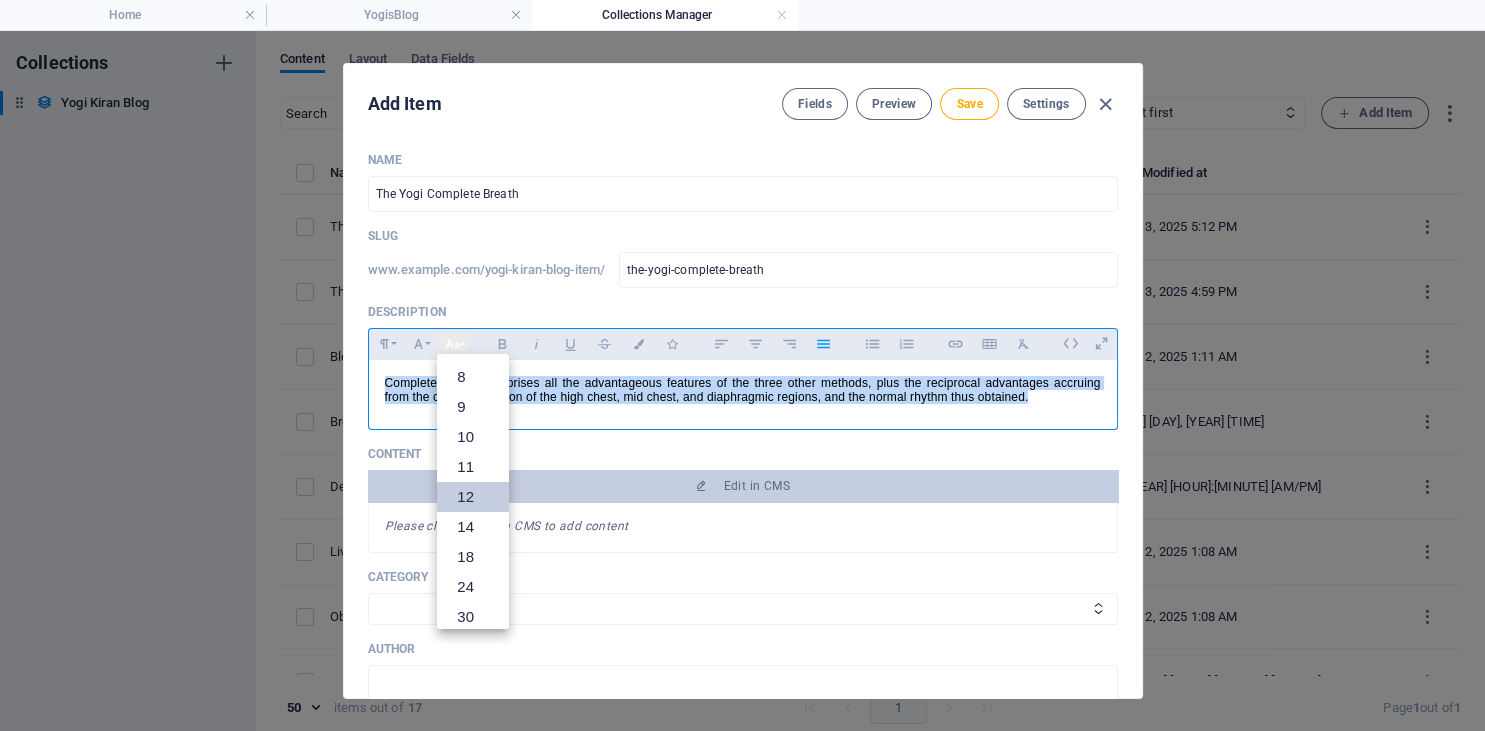 scroll, scrollTop: 143, scrollLeft: 0, axis: vertical 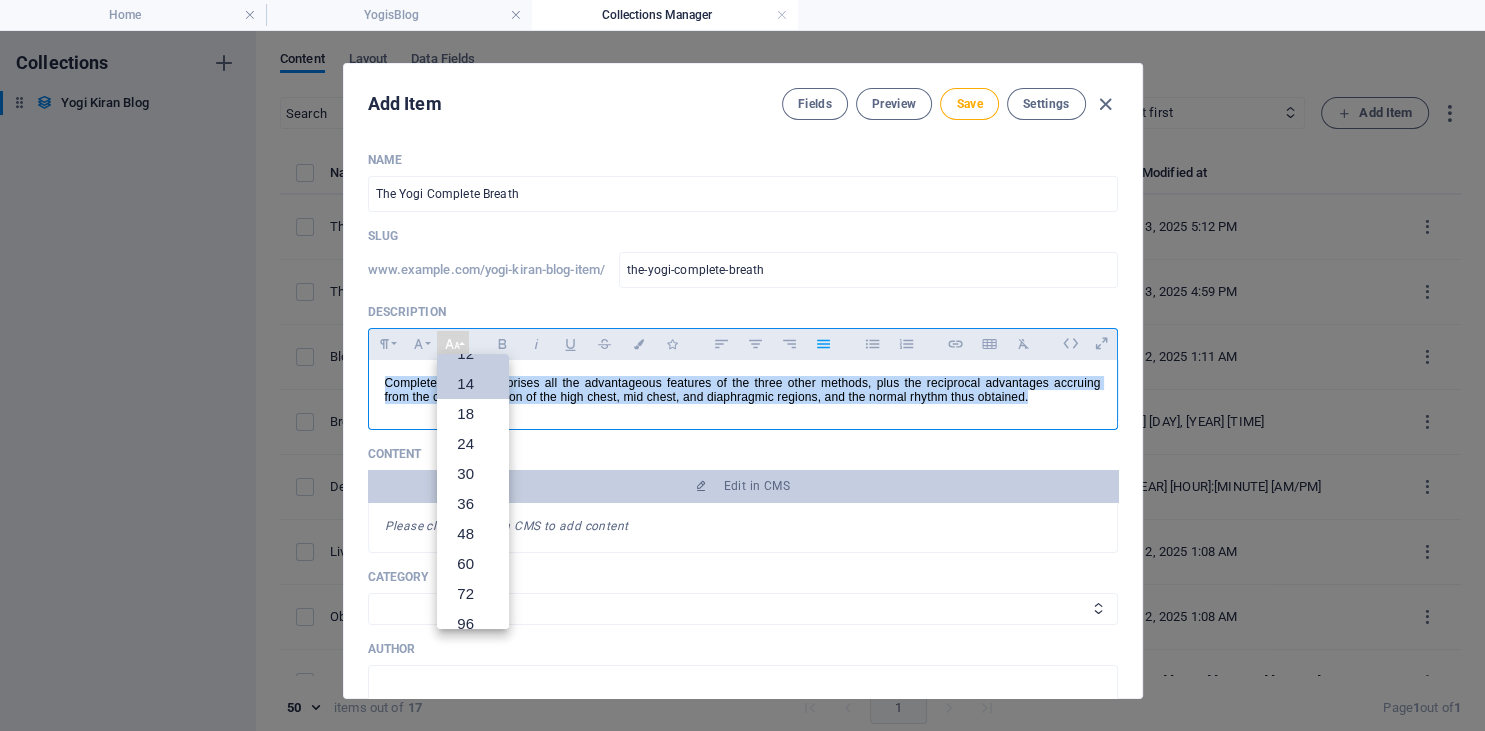 click on "14" at bounding box center [473, 384] 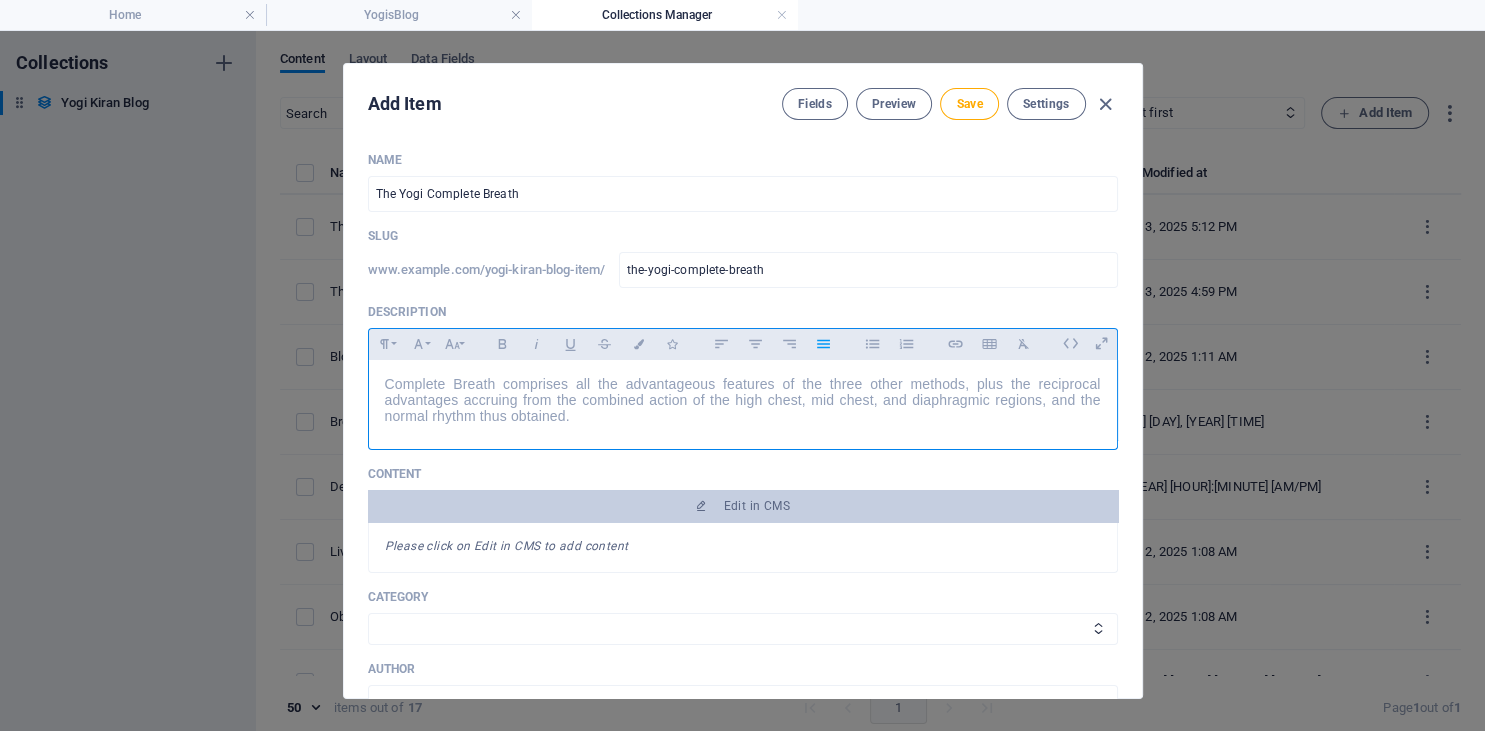 click on "Complete Breath comprises all the advantageous features of the three other methods, plus the reciprocal advantages accruing from the combined action of the high chest, mid chest, and diaphragmic regions, and the normal rhythm thus obtained." at bounding box center (743, 400) 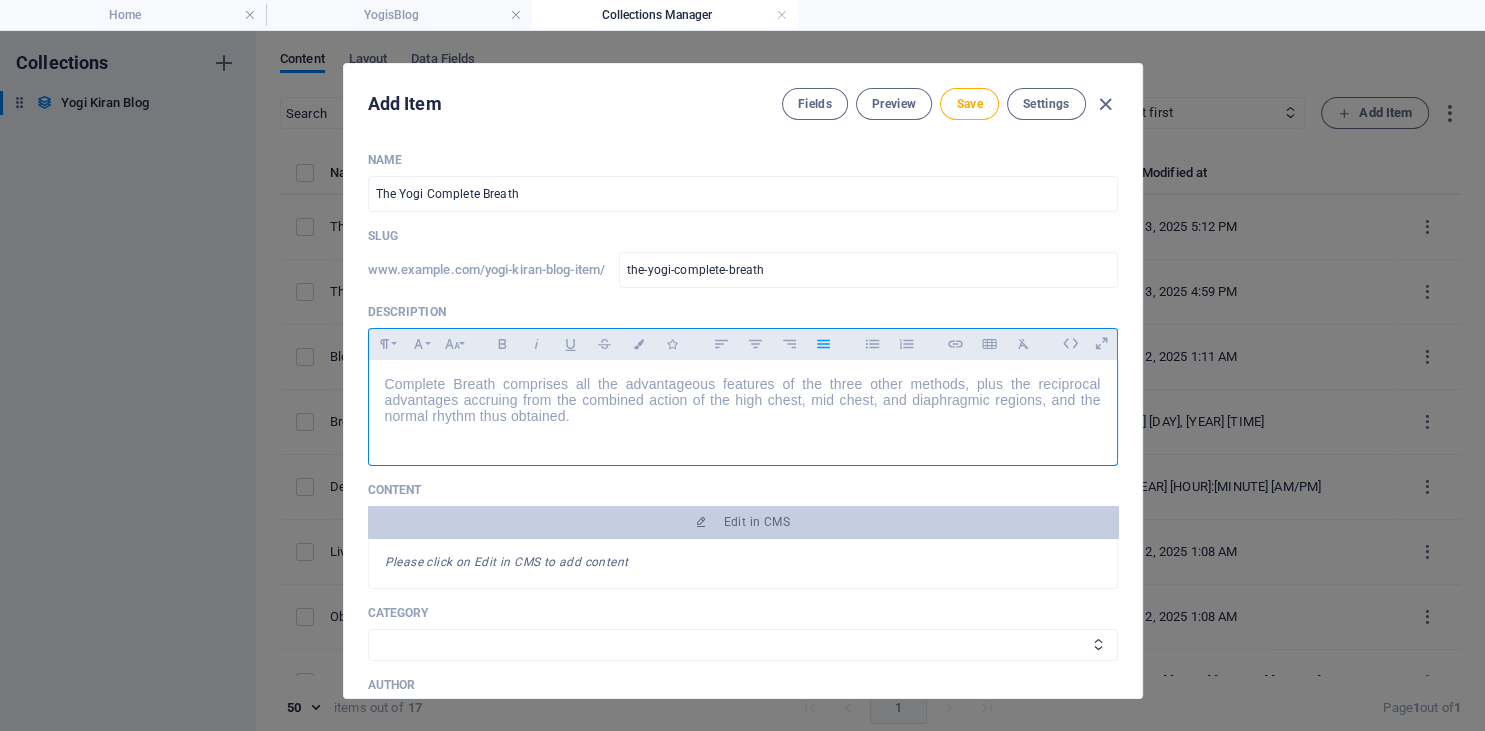 type 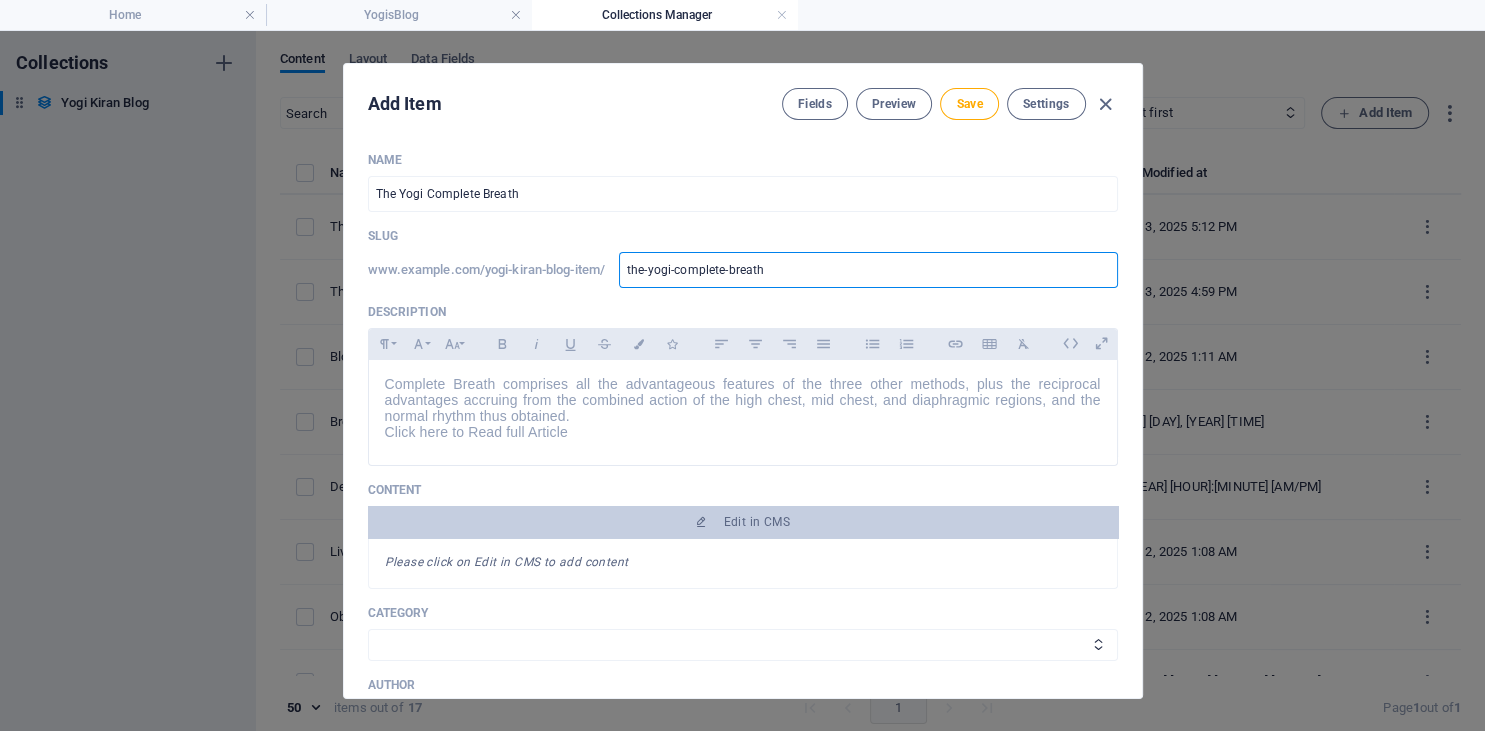 drag, startPoint x: 802, startPoint y: 269, endPoint x: 535, endPoint y: 274, distance: 267.0468 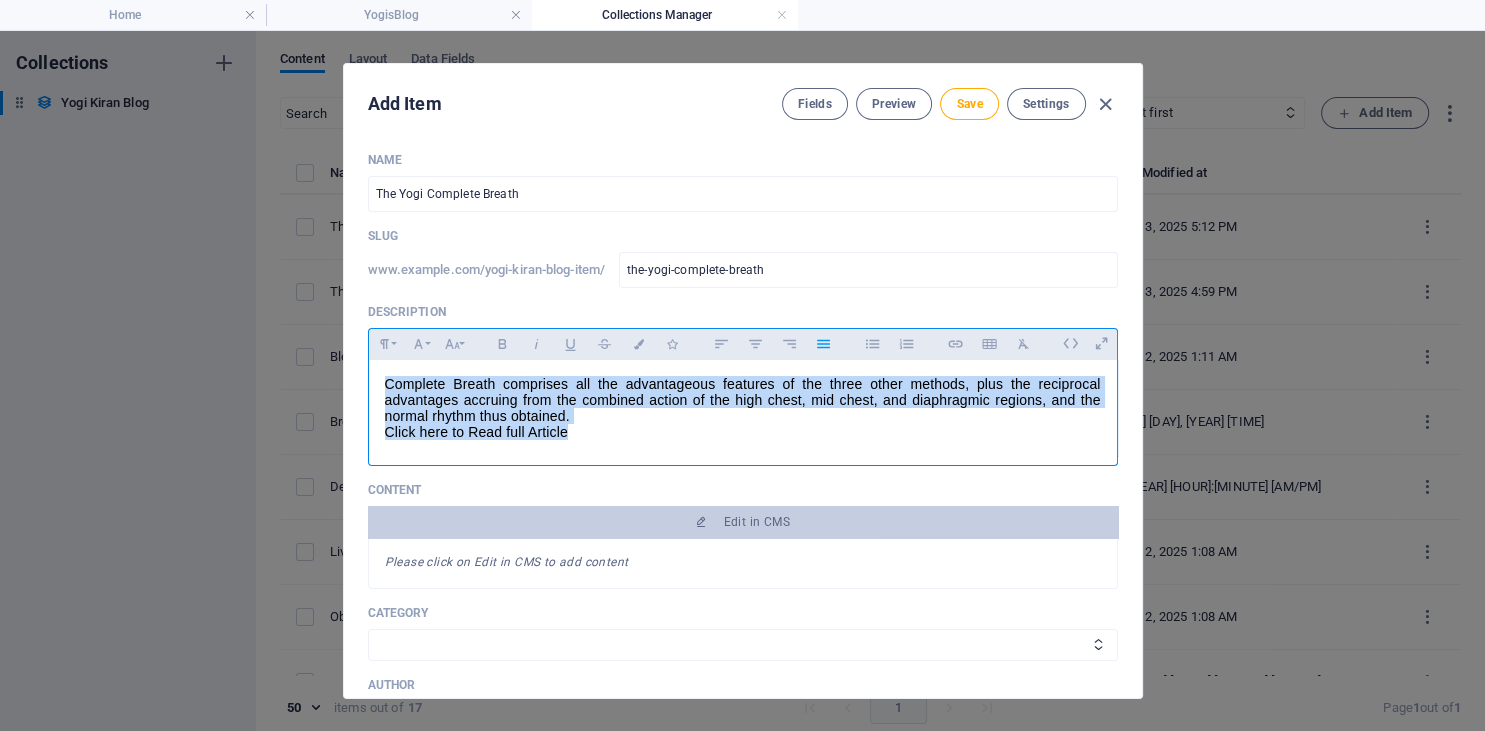 drag, startPoint x: 602, startPoint y: 437, endPoint x: 360, endPoint y: 363, distance: 253.06126 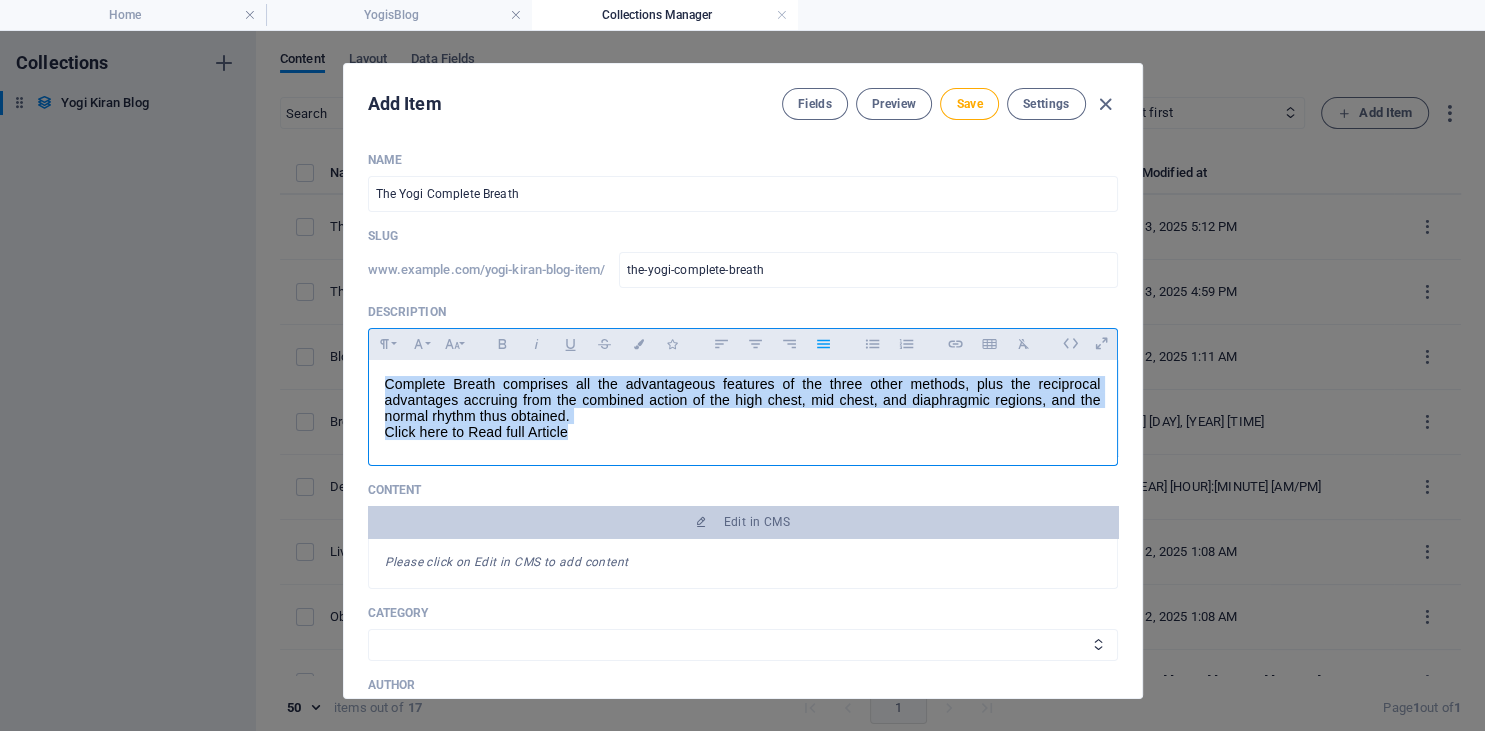 click on "Complete Breath comprises all the advantageous features of the three other methods, plus the reciprocal advantages accruing from the combined action of the high chest, mid chest, and diaphragmic regions, and the normal rhythm thus obtained. Click here to Read full Article" at bounding box center [743, 408] 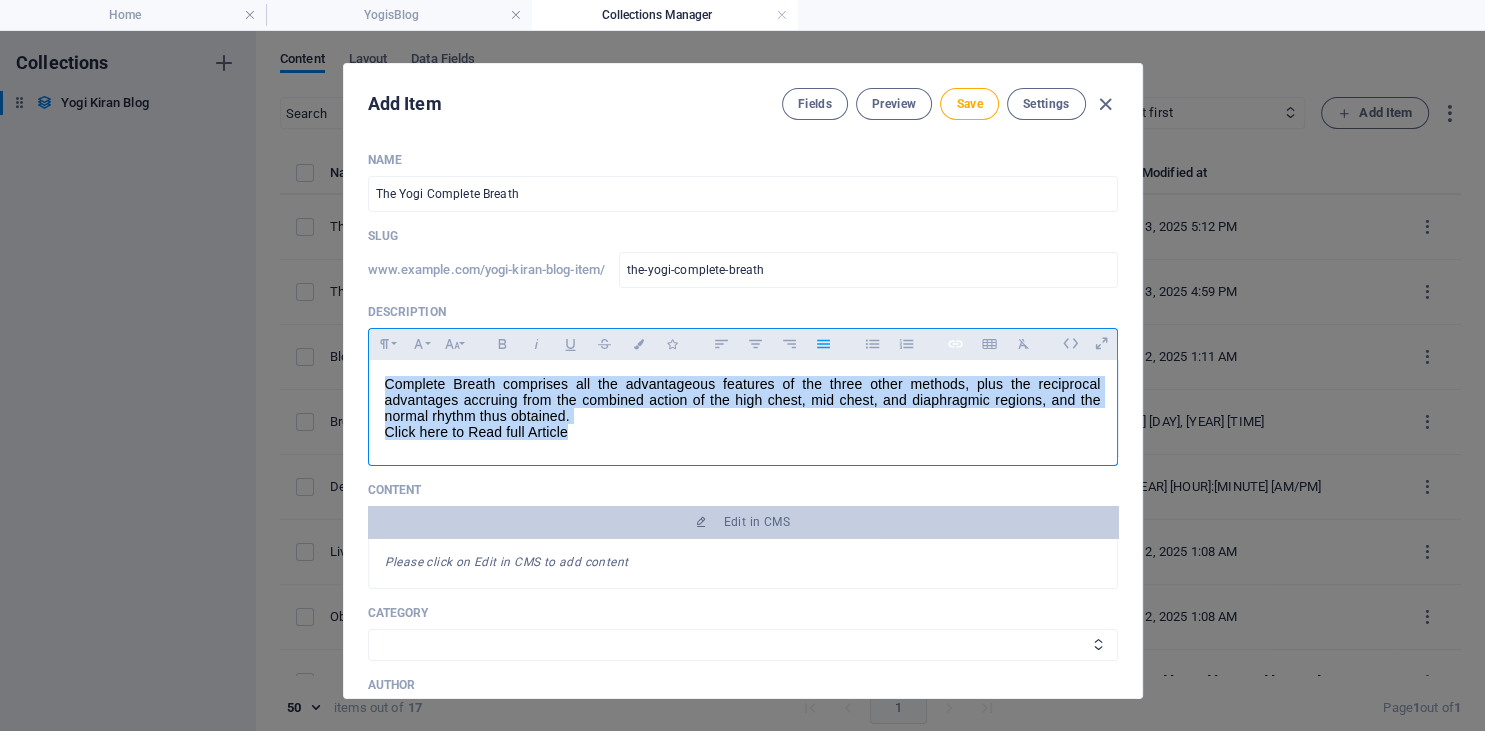 click 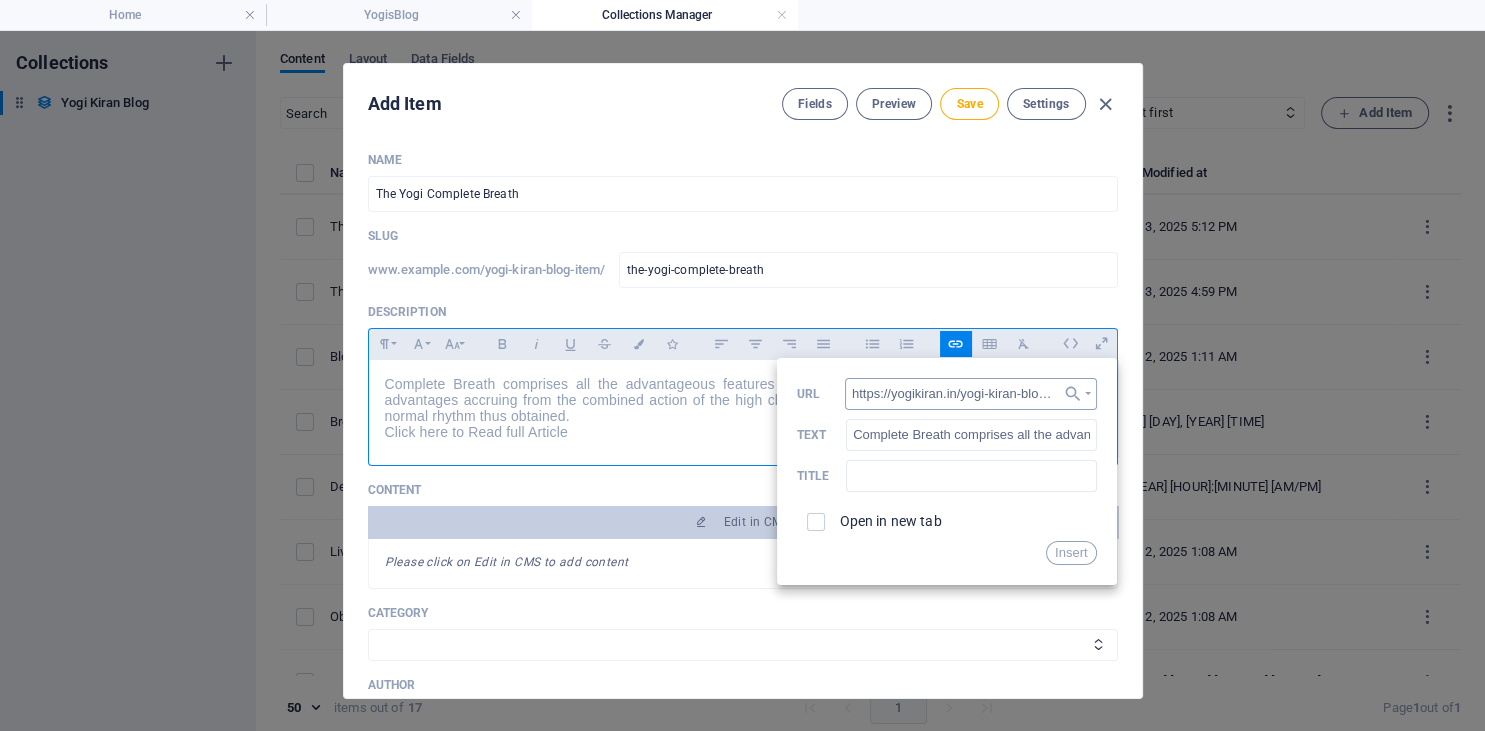 scroll, scrollTop: 0, scrollLeft: 177, axis: horizontal 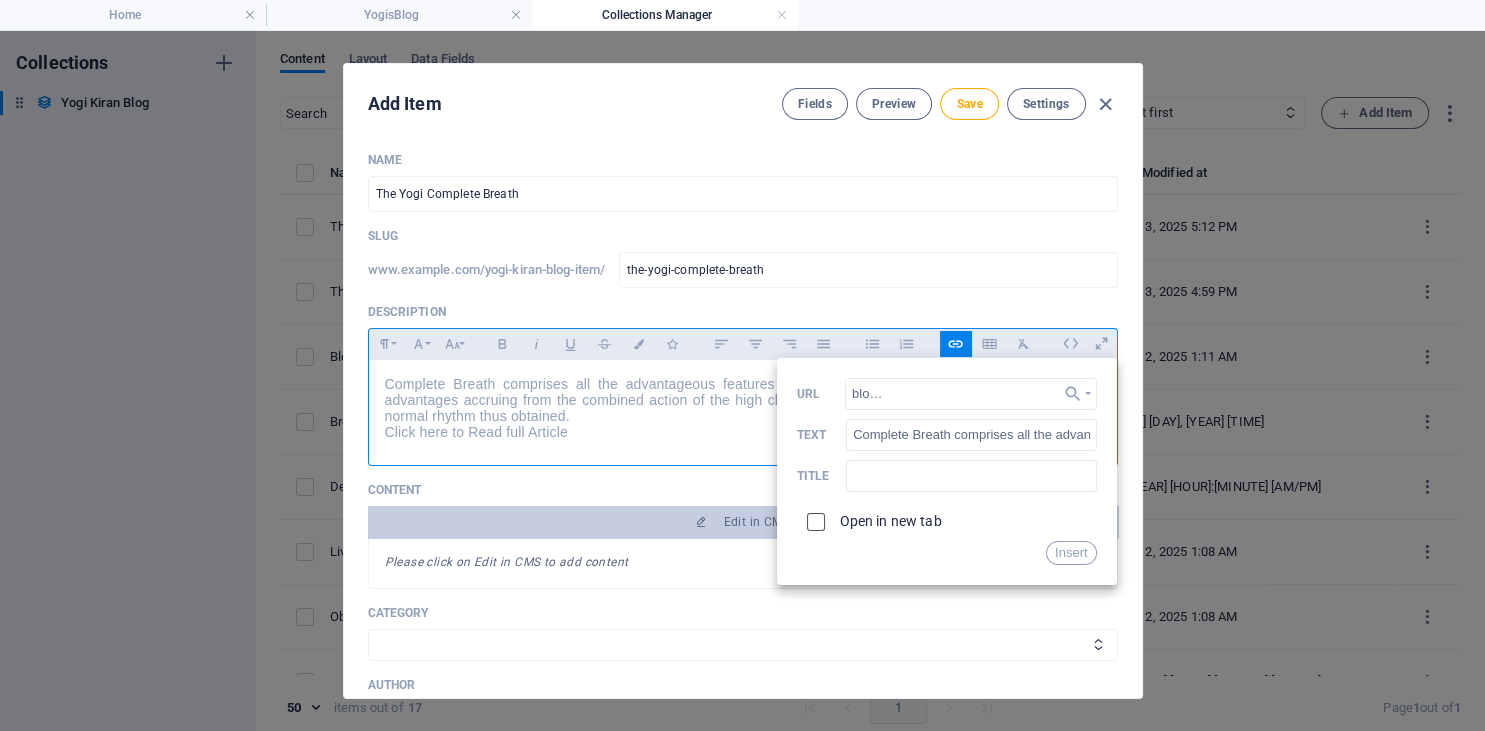 type on "https://yogikiran.in/yogi-kiran-blog-item/the-yogi-complete-breath" 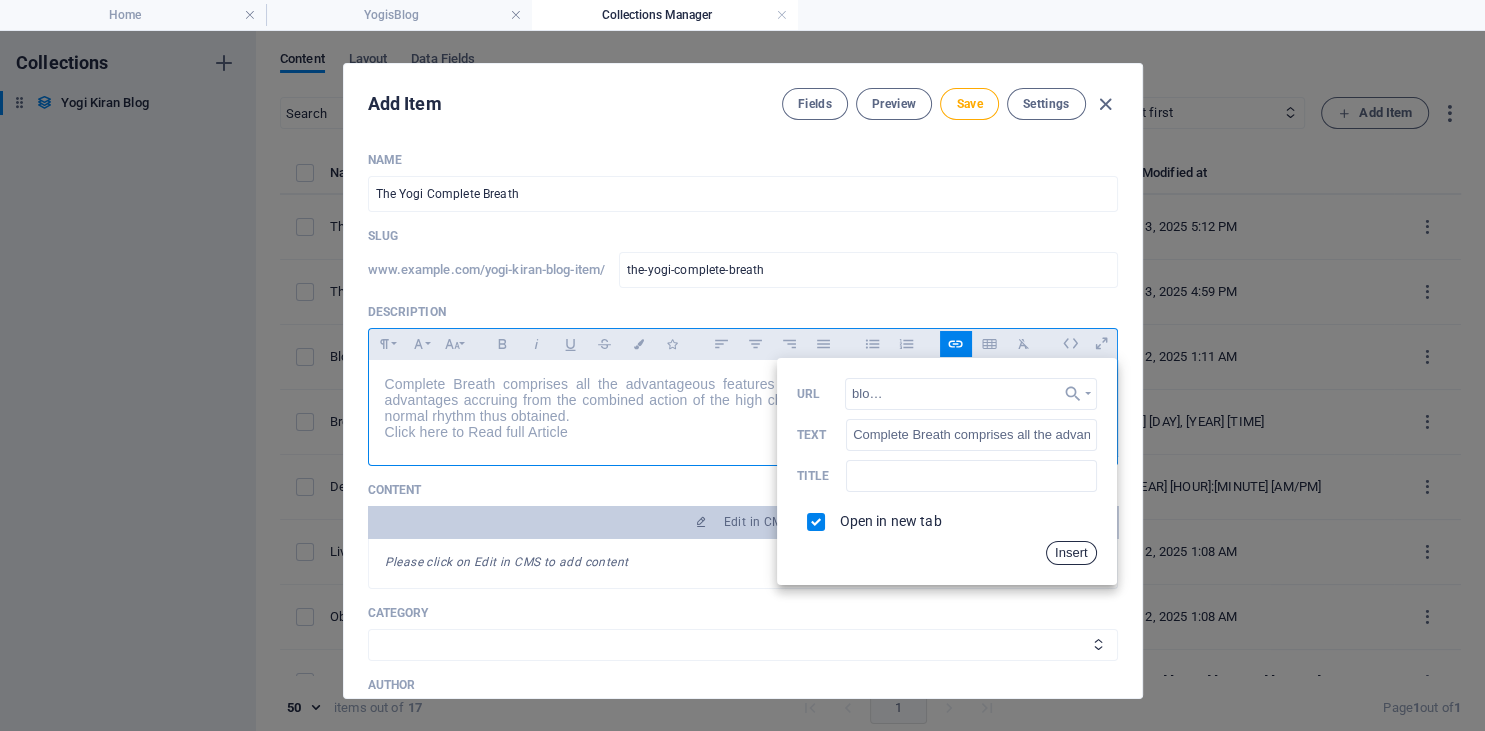click on "Insert" at bounding box center [1071, 553] 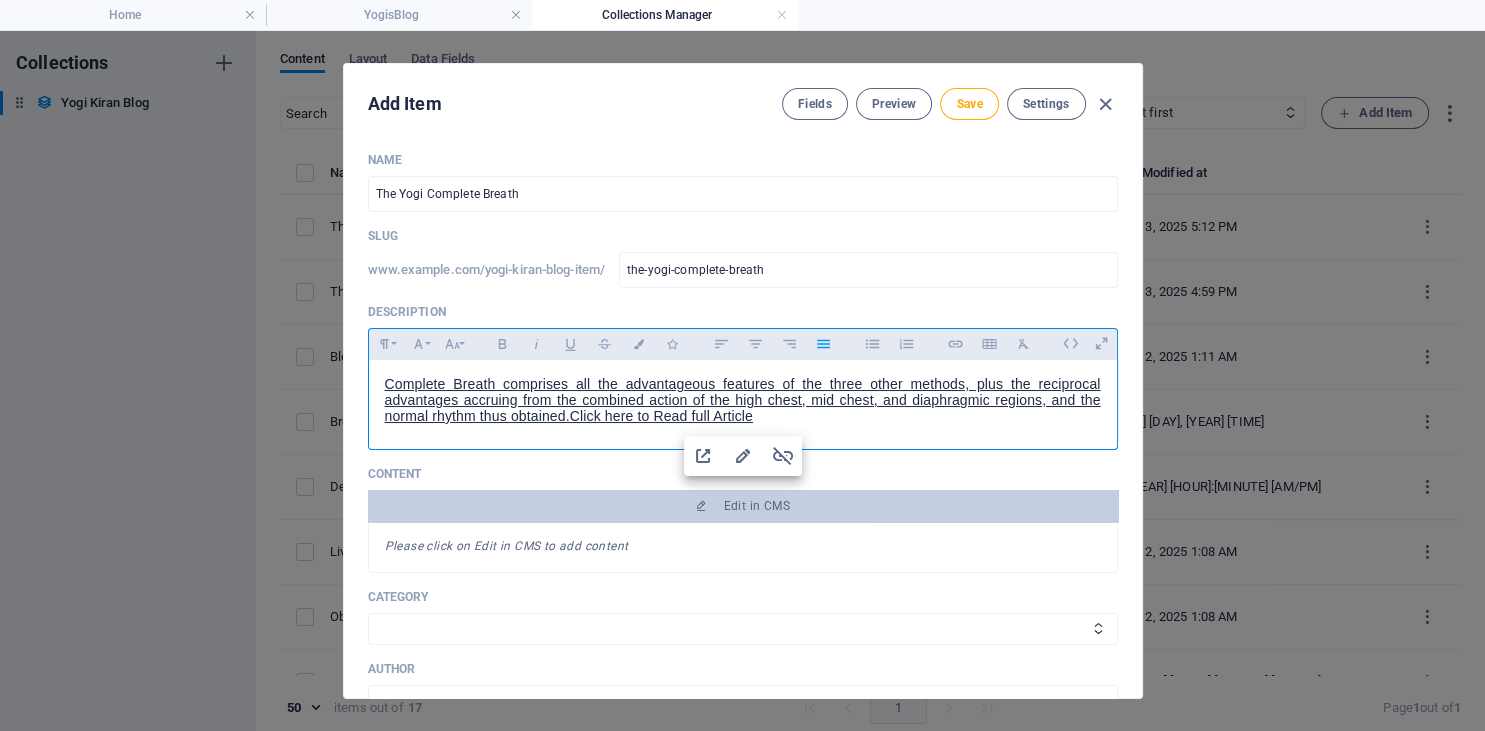 click on "​ Complete Breath comprises all the advantageous features of the three other methods, plus the reciprocal advantages accruing from the combined action of the high chest, mid chest, and diaphragmic regions, and the normal rhythm thus obtained.Click here to Read full Article" at bounding box center (743, 400) 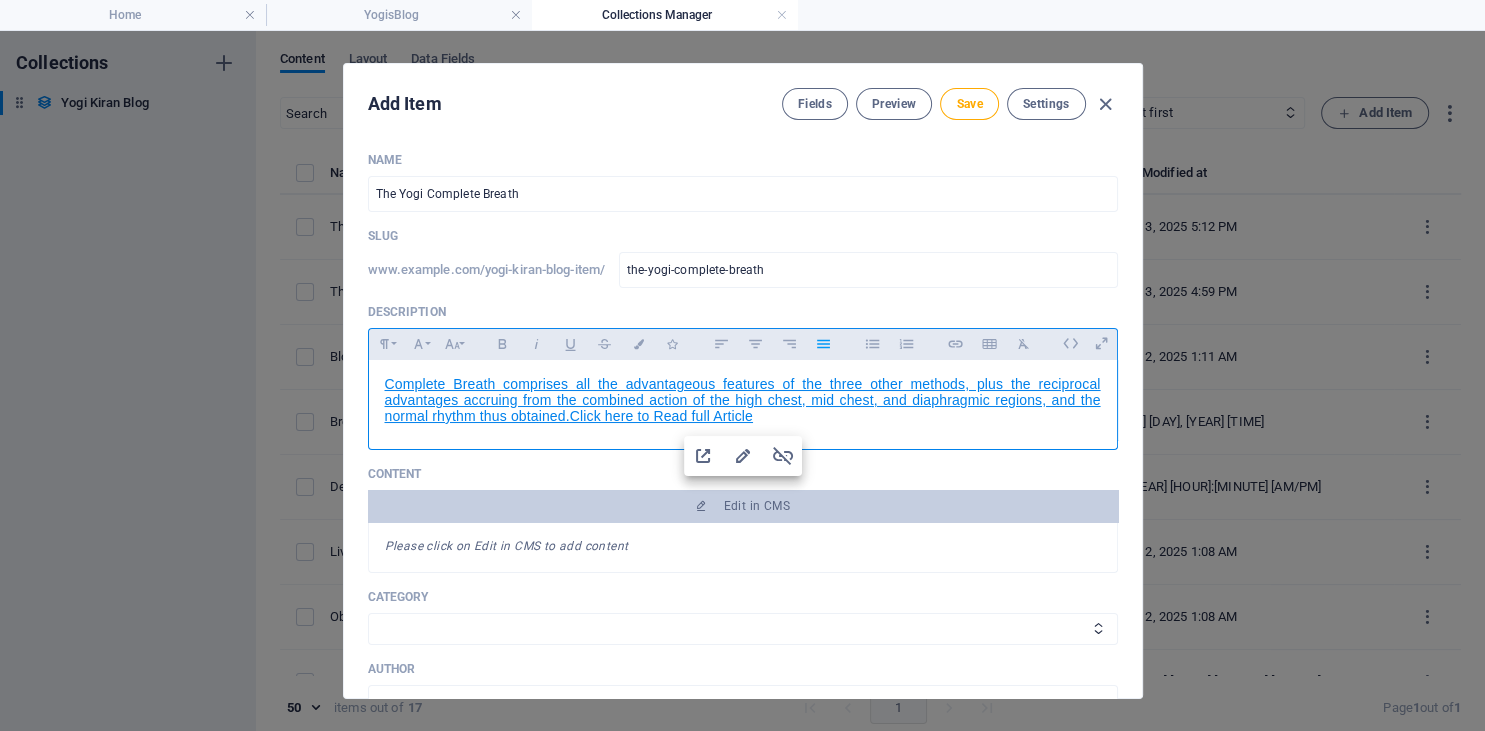 click on "Complete Breath comprises all the advantageous features of the three other methods, plus the reciprocal advantages accruing from the combined action of the high chest, mid chest, and diaphragmic regions, and the normal rhythm thus obtained.Click here to Read full Article" at bounding box center [743, 400] 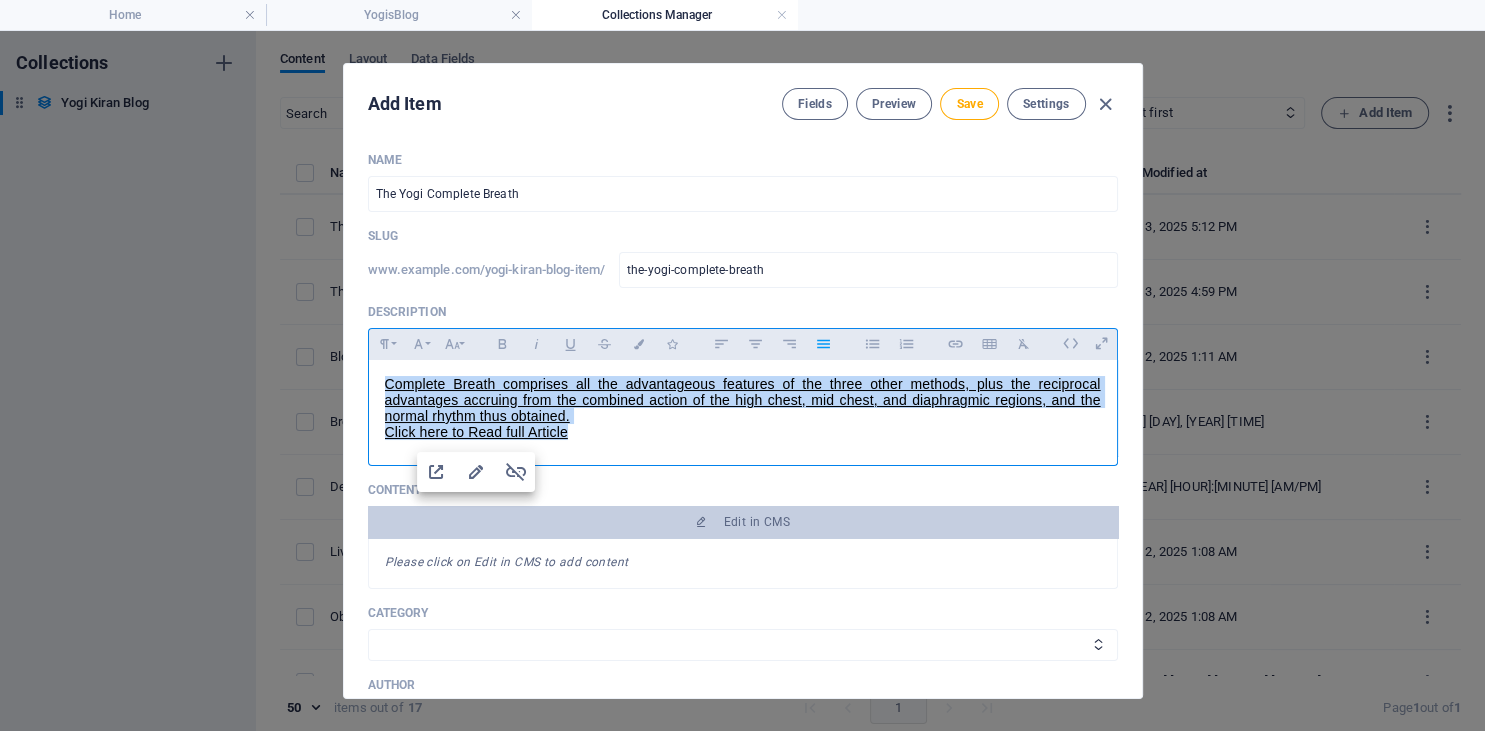 drag, startPoint x: 616, startPoint y: 438, endPoint x: 382, endPoint y: 366, distance: 244.82646 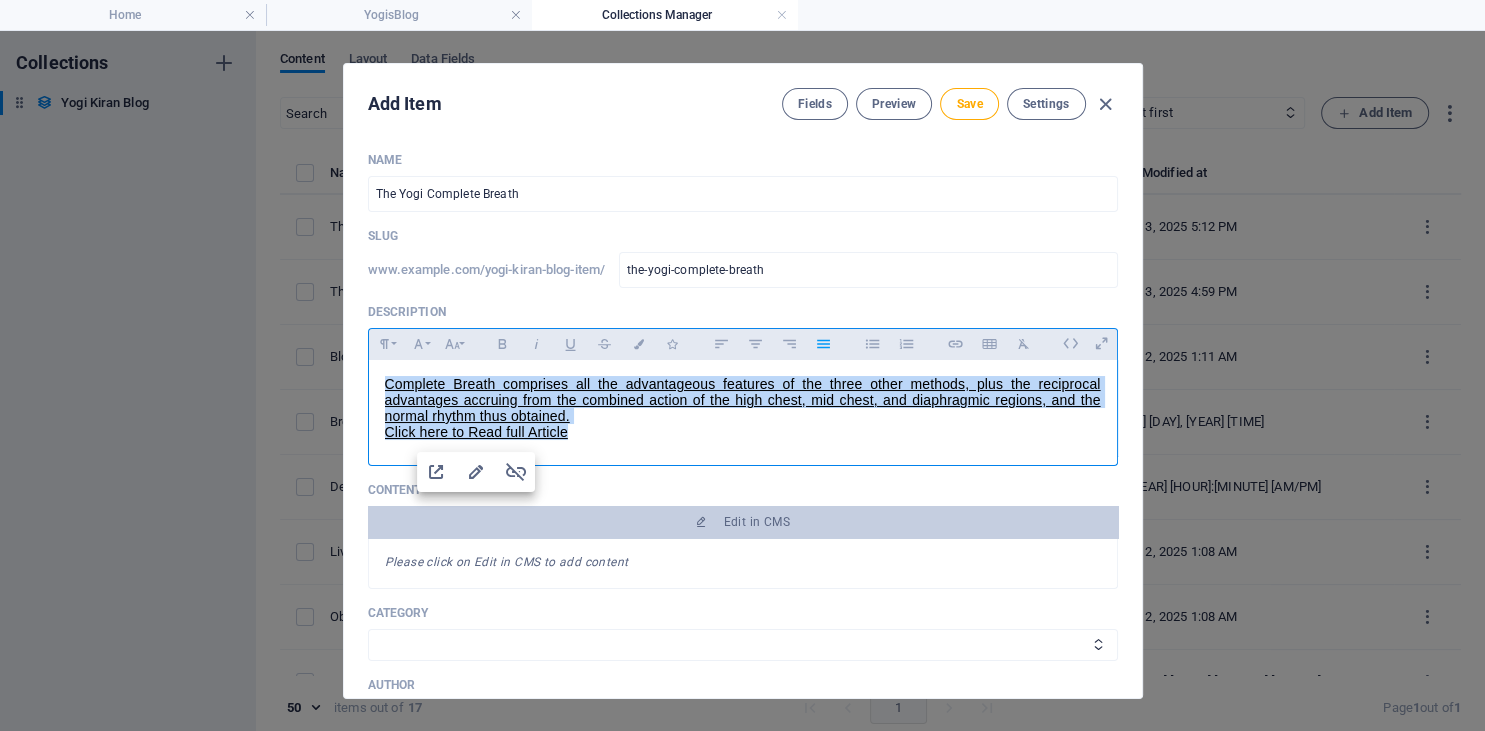 click on "​ Complete Breath comprises all the advantageous features of the three other methods, plus the reciprocal advantages accruing from the combined action of the high chest, mid chest, and diaphragmic regions, and the normal rhythm thus obtained. Click here to Read full Article" at bounding box center [743, 408] 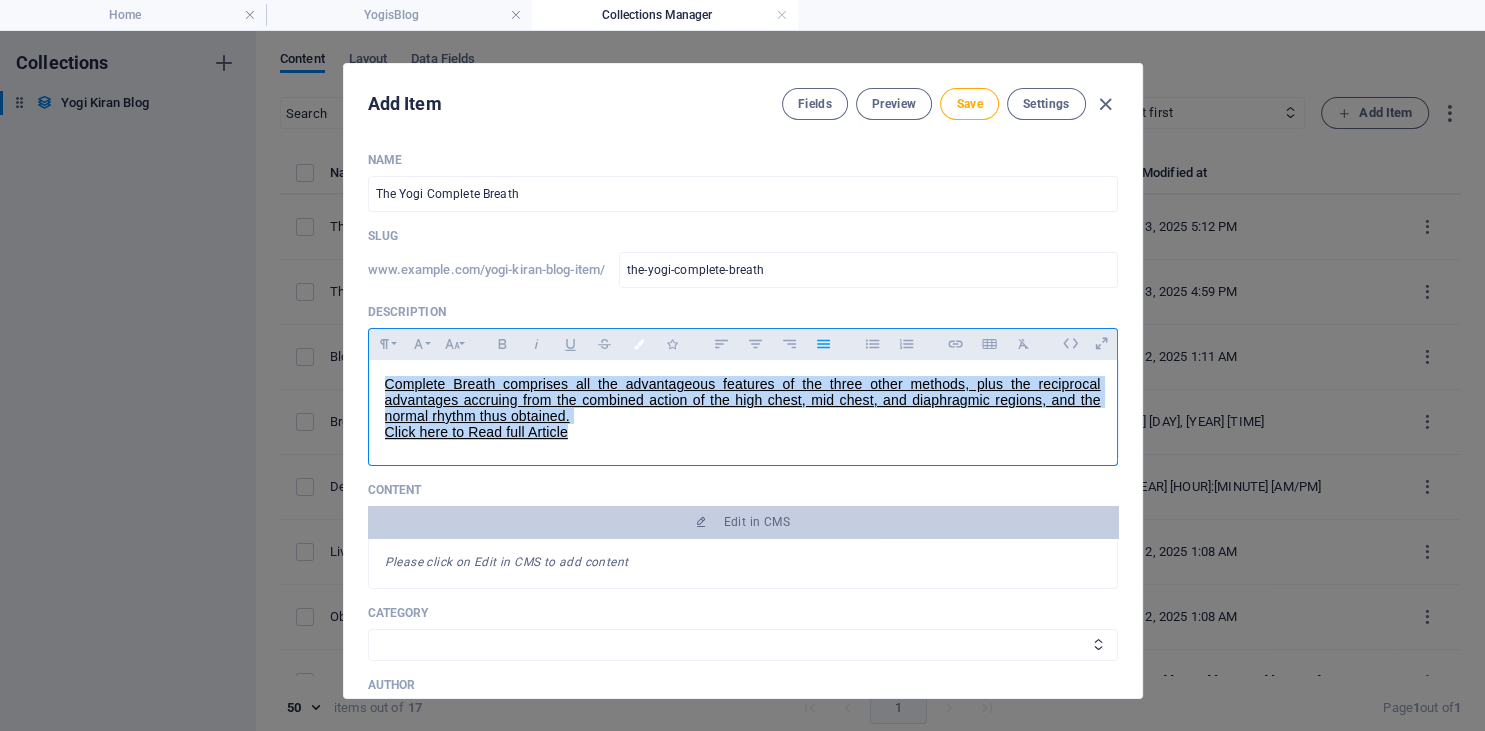 click at bounding box center [638, 344] 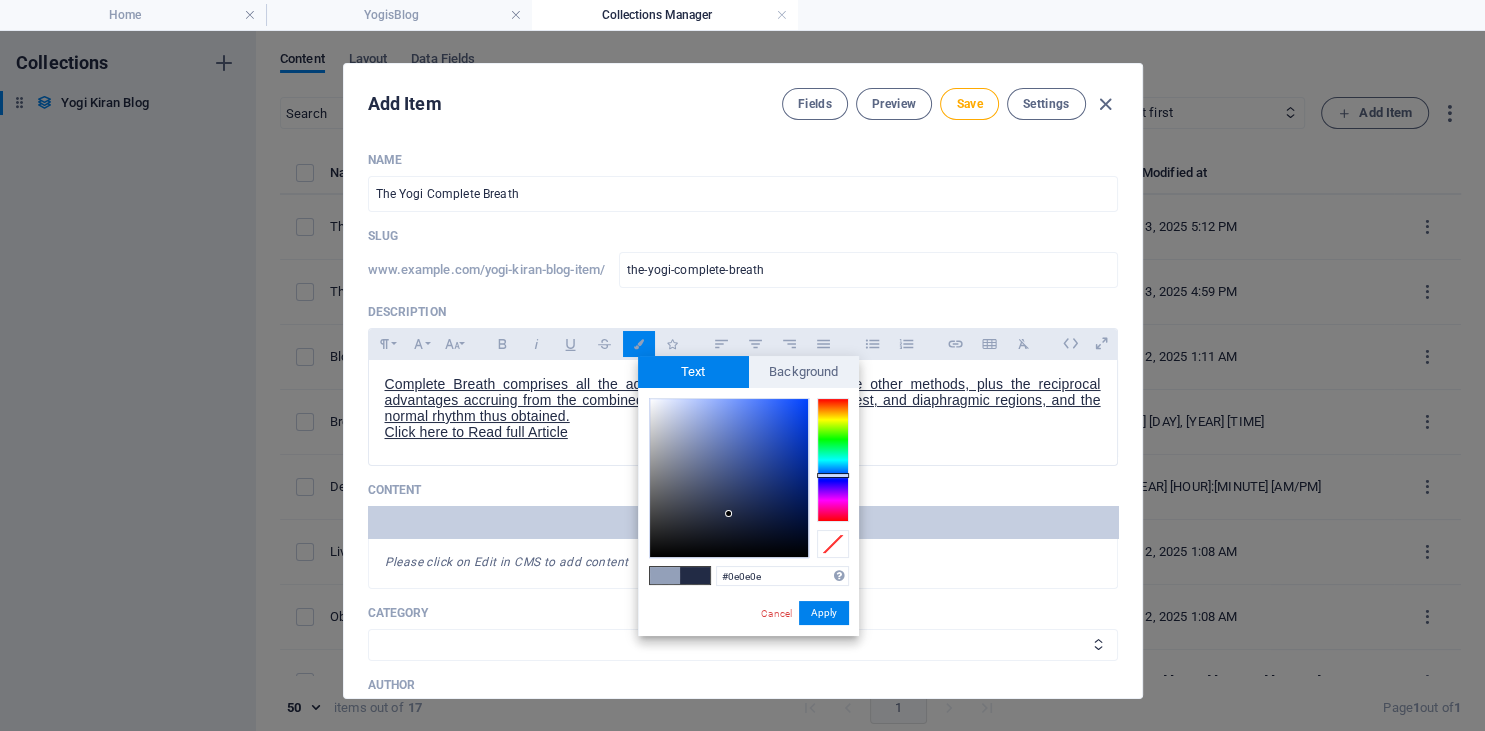 click at bounding box center (729, 478) 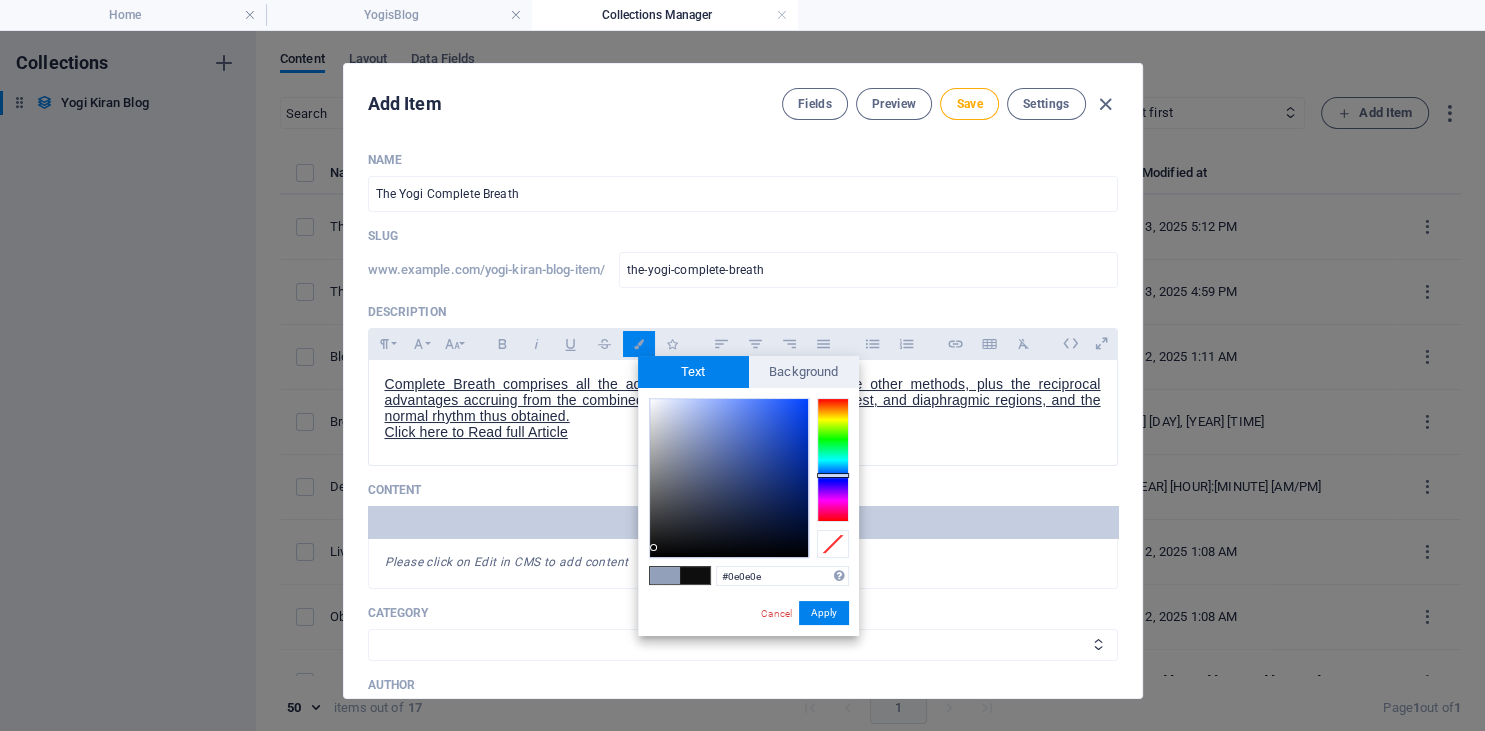 type on "#080808" 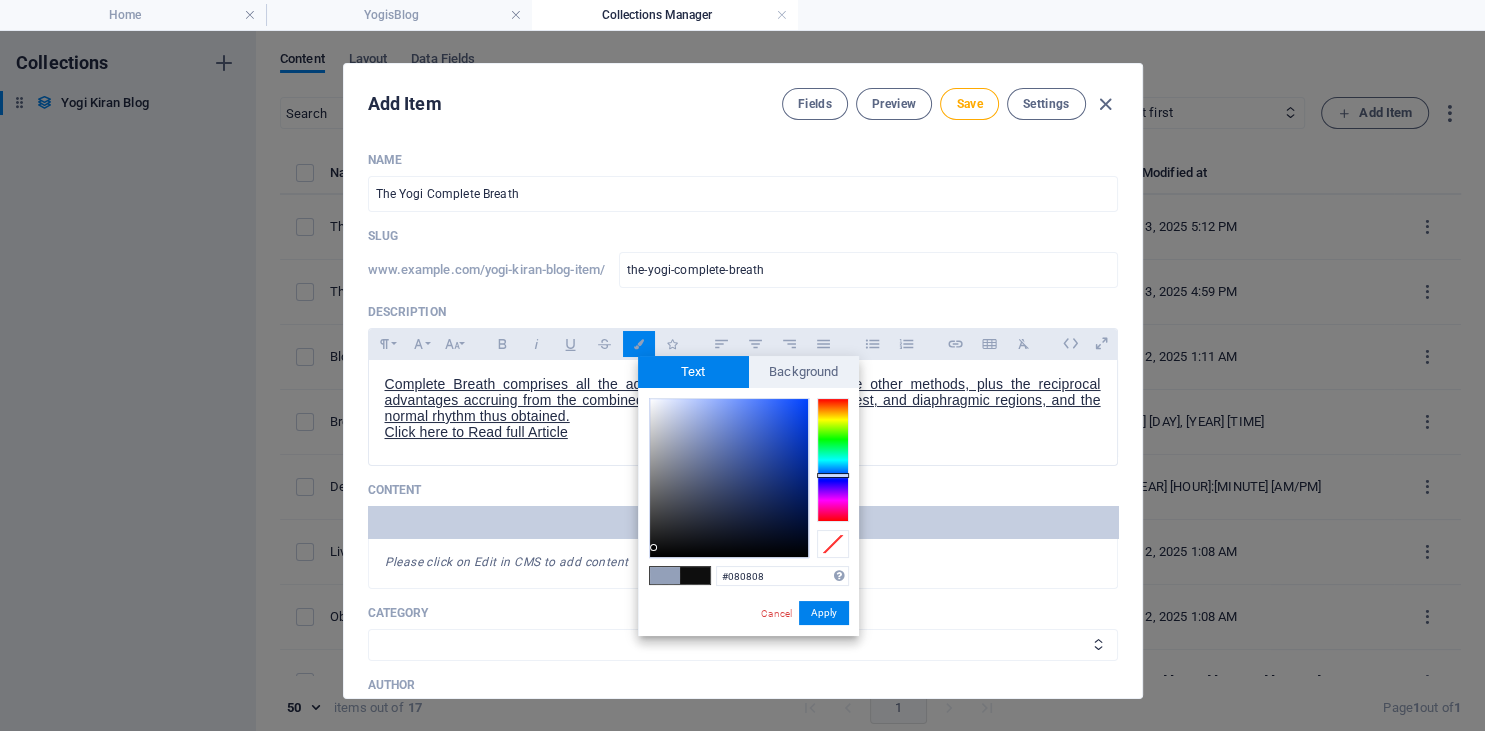click at bounding box center [729, 478] 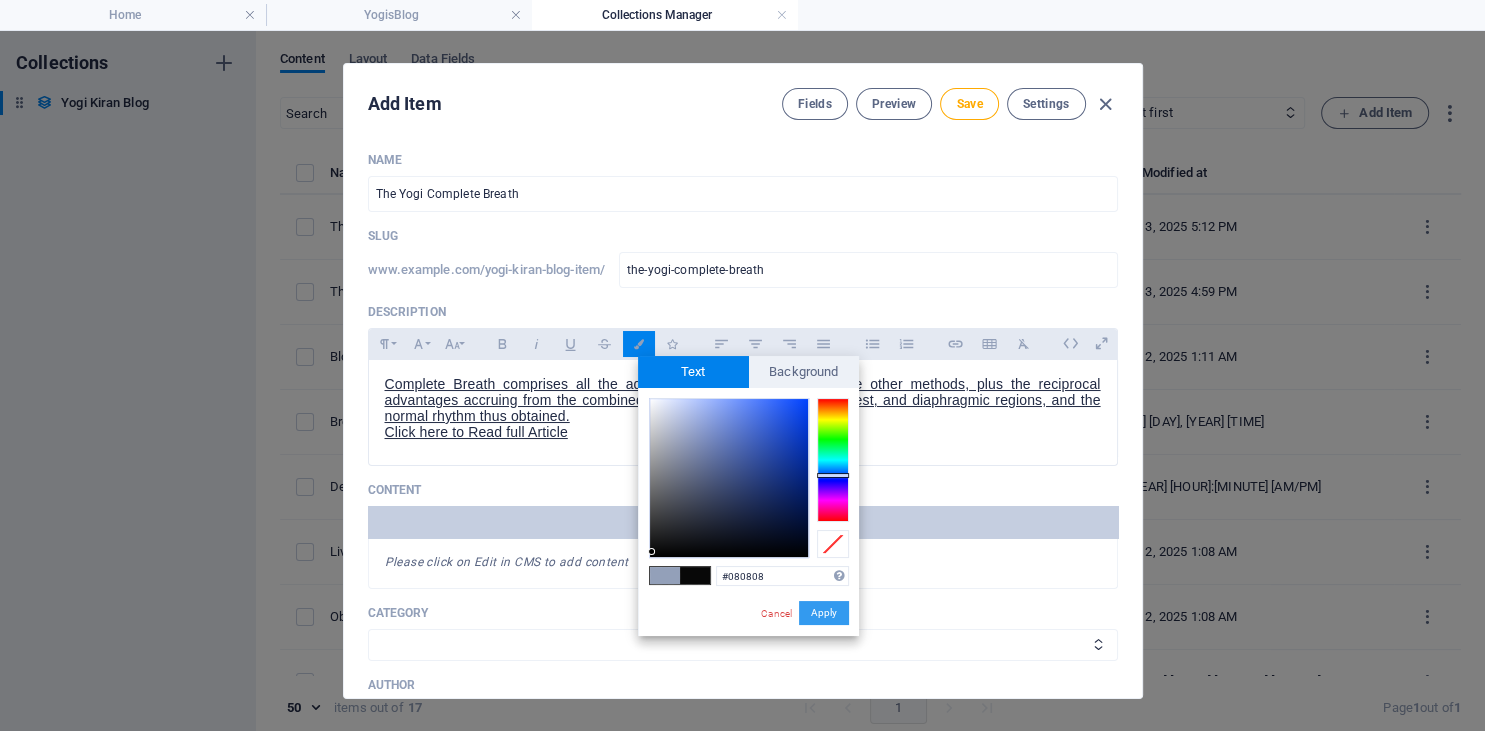click on "Apply" at bounding box center (824, 613) 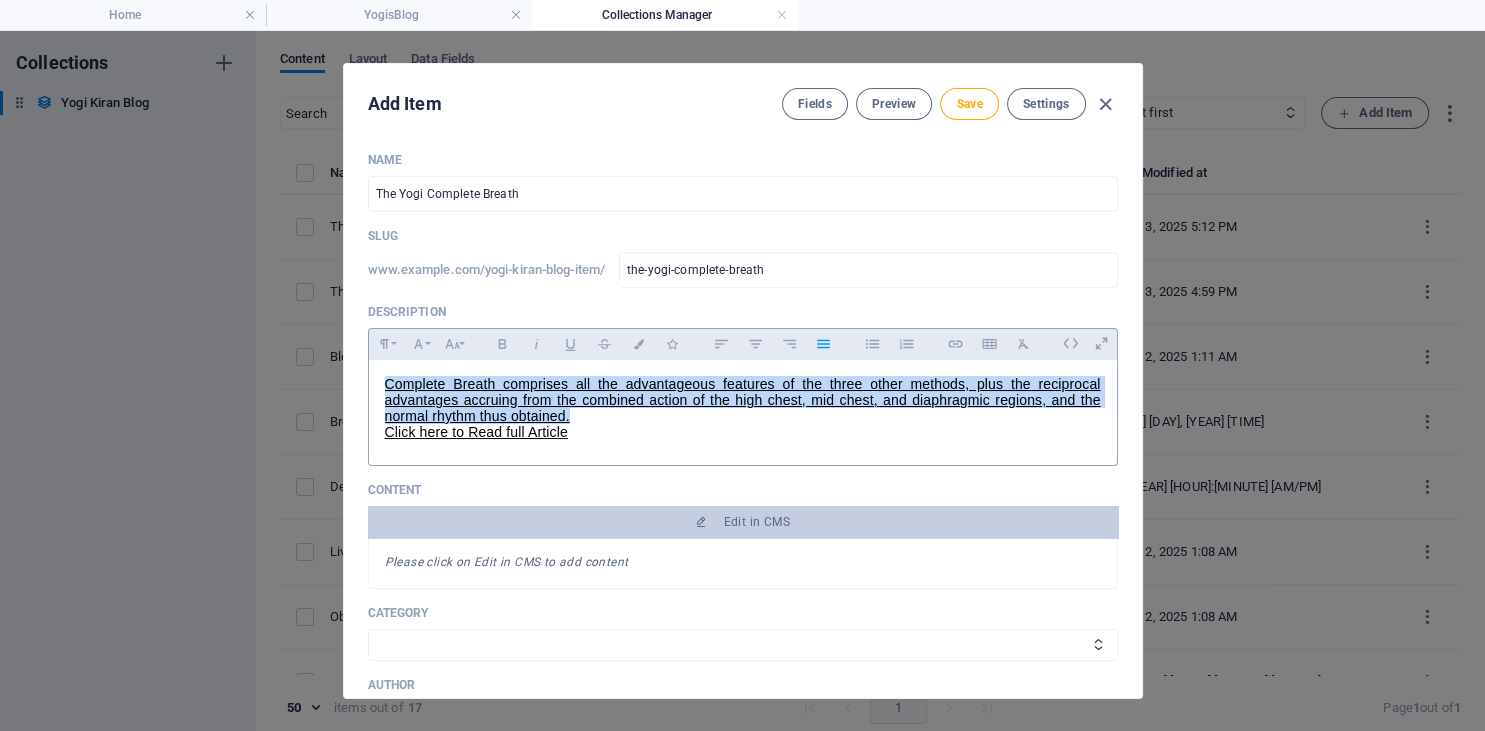 click on "​ Complete Breath comprises all the advantageous features of the three other methods, plus the reciprocal advantages accruing from the combined action of the high chest, mid chest, and diaphragmic regions, and the normal rhythm thus obtained. Click here to Read full Article" at bounding box center (743, 408) 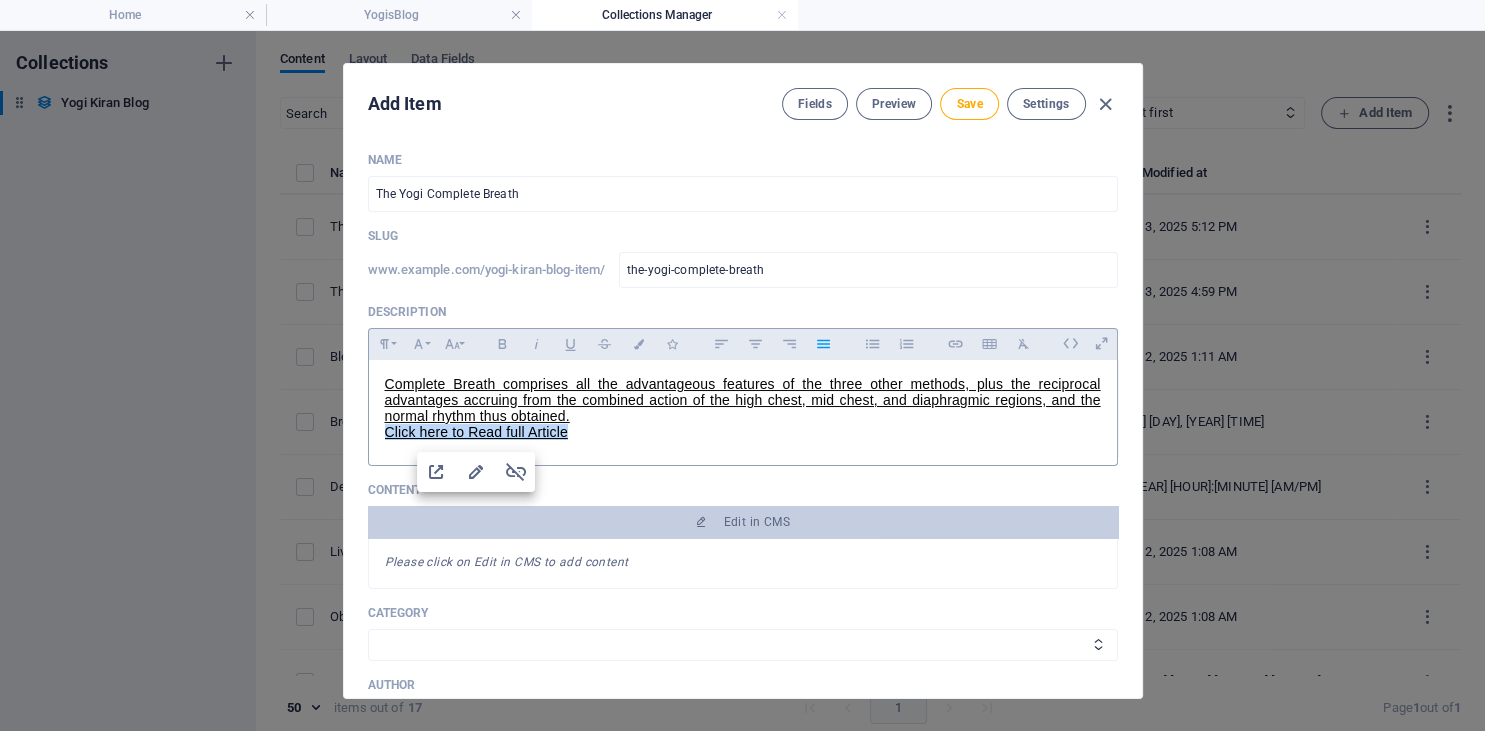 drag, startPoint x: 481, startPoint y: 438, endPoint x: 340, endPoint y: 437, distance: 141.00354 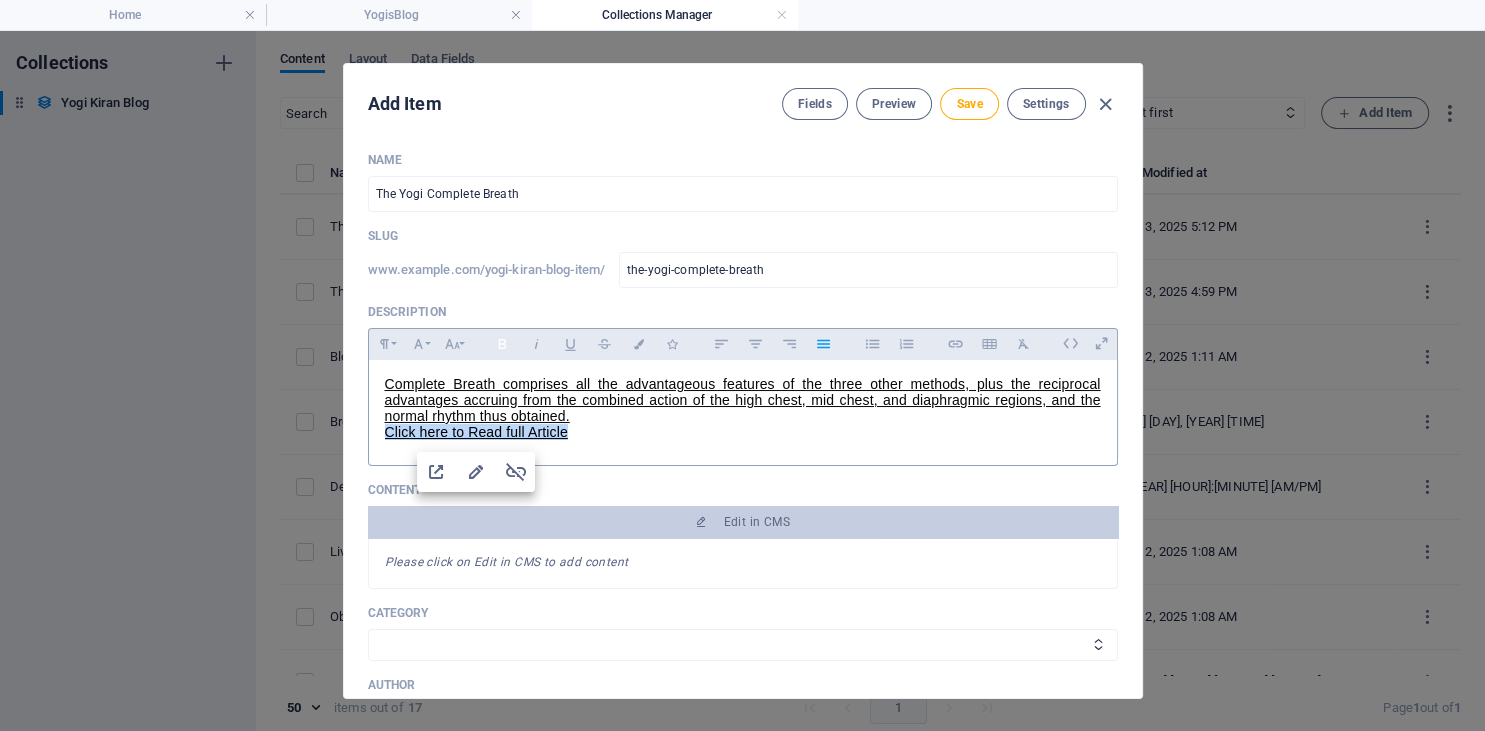 click 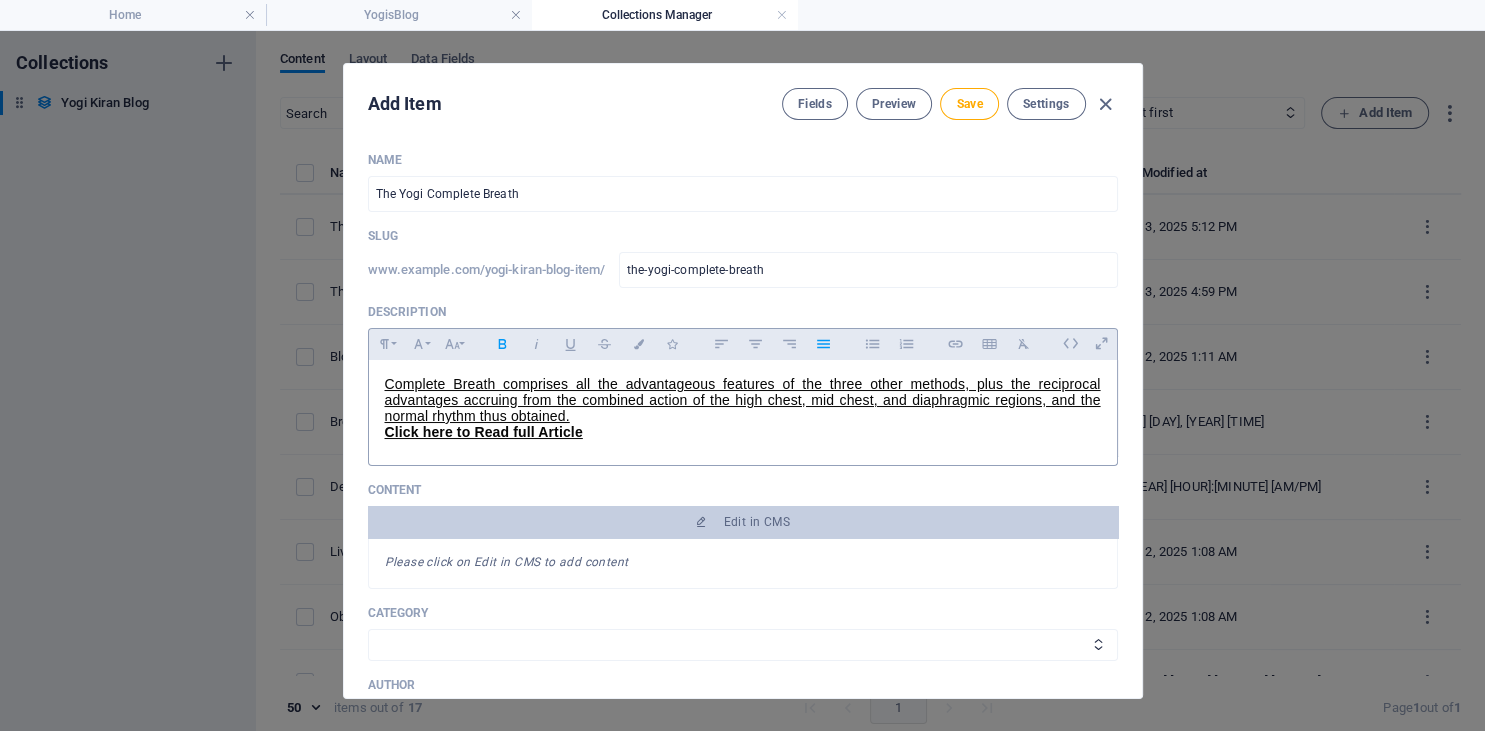 click on "Click here to Read full Article" at bounding box center (743, 432) 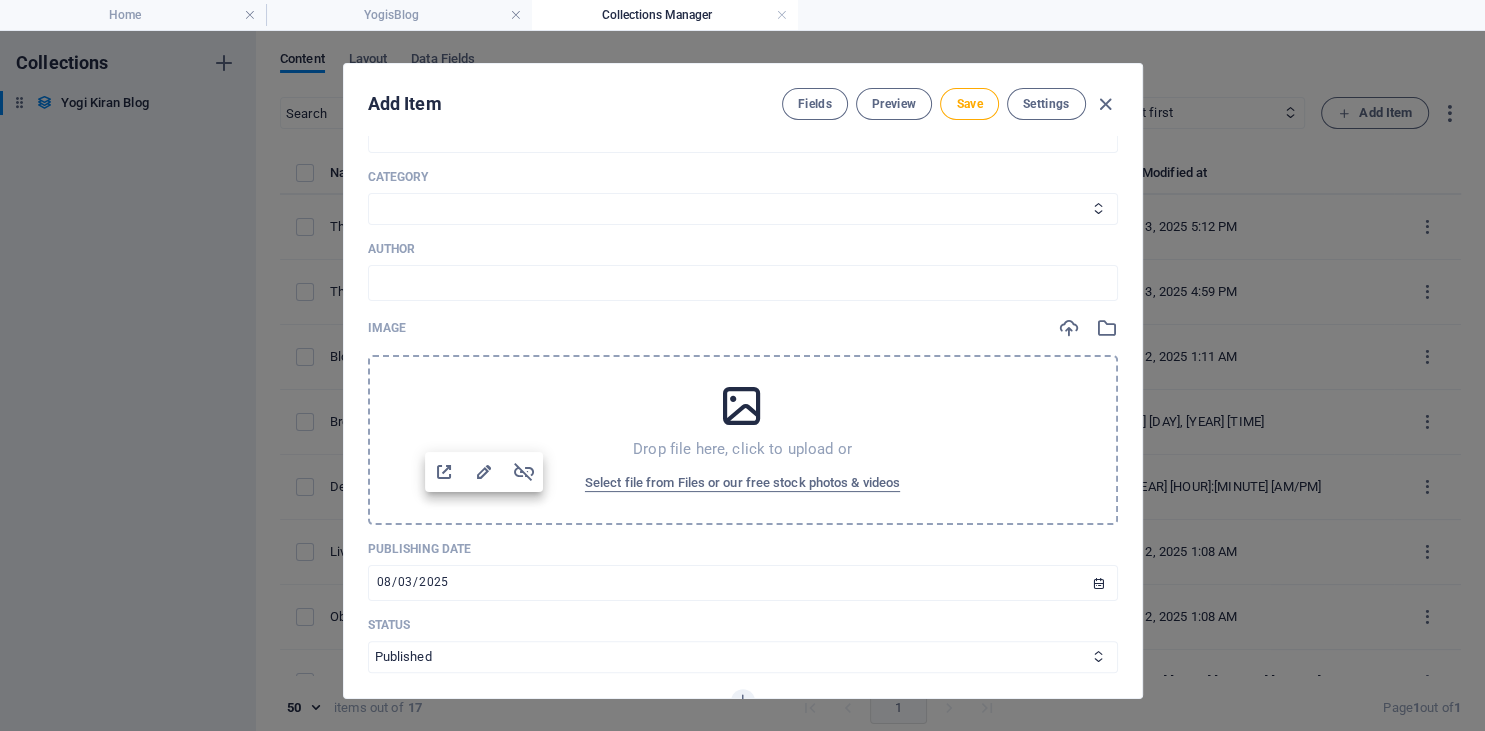 scroll, scrollTop: 456, scrollLeft: 0, axis: vertical 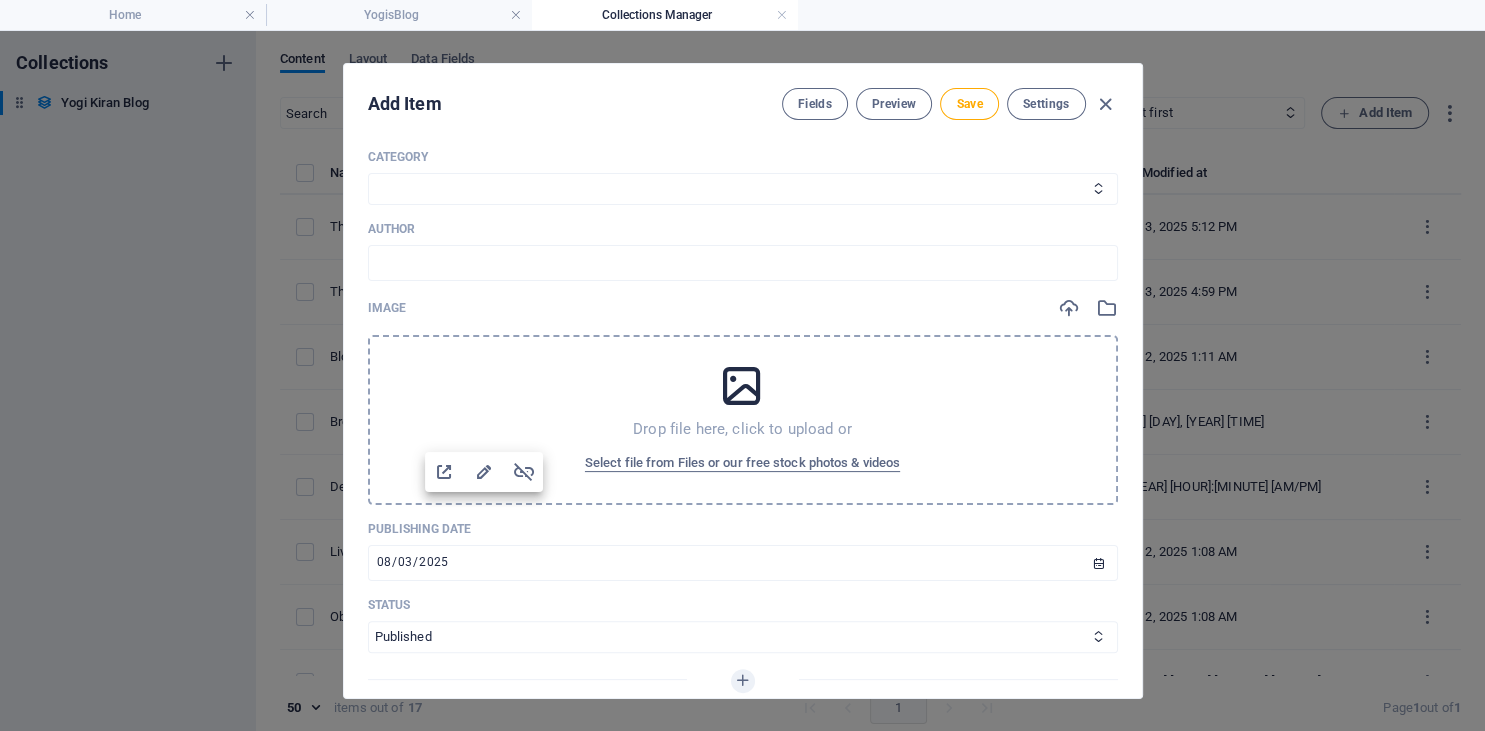 click at bounding box center [742, 386] 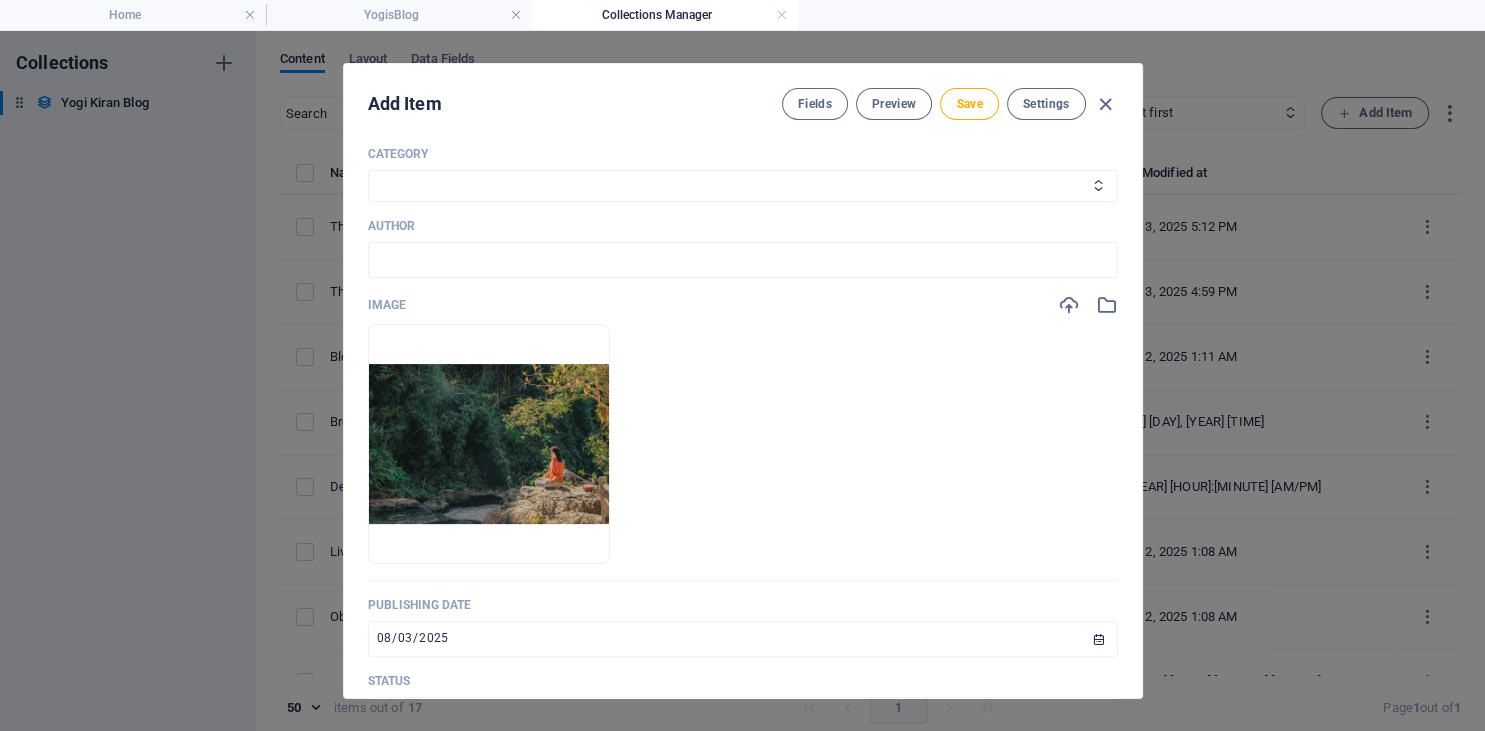 scroll, scrollTop: 456, scrollLeft: 0, axis: vertical 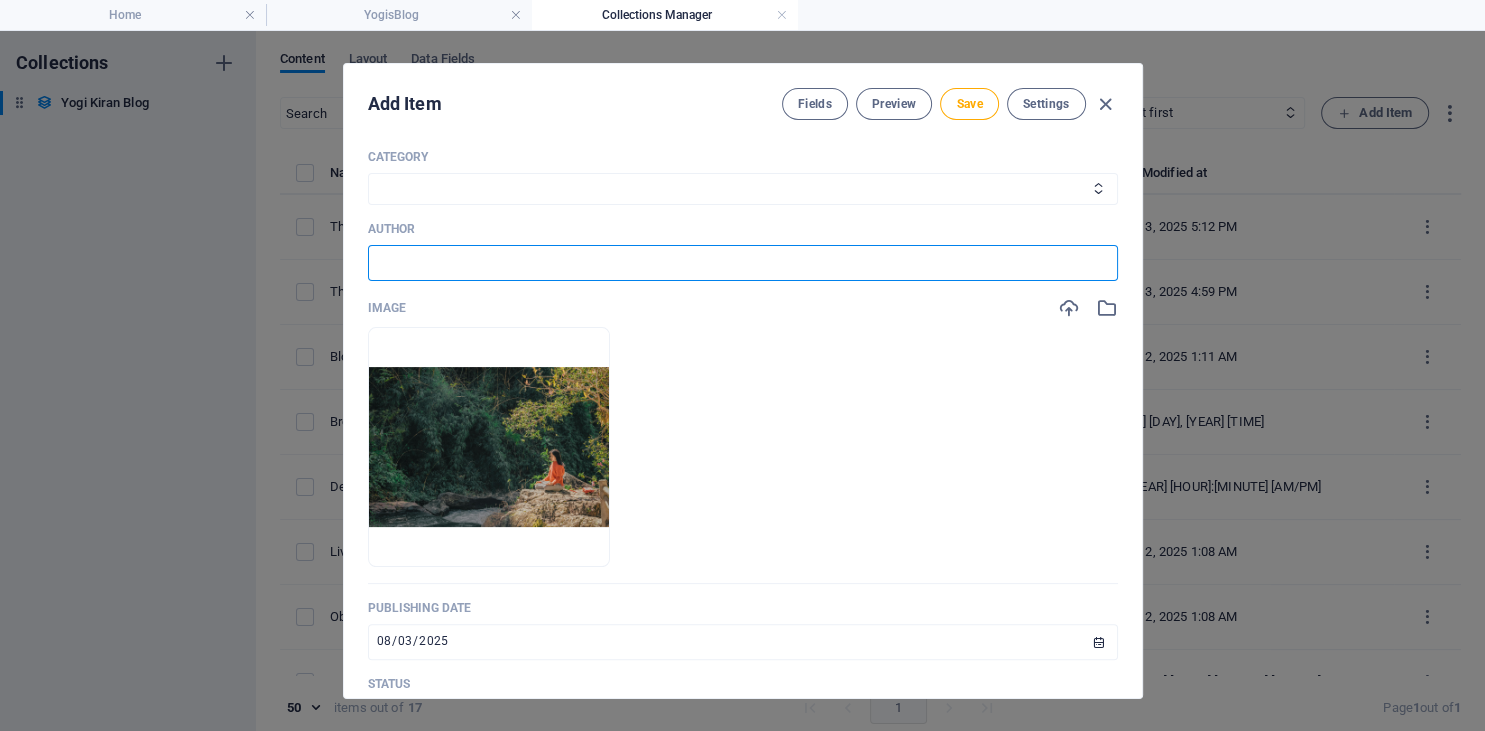 click at bounding box center [743, 263] 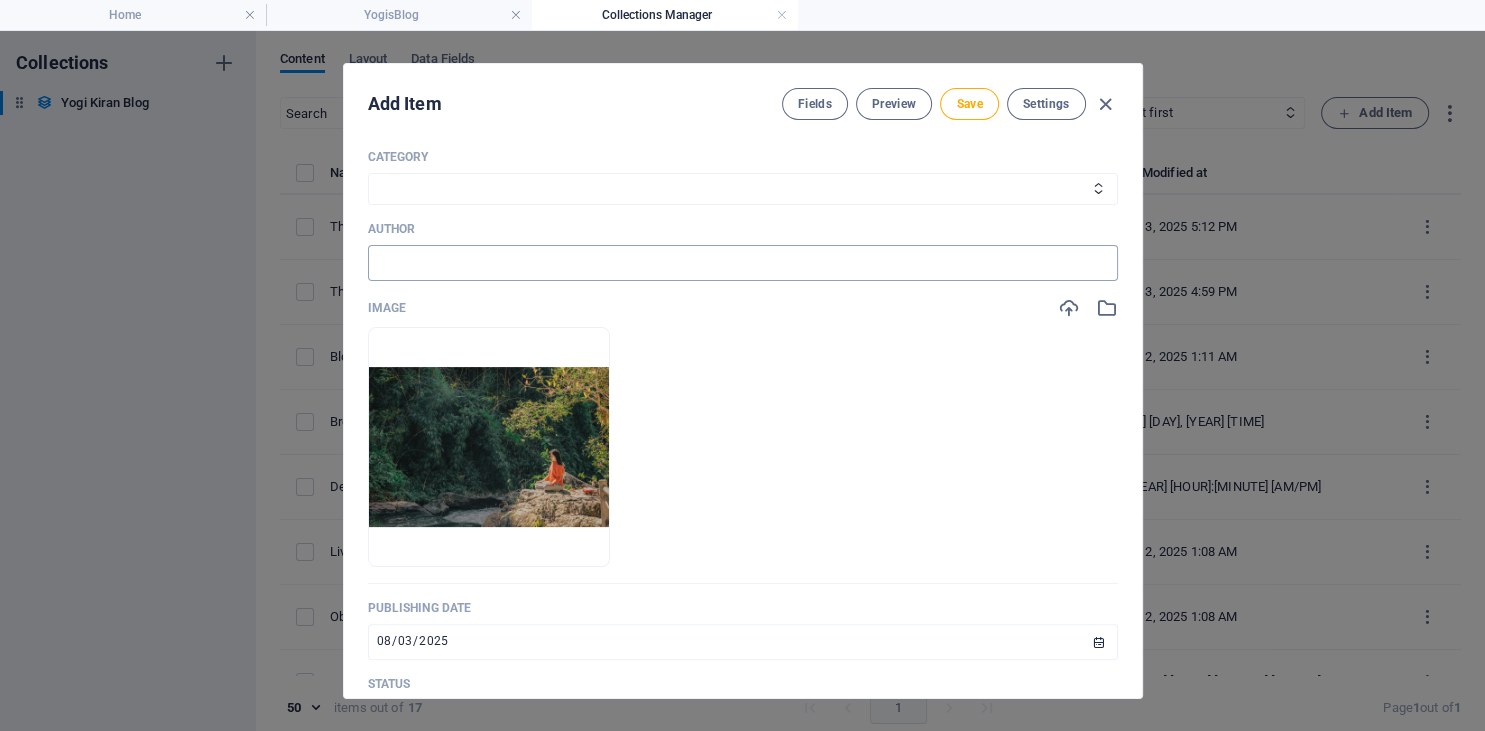 select on "Category 1" 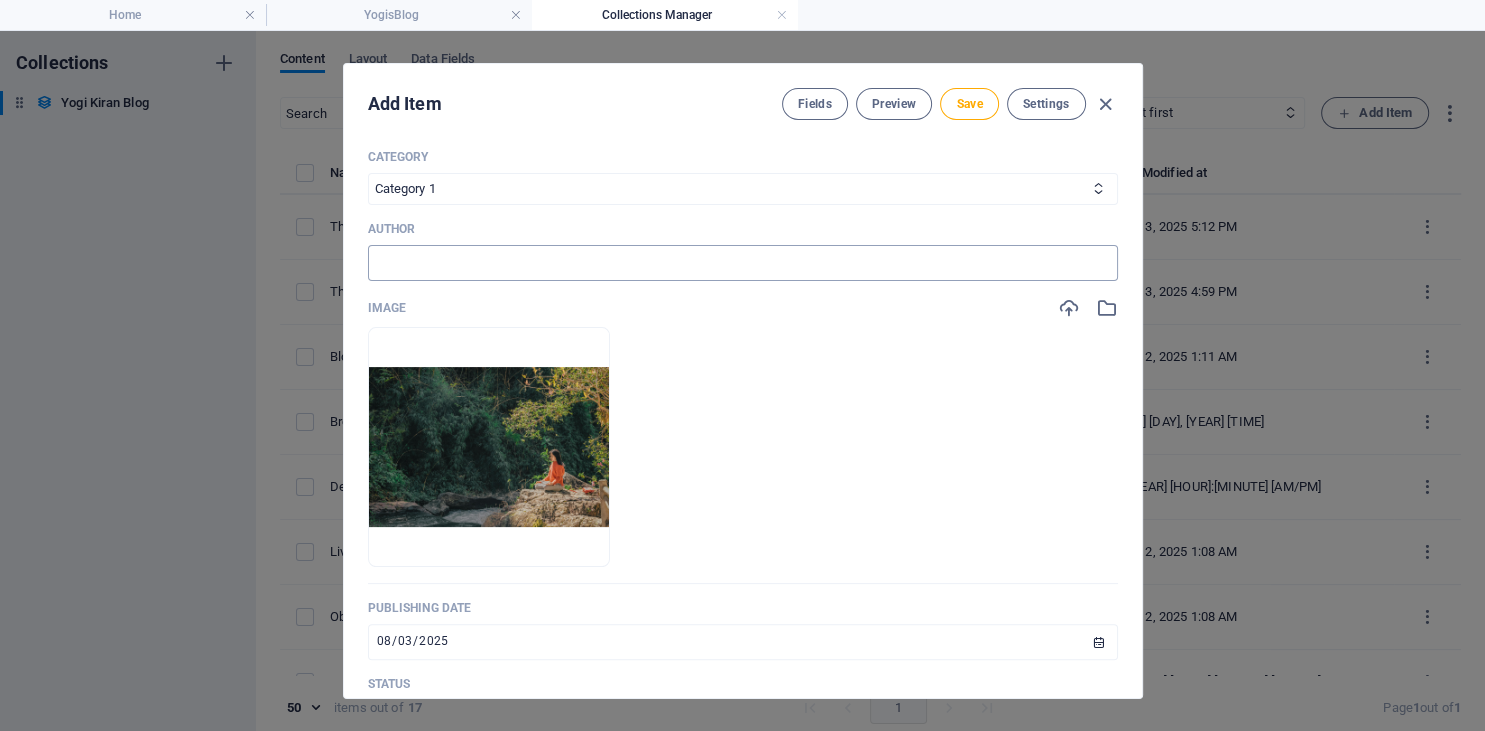 click on "Category 1" at bounding box center (0, 0) 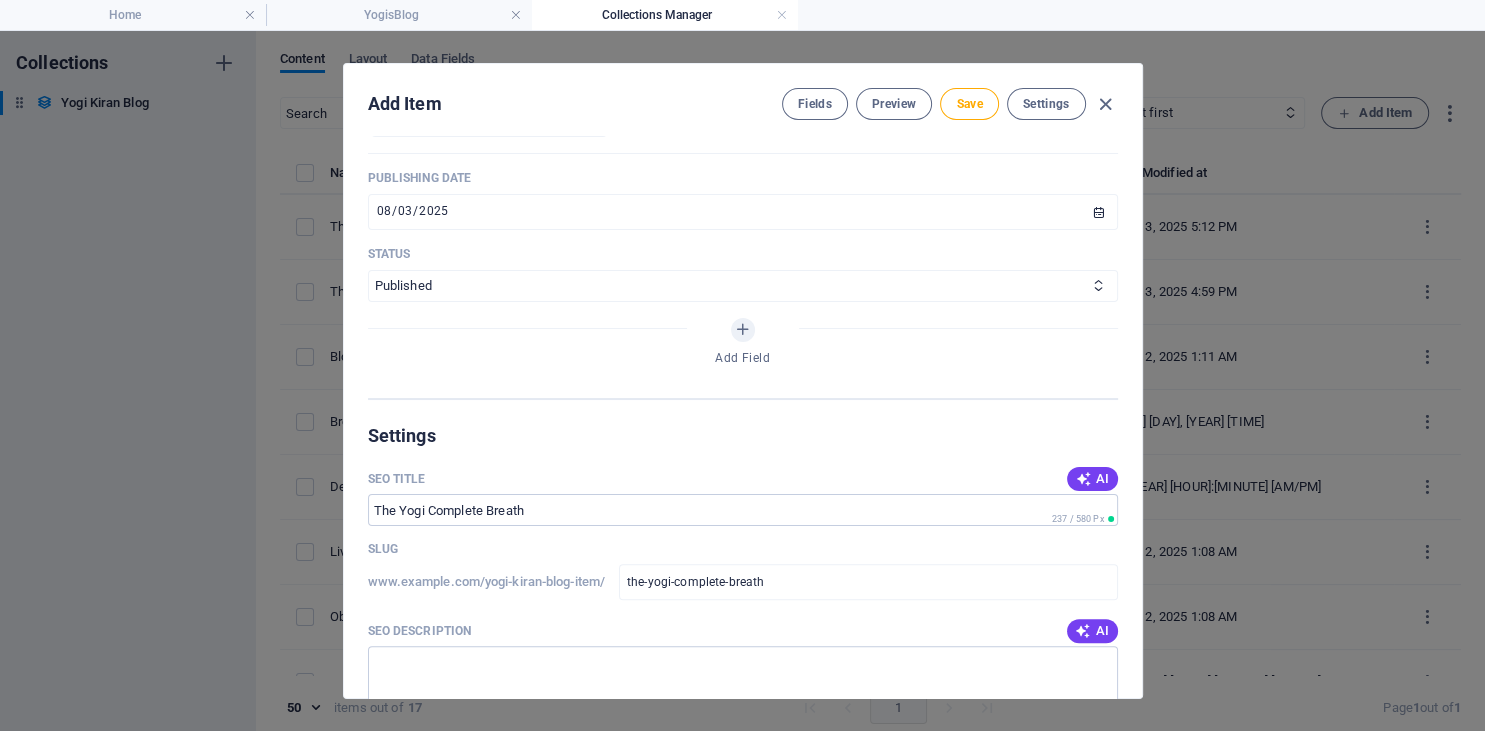 scroll, scrollTop: 912, scrollLeft: 0, axis: vertical 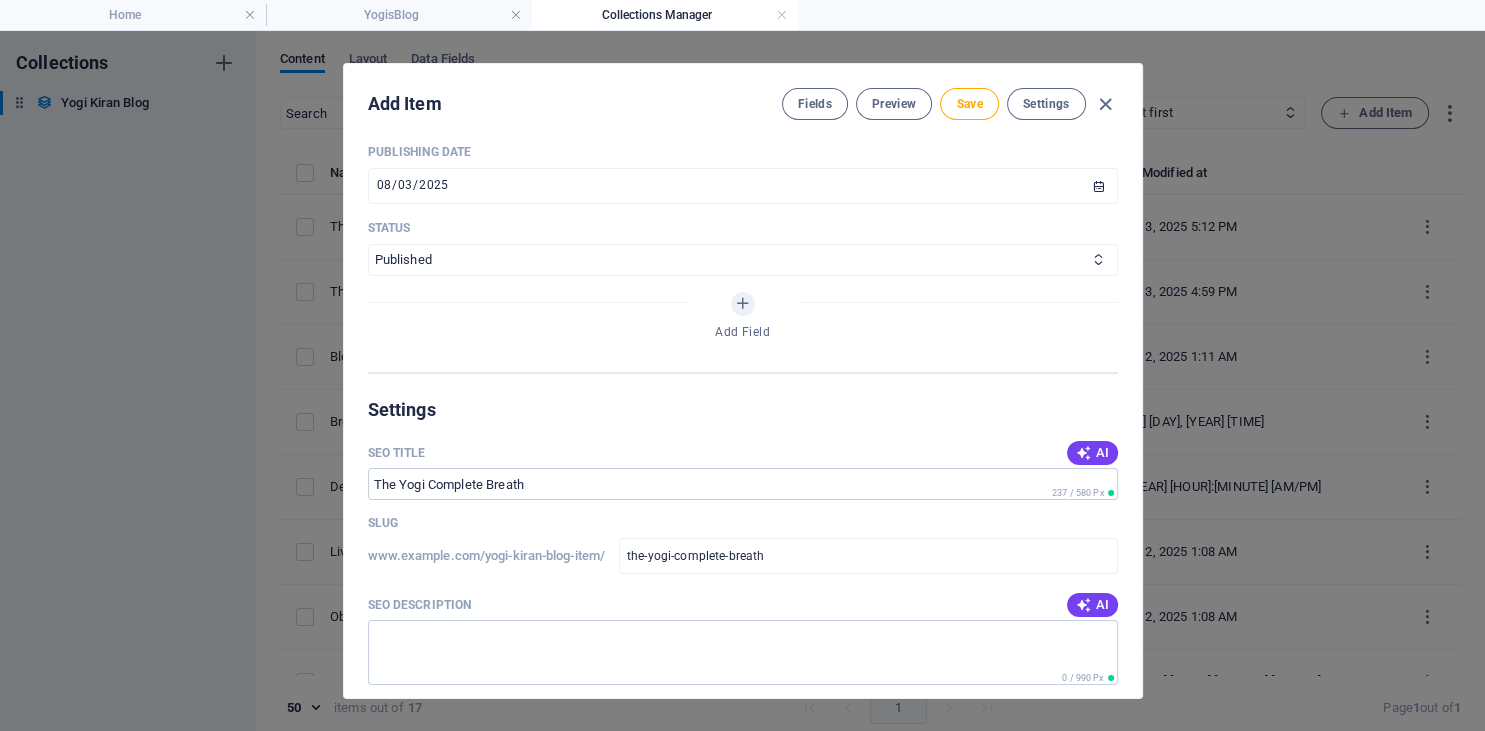 type on "Yogi Kiran" 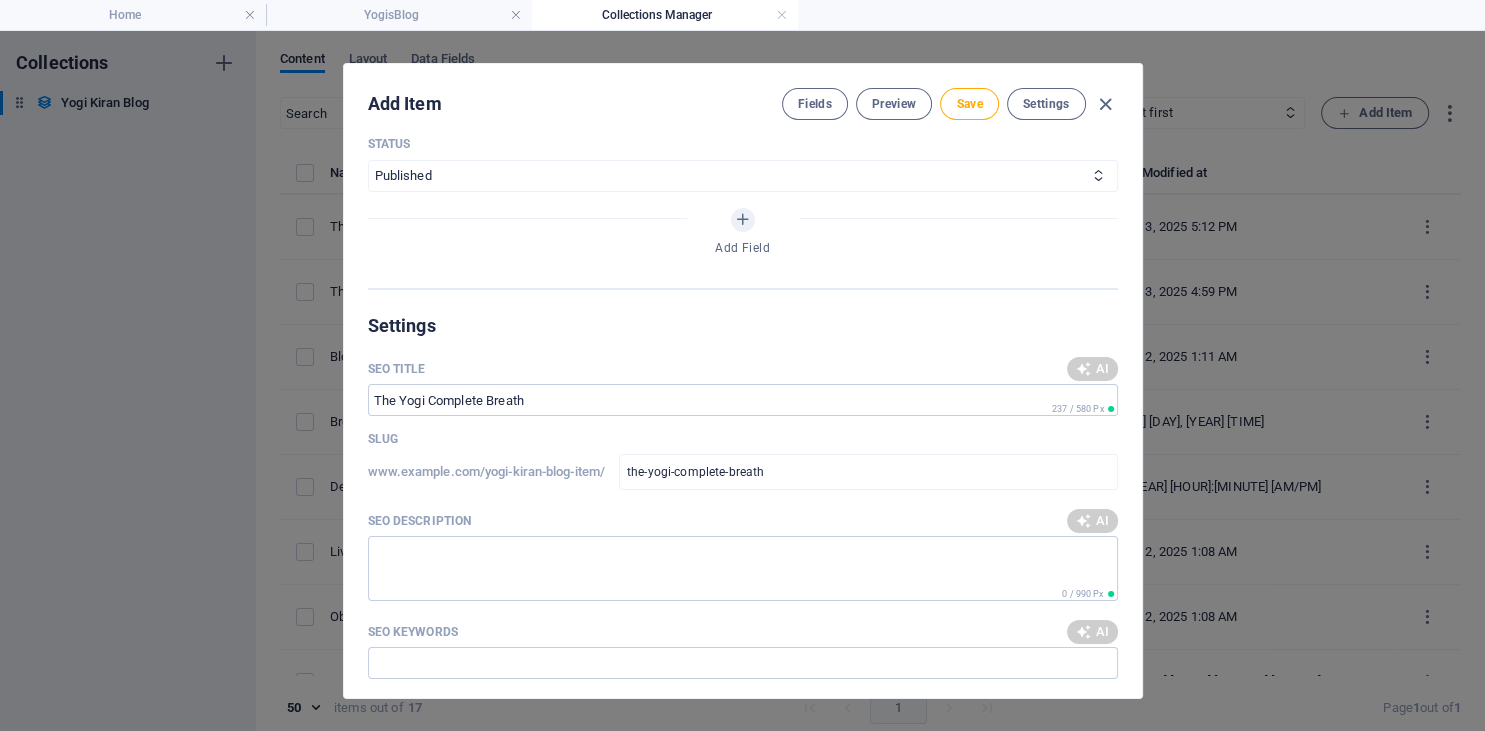 scroll, scrollTop: 1094, scrollLeft: 0, axis: vertical 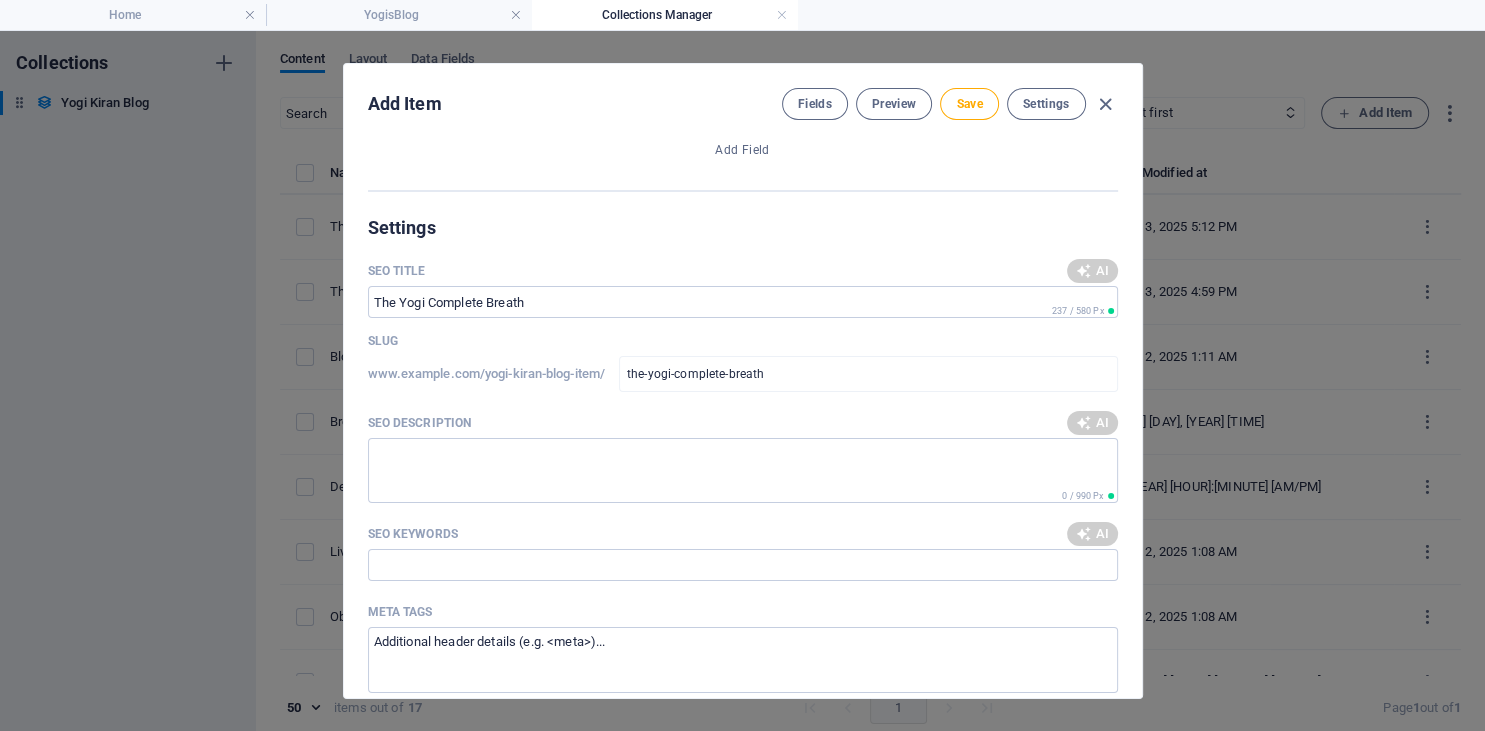 type on "Master the Yogi Complete Breath" 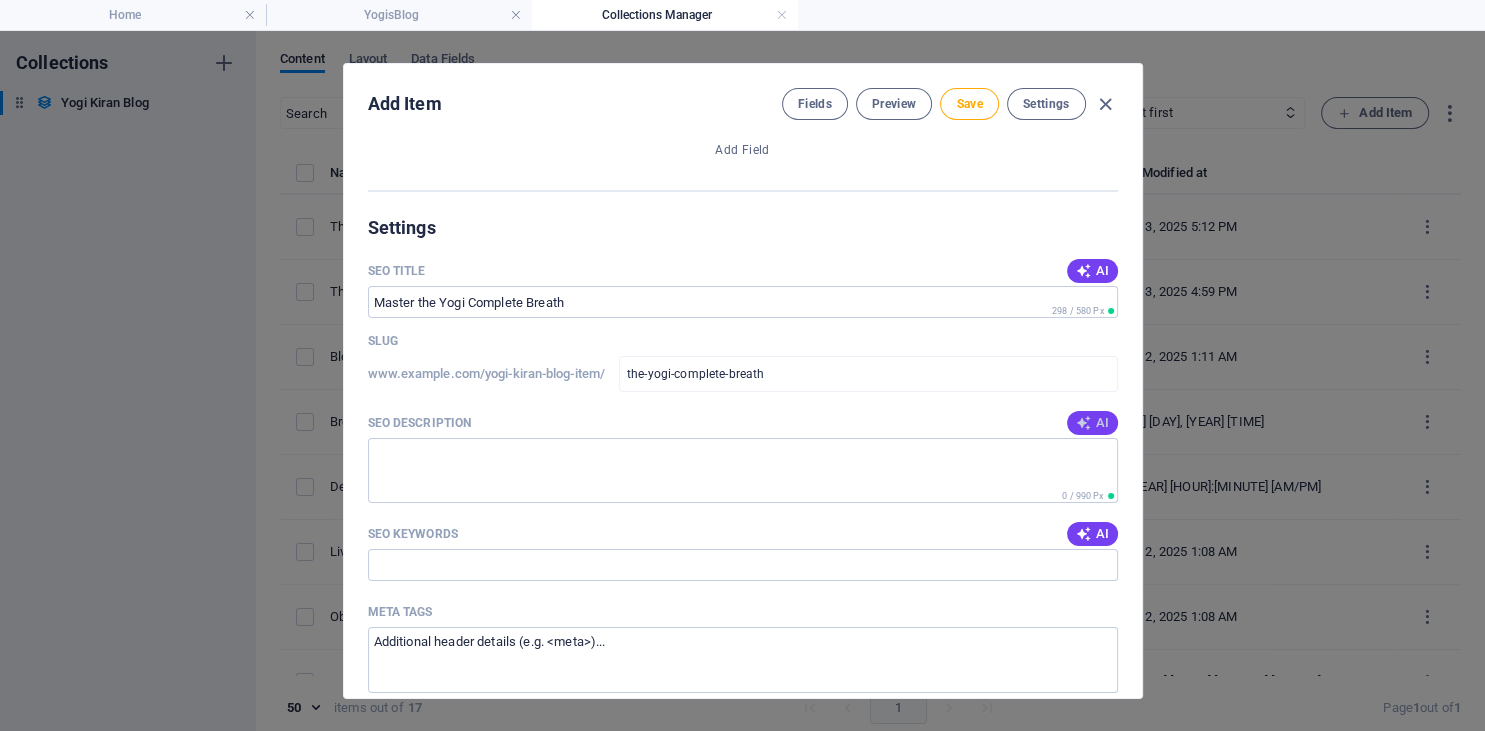 click at bounding box center (1083, 423) 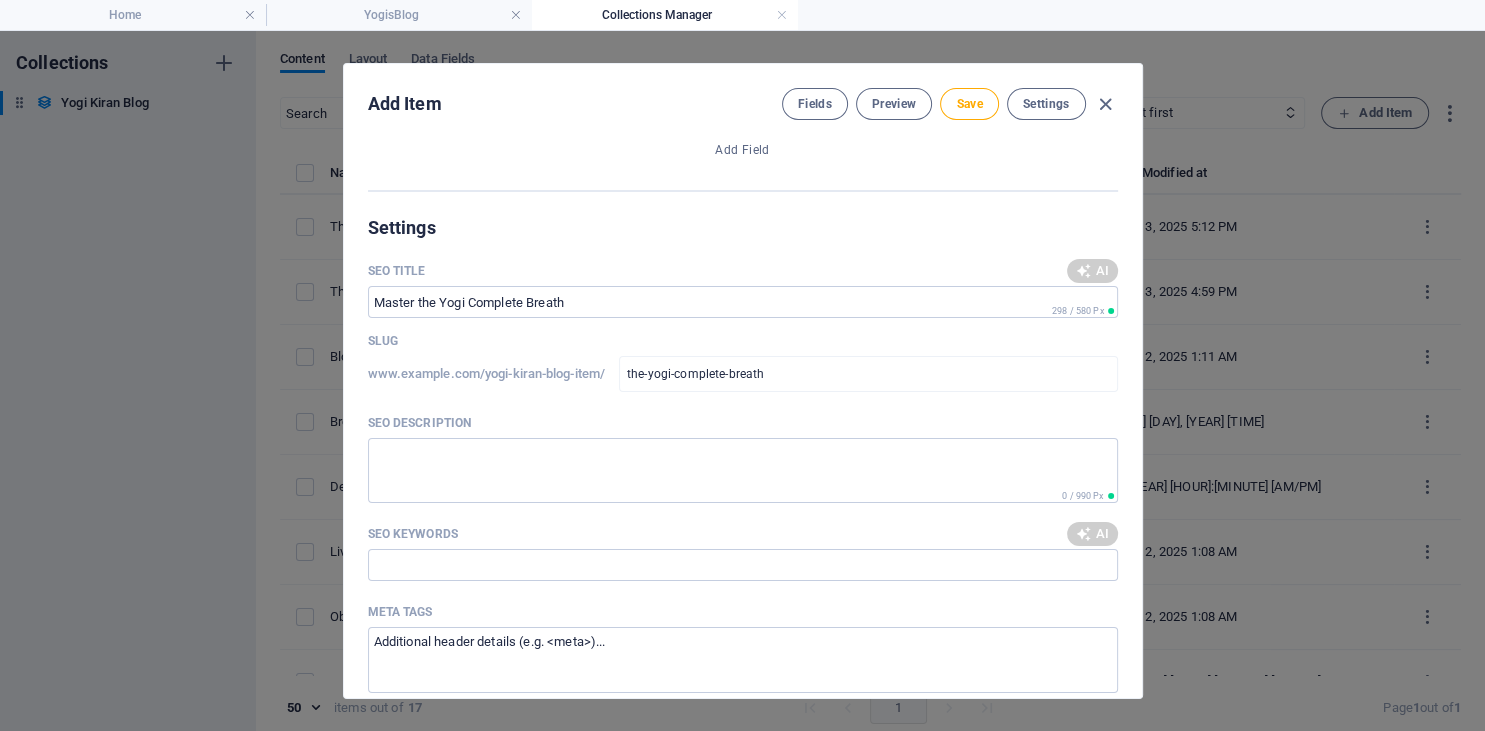 type on "Discover the Complete Breath technique, combining high chest, mid-chest, and diaphragmatic breathing for ultimate wellness." 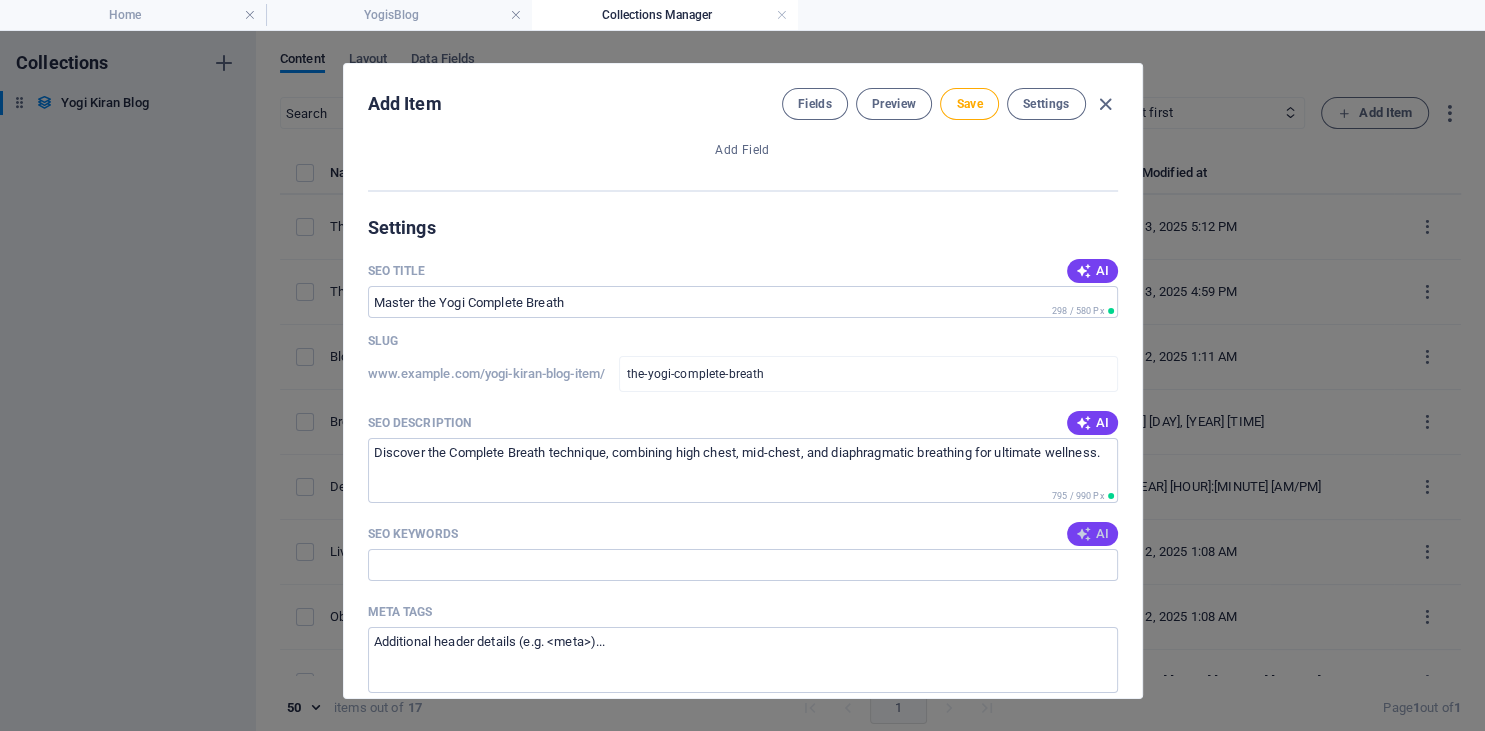 click on "AI" at bounding box center [1092, 534] 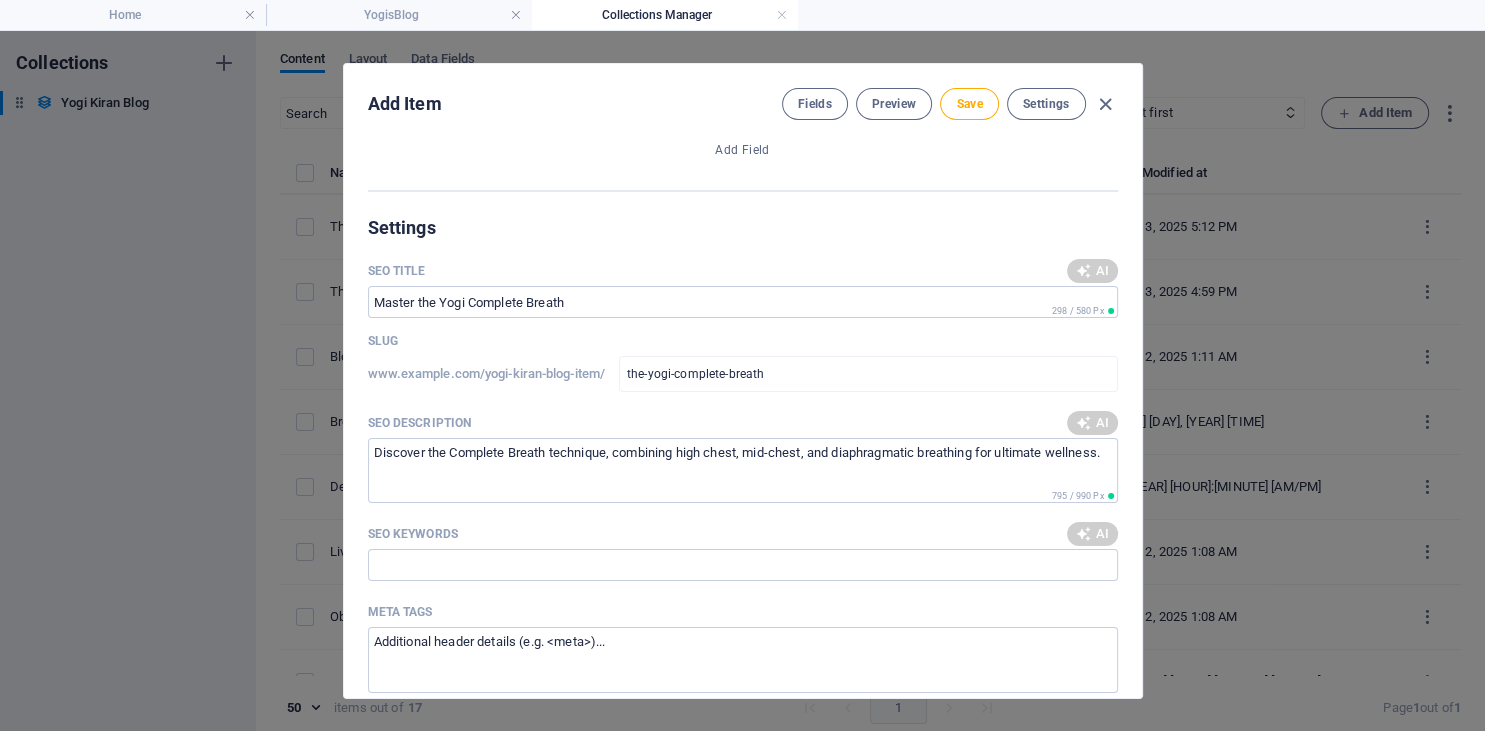 type on "complete breath, yogic breathing, diaphragmatic breathing, chest breath techniques, respiratory health, Yogi Kiran" 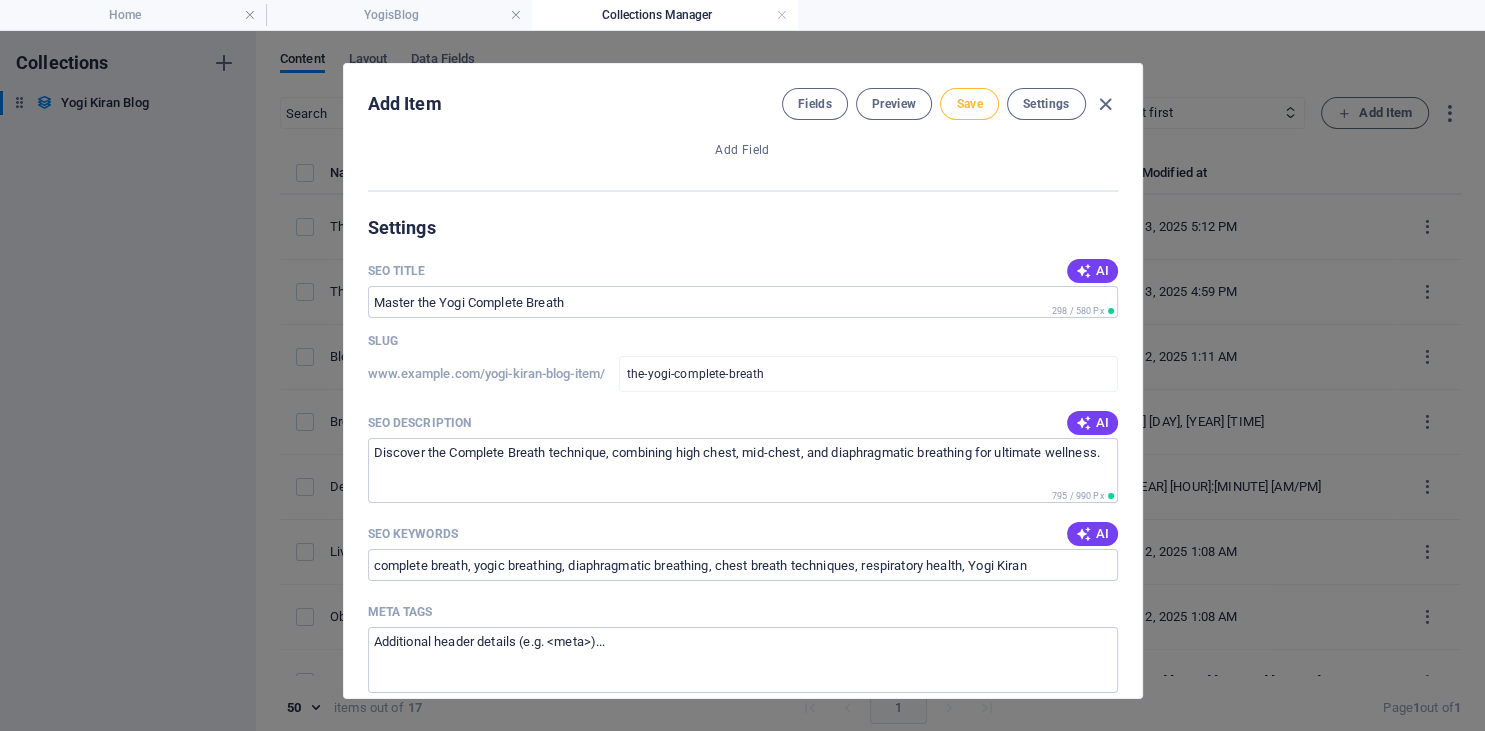 click on "Save" at bounding box center (969, 104) 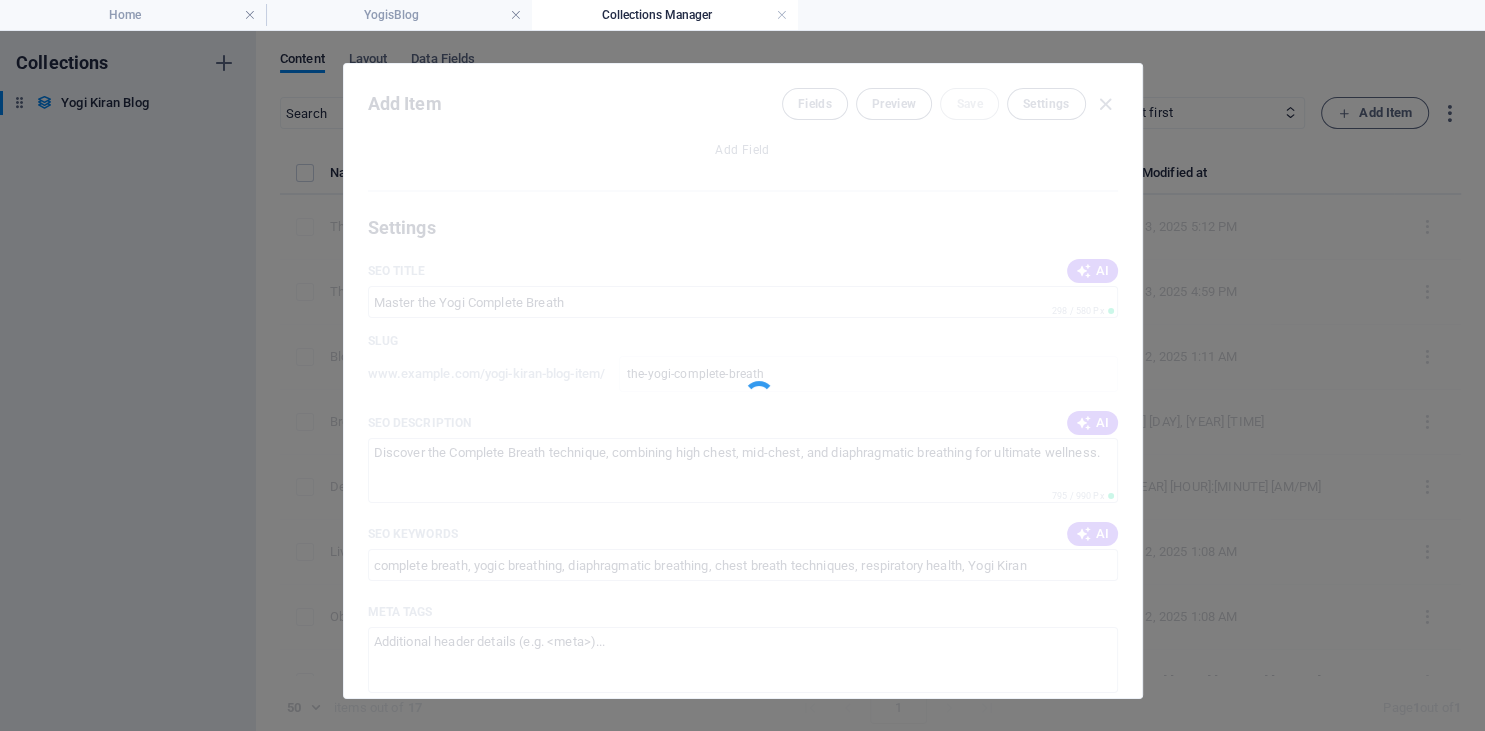 type on "the-yogi-complete-breath" 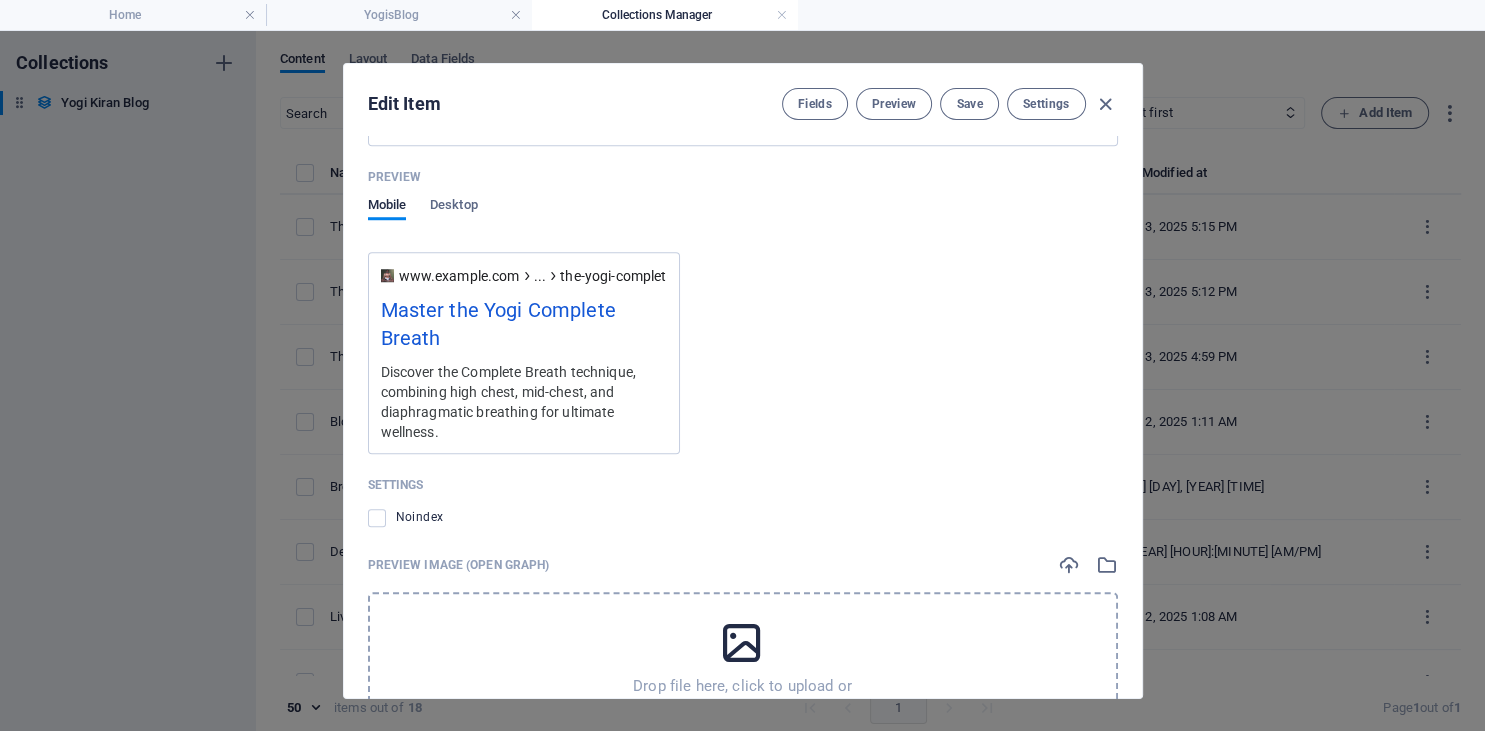 scroll, scrollTop: 1822, scrollLeft: 0, axis: vertical 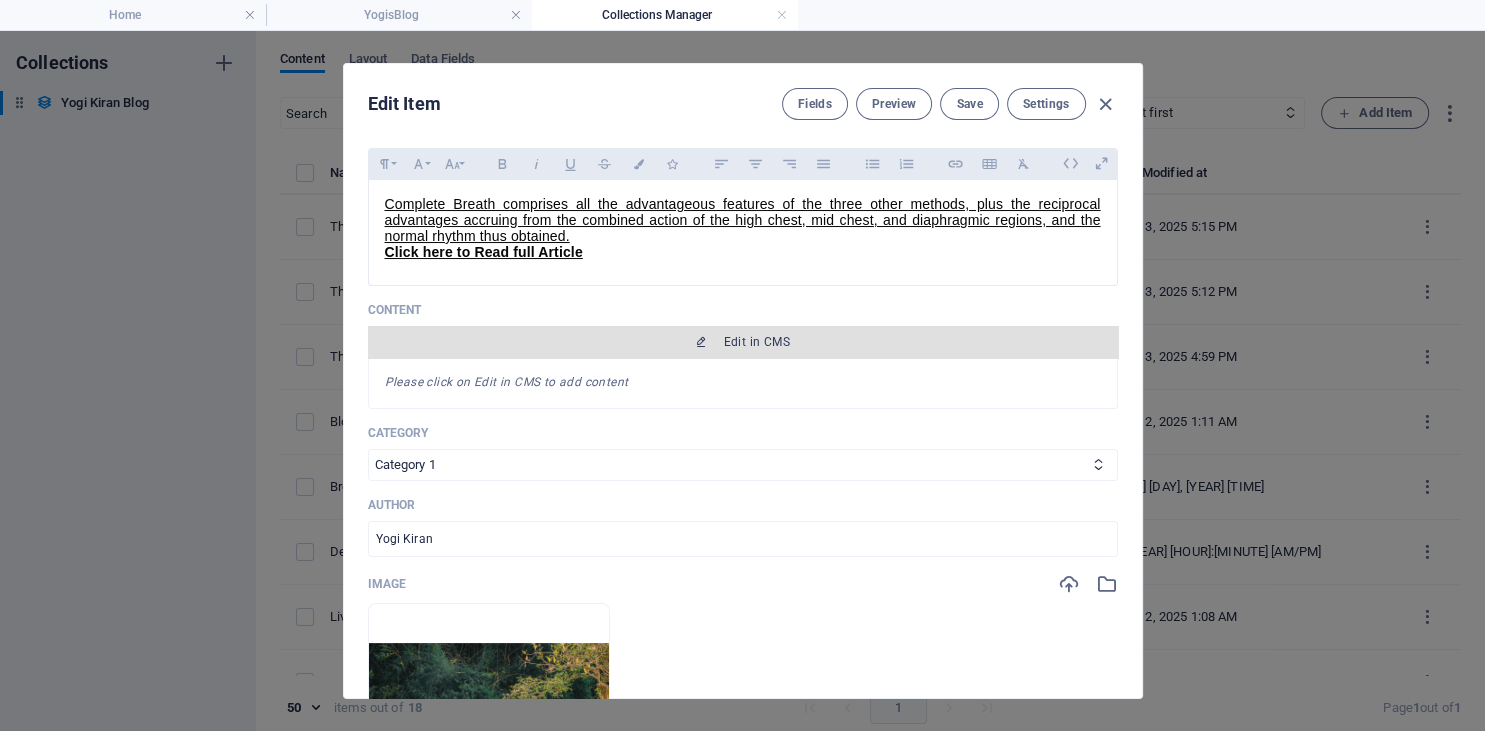 click on "Edit in CMS" at bounding box center (743, 342) 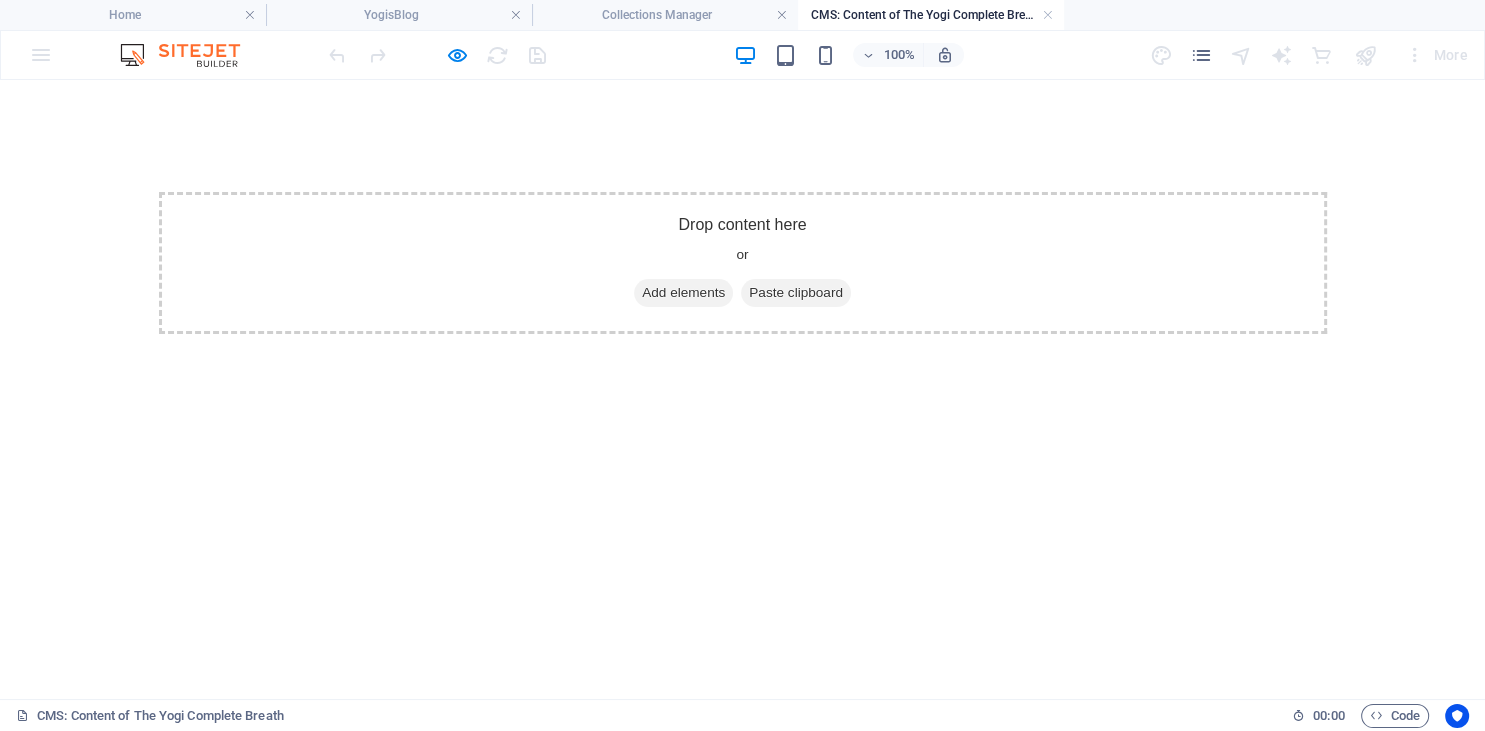scroll, scrollTop: 0, scrollLeft: 0, axis: both 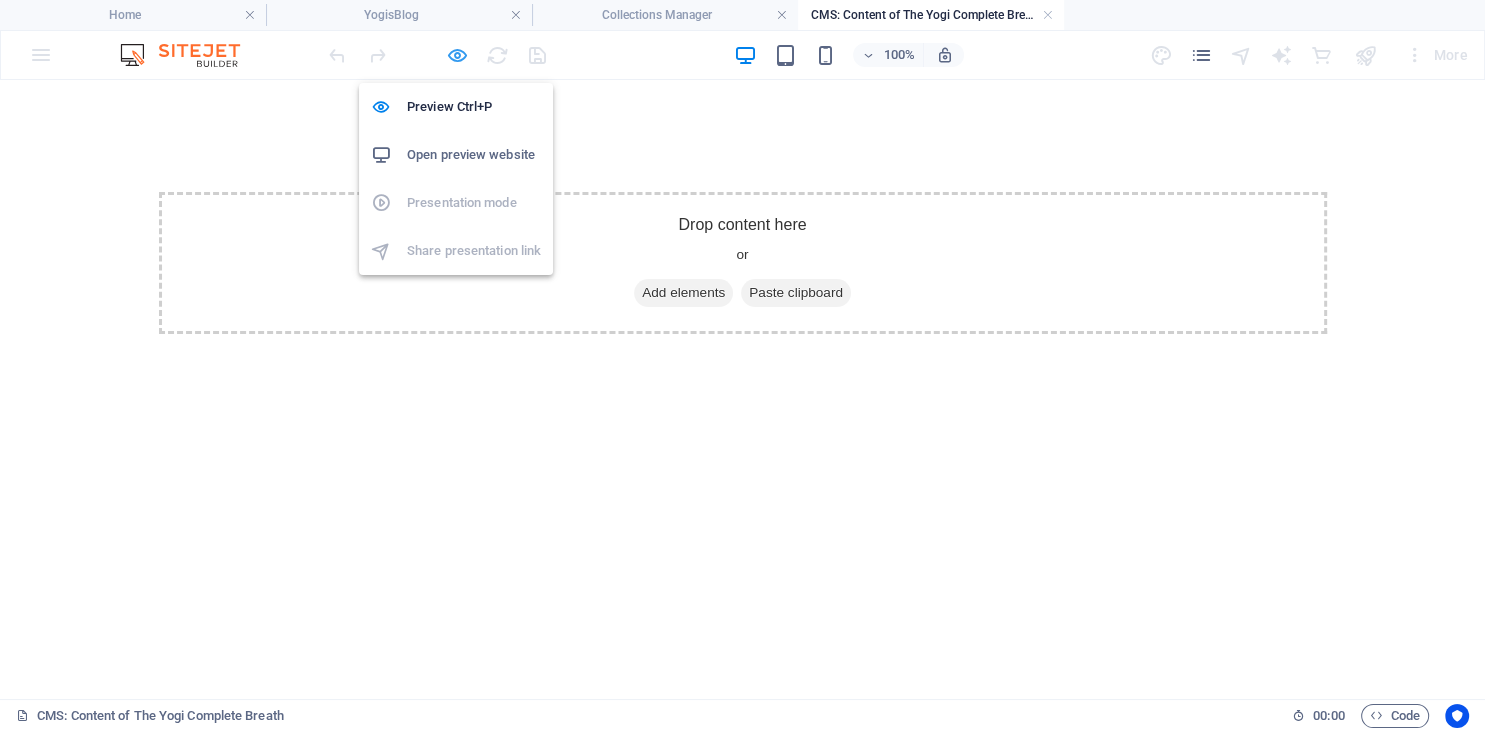 click at bounding box center (457, 55) 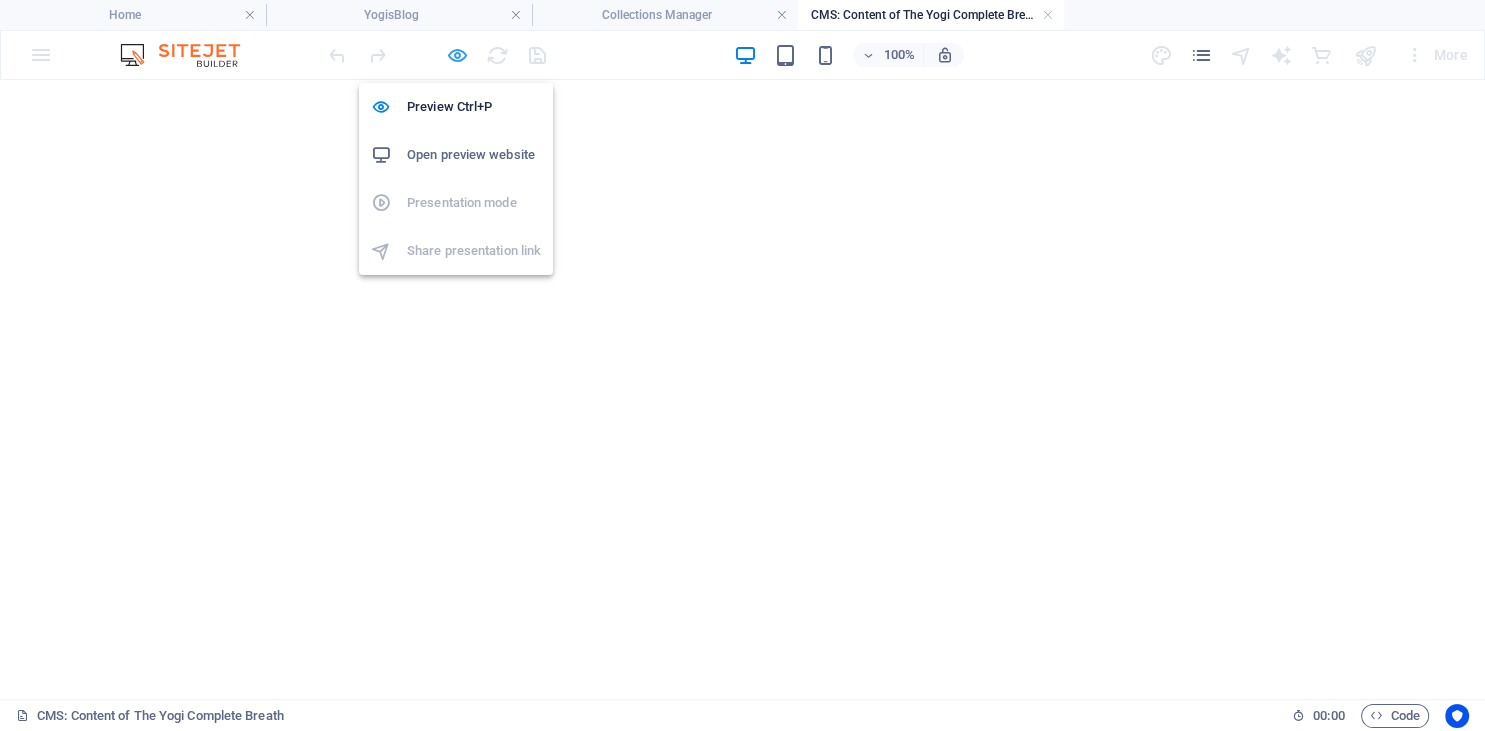 click at bounding box center [457, 55] 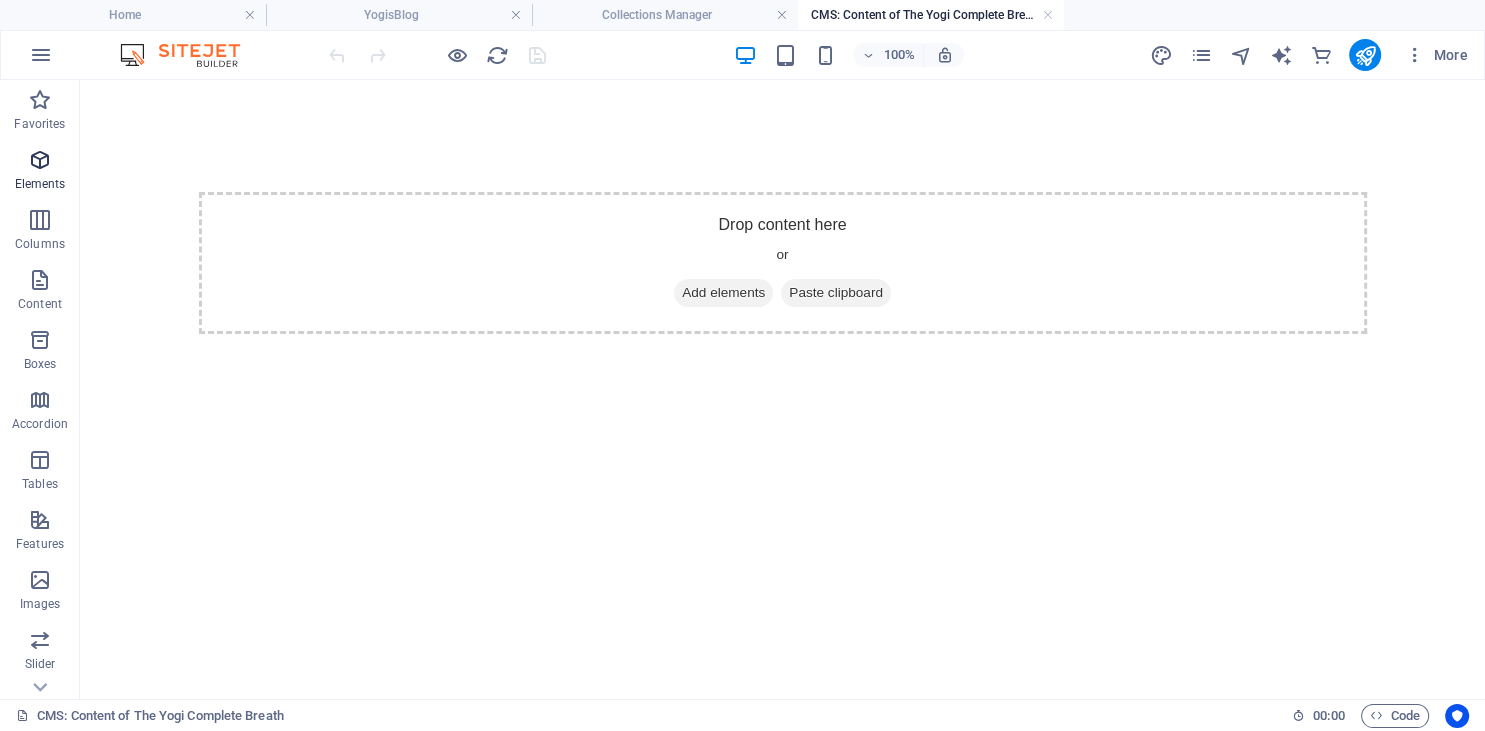 click on "Elements" at bounding box center [40, 172] 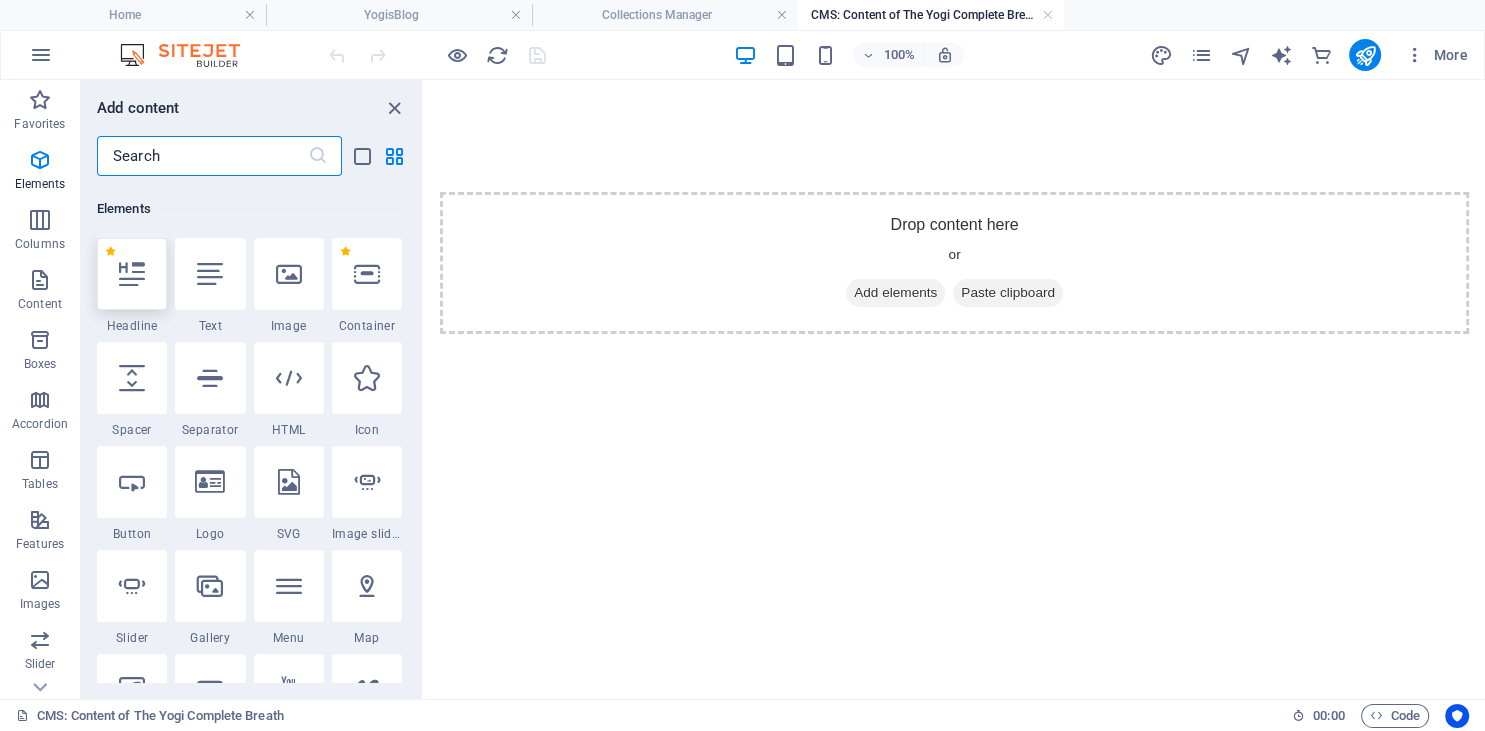 scroll, scrollTop: 212, scrollLeft: 0, axis: vertical 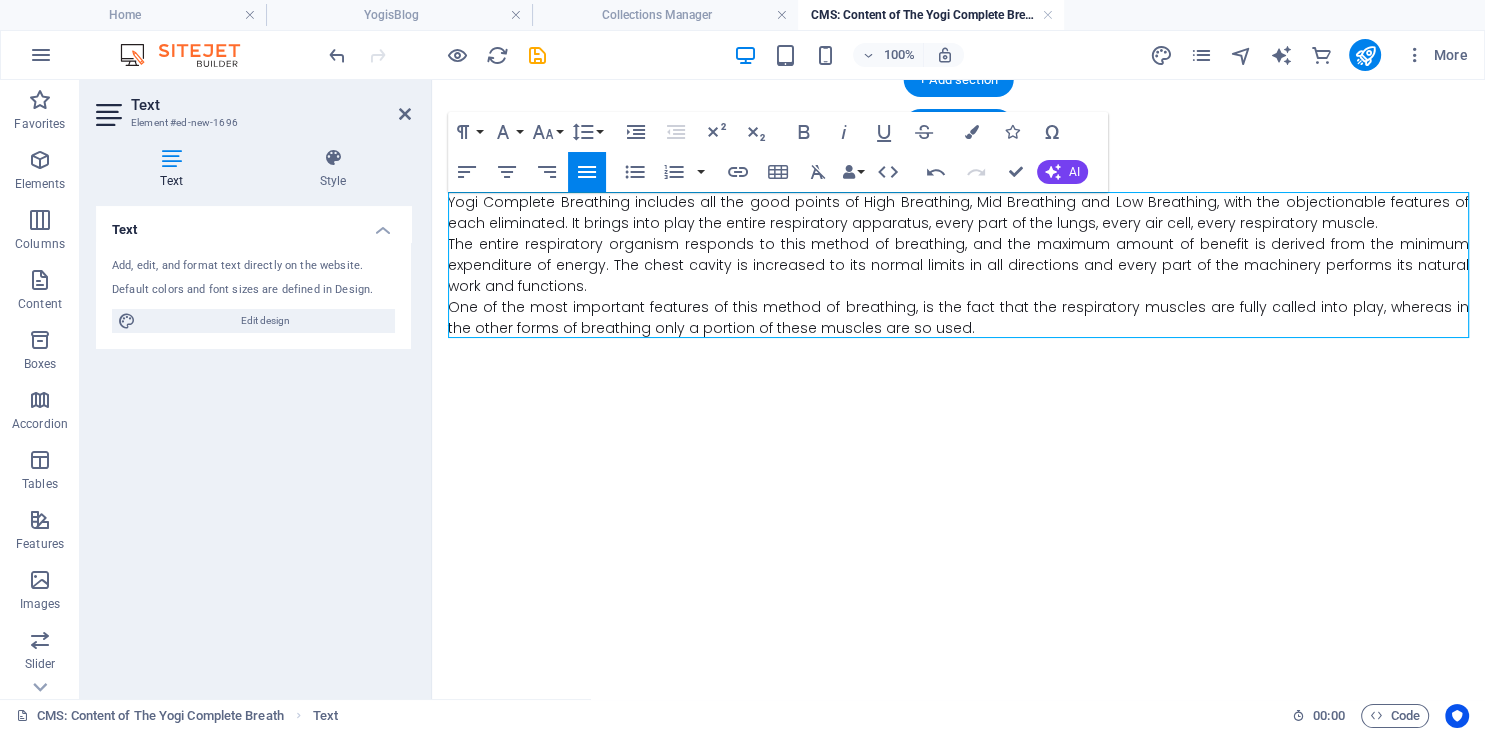 click on "Yogi Complete Breathing includes all the good points of High Breathing, Mid Breathing and Low Breathing, with the objectionable features of each eliminated. It brings into play the entire respiratory apparatus, every part of the lungs, every air cell, every respiratory muscle." at bounding box center (958, 213) 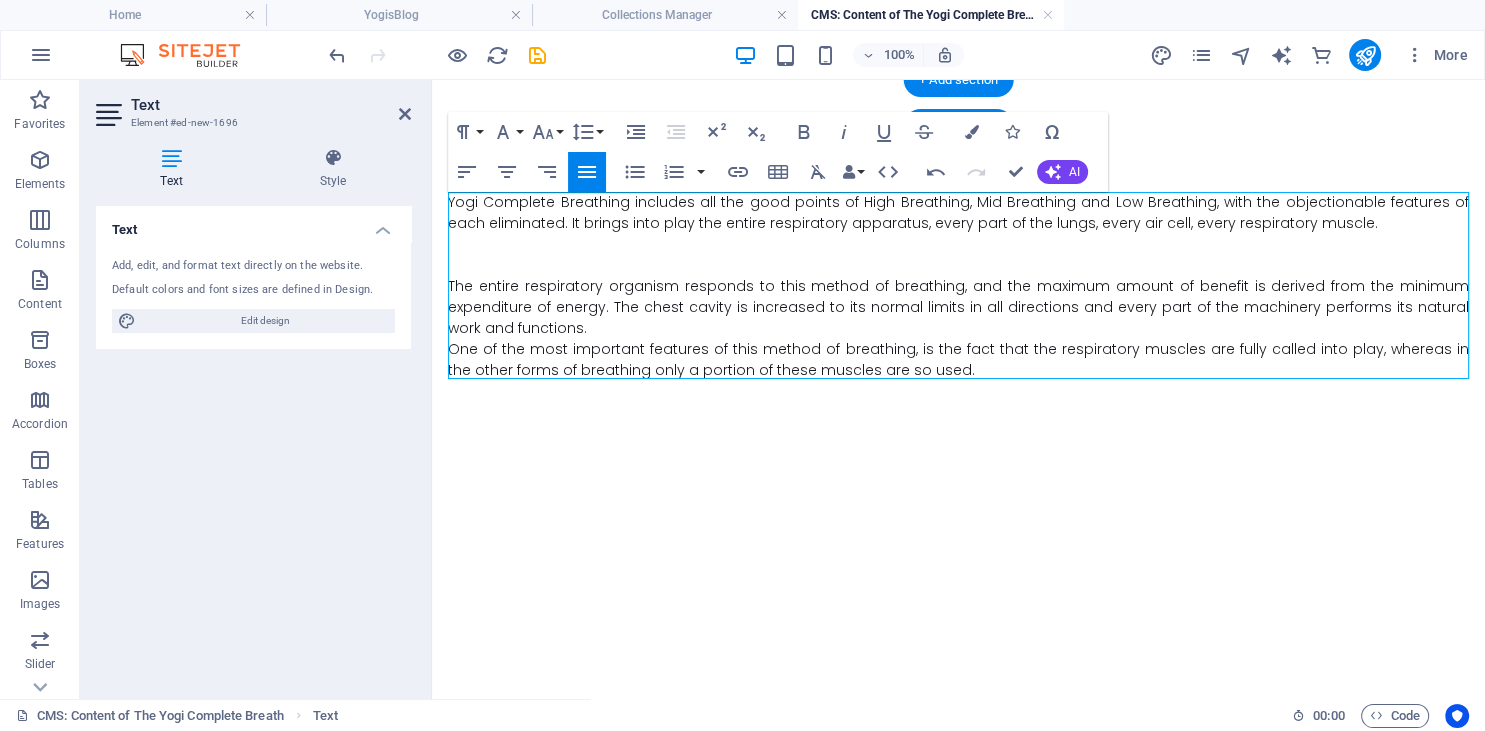 click on "The entire respiratory organism responds to this method of breathing, and the maximum amount of benefit is derived from the minimum expenditure of energy. The chest cavity is increased to its normal limits in all directions and every part of the machinery performs its natural work and functions." at bounding box center [958, 307] 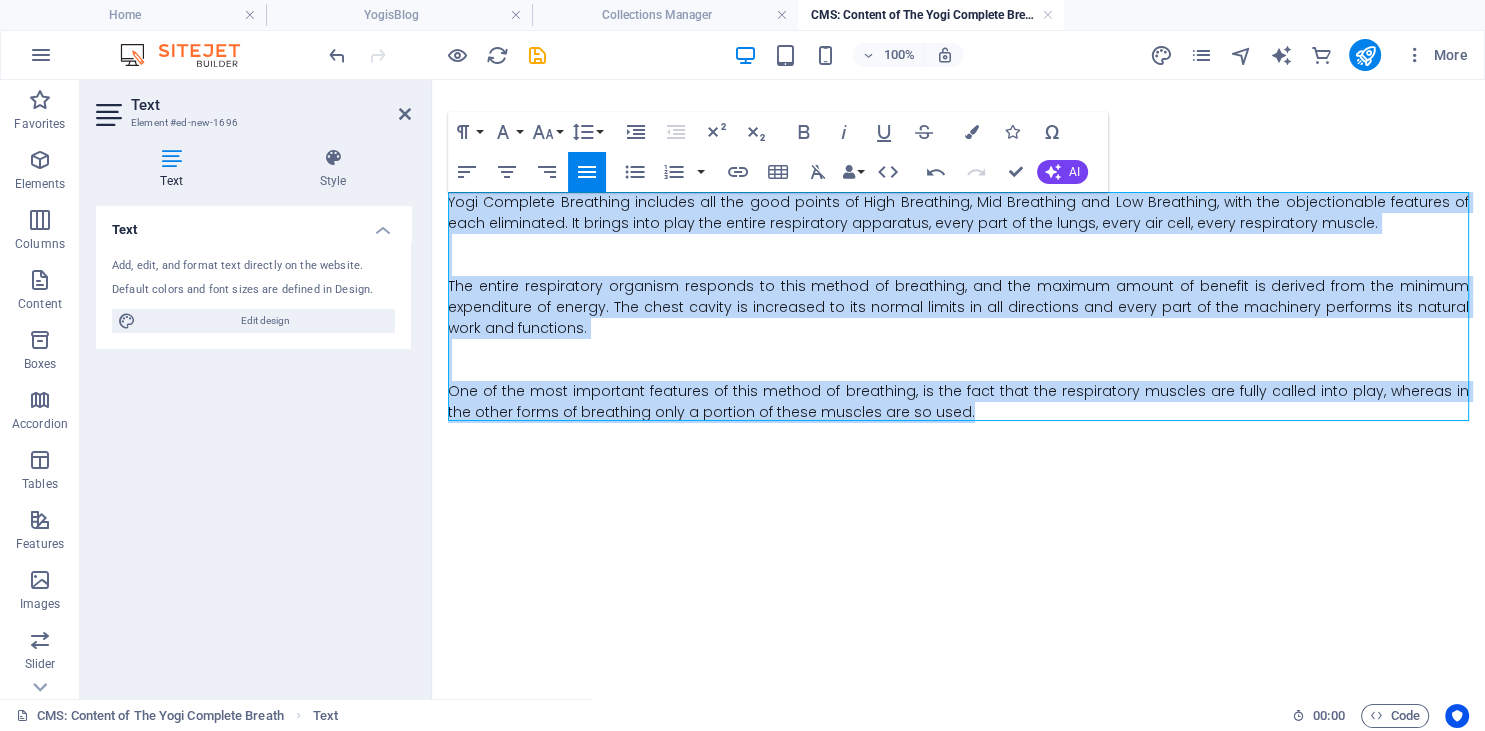 drag, startPoint x: 936, startPoint y: 411, endPoint x: 426, endPoint y: 202, distance: 551.1633 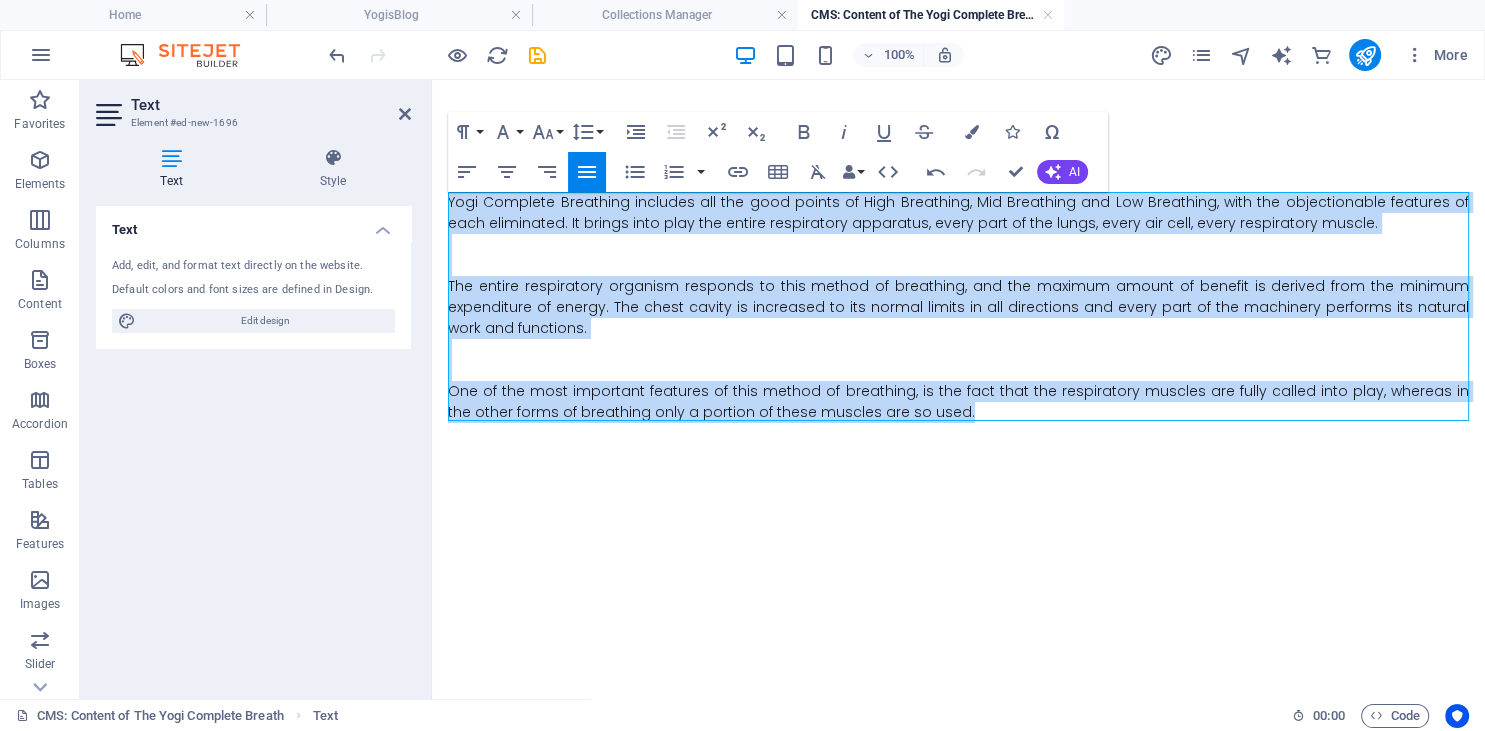 click on "Skip to main content
Yogi Complete Breathing includes all the good points of High Breathing, Mid Breathing and Low Breathing, with the objectionable features of each eliminated. It brings into play the entire respiratory apparatus, every part of the lungs, every air cell, every respiratory muscle. The entire respiratory organism responds to this method of breathing, and the maximum amount of benefit is derived from the minimum expenditure of energy. The chest cavity is increased to its normal limits in all directions and every part of the machinery performs its natural work and functions. One of the most important features of this method of breathing, is the fact that the respiratory muscles are fully called into play, whereas in the other forms of breathing only a portion of these muscles are so used." at bounding box center [958, 307] 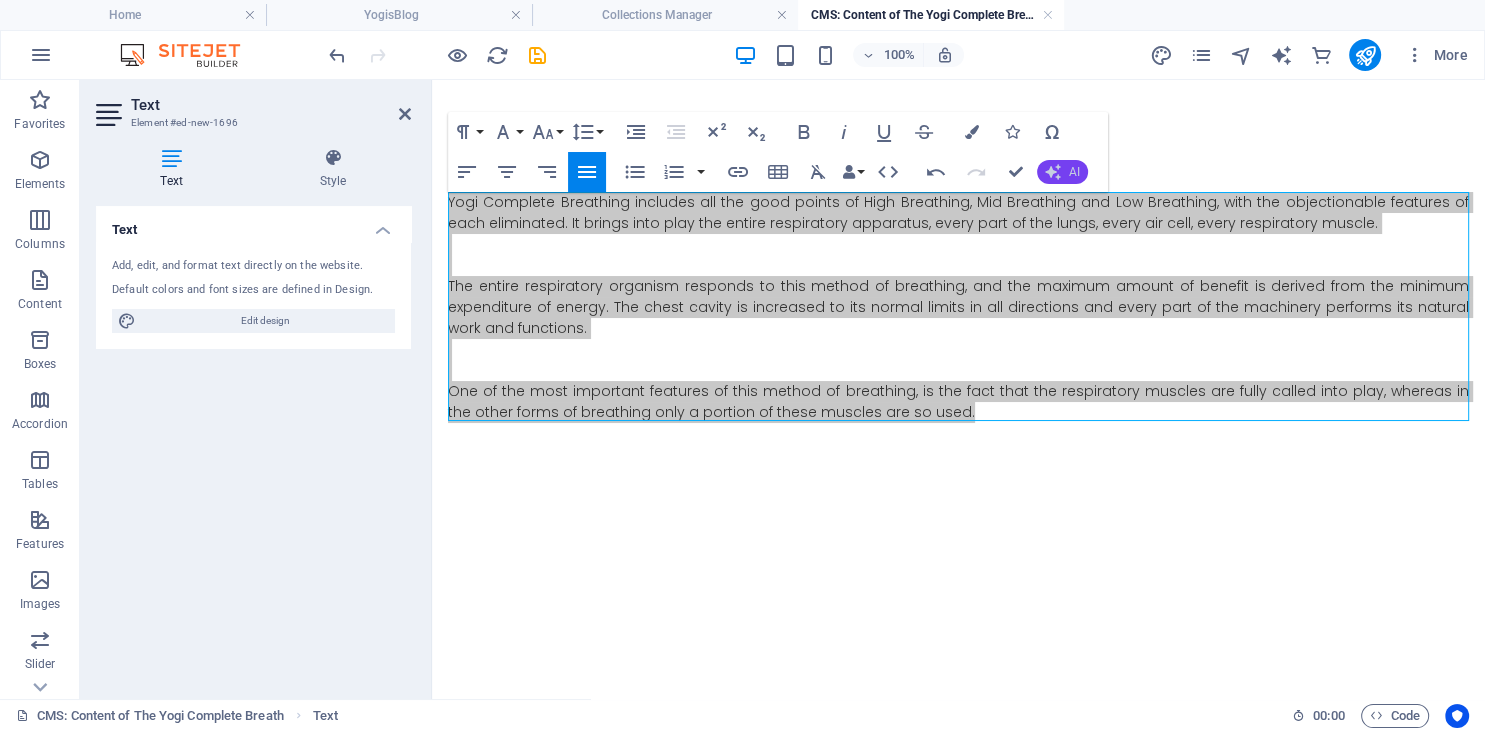 click 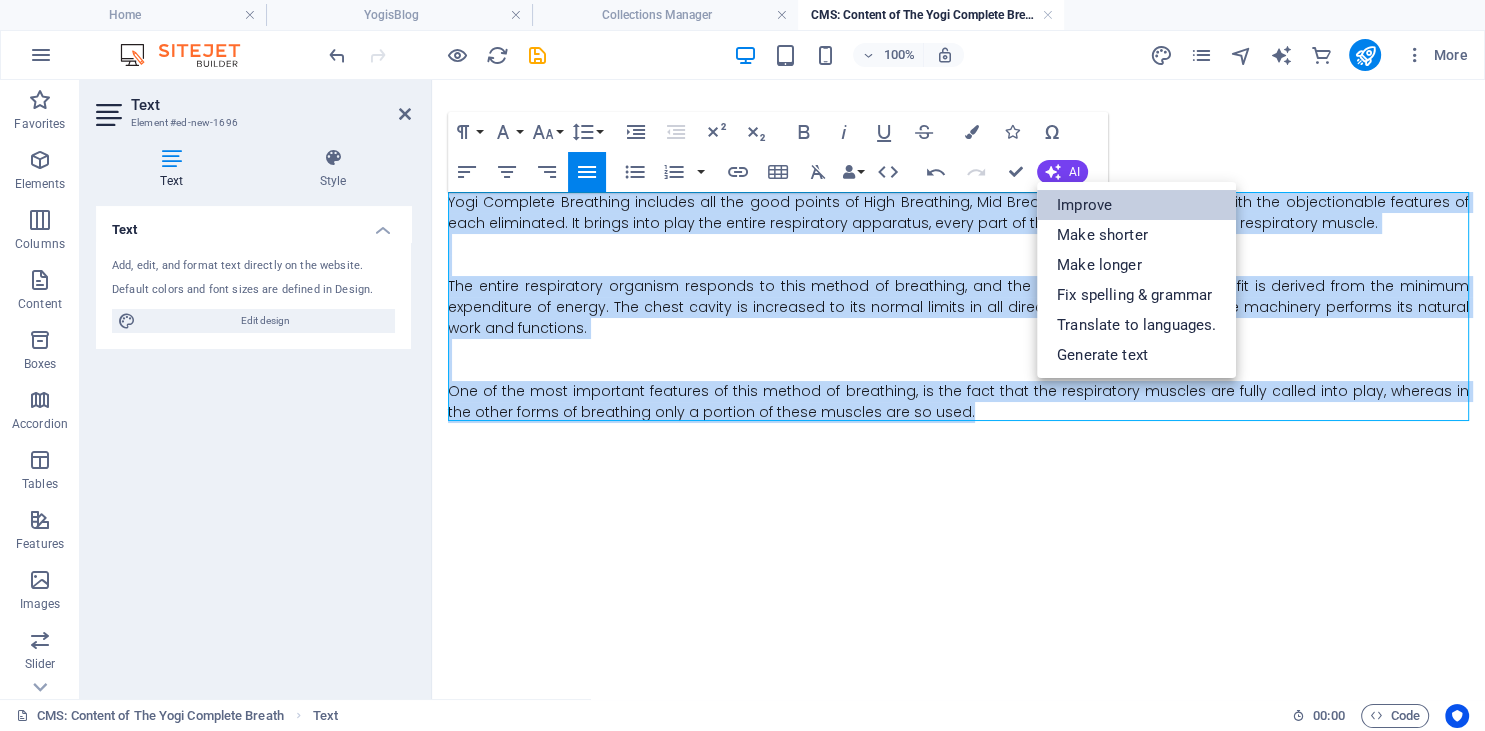 click on "Improve" at bounding box center (1136, 205) 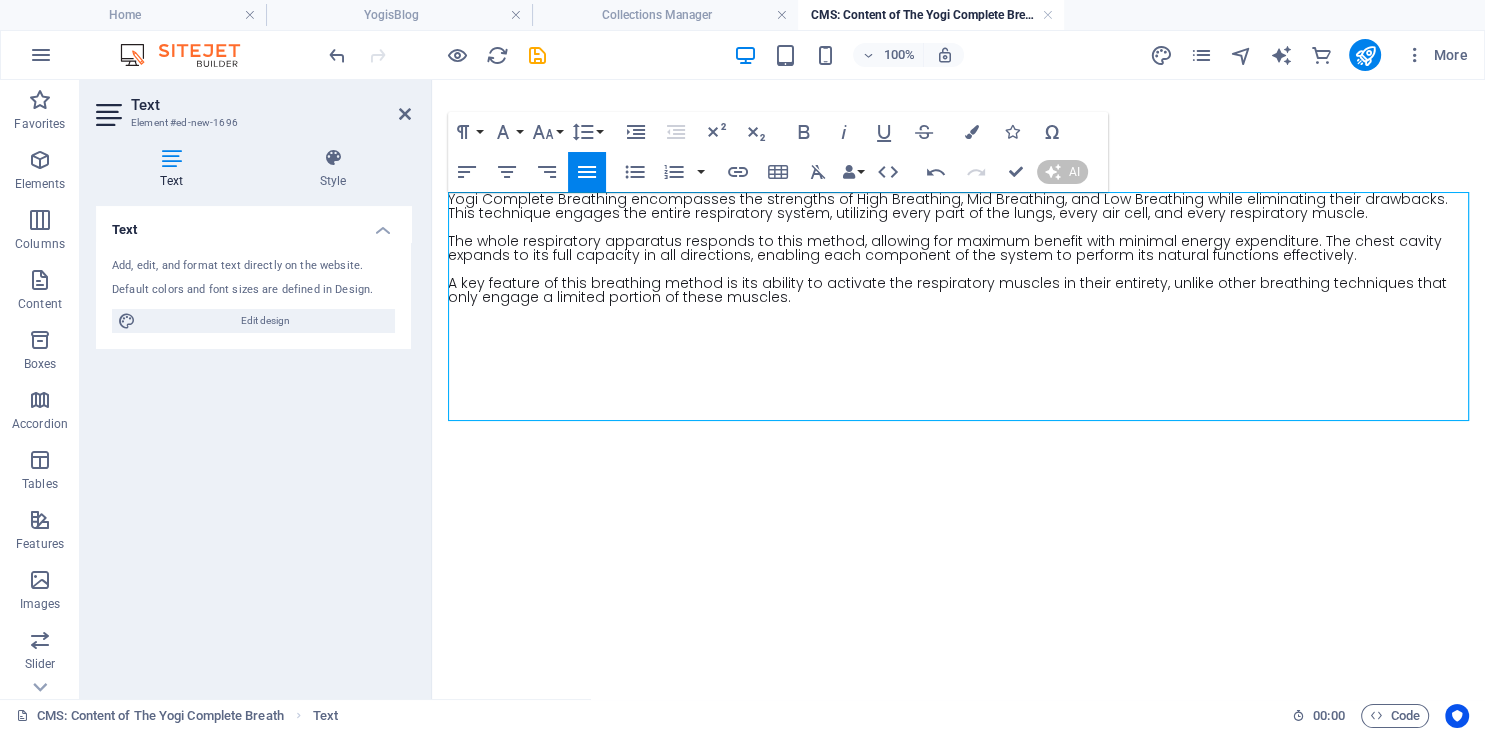 type 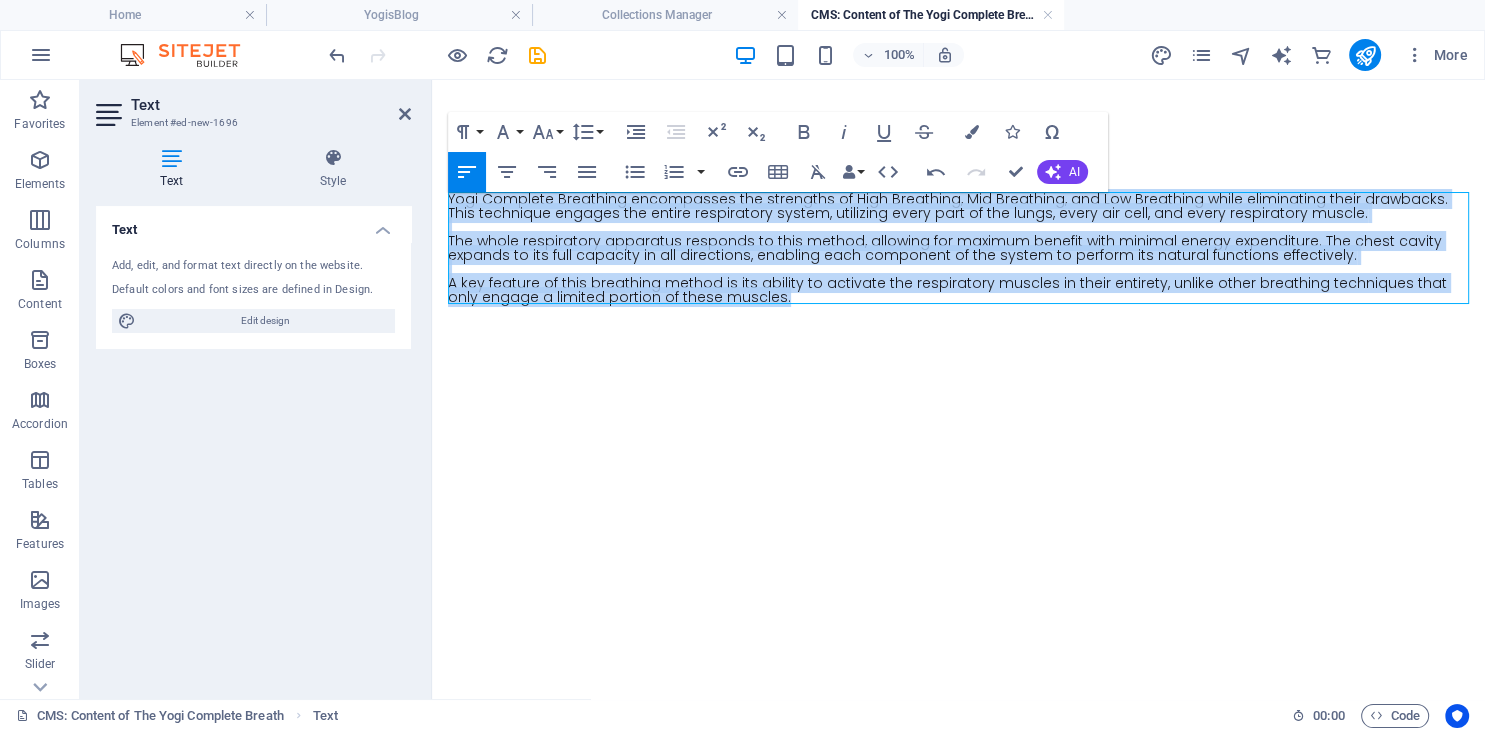 drag, startPoint x: 762, startPoint y: 297, endPoint x: 377, endPoint y: 186, distance: 400.68192 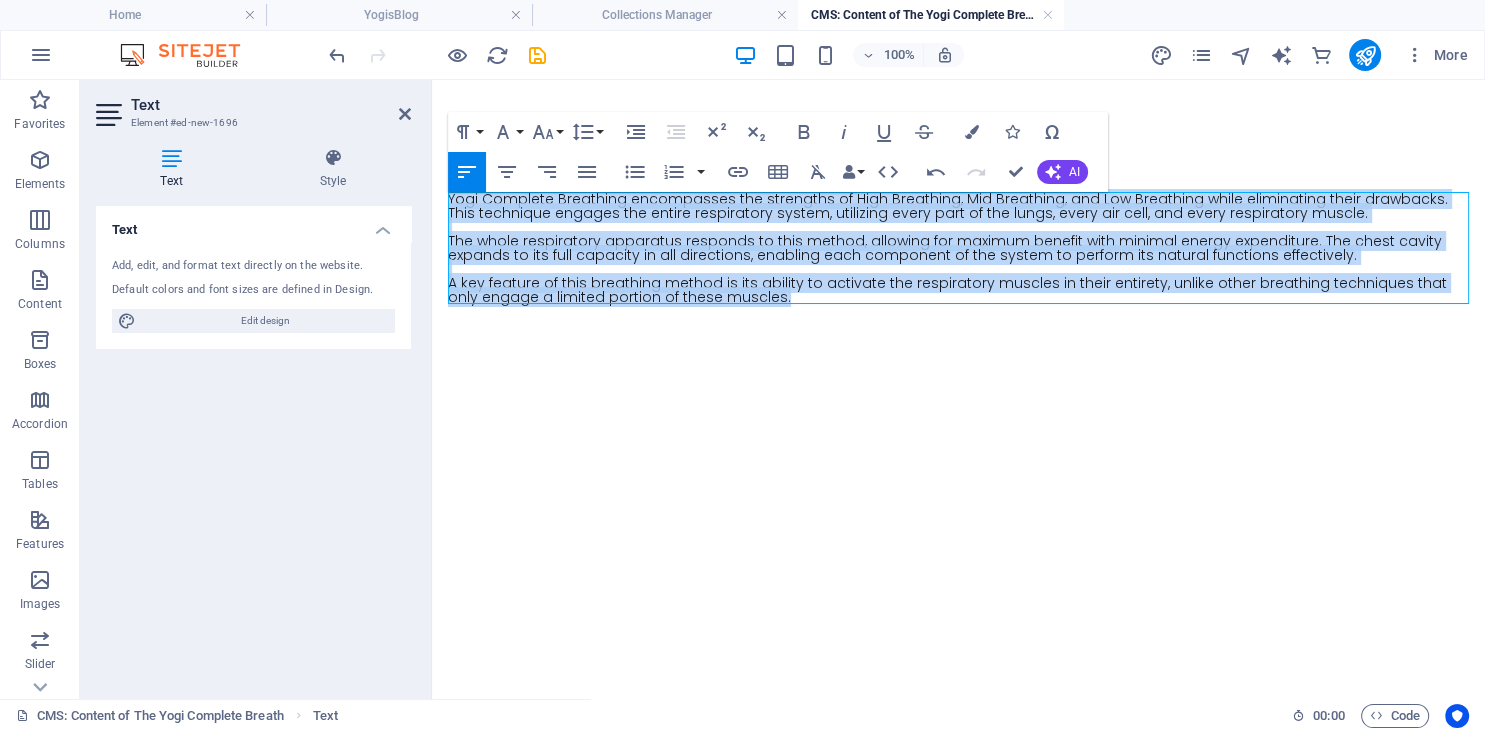 click on "Skip to main content
Yogi Complete Breathing encompasses the strengths of High Breathing, Mid Breathing, and Low Breathing while eliminating their drawbacks. This technique engages the entire respiratory system, utilizing every part of the lungs, every air cell, and every respiratory muscle. The whole respiratory apparatus responds to this method, allowing for maximum benefit with minimal energy expenditure. The chest cavity expands to its full capacity in all directions, enabling each component of the system to perform its natural functions effectively. A key feature of this breathing method is its ability to activate the respiratory muscles in their entirety, unlike other breathing techniques that only engage a limited portion of these muscles." at bounding box center (958, 248) 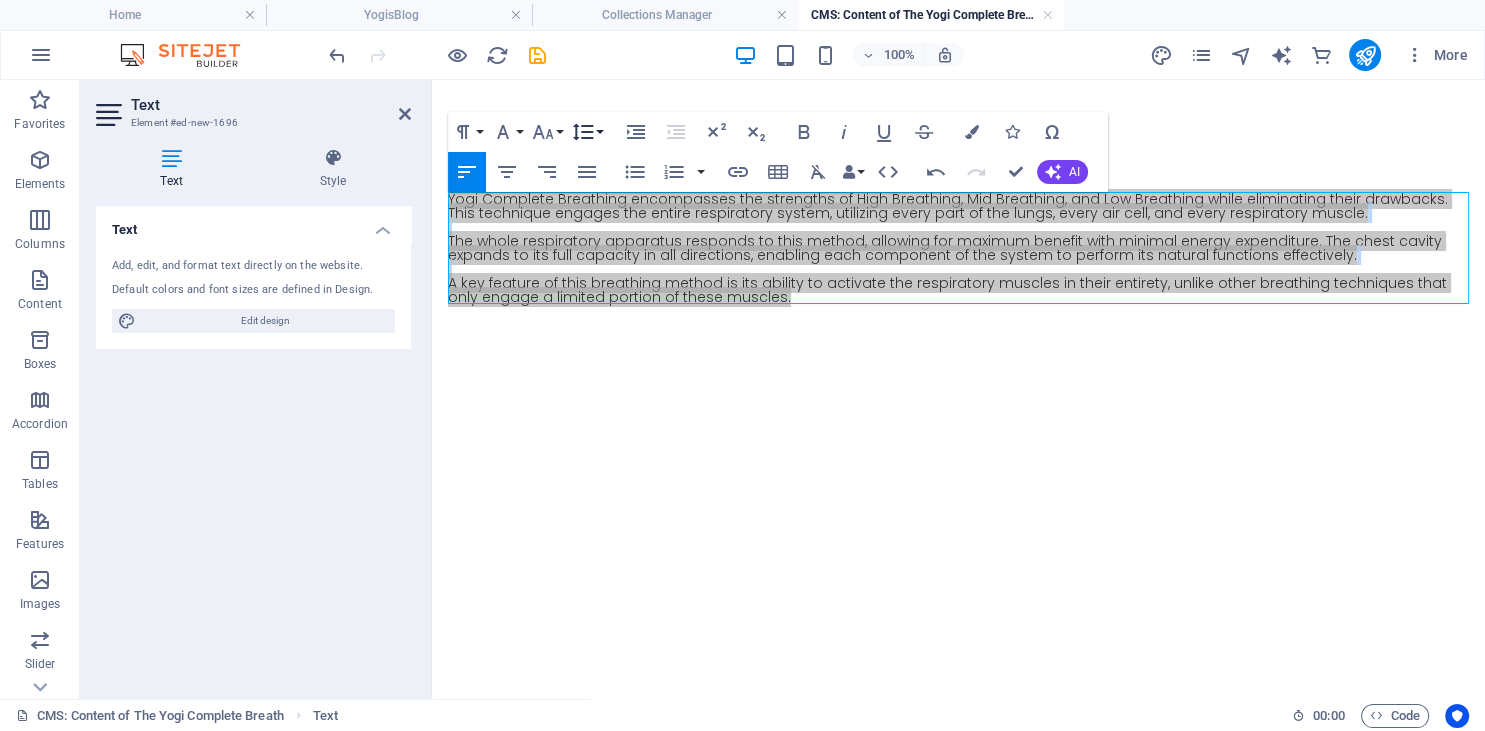 click 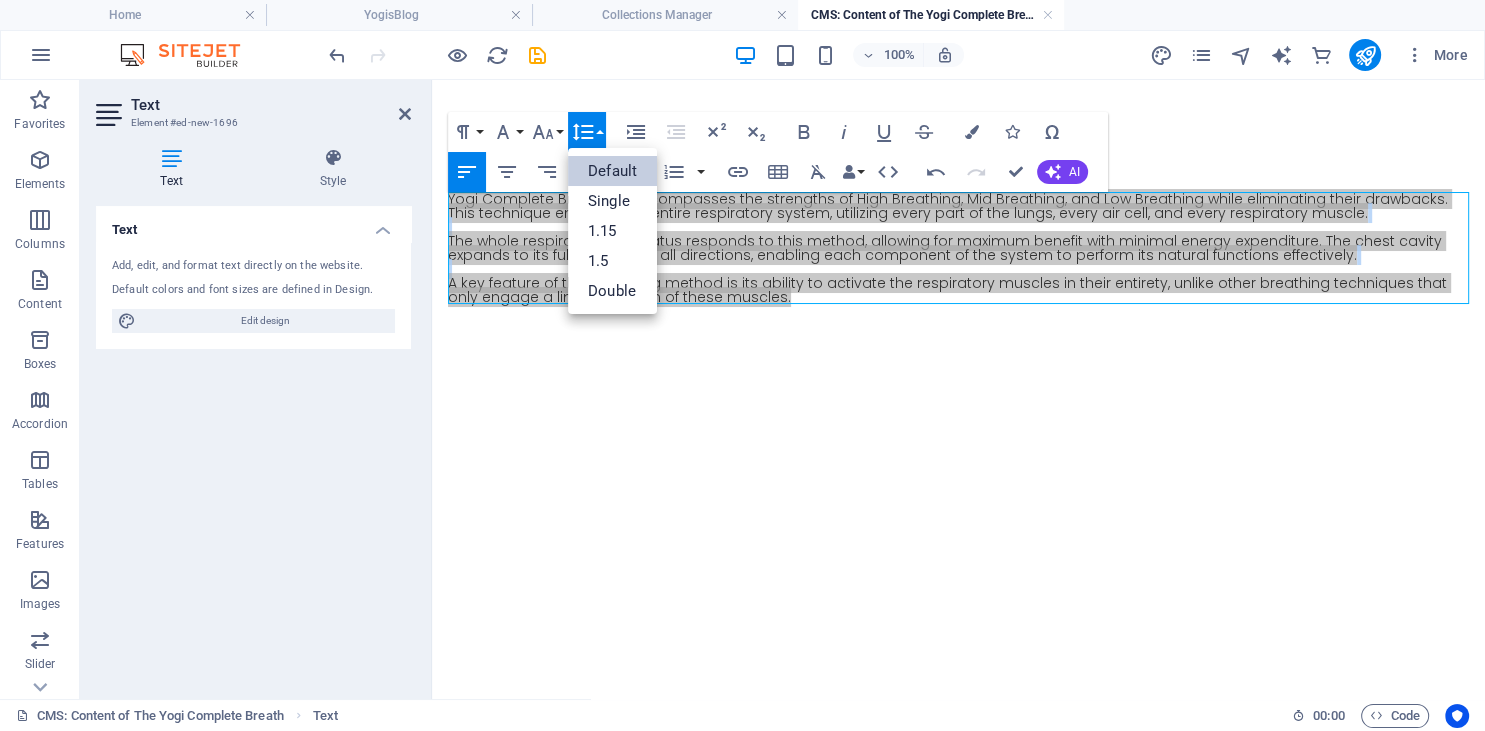 scroll, scrollTop: 0, scrollLeft: 0, axis: both 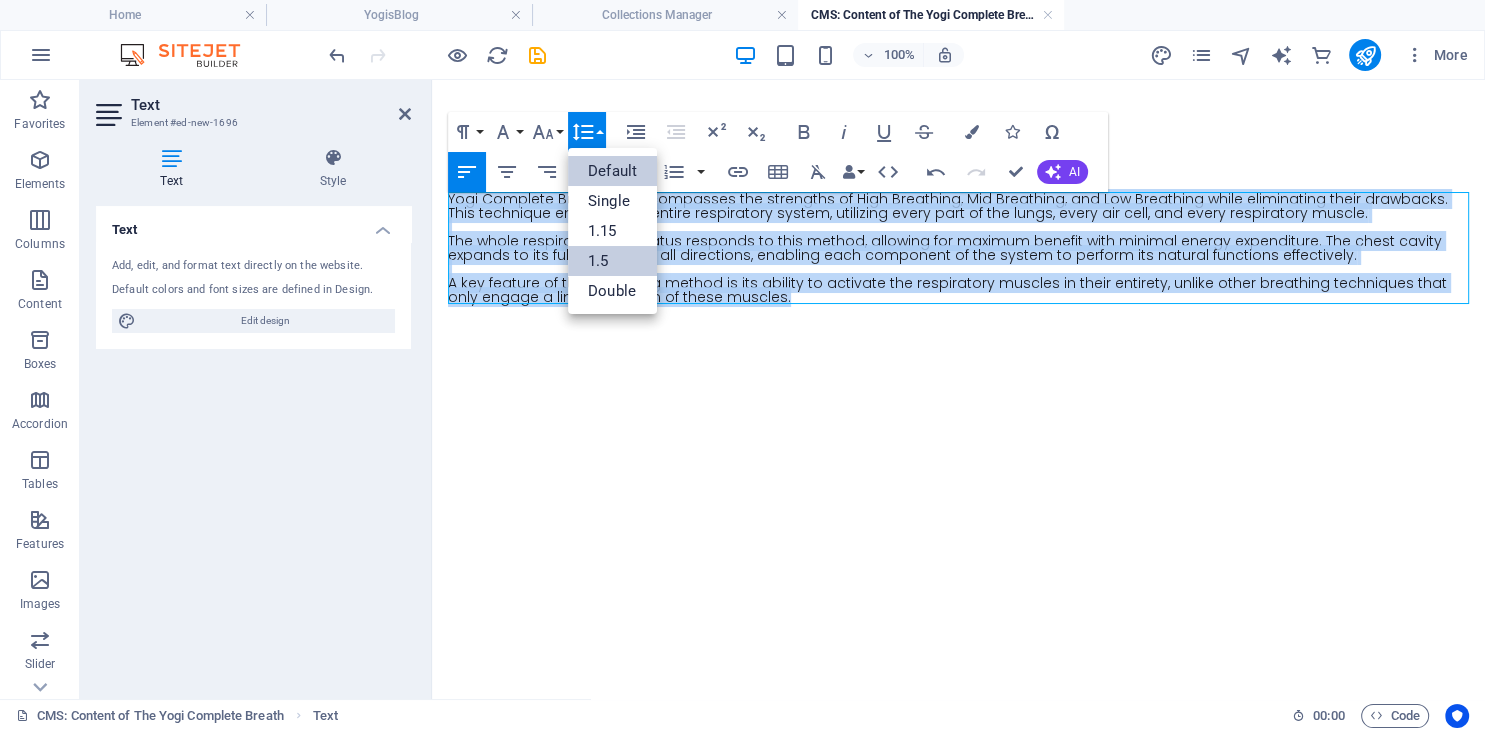 click on "1.5" at bounding box center [612, 261] 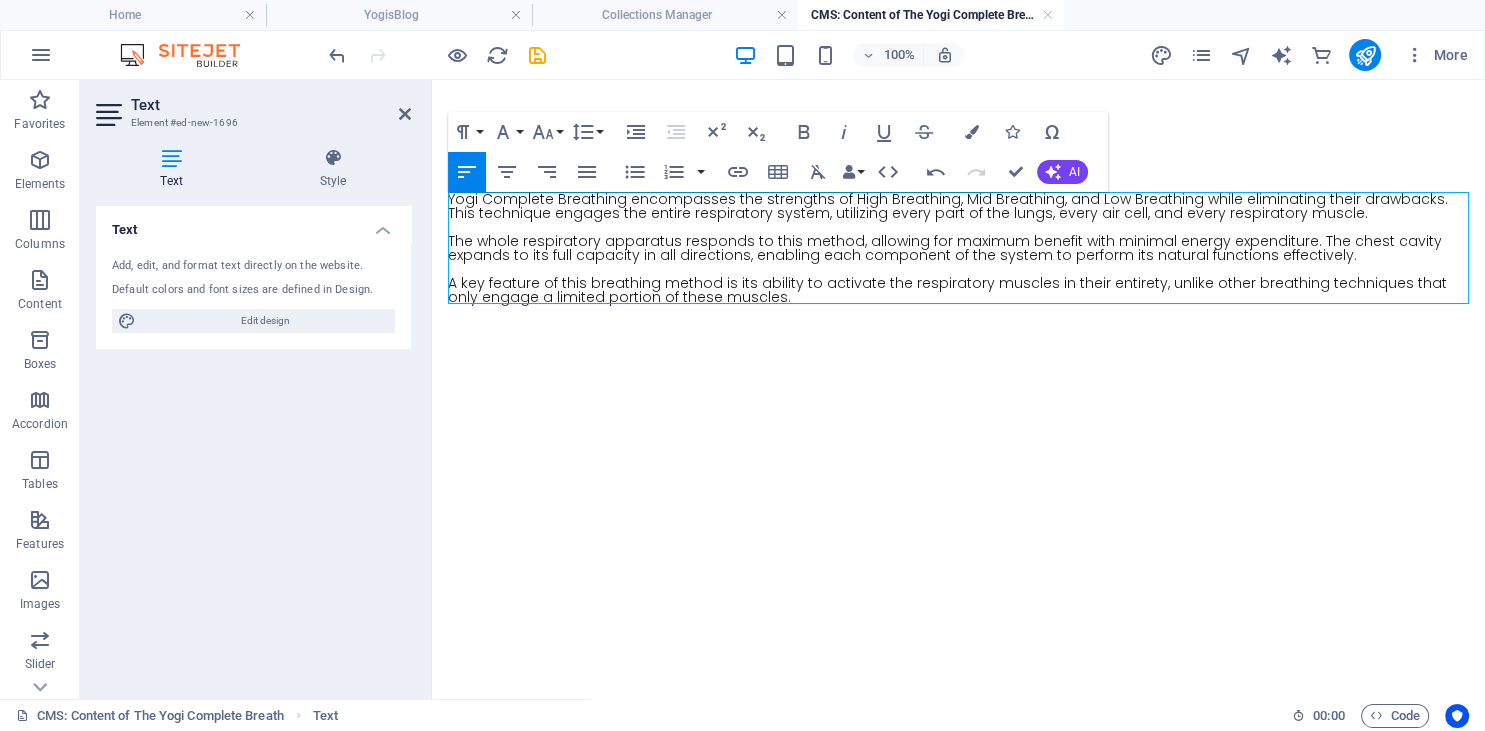 click on "Yogi Complete Breathing encompasses the strengths of High Breathing, Mid Breathing, and Low Breathing while eliminating their drawbacks. This technique engages the entire respiratory system, utilizing every part of the lungs, every air cell, and every respiratory muscle. The whole respiratory apparatus responds to this method, allowing for maximum benefit with minimal energy expenditure. The chest cavity expands to its full capacity in all directions, enabling each component of the system to perform its natural functions effectively. A key feature of this breathing method is its ability to activate the respiratory muscles in their entirety, unlike other breathing techniques that only engage a limited portion of these muscles." at bounding box center (958, 248) 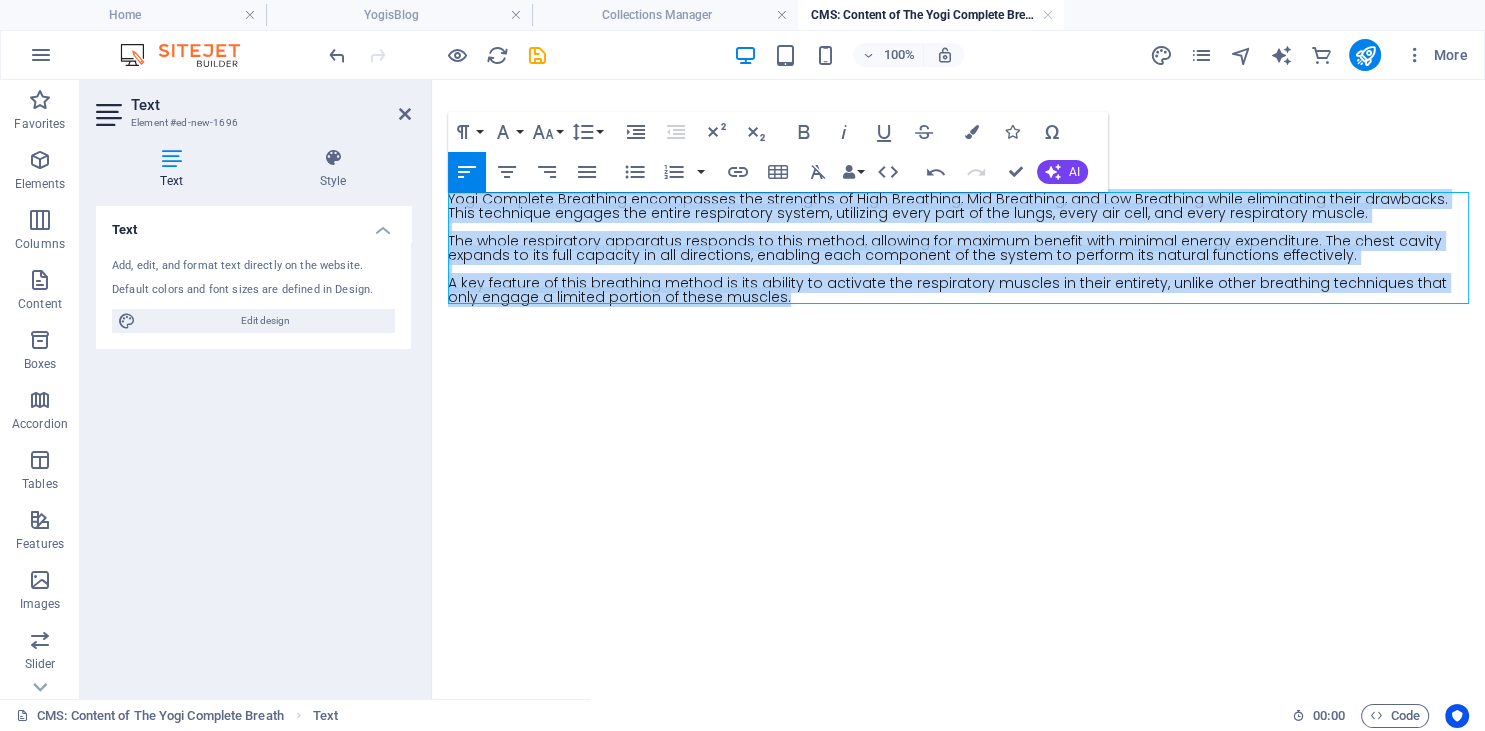 drag, startPoint x: 765, startPoint y: 293, endPoint x: 414, endPoint y: 181, distance: 368.43588 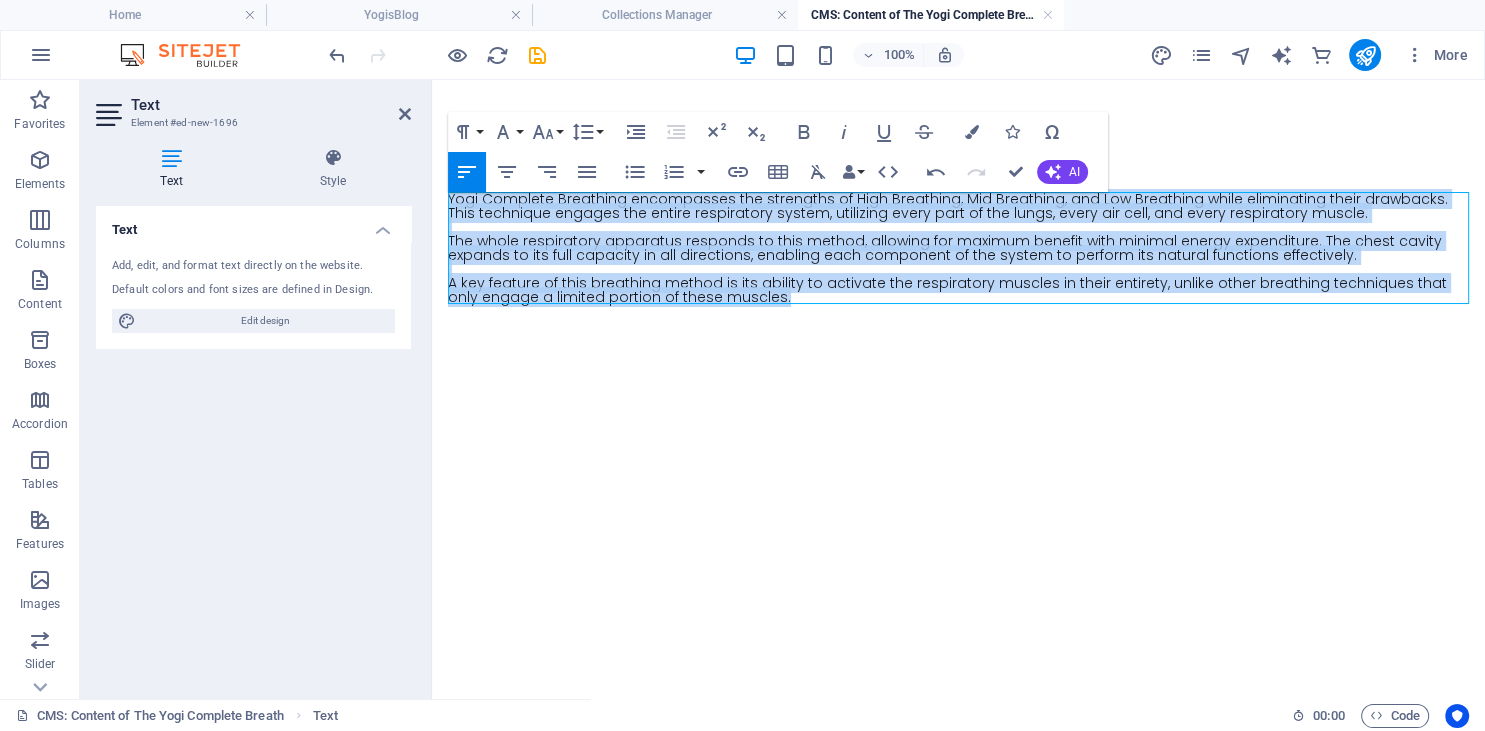 click on "Skip to main content
Yogi Complete Breathing encompasses the strengths of High Breathing, Mid Breathing, and Low Breathing while eliminating their drawbacks. This technique engages the entire respiratory system, utilizing every part of the lungs, every air cell, and every respiratory muscle. The whole respiratory apparatus responds to this method, allowing for maximum benefit with minimal energy expenditure. The chest cavity expands to its full capacity in all directions, enabling each component of the system to perform its natural functions effectively. A key feature of this breathing method is its ability to activate the respiratory muscles in their entirety, unlike other breathing techniques that only engage a limited portion of these muscles." at bounding box center [958, 248] 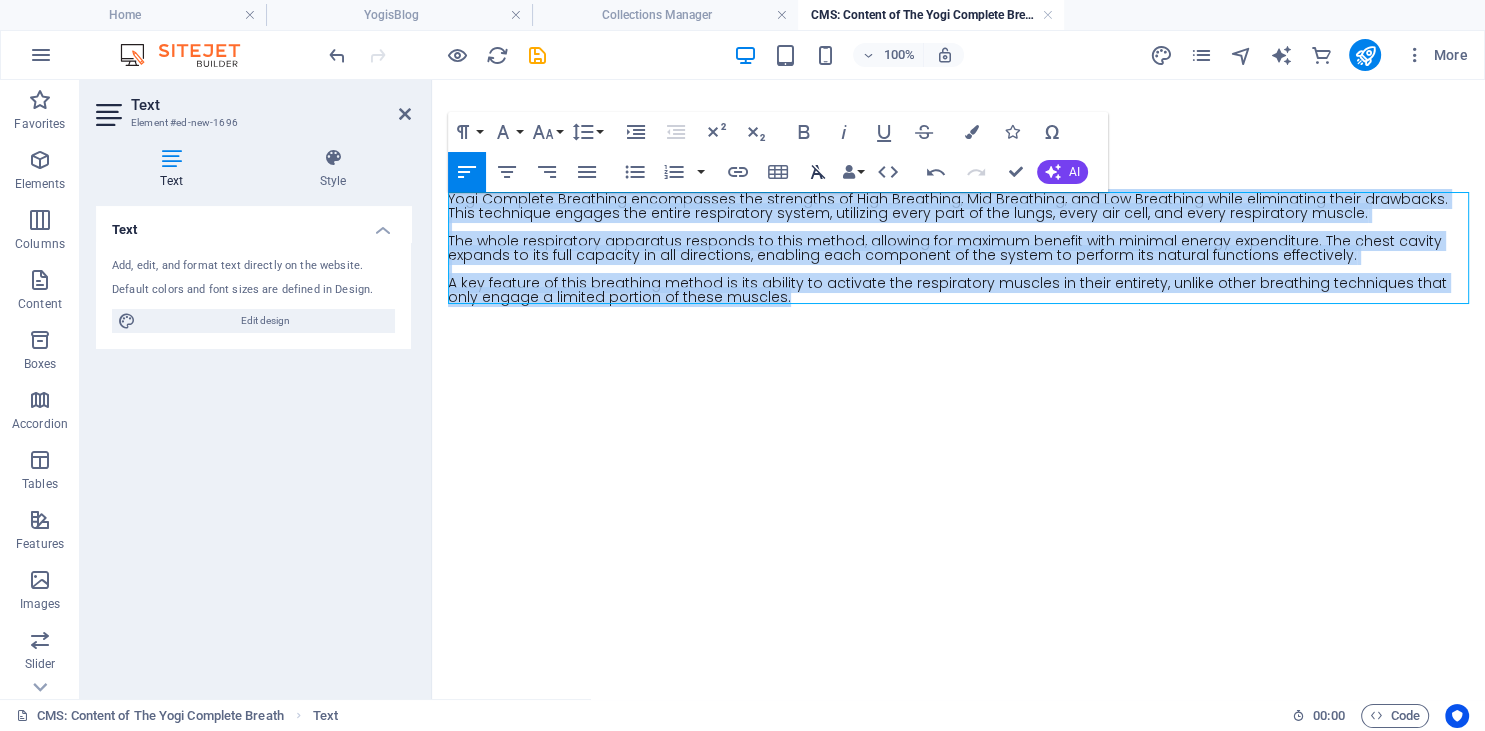 click 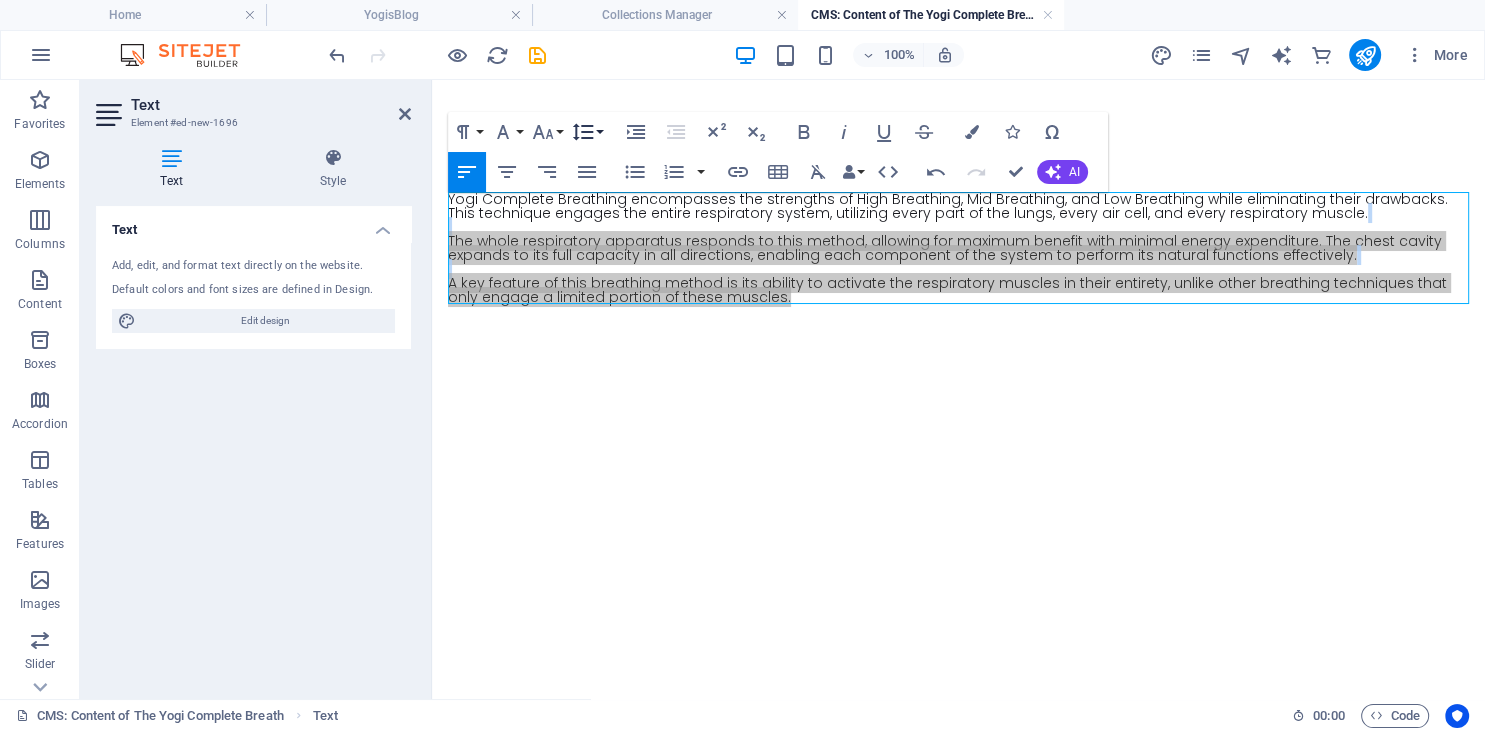 click 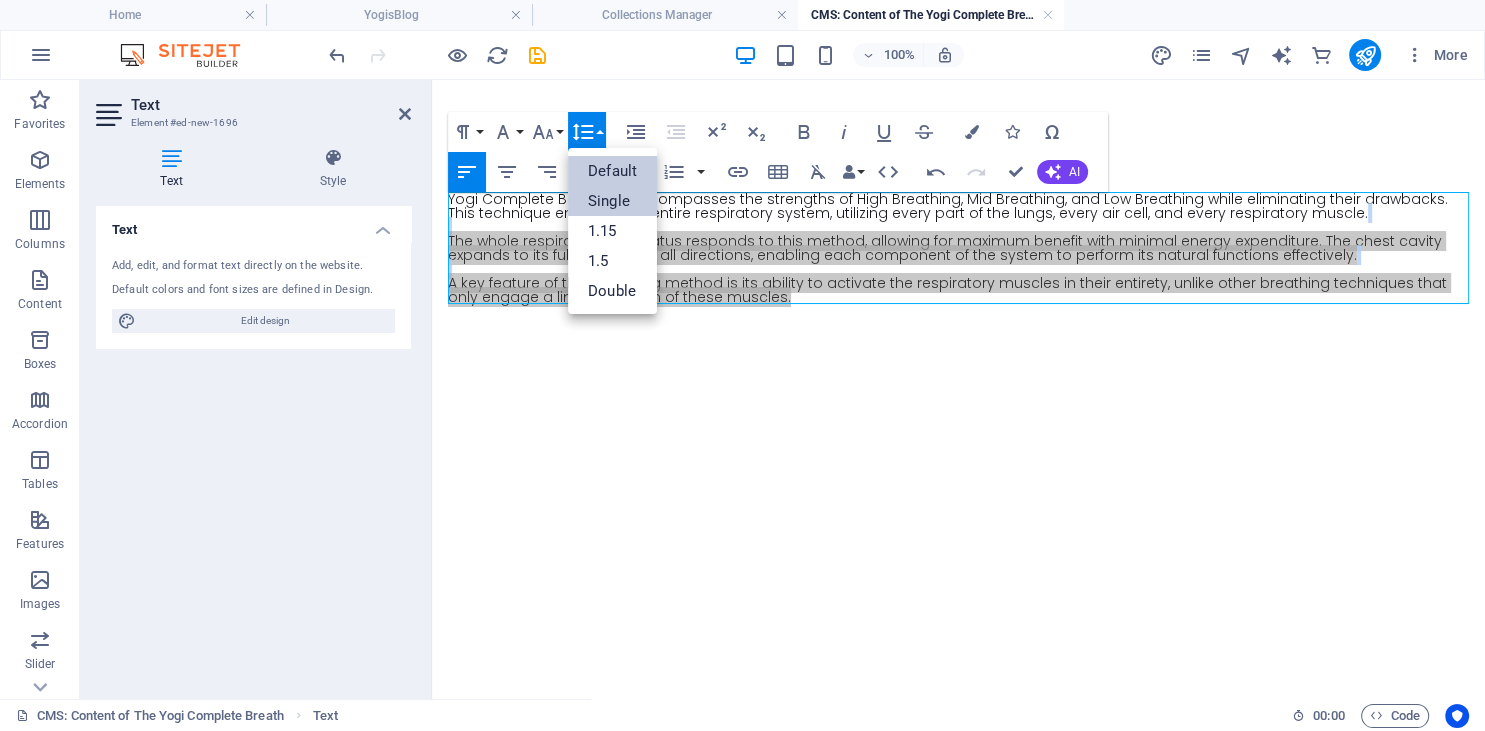 scroll, scrollTop: 0, scrollLeft: 0, axis: both 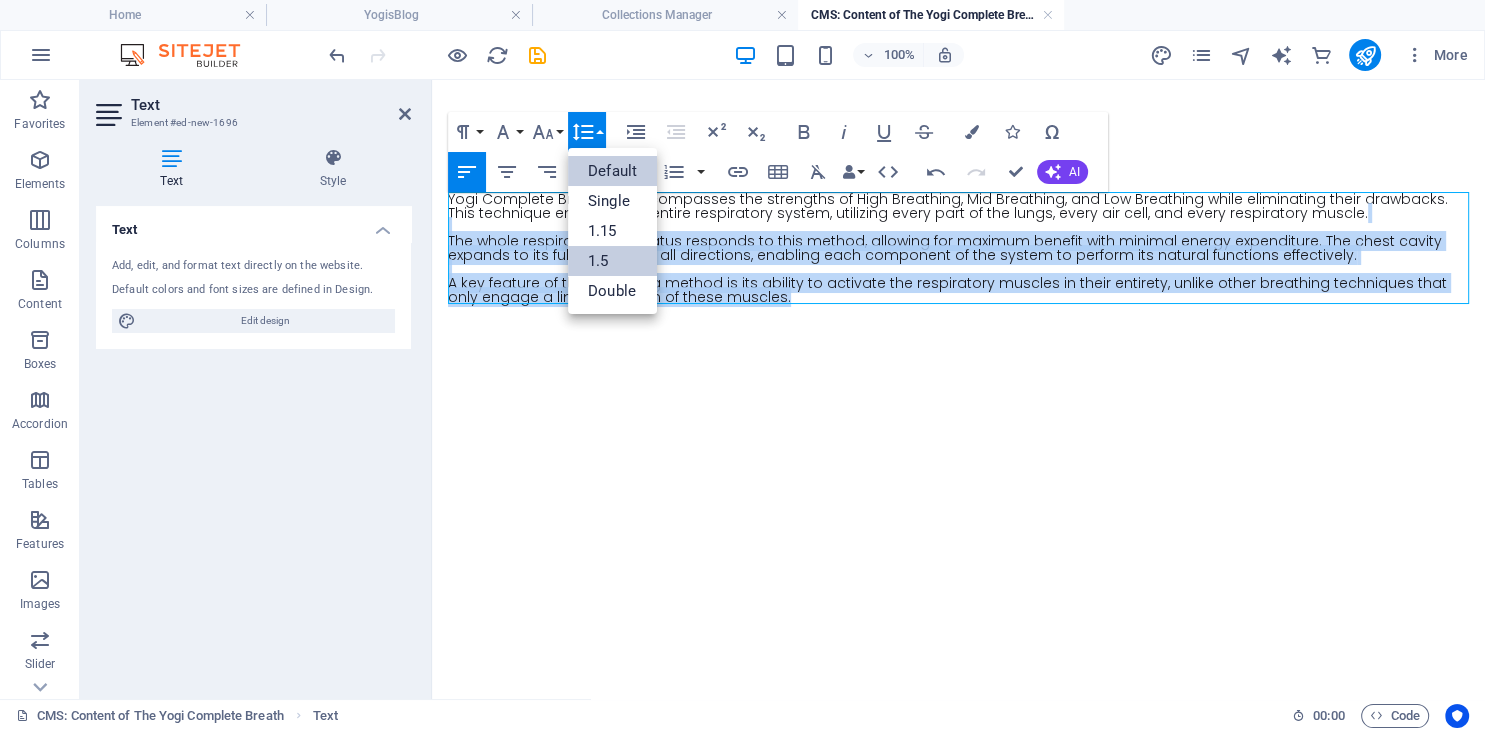 click on "1.5" at bounding box center [612, 261] 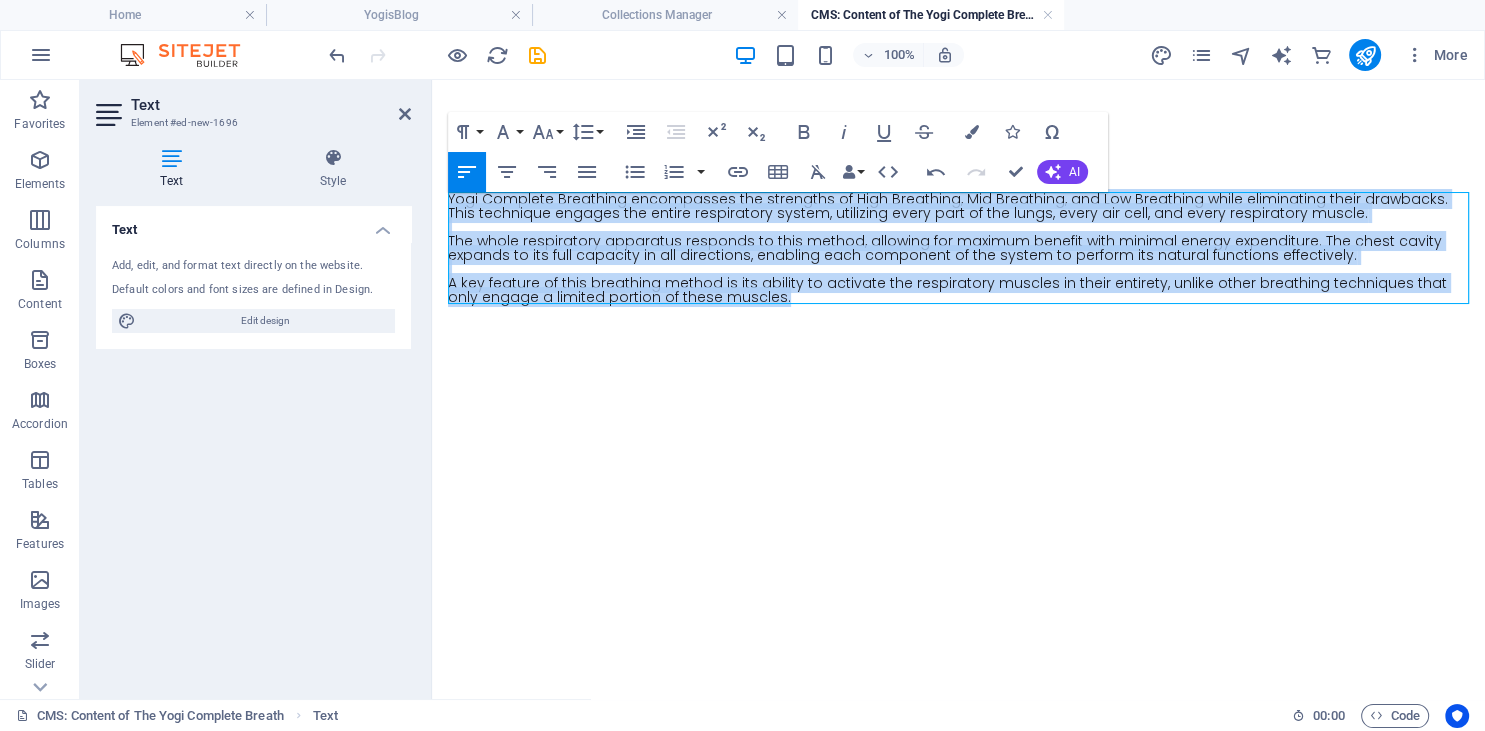 click on "Yogi Complete Breathing encompasses the strengths of High Breathing, Mid Breathing, and Low Breathing while eliminating their drawbacks. This technique engages the entire respiratory system, utilizing every part of the lungs, every air cell, and every respiratory muscle. The whole respiratory apparatus responds to this method, allowing for maximum benefit with minimal energy expenditure. The chest cavity expands to its full capacity in all directions, enabling each component of the system to perform its natural functions effectively. A key feature of this breathing method is its ability to activate the respiratory muscles in their entirety, unlike other breathing techniques that only engage a limited portion of these muscles." at bounding box center (958, 248) 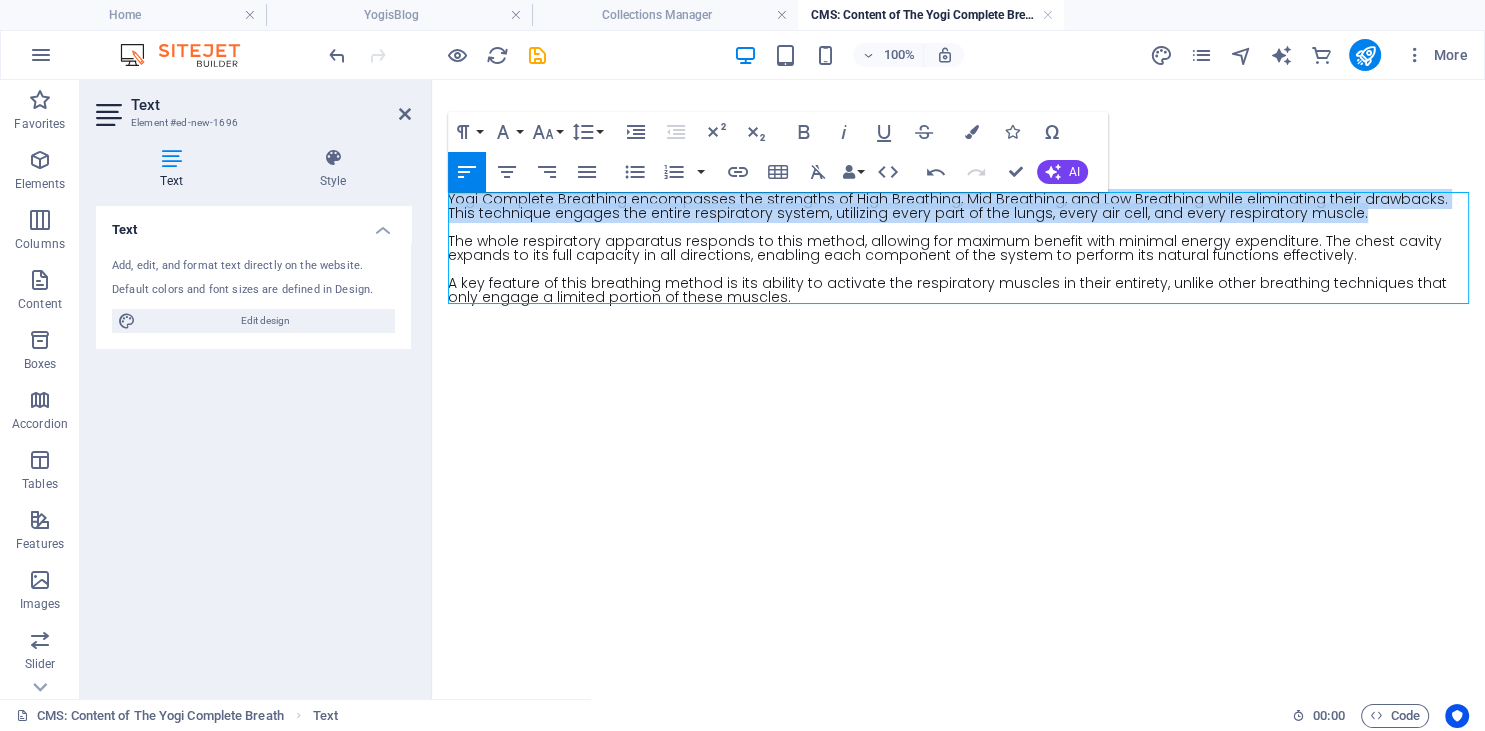 drag, startPoint x: 1327, startPoint y: 212, endPoint x: 940, endPoint y: 253, distance: 389.16577 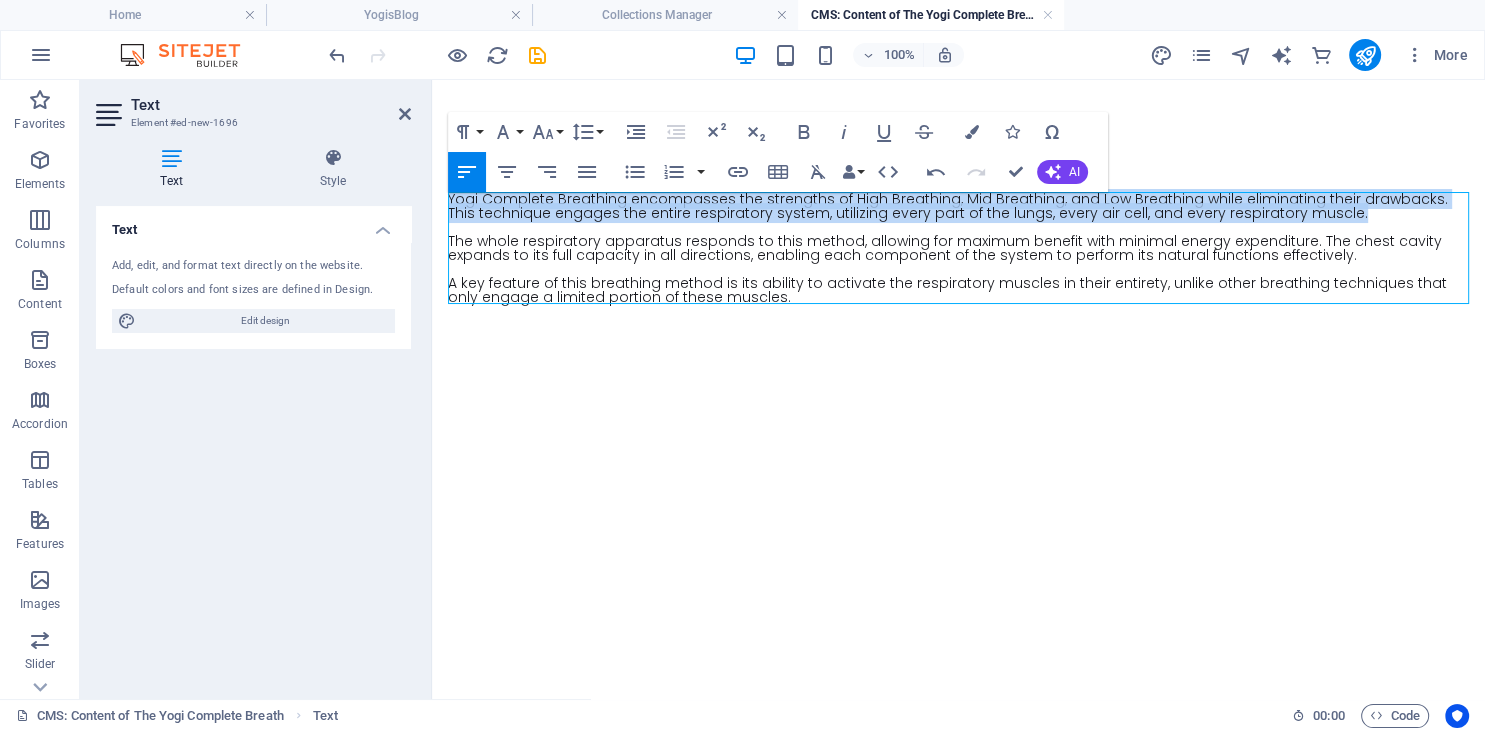 click on "Skip to main content
Yogi Complete Breathing encompasses the strengths of High Breathing, Mid Breathing, and Low Breathing while eliminating their drawbacks. This technique engages the entire respiratory system, utilizing every part of the lungs, every air cell, and every respiratory muscle. The whole respiratory apparatus responds to this method, allowing for maximum benefit with minimal energy expenditure. The chest cavity expands to its full capacity in all directions, enabling each component of the system to perform its natural functions effectively. A key feature of this breathing method is its ability to activate the respiratory muscles in their entirety, unlike other breathing techniques that only engage a limited portion of these muscles." at bounding box center (958, 248) 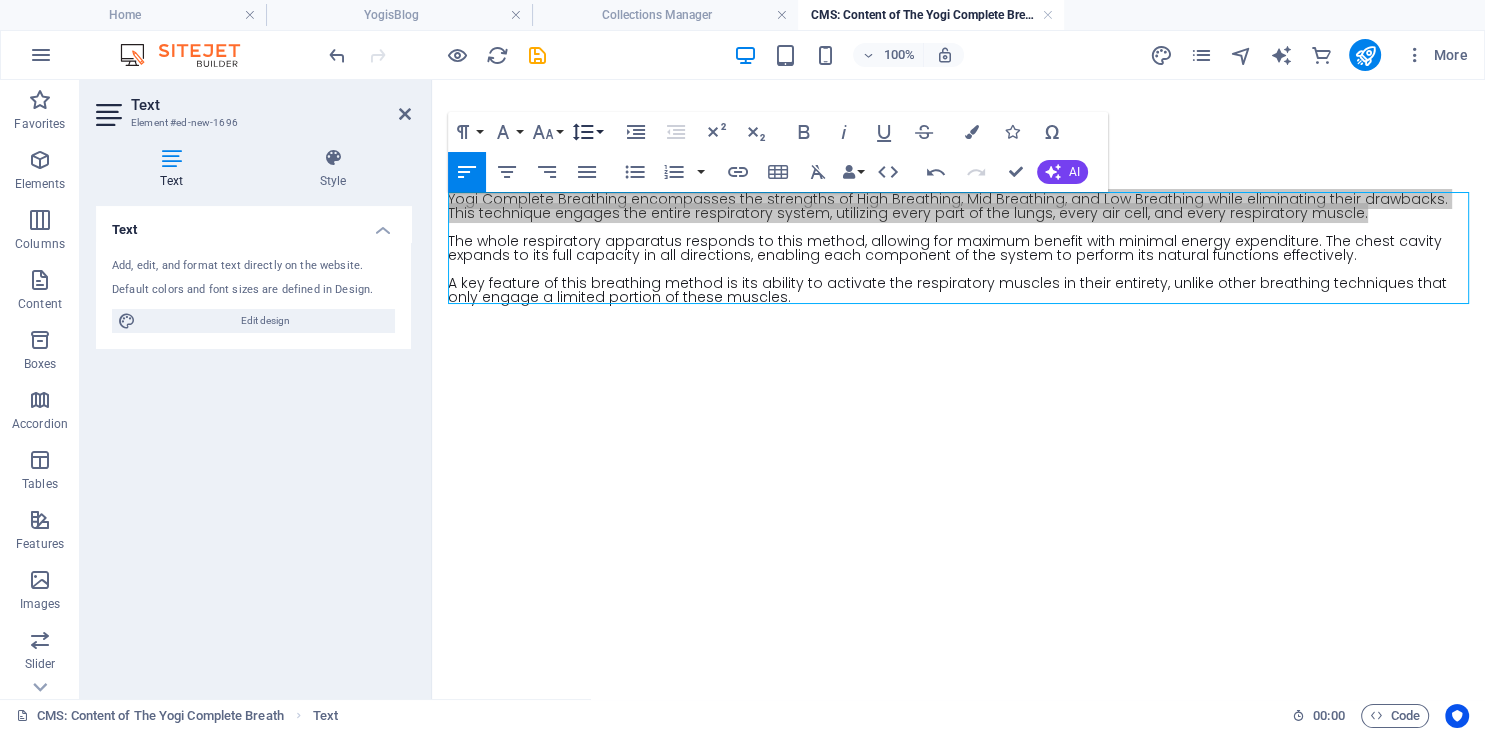 click 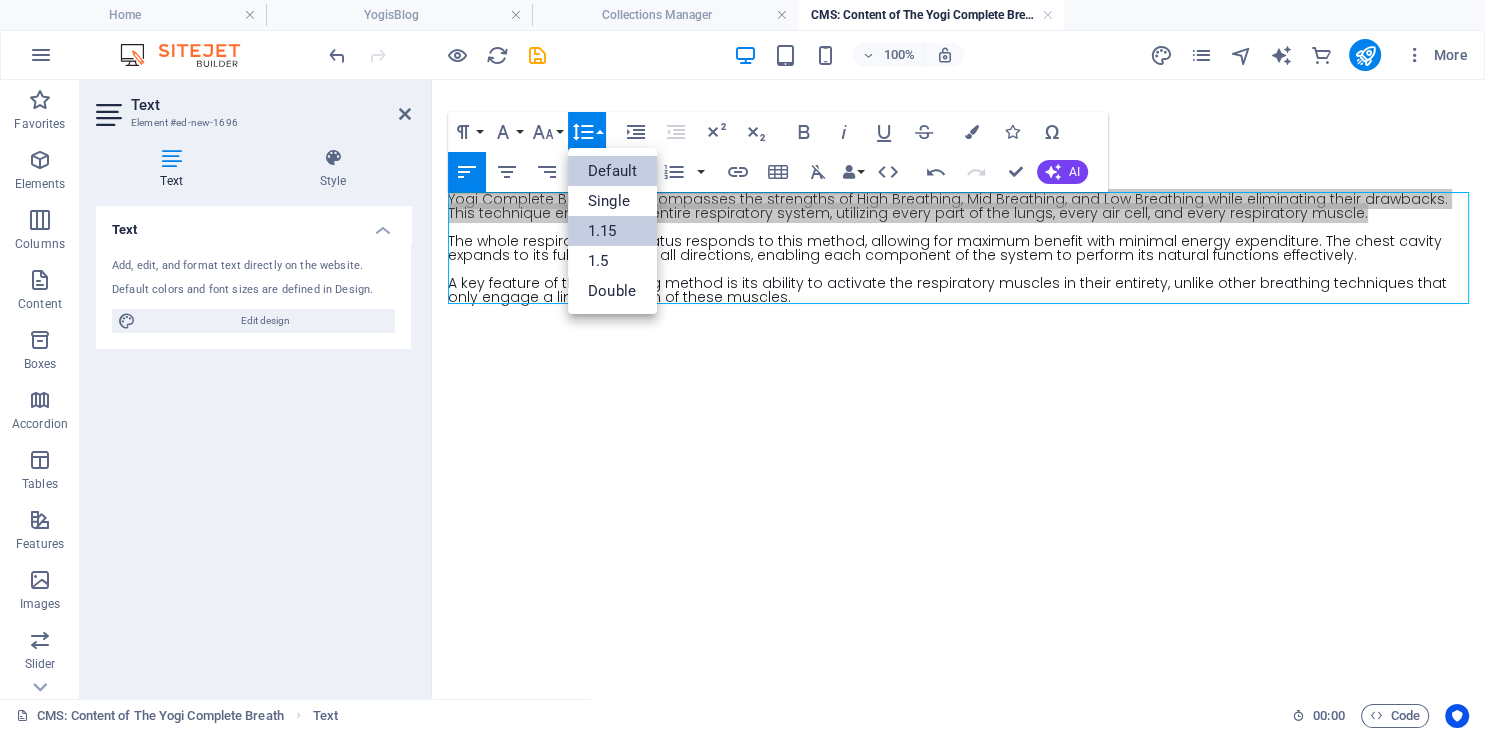 scroll, scrollTop: 0, scrollLeft: 0, axis: both 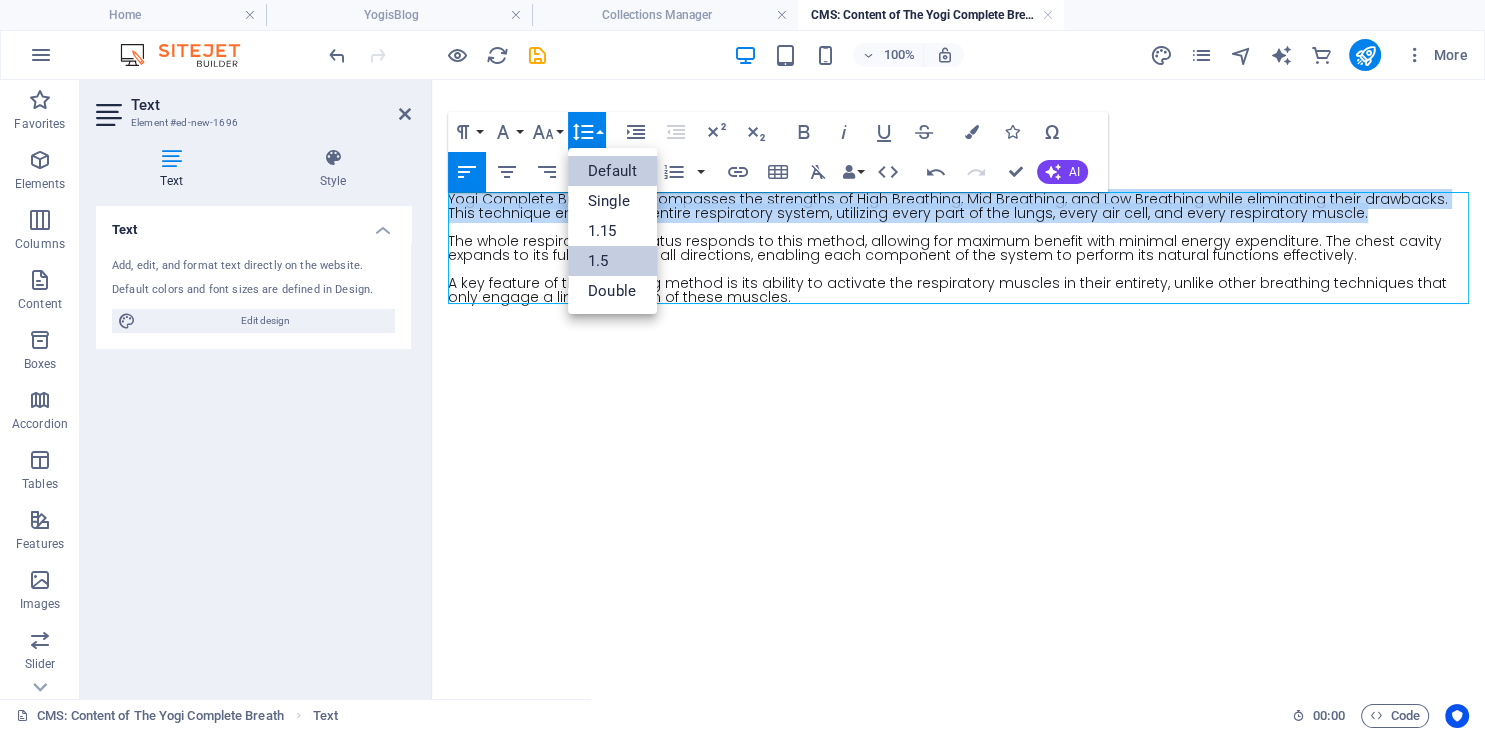click on "1.5" at bounding box center (612, 261) 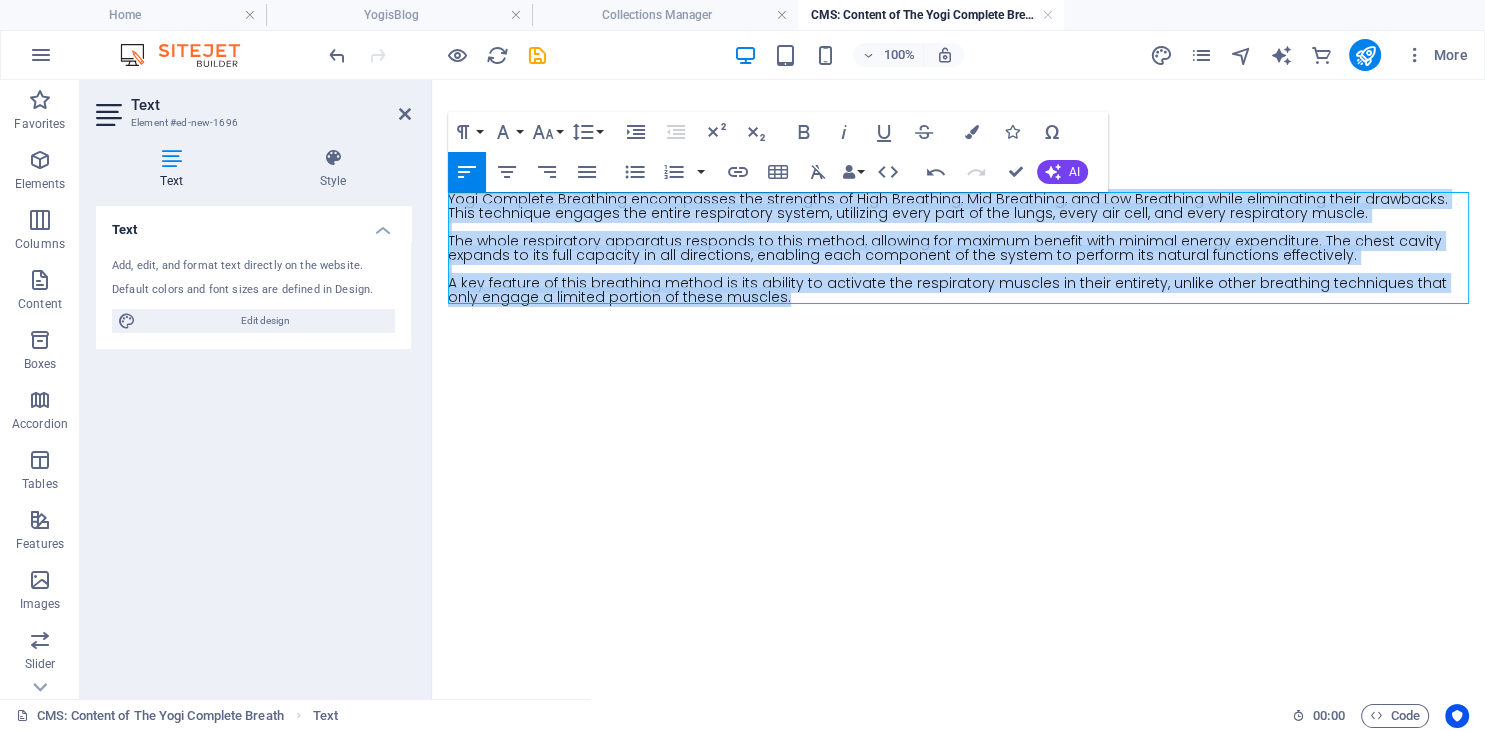 drag, startPoint x: 782, startPoint y: 297, endPoint x: 422, endPoint y: 166, distance: 383.094 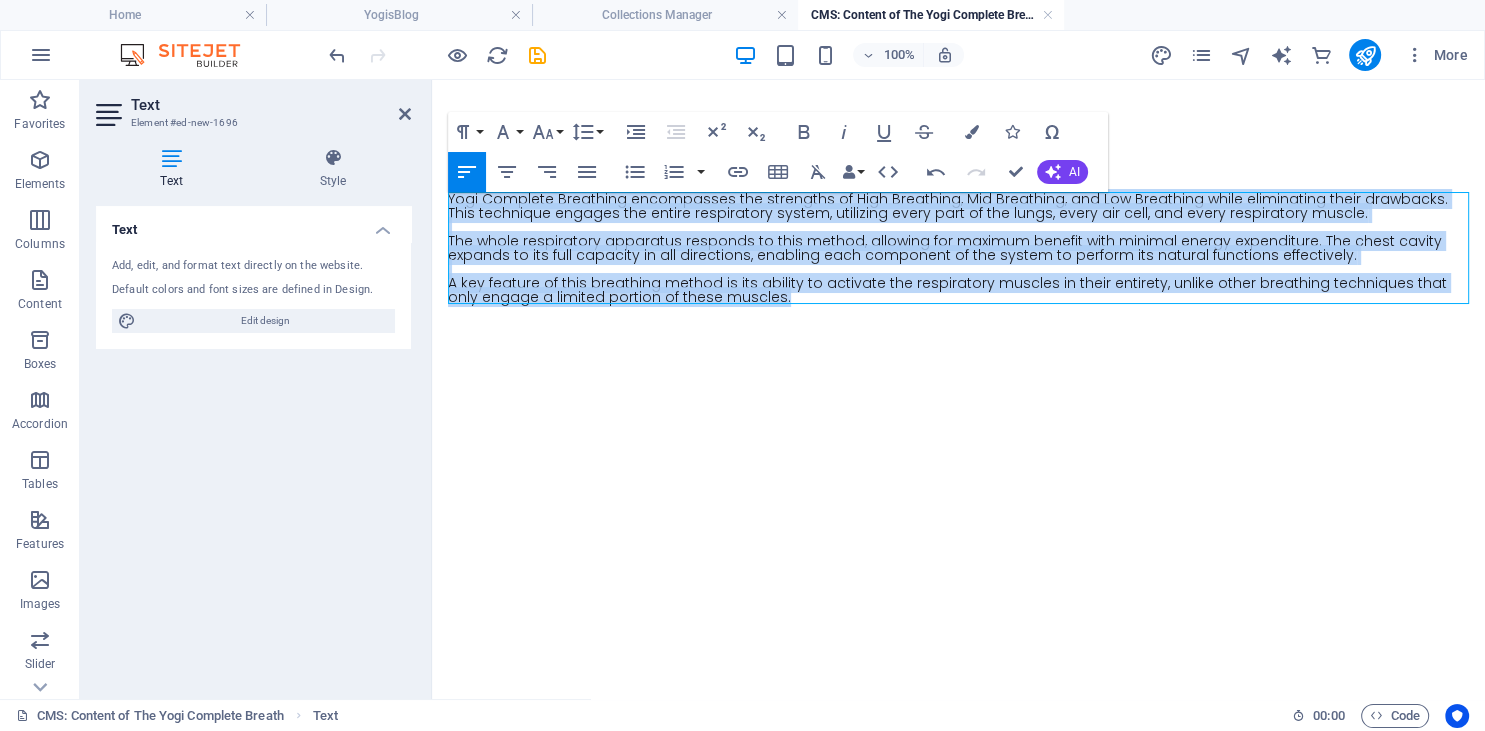click on "Skip to main content
Yogi Complete Breathing encompasses the strengths of High Breathing, Mid Breathing, and Low Breathing while eliminating their drawbacks. This technique engages the entire respiratory system, utilizing every part of the lungs, every air cell, and every respiratory muscle. The whole respiratory apparatus responds to this method, allowing for maximum benefit with minimal energy expenditure. The chest cavity expands to its full capacity in all directions, enabling each component of the system to perform its natural functions effectively. A key feature of this breathing method is its ability to activate the respiratory muscles in their entirety, unlike other breathing techniques that only engage a limited portion of these muscles." at bounding box center (958, 248) 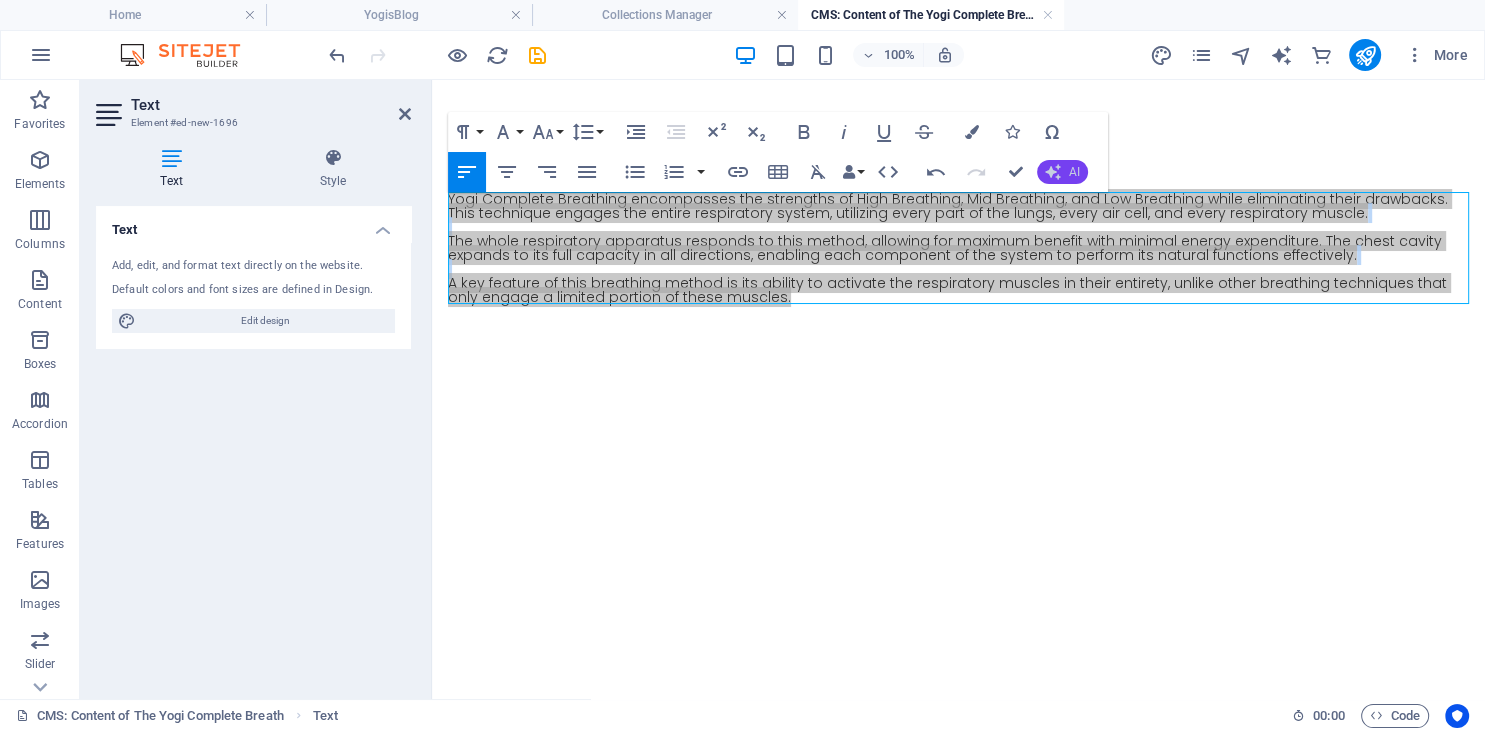 click on "AI" at bounding box center (1074, 172) 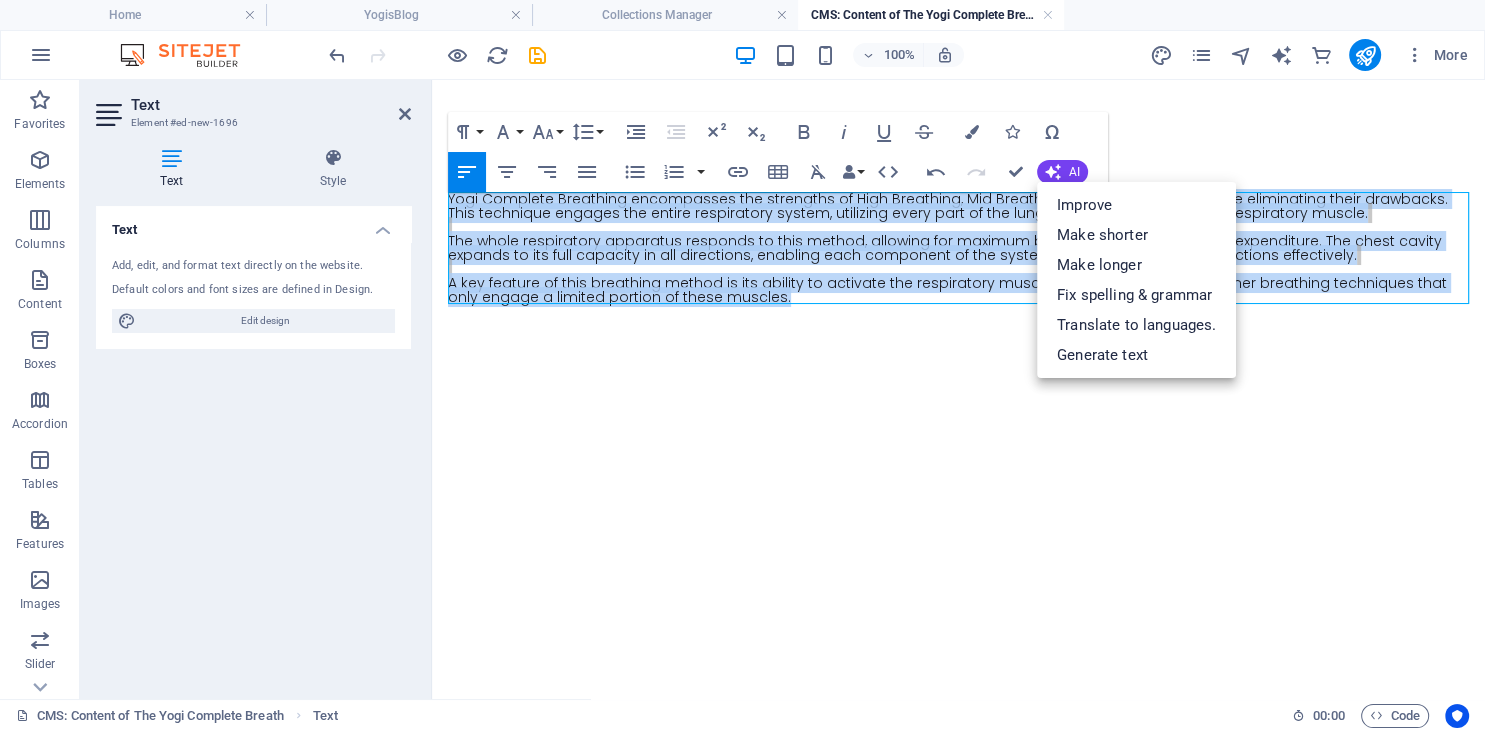 click on "Yogi Complete Breathing encompasses the strengths of High Breathing, Mid Breathing, and Low Breathing while eliminating their drawbacks. This technique engages the entire respiratory system, utilizing every part of the lungs, every air cell, and every respiratory muscle. The whole respiratory apparatus responds to this method, allowing for maximum benefit with minimal energy expenditure. The chest cavity expands to its full capacity in all directions, enabling each component of the system to perform its natural functions effectively. A key feature of this breathing method is its ability to activate the respiratory muscles in their entirety, unlike other breathing techniques that only engage a limited portion of these muscles." at bounding box center (958, 248) 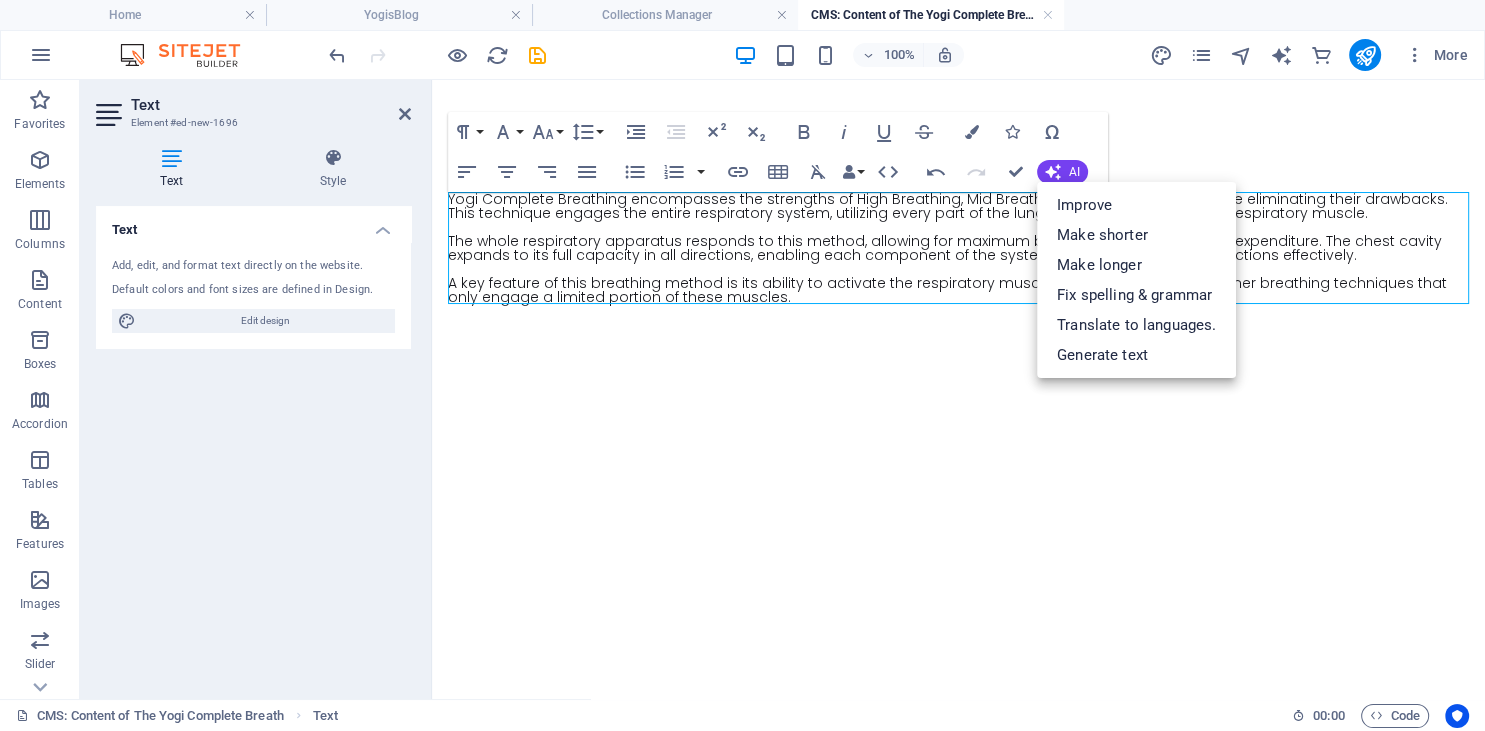 click on "Yogi Complete Breathing encompasses the strengths of High Breathing, Mid Breathing, and Low Breathing while eliminating their drawbacks. This technique engages the entire respiratory system, utilizing every part of the lungs, every air cell, and every respiratory muscle. The whole respiratory apparatus responds to this method, allowing for maximum benefit with minimal energy expenditure. The chest cavity expands to its full capacity in all directions, enabling each component of the system to perform its natural functions effectively. A key feature of this breathing method is its ability to activate the respiratory muscles in their entirety, unlike other breathing techniques that only engage a limited portion of these muscles." at bounding box center [958, 248] 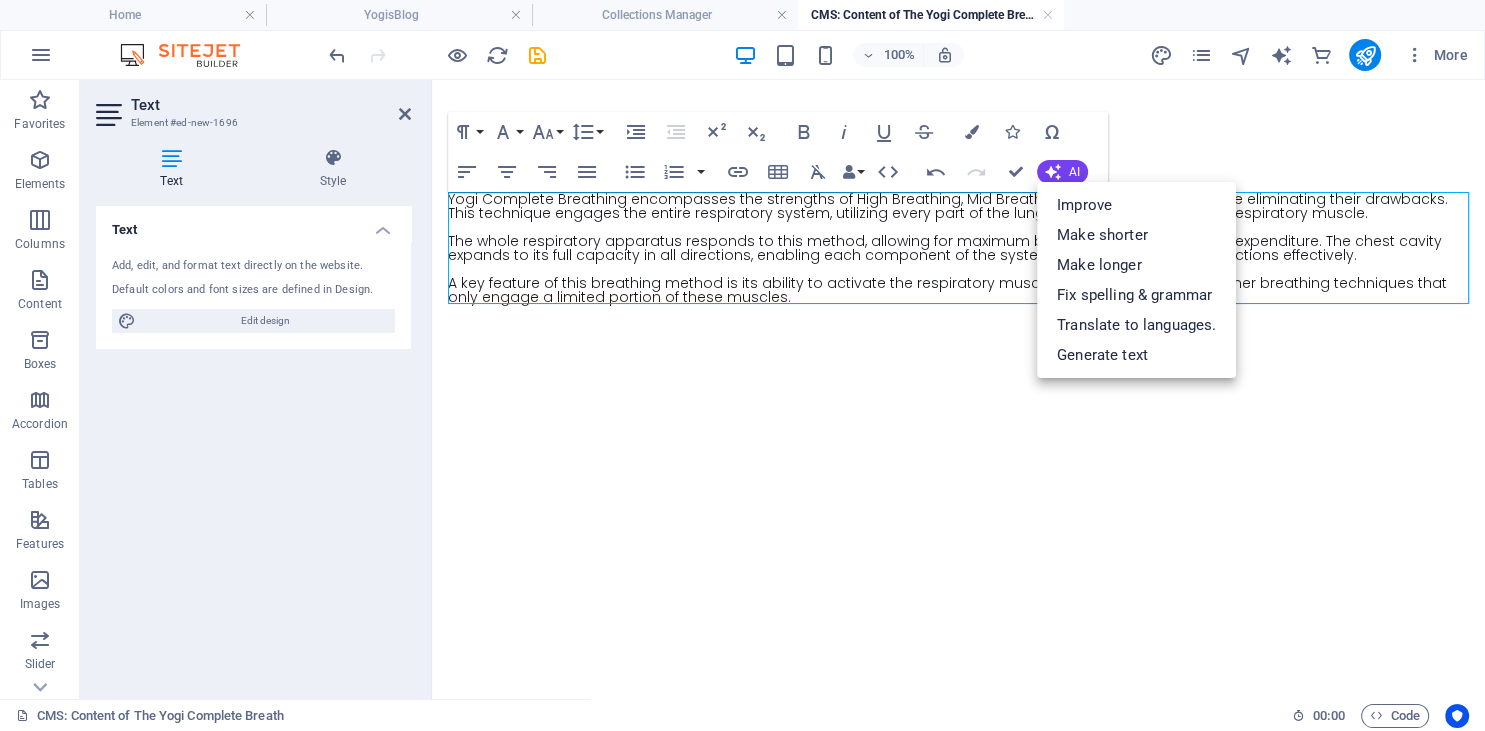 click on "Yogi Complete Breathing encompasses the strengths of High Breathing, Mid Breathing, and Low Breathing while eliminating their drawbacks. This technique engages the entire respiratory system, utilizing every part of the lungs, every air cell, and every respiratory muscle. The whole respiratory apparatus responds to this method, allowing for maximum benefit with minimal energy expenditure. The chest cavity expands to its full capacity in all directions, enabling each component of the system to perform its natural functions effectively. A key feature of this breathing method is its ability to activate the respiratory muscles in their entirety, unlike other breathing techniques that only engage a limited portion of these muscles." at bounding box center (958, 248) 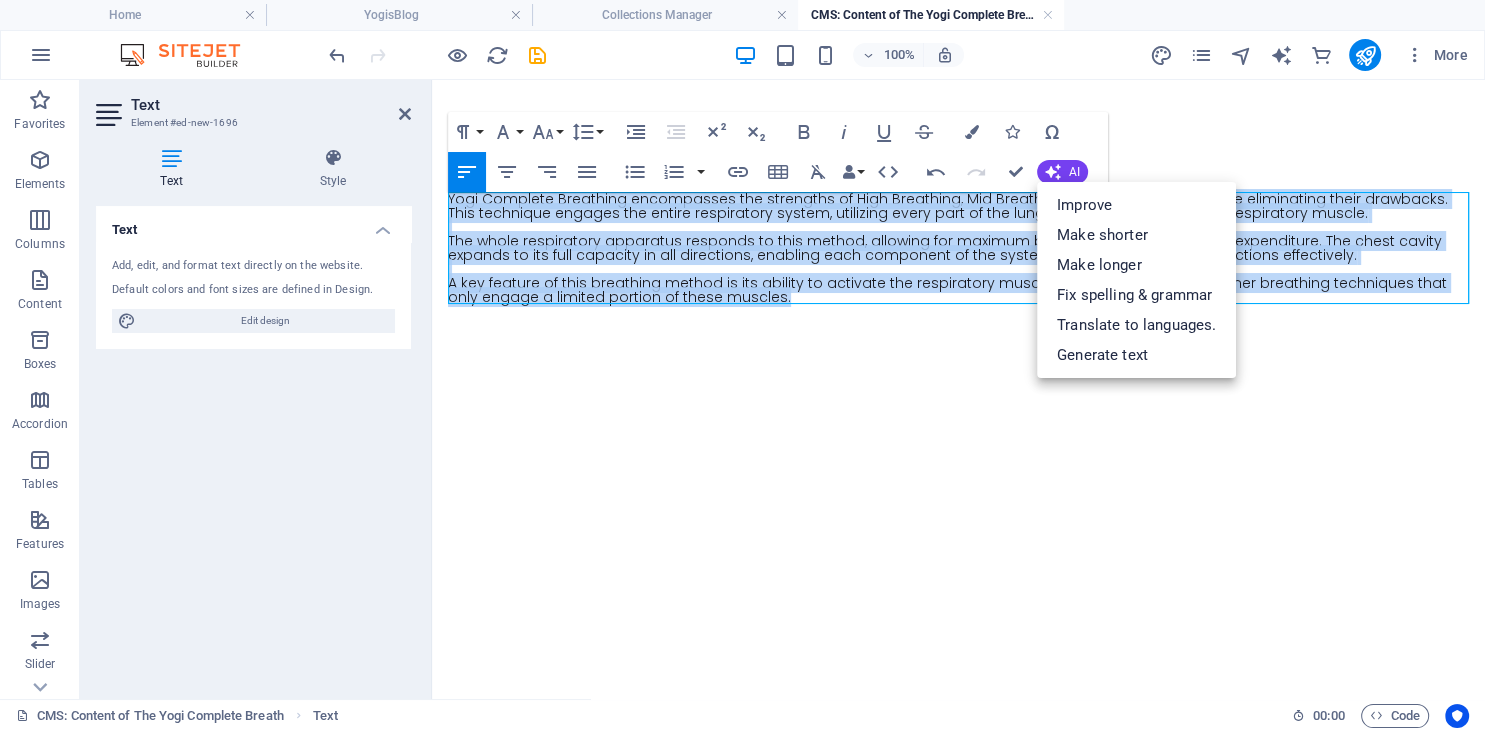 drag, startPoint x: 814, startPoint y: 299, endPoint x: 424, endPoint y: 180, distance: 407.75116 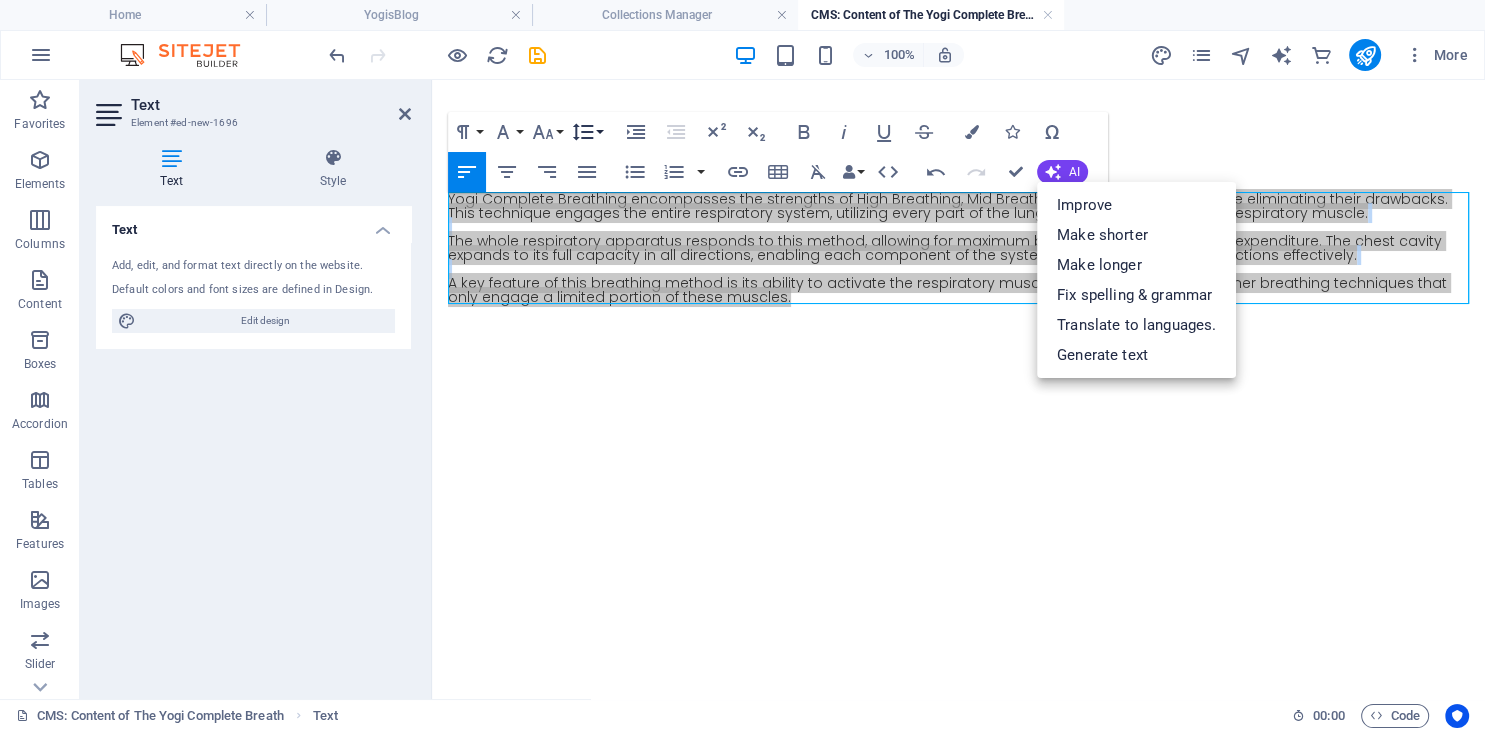 click 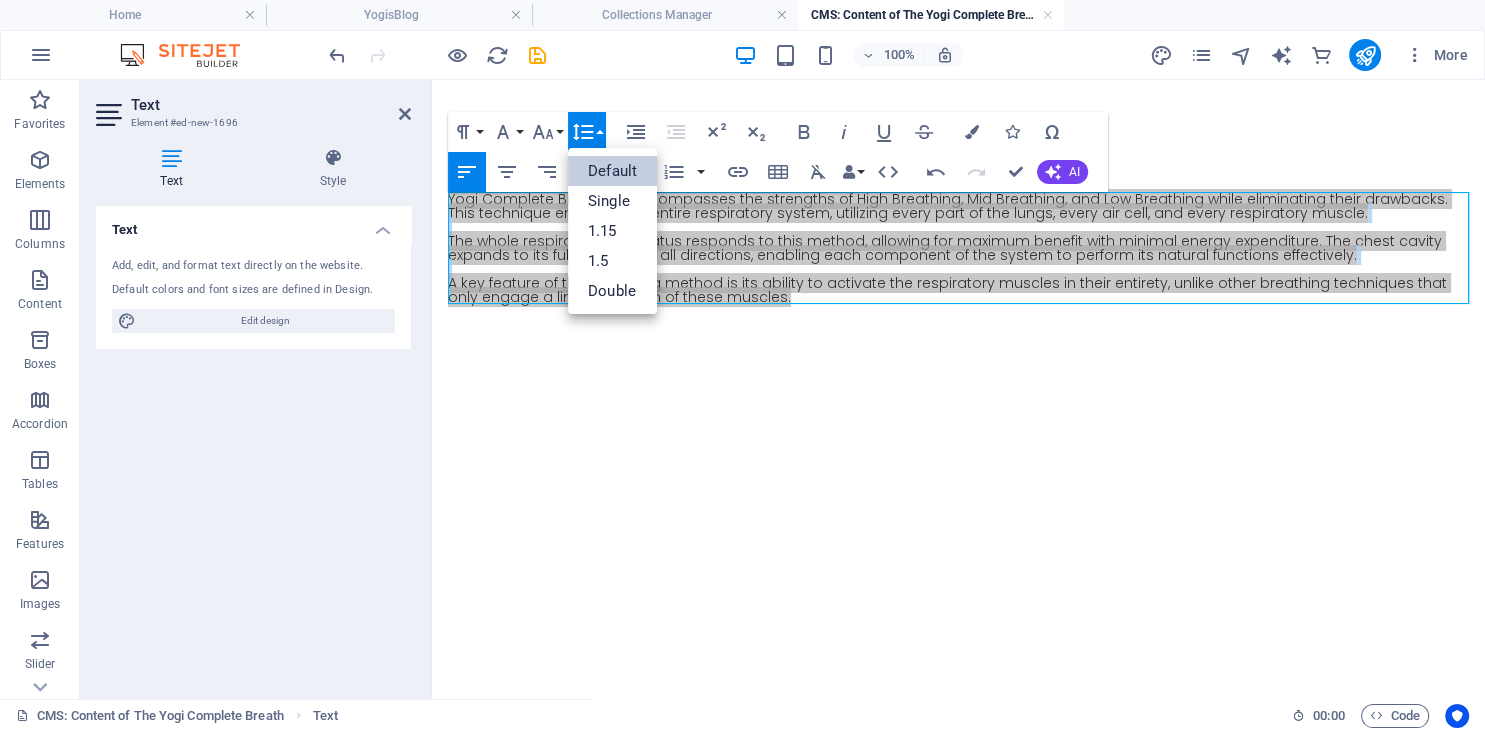 scroll, scrollTop: 0, scrollLeft: 0, axis: both 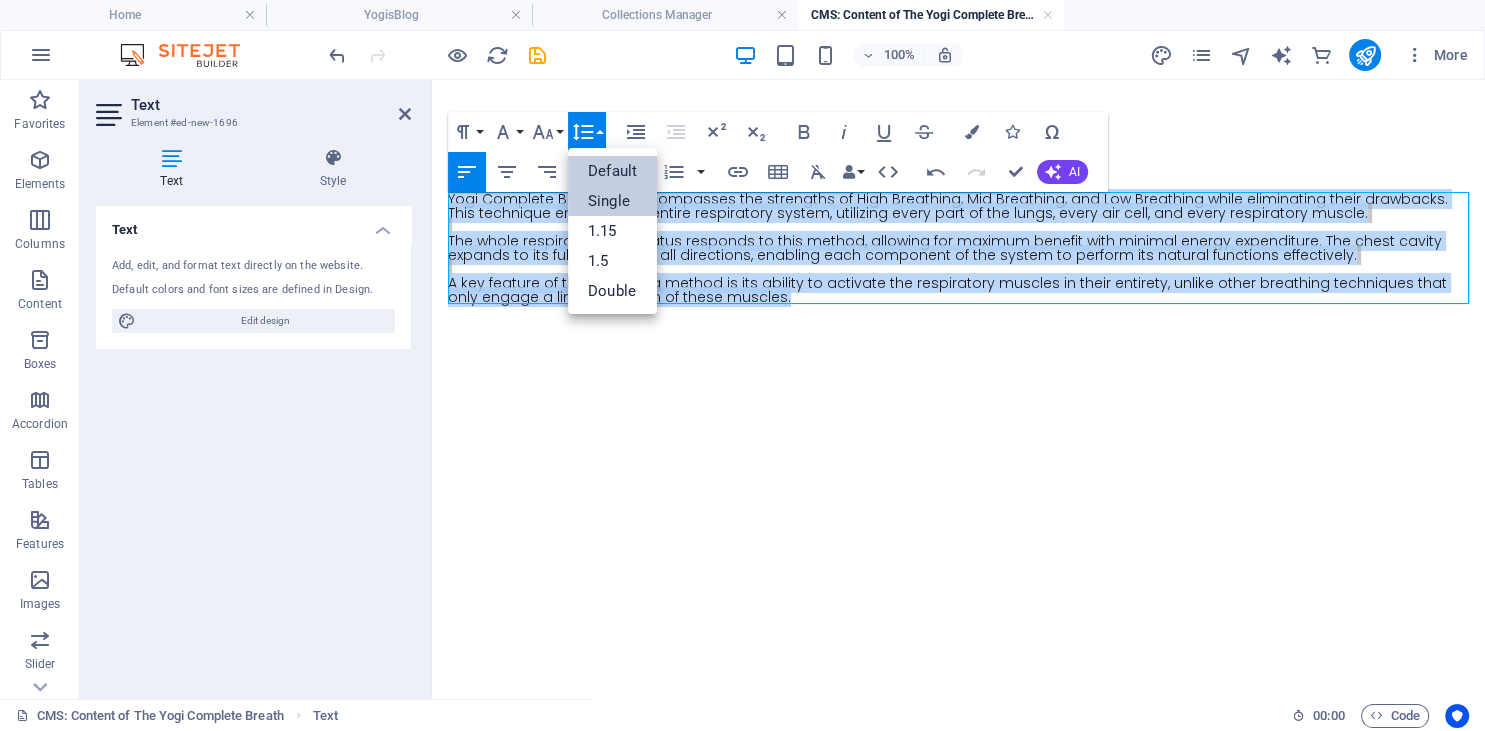 click on "Single" at bounding box center (612, 201) 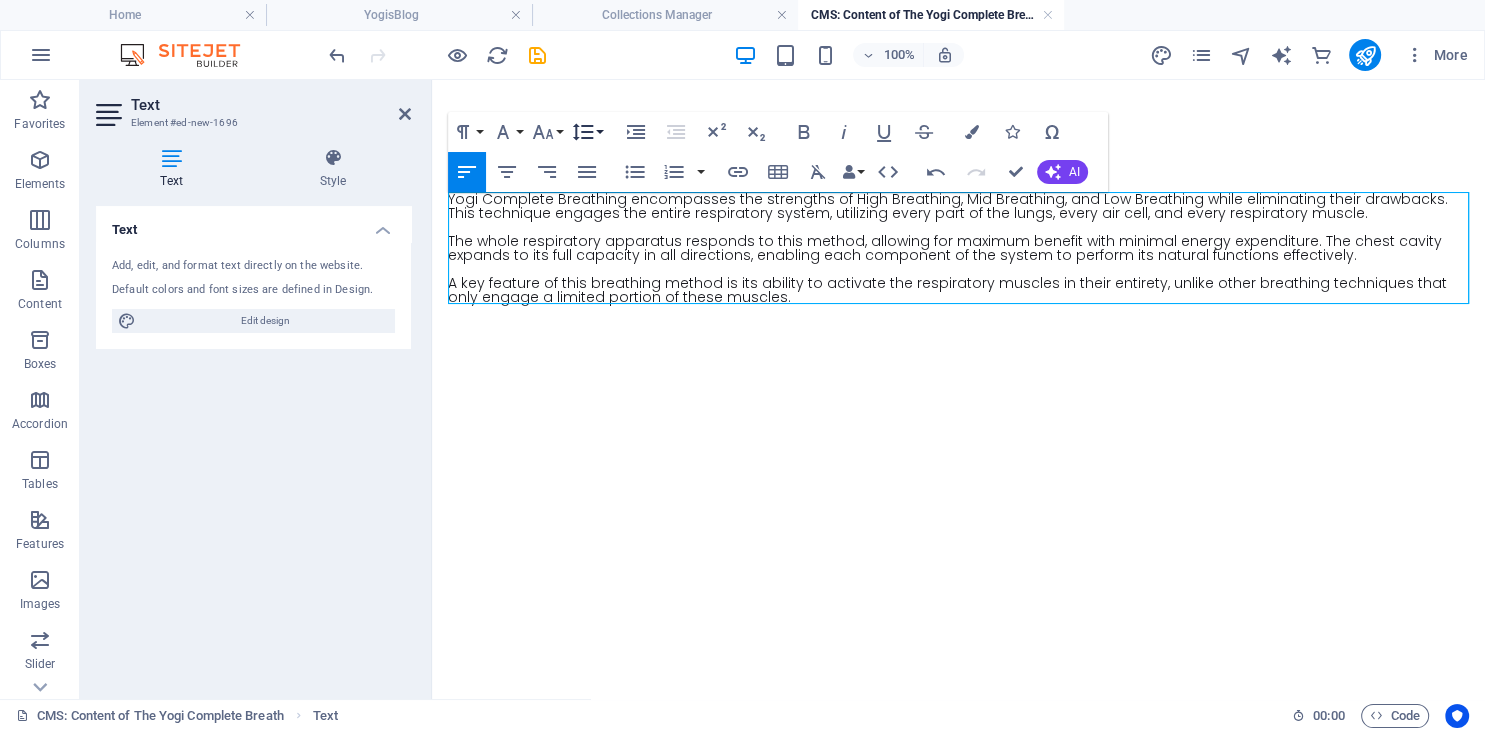 click 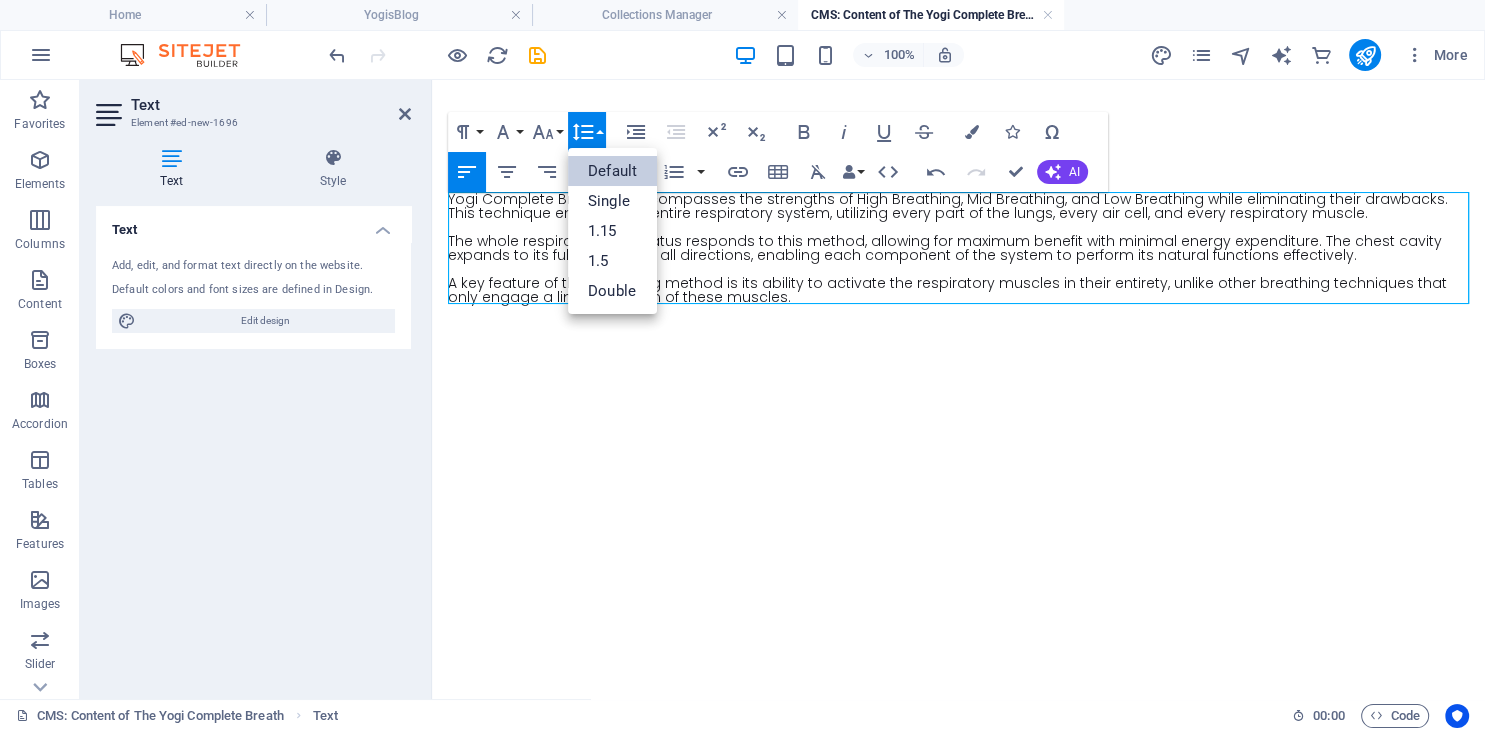 scroll, scrollTop: 0, scrollLeft: 0, axis: both 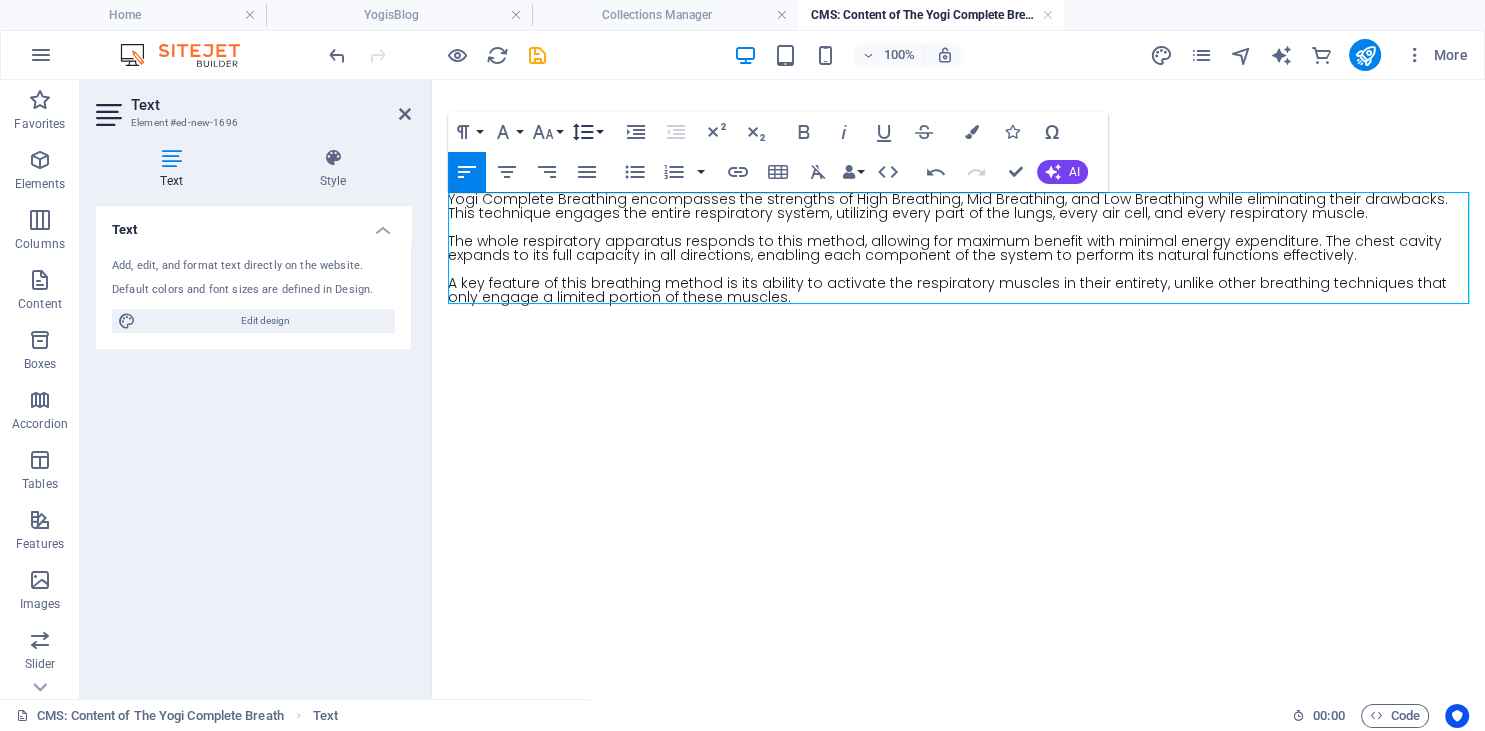 click 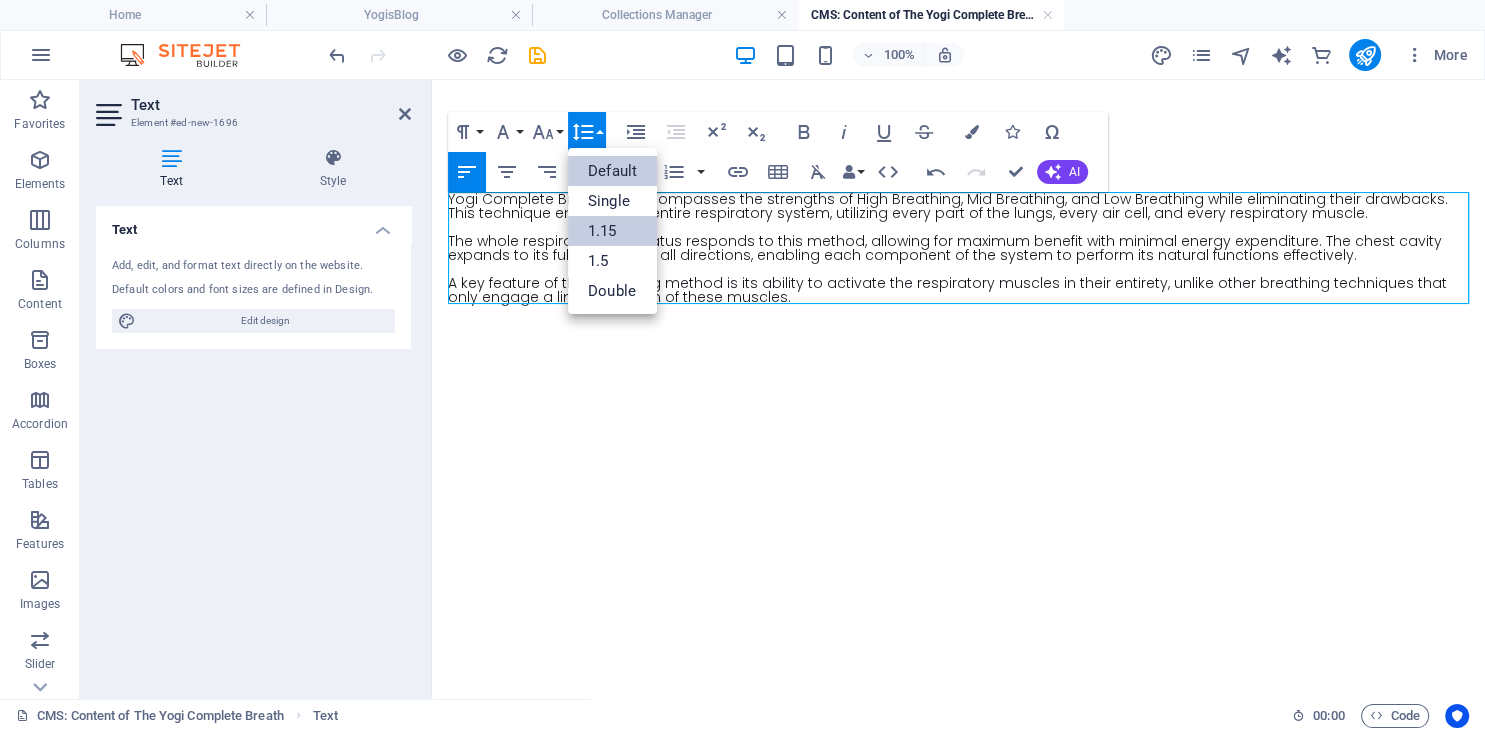 scroll, scrollTop: 0, scrollLeft: 0, axis: both 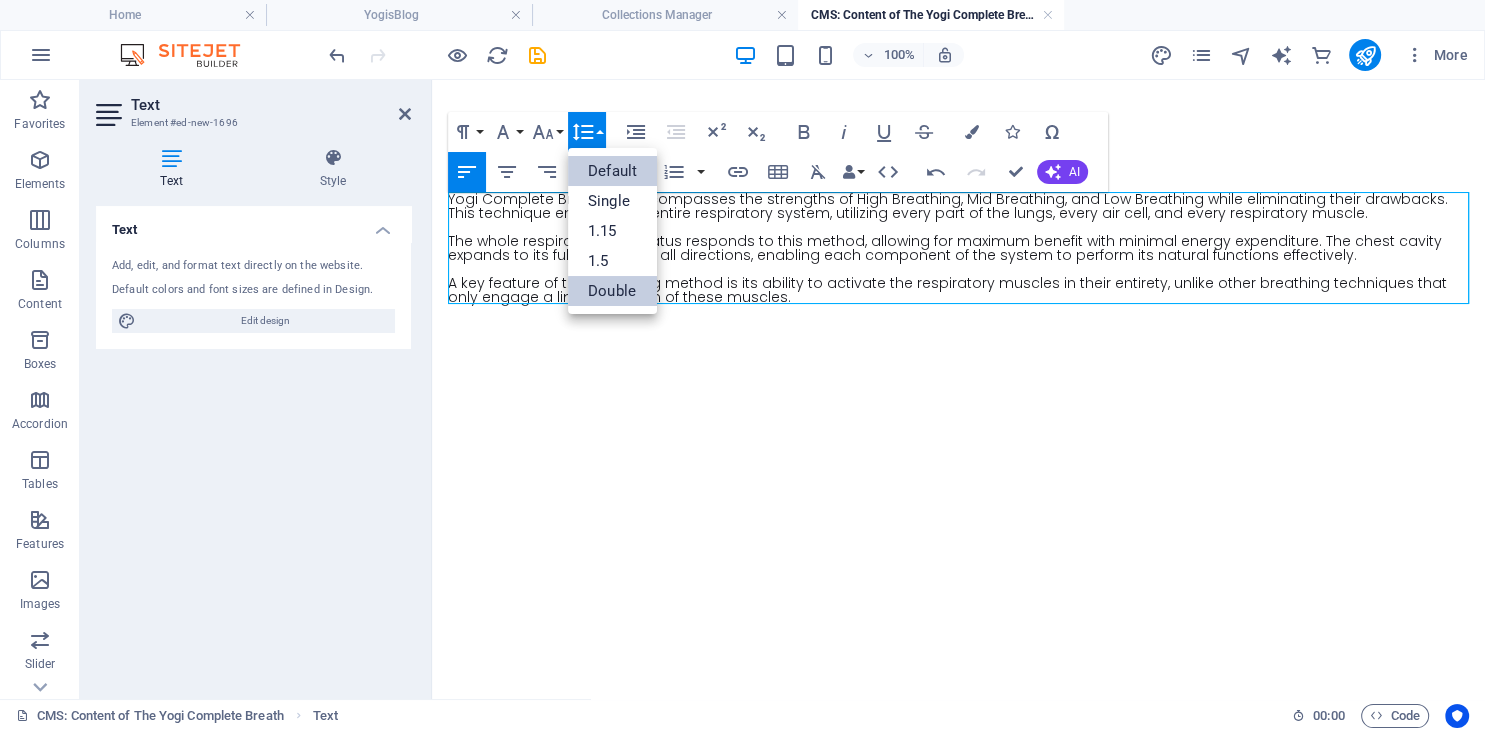 click on "Double" at bounding box center [612, 291] 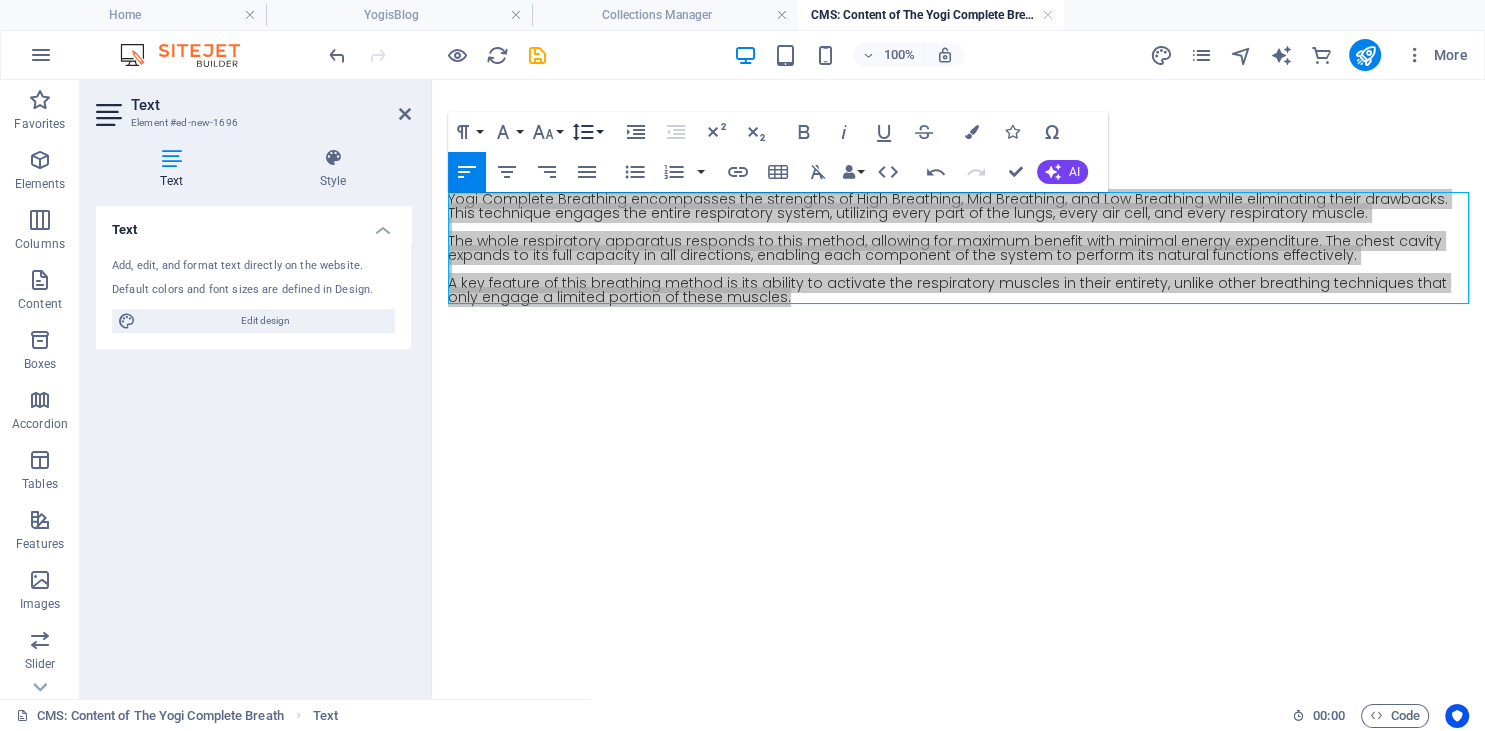 click 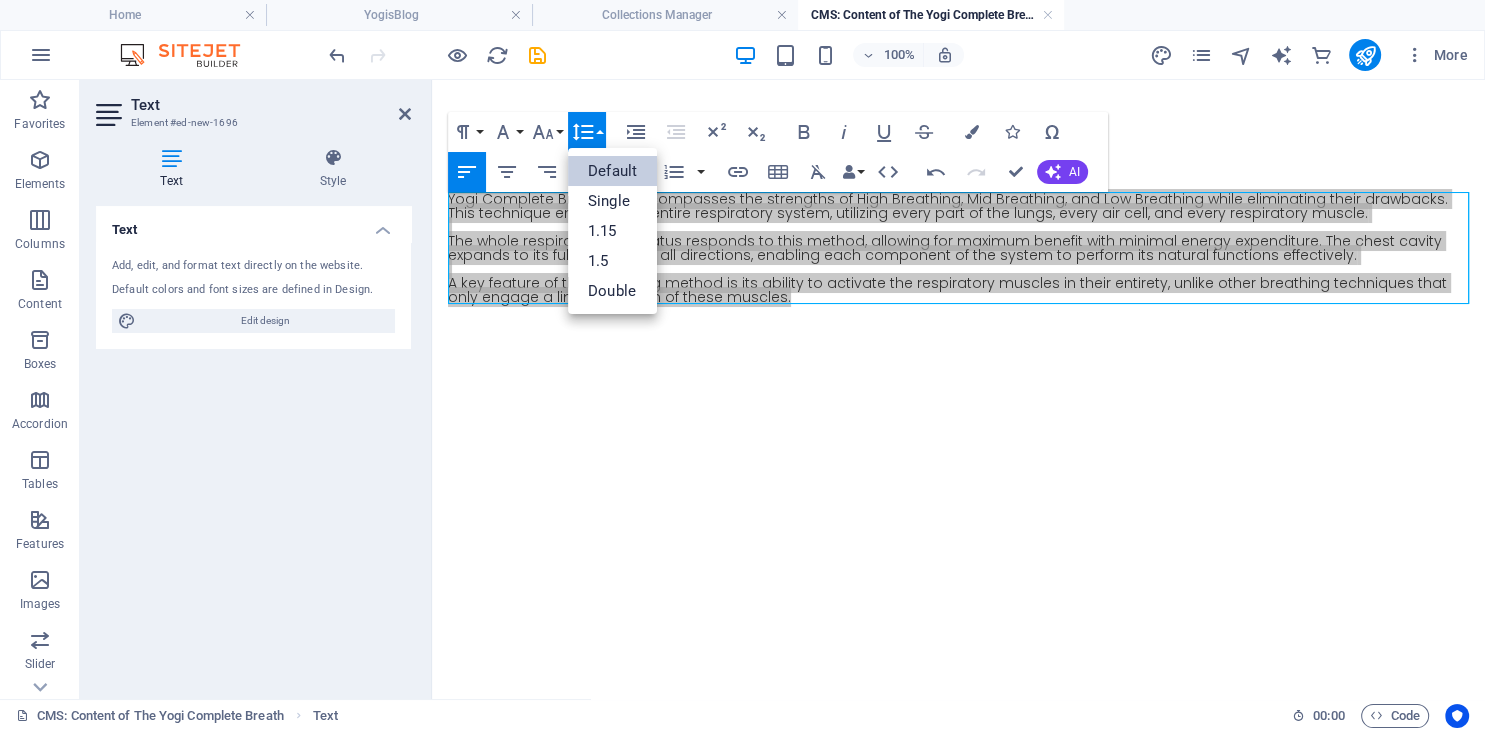 scroll, scrollTop: 0, scrollLeft: 0, axis: both 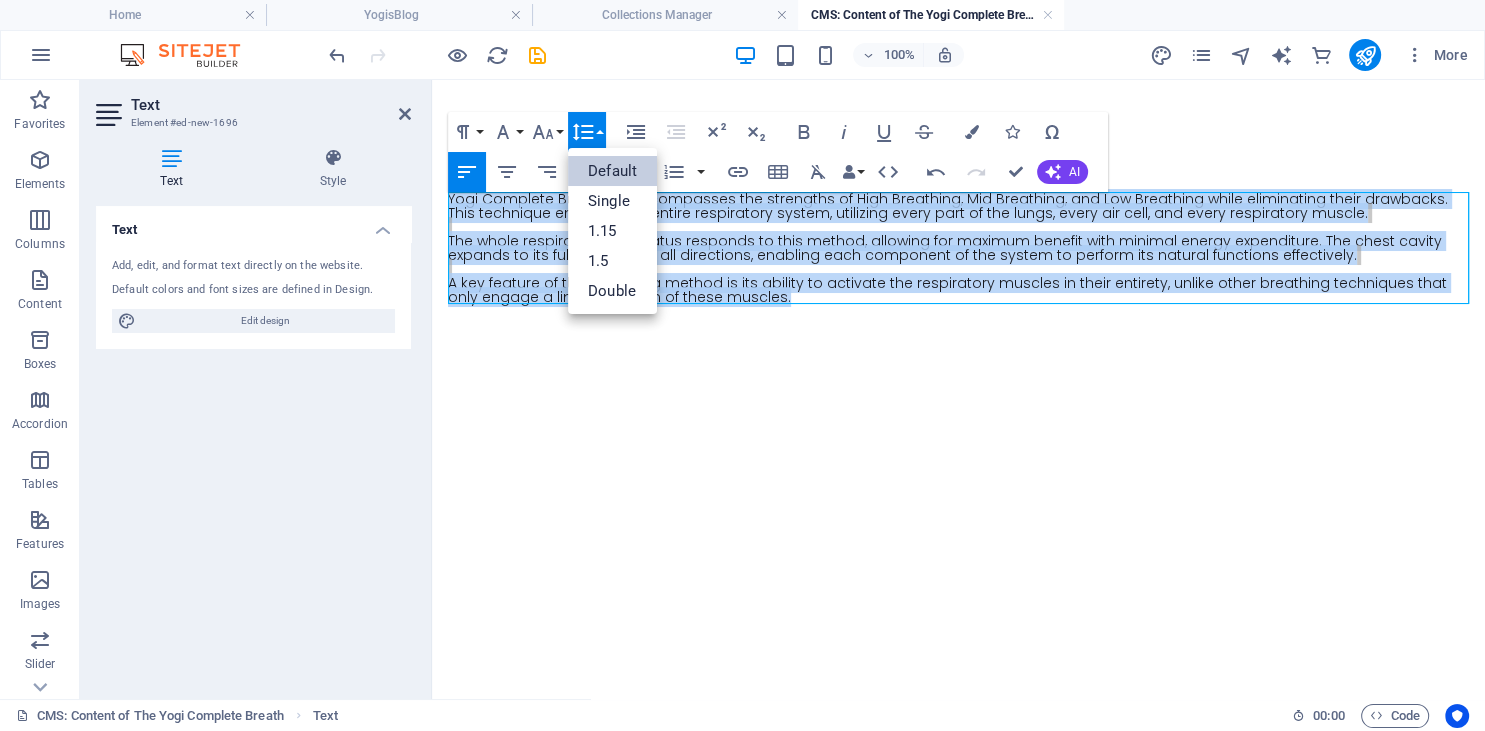 click on "Yogi Complete Breathing encompasses the strengths of High Breathing, Mid Breathing, and Low Breathing while eliminating their drawbacks. This technique engages the entire respiratory system, utilizing every part of the lungs, every air cell, and every respiratory muscle. The whole respiratory apparatus responds to this method, allowing for maximum benefit with minimal energy expenditure. The chest cavity expands to its full capacity in all directions, enabling each component of the system to perform its natural functions effectively. A key feature of this breathing method is its ability to activate the respiratory muscles in their entirety, unlike other breathing techniques that only engage a limited portion of these muscles." at bounding box center [958, 248] 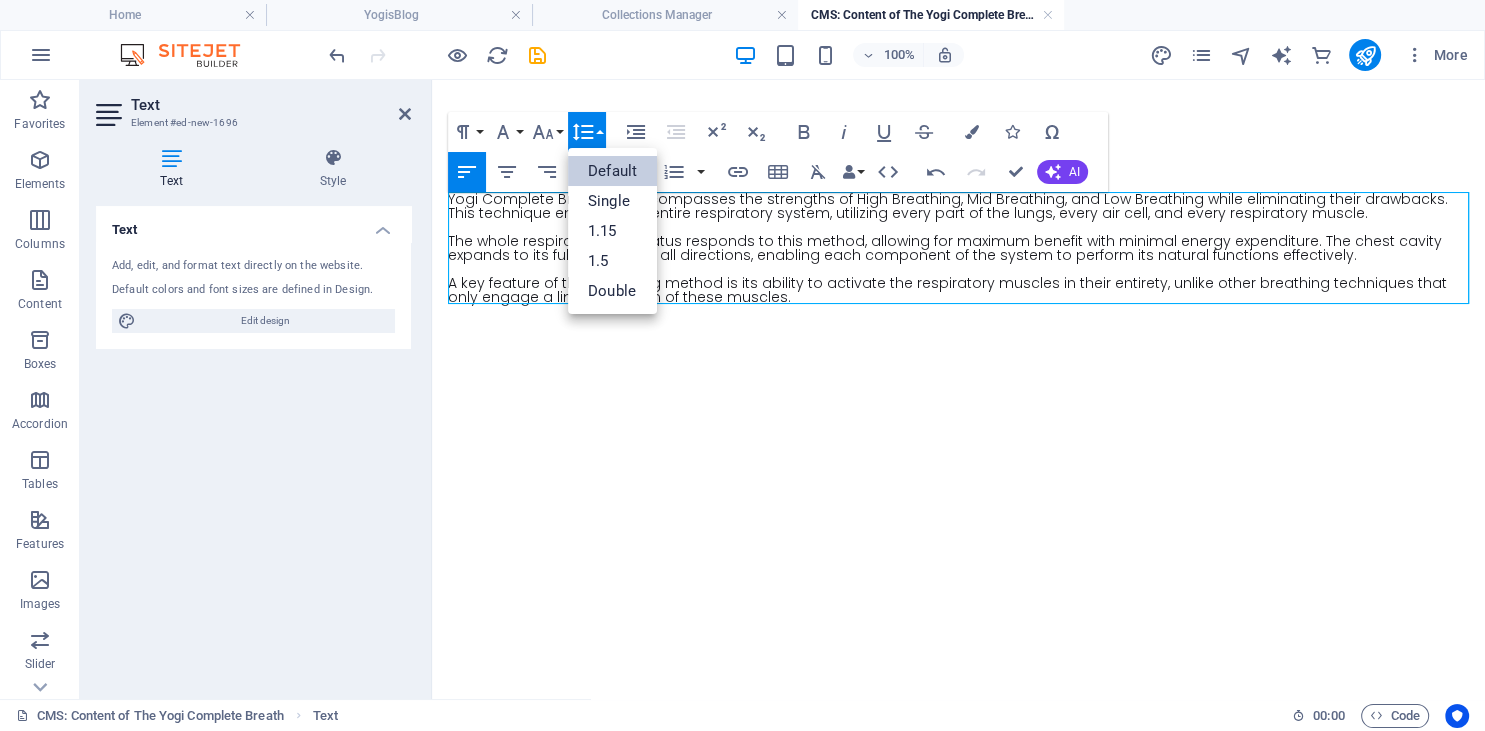 click on "Yogi Complete Breathing encompasses the strengths of High Breathing, Mid Breathing, and Low Breathing while eliminating their drawbacks. This technique engages the entire respiratory system, utilizing every part of the lungs, every air cell, and every respiratory muscle. The whole respiratory apparatus responds to this method, allowing for maximum benefit with minimal energy expenditure. The chest cavity expands to its full capacity in all directions, enabling each component of the system to perform its natural functions effectively. A key feature of this breathing method is its ability to activate the respiratory muscles in their entirety, unlike other breathing techniques that only engage a limited portion of these muscles." at bounding box center (958, 248) 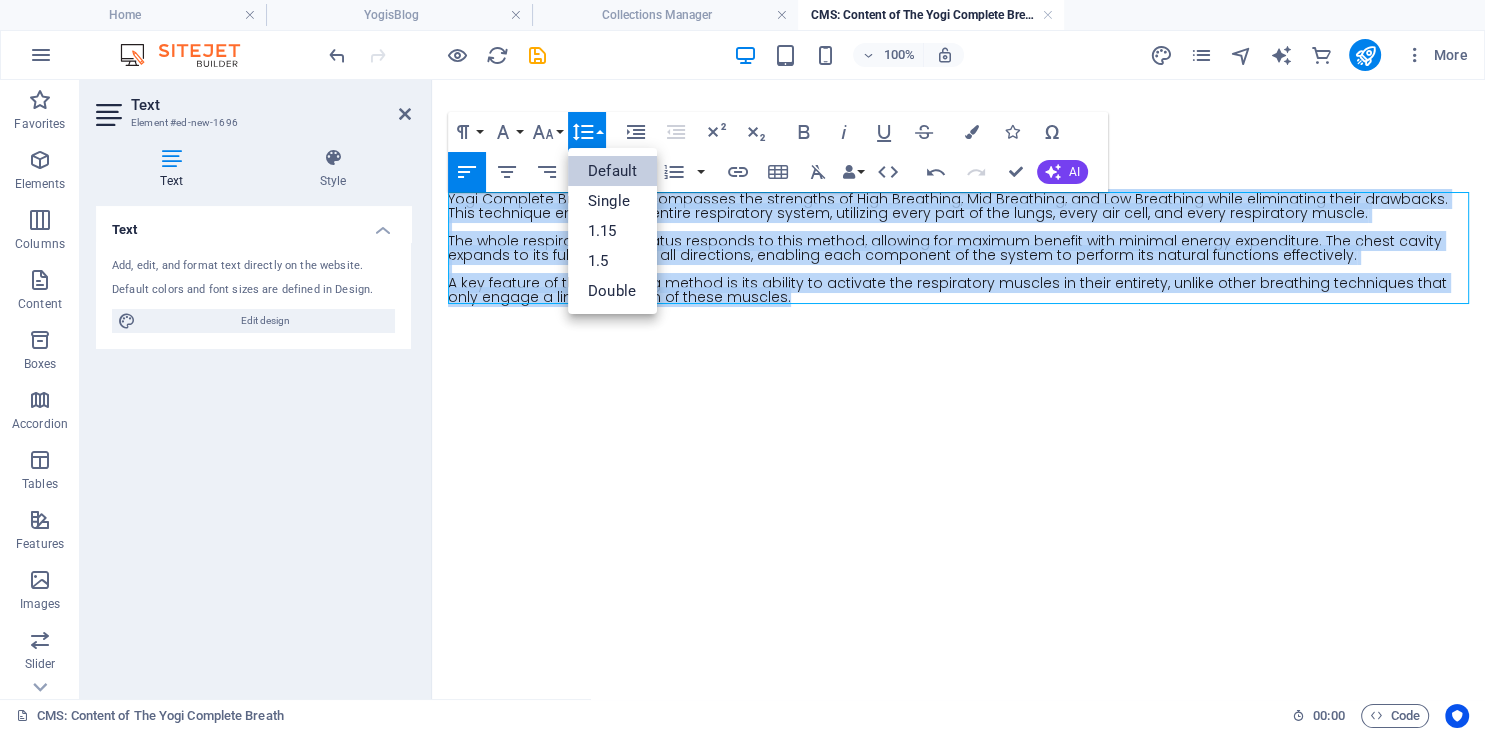drag, startPoint x: 778, startPoint y: 295, endPoint x: 350, endPoint y: 173, distance: 445.0483 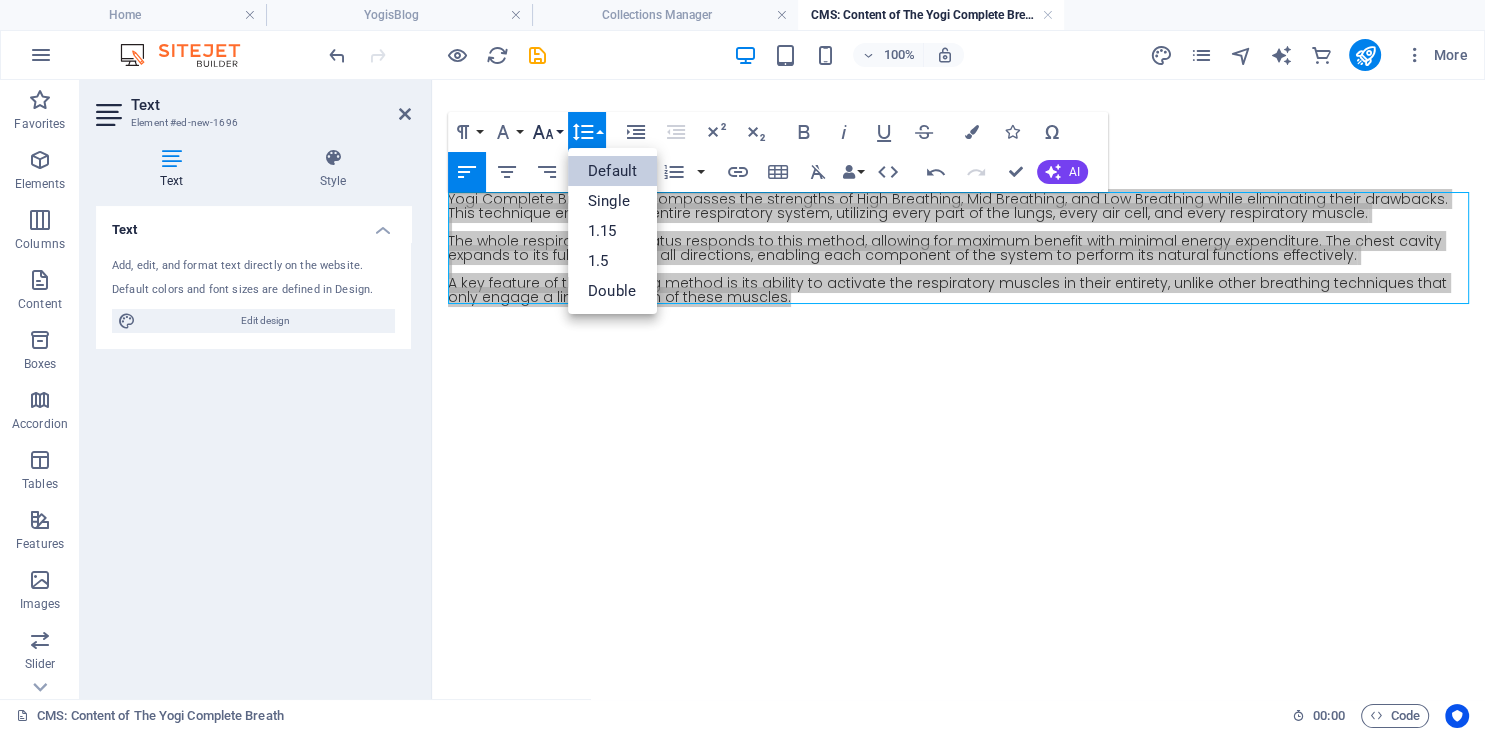 click 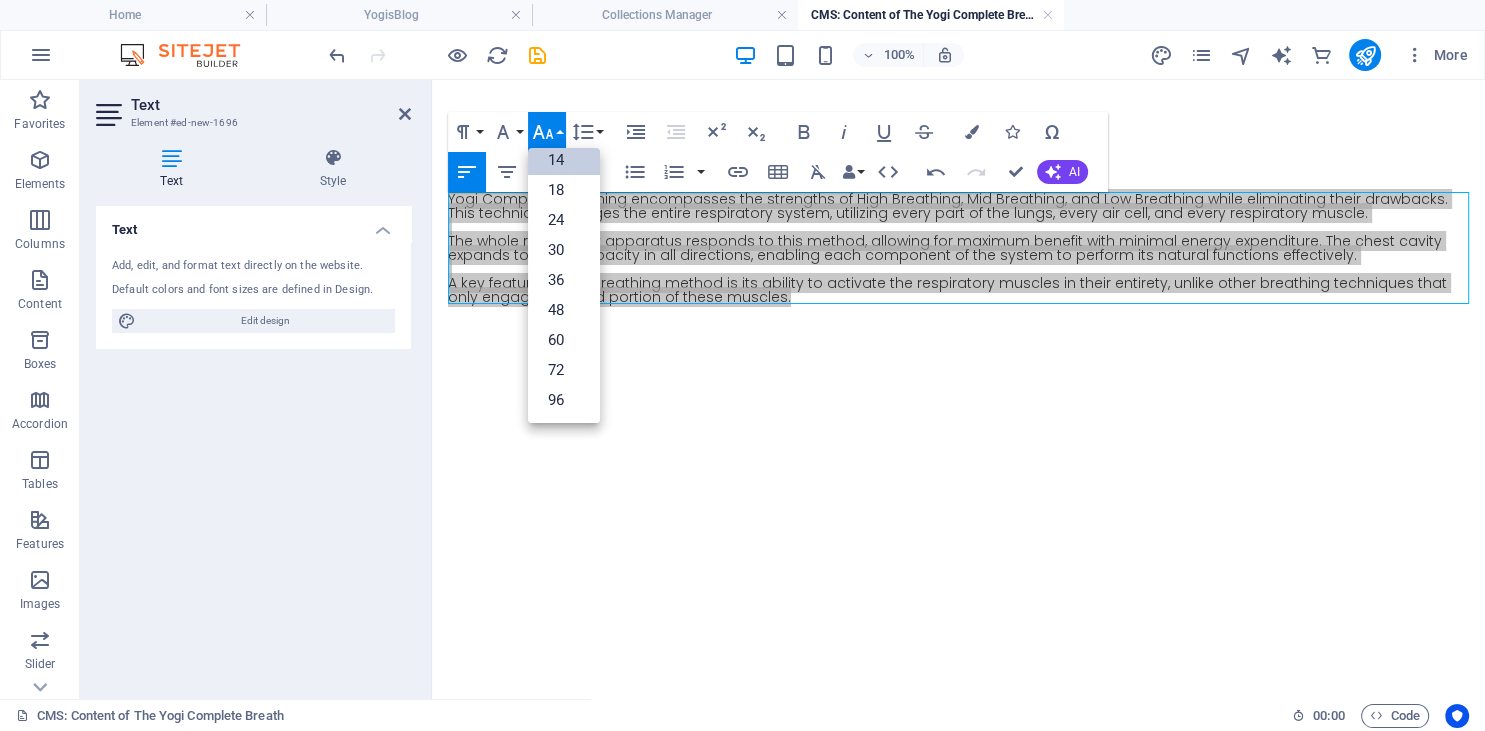 scroll, scrollTop: 160, scrollLeft: 0, axis: vertical 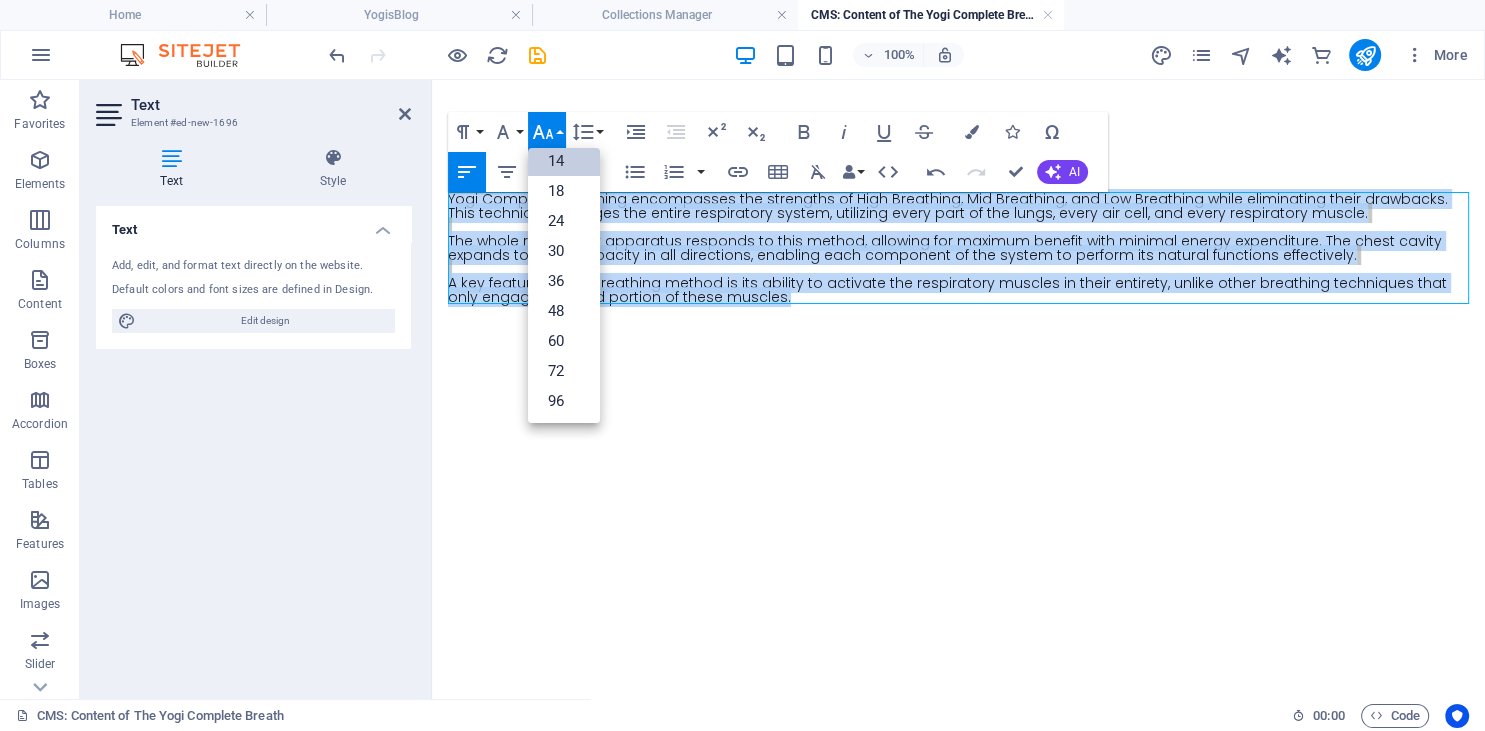 click on "14" at bounding box center [564, 161] 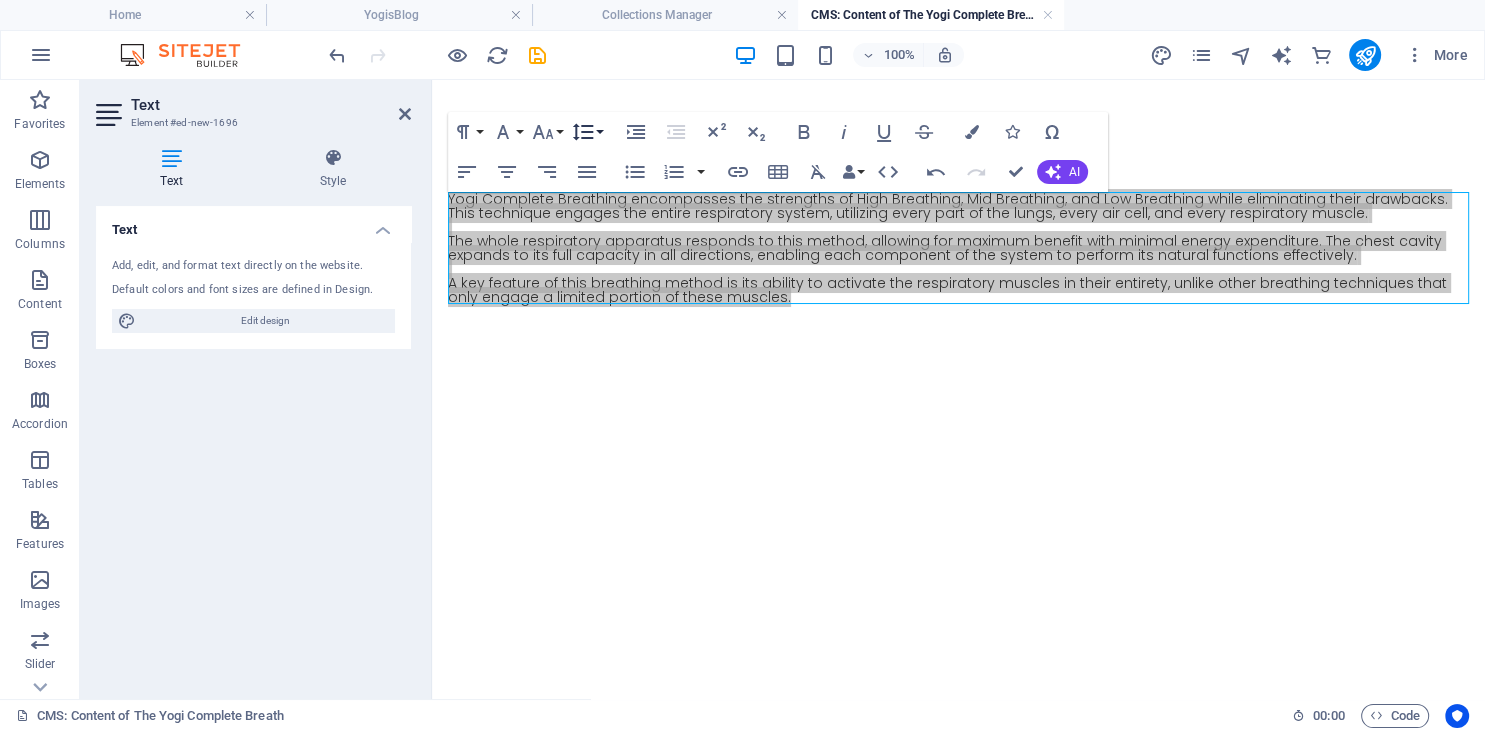 click 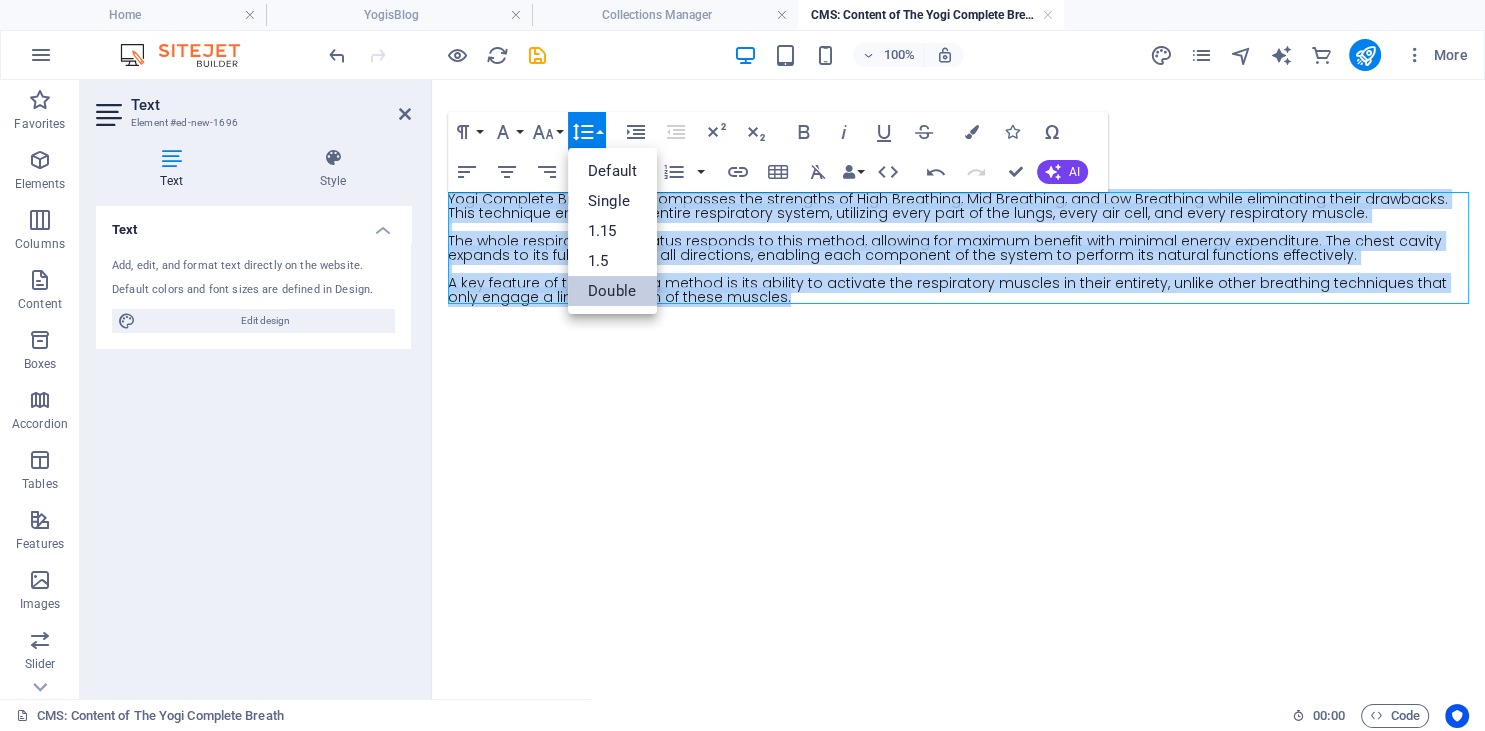 click on "Double" at bounding box center [612, 291] 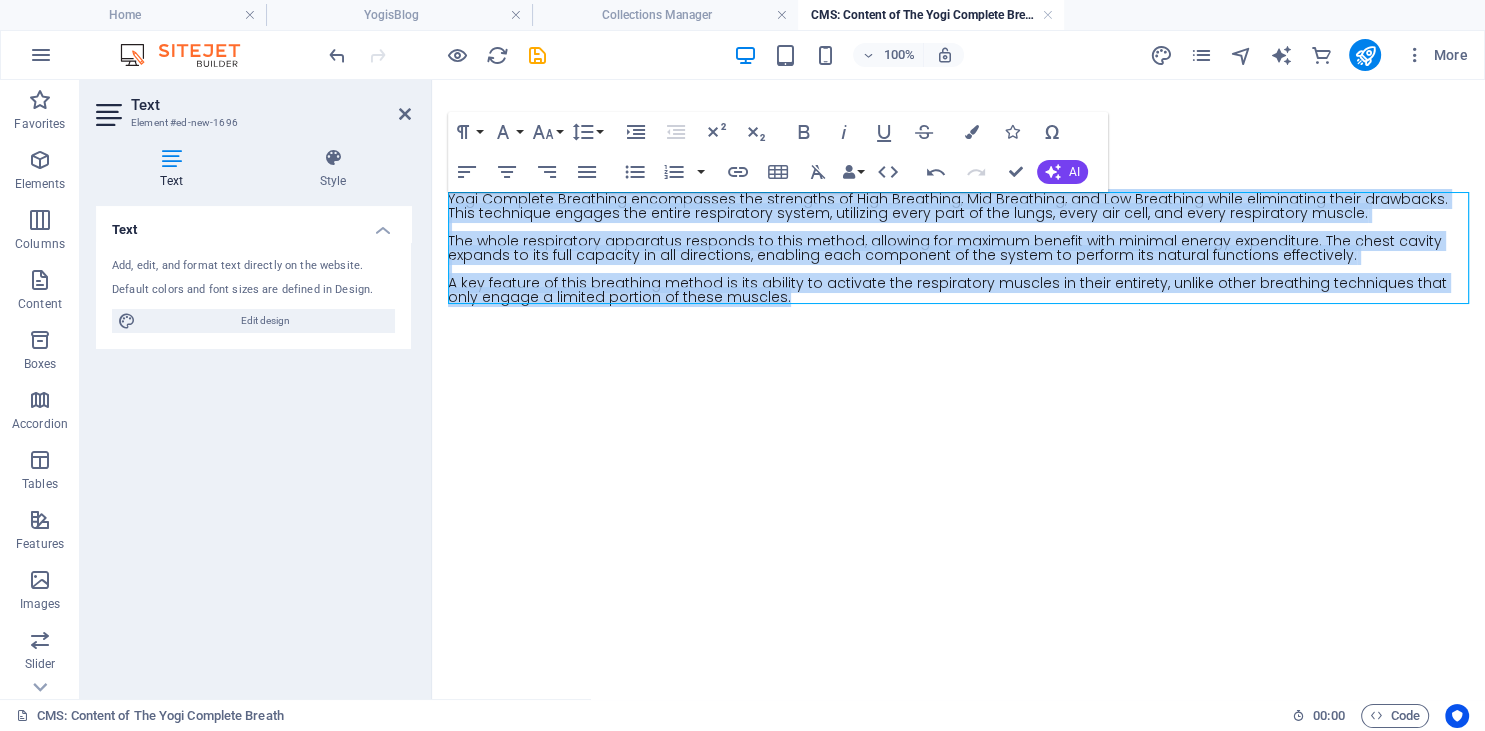 click on "Yogi Complete Breathing encompasses the strengths of High Breathing, Mid Breathing, and Low Breathing while eliminating their drawbacks. This technique engages the entire respiratory system, utilizing every part of the lungs, every air cell, and every respiratory muscle. The whole respiratory apparatus responds to this method, allowing for maximum benefit with minimal energy expenditure. The chest cavity expands to its full capacity in all directions, enabling each component of the system to perform its natural functions effectively. A key feature of this breathing method is its ability to activate the respiratory muscles in their entirety, unlike other breathing techniques that only engage a limited portion of these muscles." at bounding box center (948, 248) 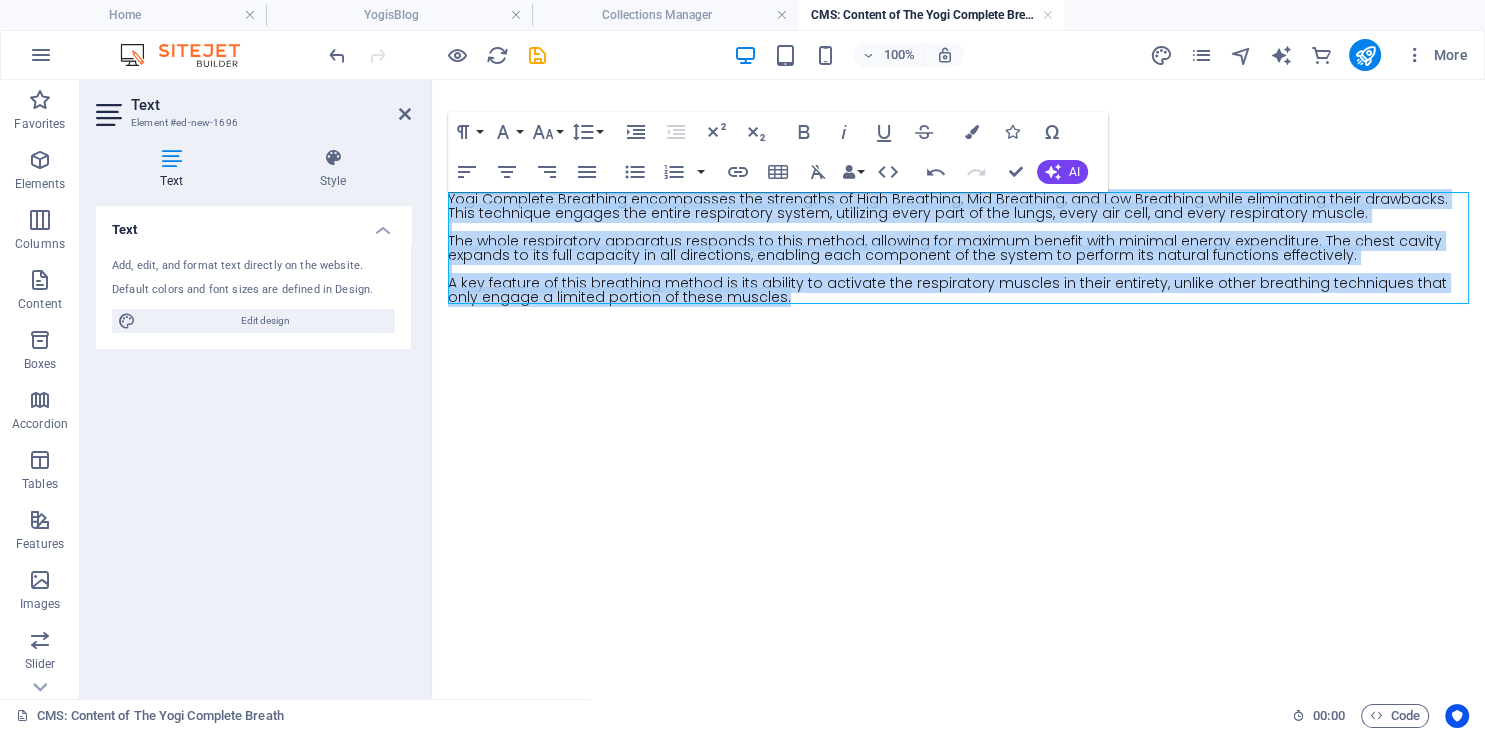 drag, startPoint x: 689, startPoint y: 291, endPoint x: 412, endPoint y: 195, distance: 293.1638 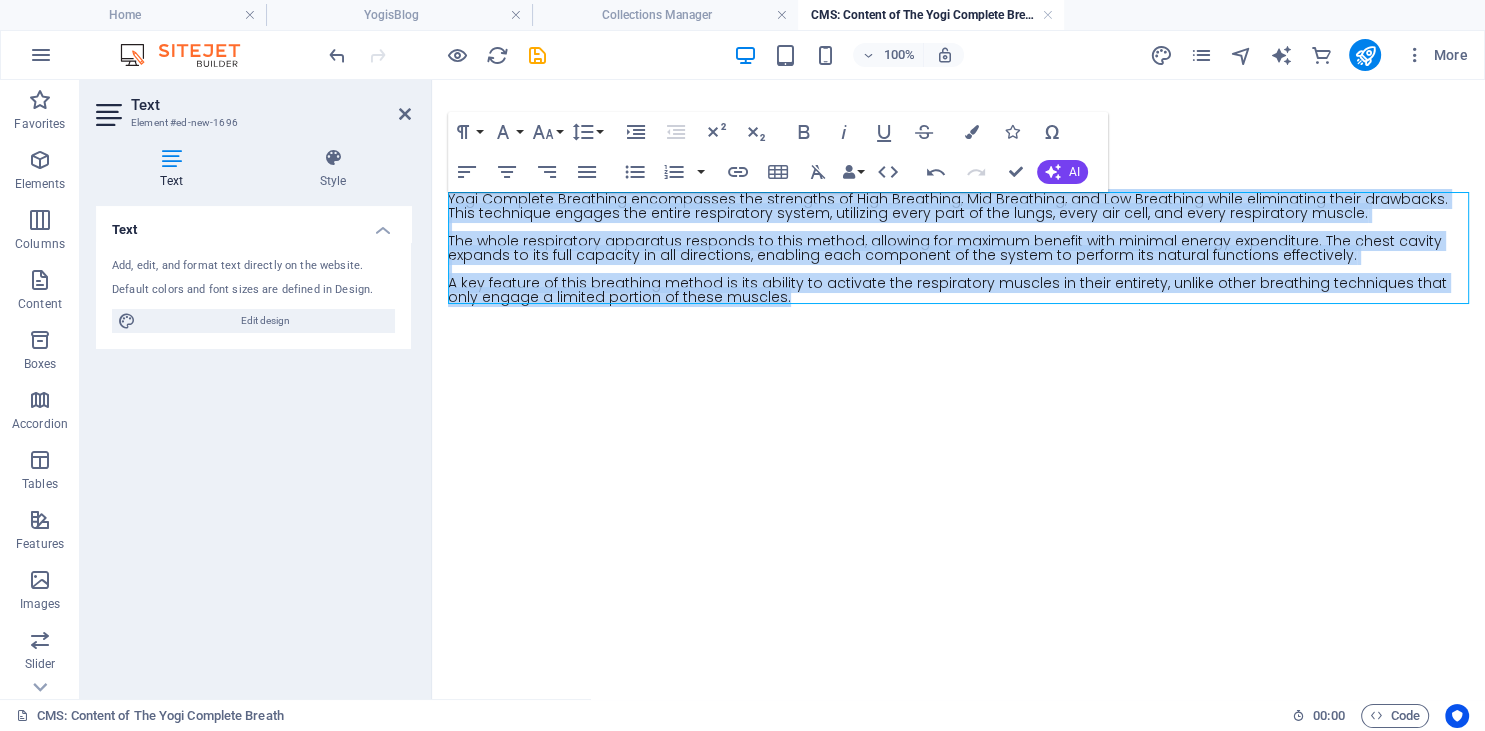 click on "Skip to main content
Yogi Complete Breathing encompasses the strengths of High Breathing, Mid Breathing, and Low Breathing while eliminating their drawbacks. This technique engages the entire respiratory system, utilizing every part of the lungs, every air cell, and every respiratory muscle. The whole respiratory apparatus responds to this method, allowing for maximum benefit with minimal energy expenditure. The chest cavity expands to its full capacity in all directions, enabling each component of the system to perform its natural functions effectively. A key feature of this breathing method is its ability to activate the respiratory muscles in their entirety, unlike other breathing techniques that only engage a limited portion of these muscles." at bounding box center (958, 248) 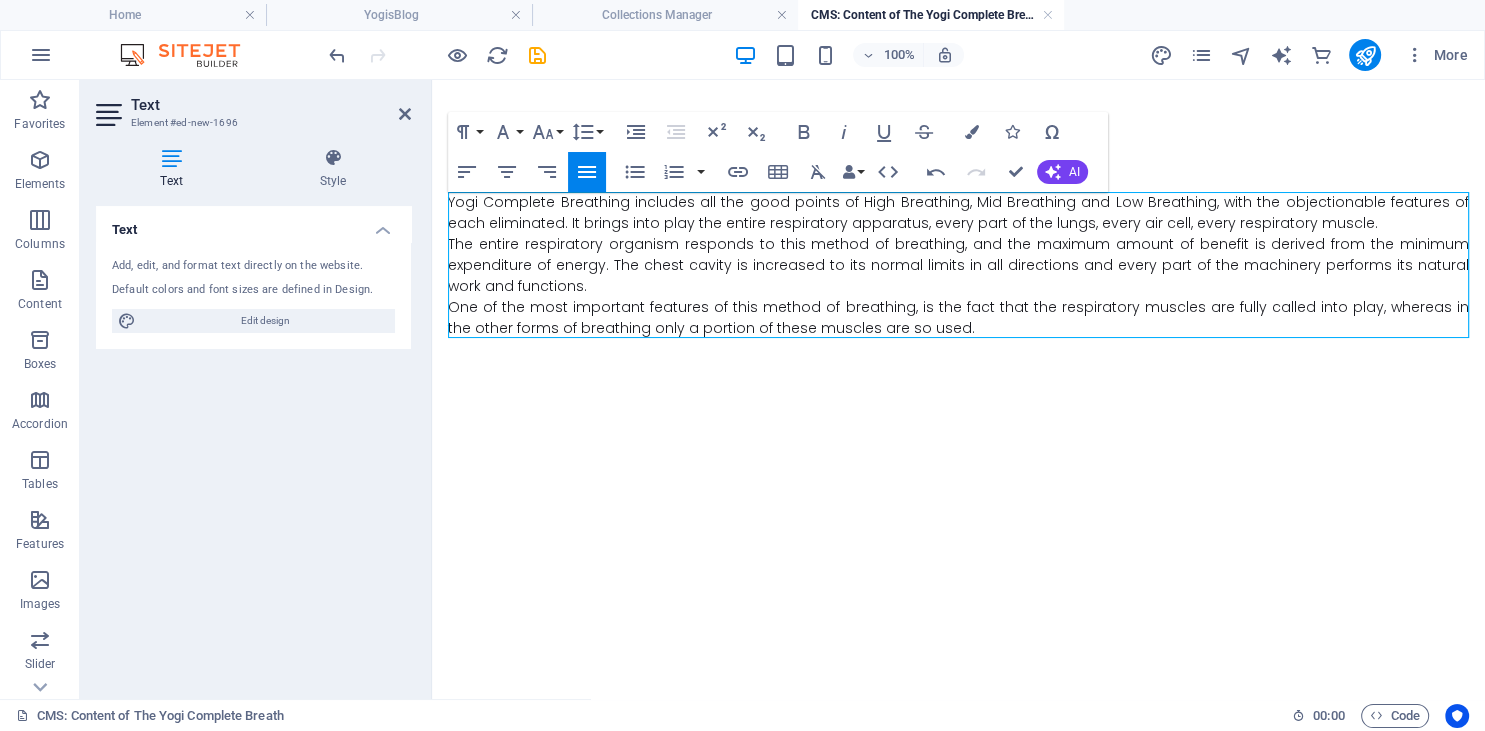 click on "Yogi Complete Breathing includes all the good points of High Breathing, Mid Breathing and Low Breathing, with the objectionable features of each eliminated. It brings into play the entire respiratory apparatus, every part of the lungs, every air cell, every respiratory muscle." at bounding box center (958, 213) 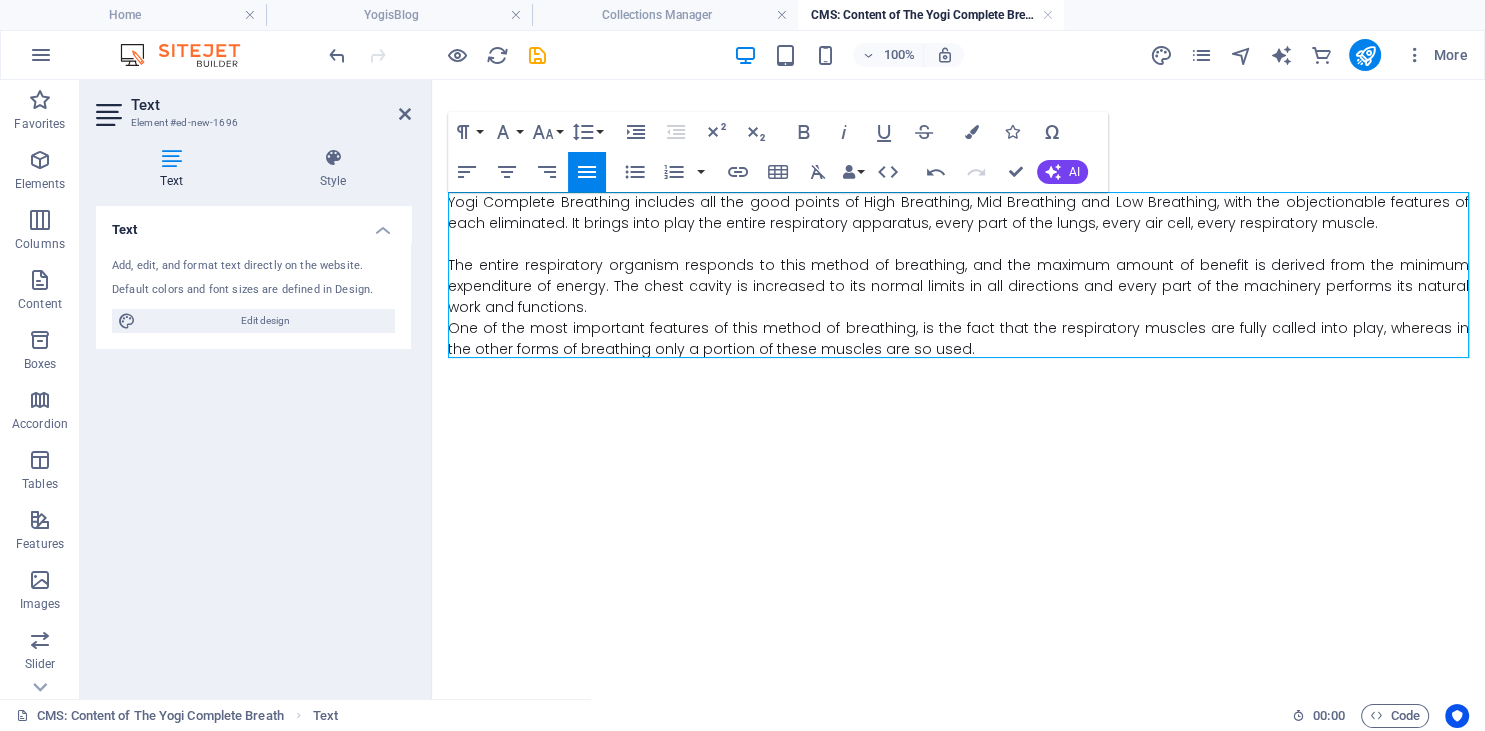 click on "The entire respiratory organism responds to this method of breathing, and the maximum amount of benefit is derived from the minimum expenditure of energy. The chest cavity is increased to its normal limits in all directions and every part of the machinery performs its natural work and functions." at bounding box center [958, 286] 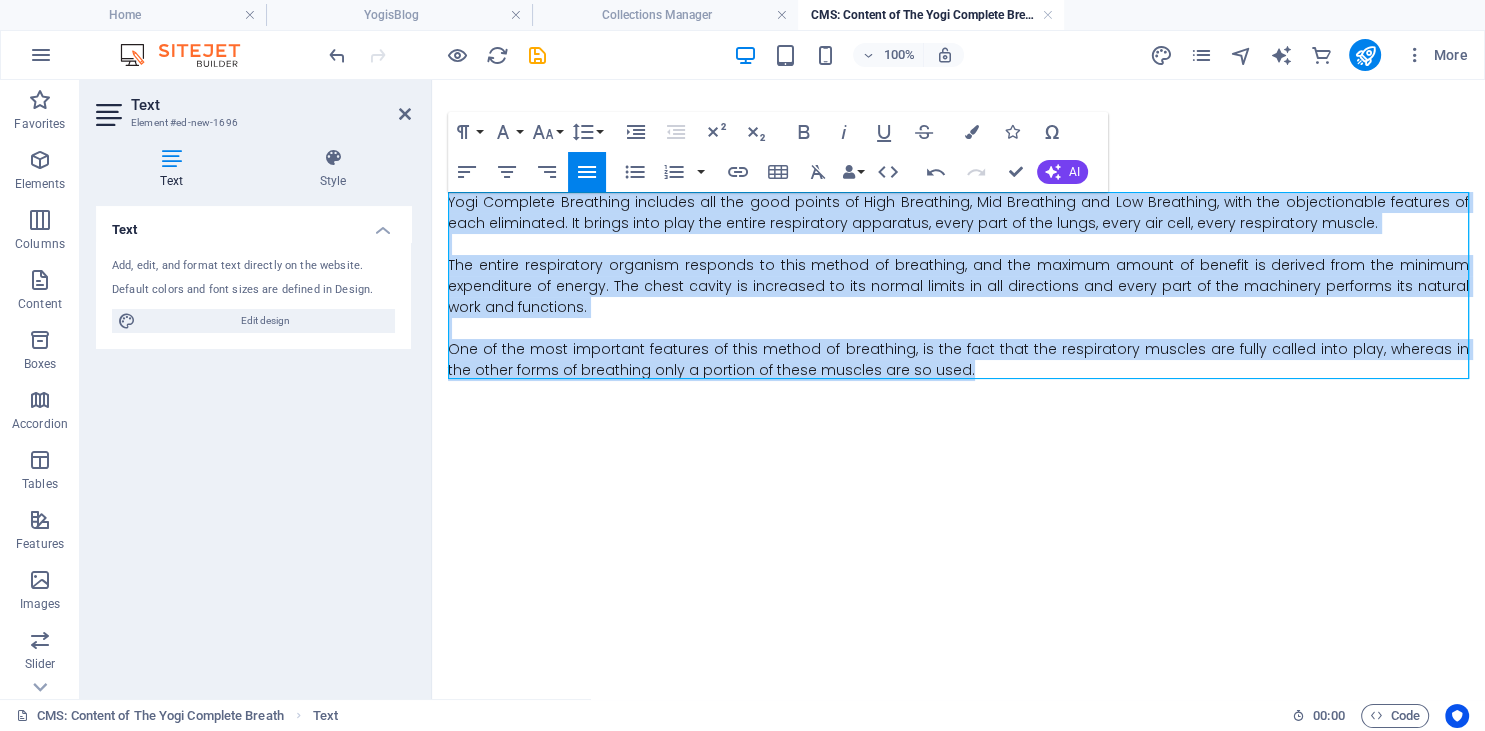 drag, startPoint x: 942, startPoint y: 375, endPoint x: 439, endPoint y: 170, distance: 543.17035 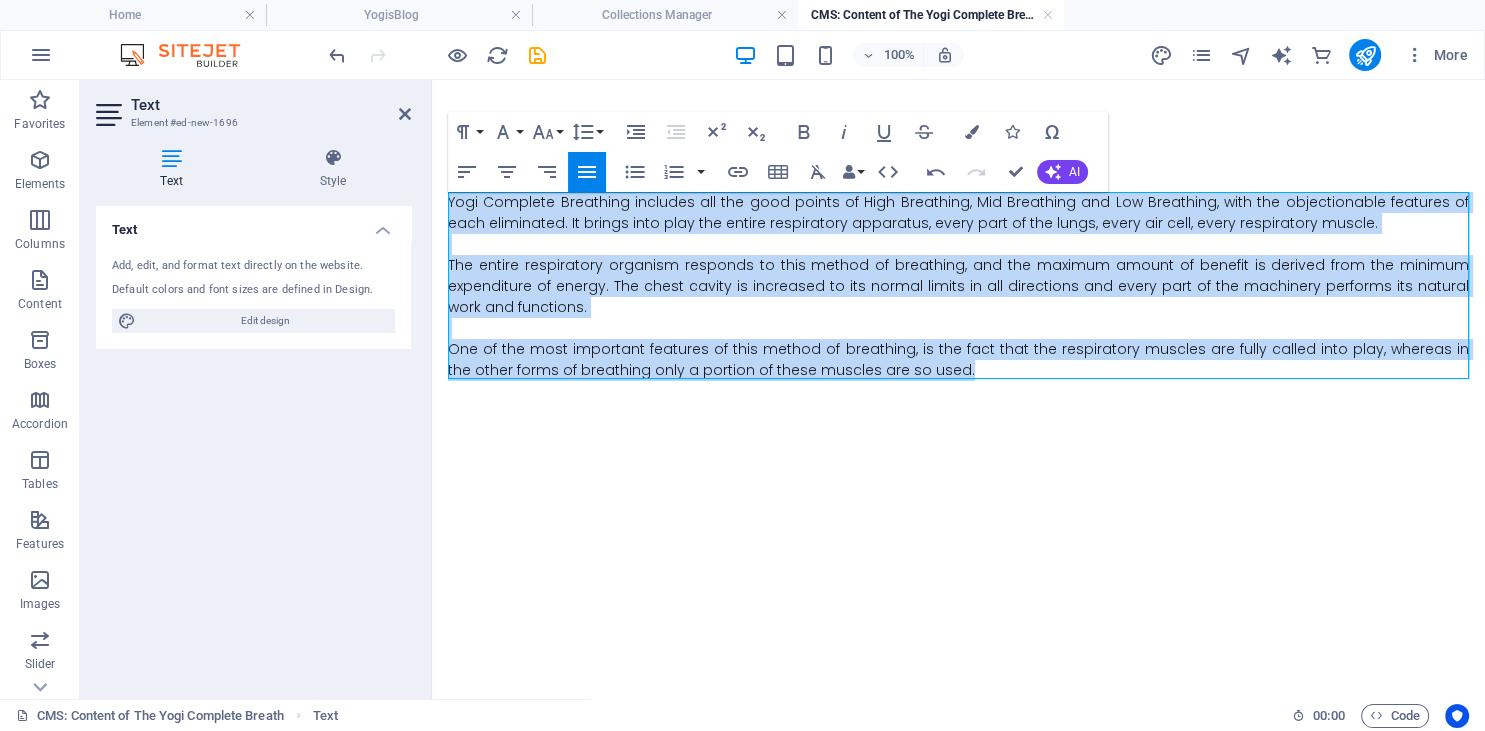 click on "Skip to main content
Yogi Complete Breathing includes all the good points of High Breathing, Mid Breathing and Low Breathing, with the objectionable features of each eliminated. It brings into play the entire respiratory apparatus, every part of the lungs, every air cell, every respiratory muscle. The entire respiratory organism responds to this method of breathing, and the maximum amount of benefit is derived from the minimum expenditure of energy. The chest cavity is increased to its normal limits in all directions and every part of the machinery performs its natural work and functions. One of the most important features of this method of breathing, is the fact that the respiratory muscles are fully called into play, whereas in the other forms of breathing only a portion of these muscles are so used." at bounding box center [958, 286] 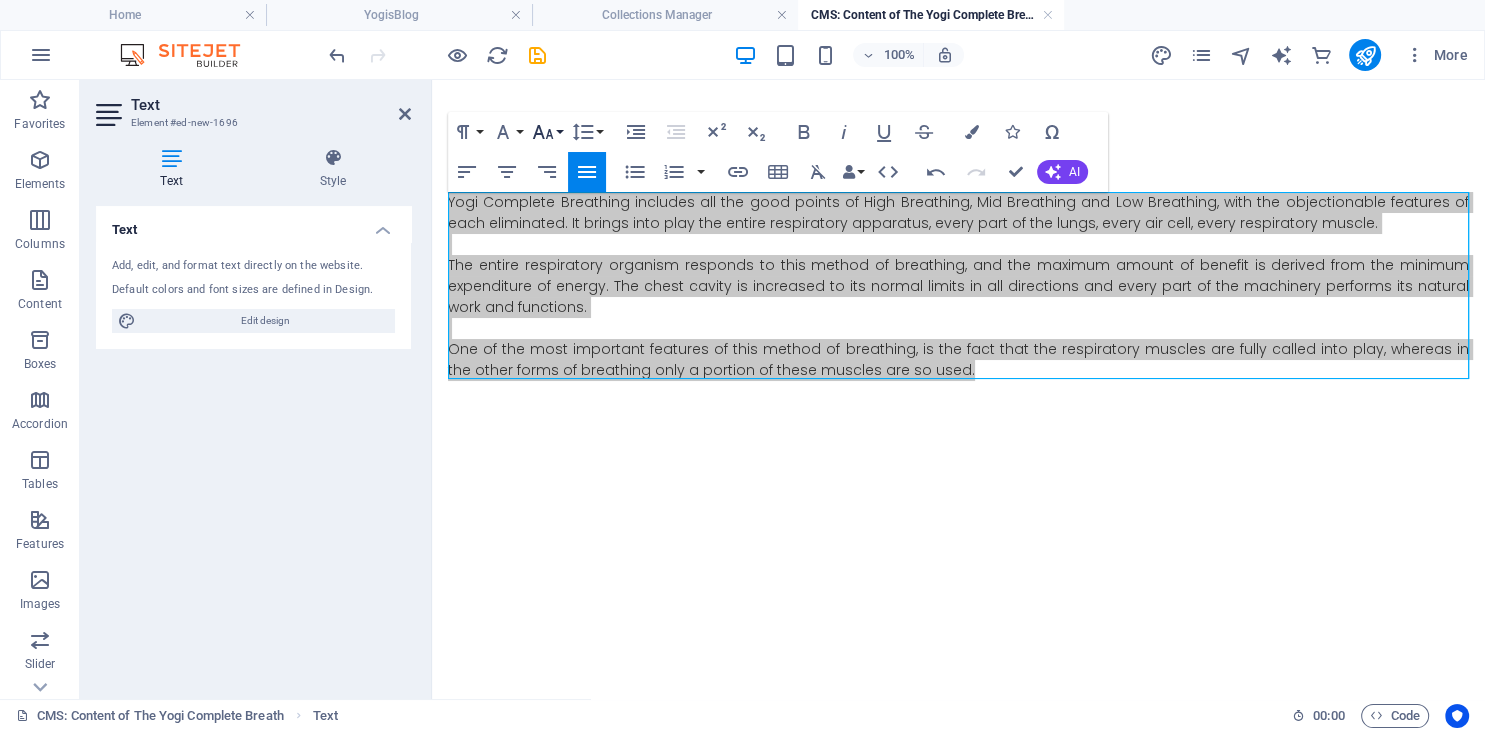 click 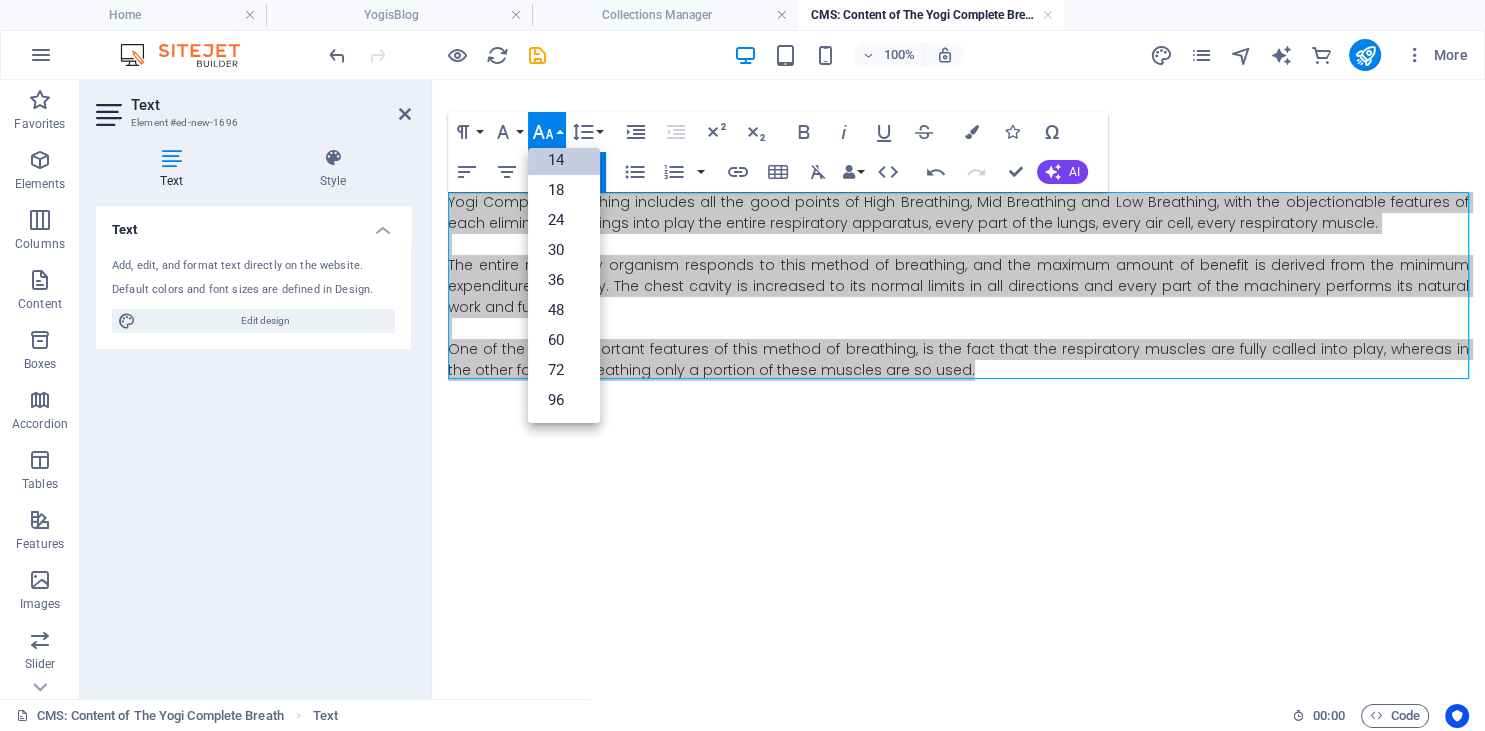 scroll, scrollTop: 160, scrollLeft: 0, axis: vertical 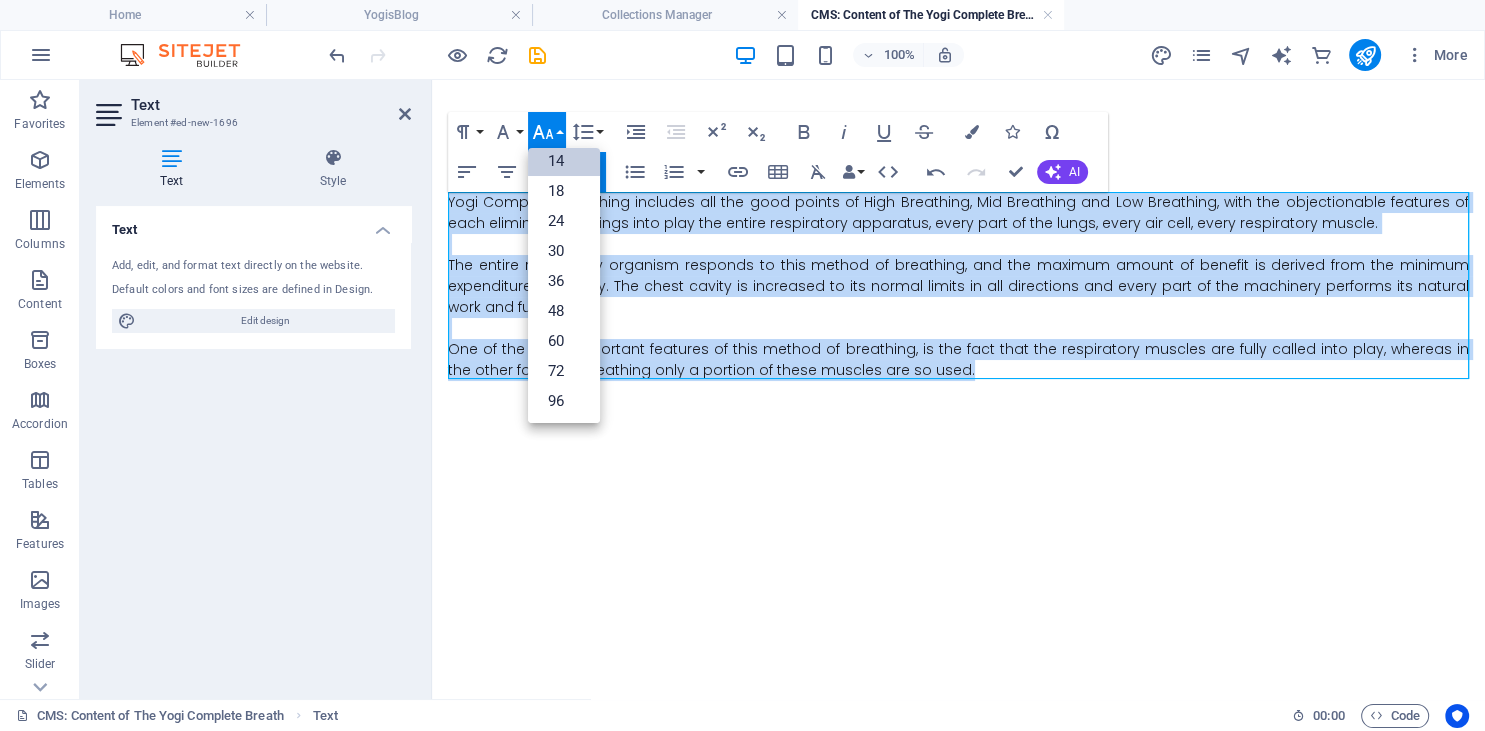 click on "Yogi Complete Breathing includes all the good points of High Breathing, Mid Breathing and Low Breathing, with the objectionable features of each eliminated. It brings into play the entire respiratory apparatus, every part of the lungs, every air cell, every respiratory muscle. The entire respiratory organism responds to this method of breathing, and the maximum amount of benefit is derived from the minimum expenditure of energy. The chest cavity is increased to its normal limits in all directions and every part of the machinery performs its natural work and functions. One of the most important features of this method of breathing, is the fact that the respiratory muscles are fully called into play, whereas in the other forms of breathing only a portion of these muscles are so used." at bounding box center (958, 286) 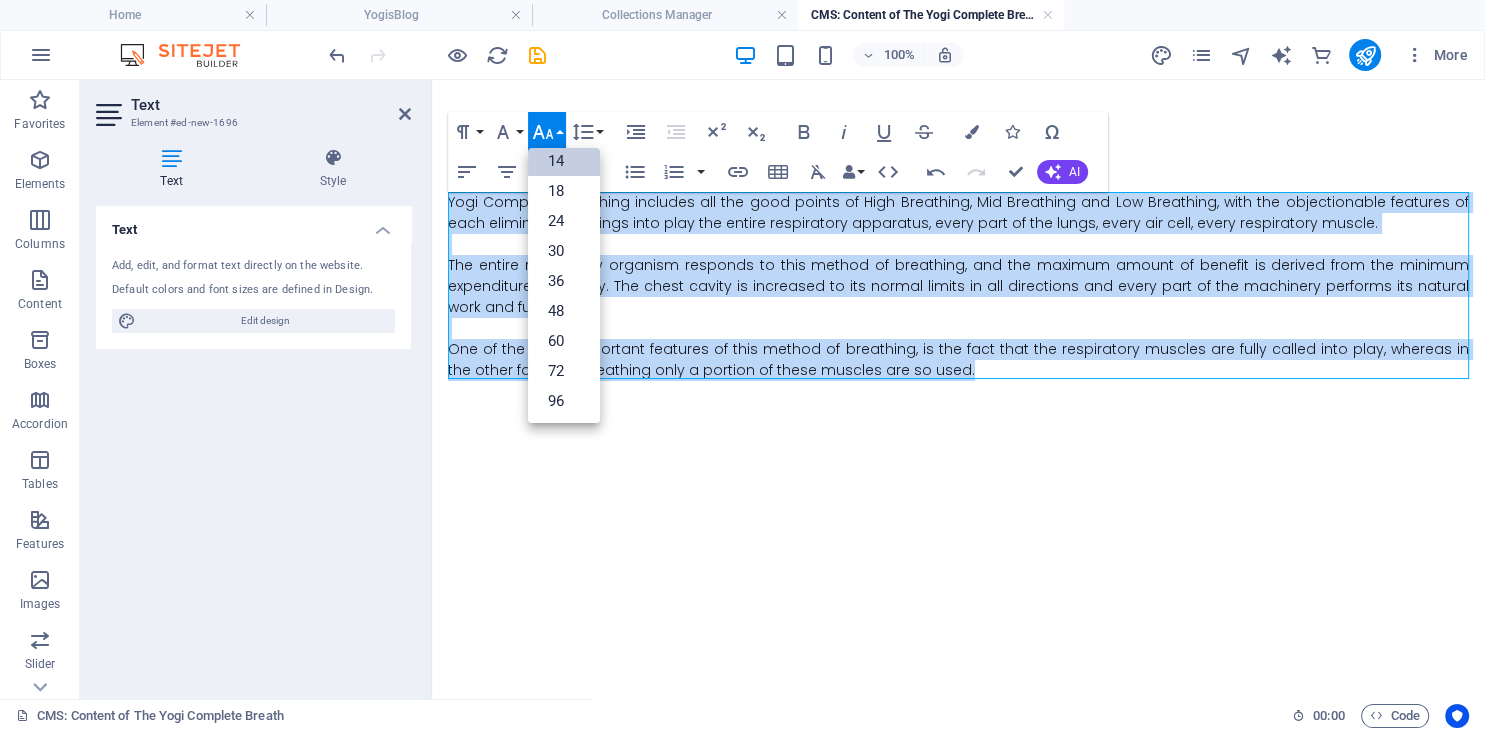 click on "Skip to main content
Yogi Complete Breathing includes all the good points of High Breathing, Mid Breathing and Low Breathing, with the objectionable features of each eliminated. It brings into play the entire respiratory apparatus, every part of the lungs, every air cell, every respiratory muscle. The entire respiratory organism responds to this method of breathing, and the maximum amount of benefit is derived from the minimum expenditure of energy. The chest cavity is increased to its normal limits in all directions and every part of the machinery performs its natural work and functions. One of the most important features of this method of breathing, is the fact that the respiratory muscles are fully called into play, whereas in the other forms of breathing only a portion of these muscles are so used." at bounding box center [958, 286] 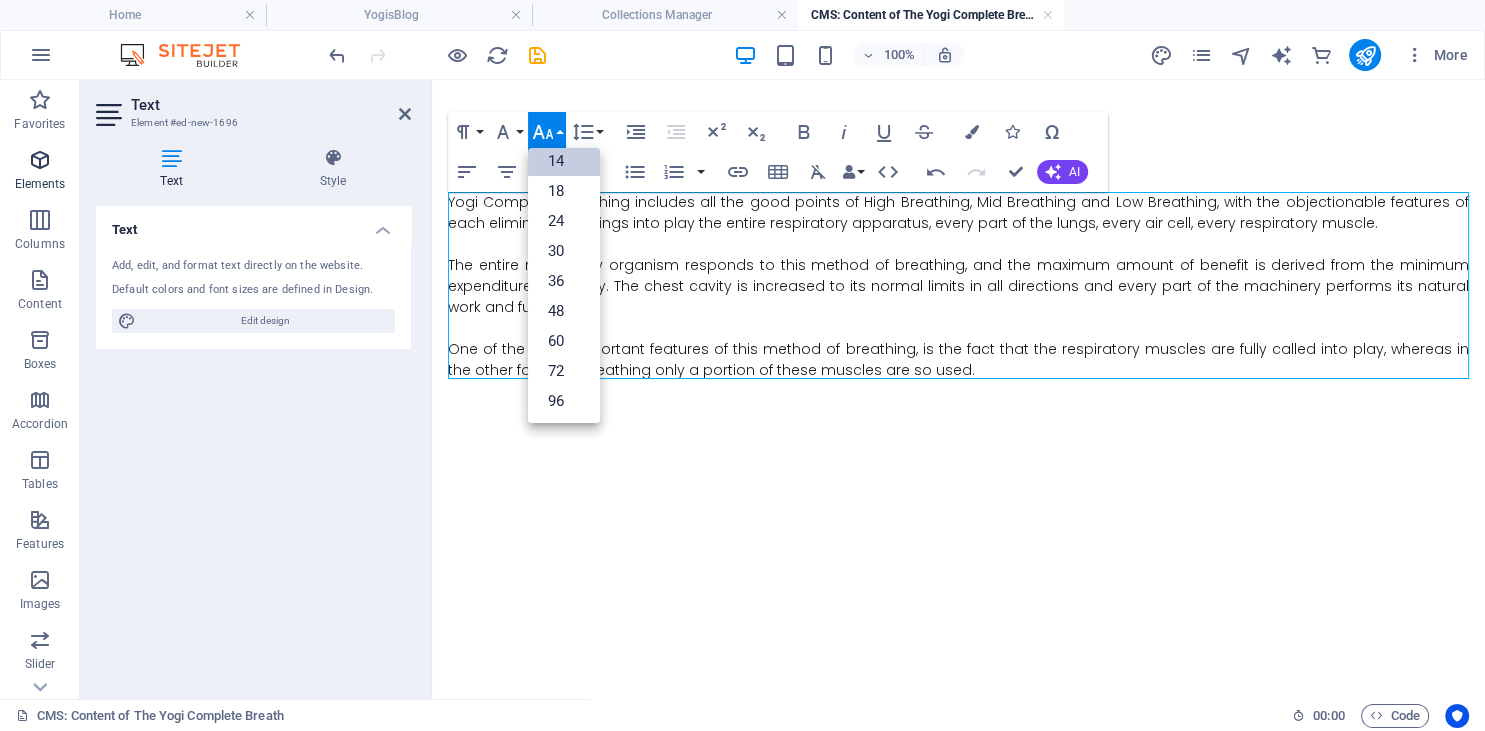 click on "Elements" at bounding box center [40, 184] 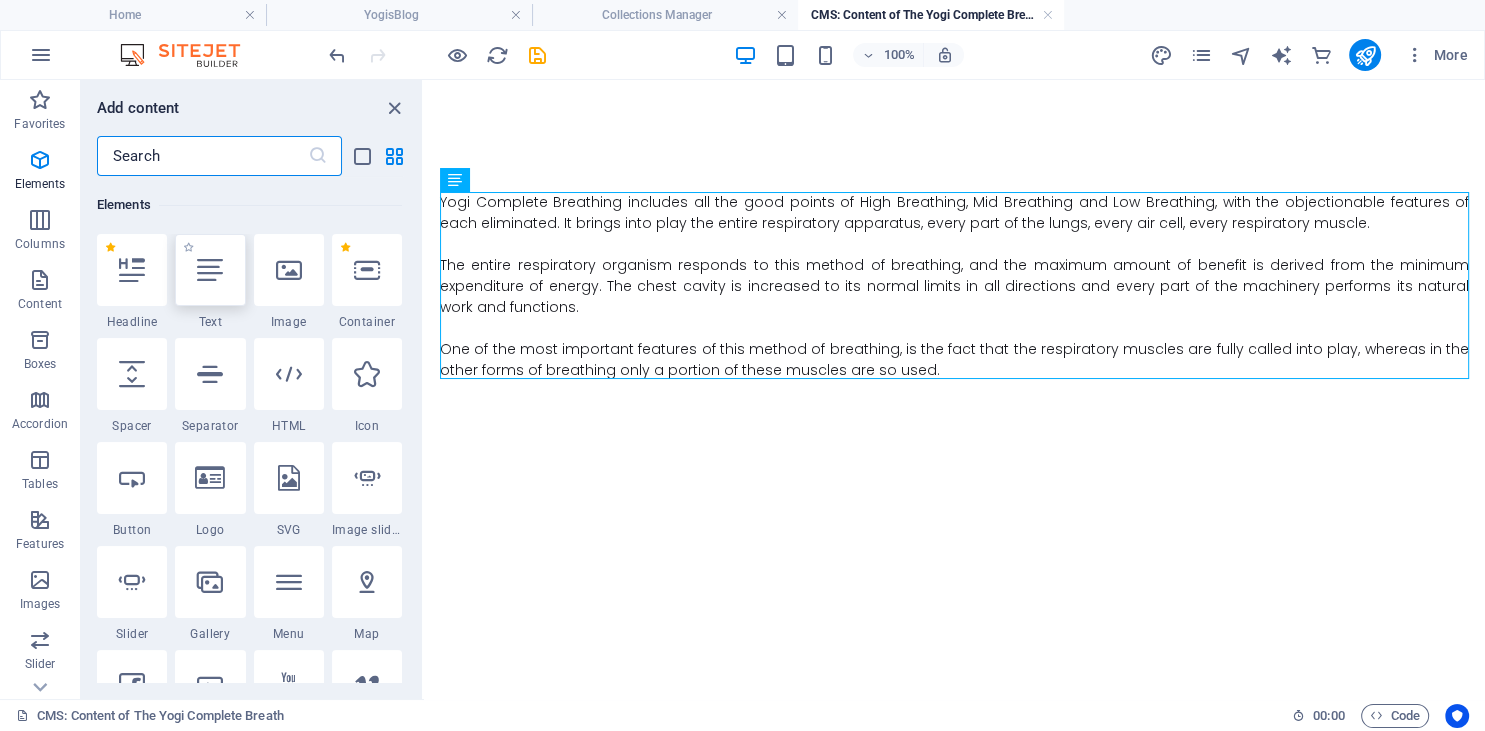 scroll, scrollTop: 212, scrollLeft: 0, axis: vertical 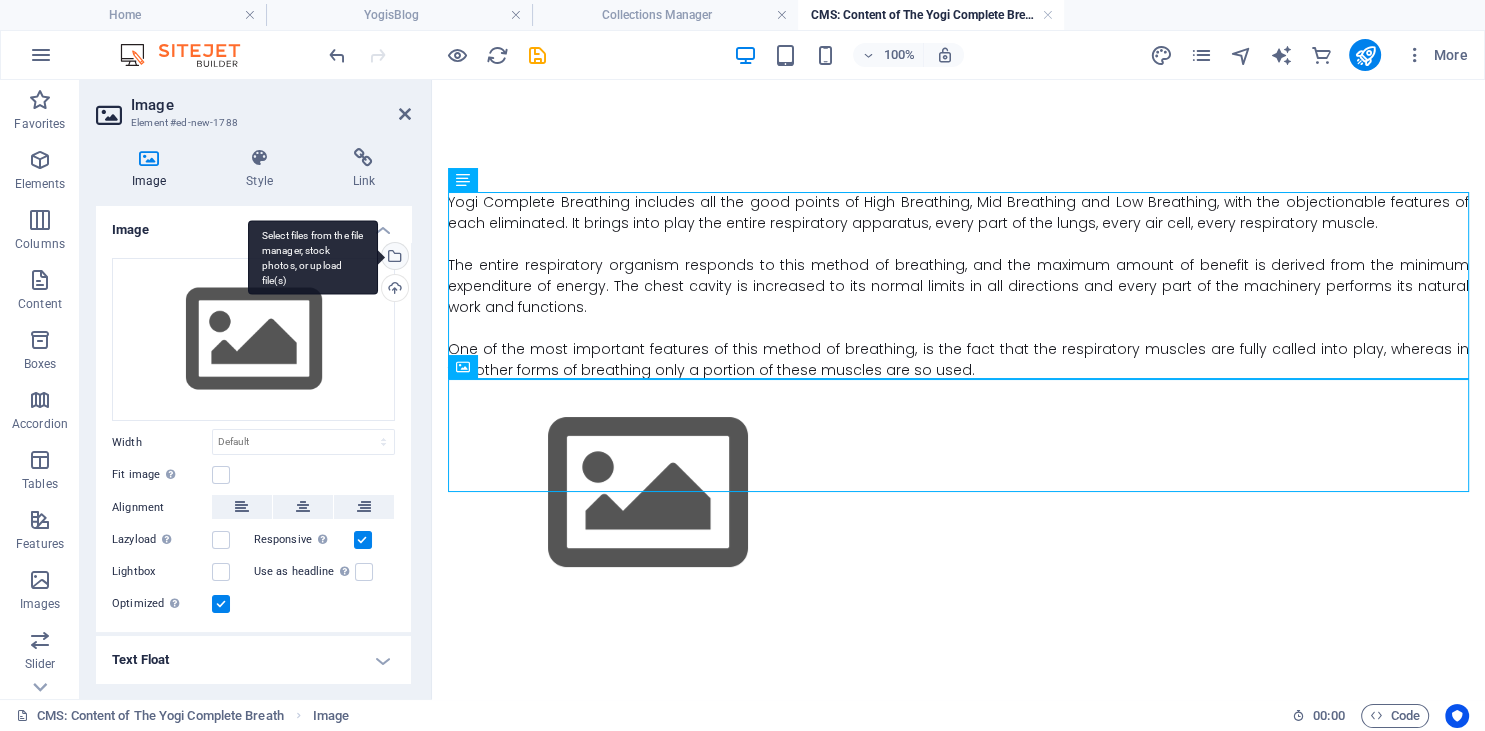 click on "Select files from the file manager, stock photos, or upload file(s)" at bounding box center [393, 258] 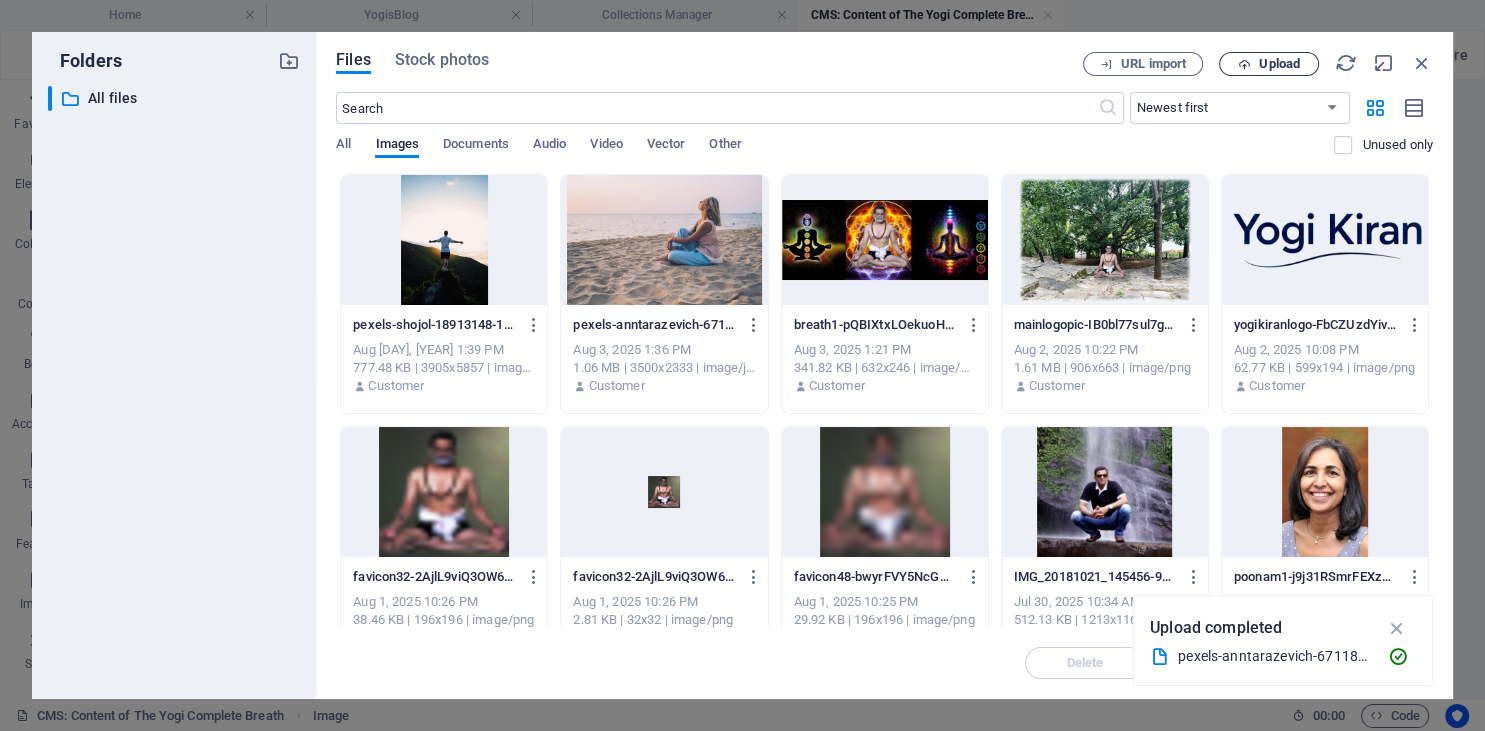 click on "Upload" at bounding box center (1279, 64) 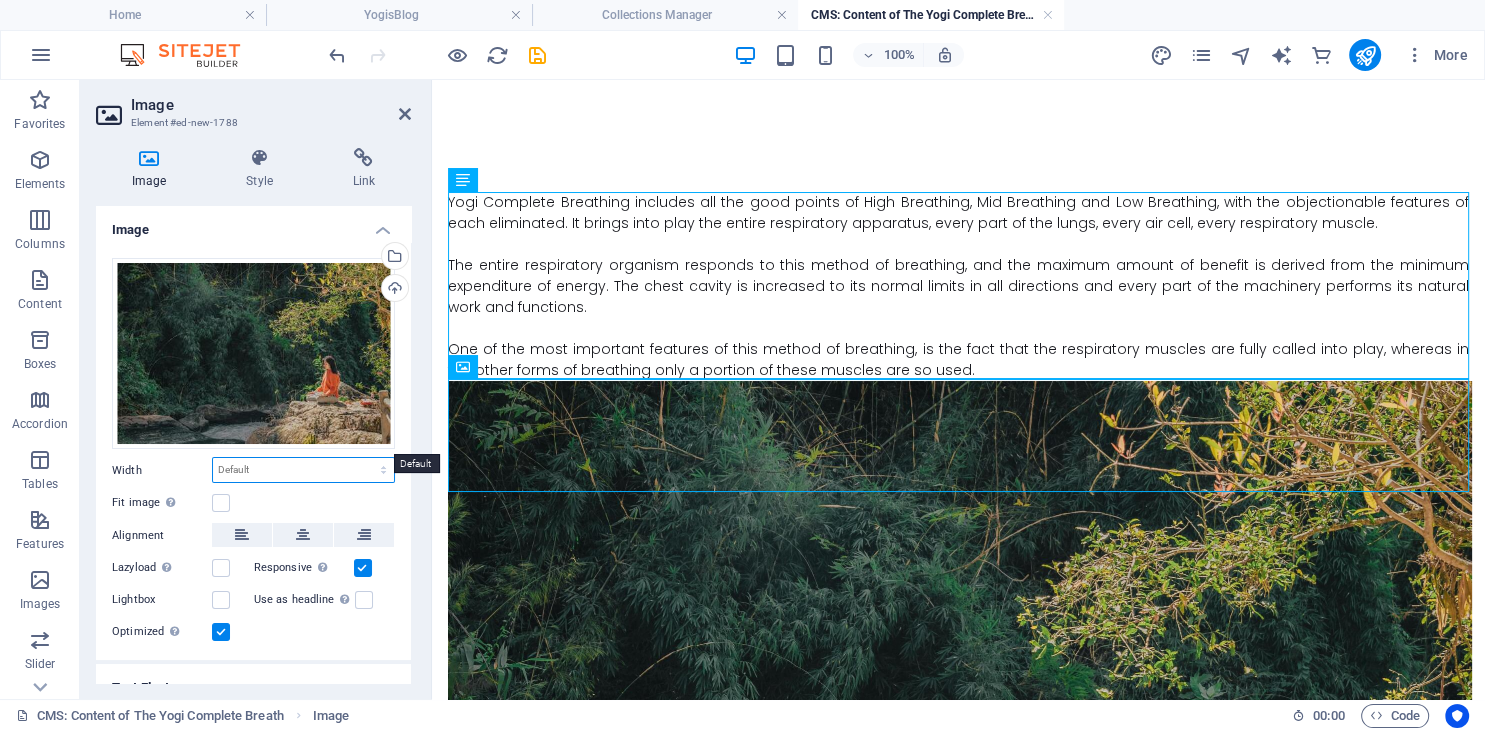 click on "Default auto px rem % em vh vw" at bounding box center [303, 470] 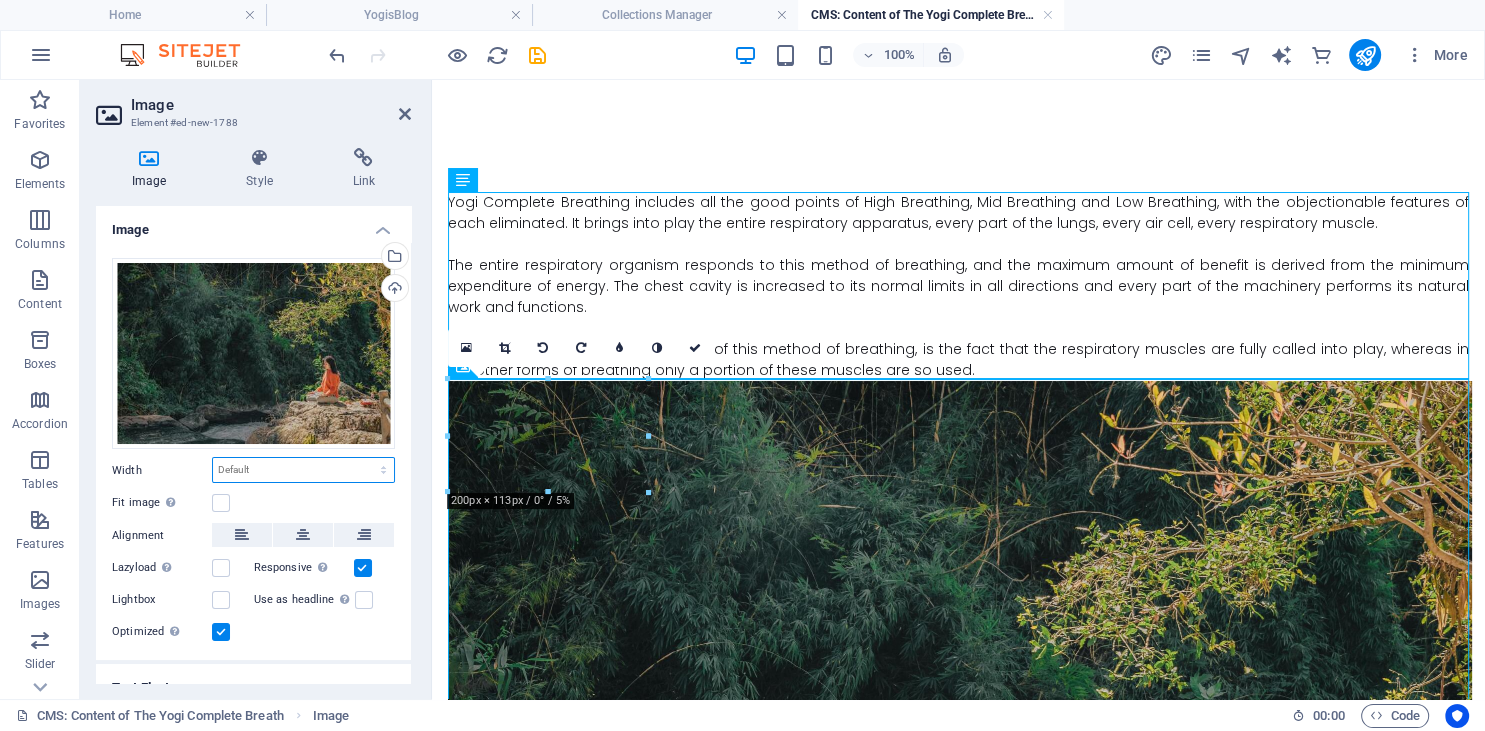 select on "%" 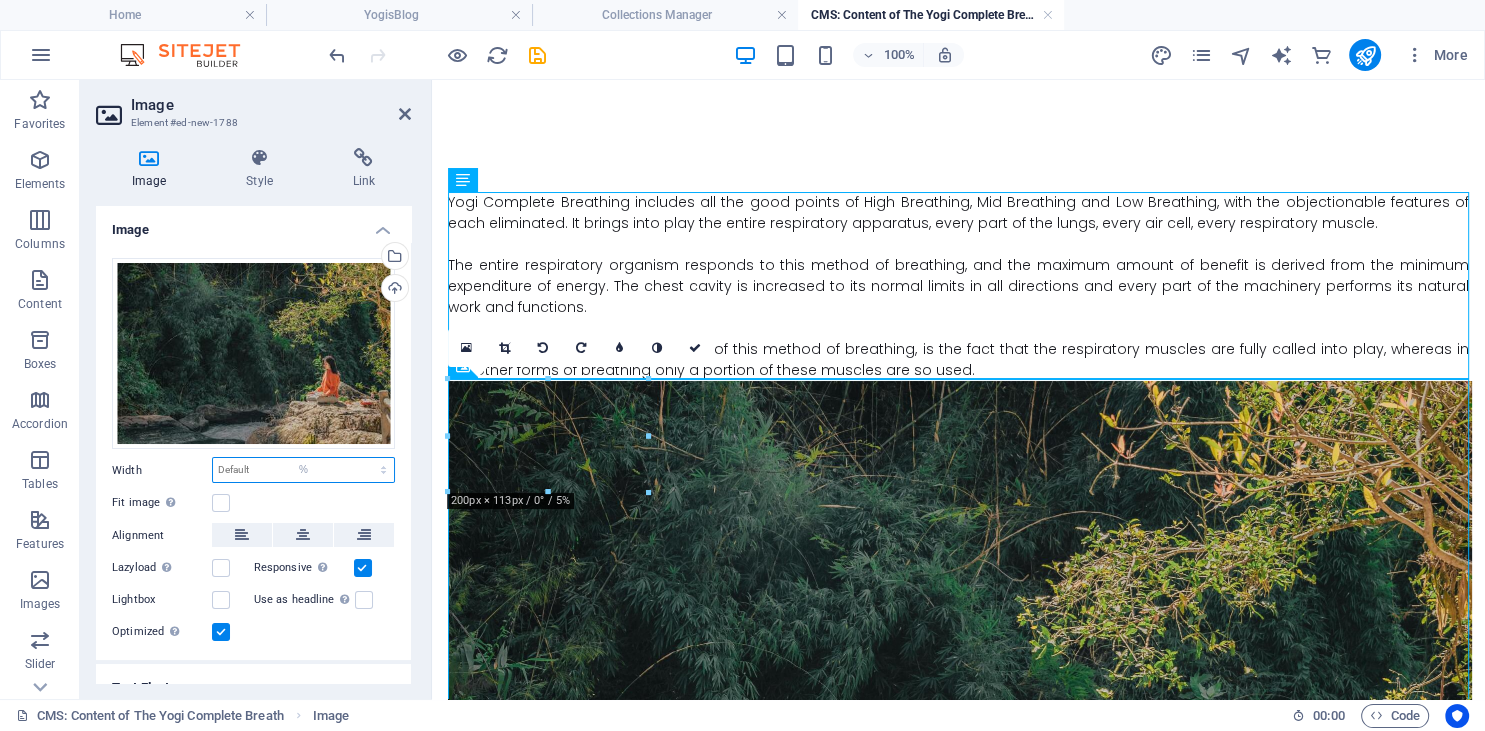 click on "%" at bounding box center [0, 0] 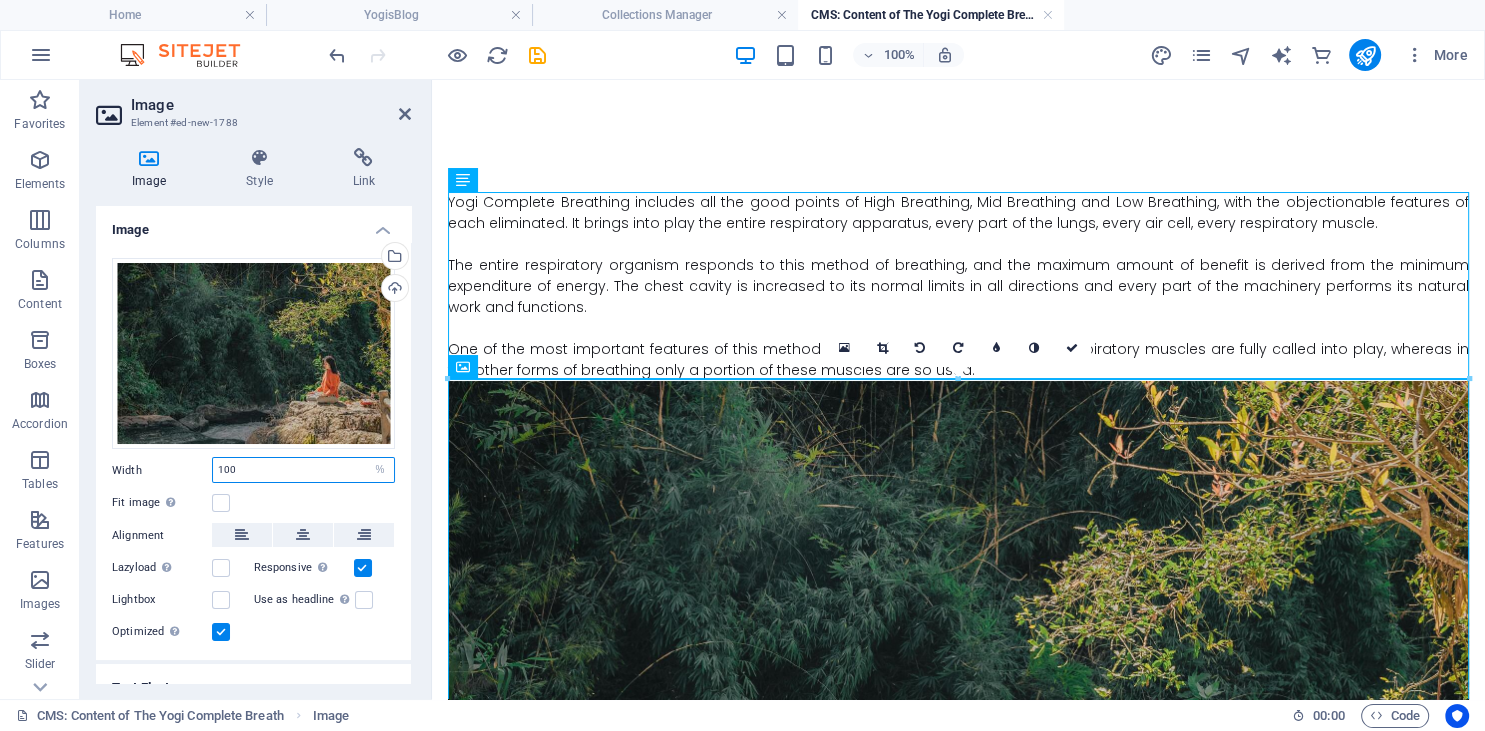 drag, startPoint x: 265, startPoint y: 468, endPoint x: 193, endPoint y: 469, distance: 72.00694 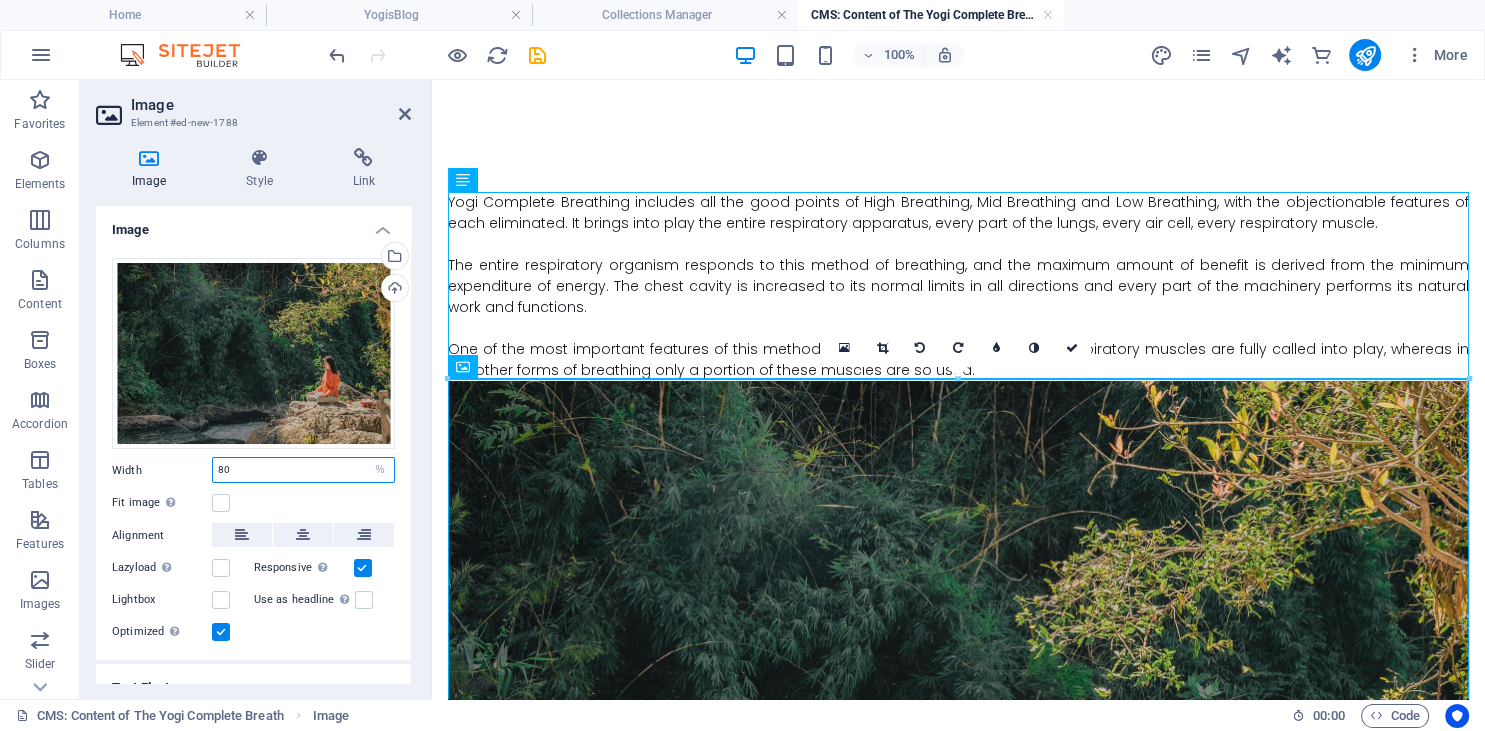 type on "80" 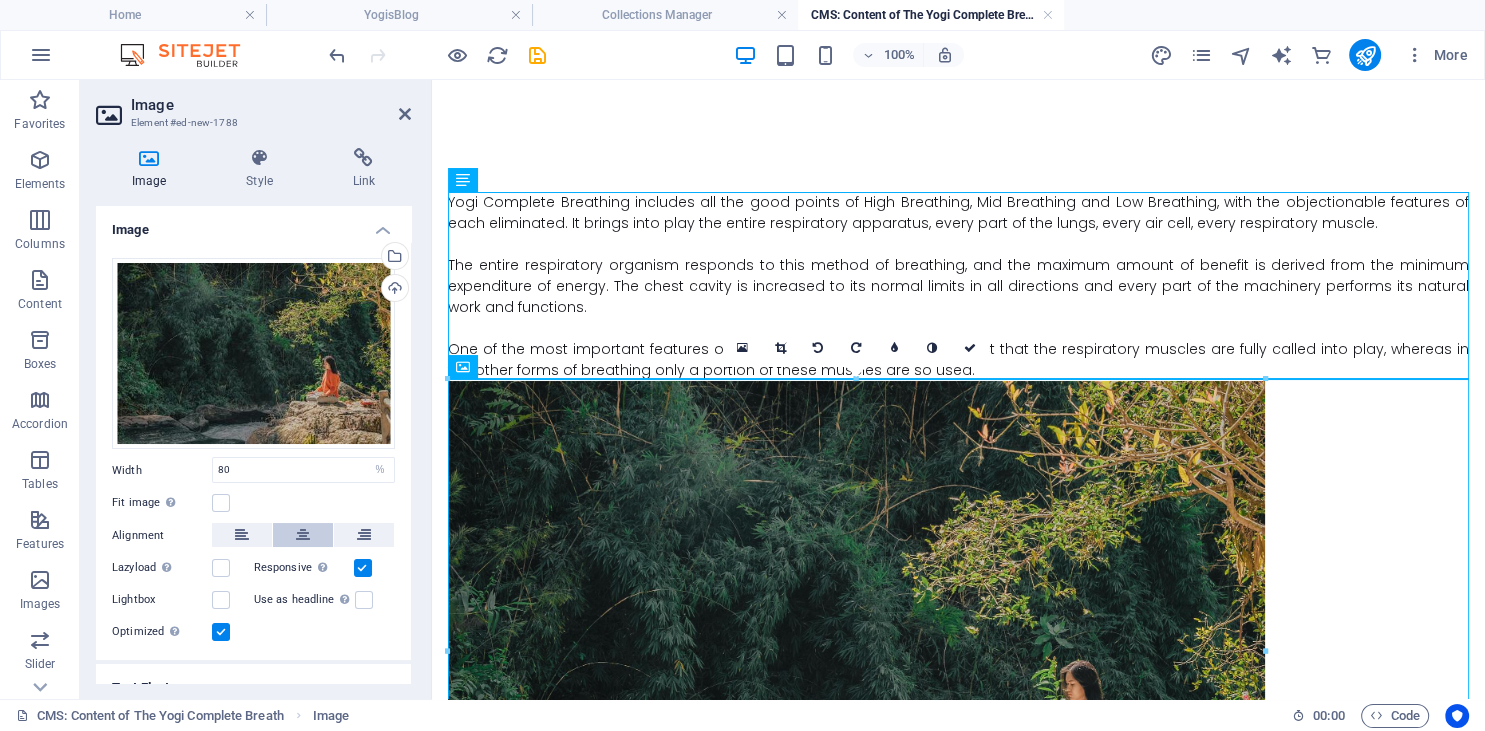 click at bounding box center (303, 535) 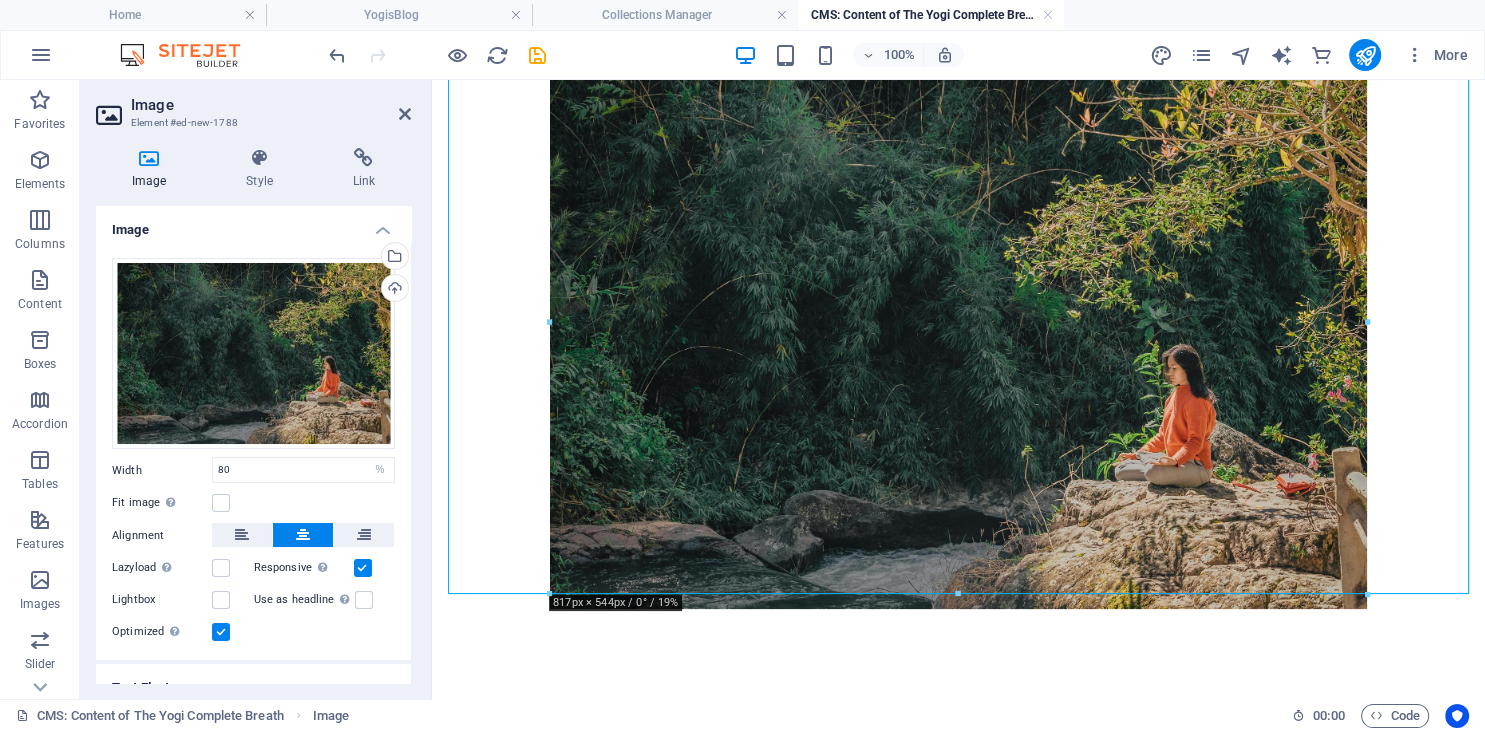 scroll, scrollTop: 335, scrollLeft: 0, axis: vertical 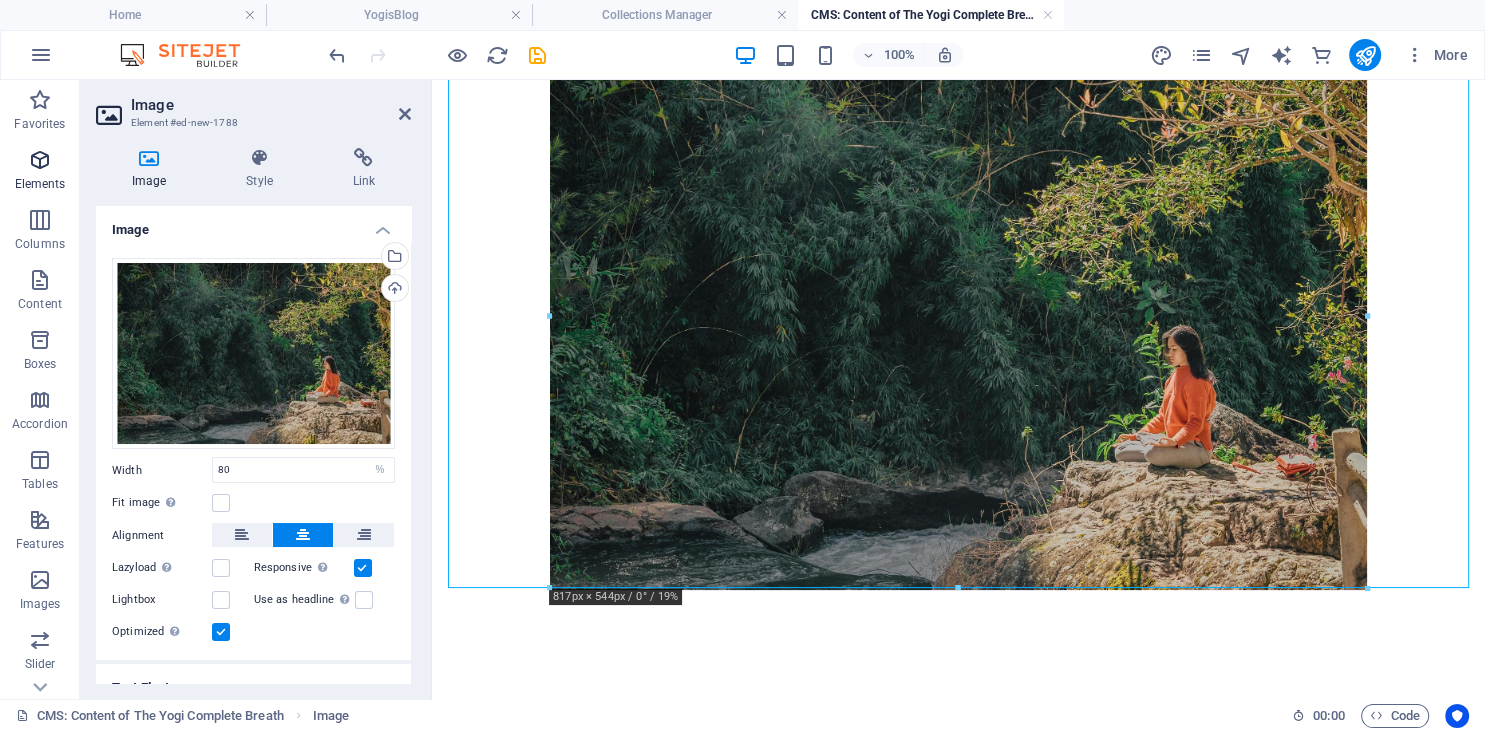 click at bounding box center (40, 160) 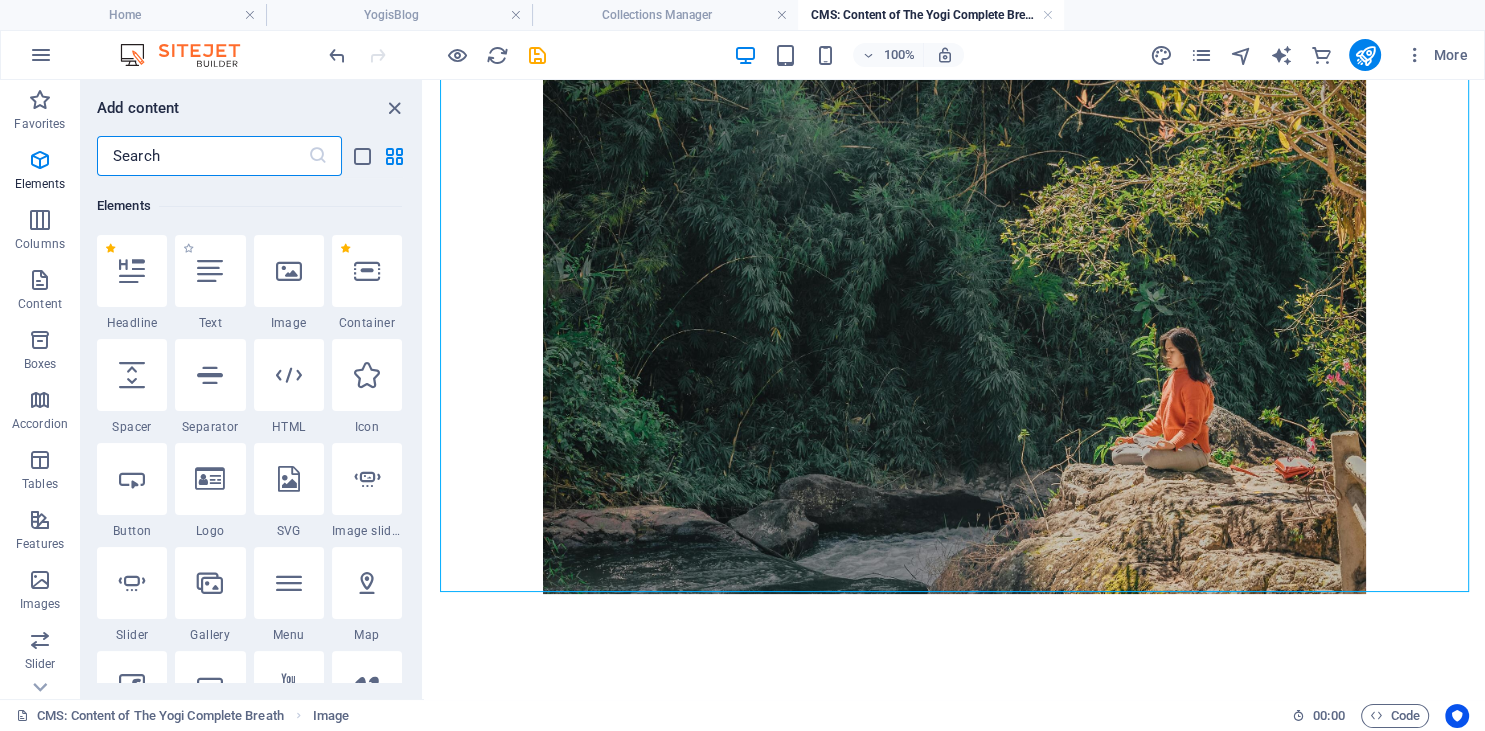 scroll, scrollTop: 212, scrollLeft: 0, axis: vertical 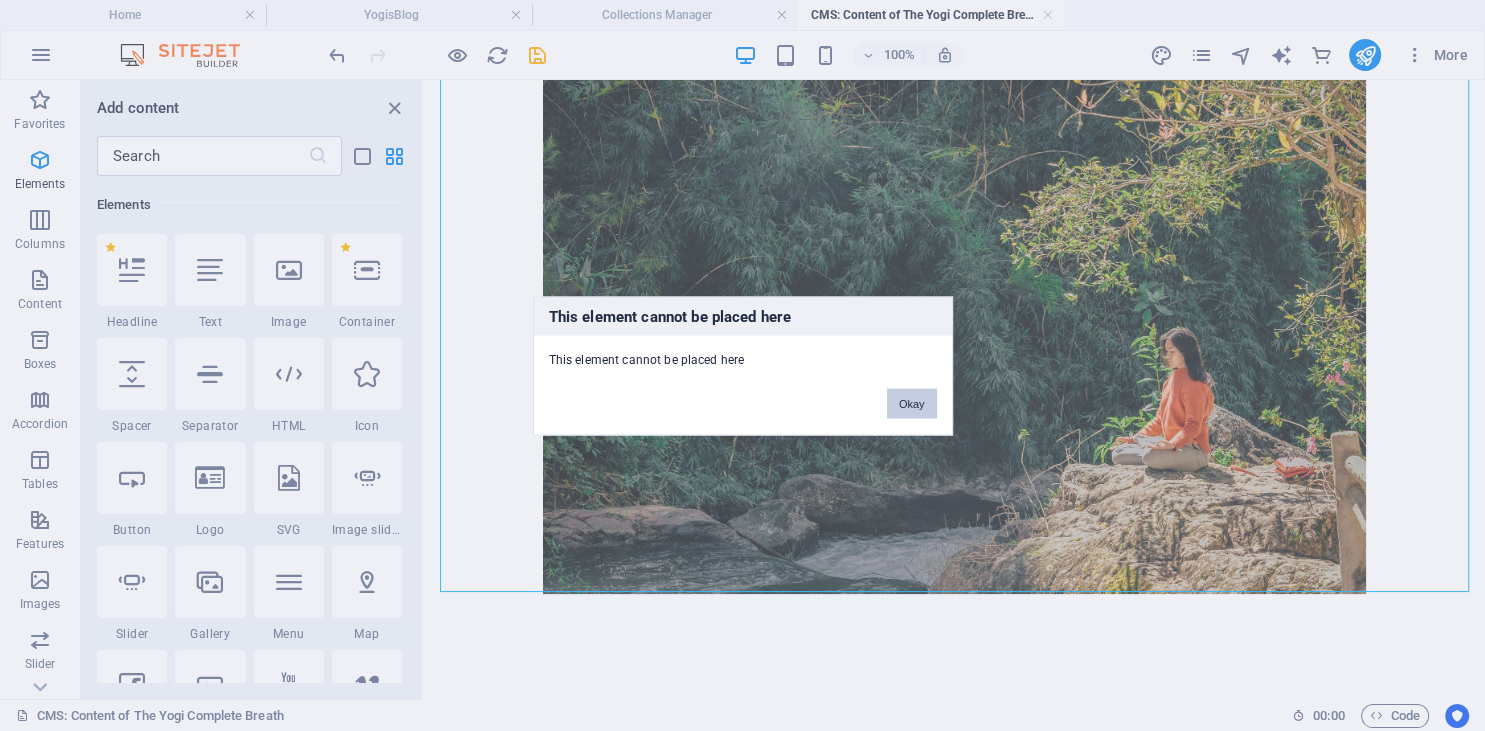 click on "Okay" at bounding box center [912, 403] 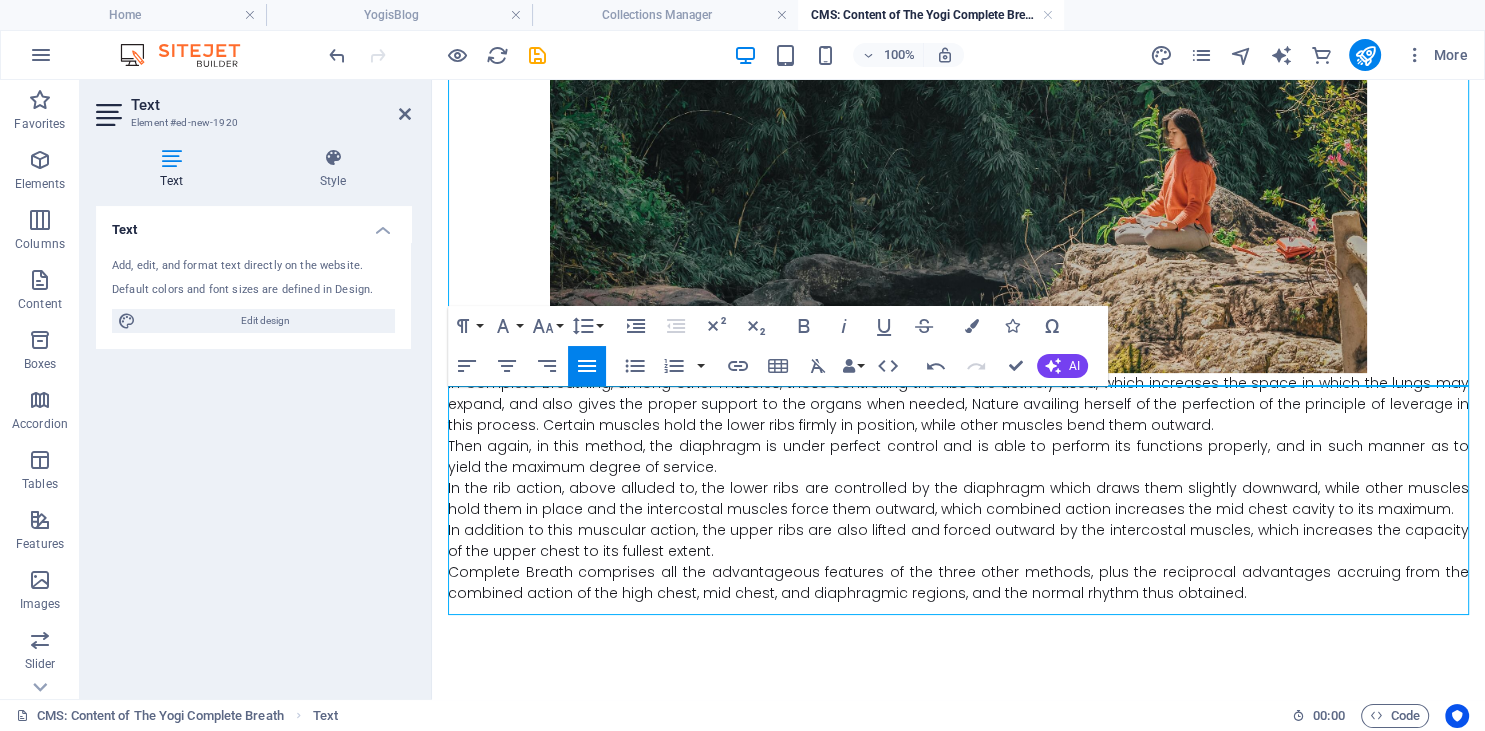 scroll, scrollTop: 564, scrollLeft: 0, axis: vertical 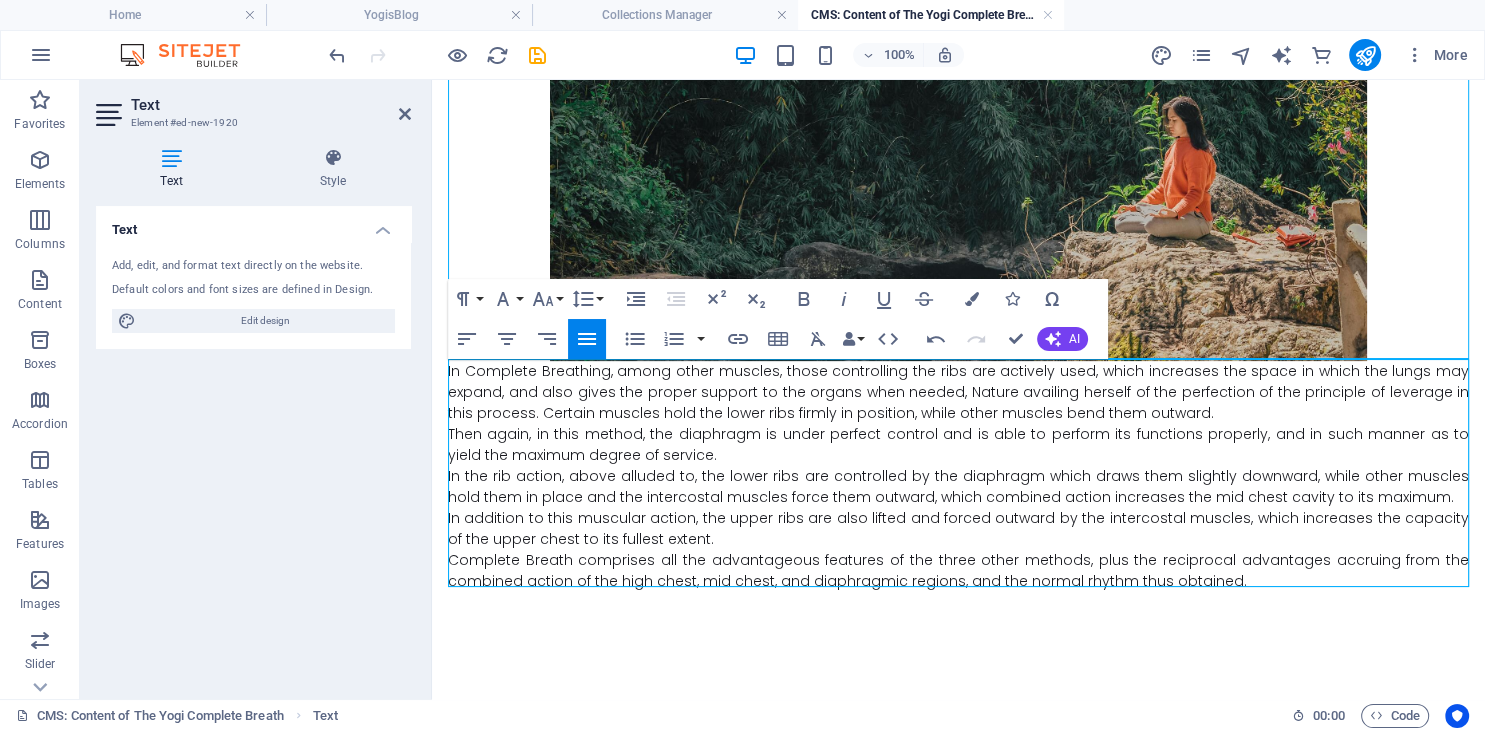 click on "In Complete Breathing, among other muscles, those controlling the ribs are actively used, which increases the space in which the lungs may expand, and also gives the proper support to the organs when needed, Nature availing herself of the perfection of the principle of leverage in this process. Certain muscles hold the lower ribs firmly in position, while other muscles bend them outward." at bounding box center [958, 392] 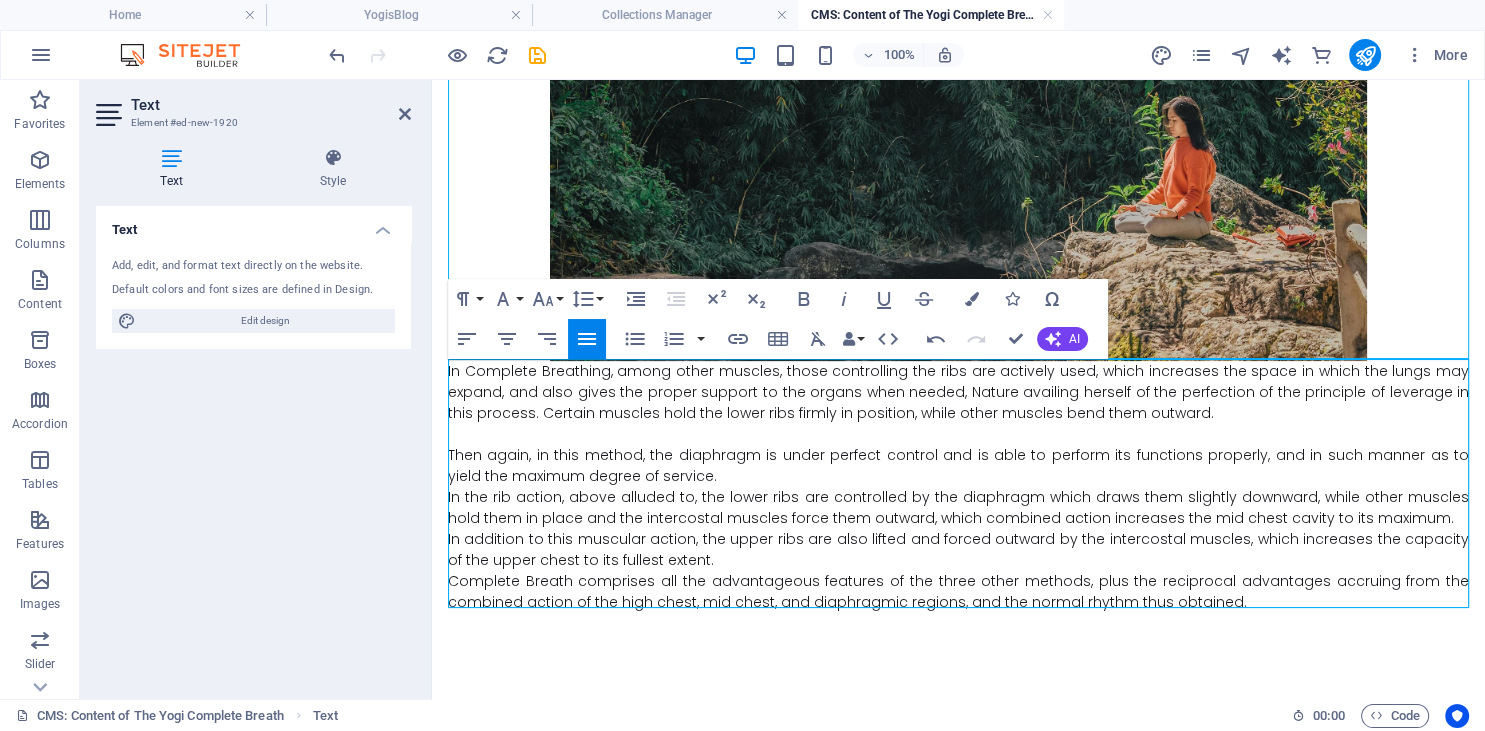 click on "Then again, in this method, the diaphragm is under perfect control and is able to perform its functions properly, and in such manner as to yield the maximum degree of service." at bounding box center [958, 466] 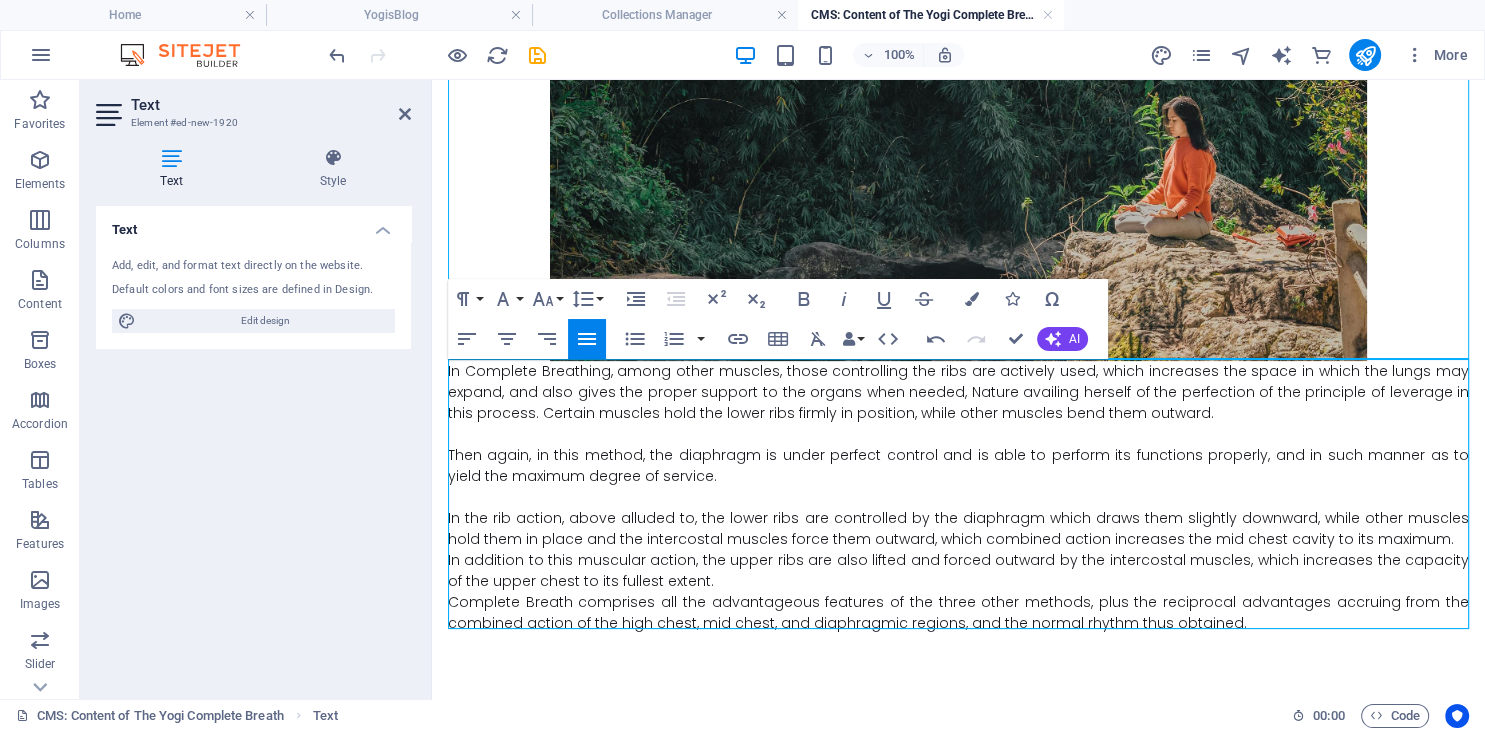 click on "In addition to this muscular action, the upper ribs are also lifted and forced outward by the intercostal muscles, which increases the capacity of the upper chest to its fullest extent." at bounding box center (958, 571) 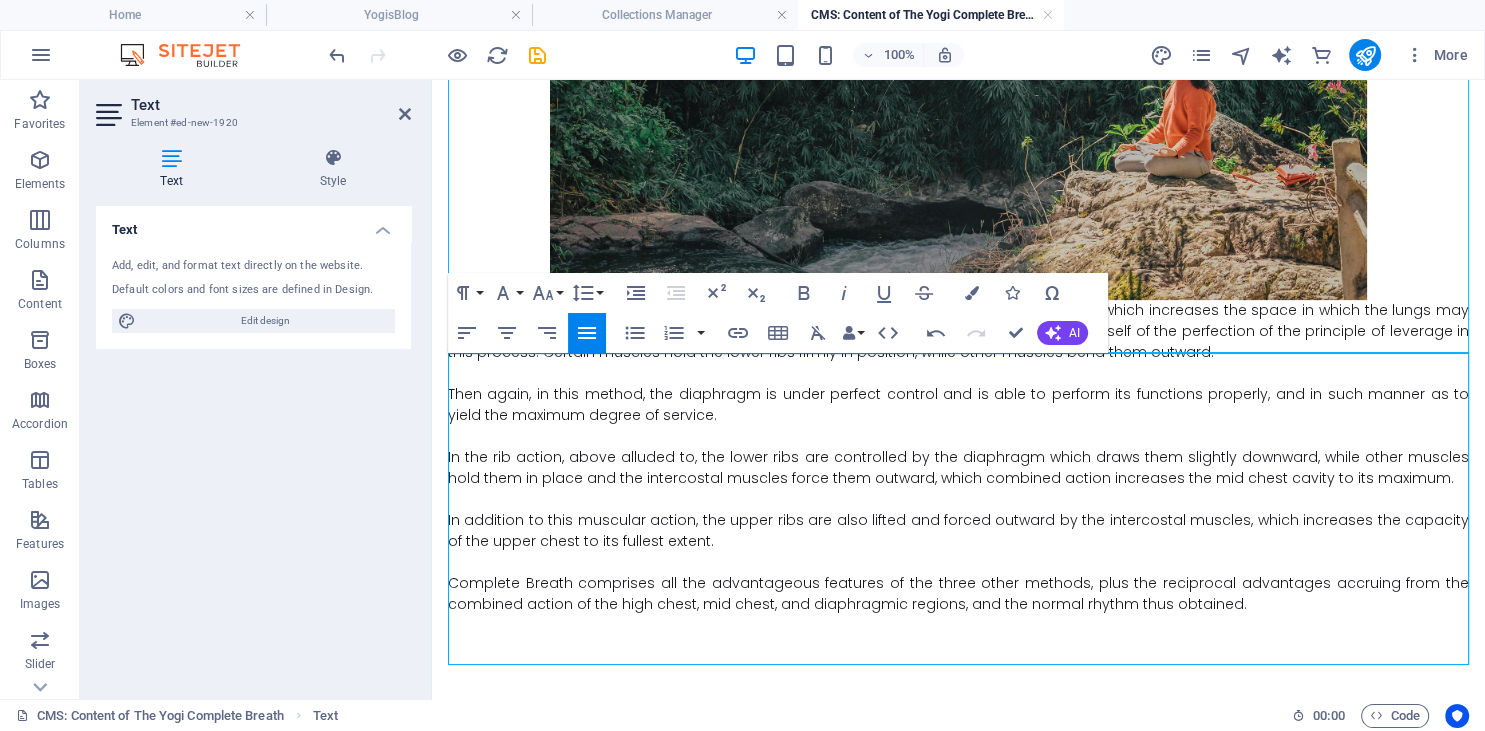 scroll, scrollTop: 647, scrollLeft: 0, axis: vertical 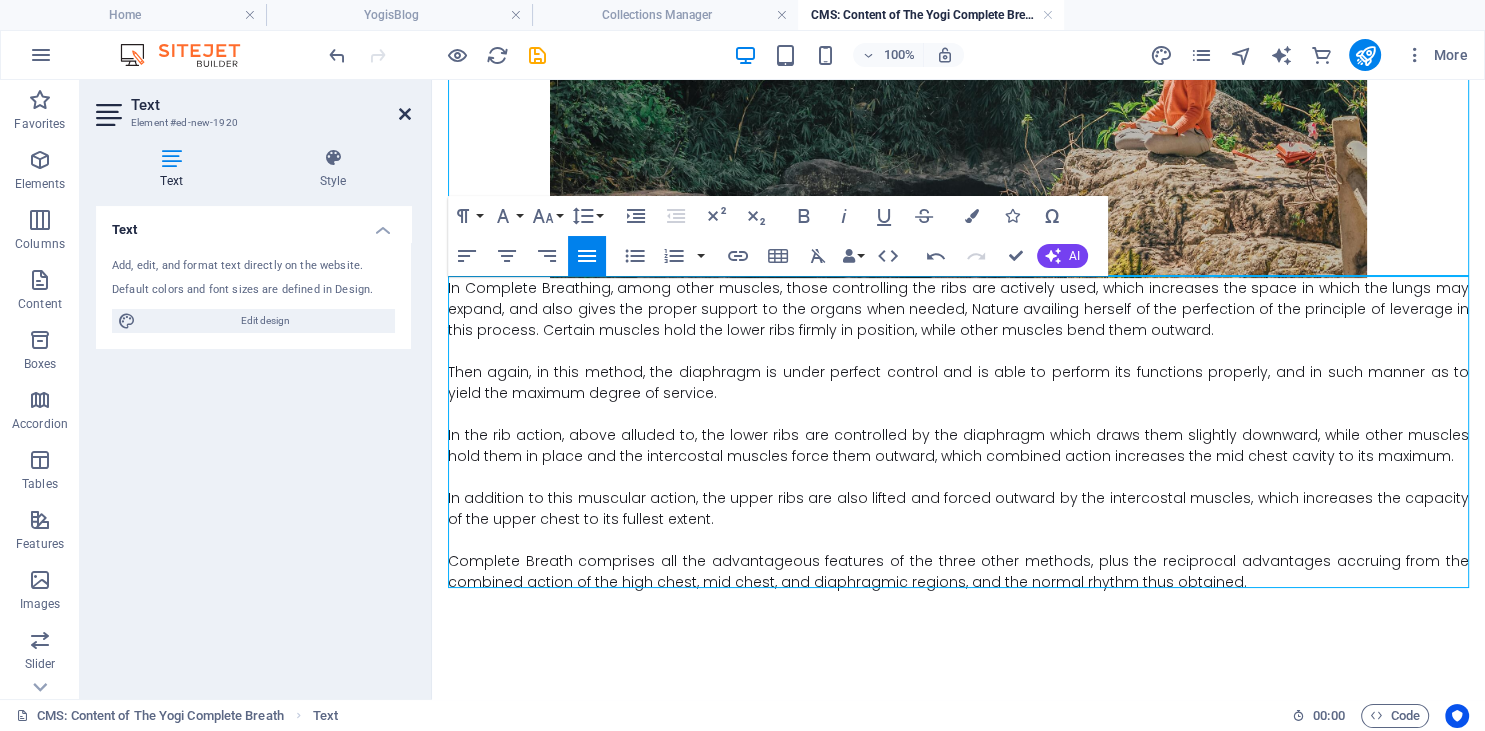 click at bounding box center (405, 114) 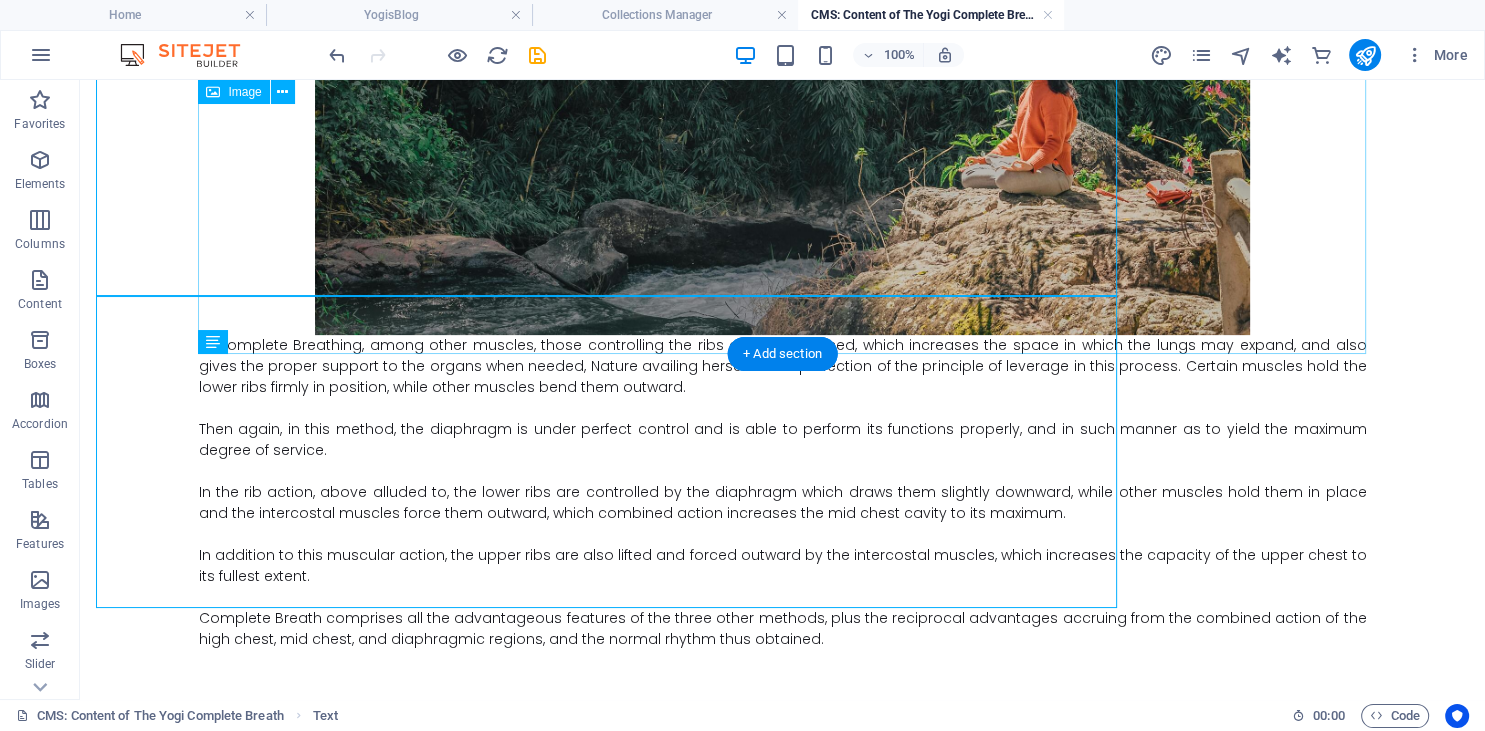 scroll, scrollTop: 626, scrollLeft: 0, axis: vertical 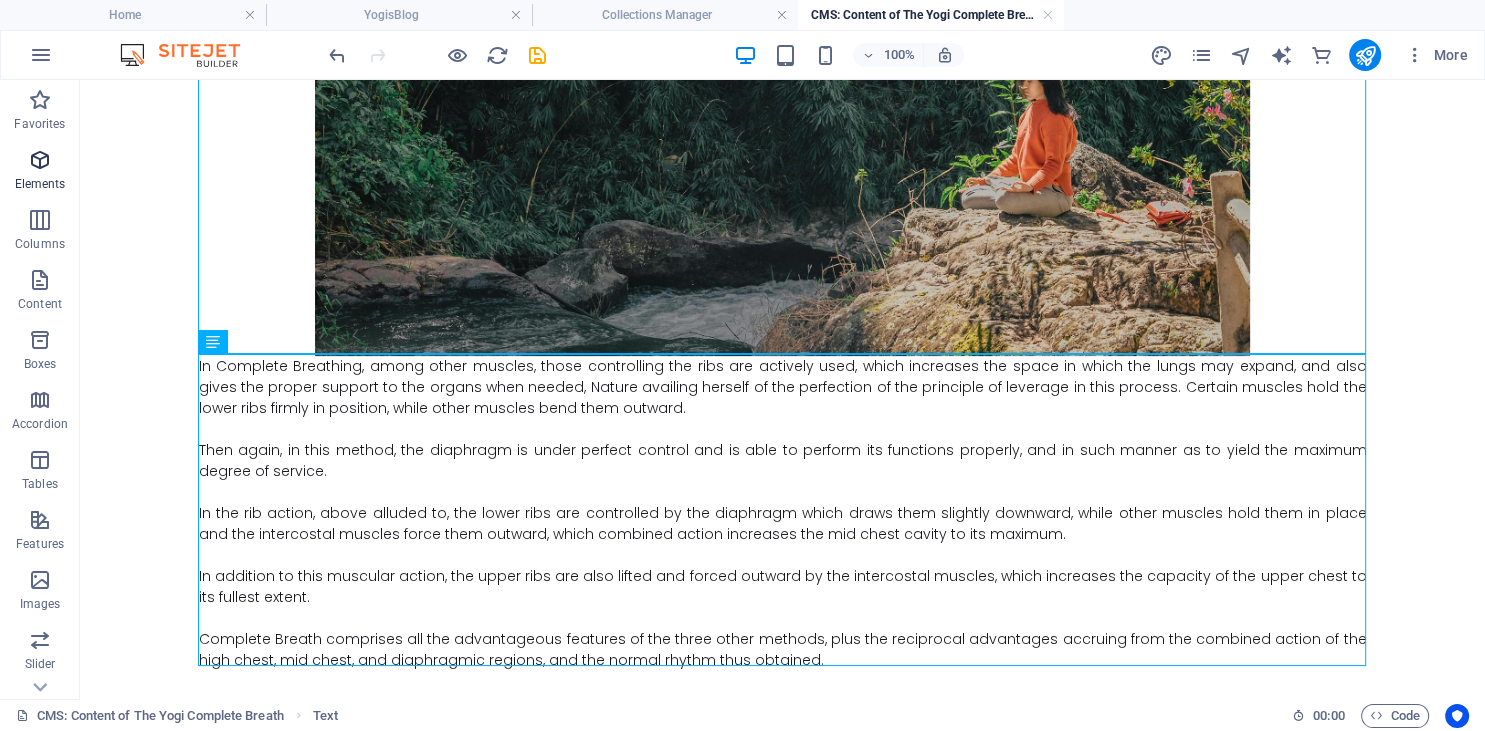 click at bounding box center (40, 160) 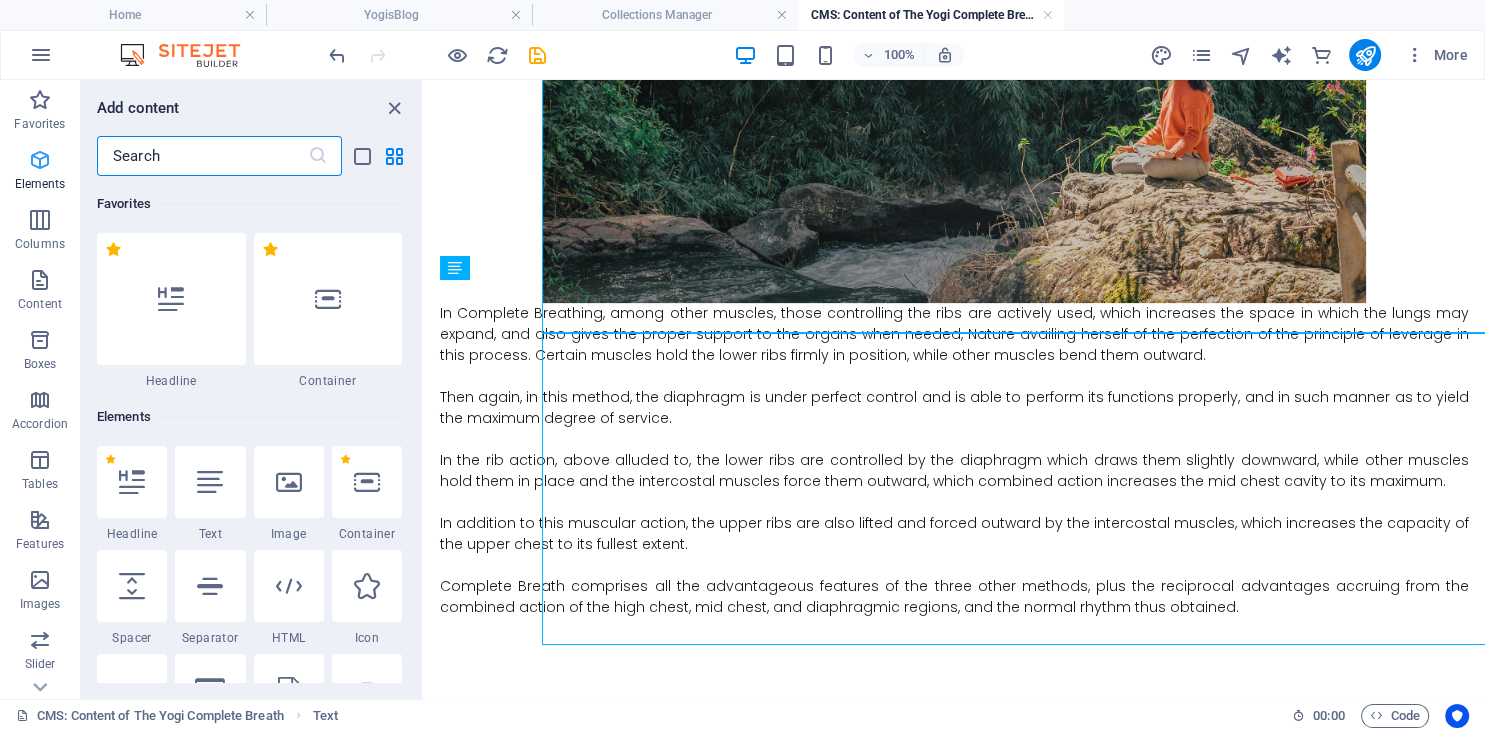scroll, scrollTop: 647, scrollLeft: 0, axis: vertical 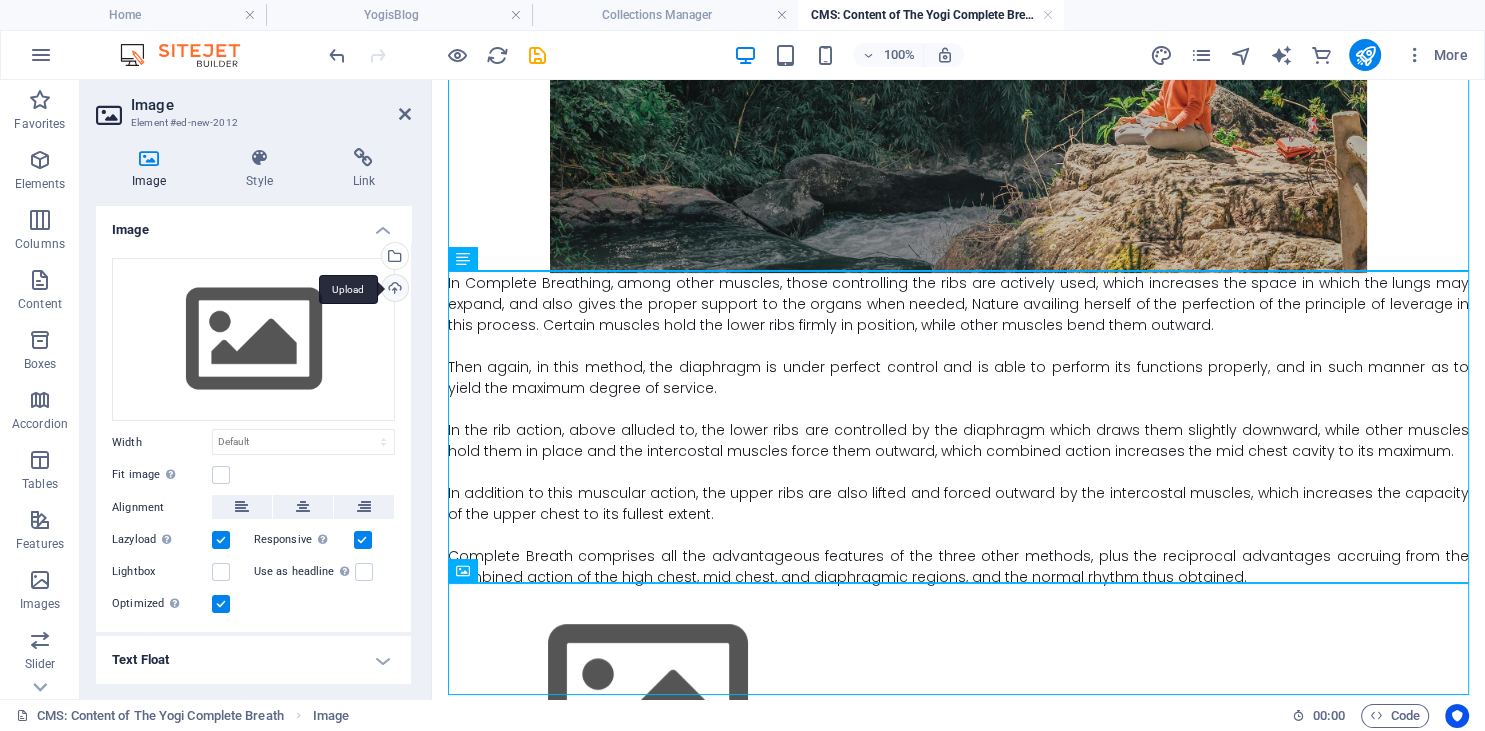 click on "Upload" at bounding box center [393, 290] 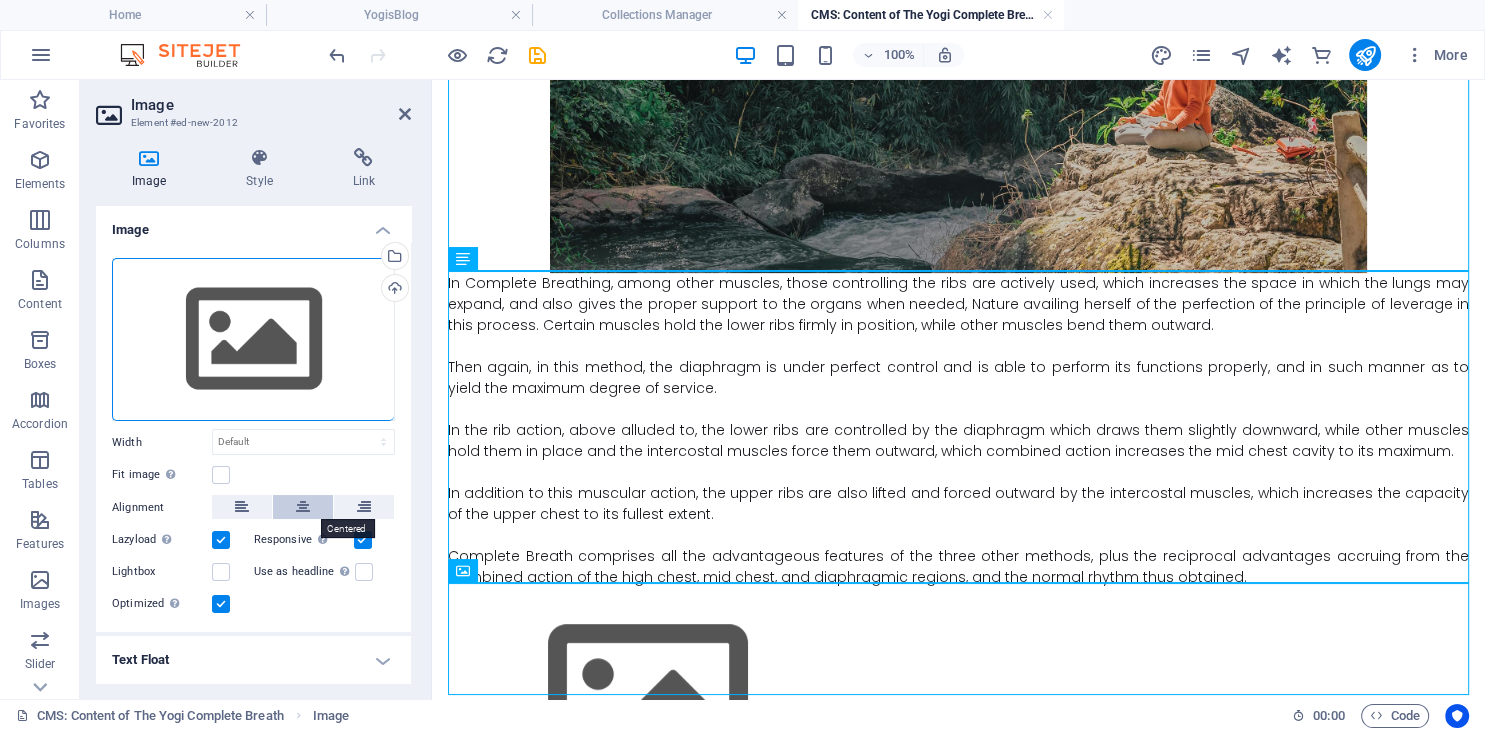 click at bounding box center [303, 507] 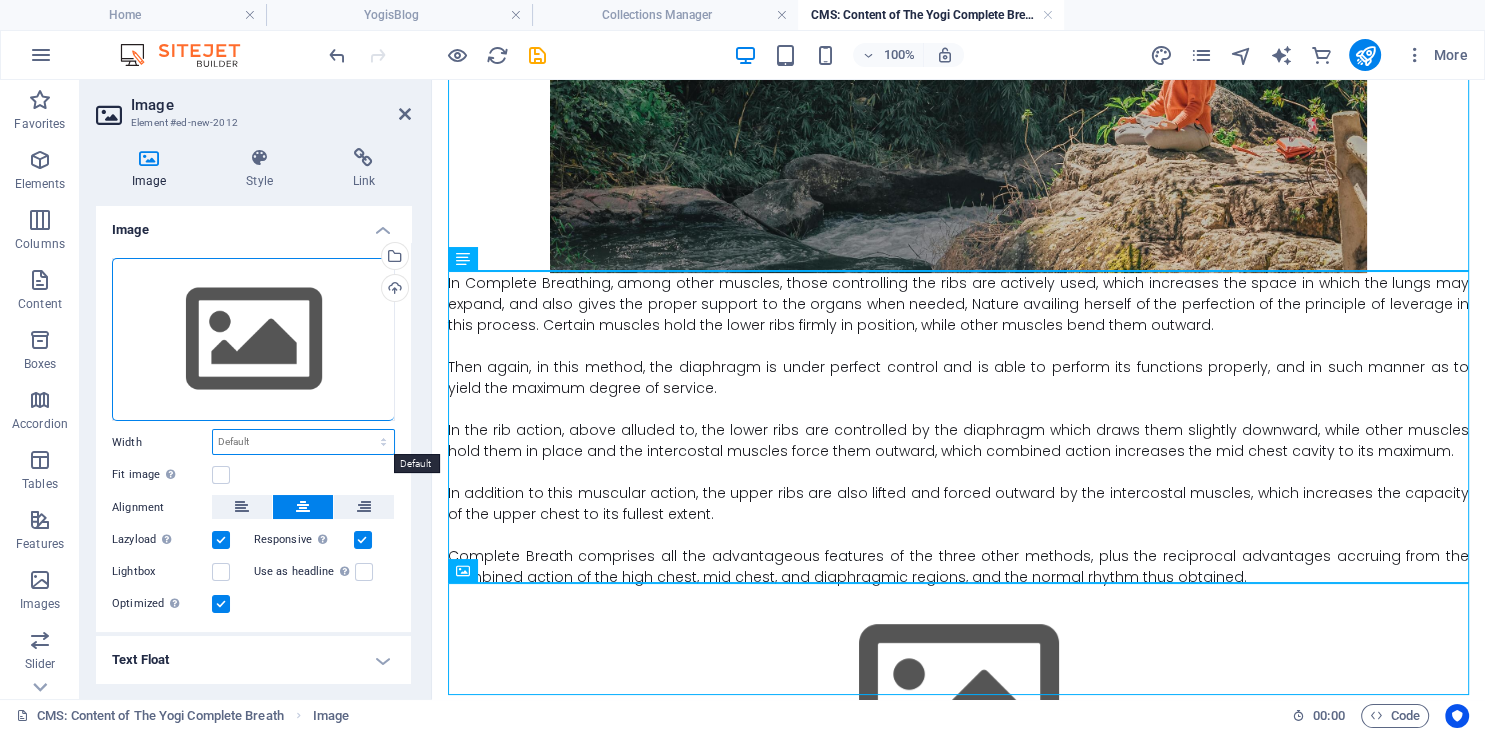 click on "Default auto px rem % em vh vw" at bounding box center [303, 442] 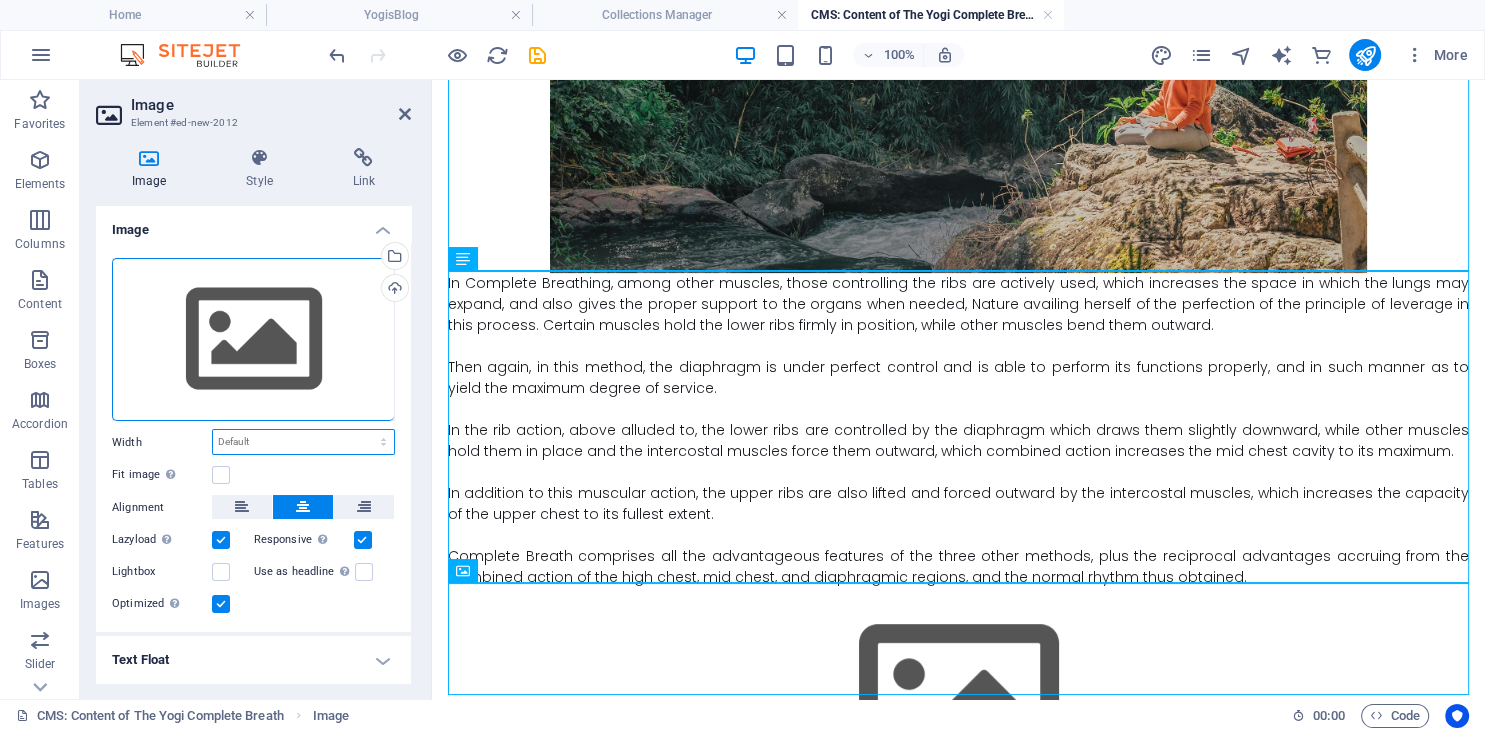 select on "%" 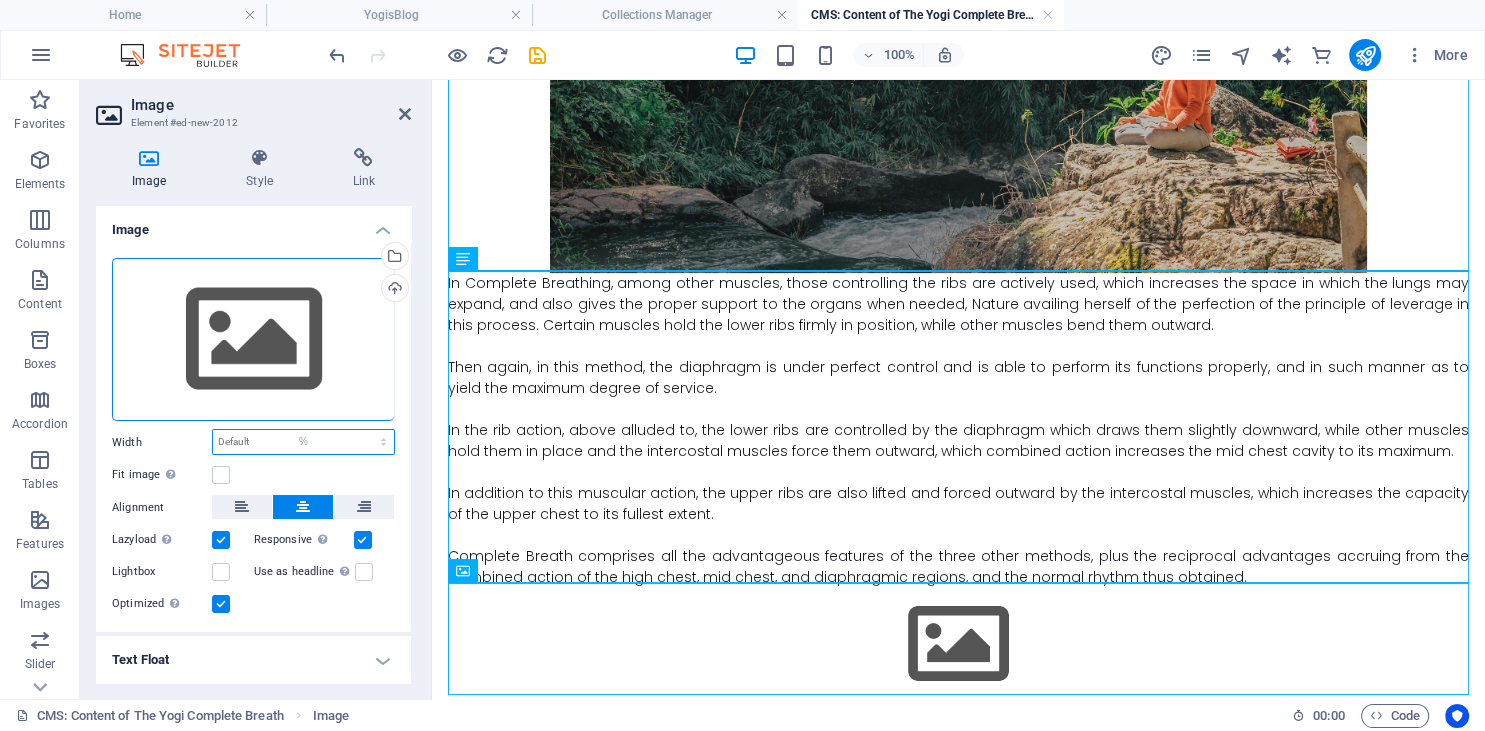click on "%" at bounding box center [0, 0] 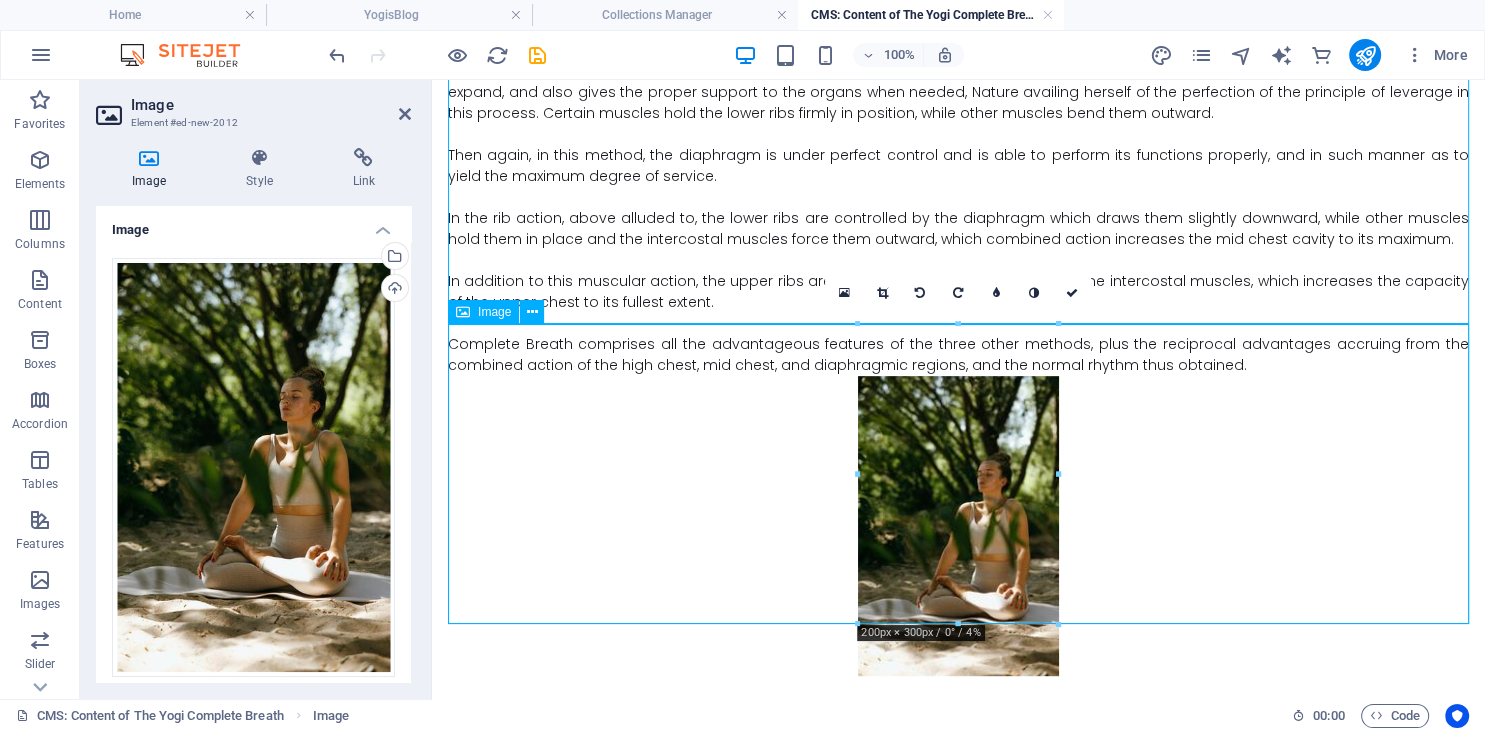 scroll, scrollTop: 948, scrollLeft: 0, axis: vertical 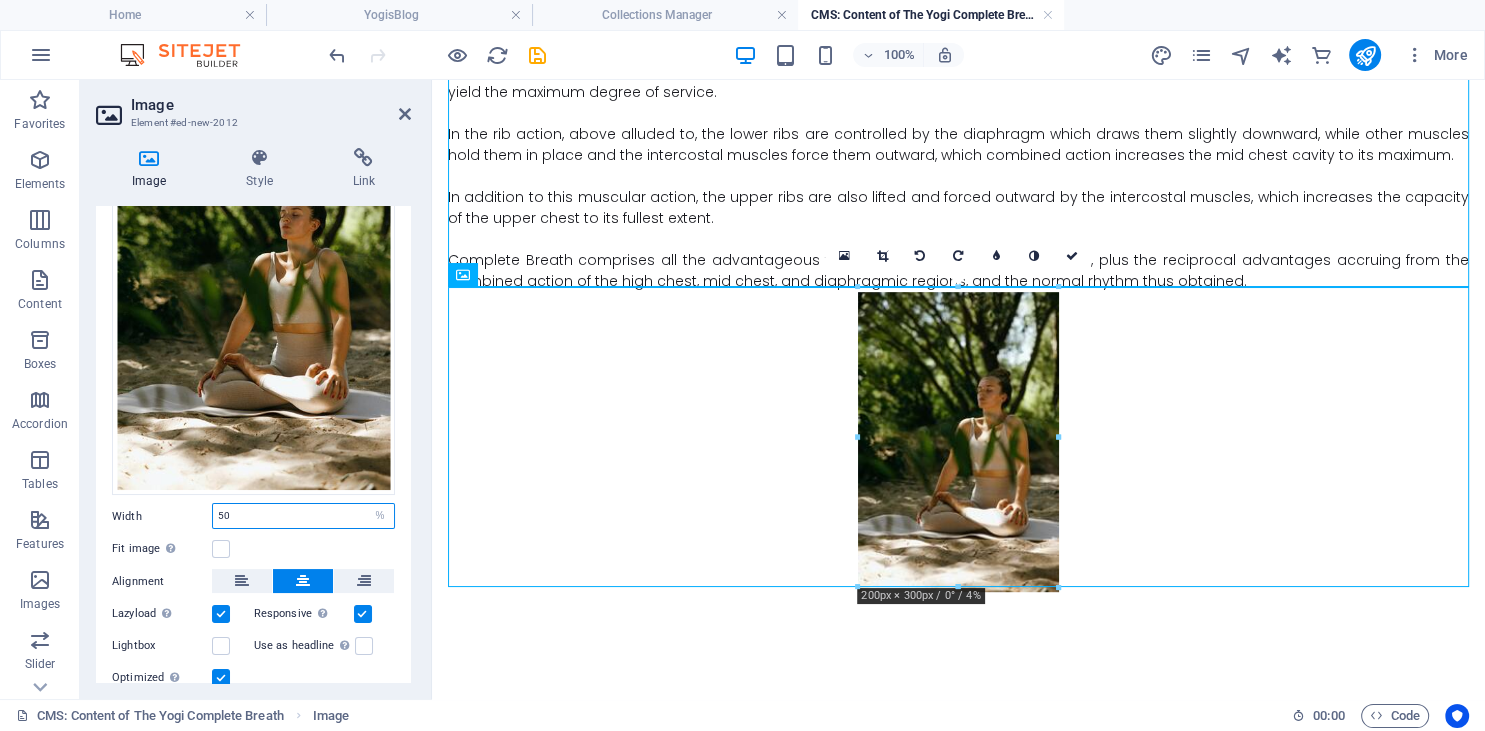 type on "50" 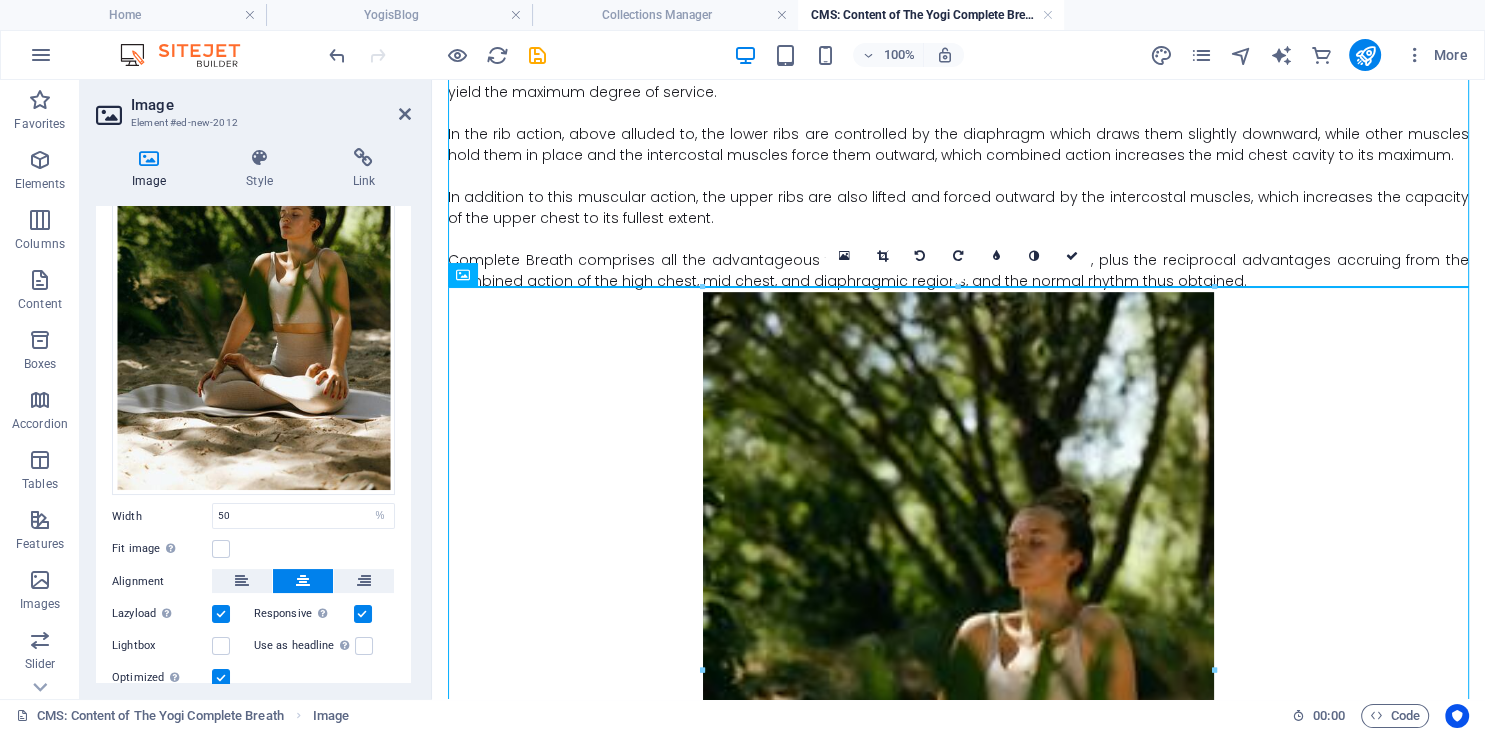 scroll, scrollTop: 308, scrollLeft: 0, axis: vertical 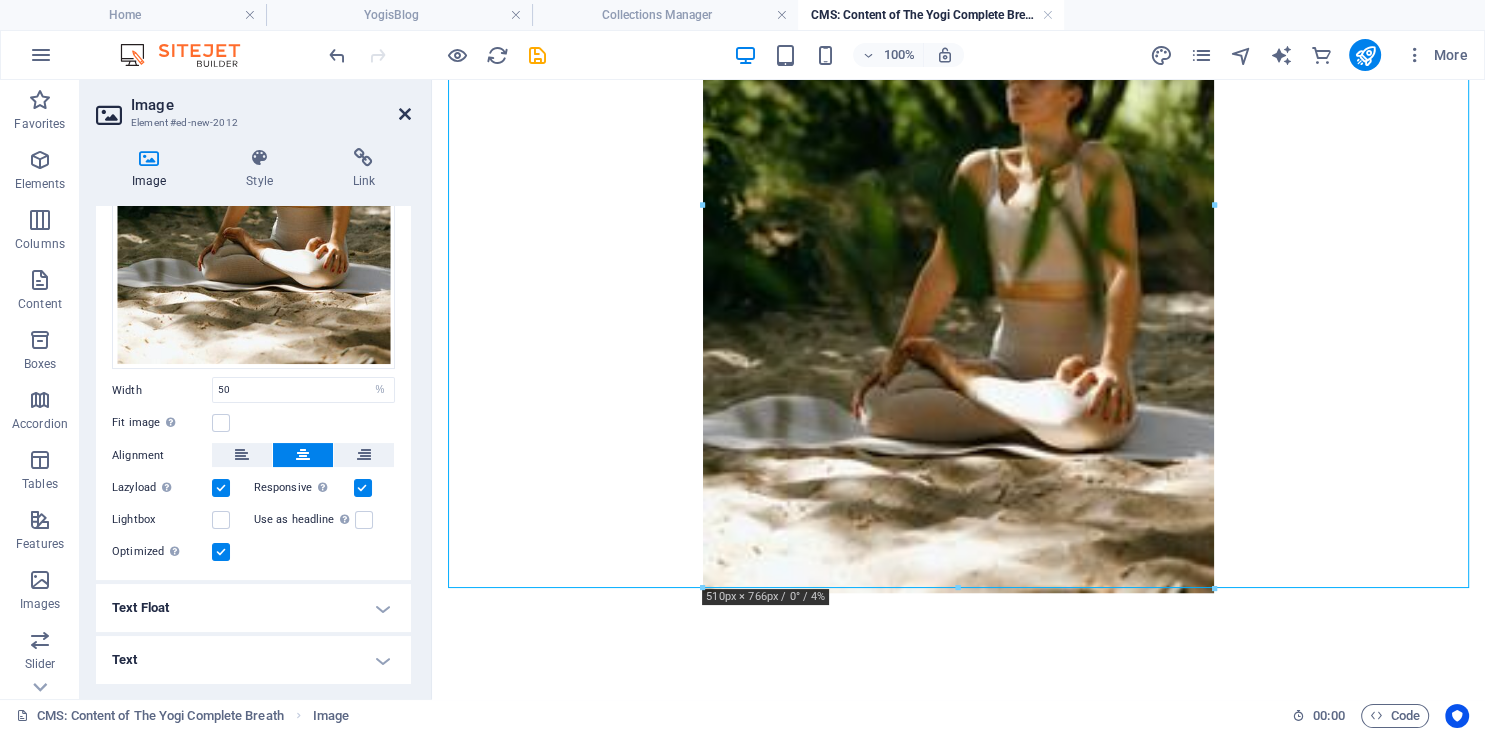 click at bounding box center [405, 114] 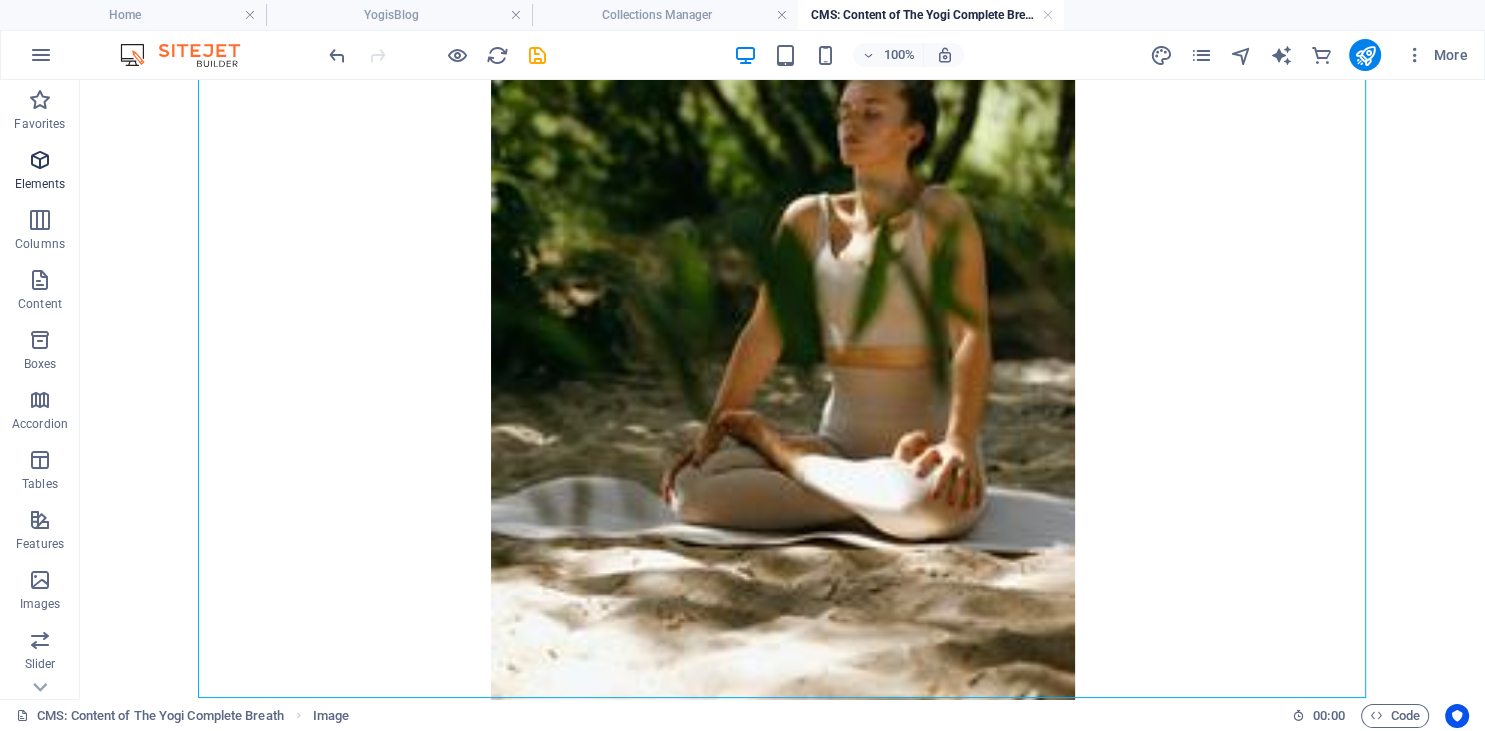 click at bounding box center (40, 160) 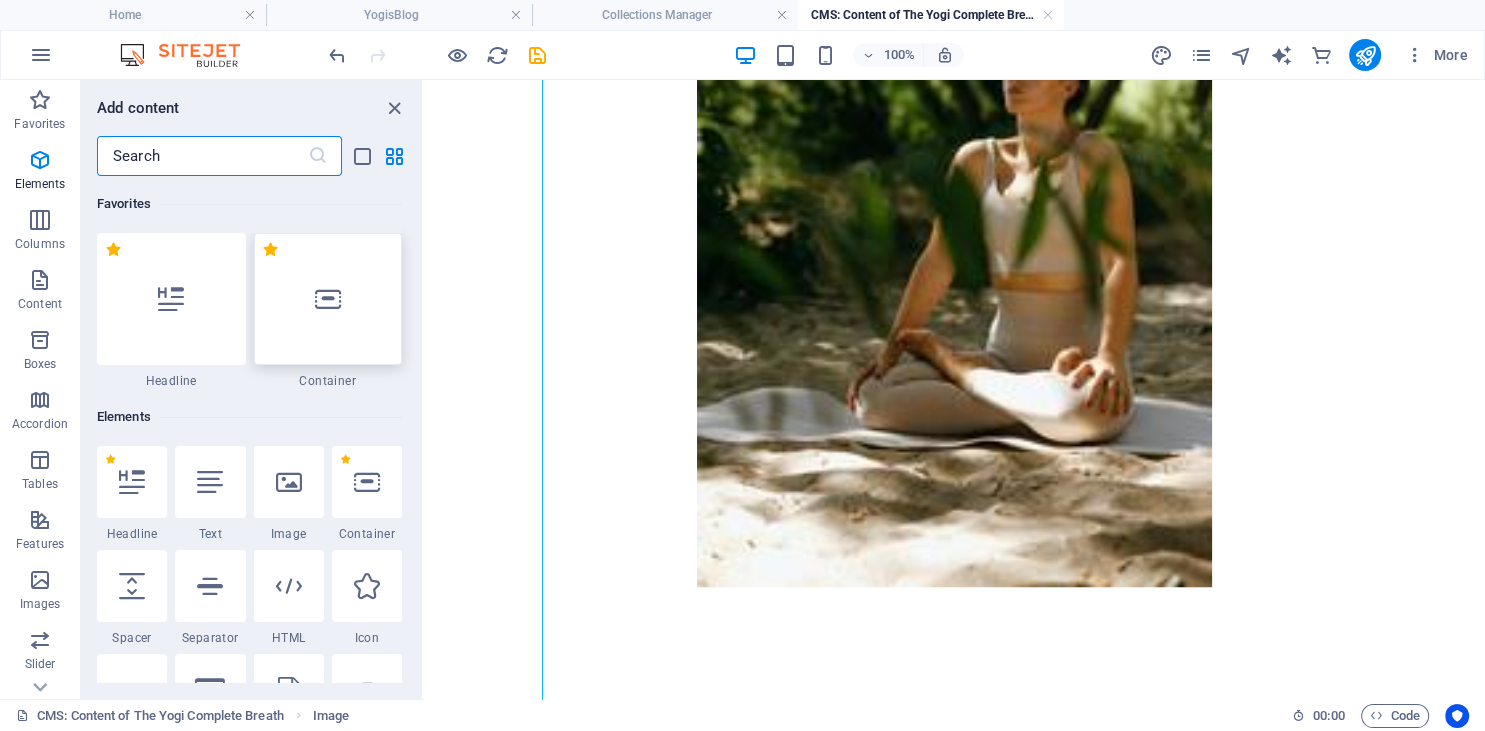 scroll, scrollTop: 1417, scrollLeft: 0, axis: vertical 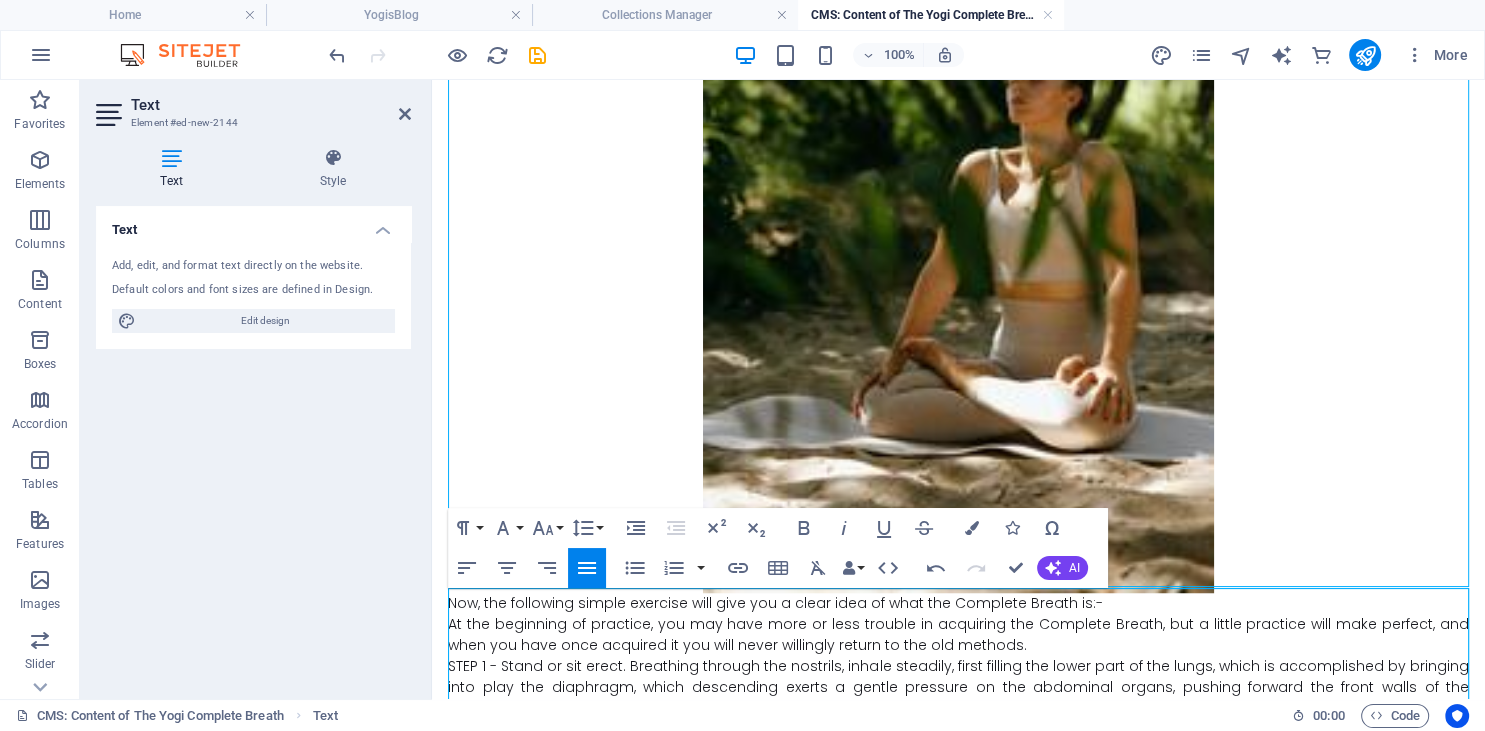 click on "Now, the following simple exercise will give you a clear idea of what the Complete Breath is:-" at bounding box center (958, 603) 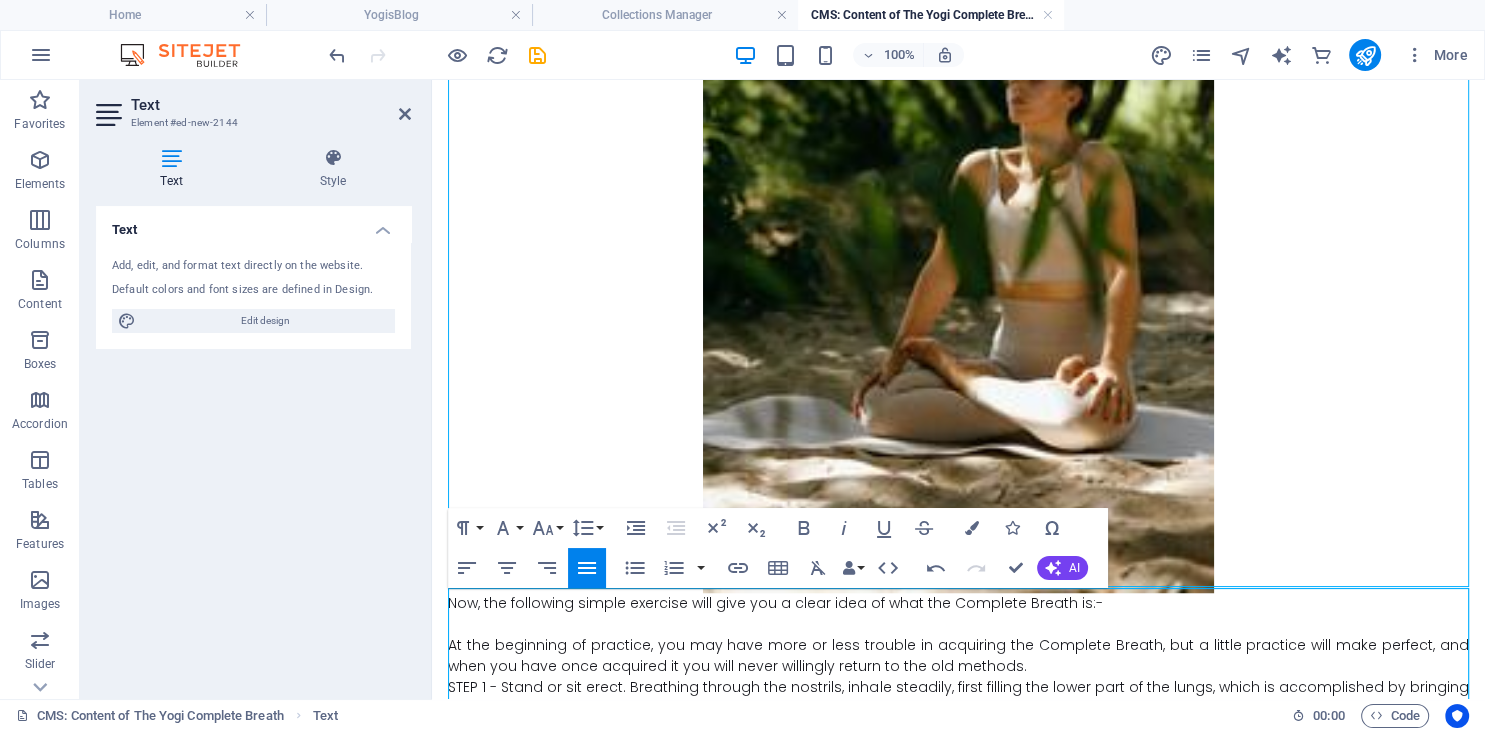 click on "At the beginning of practice, you may have more or less trouble in acquiring the Complete Breath, but a little practice will make perfect, and when you have once acquired it you will never willingly return to the old methods." at bounding box center [958, 656] 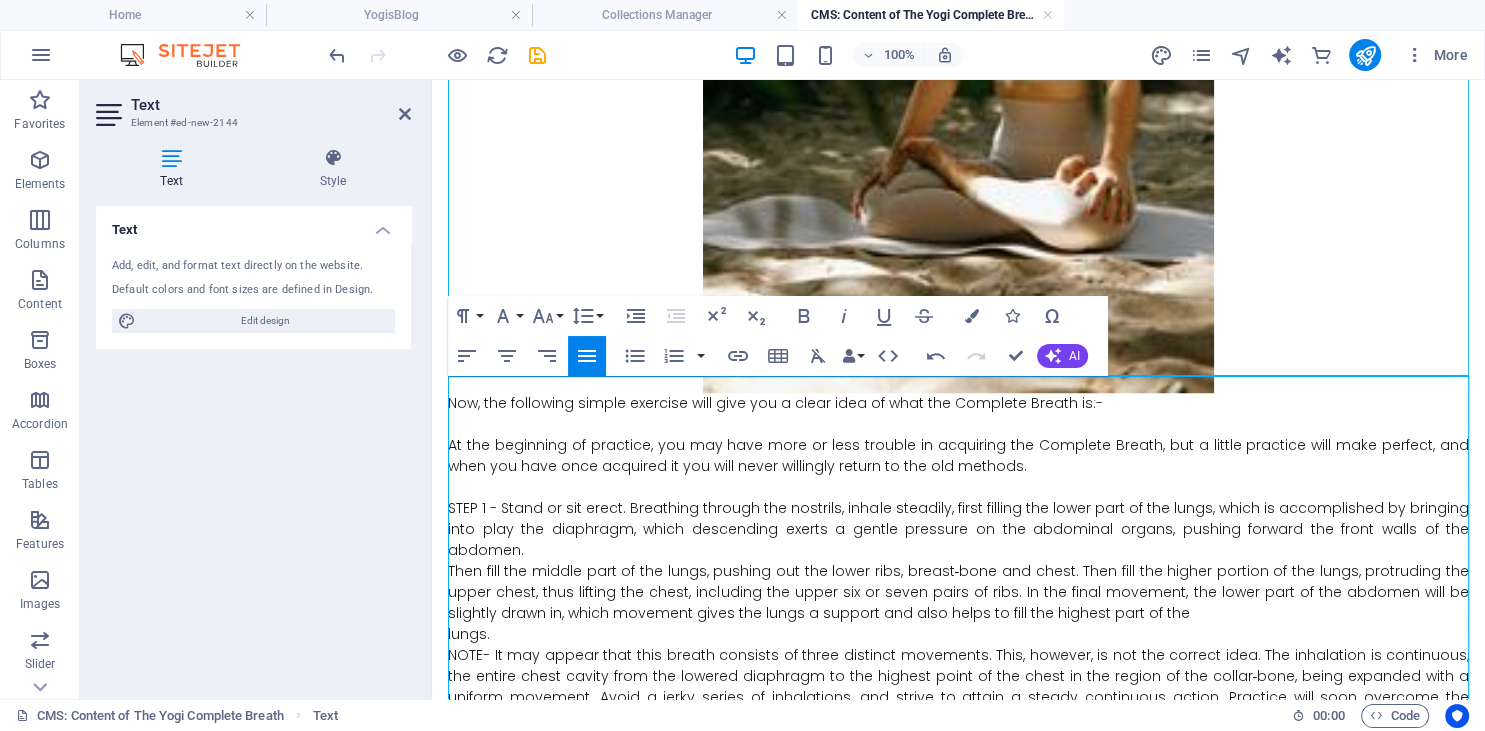 scroll, scrollTop: 1624, scrollLeft: 0, axis: vertical 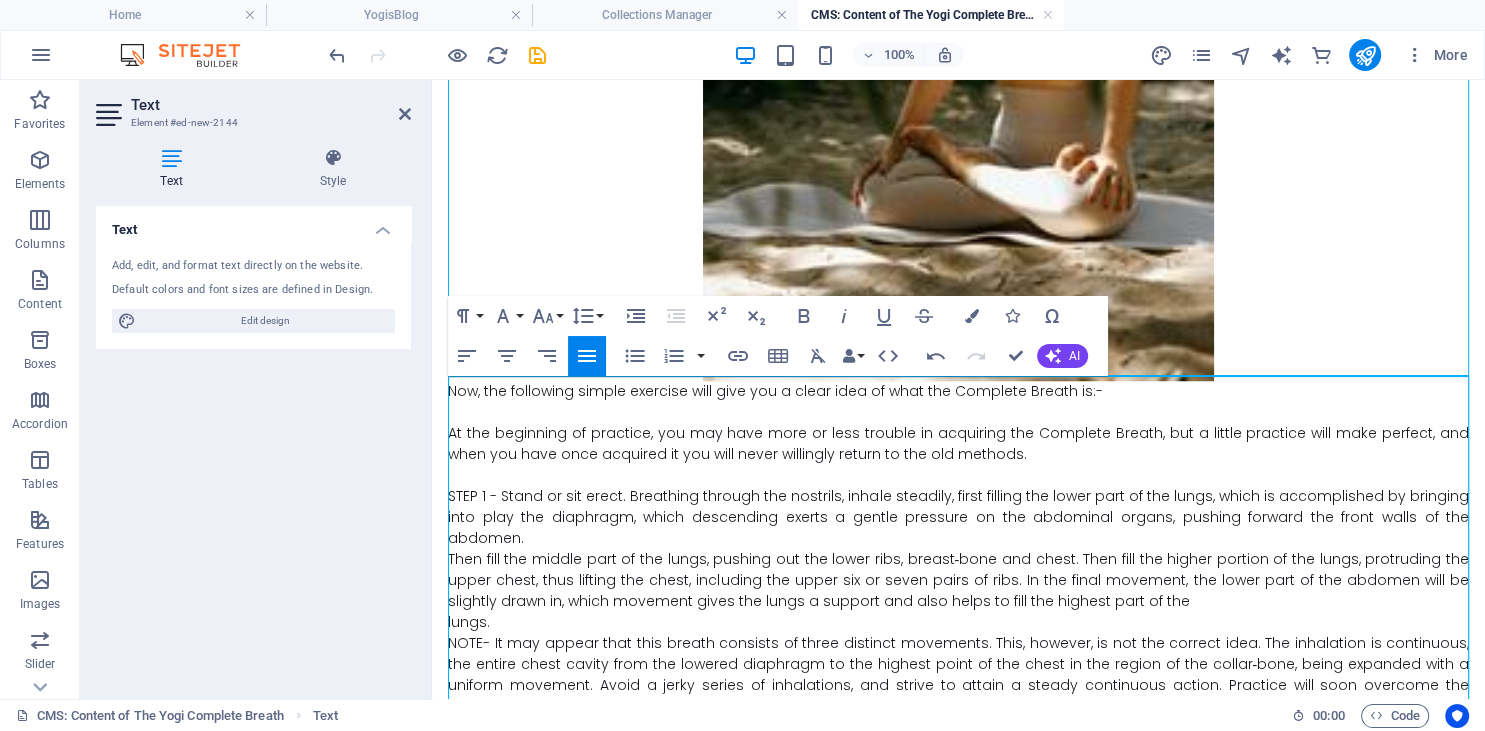 click on "STEP 1 - Stand or sit erect. Breathing through the nostrils, inhale steadily, first filling the lower part of the lungs, which is accomplished by bringing into play the diaphragm, which descending exerts a gentle pressure on the abdominal organs, pushing forward the front walls of the abdomen." at bounding box center [958, 517] 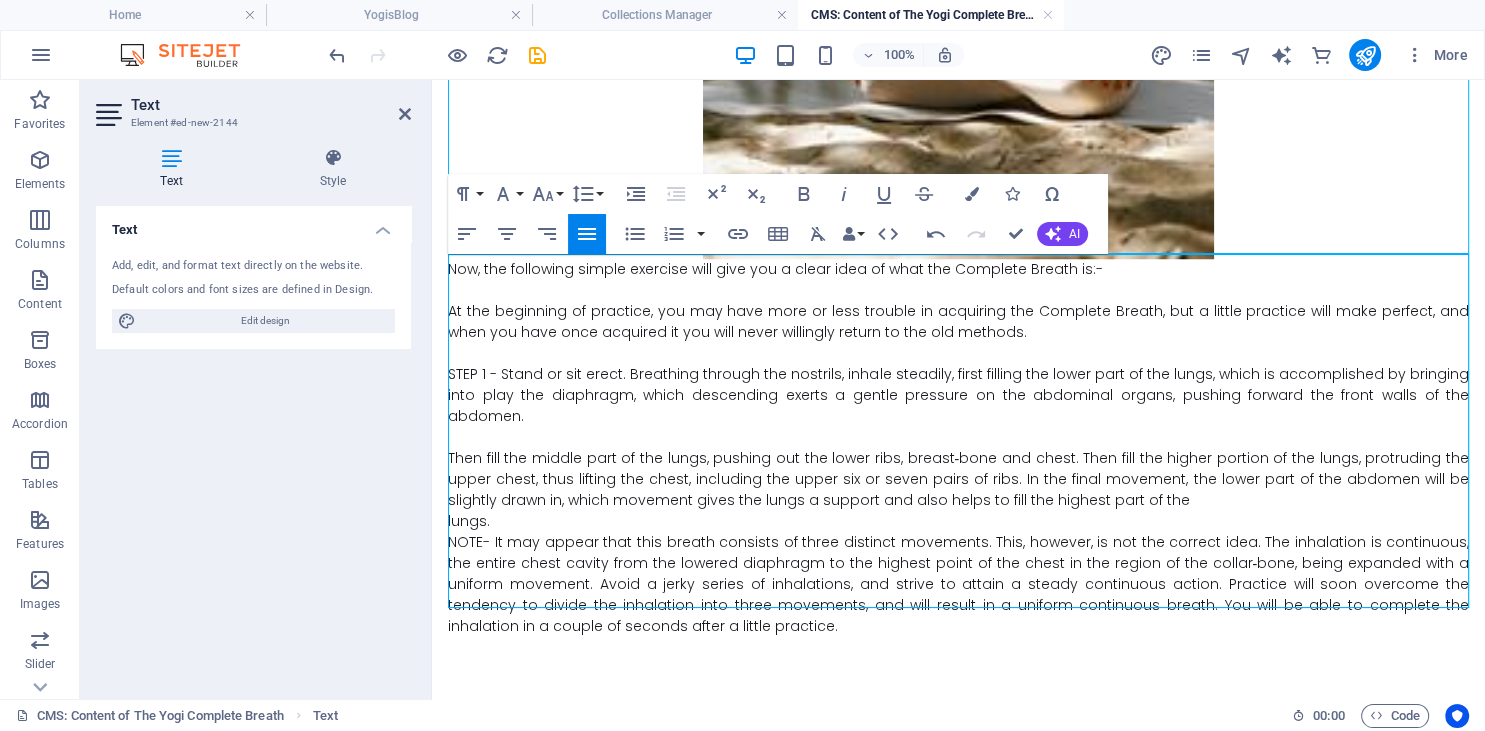 scroll, scrollTop: 1766, scrollLeft: 0, axis: vertical 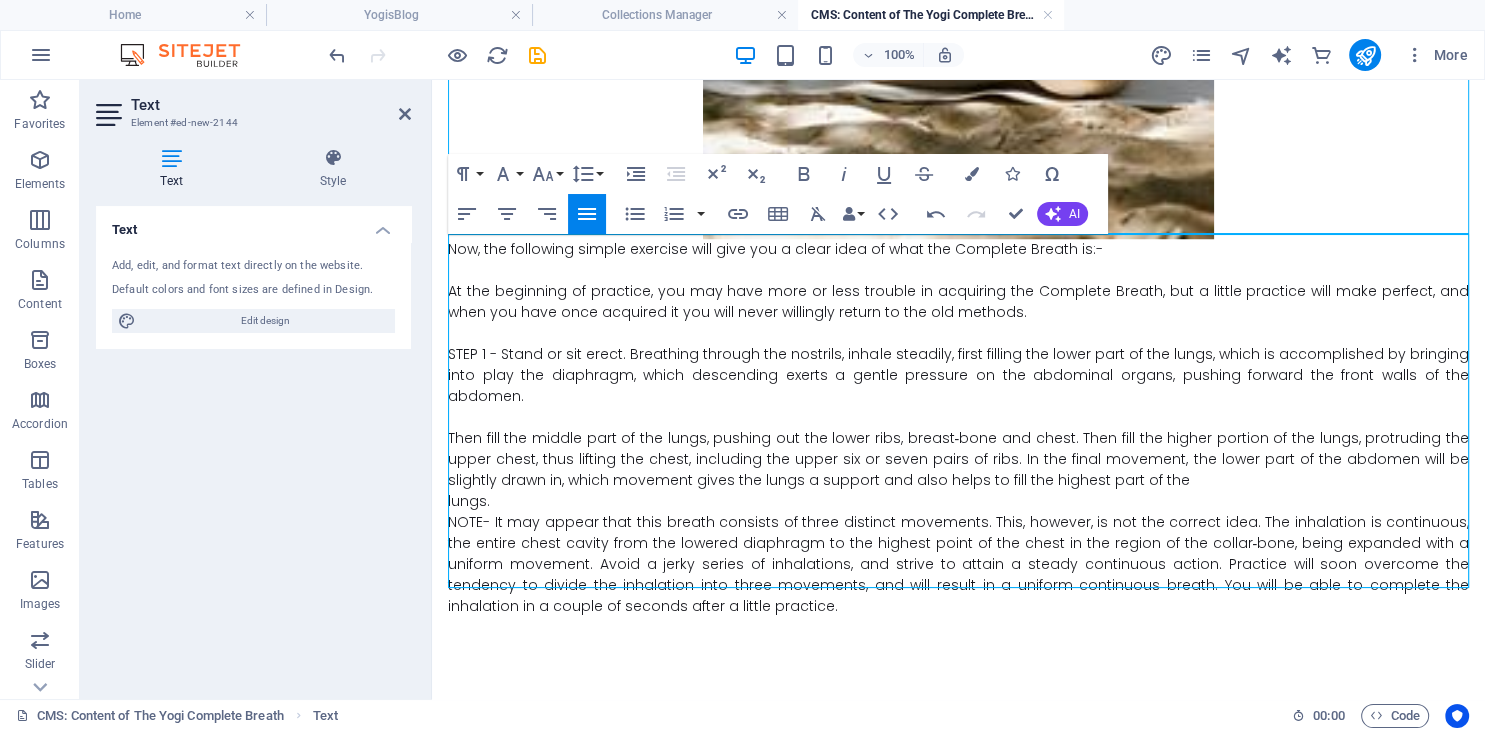 click on "lungs." at bounding box center (958, 501) 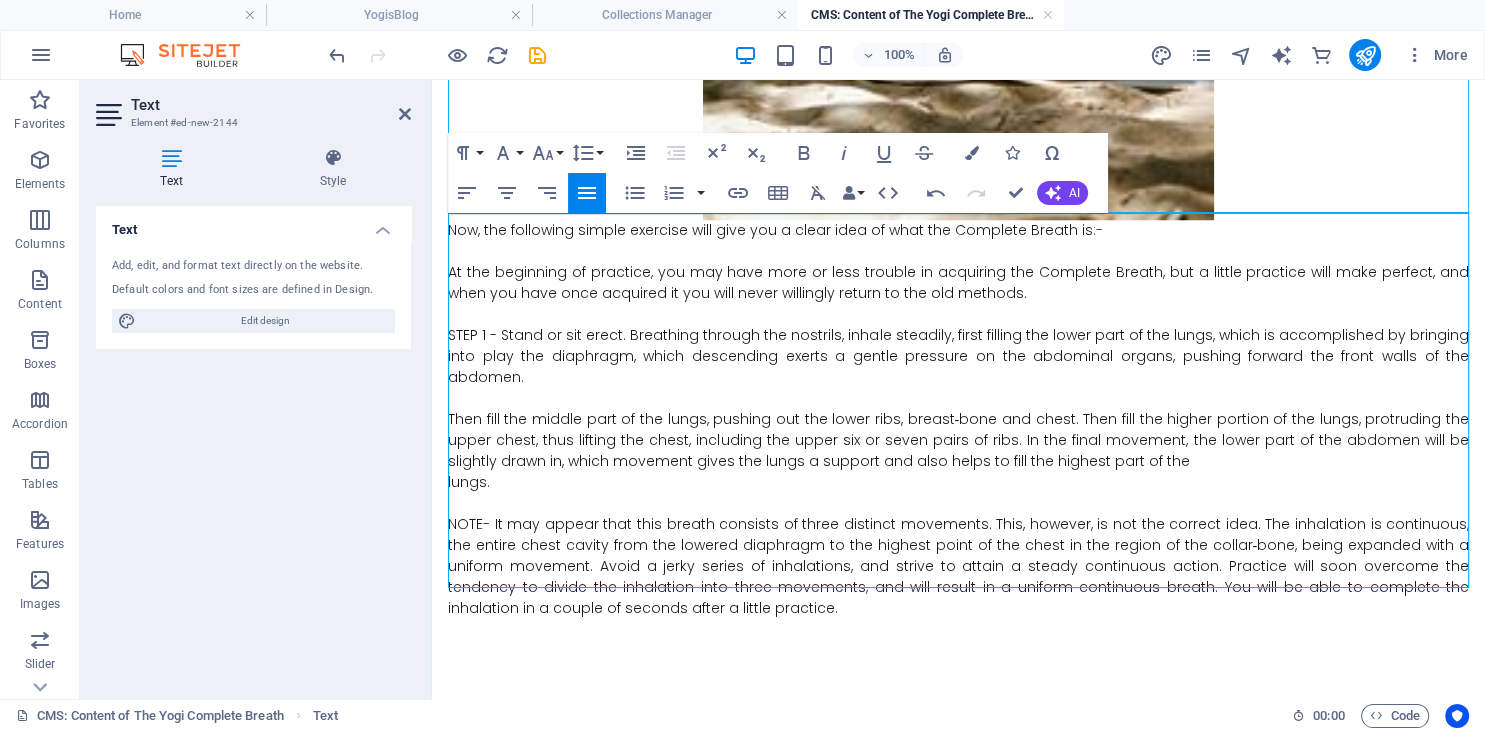 scroll, scrollTop: 1787, scrollLeft: 0, axis: vertical 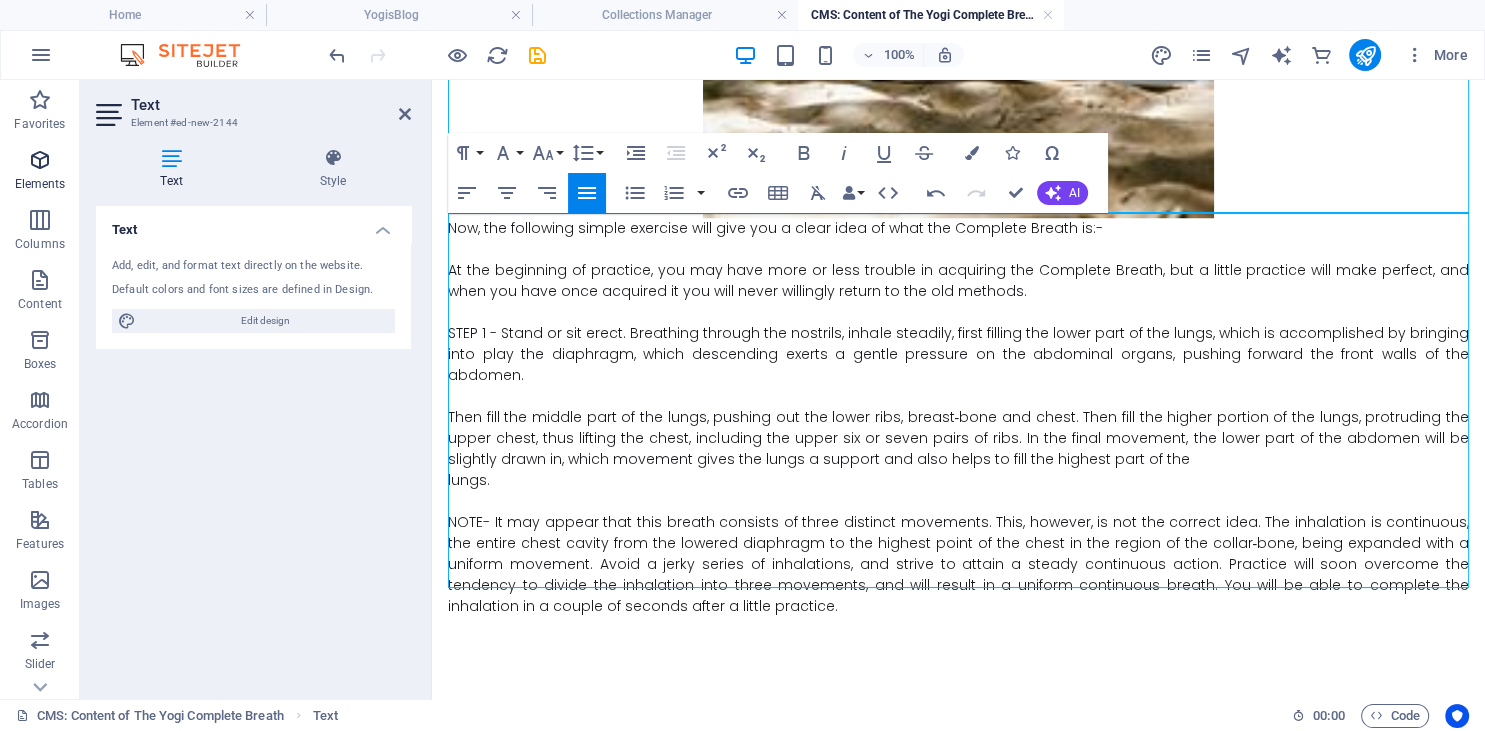 click on "Elements" at bounding box center [40, 184] 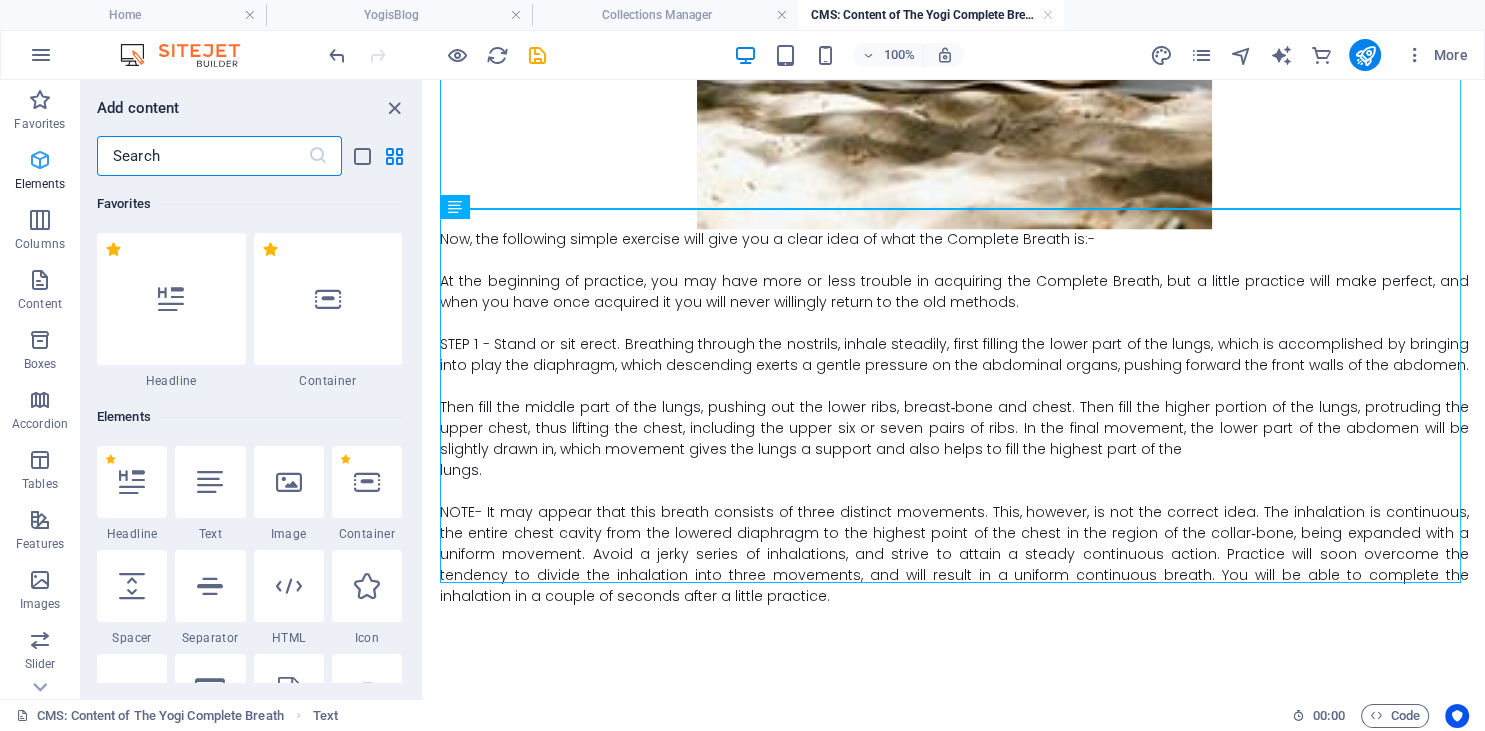 scroll, scrollTop: 1791, scrollLeft: 0, axis: vertical 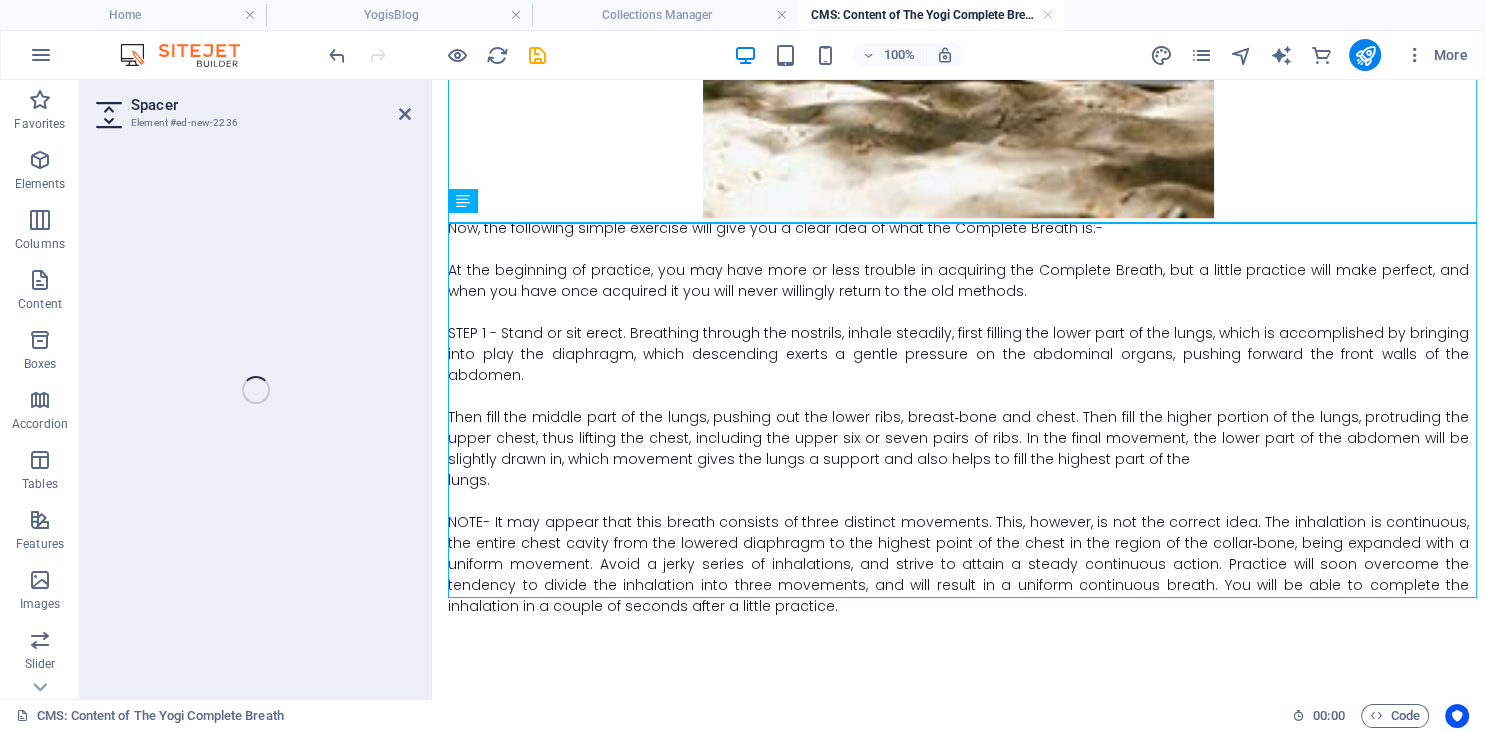 select on "px" 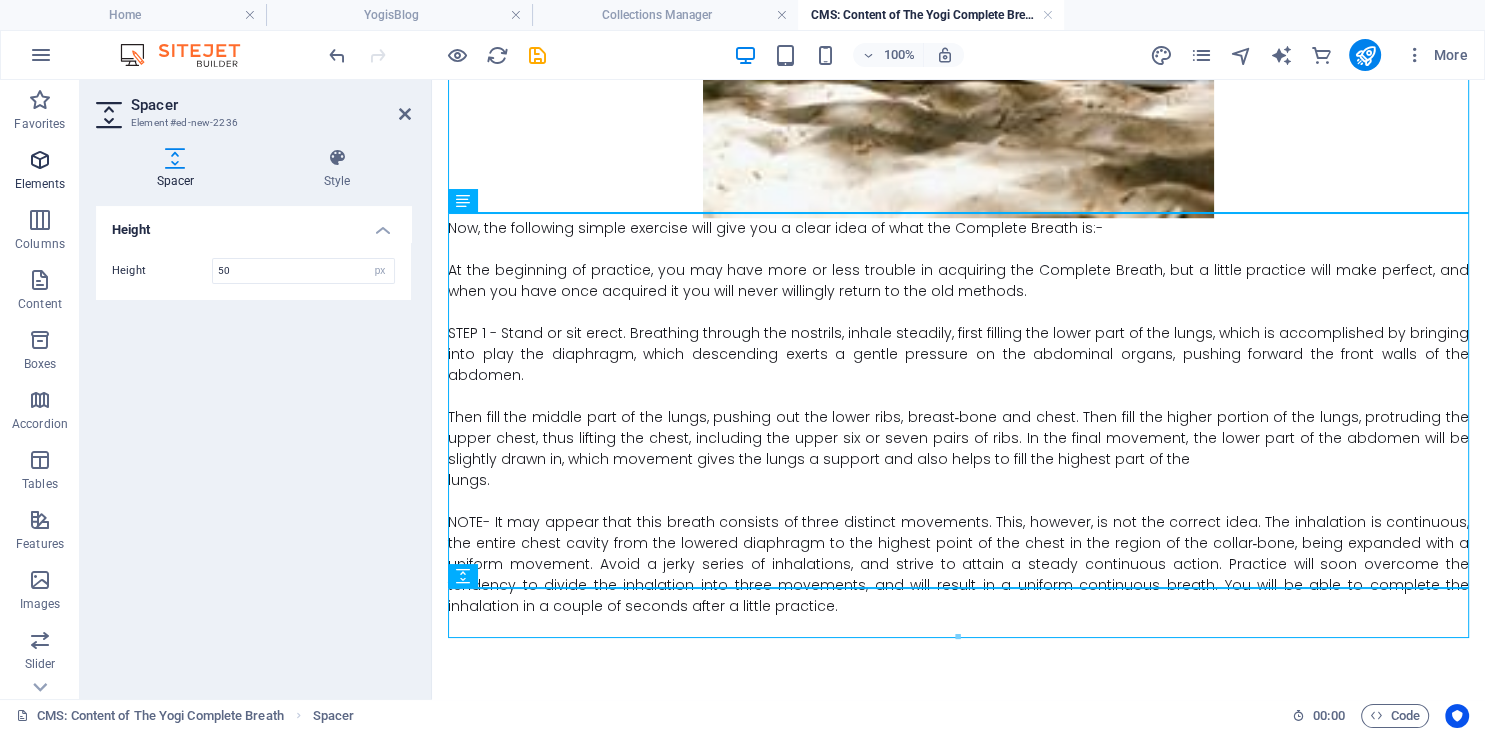 click at bounding box center (40, 160) 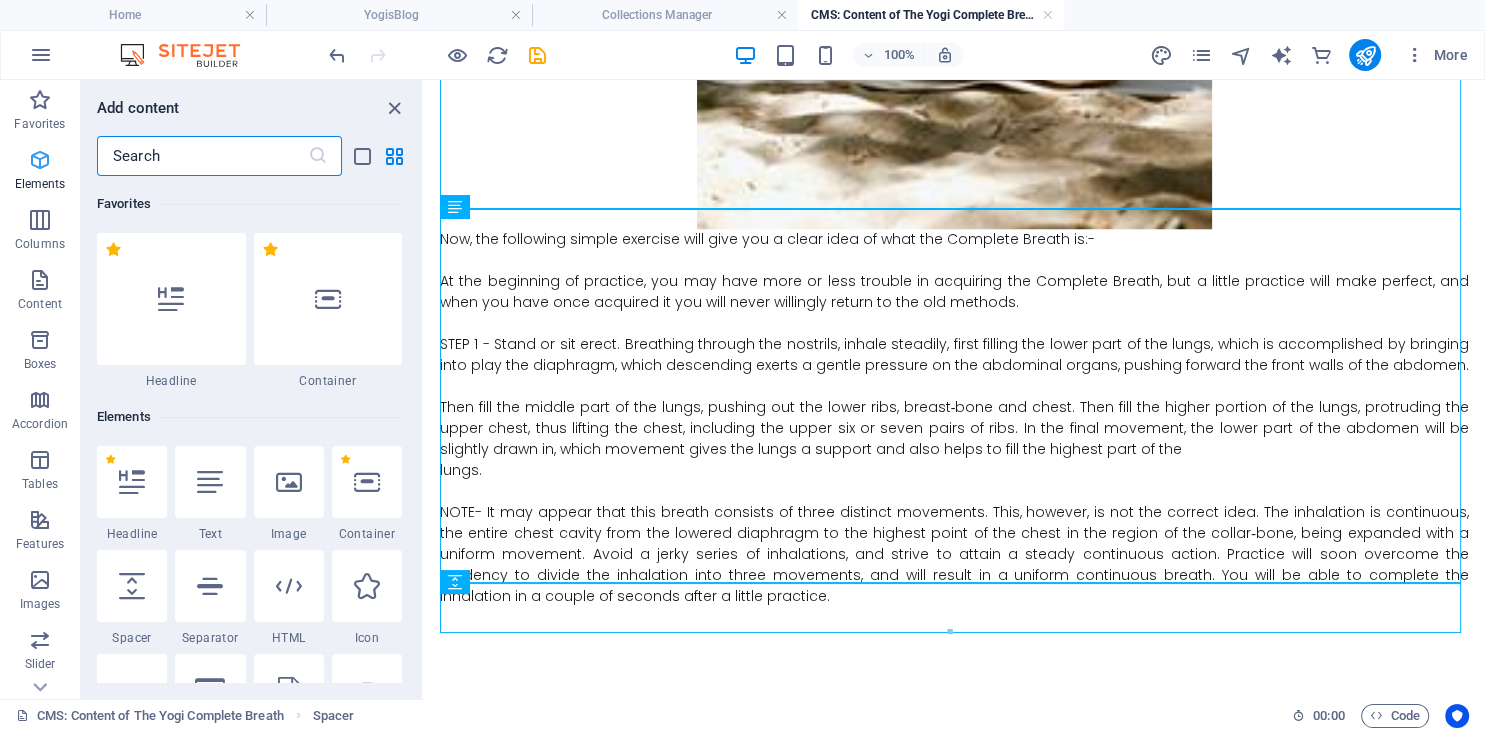 scroll, scrollTop: 1791, scrollLeft: 0, axis: vertical 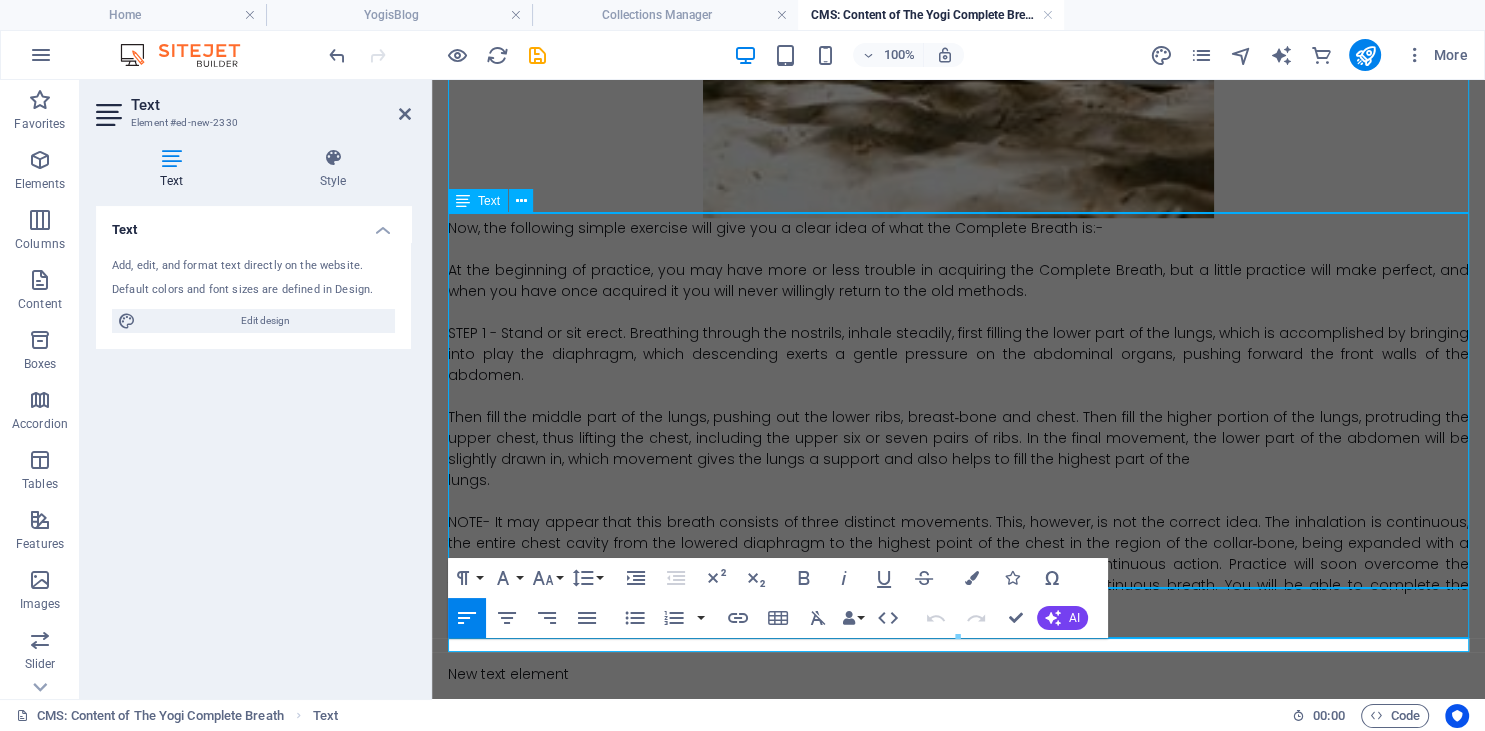 click on "Now, the following simple exercise will give you a clear idea of what the Complete Breath is:- At the beginning of practice, you may have more or less trouble in acquiring the Complete Breath, but a little practice will make perfect, and when you have once acquired it you will never willingly return to the old methods. STEP 1 - Stand or sit erect. Breathing through the nostrils, inhale steadily, first filling the lower part of the lungs, which is accomplished by bringing into play the diaphragm, which descending exerts a gentle pressure on the abdominal organs, pushing forward the front walls of the abdomen. Then fill the middle part of the lungs, pushing out the lower ribs, breast‑bone and chest. Then fill the higher portion of the lungs, protruding the upper chest, thus lifting the chest, including the upper six or seven pairs of ribs. In the final movement, the lower part of the abdomen will be slightly drawn in, which movement gives the lungs a support and also helps to fill the highest part of the" at bounding box center [958, 417] 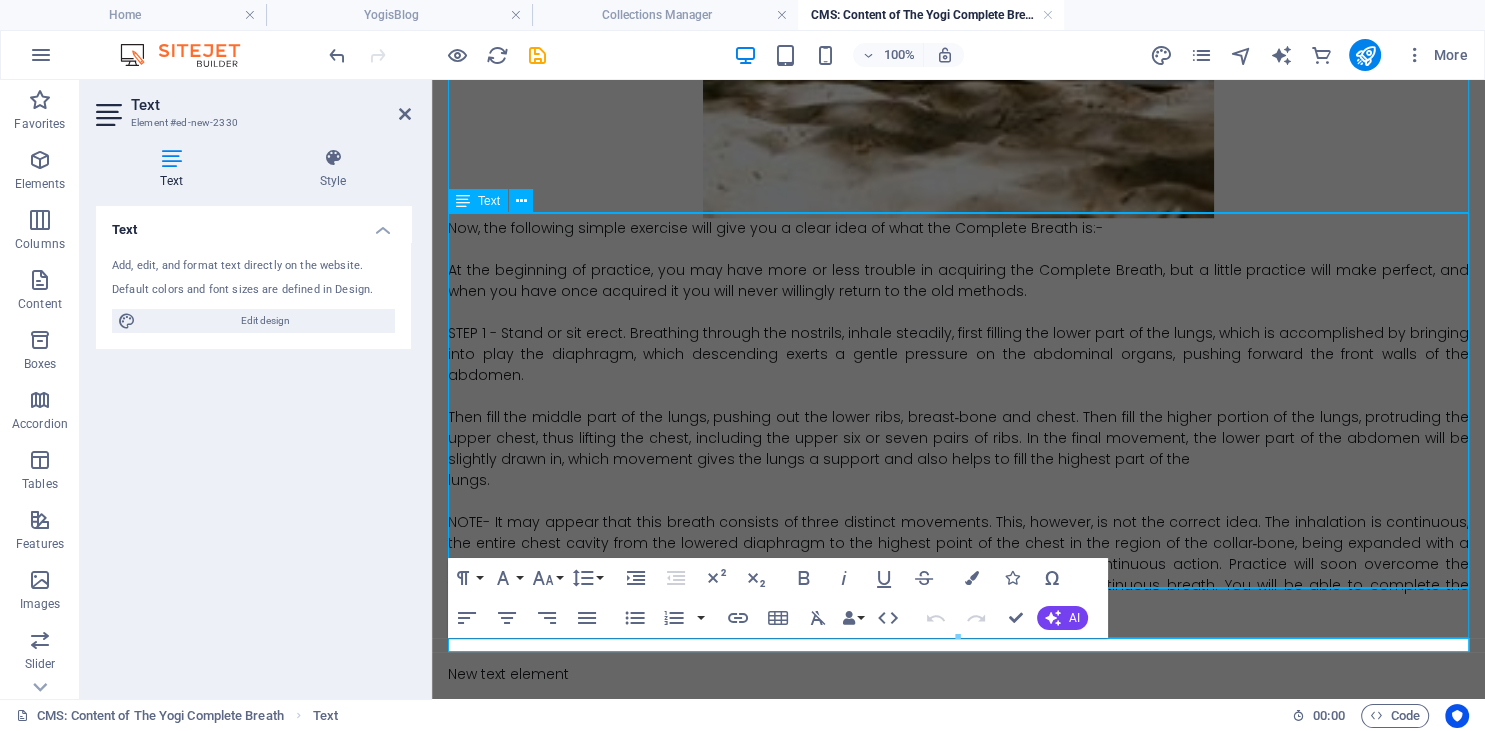 click on "Now, the following simple exercise will give you a clear idea of what the Complete Breath is:- At the beginning of practice, you may have more or less trouble in acquiring the Complete Breath, but a little practice will make perfect, and when you have once acquired it you will never willingly return to the old methods. STEP 1 - Stand or sit erect. Breathing through the nostrils, inhale steadily, first filling the lower part of the lungs, which is accomplished by bringing into play the diaphragm, which descending exerts a gentle pressure on the abdominal organs, pushing forward the front walls of the abdomen. Then fill the middle part of the lungs, pushing out the lower ribs, breast‑bone and chest. Then fill the higher portion of the lungs, protruding the upper chest, thus lifting the chest, including the upper six or seven pairs of ribs. In the final movement, the lower part of the abdomen will be slightly drawn in, which movement gives the lungs a support and also helps to fill the highest part of the" at bounding box center [958, 417] 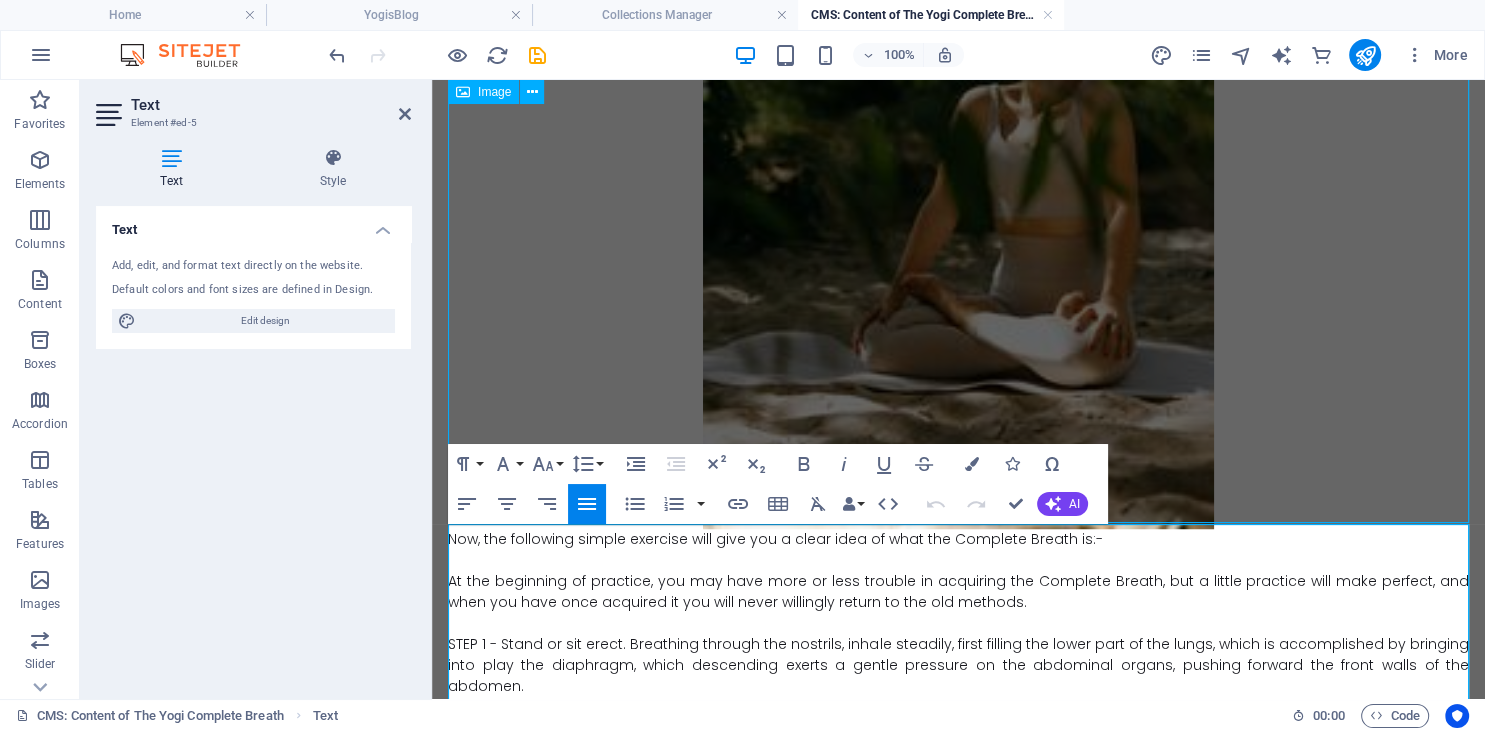 scroll, scrollTop: 1851, scrollLeft: 0, axis: vertical 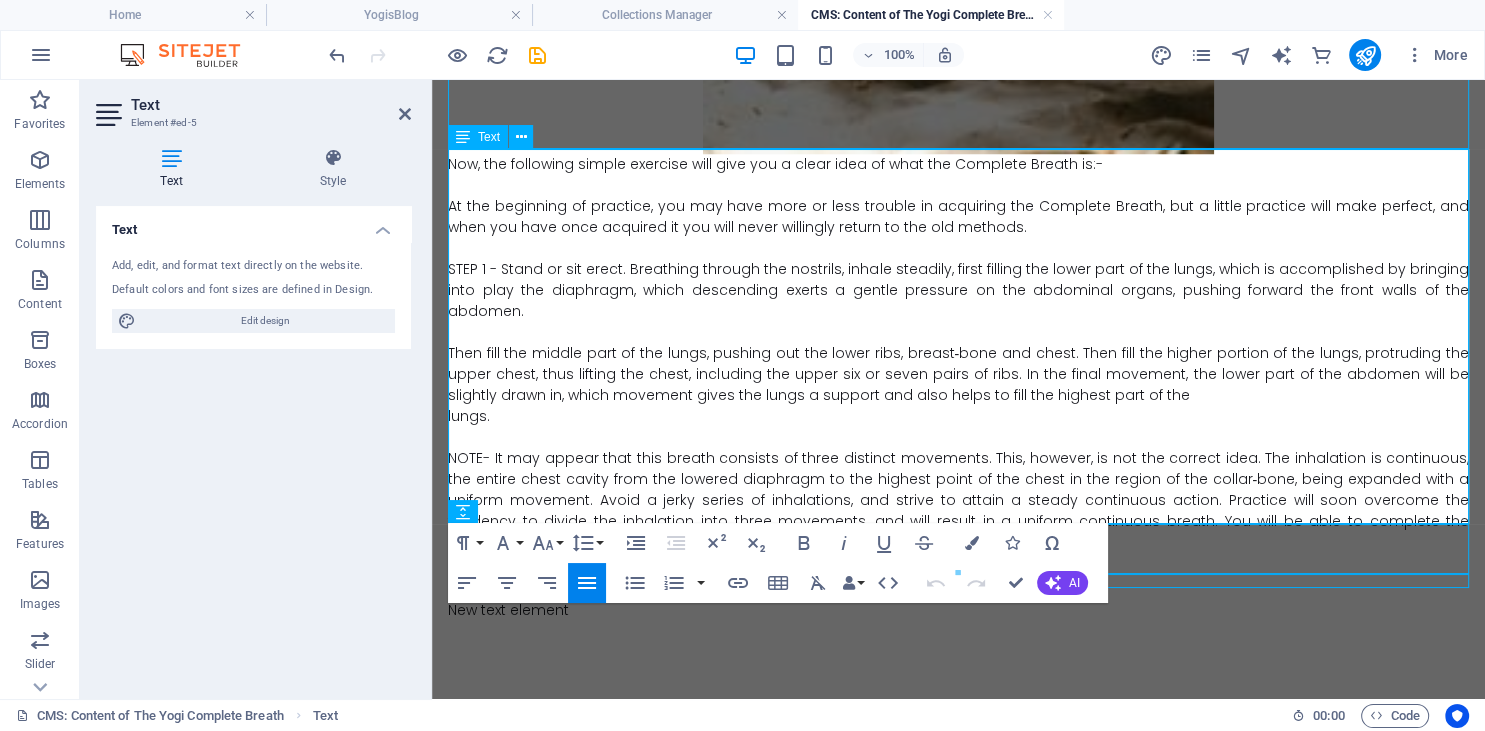 click on "NOTE- It may appear that this breath consists of three distinct movements. This, however, is not the correct idea. The inhalation is continuous, the entire chest cavity from the lowered diaphragm to the highest point of the chest in the region of the collar‑bone, being expanded with a uniform movement. Avoid a jerky series of inhalations, and strive to attain a steady continuous action. Practice will soon overcome the tendency to divide the inhalation into three movements, and will result in a uniform continuous breath. You will be able to complete the inhalation in a couple of seconds after a little practice." at bounding box center (958, 500) 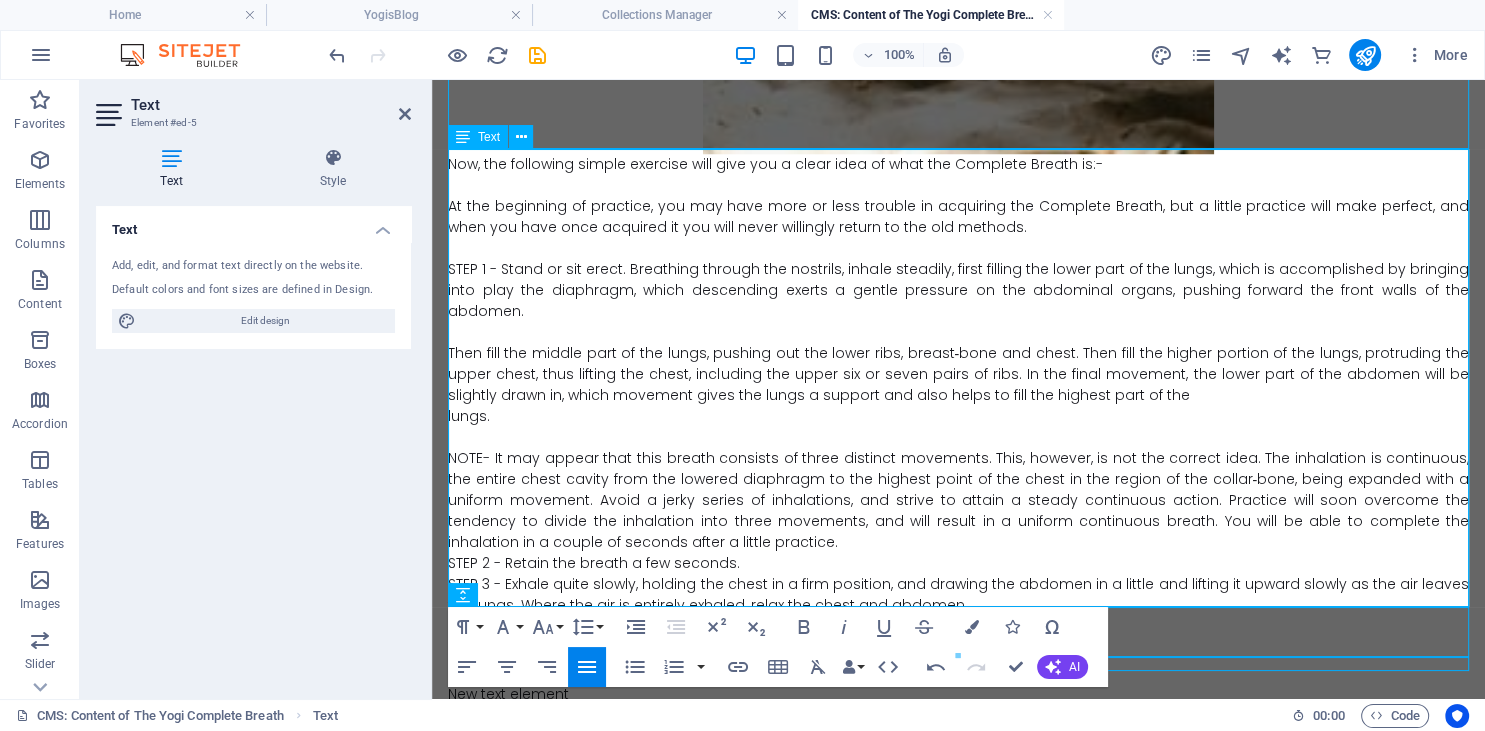 click on "NOTE- It may appear that this breath consists of three distinct movements. This, however, is not the correct idea. The inhalation is continuous, the entire chest cavity from the lowered diaphragm to the highest point of the chest in the region of the collar‑bone, being expanded with a uniform movement. Avoid a jerky series of inhalations, and strive to attain a steady continuous action. Practice will soon overcome the tendency to divide the inhalation into three movements, and will result in a uniform continuous breath. You will be able to complete the inhalation in a couple of seconds after a little practice." at bounding box center (958, 500) 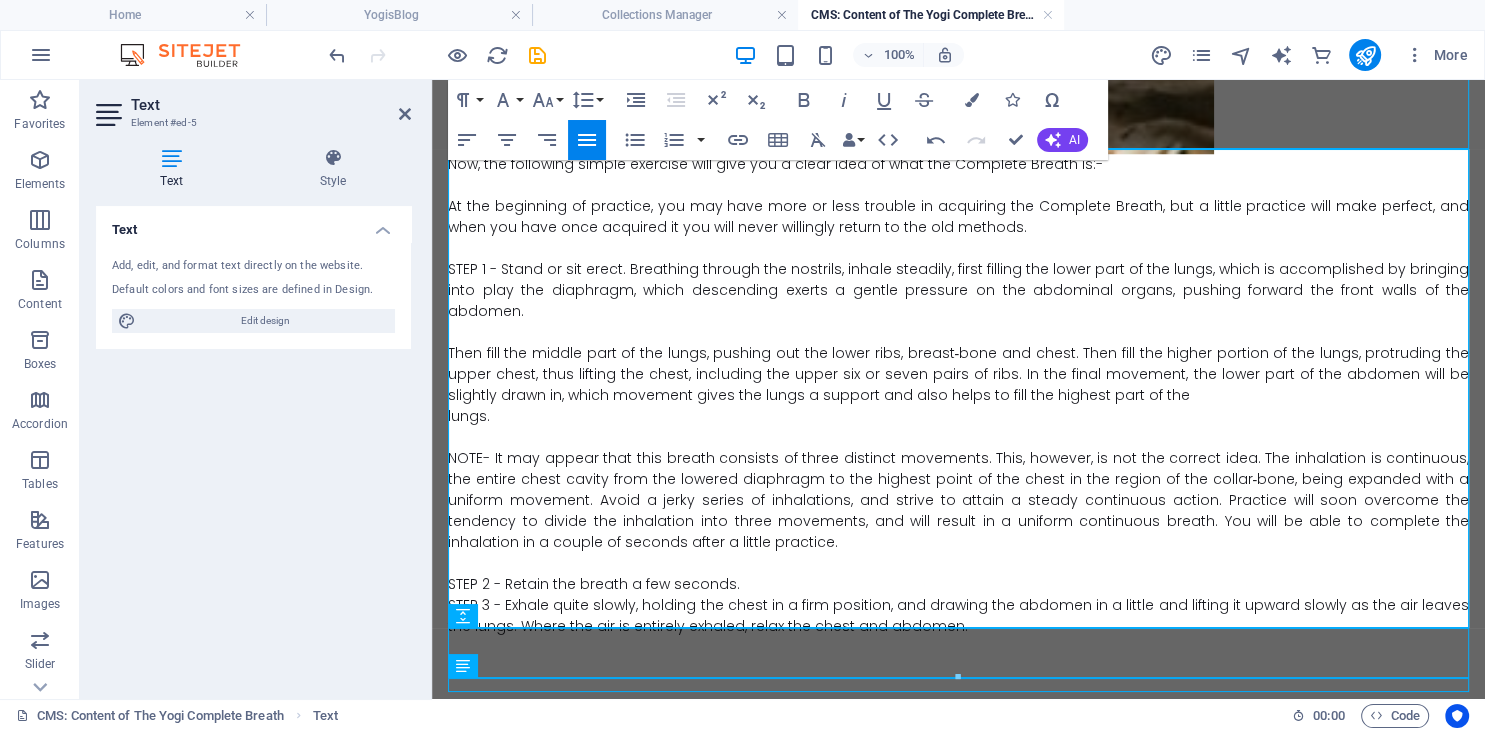 click on "STEP 2 - Retain the breath a few seconds." at bounding box center (958, 584) 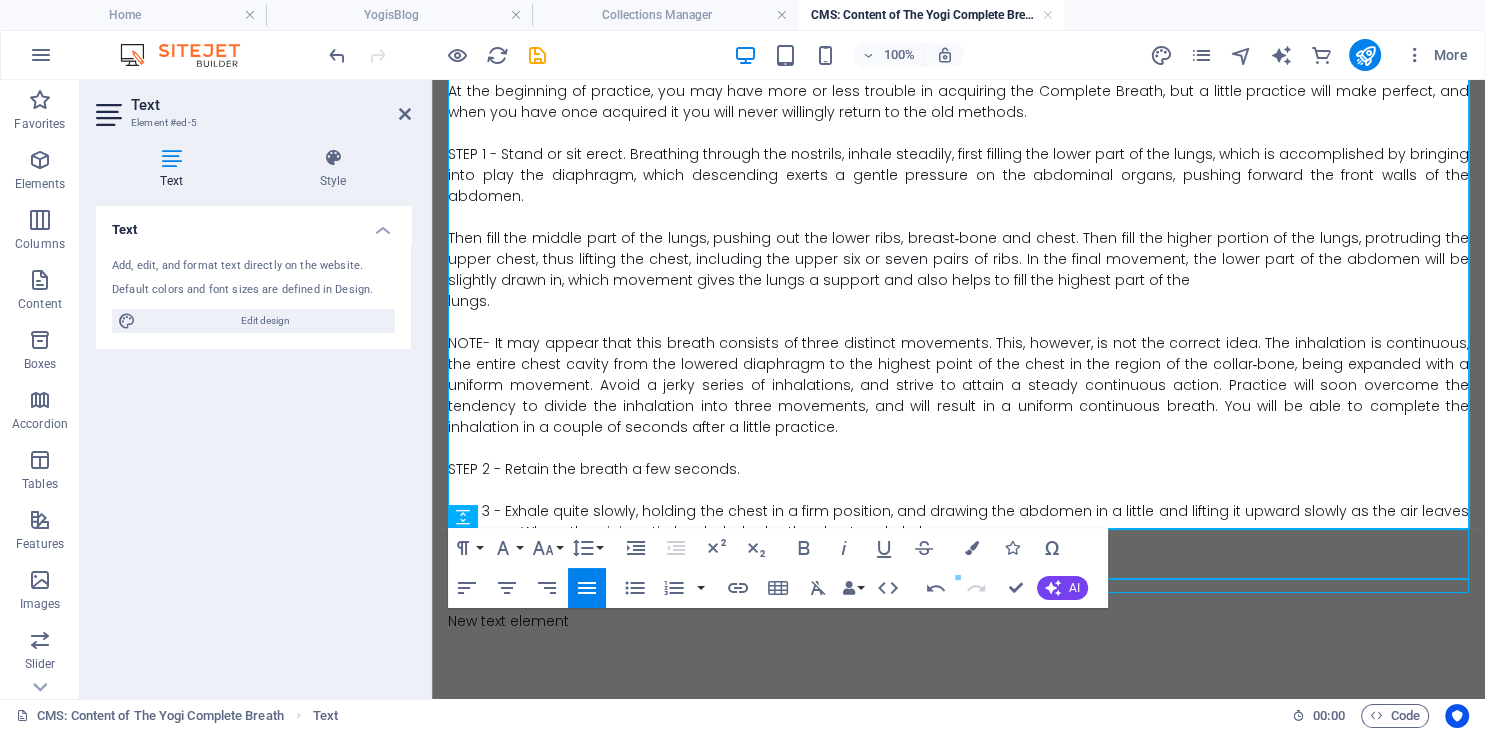 scroll, scrollTop: 1976, scrollLeft: 0, axis: vertical 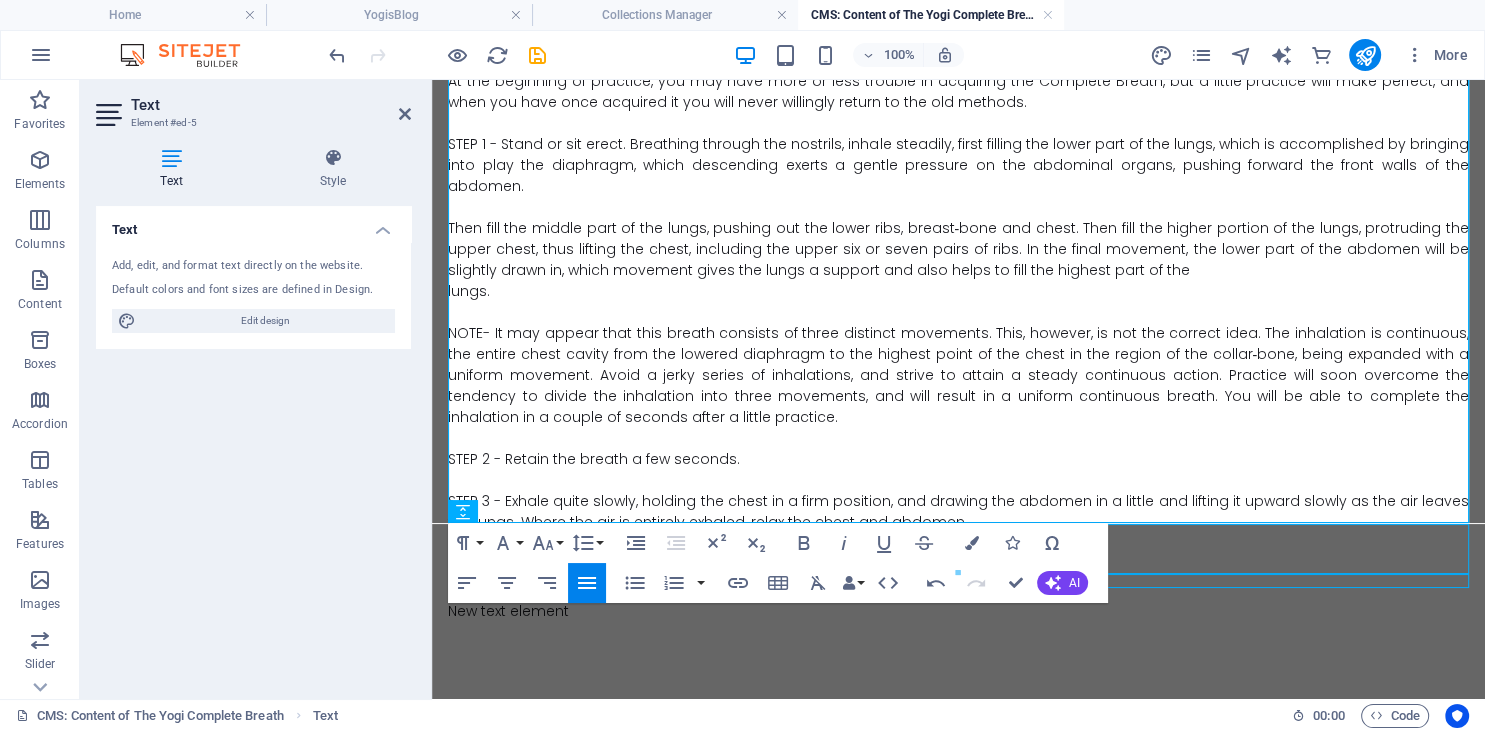 click on "Yogi Complete Breathing includes all the good points of High Breathing, Mid Breathing and Low Breathing, with the objectionable features of each eliminated. It brings into play the entire respiratory apparatus, every part of the lungs, every air cell, every respiratory muscle. The entire respiratory organism responds to this method of breathing, and the maximum amount of benefit is derived from the minimum expenditure of energy. The chest cavity is increased to its normal limits in all directions and every part of the machinery performs its natural work and functions. One of the most important features of this method of breathing, is the fact that the respiratory muscles are fully called into play, whereas in the other forms of breathing only a portion of these muscles are so used. Then again, in this method, the diaphragm is under perfect control and is able to perform its functions properly, and in such manner as to yield the maximum degree of service. lungs. STEP 2 - Retain the breath a few seconds." at bounding box center [958, -583] 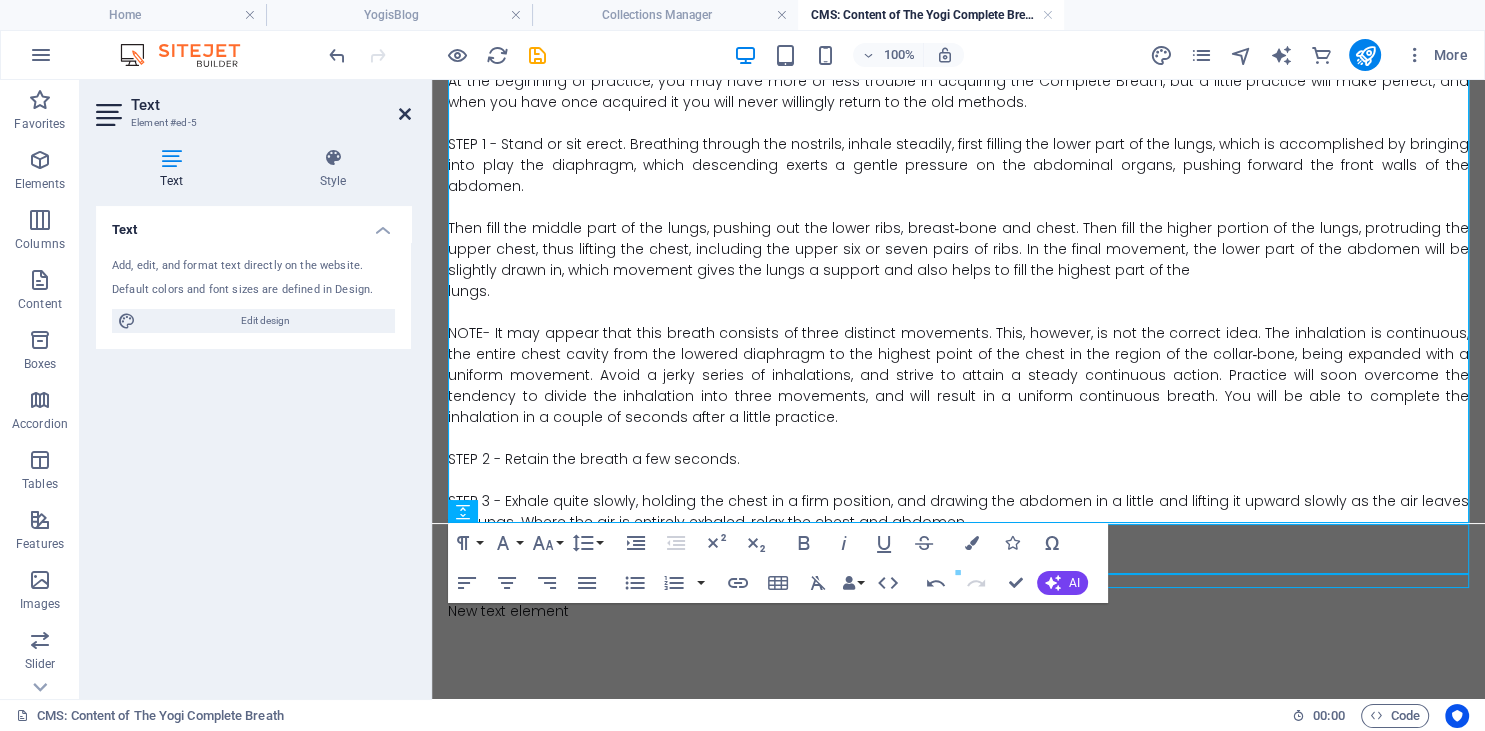 click at bounding box center (405, 114) 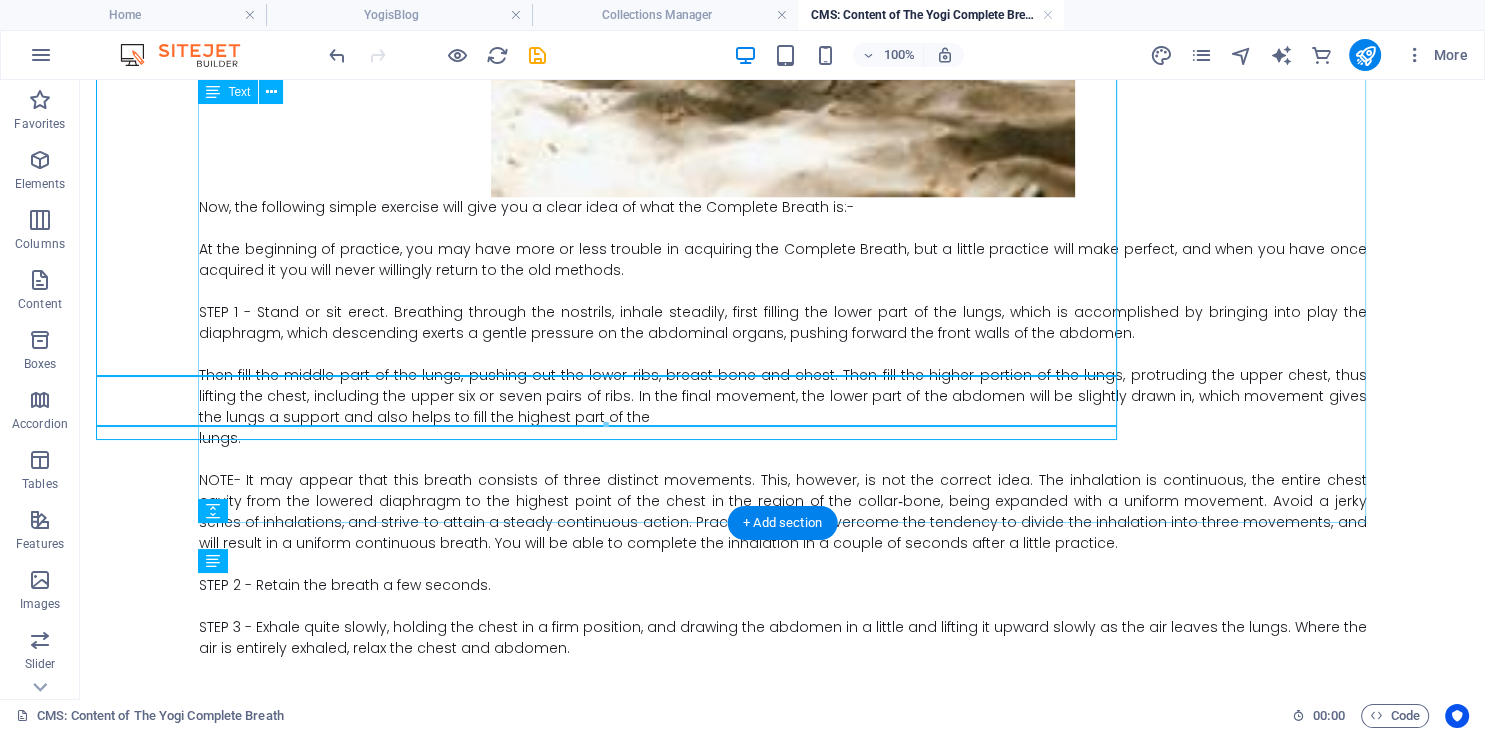 scroll, scrollTop: 2123, scrollLeft: 0, axis: vertical 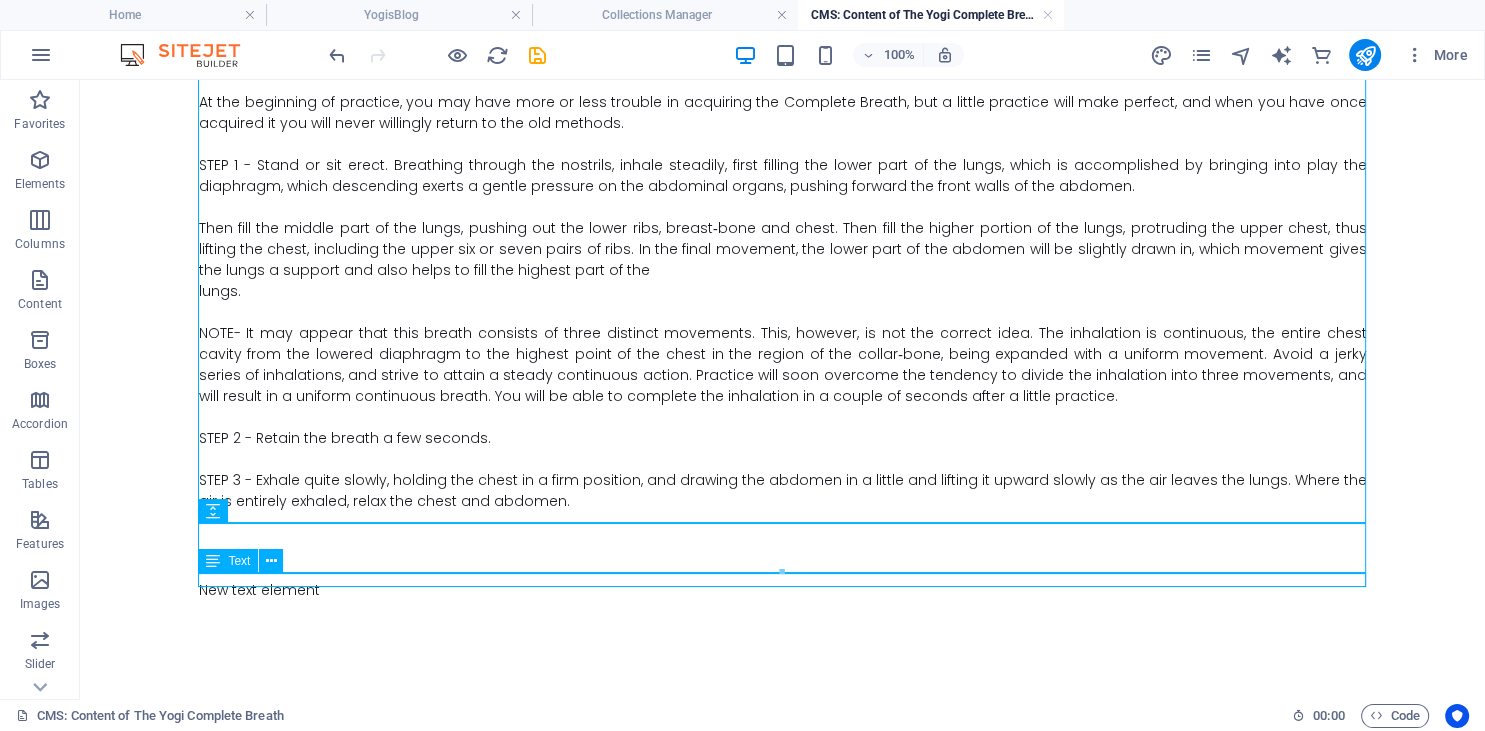 click on "New text element" at bounding box center (783, 590) 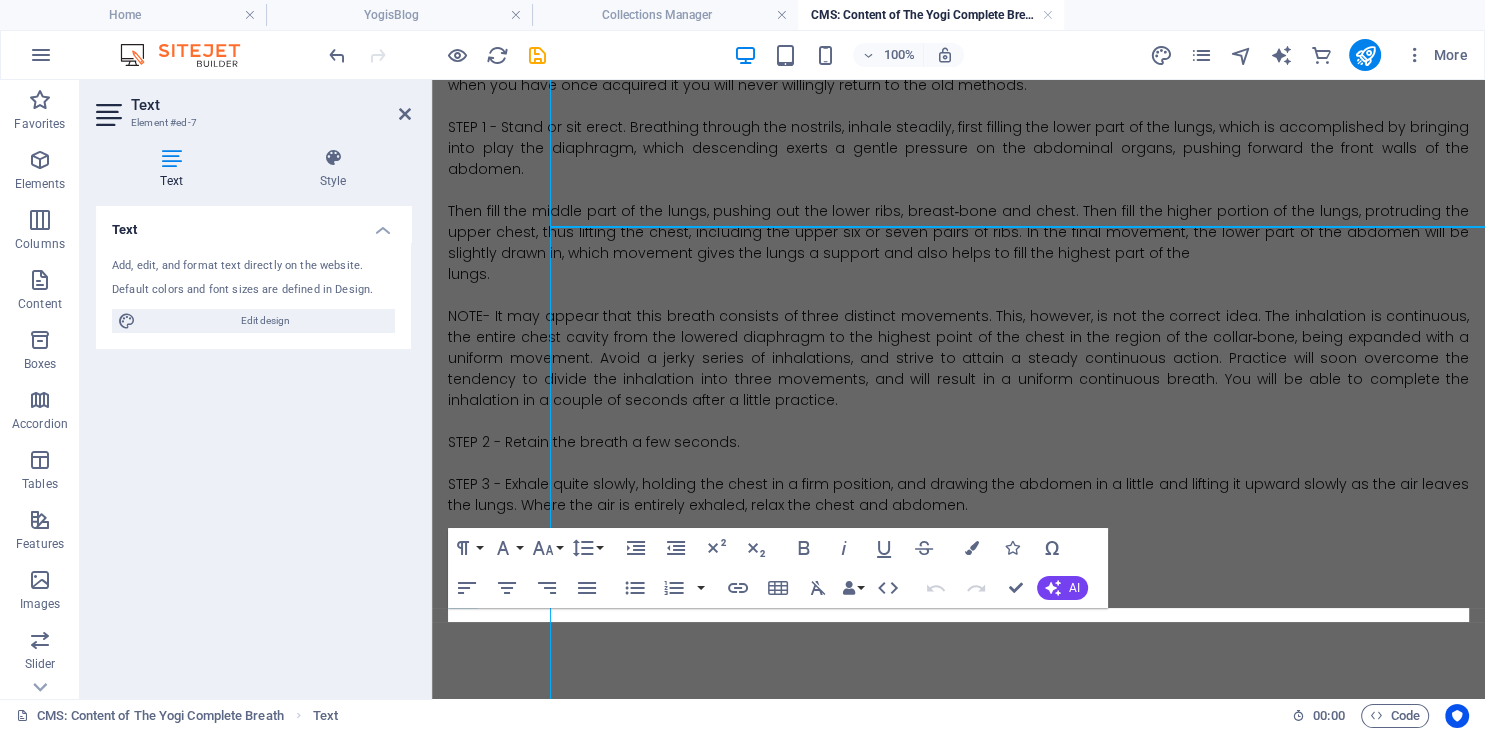 scroll, scrollTop: 1941, scrollLeft: 0, axis: vertical 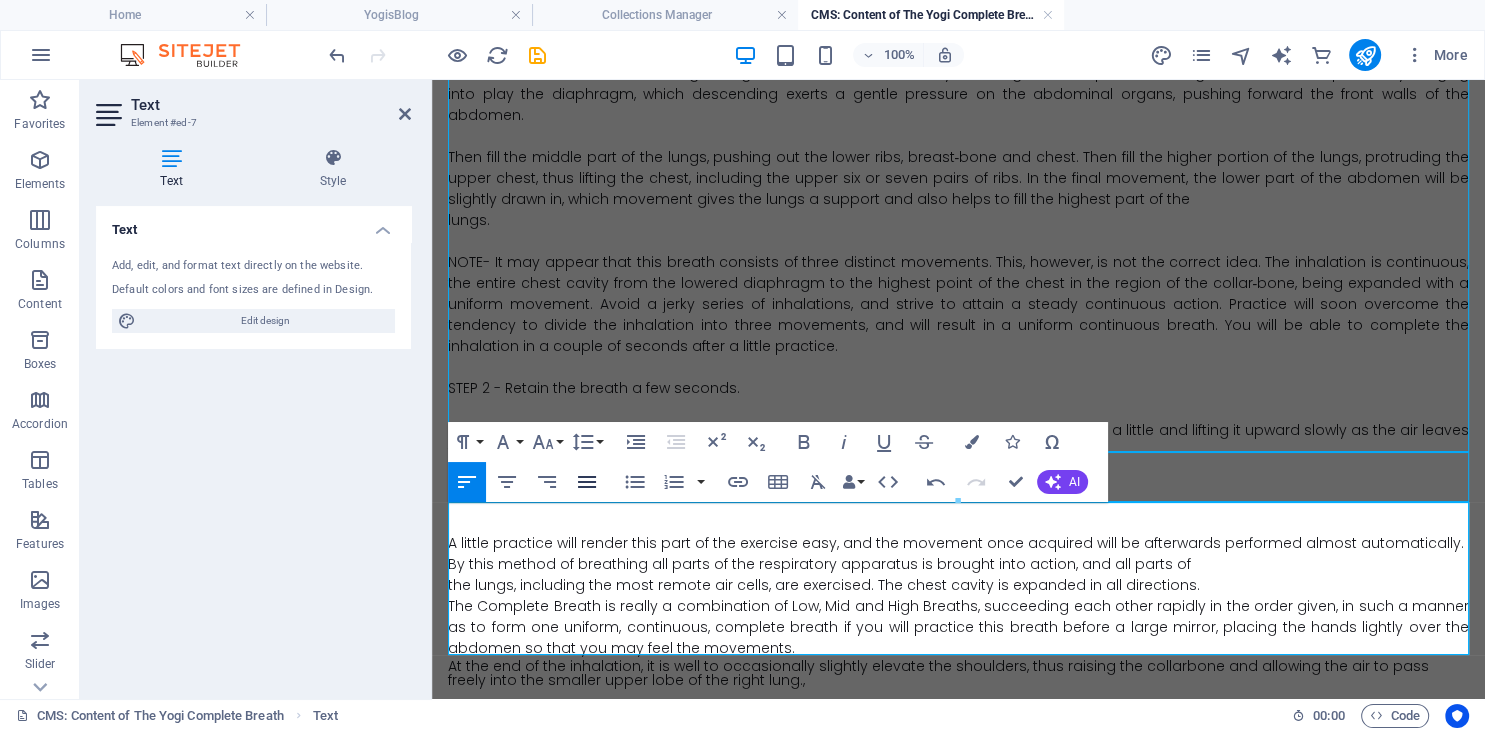 click 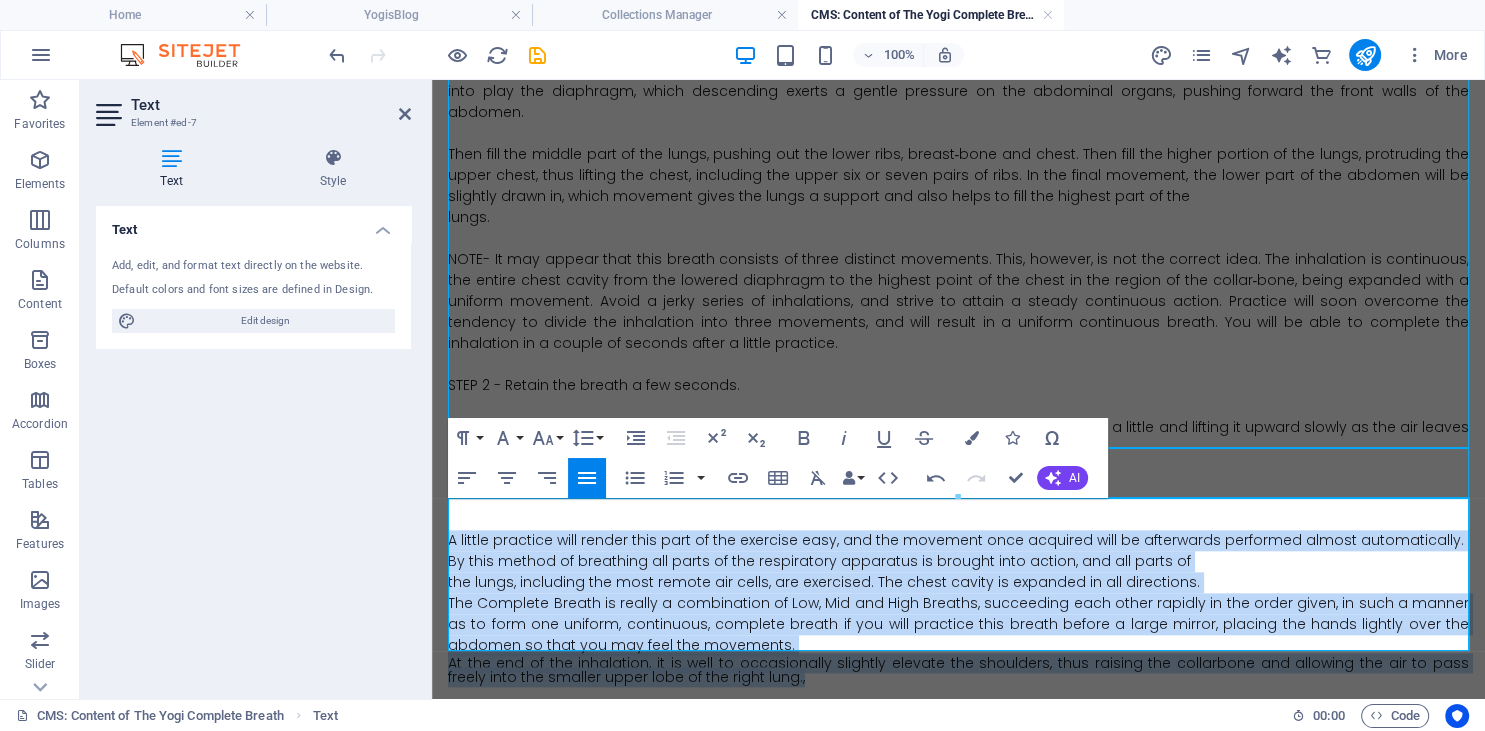 scroll, scrollTop: 2053, scrollLeft: 0, axis: vertical 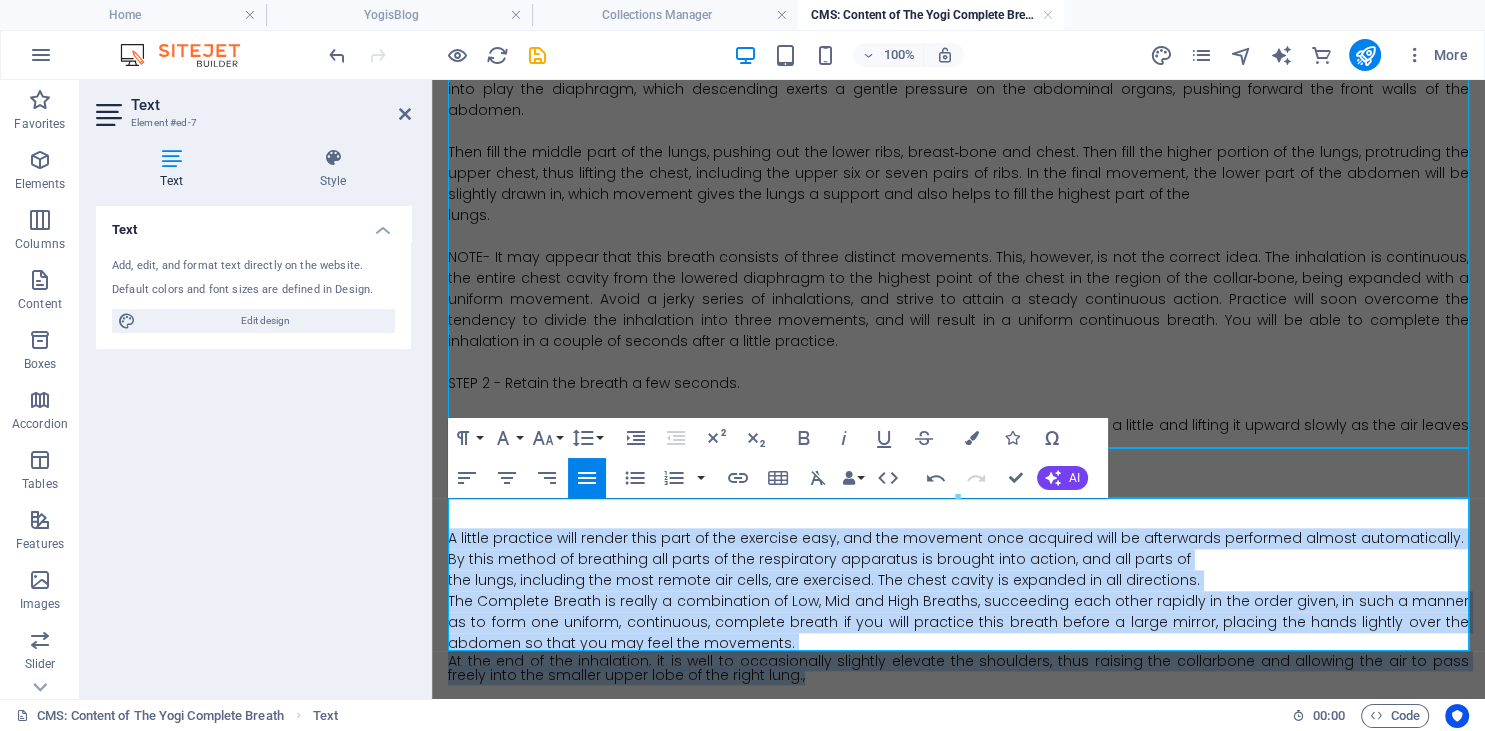 drag, startPoint x: 448, startPoint y: 514, endPoint x: 854, endPoint y: 655, distance: 429.78717 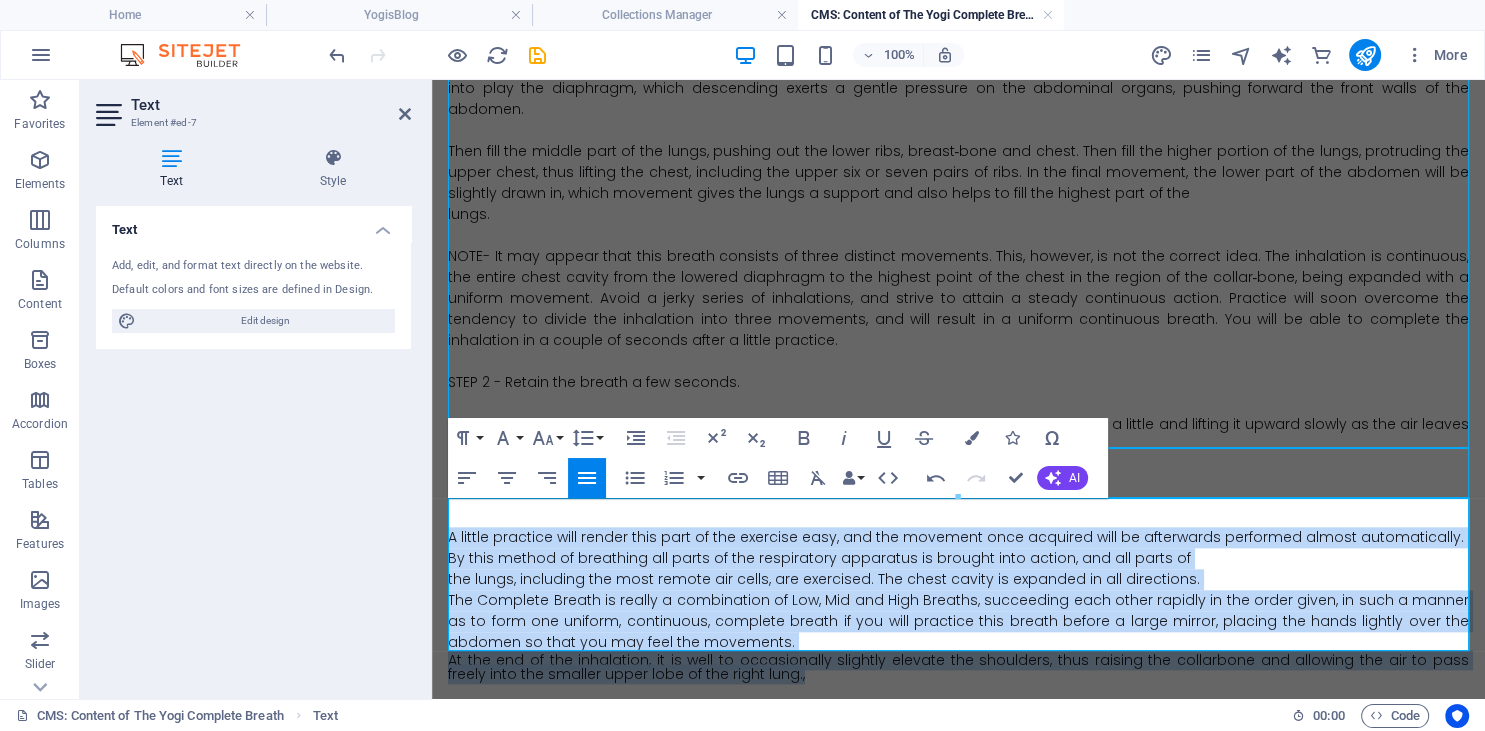 click on "Yogi Complete Breathing includes all the good points of High Breathing, Mid Breathing and Low Breathing, with the objectionable features of each eliminated. It brings into play the entire respiratory apparatus, every part of the lungs, every air cell, every respiratory muscle. The entire respiratory organism responds to this method of breathing, and the maximum amount of benefit is derived from the minimum expenditure of energy. The chest cavity is increased to its normal limits in all directions and every part of the machinery performs its natural work and functions. One of the most important features of this method of breathing, is the fact that the respiratory muscles are fully called into play, whereas in the other forms of breathing only a portion of these muscles are so used. Then again, in this method, the diaphragm is under perfect control and is able to perform its functions properly, and in such manner as to yield the maximum degree of service. lungs. STEP 2 - Retain the breath a few seconds." at bounding box center [958, -590] 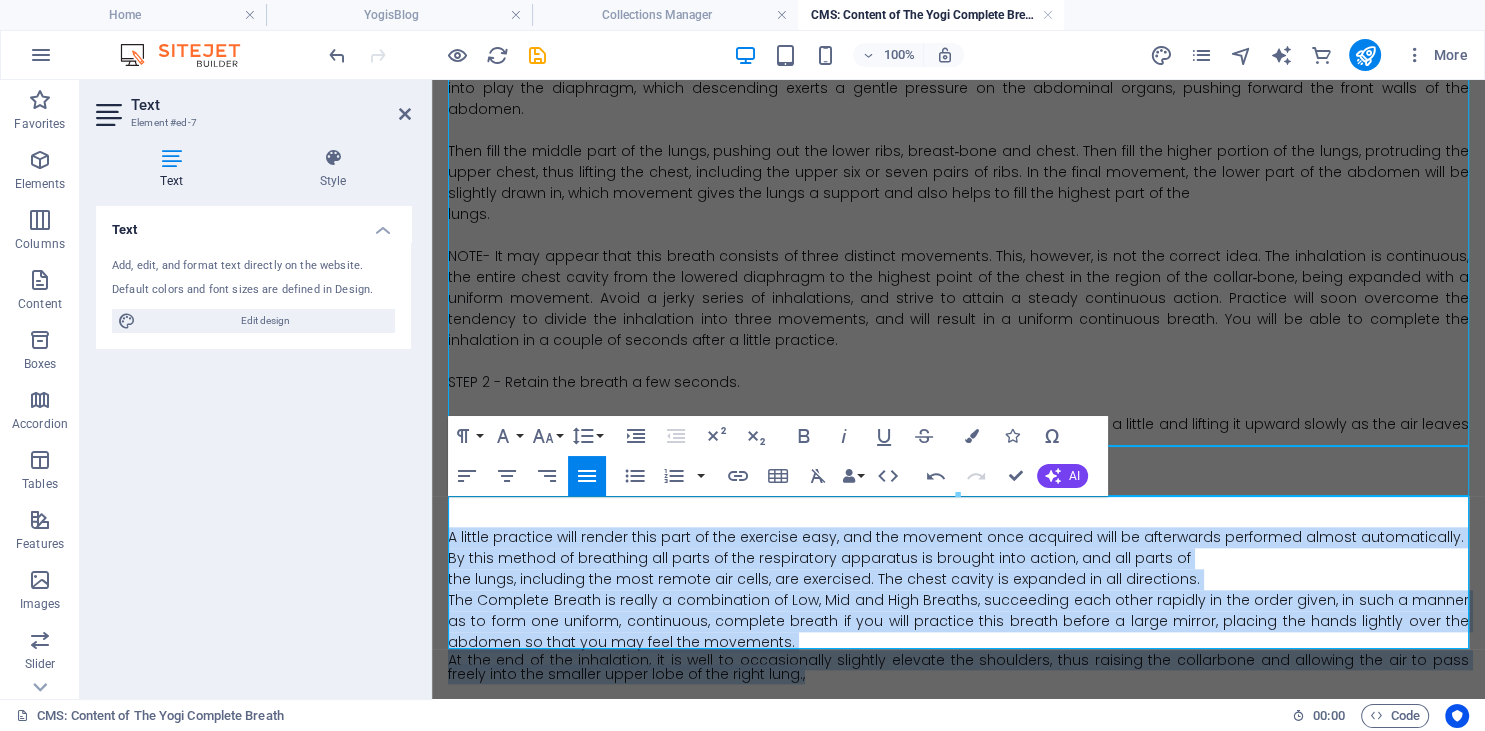 click 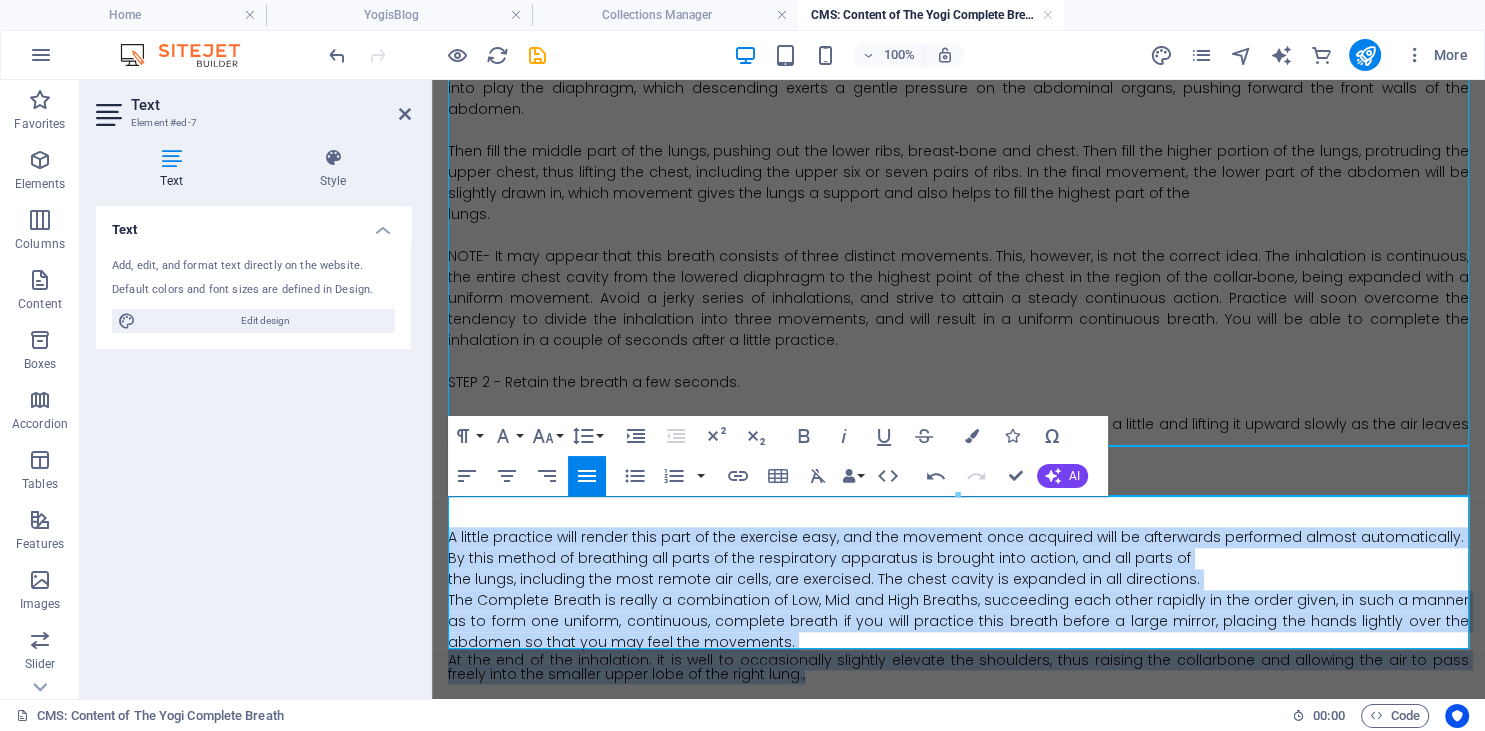click on "the lungs, including the most remote air cells, are exercised. The chest cavity is expanded in all directions." at bounding box center [958, 579] 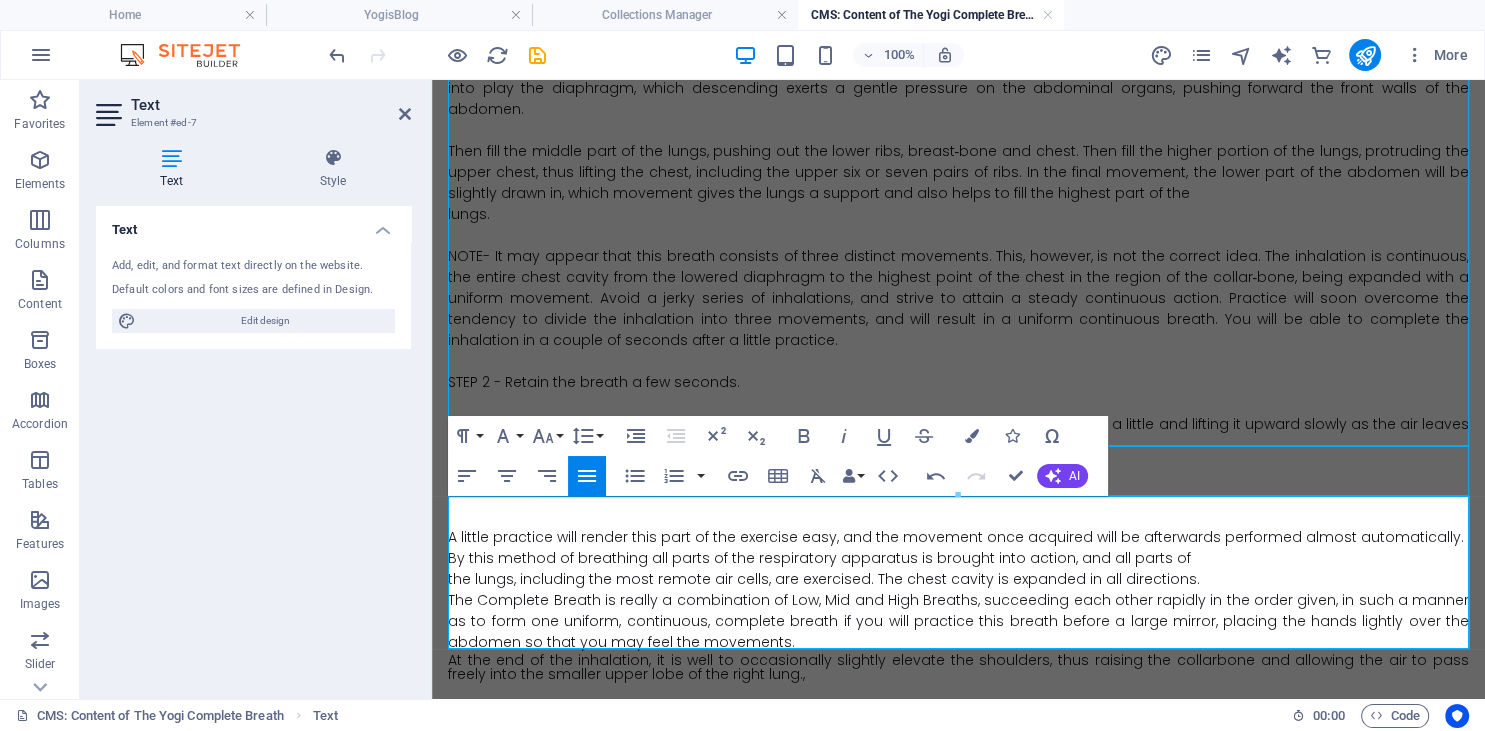 click on "A little practice will render this part of the exercise easy, and the movement once acquired will be afterwards performed almost automatically." at bounding box center (958, 537) 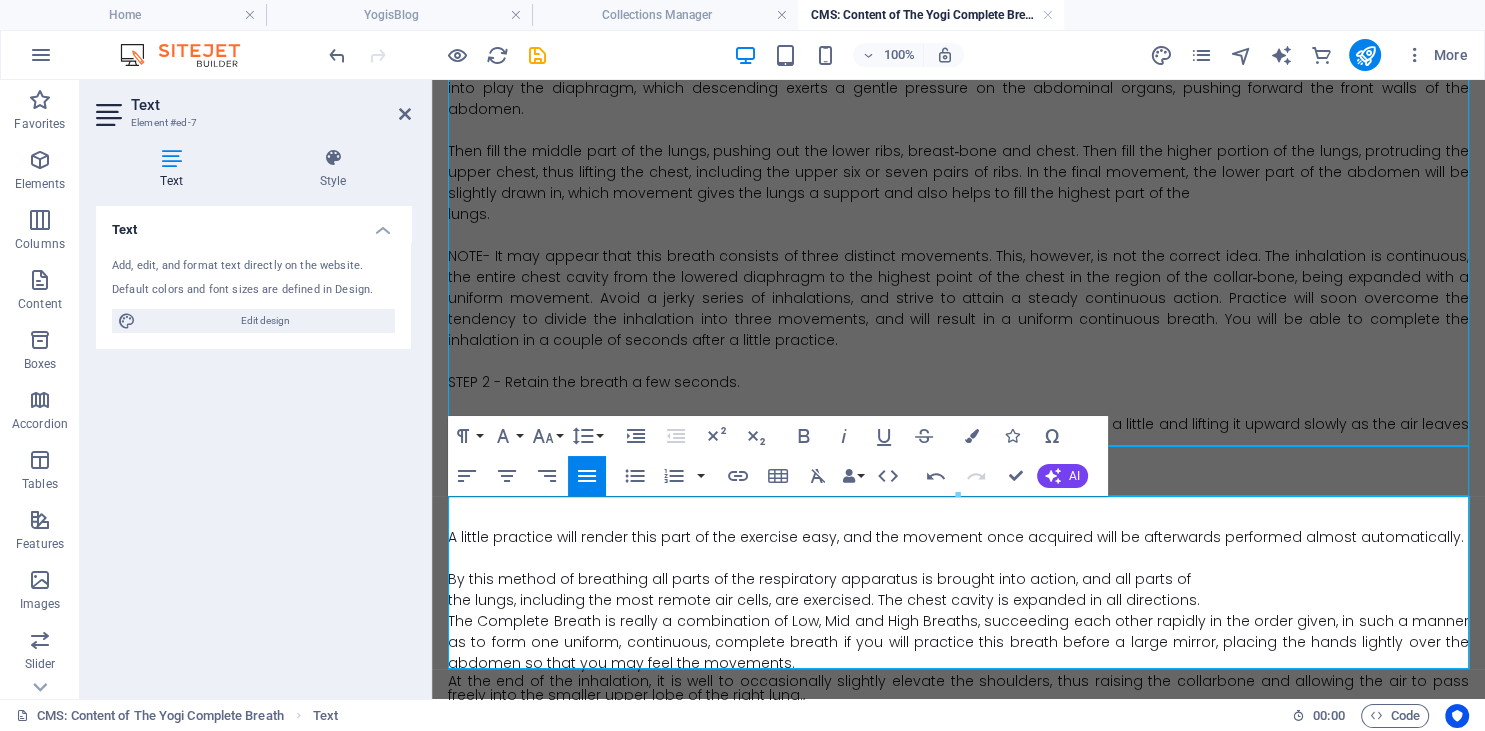 click on "By this method of breathing all parts of the respiratory apparatus is brought into action, and all parts of" at bounding box center [958, 579] 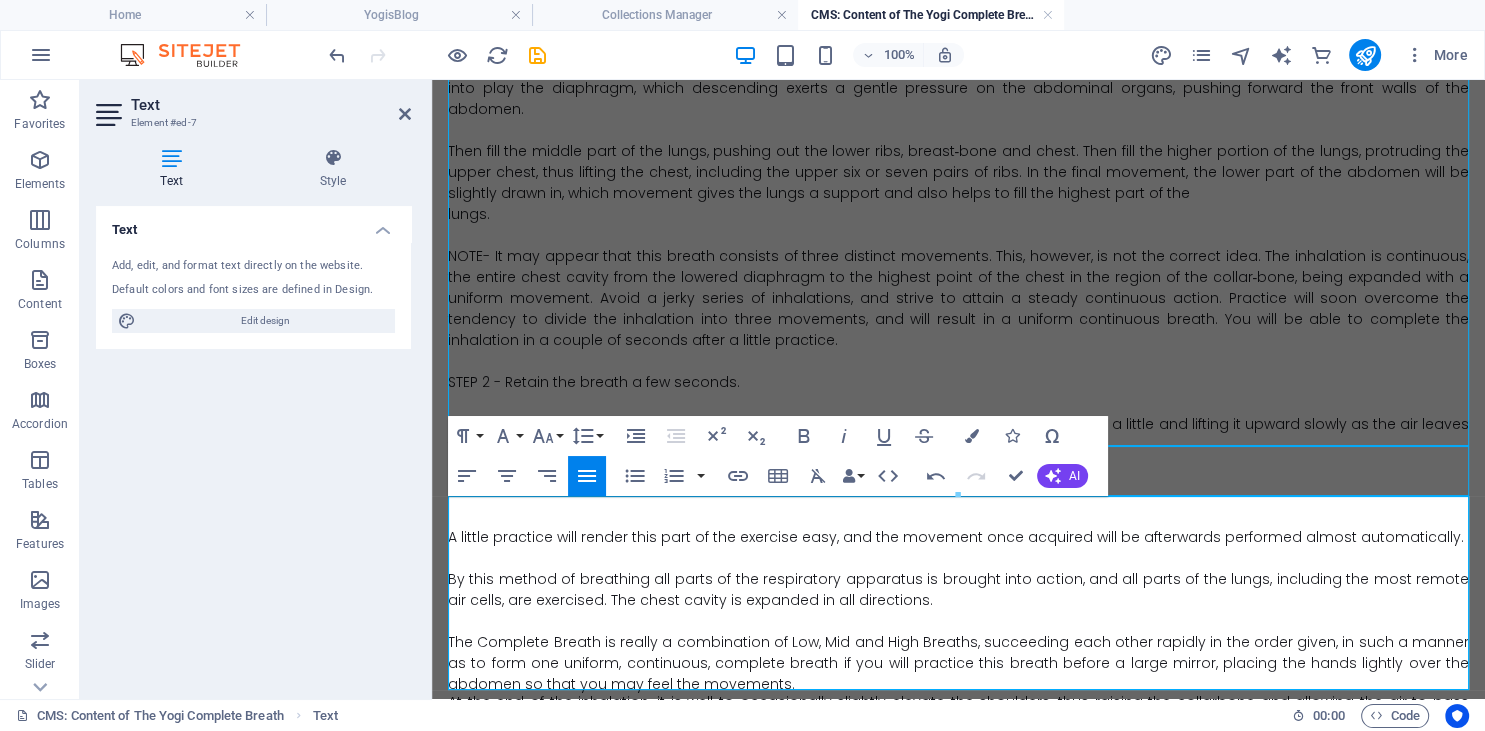 click on "By this method of breathing all parts of the respiratory apparatus is brought into action, and all parts of the lungs, including the most remote air cells, are exercised. The chest cavity is expanded in all directions." at bounding box center (958, 590) 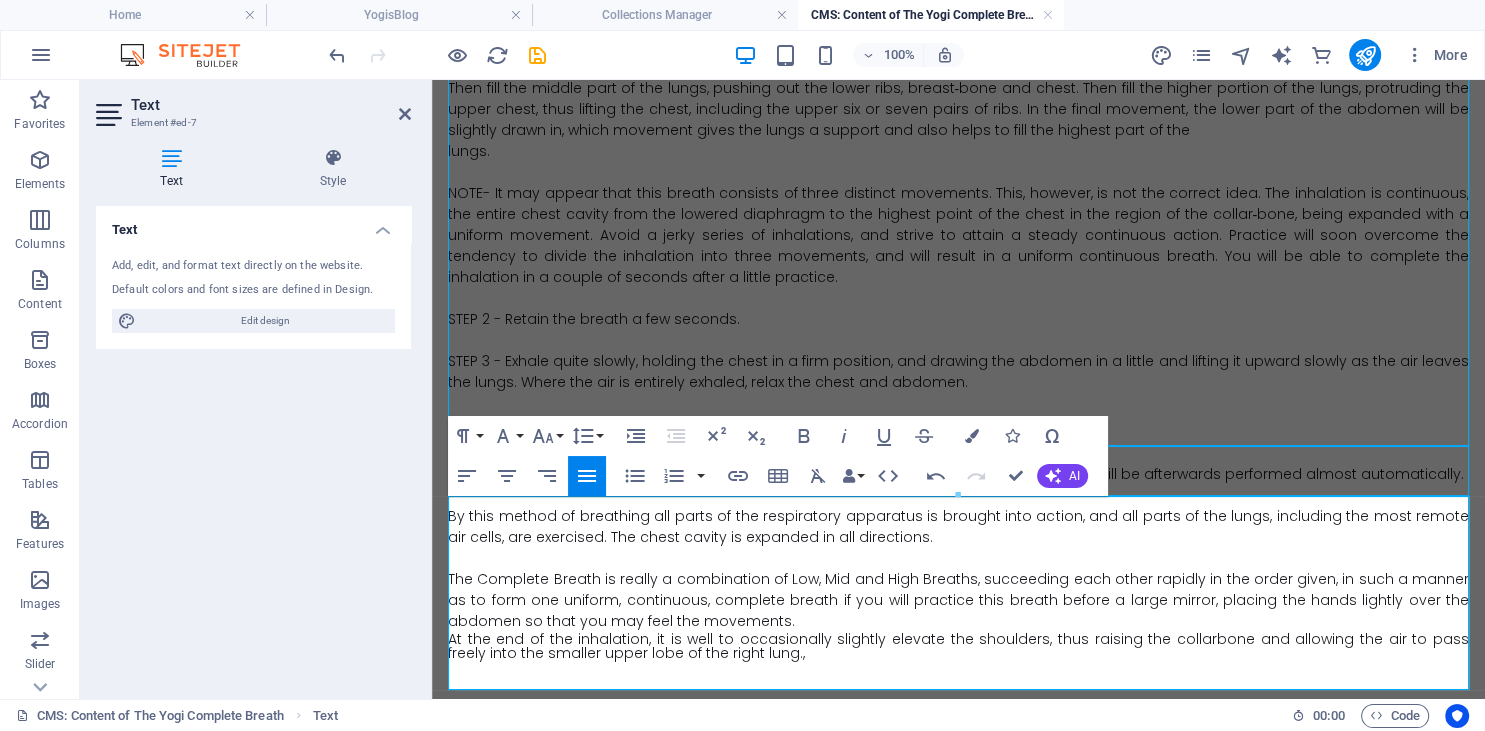 scroll, scrollTop: 2156, scrollLeft: 0, axis: vertical 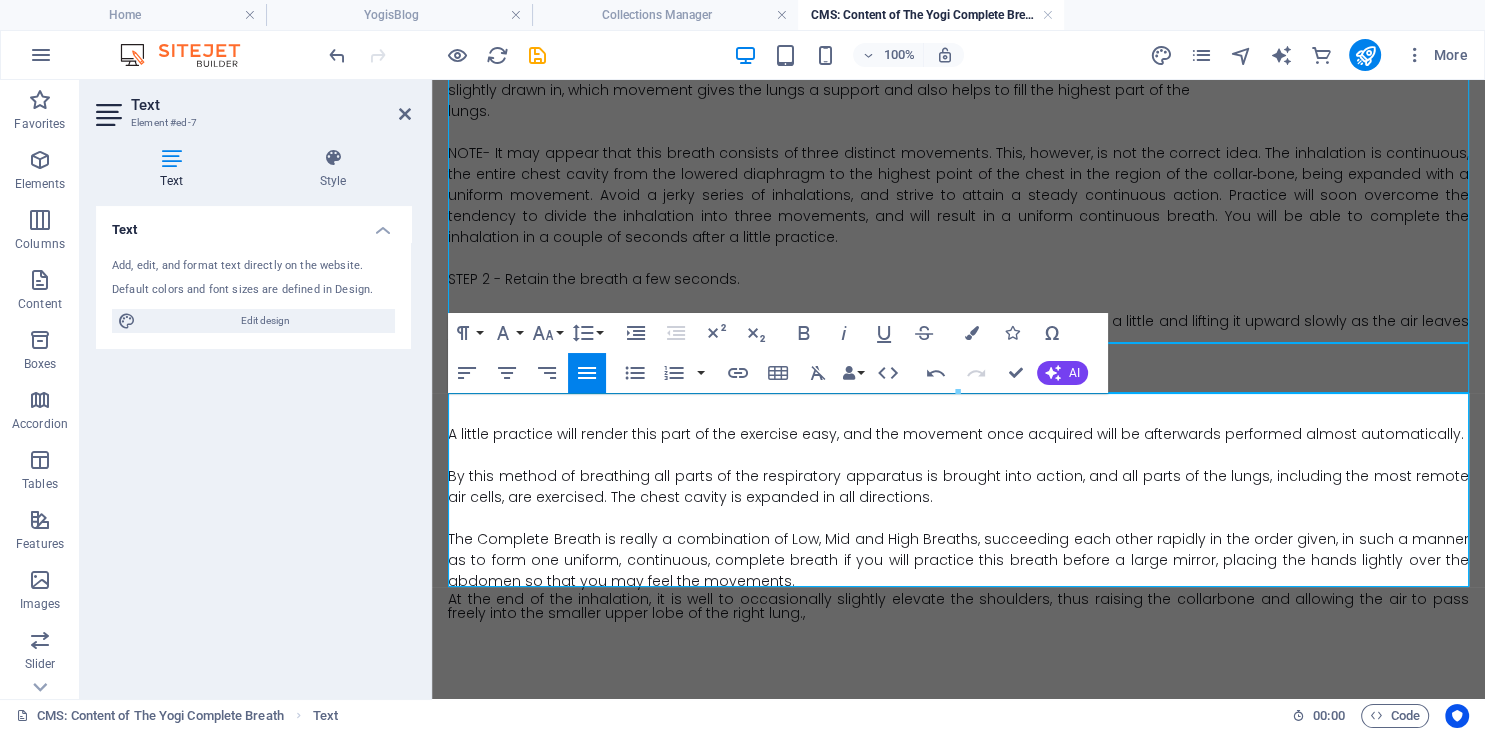 click on "The Complete Breath is really a combination of Low, Mid and High Breaths, succeeding each other rapidly in the order given, in such a manner as to form one uniform, continuous, complete breath if you will practice this breath before a large mirror, placing the hands lightly over the abdomen so that you may feel the movements." at bounding box center (958, 560) 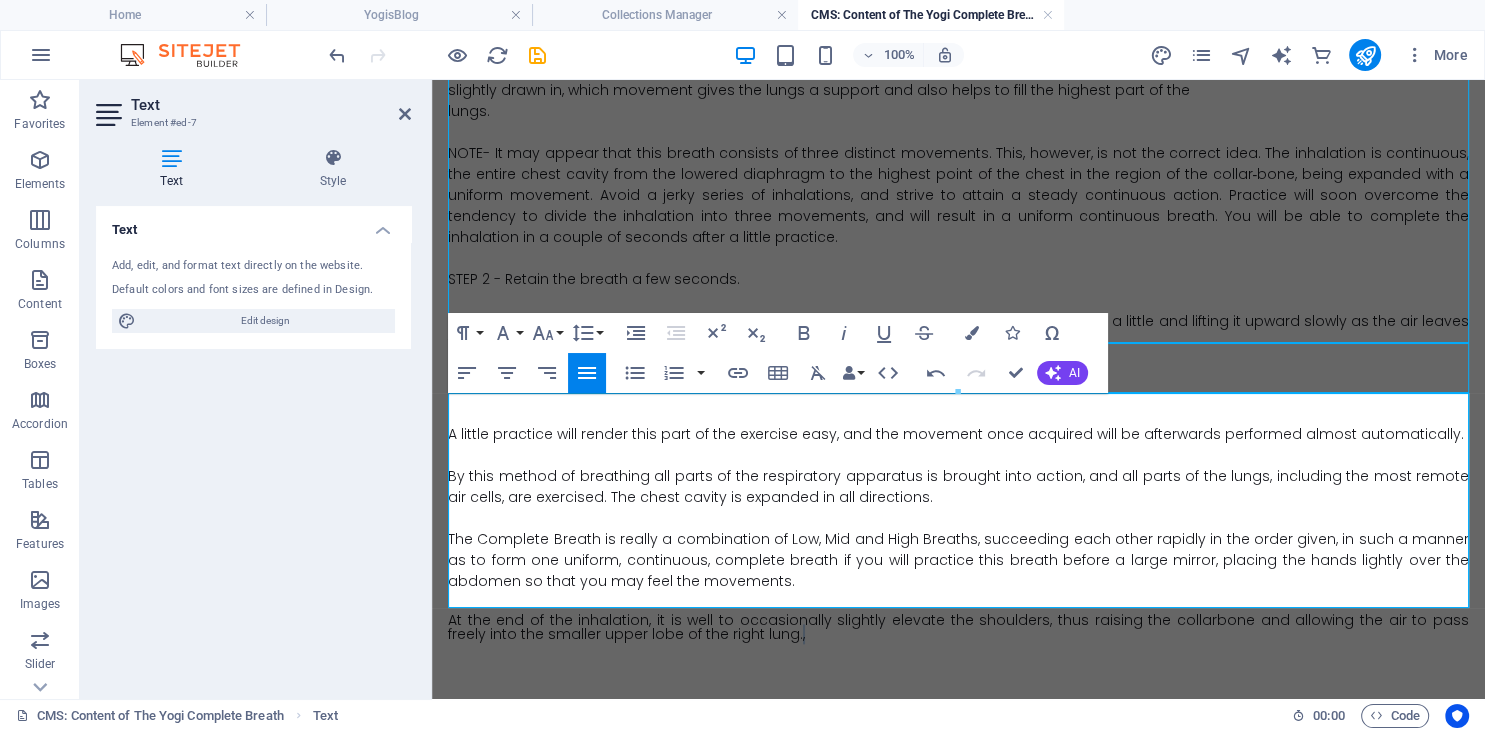 click on "At the end of the inhalation, it is well to occasionally slightly elevate the shoulders, thus raising the collarbone and allowing the air to pass freely into the smaller upper lobe of the right lung.," at bounding box center (958, 627) 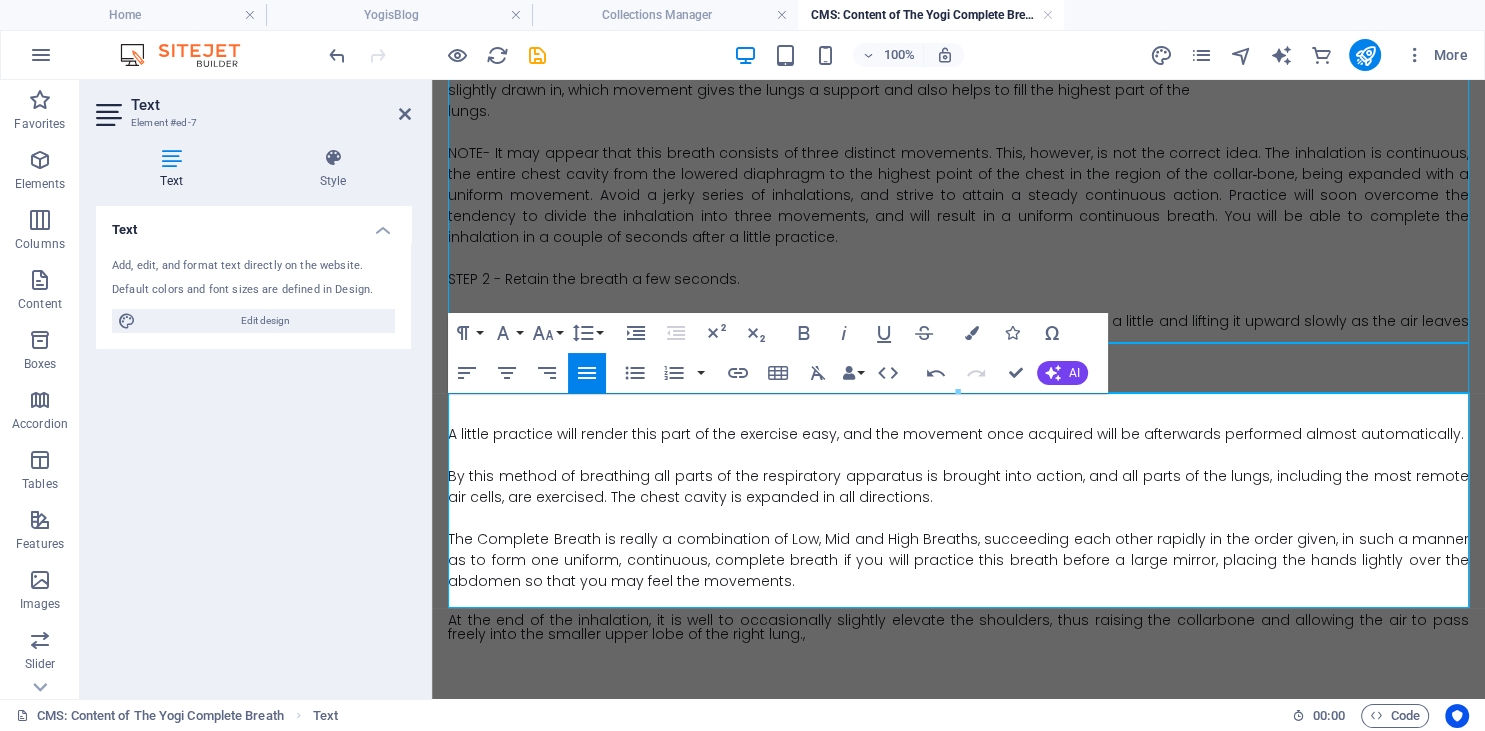 click on "At the end of the inhalation, it is well to occasionally slightly elevate the shoulders, thus raising the collarbone and allowing the air to pass freely into the smaller upper lobe of the right lung.," at bounding box center [958, 627] 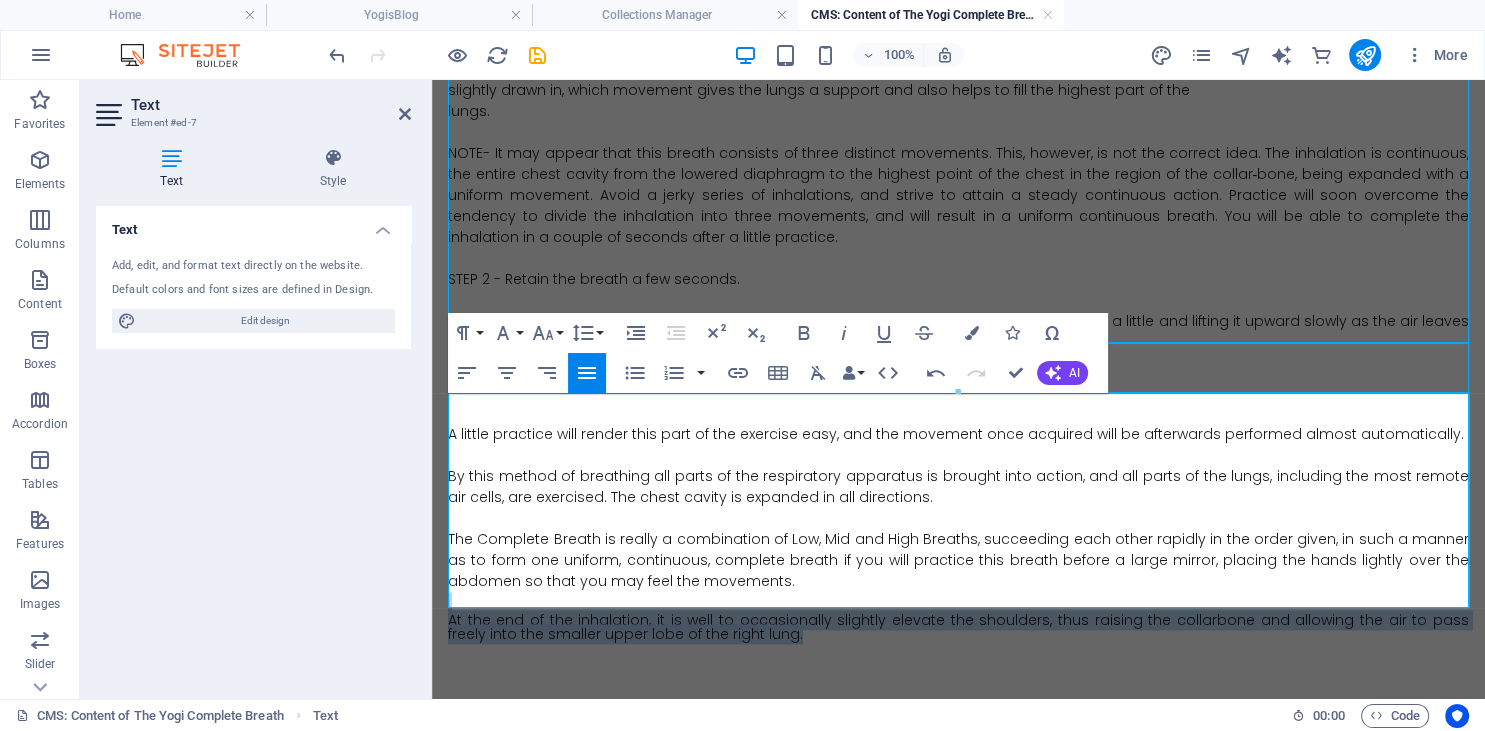 drag, startPoint x: 640, startPoint y: 601, endPoint x: 498, endPoint y: 494, distance: 177.80045 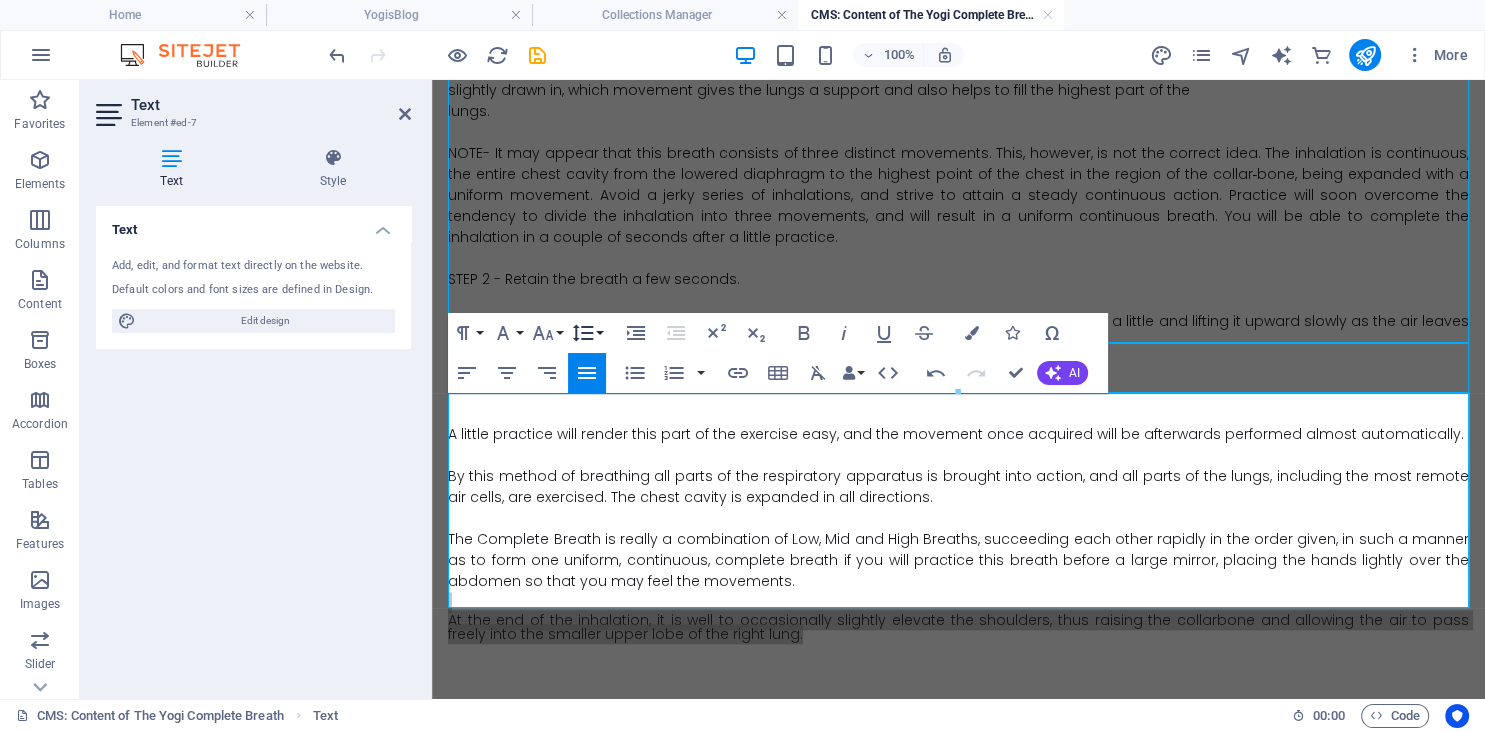 click on "Line Height" at bounding box center [587, 333] 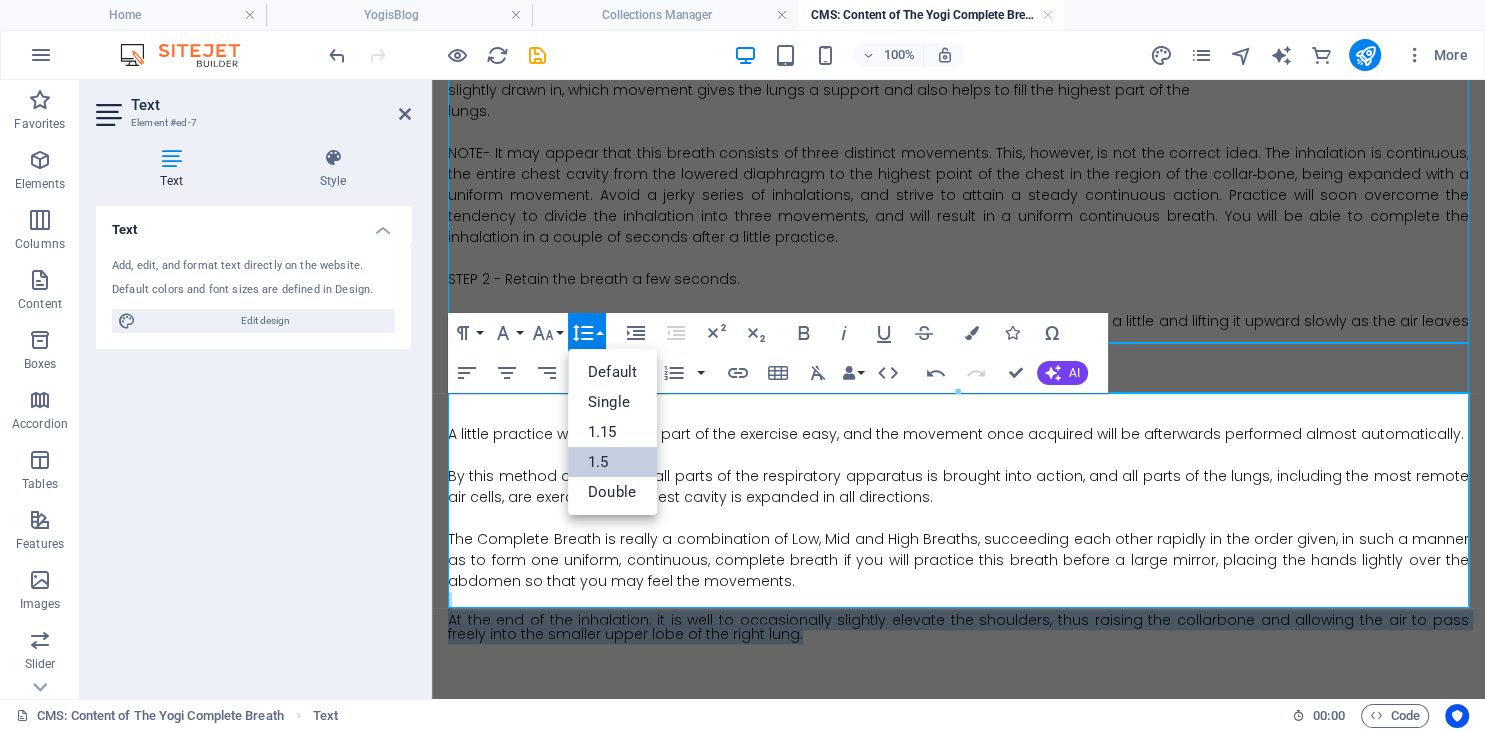 click on "1.5" at bounding box center (612, 462) 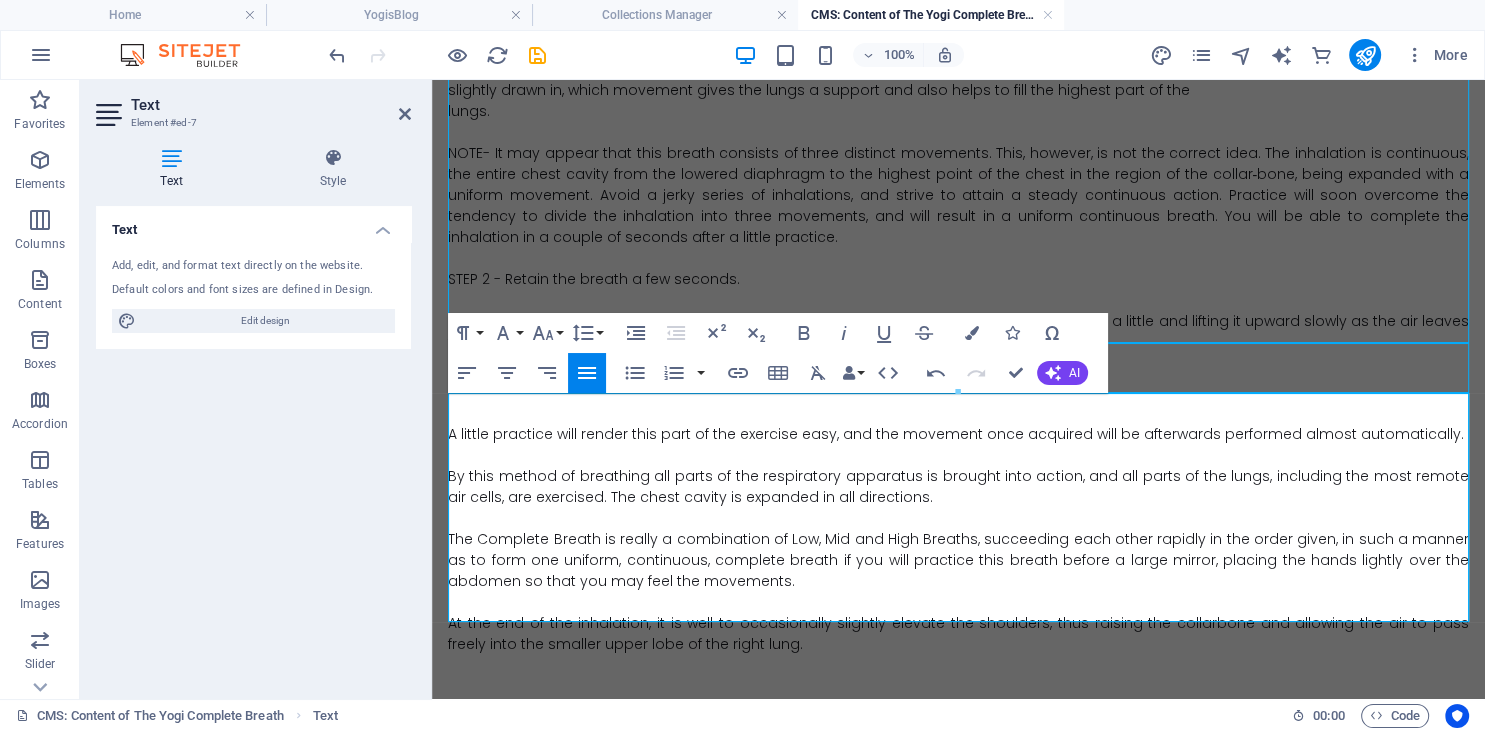 click on "The Complete Breath is really a combination of Low, Mid and High Breaths, succeeding each other rapidly in the order given, in such a manner as to form one uniform, continuous, complete breath if you will practice this breath before a large mirror, placing the hands lightly over the abdomen so that you may feel the movements." at bounding box center [958, 560] 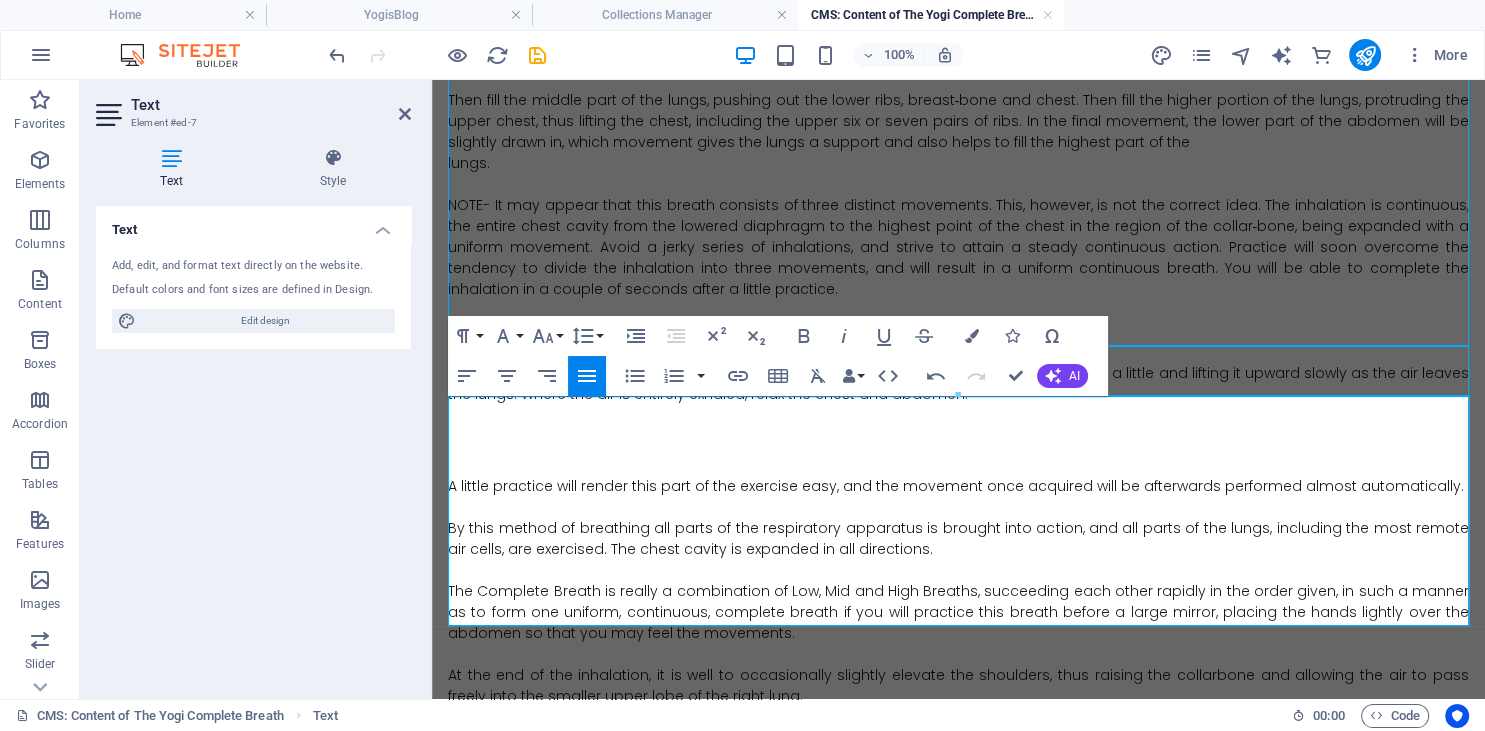 scroll, scrollTop: 2156, scrollLeft: 0, axis: vertical 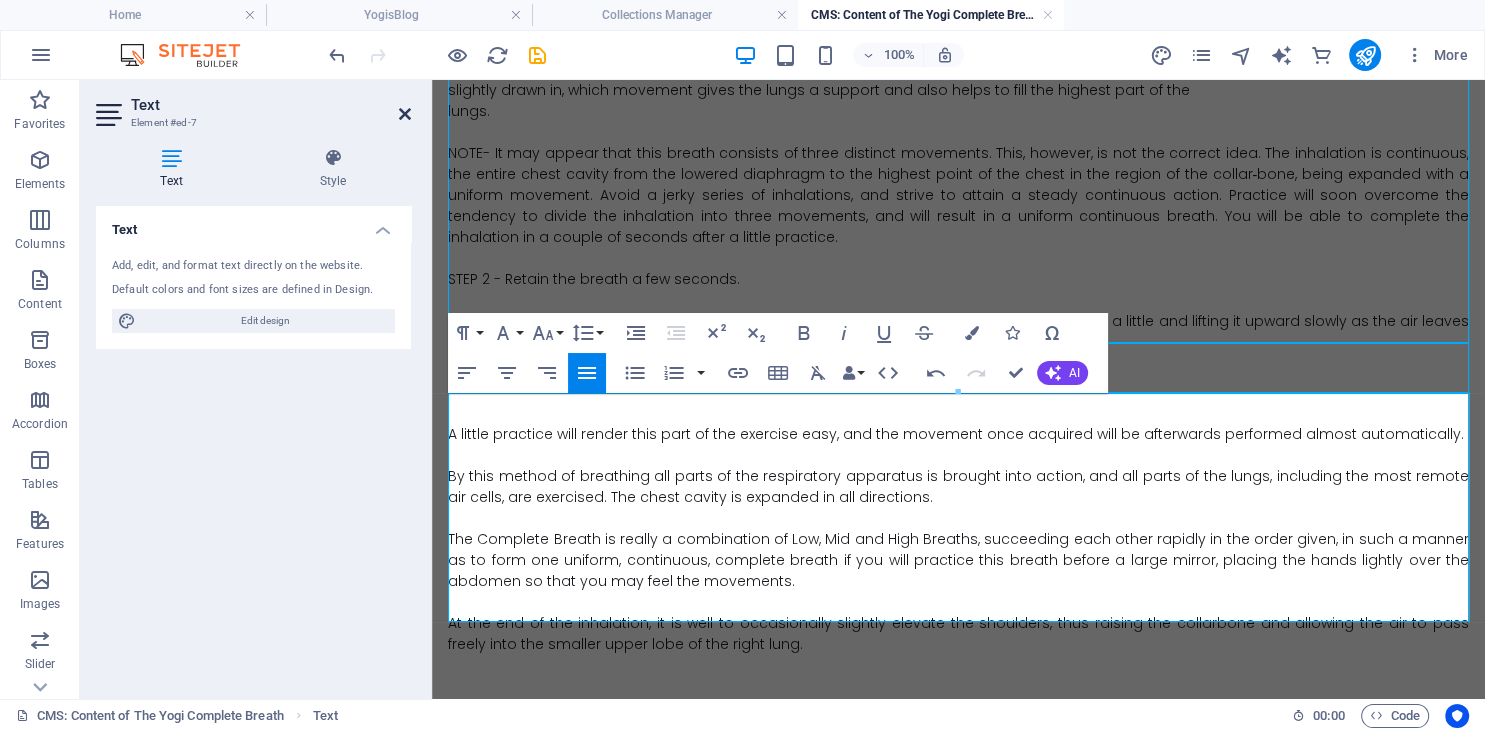click at bounding box center (405, 114) 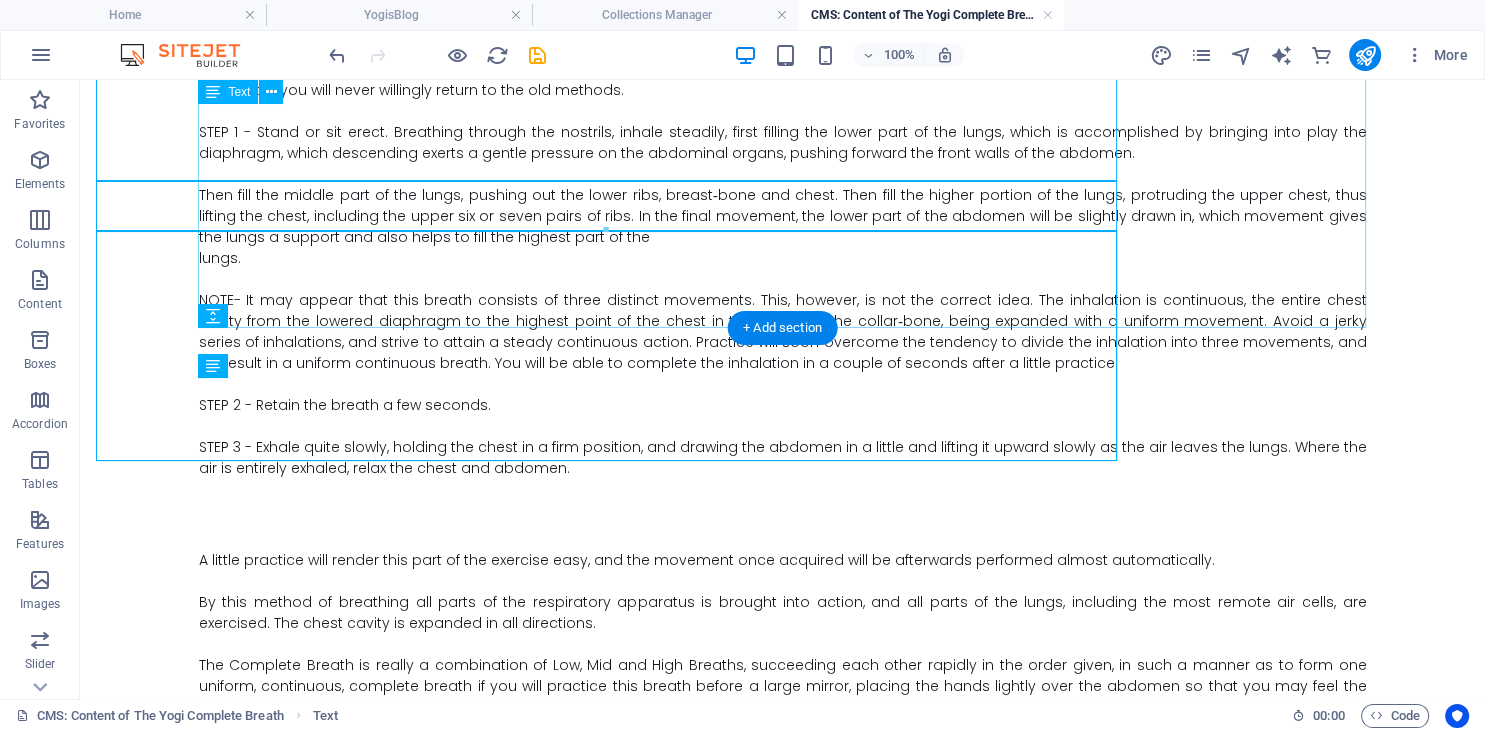 scroll, scrollTop: 2318, scrollLeft: 0, axis: vertical 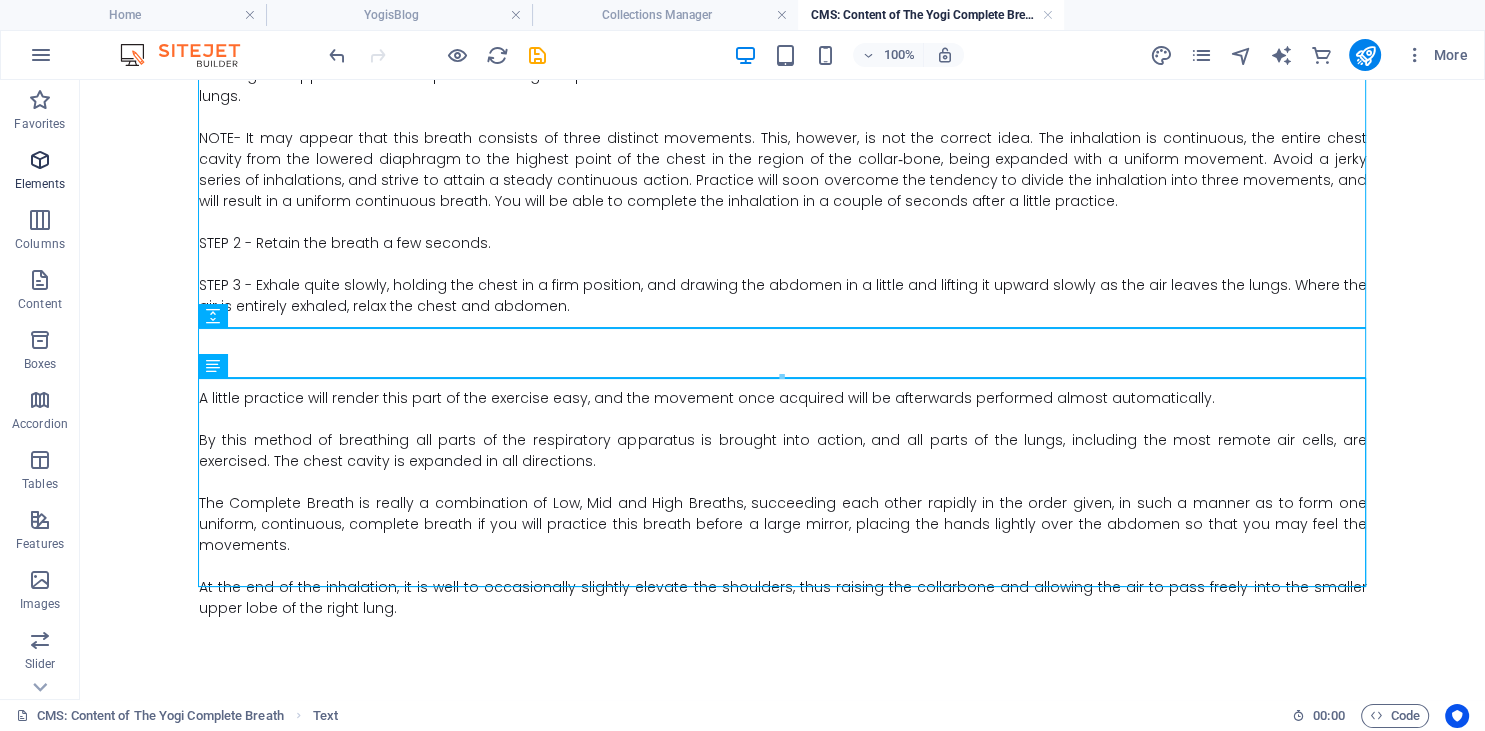 click on "Elements" at bounding box center [40, 184] 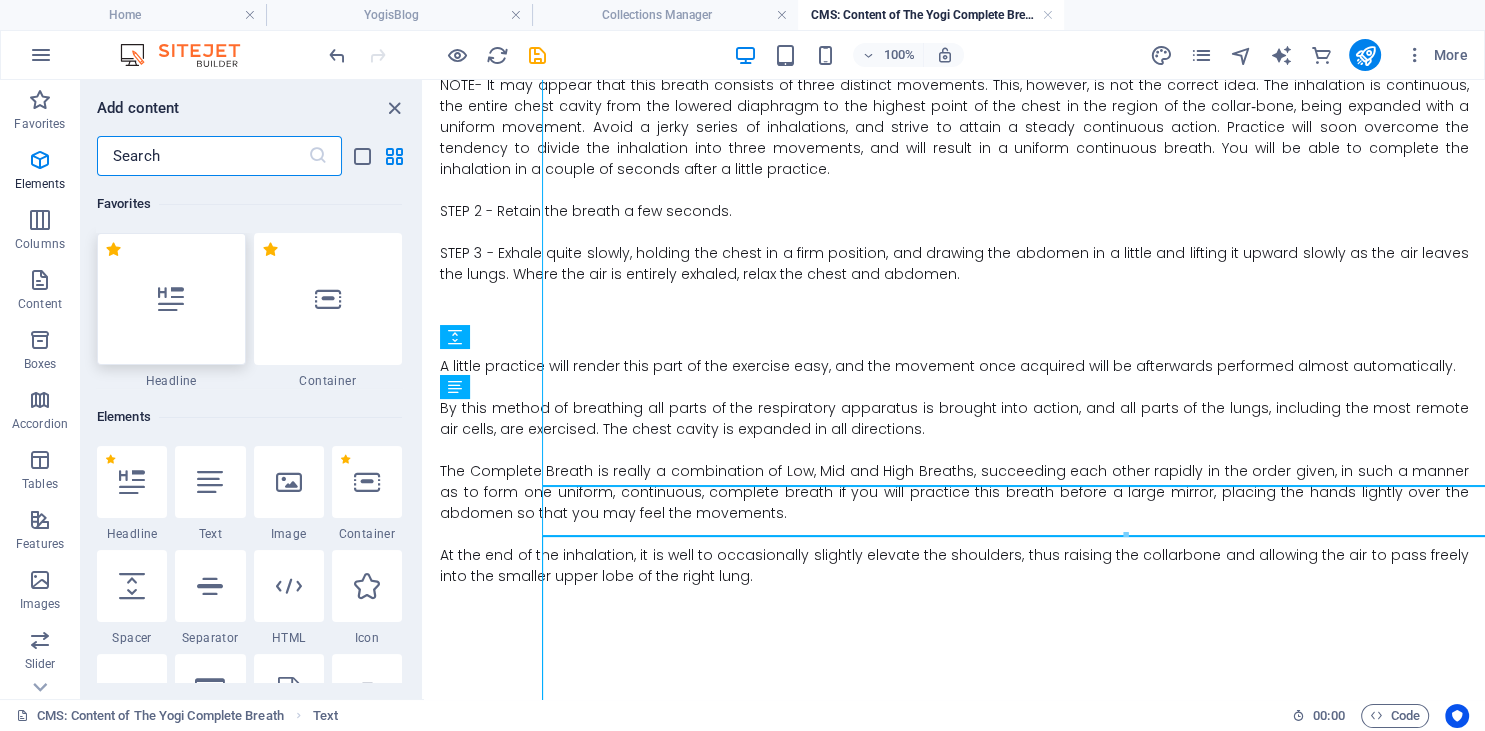 scroll, scrollTop: 2160, scrollLeft: 0, axis: vertical 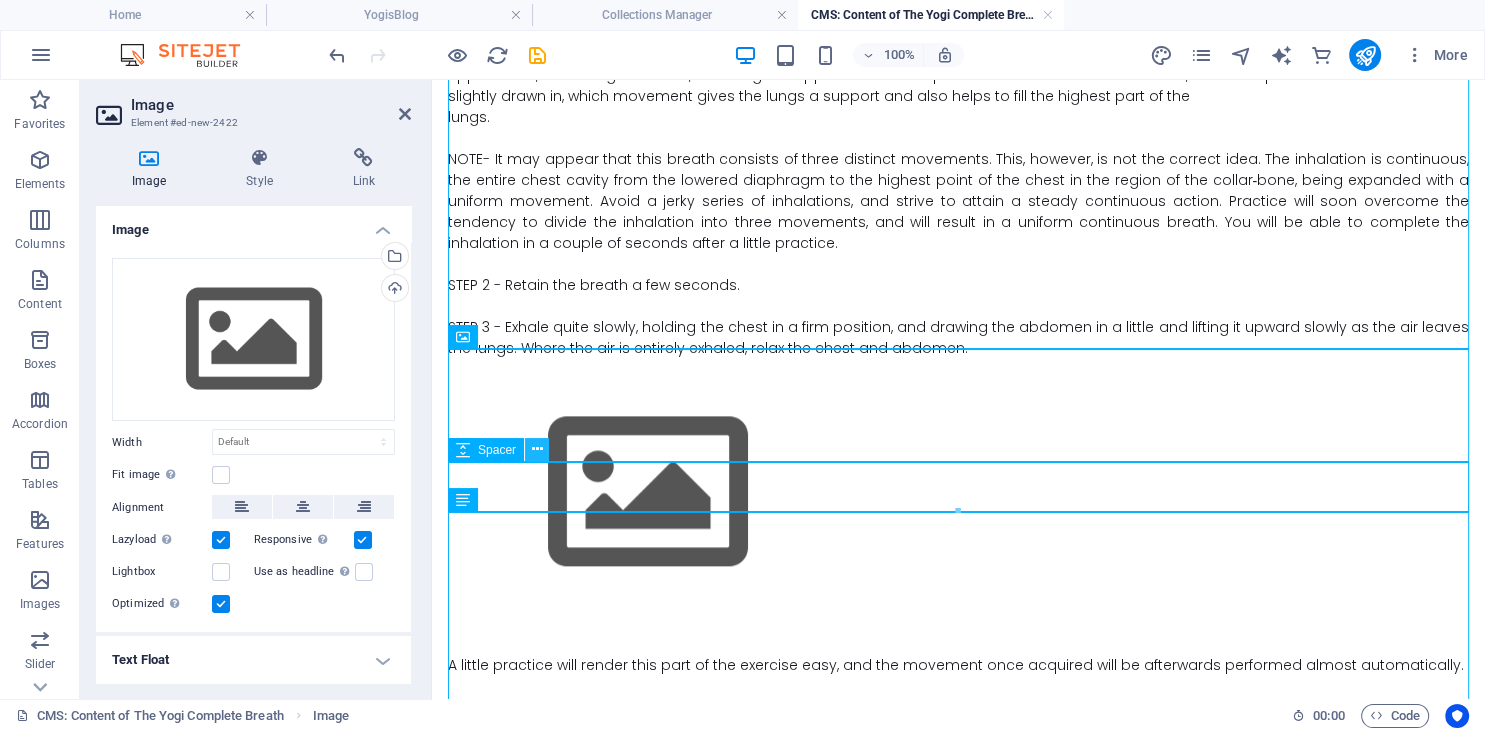 click at bounding box center (537, 449) 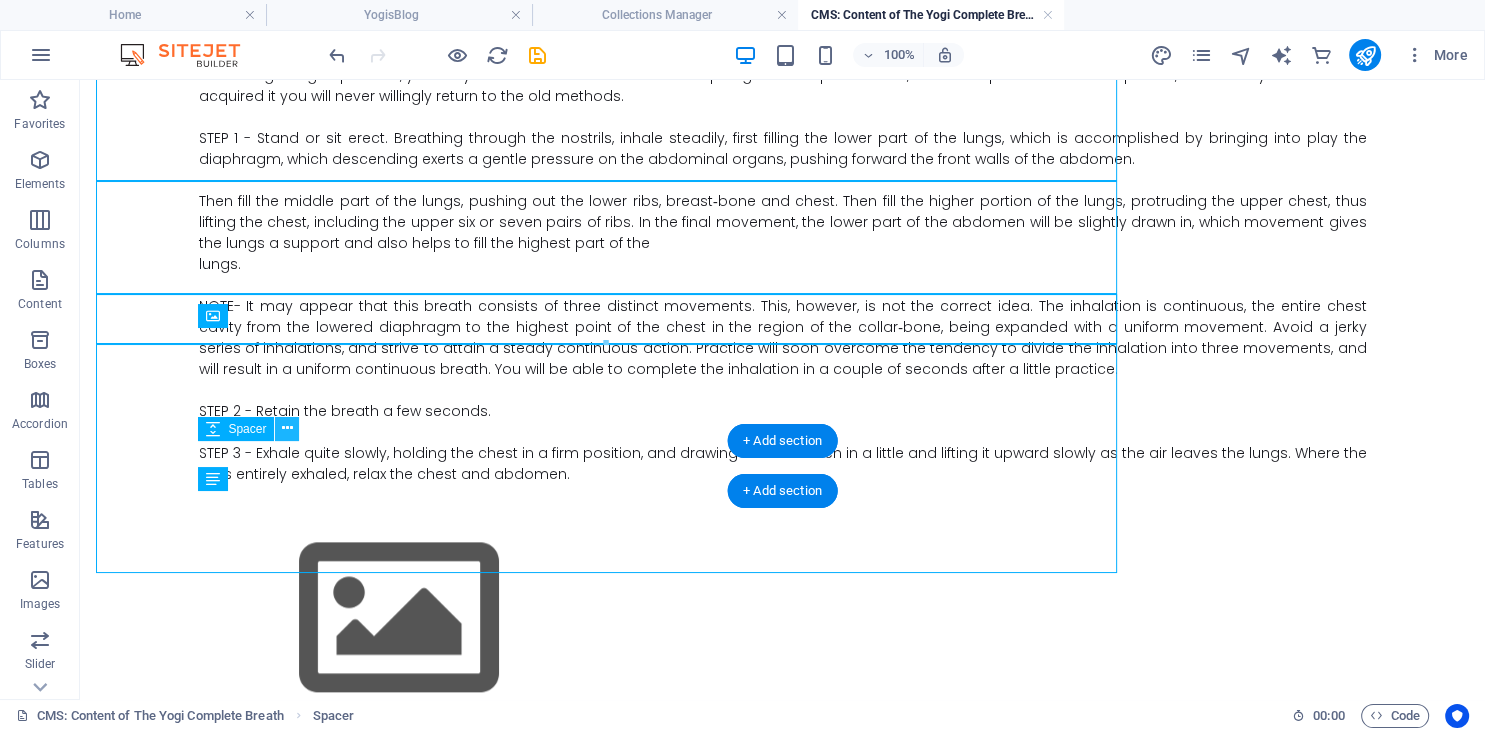 scroll, scrollTop: 2318, scrollLeft: 0, axis: vertical 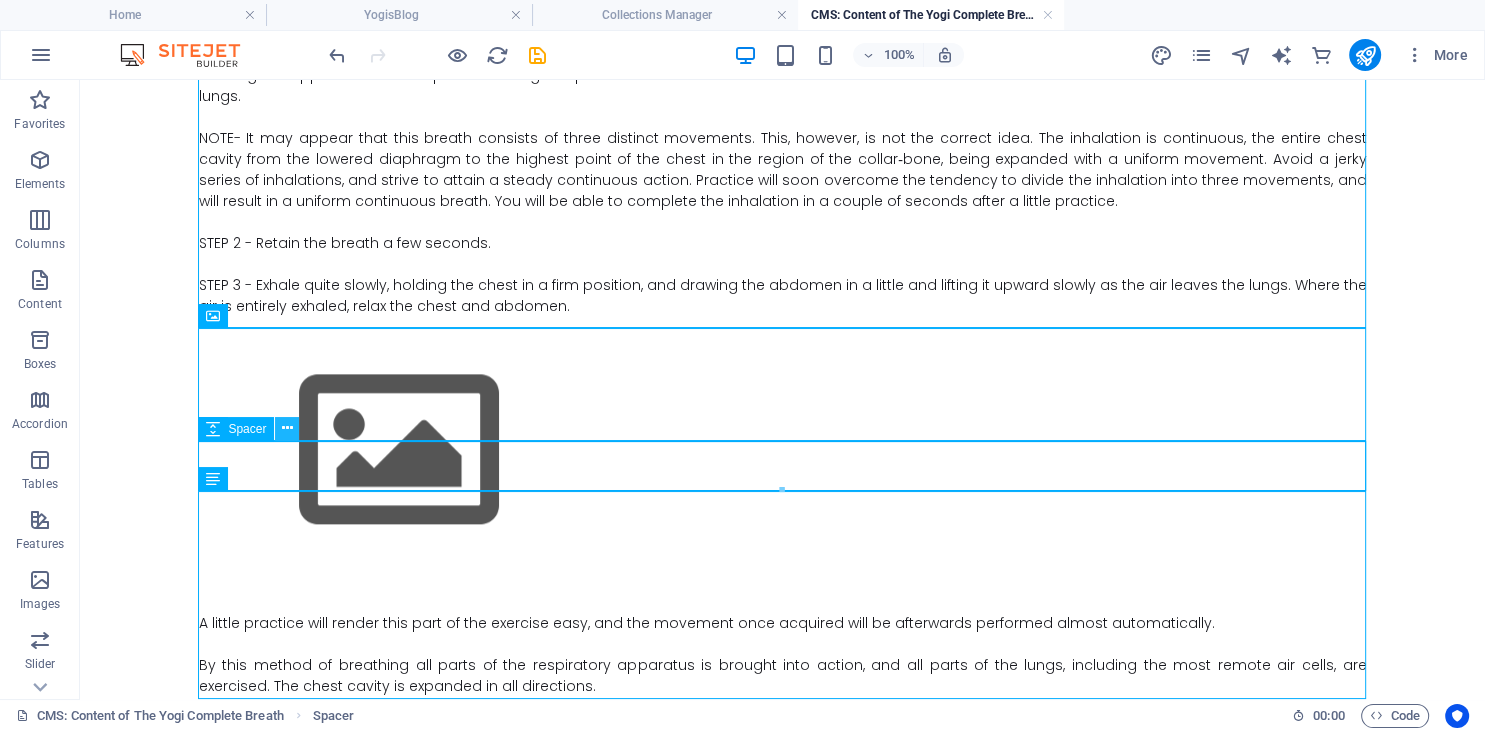 click at bounding box center [287, 428] 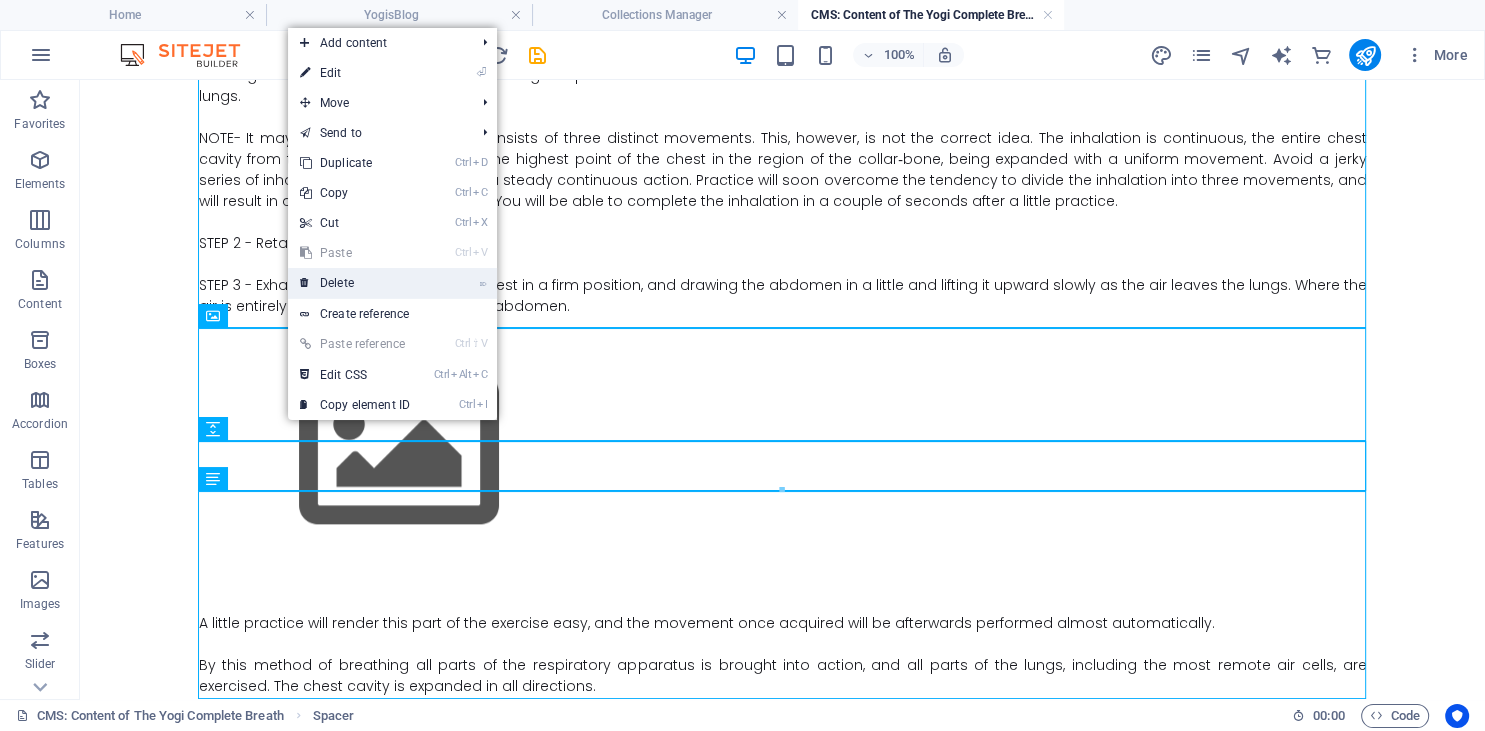 click on "⌦  Delete" at bounding box center [355, 283] 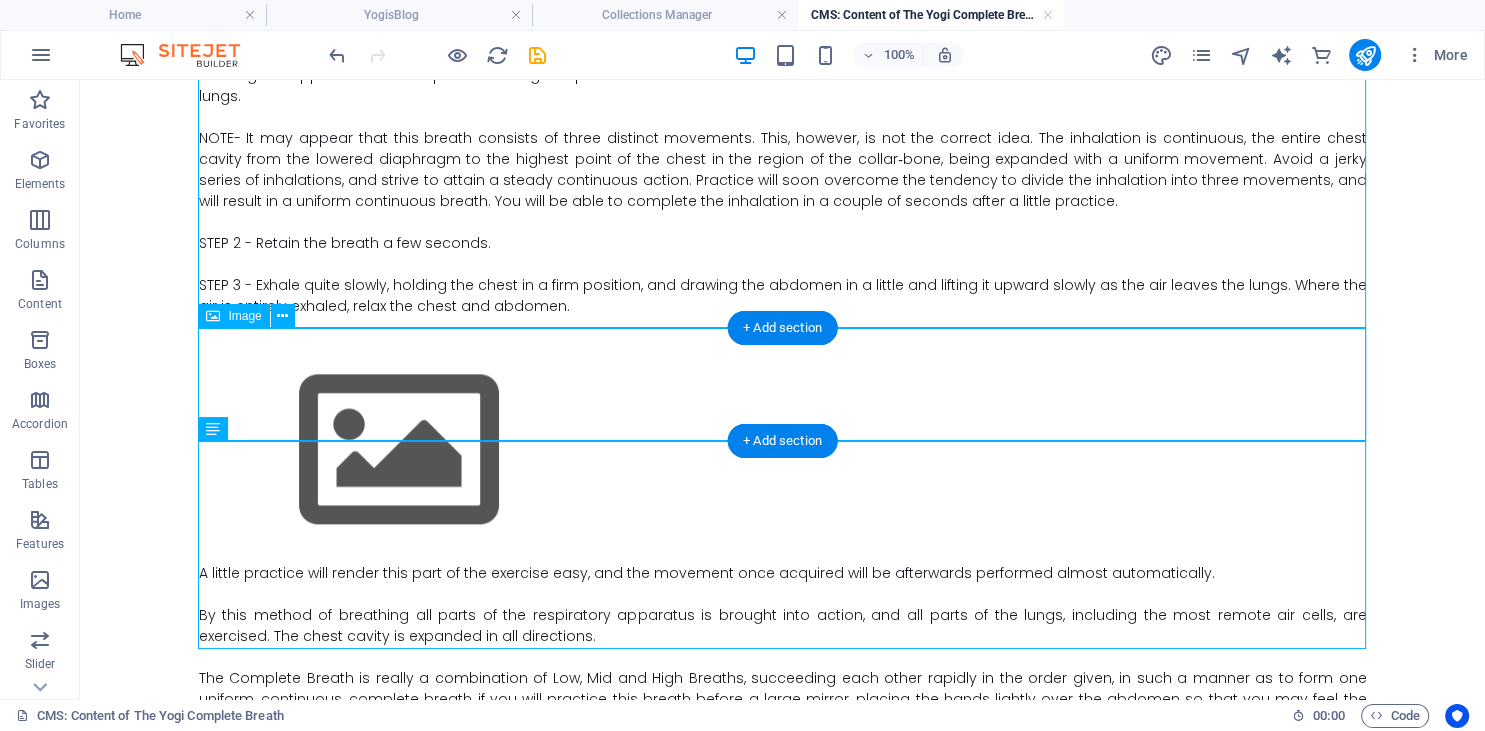 click at bounding box center [783, 450] 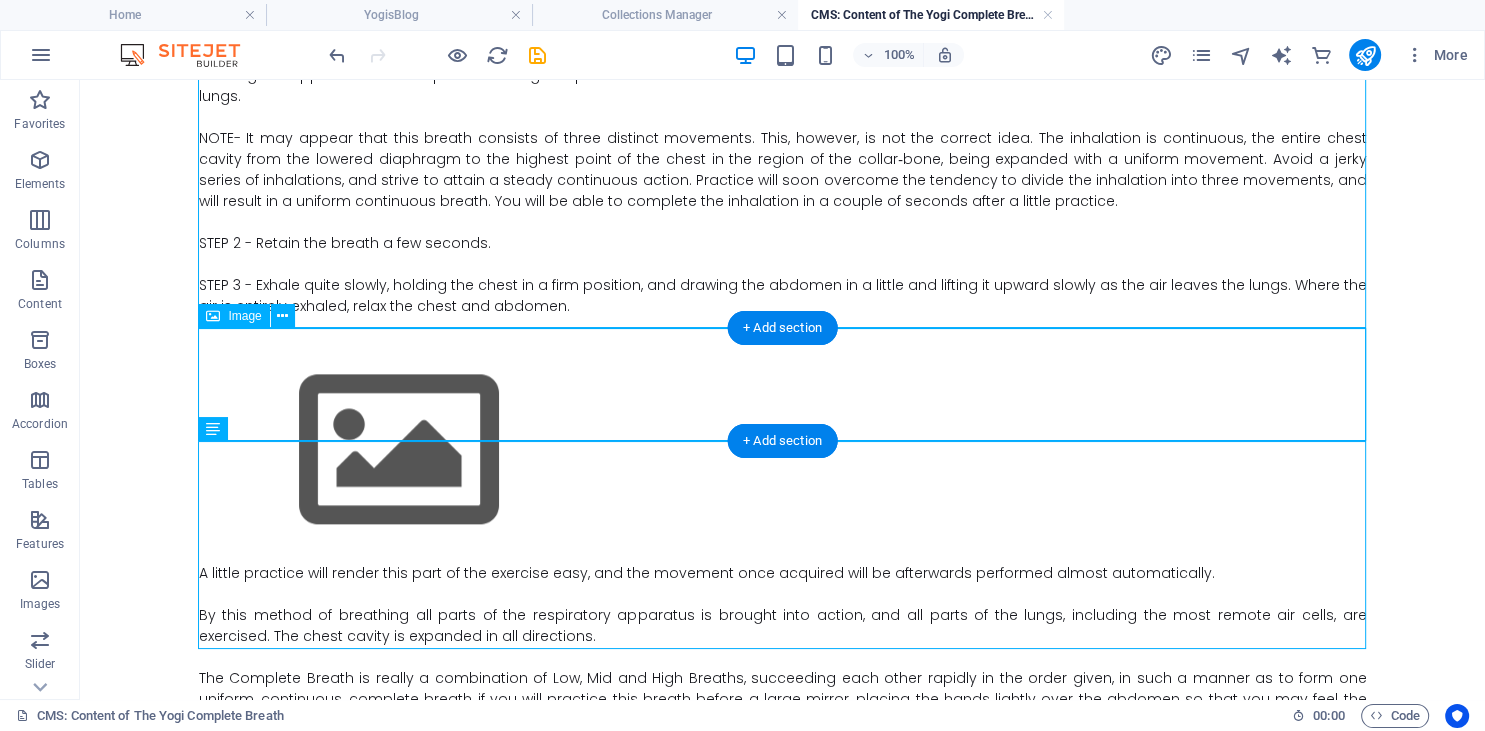 click at bounding box center [783, 450] 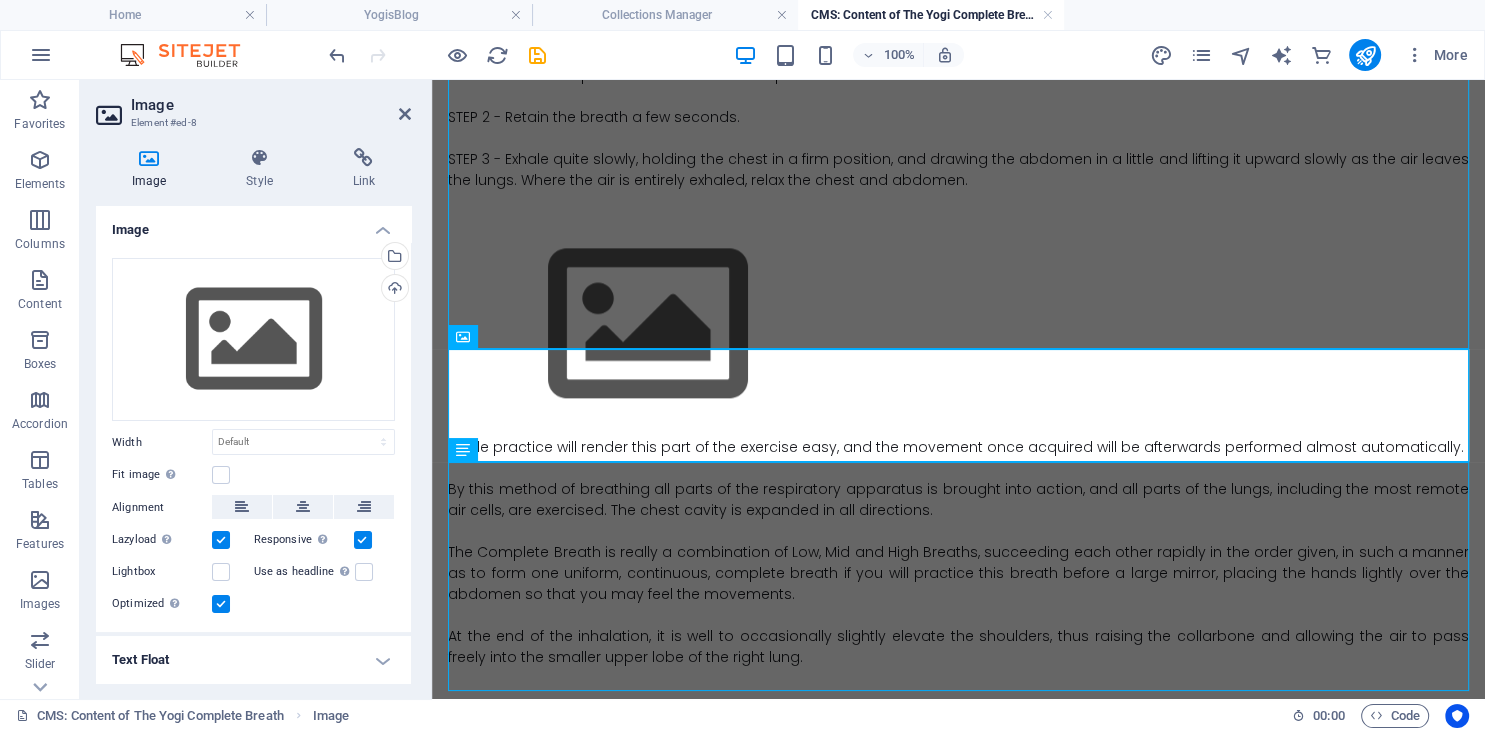 scroll, scrollTop: 2150, scrollLeft: 0, axis: vertical 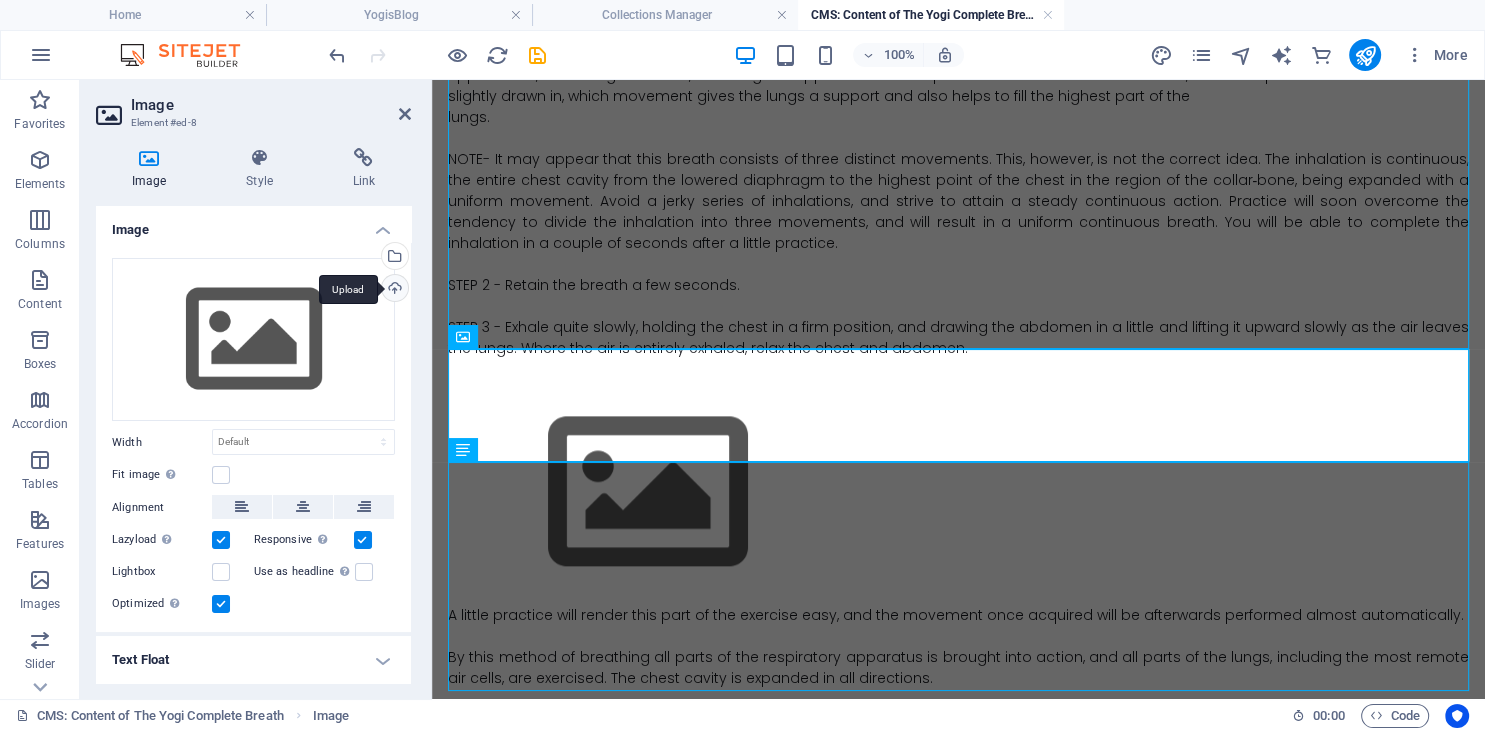 click on "Upload" at bounding box center (393, 290) 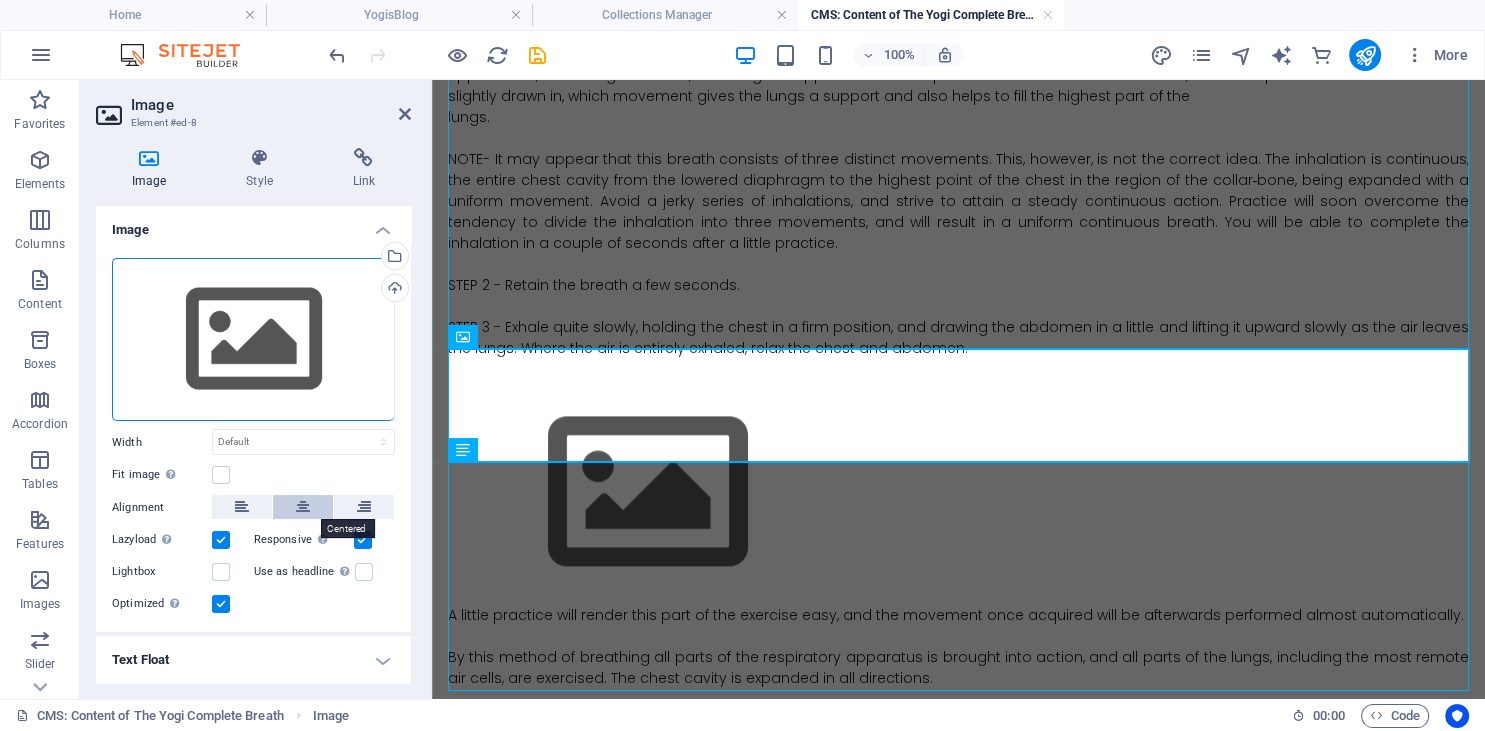 click at bounding box center (303, 507) 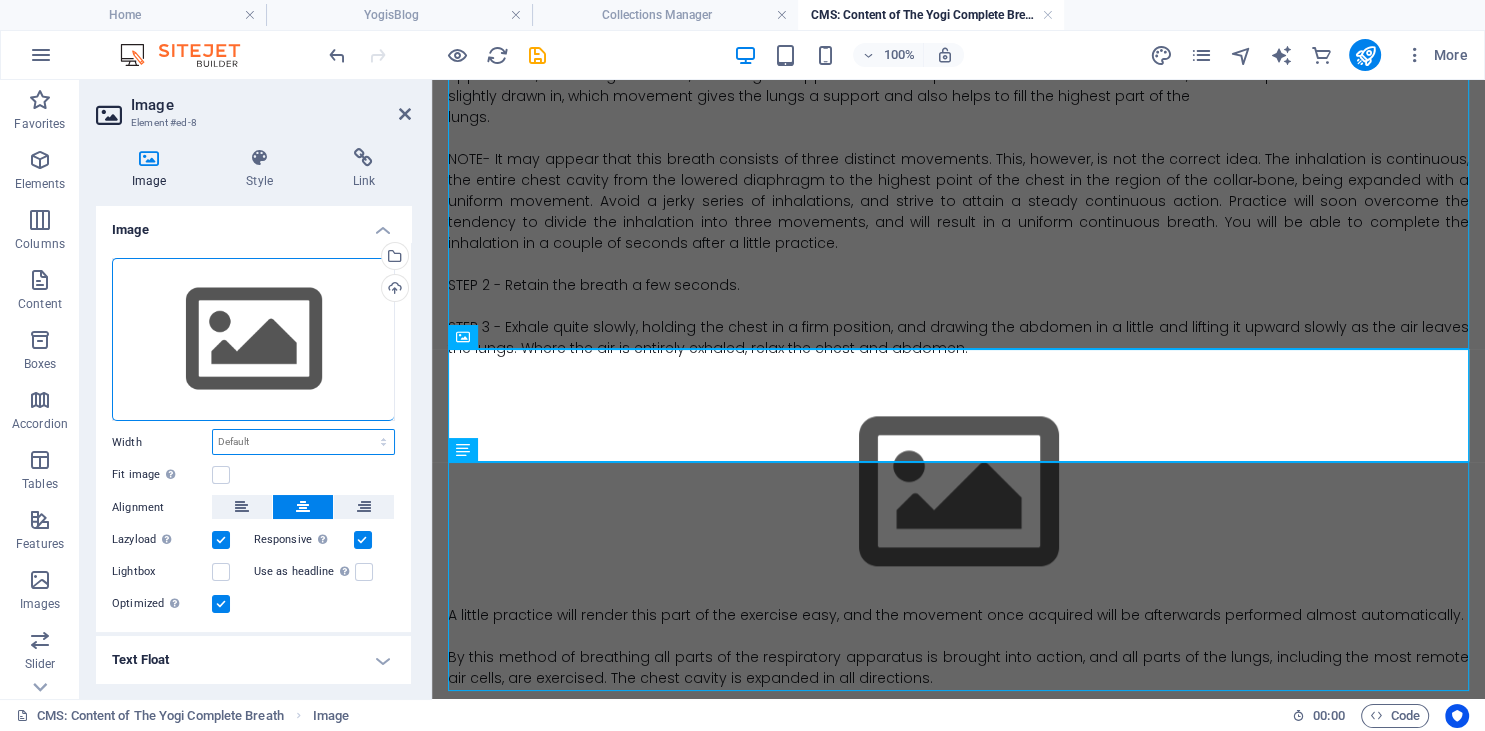 click on "Default auto px rem % em vh vw" at bounding box center (303, 442) 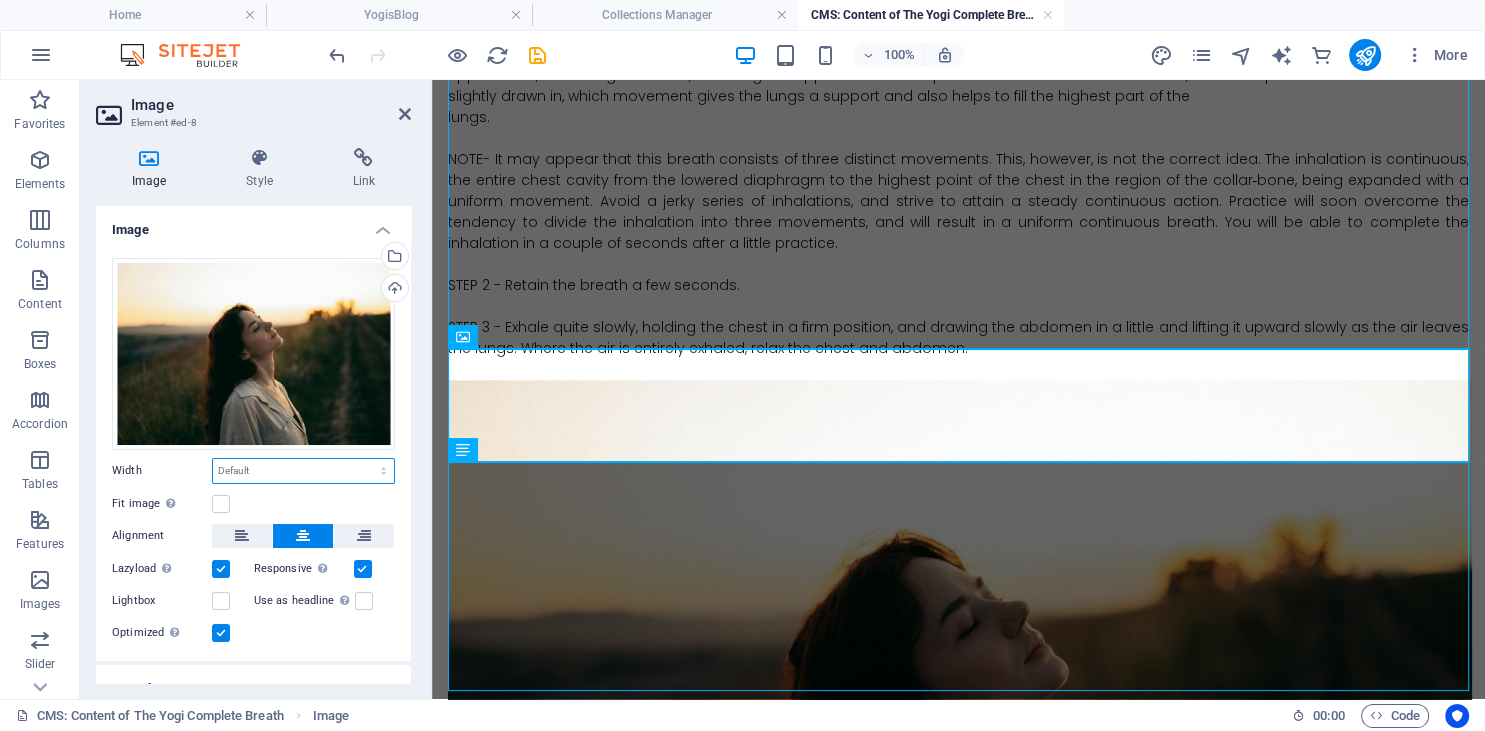select on "%" 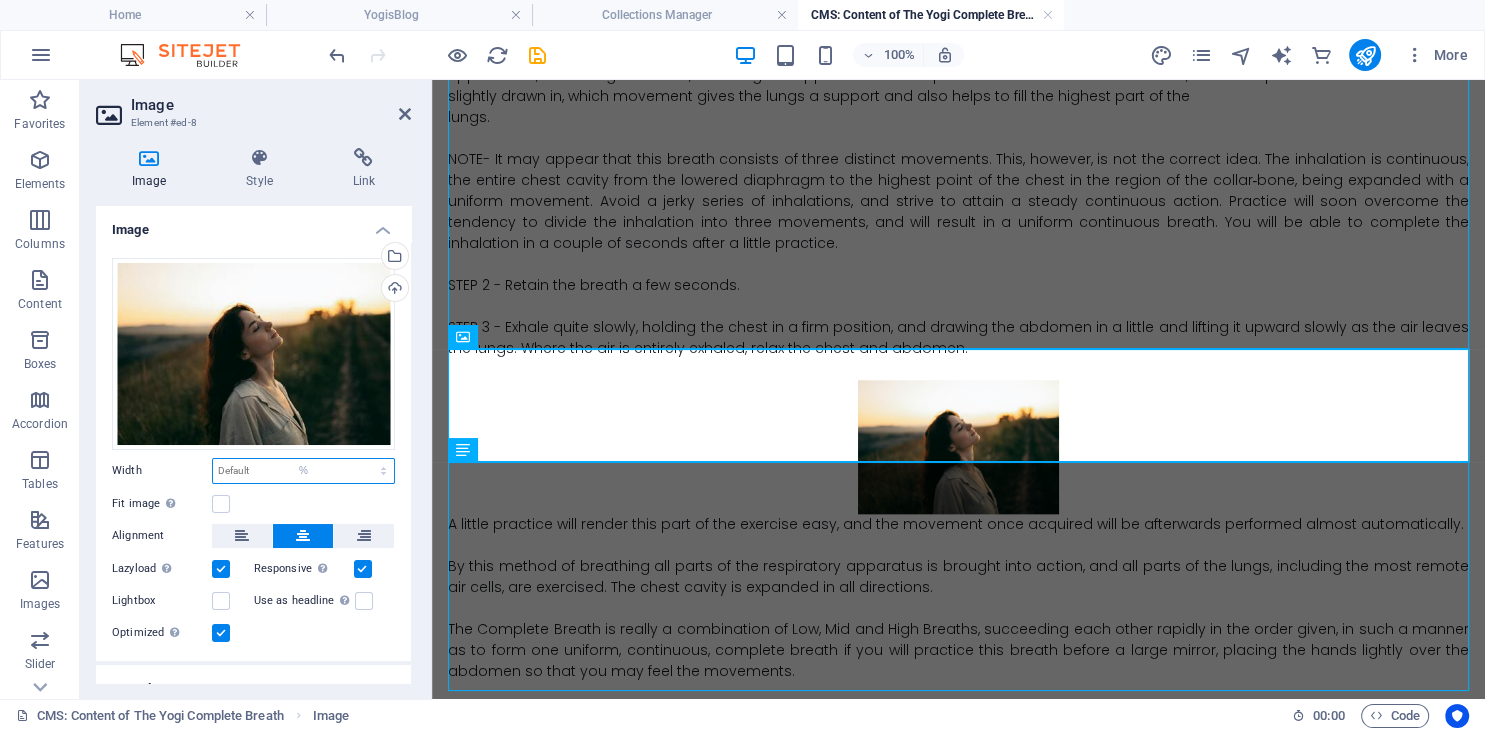 click on "%" at bounding box center [0, 0] 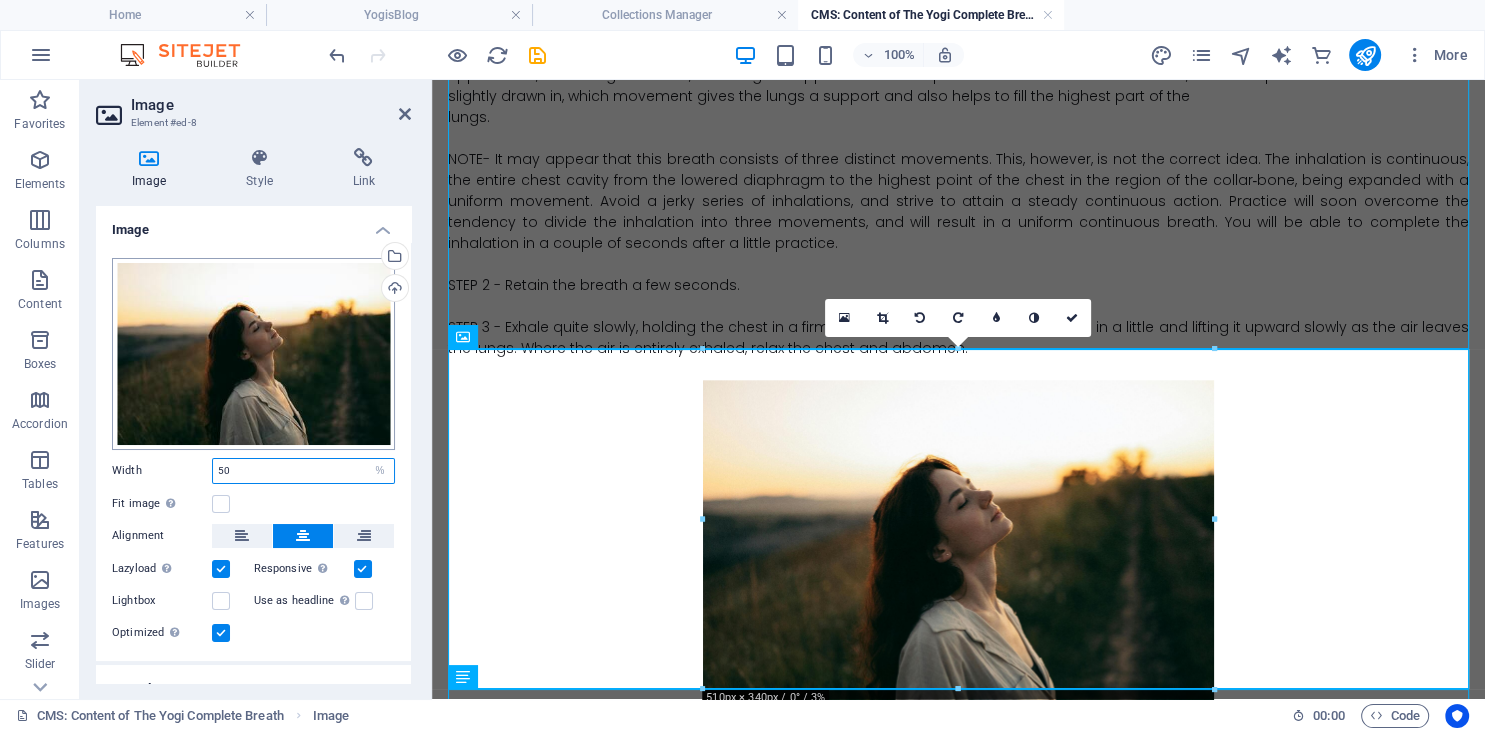 type on "50" 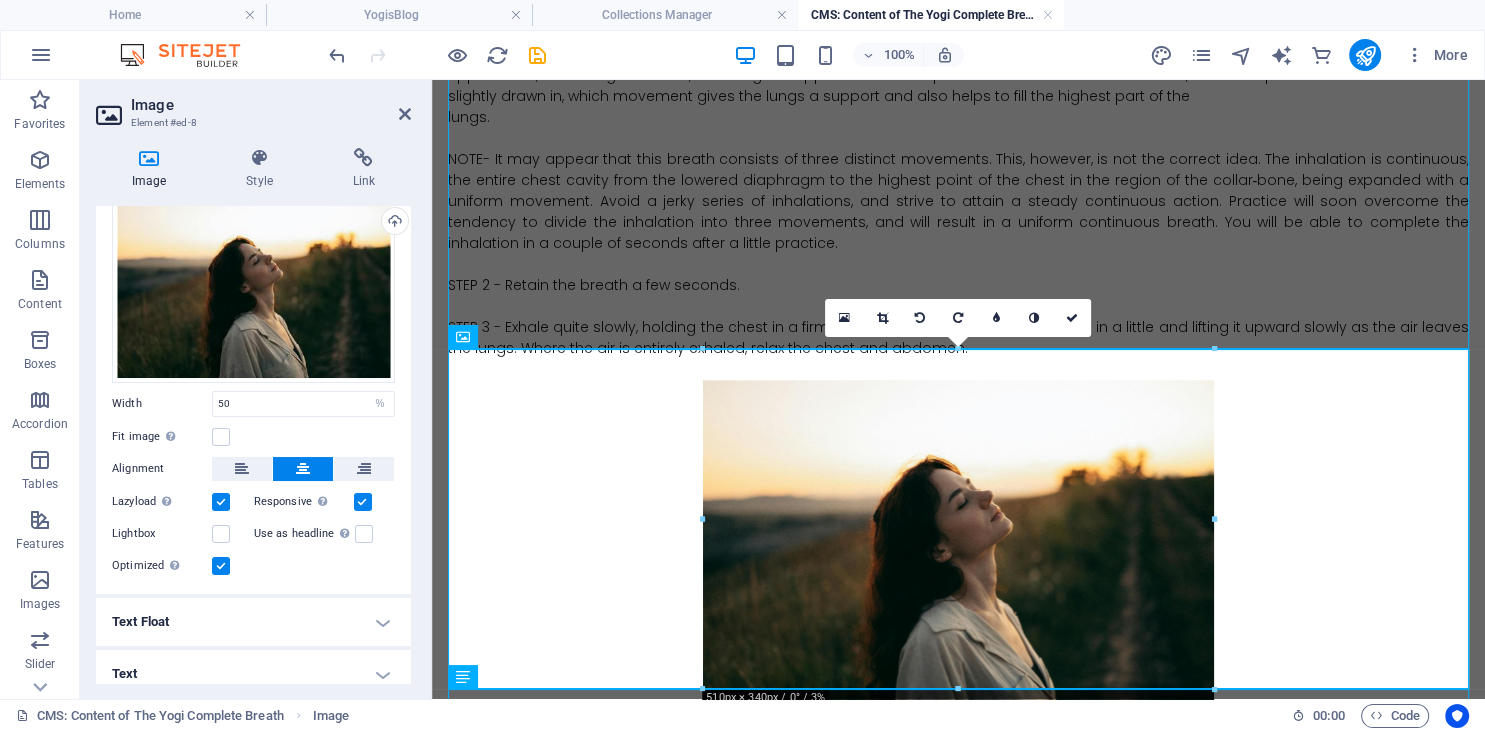 scroll, scrollTop: 81, scrollLeft: 0, axis: vertical 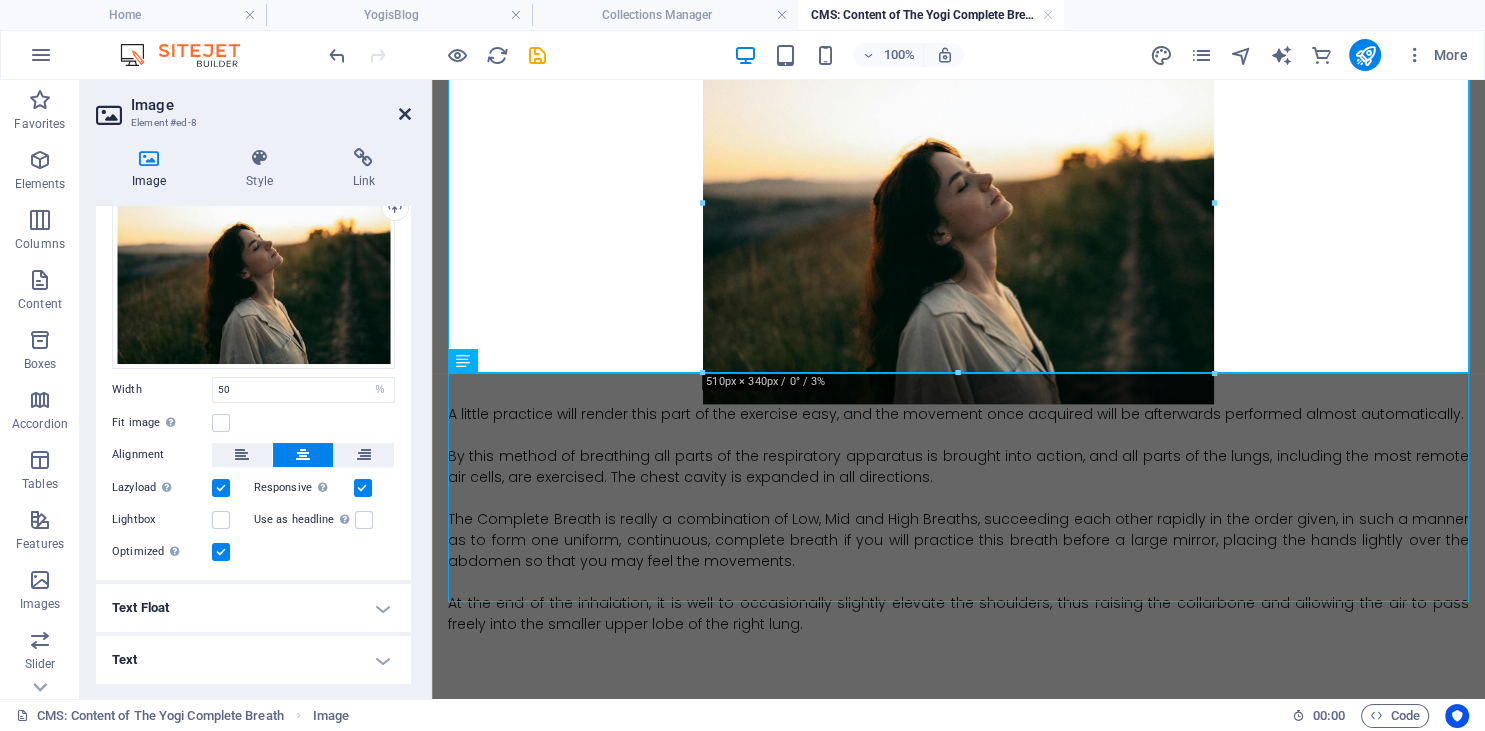 click at bounding box center [405, 114] 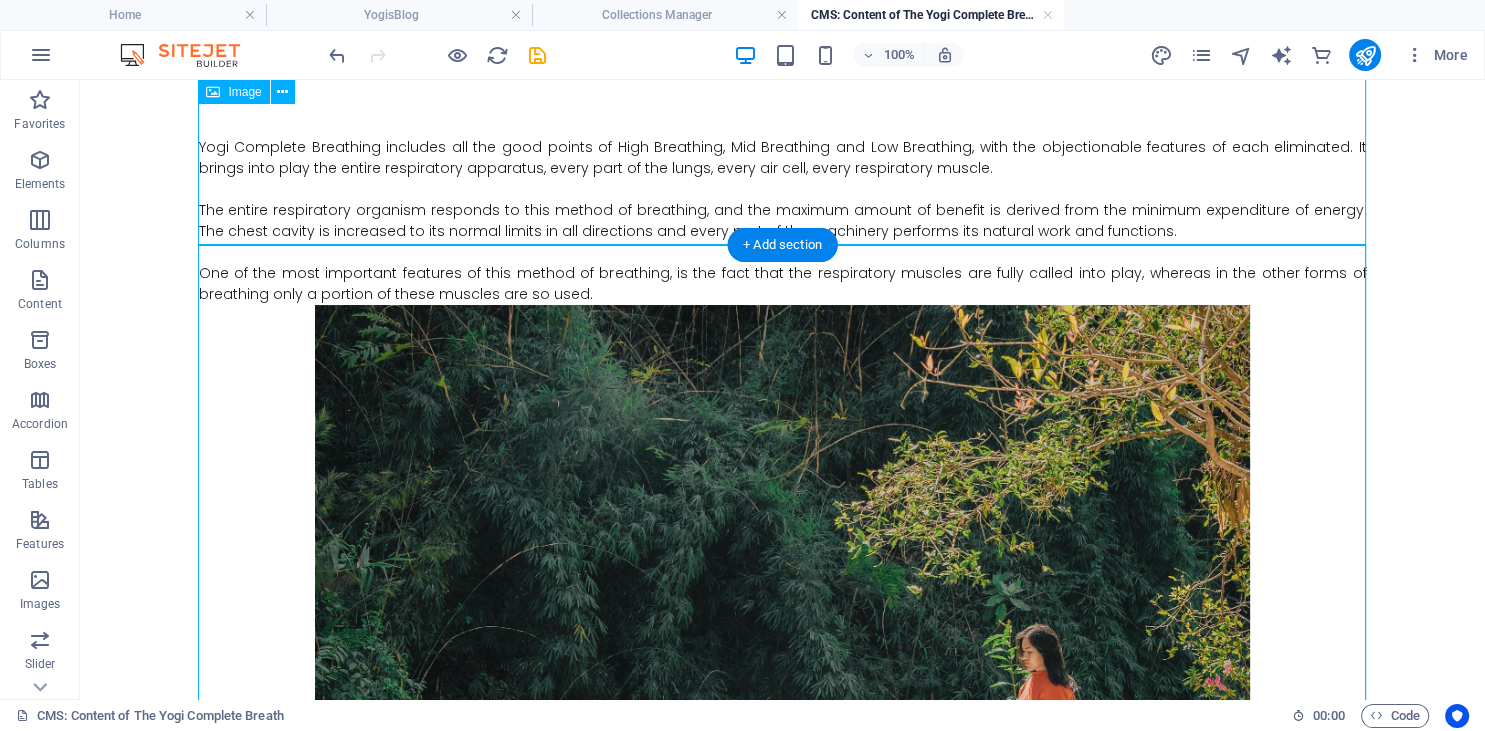 scroll, scrollTop: 0, scrollLeft: 0, axis: both 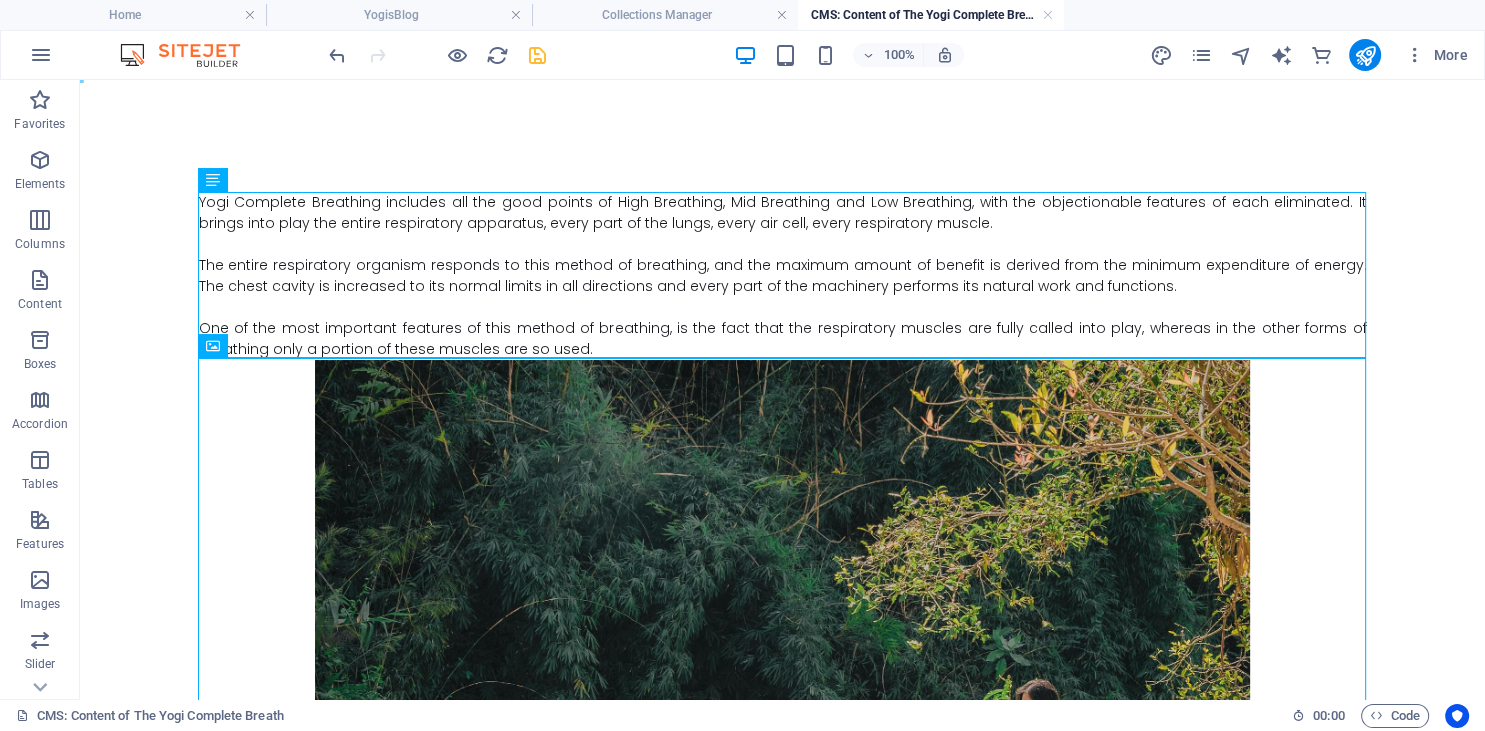 click at bounding box center [537, 55] 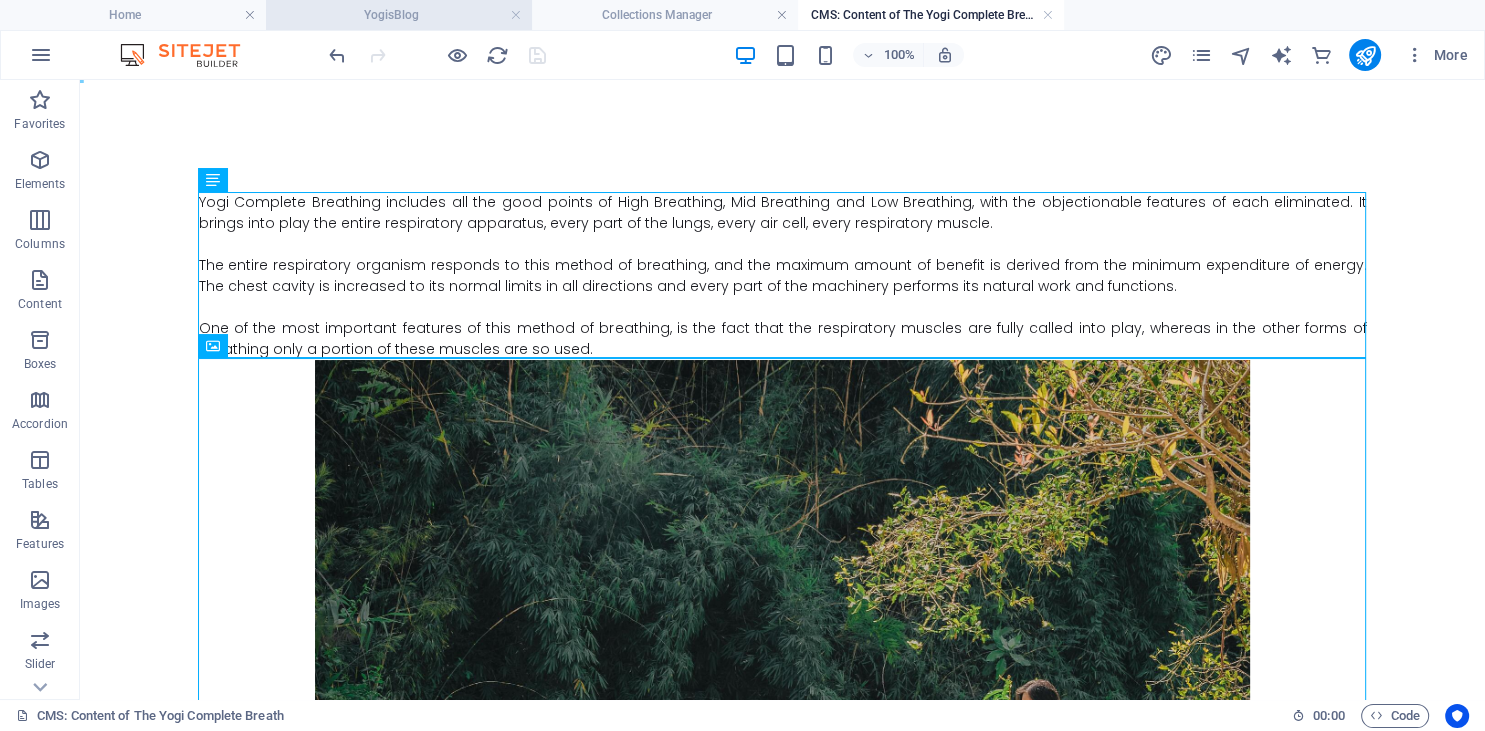 click on "YogisBlog" at bounding box center (399, 15) 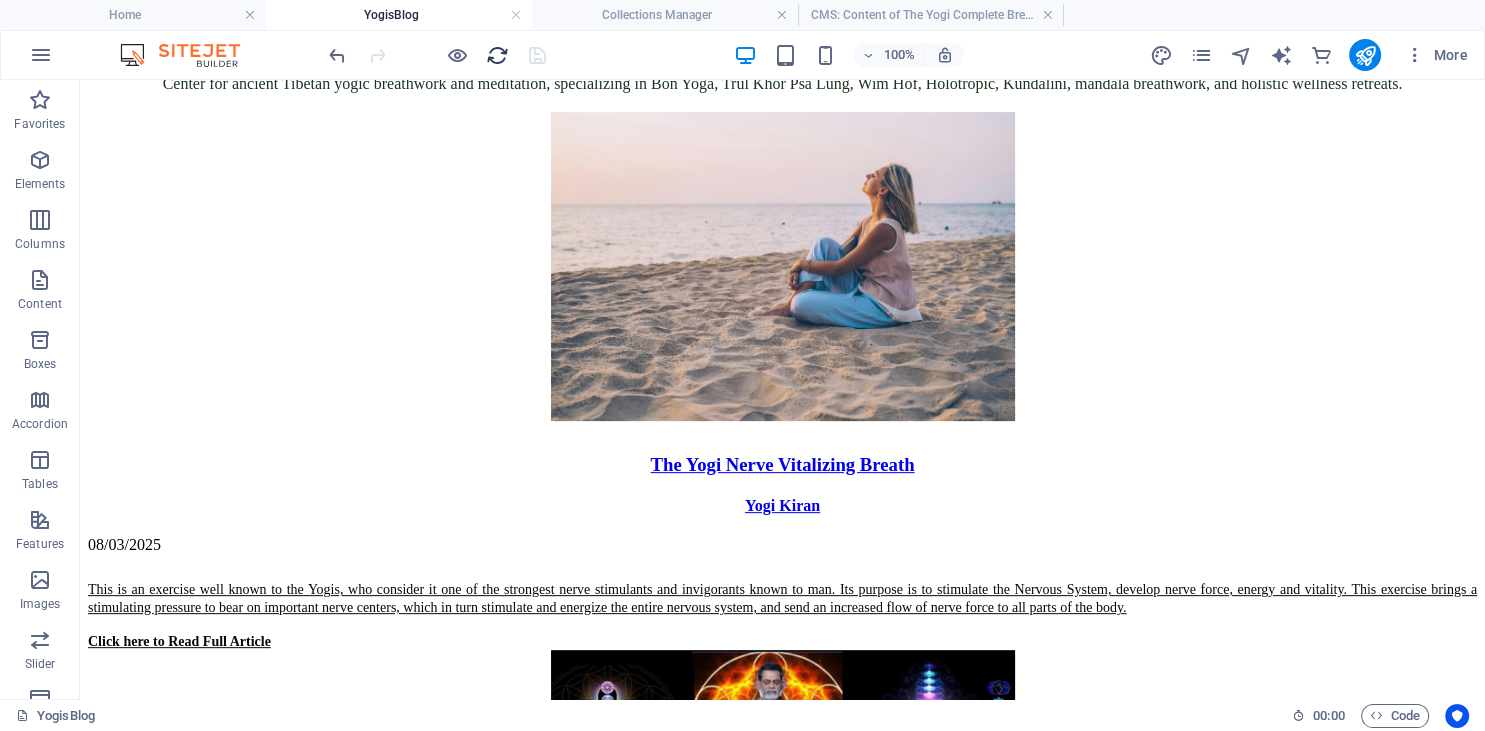 click at bounding box center [497, 55] 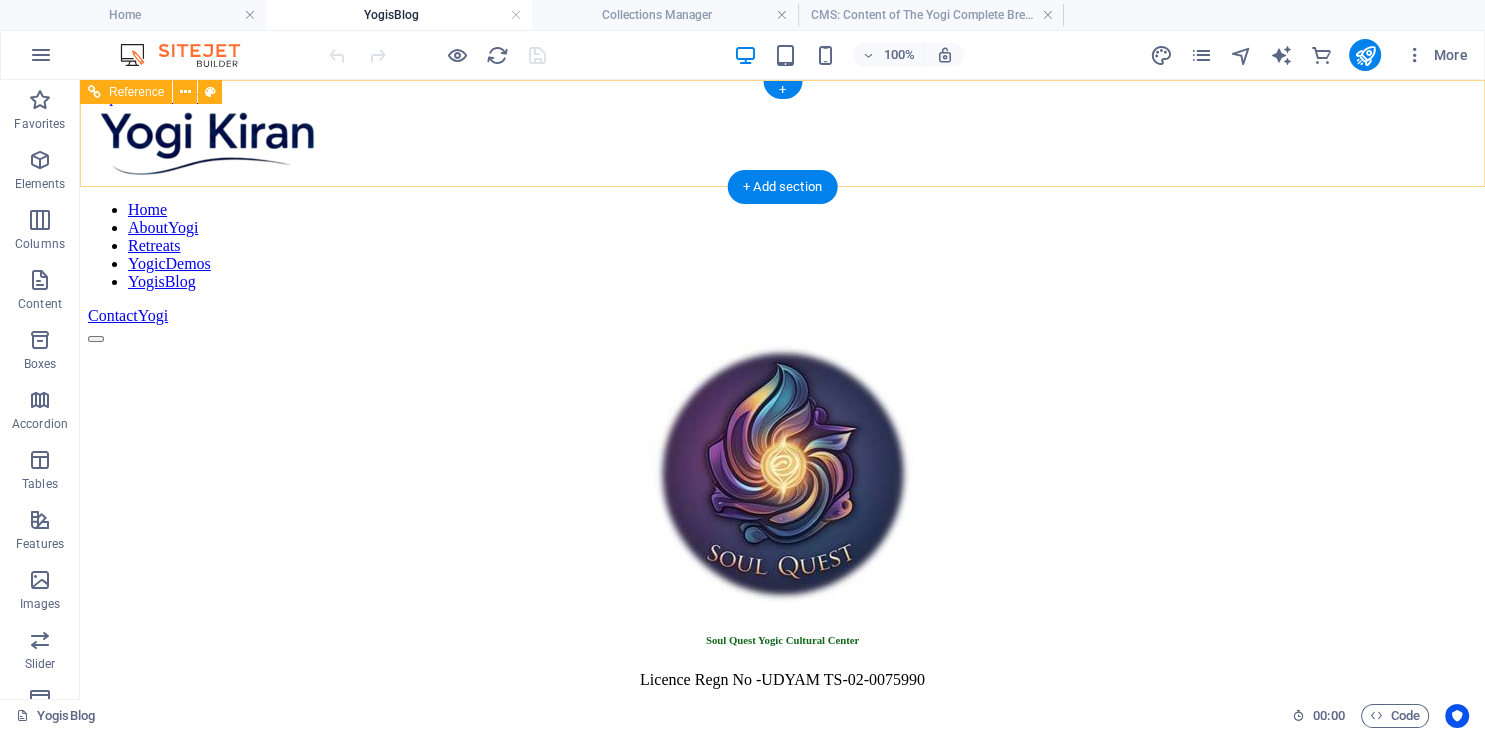scroll, scrollTop: 0, scrollLeft: 0, axis: both 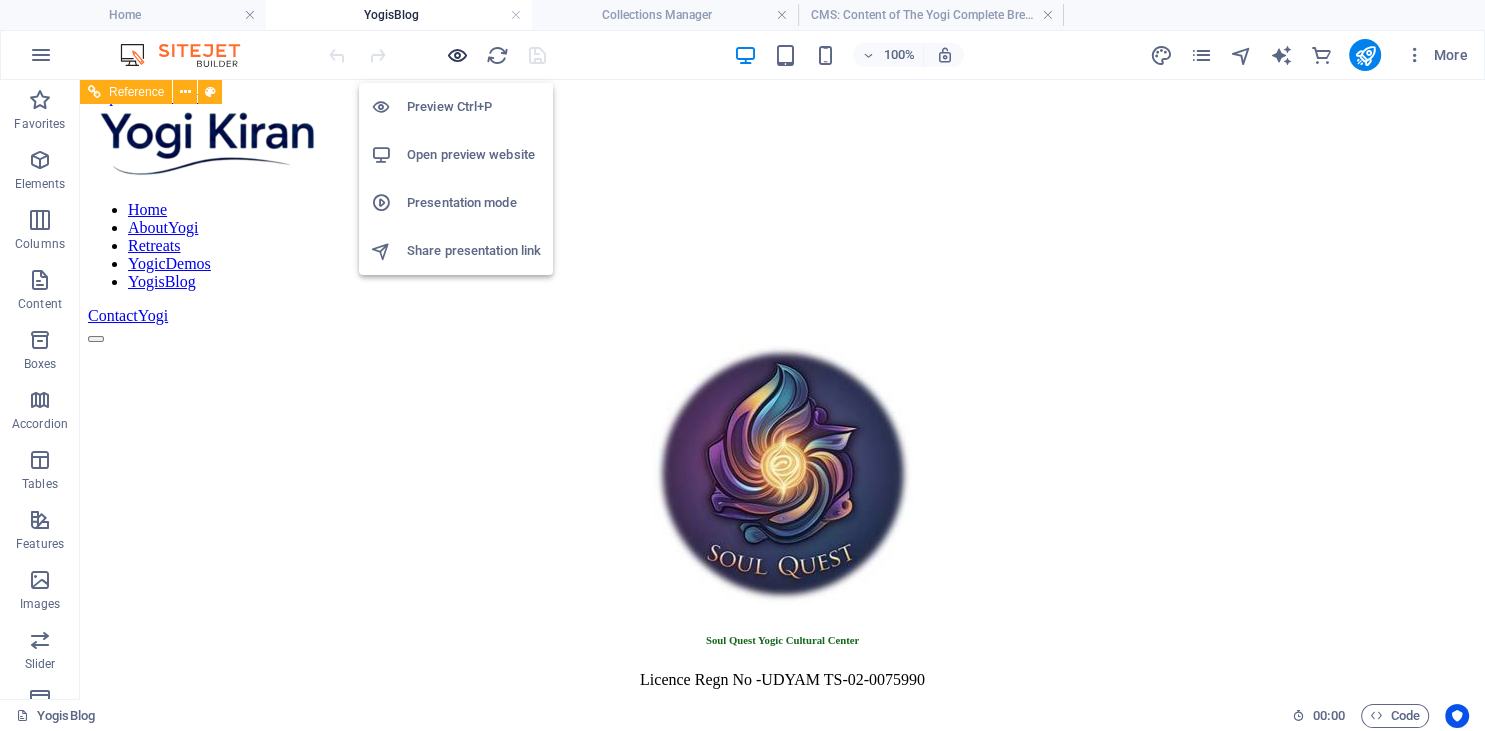 click at bounding box center [457, 55] 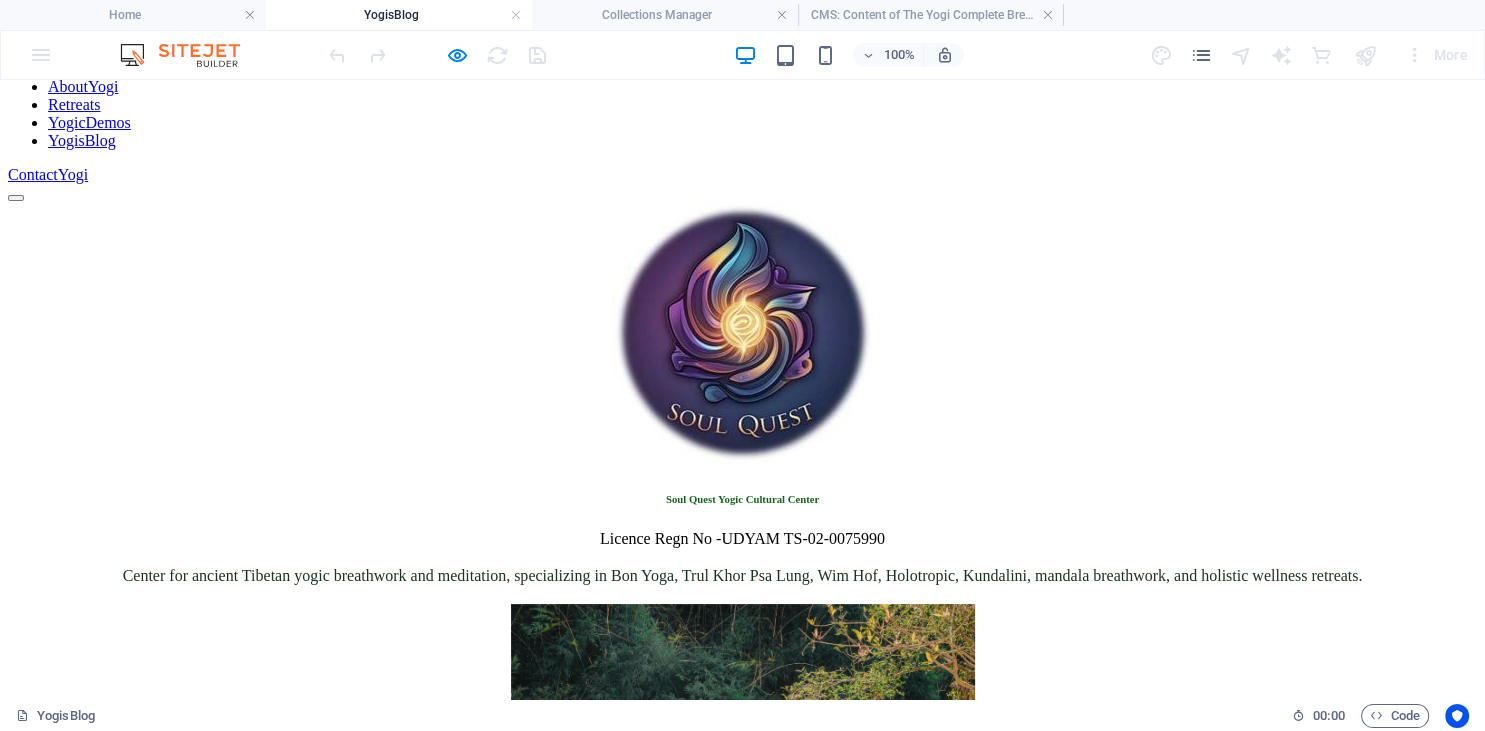 scroll, scrollTop: 105, scrollLeft: 0, axis: vertical 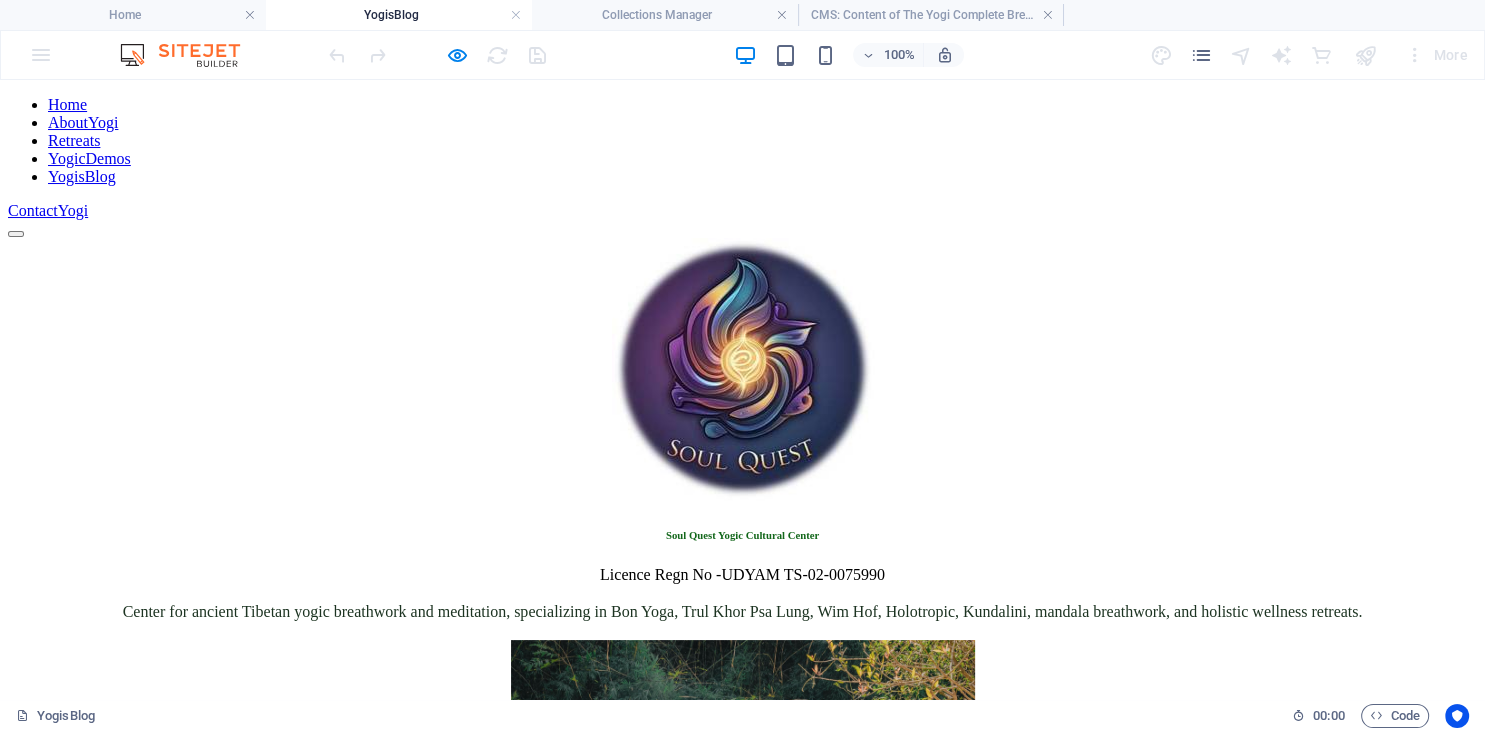 drag, startPoint x: 456, startPoint y: 137, endPoint x: 458, endPoint y: 166, distance: 29.068884 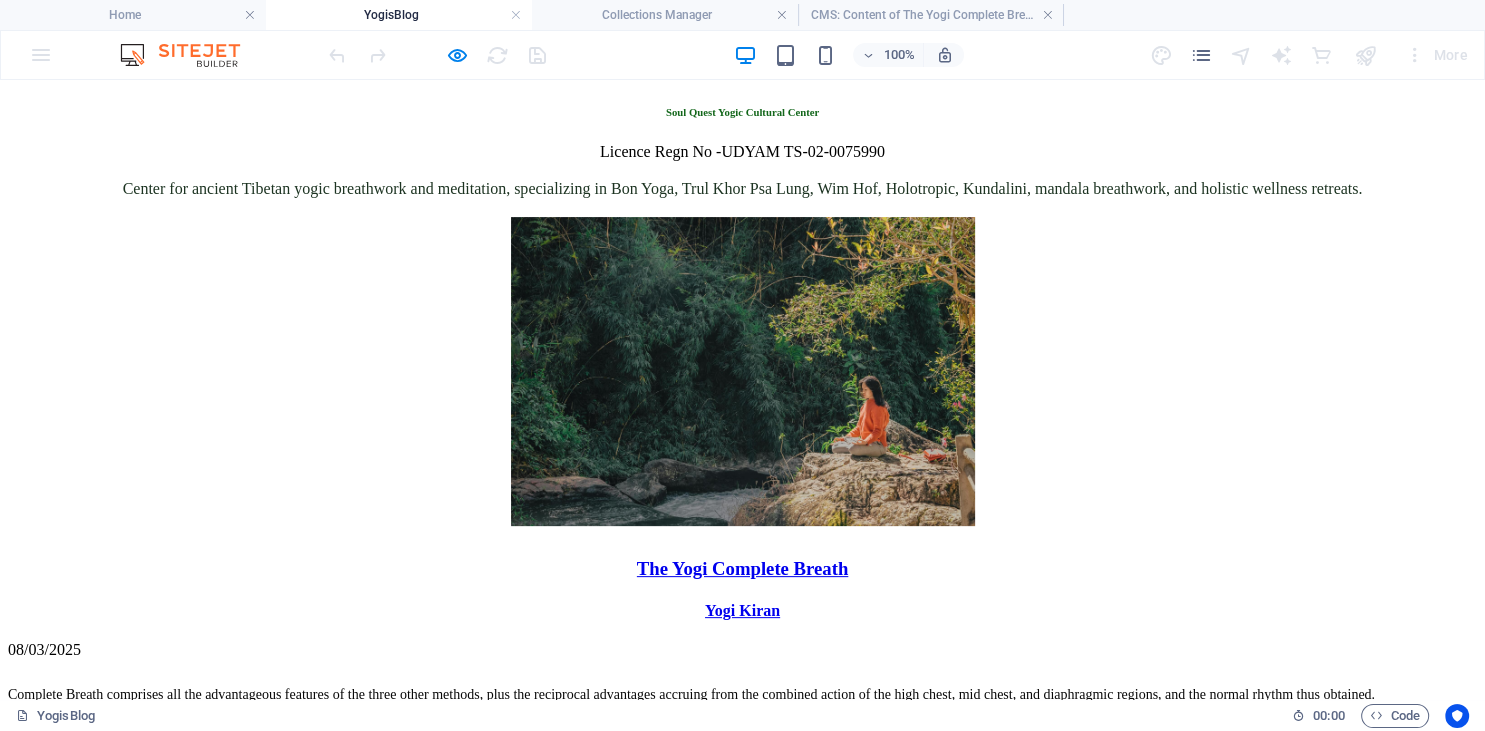 scroll, scrollTop: 105, scrollLeft: 0, axis: vertical 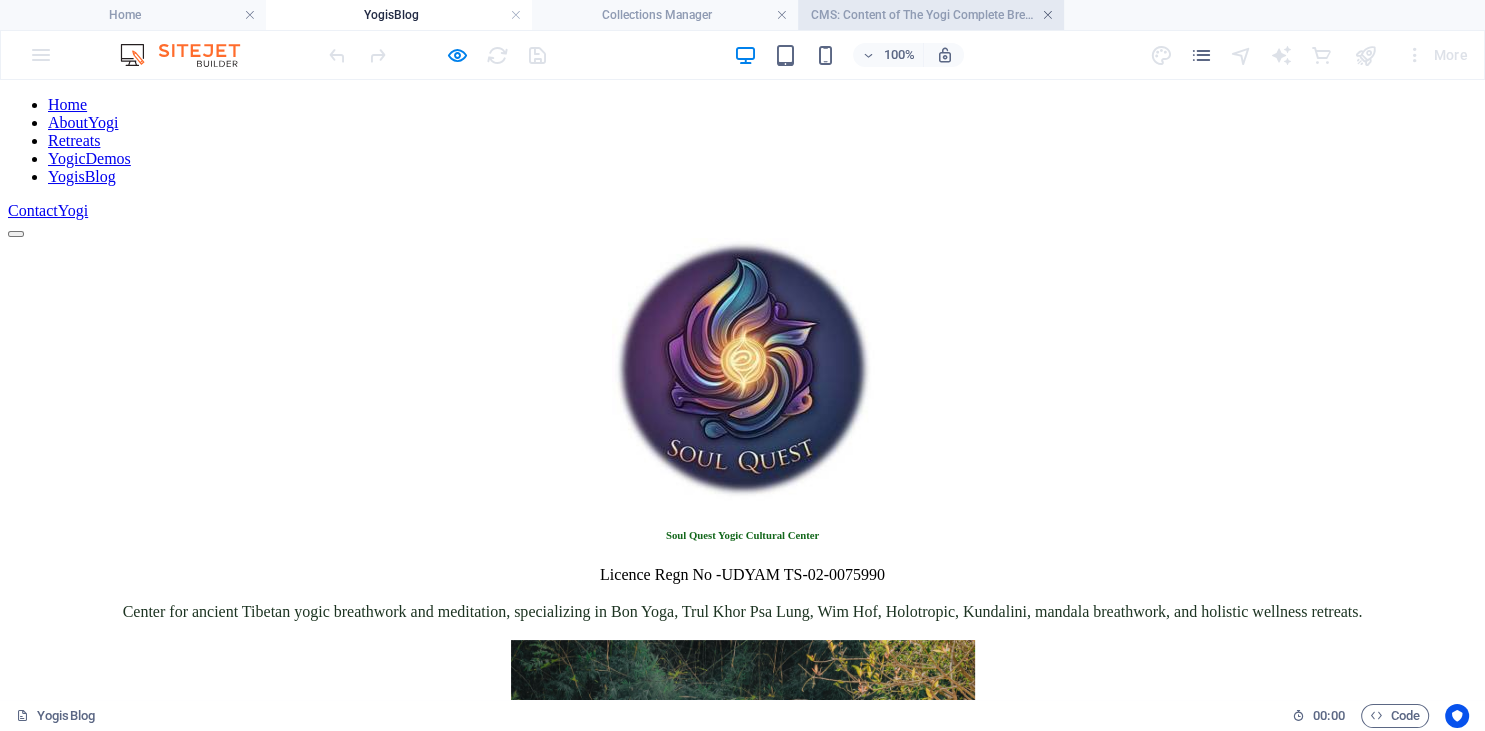 click at bounding box center (1048, 15) 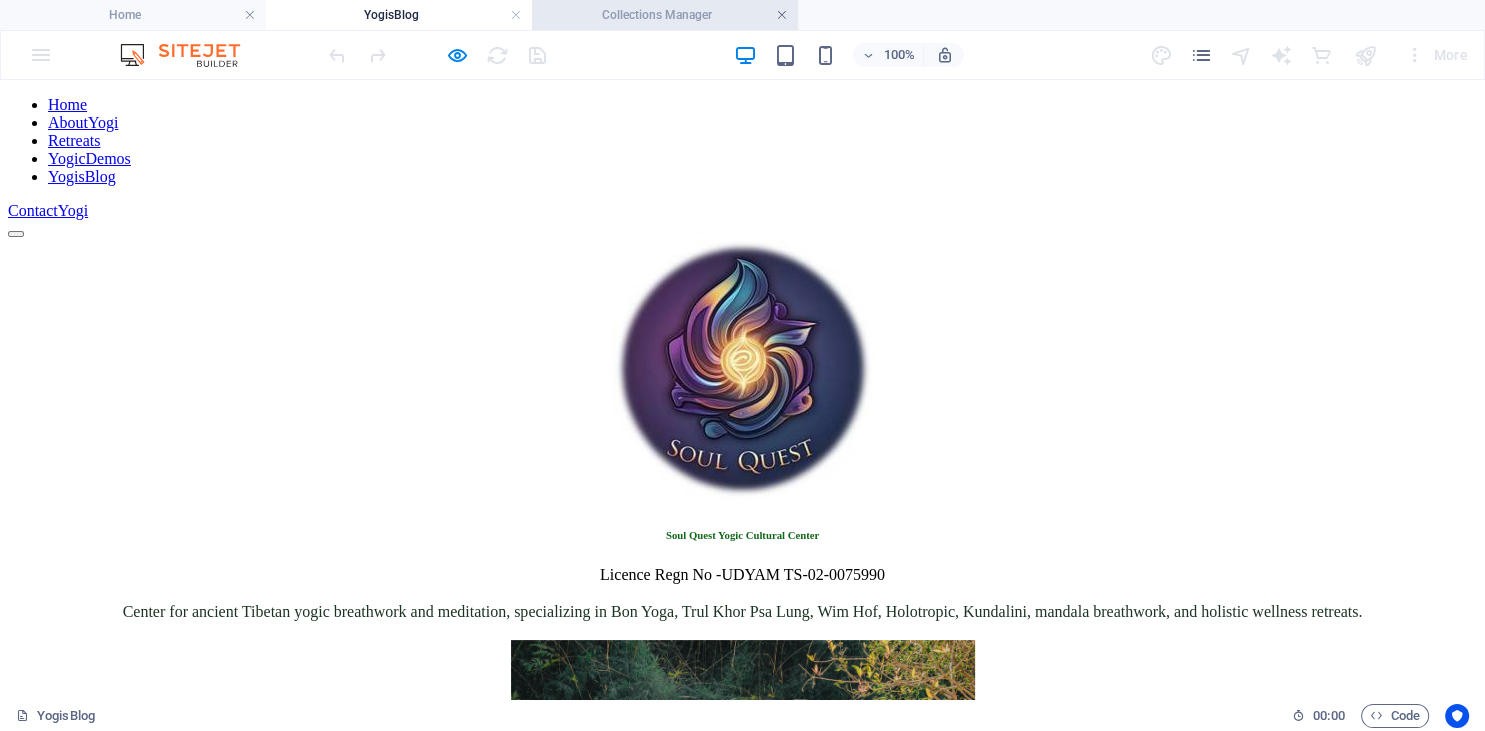 click at bounding box center [782, 15] 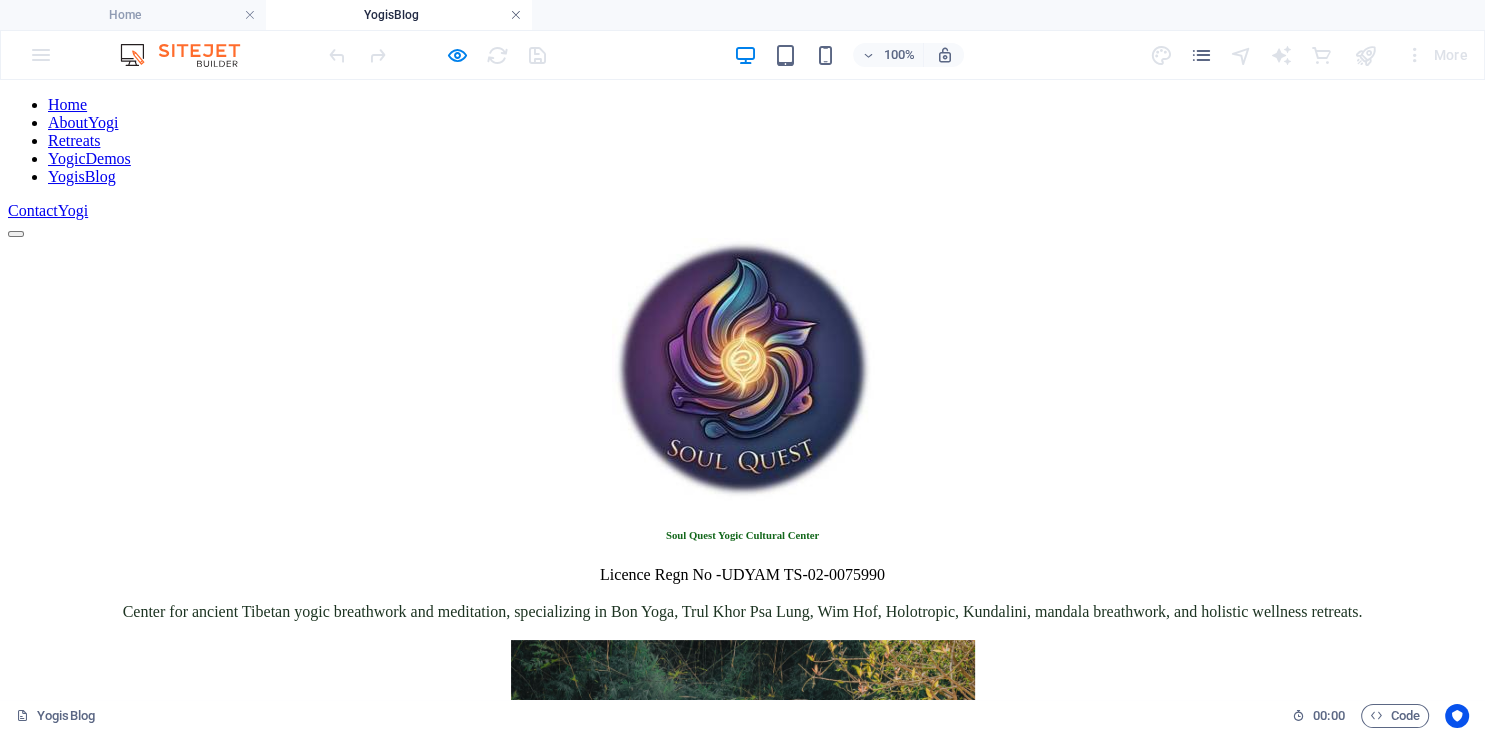 click at bounding box center (516, 15) 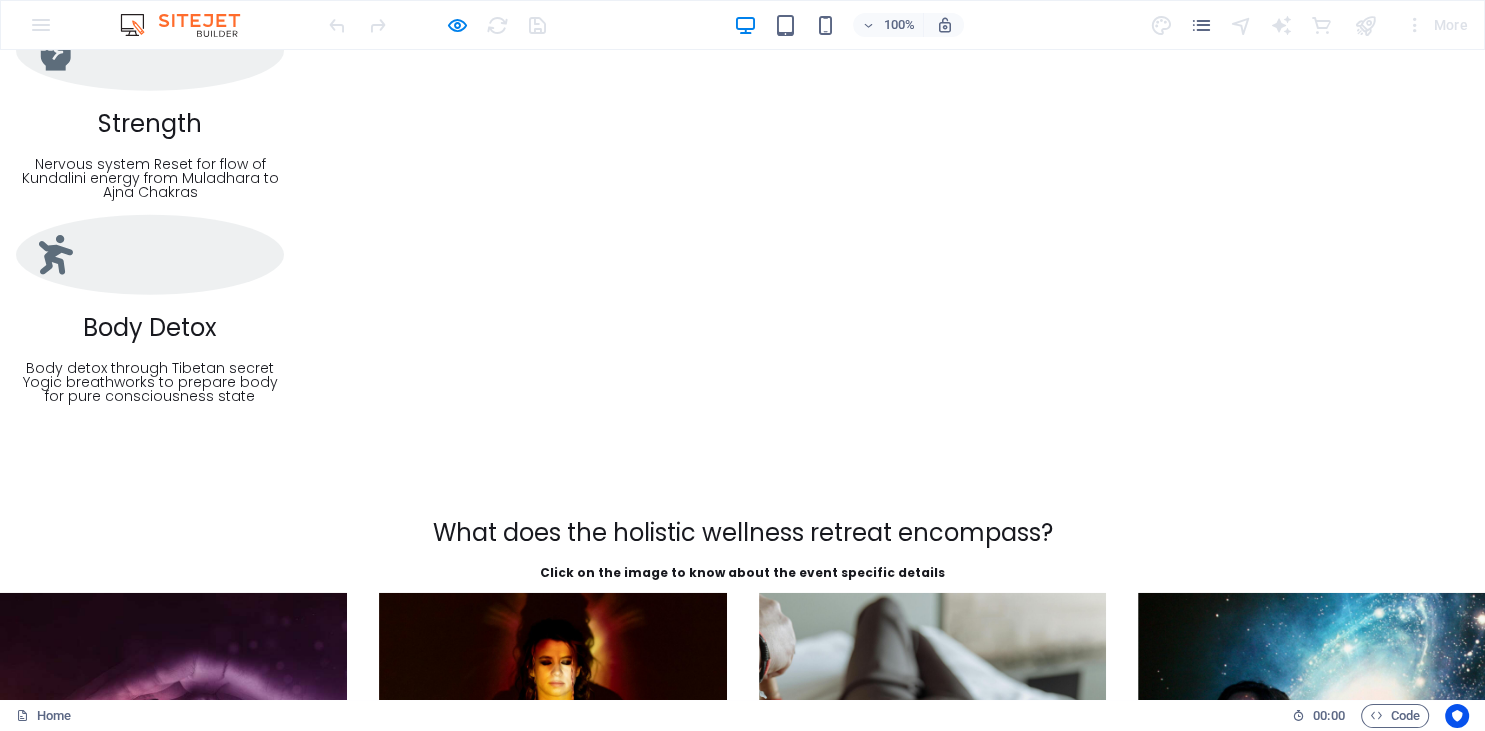 scroll, scrollTop: 5925, scrollLeft: 0, axis: vertical 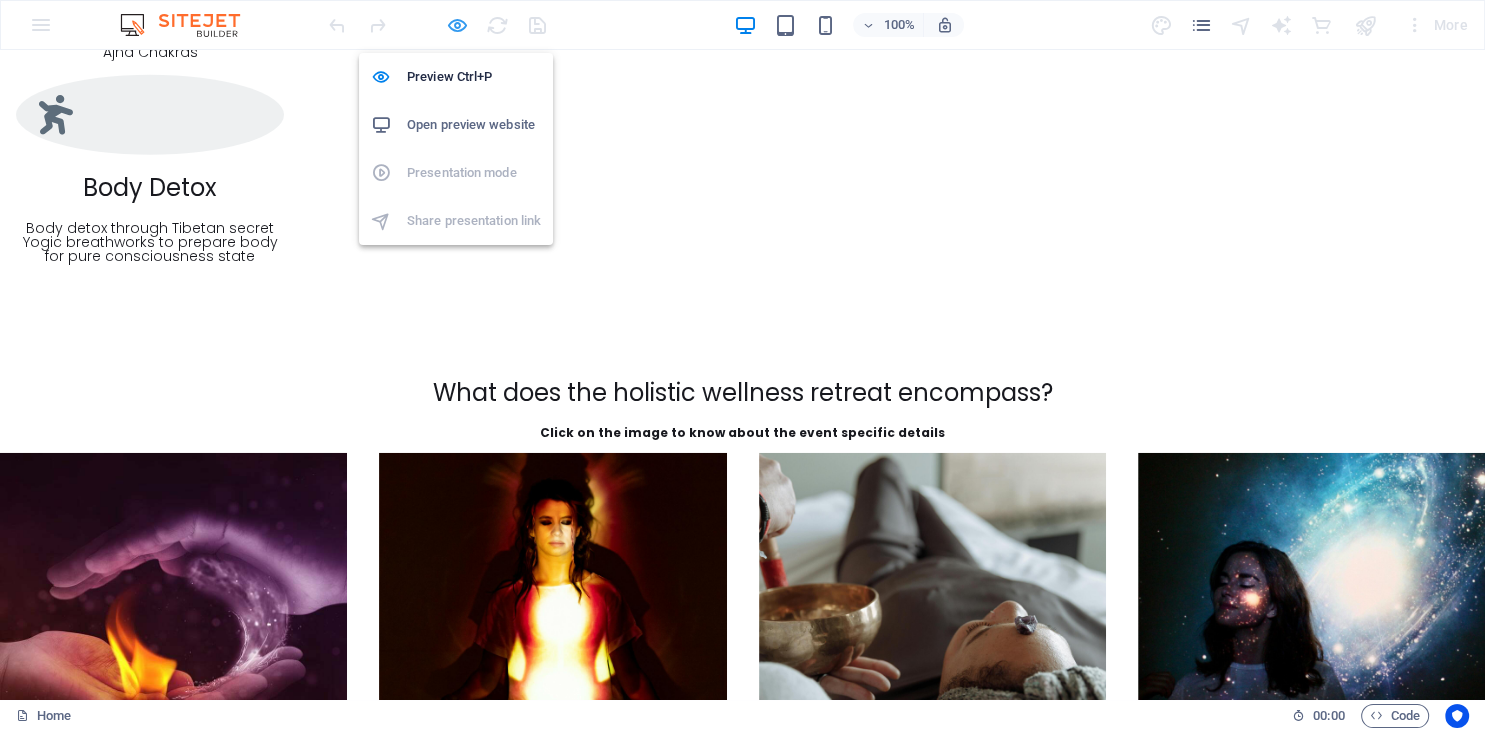 click at bounding box center (457, 25) 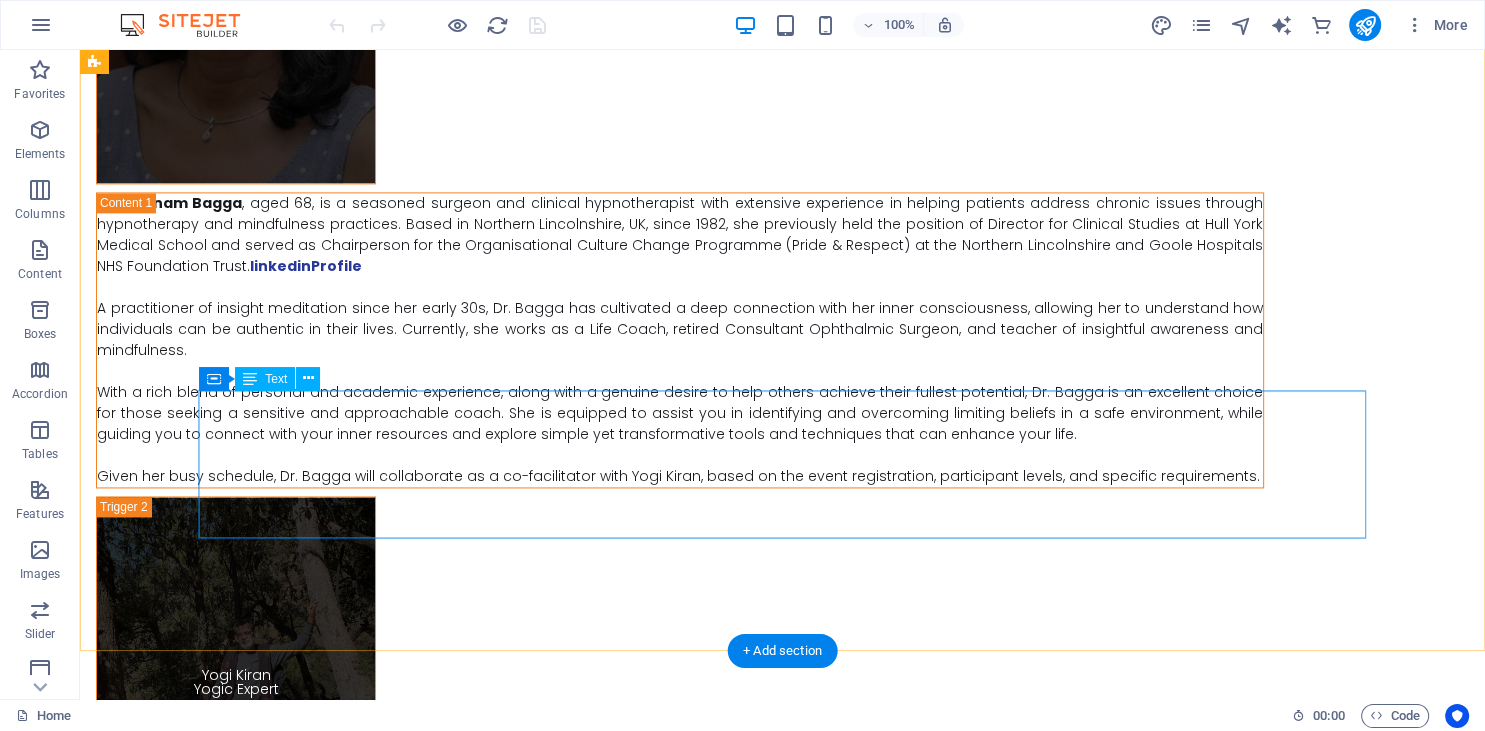 scroll, scrollTop: 10466, scrollLeft: 0, axis: vertical 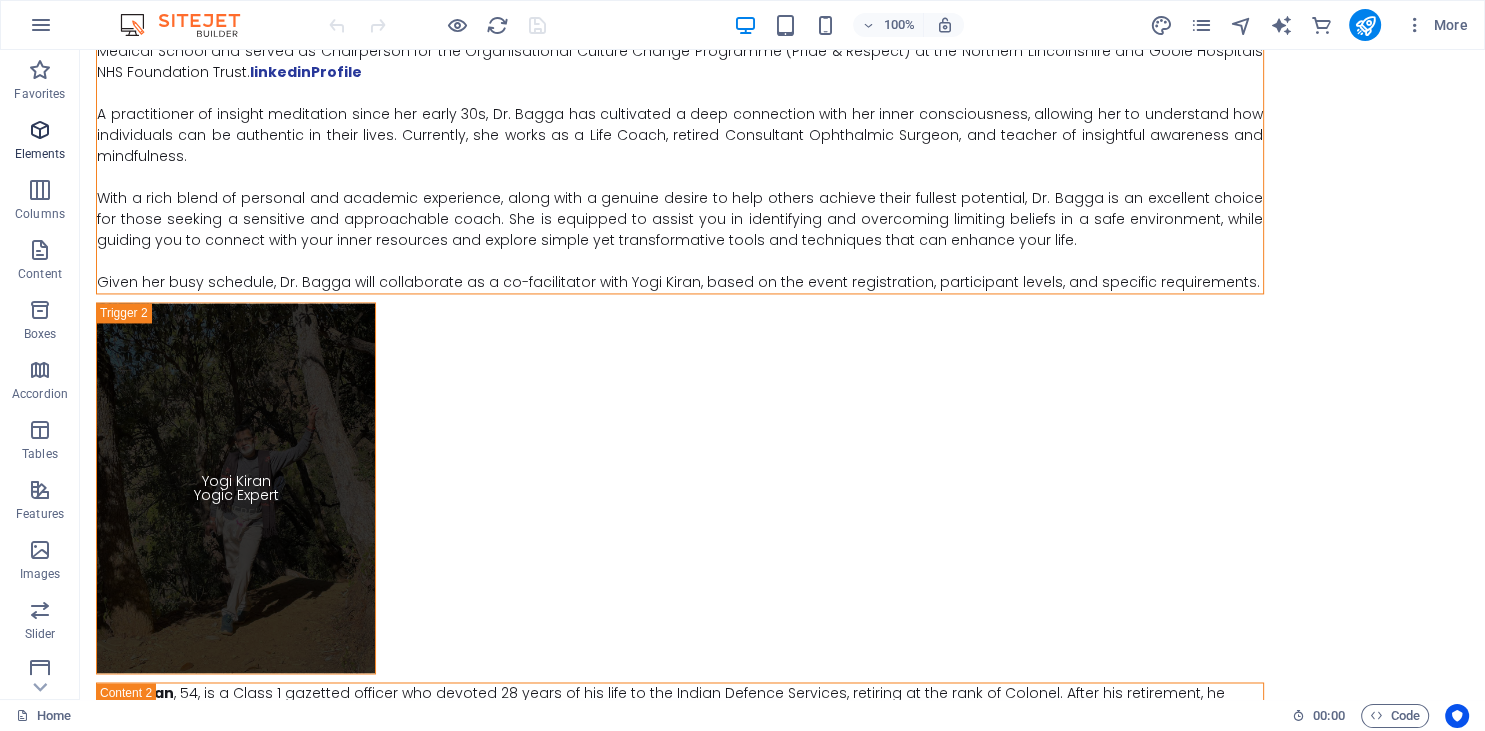 click at bounding box center (40, 130) 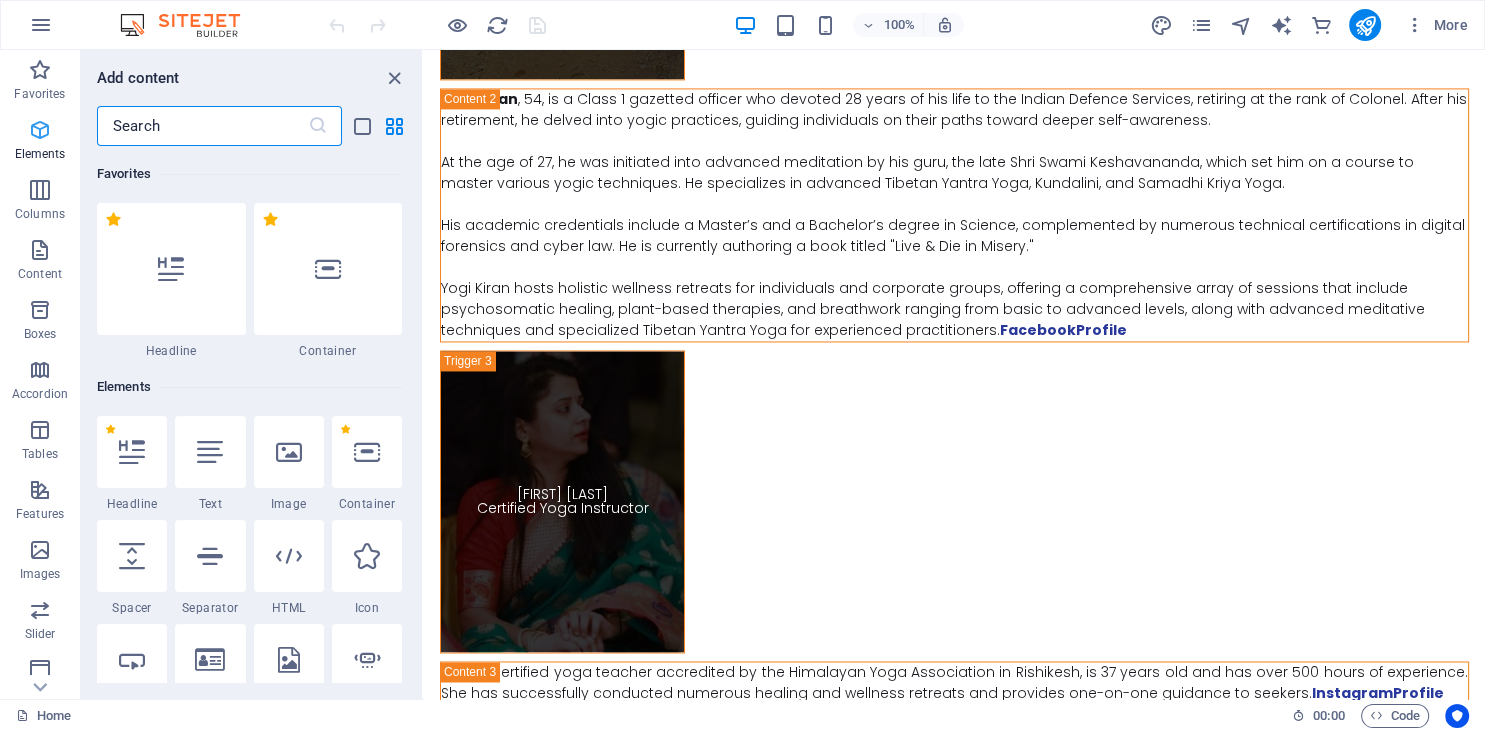 scroll, scrollTop: 9905, scrollLeft: 0, axis: vertical 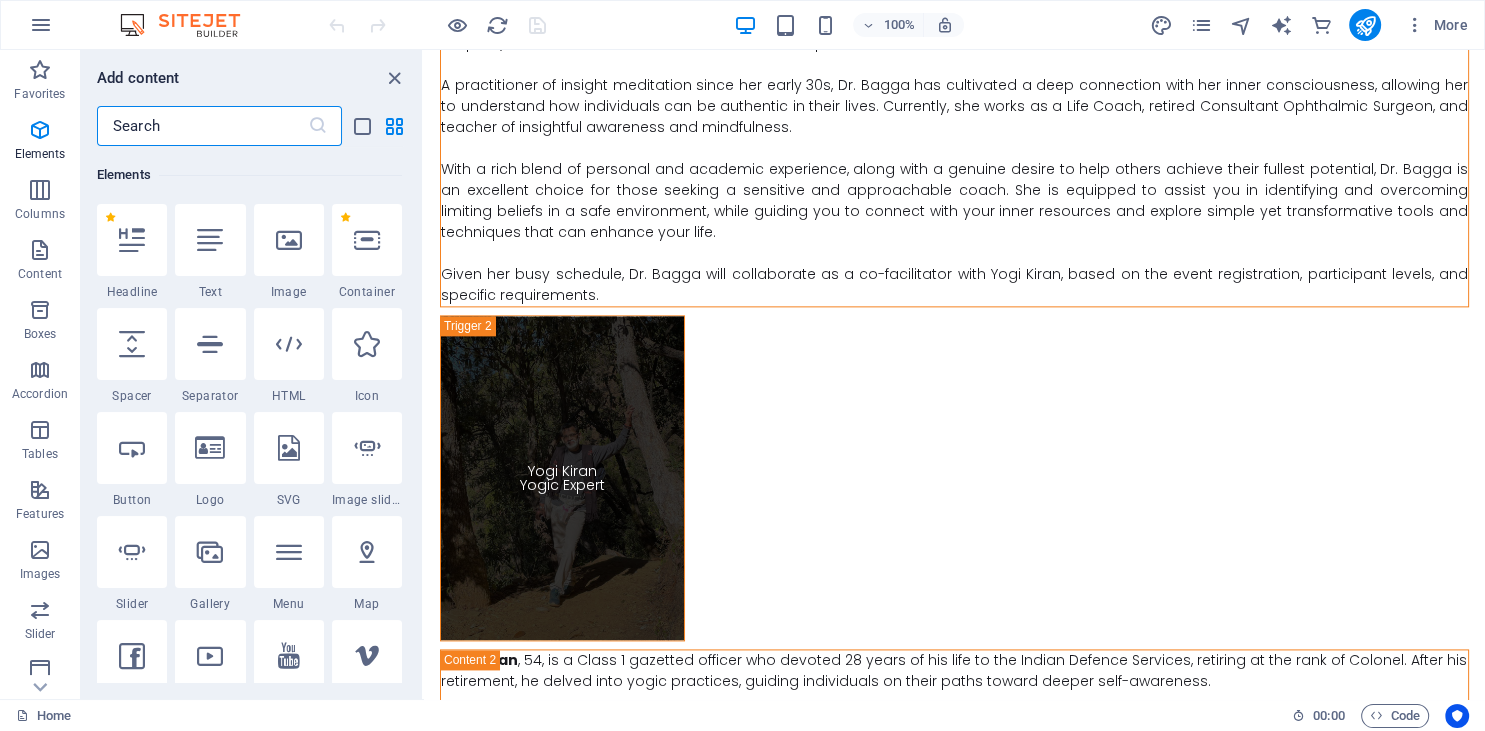 click at bounding box center (202, 126) 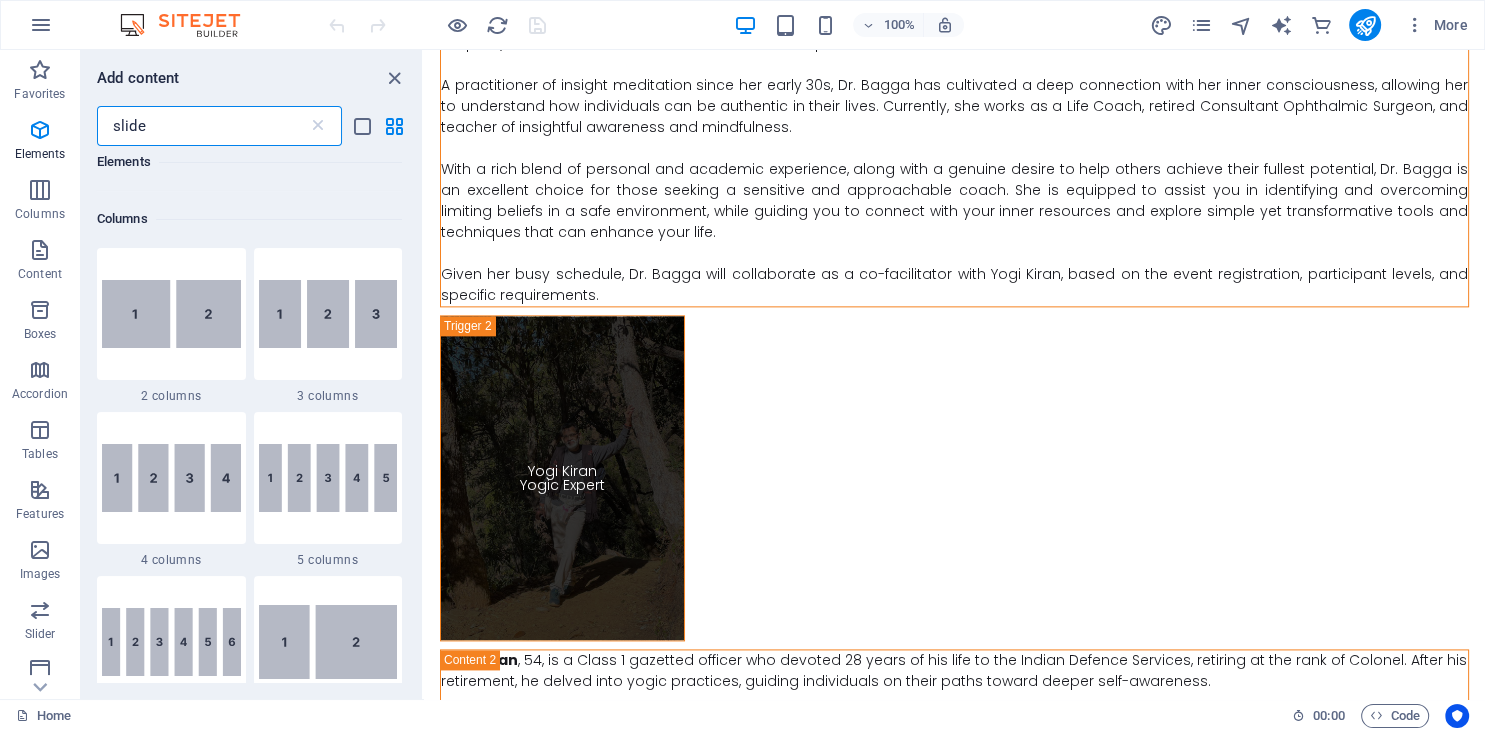 scroll, scrollTop: 0, scrollLeft: 0, axis: both 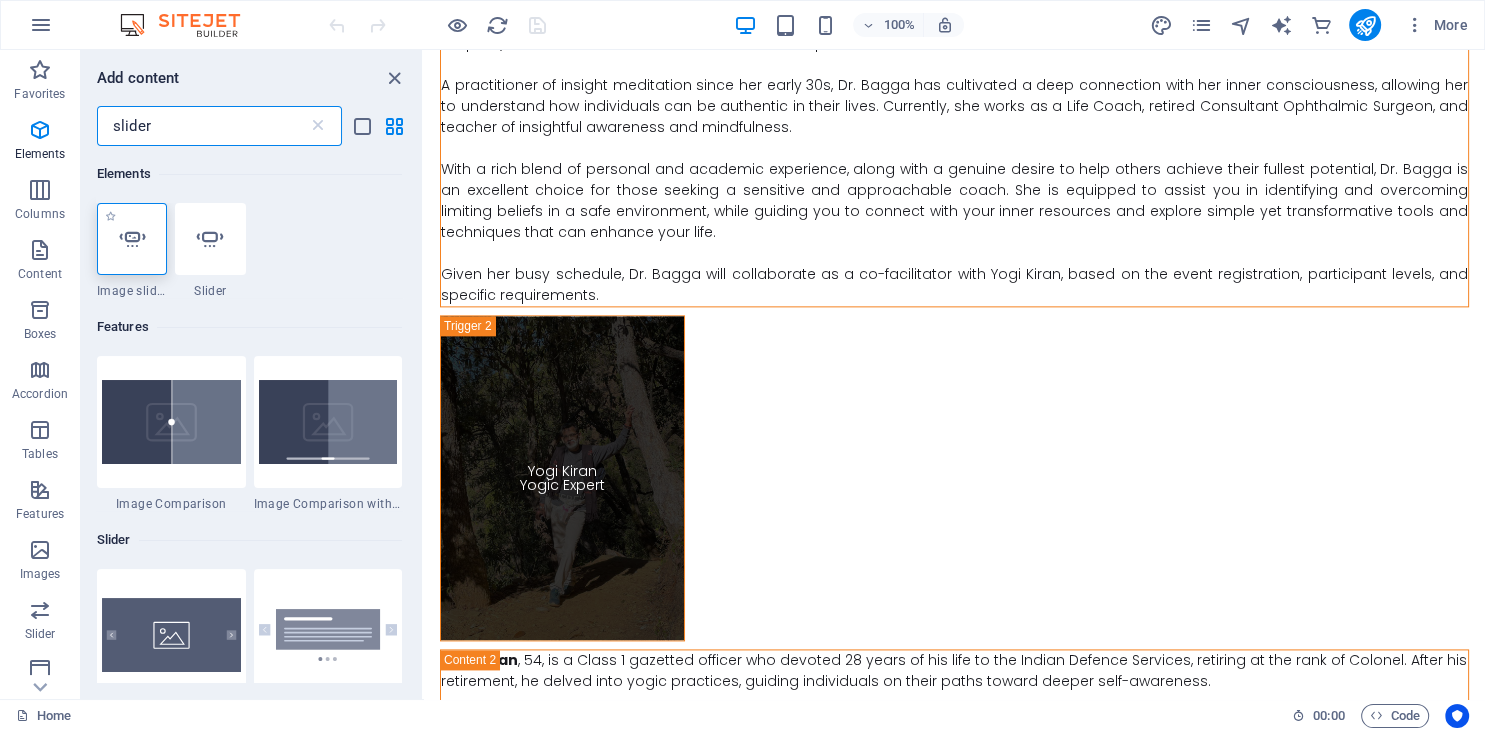 type on "slider" 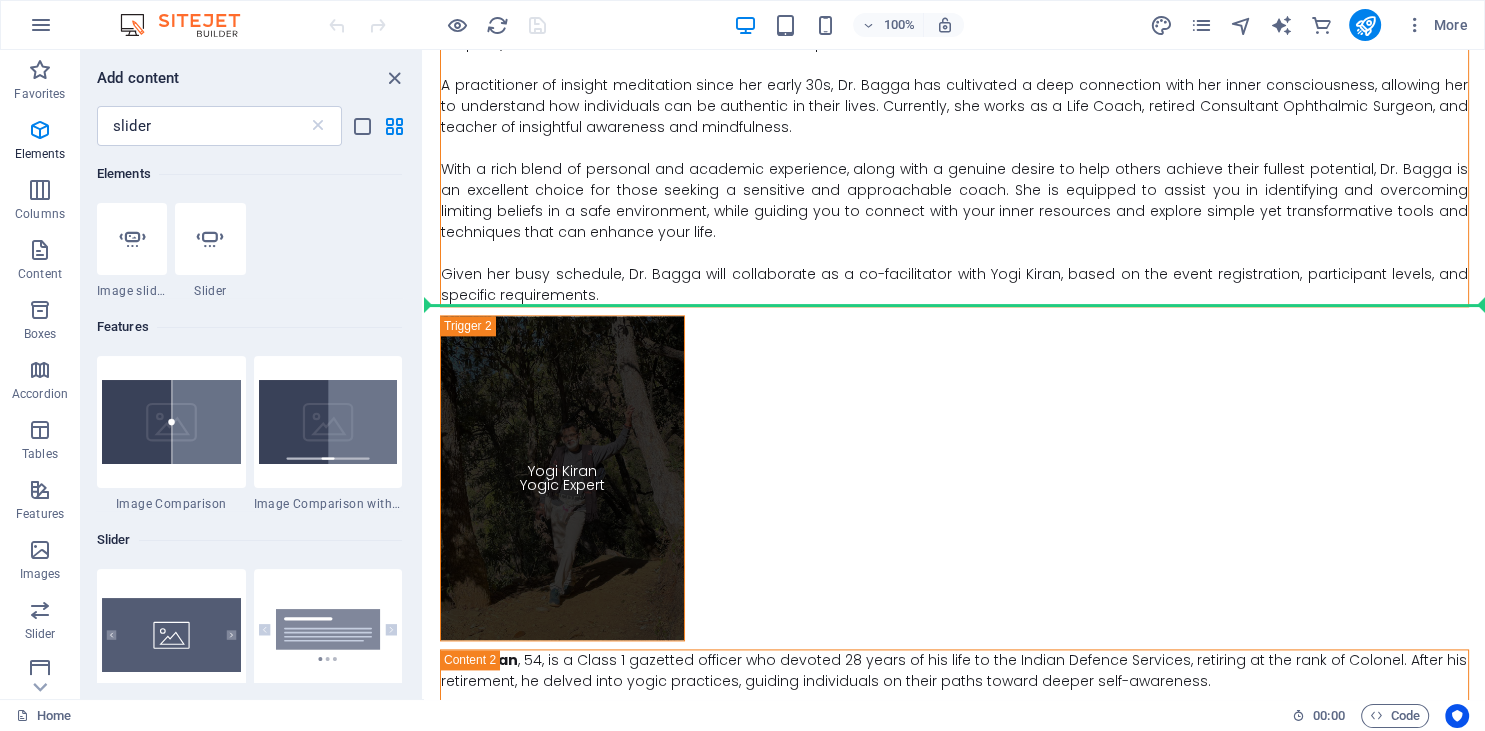 scroll, scrollTop: 9871, scrollLeft: 0, axis: vertical 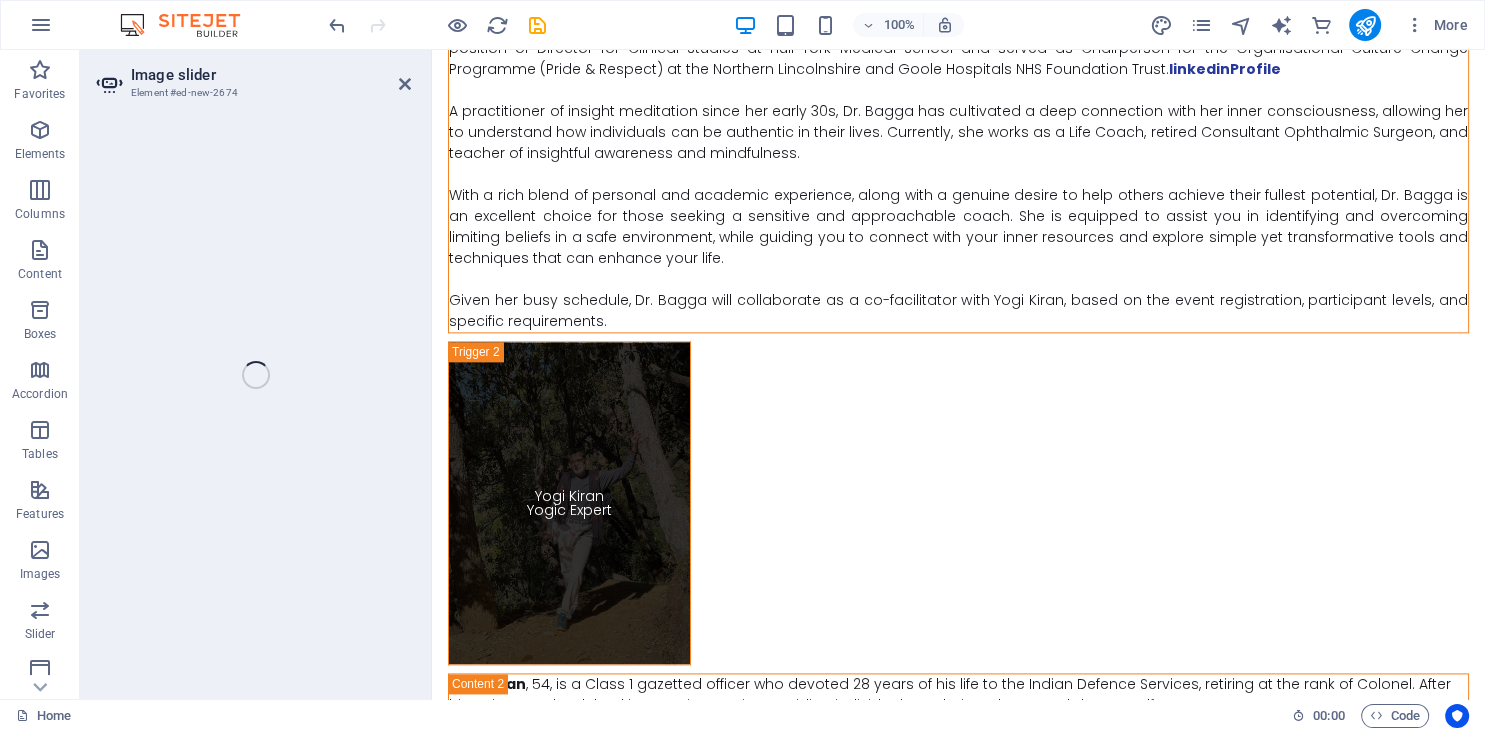 select on "ms" 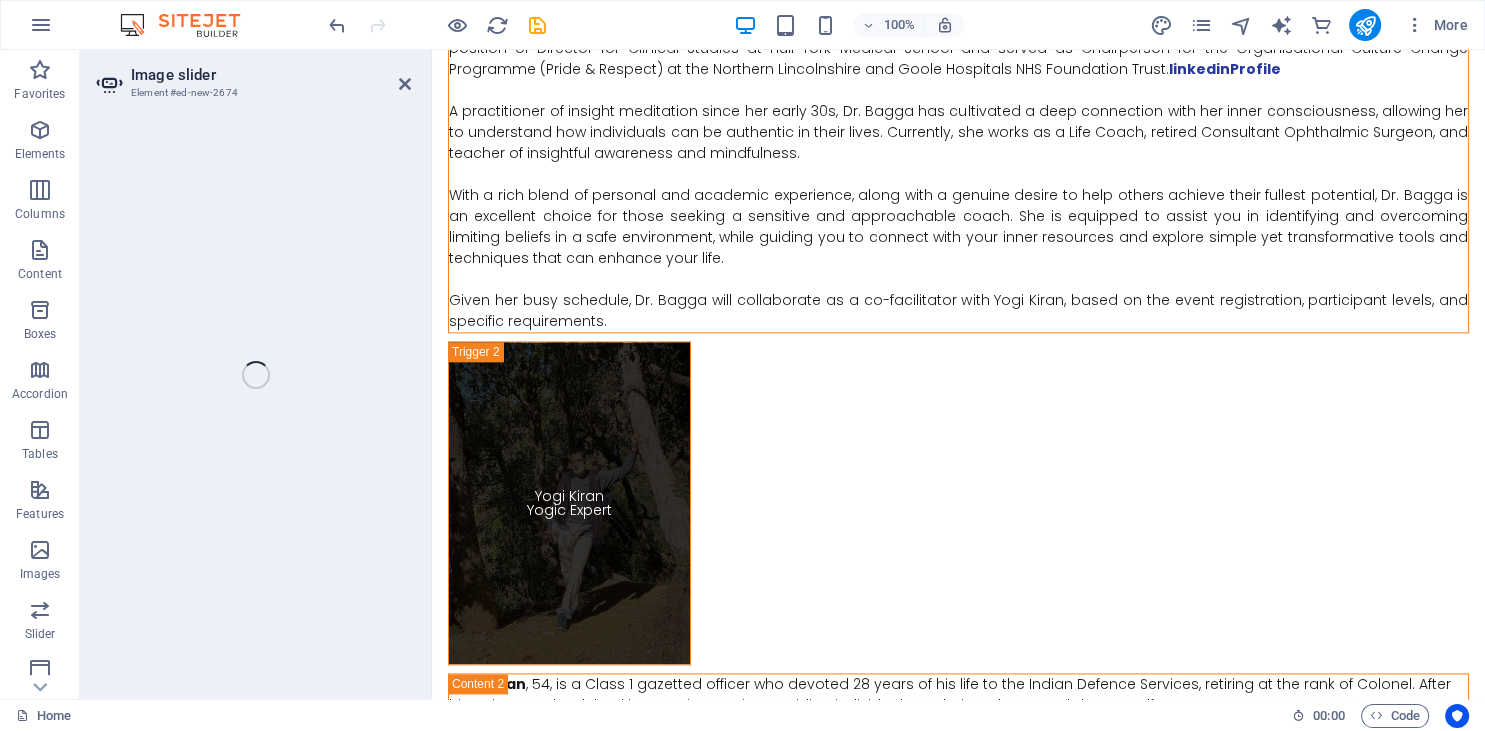 select on "progressive" 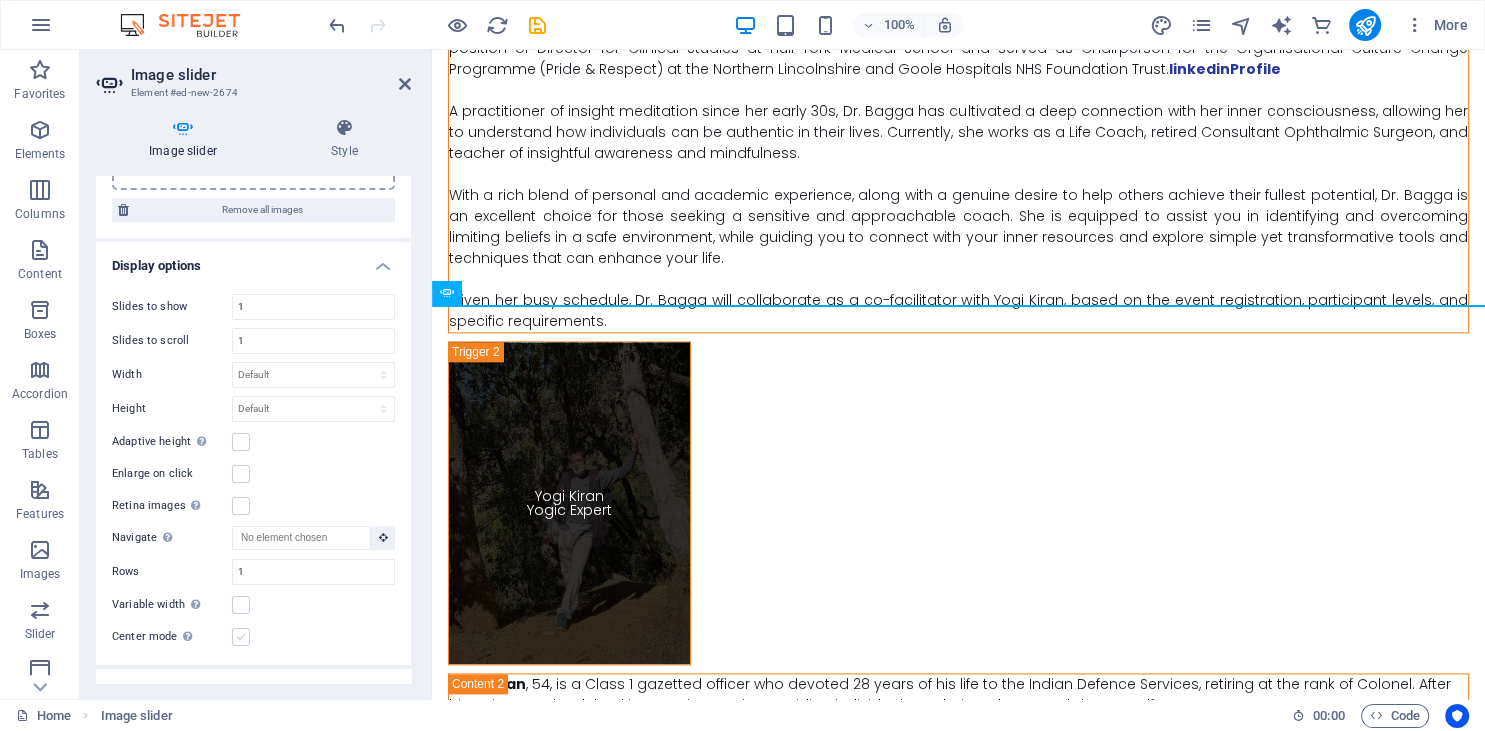 scroll, scrollTop: 0, scrollLeft: 0, axis: both 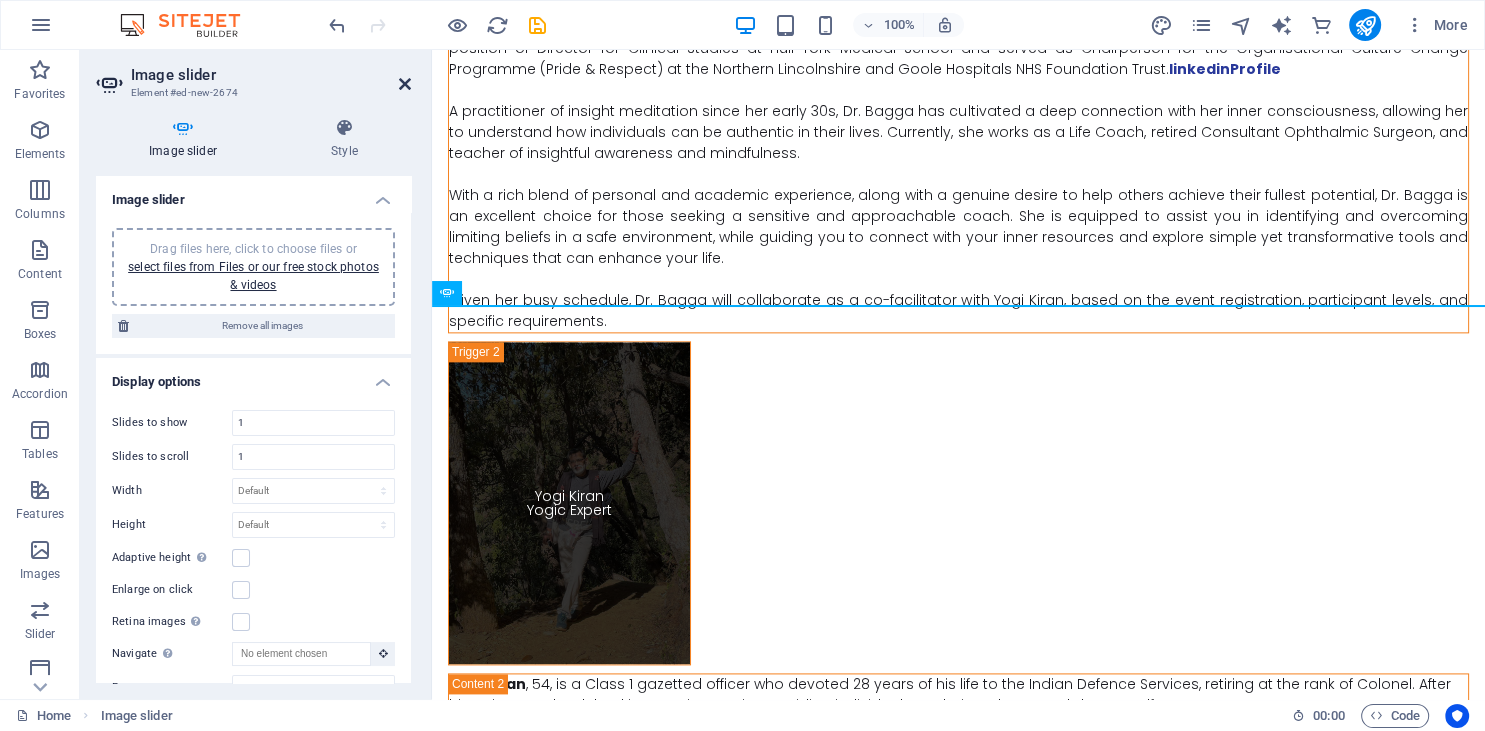 click at bounding box center [405, 84] 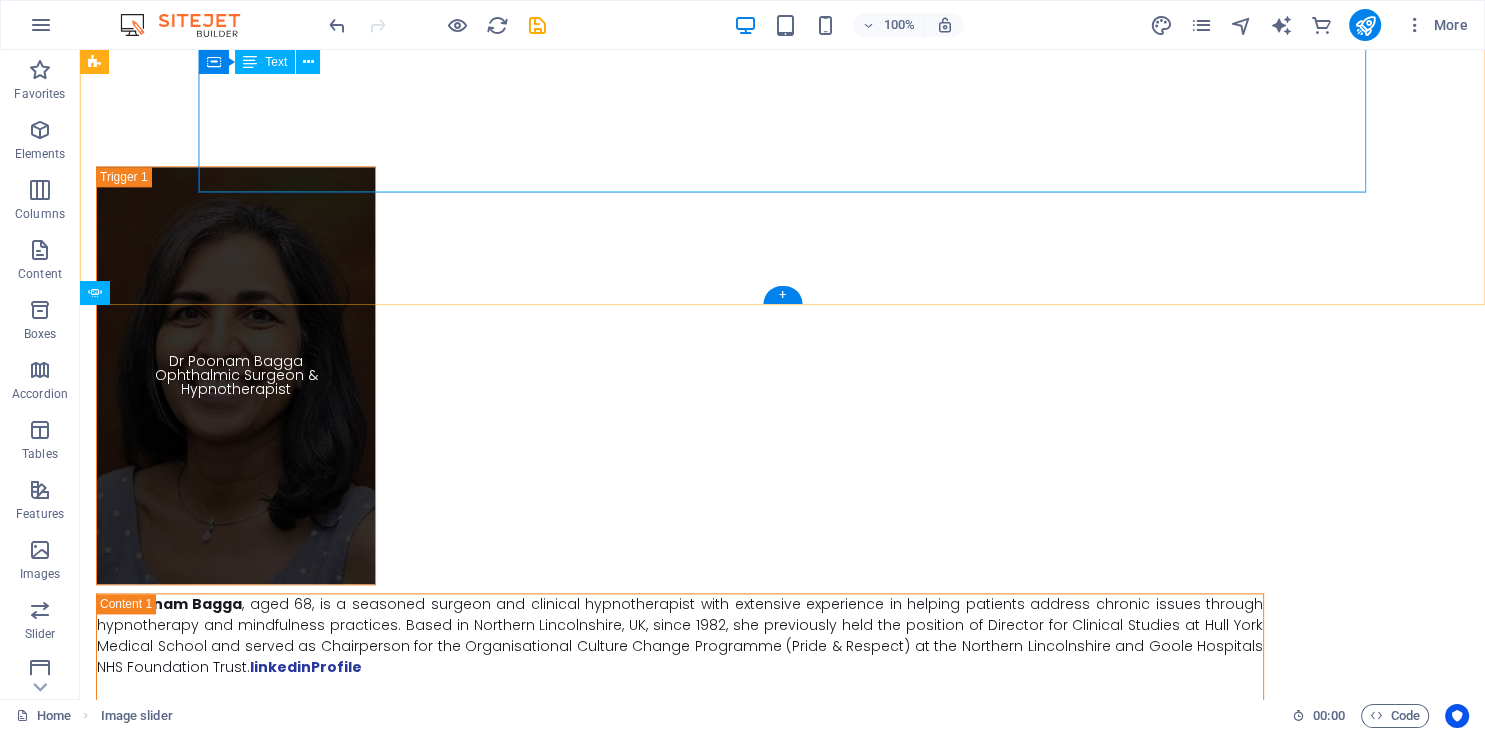 scroll, scrollTop: 10501, scrollLeft: 0, axis: vertical 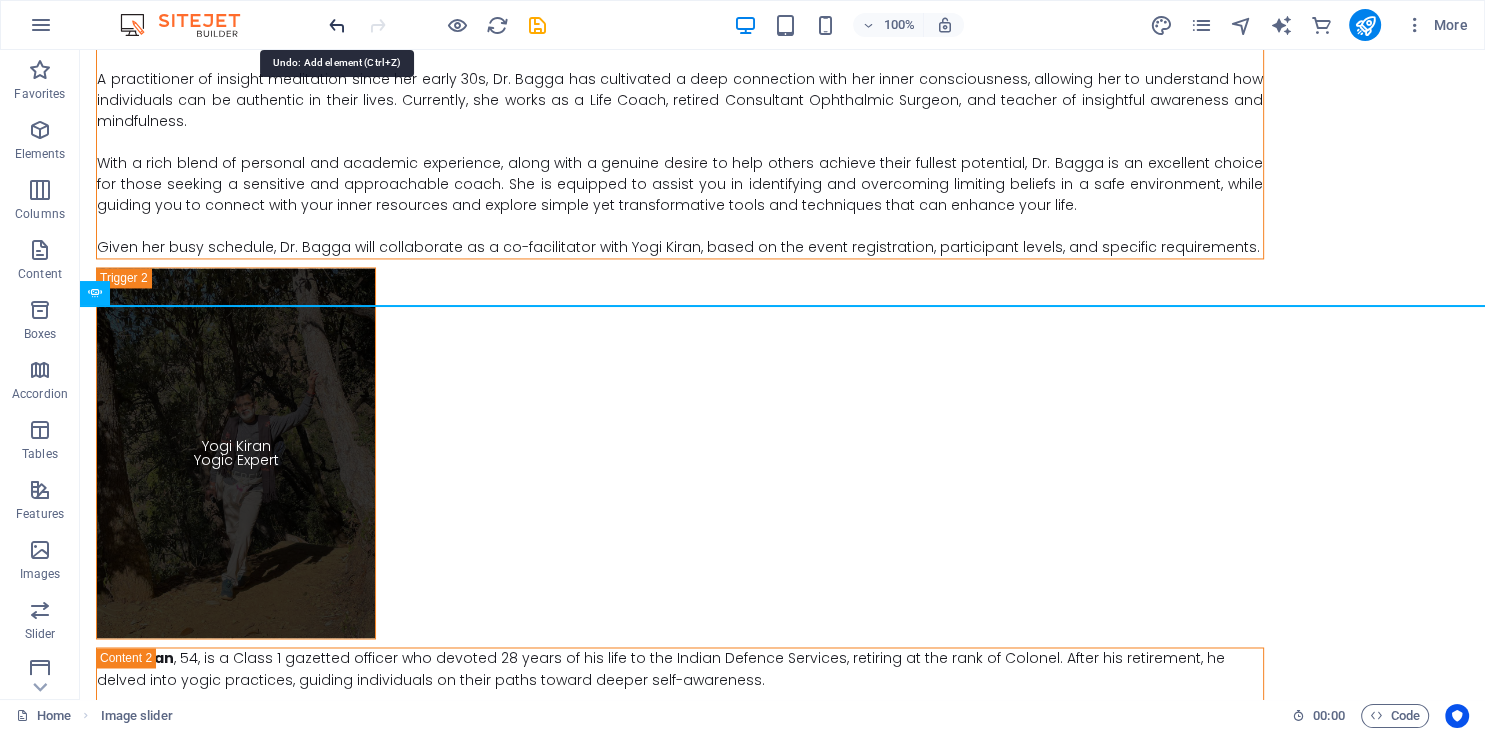 click at bounding box center [337, 25] 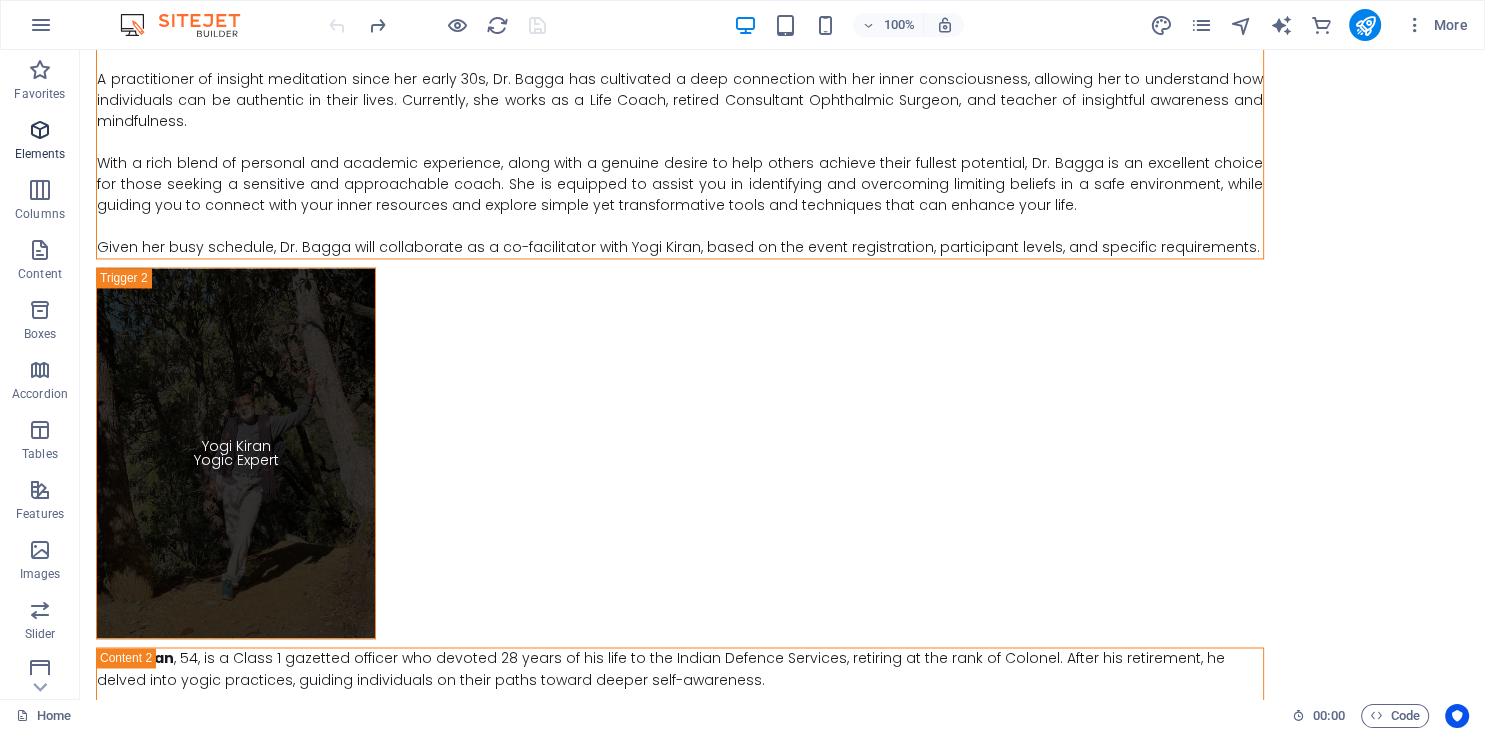 click on "Elements" at bounding box center [40, 142] 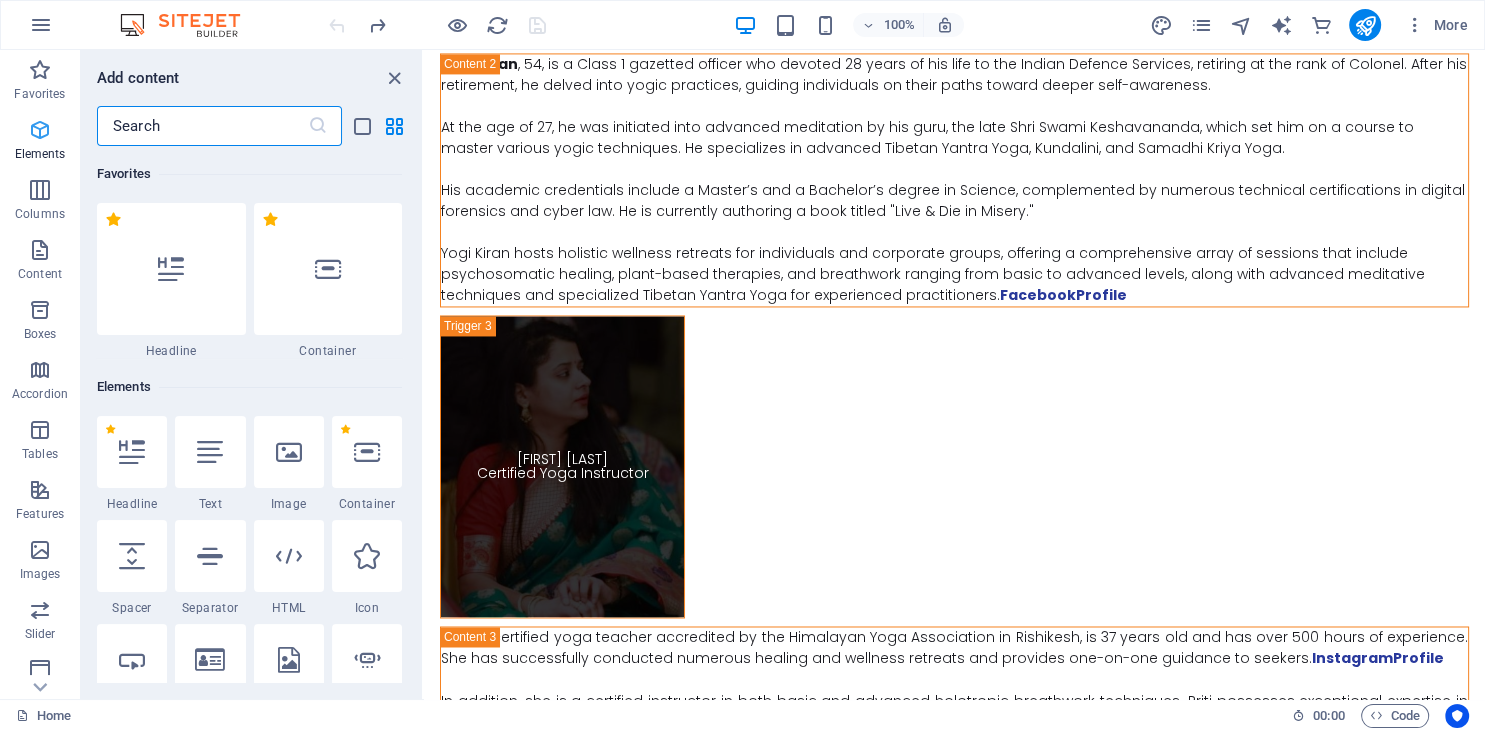 scroll, scrollTop: 9905, scrollLeft: 0, axis: vertical 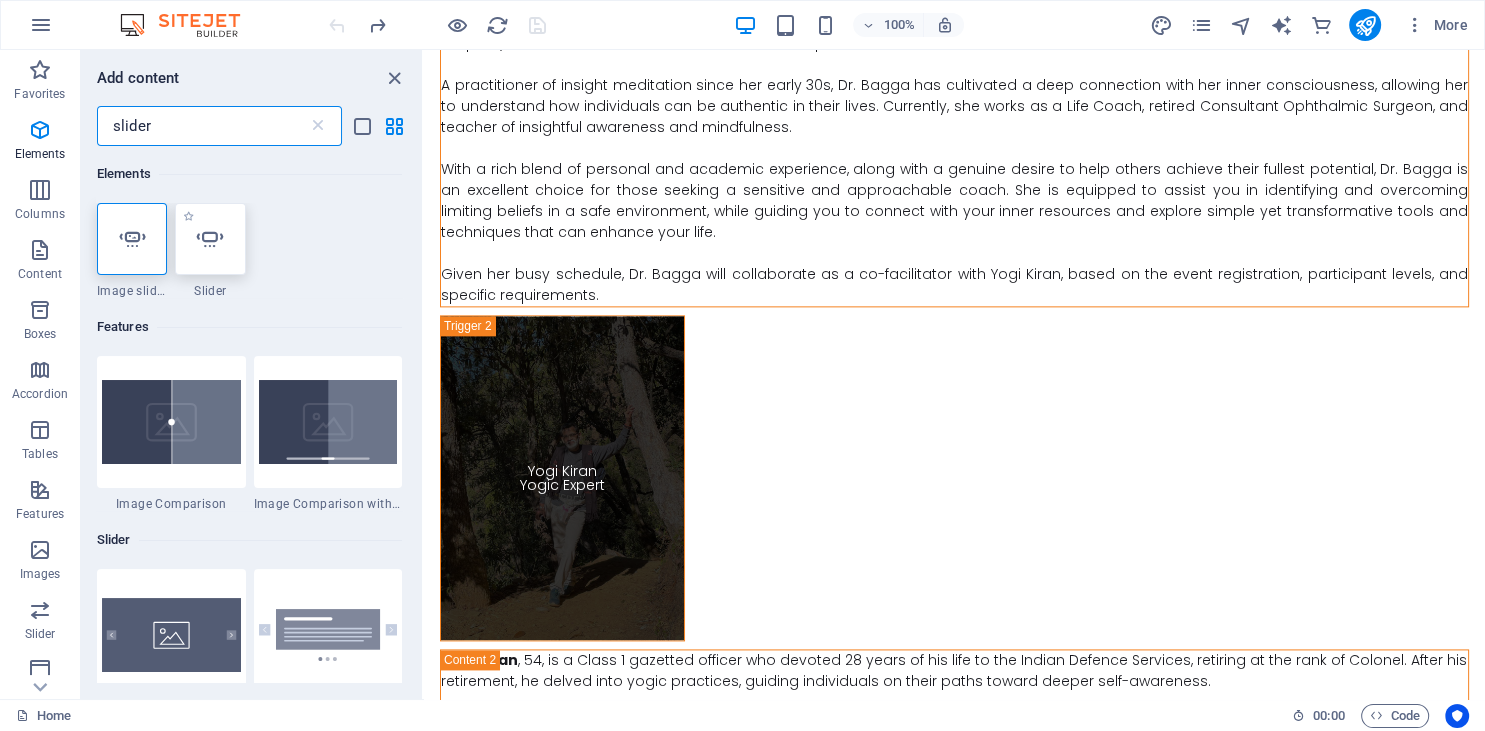 type on "slider" 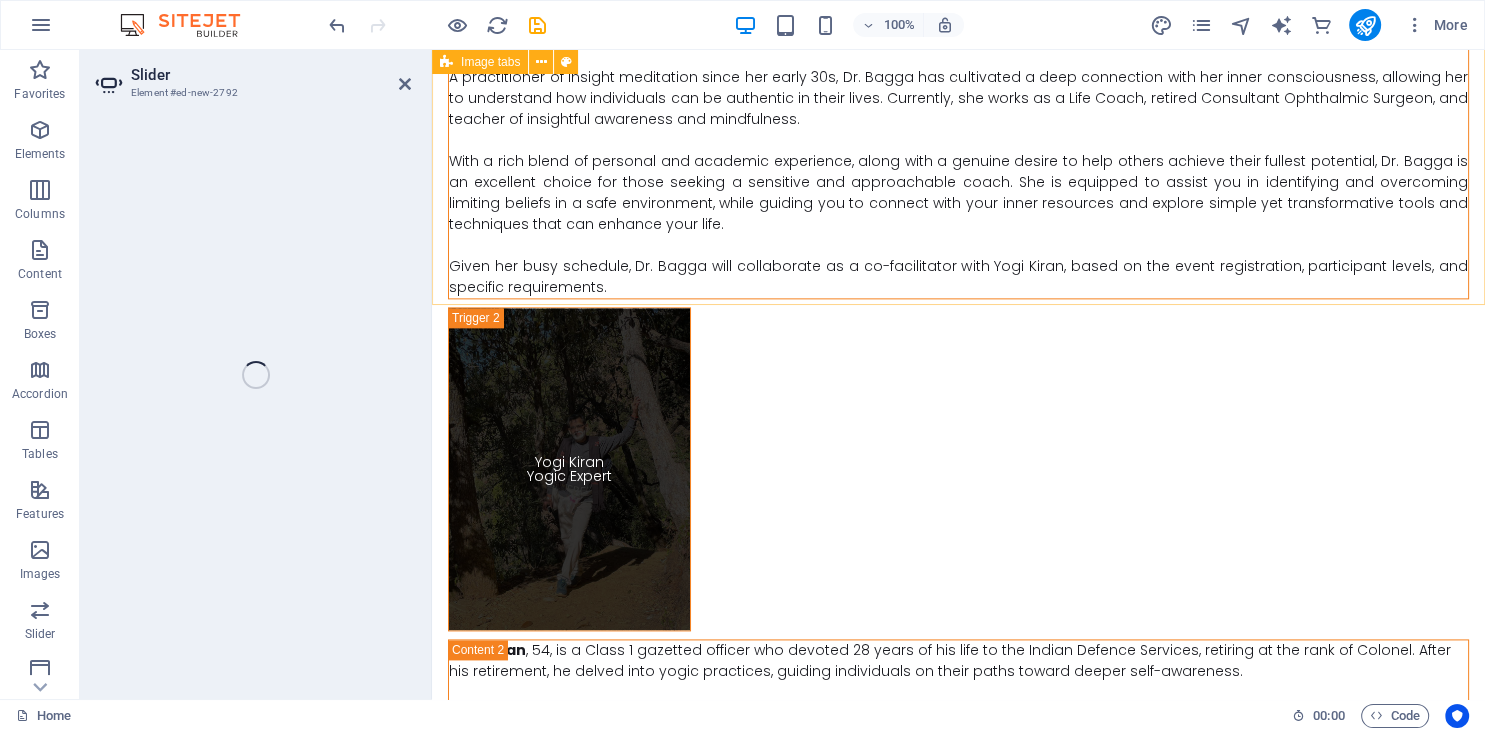 select on "ms" 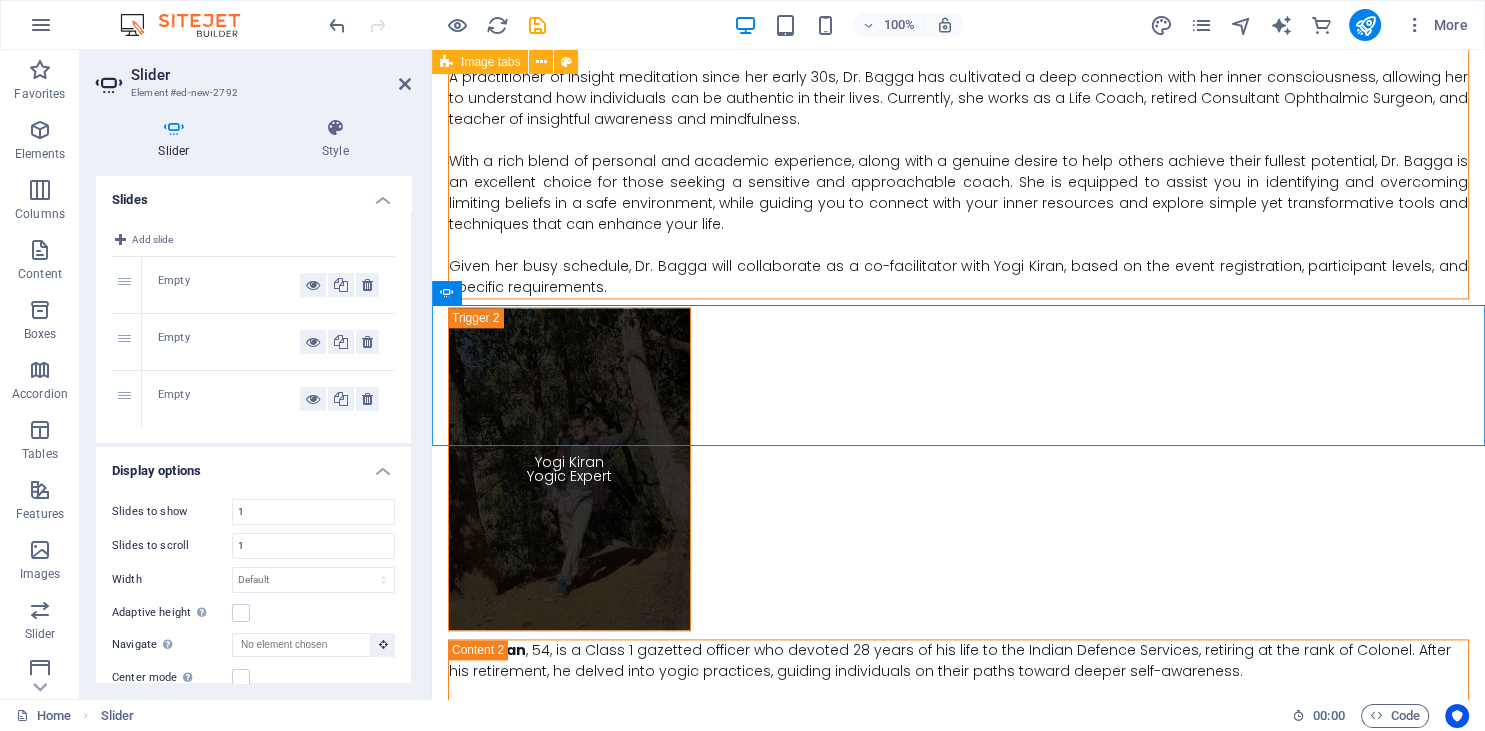 scroll, scrollTop: 9871, scrollLeft: 0, axis: vertical 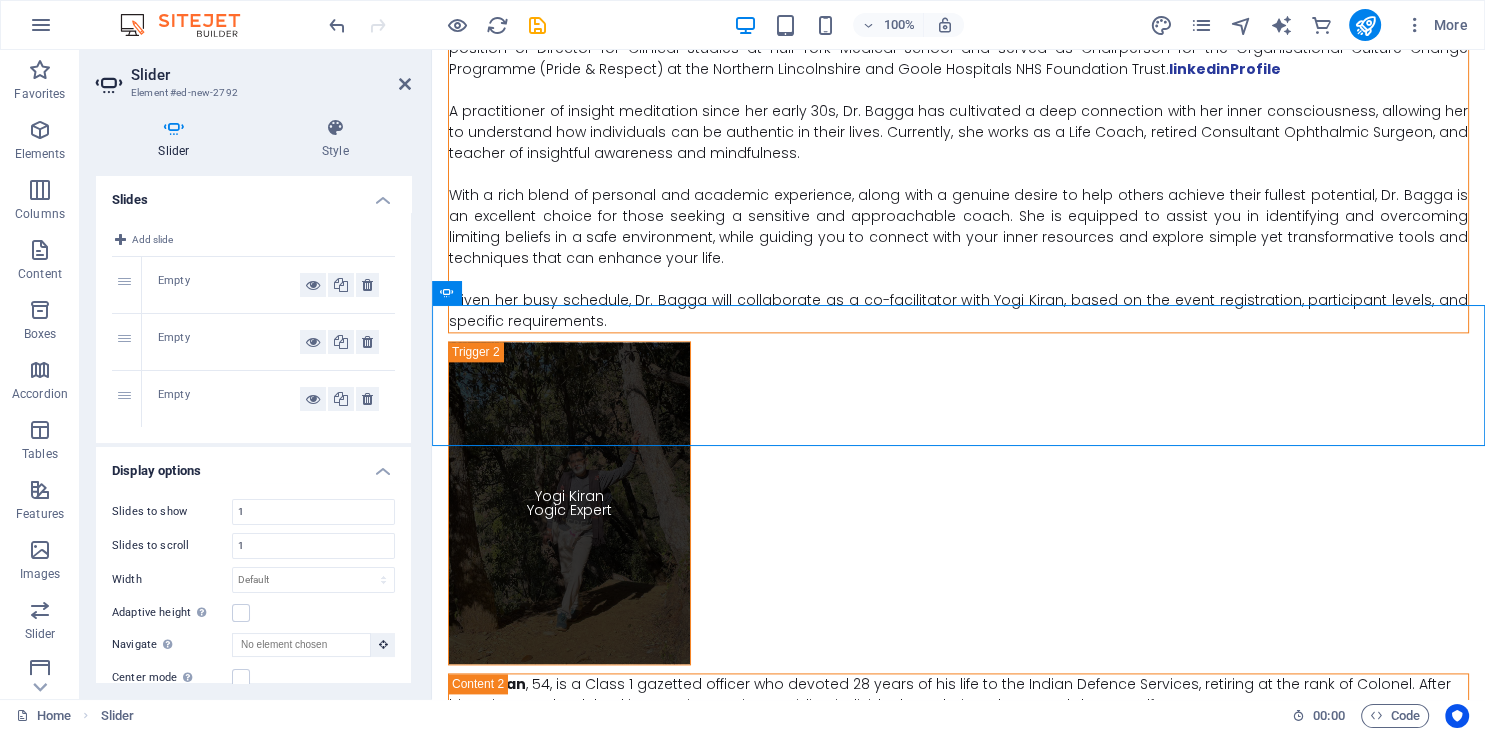 click on "Empty" at bounding box center (229, 285) 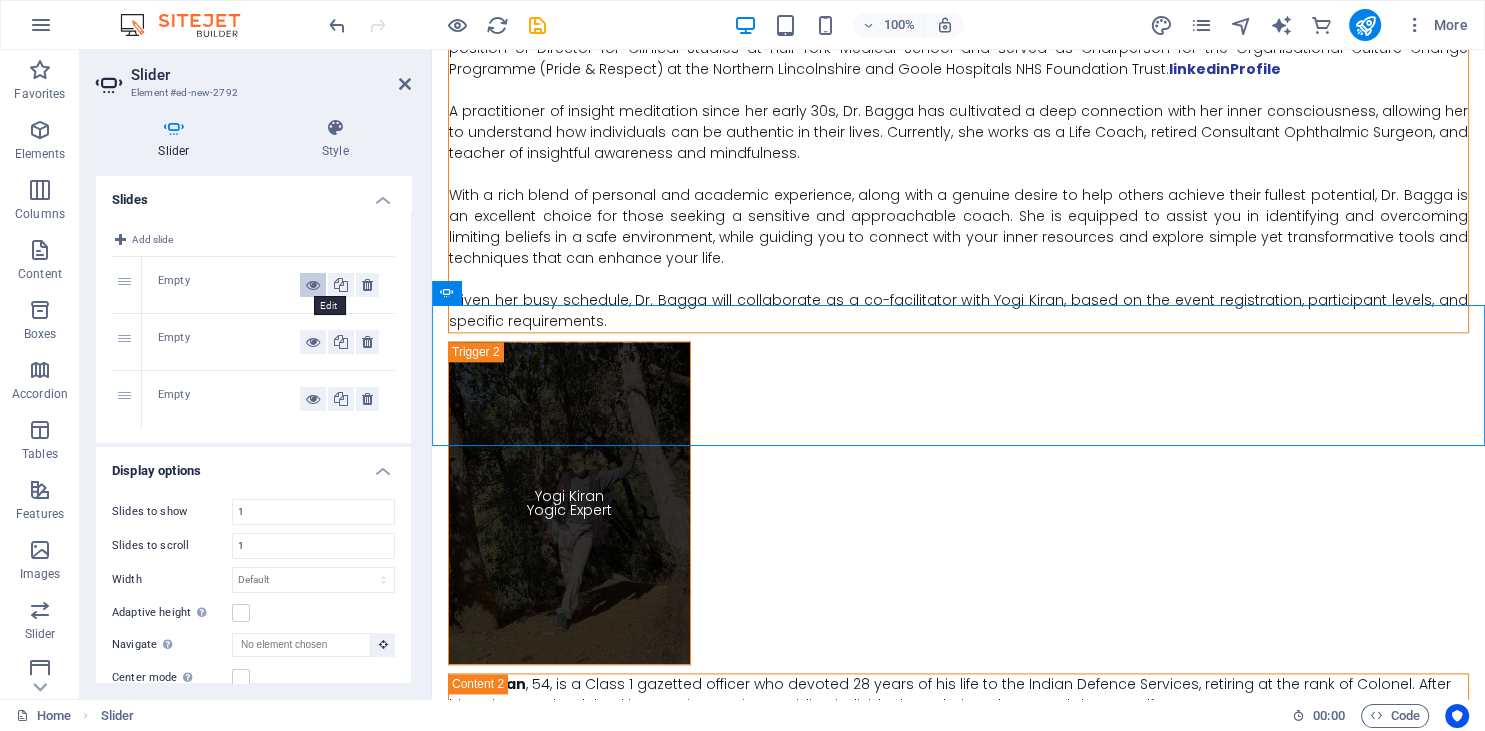 click at bounding box center [313, 285] 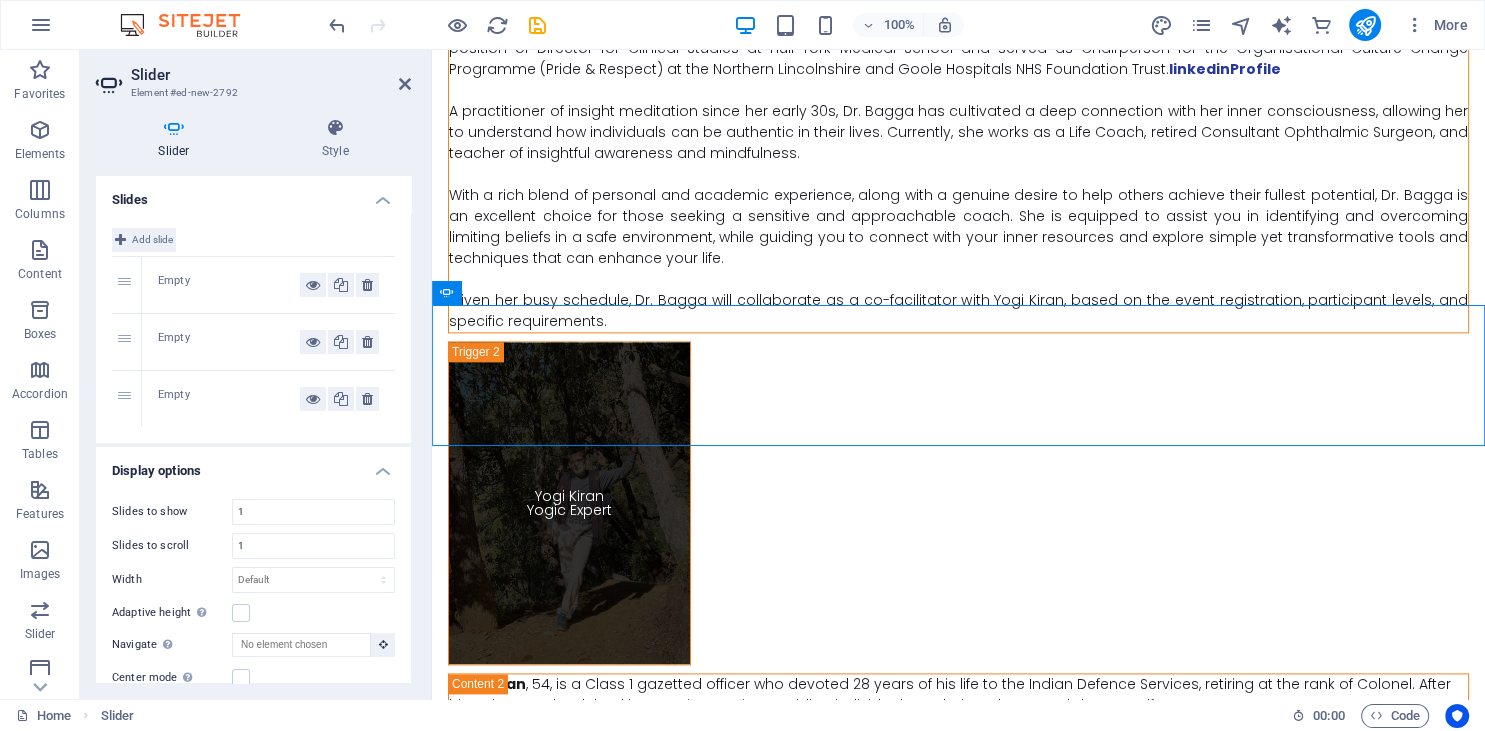 click on "Add slide" at bounding box center (144, 240) 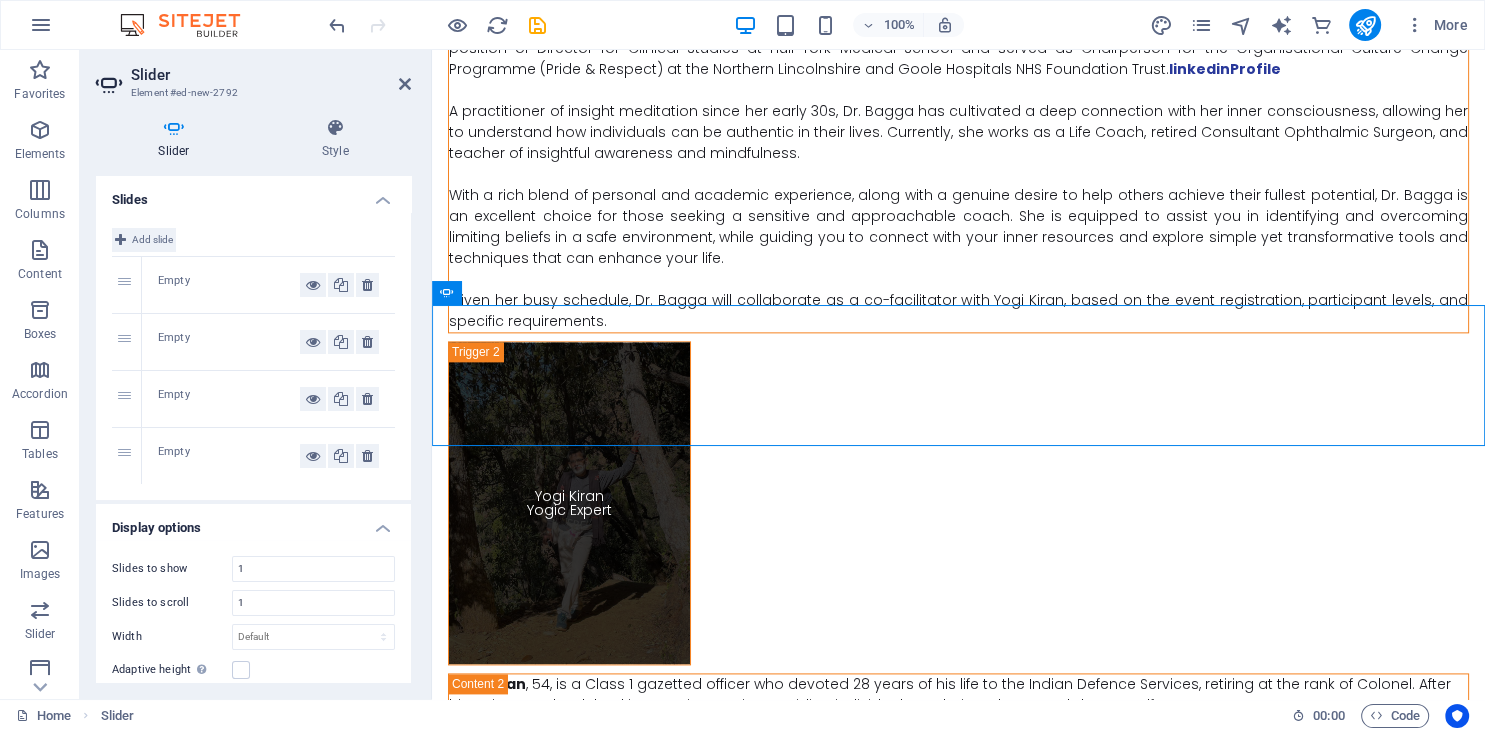 click on "Add slide" at bounding box center [144, 240] 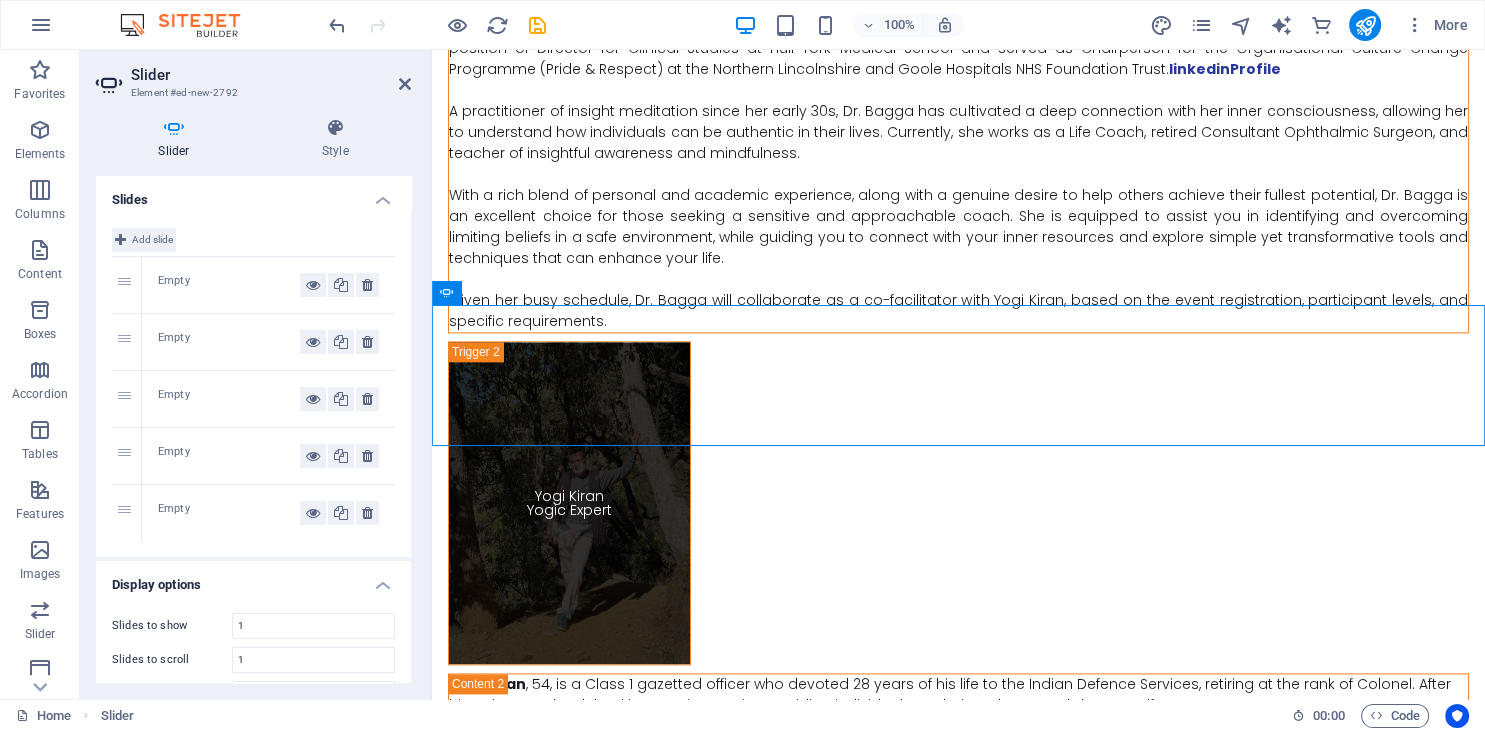 click on "Add slide" at bounding box center [144, 240] 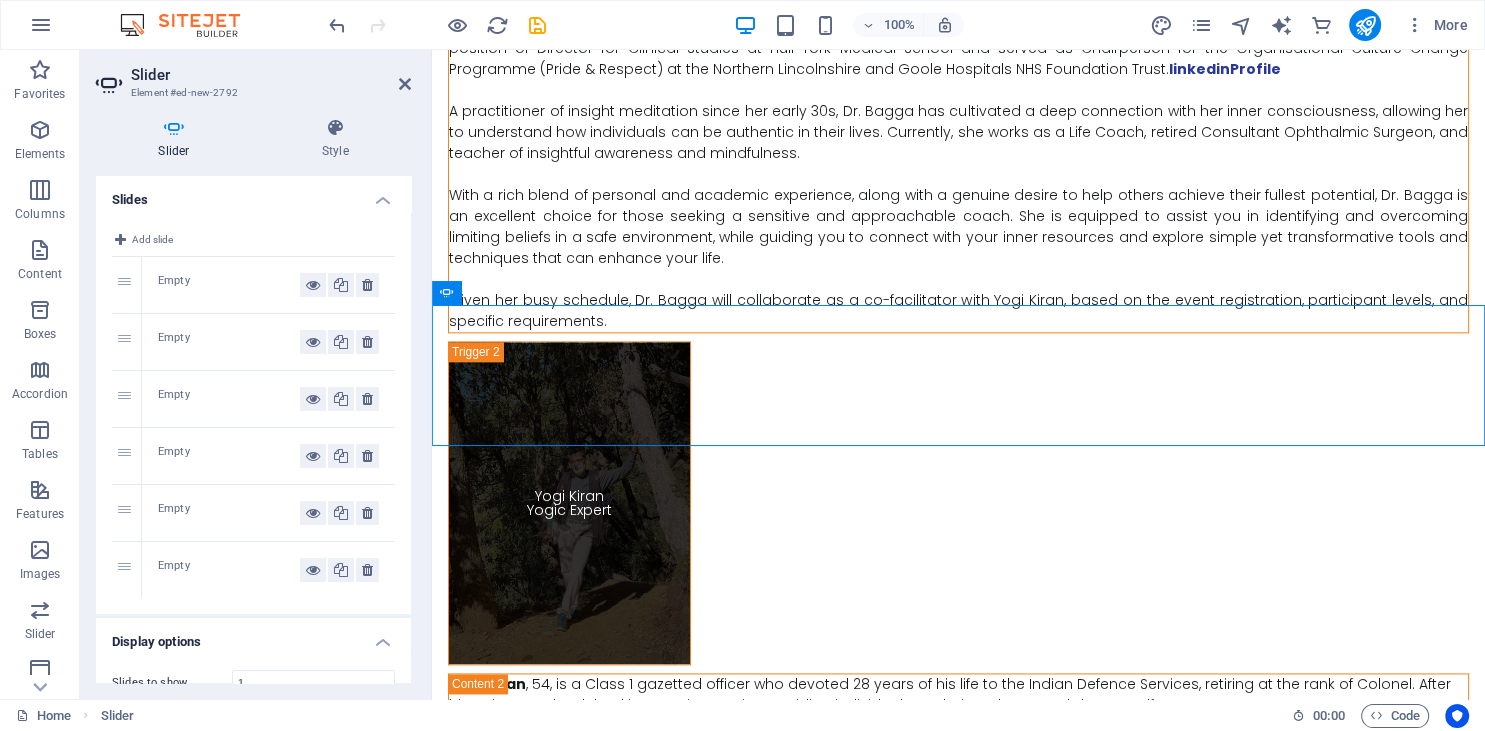click on "Empty" at bounding box center (229, 285) 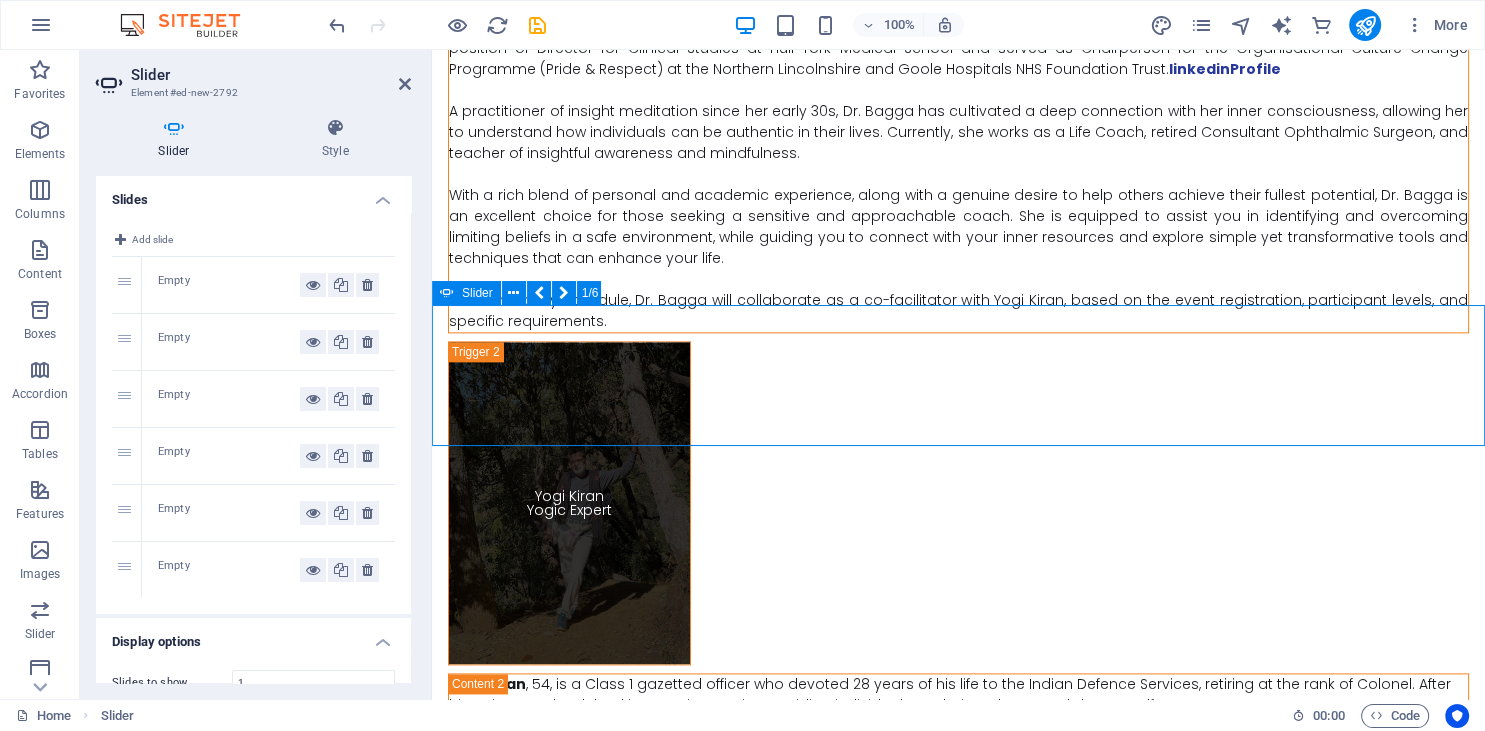 click on "Add elements" at bounding box center (-154, 2215) 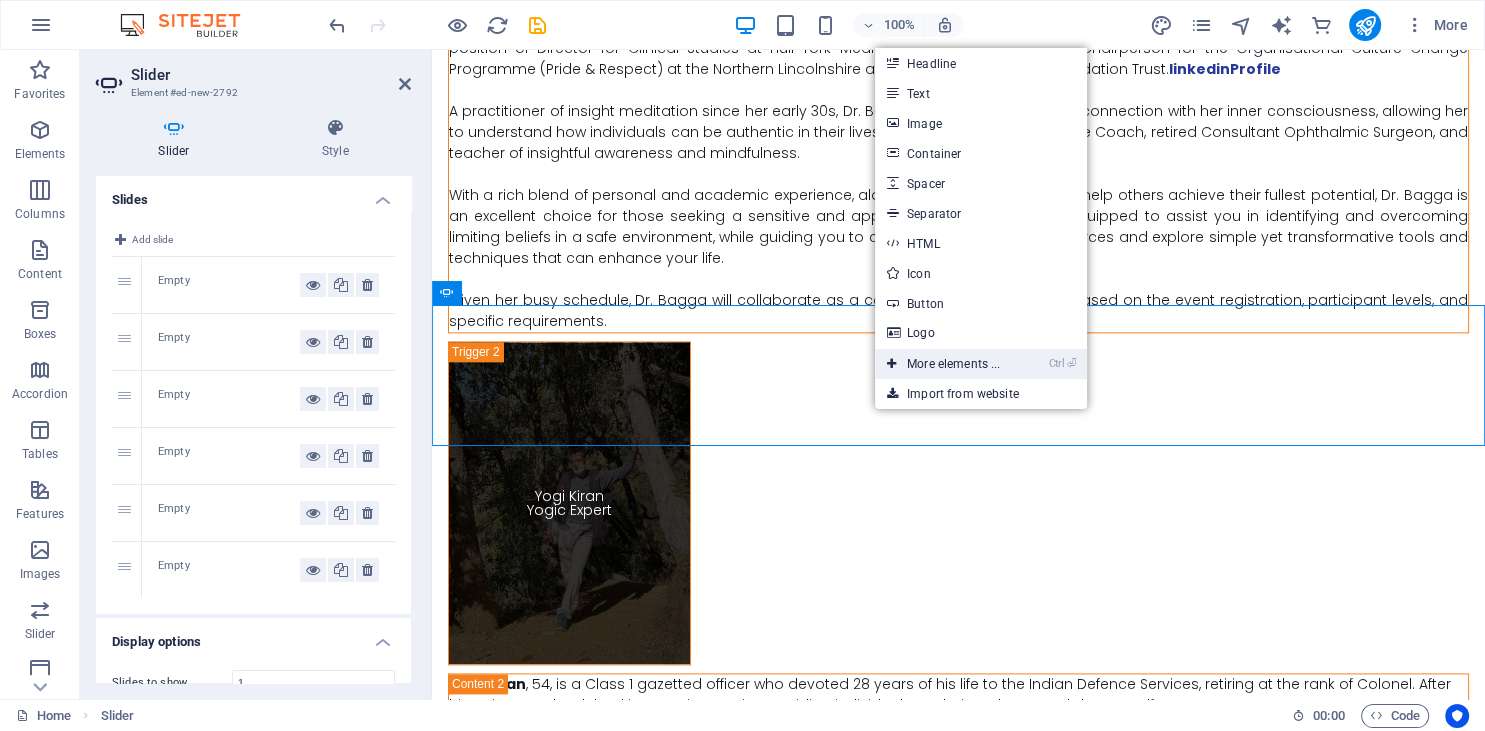 drag, startPoint x: 937, startPoint y: 125, endPoint x: 956, endPoint y: 367, distance: 242.74472 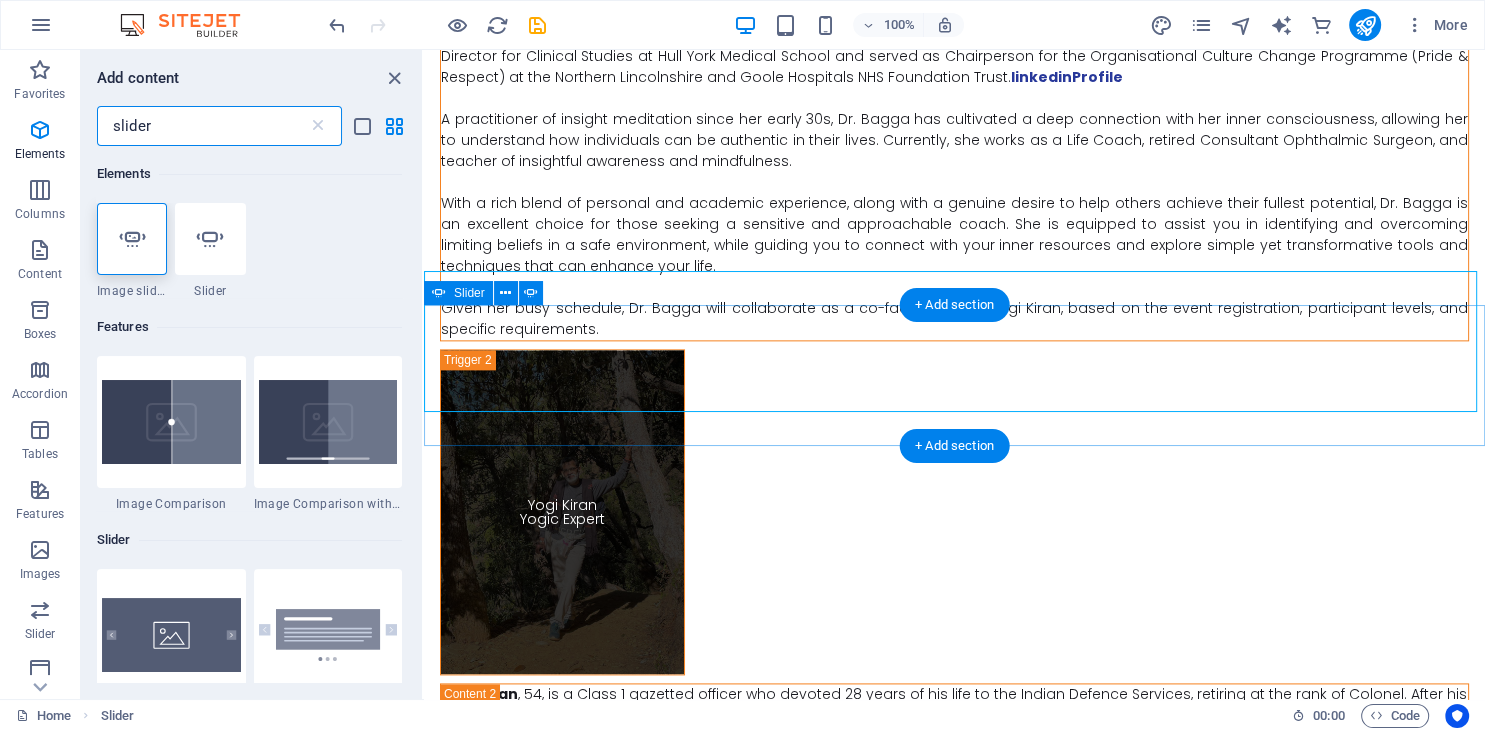 scroll, scrollTop: 9905, scrollLeft: 0, axis: vertical 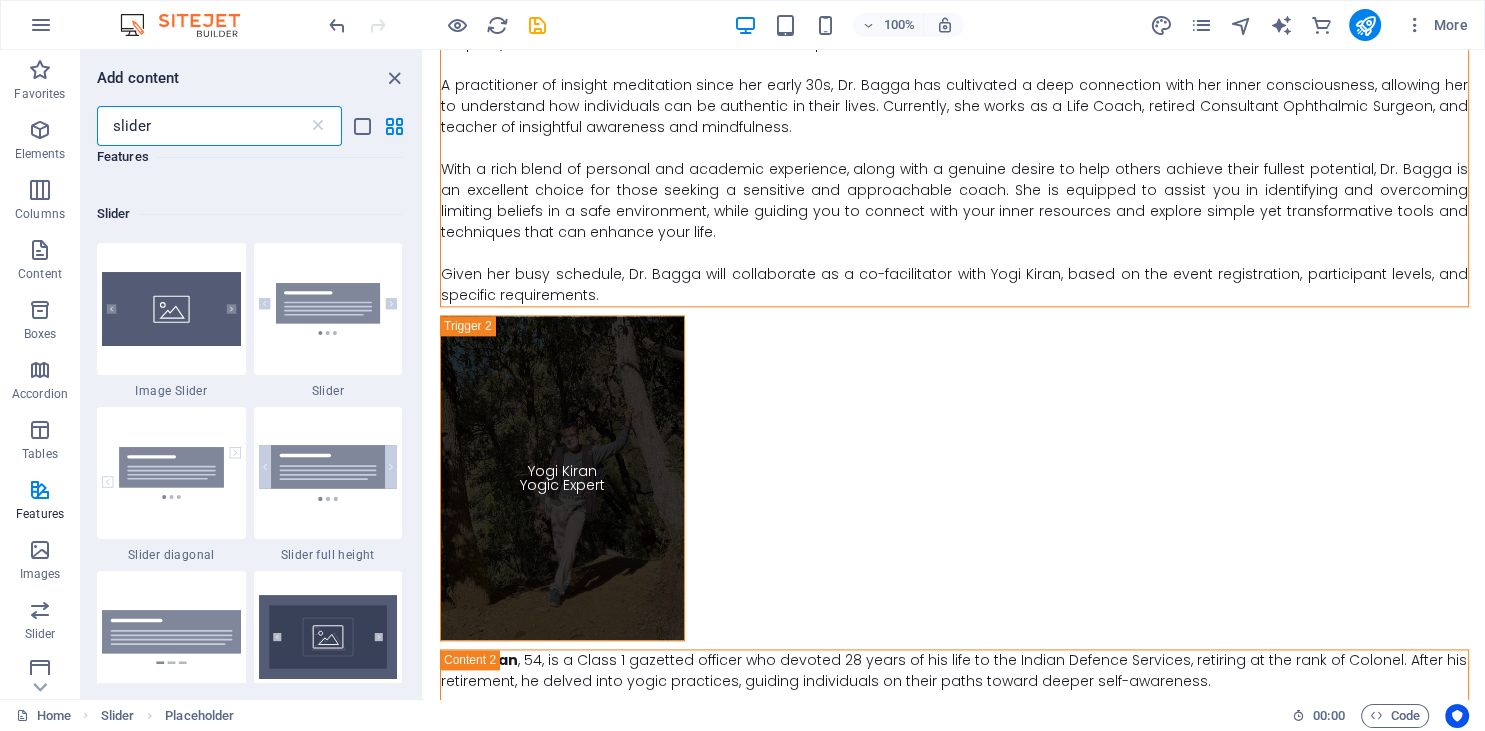 drag, startPoint x: 177, startPoint y: 125, endPoint x: 38, endPoint y: 123, distance: 139.01439 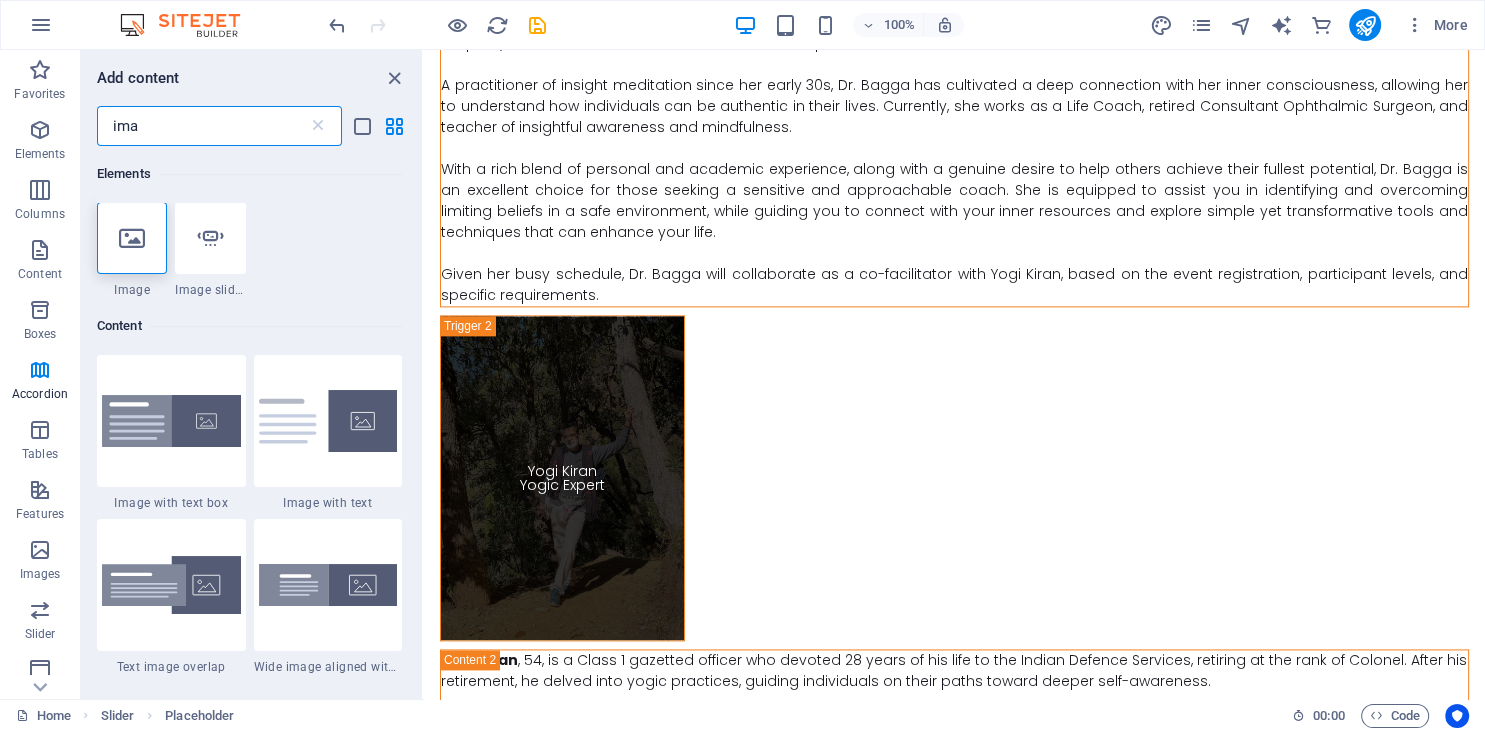 scroll, scrollTop: 0, scrollLeft: 0, axis: both 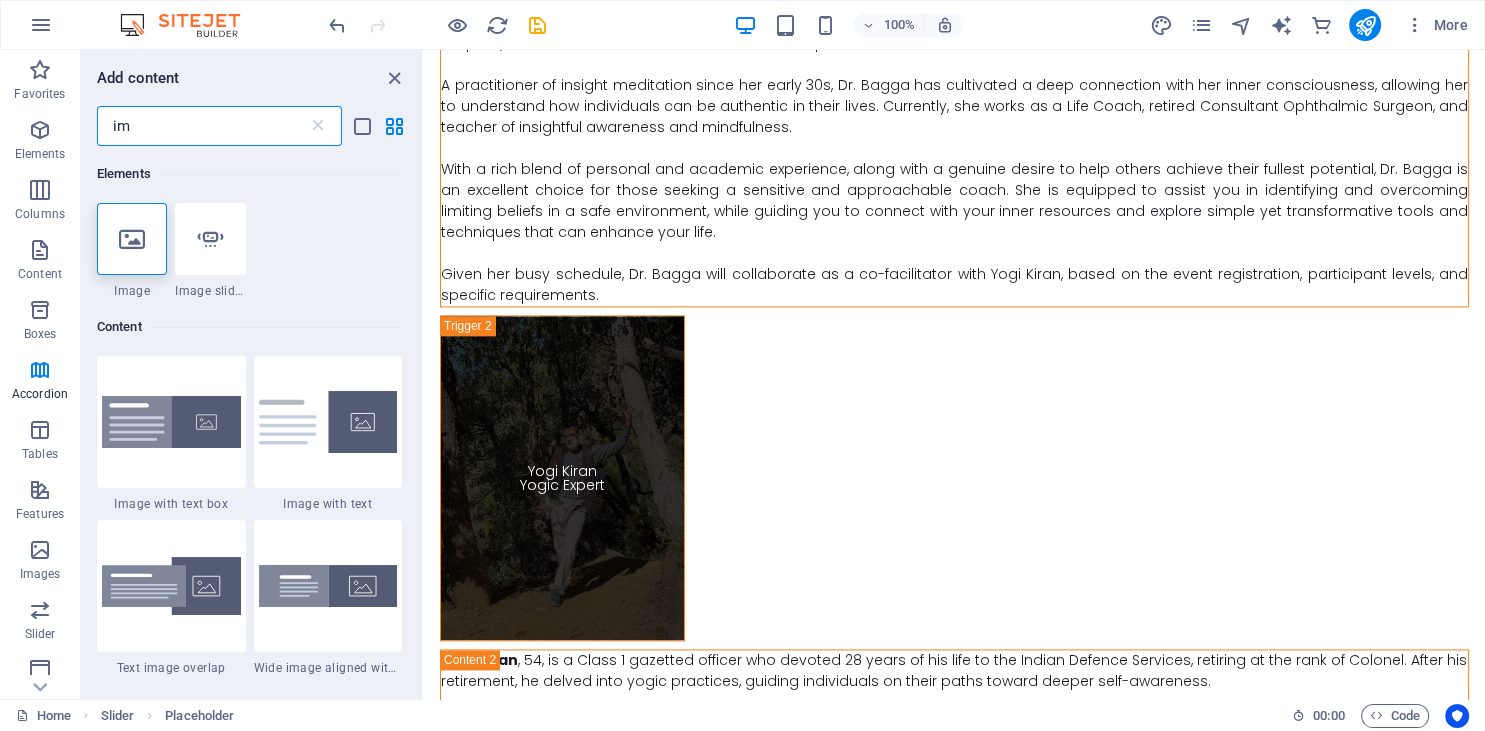 type on "i" 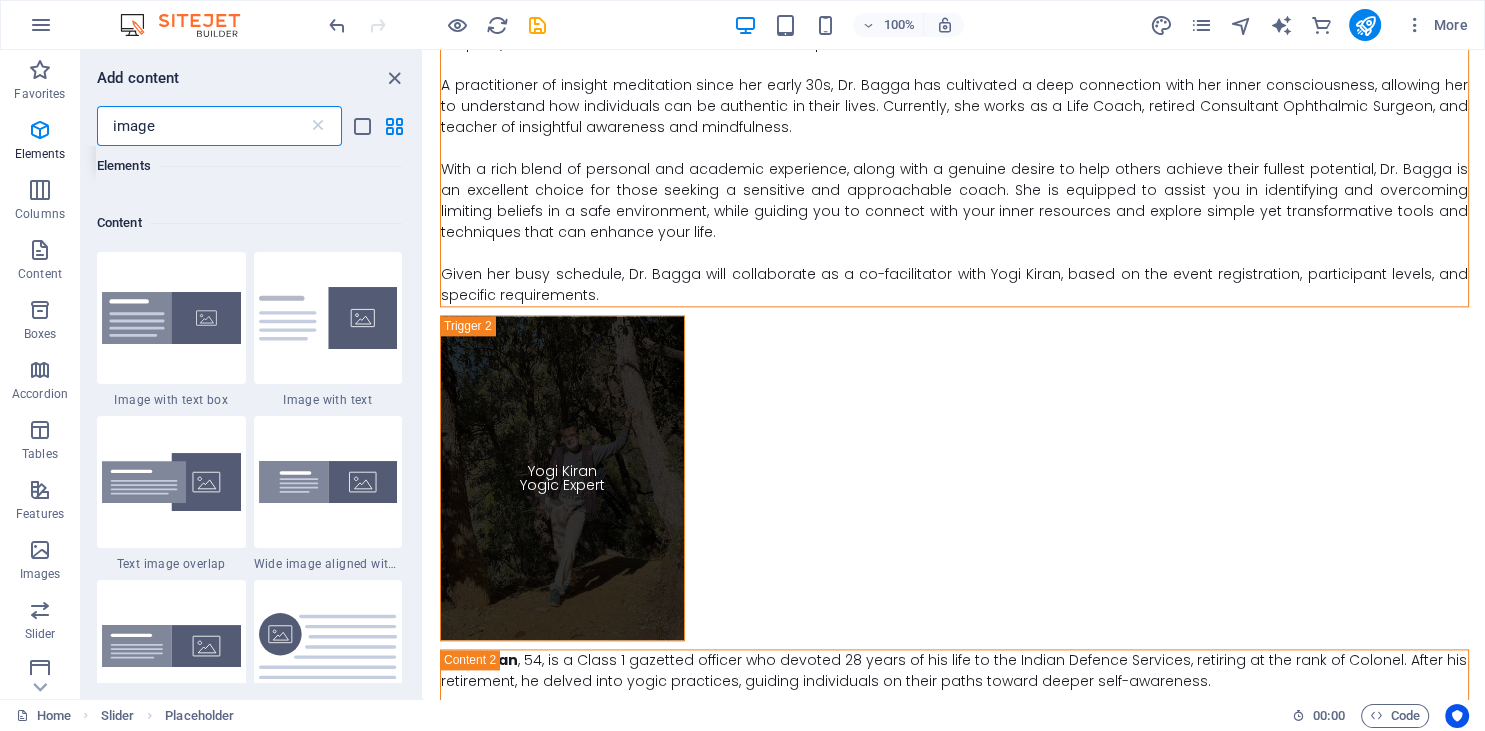 scroll, scrollTop: 91, scrollLeft: 0, axis: vertical 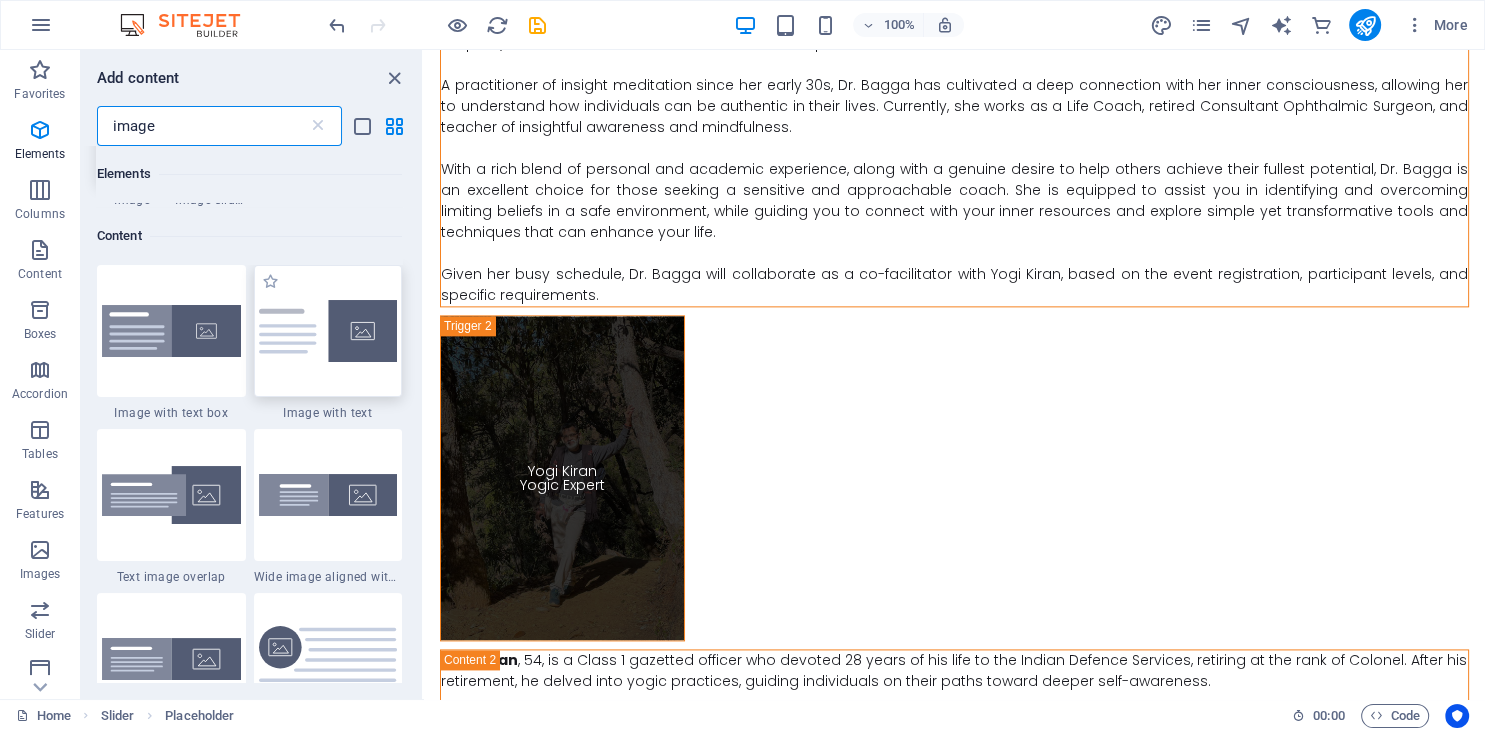 type on "image" 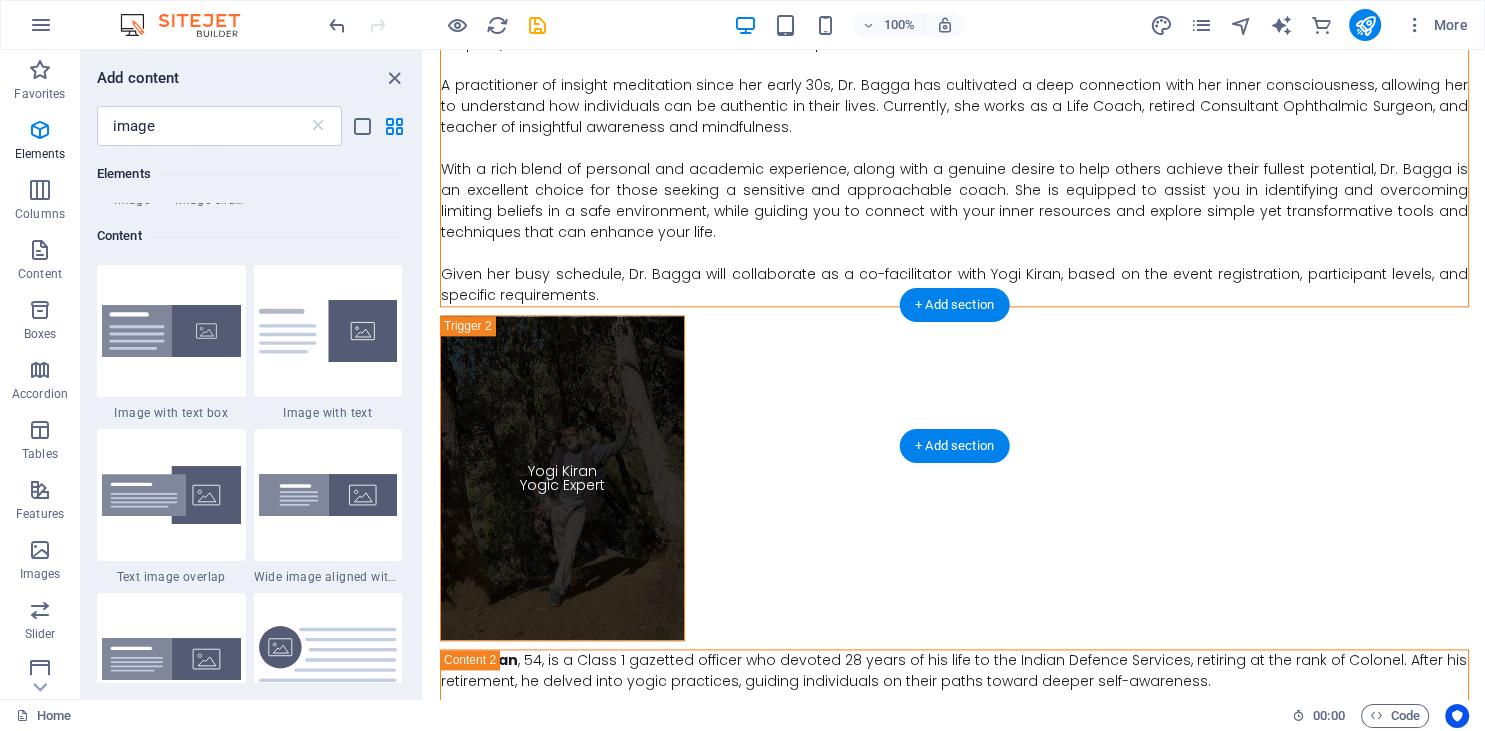 click on "Add elements" at bounding box center [-5471, 2885] 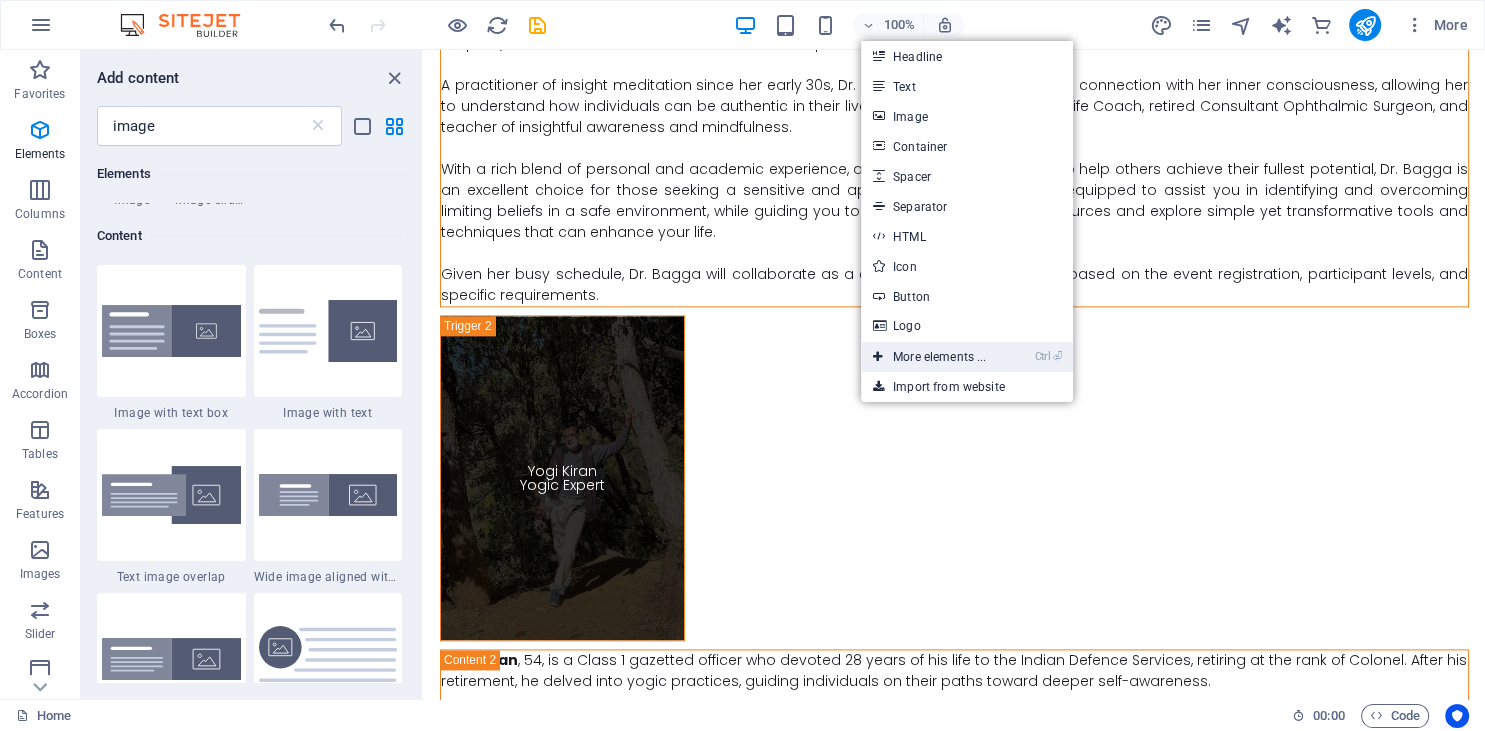 click on "Ctrl ⏎  More elements ..." at bounding box center (929, 357) 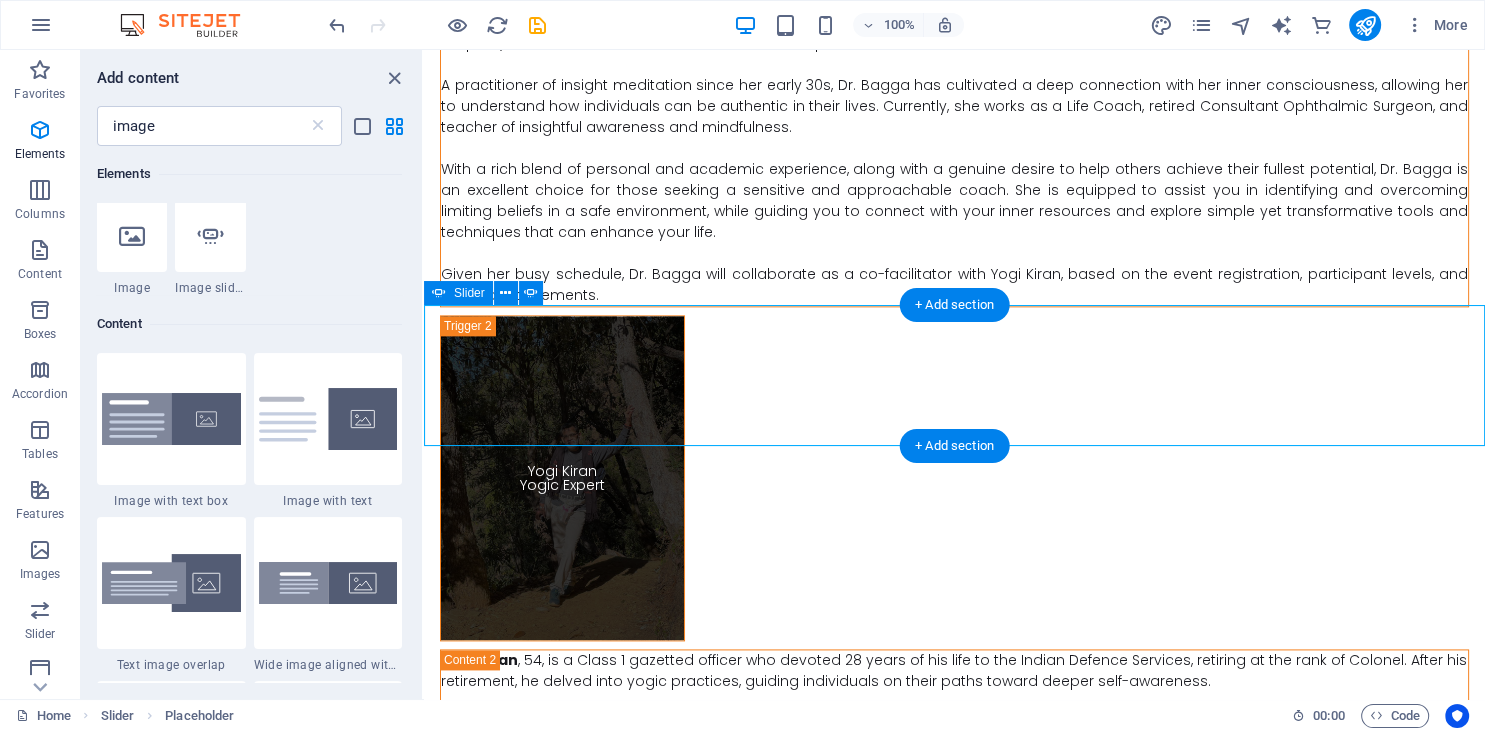scroll, scrollTop: 0, scrollLeft: 0, axis: both 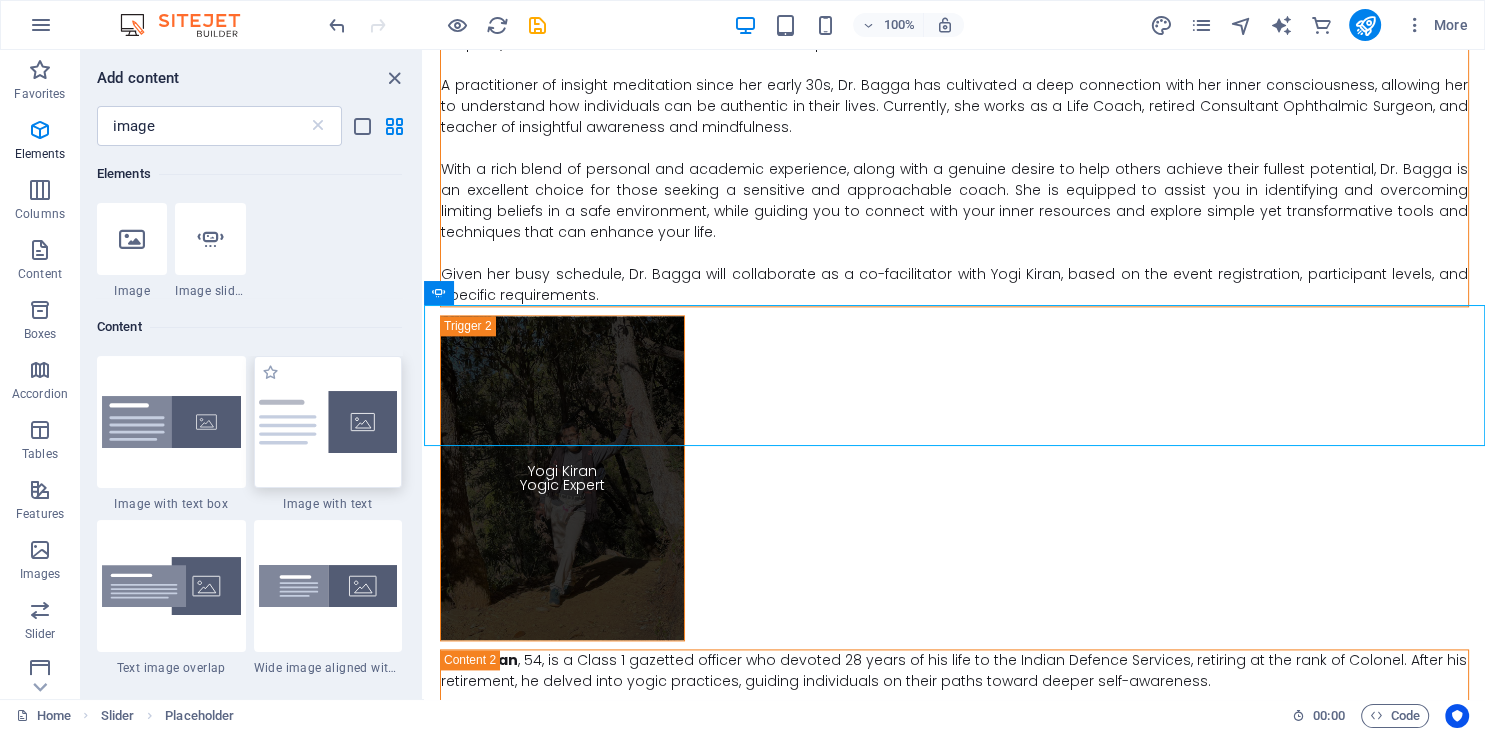 click at bounding box center (328, 422) 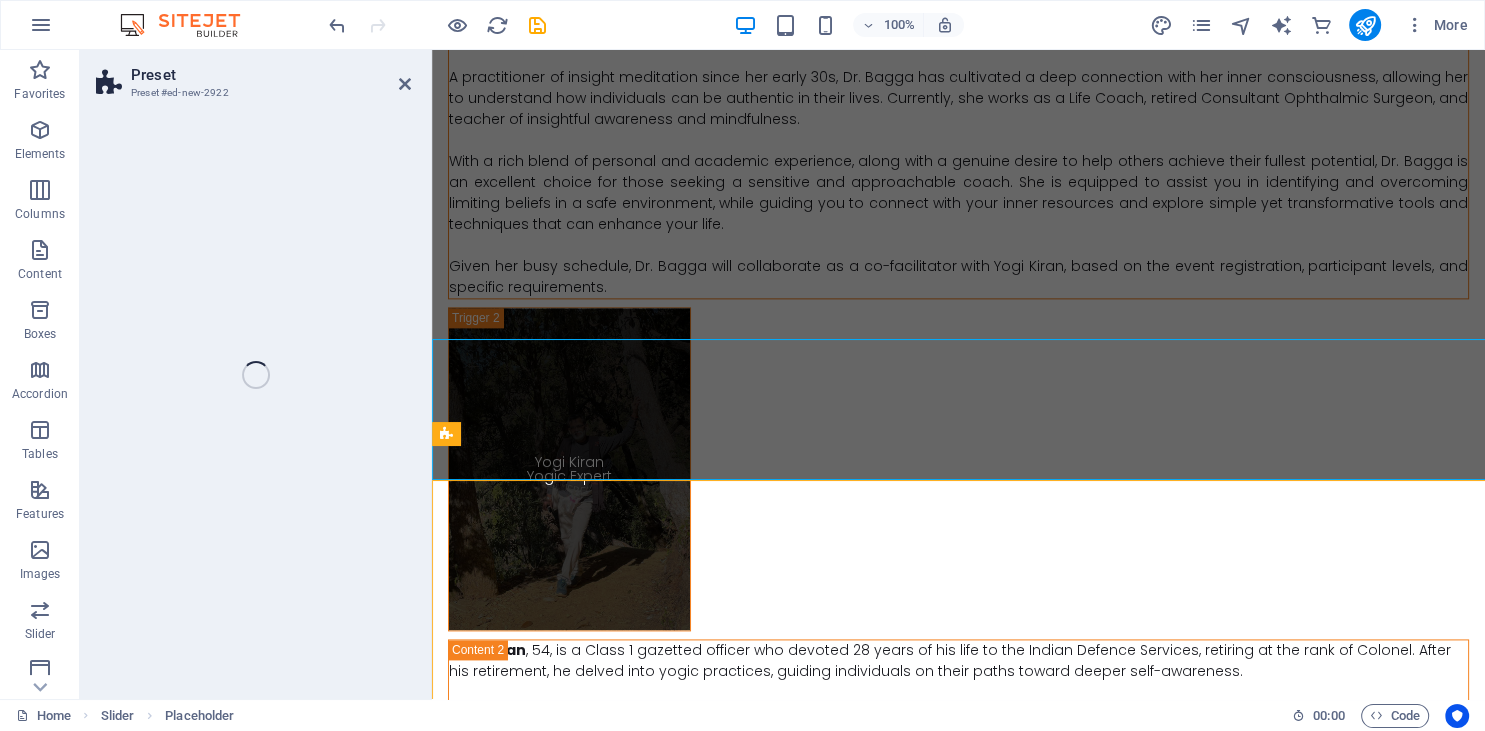 scroll, scrollTop: 9871, scrollLeft: 0, axis: vertical 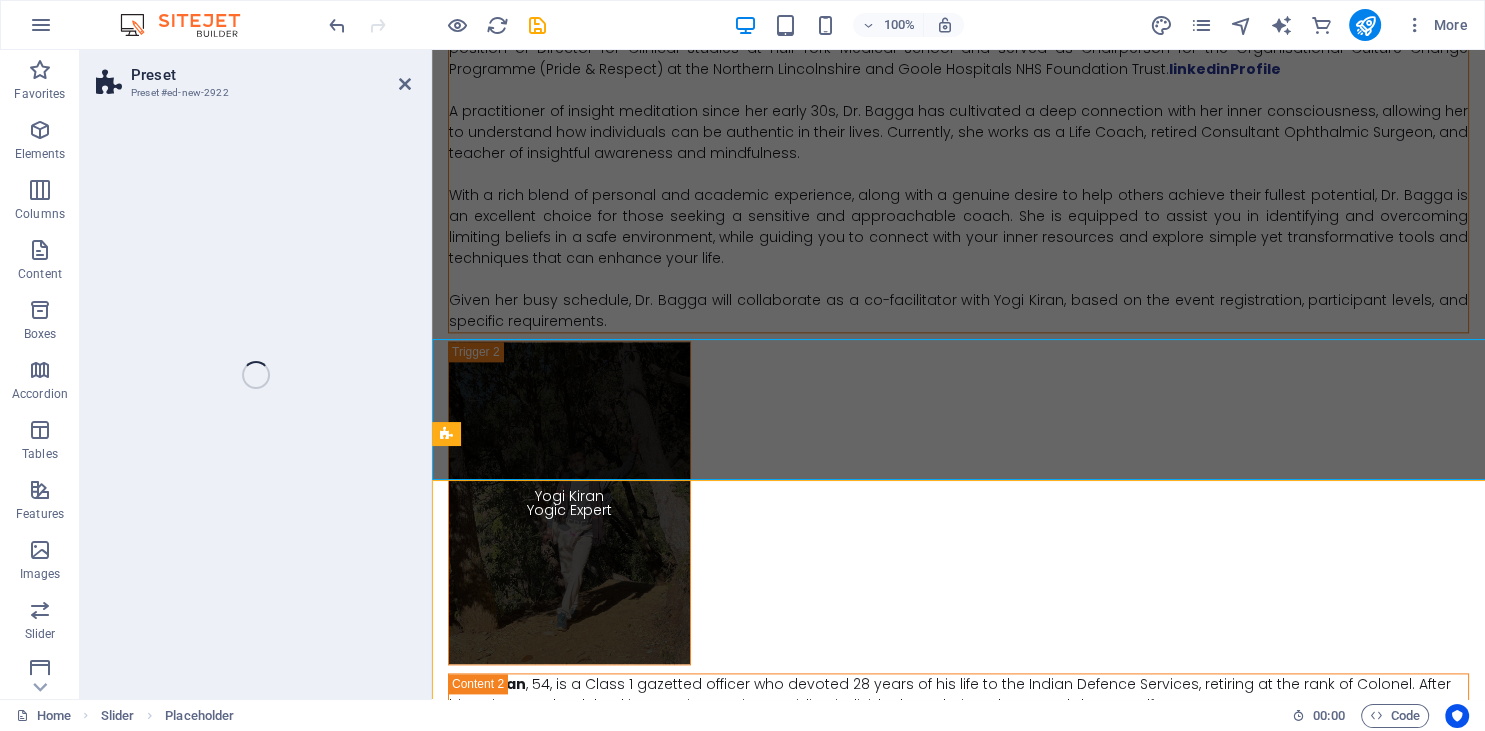 select on "rem" 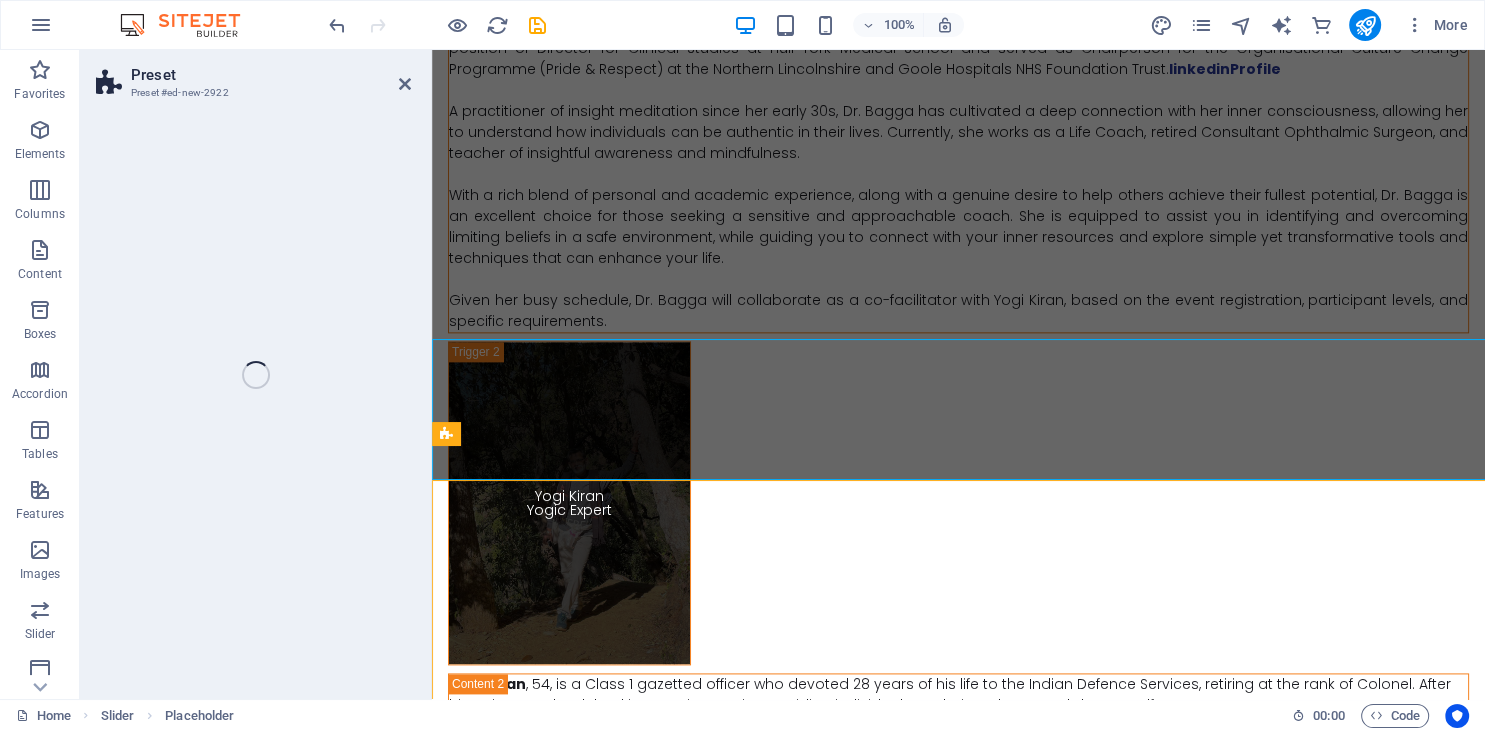 select on "preset-text-with-image-v4-default" 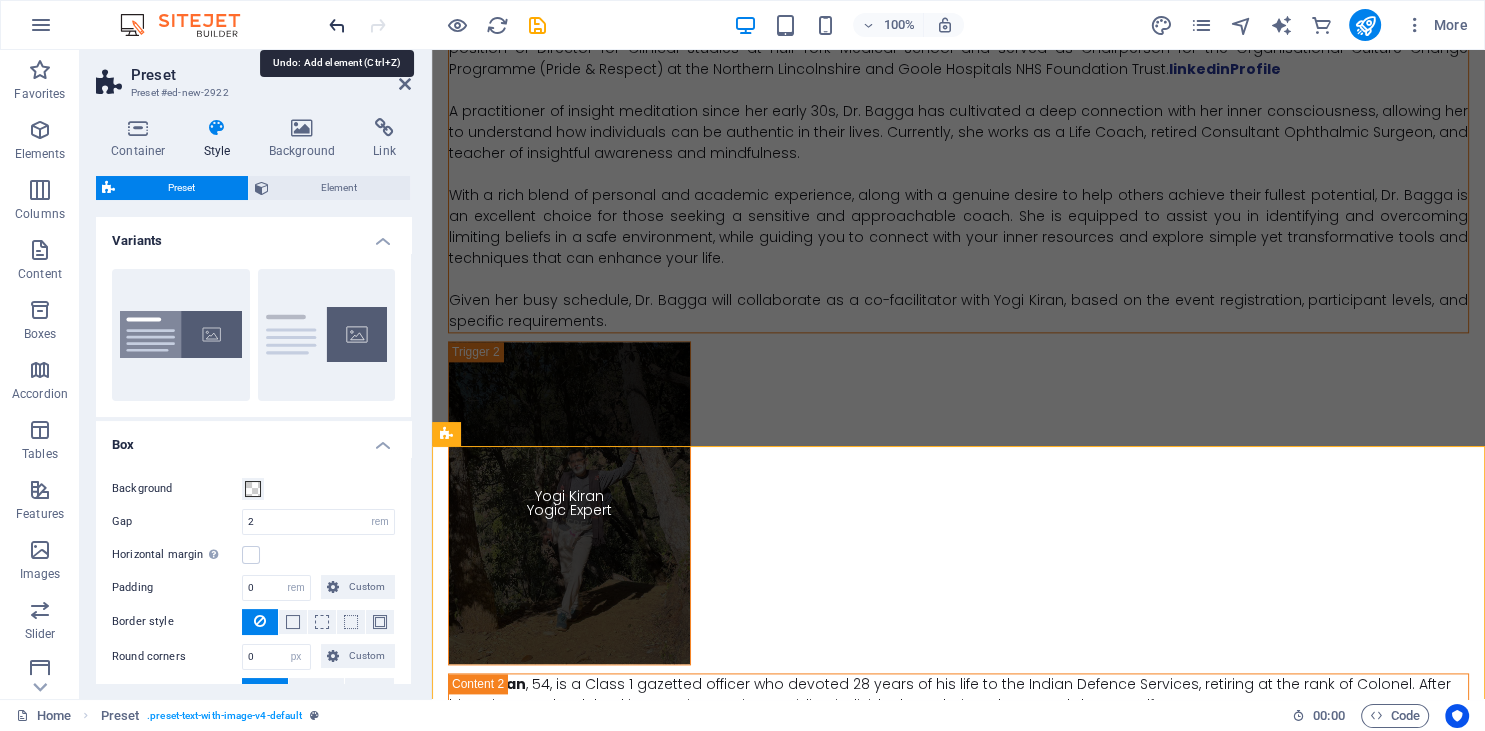 click at bounding box center (337, 25) 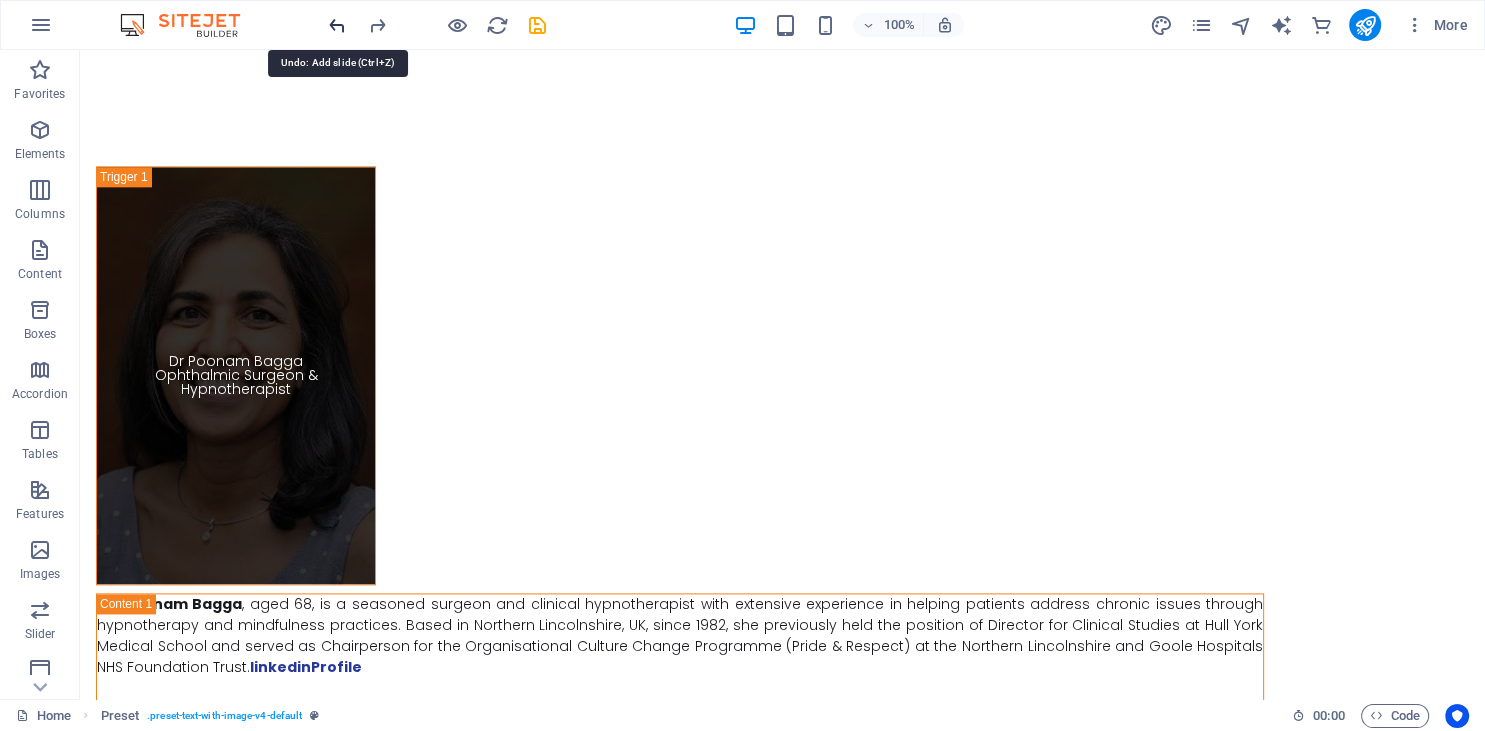 scroll, scrollTop: 10501, scrollLeft: 0, axis: vertical 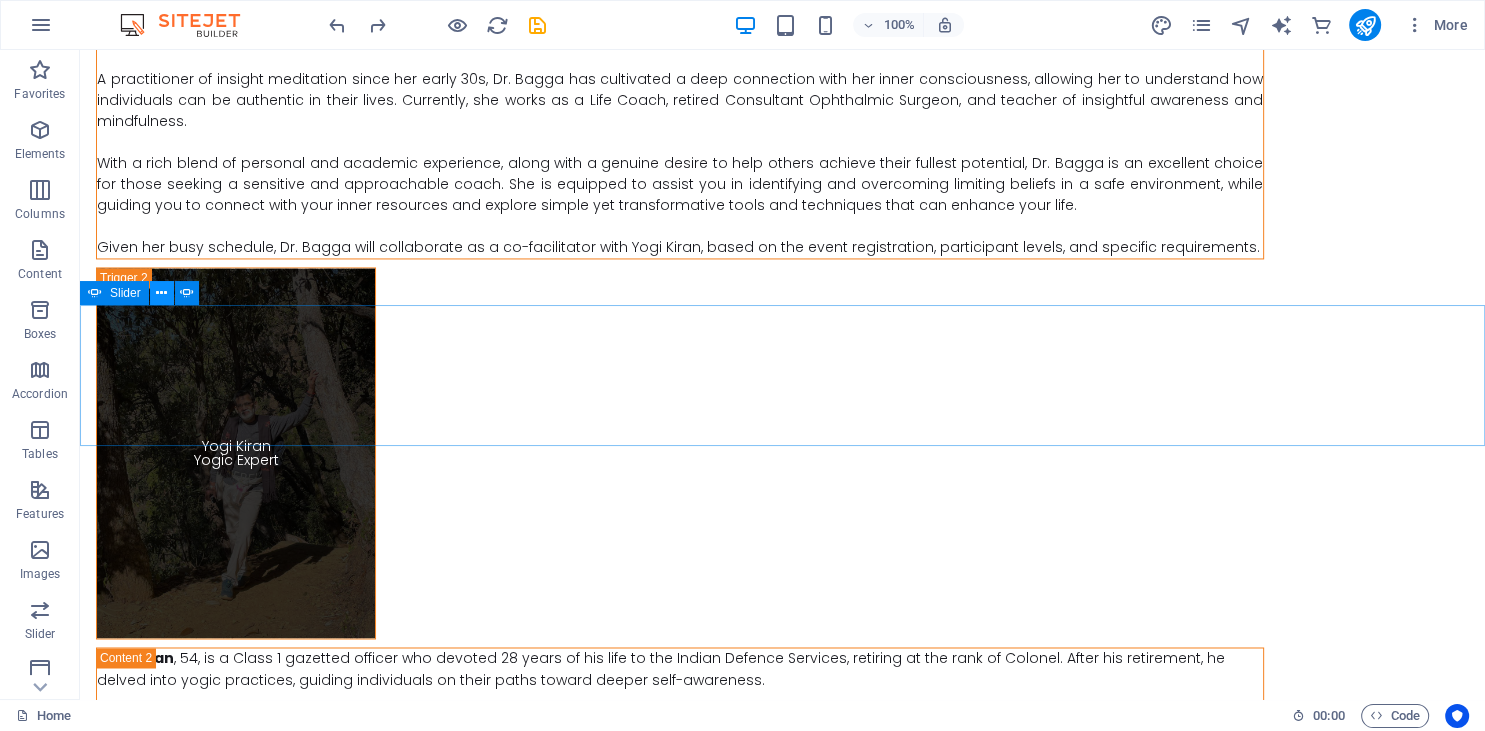 click at bounding box center (161, 293) 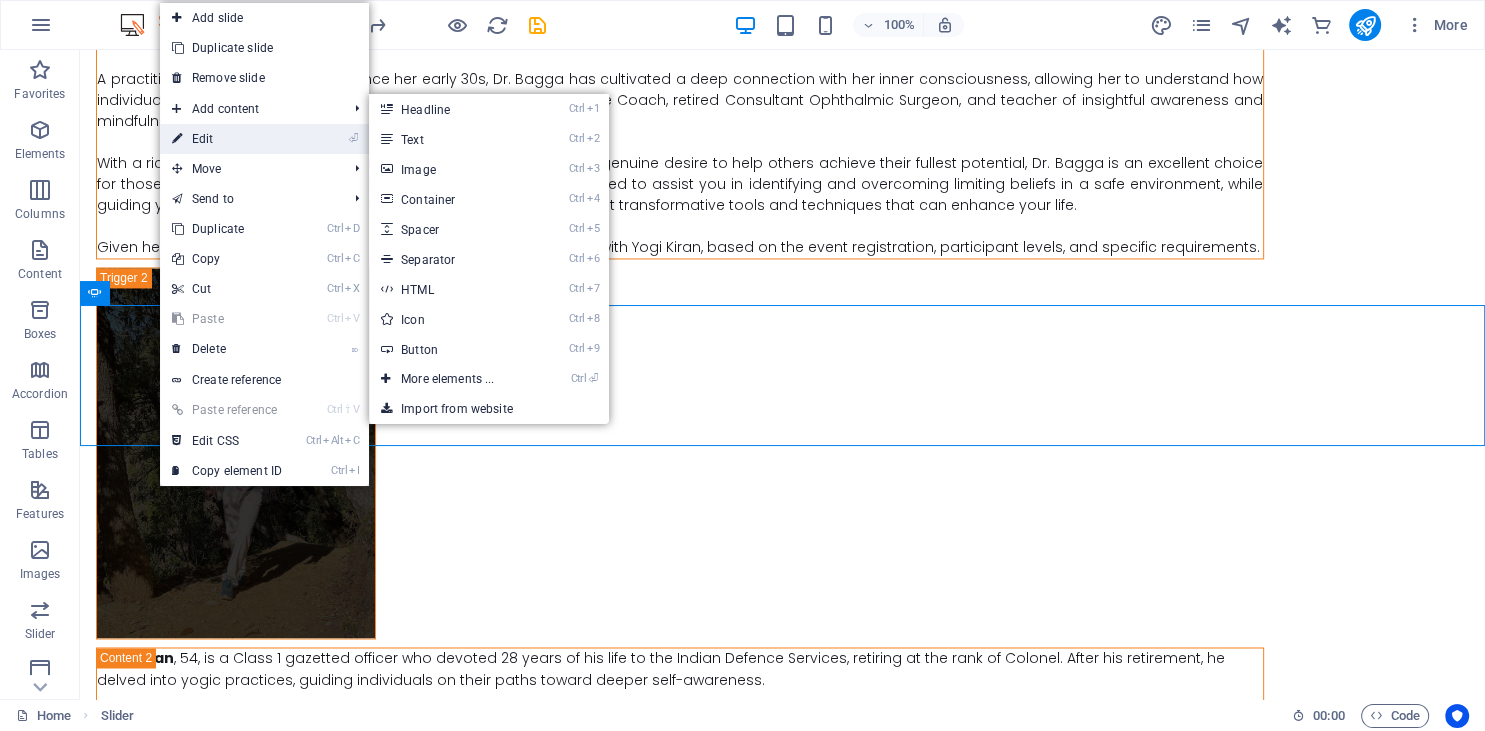 click on "⏎  Edit" at bounding box center [227, 139] 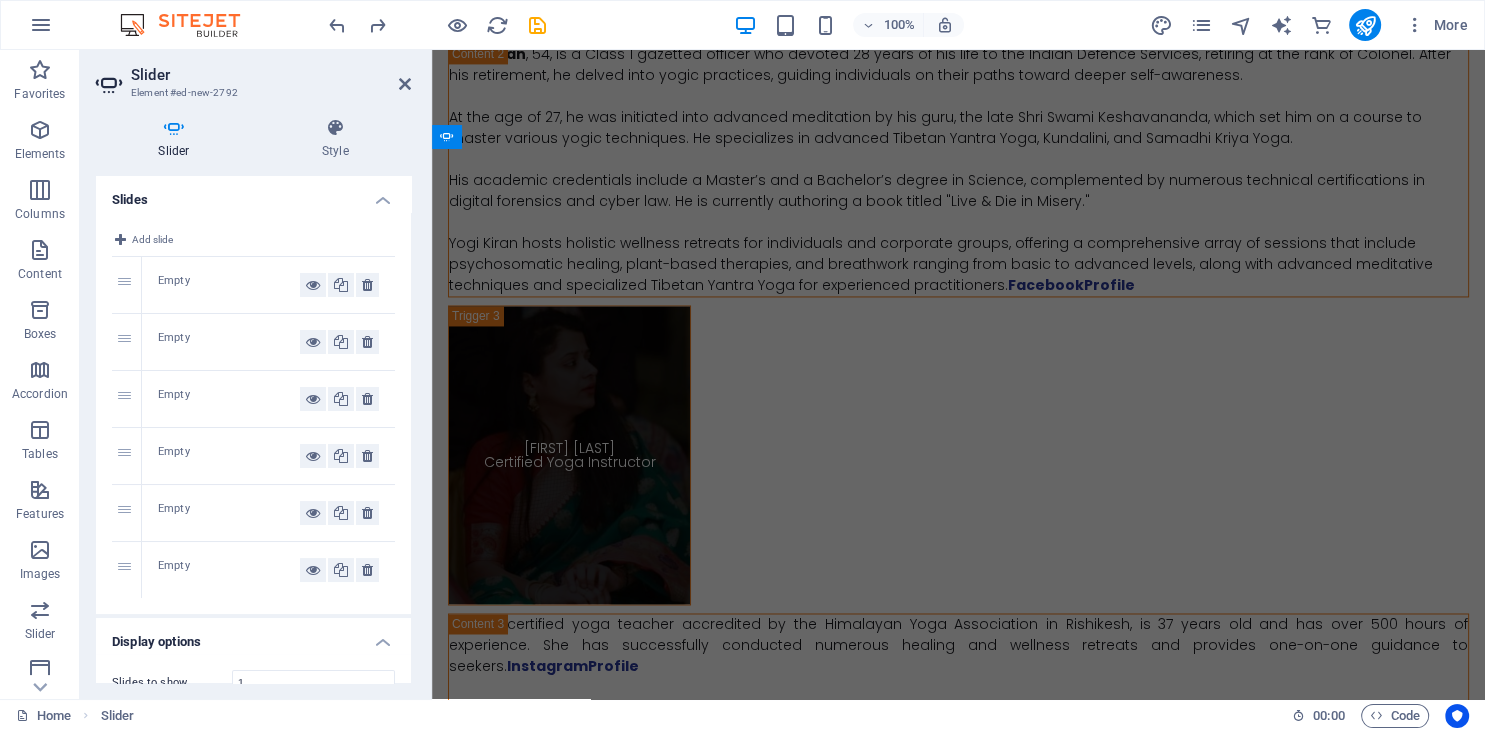 scroll, scrollTop: 9871, scrollLeft: 0, axis: vertical 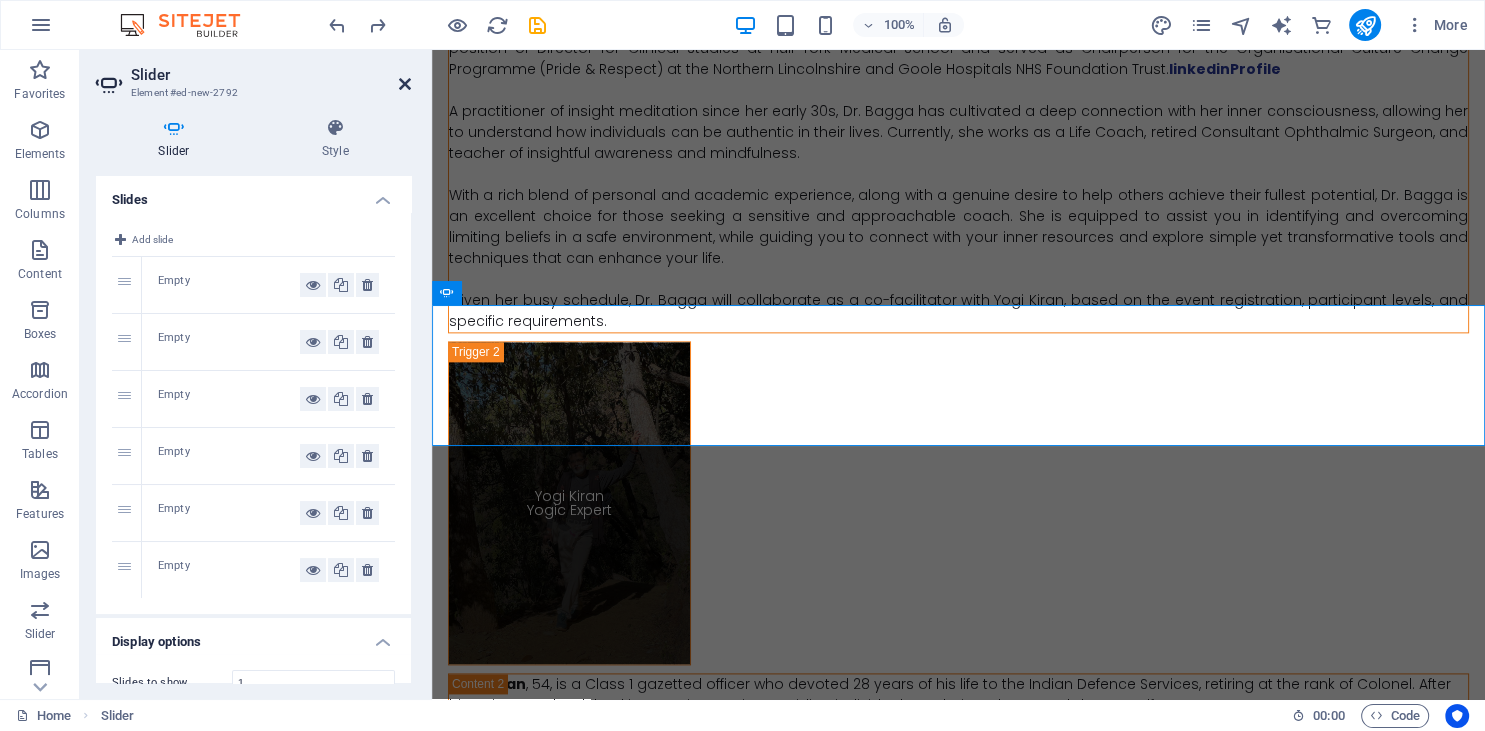 click at bounding box center (405, 84) 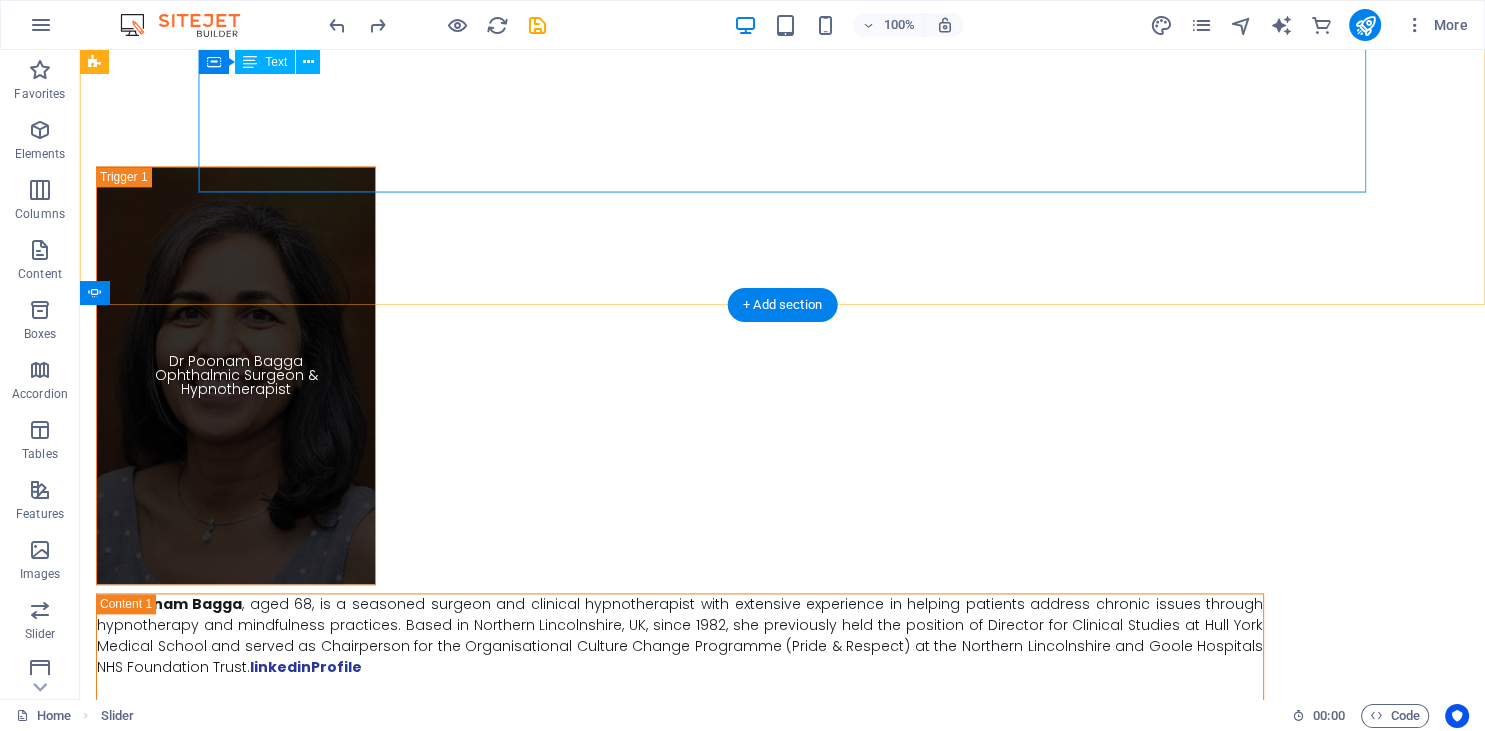 scroll, scrollTop: 10501, scrollLeft: 0, axis: vertical 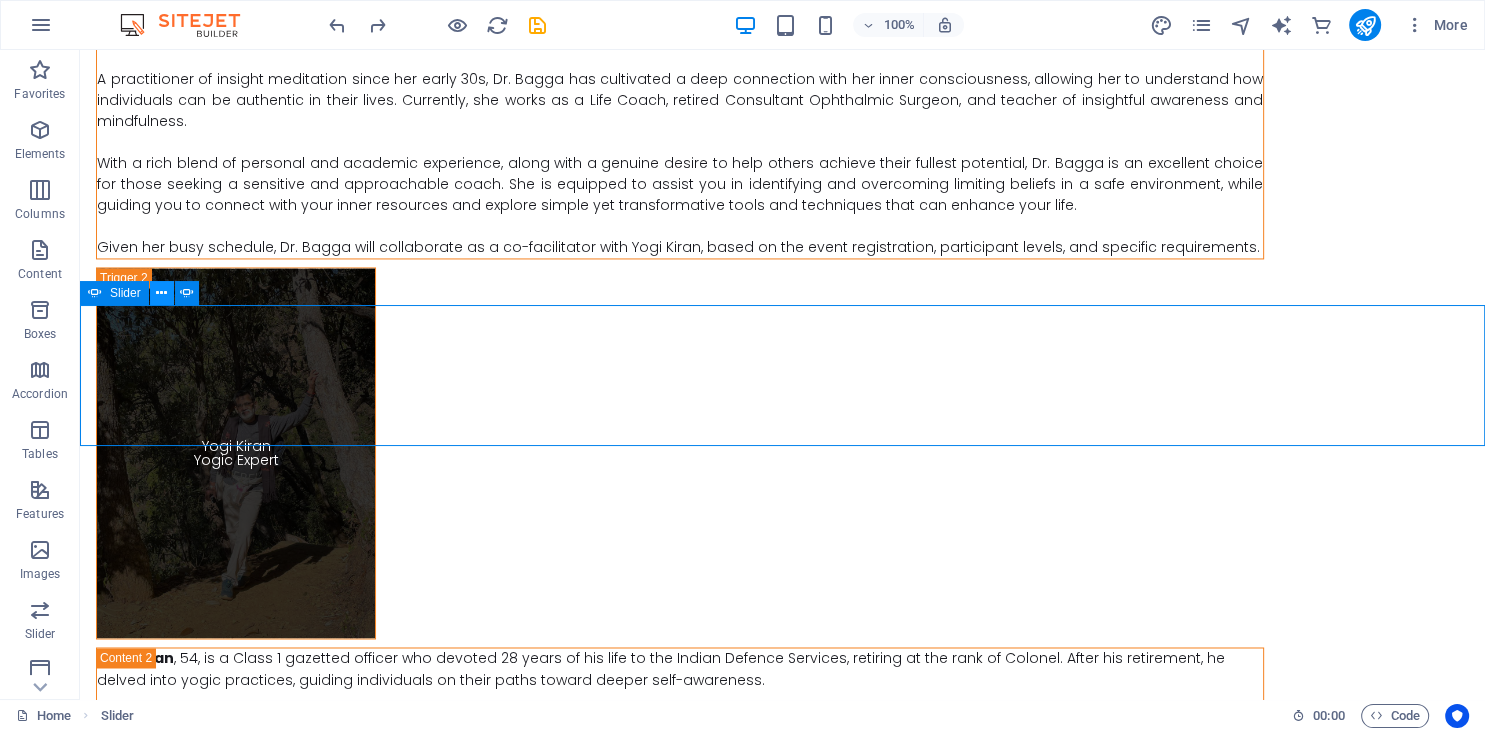 click at bounding box center (162, 293) 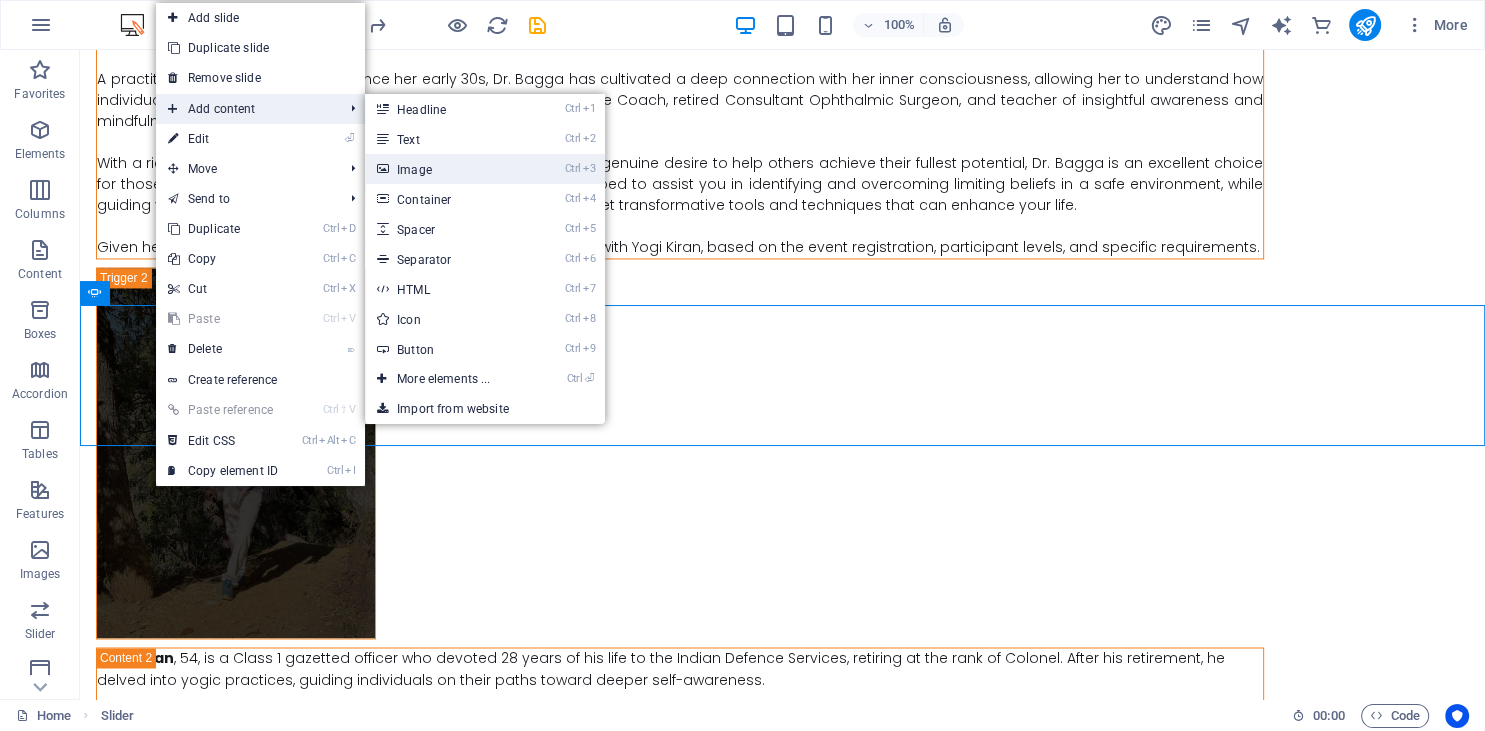 click on "Ctrl 3  Image" at bounding box center (447, 169) 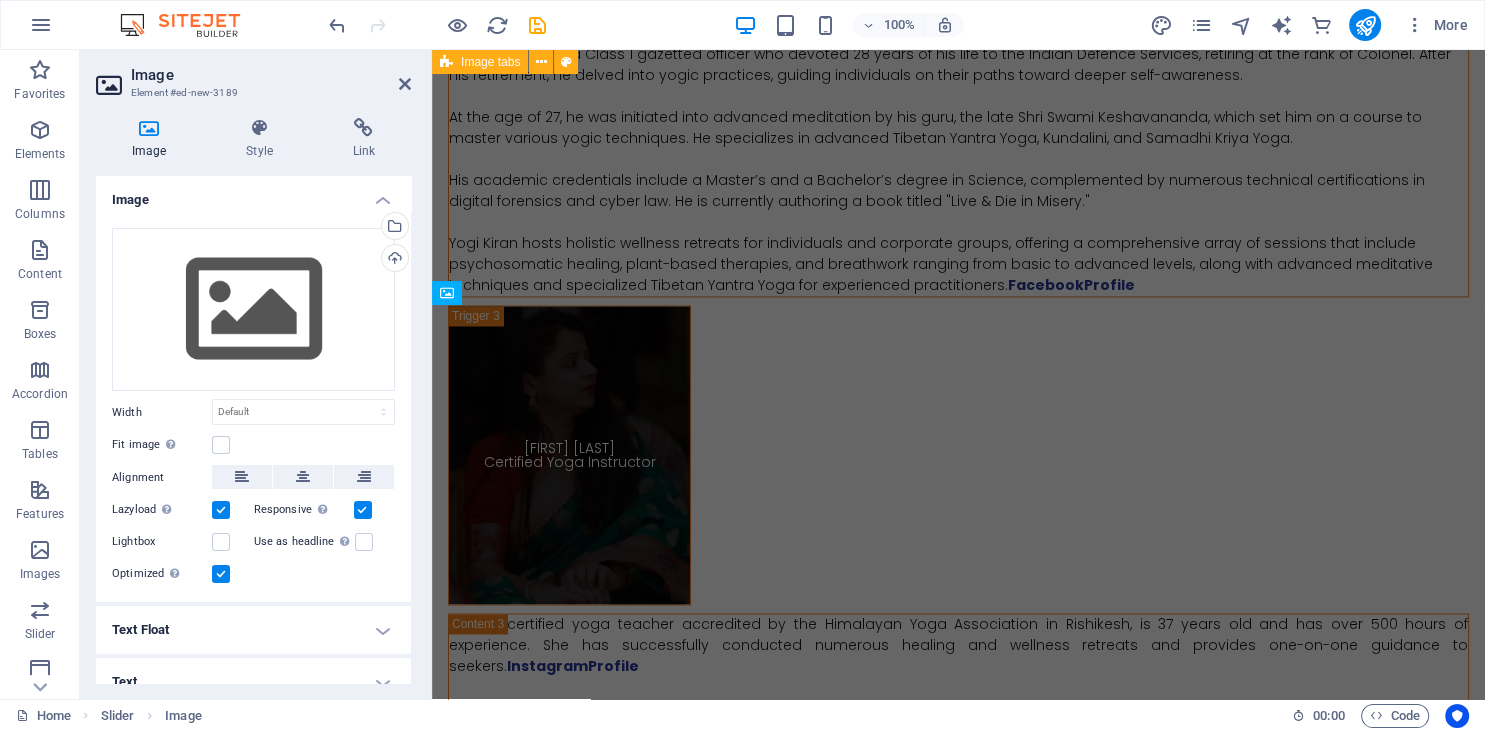 scroll, scrollTop: 9871, scrollLeft: 0, axis: vertical 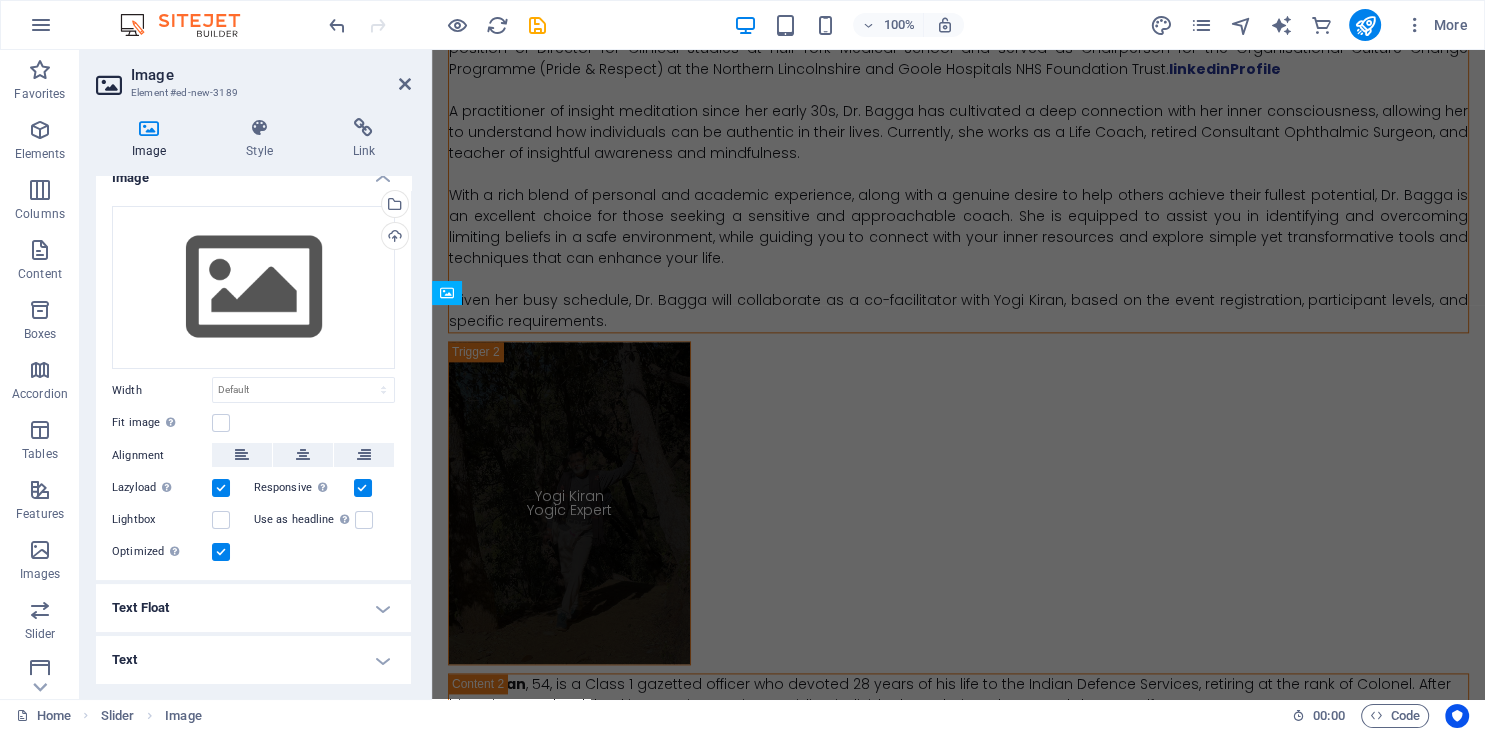 click on "Text" at bounding box center [253, 660] 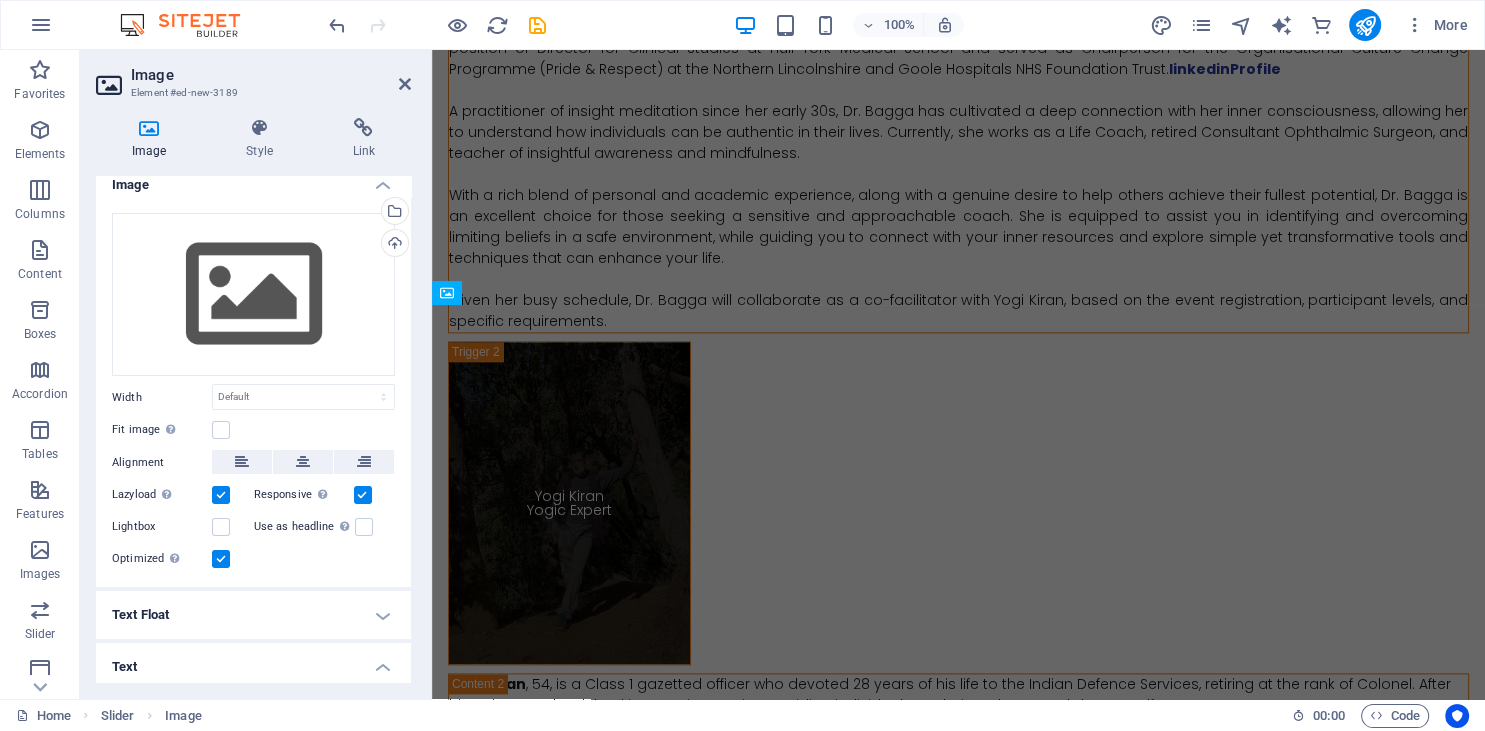 scroll, scrollTop: 0, scrollLeft: 0, axis: both 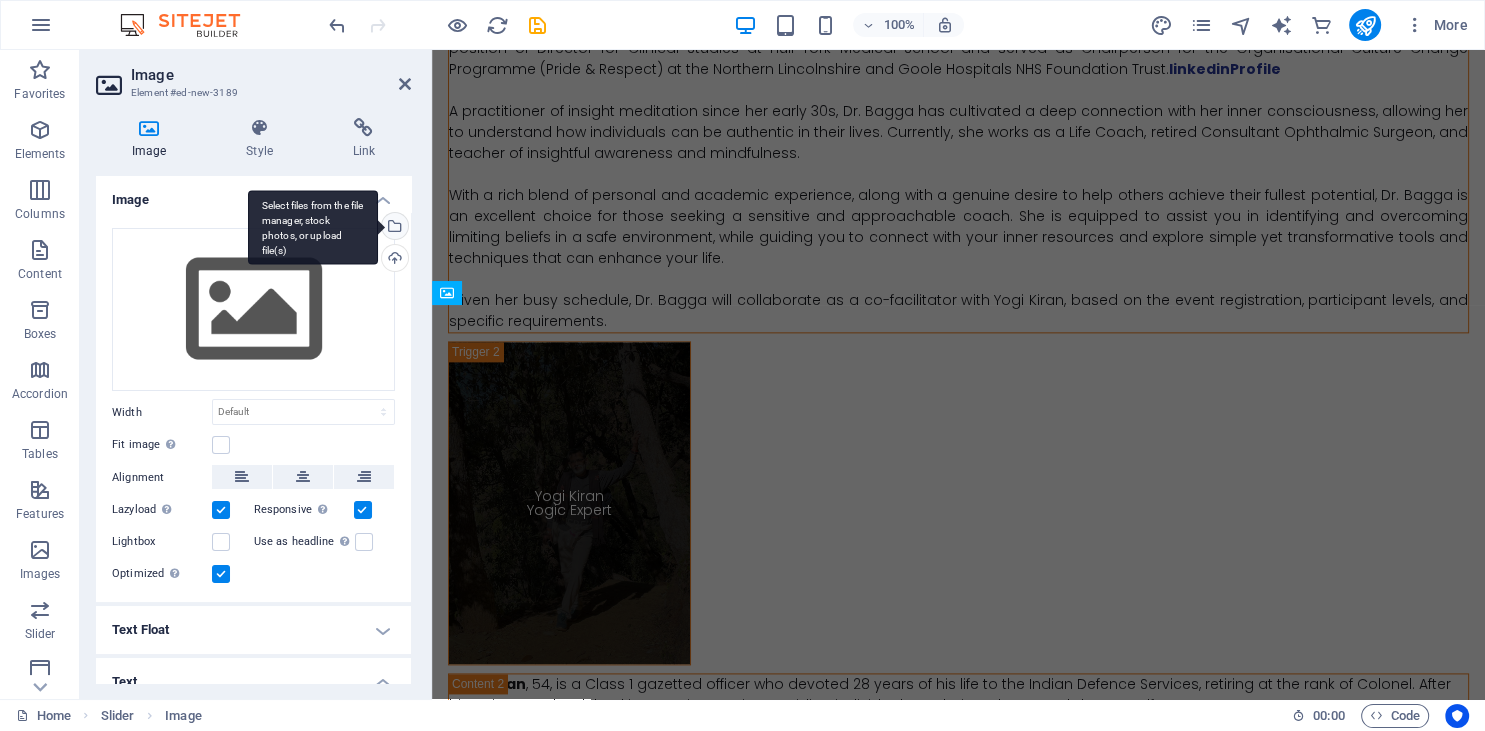 click on "Select files from the file manager, stock photos, or upload file(s)" at bounding box center (393, 228) 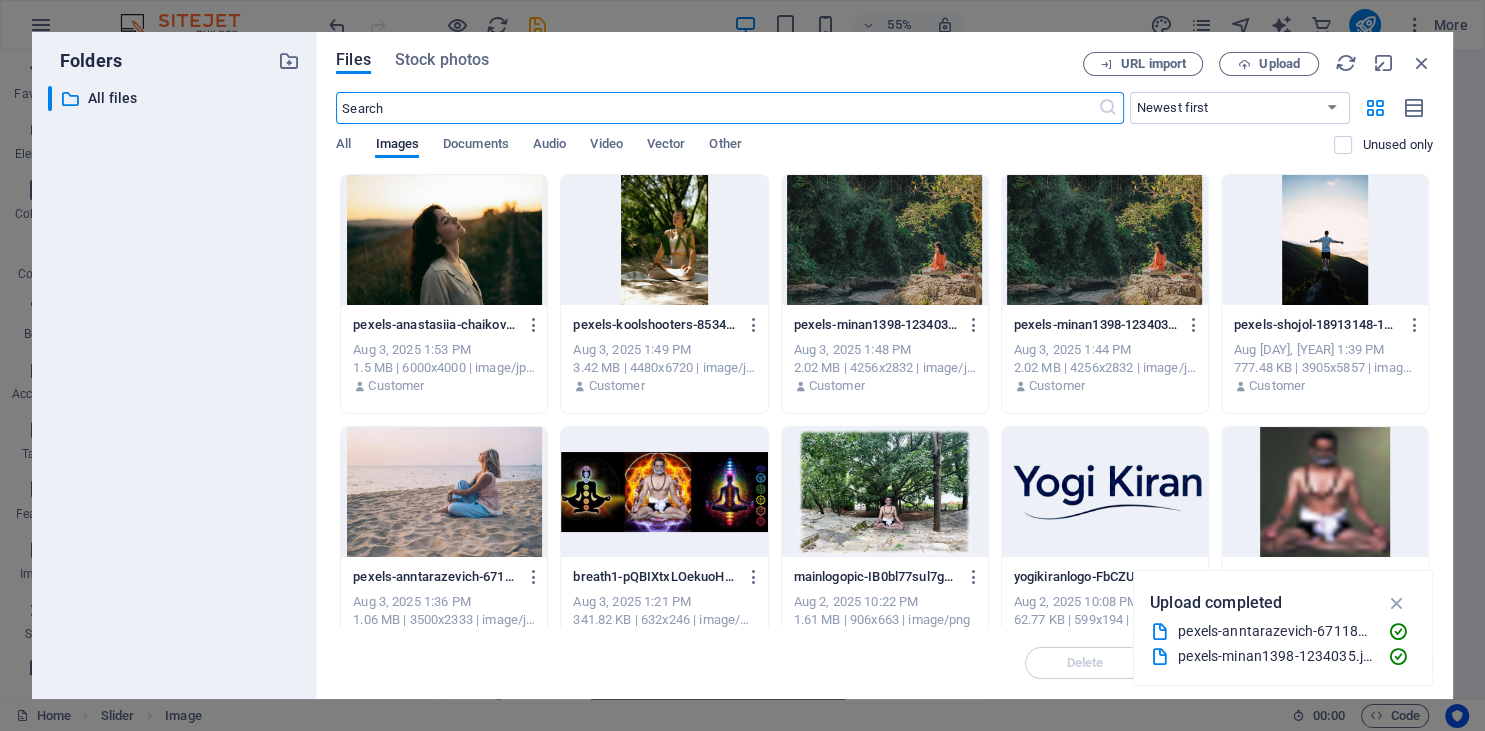 scroll, scrollTop: 9787, scrollLeft: 0, axis: vertical 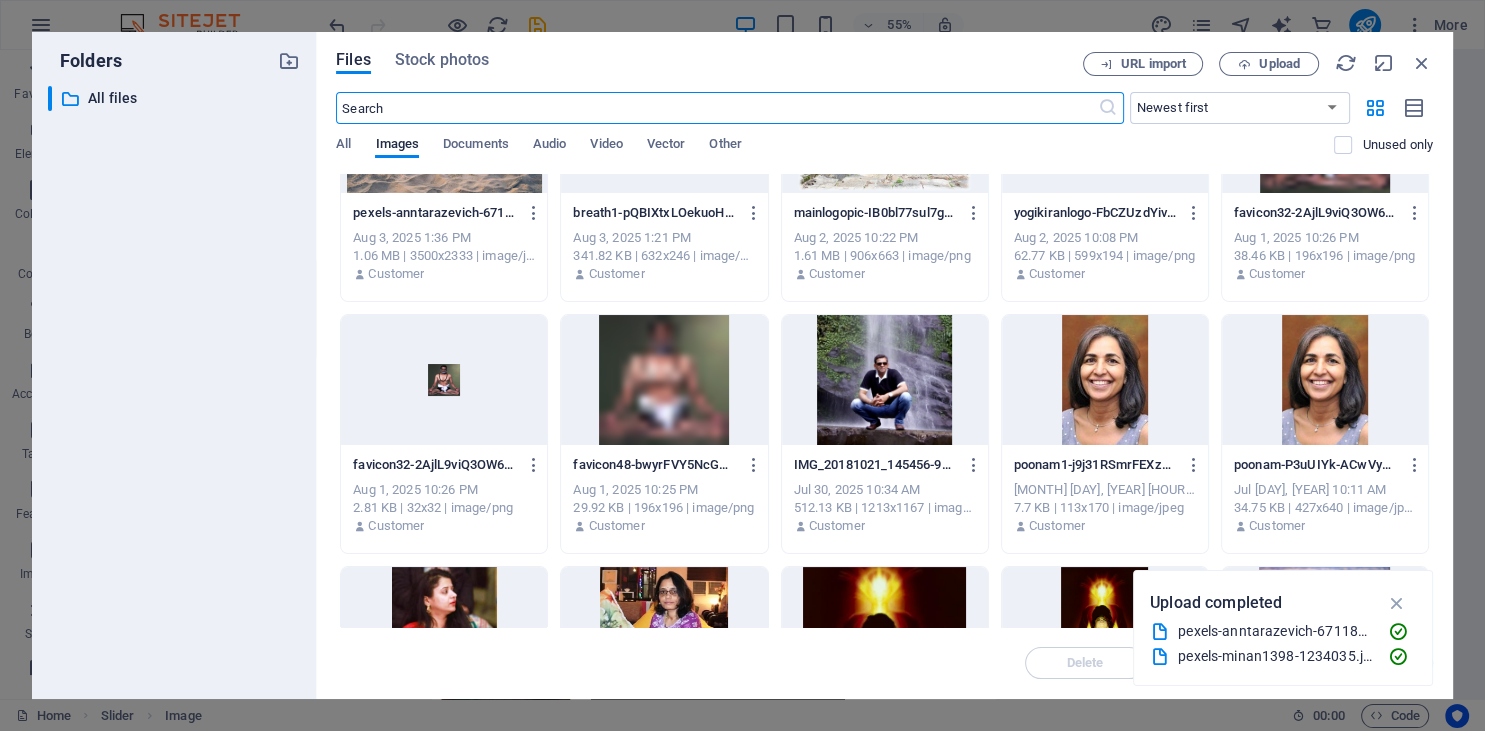 click at bounding box center [1105, 380] 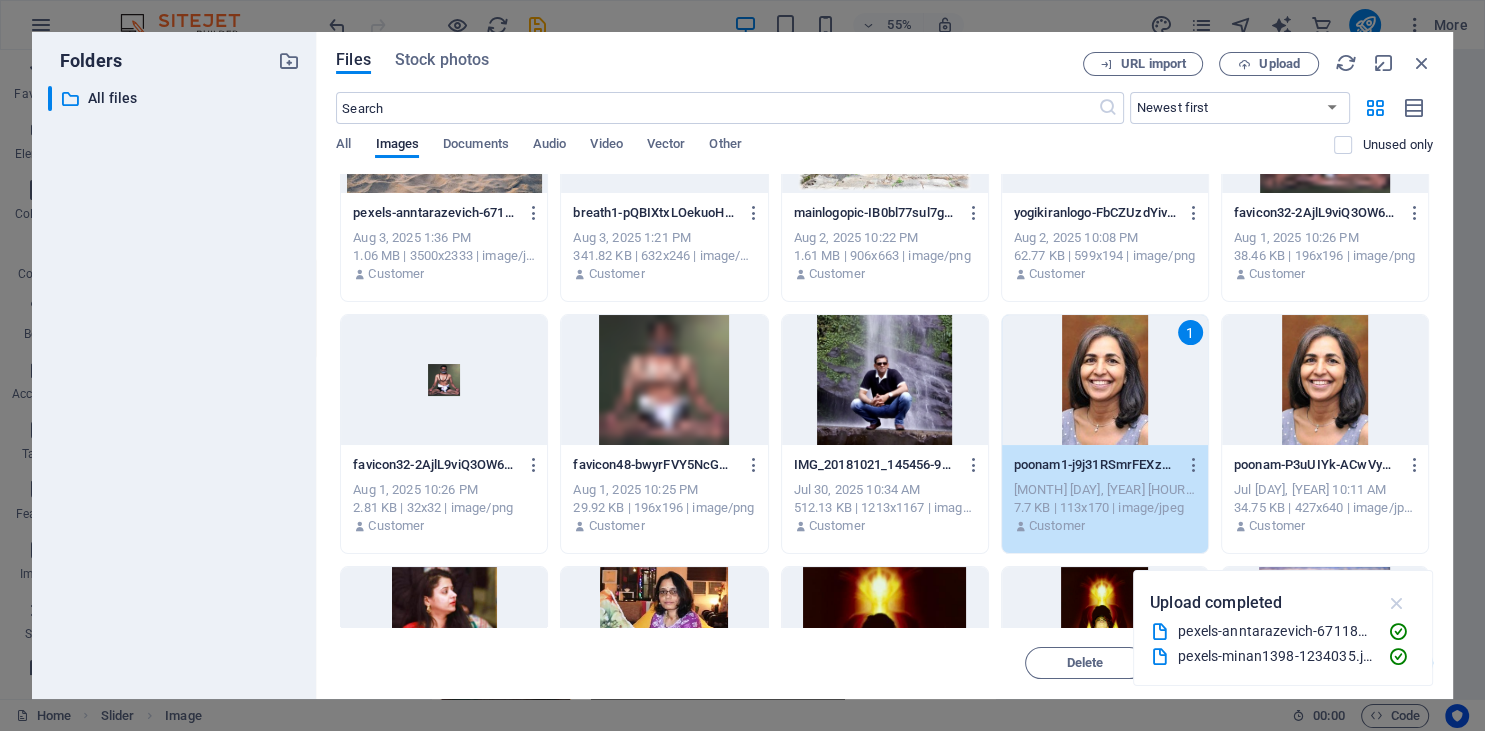 click at bounding box center (1396, 603) 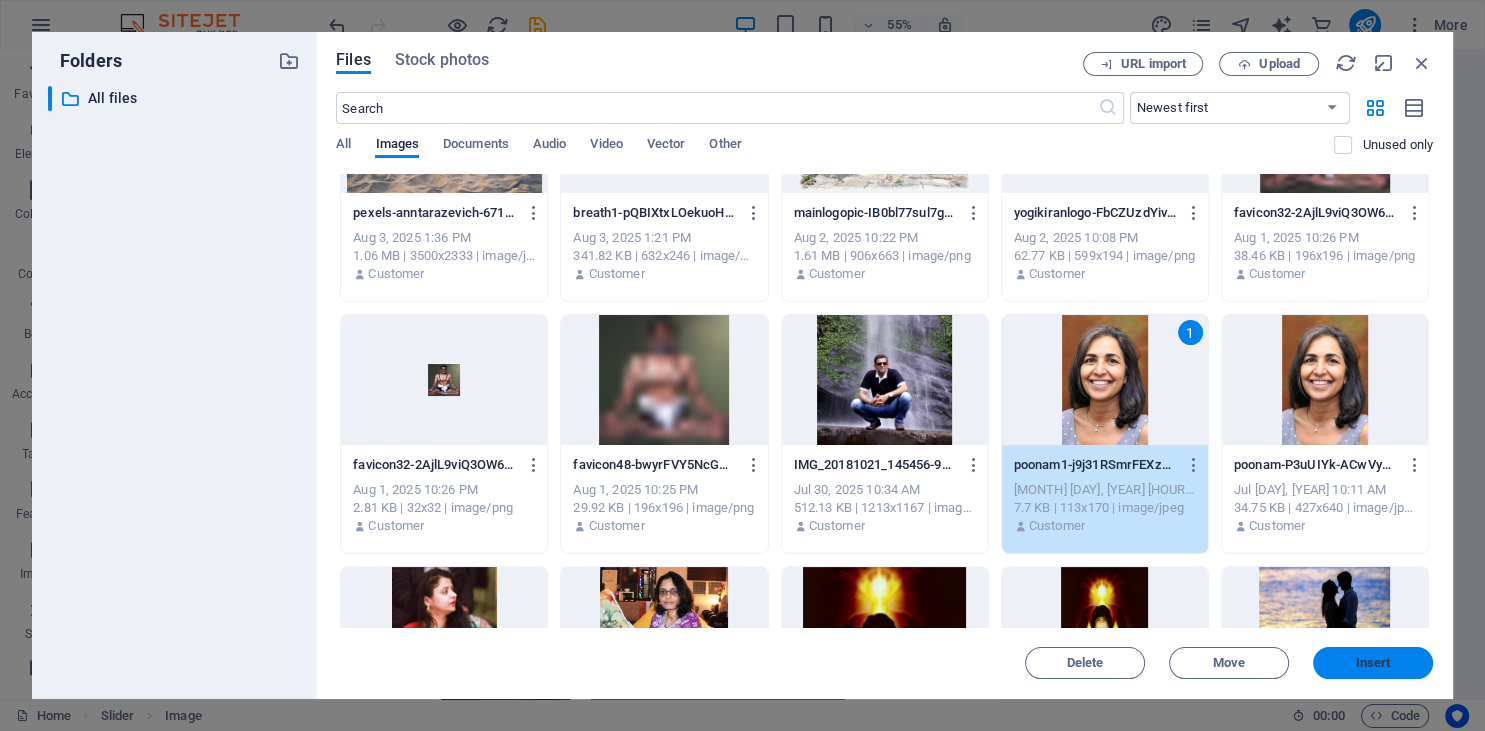 drag, startPoint x: 1378, startPoint y: 659, endPoint x: 134, endPoint y: 386, distance: 1273.6031 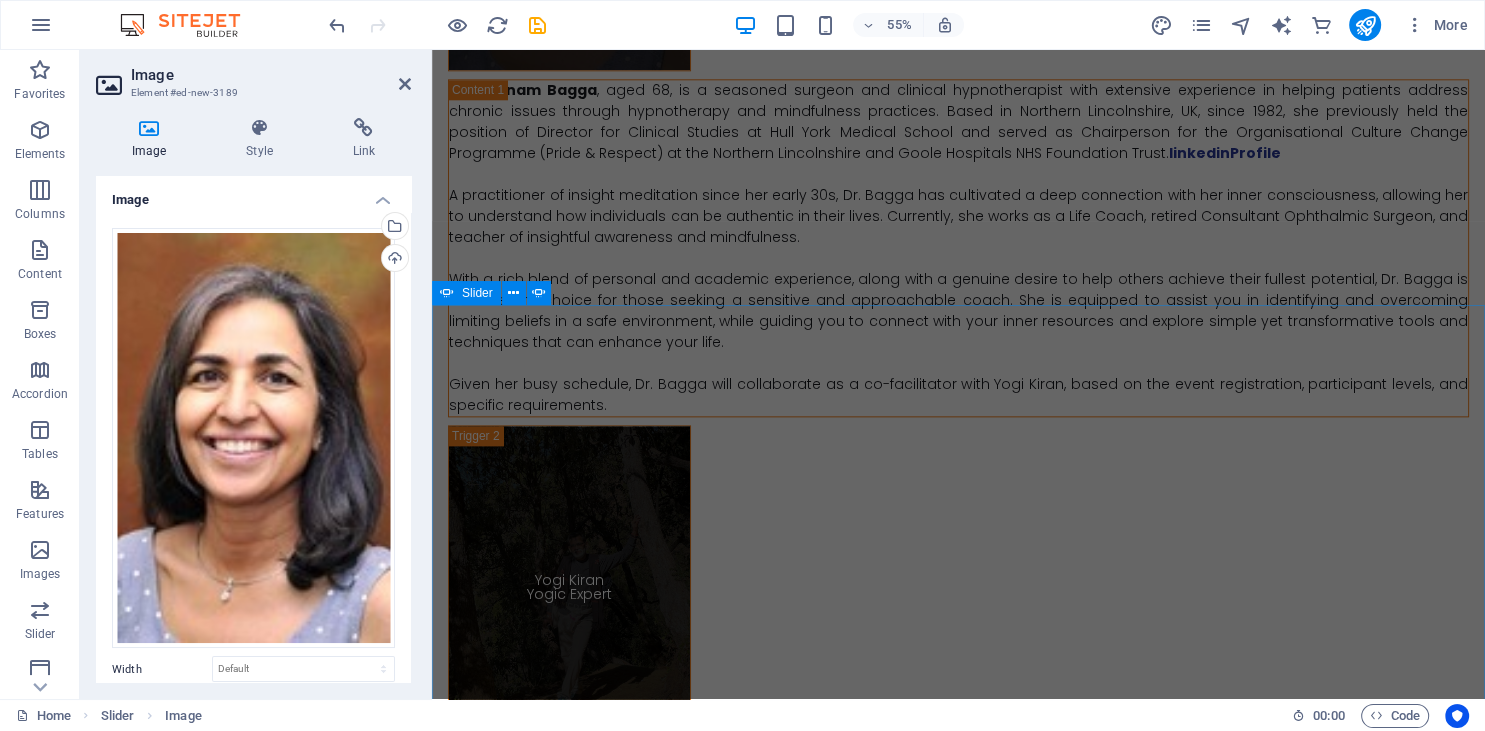 scroll, scrollTop: 9871, scrollLeft: 0, axis: vertical 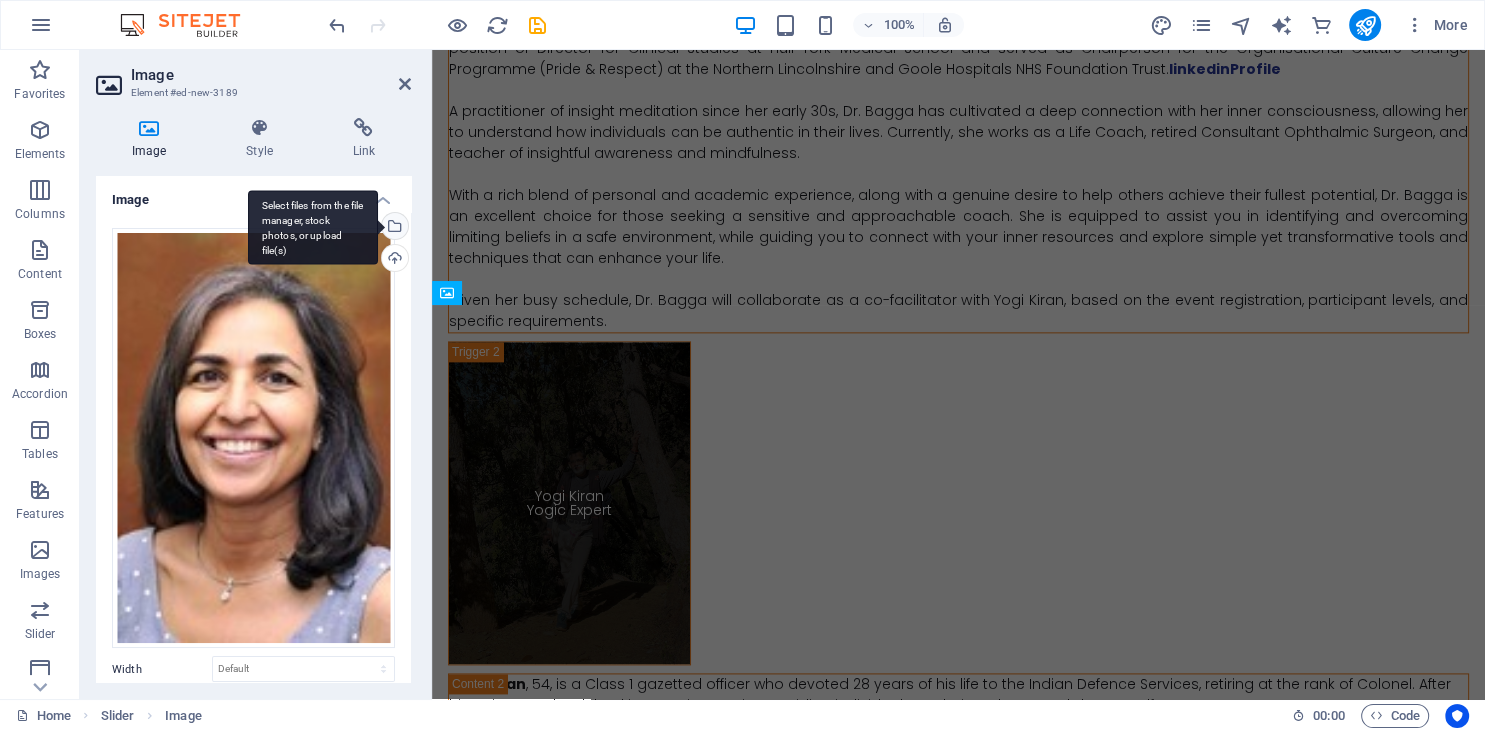 click on "Select files from the file manager, stock photos, or upload file(s)" at bounding box center (393, 228) 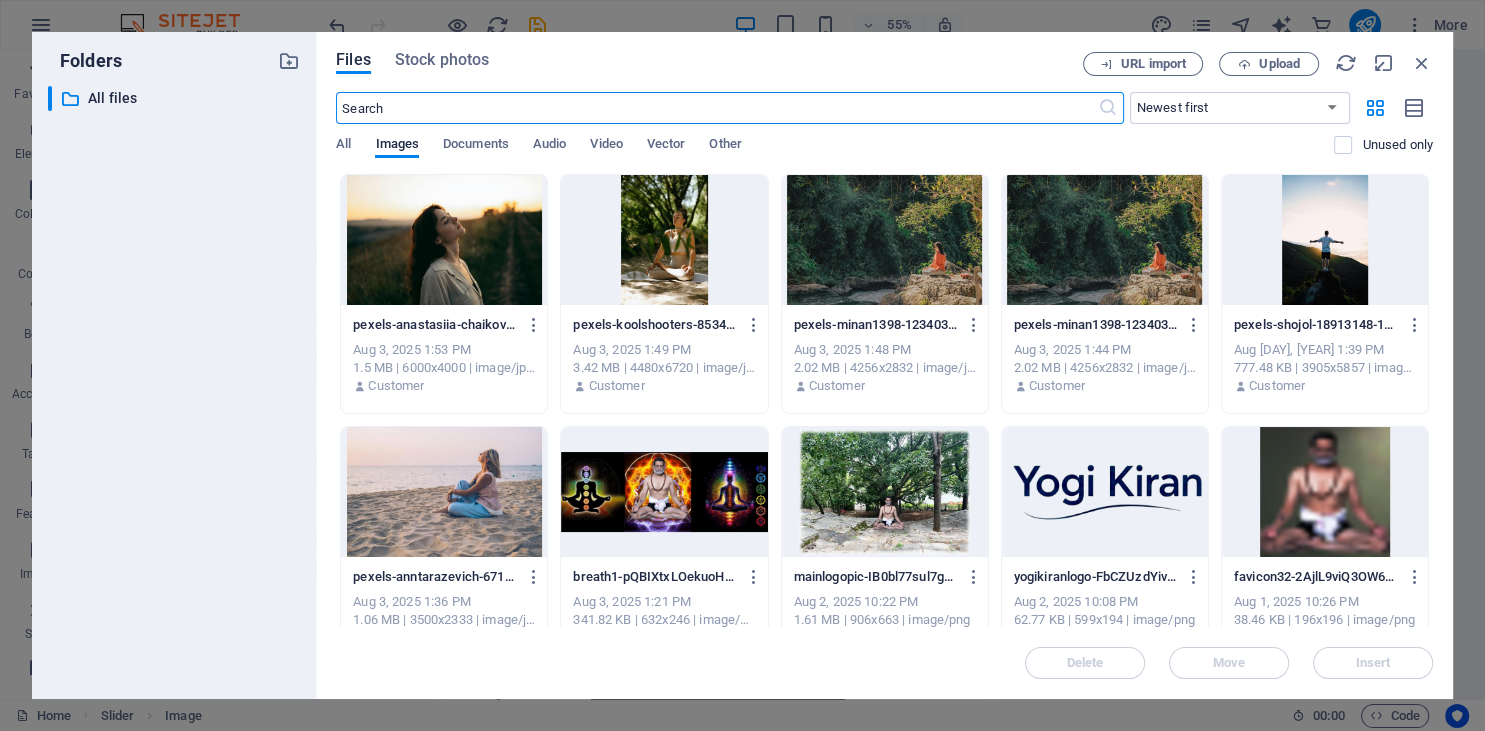 scroll, scrollTop: 9787, scrollLeft: 0, axis: vertical 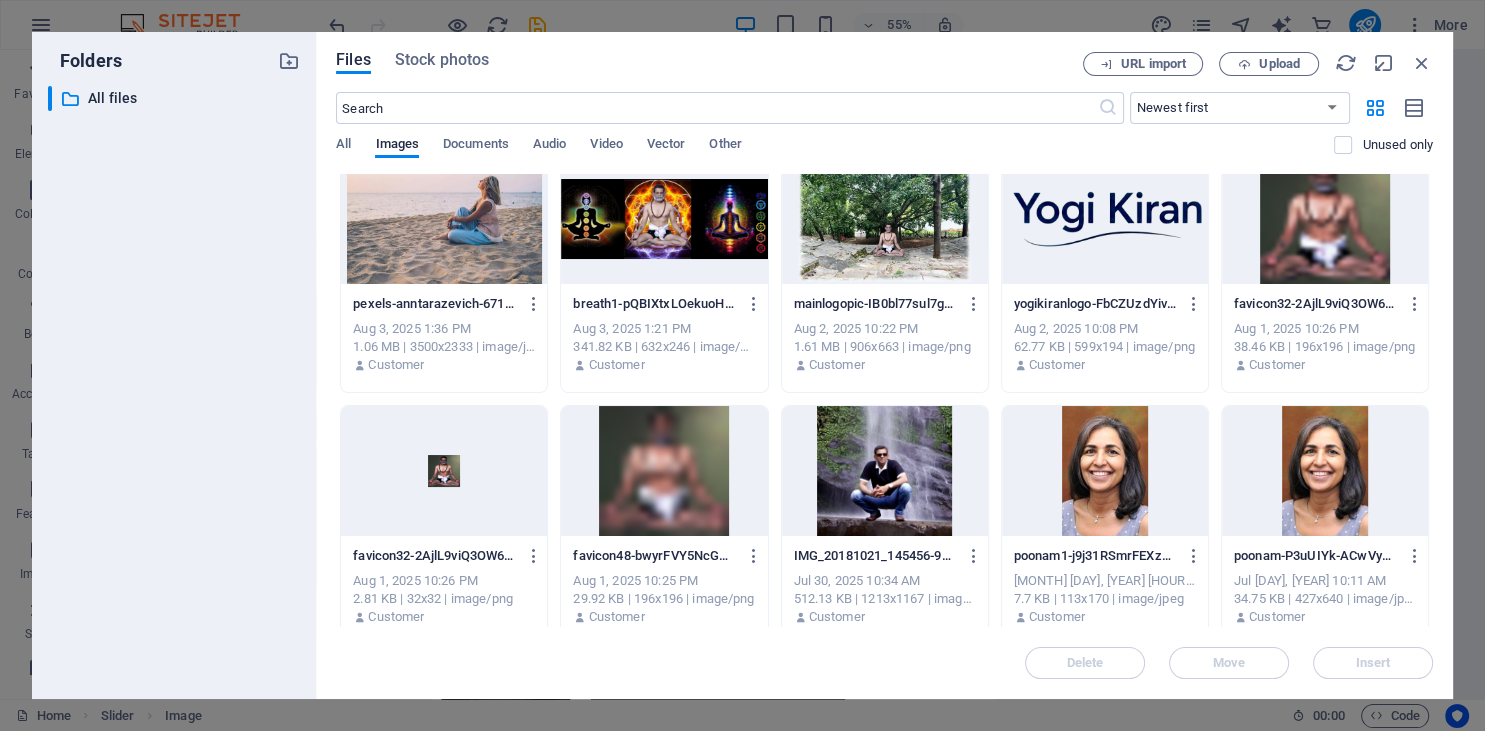 click at bounding box center (1325, 471) 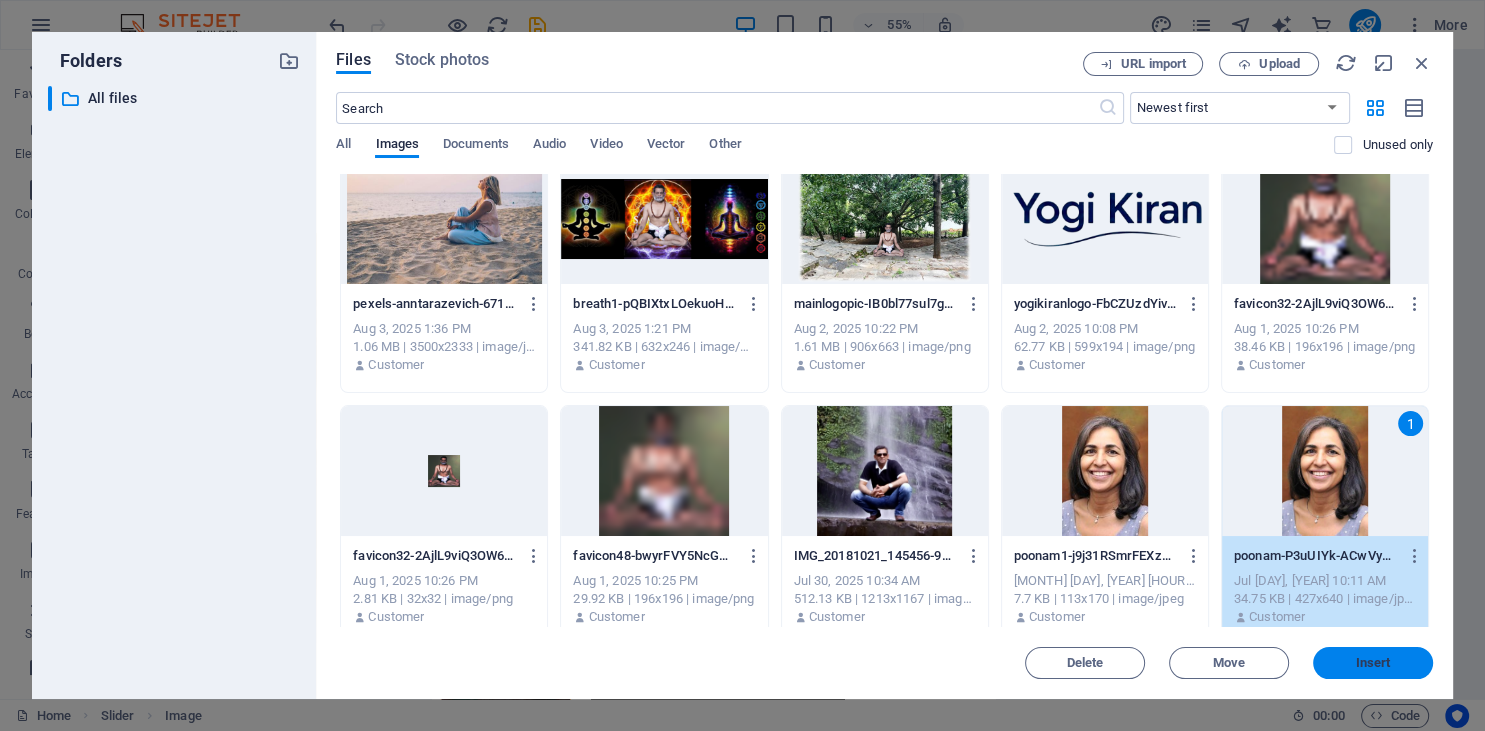 click on "Insert" at bounding box center (1373, 663) 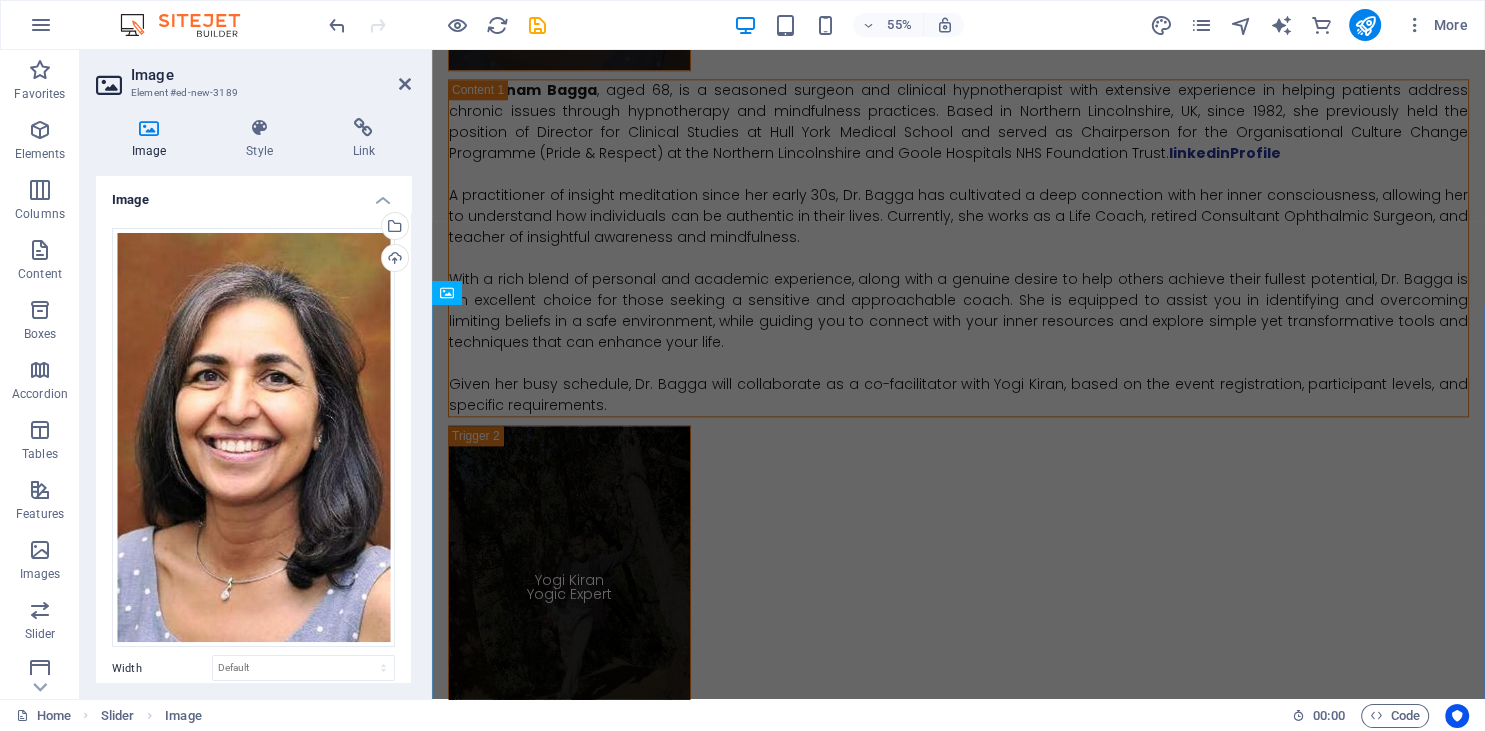 scroll, scrollTop: 9871, scrollLeft: 0, axis: vertical 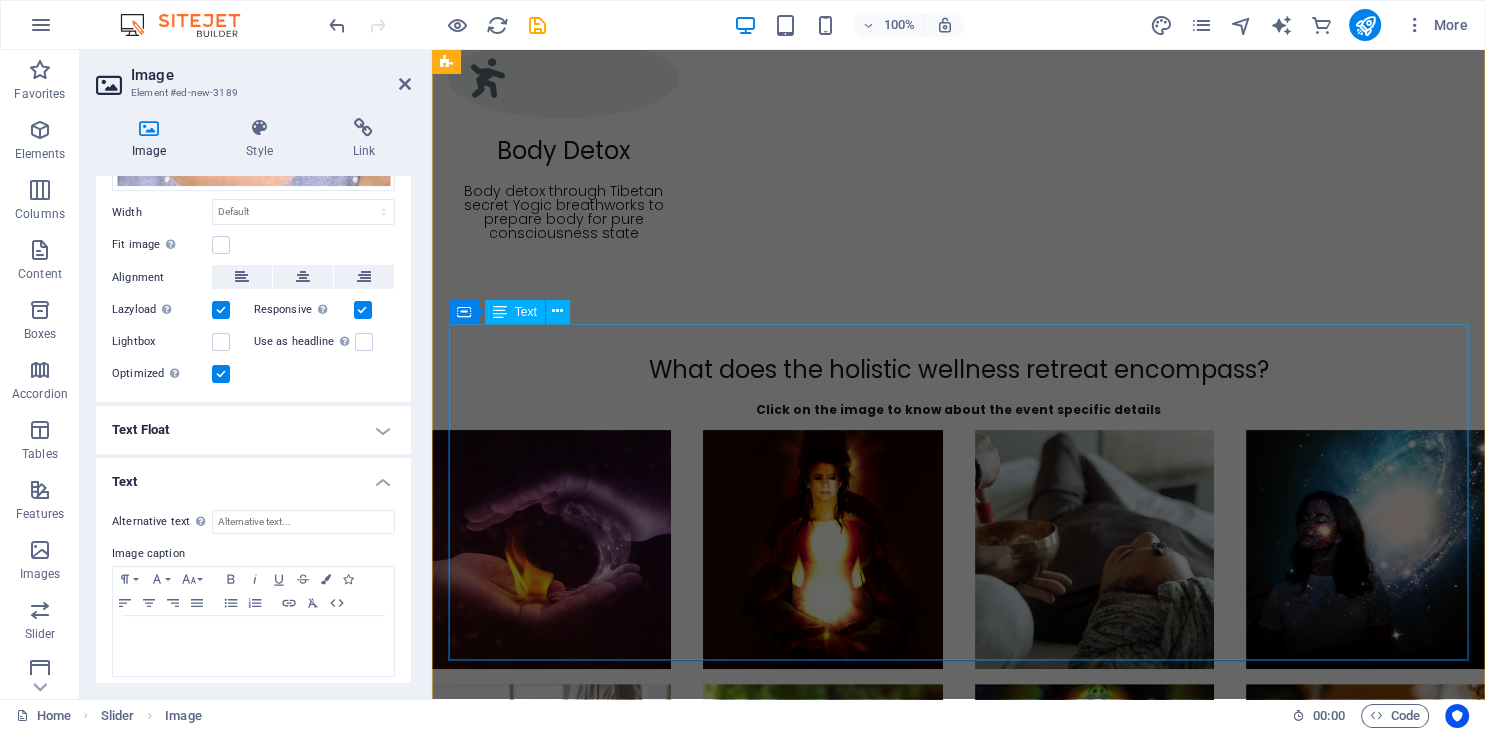 click on "Dr. Poonam Bagga , aged 68, is a seasoned surgeon and clinical hypnotherapist with extensive experience in helping patients address chronic issues through hypnotherapy and mindfulness practices. Based in Northern Lincolnshire, UK, since 1982, she previously held the position of Director for Clinical Studies at Hull York Medical School and served as Chairperson for the Organisational Culture Change Programme (Pride & Respect) at the Northern Lincolnshire and Goole Hospitals NHS Foundation Trust.  linkedin  Profile A practitioner of insight meditation since her early 30s, Dr. Bagga has cultivated a deep connection with her inner consciousness, allowing her to understand how individuals can be authentic in their lives. Currently, she works as a Life Coach, retired Consultant Ophthalmic Surgeon, and teacher of insightful awareness and mindfulness." at bounding box center (958, 2170) 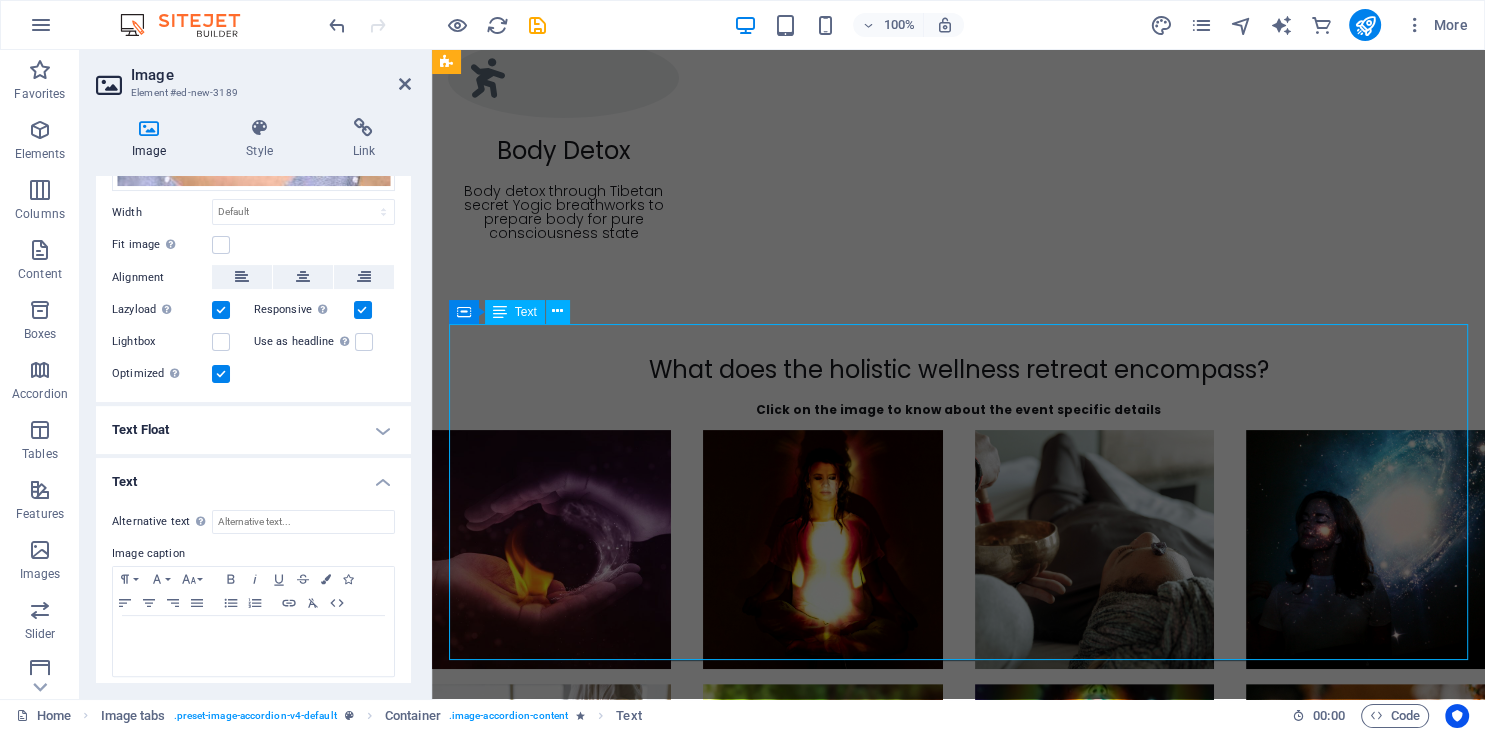 click on "Dr. Poonam Bagga , aged 68, is a seasoned surgeon and clinical hypnotherapist with extensive experience in helping patients address chronic issues through hypnotherapy and mindfulness practices. Based in Northern Lincolnshire, UK, since 1982, she previously held the position of Director for Clinical Studies at Hull York Medical School and served as Chairperson for the Organisational Culture Change Programme (Pride & Respect) at the Northern Lincolnshire and Goole Hospitals NHS Foundation Trust.  linkedin  Profile A practitioner of insight meditation since her early 30s, Dr. Bagga has cultivated a deep connection with her inner consciousness, allowing her to understand how individuals can be authentic in their lives. Currently, she works as a Life Coach, retired Consultant Ophthalmic Surgeon, and teacher of insightful awareness and mindfulness." at bounding box center (958, 2170) 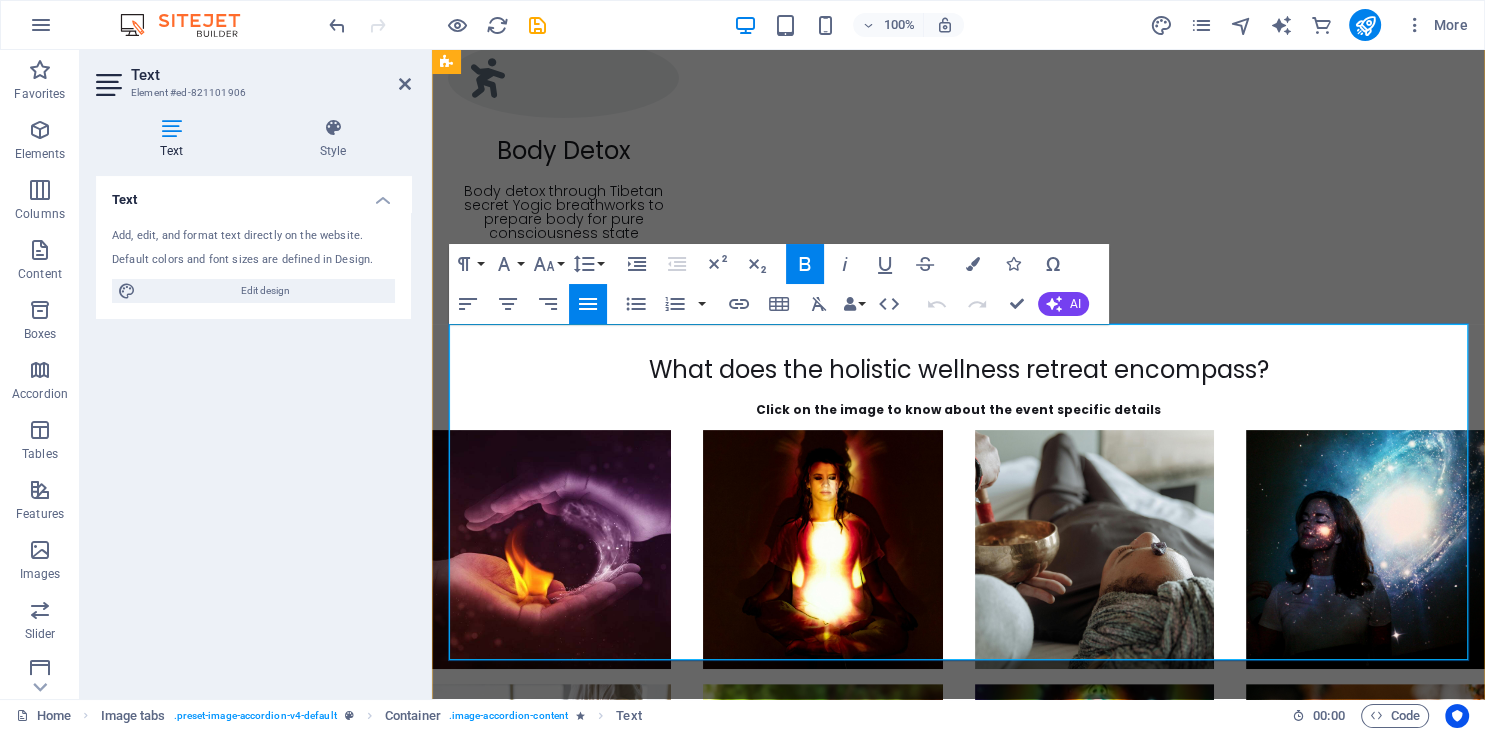 drag, startPoint x: 450, startPoint y: 336, endPoint x: 730, endPoint y: 647, distance: 418.4746 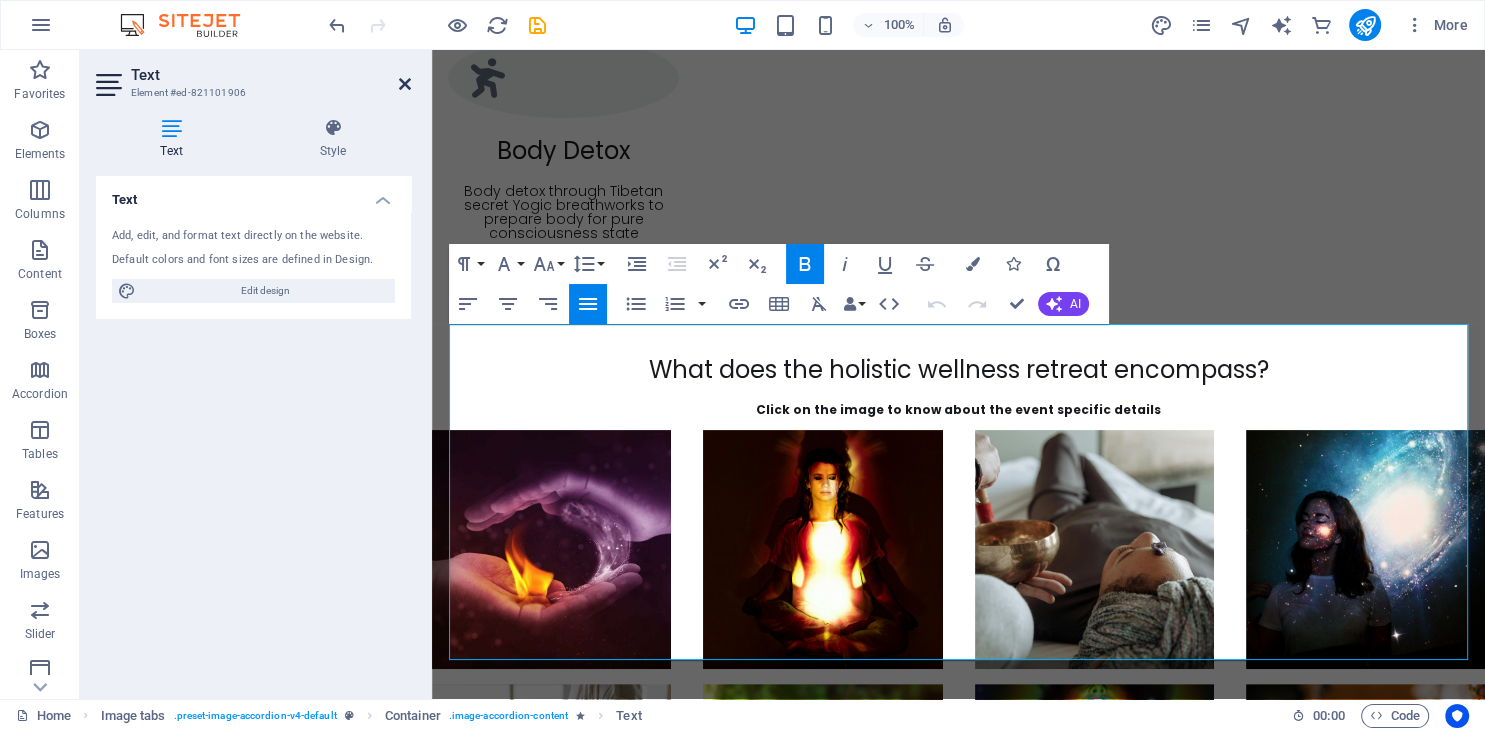 drag, startPoint x: 406, startPoint y: 86, endPoint x: 338, endPoint y: 60, distance: 72.8011 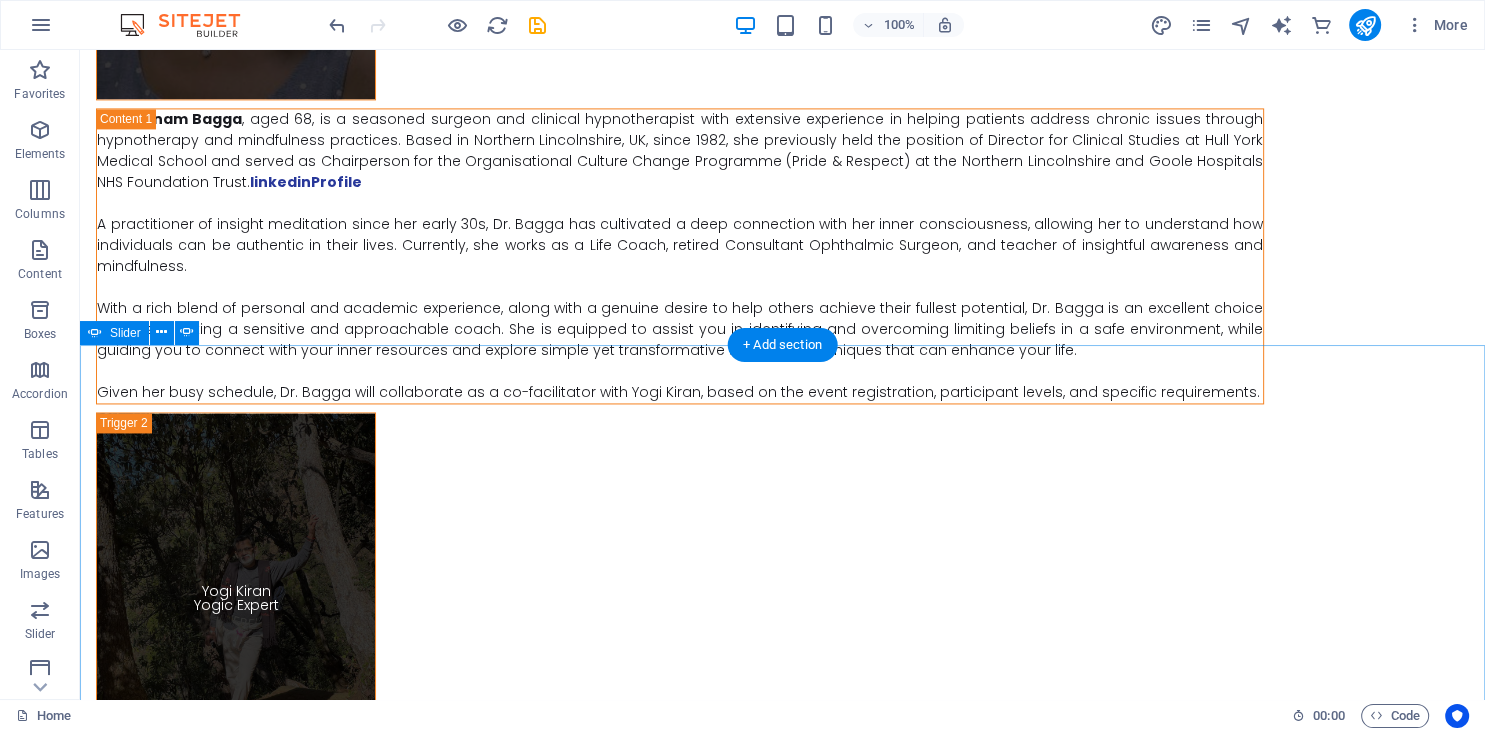 scroll, scrollTop: 10462, scrollLeft: 0, axis: vertical 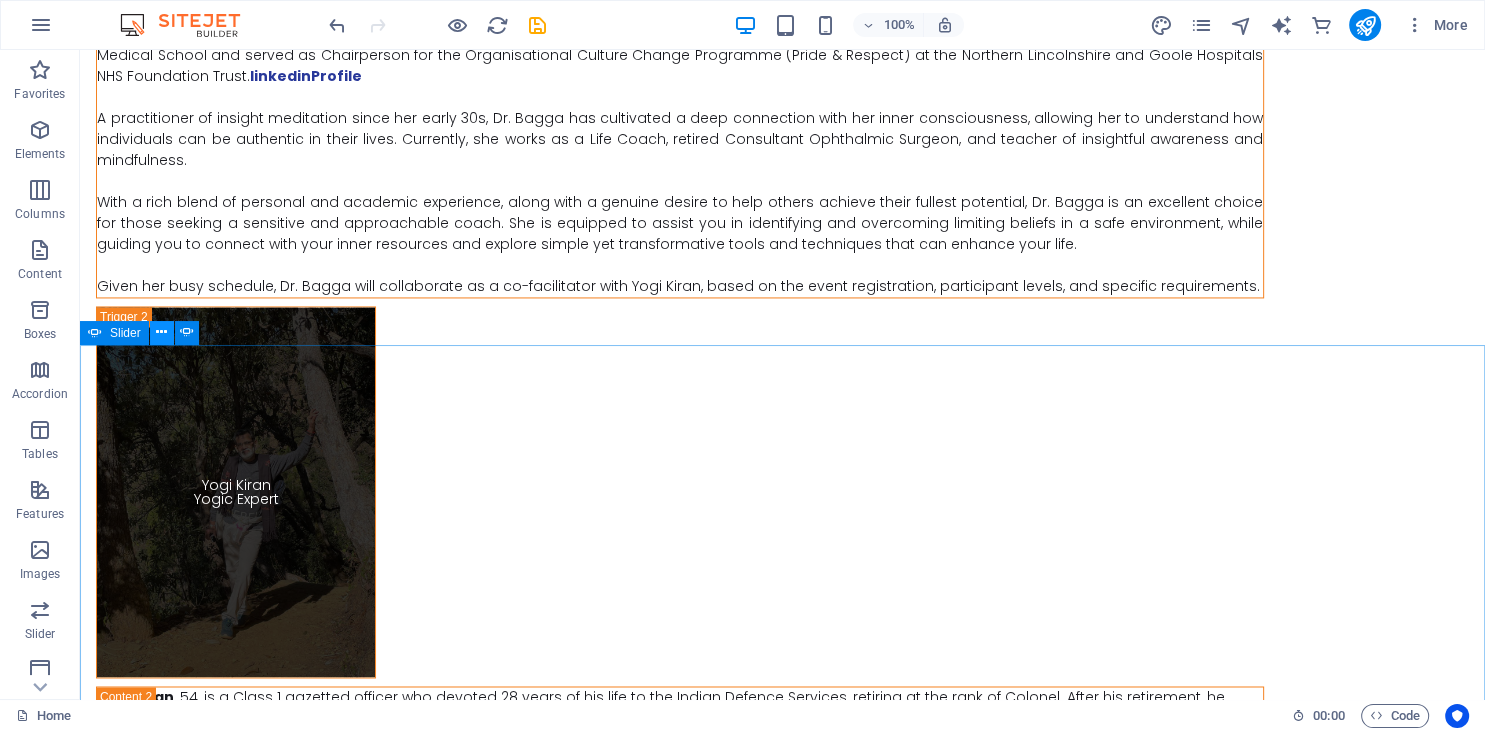 click at bounding box center [161, 332] 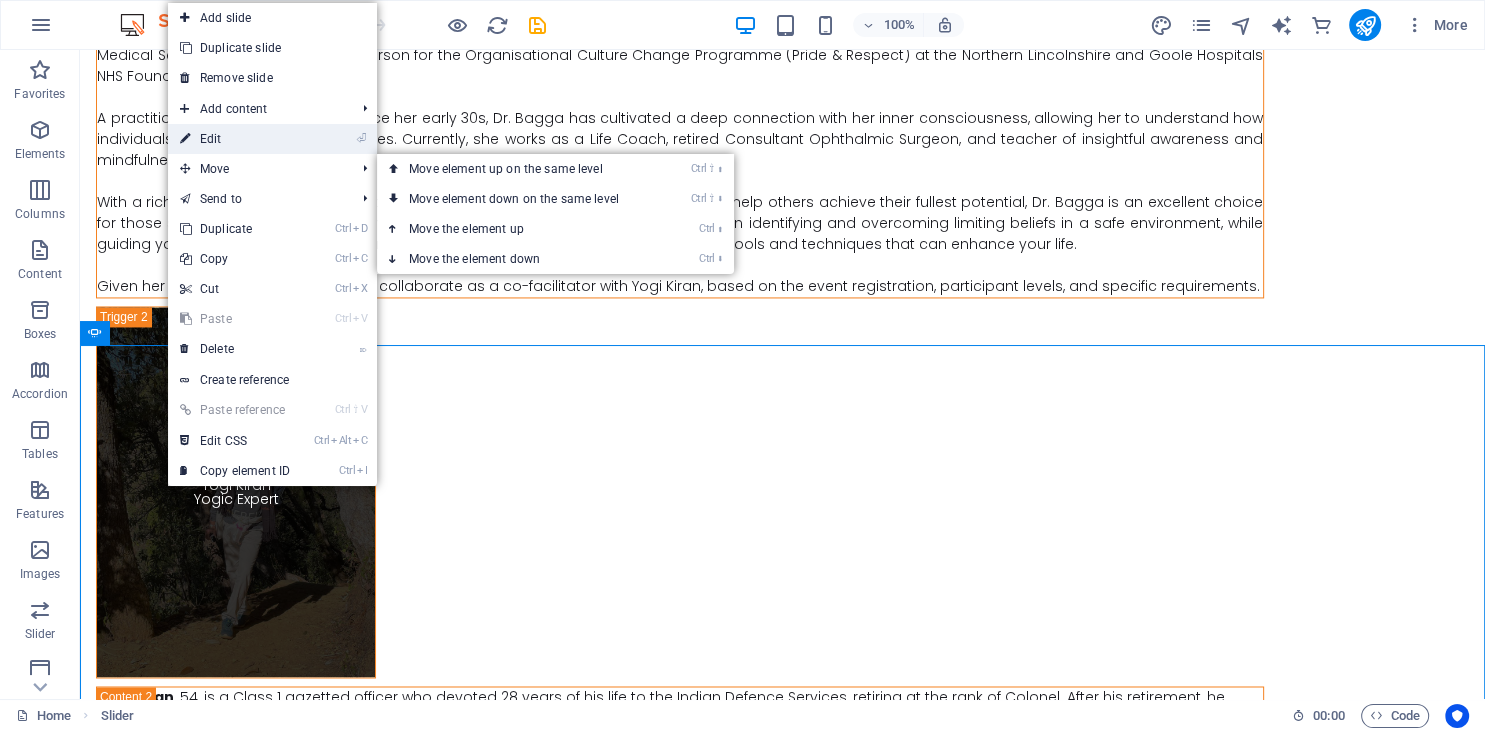 click on "⏎  Edit" at bounding box center [235, 139] 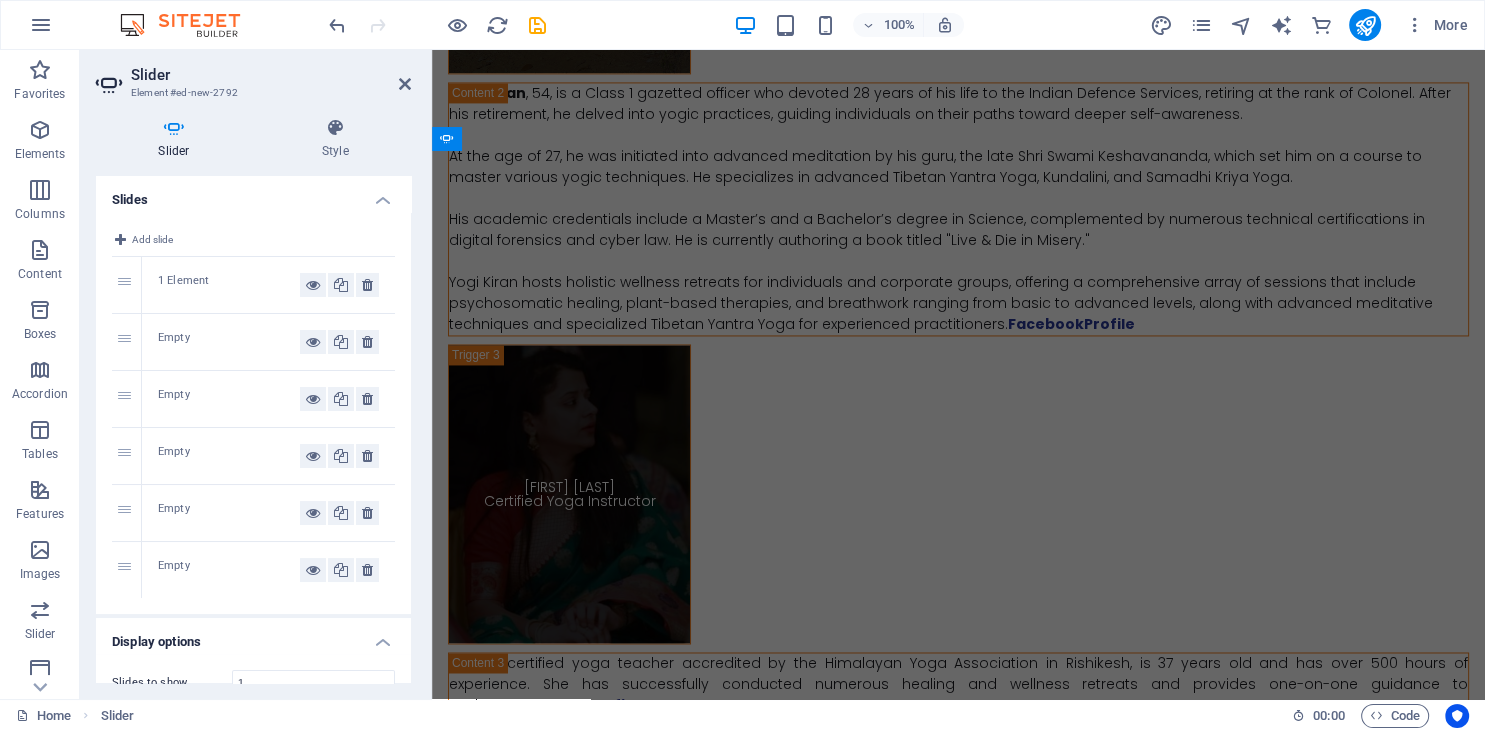 scroll, scrollTop: 9869, scrollLeft: 0, axis: vertical 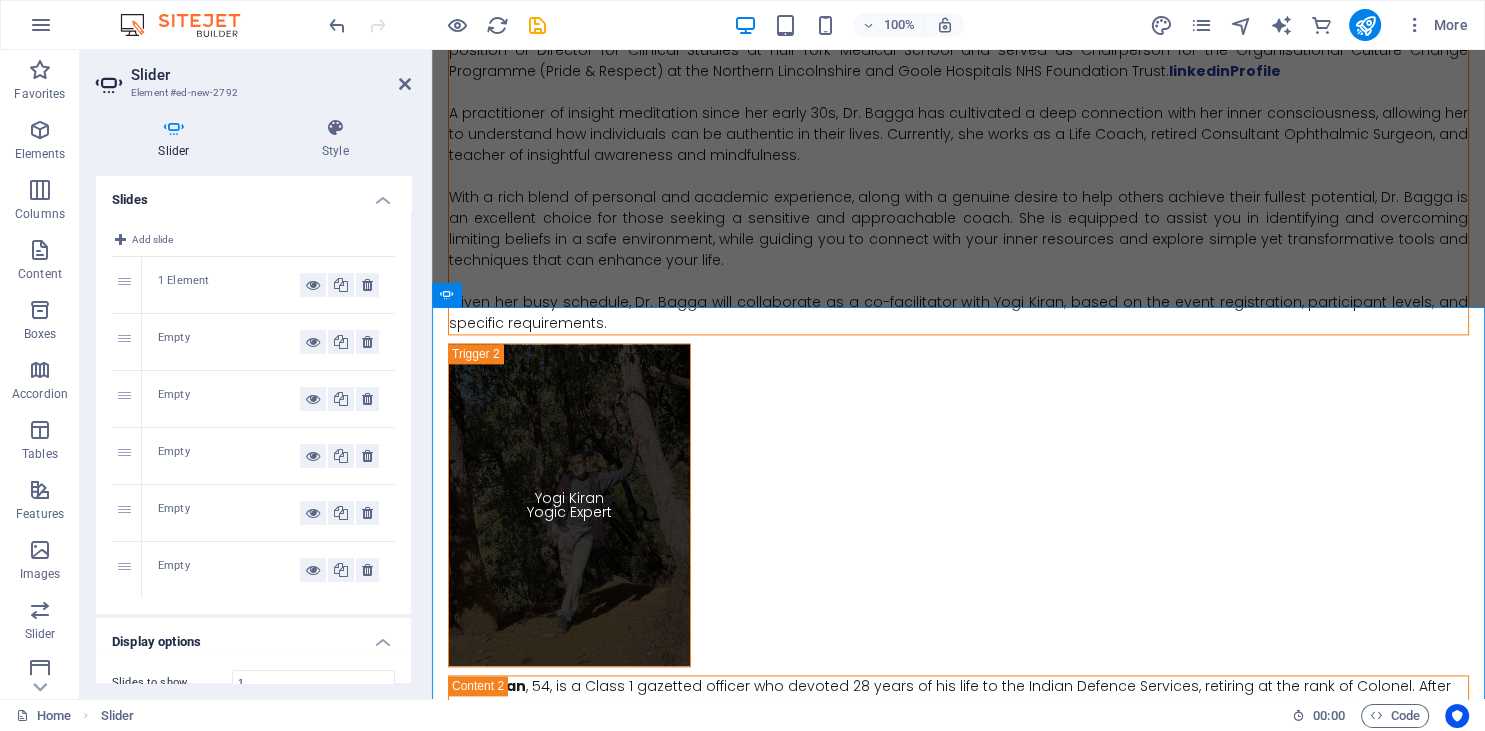 click on "1 Element" at bounding box center [229, 285] 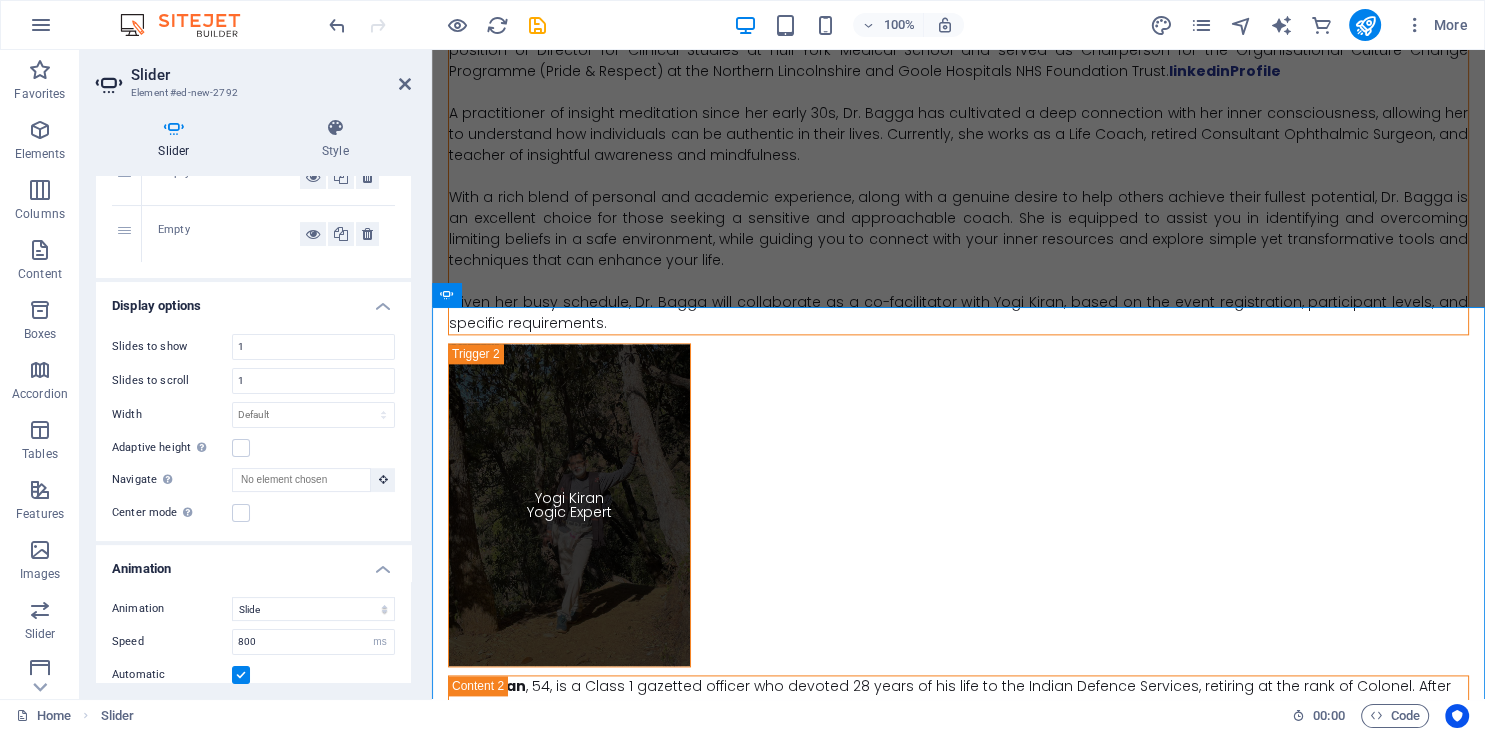 scroll, scrollTop: 364, scrollLeft: 0, axis: vertical 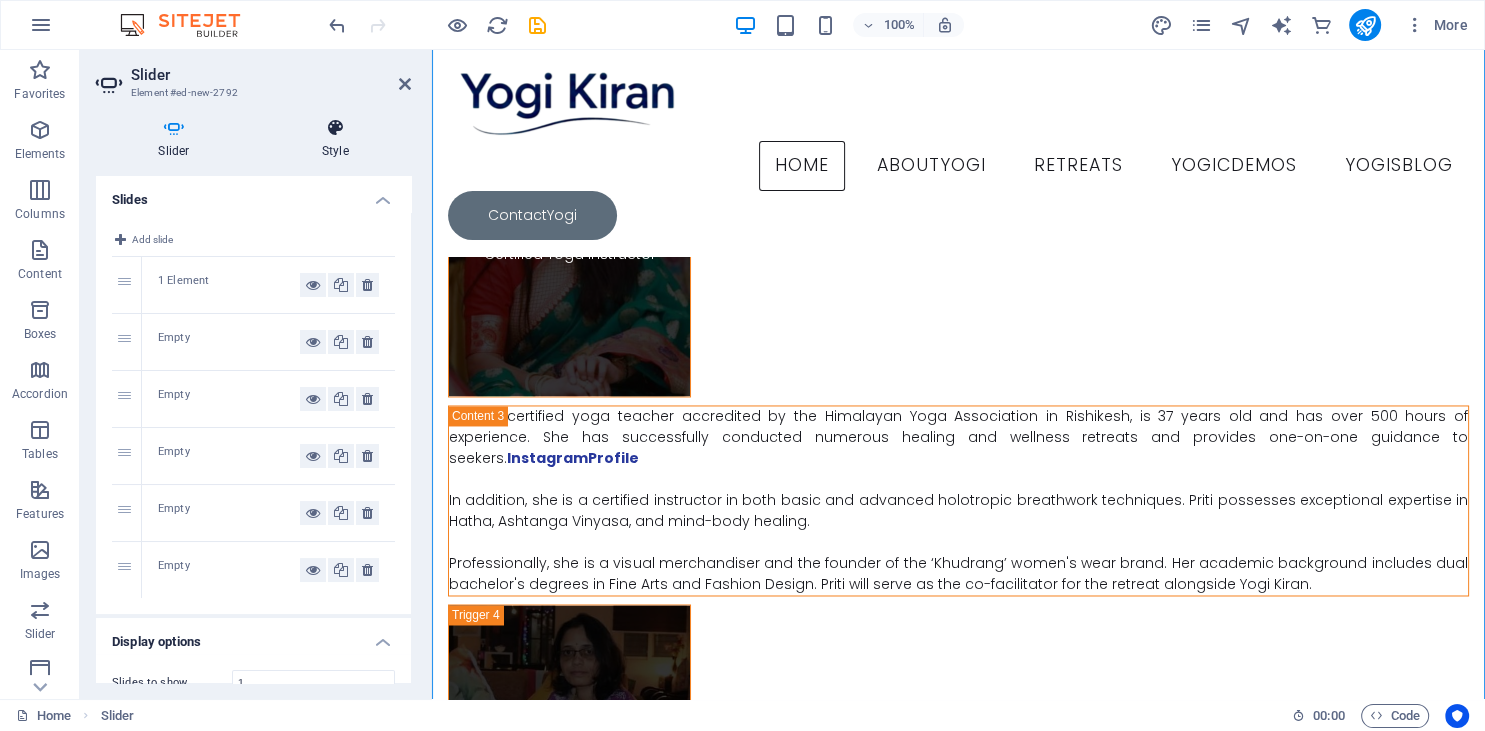 click on "Style" at bounding box center [335, 139] 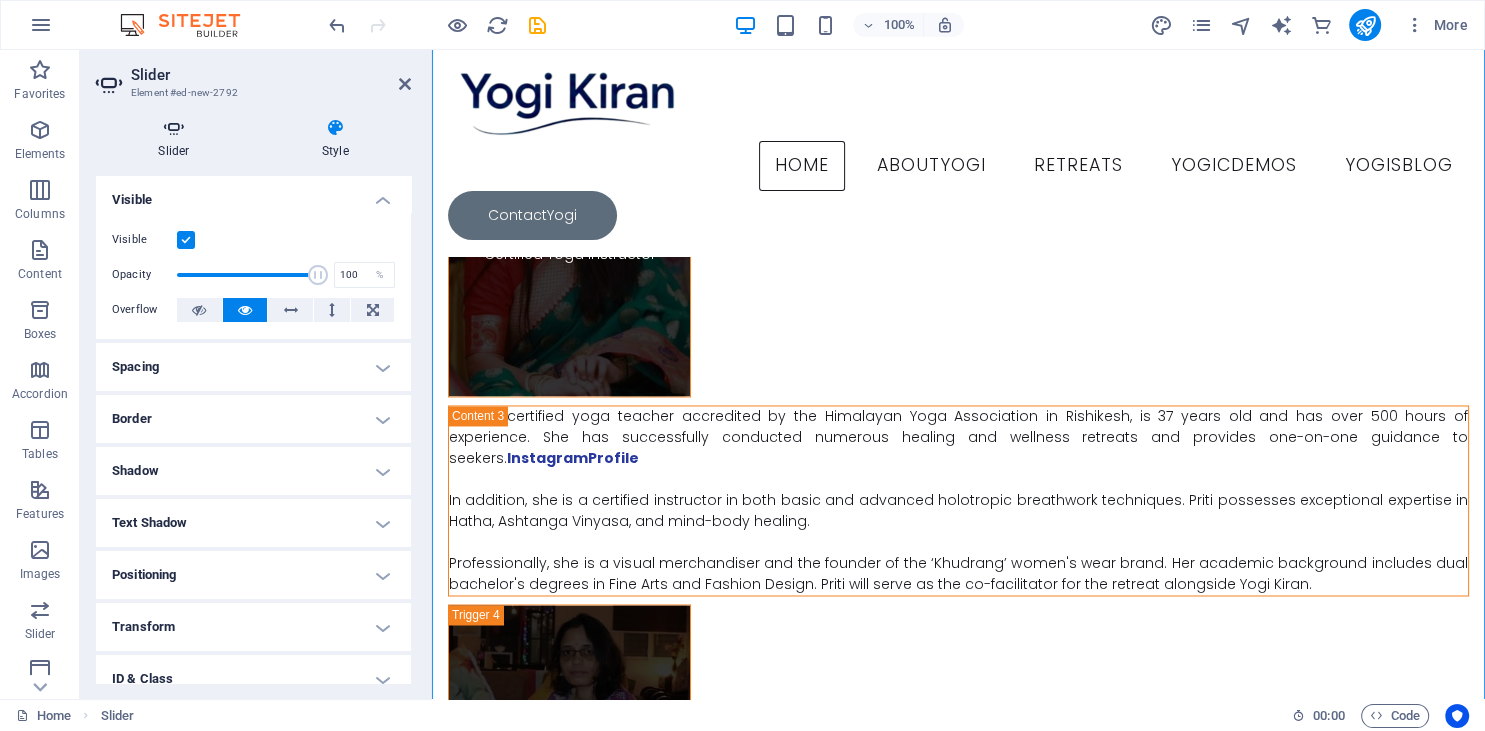 click on "Slider" at bounding box center (178, 139) 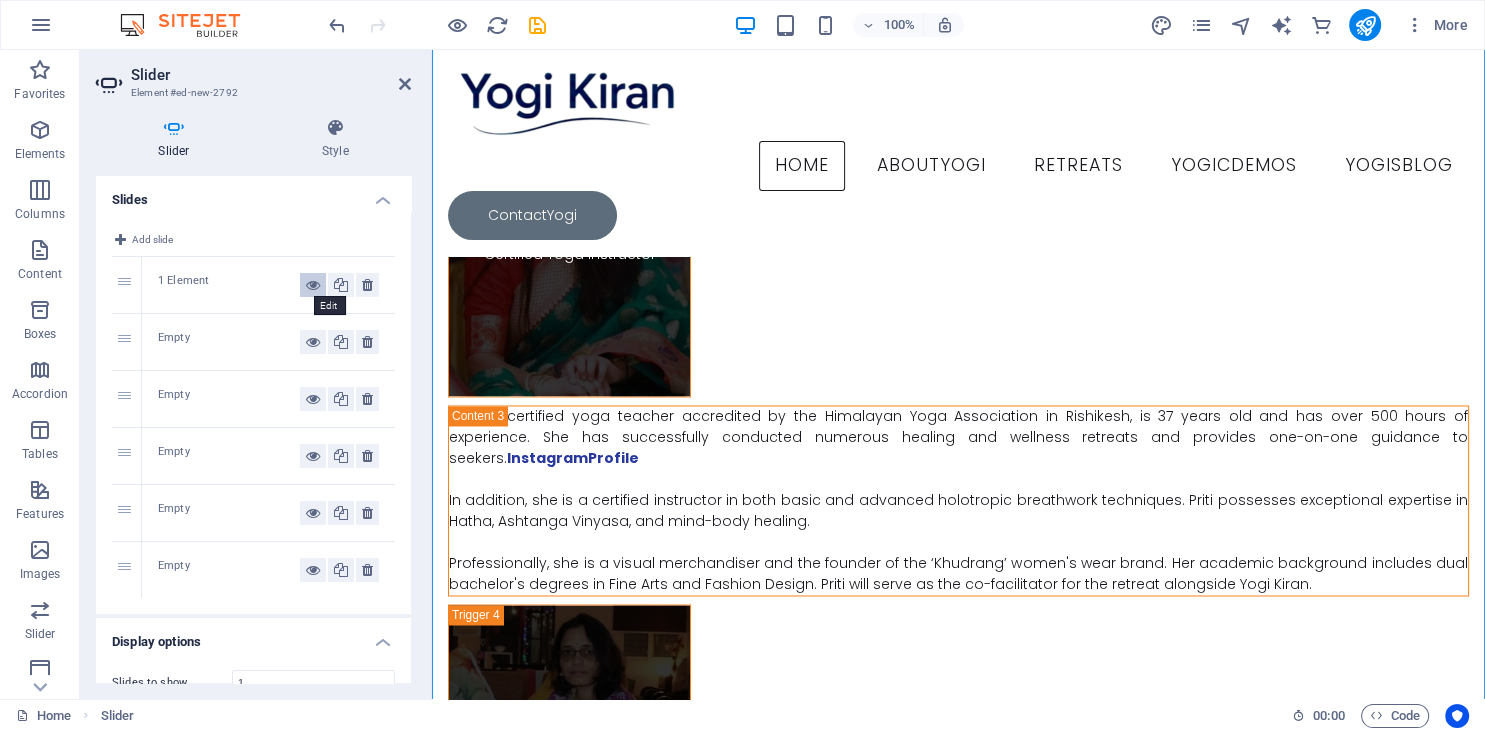 click at bounding box center [313, 285] 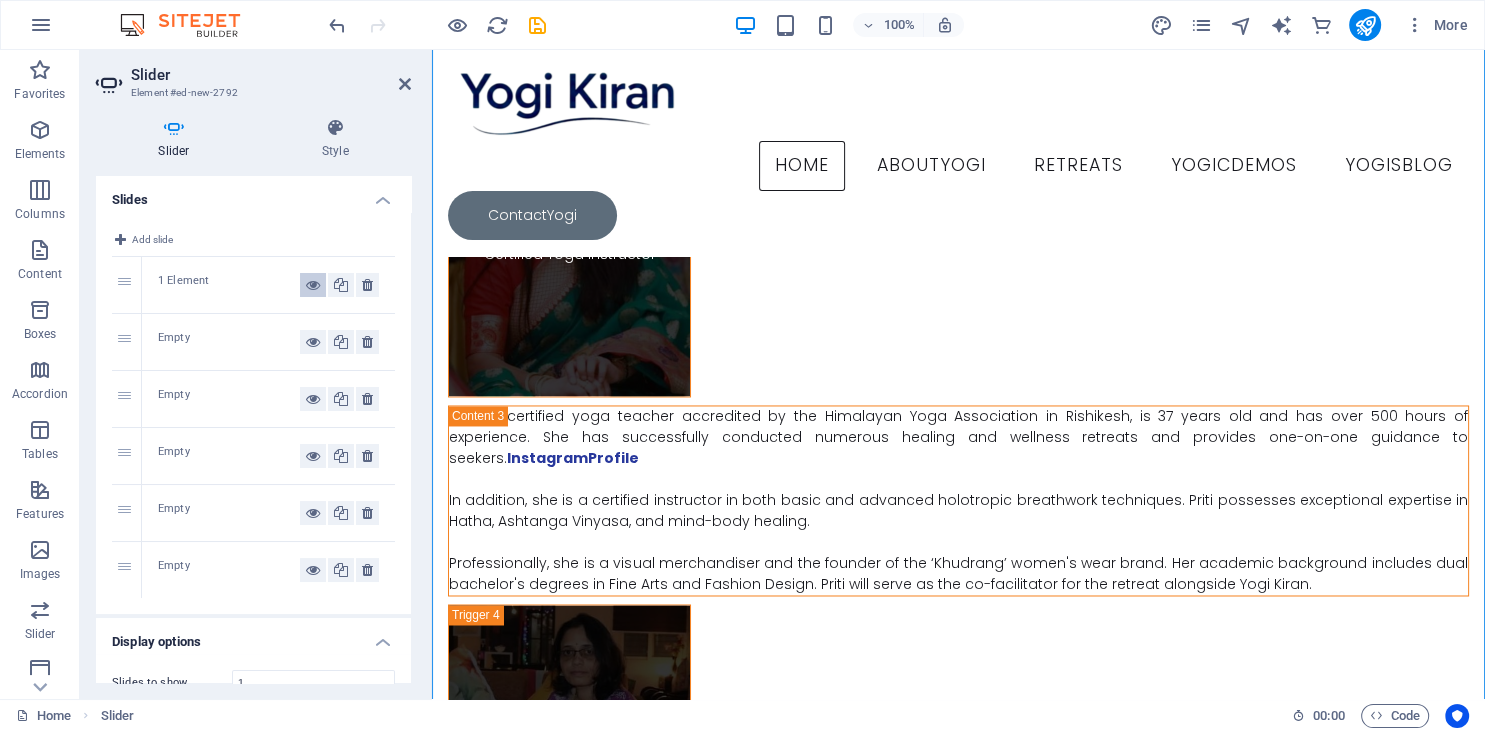 click at bounding box center (313, 285) 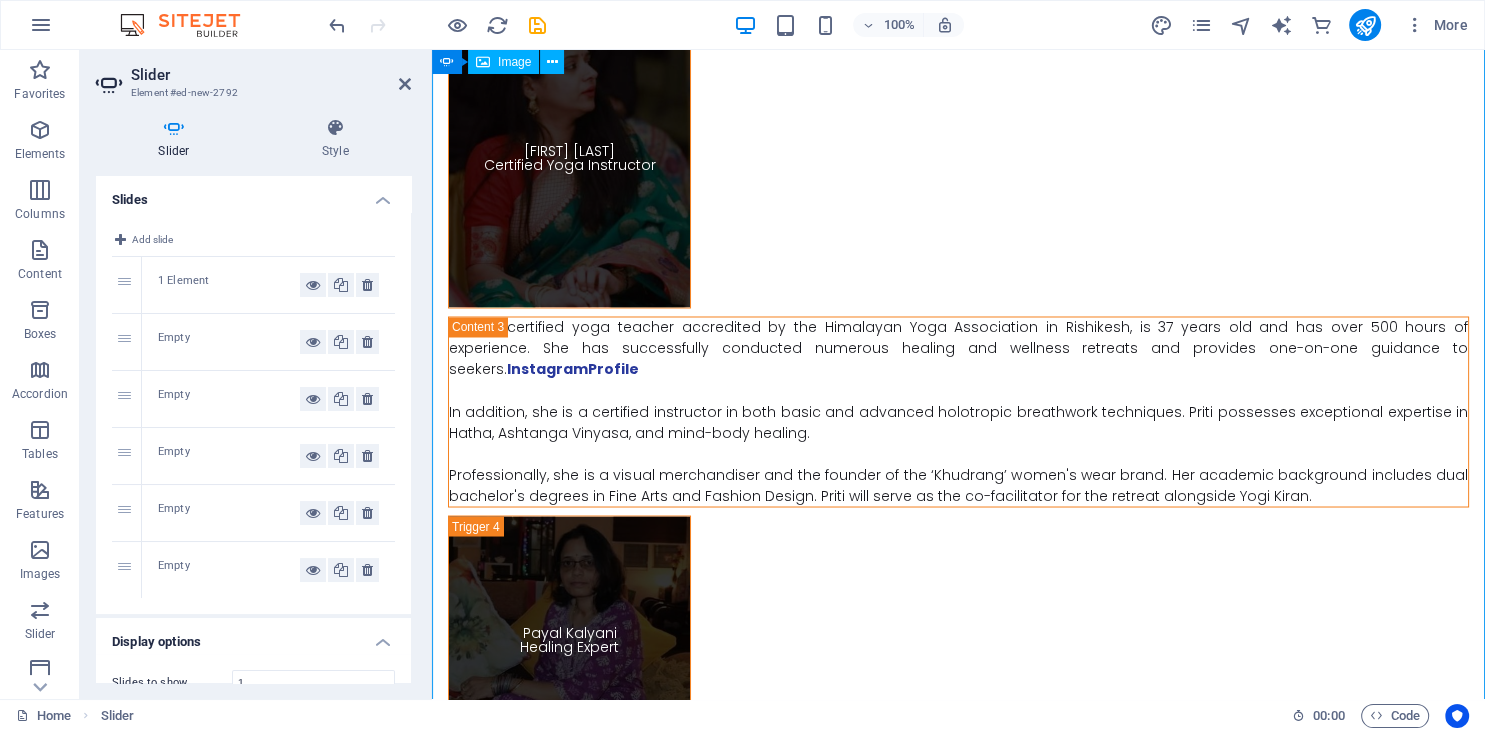 scroll, scrollTop: 10820, scrollLeft: 0, axis: vertical 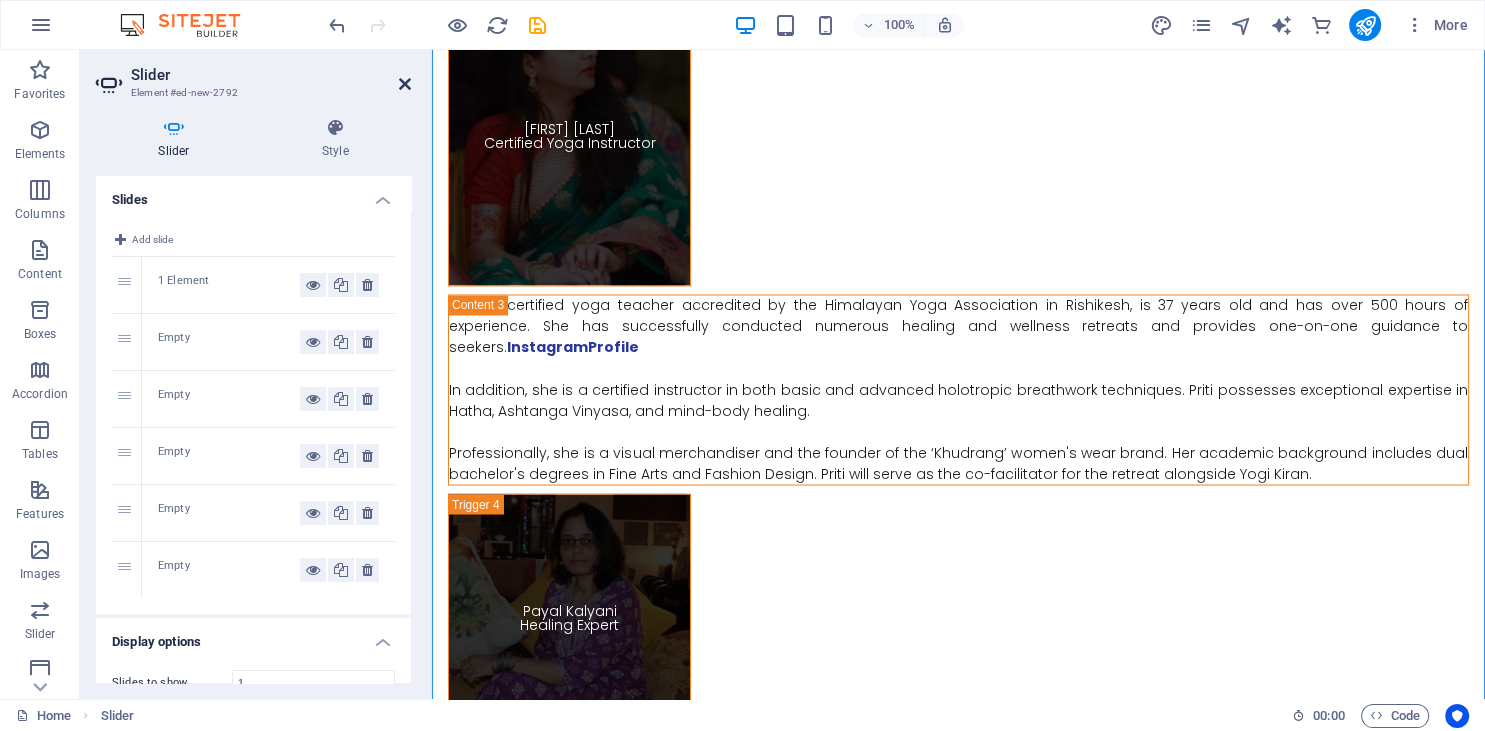 click at bounding box center [405, 84] 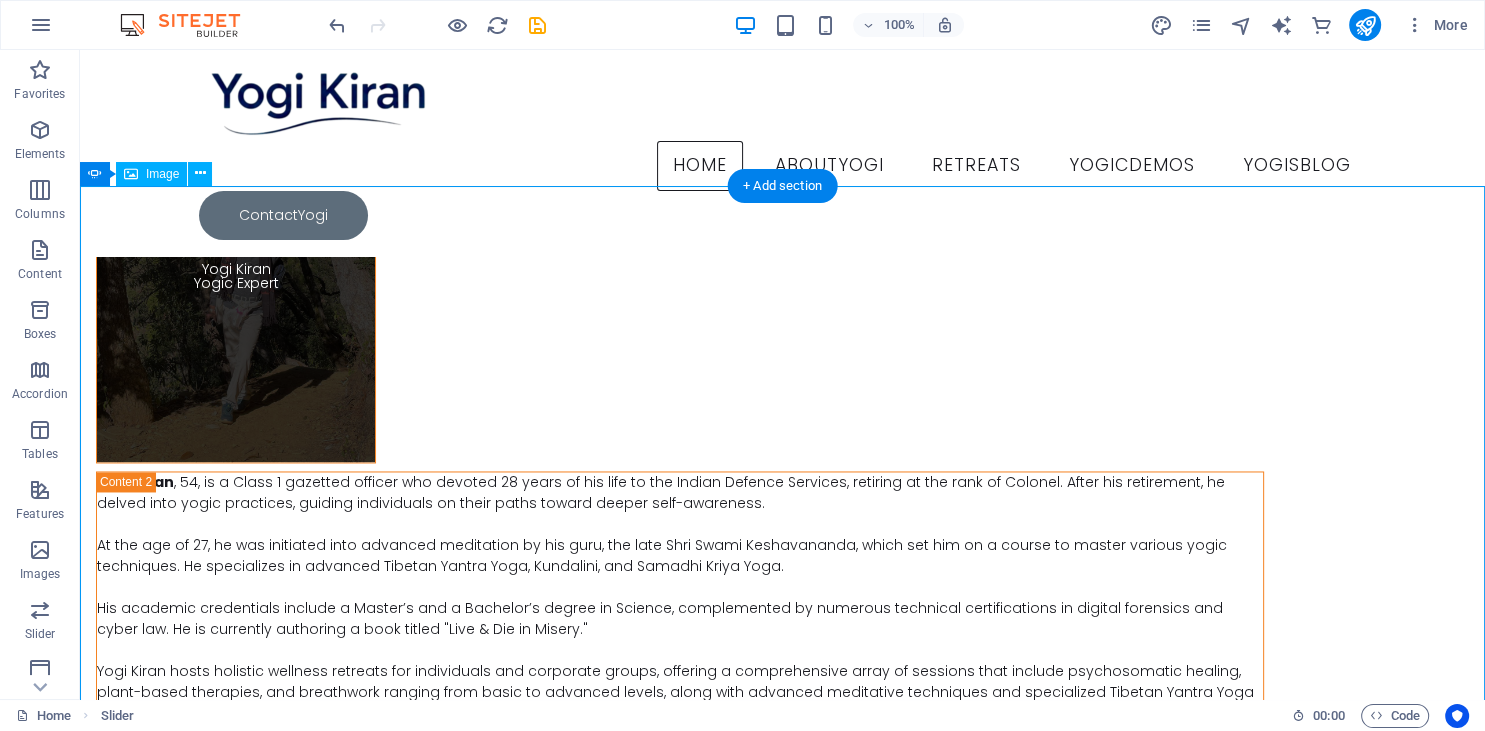 scroll, scrollTop: 10446, scrollLeft: 0, axis: vertical 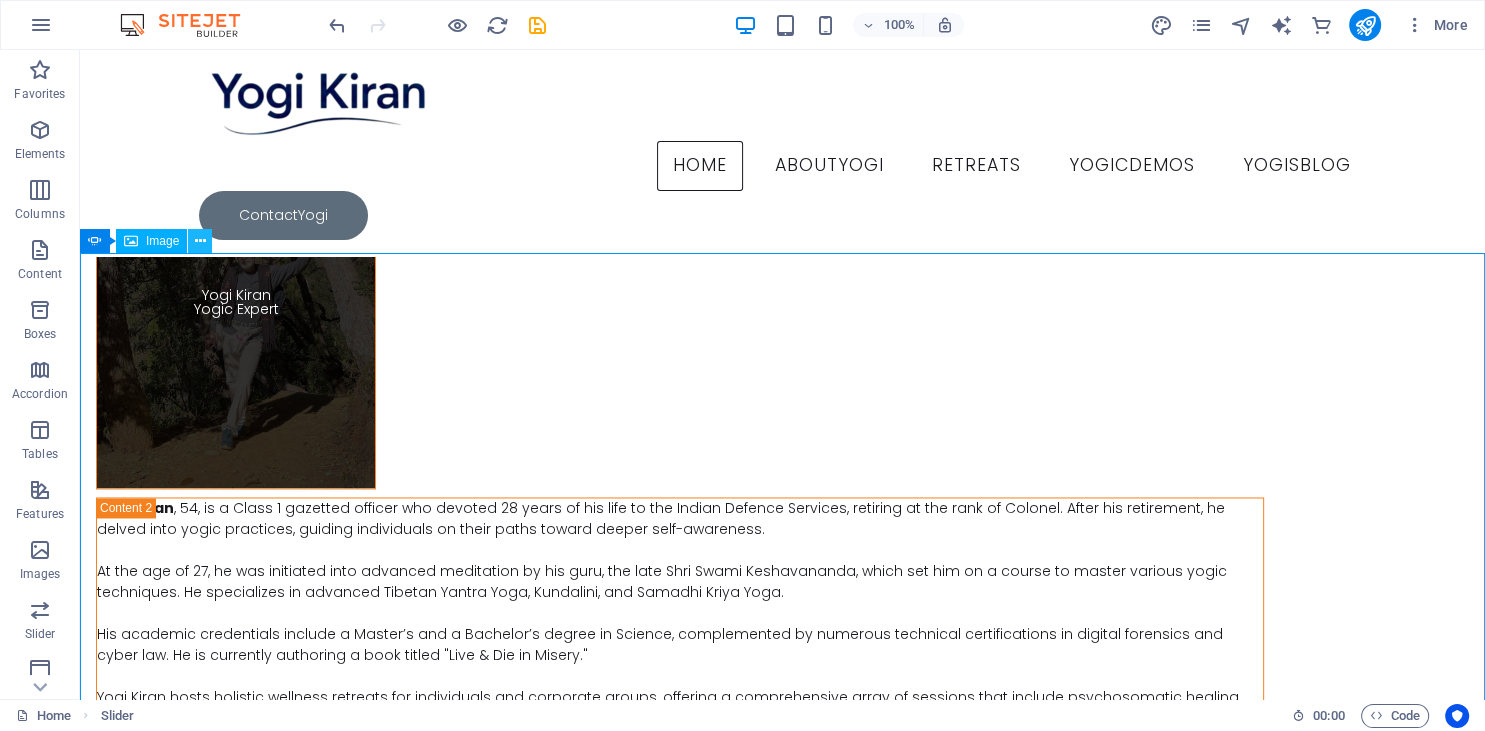 click at bounding box center (200, 241) 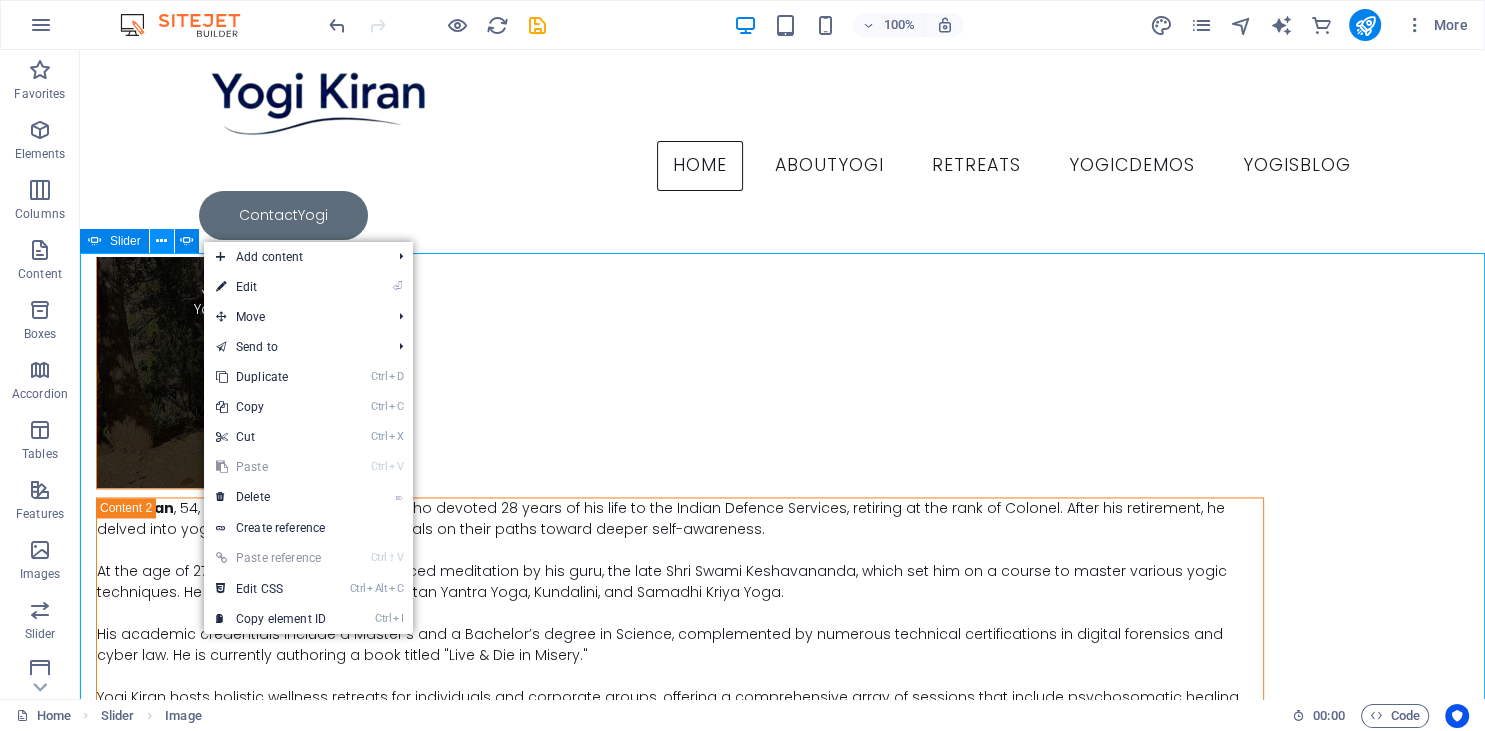 click at bounding box center (161, 241) 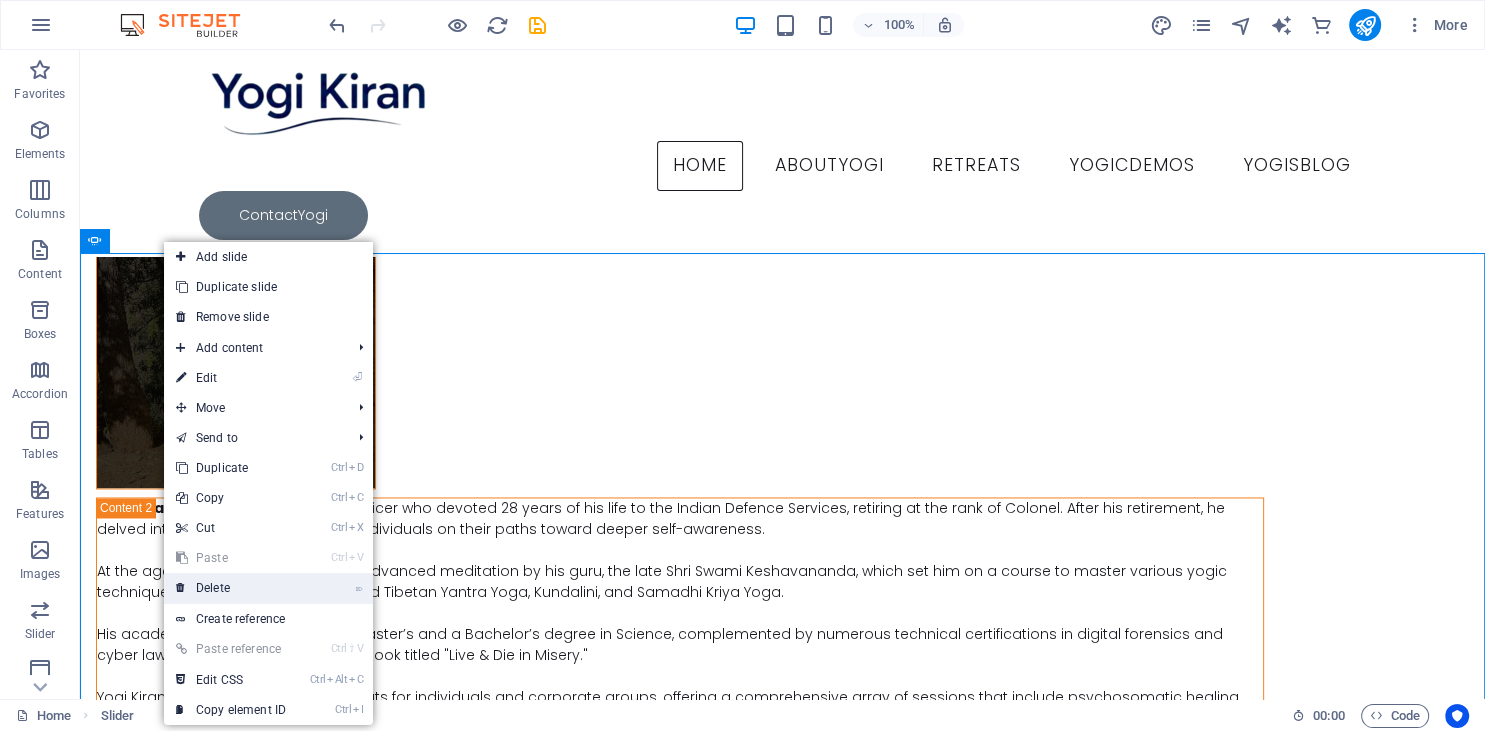 click on "⌦  Delete" at bounding box center (231, 588) 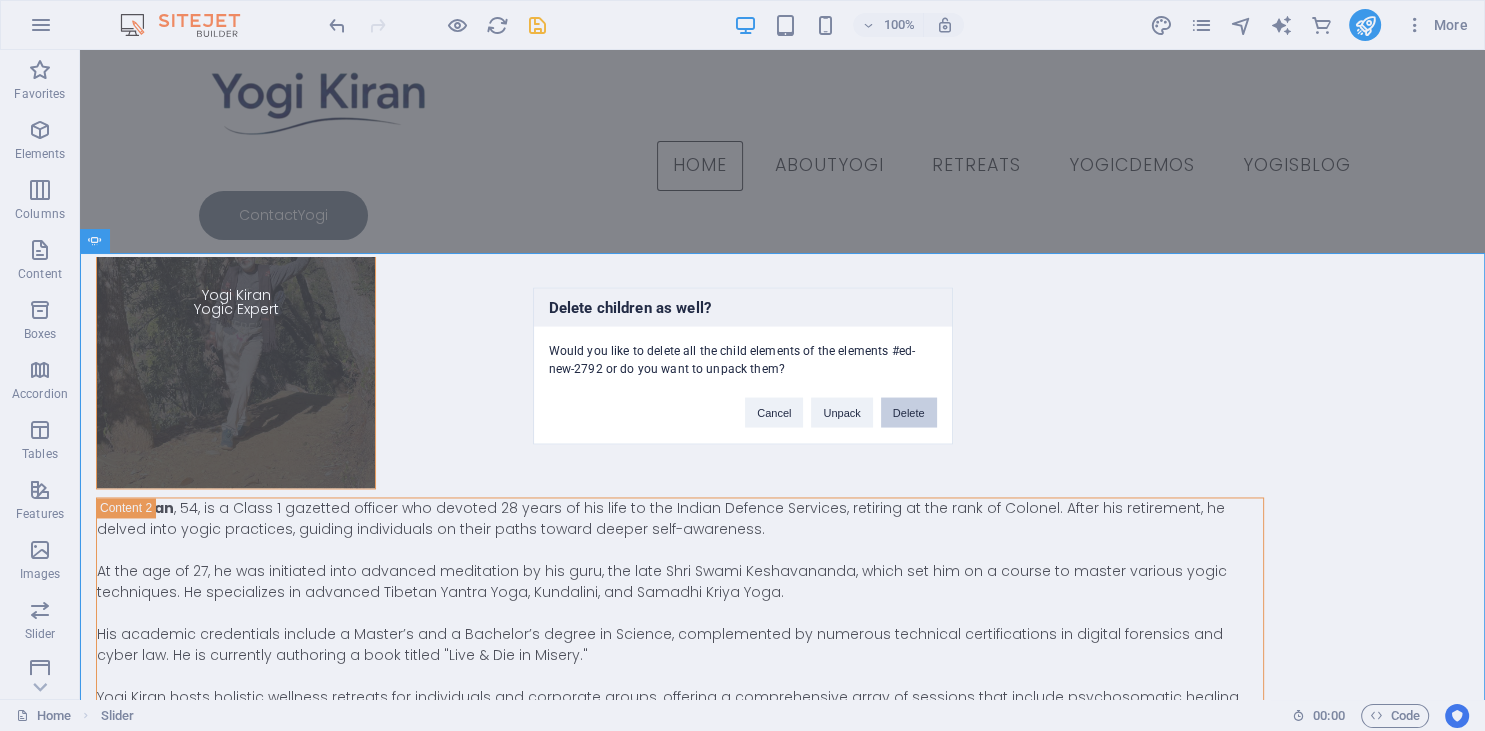 click on "Delete" at bounding box center (909, 412) 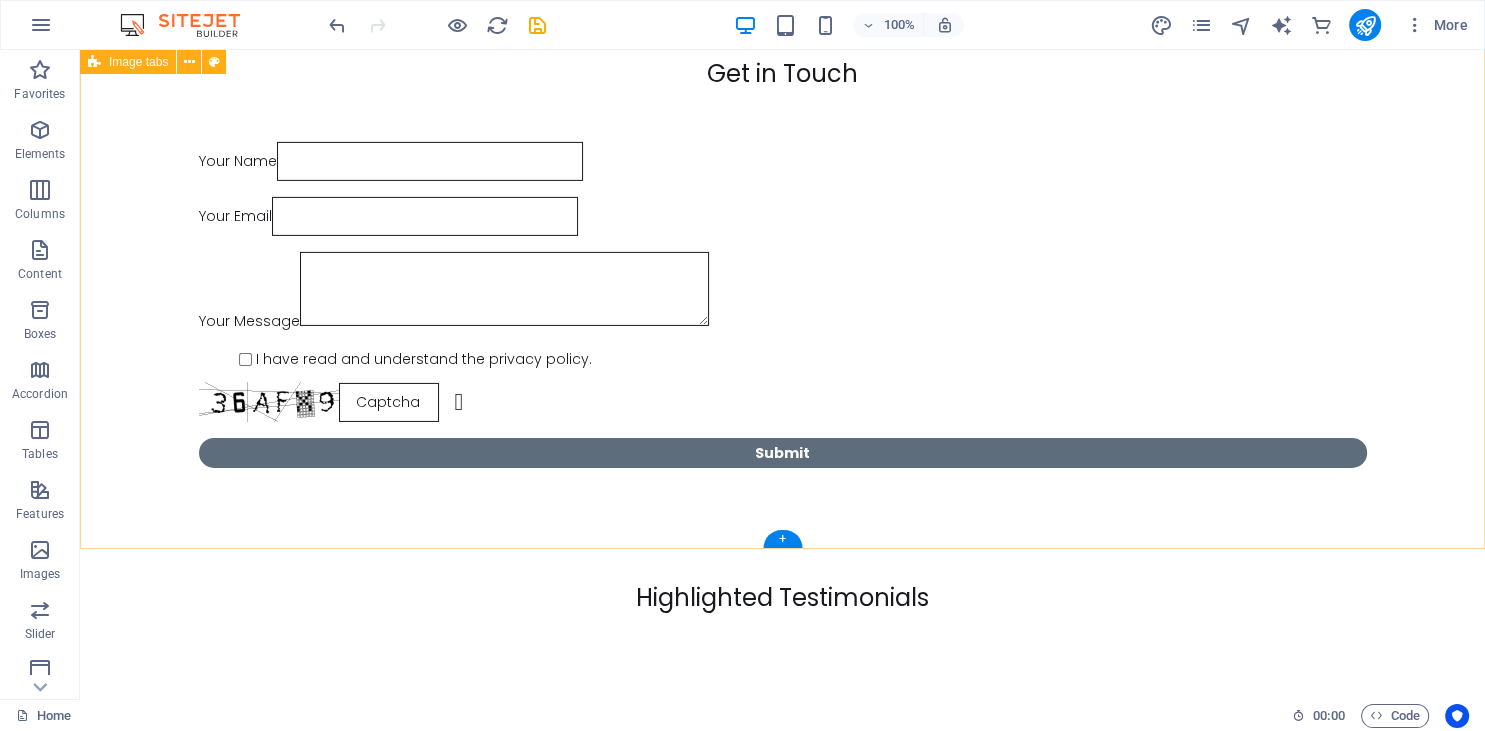 scroll, scrollTop: 14142, scrollLeft: 0, axis: vertical 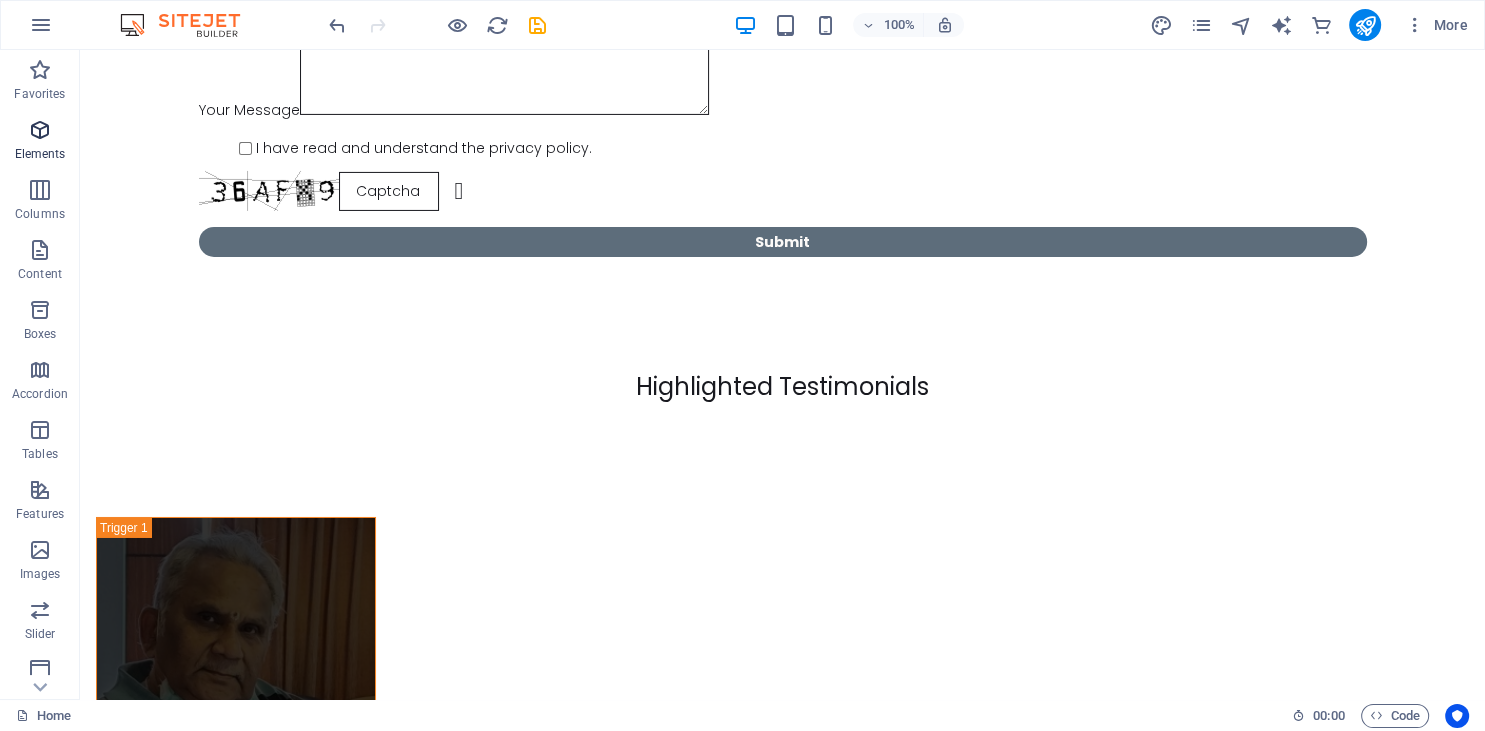click on "Elements" at bounding box center [40, 142] 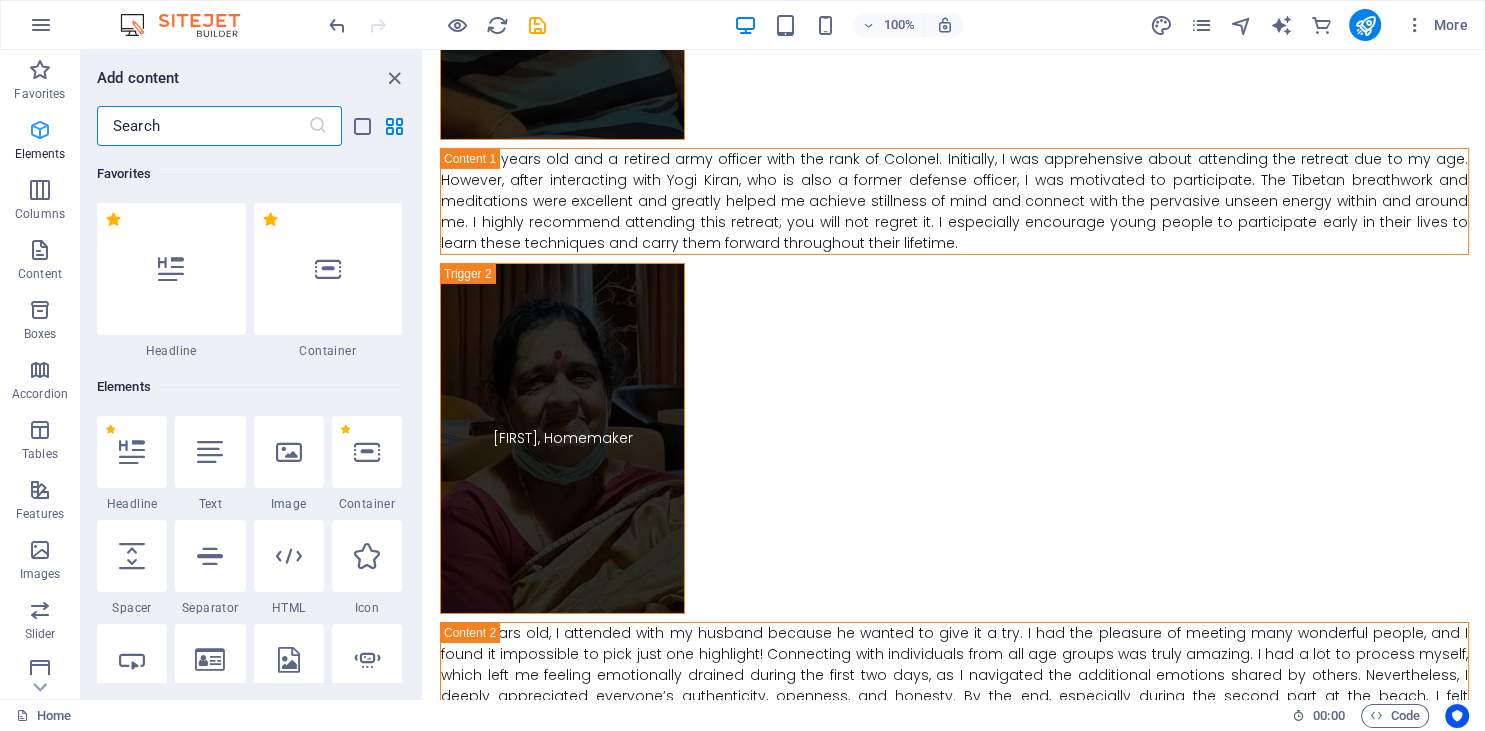 scroll, scrollTop: 13282, scrollLeft: 0, axis: vertical 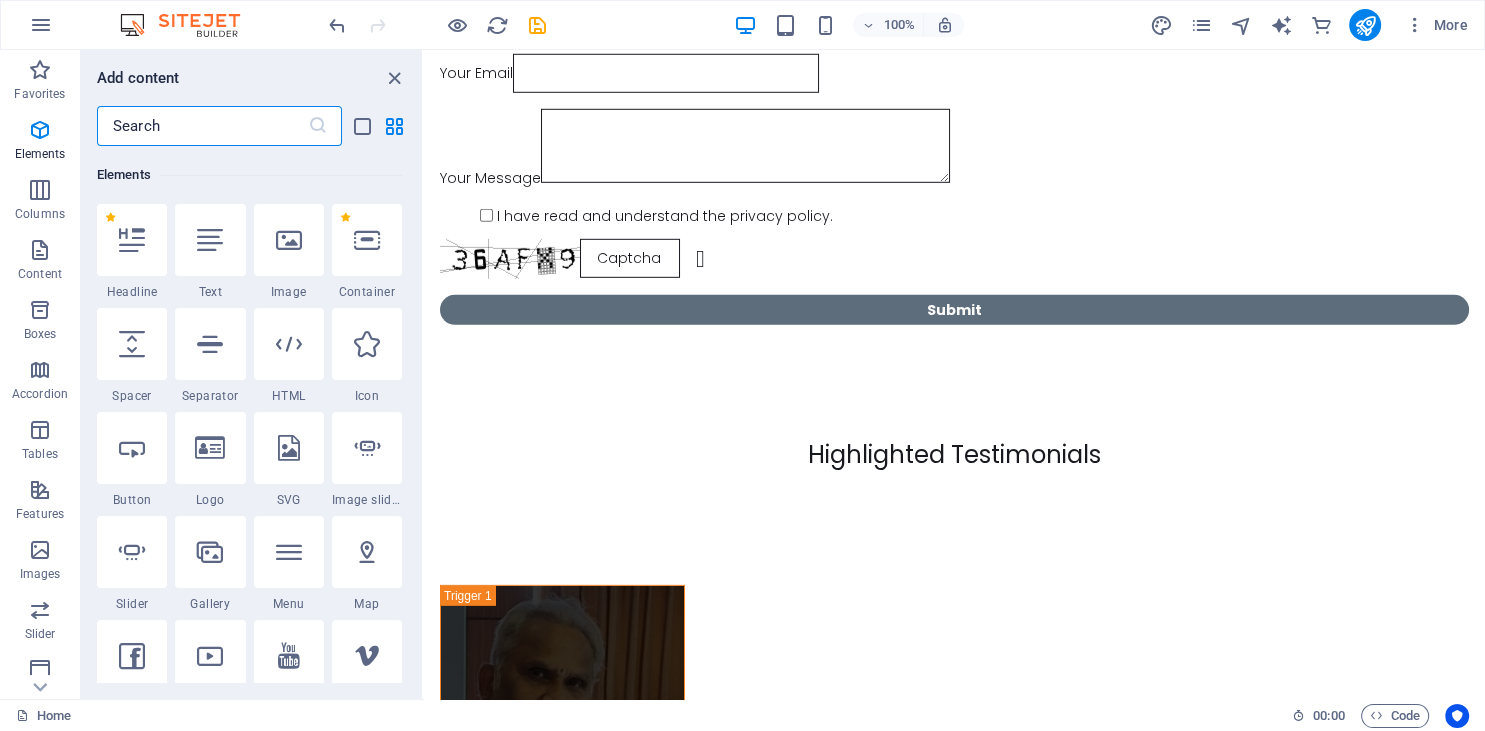 click at bounding box center [202, 126] 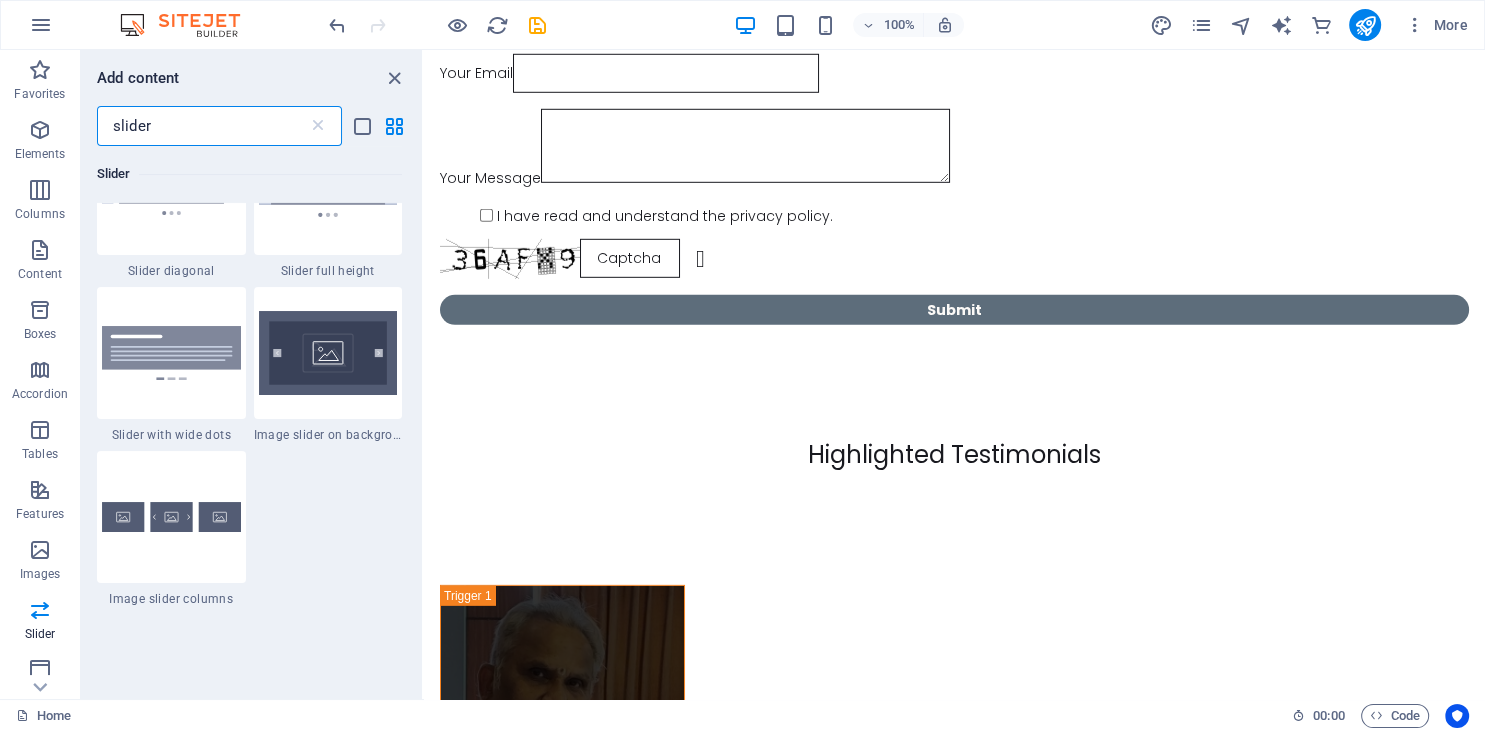 scroll, scrollTop: 638, scrollLeft: 0, axis: vertical 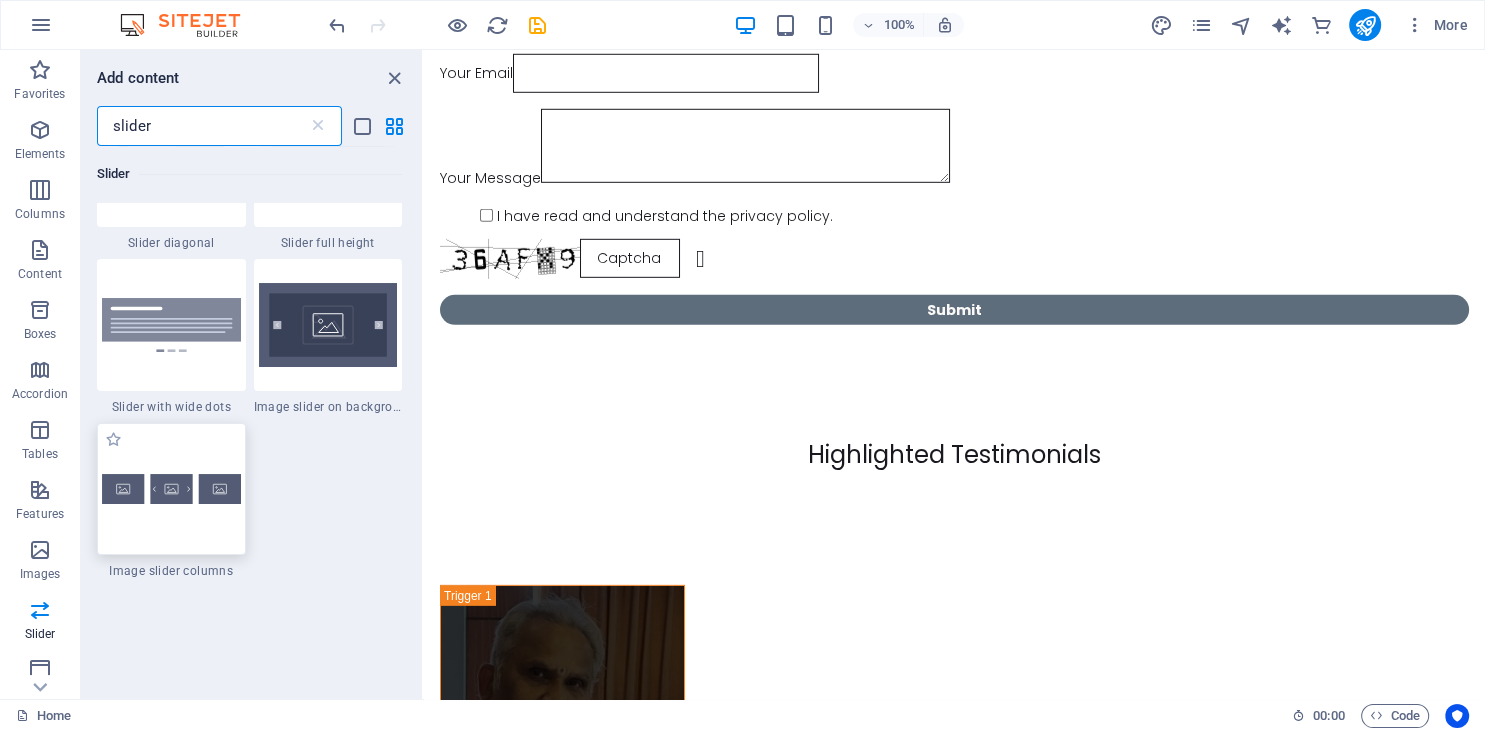 type on "slider" 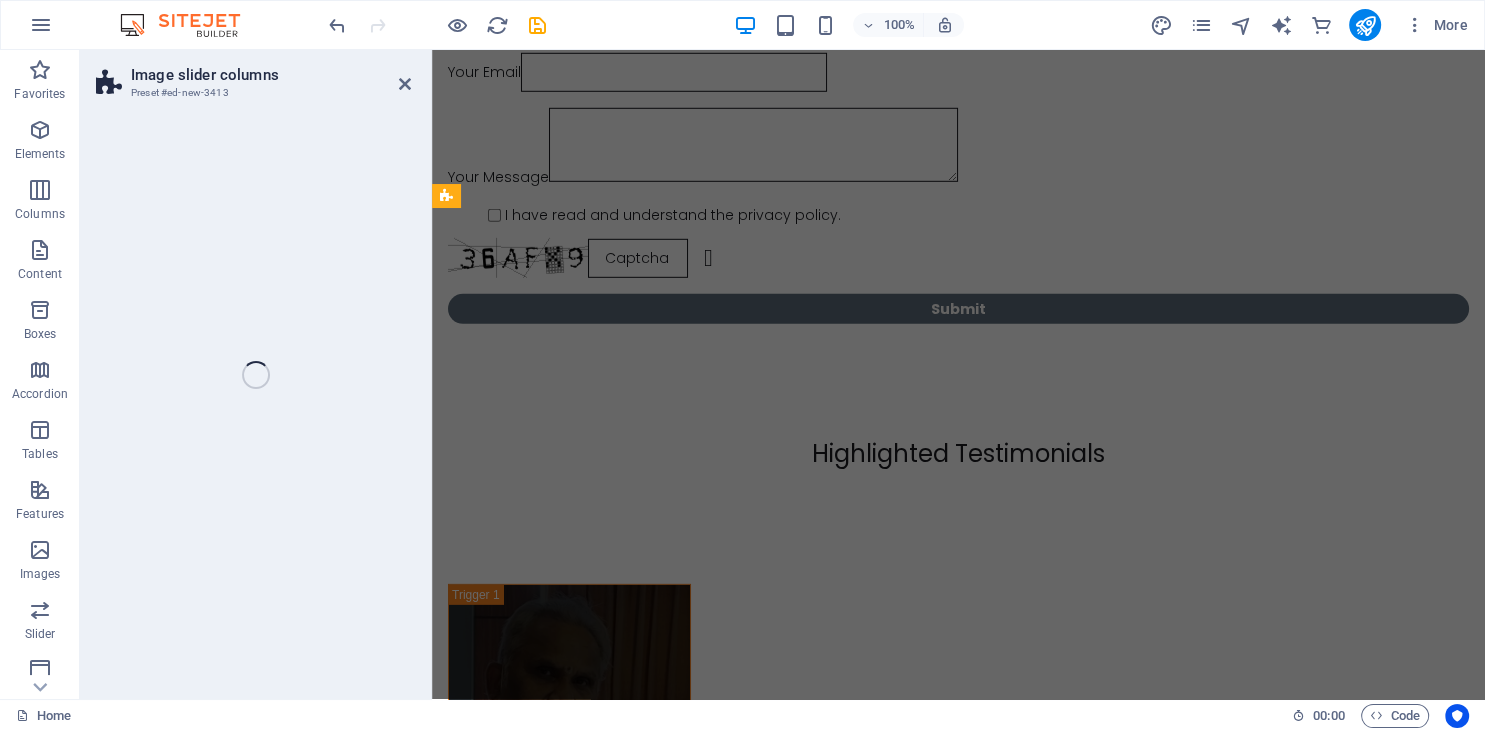 scroll, scrollTop: 13257, scrollLeft: 0, axis: vertical 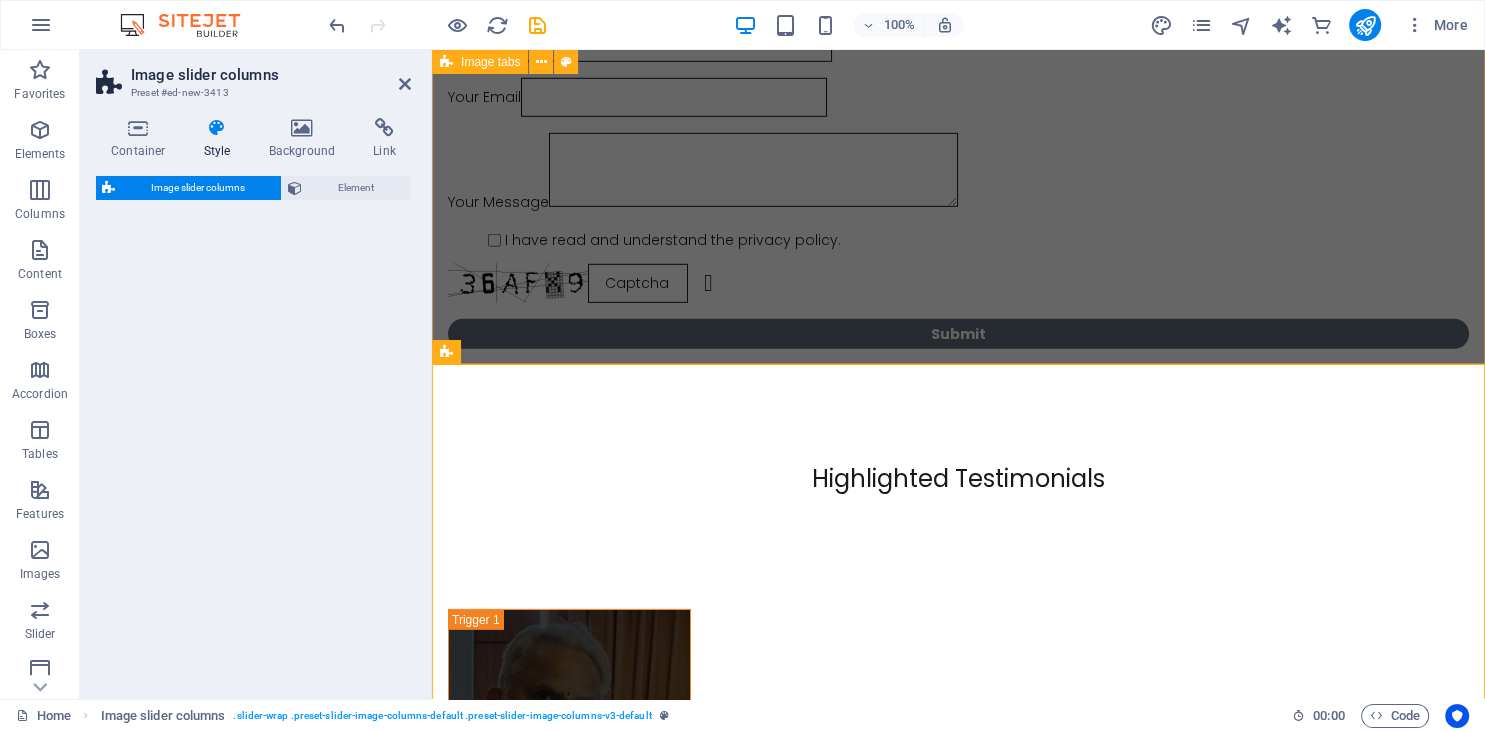 click on "Image slider columns Preset #ed-new-3413
Container Style Background Link Size Height Default px rem % vh vw Min. height None px rem % vh vw Width Default px rem % em vh vw Min. width None px rem % vh vw Content width Default Custom width Width Default px rem % em vh vw Min. width None px rem % vh vw Default padding Custom spacing Default content width and padding can be changed under Design. Edit design Layout (Flexbox) Alignment Determines the flex direction. Default Main axis Determine how elements should behave along the main axis inside this container (justify content). Default Side axis Control the vertical direction of the element inside of the container (align items). Default Wrap Default On Off Fill Controls the distances and direction of elements on the y-axis across several lines (align content). Default Accessibility ARIA helps assistive technologies (like screen readers) to understand the role, state, and behavior of web elements Role None Alert Article Banner Comment Dialog Timer" at bounding box center [782, 374] 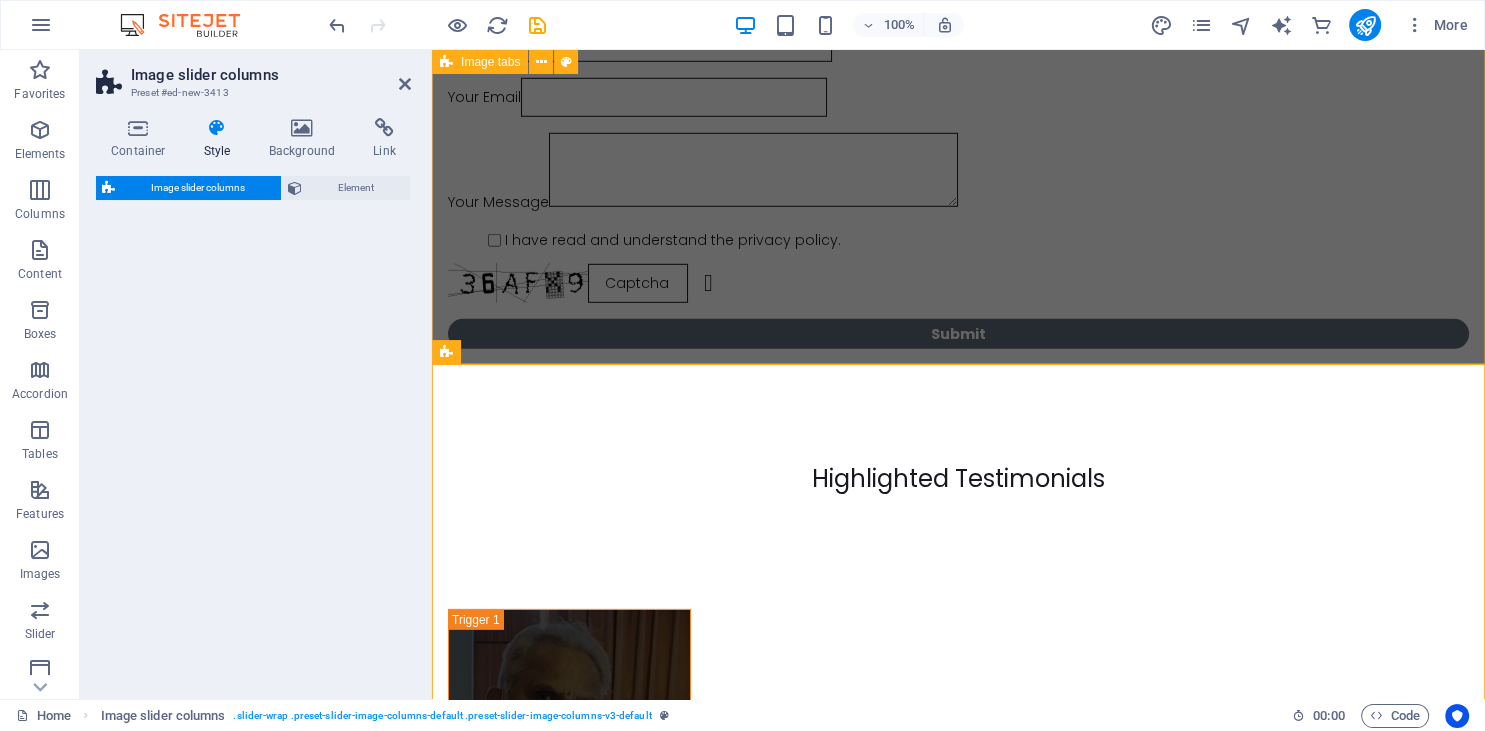 select on "rem" 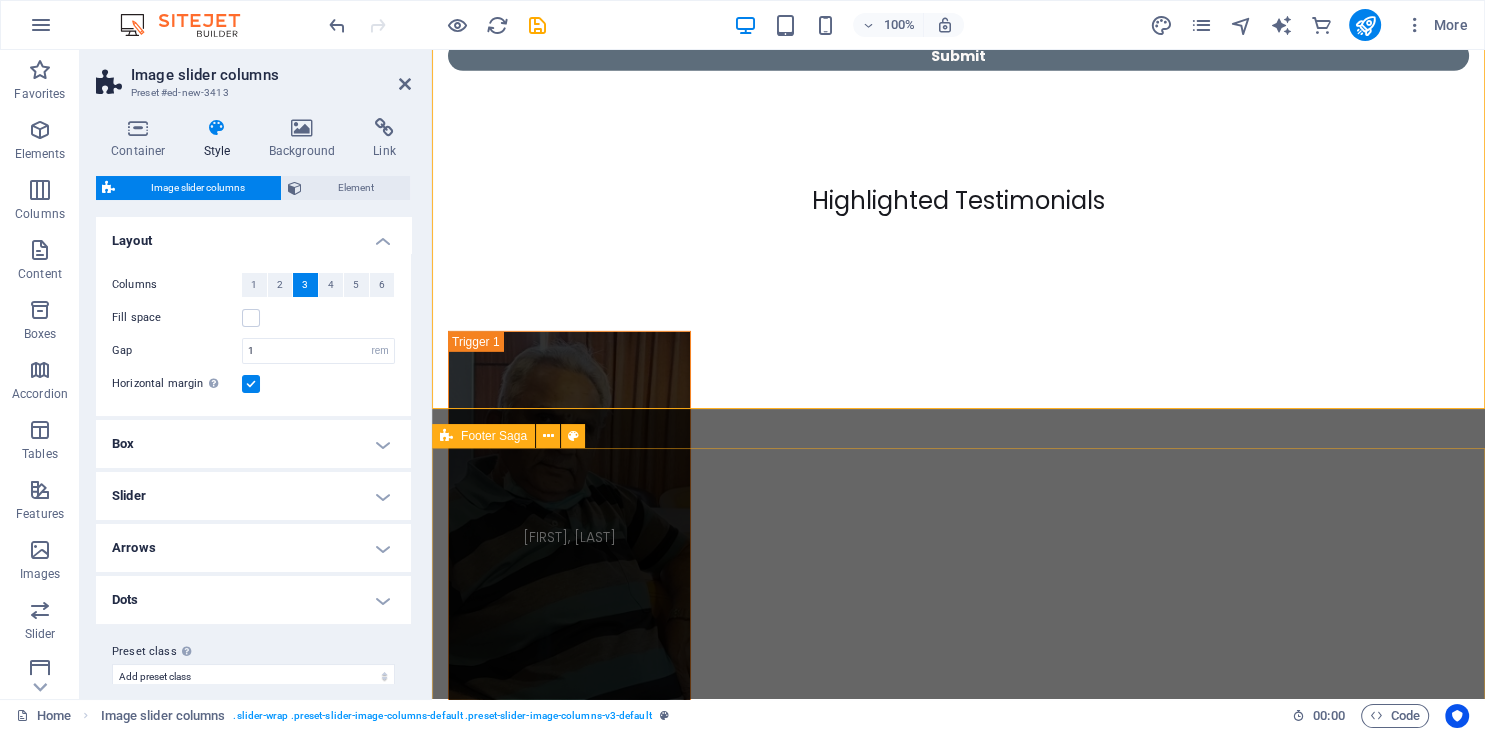 scroll, scrollTop: 13573, scrollLeft: 0, axis: vertical 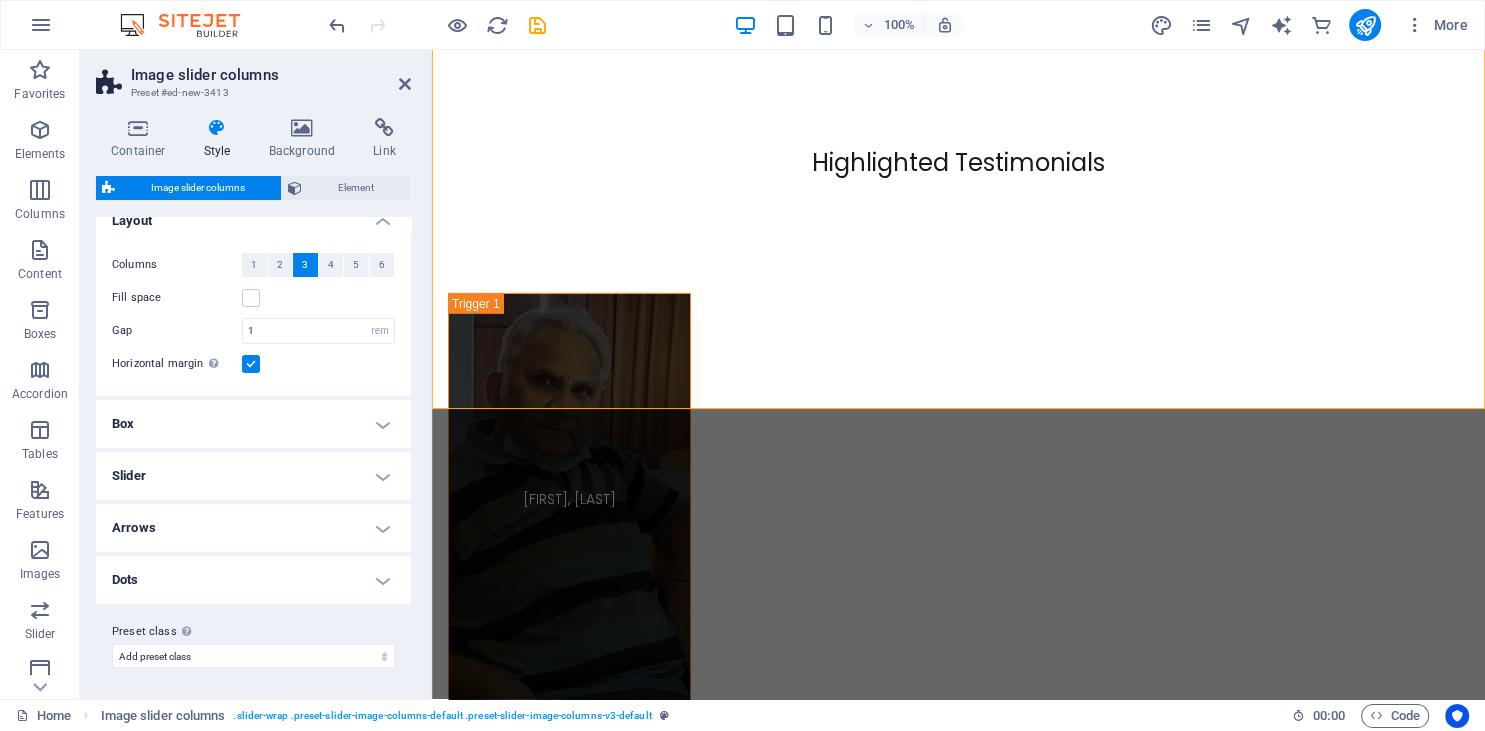 click on "Box" at bounding box center (253, 424) 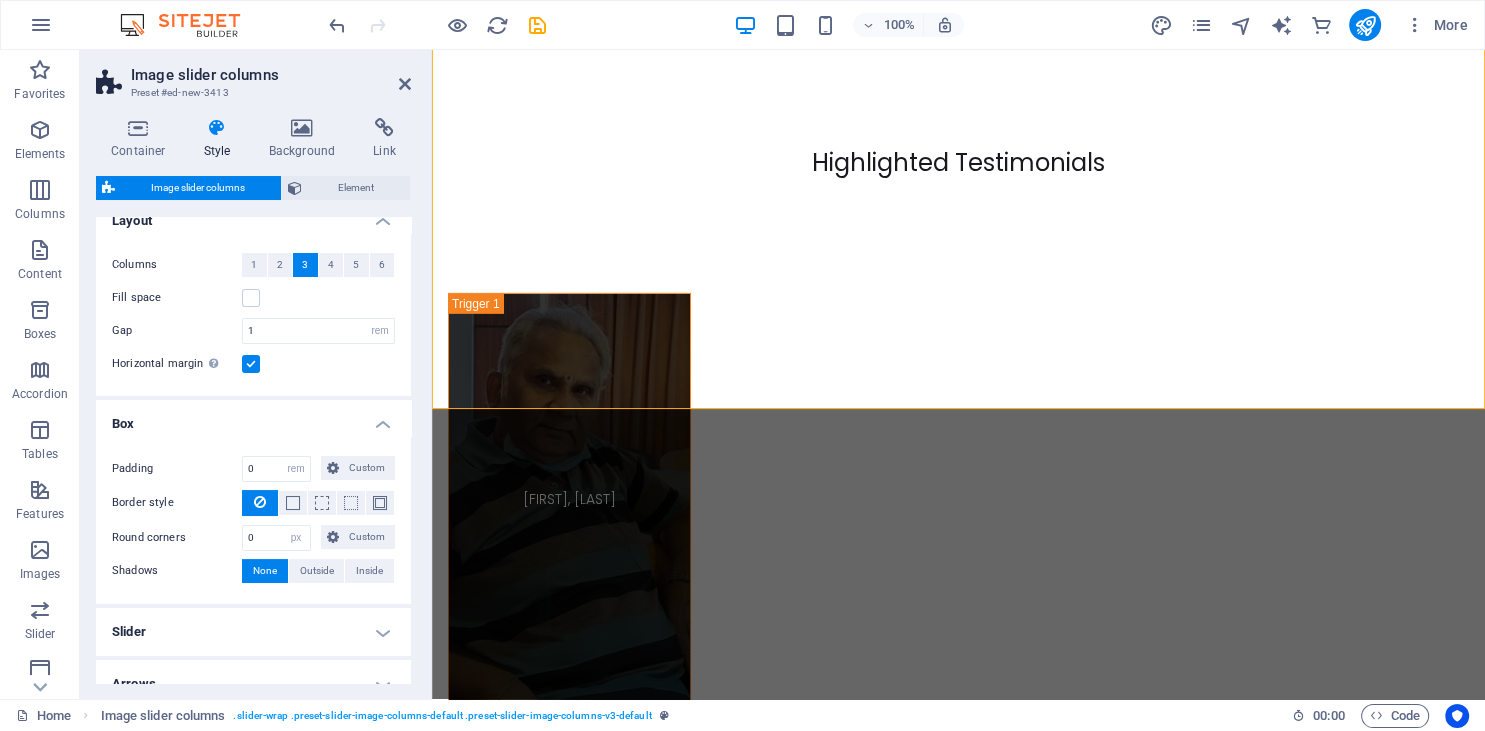 scroll, scrollTop: 174, scrollLeft: 0, axis: vertical 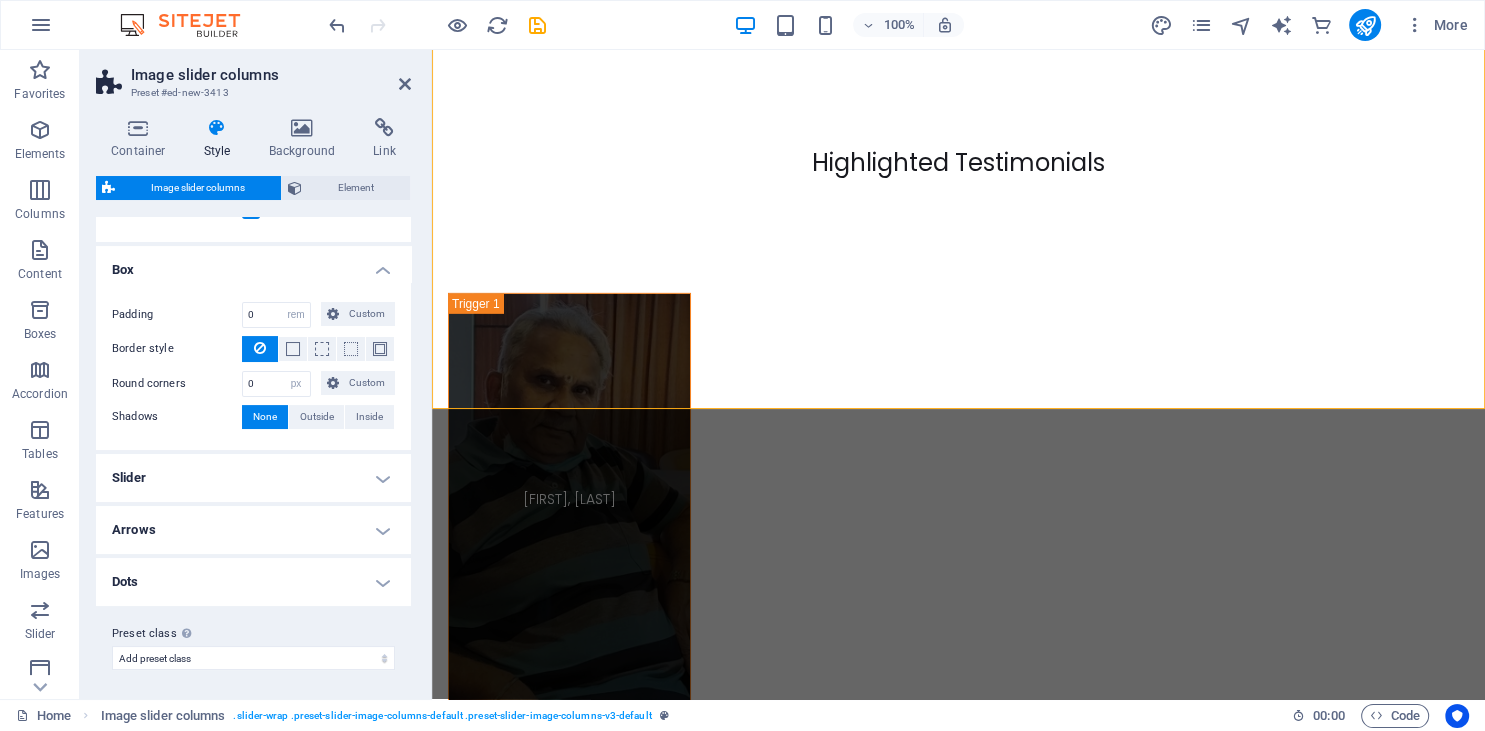 click on "Slider" at bounding box center (253, 478) 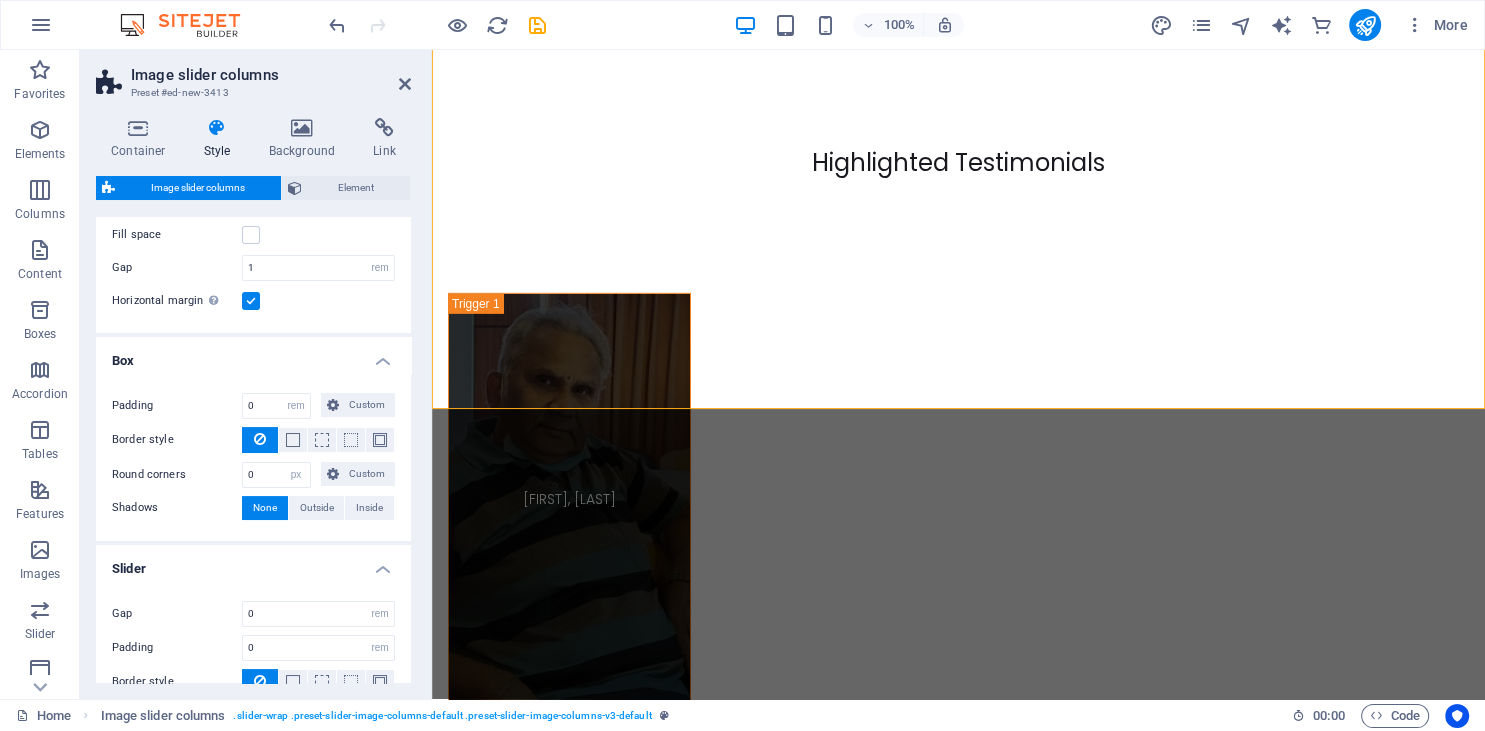 scroll, scrollTop: 0, scrollLeft: 0, axis: both 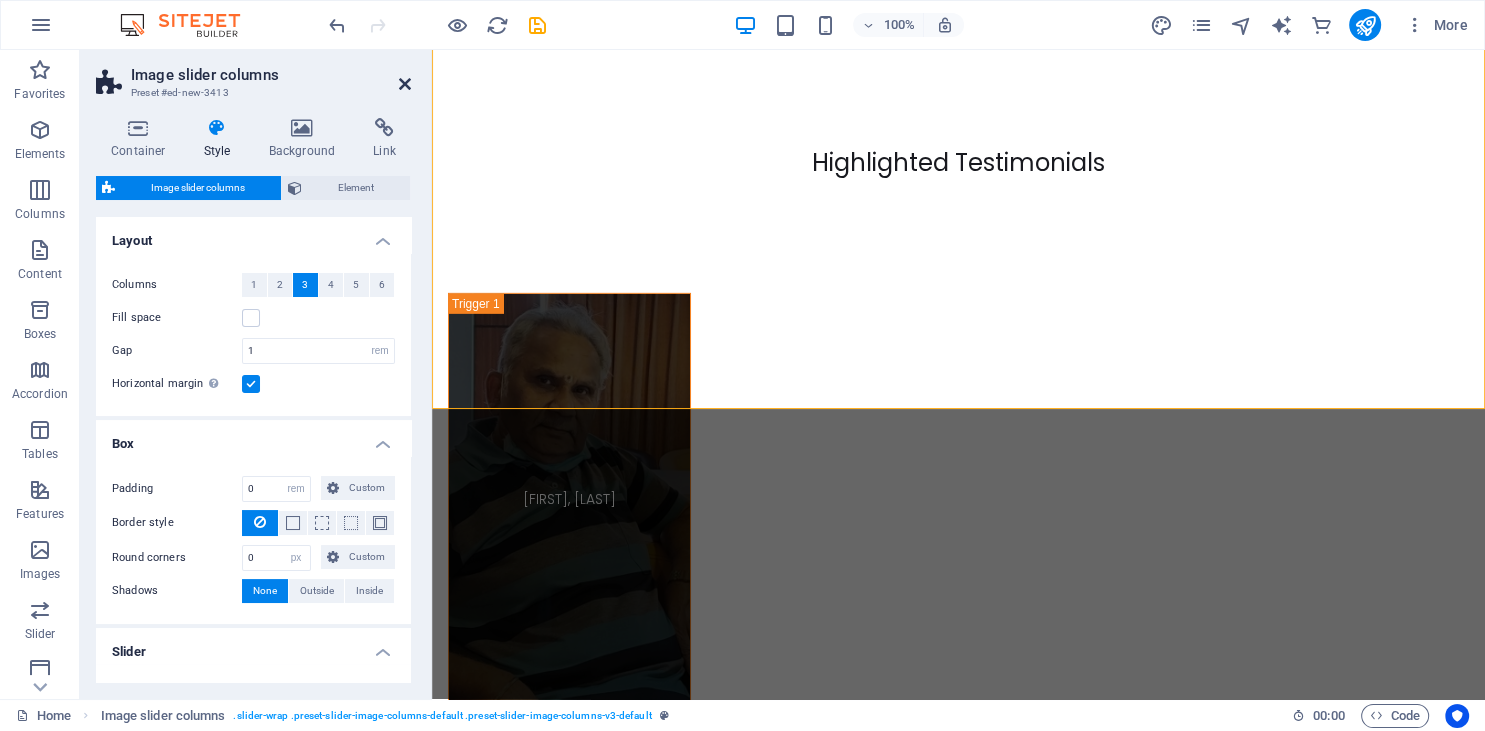 click at bounding box center [405, 84] 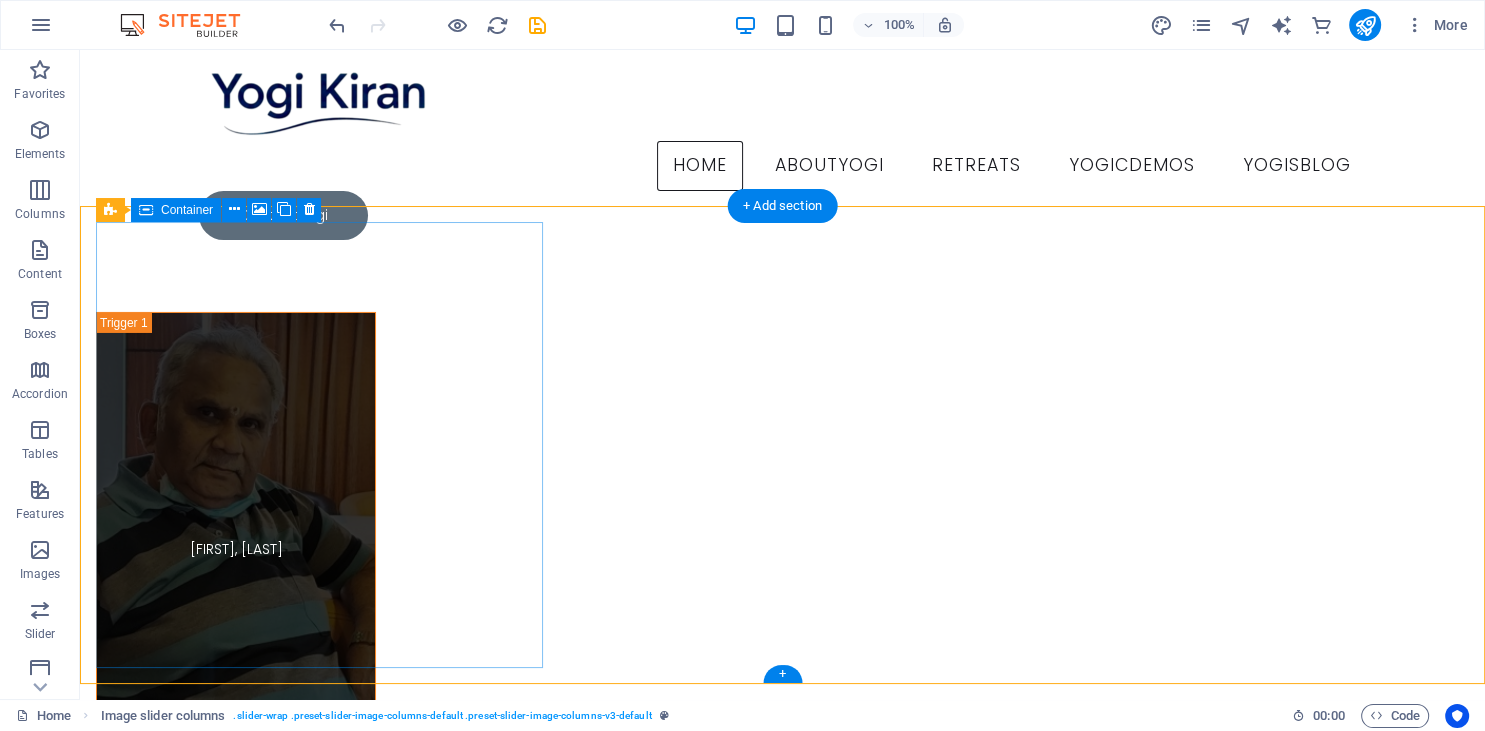 scroll, scrollTop: 14116, scrollLeft: 0, axis: vertical 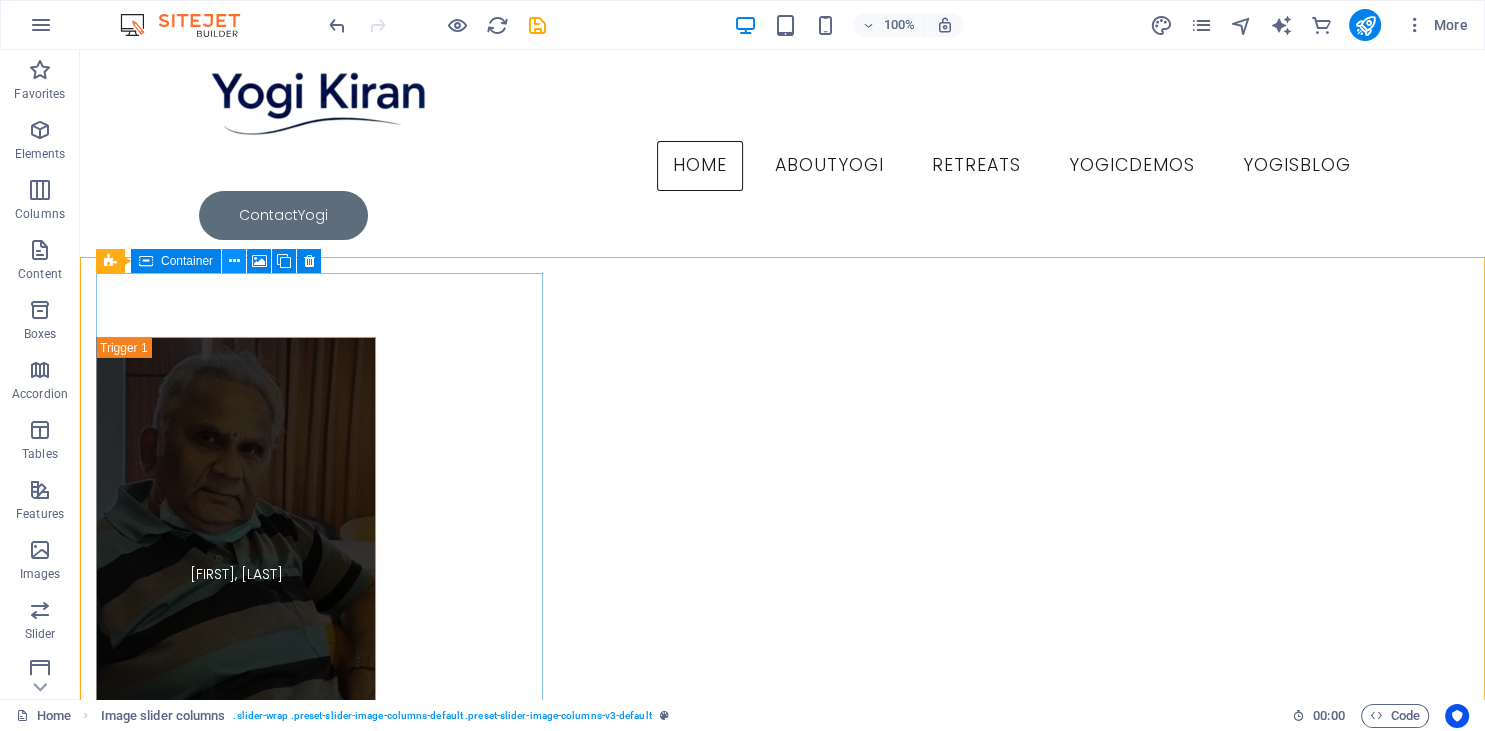 click at bounding box center (234, 261) 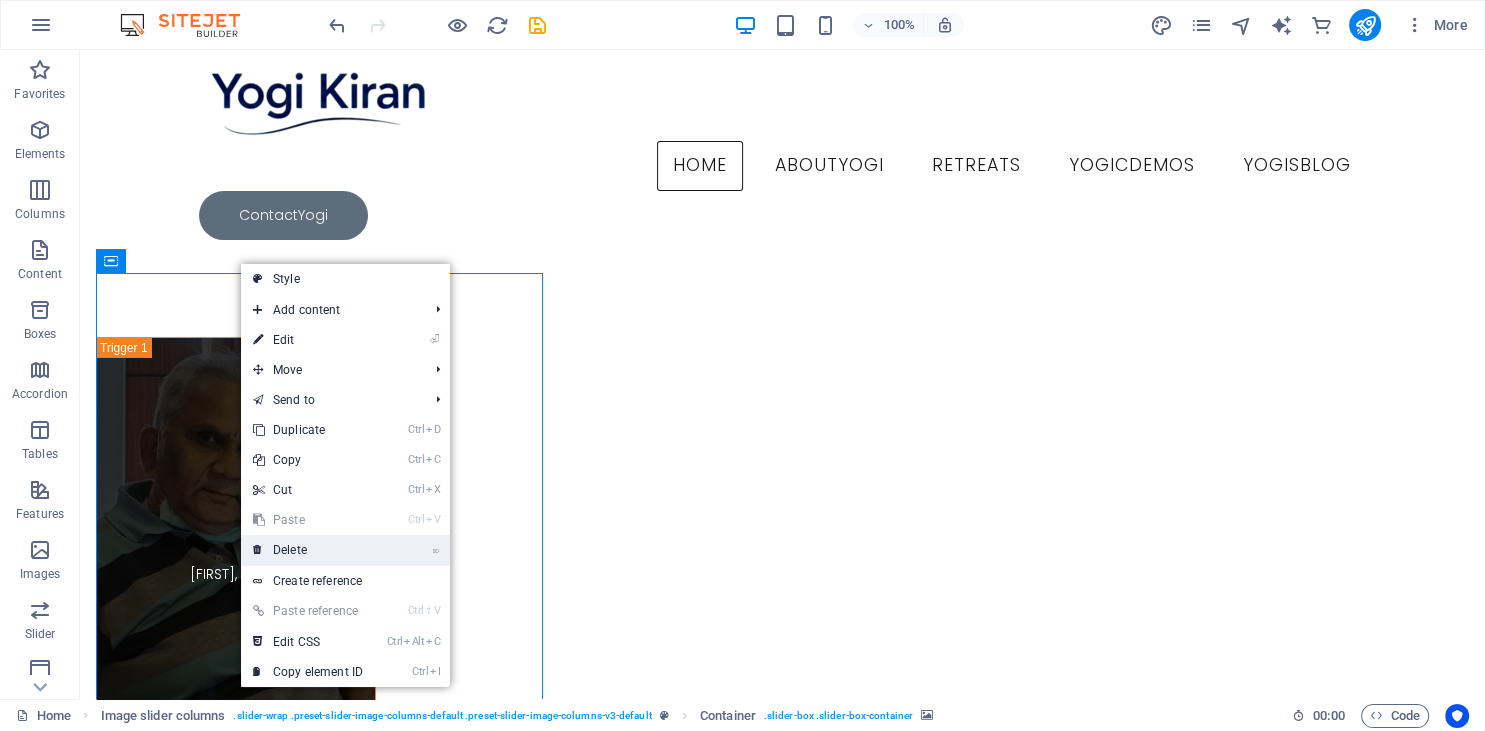 click on "⌦  Delete" at bounding box center [308, 550] 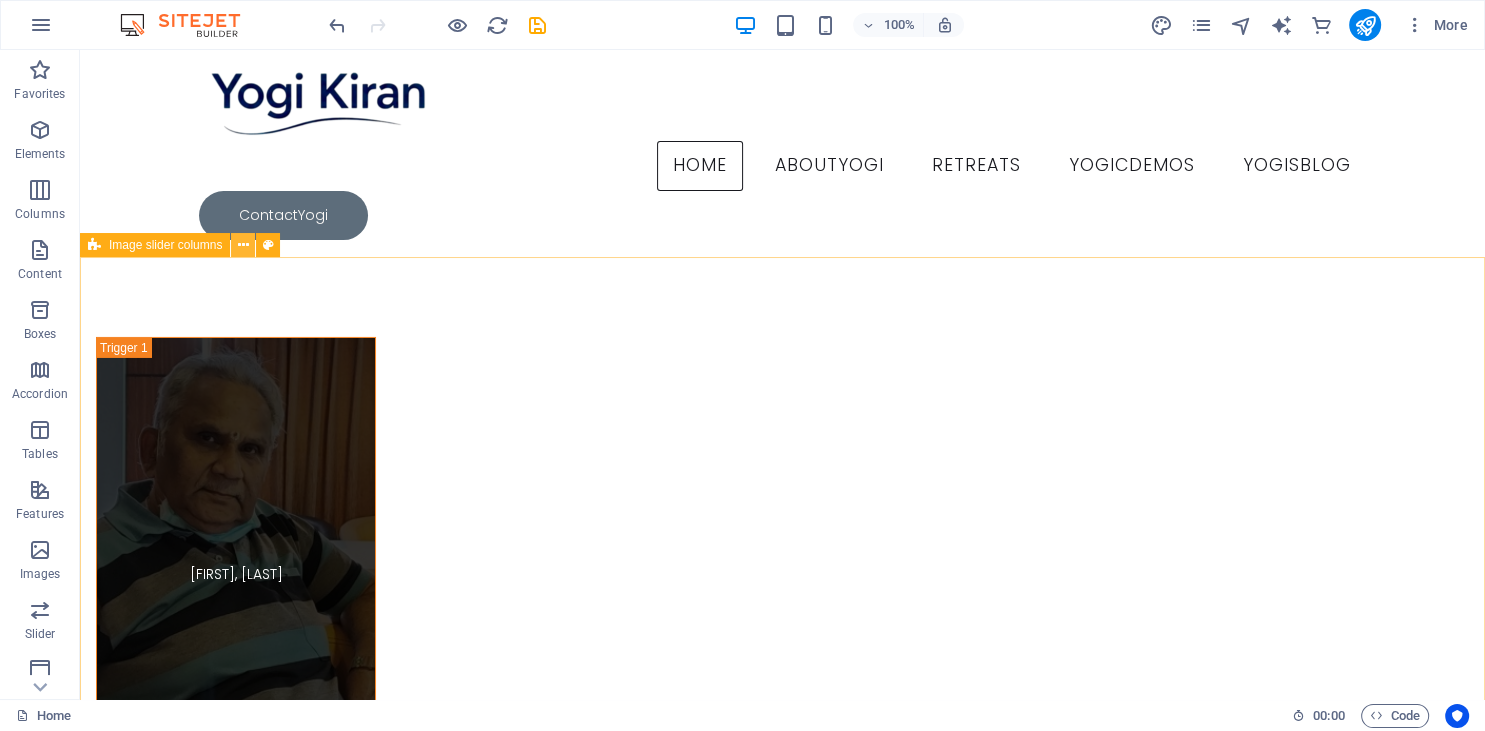 click at bounding box center (243, 245) 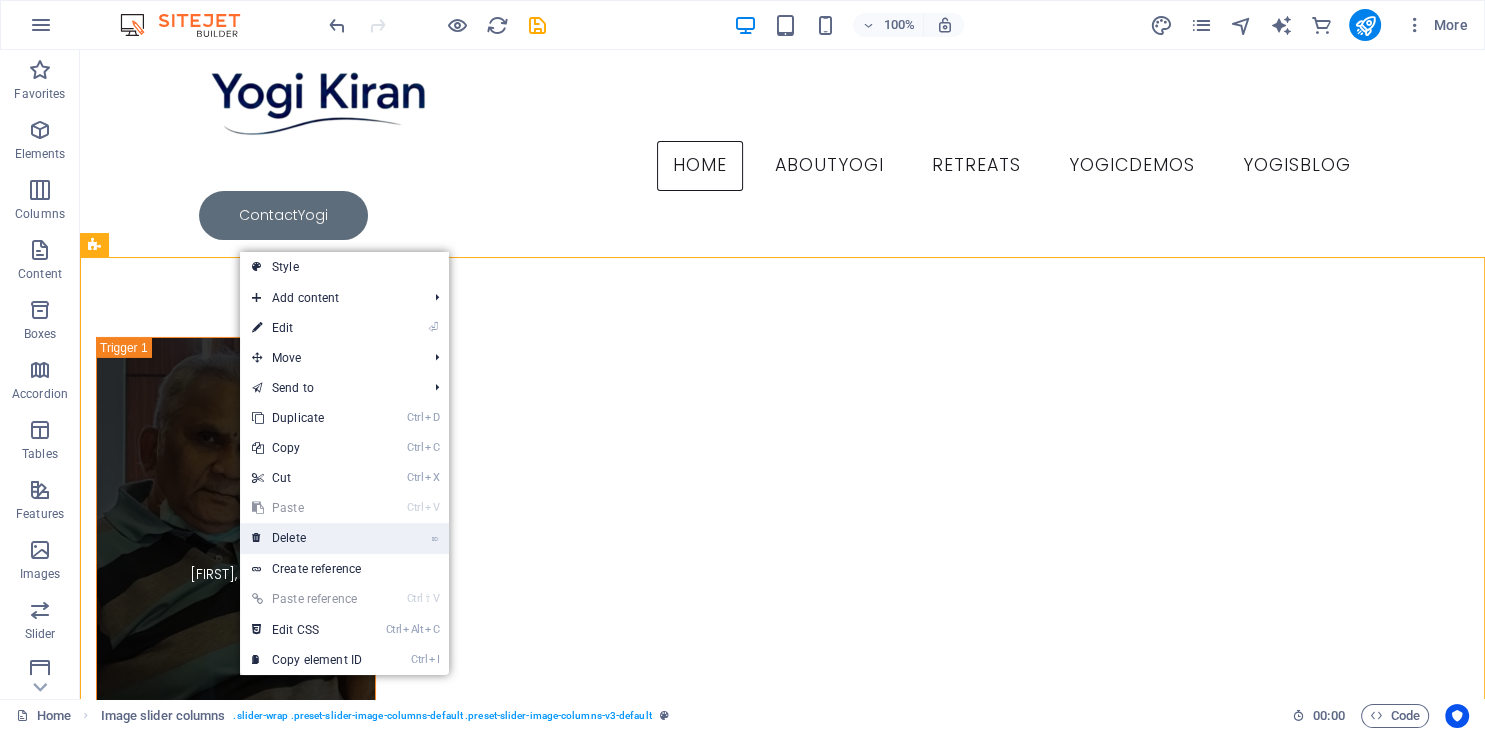 click on "⌦  Delete" at bounding box center (307, 538) 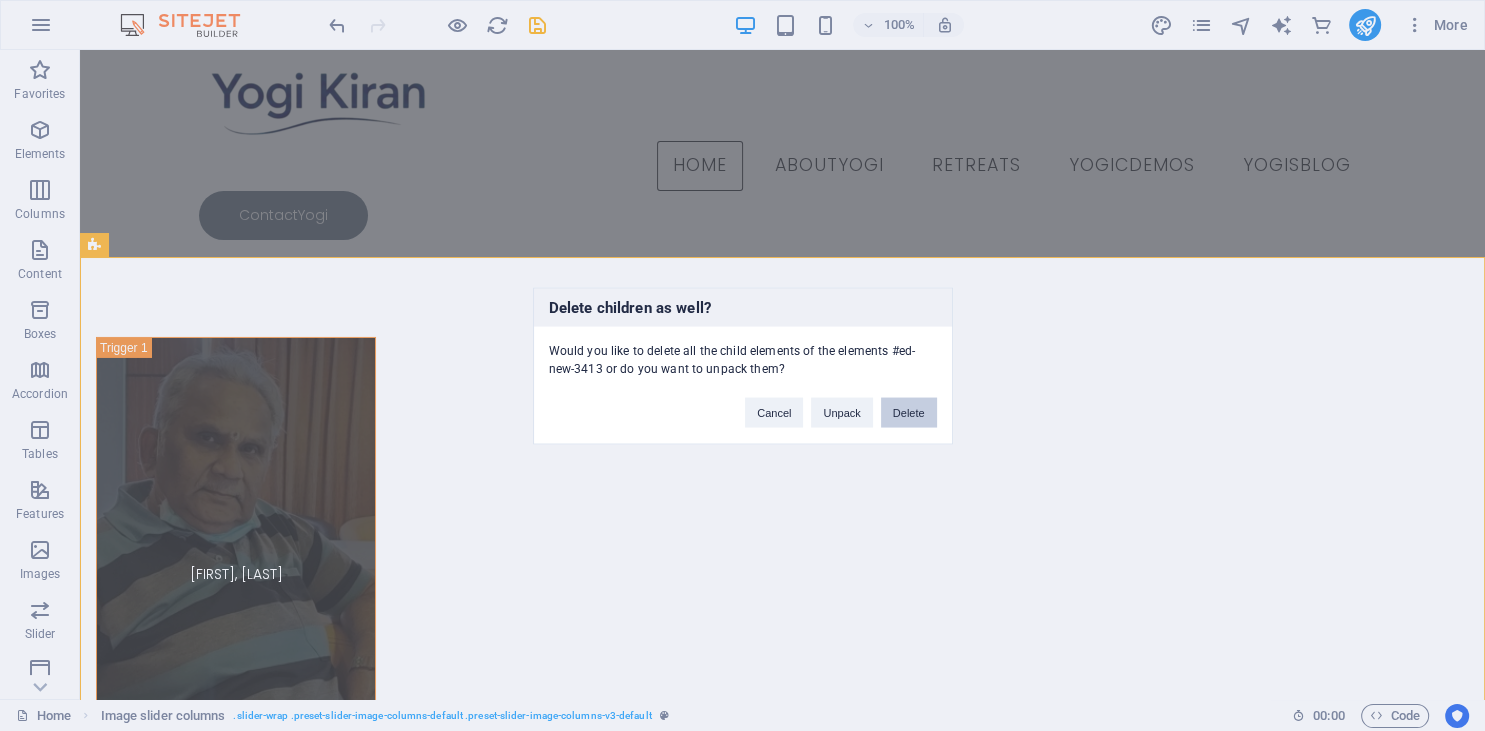 drag, startPoint x: 909, startPoint y: 415, endPoint x: 826, endPoint y: 365, distance: 96.89685 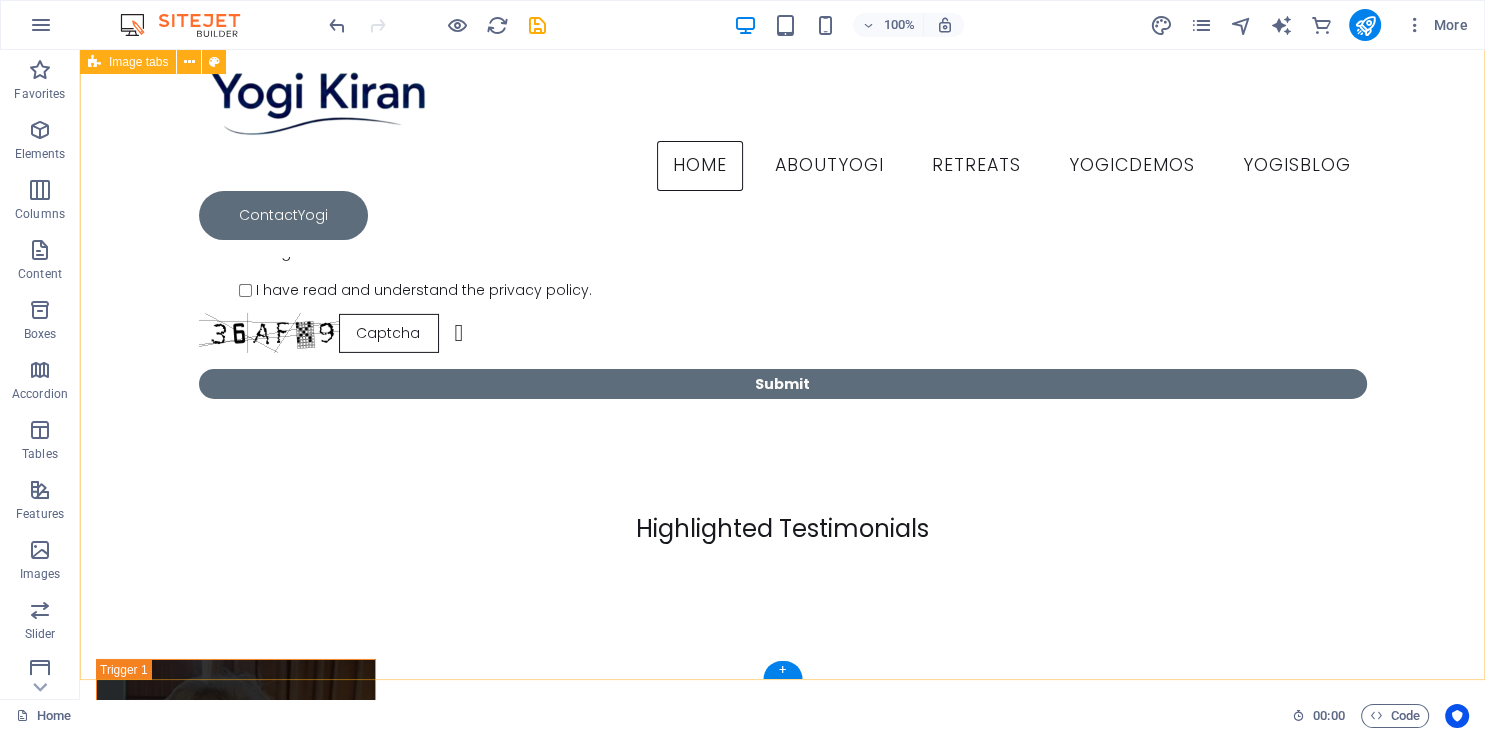 scroll, scrollTop: 13694, scrollLeft: 0, axis: vertical 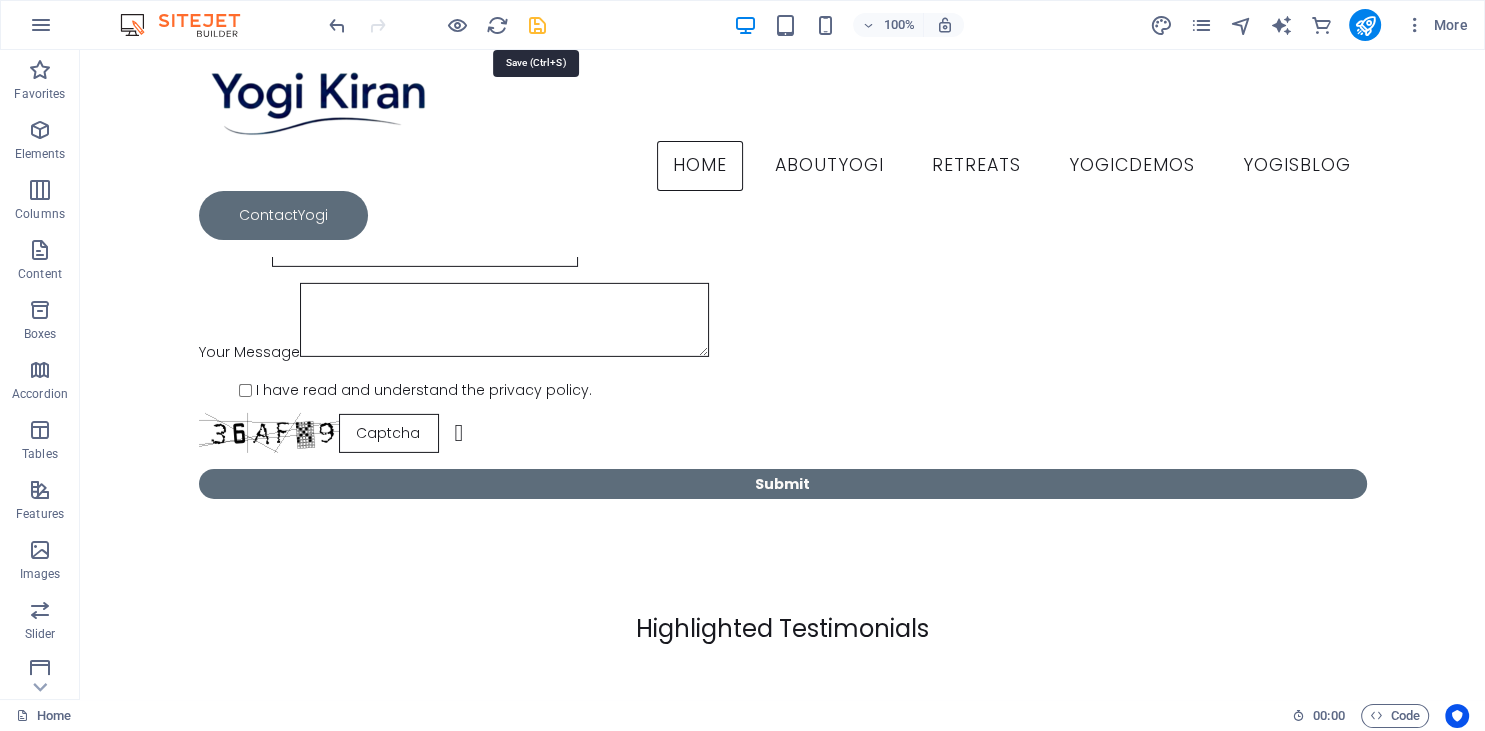 drag, startPoint x: 540, startPoint y: 26, endPoint x: 598, endPoint y: 205, distance: 188.16217 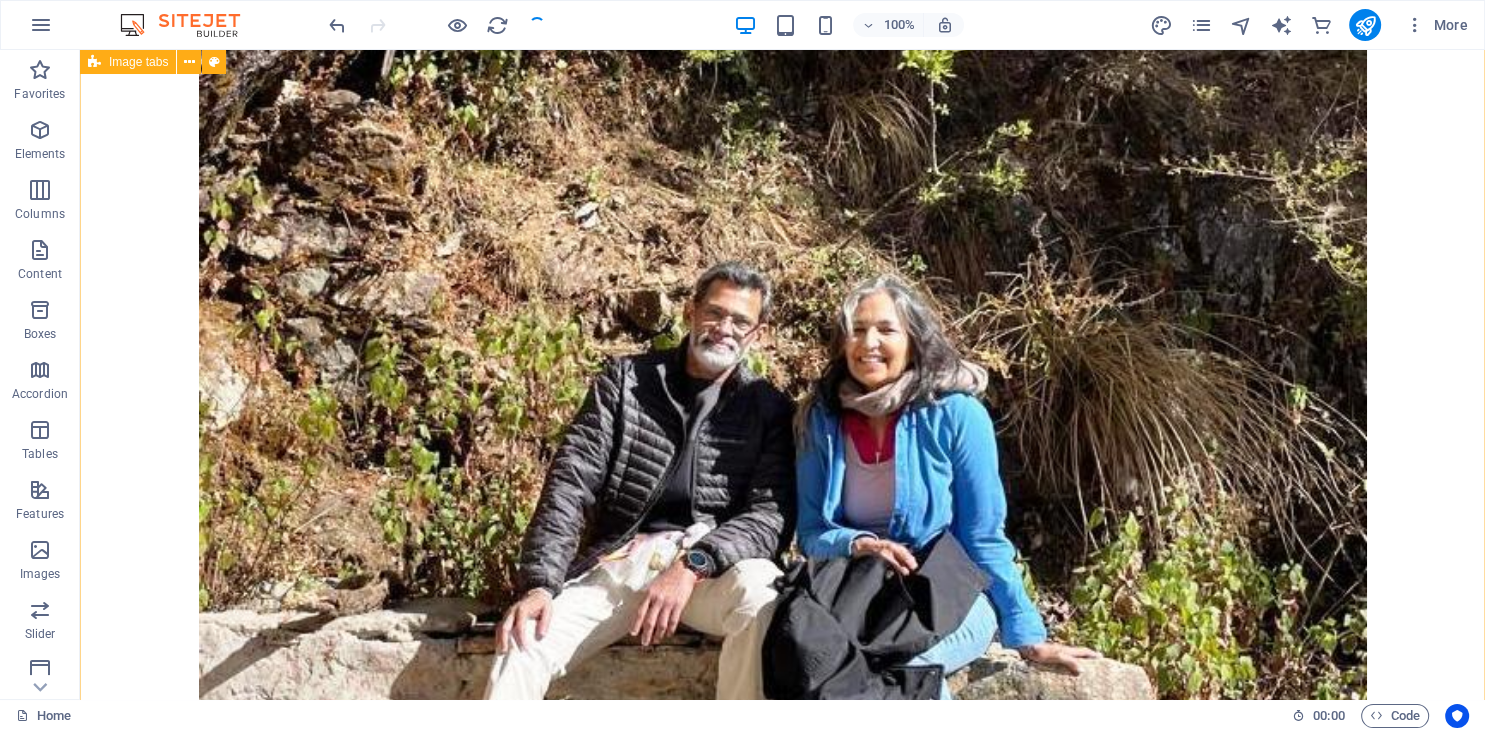 scroll, scrollTop: 14116, scrollLeft: 0, axis: vertical 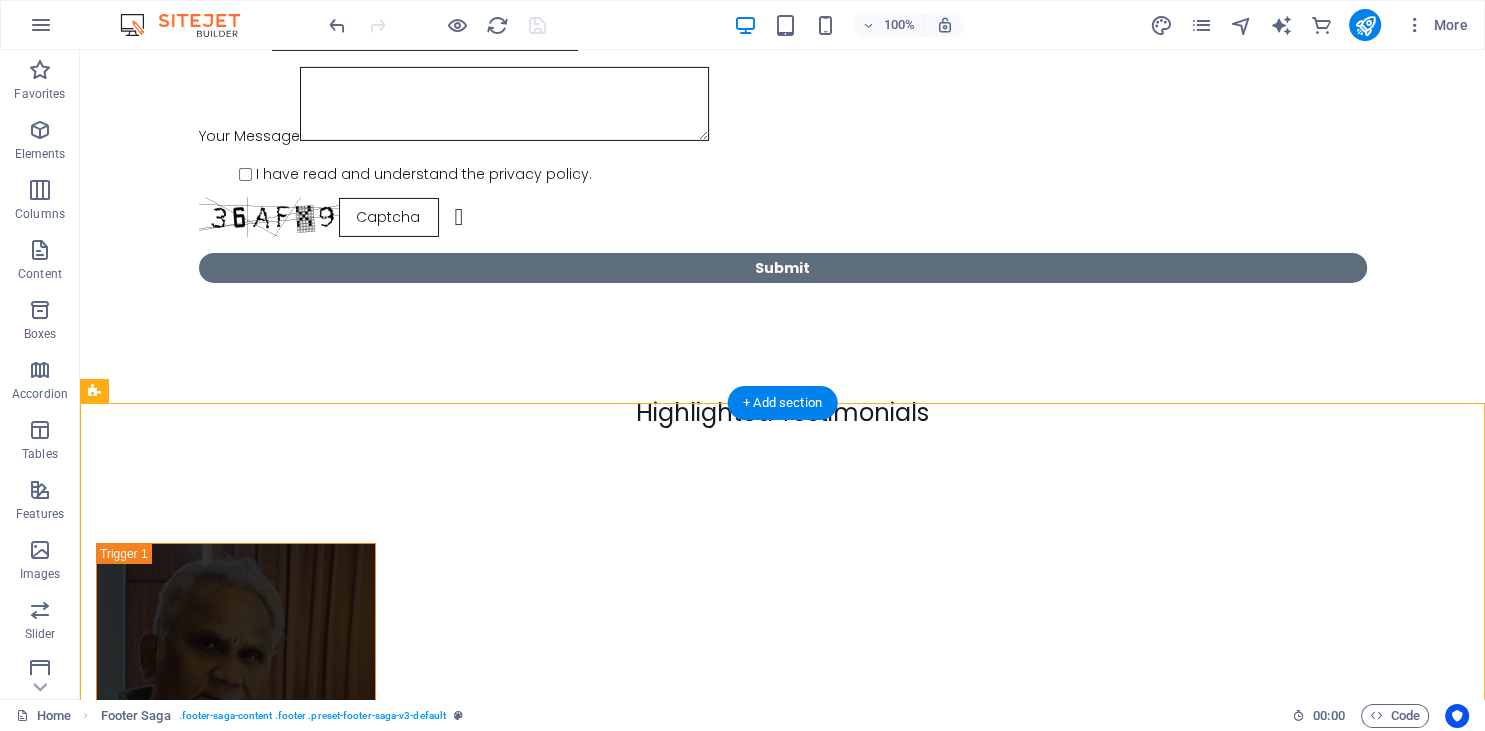 drag, startPoint x: 598, startPoint y: 590, endPoint x: 518, endPoint y: 559, distance: 85.79627 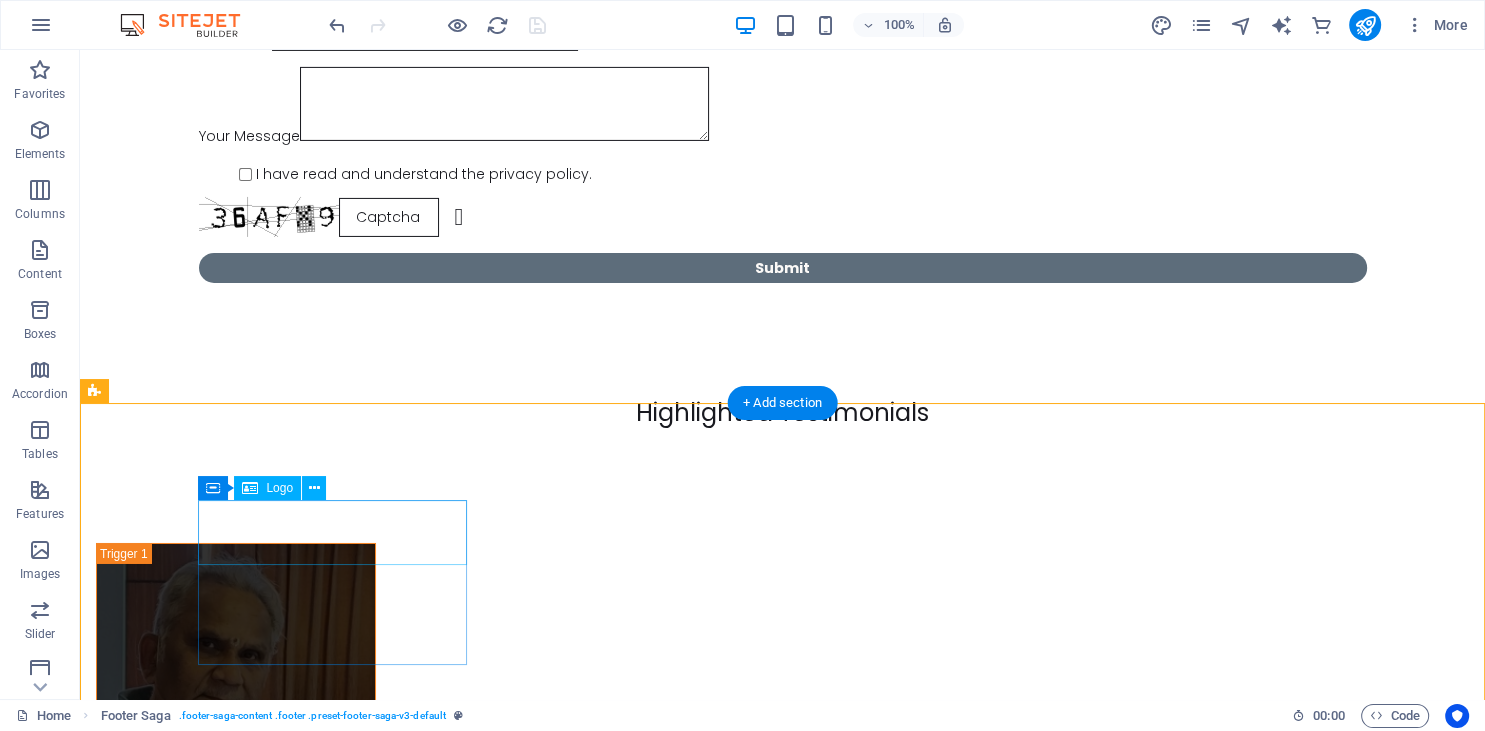 click at bounding box center [230, 2874] 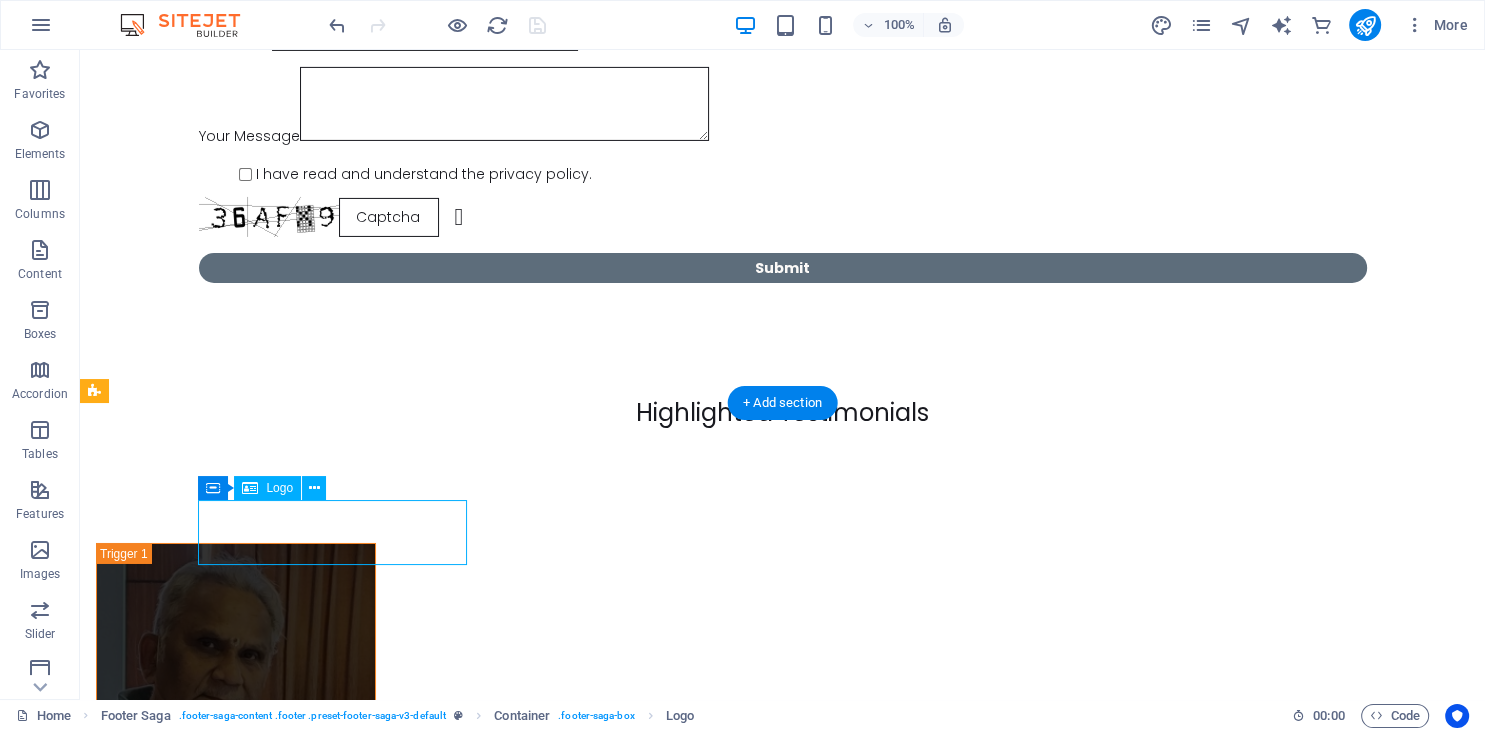 click at bounding box center [230, 2874] 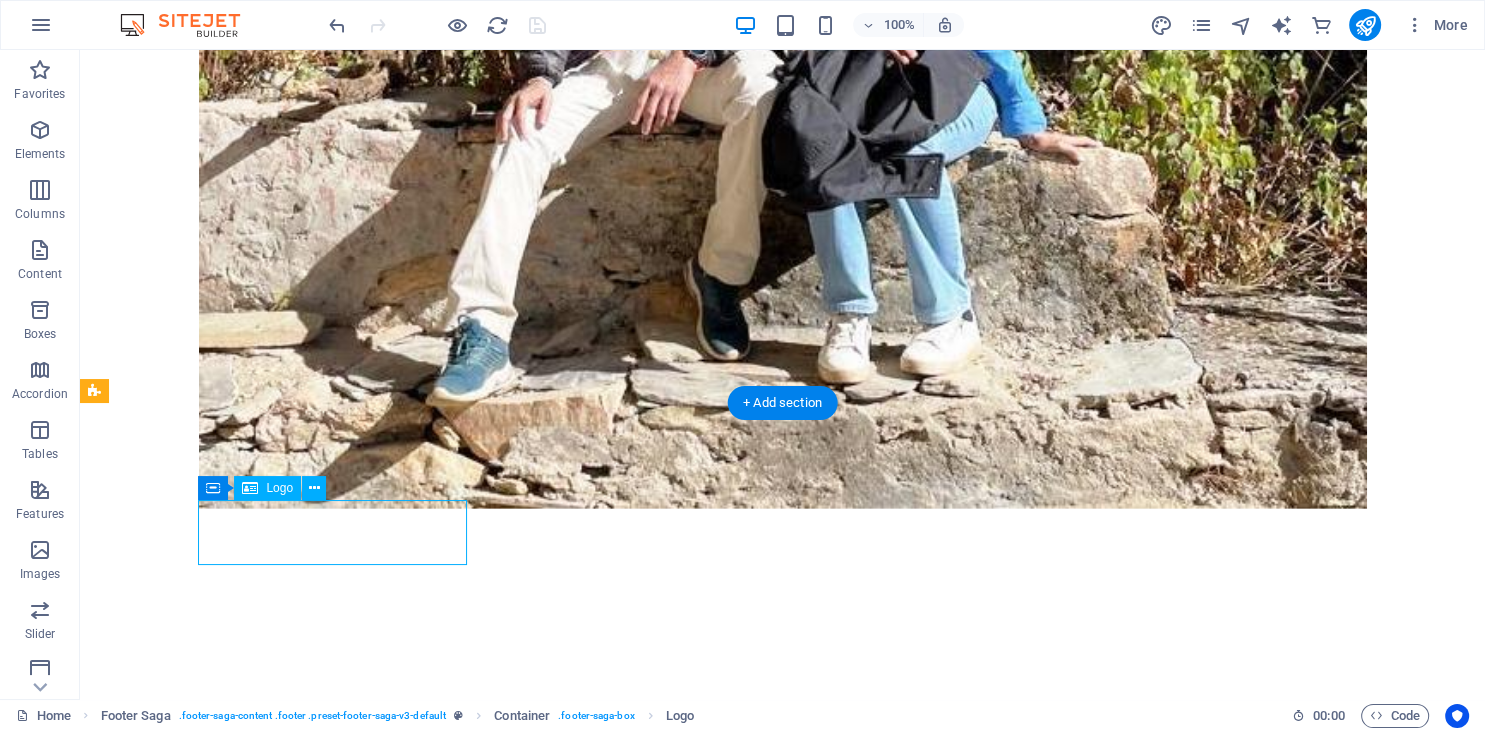select on "px" 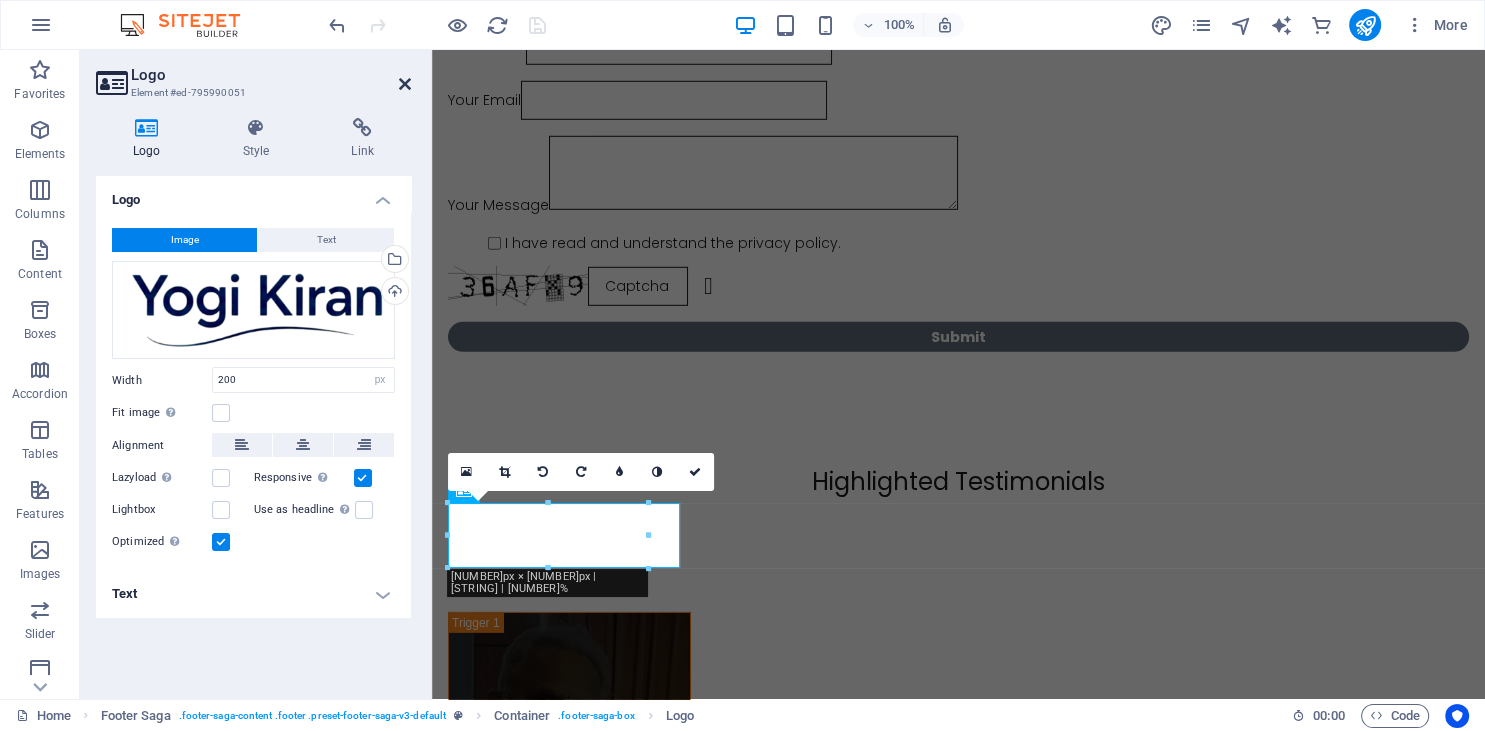 drag, startPoint x: 405, startPoint y: 82, endPoint x: 268, endPoint y: 272, distance: 234.24133 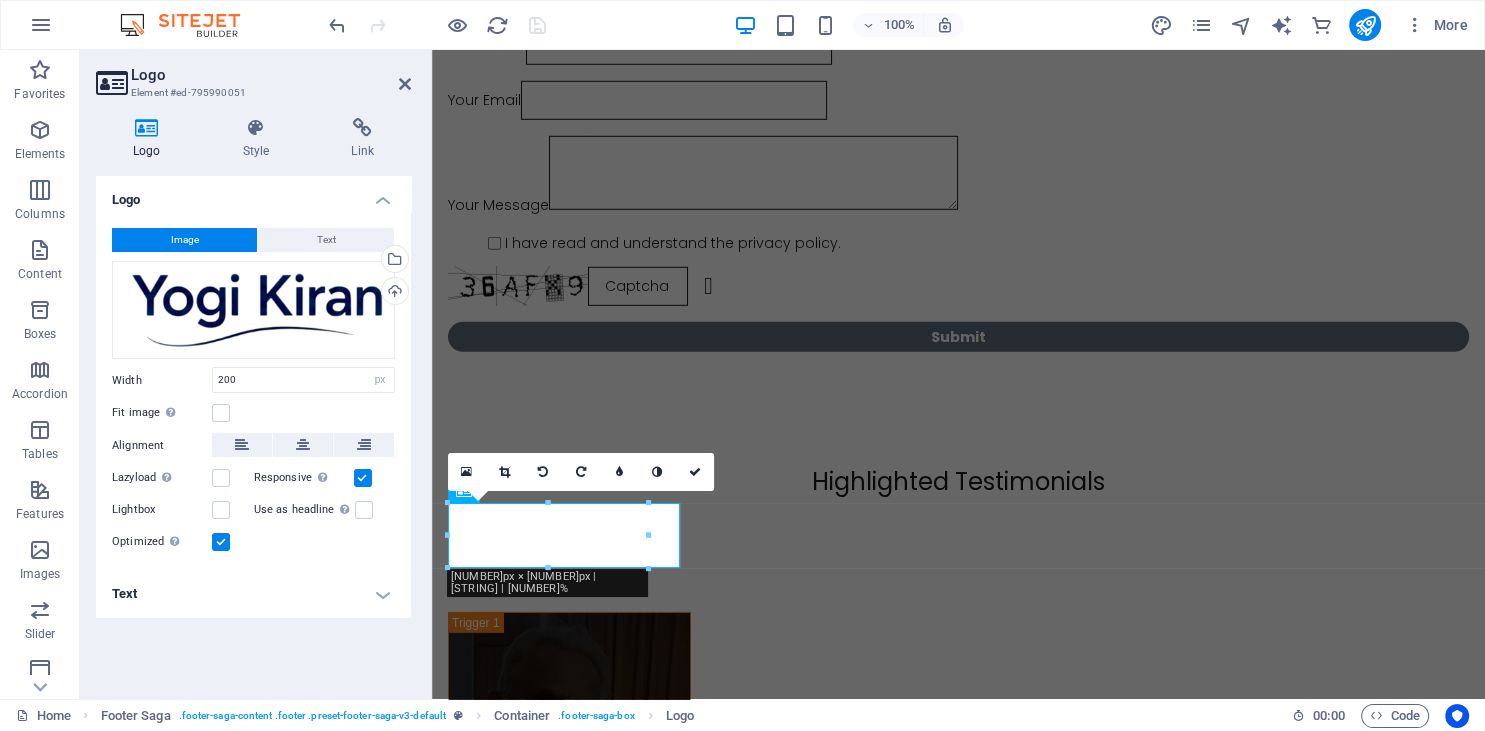 scroll, scrollTop: 14068, scrollLeft: 0, axis: vertical 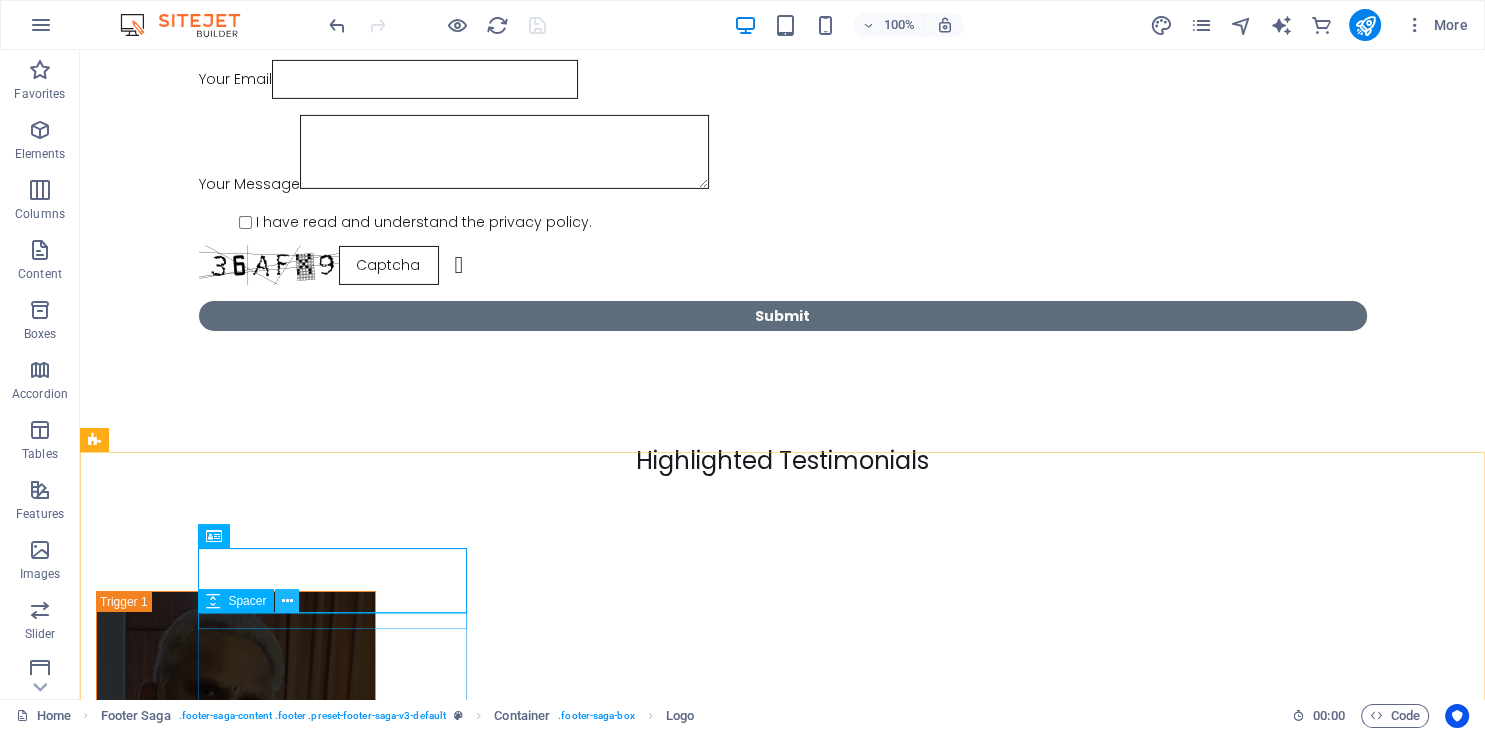 click at bounding box center (287, 601) 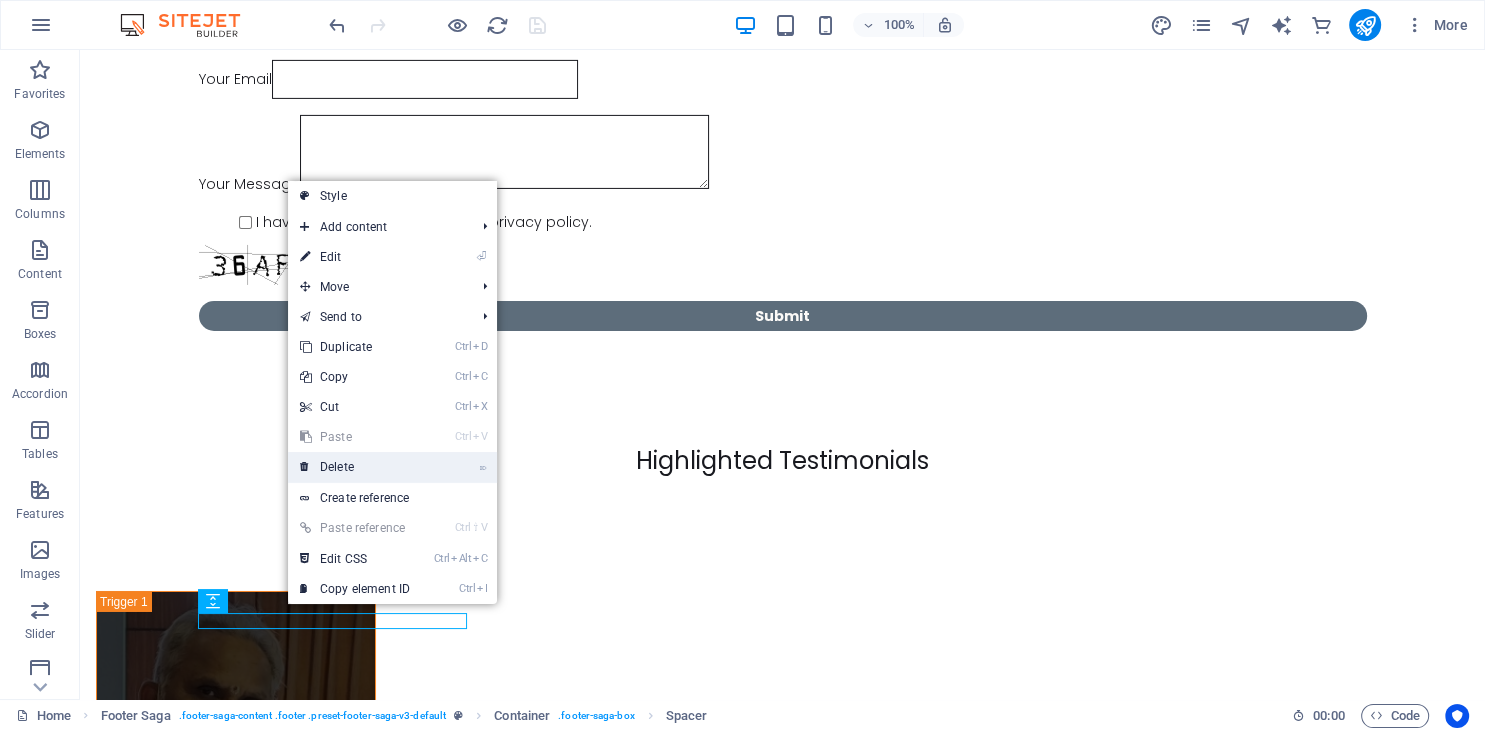 click on "⌦  Delete" at bounding box center (355, 467) 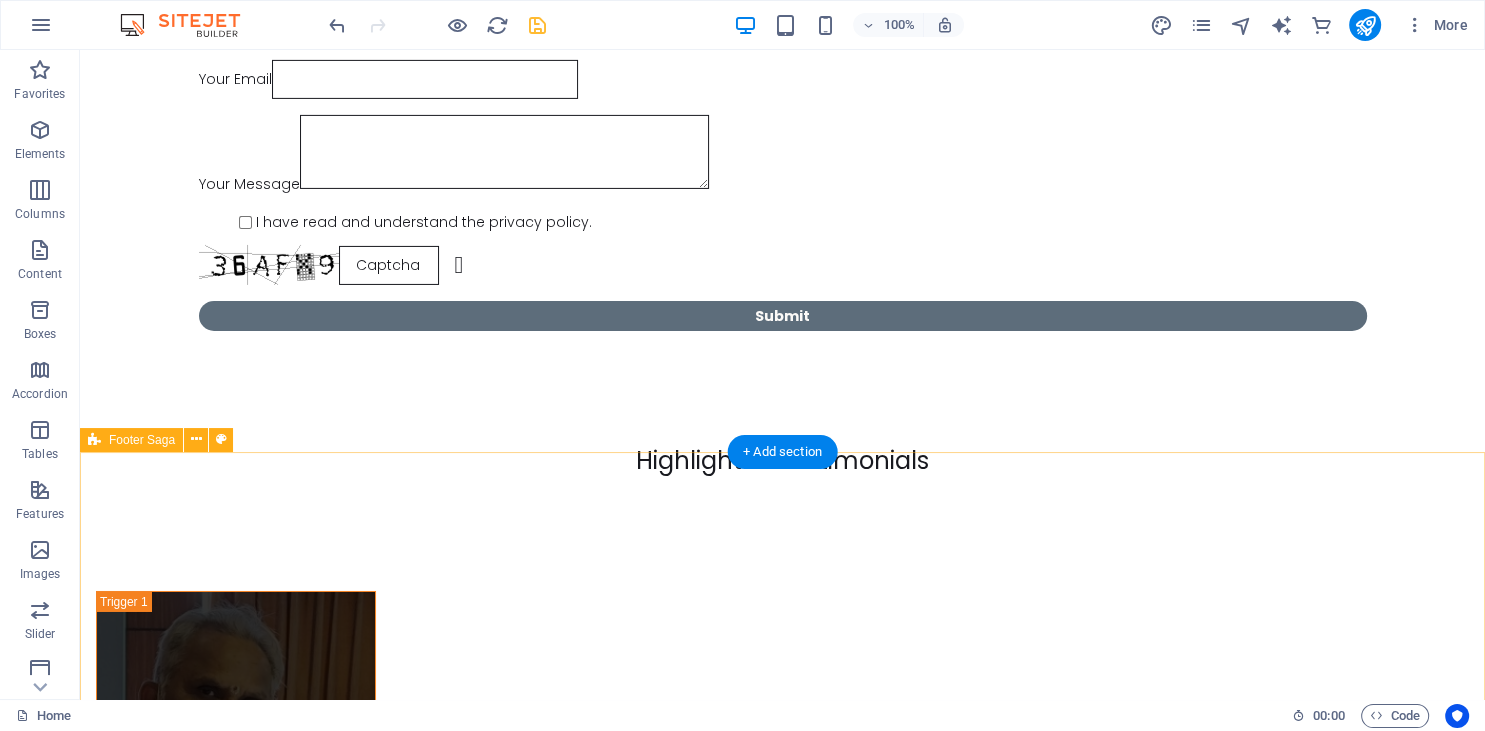 scroll, scrollTop: 16, scrollLeft: 0, axis: vertical 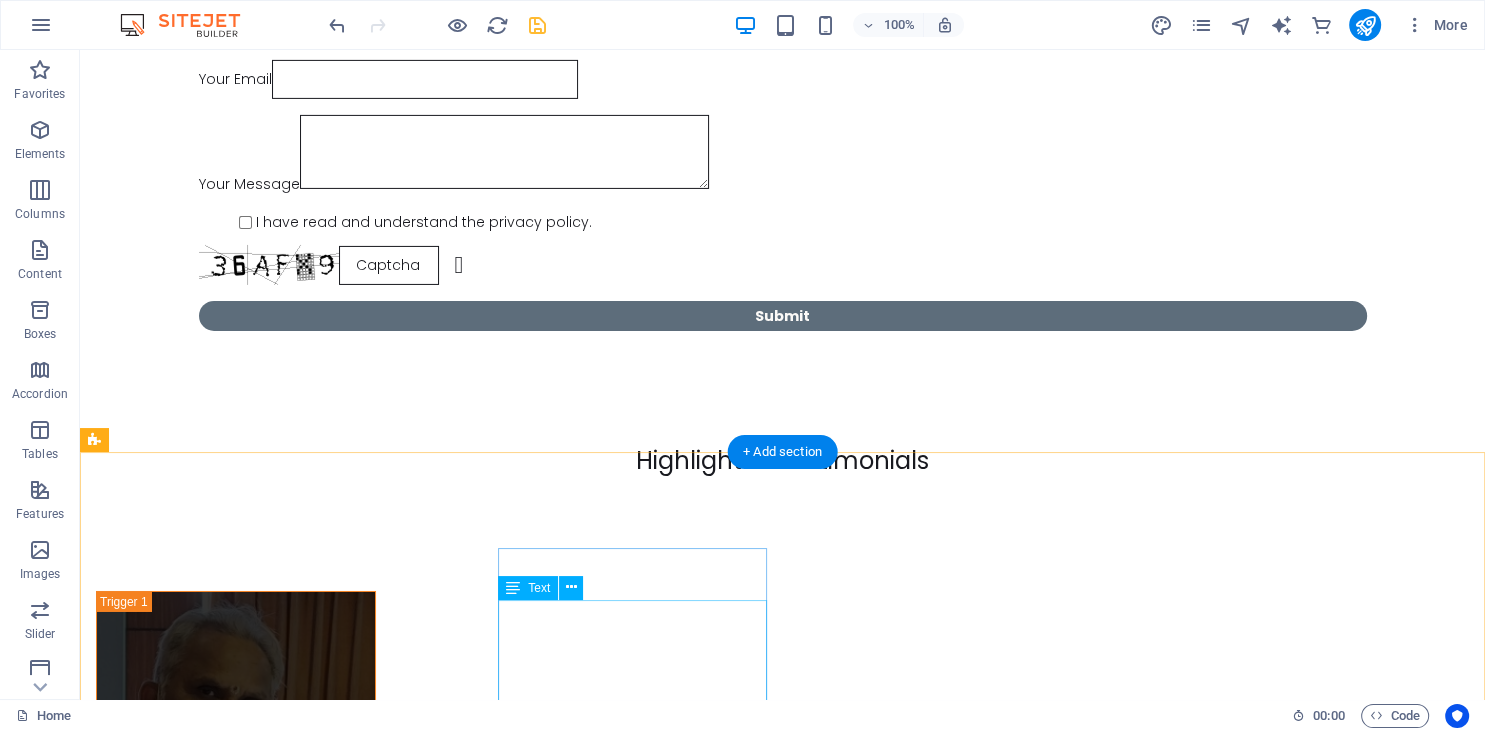 click on "Yogi Kiran 1311 JPNV Hyderabad ZIP -500050   Telangana India       mail@yogikiran.in" at bounding box center [230, 3157] 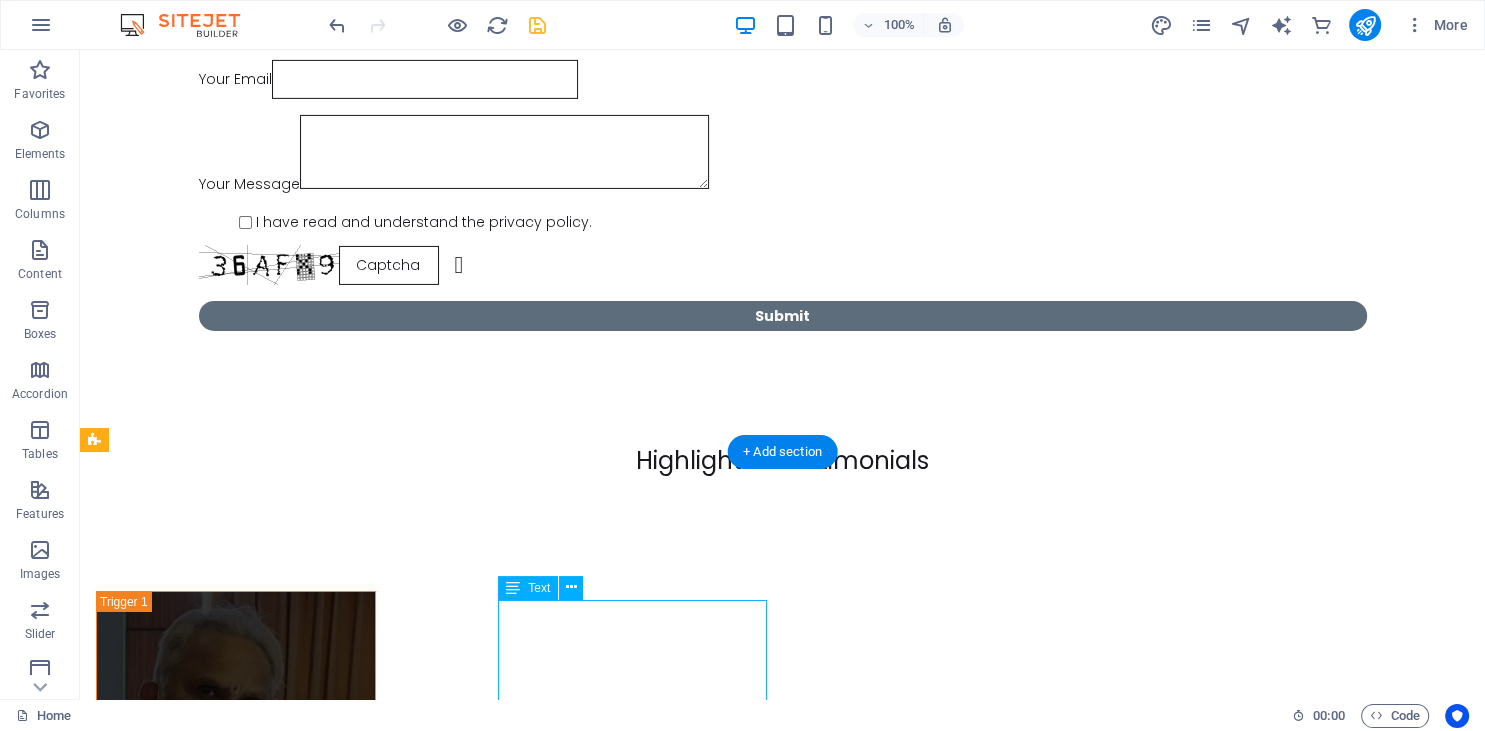 click on "Yogi Kiran 1311 JPNV Hyderabad ZIP -500050   Telangana India       mail@yogikiran.in" at bounding box center [230, 3157] 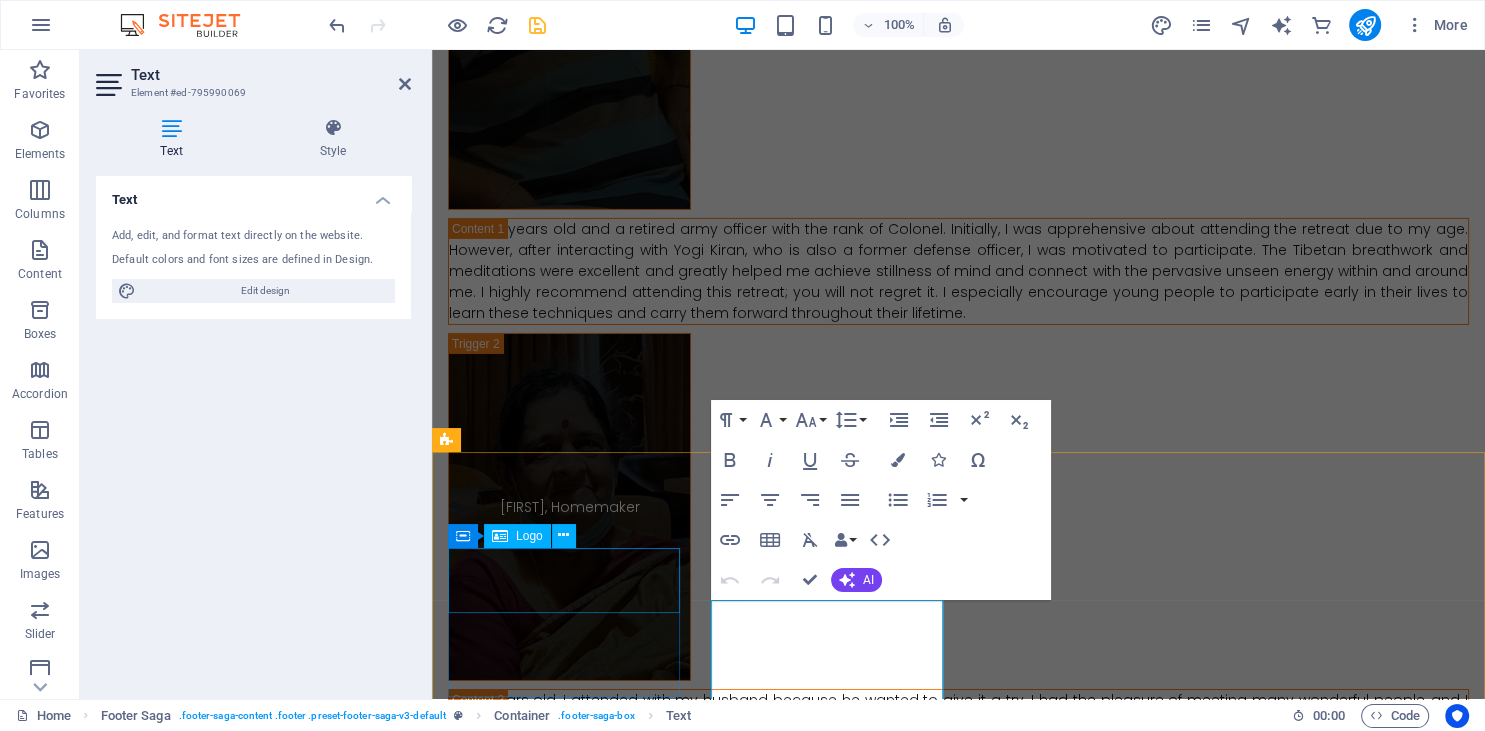 scroll, scrollTop: 13208, scrollLeft: 0, axis: vertical 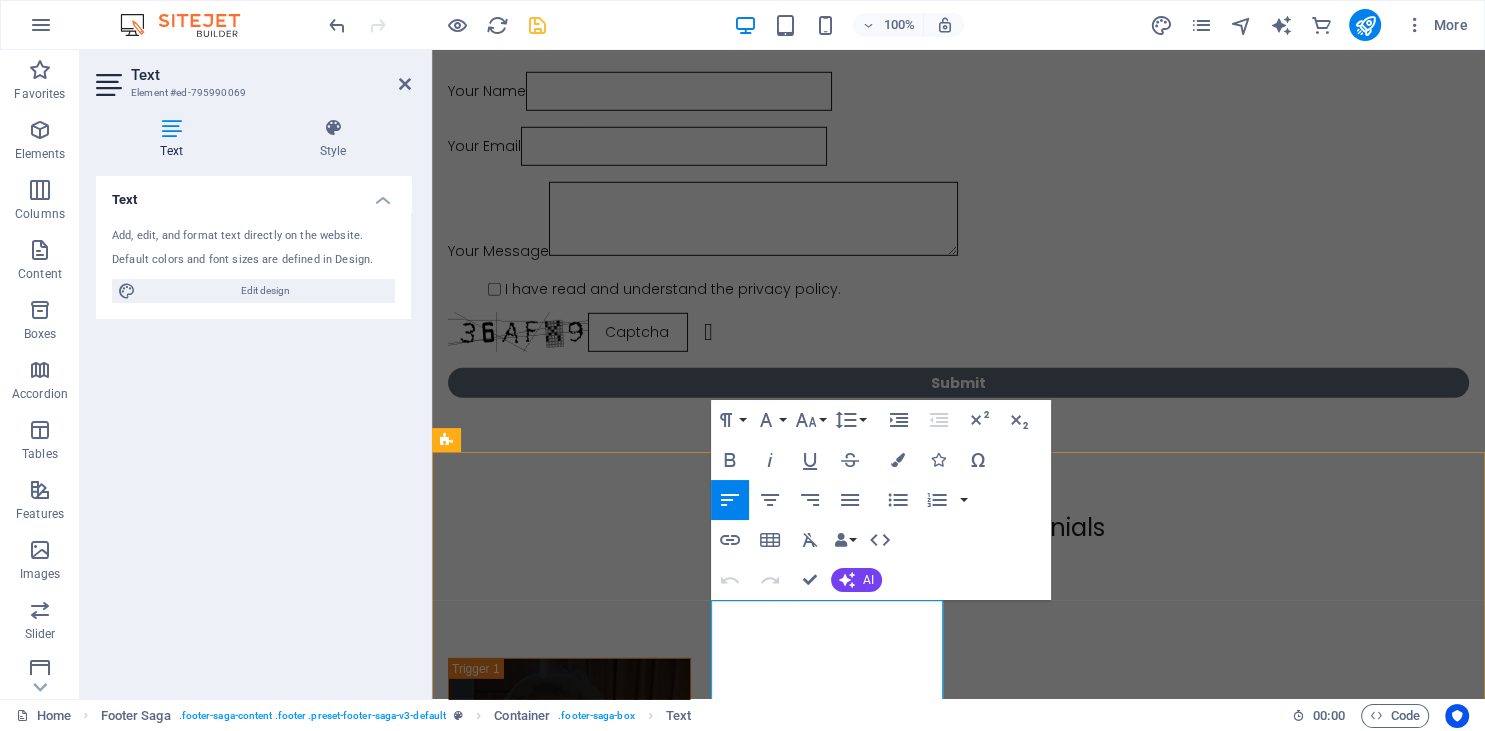 click on "Yogi Kiran" at bounding box center [564, 3038] 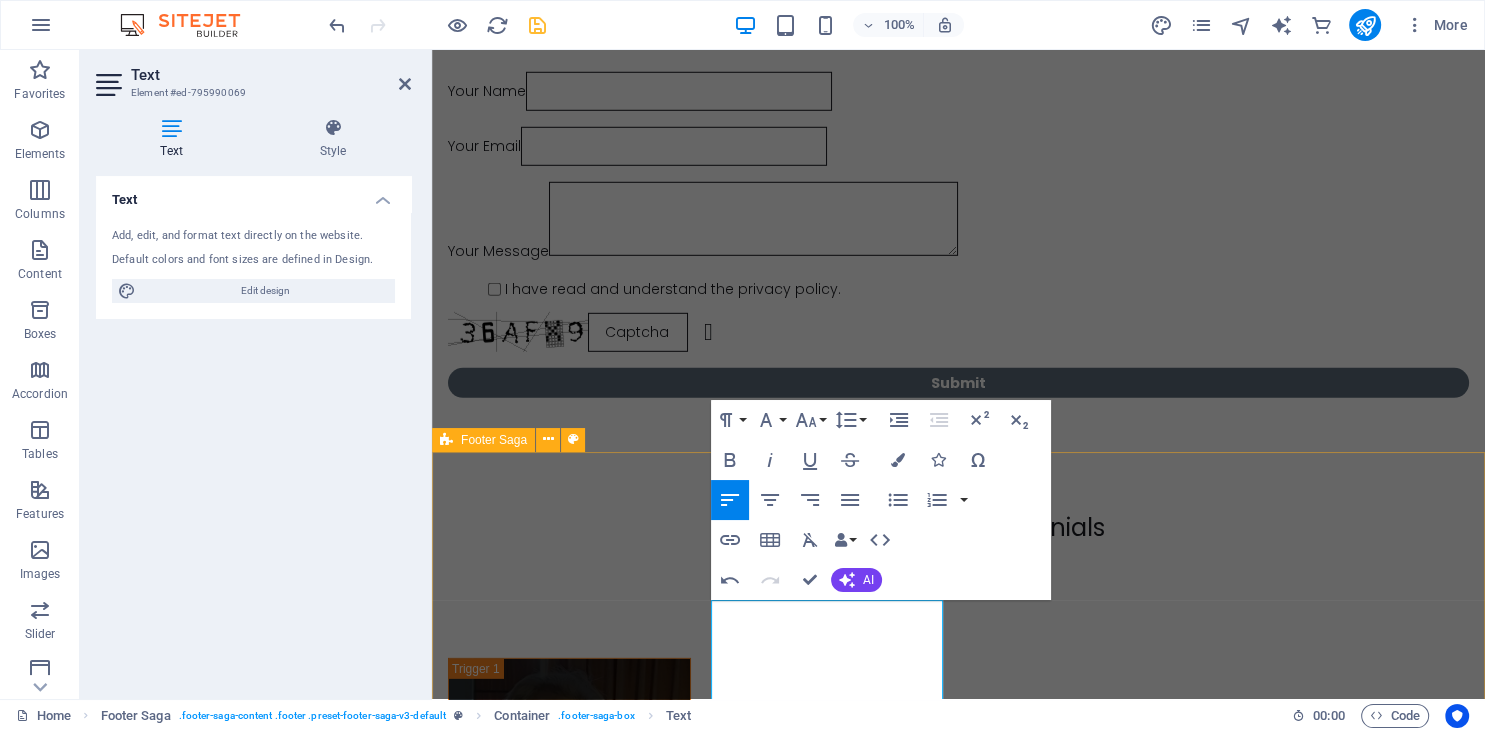 click on "Ancient Tibetan Yogic Breathworks, Meditative Practices & Wellness Retreats yogikiran@copyright2024 Contact   Yogi Kiran [NUMBER] [STREET] [CITY] ZIP -[POSTAL CODE]   [STATE] India       mail@yogikiran.in             Social Media Facebook YouTube Instagram   Yogis Section About Yogi Yogic Demos Wellness Retreats Yogic Blogs Home Privacy Policy" at bounding box center (958, 2940) 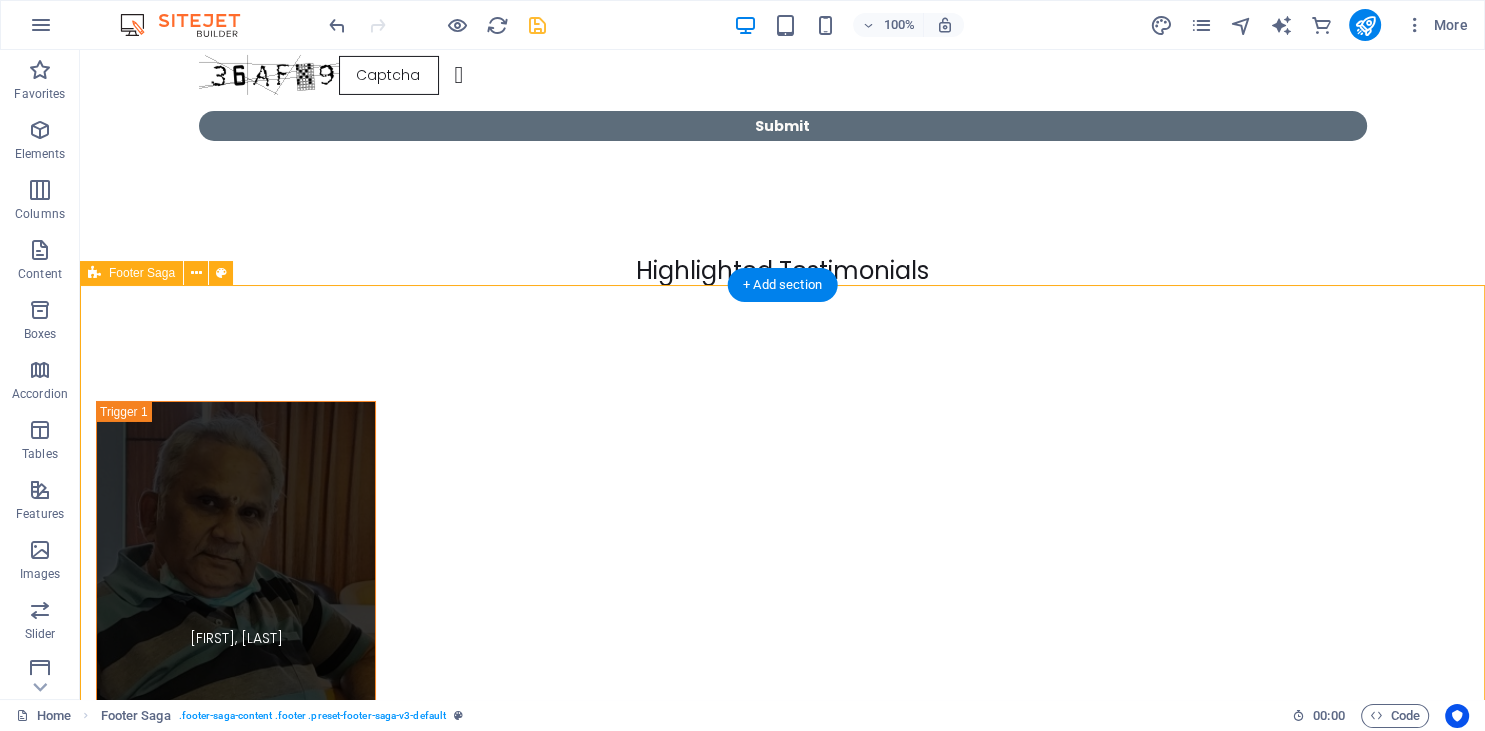 scroll, scrollTop: 14270, scrollLeft: 0, axis: vertical 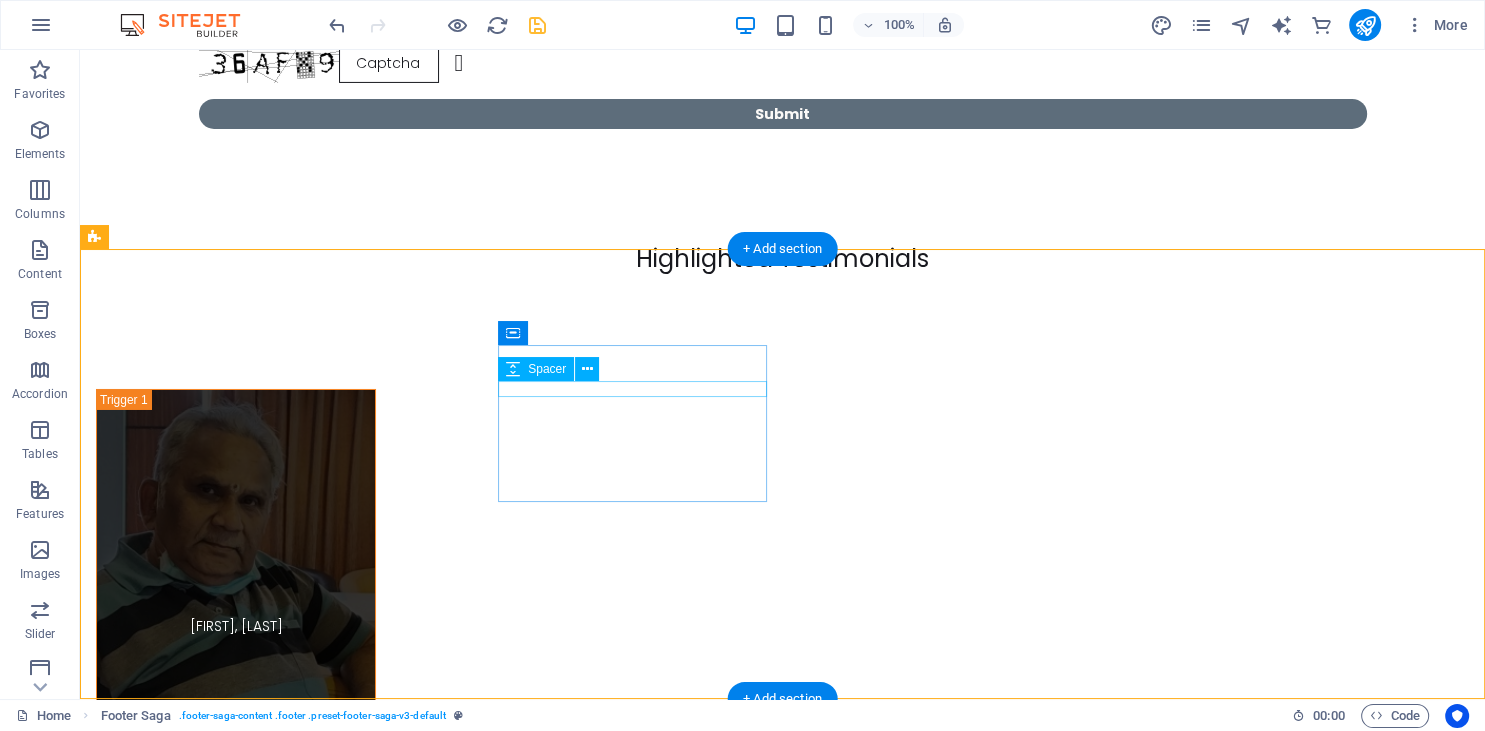 click at bounding box center (230, 2895) 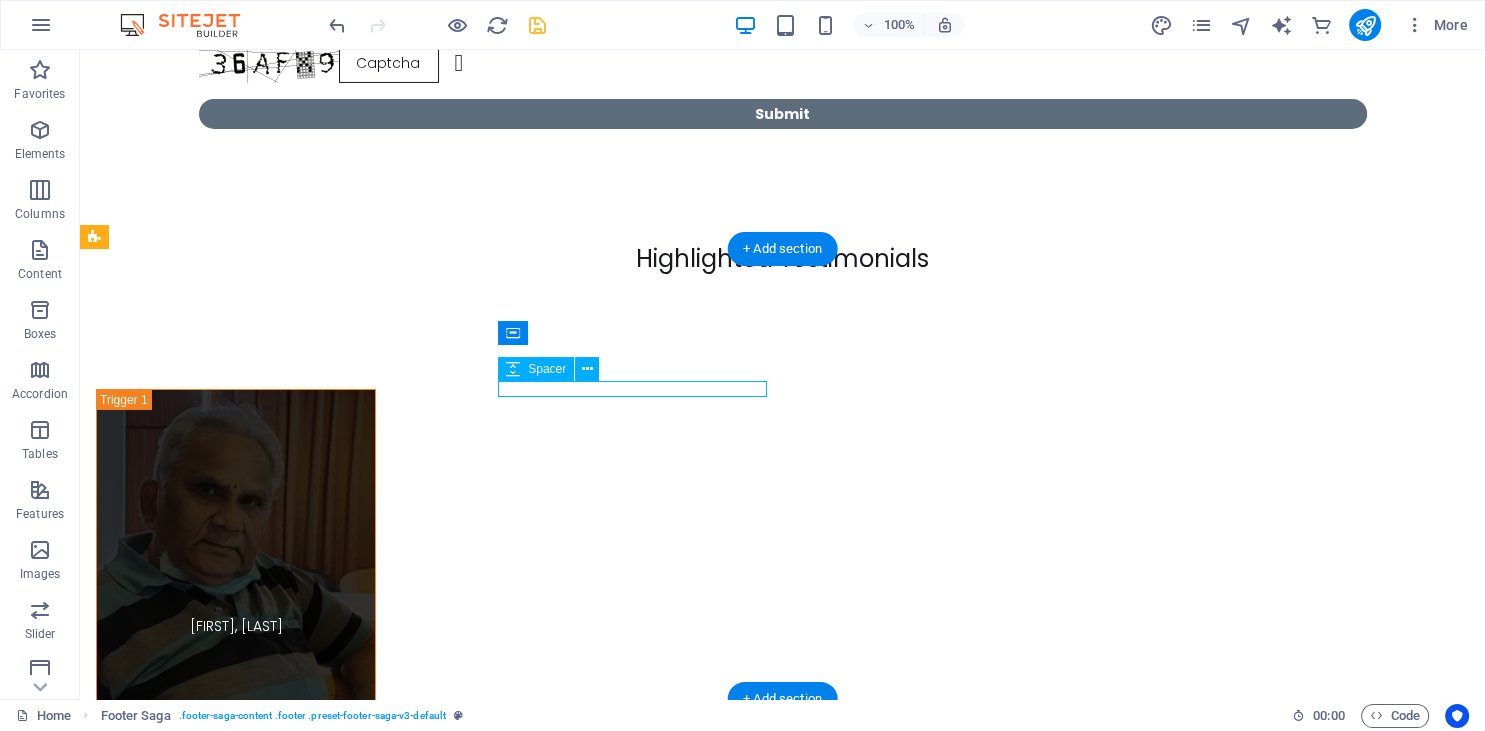 click at bounding box center (230, 2896) 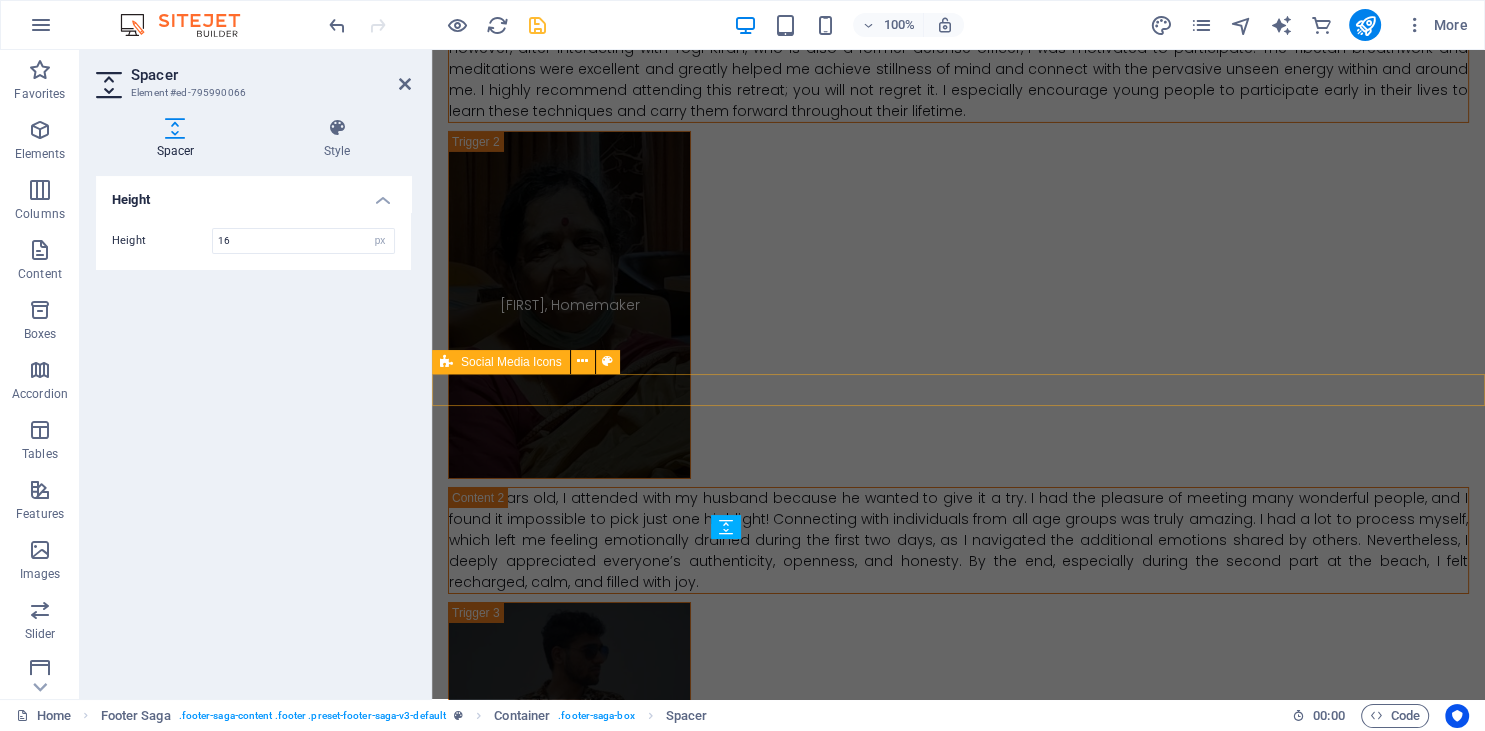 scroll, scrollTop: 13254, scrollLeft: 0, axis: vertical 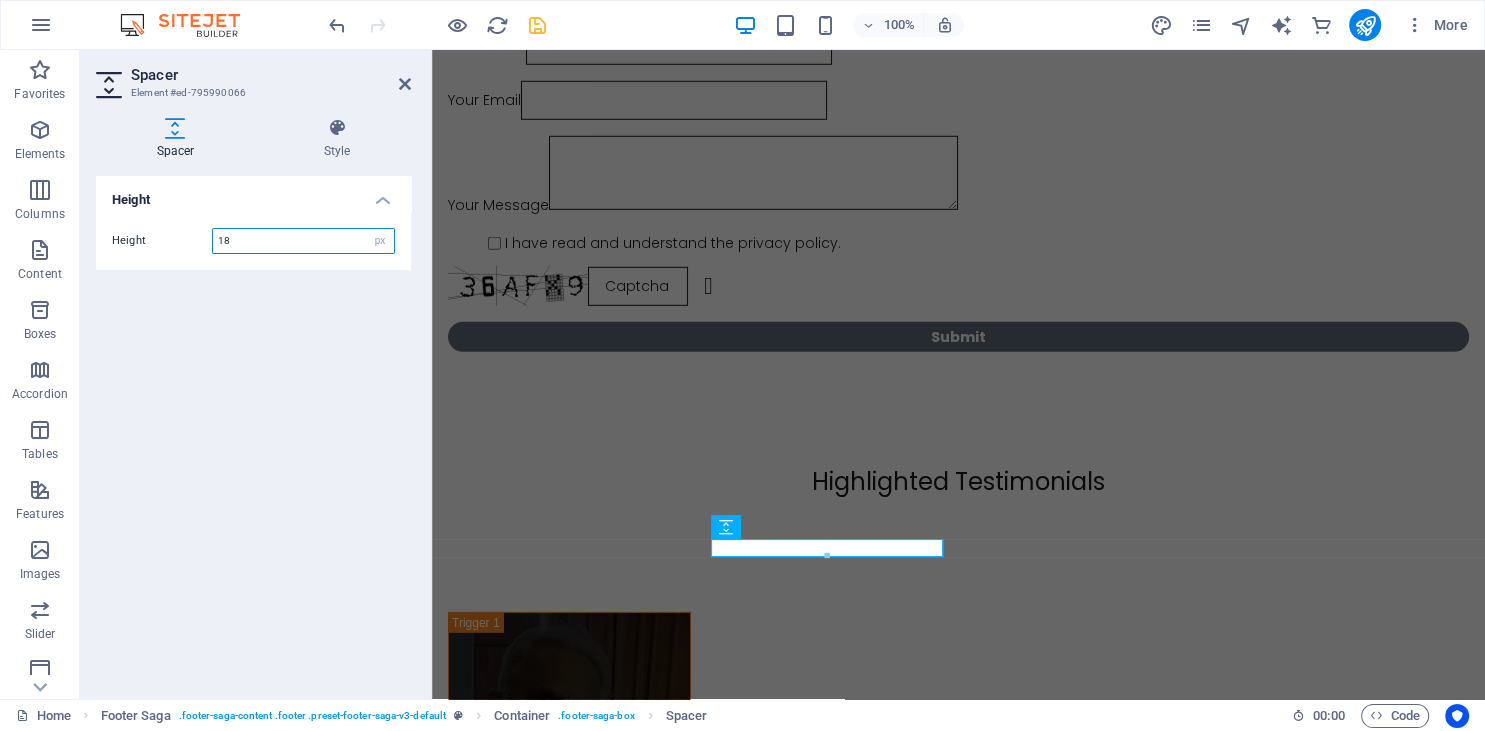drag, startPoint x: 268, startPoint y: 245, endPoint x: 181, endPoint y: 242, distance: 87.05171 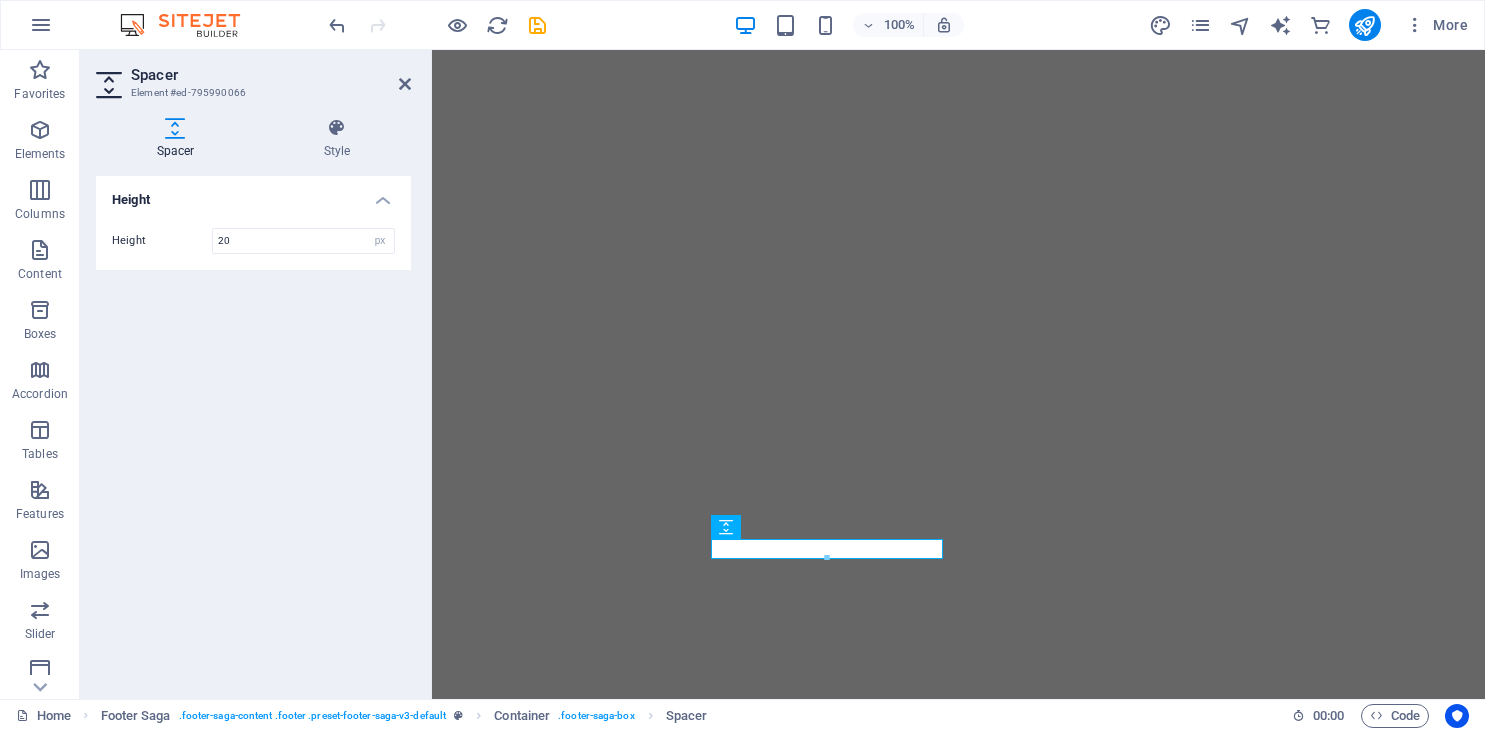 select on "px" 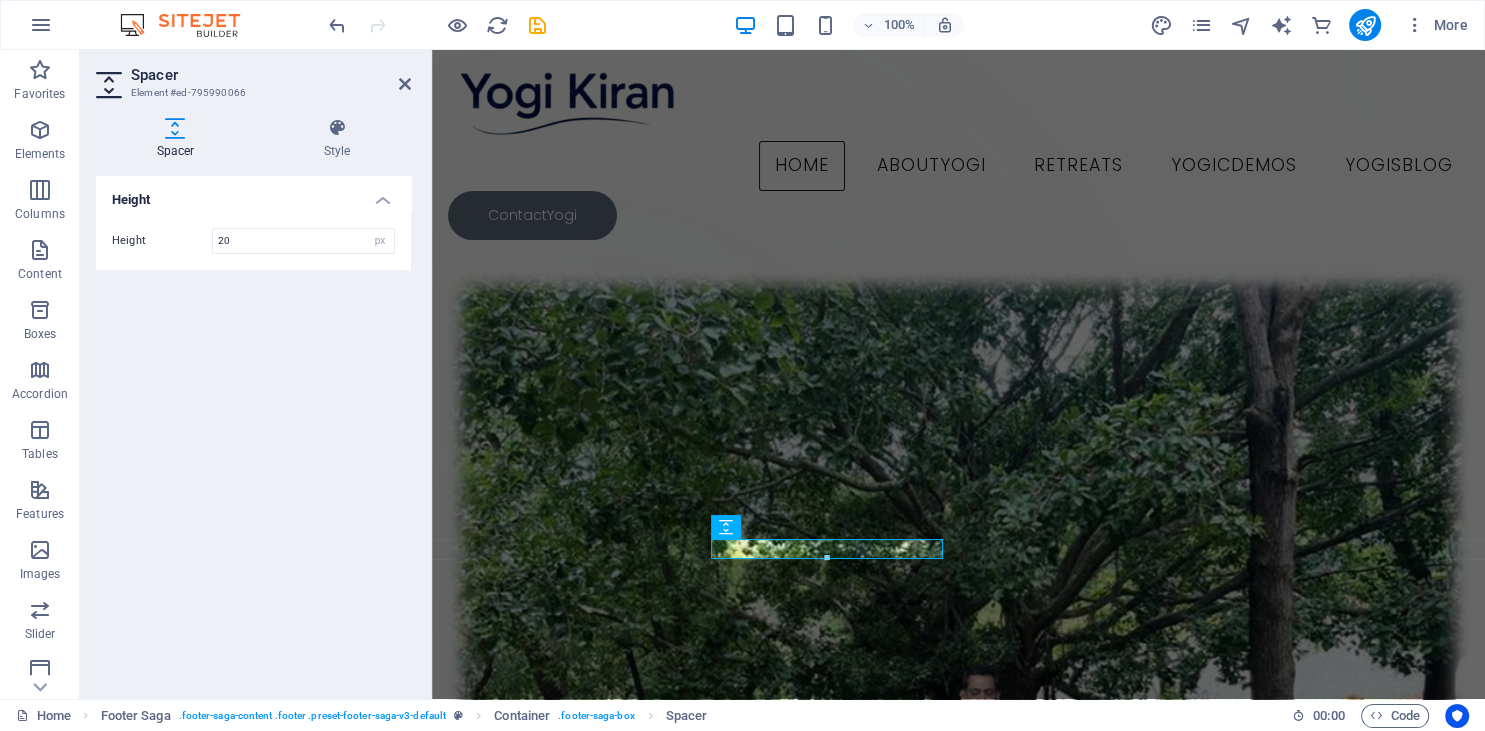 scroll, scrollTop: 13254, scrollLeft: 0, axis: vertical 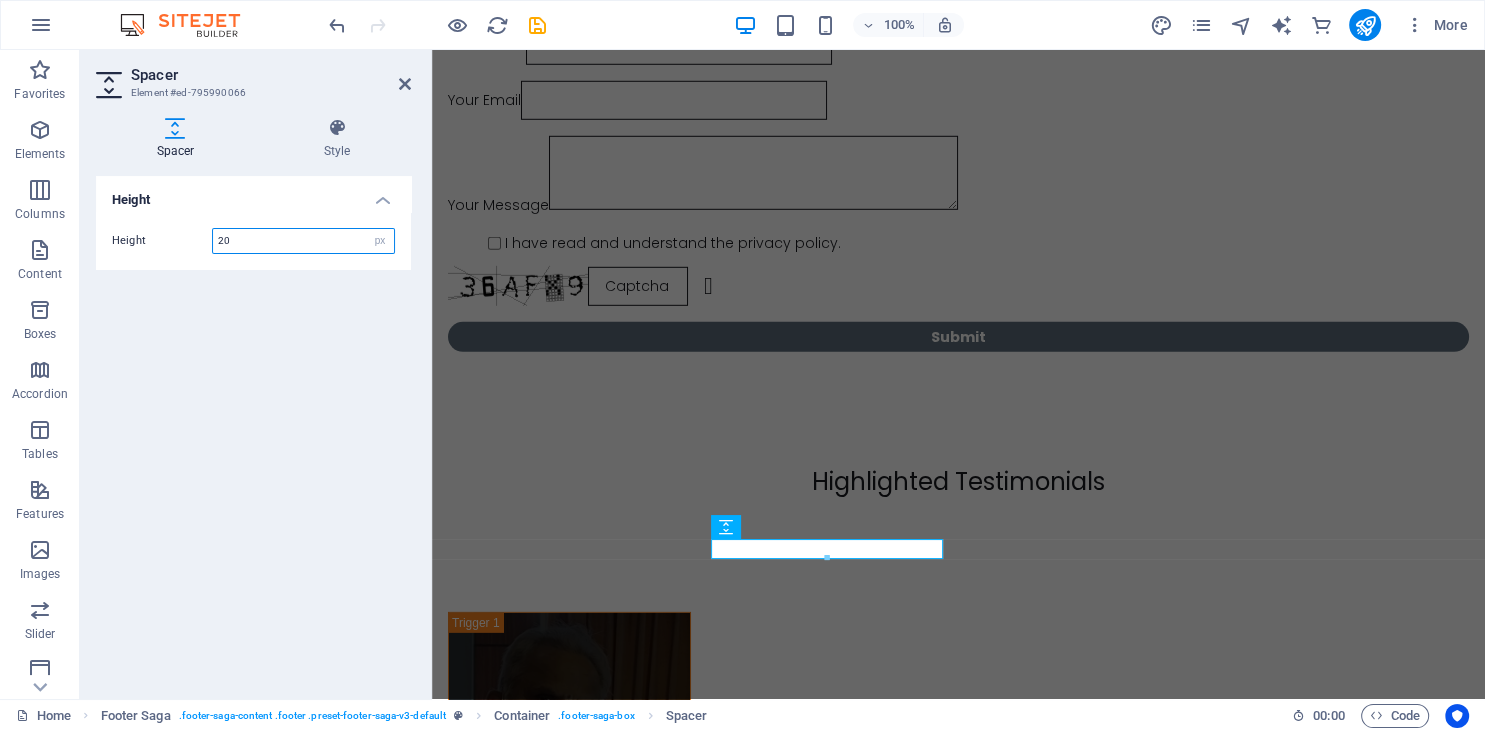 drag, startPoint x: 208, startPoint y: 239, endPoint x: 190, endPoint y: 239, distance: 18 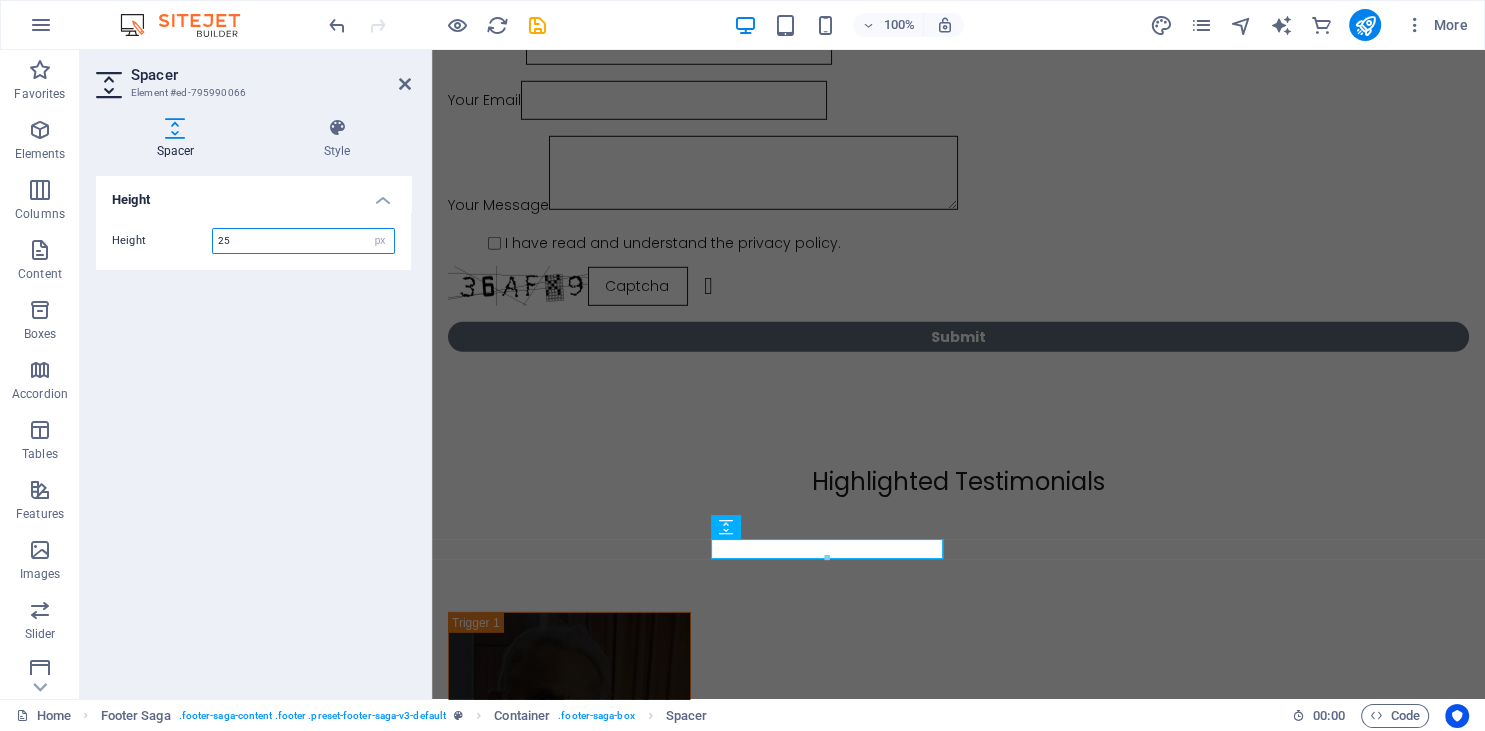 type on "25" 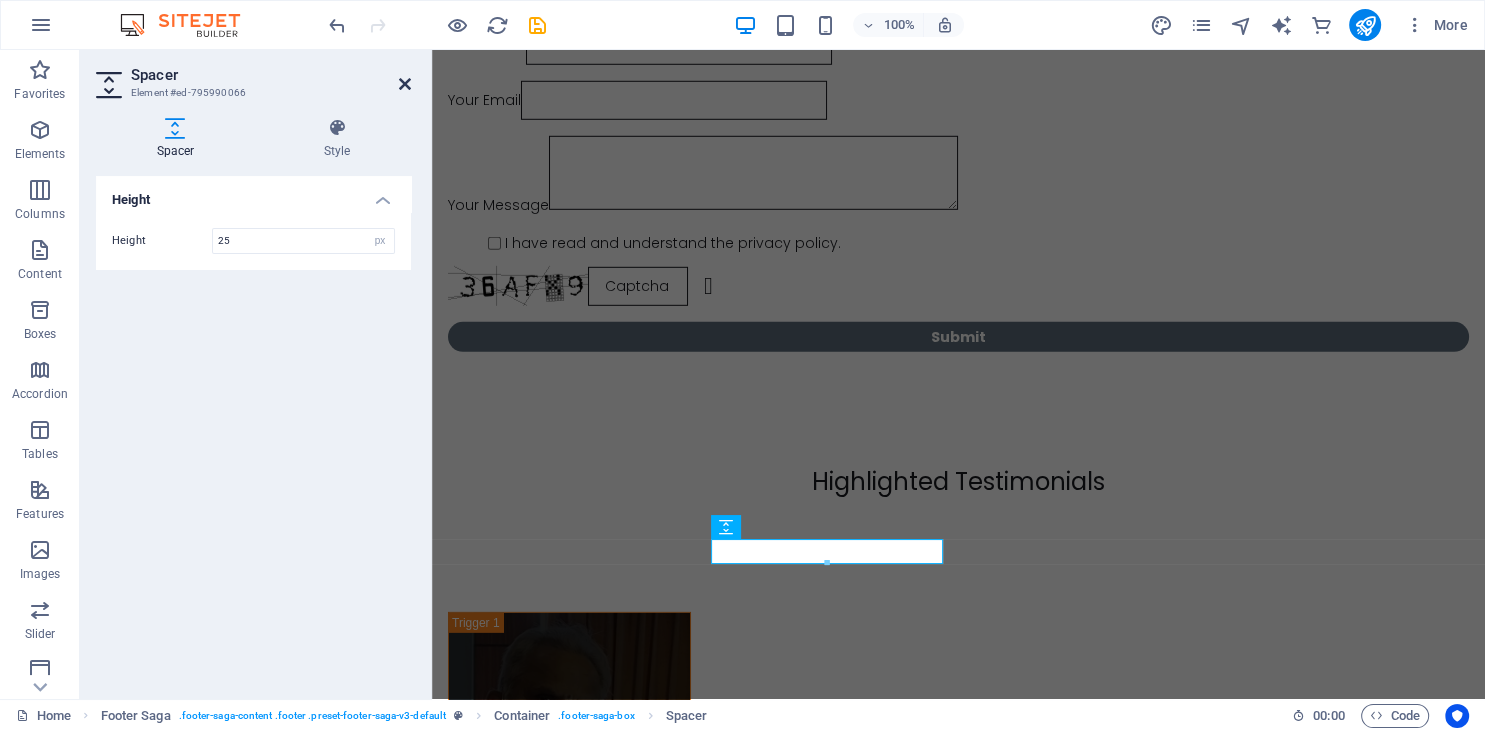 drag, startPoint x: 402, startPoint y: 87, endPoint x: 330, endPoint y: 70, distance: 73.97973 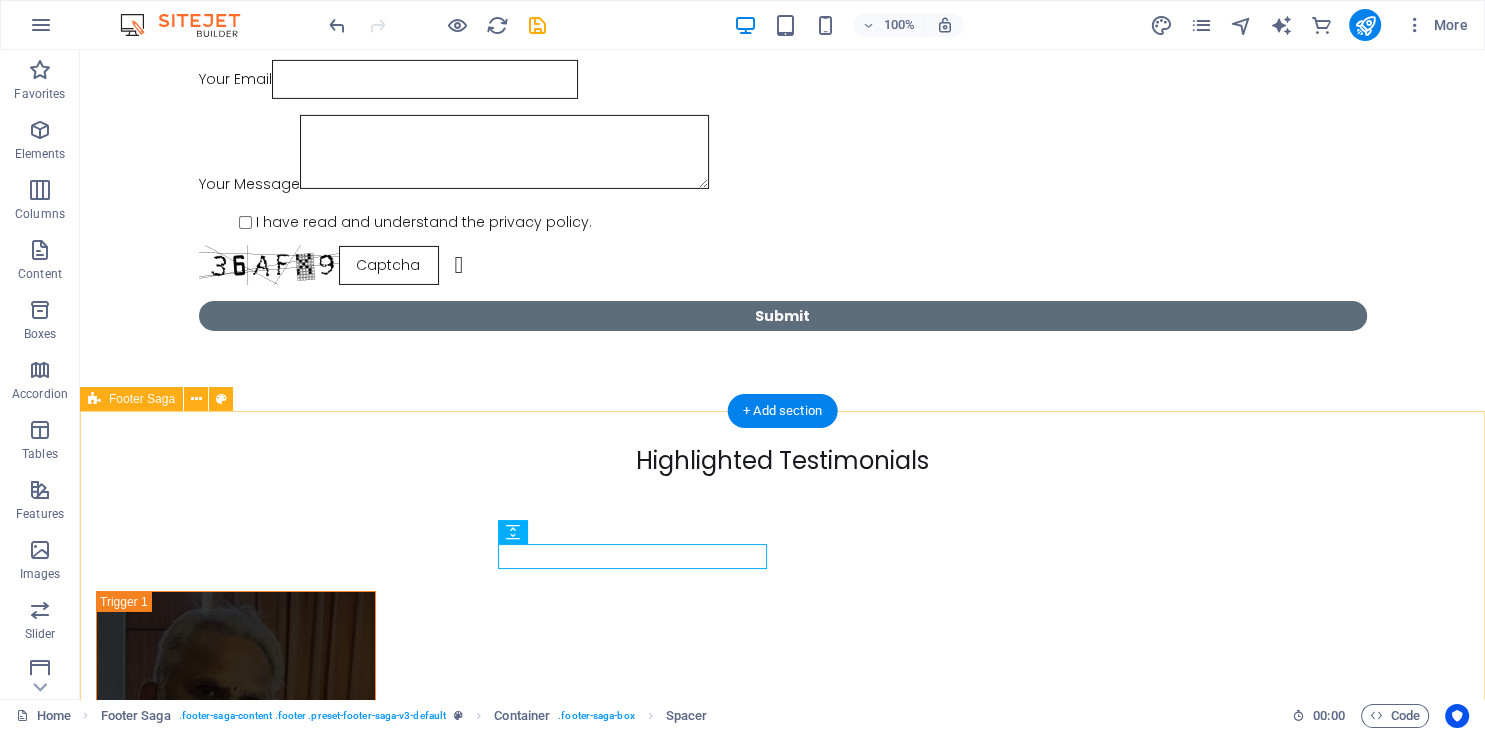scroll, scrollTop: 14173, scrollLeft: 0, axis: vertical 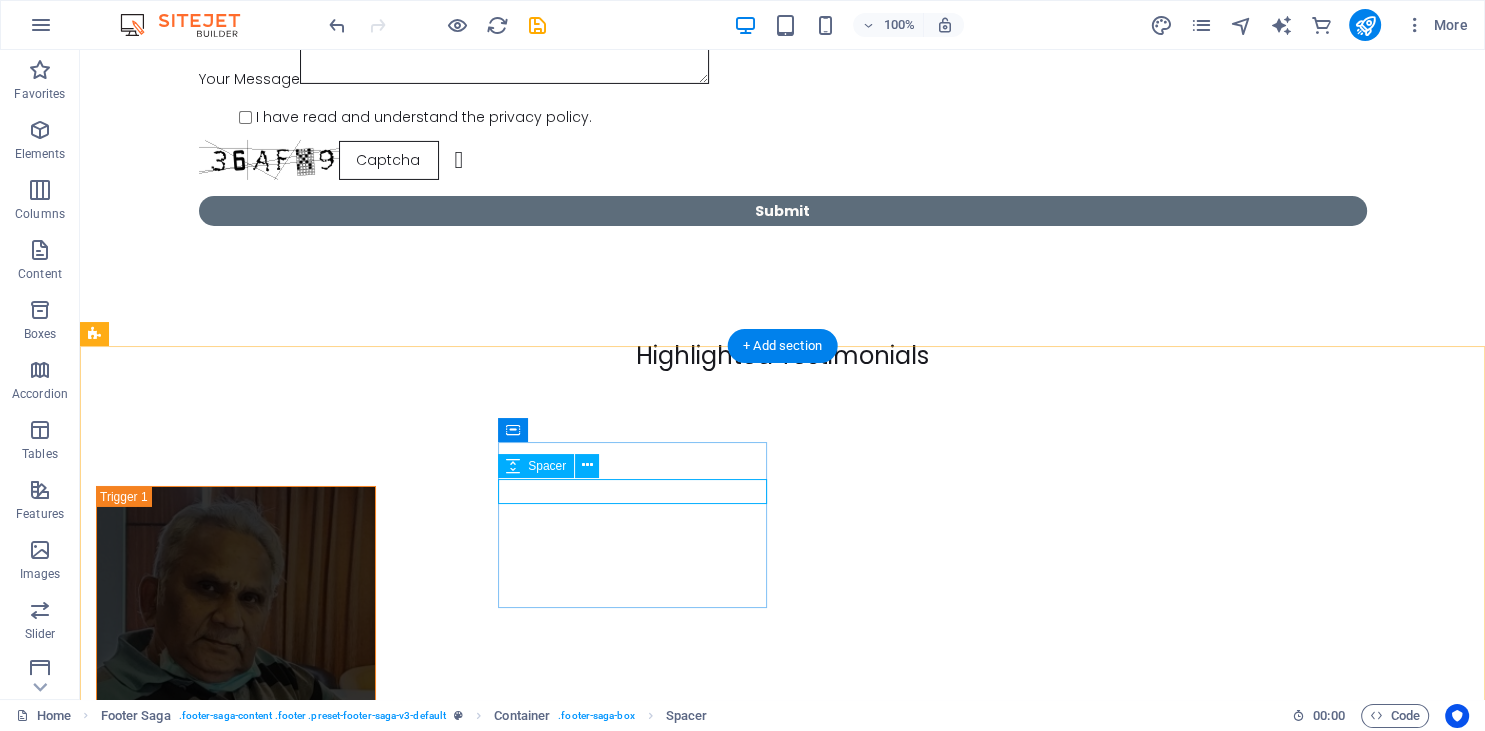 click at bounding box center [230, 2996] 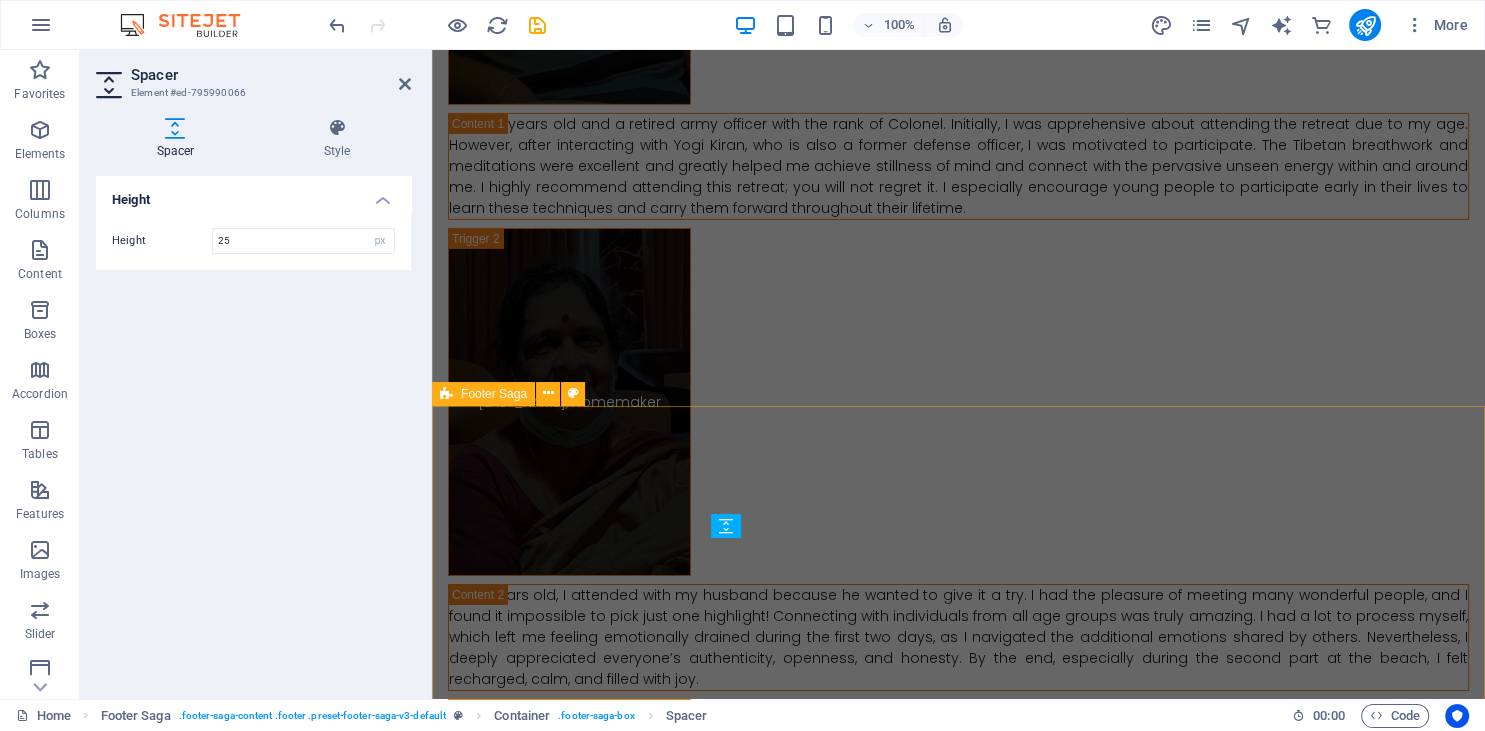scroll, scrollTop: 13254, scrollLeft: 0, axis: vertical 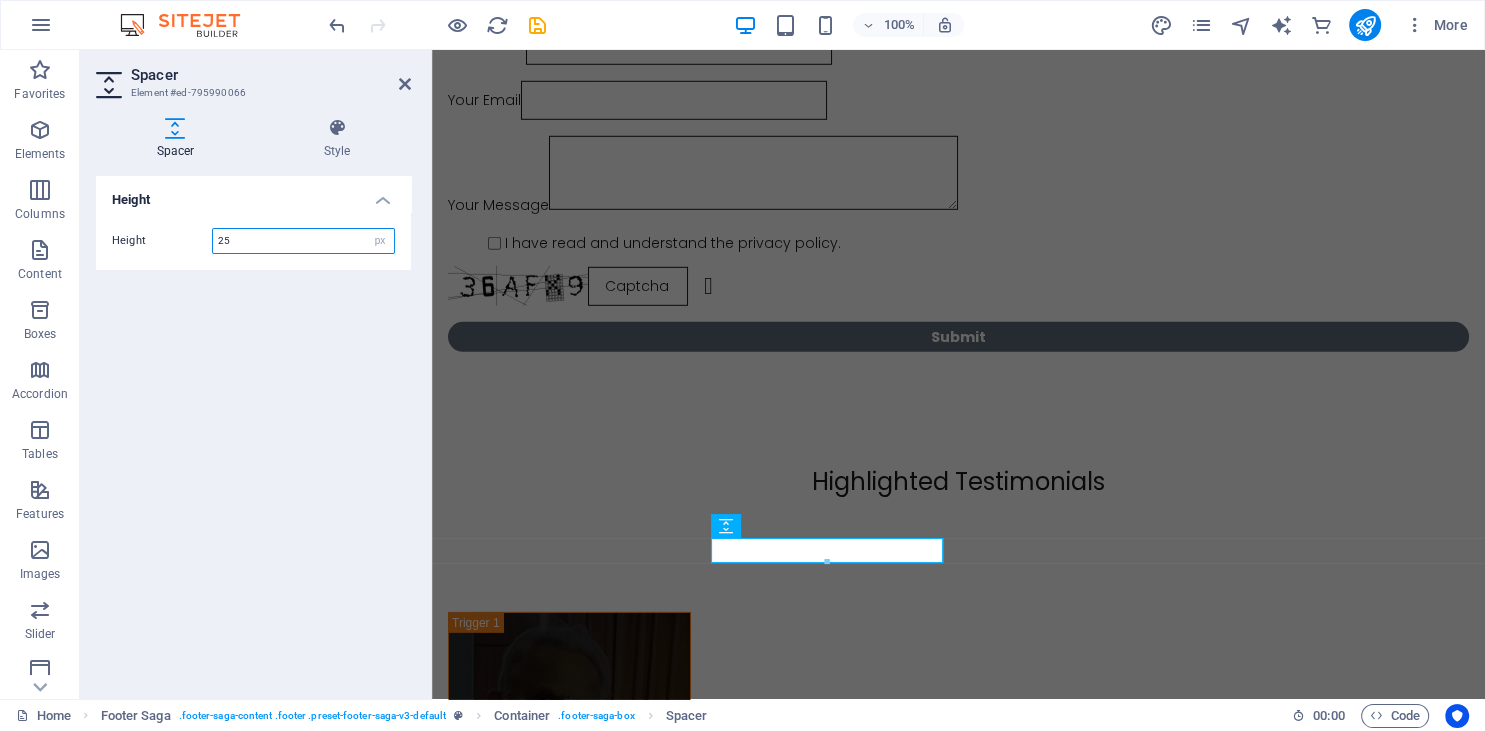 drag, startPoint x: 254, startPoint y: 236, endPoint x: 186, endPoint y: 236, distance: 68 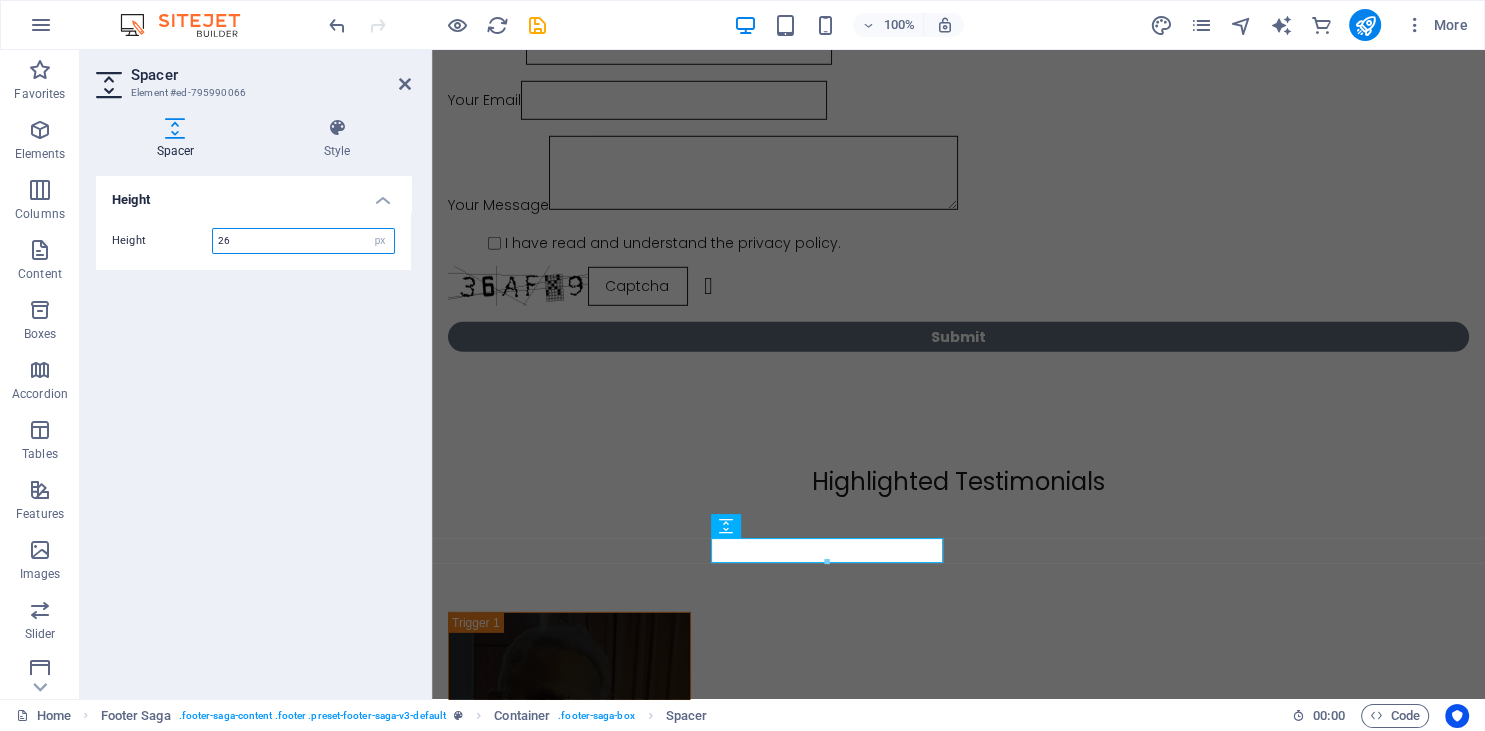 type on "26" 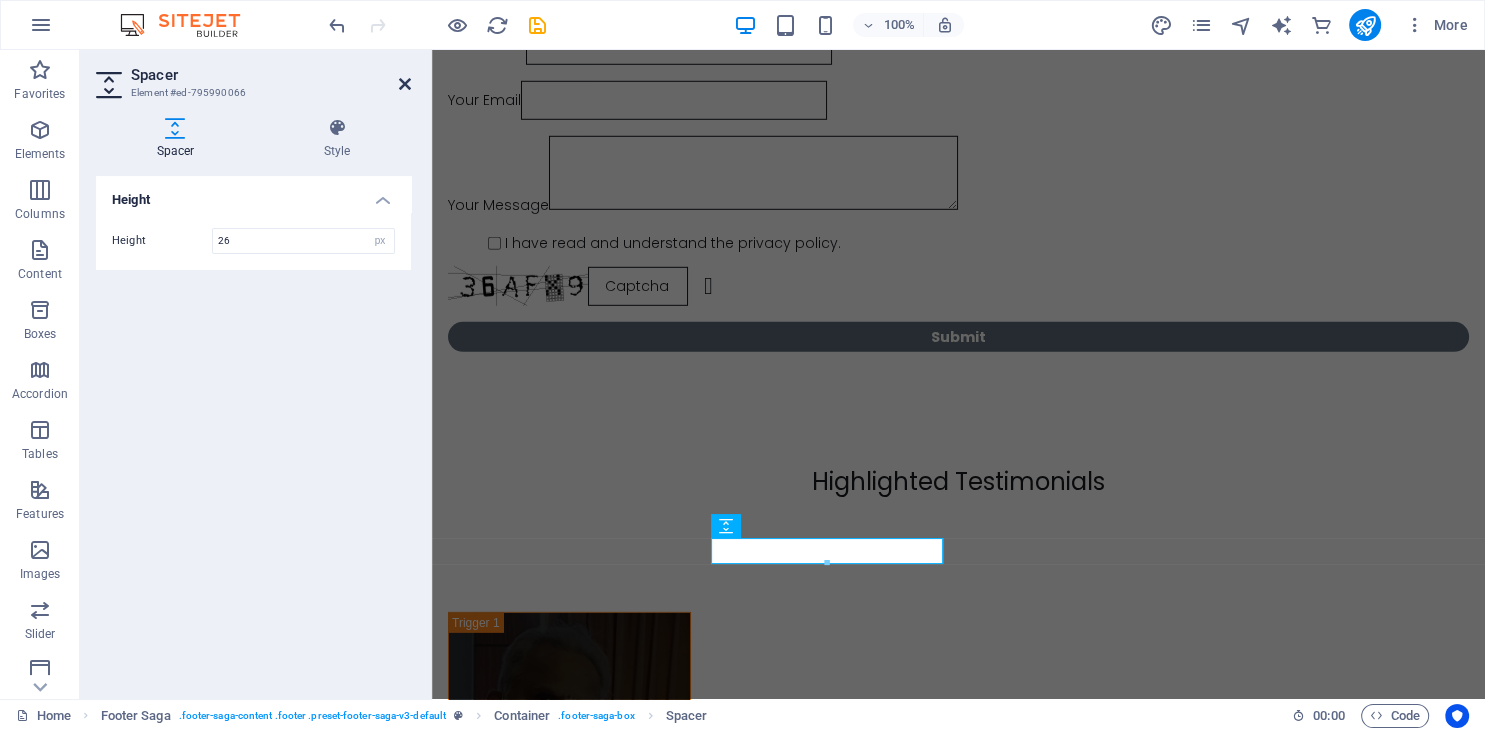 click at bounding box center [405, 84] 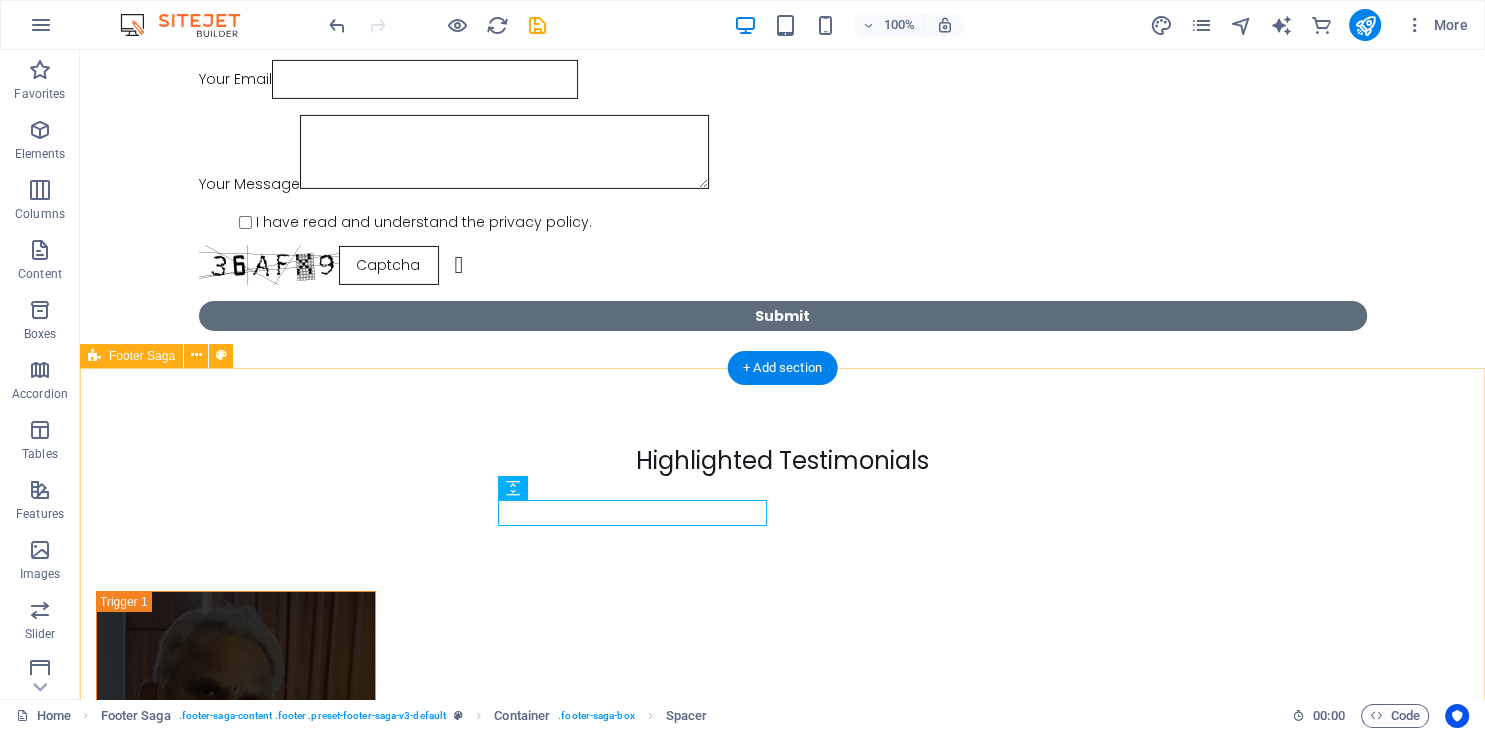 scroll, scrollTop: 14270, scrollLeft: 0, axis: vertical 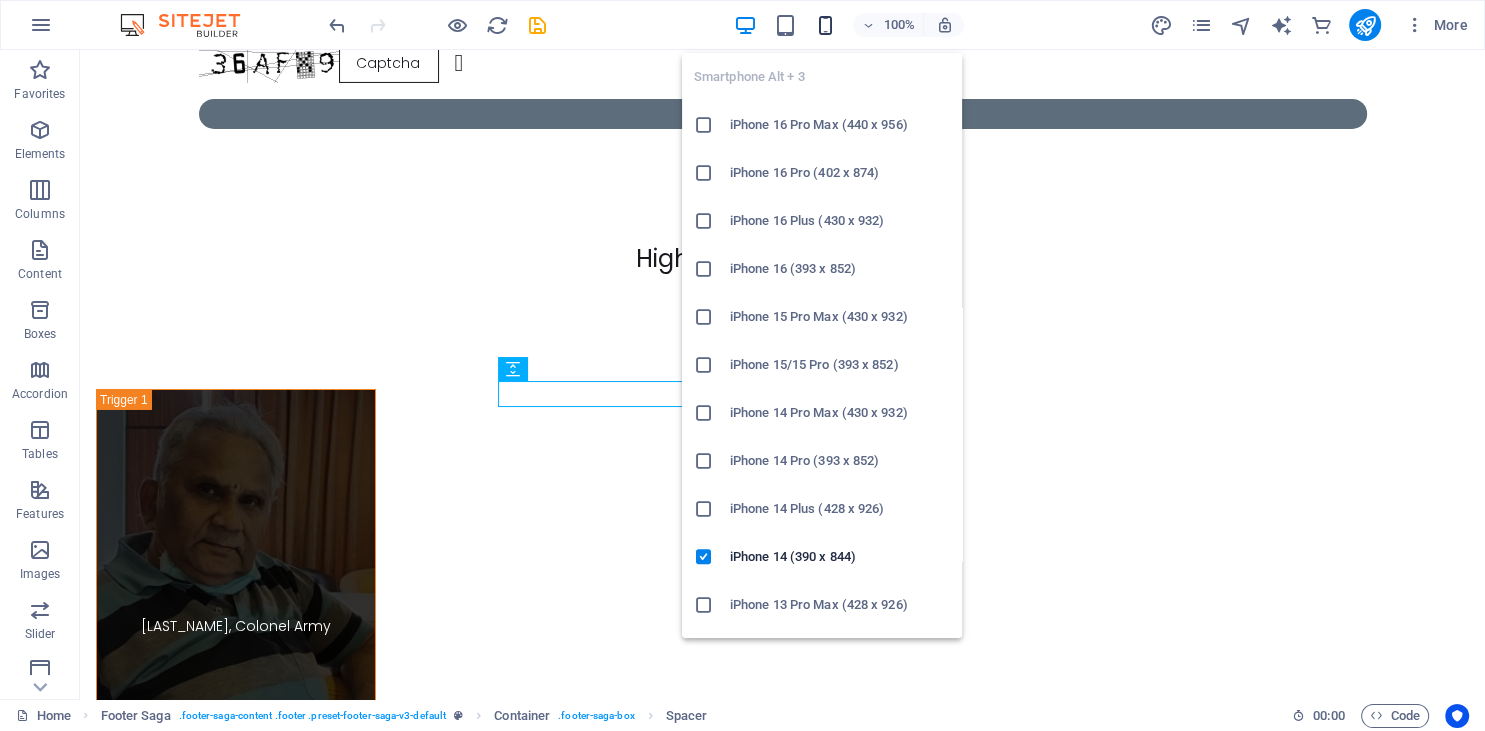click at bounding box center (825, 25) 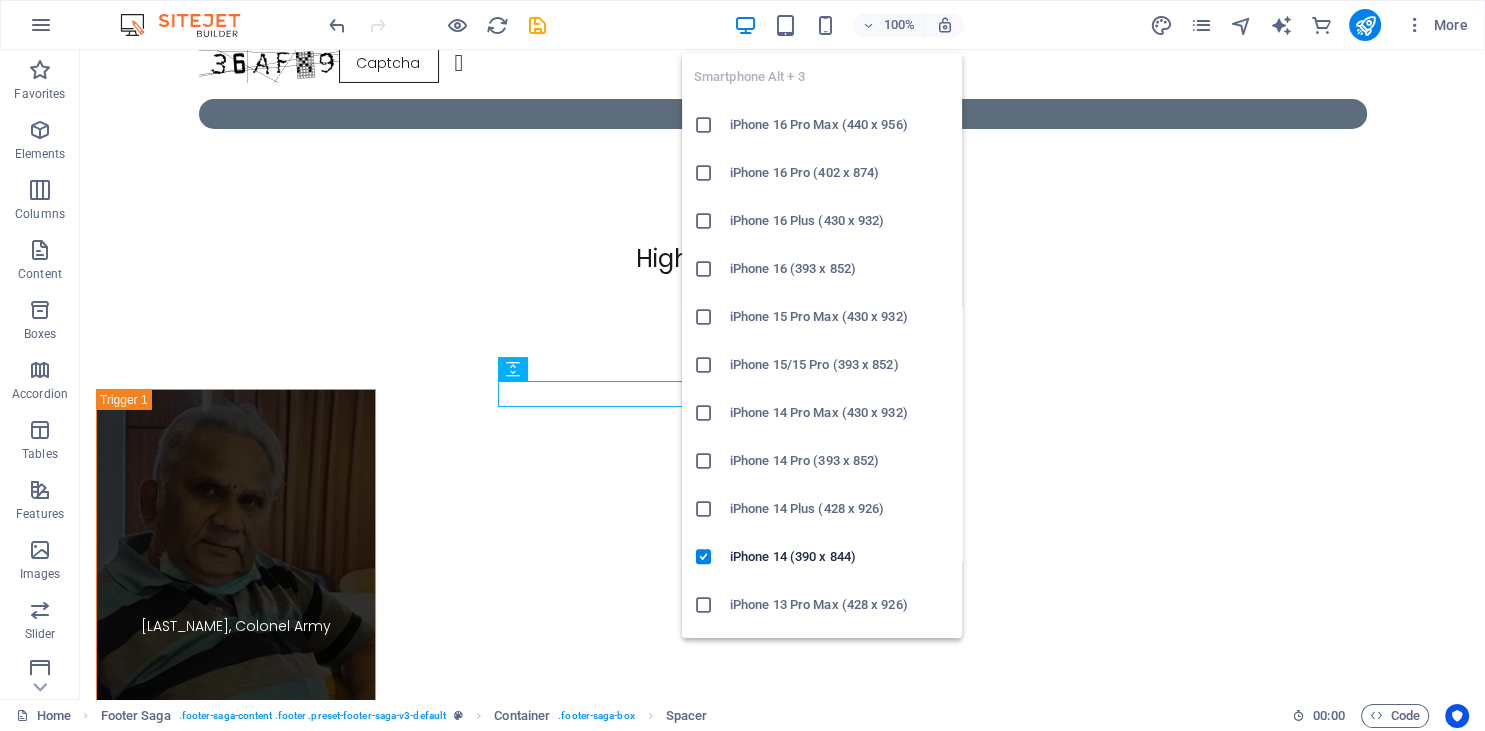 scroll, scrollTop: 15, scrollLeft: 0, axis: vertical 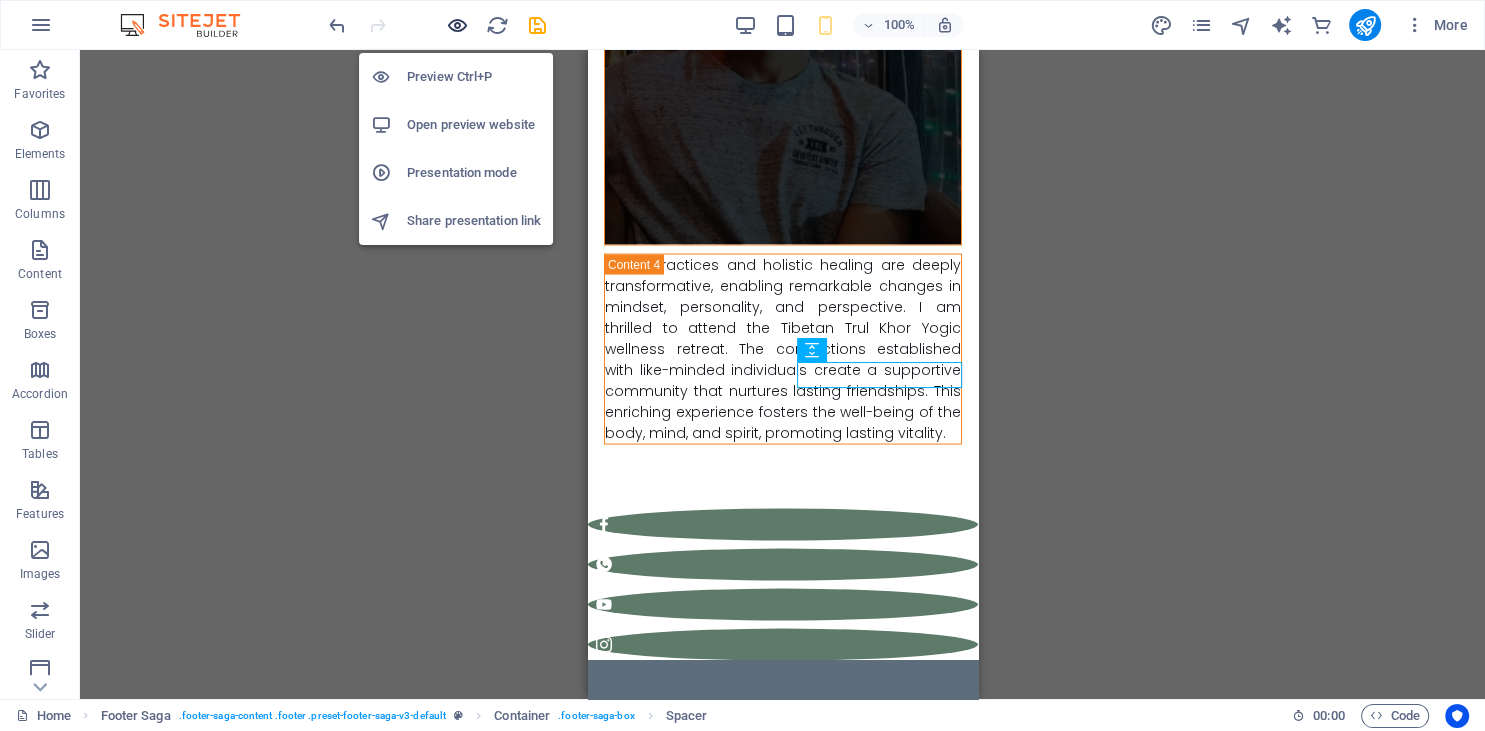 click at bounding box center (457, 25) 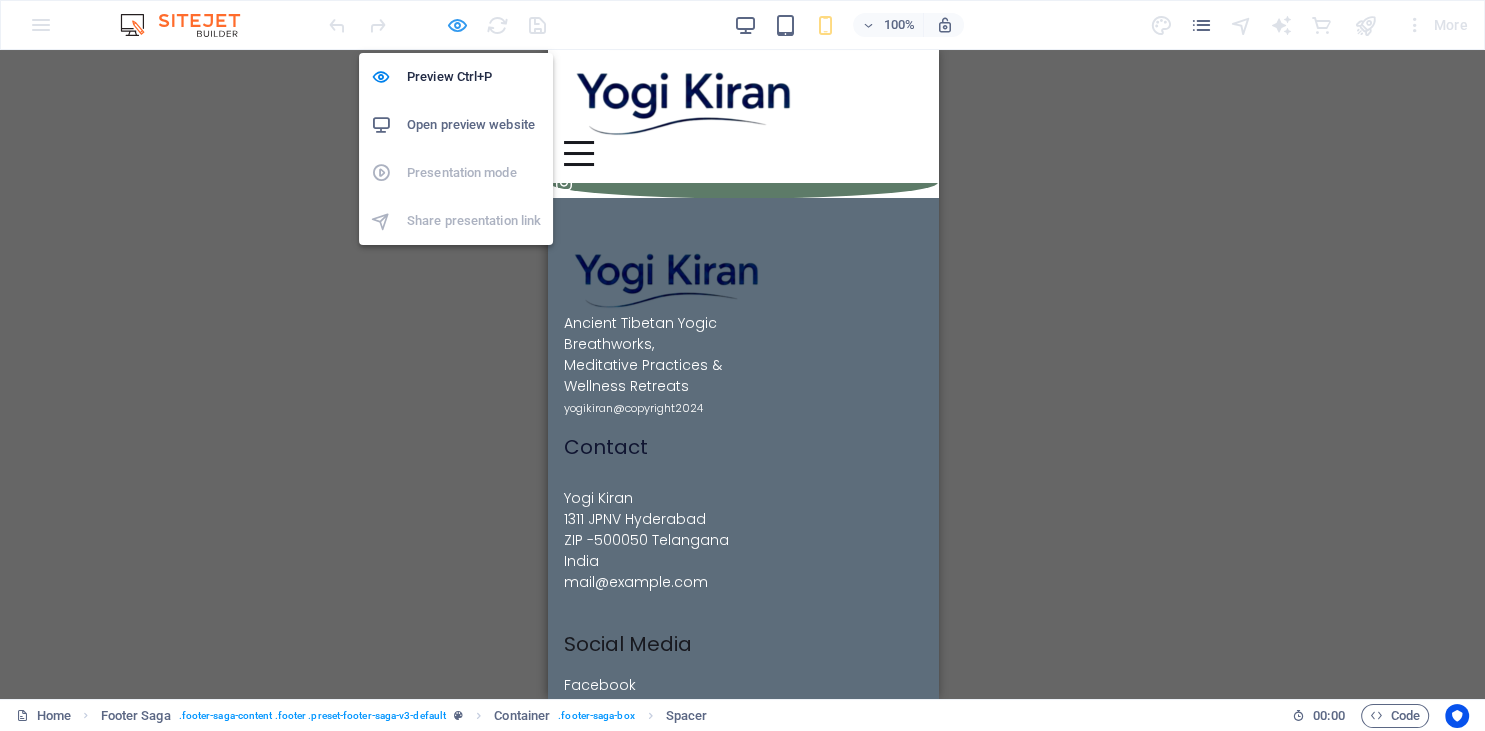 scroll, scrollTop: 10944, scrollLeft: 0, axis: vertical 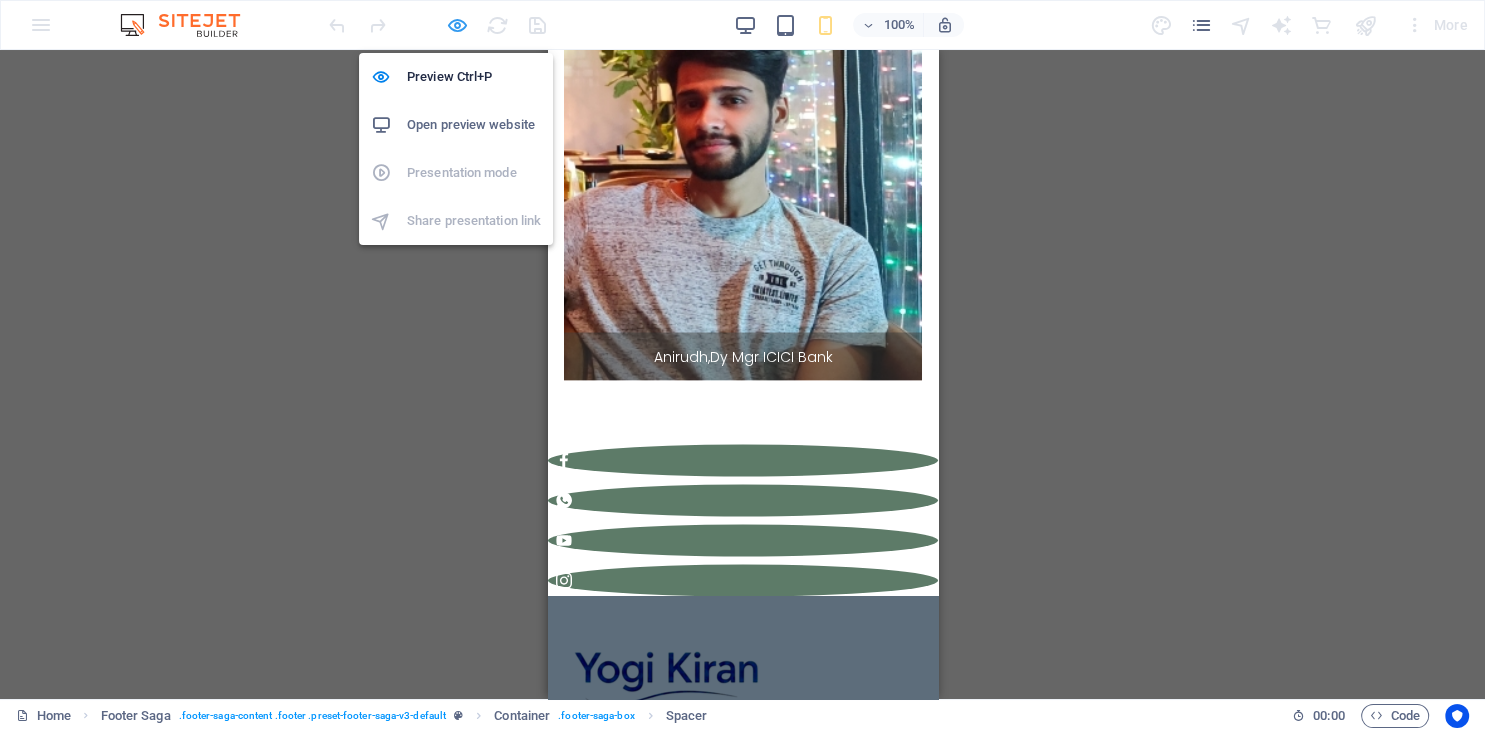 click at bounding box center (457, 25) 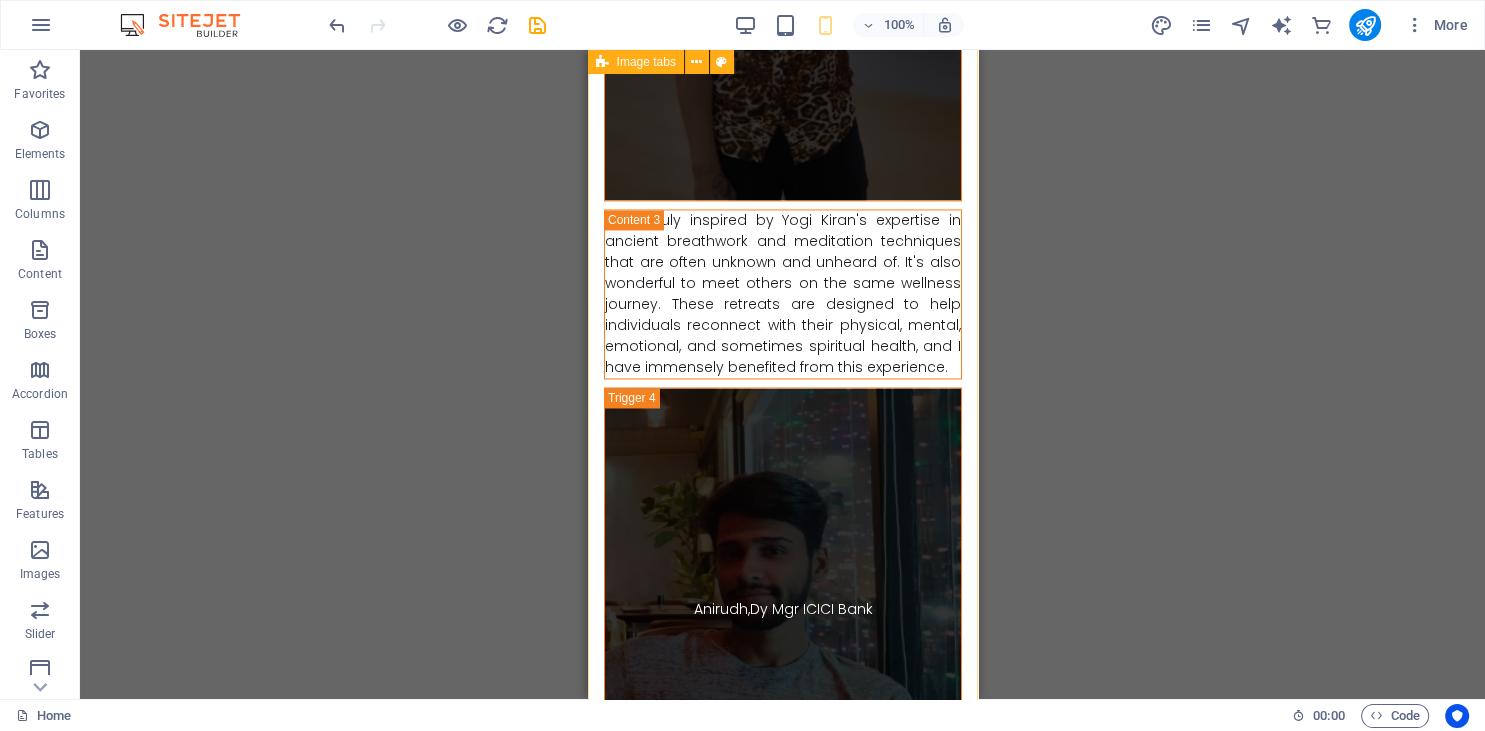scroll, scrollTop: 18636, scrollLeft: 0, axis: vertical 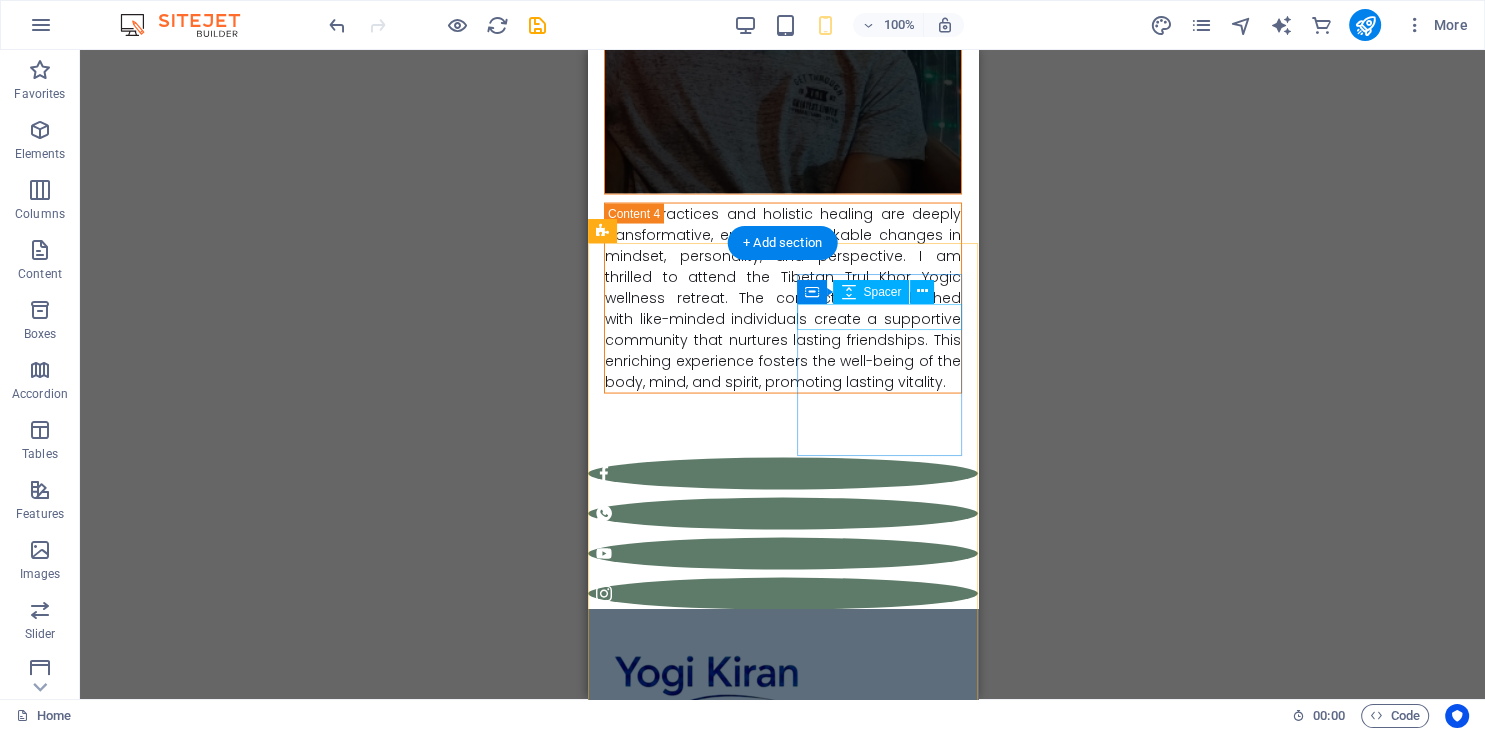 click at bounding box center [693, 878] 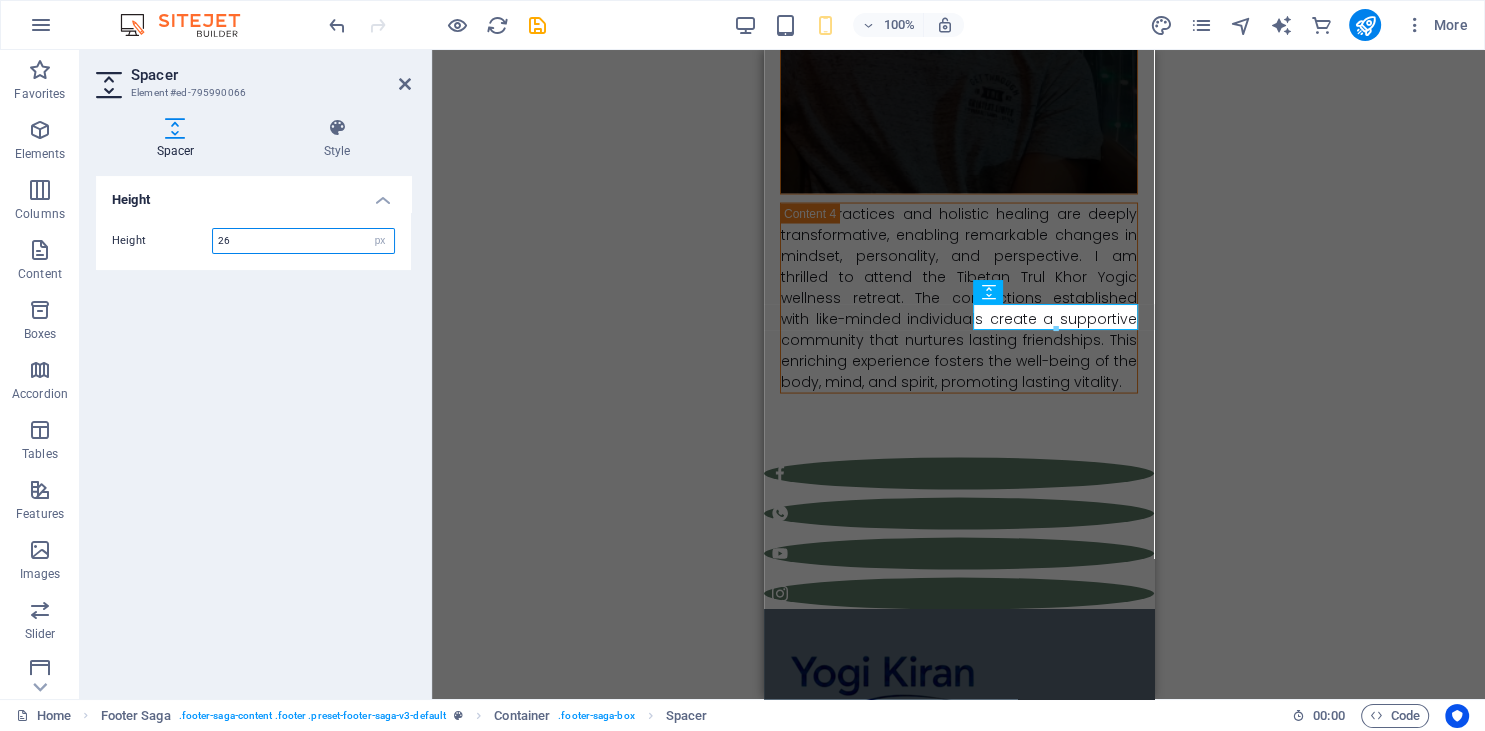 drag, startPoint x: 231, startPoint y: 242, endPoint x: 201, endPoint y: 242, distance: 30 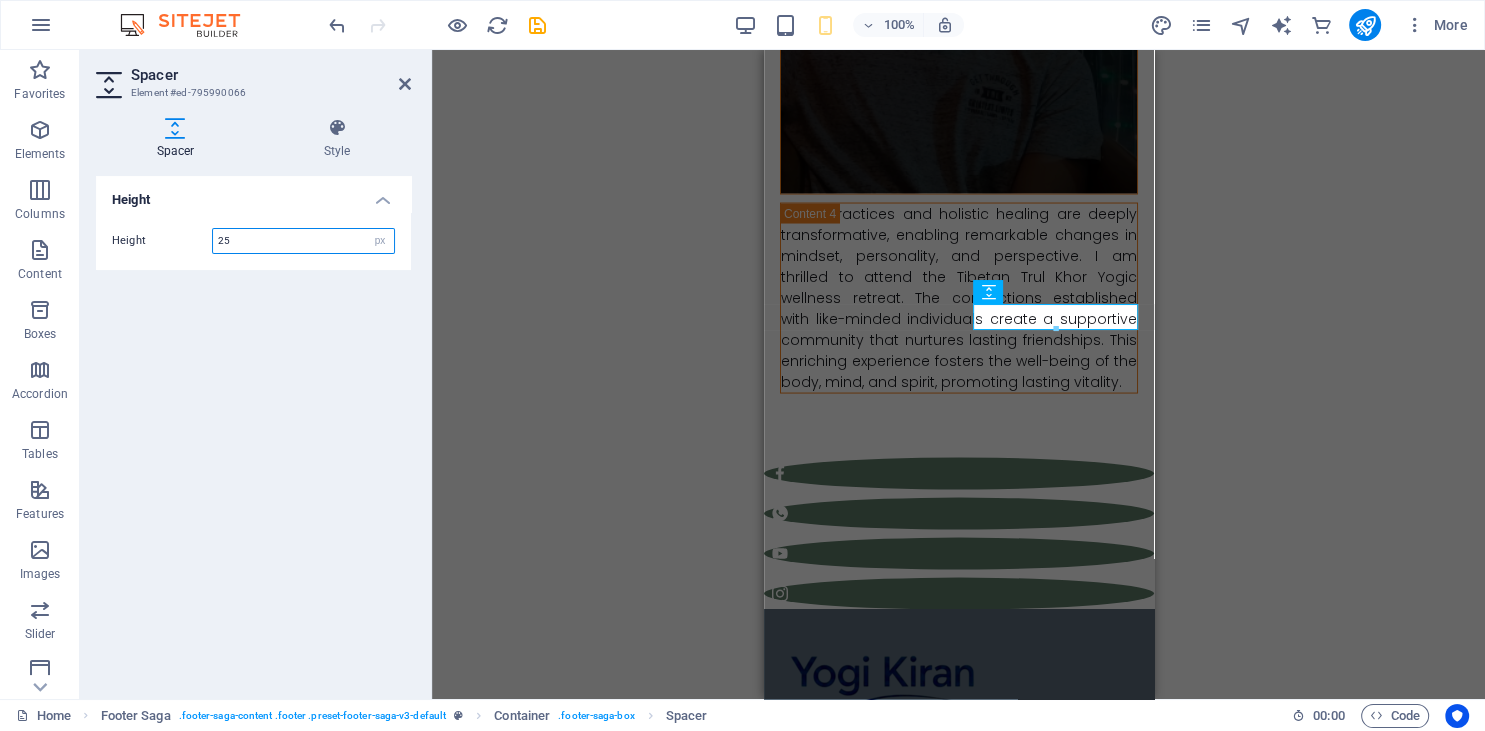 type on "25" 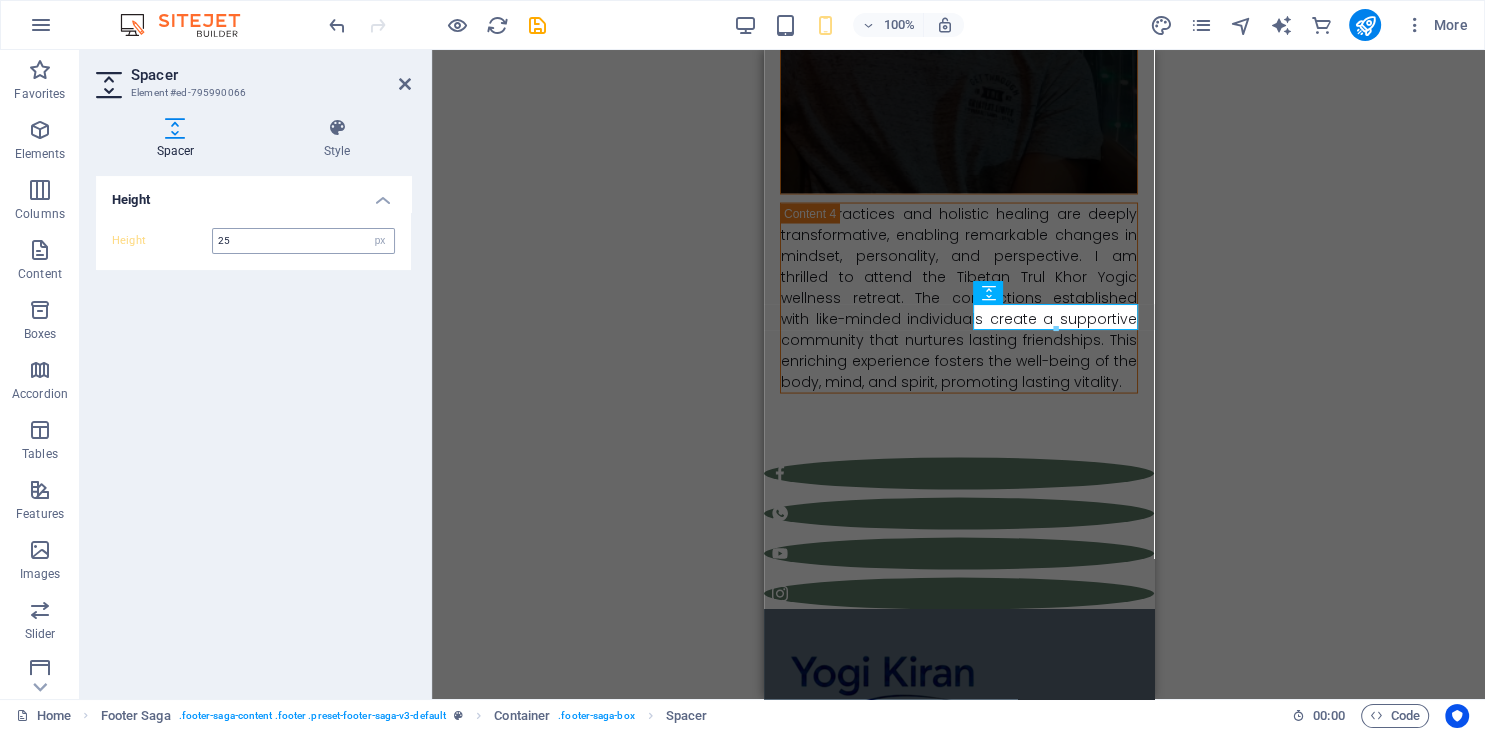 scroll, scrollTop: 23, scrollLeft: 0, axis: vertical 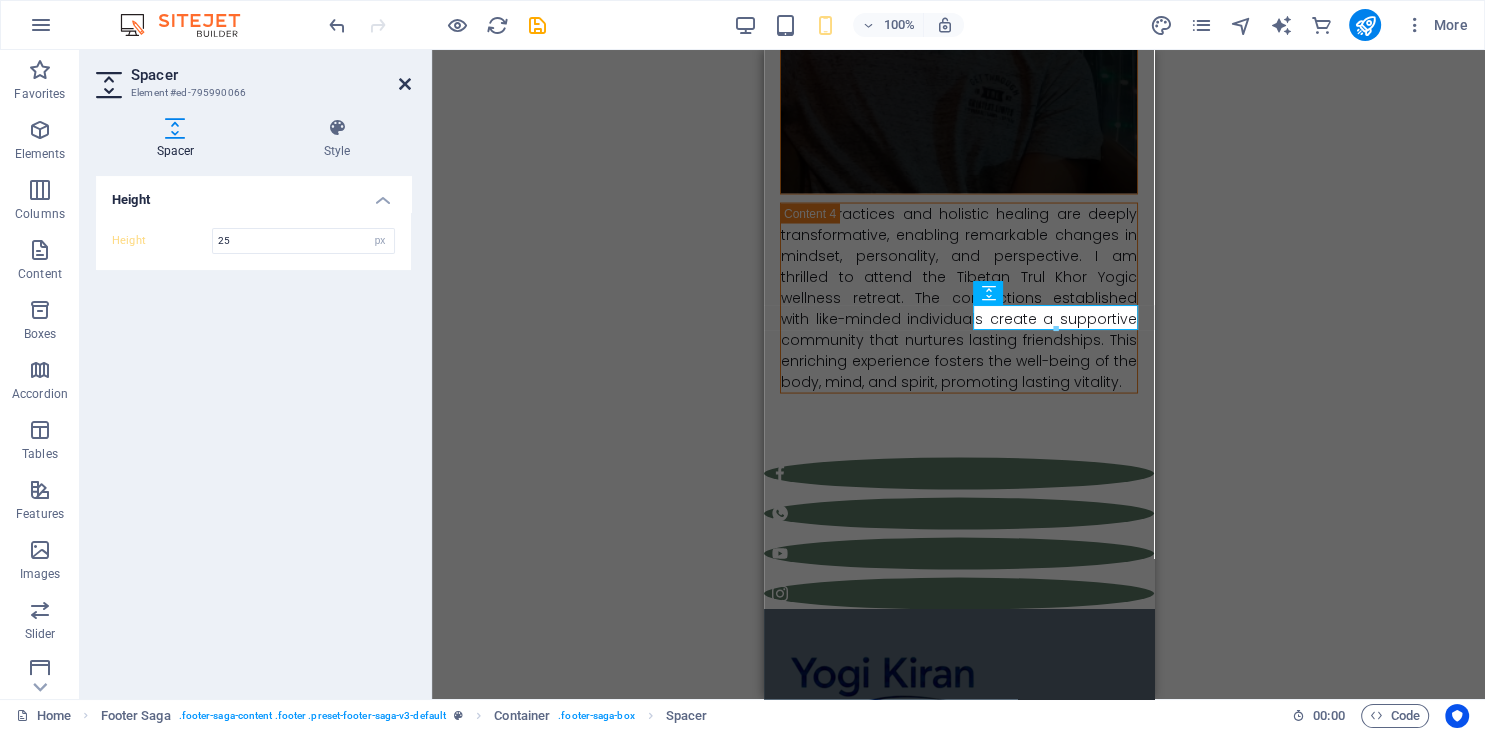 click at bounding box center (405, 84) 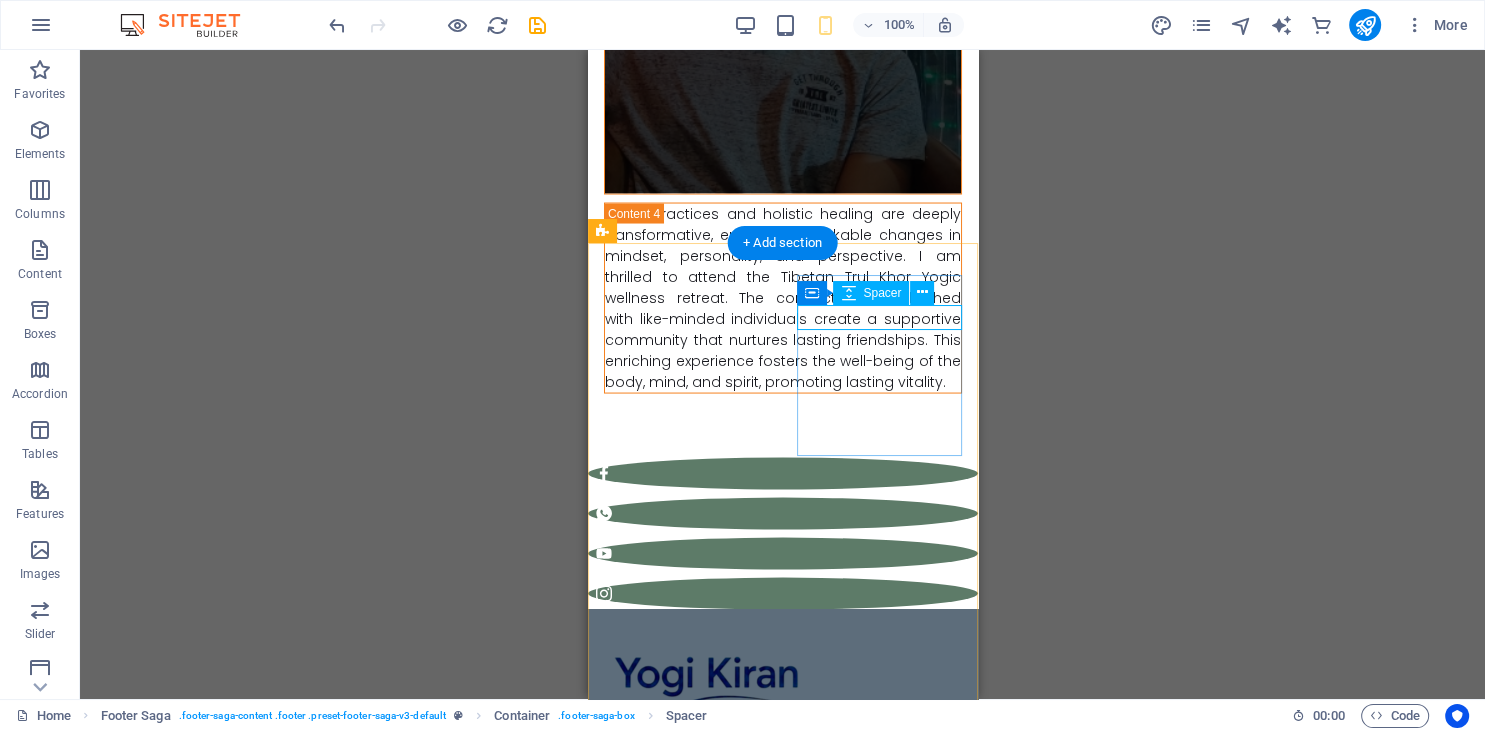 click at bounding box center [693, 878] 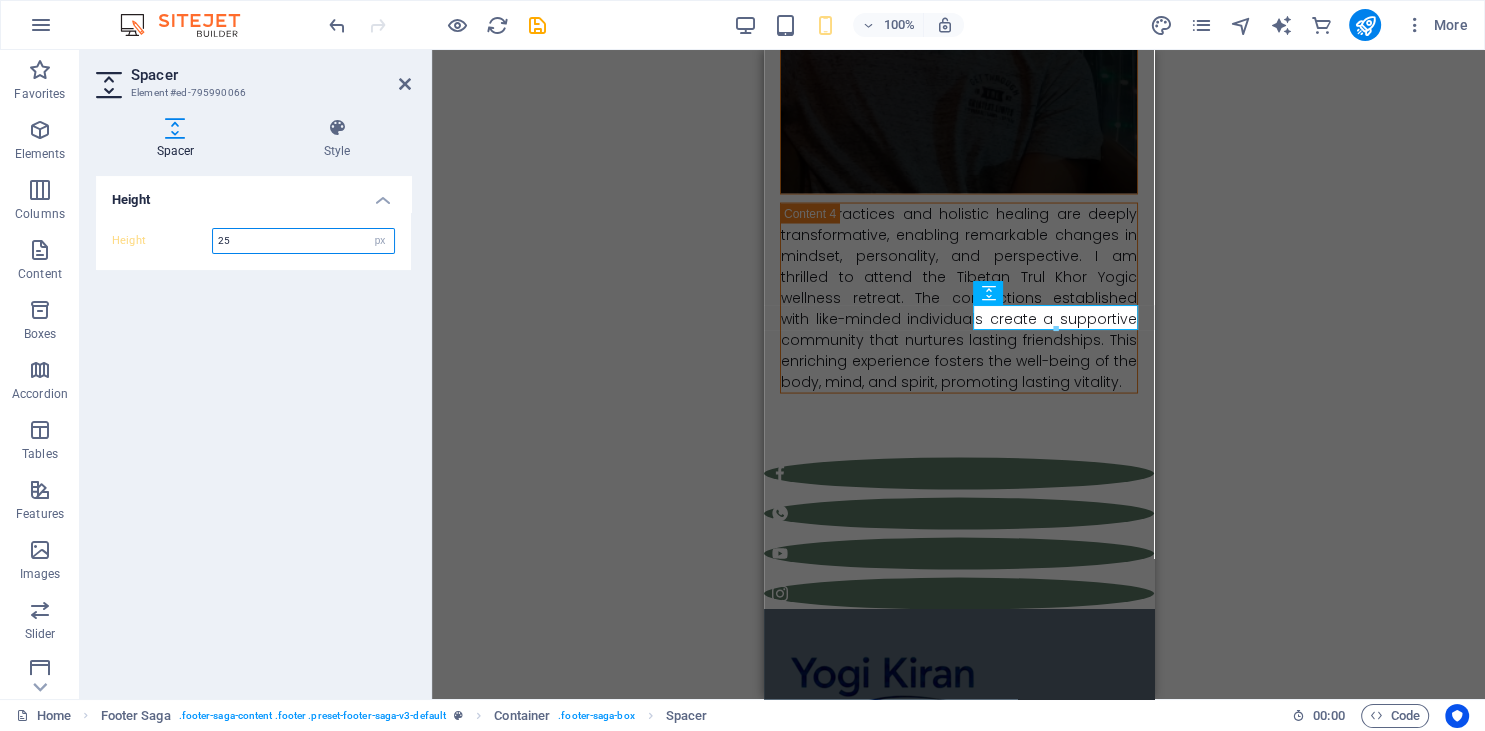 drag, startPoint x: 246, startPoint y: 237, endPoint x: 177, endPoint y: 241, distance: 69.115845 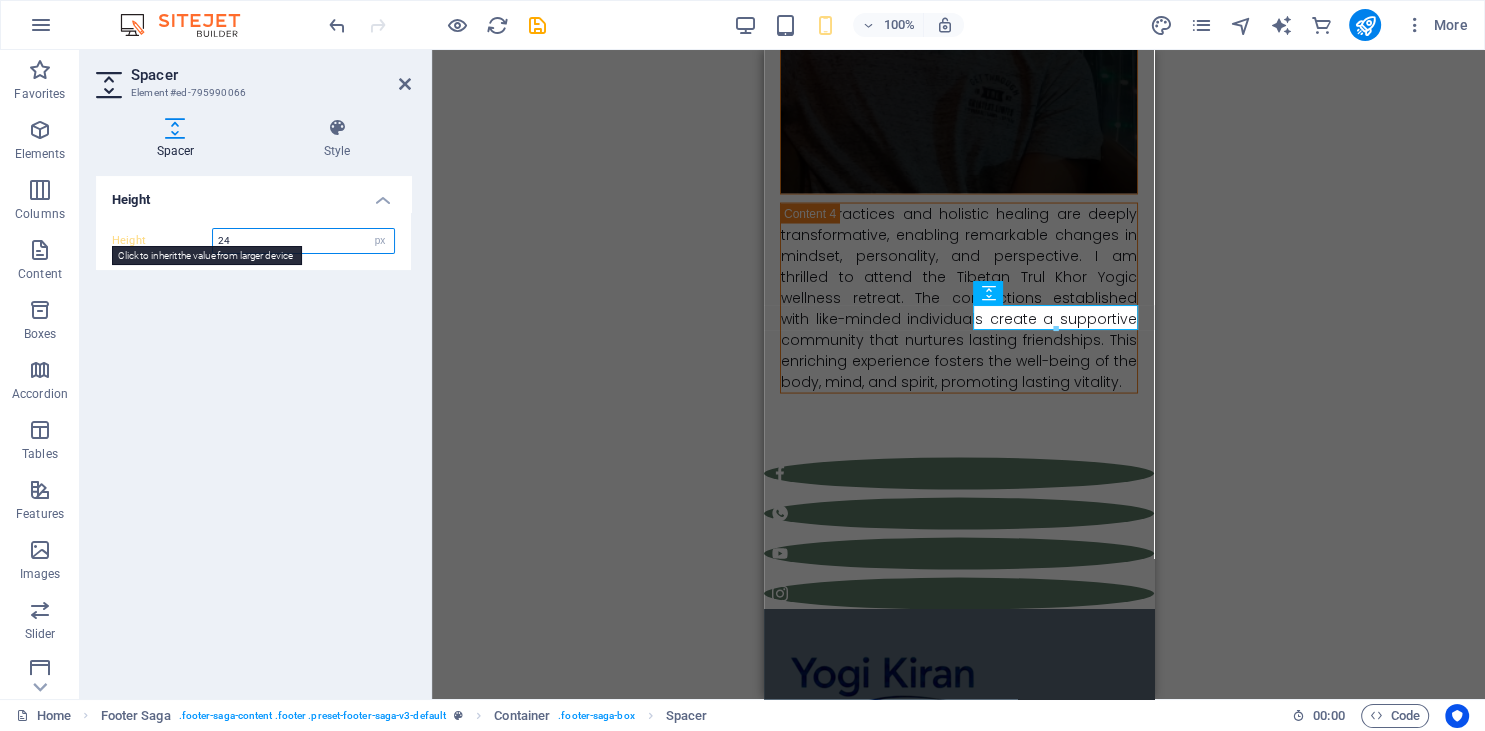 type on "24" 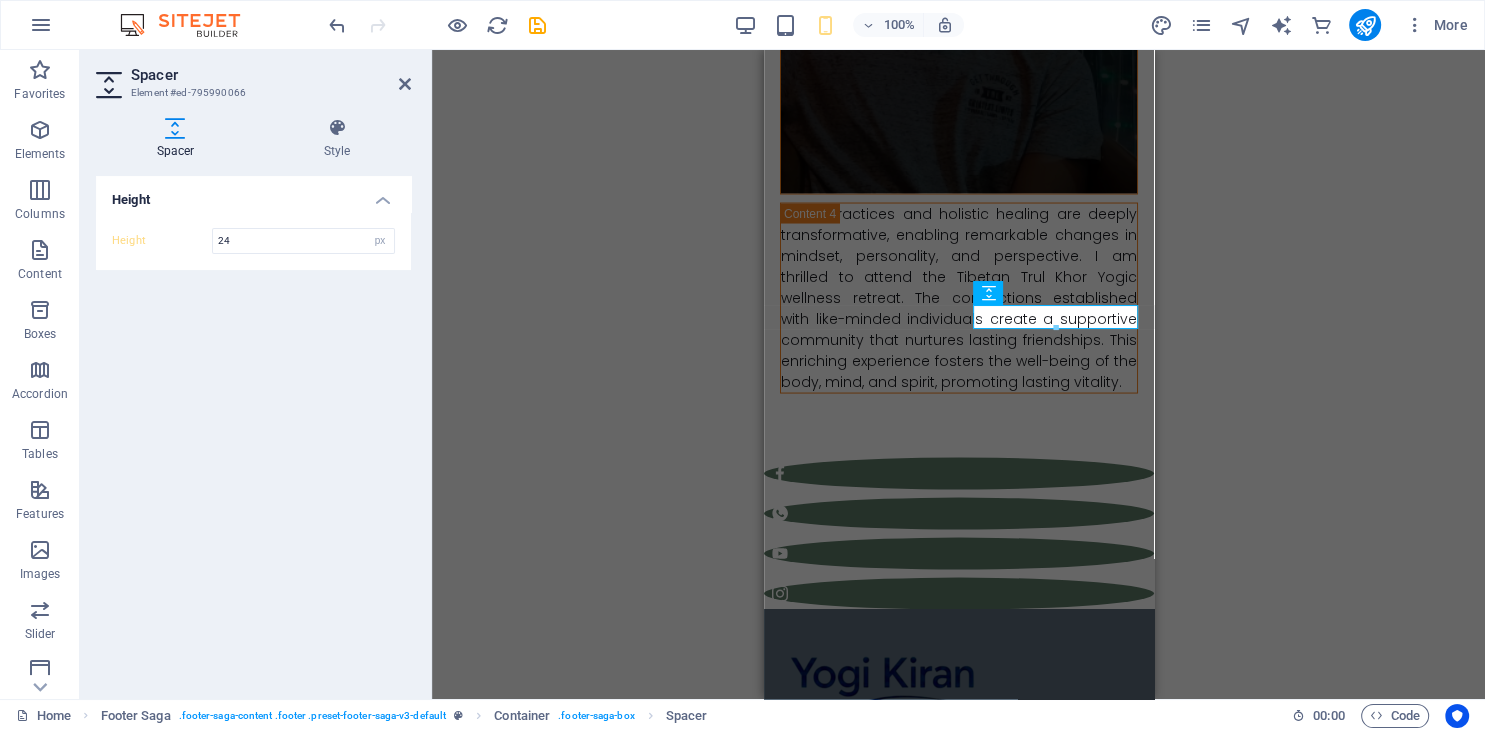 click at bounding box center (405, 84) 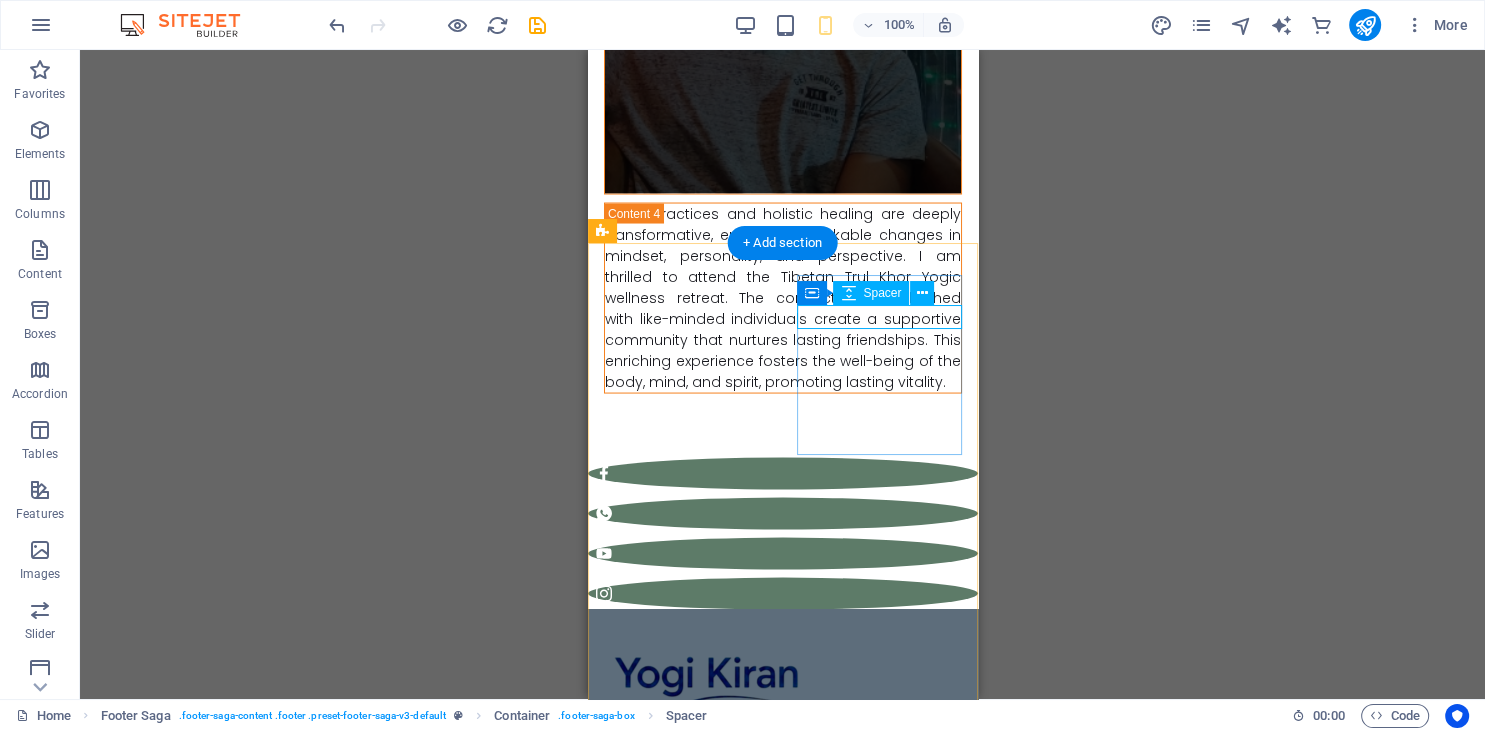 click at bounding box center [693, 878] 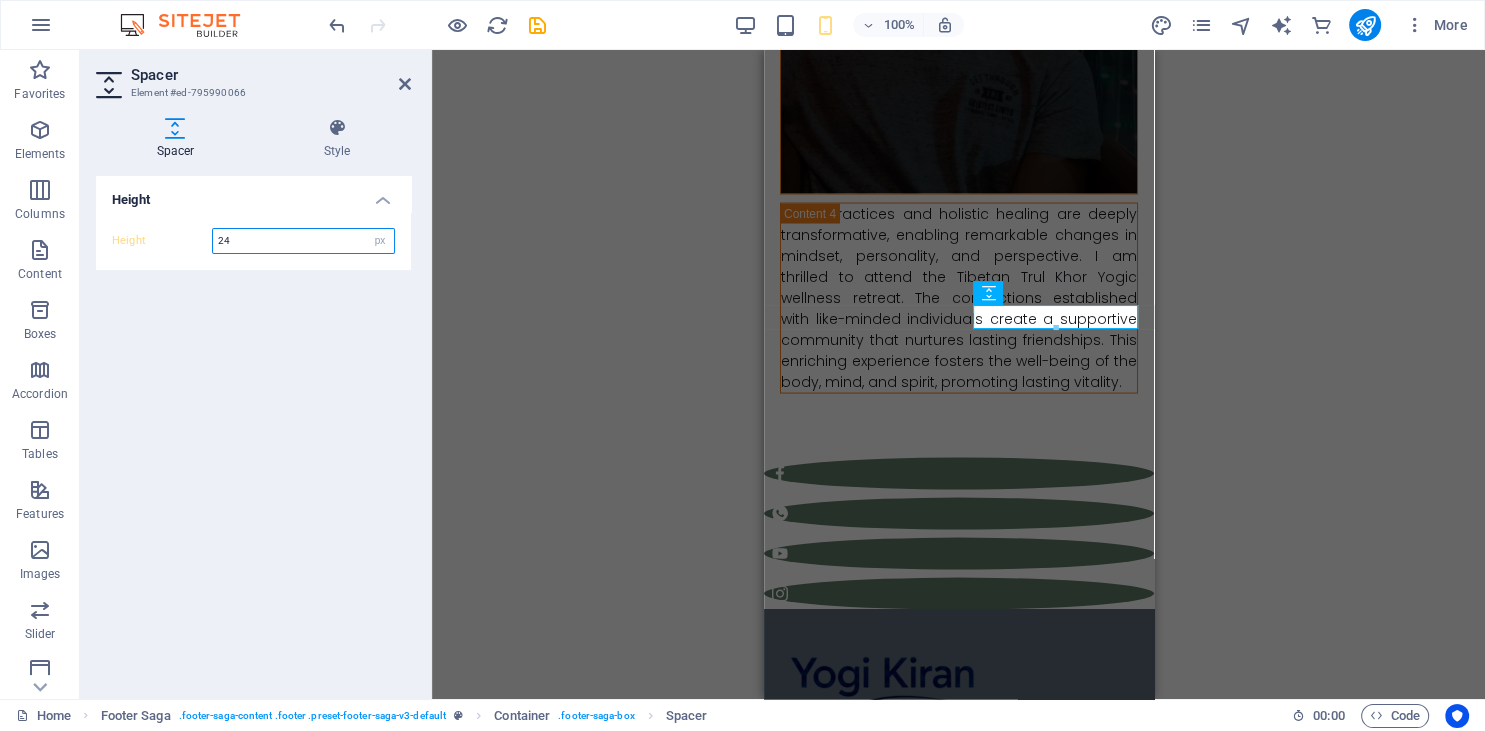 drag, startPoint x: 272, startPoint y: 237, endPoint x: 189, endPoint y: 245, distance: 83.38465 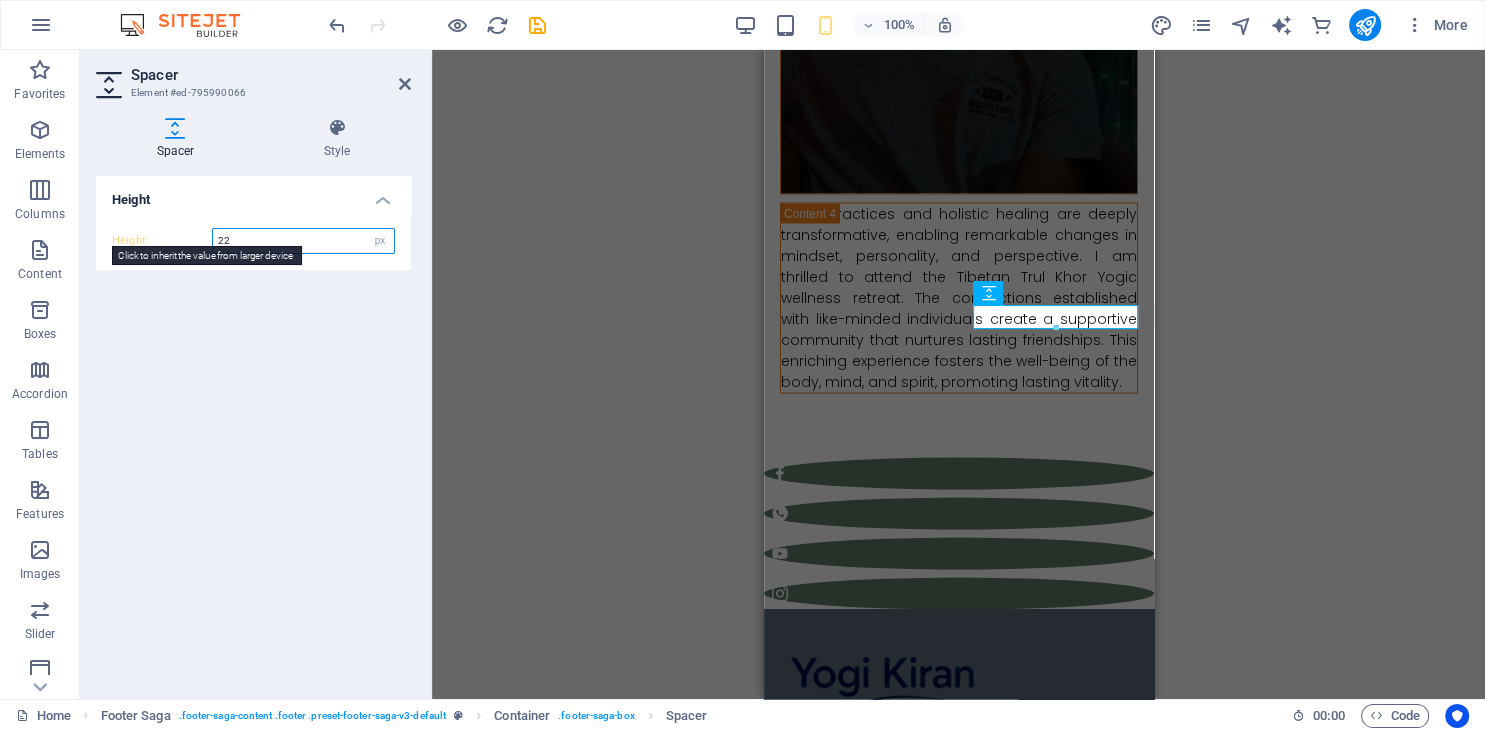type on "22" 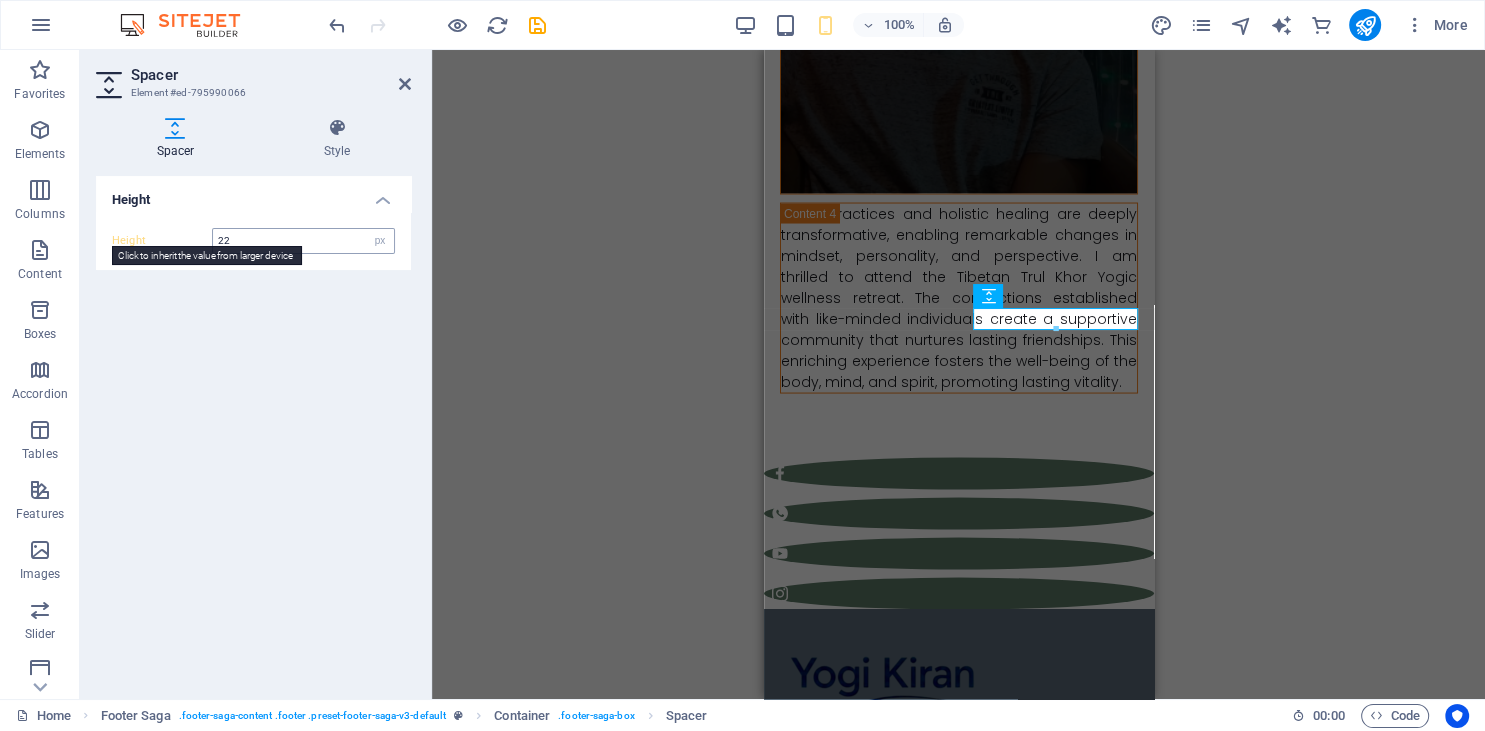 scroll, scrollTop: 21, scrollLeft: 0, axis: vertical 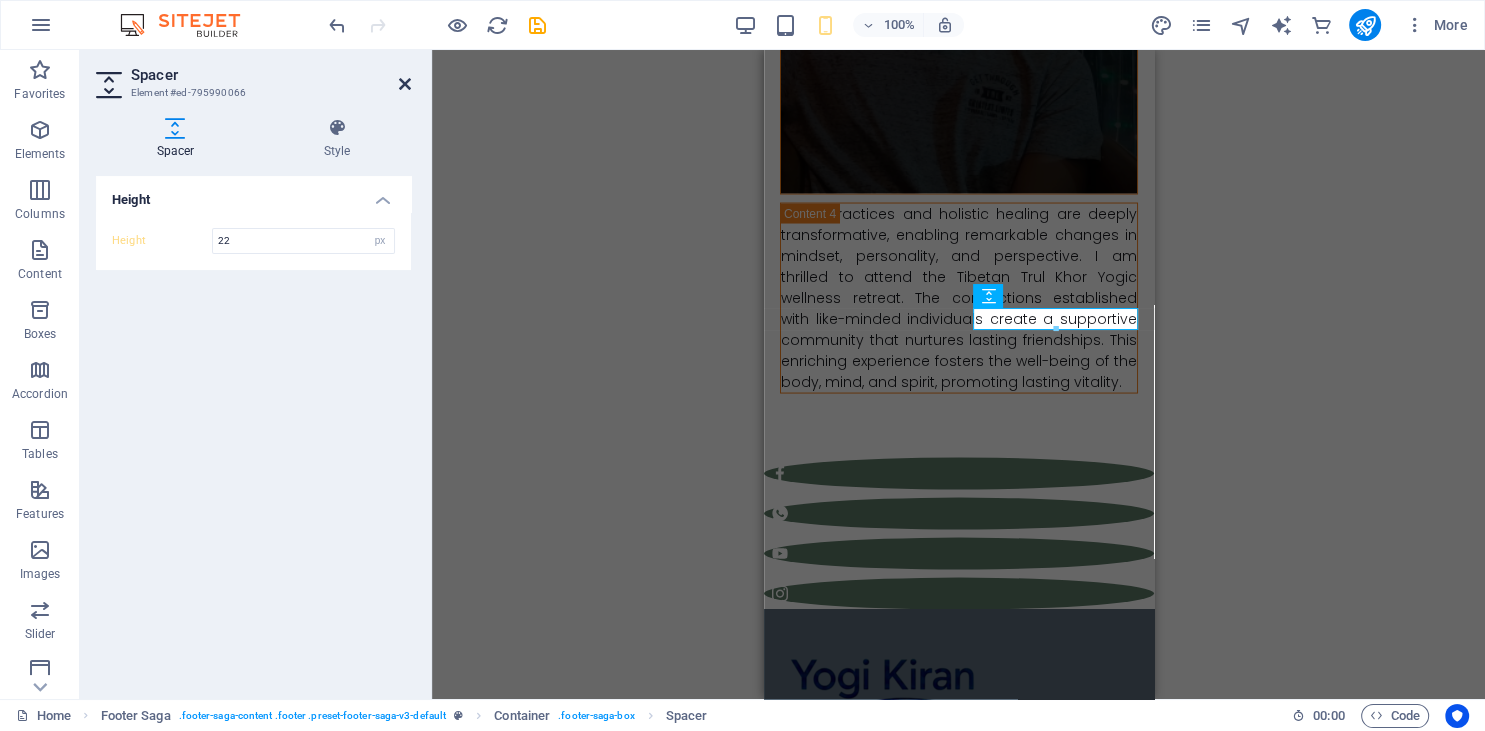 click at bounding box center [405, 84] 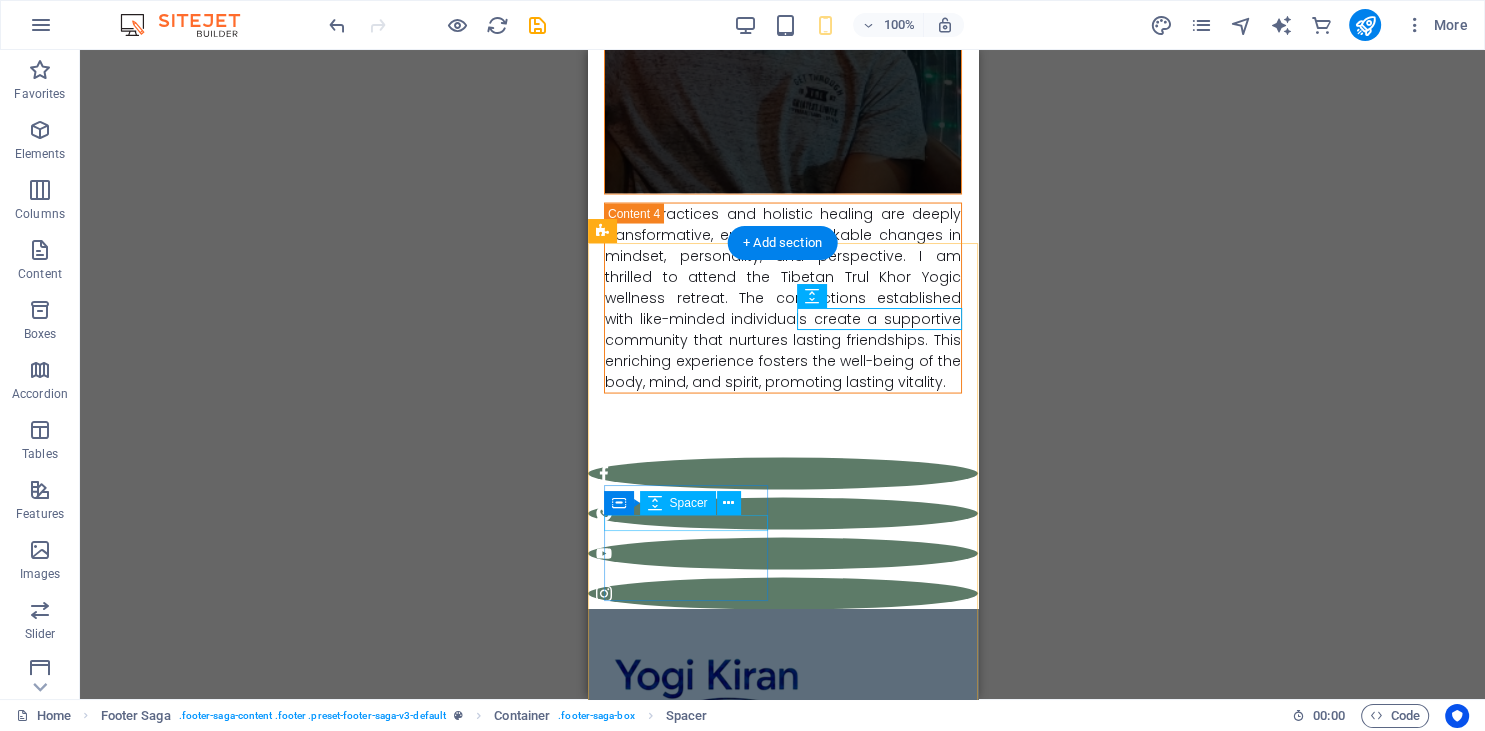click at bounding box center (685, 1069) 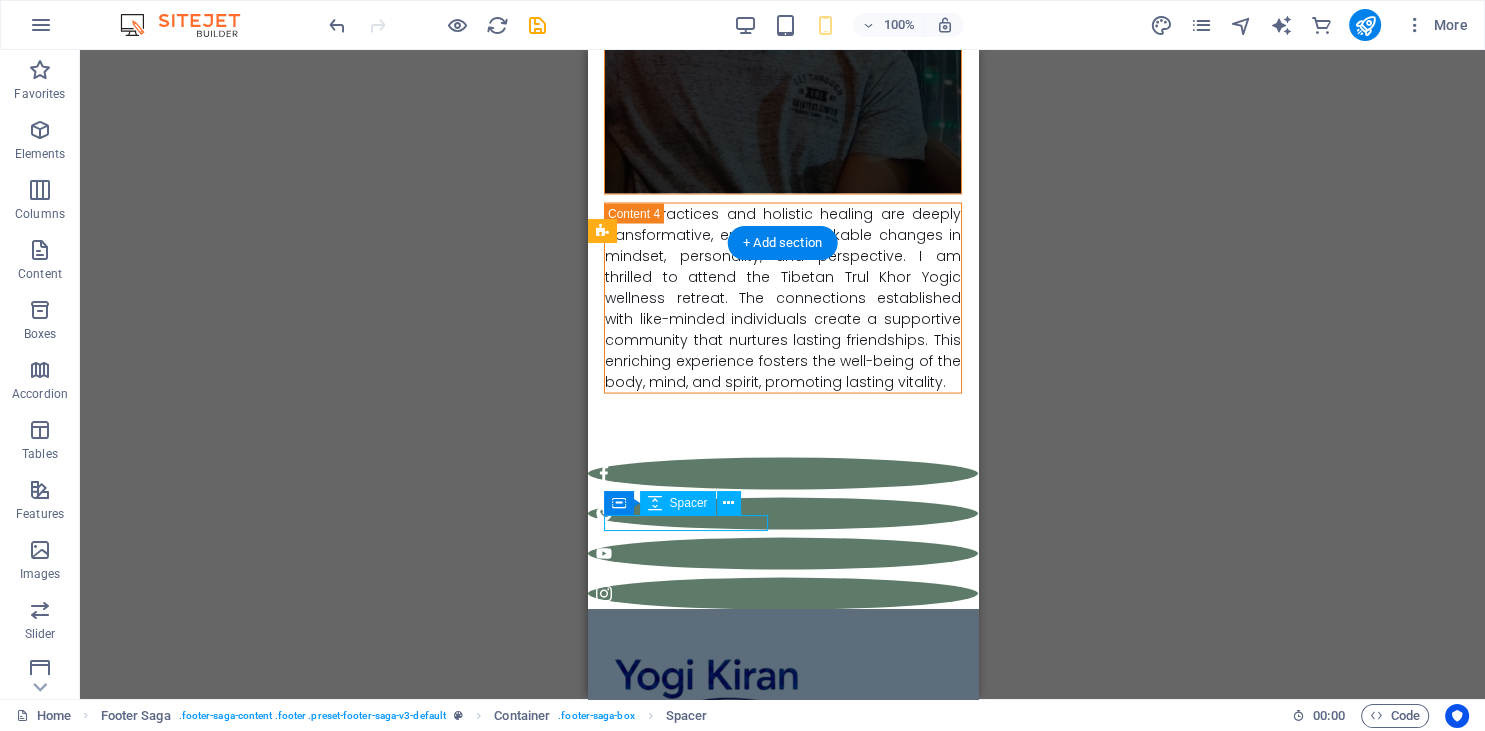 click at bounding box center [685, 1069] 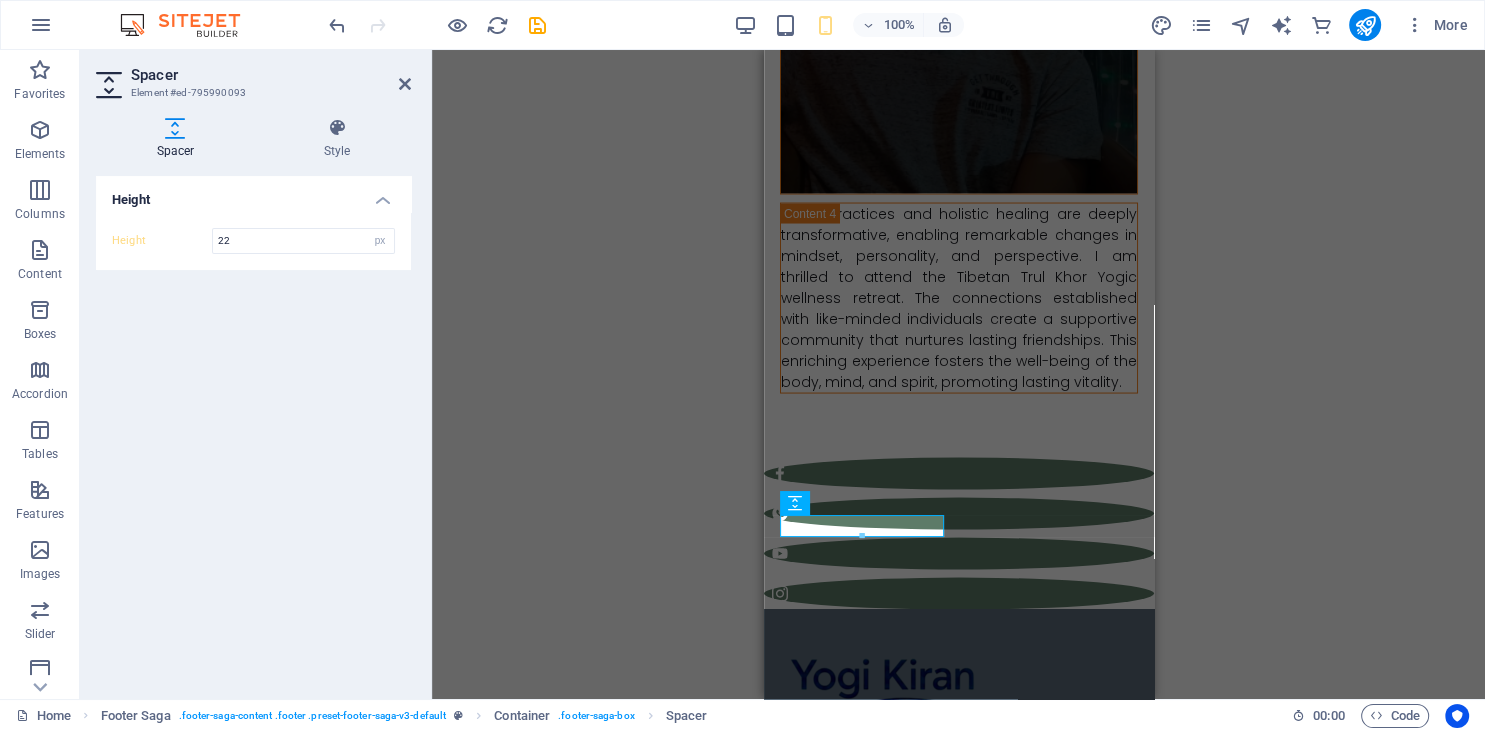 type on "22" 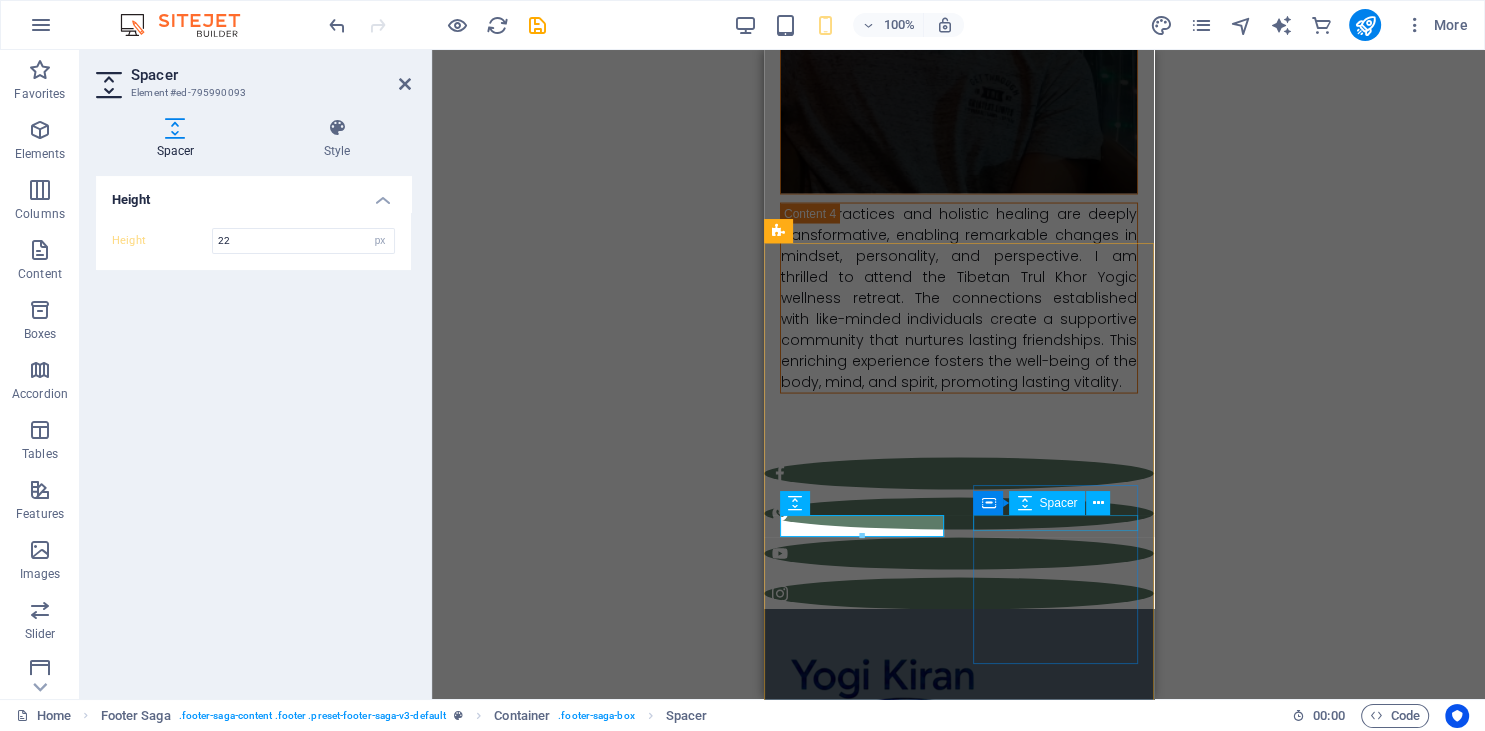 click at bounding box center (861, 1206) 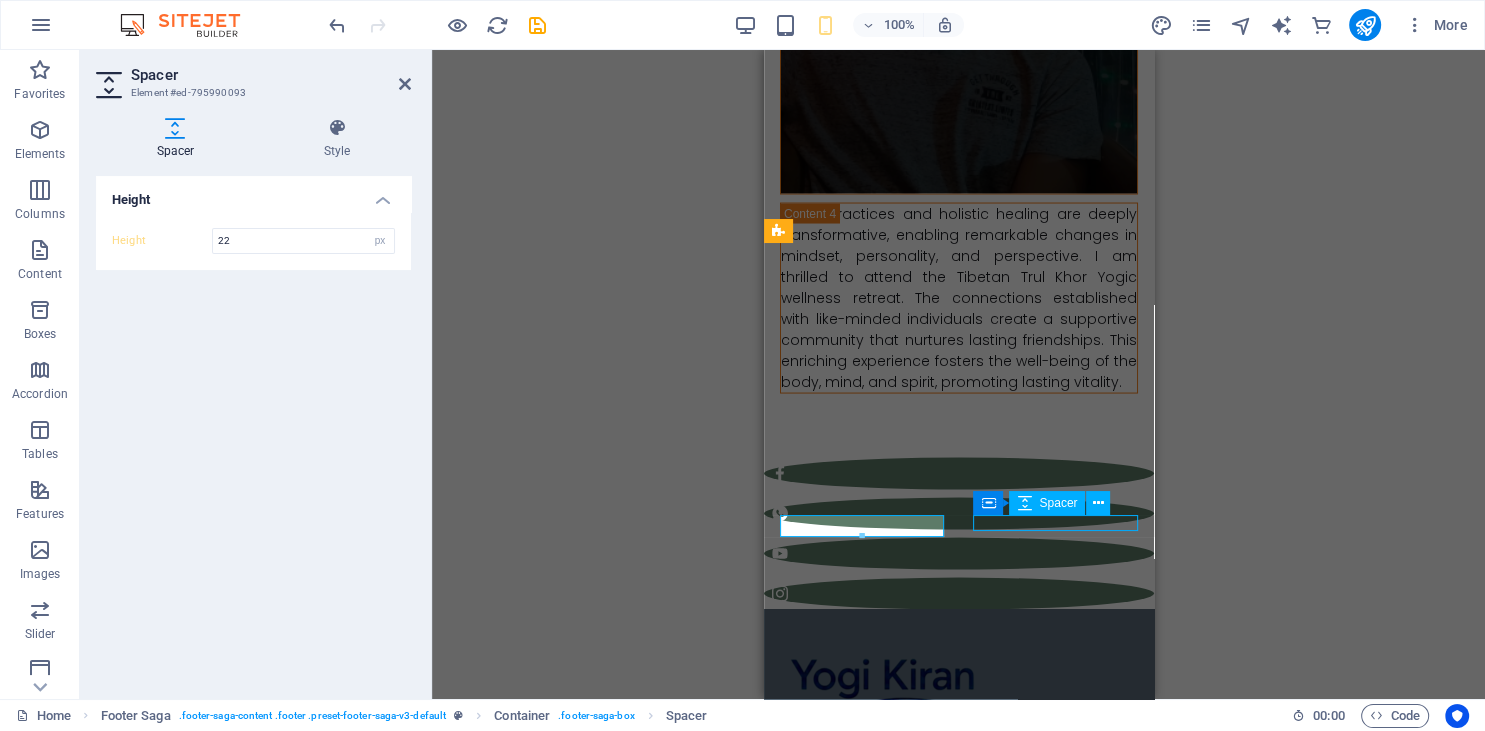 click at bounding box center (861, 1206) 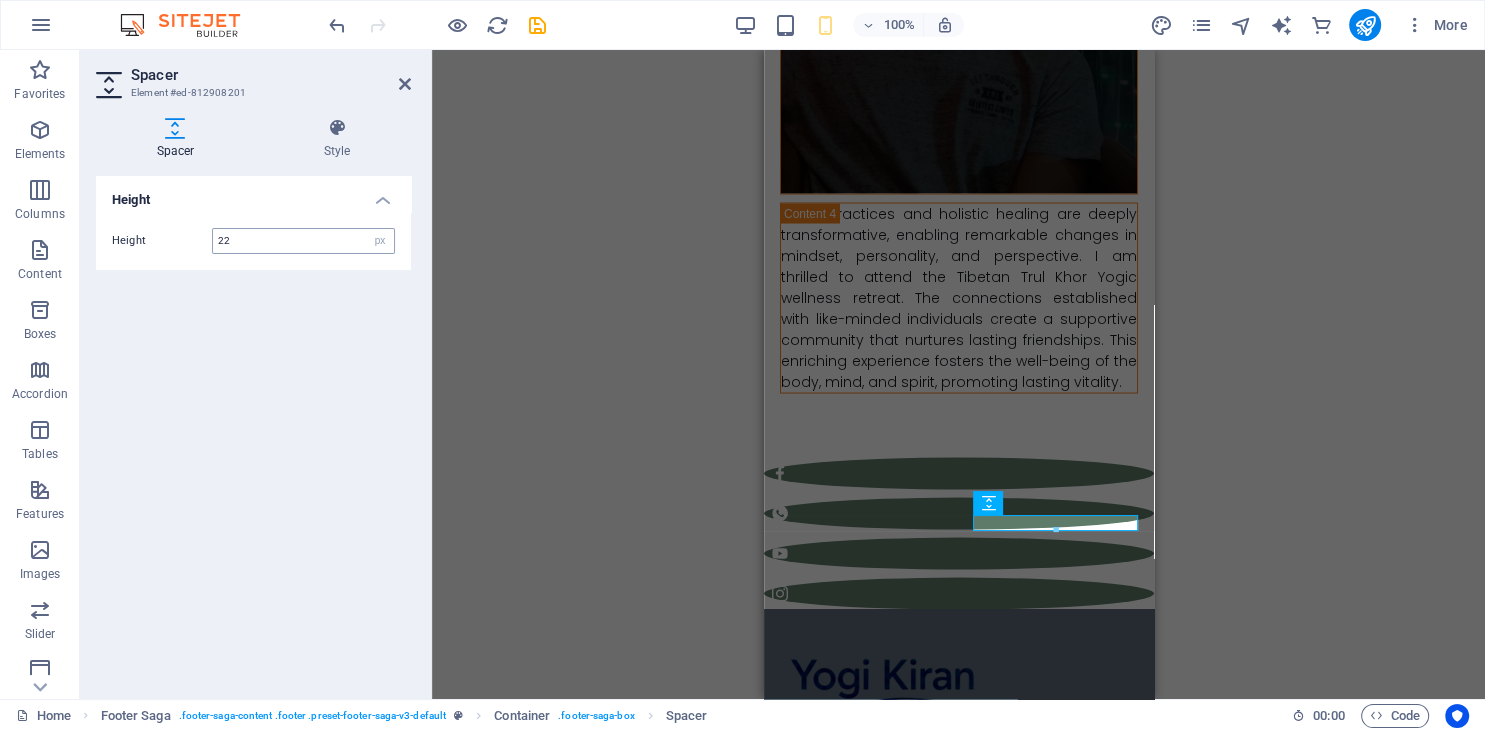type on "22" 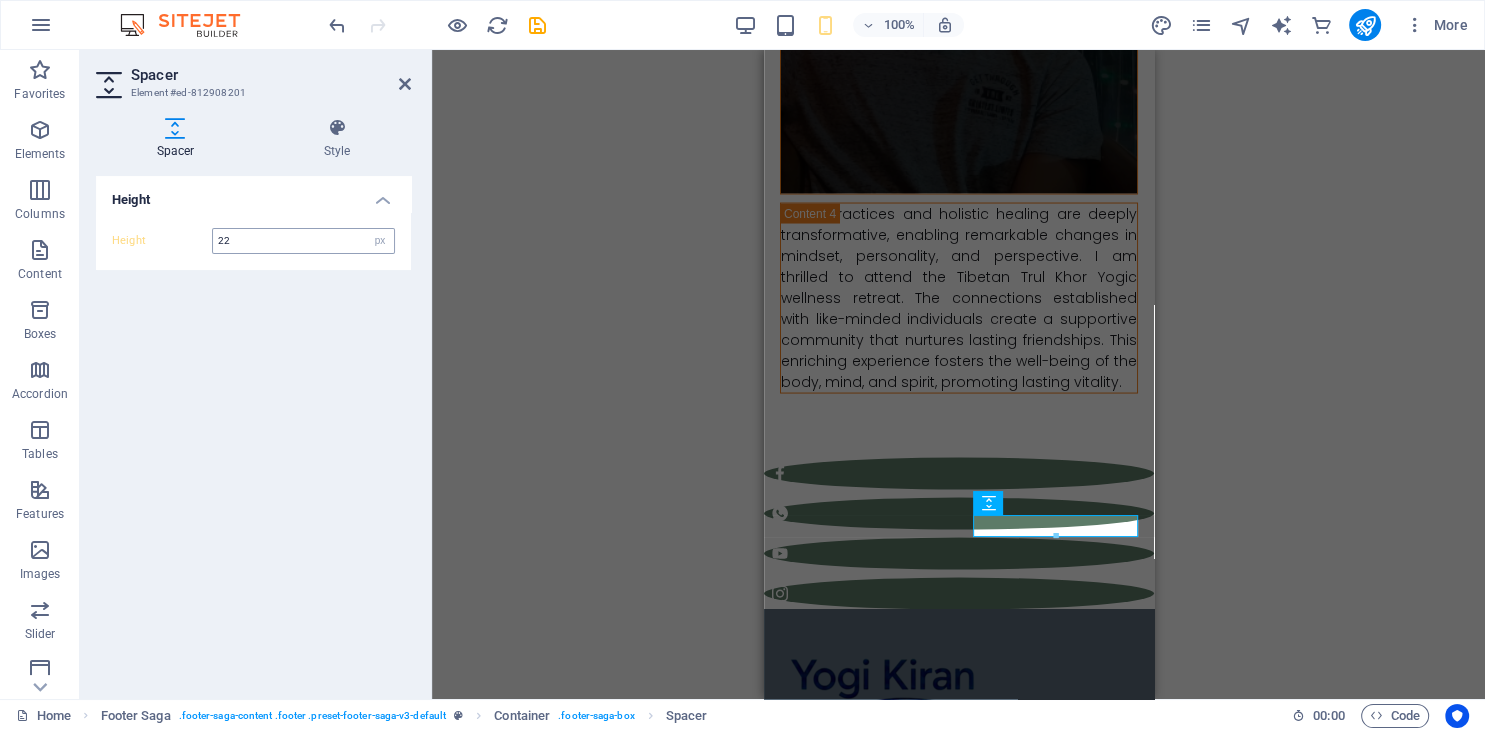 scroll, scrollTop: 18, scrollLeft: 0, axis: vertical 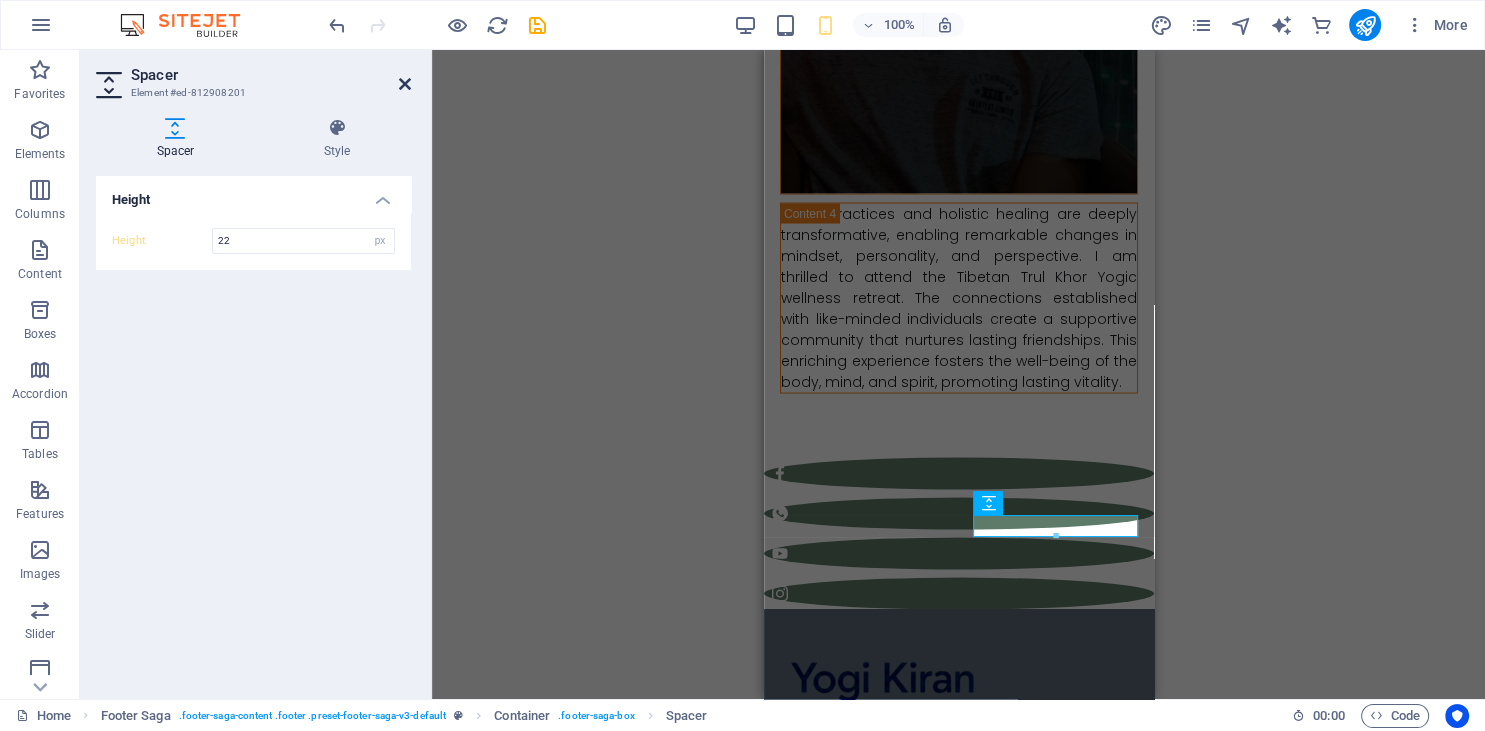 click at bounding box center (405, 84) 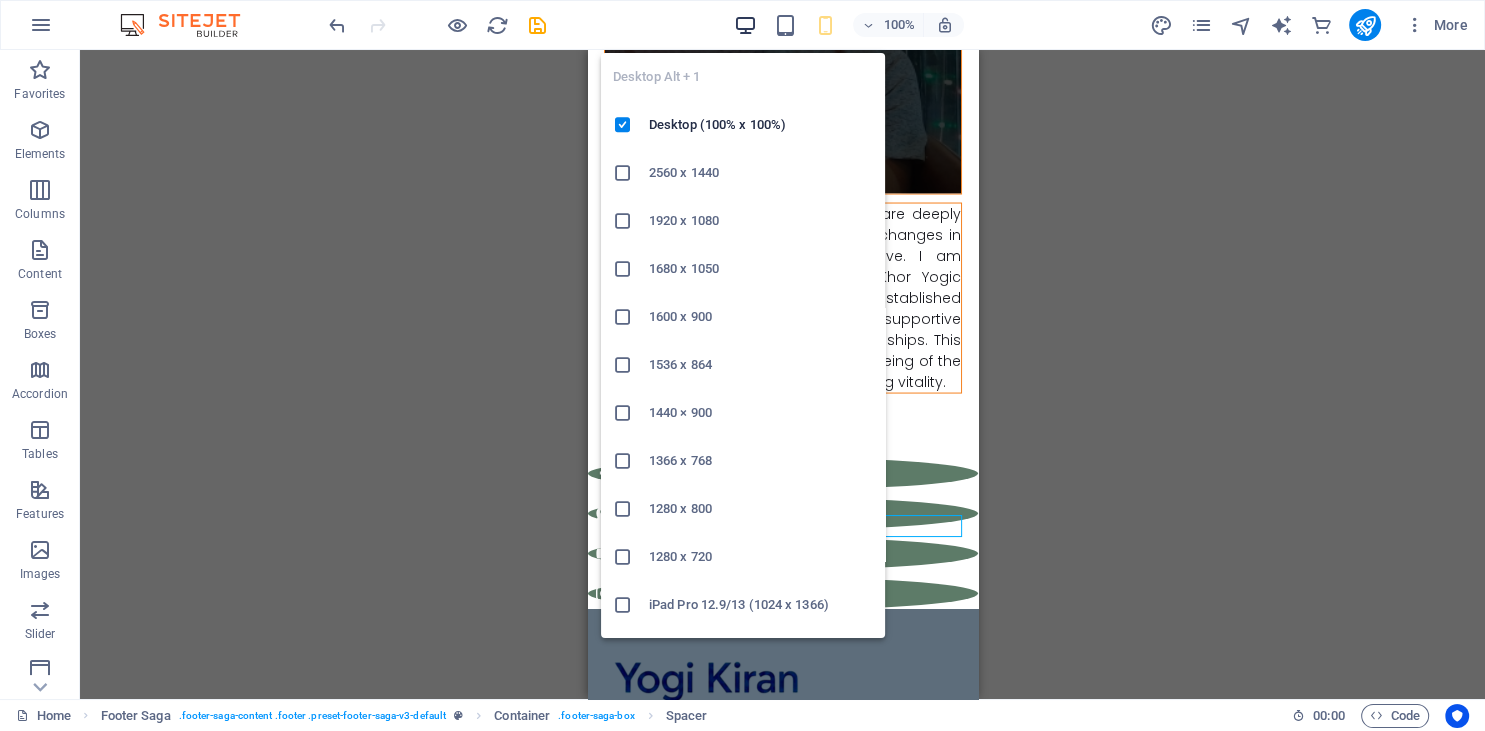 click at bounding box center [745, 25] 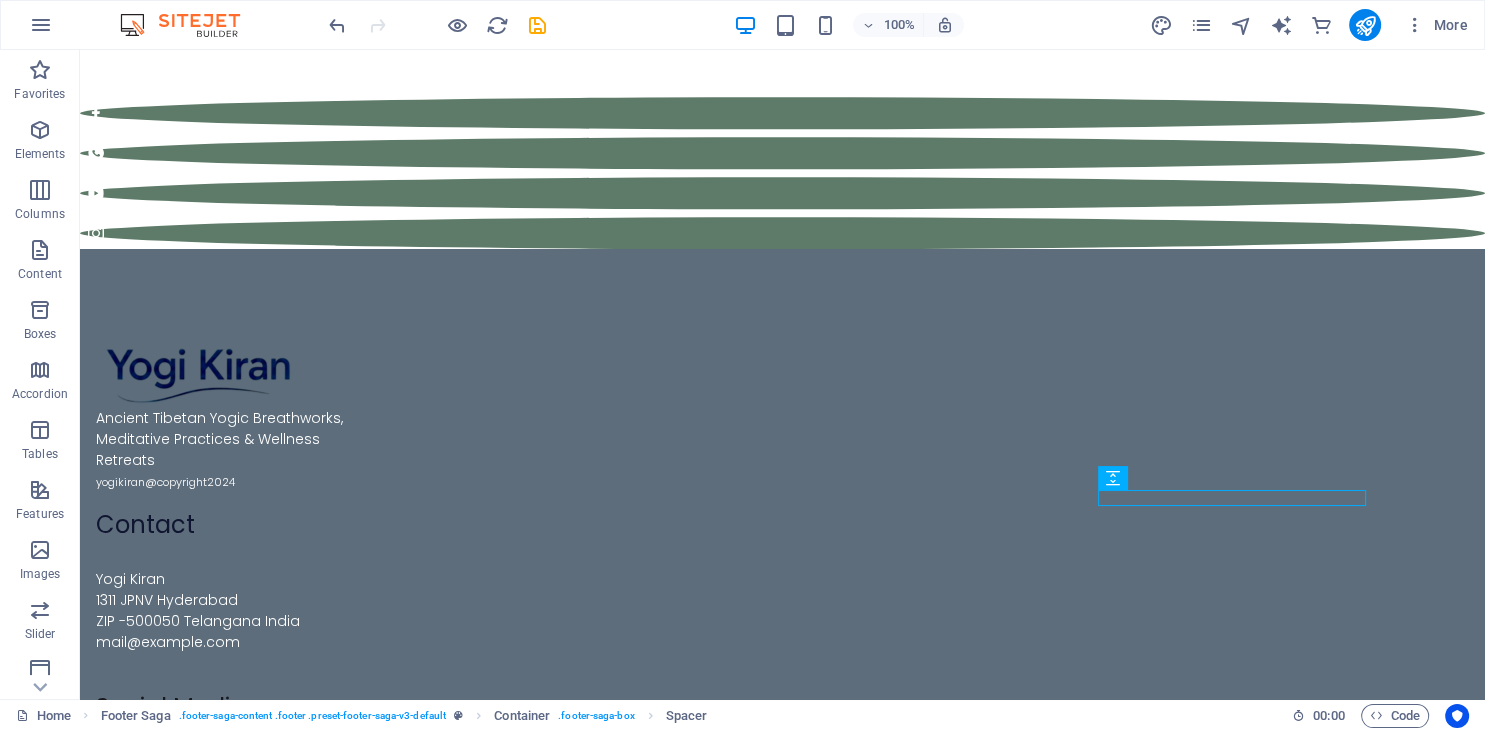scroll, scrollTop: 14162, scrollLeft: 0, axis: vertical 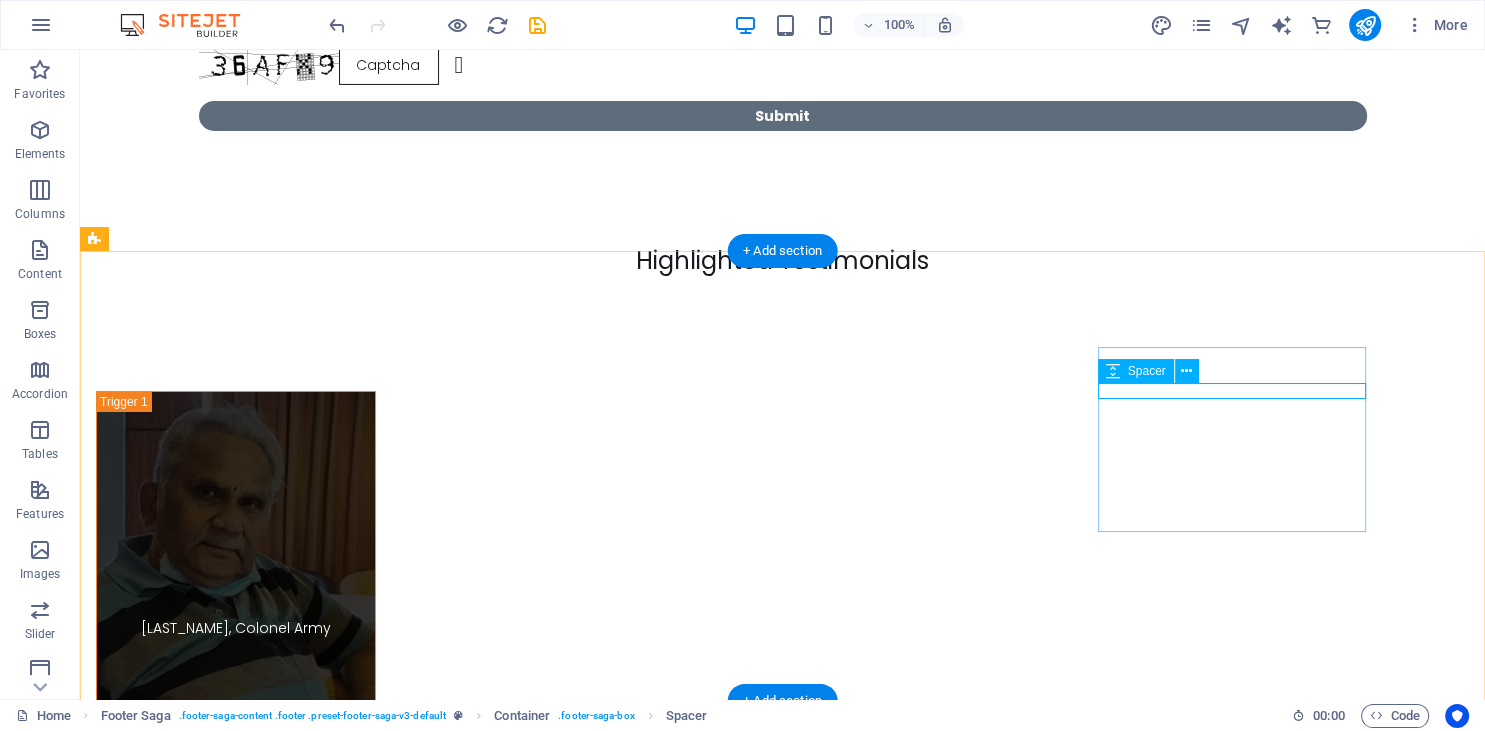 click at bounding box center (230, 3217) 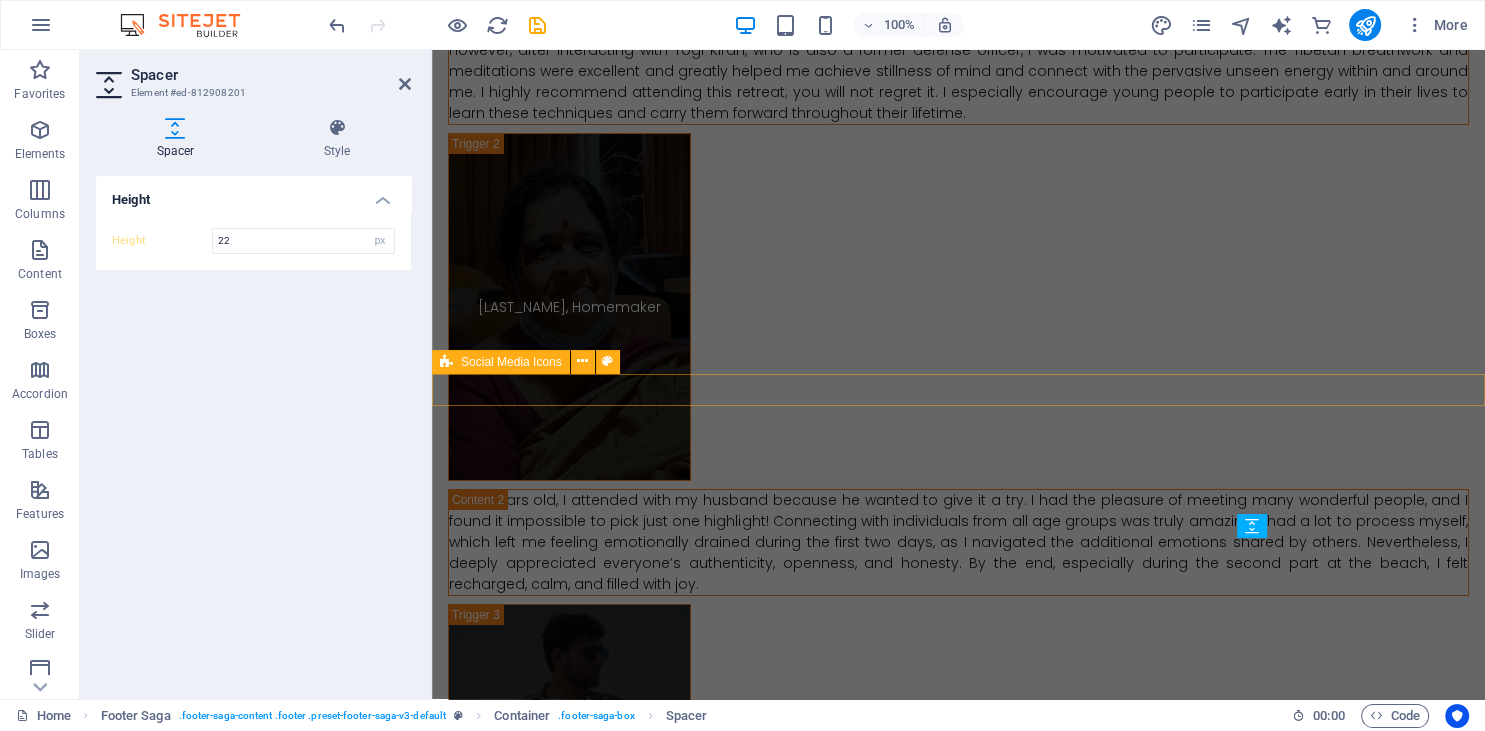scroll, scrollTop: 13254, scrollLeft: 0, axis: vertical 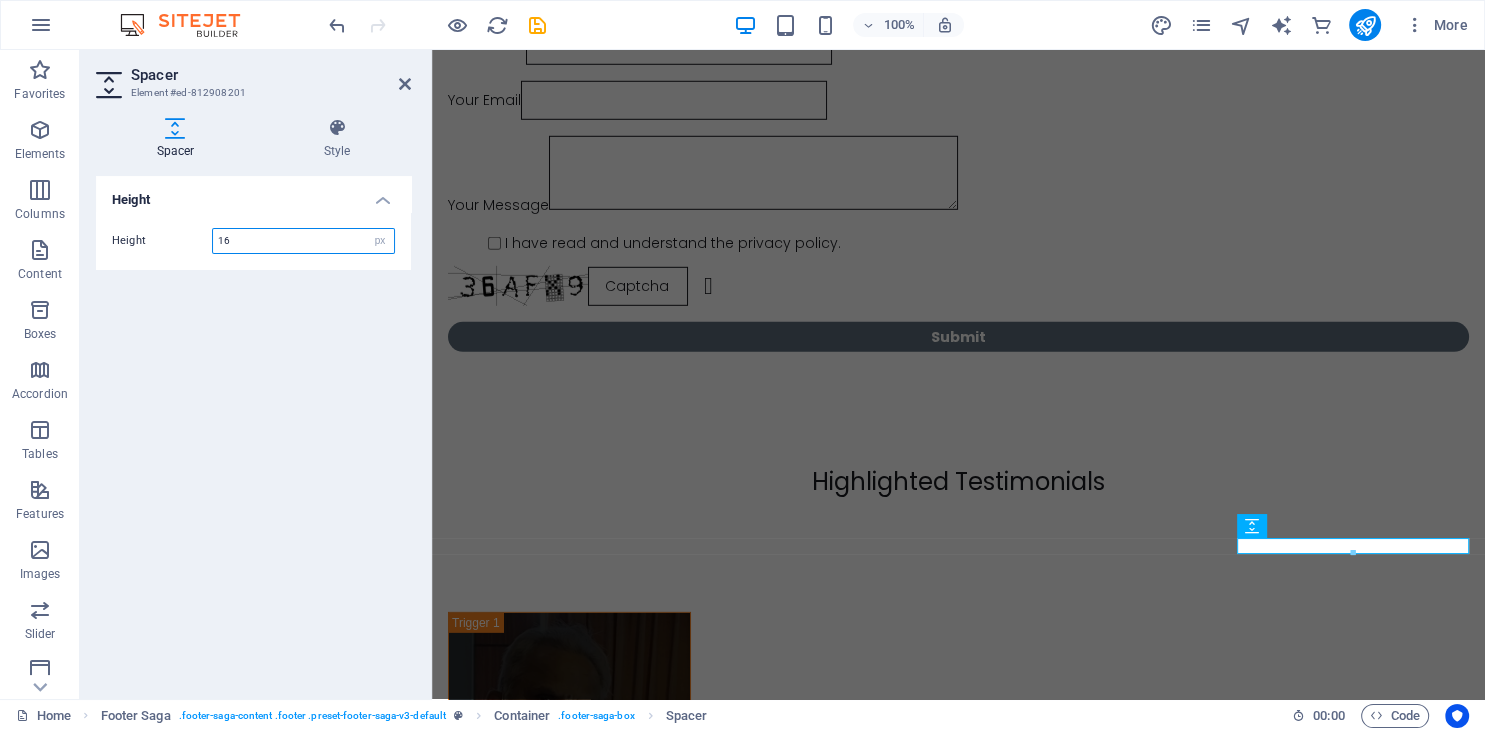 drag, startPoint x: 282, startPoint y: 238, endPoint x: 70, endPoint y: 246, distance: 212.1509 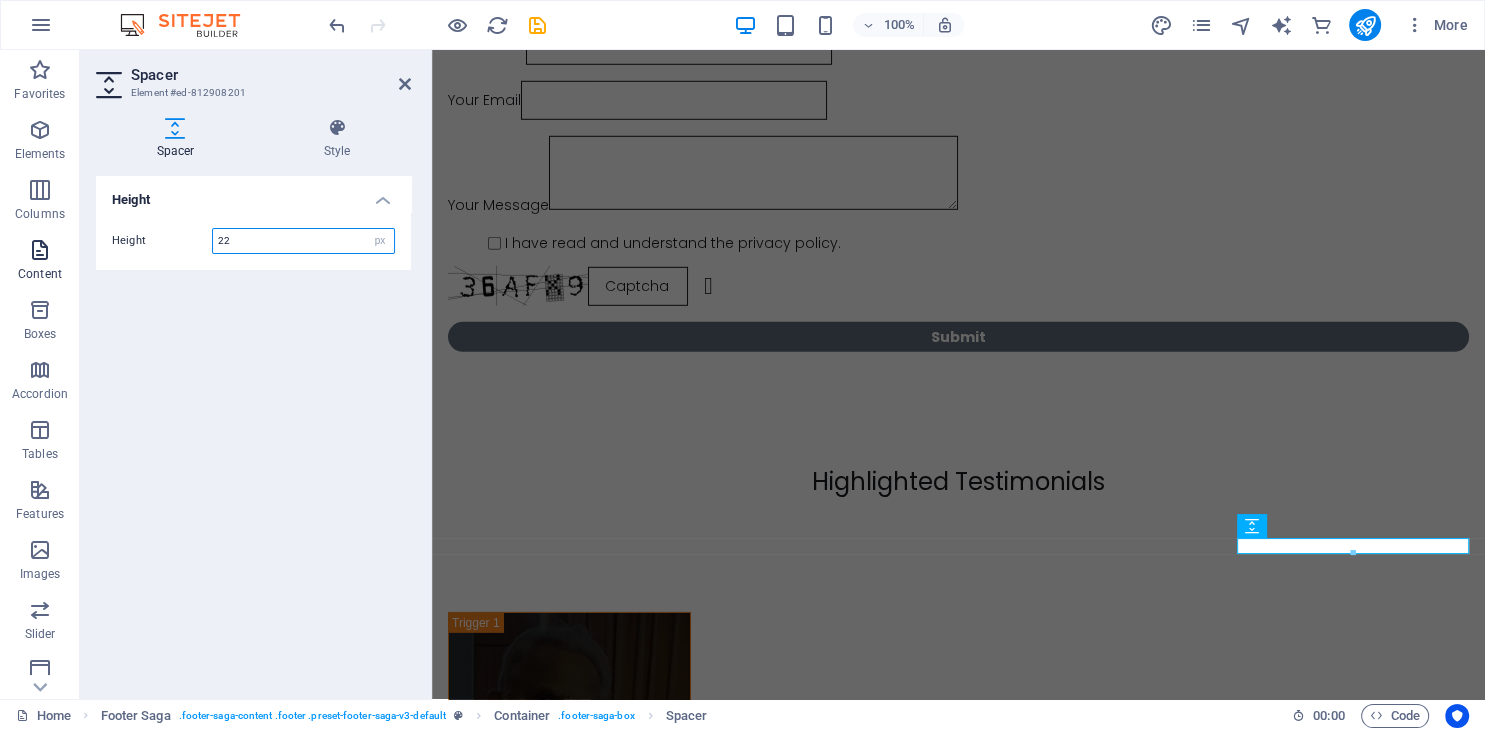 type on "22" 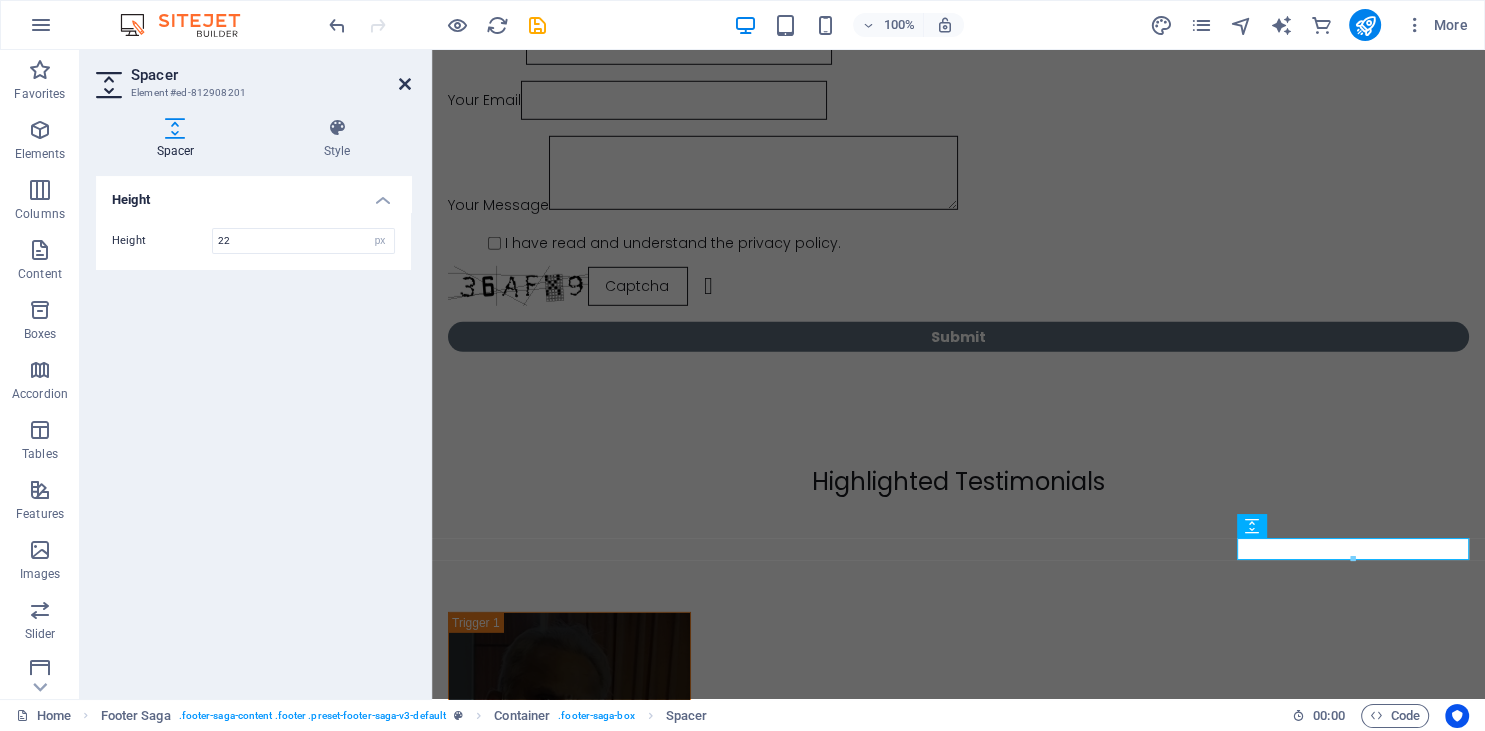 drag, startPoint x: 405, startPoint y: 86, endPoint x: 395, endPoint y: 204, distance: 118.42297 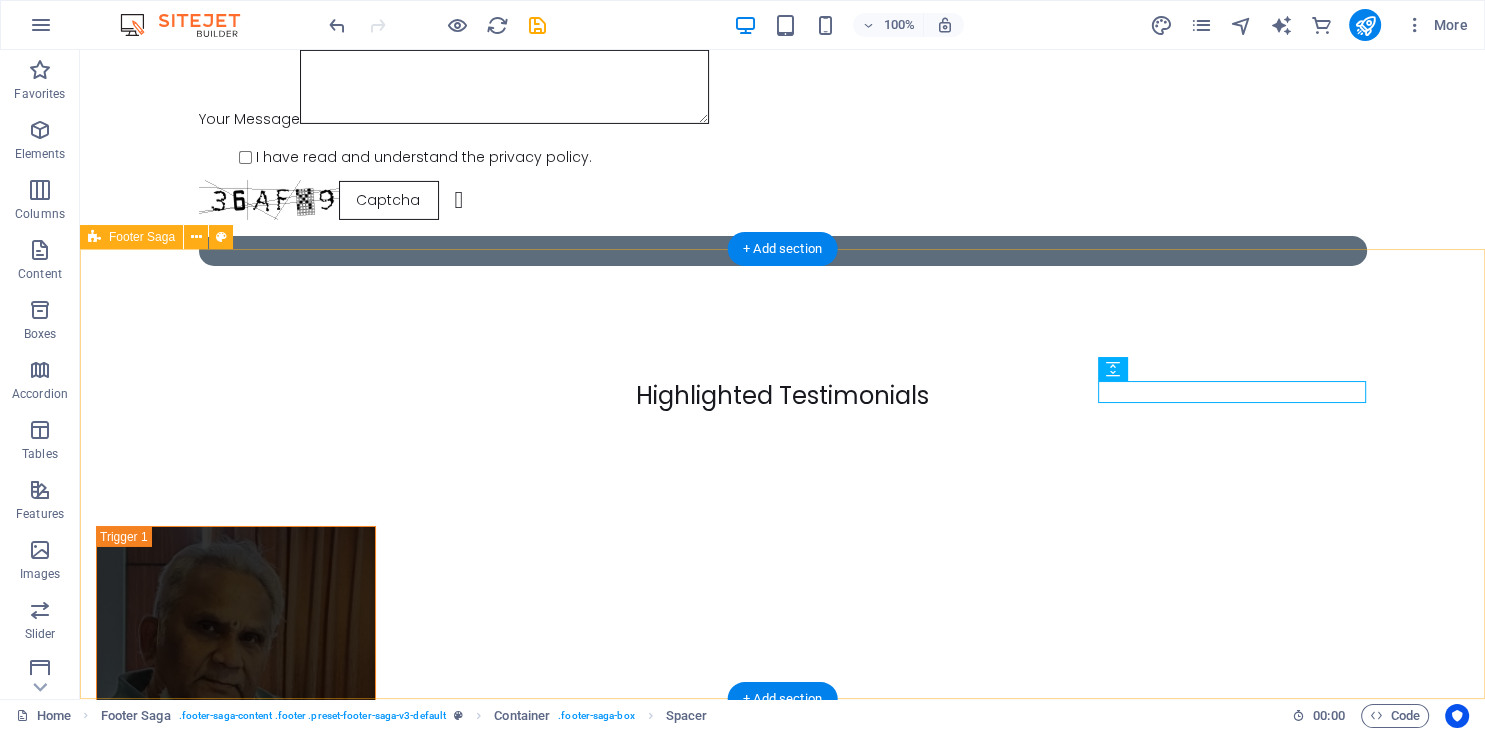 scroll, scrollTop: 14270, scrollLeft: 0, axis: vertical 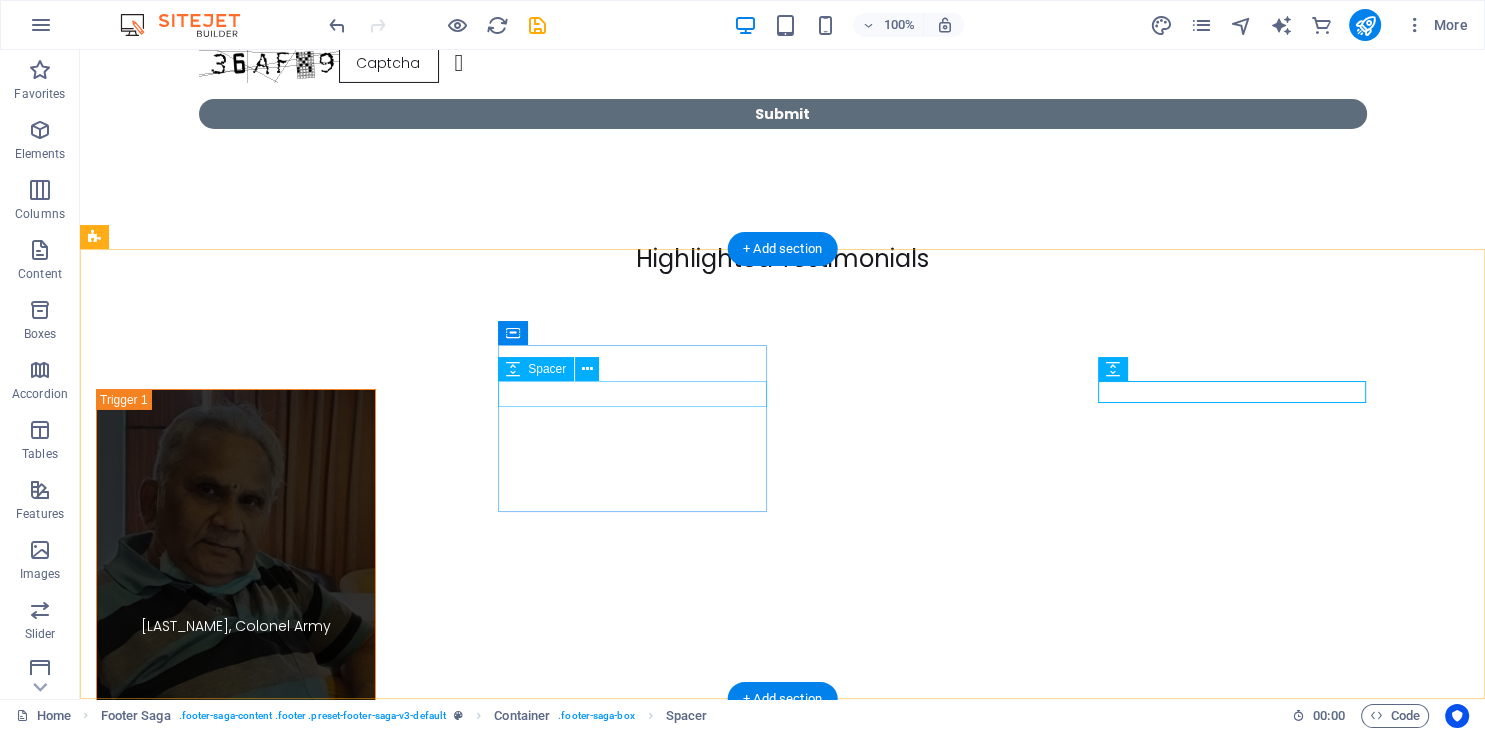 click at bounding box center [230, 2900] 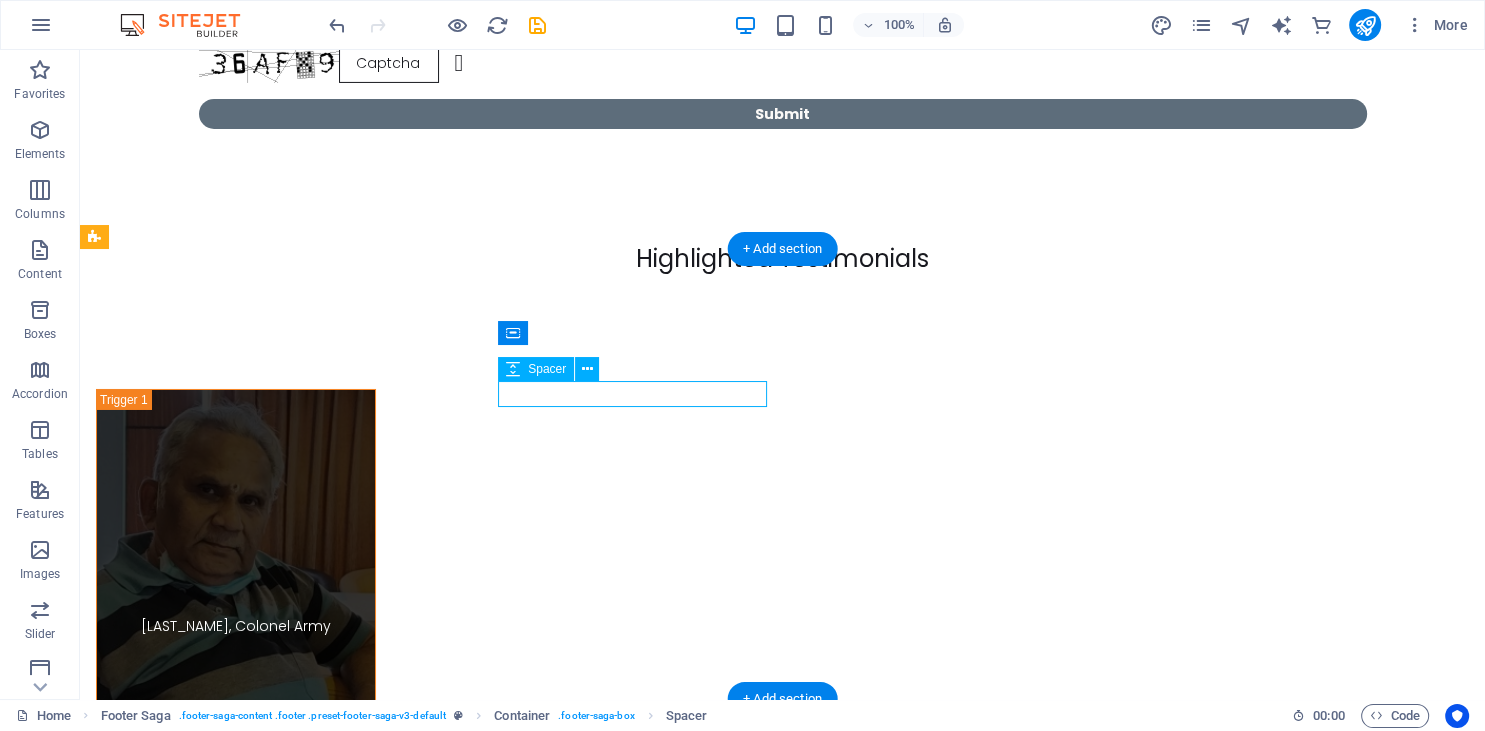click at bounding box center (230, 2901) 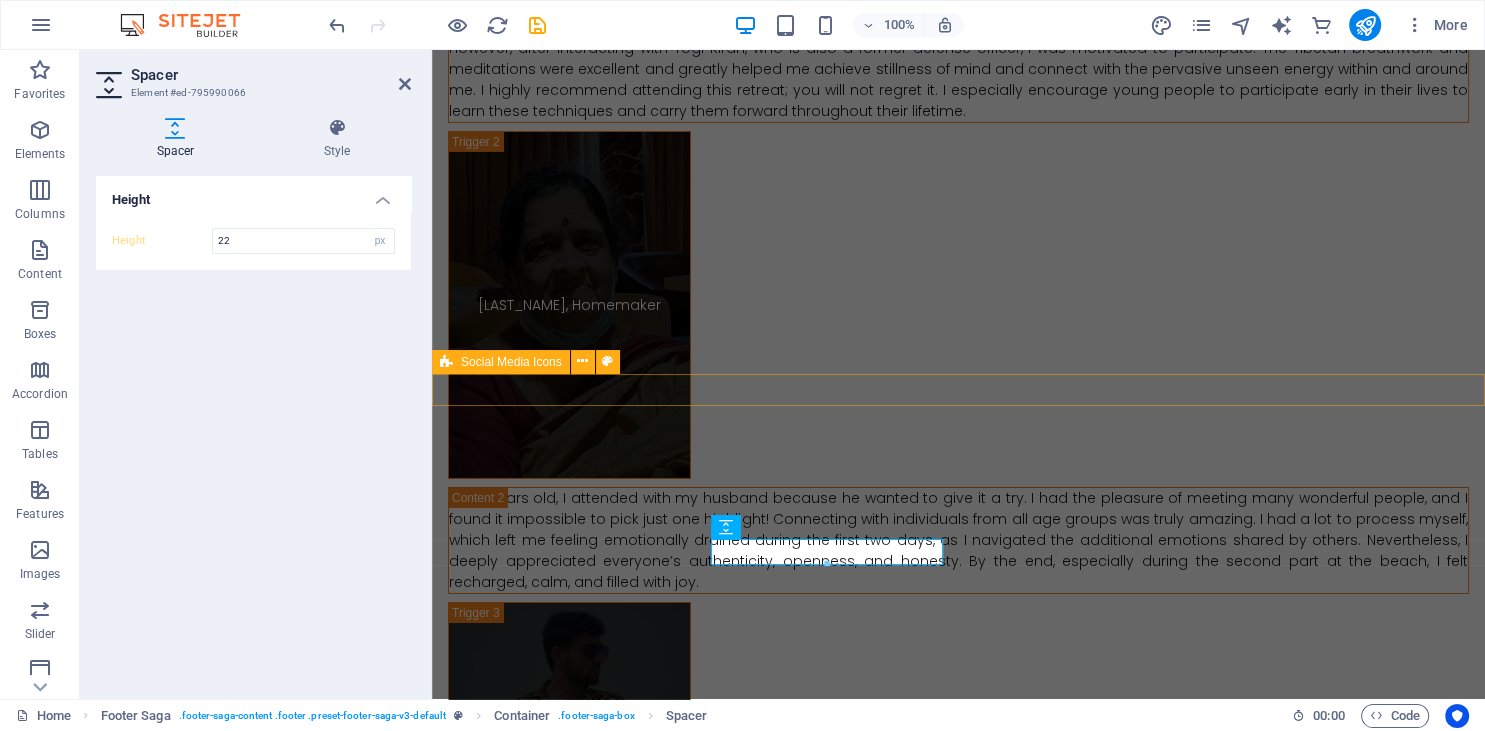scroll, scrollTop: 13254, scrollLeft: 0, axis: vertical 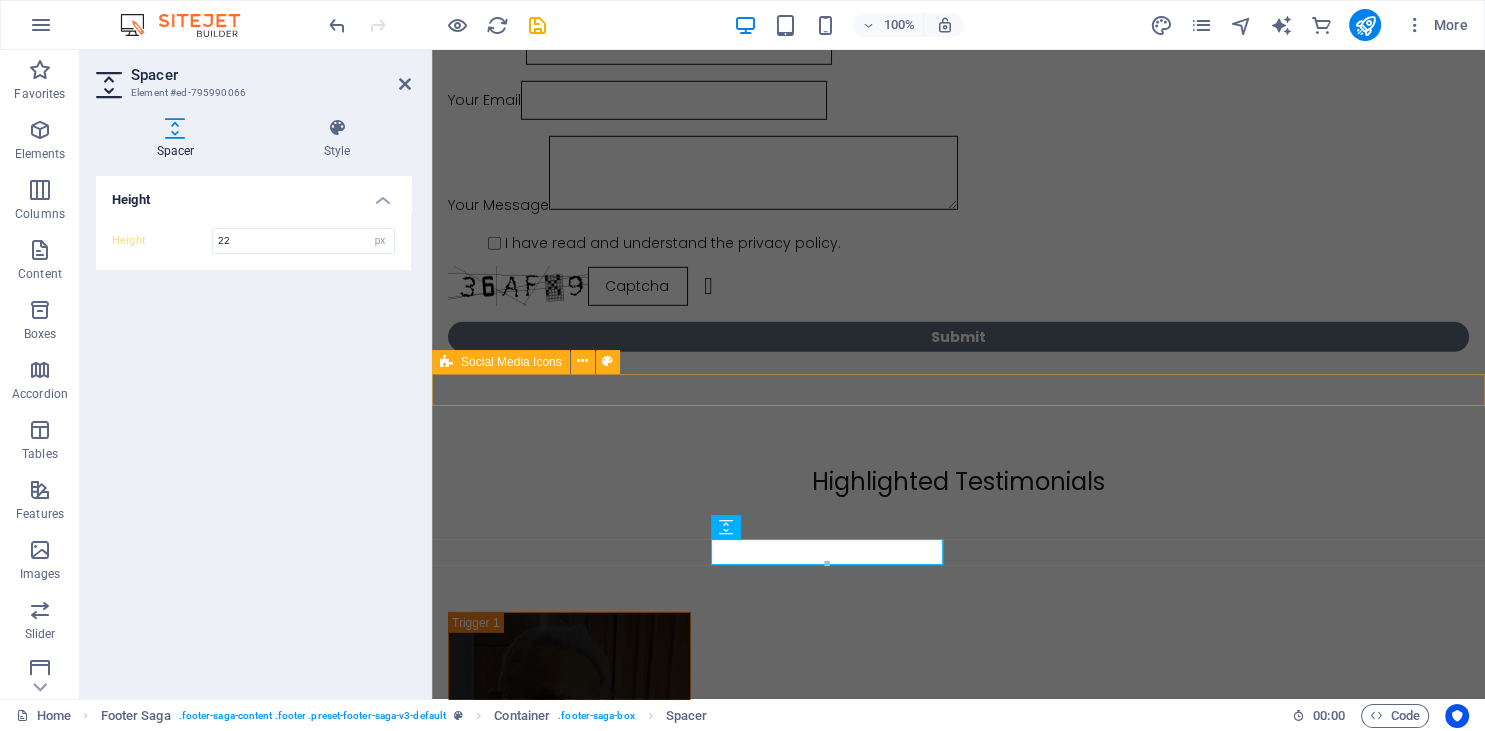 type on "26" 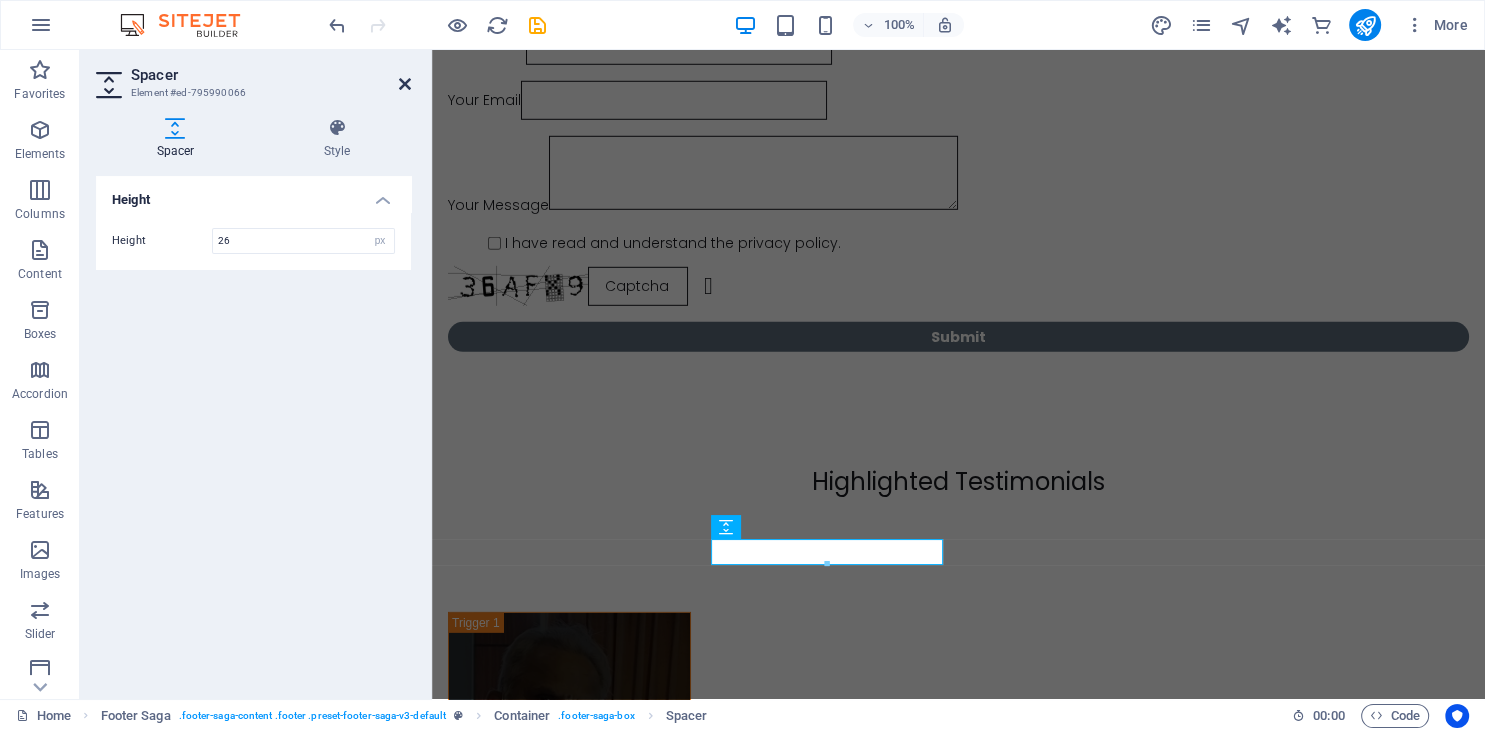 drag, startPoint x: 409, startPoint y: 84, endPoint x: 433, endPoint y: 124, distance: 46.647614 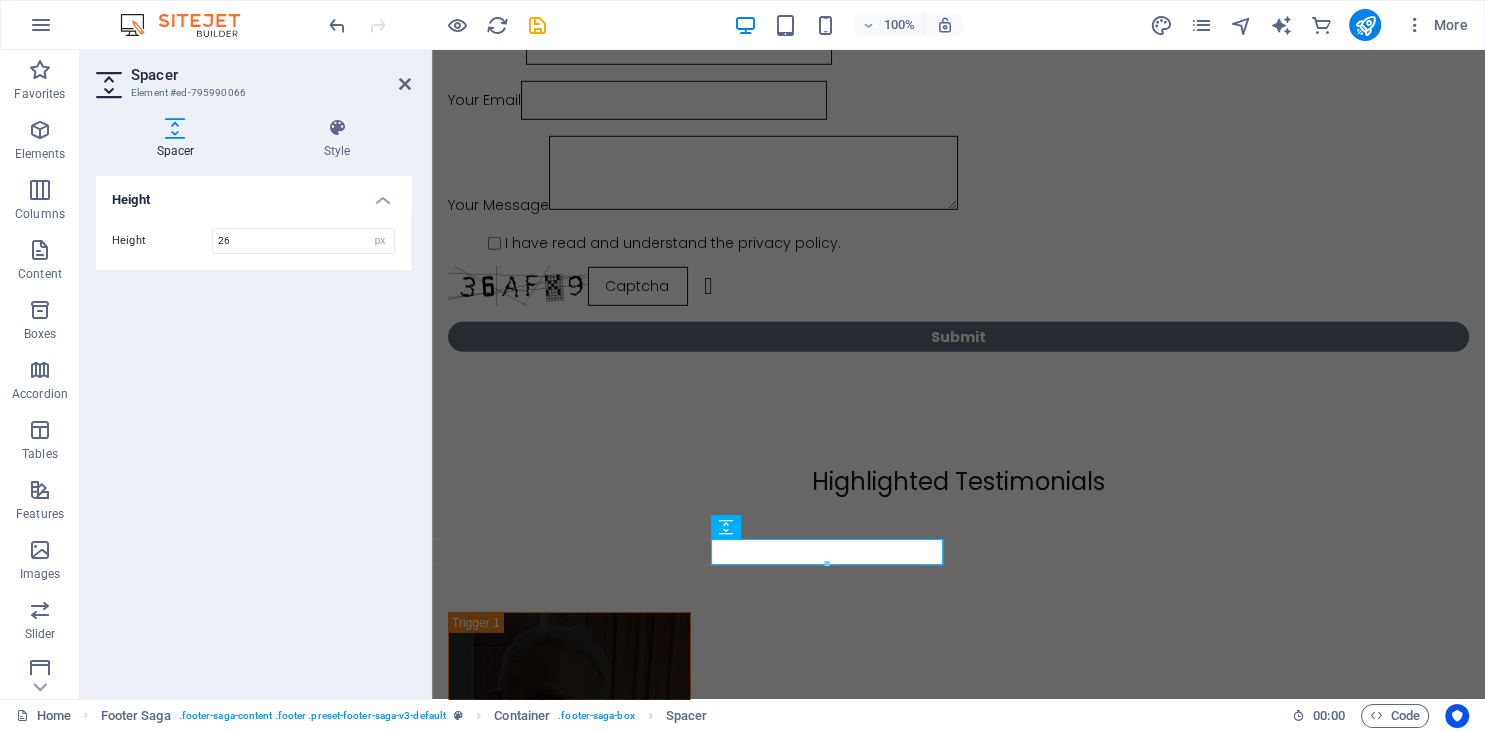 scroll, scrollTop: 14113, scrollLeft: 0, axis: vertical 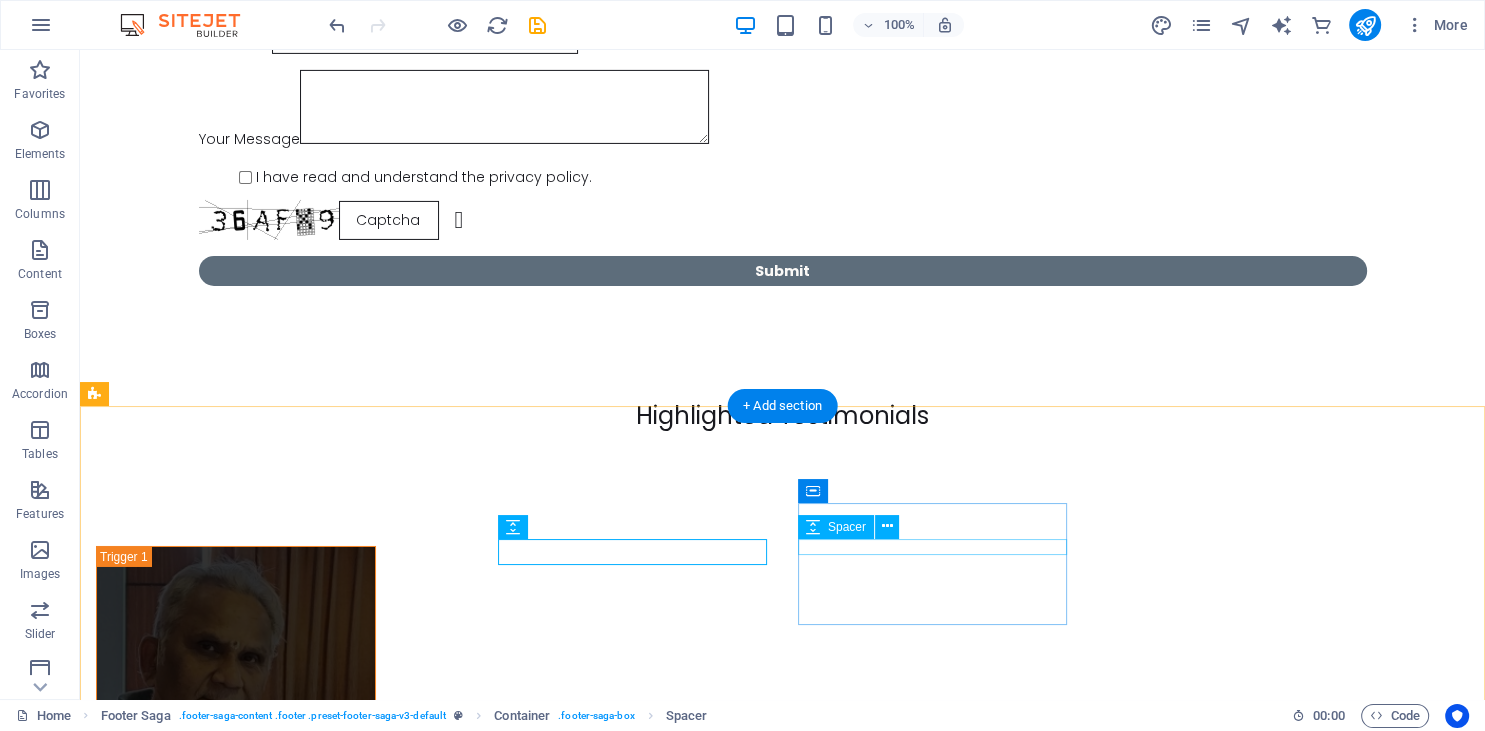 click at bounding box center [230, 3236] 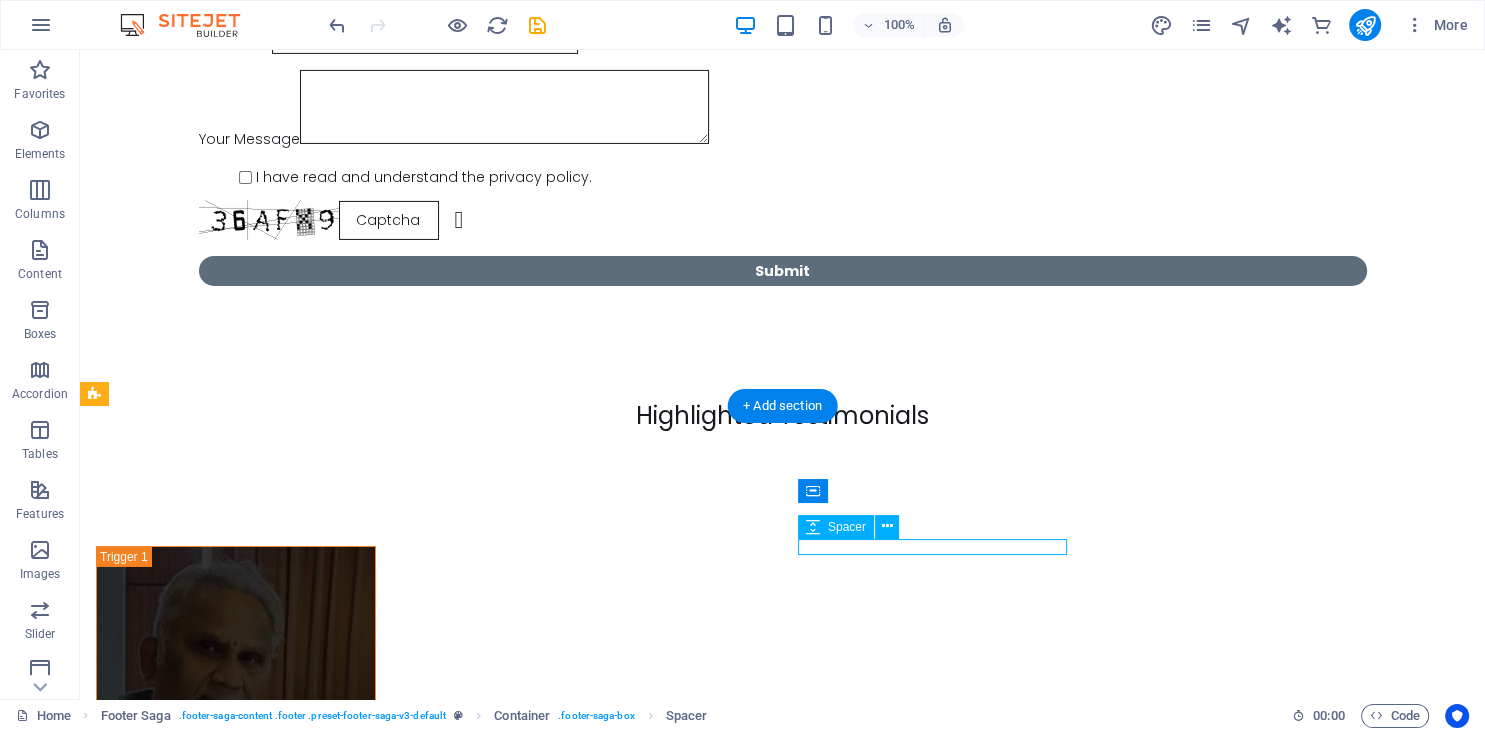 click at bounding box center [230, 3236] 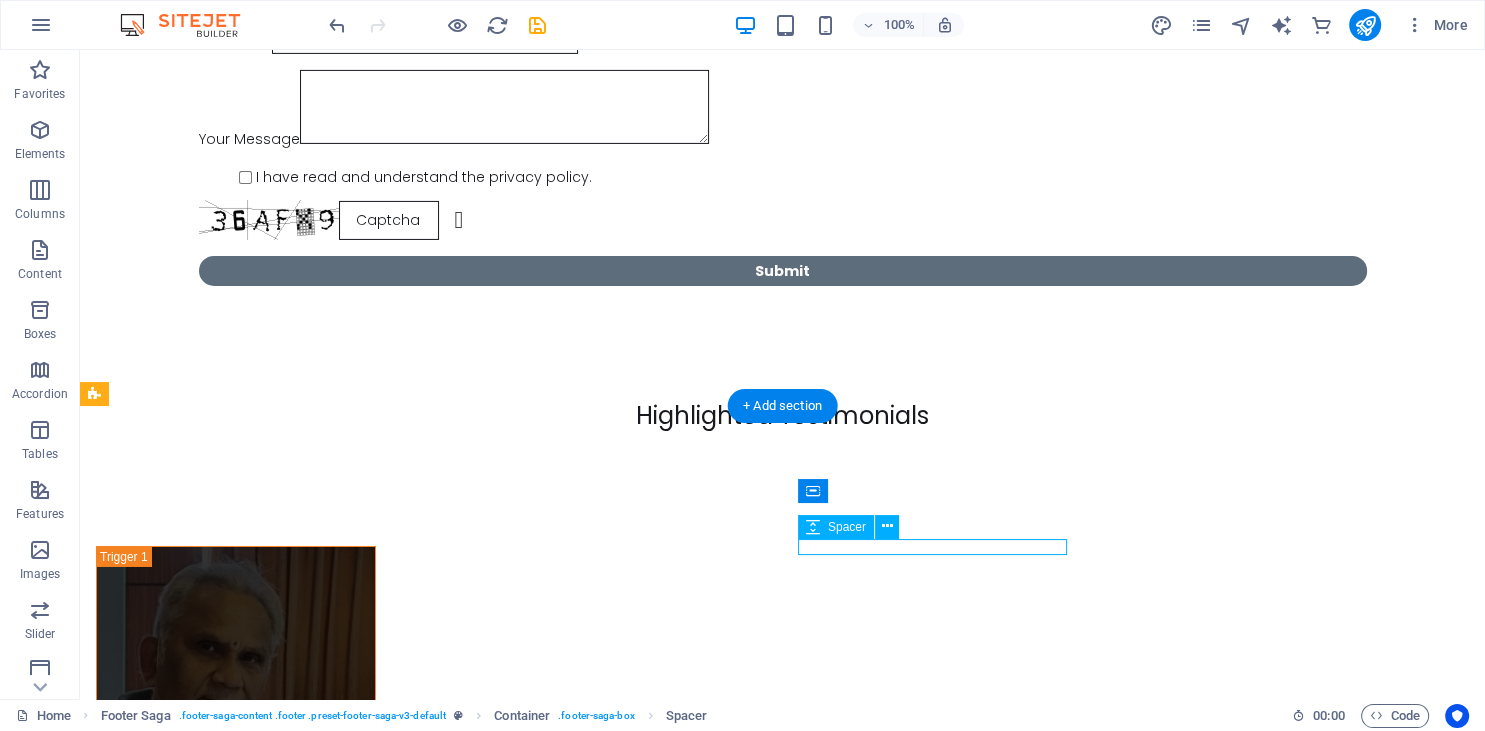 select on "px" 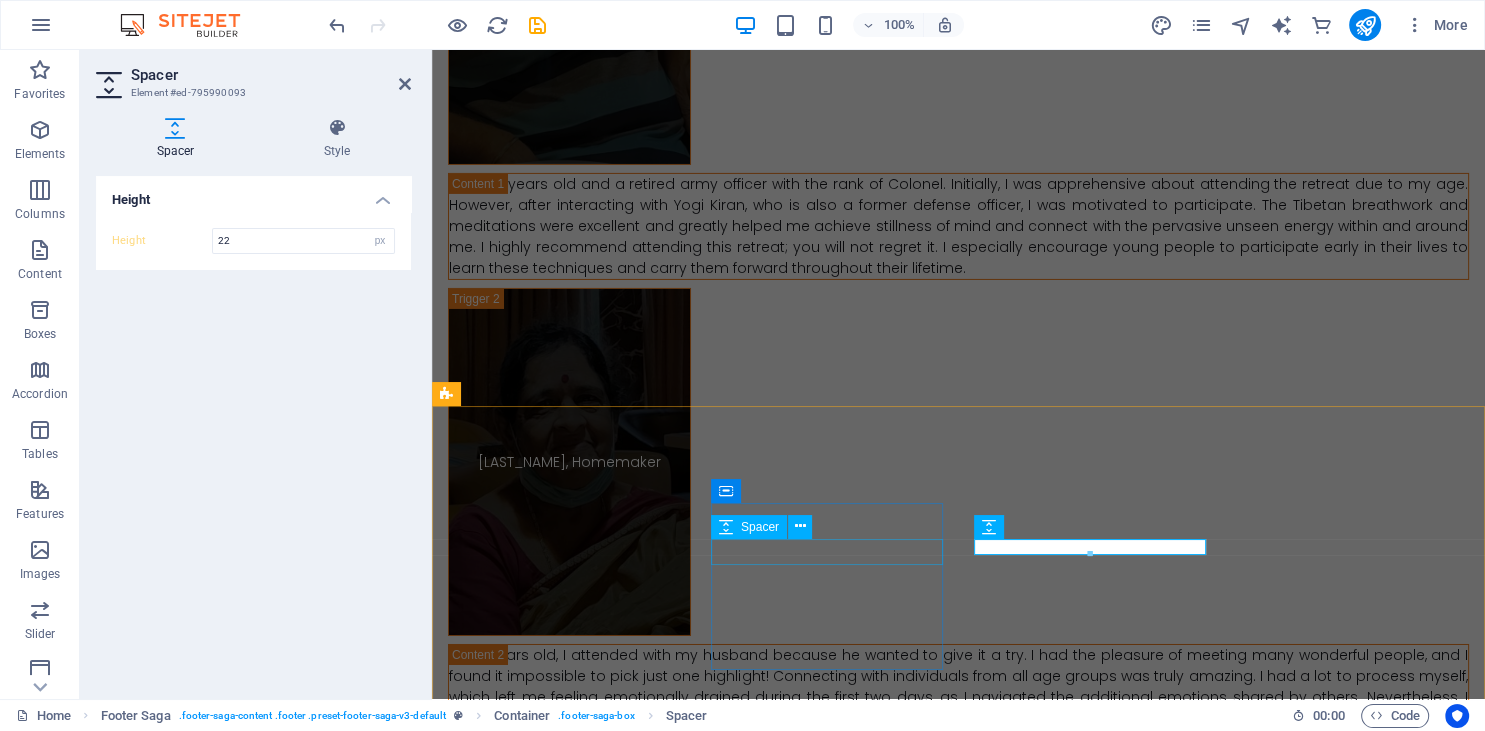 scroll, scrollTop: 13254, scrollLeft: 0, axis: vertical 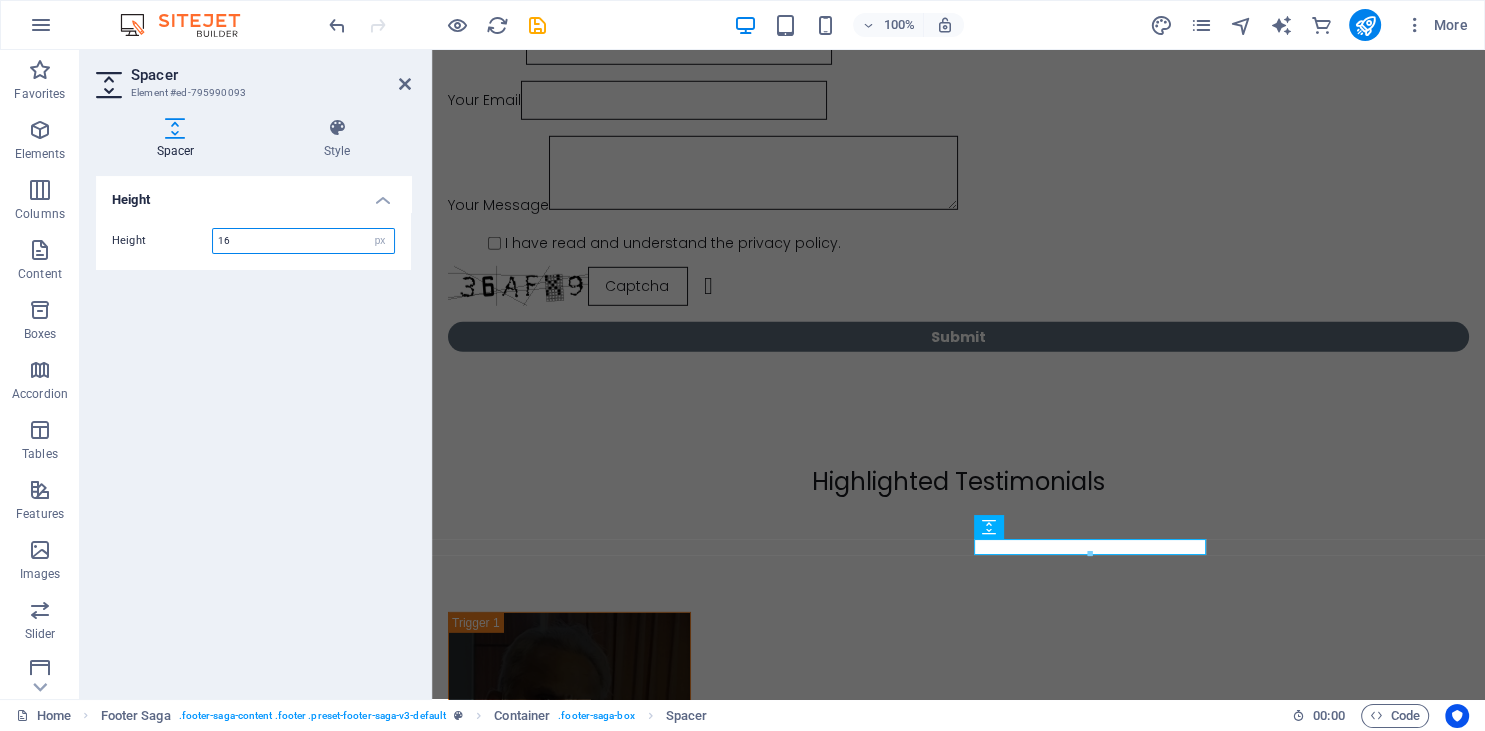 drag, startPoint x: 272, startPoint y: 235, endPoint x: 190, endPoint y: 239, distance: 82.0975 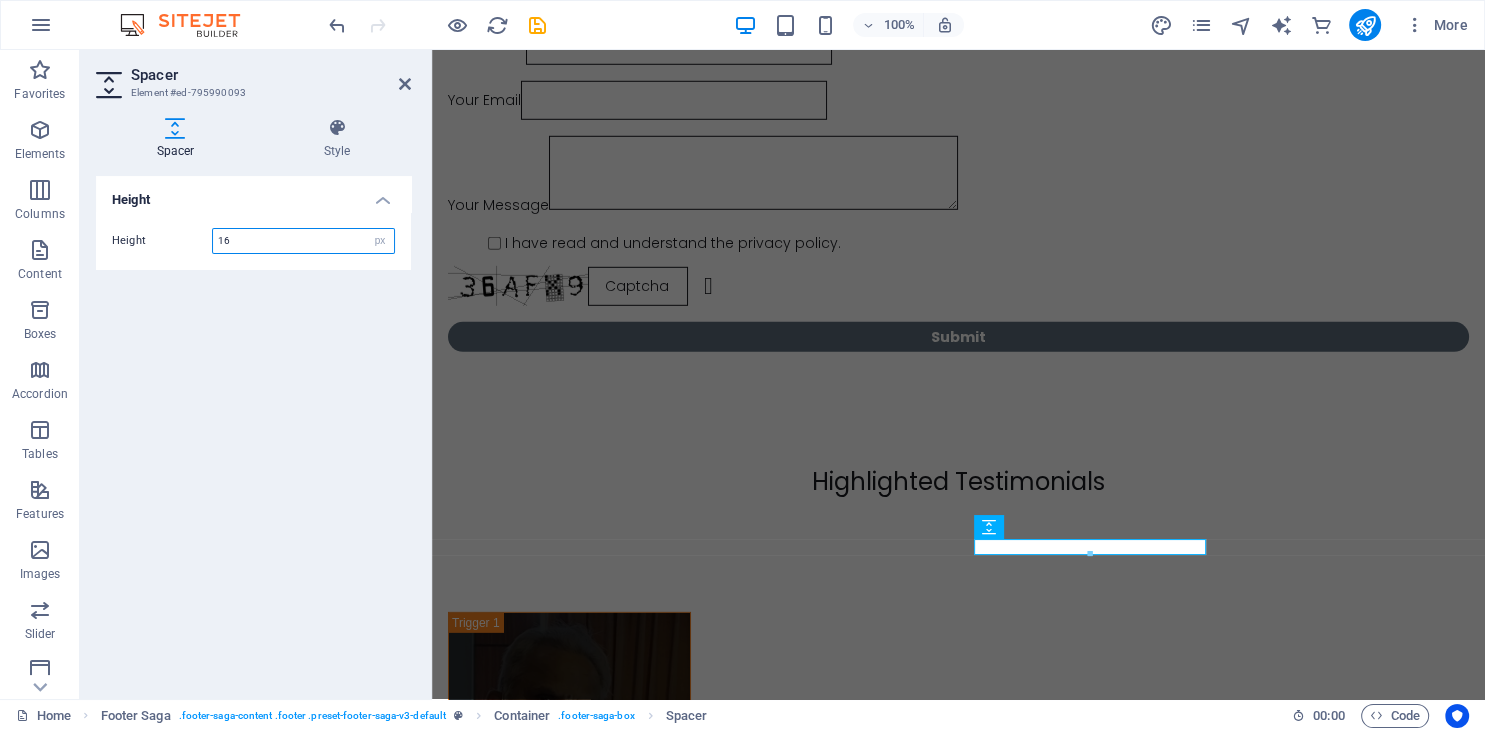 click on "16" at bounding box center (303, 241) 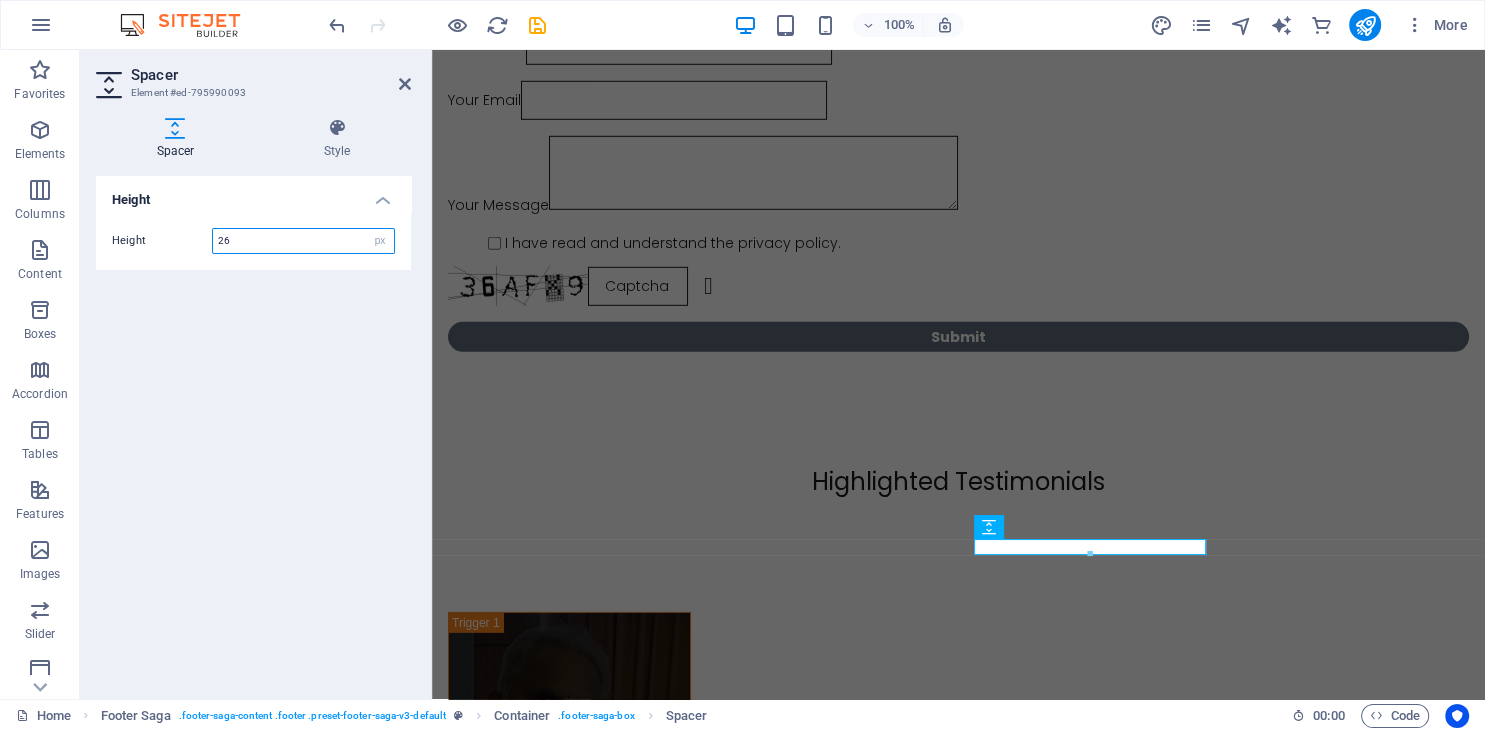 type on "26" 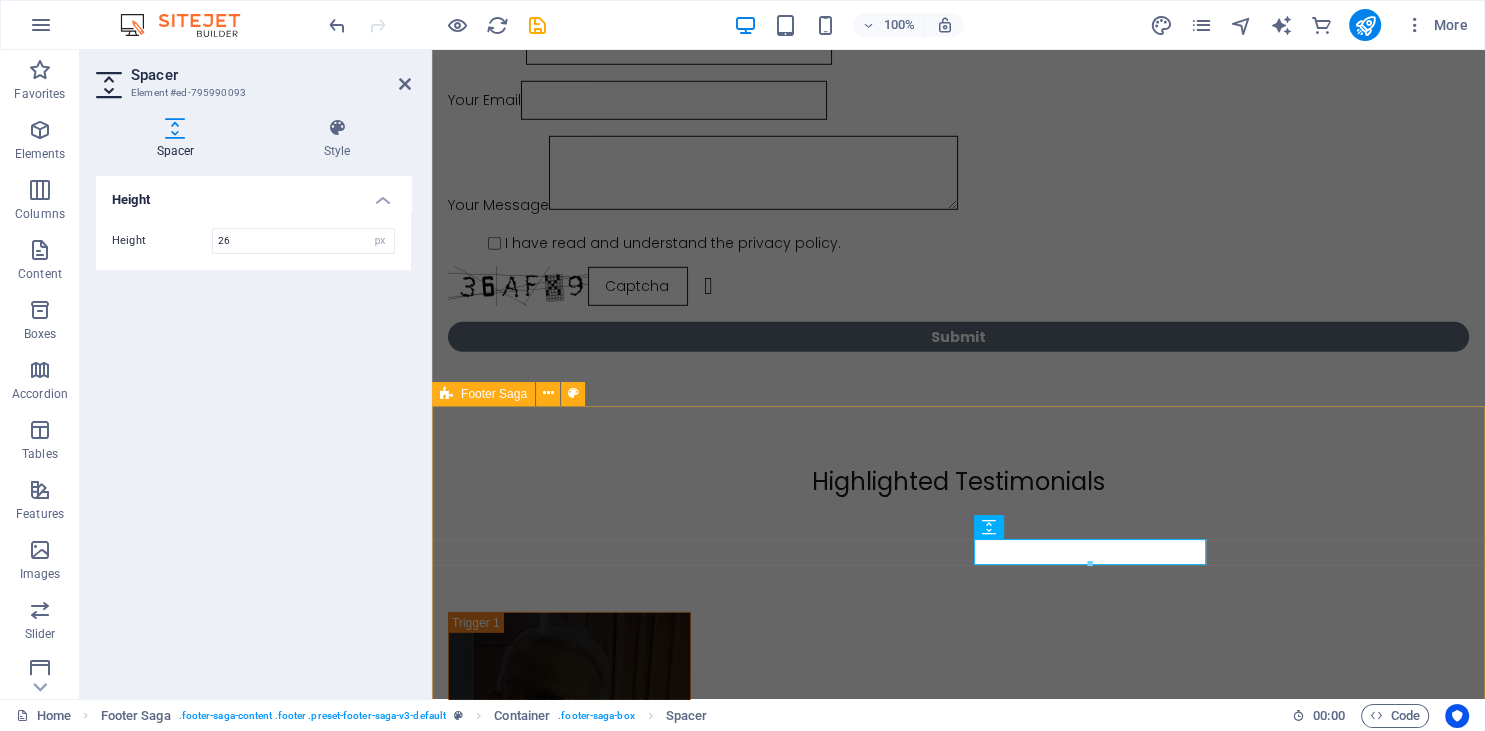 click on "Ancient Tibetan Yogic Breathworks, Meditative Practices & Wellness Retreats yogikiran@copyright2024 Contact   Yogi Kiran [NUMBER] [STREET] [CITY] ZIP -[POSTAL CODE]   [STATE] India       mail@yogikiran.in             Social Media Facebook YouTube Instagram   Yogis Section About Yogi Yogic Demos Wellness Retreats Yogic Blogs Home Privacy Policy" at bounding box center [958, 2894] 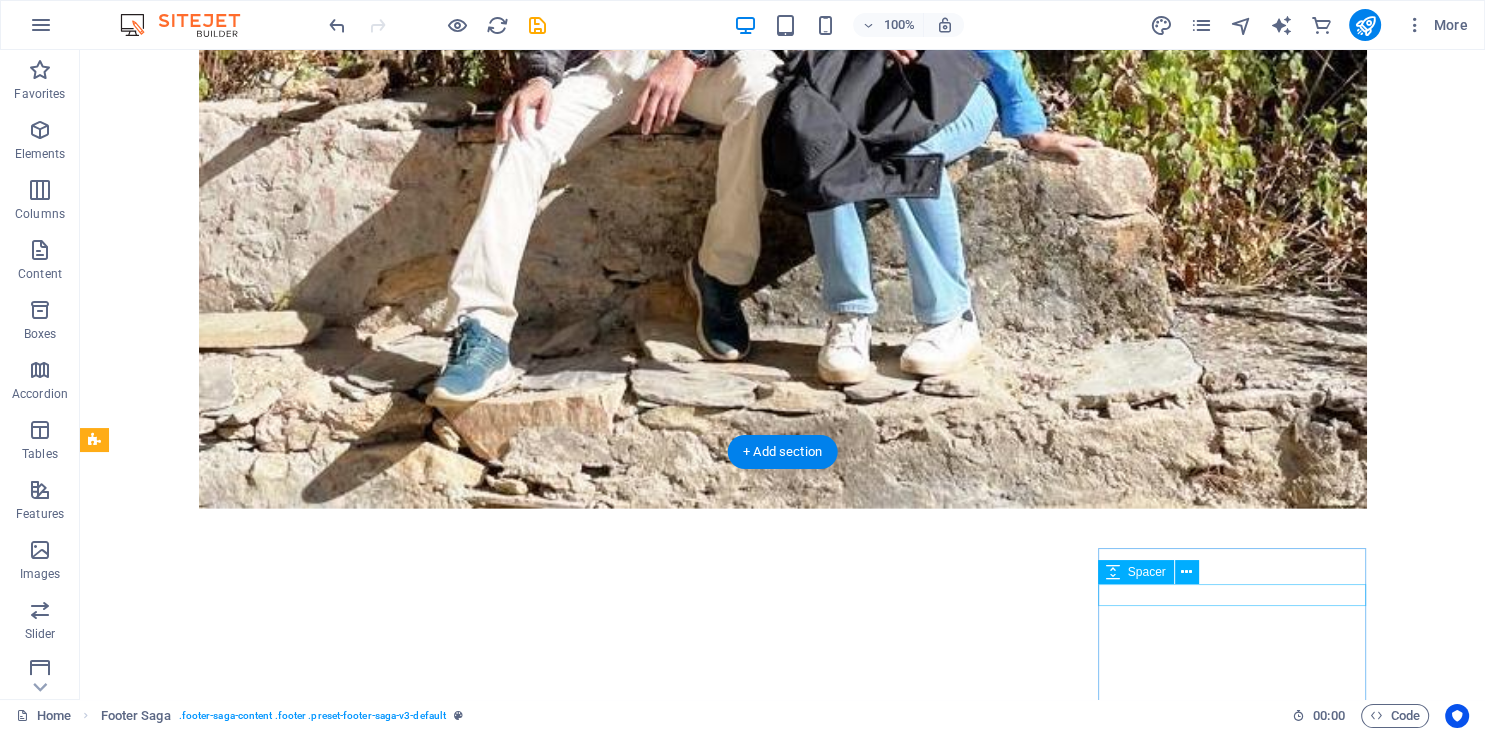 scroll, scrollTop: 14068, scrollLeft: 0, axis: vertical 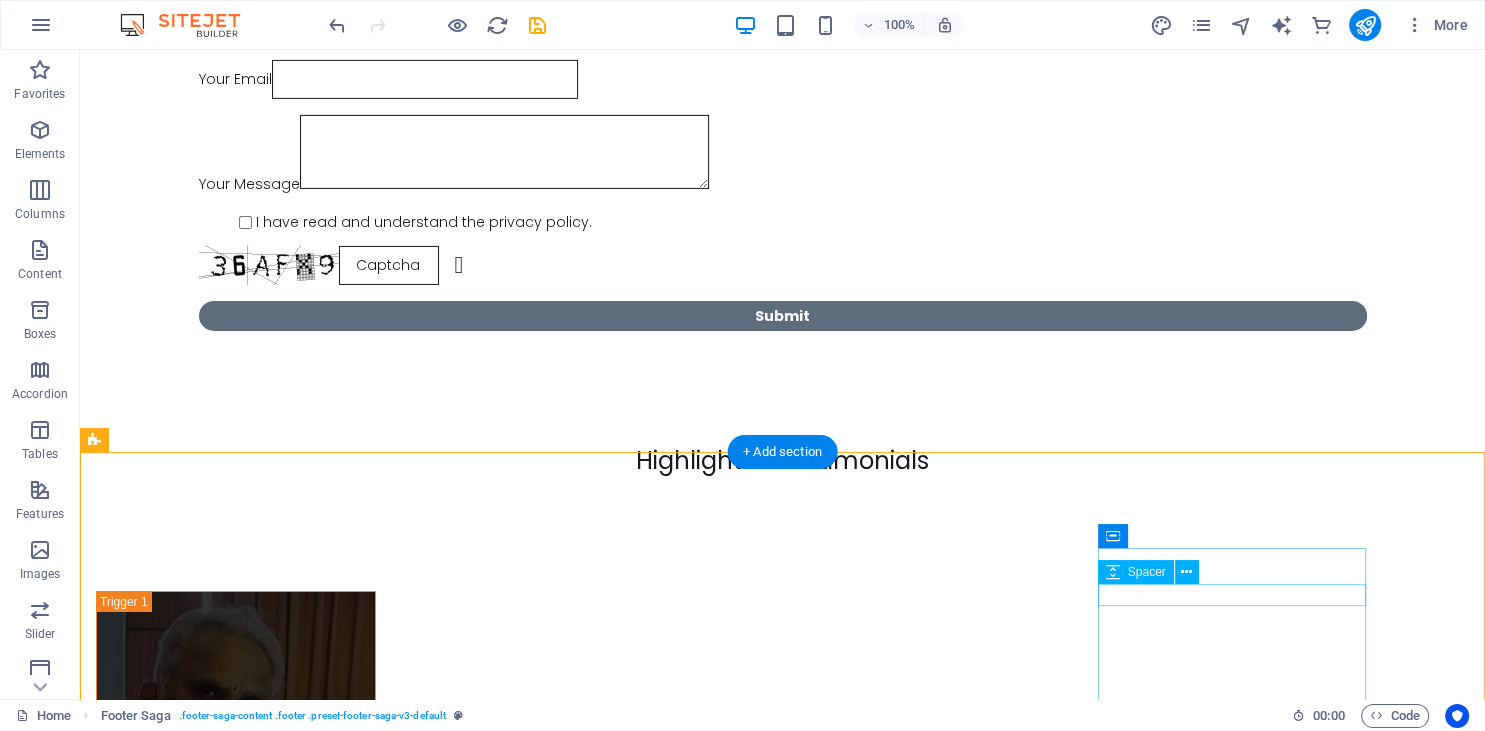 click at bounding box center (230, 3431) 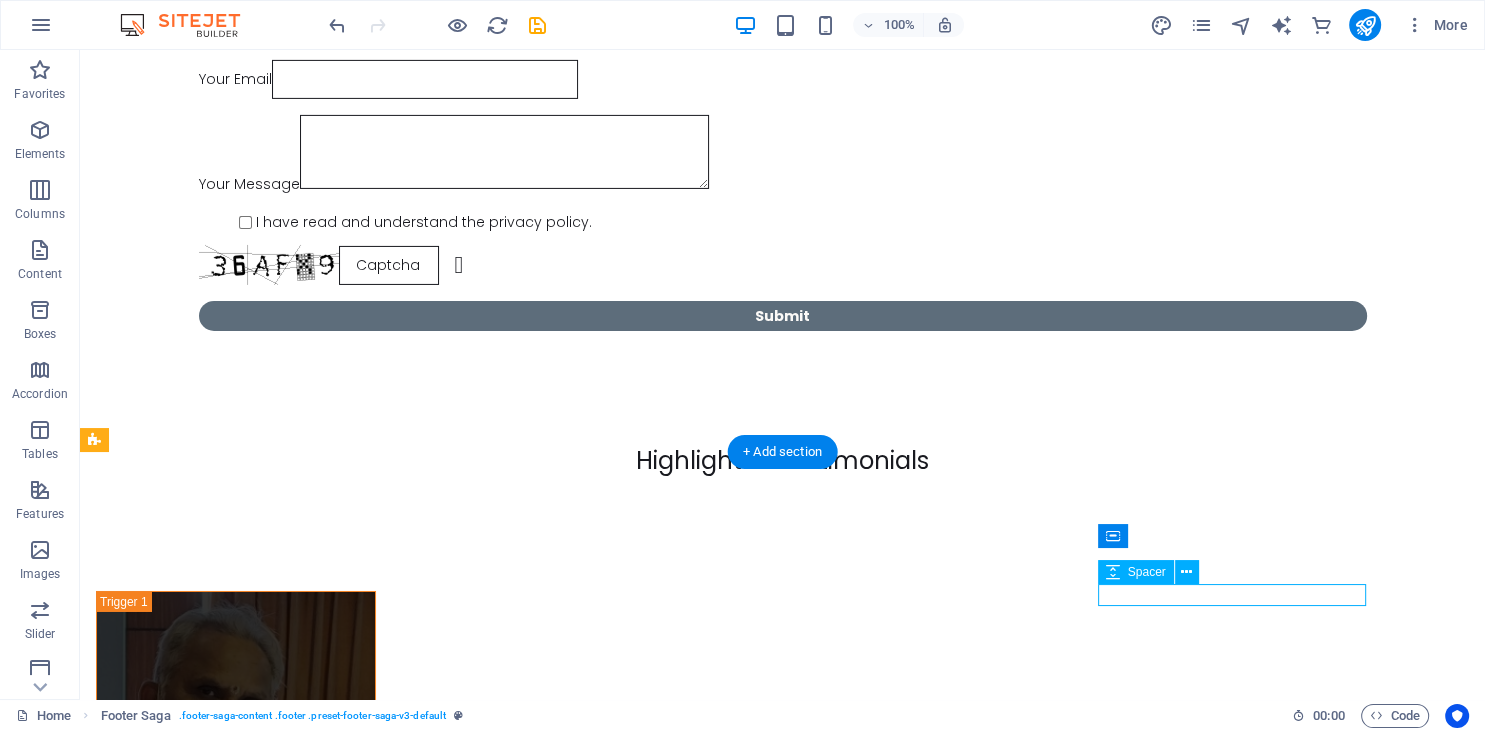 click at bounding box center [230, 3431] 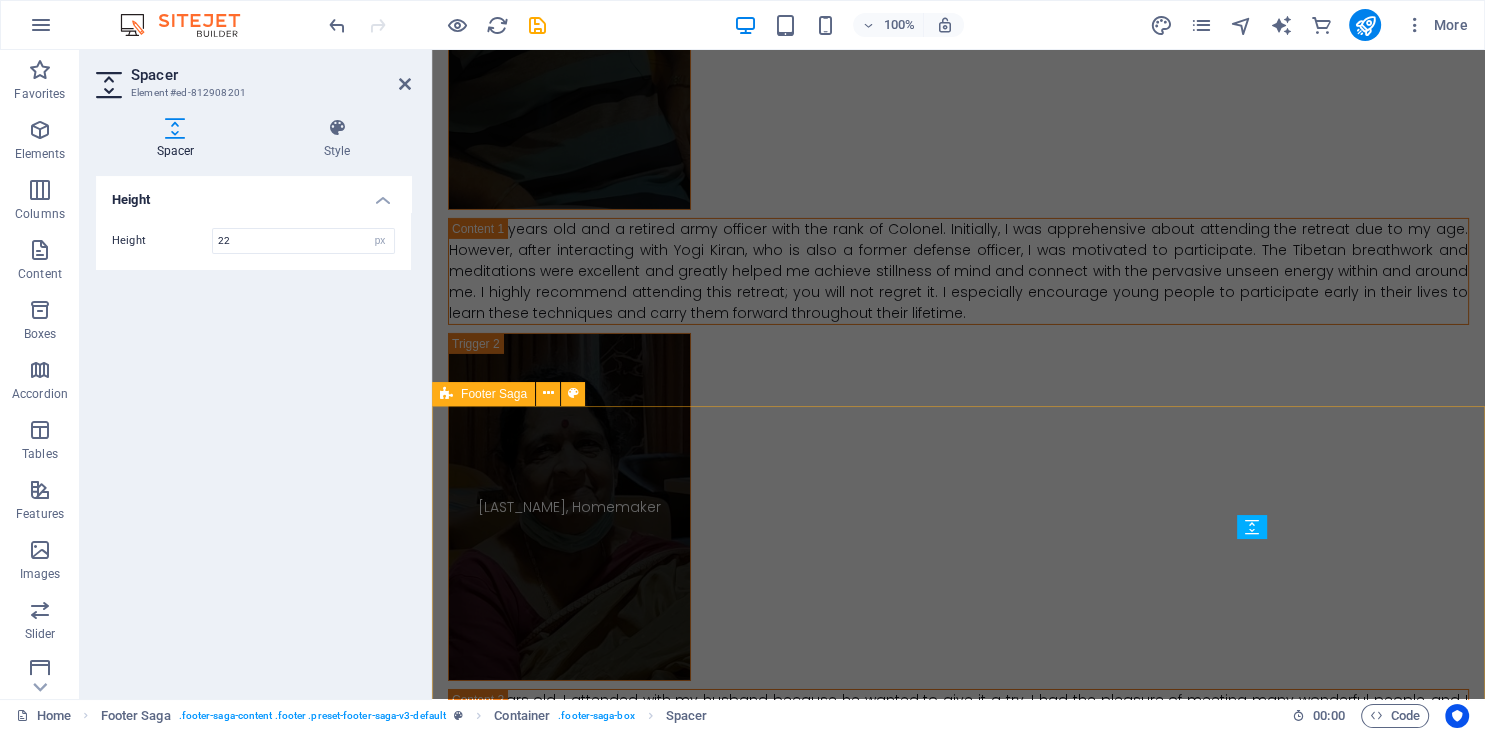 scroll, scrollTop: 13254, scrollLeft: 0, axis: vertical 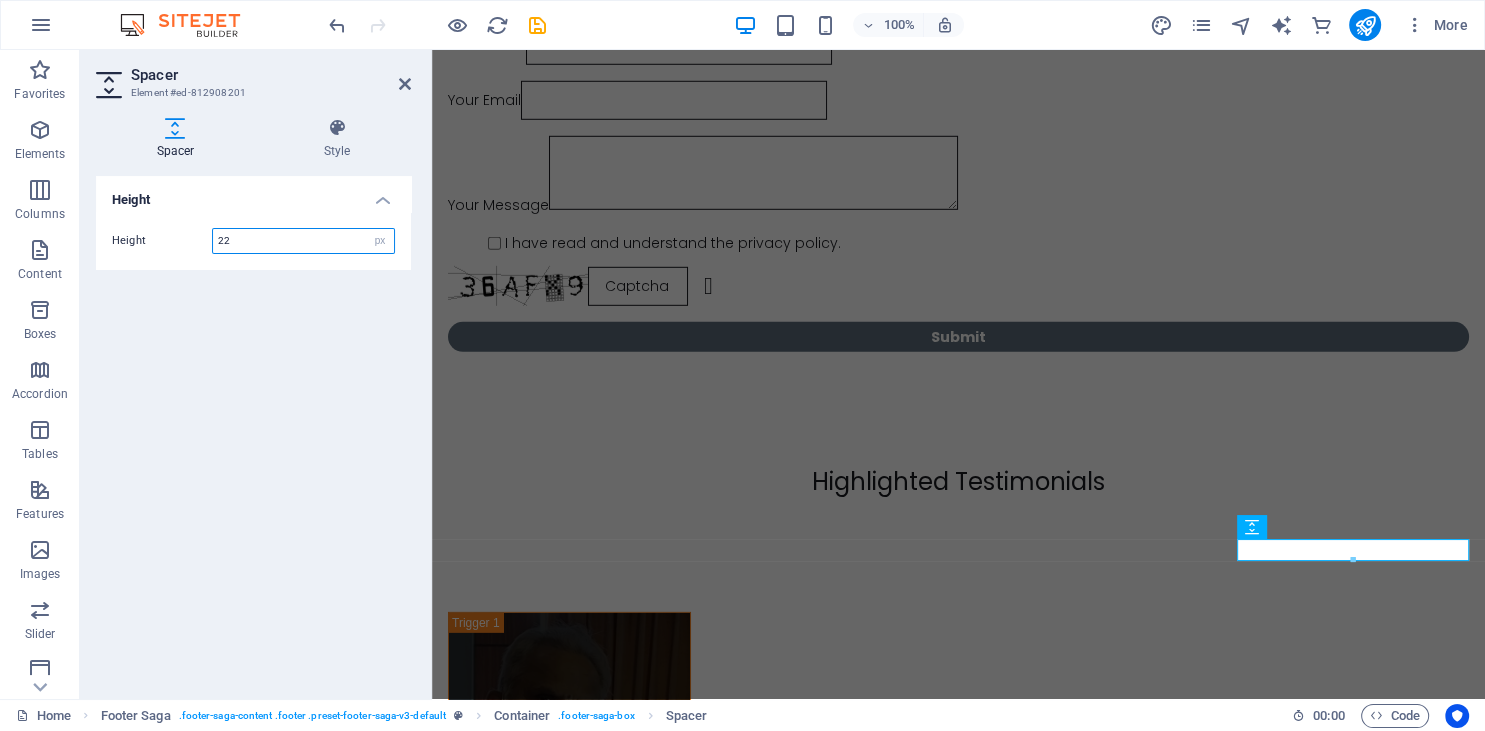 drag, startPoint x: 261, startPoint y: 239, endPoint x: 150, endPoint y: 240, distance: 111.0045 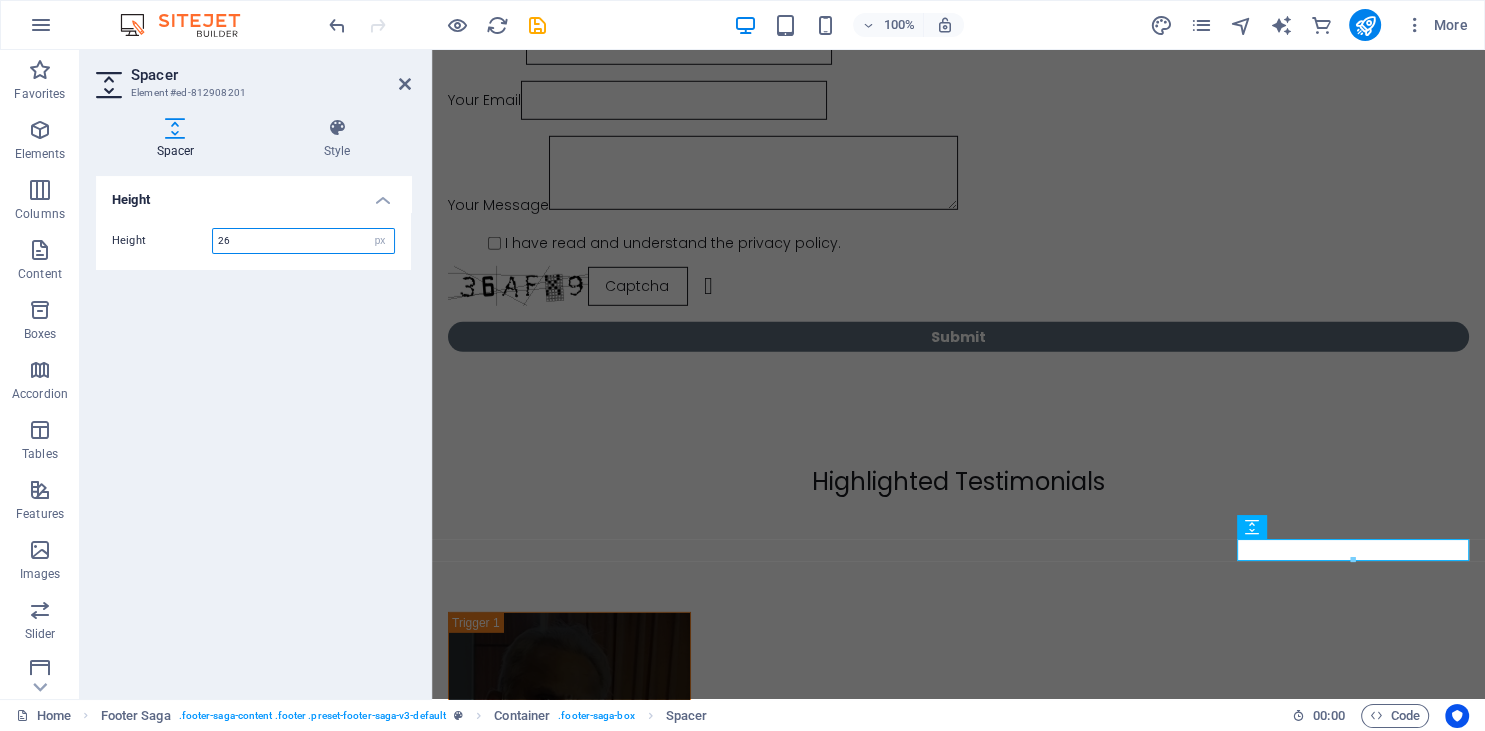 type on "26" 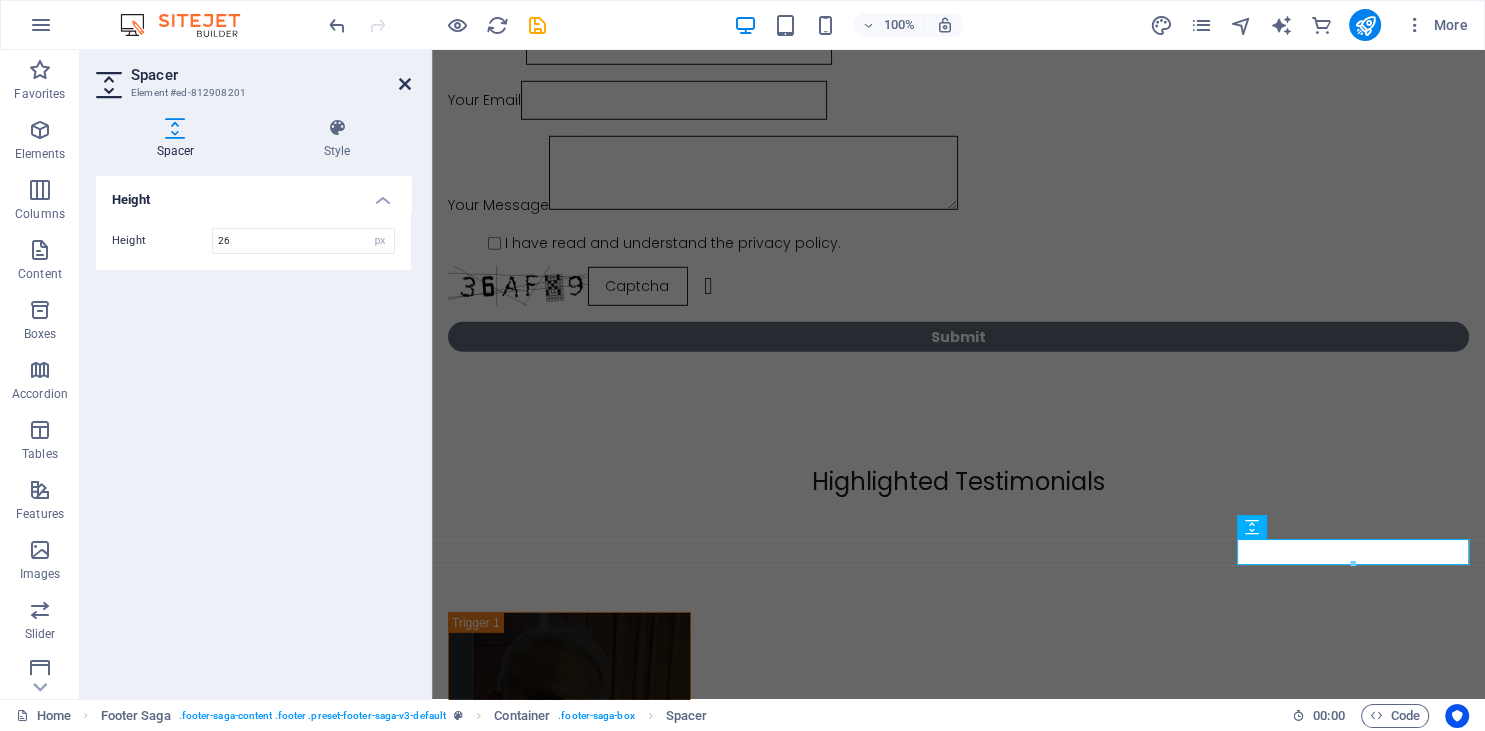 click at bounding box center (405, 84) 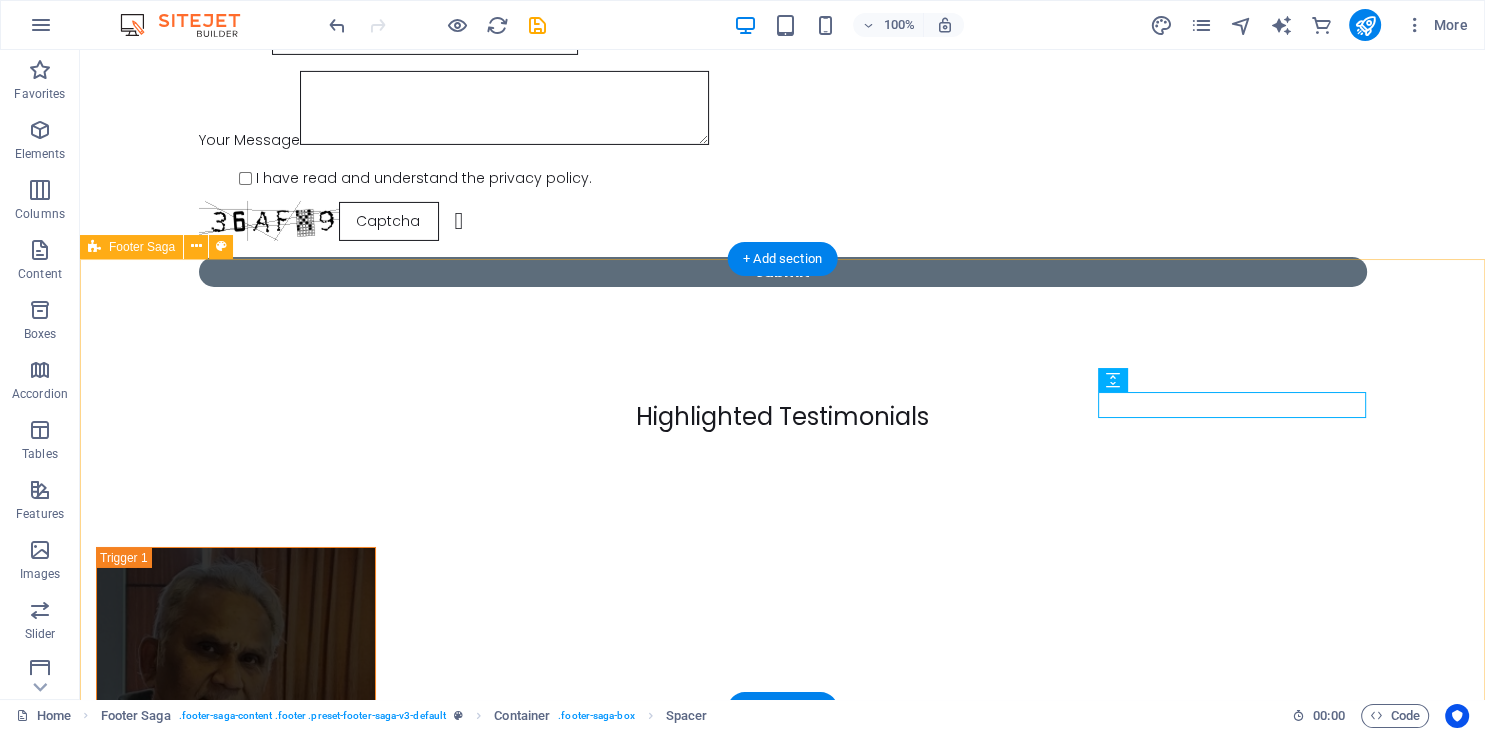 scroll, scrollTop: 14270, scrollLeft: 0, axis: vertical 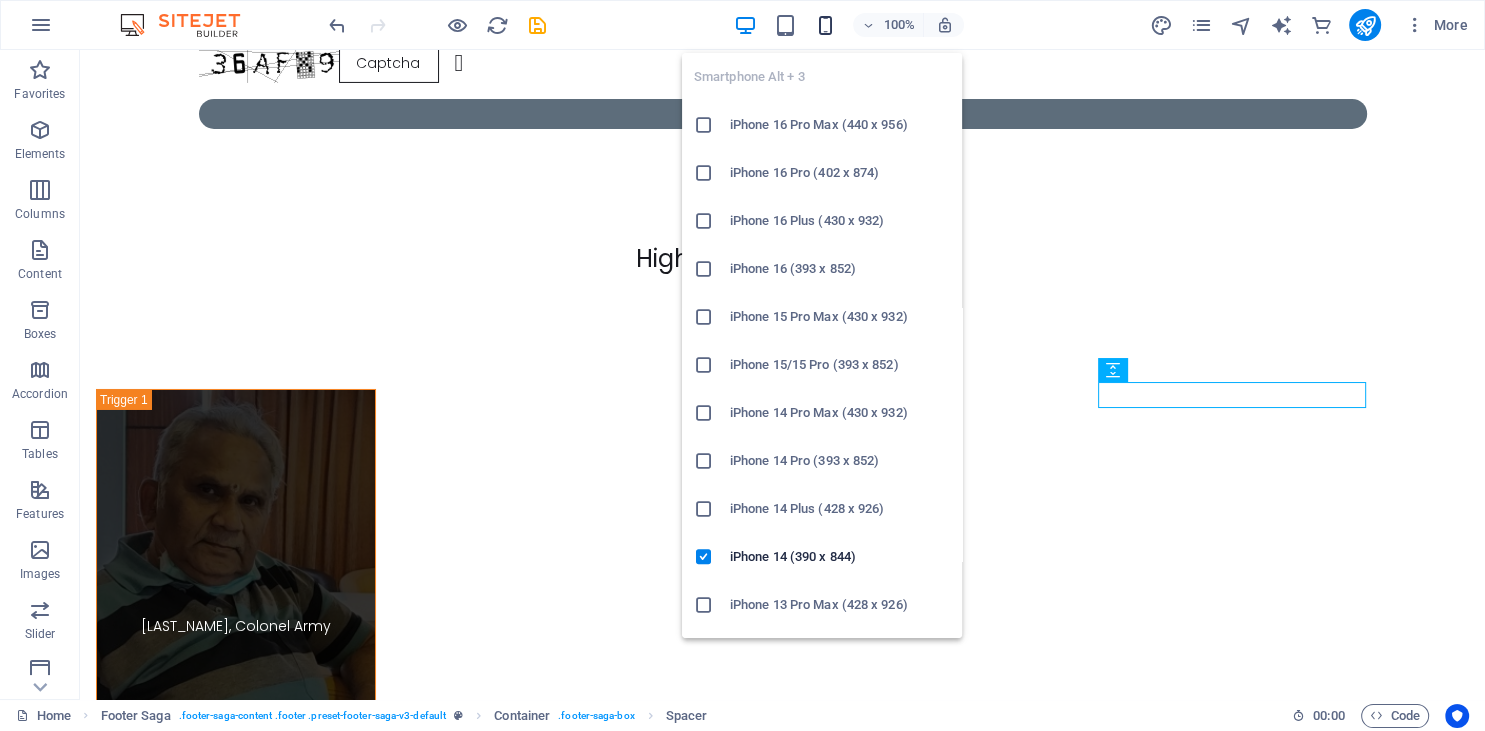 click at bounding box center (825, 25) 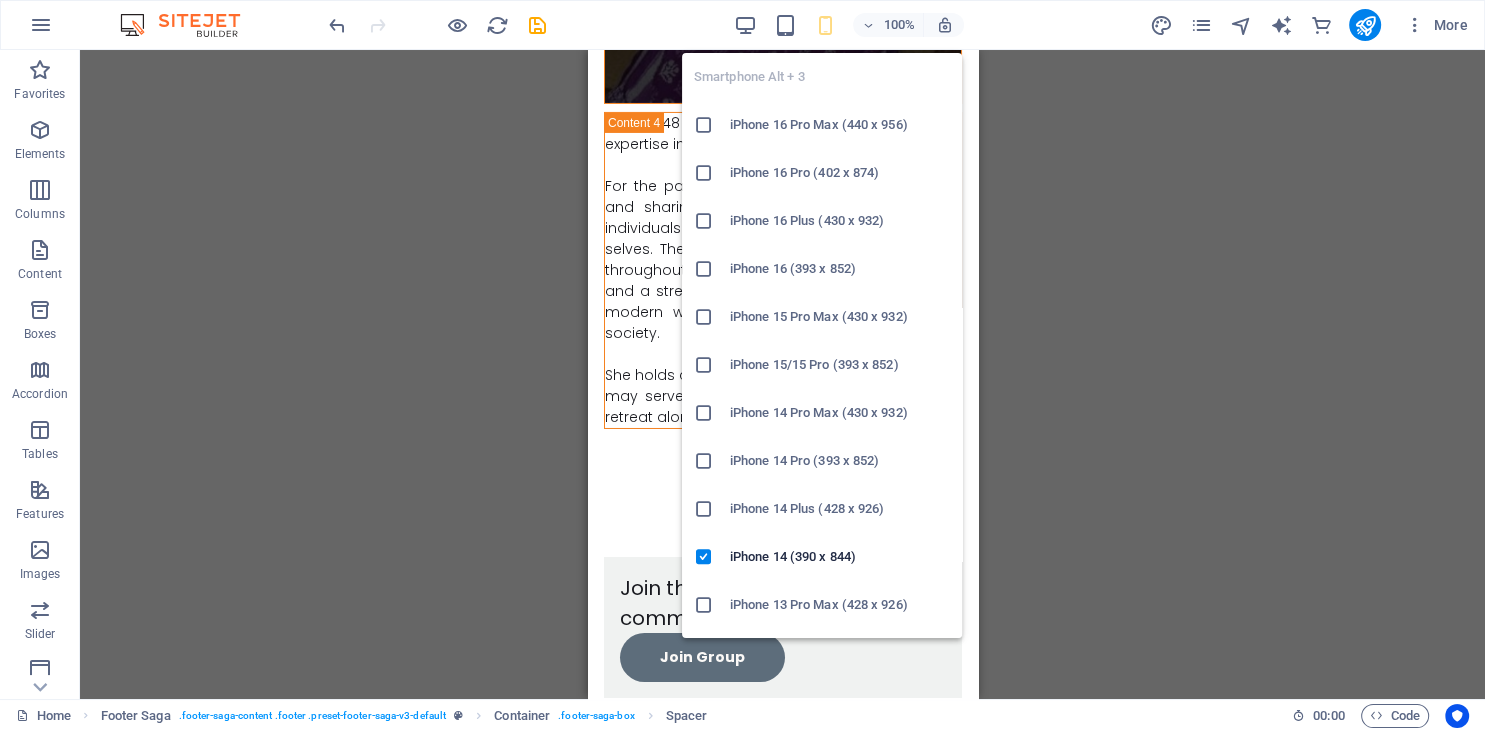 scroll, scrollTop: 18679, scrollLeft: 0, axis: vertical 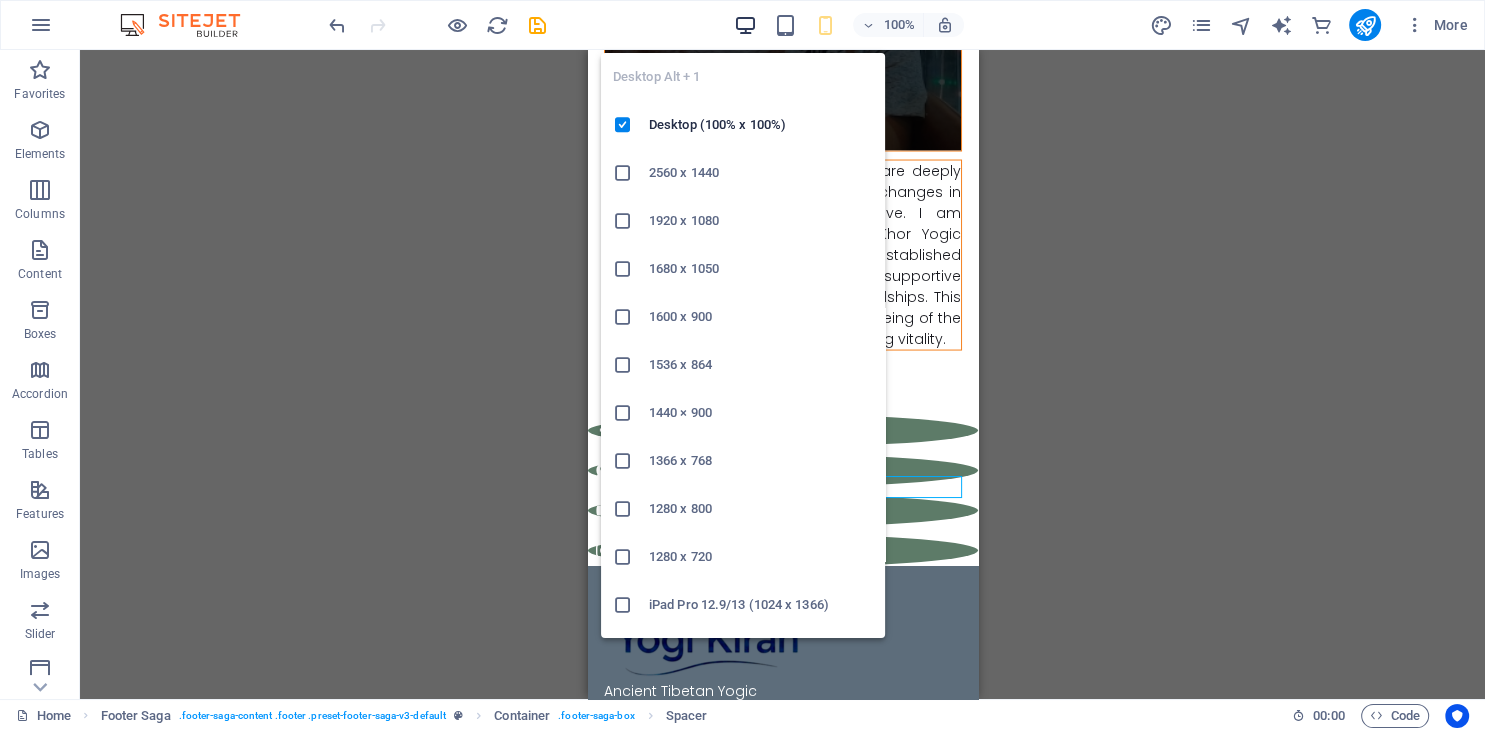 drag, startPoint x: 750, startPoint y: 20, endPoint x: 842, endPoint y: 34, distance: 93.05912 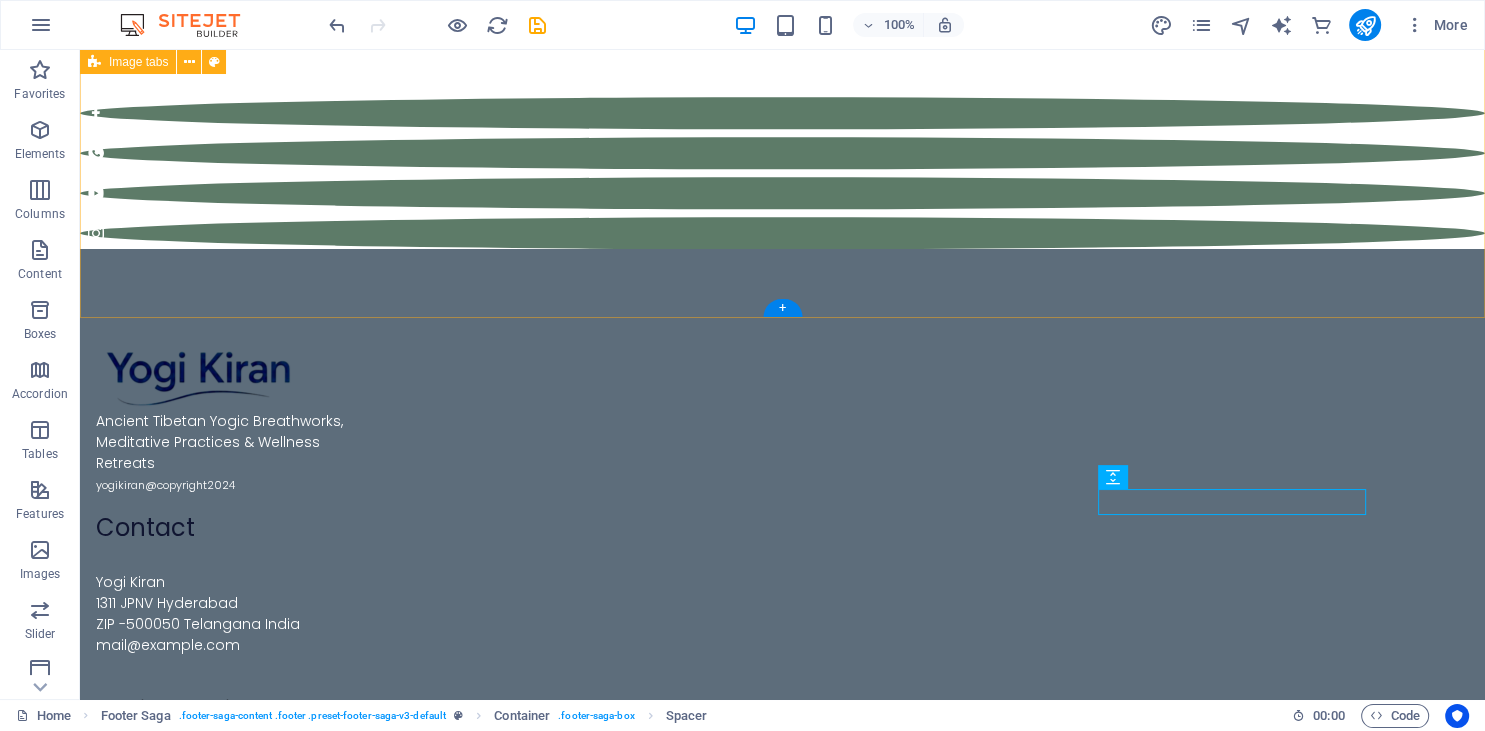 scroll, scrollTop: 14163, scrollLeft: 0, axis: vertical 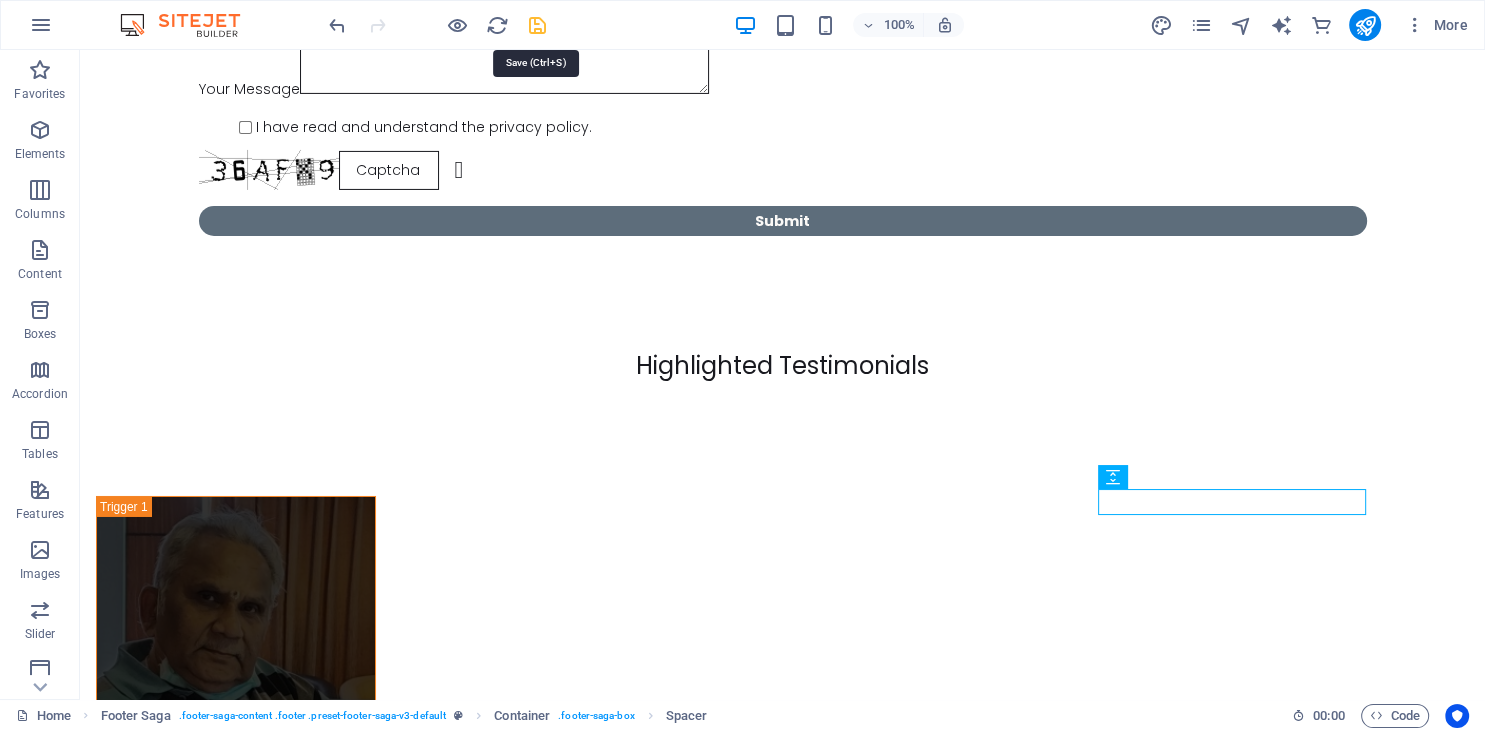 click at bounding box center [537, 25] 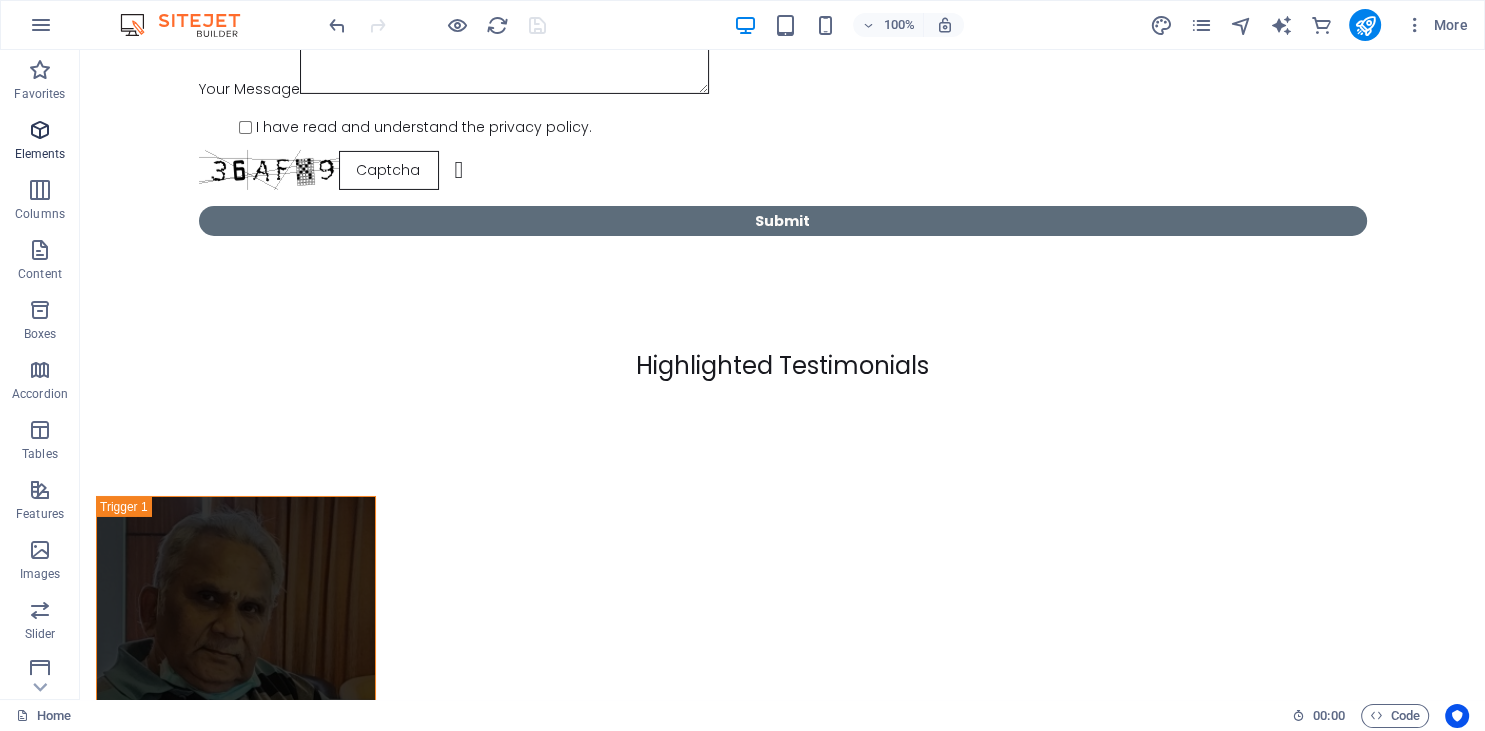 click at bounding box center (40, 130) 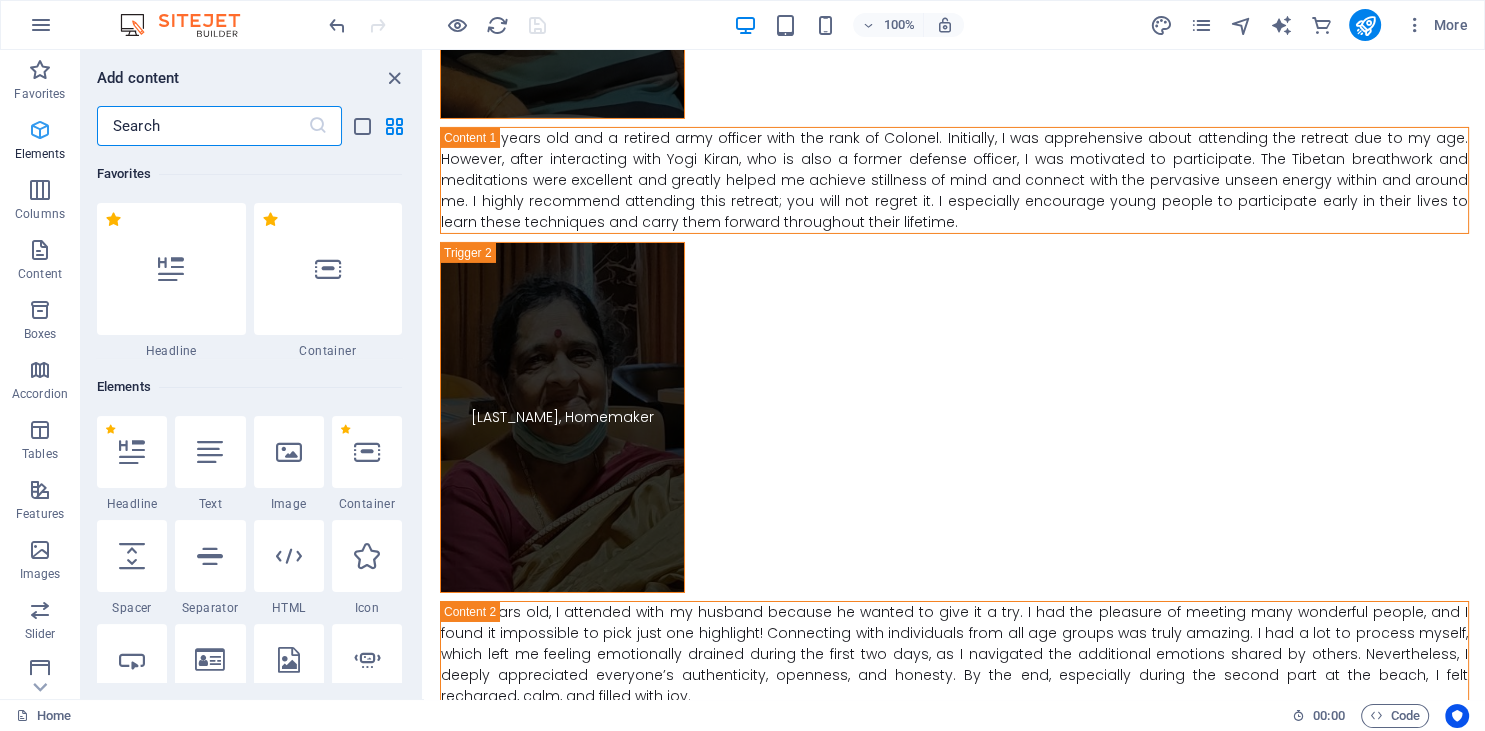 scroll, scrollTop: 13282, scrollLeft: 0, axis: vertical 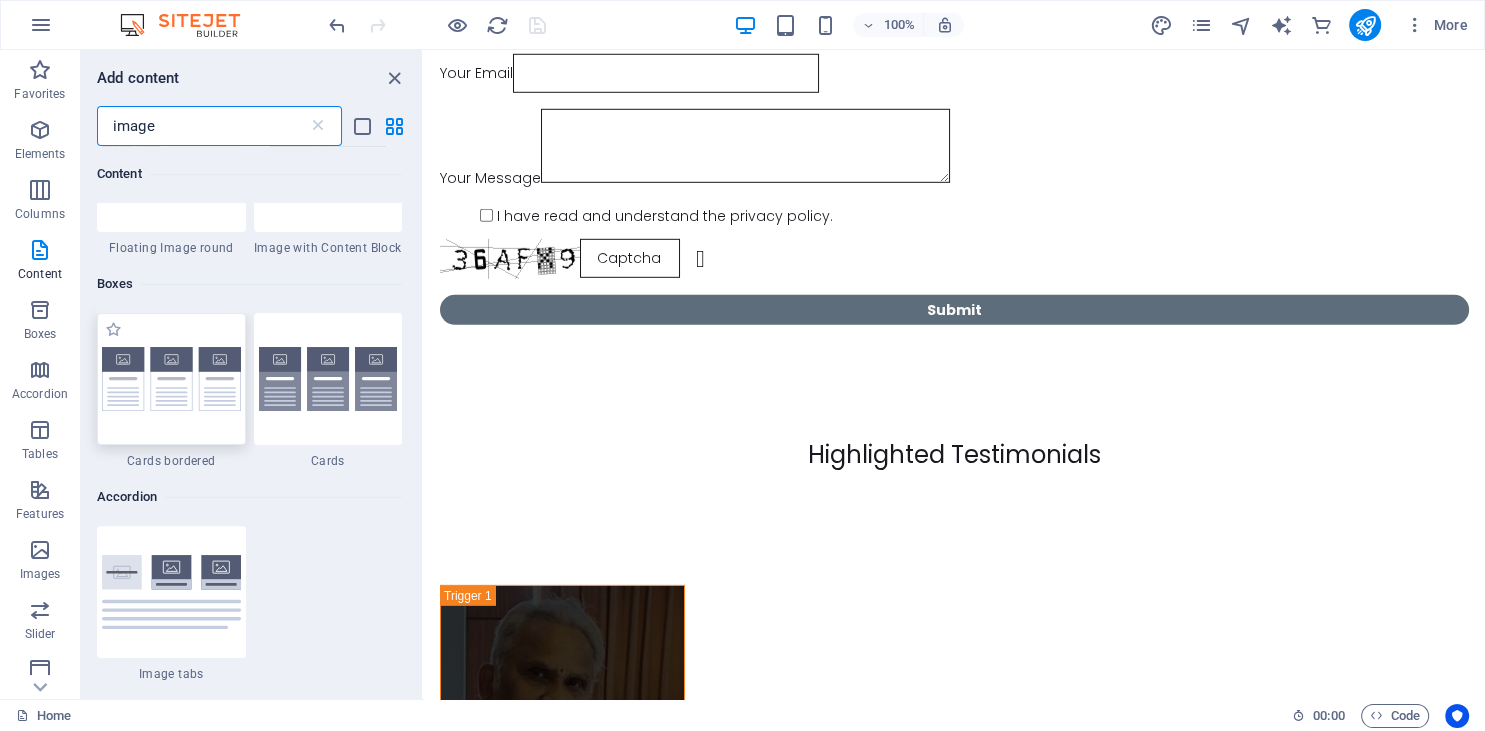 type on "image" 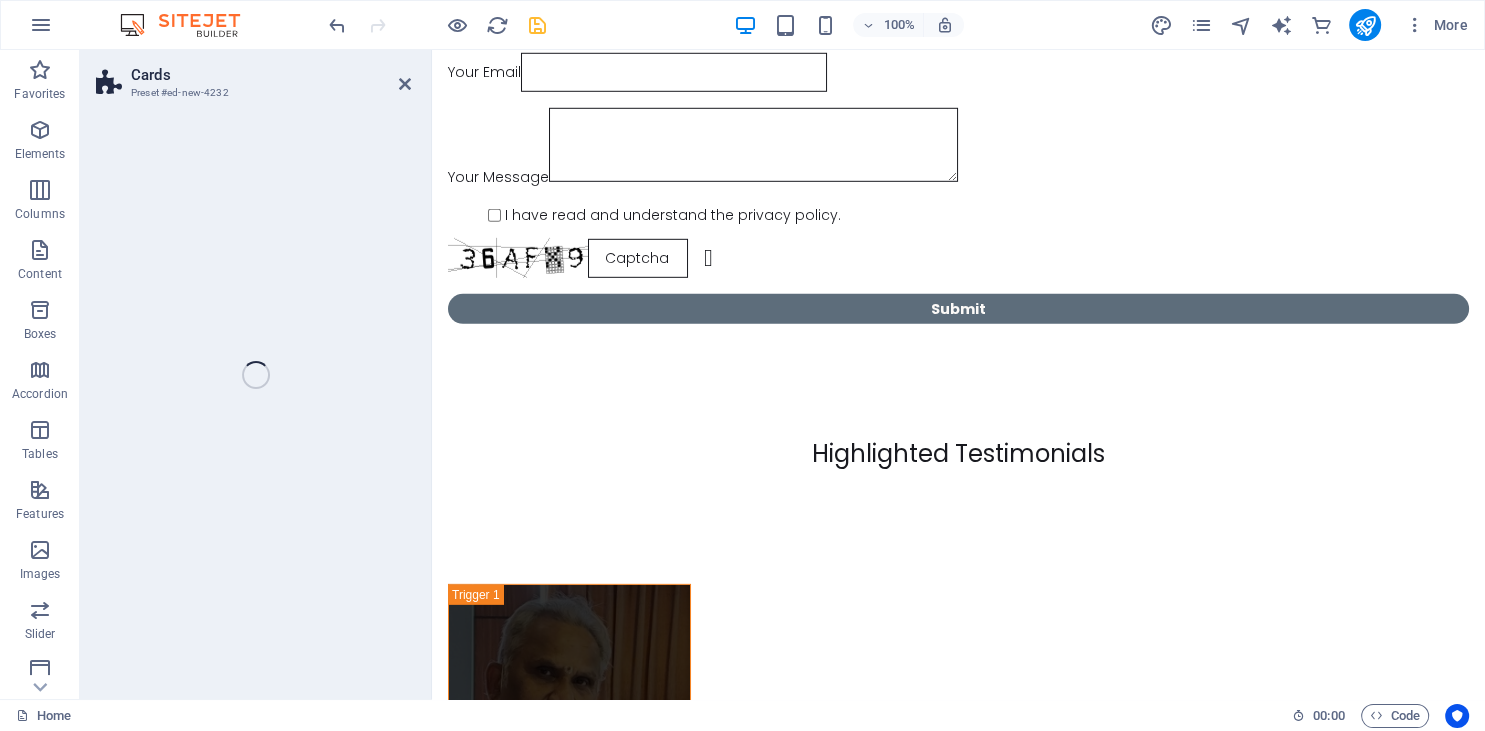 scroll, scrollTop: 13257, scrollLeft: 0, axis: vertical 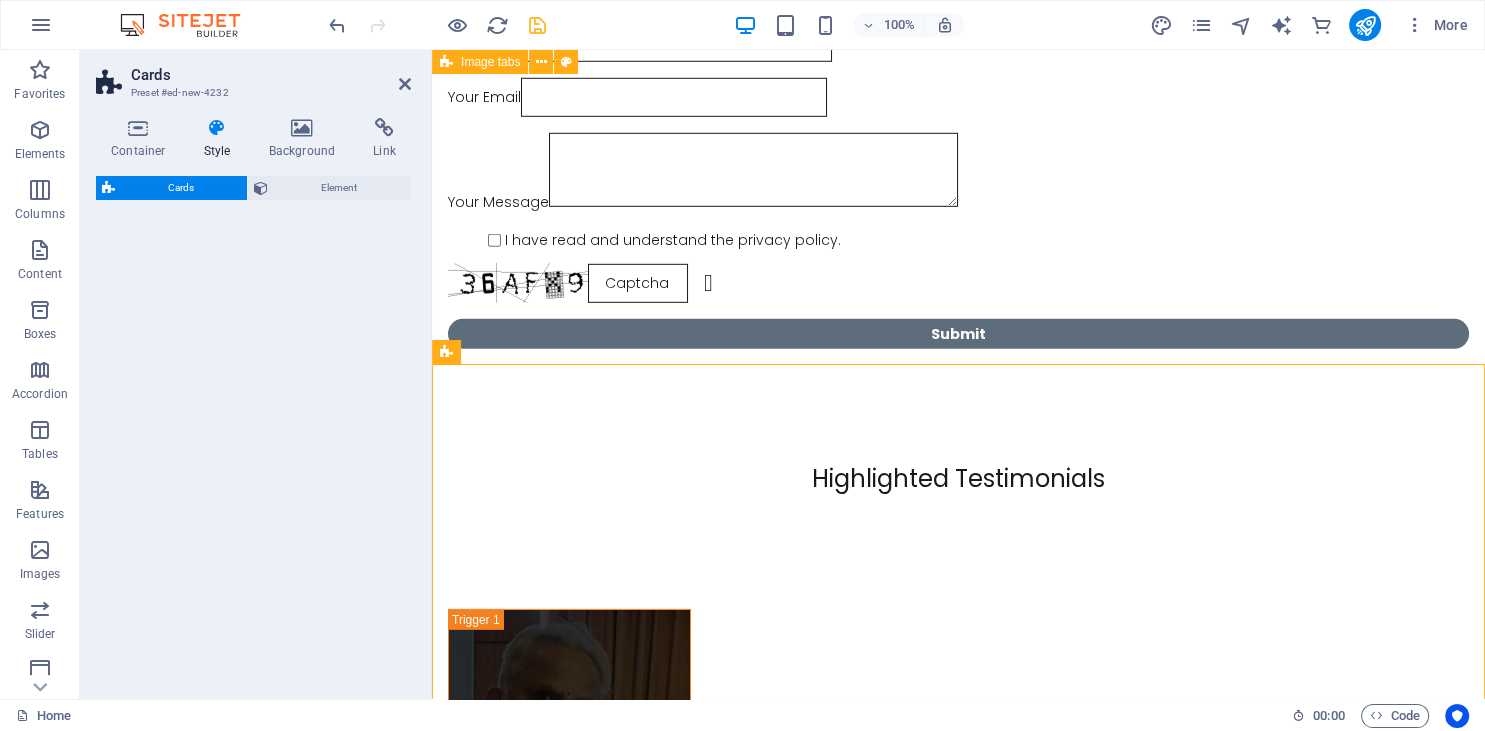 select on "rem" 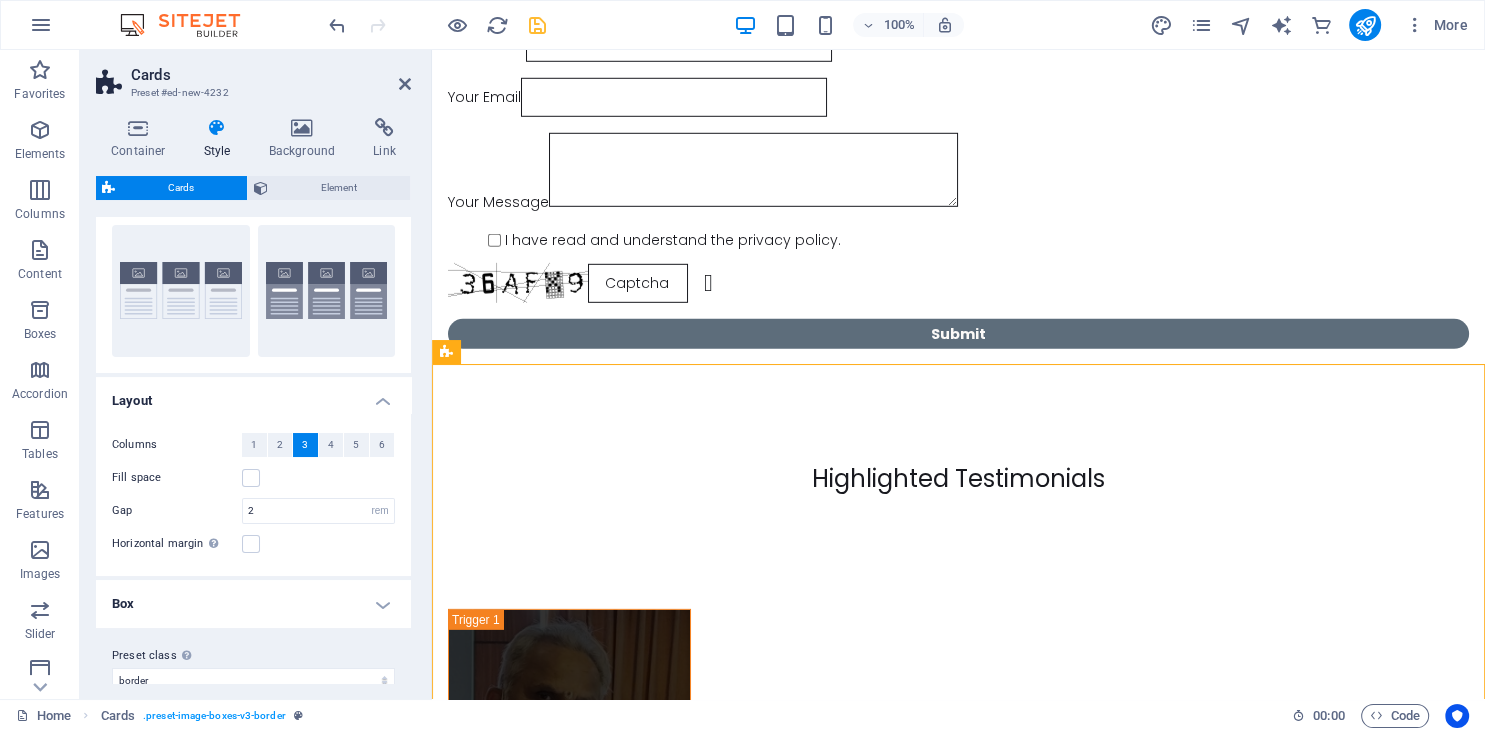 scroll, scrollTop: 68, scrollLeft: 0, axis: vertical 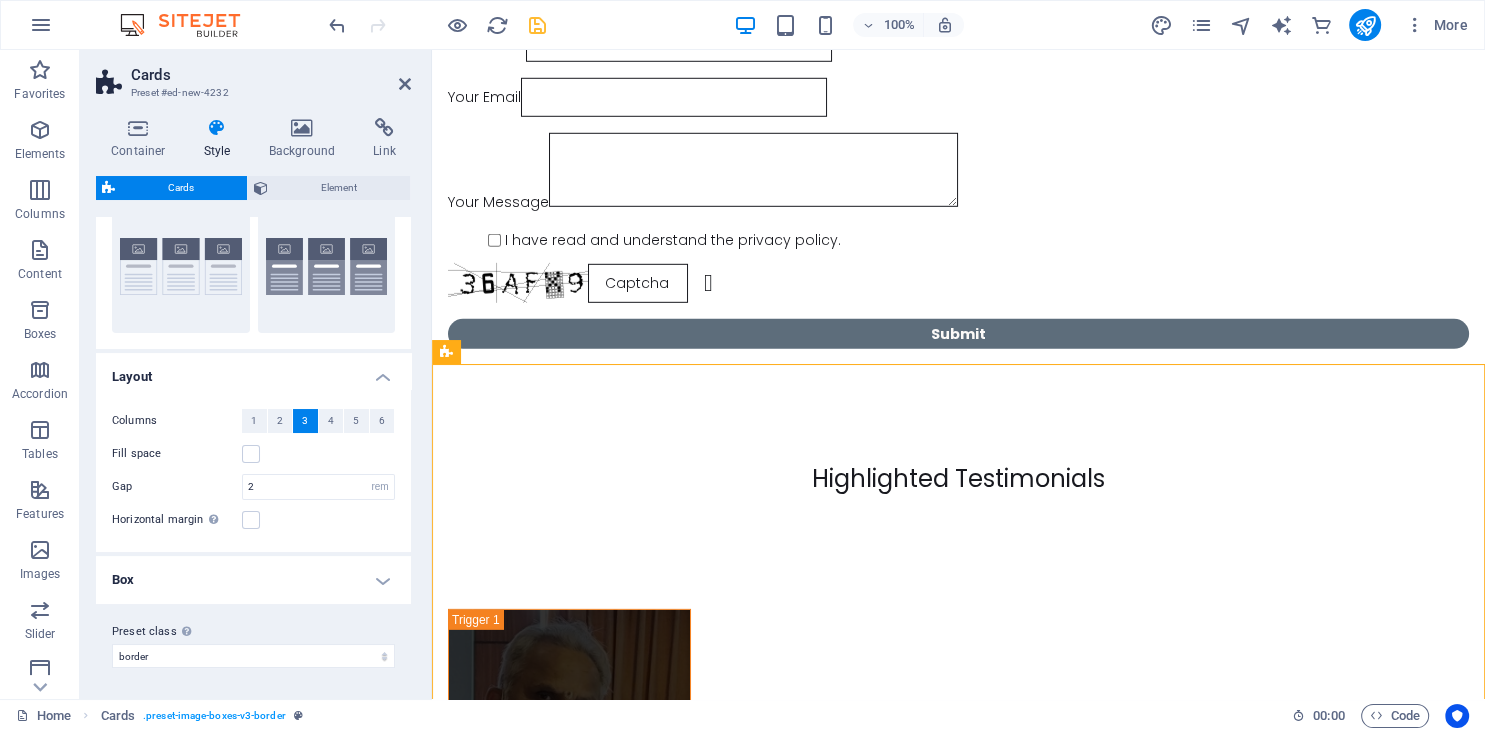 click at bounding box center [217, 128] 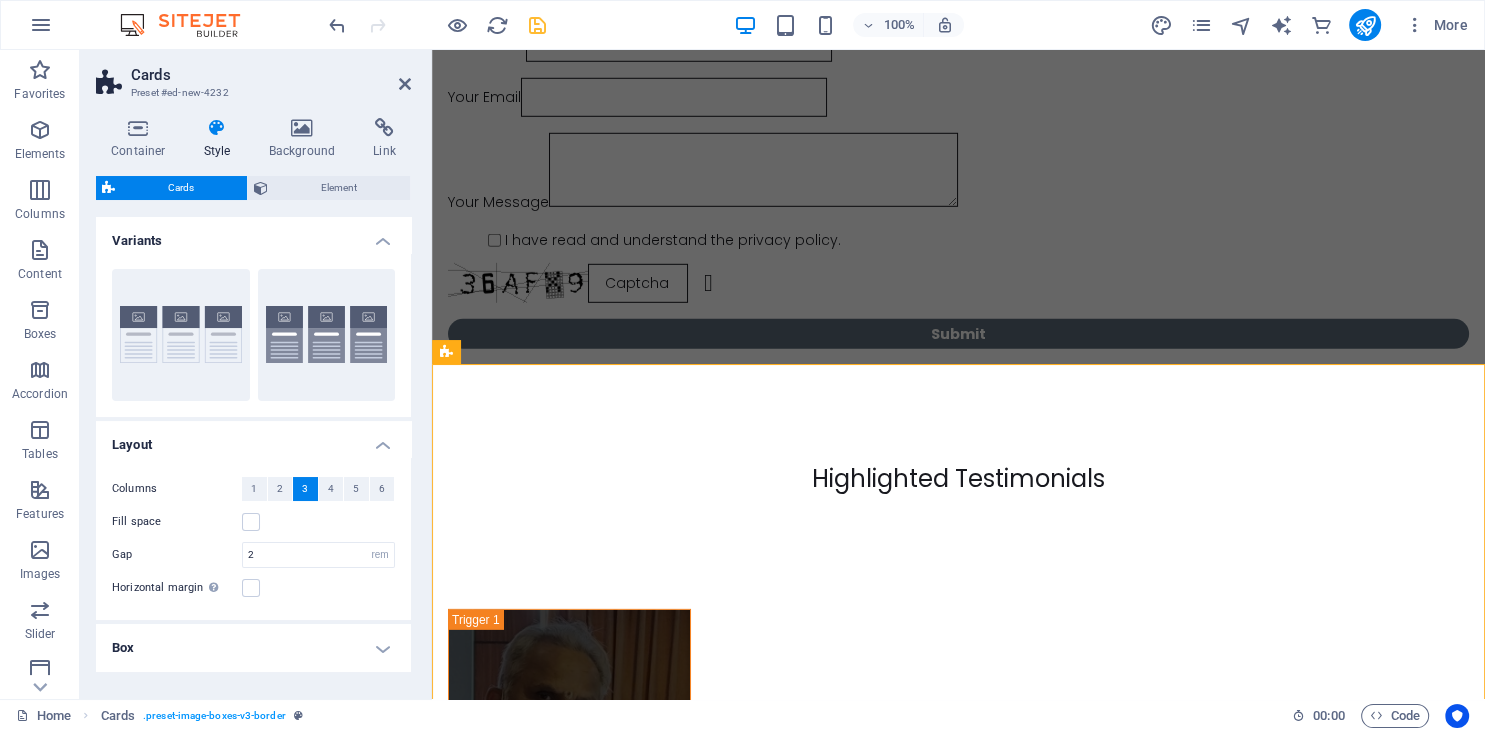 scroll, scrollTop: 68, scrollLeft: 0, axis: vertical 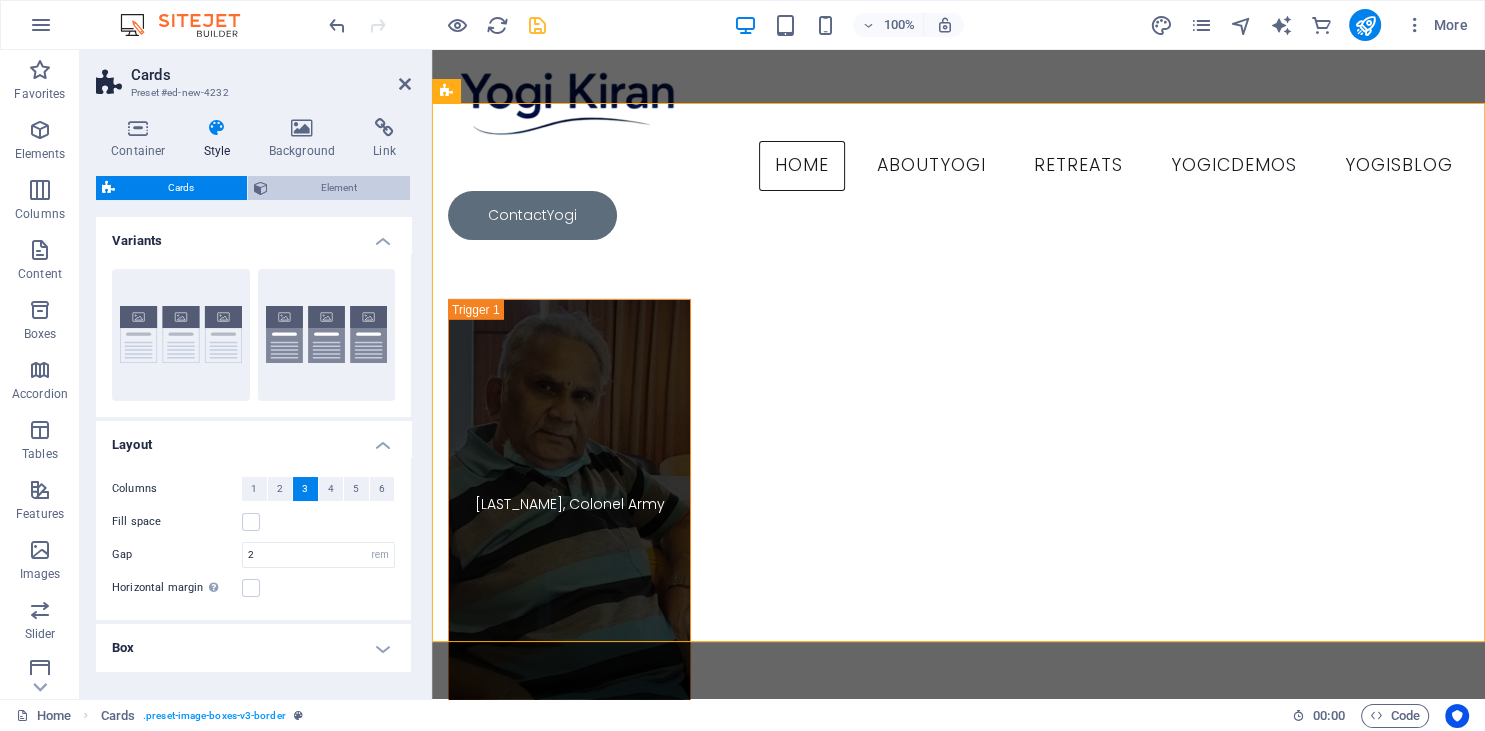 click on "Element" at bounding box center (339, 188) 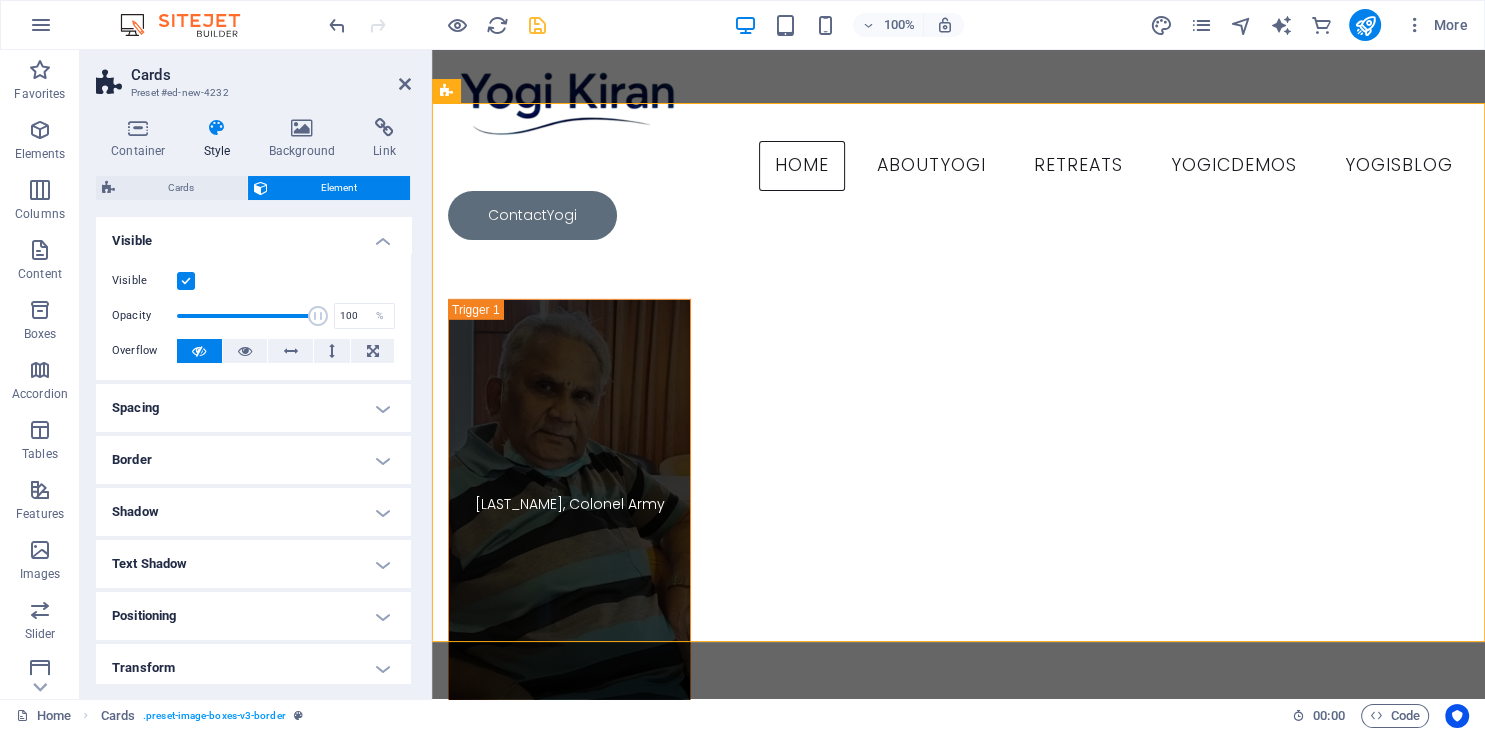 scroll, scrollTop: 164, scrollLeft: 0, axis: vertical 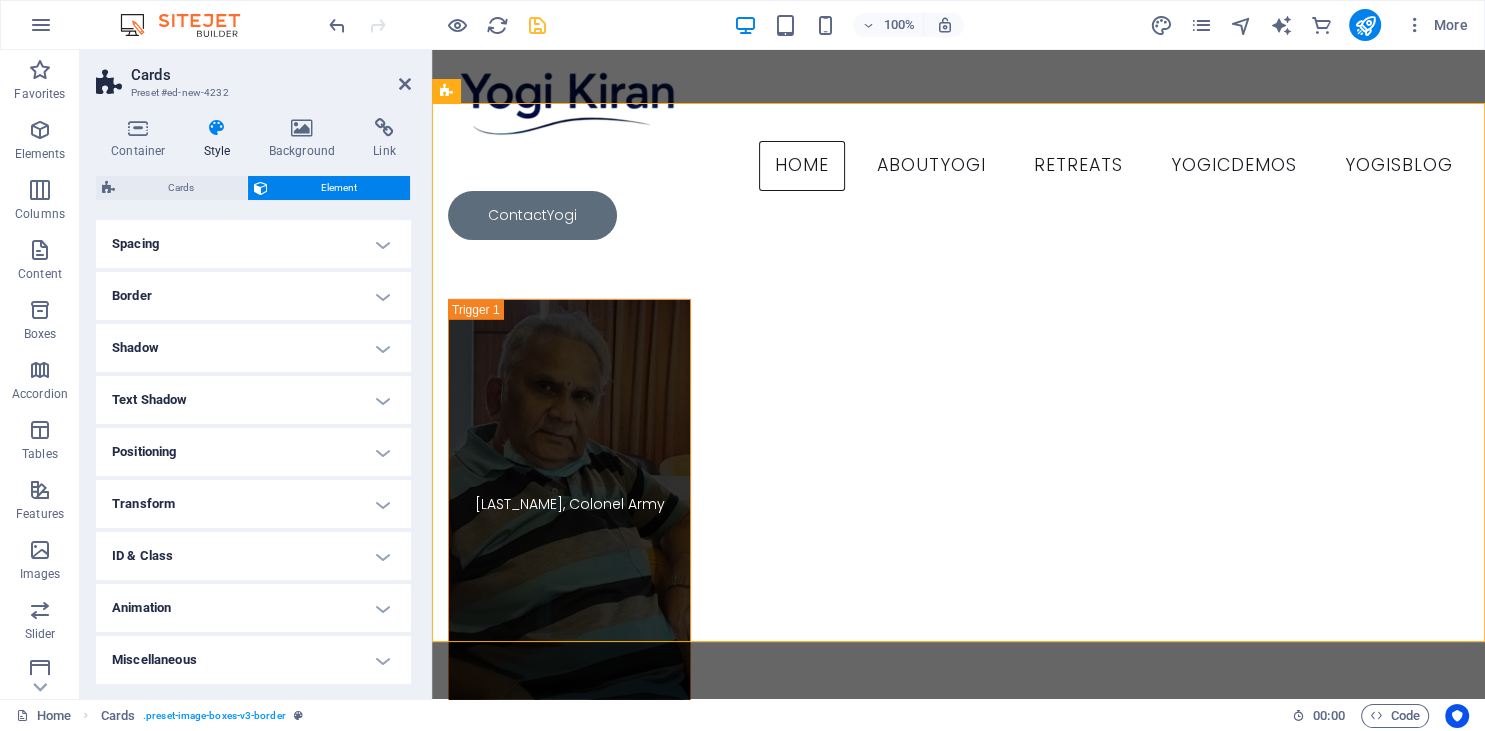 click on "Animation" at bounding box center [253, 608] 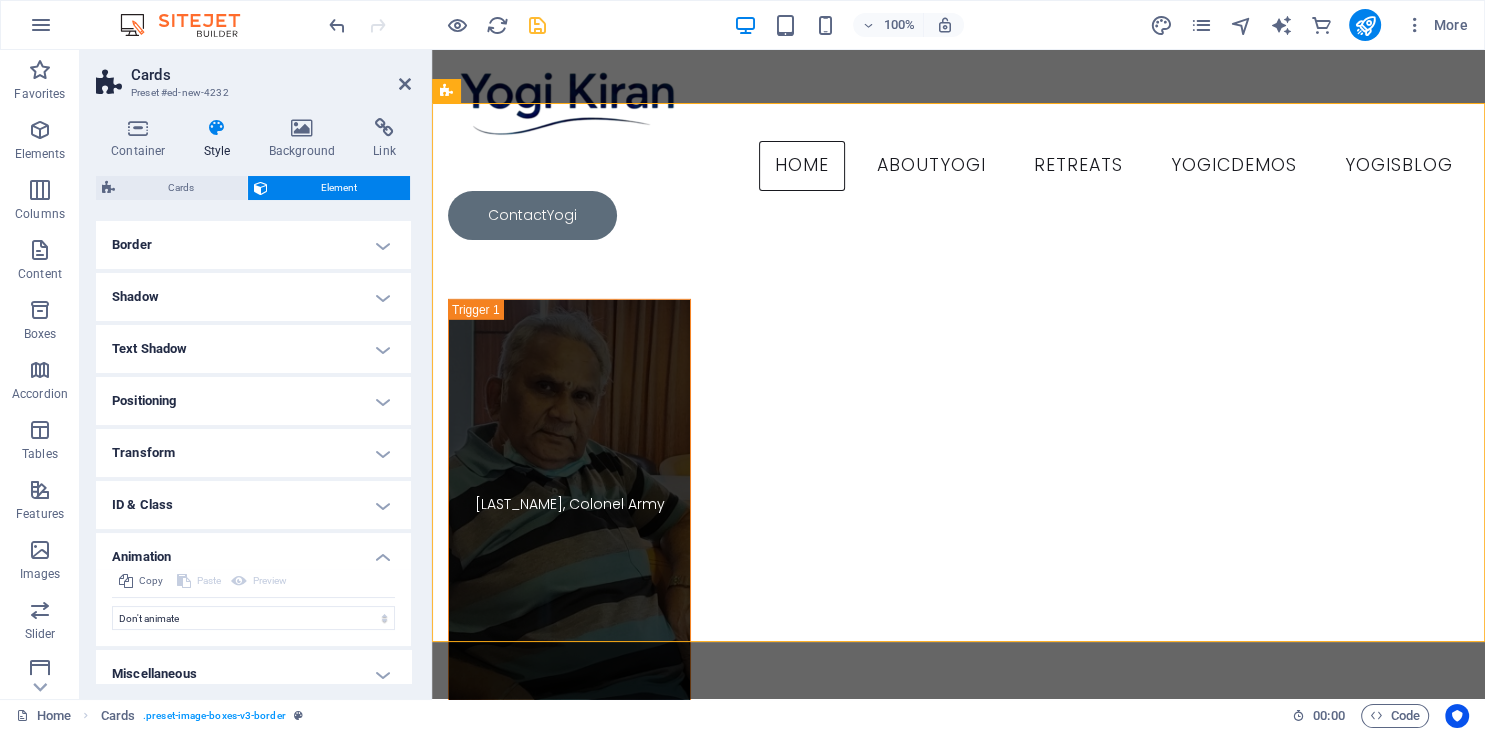scroll, scrollTop: 229, scrollLeft: 0, axis: vertical 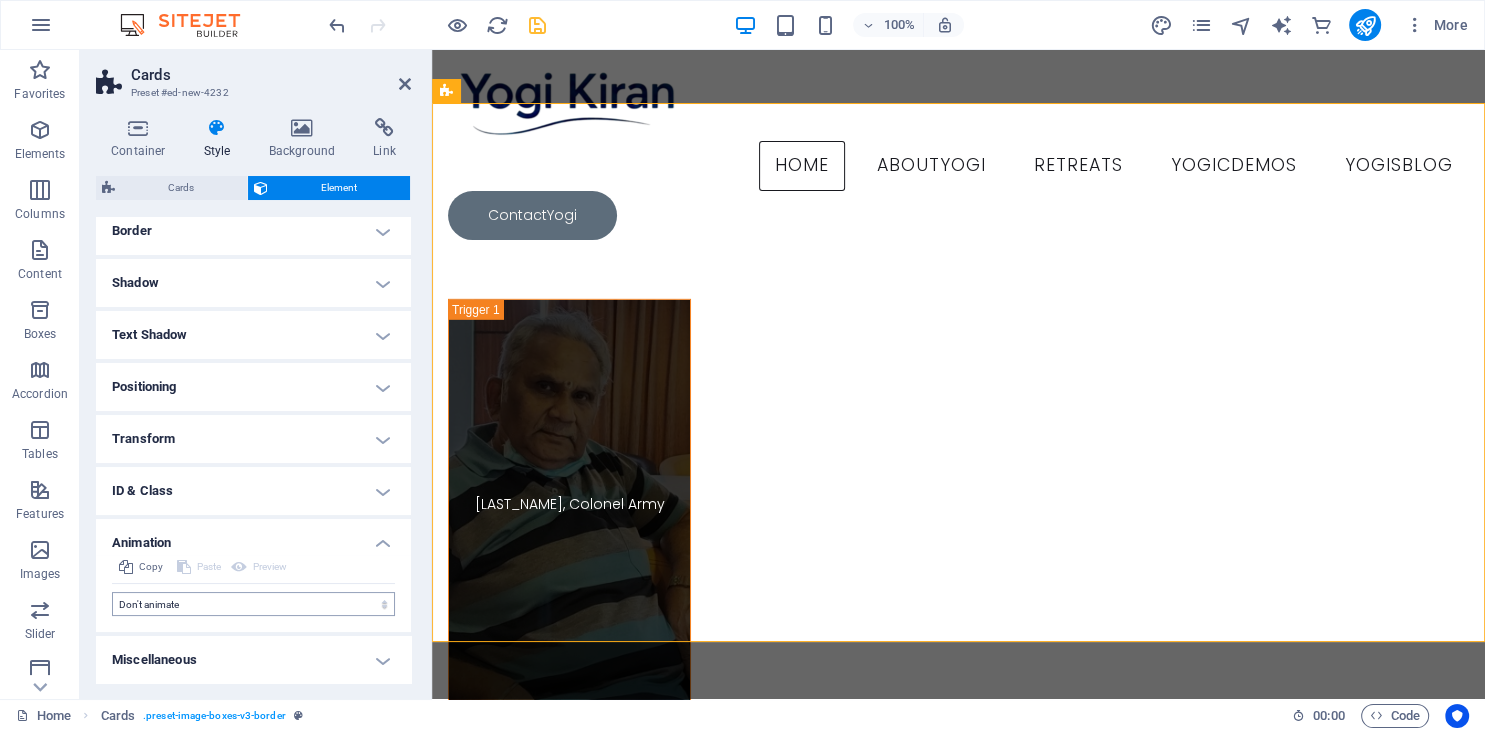 click on "Copy Paste Preview Don't animate Show / Hide Slide up/down Zoom in/out Slide left to right Slide right to left Slide top to bottom Slide bottom to top Pulse Blink Open as overlay Initial Element hidden Element shown Duration .5 s ms Delay 0 s ms Width auto px % Trigger No automatic trigger On page load Element scrolled into view Close This label appears when hovering over the close button, indicating its function. Group Show Don't alter this element Hide this element Show this element Hide Don't alter this element Hide this element Show this element" at bounding box center [253, 593] 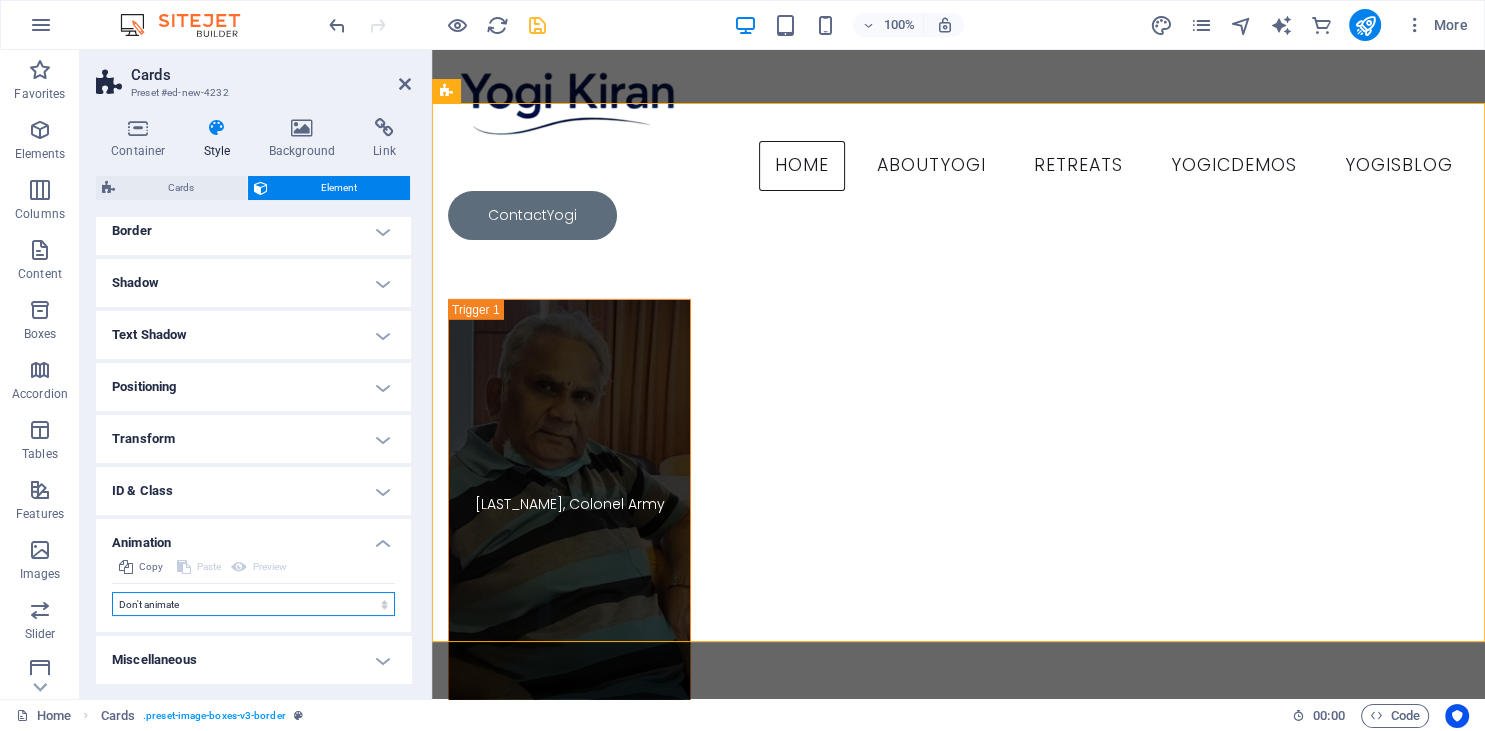 select on "move-right-to-left" 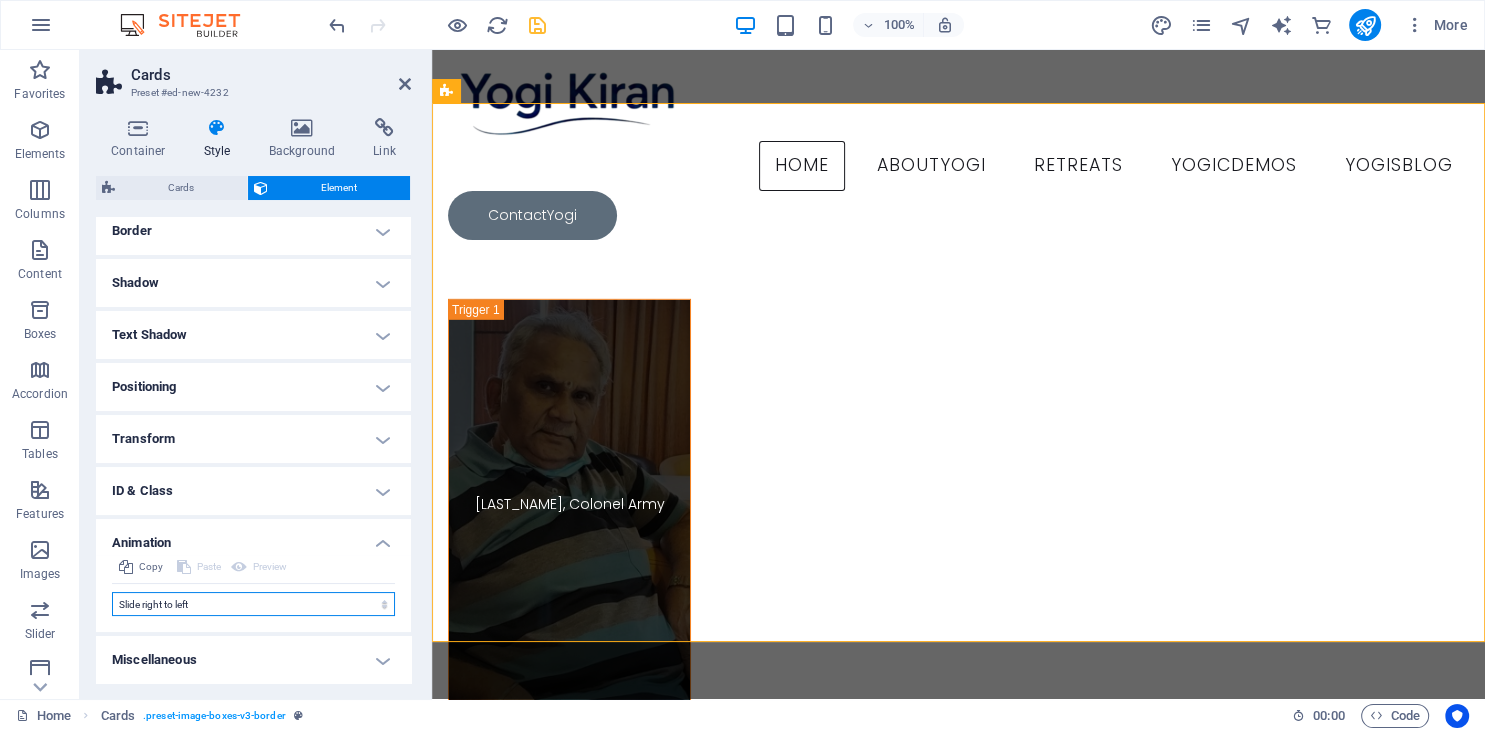 click on "Slide right to left" at bounding box center (0, 0) 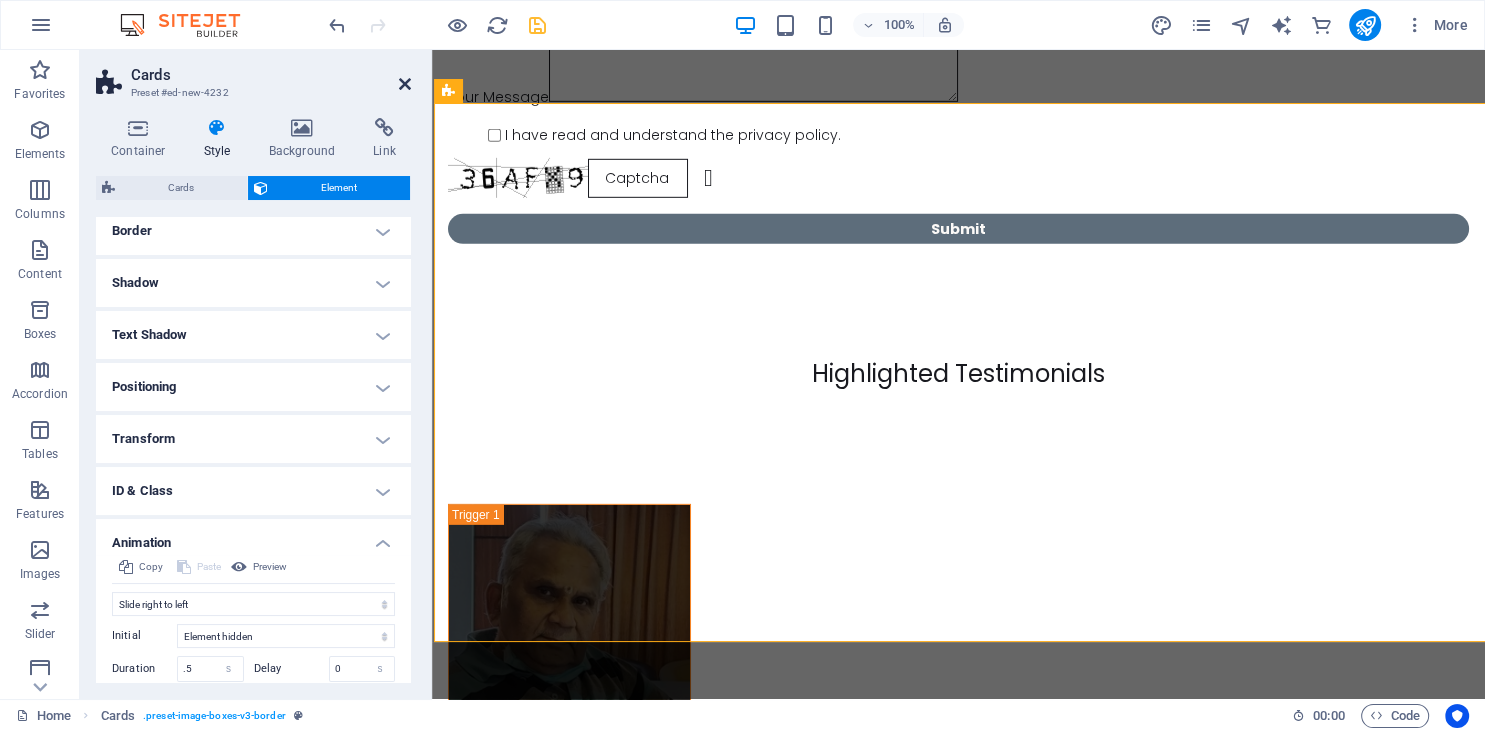 click at bounding box center (405, 84) 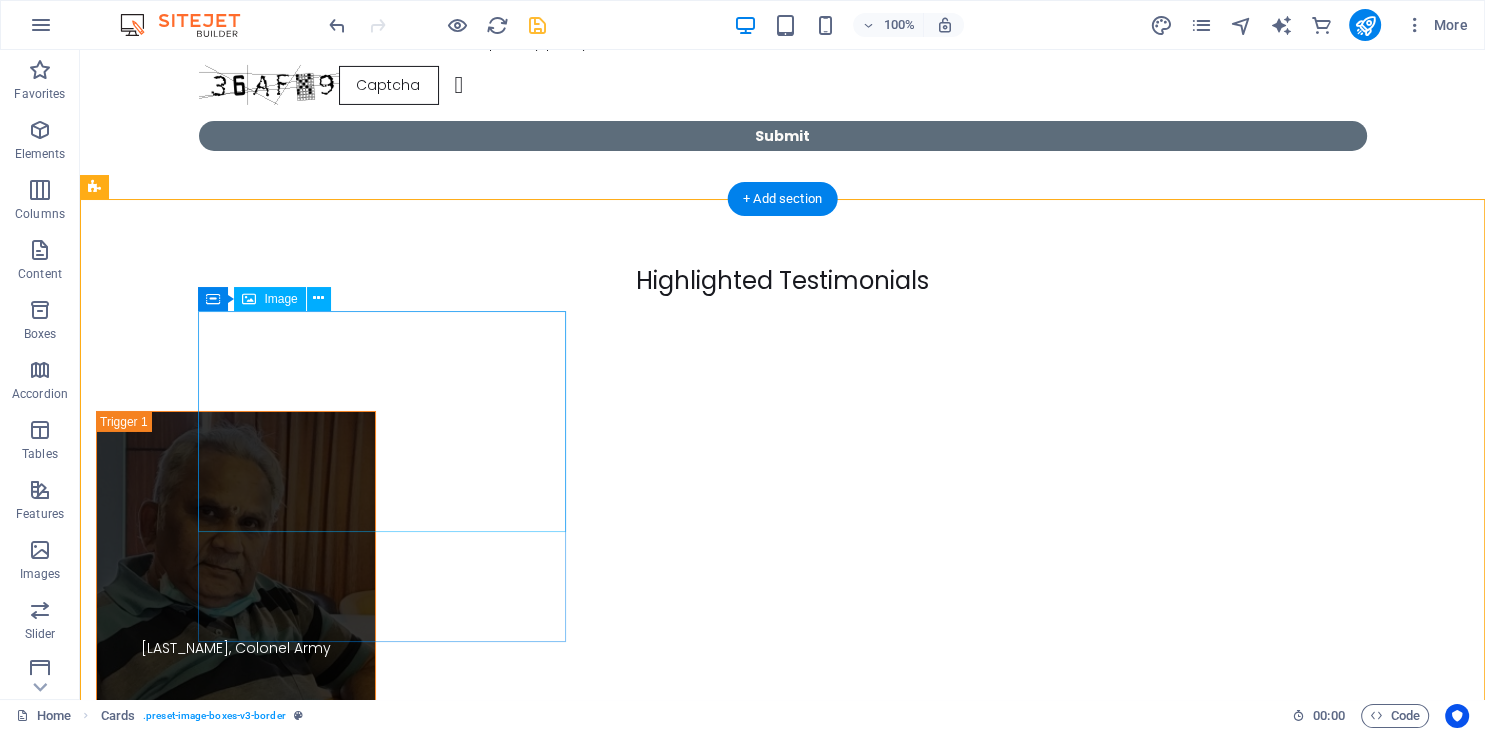 scroll, scrollTop: 14282, scrollLeft: 0, axis: vertical 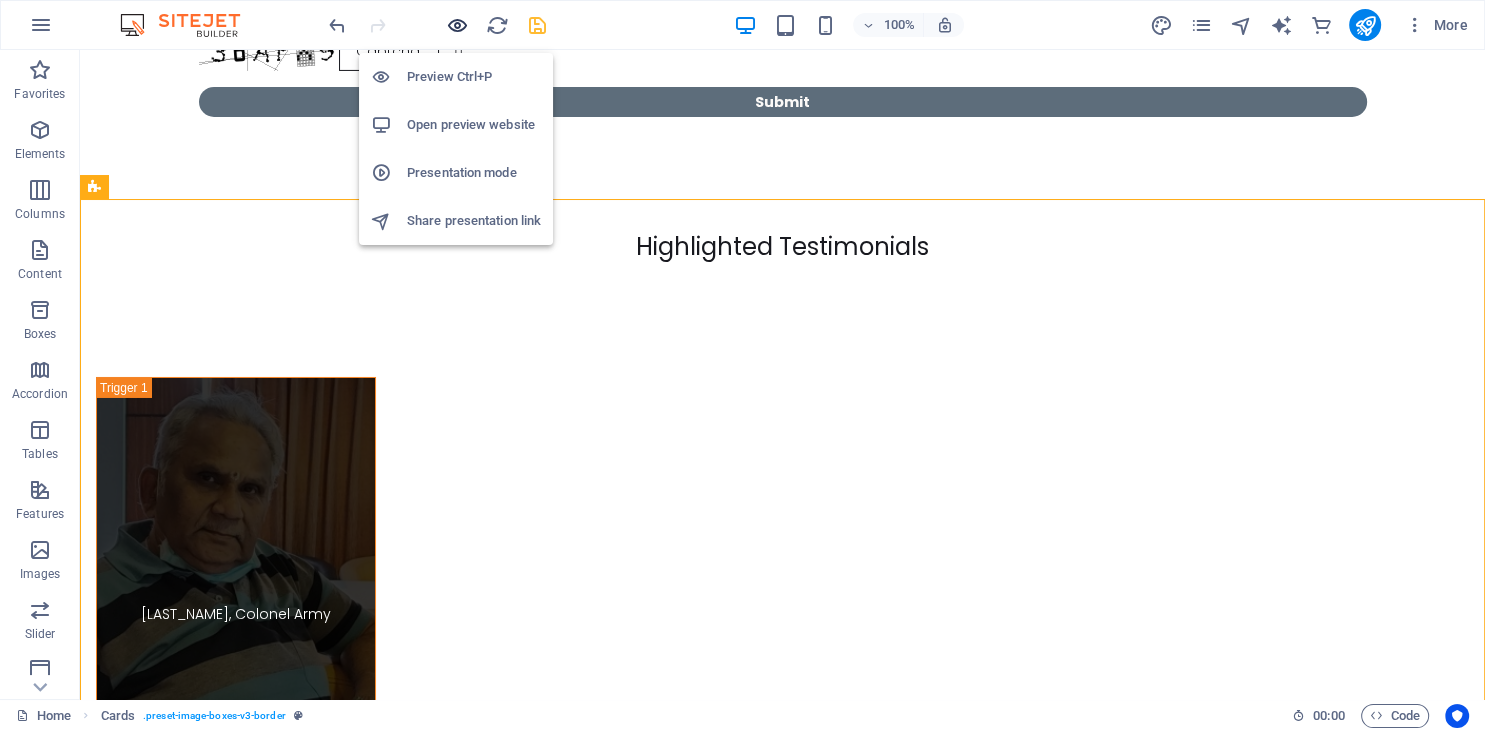 click at bounding box center (457, 25) 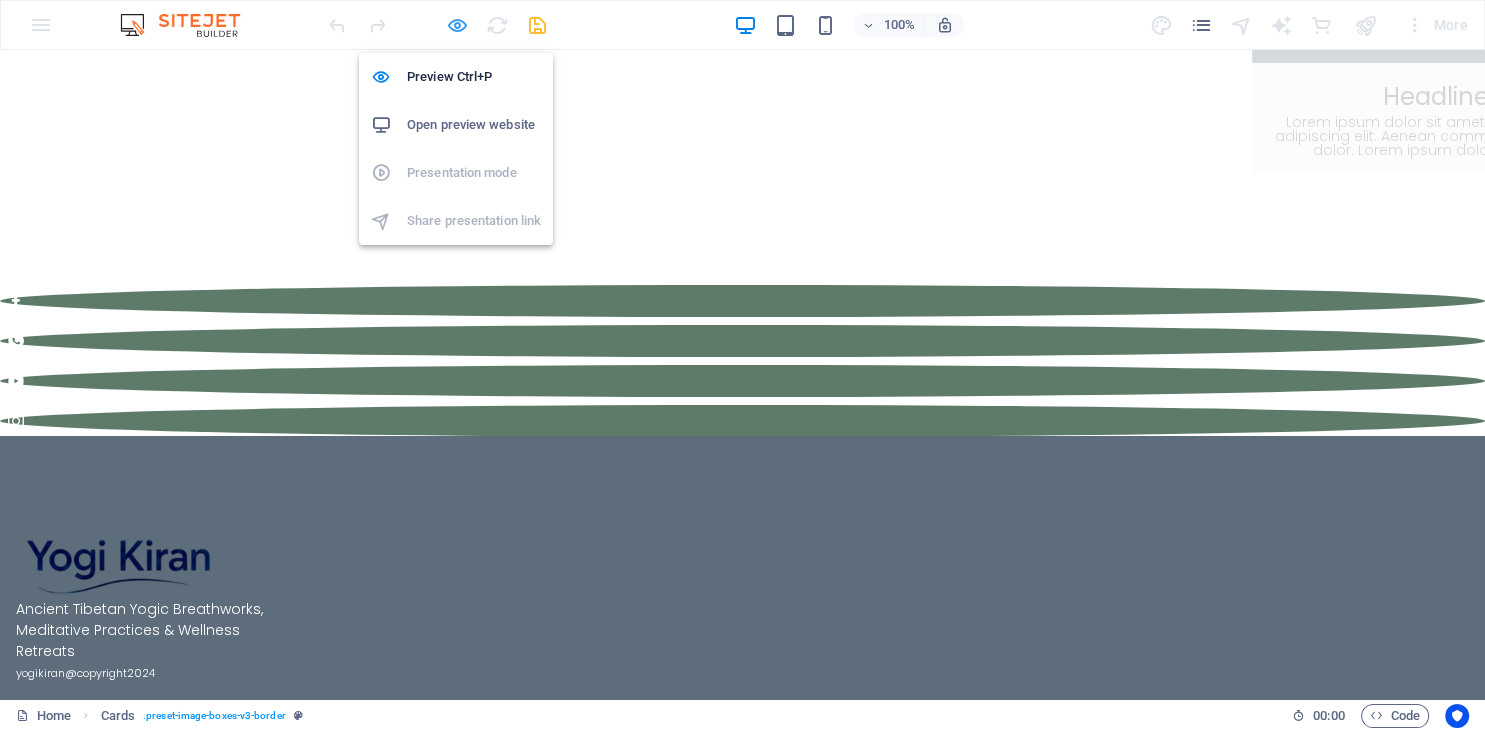 scroll, scrollTop: 8027, scrollLeft: 0, axis: vertical 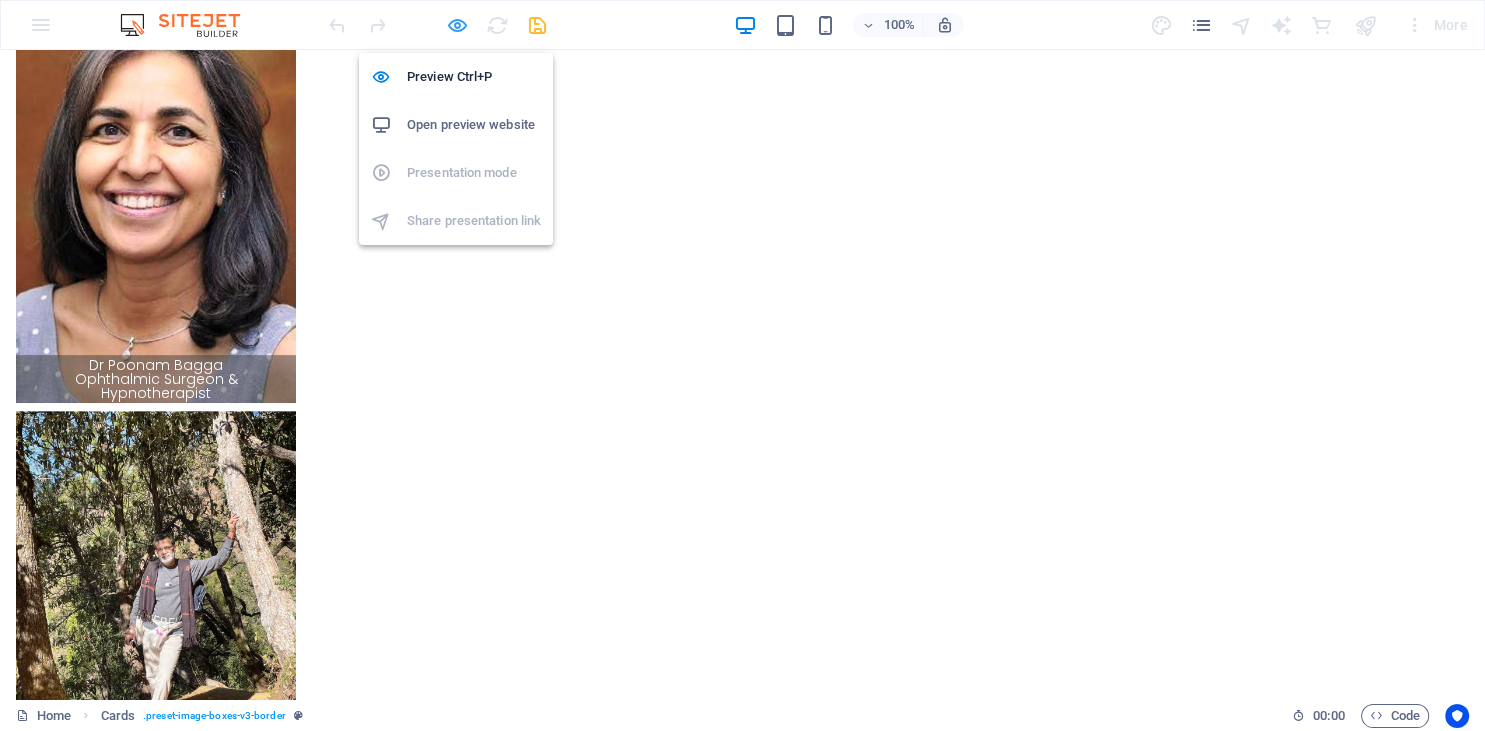click at bounding box center (457, 25) 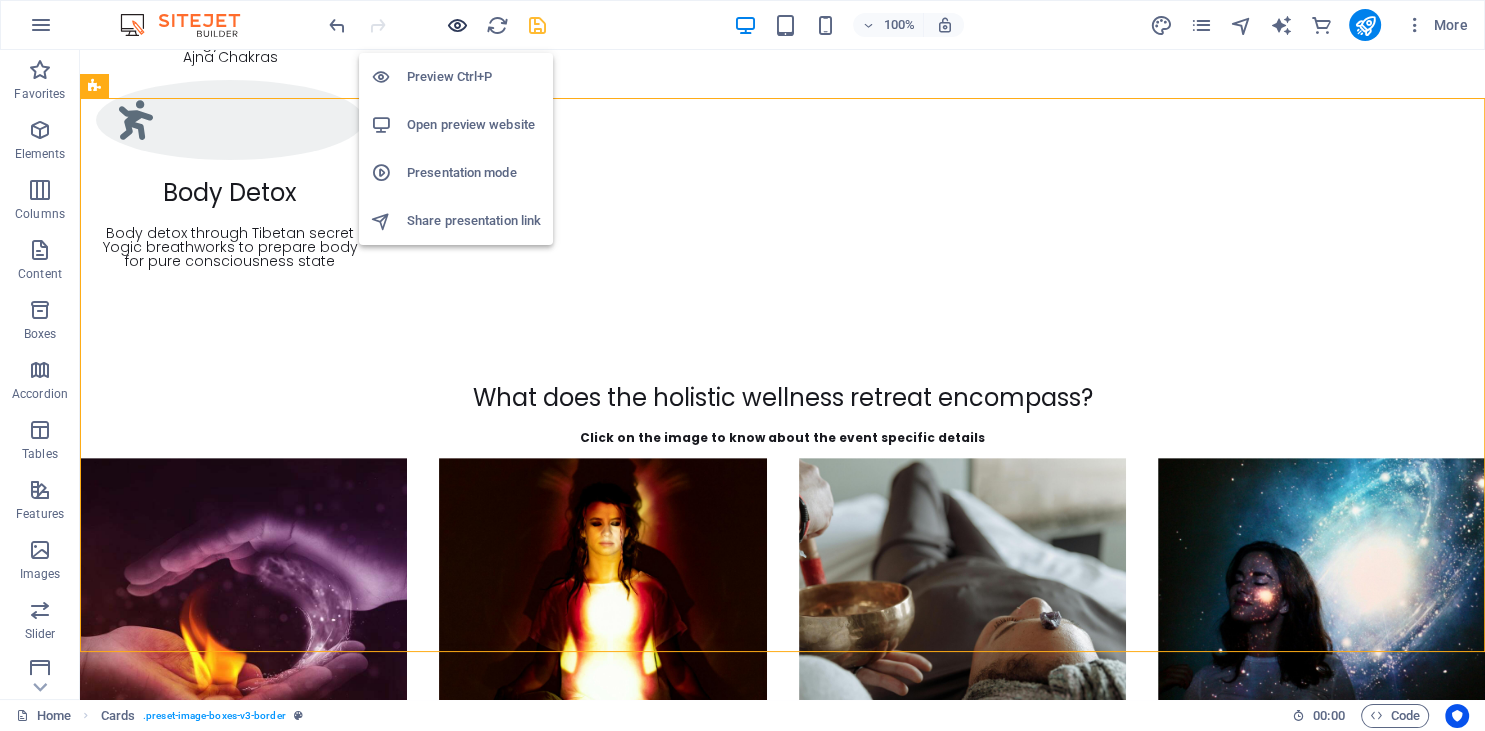 scroll, scrollTop: 14383, scrollLeft: 0, axis: vertical 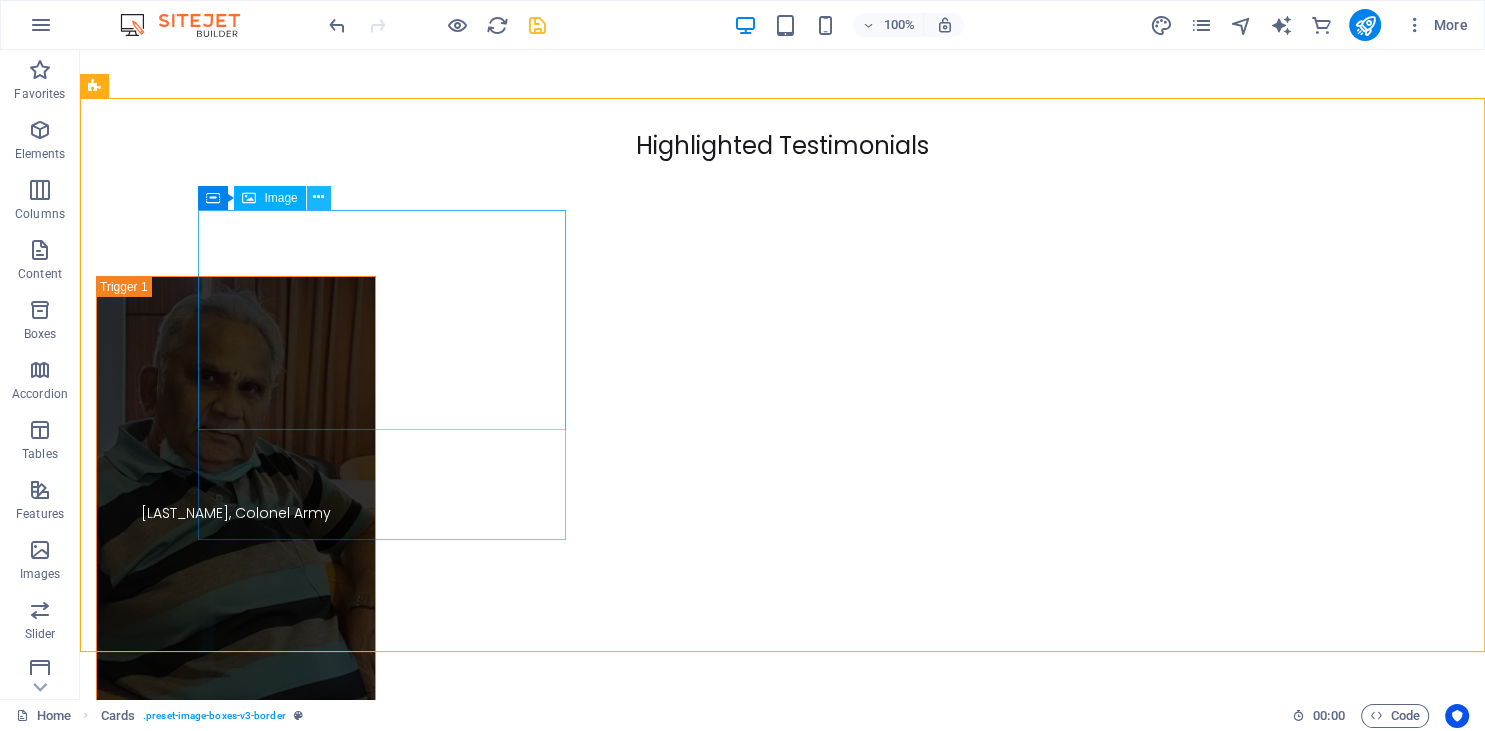 click at bounding box center (319, 198) 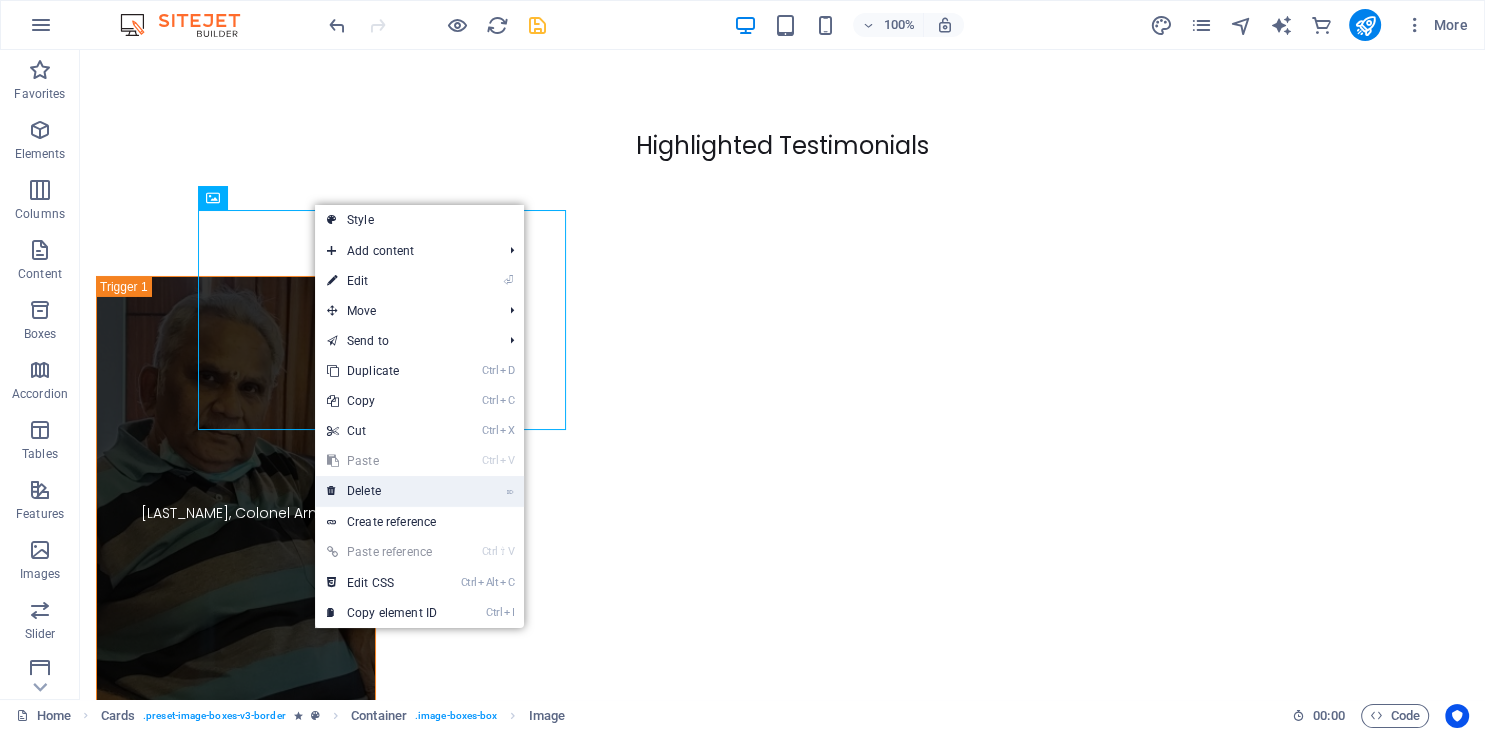 click on "⌦  Delete" at bounding box center [382, 491] 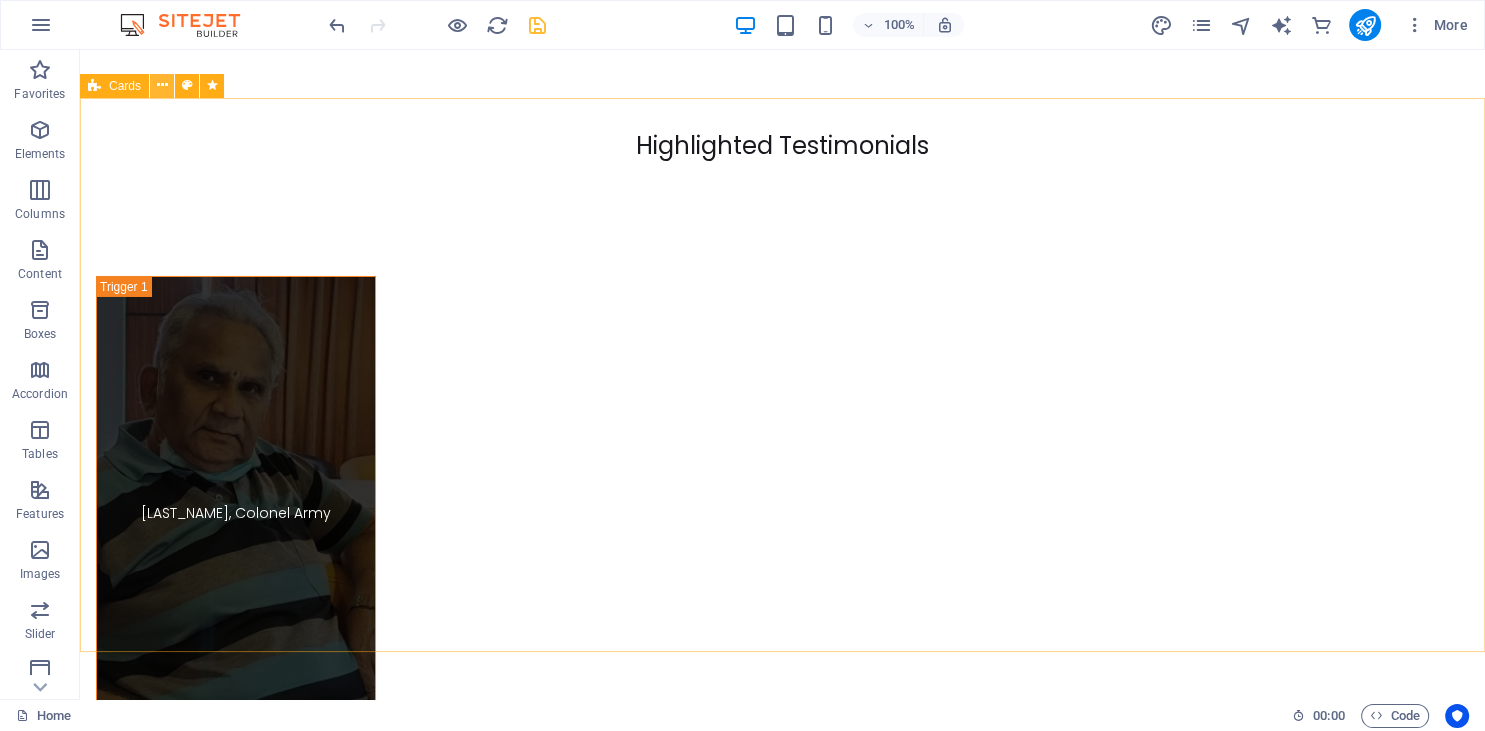 click at bounding box center [162, 86] 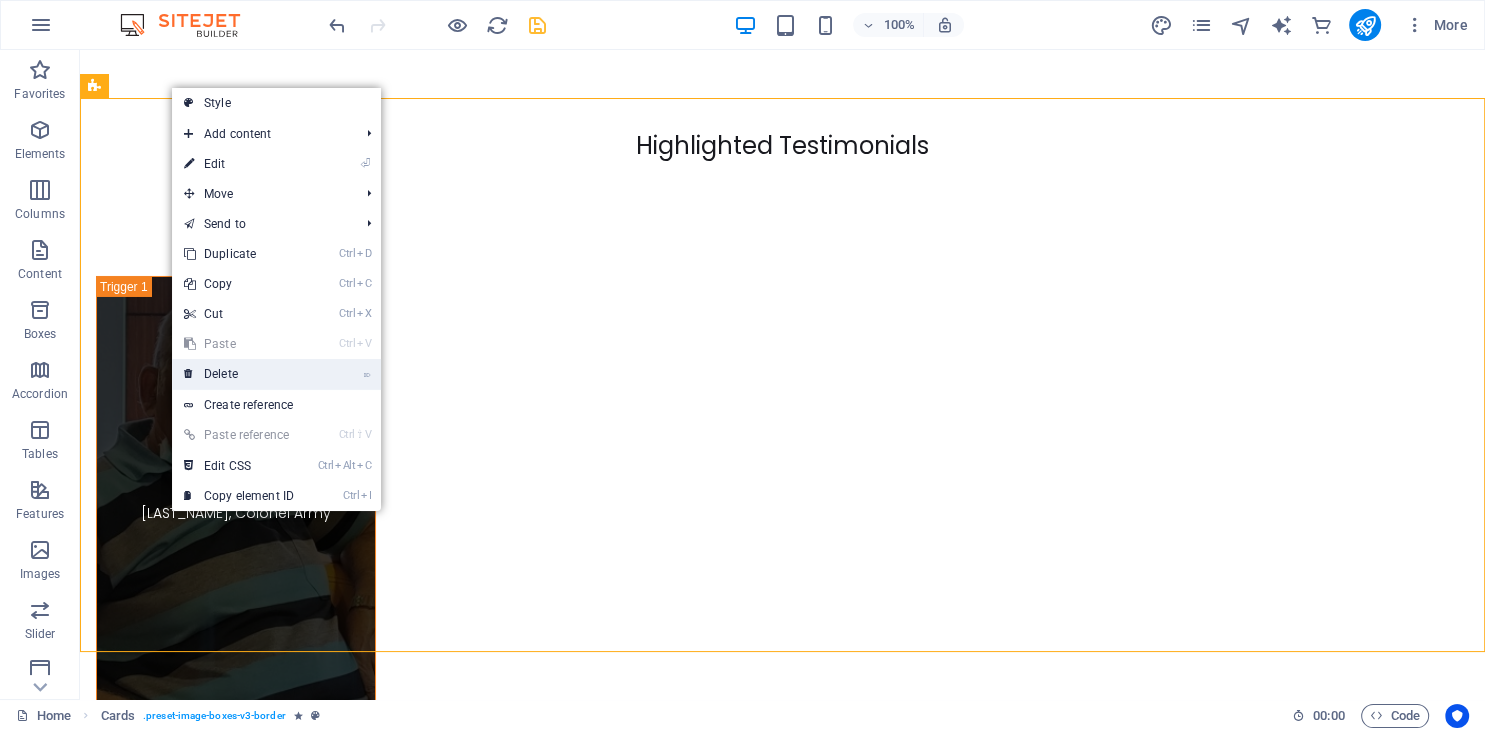 click on "⌦  Delete" at bounding box center [239, 374] 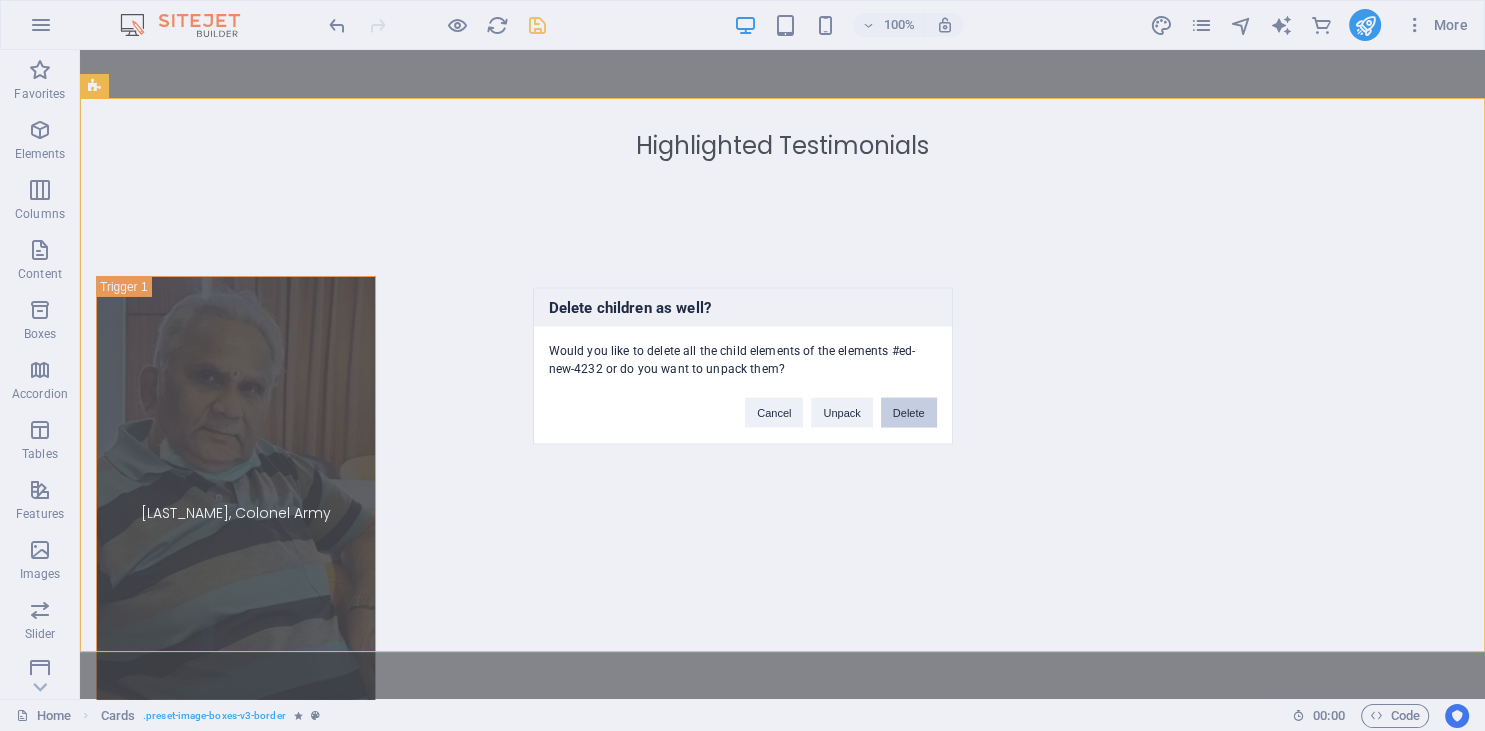 click on "Delete" at bounding box center (909, 412) 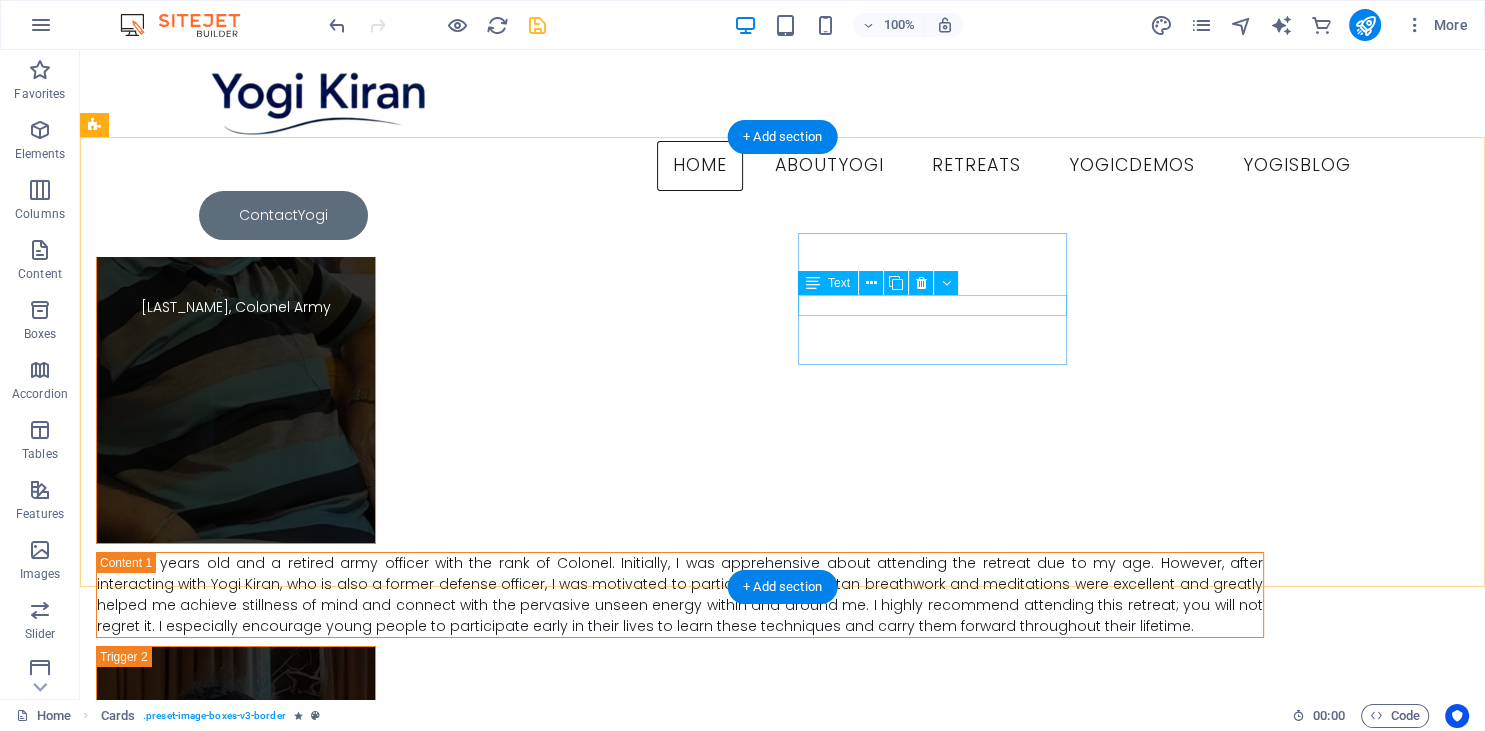 scroll, scrollTop: 14163, scrollLeft: 0, axis: vertical 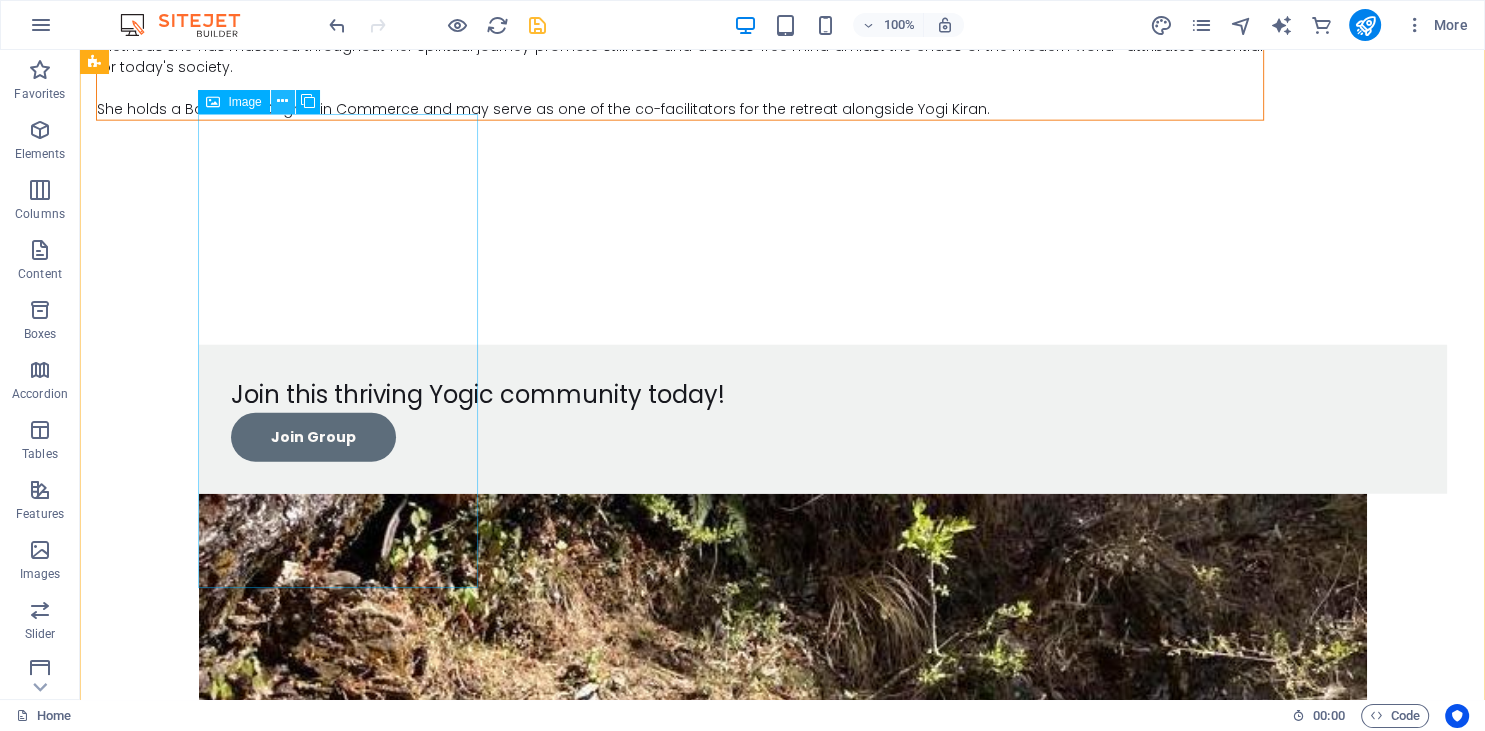 click at bounding box center [282, 101] 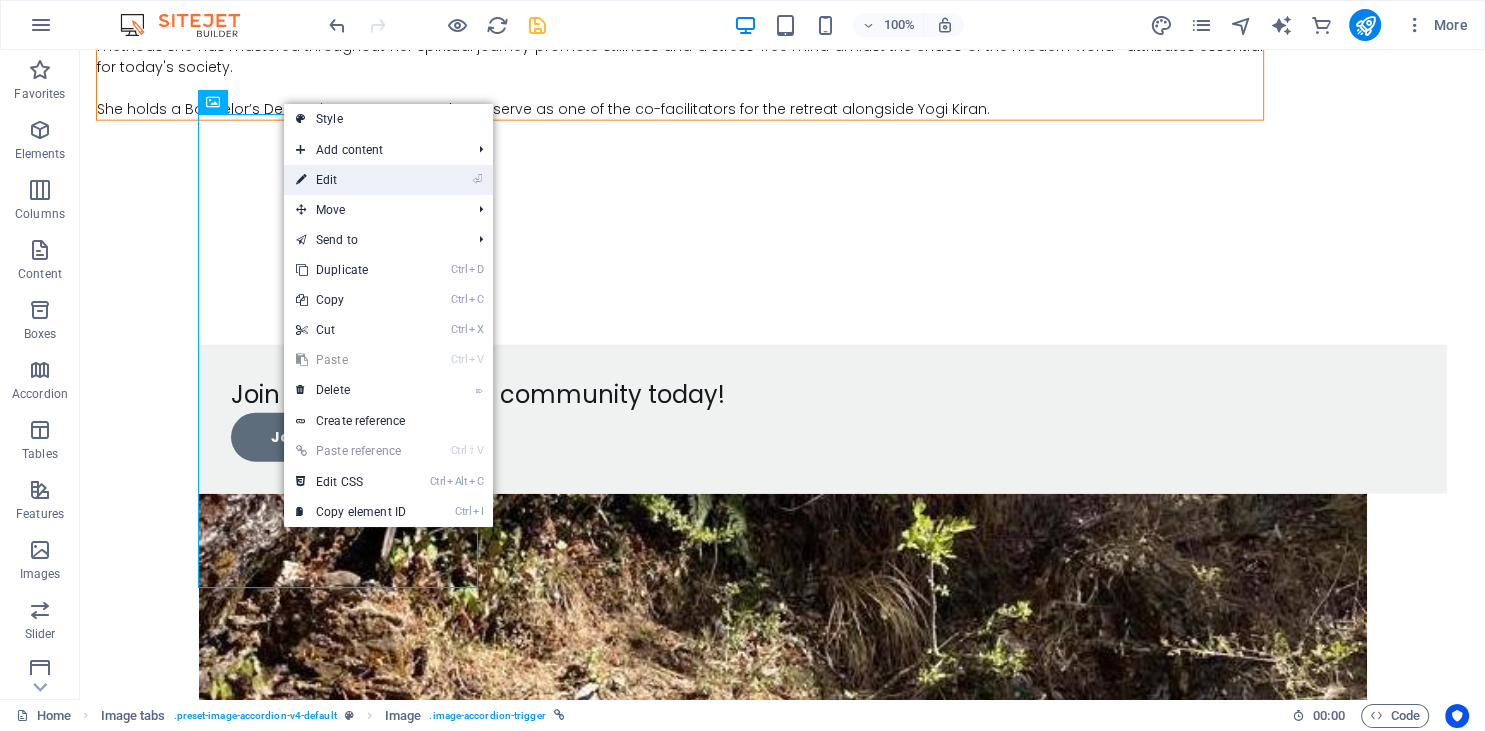 click on "⏎  Edit" at bounding box center (351, 180) 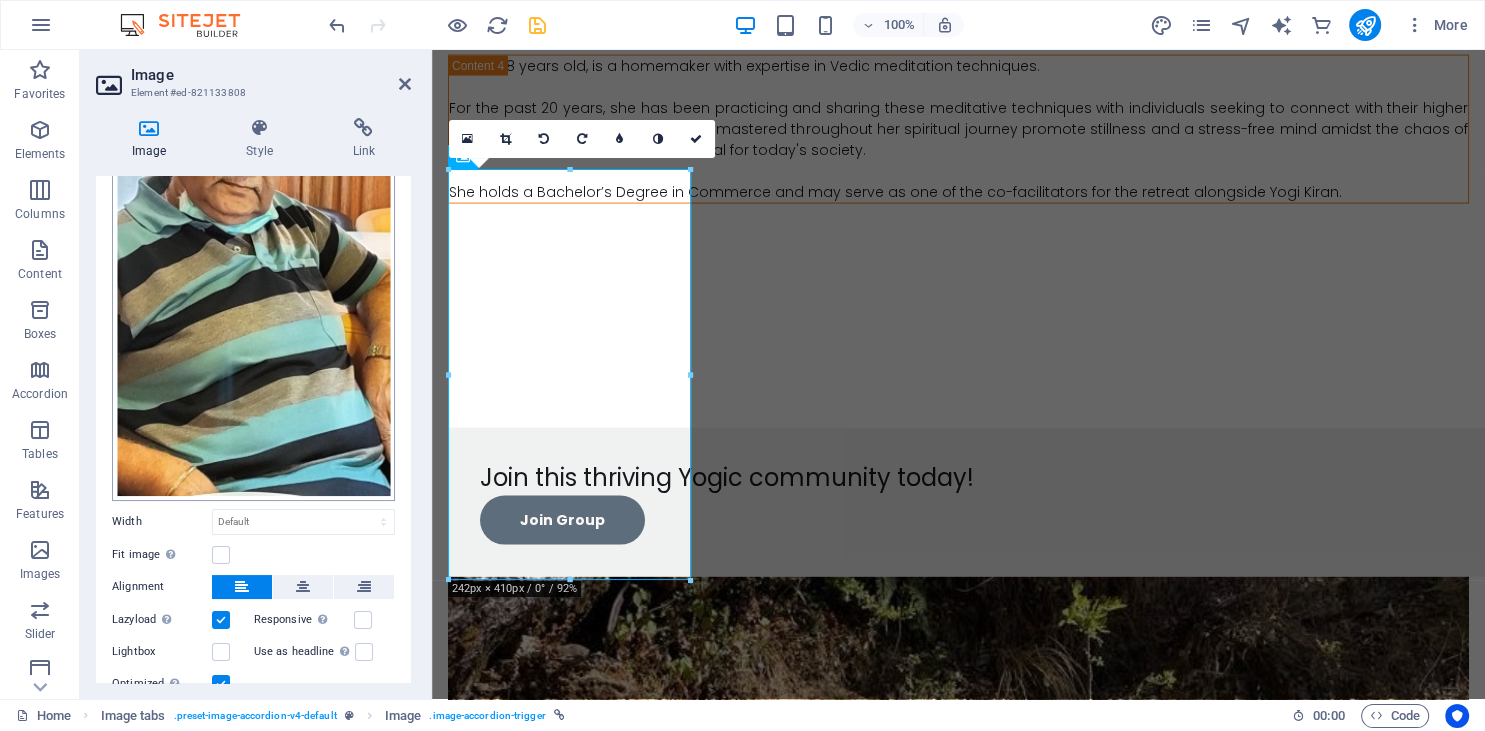 scroll, scrollTop: 273, scrollLeft: 0, axis: vertical 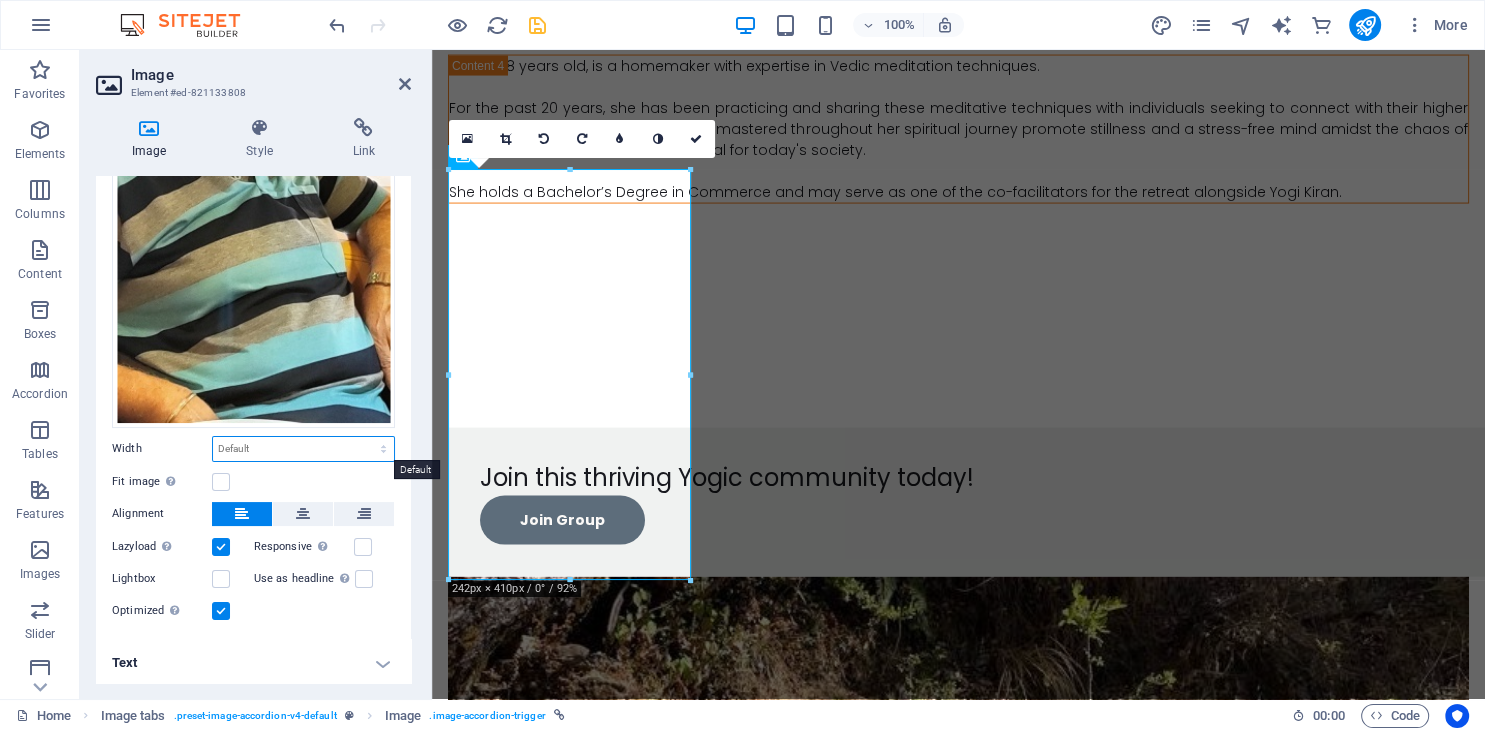 select on "%" 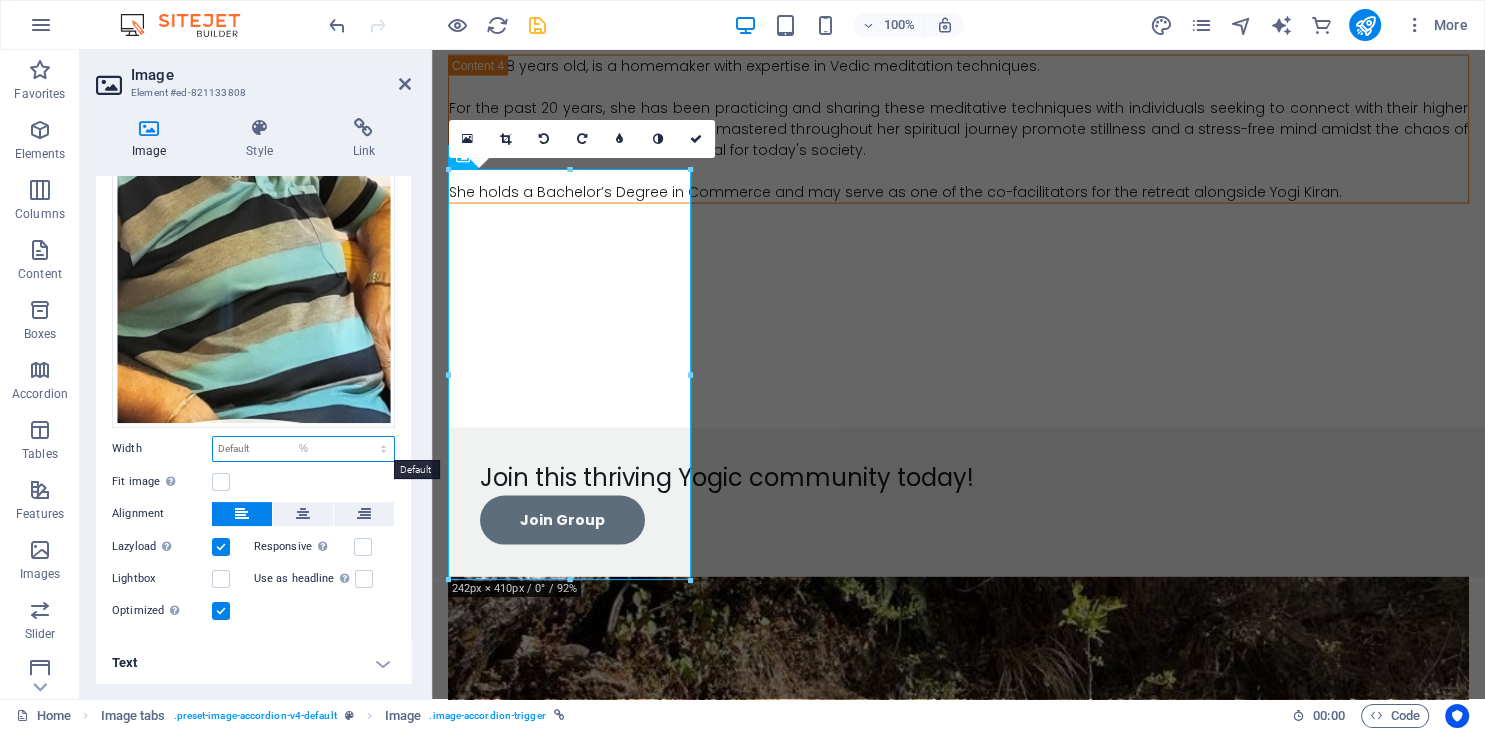 click on "%" at bounding box center (0, 0) 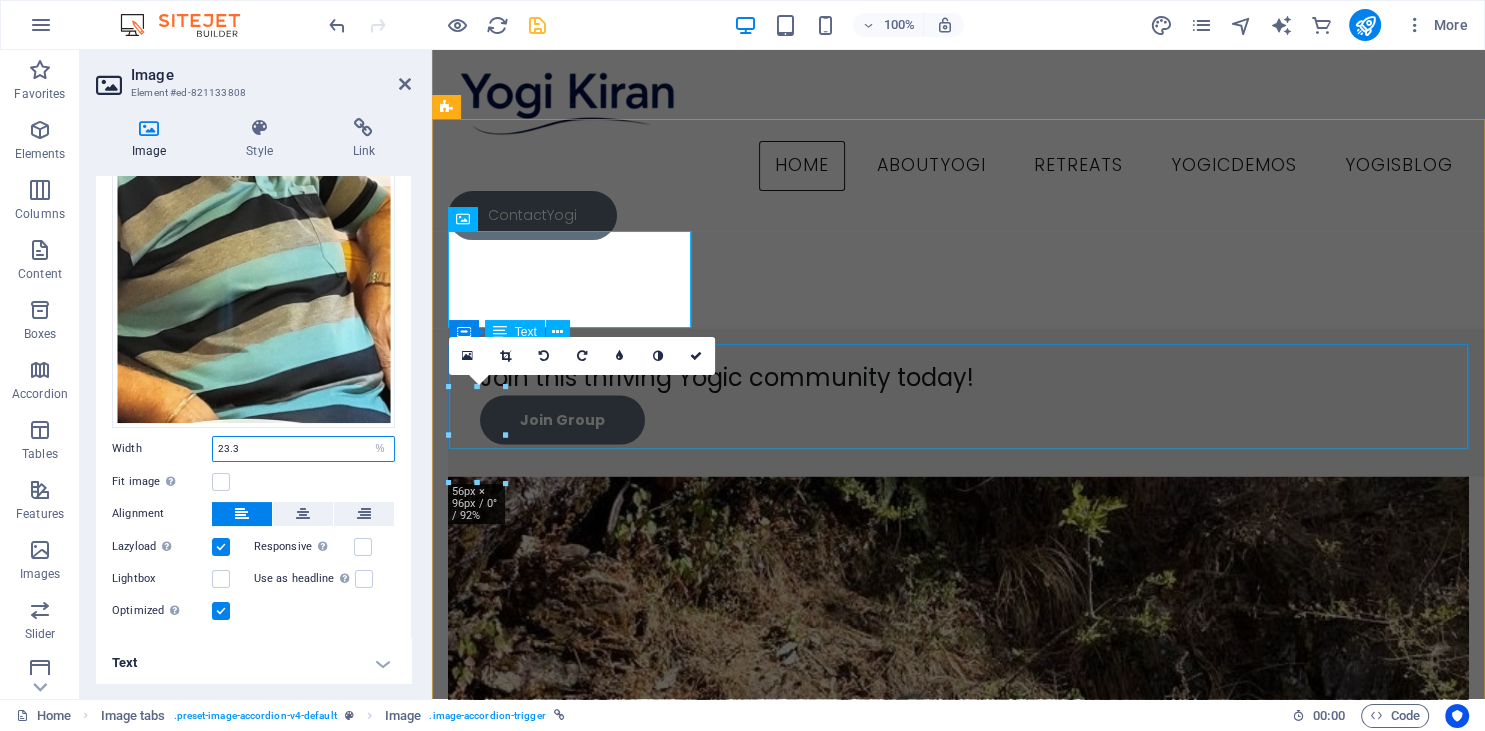 scroll, scrollTop: 11196, scrollLeft: 0, axis: vertical 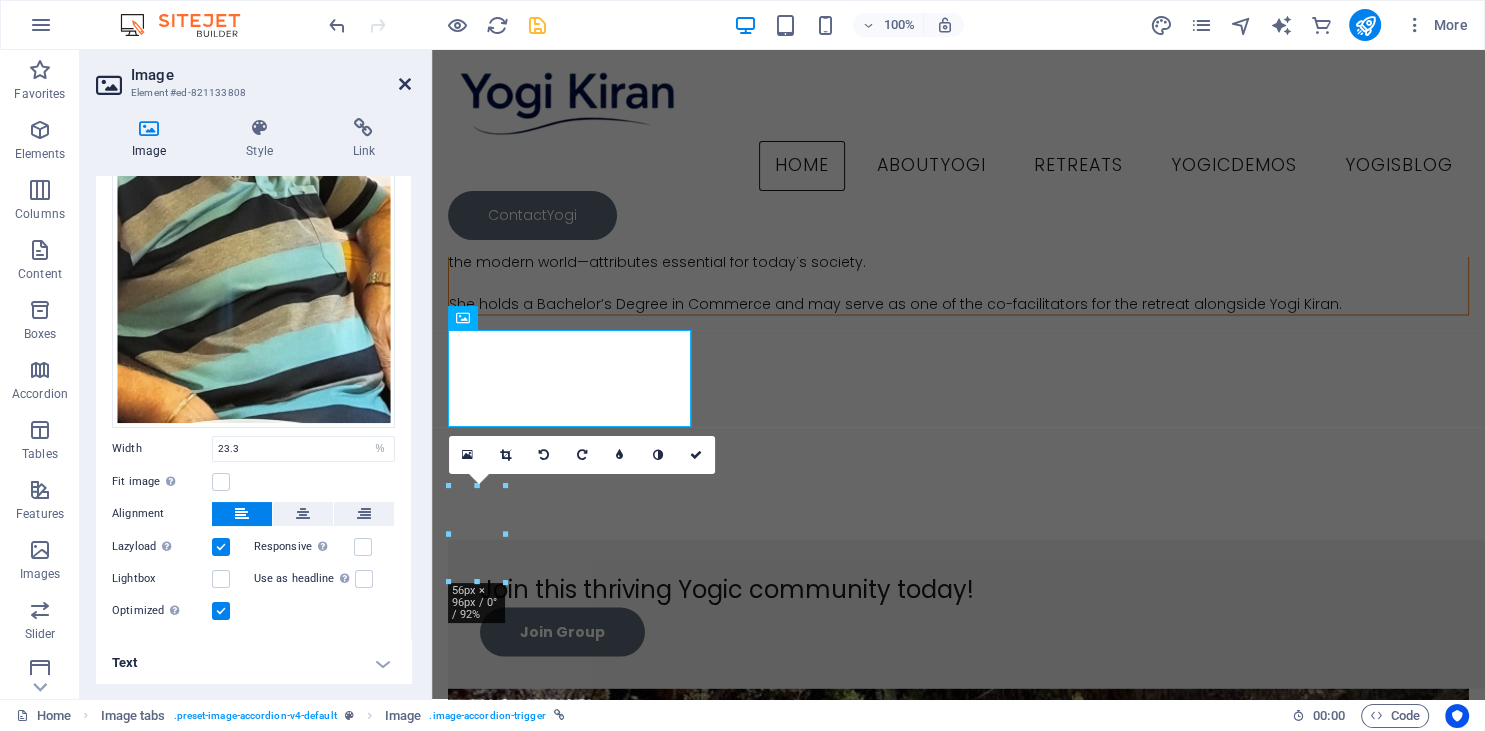 click at bounding box center (405, 84) 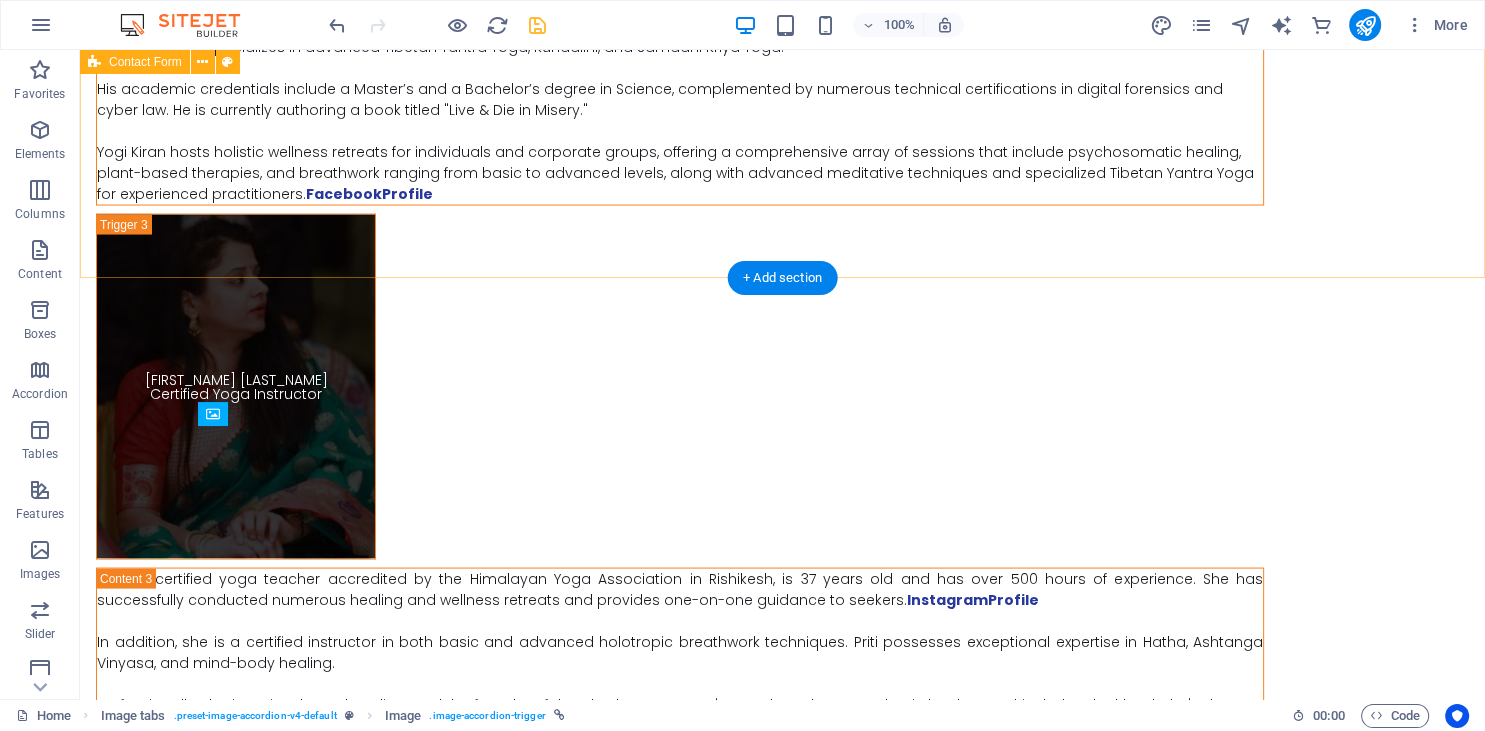 scroll, scrollTop: 11949, scrollLeft: 0, axis: vertical 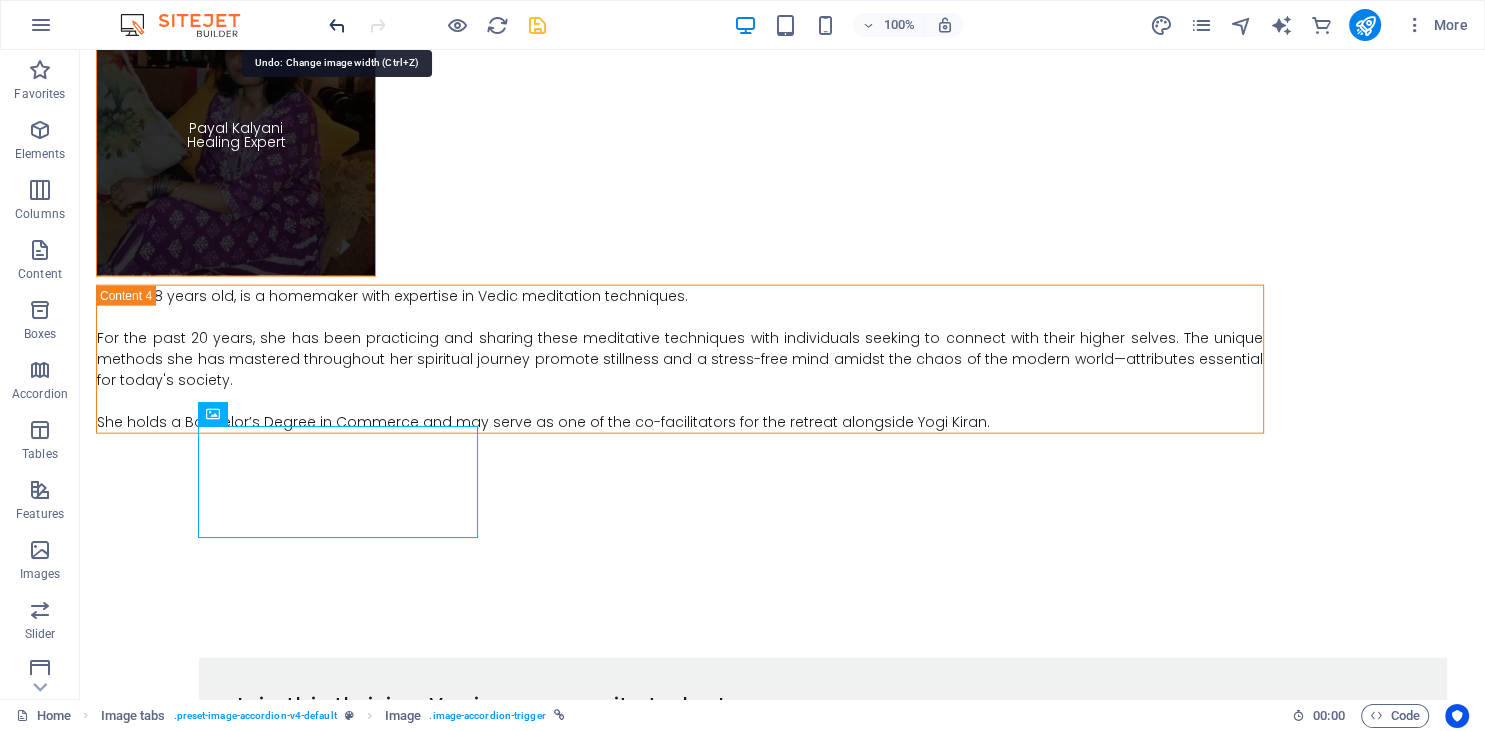 click at bounding box center [337, 25] 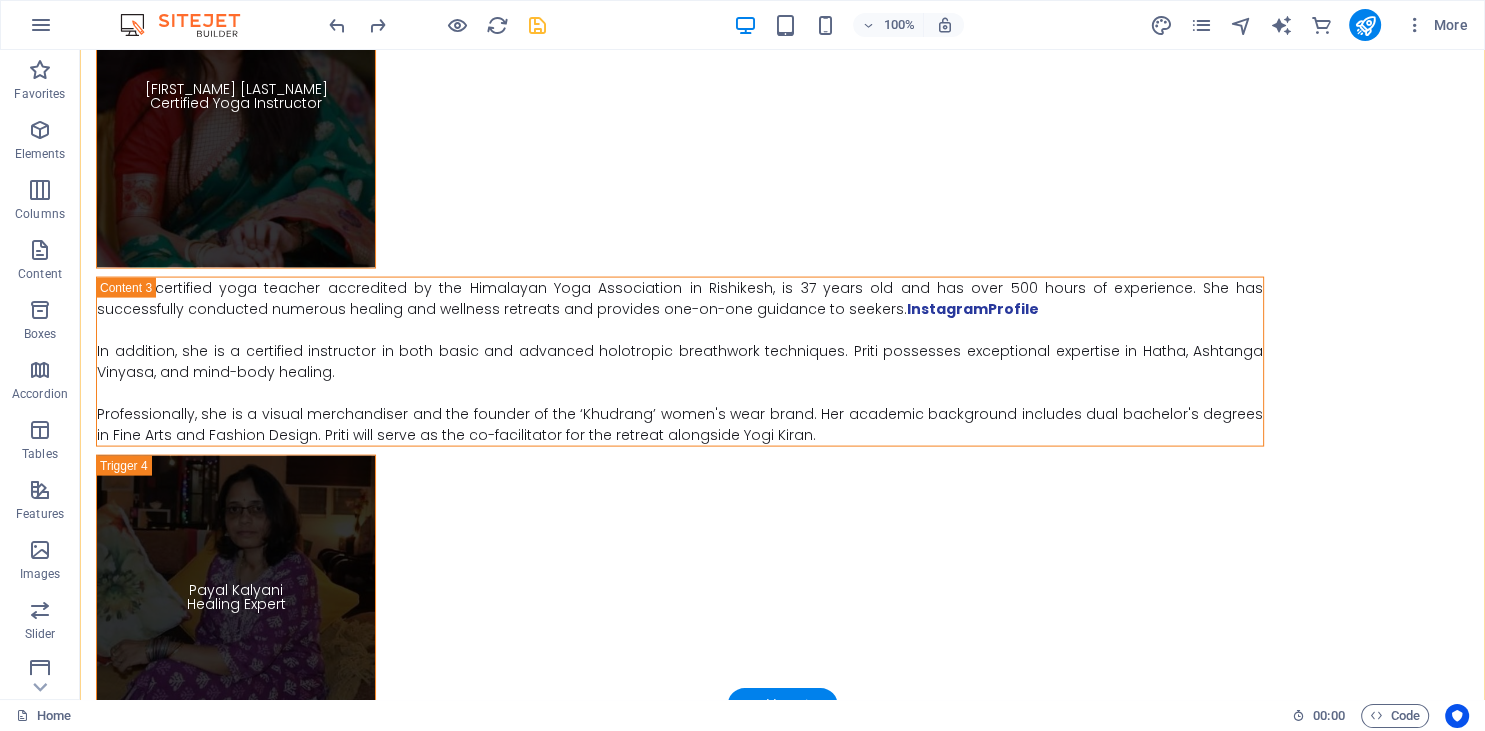 scroll, scrollTop: 11527, scrollLeft: 0, axis: vertical 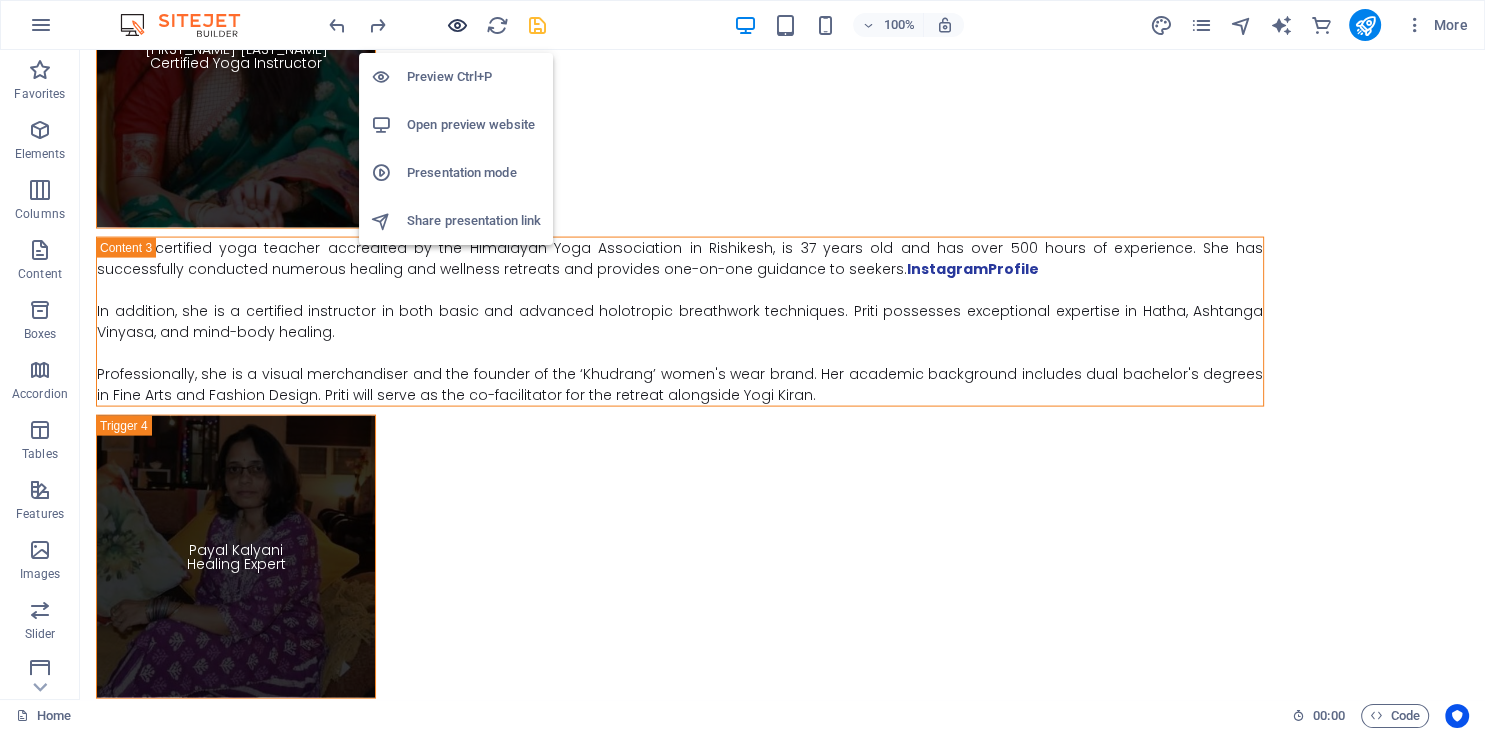 click at bounding box center [457, 25] 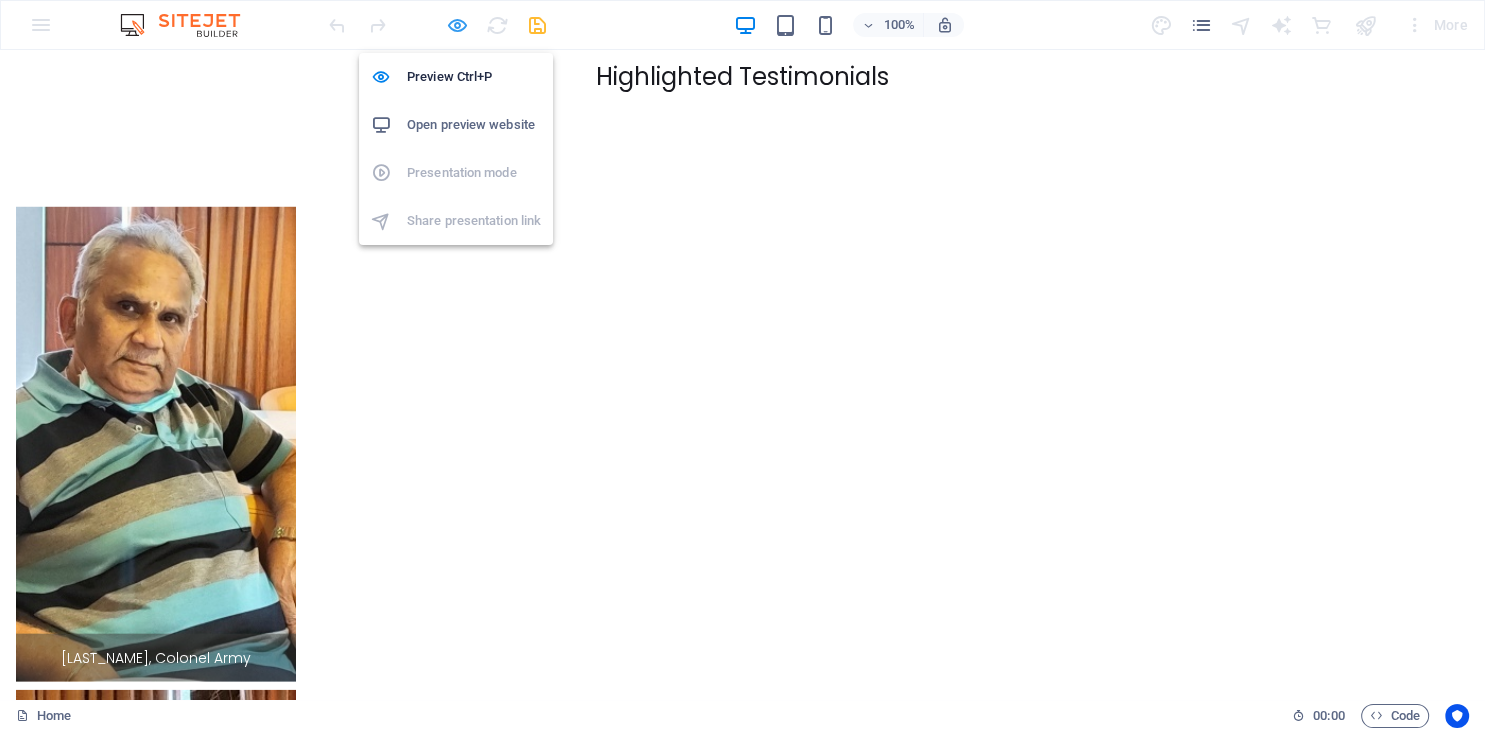 scroll, scrollTop: 7914, scrollLeft: 0, axis: vertical 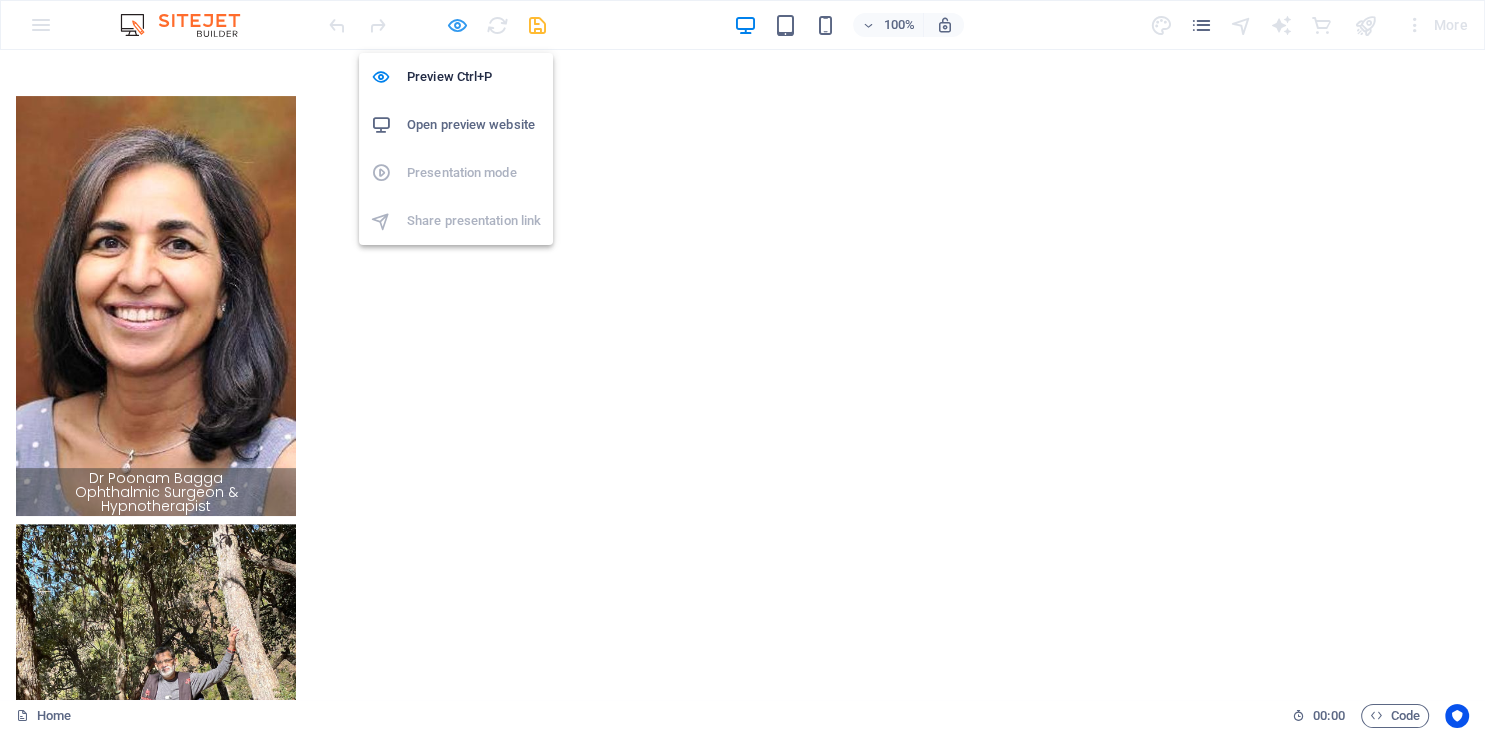 click at bounding box center (457, 25) 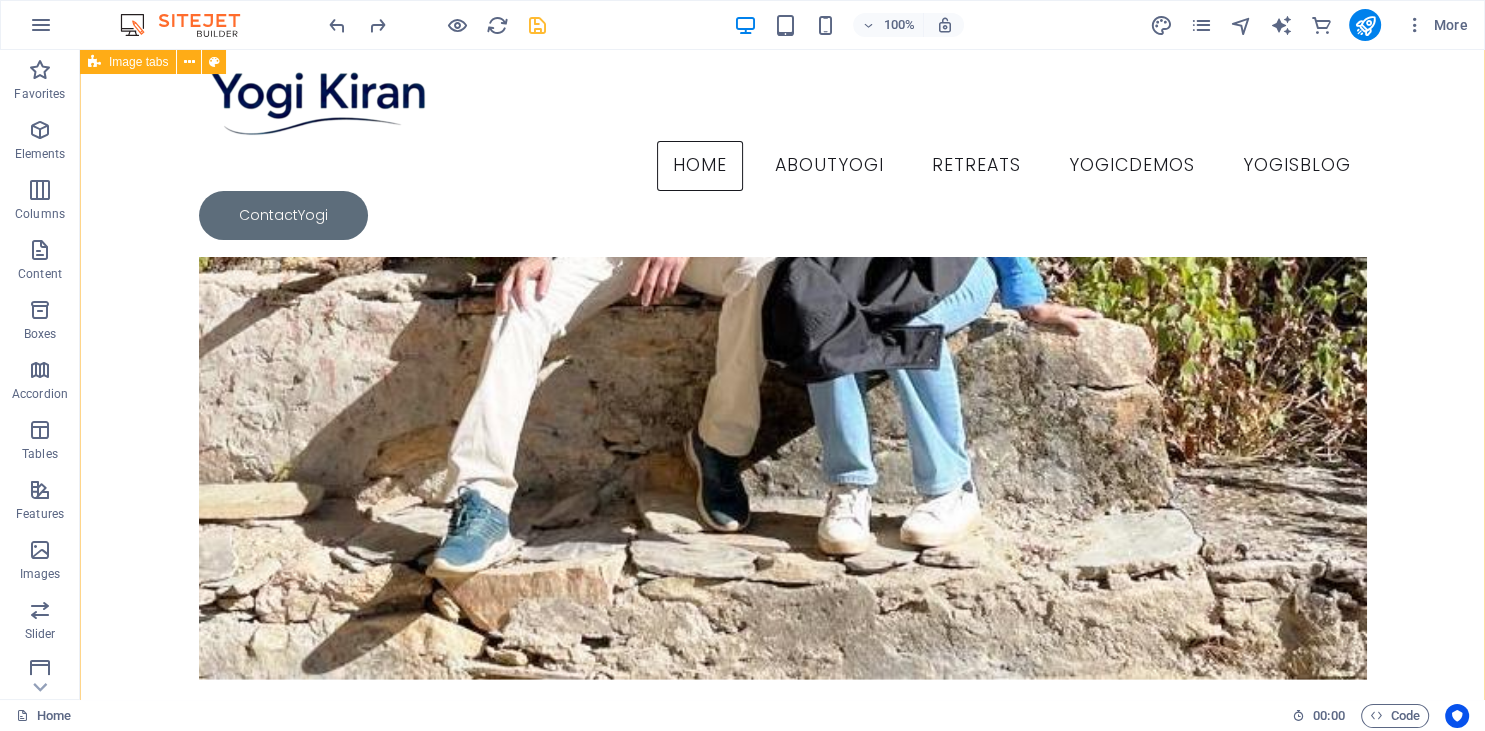 scroll, scrollTop: 12349, scrollLeft: 0, axis: vertical 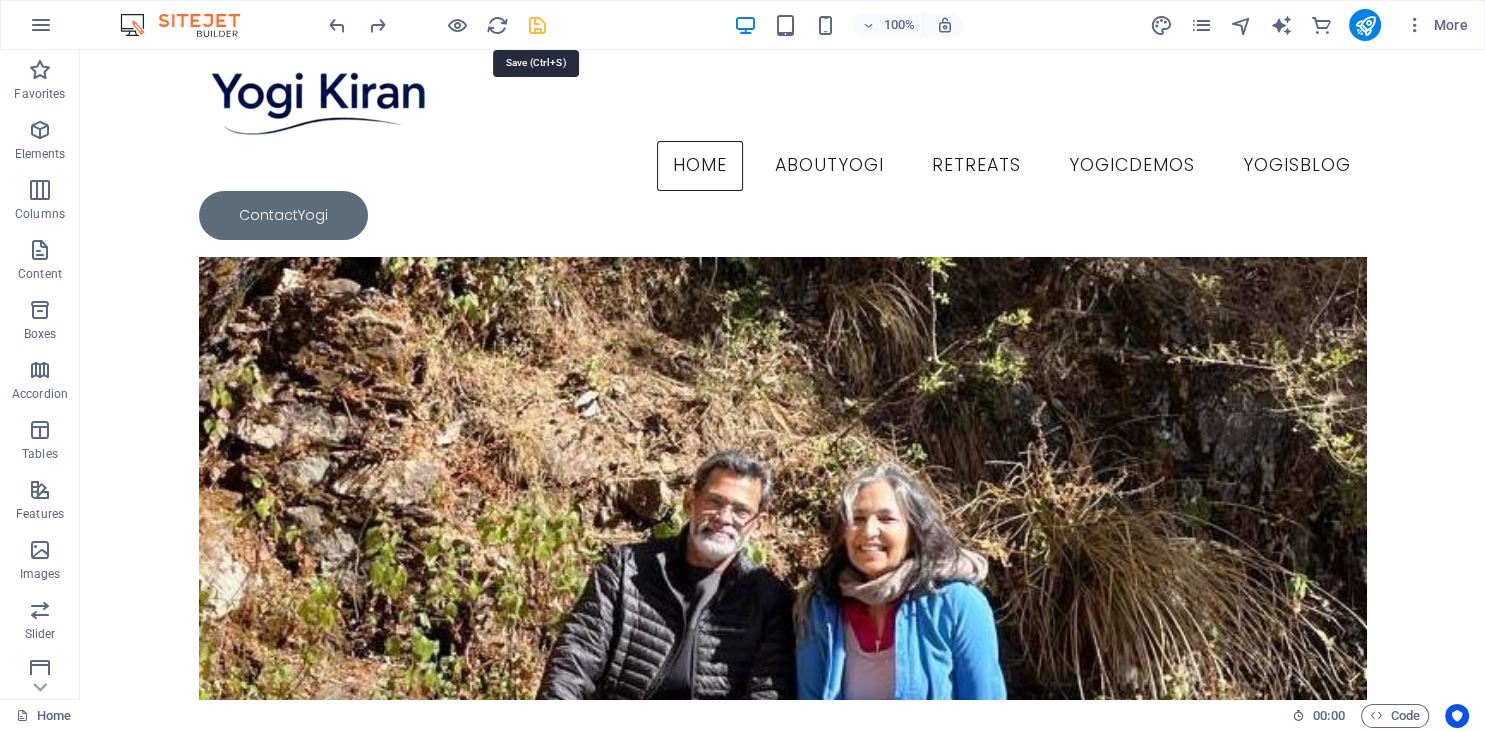 click at bounding box center (537, 25) 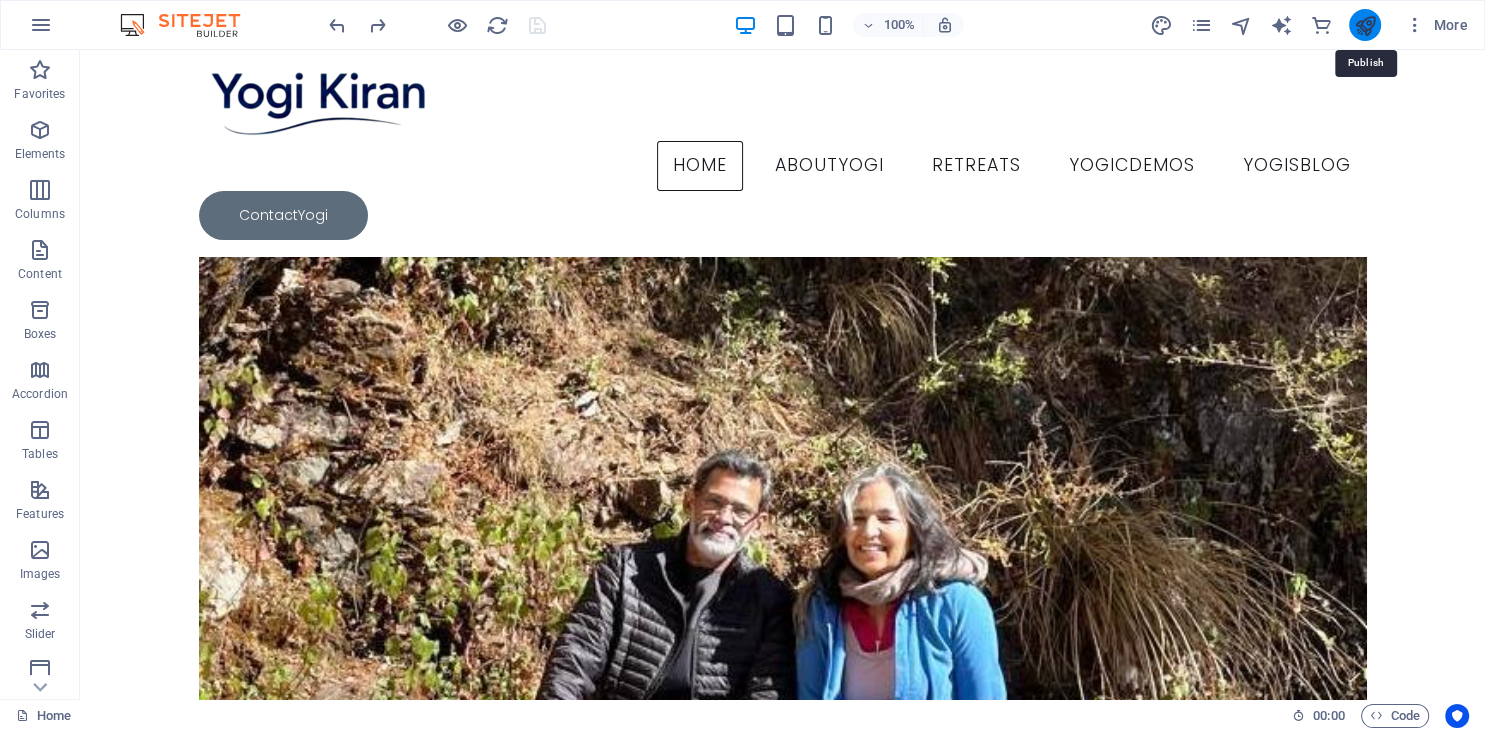 click at bounding box center (1364, 25) 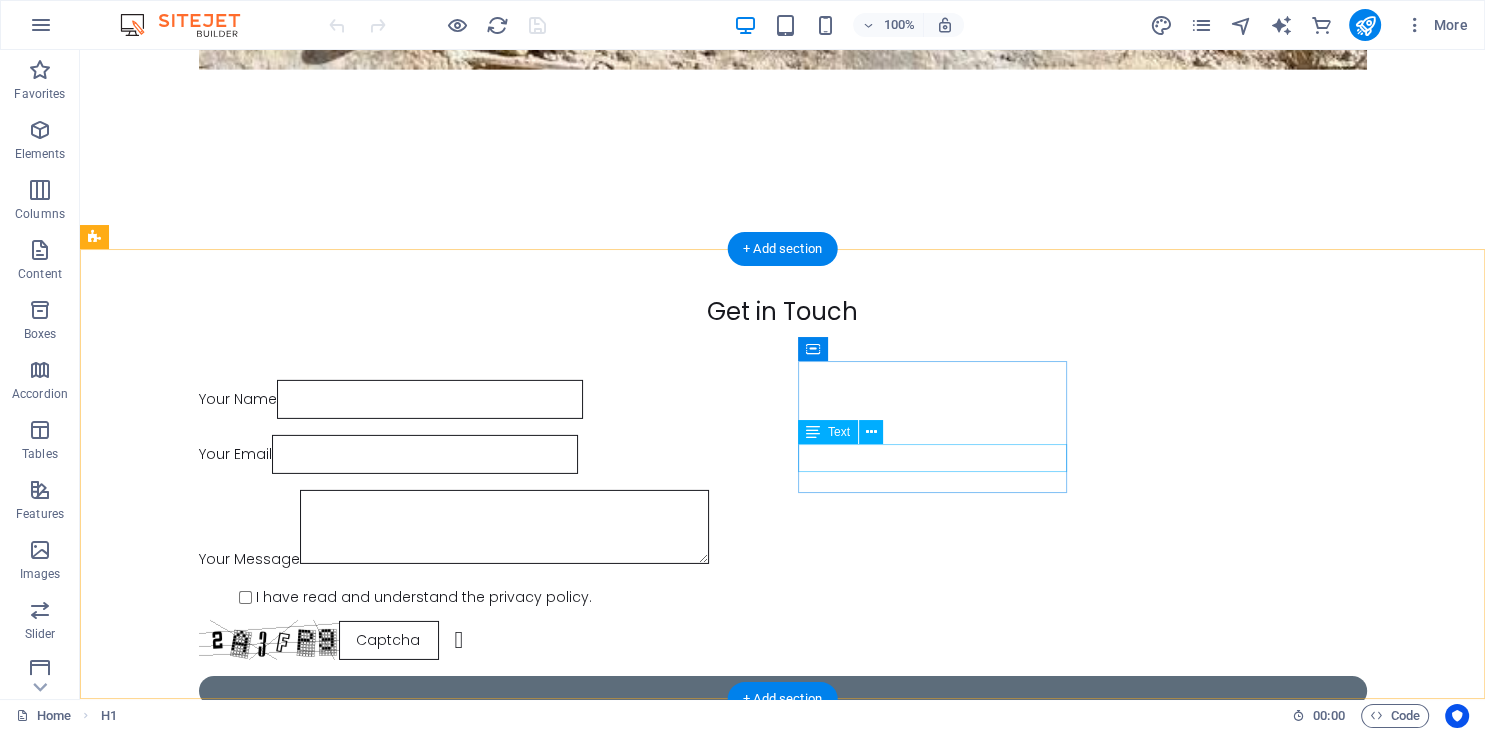 scroll, scrollTop: 14270, scrollLeft: 0, axis: vertical 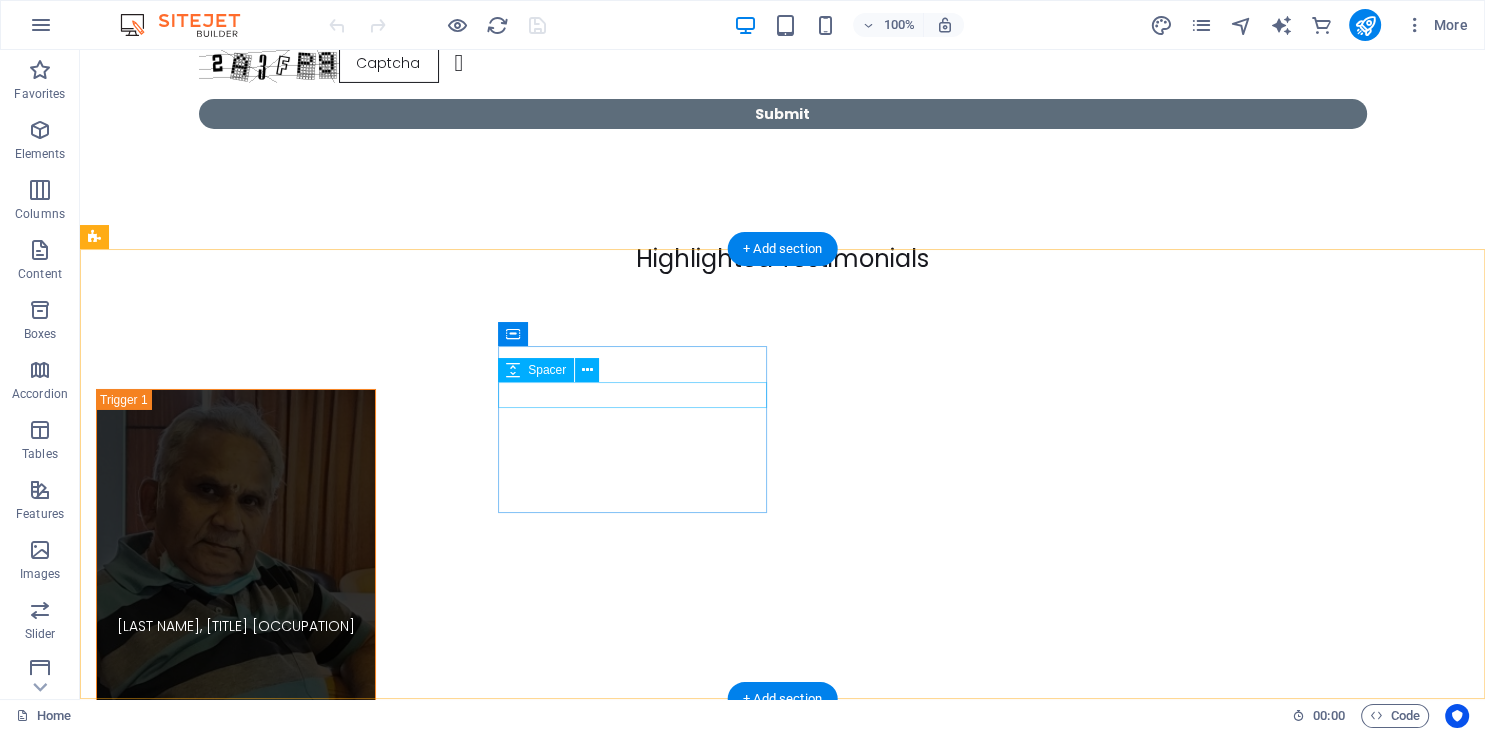 click at bounding box center [230, 2901] 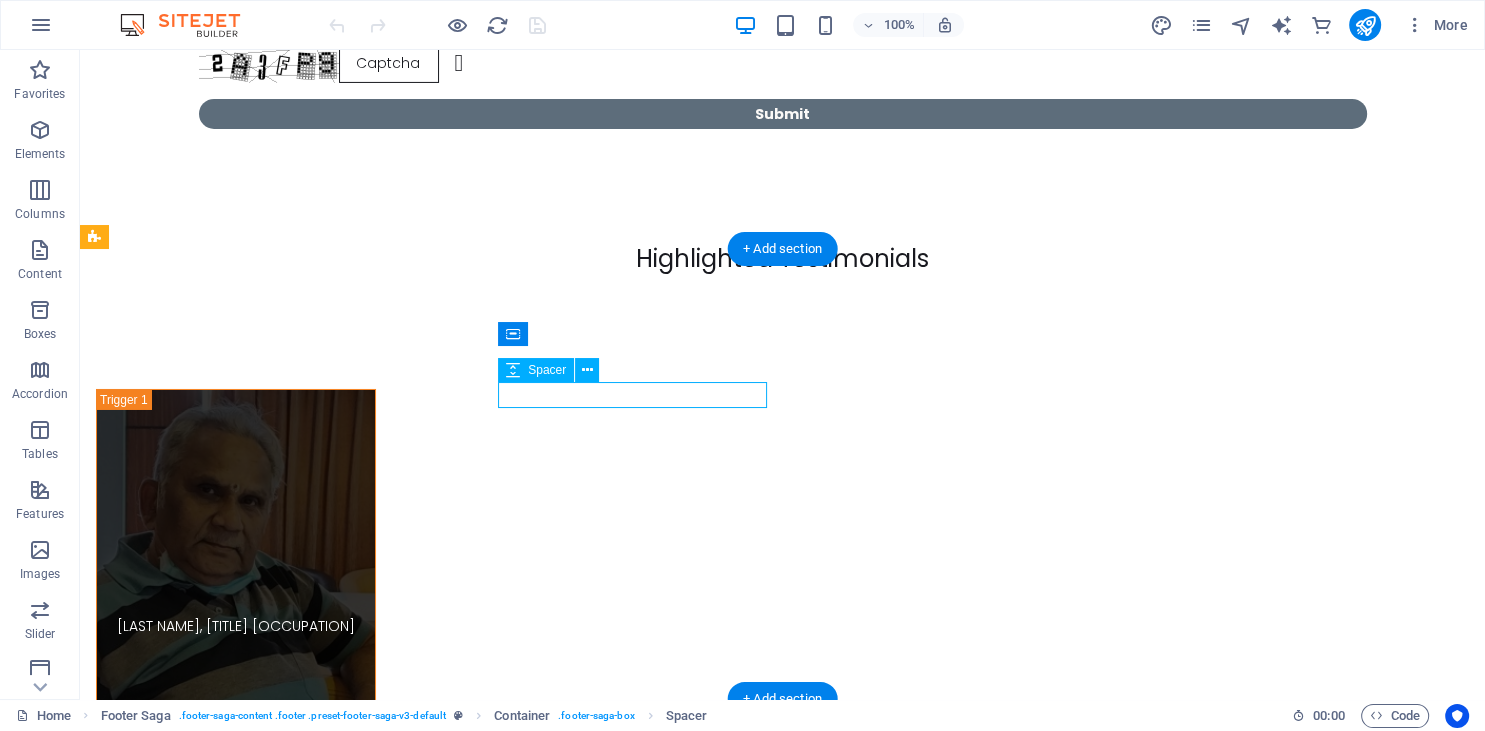 click at bounding box center [230, 2901] 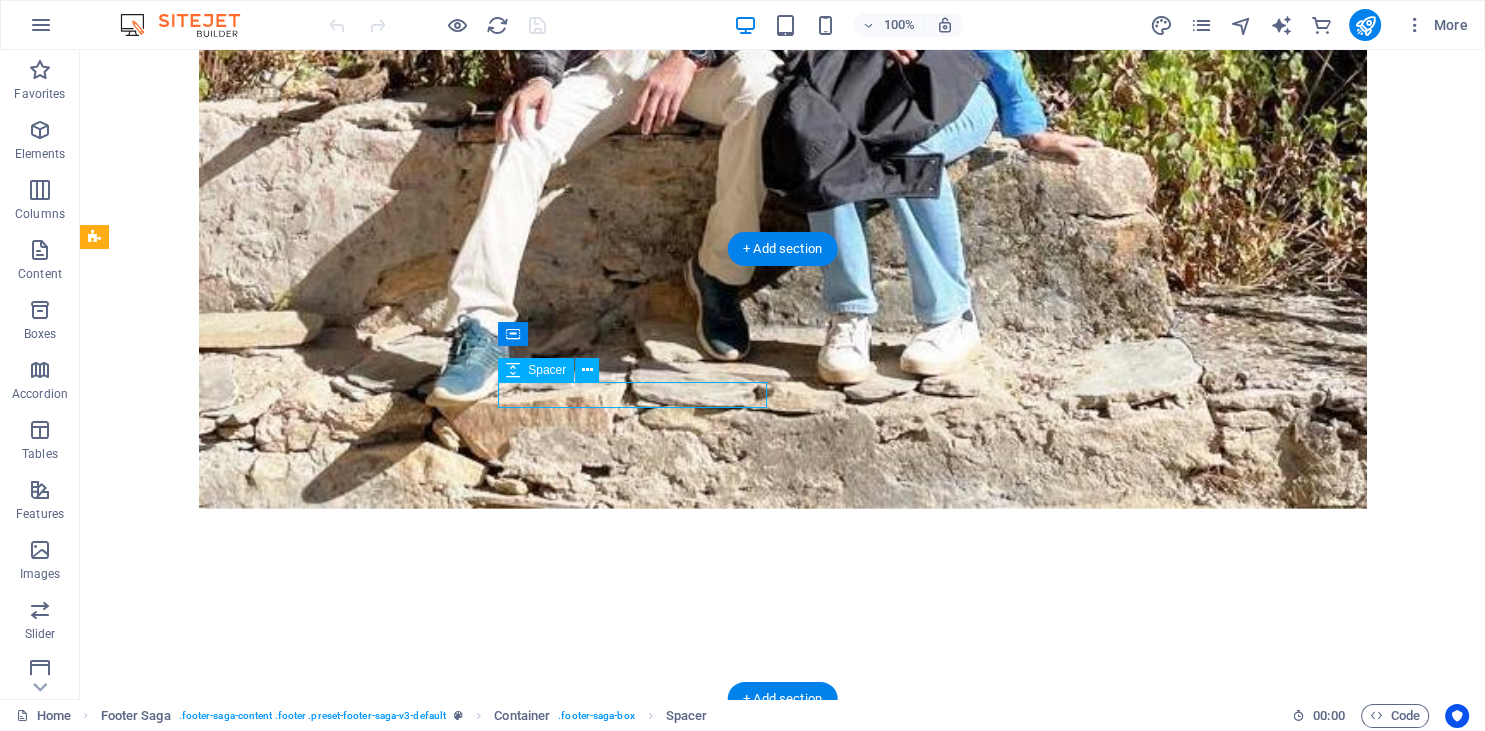 select on "px" 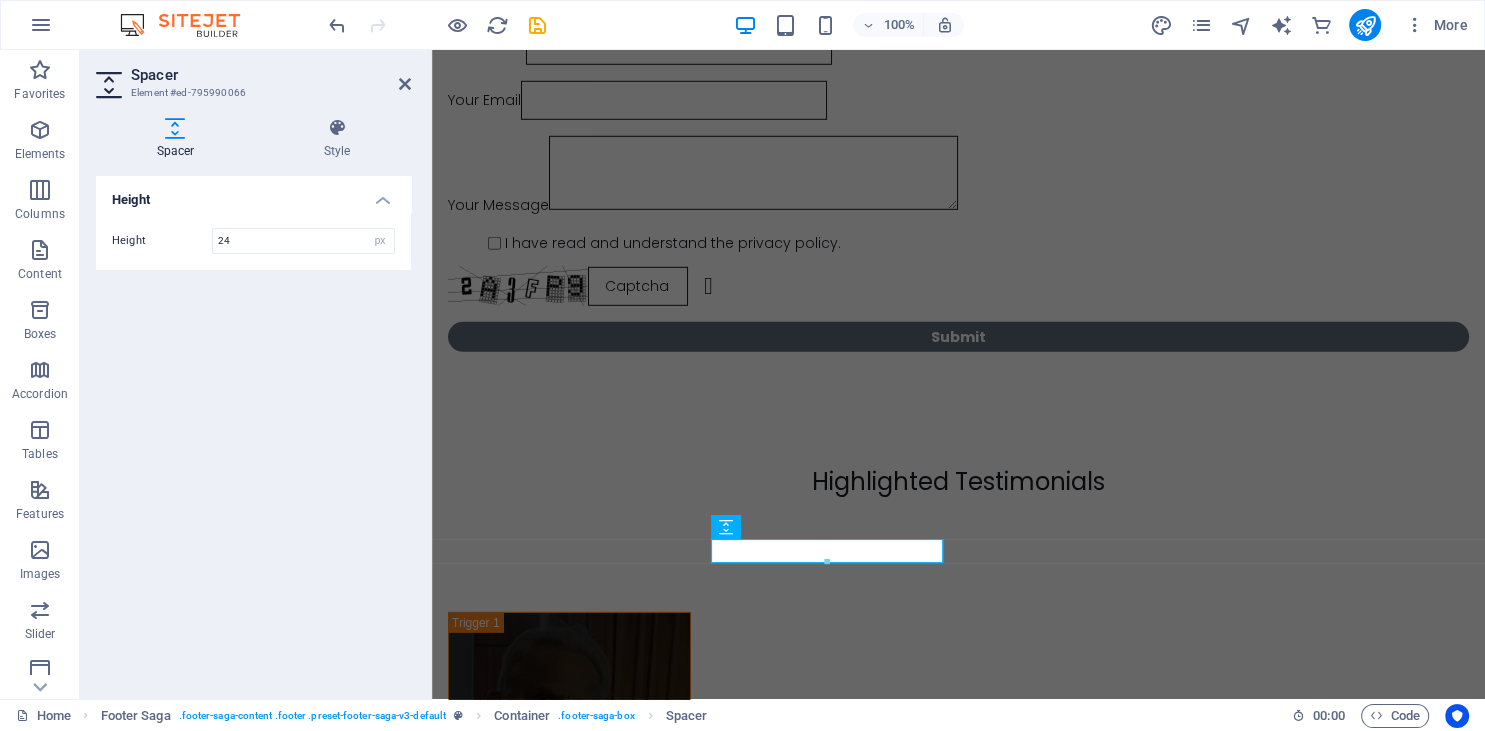 type on "24" 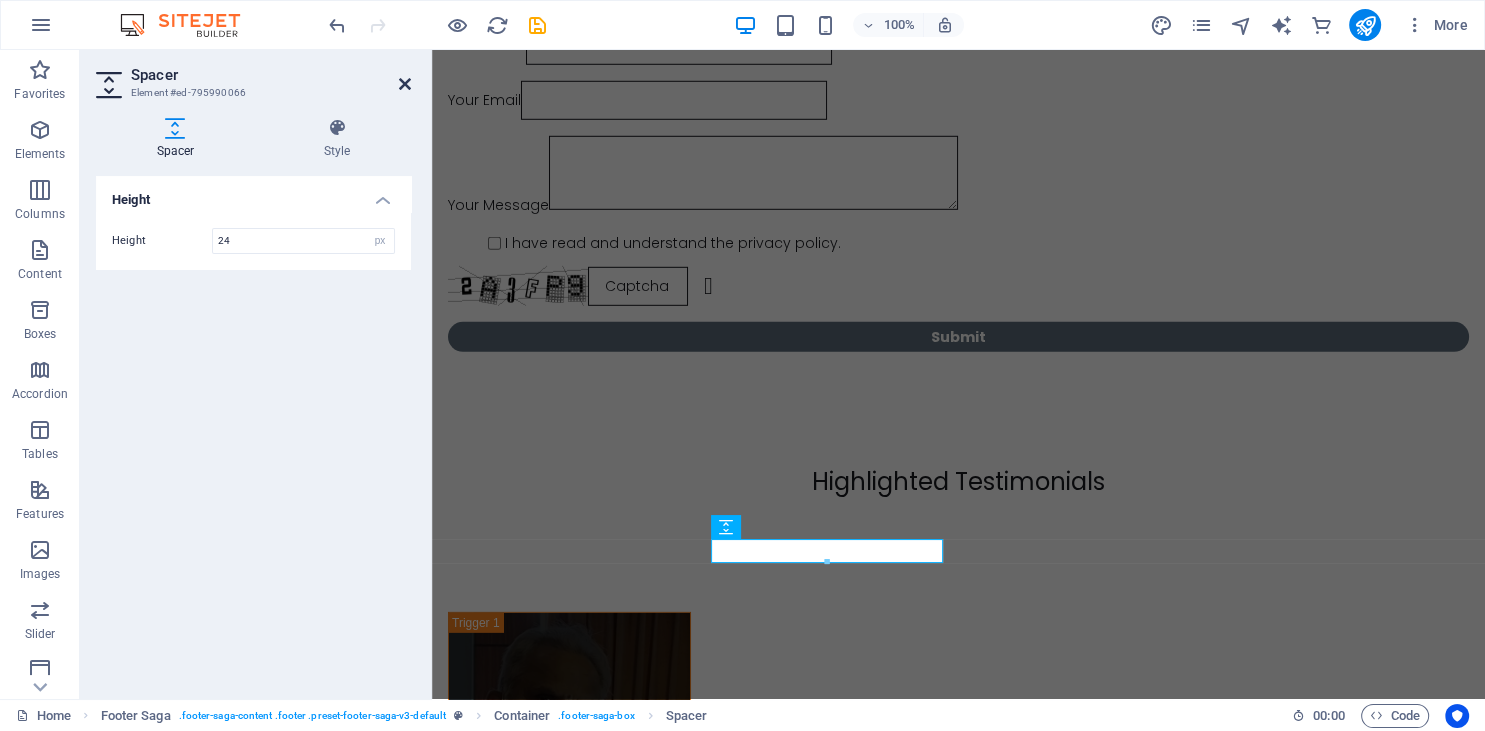 click at bounding box center [405, 84] 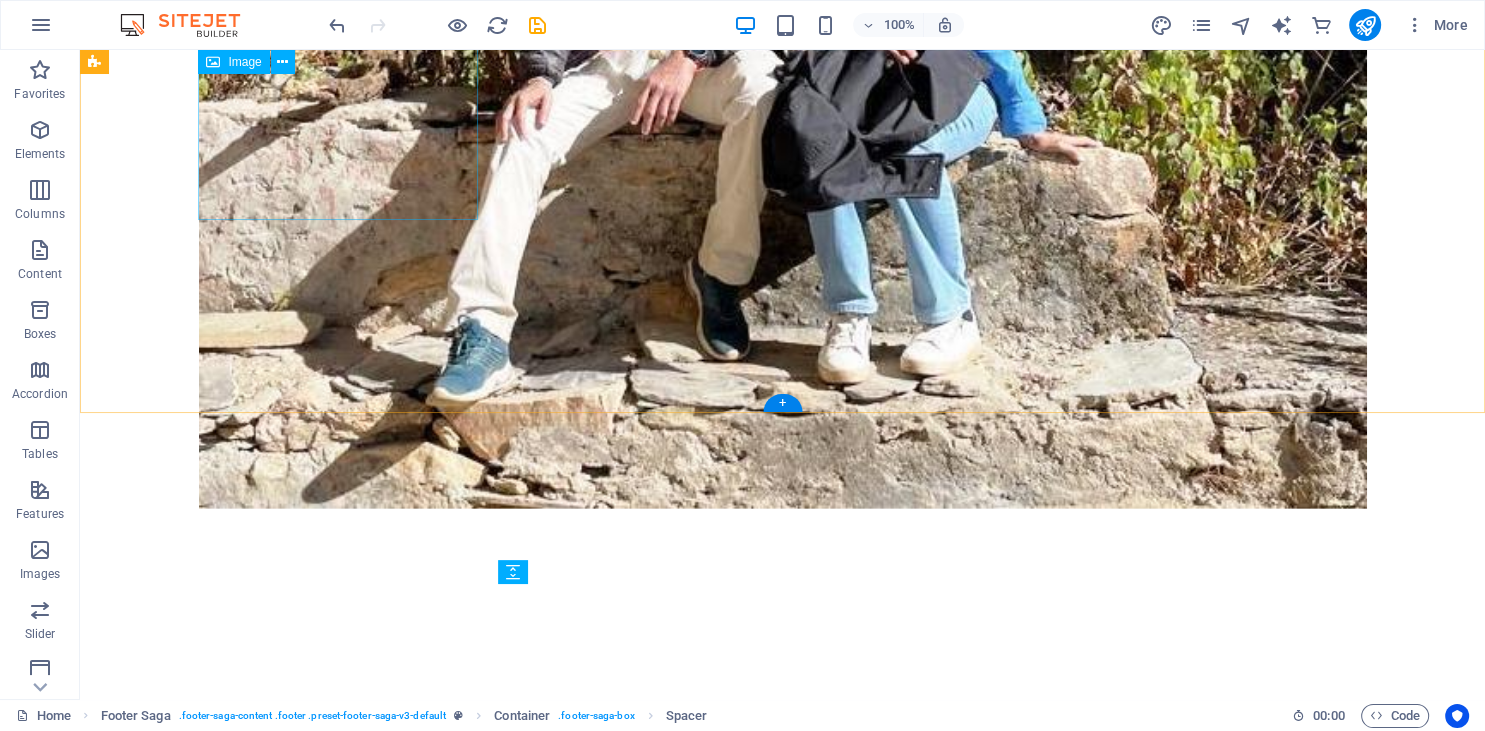 scroll, scrollTop: 14068, scrollLeft: 0, axis: vertical 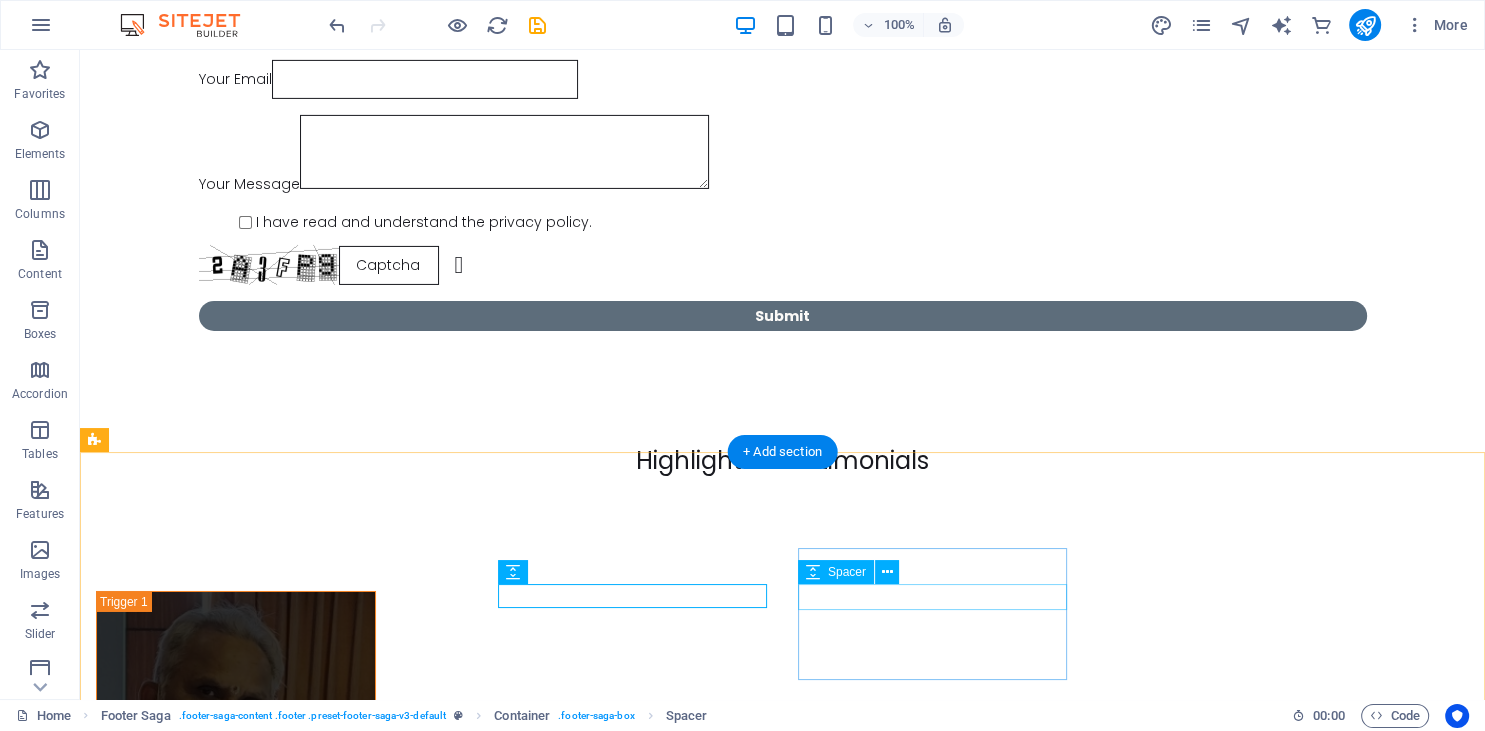 click at bounding box center [230, 3284] 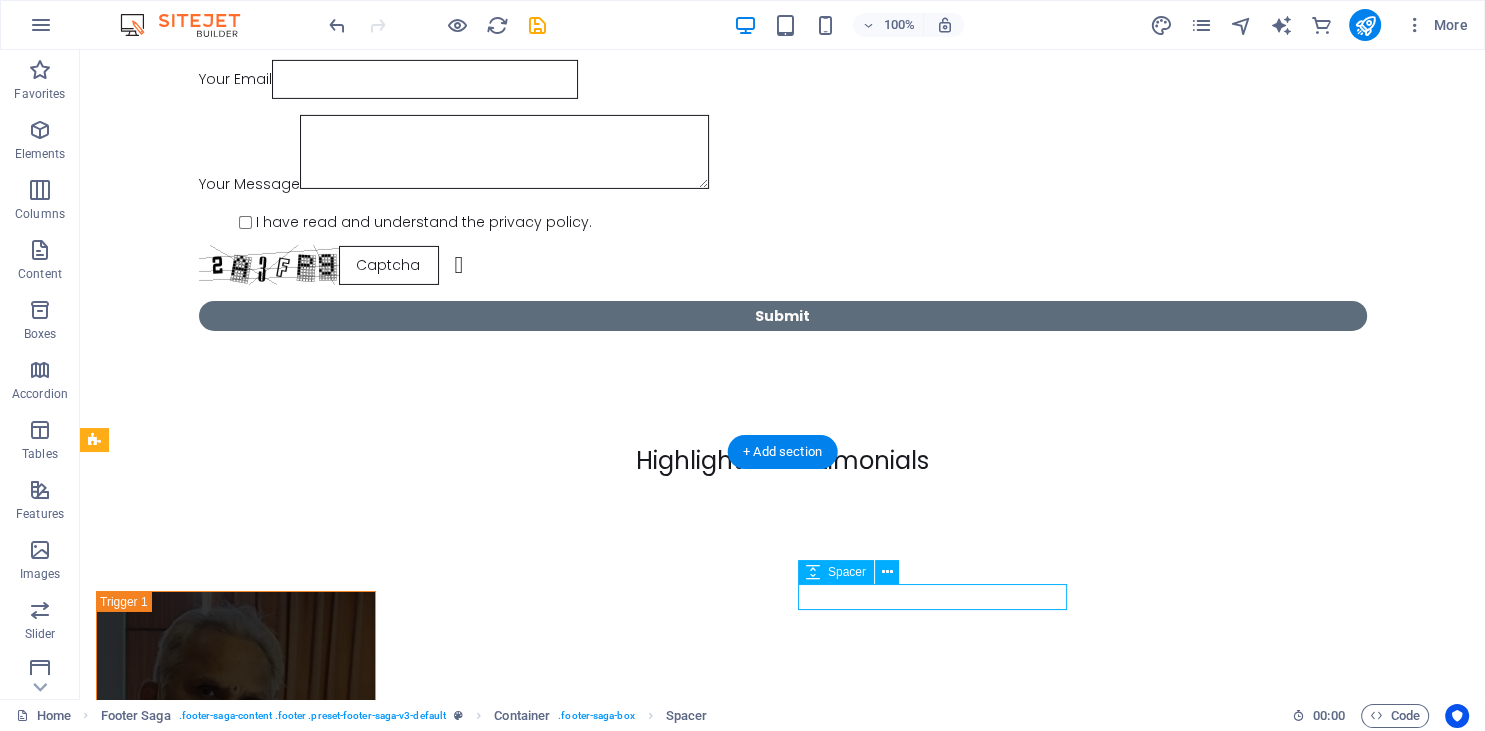 click at bounding box center (230, 3284) 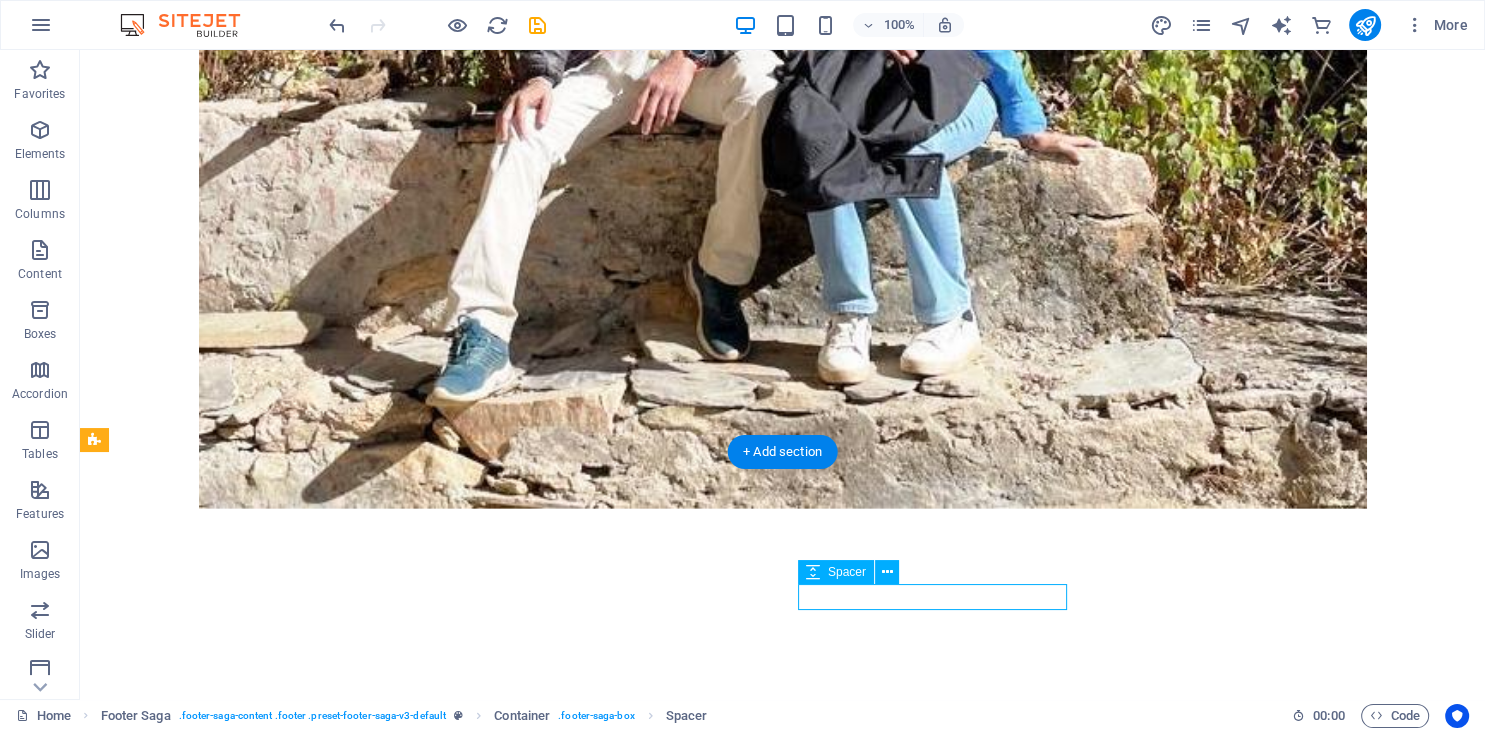 select on "px" 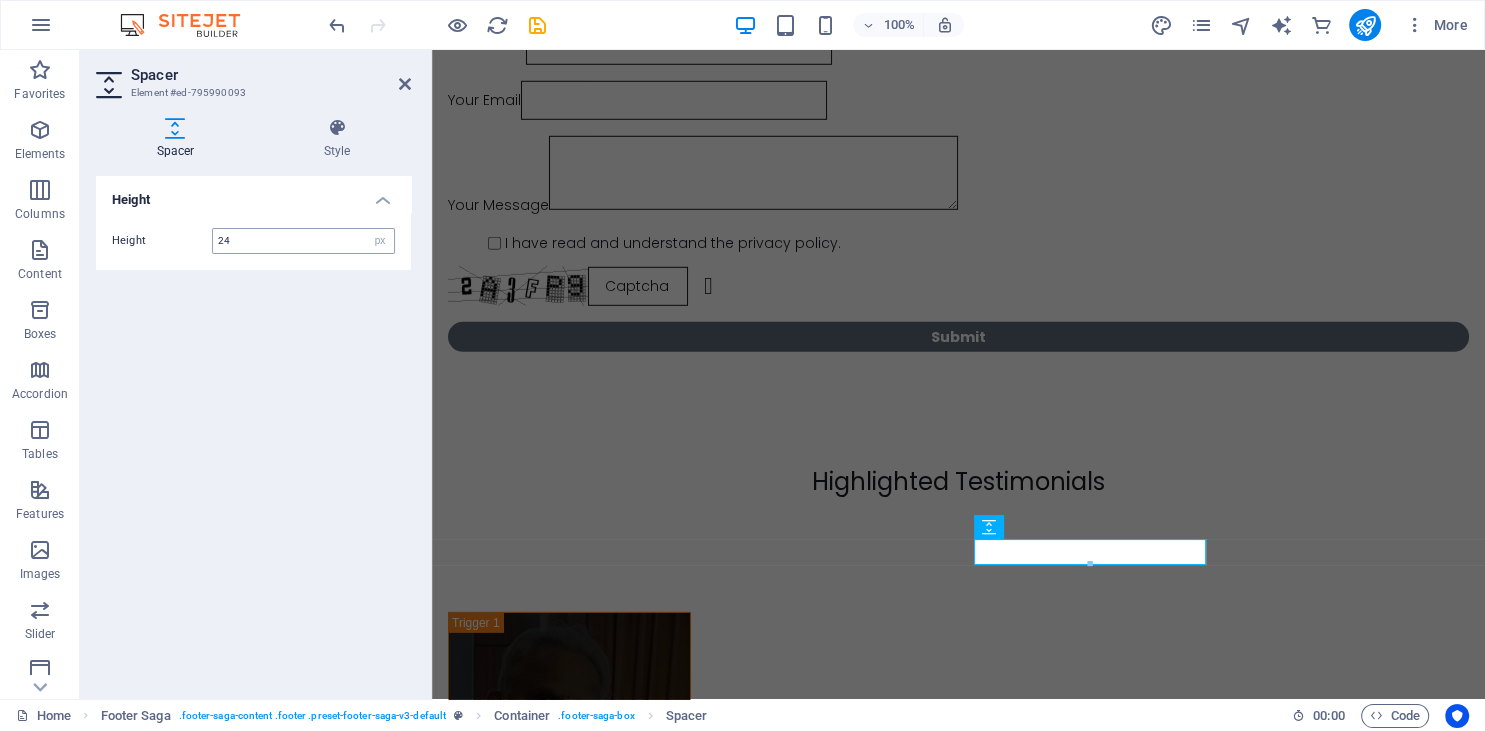 type on "24" 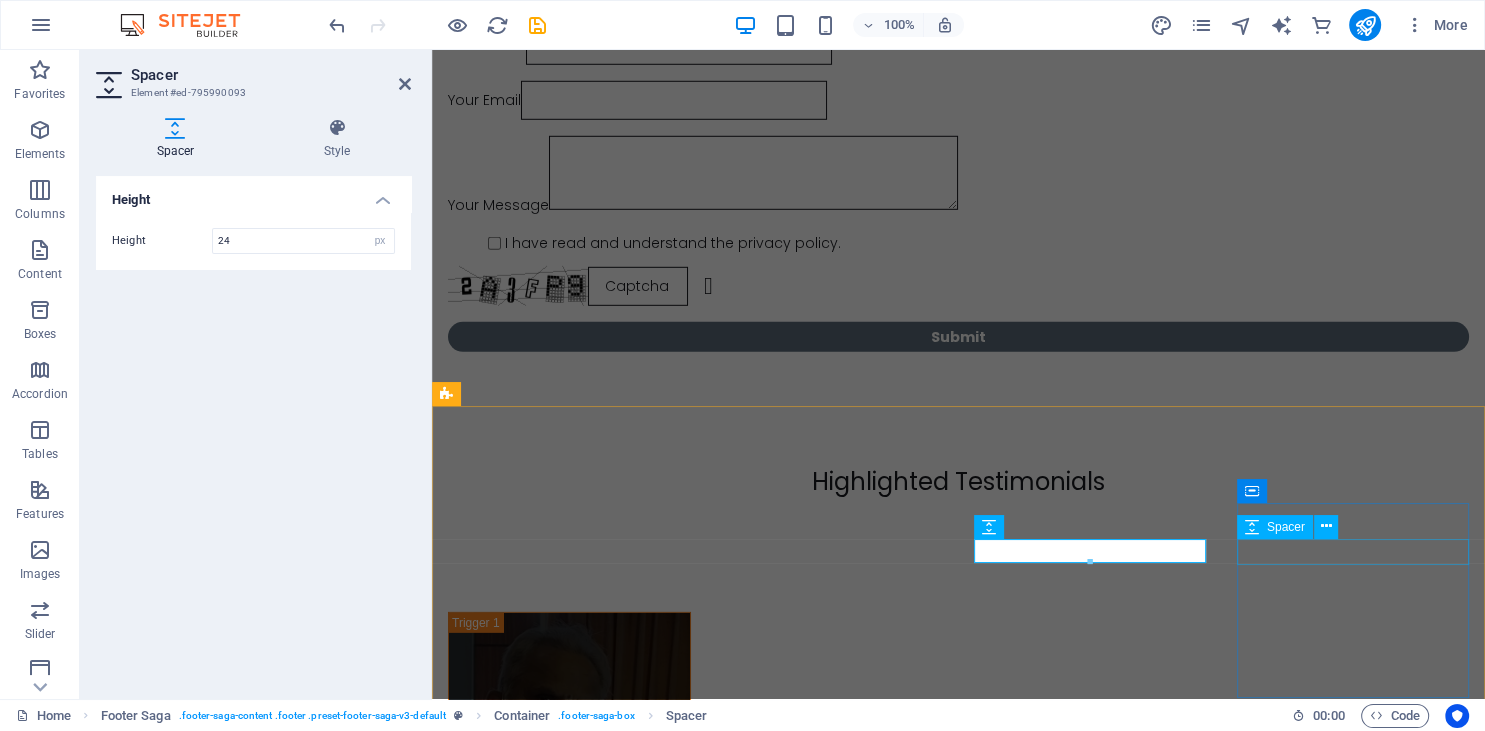 click at bounding box center (564, 3306) 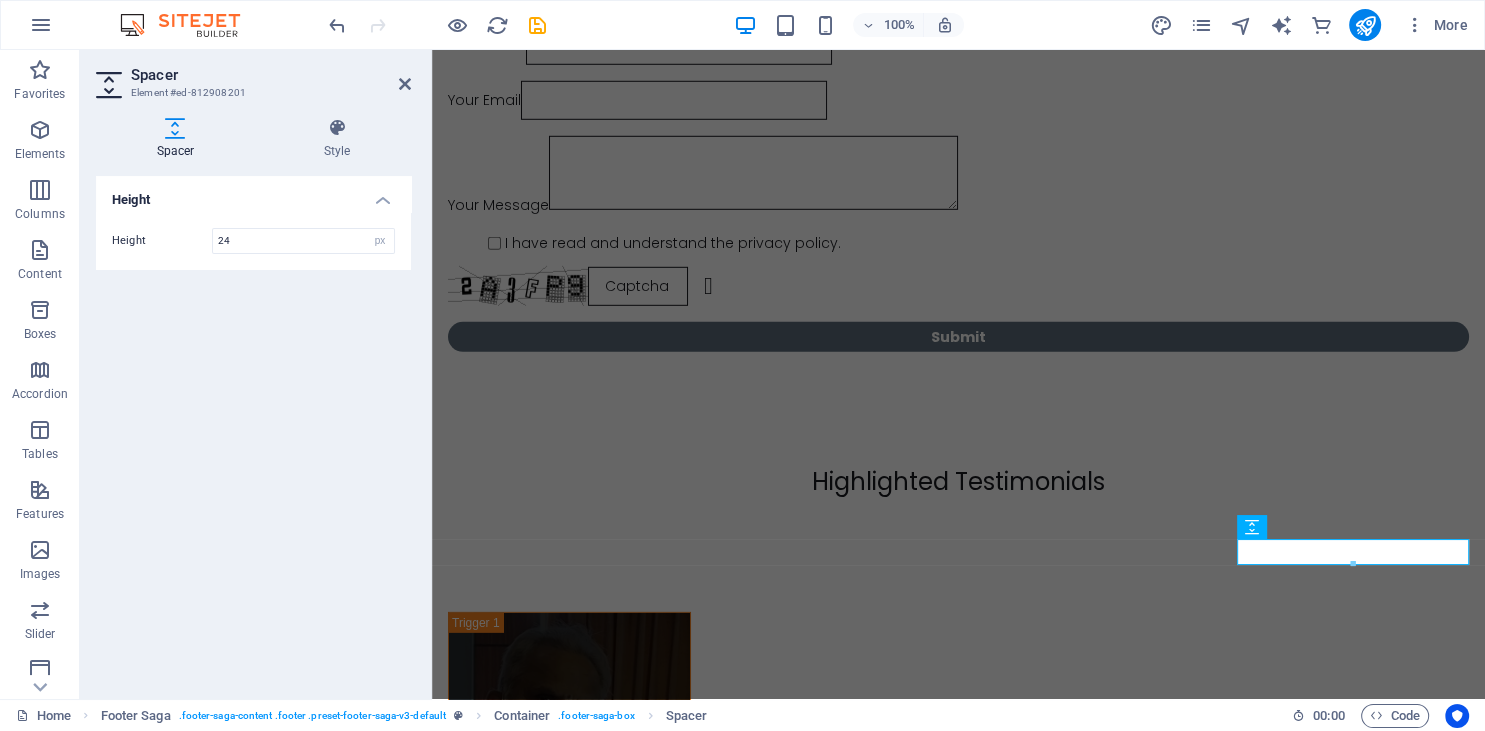 type on "24" 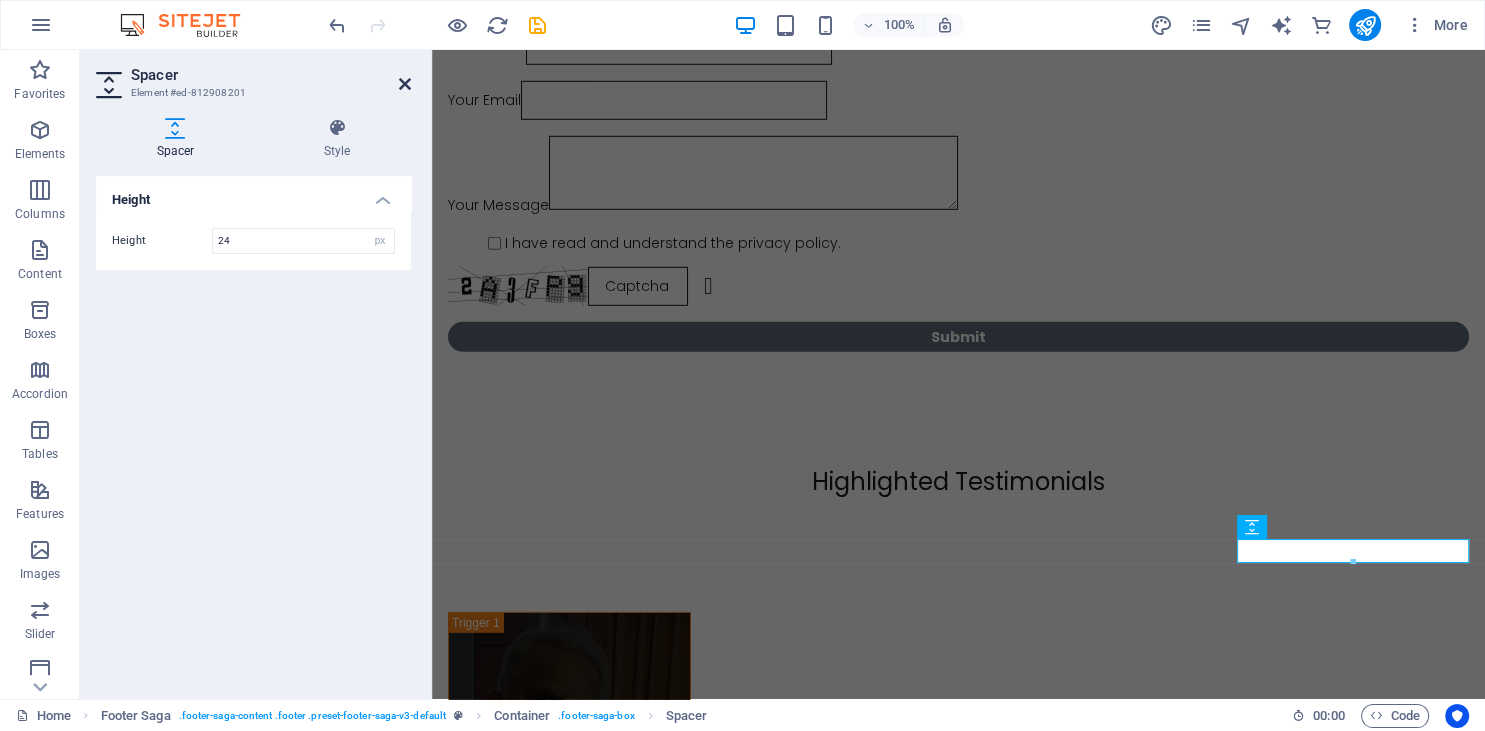 click at bounding box center (405, 84) 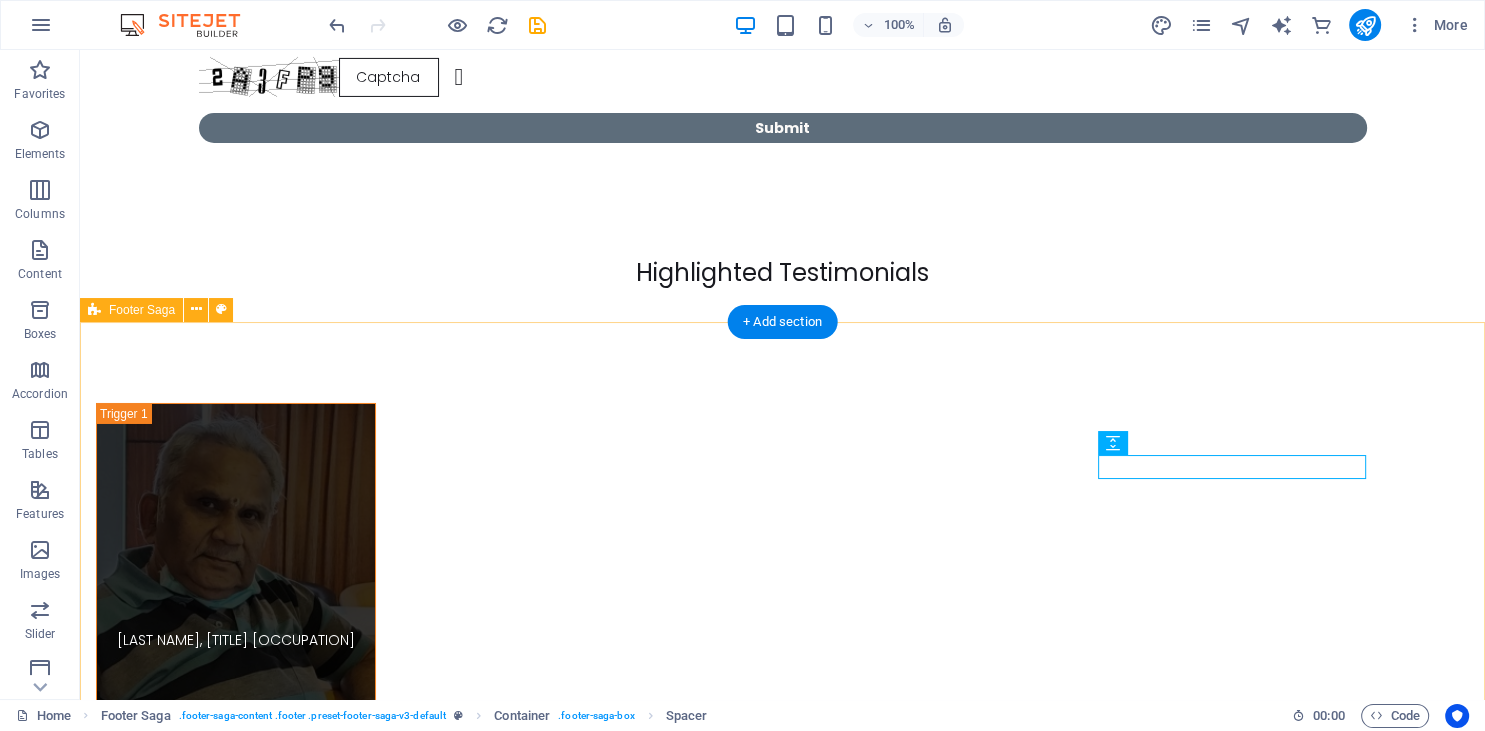 scroll, scrollTop: 14270, scrollLeft: 0, axis: vertical 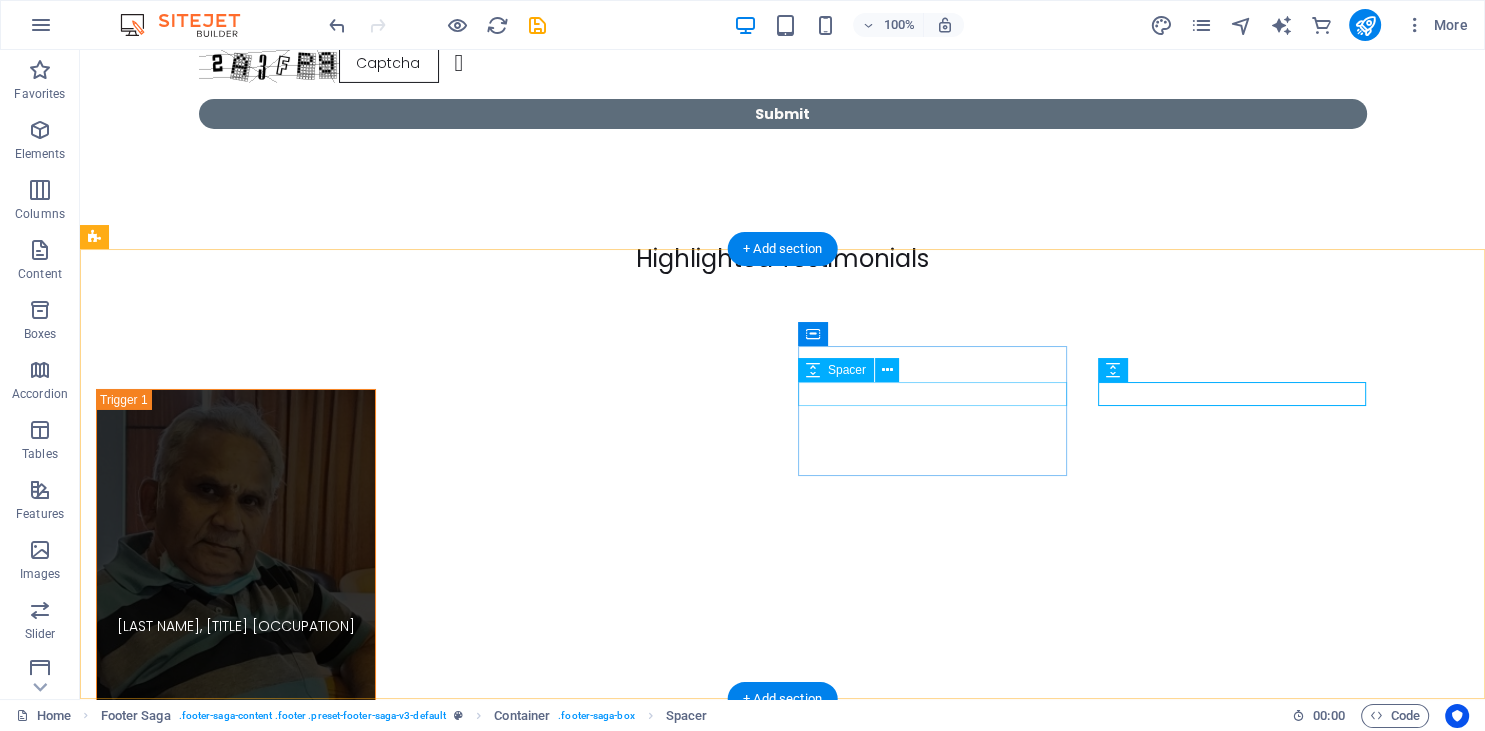 click at bounding box center (230, 3081) 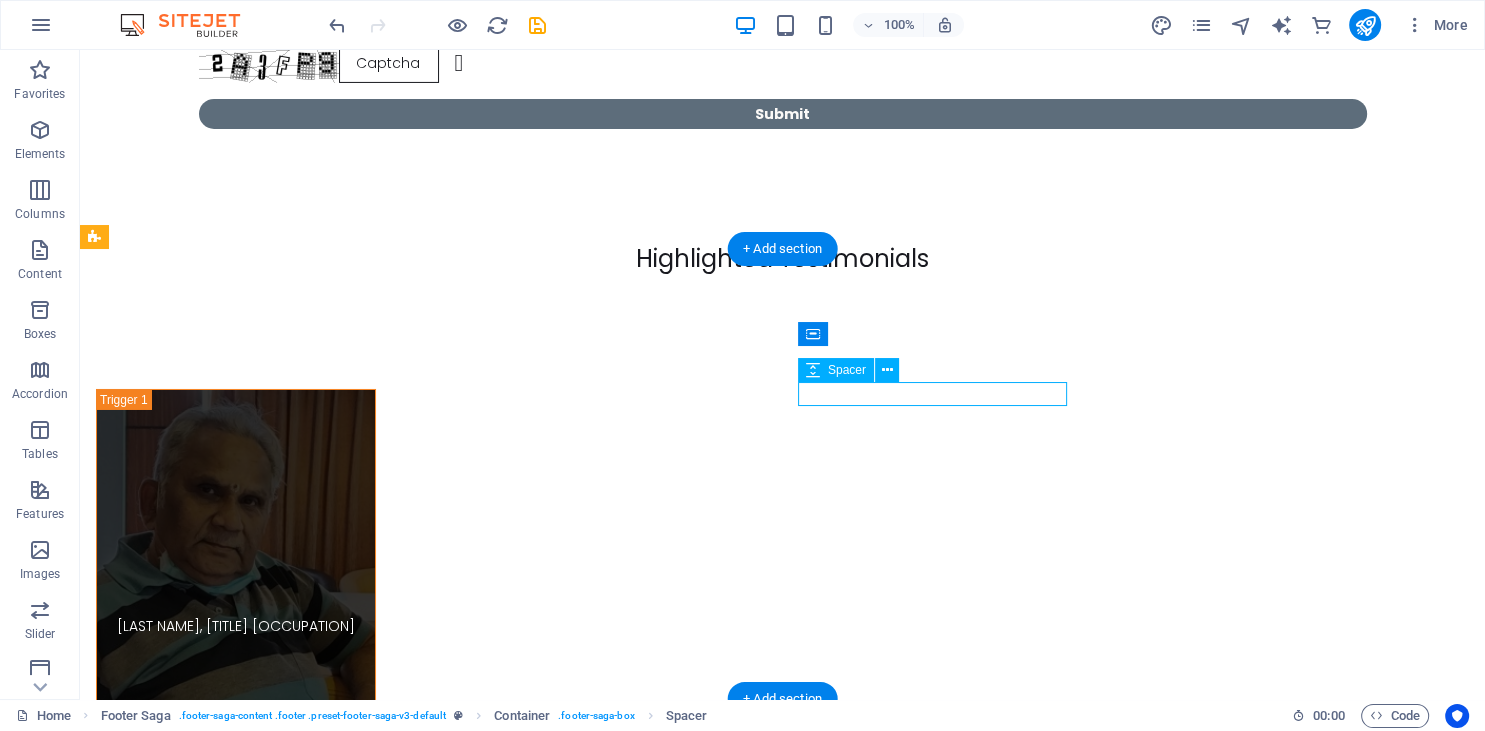click at bounding box center [230, 3081] 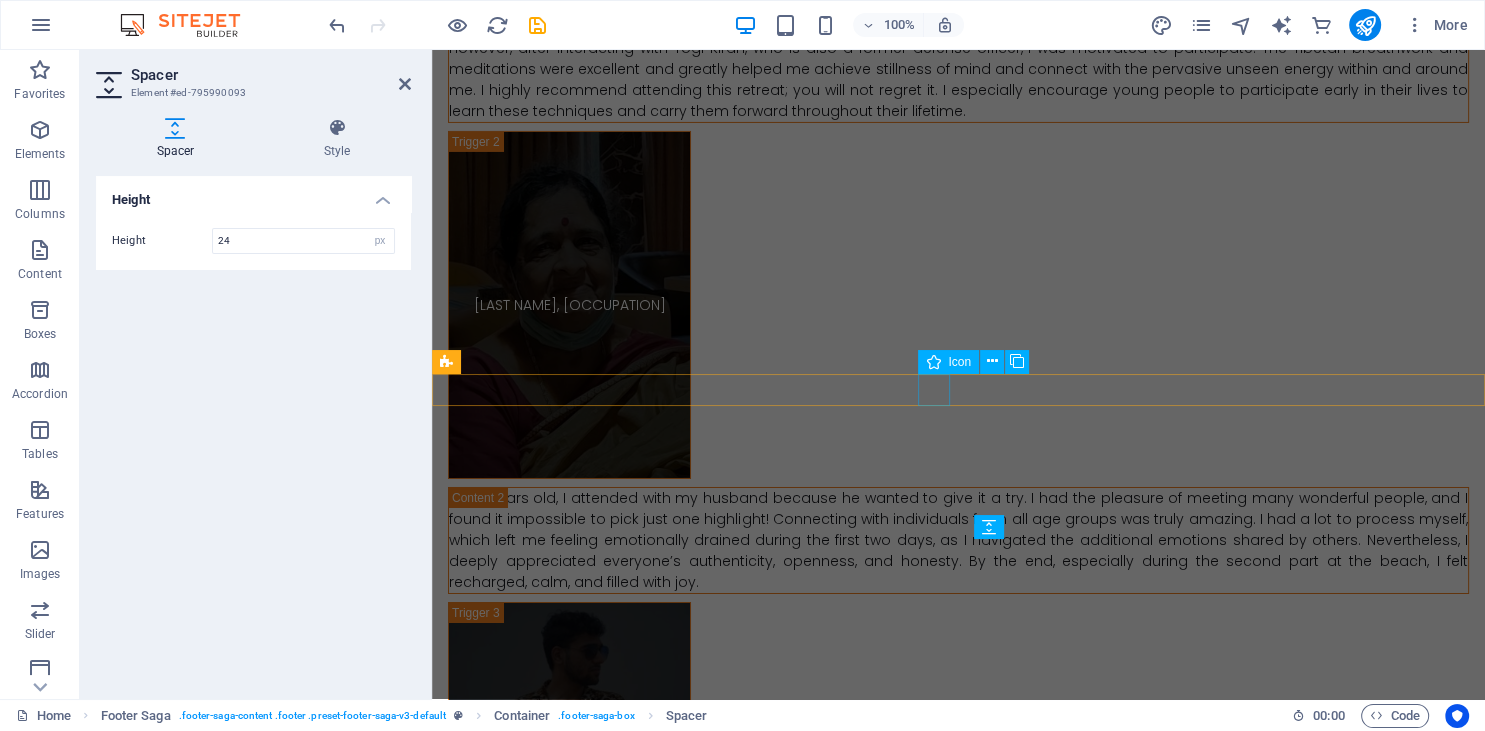 scroll, scrollTop: 13254, scrollLeft: 0, axis: vertical 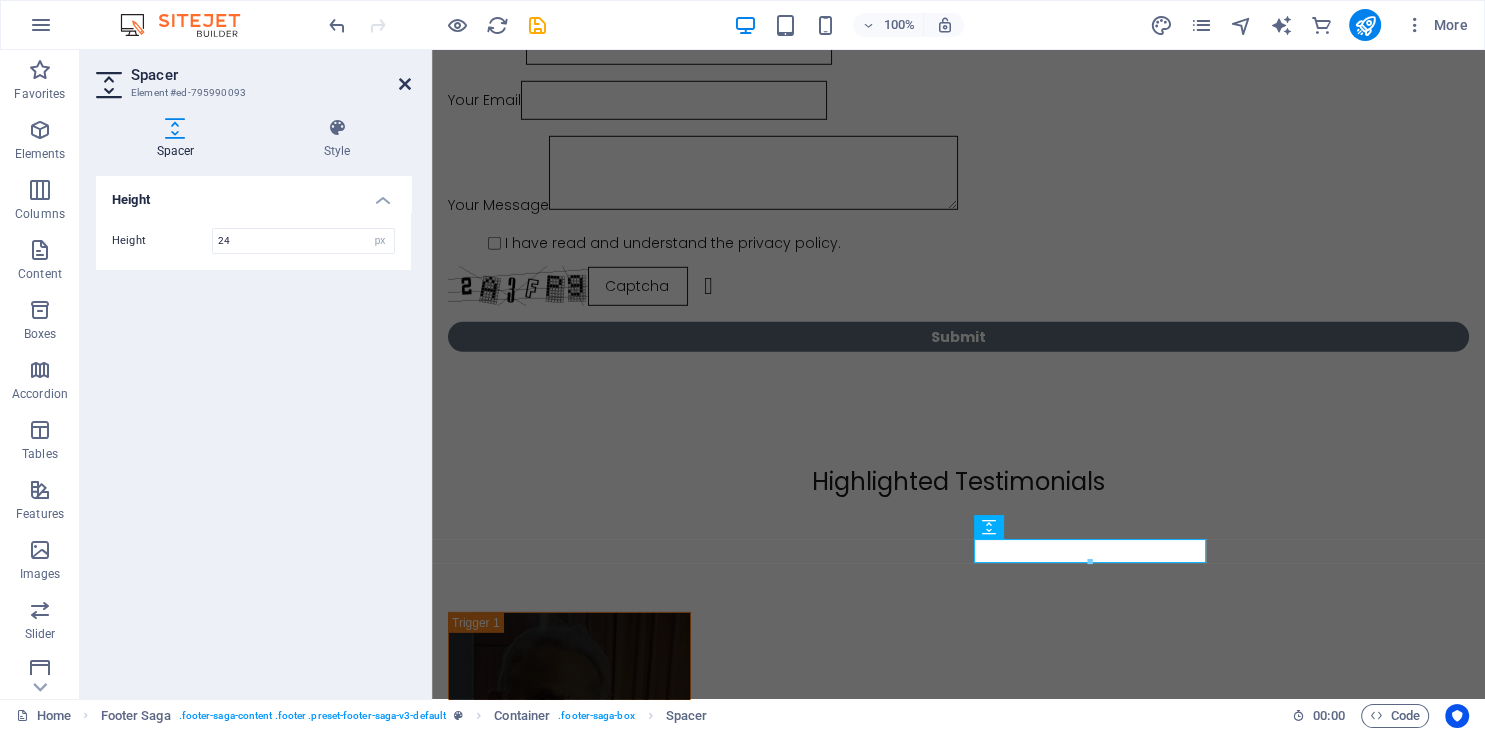 click at bounding box center [405, 84] 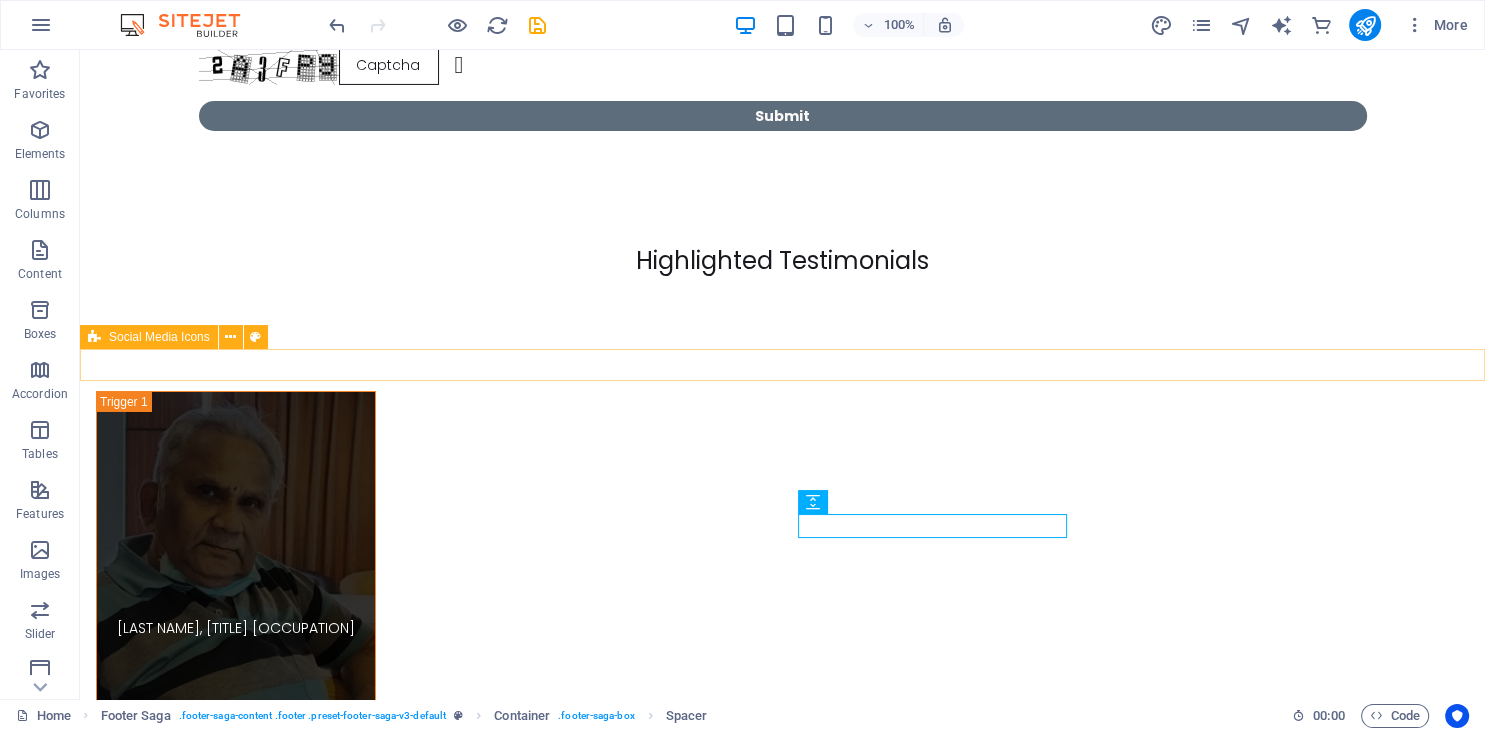 scroll, scrollTop: 14270, scrollLeft: 0, axis: vertical 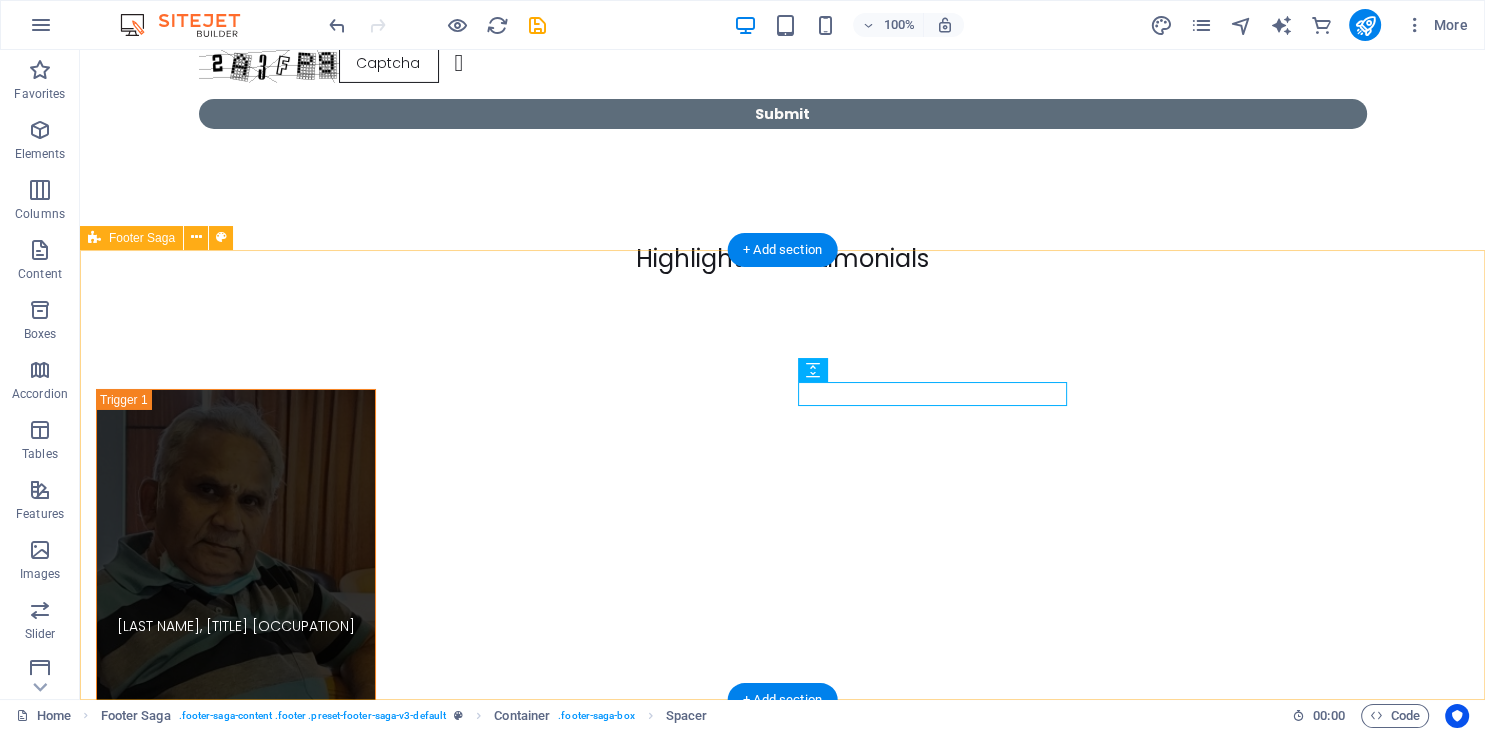 click on "Ancient Tibetan Yogic Breathworks, Meditative Practices & Wellness Retreats yogikiran@copyright2024 Contact   Yogi Kiran [NUMBER] [STREET] [CITY] ZIP -[POSTAL CODE]   [STATE] India       mail@yogikiran.in             Social Media Facebook YouTube Instagram   Yogis Section About Yogi Yogic Demos Wellness Retreats Yogic Blogs Home Privacy Policy" at bounding box center [782, 2816] 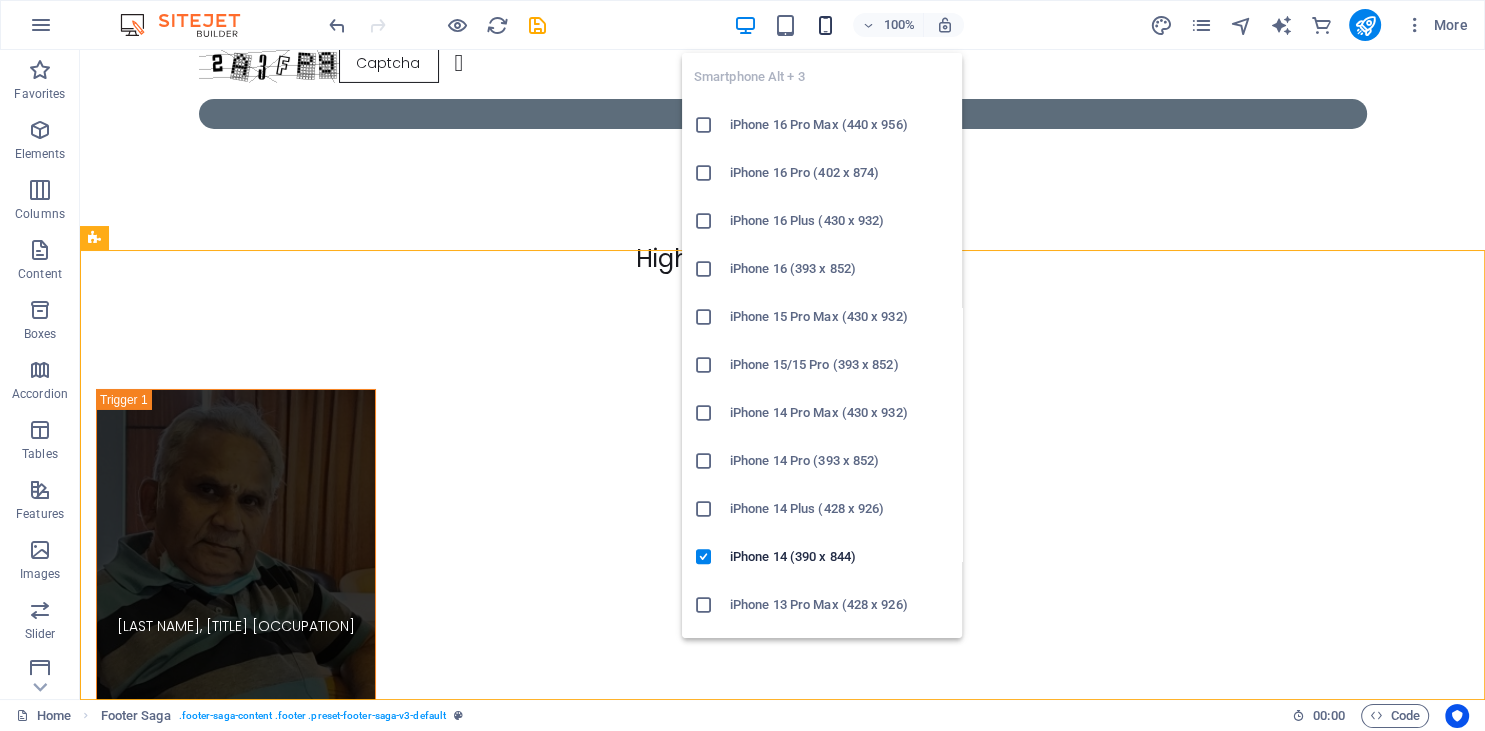click at bounding box center [825, 25] 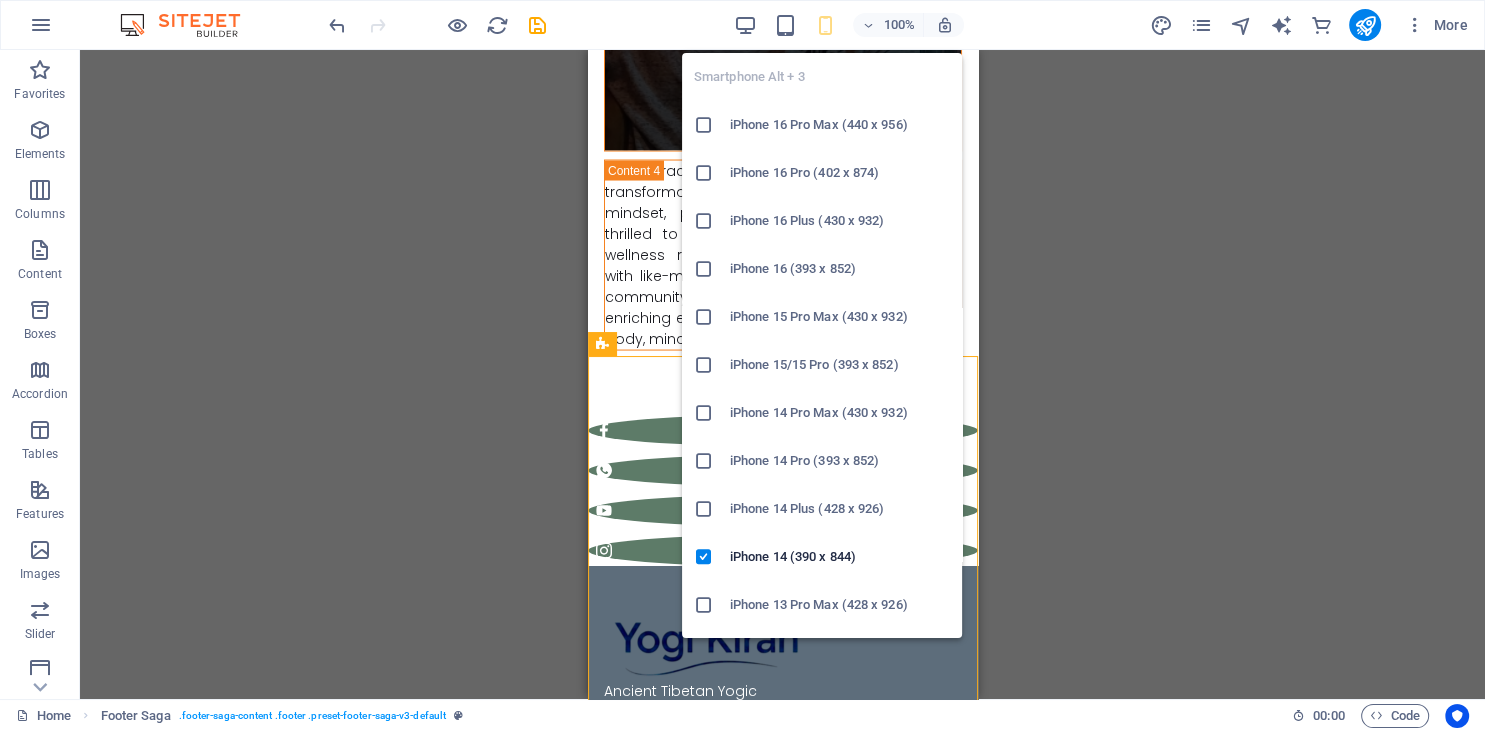 scroll, scrollTop: 18523, scrollLeft: 0, axis: vertical 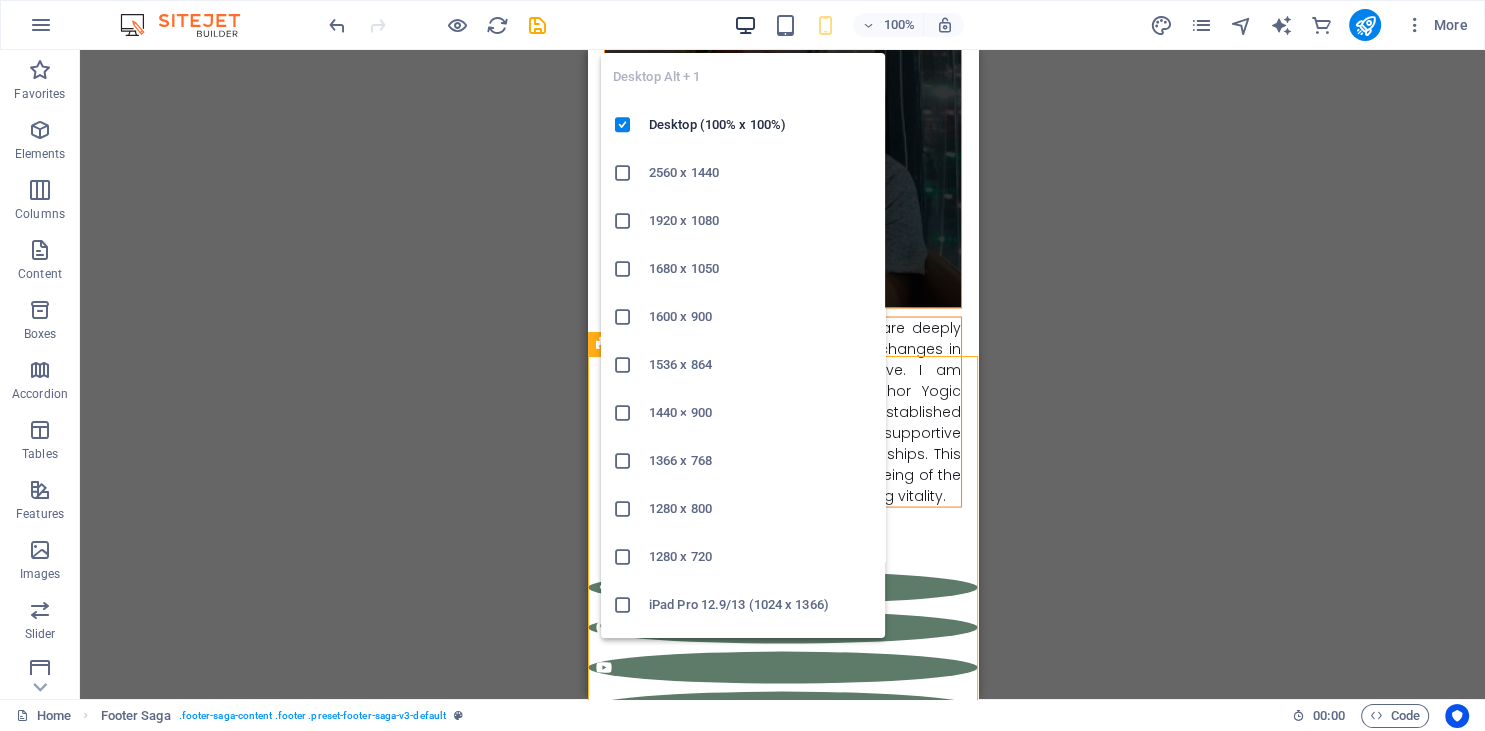 click at bounding box center [745, 25] 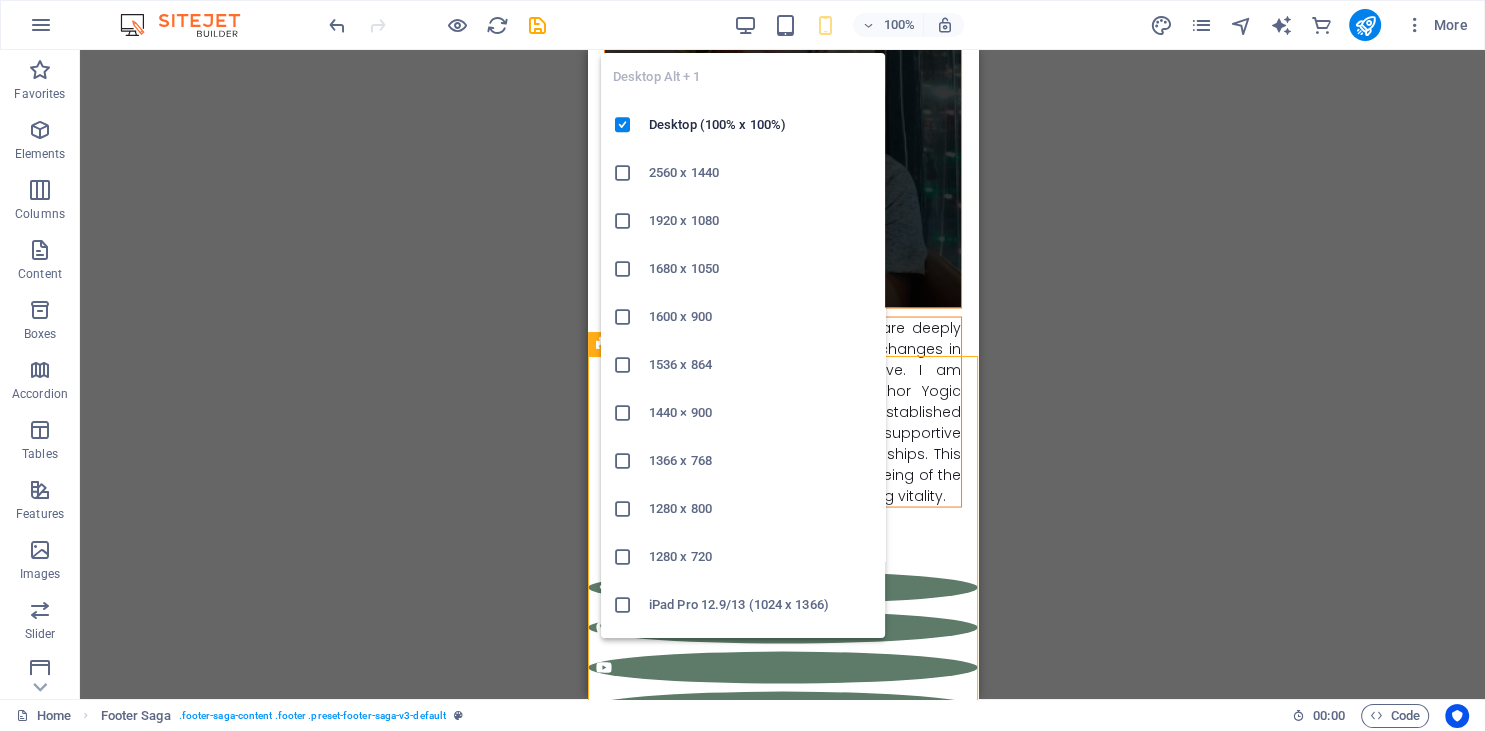 scroll, scrollTop: 14163, scrollLeft: 0, axis: vertical 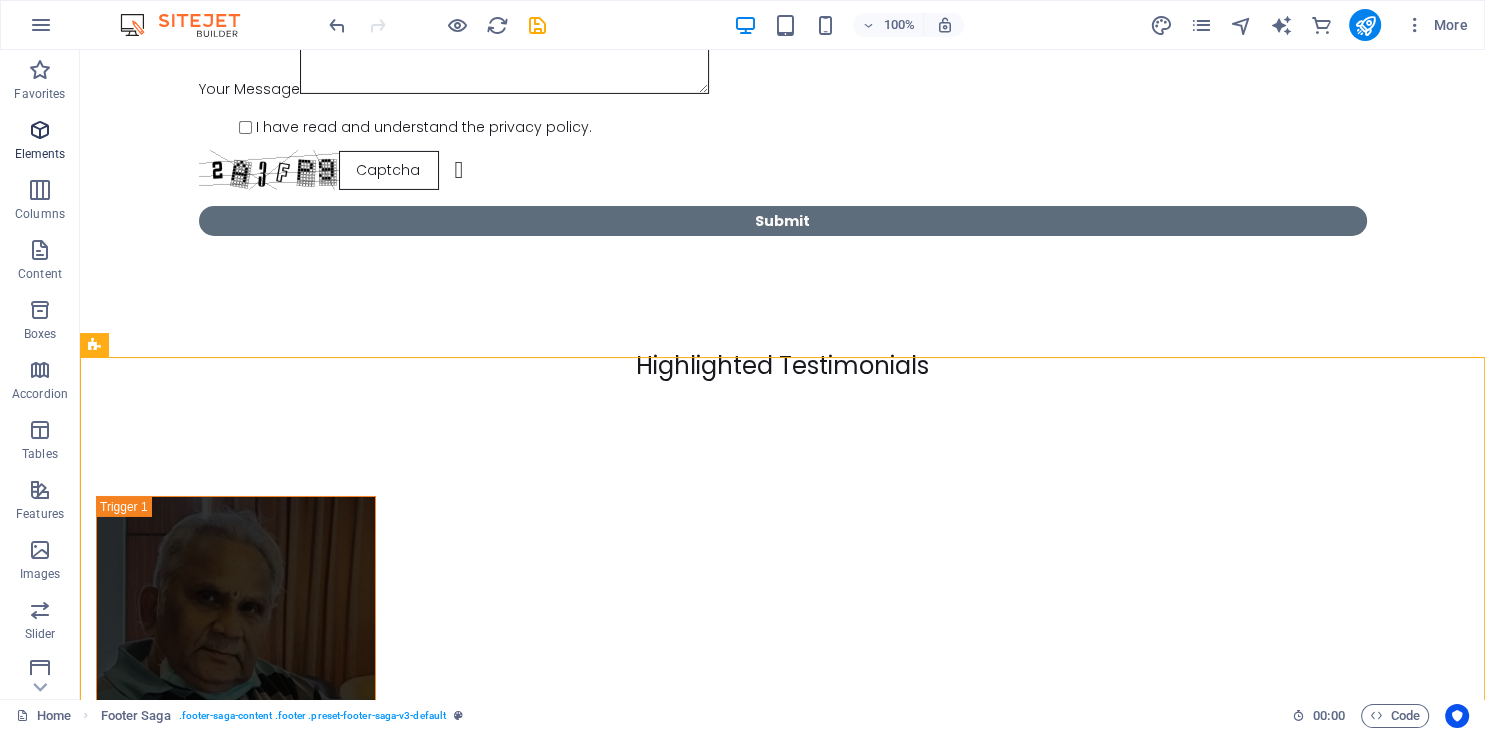 click on "Elements" at bounding box center (40, 142) 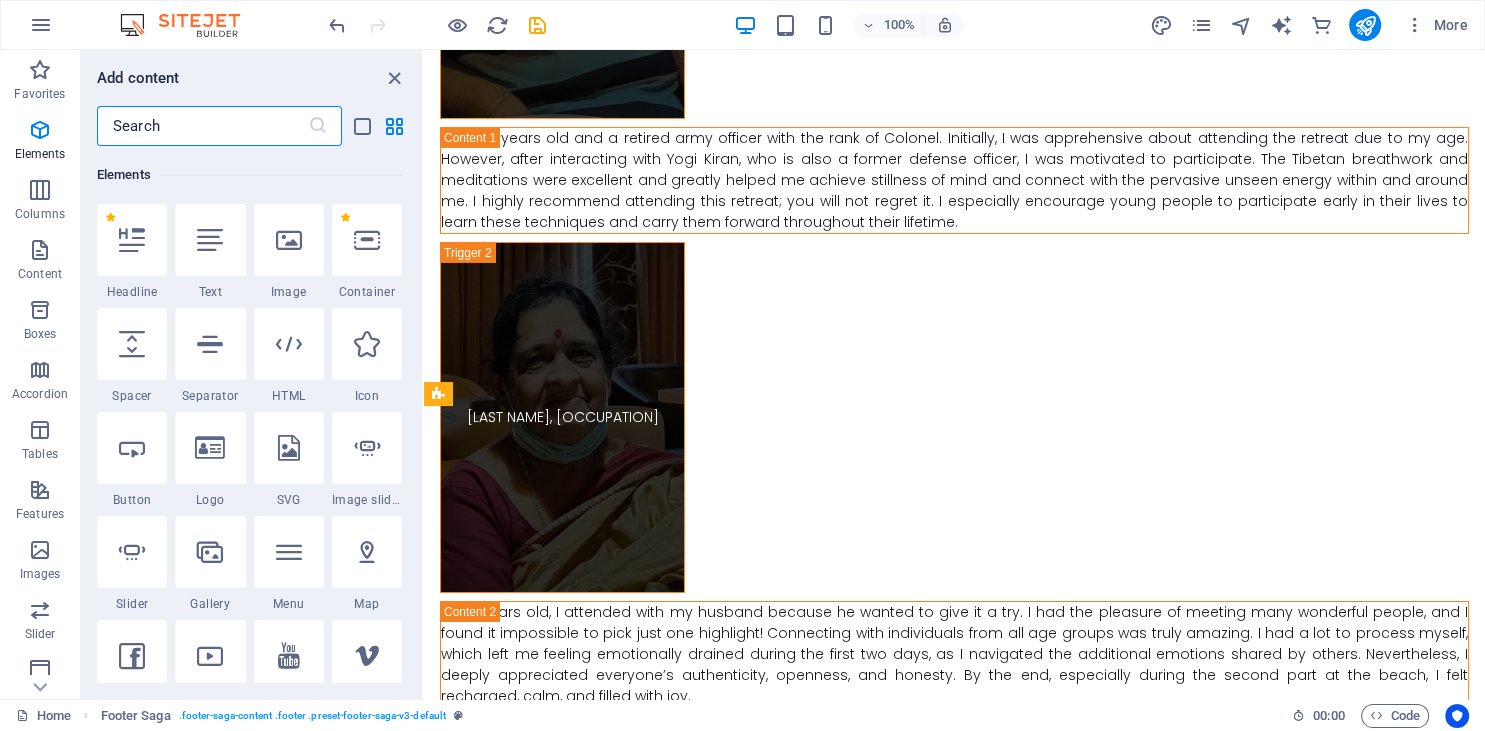 scroll, scrollTop: 13282, scrollLeft: 0, axis: vertical 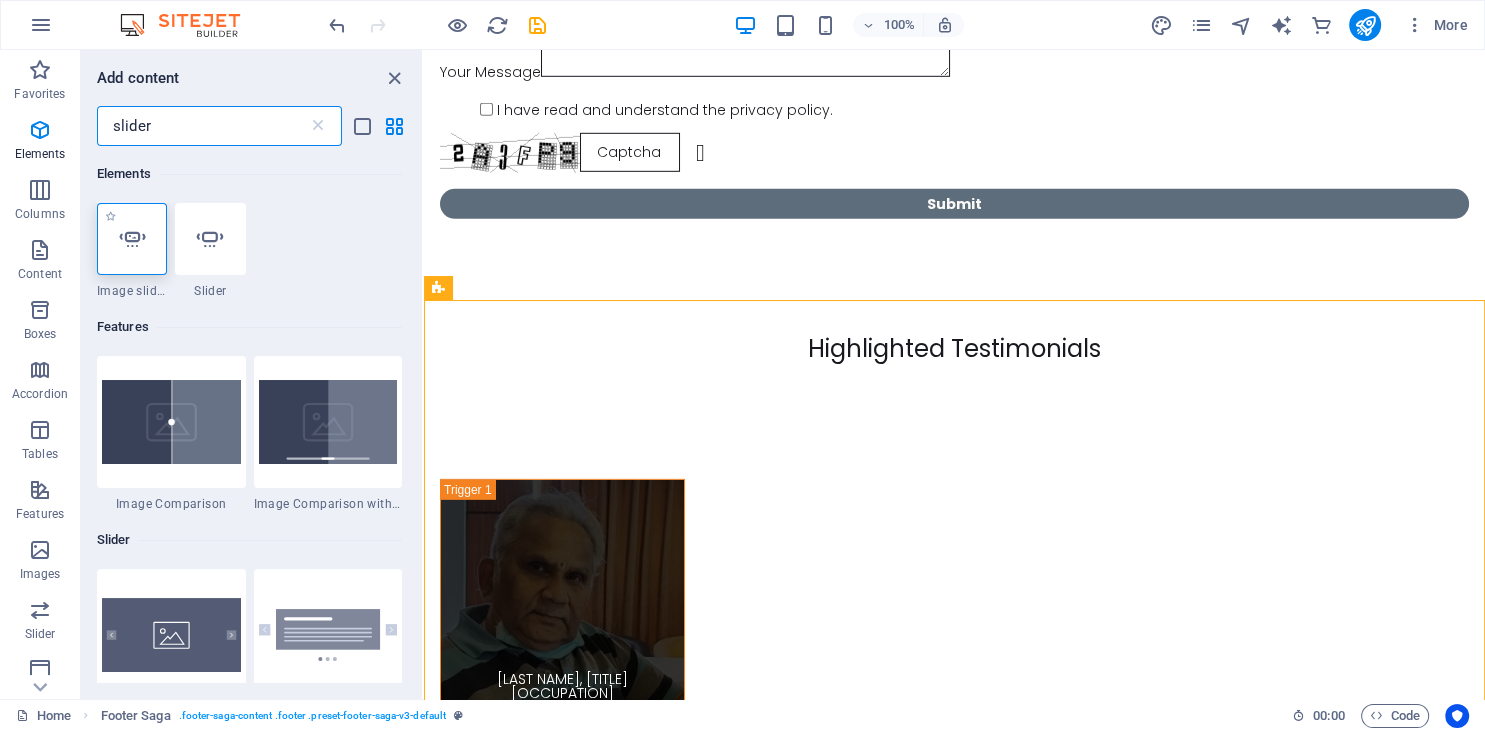 type on "slider" 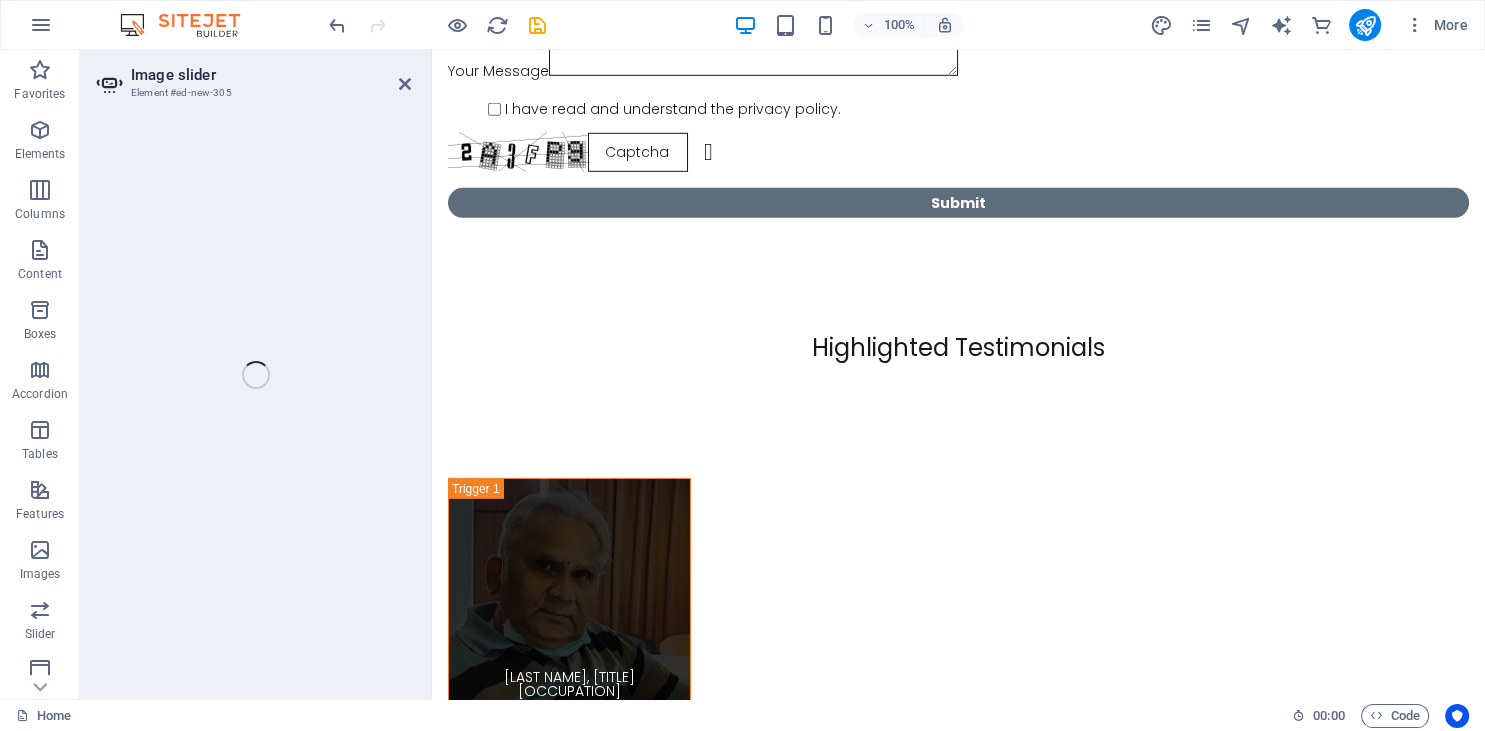 scroll, scrollTop: 13254, scrollLeft: 0, axis: vertical 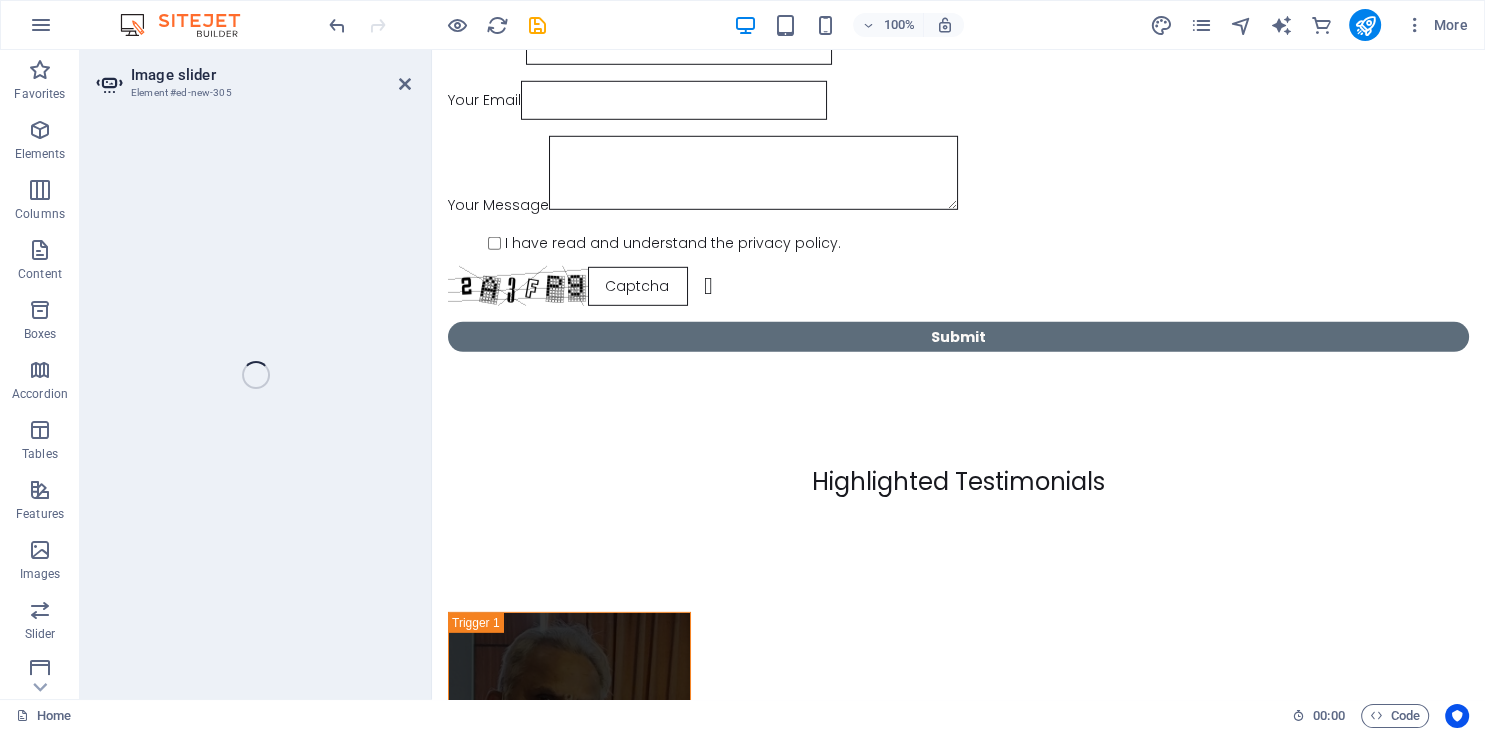select on "ms" 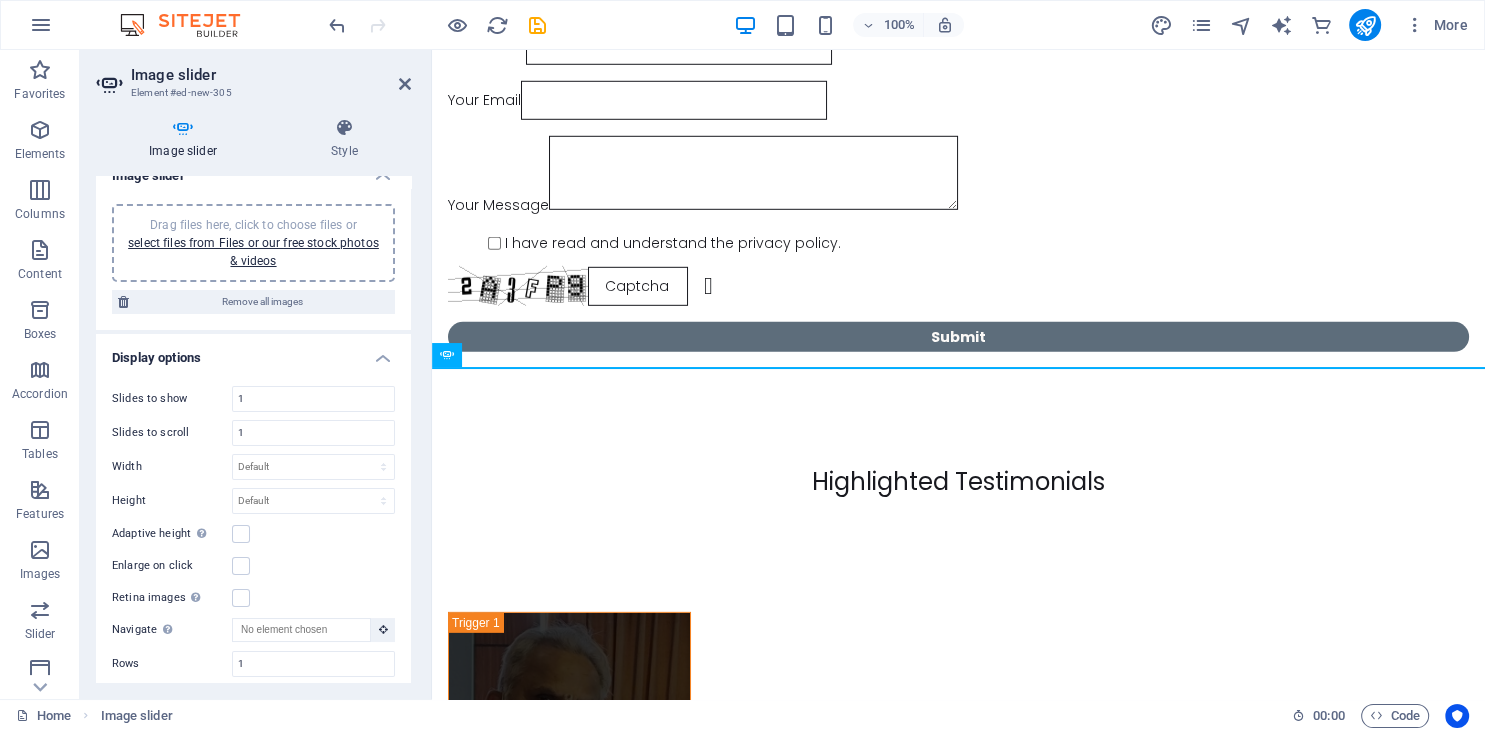 scroll, scrollTop: 0, scrollLeft: 0, axis: both 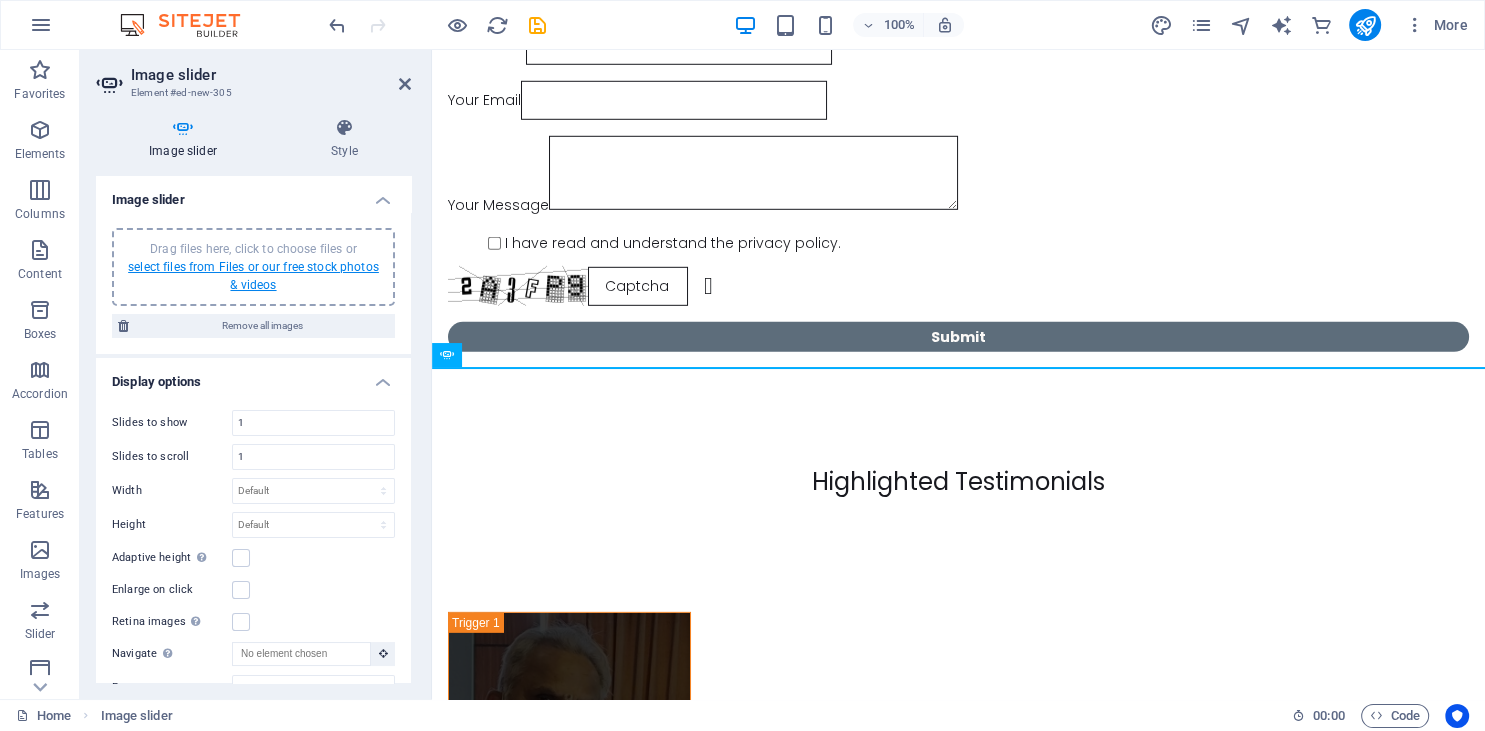 click on "select files from Files or our free stock photos & videos" at bounding box center [253, 276] 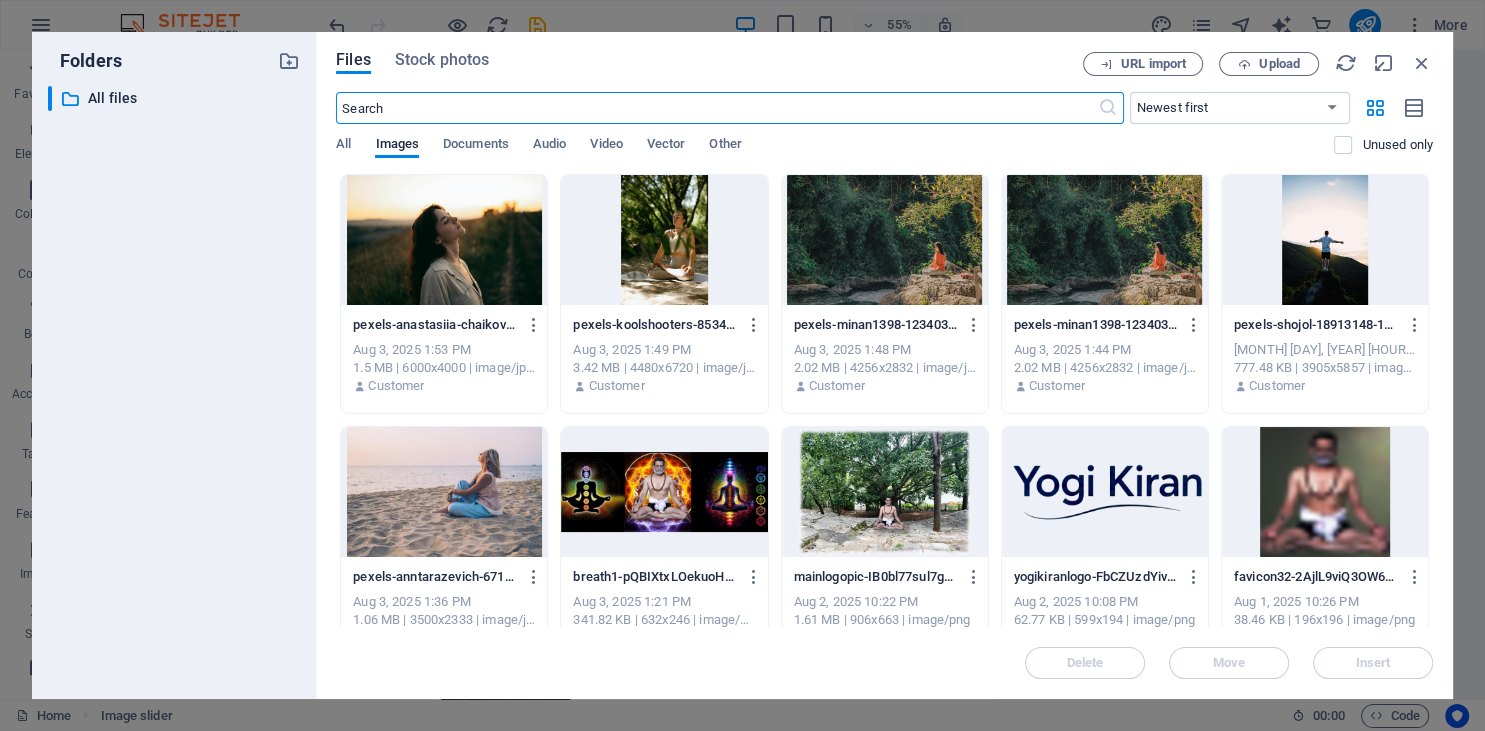 scroll, scrollTop: 12606, scrollLeft: 0, axis: vertical 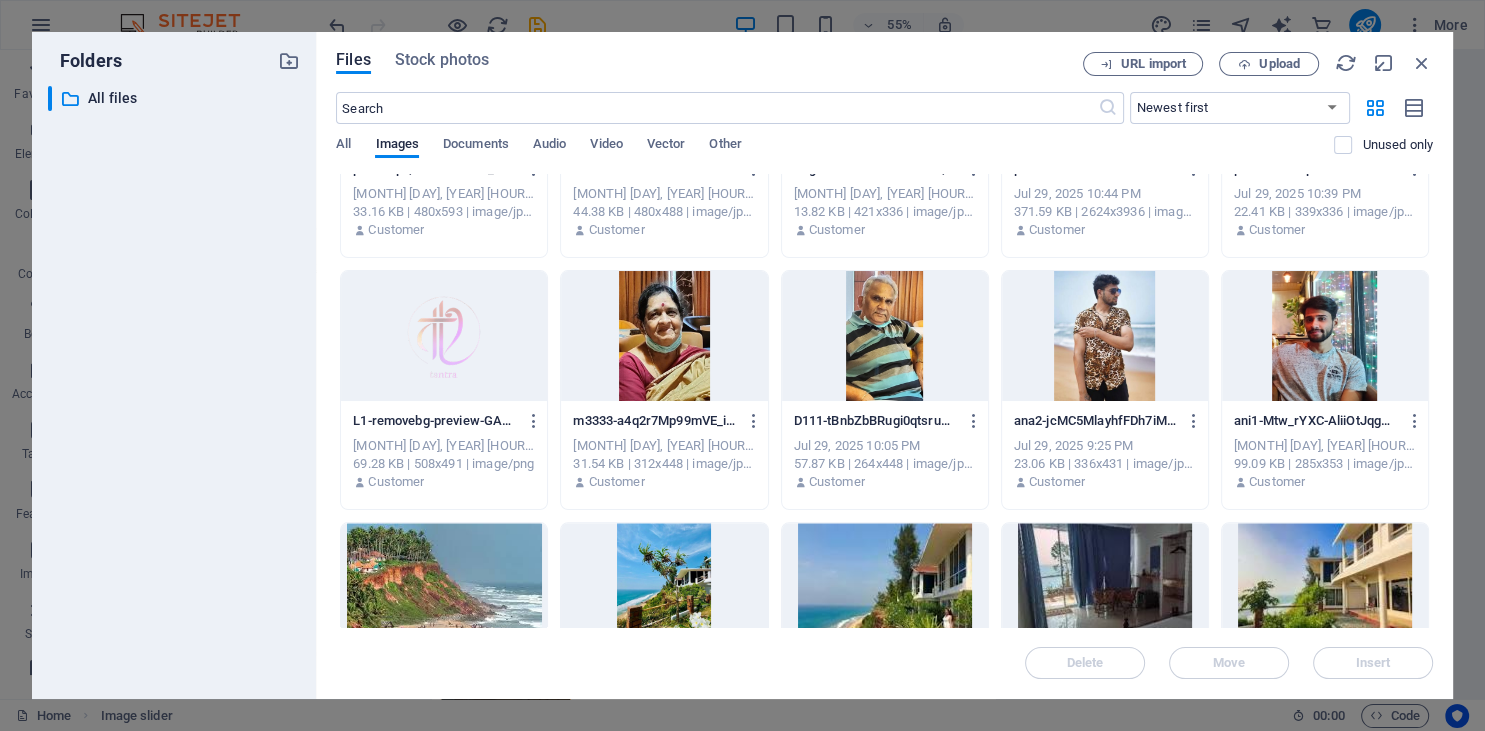 click at bounding box center (664, 336) 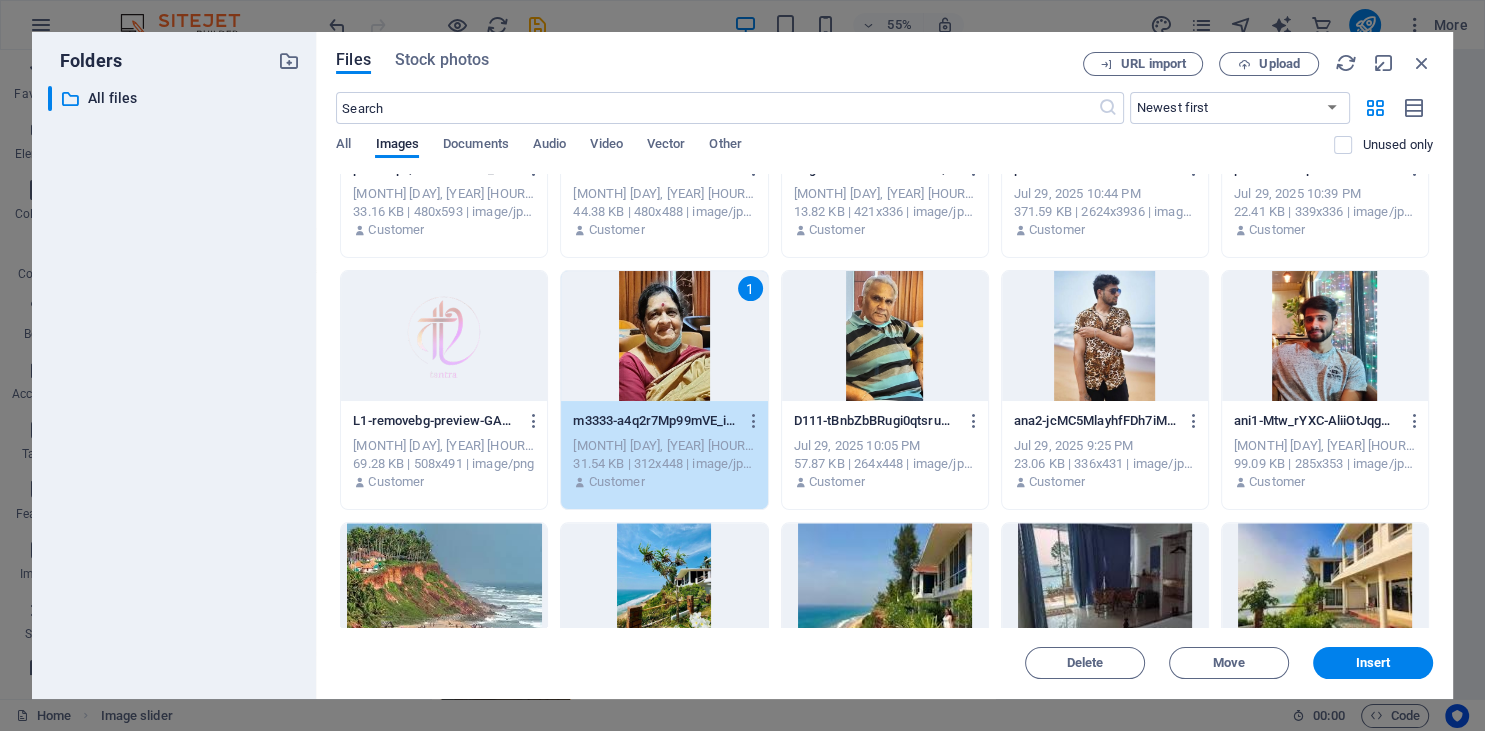 click at bounding box center [1105, 336] 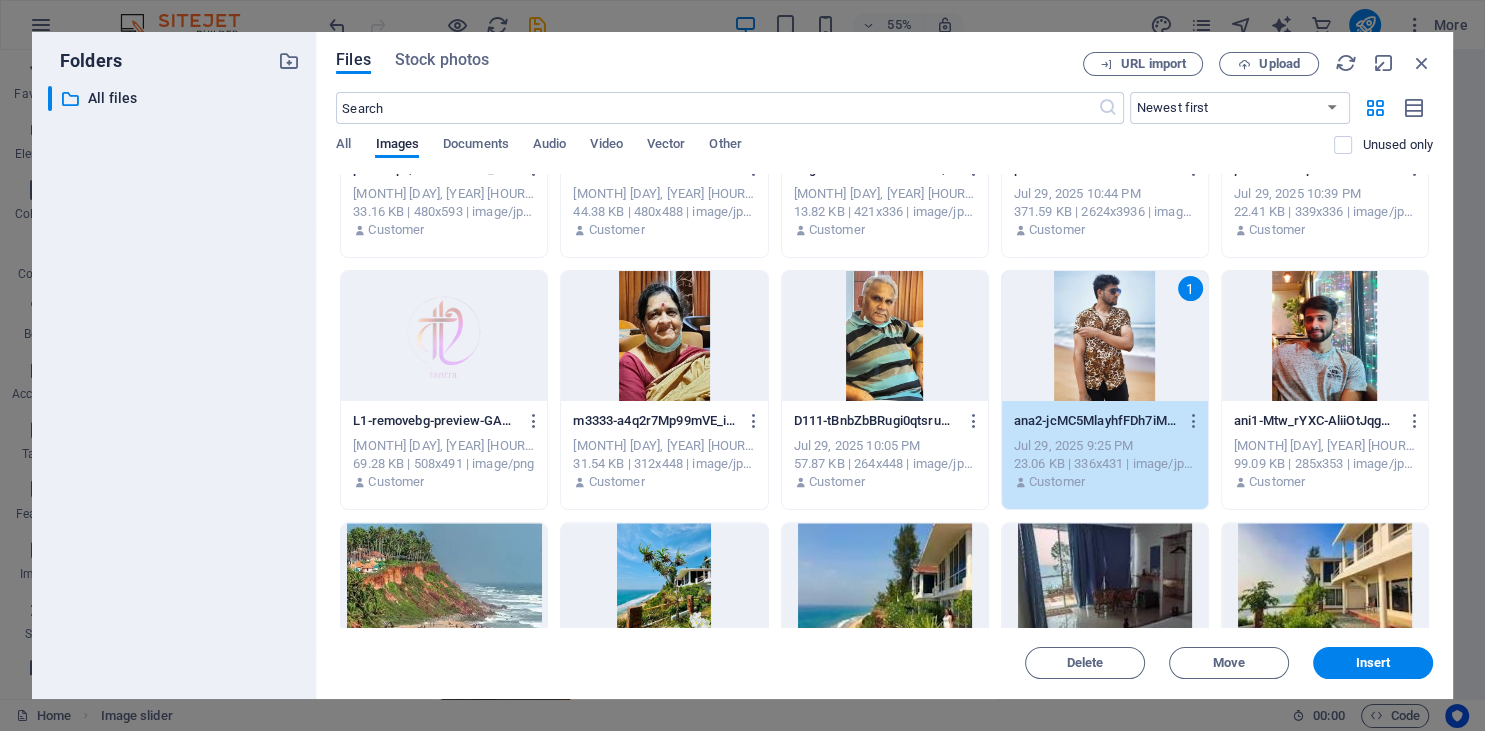 click at bounding box center [1325, 336] 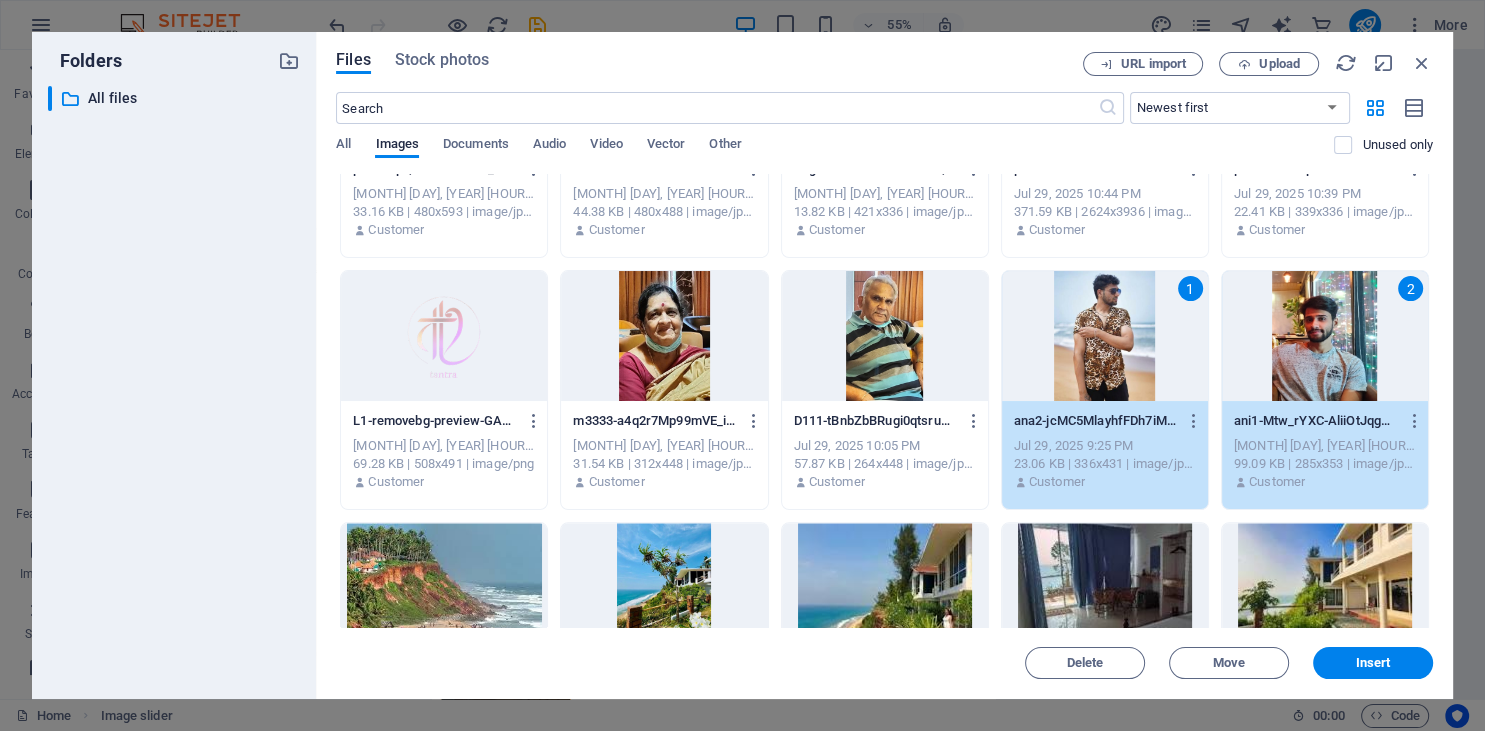 click at bounding box center (885, 336) 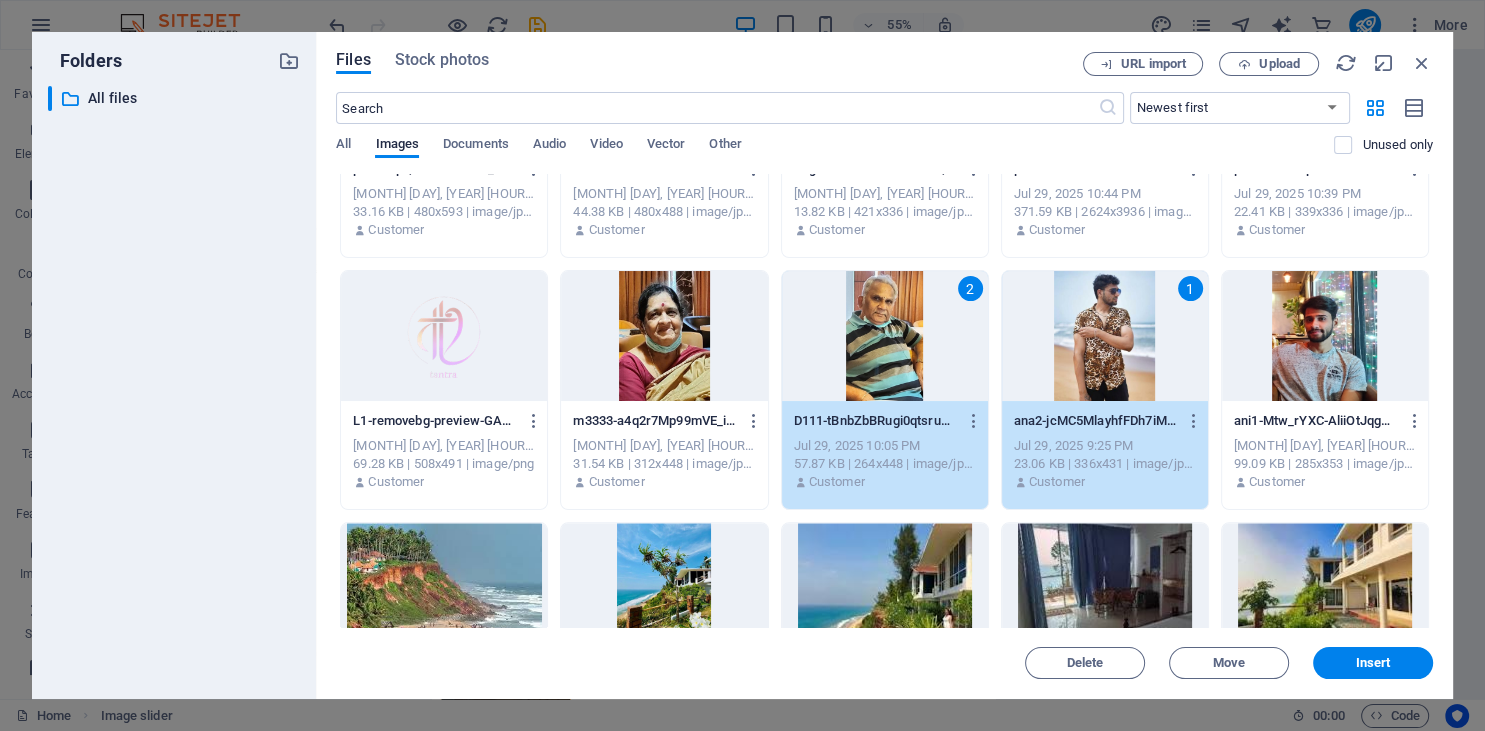 click on "2" at bounding box center (885, 336) 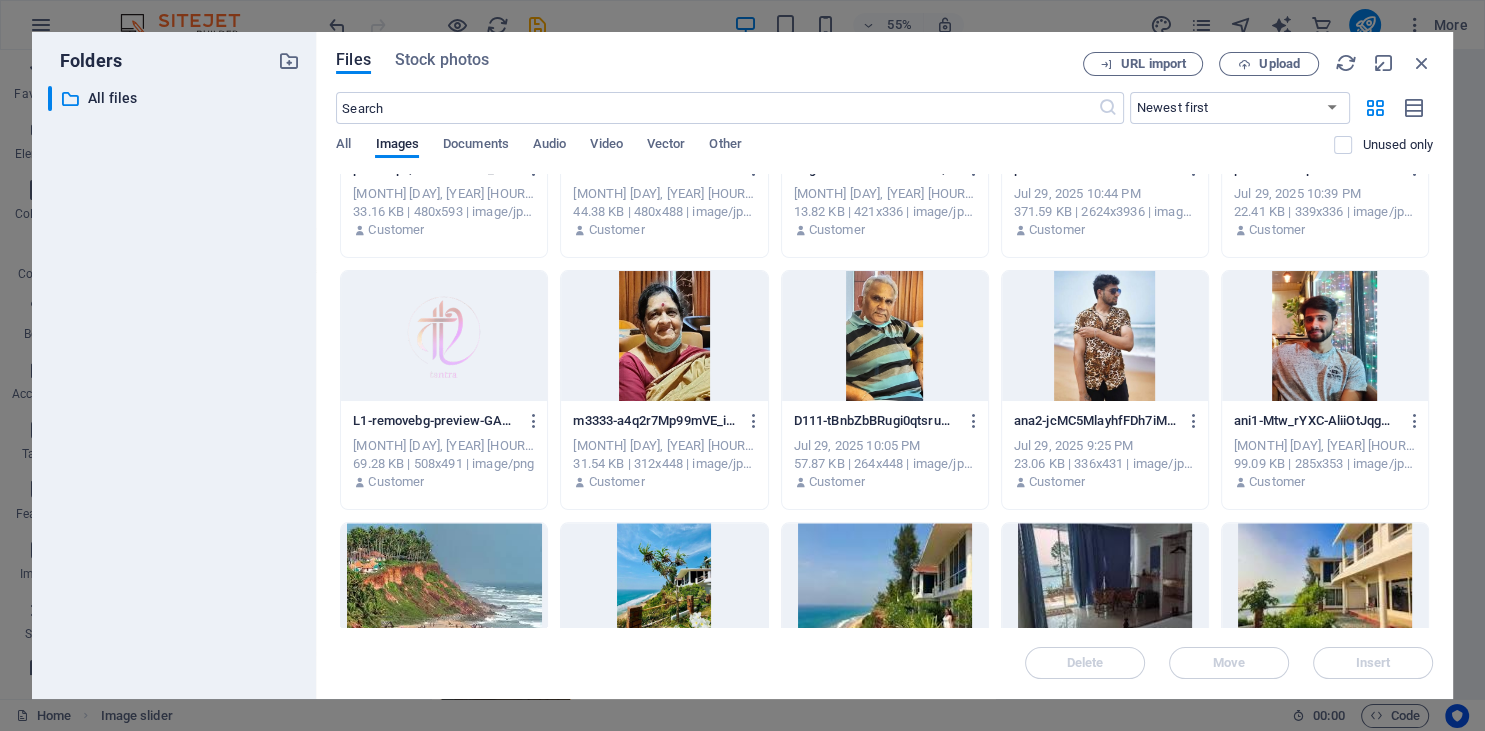 click at bounding box center [1105, 336] 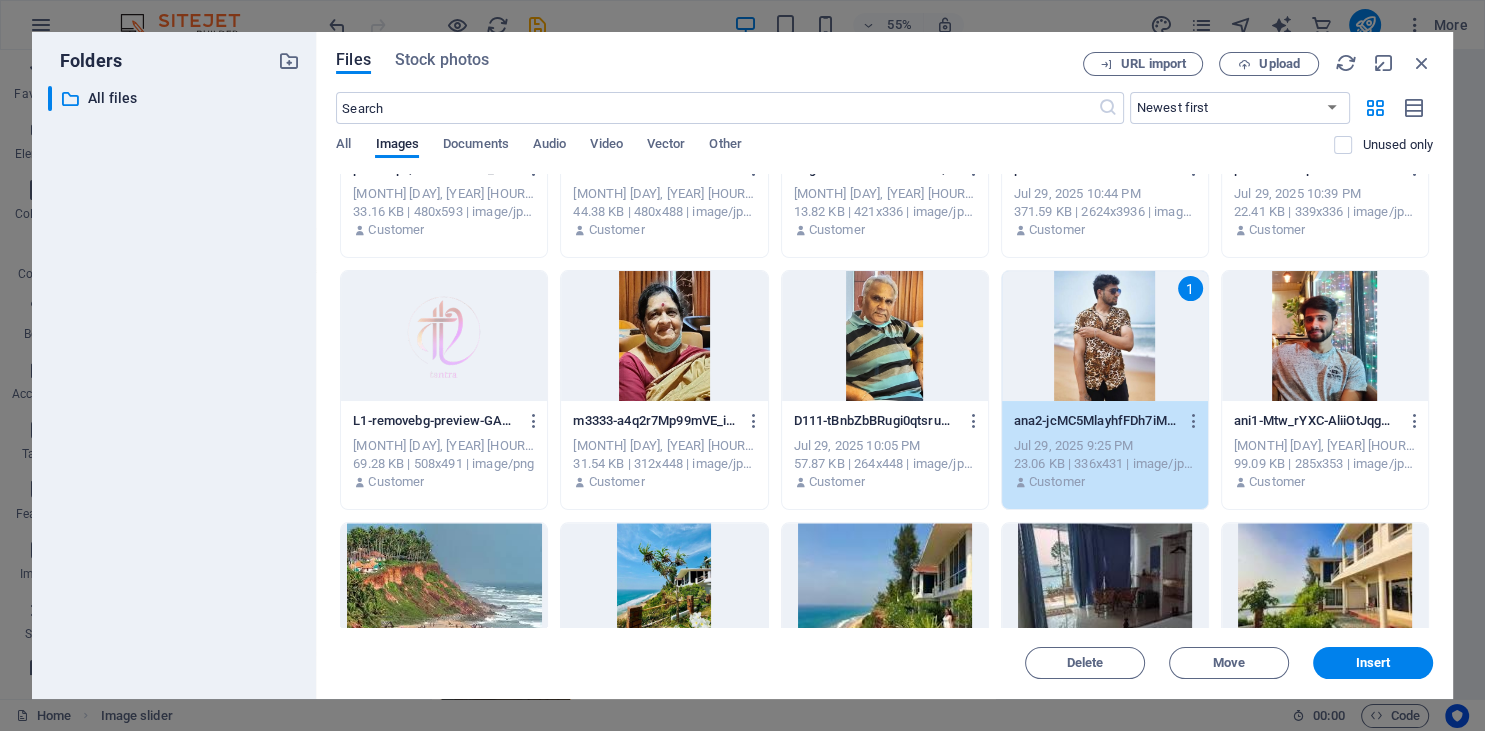 click at bounding box center [1325, 336] 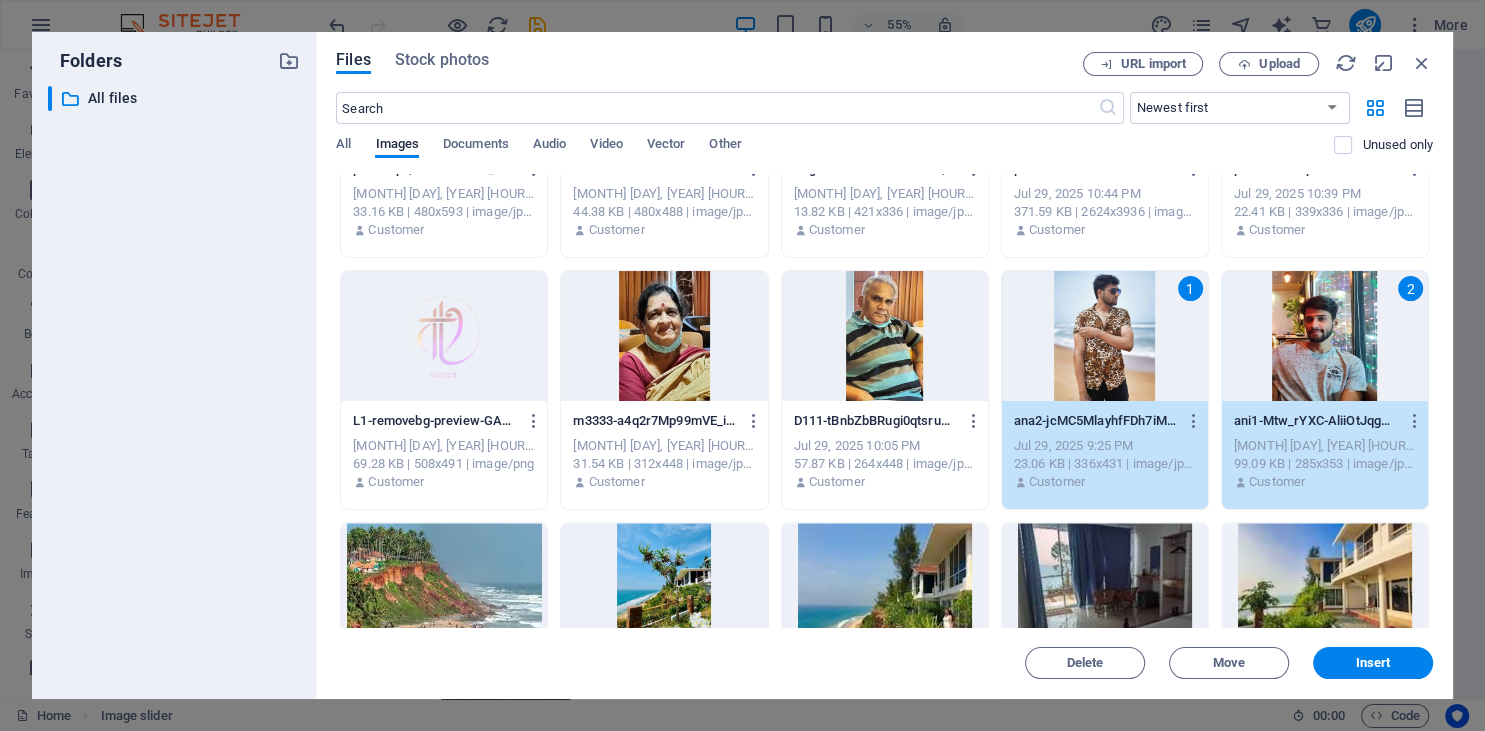 click at bounding box center [664, 336] 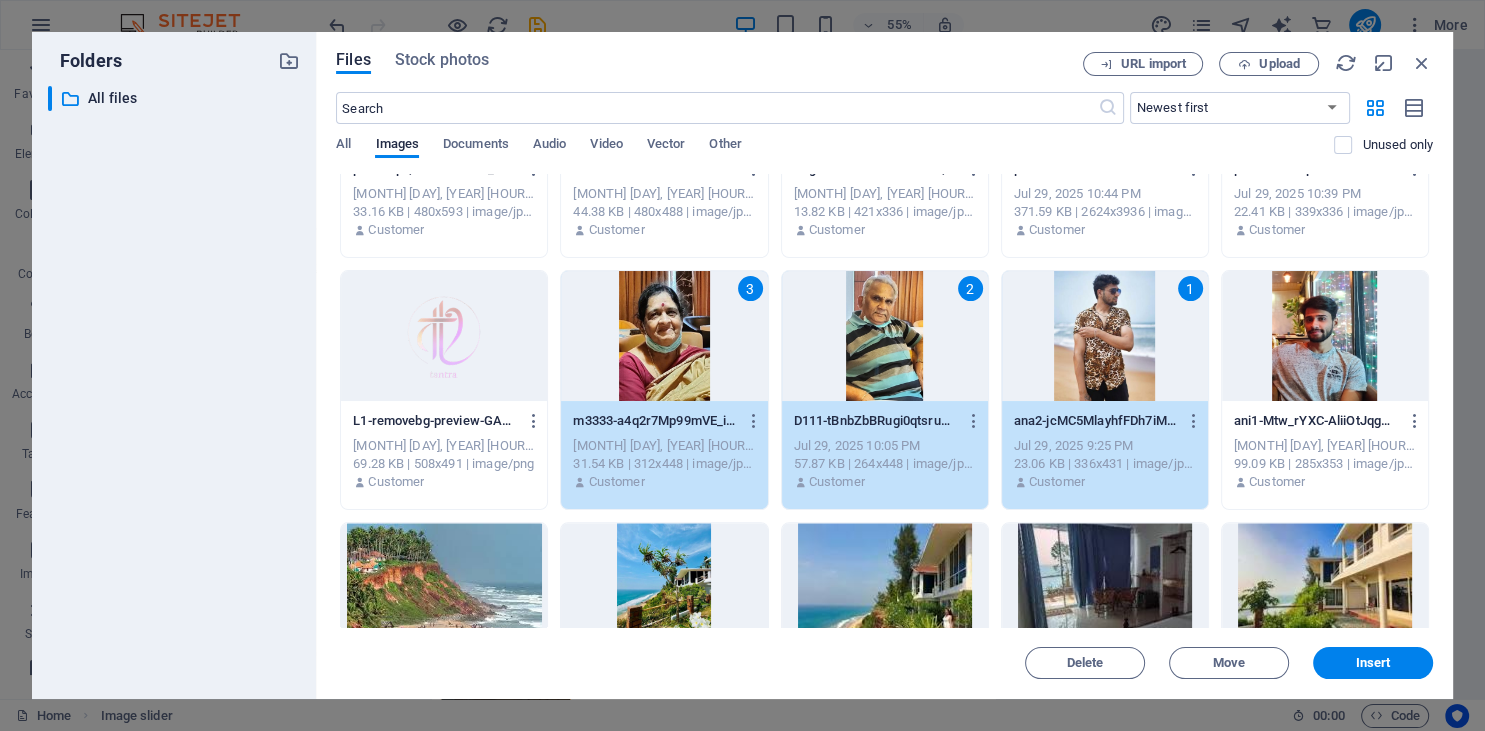 click at bounding box center [1325, 336] 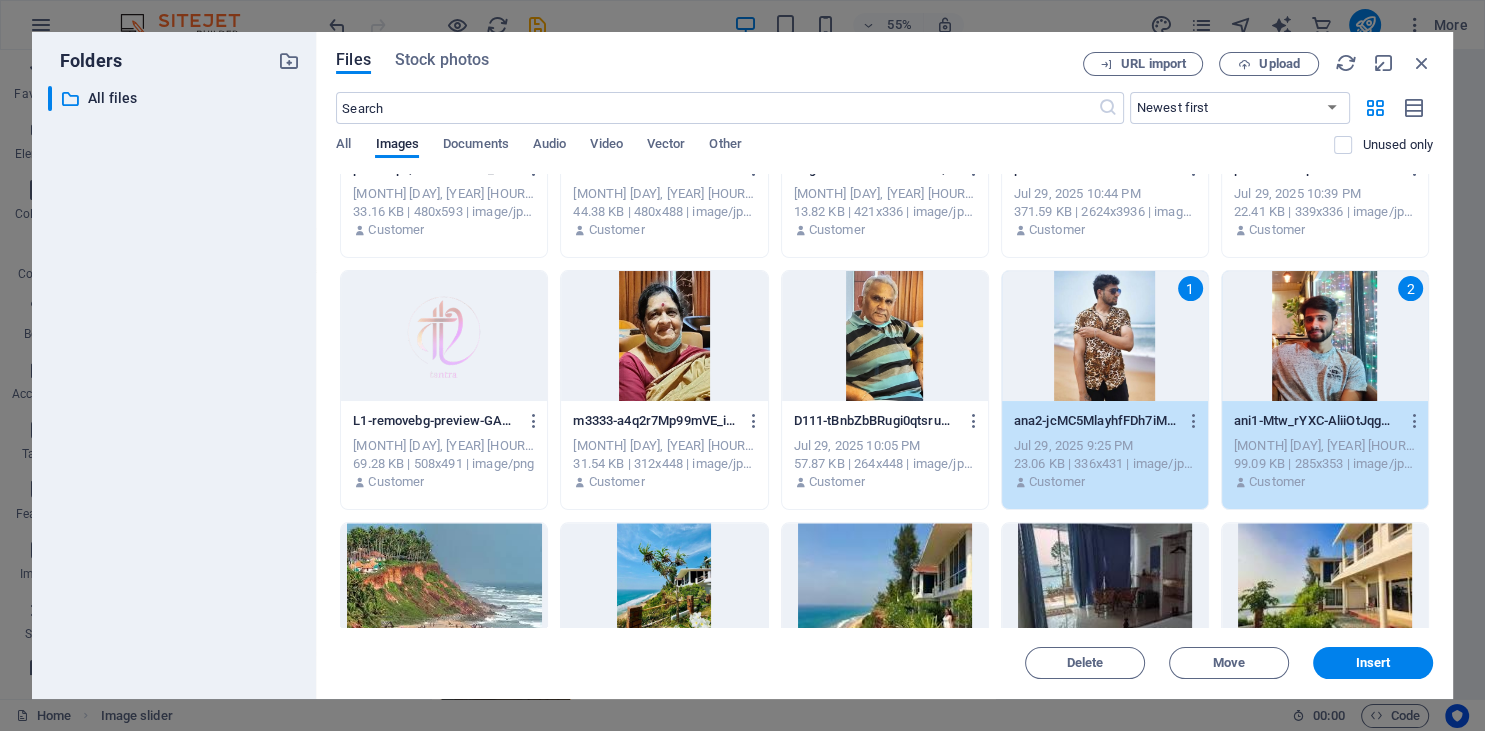 click at bounding box center [664, 336] 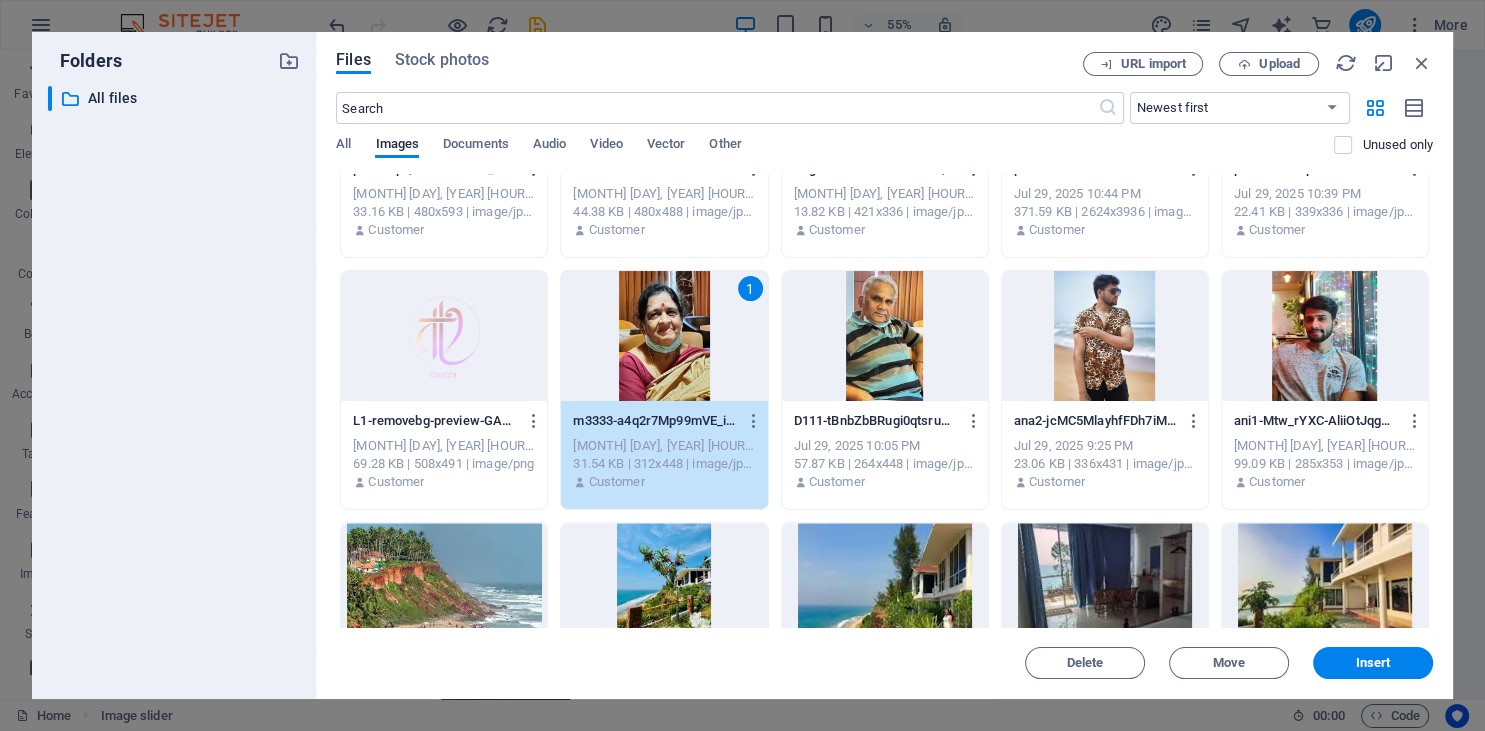 click at bounding box center [885, 336] 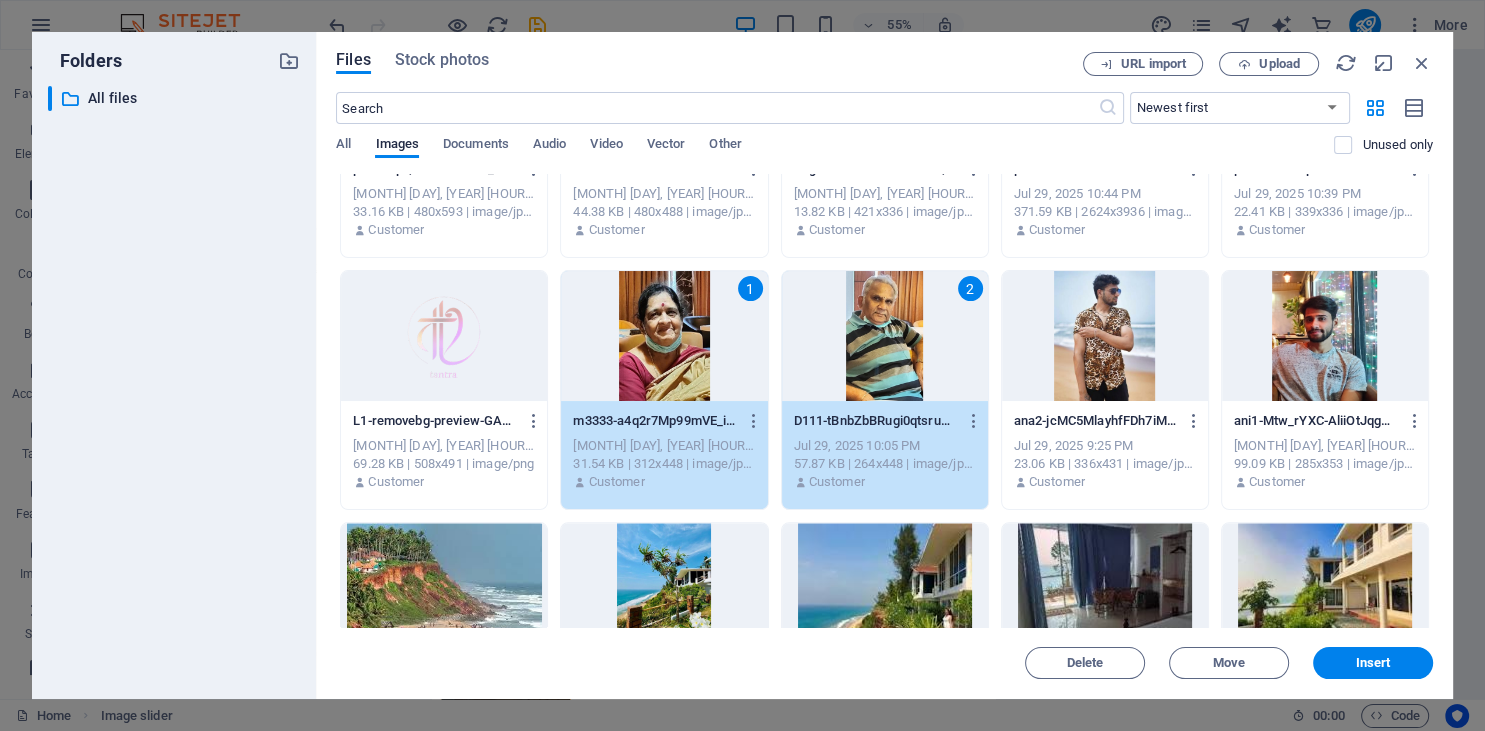 click at bounding box center (1105, 336) 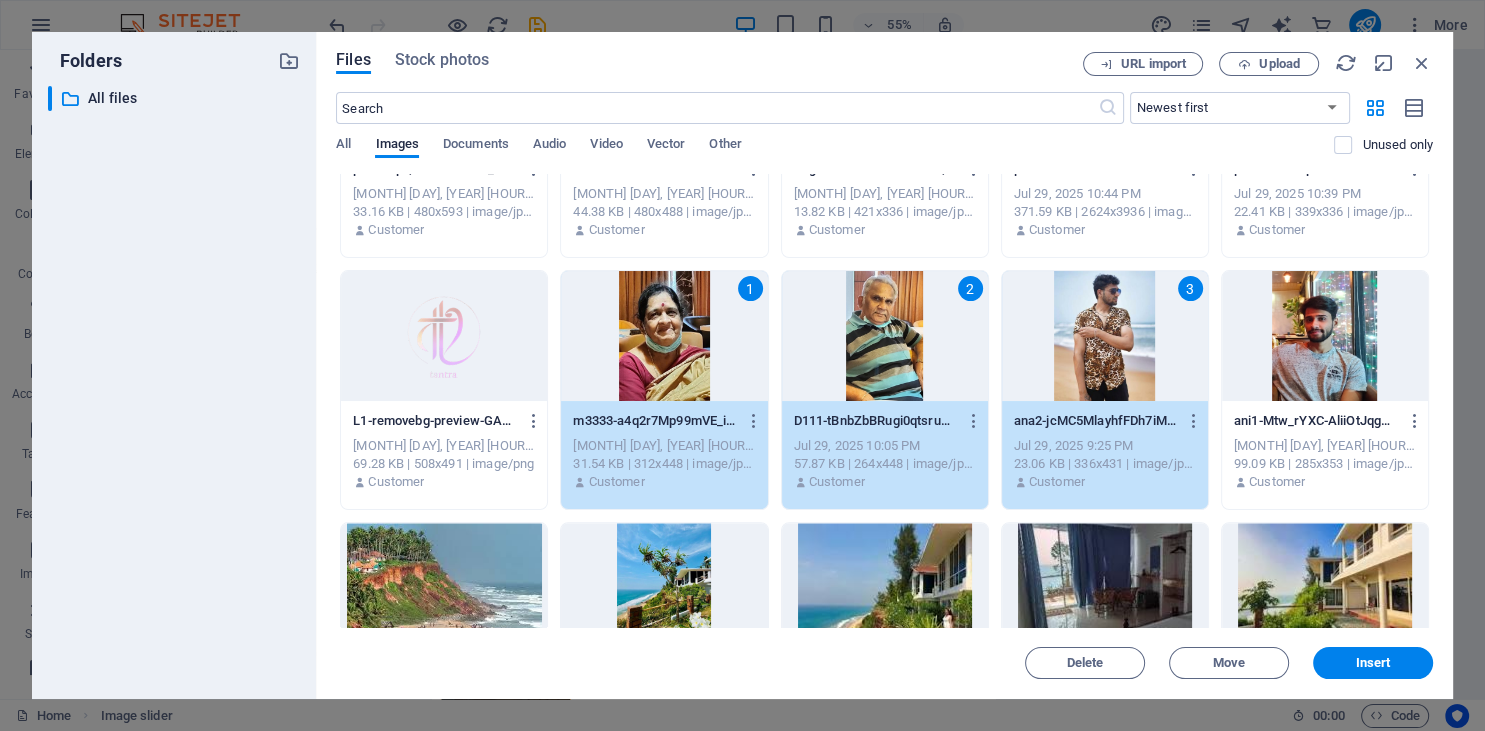 click at bounding box center [1325, 336] 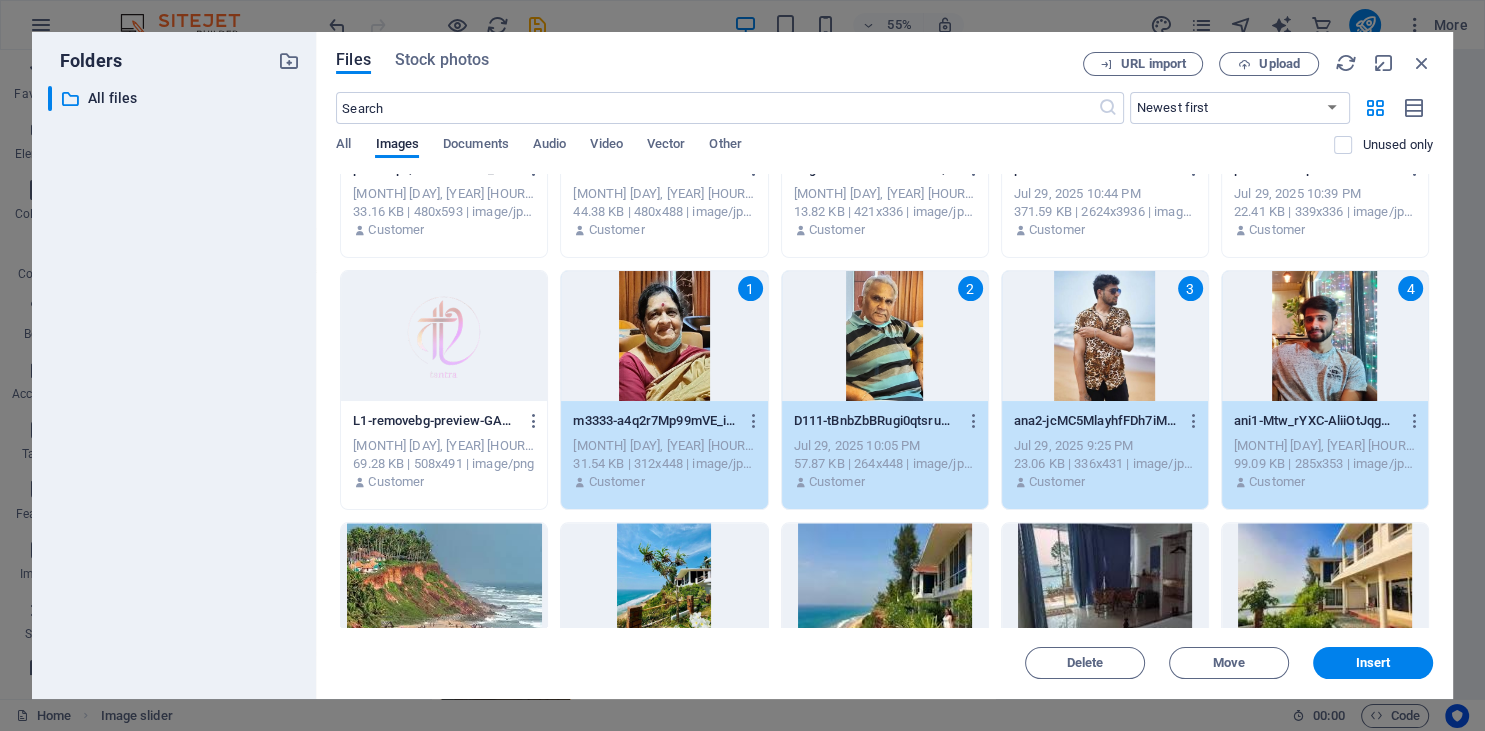 click on "4" at bounding box center (1325, 336) 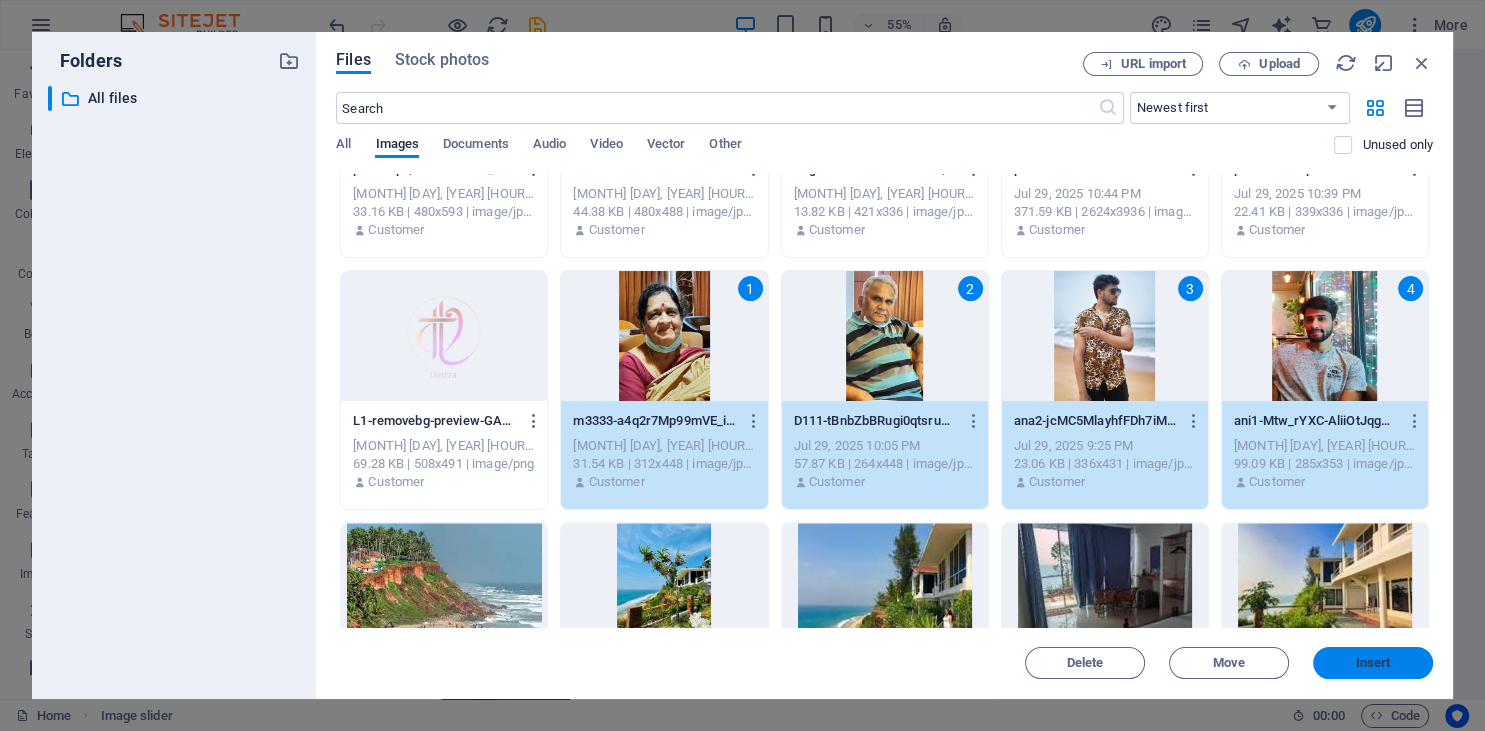 click on "Insert" at bounding box center [1373, 663] 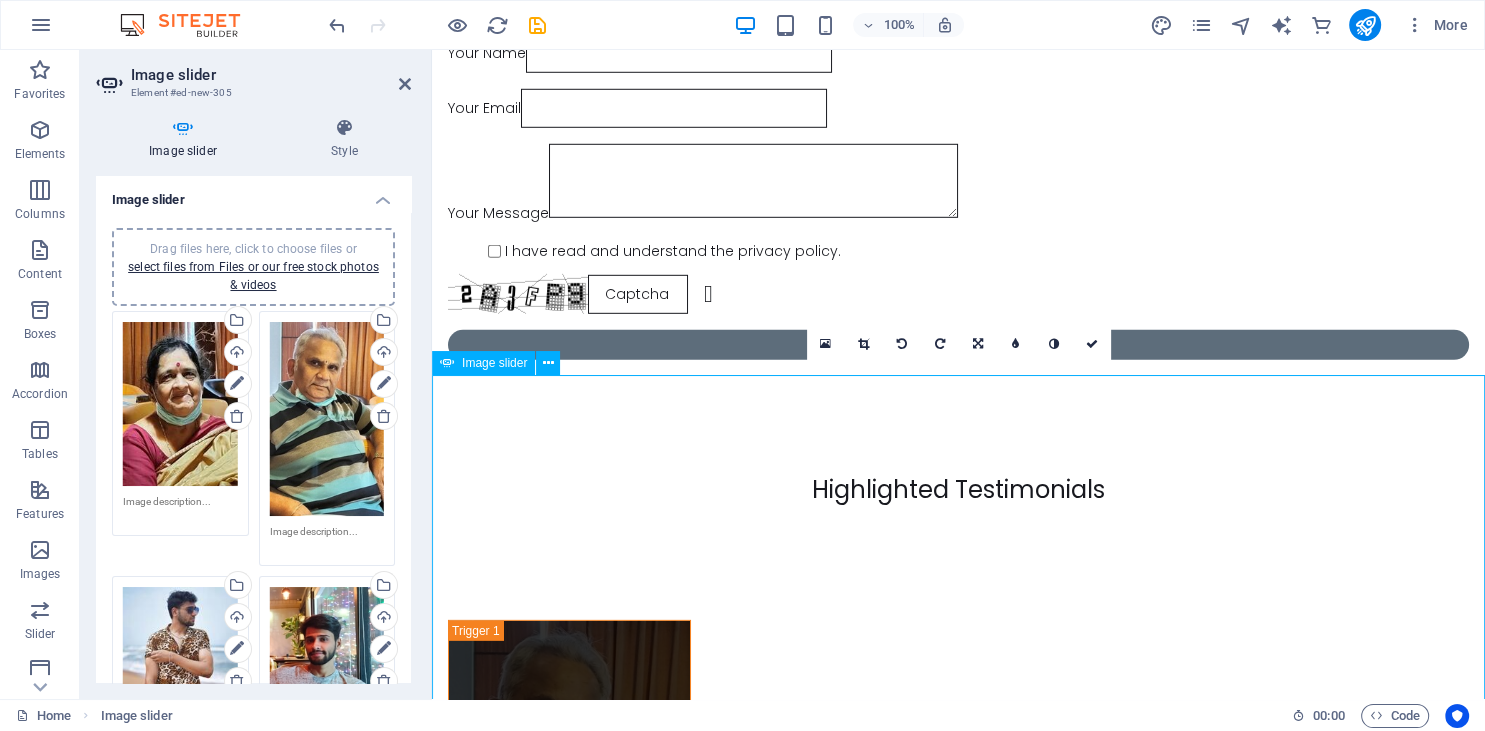scroll, scrollTop: 13351, scrollLeft: 0, axis: vertical 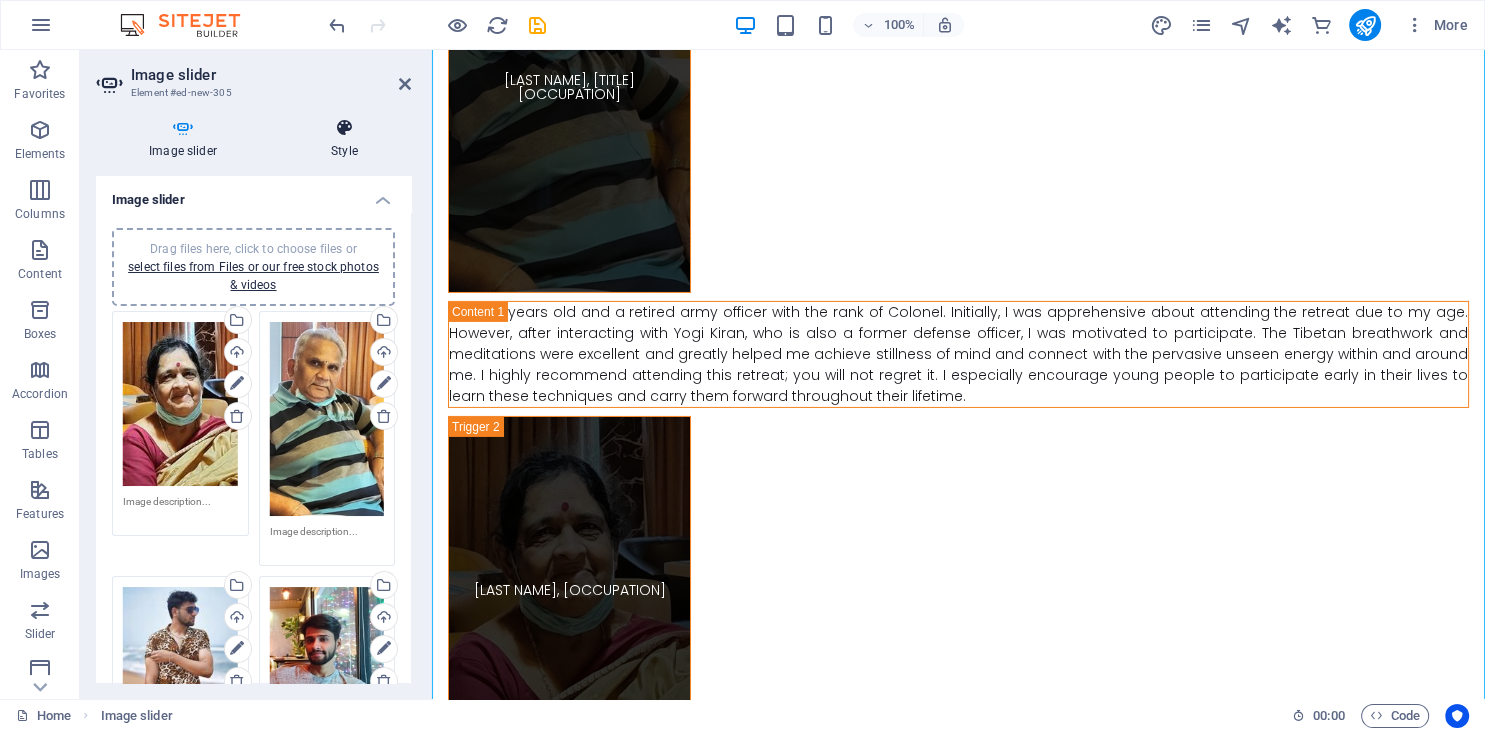 click on "Style" at bounding box center [344, 139] 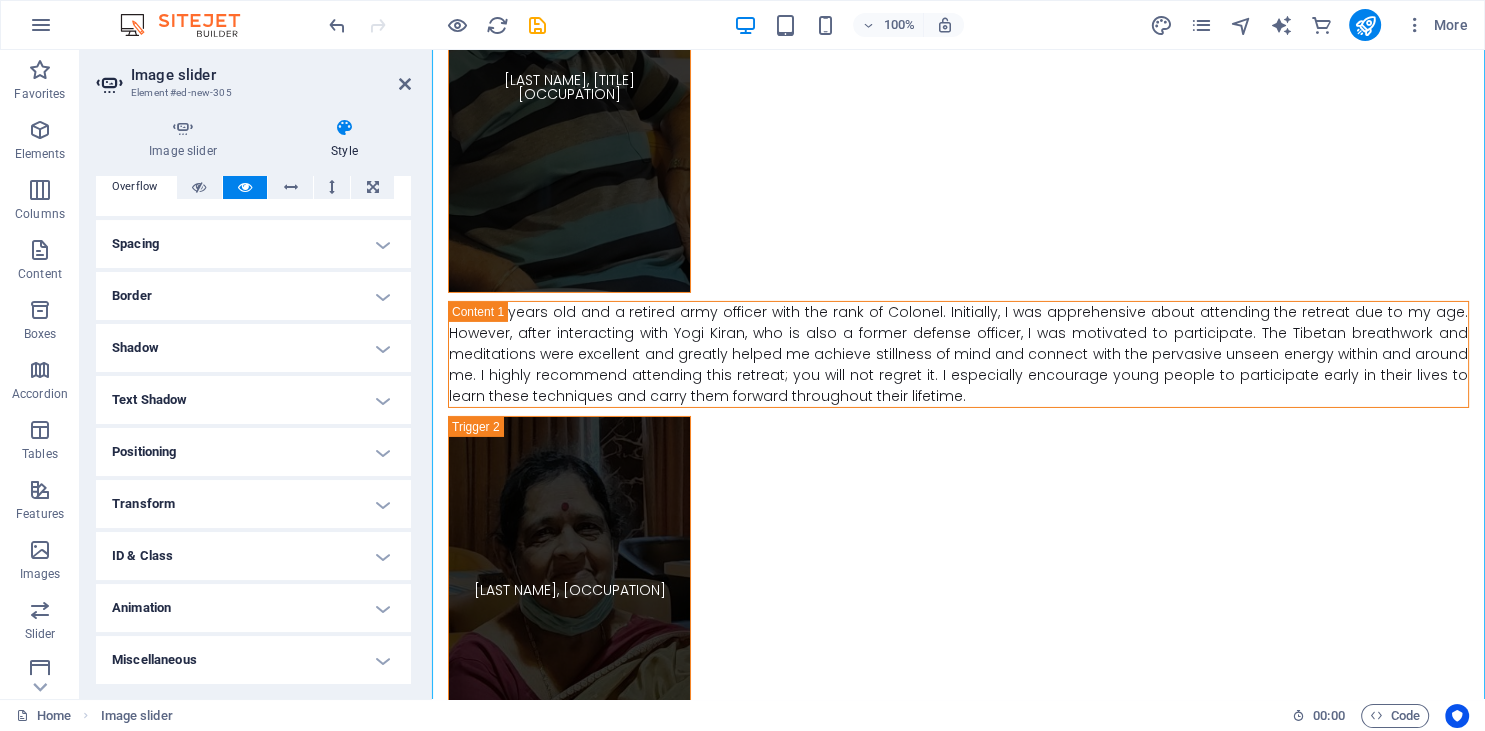 scroll, scrollTop: 0, scrollLeft: 0, axis: both 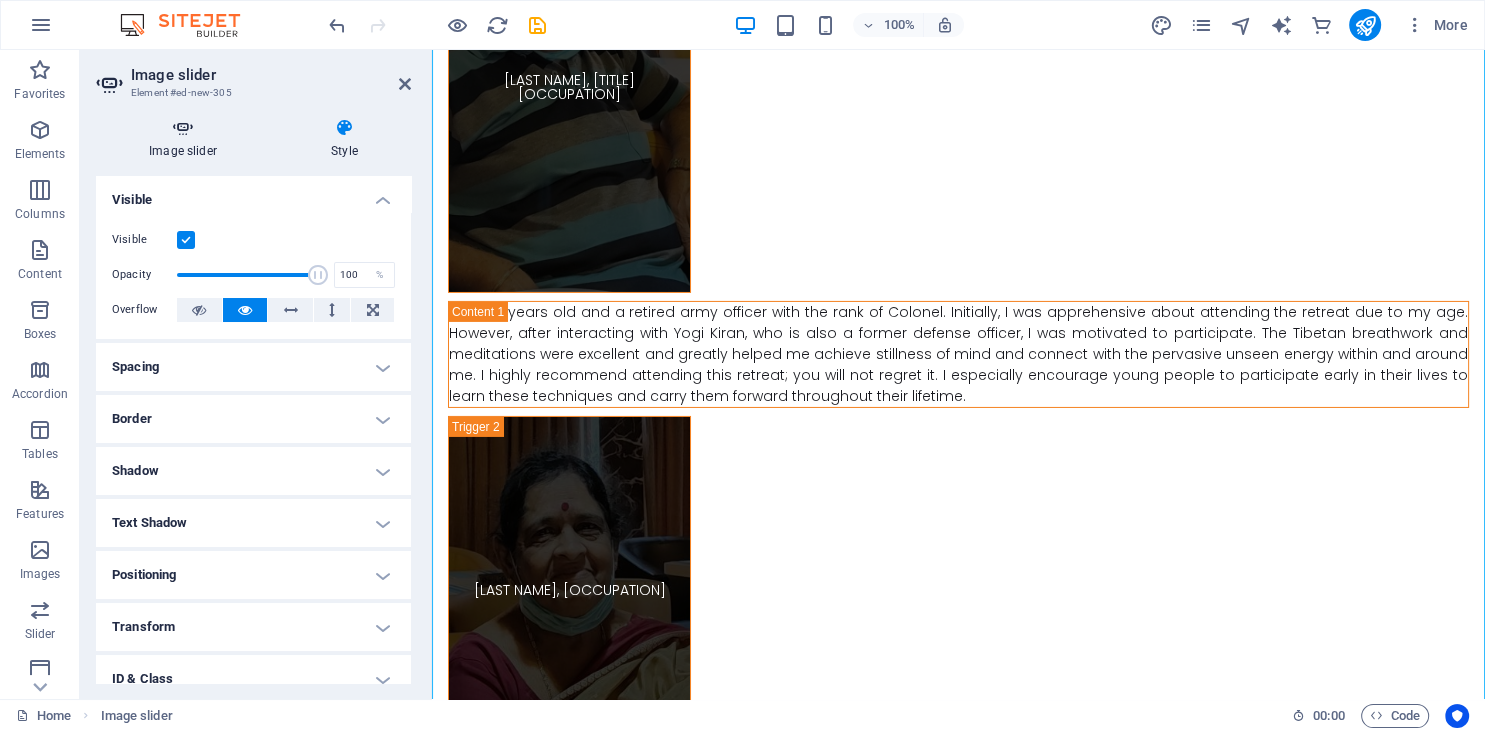 click on "Image slider" at bounding box center [187, 139] 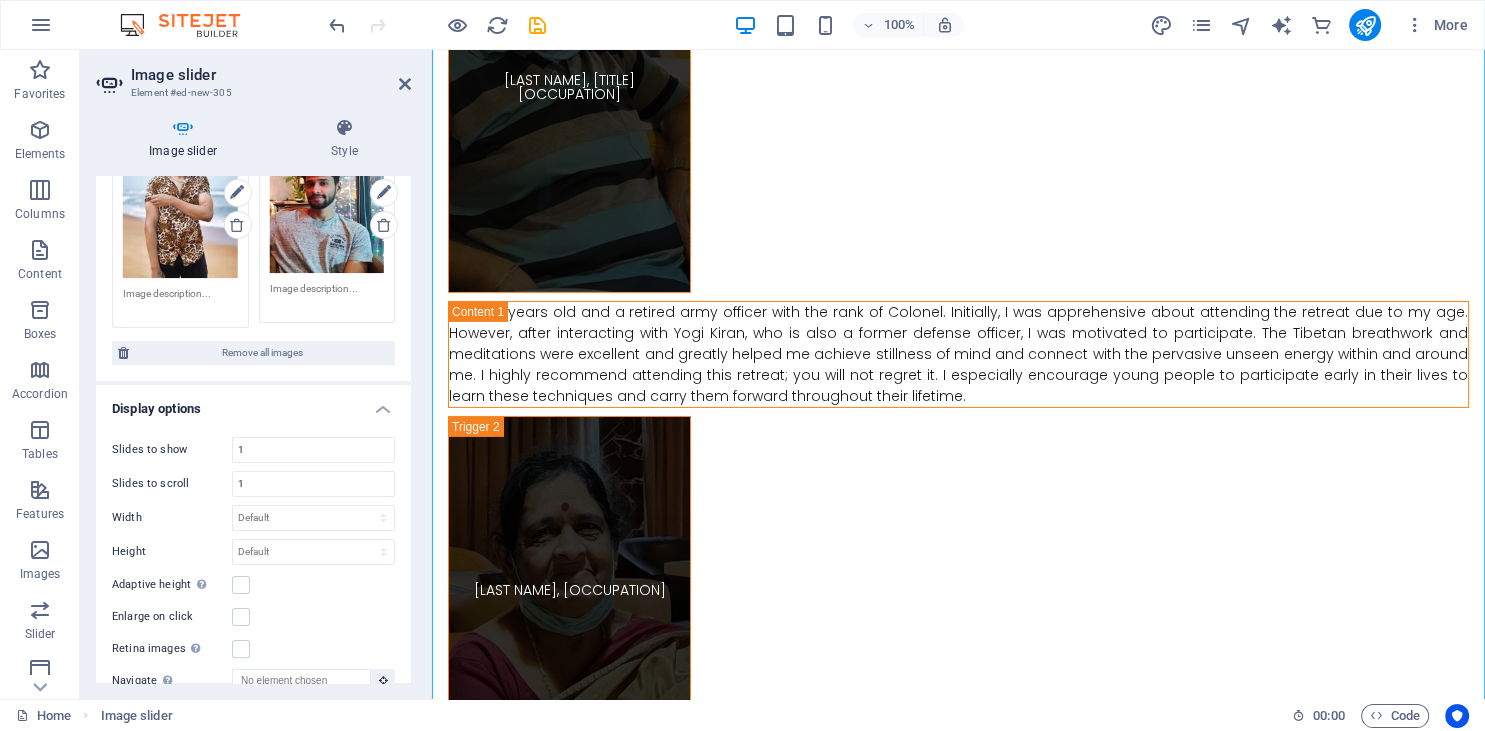 scroll, scrollTop: 547, scrollLeft: 0, axis: vertical 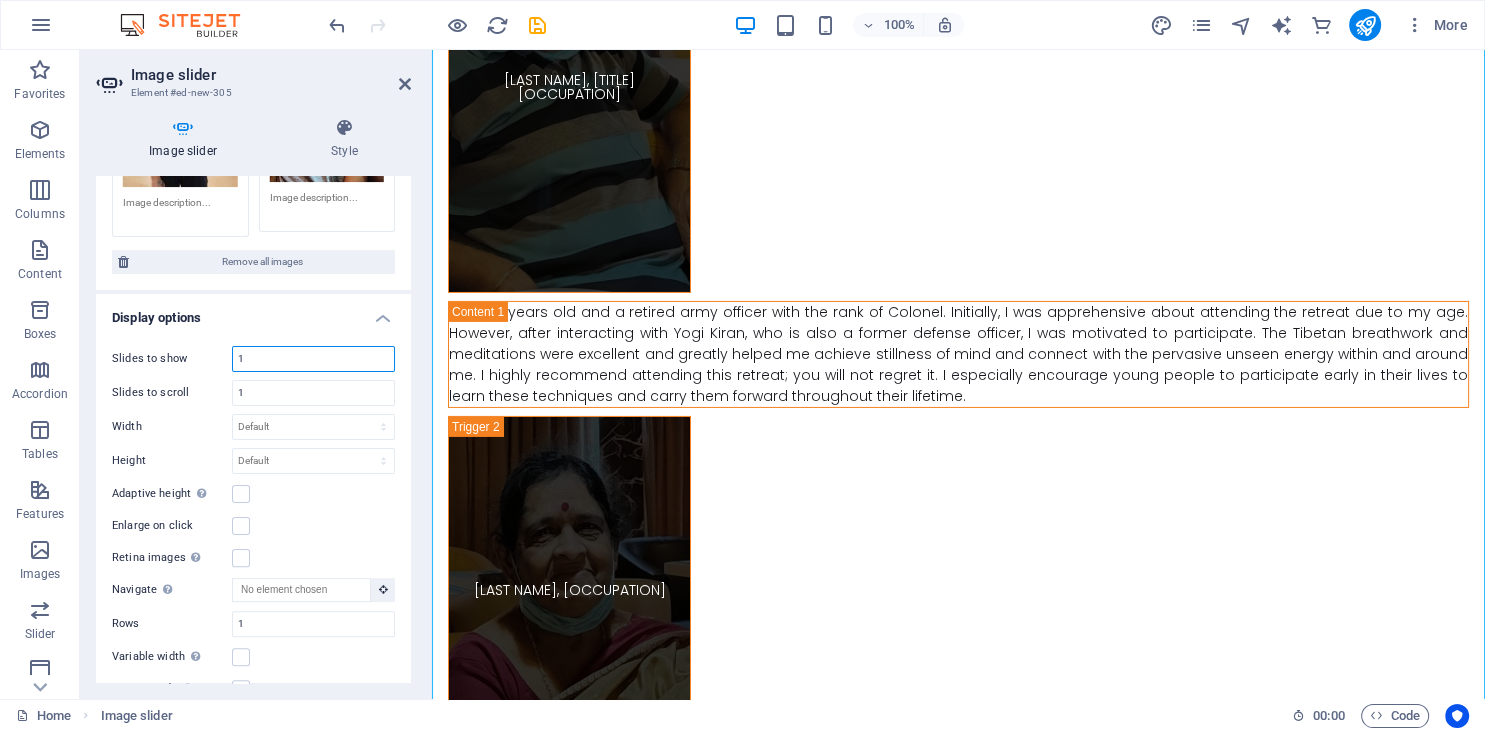 drag, startPoint x: 274, startPoint y: 356, endPoint x: 226, endPoint y: 355, distance: 48.010414 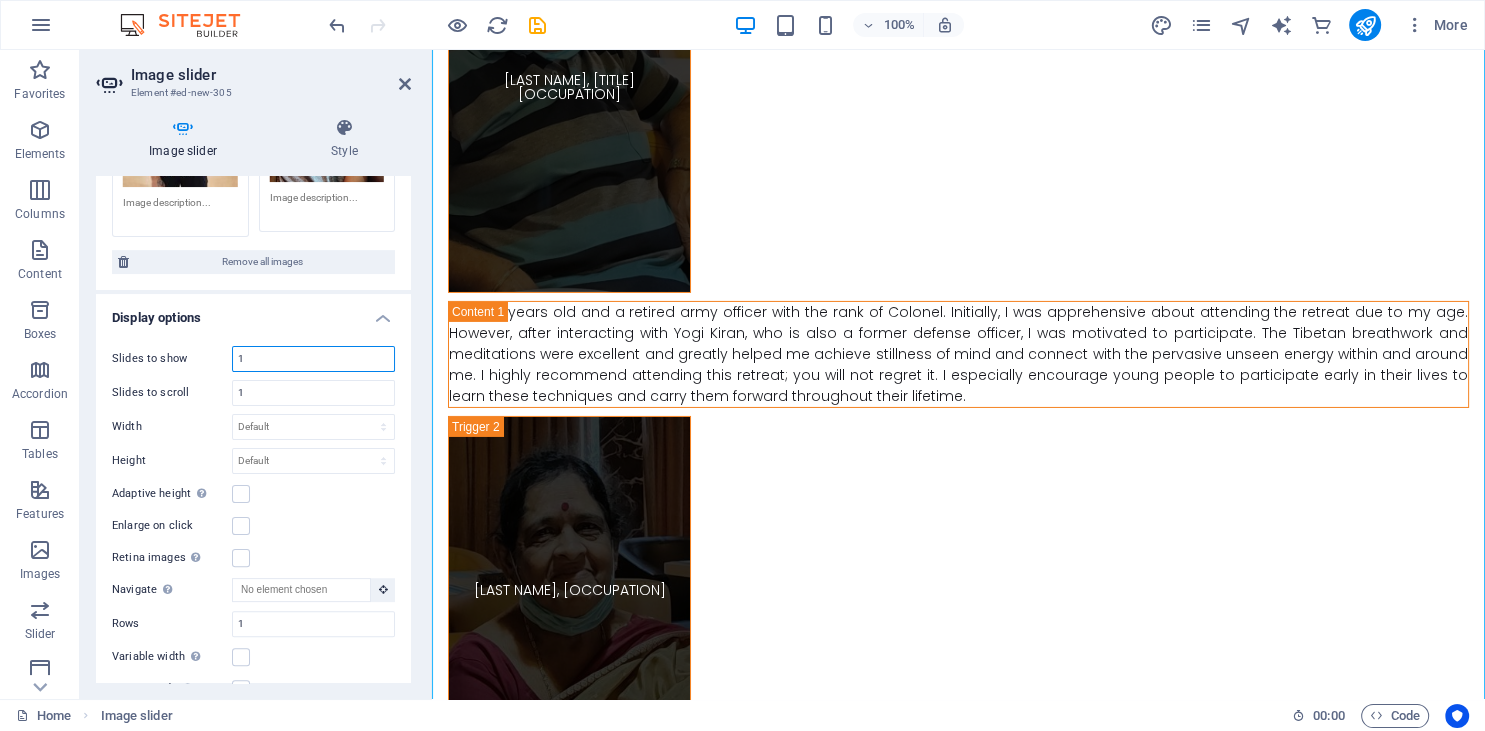 click on "1" at bounding box center [313, 359] 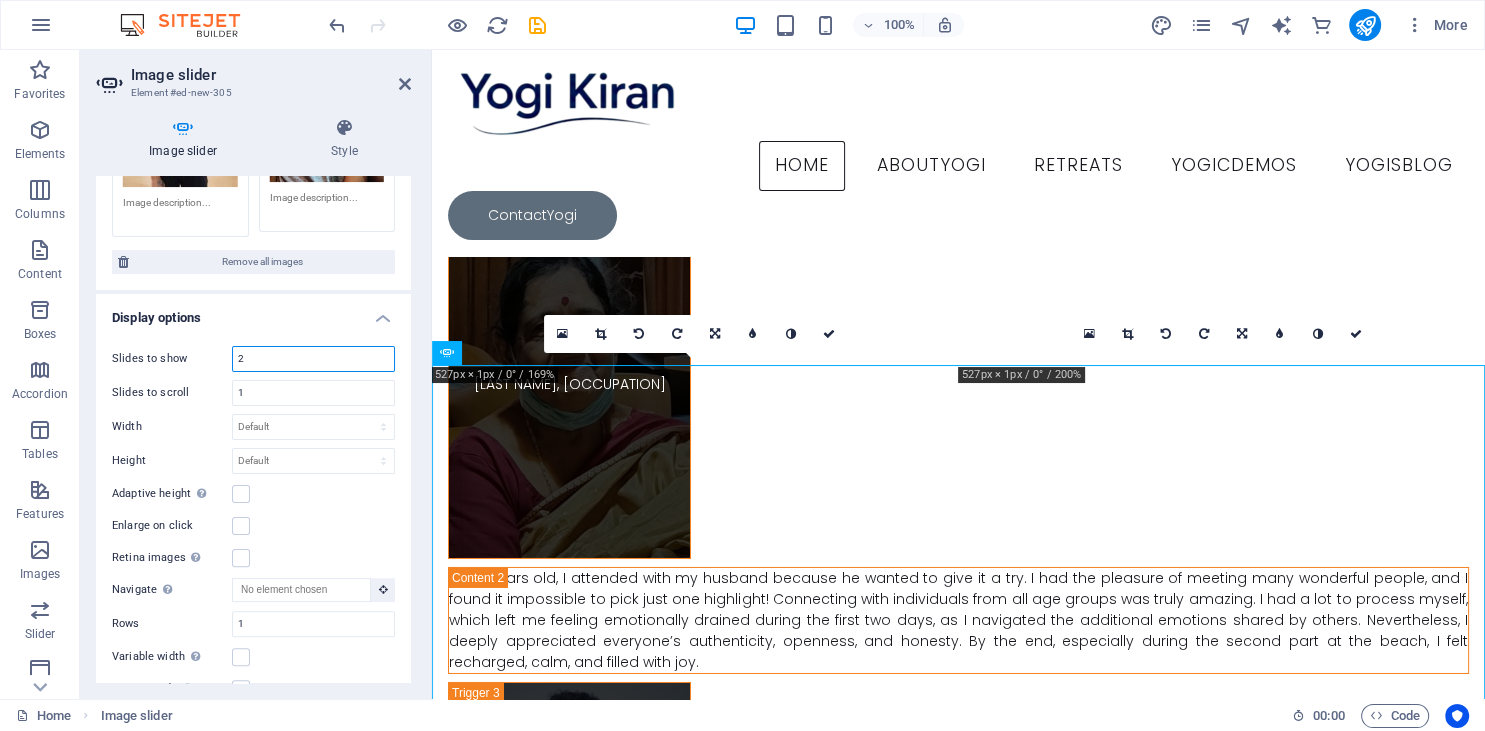 scroll, scrollTop: 13256, scrollLeft: 0, axis: vertical 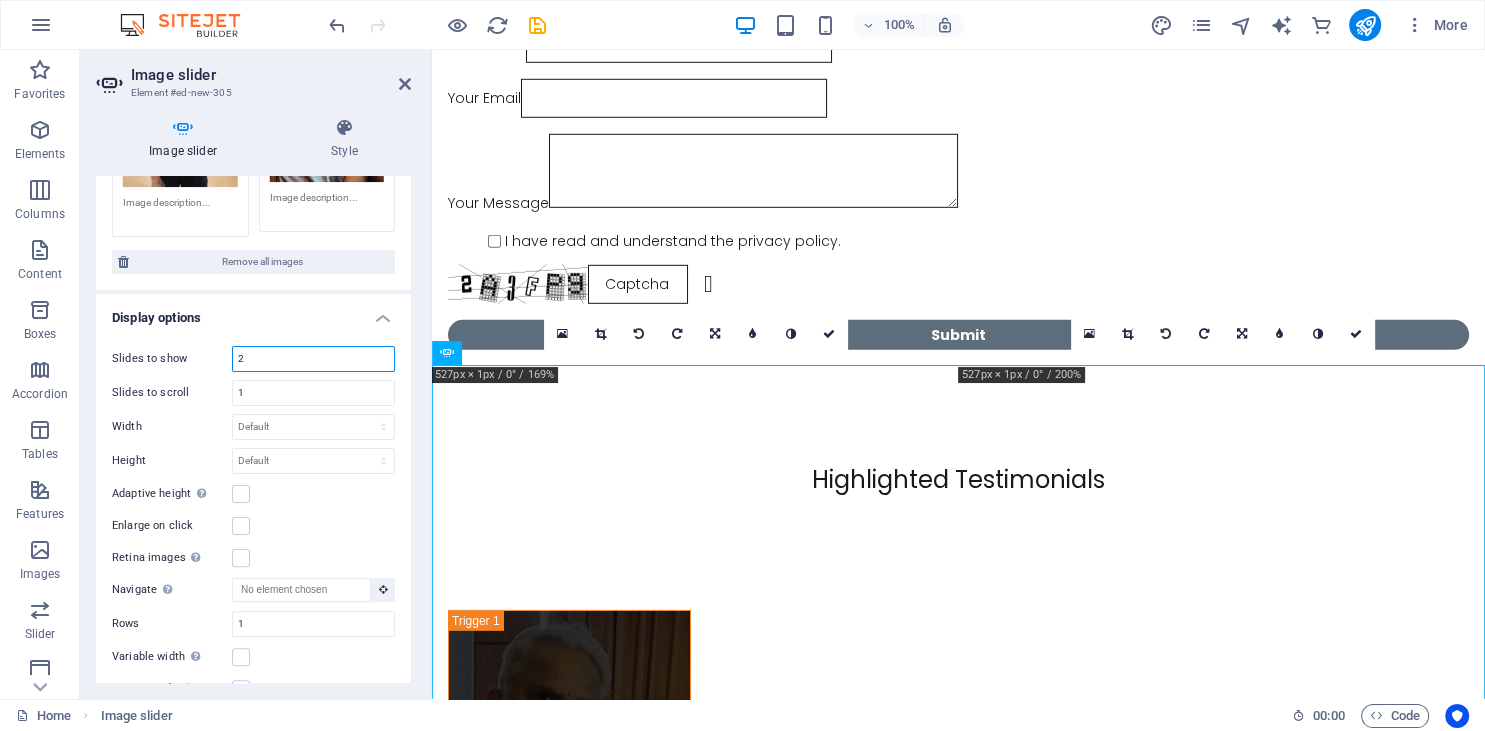 drag, startPoint x: 252, startPoint y: 355, endPoint x: 210, endPoint y: 354, distance: 42.0119 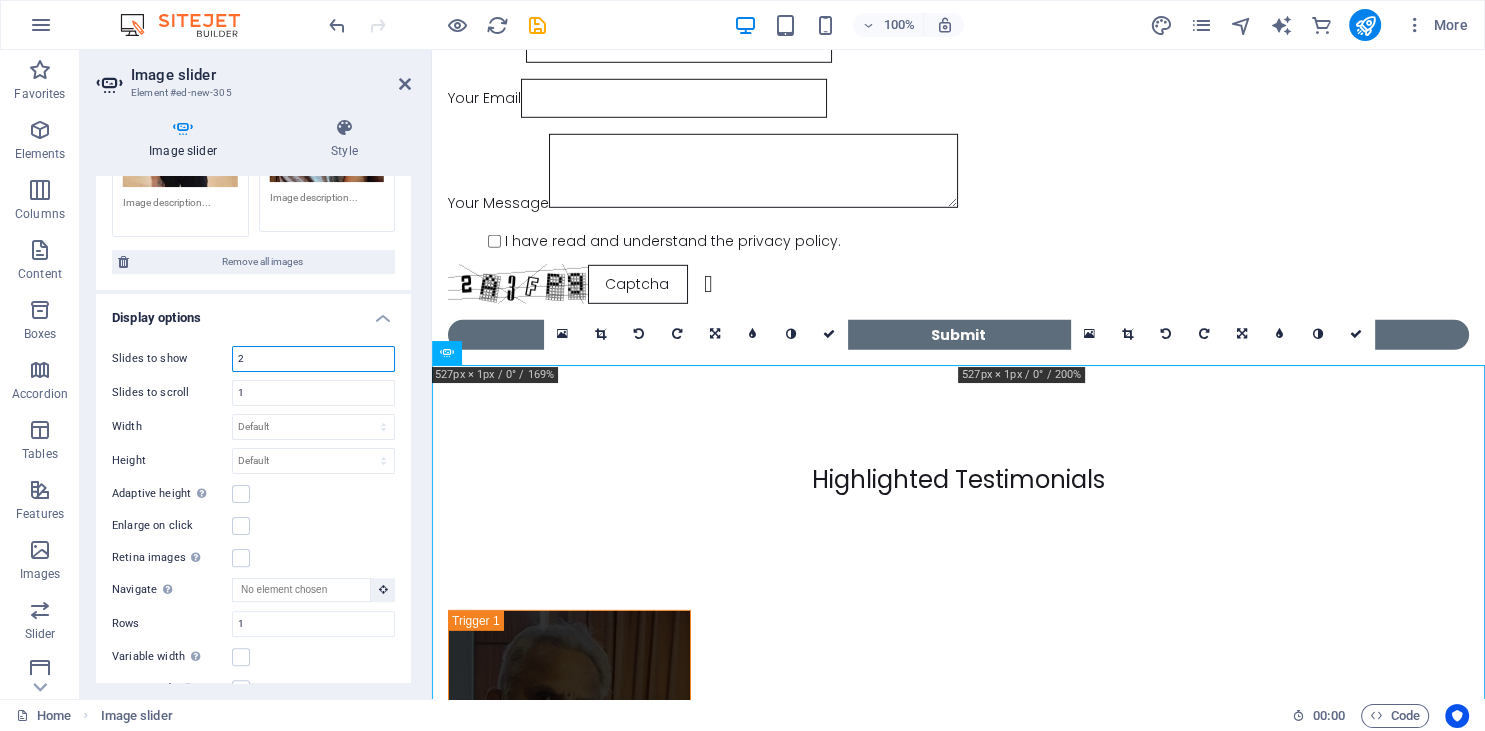 click on "2" at bounding box center (313, 359) 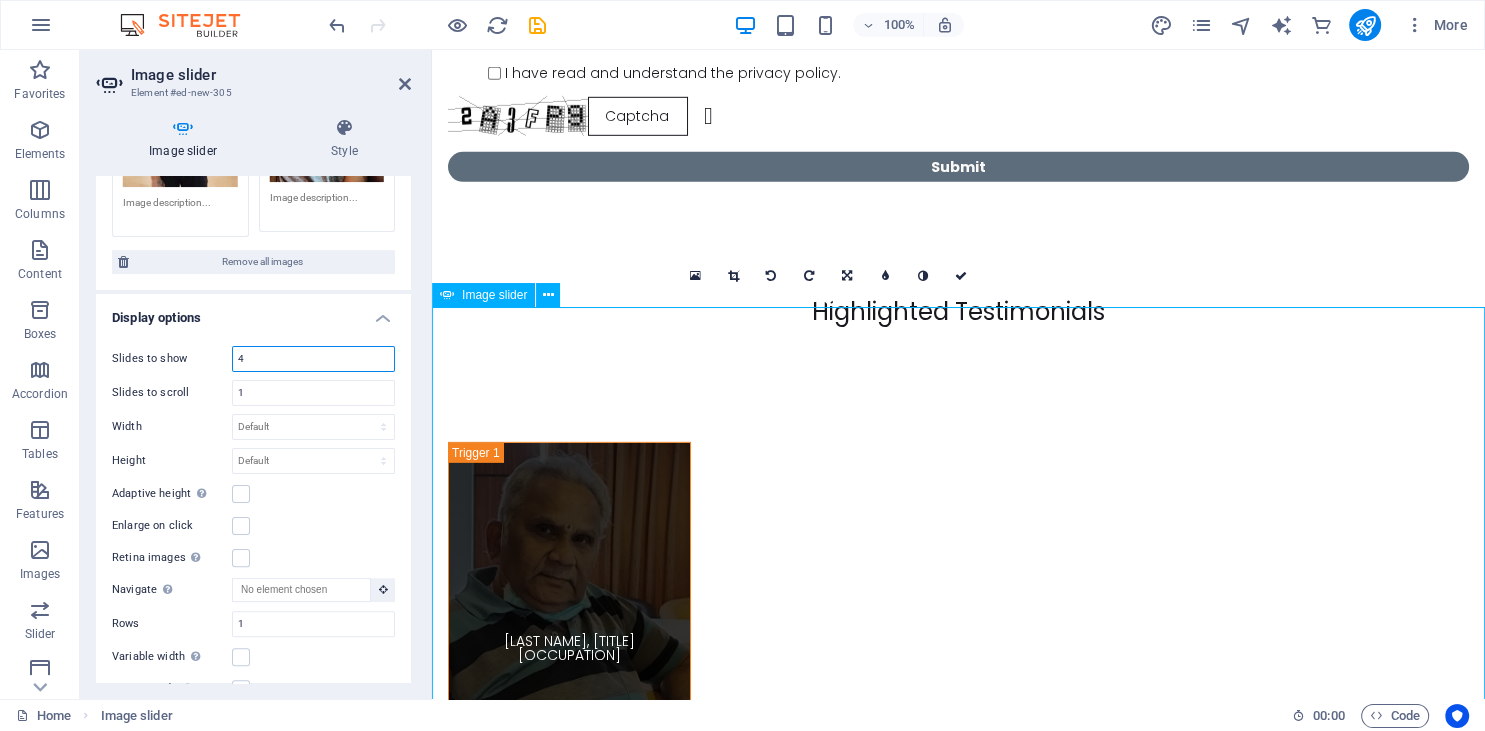 scroll, scrollTop: 13467, scrollLeft: 0, axis: vertical 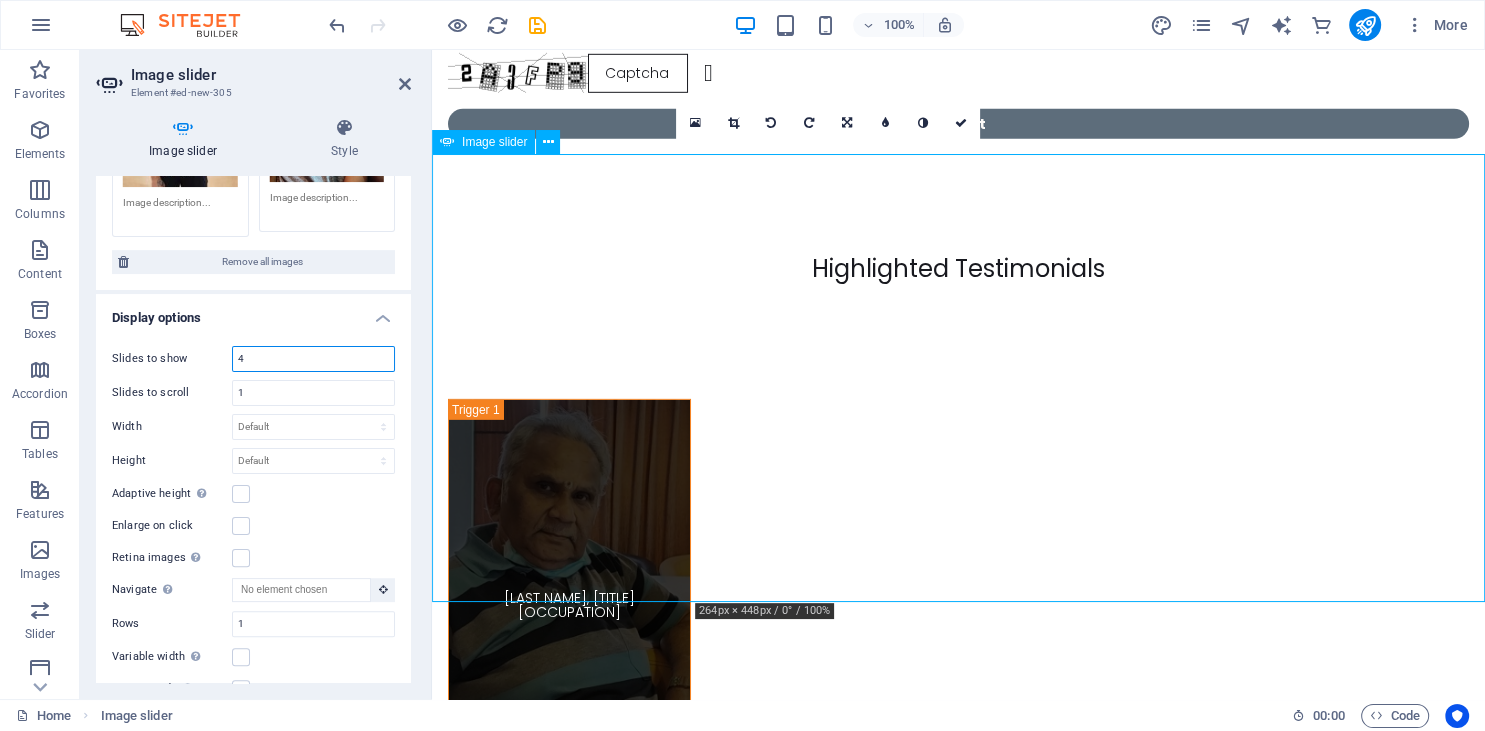type on "4" 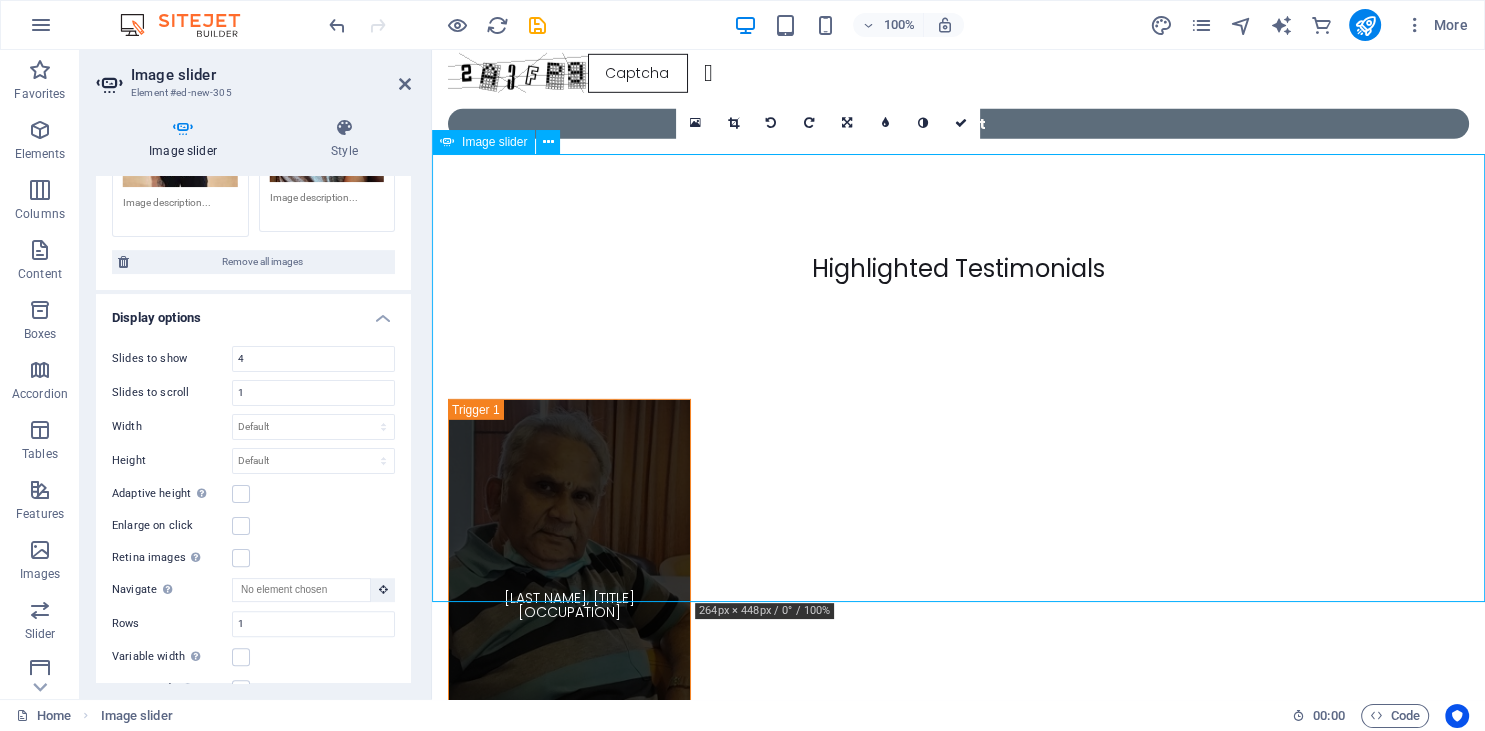 click at bounding box center [564, 2976] 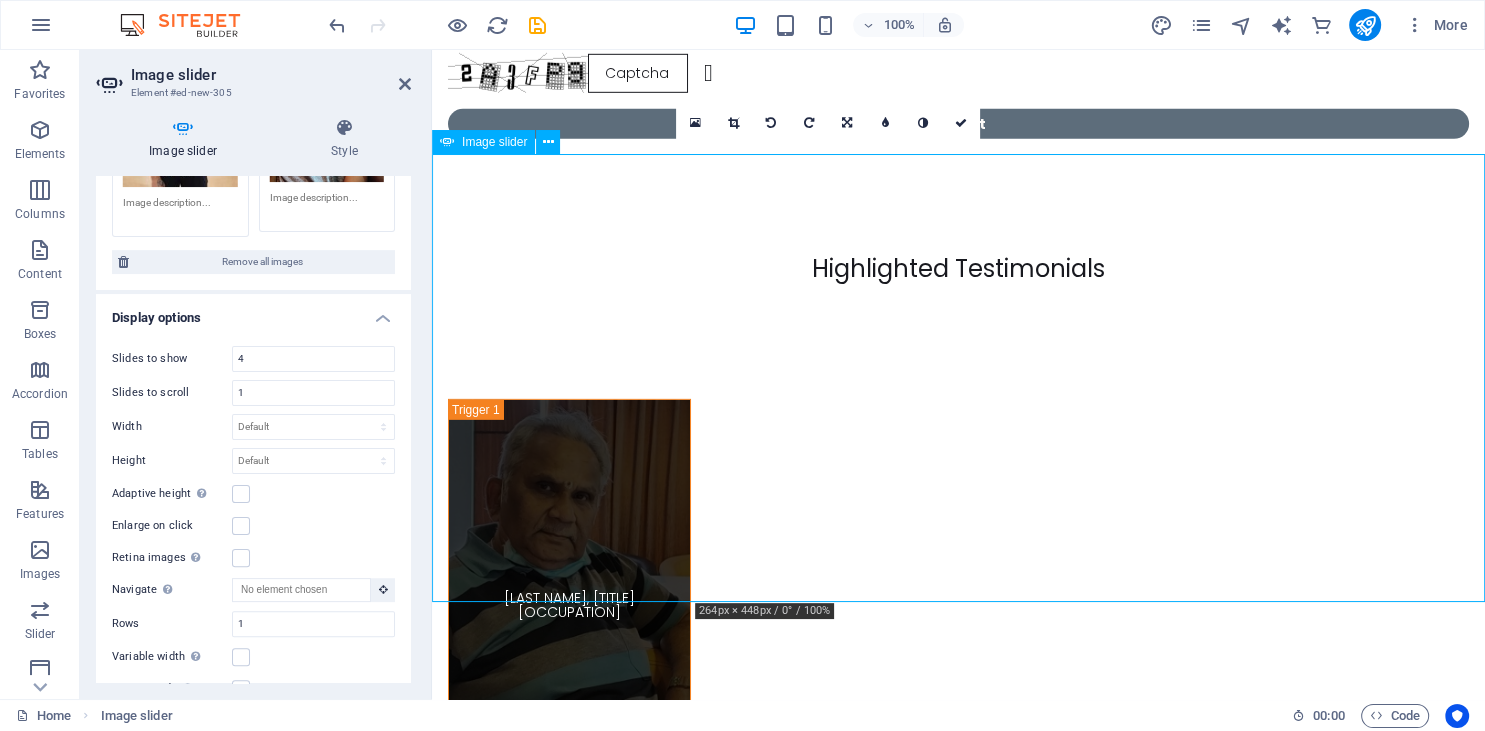 click at bounding box center (564, 2976) 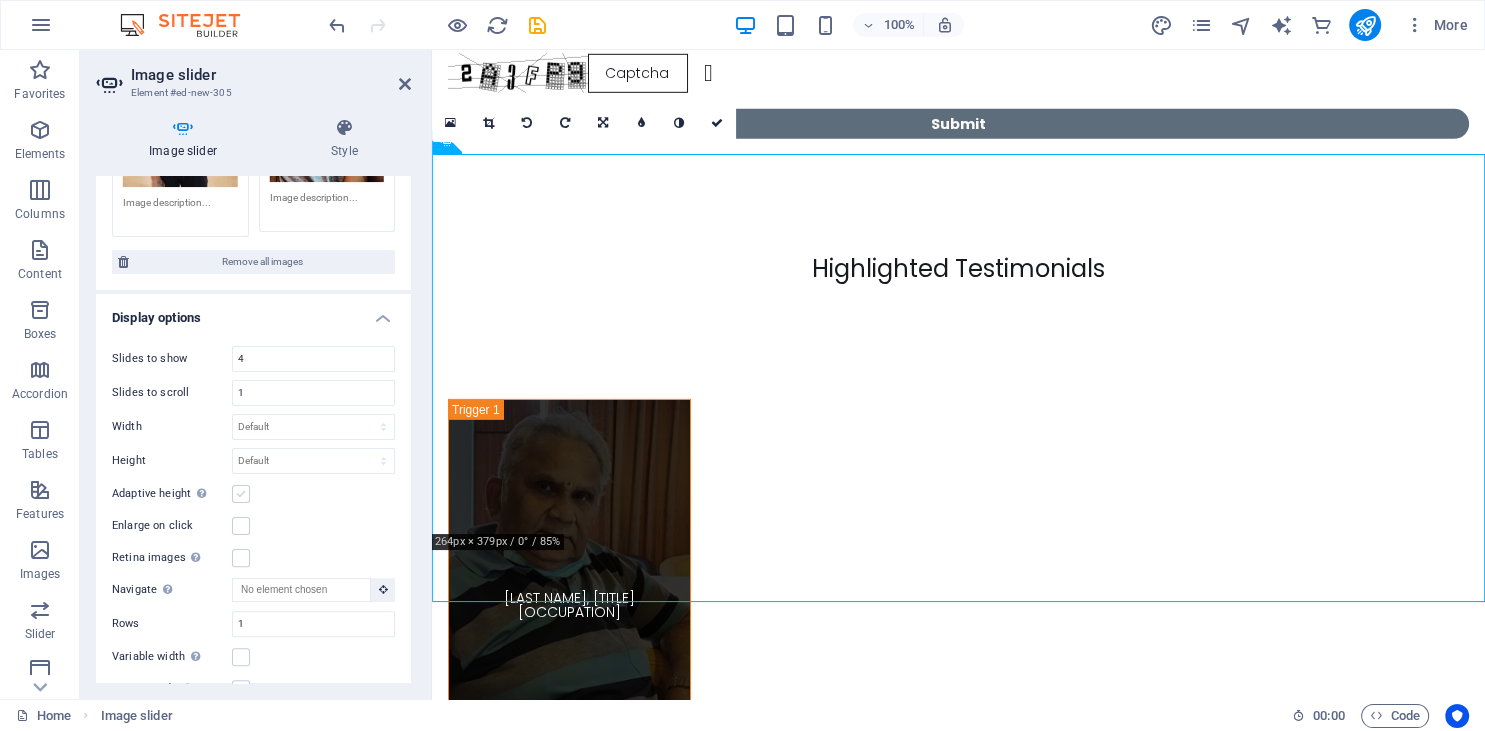 click at bounding box center (241, 494) 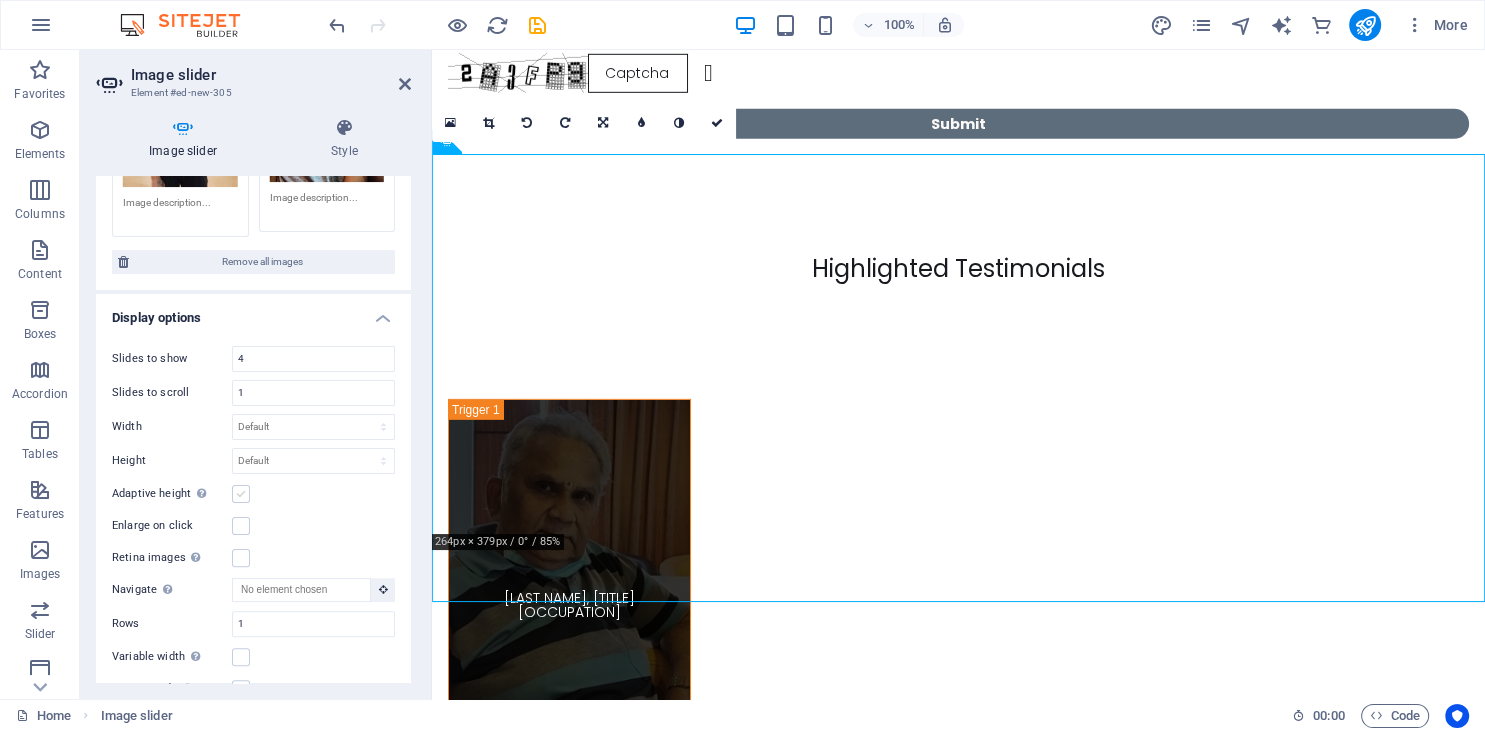 click on "Adaptive height Automatically adjust the height for single slide horizontal sliders" at bounding box center (0, 0) 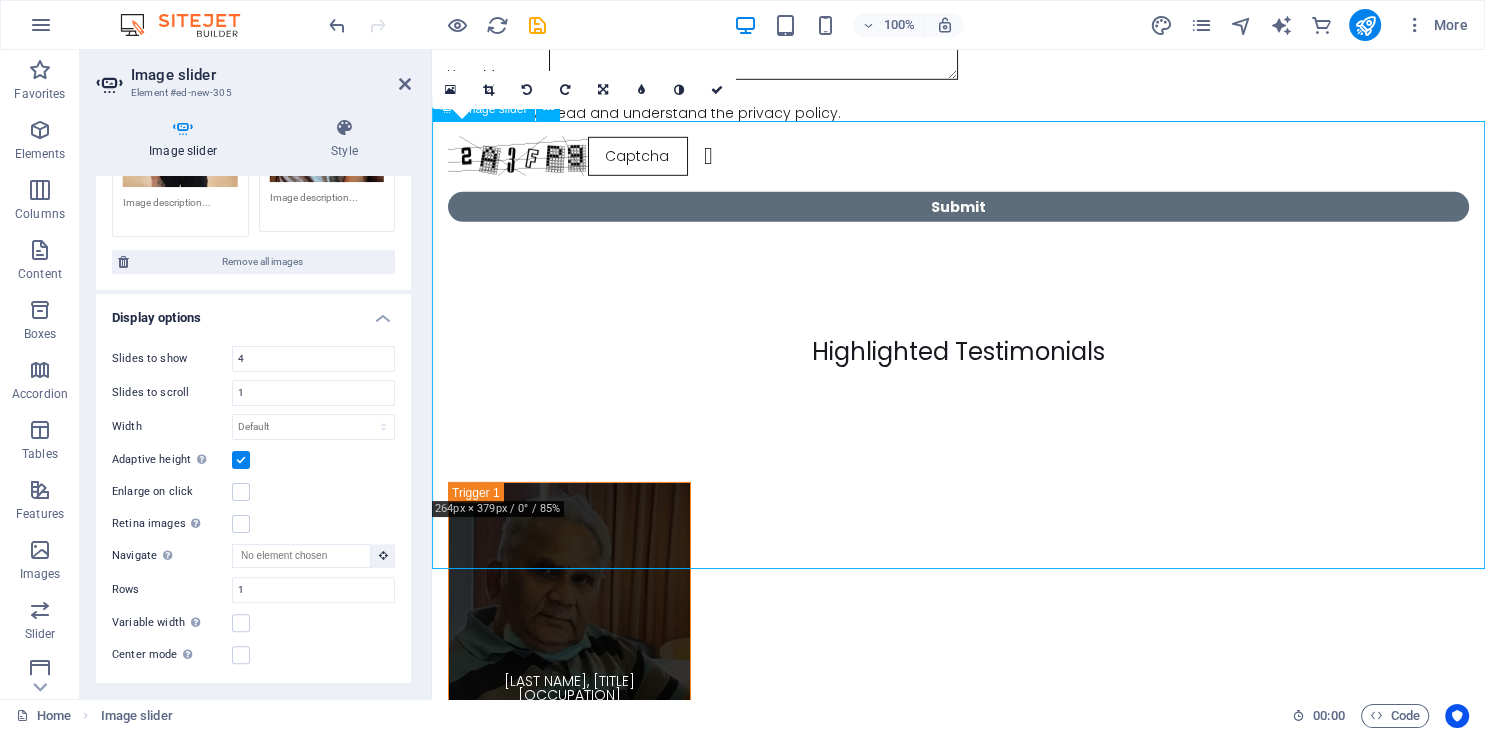 scroll, scrollTop: 13572, scrollLeft: 0, axis: vertical 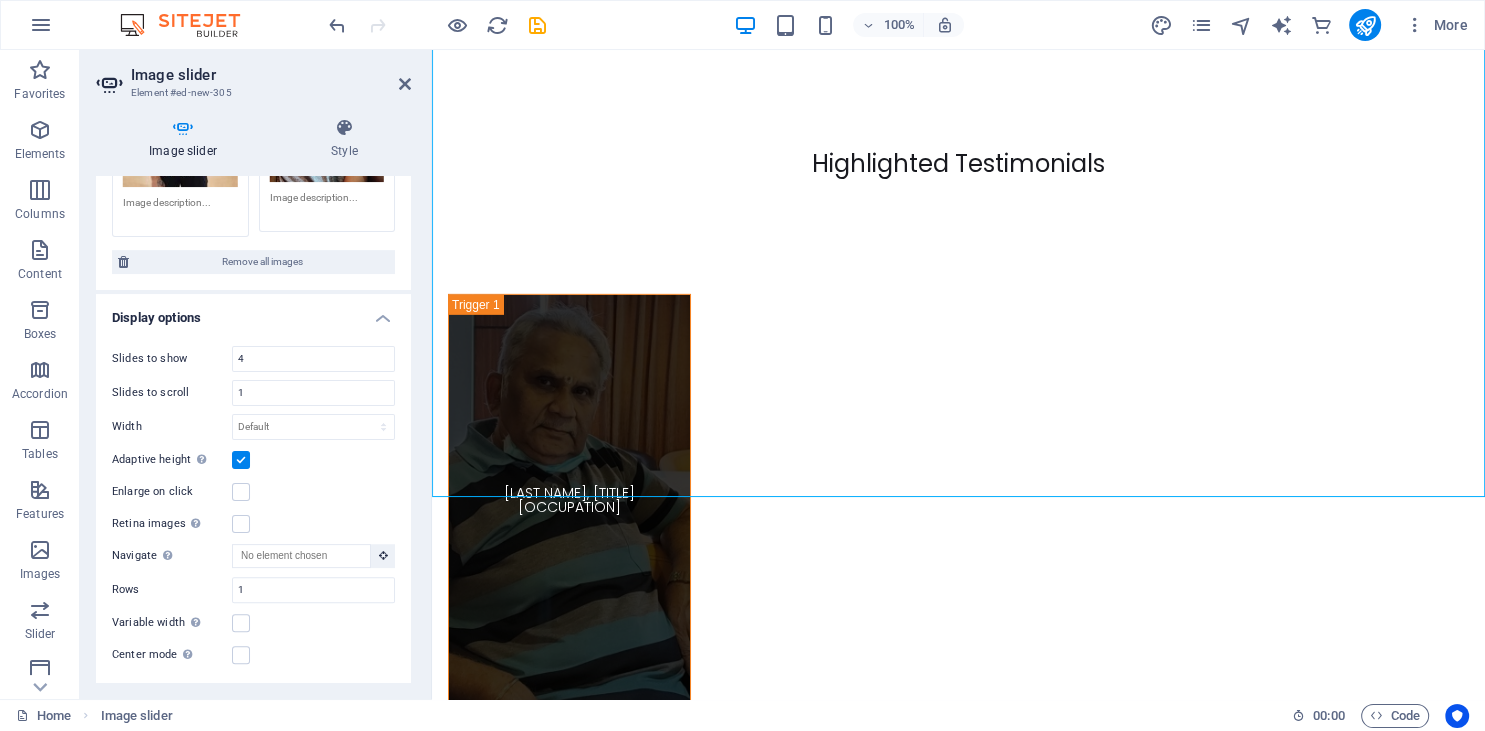 click at bounding box center (241, 460) 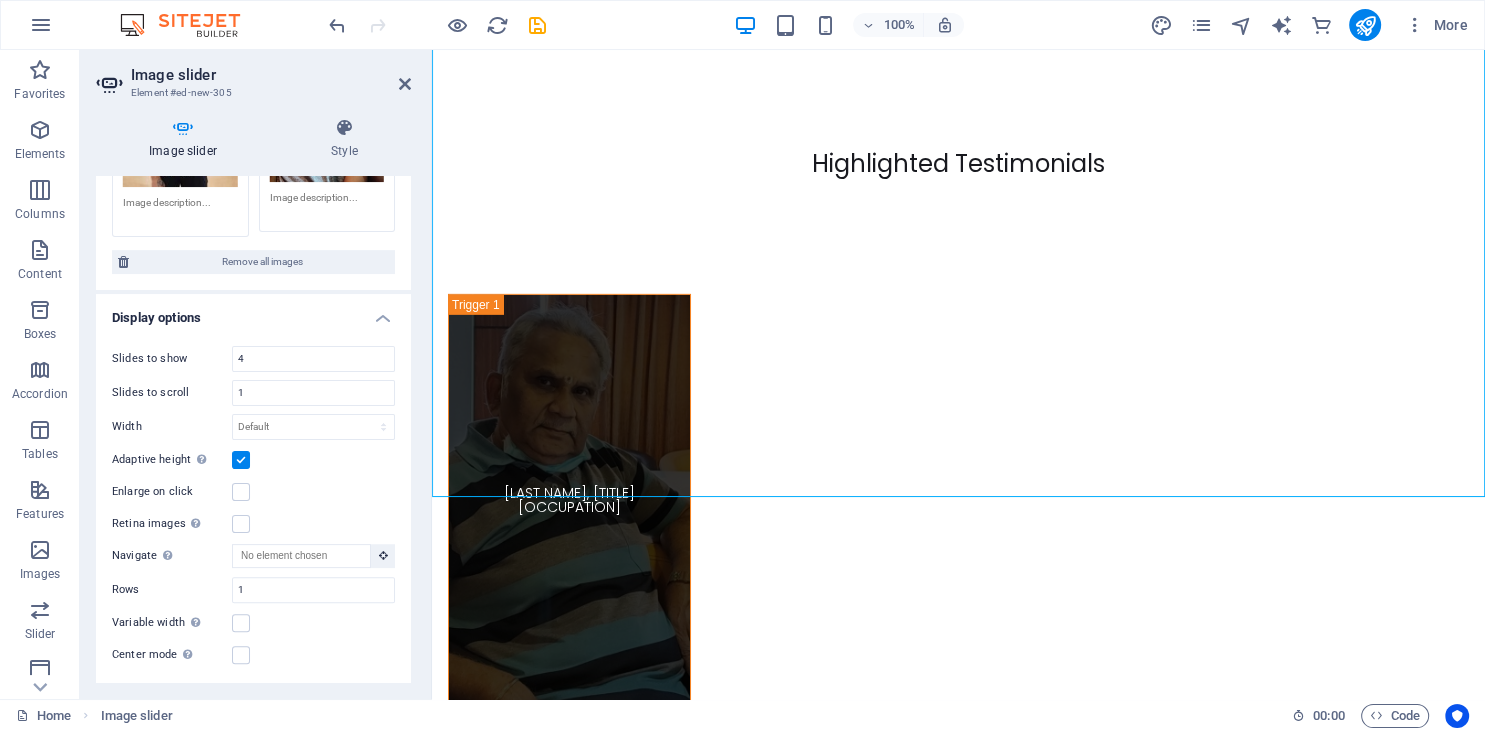 click on "Adaptive height Automatically adjust the height for single slide horizontal sliders" at bounding box center [0, 0] 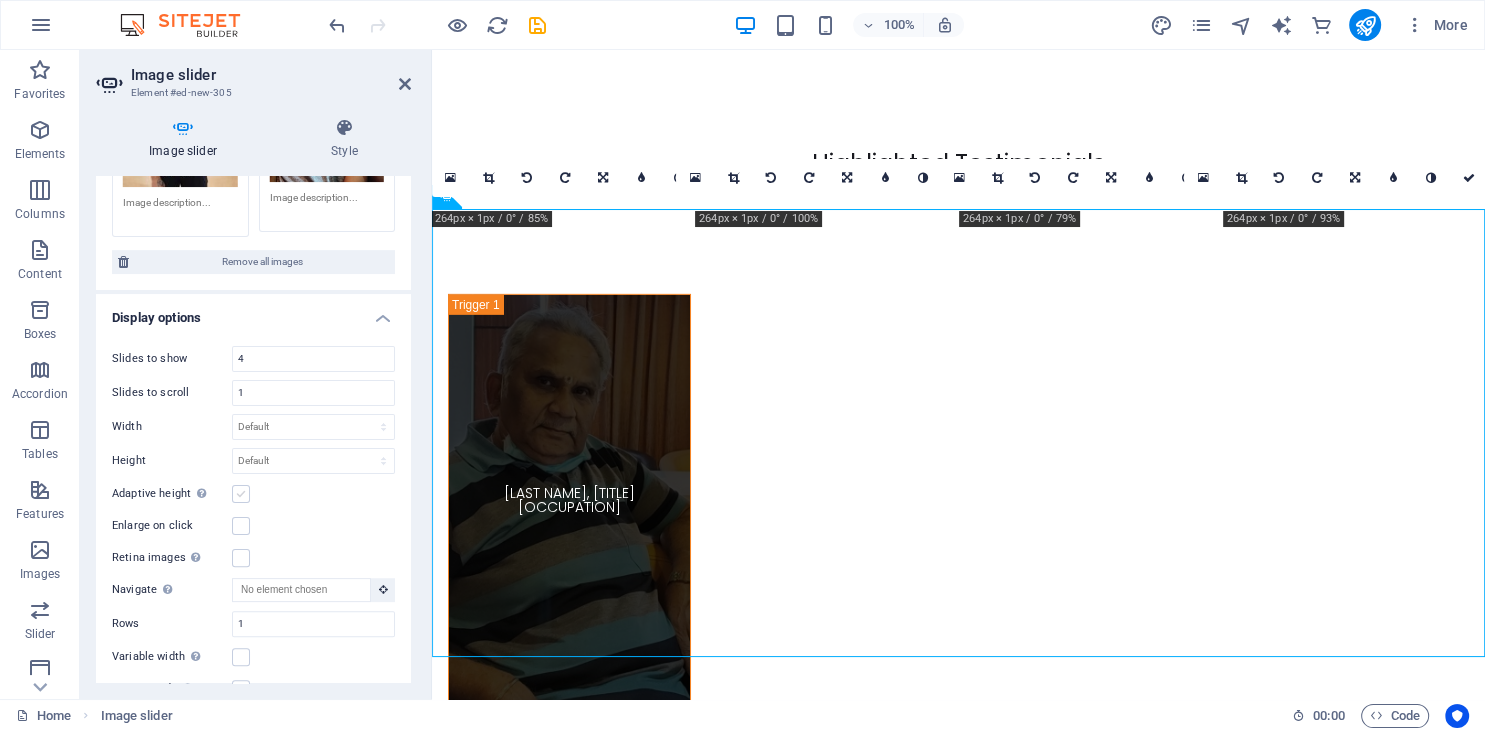 scroll, scrollTop: 13256, scrollLeft: 0, axis: vertical 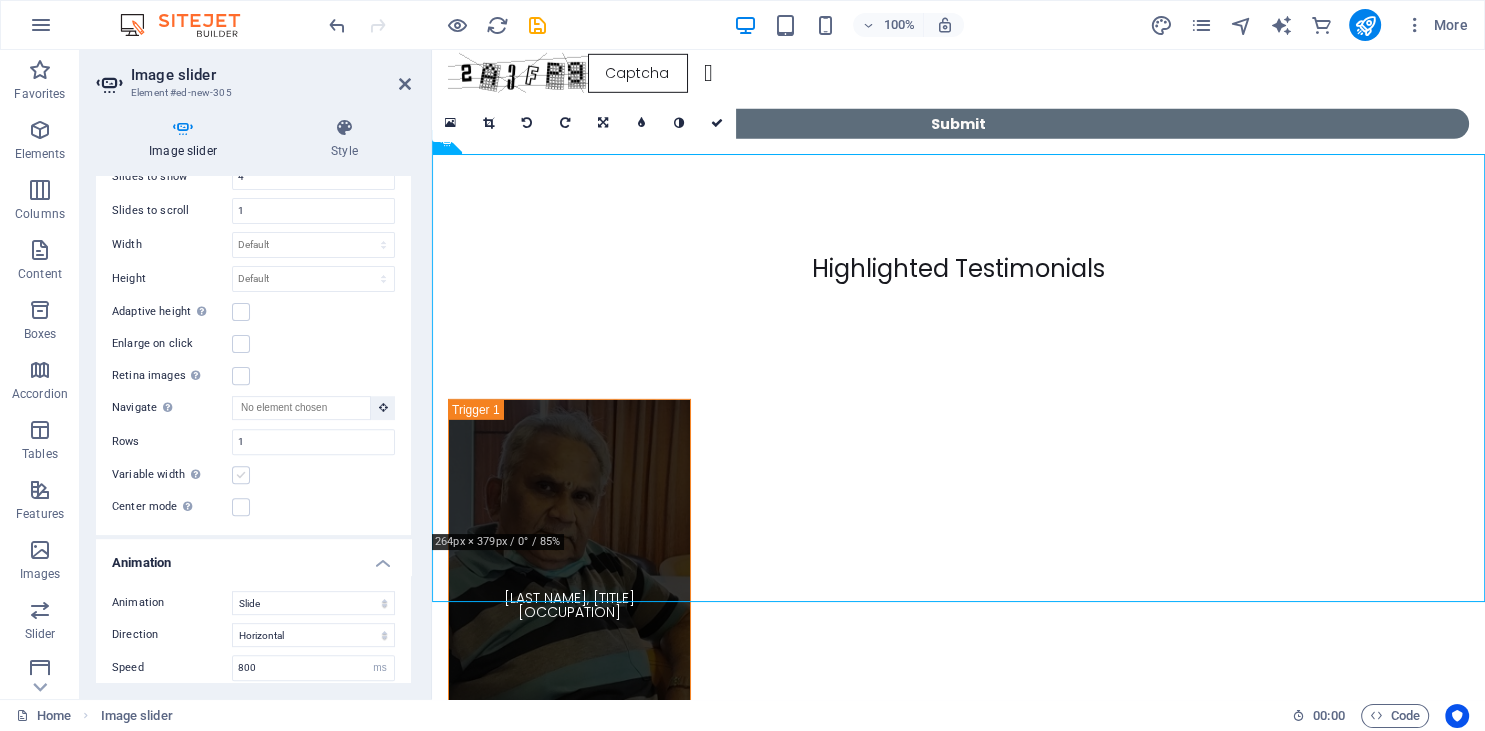 click at bounding box center (241, 475) 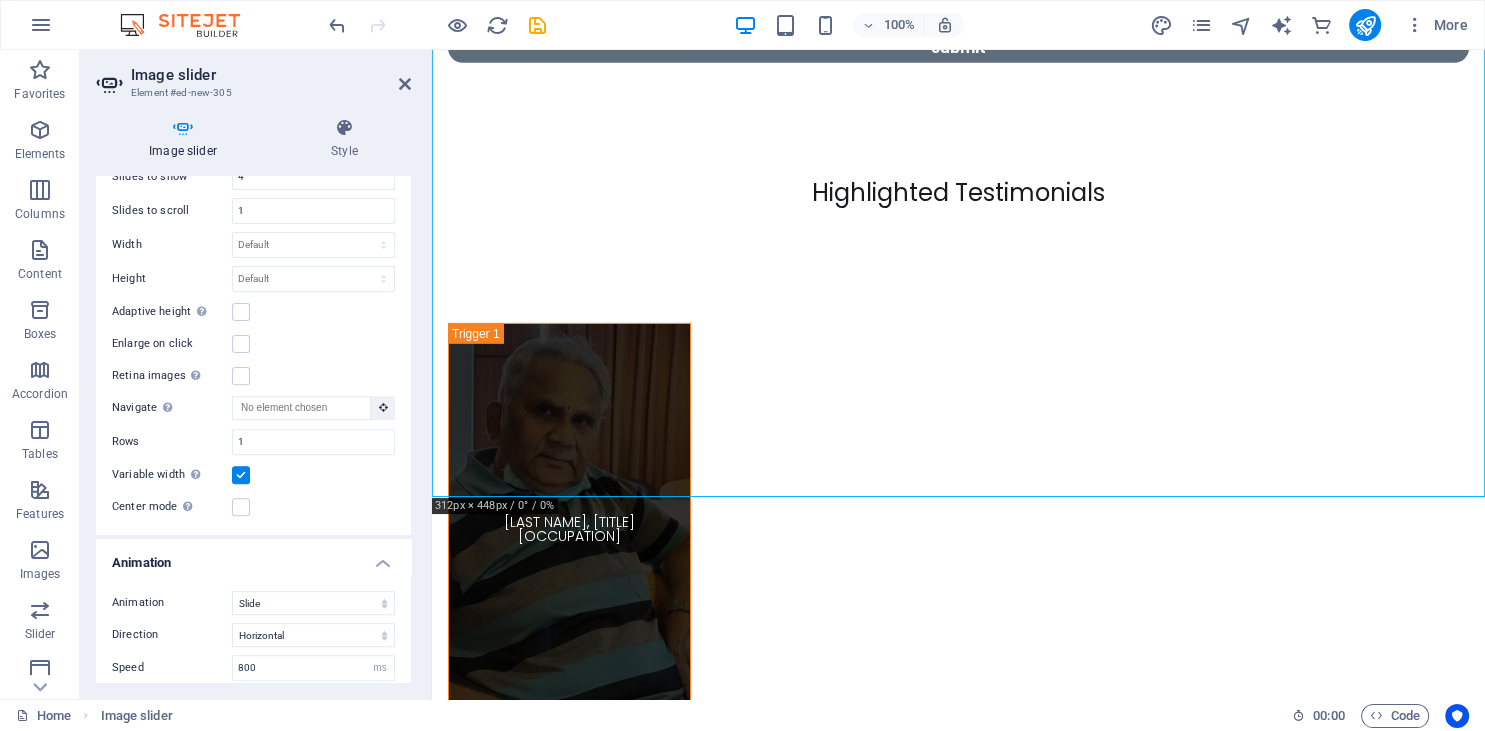 scroll, scrollTop: 13572, scrollLeft: 0, axis: vertical 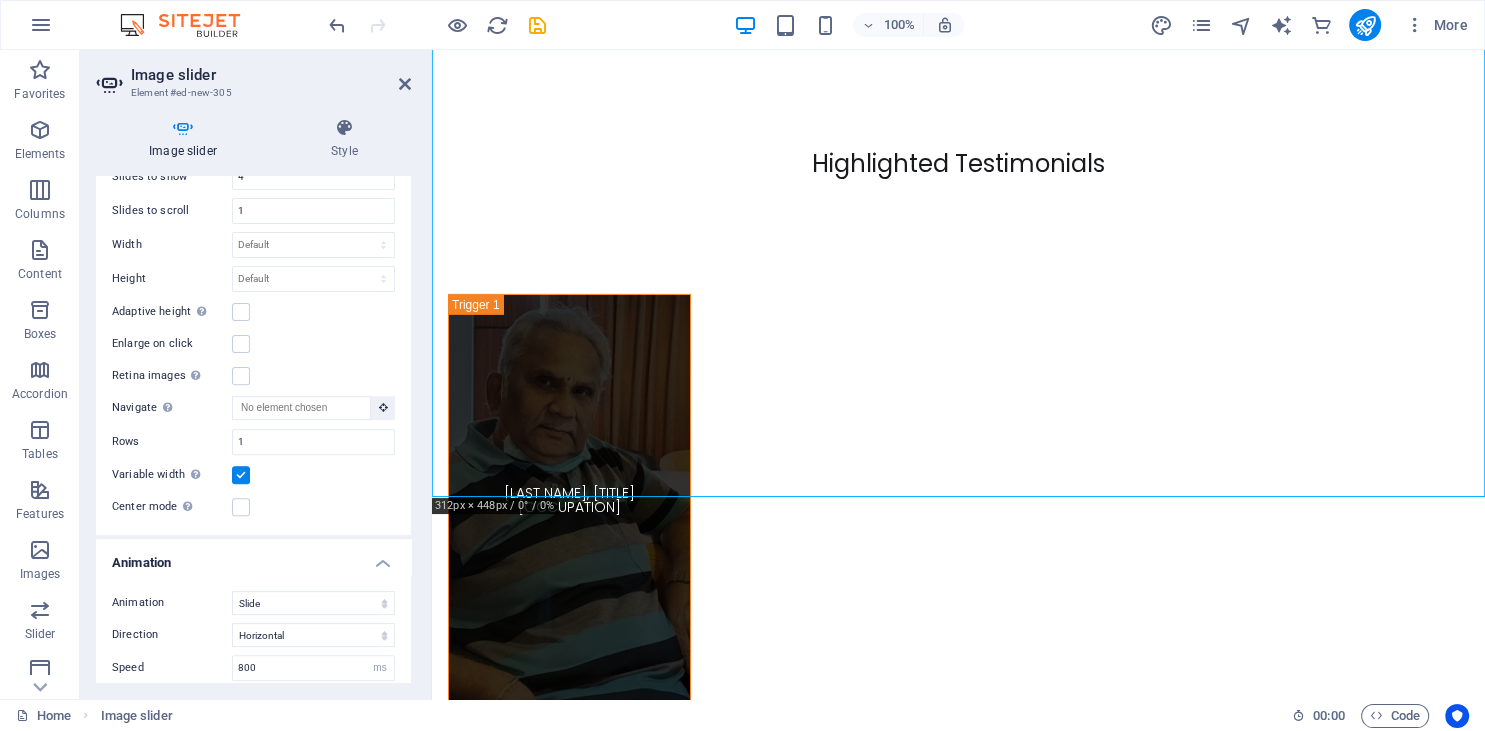 click at bounding box center (241, 475) 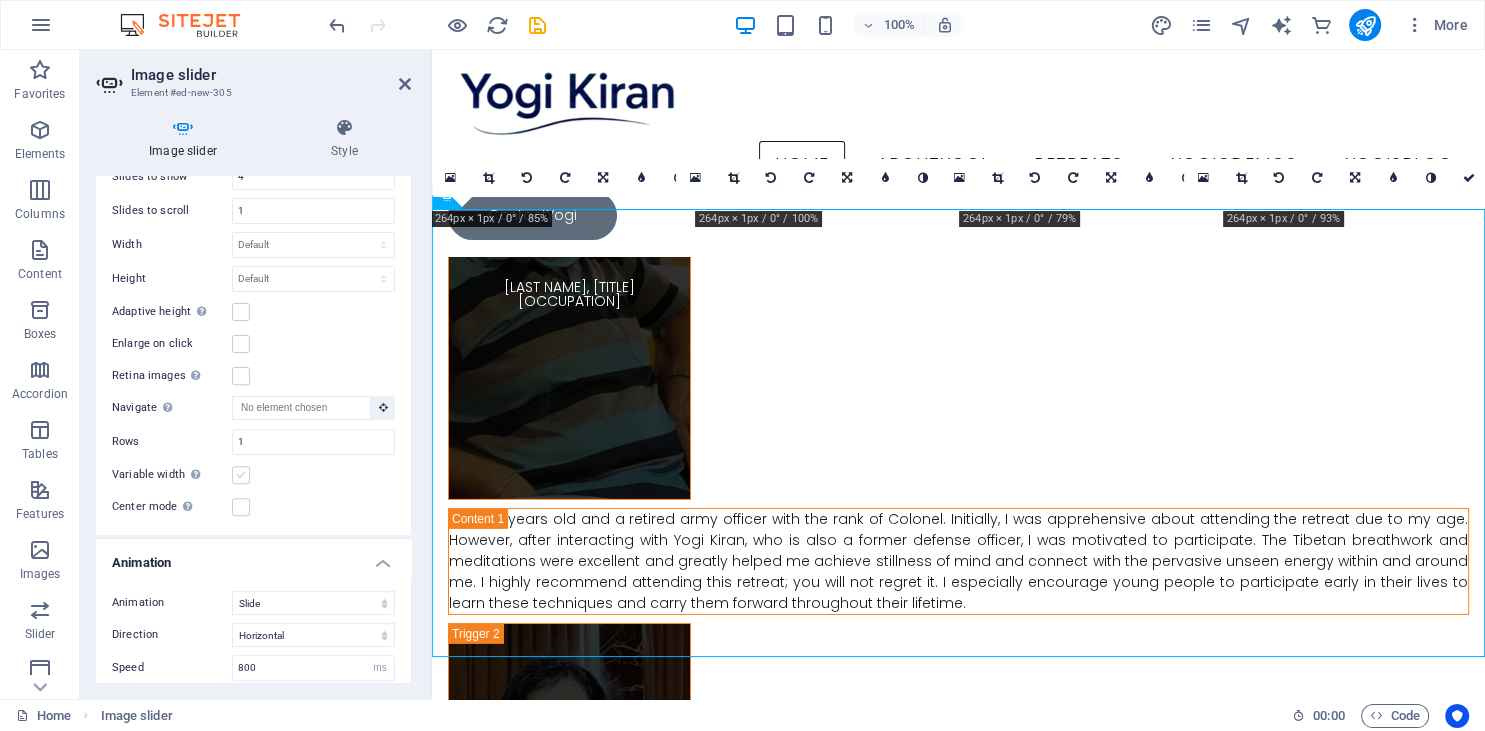 scroll, scrollTop: 13256, scrollLeft: 0, axis: vertical 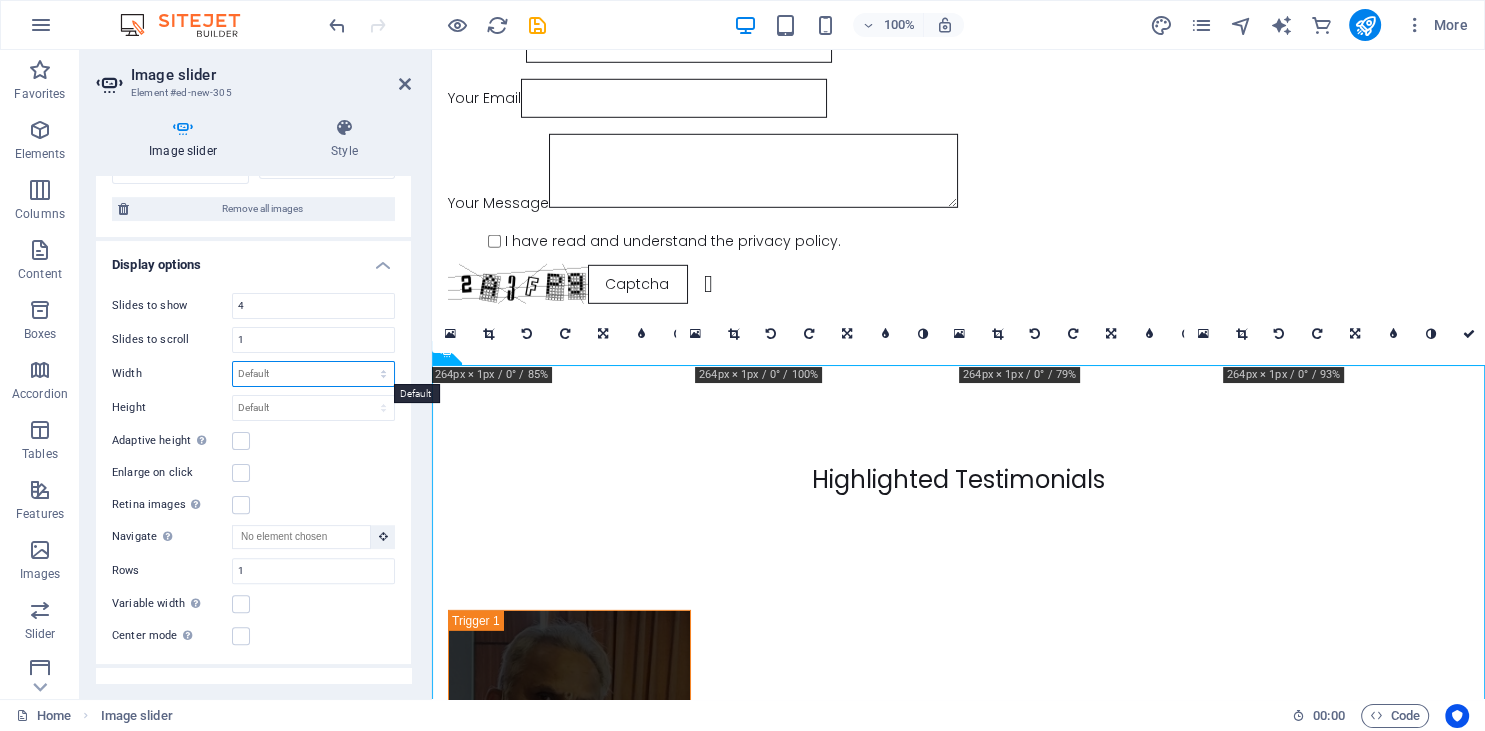select on "%" 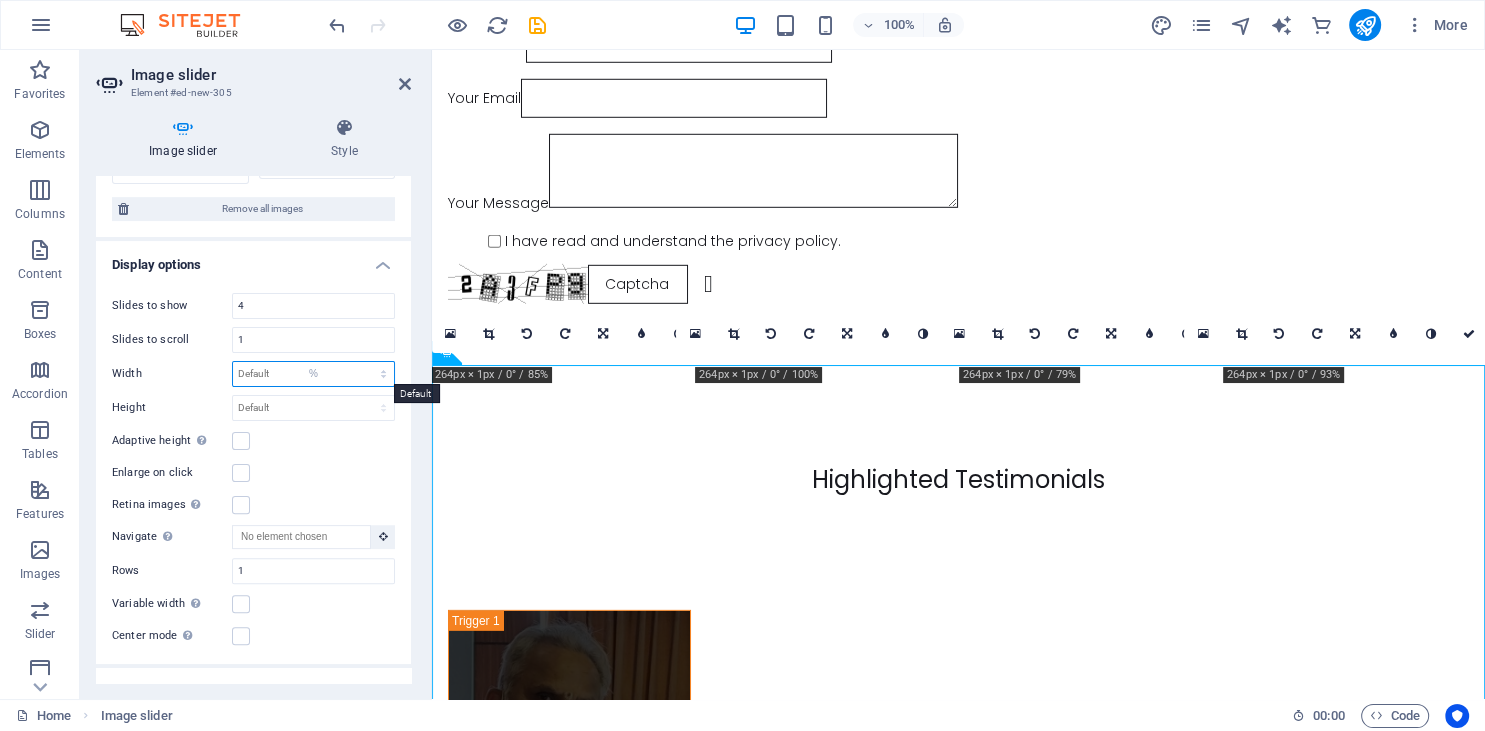 click on "%" at bounding box center [0, 0] 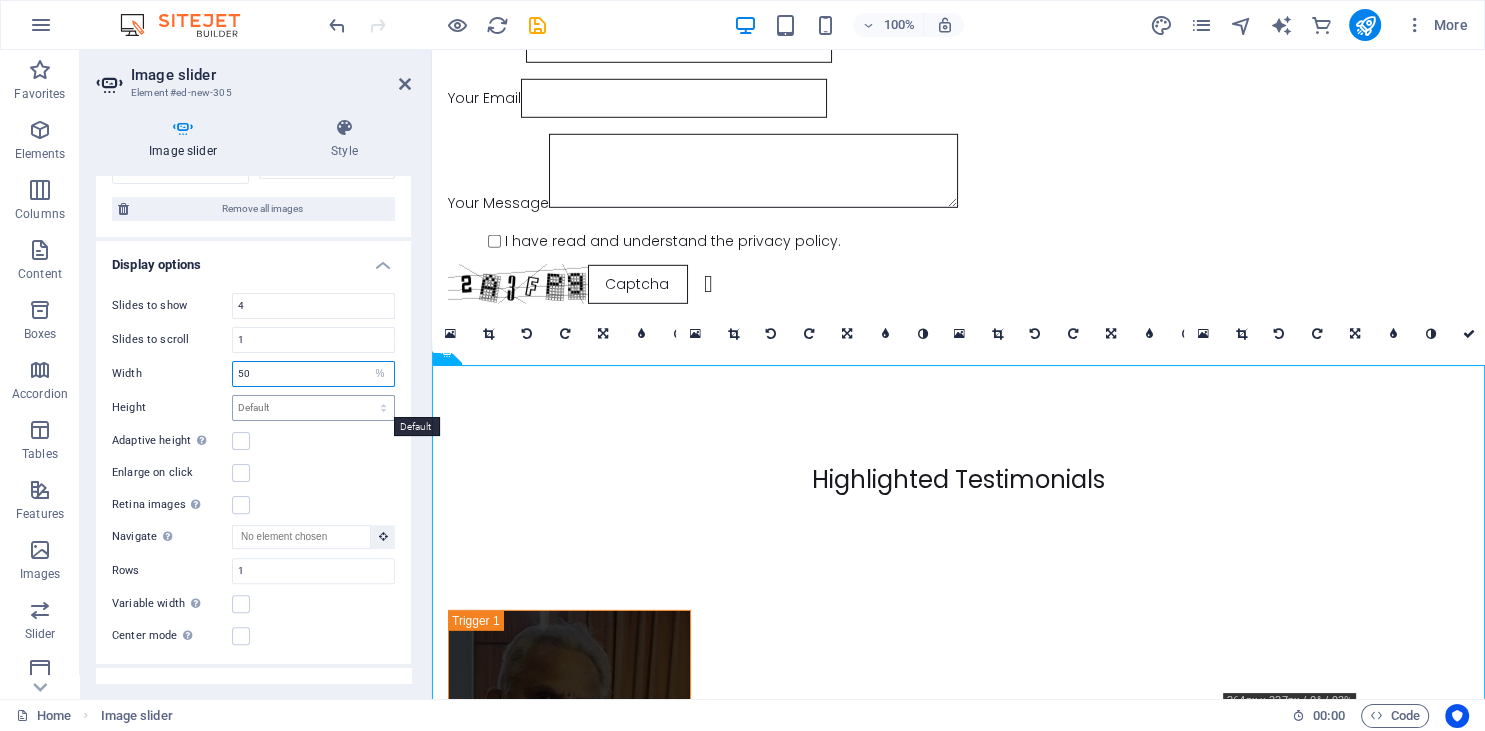type on "50" 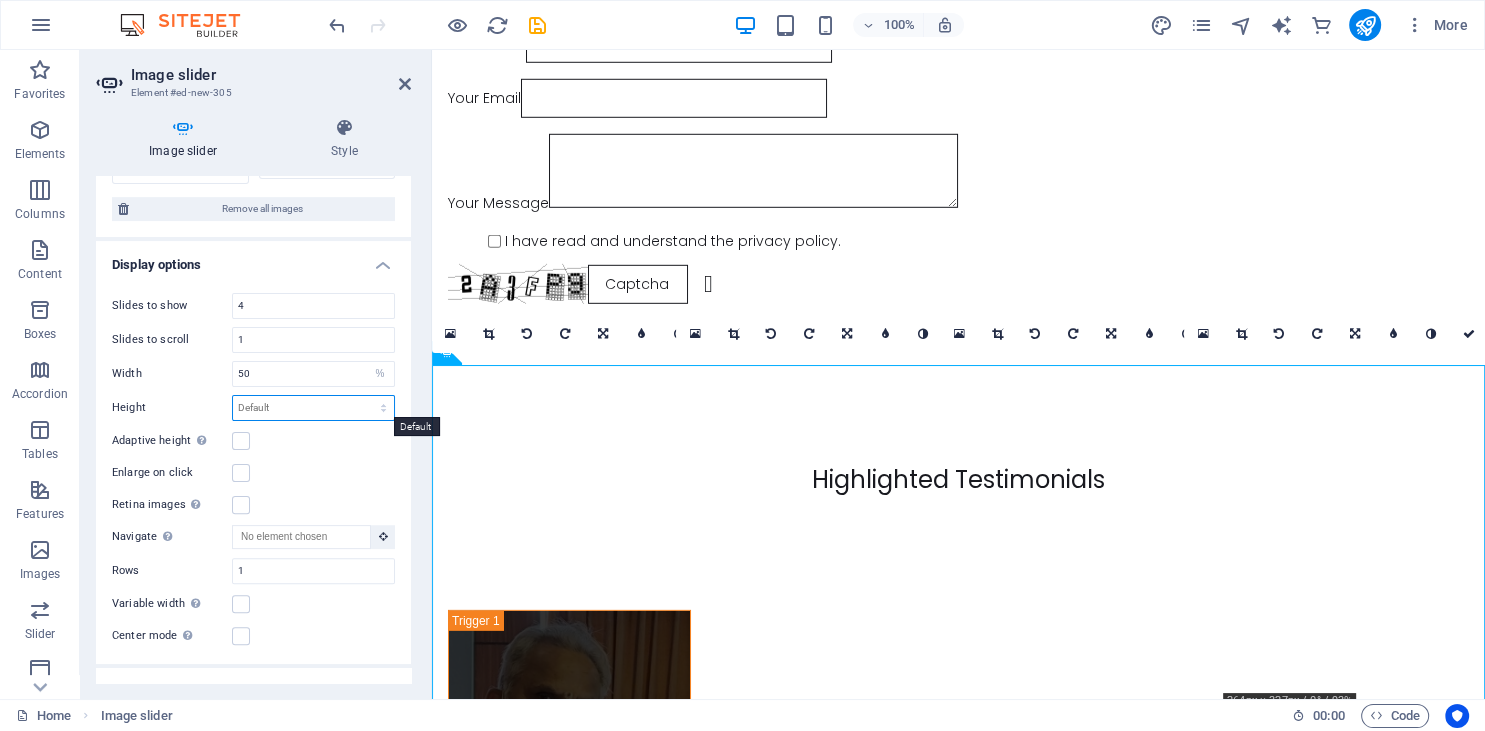 click on "Default px rem em vw vh" at bounding box center [313, 408] 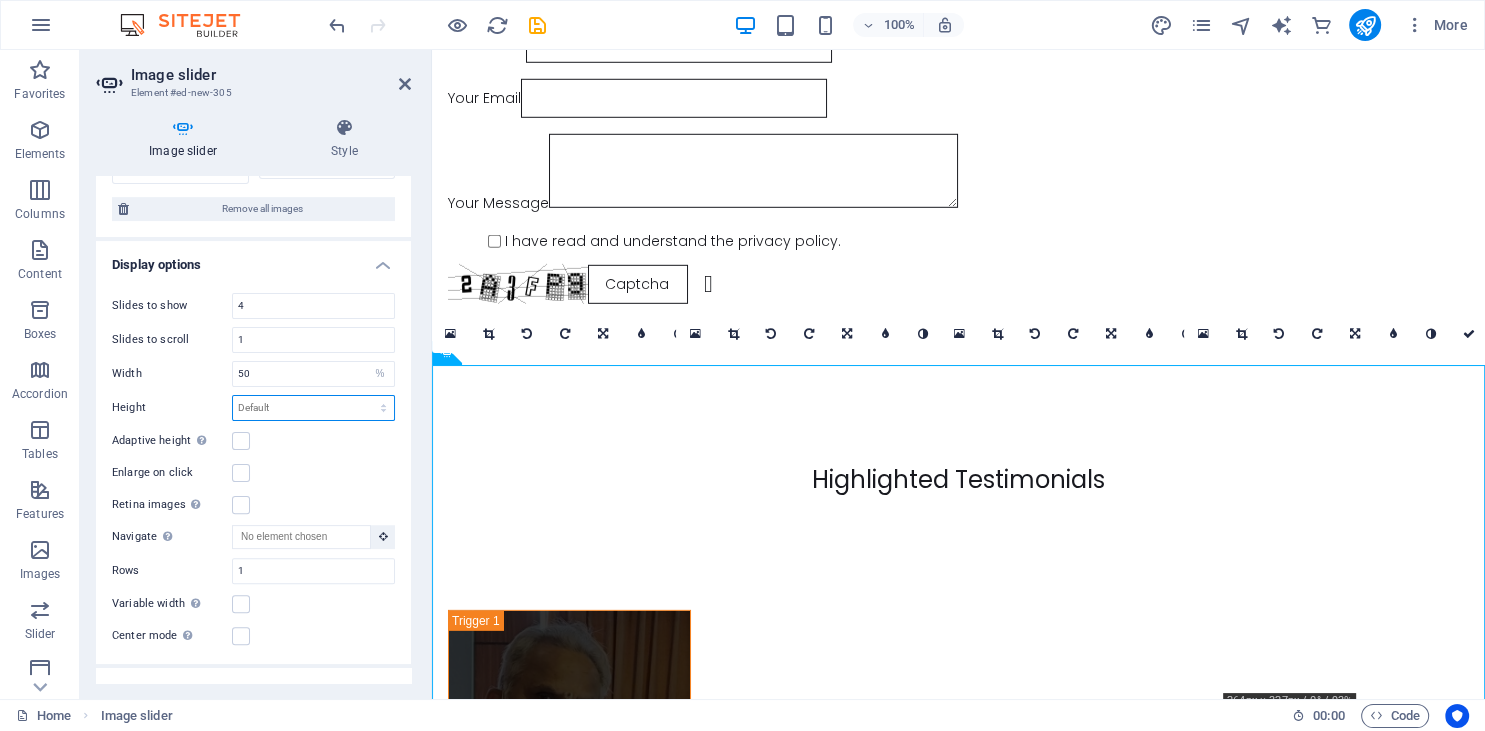 click on "Default px rem em vw vh" at bounding box center [313, 408] 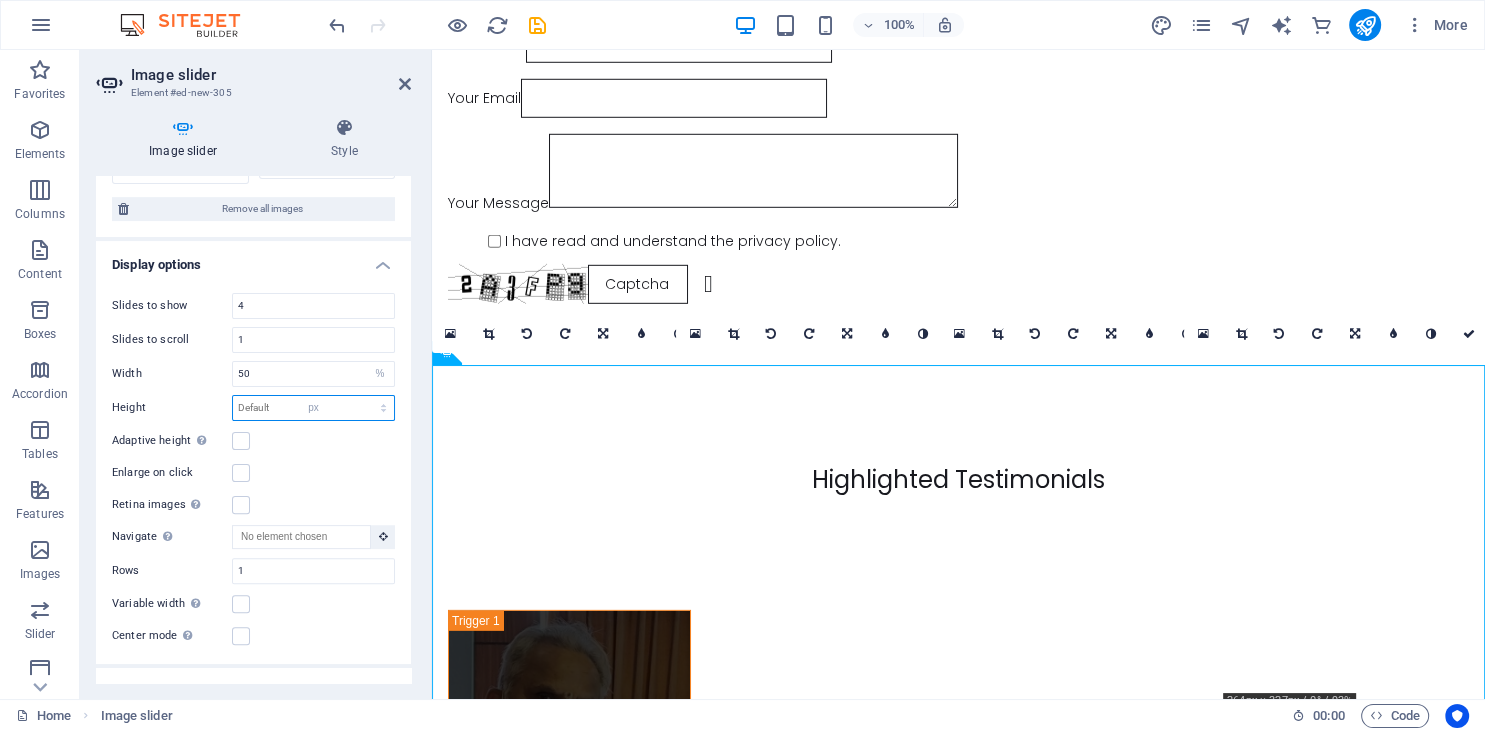 click on "px" at bounding box center (0, 0) 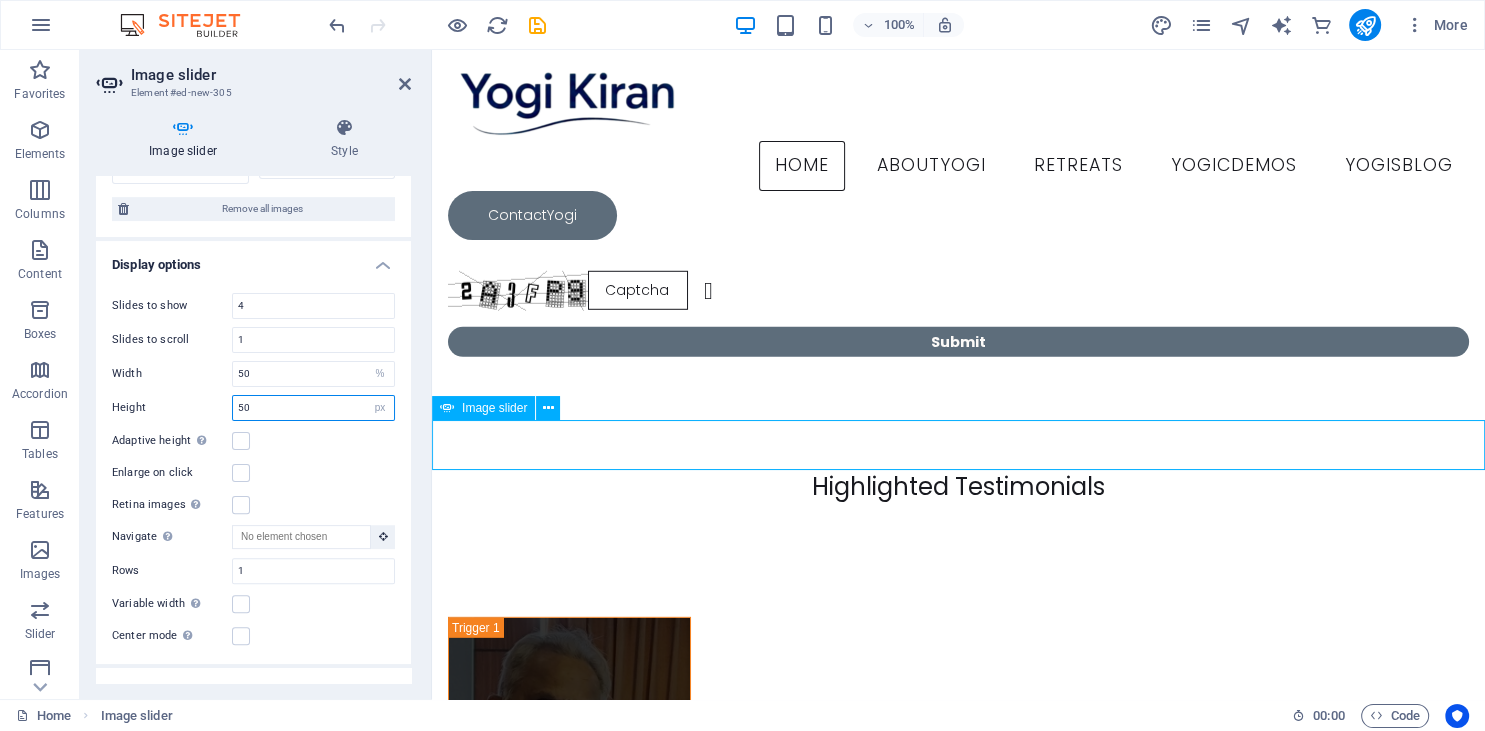 scroll, scrollTop: 13150, scrollLeft: 0, axis: vertical 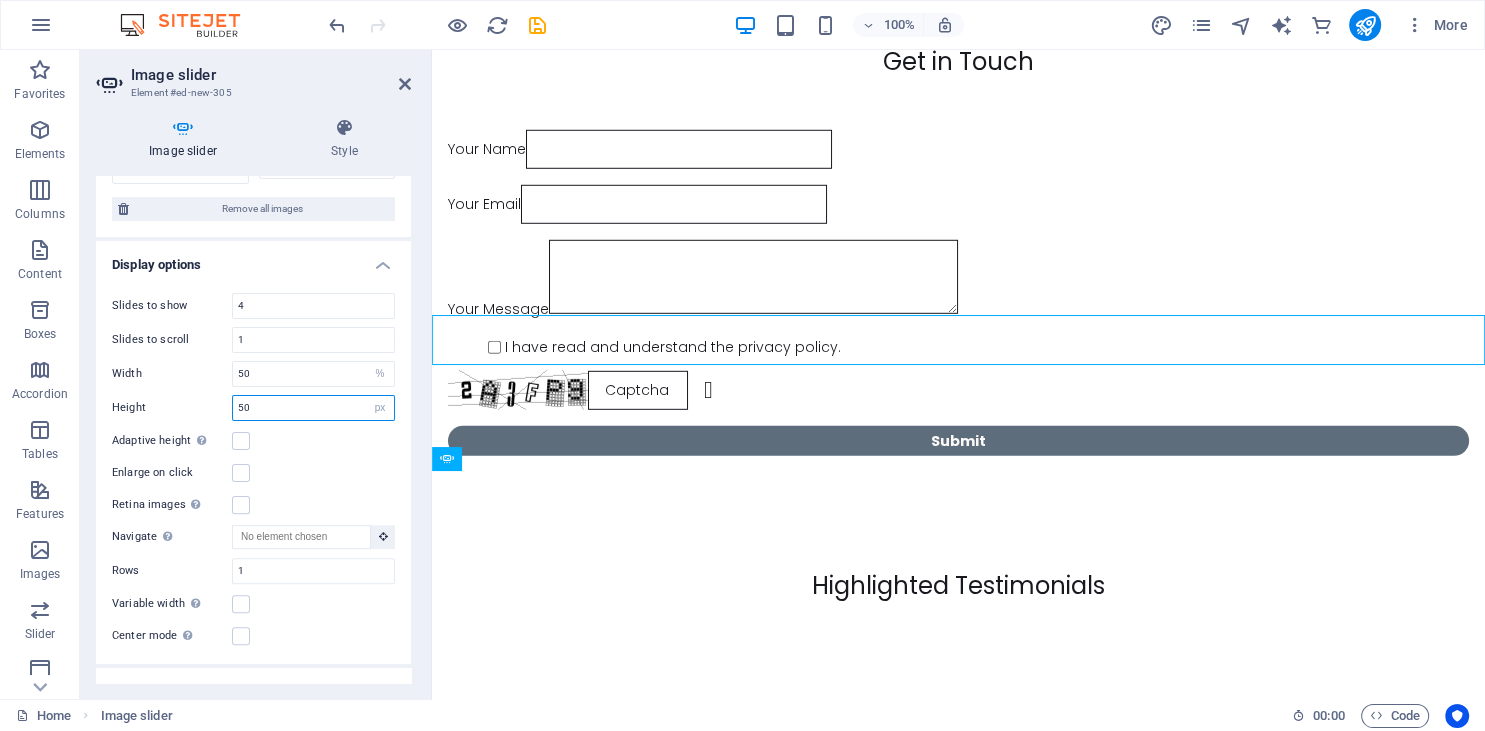 drag, startPoint x: 273, startPoint y: 408, endPoint x: 227, endPoint y: 402, distance: 46.389652 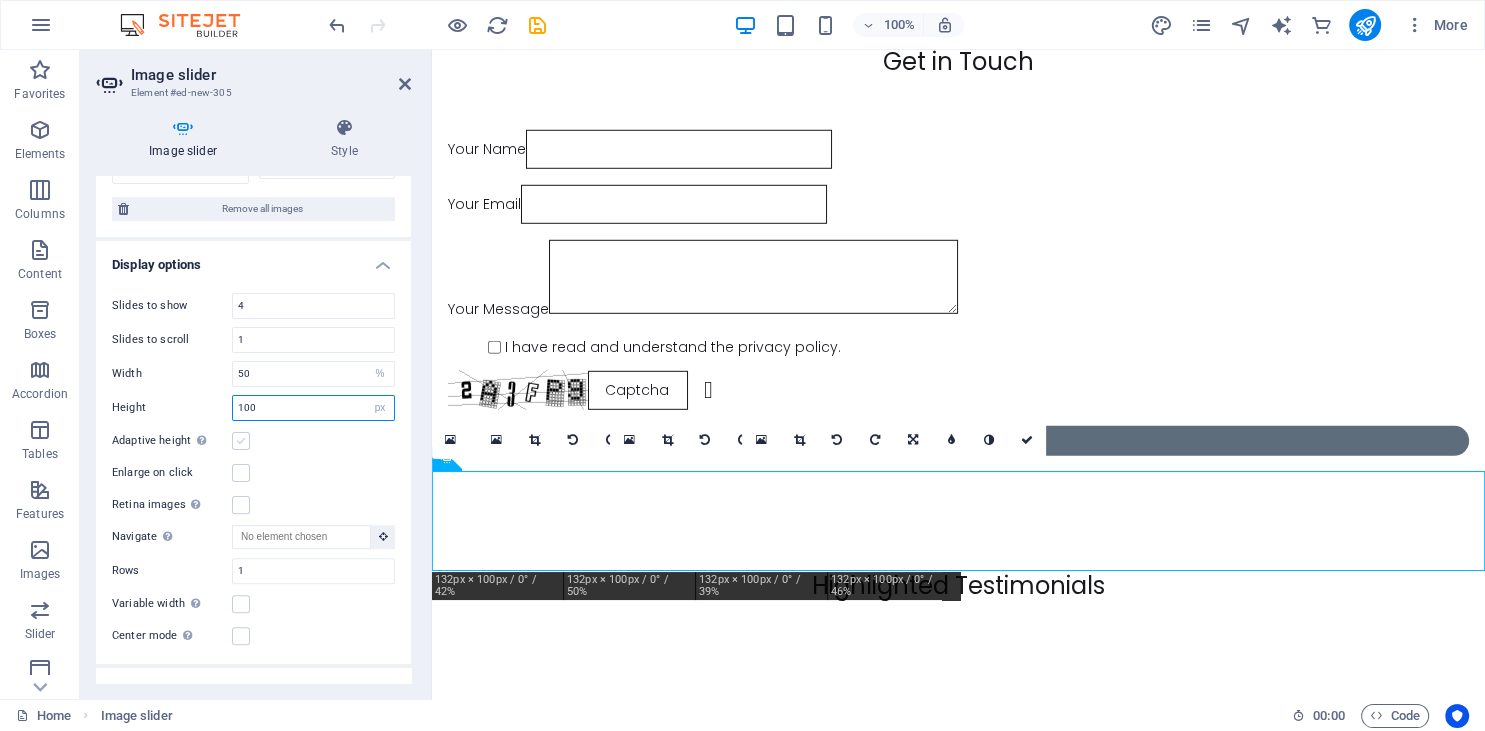 type on "100" 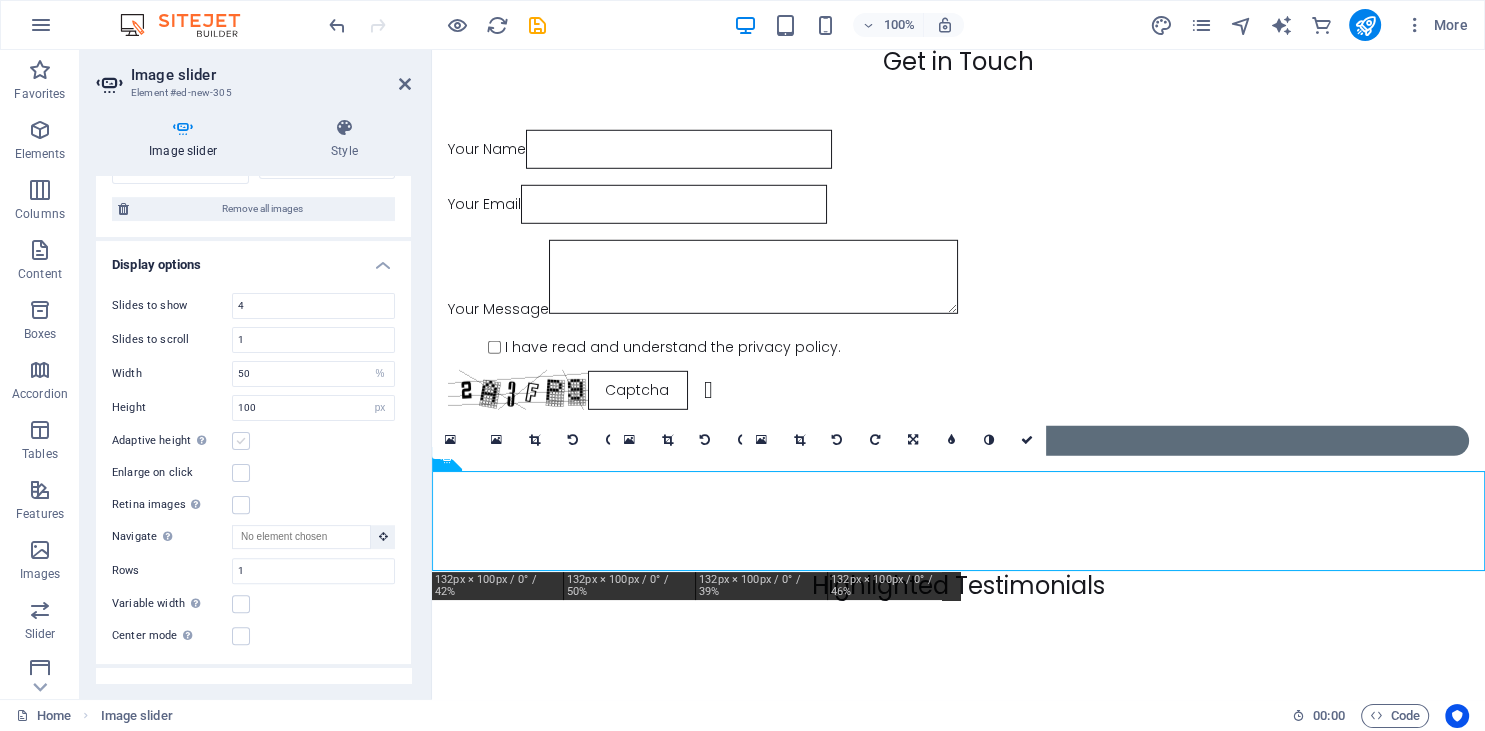 click at bounding box center [241, 441] 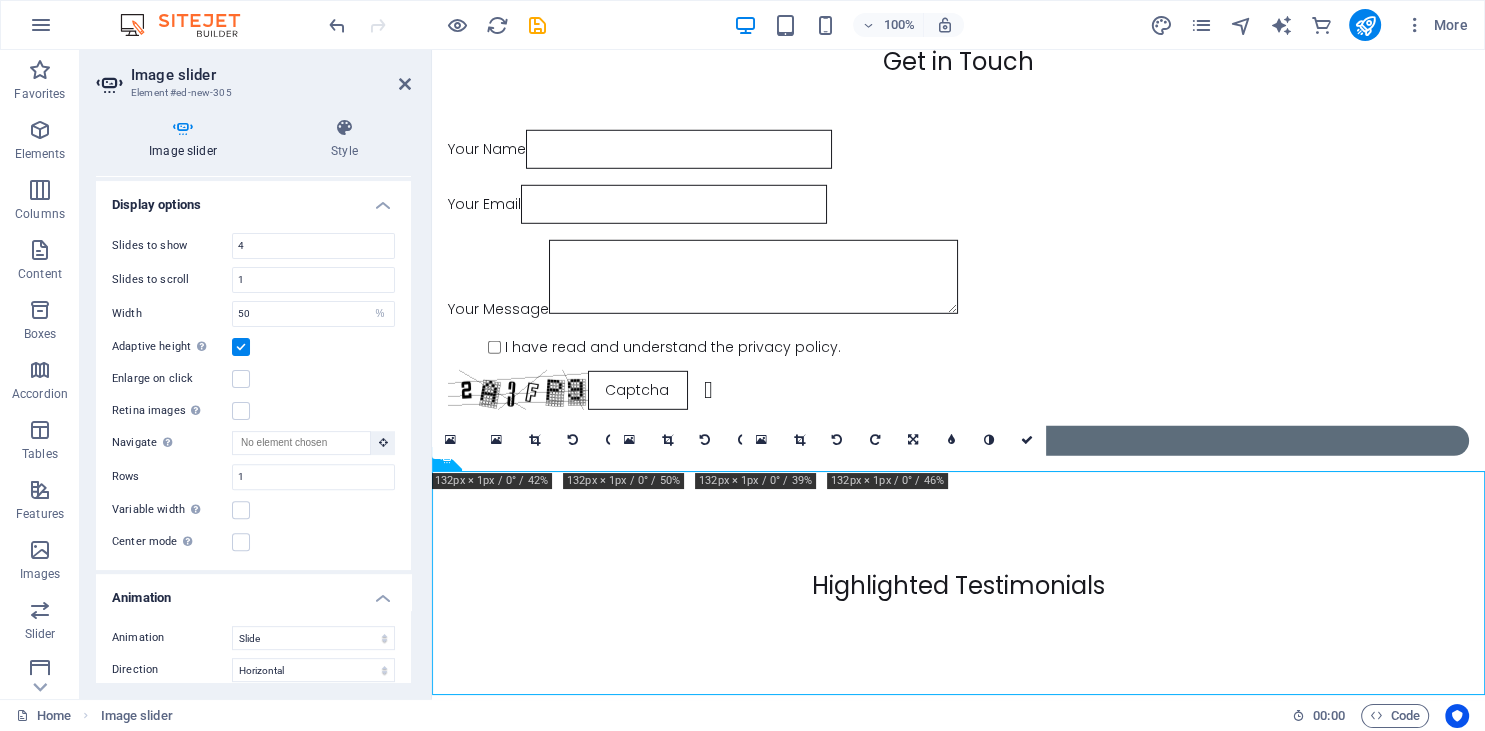 scroll, scrollTop: 692, scrollLeft: 0, axis: vertical 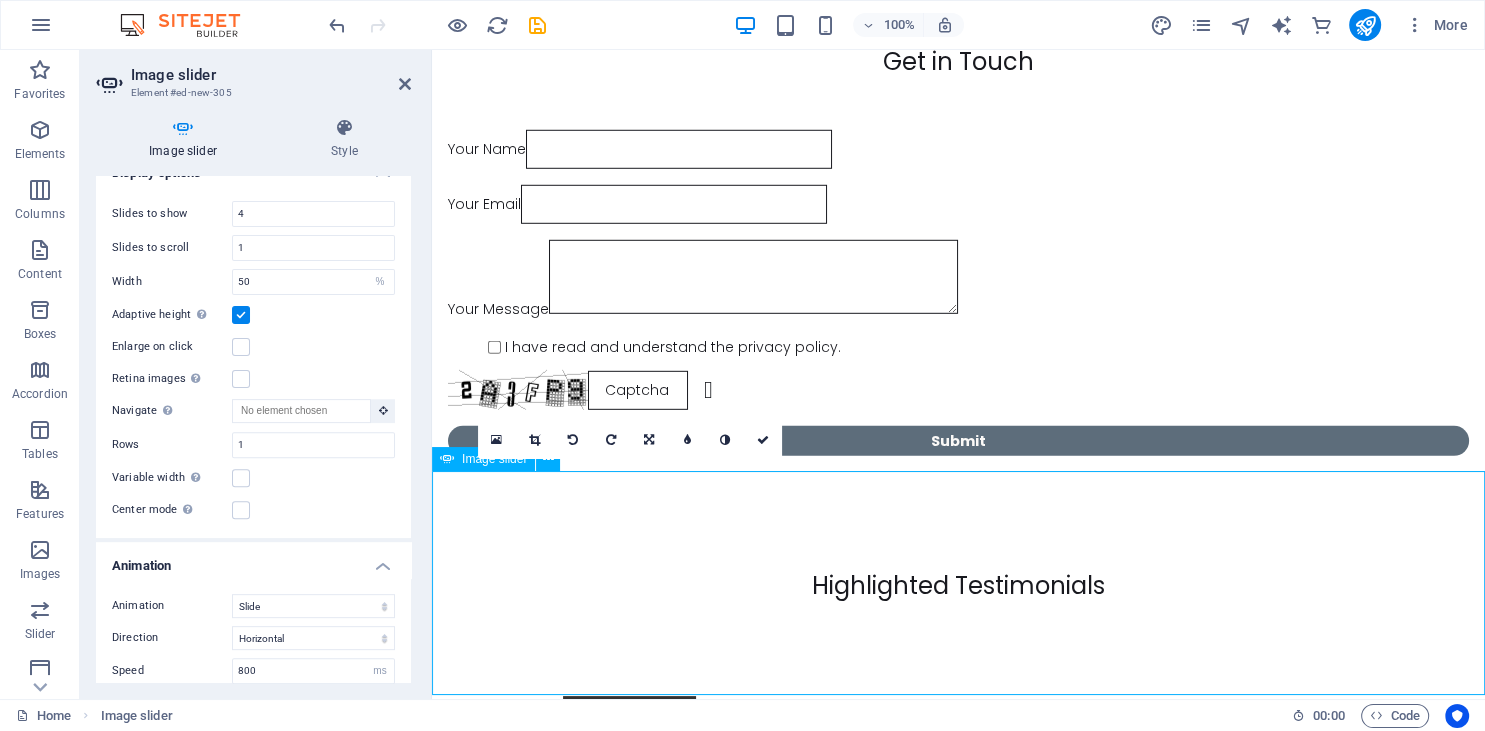 click at bounding box center (564, 3293) 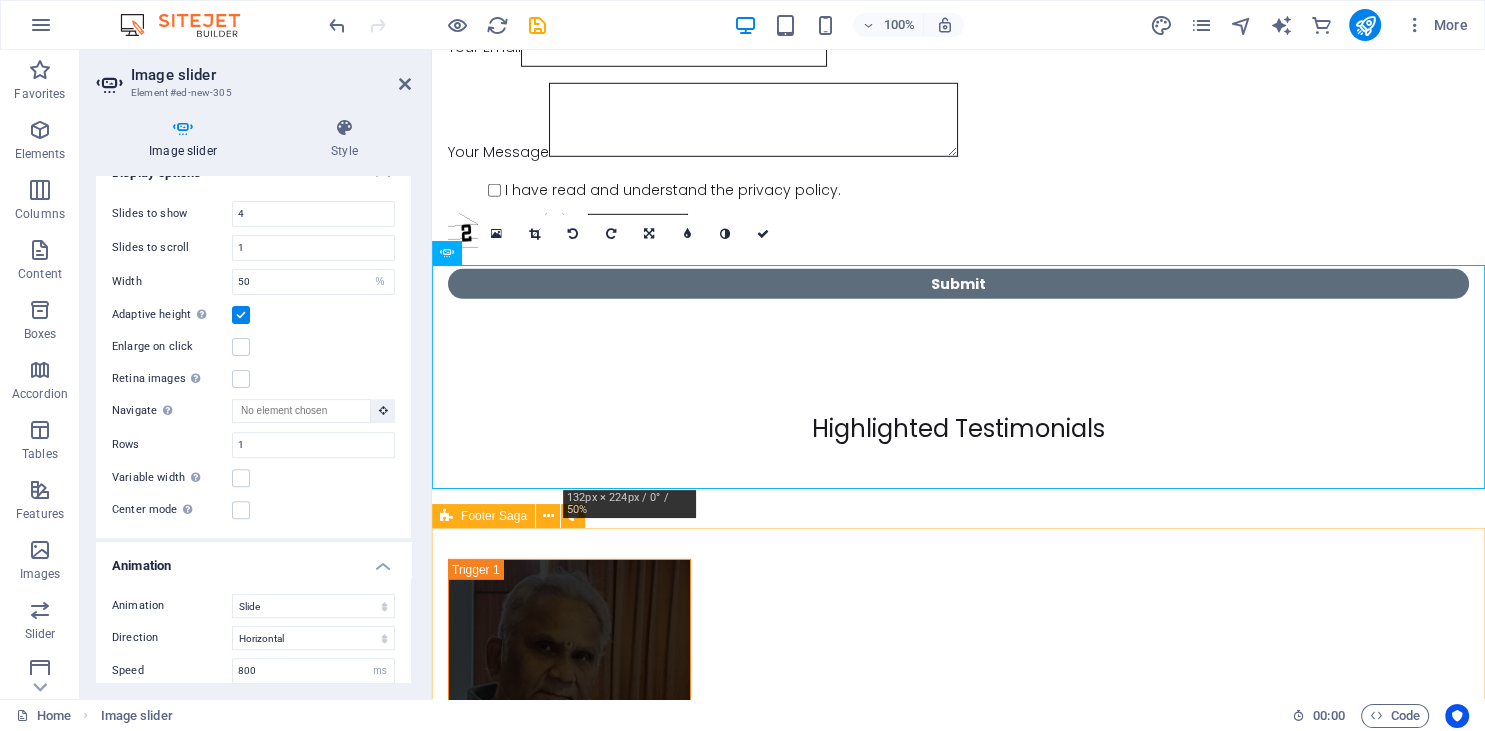 scroll, scrollTop: 13361, scrollLeft: 0, axis: vertical 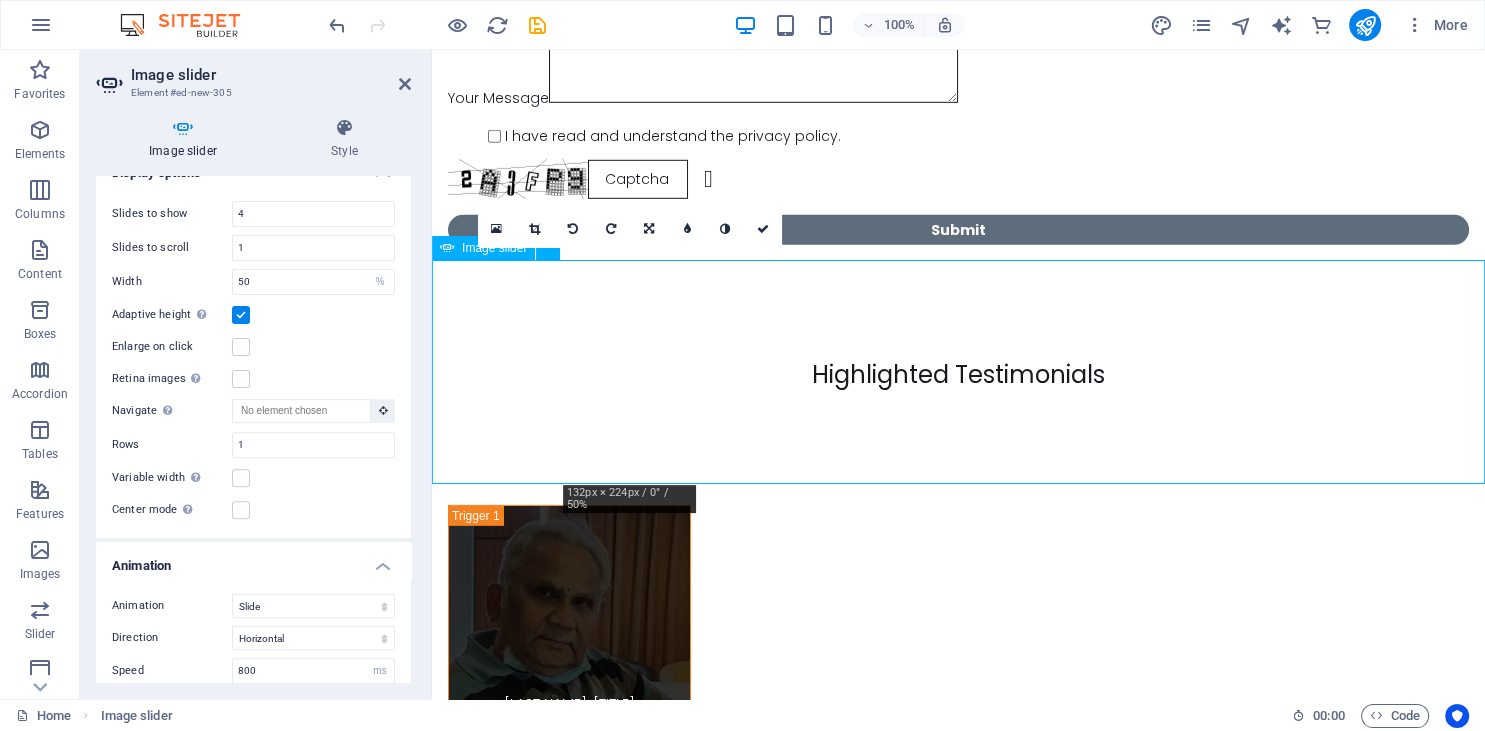 click at bounding box center (564, 3082) 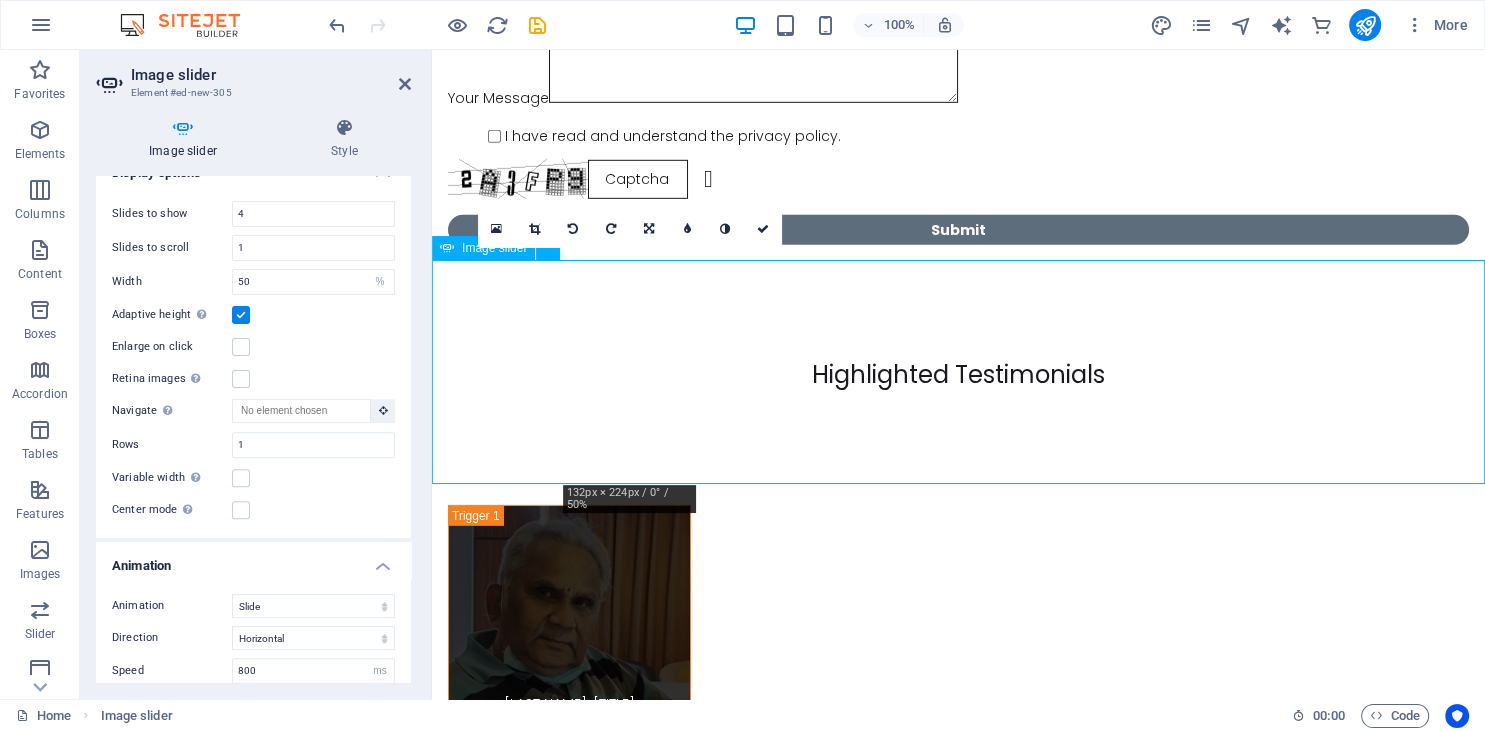 click at bounding box center [564, 3082] 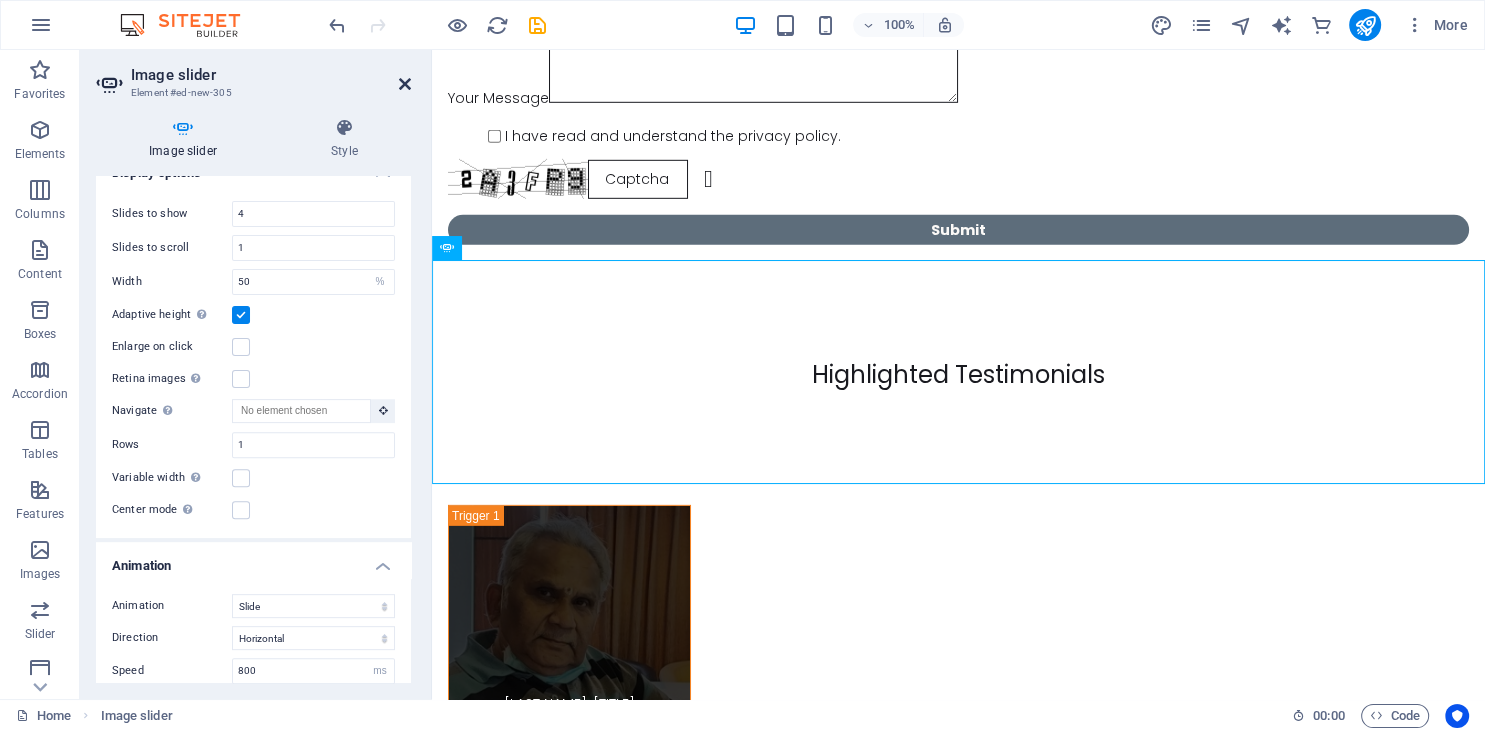 click at bounding box center (405, 84) 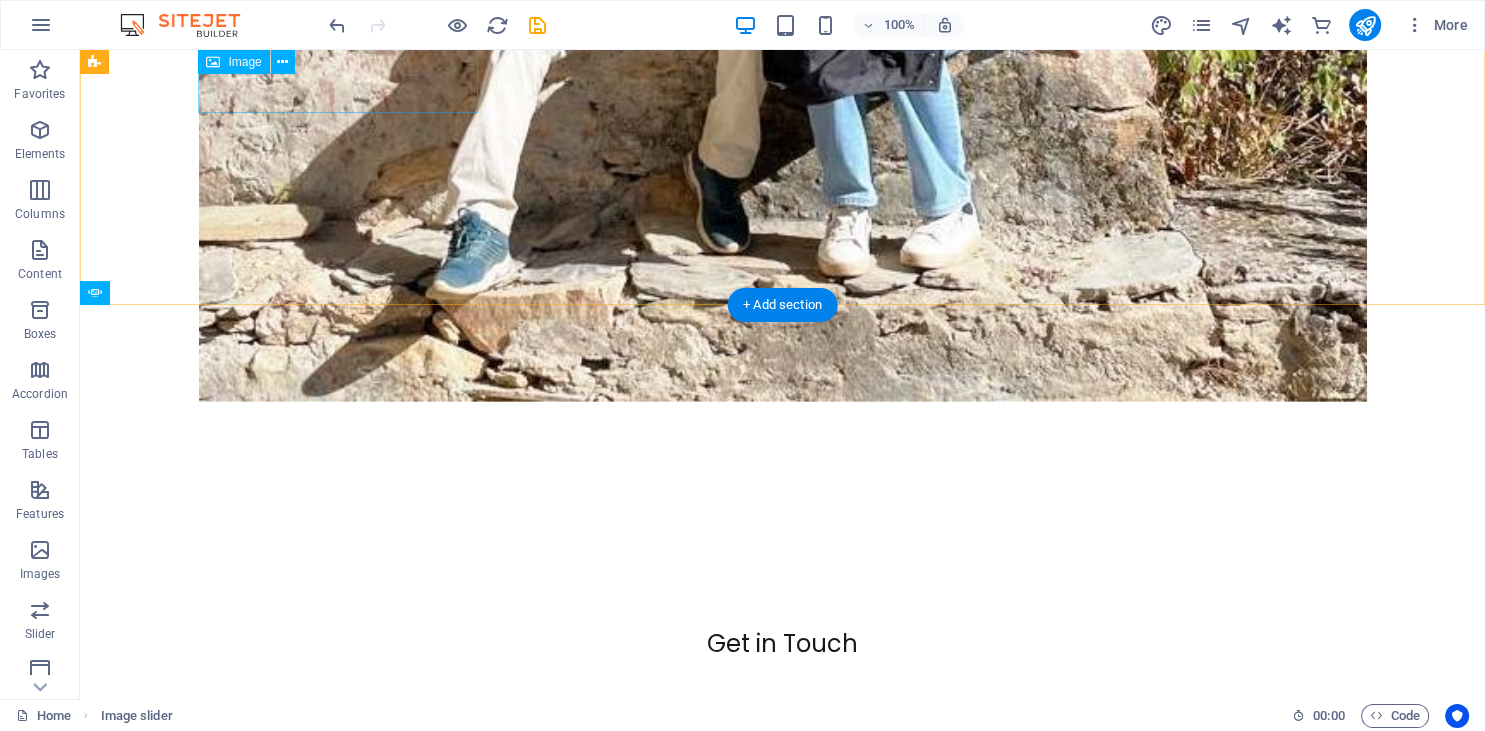 scroll, scrollTop: 14175, scrollLeft: 0, axis: vertical 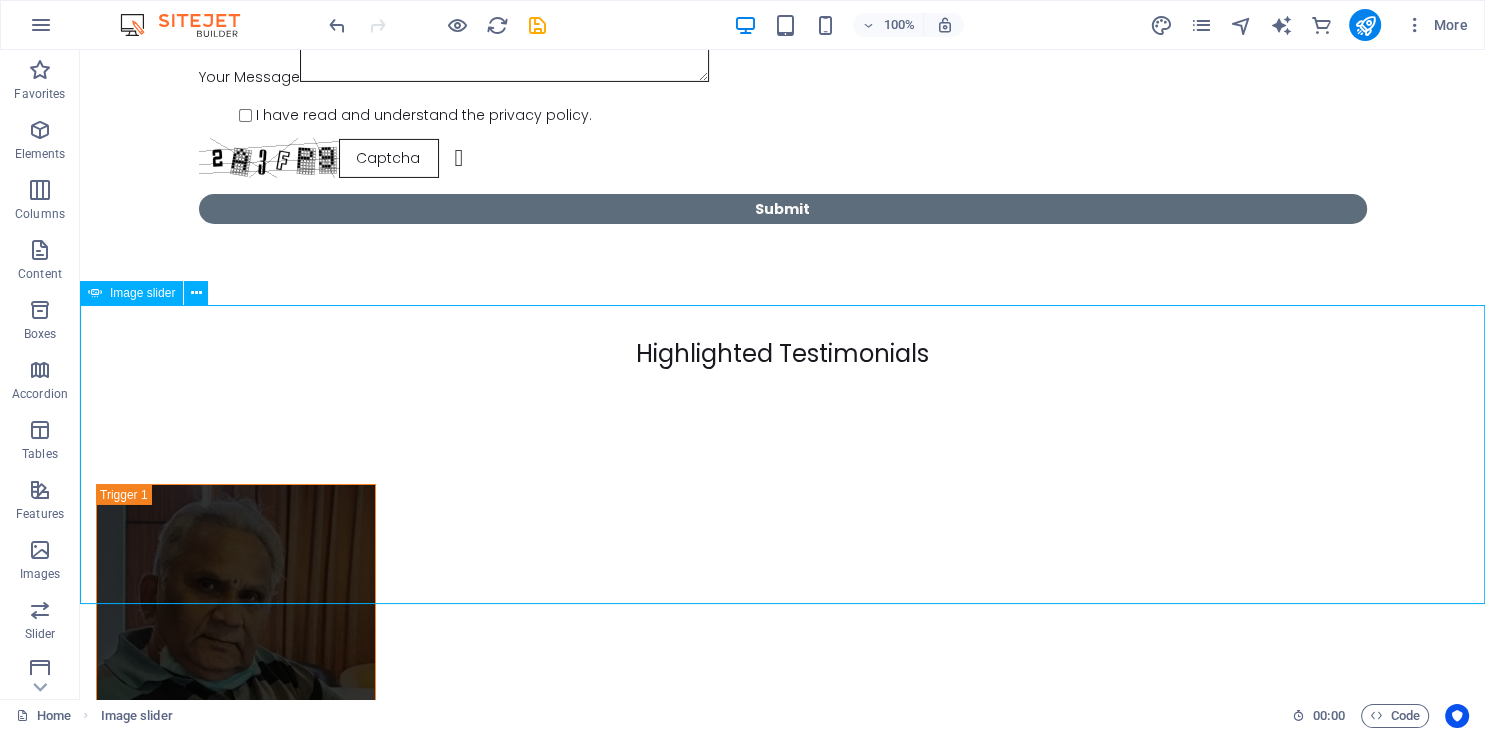 click on "Image slider" at bounding box center [142, 293] 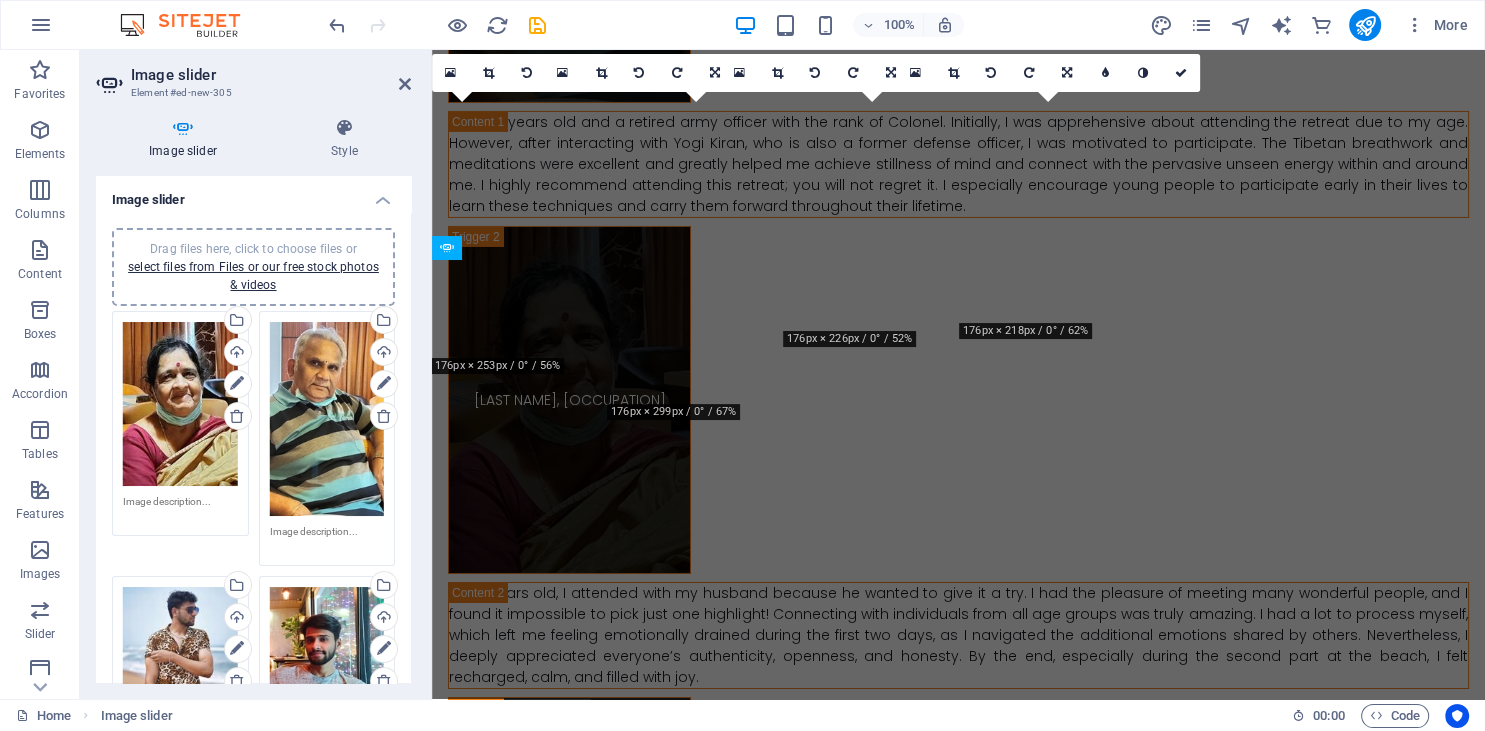scroll, scrollTop: 13361, scrollLeft: 0, axis: vertical 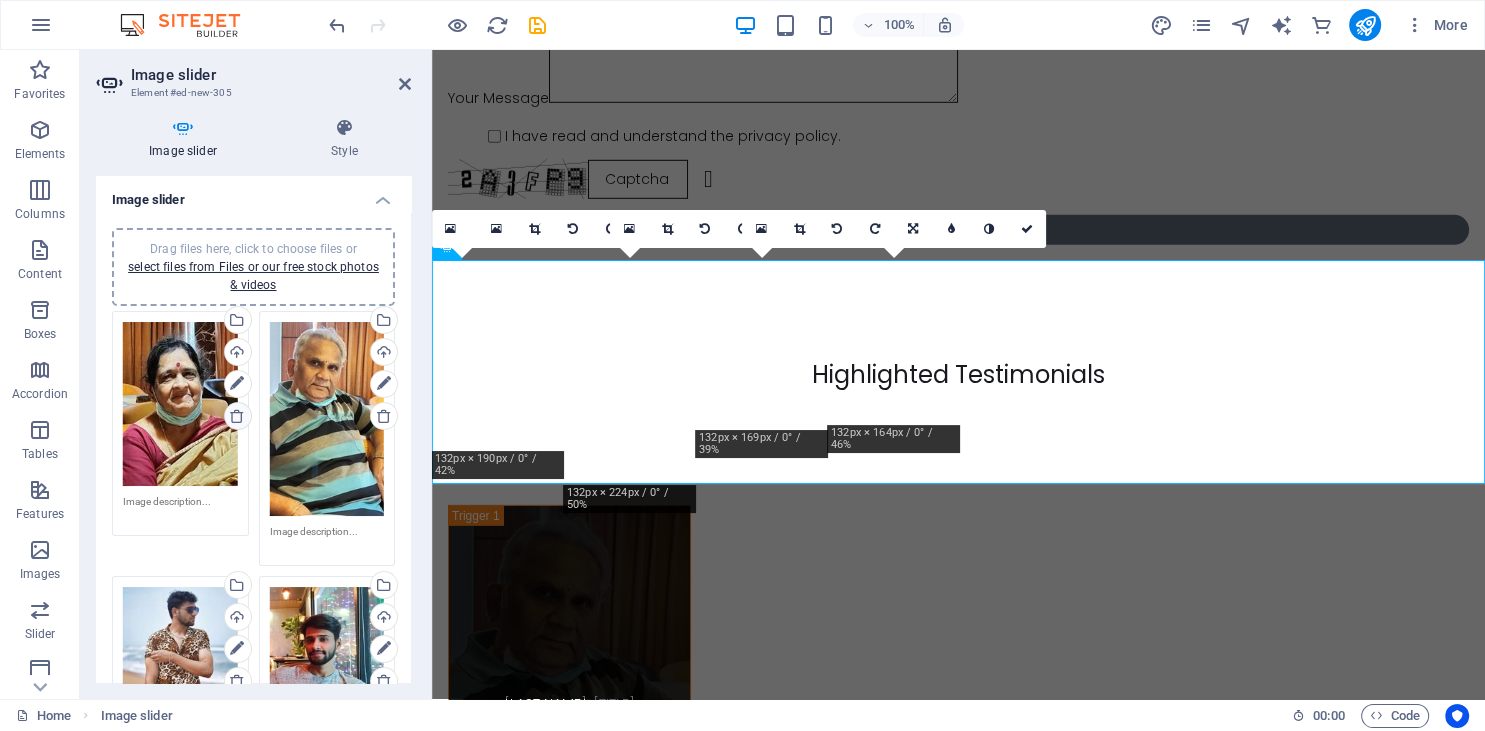 click at bounding box center [237, 416] 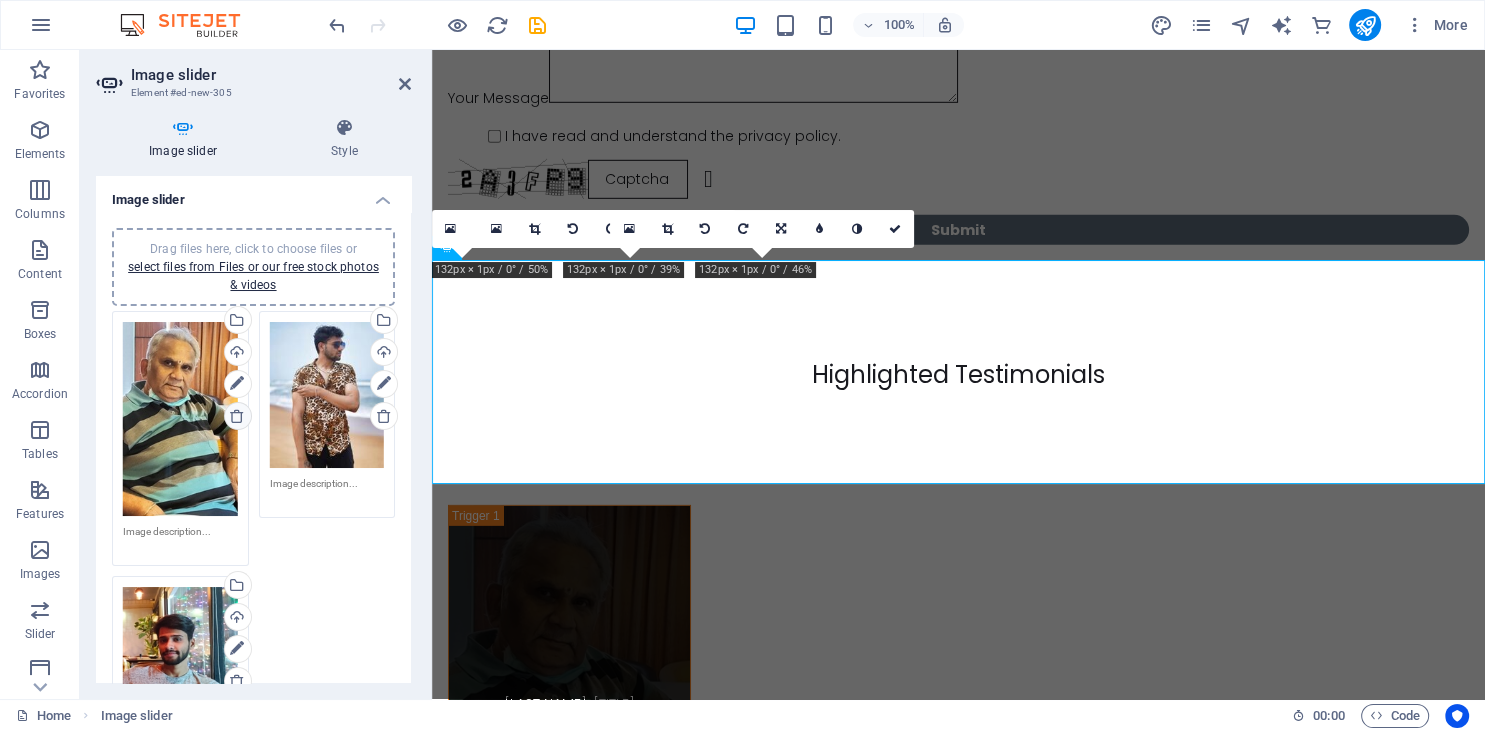 click at bounding box center (237, 416) 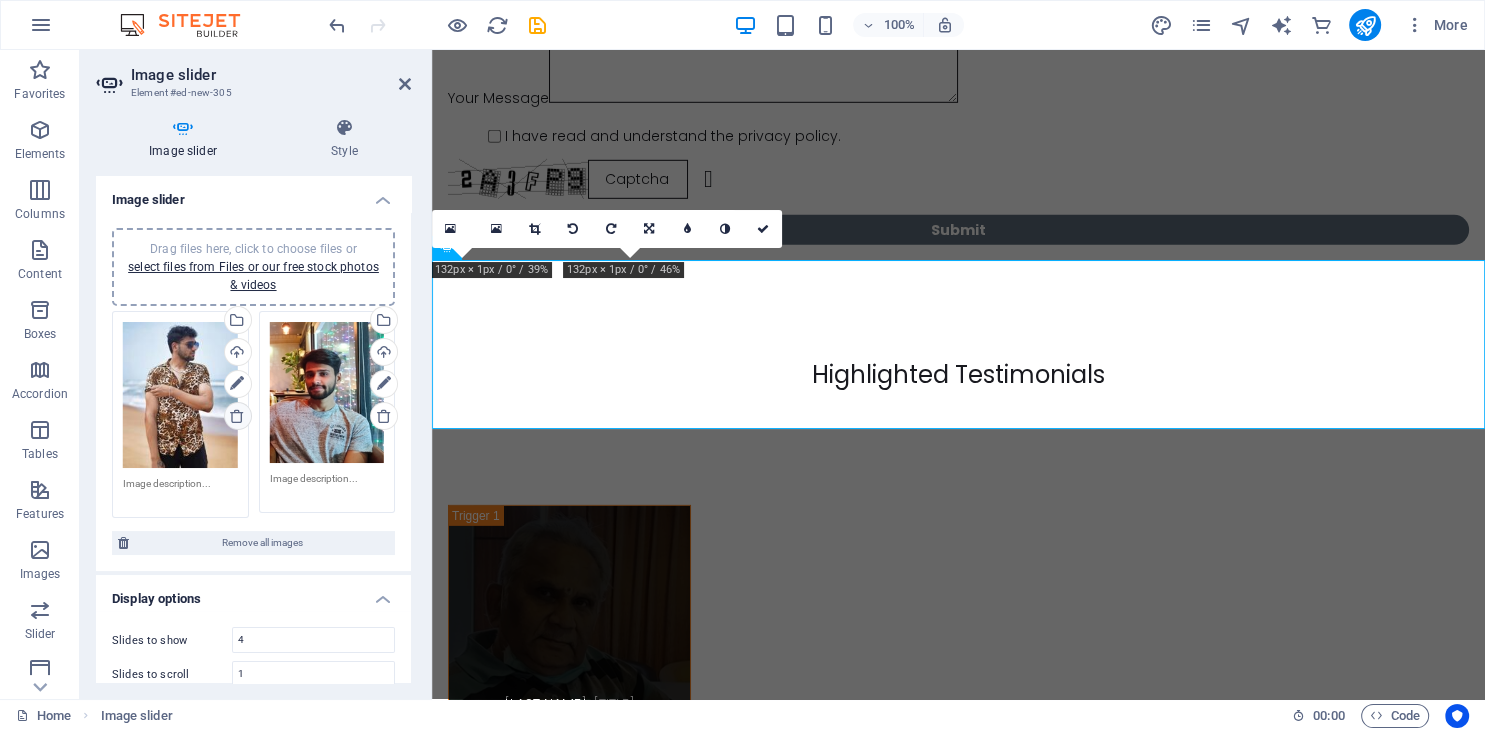 click at bounding box center (237, 416) 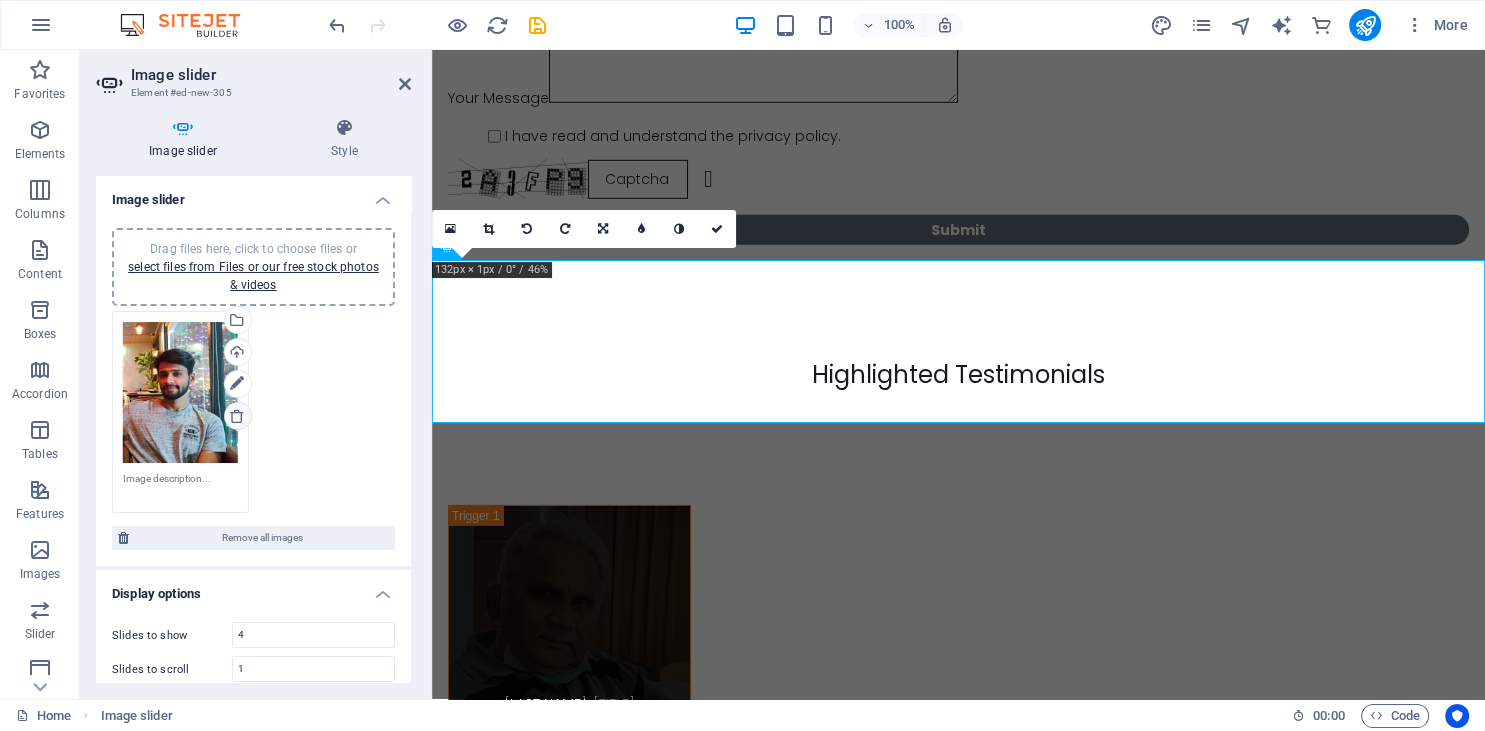 click at bounding box center [237, 416] 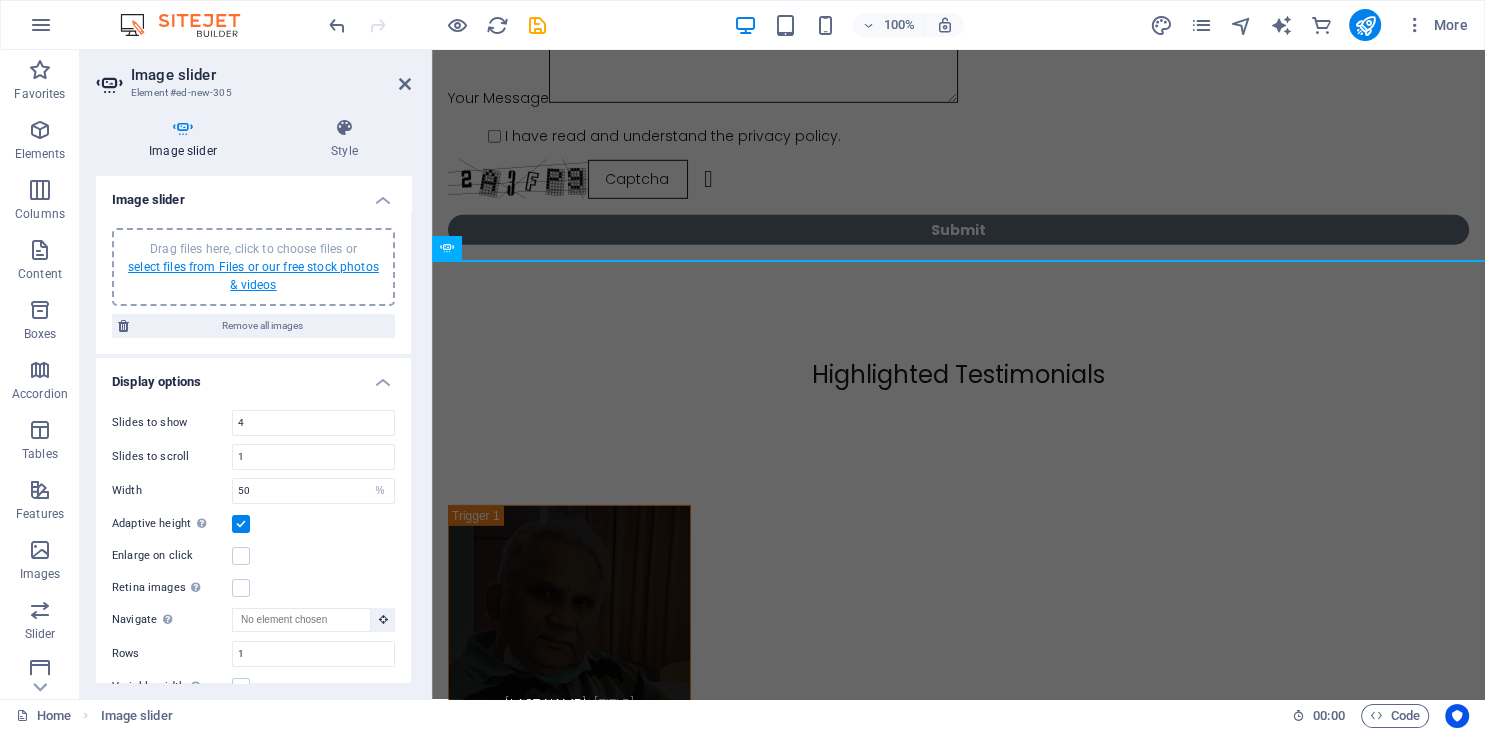 click on "select files from Files or our free stock photos & videos" at bounding box center (253, 276) 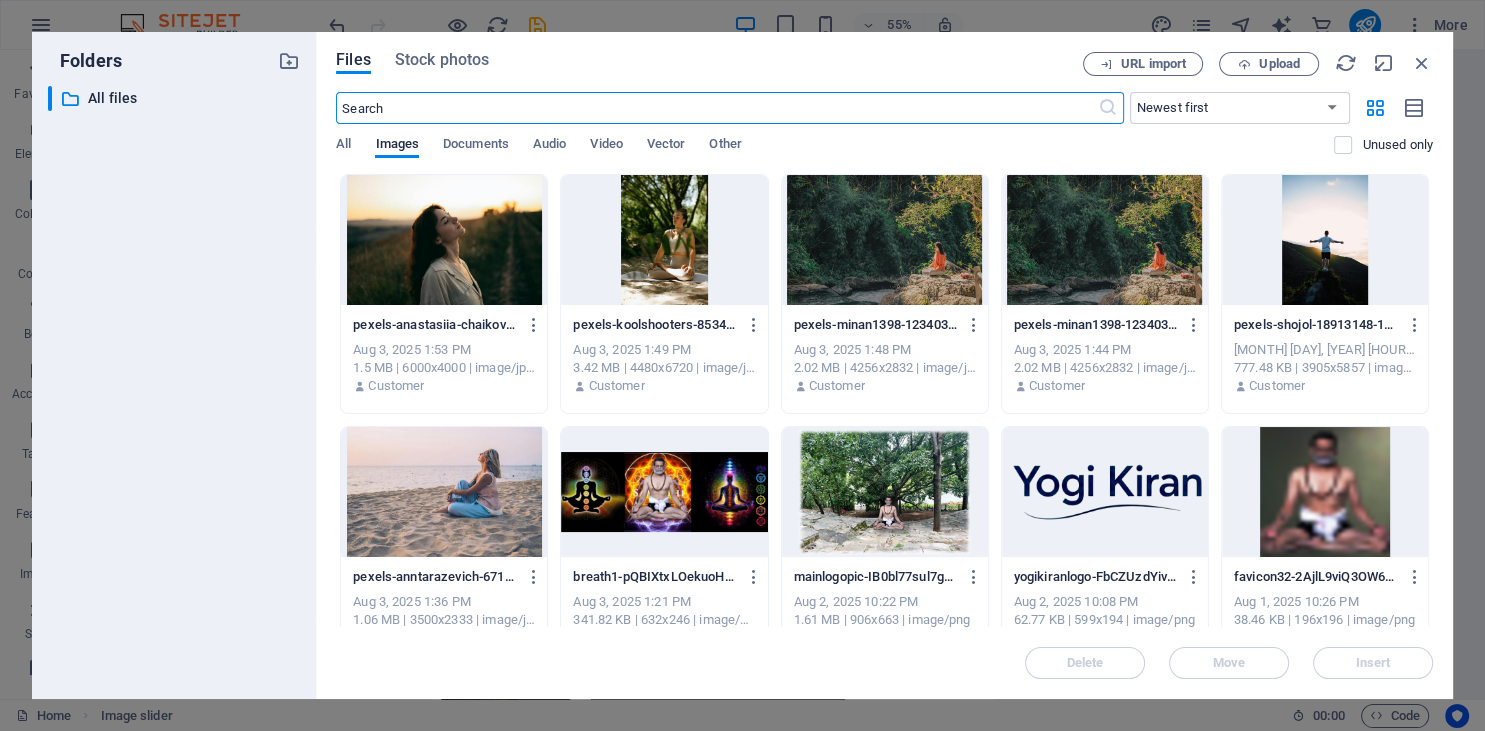 scroll, scrollTop: 12606, scrollLeft: 0, axis: vertical 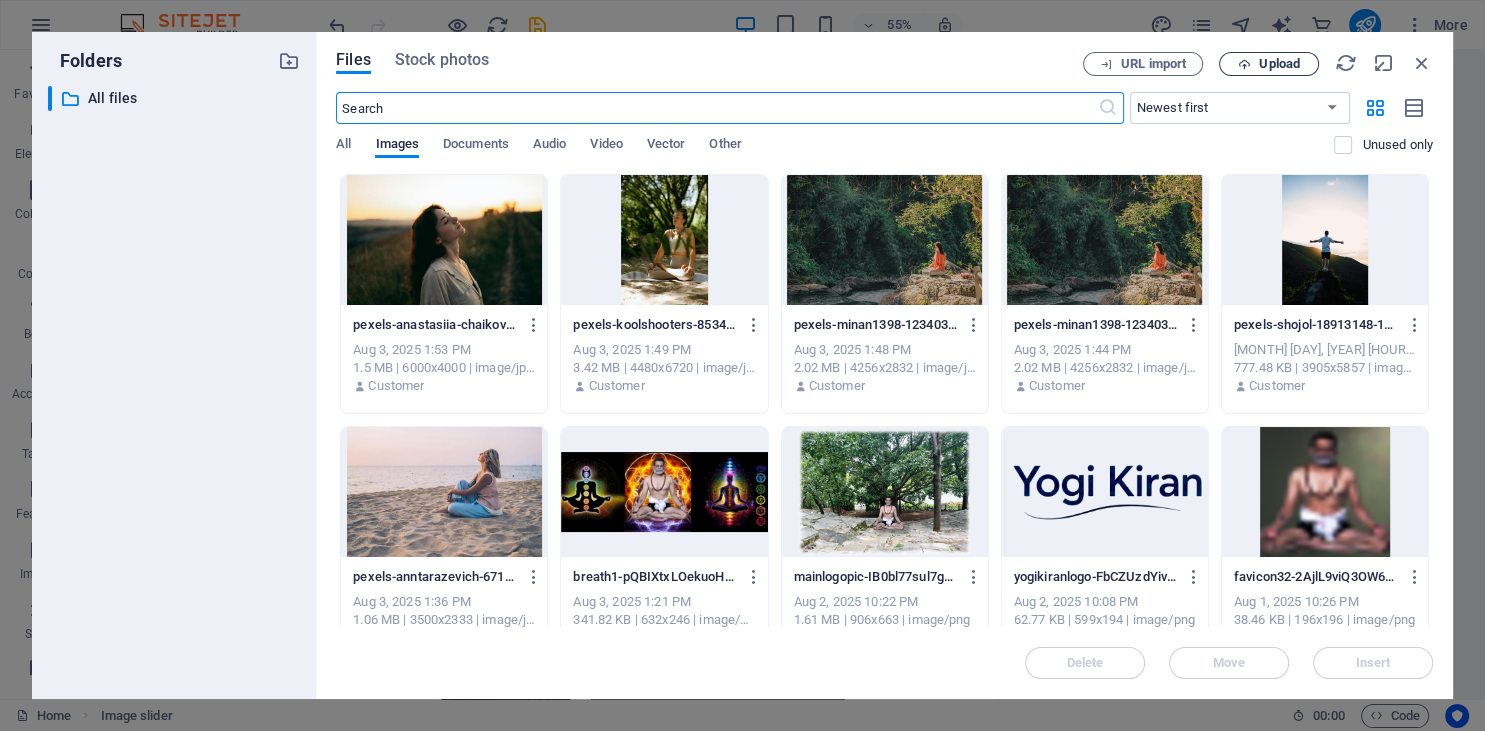 click on "Upload" at bounding box center [1279, 64] 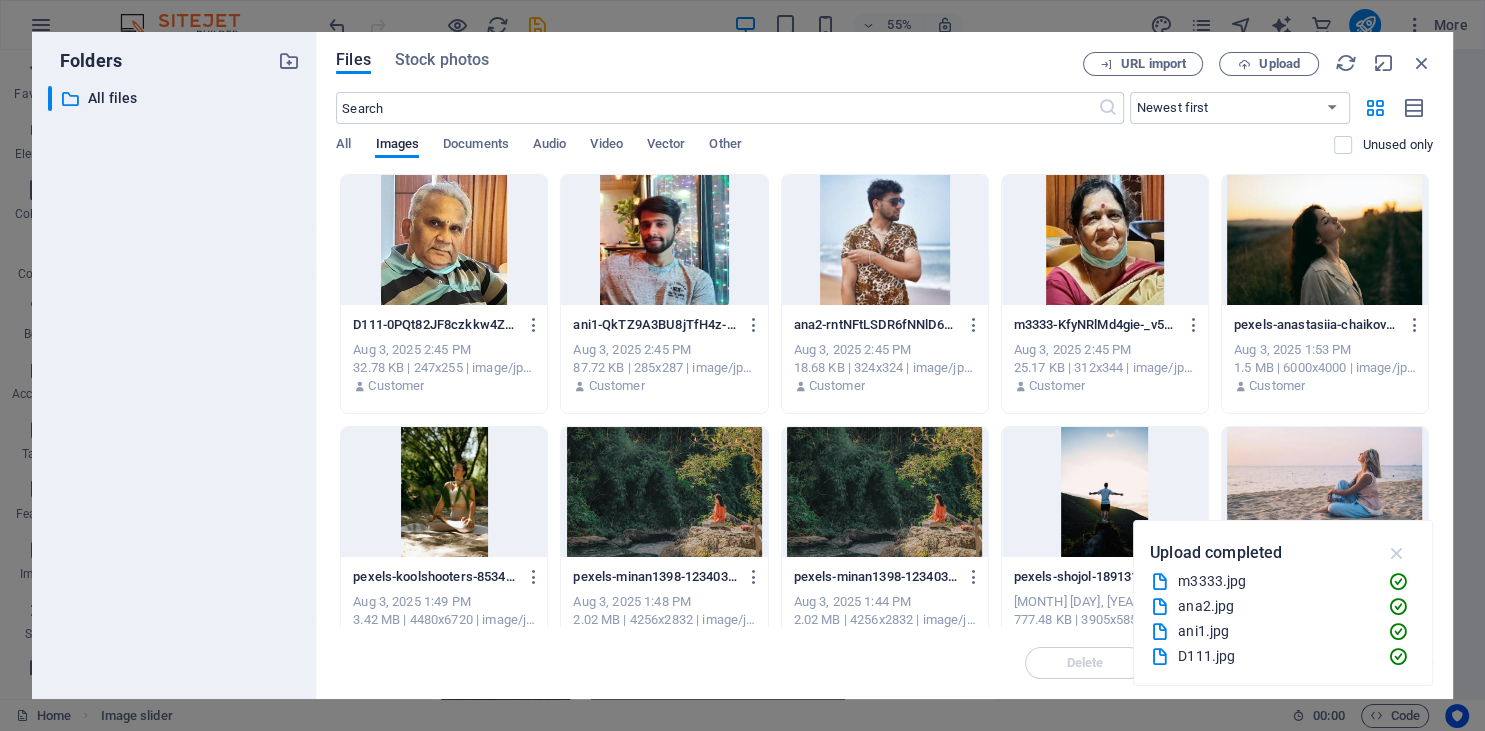 click at bounding box center [1396, 553] 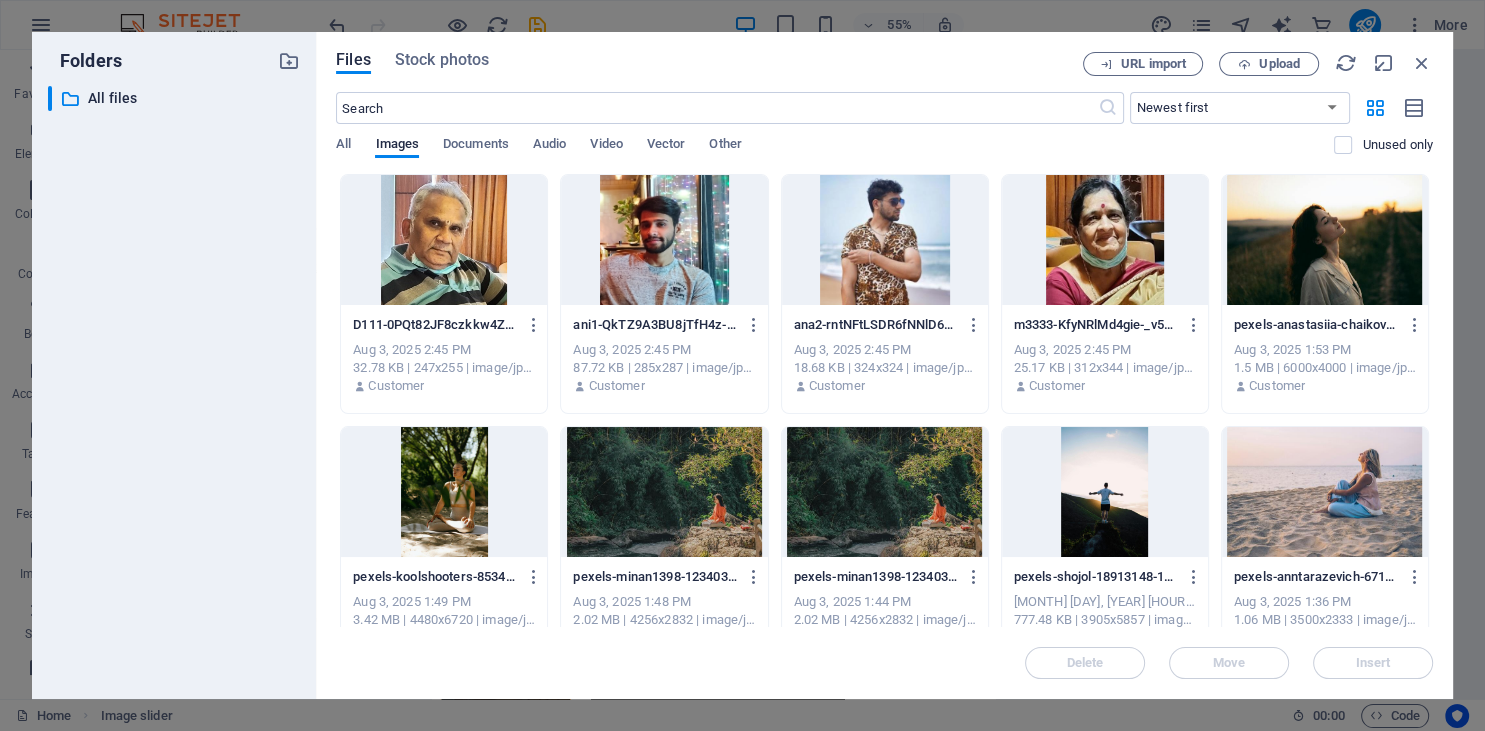 click at bounding box center (444, 240) 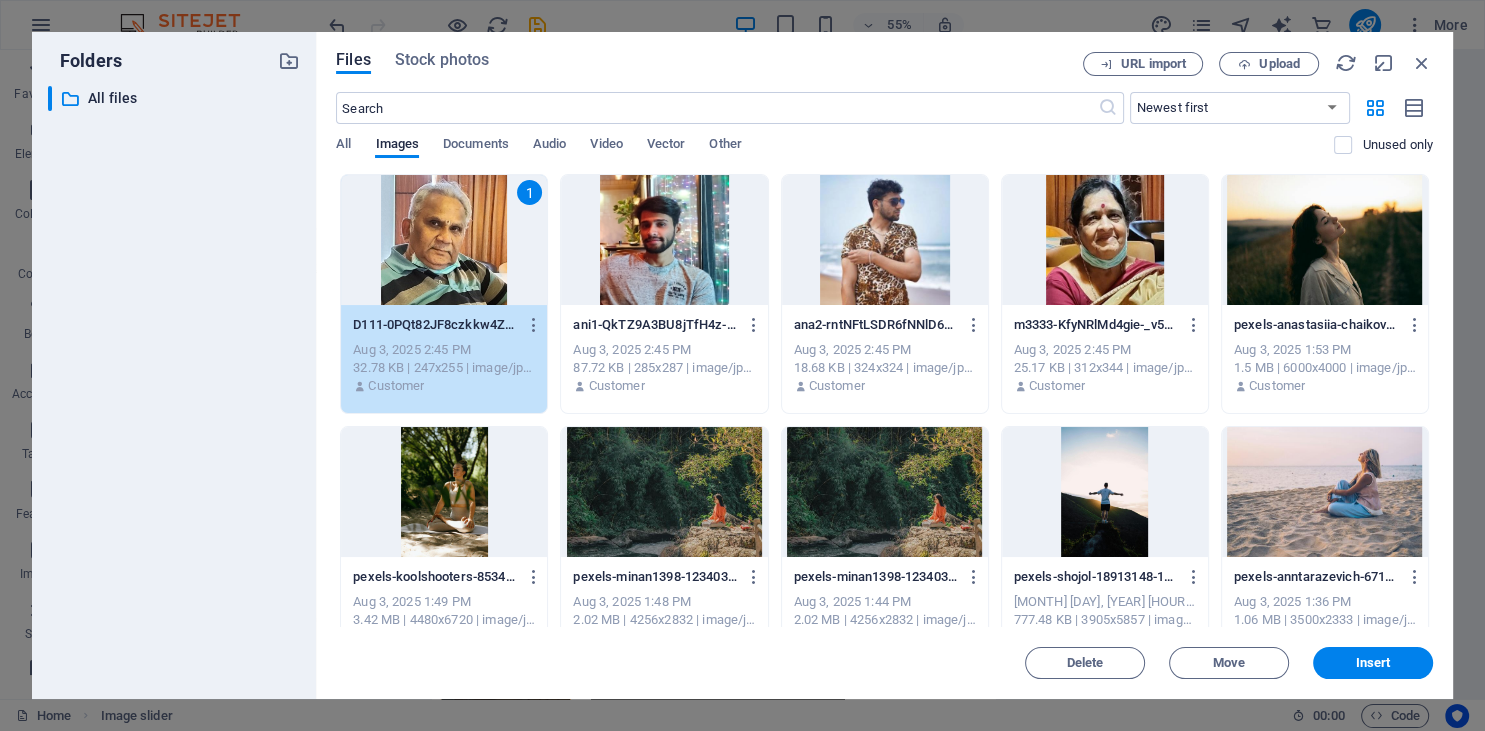 click at bounding box center [664, 240] 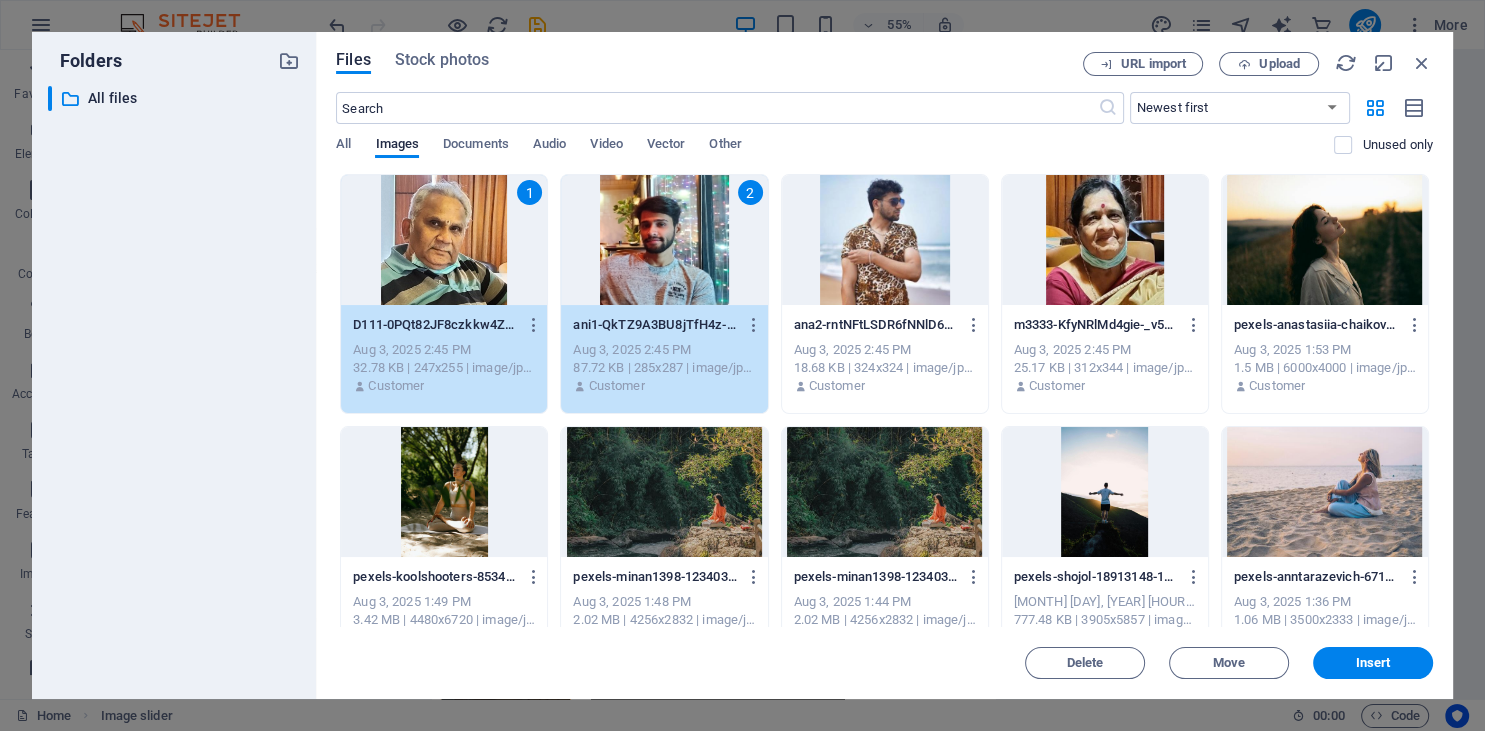 click at bounding box center (885, 240) 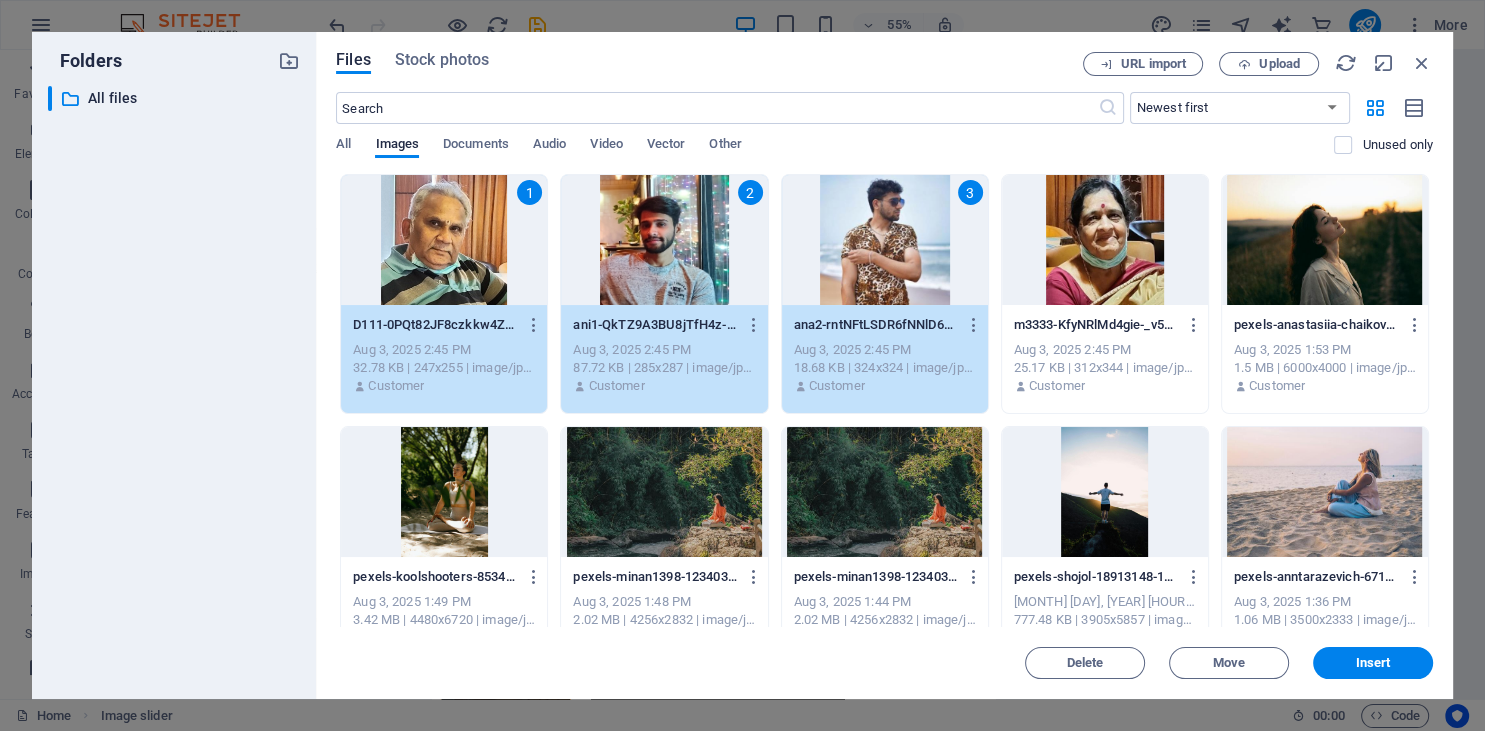 click at bounding box center [1105, 240] 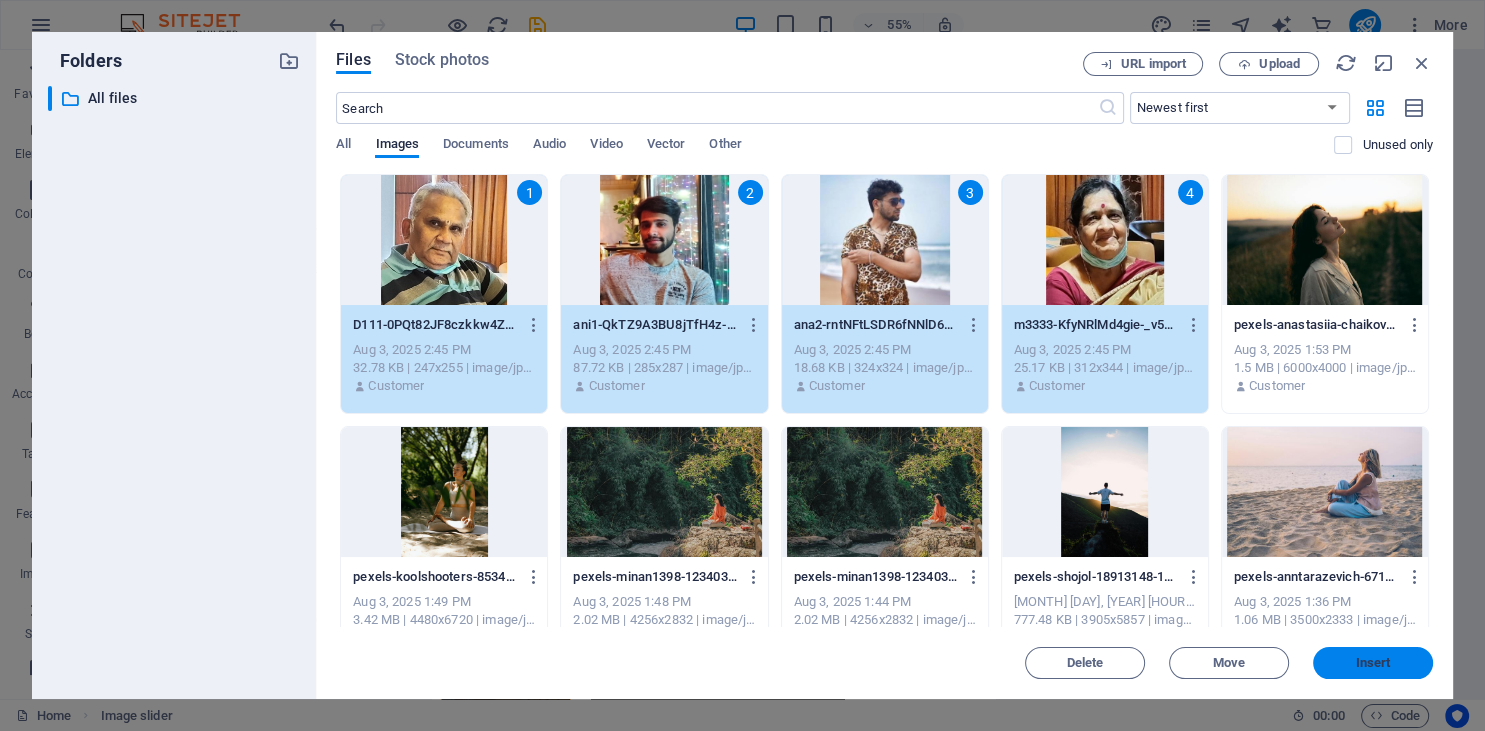 click on "Insert" at bounding box center (1373, 663) 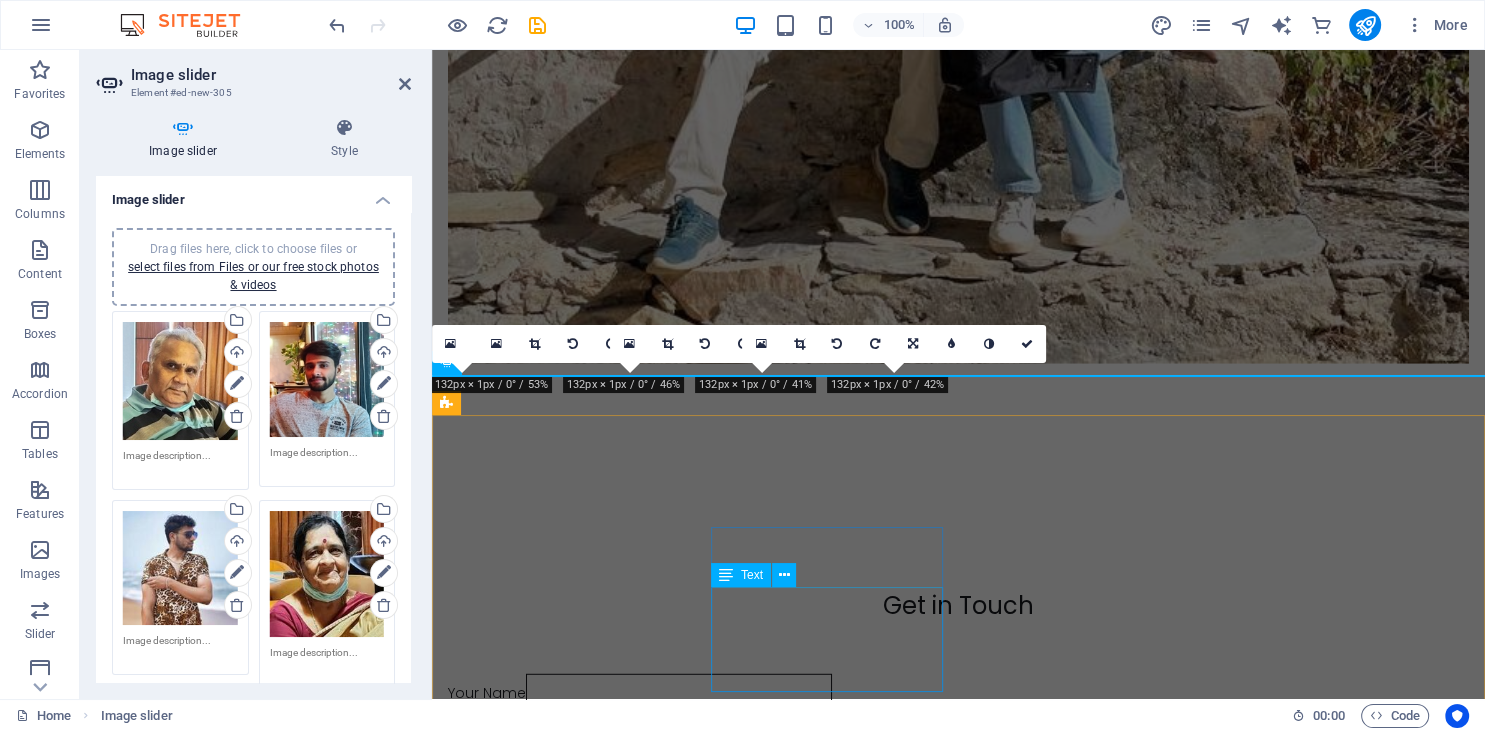 scroll, scrollTop: 13246, scrollLeft: 0, axis: vertical 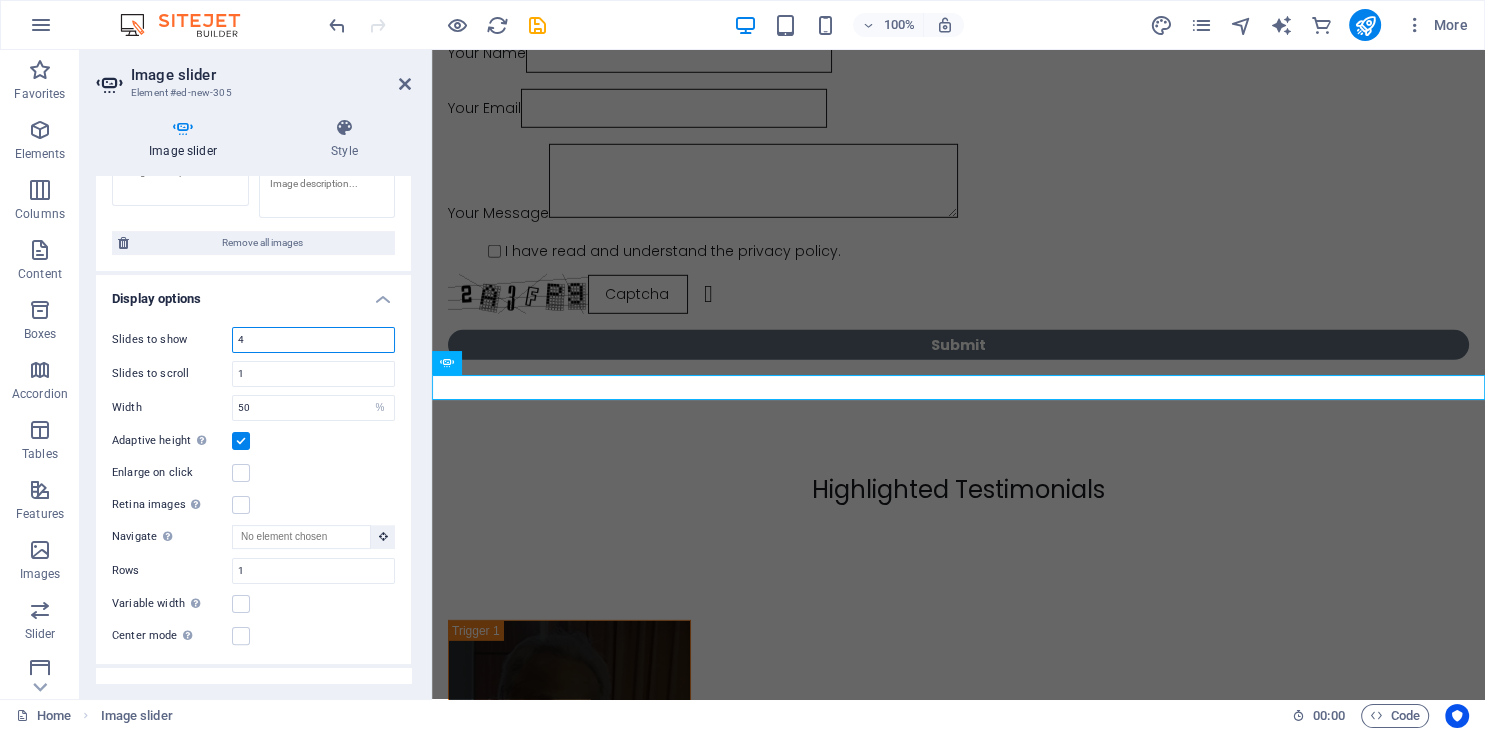 drag, startPoint x: 273, startPoint y: 340, endPoint x: 213, endPoint y: 336, distance: 60.133186 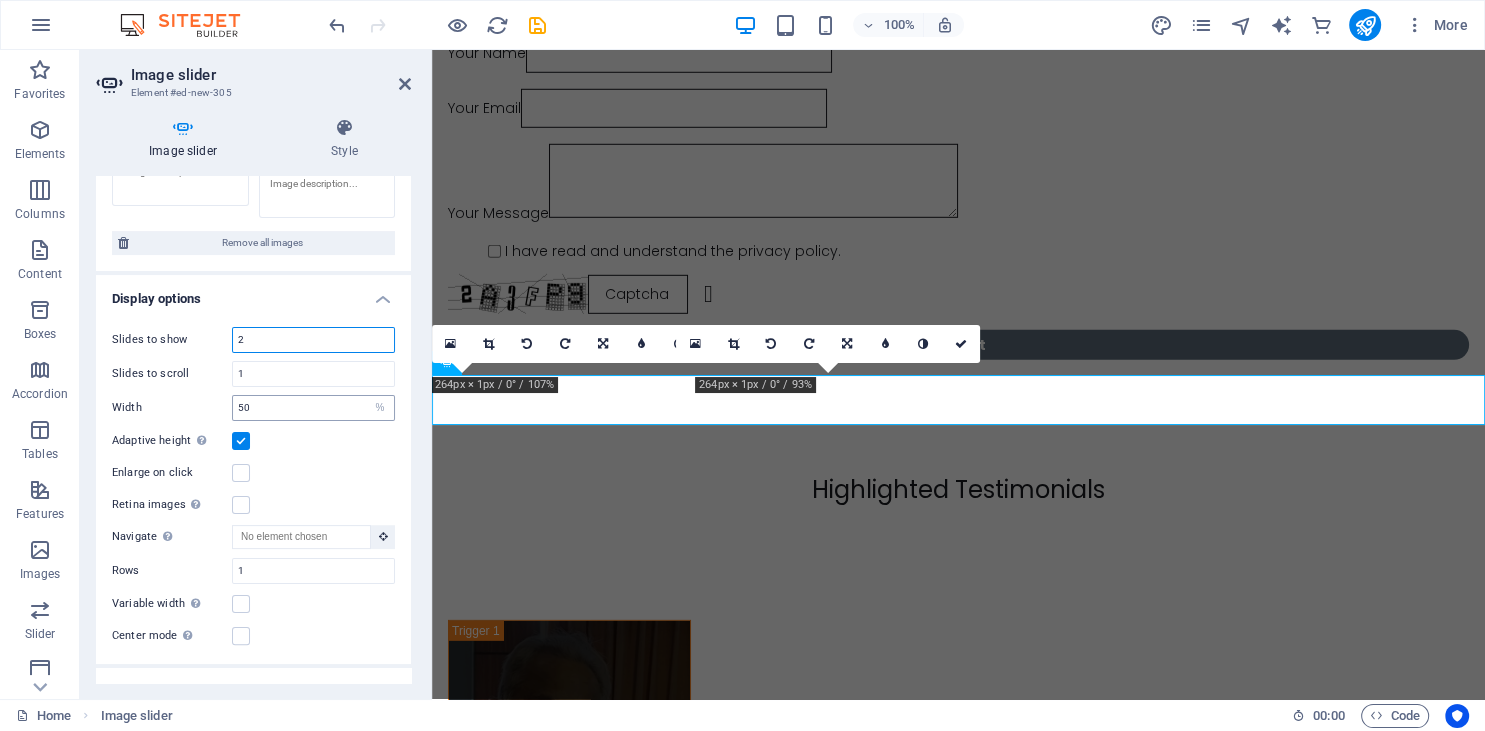 type on "2" 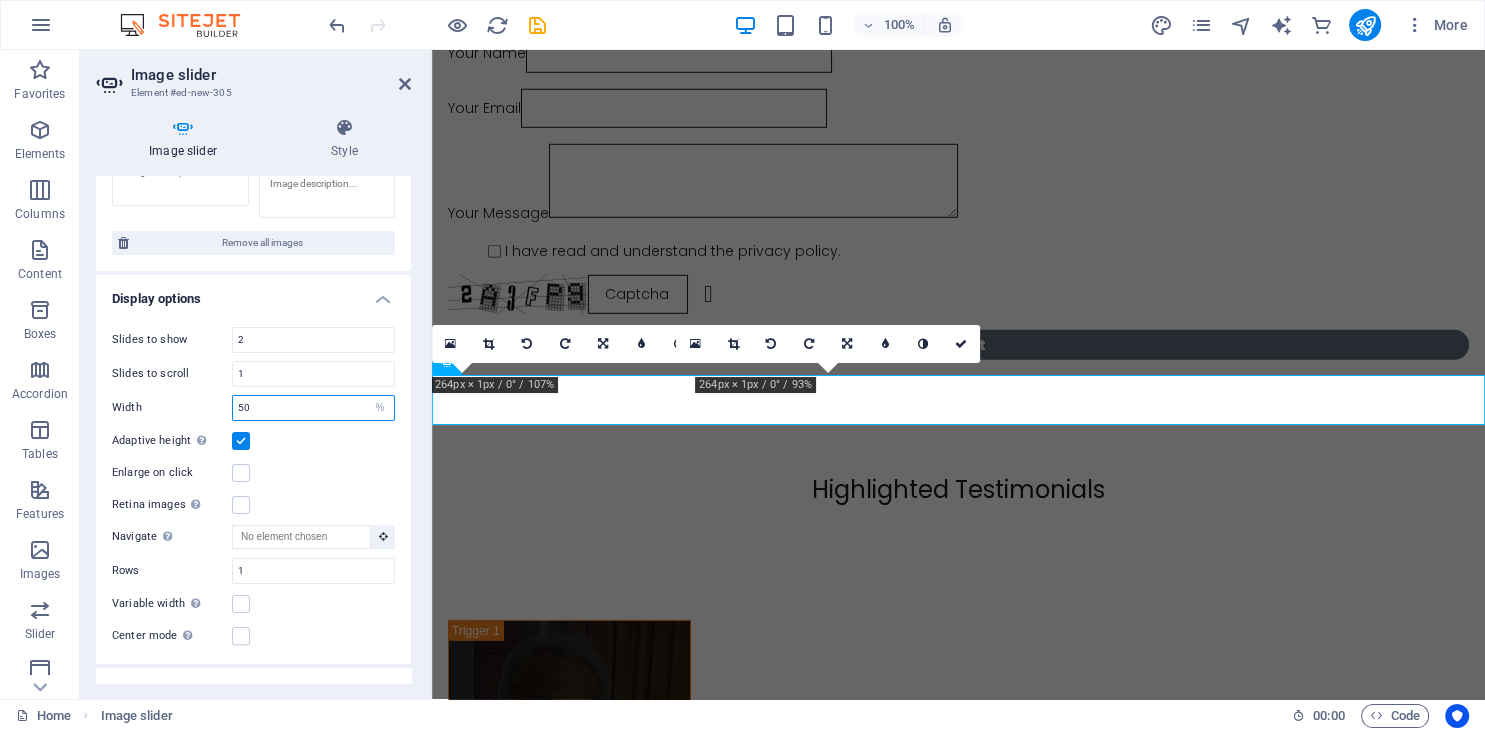 drag, startPoint x: 293, startPoint y: 402, endPoint x: 226, endPoint y: 394, distance: 67.47592 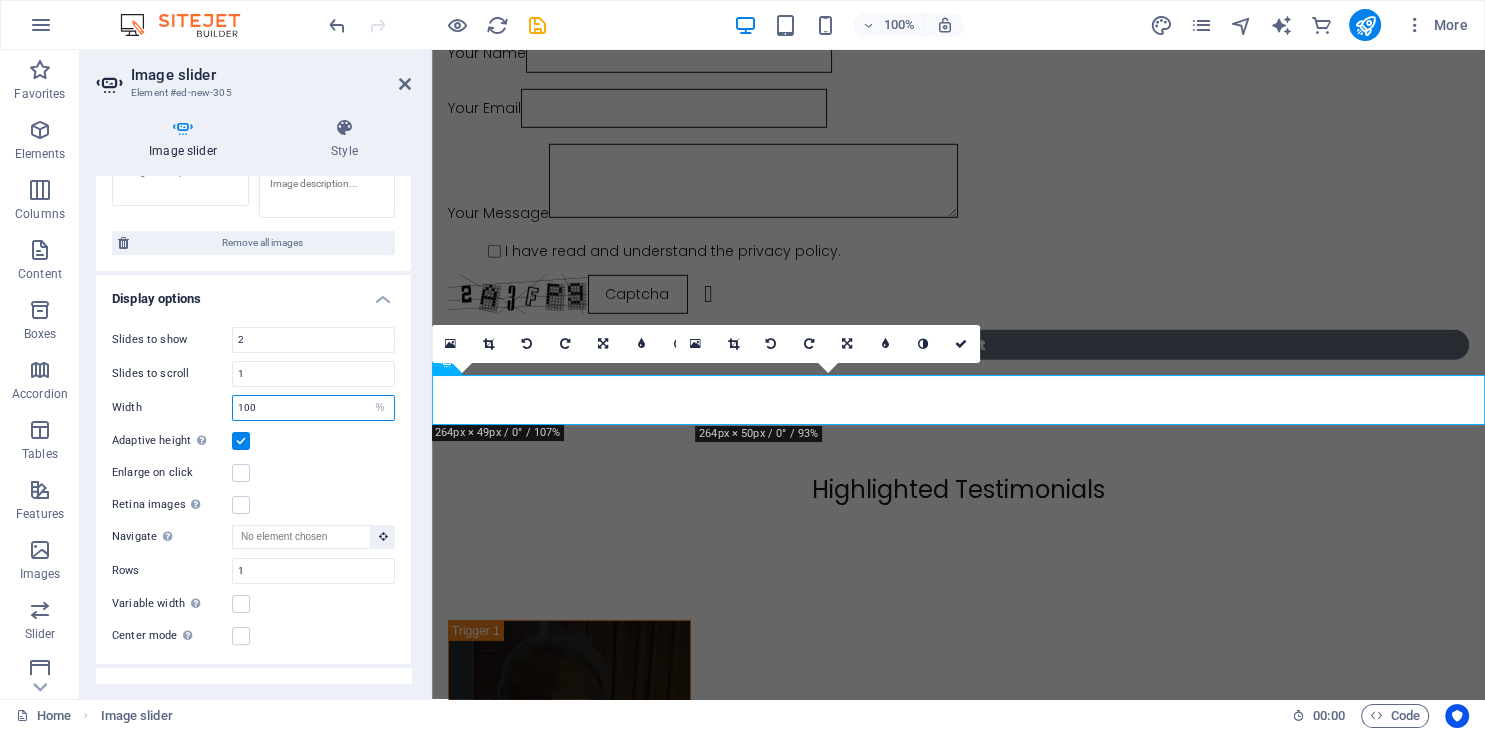 type on "100" 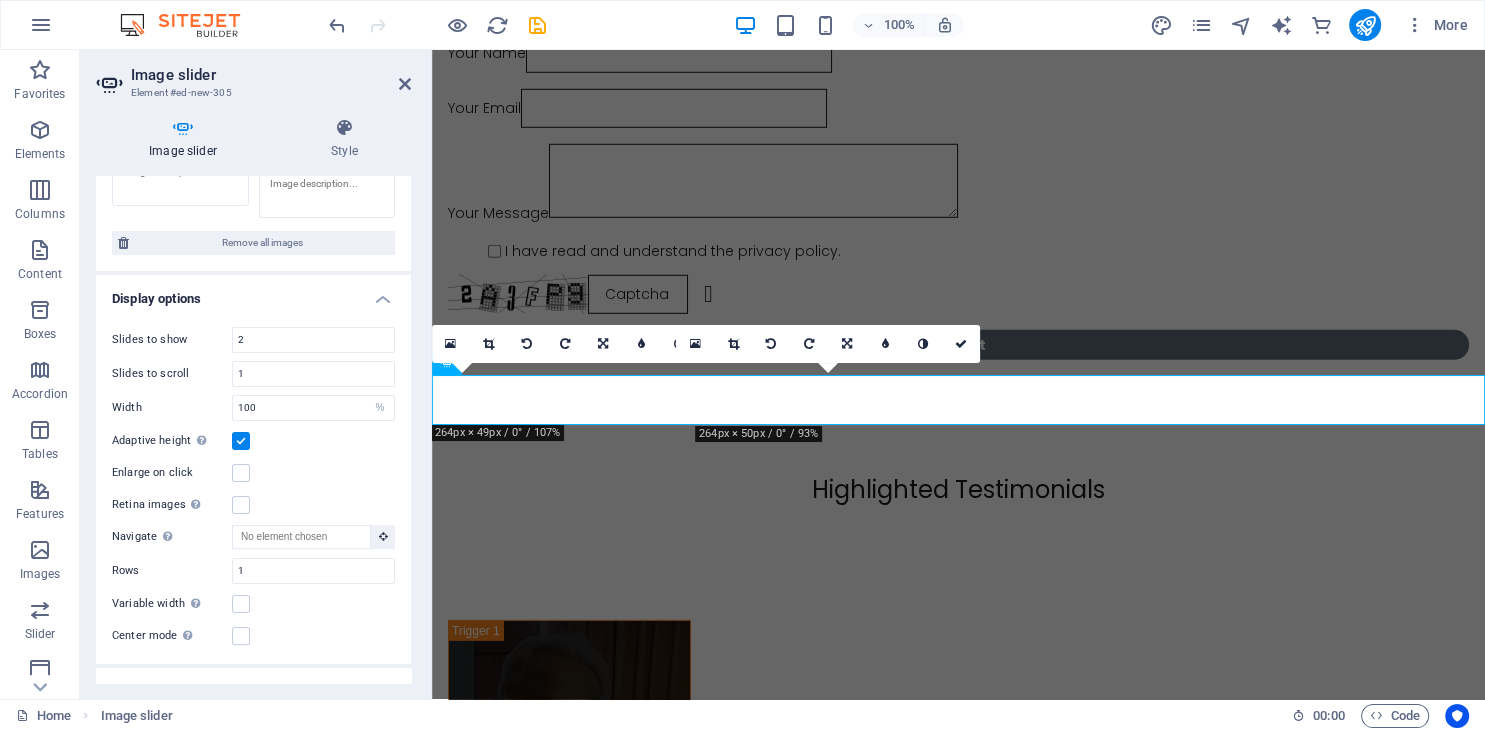 click at bounding box center (241, 441) 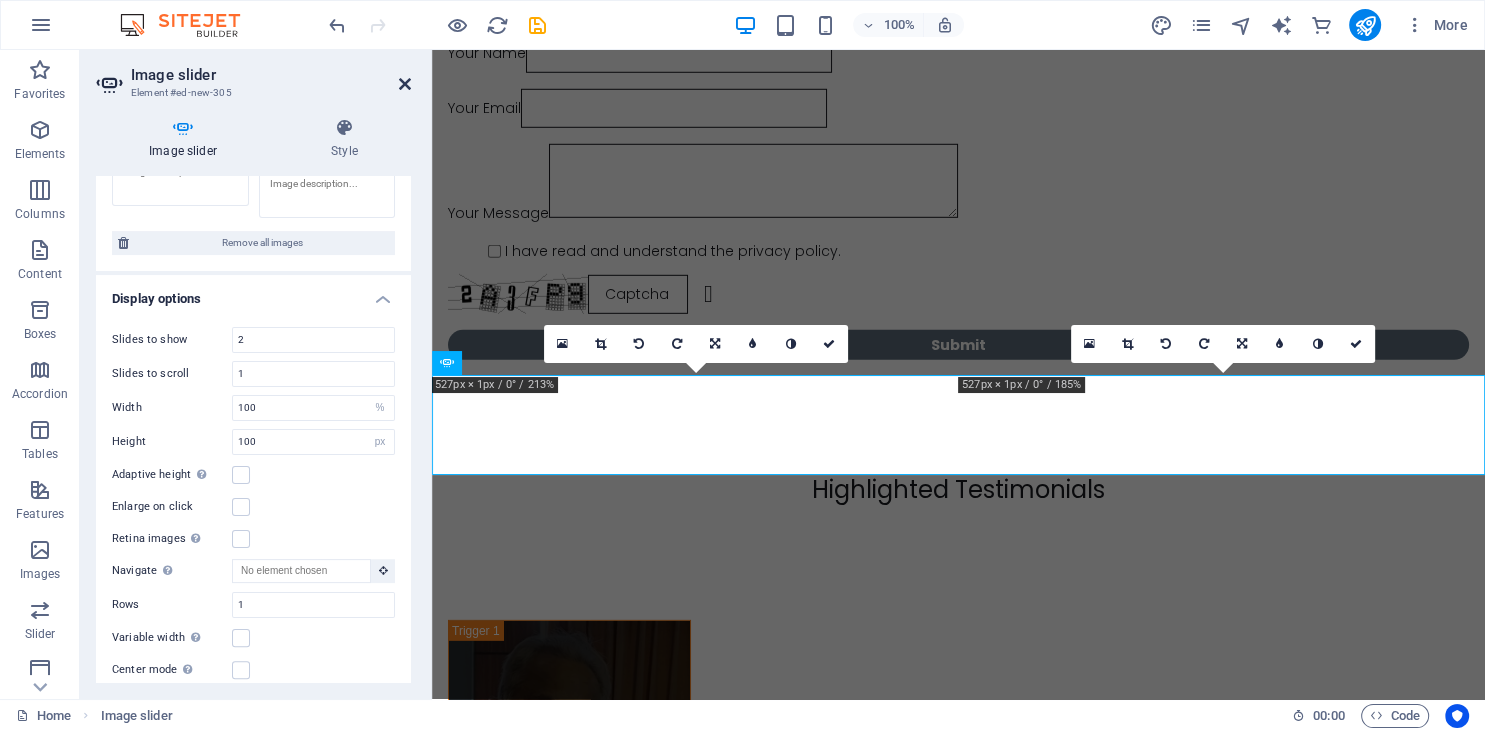 click at bounding box center (405, 84) 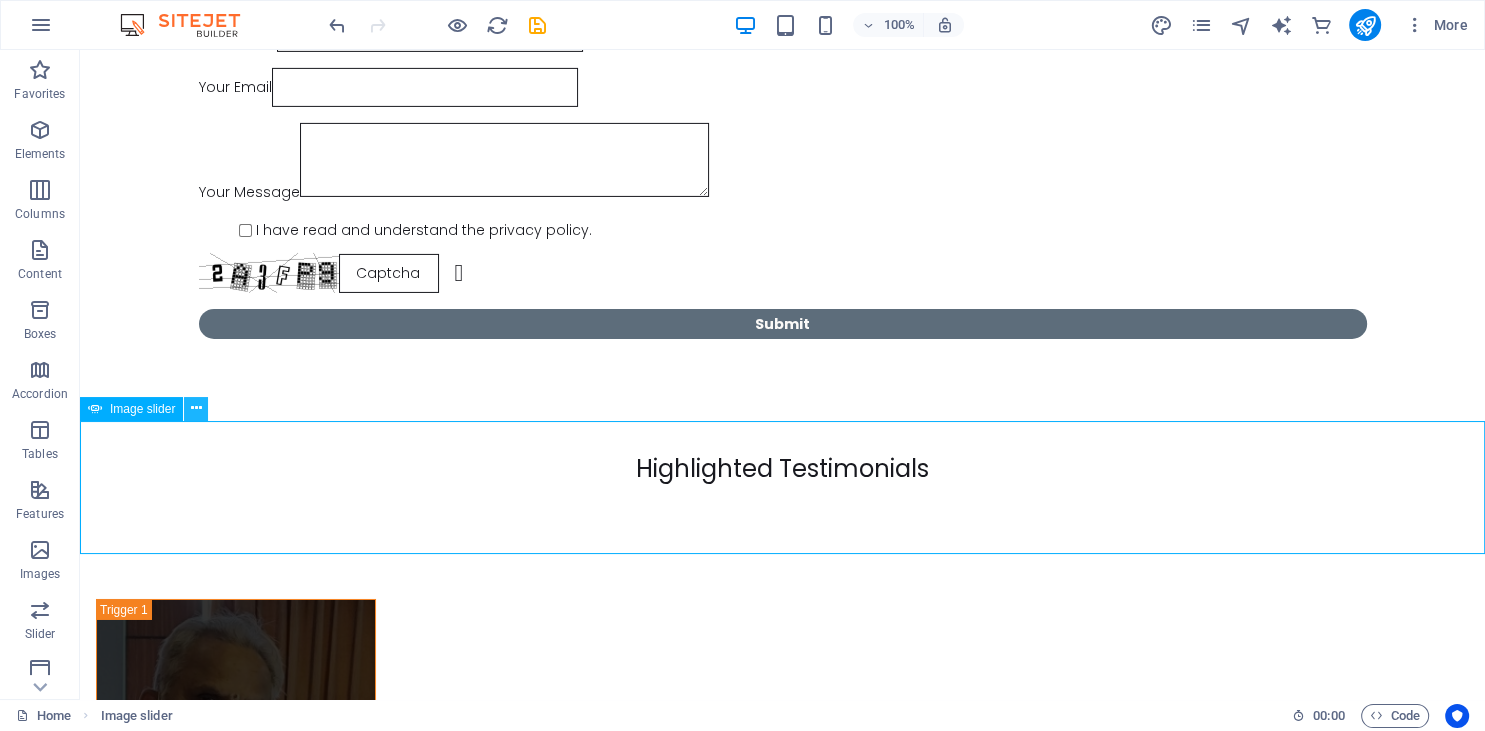 click at bounding box center [196, 408] 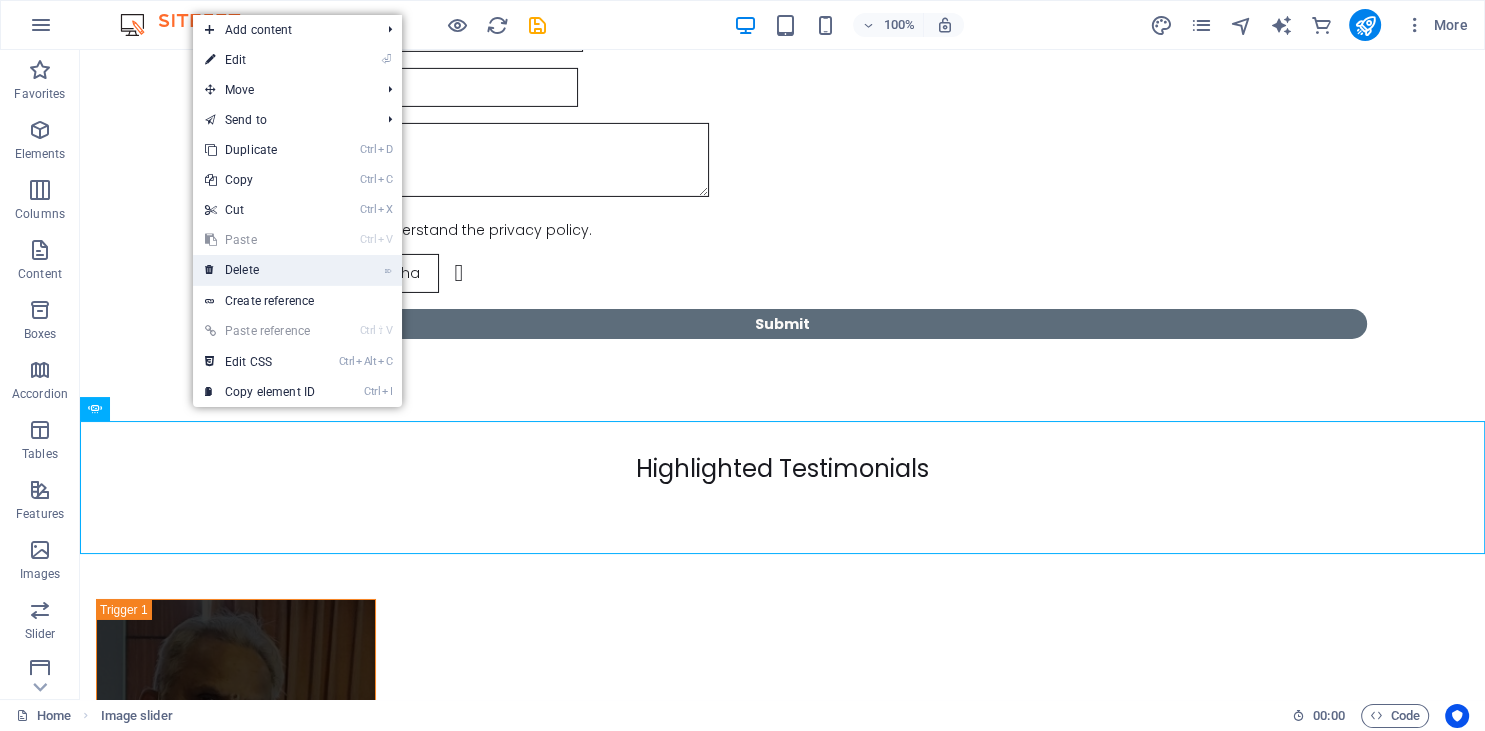 click on "⌦  Delete" at bounding box center (260, 270) 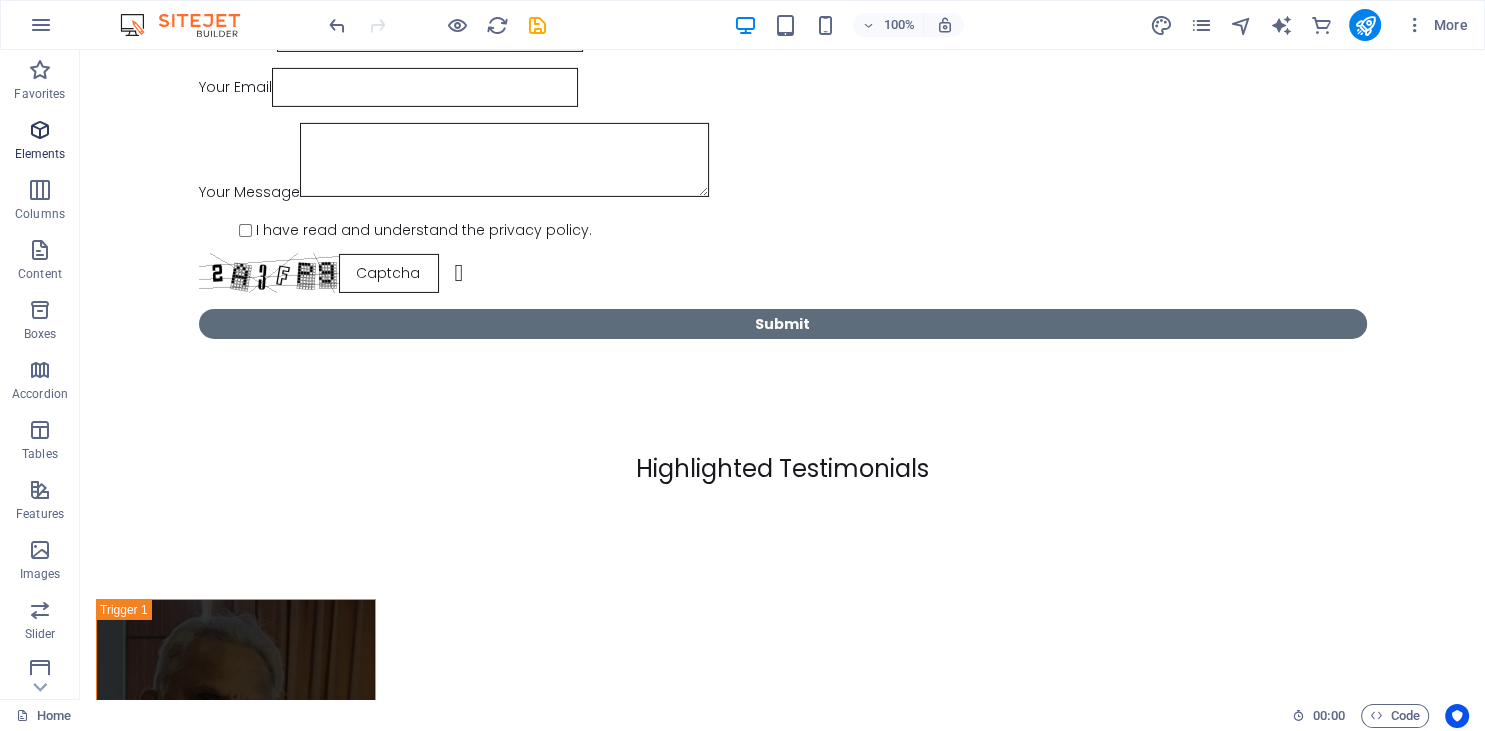 click on "Elements" at bounding box center (40, 142) 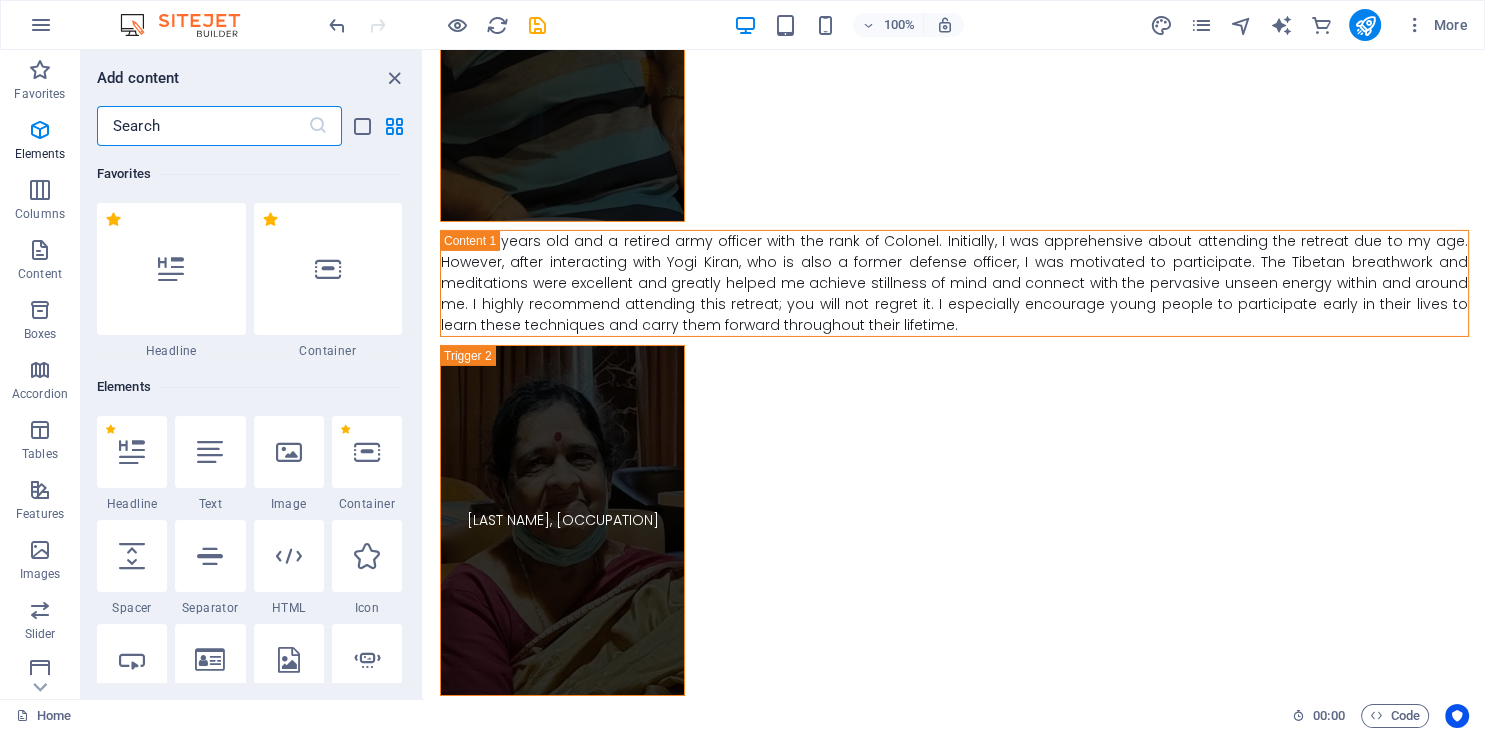 scroll, scrollTop: 13271, scrollLeft: 0, axis: vertical 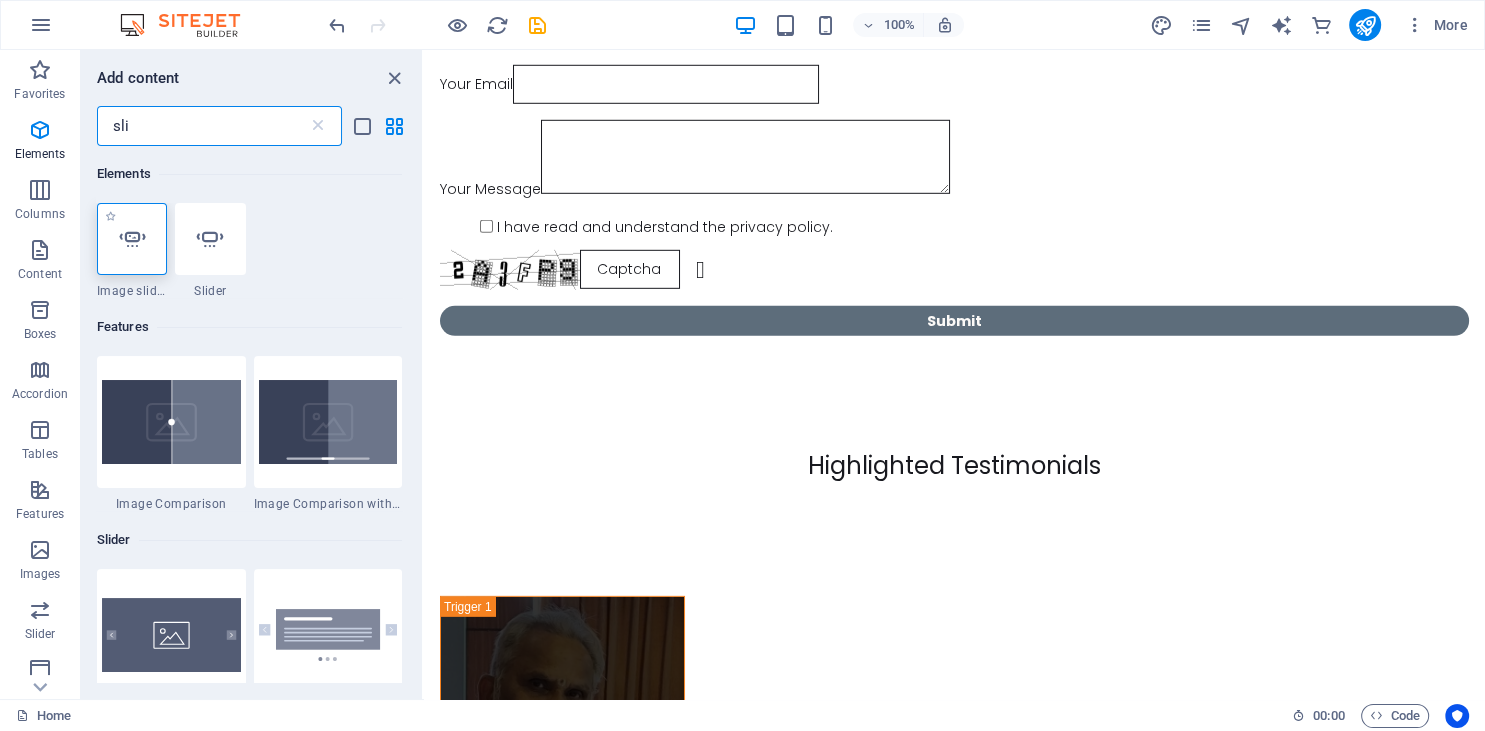 type on "sli" 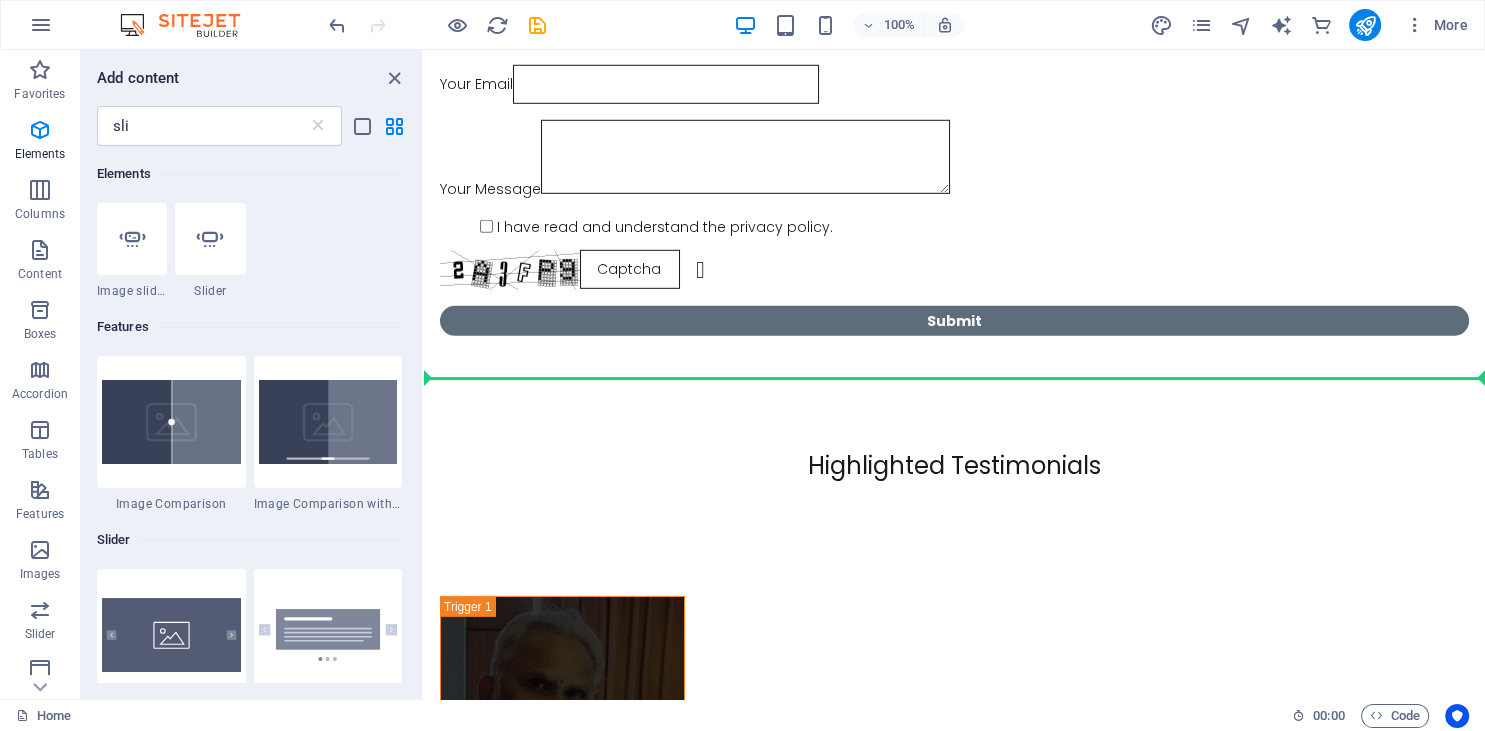 scroll, scrollTop: 13246, scrollLeft: 0, axis: vertical 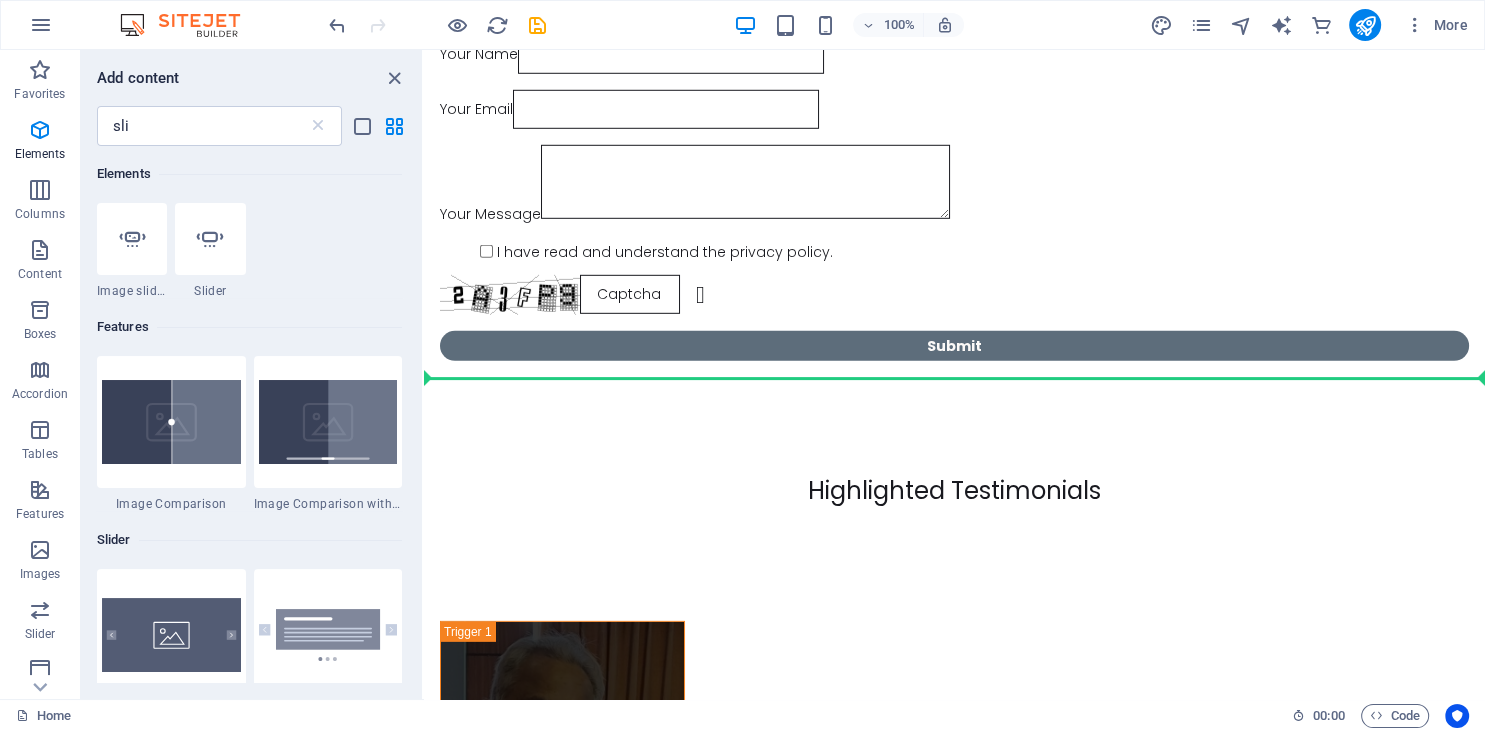 select on "ms" 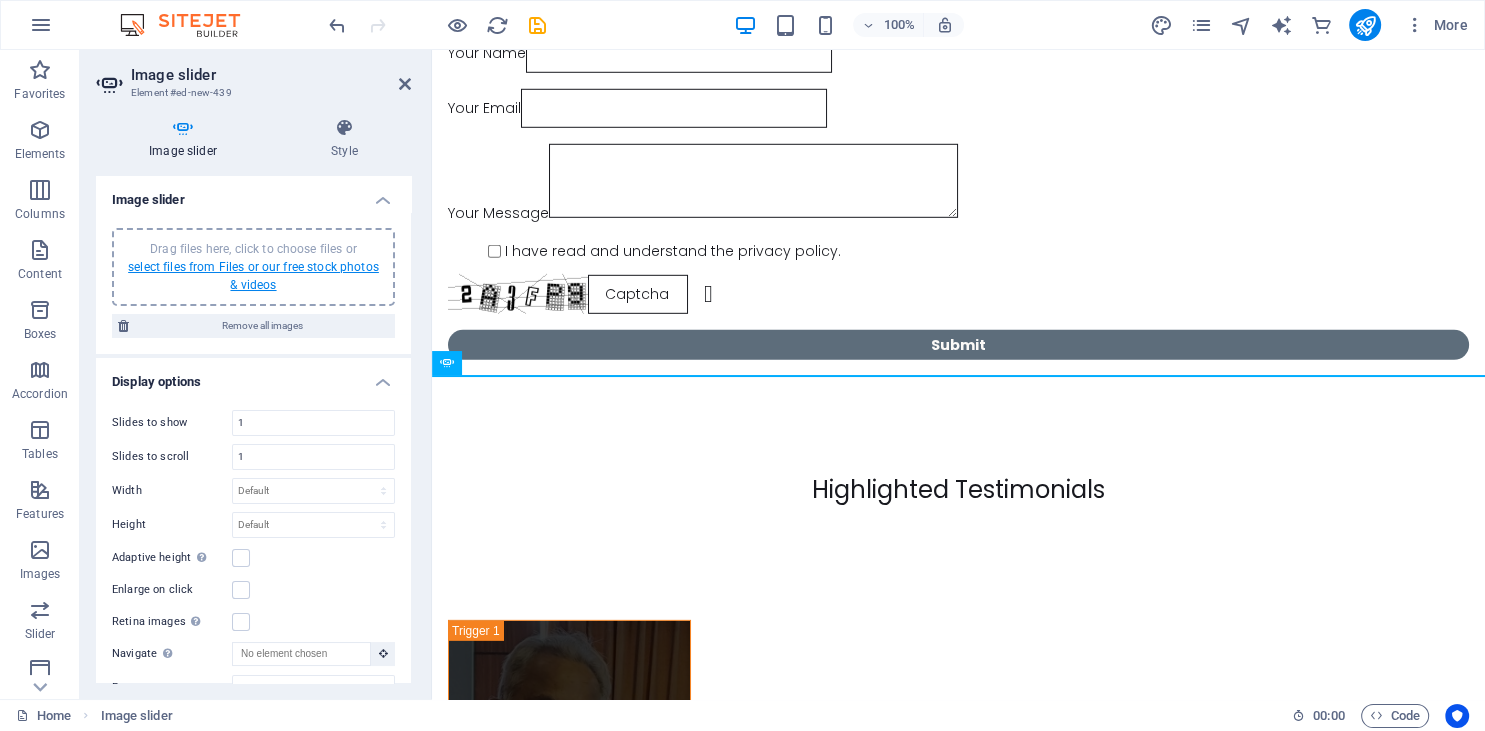 click on "select files from Files or our free stock photos & videos" at bounding box center [253, 276] 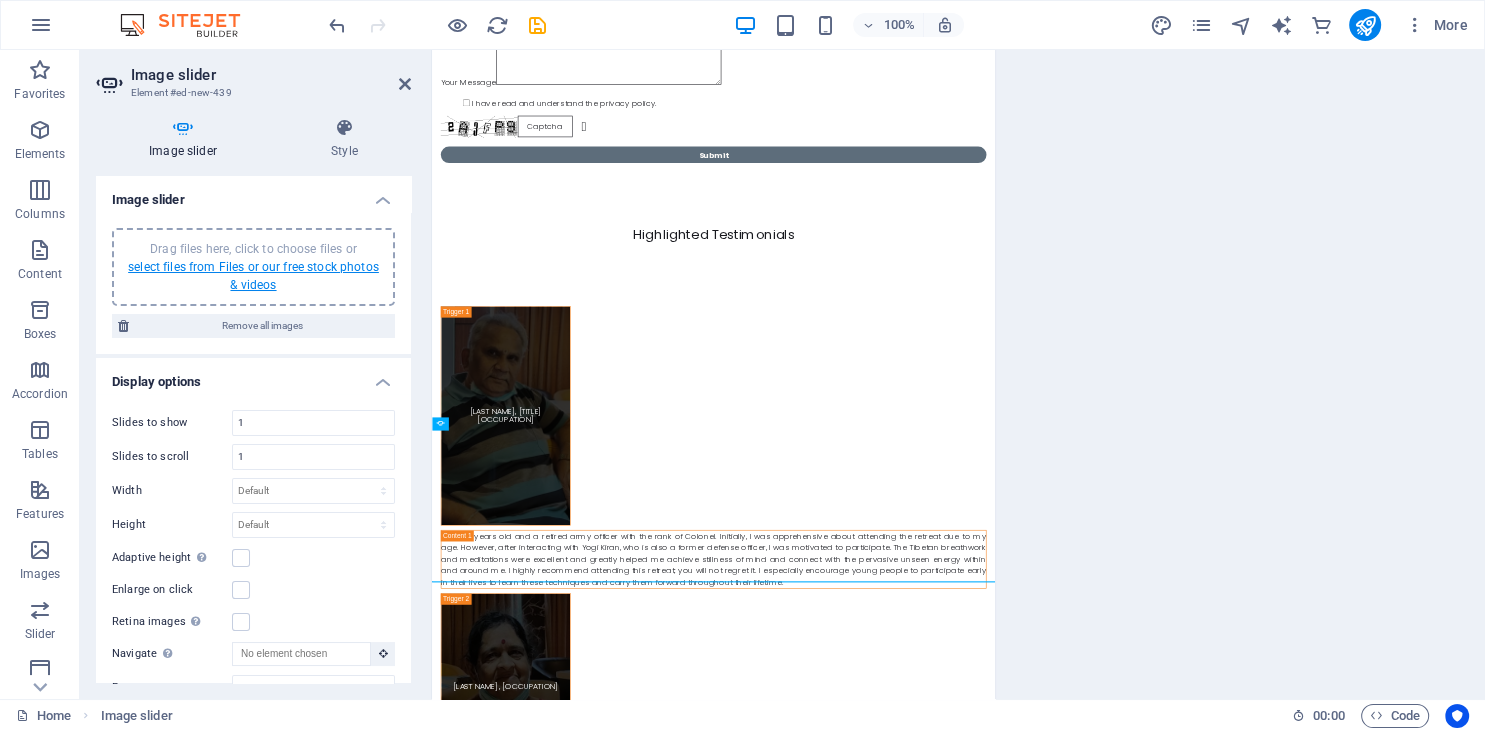 scroll, scrollTop: 12606, scrollLeft: 0, axis: vertical 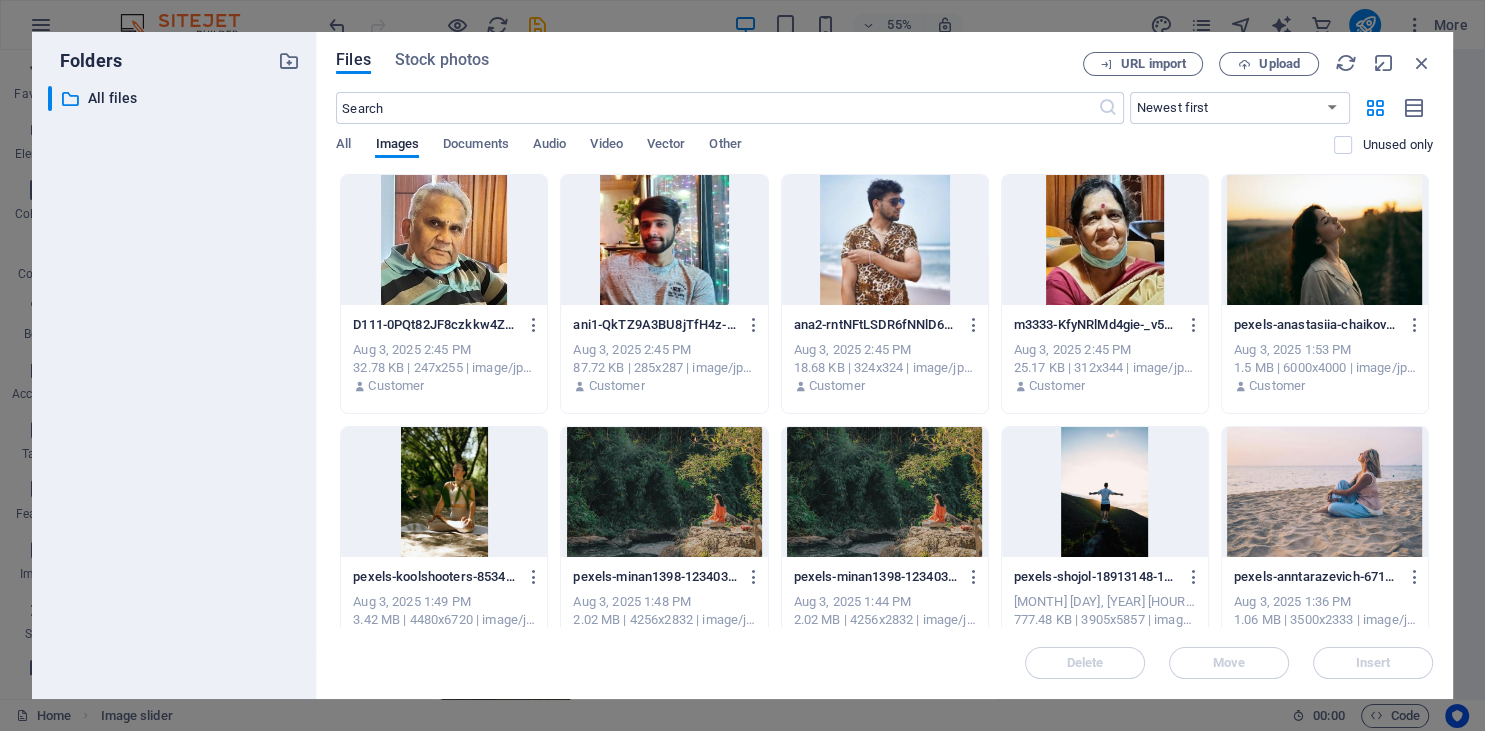 click at bounding box center [444, 240] 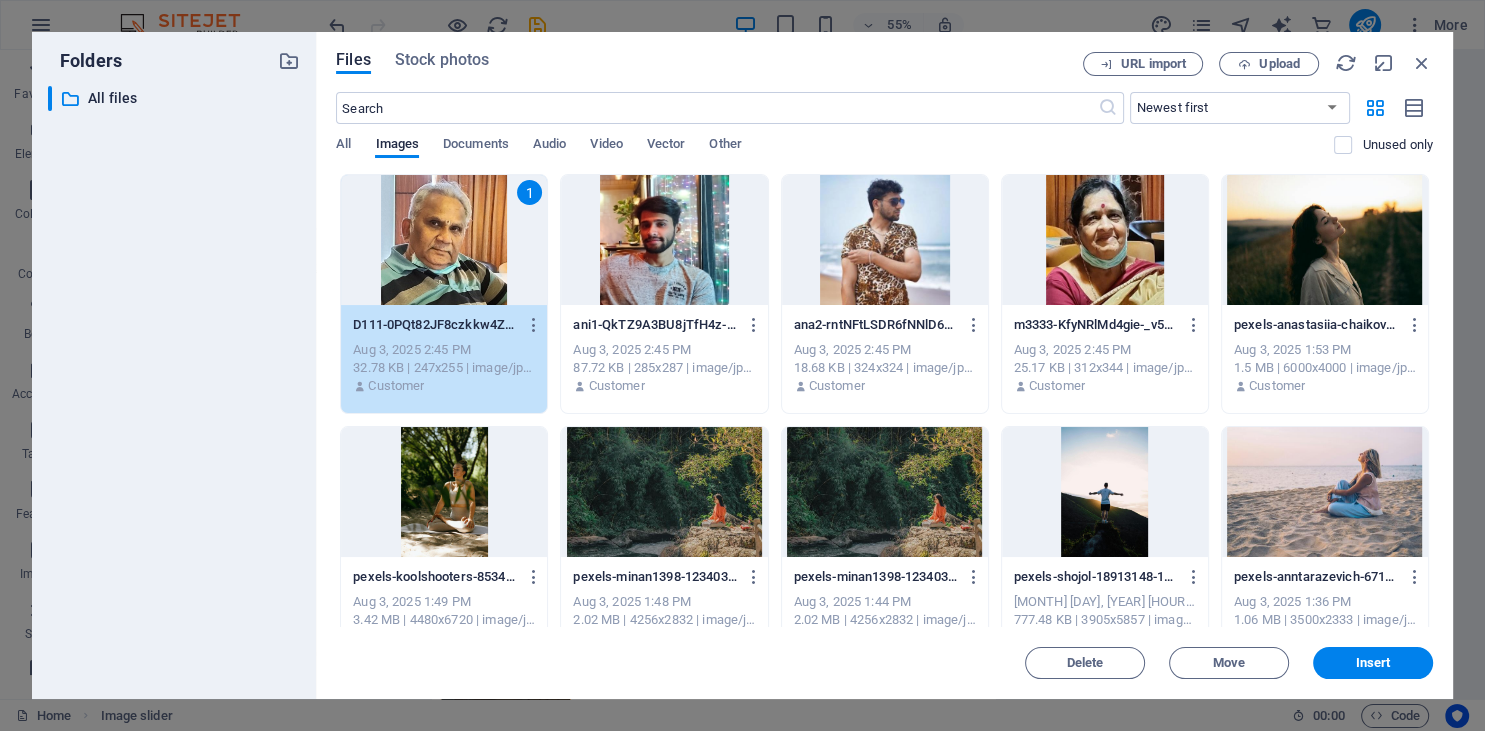 click at bounding box center (664, 240) 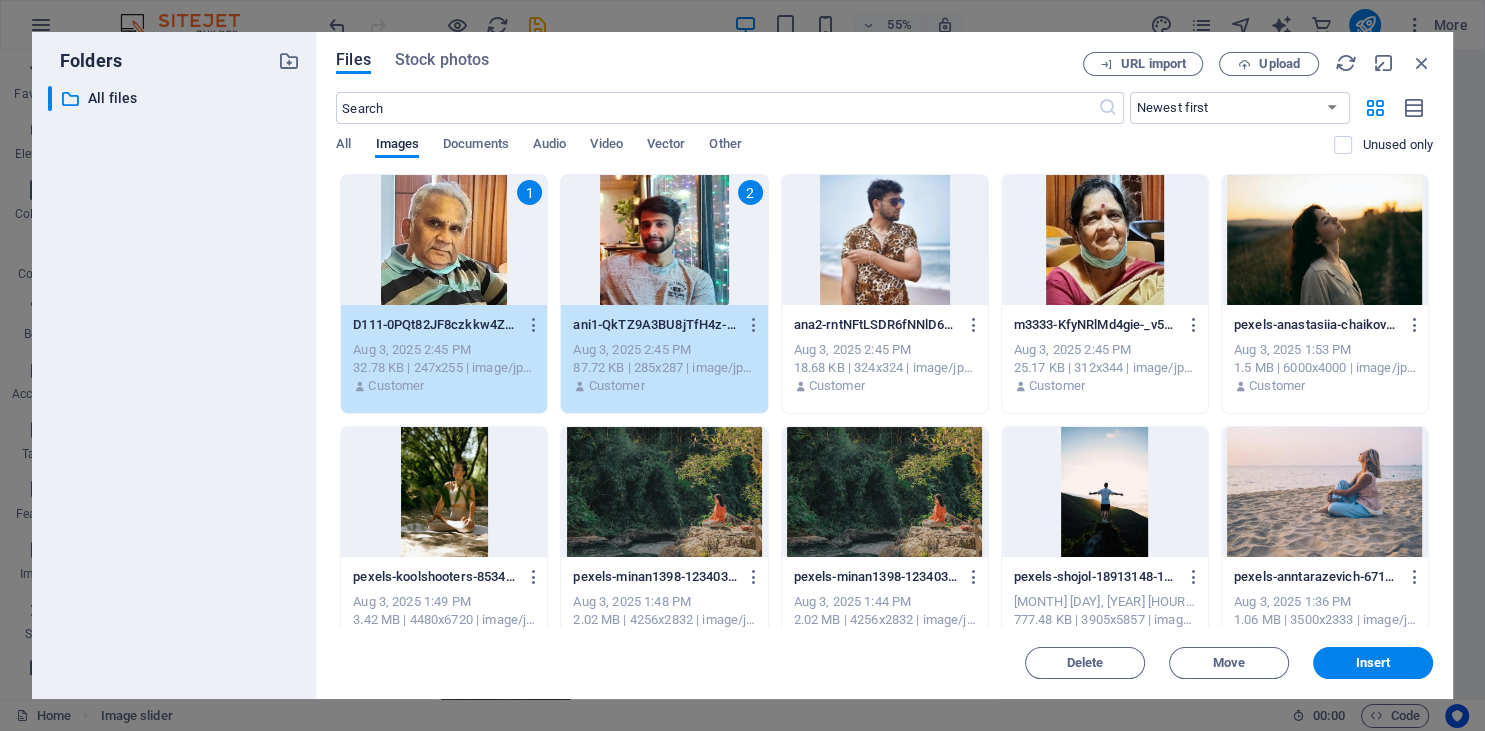 click at bounding box center (885, 240) 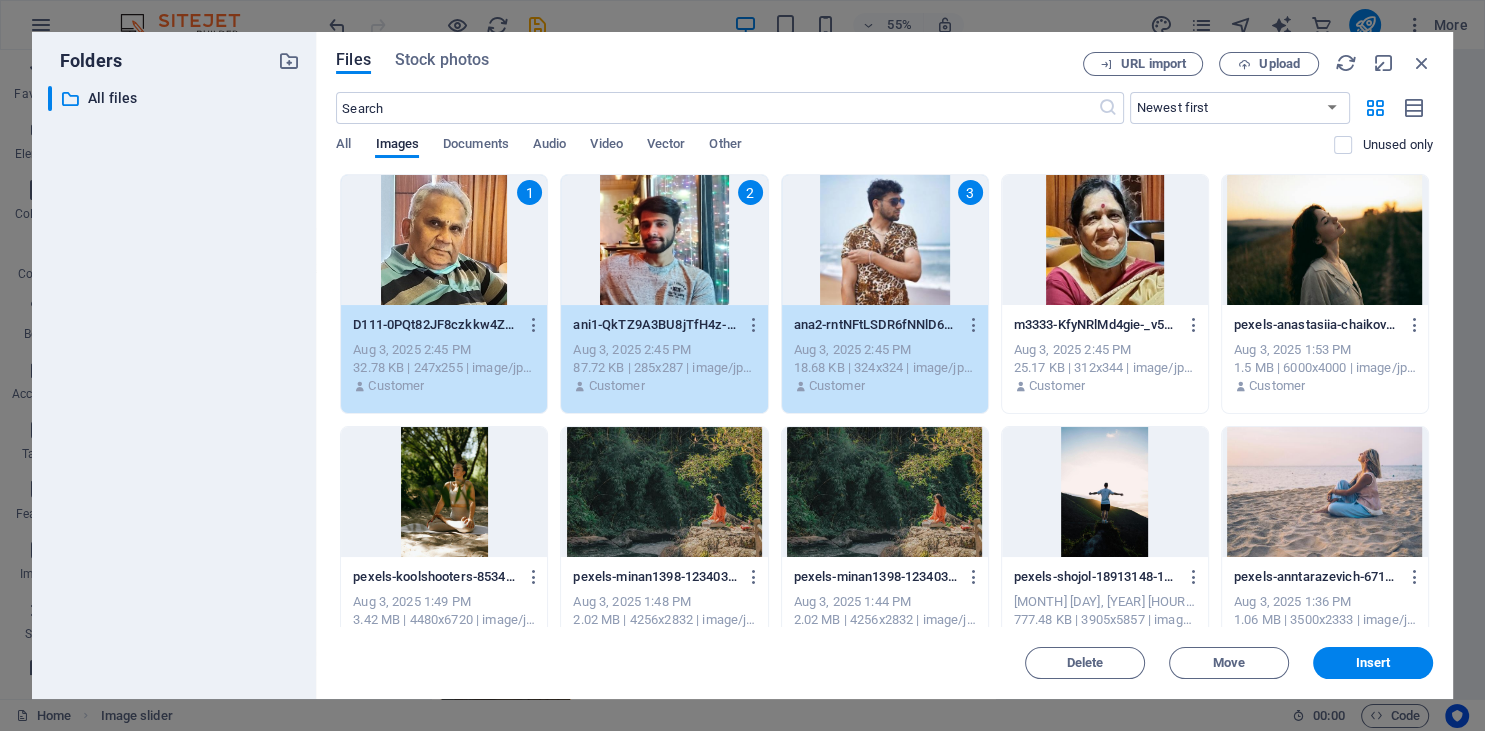 click at bounding box center (1105, 240) 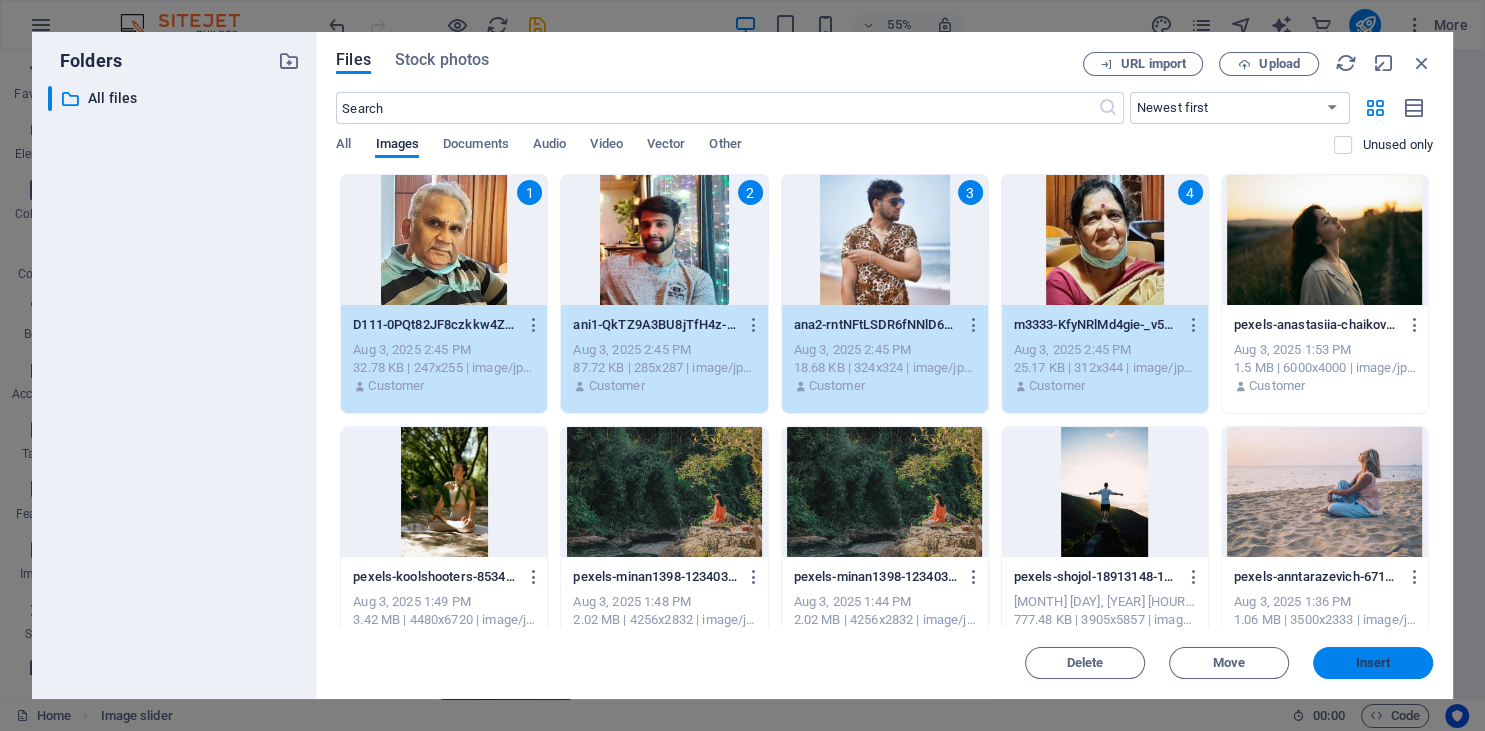 drag, startPoint x: 1367, startPoint y: 674, endPoint x: 926, endPoint y: 622, distance: 444.05518 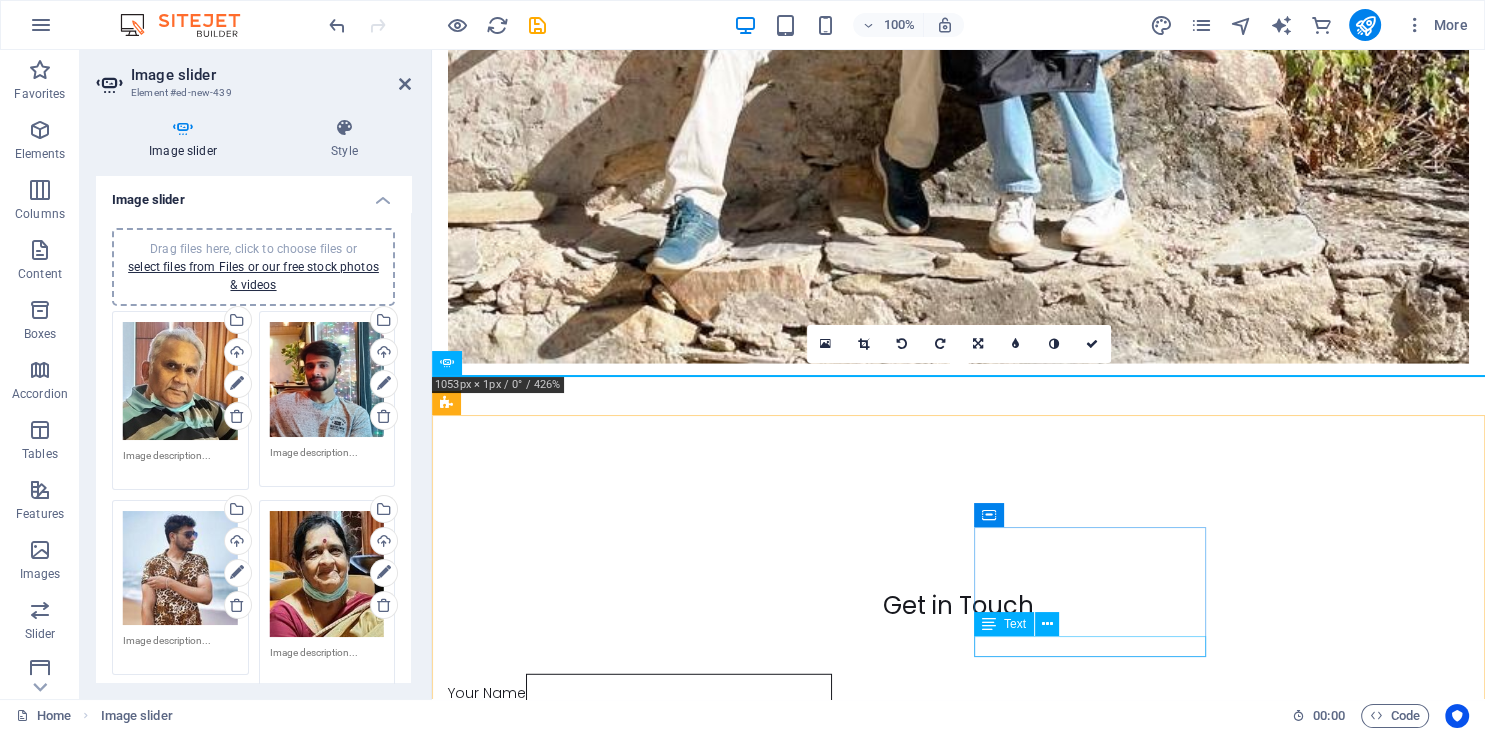 scroll, scrollTop: 13246, scrollLeft: 0, axis: vertical 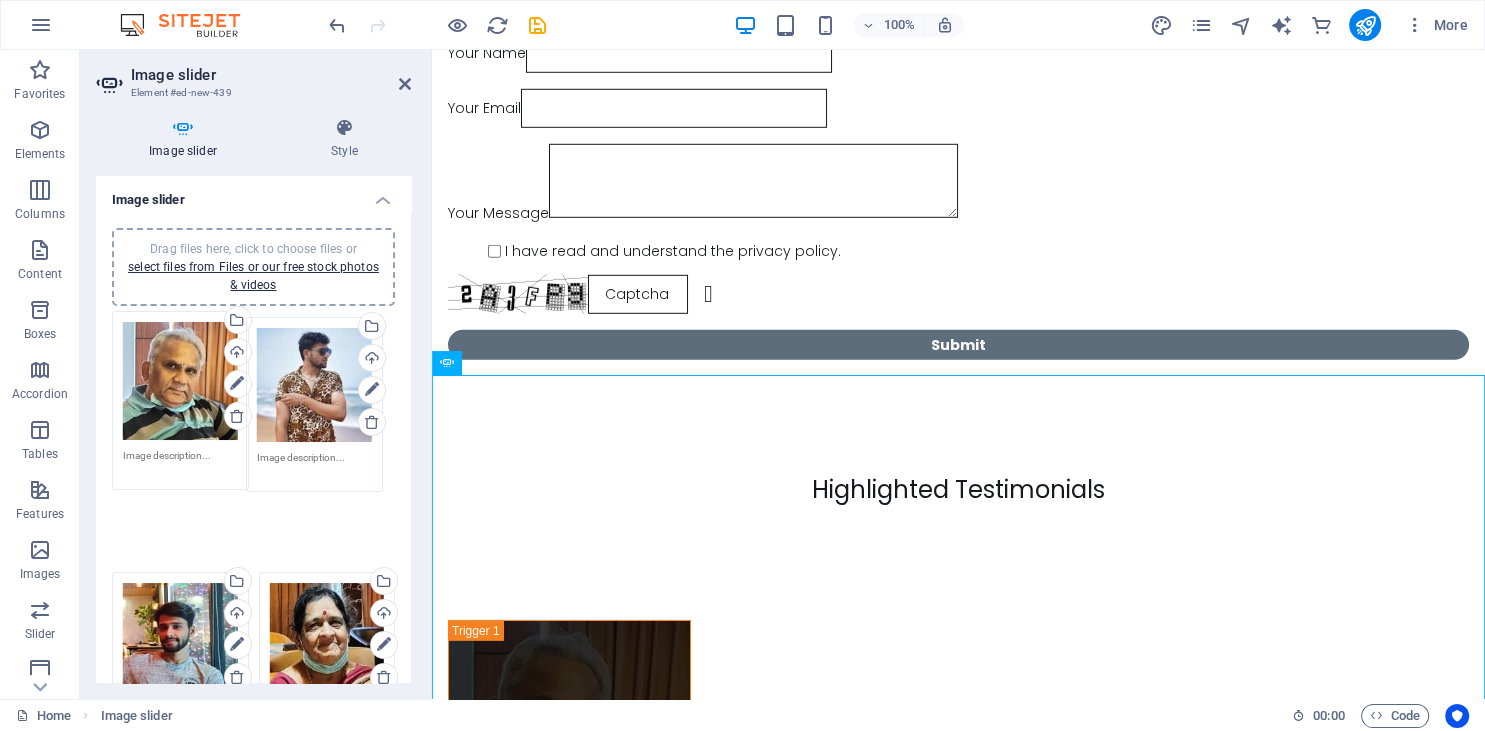 drag, startPoint x: 200, startPoint y: 557, endPoint x: 334, endPoint y: 374, distance: 226.8149 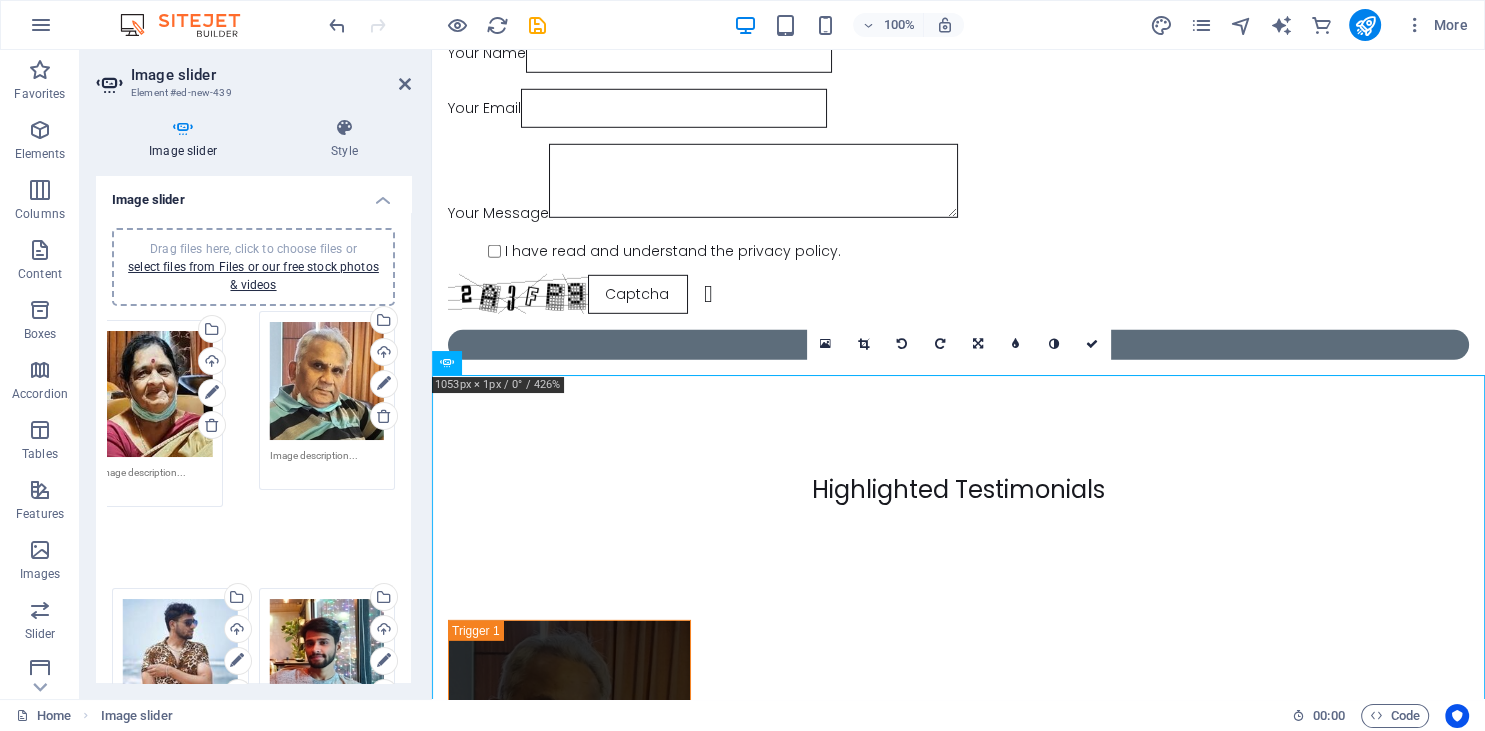 drag, startPoint x: 306, startPoint y: 557, endPoint x: 135, endPoint y: 378, distance: 247.55202 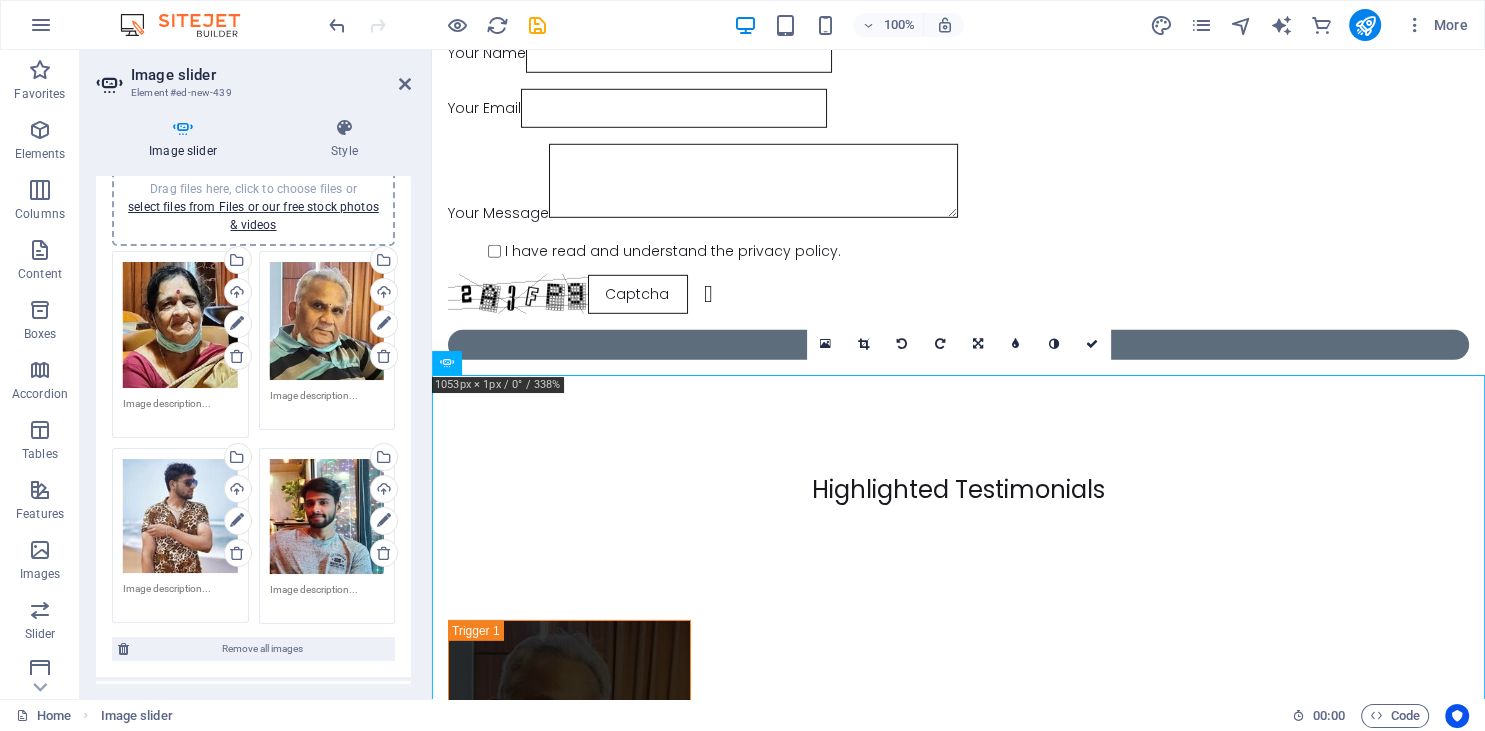 scroll, scrollTop: 91, scrollLeft: 0, axis: vertical 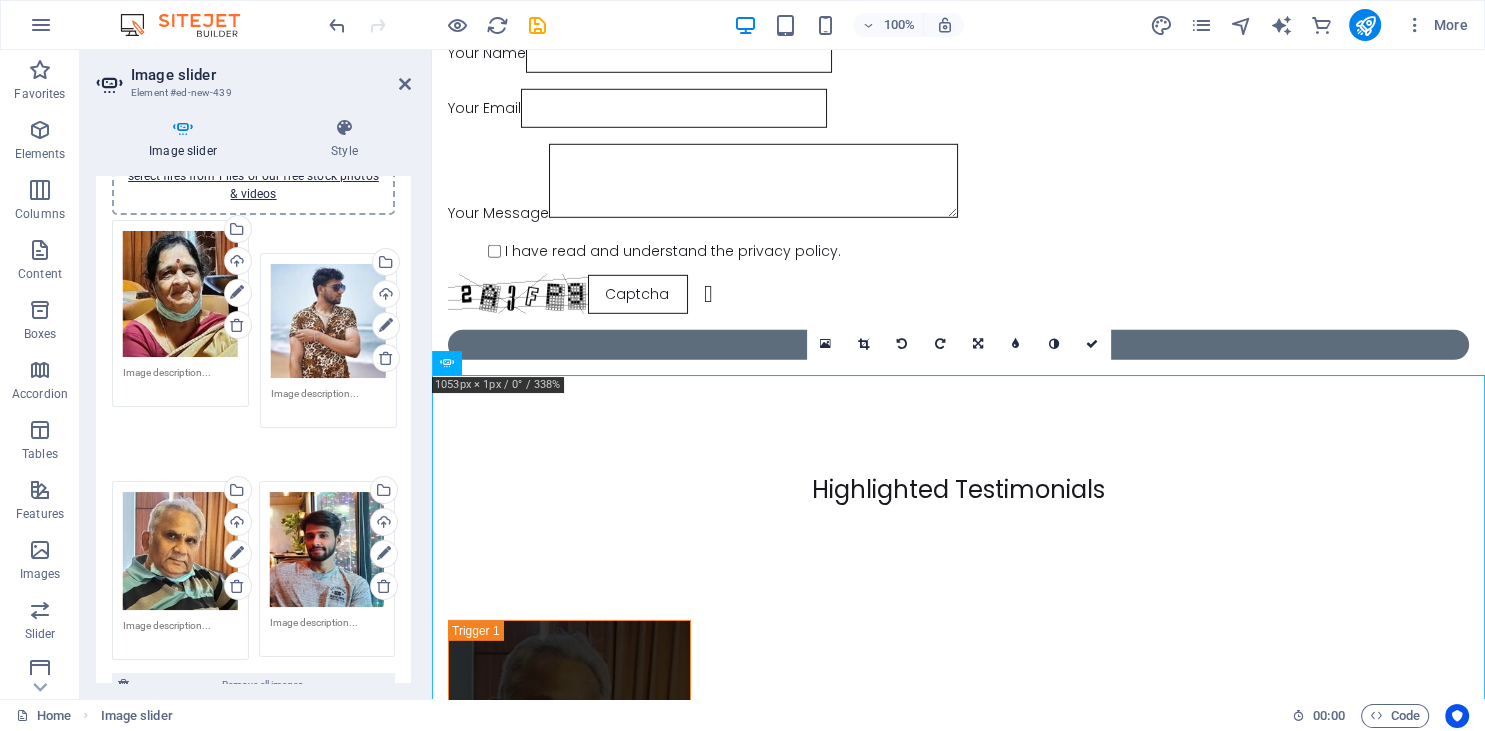drag, startPoint x: 214, startPoint y: 466, endPoint x: 362, endPoint y: 302, distance: 220.90723 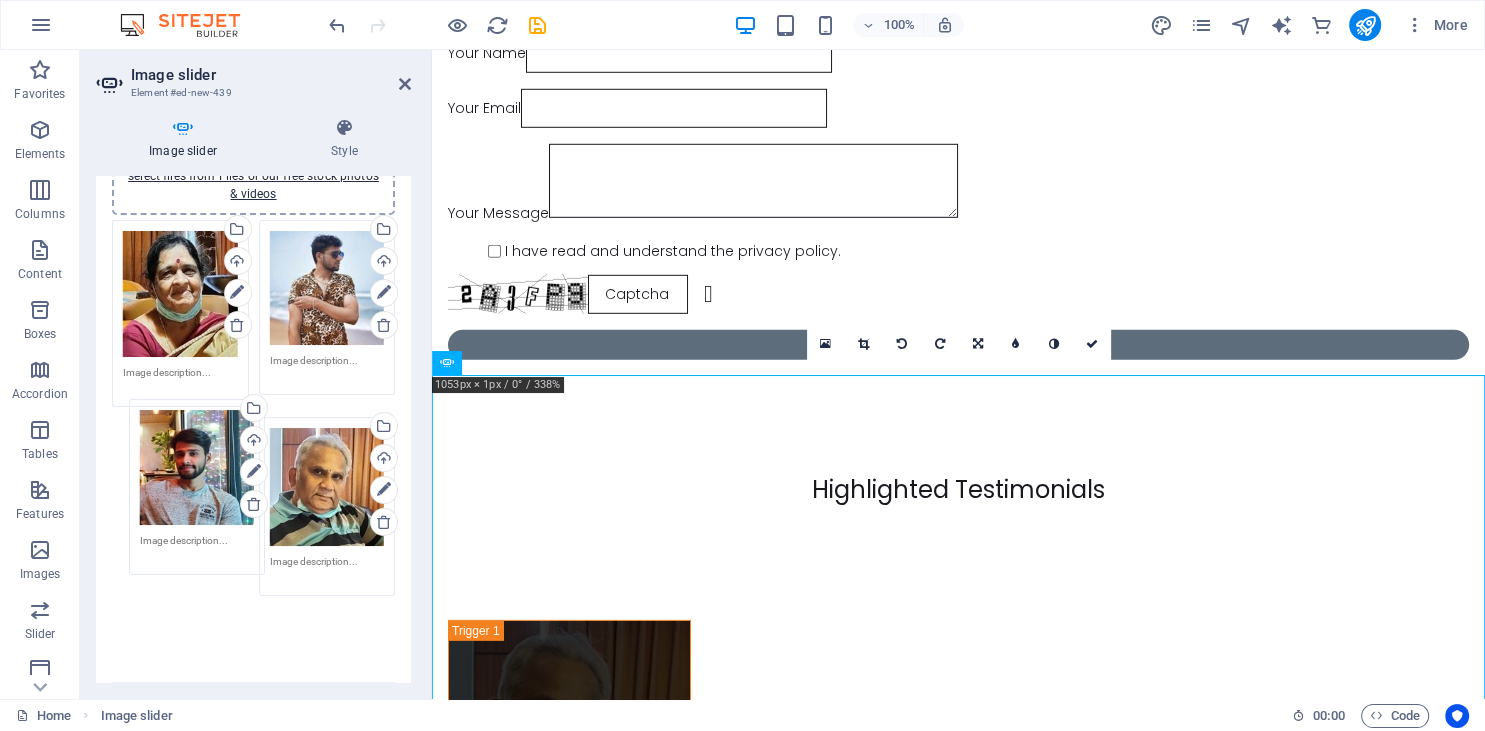 drag, startPoint x: 300, startPoint y: 496, endPoint x: 158, endPoint y: 478, distance: 143.13629 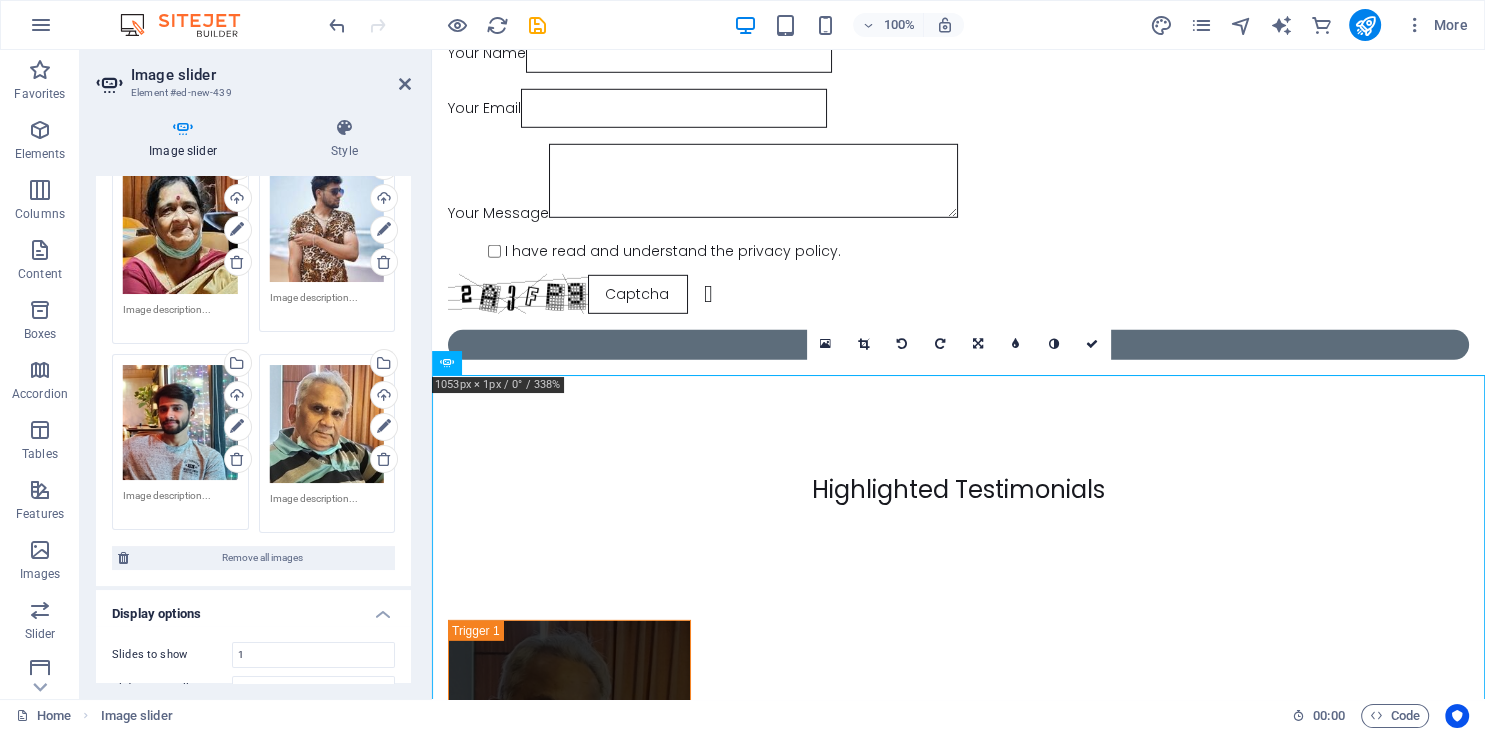 scroll, scrollTop: 182, scrollLeft: 0, axis: vertical 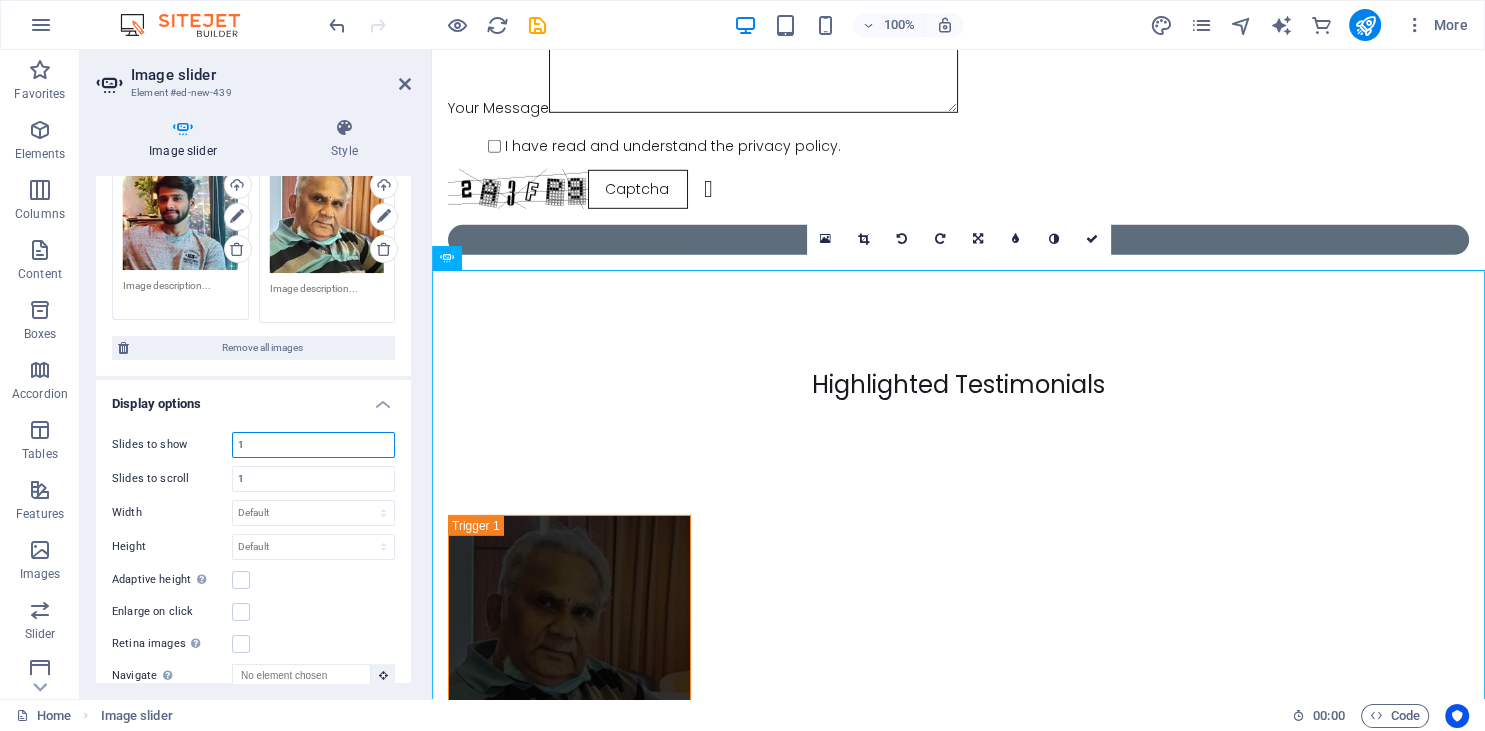 drag, startPoint x: 269, startPoint y: 446, endPoint x: 224, endPoint y: 442, distance: 45.17743 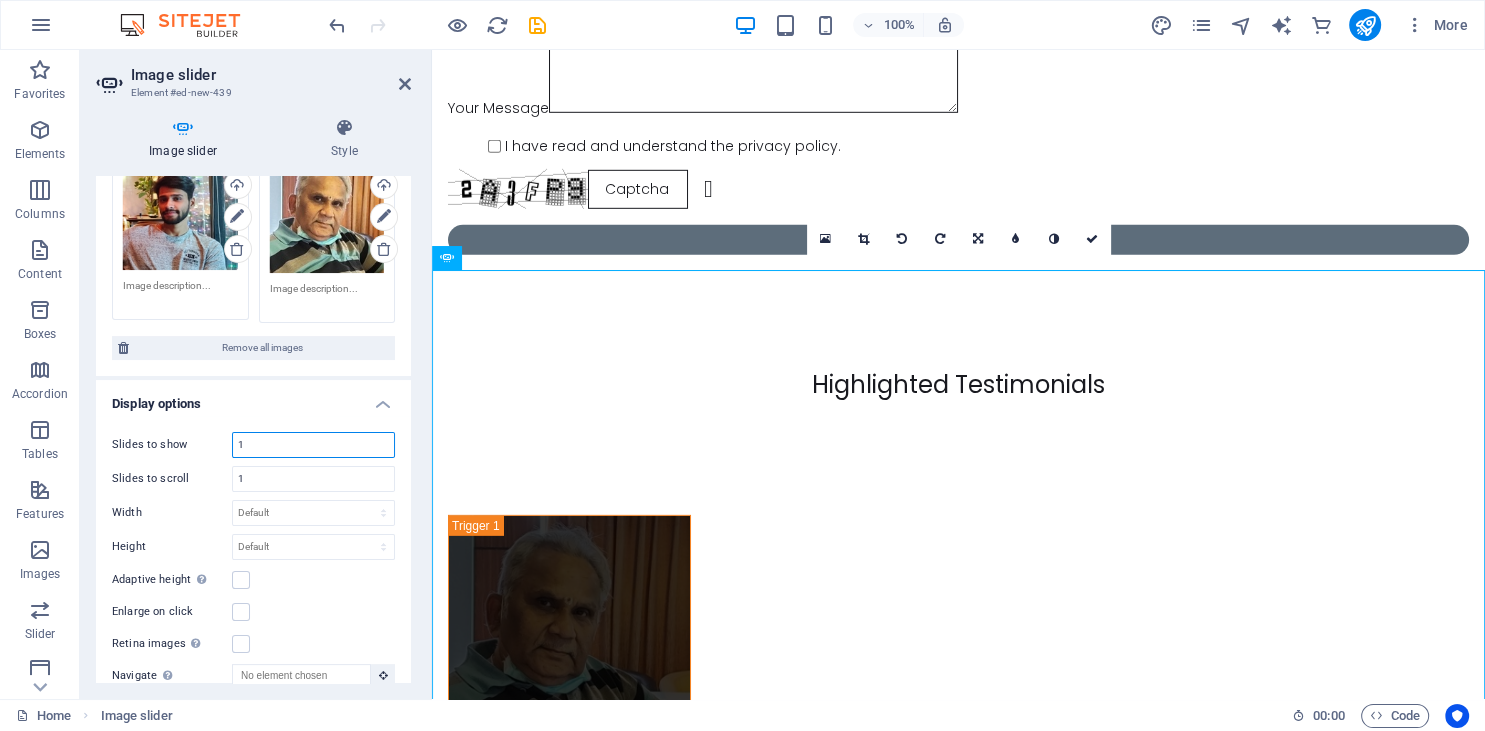 click on "1" at bounding box center [313, 445] 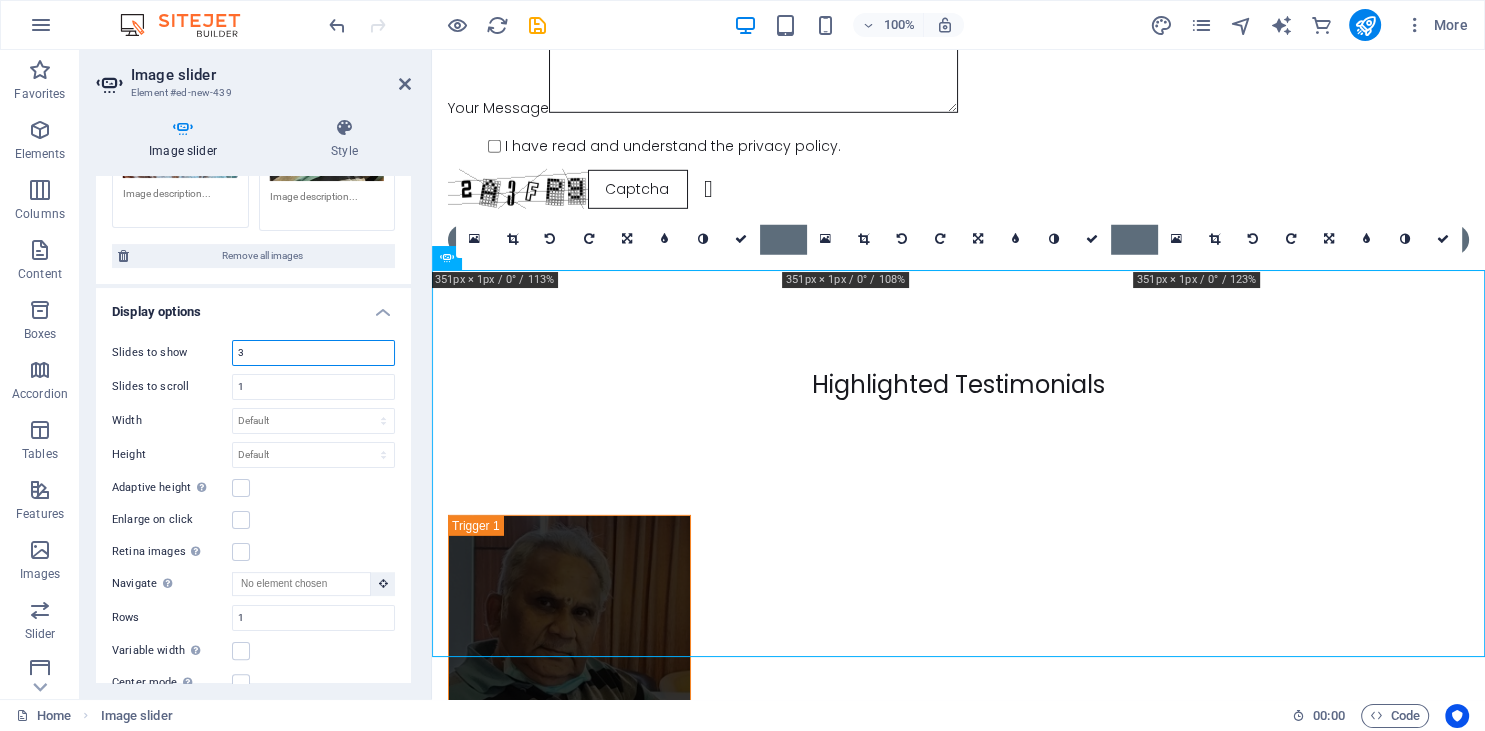 scroll, scrollTop: 364, scrollLeft: 0, axis: vertical 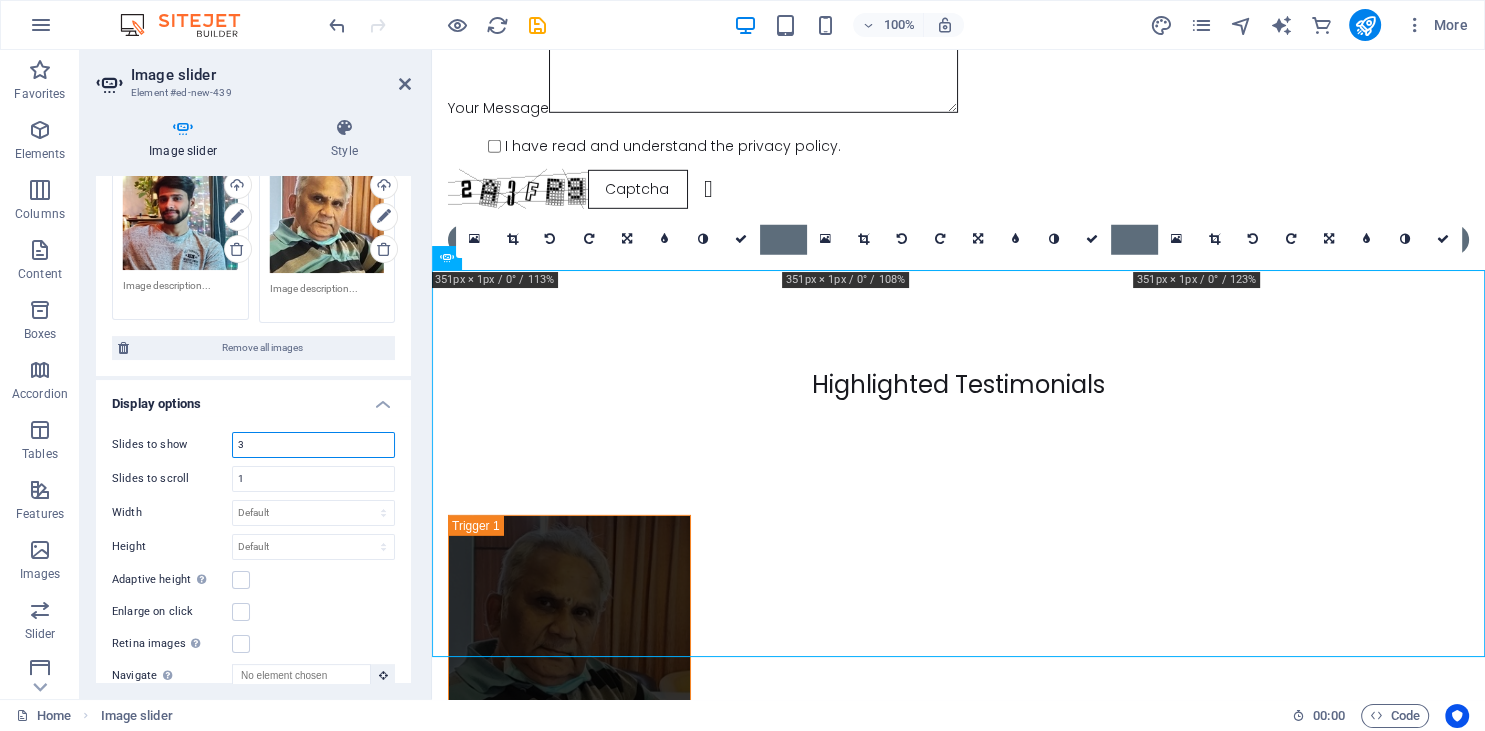 click on "3" at bounding box center [313, 445] 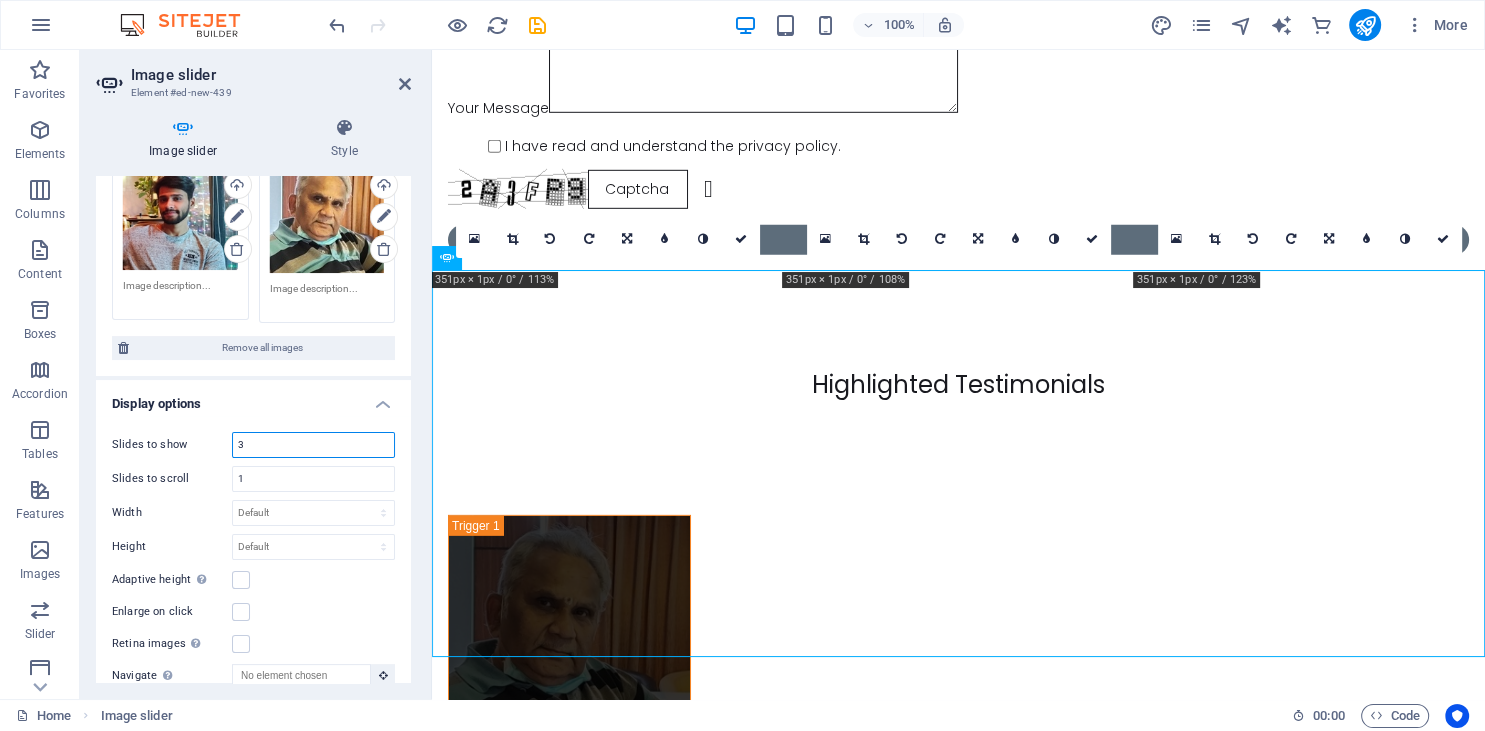 type on "1" 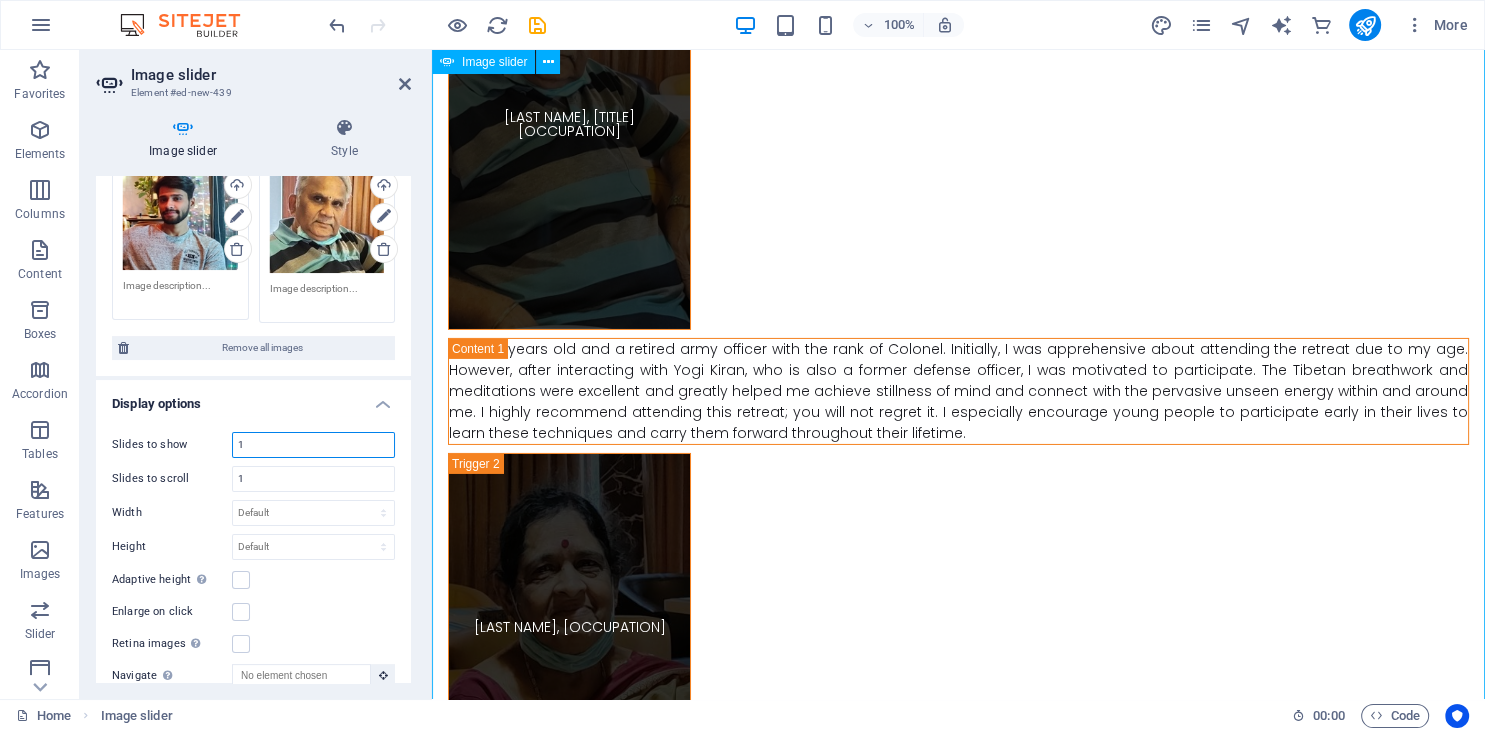 scroll, scrollTop: 13985, scrollLeft: 0, axis: vertical 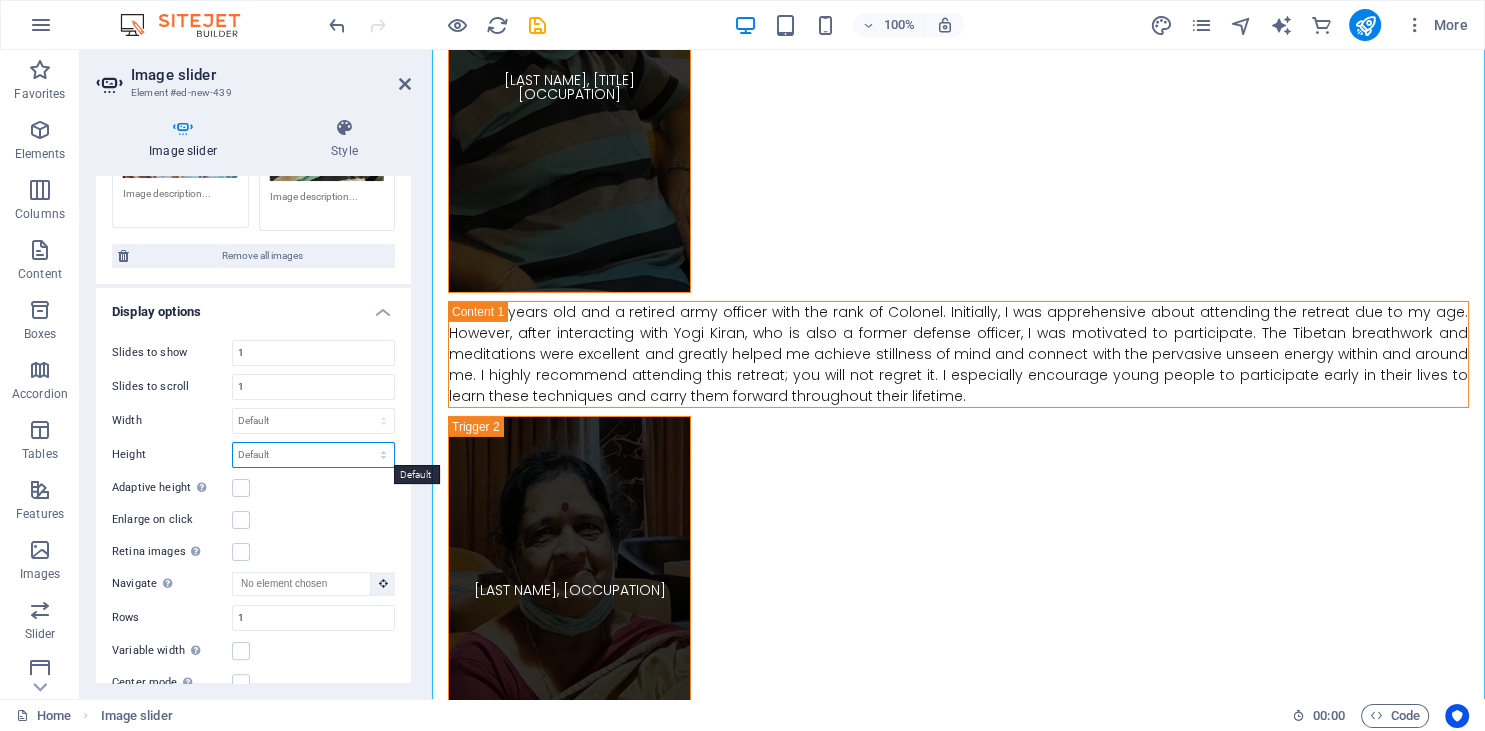 click on "Default px rem em vw vh" at bounding box center (313, 455) 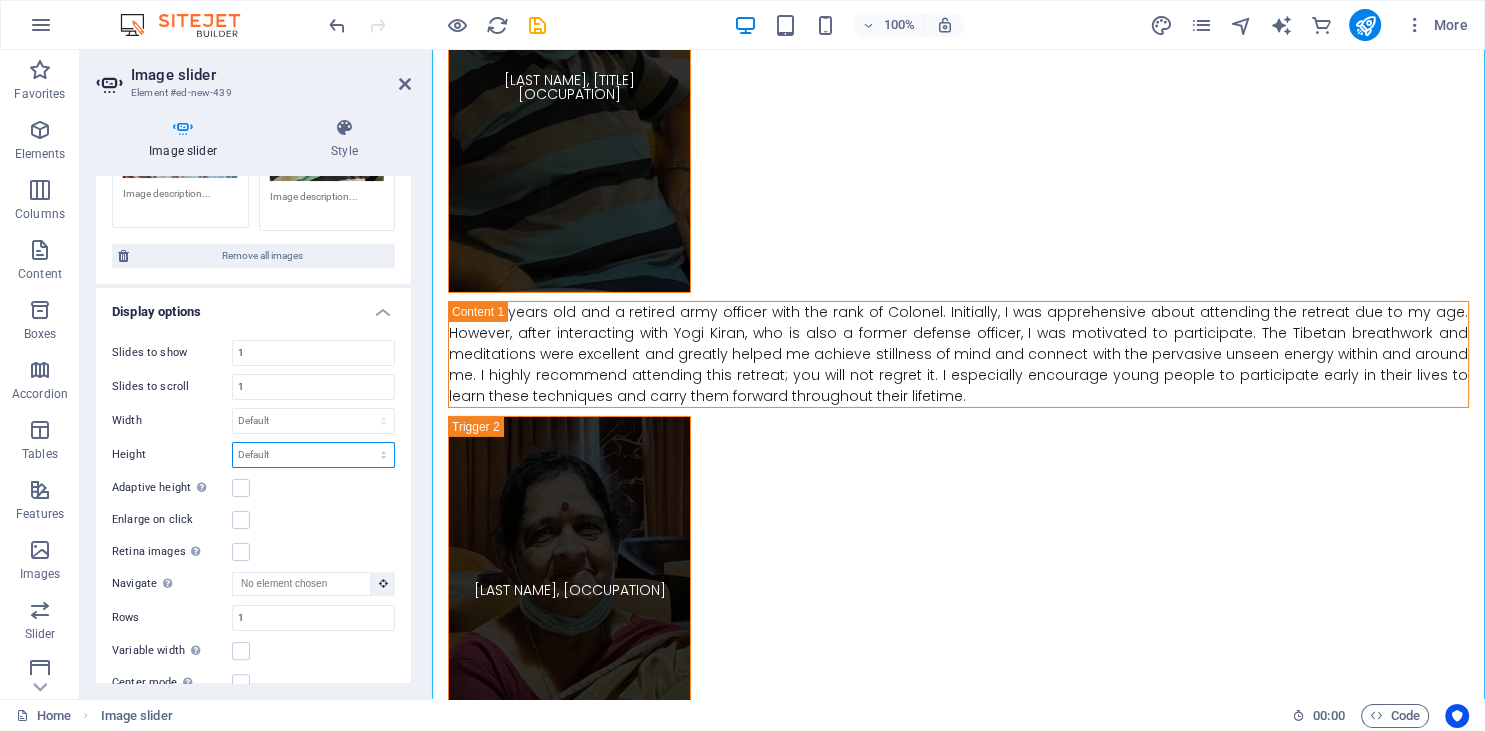 click on "Default px rem em vw vh" at bounding box center [313, 455] 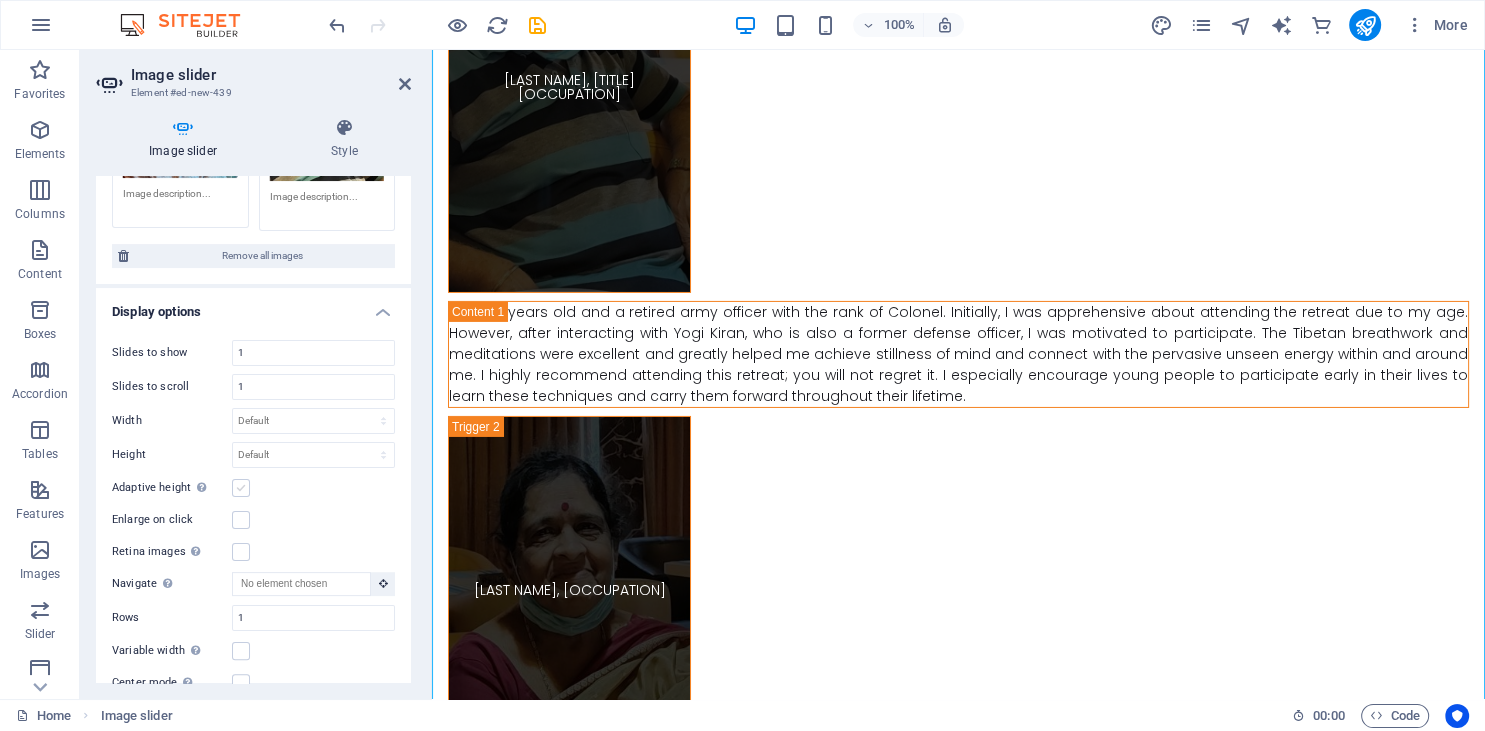 click at bounding box center (241, 488) 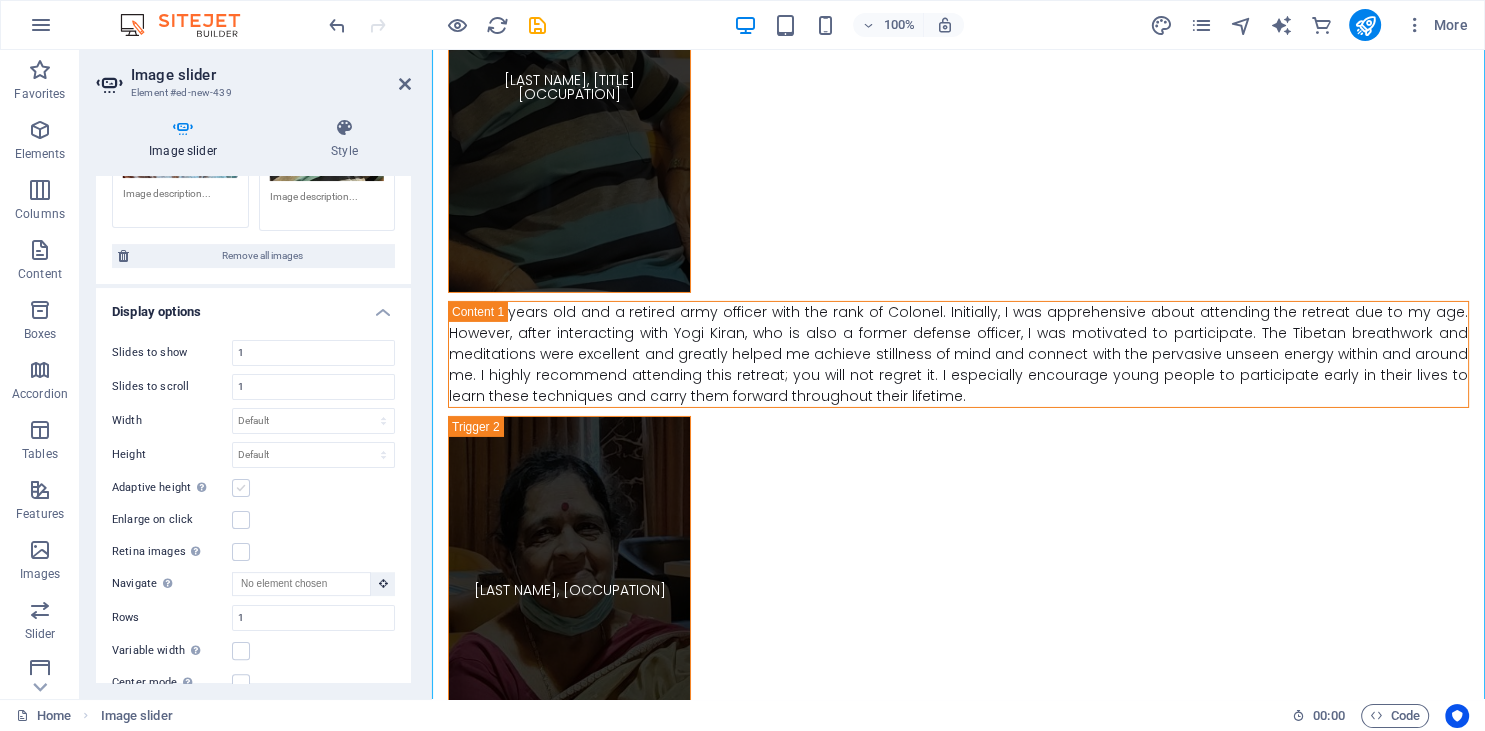 click on "Adaptive height Automatically adjust the height for single slide horizontal sliders" at bounding box center [0, 0] 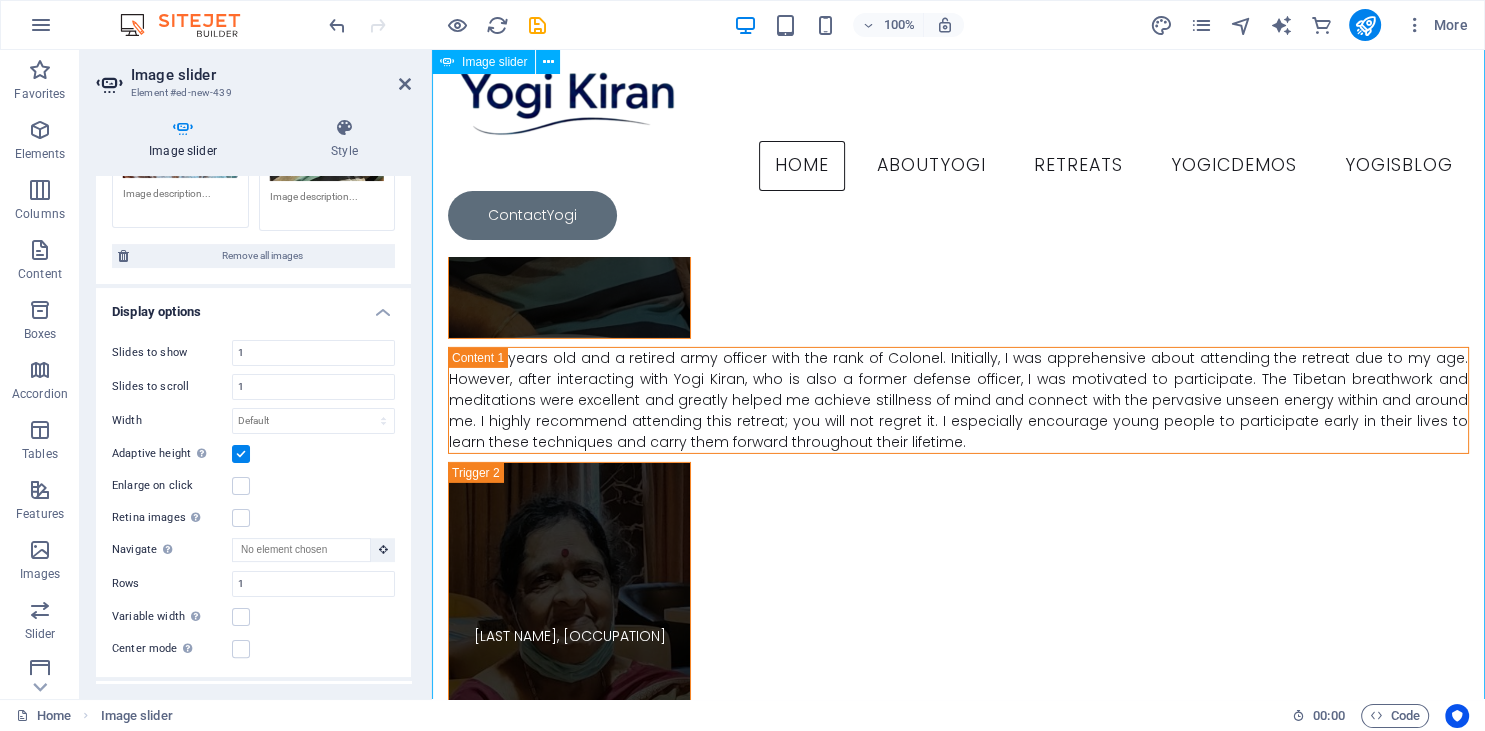 scroll, scrollTop: 13678, scrollLeft: 0, axis: vertical 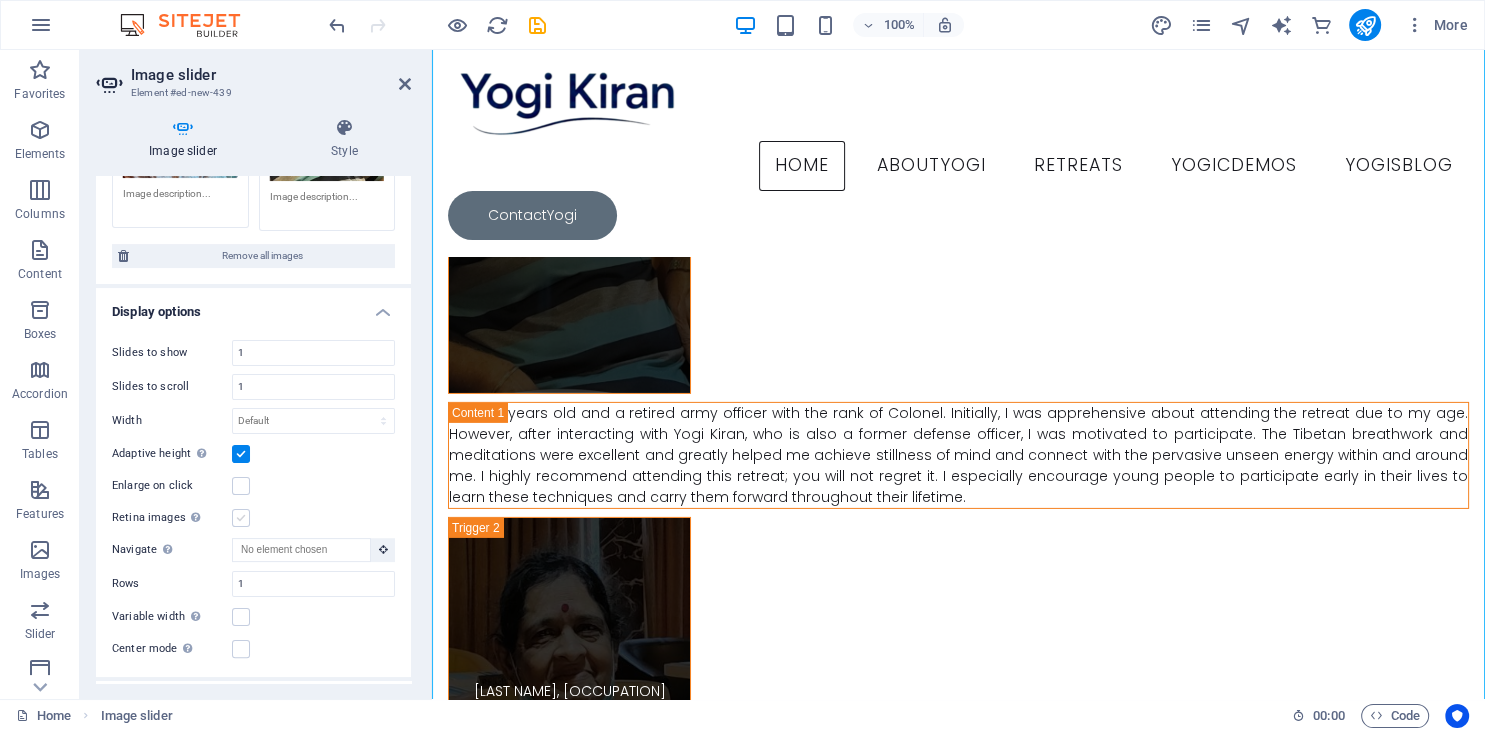 click at bounding box center (241, 518) 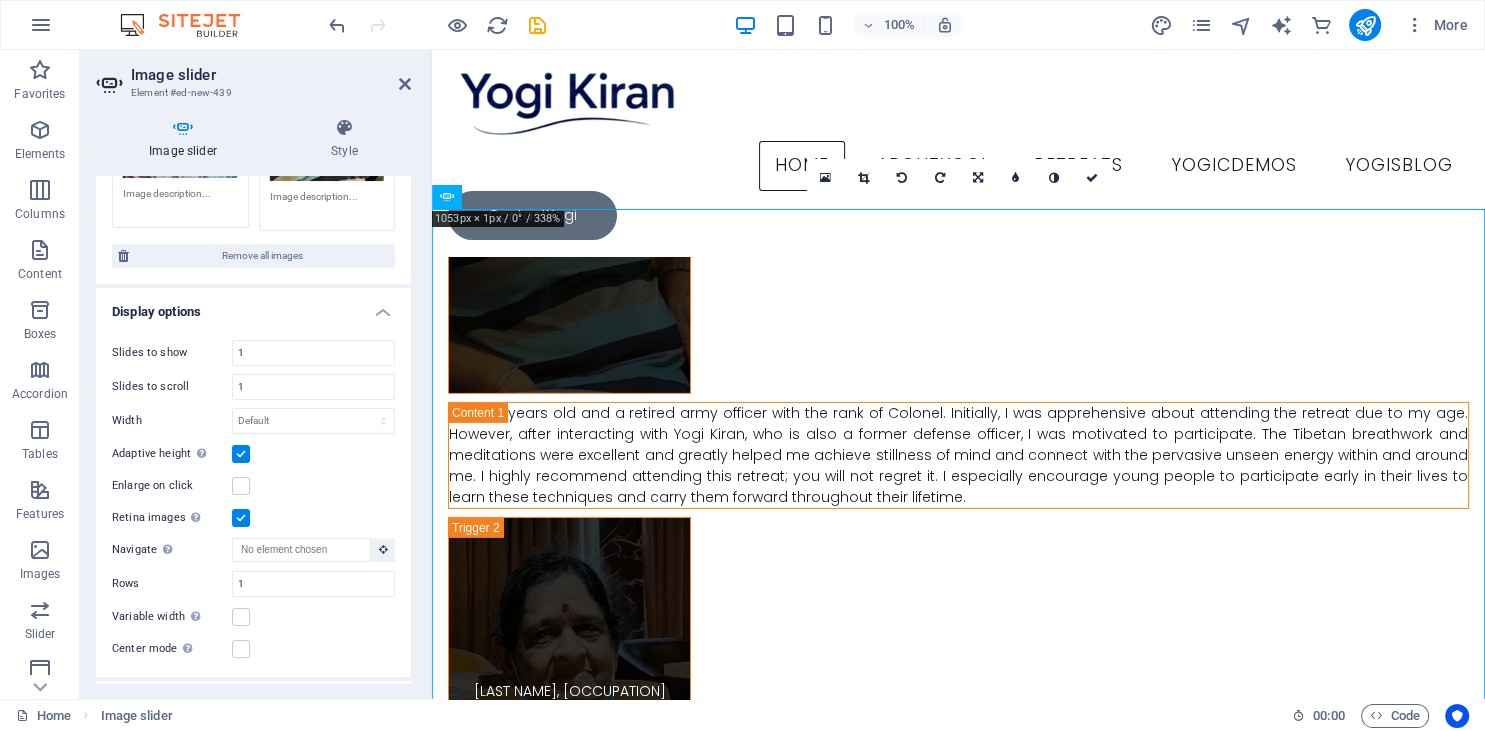 scroll, scrollTop: 13256, scrollLeft: 0, axis: vertical 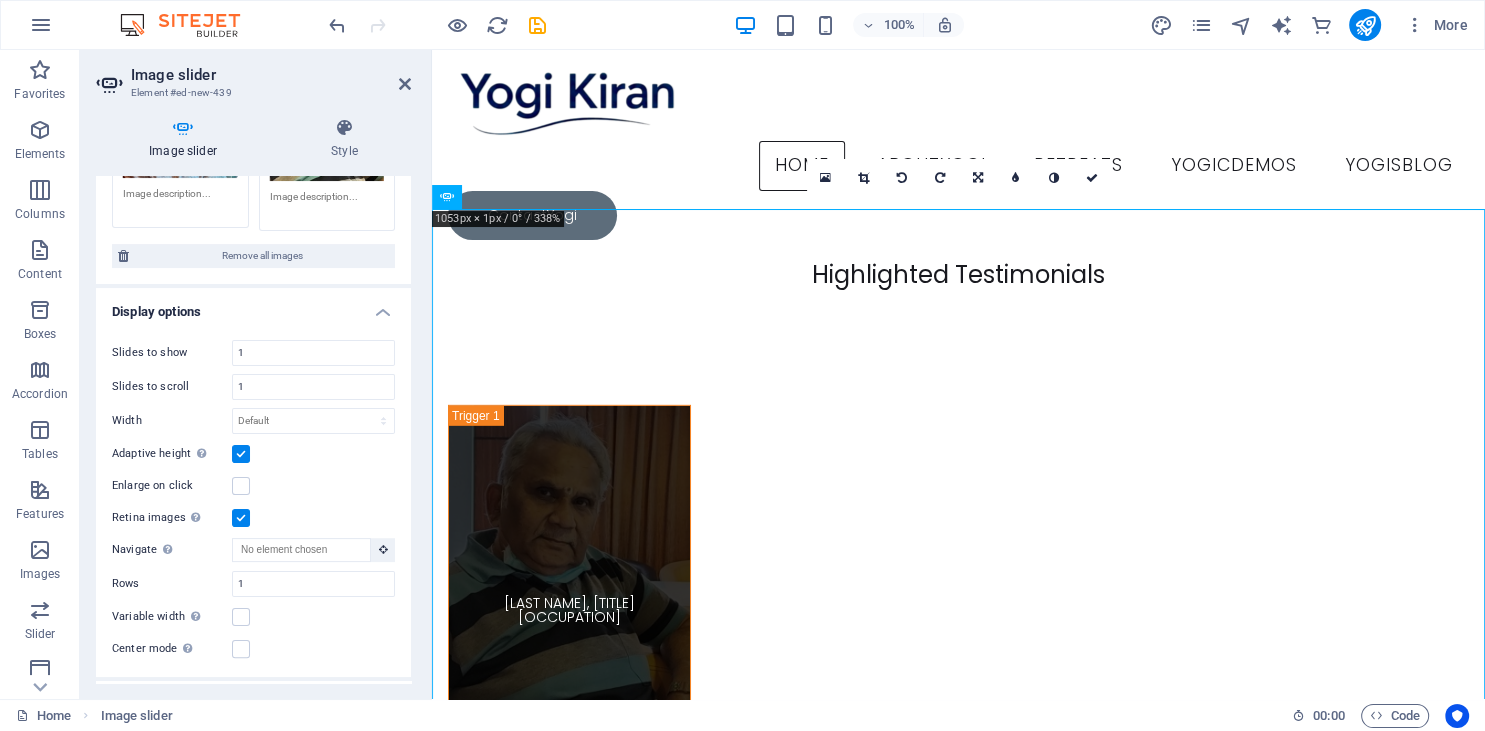 click at bounding box center (241, 454) 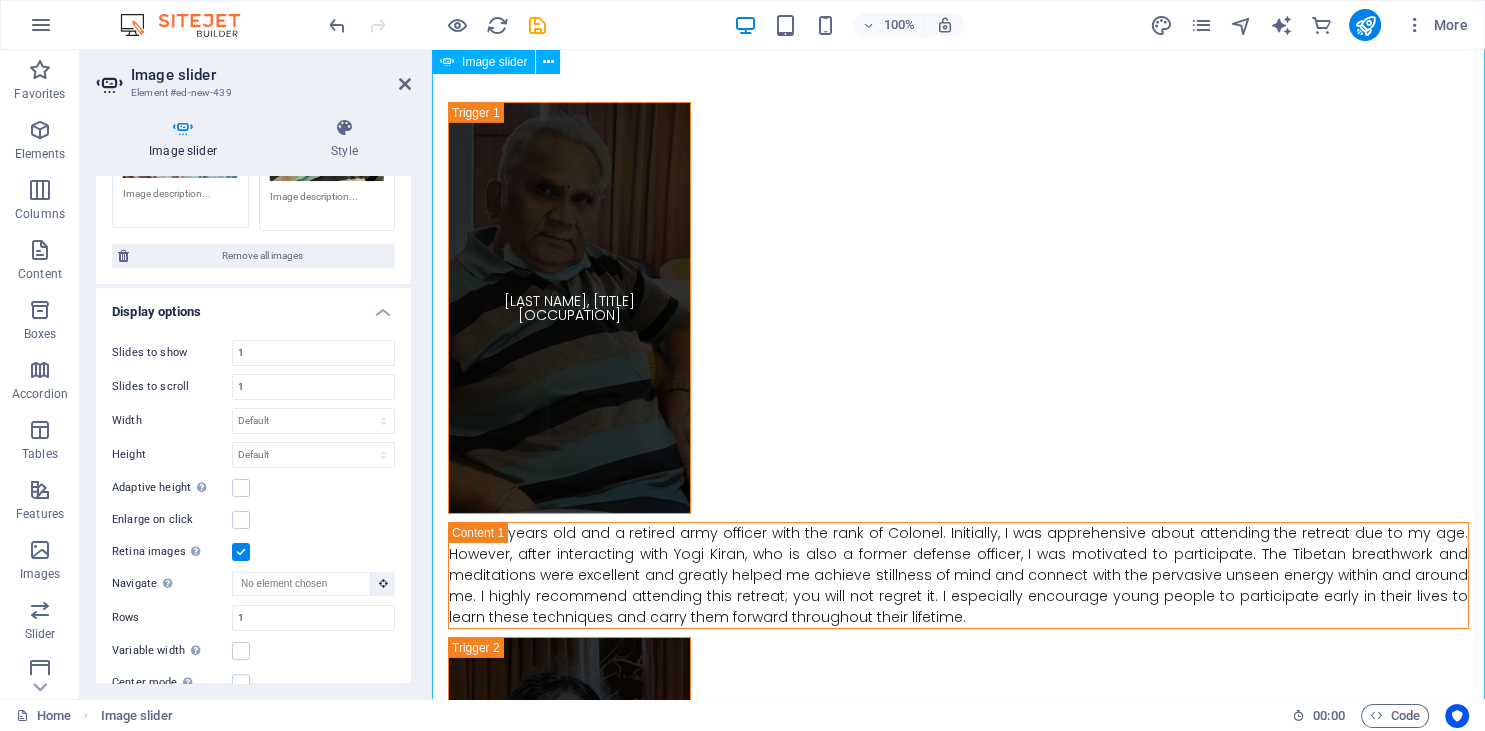 scroll, scrollTop: 13784, scrollLeft: 0, axis: vertical 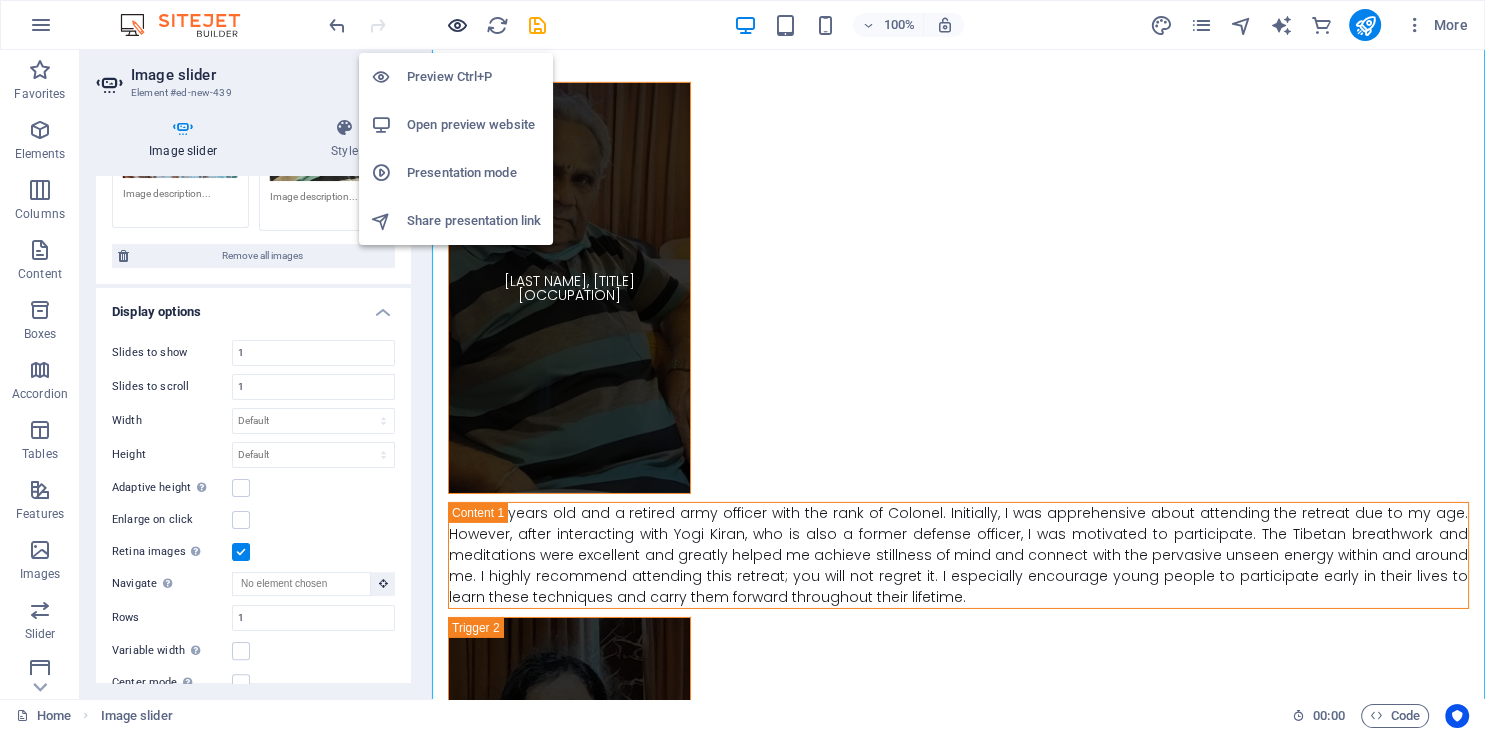 click at bounding box center [457, 25] 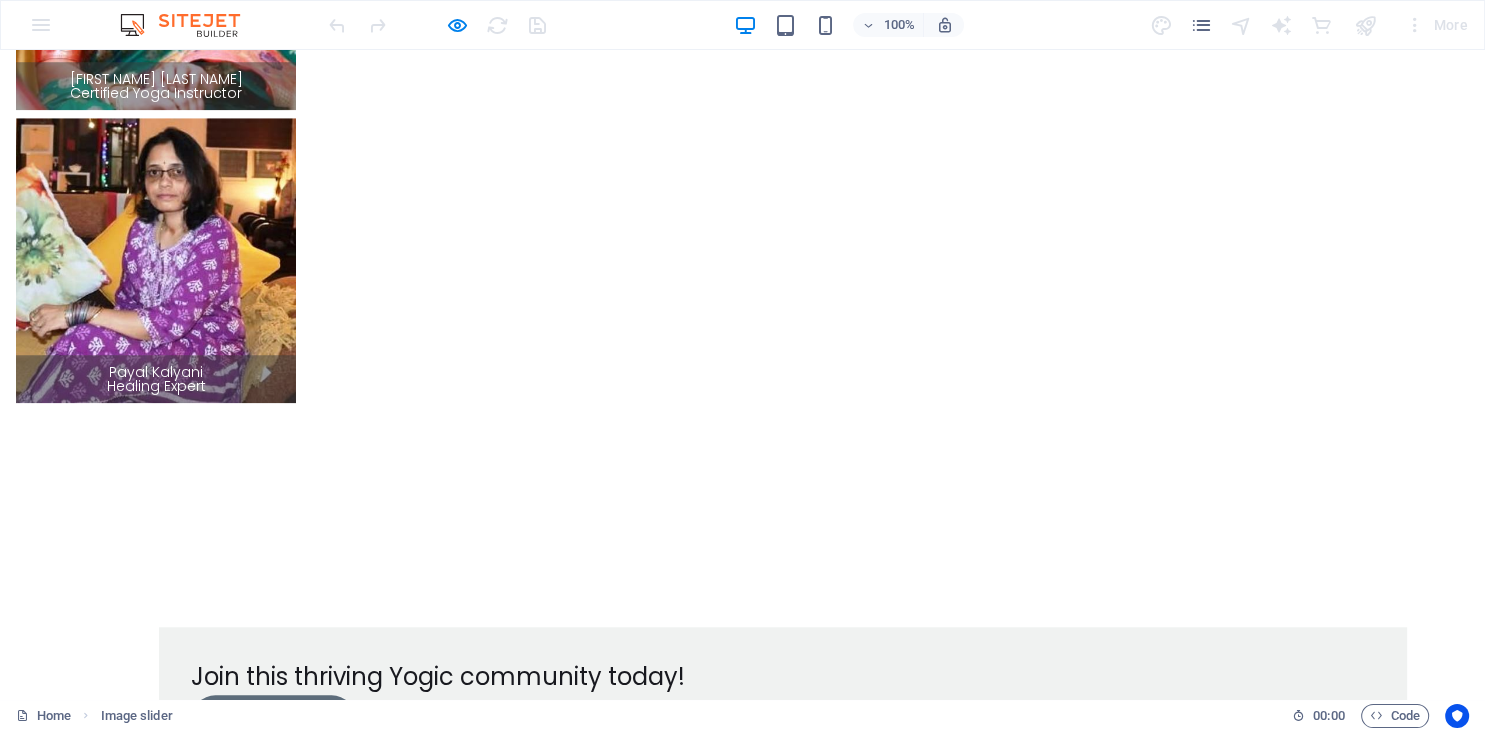 scroll, scrollTop: 9658, scrollLeft: 0, axis: vertical 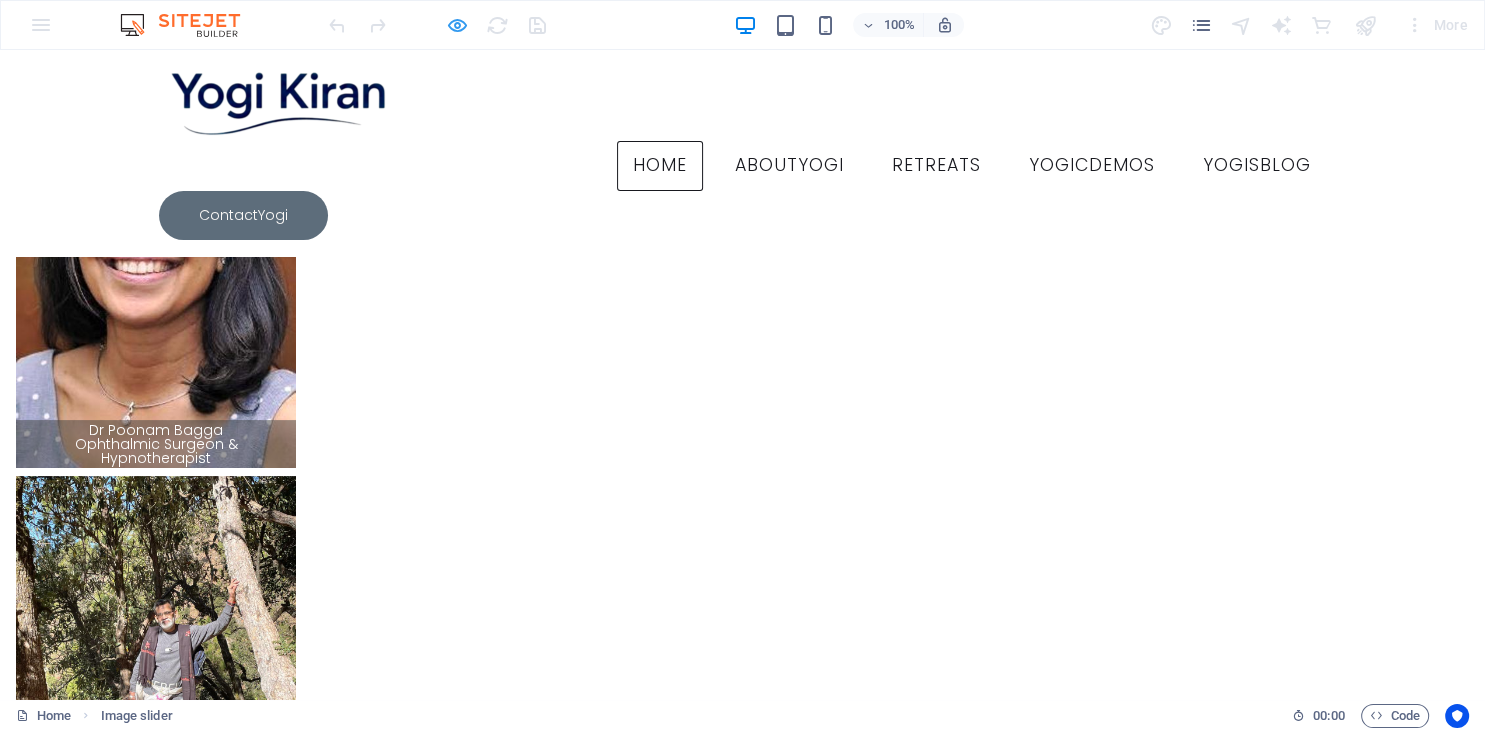 click at bounding box center (457, 25) 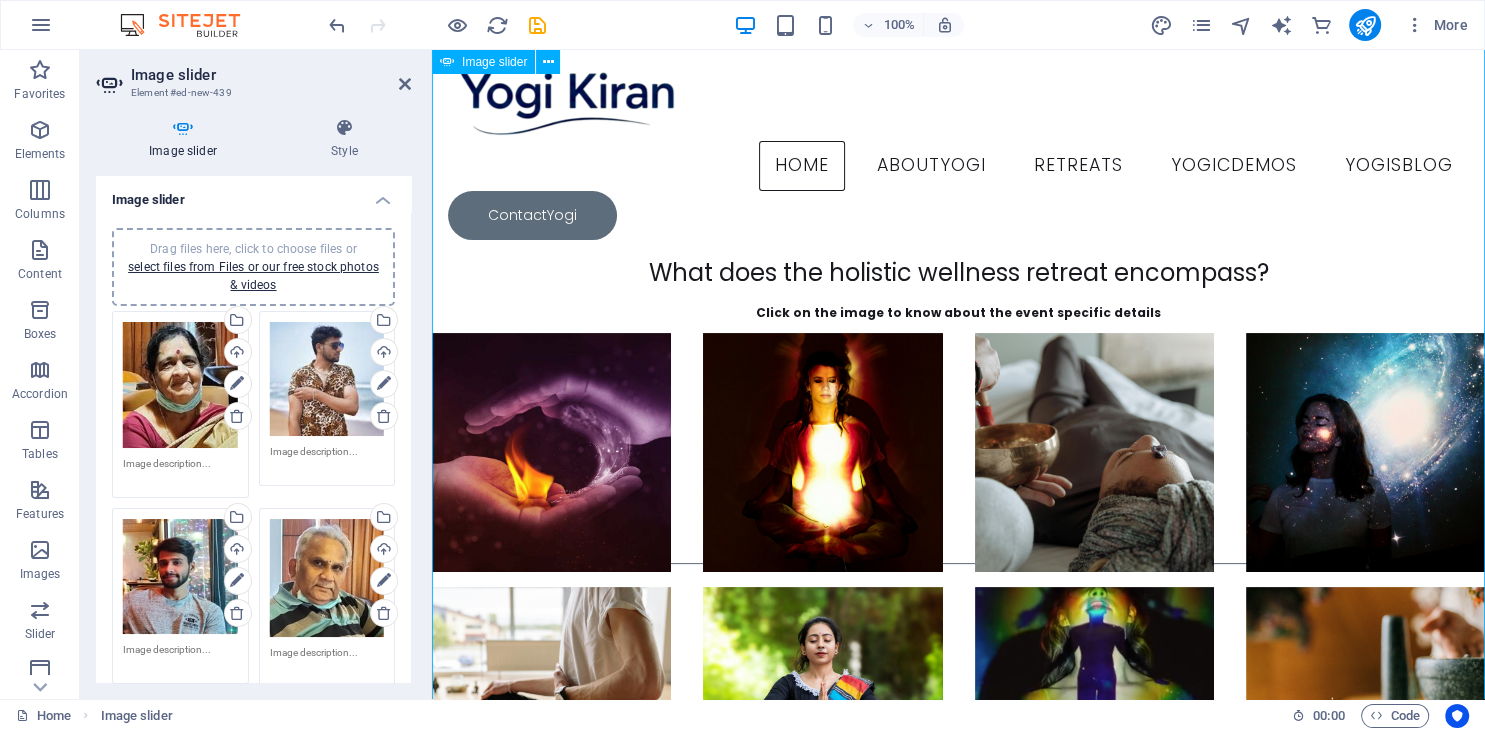 scroll, scrollTop: 13827, scrollLeft: 0, axis: vertical 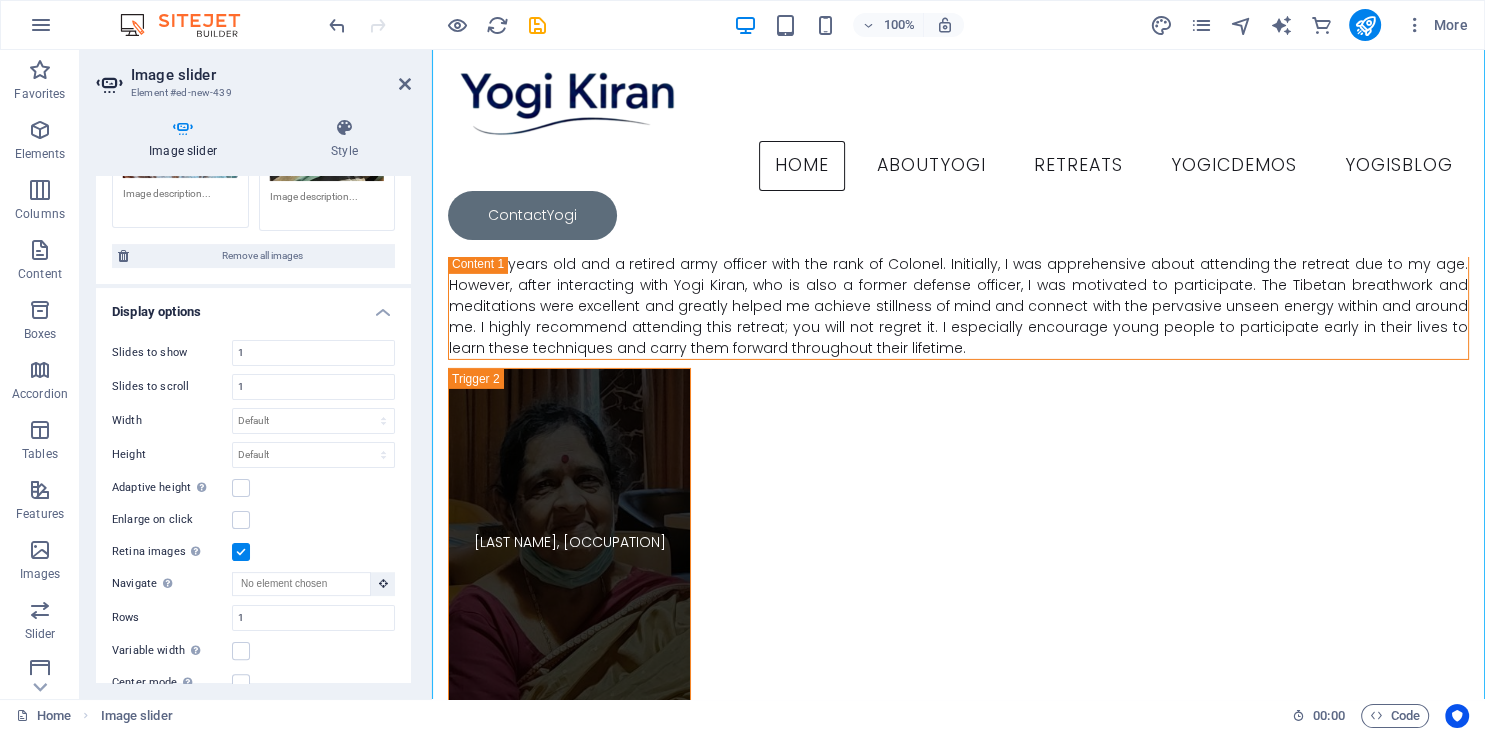 click at bounding box center (241, 552) 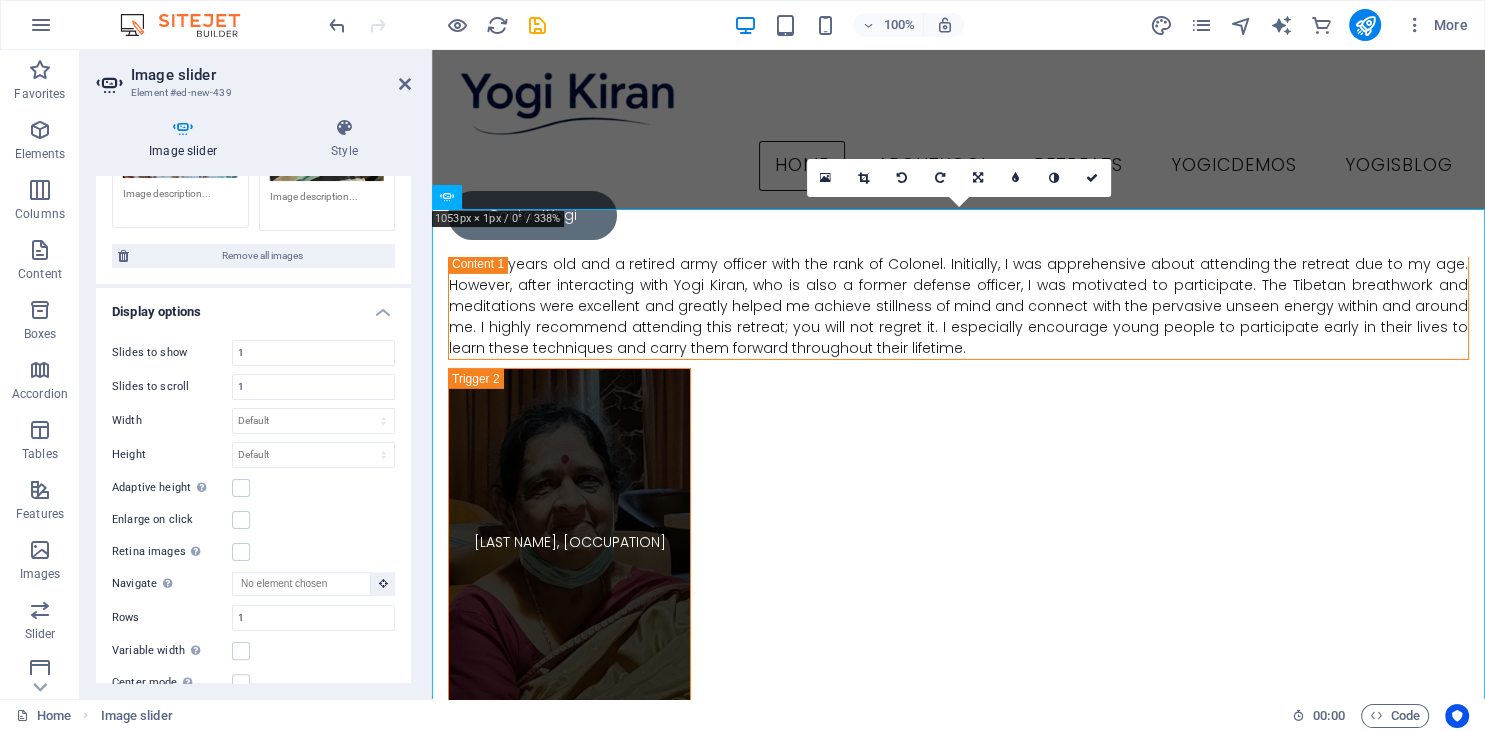 scroll, scrollTop: 13256, scrollLeft: 0, axis: vertical 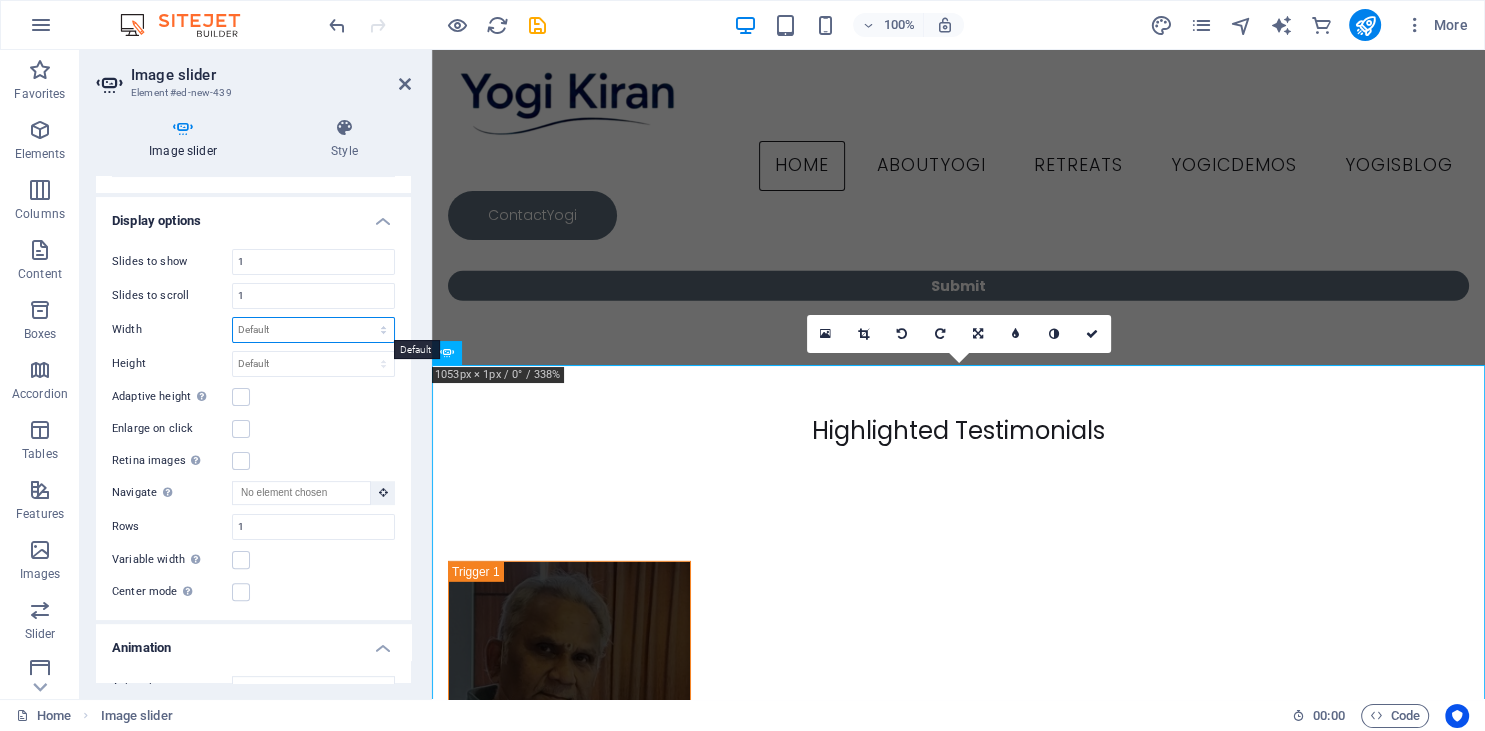 click on "Default px % rem em vw vh" at bounding box center (313, 330) 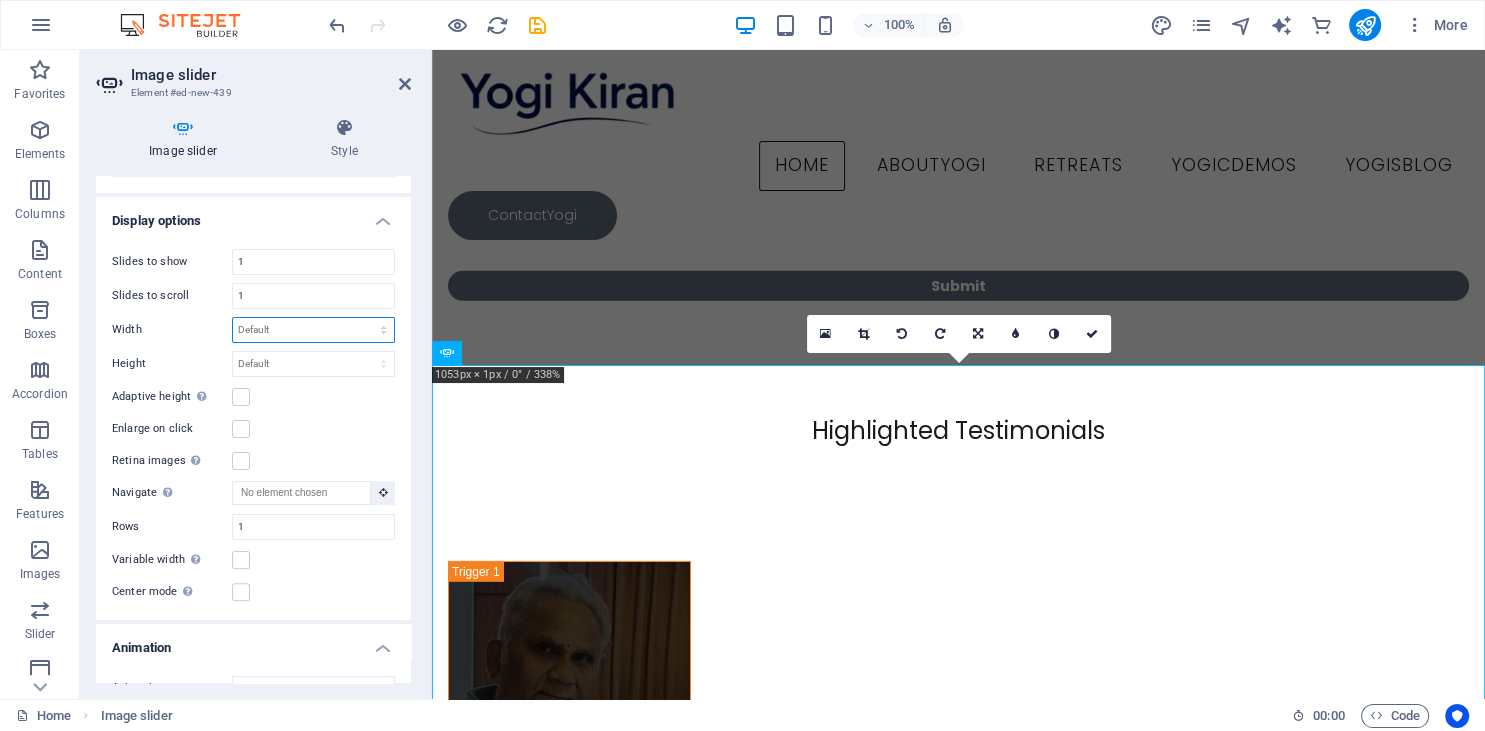 select on "px" 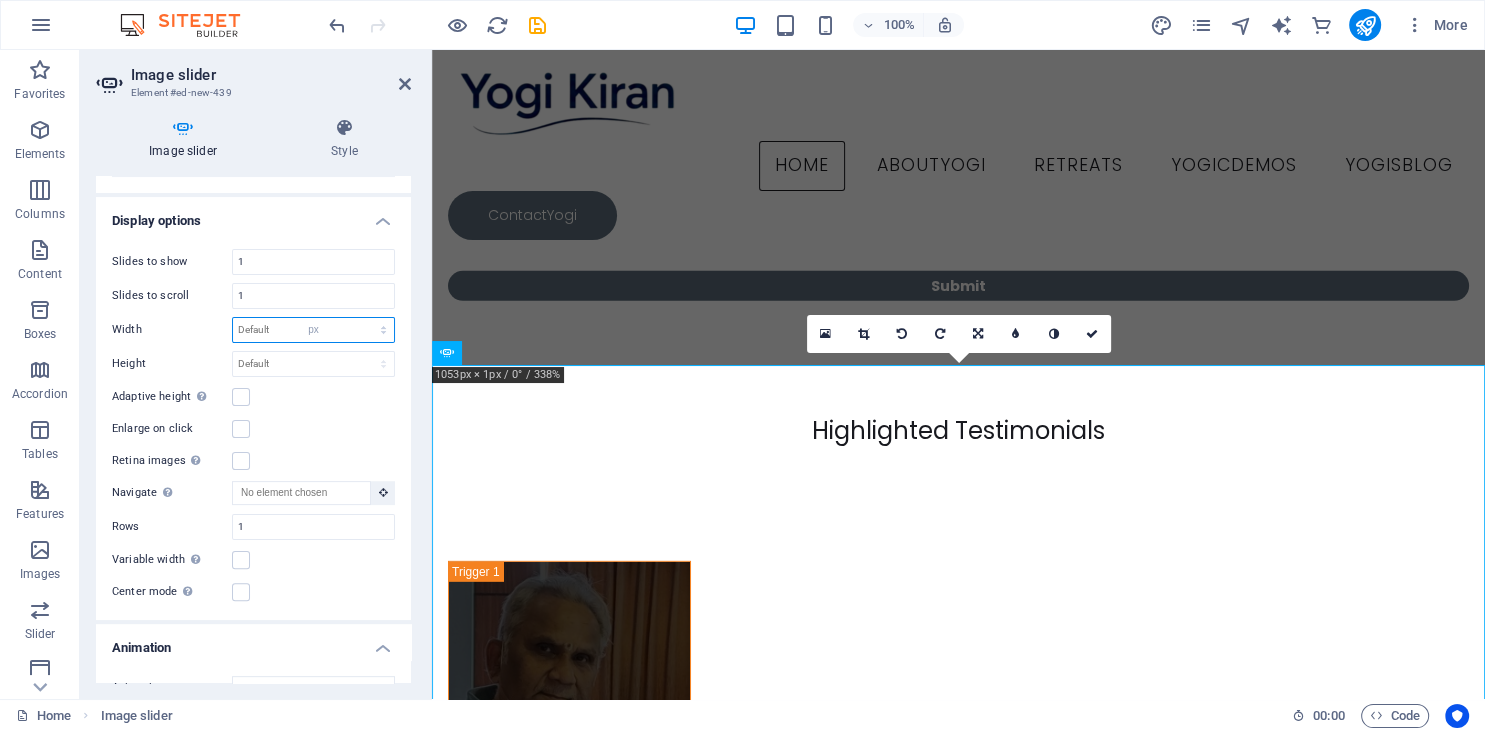 click on "px" at bounding box center (0, 0) 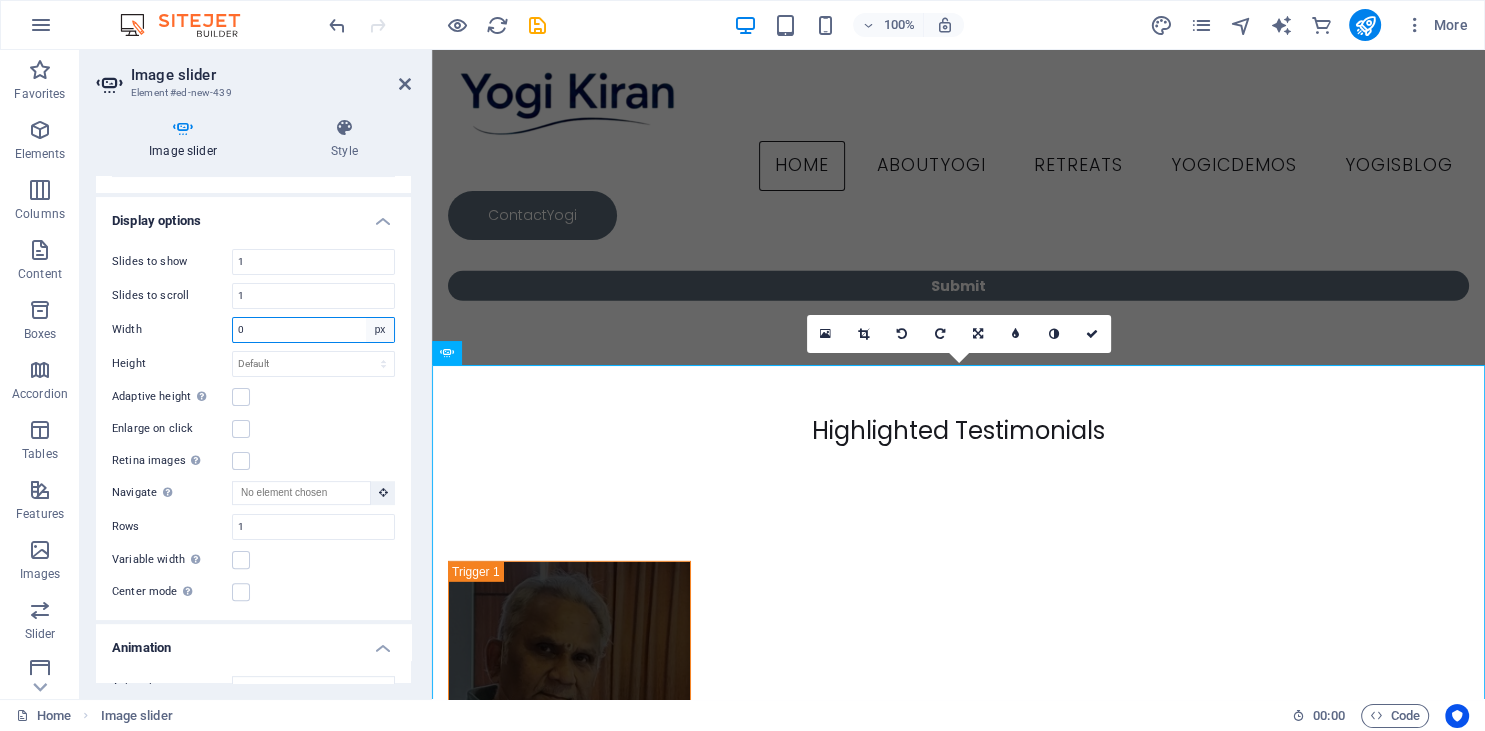 click on "Default px % rem em vw vh" at bounding box center [380, 330] 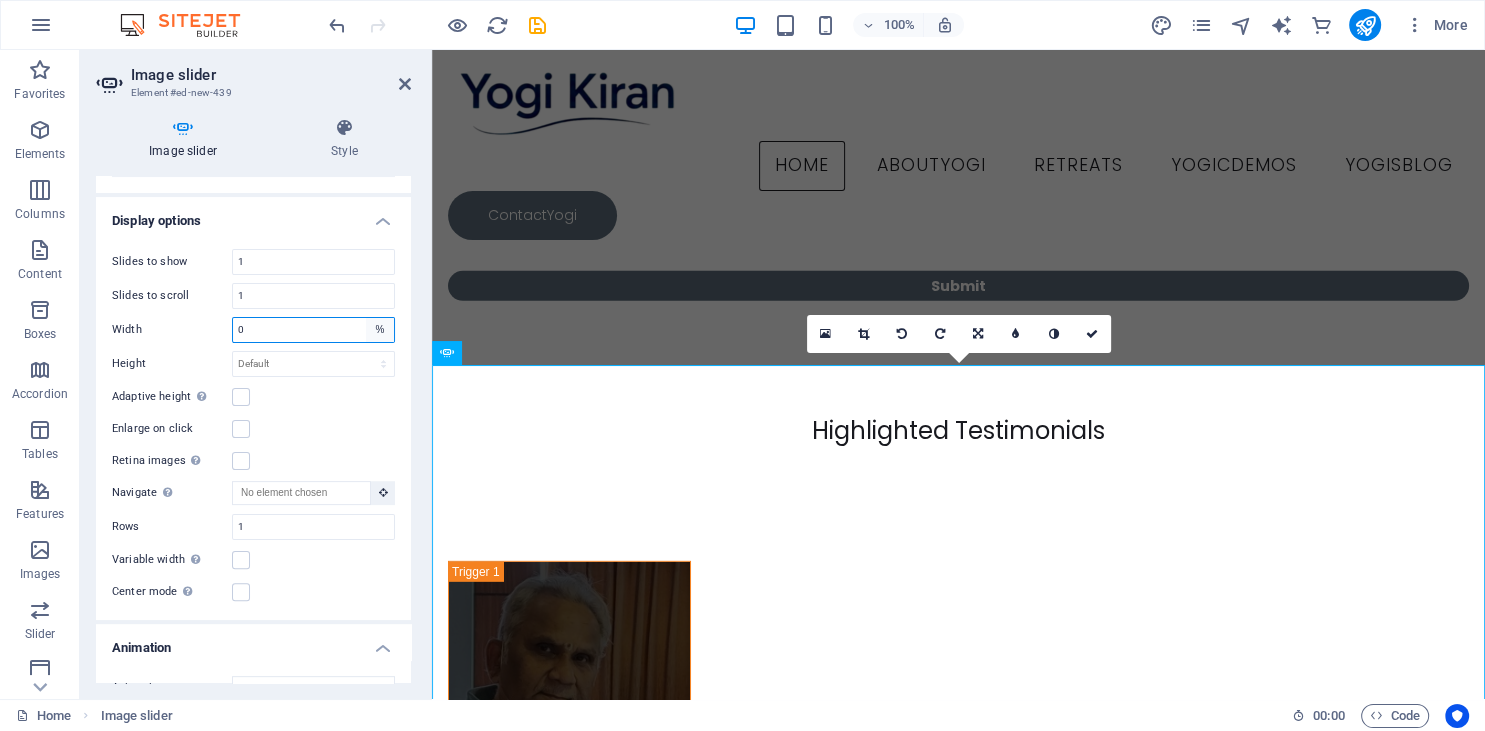 click on "%" at bounding box center [0, 0] 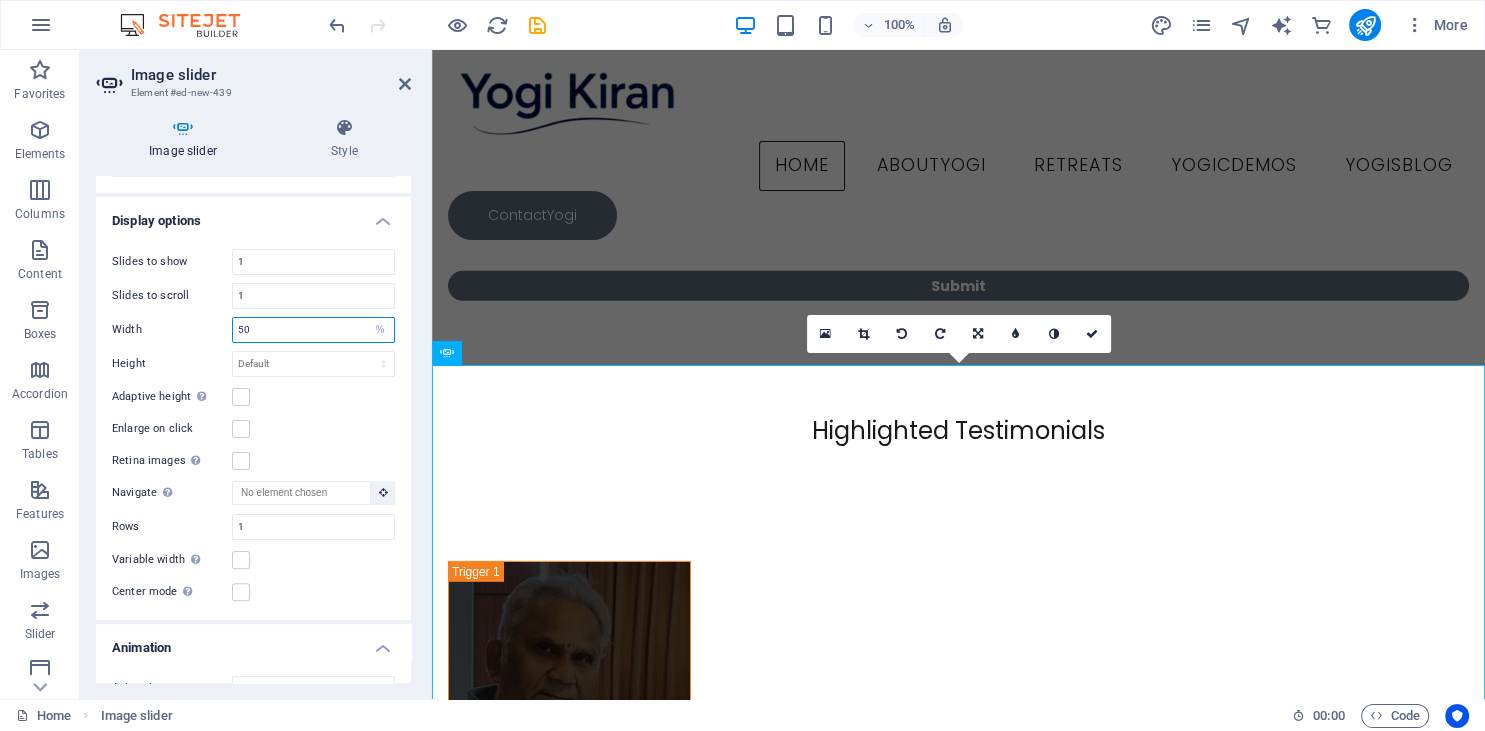 drag, startPoint x: 290, startPoint y: 325, endPoint x: 219, endPoint y: 322, distance: 71.063354 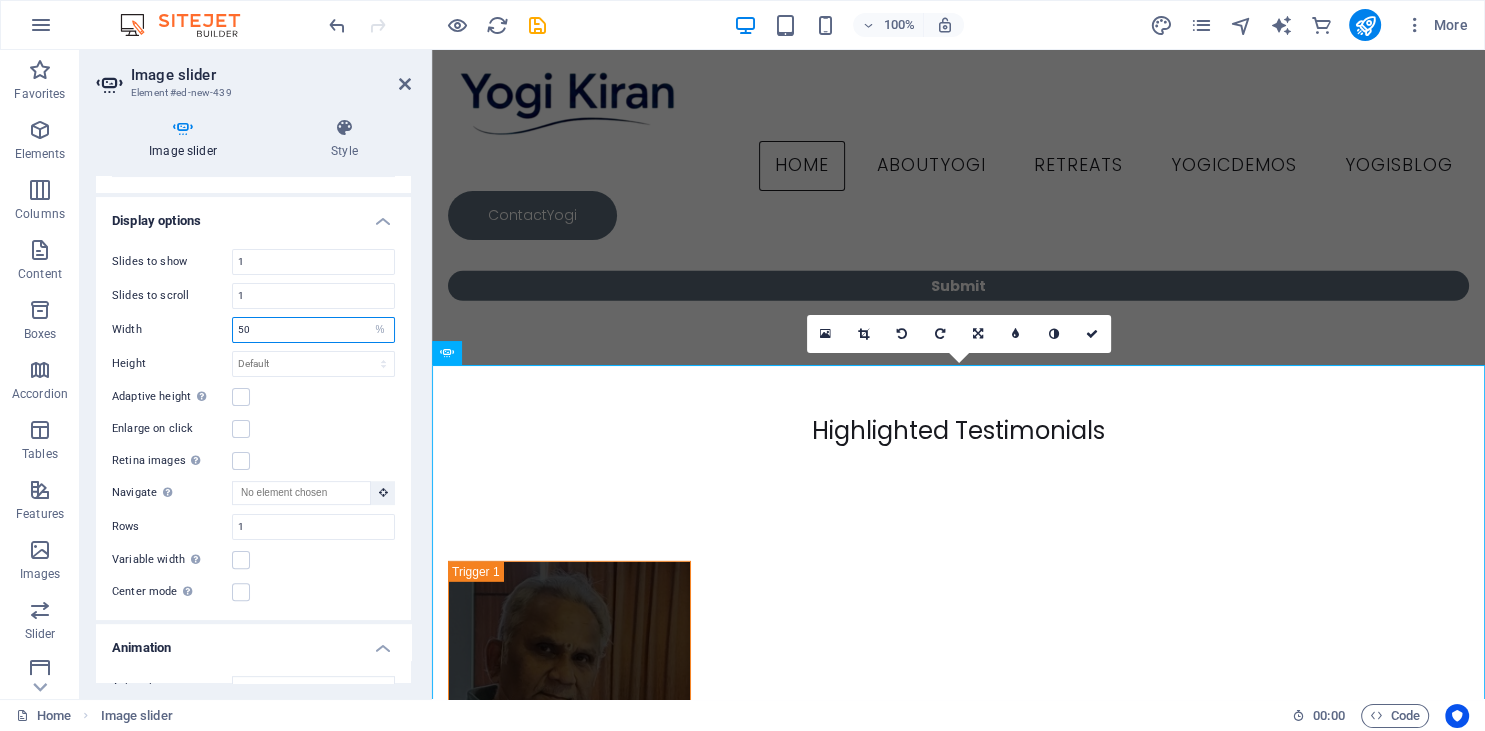 click on "50" at bounding box center (313, 330) 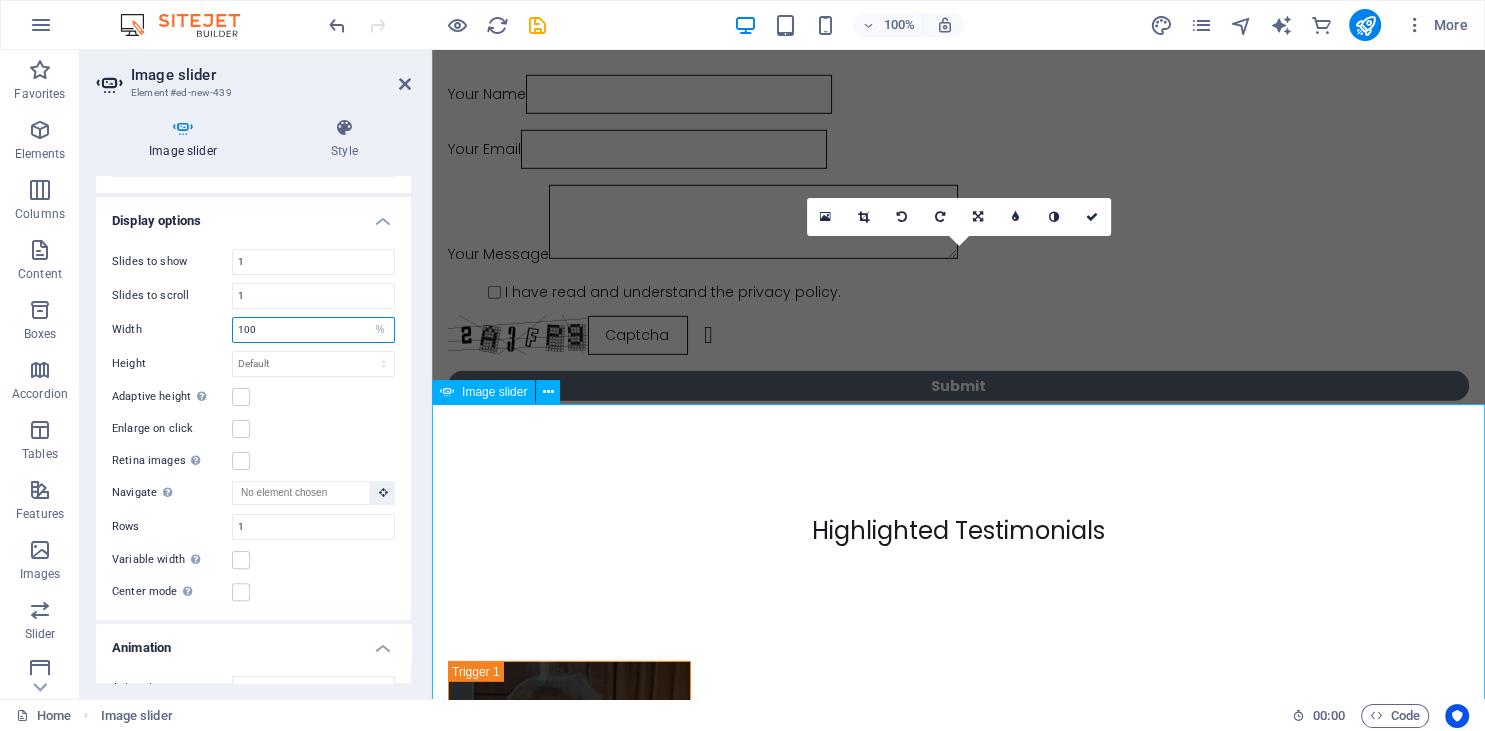 scroll, scrollTop: 13311, scrollLeft: 0, axis: vertical 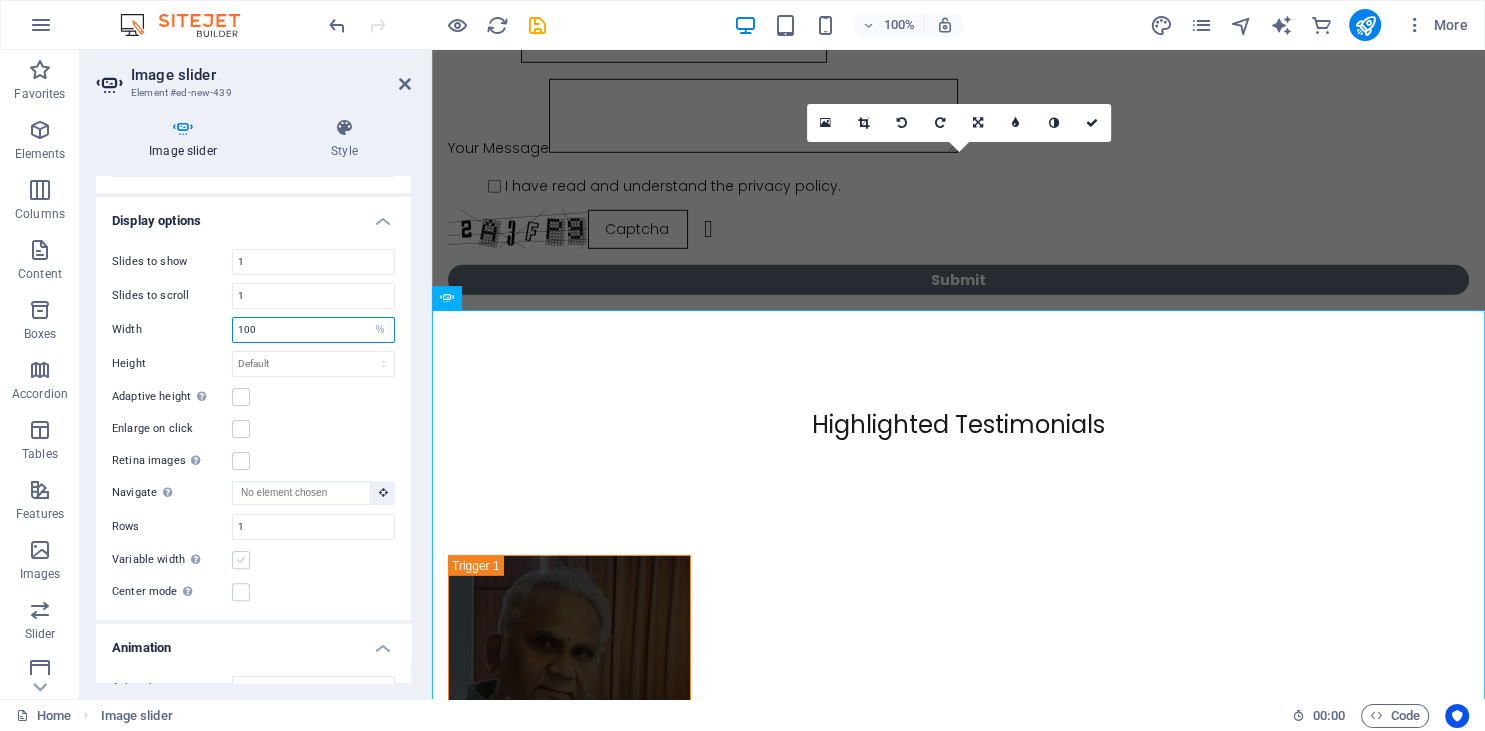 type on "100" 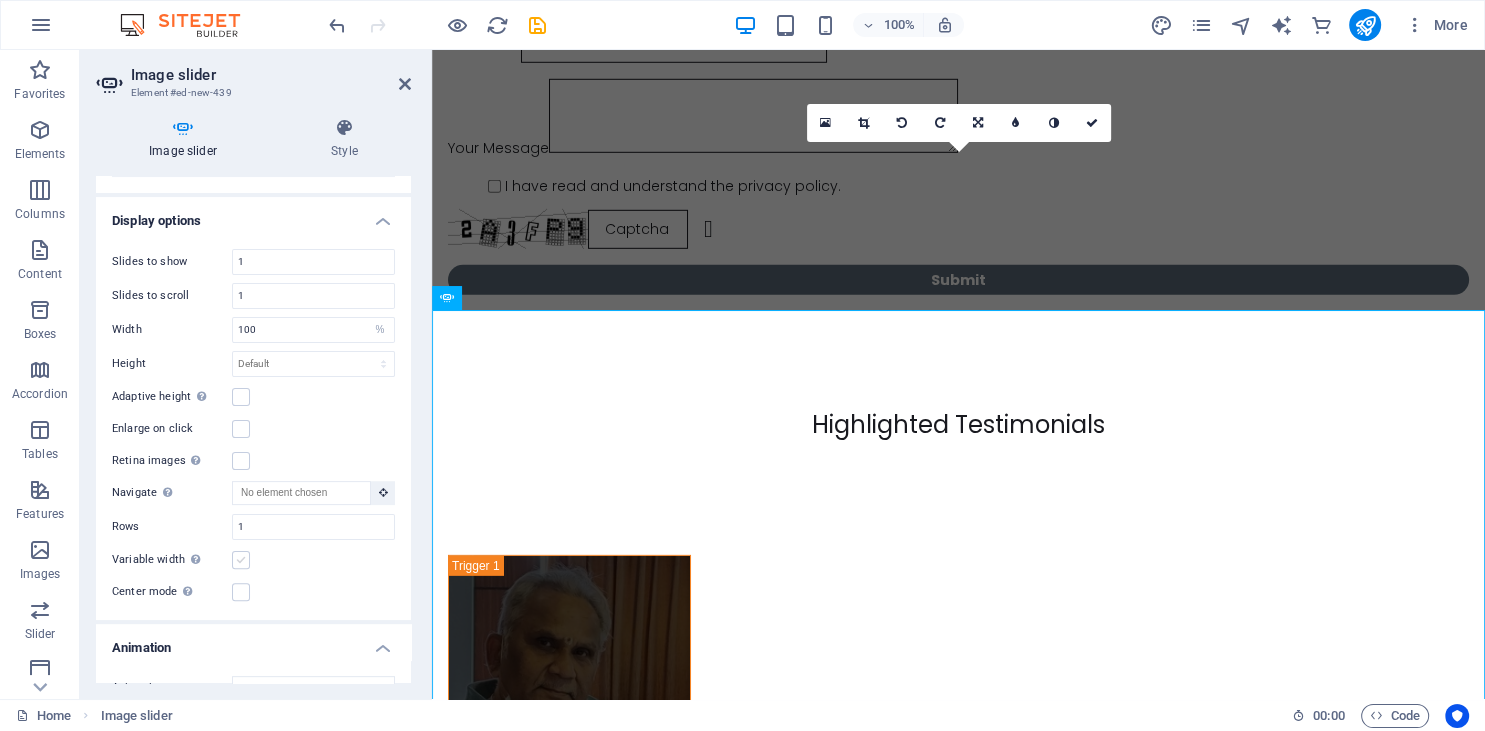 click at bounding box center (241, 560) 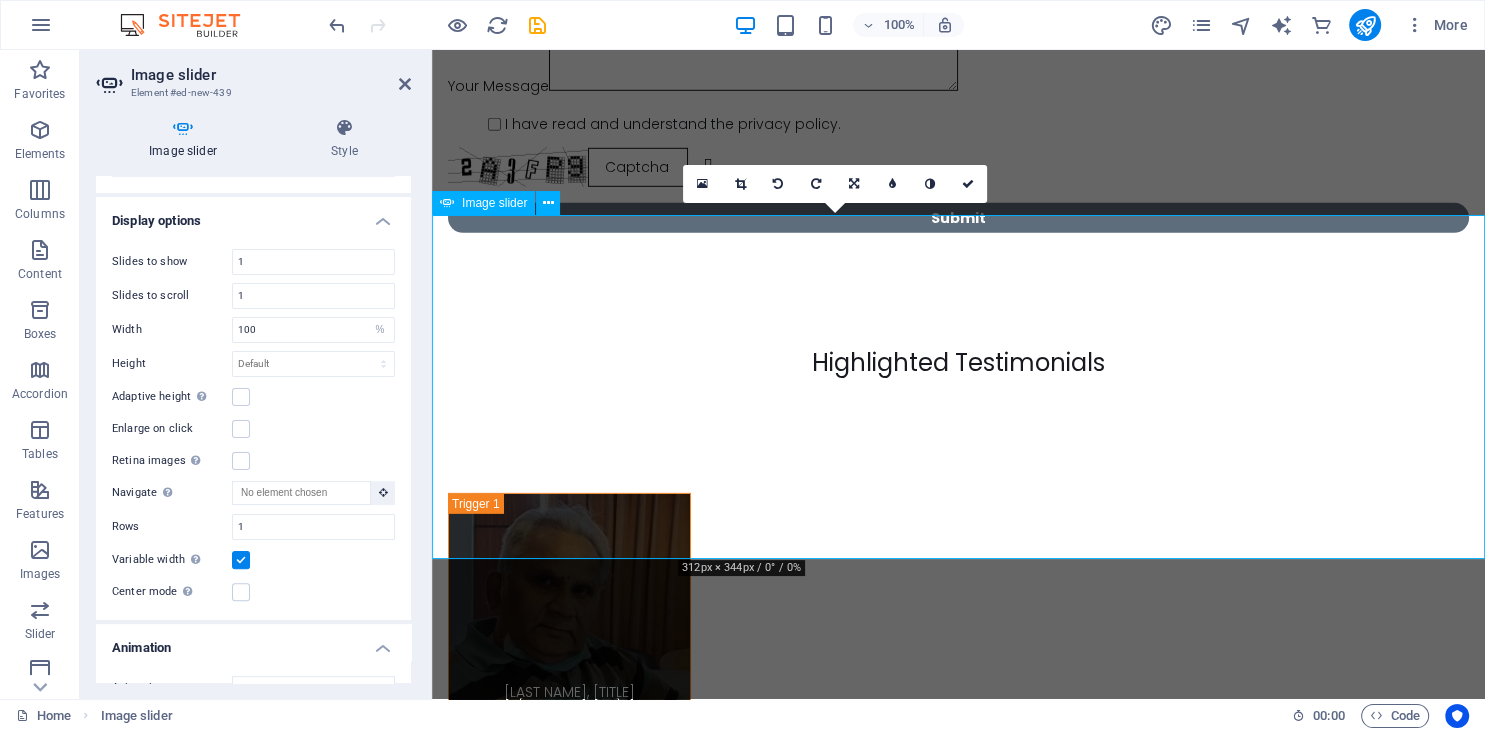 scroll, scrollTop: 13416, scrollLeft: 0, axis: vertical 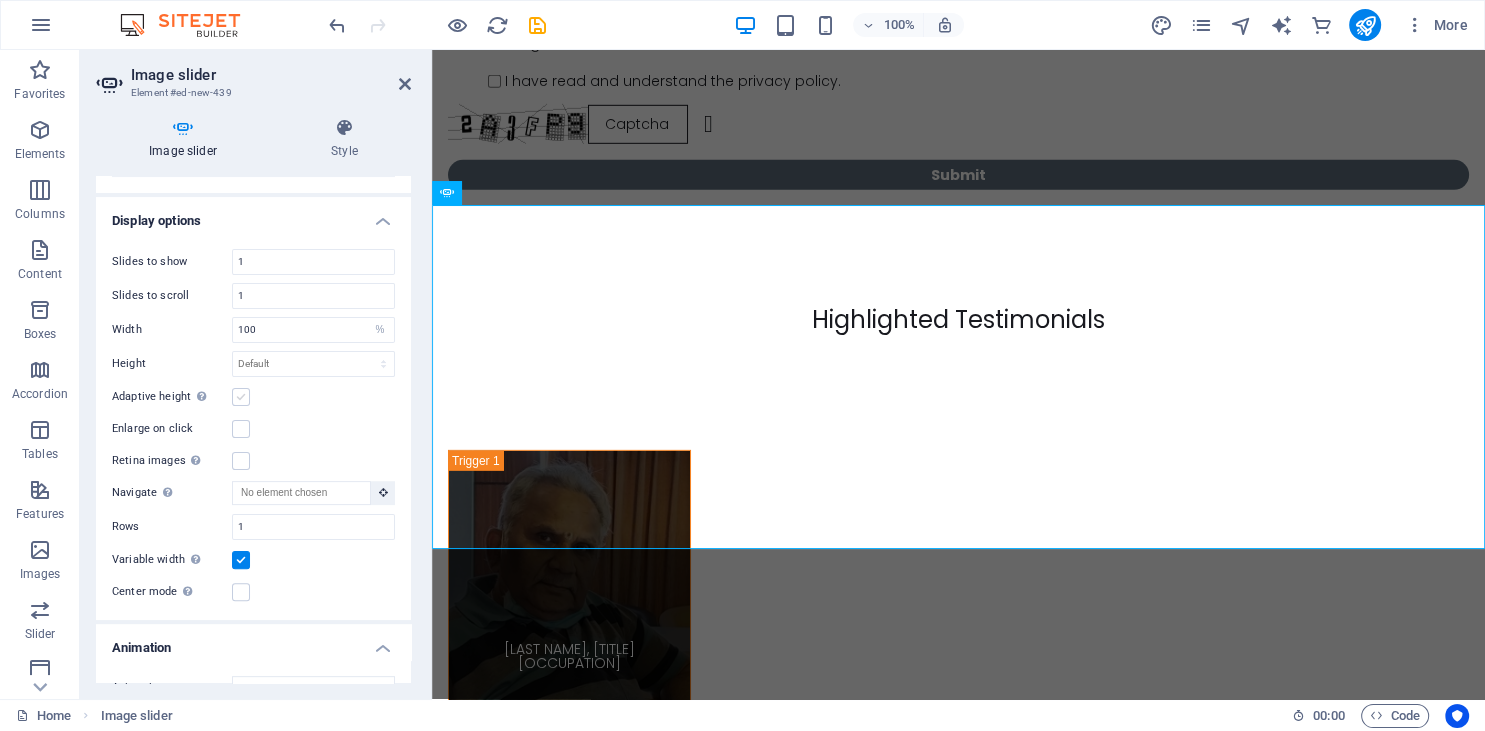 click at bounding box center (241, 397) 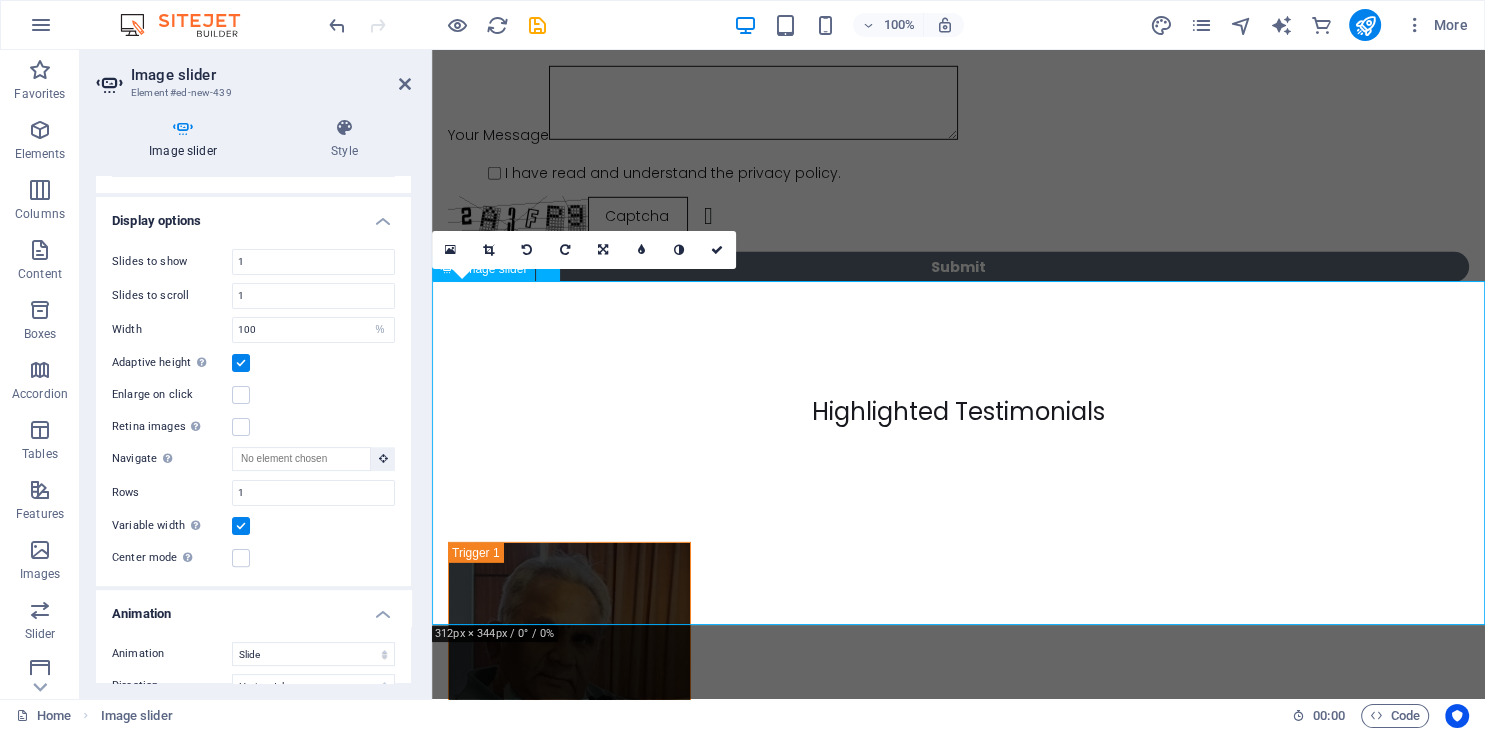 scroll, scrollTop: 13467, scrollLeft: 0, axis: vertical 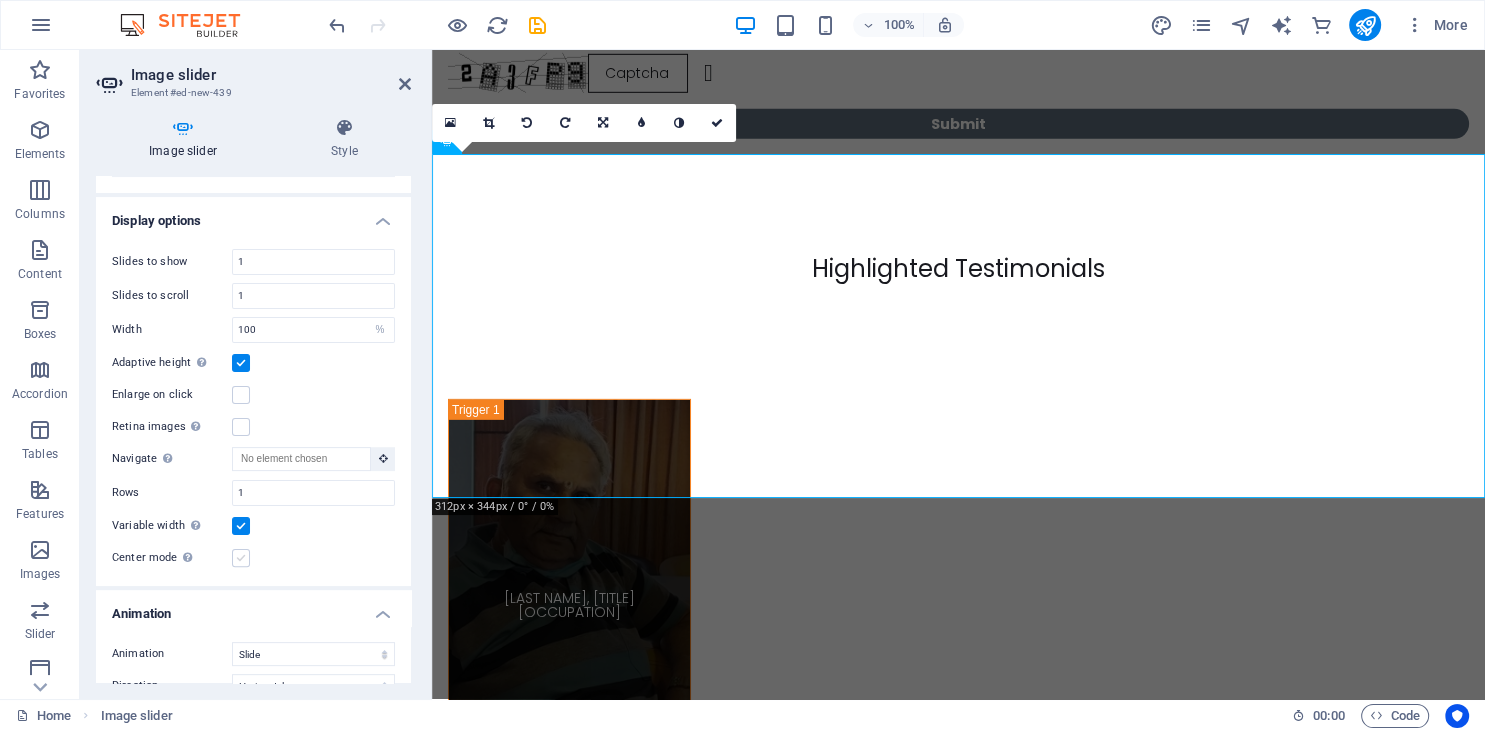 click at bounding box center (241, 558) 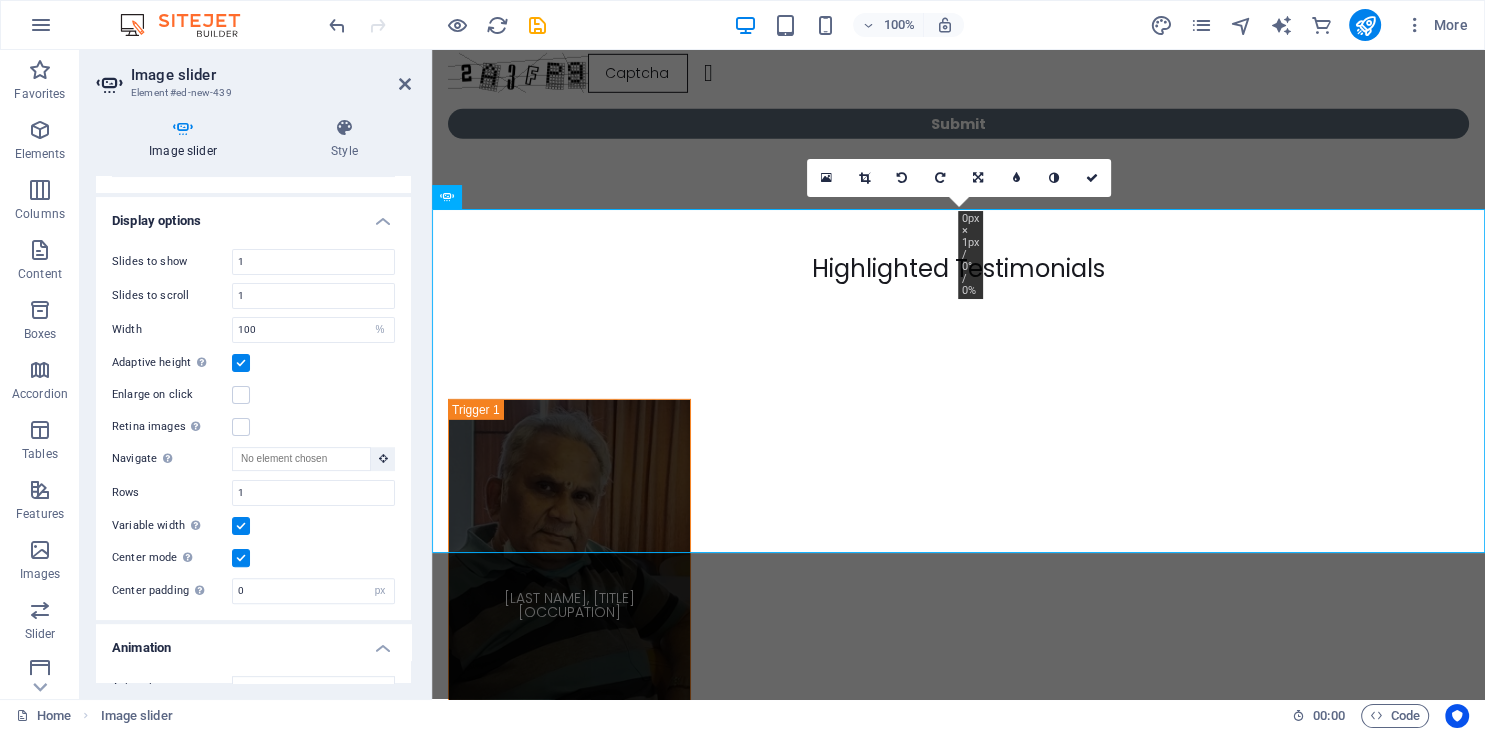 scroll, scrollTop: 13256, scrollLeft: 0, axis: vertical 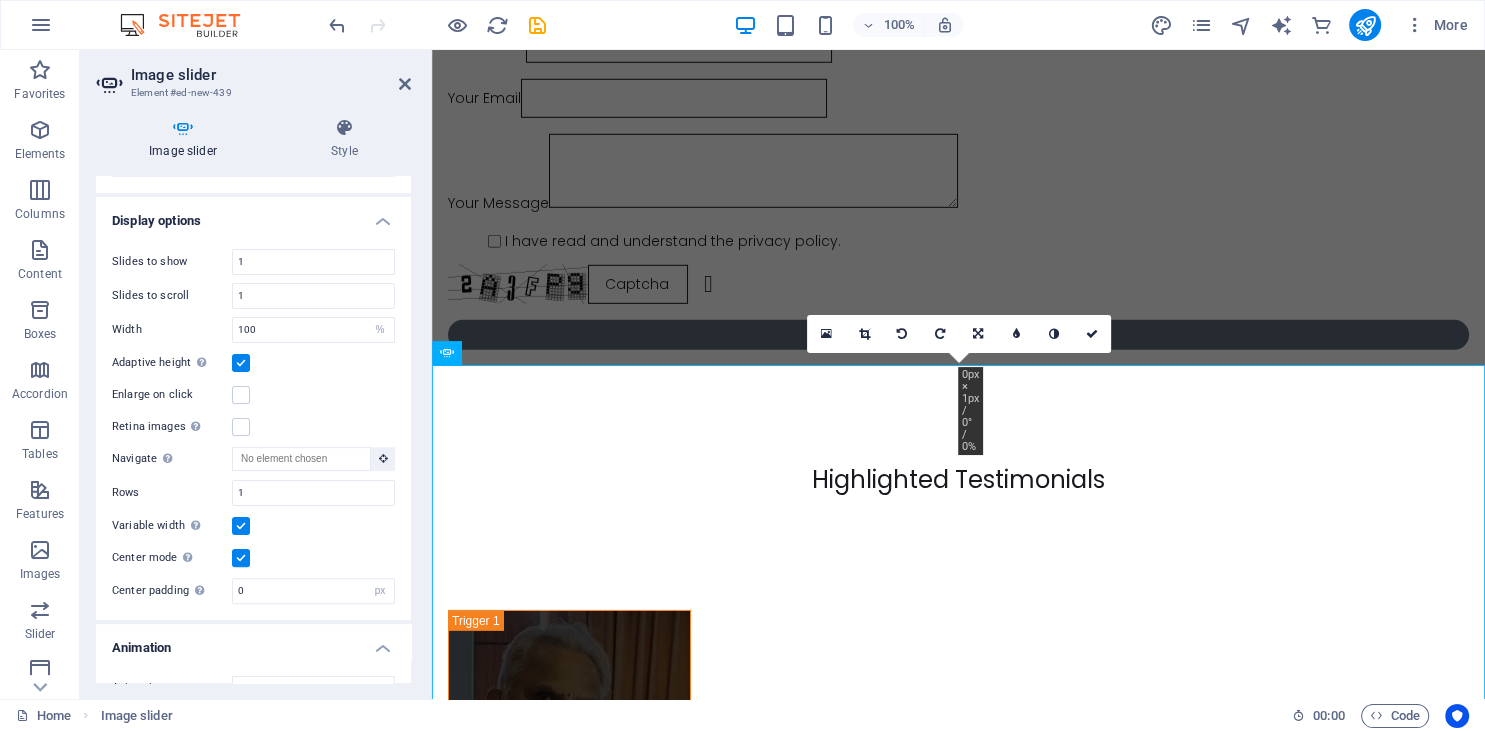 click at bounding box center [241, 558] 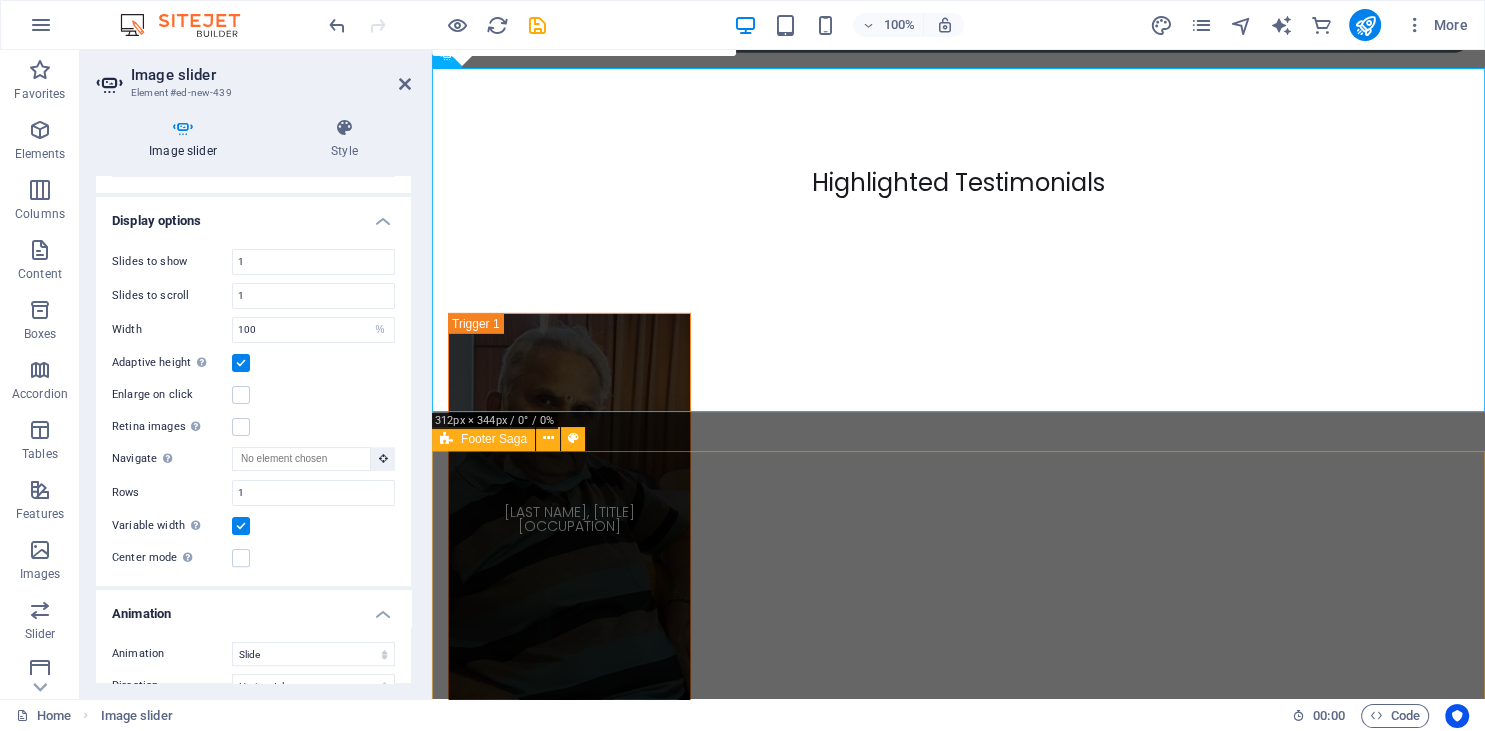 scroll, scrollTop: 13572, scrollLeft: 0, axis: vertical 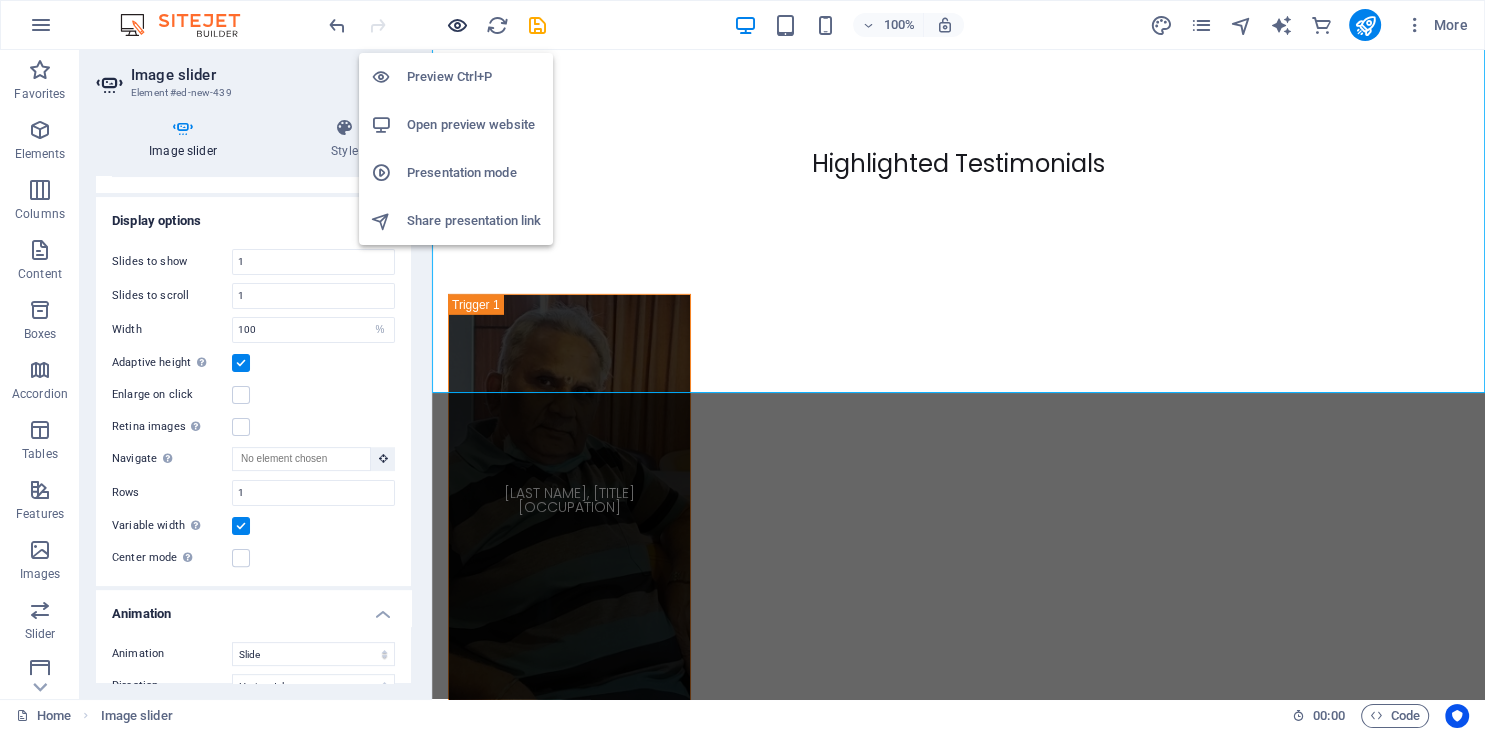 click at bounding box center (457, 25) 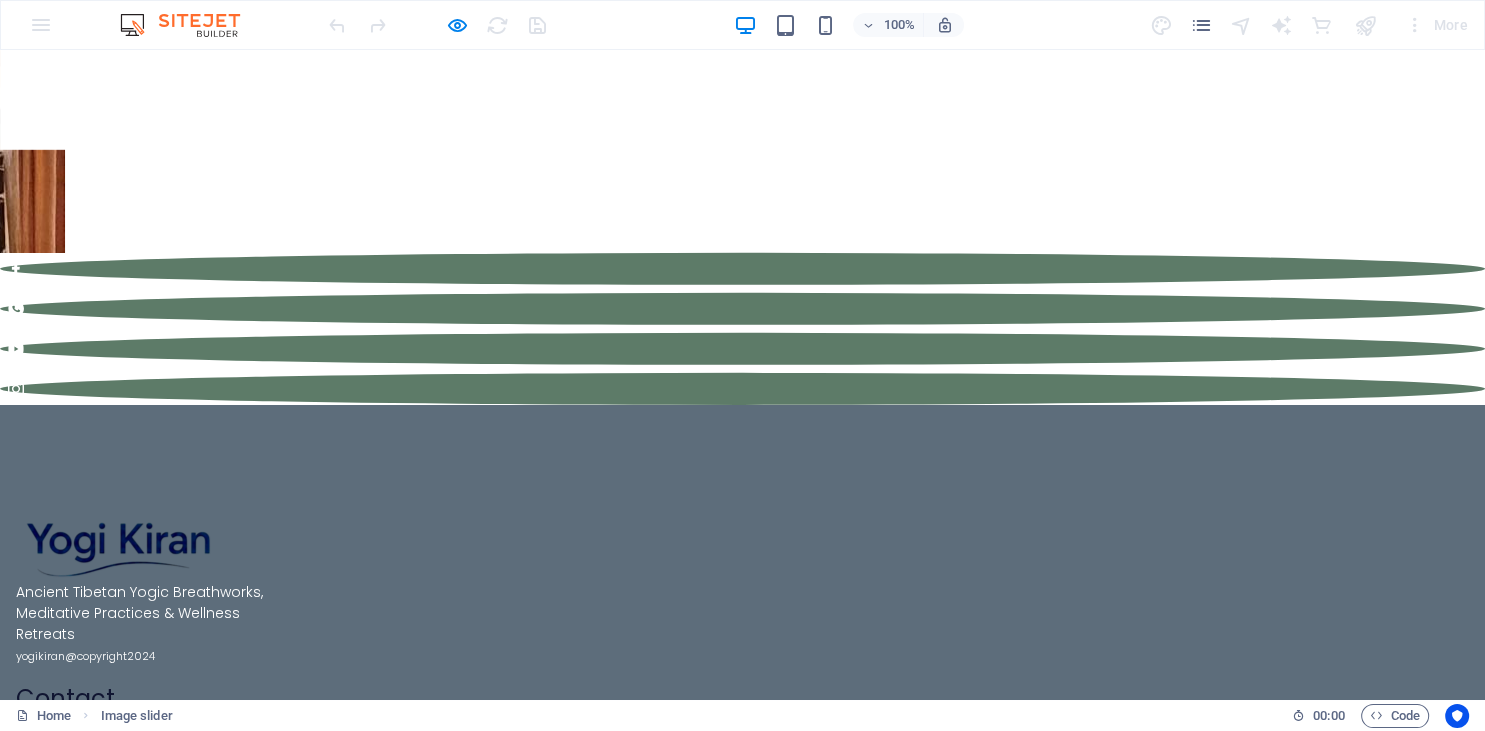 scroll, scrollTop: 8183, scrollLeft: 0, axis: vertical 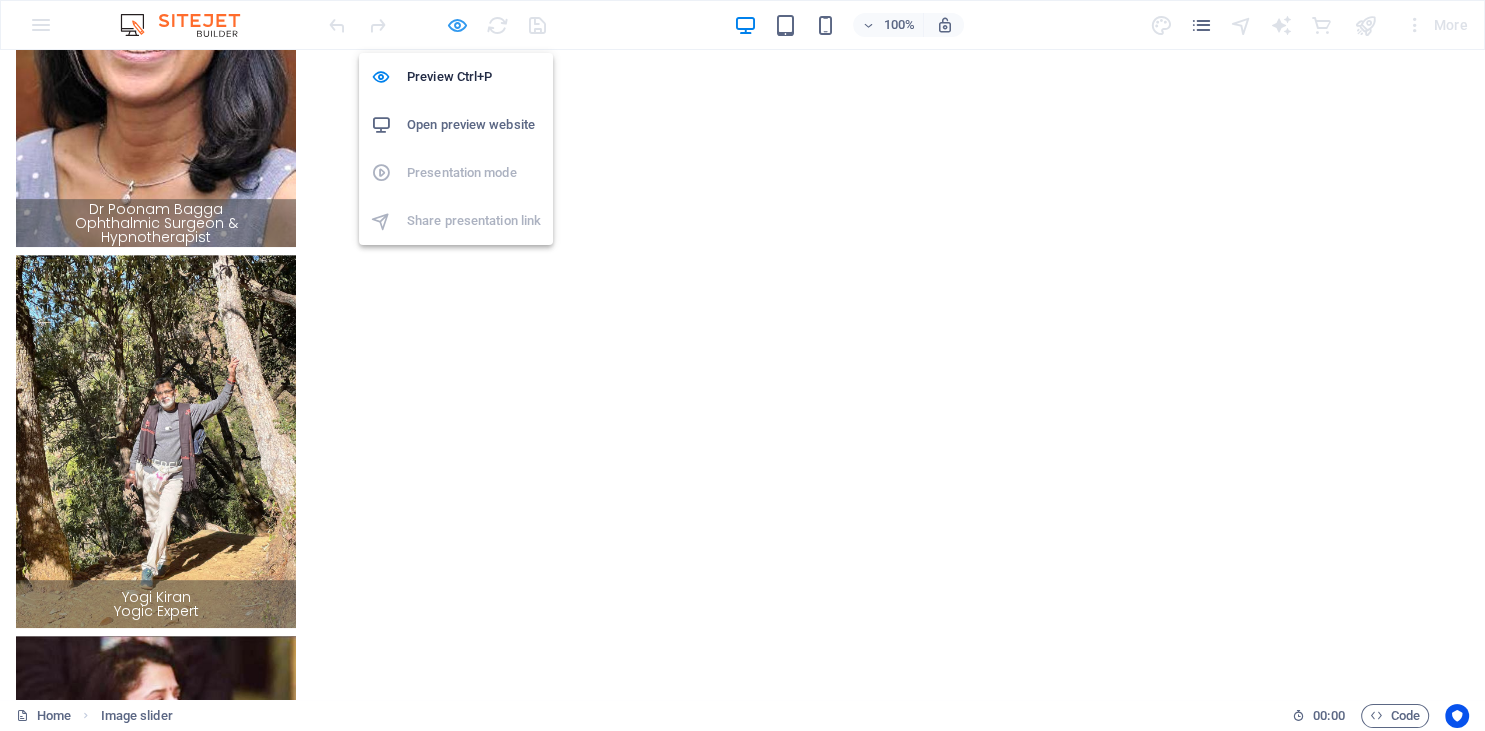 click at bounding box center [457, 25] 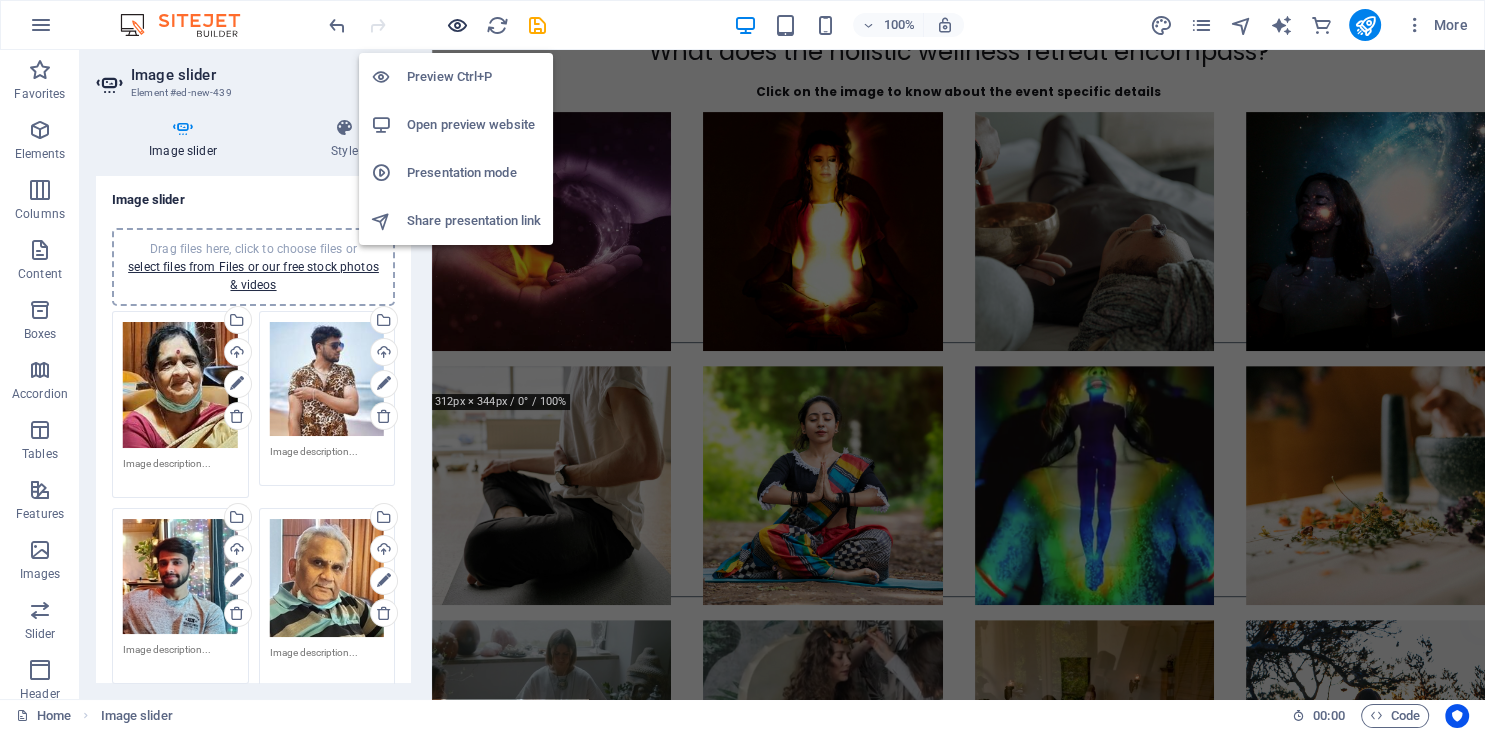 scroll, scrollTop: 13572, scrollLeft: 0, axis: vertical 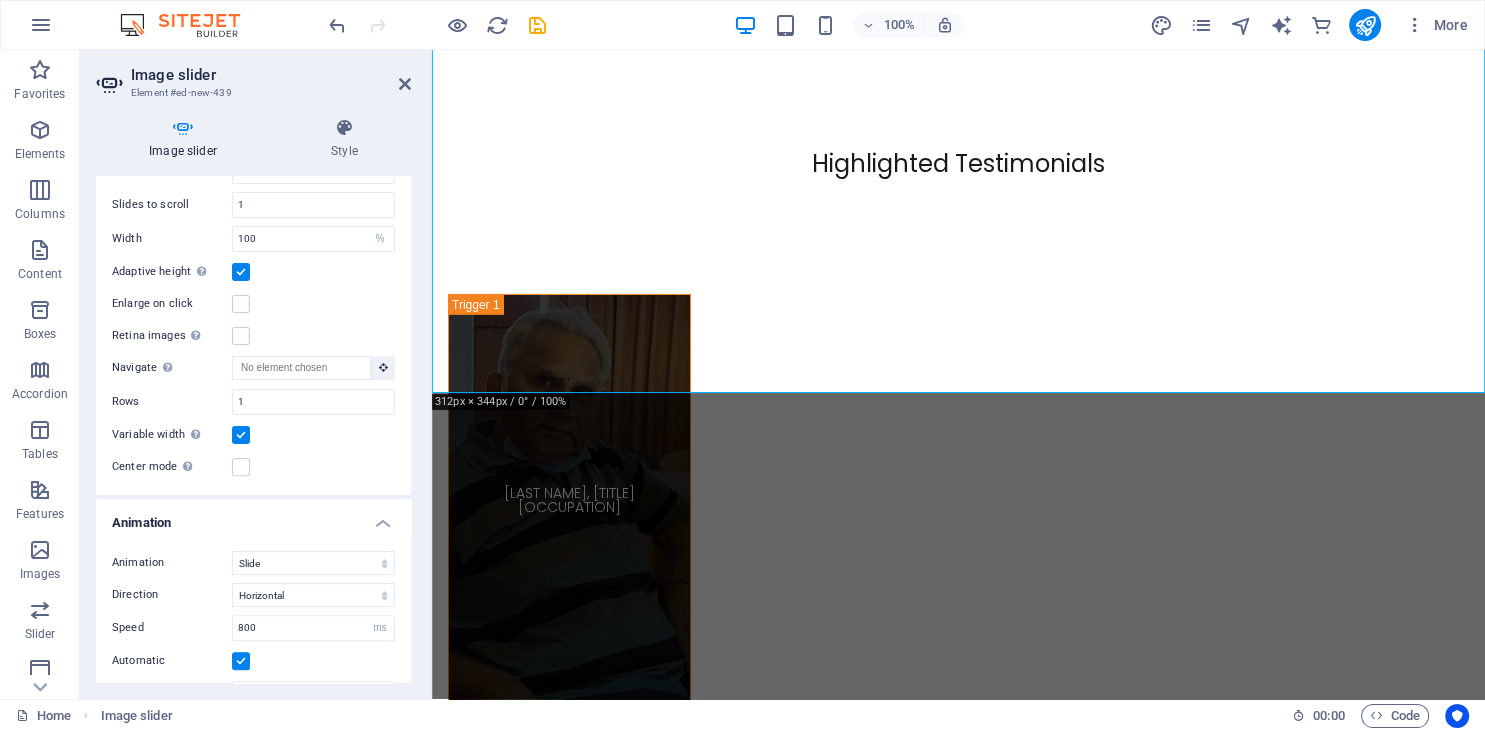 click at bounding box center [183, 128] 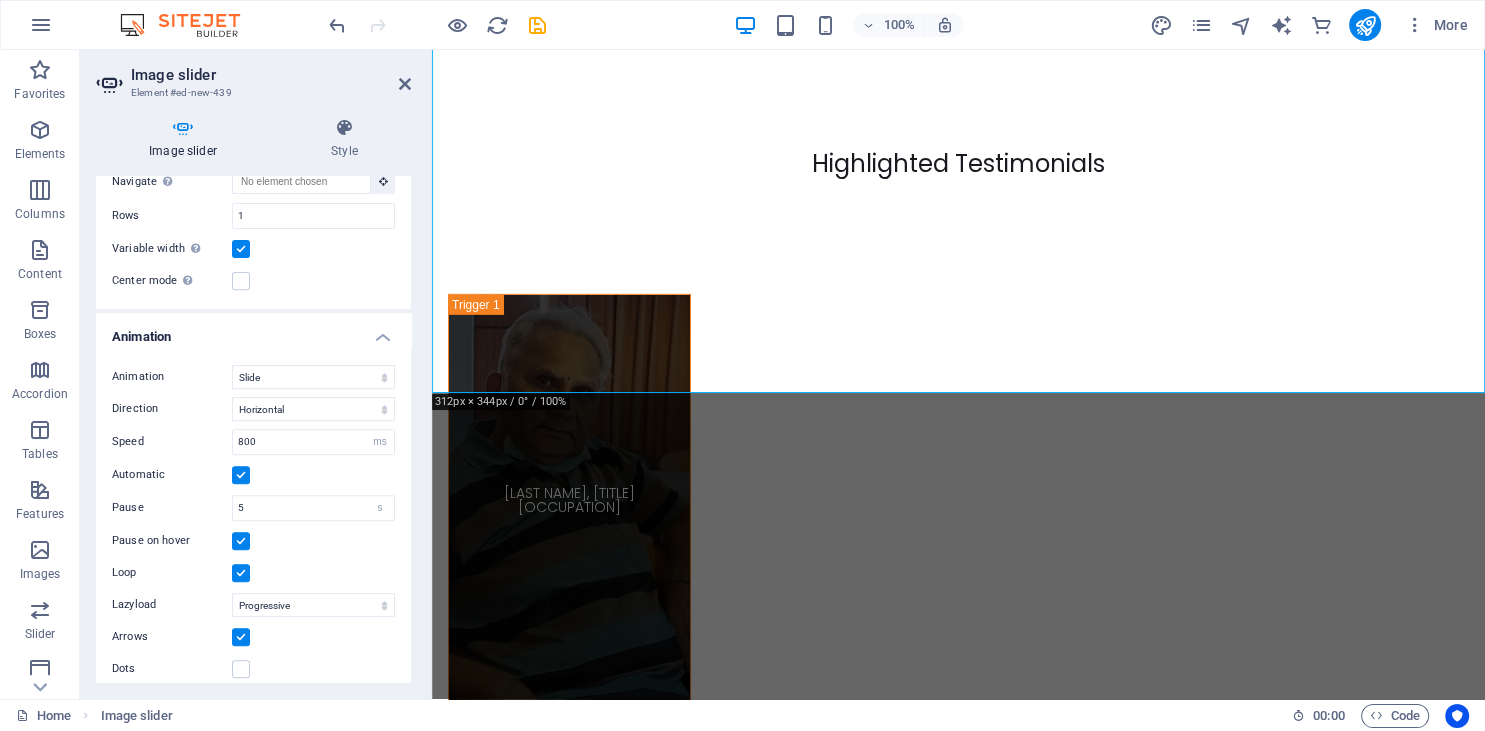 scroll, scrollTop: 834, scrollLeft: 0, axis: vertical 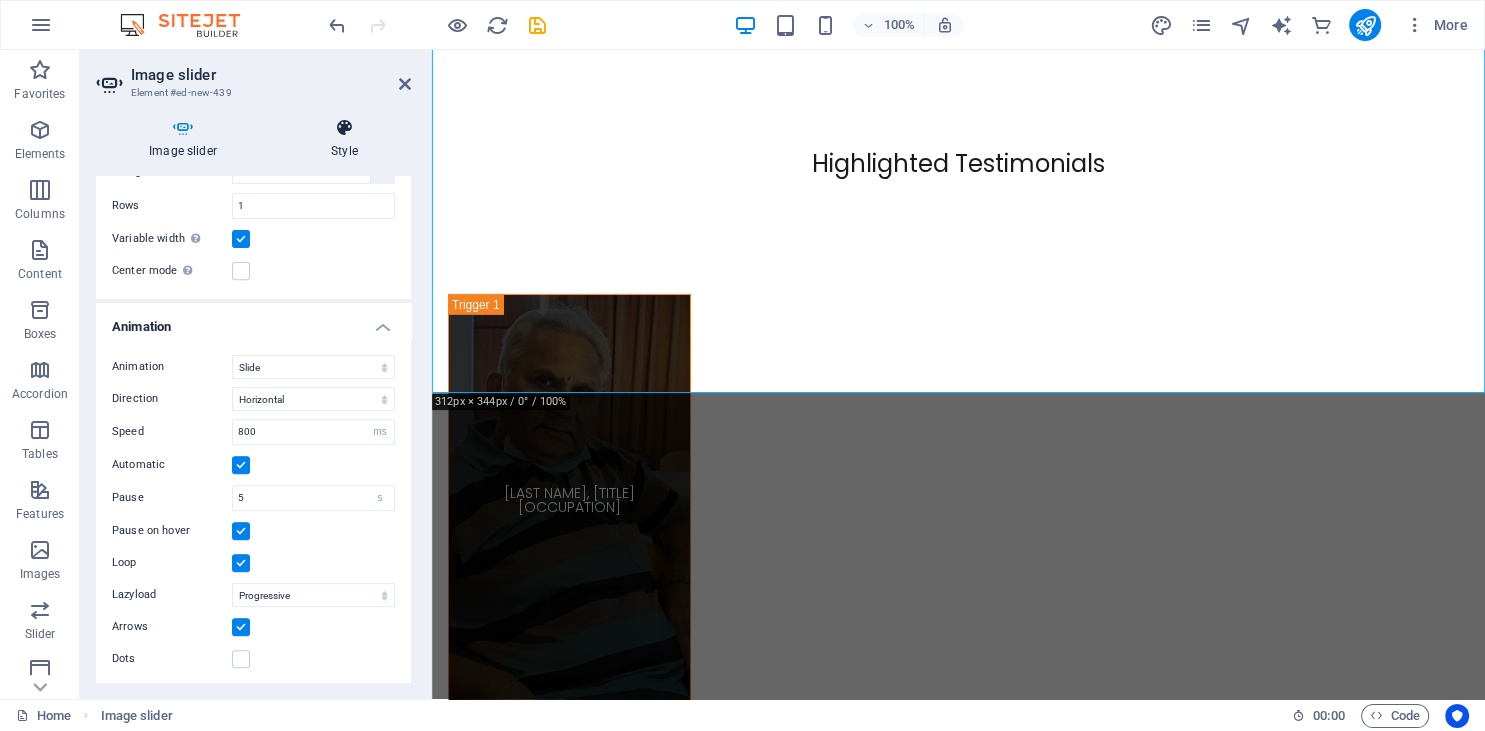 click on "Style" at bounding box center (344, 139) 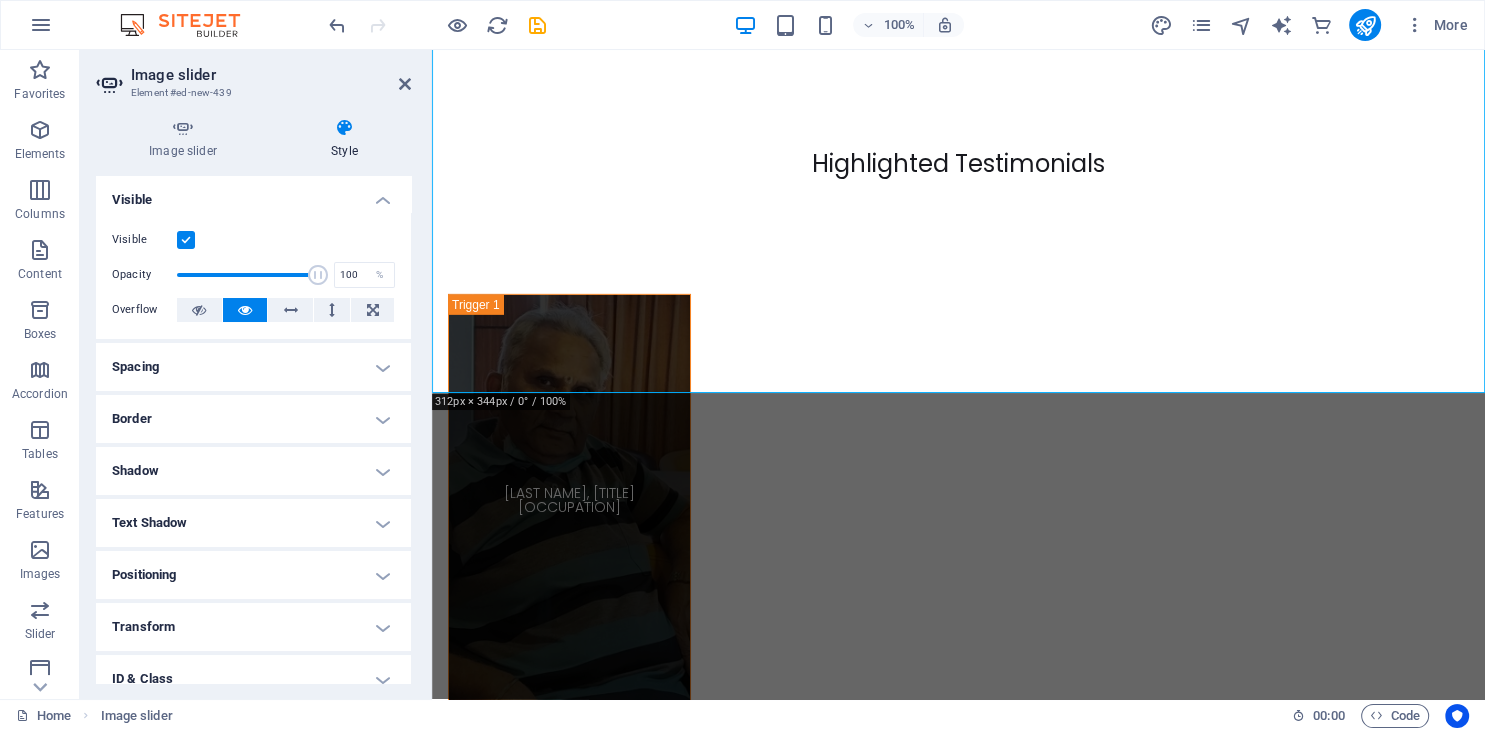 click on "Image slider Style Image slider Drag files here, click to choose files or select files from Files or our free stock photos & videos Drag files here, click to choose files or select files from Files or our free stock photos & videos Select files from the file manager, stock photos, or upload file(s) Upload Drag files here, click to choose files or select files from Files or our free stock photos & videos Select files from the file manager, stock photos, or upload file(s) Upload Drag files here, click to choose files or select files from Files or our free stock photos & videos Select files from the file manager, stock photos, or upload file(s) Upload Drag files here, click to choose files or select files from Files or our free stock photos & videos Select files from the file manager, stock photos, or upload file(s) Upload Remove all images Display options Slides to show 1 Slides to scroll 1 Width 100 Default px % rem em vw vh Height Default px rem em vw vh Adaptive height Enlarge on click Retina images Navigate" at bounding box center (253, 400) 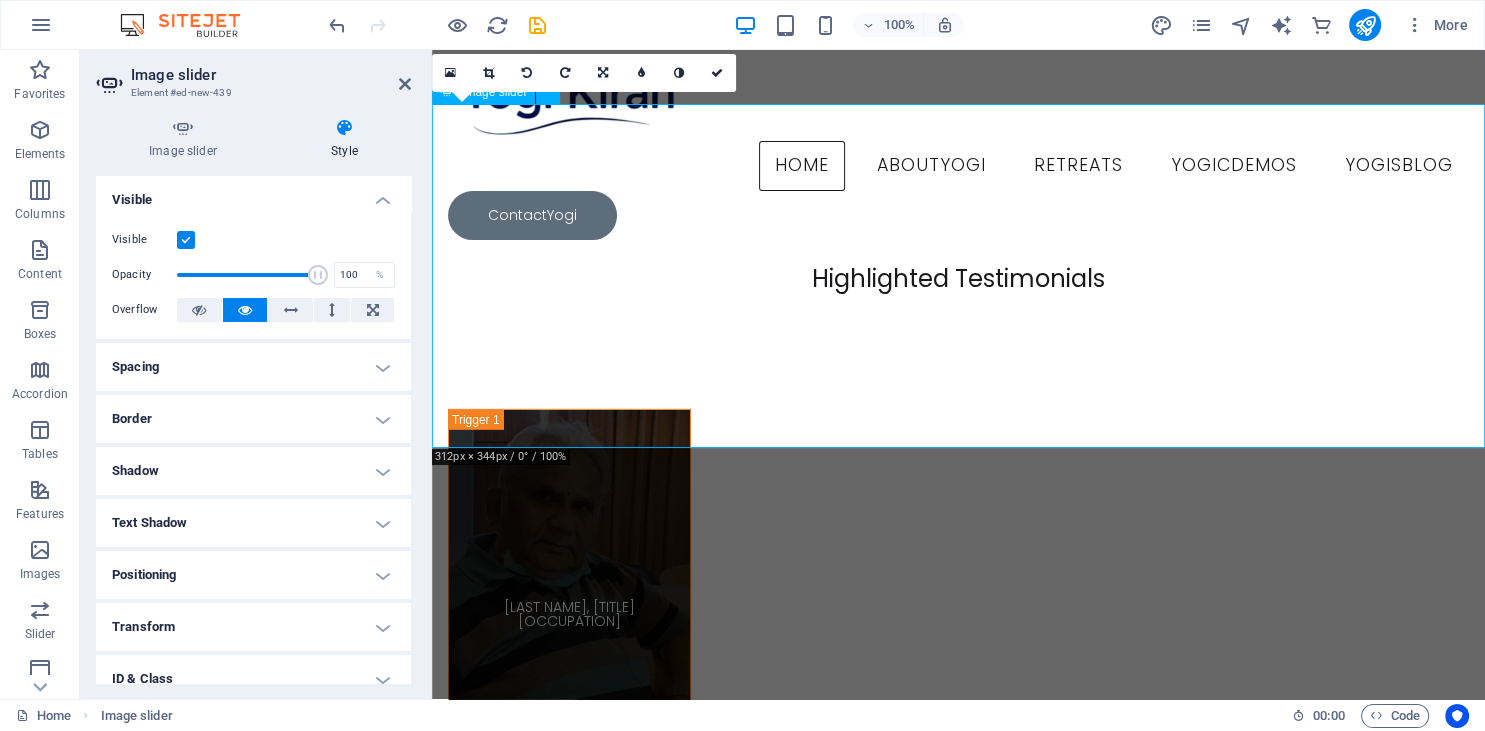 scroll, scrollTop: 13150, scrollLeft: 0, axis: vertical 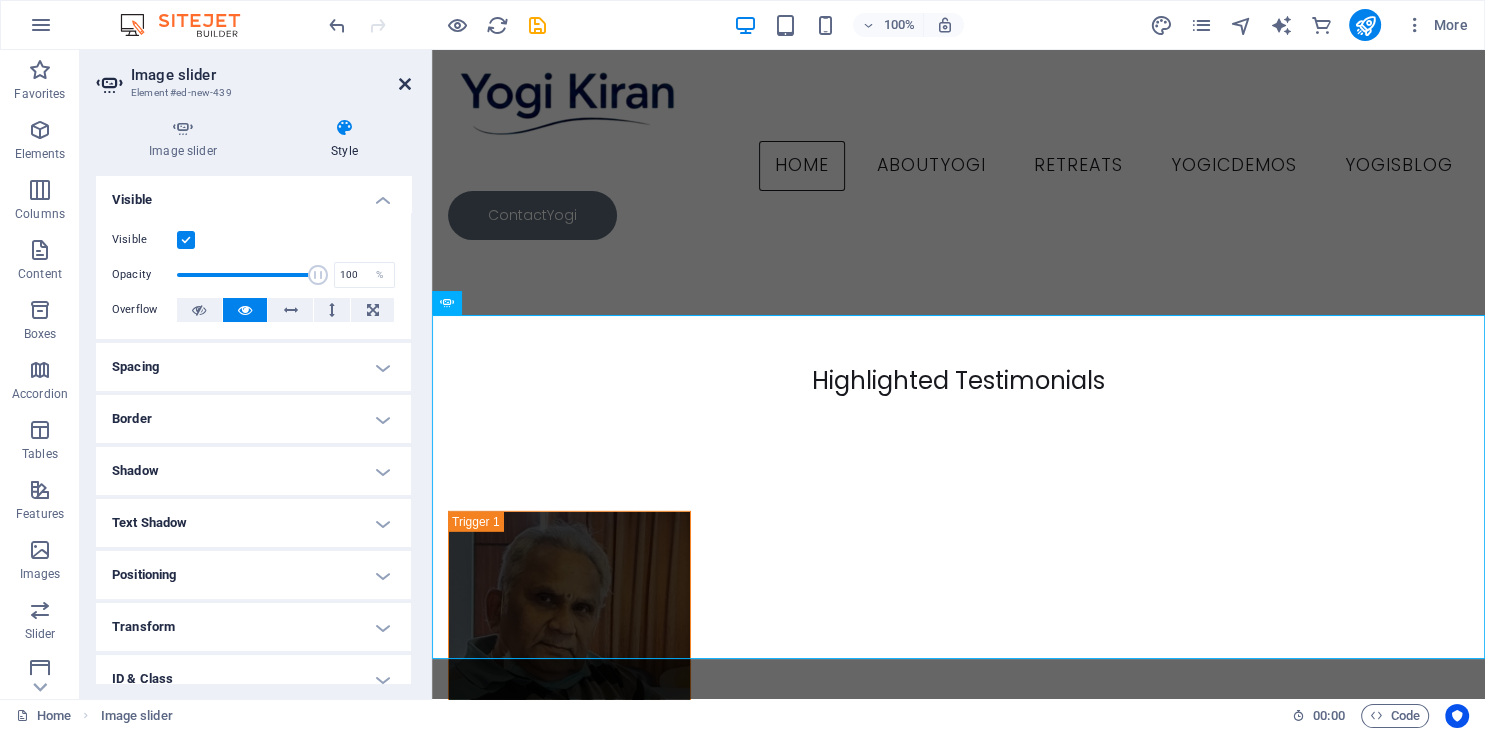 click at bounding box center (405, 84) 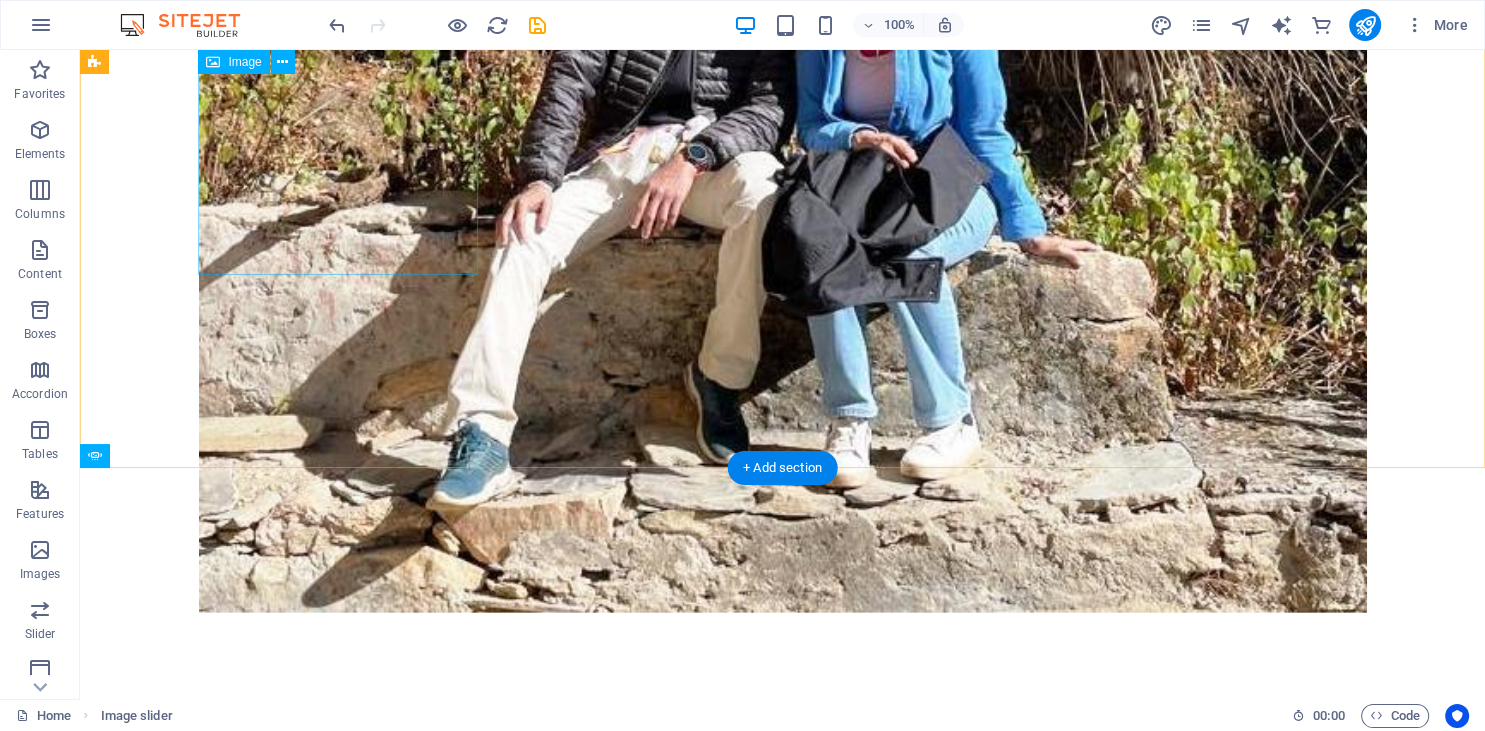 scroll, scrollTop: 14013, scrollLeft: 0, axis: vertical 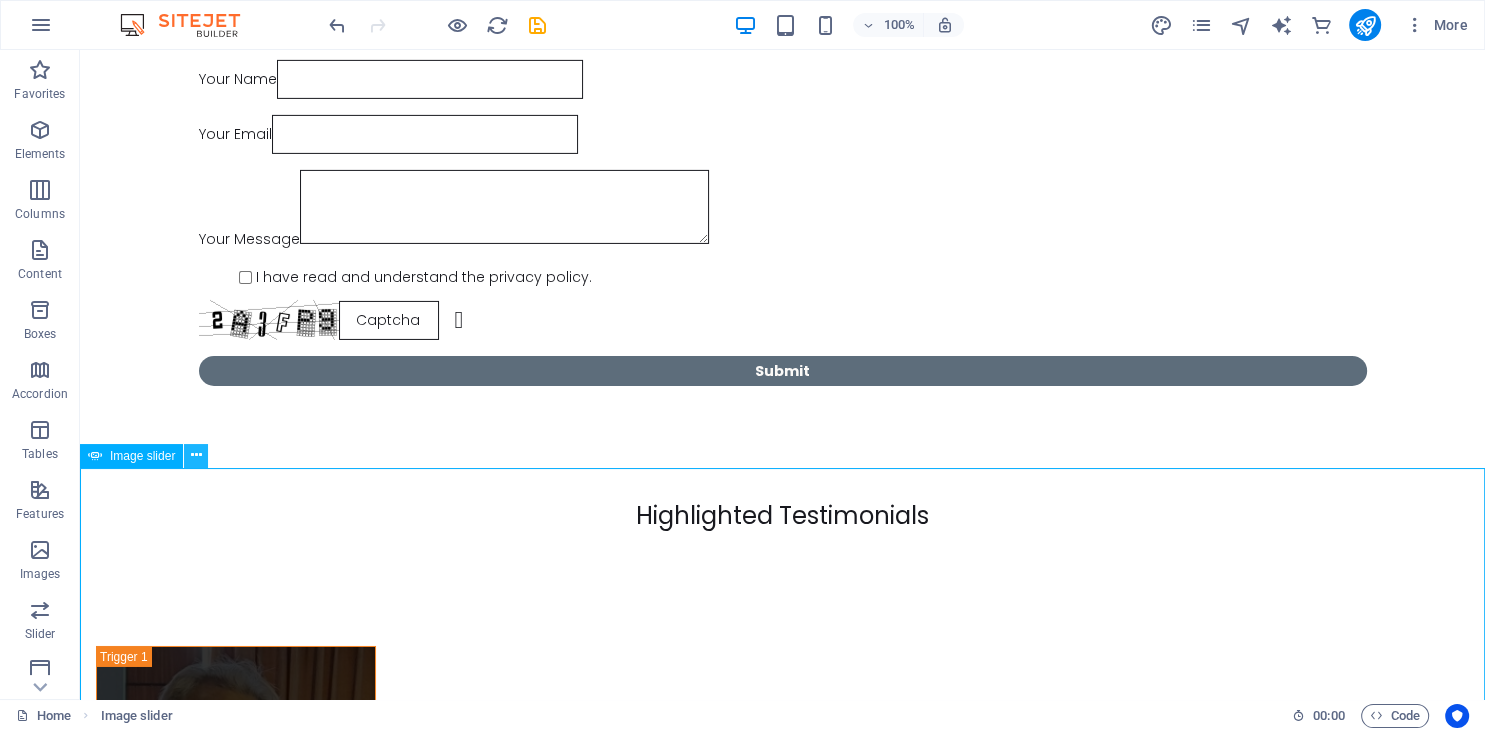 click at bounding box center [196, 456] 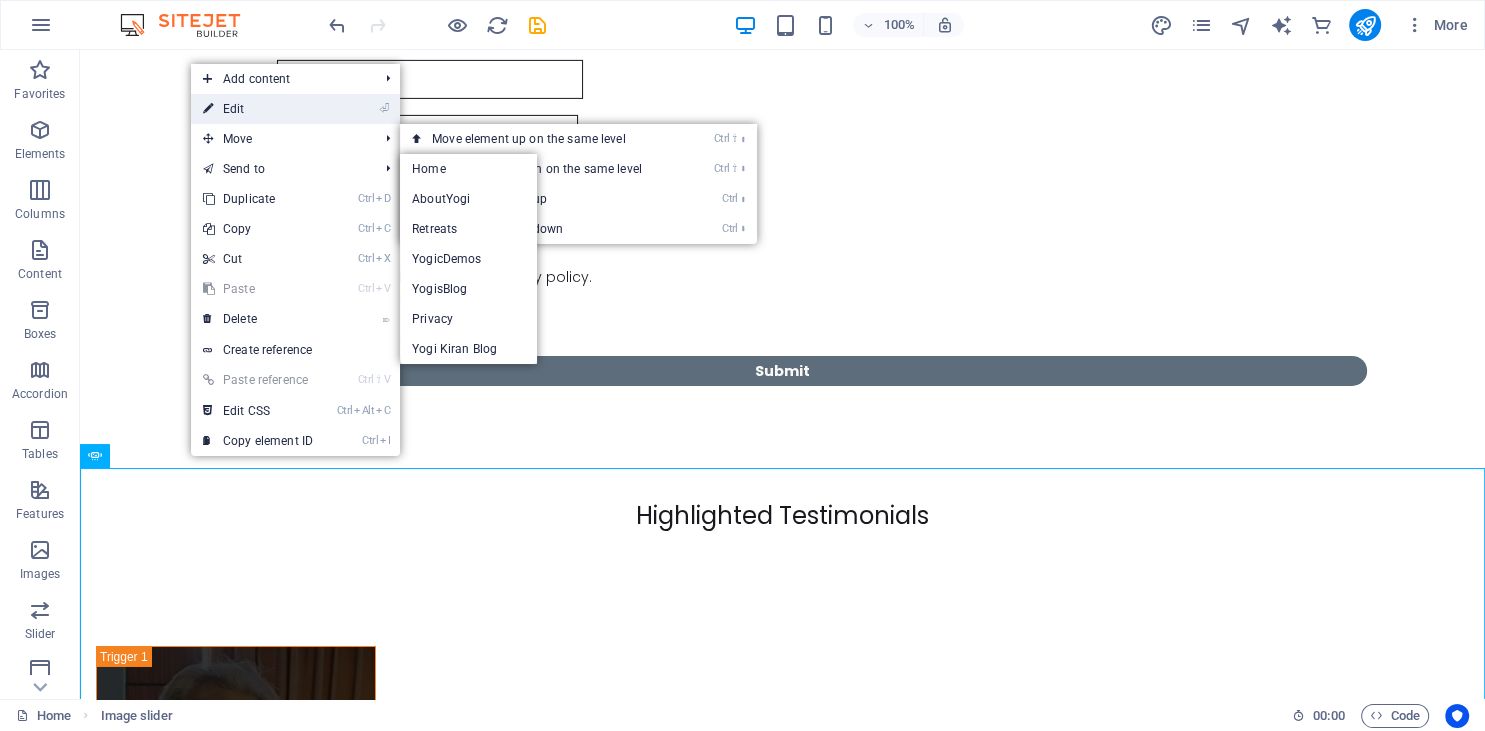 click on "⏎  Edit" at bounding box center [258, 109] 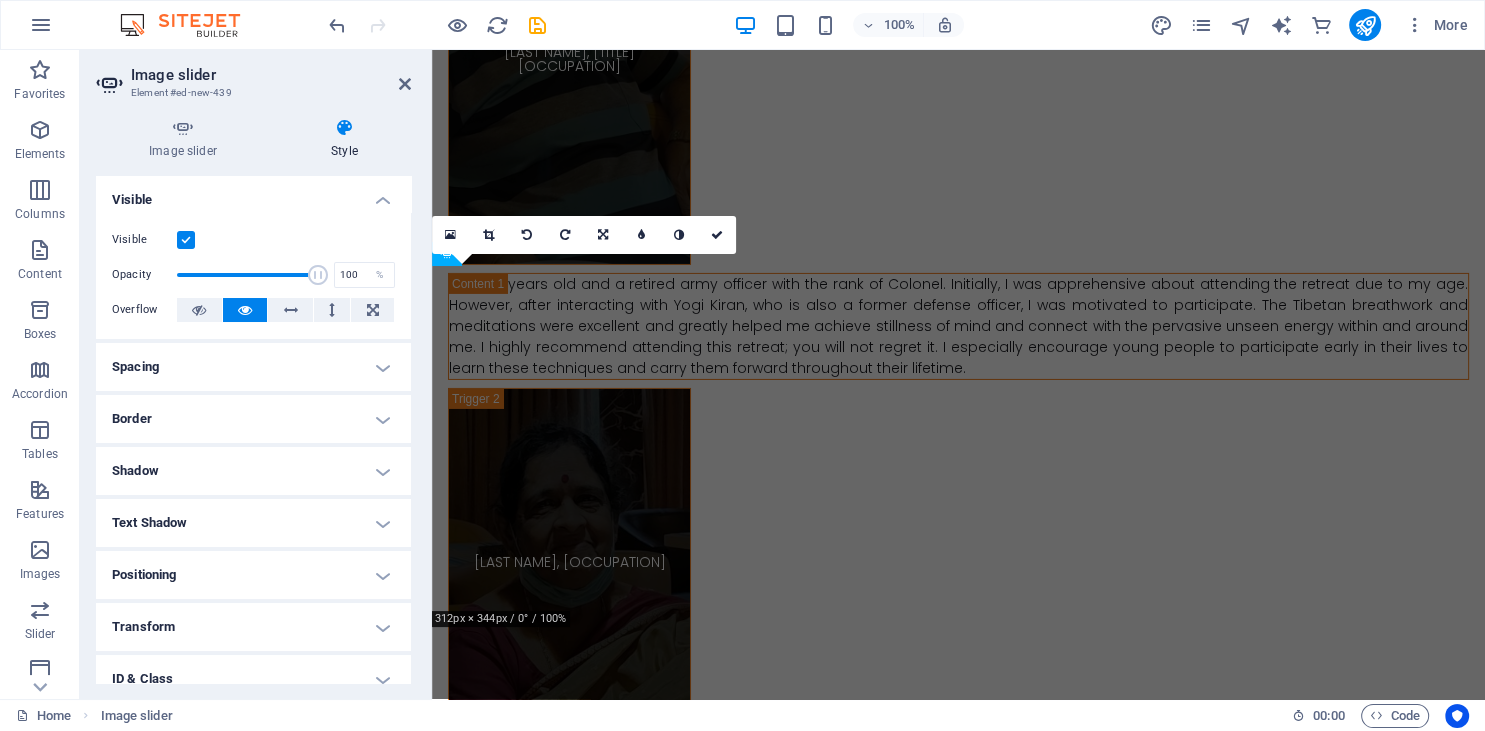 scroll, scrollTop: 13199, scrollLeft: 0, axis: vertical 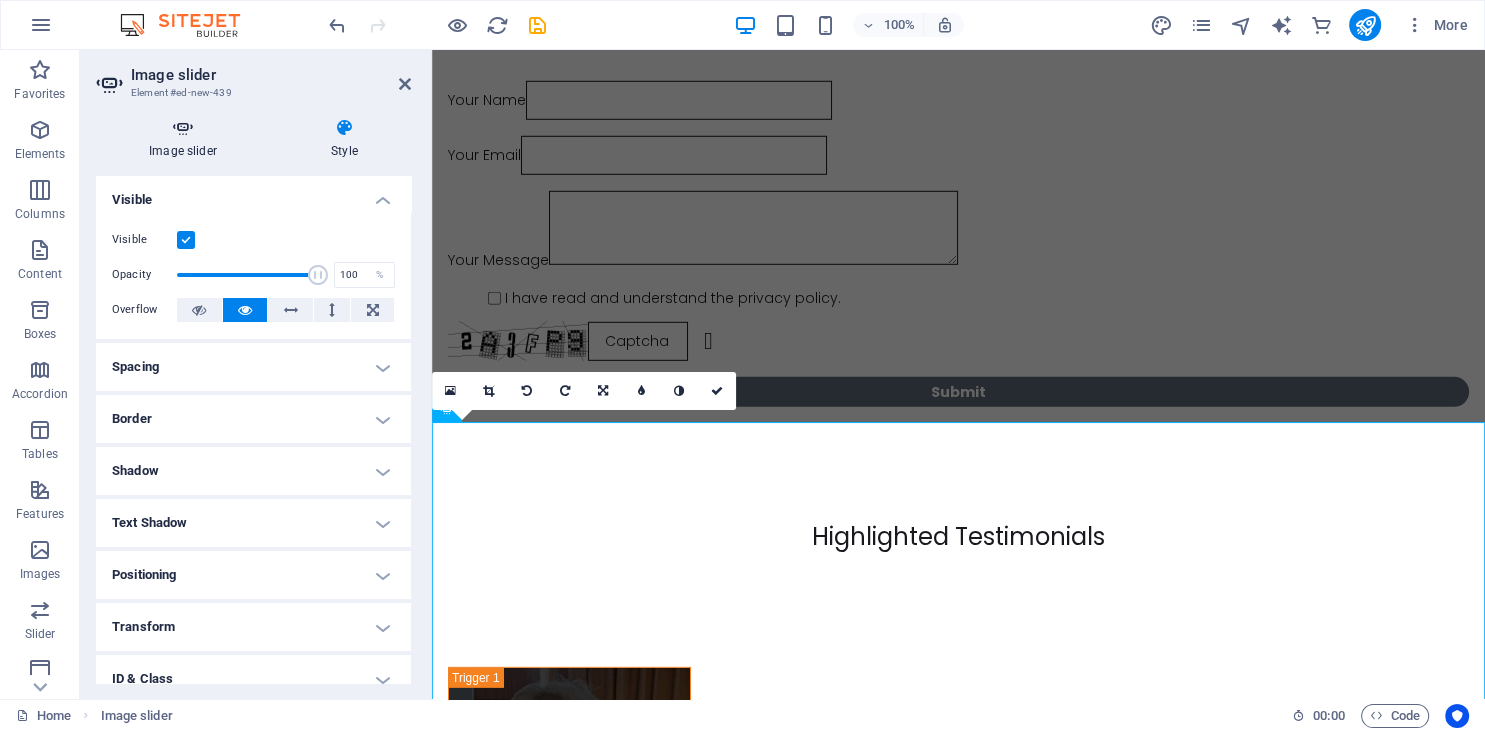 click on "Image slider" at bounding box center [187, 139] 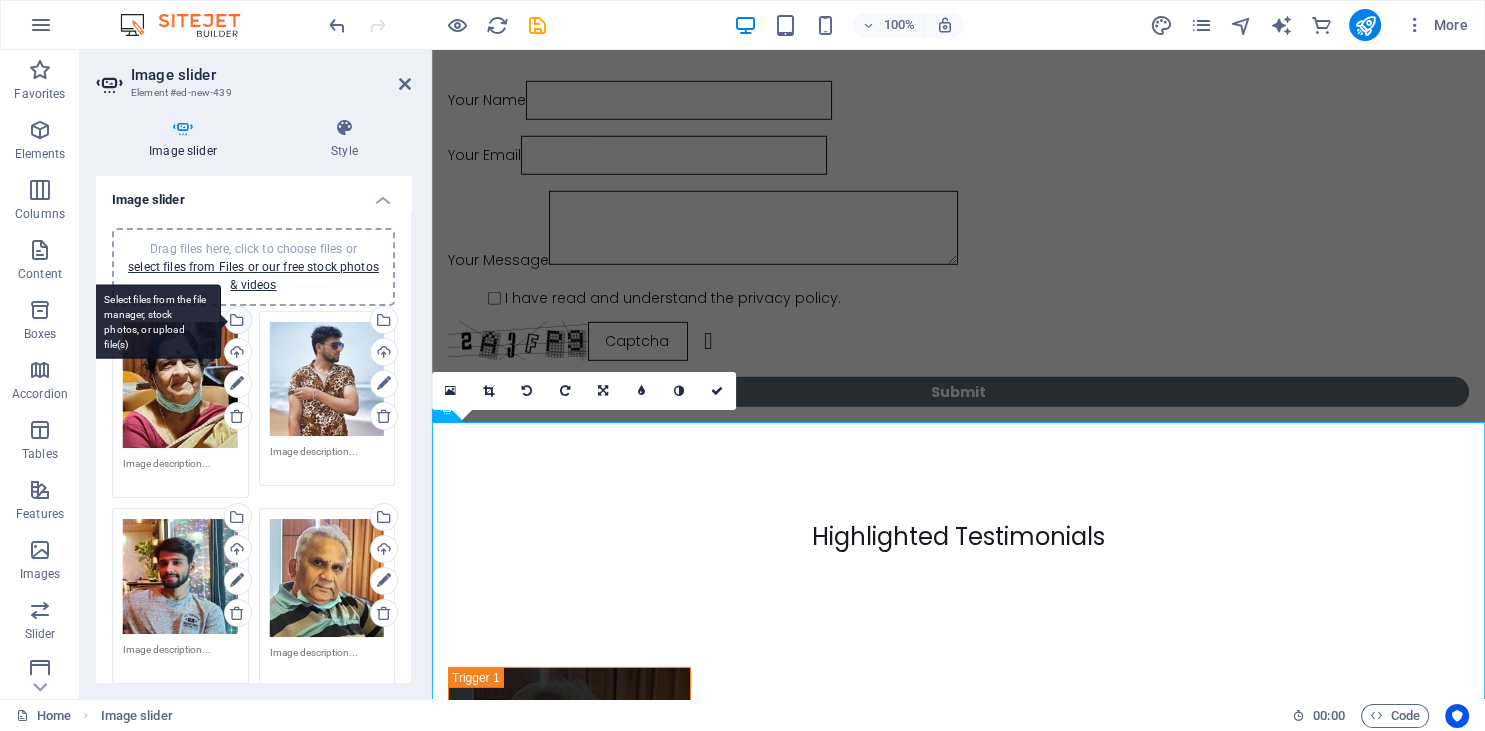 scroll, scrollTop: 91, scrollLeft: 0, axis: vertical 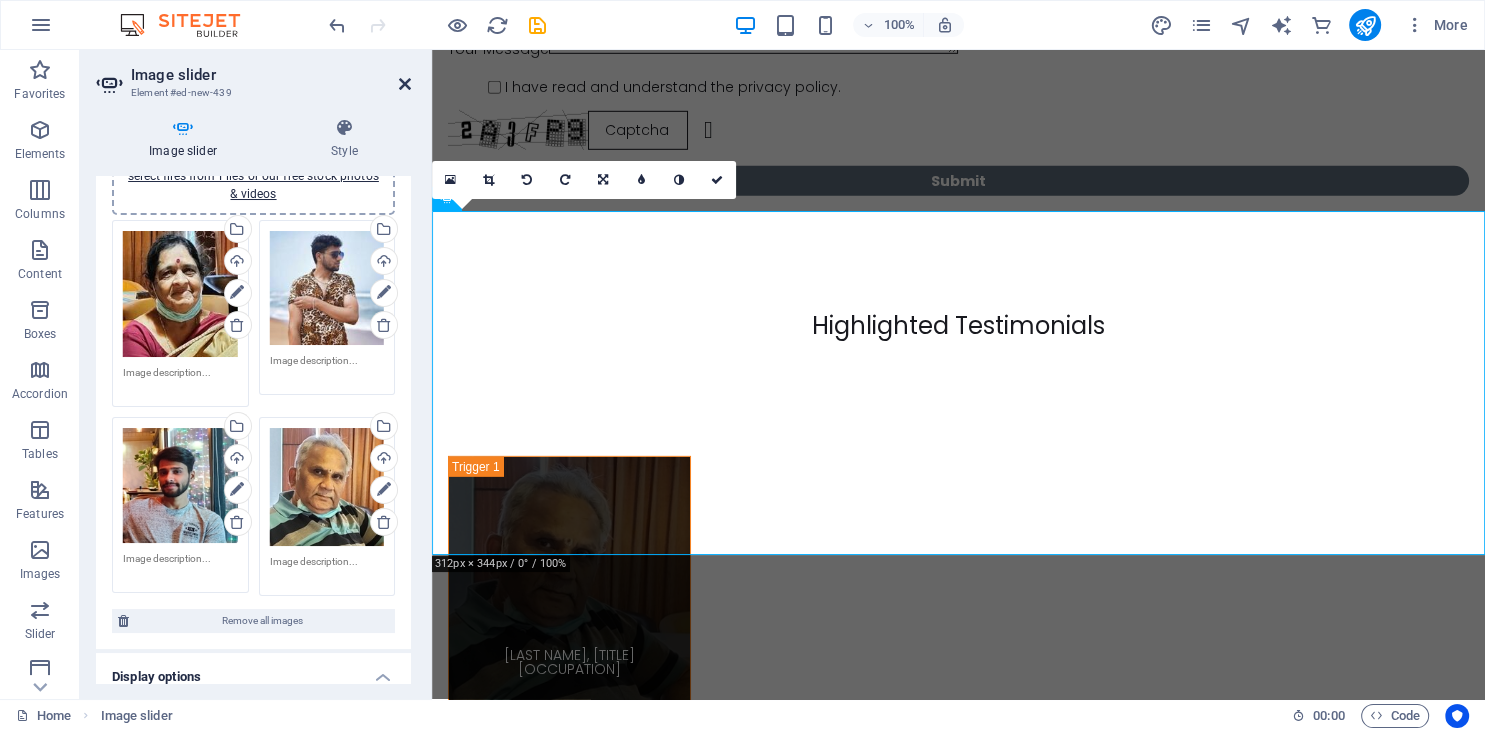 click at bounding box center [405, 84] 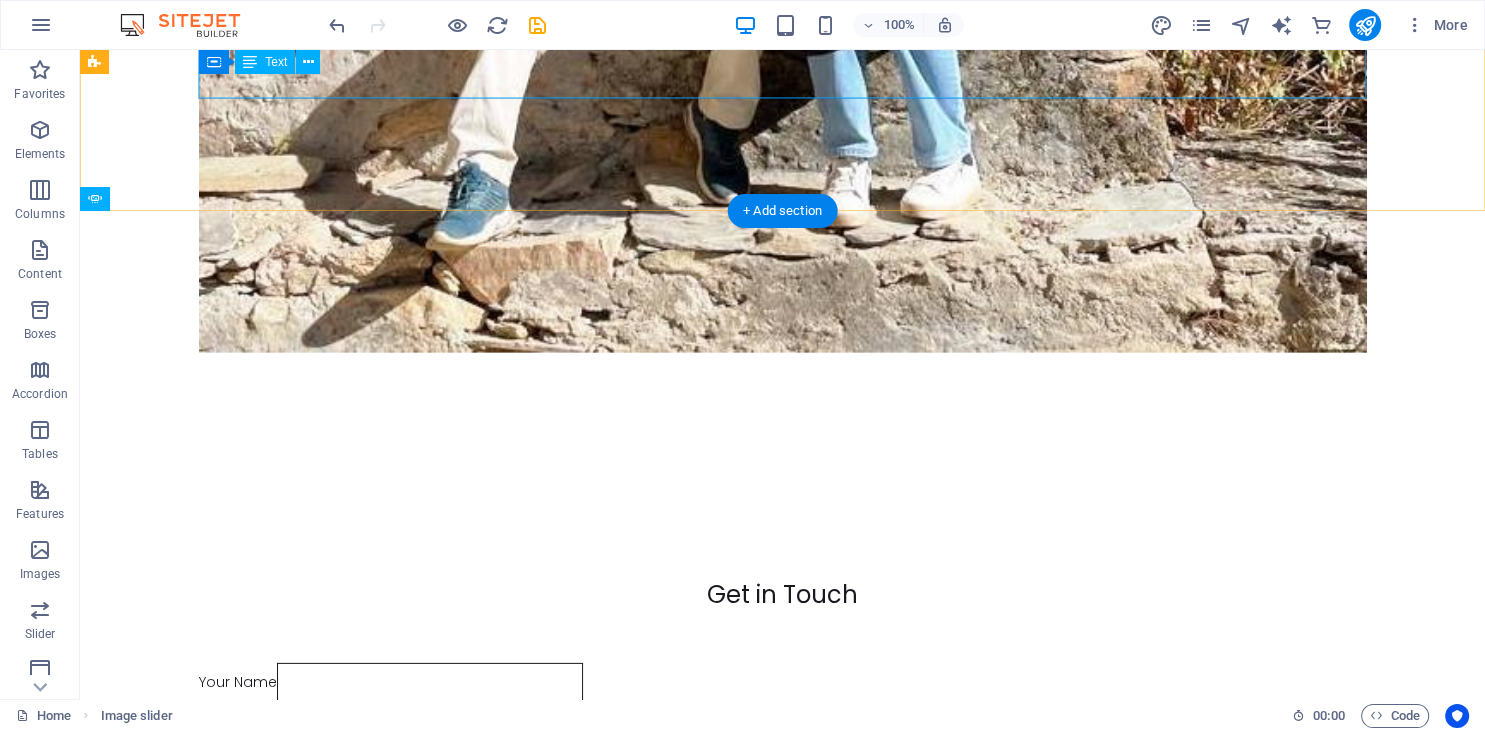 scroll, scrollTop: 14270, scrollLeft: 0, axis: vertical 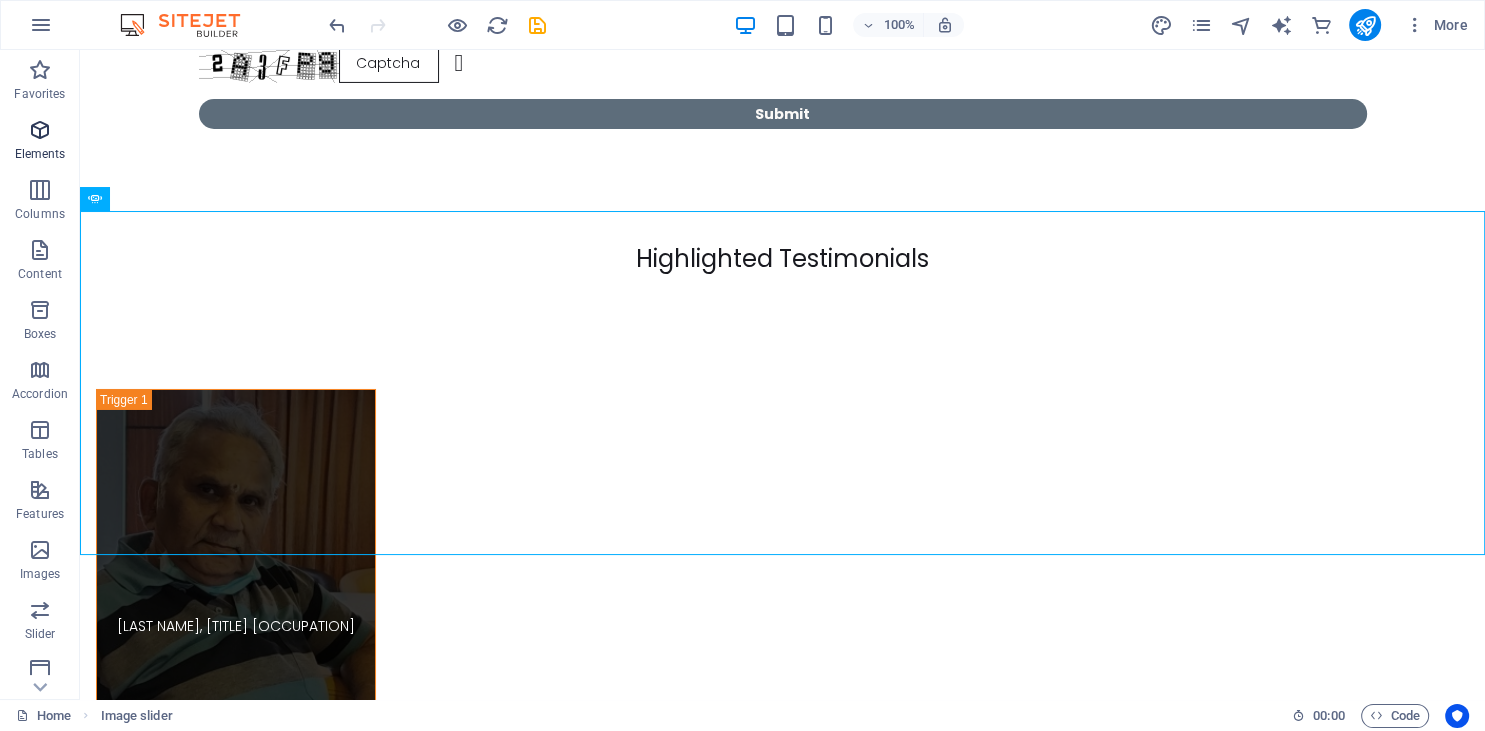 click on "Elements" at bounding box center (40, 154) 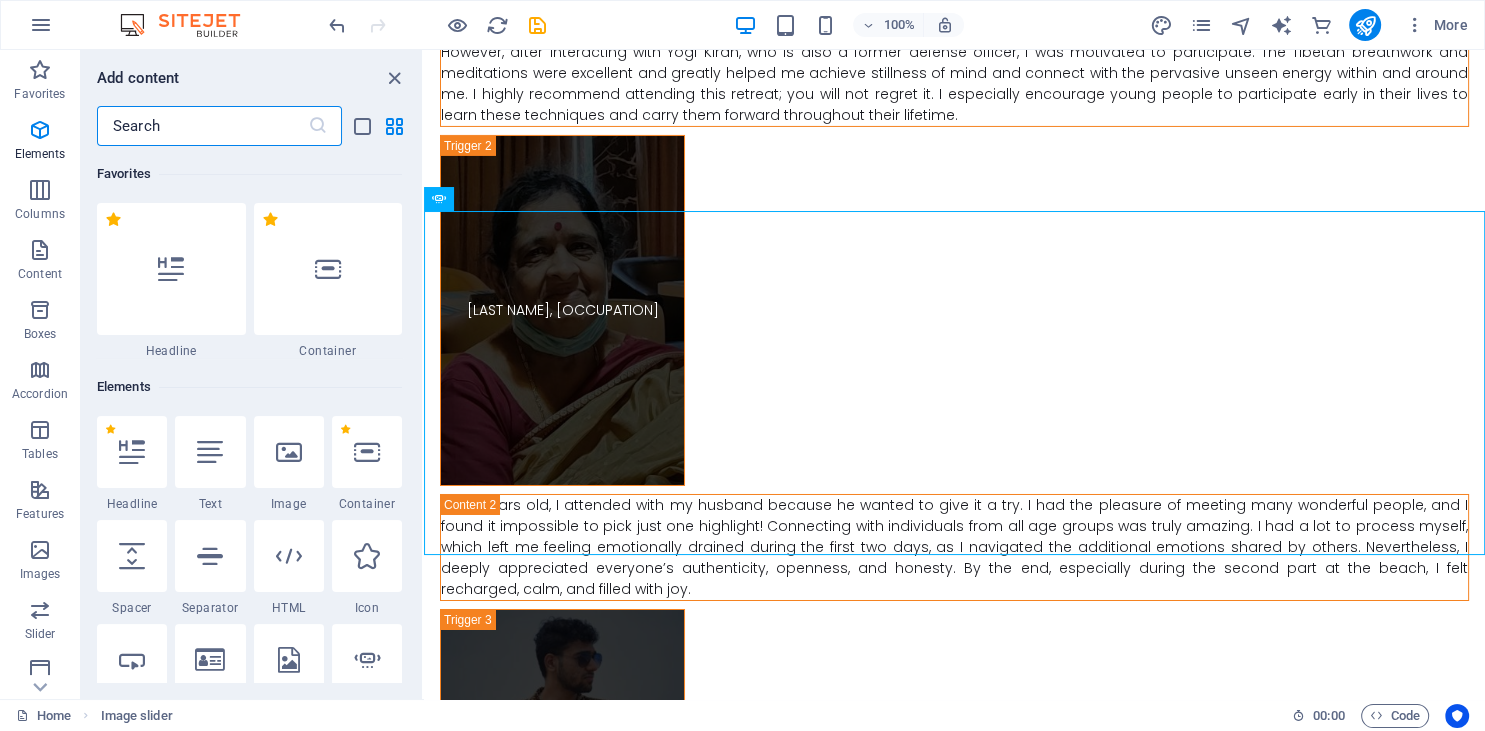scroll, scrollTop: 13438, scrollLeft: 0, axis: vertical 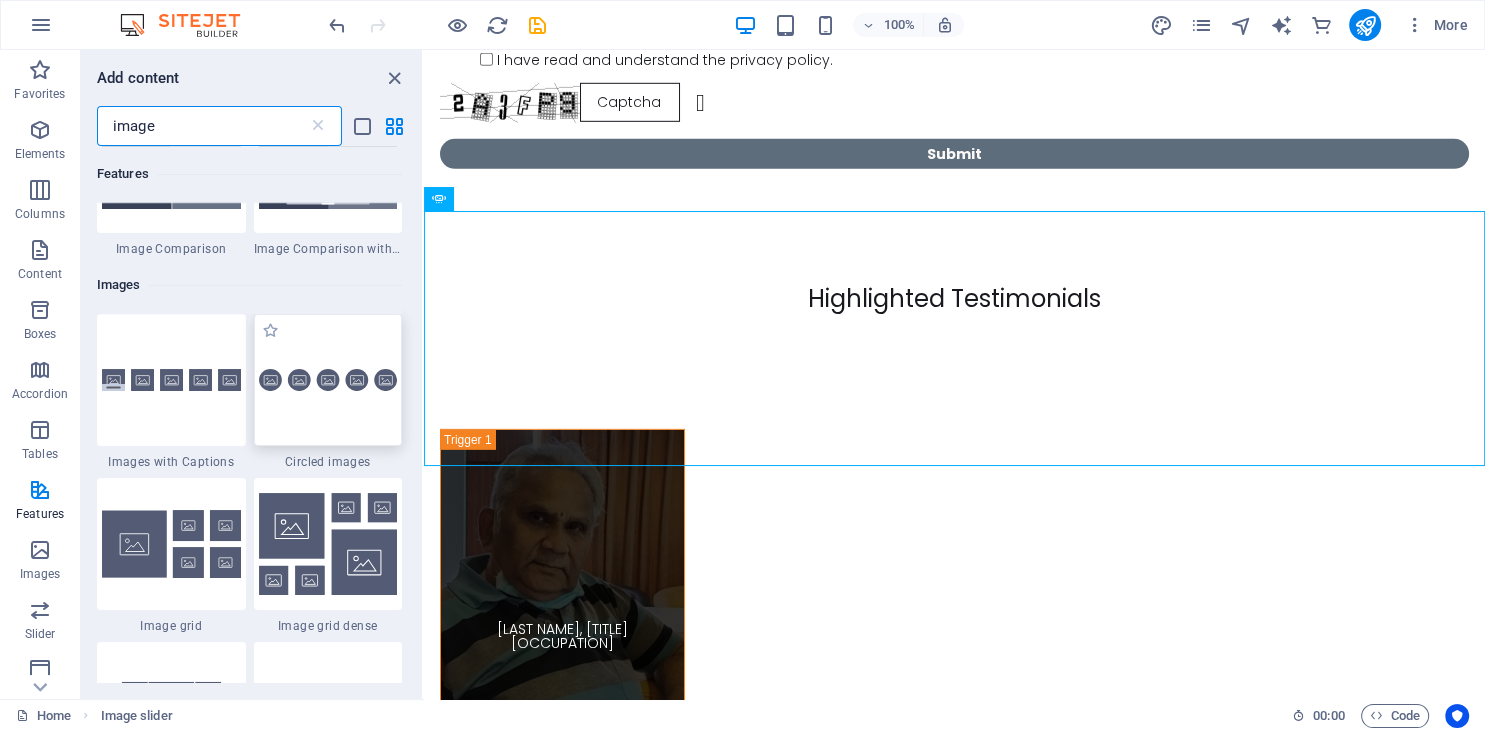 type on "image" 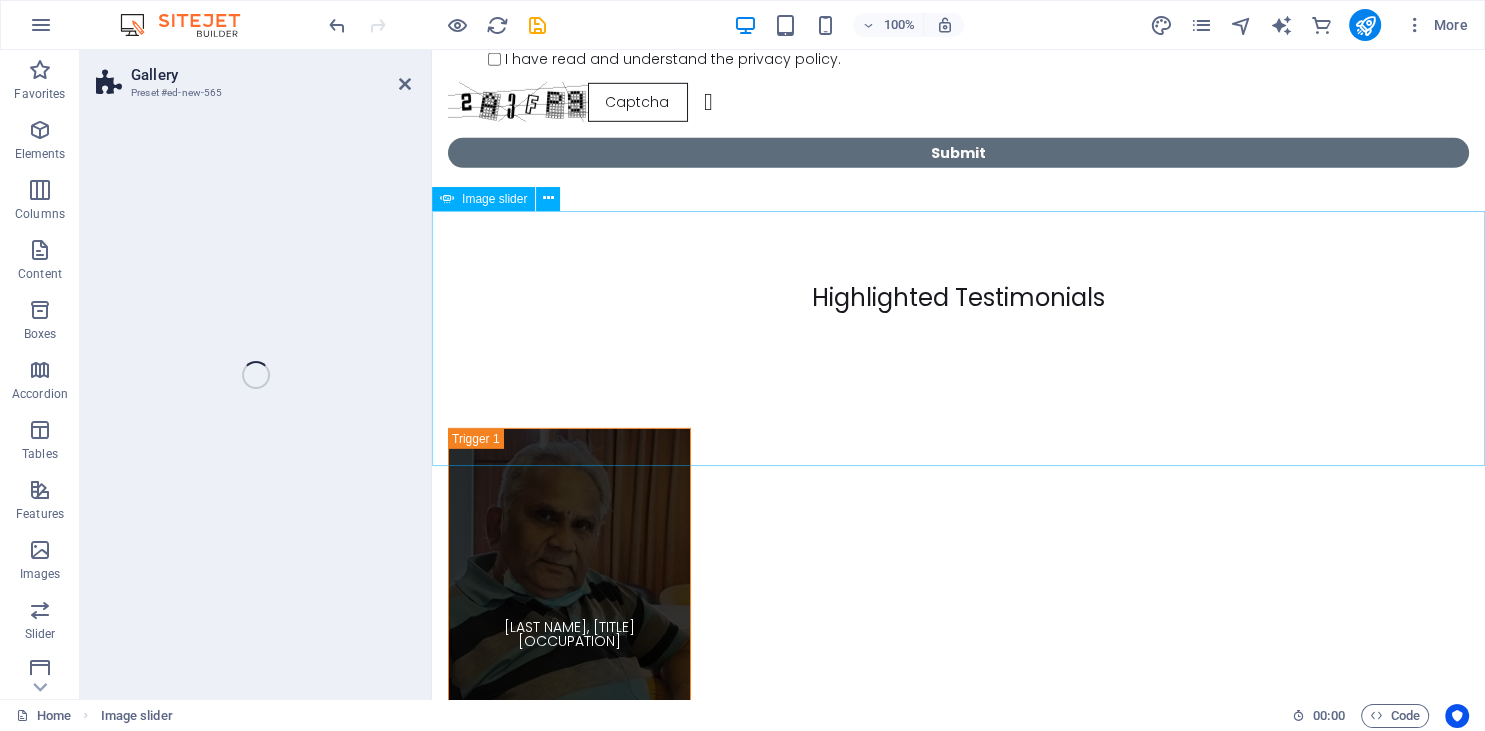 scroll, scrollTop: 13516, scrollLeft: 0, axis: vertical 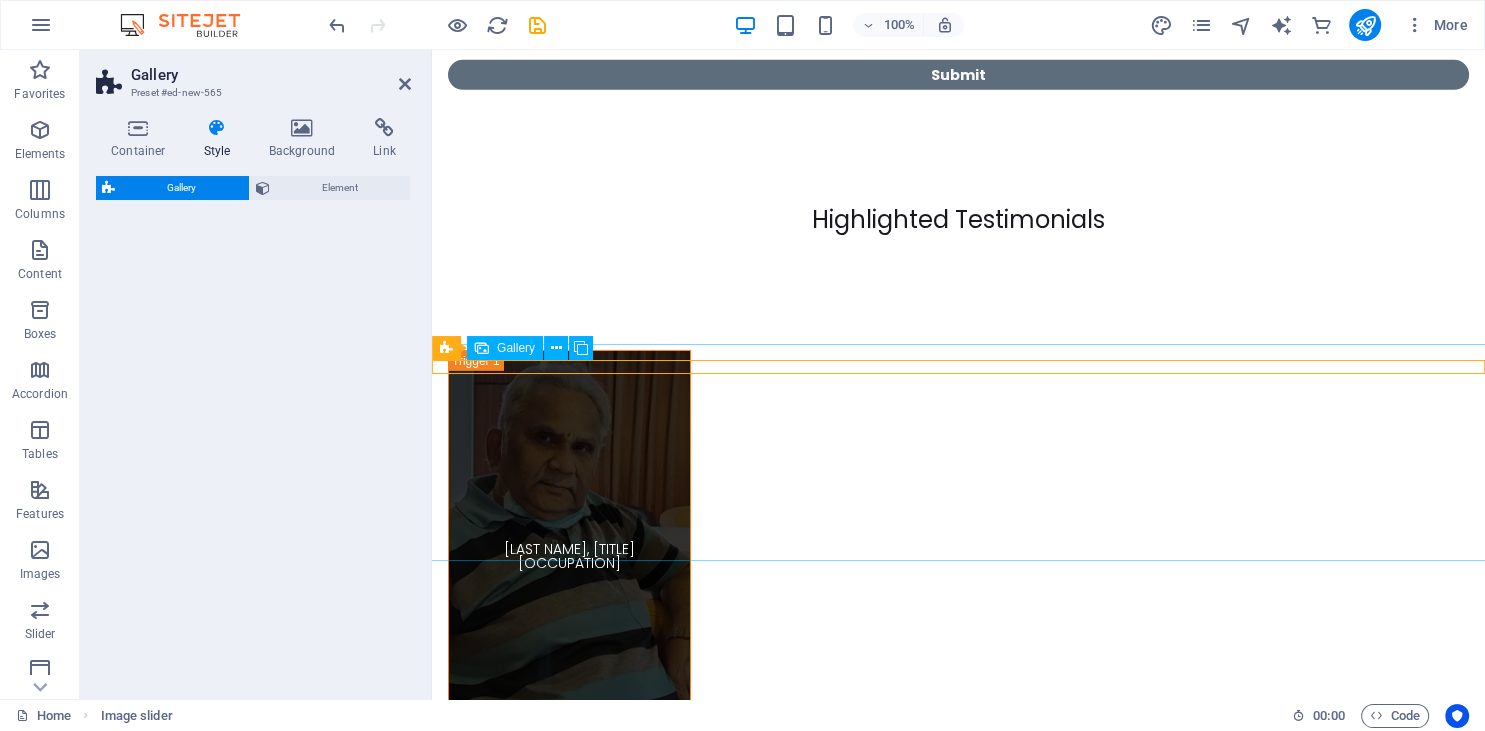 select on "rem" 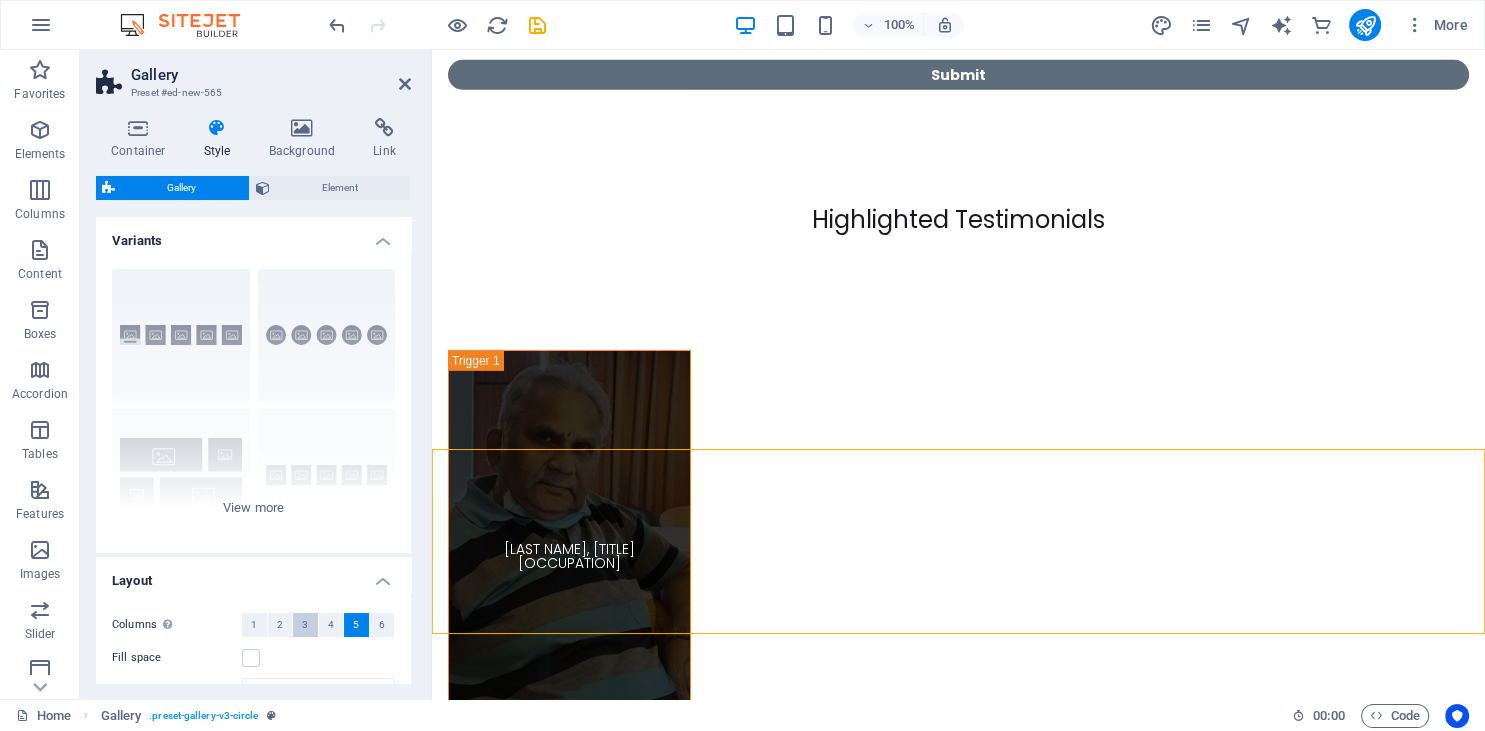 click on "3" at bounding box center (305, 625) 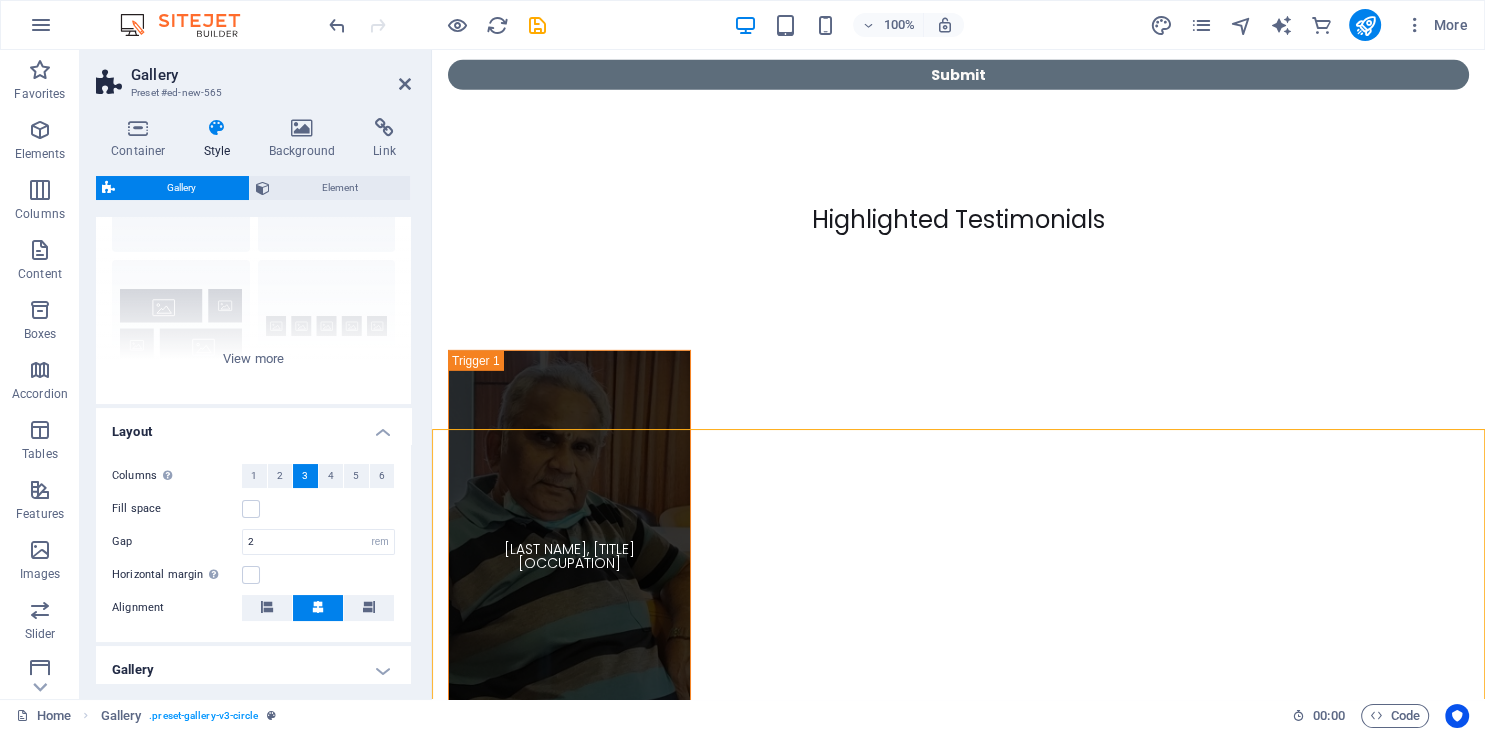 scroll, scrollTop: 182, scrollLeft: 0, axis: vertical 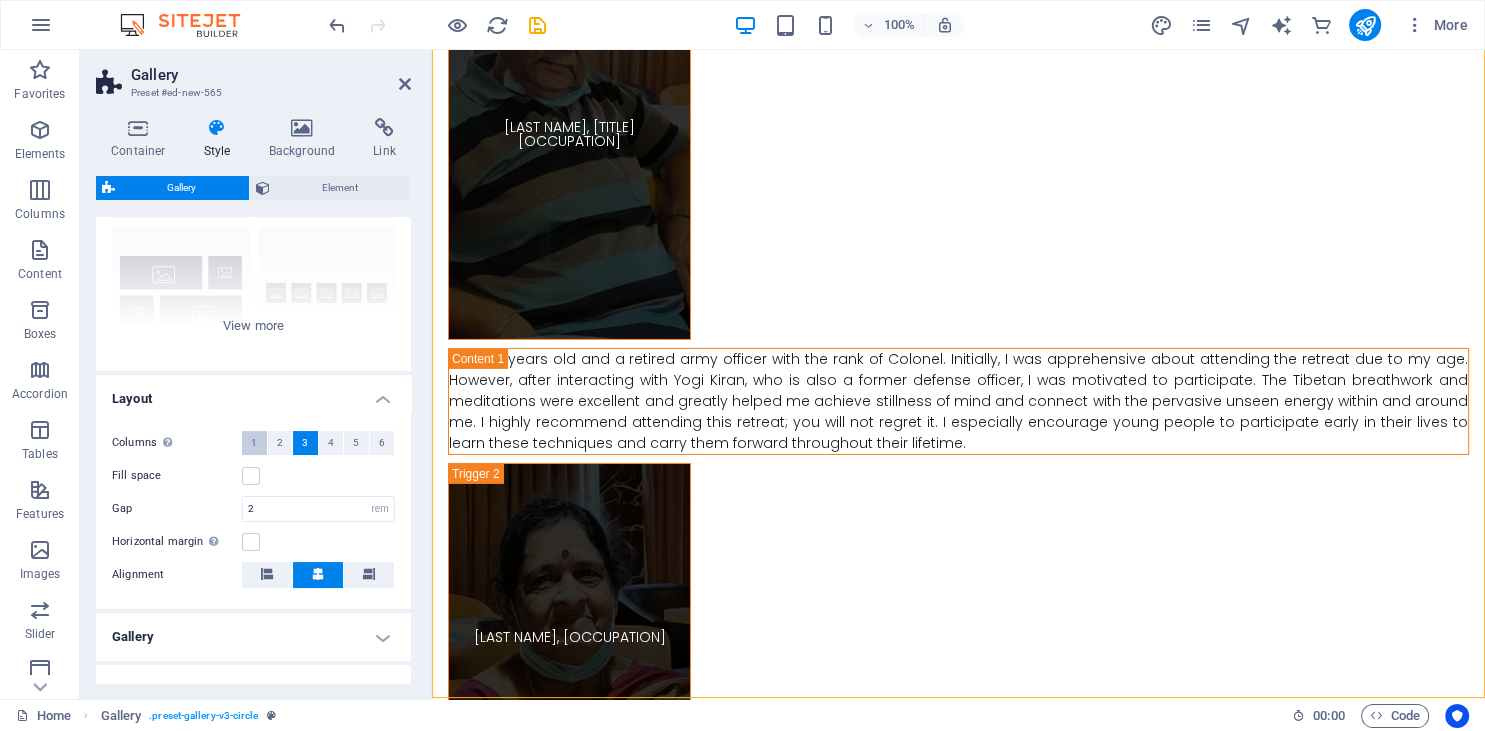 click on "1" at bounding box center [254, 443] 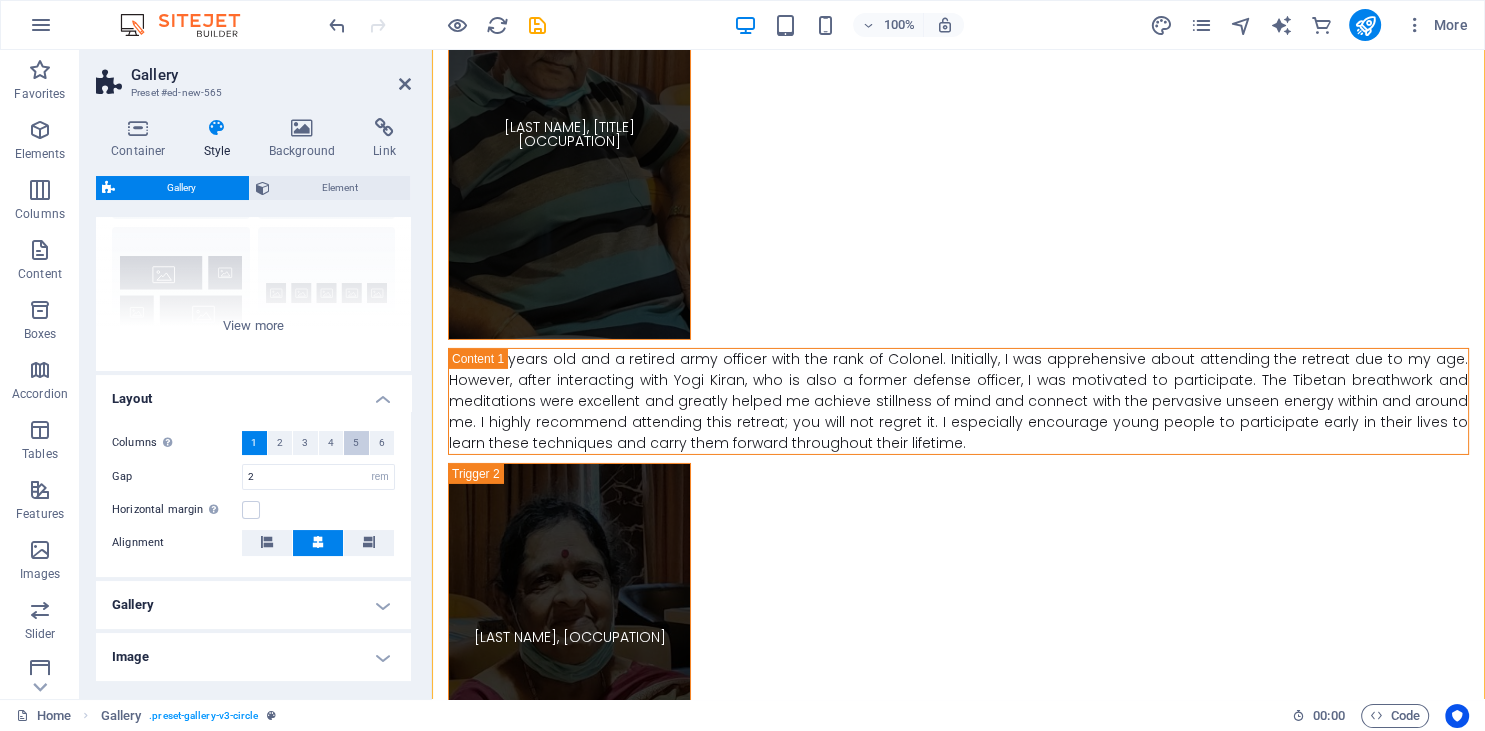 click on "5" at bounding box center (356, 443) 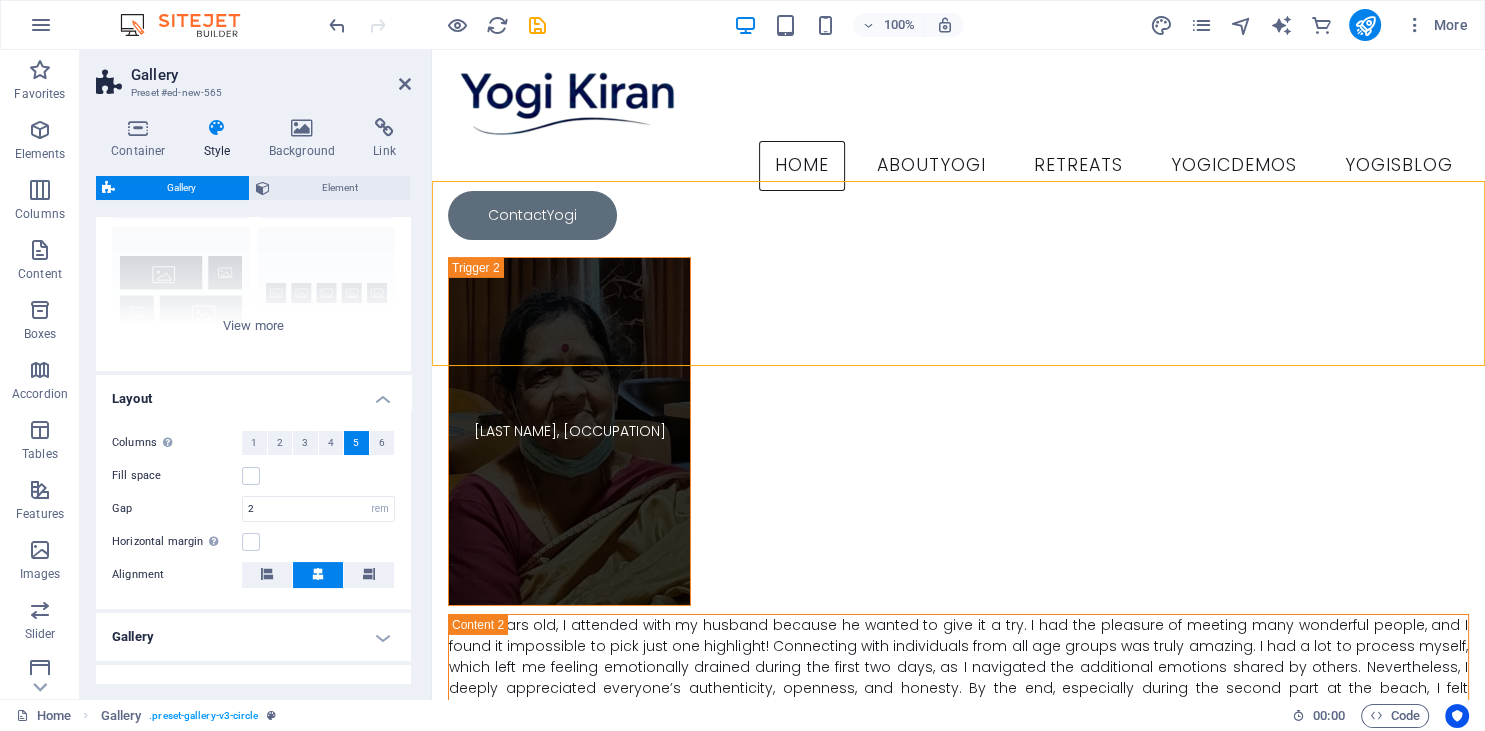 scroll, scrollTop: 13764, scrollLeft: 0, axis: vertical 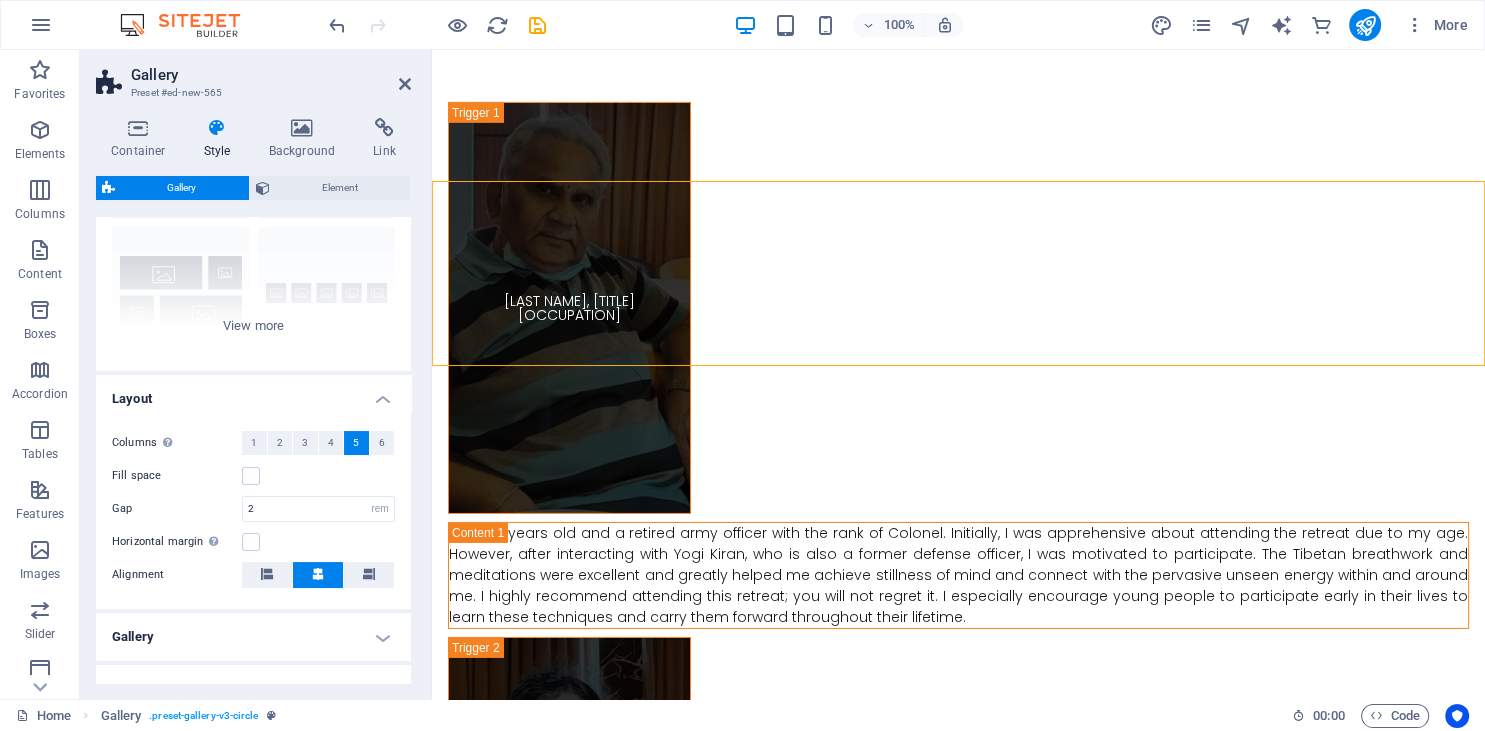 drag, startPoint x: 331, startPoint y: 445, endPoint x: 351, endPoint y: 447, distance: 20.09975 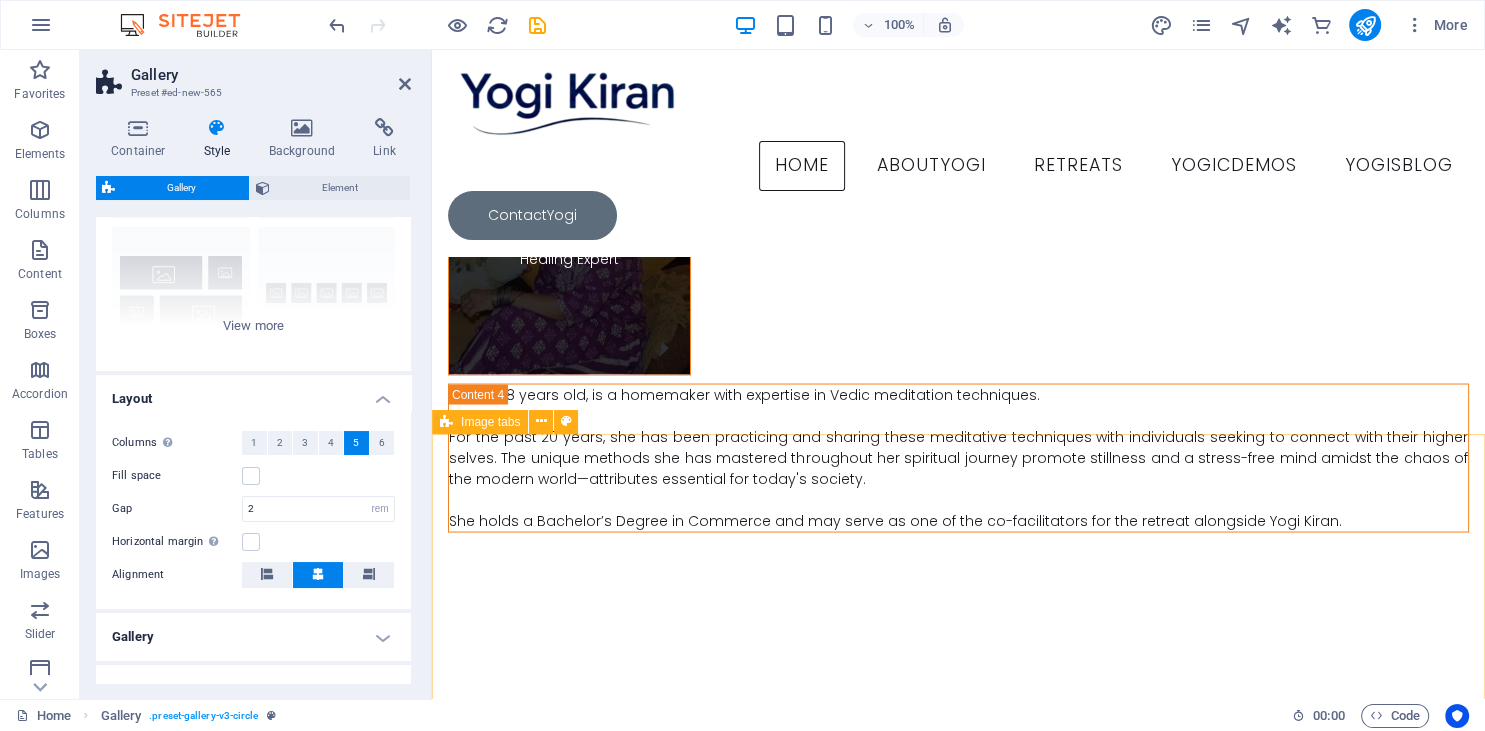 scroll, scrollTop: 11403, scrollLeft: 0, axis: vertical 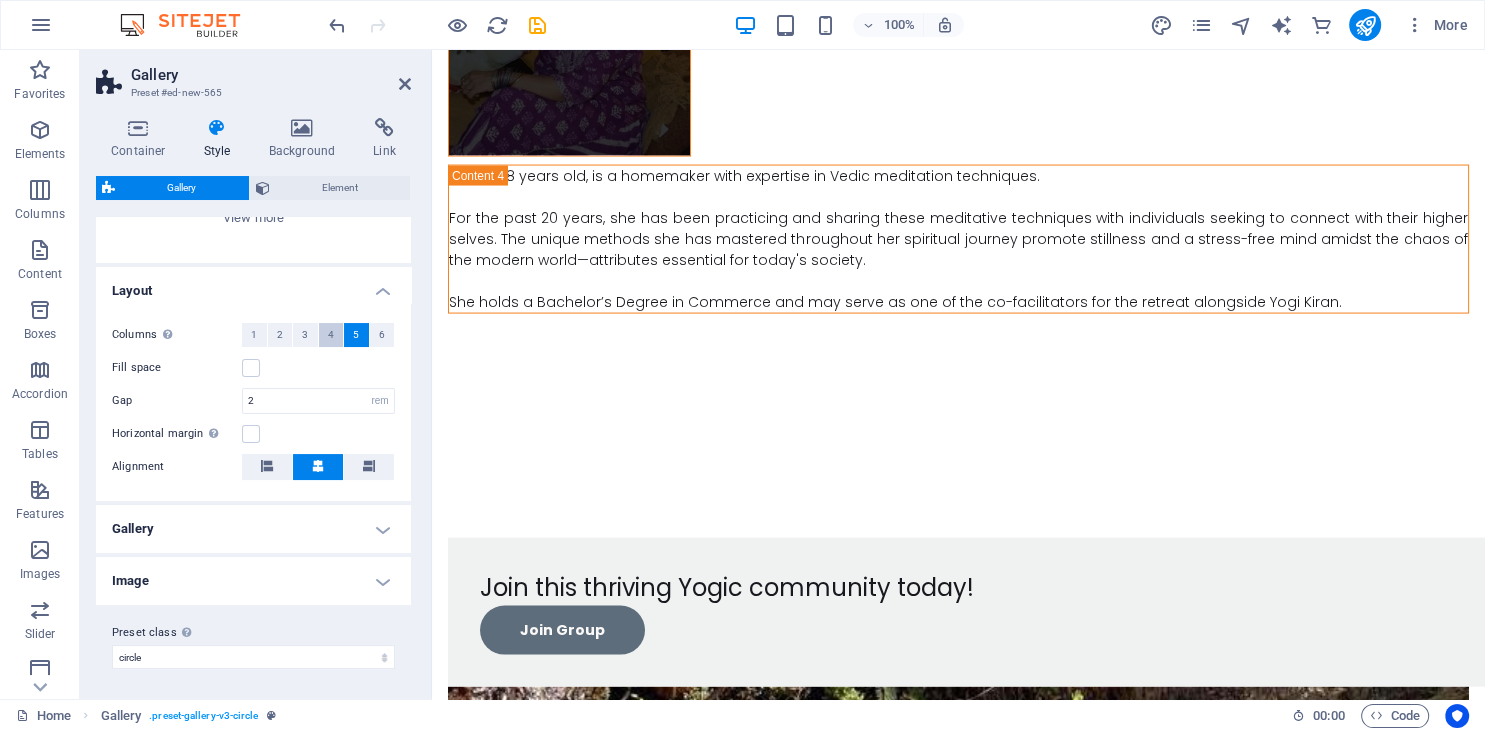 click on "4" at bounding box center [331, 335] 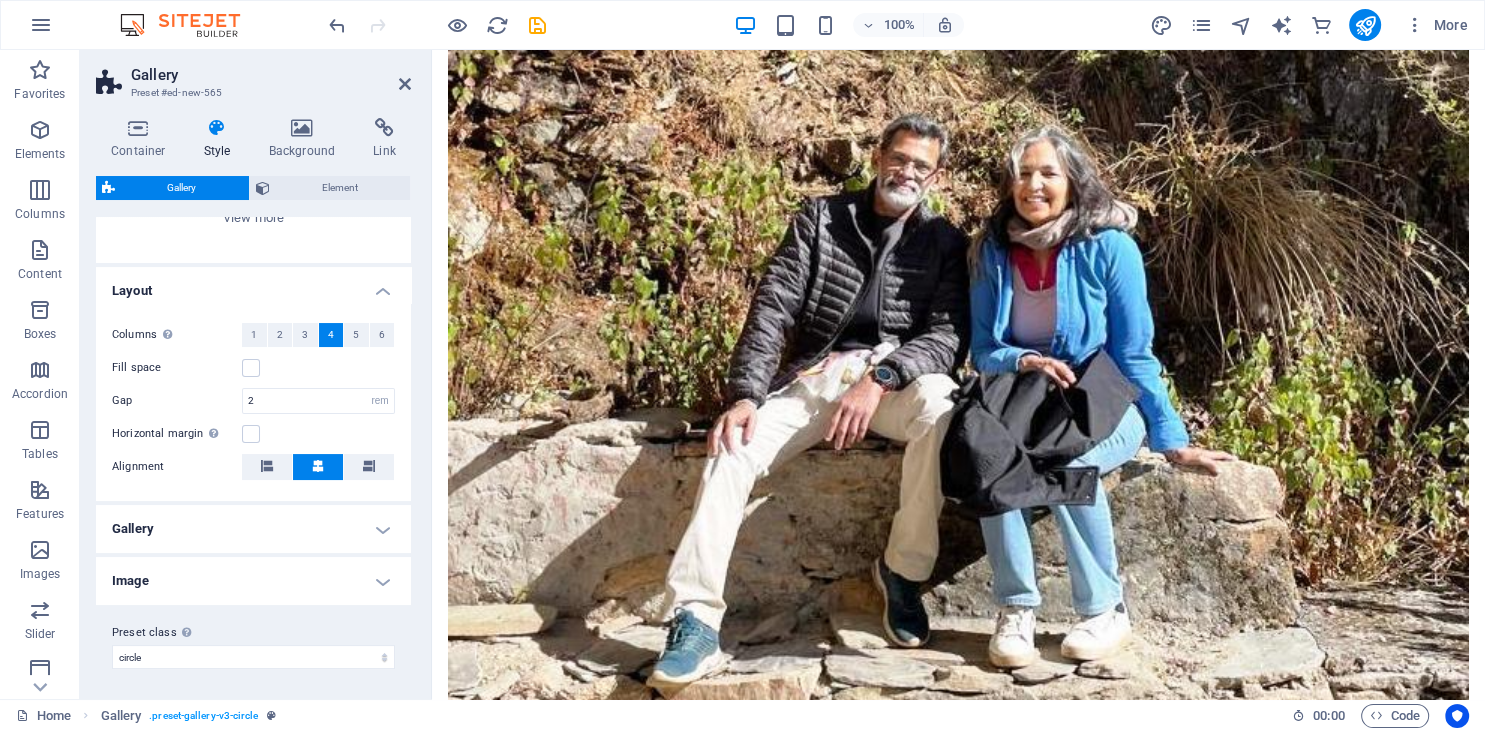 scroll, scrollTop: 13625, scrollLeft: 0, axis: vertical 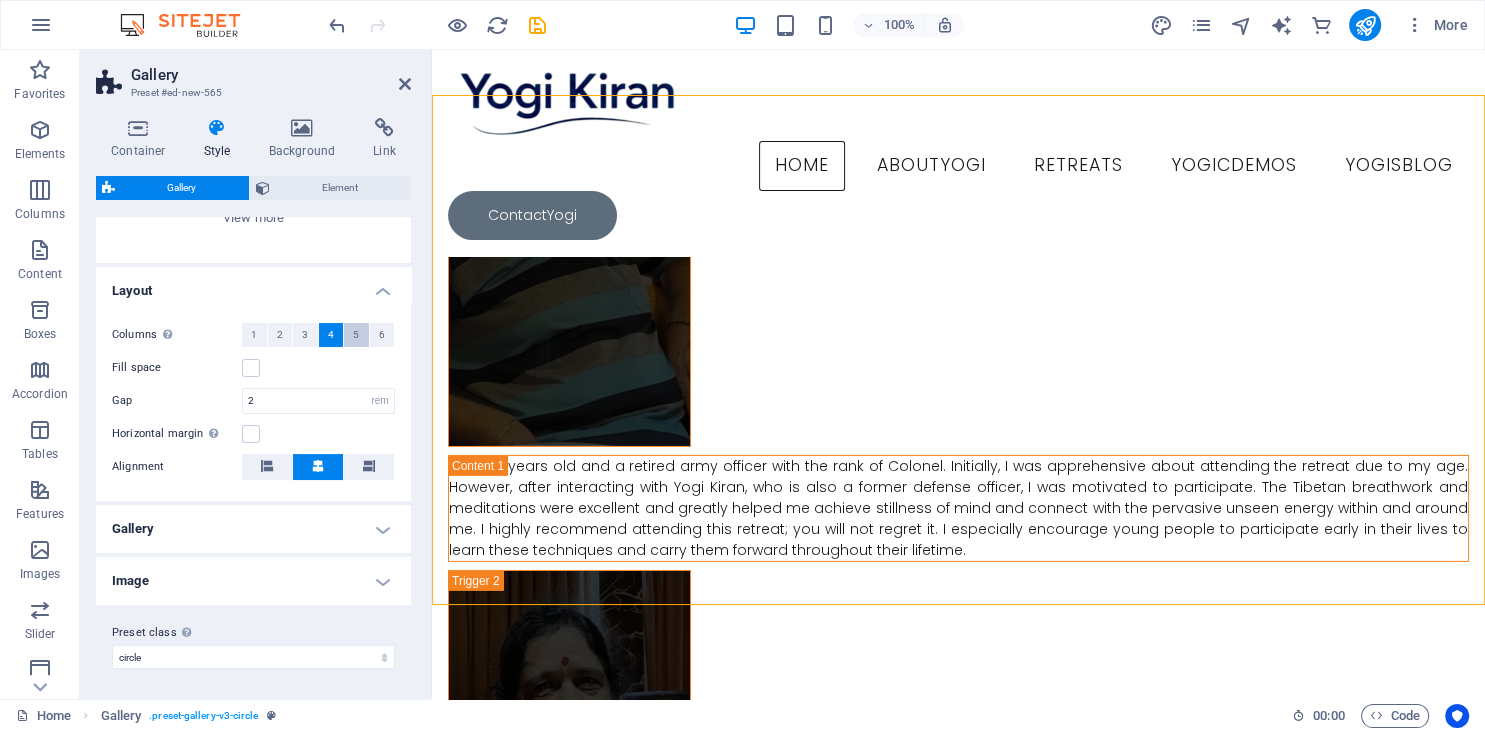 click on "5" at bounding box center [356, 335] 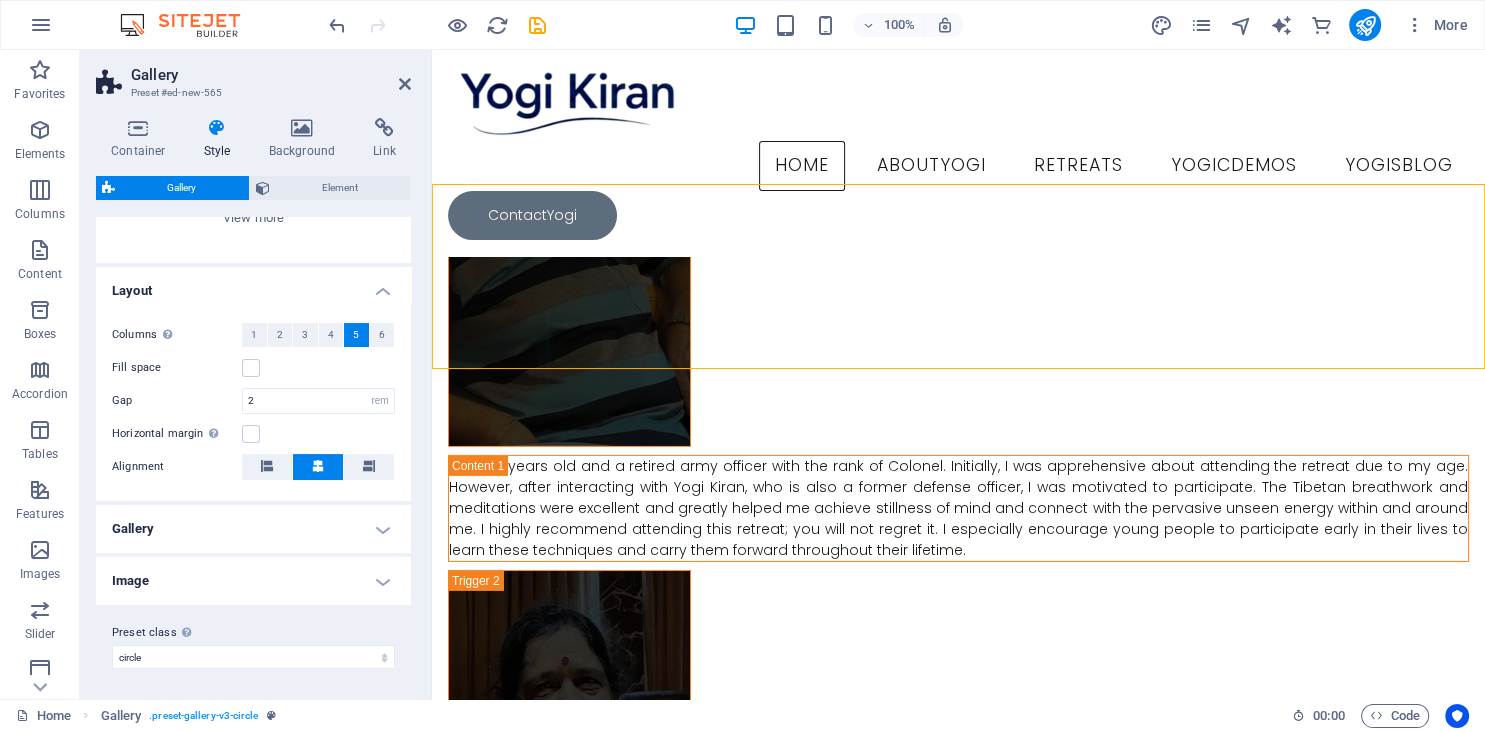 click on "Image" at bounding box center [253, 581] 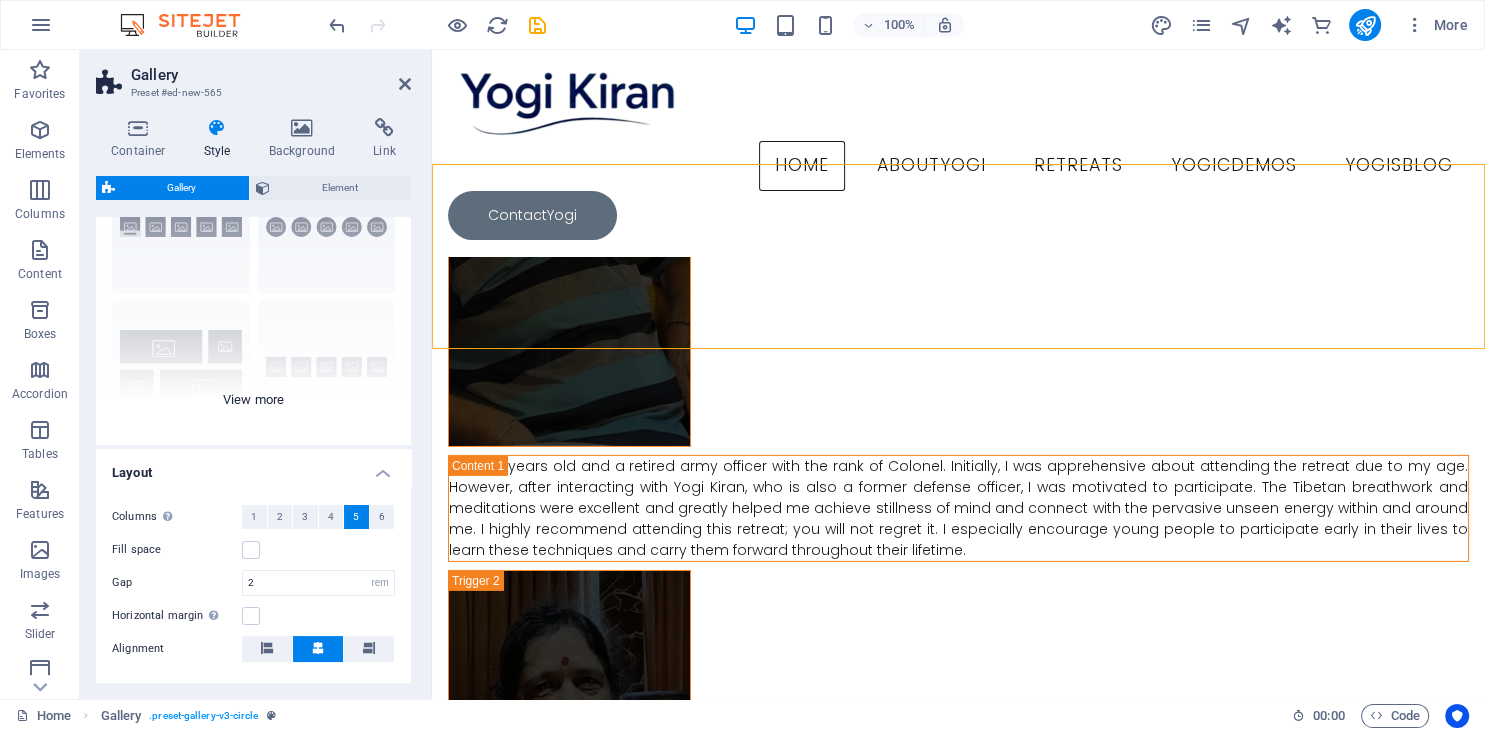 scroll, scrollTop: 0, scrollLeft: 0, axis: both 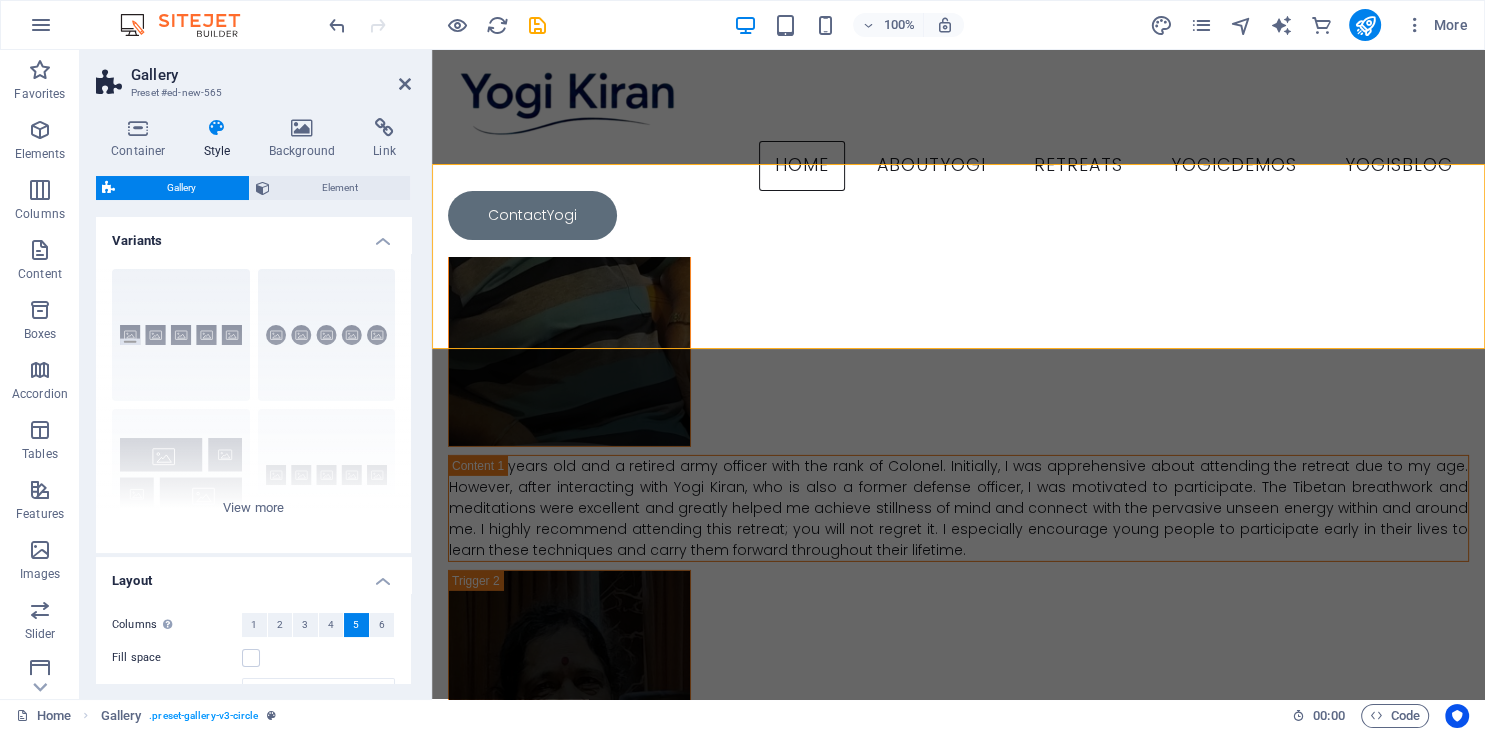 click on "Gallery" at bounding box center (182, 188) 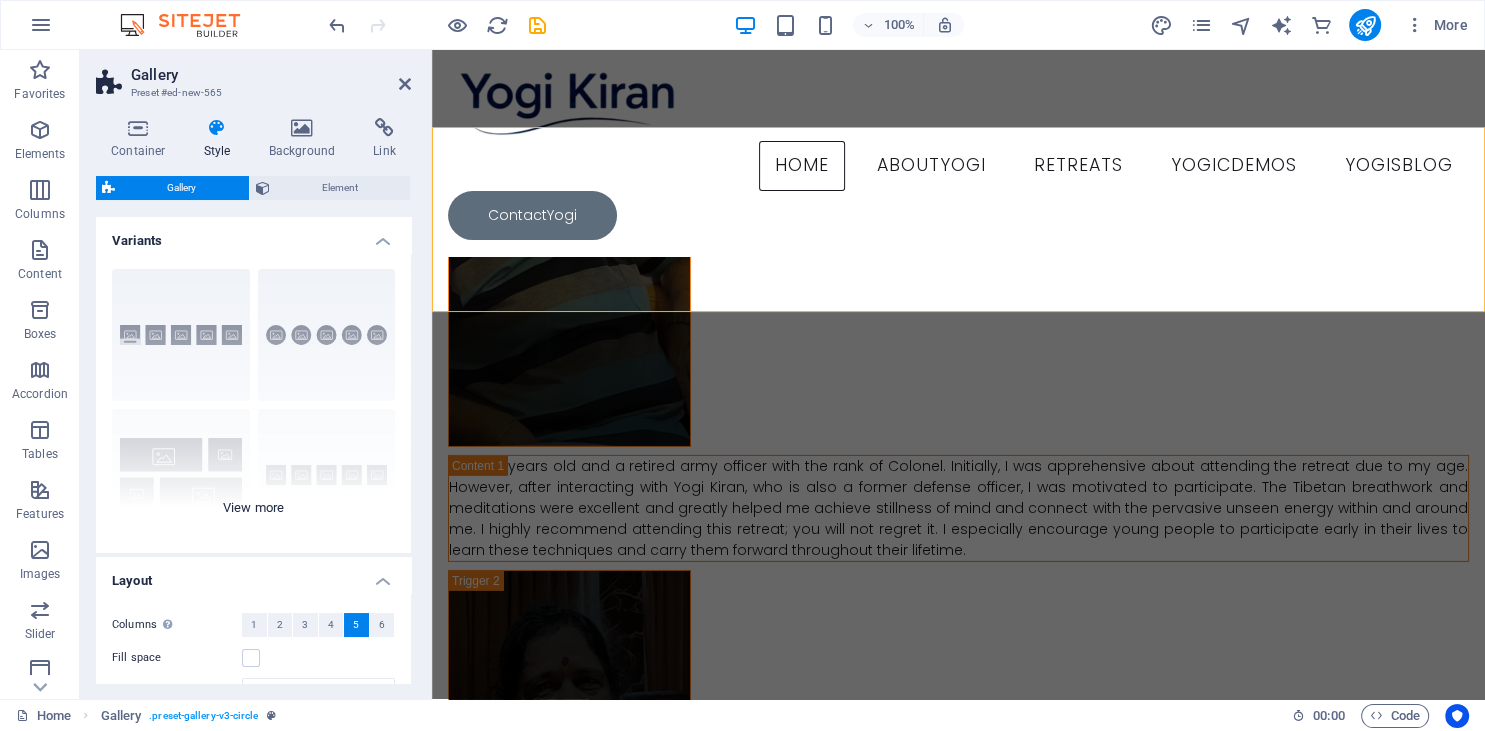 click on "Captions Circle Collage Default Grid Grid shifted" at bounding box center [253, 403] 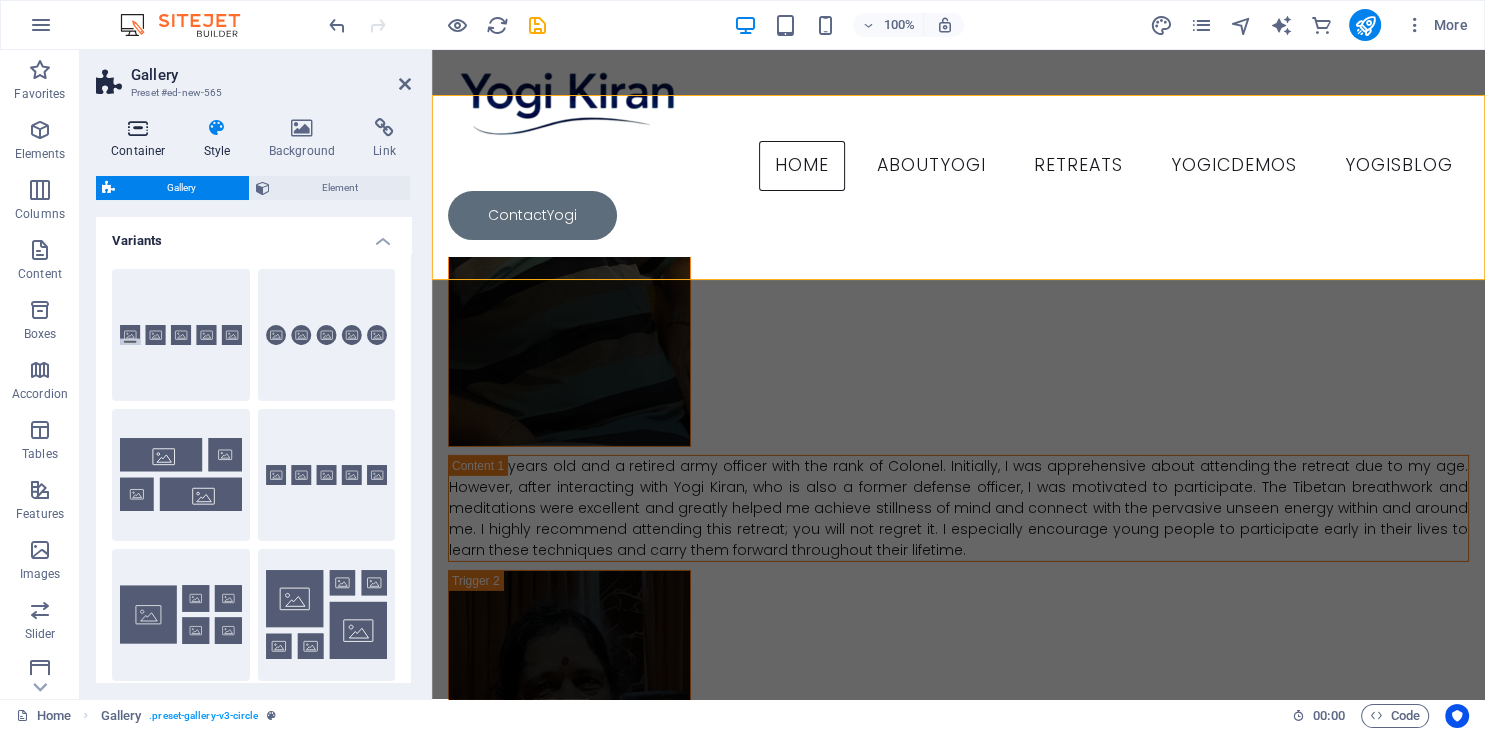 click at bounding box center (138, 128) 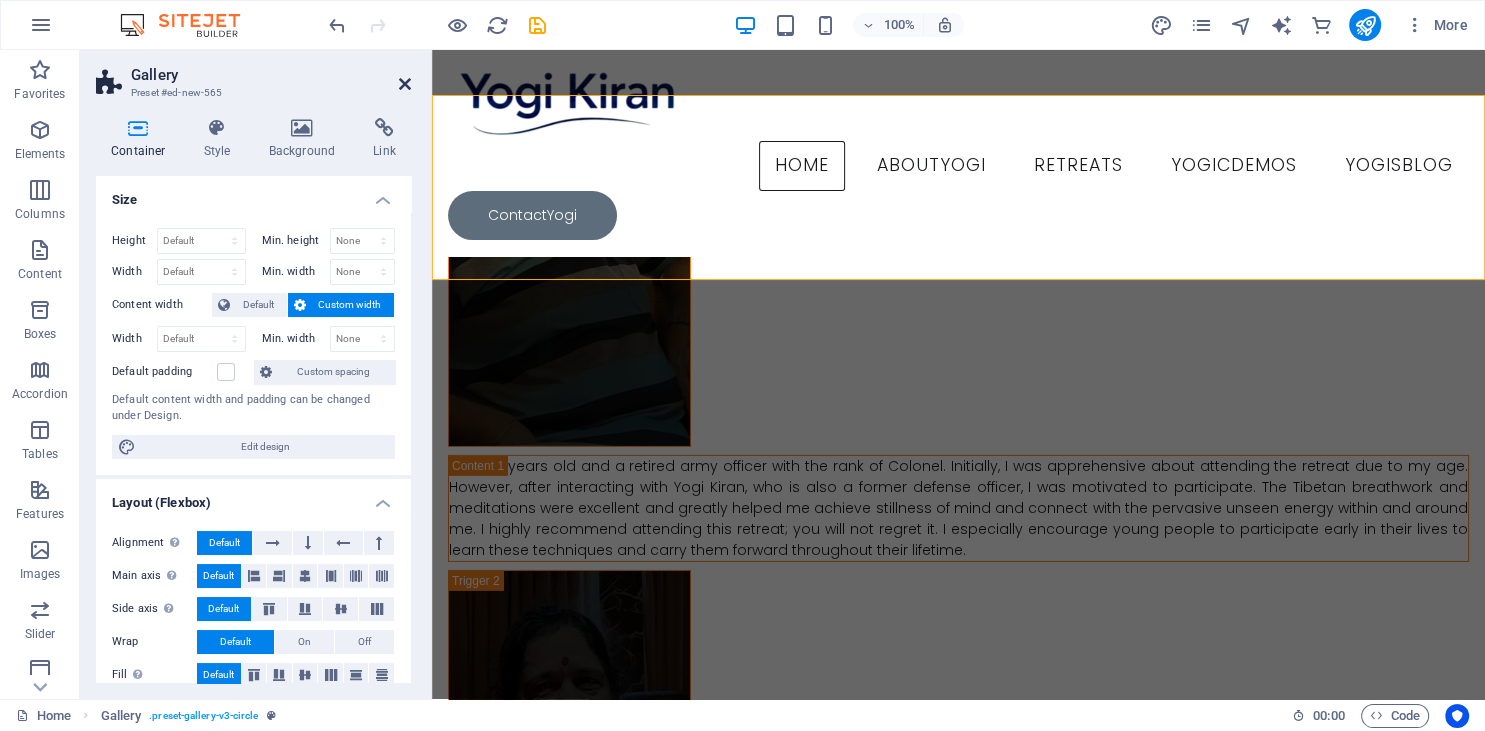 click at bounding box center [405, 84] 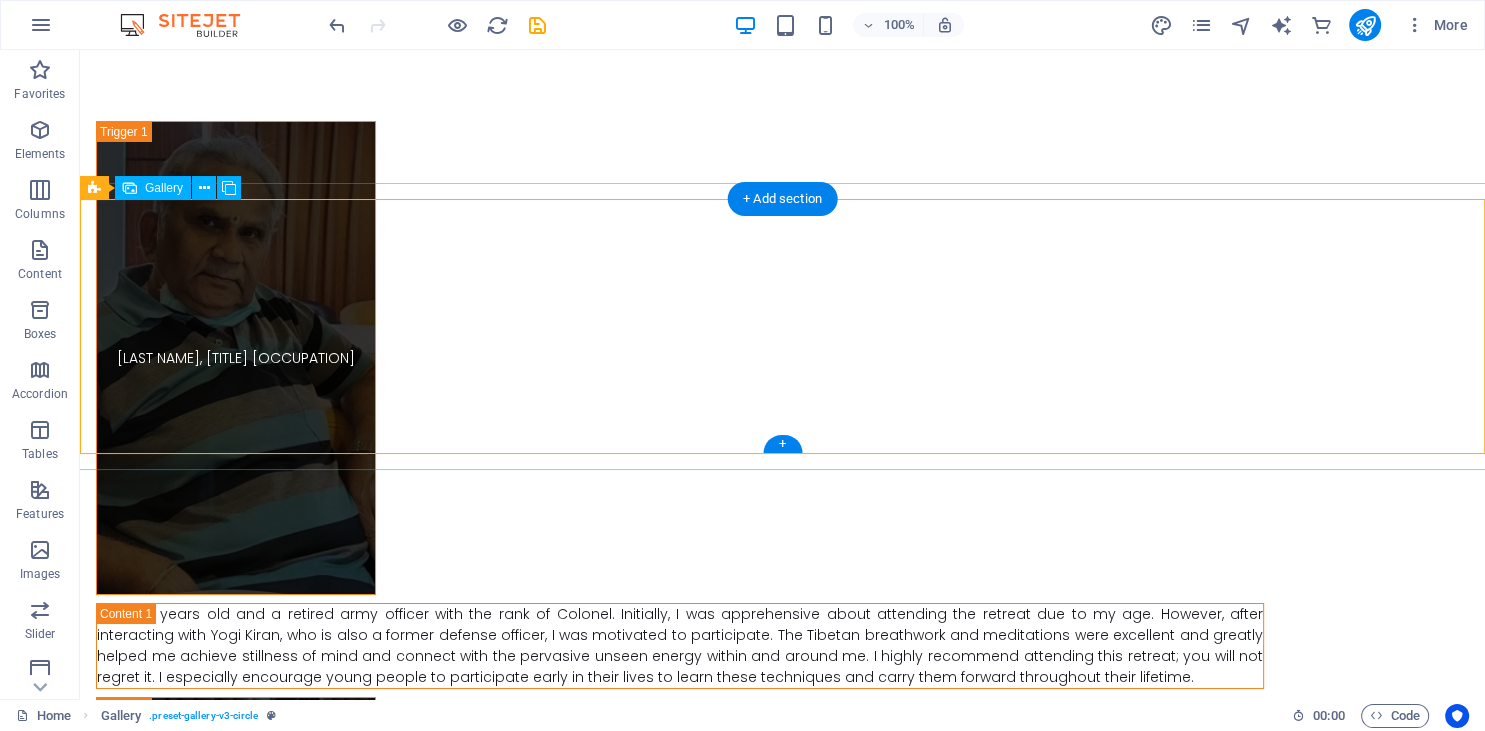 scroll, scrollTop: 14541, scrollLeft: 0, axis: vertical 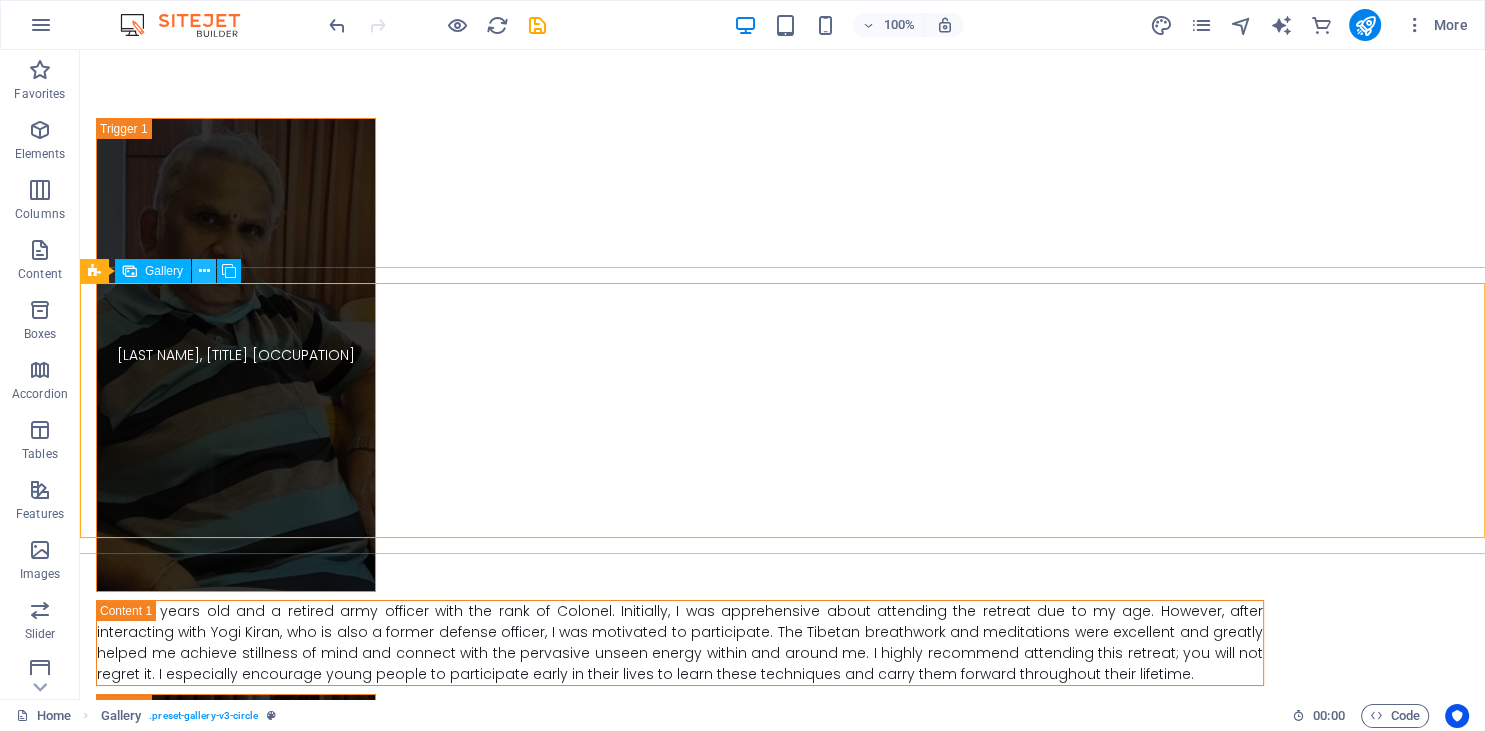 click at bounding box center [204, 271] 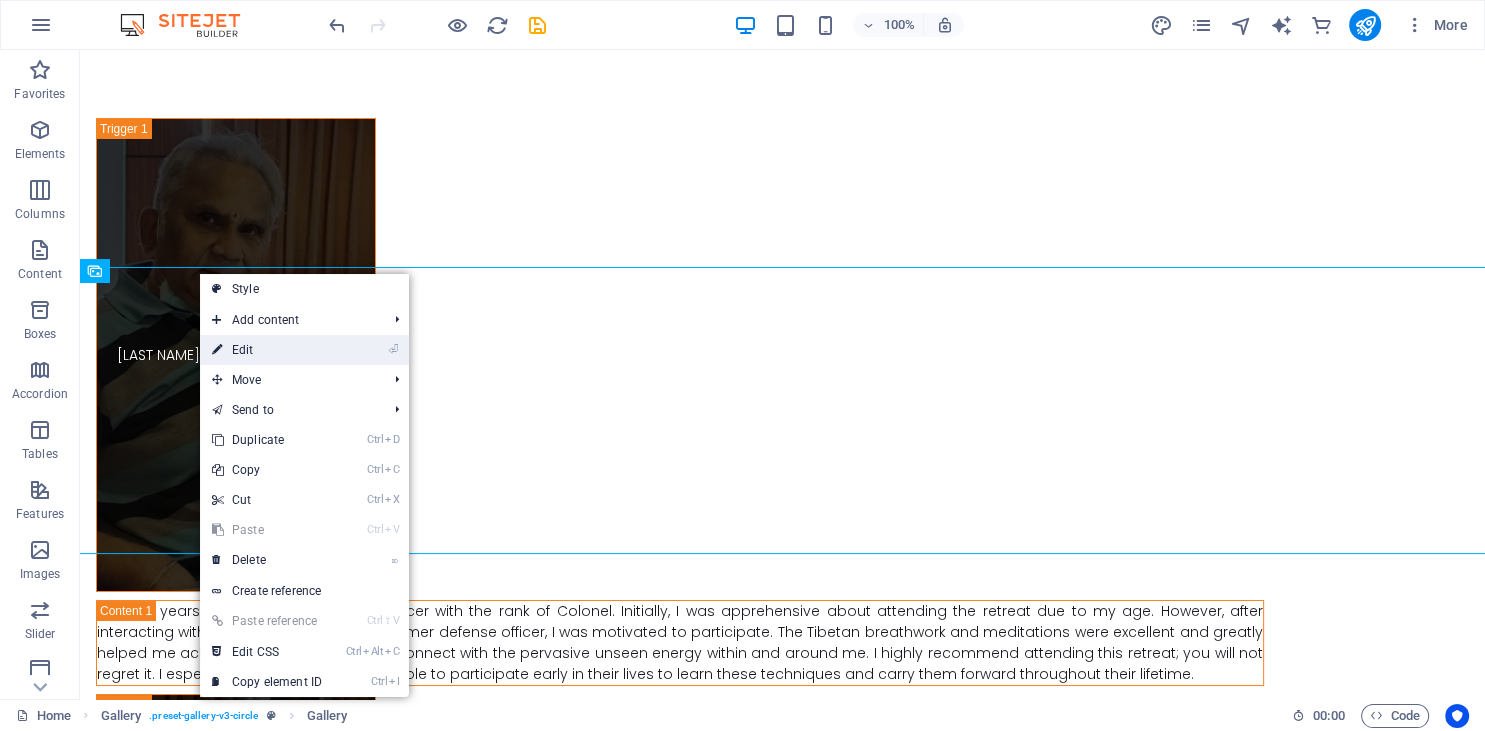 click on "⏎  Edit" at bounding box center [267, 350] 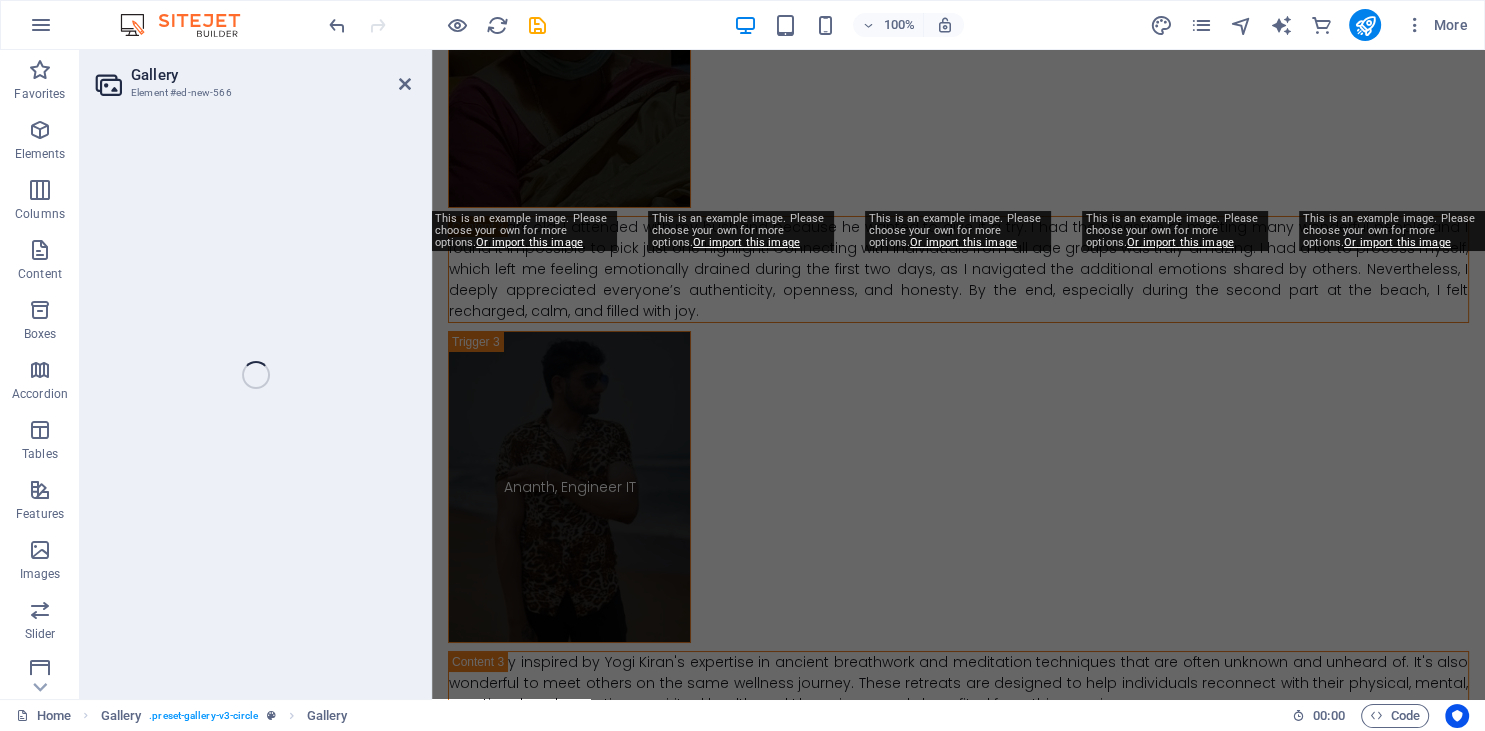 scroll, scrollTop: 13784, scrollLeft: 0, axis: vertical 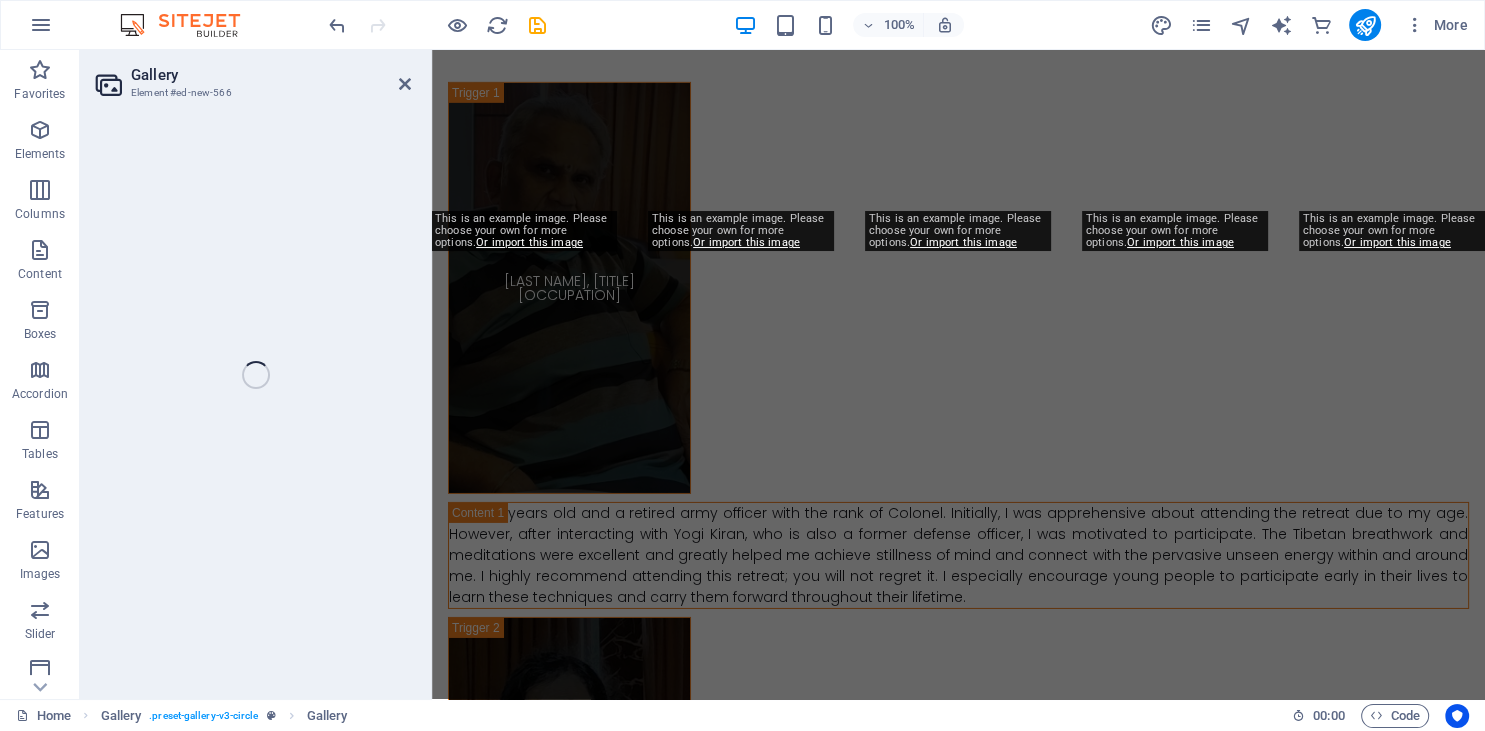 select on "4" 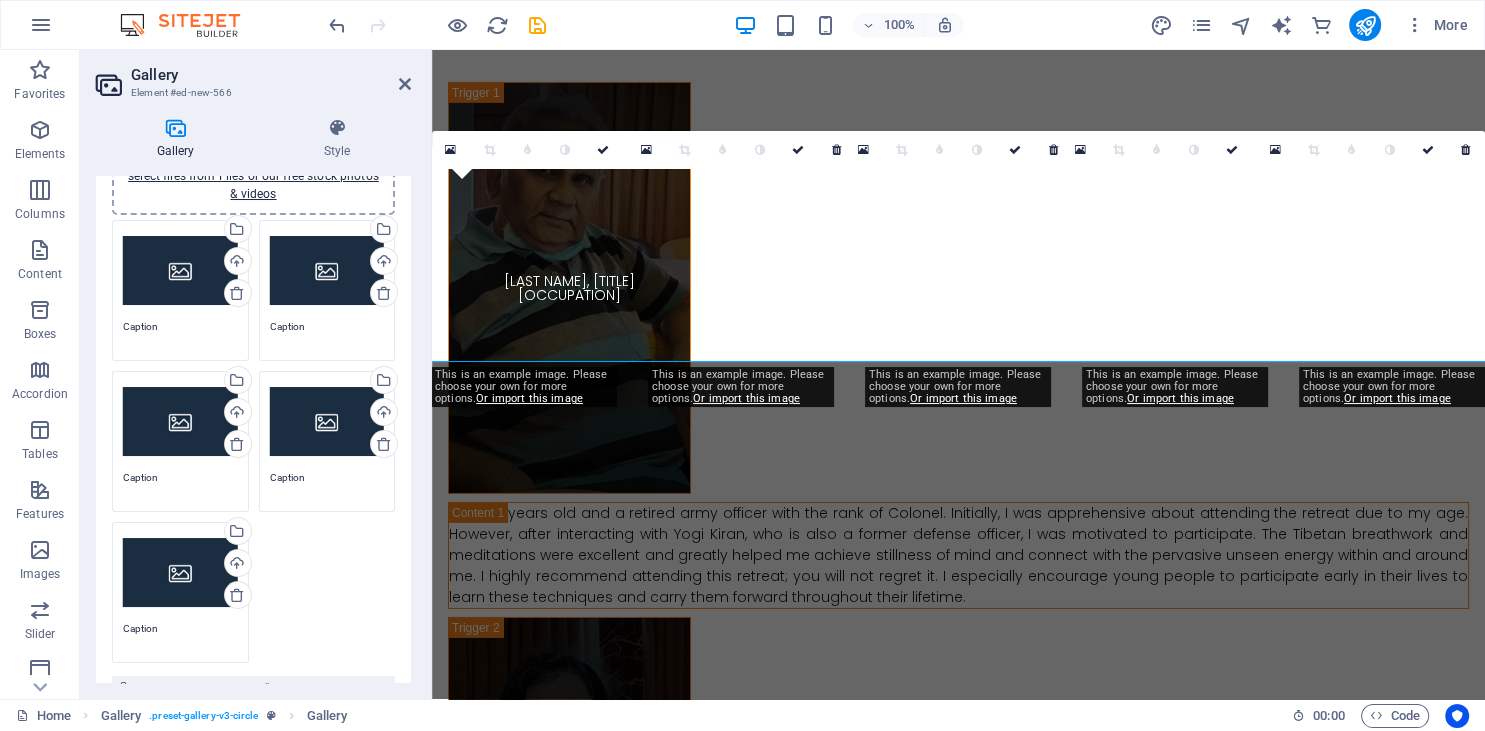 scroll, scrollTop: 182, scrollLeft: 0, axis: vertical 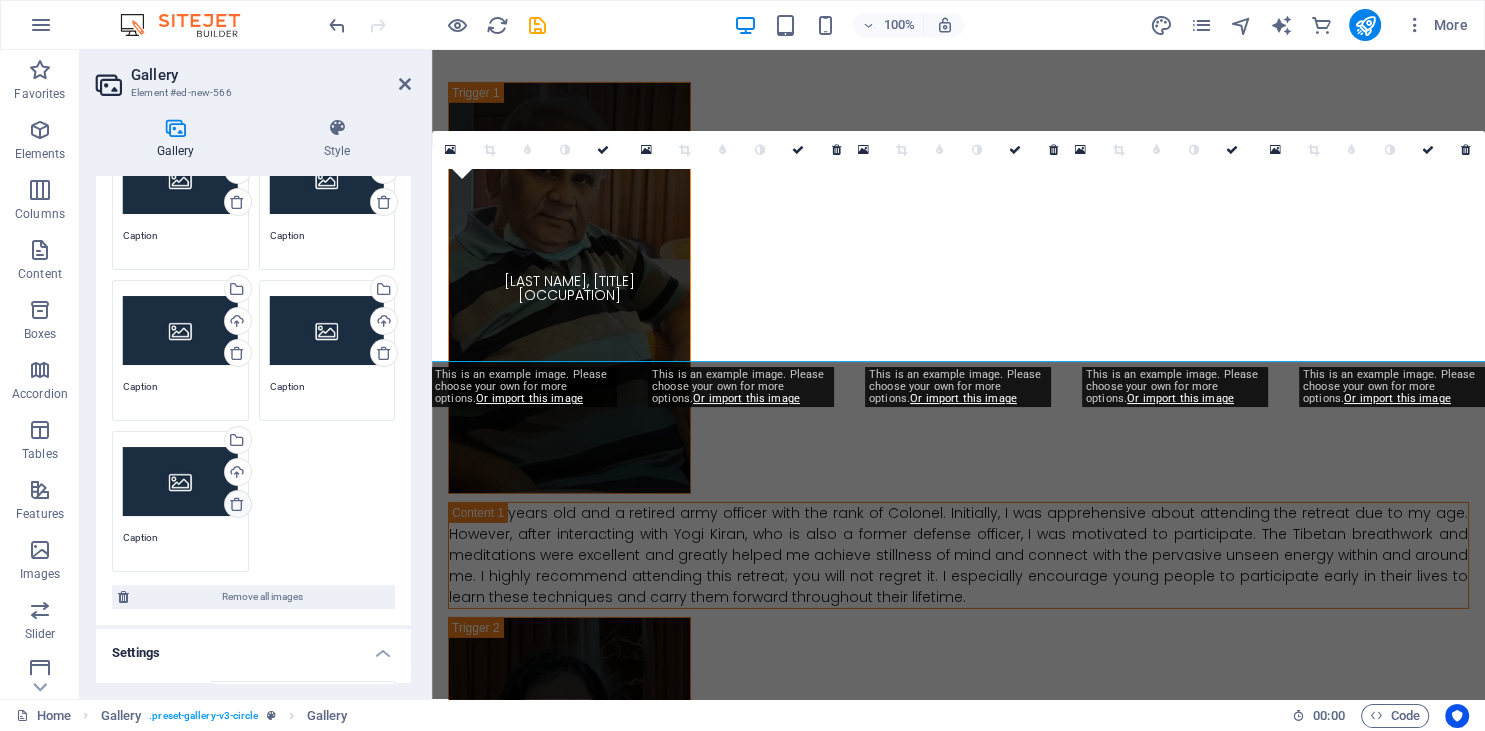 click at bounding box center [237, 504] 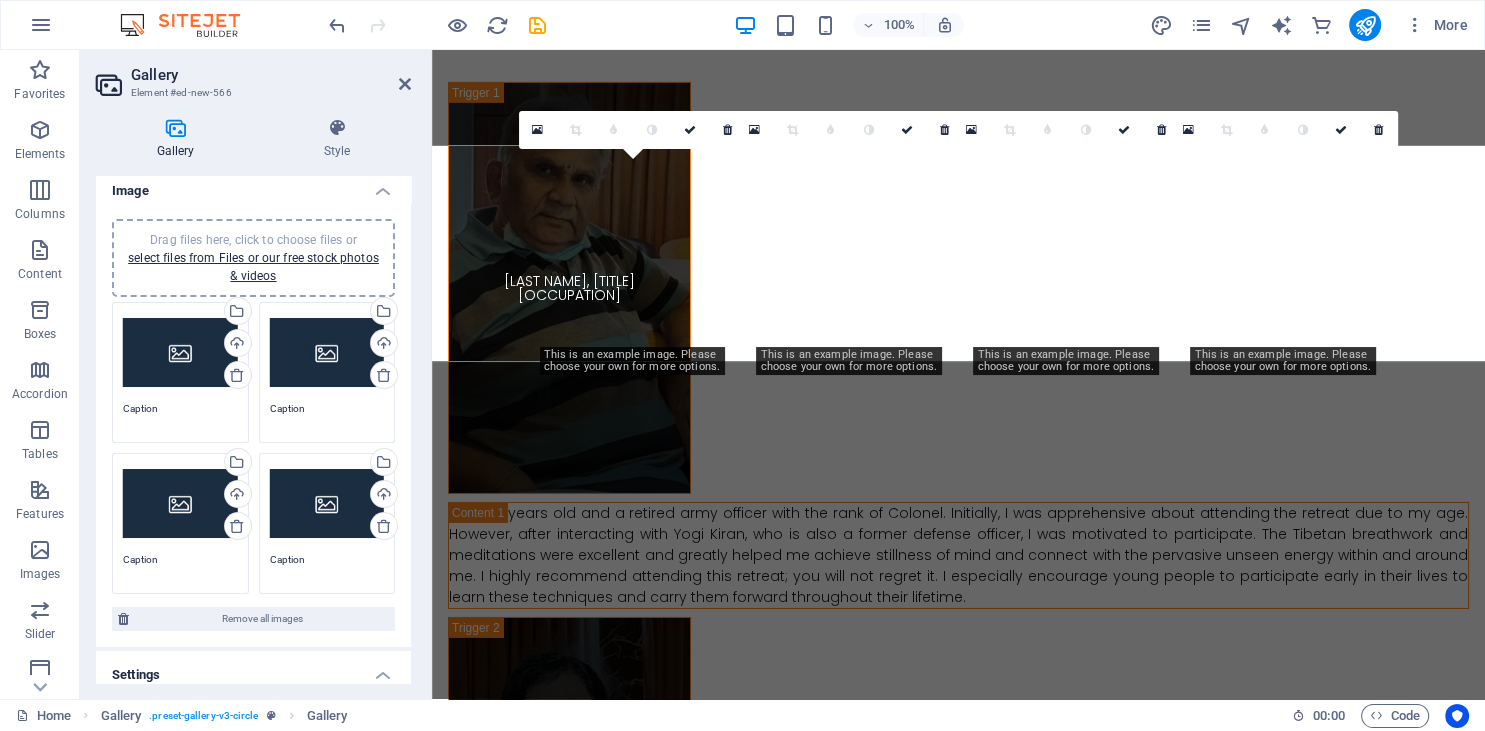 scroll, scrollTop: 0, scrollLeft: 0, axis: both 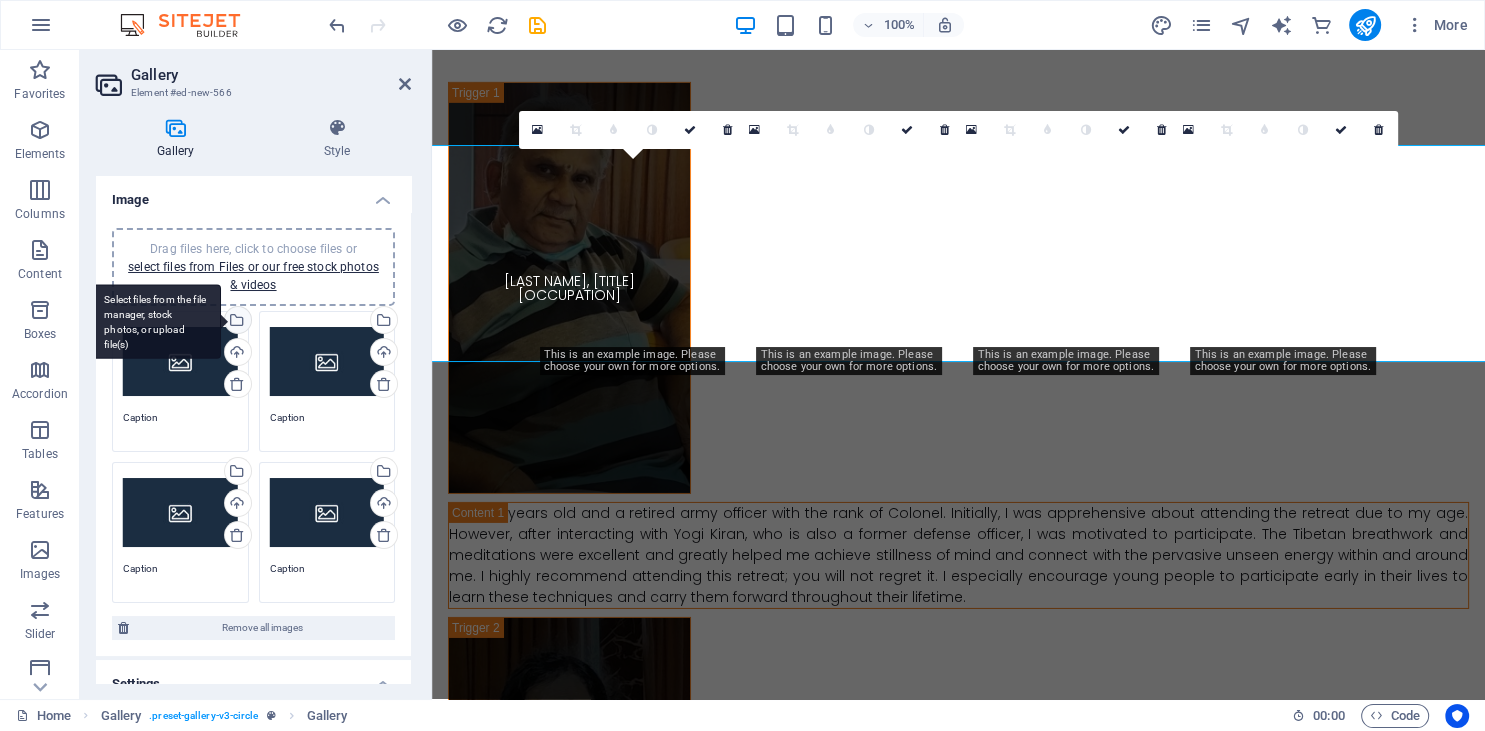 click on "Select files from the file manager, stock photos, or upload file(s)" at bounding box center (236, 322) 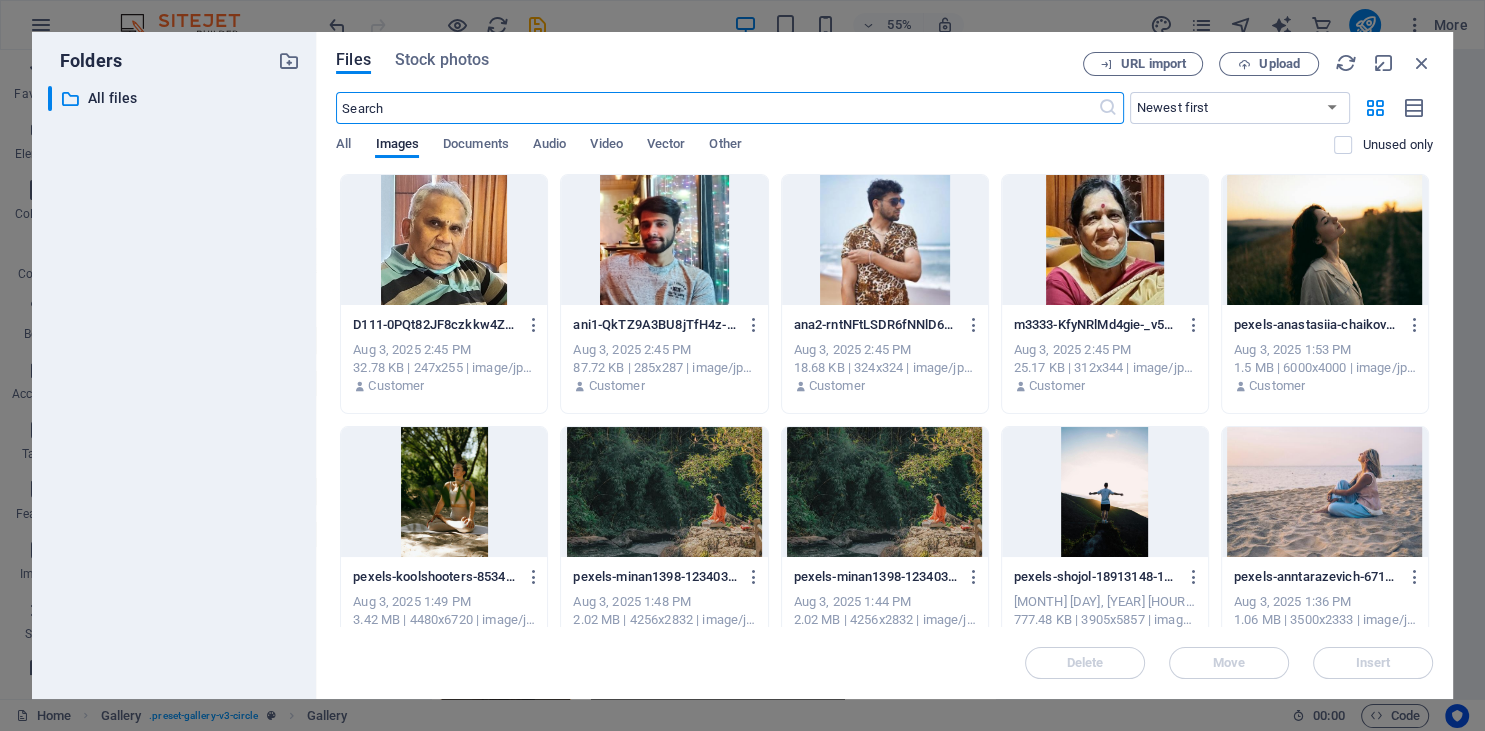 scroll, scrollTop: 13087, scrollLeft: 0, axis: vertical 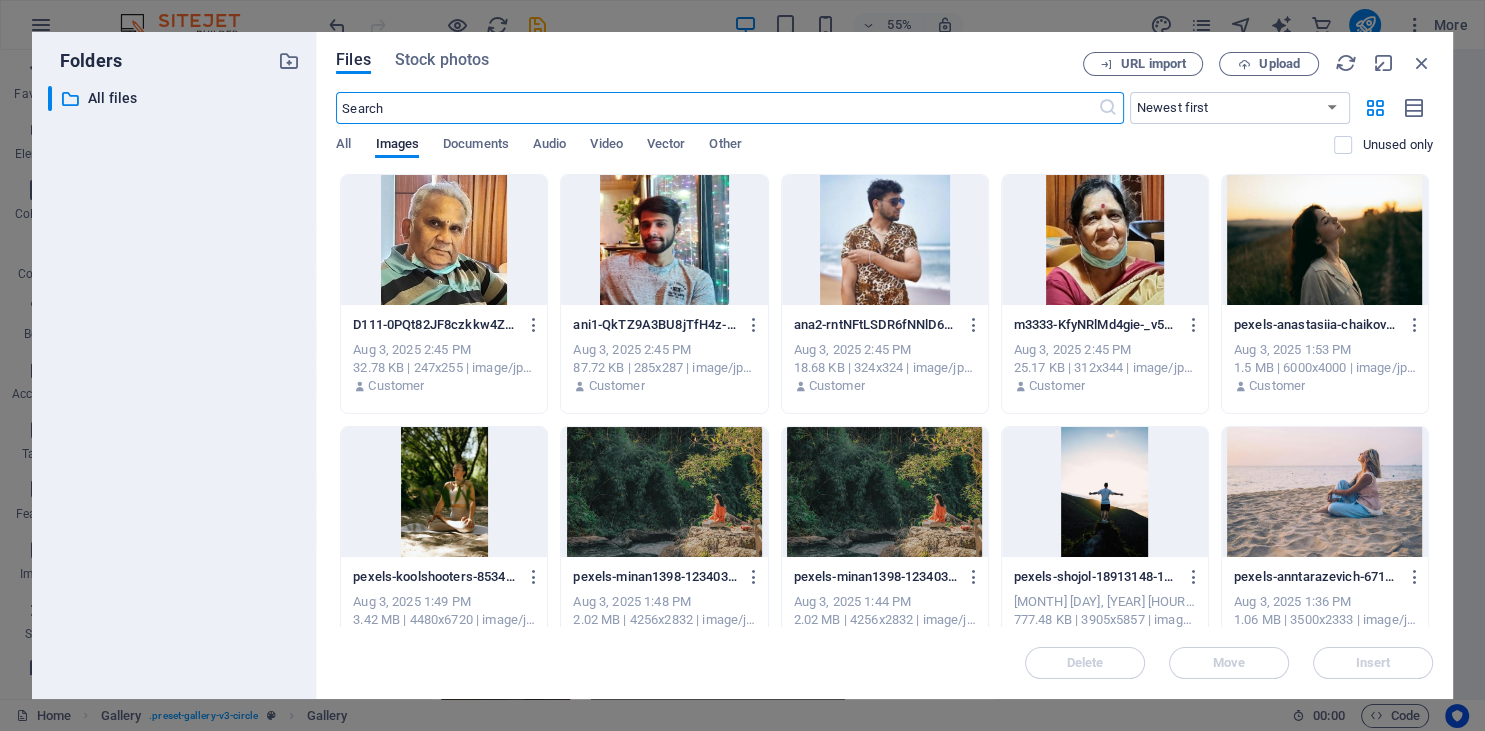 click at bounding box center [885, 240] 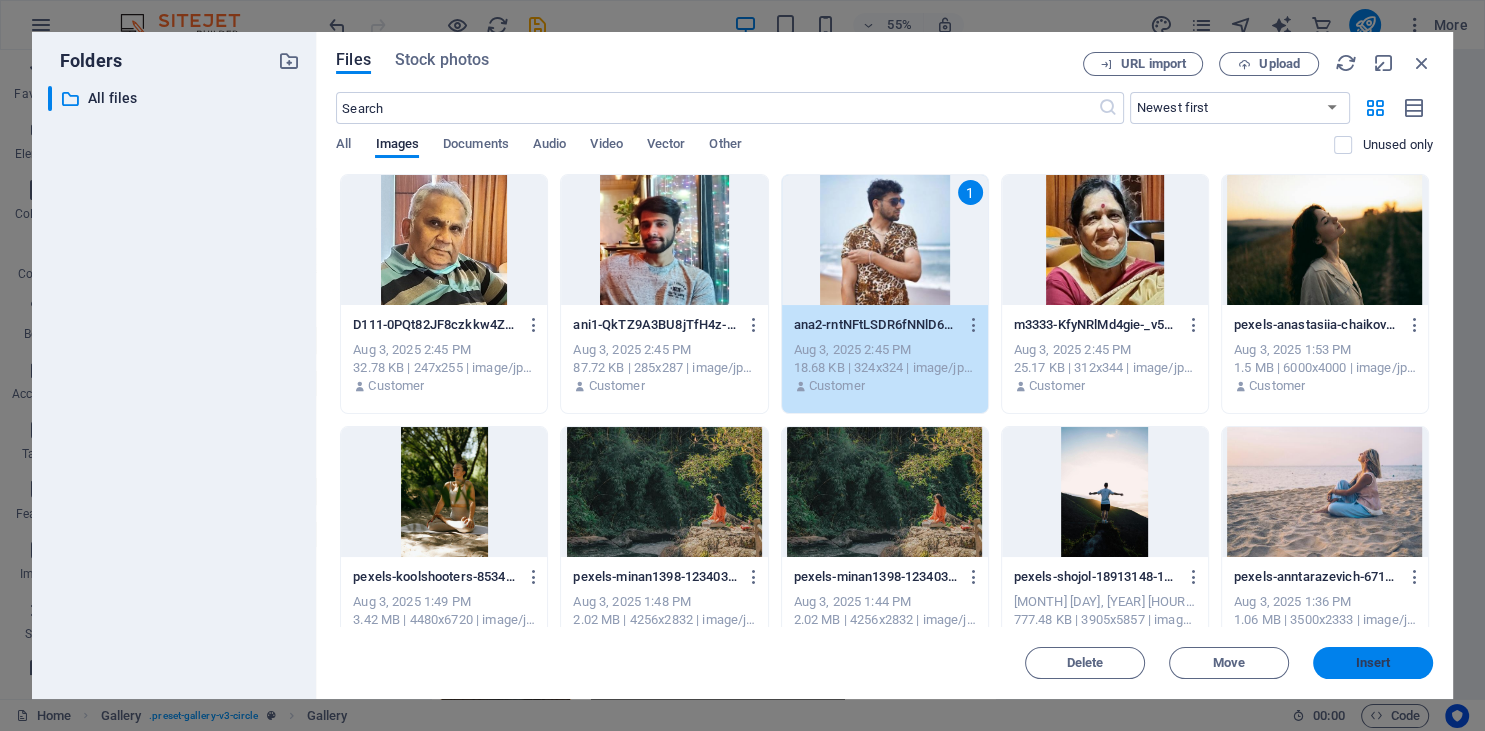 drag, startPoint x: 1374, startPoint y: 671, endPoint x: 320, endPoint y: 503, distance: 1067.305 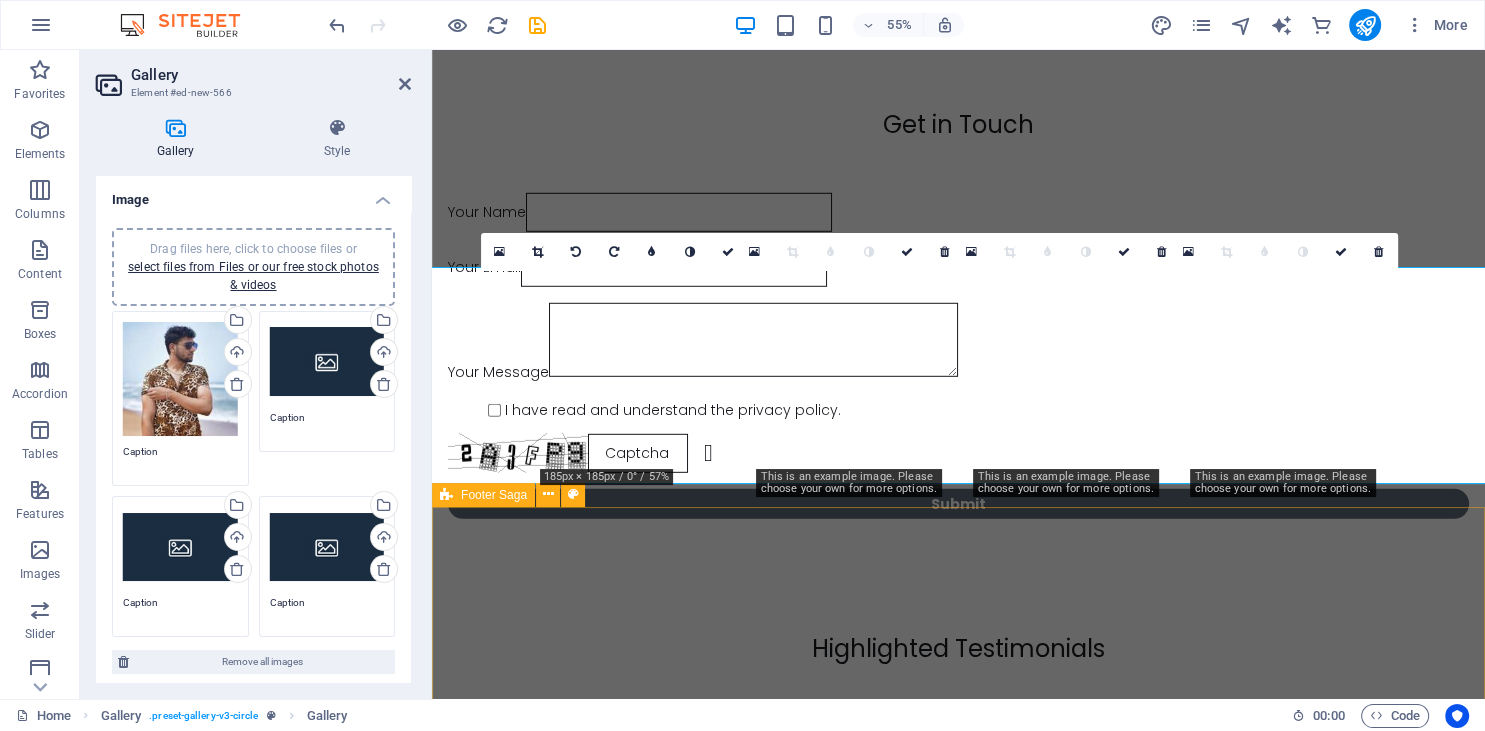 scroll, scrollTop: 13625, scrollLeft: 0, axis: vertical 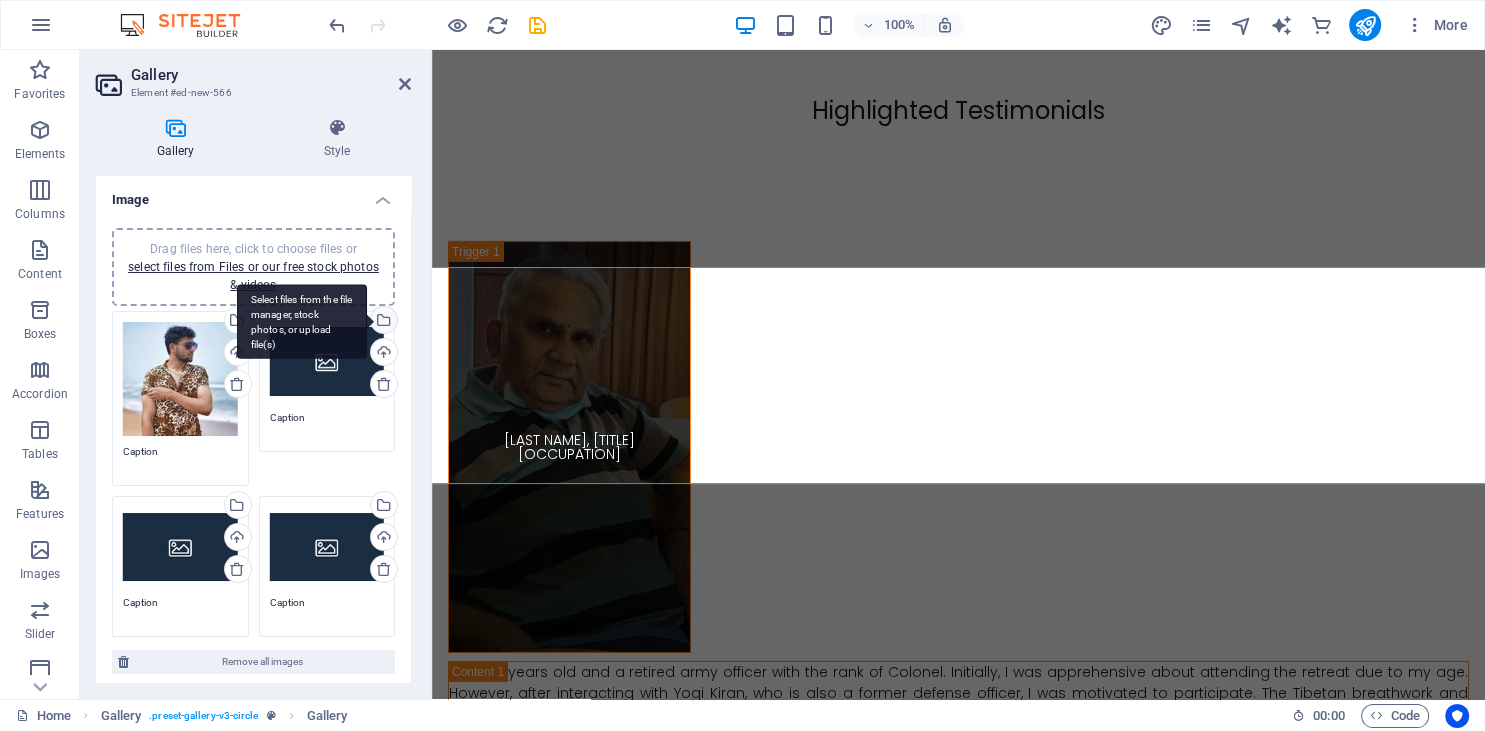 click on "Select files from the file manager, stock photos, or upload file(s)" at bounding box center (302, 321) 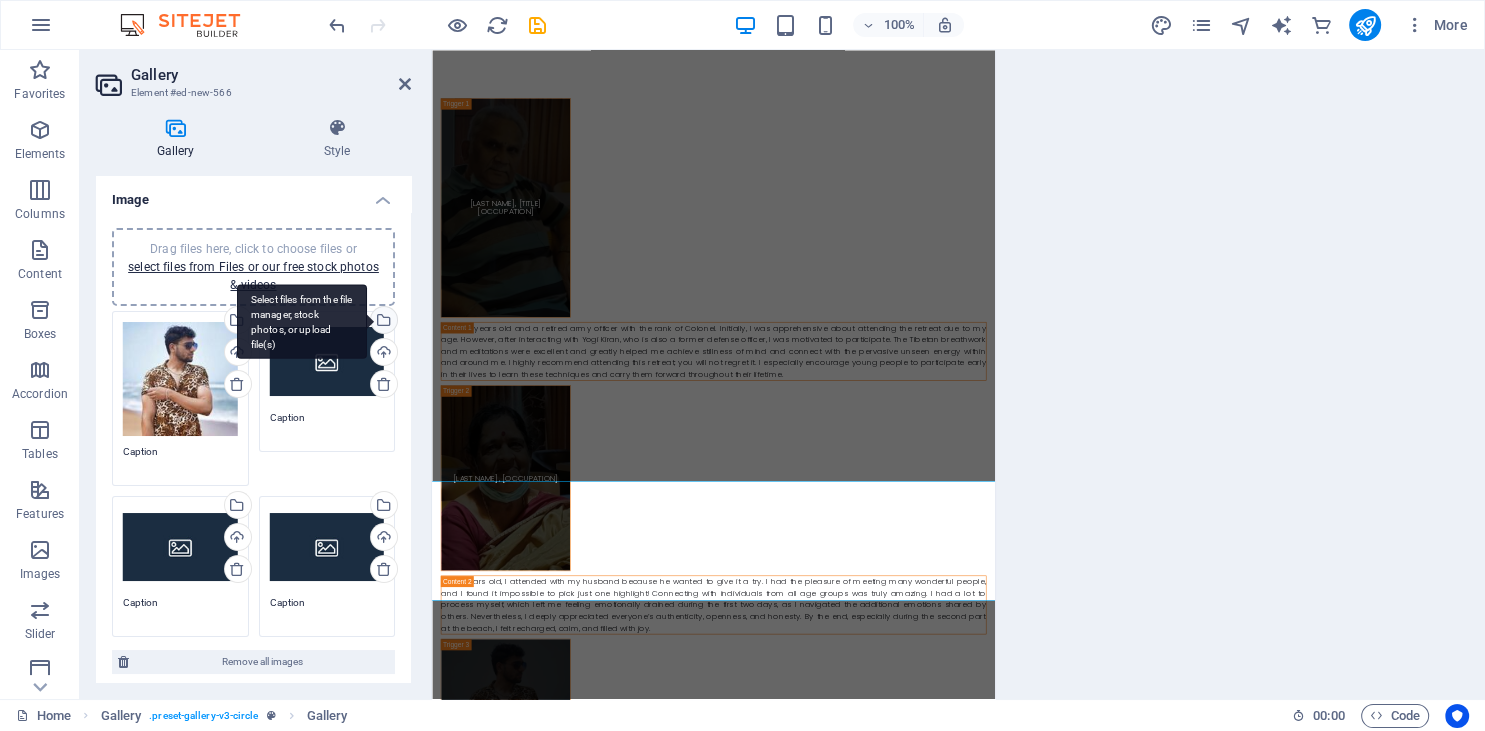 scroll, scrollTop: 13059, scrollLeft: 0, axis: vertical 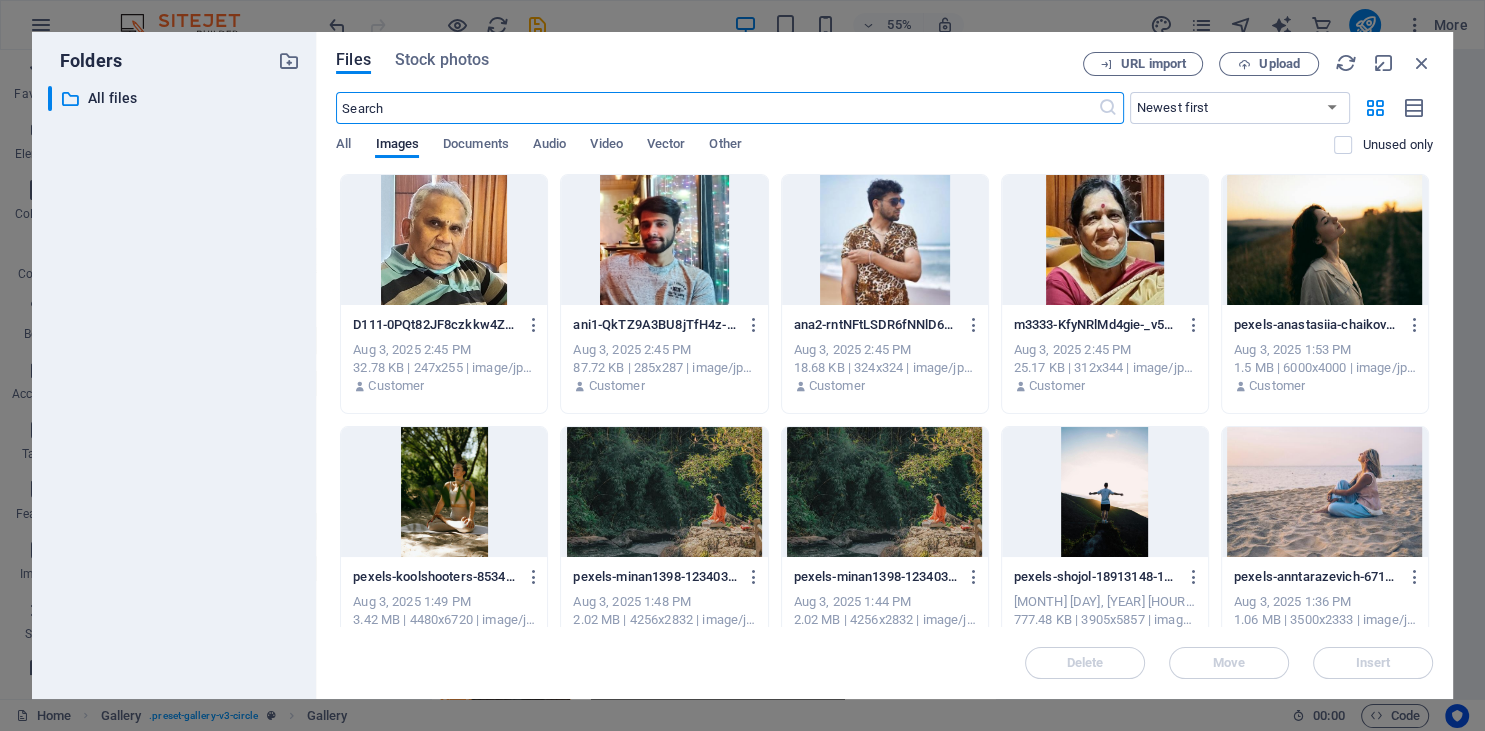click at bounding box center [664, 240] 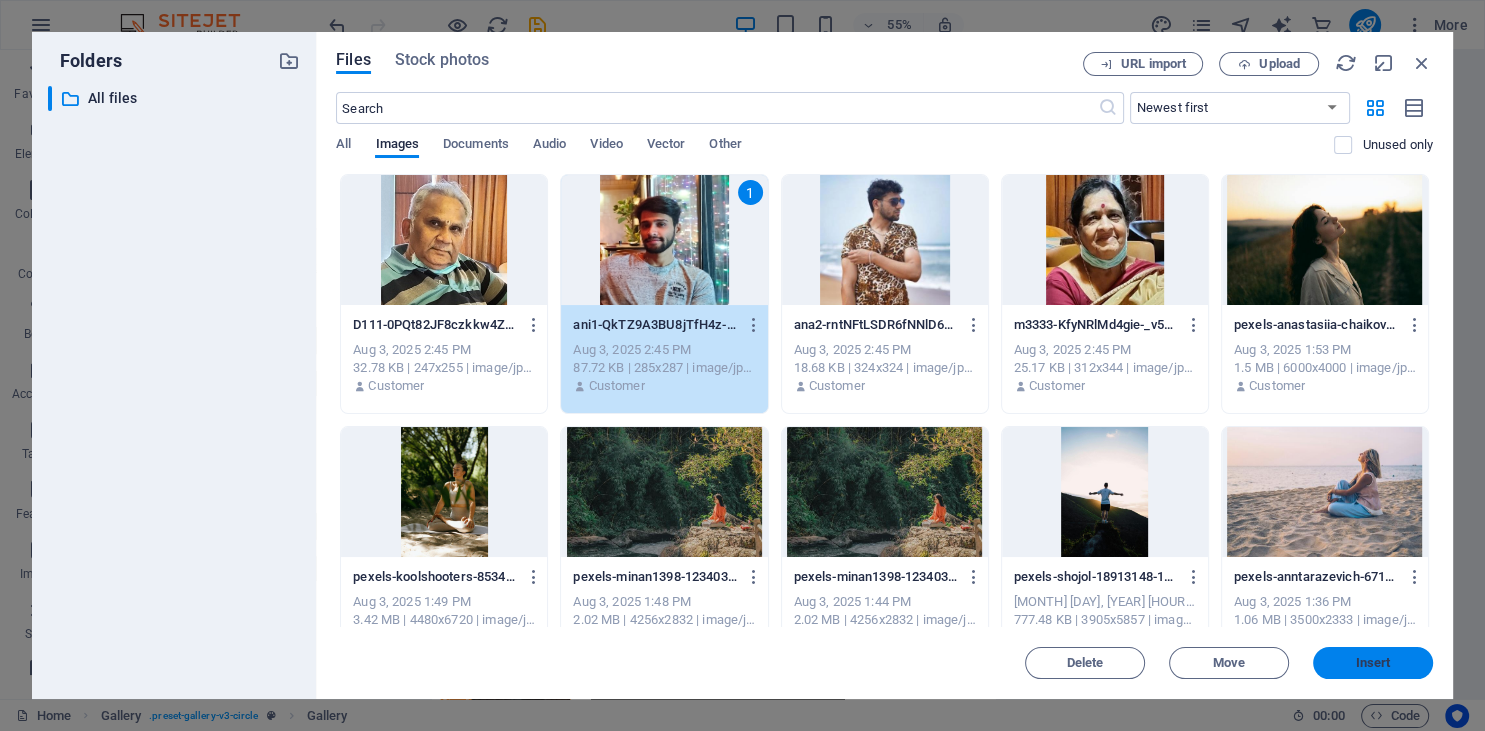 drag, startPoint x: 1355, startPoint y: 658, endPoint x: 478, endPoint y: 540, distance: 884.90283 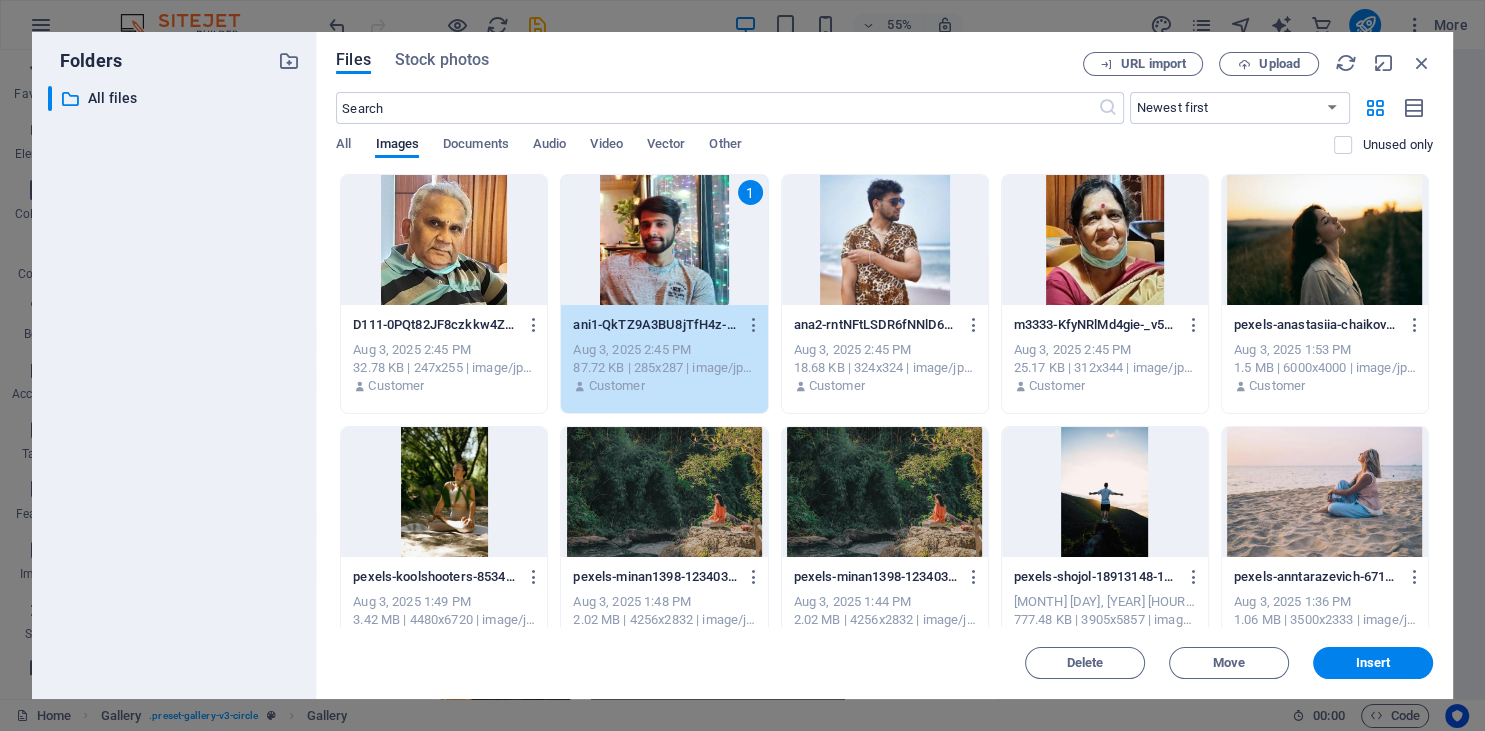 scroll, scrollTop: 13593, scrollLeft: 0, axis: vertical 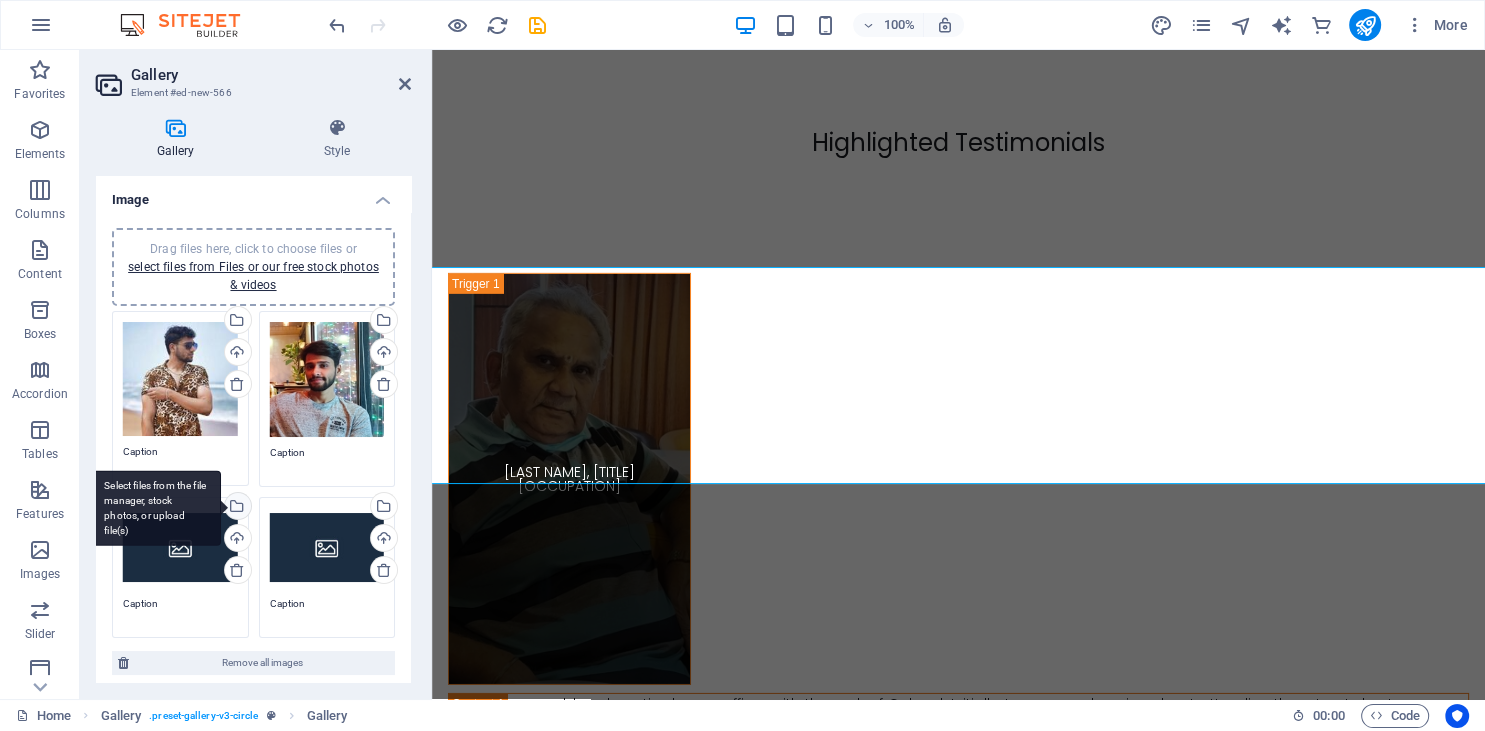 click on "Select files from the file manager, stock photos, or upload file(s)" at bounding box center [236, 508] 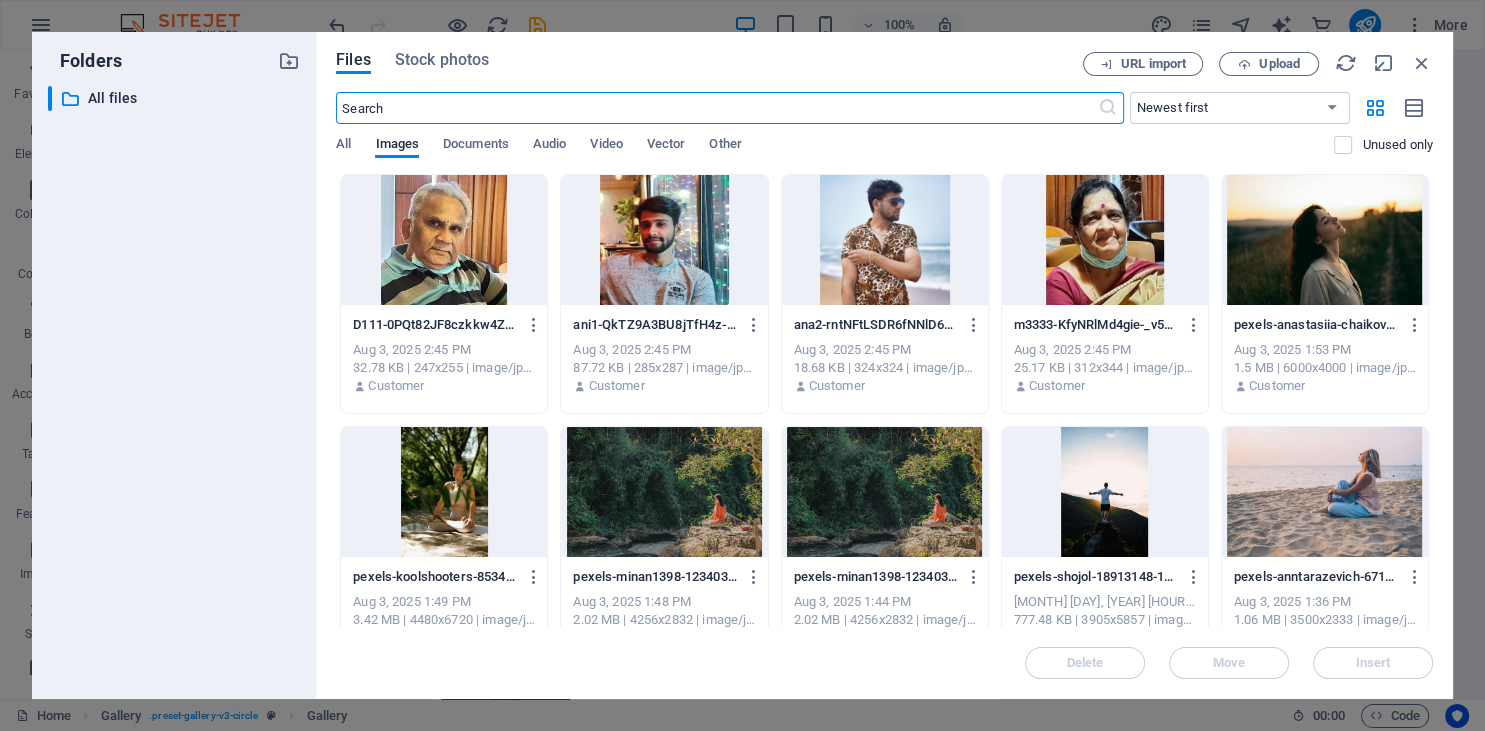 scroll, scrollTop: 13040, scrollLeft: 0, axis: vertical 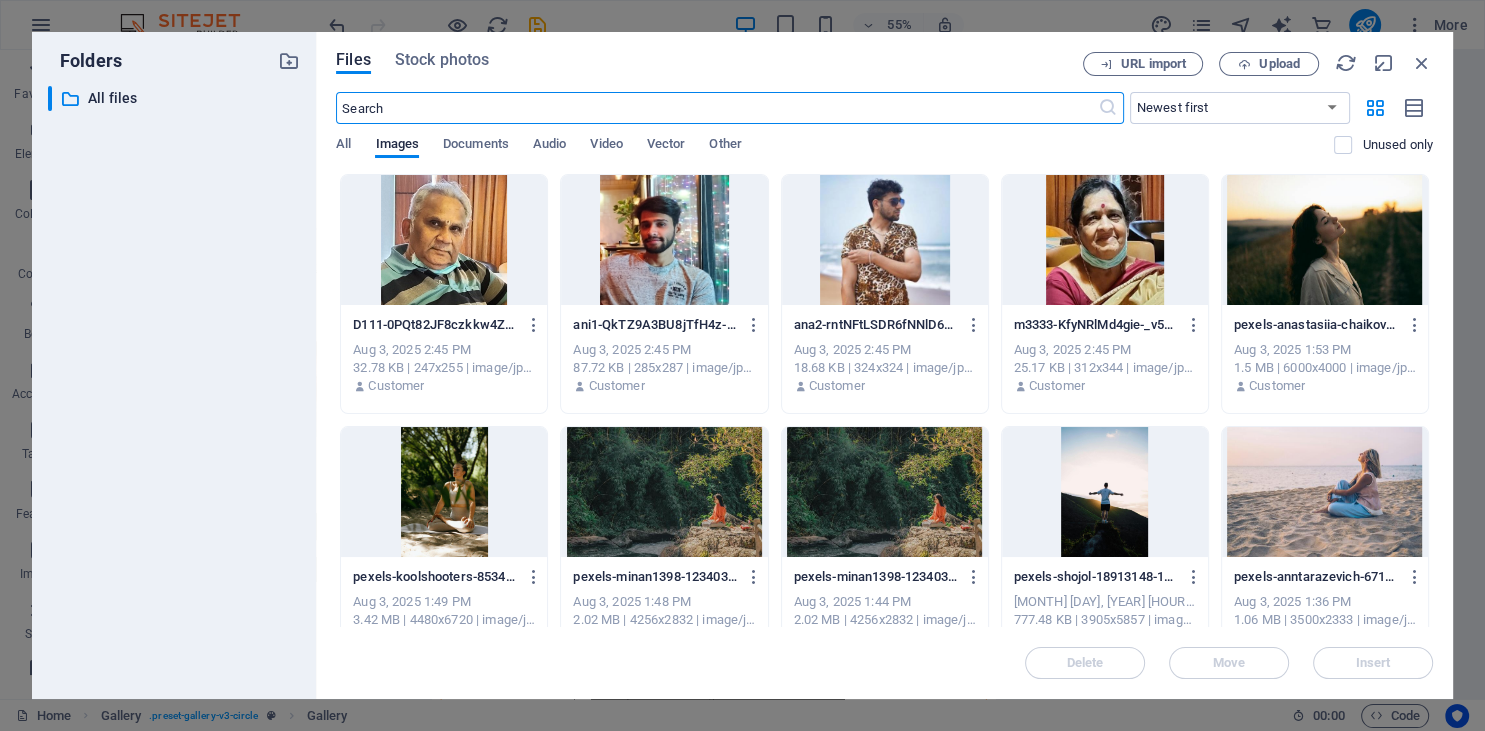 click at bounding box center [1105, 240] 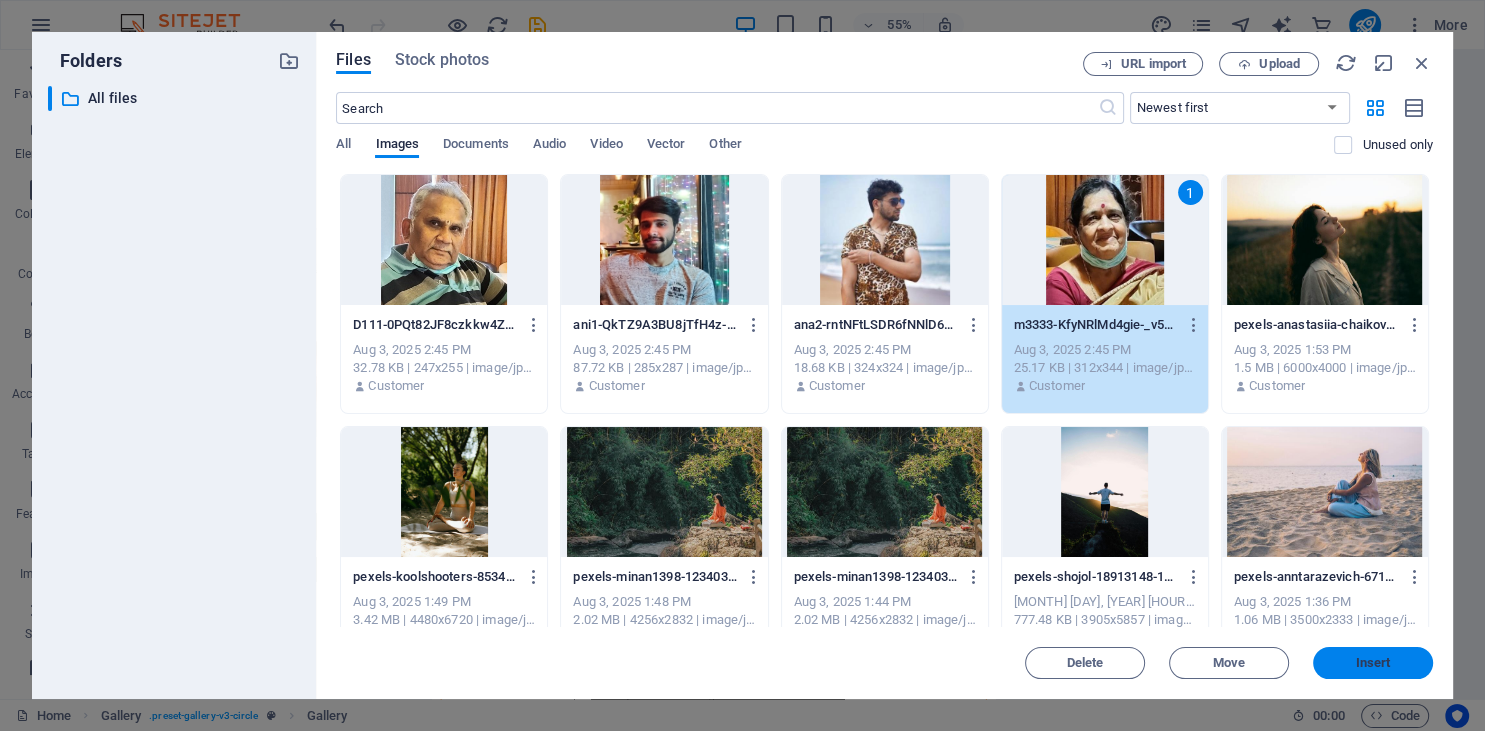drag, startPoint x: 1362, startPoint y: 664, endPoint x: 348, endPoint y: 556, distance: 1019.7352 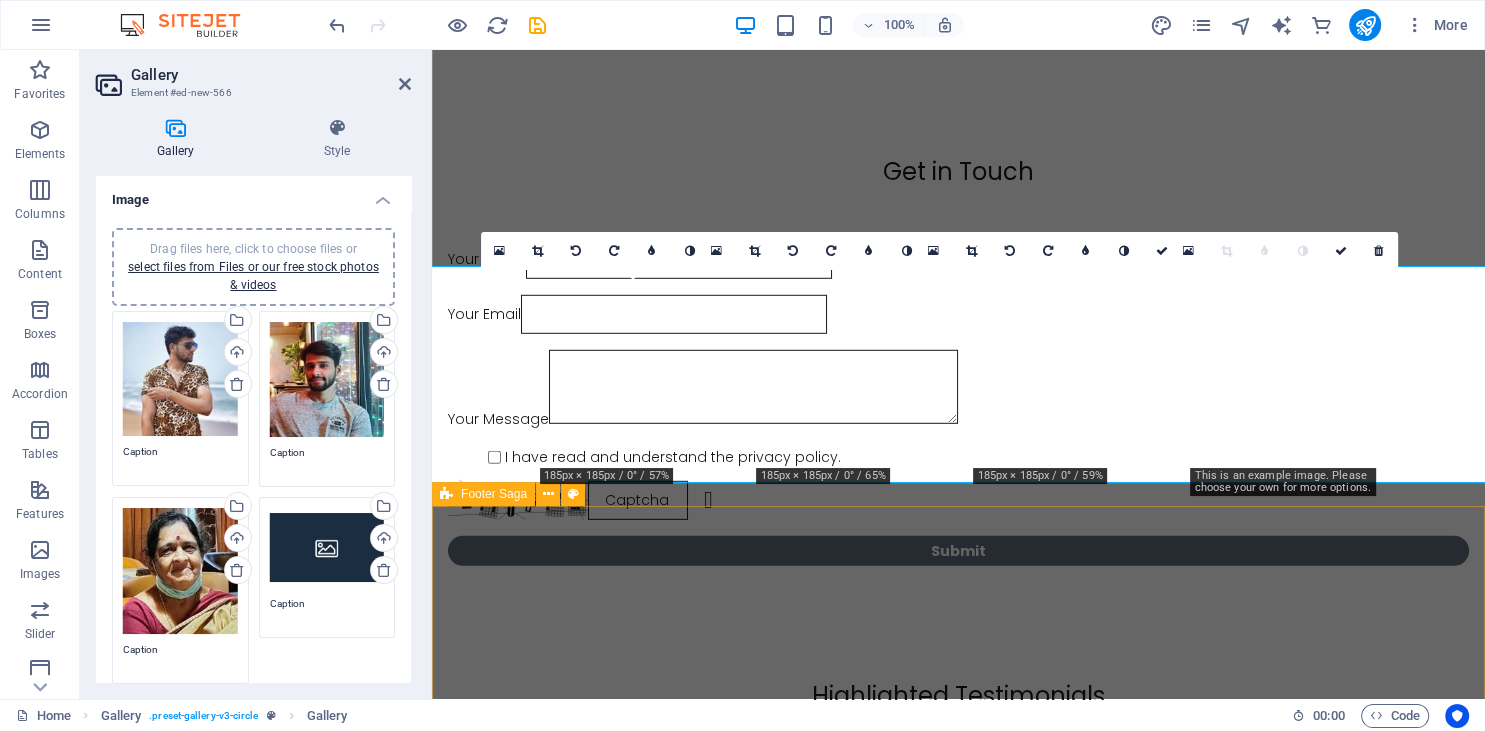 scroll, scrollTop: 13683, scrollLeft: 0, axis: vertical 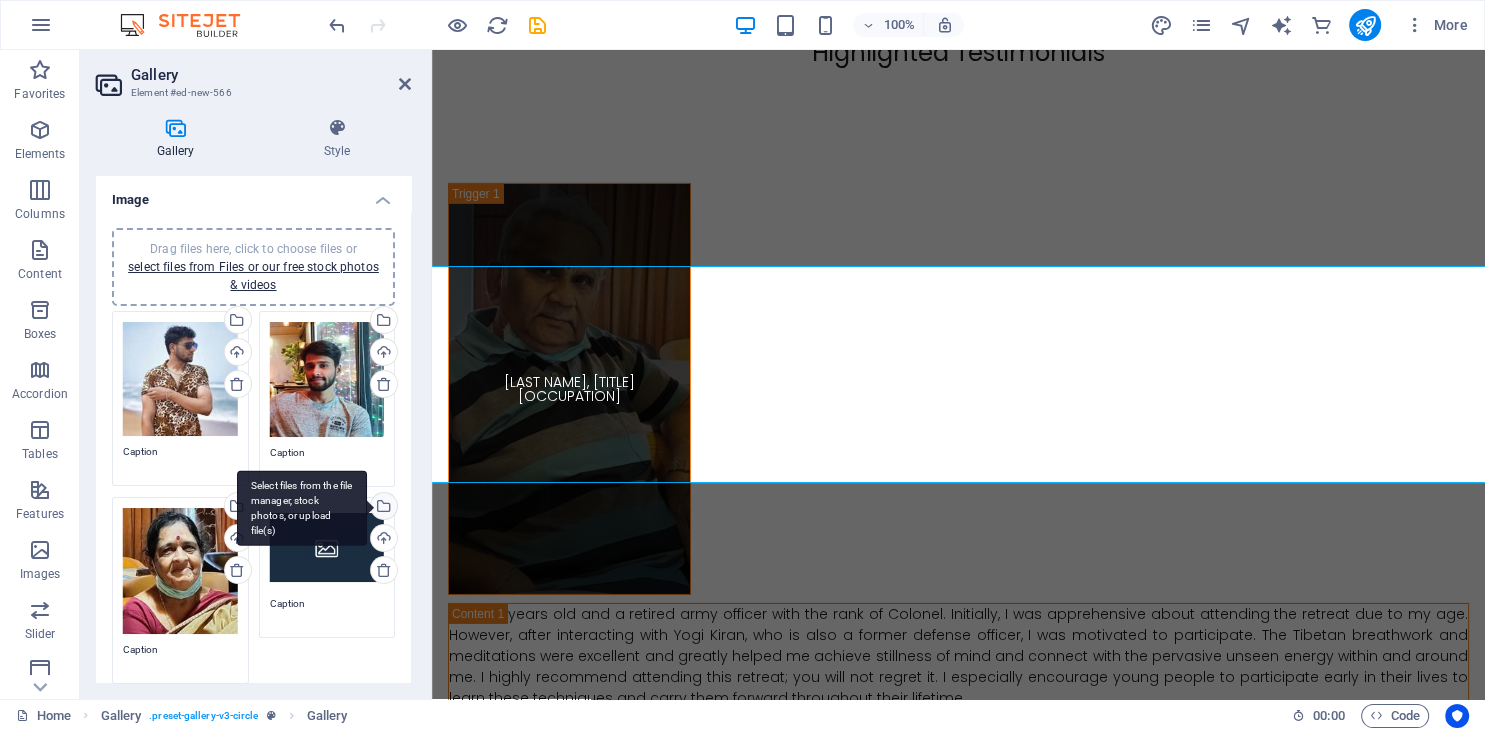 click on "Select files from the file manager, stock photos, or upload file(s)" at bounding box center (382, 508) 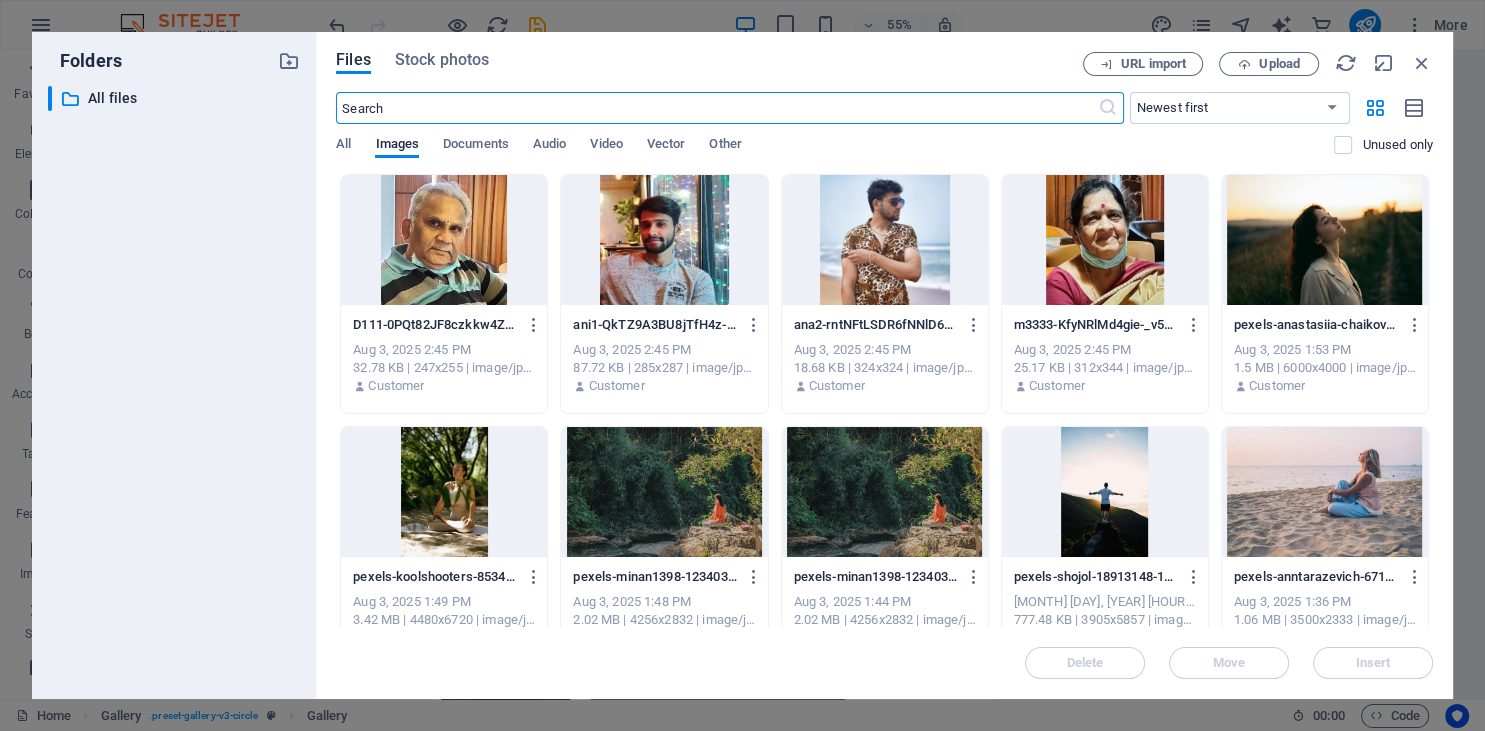 scroll, scrollTop: 13128, scrollLeft: 0, axis: vertical 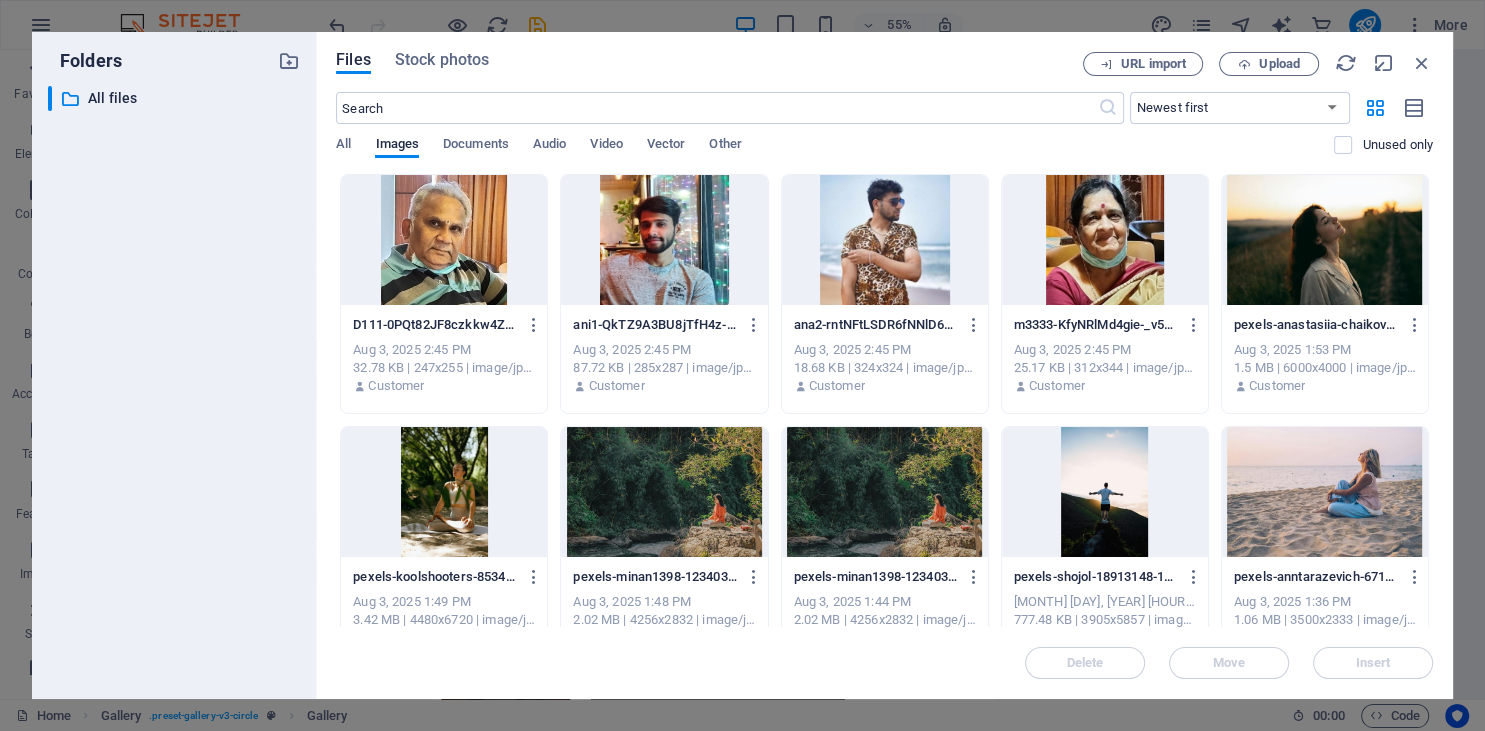click at bounding box center (444, 240) 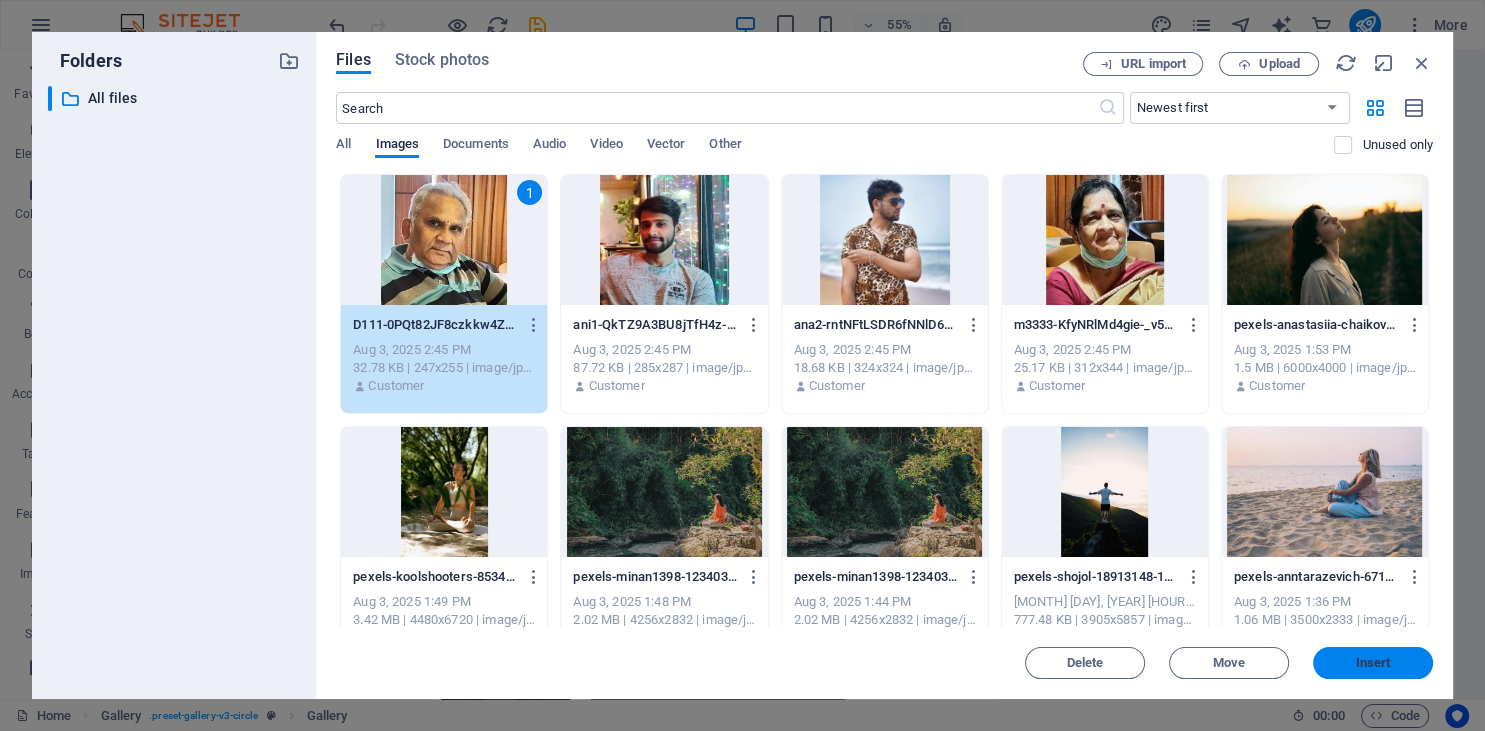click on "Insert" at bounding box center [1373, 663] 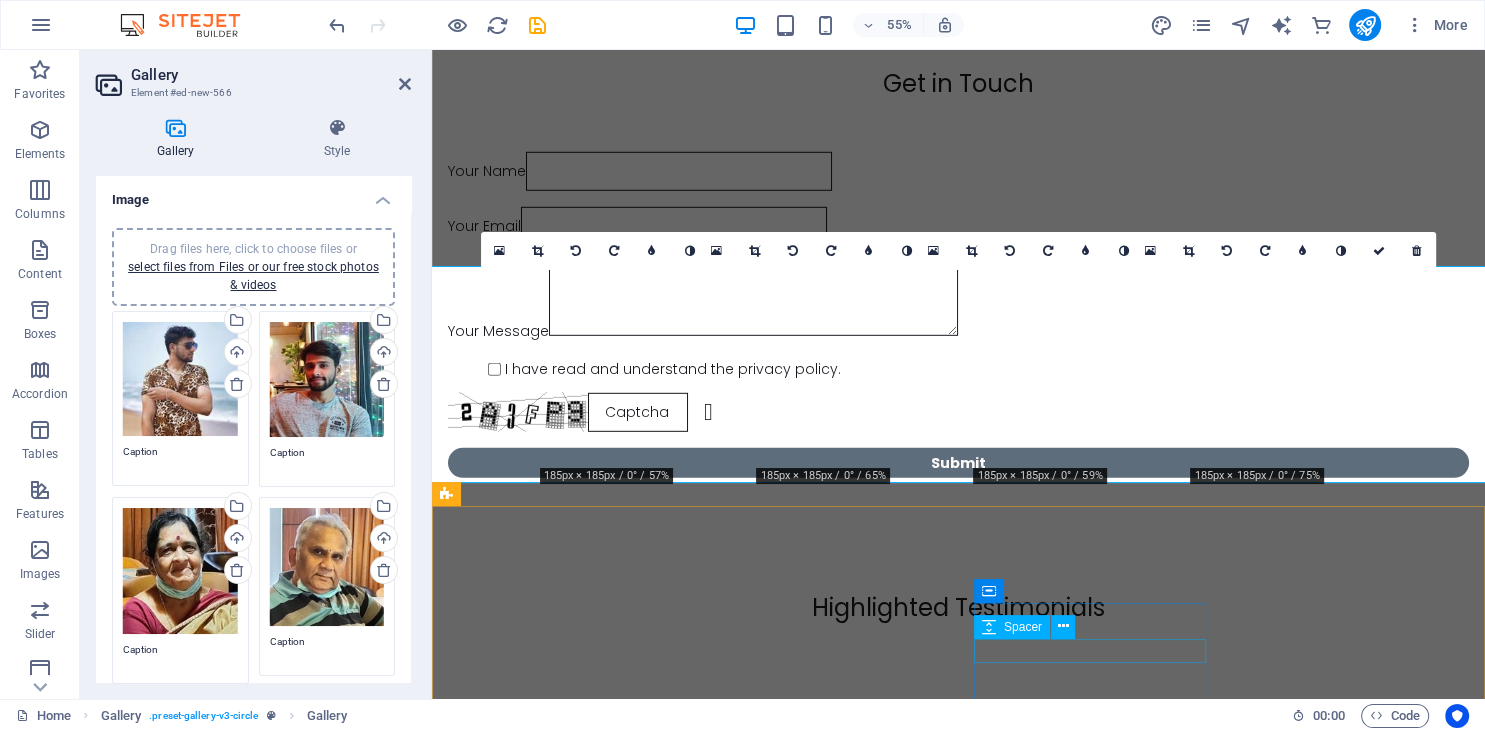 scroll, scrollTop: 13663, scrollLeft: 0, axis: vertical 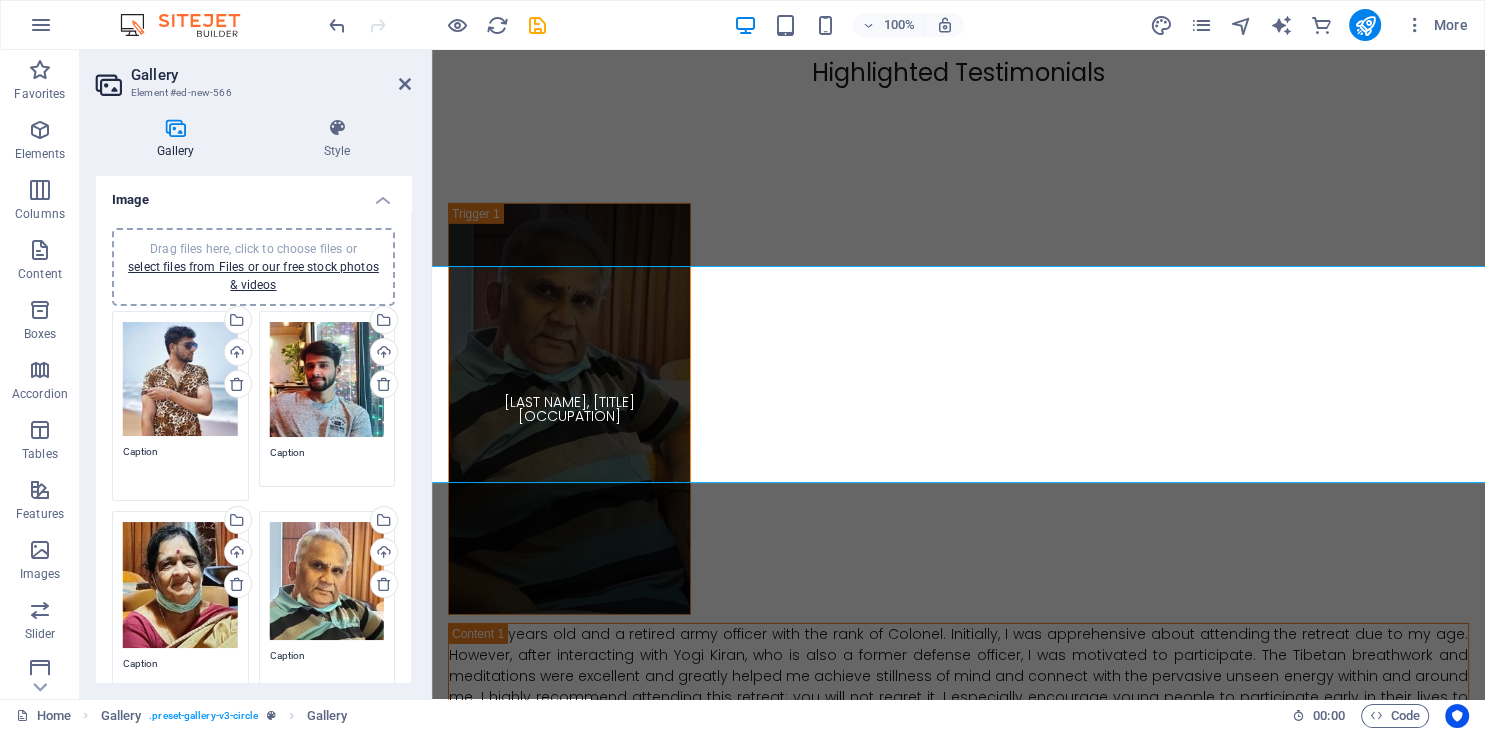click on "Caption" at bounding box center [180, 466] 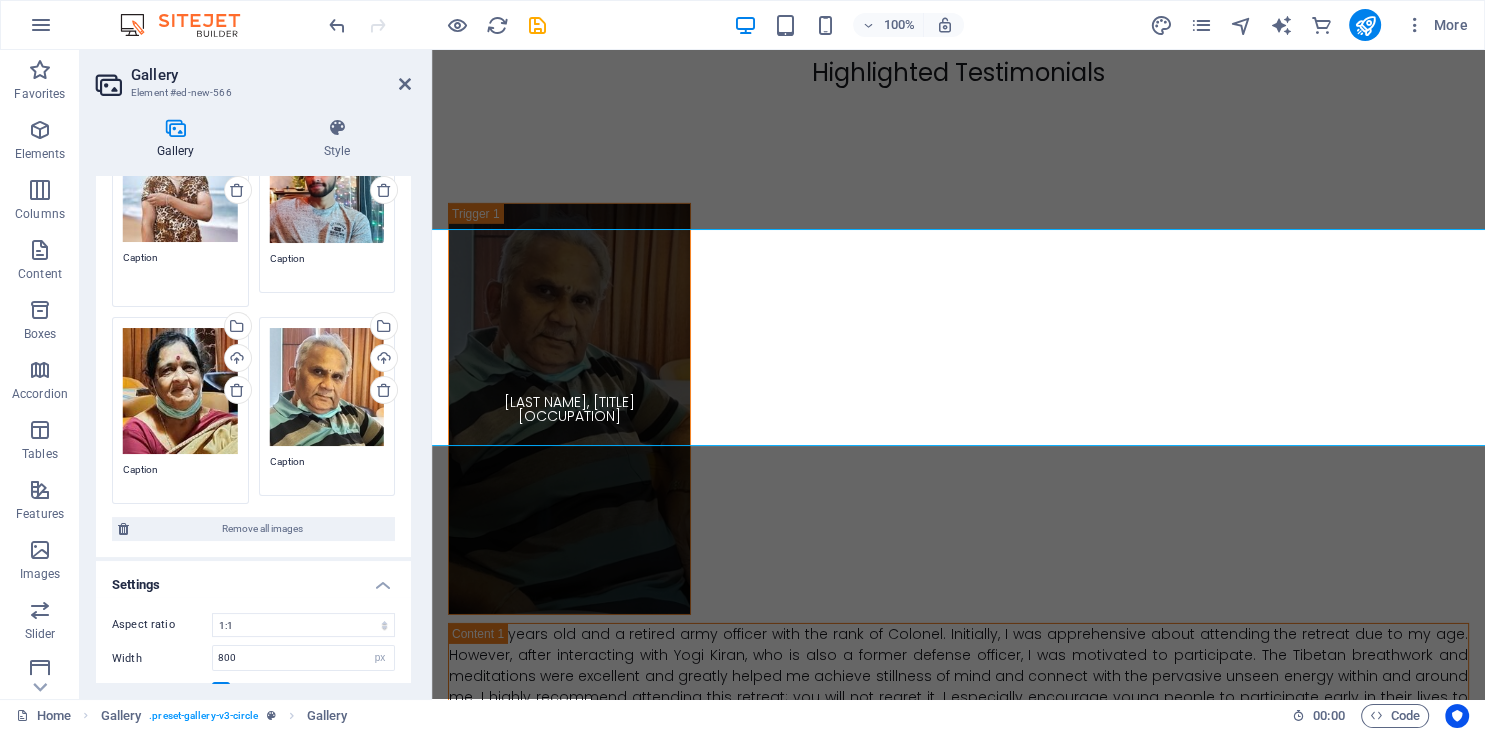 scroll, scrollTop: 177, scrollLeft: 0, axis: vertical 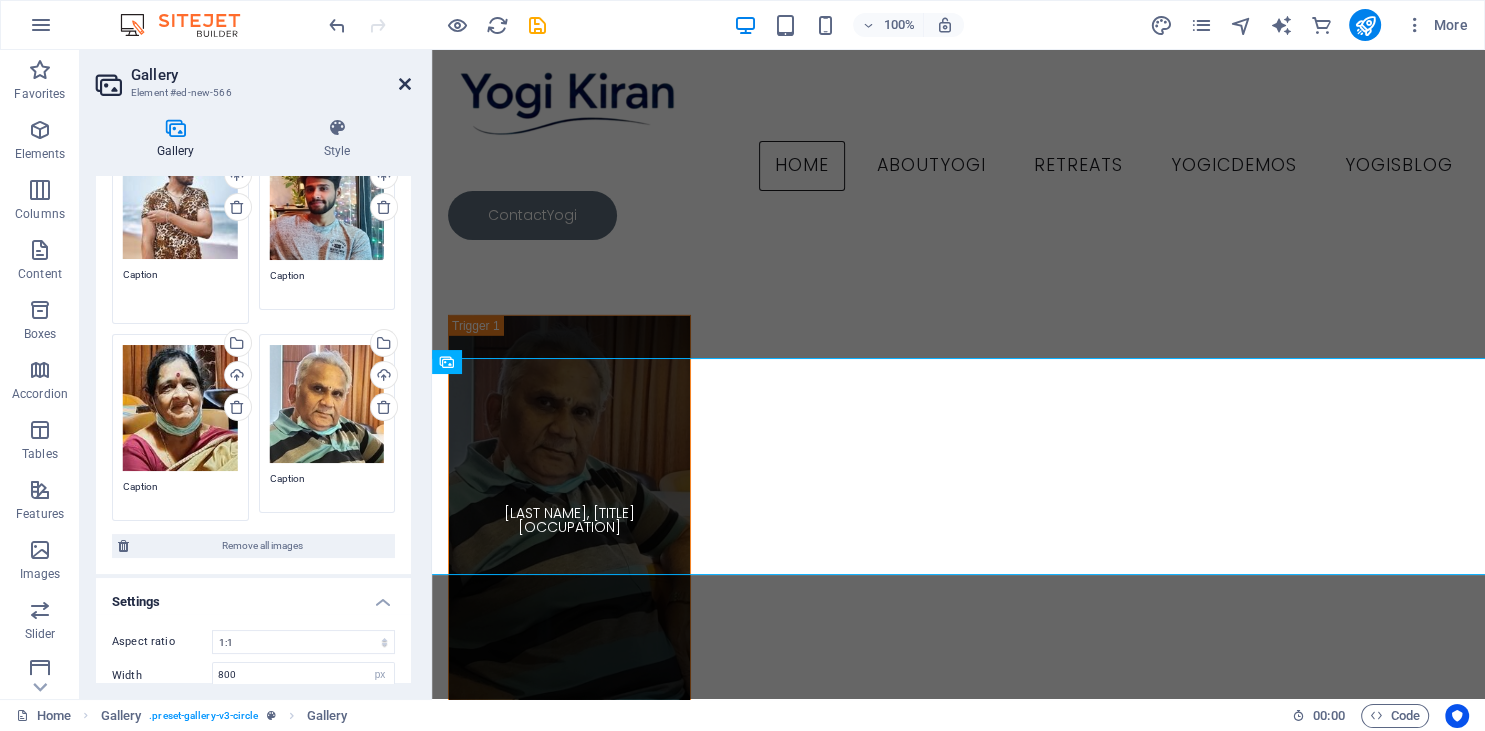 click at bounding box center [405, 84] 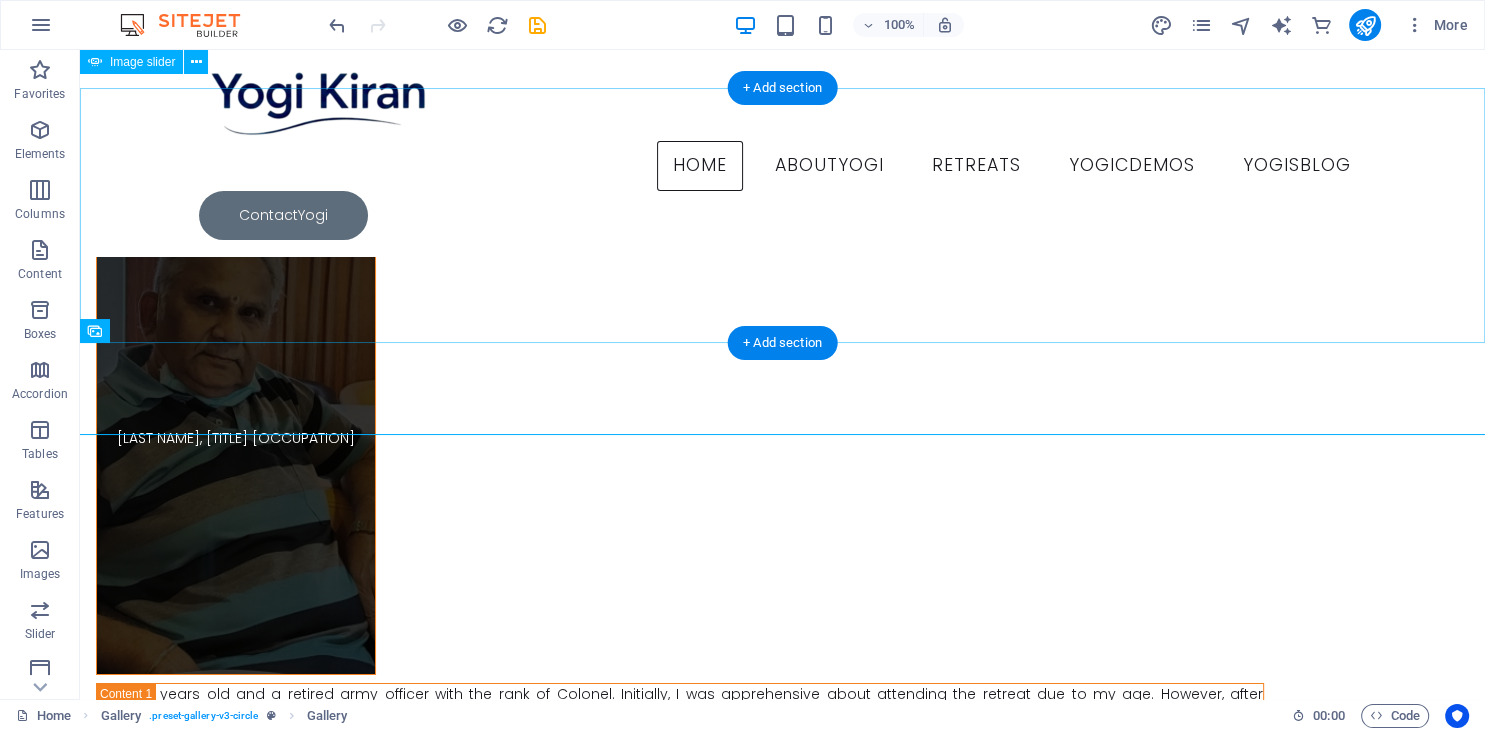 scroll, scrollTop: 14170, scrollLeft: 0, axis: vertical 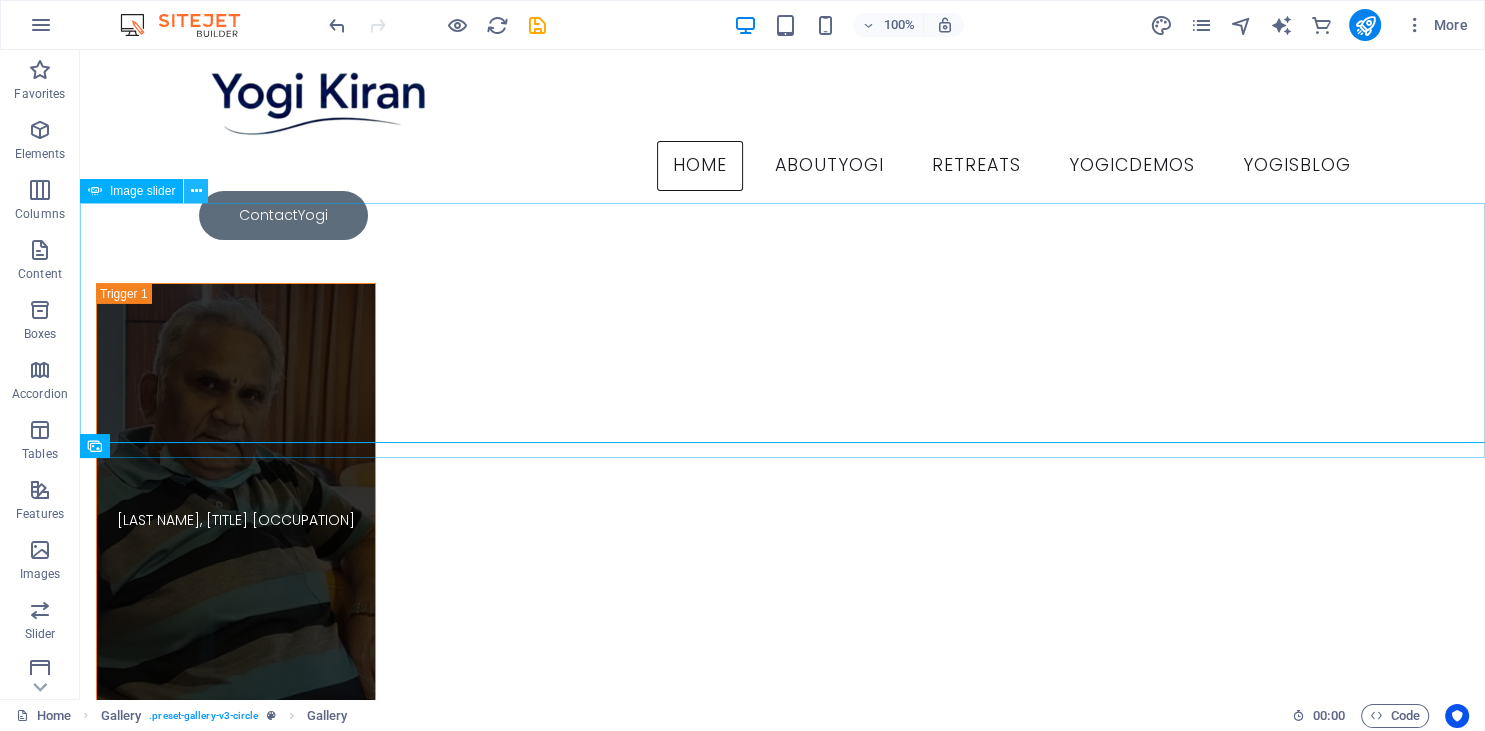 click at bounding box center (196, 191) 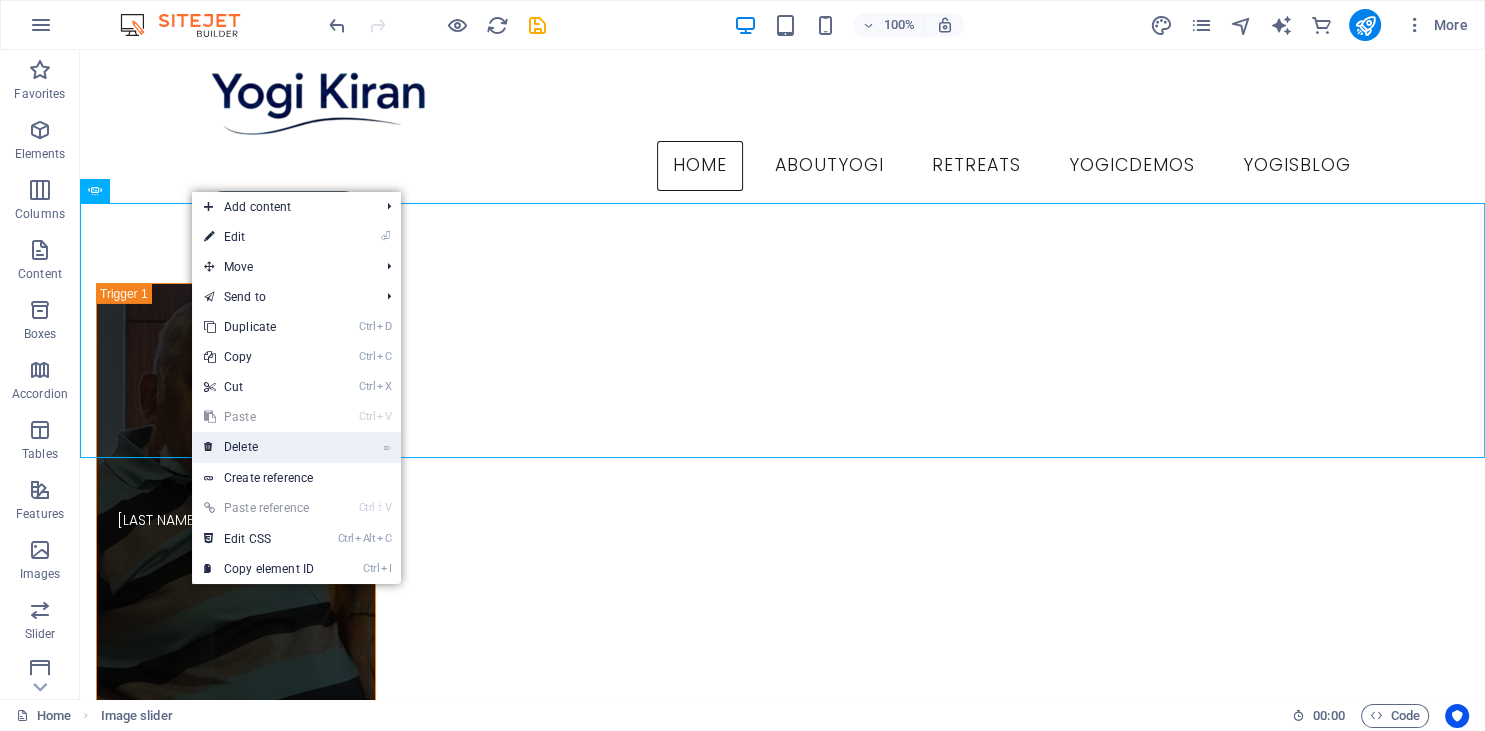 click on "⌦  Delete" at bounding box center (259, 447) 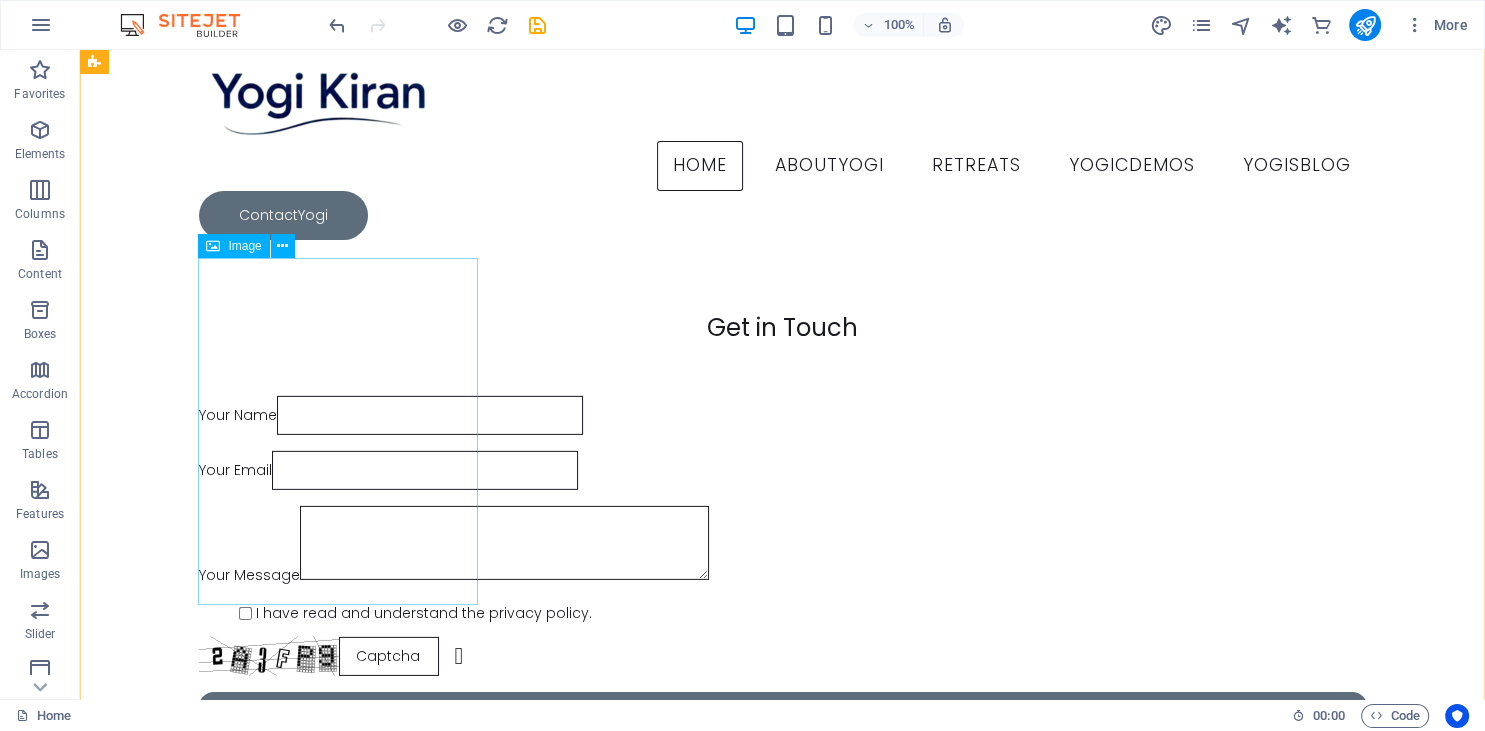 scroll, scrollTop: 13431, scrollLeft: 0, axis: vertical 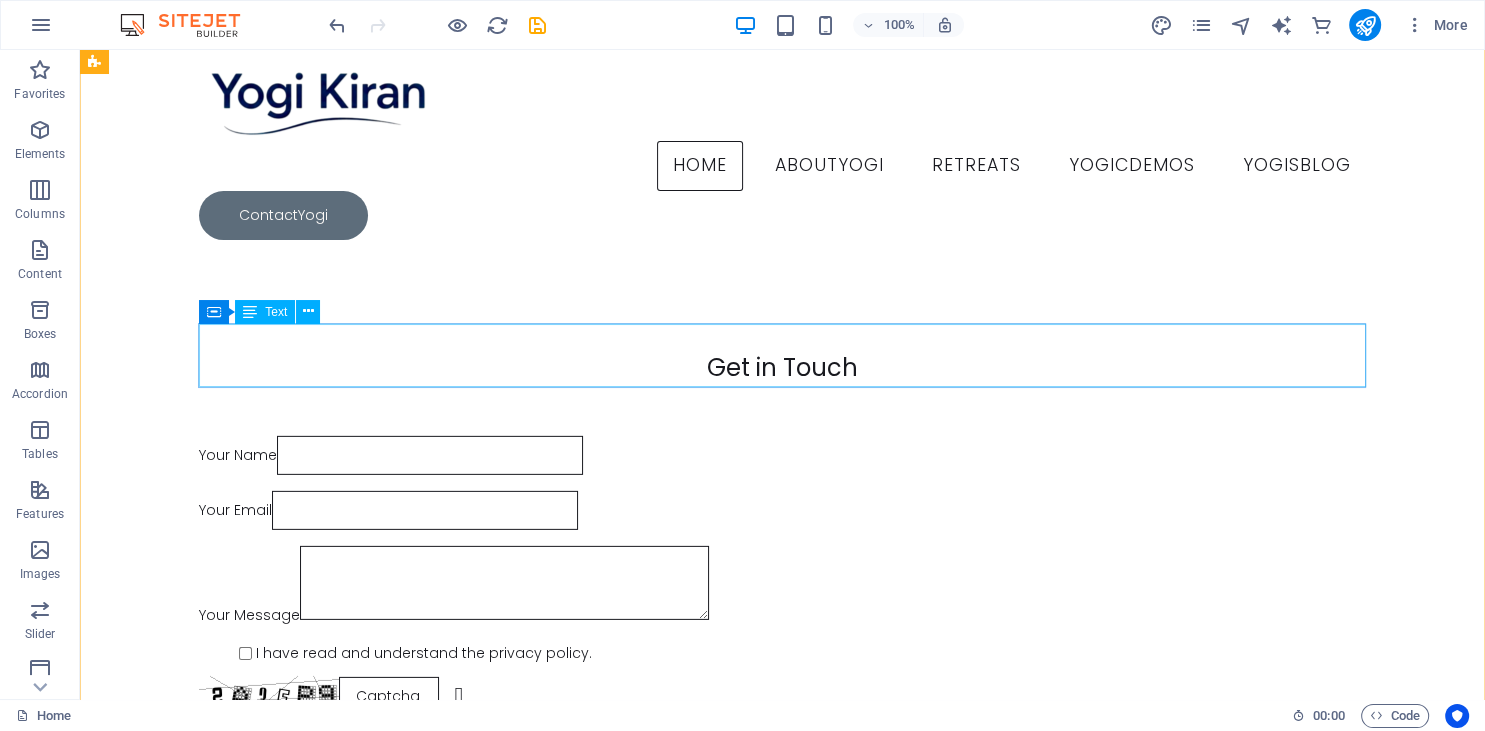 click on "I am truly inspired by Yogi Kiran's expertise in ancient breathwork and meditation techniques that are often unknown and unheard of. It's also wonderful to meet others on the same wellness journey. These retreats are designed to help individuals reconnect with their physical, mental, emotional, and sometimes spiritual health, and I have immensely benefited from this experience." at bounding box center (680, 2500) 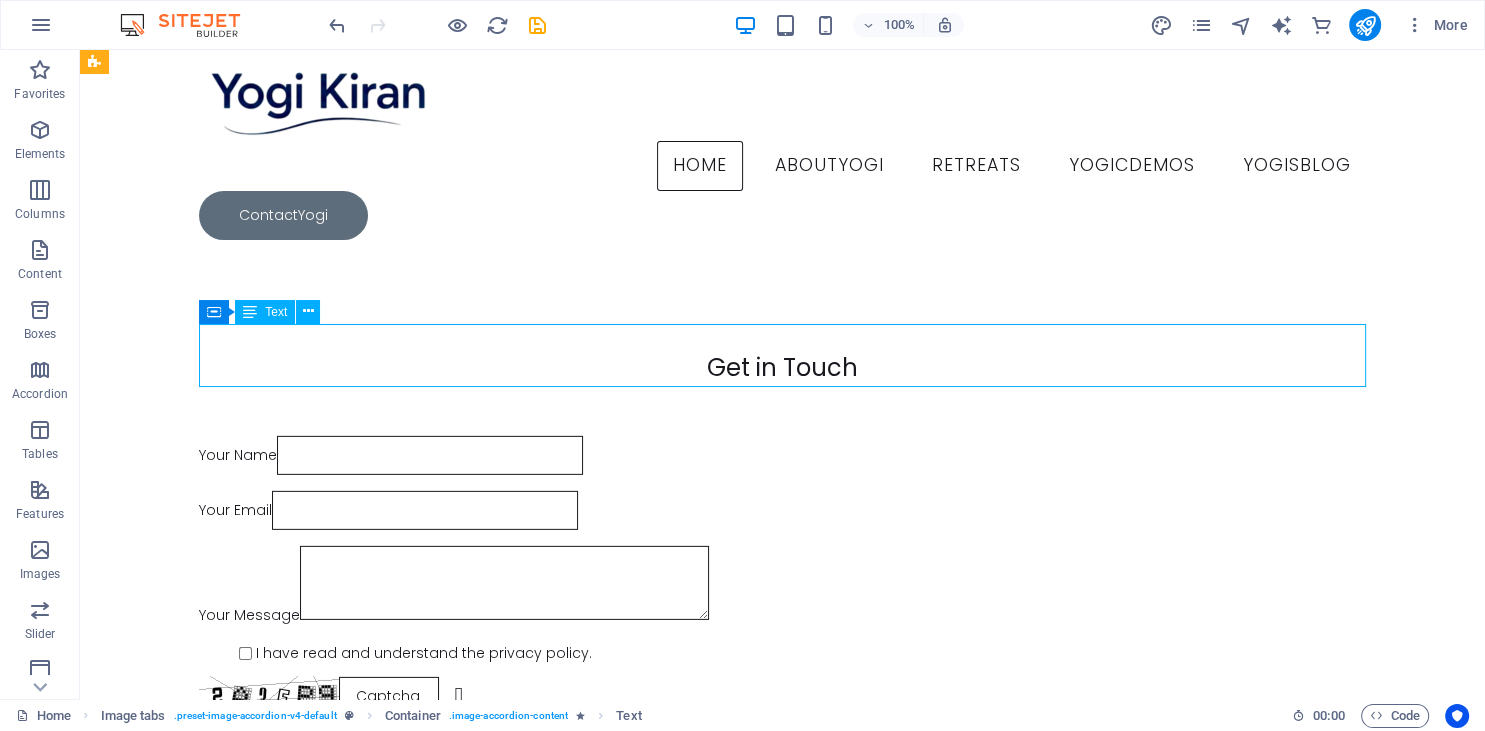 click on "I am truly inspired by Yogi Kiran's expertise in ancient breathwork and meditation techniques that are often unknown and unheard of. It's also wonderful to meet others on the same wellness journey. These retreats are designed to help individuals reconnect with their physical, mental, emotional, and sometimes spiritual health, and I have immensely benefited from this experience." at bounding box center [680, 2500] 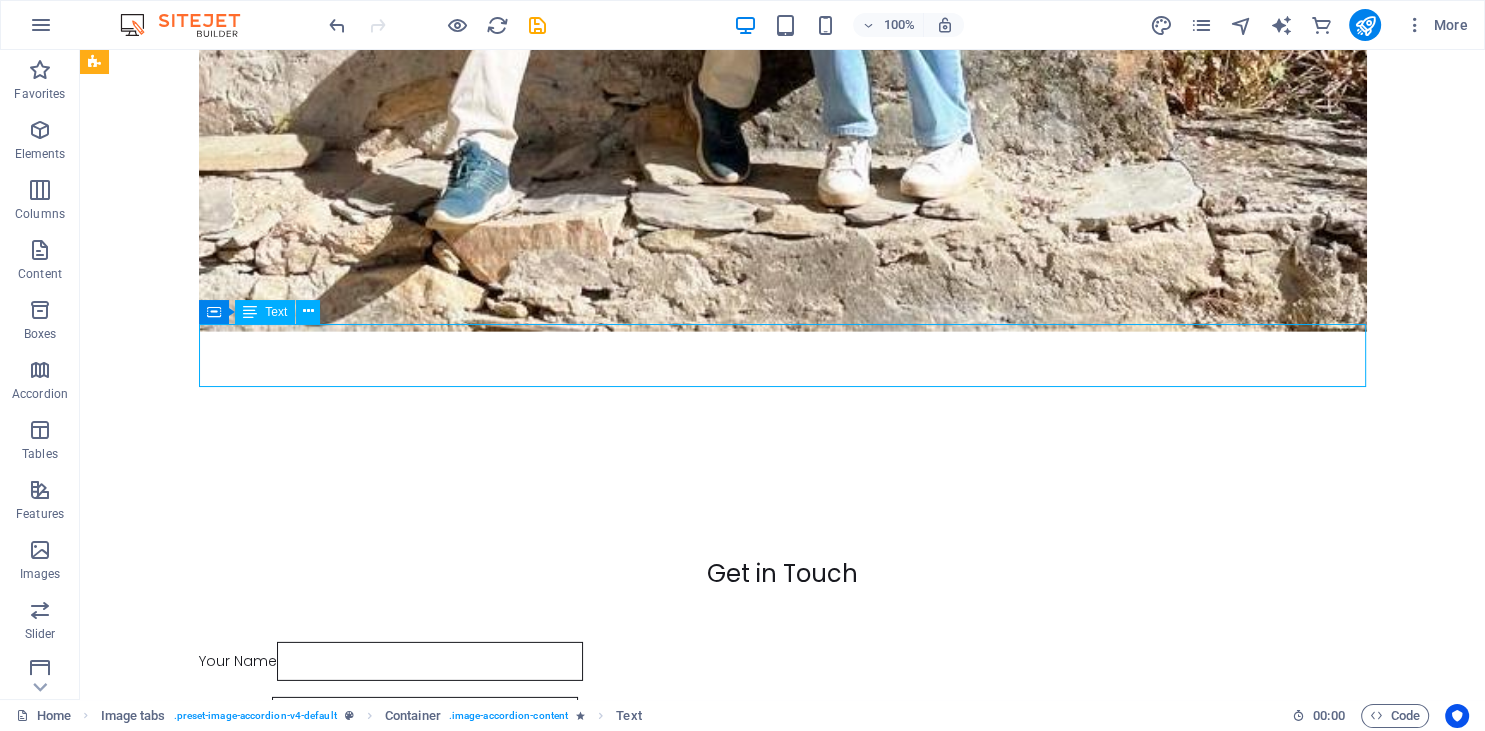 scroll, scrollTop: 12517, scrollLeft: 0, axis: vertical 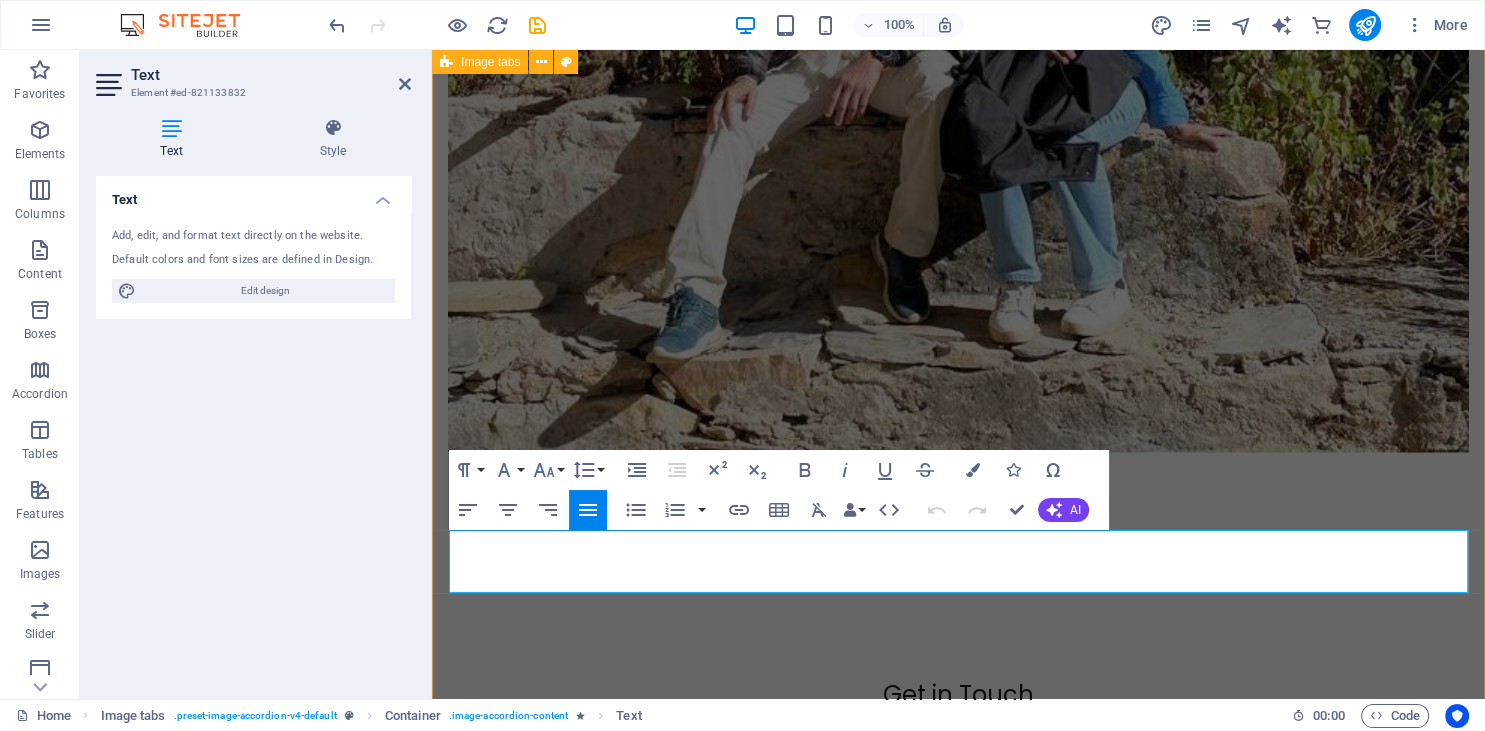 drag, startPoint x: 1138, startPoint y: 582, endPoint x: 447, endPoint y: 542, distance: 692.1568 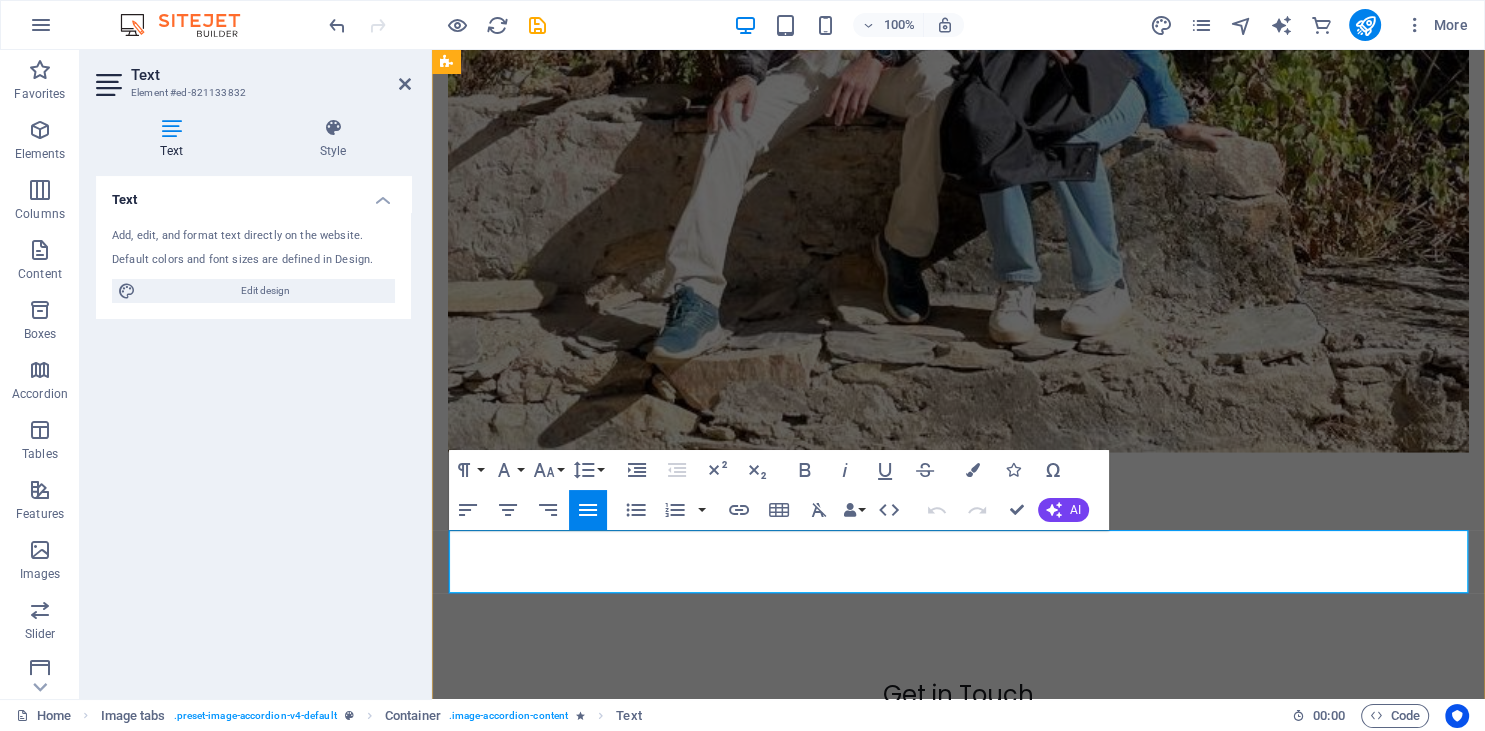 copy on "I am truly inspired by Yogi Kiran's expertise in ancient breathwork and meditation techniques that are often unknown and unheard of. It's also wonderful to meet others on the same wellness journey. These retreats are designed to help individuals reconnect with their physical, mental, emotional, and sometimes spiritual health, and I have immensely benefited from this experience." 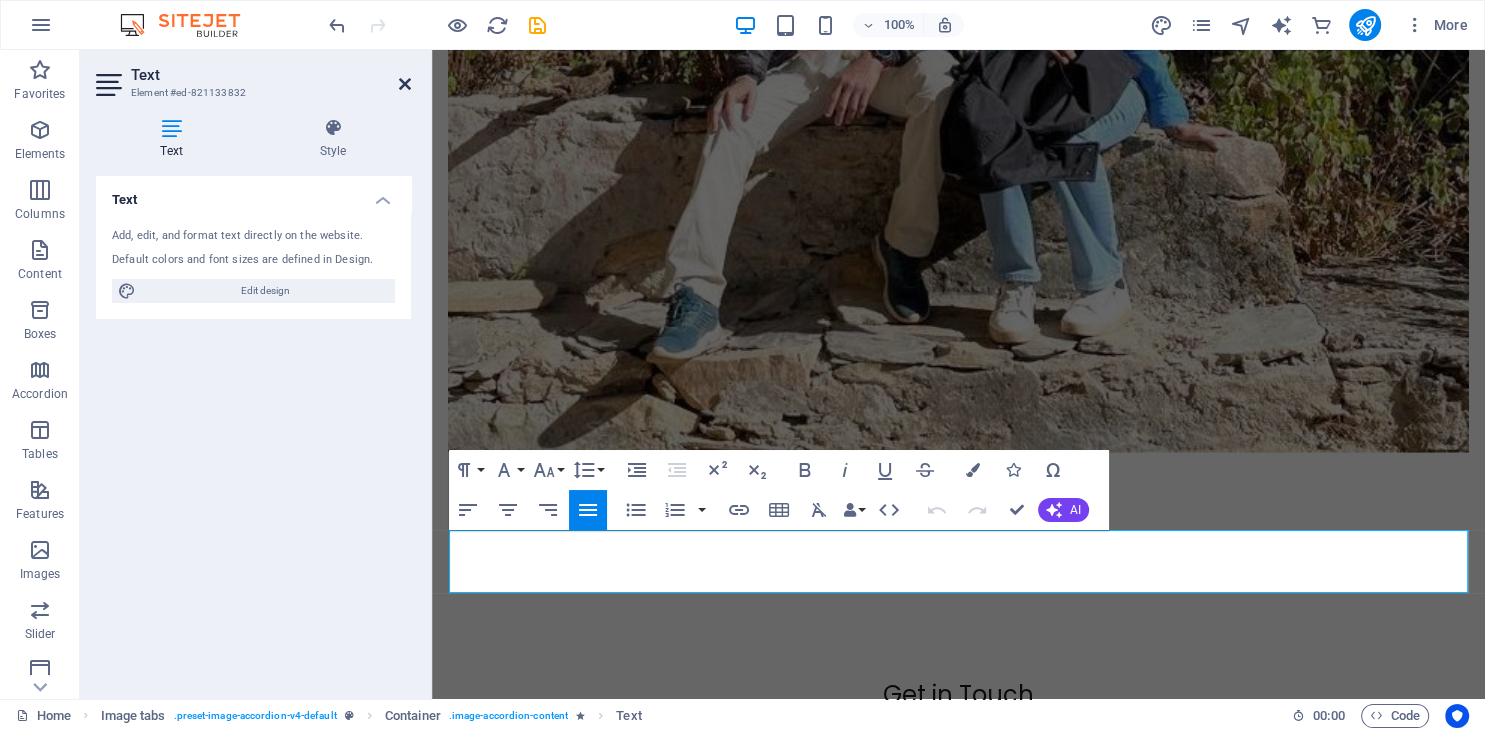 click at bounding box center [405, 84] 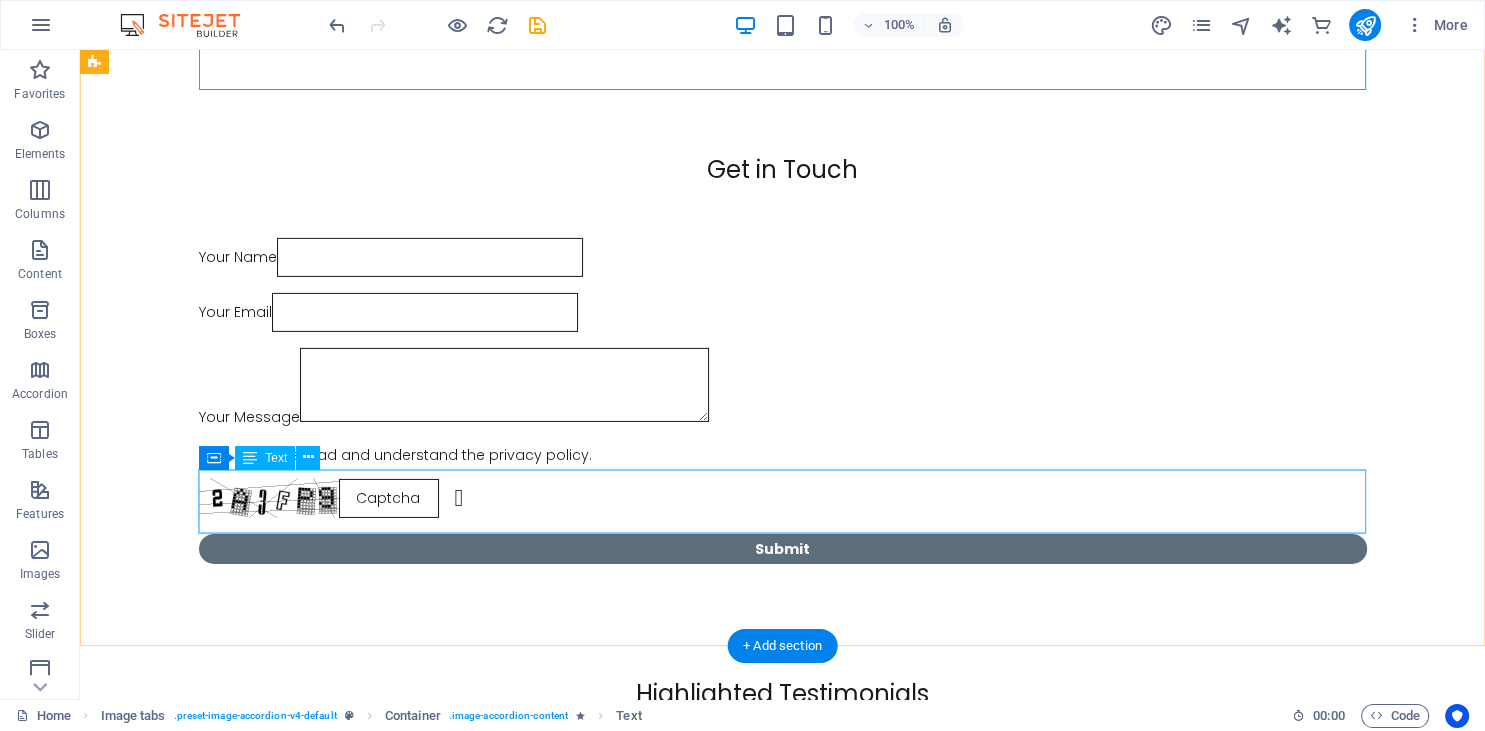 scroll, scrollTop: 14257, scrollLeft: 0, axis: vertical 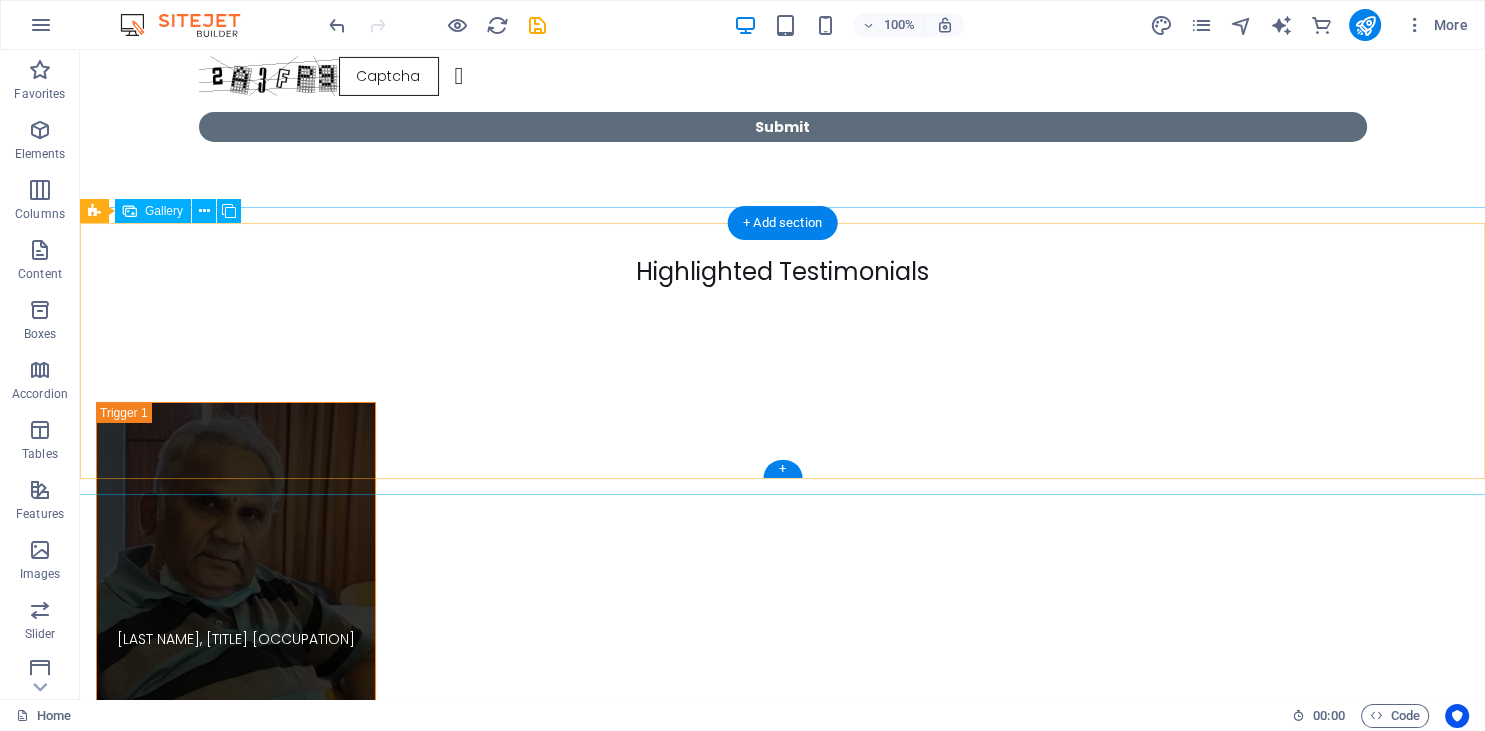 click at bounding box center (351, 2579) 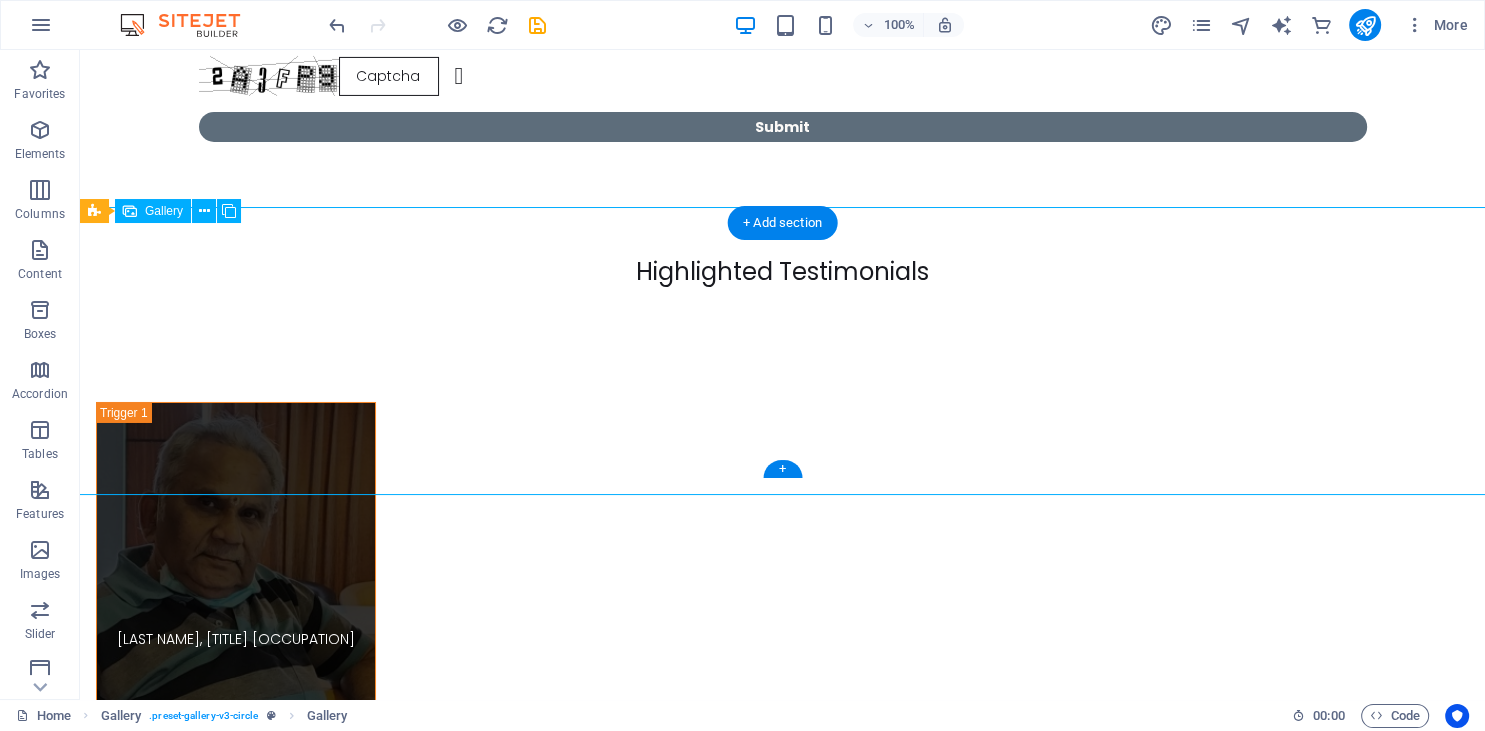 click at bounding box center (351, 2579) 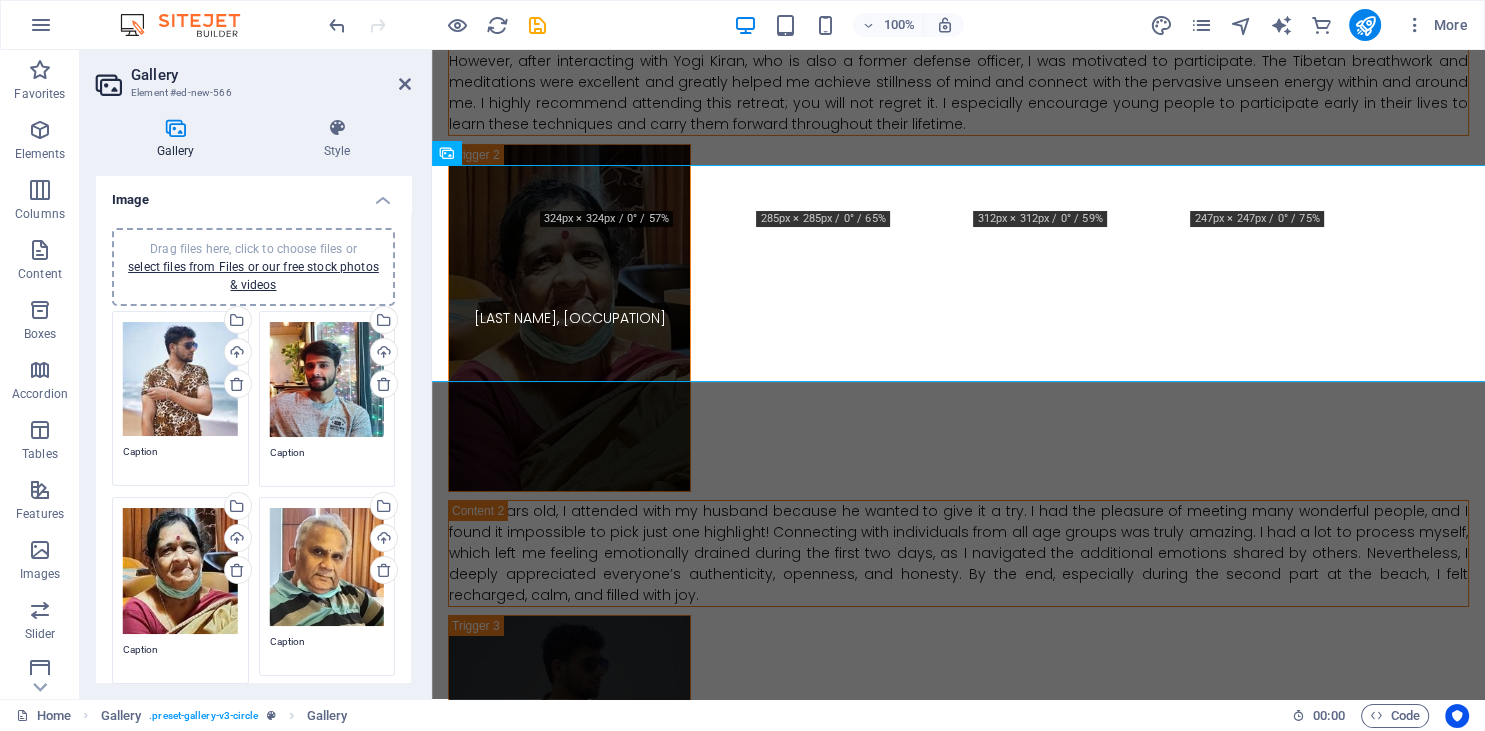 scroll, scrollTop: 13440, scrollLeft: 0, axis: vertical 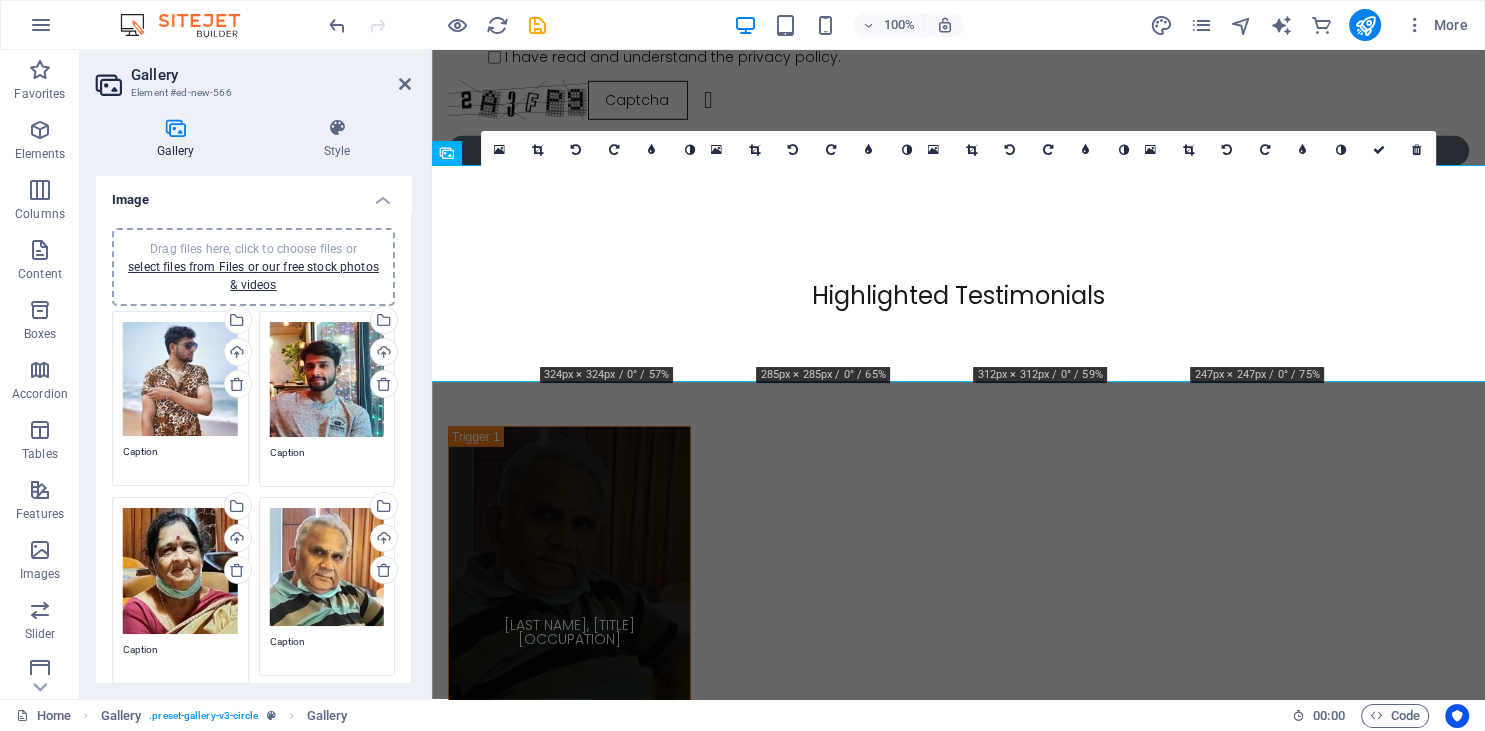 click on "Caption" at bounding box center (180, 459) 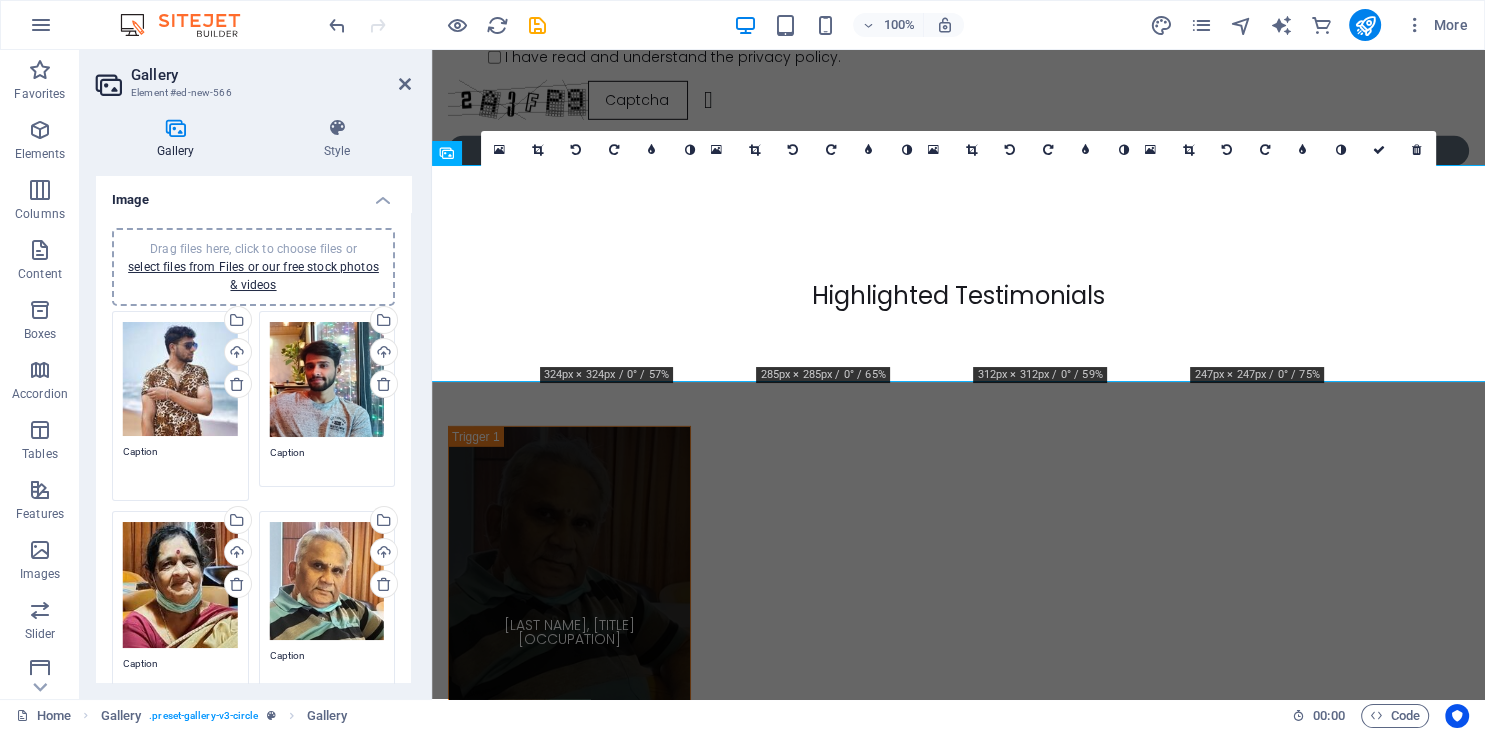 drag, startPoint x: 186, startPoint y: 452, endPoint x: 83, endPoint y: 453, distance: 103.00485 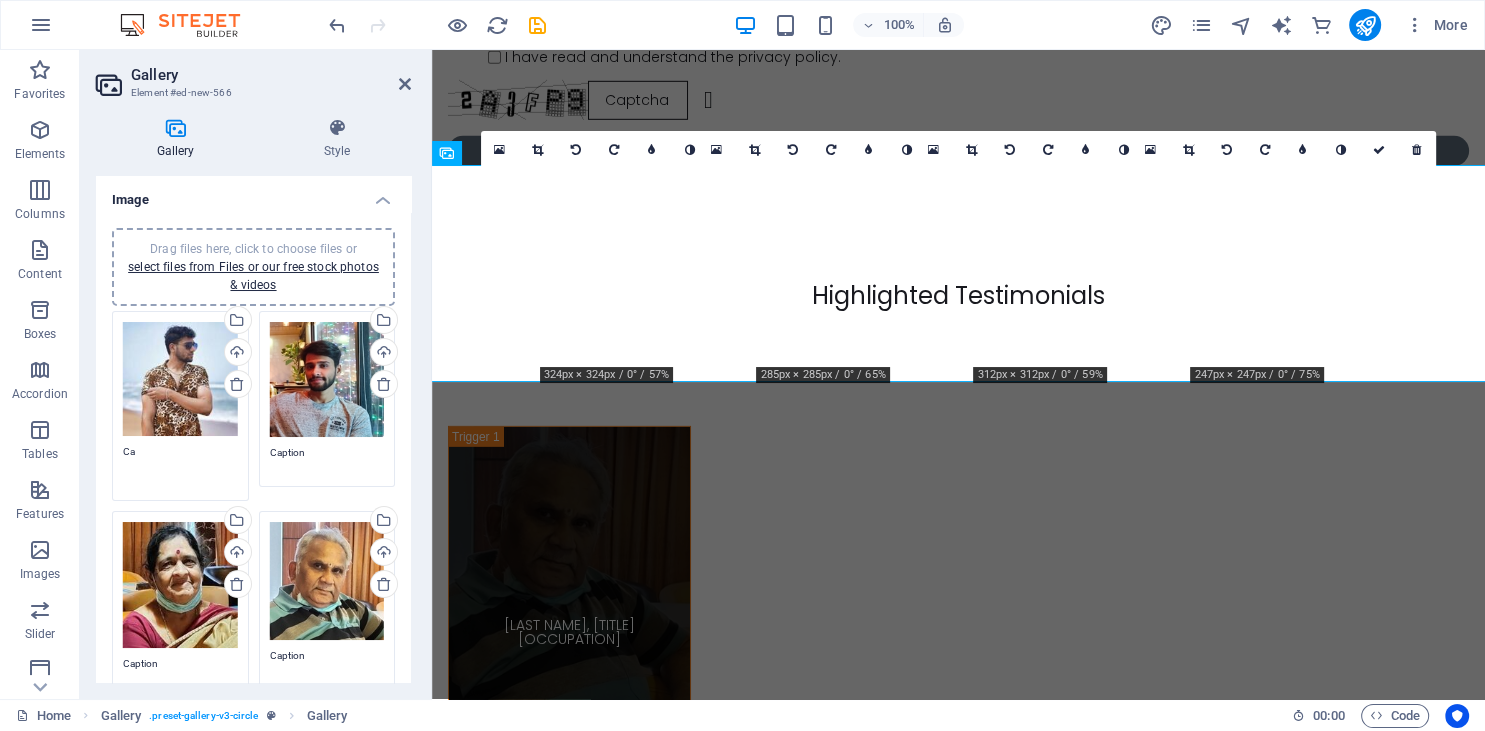 type on "C" 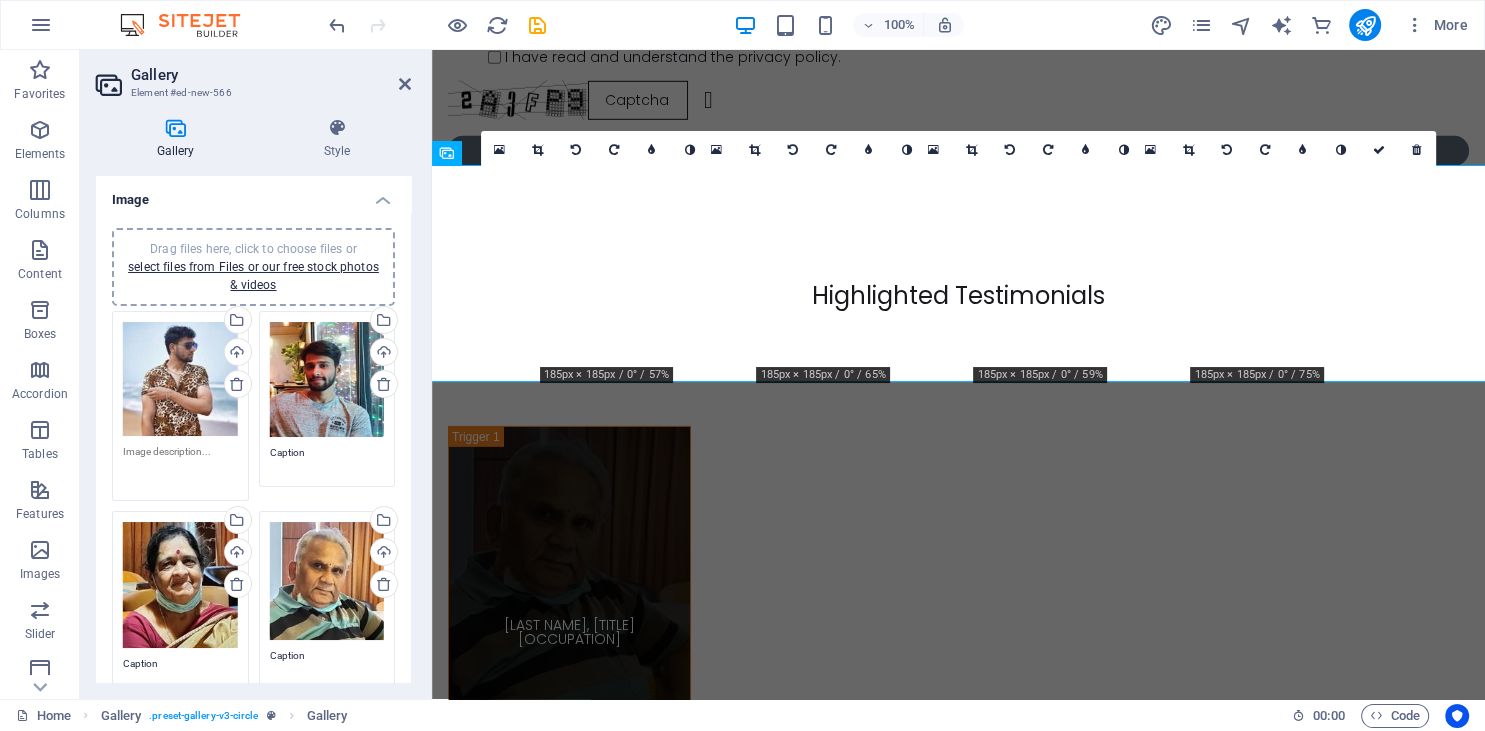 paste on "I am truly inspired by Yogi Kiran's expertise in ancient breathwork and meditation techniques that are often unknown and unheard of. It's also wonderful to meet others on the same wellness journey. These retreats are designed to help individuals reconnect with their physical, mental, emotional, and sometimes spiritual health, and I have immensely benefited from this experience." 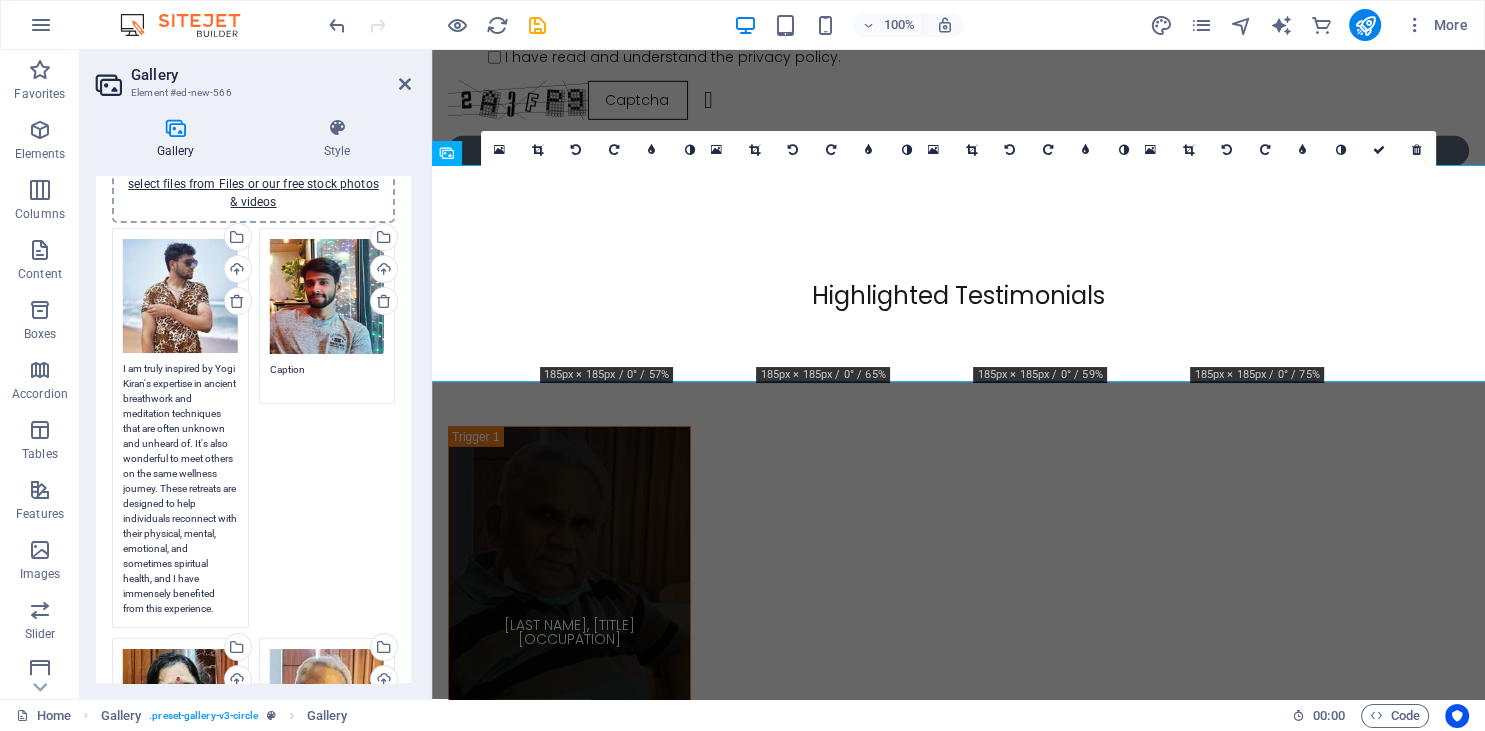 scroll, scrollTop: 105, scrollLeft: 0, axis: vertical 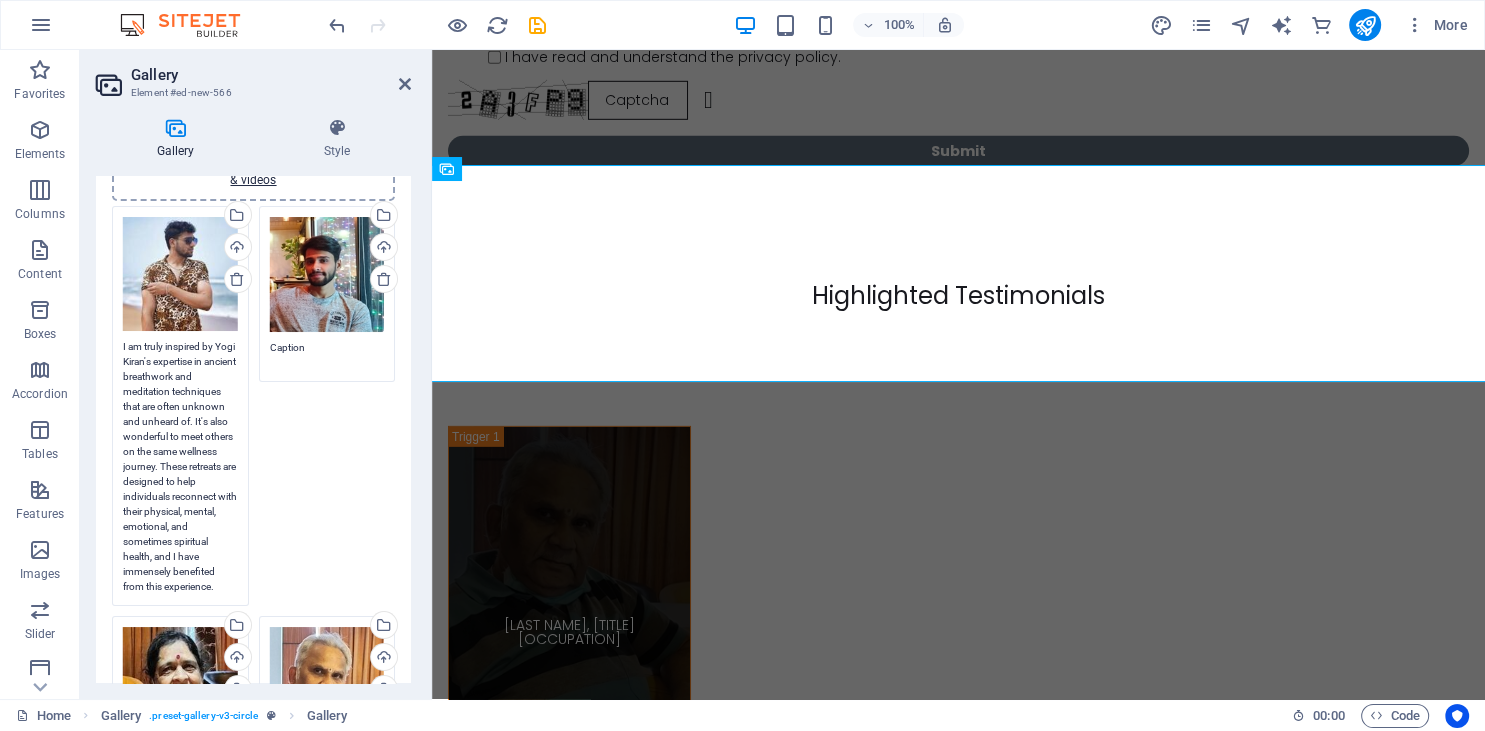drag, startPoint x: 222, startPoint y: 584, endPoint x: 110, endPoint y: 382, distance: 230.97186 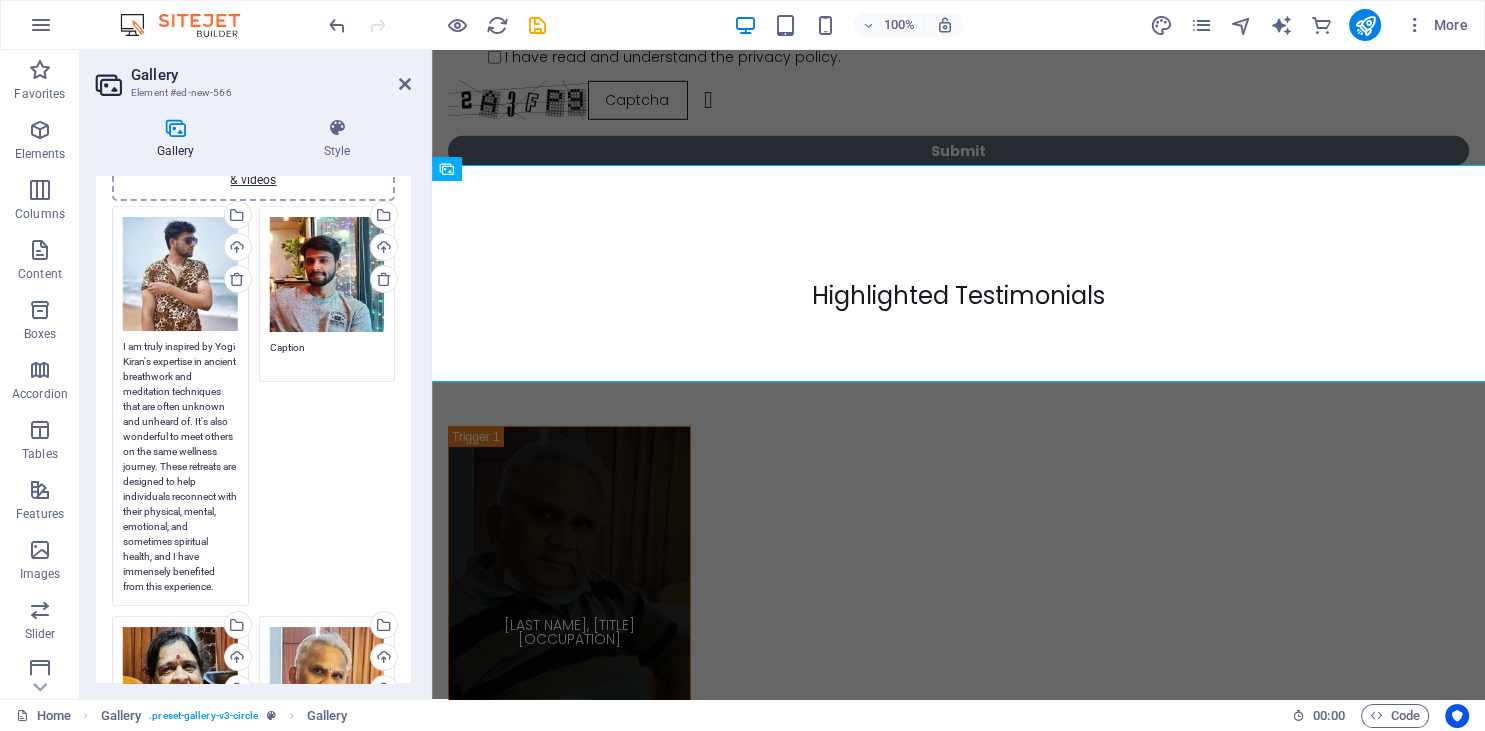 click on "I am truly inspired by Yogi Kiran's expertise in ancient breathwork and meditation techniques that are often unknown and unheard of. It's also wonderful to meet others on the same wellness journey. These retreats are designed to help individuals reconnect with their physical, mental, emotional, and sometimes spiritual health, and I have immensely benefited from this experience." at bounding box center [180, 466] 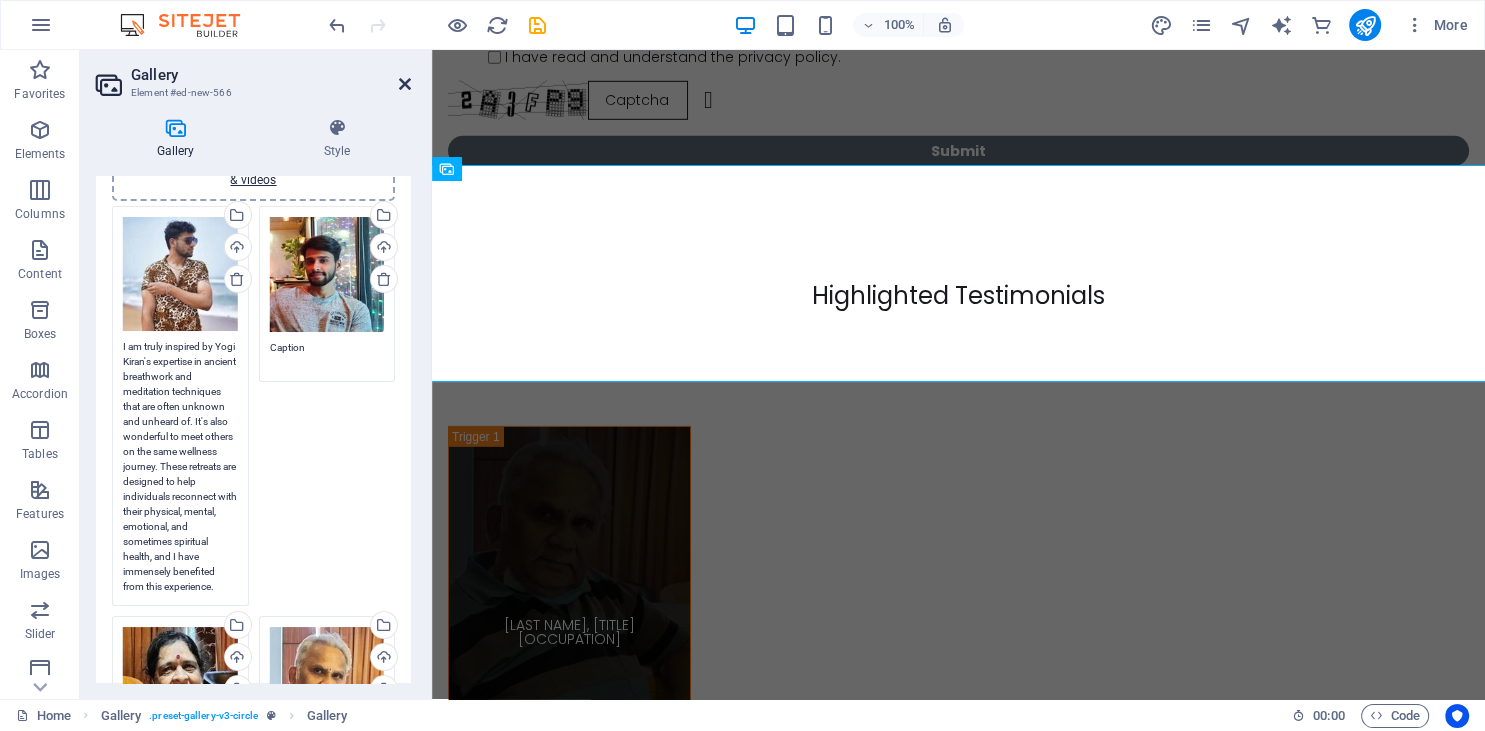type on "I am truly inspired by Yogi Kiran's expertise in ancient breathwork and meditation techniques that are often unknown and unheard of. It's also wonderful to meet others on the same wellness journey. These retreats are designed to help individuals reconnect with their physical, mental, emotional, and sometimes spiritual health, and I have immensely benefited from this experience." 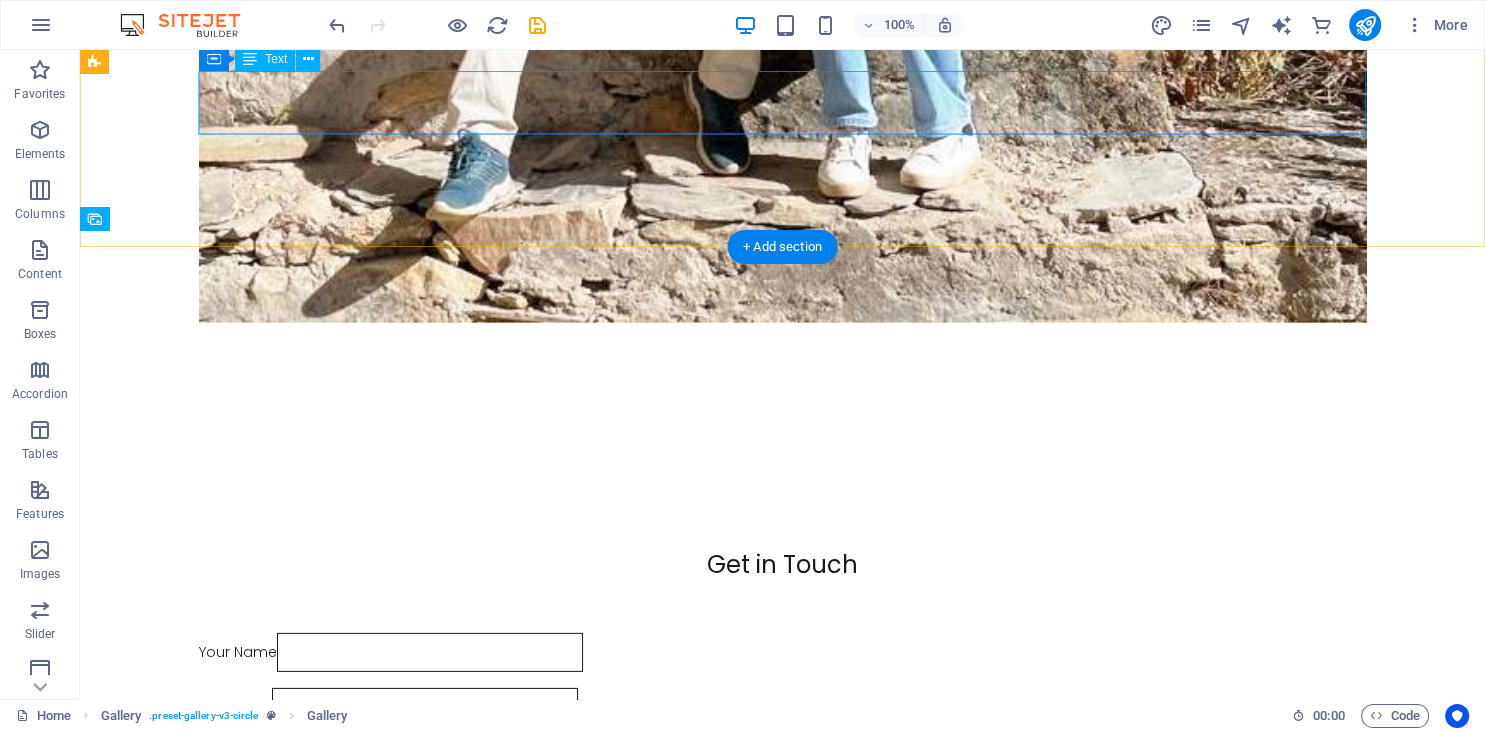 scroll, scrollTop: 14233, scrollLeft: 0, axis: vertical 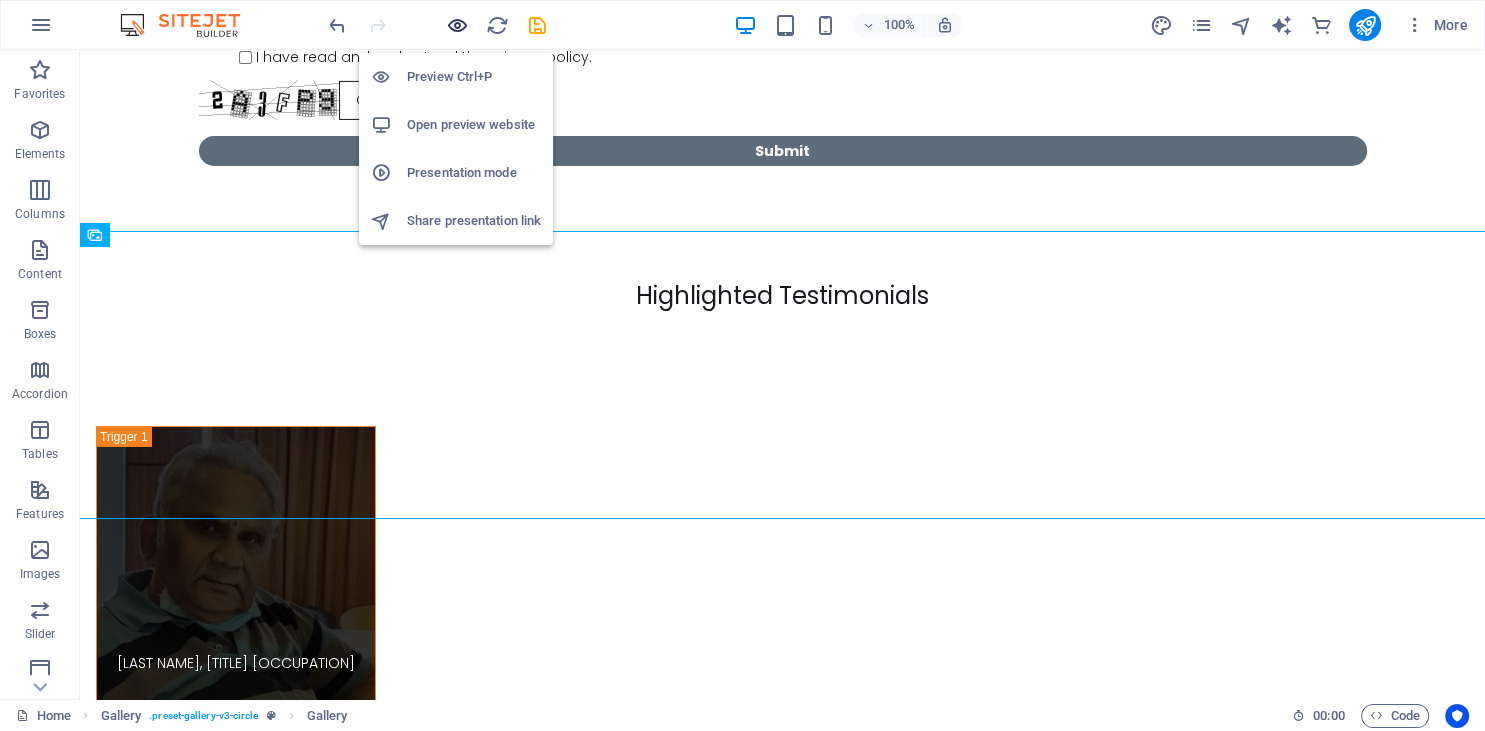click at bounding box center [457, 25] 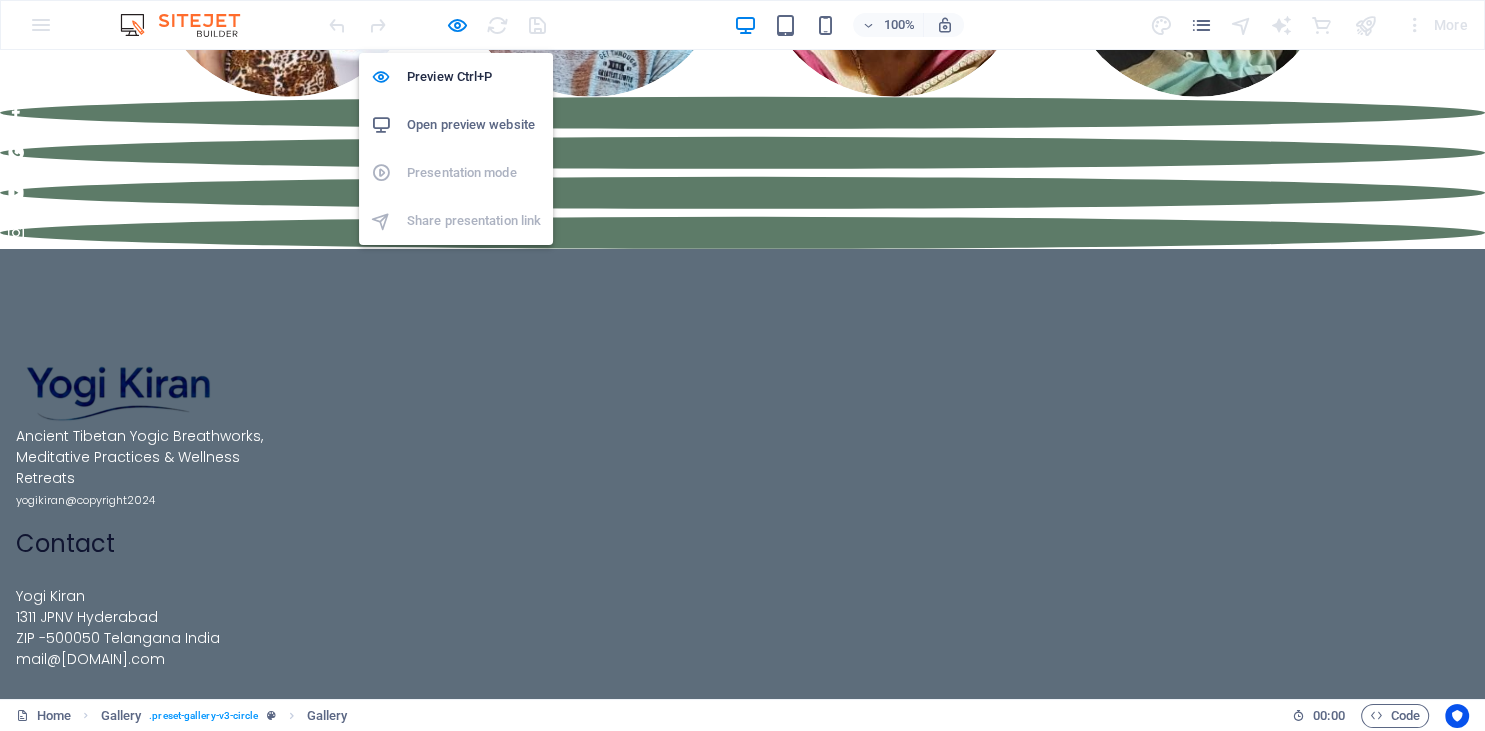 scroll, scrollTop: 8185, scrollLeft: 0, axis: vertical 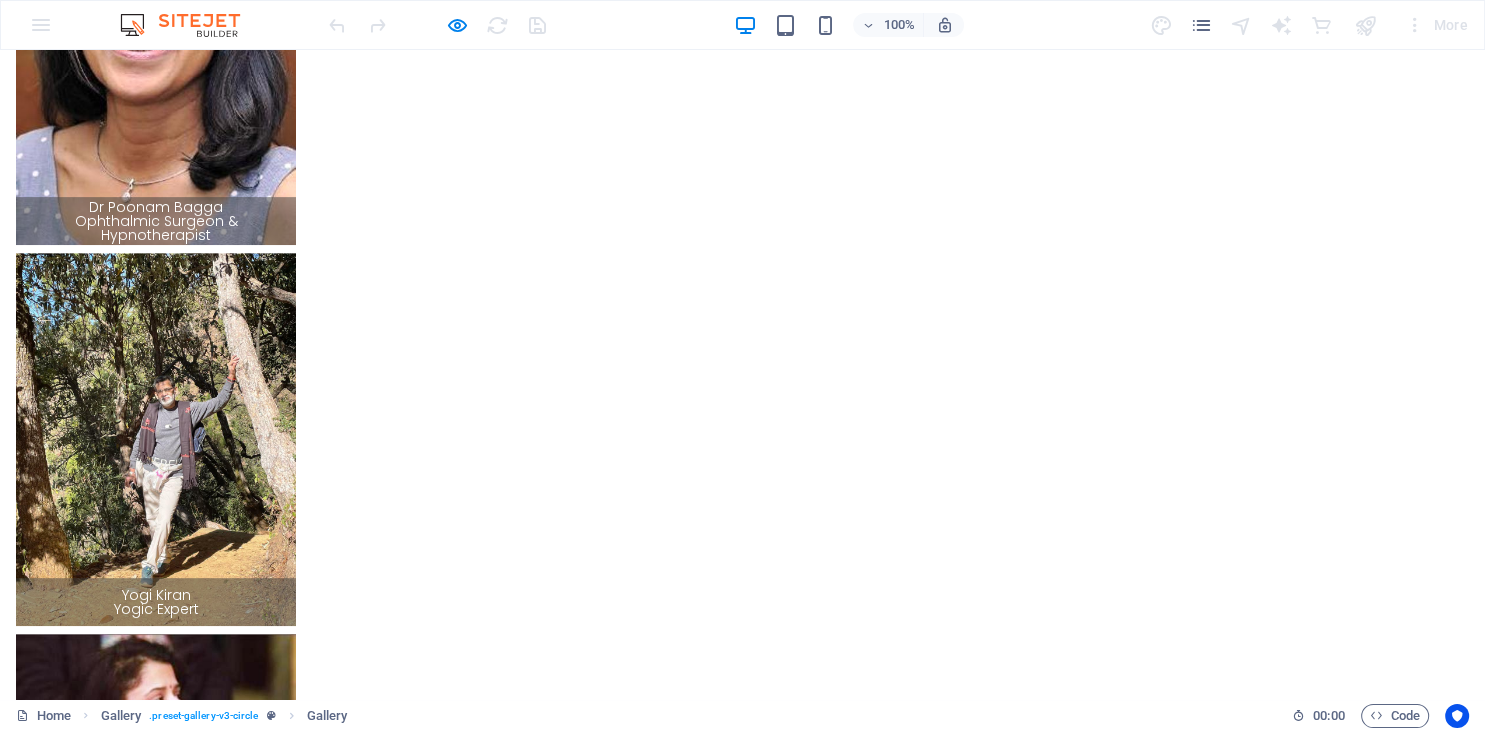 click at bounding box center [287, 5403] 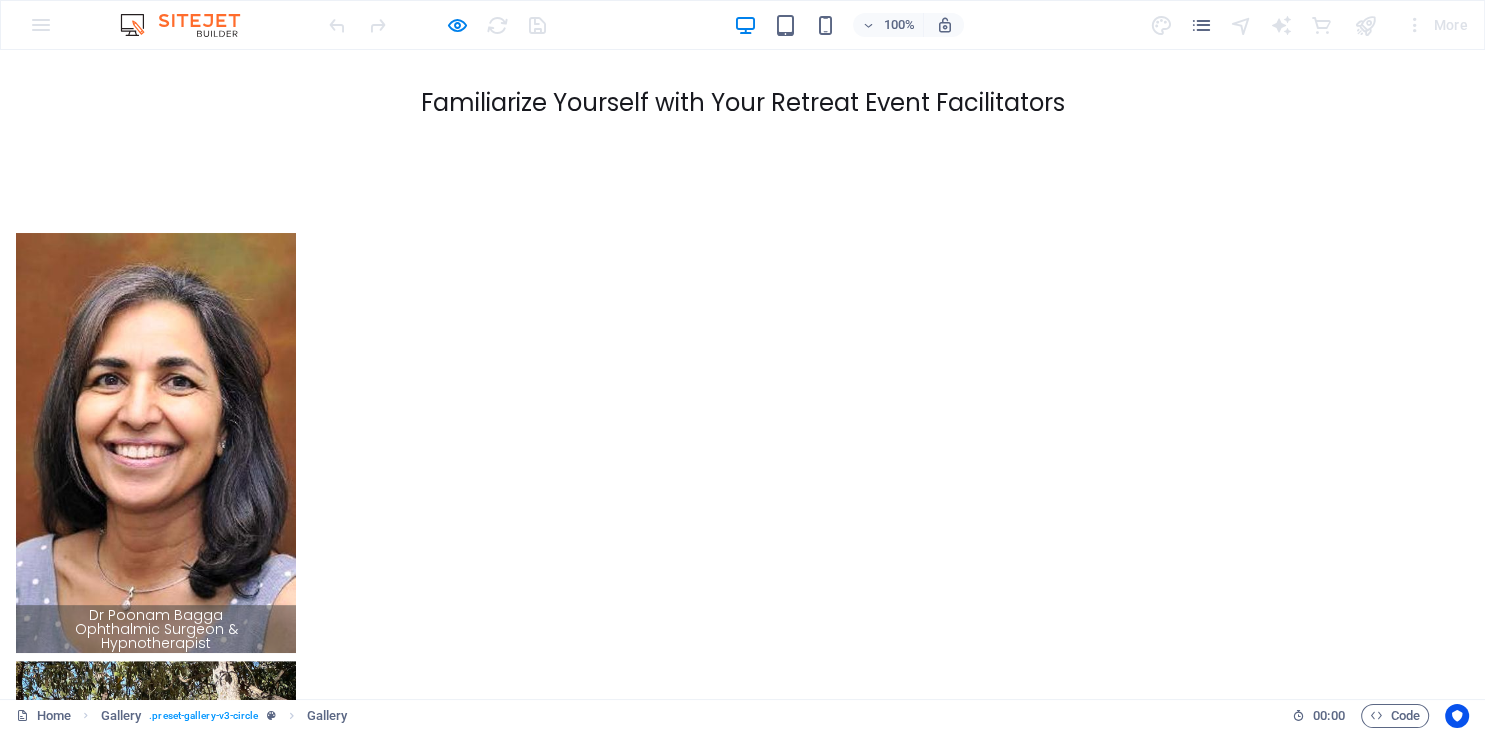 scroll, scrollTop: 40, scrollLeft: 0, axis: vertical 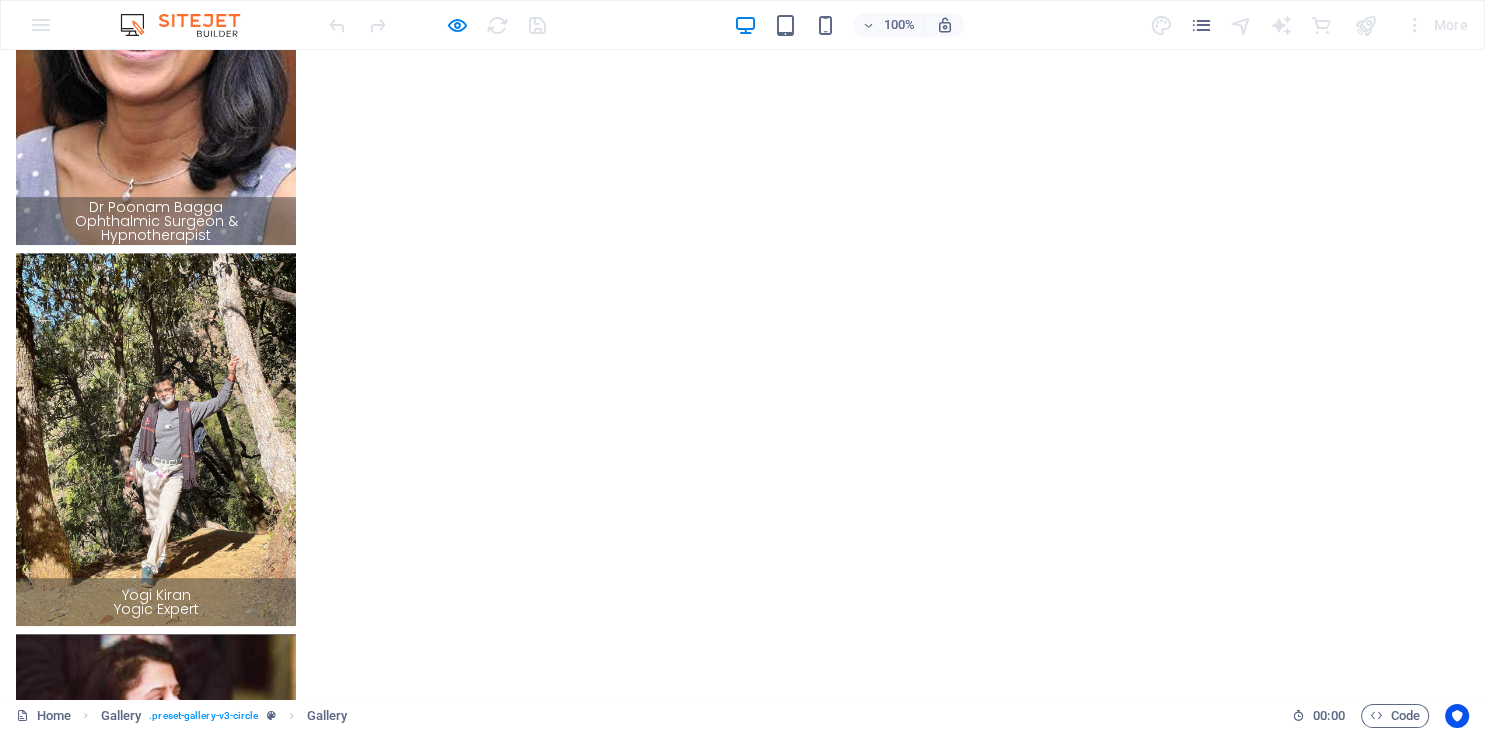 click at bounding box center (287, 5403) 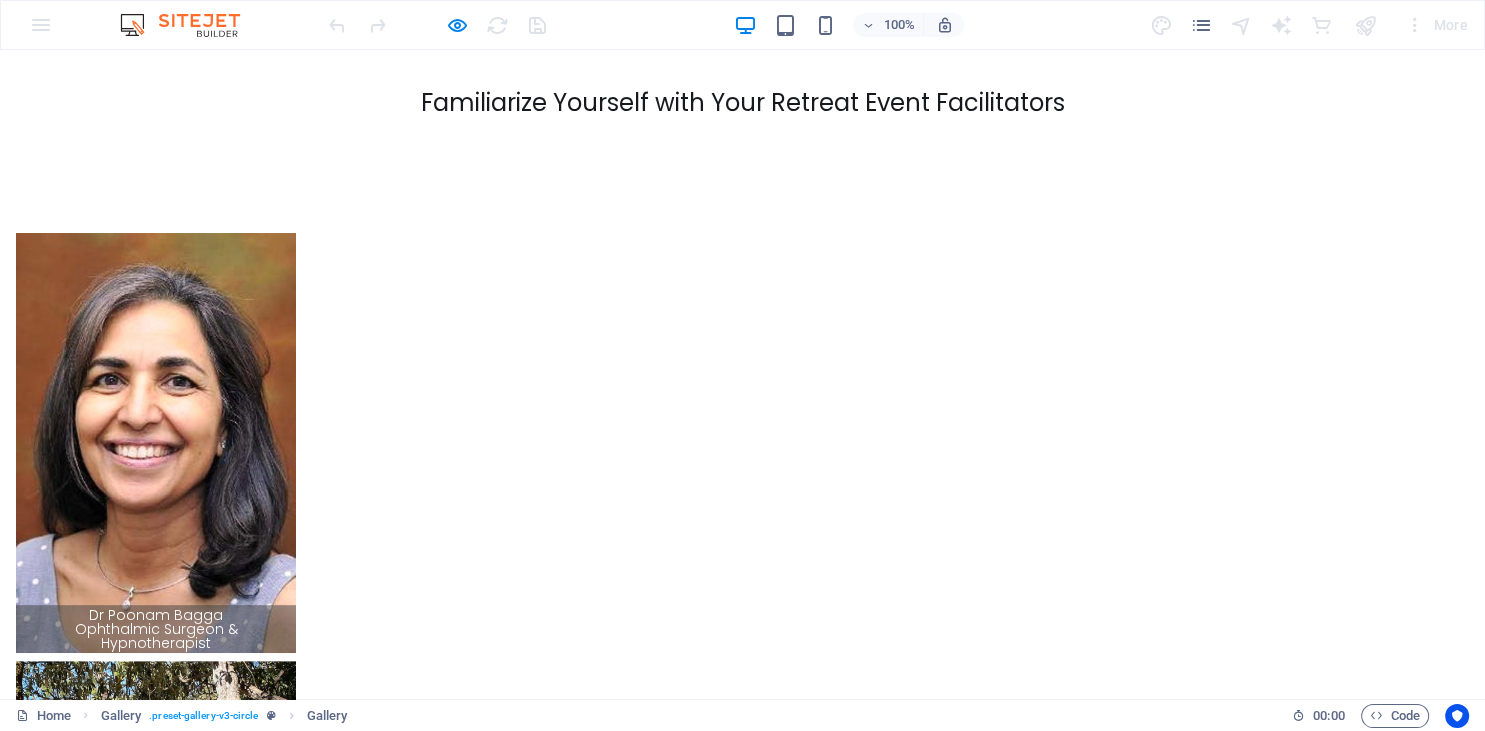 click on "× I am truly inspired by Yogi Kiran's expertise in ancient breathwork and meditation techniques that are often unknown and unheard of. It's also wonderful to meet others on the same wellness journey. These retreats are designed to help individuals reconnect with their physical, mental, emotional, and sometimes spiritual health, and I have immensely benefited from this experience. 1/4 ..." at bounding box center [742, -7931] 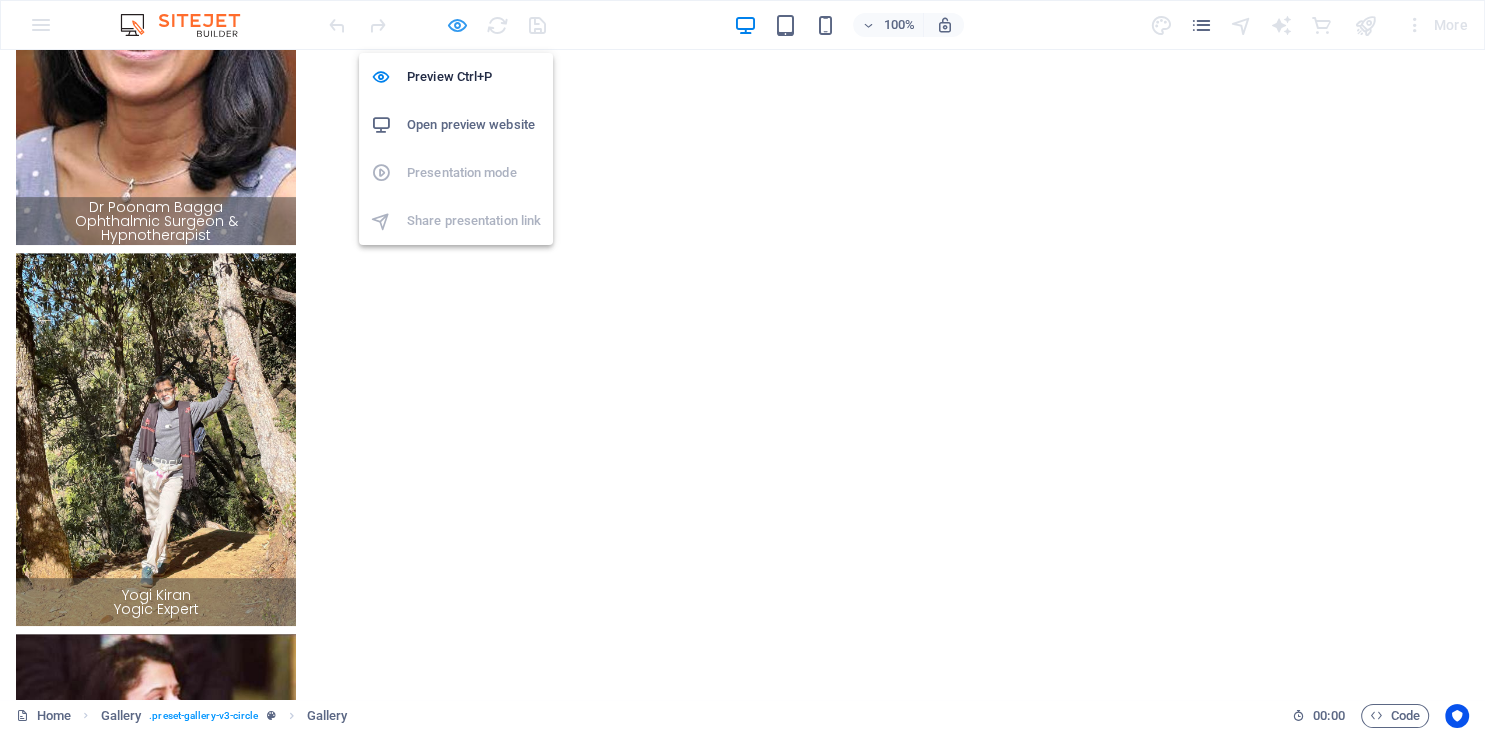 click at bounding box center (457, 25) 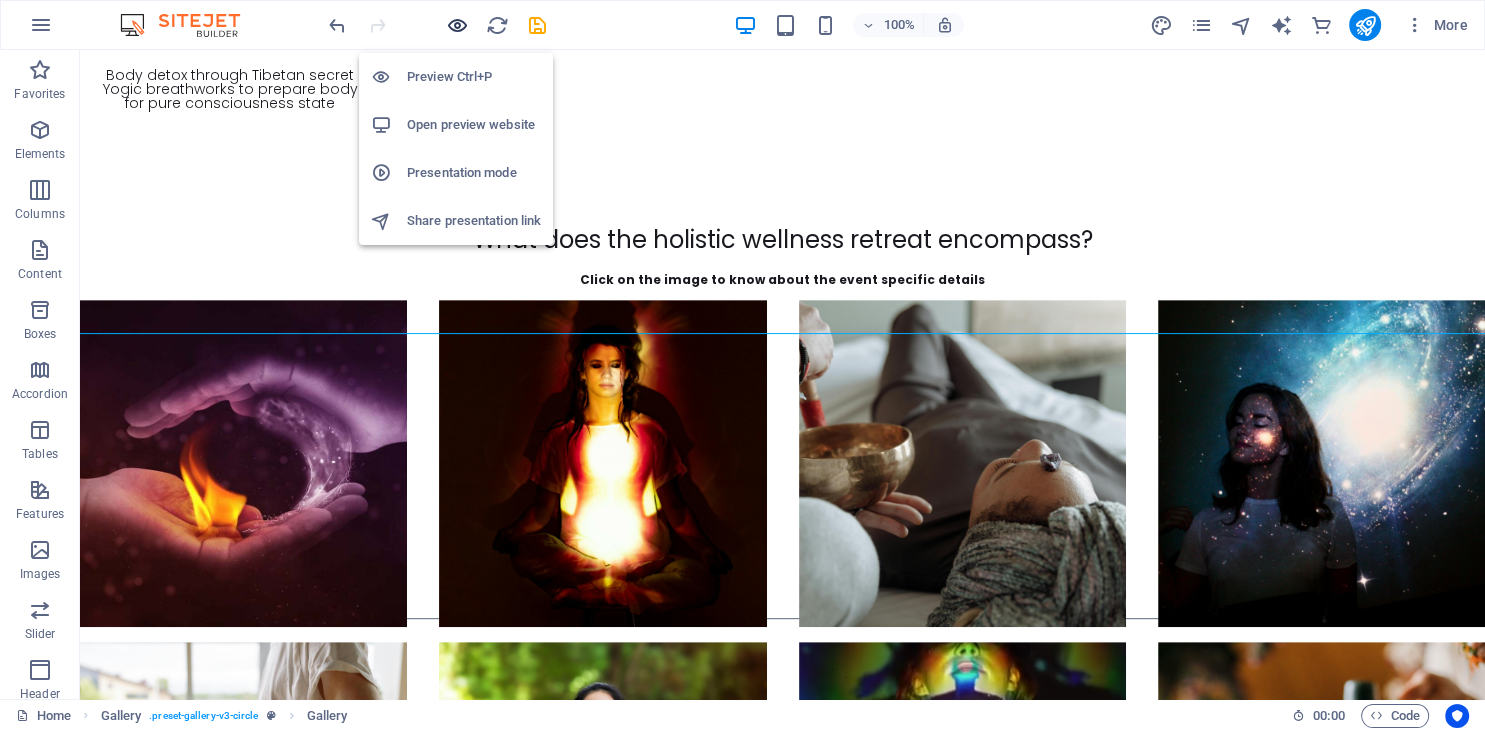 scroll, scrollTop: 14233, scrollLeft: 0, axis: vertical 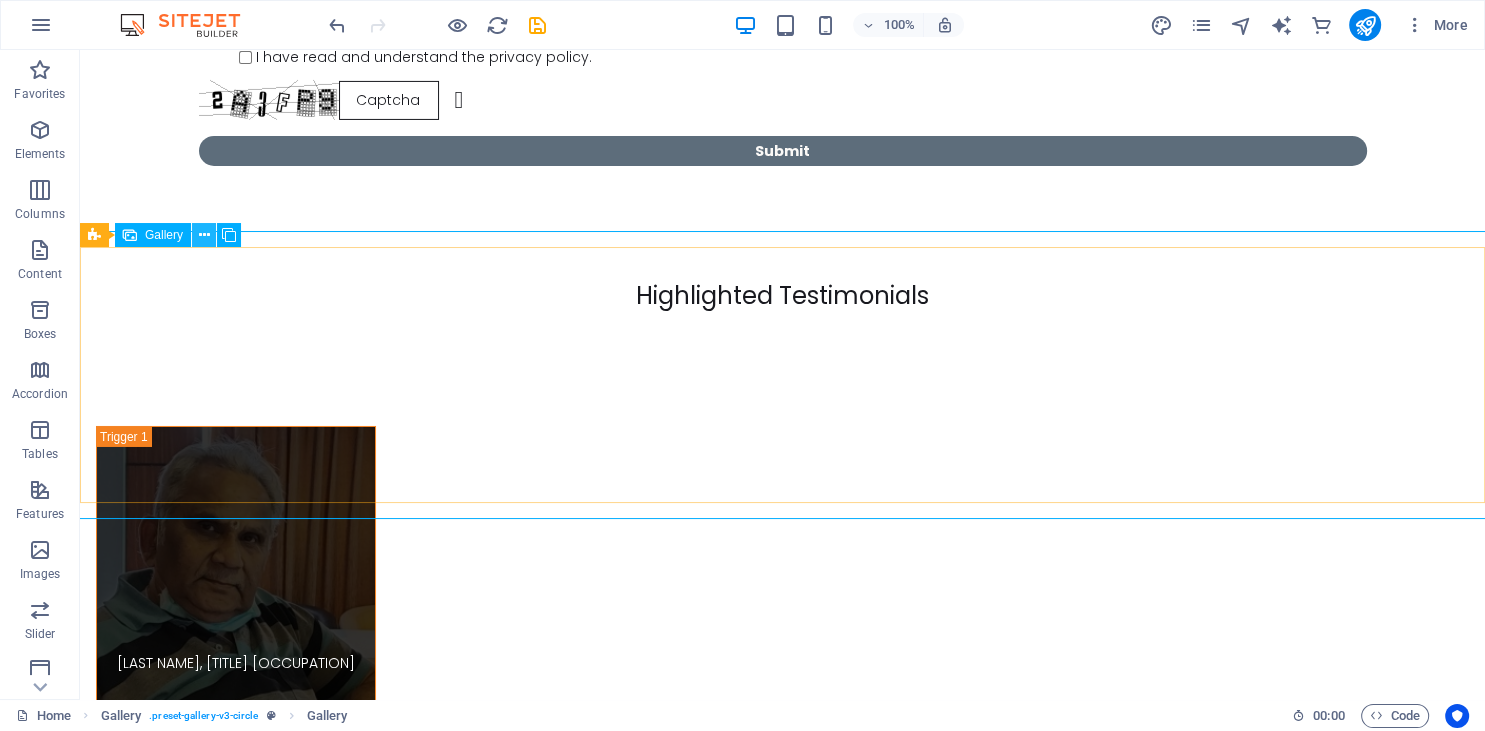 click at bounding box center (204, 235) 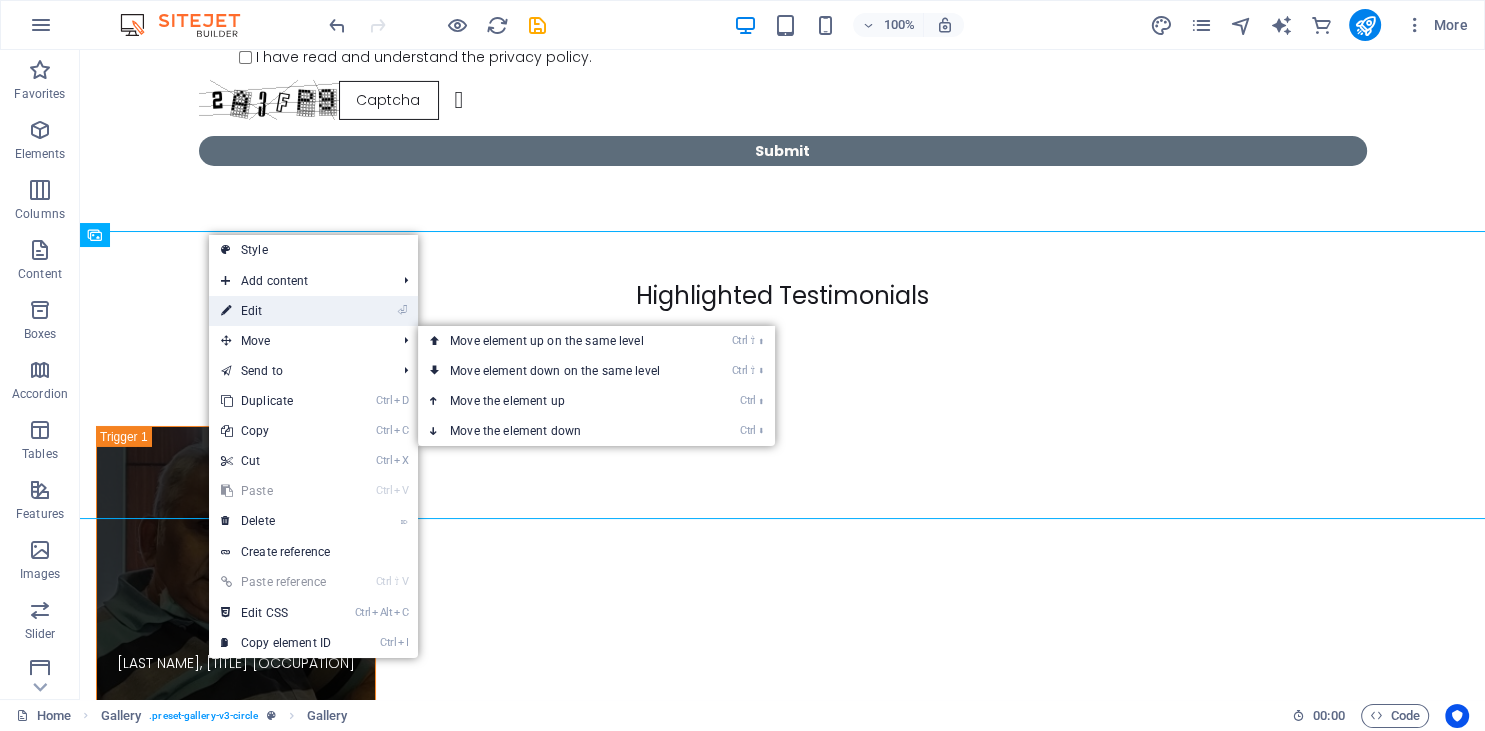 click on "⏎  Edit" at bounding box center [276, 311] 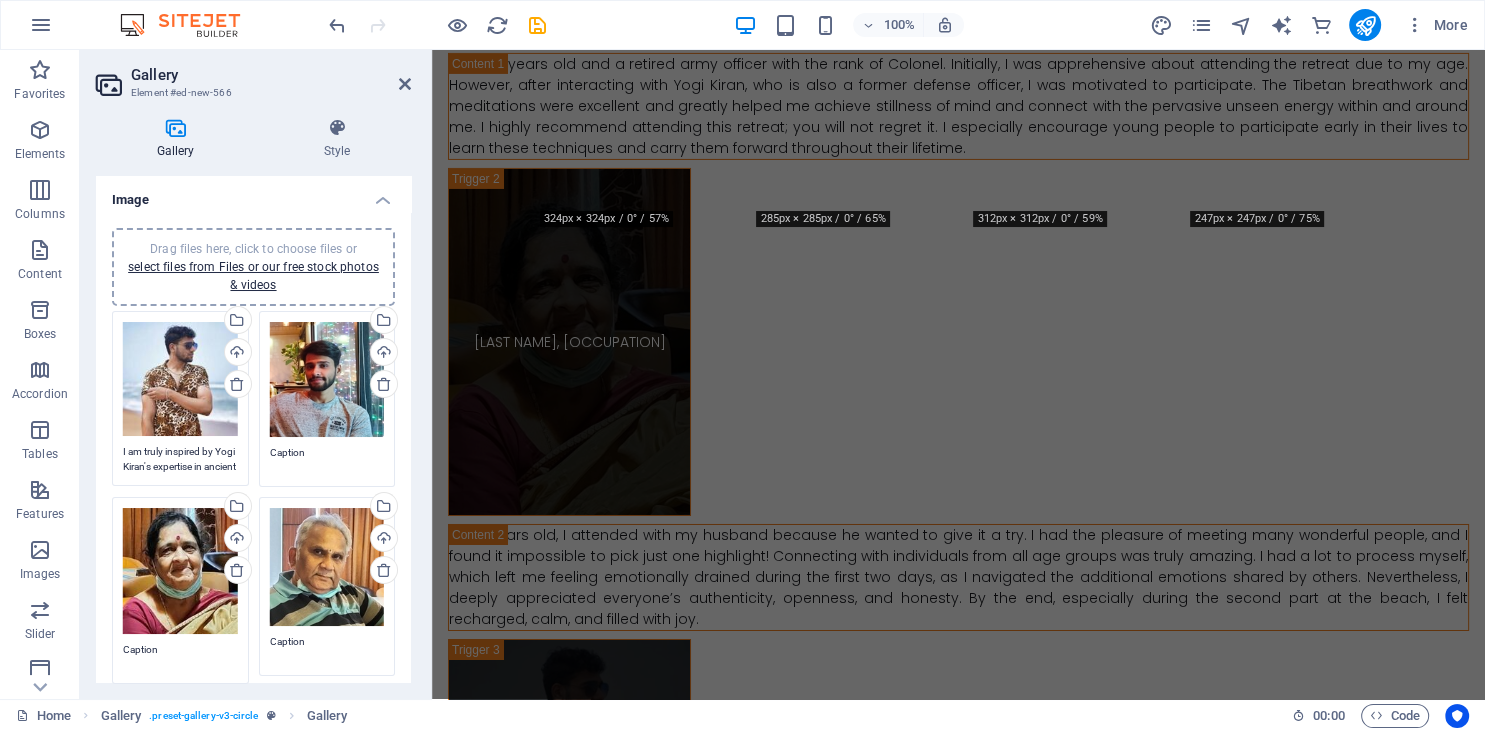 scroll, scrollTop: 13440, scrollLeft: 0, axis: vertical 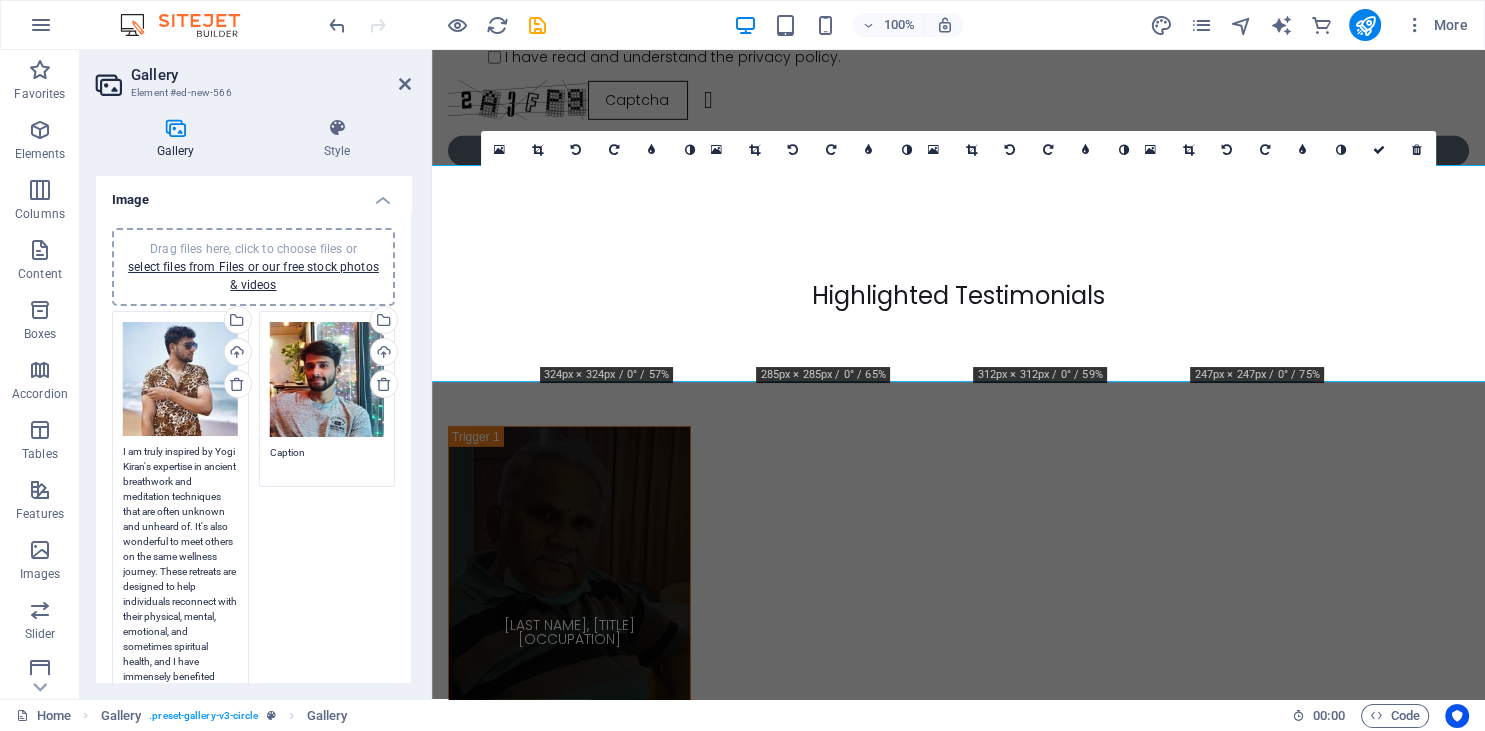 click on "I am truly inspired by Yogi Kiran's expertise in ancient breathwork and meditation techniques that are often unknown and unheard of. It's also wonderful to meet others on the same wellness journey. These retreats are designed to help individuals reconnect with their physical, mental, emotional, and sometimes spiritual health, and I have immensely benefited from this experience." at bounding box center (180, 571) 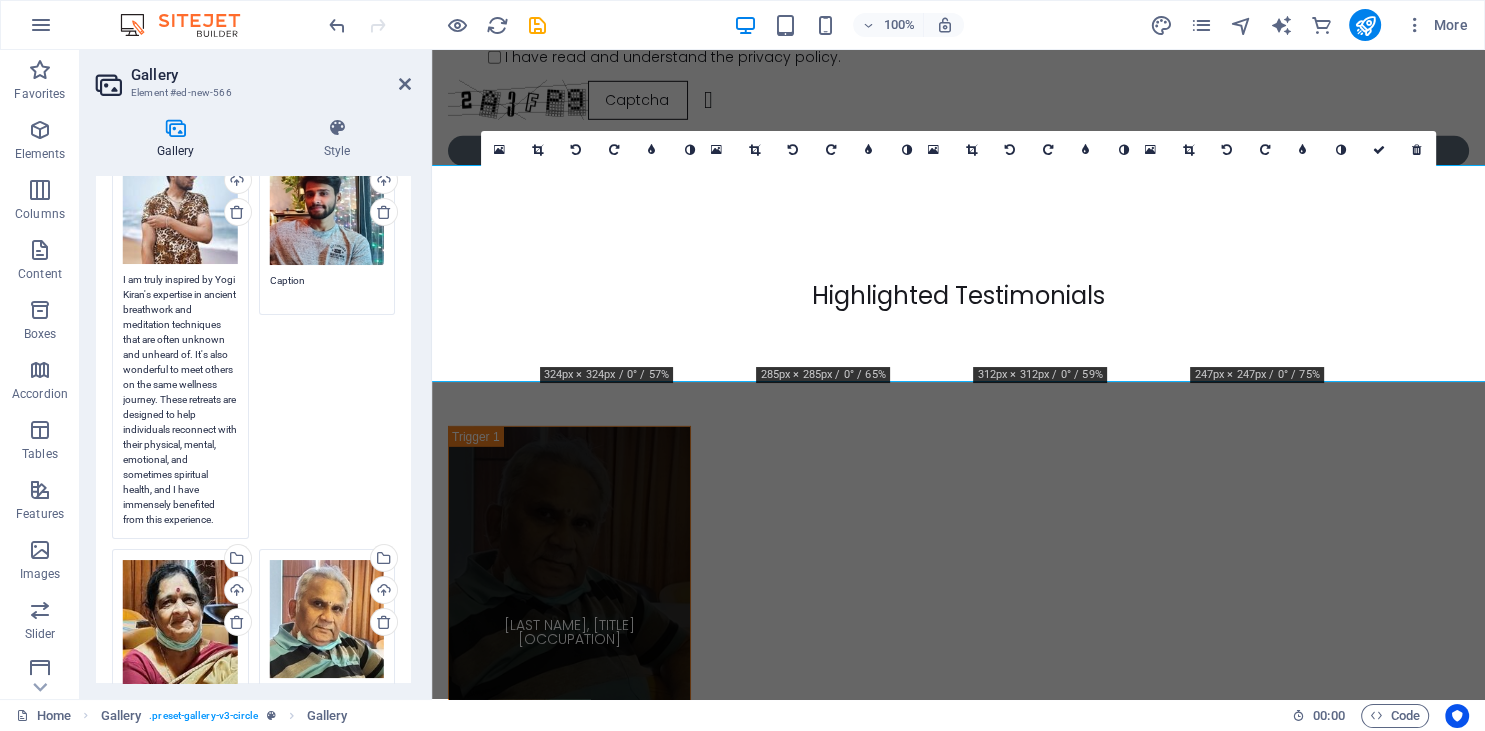 scroll, scrollTop: 182, scrollLeft: 0, axis: vertical 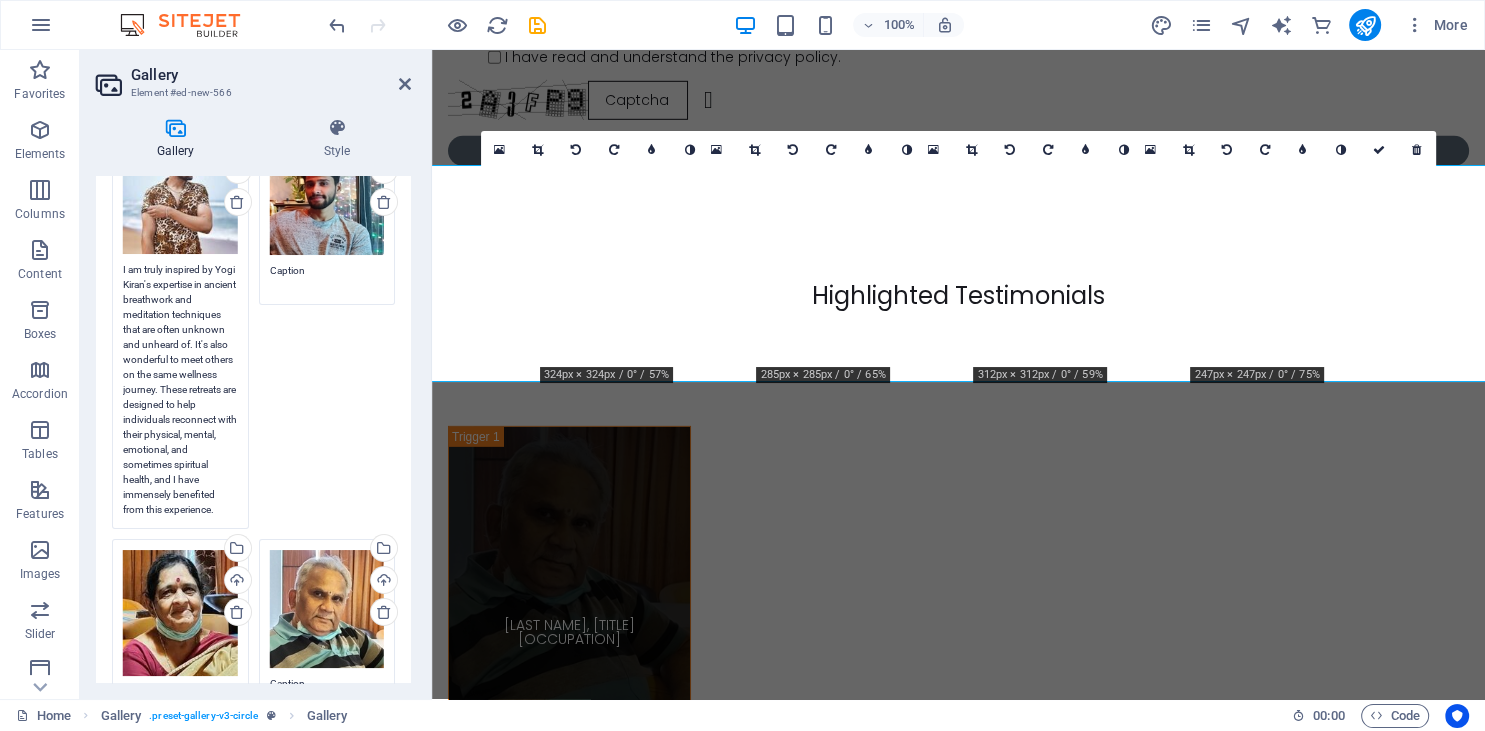 click on "I am truly inspired by Yogi Kiran's expertise in ancient breathwork and meditation techniques that are often unknown and unheard of. It's also wonderful to meet others on the same wellness journey. These retreats are designed to help individuals reconnect with their physical, mental, emotional, and sometimes spiritual health, and I have immensely benefited from this experience." at bounding box center [180, 389] 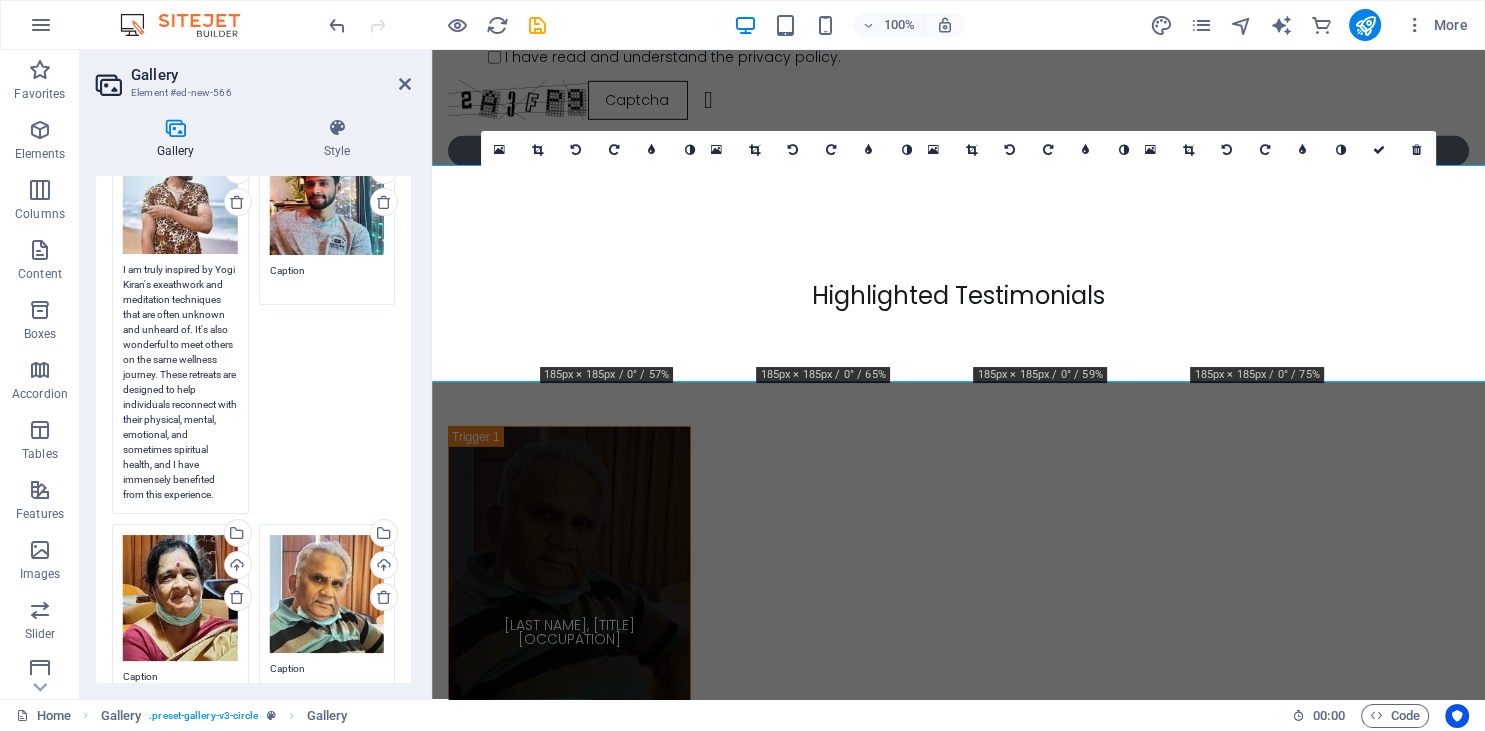 drag, startPoint x: 124, startPoint y: 267, endPoint x: 207, endPoint y: 462, distance: 211.92923 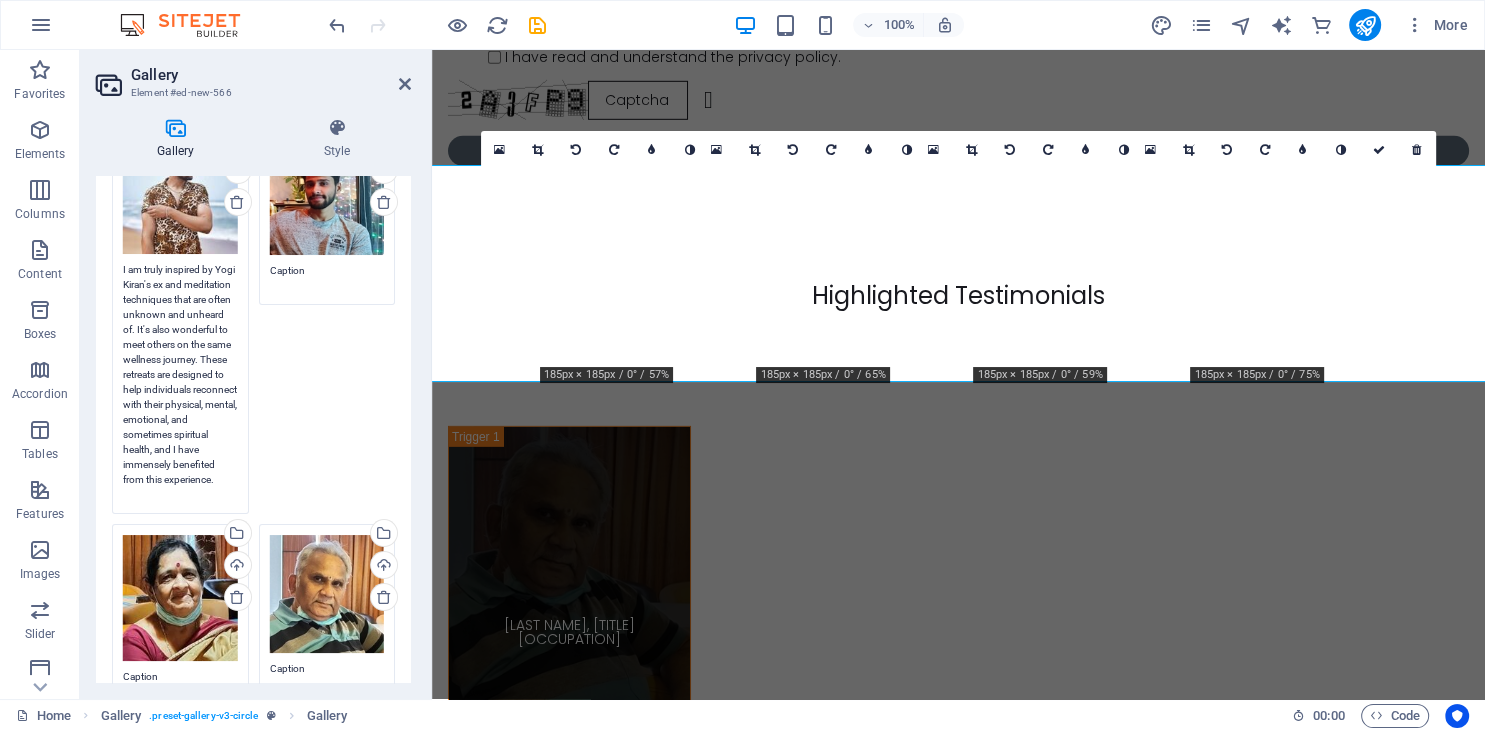 drag, startPoint x: 218, startPoint y: 496, endPoint x: 116, endPoint y: 339, distance: 187.22446 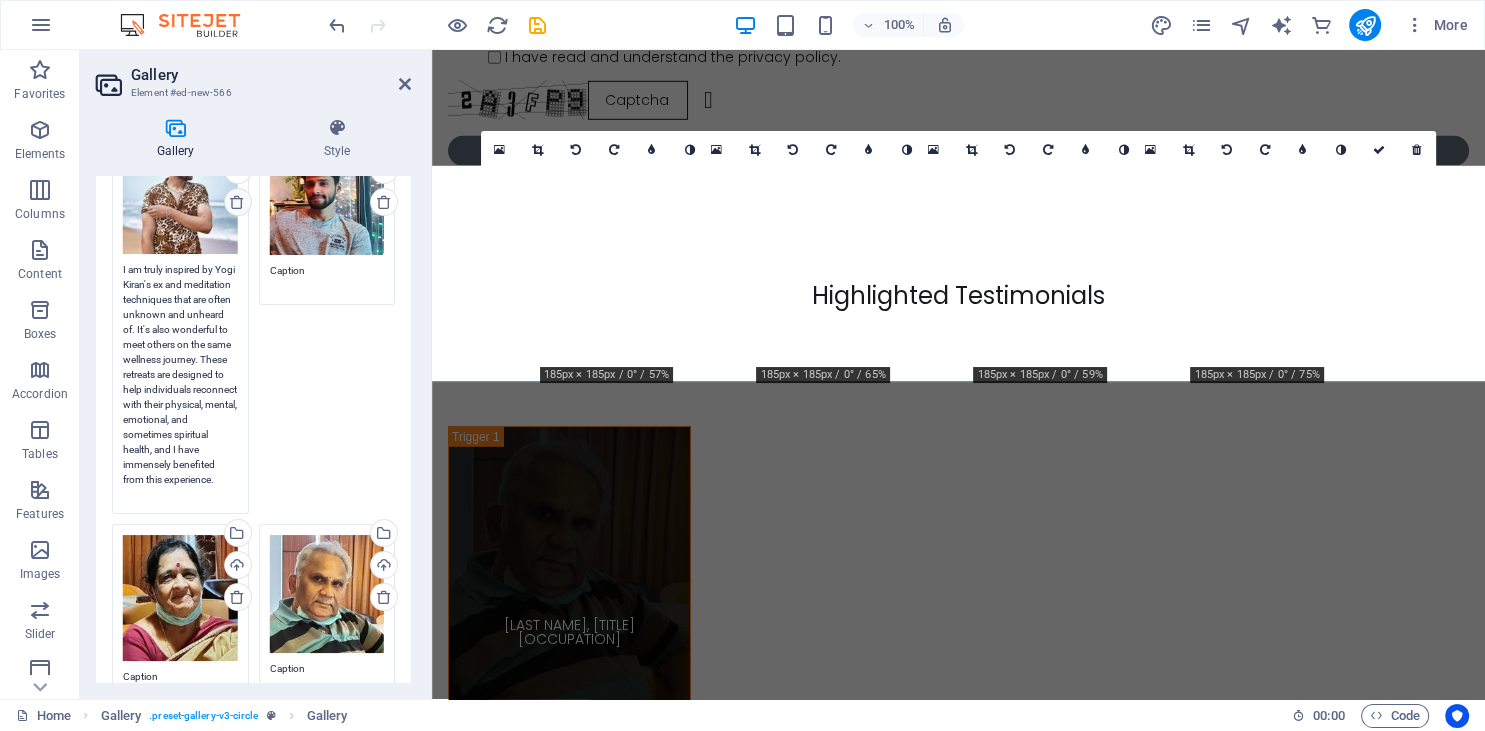 click at bounding box center (237, 202) 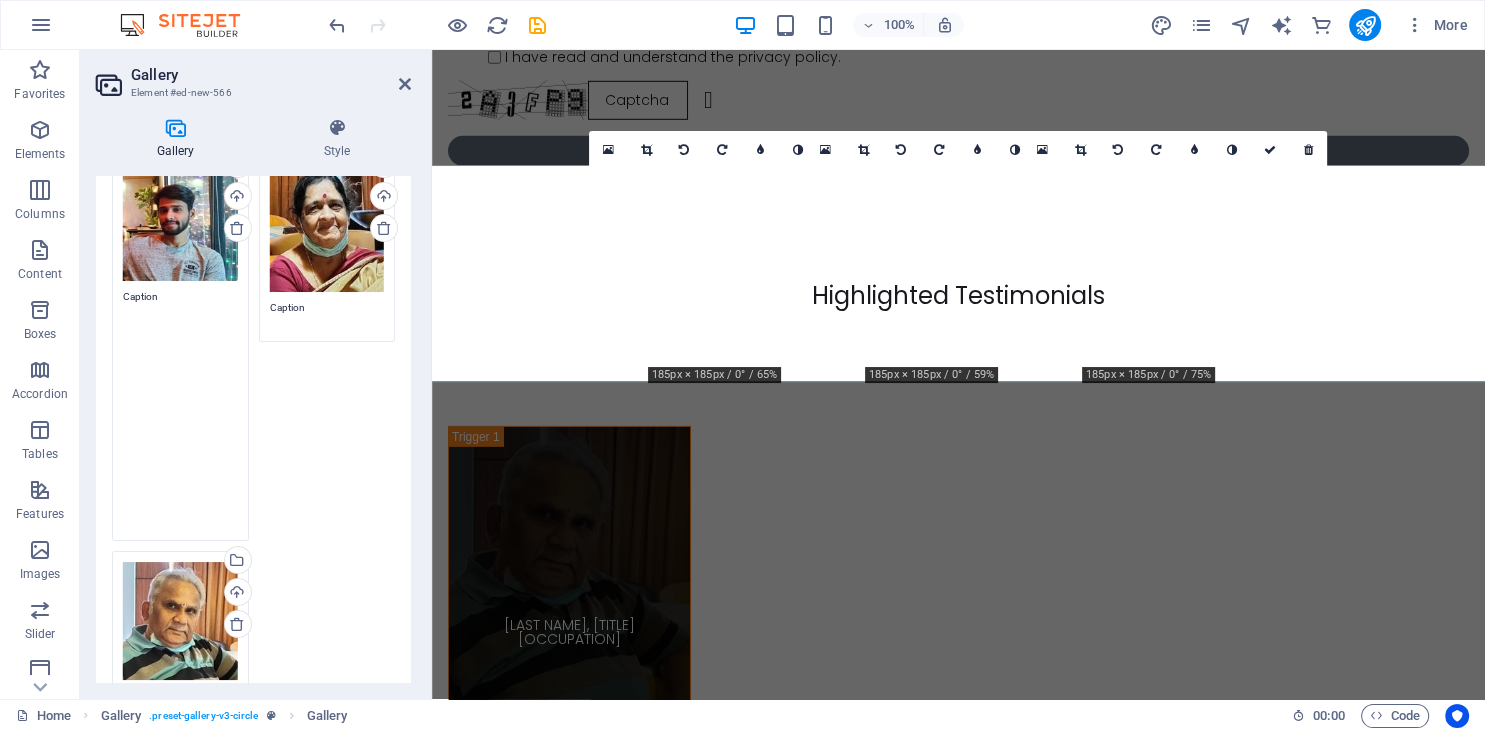 scroll, scrollTop: 182, scrollLeft: 0, axis: vertical 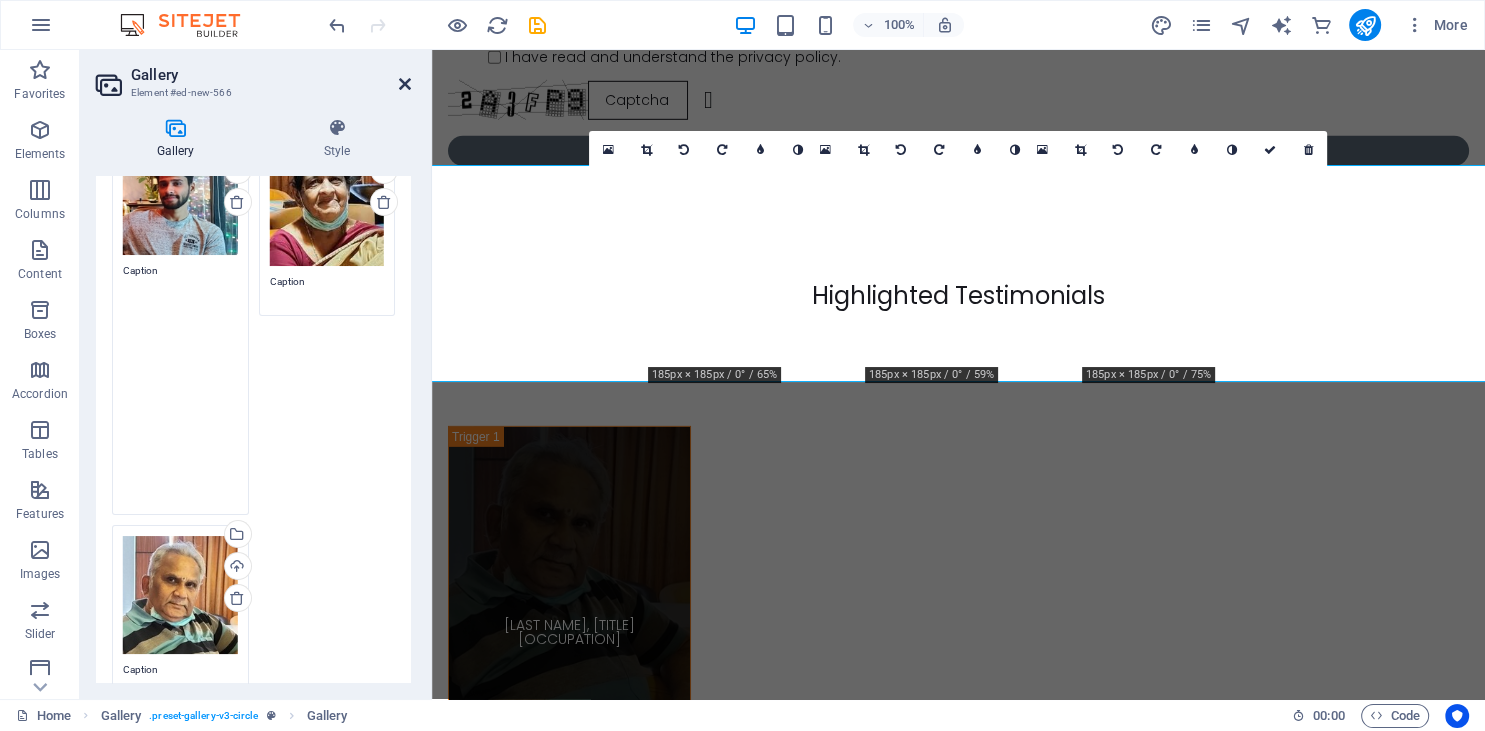 type on "Caption" 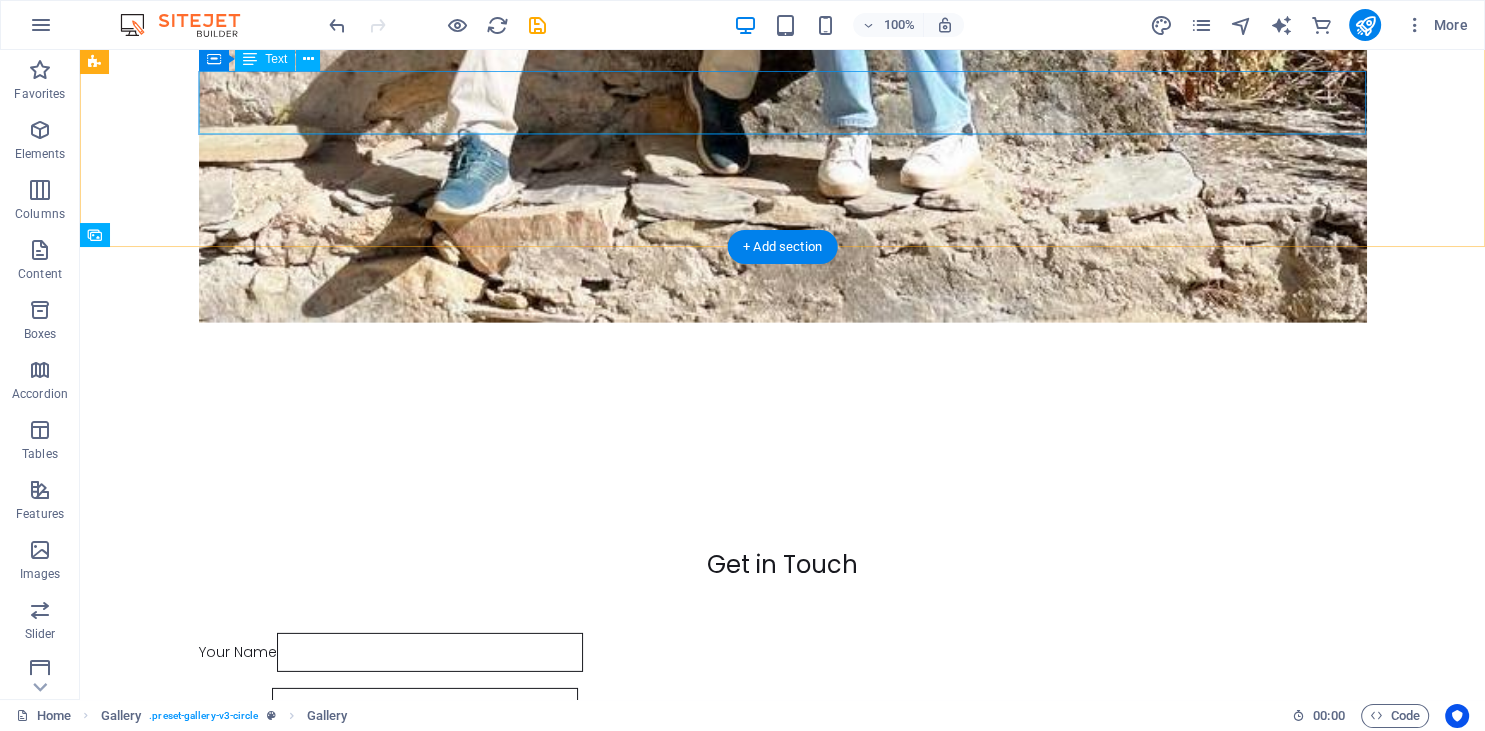 scroll, scrollTop: 14233, scrollLeft: 0, axis: vertical 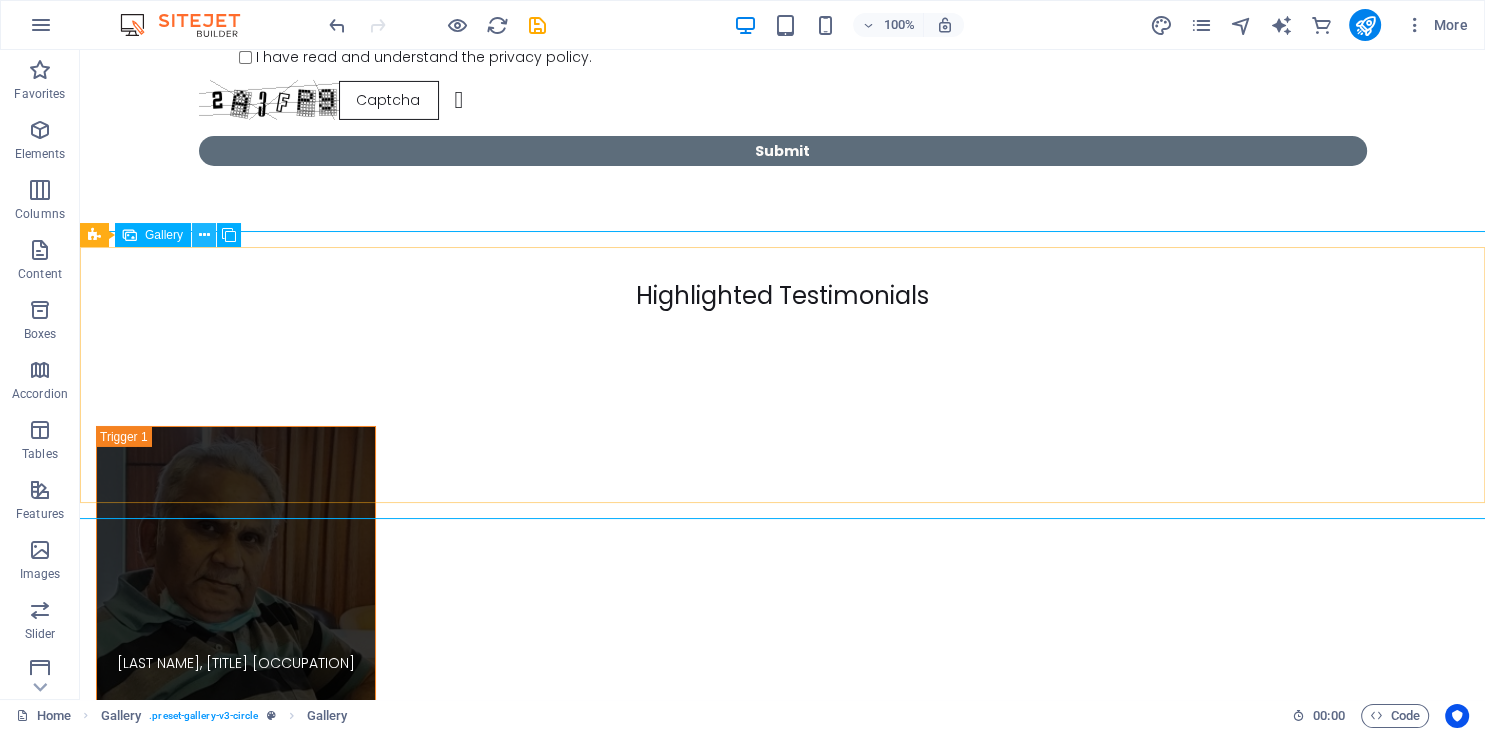 click at bounding box center [204, 235] 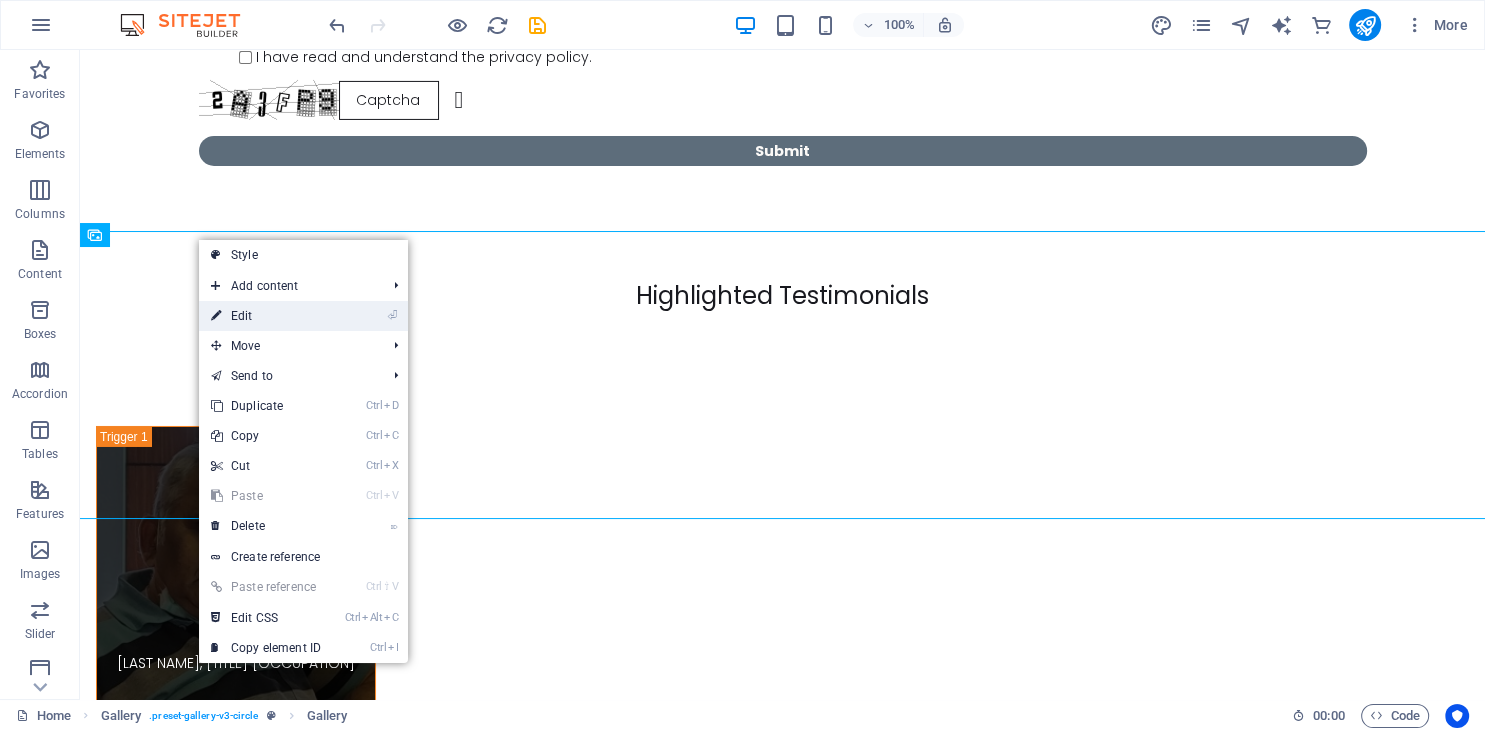 click on "⏎  Edit" at bounding box center (266, 316) 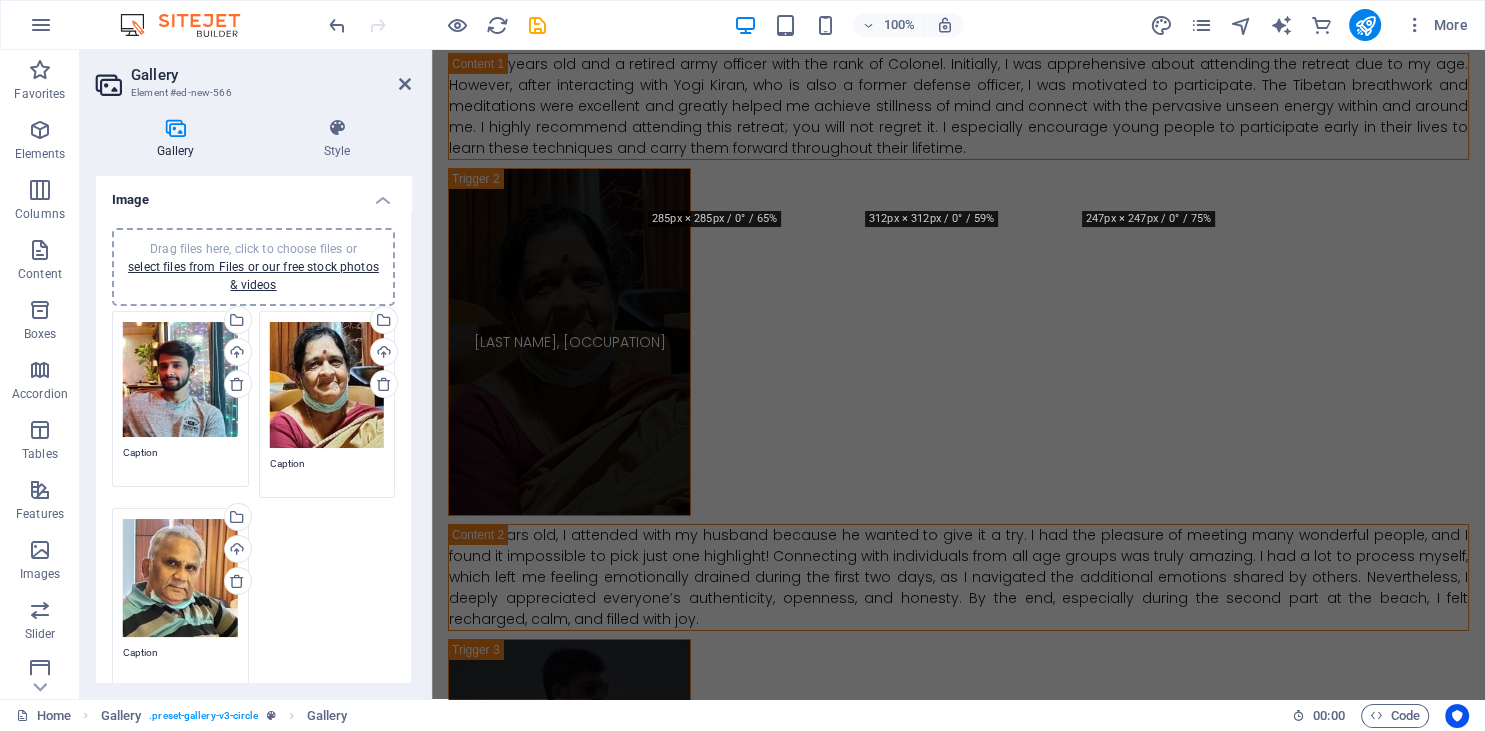 scroll, scrollTop: 13440, scrollLeft: 0, axis: vertical 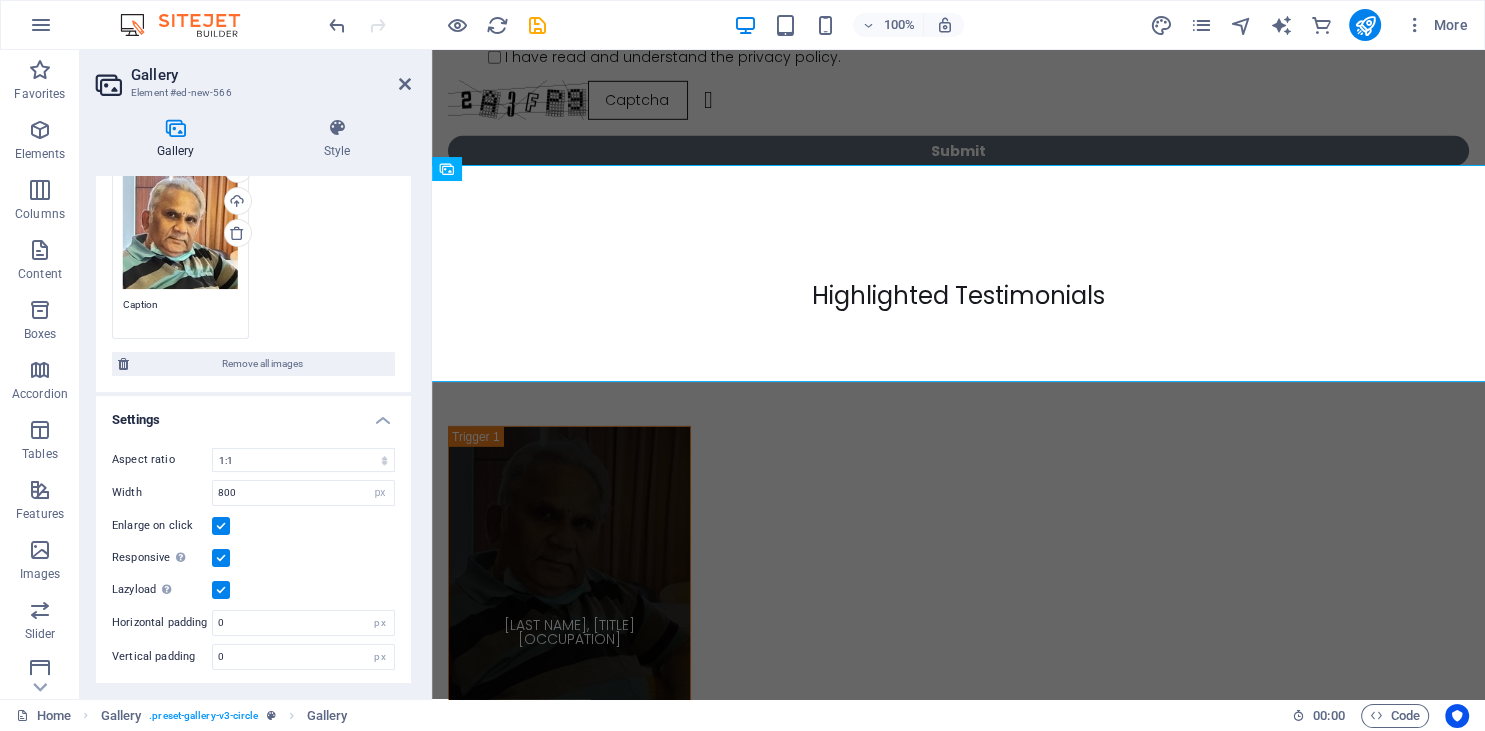click on "Caption" at bounding box center (180, 312) 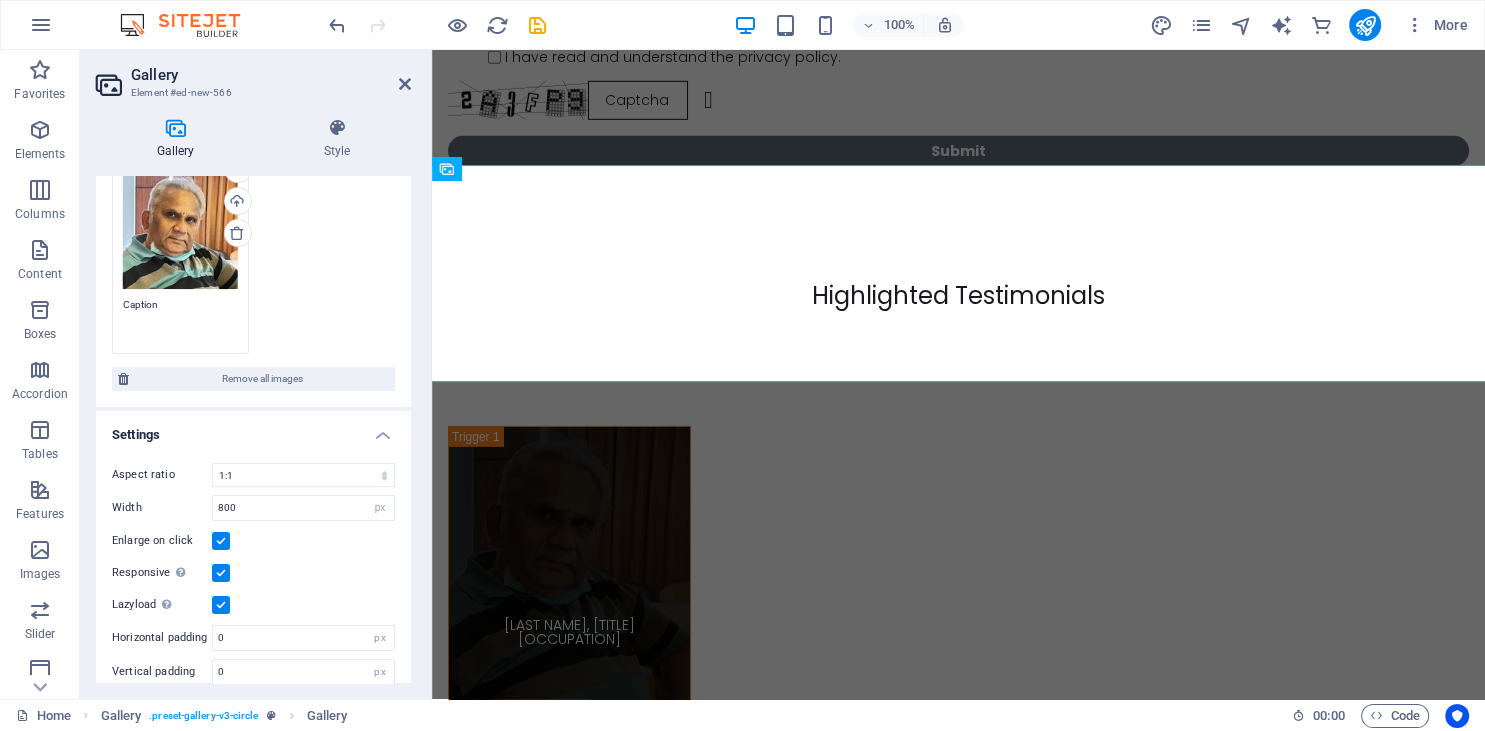 scroll, scrollTop: 363, scrollLeft: 0, axis: vertical 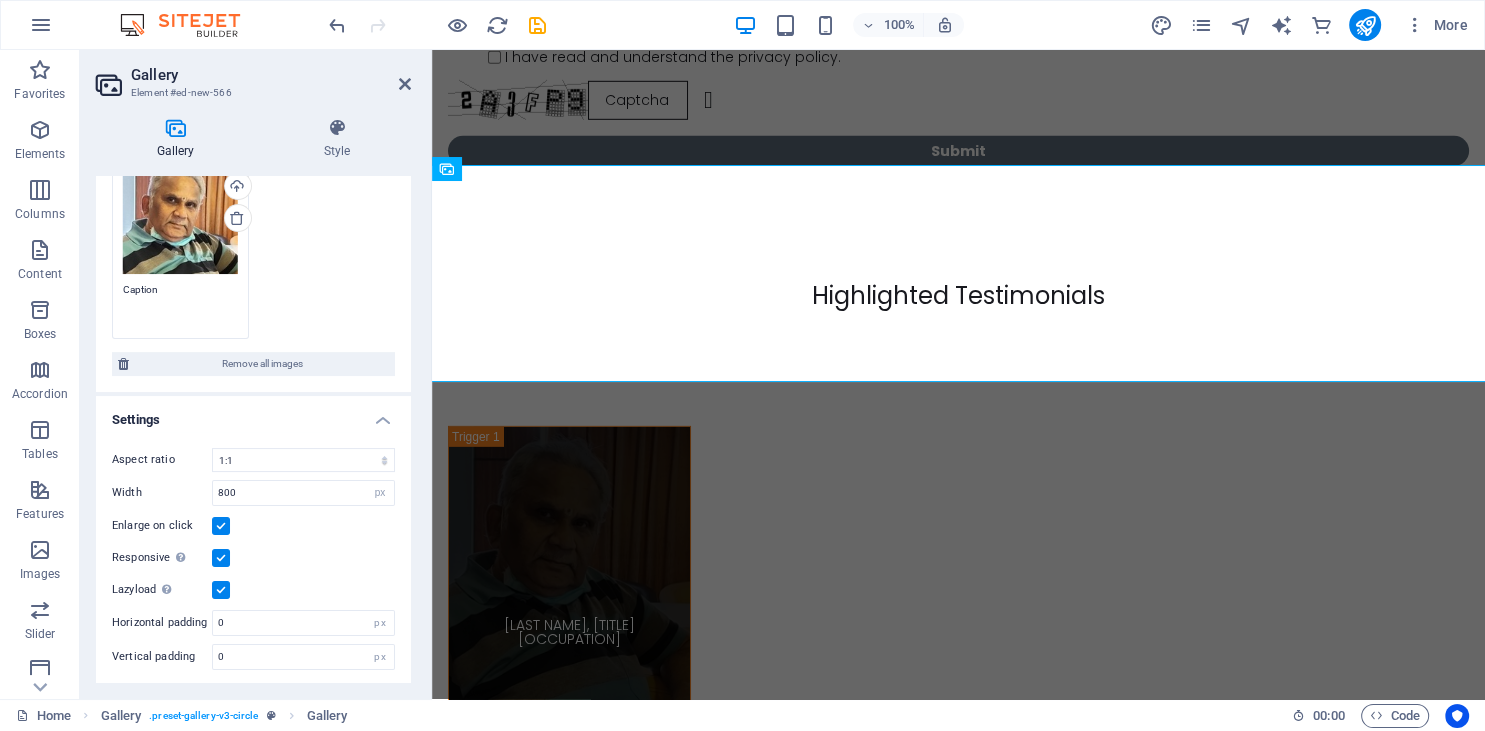 drag, startPoint x: 176, startPoint y: 298, endPoint x: 115, endPoint y: 290, distance: 61.522354 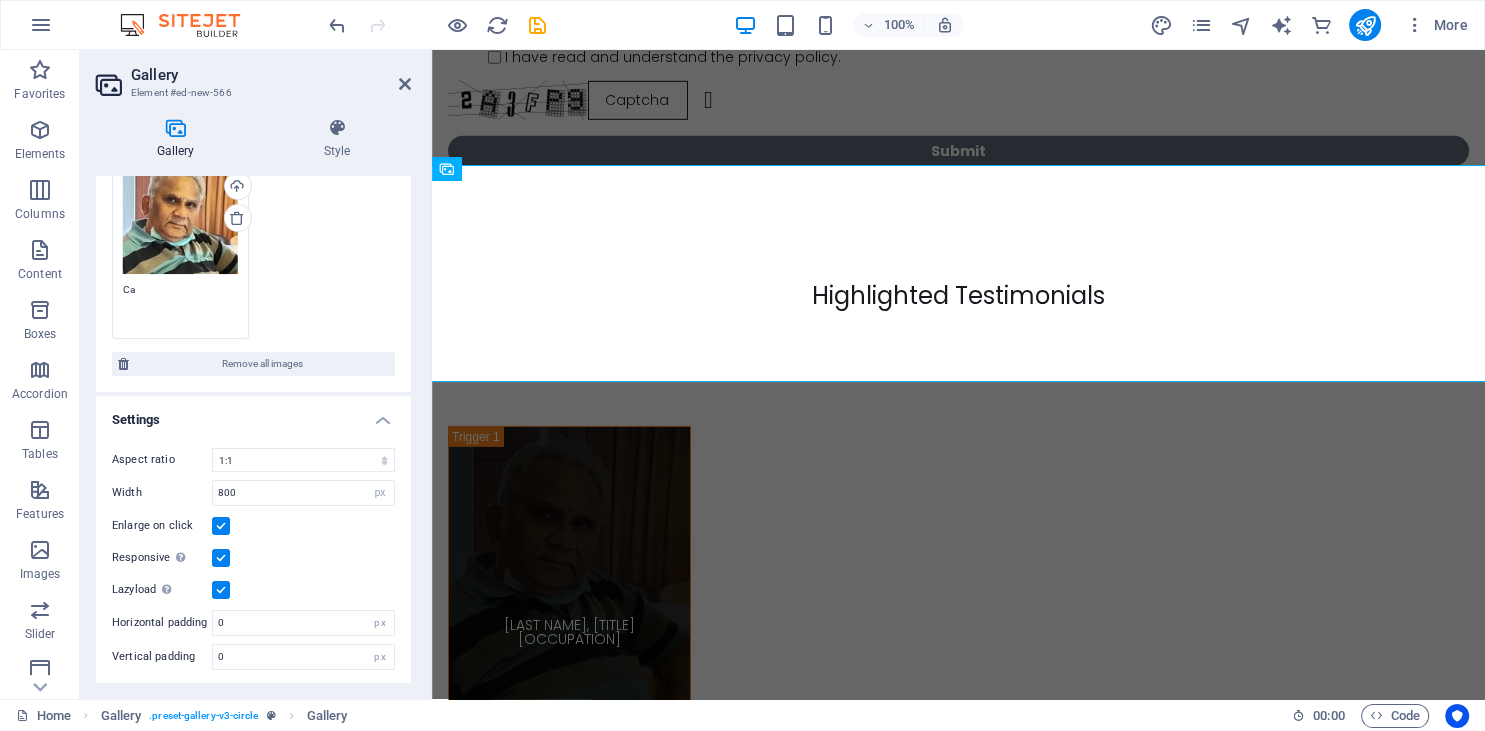 type on "C" 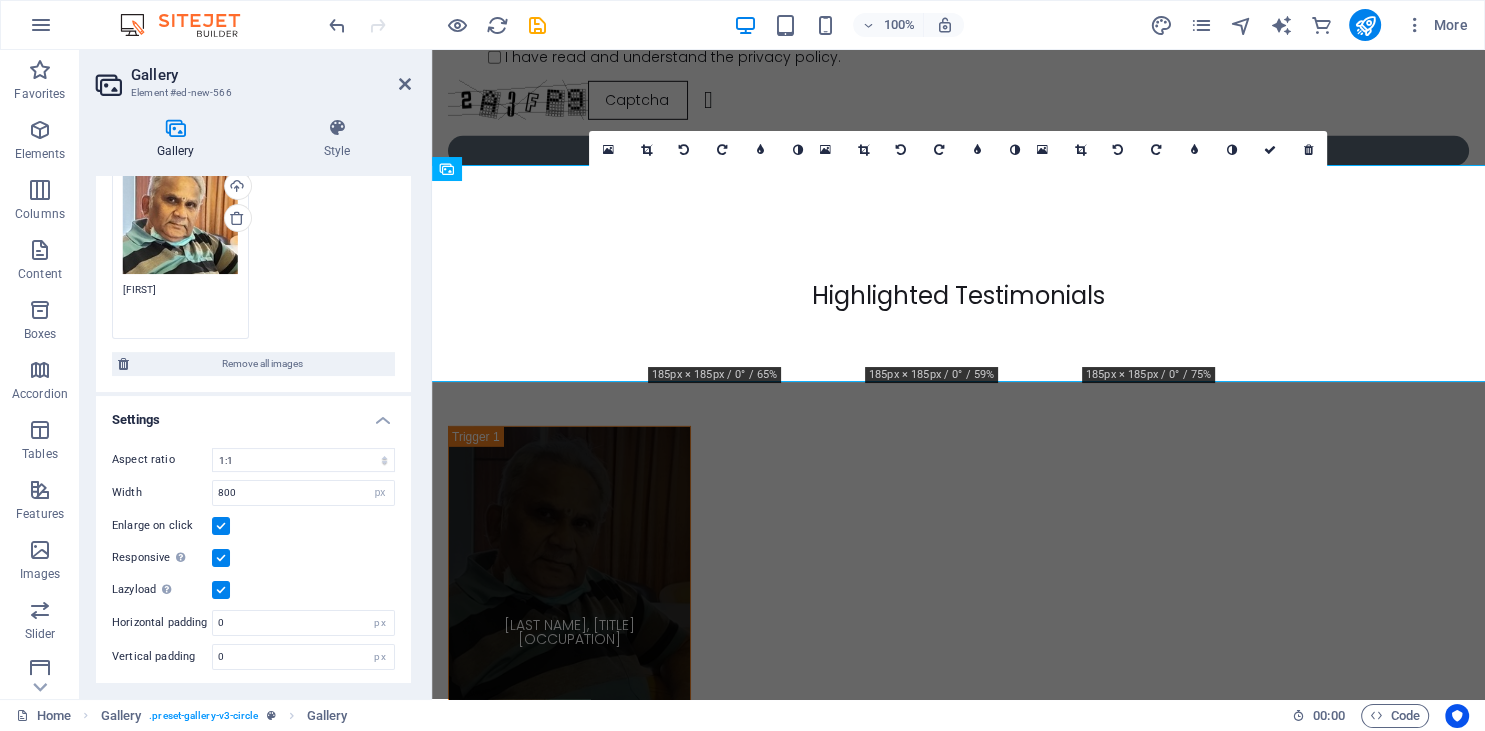 scroll, scrollTop: 363, scrollLeft: 0, axis: vertical 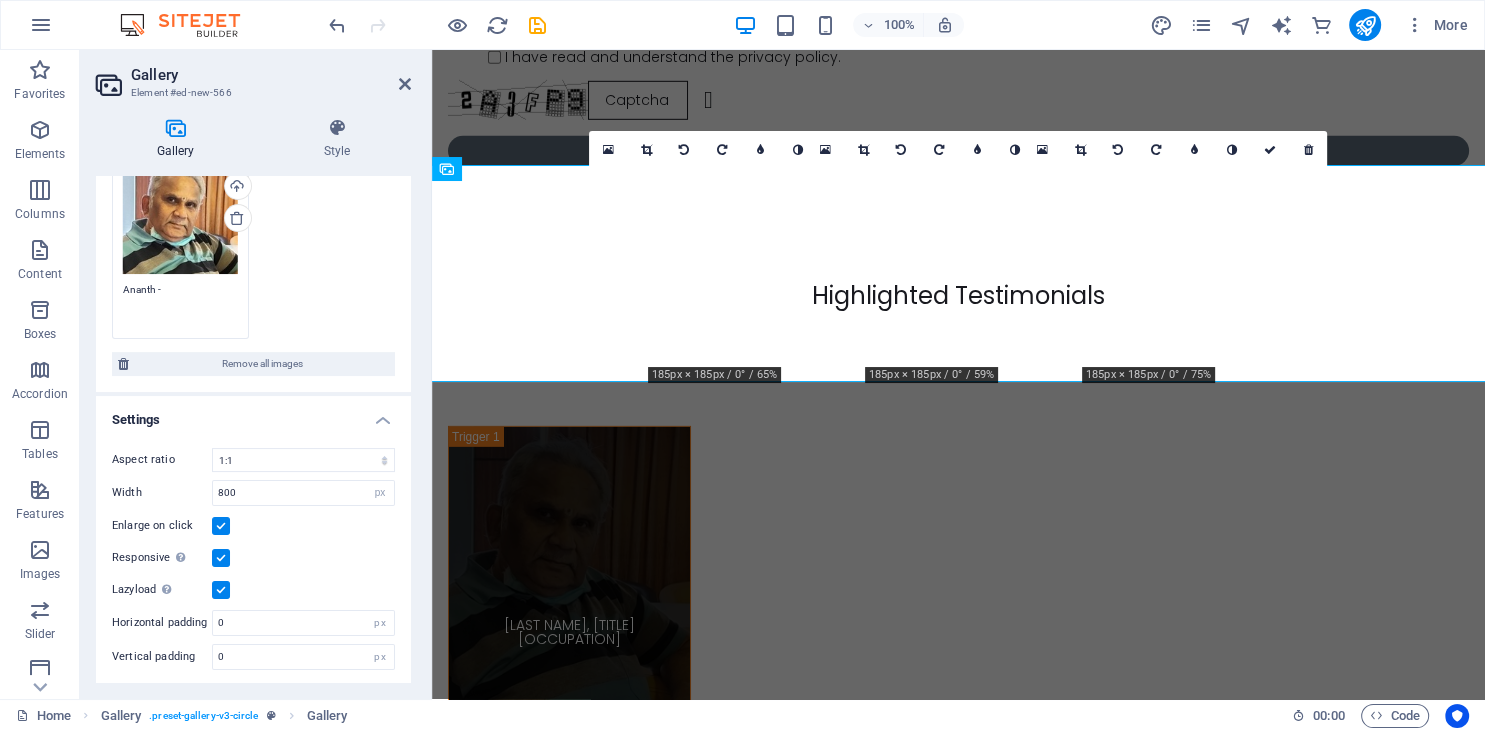 paste on "I am truly inspired by Yogi Kiran's expertise in ancient breathwork and meditation techniques that are often unknown and unheard of. It's also wonderful to meet others on the same wellness journey. These retreats are designed to help individuals reconnect with their physical, mental, emotional, and sometimes spiritual health, and I have immensely benefited from this experience." 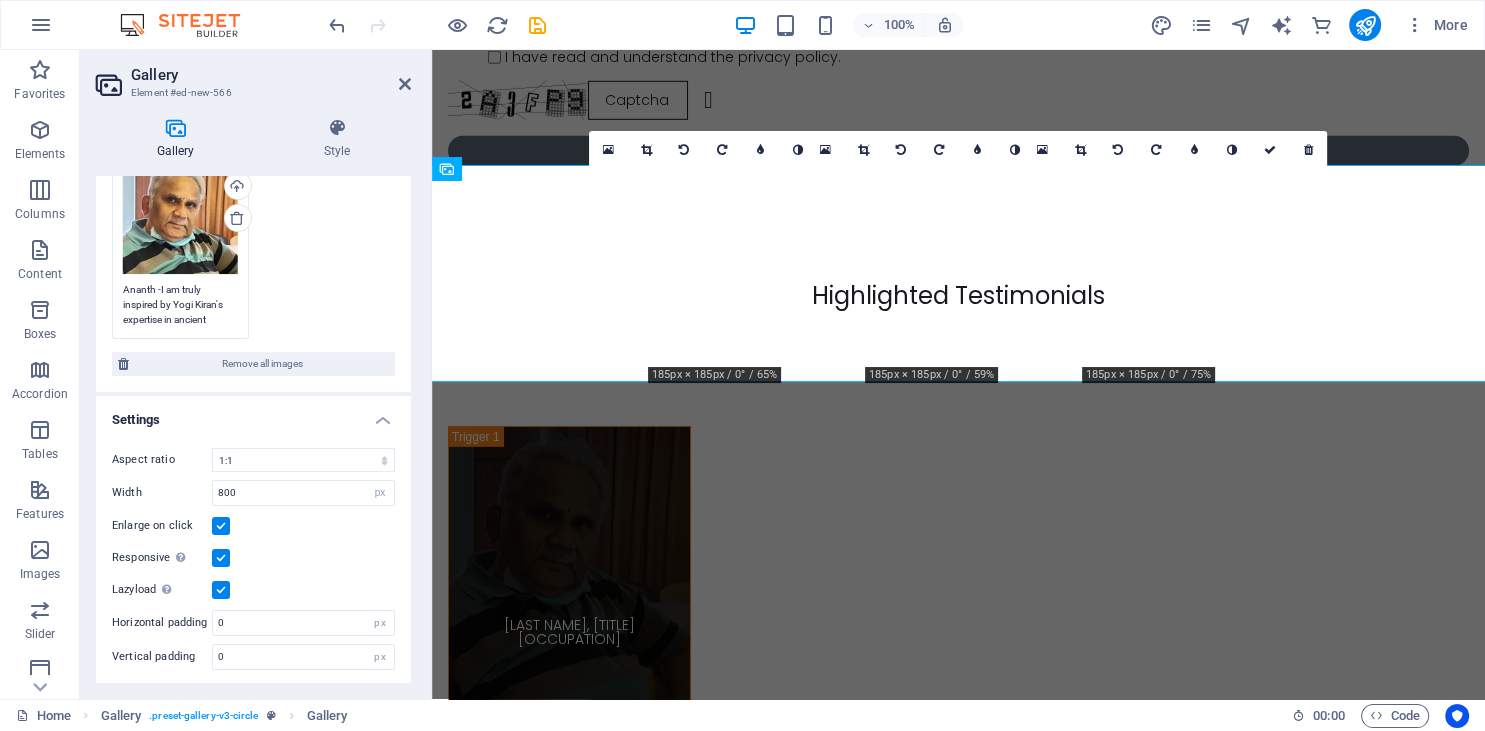 scroll, scrollTop: 363, scrollLeft: 0, axis: vertical 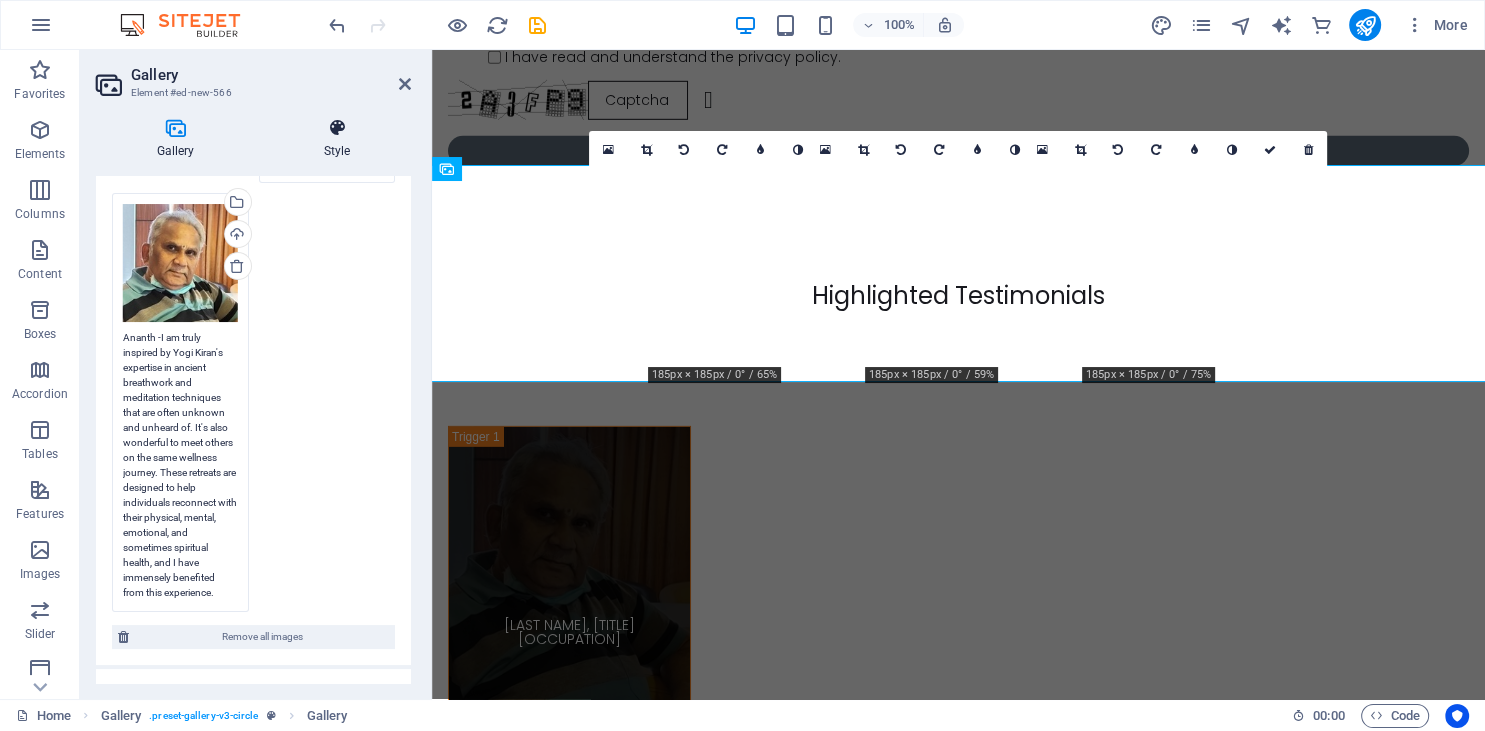 type on "Ananth -I am truly inspired by Yogi Kiran's expertise in ancient breathwork and meditation techniques that are often unknown and unheard of. It's also wonderful to meet others on the same wellness journey. These retreats are designed to help individuals reconnect with their physical, mental, emotional, and sometimes spiritual health, and I have immensely benefited from this experience." 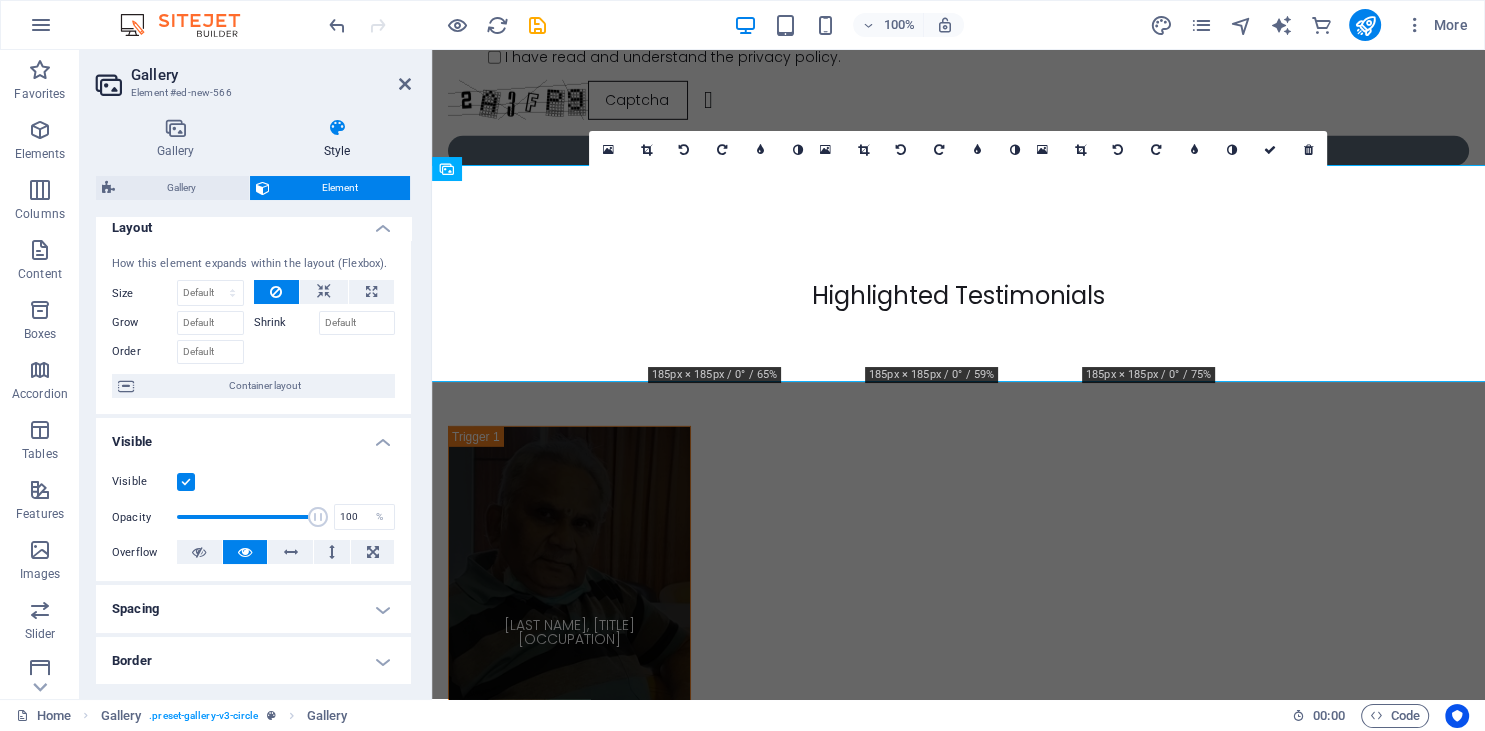 scroll, scrollTop: 0, scrollLeft: 0, axis: both 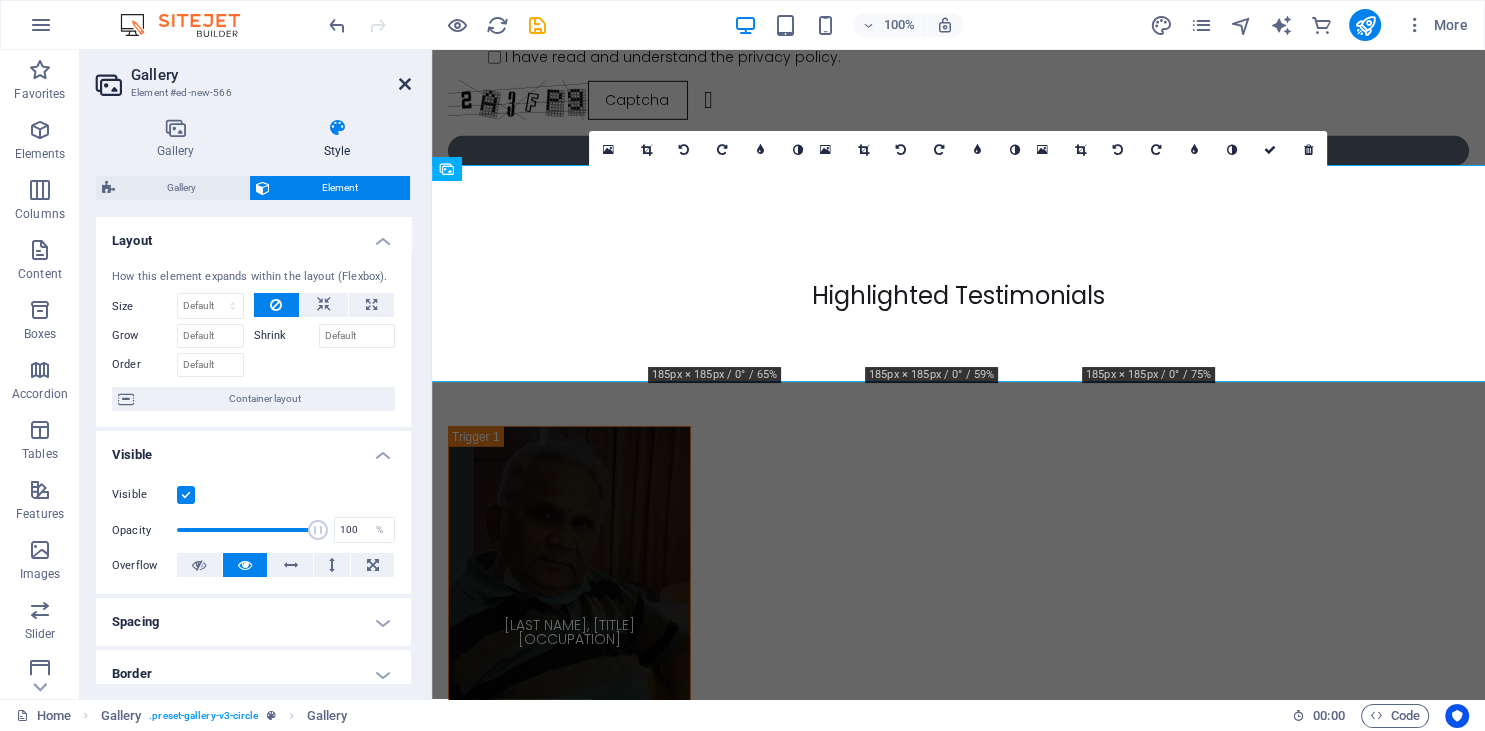 click at bounding box center (405, 84) 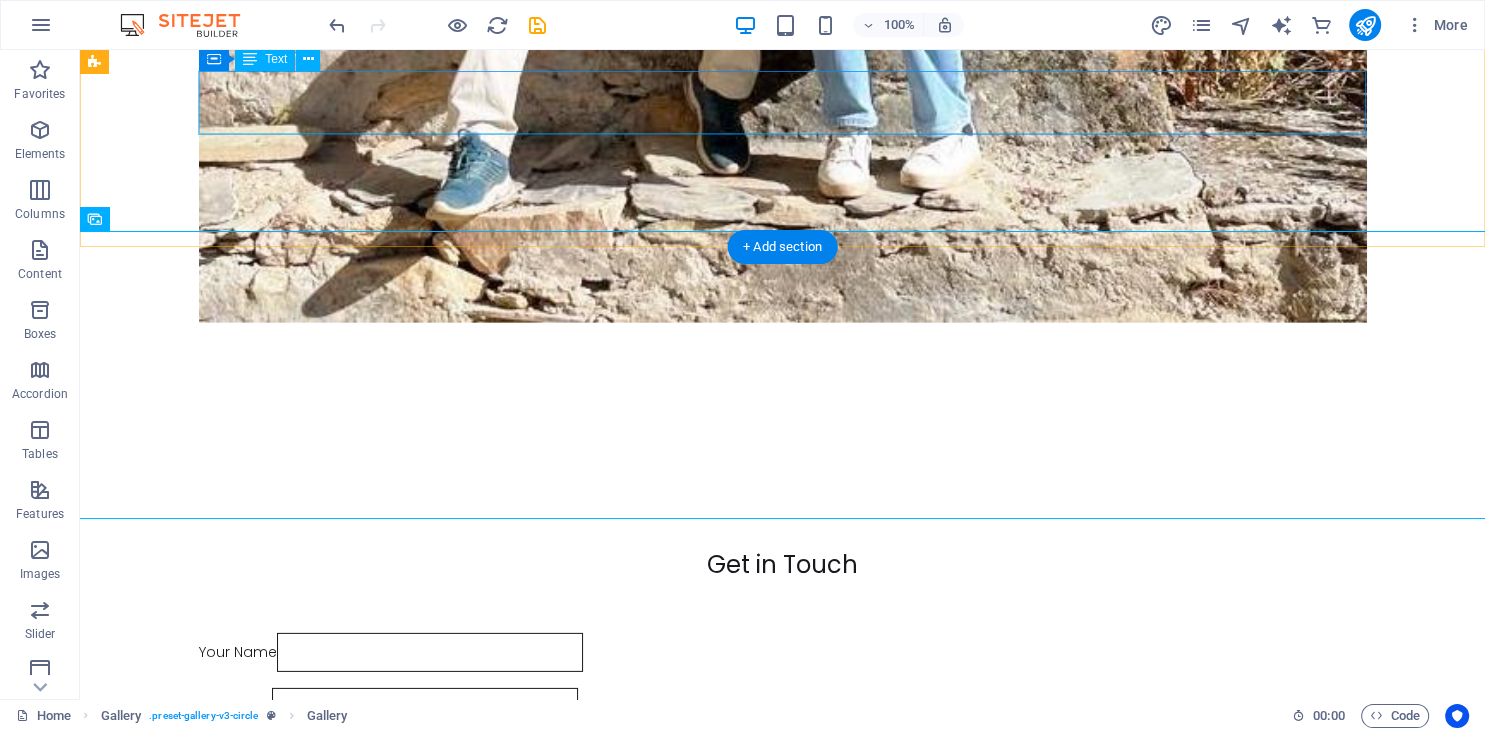 scroll, scrollTop: 14233, scrollLeft: 0, axis: vertical 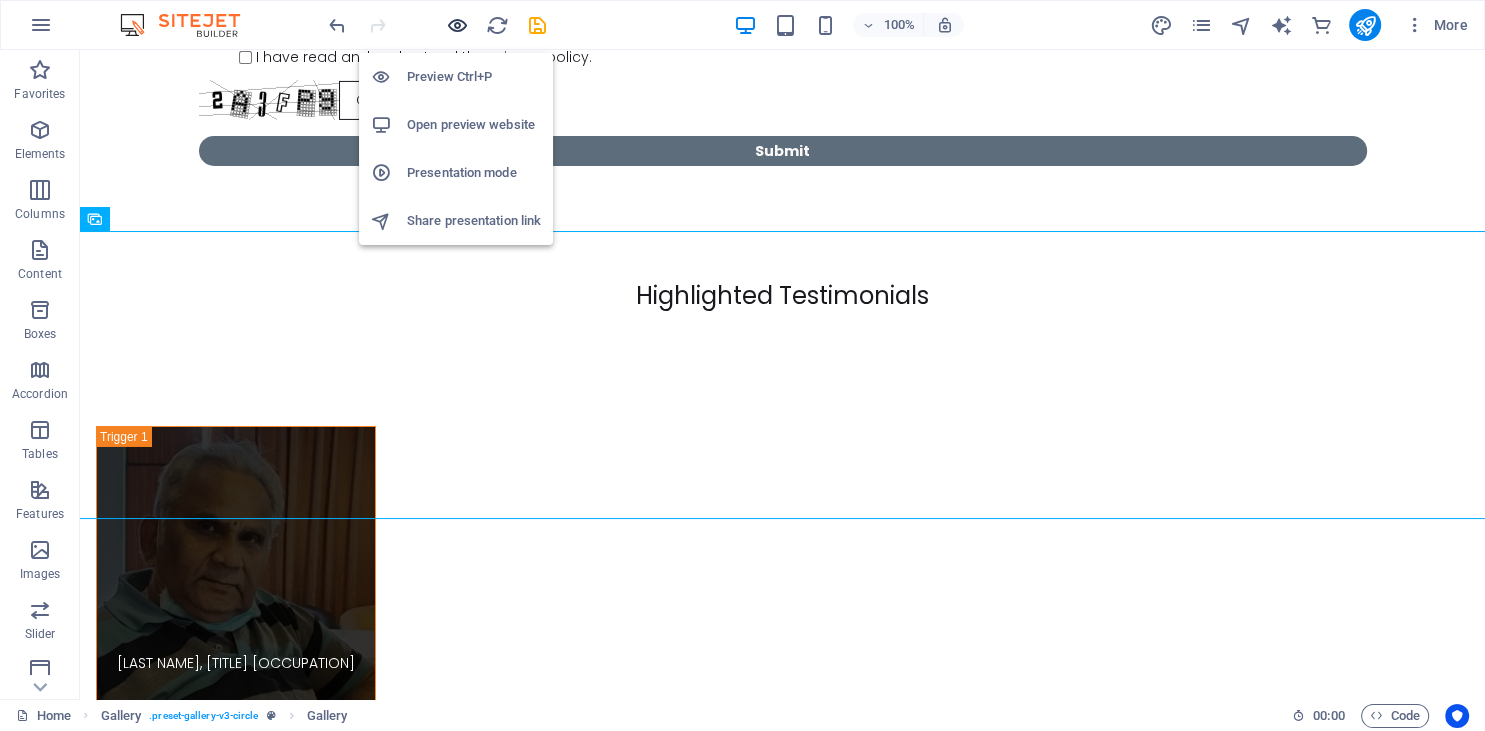 click at bounding box center (457, 25) 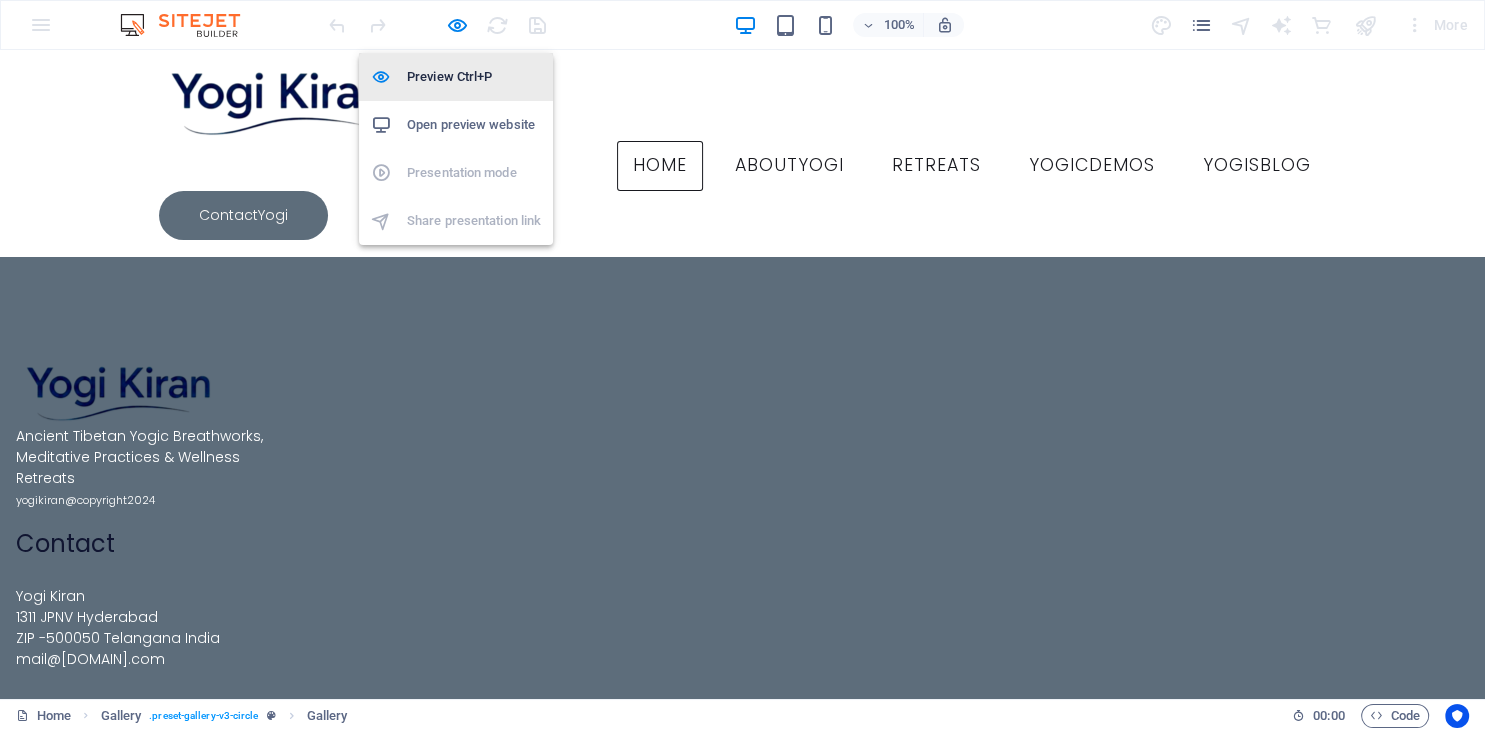 scroll, scrollTop: 8185, scrollLeft: 0, axis: vertical 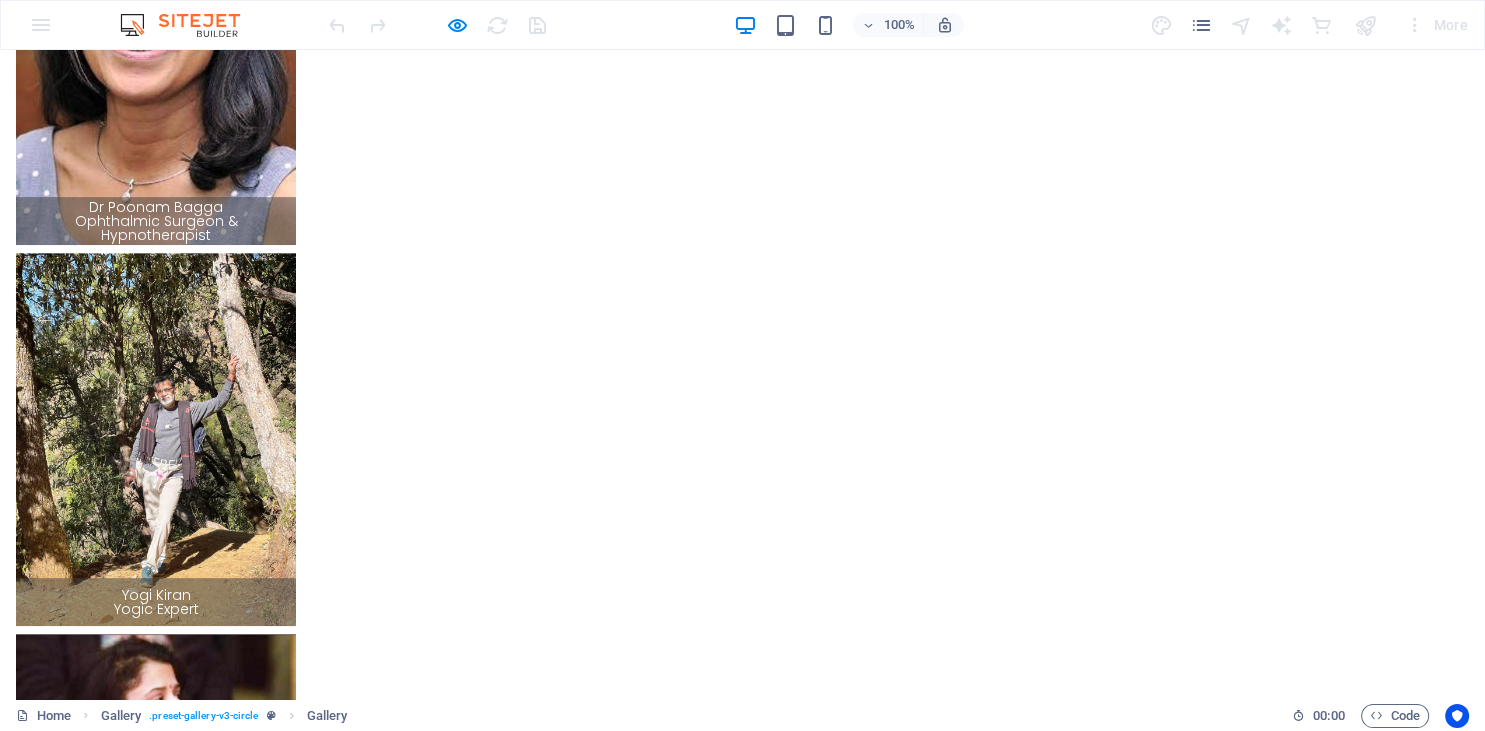click at bounding box center (439, 5403) 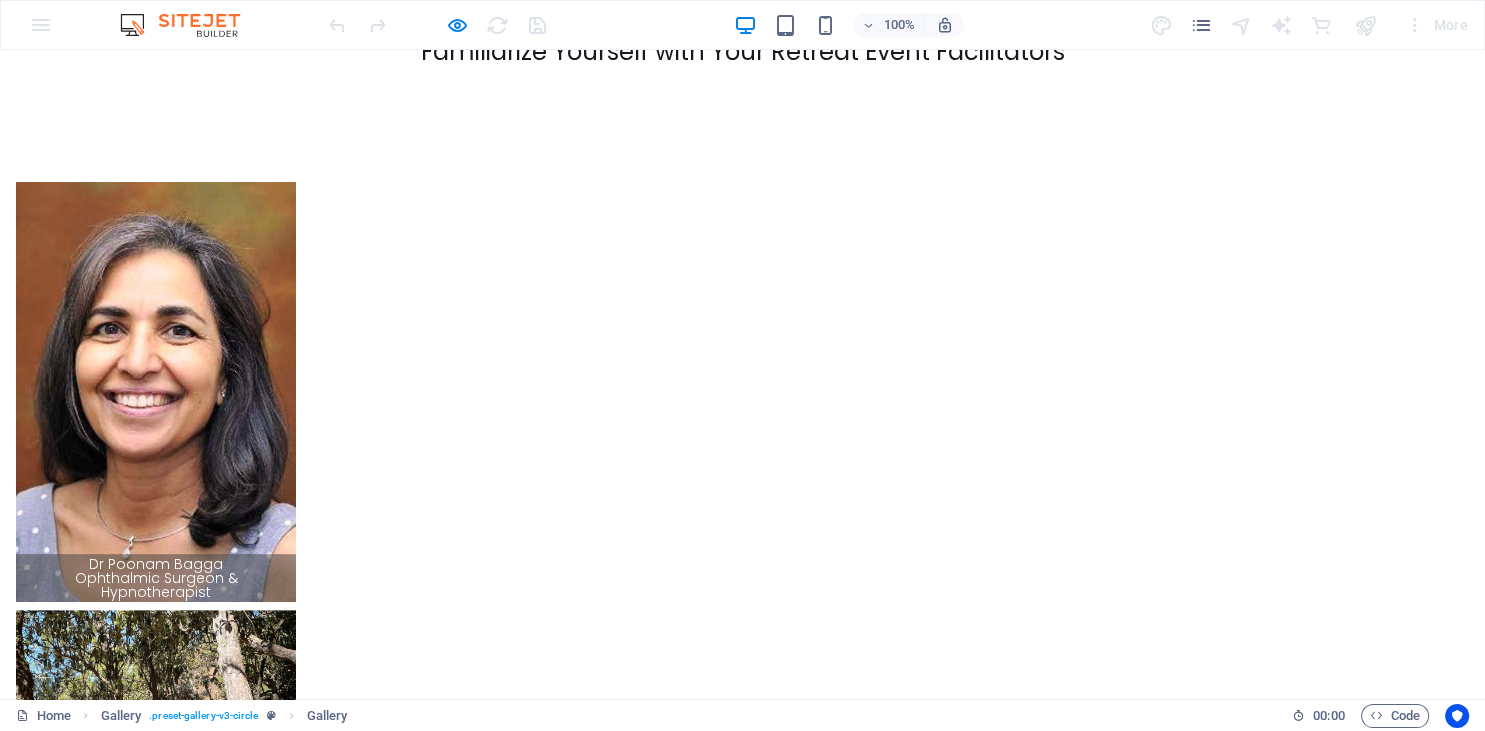 click on "× Caption 1/3 ..." at bounding box center [742, -7957] 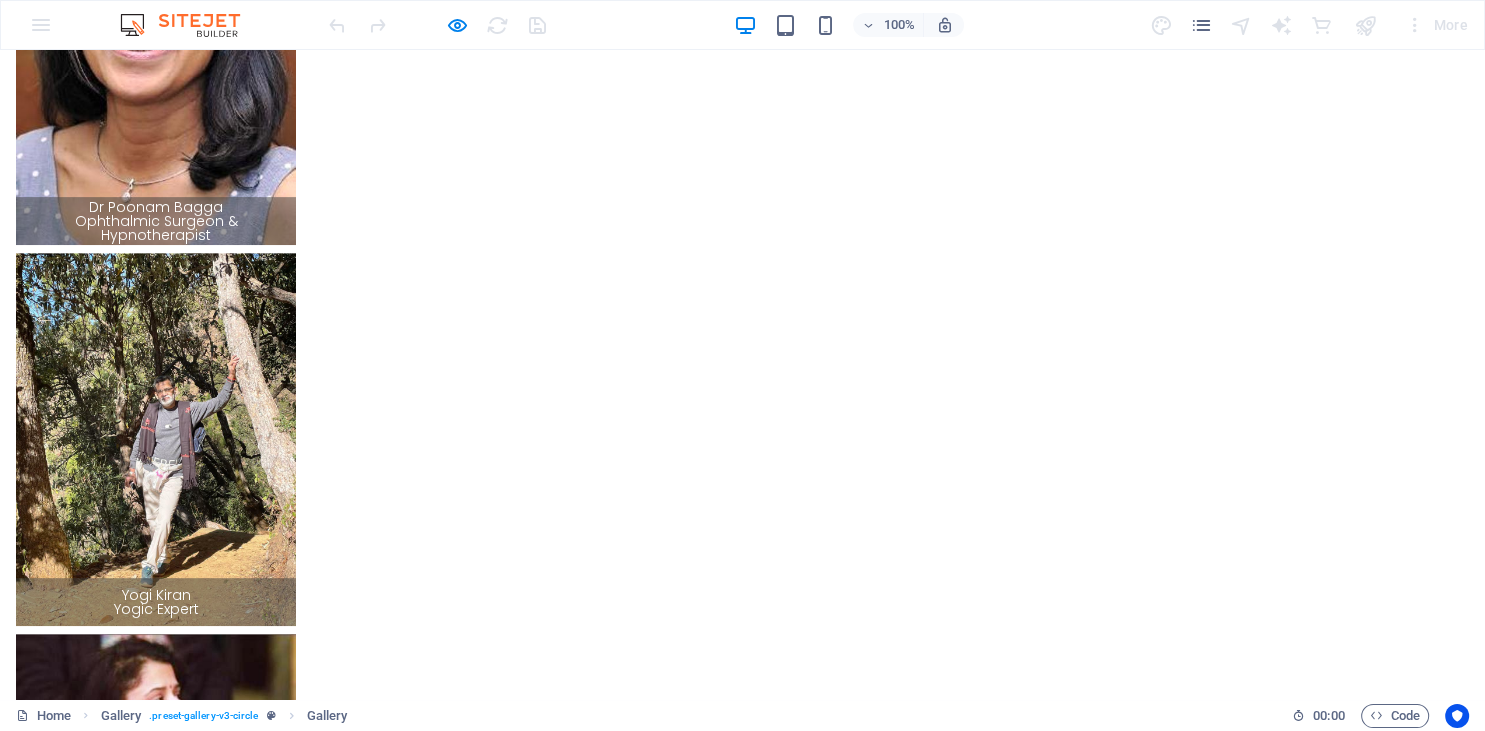 click at bounding box center [1046, 5403] 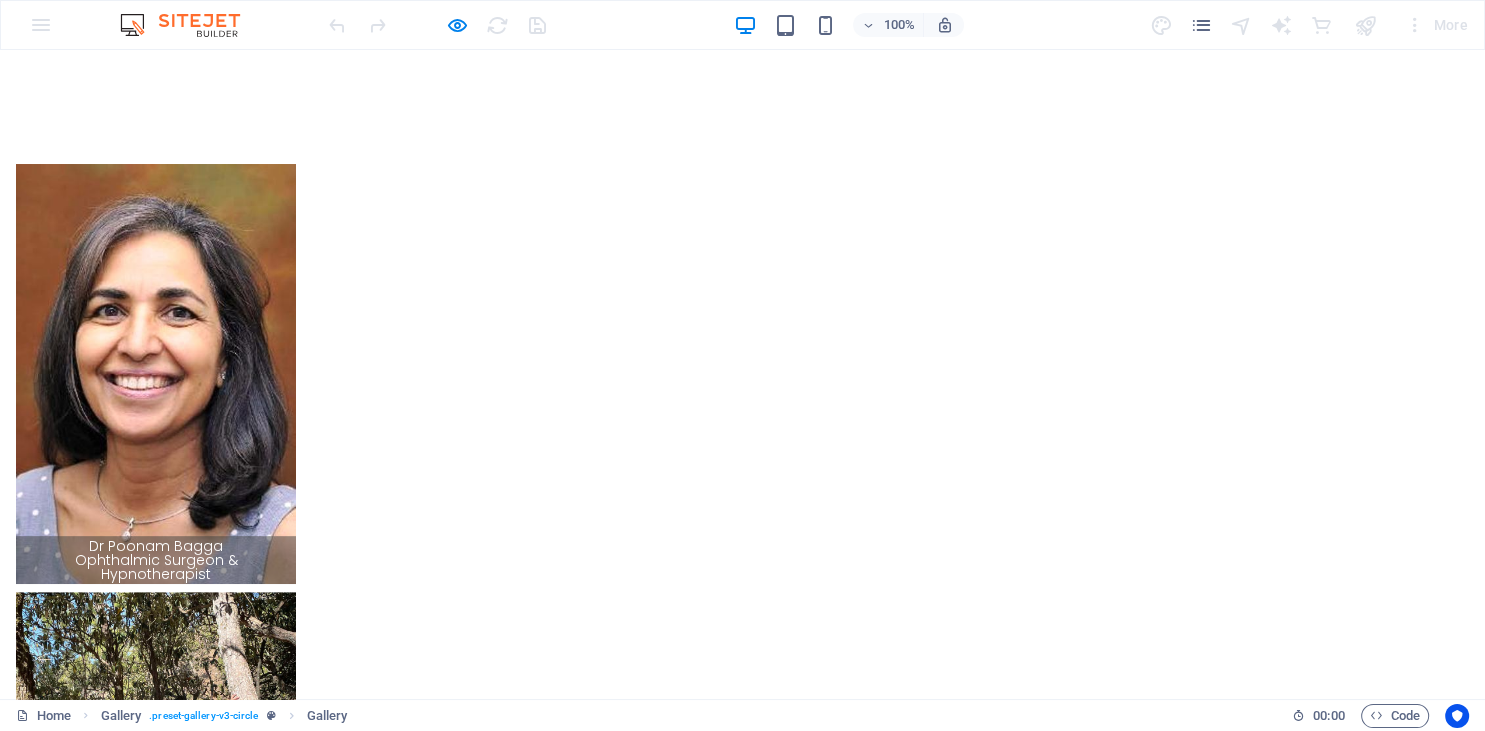 scroll, scrollTop: 77, scrollLeft: 0, axis: vertical 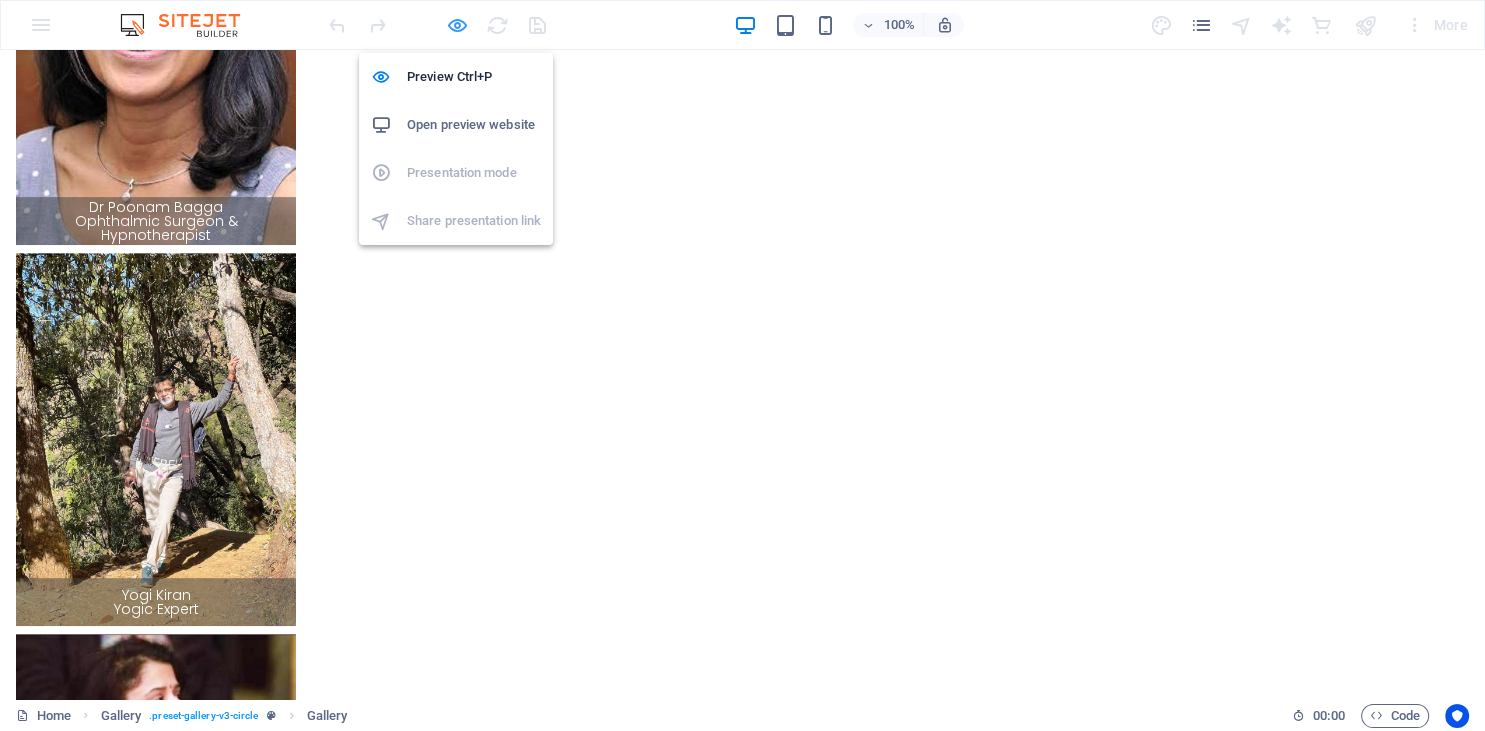click at bounding box center [457, 25] 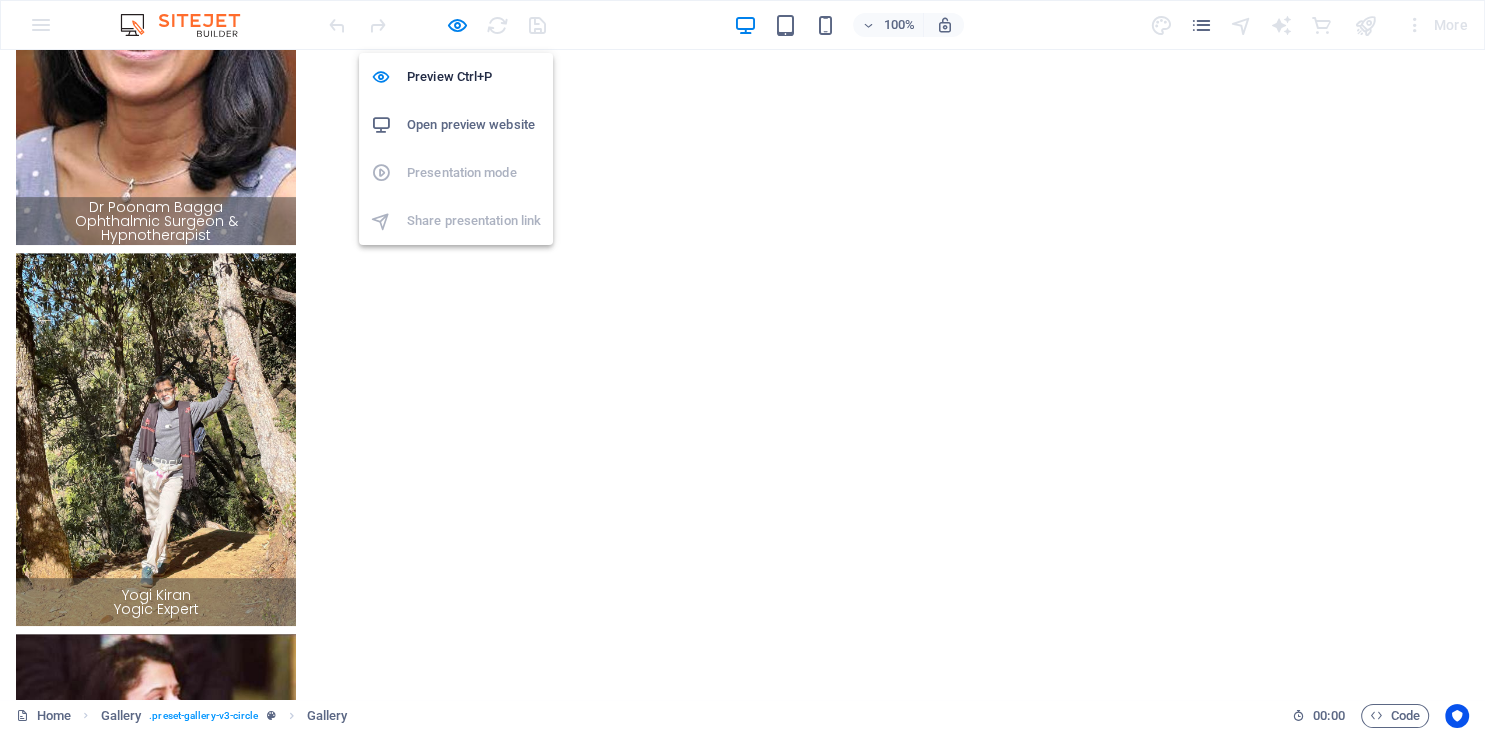 scroll, scrollTop: 14233, scrollLeft: 0, axis: vertical 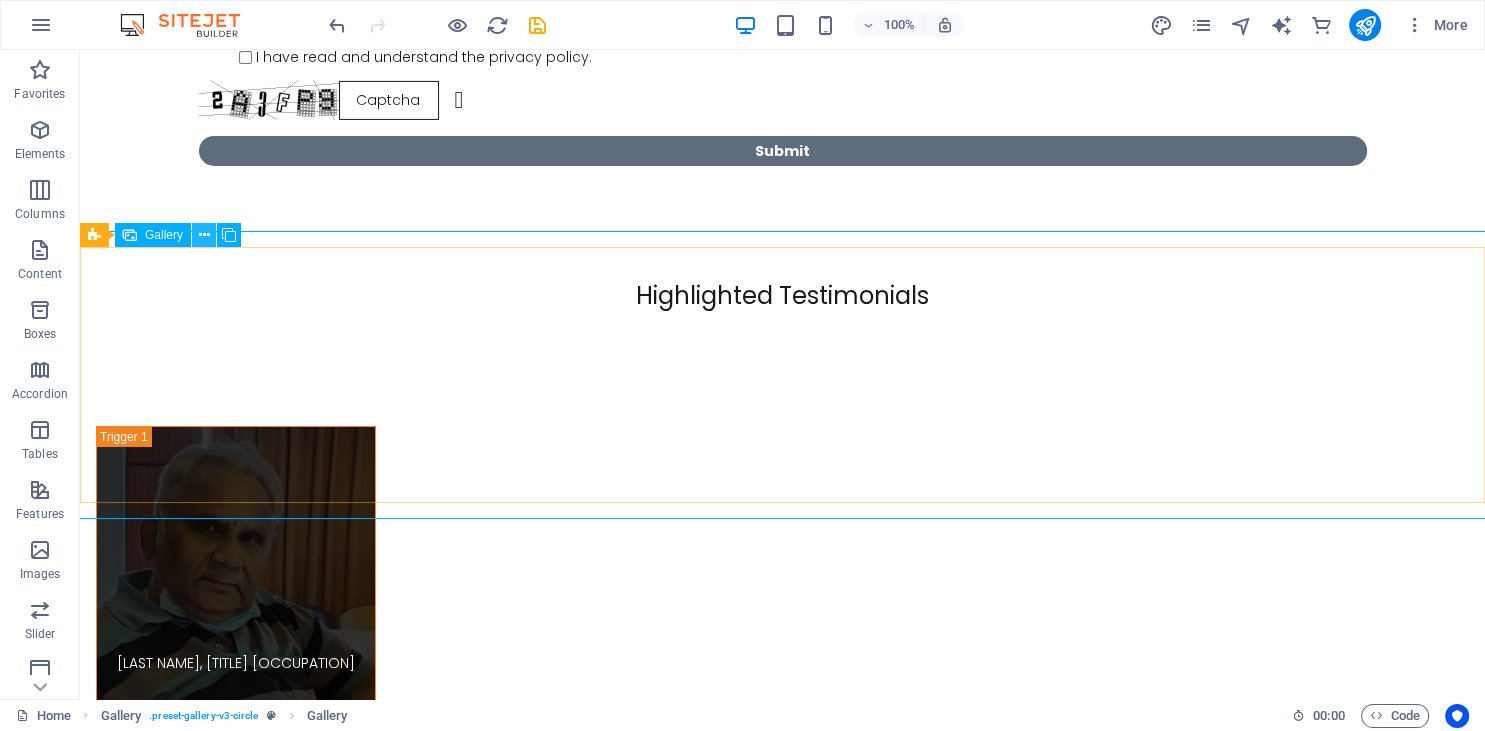 click at bounding box center [204, 235] 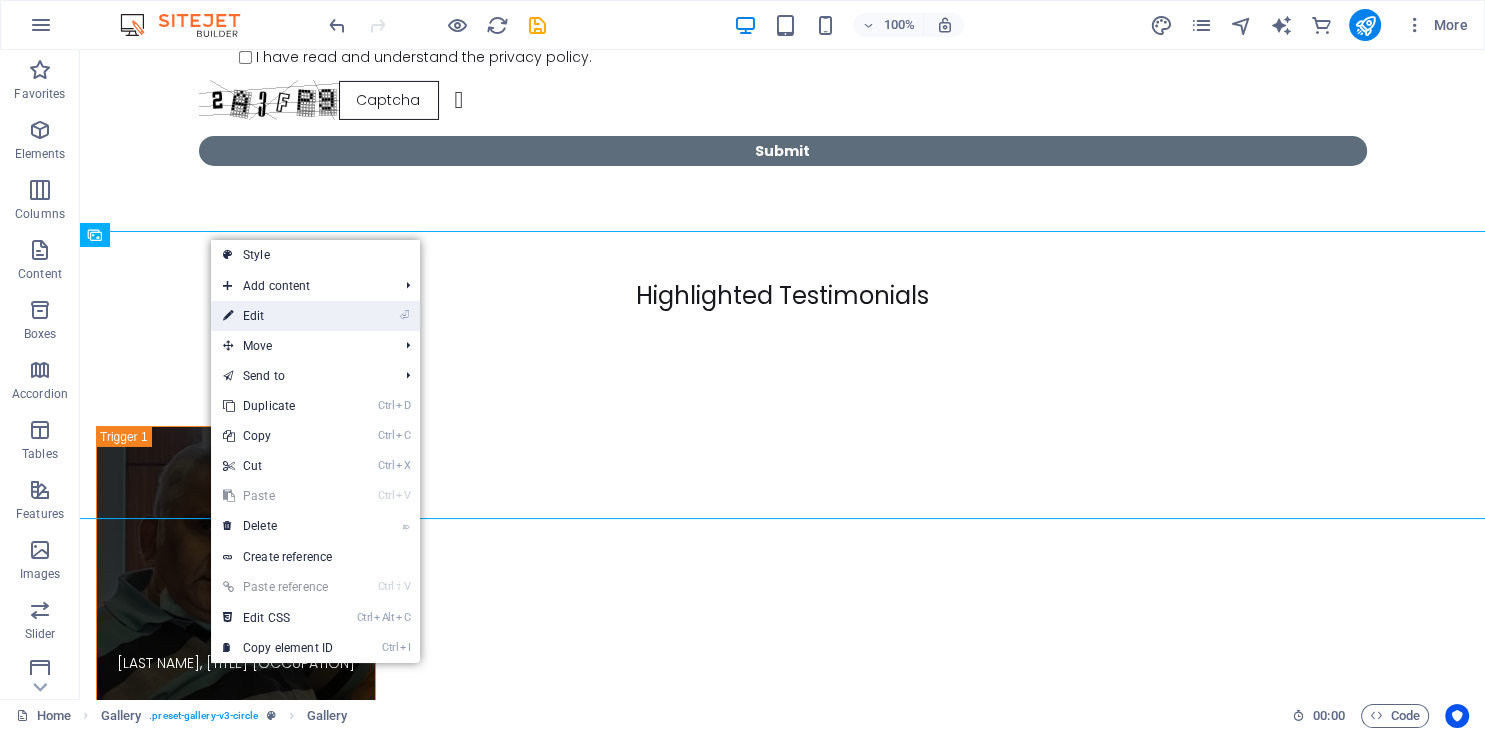 click on "⏎  Edit" at bounding box center [278, 316] 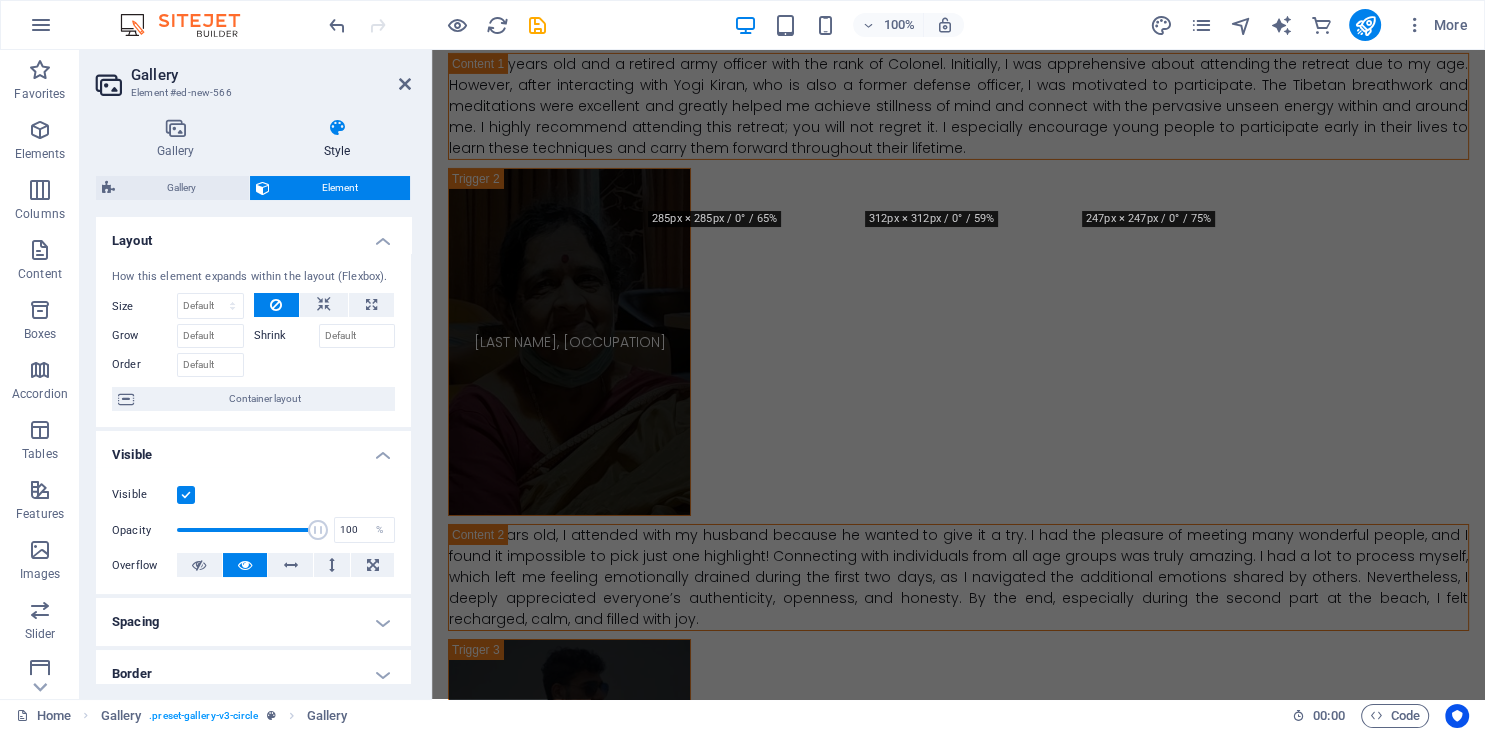 scroll, scrollTop: 13440, scrollLeft: 0, axis: vertical 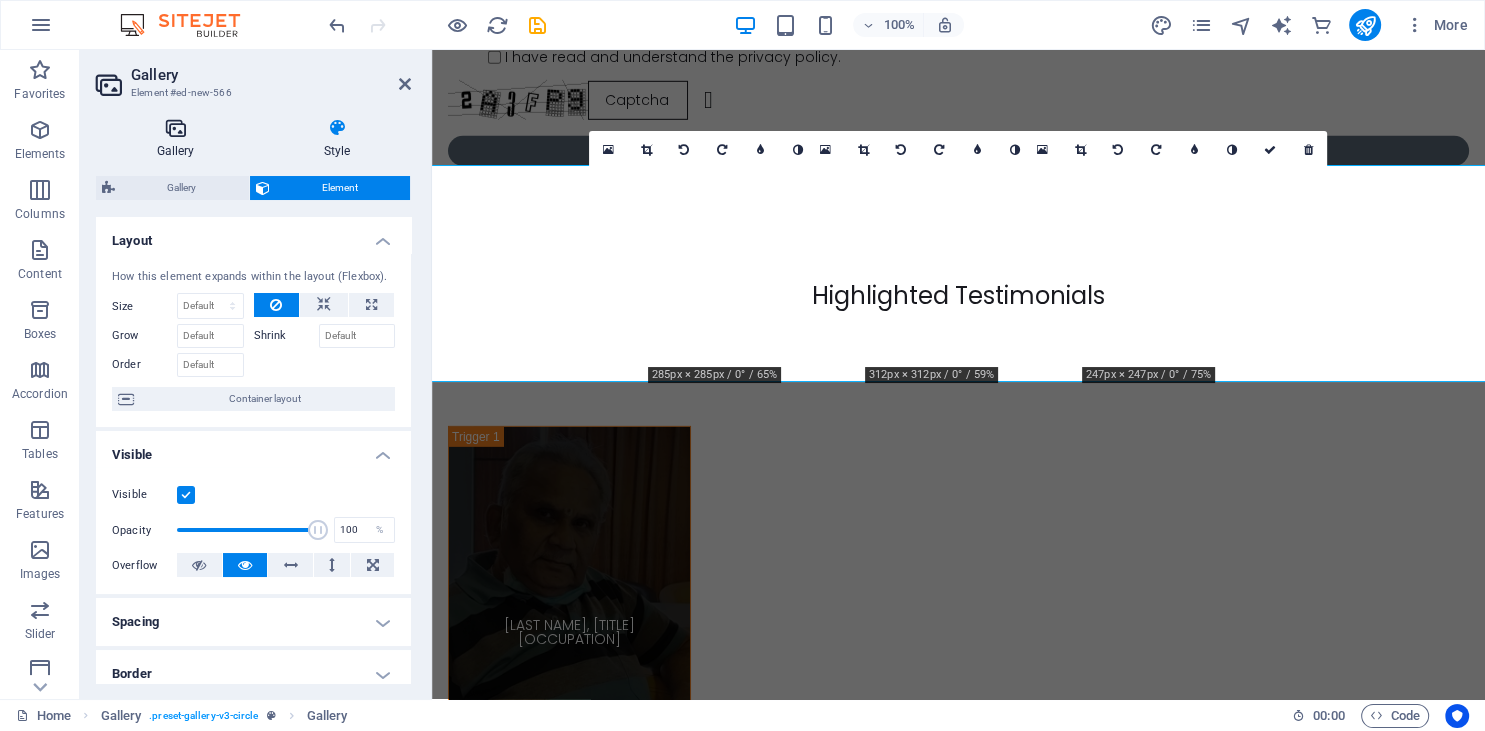 click at bounding box center [175, 128] 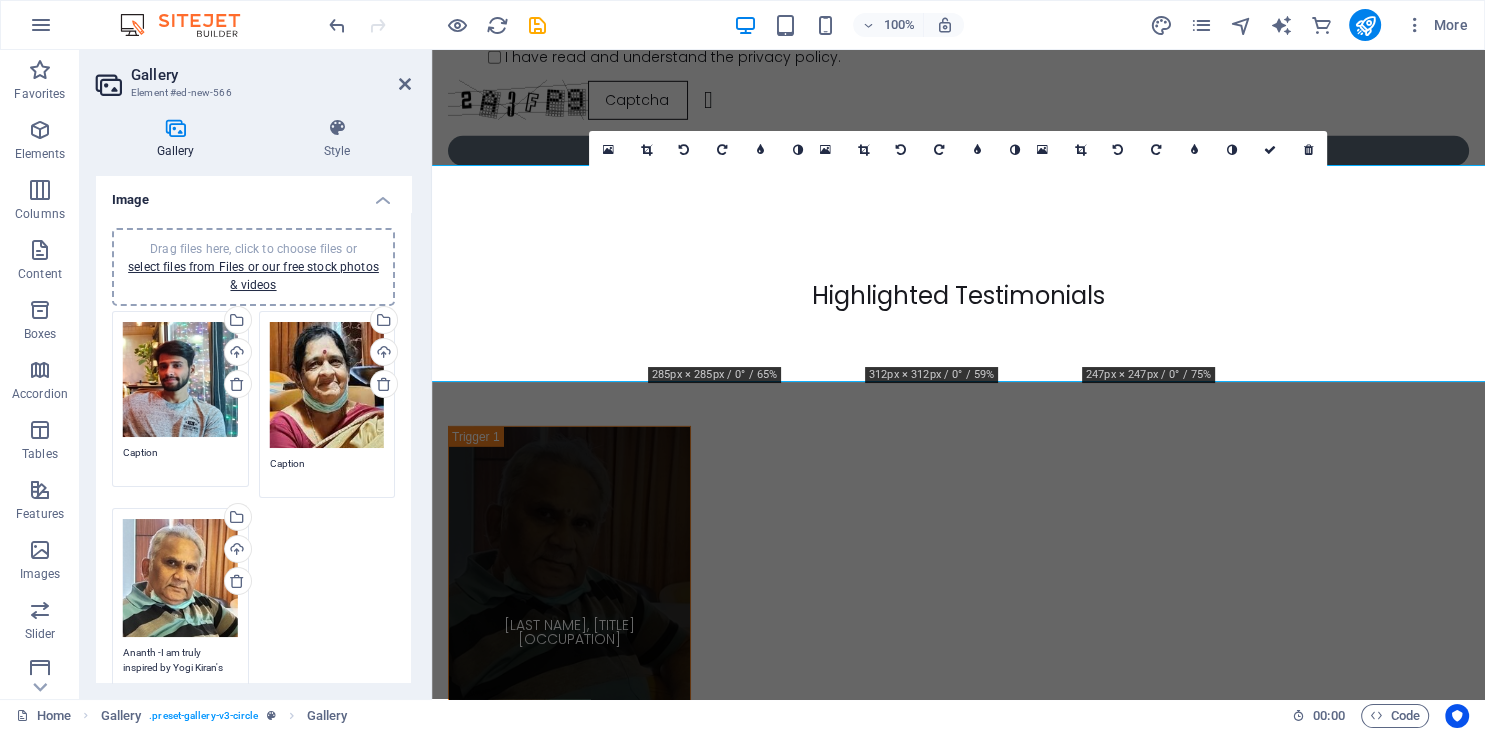 scroll, scrollTop: 315, scrollLeft: 0, axis: vertical 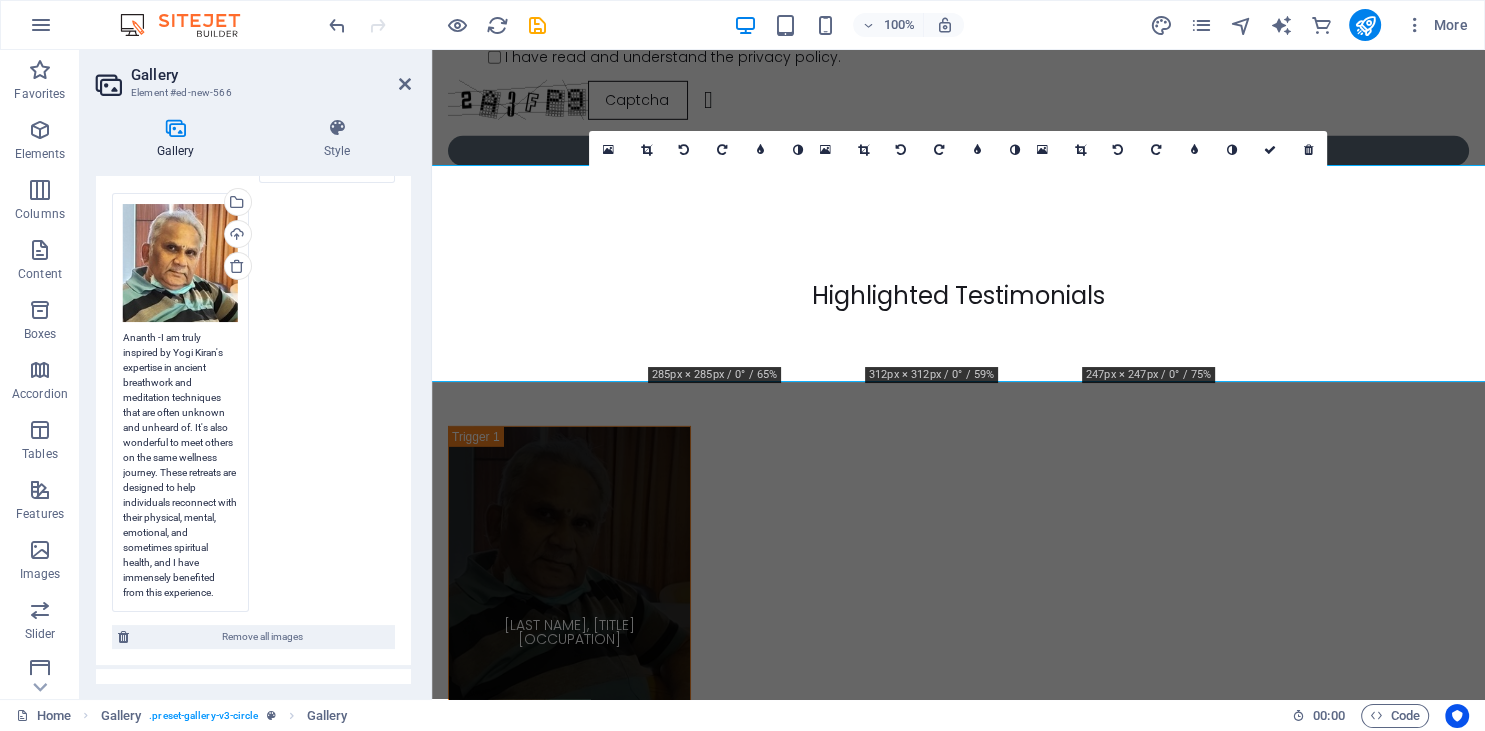 click on "Ananth -I am truly inspired by Yogi Kiran's expertise in ancient breathwork and meditation techniques that are often unknown and unheard of. It's also wonderful to meet others on the same wellness journey. These retreats are designed to help individuals reconnect with their physical, mental, emotional, and sometimes spiritual health, and I have immensely benefited from this experience." at bounding box center [180, 465] 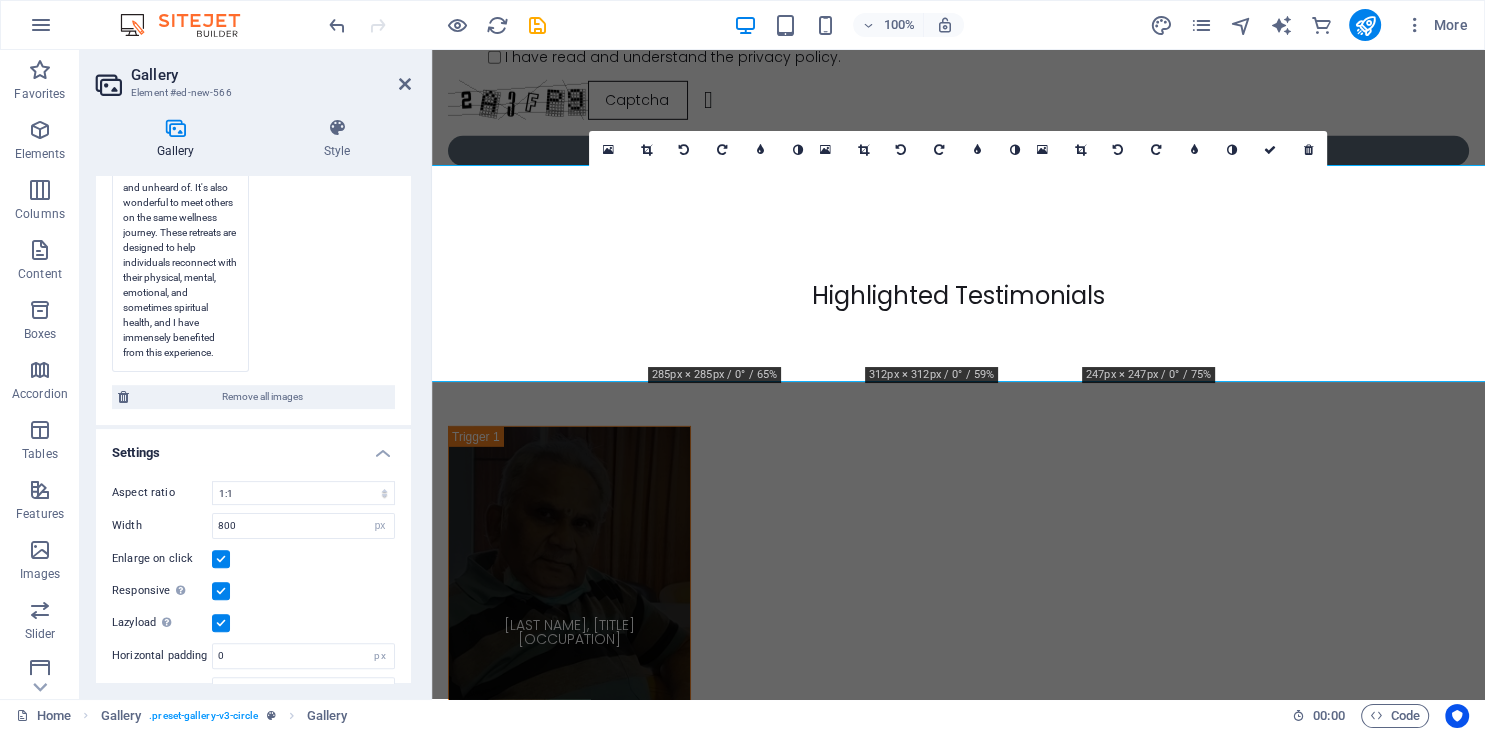 click on "Ananth -I am truly inspired by Yogi Kiran's expertise in ancient breathwork and meditation techniques that are often unknown and unheard of. It's also wonderful to meet others on the same wellness journey. These retreats are designed to help individuals reconnect with their physical, mental, emotional, and sometimes spiritual health, and I have immensely benefited from this experience." at bounding box center (180, 225) 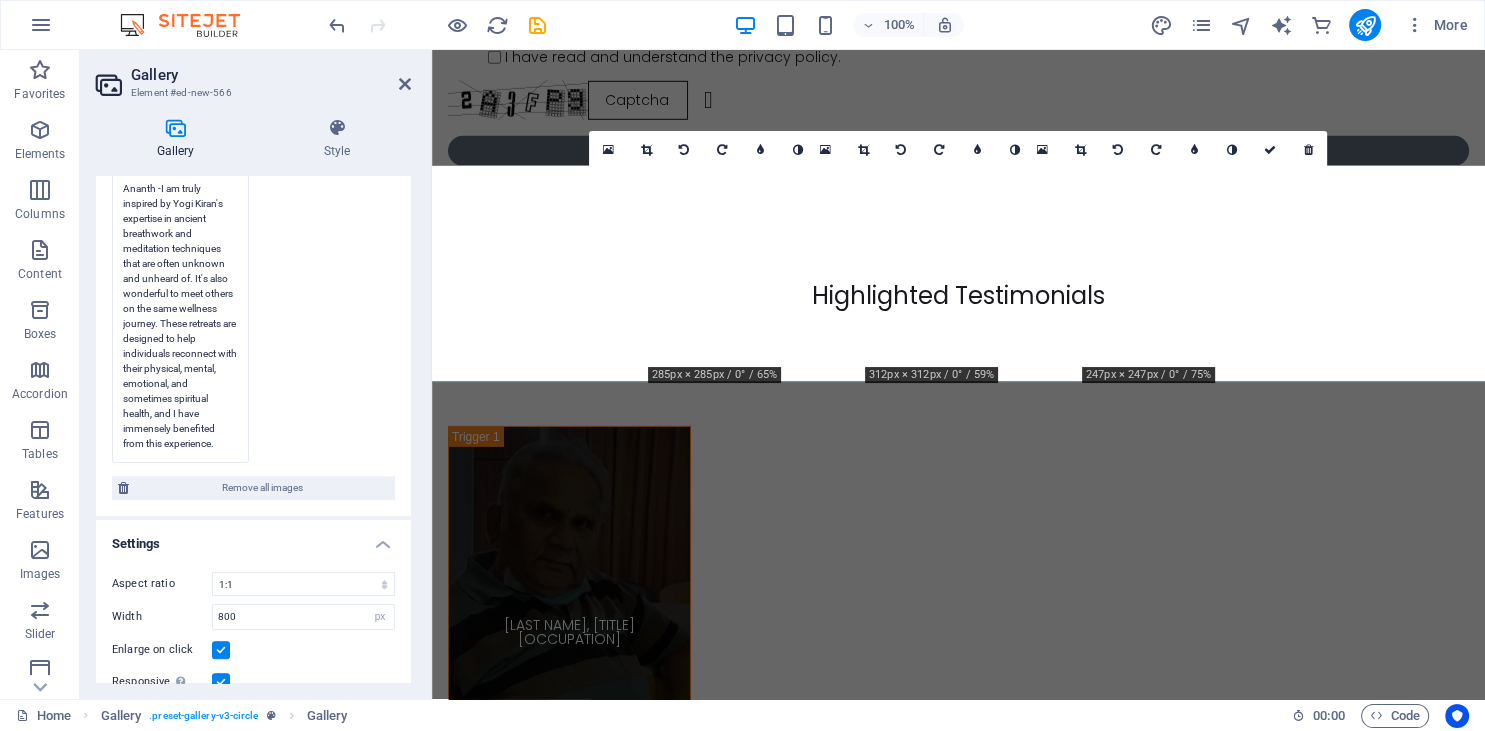 click on "Ananth -I am truly inspired by Yogi Kiran's expertise in ancient breathwork and meditation techniques that are often unknown and unheard of. It's also wonderful to meet others on the same wellness journey. These retreats are designed to help individuals reconnect with their physical, mental, emotional, and sometimes spiritual health, and I have immensely benefited from this experience." at bounding box center [180, 316] 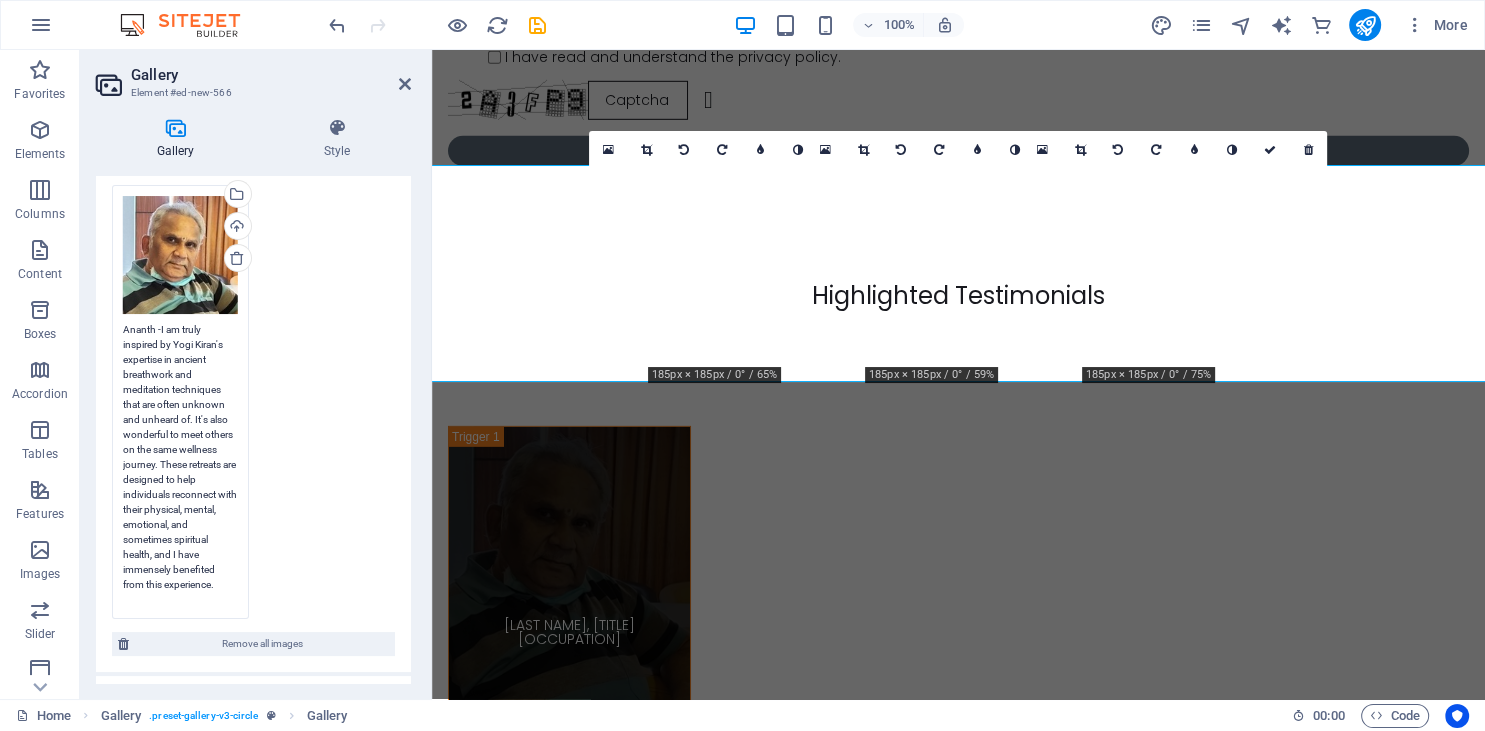 scroll, scrollTop: 296, scrollLeft: 0, axis: vertical 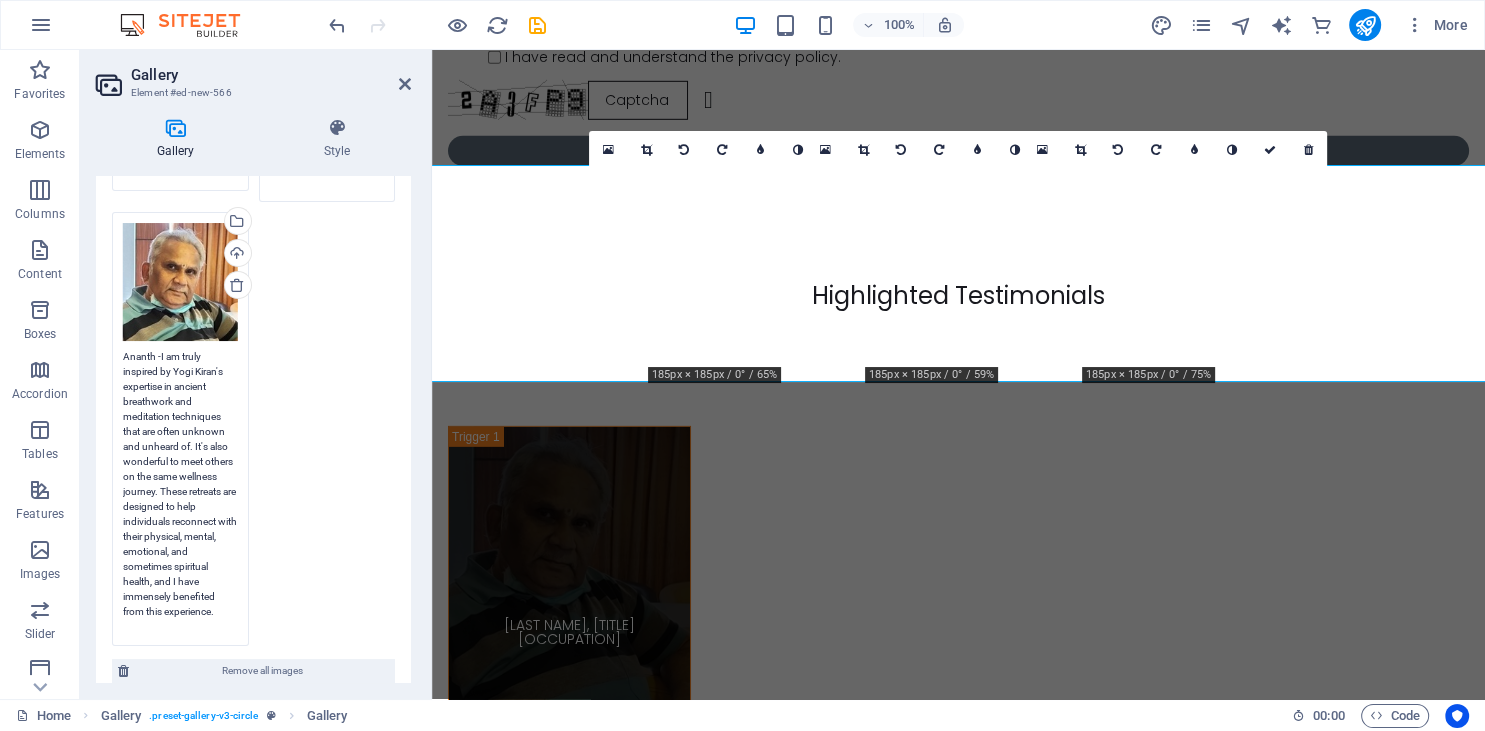 click on "Ananth -I am truly inspired by Yogi Kiran's expertise in ancient breathwork and meditation techniques that are often unknown and unheard of. It's also wonderful to meet others on the same wellness journey. These retreats are designed to help individuals reconnect with their physical, mental, emotional, and sometimes spiritual health, and I have immensely benefited from this experience." at bounding box center (180, 491) 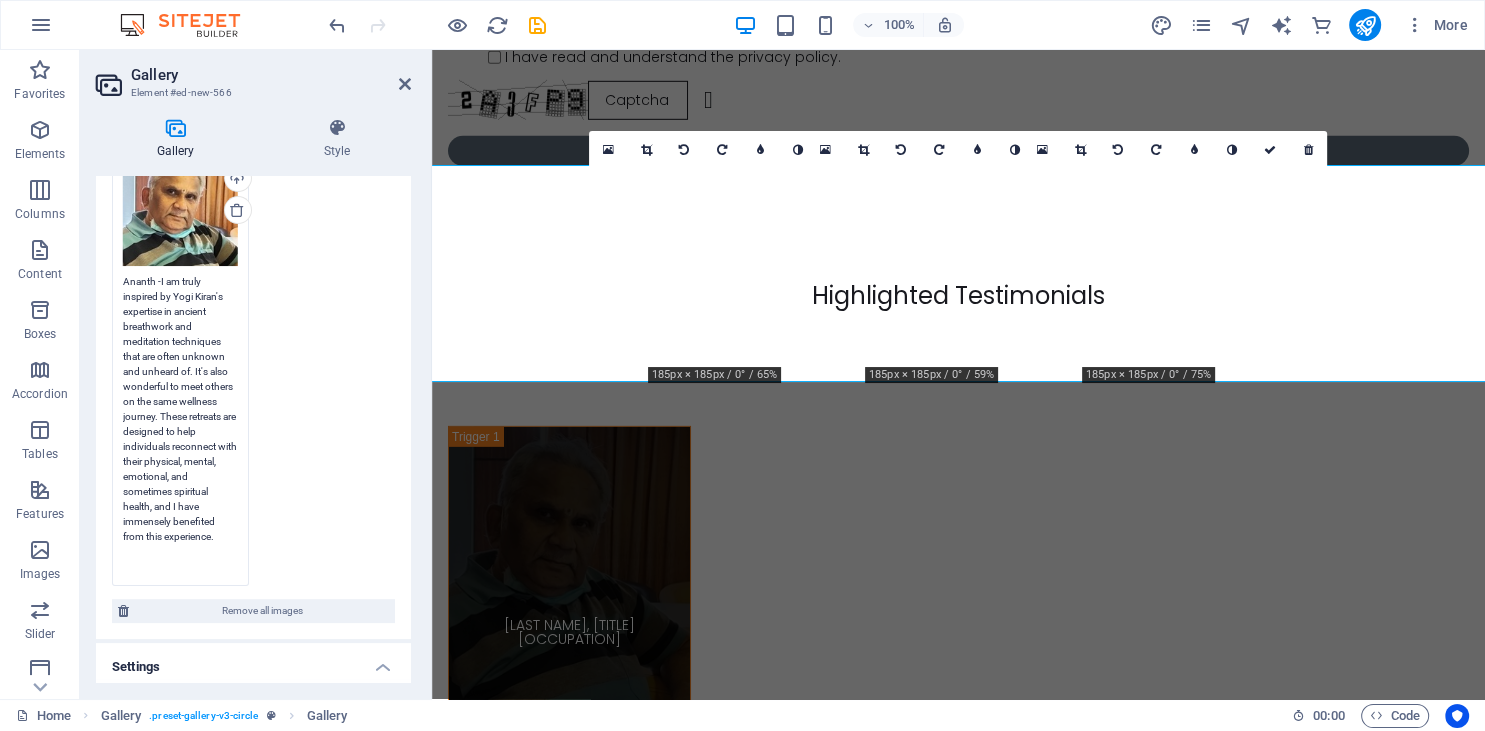 scroll, scrollTop: 402, scrollLeft: 0, axis: vertical 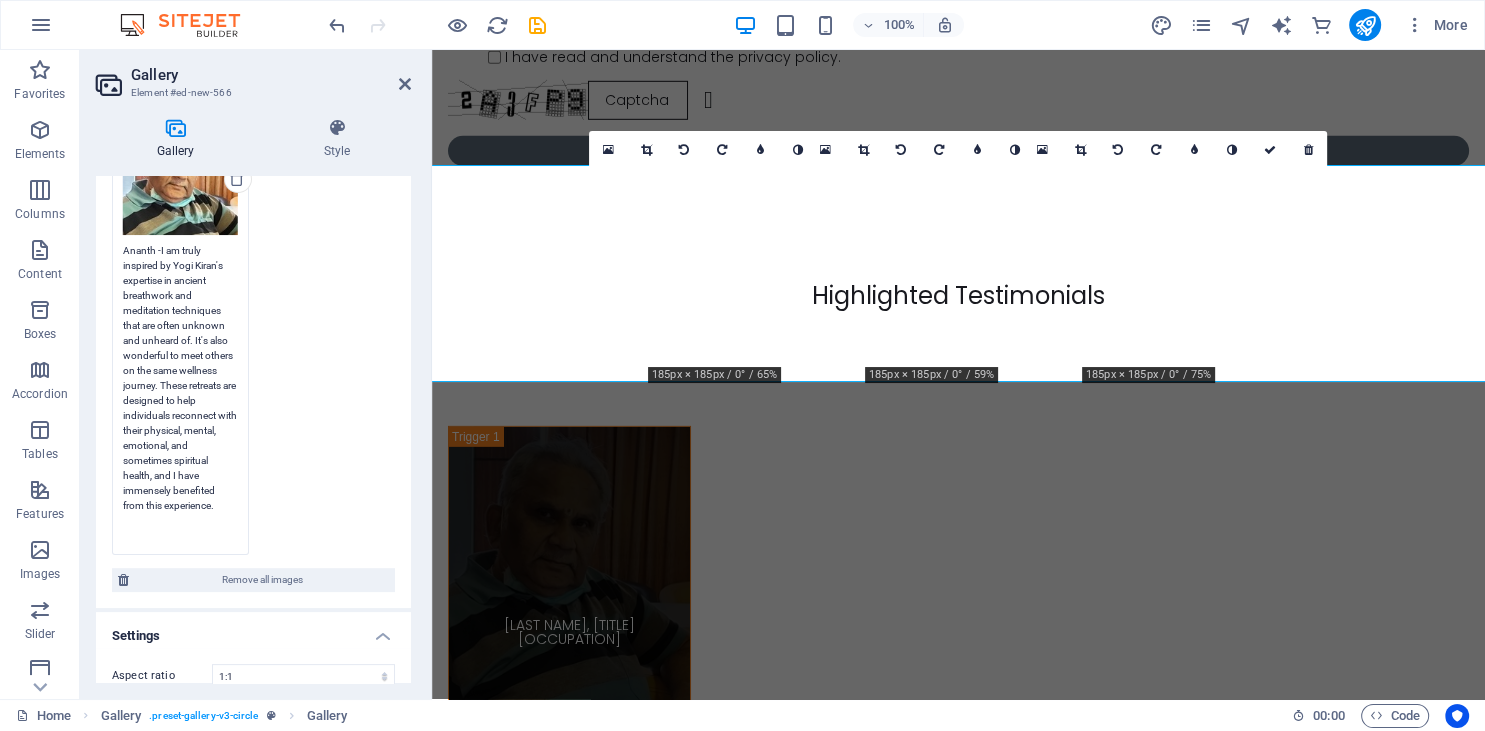 drag, startPoint x: 222, startPoint y: 502, endPoint x: 125, endPoint y: 262, distance: 258.86096 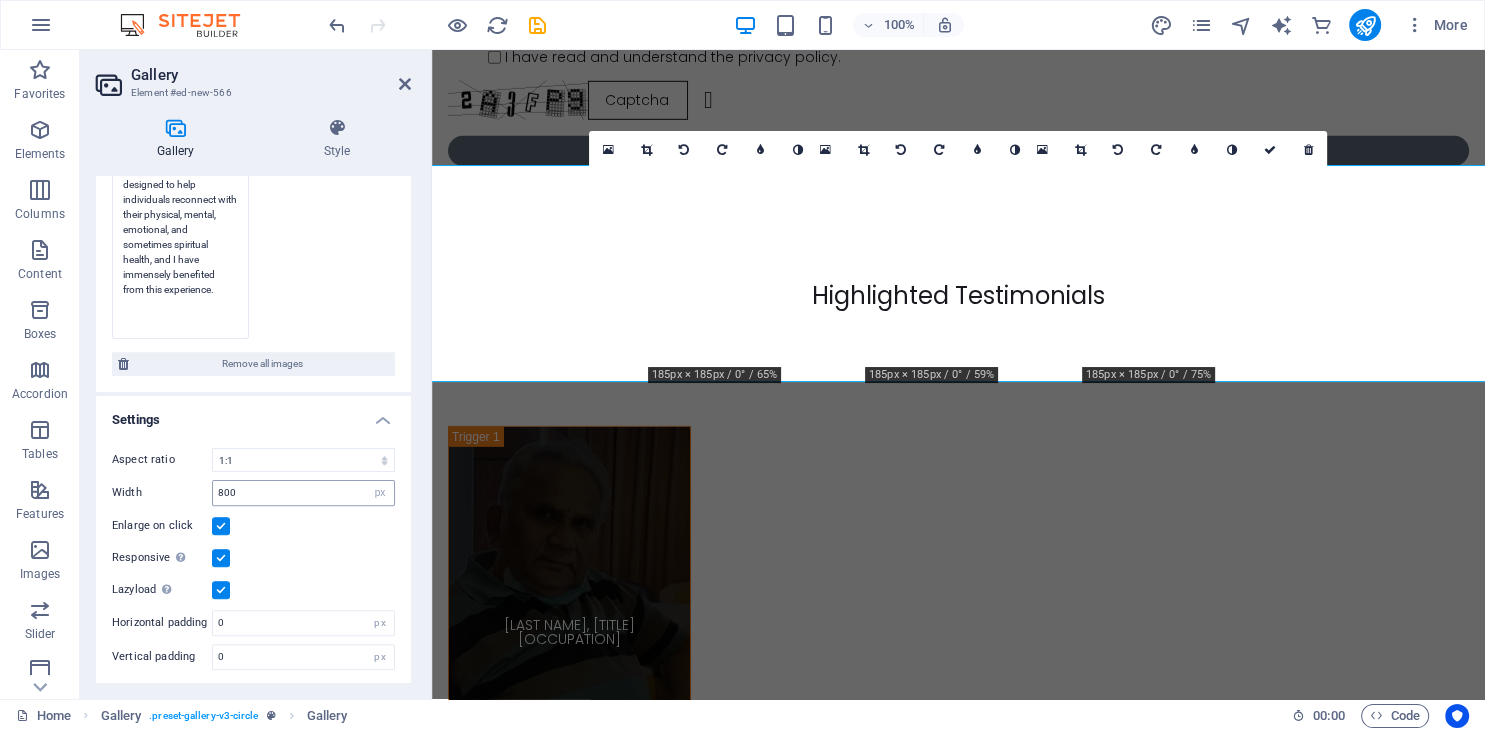 scroll, scrollTop: 527, scrollLeft: 0, axis: vertical 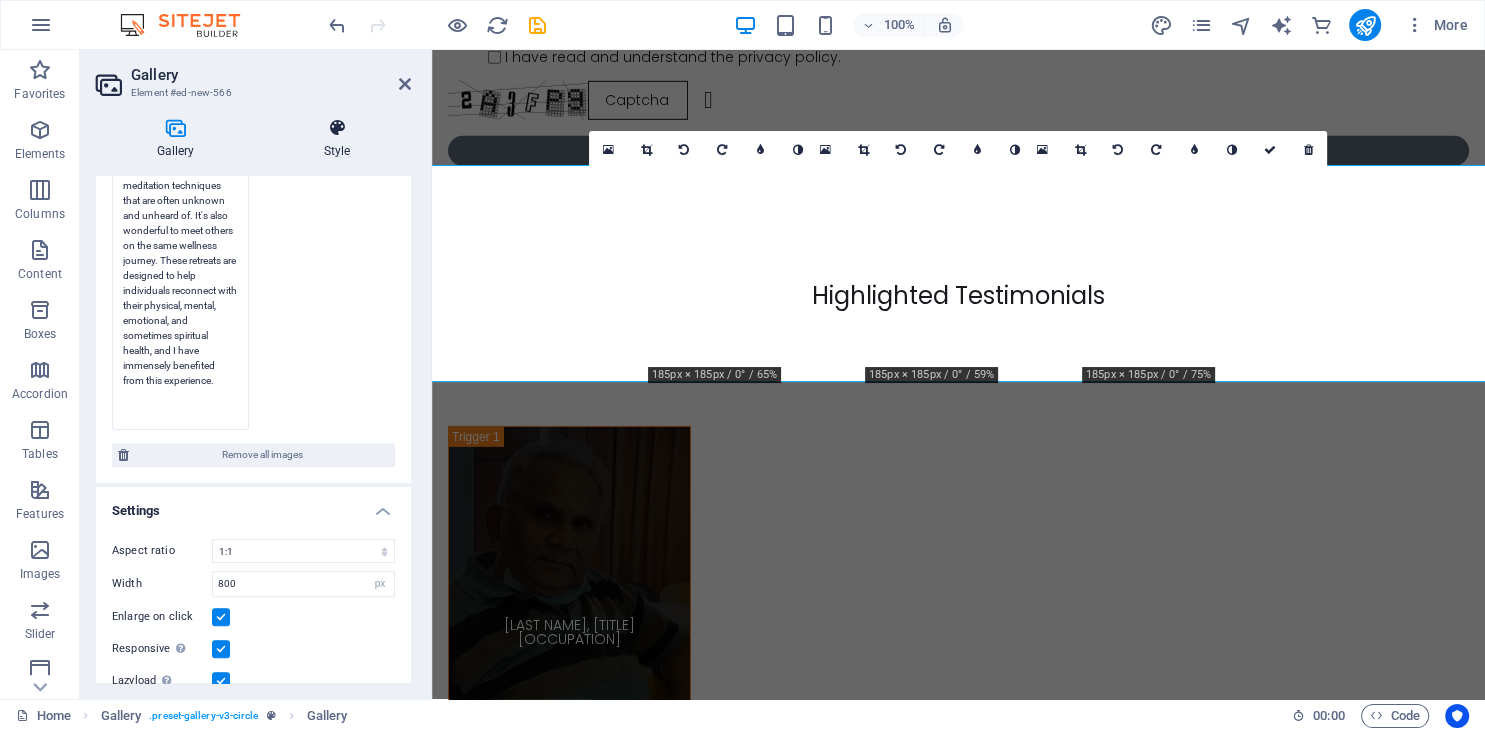 type on "Ananth -I am truly inspired by Yogi Kiran's expertise in ancient breathwork and meditation techniques that are often unknown and unheard of. It's also wonderful to meet others on the same wellness journey. These retreats are designed to help individuals reconnect with their physical, mental, emotional, and sometimes spiritual health, and I have immensely benefited from this experience." 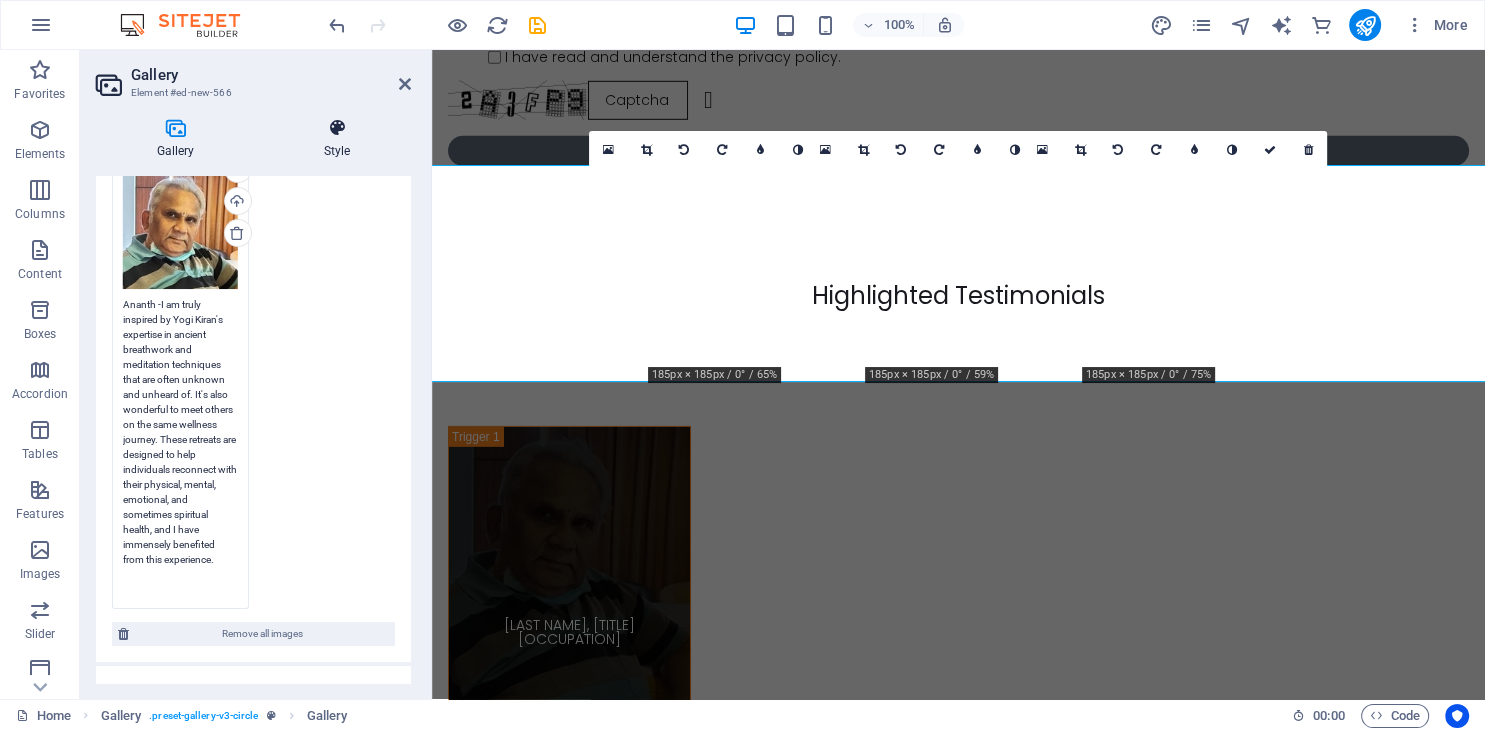 click on "Style" at bounding box center (337, 139) 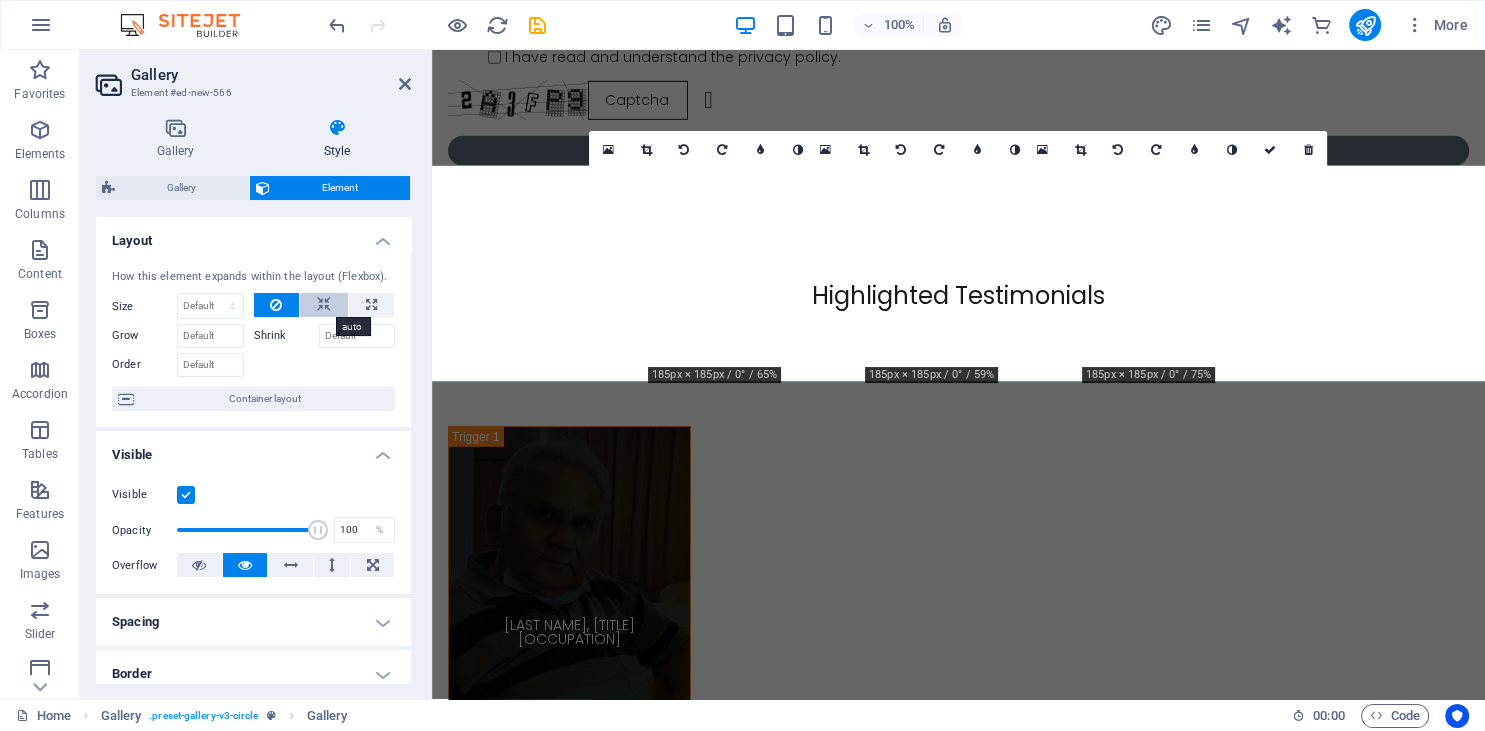 click at bounding box center (324, 305) 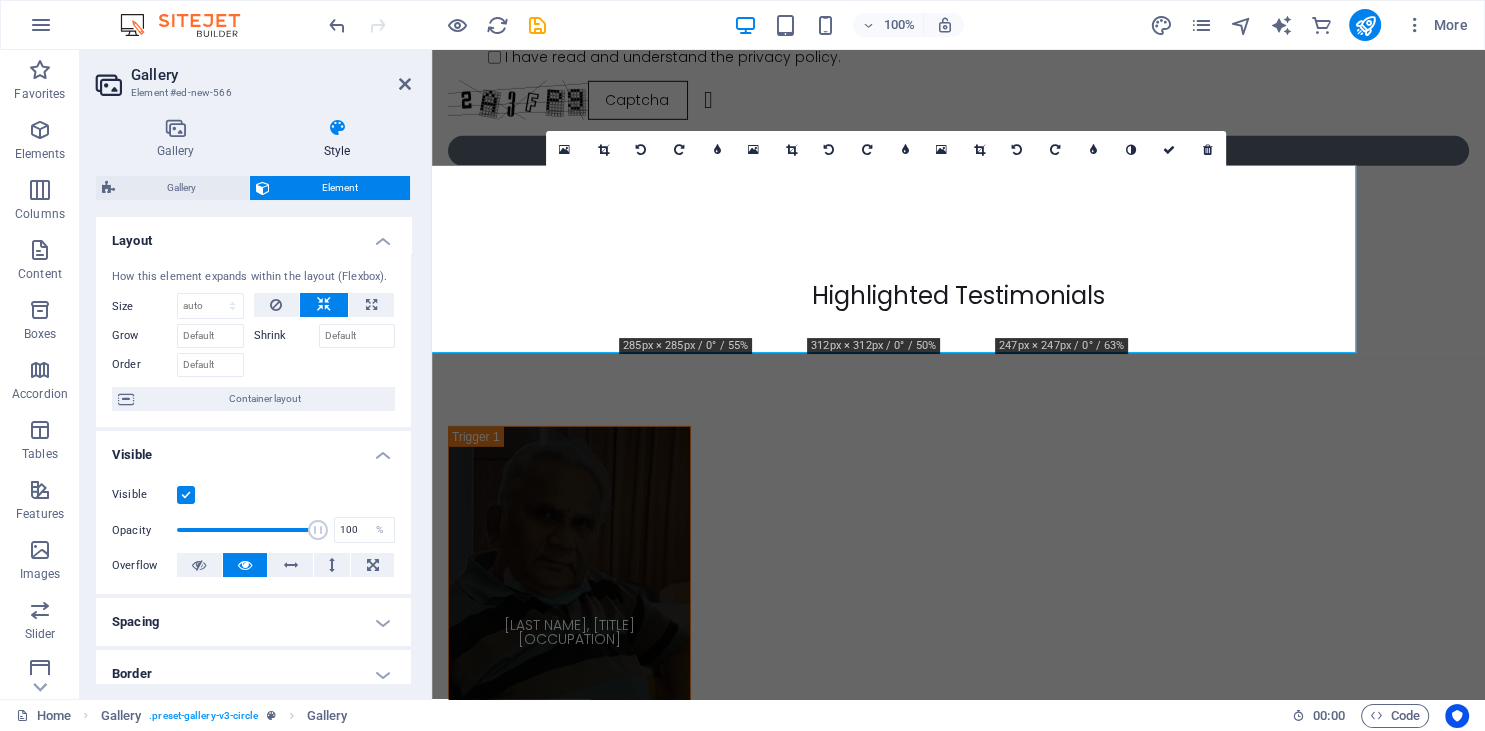 click at bounding box center (324, 305) 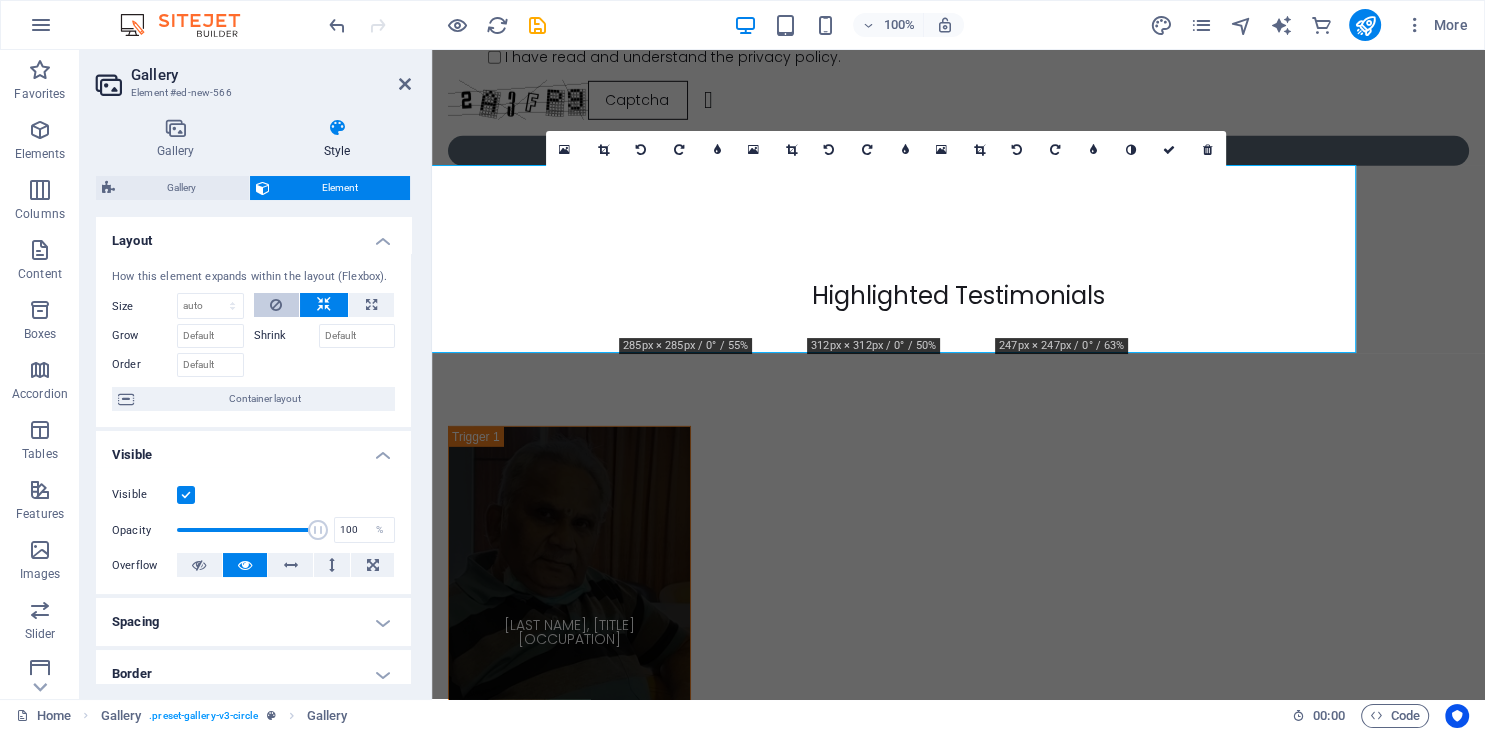 click at bounding box center [276, 305] 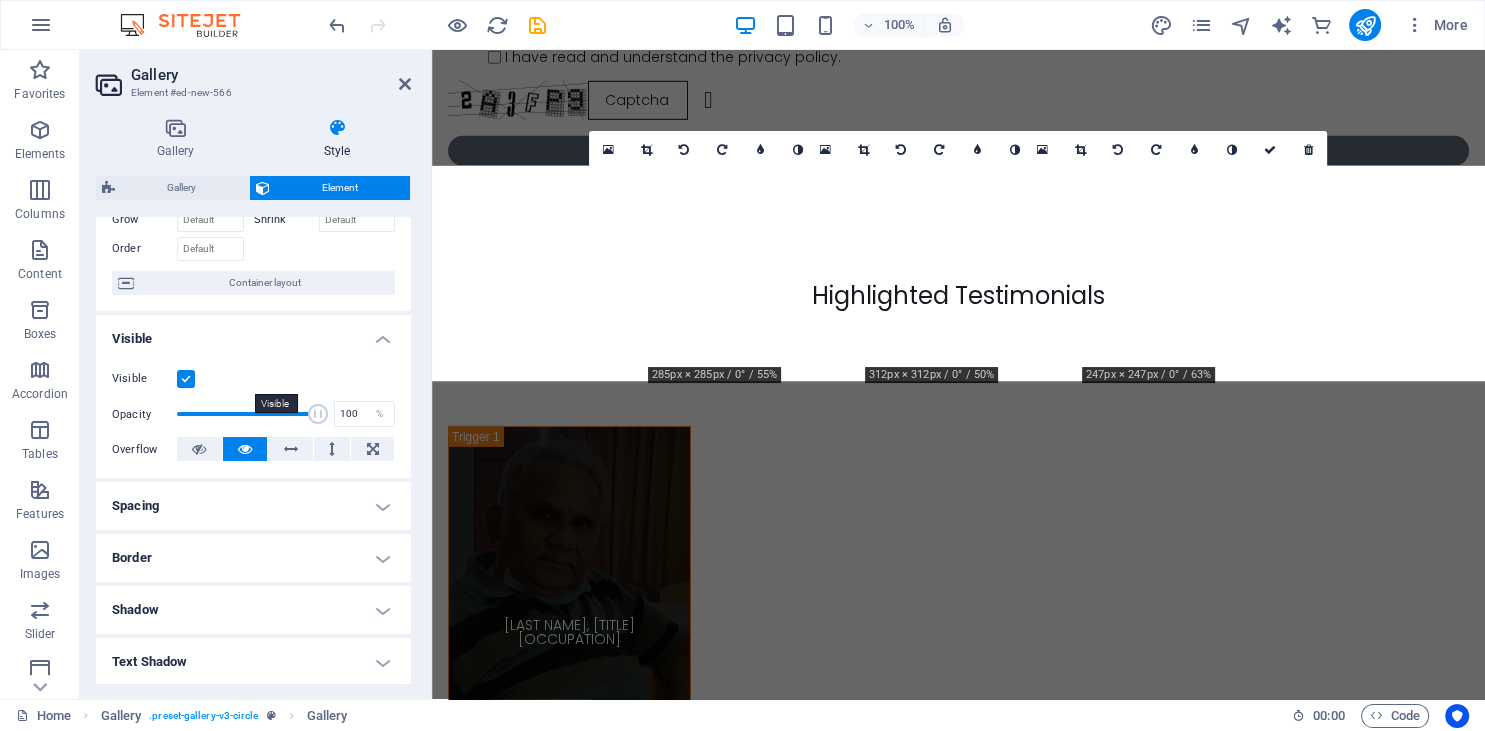 scroll, scrollTop: 91, scrollLeft: 0, axis: vertical 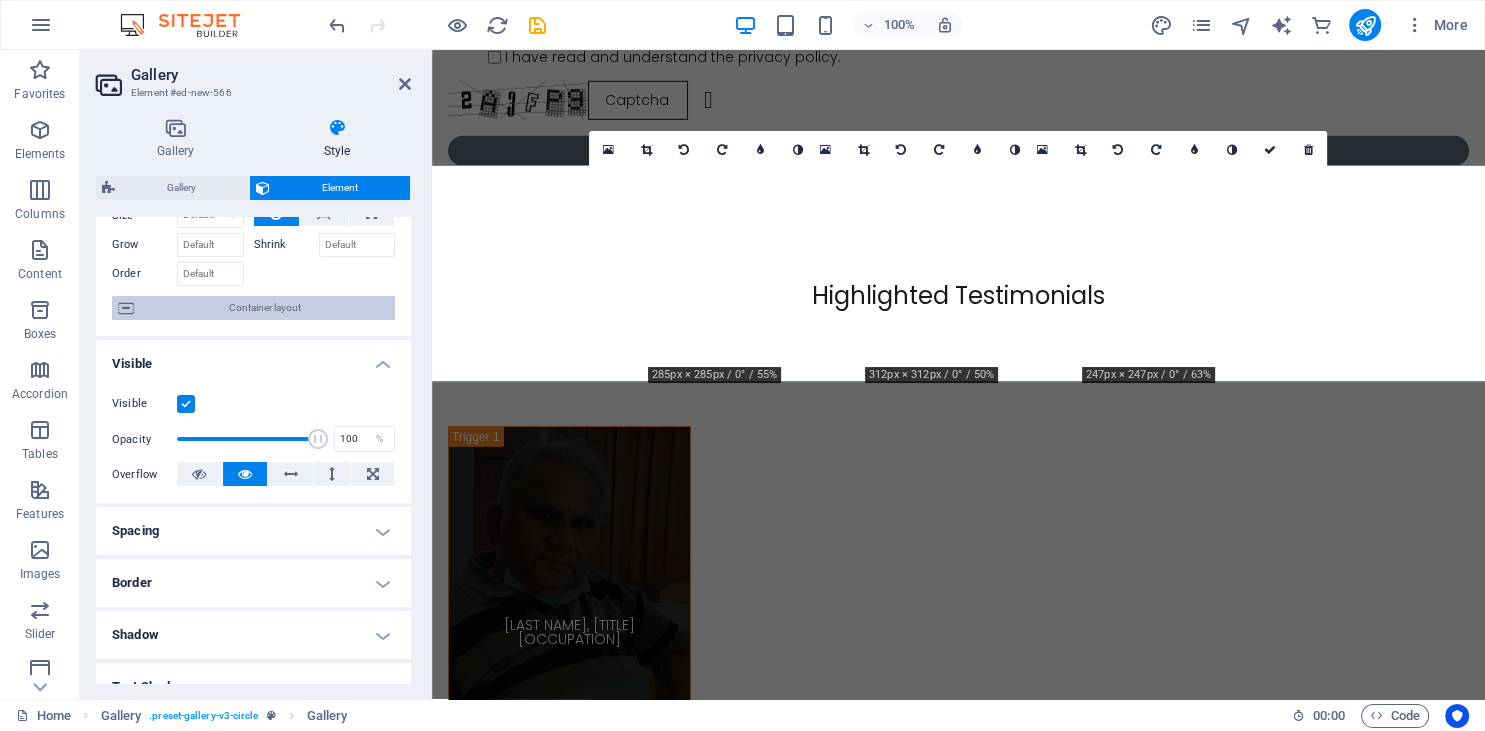 click on "Container layout" at bounding box center [264, 308] 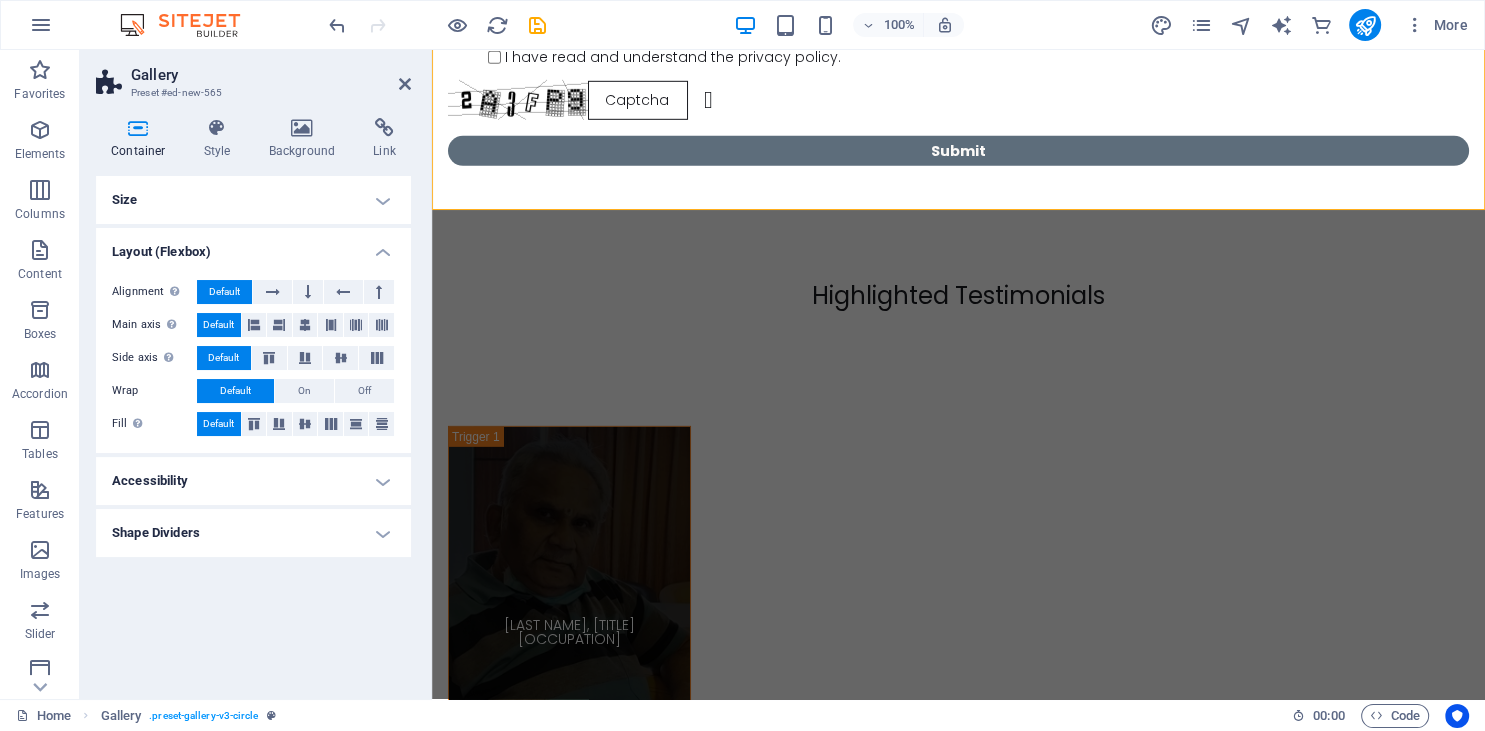 scroll, scrollTop: 13596, scrollLeft: 0, axis: vertical 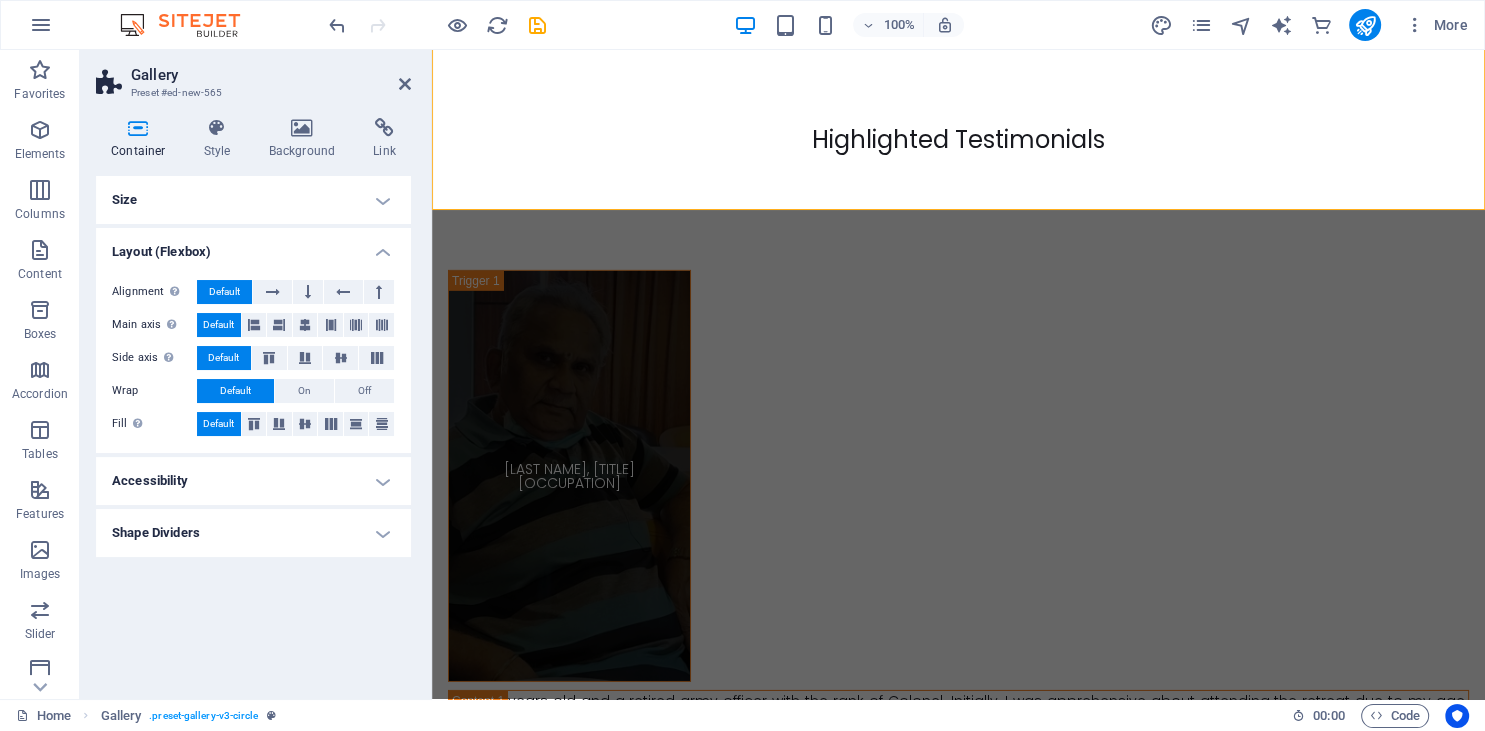 click on "Size" at bounding box center (253, 200) 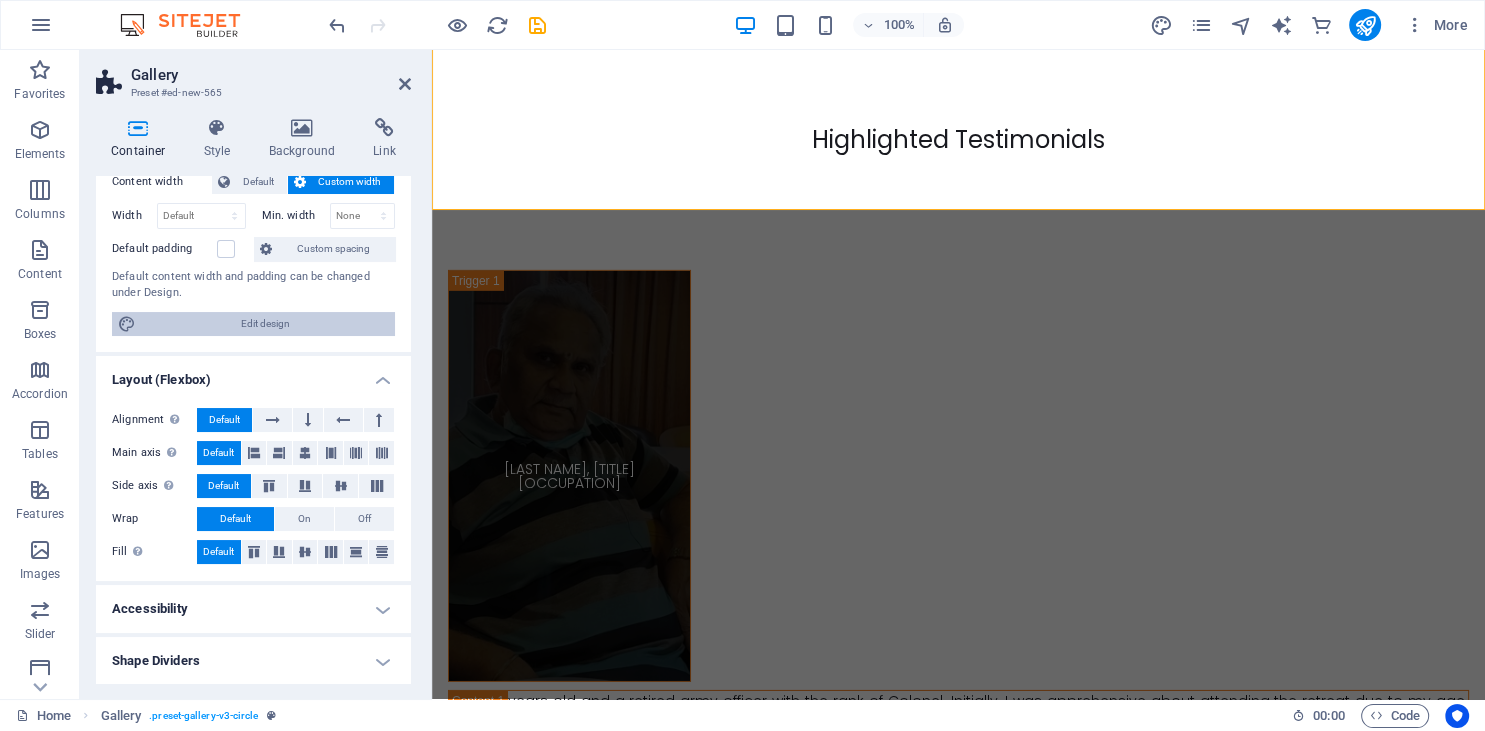 scroll, scrollTop: 0, scrollLeft: 0, axis: both 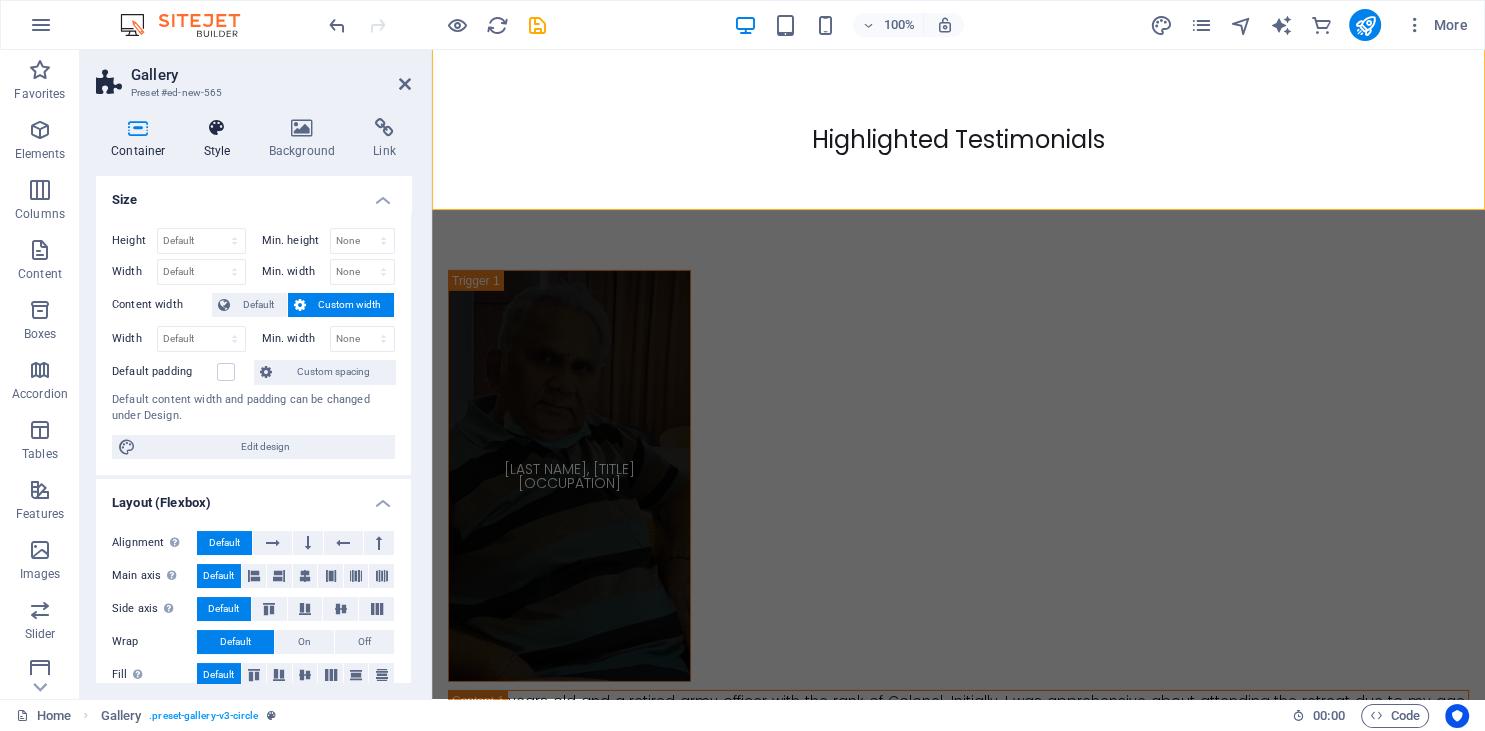 click on "Style" at bounding box center (221, 139) 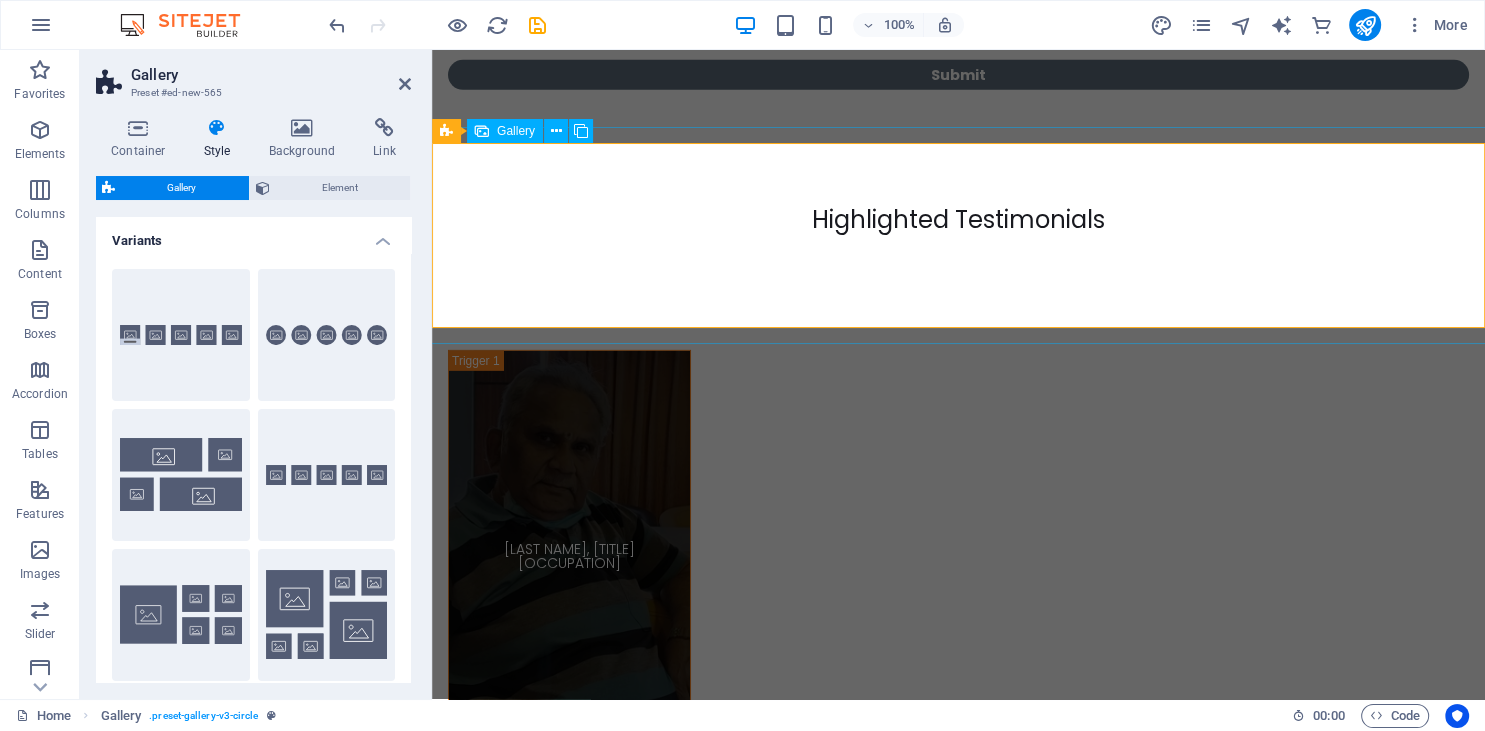 scroll, scrollTop: 13545, scrollLeft: 0, axis: vertical 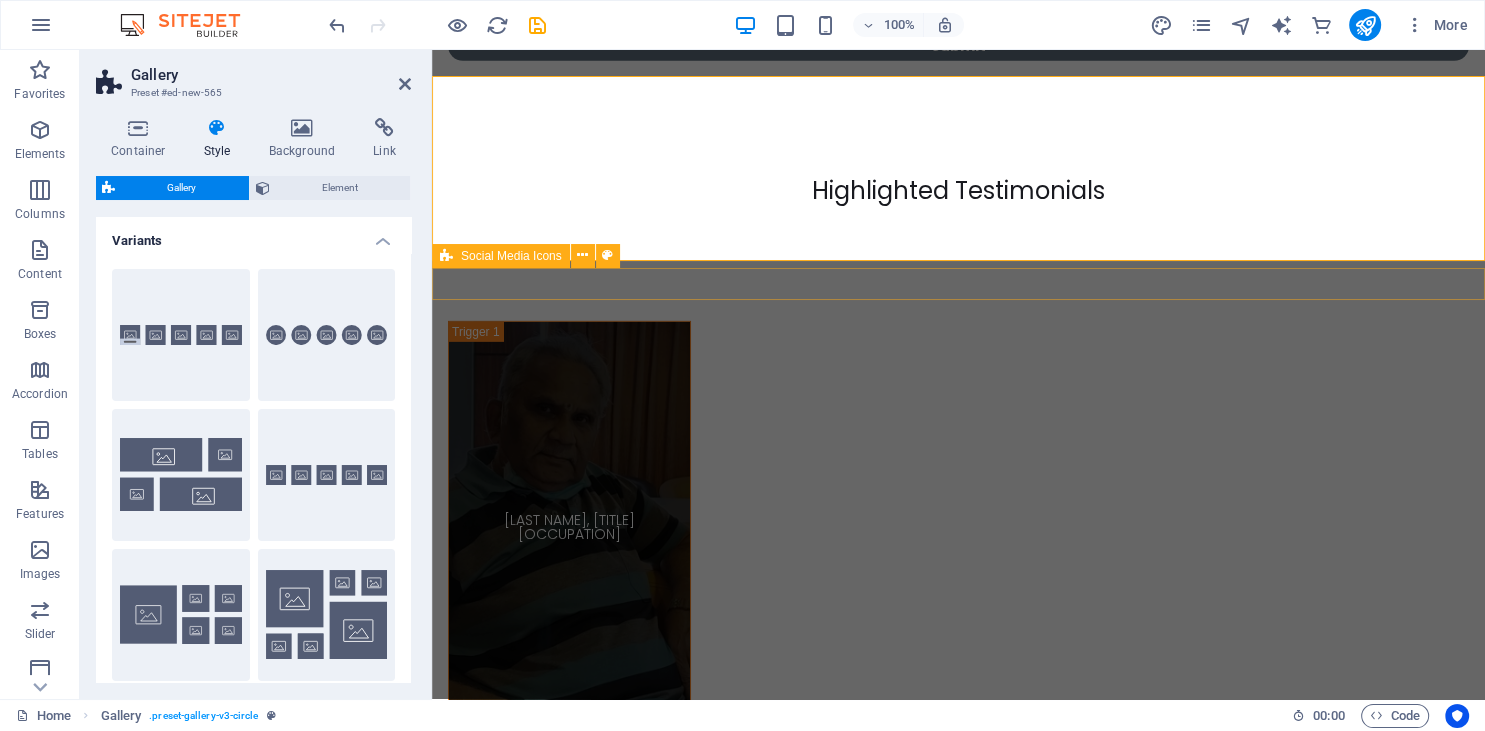 drag, startPoint x: 626, startPoint y: 376, endPoint x: 530, endPoint y: 272, distance: 141.53445 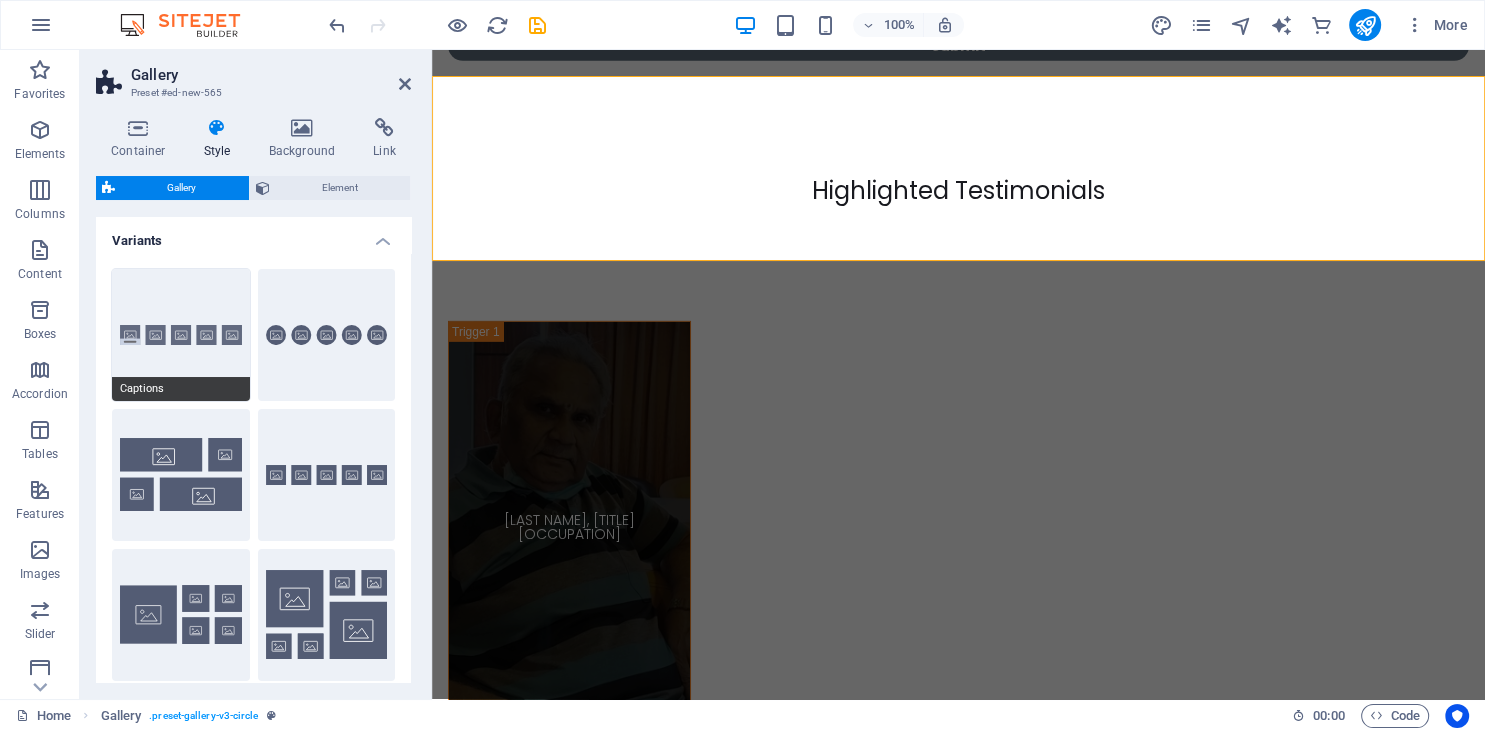 click on "Captions" at bounding box center [181, 335] 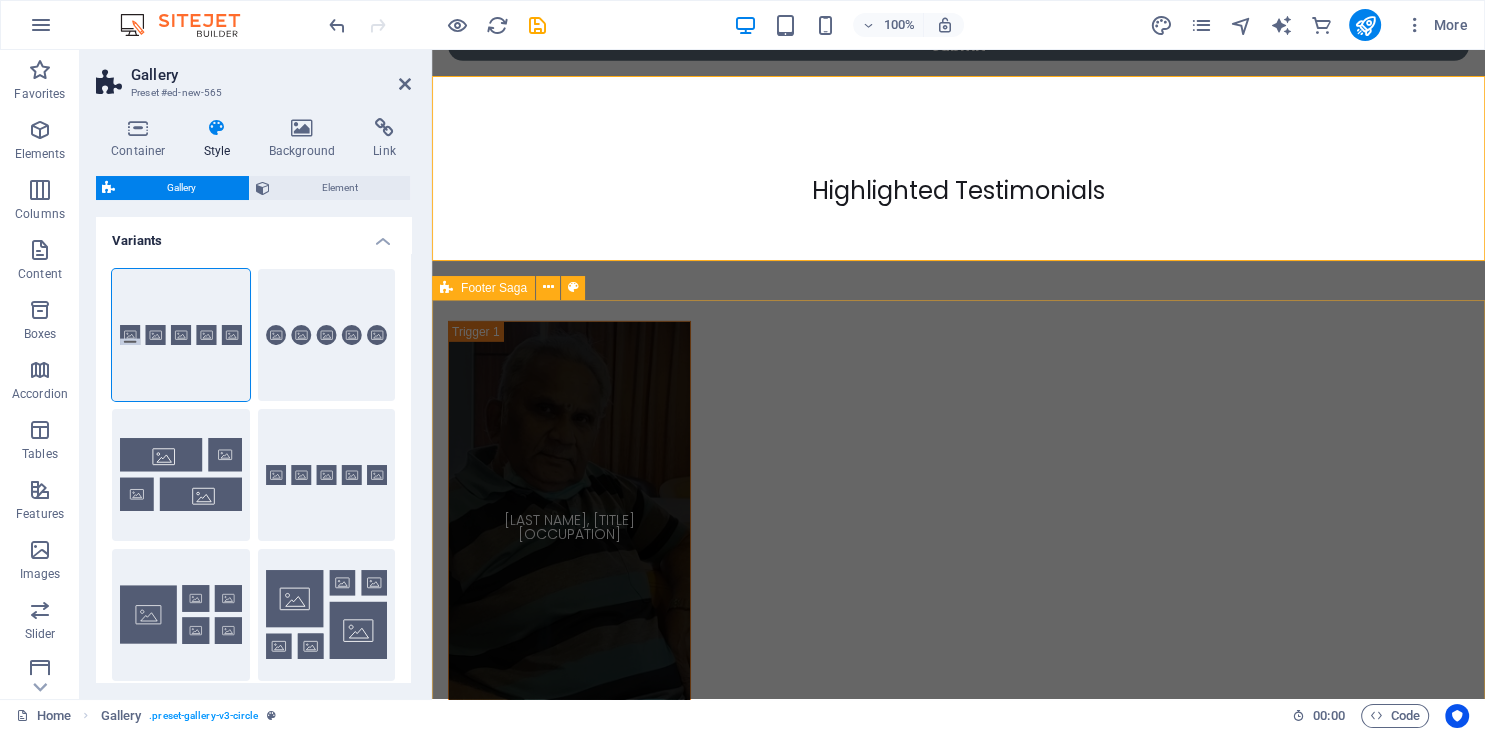 type on "0" 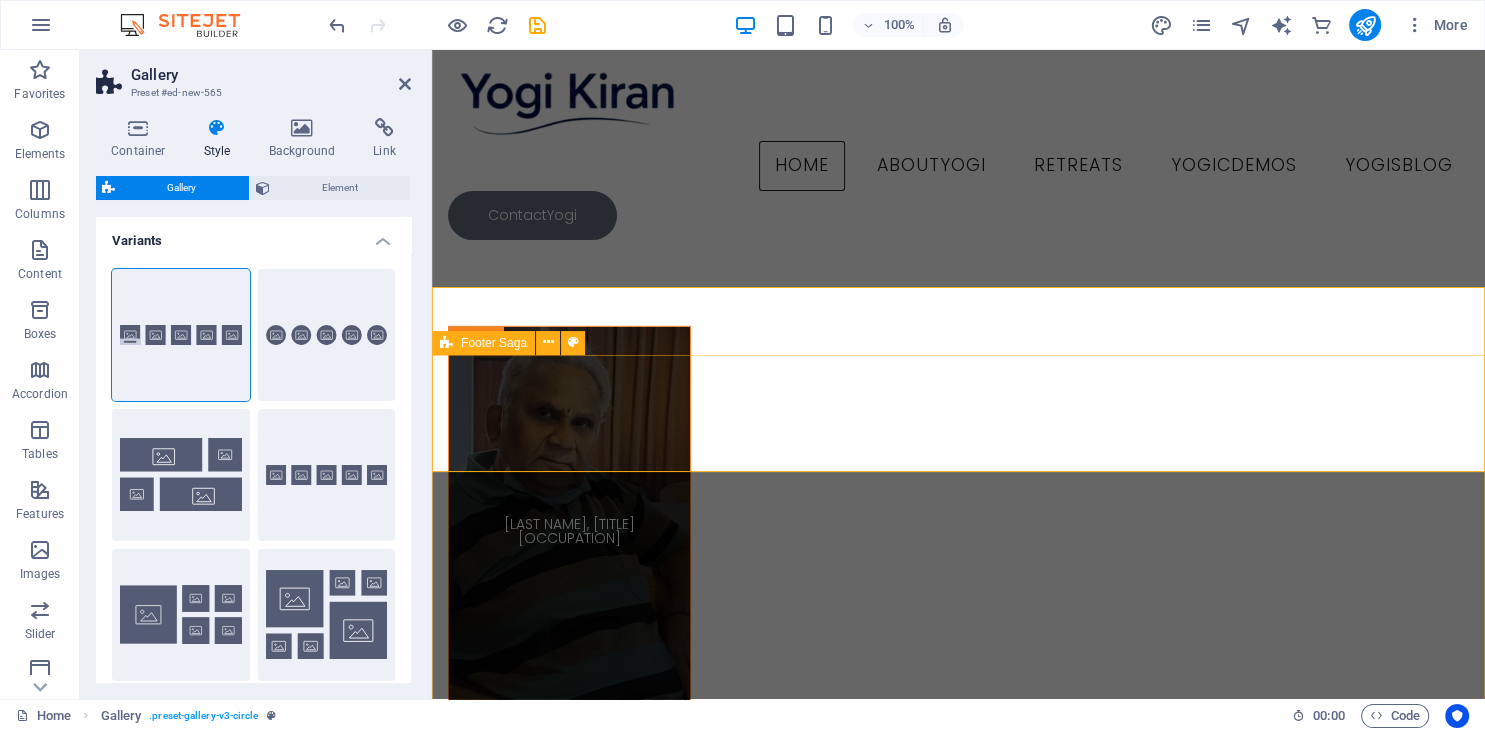 scroll, scrollTop: 13334, scrollLeft: 0, axis: vertical 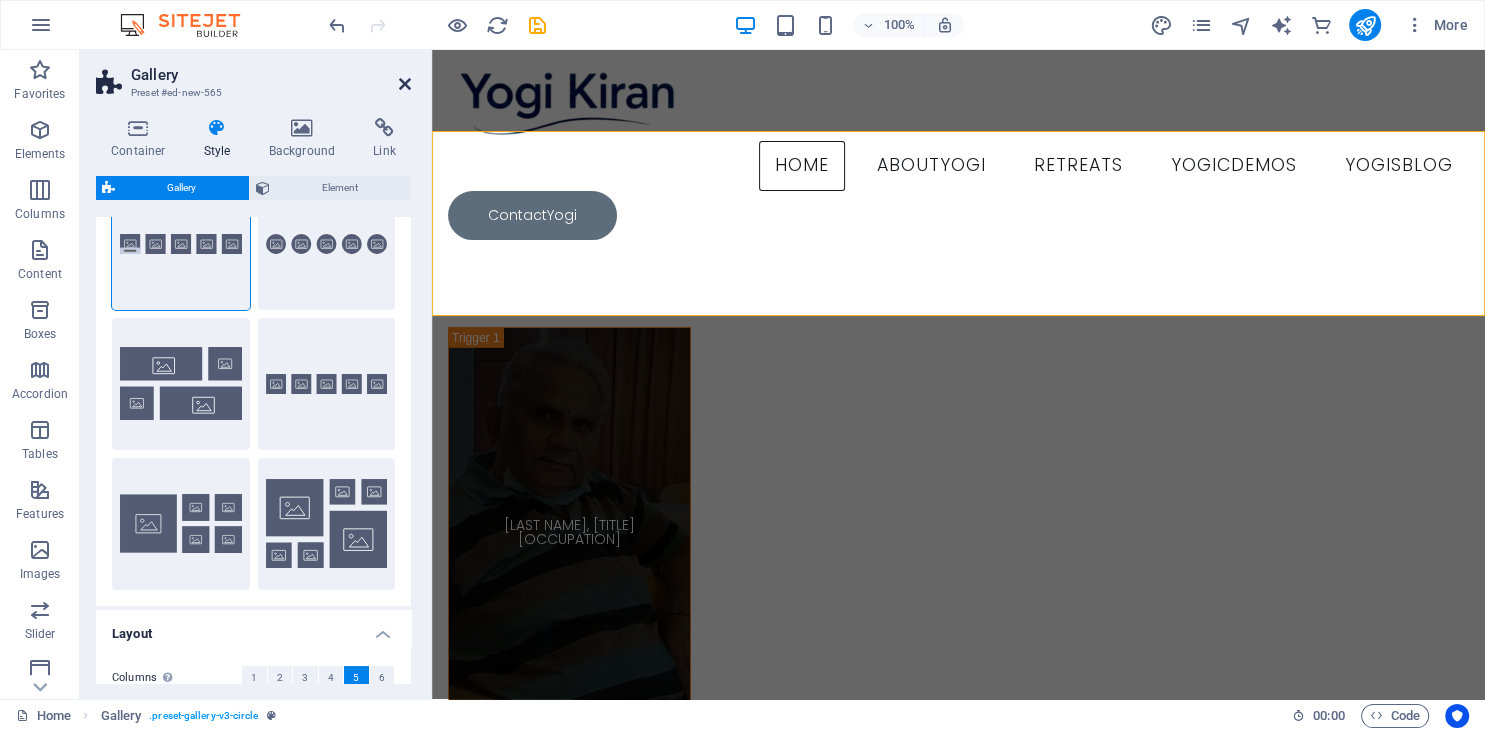 click at bounding box center (405, 84) 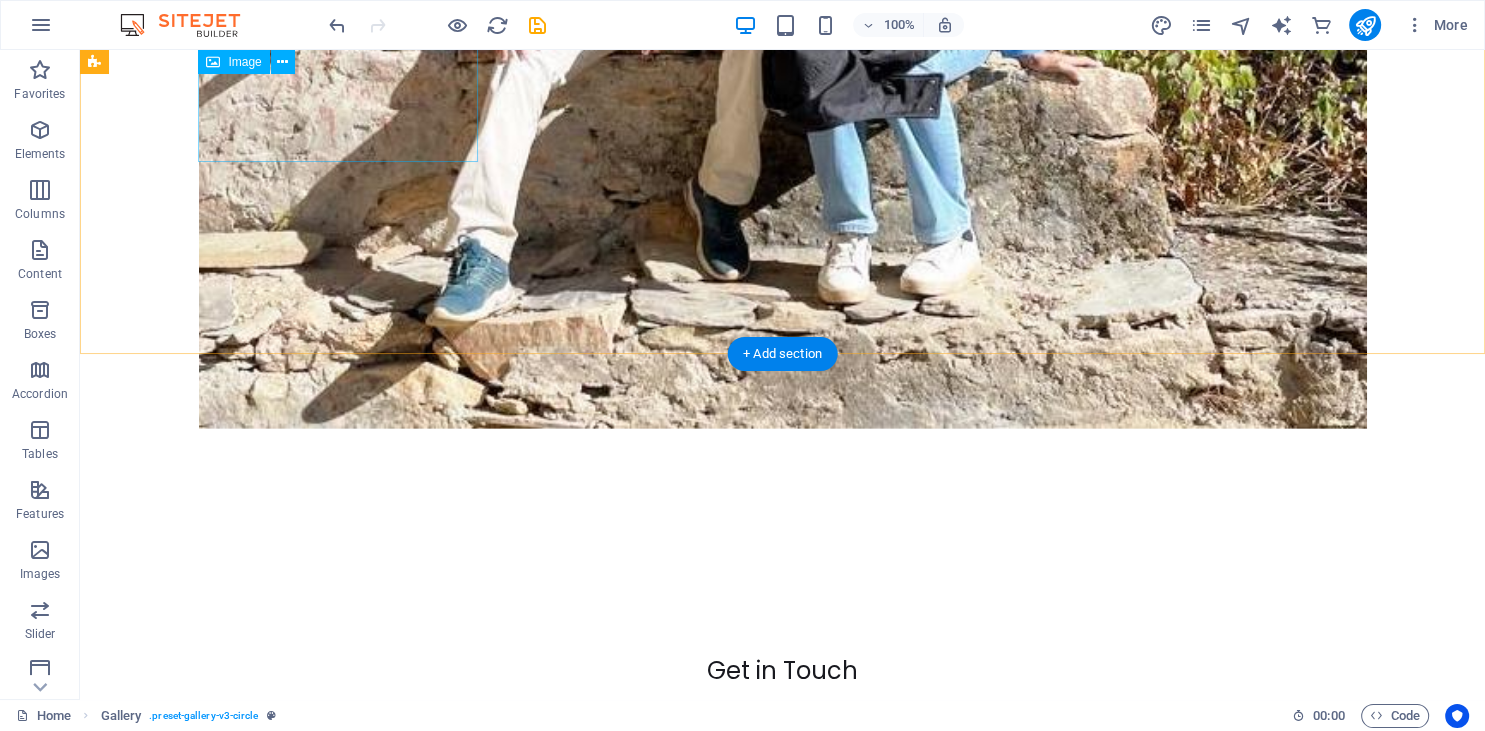 scroll, scrollTop: 14126, scrollLeft: 0, axis: vertical 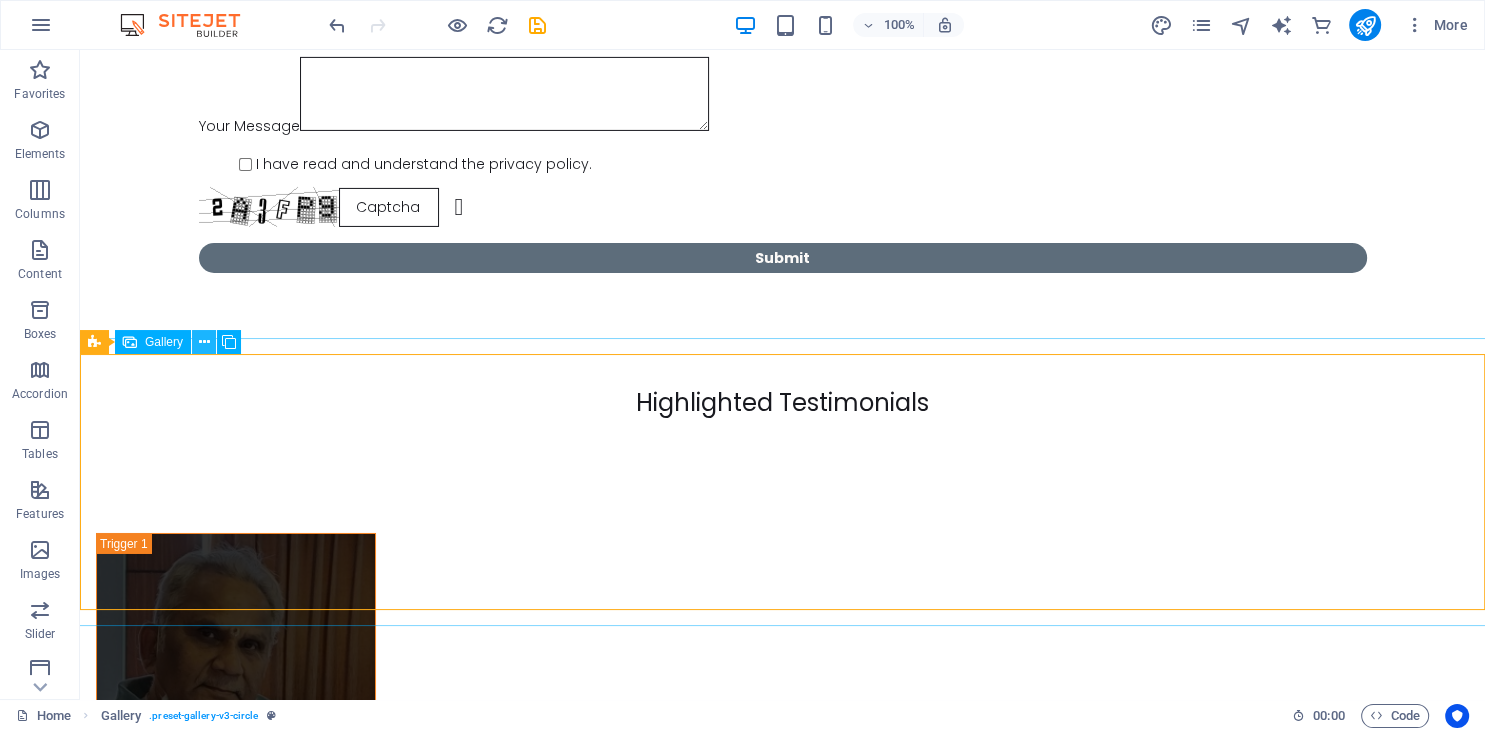 click at bounding box center (204, 342) 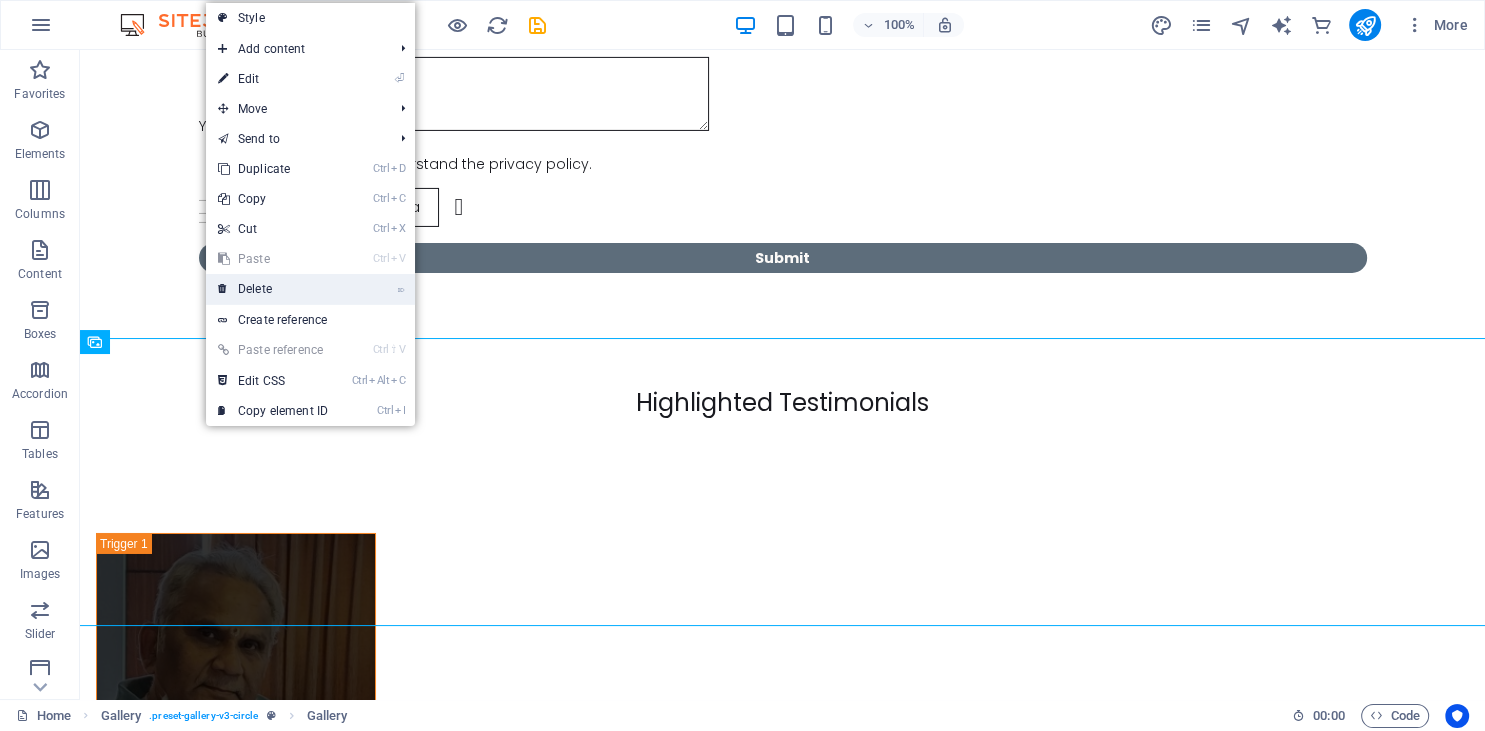 click on "⌦  Delete" at bounding box center [273, 289] 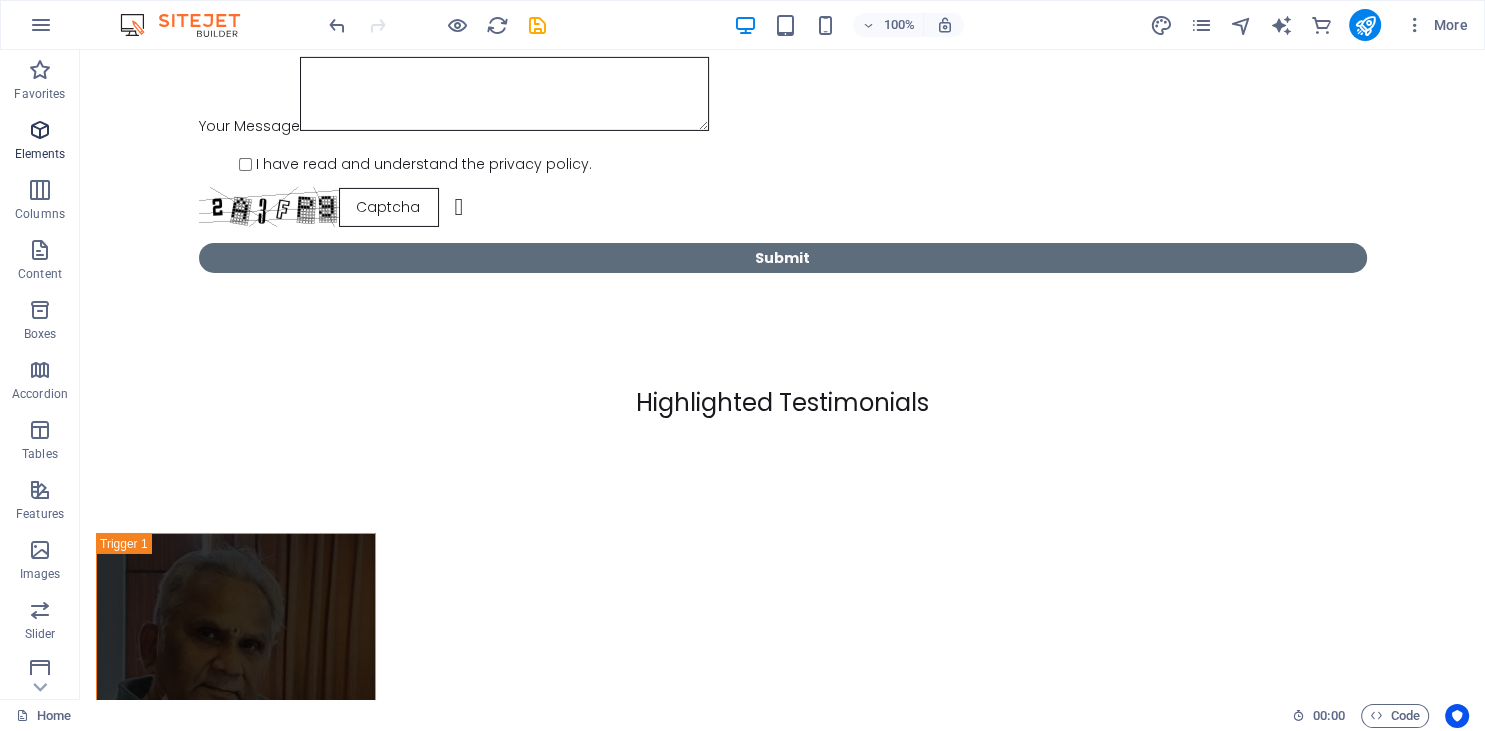 click on "Elements" at bounding box center (40, 154) 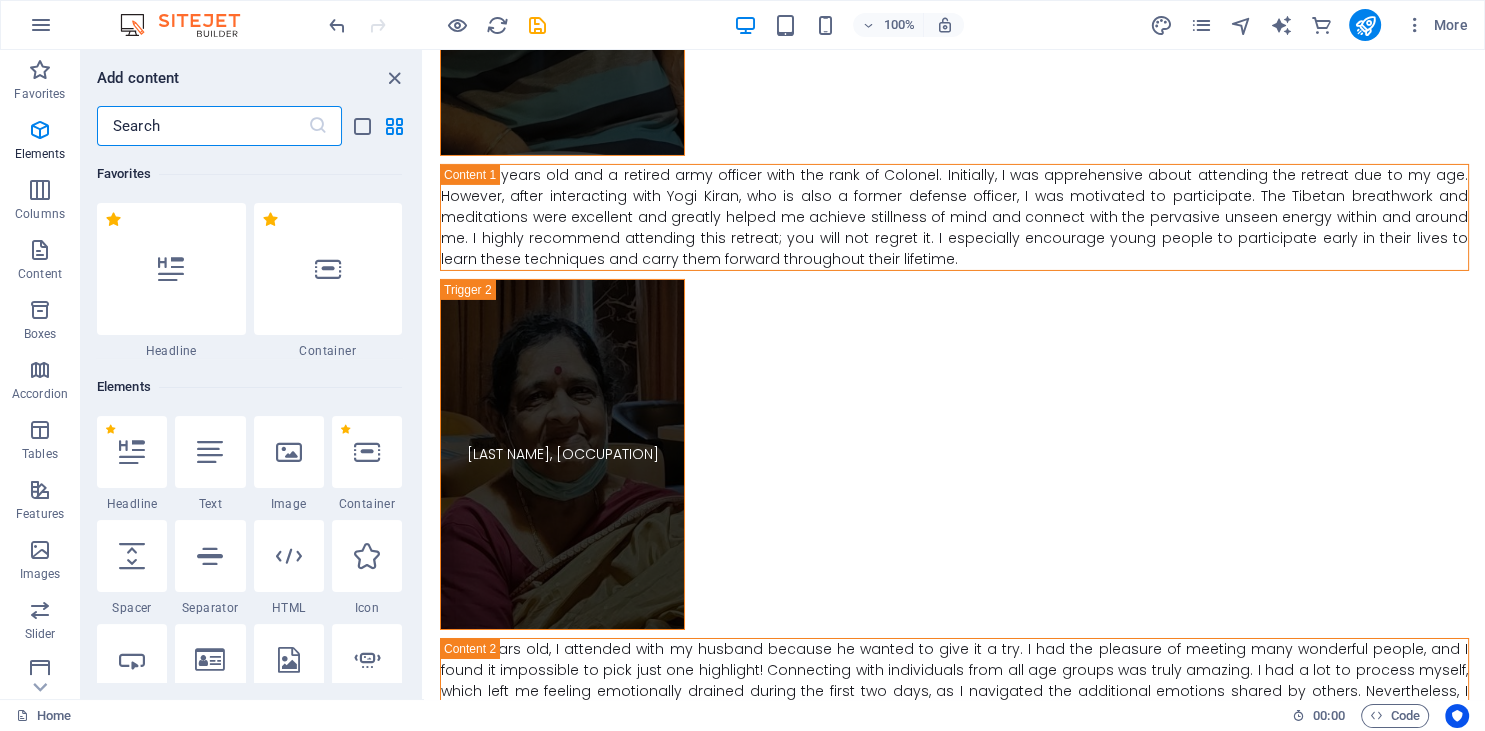 scroll, scrollTop: 13391, scrollLeft: 0, axis: vertical 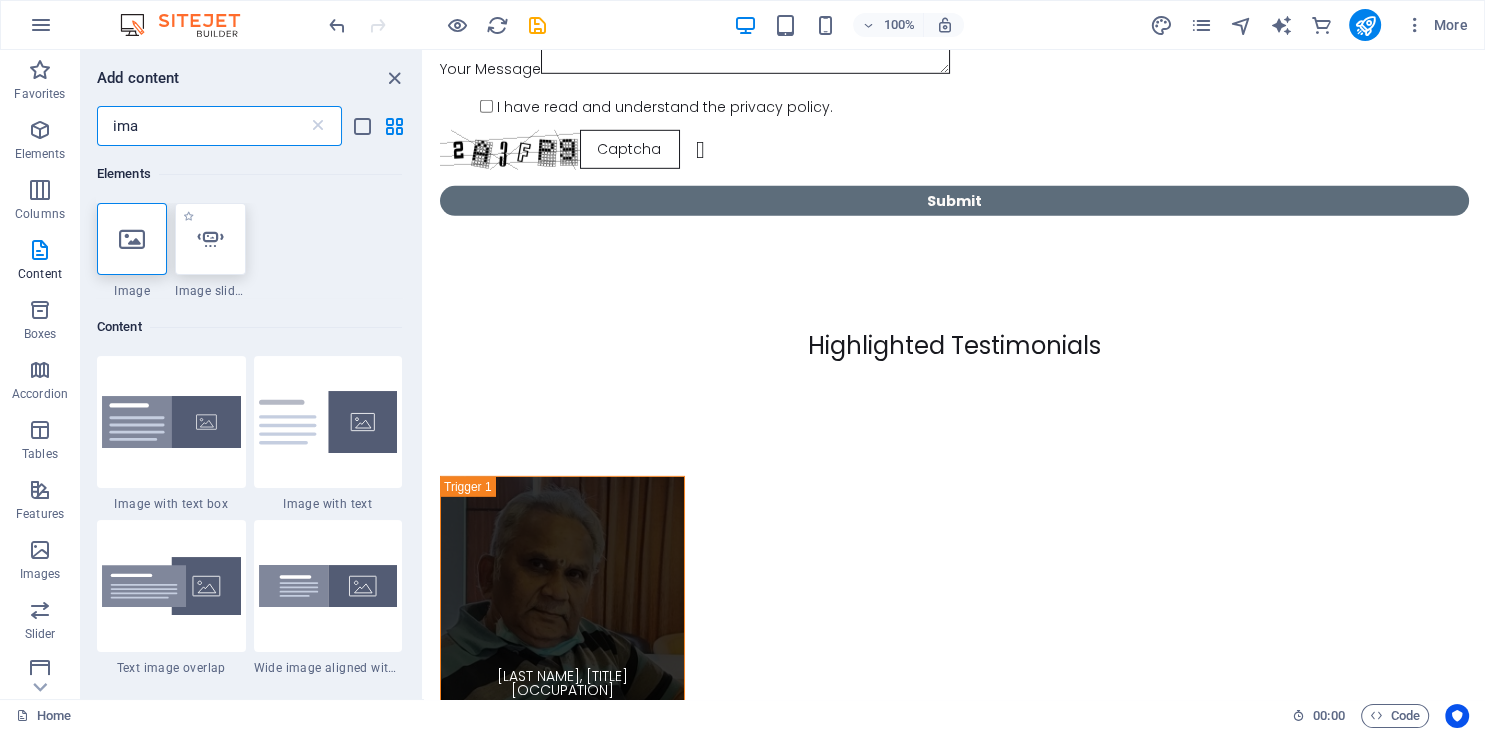 type on "ima" 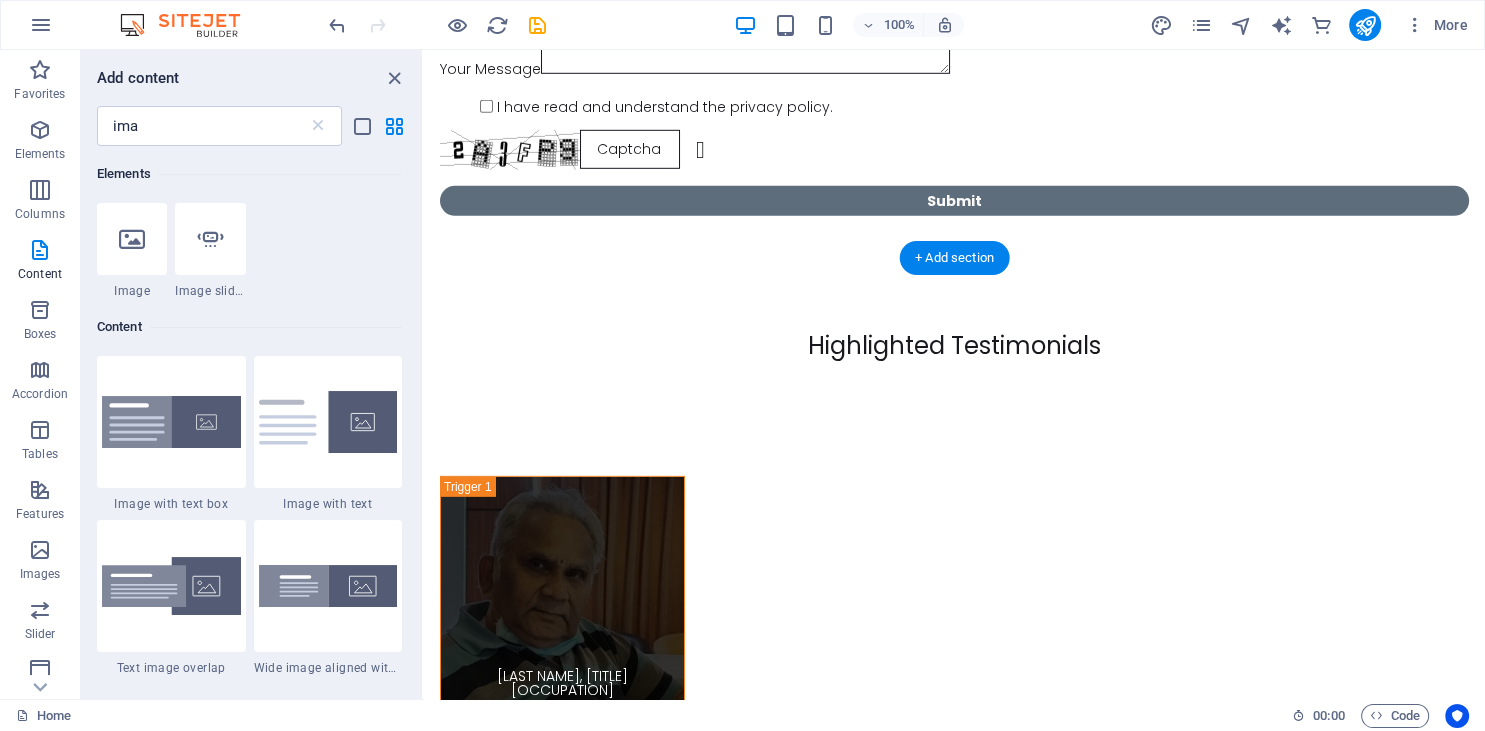 click on "[FIRST], Colonel Army I am 78 years old and a retired army officer with the rank of Colonel. Initially, I was apprehensive about attending the retreat due to my age. However, after interacting with Yogi Kiran, who is also a former defense officer, I was motivated to participate. The Tibetan breathwork and meditations were excellent and greatly helped me achieve stillness of mind and connect with the pervasive unseen energy within and around me. I highly recommend attending this retreat; you will not regret it. I especially encourage young people to participate early in their lives to learn these techniques and carry them forward throughout their lifetime. [FIRST], Homemaker [FIRST], Engineer IT [FIRST],Dy Mgr ICICI Bank" at bounding box center [954, 1378] 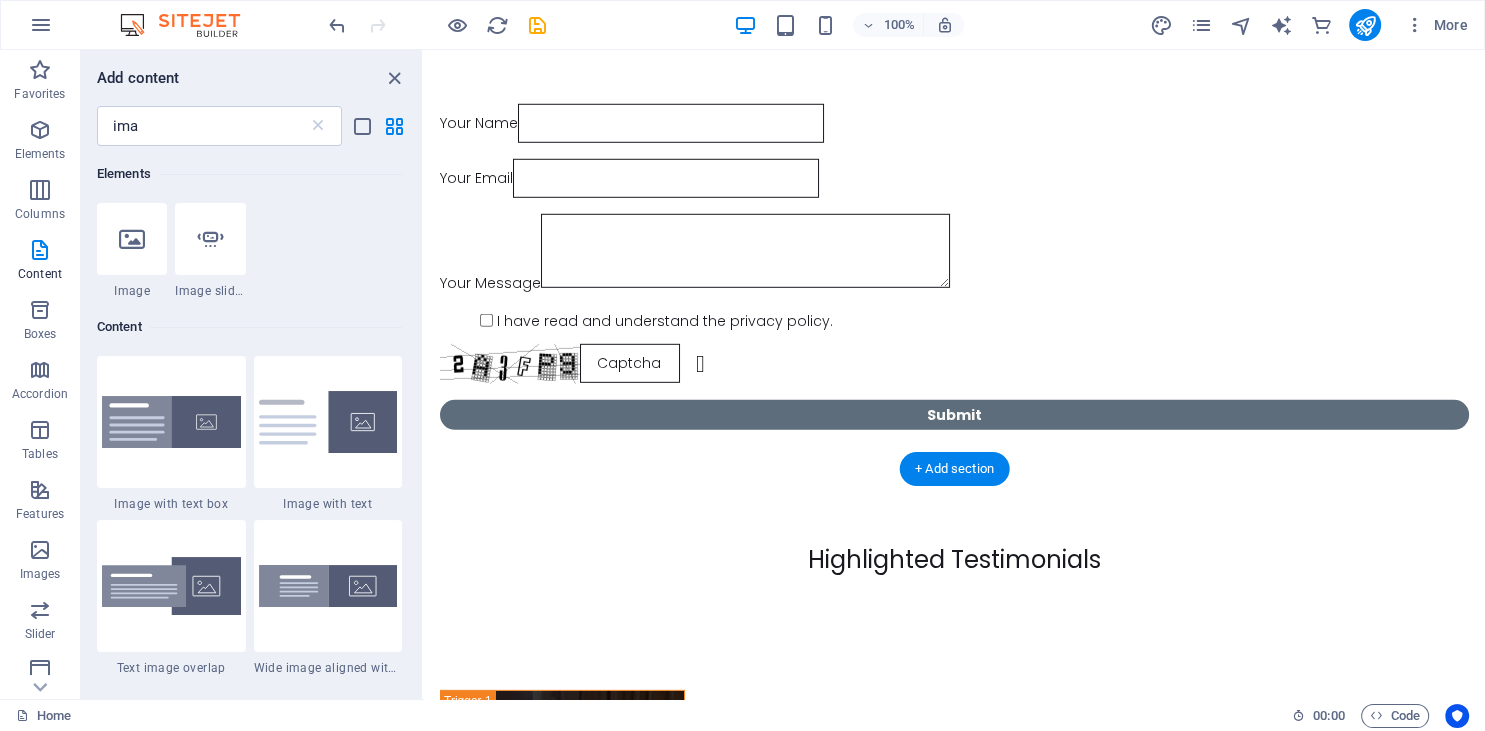 scroll, scrollTop: 13180, scrollLeft: 0, axis: vertical 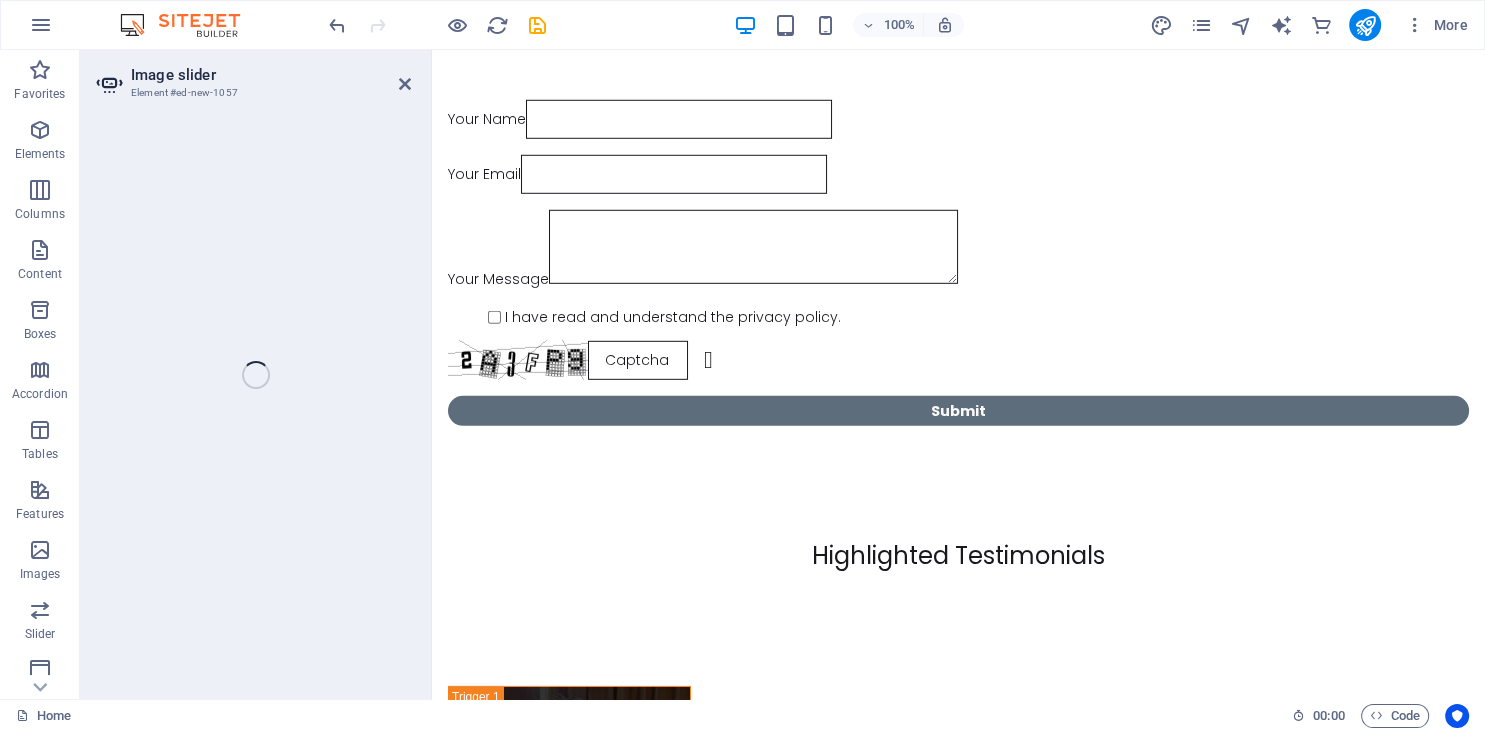 select on "ms" 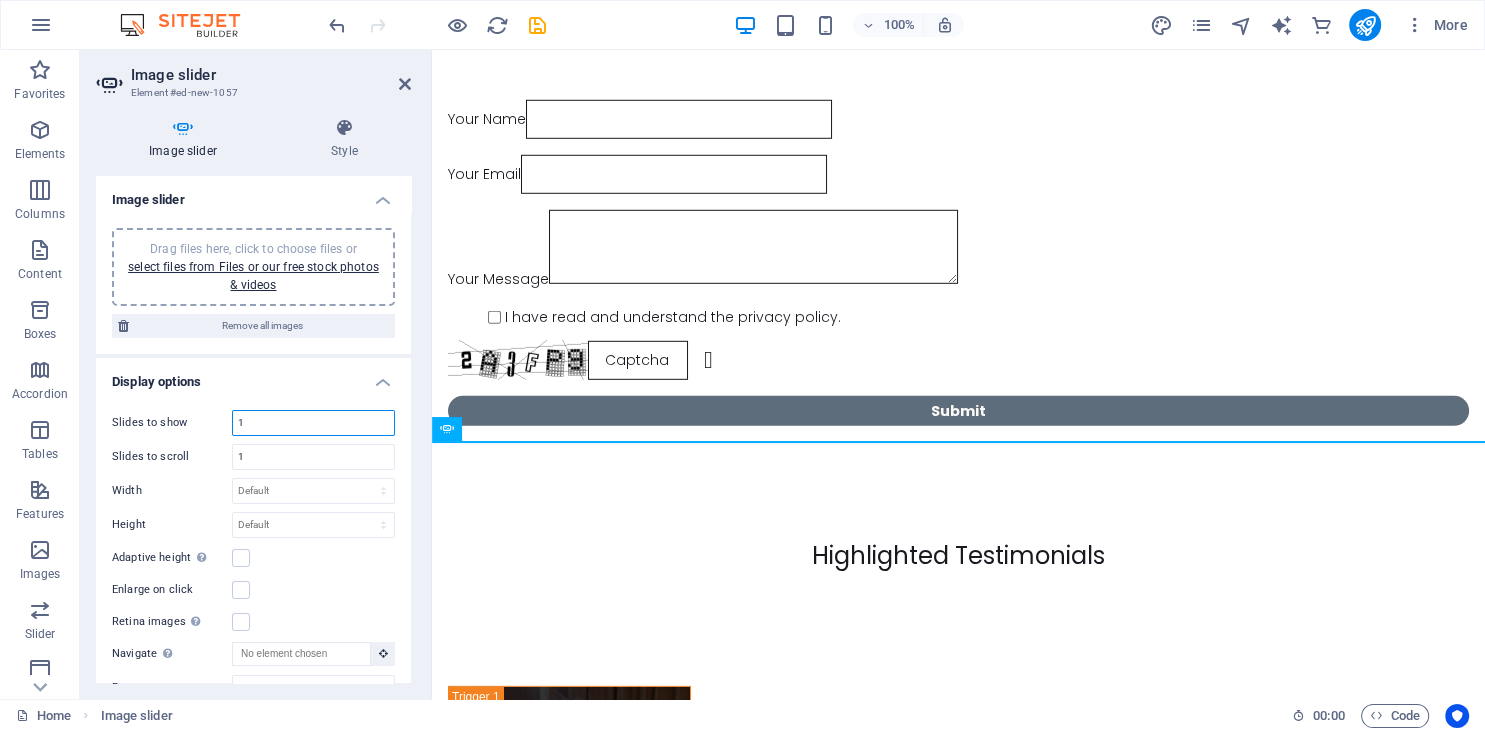 drag, startPoint x: 264, startPoint y: 416, endPoint x: 227, endPoint y: 407, distance: 38.078865 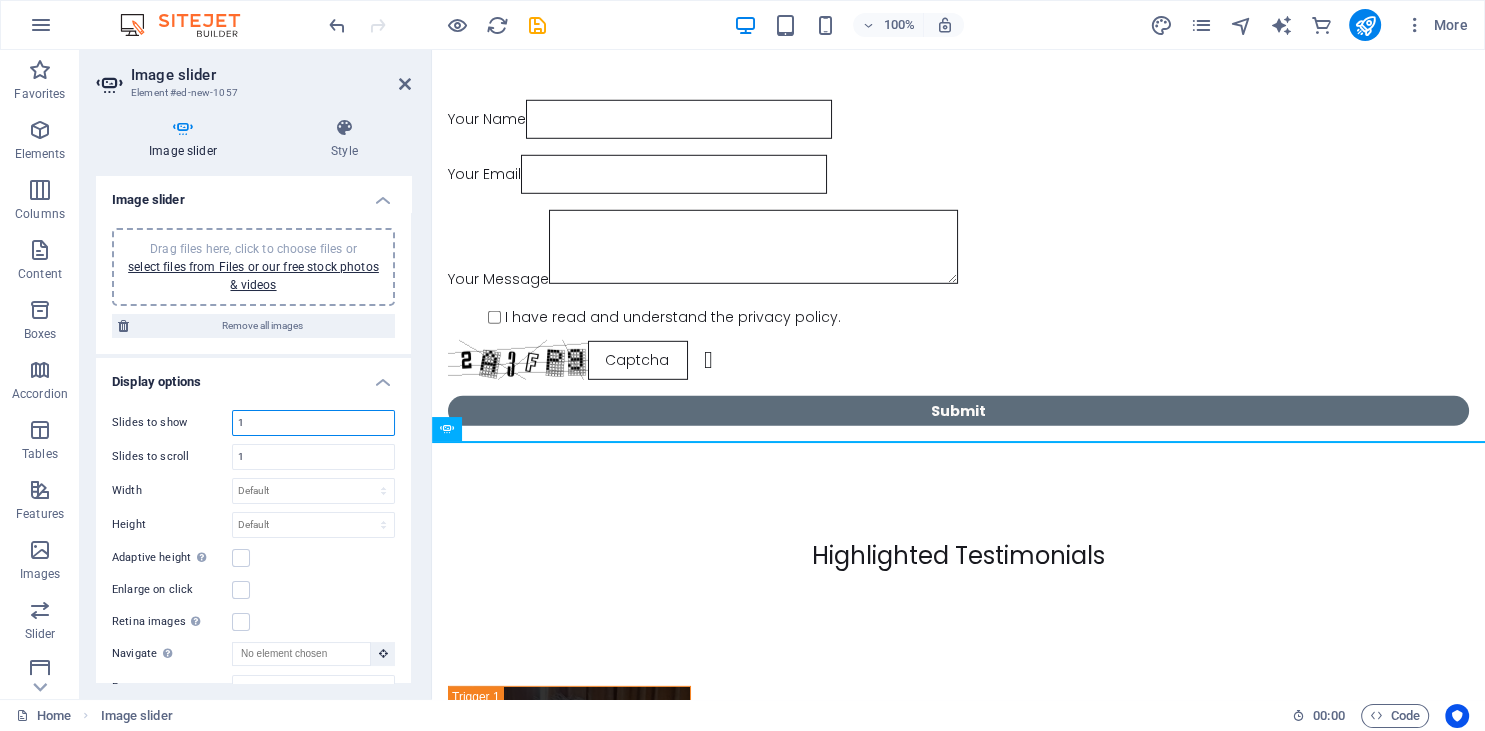 click on "1" at bounding box center (313, 423) 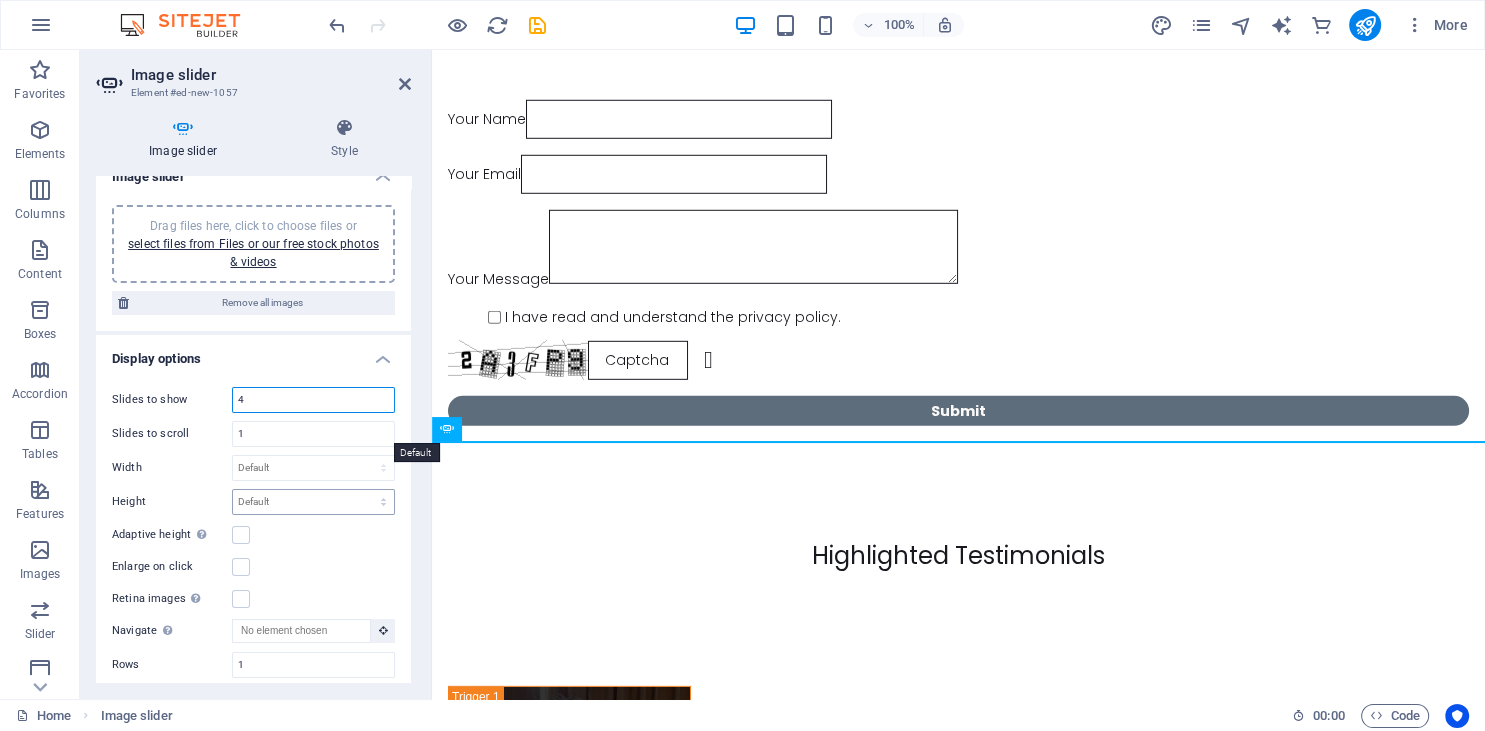 scroll, scrollTop: 0, scrollLeft: 0, axis: both 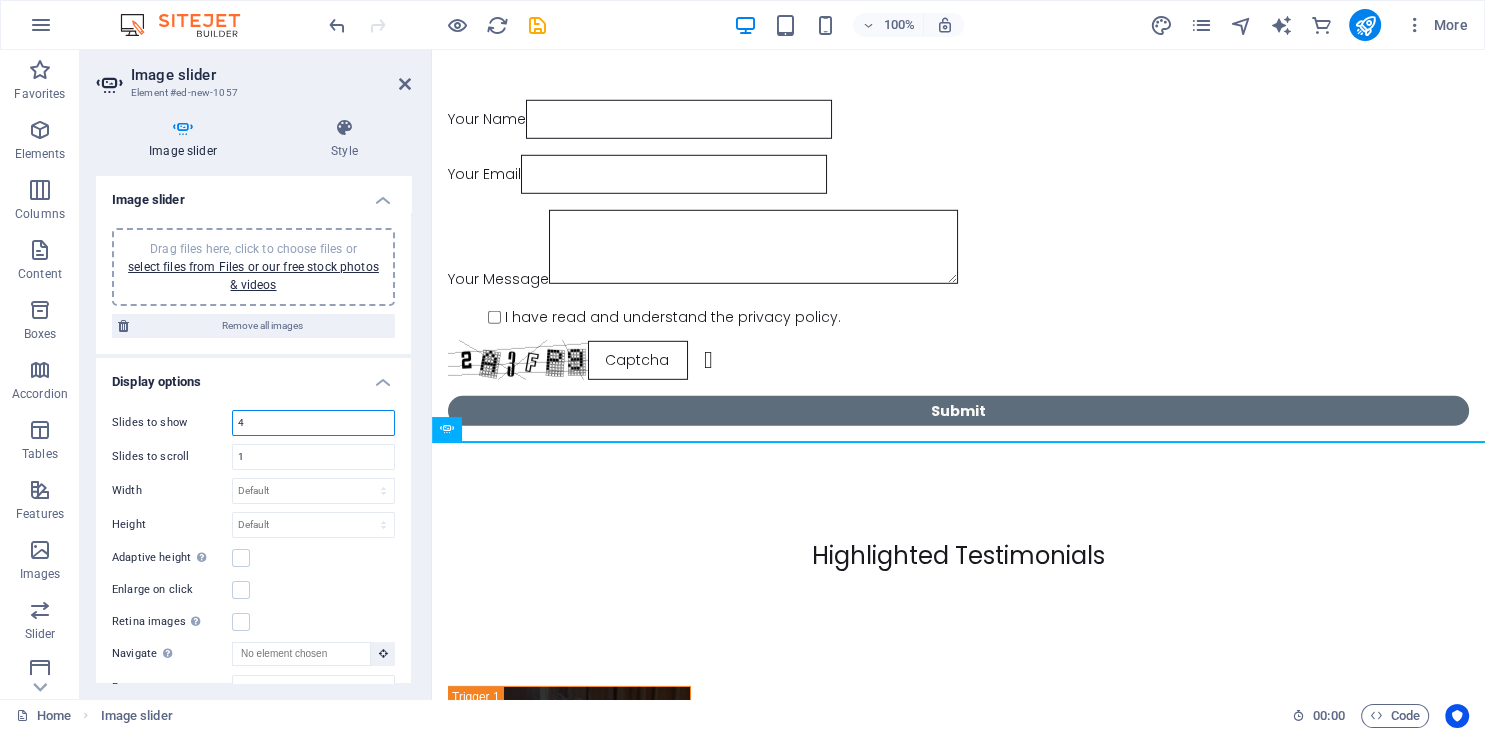 type on "4" 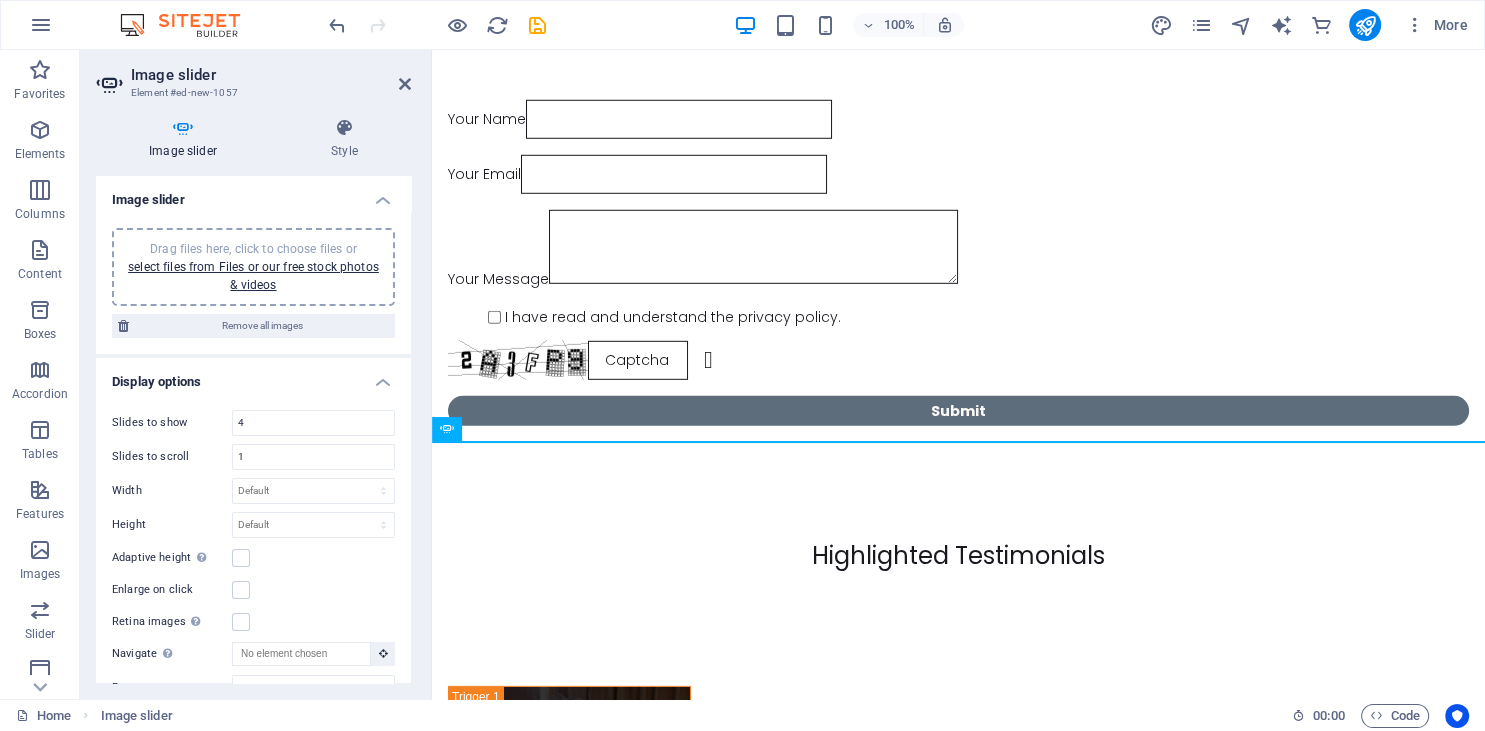 click on "Drag files here, click to choose files or select files from Files or our free stock photos & videos" at bounding box center (253, 267) 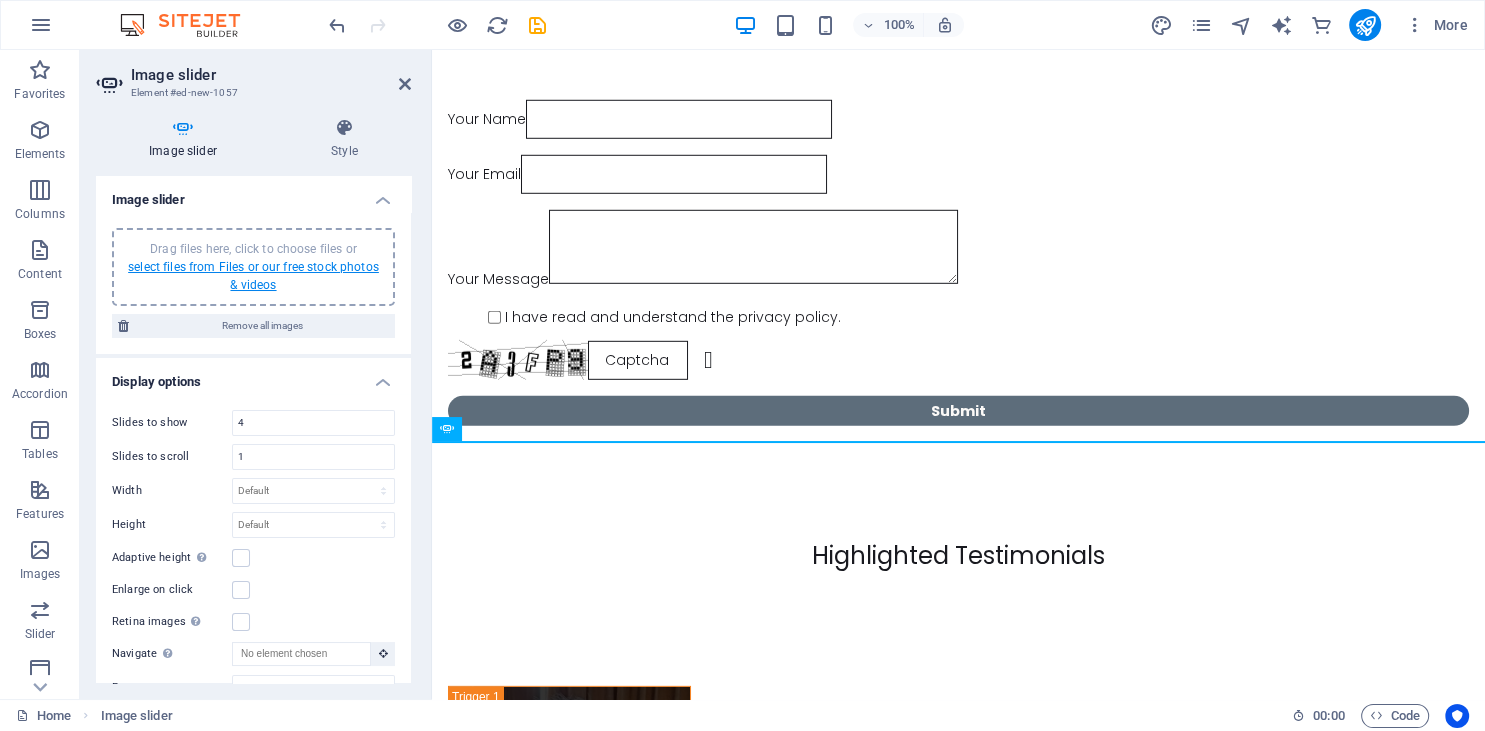 click on "select files from Files or our free stock photos & videos" at bounding box center (253, 276) 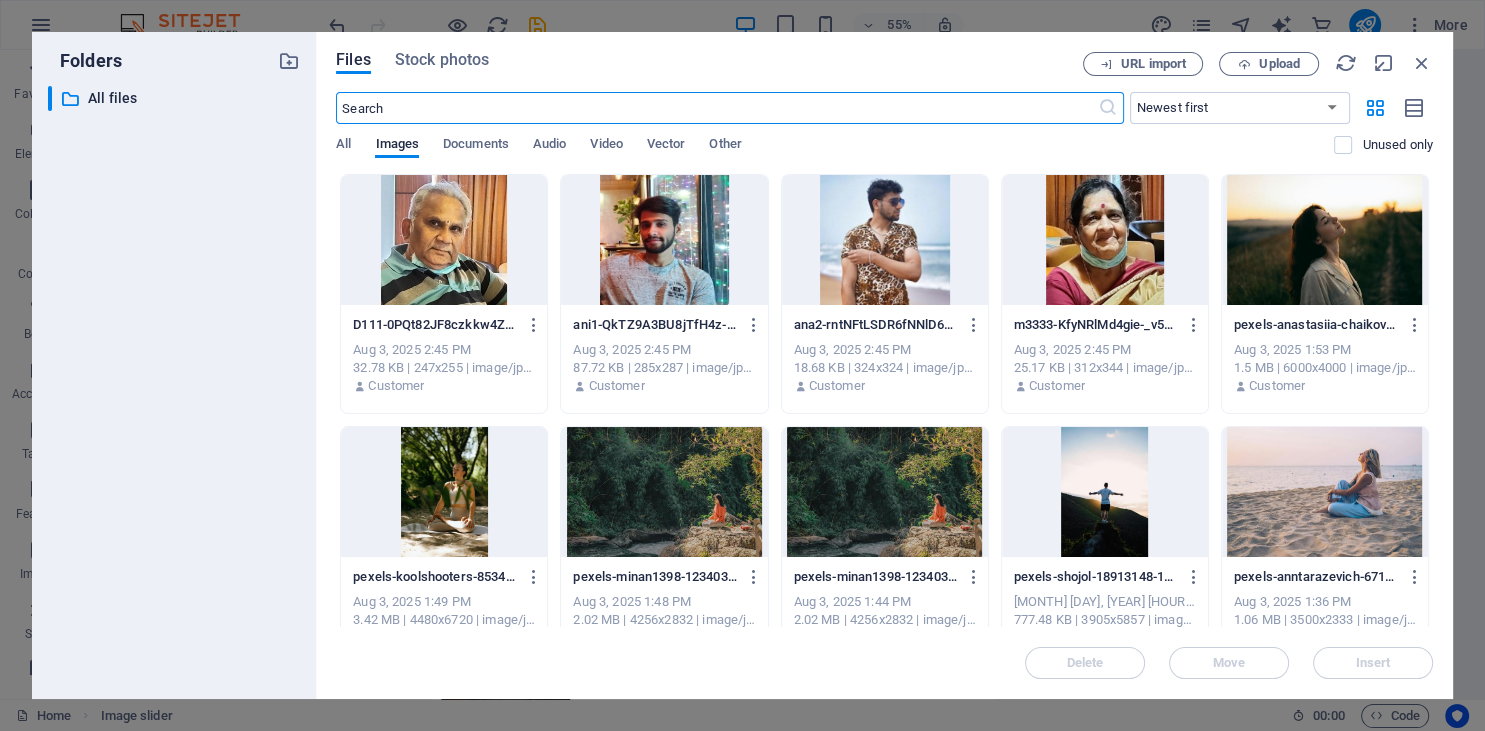 scroll, scrollTop: 12715, scrollLeft: 0, axis: vertical 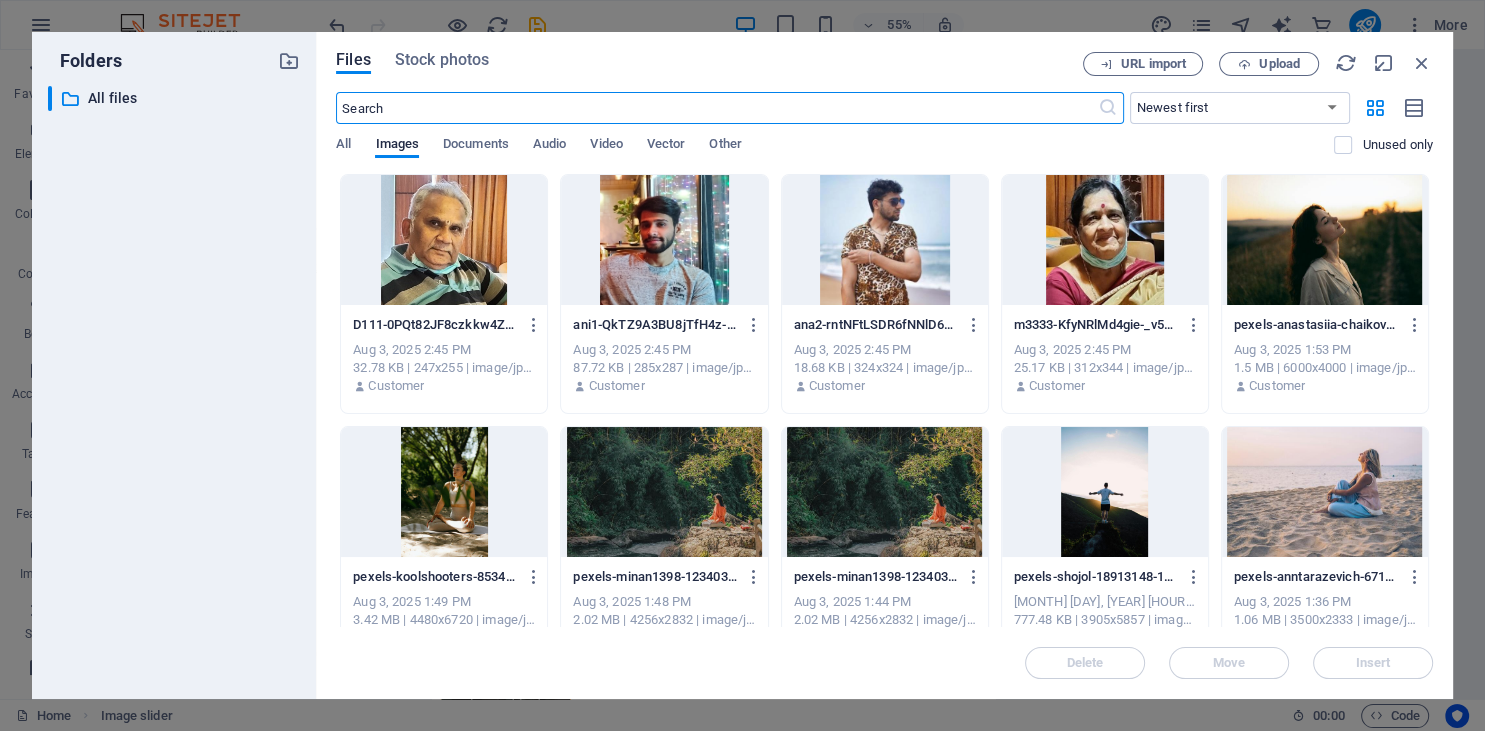 click at bounding box center [444, 240] 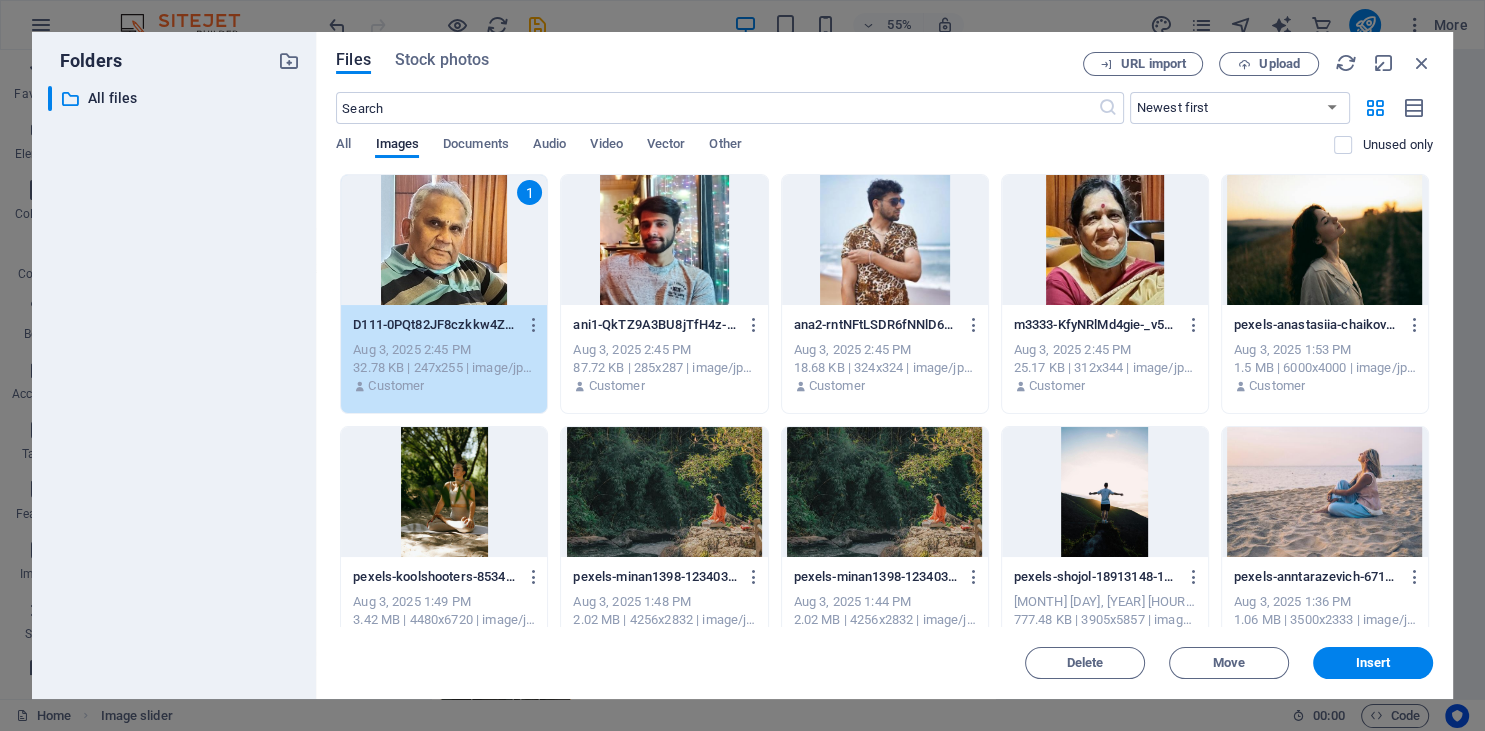 click at bounding box center (664, 240) 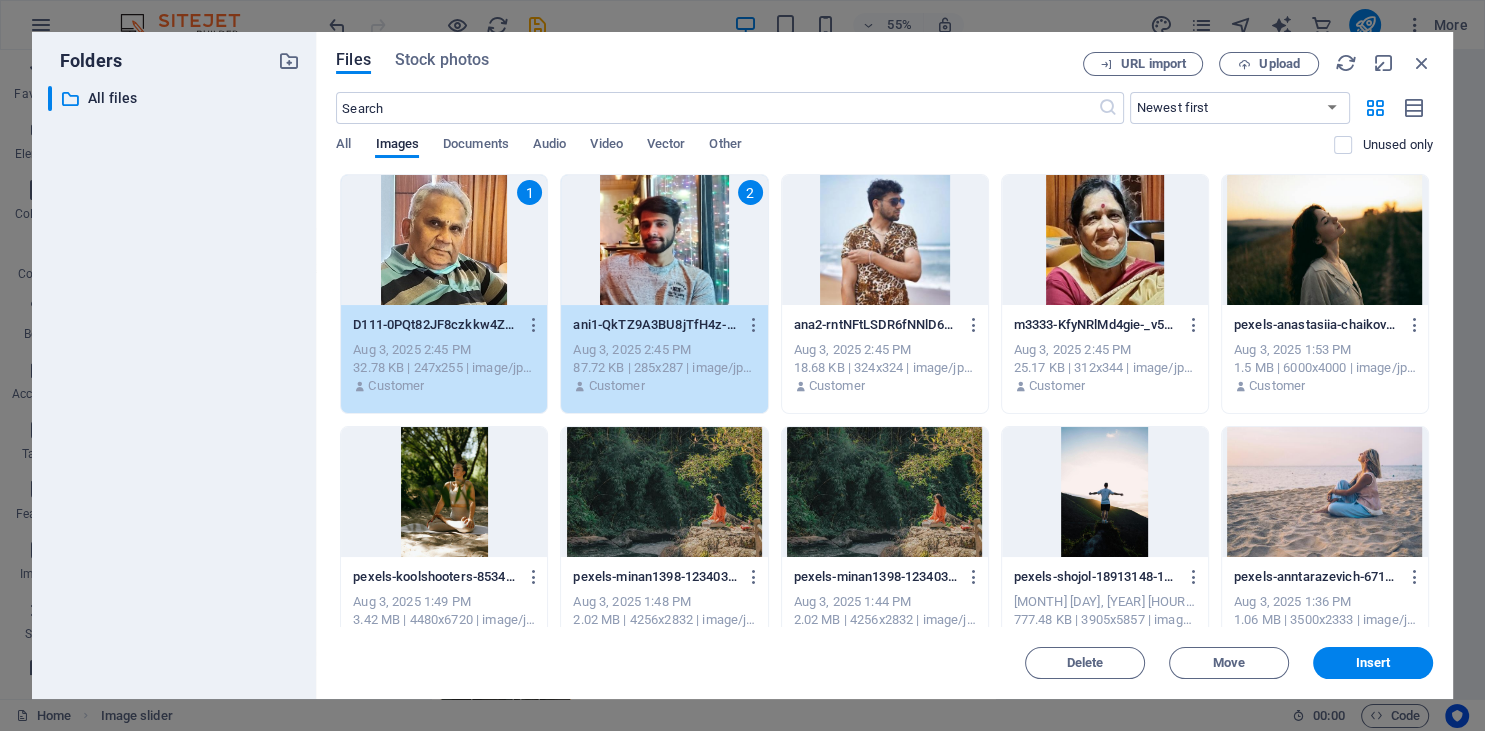 click at bounding box center [885, 240] 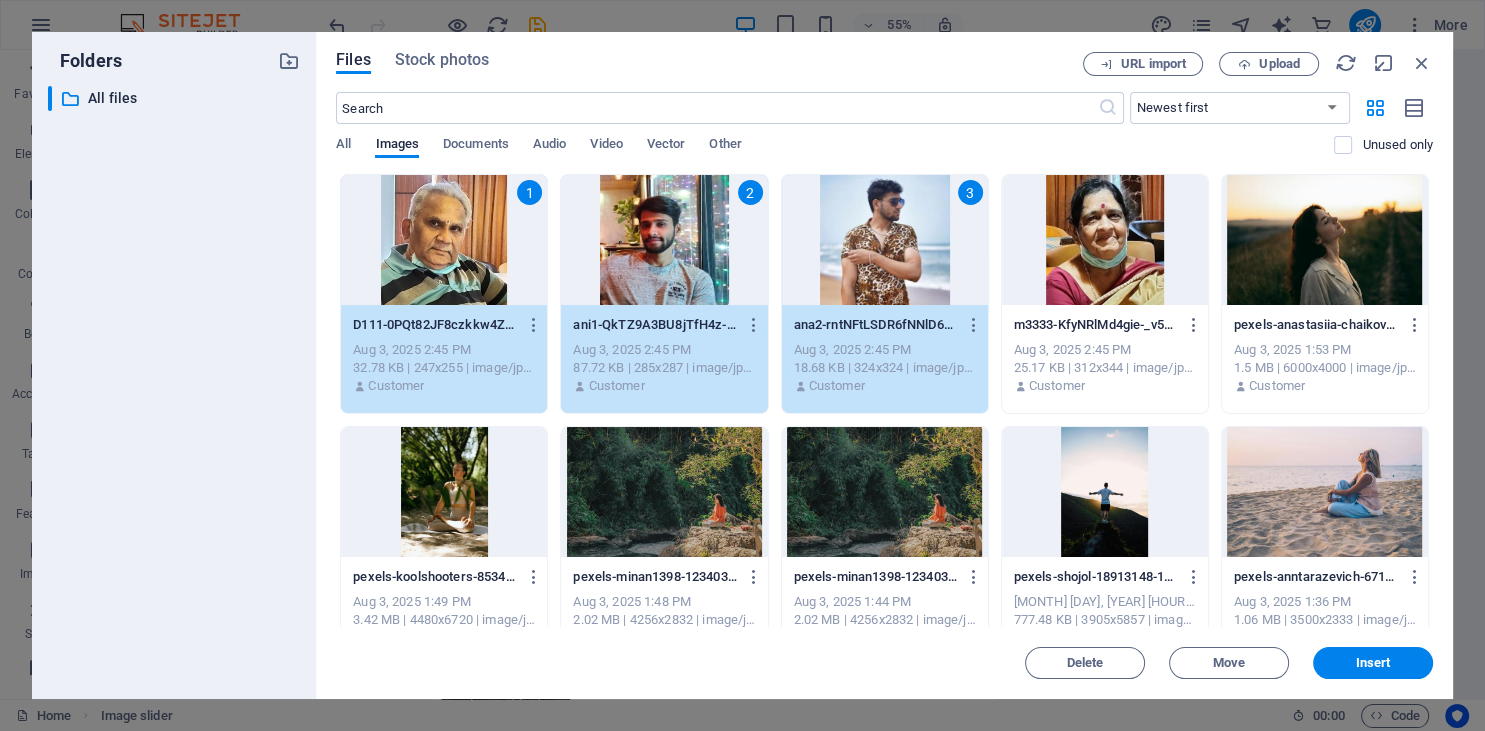 click at bounding box center [1105, 240] 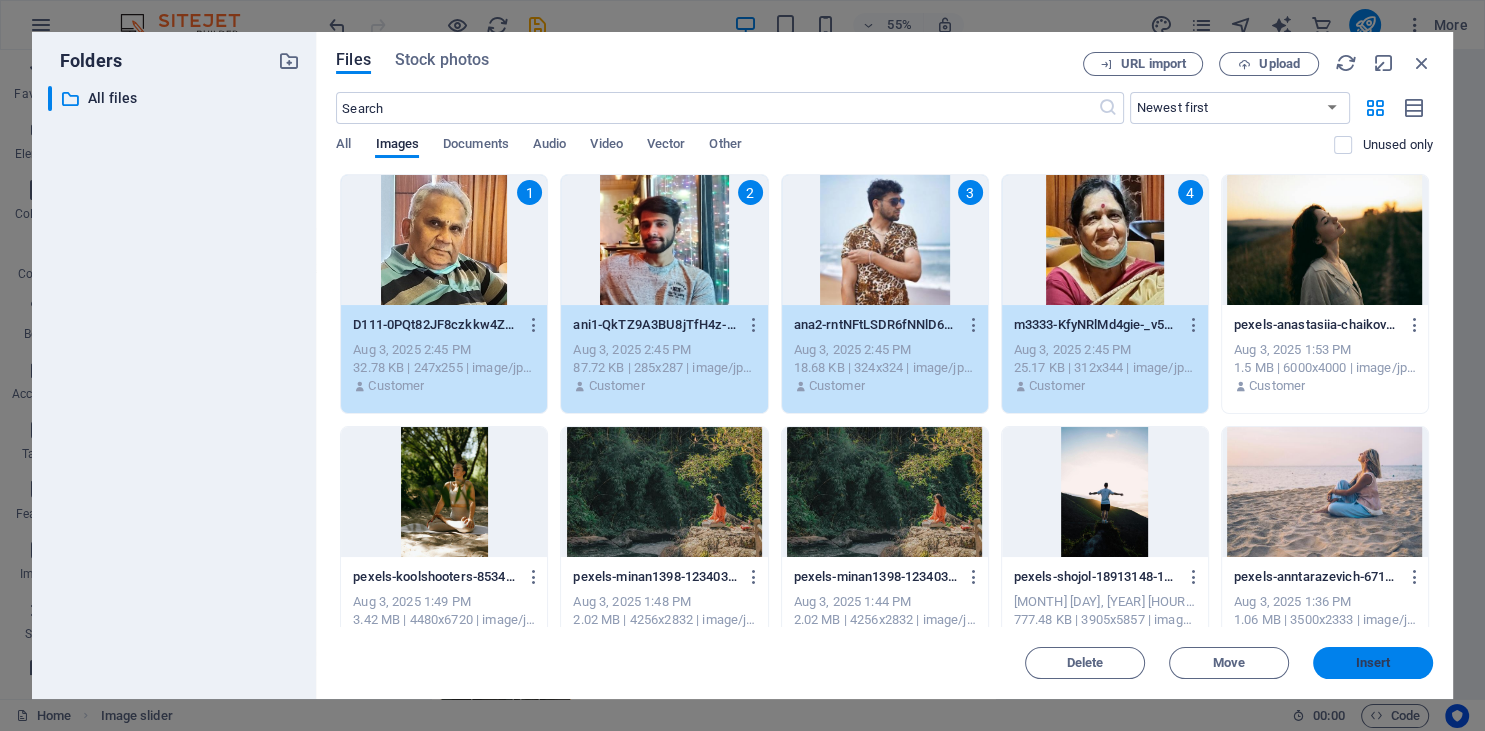 click on "Insert" at bounding box center (1373, 663) 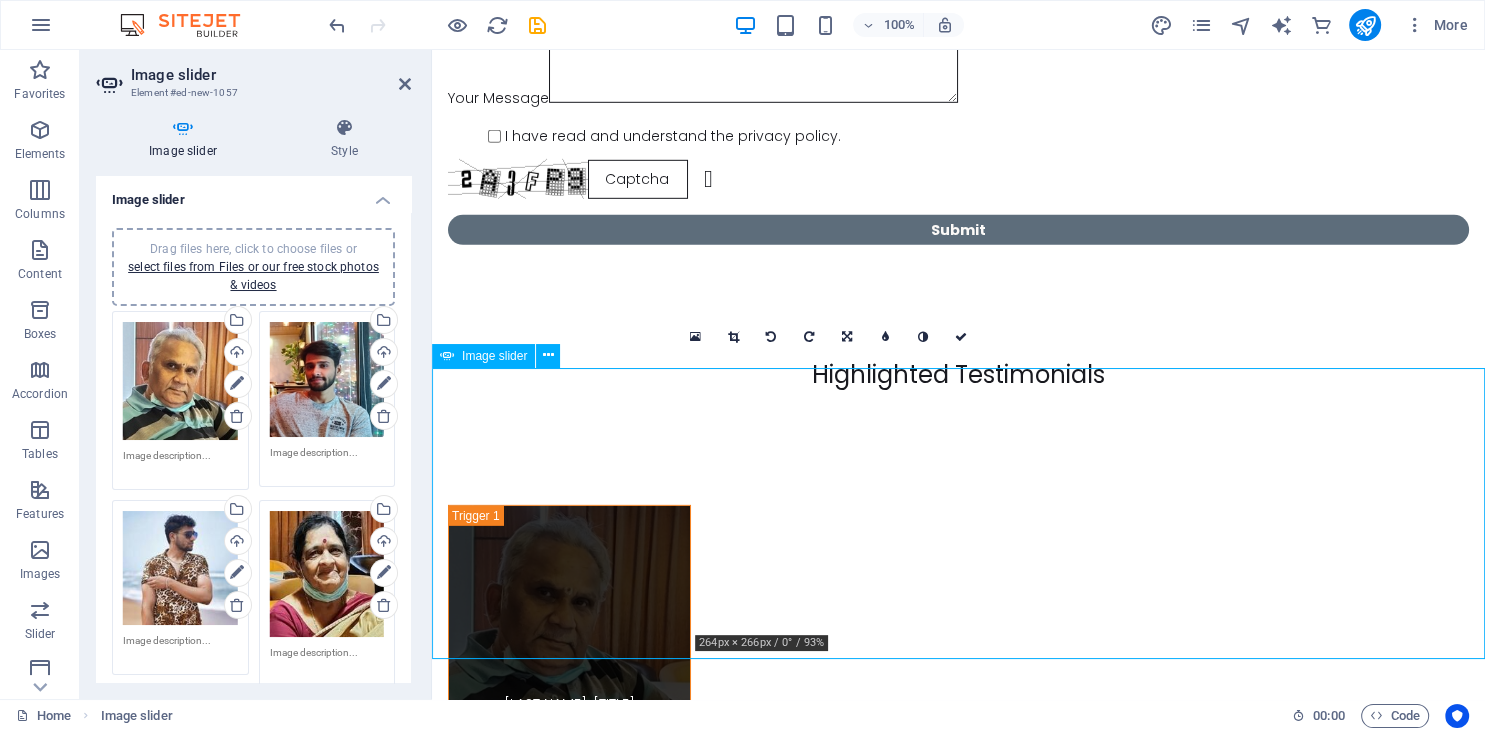 scroll, scrollTop: 13457, scrollLeft: 0, axis: vertical 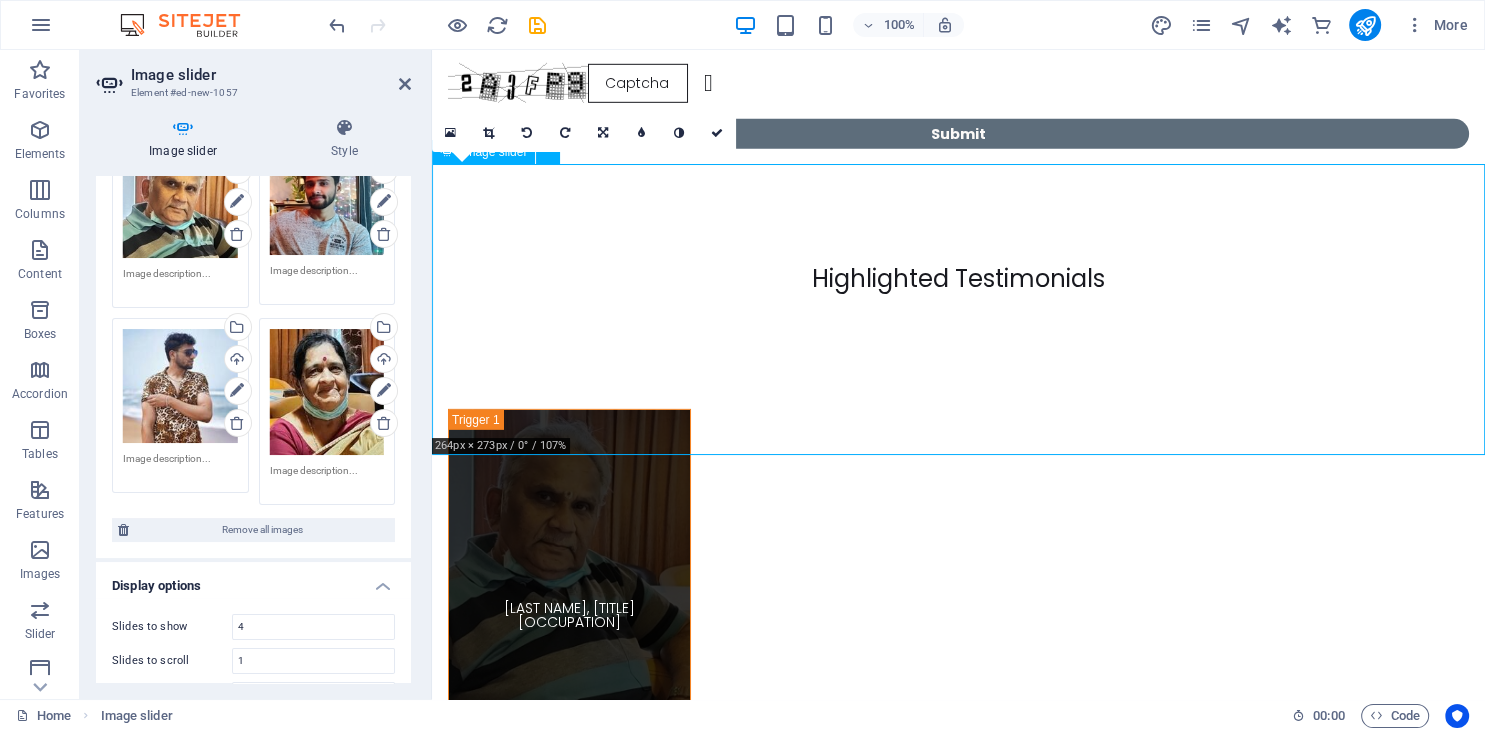 click at bounding box center (555, 2441) 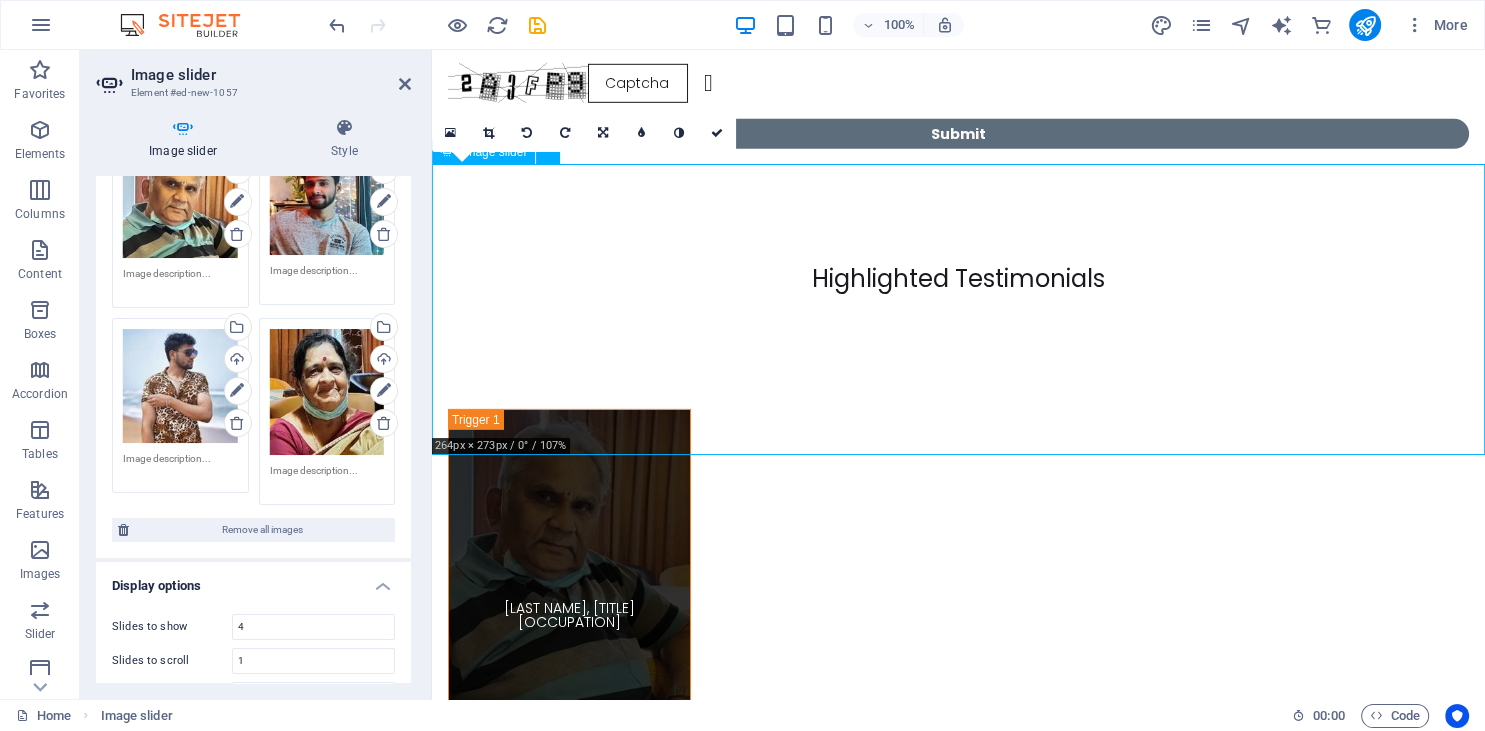 click at bounding box center (555, 2441) 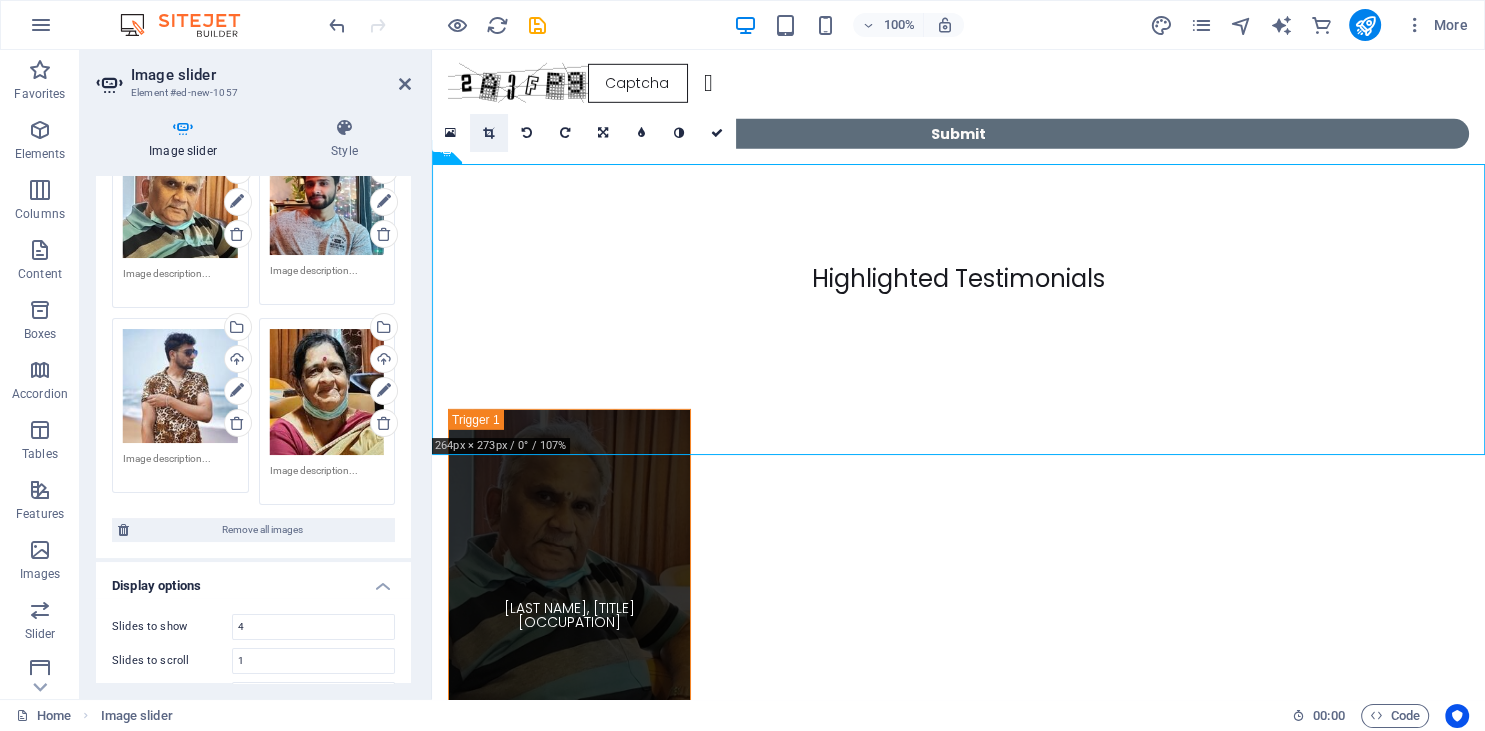 click at bounding box center [488, 133] 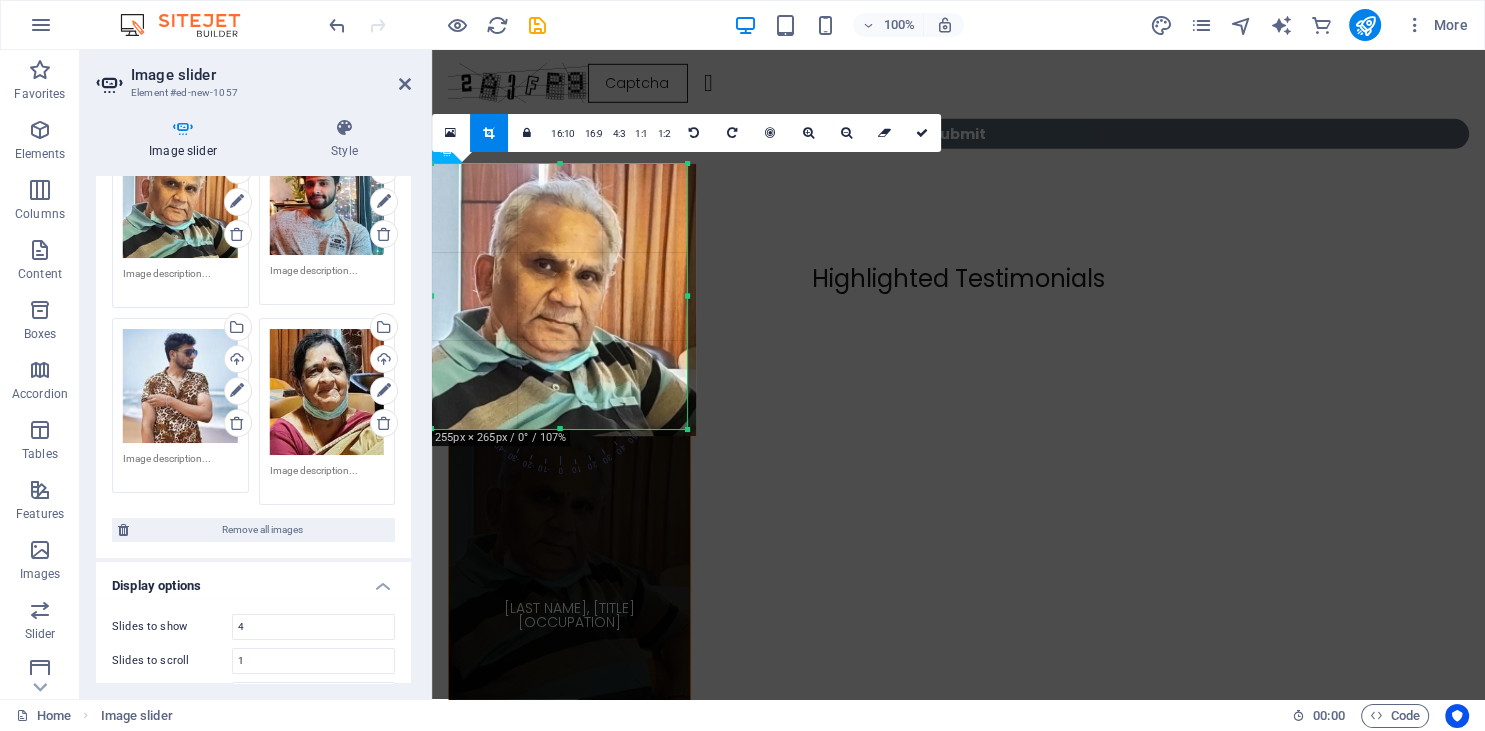 drag, startPoint x: 696, startPoint y: 439, endPoint x: 687, endPoint y: 431, distance: 12.0415945 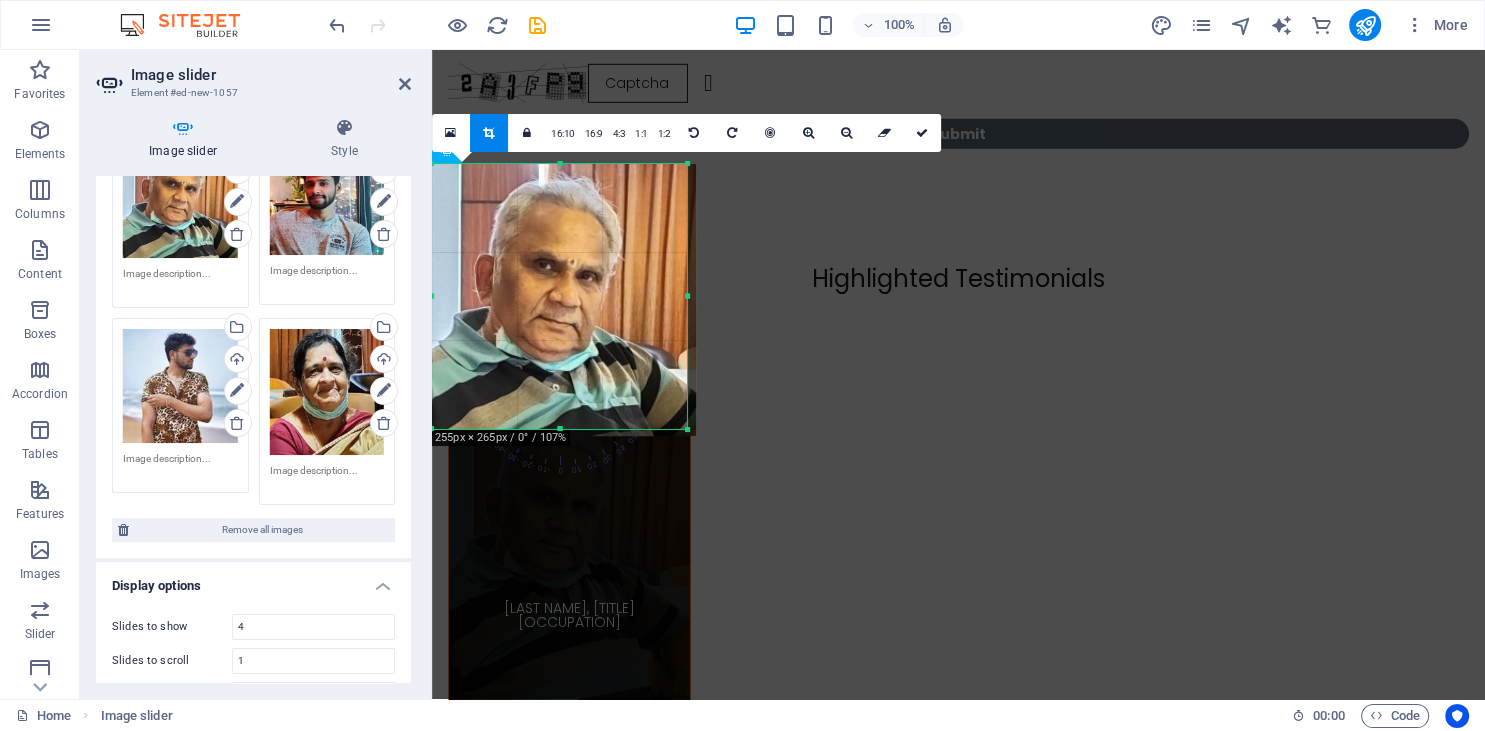 click at bounding box center (688, 430) 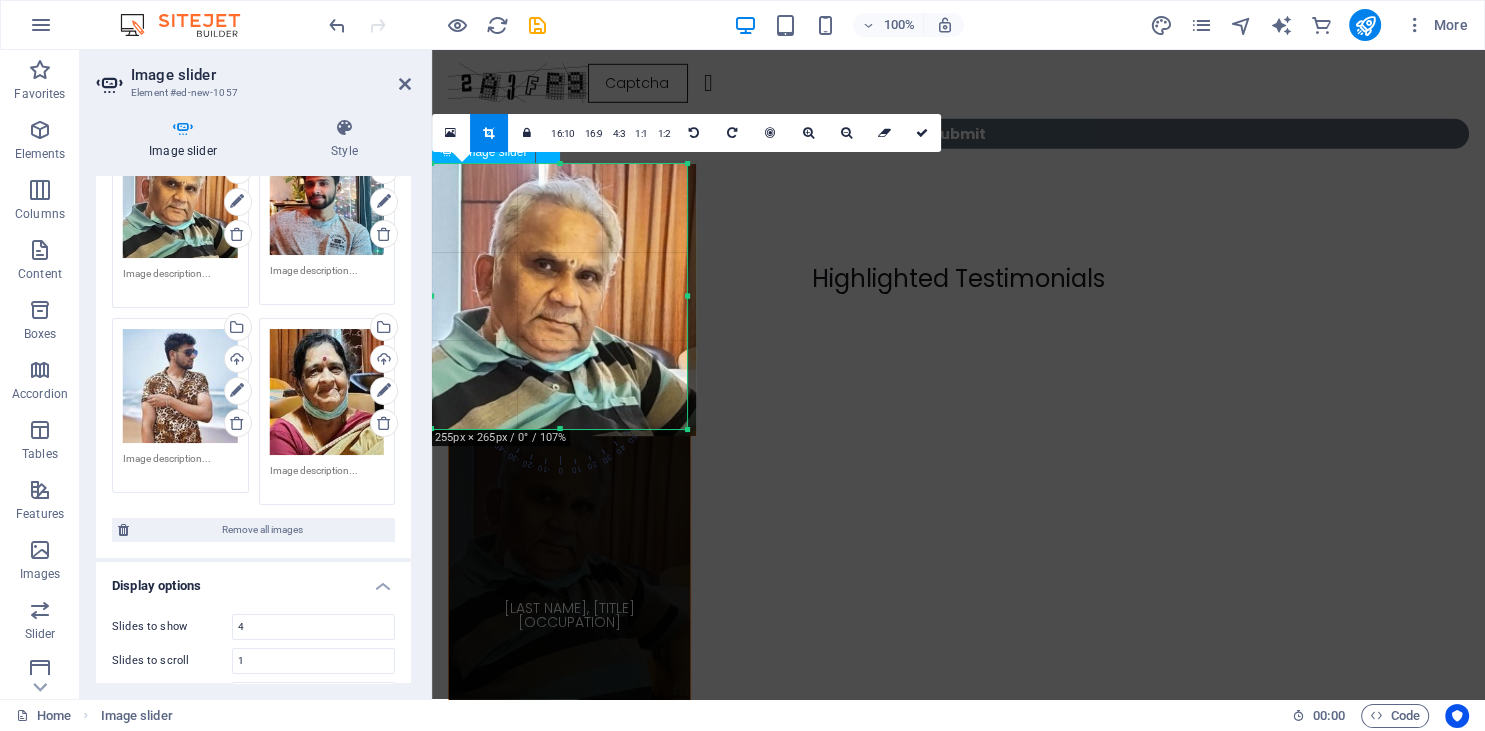 click at bounding box center [958, 2924] 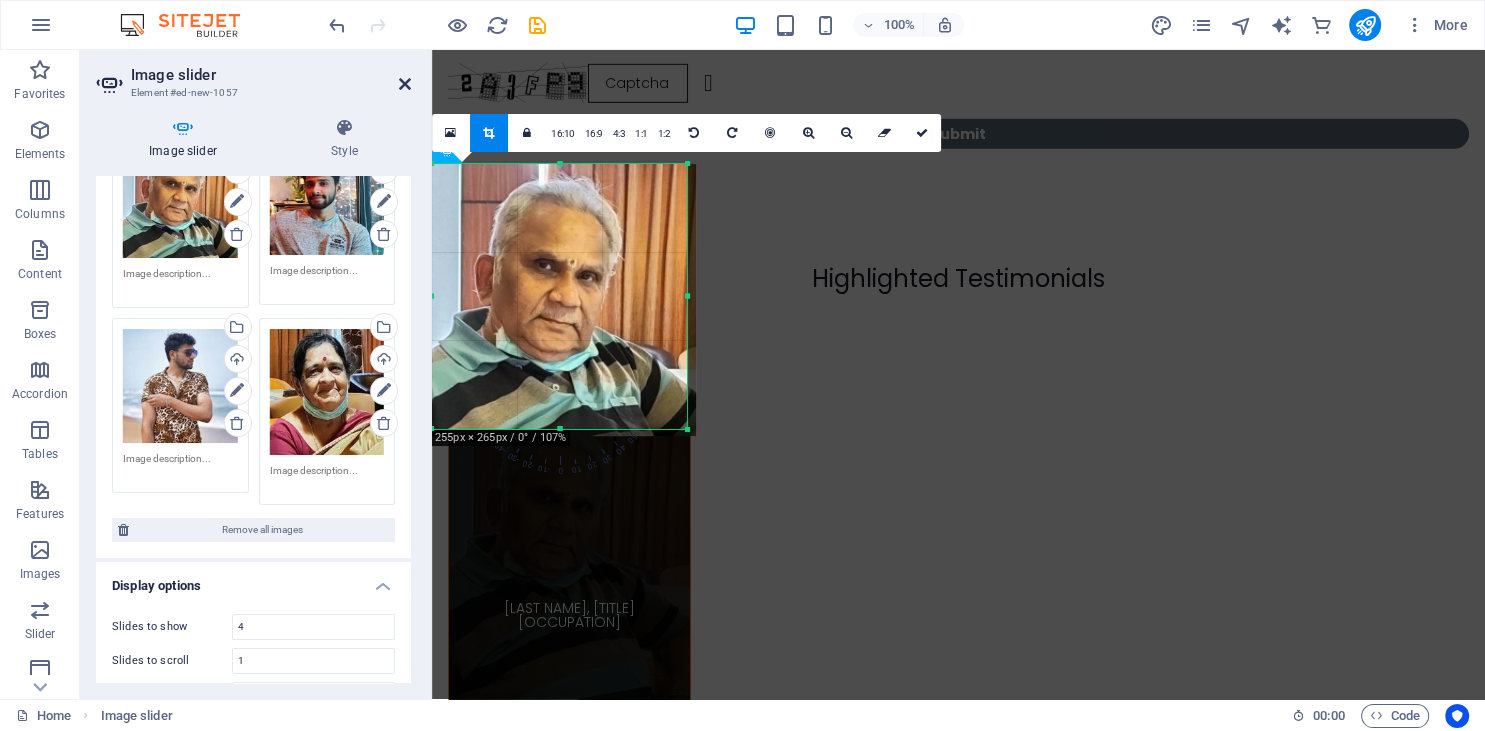 click at bounding box center (405, 84) 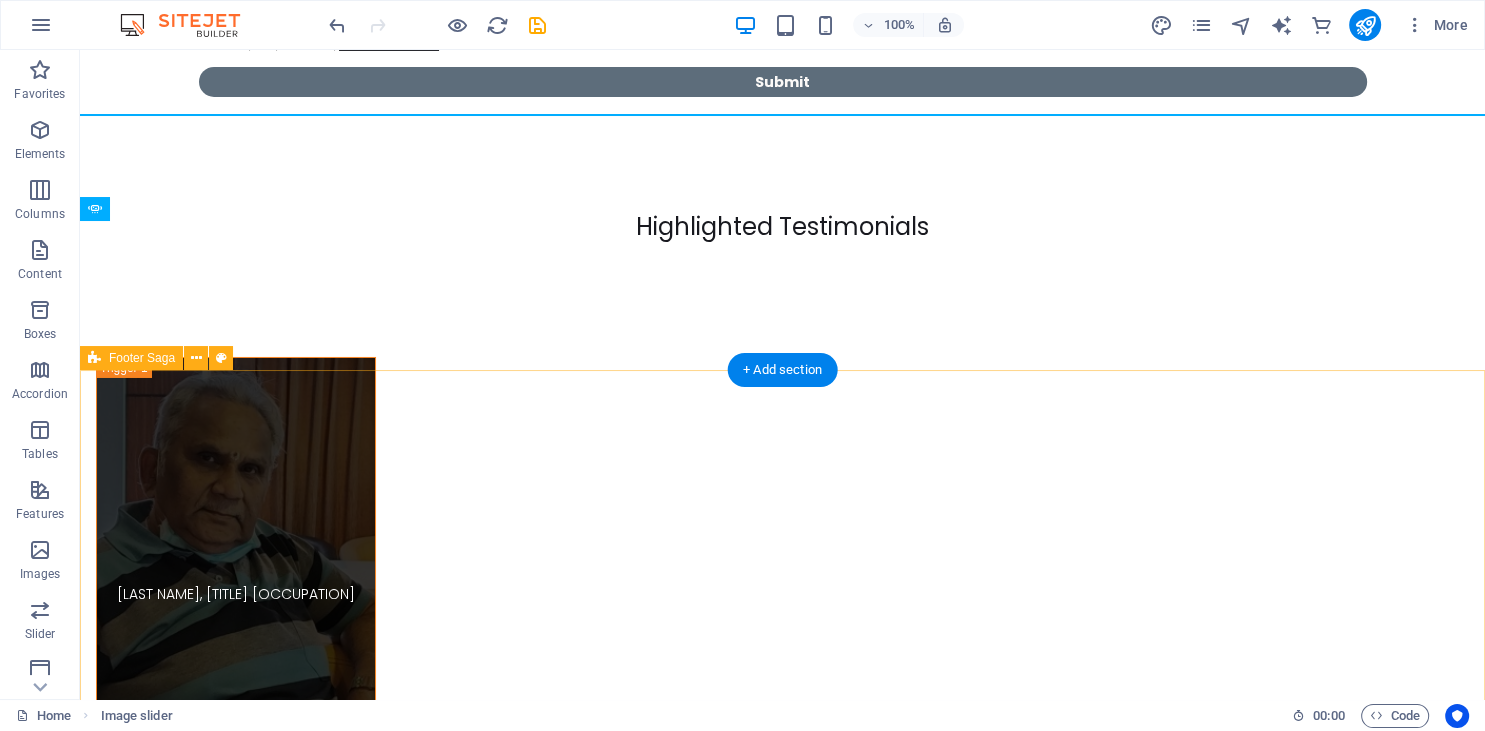 scroll, scrollTop: 14317, scrollLeft: 0, axis: vertical 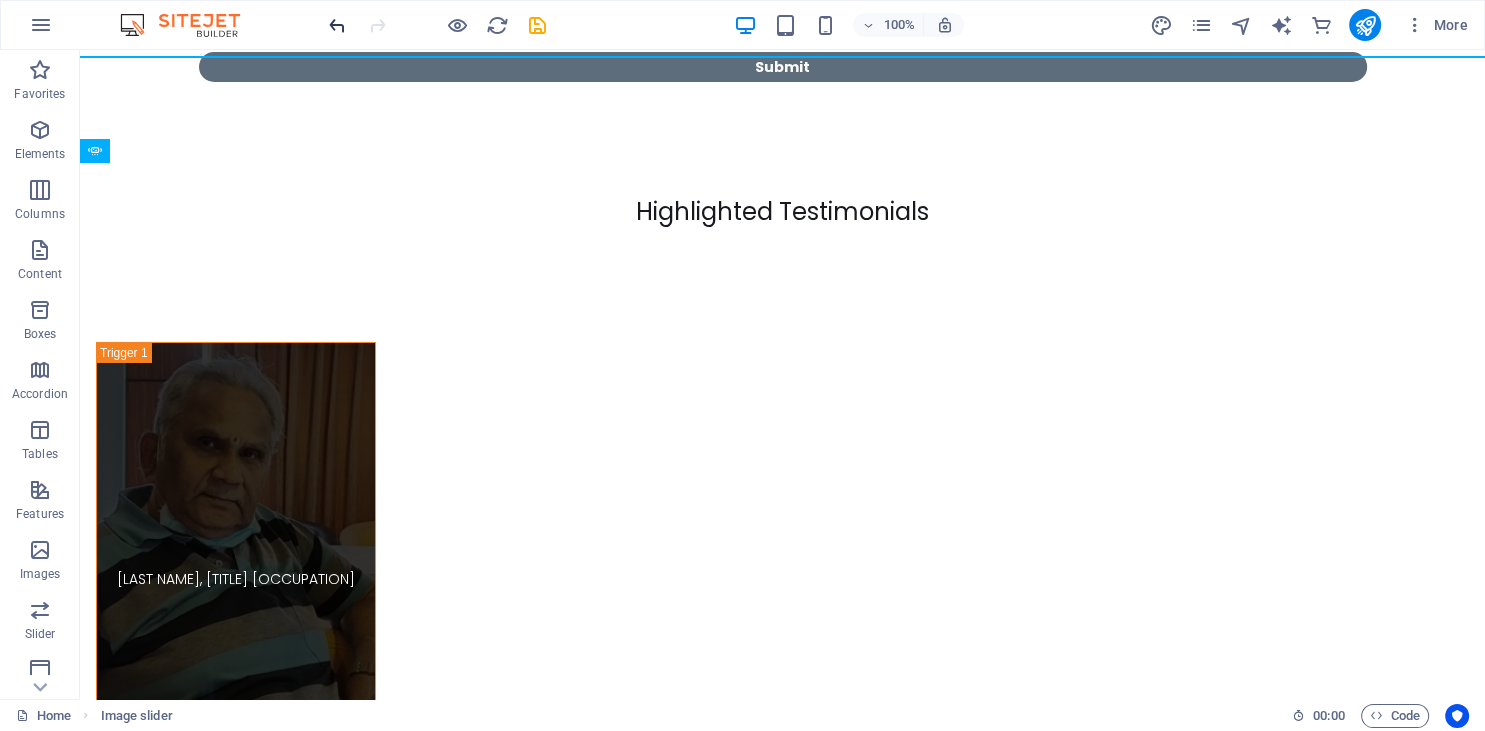 click at bounding box center (337, 25) 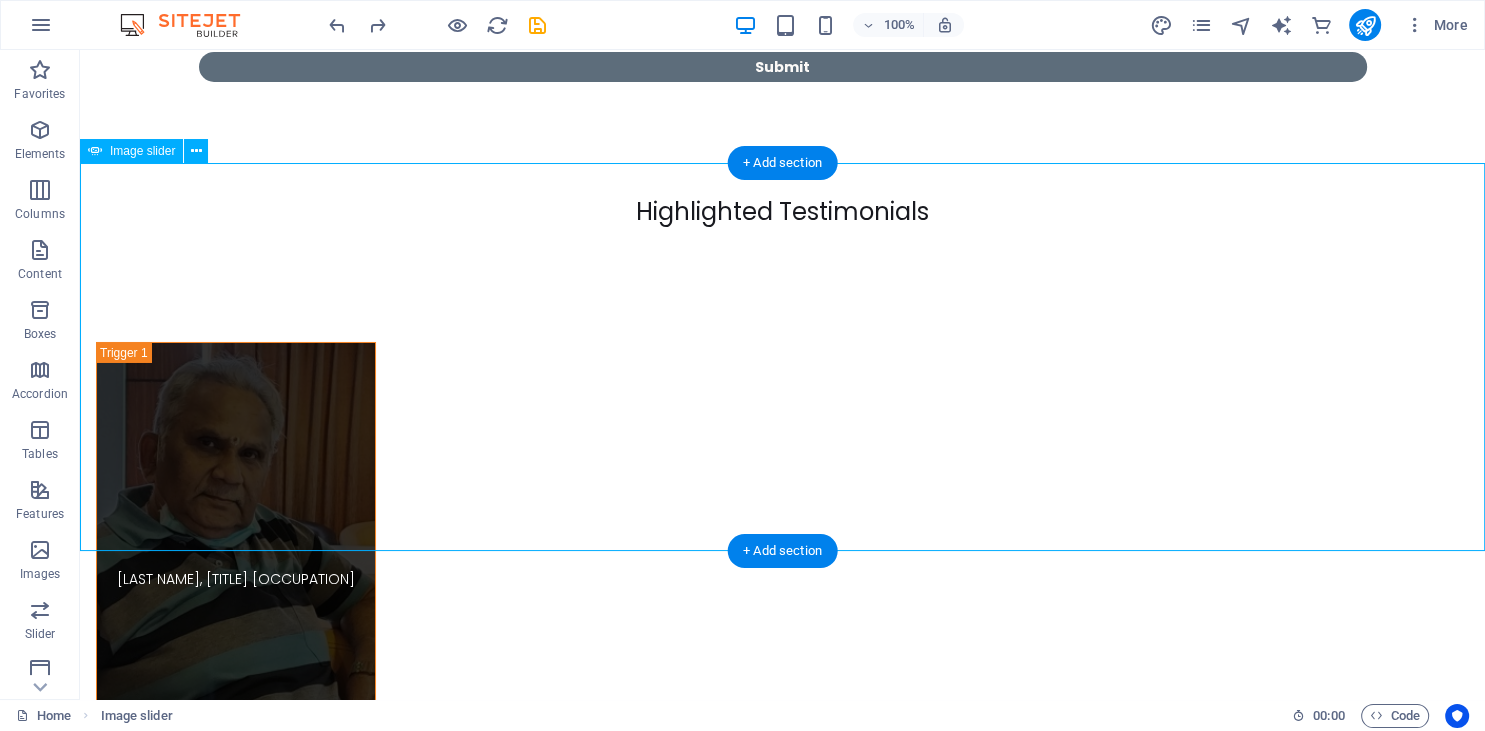 click at bounding box center (203, 2519) 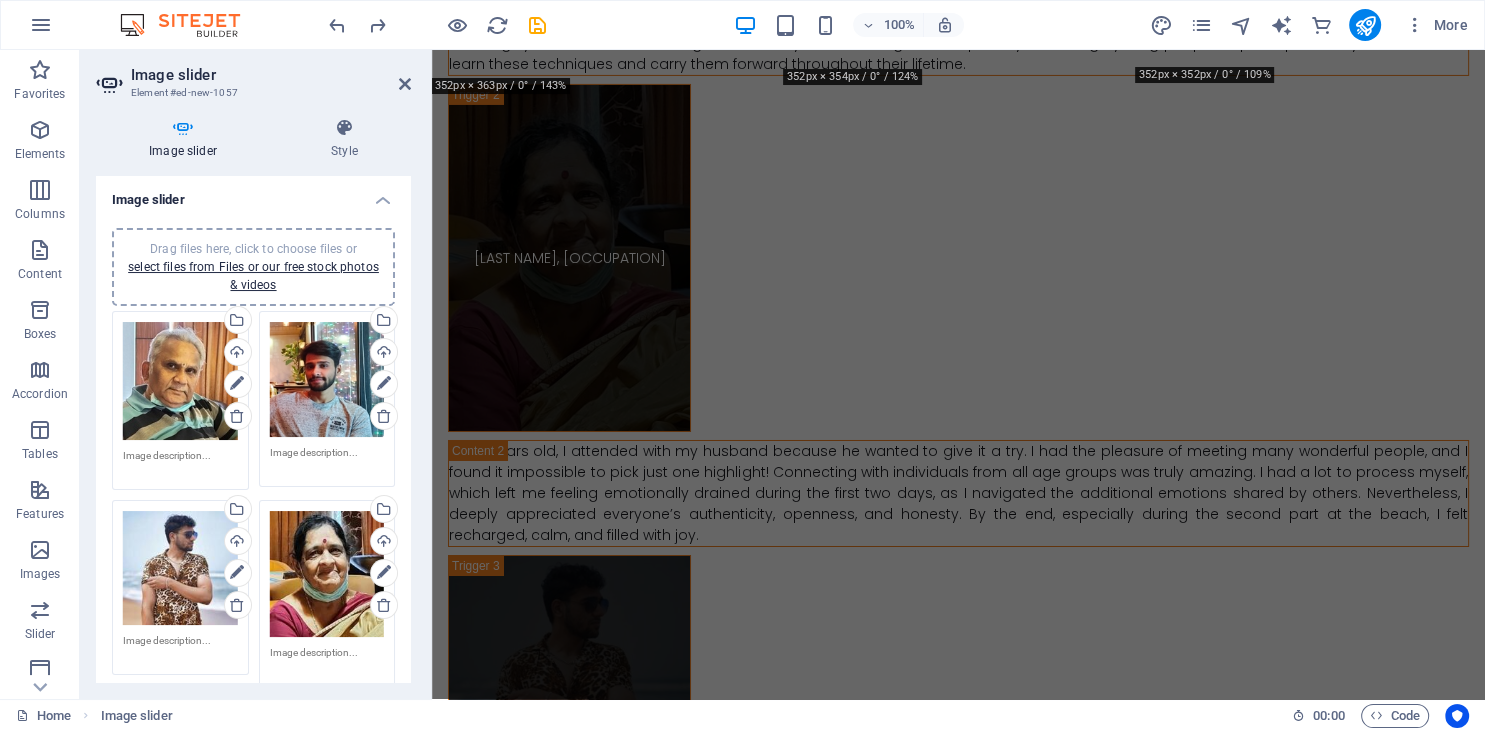 scroll, scrollTop: 13751, scrollLeft: 0, axis: vertical 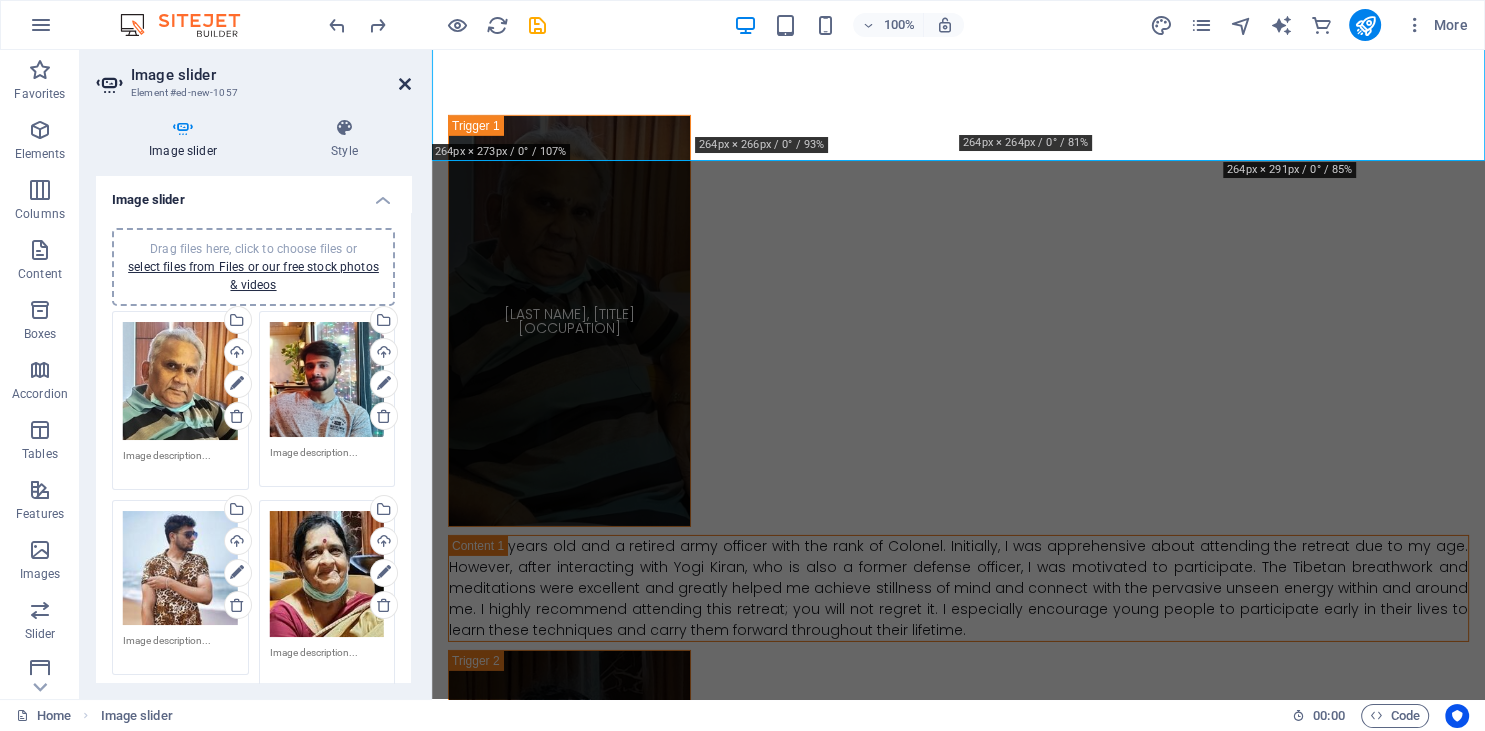 click at bounding box center (405, 84) 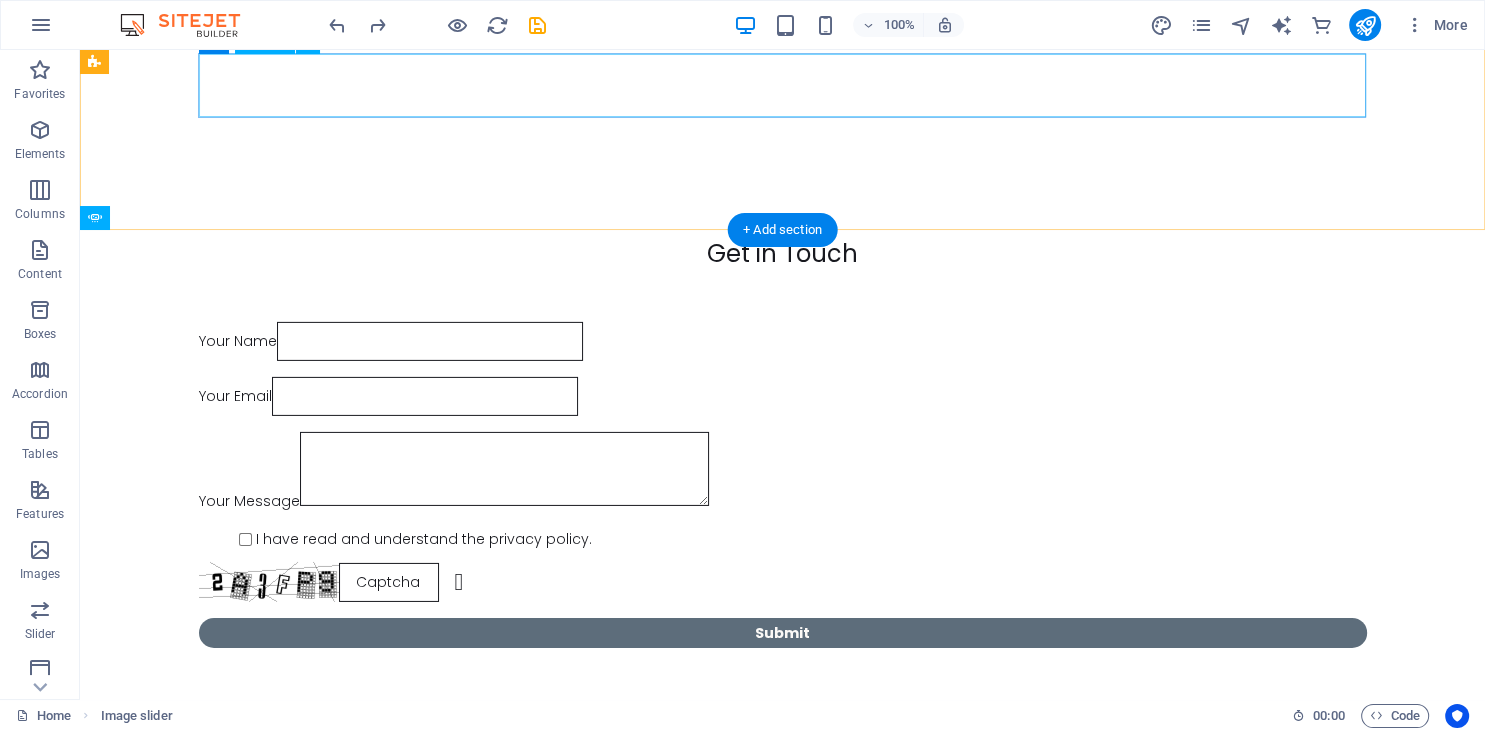 scroll, scrollTop: 14251, scrollLeft: 0, axis: vertical 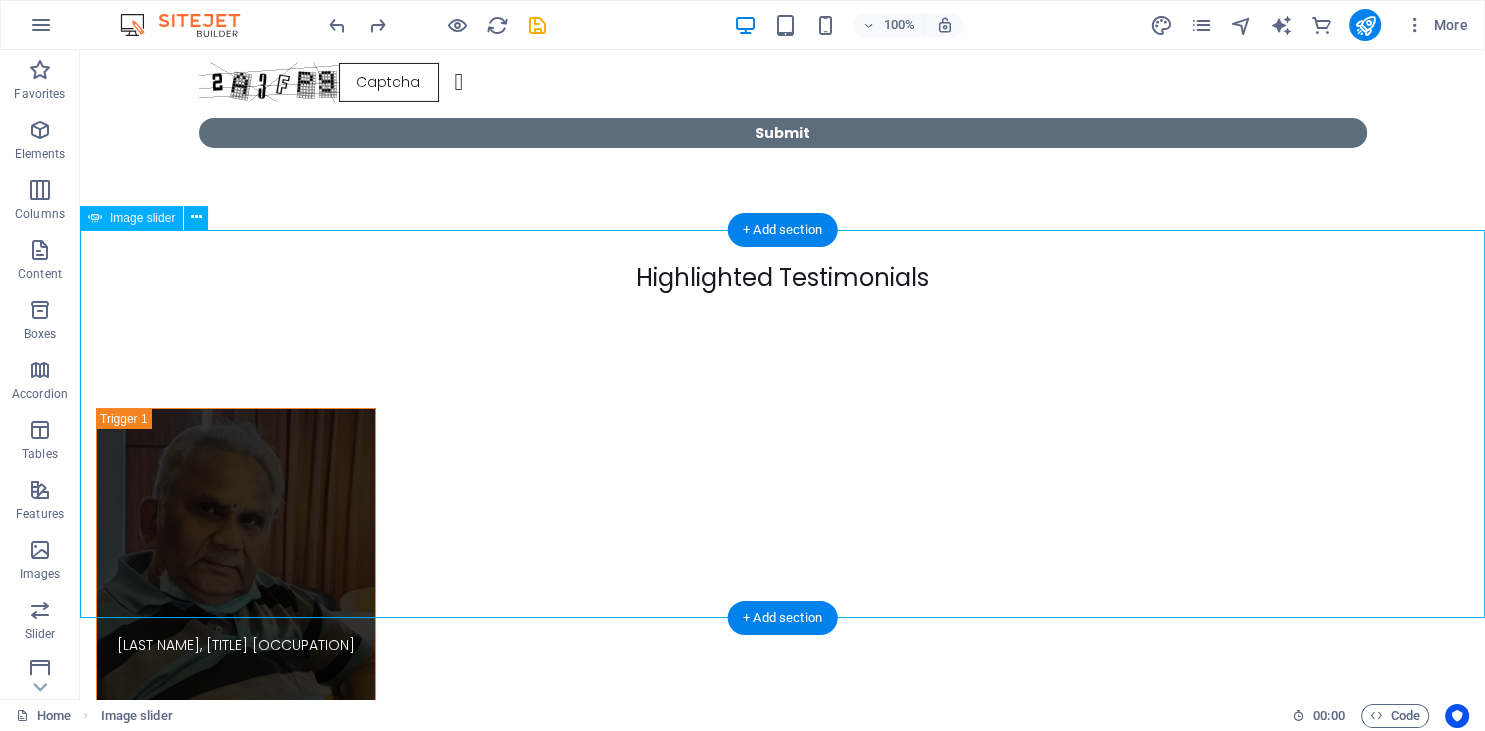 click at bounding box center (203, 2585) 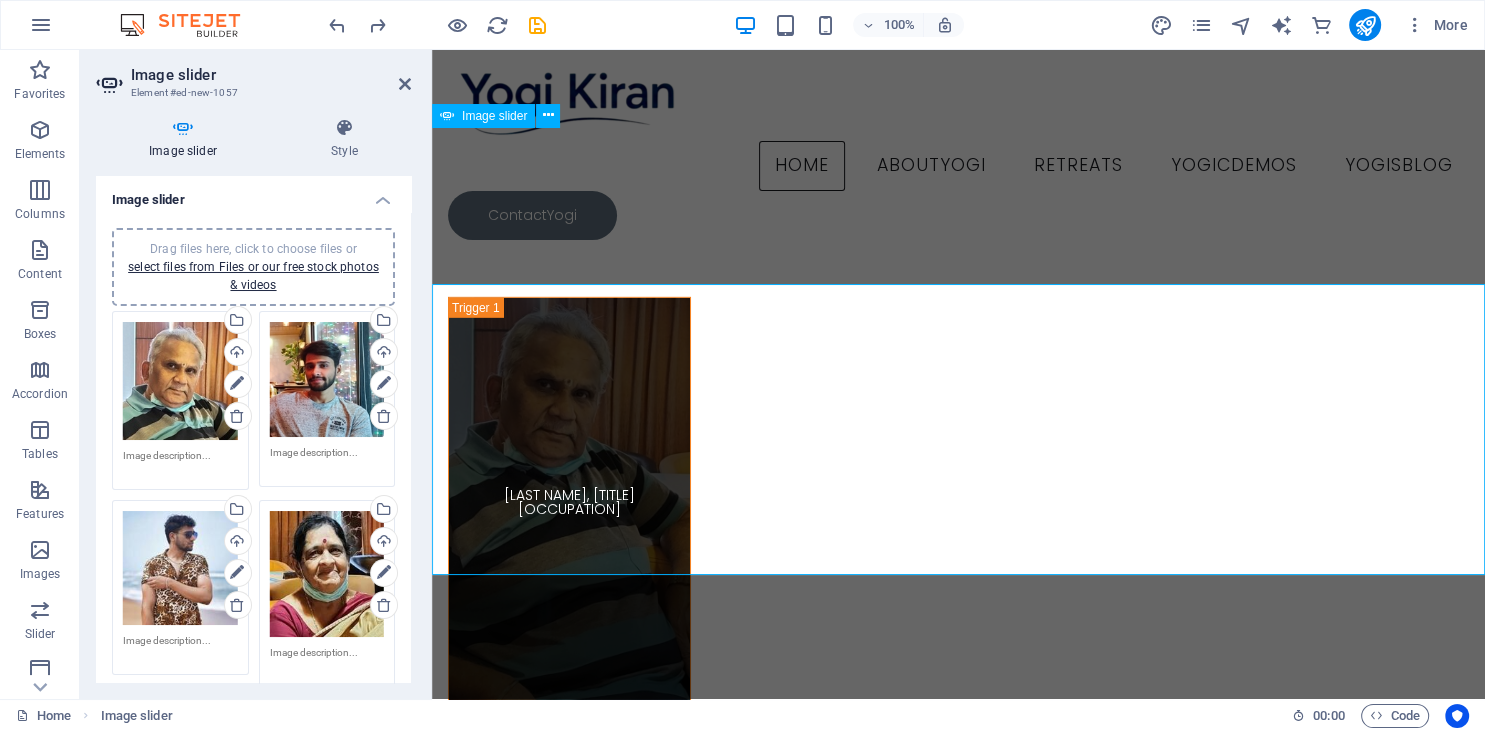 scroll, scrollTop: 13337, scrollLeft: 0, axis: vertical 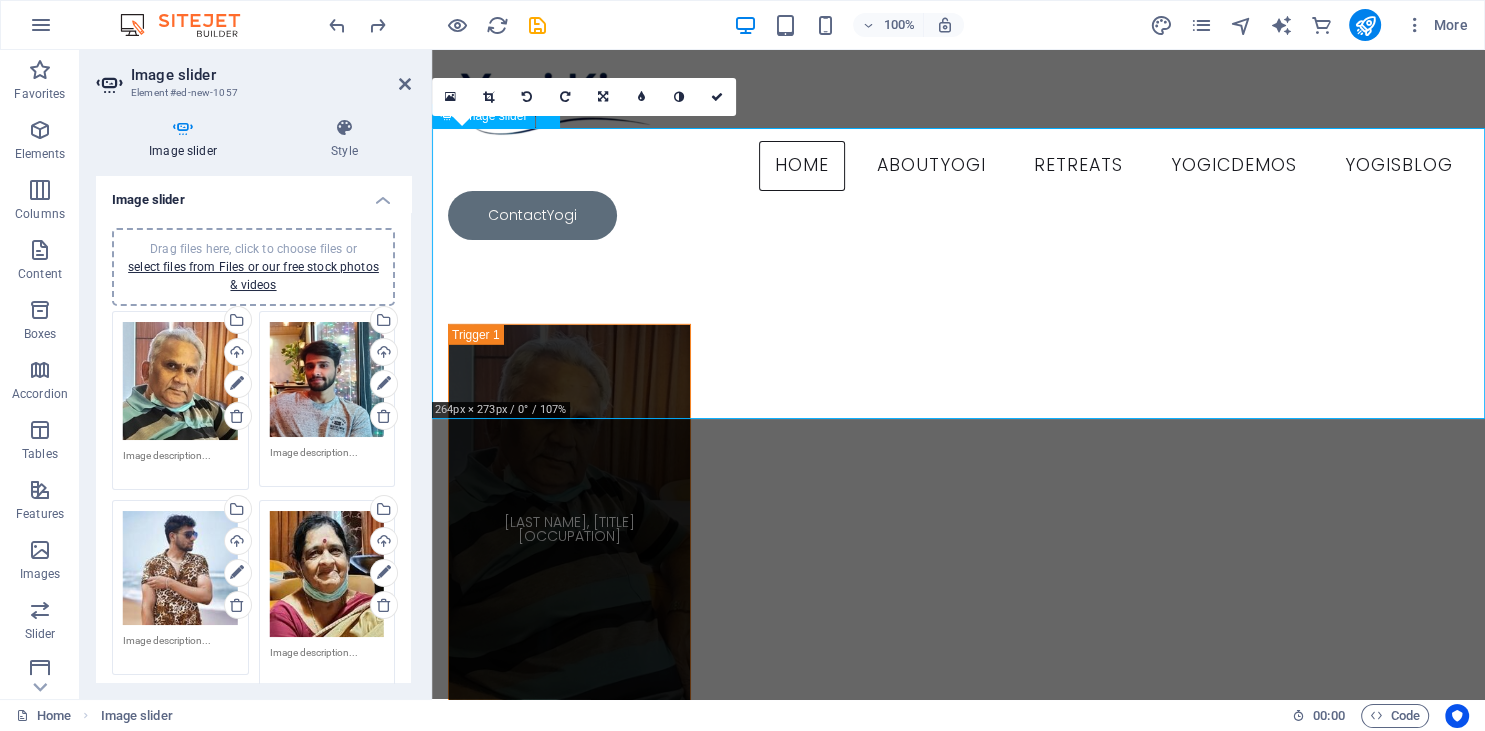 click at bounding box center [555, 2356] 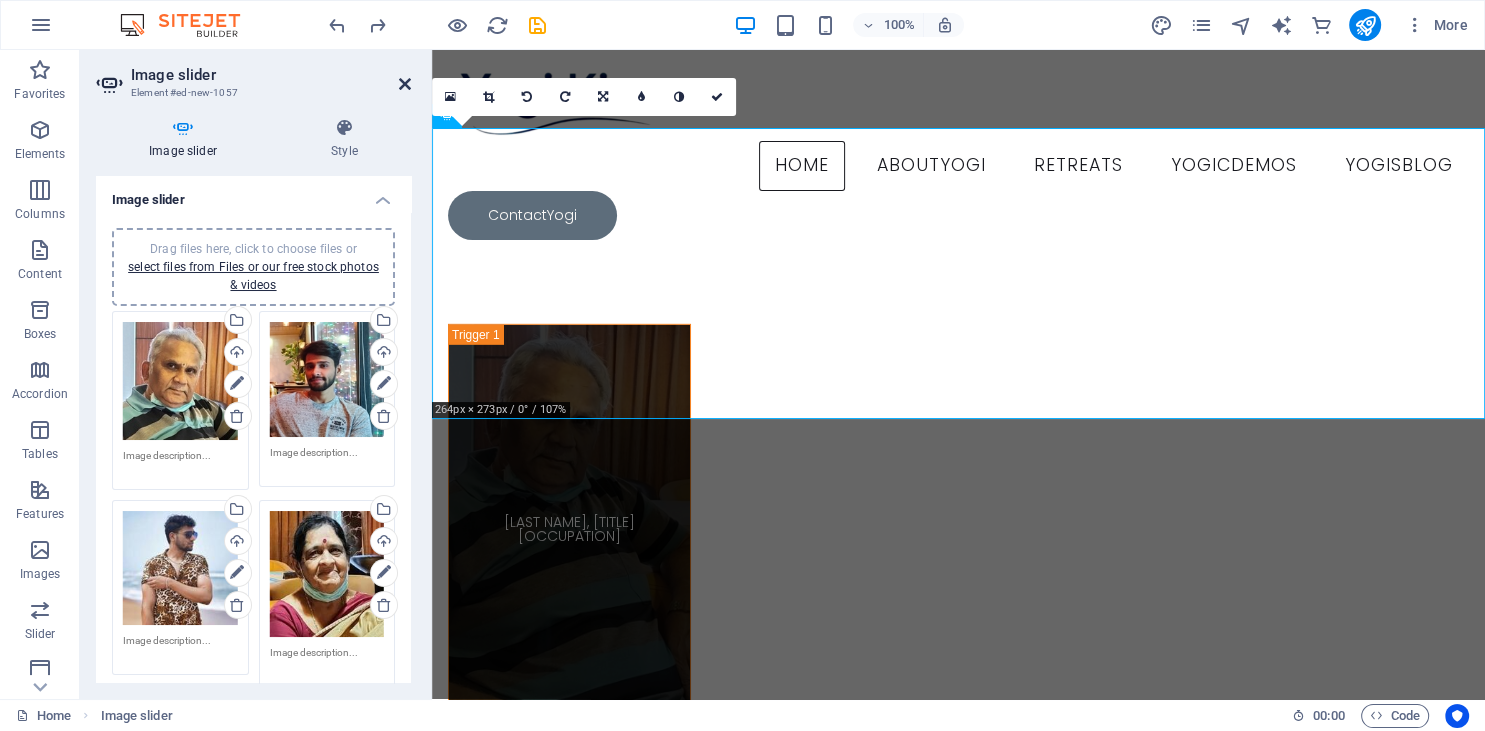 drag, startPoint x: 405, startPoint y: 87, endPoint x: 325, endPoint y: 41, distance: 92.28217 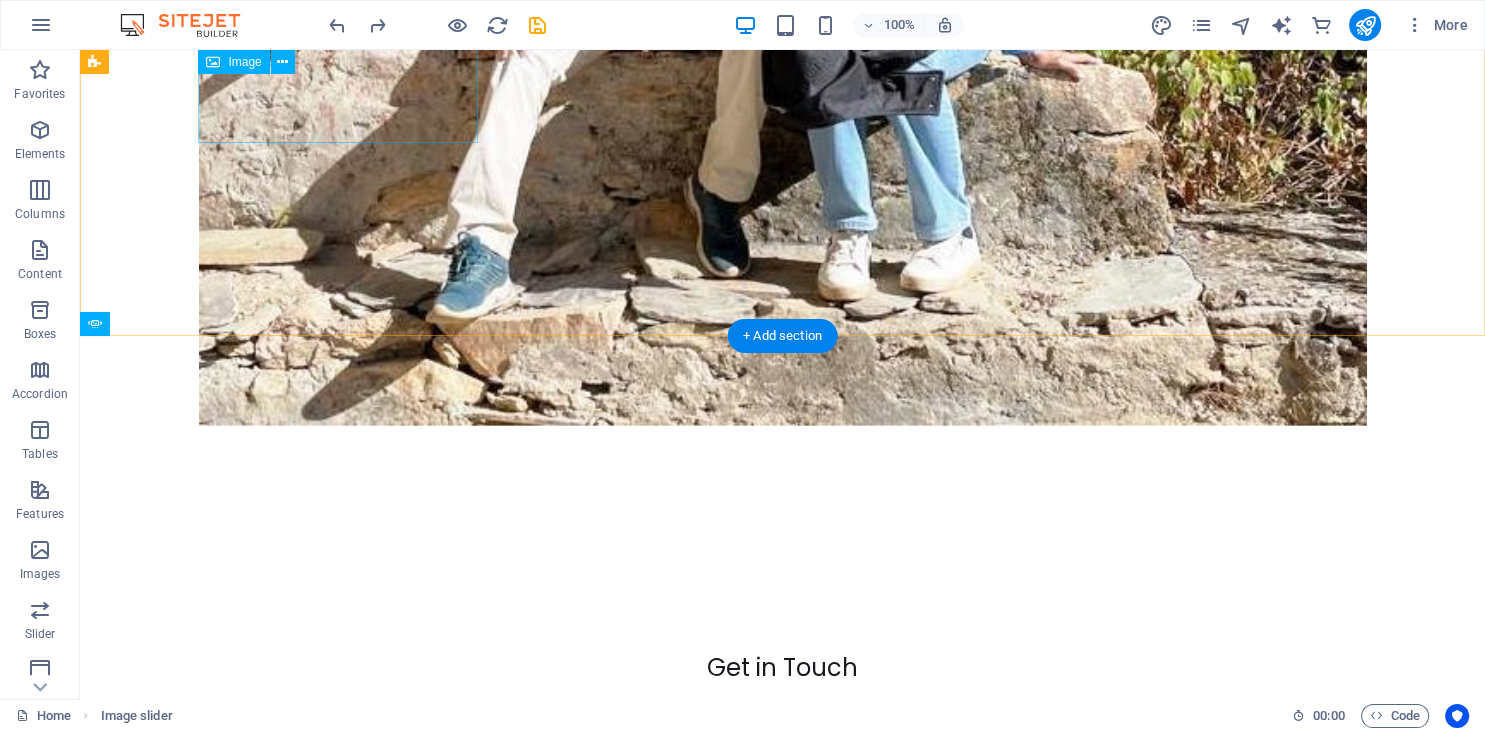 scroll, scrollTop: 14144, scrollLeft: 0, axis: vertical 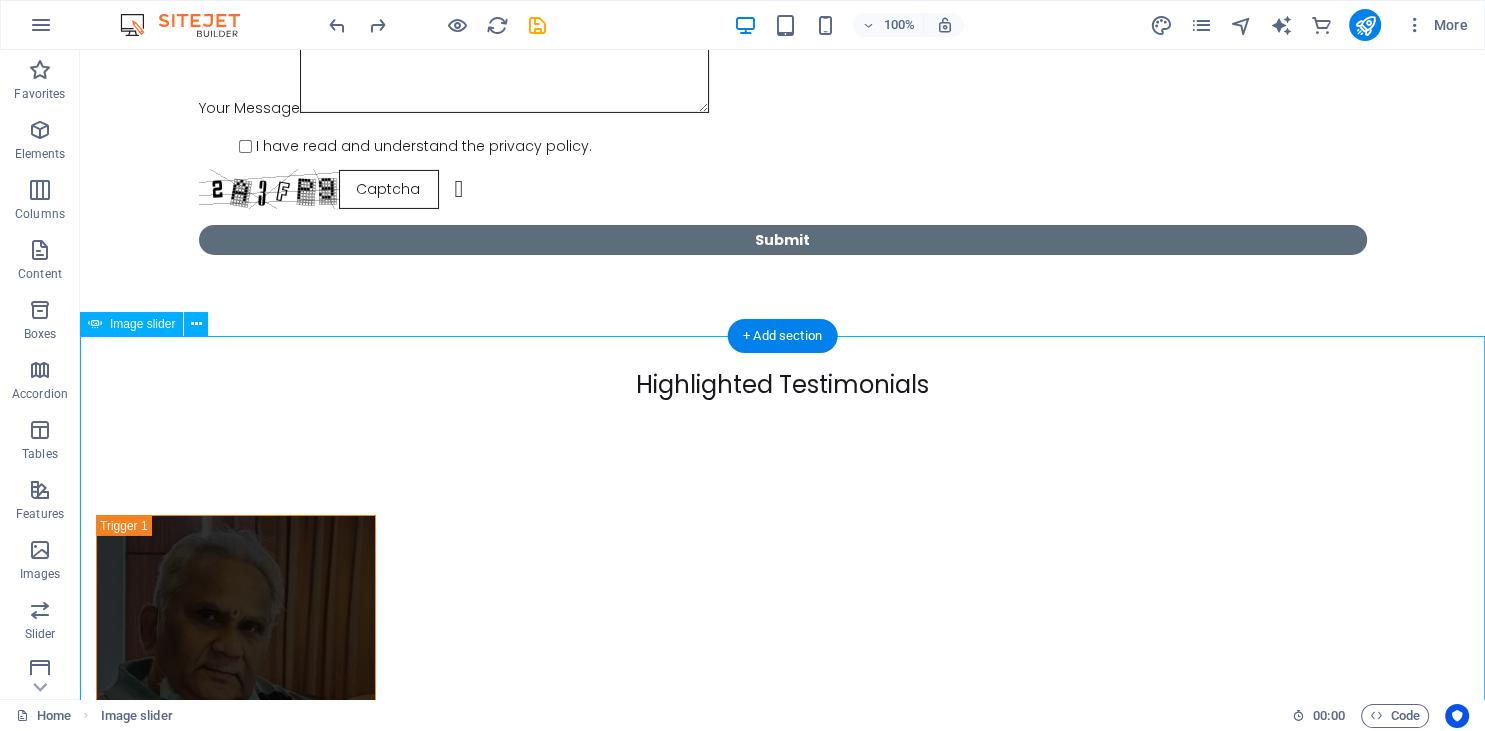click at bounding box center [203, 2692] 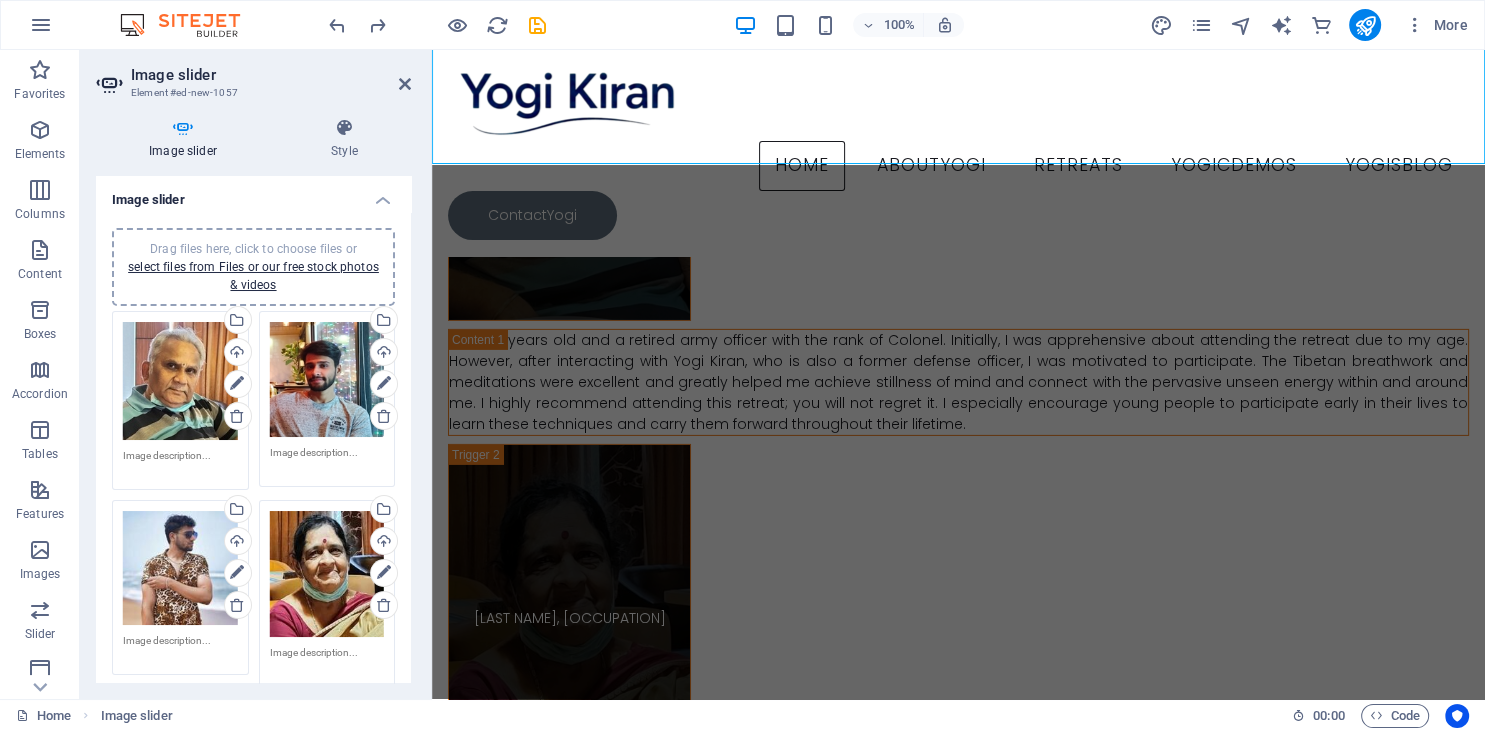 scroll, scrollTop: 13654, scrollLeft: 0, axis: vertical 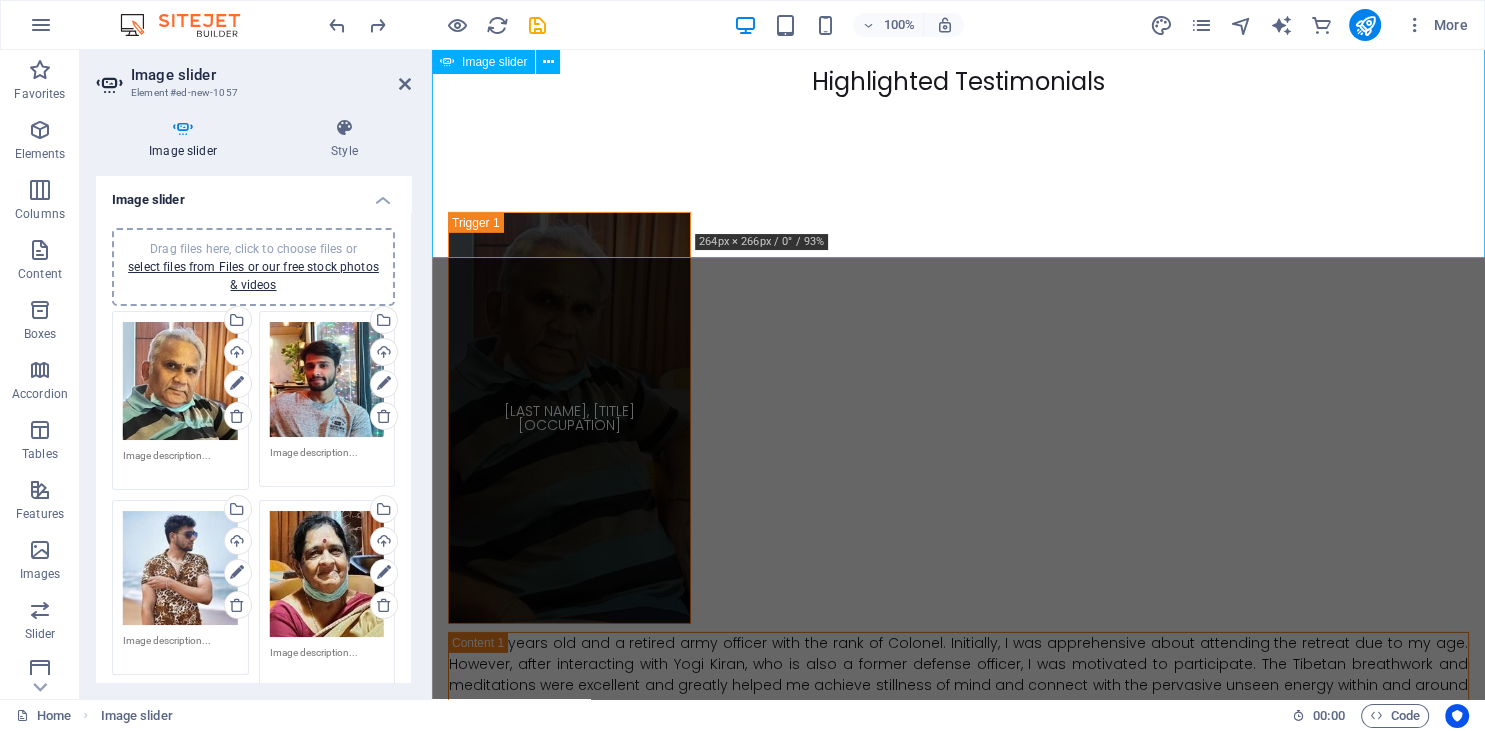 click at bounding box center (574, 2515) 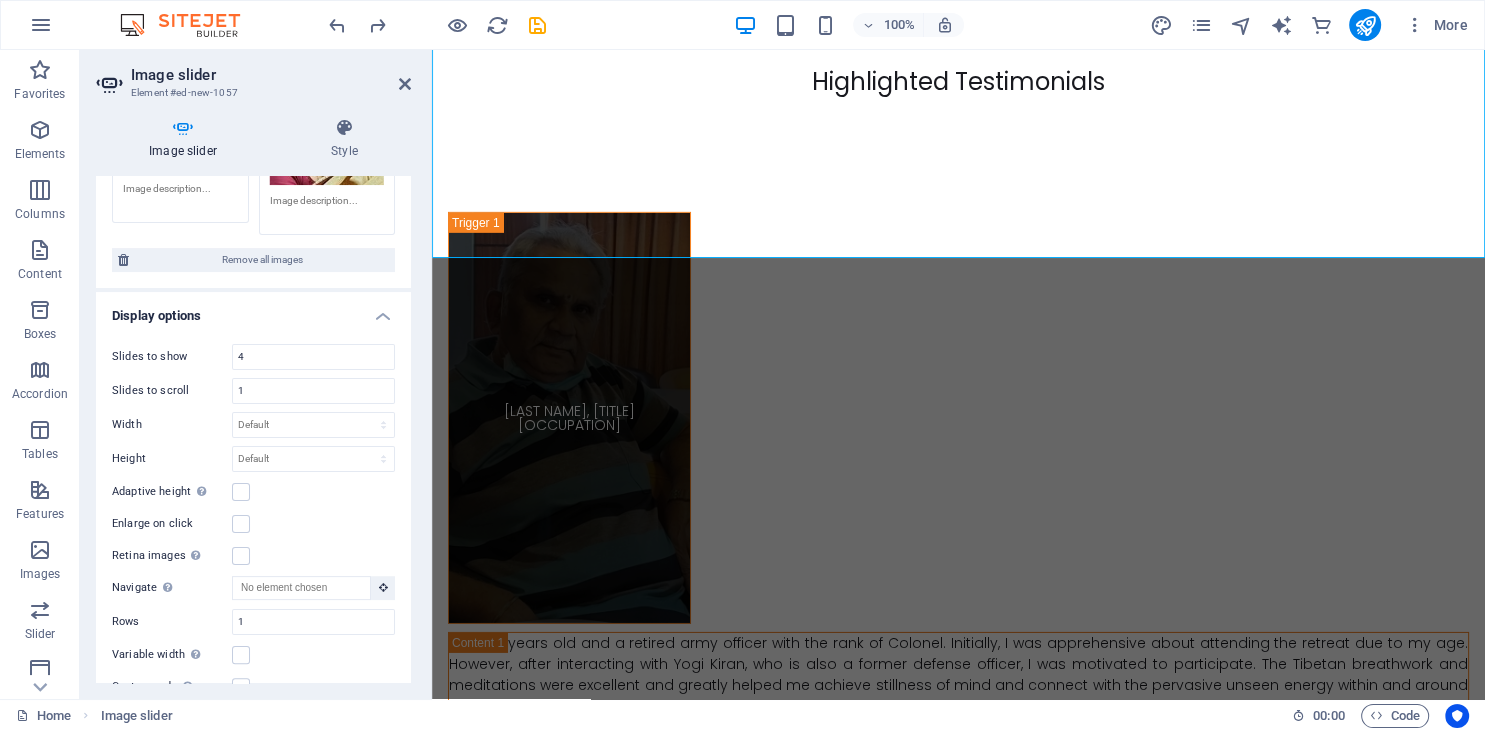scroll, scrollTop: 456, scrollLeft: 0, axis: vertical 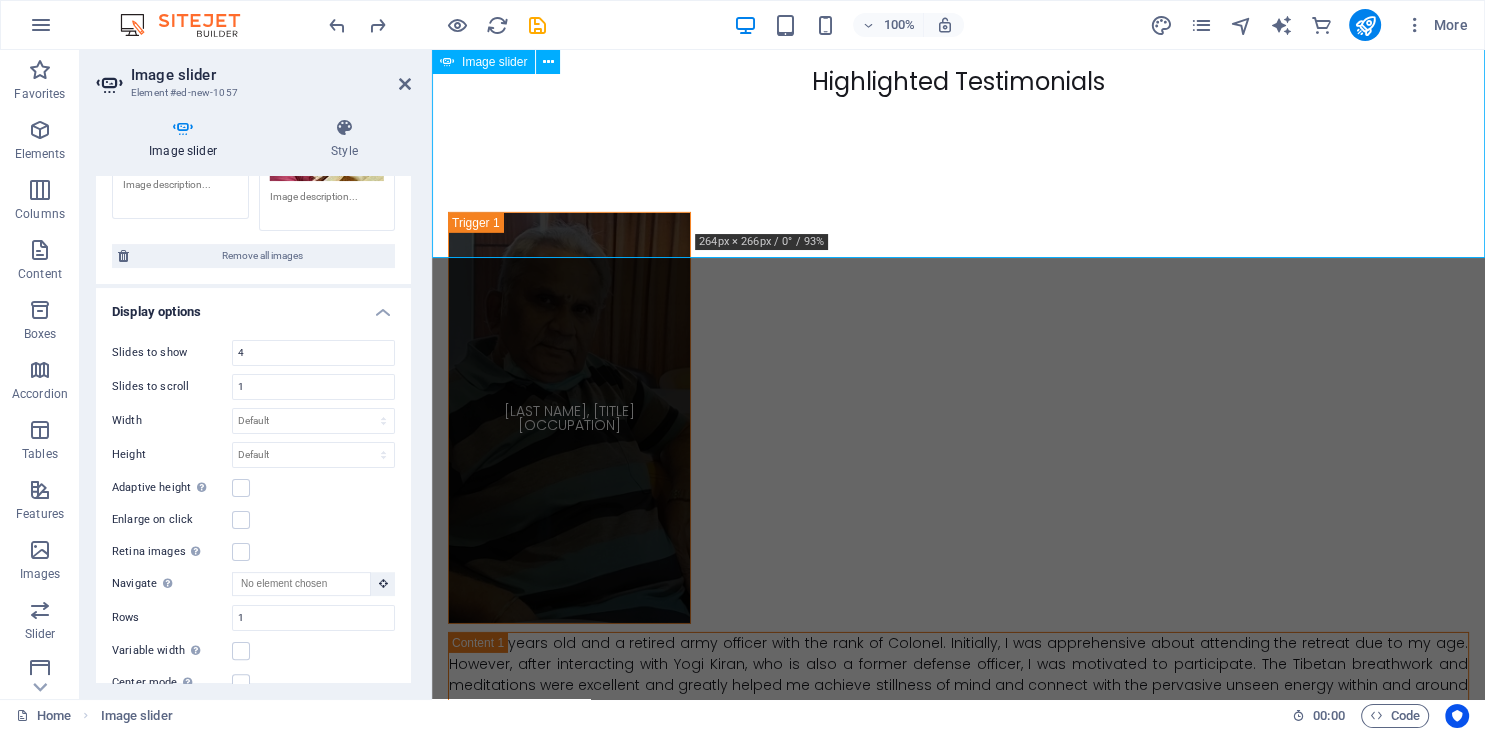click at bounding box center [574, 2515] 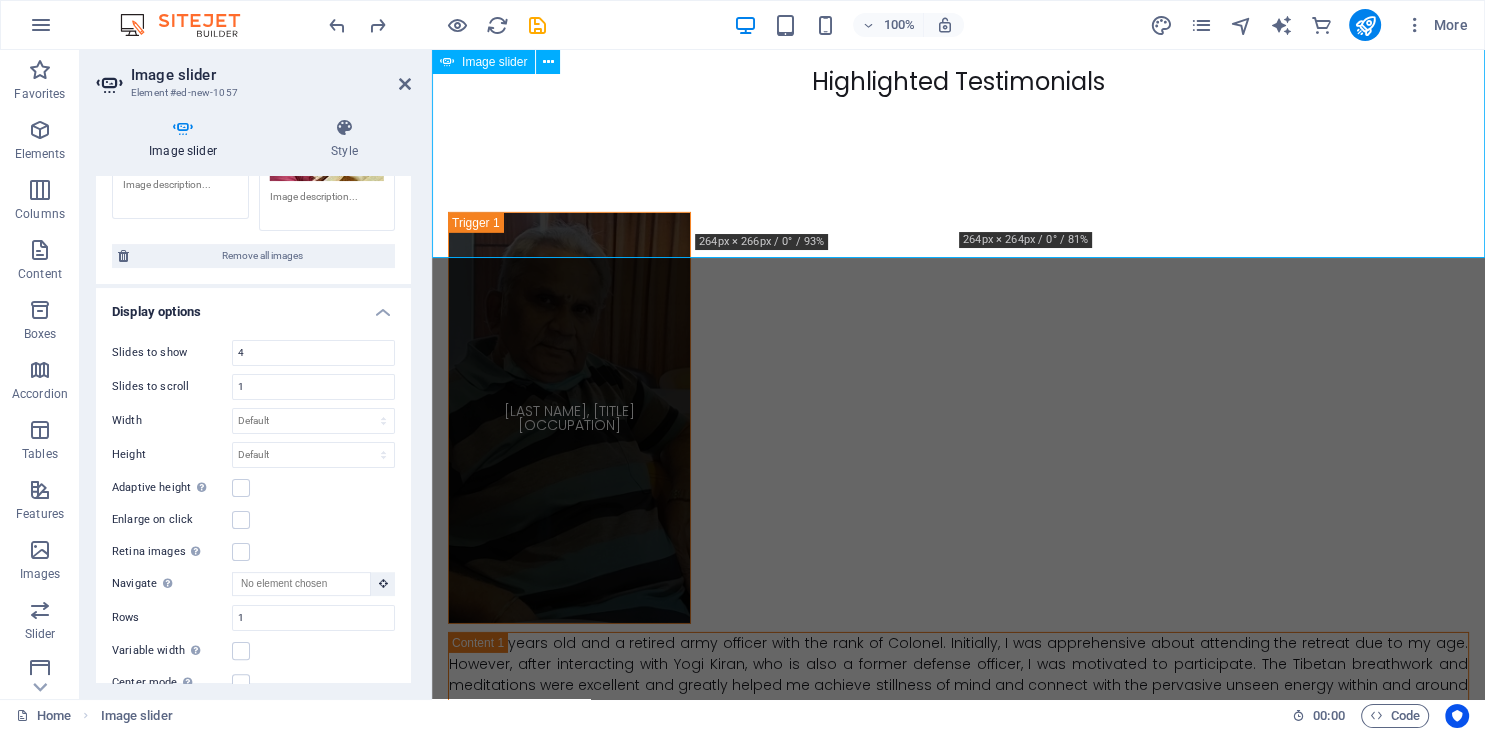 click at bounding box center (594, 2821) 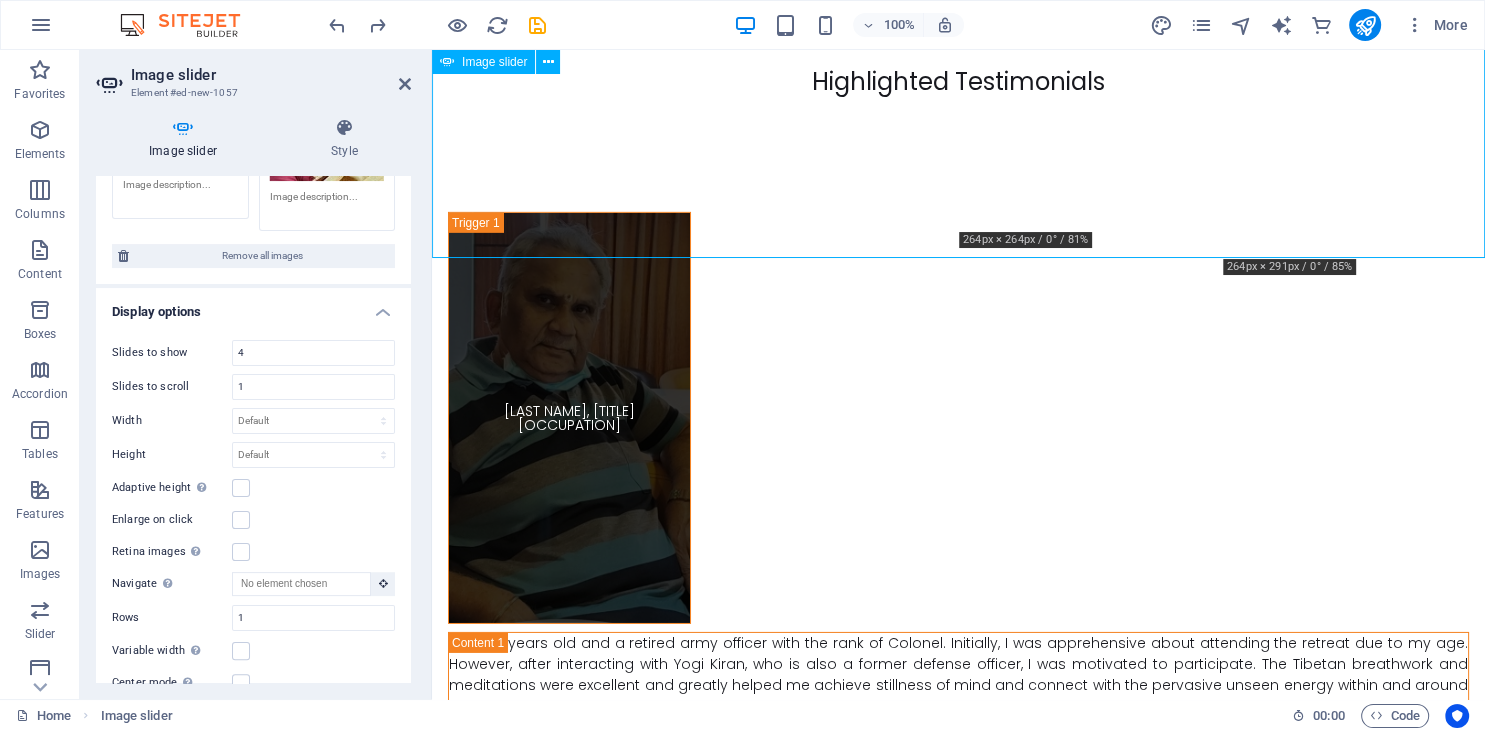 click at bounding box center [588, 3155] 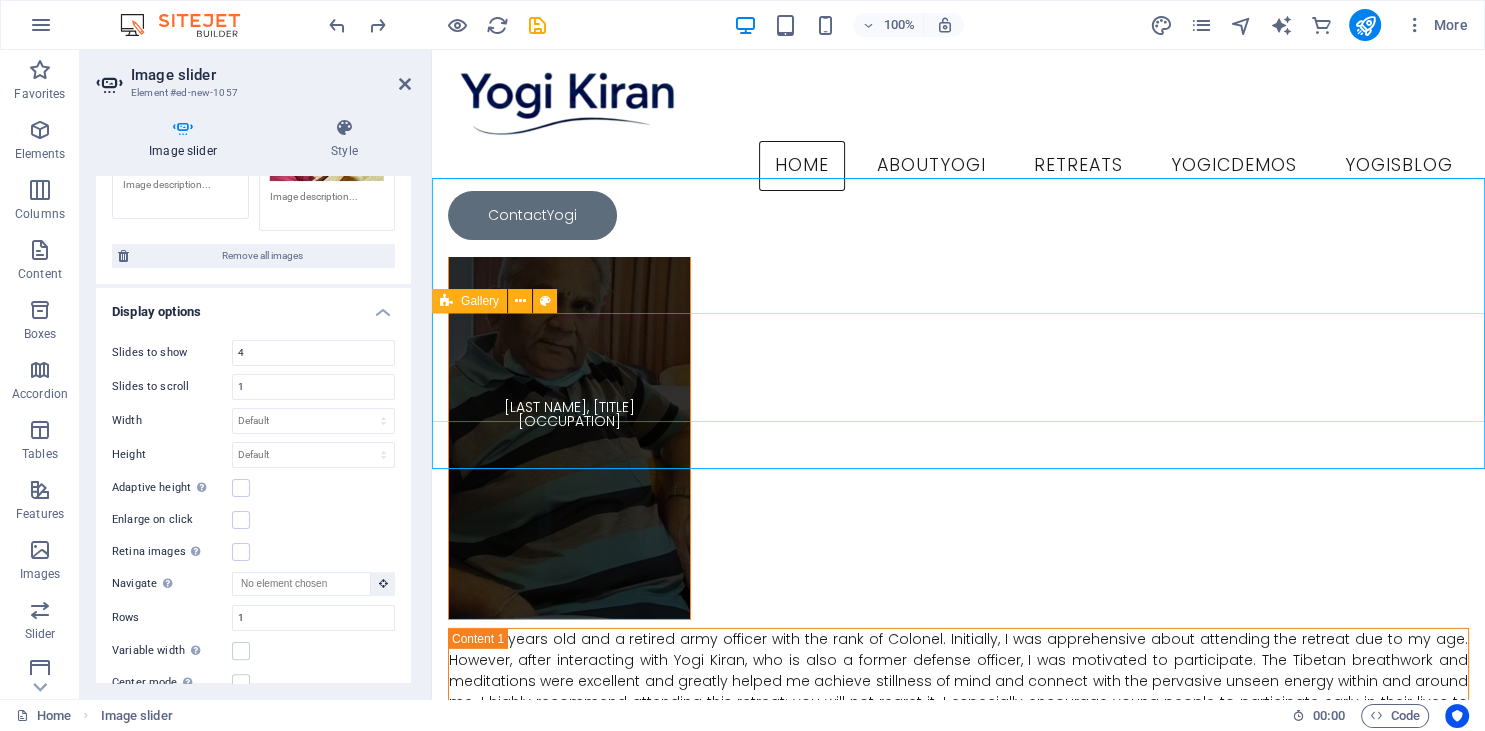 scroll, scrollTop: 13443, scrollLeft: 0, axis: vertical 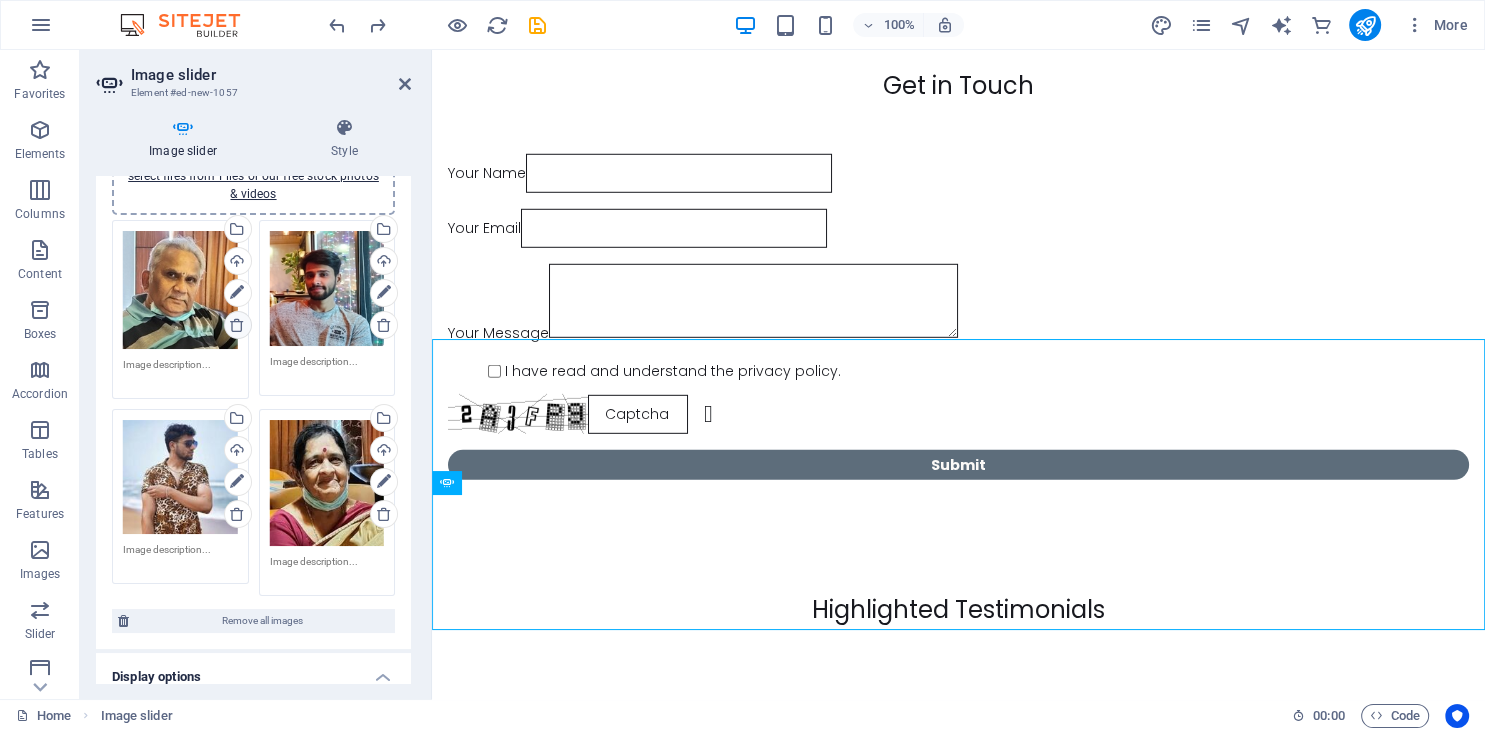 click at bounding box center [237, 325] 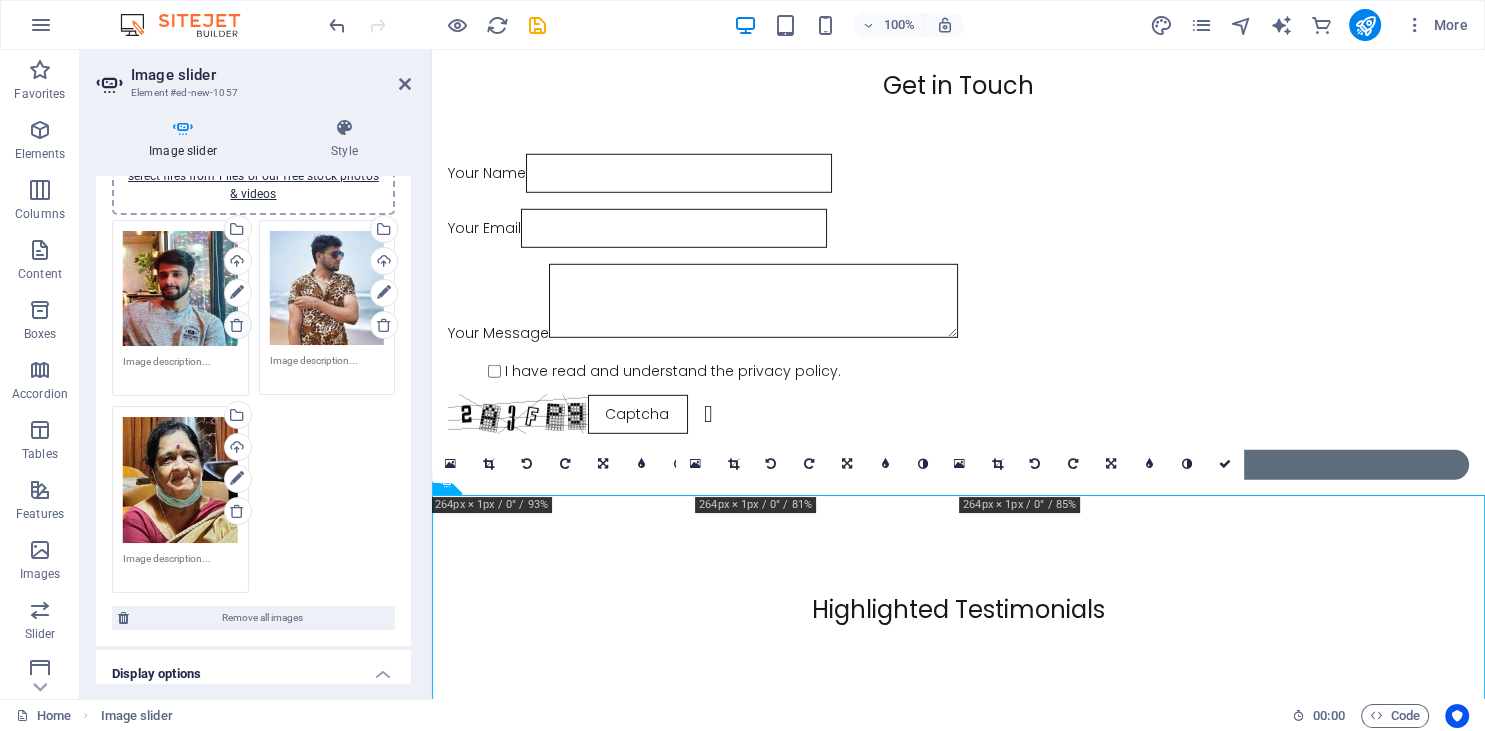 click at bounding box center (237, 325) 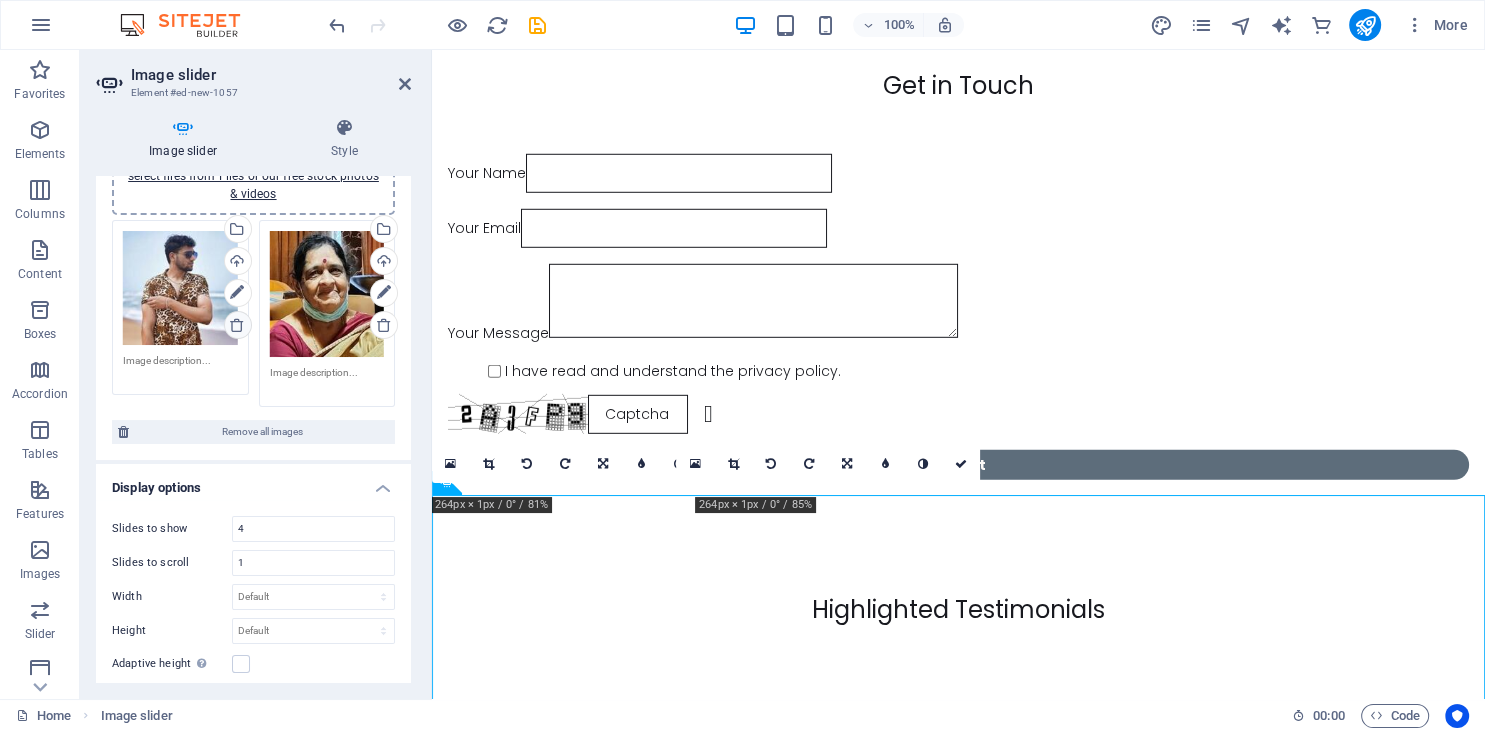 click at bounding box center [237, 325] 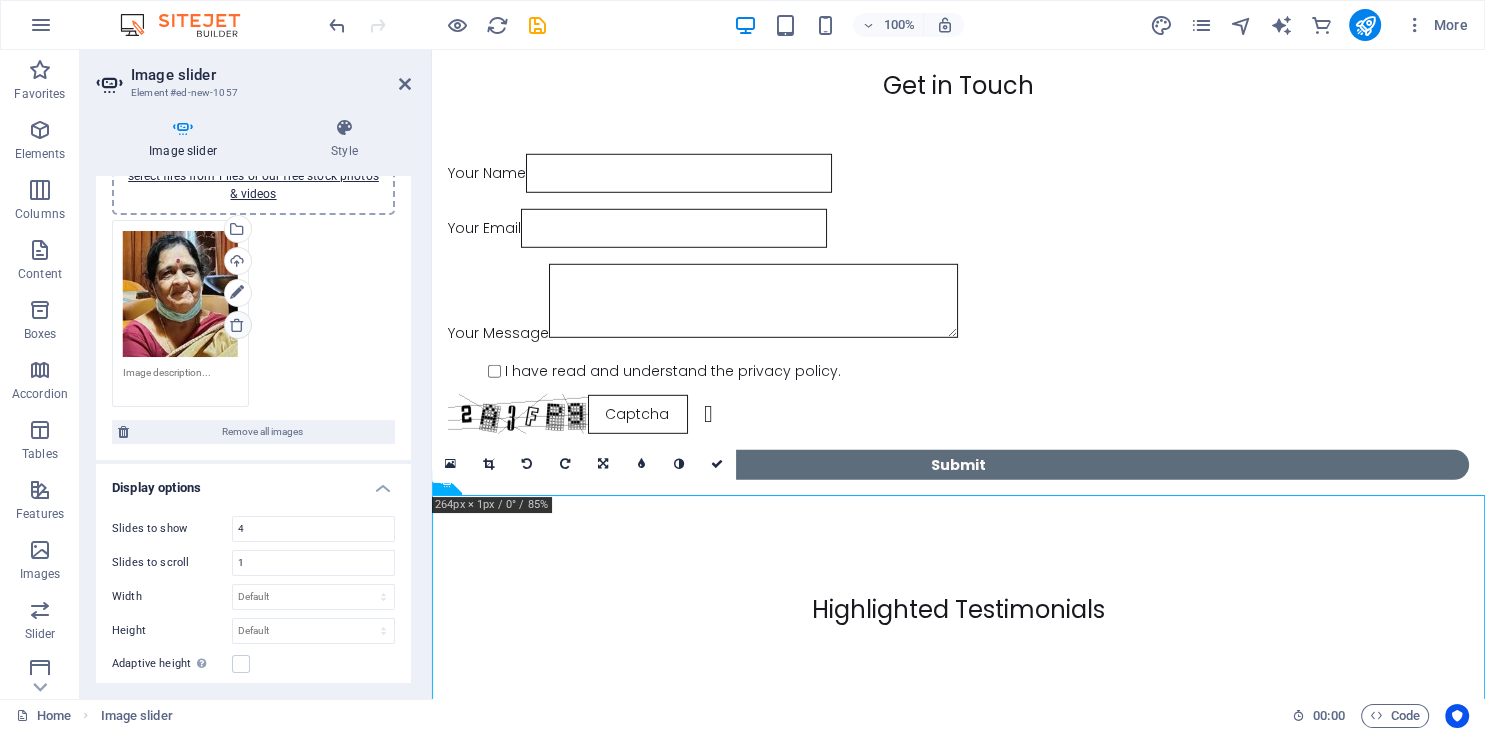 click at bounding box center [237, 325] 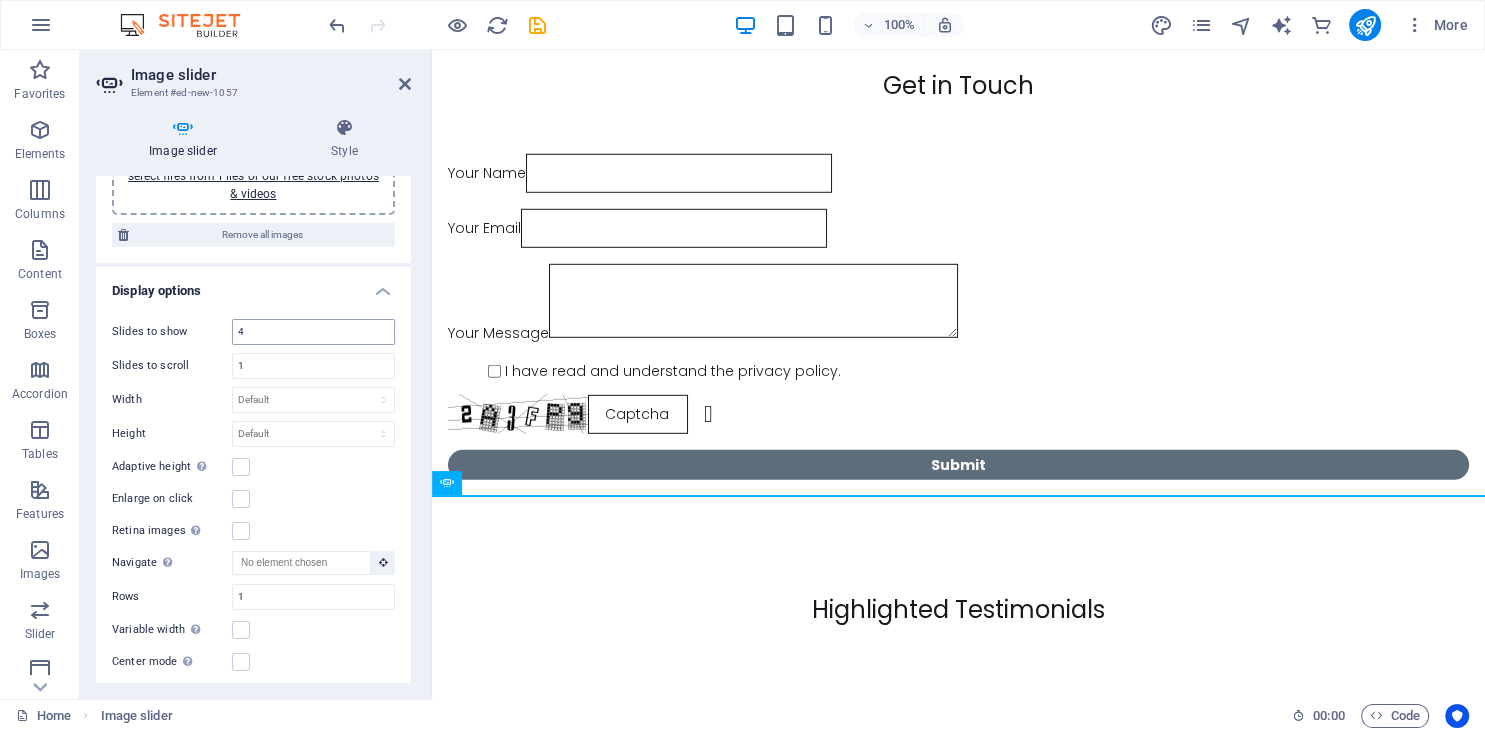 scroll, scrollTop: 0, scrollLeft: 0, axis: both 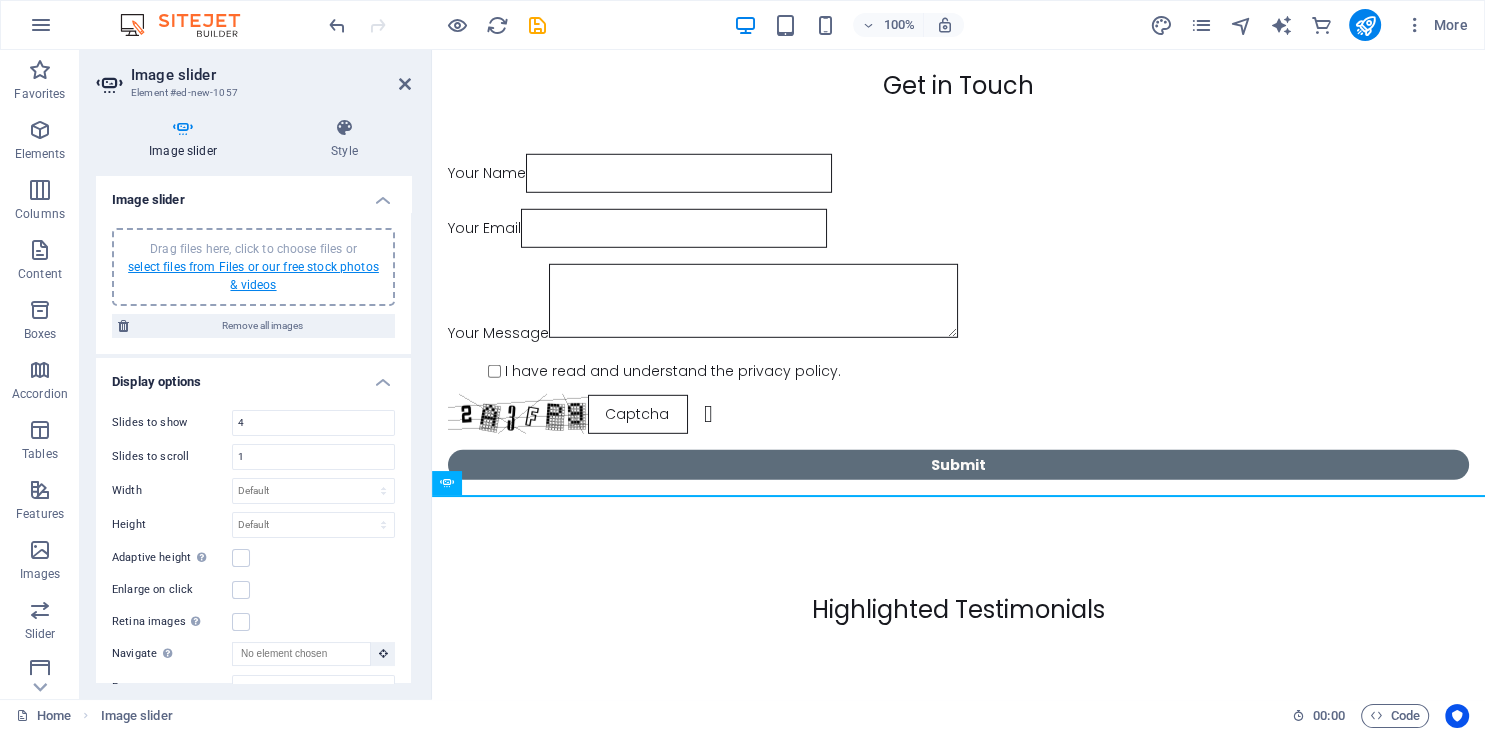 click on "select files from Files or our free stock photos & videos" at bounding box center (253, 276) 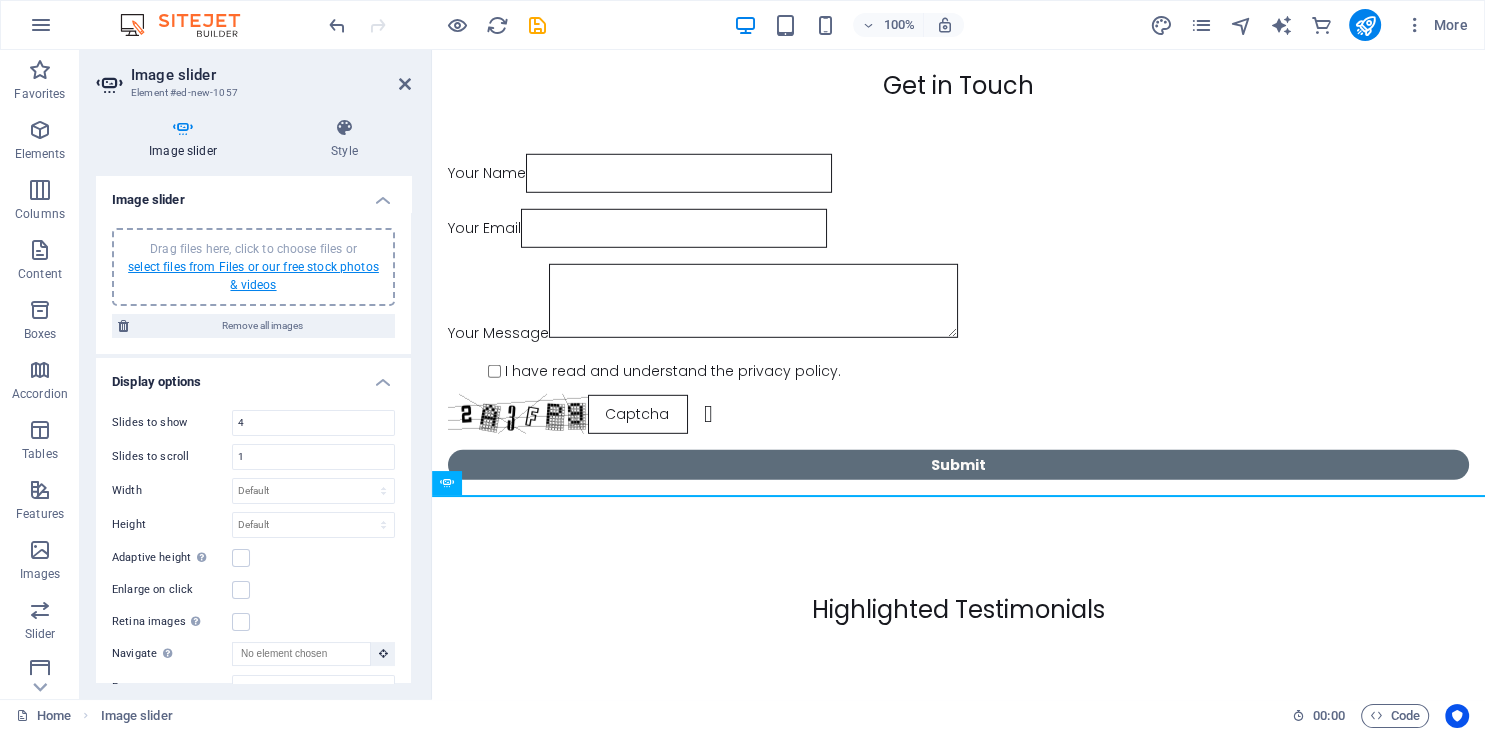 scroll, scrollTop: 12715, scrollLeft: 0, axis: vertical 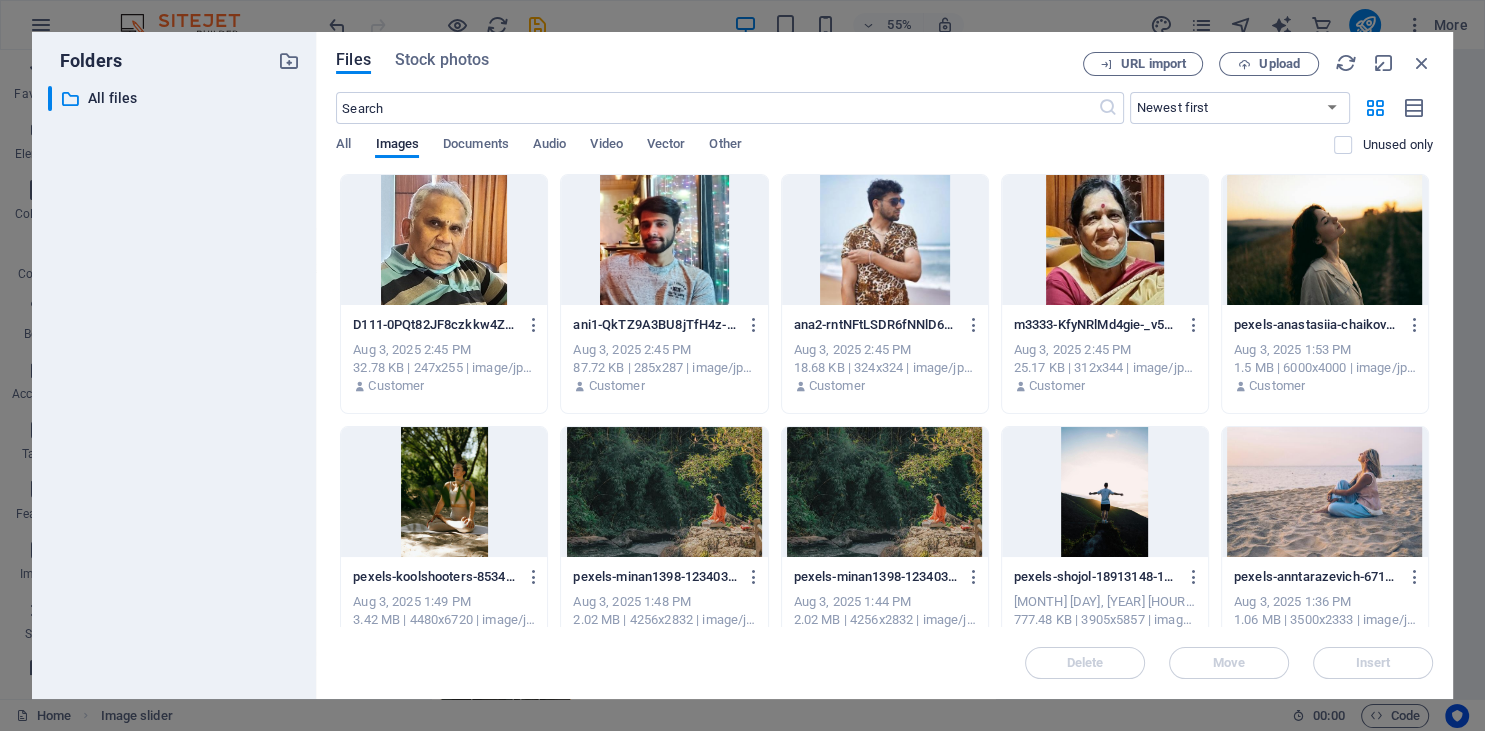 click at bounding box center [444, 240] 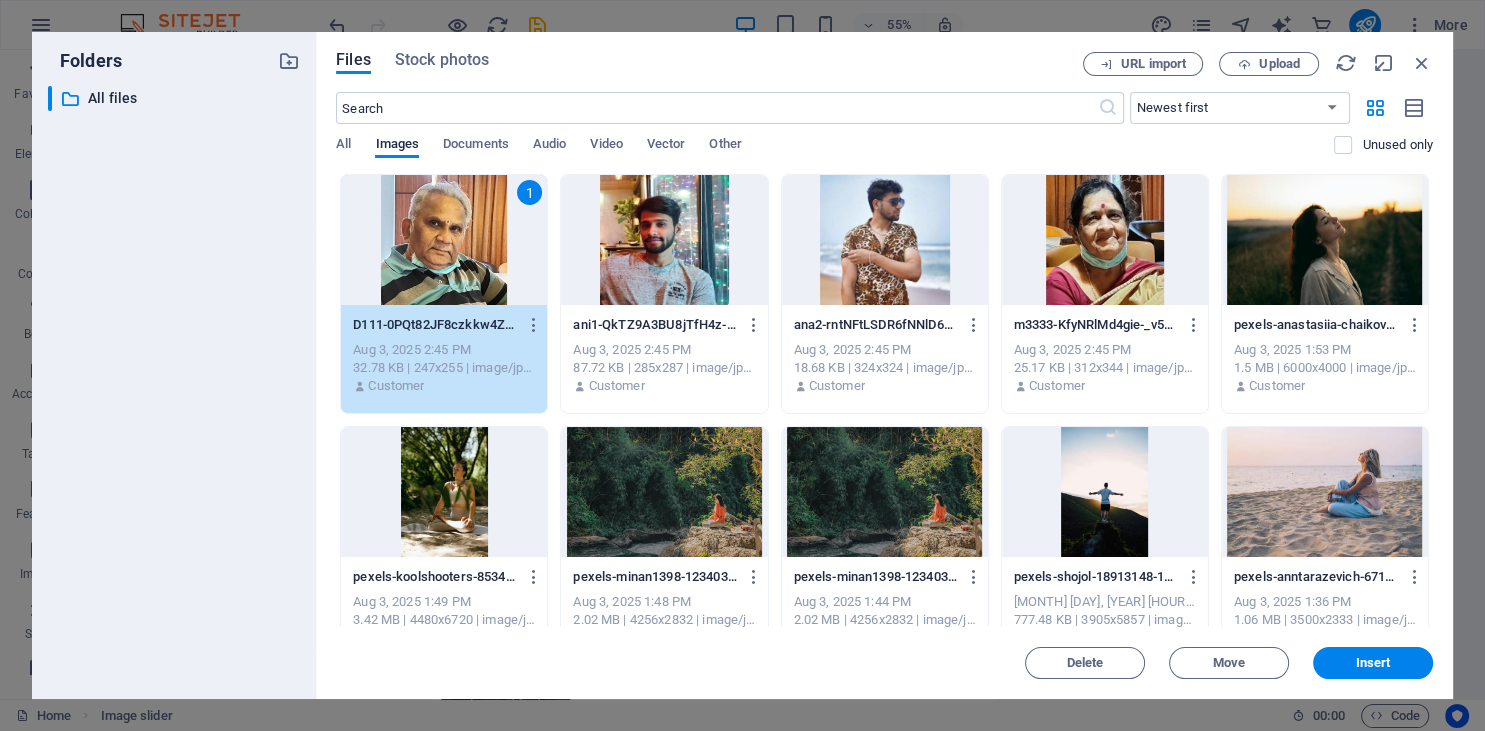 click at bounding box center (664, 240) 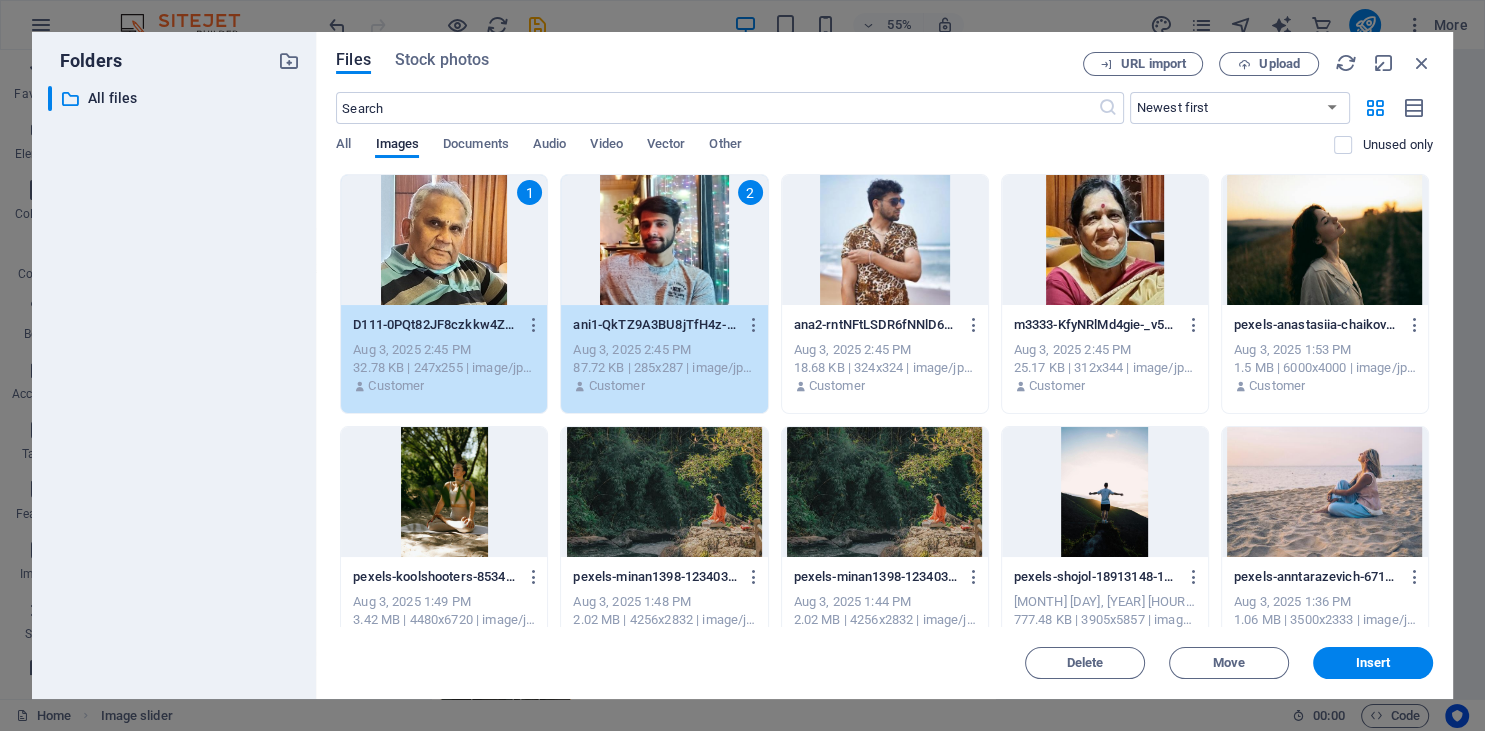 click at bounding box center (885, 240) 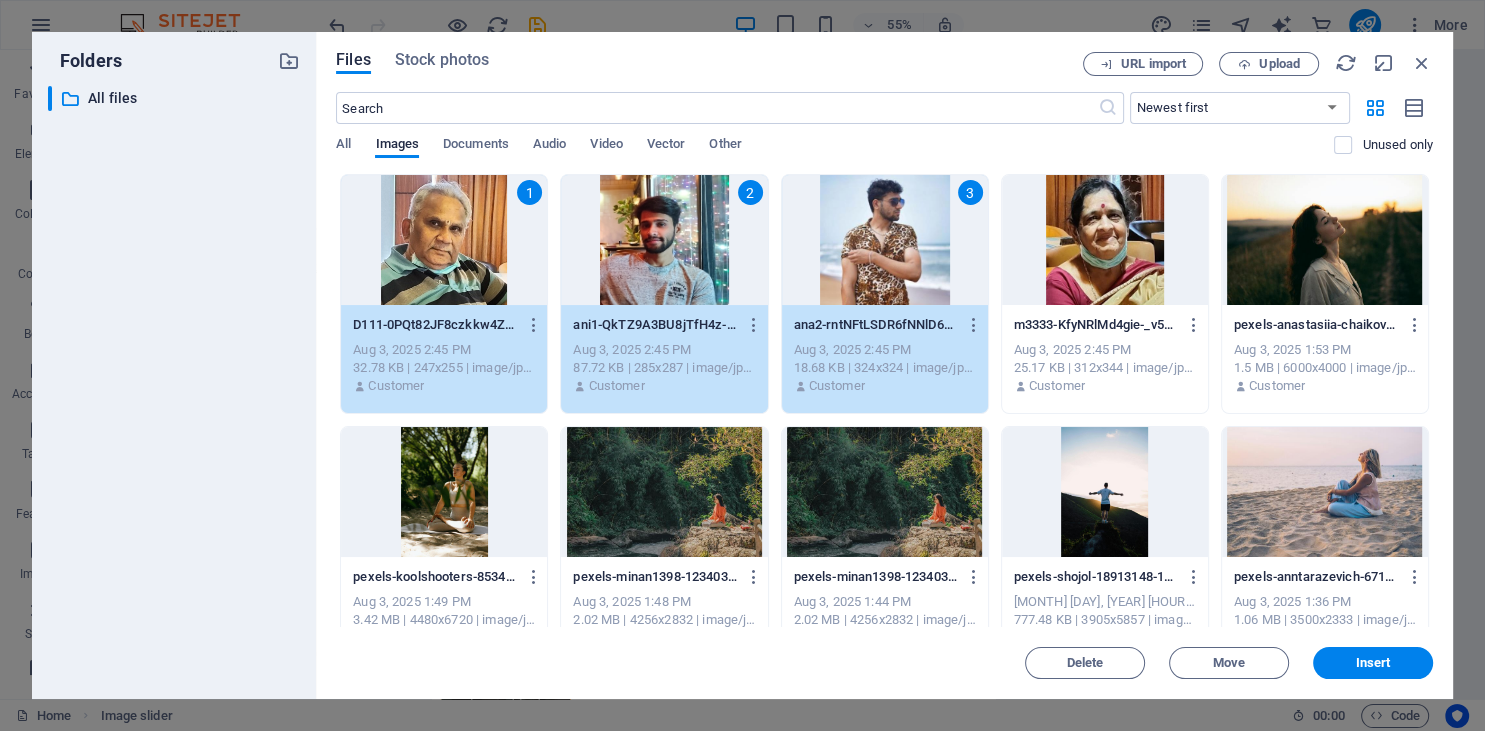 click at bounding box center (1105, 240) 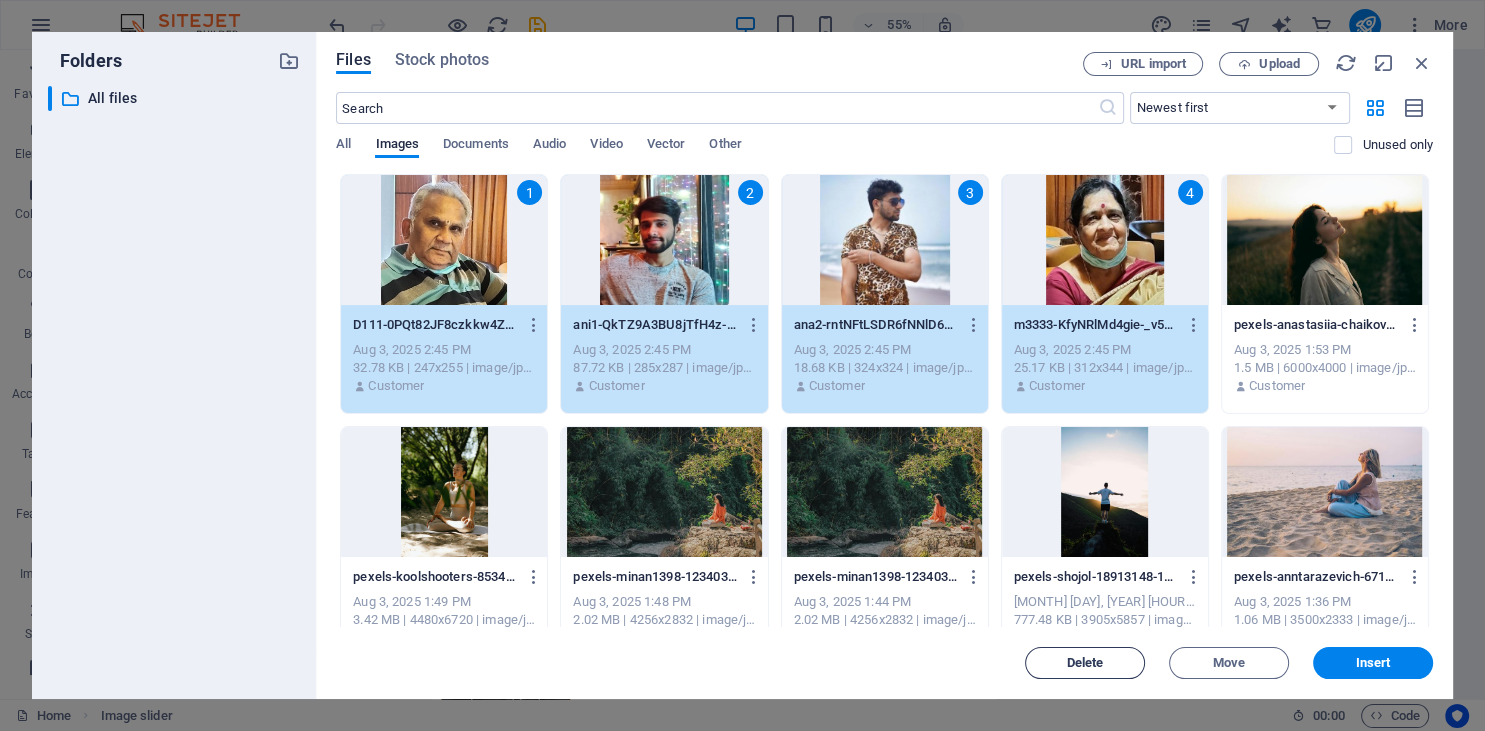 click on "Delete" at bounding box center [1085, 663] 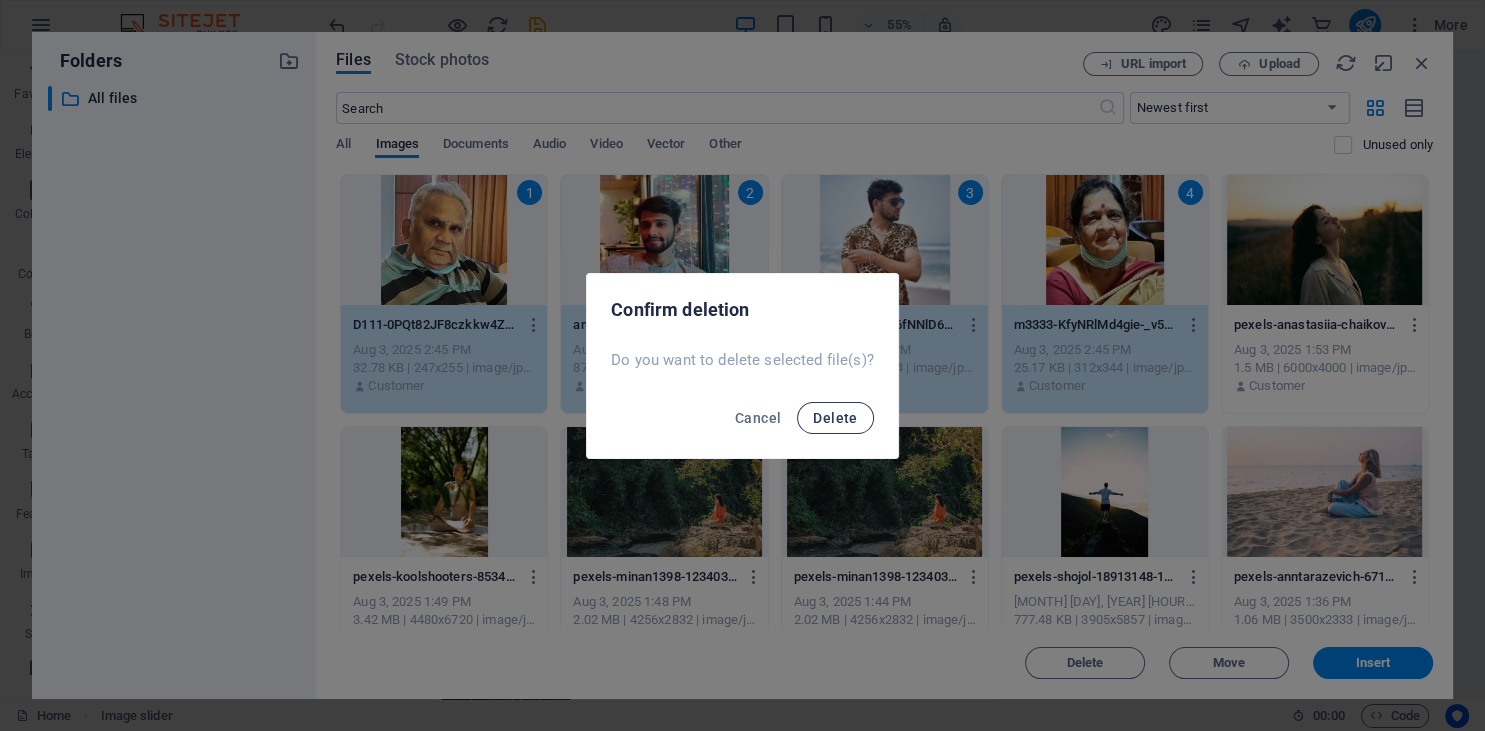 click on "Delete" at bounding box center [835, 418] 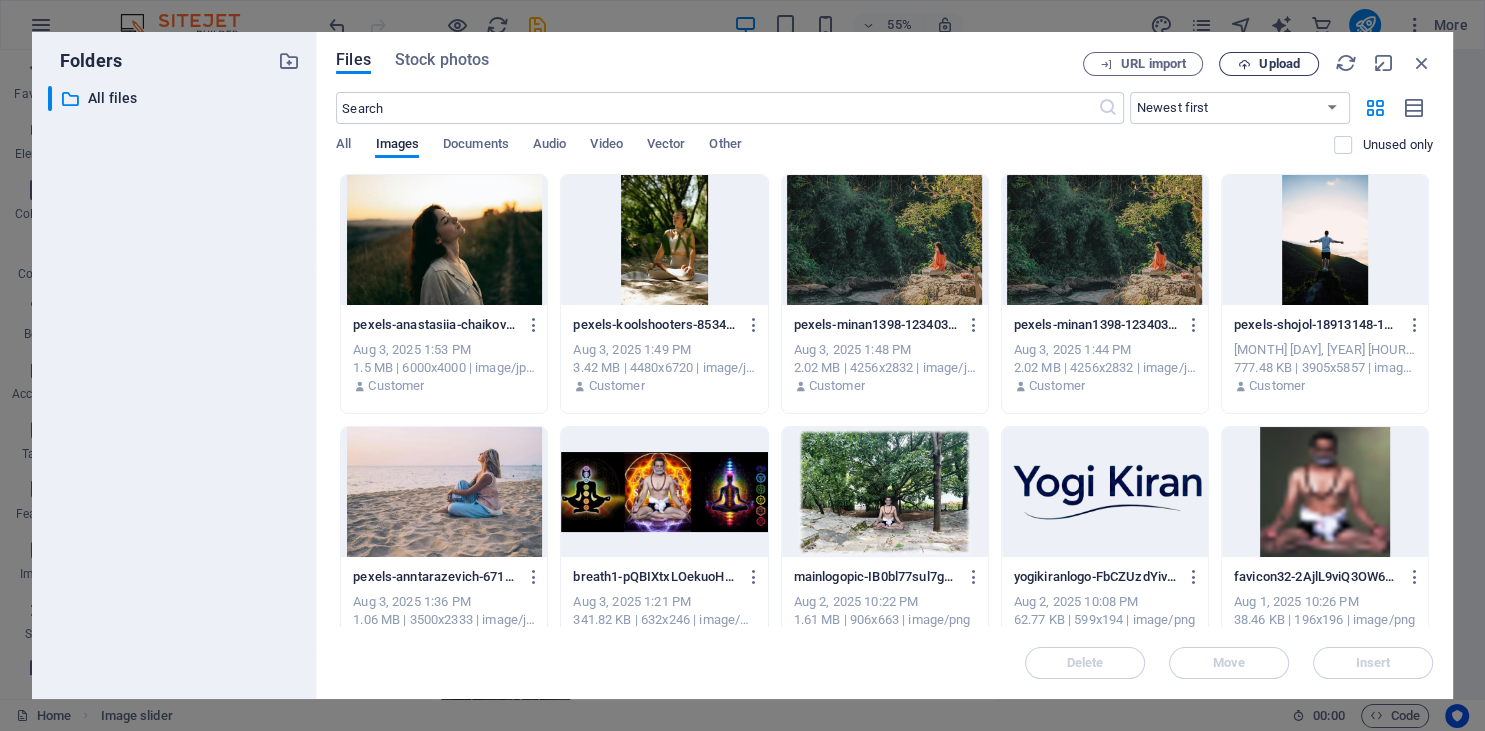 click on "Upload" at bounding box center [1279, 64] 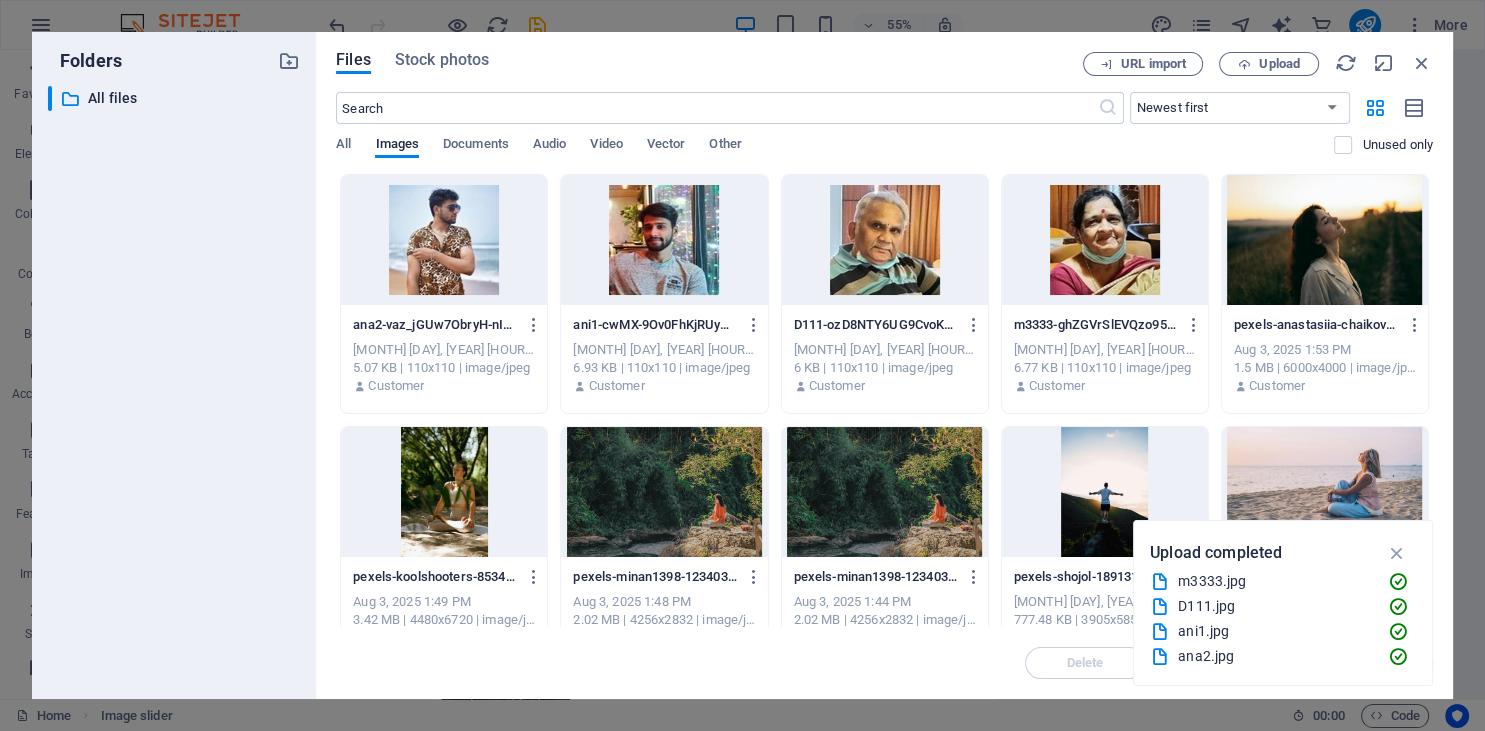 type 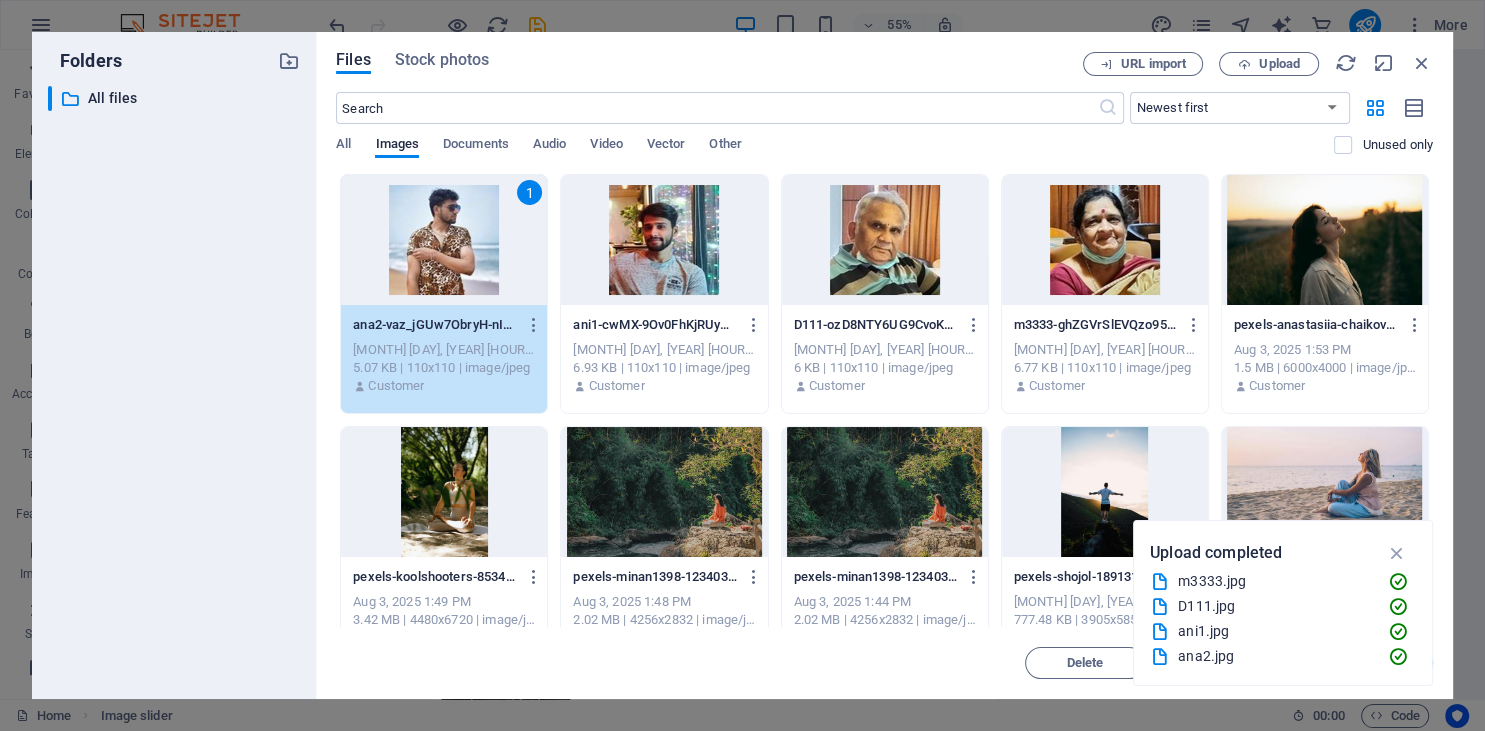 click at bounding box center [664, 240] 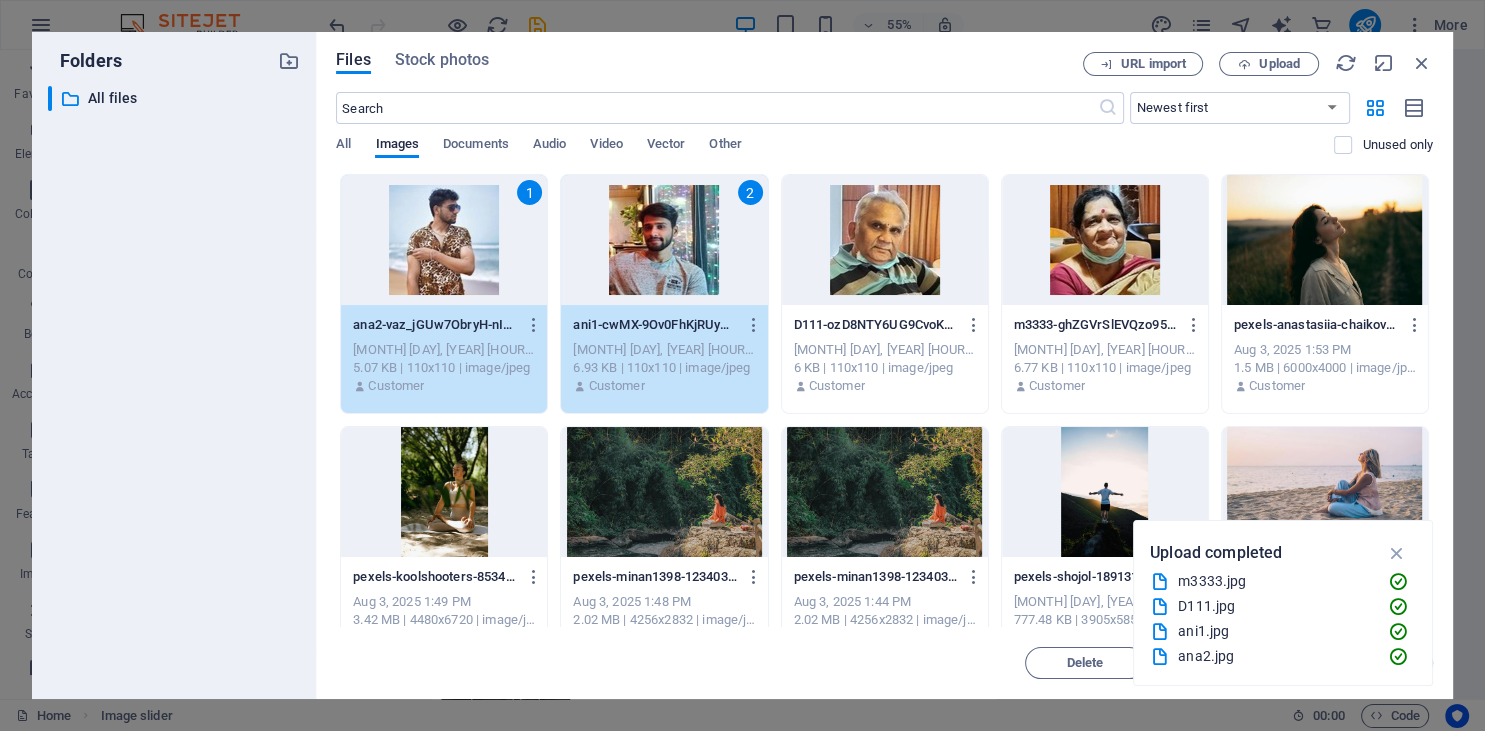 click at bounding box center (885, 240) 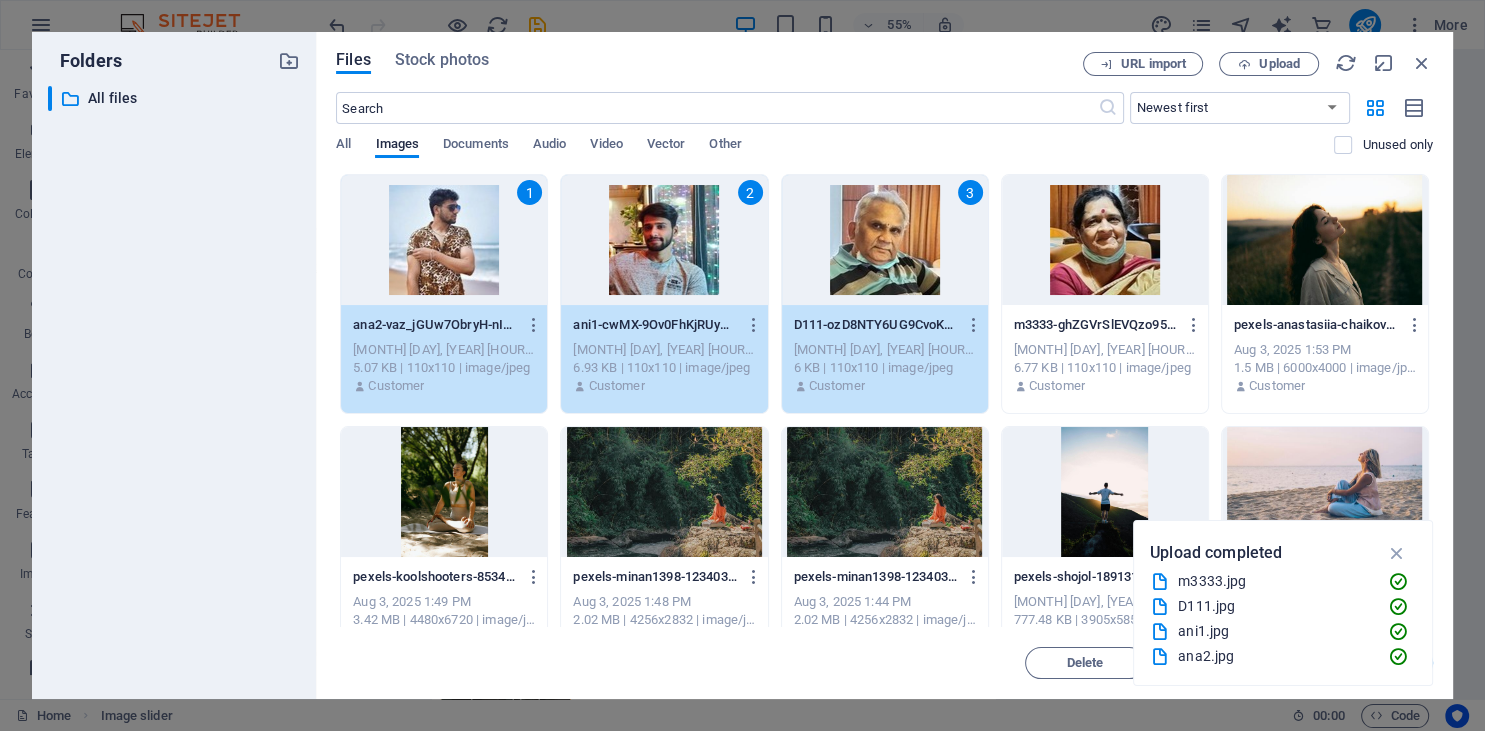 click at bounding box center (1105, 240) 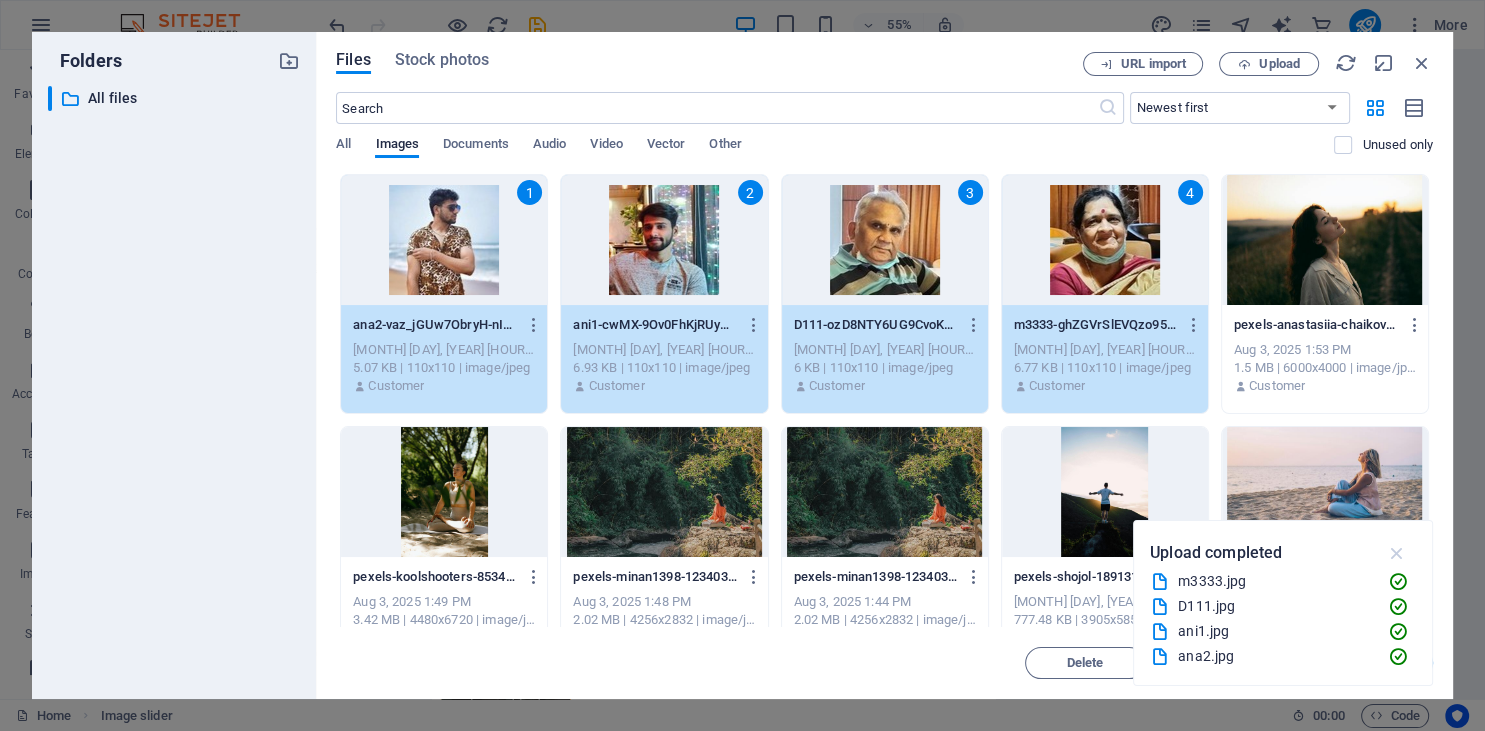 click at bounding box center [1396, 553] 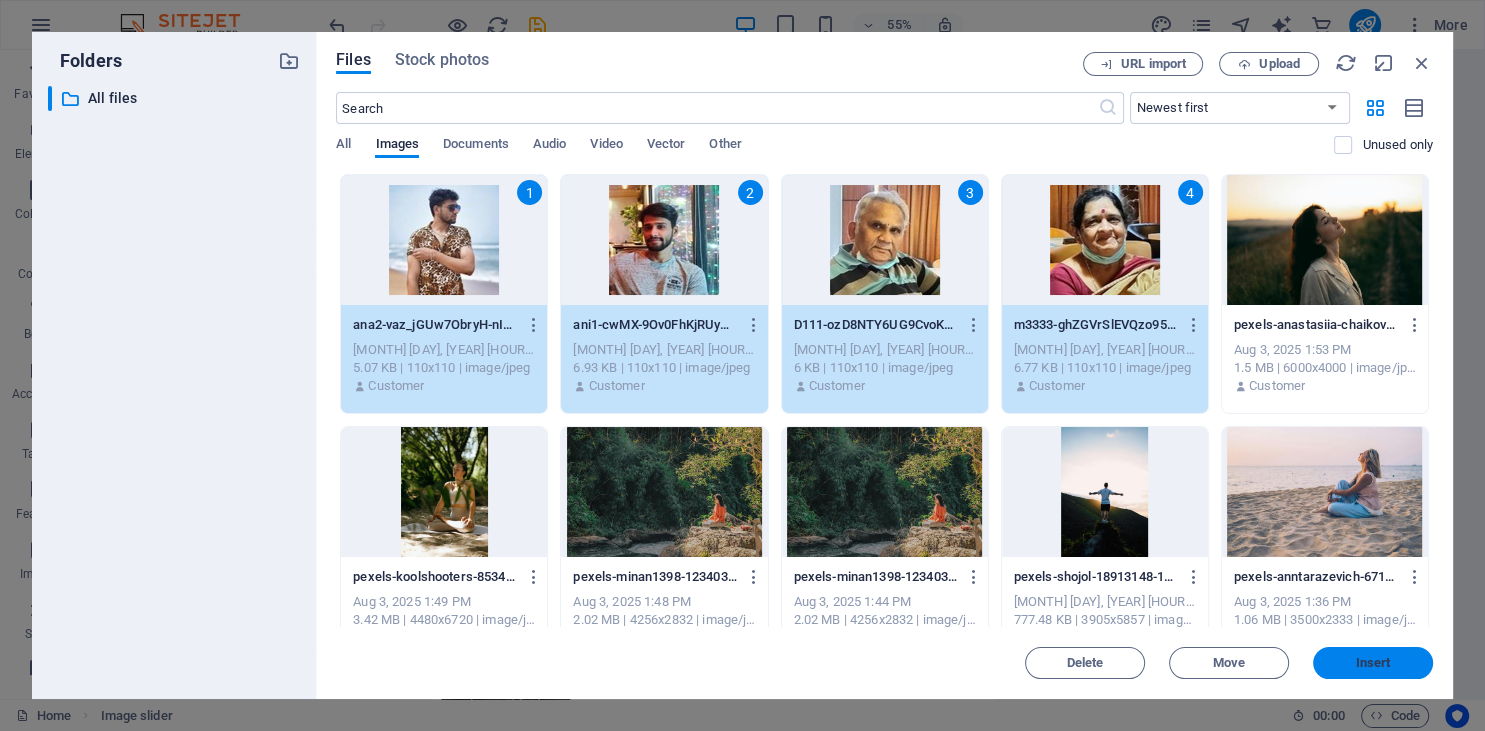click on "Insert" at bounding box center (1373, 663) 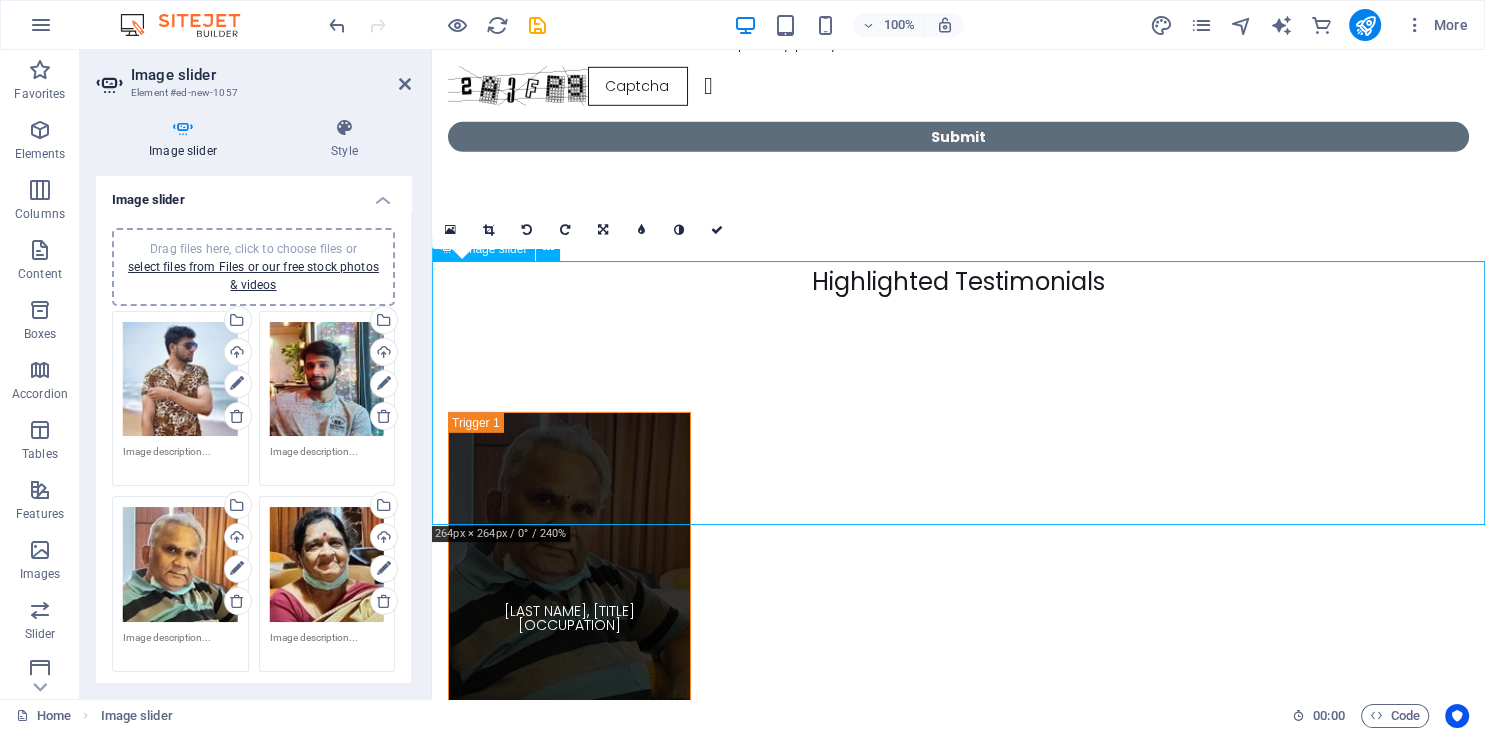 scroll, scrollTop: 13457, scrollLeft: 0, axis: vertical 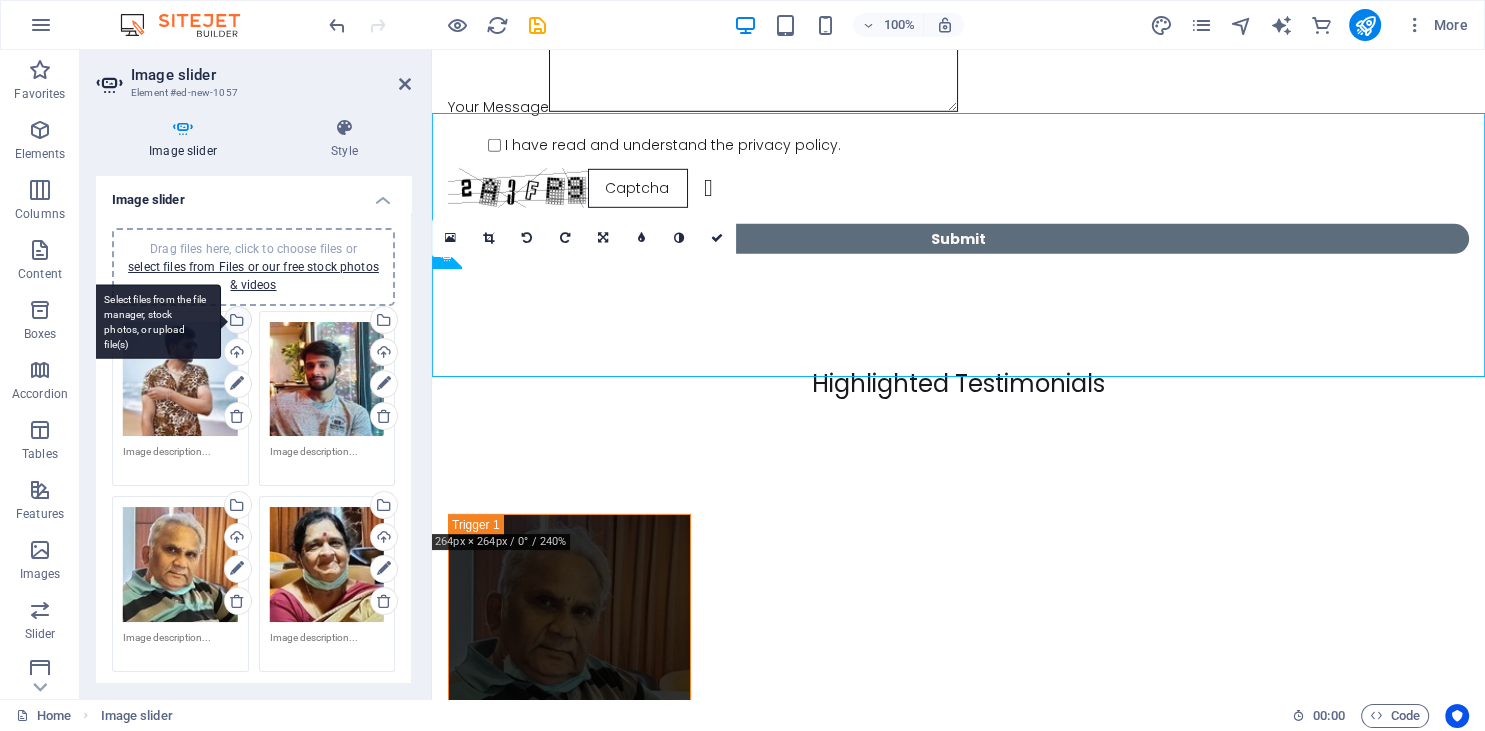 click on "Select files from the file manager, stock photos, or upload file(s)" at bounding box center (156, 321) 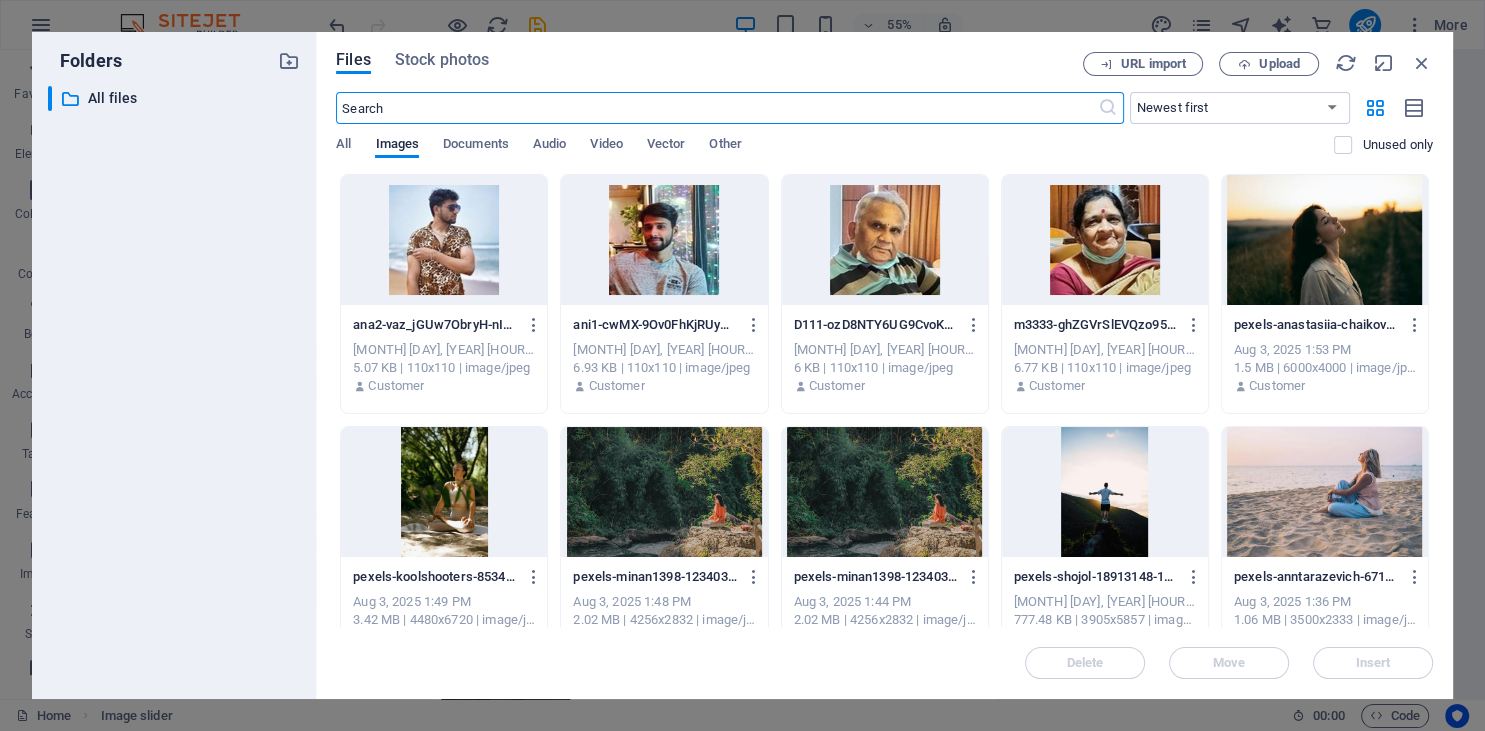 scroll, scrollTop: 12979, scrollLeft: 0, axis: vertical 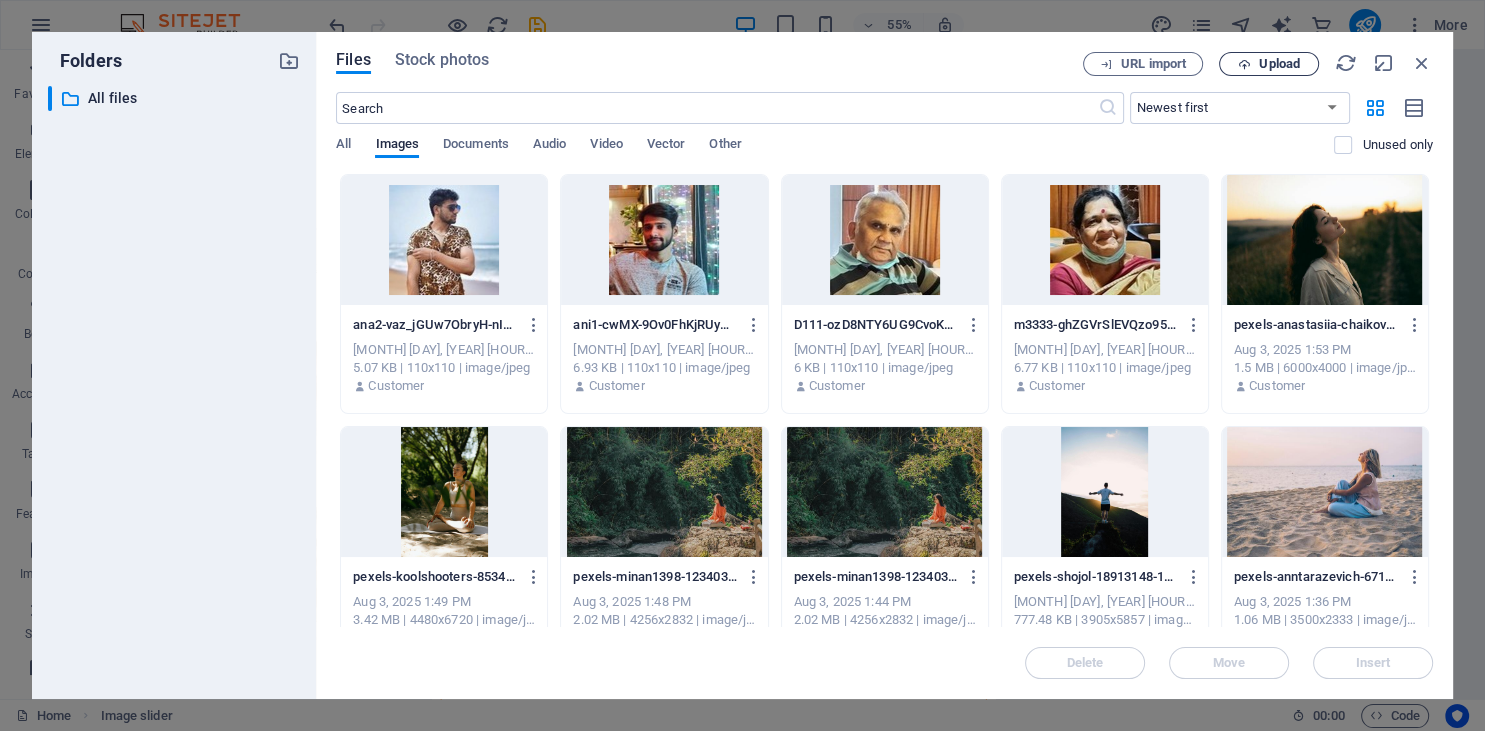 click on "Upload" at bounding box center (1279, 64) 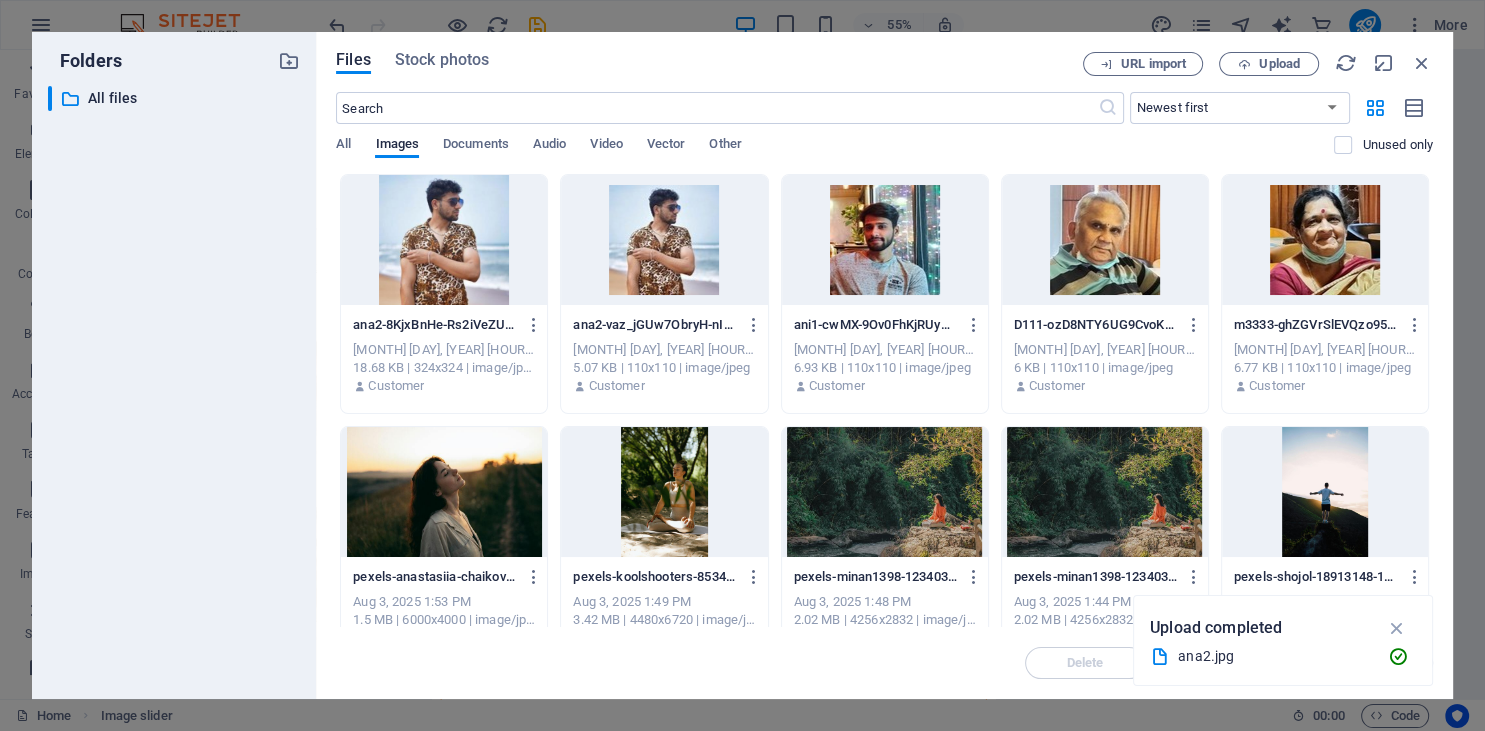 click at bounding box center (444, 240) 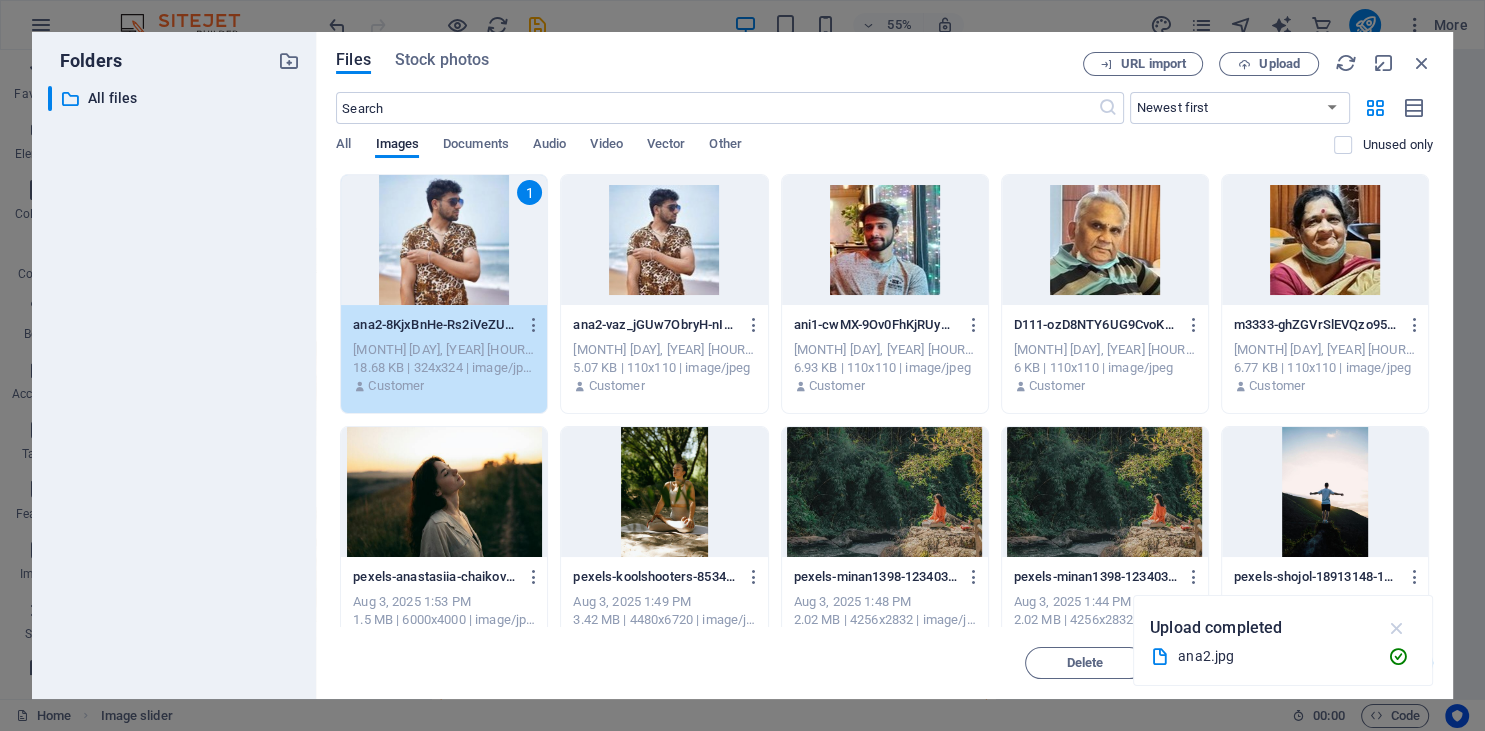 click at bounding box center (1396, 628) 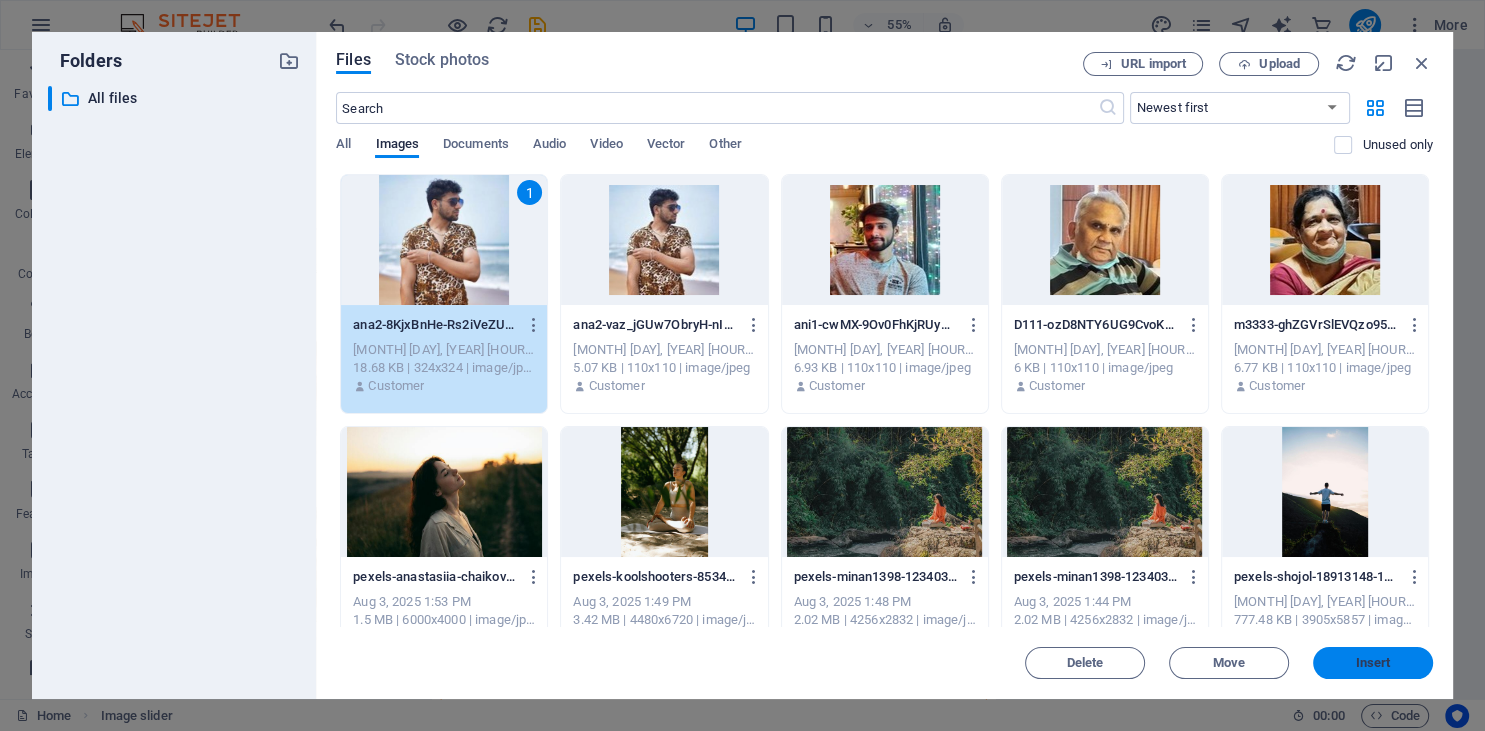 click on "Insert" at bounding box center (1373, 663) 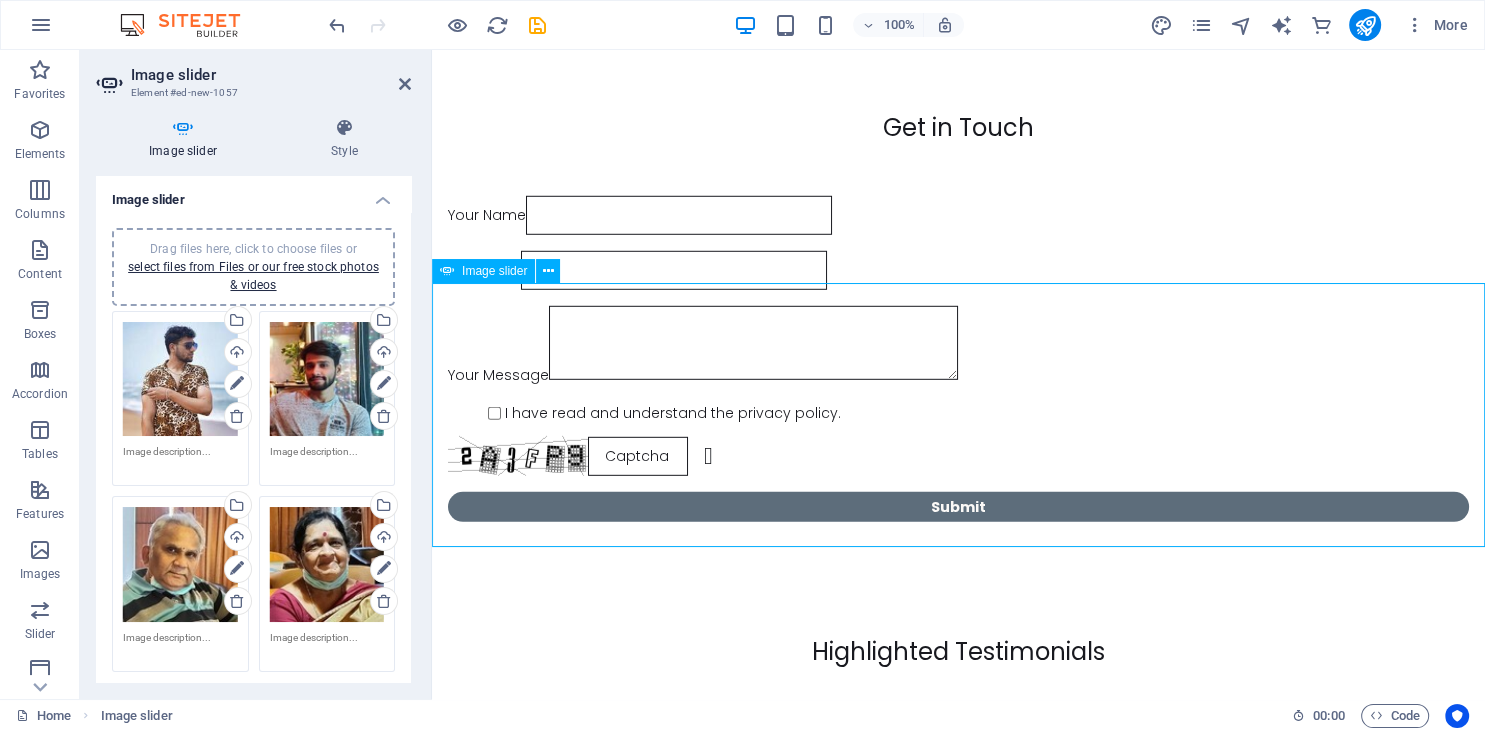 scroll, scrollTop: 13401, scrollLeft: 0, axis: vertical 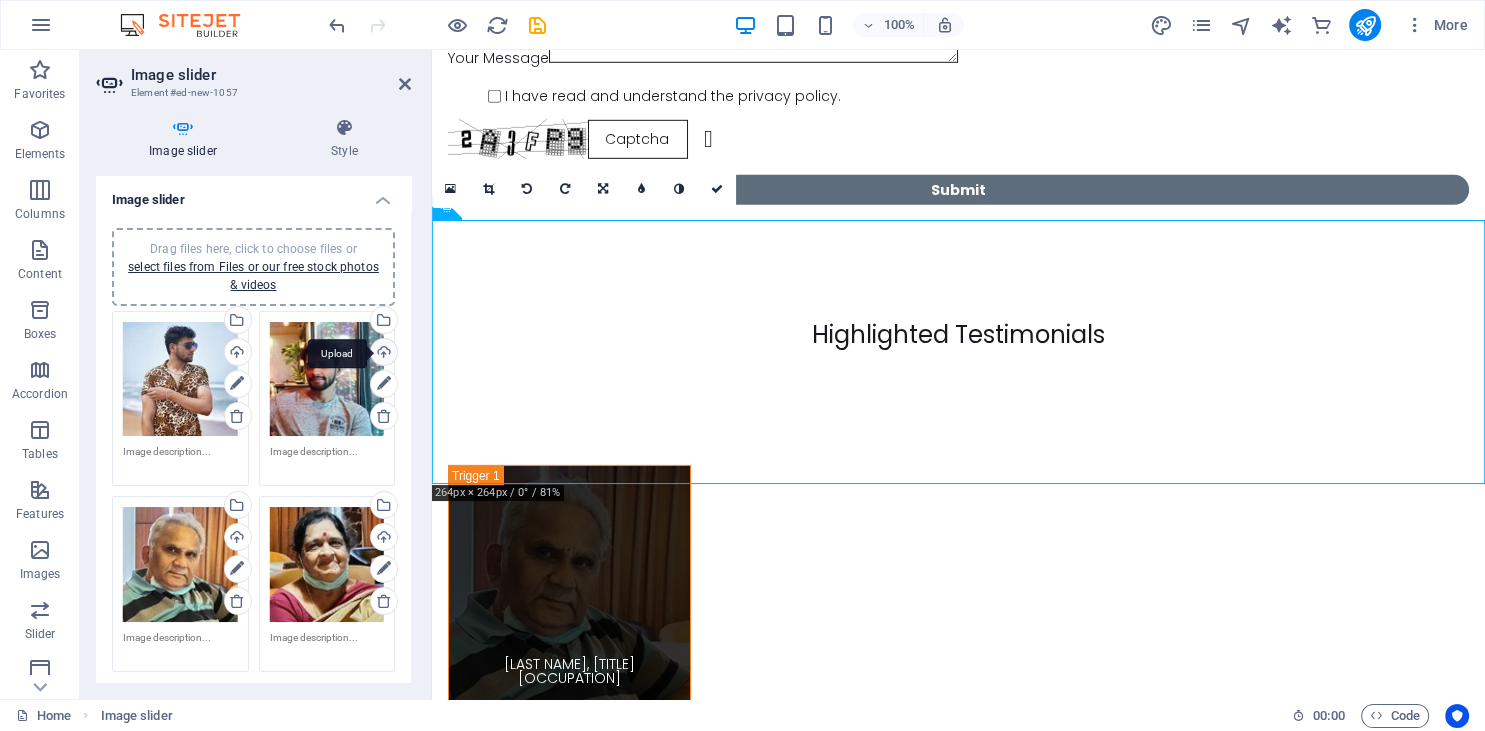 click on "Upload" at bounding box center (382, 354) 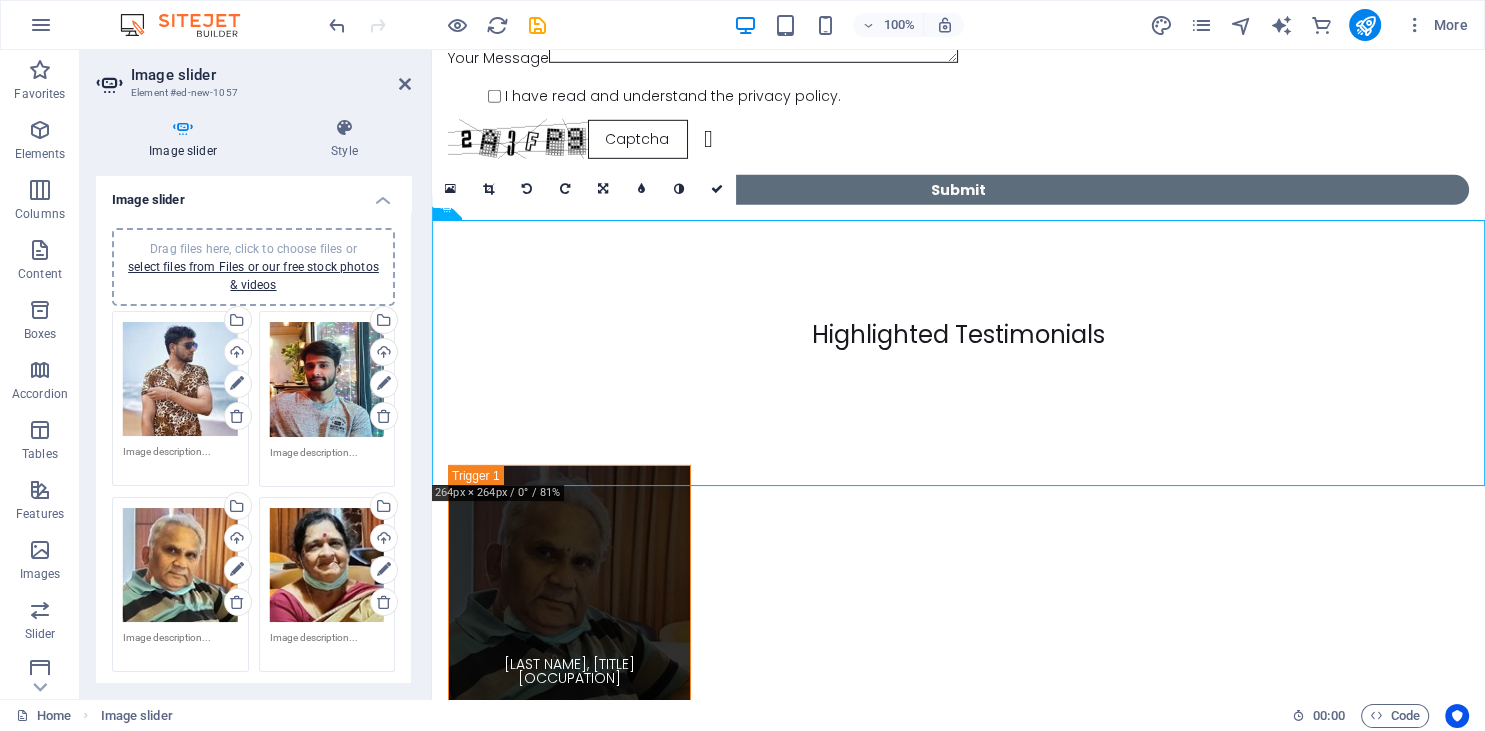 scroll, scrollTop: 91, scrollLeft: 0, axis: vertical 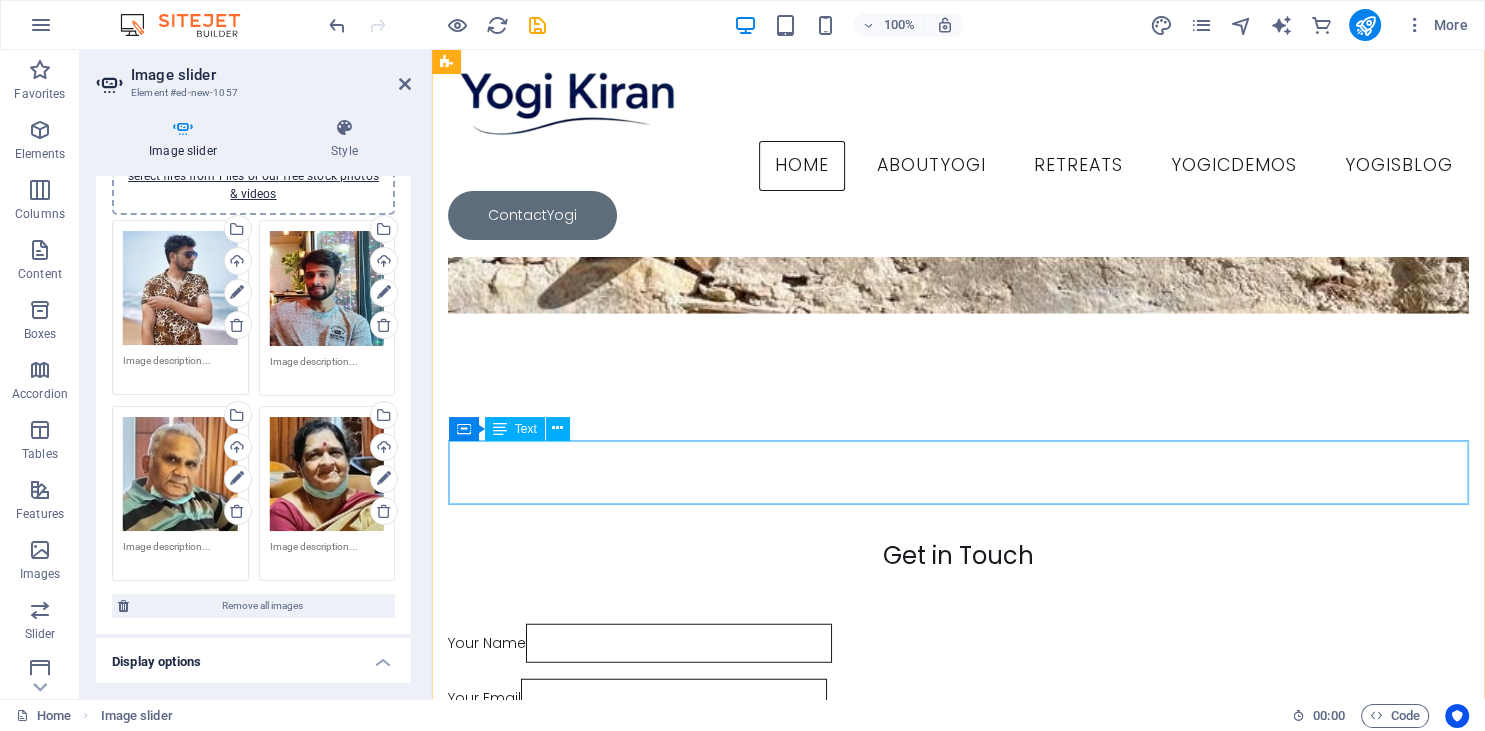 click on "I am truly inspired by Yogi Kiran's expertise in ancient breathwork and meditation techniques that are often unknown and unheard of. It's also wonderful to meet others on the same wellness journey. These retreats are designed to help individuals reconnect with their physical, mental, emotional, and sometimes spiritual health, and I have immensely benefited from this experience." at bounding box center [958, 2567] 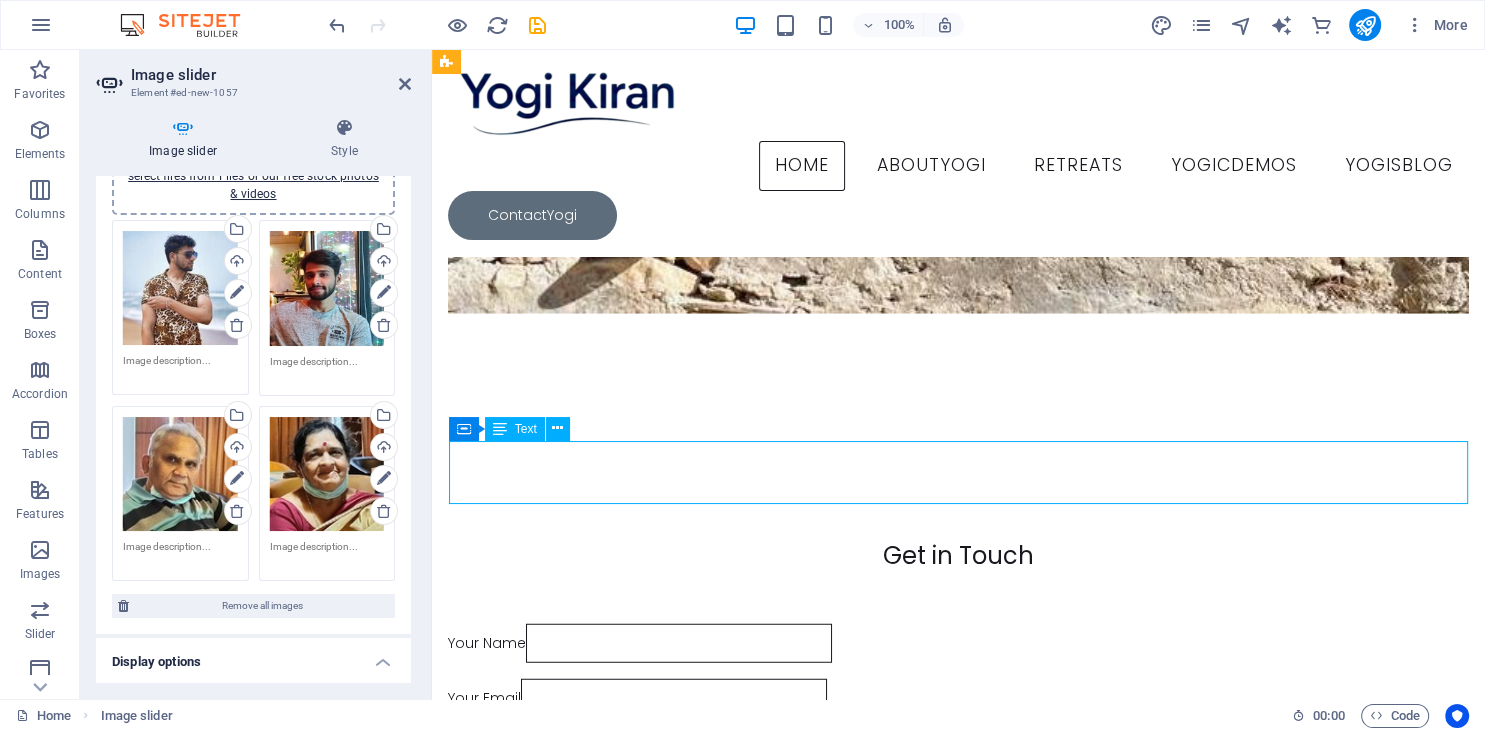 click on "I am truly inspired by Yogi Kiran's expertise in ancient breathwork and meditation techniques that are often unknown and unheard of. It's also wonderful to meet others on the same wellness journey. These retreats are designed to help individuals reconnect with their physical, mental, emotional, and sometimes spiritual health, and I have immensely benefited from this experience." at bounding box center (958, 2567) 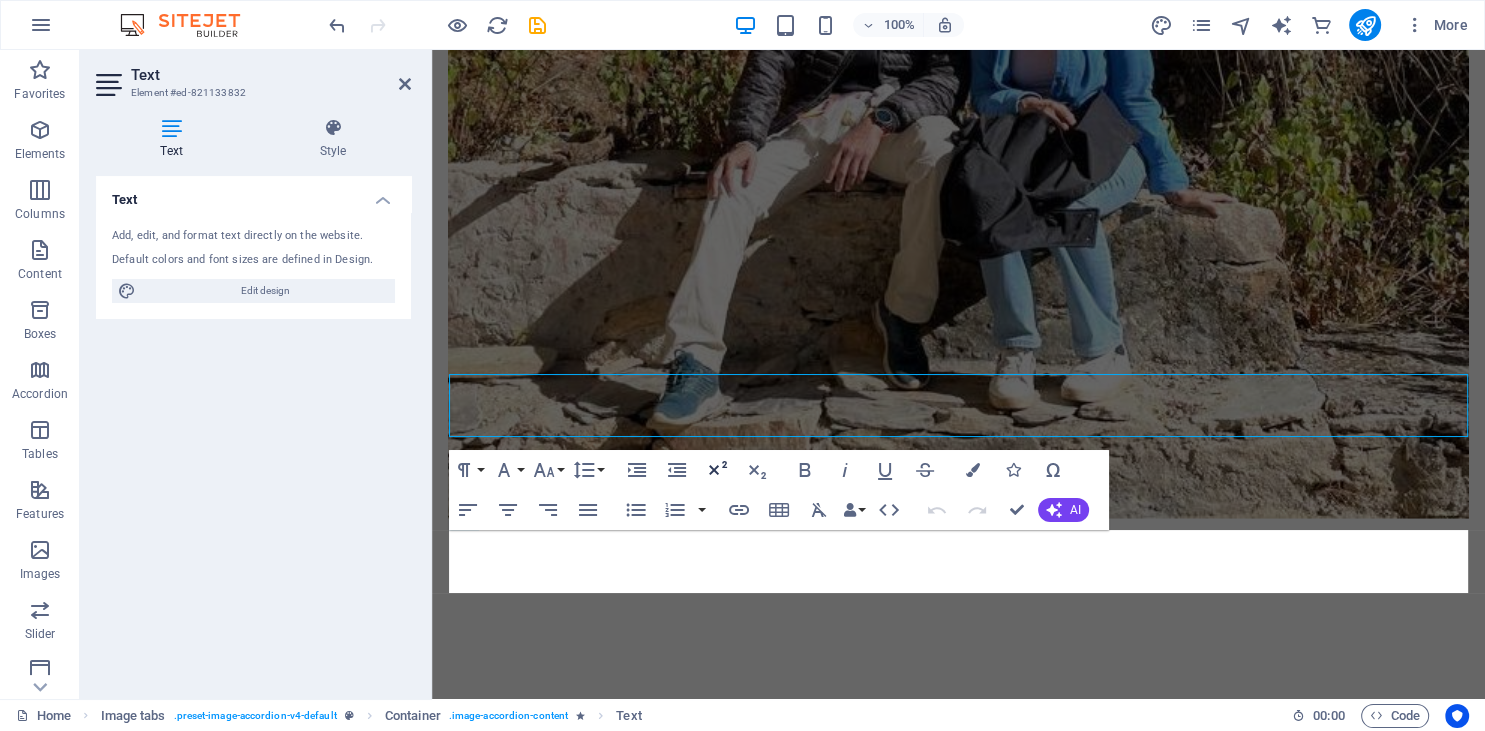scroll, scrollTop: 12517, scrollLeft: 0, axis: vertical 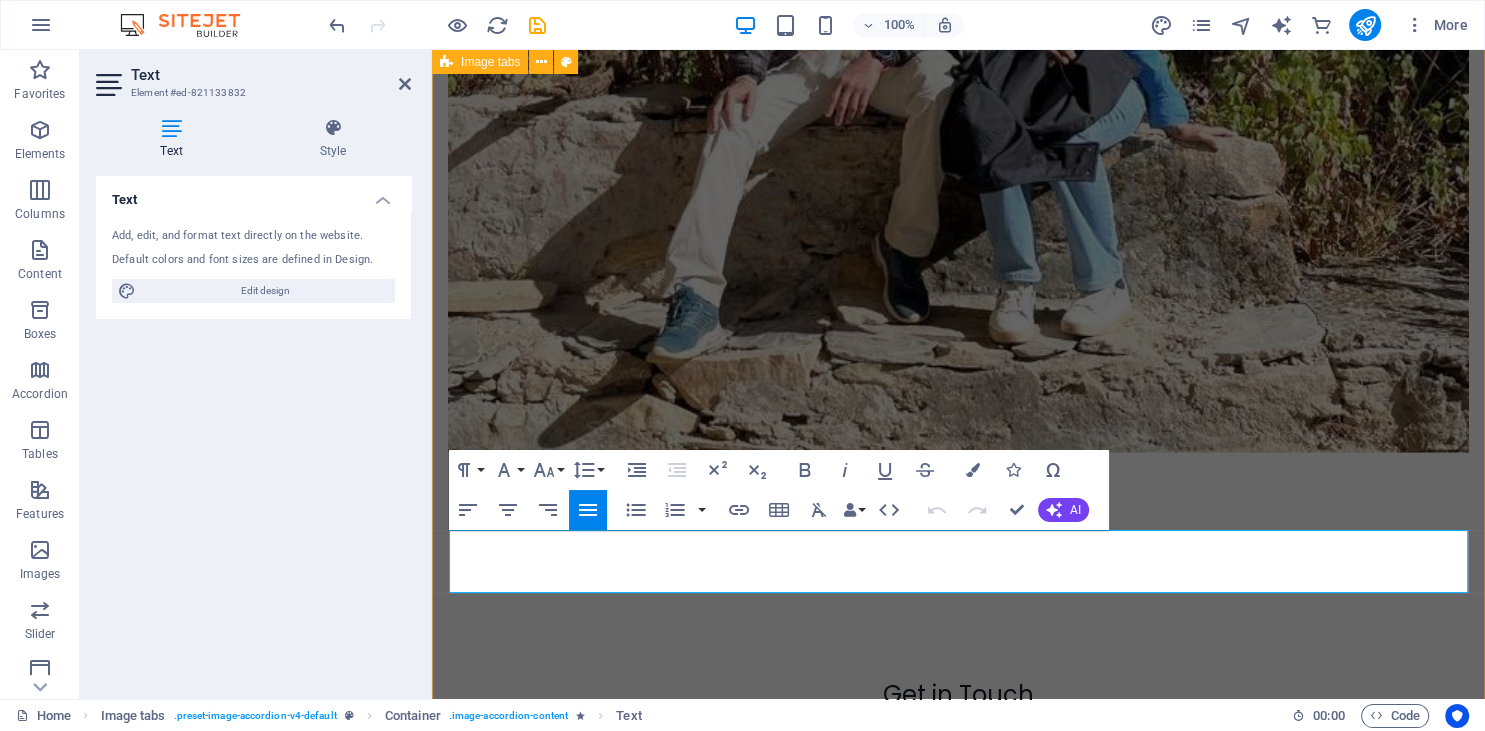 drag, startPoint x: 1134, startPoint y: 581, endPoint x: 462, endPoint y: 539, distance: 673.3112 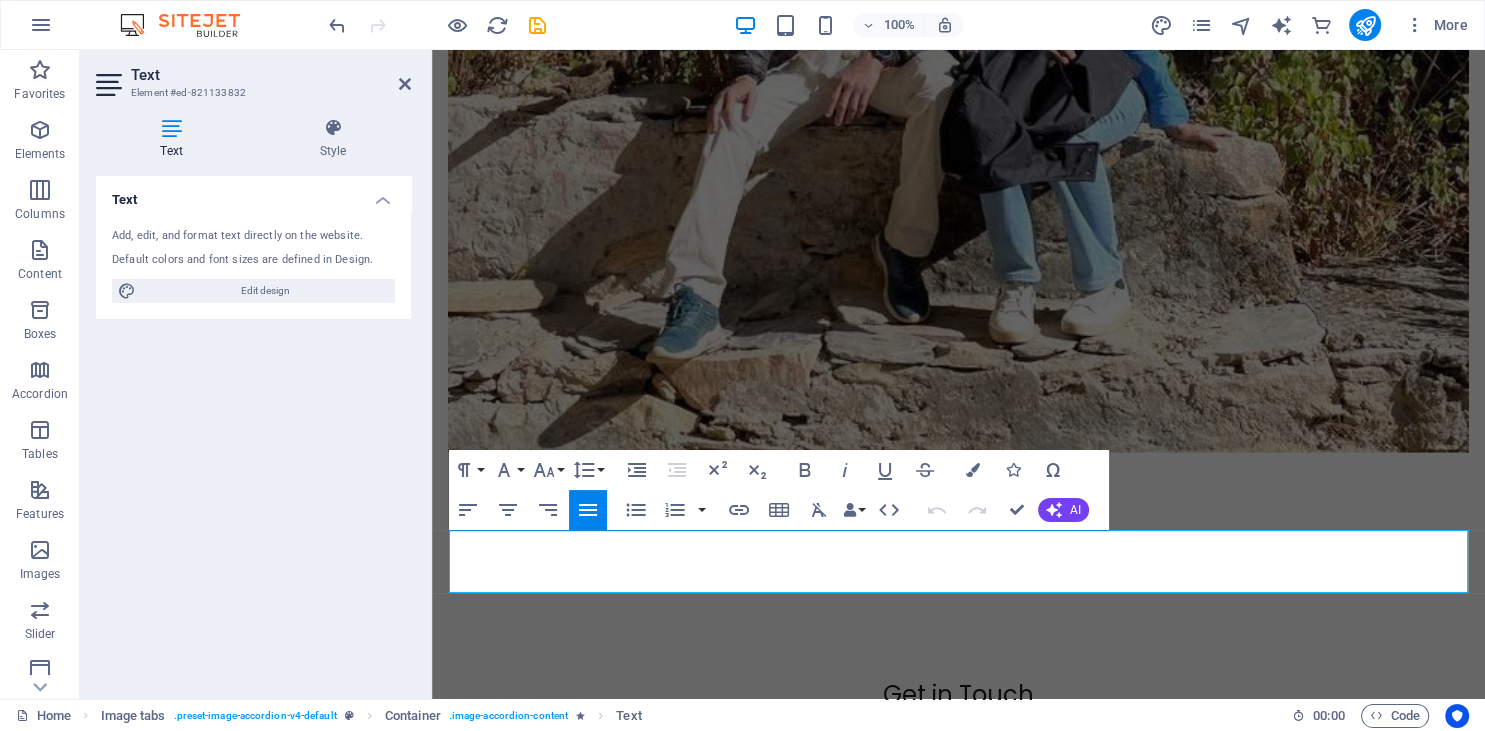 copy on "I am truly inspired by Yogi Kiran's expertise in ancient breathwork and meditation techniques that are often unknown and unheard of. It's also wonderful to meet others on the same wellness journey. These retreats are designed to help individuals reconnect with their physical, mental, emotional, and sometimes spiritual health, and I have immensely benefited from this experience." 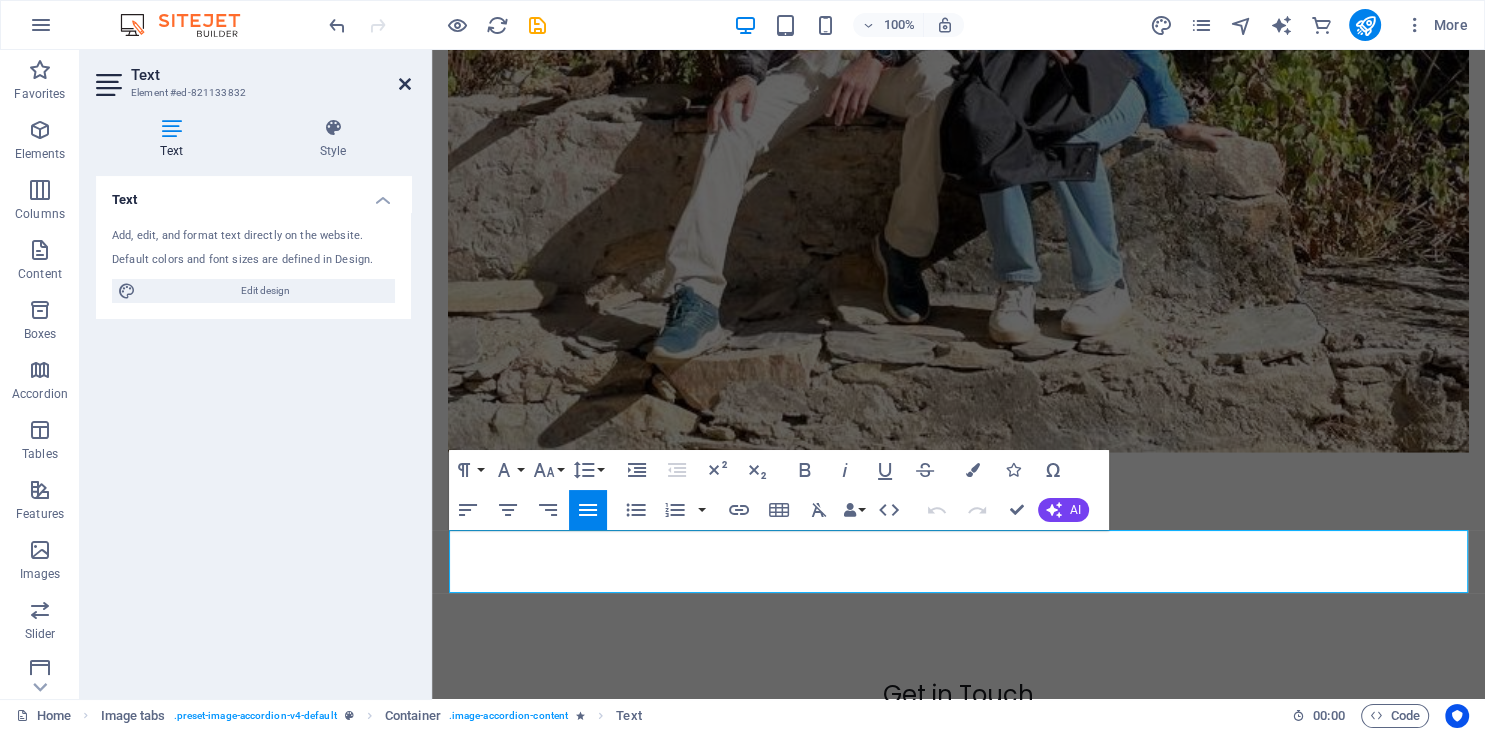click at bounding box center (405, 84) 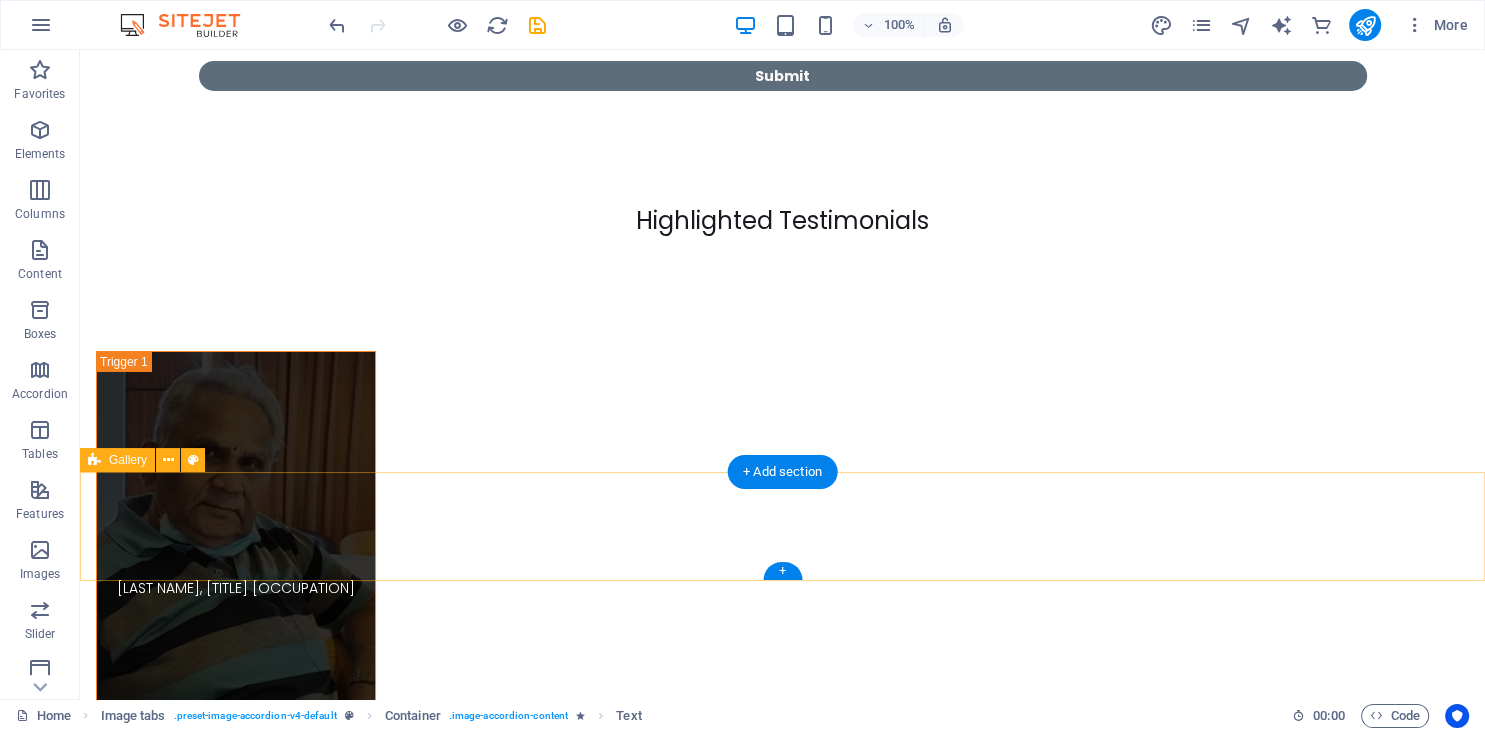 scroll, scrollTop: 14363, scrollLeft: 0, axis: vertical 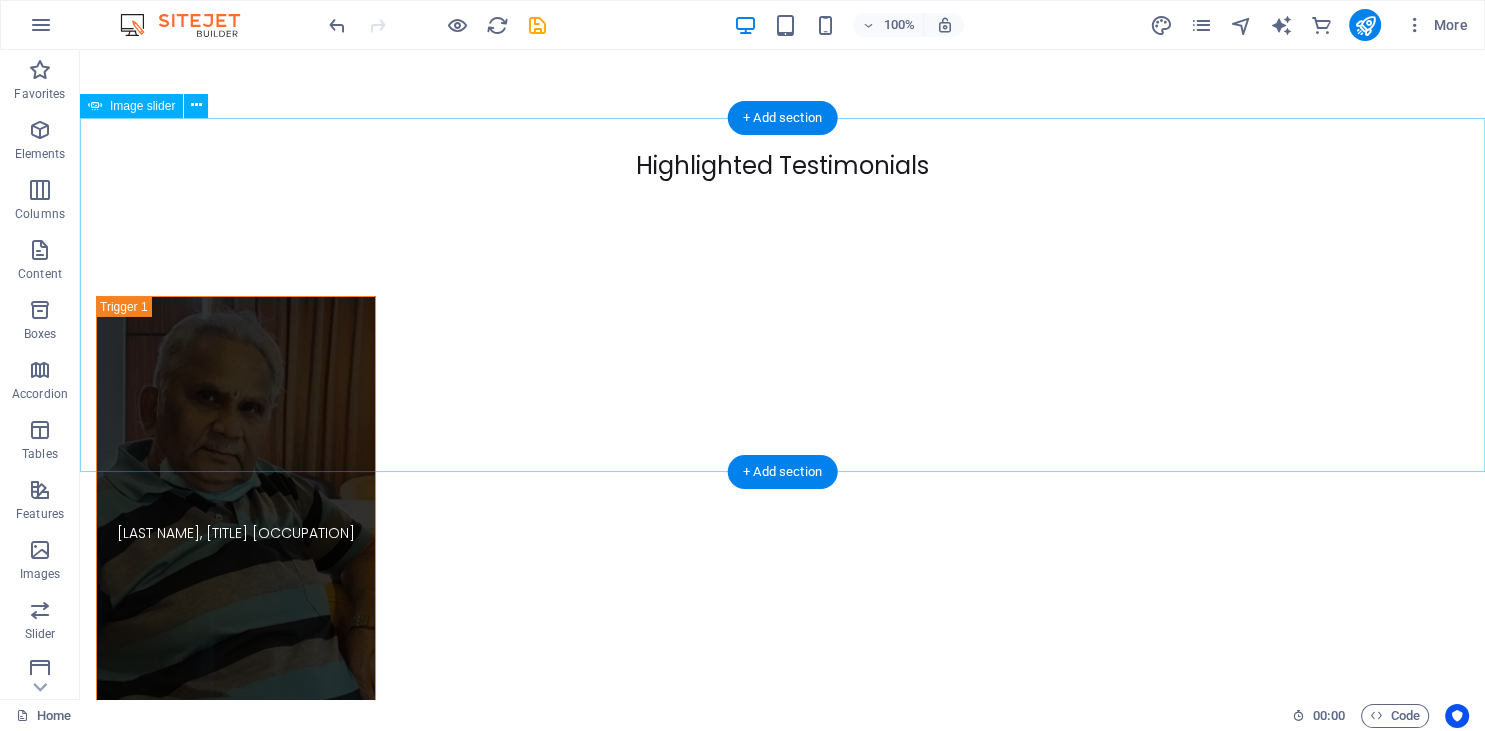 click at bounding box center (242, 2508) 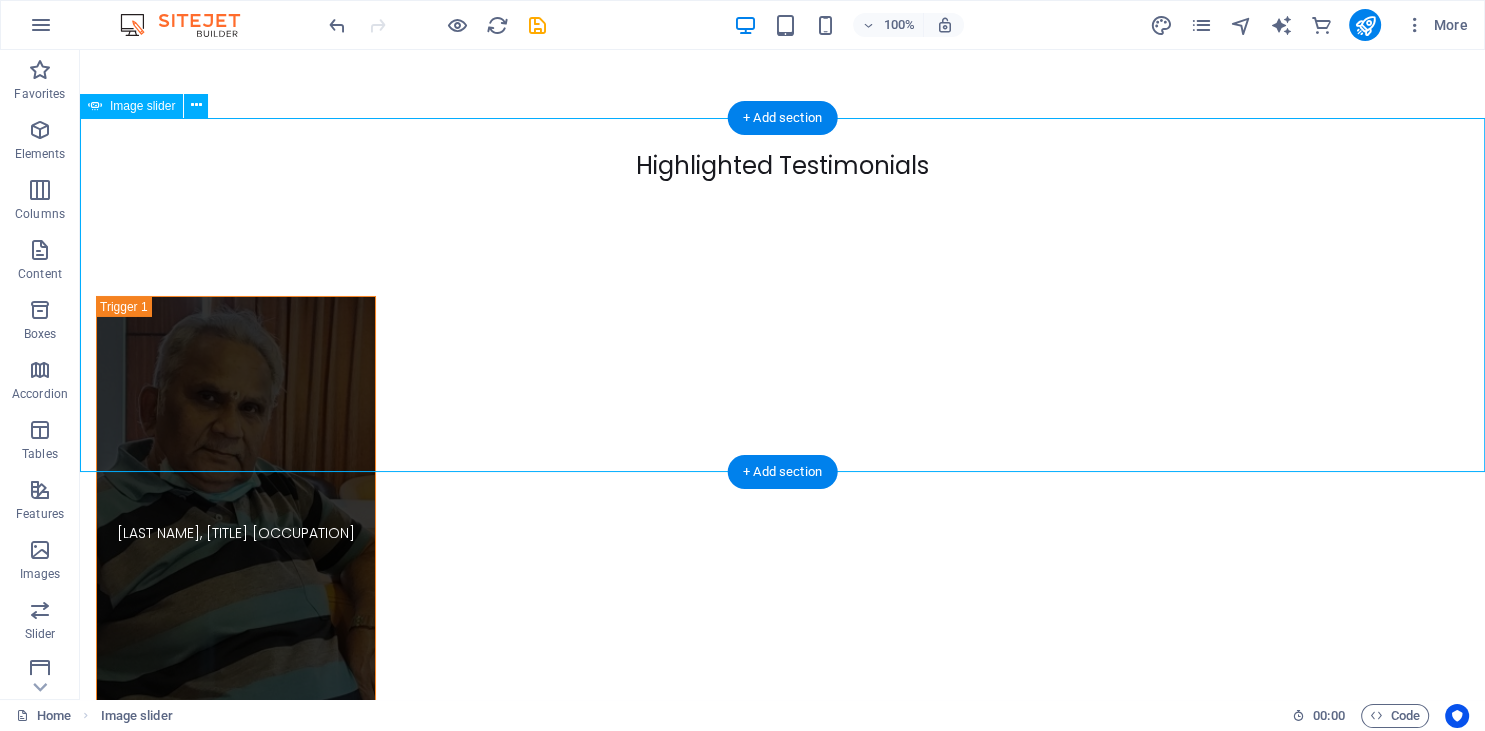 click at bounding box center [242, 2508] 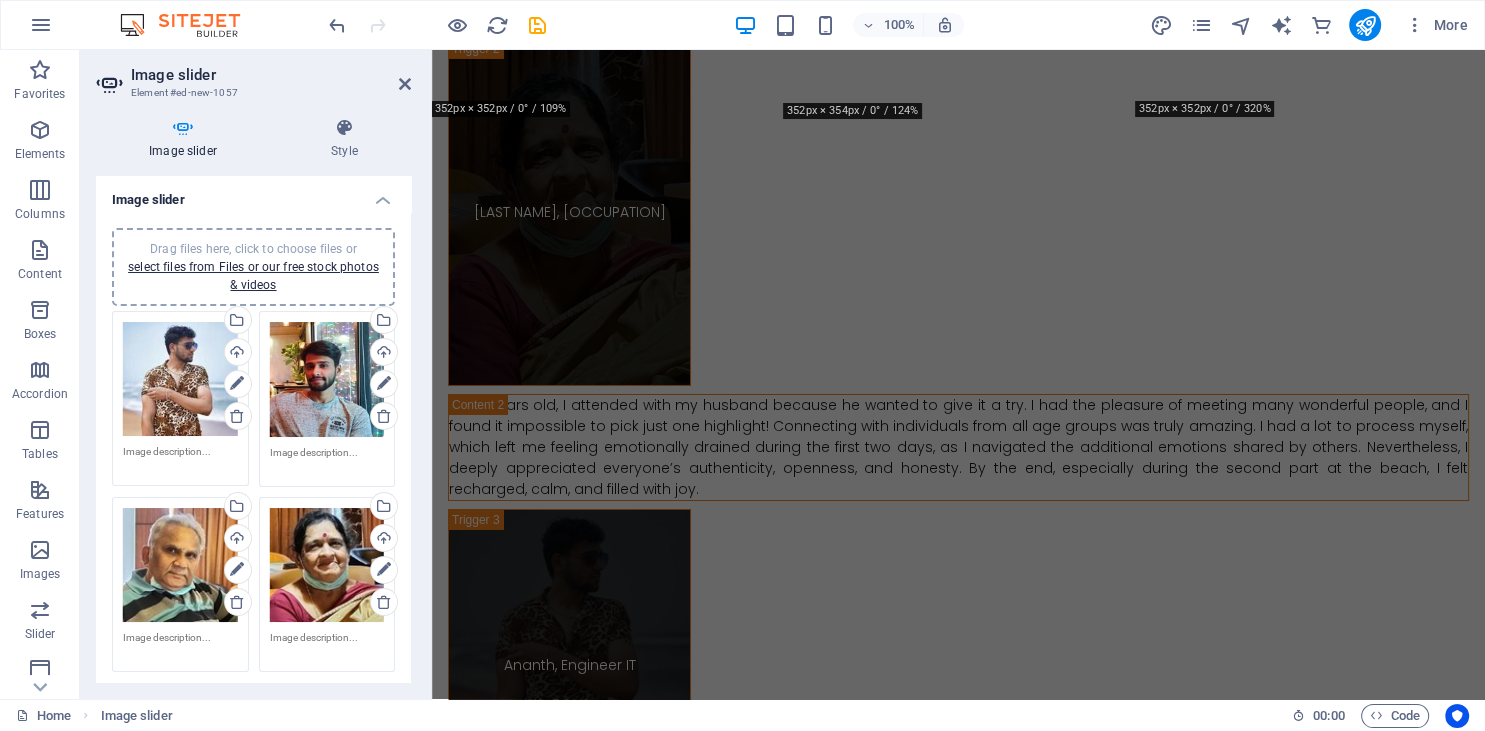 scroll, scrollTop: 13717, scrollLeft: 0, axis: vertical 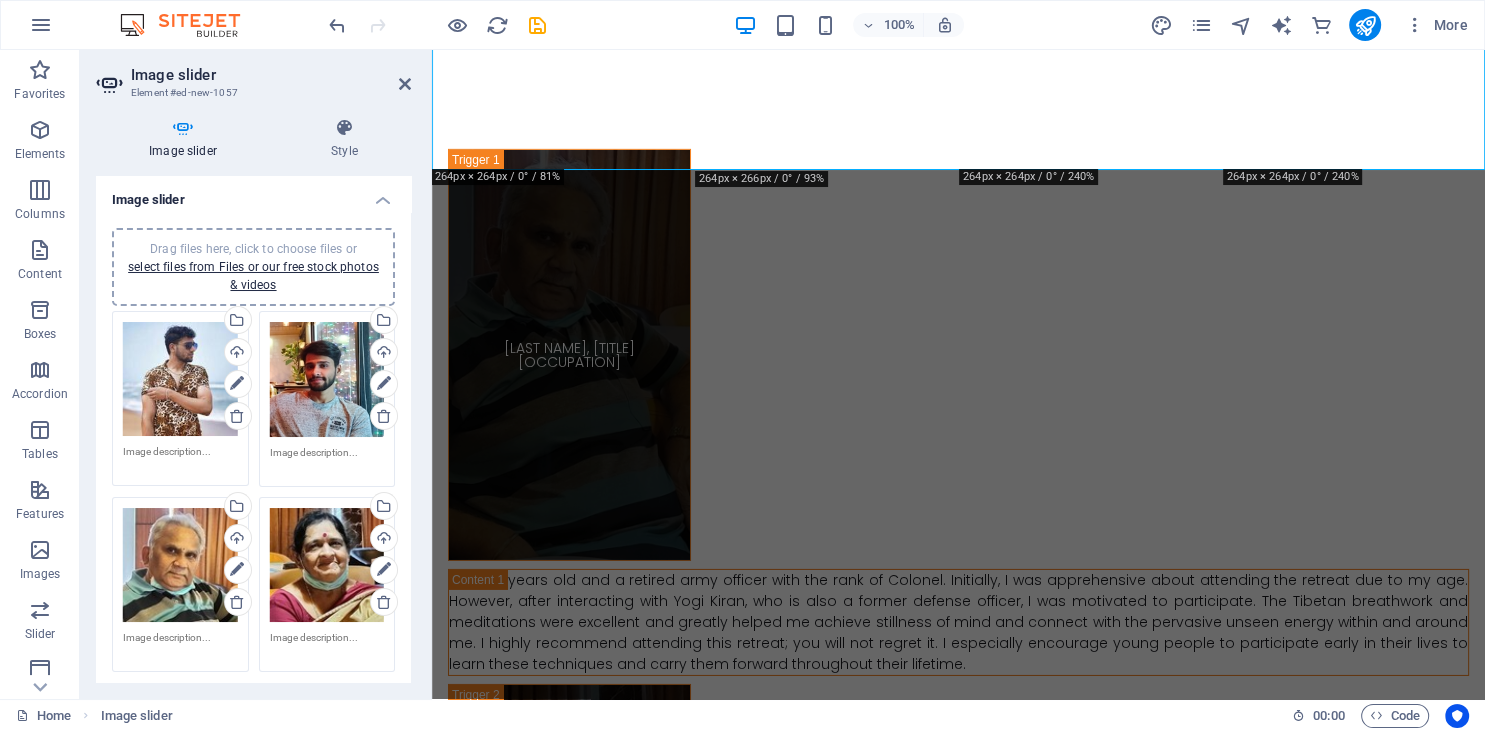 click at bounding box center (180, 459) 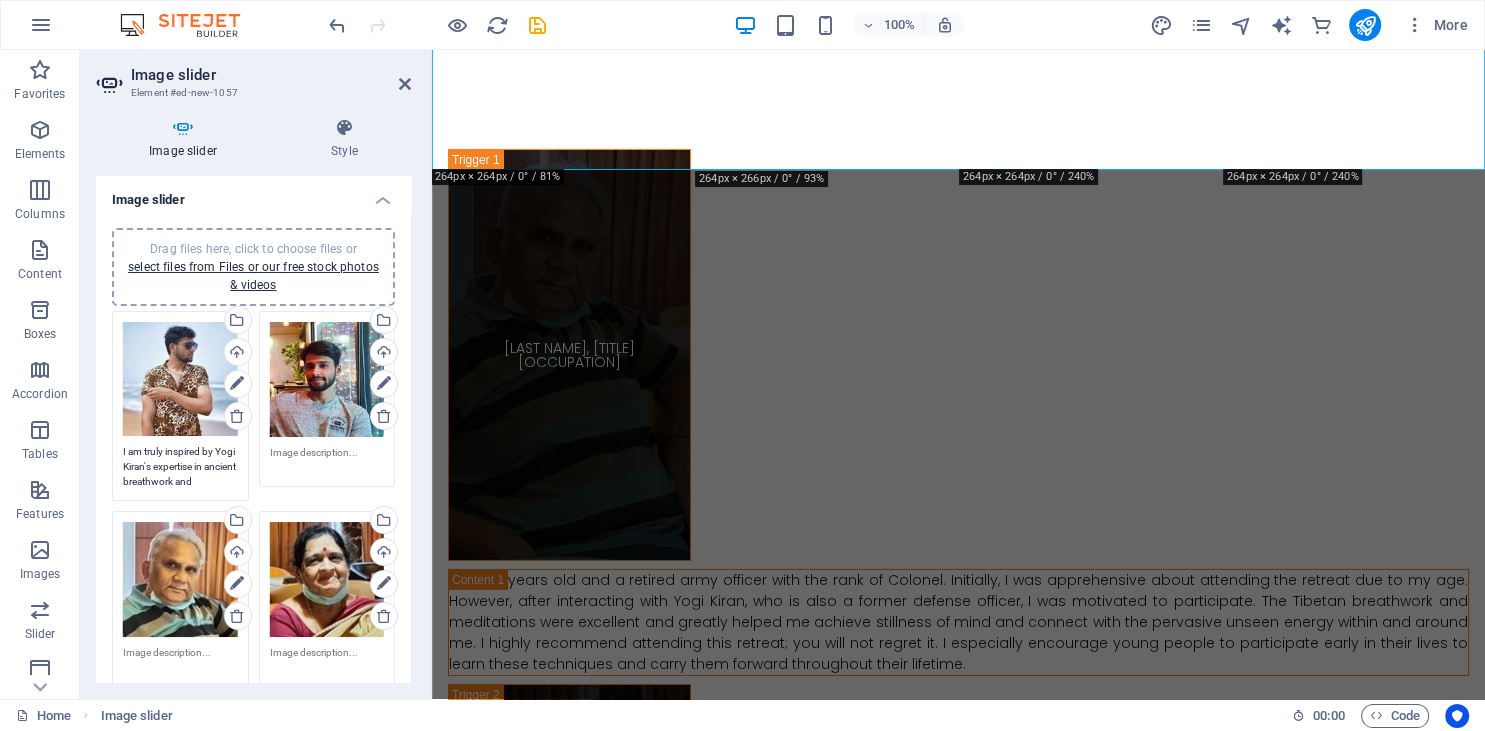 scroll, scrollTop: 0, scrollLeft: 0, axis: both 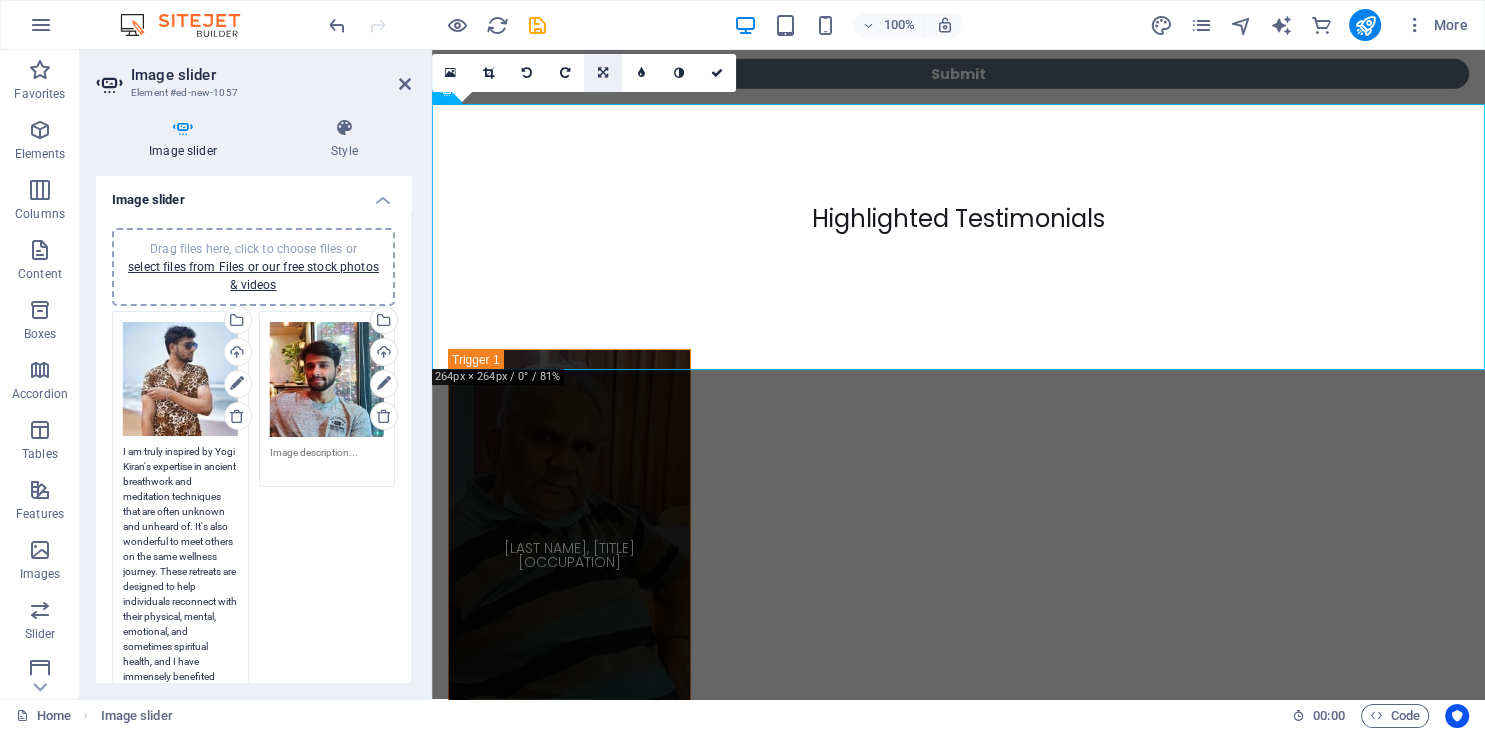 click at bounding box center (603, 73) 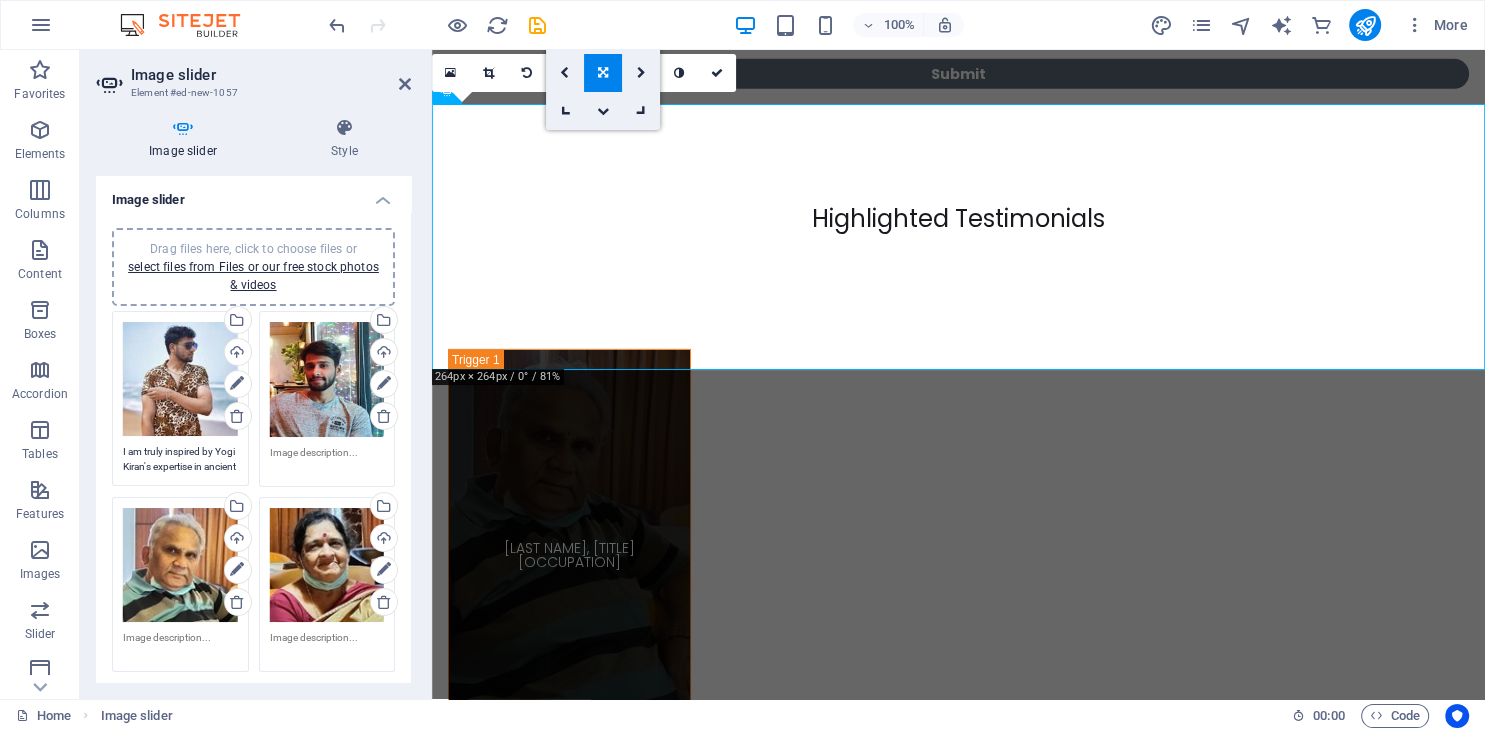 click at bounding box center [603, 73] 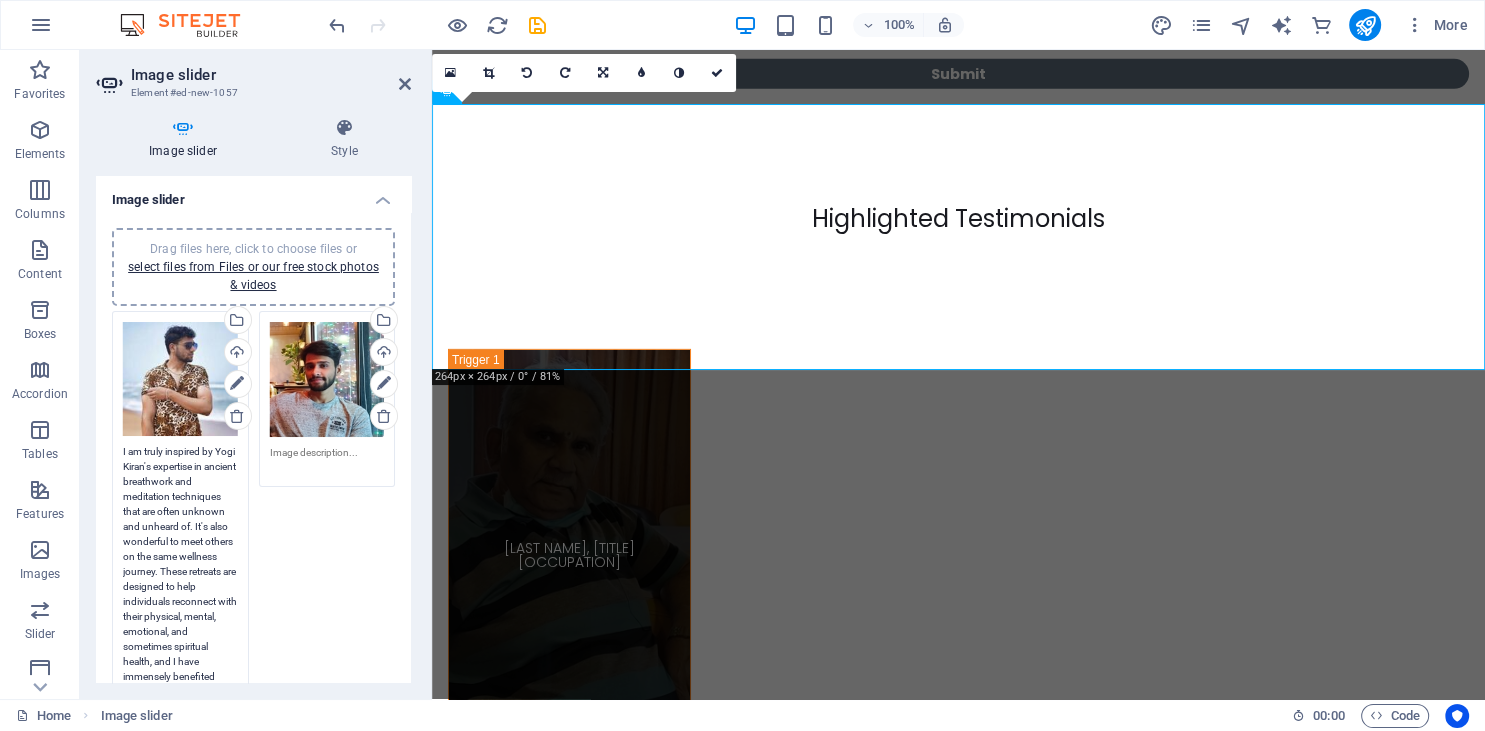 click on "I am truly inspired by Yogi Kiran's expertise in ancient breathwork and meditation techniques that are often unknown and unheard of. It's also wonderful to meet others on the same wellness journey. These retreats are designed to help individuals reconnect with their physical, mental, emotional, and sometimes spiritual health, and I have immensely benefited from this experience." at bounding box center (180, 571) 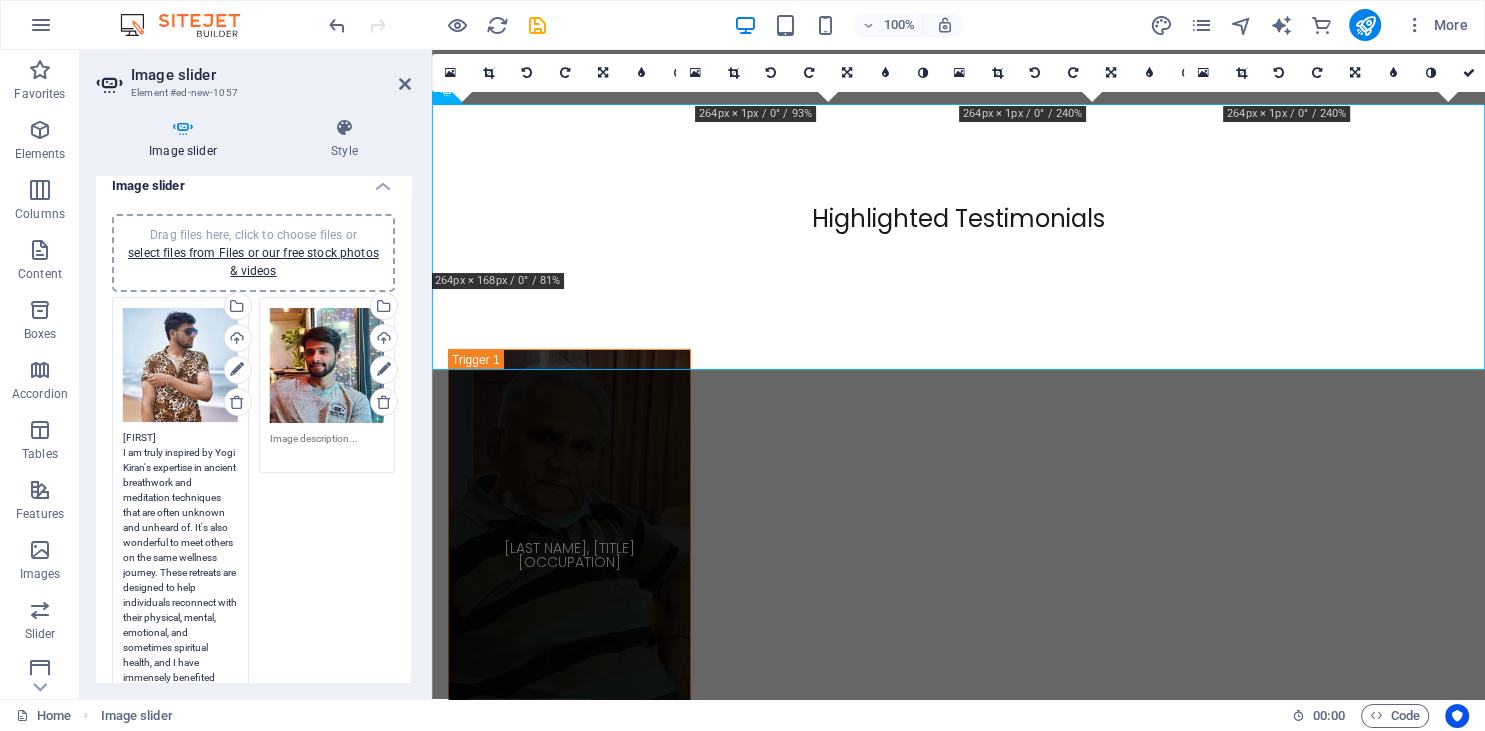 click on "[FIRST]
I am truly inspired by Yogi Kiran's expertise in ancient breathwork and meditation techniques that are often unknown and unheard of. It's also wonderful to meet others on the same wellness journey. These retreats are designed to help individuals reconnect with their physical, mental, emotional, and sometimes spiritual health, and I have immensely benefited from this experience." at bounding box center (180, 565) 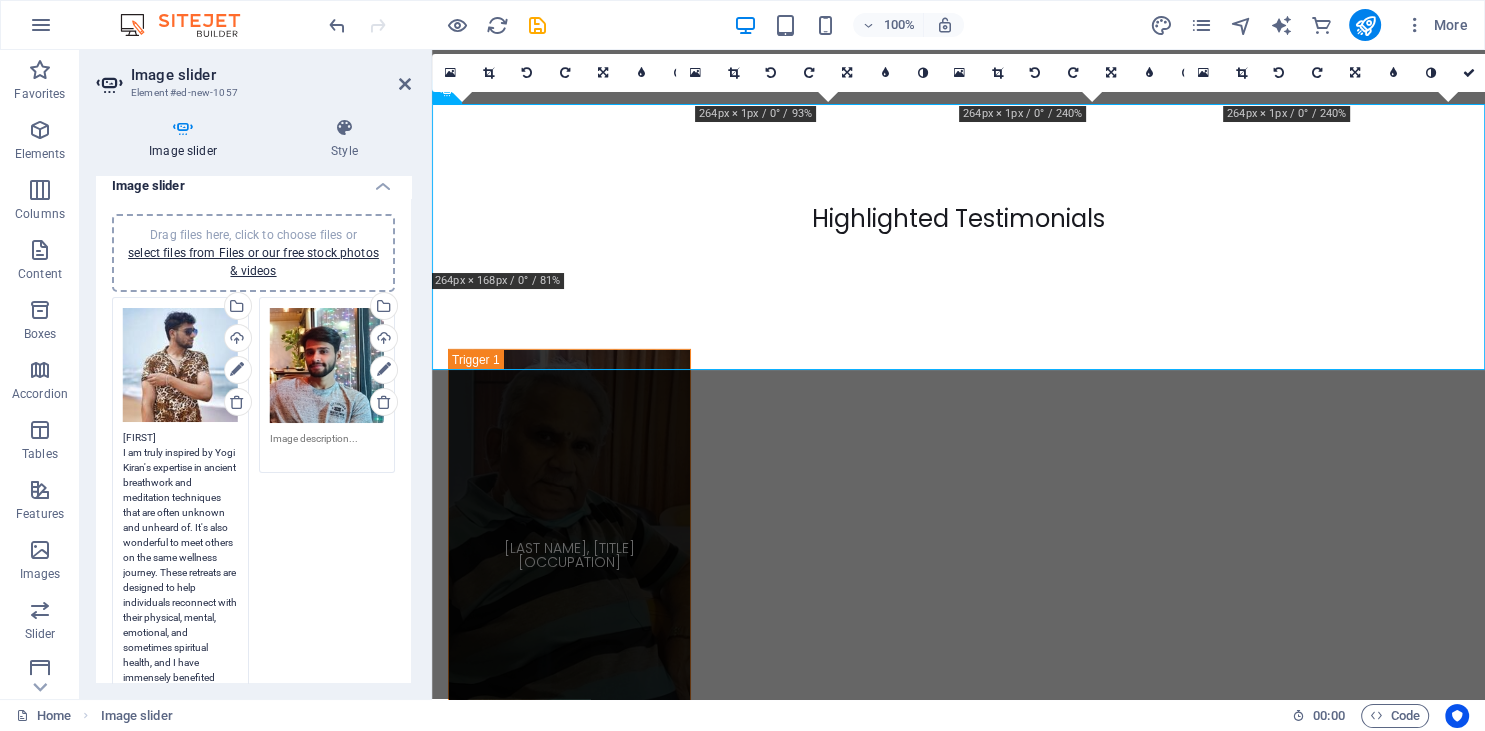 click on "[FIRST]
I am truly inspired by Yogi Kiran's expertise in ancient breathwork and meditation techniques that are often unknown and unheard of. It's also wonderful to meet others on the same wellness journey. These retreats are designed to help individuals reconnect with their physical, mental, emotional, and sometimes spiritual health, and I have immensely benefited from this experience." at bounding box center [180, 565] 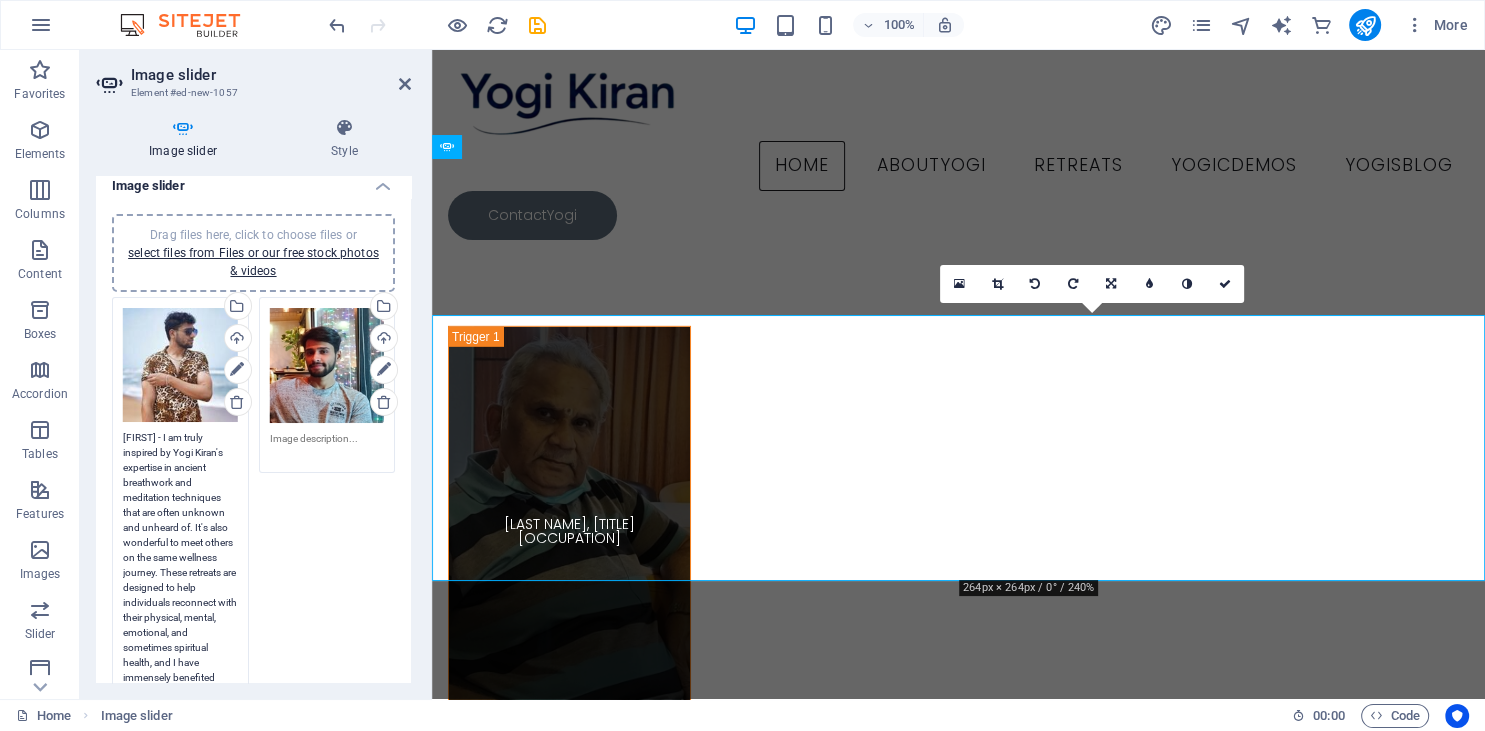 scroll, scrollTop: 13306, scrollLeft: 0, axis: vertical 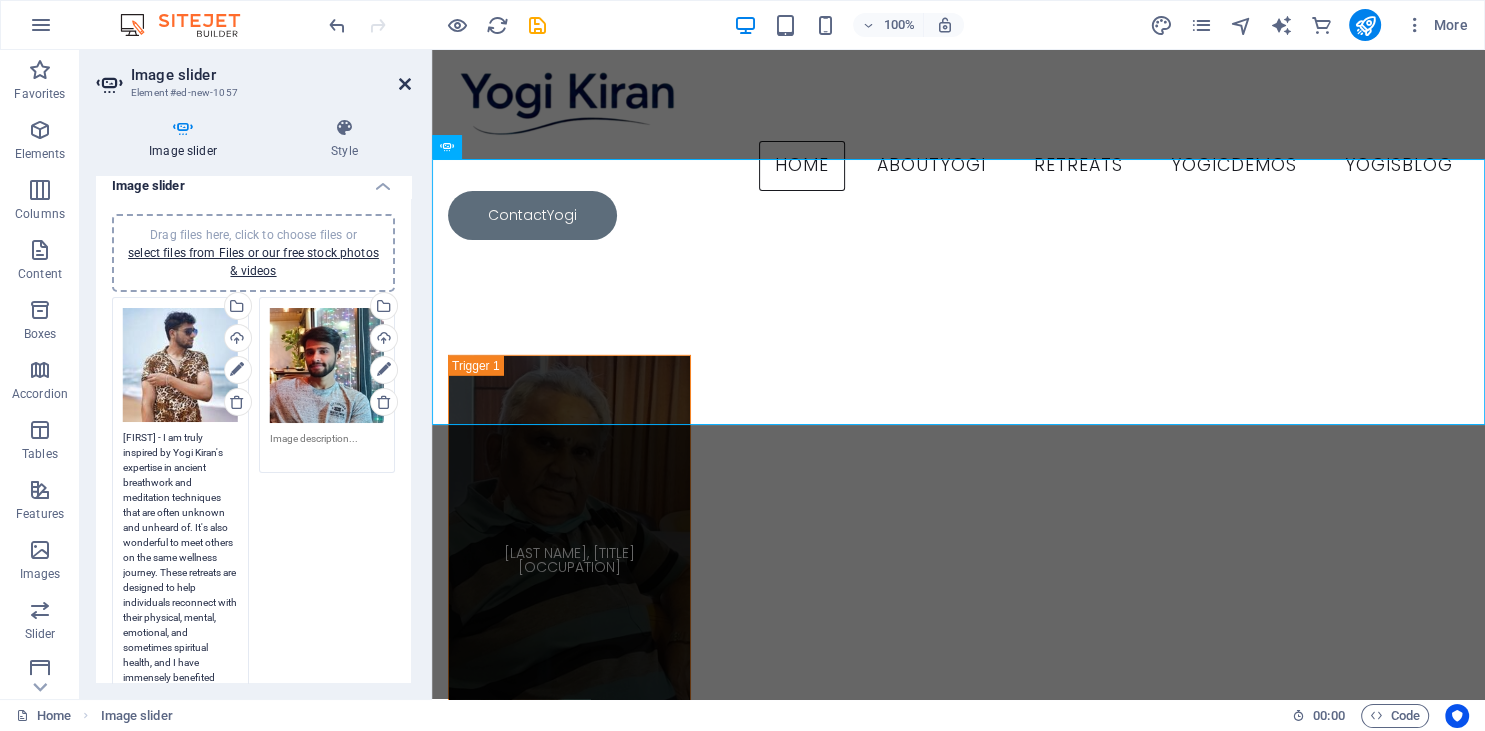 type on "[FIRST] - I am truly inspired by Yogi Kiran's expertise in ancient breathwork and meditation techniques that are often unknown and unheard of. It's also wonderful to meet others on the same wellness journey. These retreats are designed to help individuals reconnect with their physical, mental, emotional, and sometimes spiritual health, and I have immensely benefited from this experience." 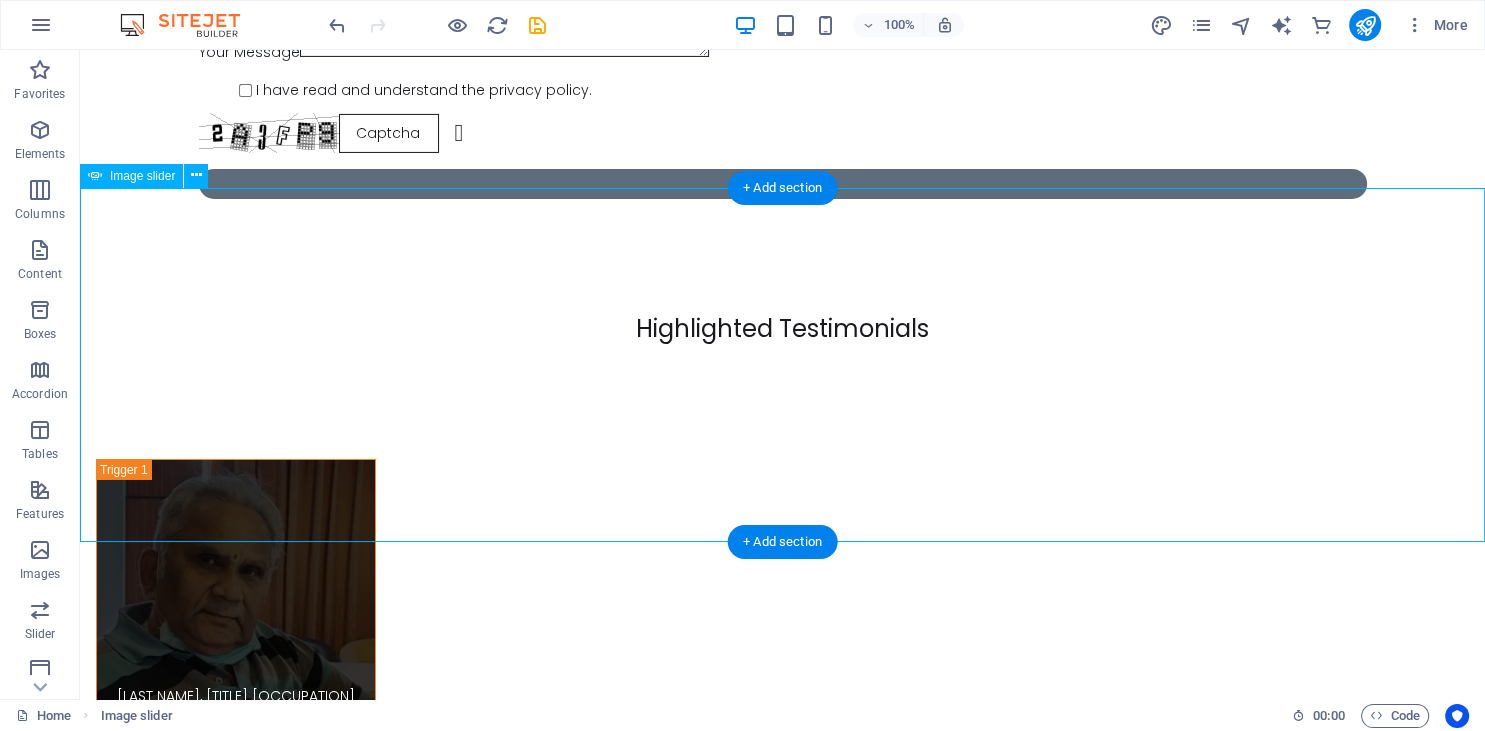scroll, scrollTop: 14343, scrollLeft: 0, axis: vertical 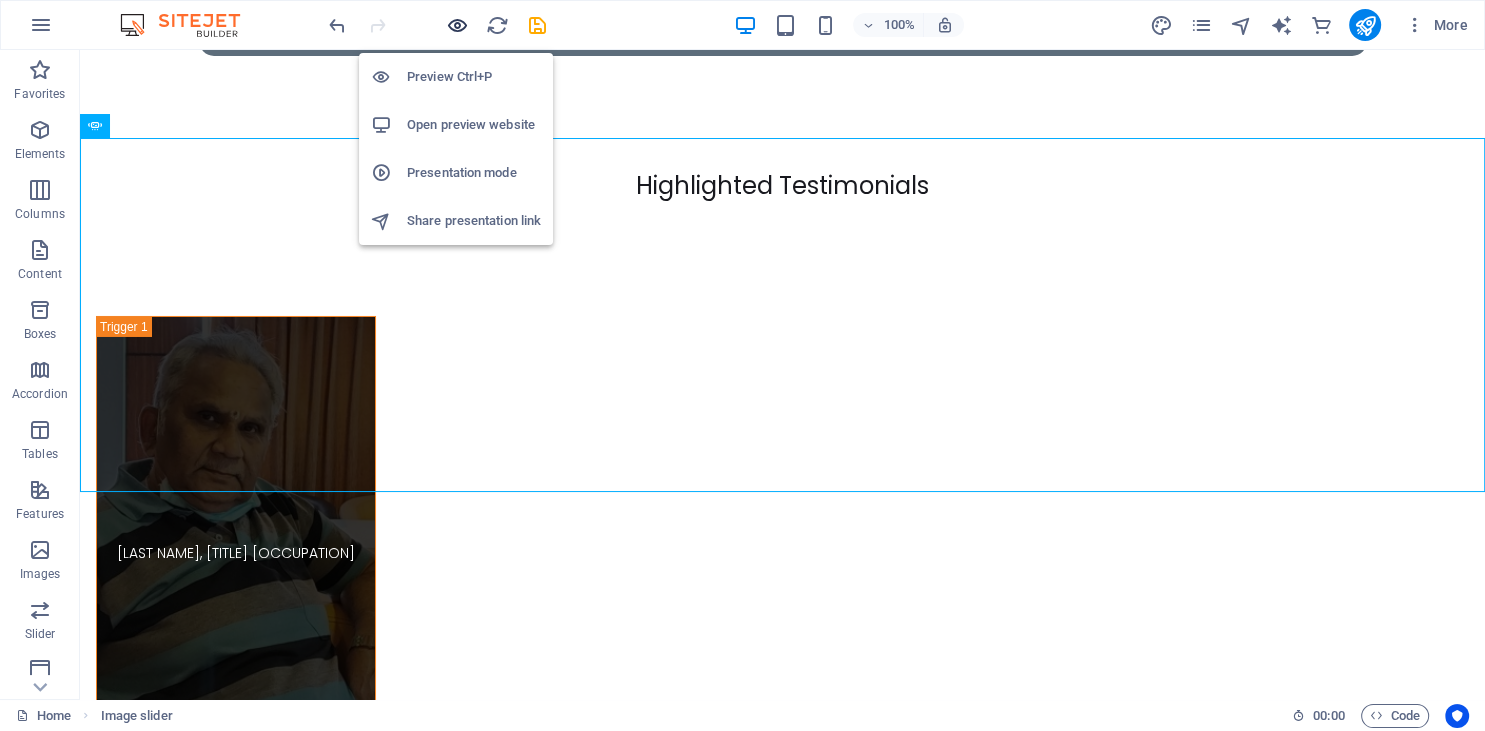 click at bounding box center [457, 25] 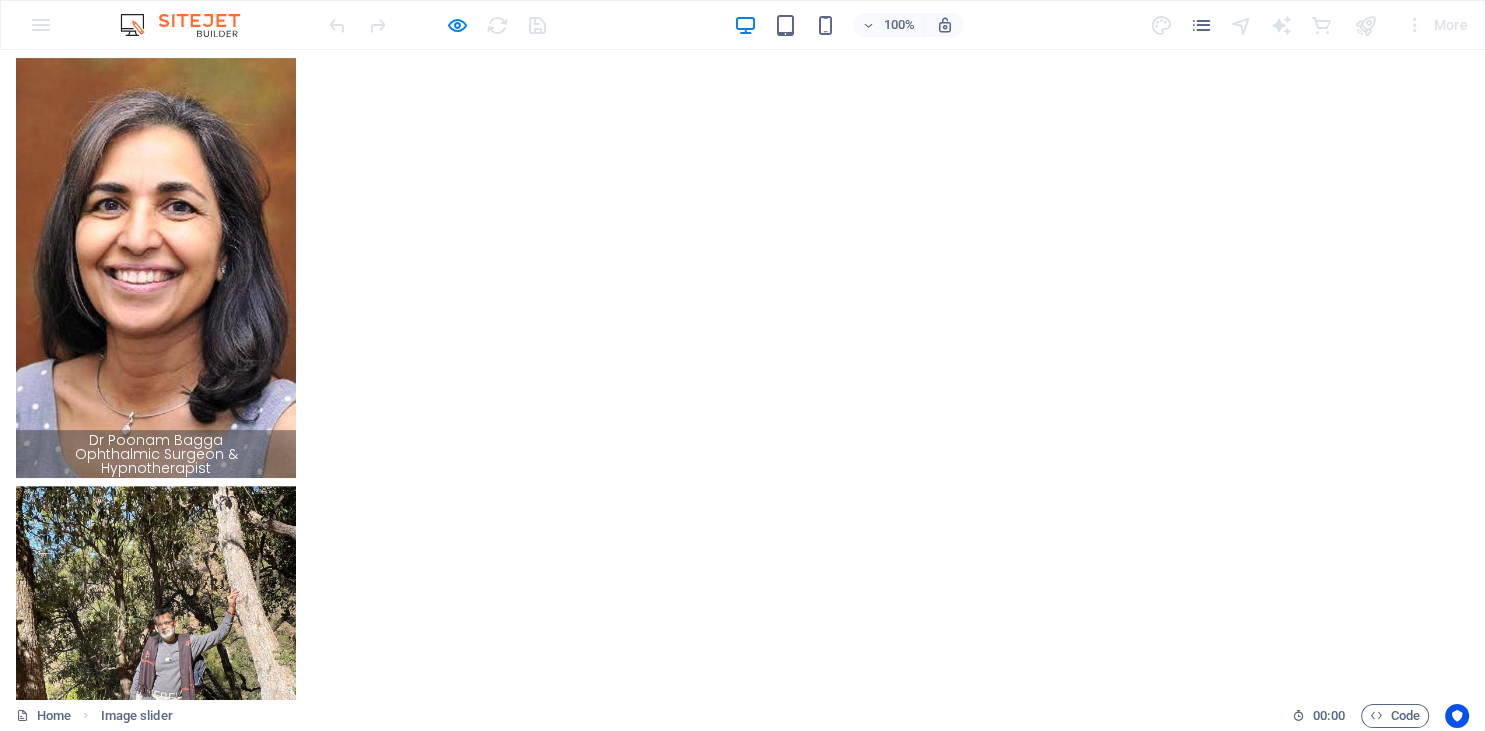 scroll, scrollTop: 8057, scrollLeft: 0, axis: vertical 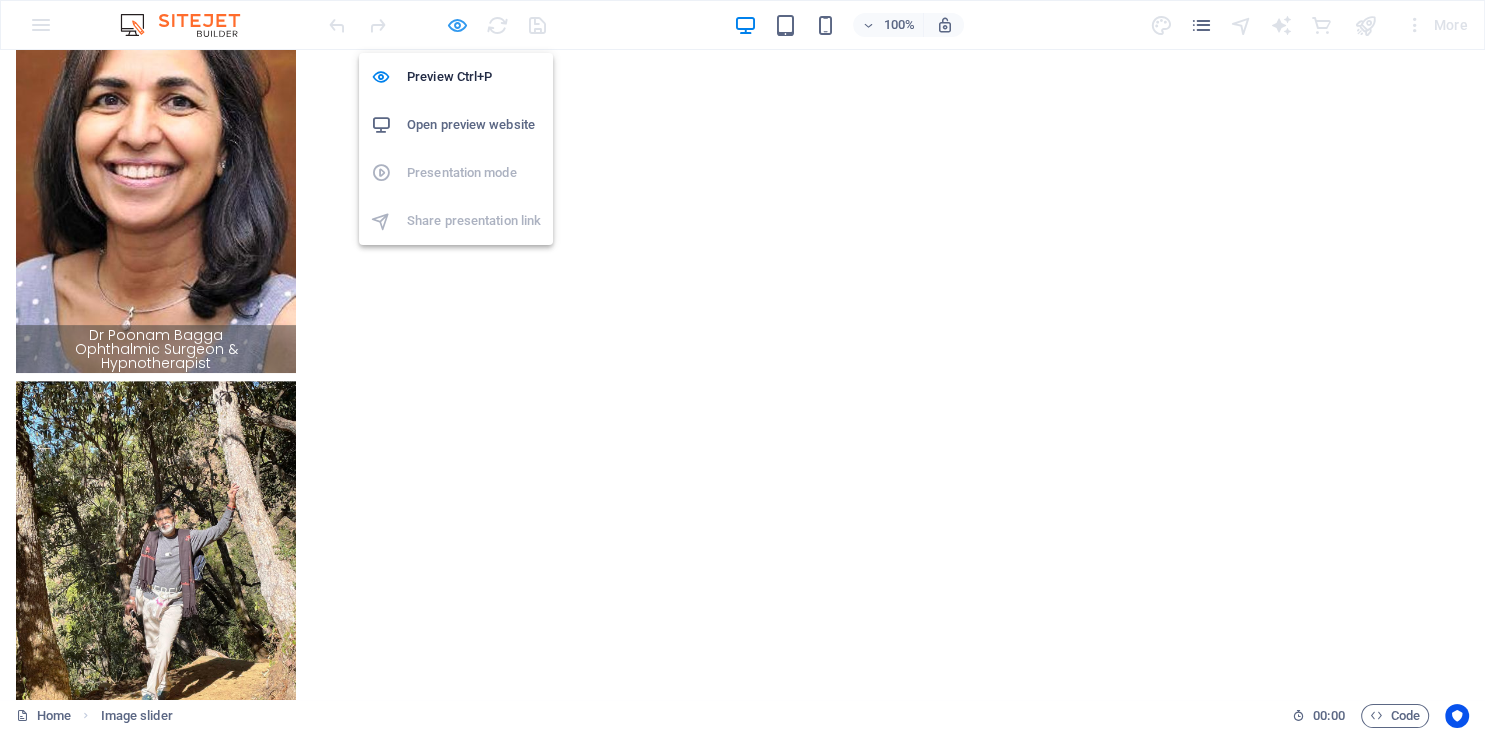 click at bounding box center (457, 25) 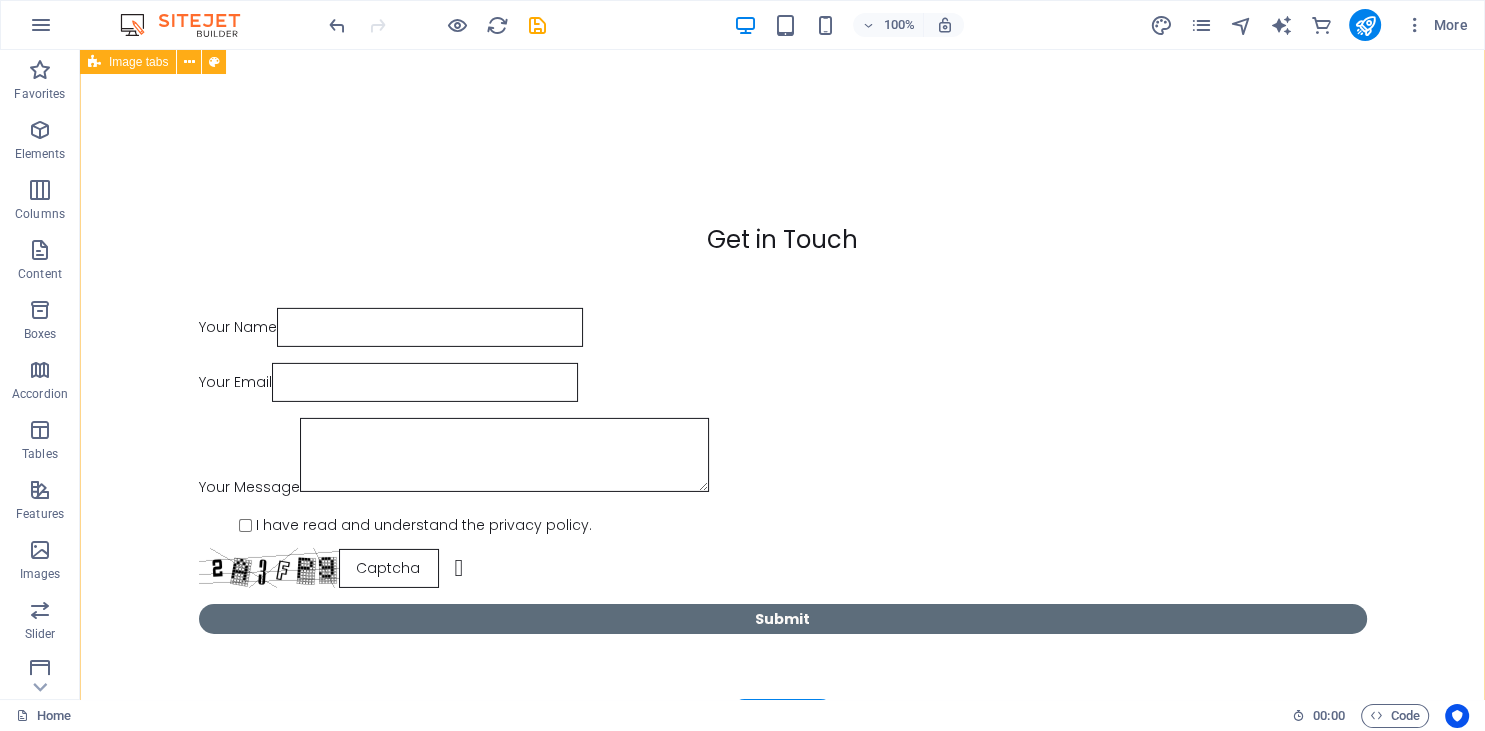 scroll, scrollTop: 13871, scrollLeft: 0, axis: vertical 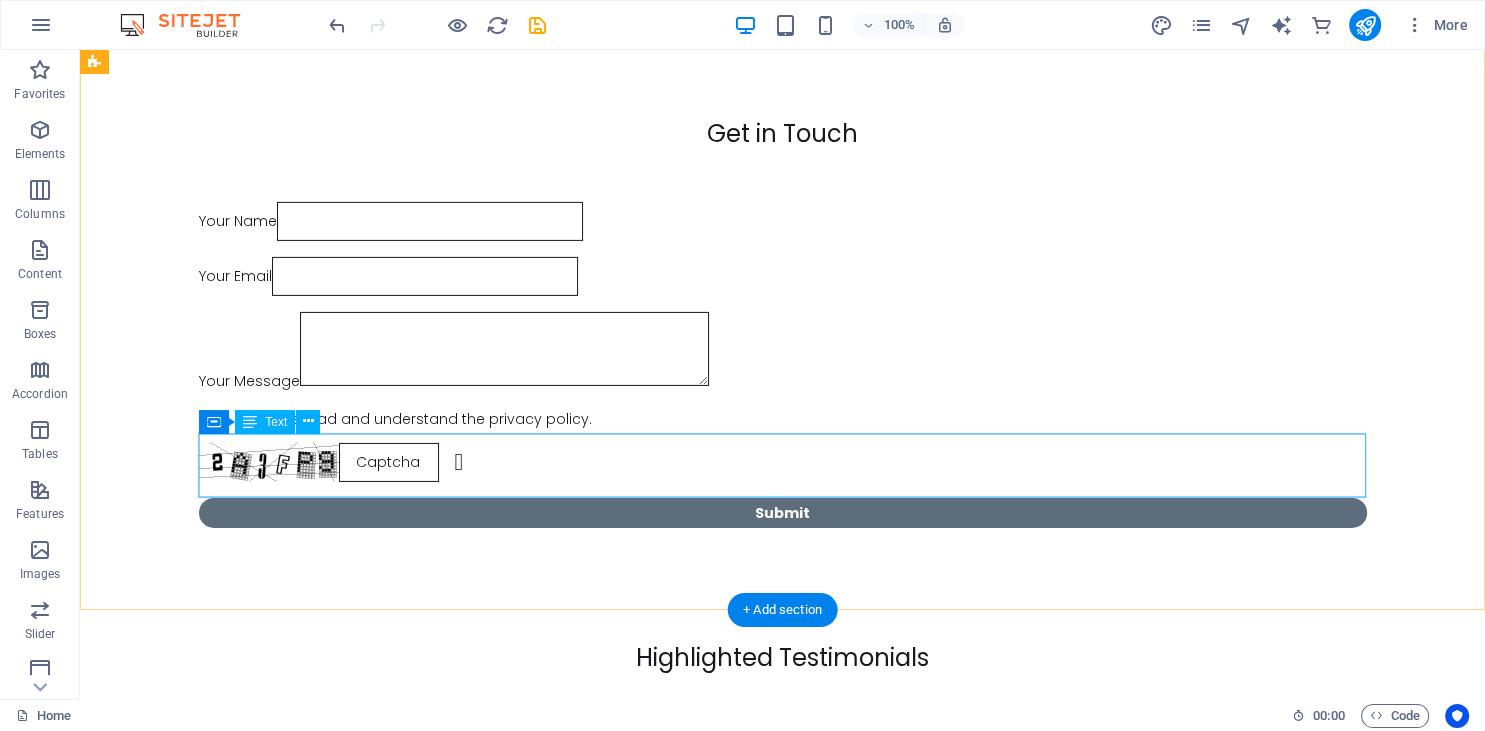 click on "Yogic practices and holistic healing are deeply transformative, enabling remarkable changes in mindset, personality, and perspective. I am thrilled to attend the Tibetan Trul Khor Yogic wellness retreat. The connections established with like-minded individuals create a supportive community that nurtures lasting friendships. This enriching experience fosters the well-being of the body, mind, and spirit, promoting lasting vitality." at bounding box center (680, 2693) 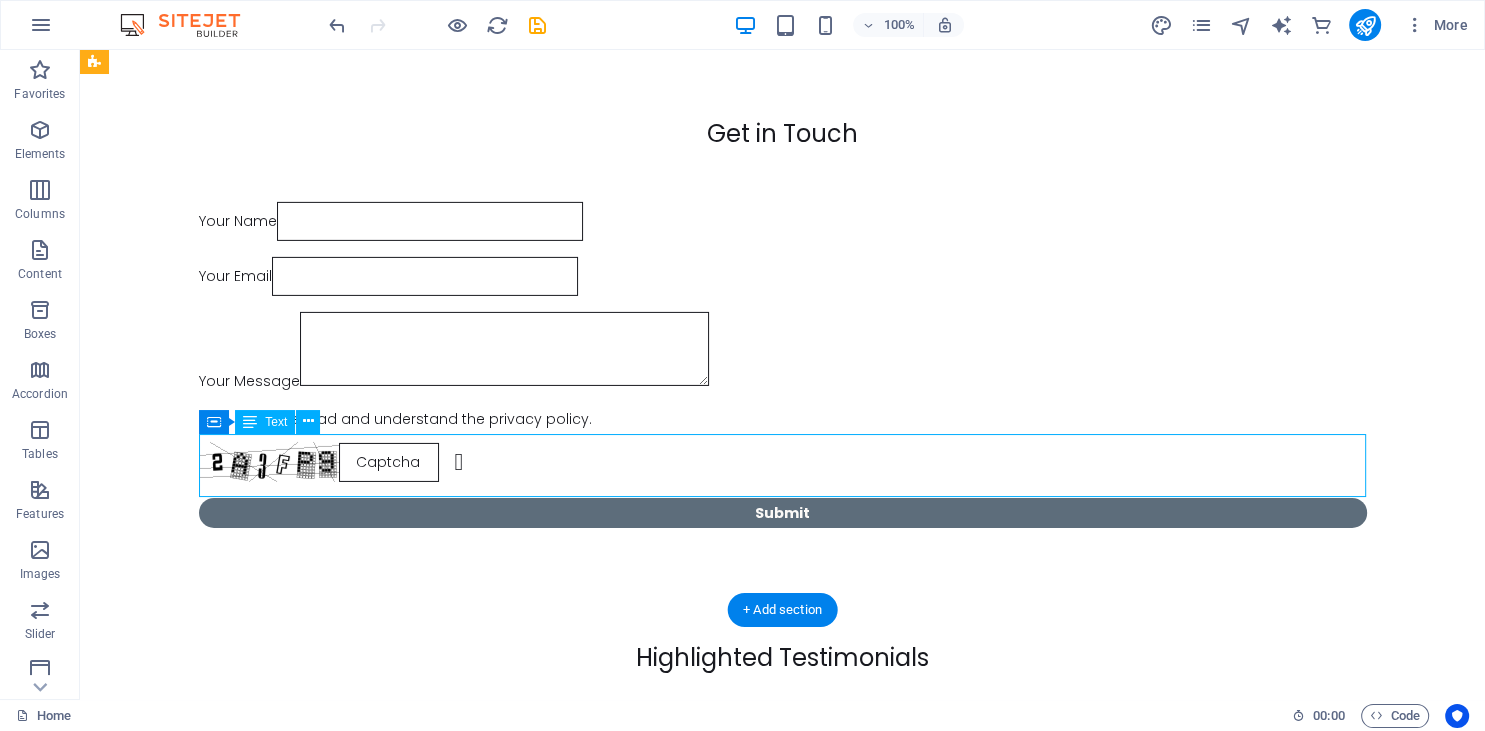 click on "Yogic practices and holistic healing are deeply transformative, enabling remarkable changes in mindset, personality, and perspective. I am thrilled to attend the Tibetan Trul Khor Yogic wellness retreat. The connections established with like-minded individuals create a supportive community that nurtures lasting friendships. This enriching experience fosters the well-being of the body, mind, and spirit, promoting lasting vitality." at bounding box center [680, 2693] 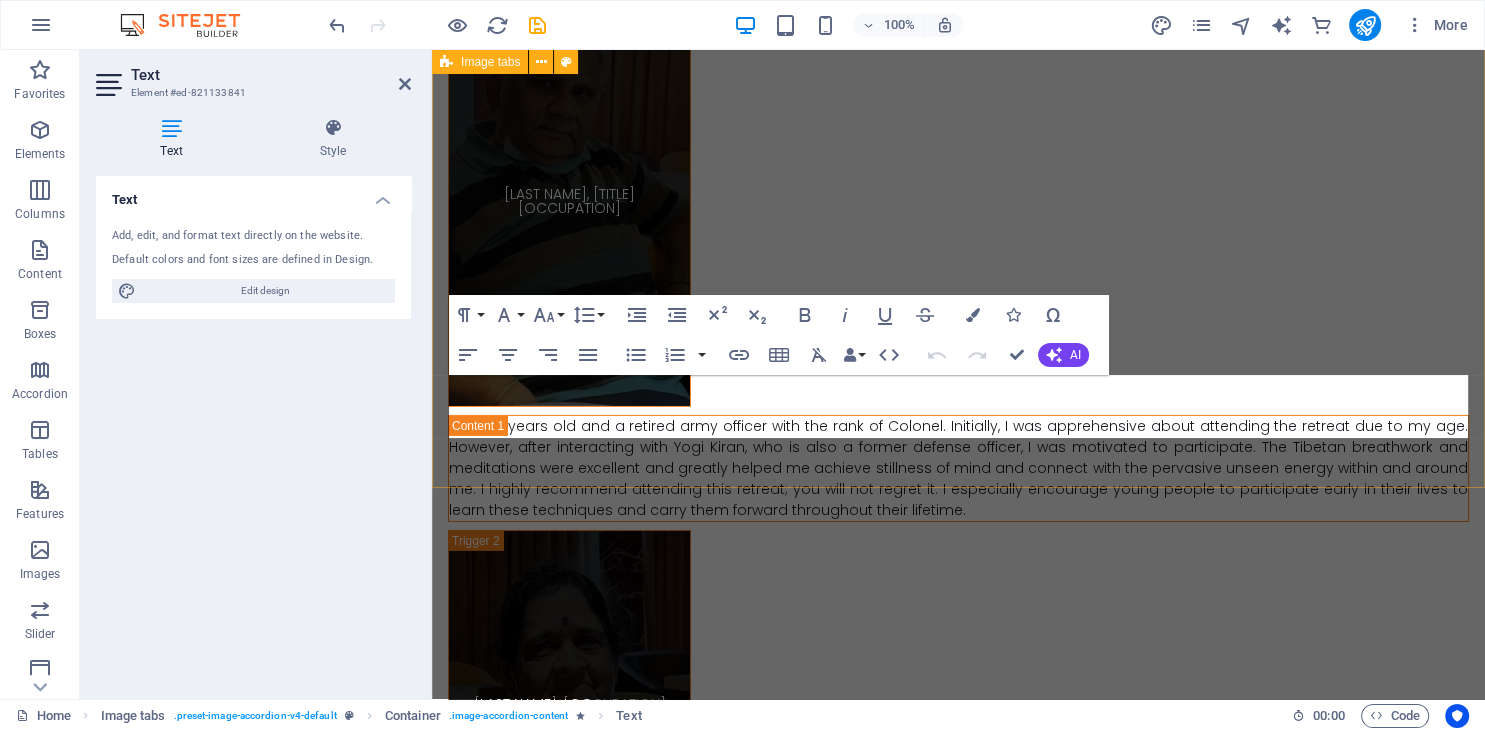 scroll, scrollTop: 13070, scrollLeft: 0, axis: vertical 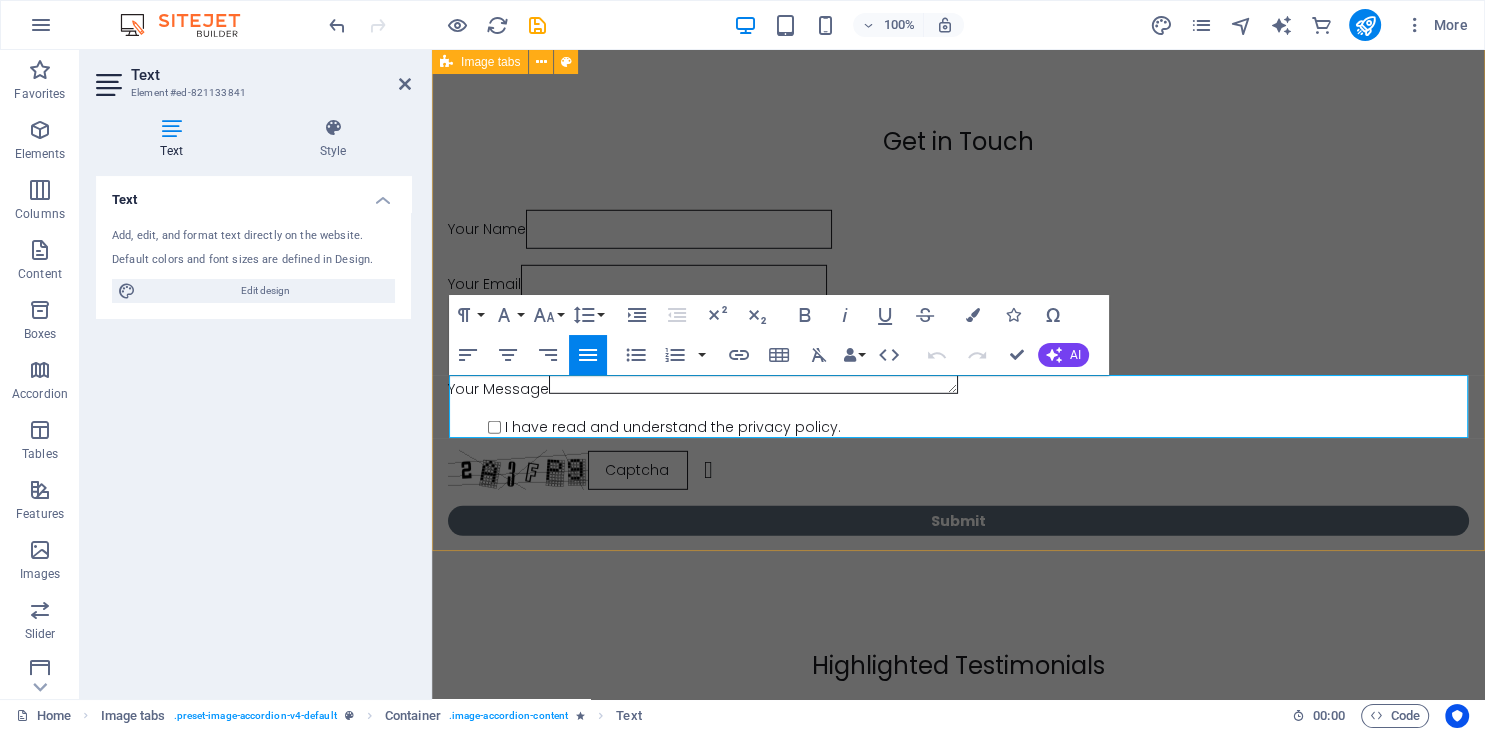 drag, startPoint x: 1392, startPoint y: 432, endPoint x: 430, endPoint y: 383, distance: 963.24713 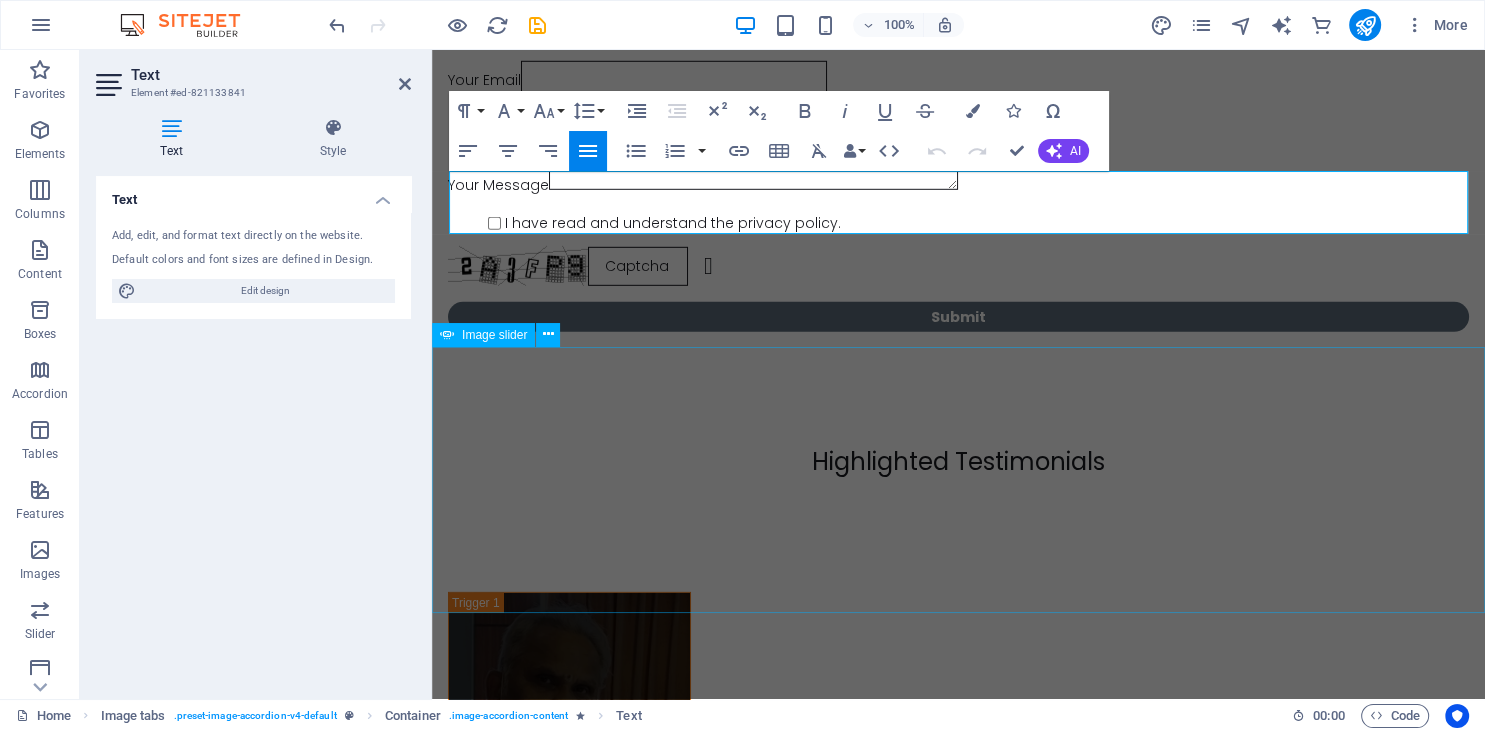 scroll, scrollTop: 13281, scrollLeft: 0, axis: vertical 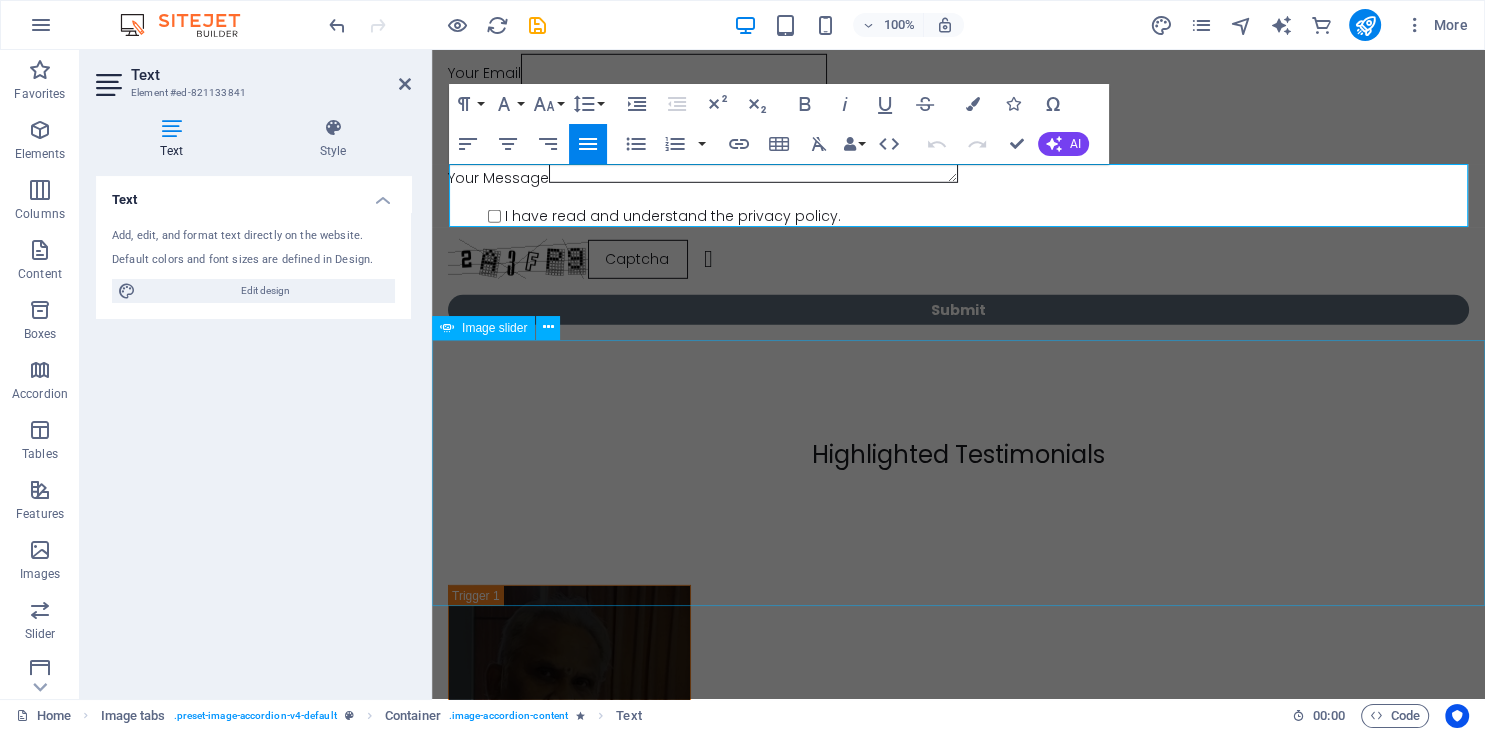 click at bounding box center (574, 2957) 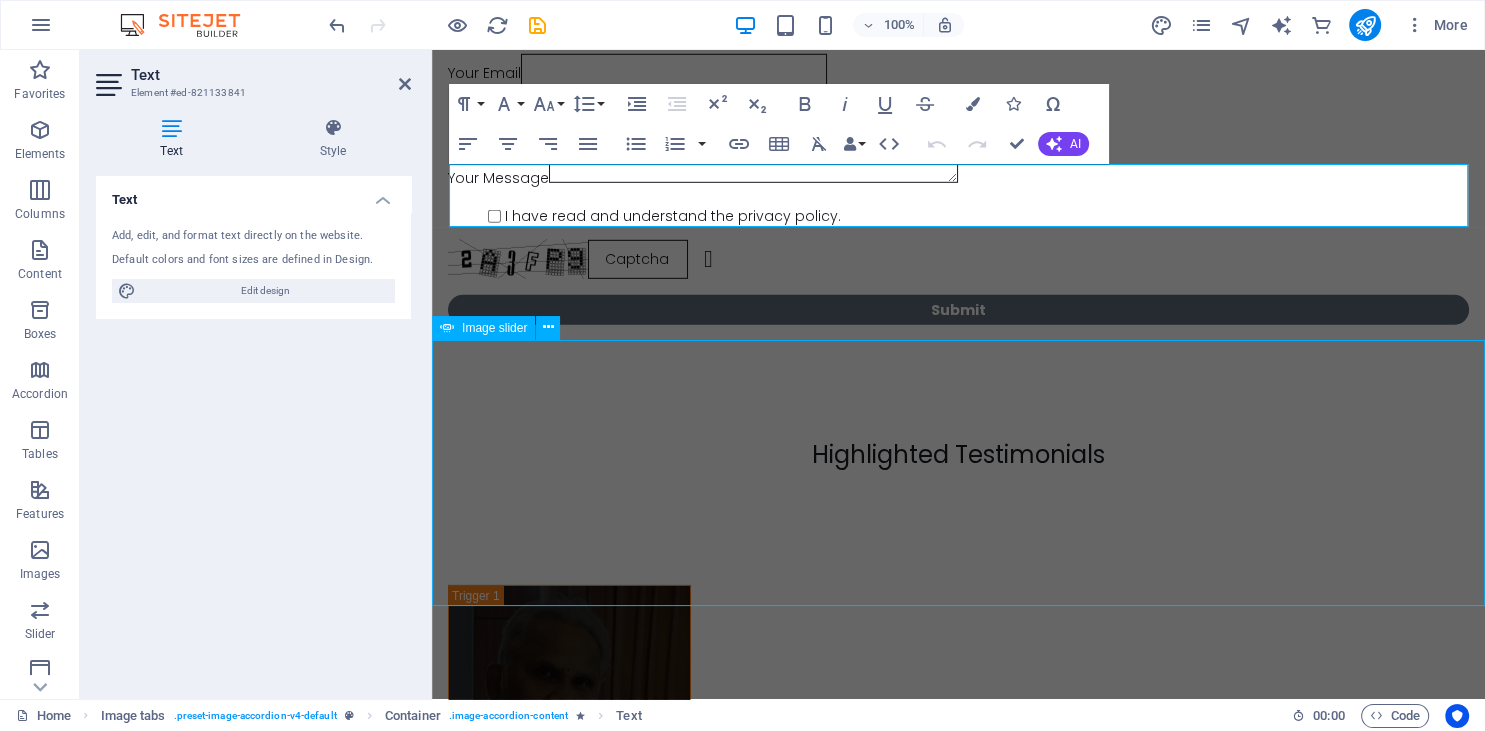 click at bounding box center [574, 2957] 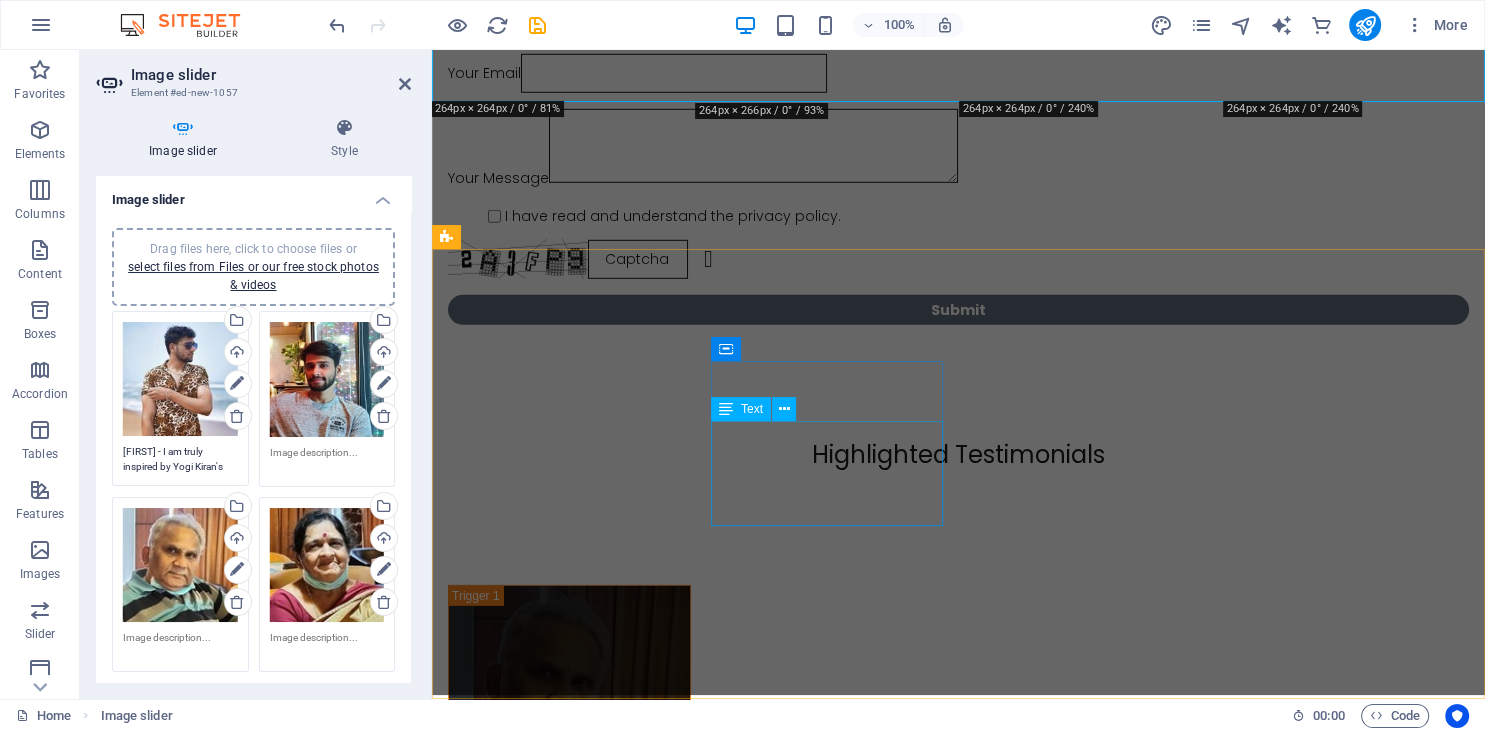 scroll, scrollTop: 13785, scrollLeft: 0, axis: vertical 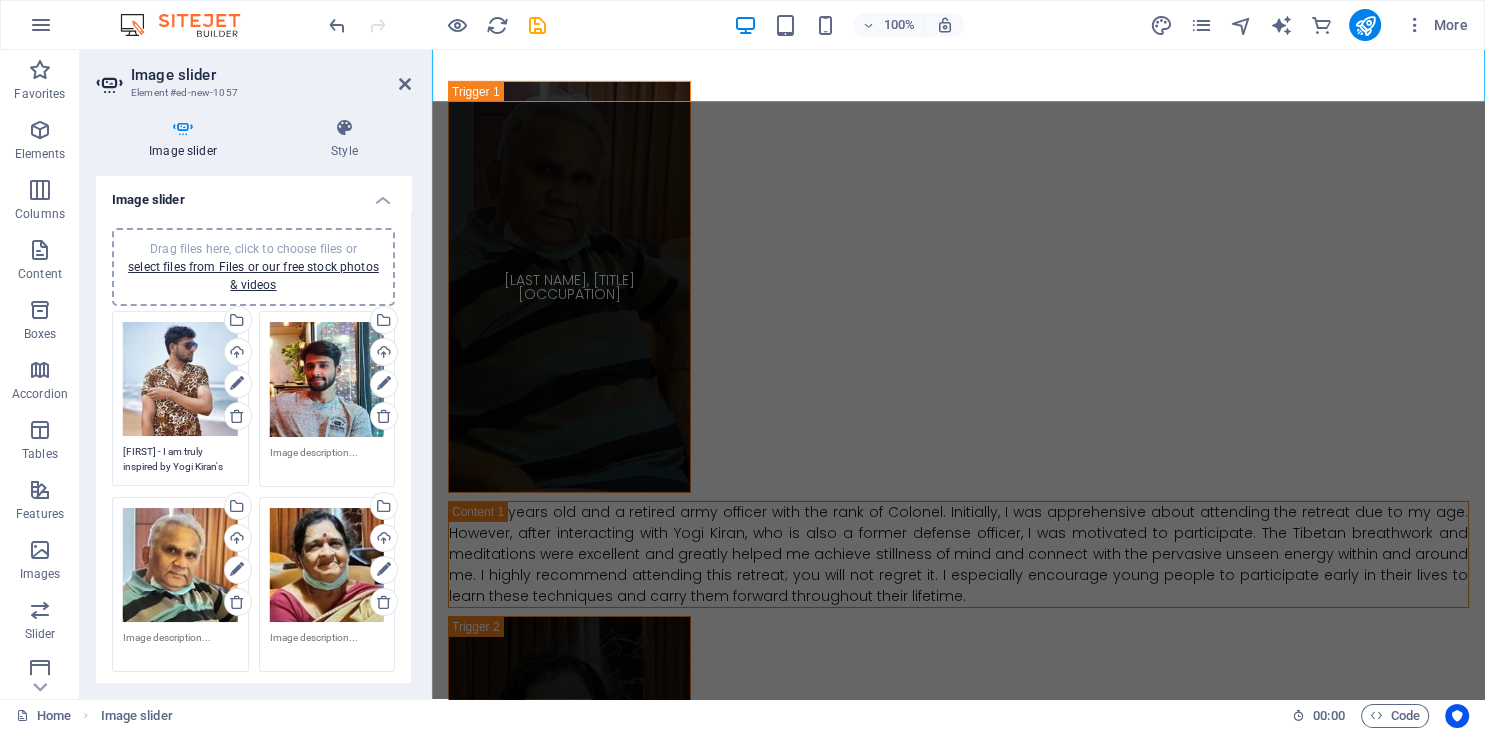 click at bounding box center [327, 460] 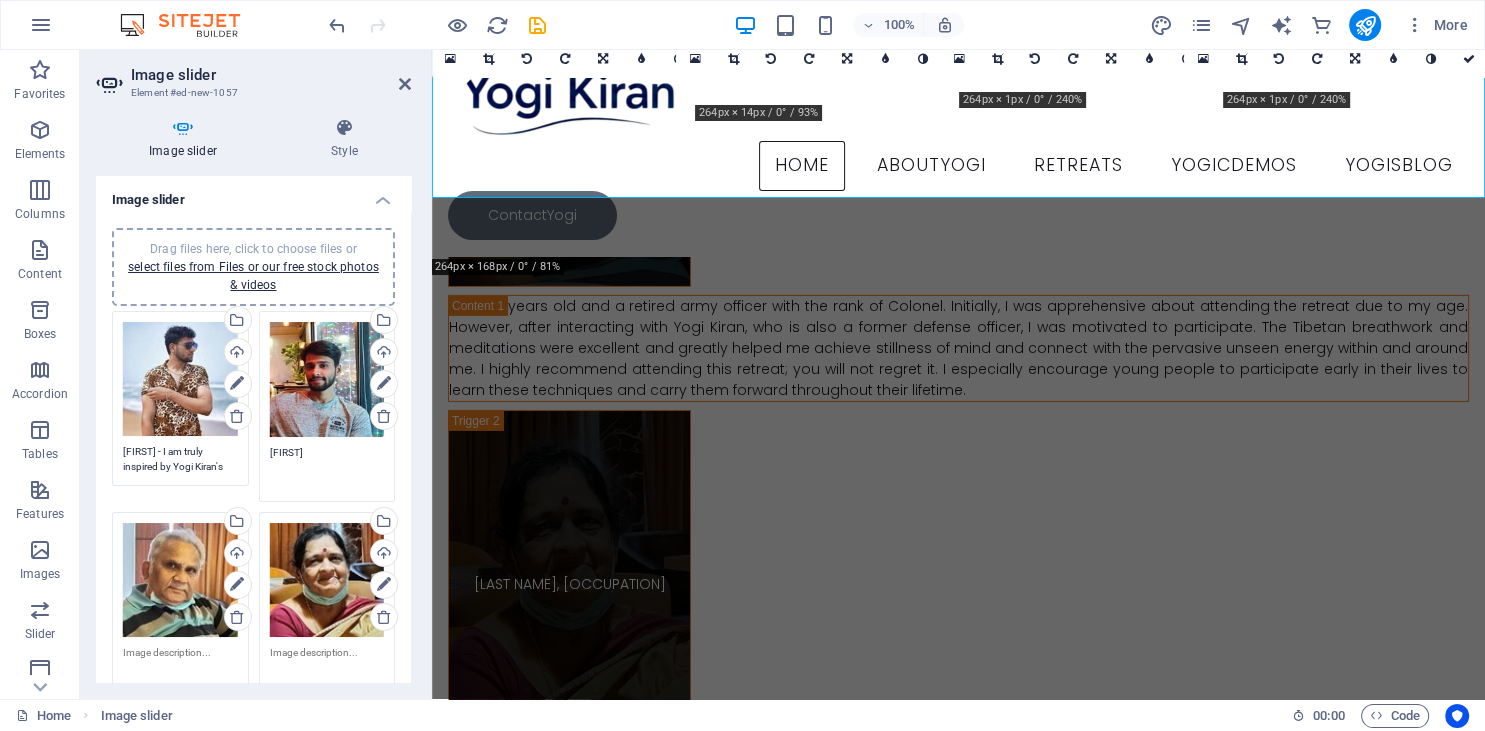 scroll, scrollTop: 13531, scrollLeft: 0, axis: vertical 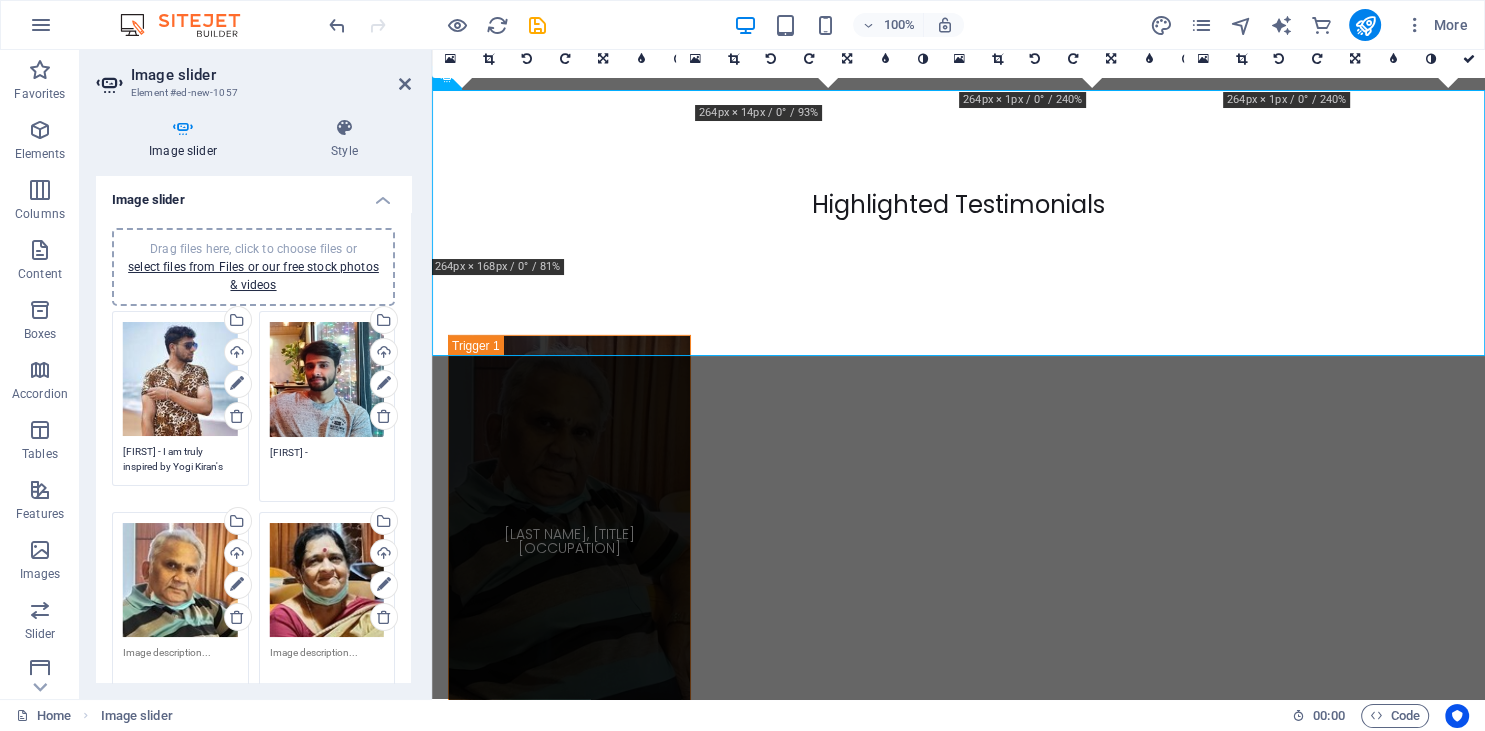 paste on "Yogic practices and holistic healing are deeply transformative, enabling remarkable changes in mindset, personality, and perspective. I am thrilled to attend the Tibetan Trul Khor Yogic wellness retreat. The connections established with like-minded individuals create a supportive community that nurtures lasting friendships. This enriching experience fosters the well-being of the body, mind, and spirit, promoting lasting vitality." 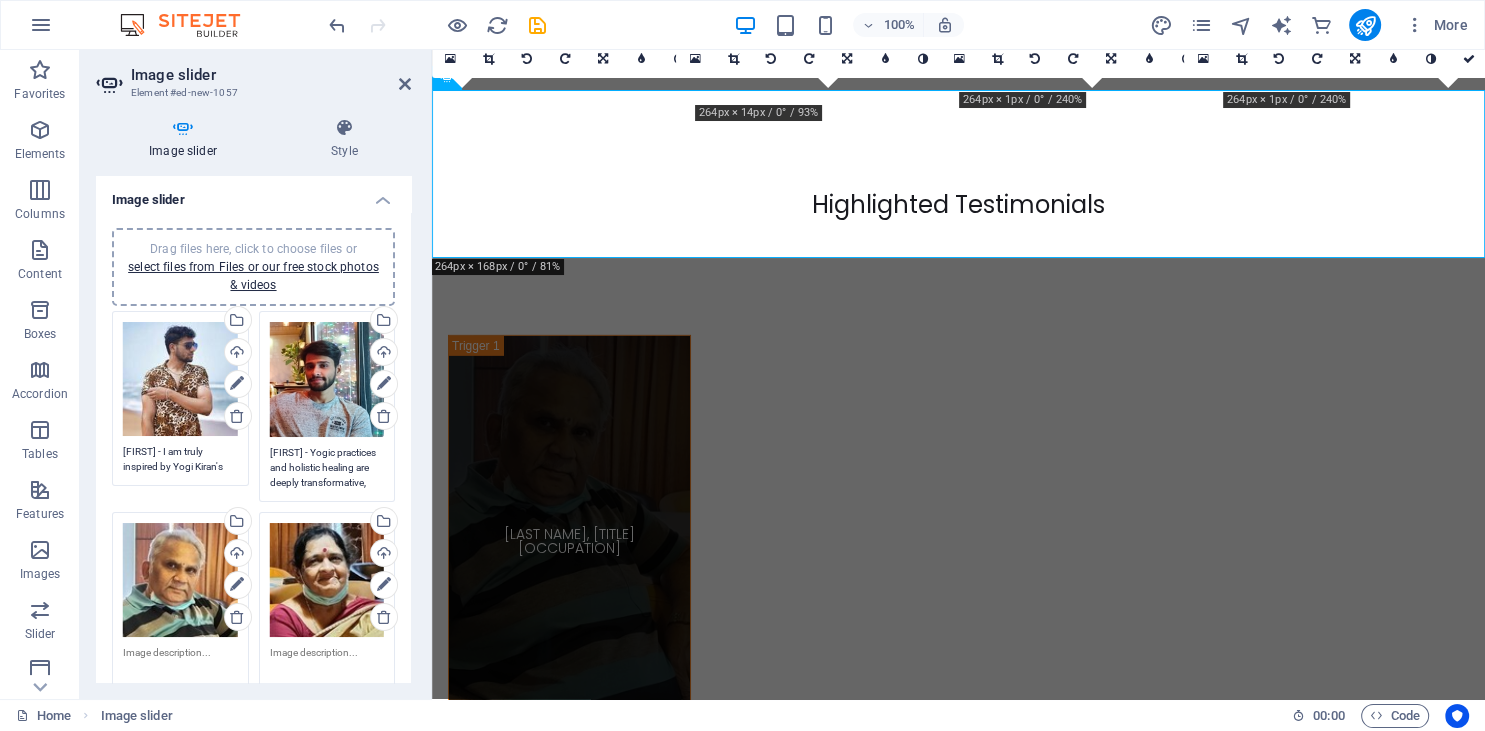 scroll, scrollTop: 0, scrollLeft: 0, axis: both 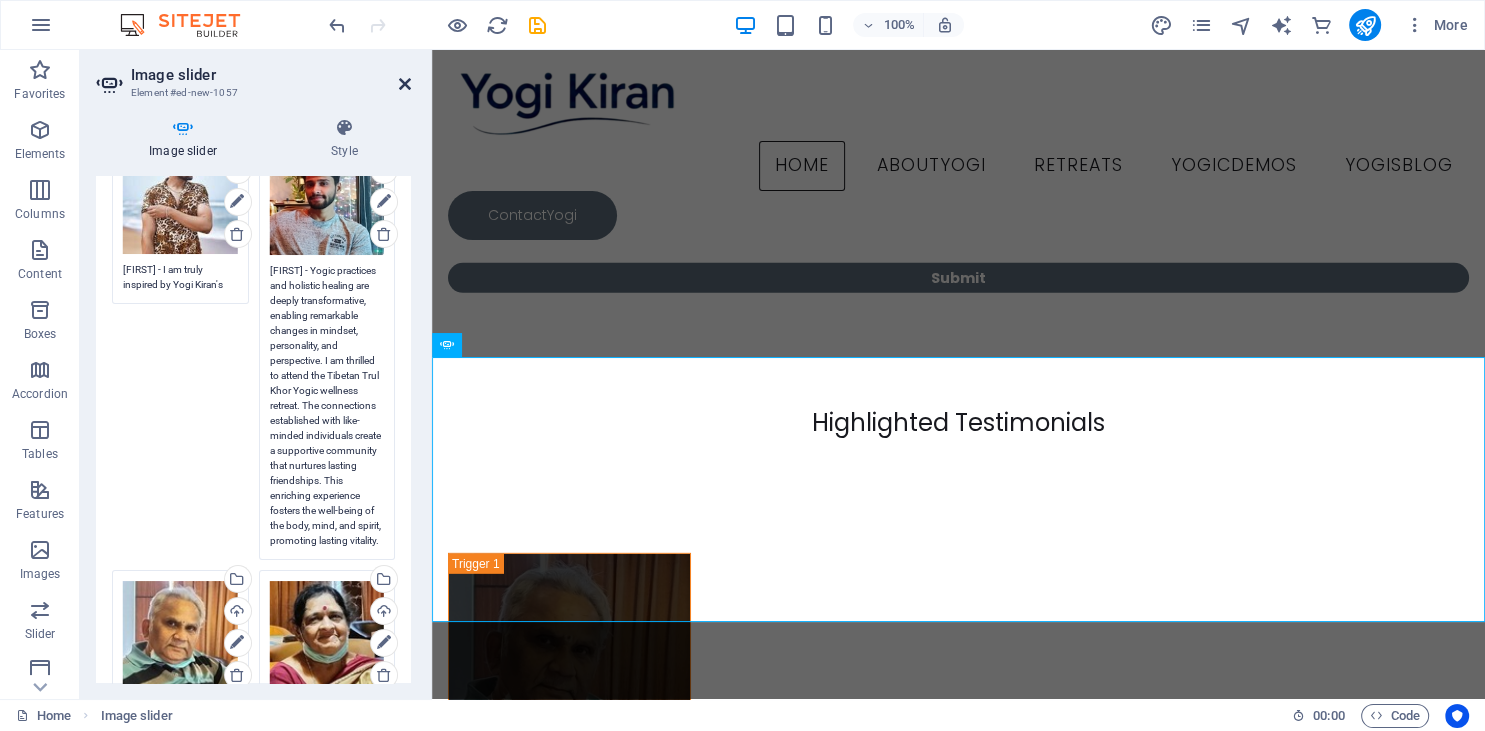 type on "[FIRST] - Yogic practices and holistic healing are deeply transformative, enabling remarkable changes in mindset, personality, and perspective. I am thrilled to attend the Tibetan Trul Khor Yogic wellness retreat. The connections established with like-minded individuals create a supportive community that nurtures lasting friendships. This enriching experience fosters the well-being of the body, mind, and spirit, promoting lasting vitality." 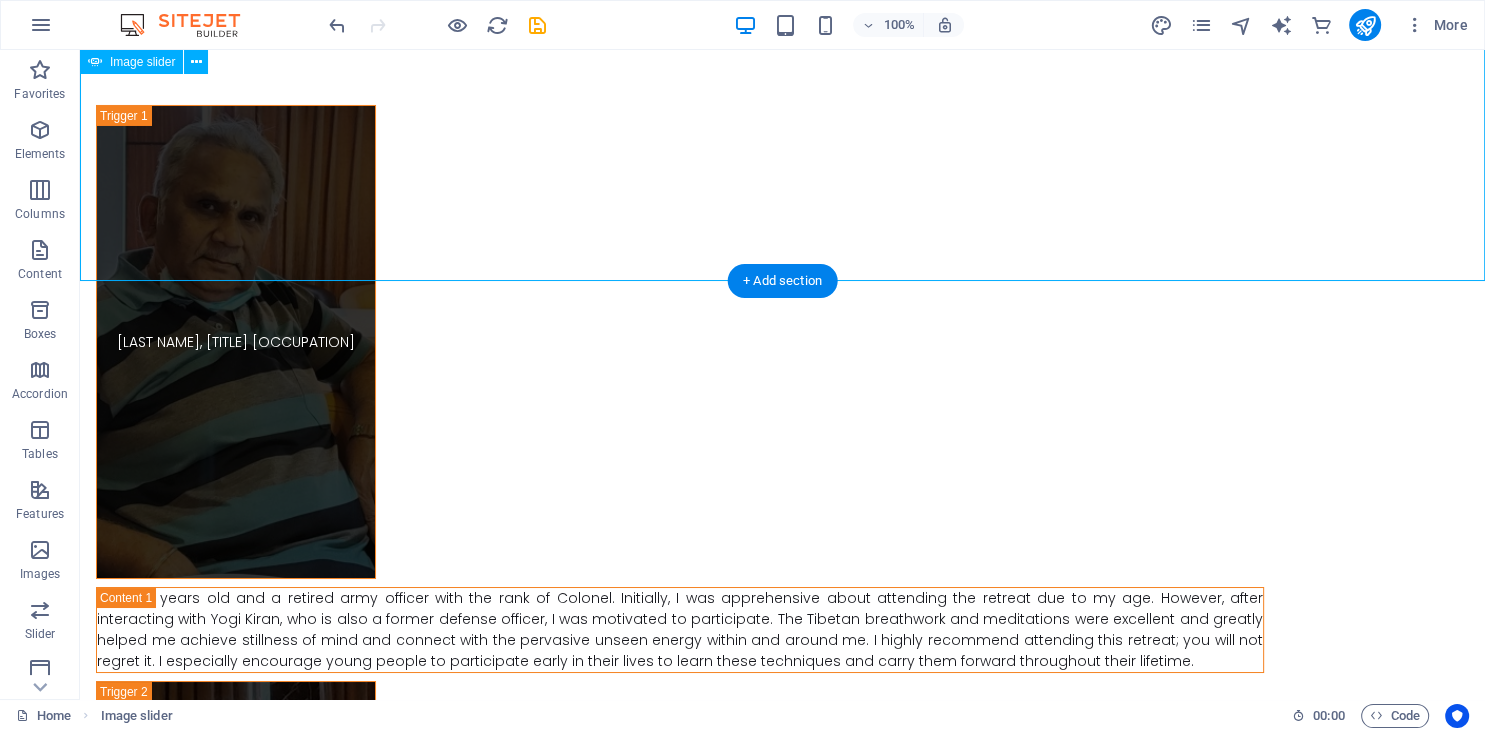 scroll, scrollTop: 14448, scrollLeft: 0, axis: vertical 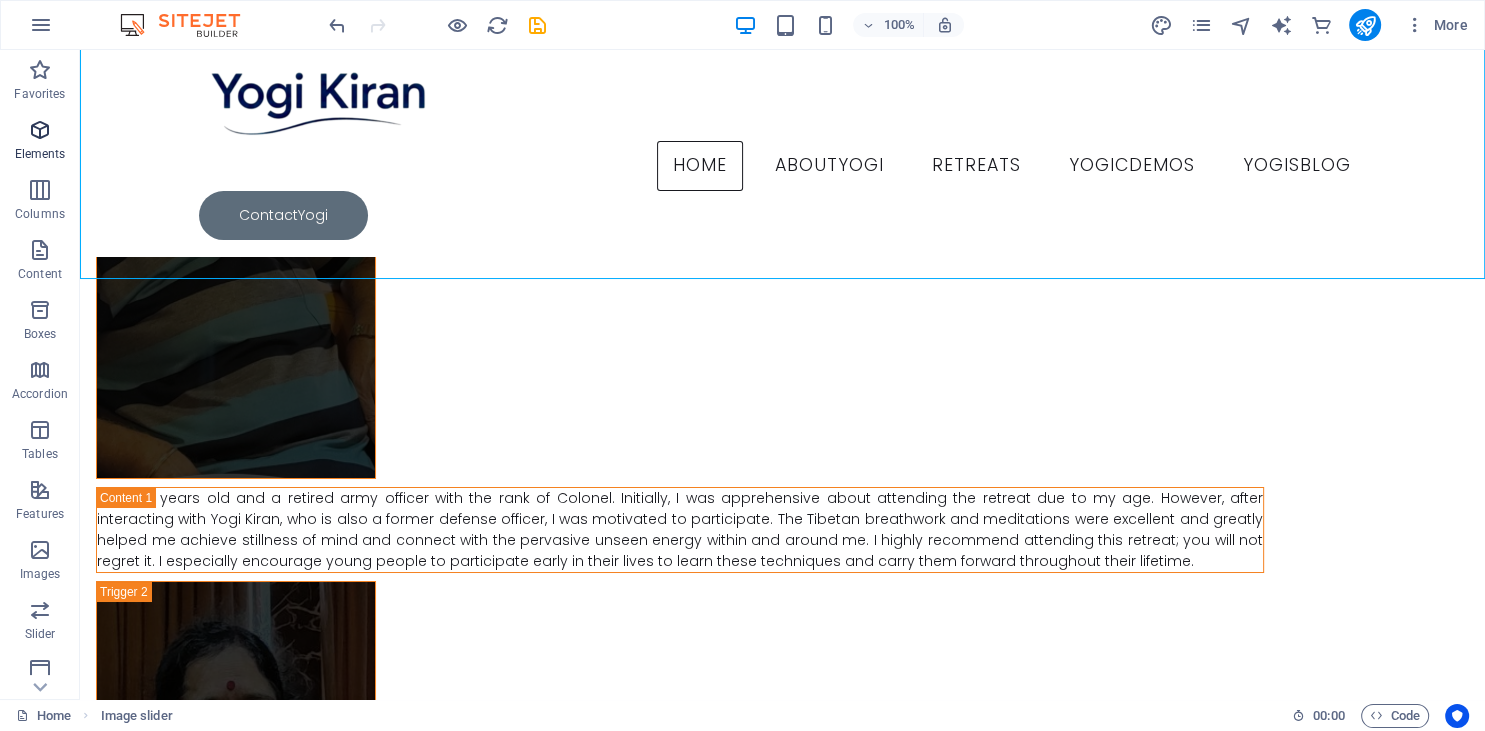 click on "Elements" at bounding box center (40, 142) 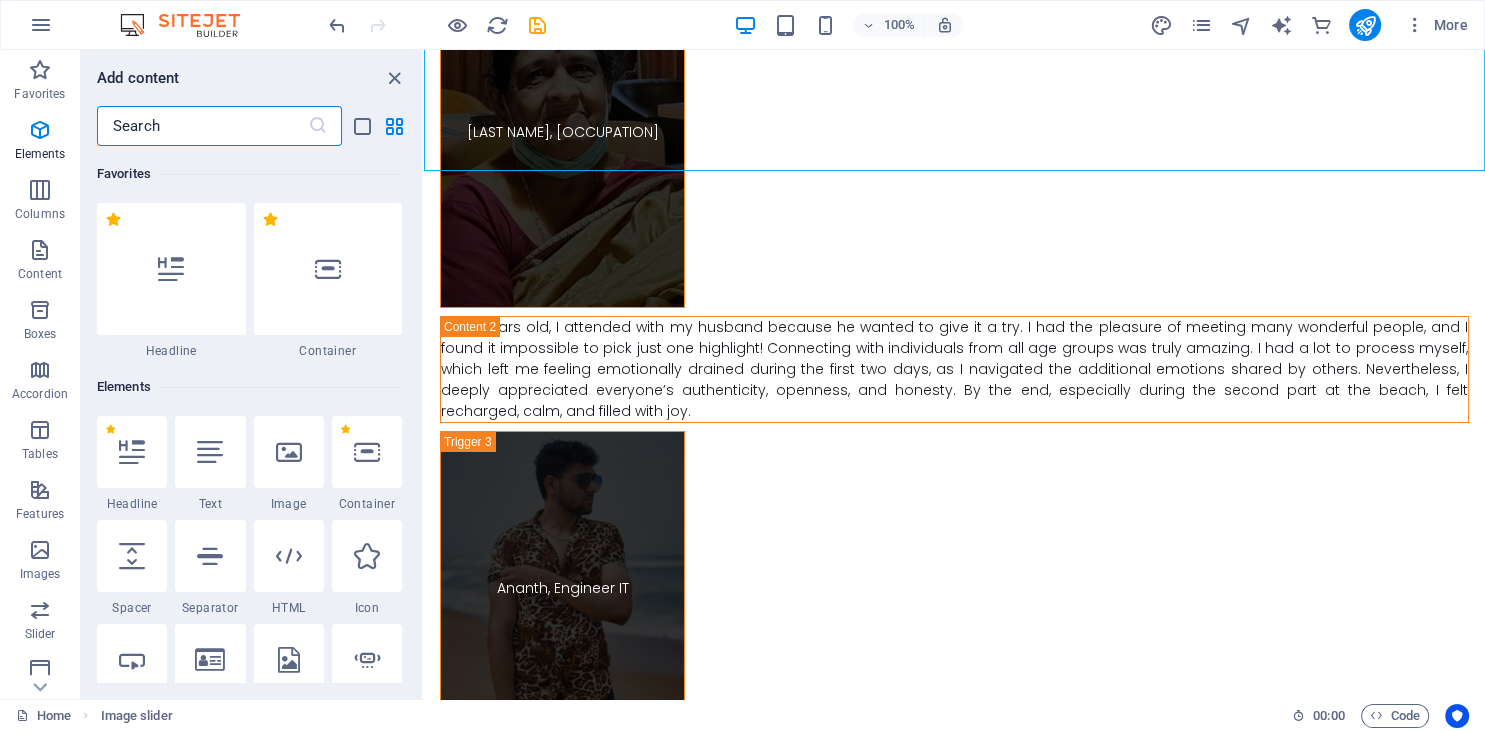 scroll, scrollTop: 13745, scrollLeft: 0, axis: vertical 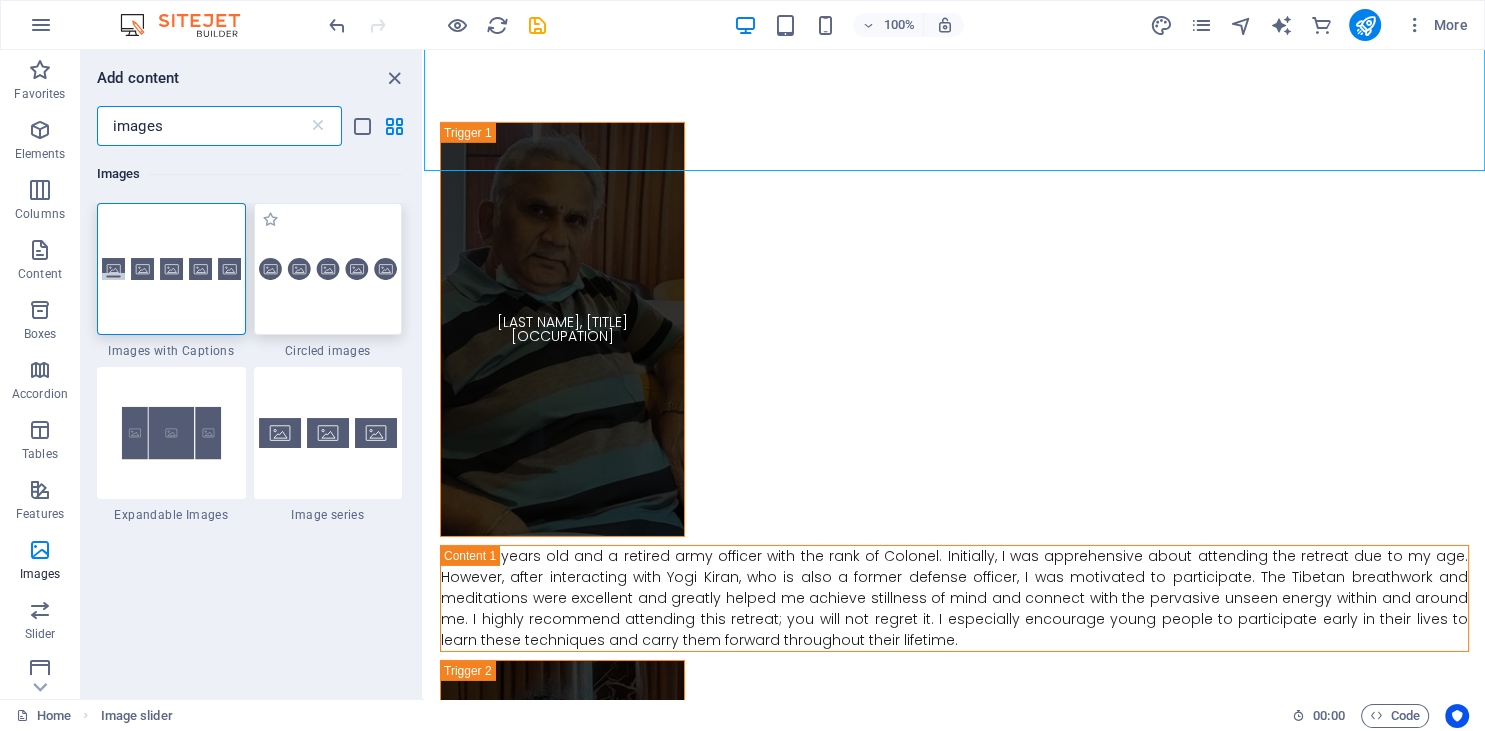 type on "images" 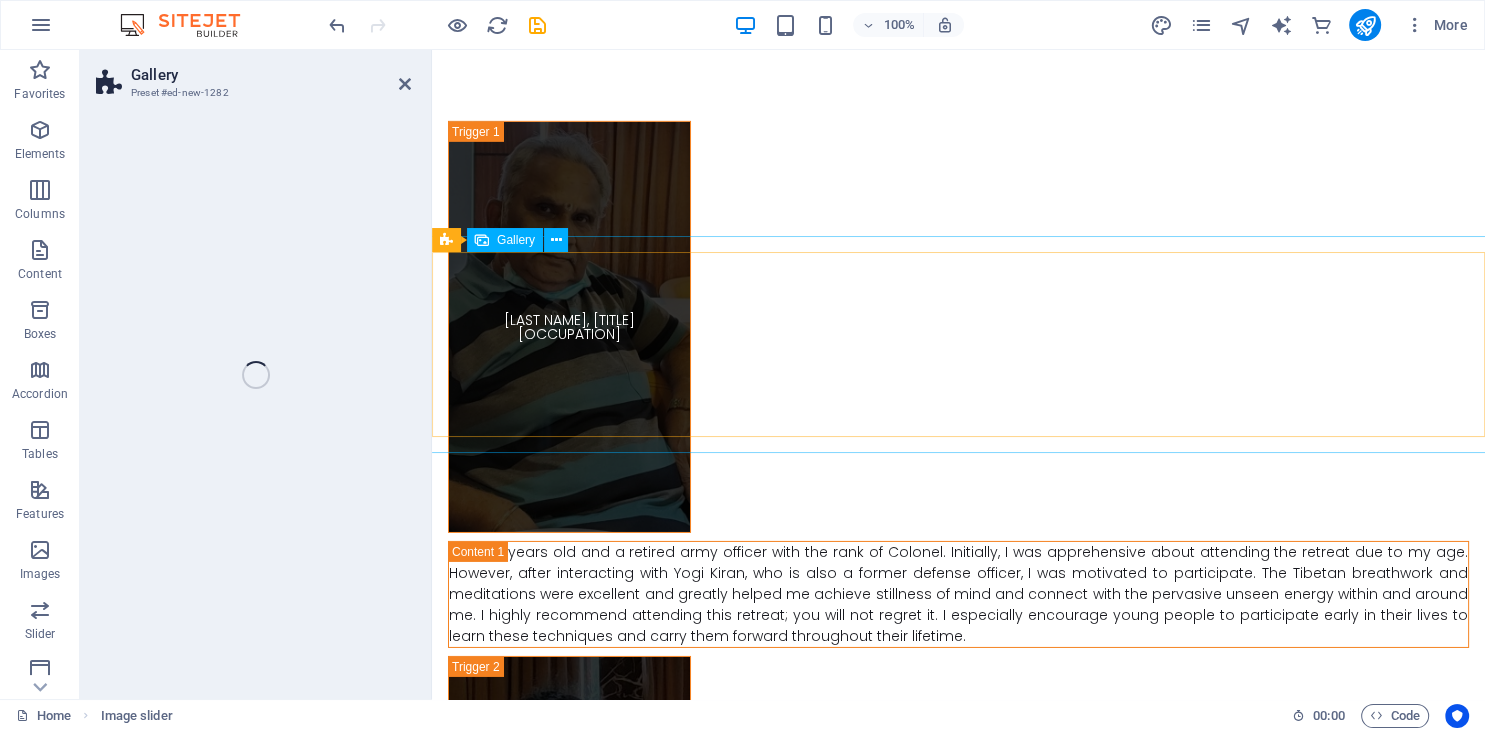 select on "rem" 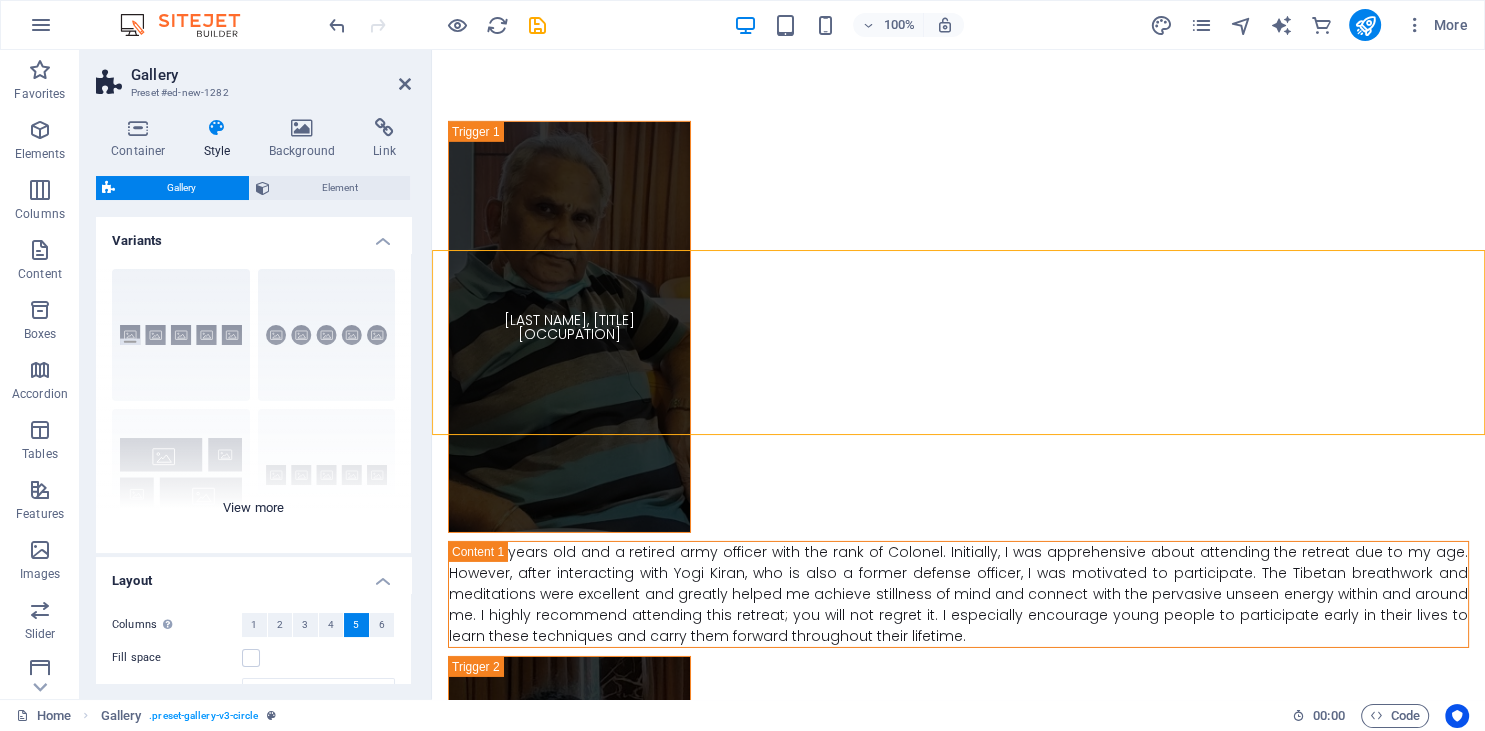 click on "Captions Circle Collage Default Grid Grid shifted" at bounding box center (253, 403) 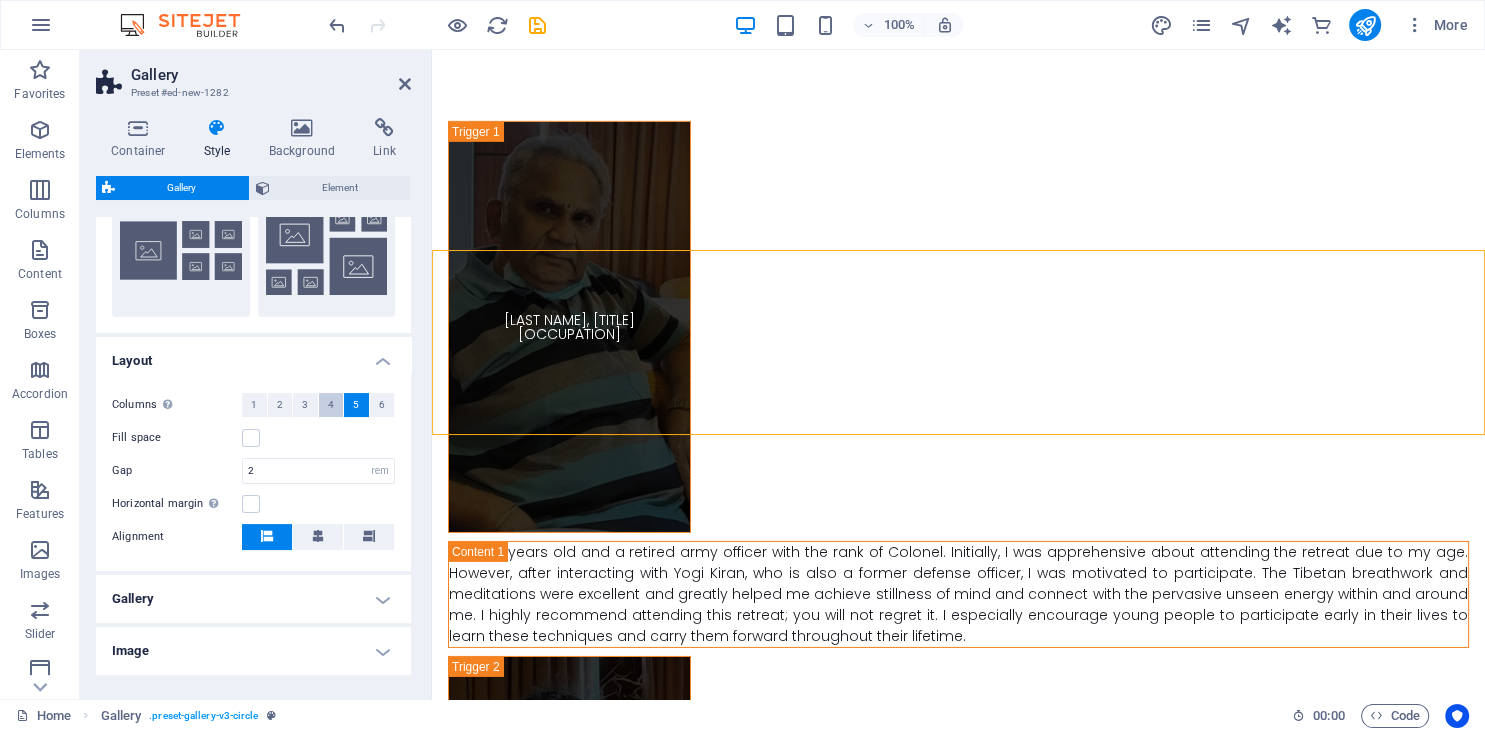 scroll, scrollTop: 434, scrollLeft: 0, axis: vertical 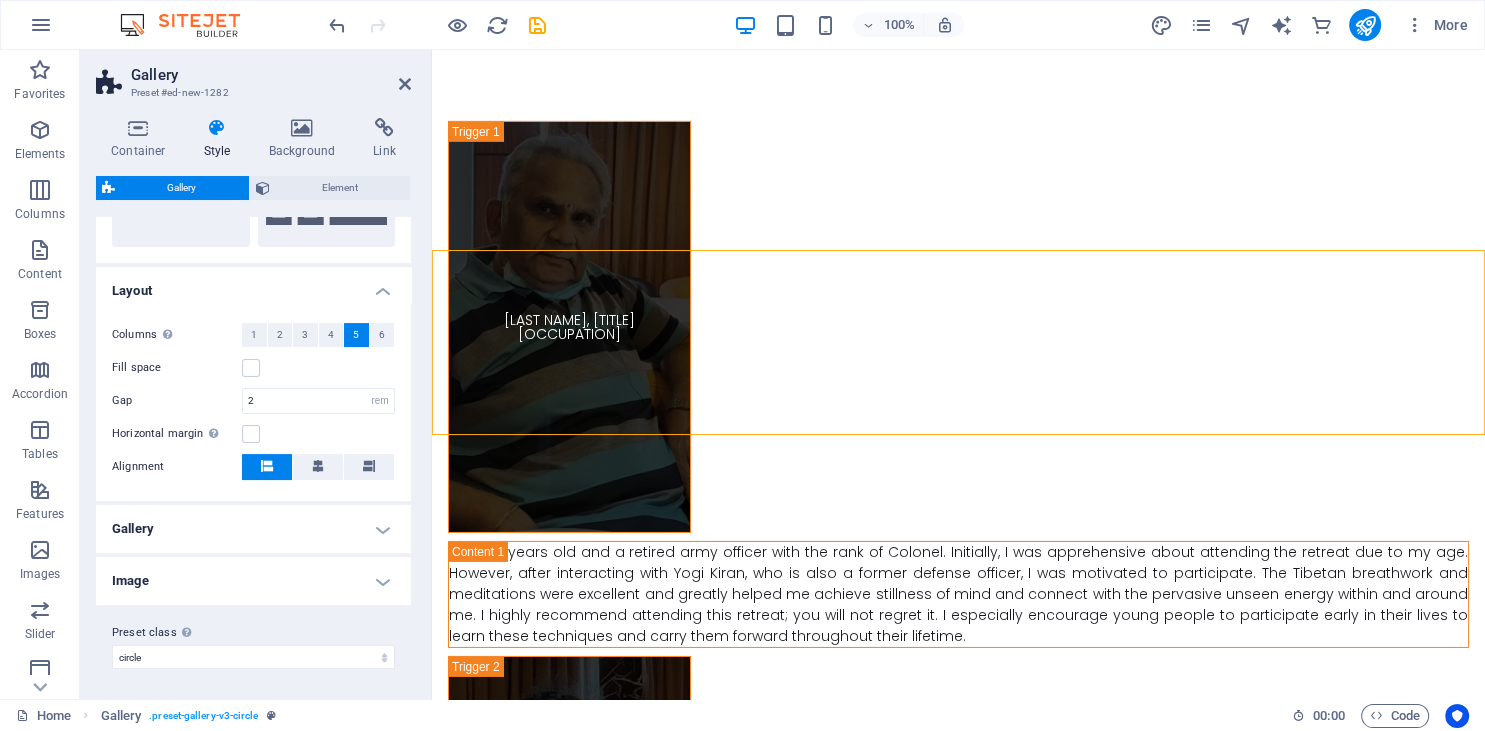 click on "Image" at bounding box center [253, 581] 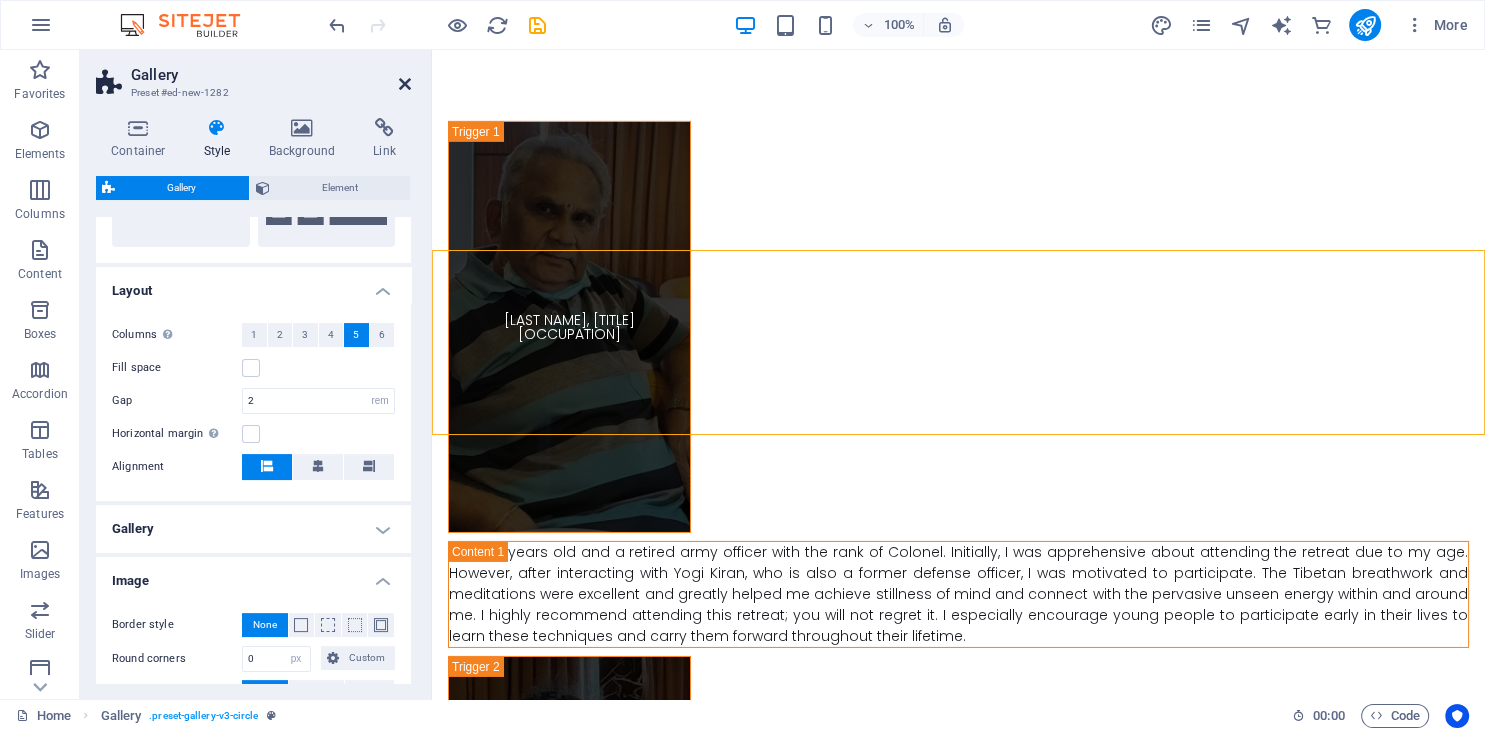 click at bounding box center (405, 84) 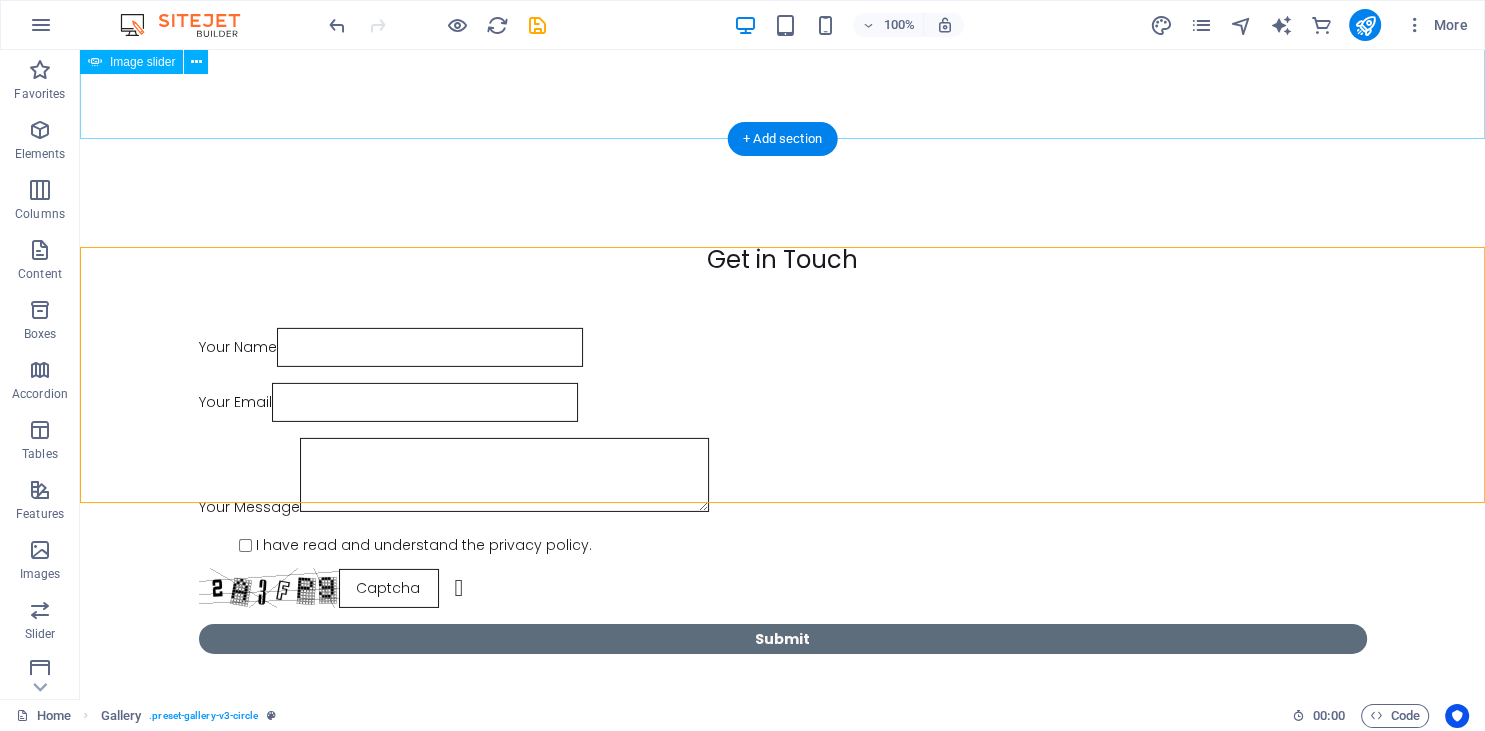 scroll, scrollTop: 14608, scrollLeft: 0, axis: vertical 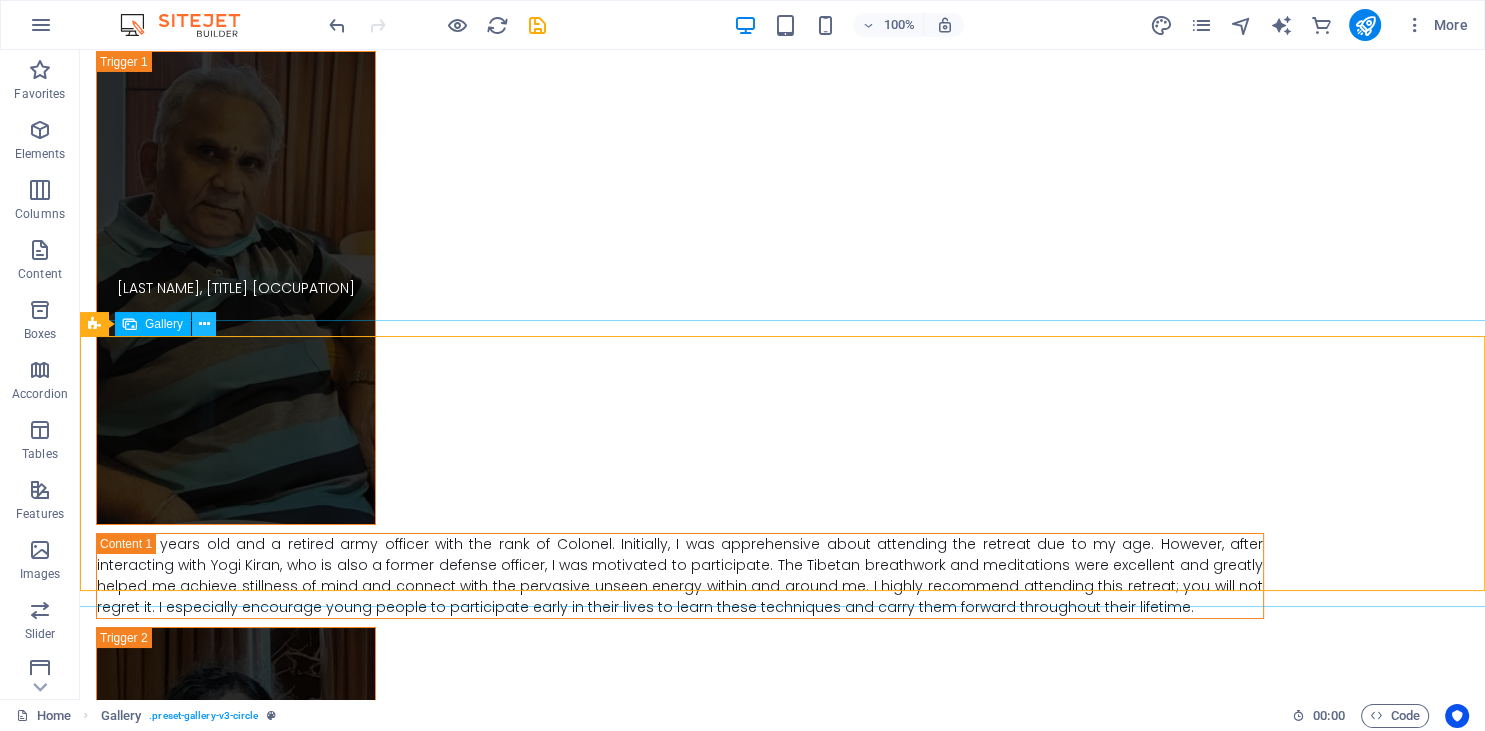 click at bounding box center [204, 324] 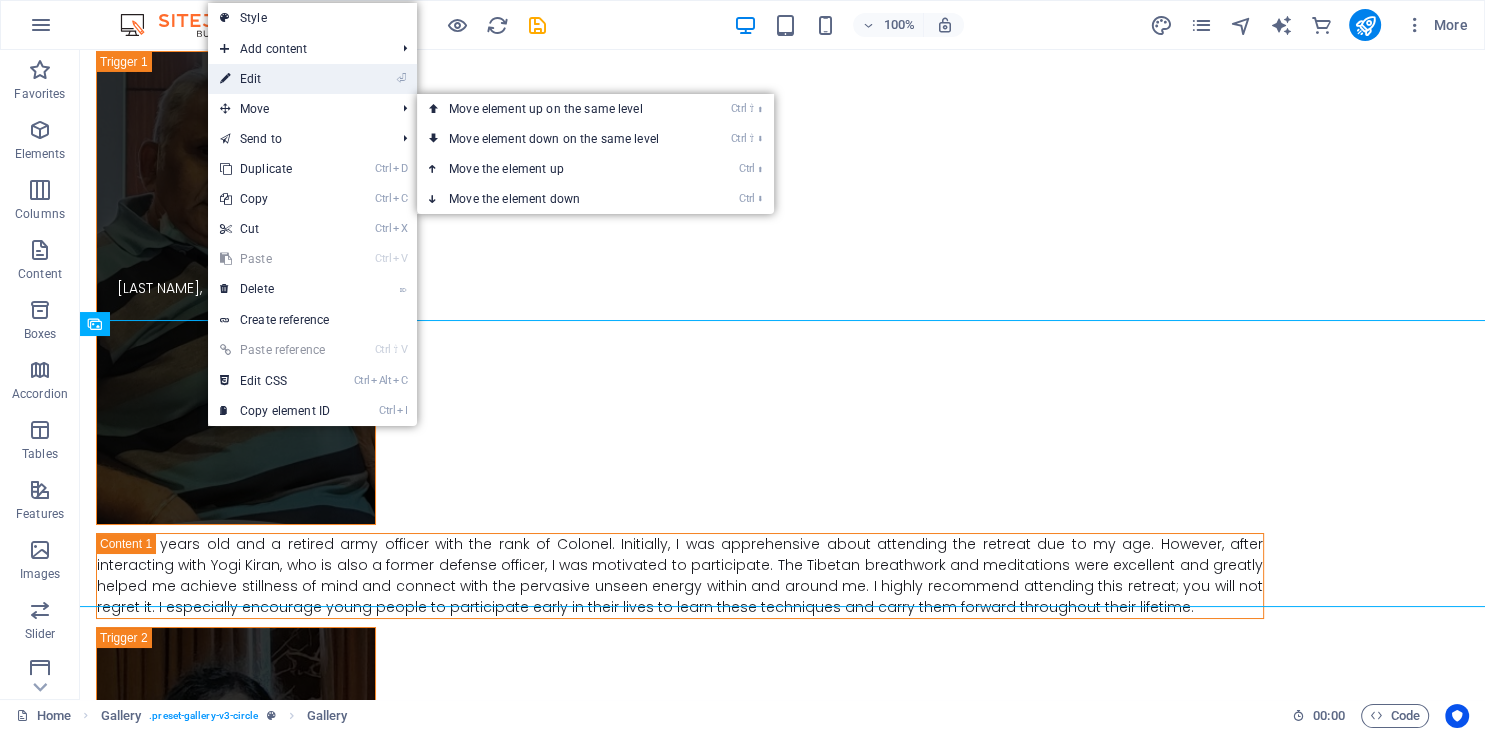 click on "⏎  Edit" at bounding box center [275, 79] 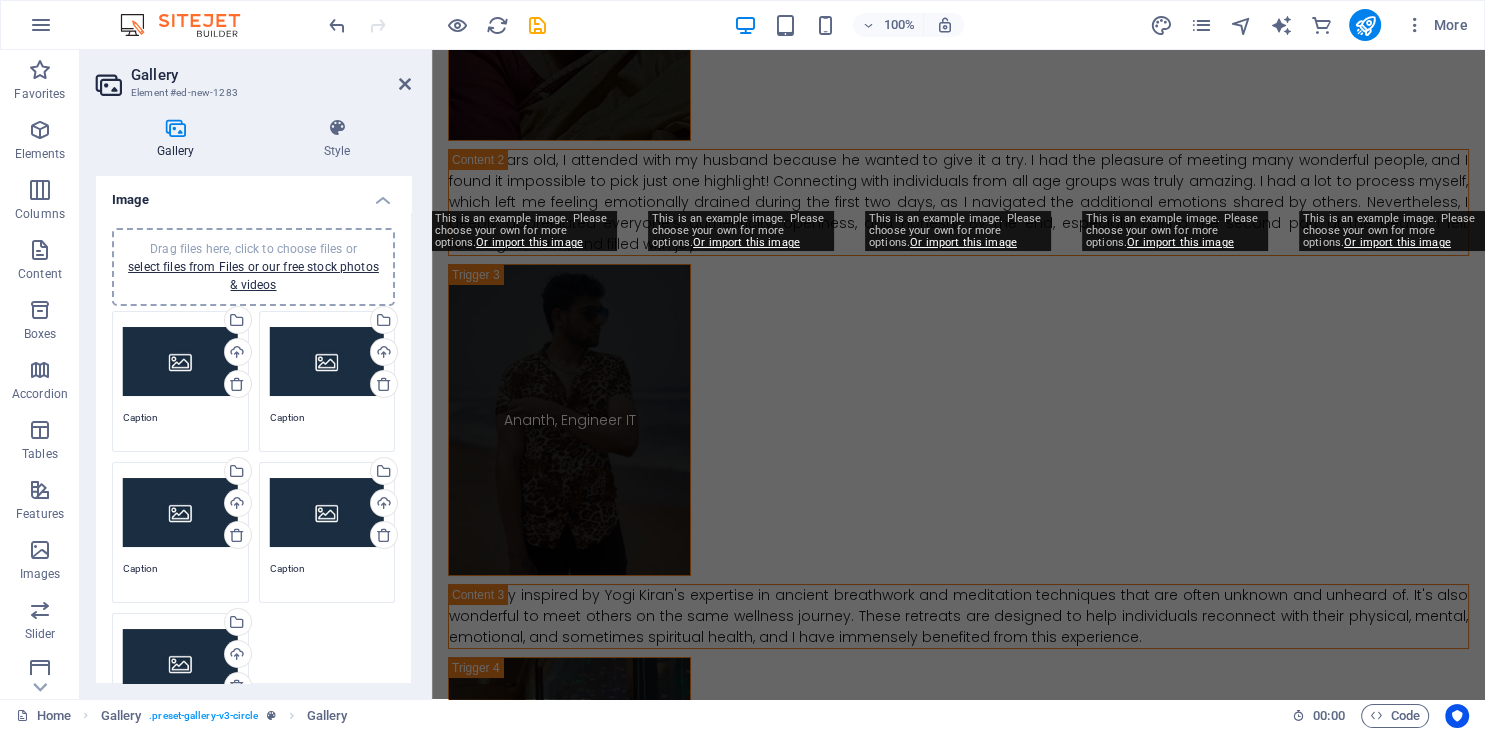 scroll, scrollTop: 13903, scrollLeft: 0, axis: vertical 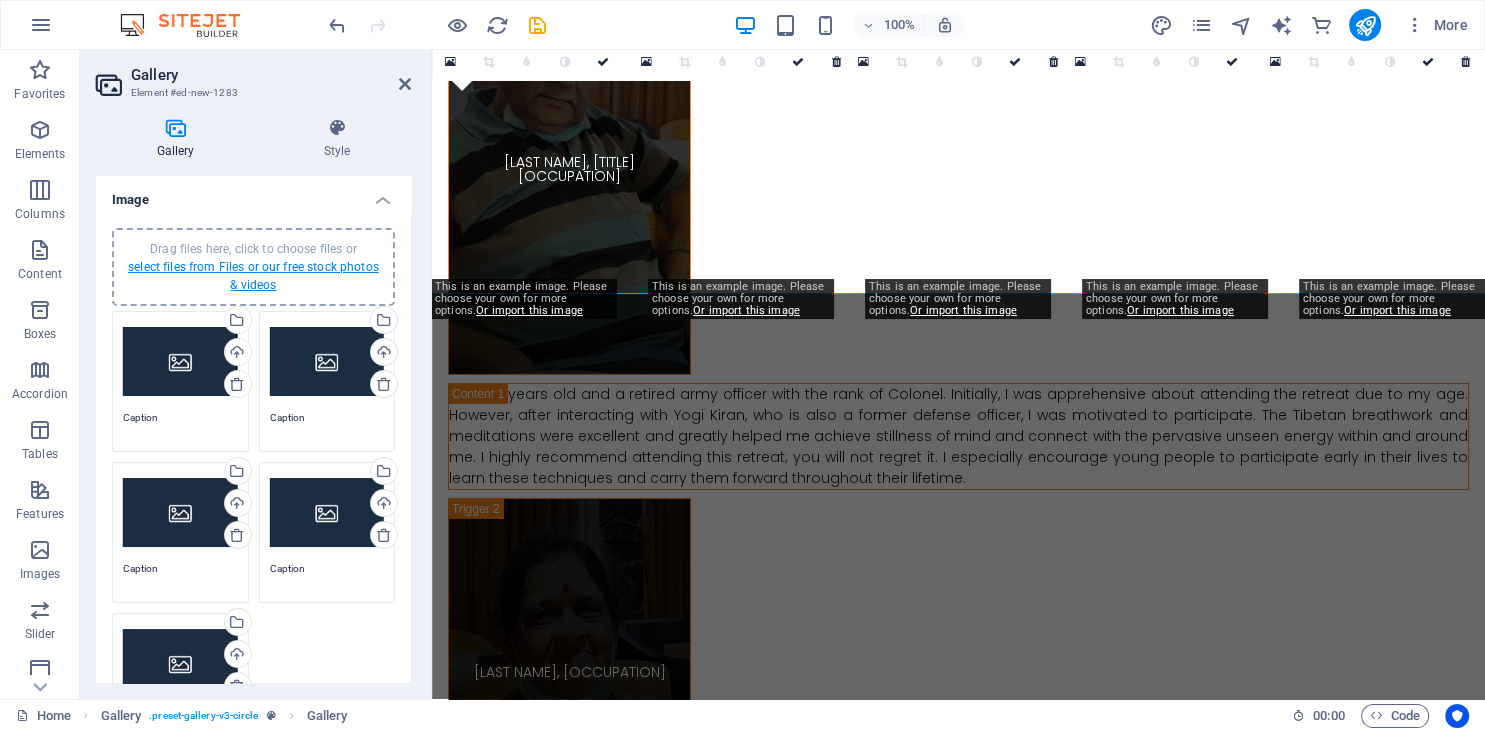 click on "select files from Files or our free stock photos & videos" at bounding box center [253, 276] 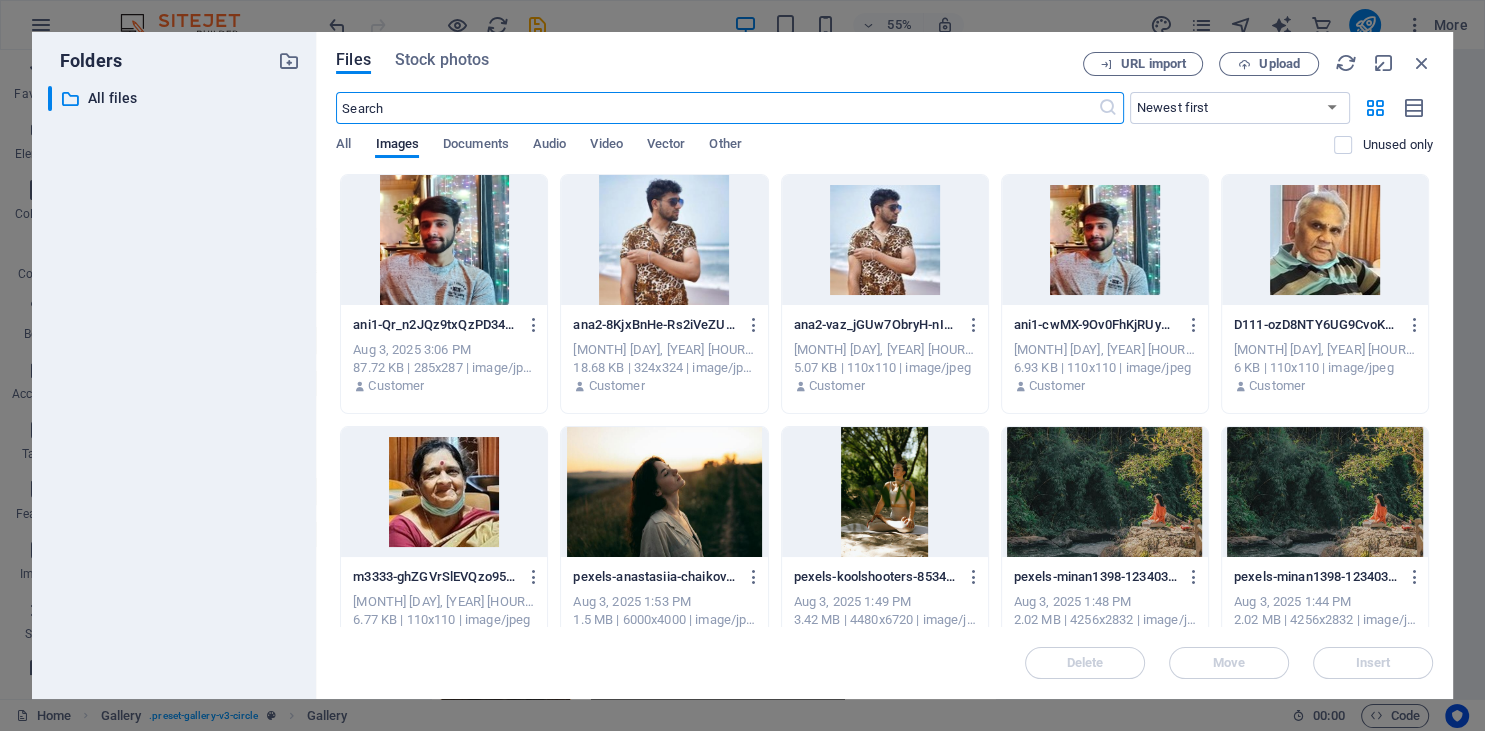 click at bounding box center (444, 240) 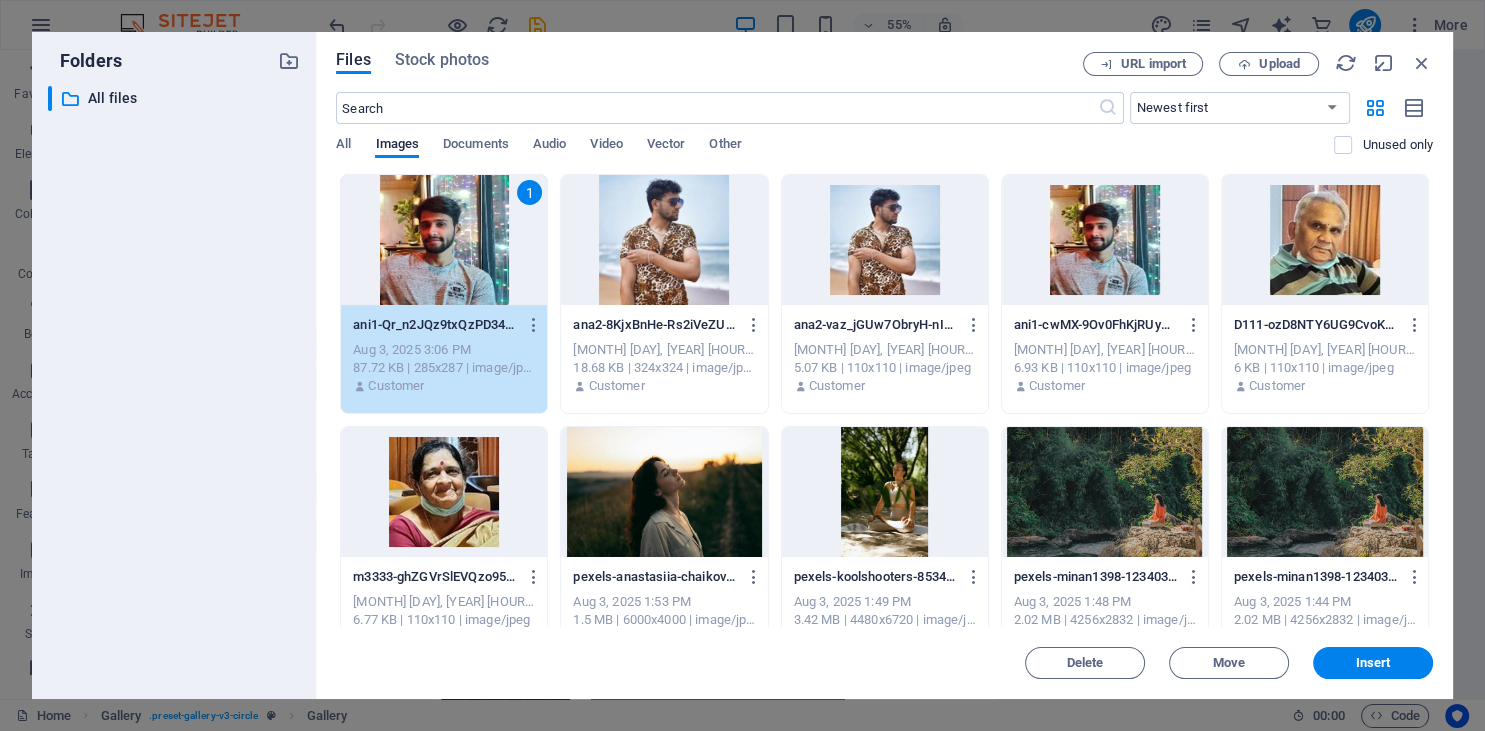 click at bounding box center [664, 240] 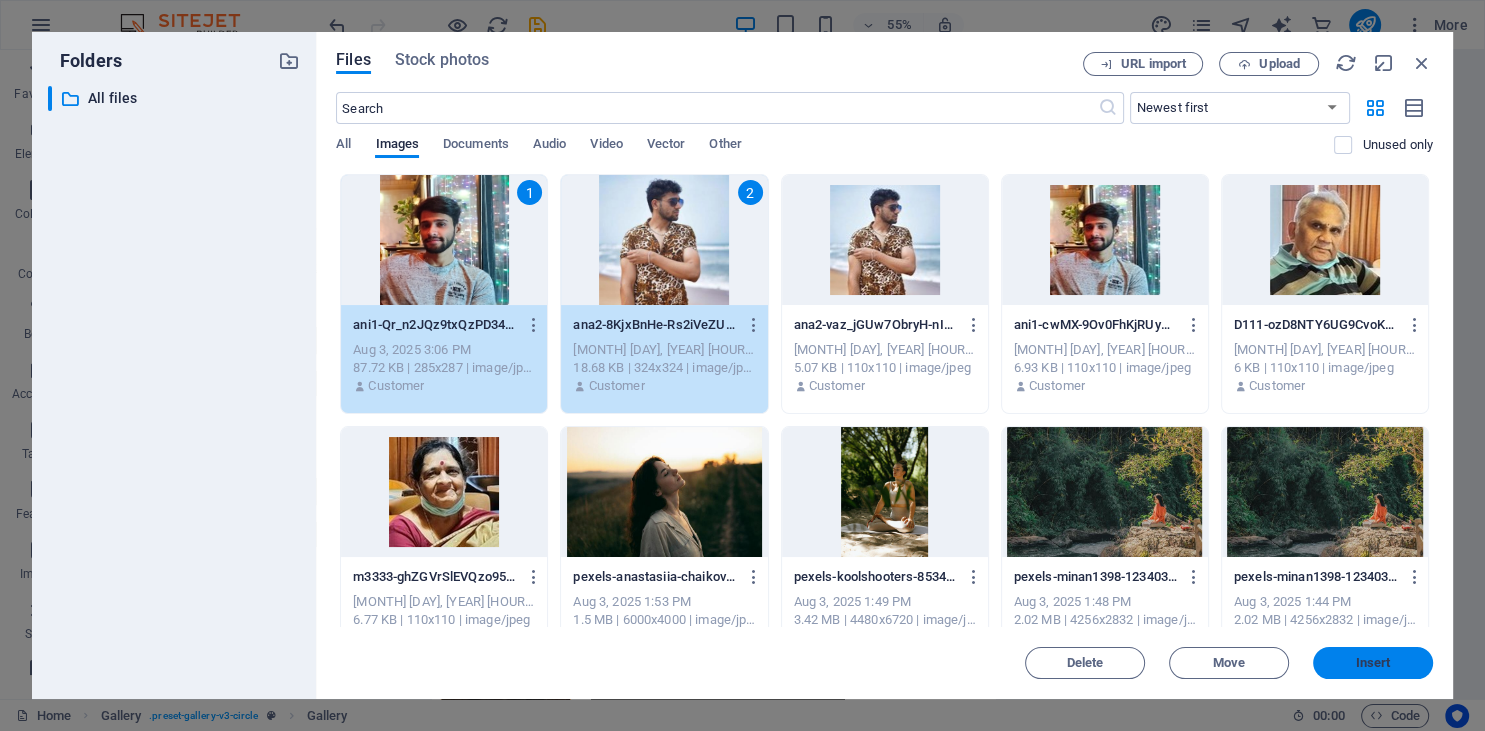 drag, startPoint x: 1372, startPoint y: 671, endPoint x: 656, endPoint y: 596, distance: 719.91736 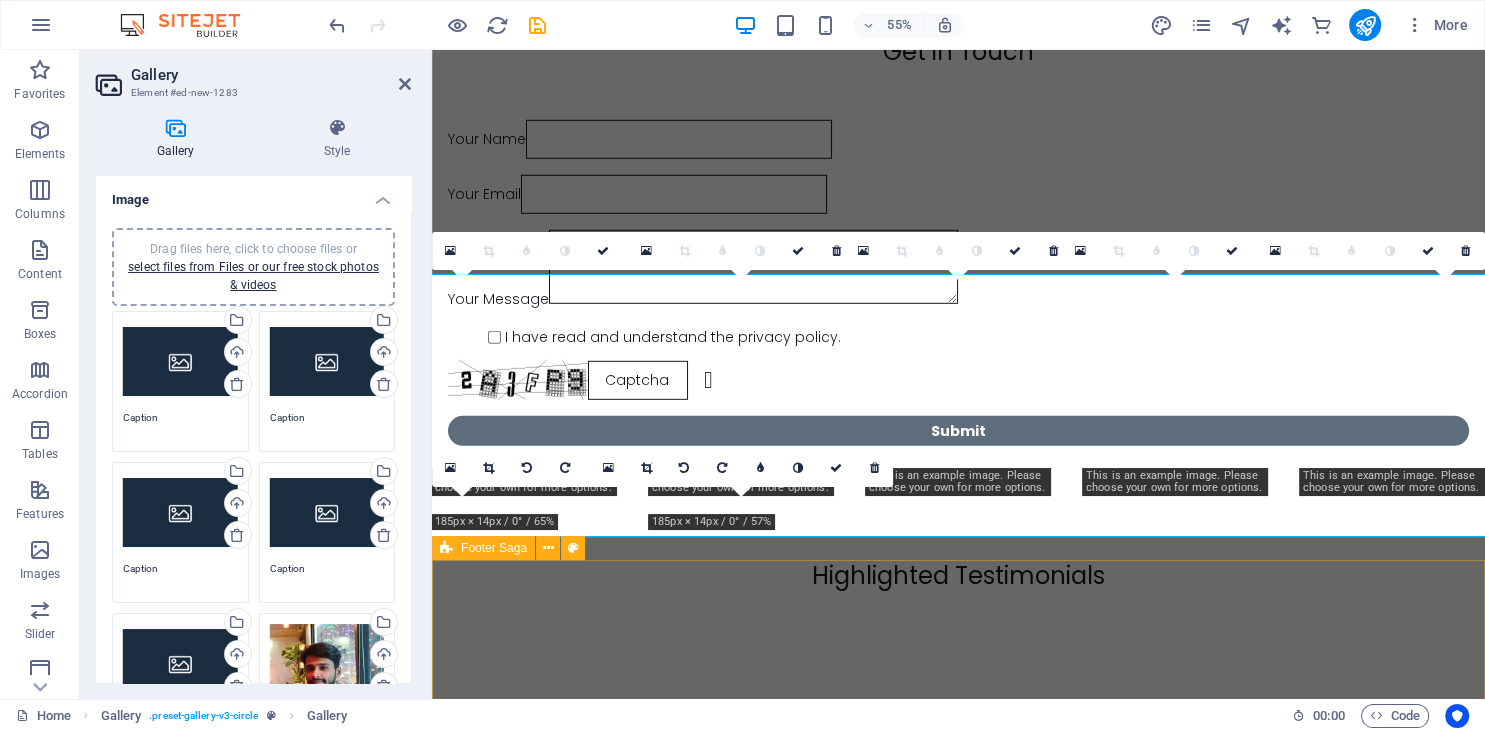 scroll, scrollTop: 13705, scrollLeft: 0, axis: vertical 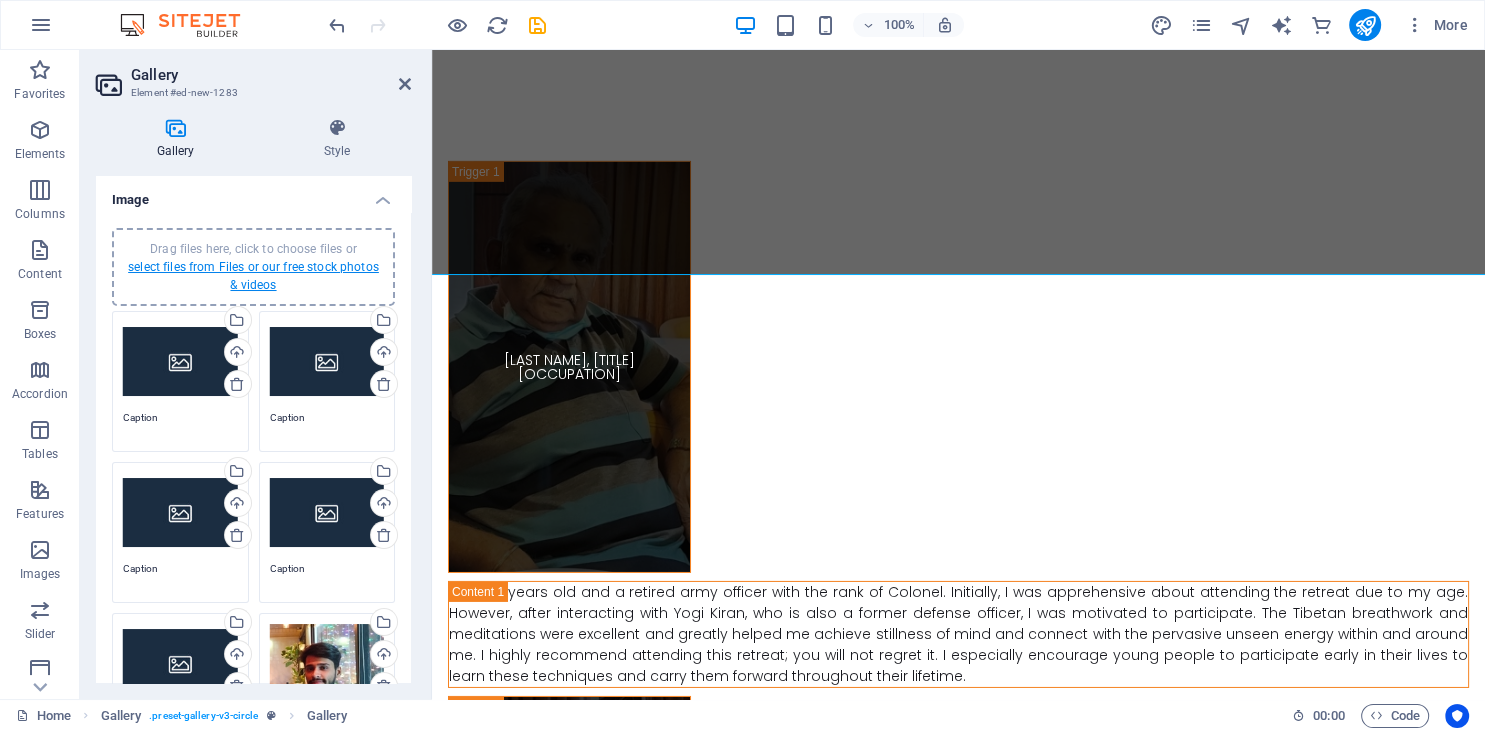 click on "select files from Files or our free stock photos & videos" at bounding box center (253, 276) 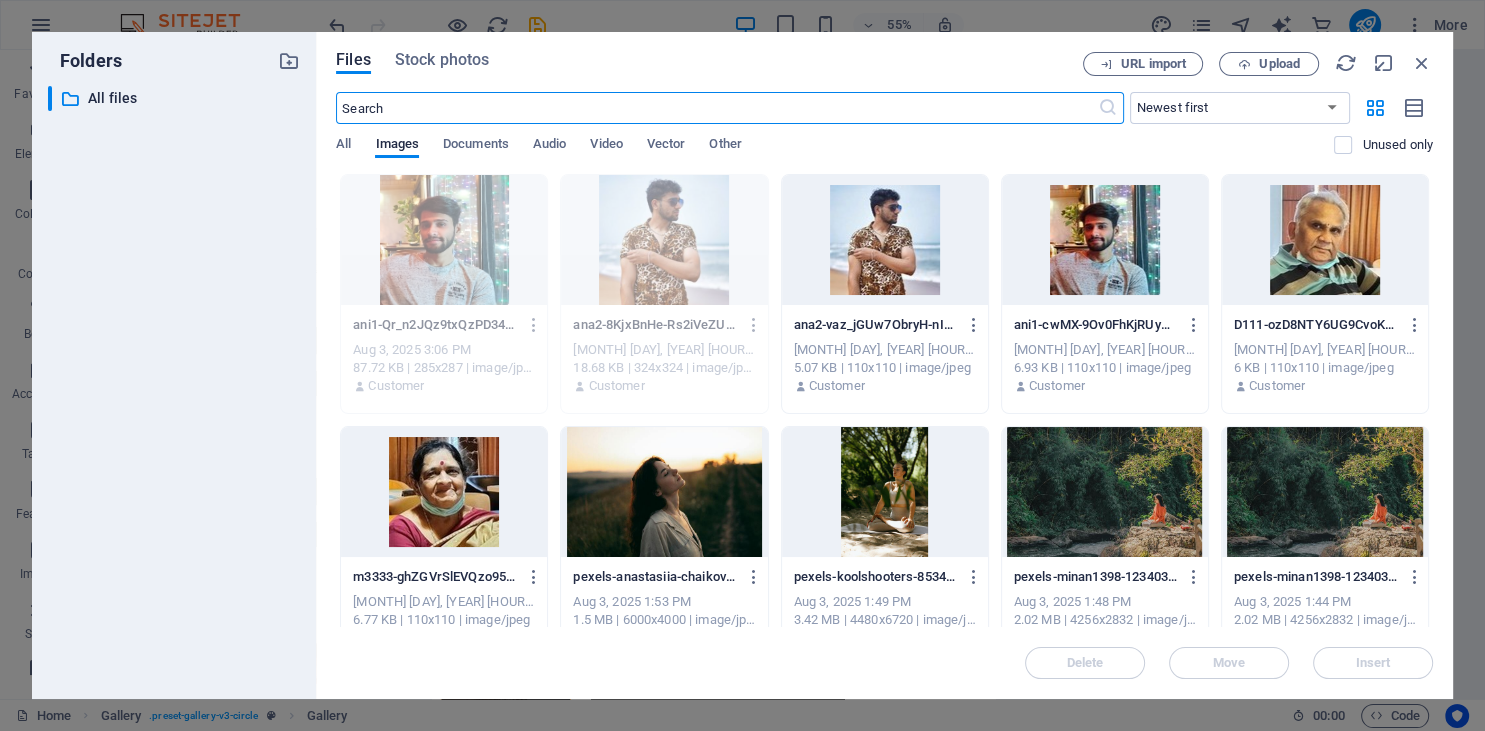 scroll, scrollTop: 13370, scrollLeft: 0, axis: vertical 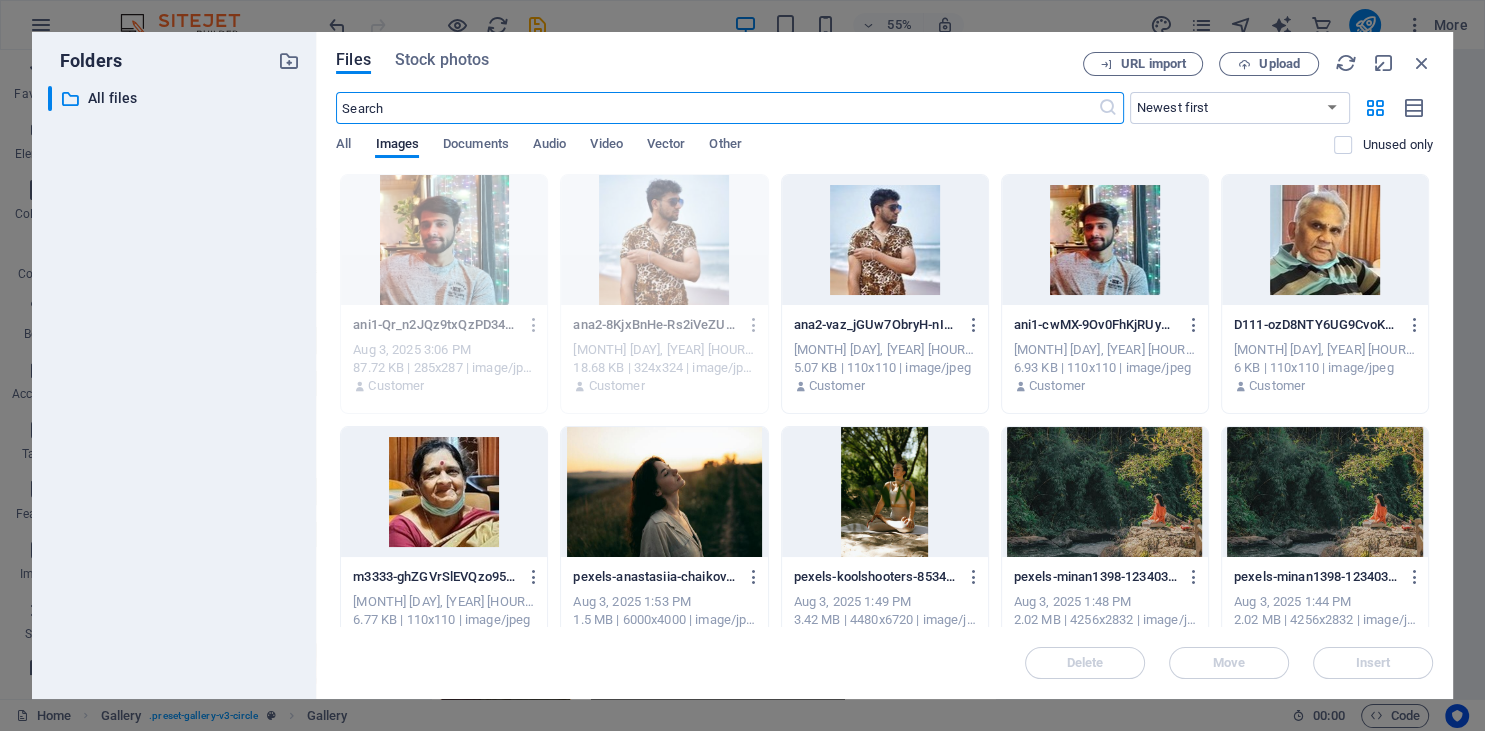click at bounding box center [1325, 240] 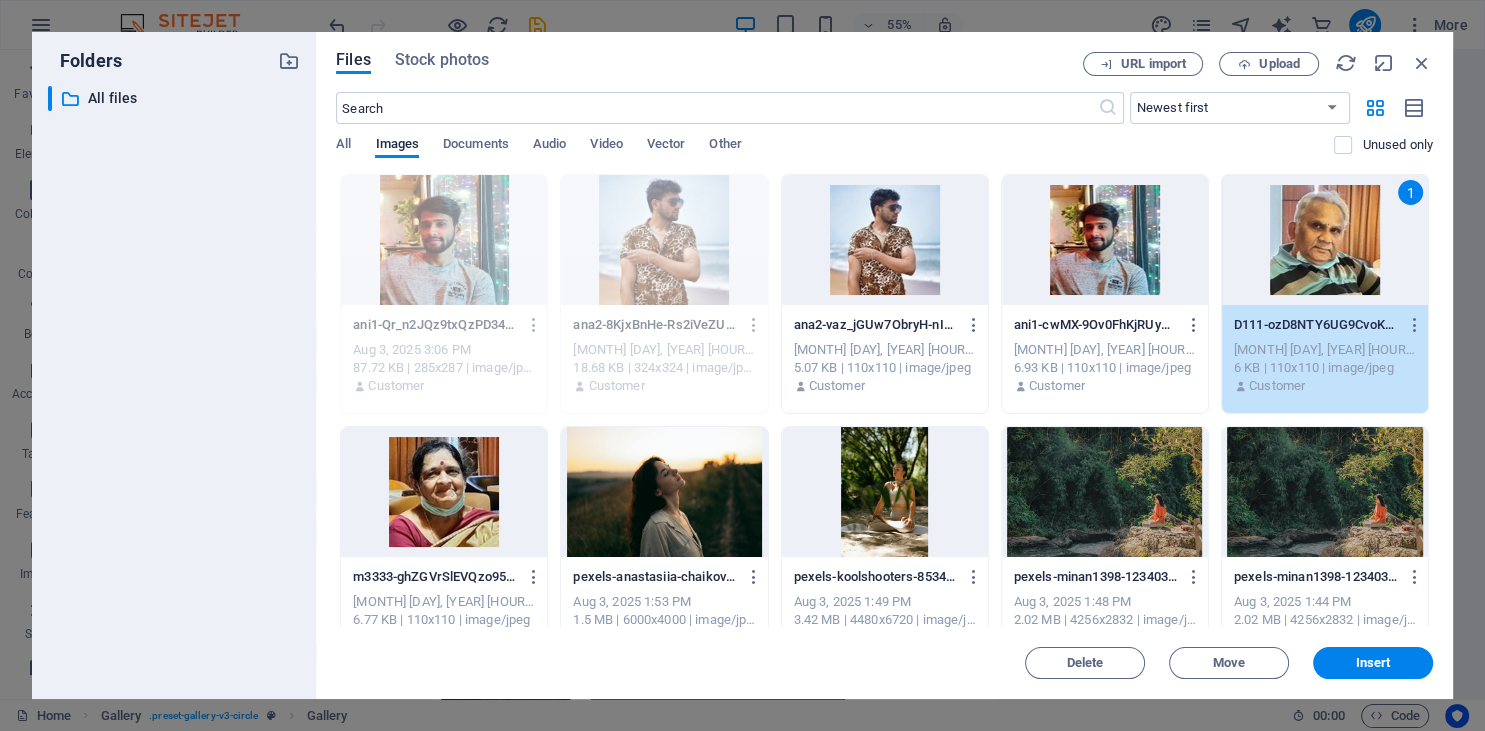 click at bounding box center [444, 492] 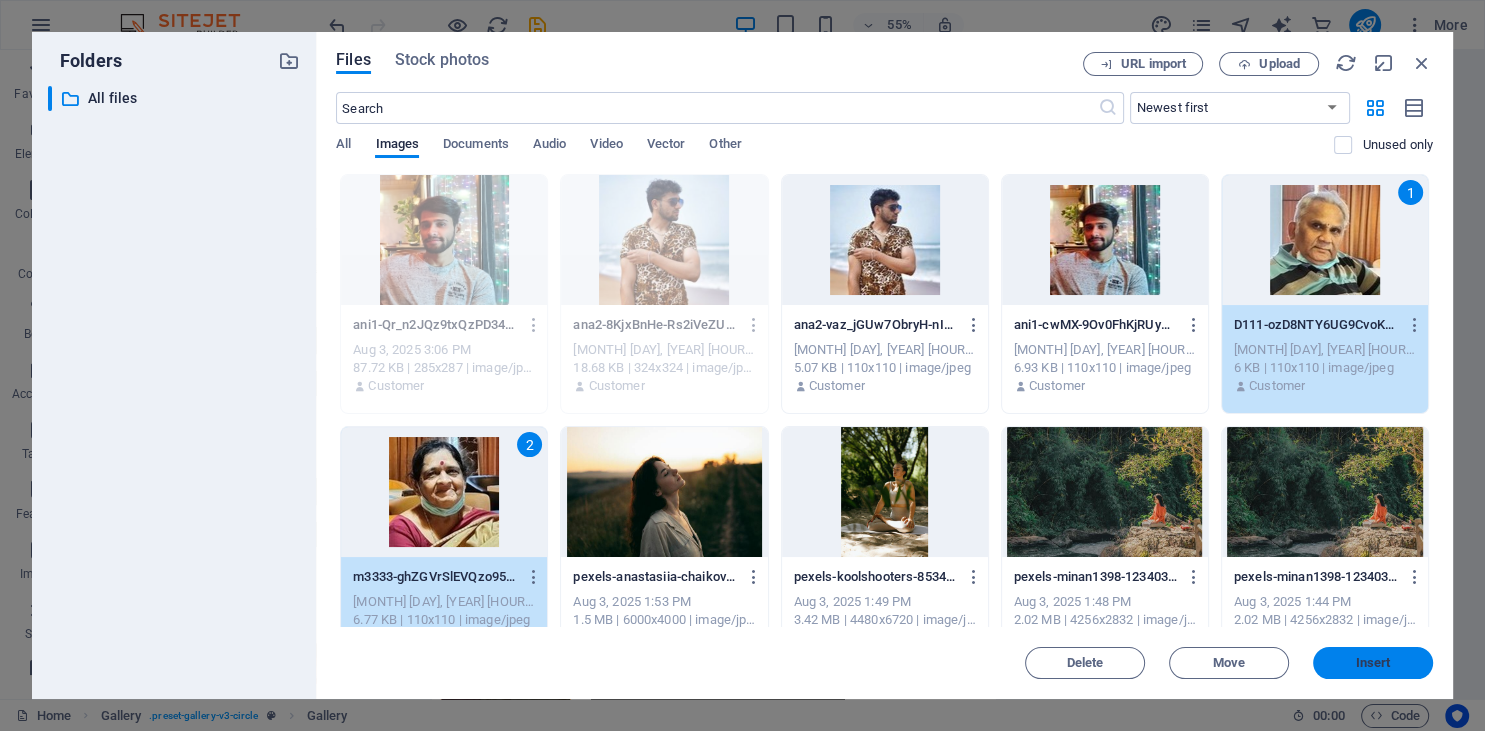 click on "Insert" at bounding box center (1373, 663) 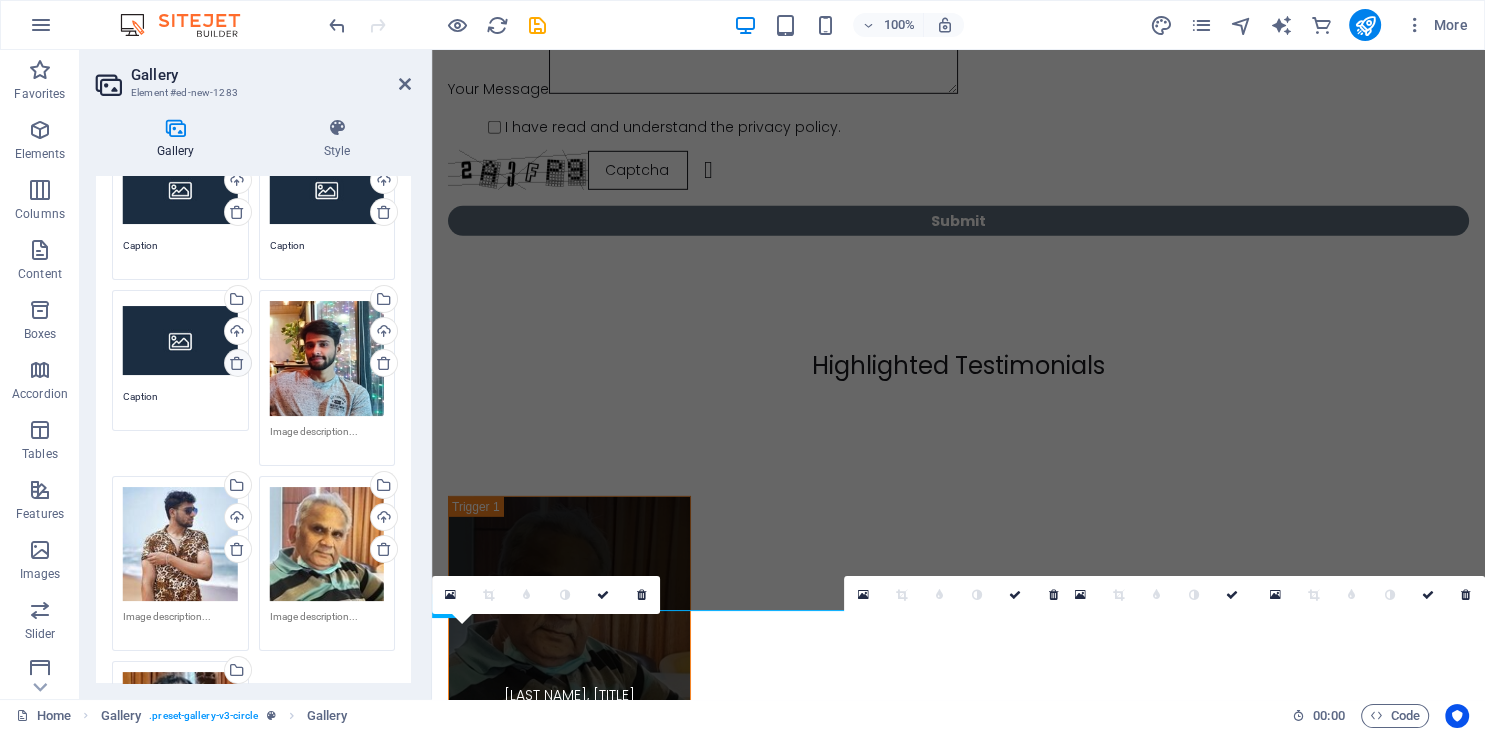 scroll, scrollTop: 273, scrollLeft: 0, axis: vertical 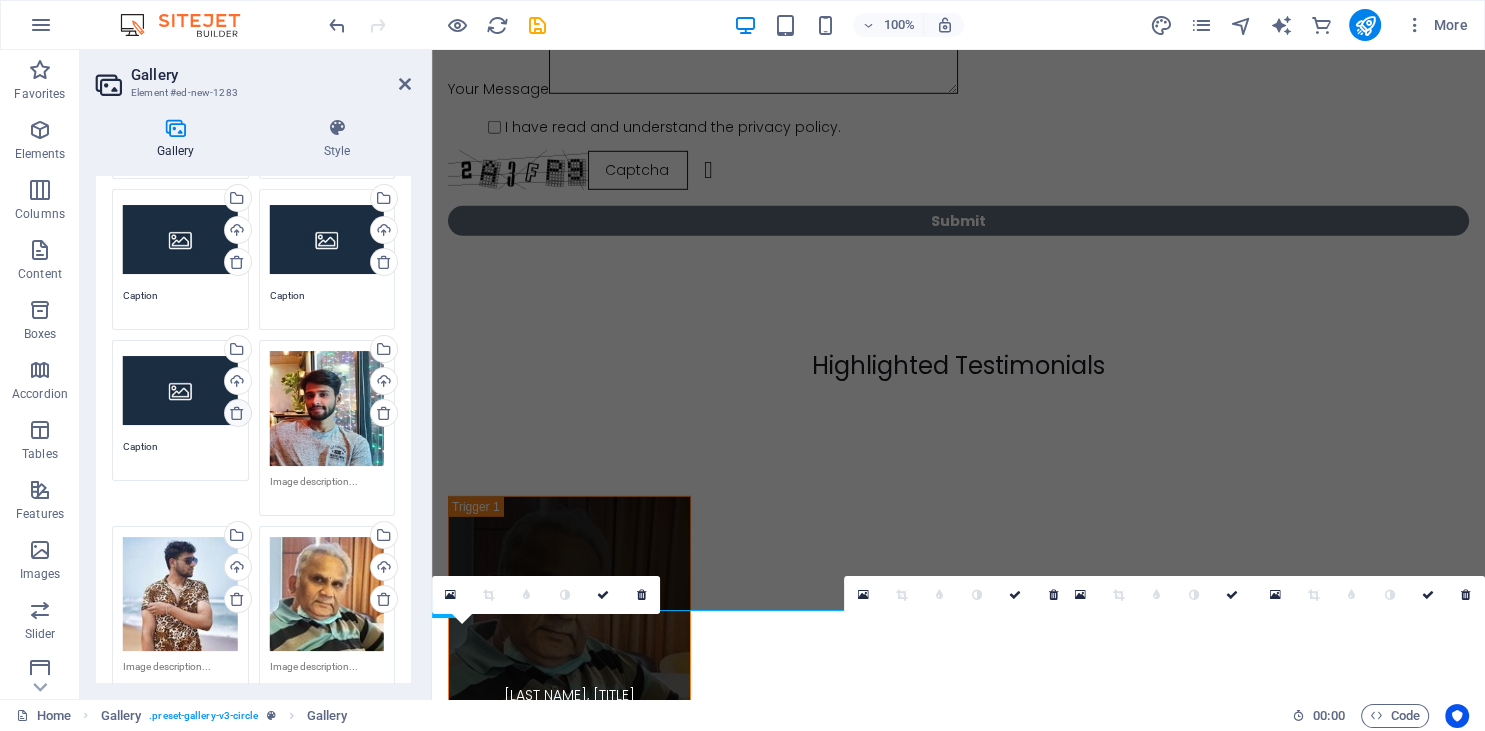 click at bounding box center (237, 413) 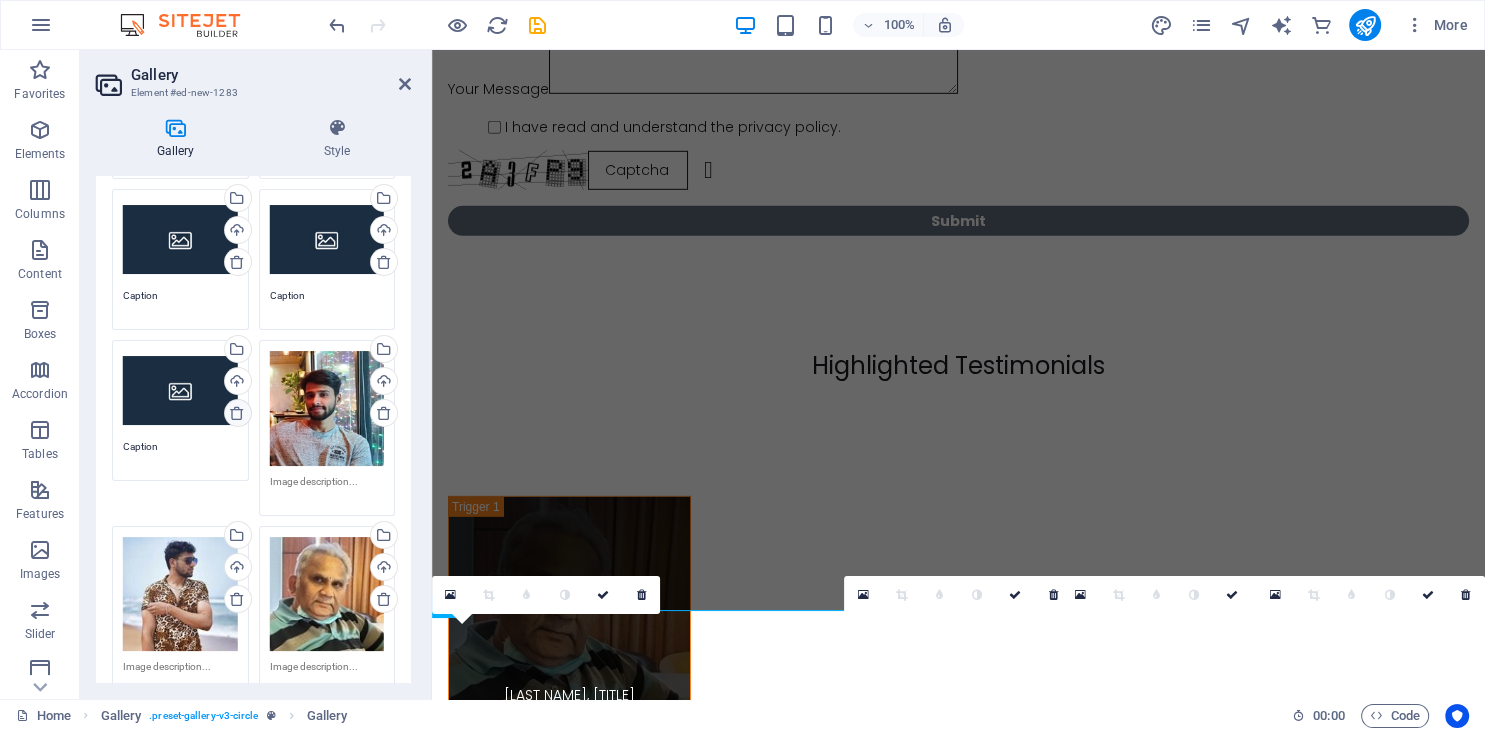 type 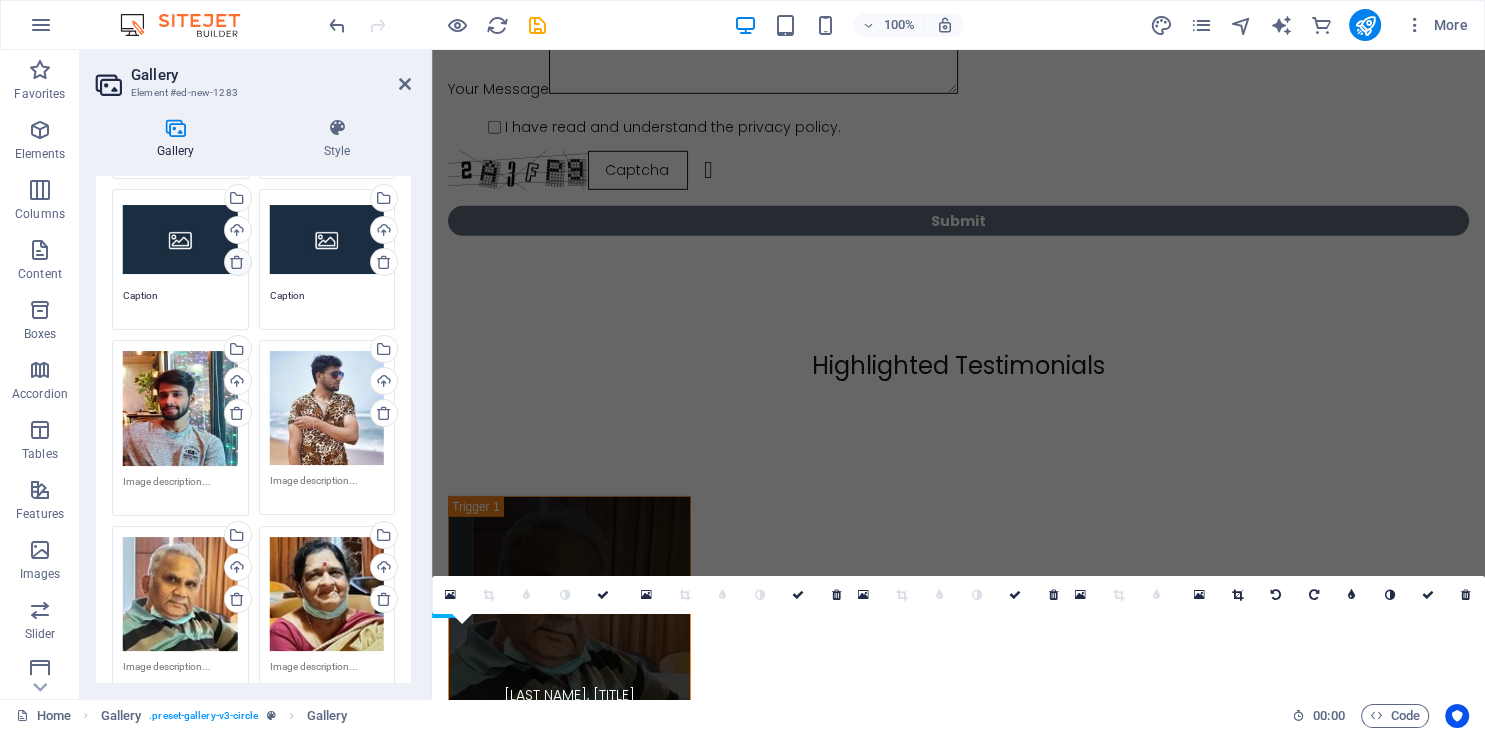 click at bounding box center [237, 262] 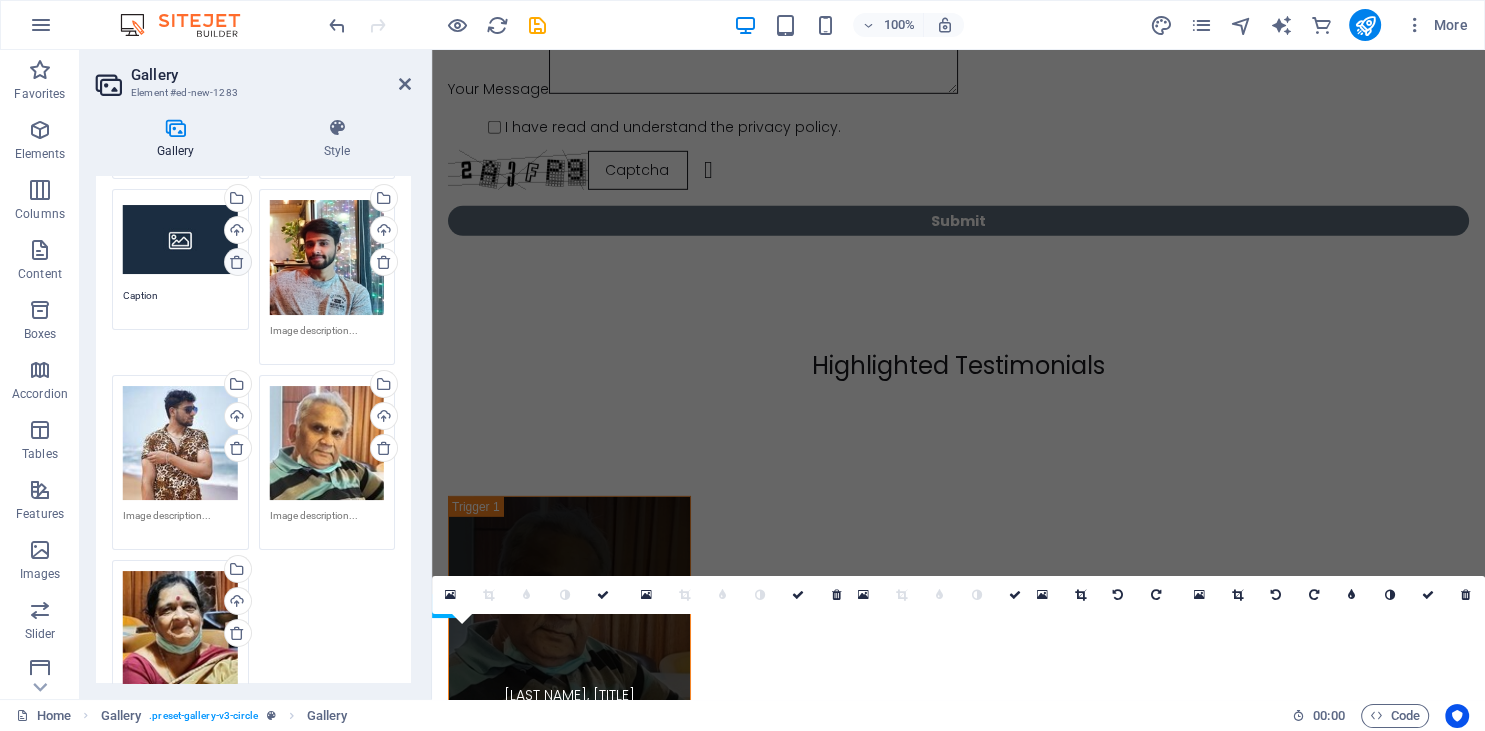 click at bounding box center [237, 262] 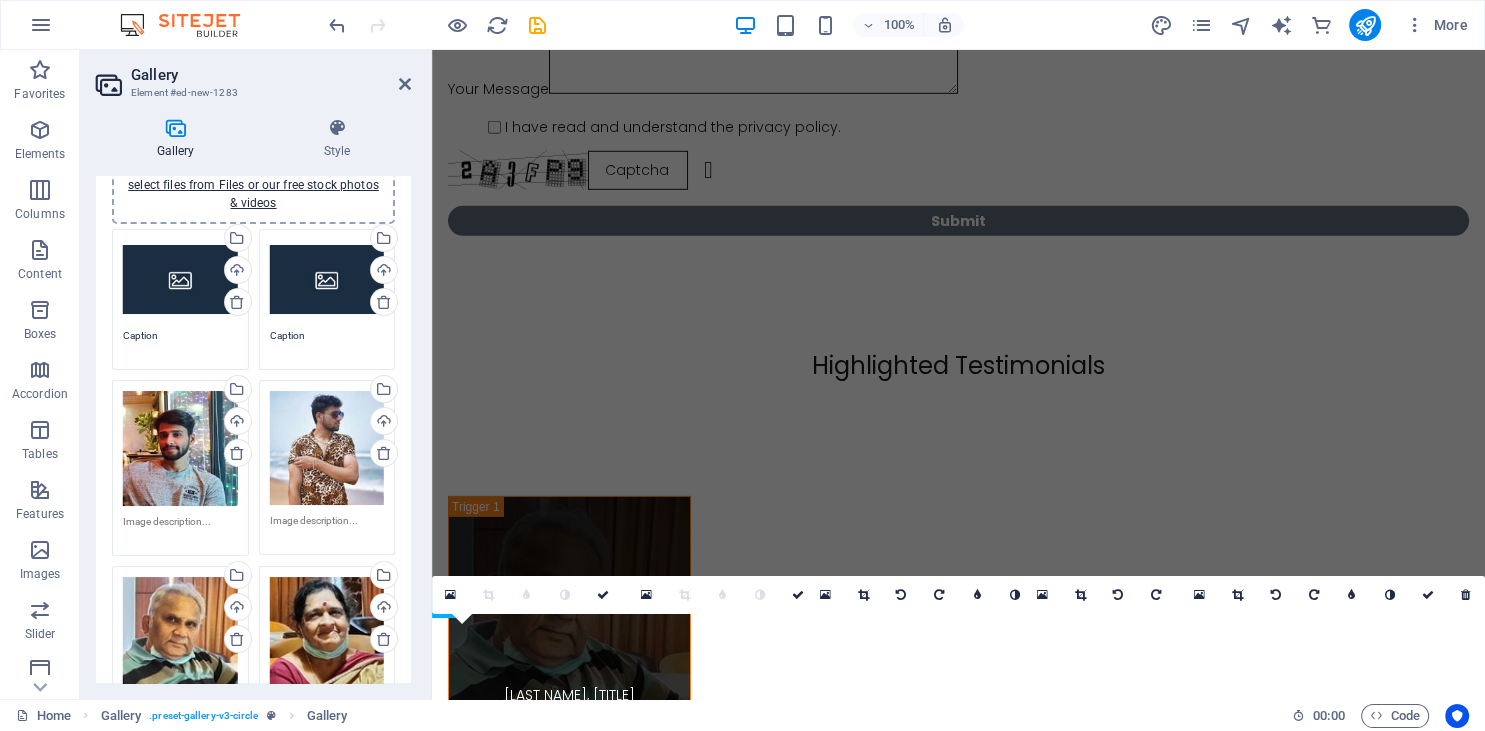 scroll, scrollTop: 0, scrollLeft: 0, axis: both 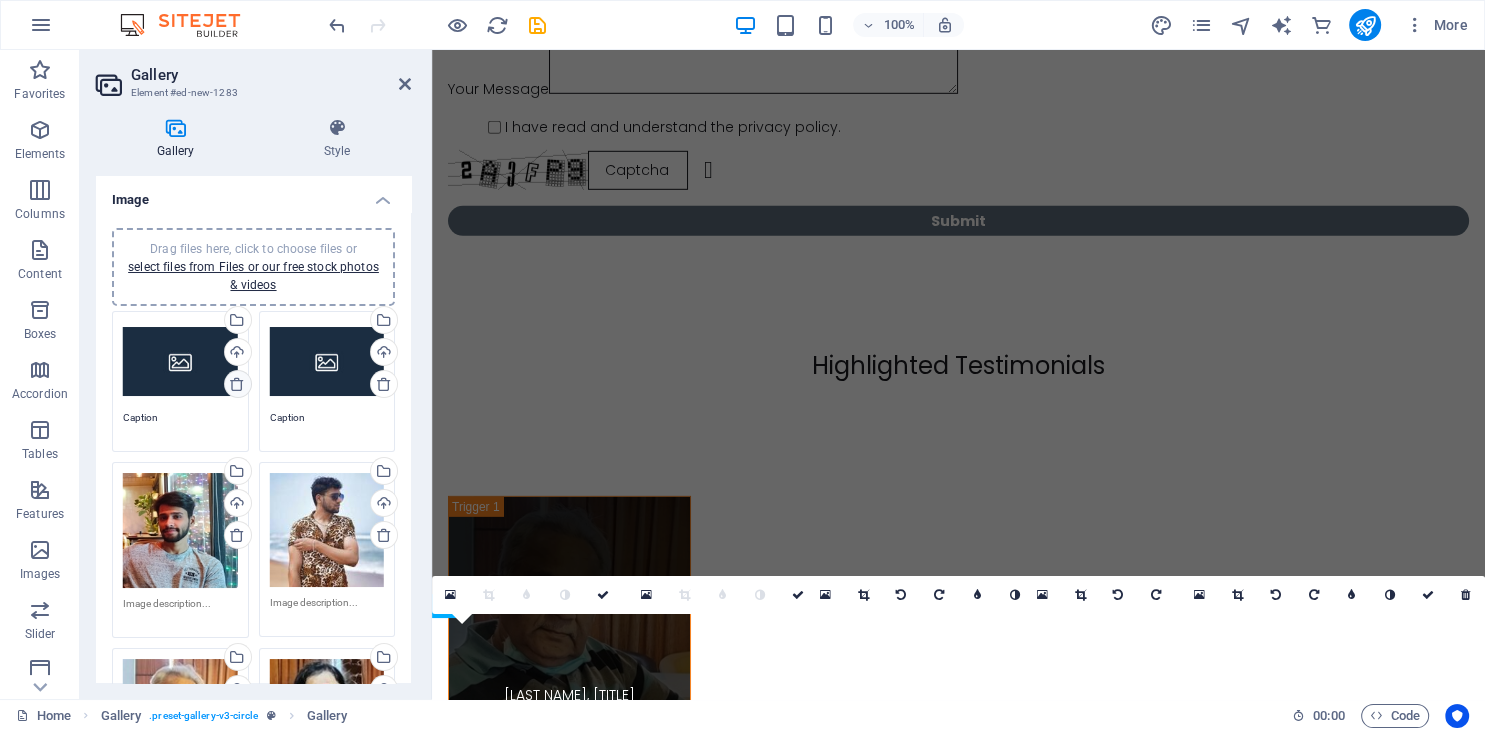 click at bounding box center [238, 384] 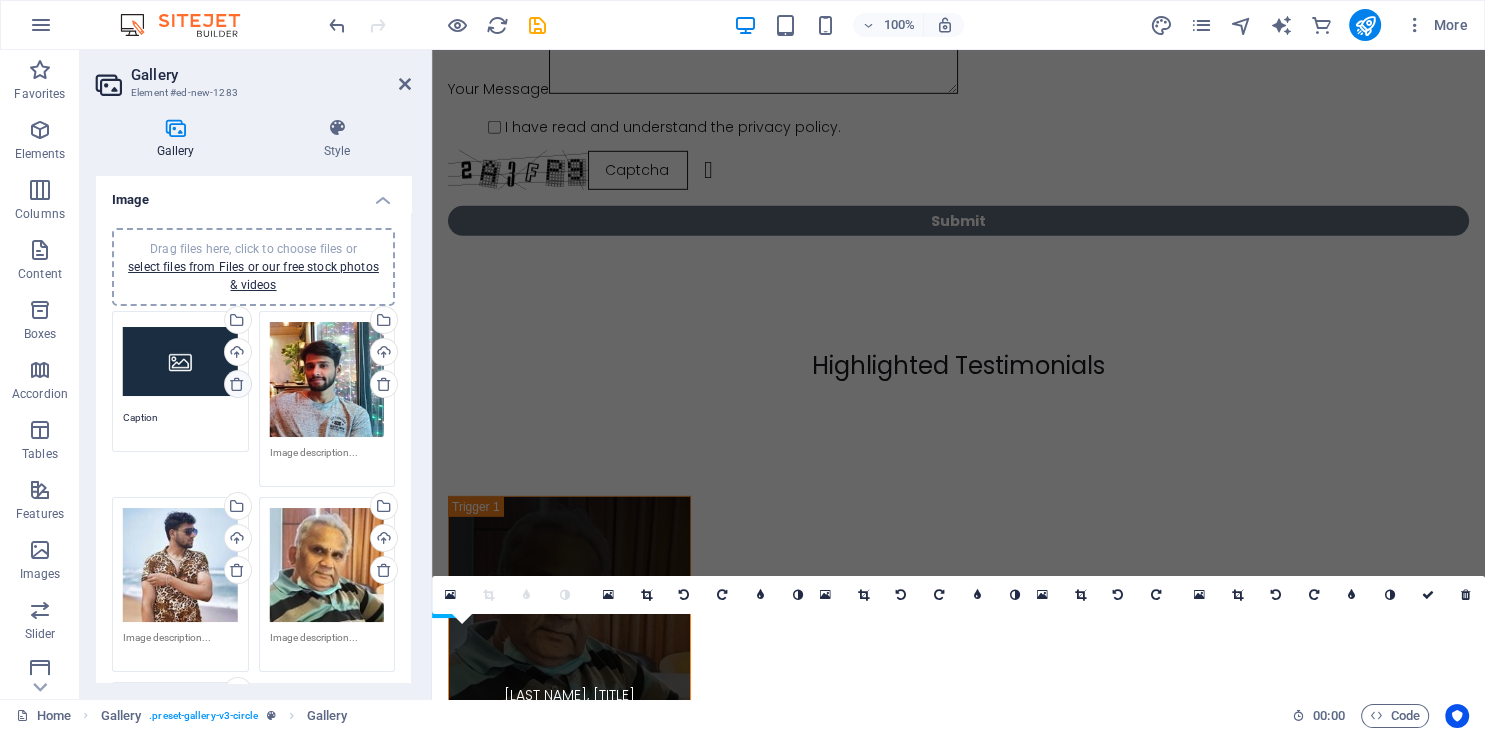 click at bounding box center [237, 384] 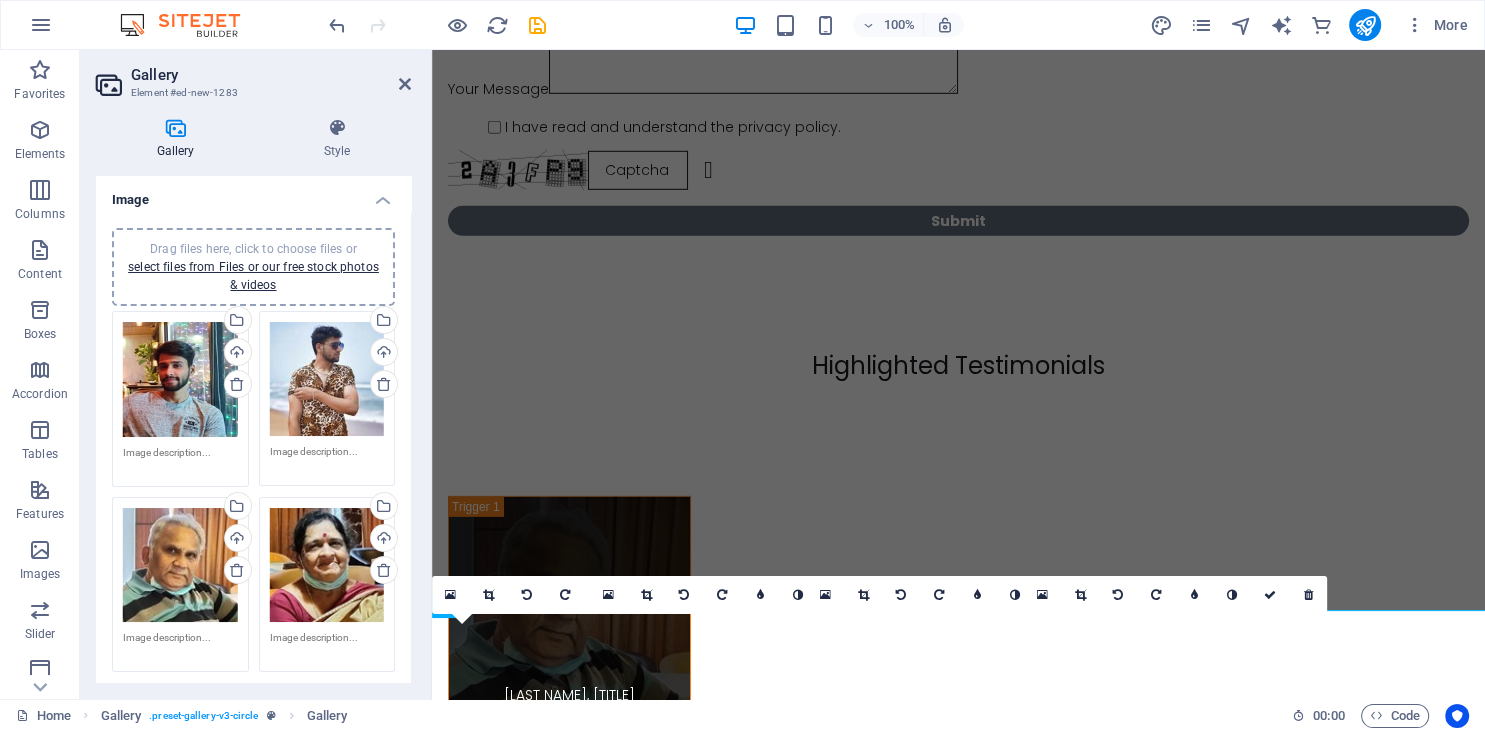 click at bounding box center (180, 460) 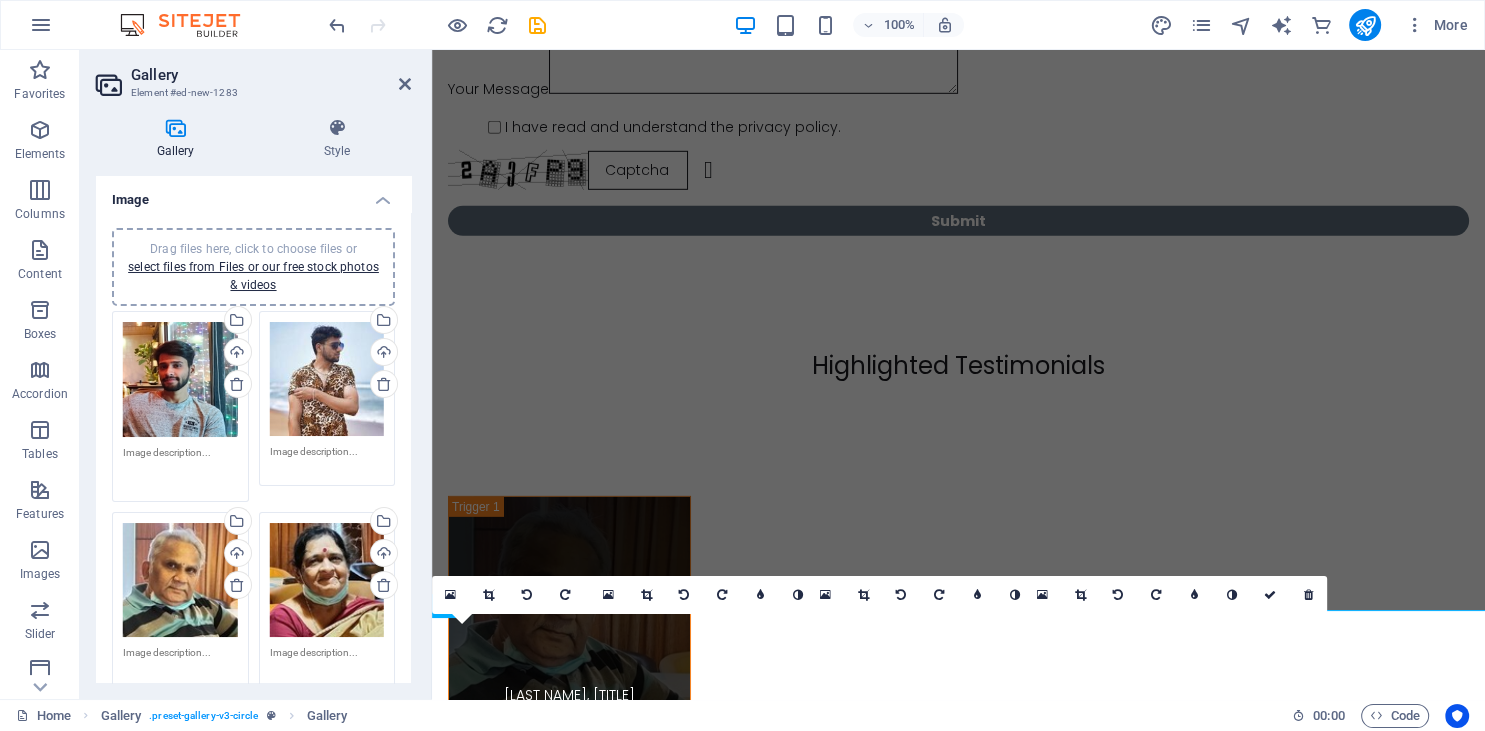 scroll, scrollTop: 91, scrollLeft: 0, axis: vertical 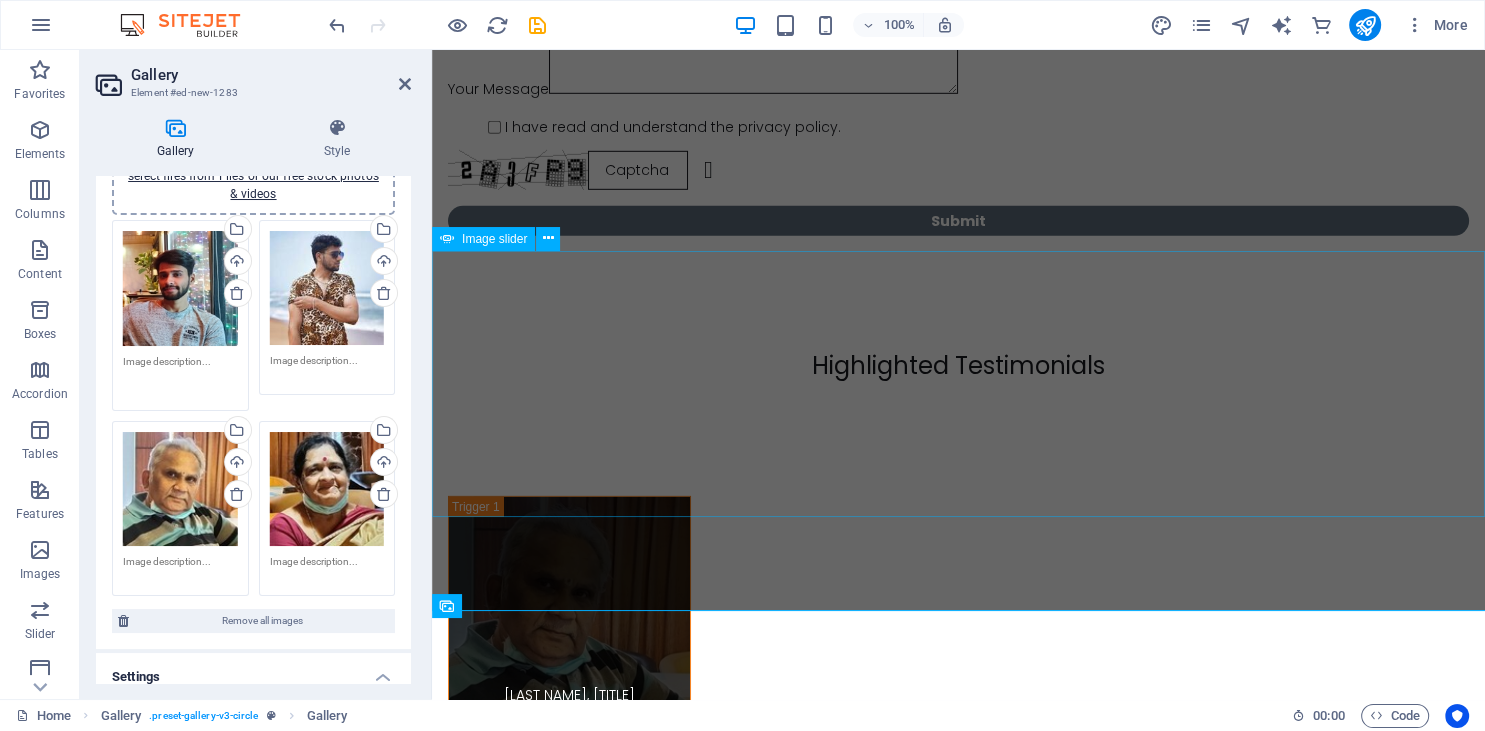click on "[FIRST] - I am truly inspired by Yogi Kiran's expertise in ancient breathwork and meditation techniques that are often unknown and unheard of. It's also wonderful to meet others on the same wellness journey. These retreats are designed to help individuals reconnect with their physical, mental, emotional, and sometimes spiritual health, and I have immensely benefited from this experience." at bounding box center [960, 3199] 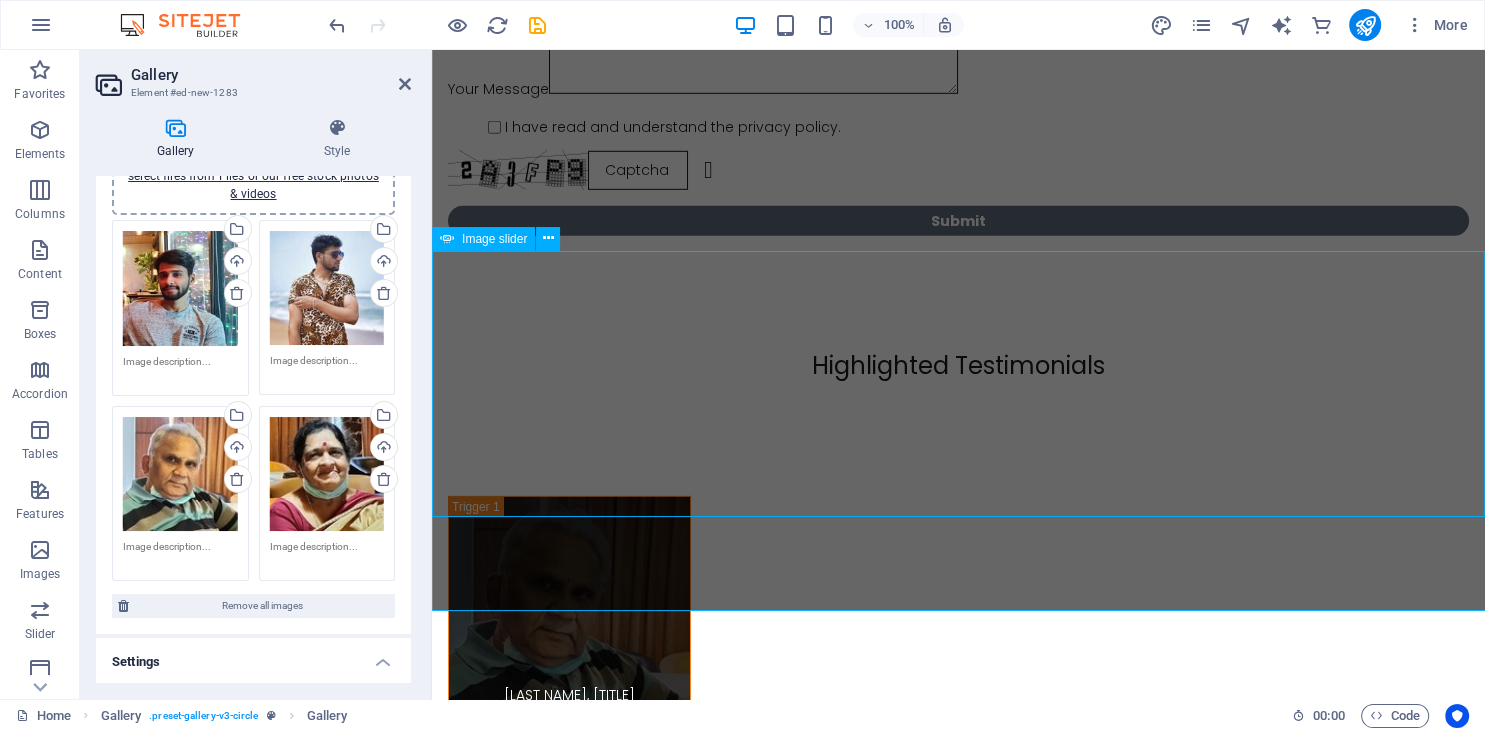 click on "[FIRST] - I am truly inspired by Yogi Kiran's expertise in ancient breathwork and meditation techniques that are often unknown and unheard of. It's also wonderful to meet others on the same wellness journey. These retreats are designed to help individuals reconnect with their physical, mental, emotional, and sometimes spiritual health, and I have immensely benefited from this experience." at bounding box center (960, 3199) 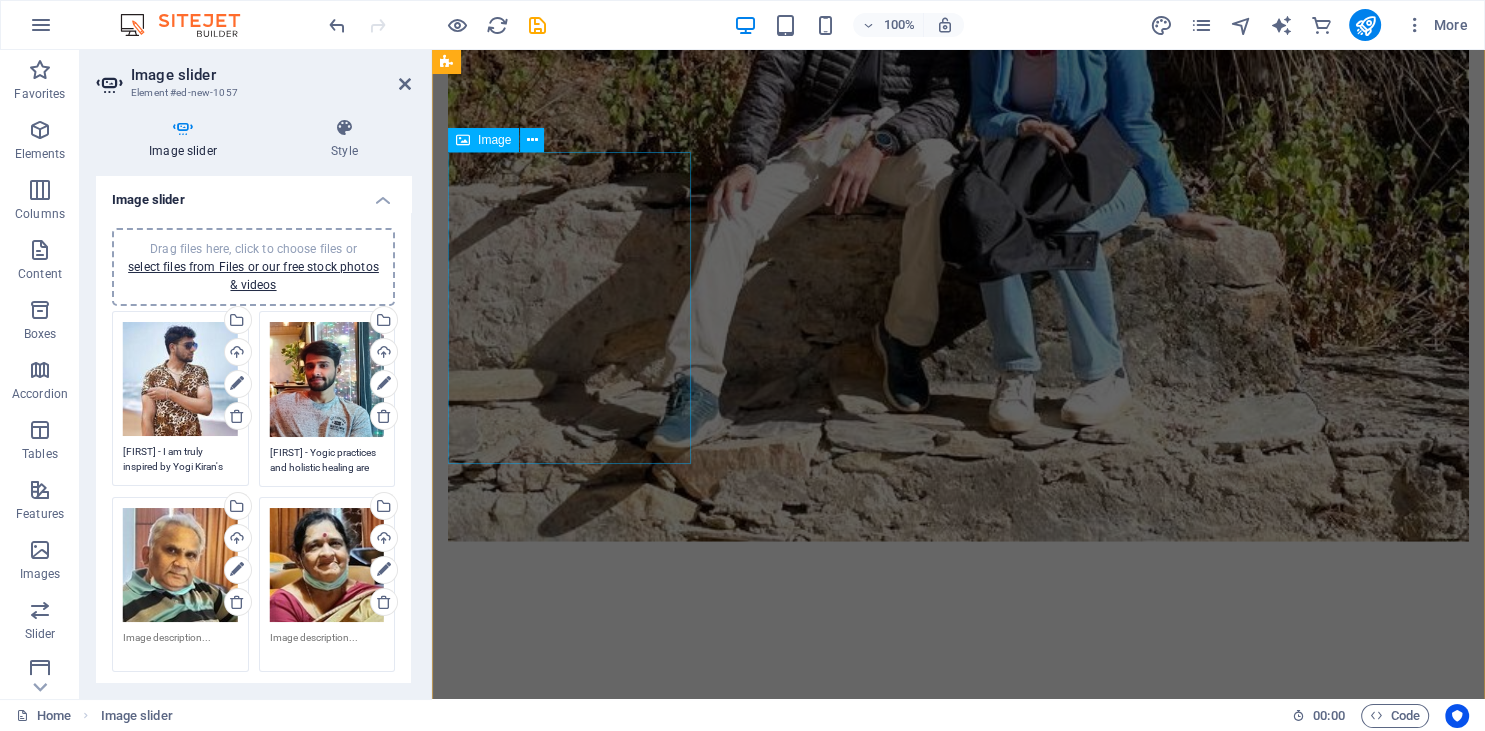scroll, scrollTop: 12428, scrollLeft: 0, axis: vertical 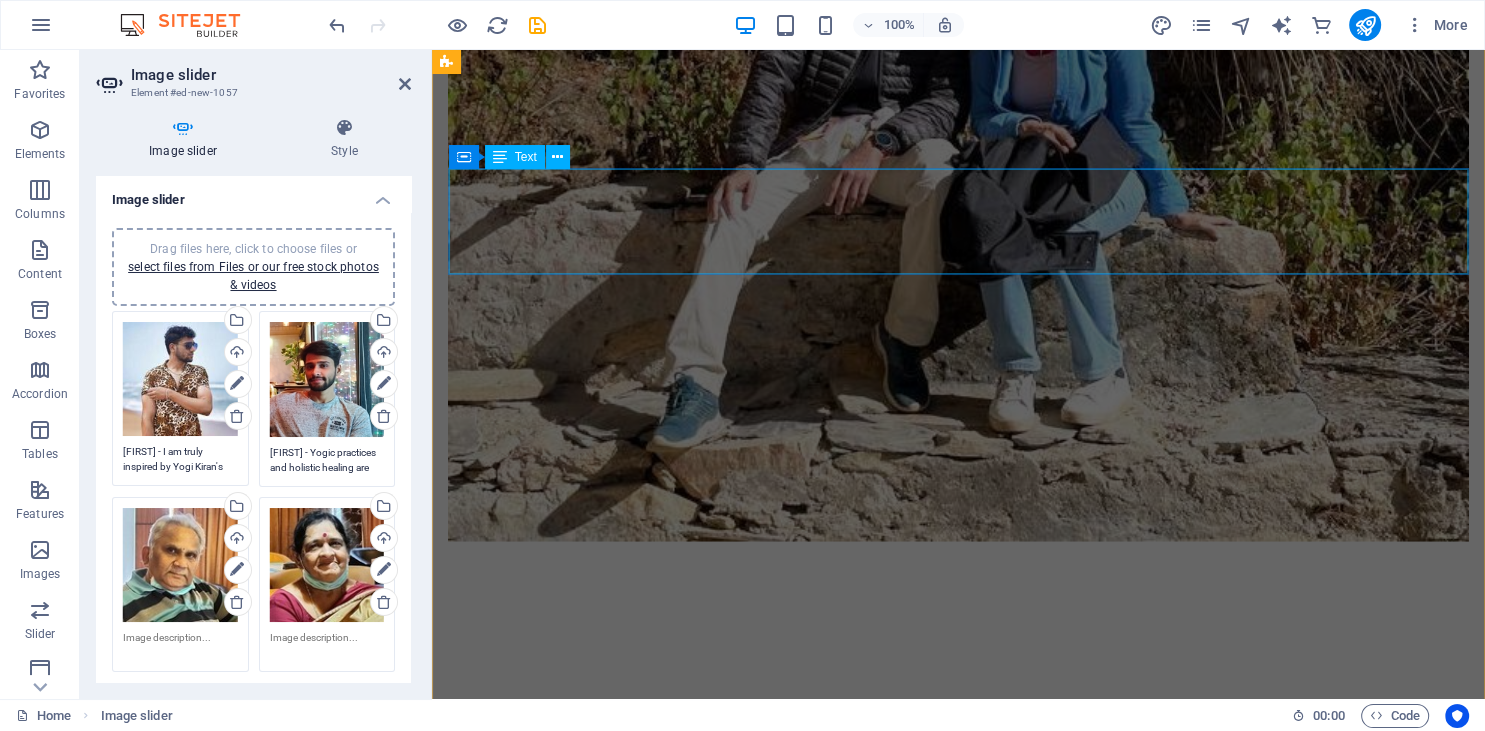 click on "At 76 years old, I attended with my husband because he wanted to give it a try. I had the pleasure of meeting many wonderful people, and I found it impossible to pick just one highlight! Connecting with individuals from all age groups was truly amazing. I had a lot to process myself, which left me feeling emotionally drained during the first two days, as I navigated the additional emotions shared by others. Nevertheless, I deeply appreciated everyone’s authenticity, openness, and honesty. By the end, especially during the second part at the beach, I felt recharged, calm, and filled with joy." at bounding box center (958, 2382) 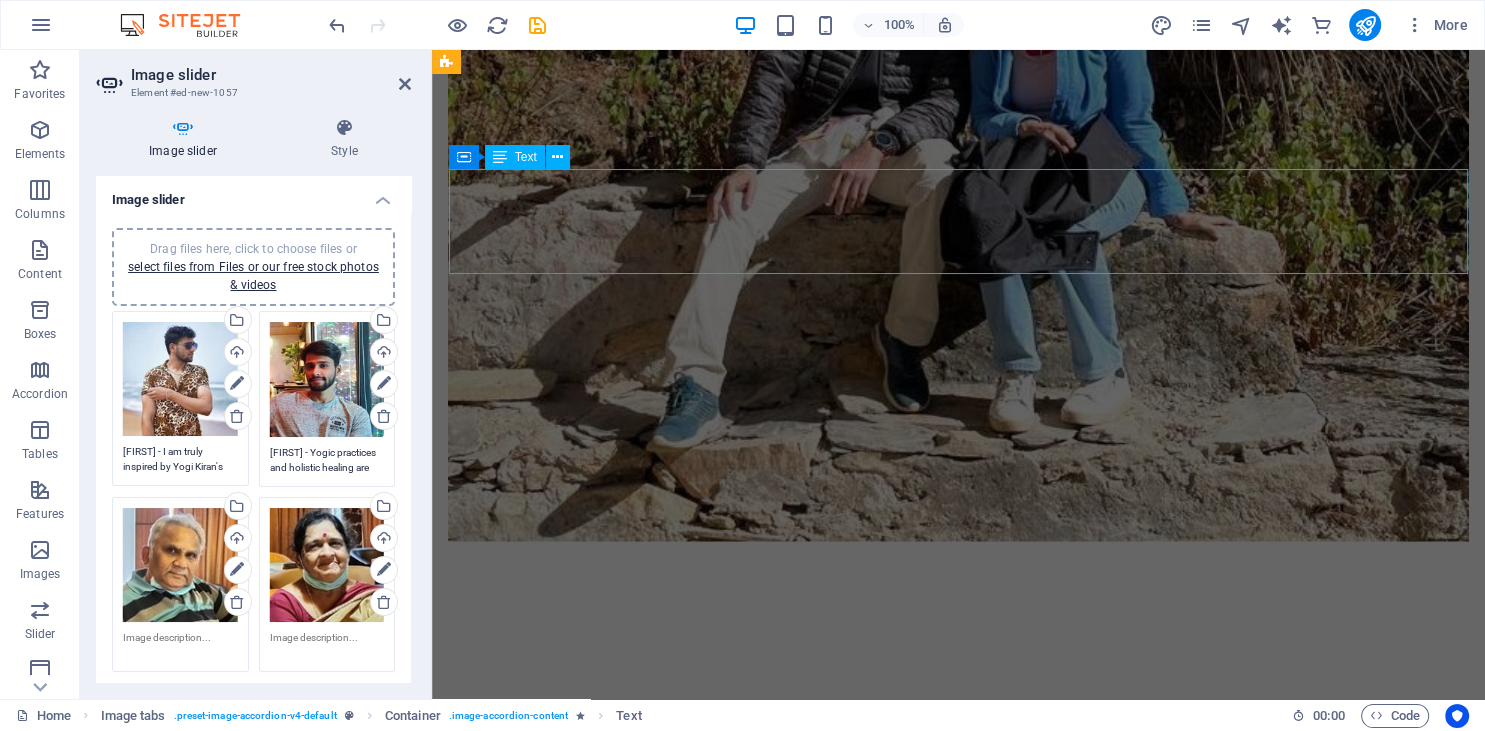 click on "At 76 years old, I attended with my husband because he wanted to give it a try. I had the pleasure of meeting many wonderful people, and I found it impossible to pick just one highlight! Connecting with individuals from all age groups was truly amazing. I had a lot to process myself, which left me feeling emotionally drained during the first two days, as I navigated the additional emotions shared by others. Nevertheless, I deeply appreciated everyone’s authenticity, openness, and honesty. By the end, especially during the second part at the beach, I felt recharged, calm, and filled with joy." at bounding box center [958, 2382] 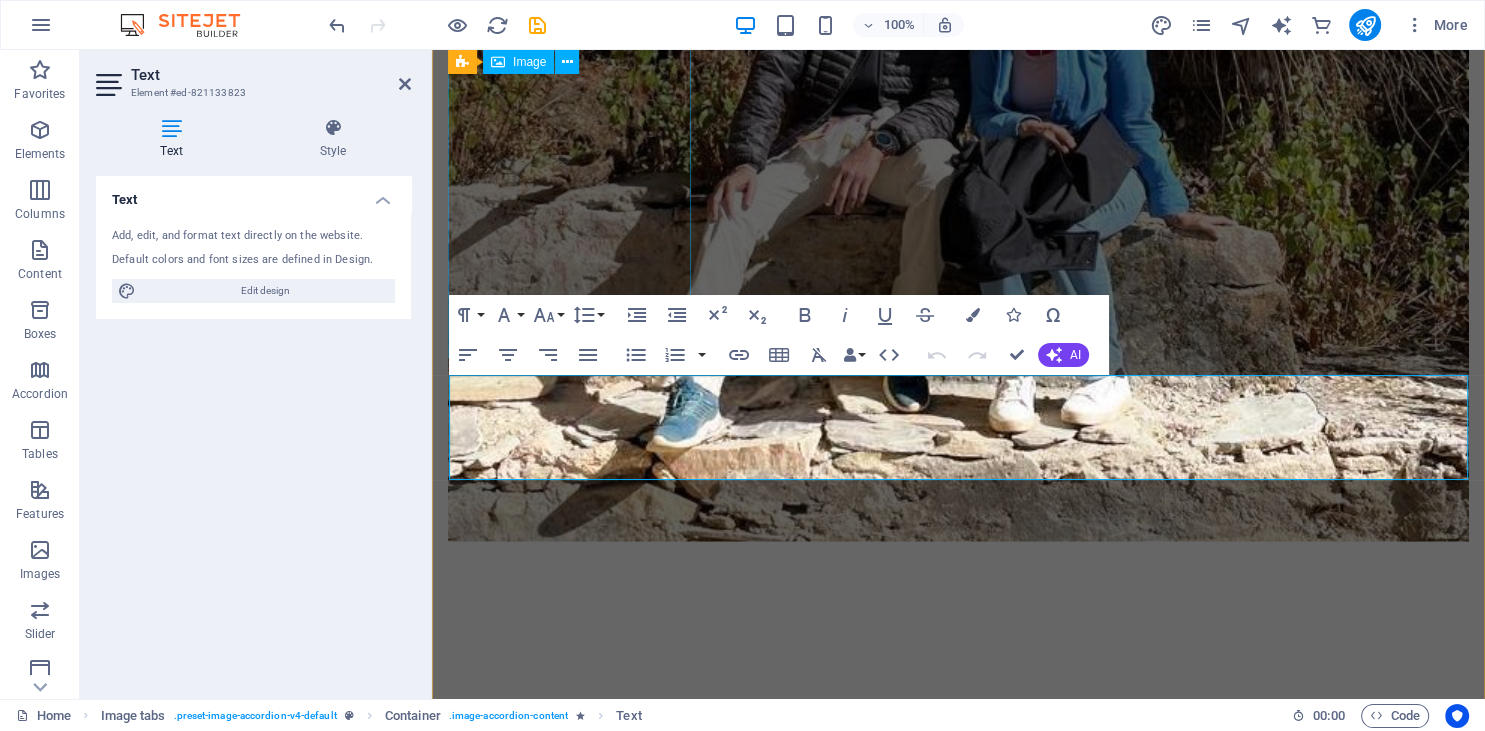 scroll, scrollTop: 12223, scrollLeft: 0, axis: vertical 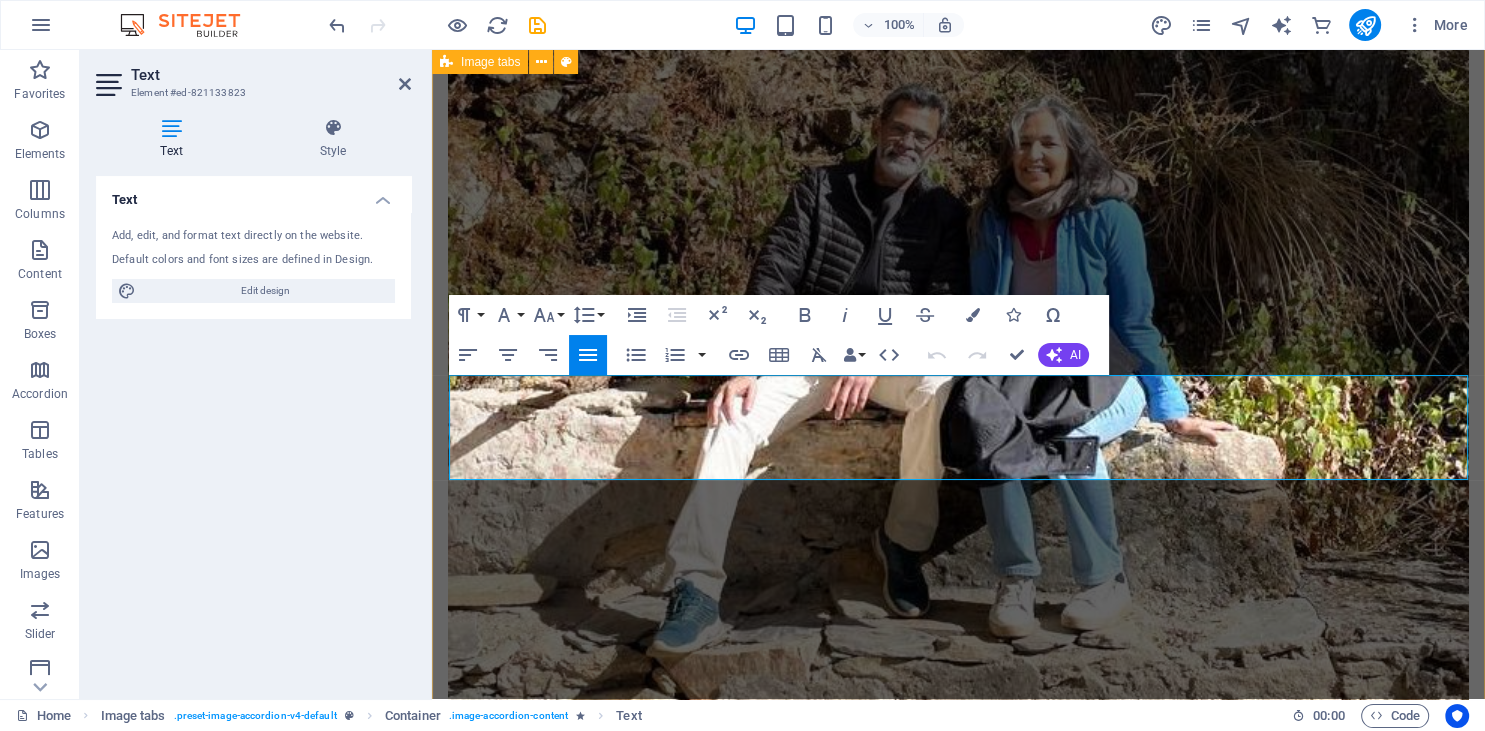 drag, startPoint x: 595, startPoint y: 470, endPoint x: 446, endPoint y: 388, distance: 170.07352 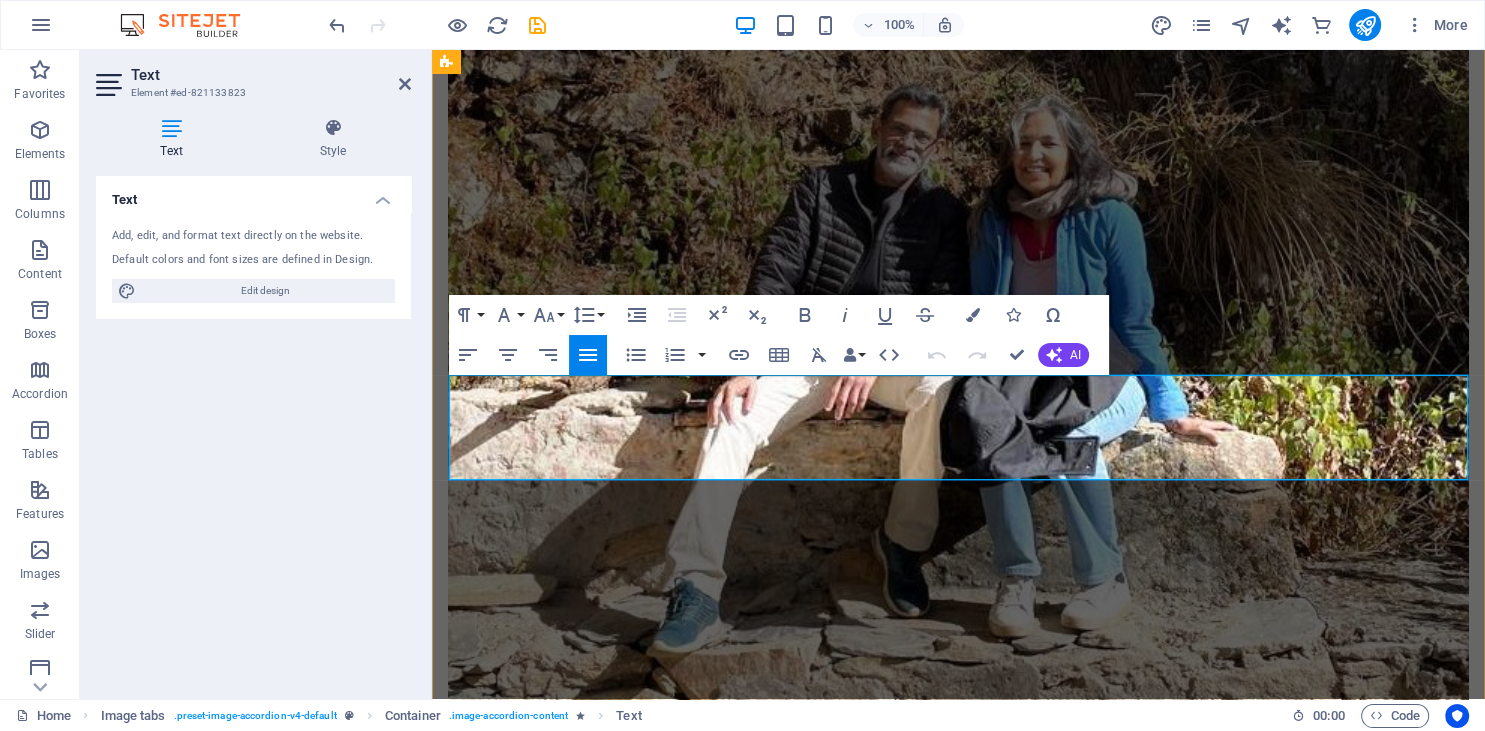 copy on "At 76 years old, I attended with my husband because he wanted to give it a try. I had the pleasure of meeting many wonderful people, and I found it impossible to pick just one highlight! Connecting with individuals from all age groups was truly amazing. I had a lot to process myself, which left me feeling emotionally drained during the first two days, as I navigated the additional emotions shared by others. Nevertheless, I deeply appreciated everyone’s authenticity, openness, and honesty. By the end, especially during the second part at the beach, I felt recharged, calm, and filled with joy." 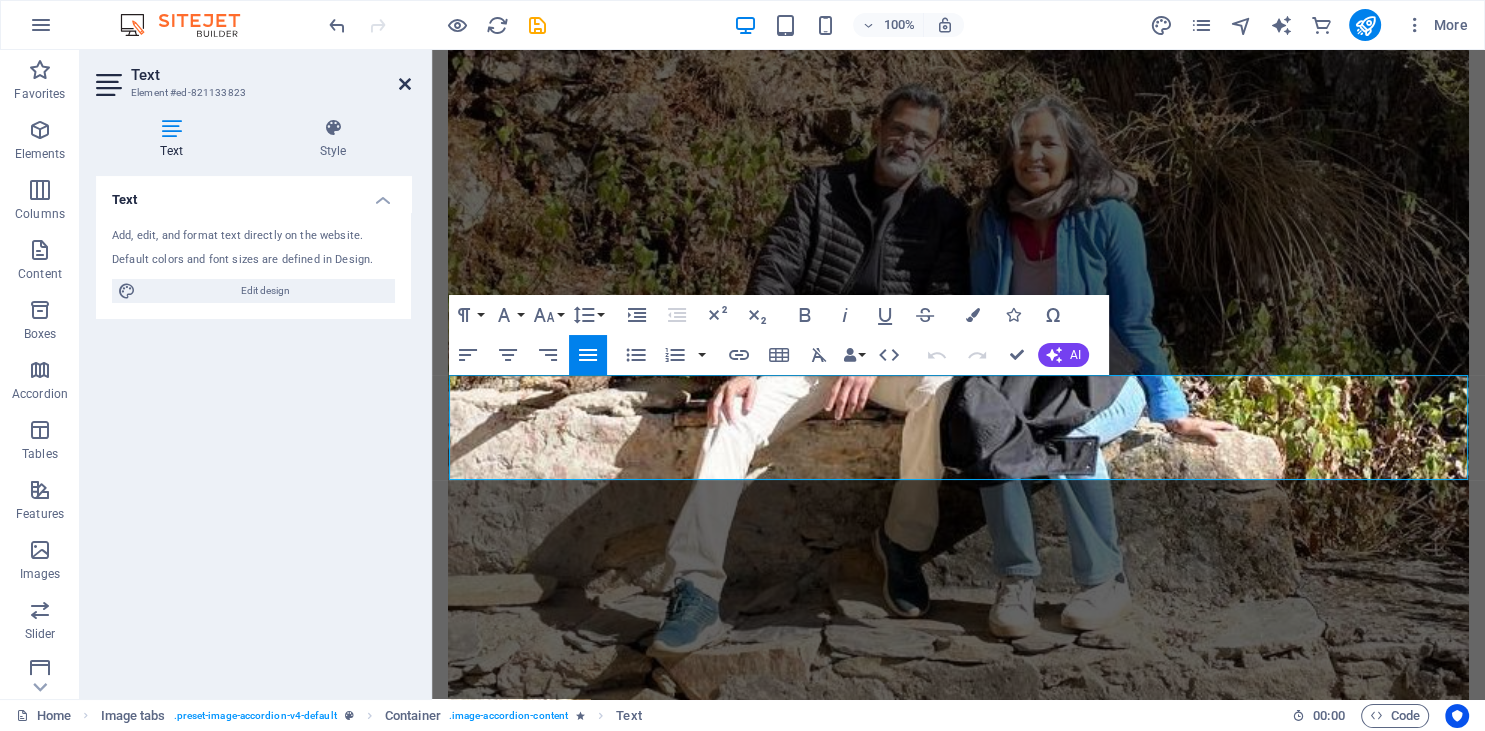 click at bounding box center (405, 84) 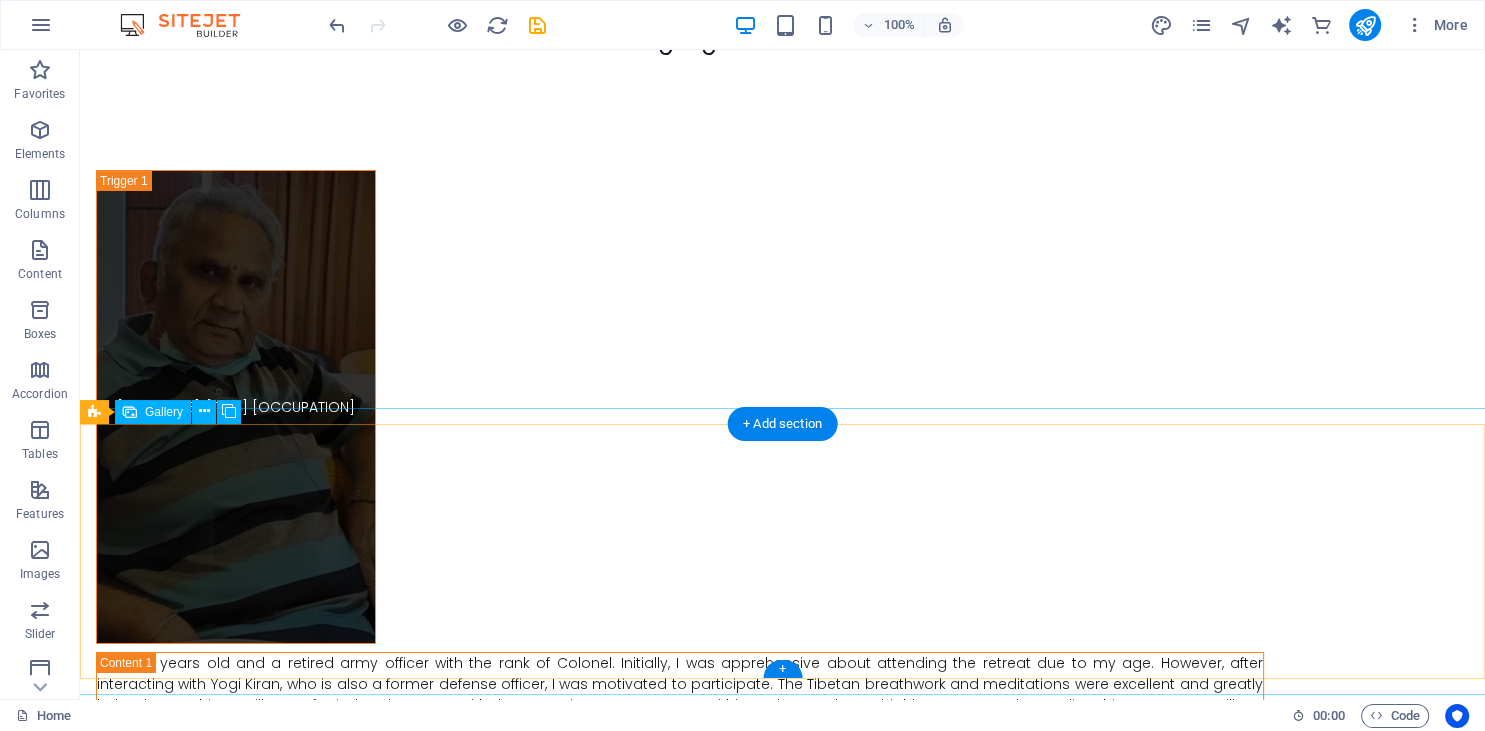 scroll, scrollTop: 14531, scrollLeft: 0, axis: vertical 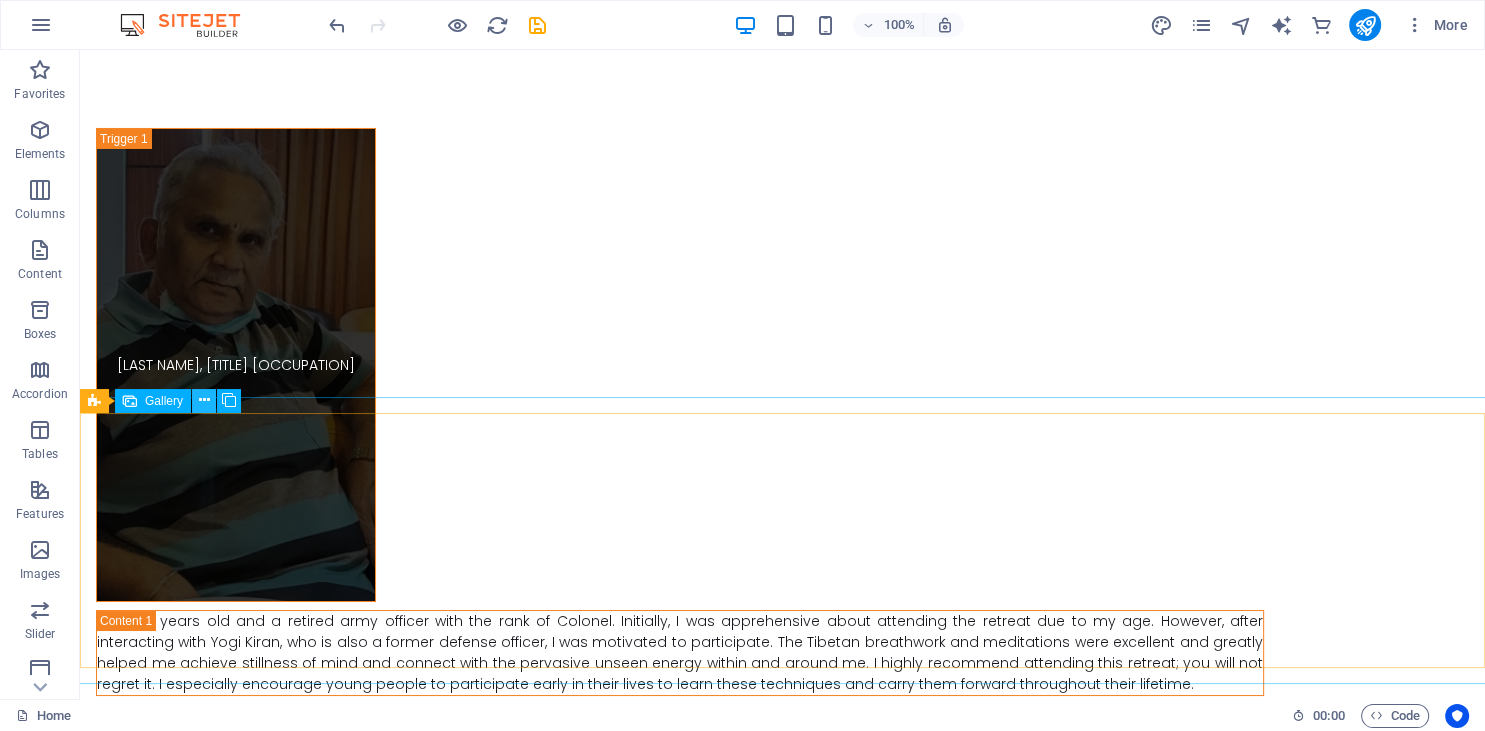 click at bounding box center [204, 400] 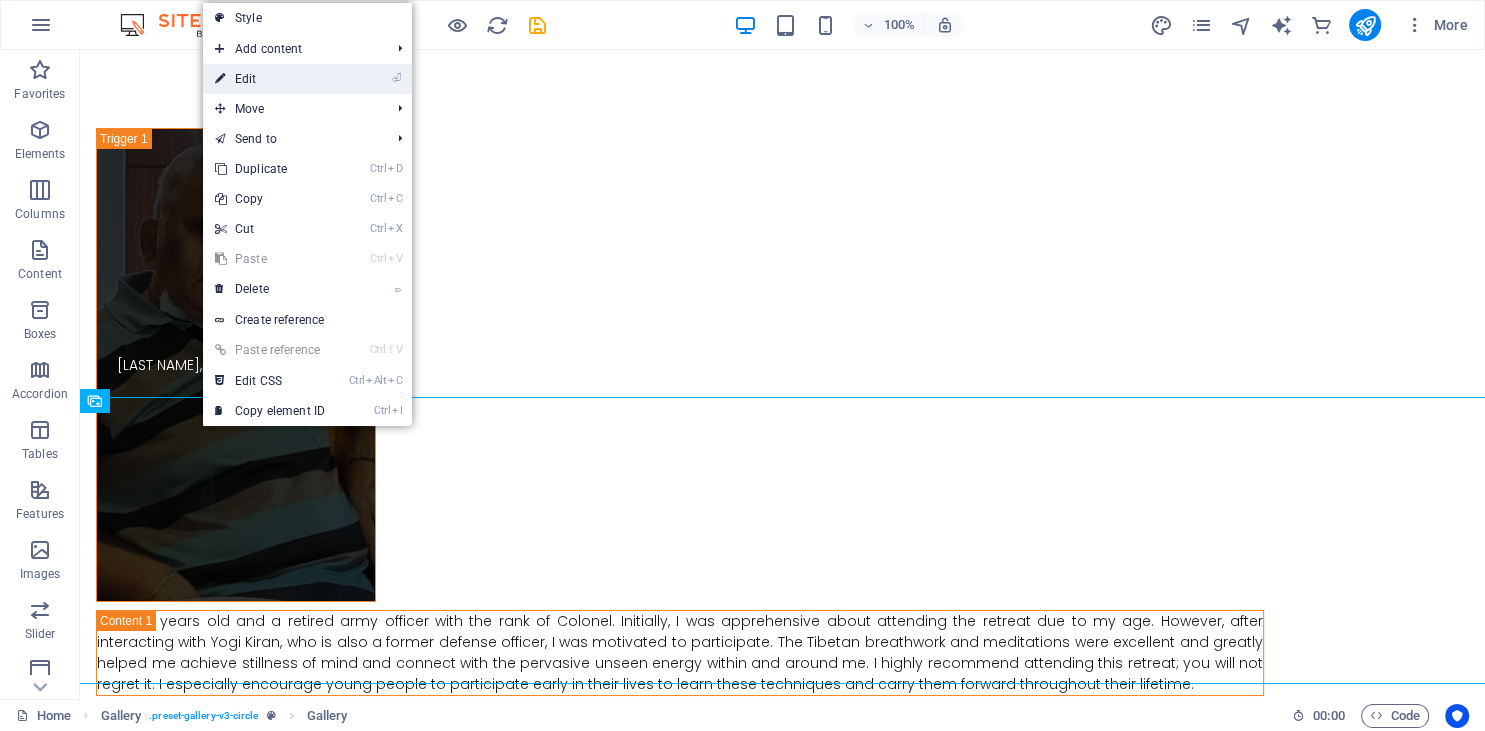 click on "⏎  Edit" at bounding box center (270, 79) 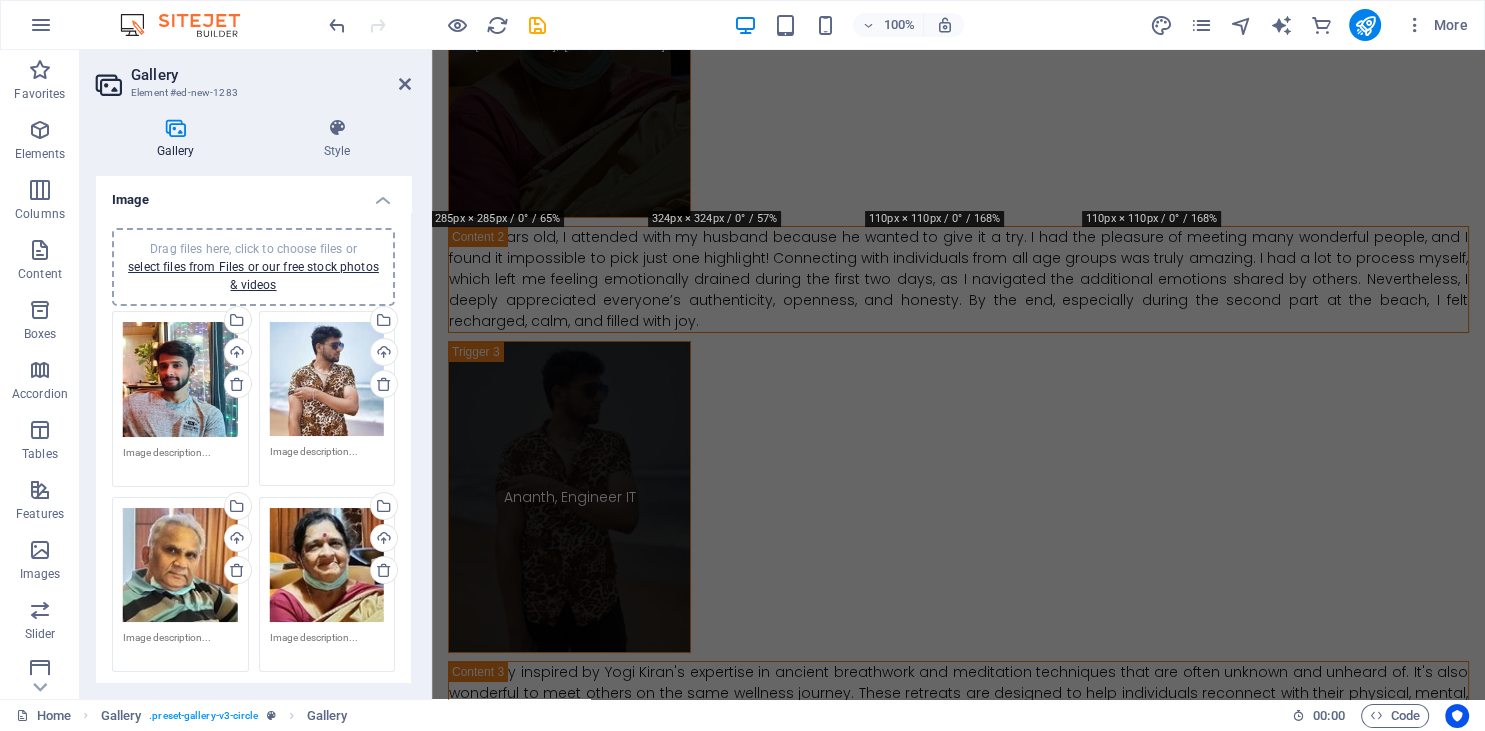 scroll, scrollTop: 13903, scrollLeft: 0, axis: vertical 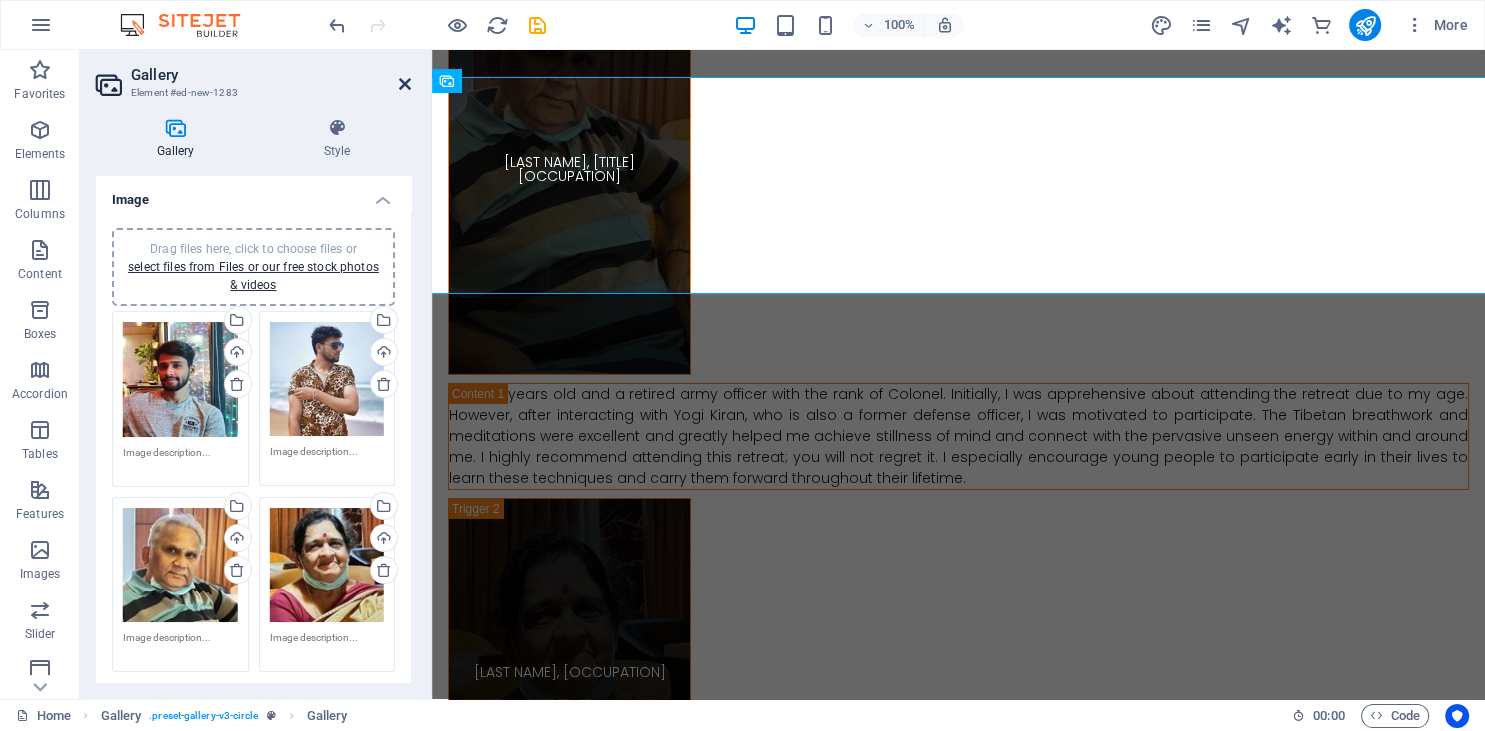 click at bounding box center (405, 84) 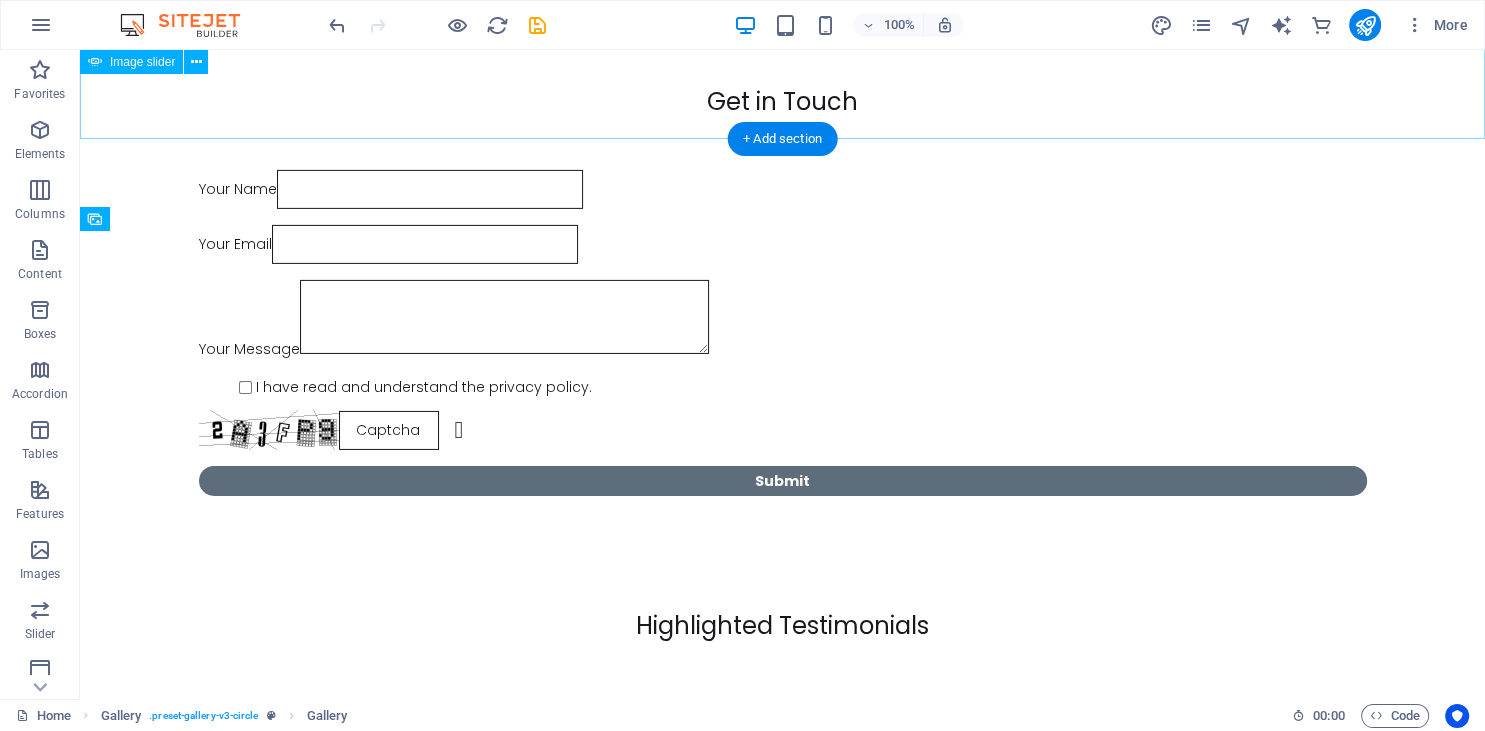 scroll, scrollTop: 14608, scrollLeft: 0, axis: vertical 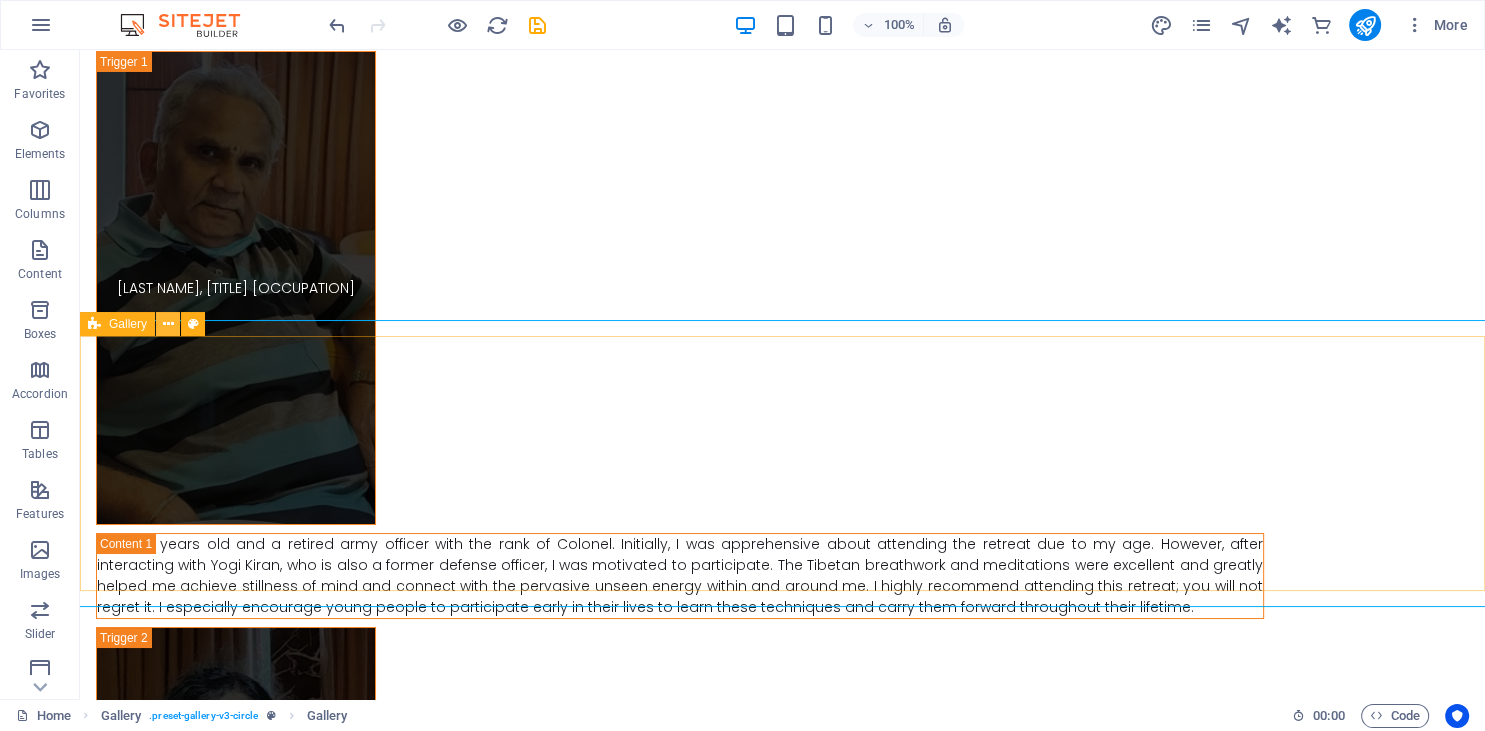 click at bounding box center [168, 324] 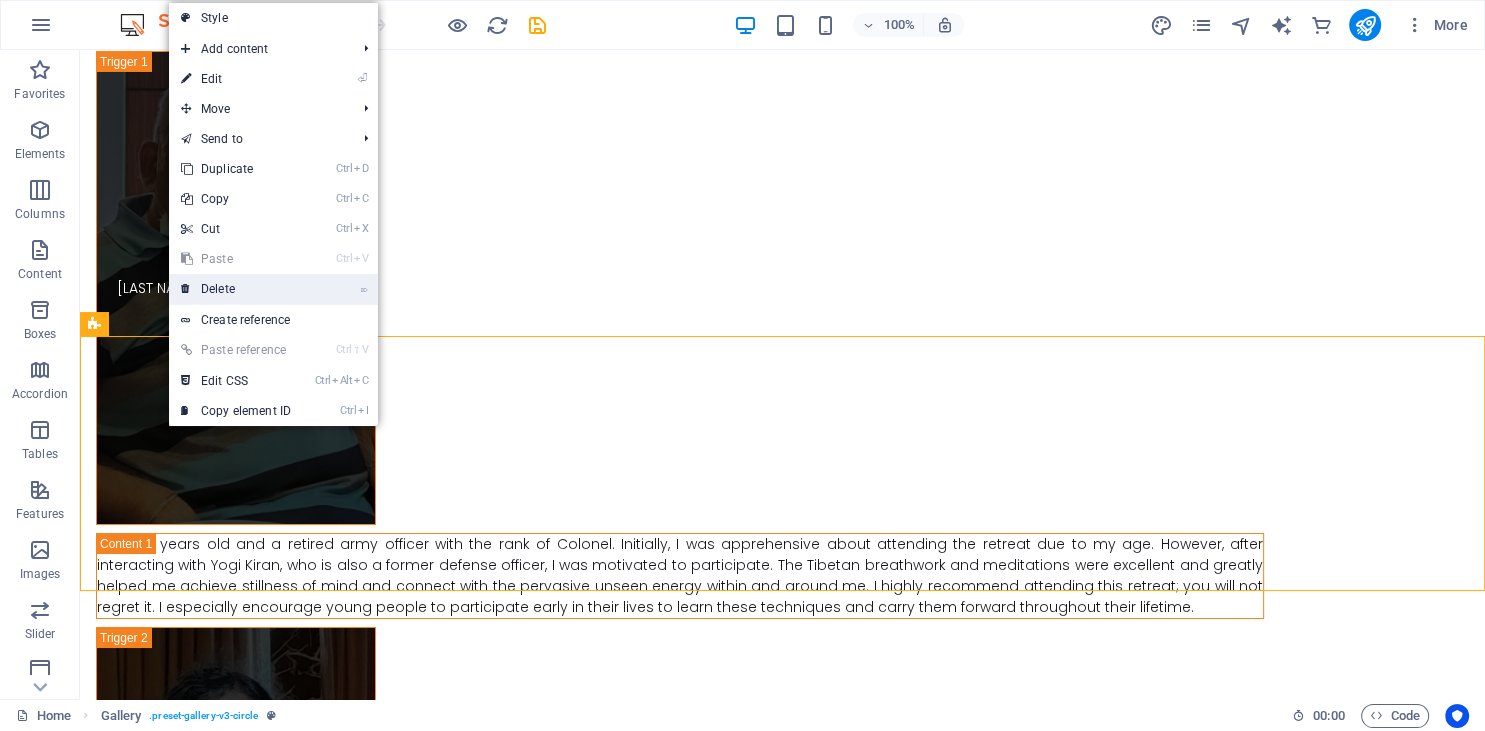 click on "⌦  Delete" at bounding box center (236, 289) 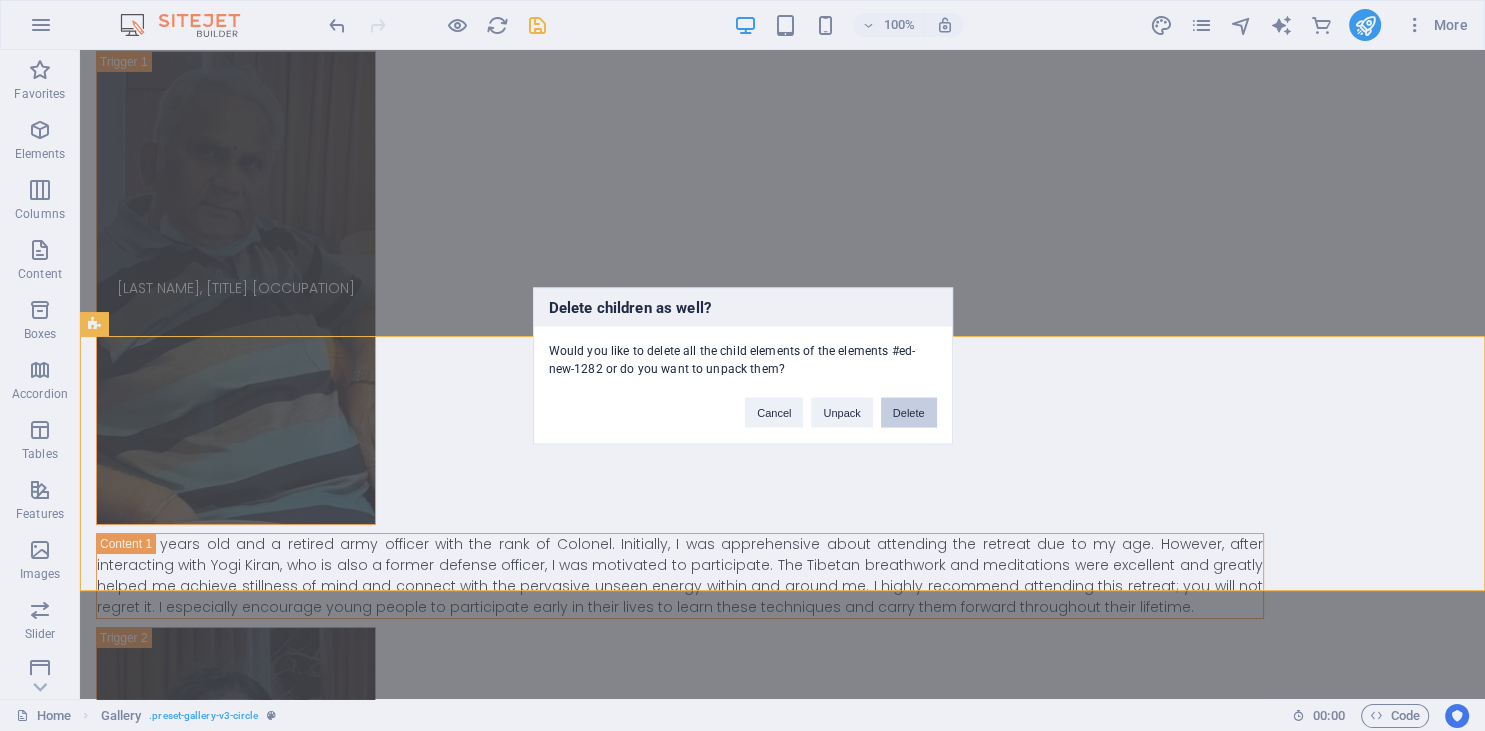 click on "Delete" at bounding box center (909, 412) 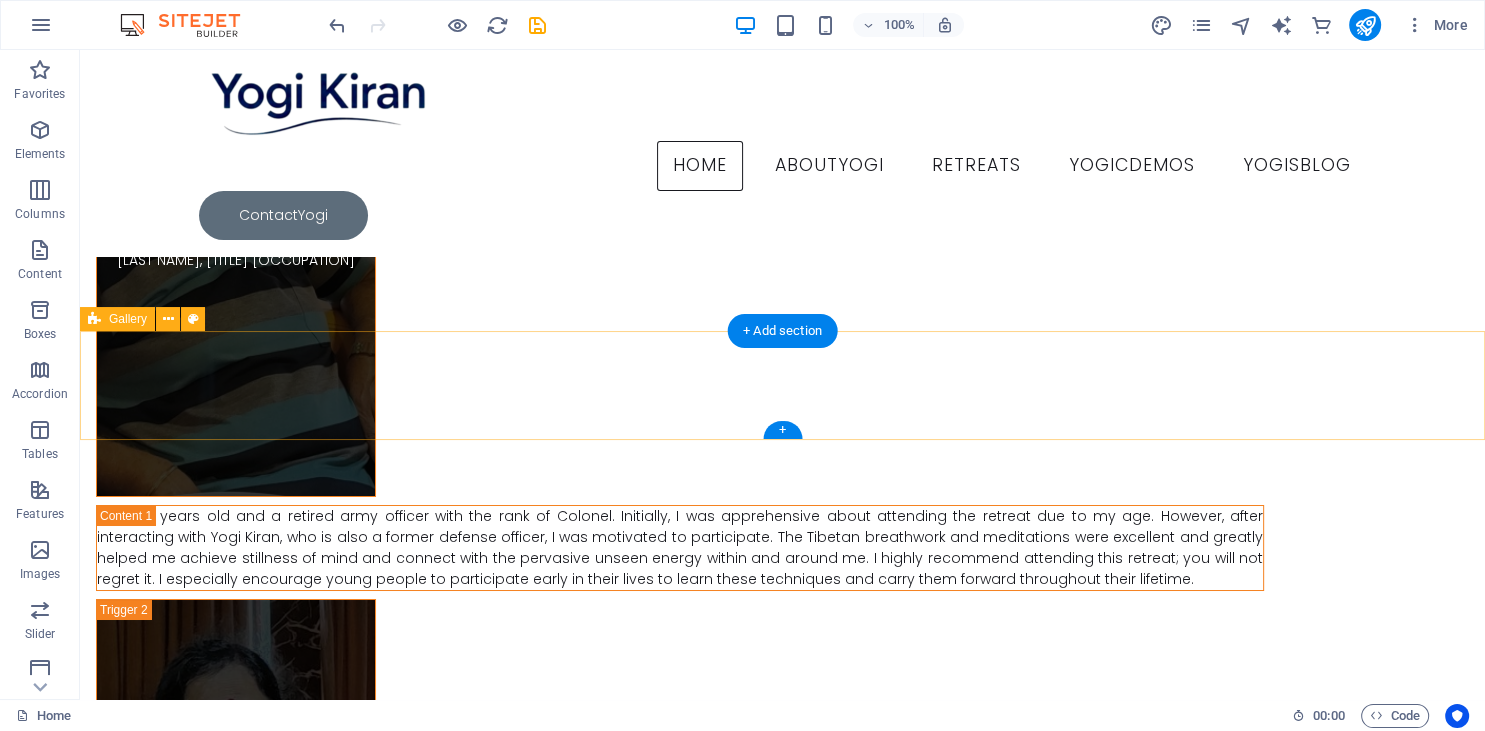 scroll, scrollTop: 14396, scrollLeft: 0, axis: vertical 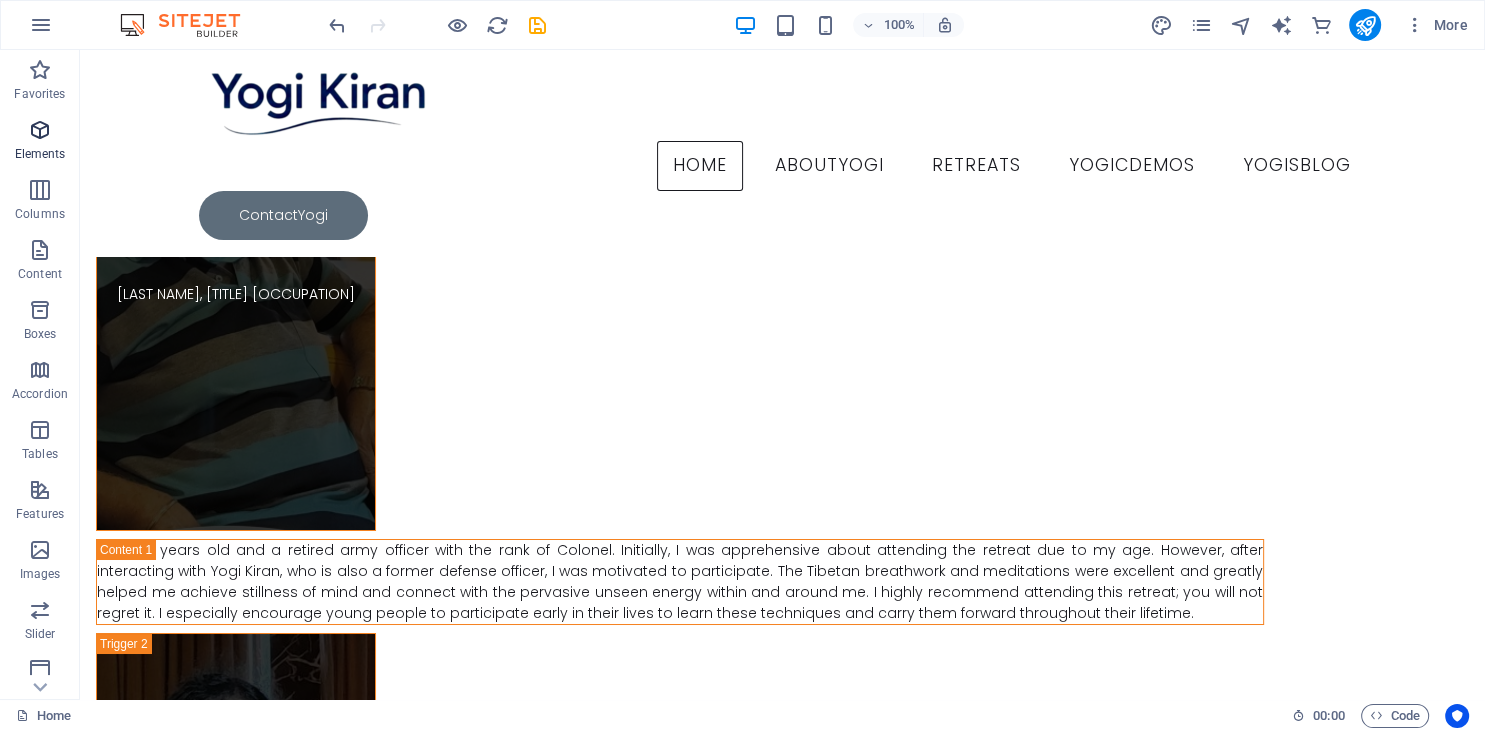 click on "Elements" at bounding box center (40, 142) 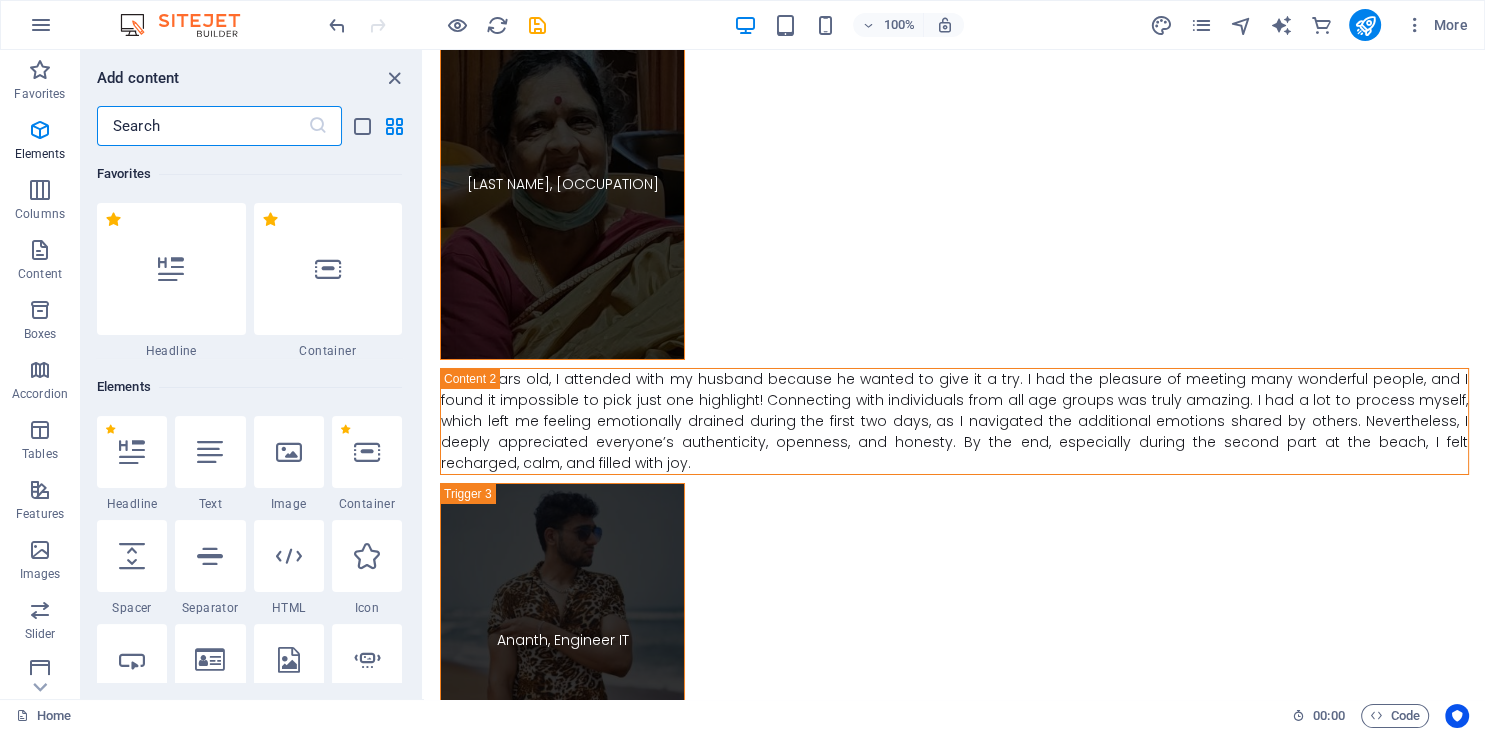 scroll, scrollTop: 170, scrollLeft: 0, axis: vertical 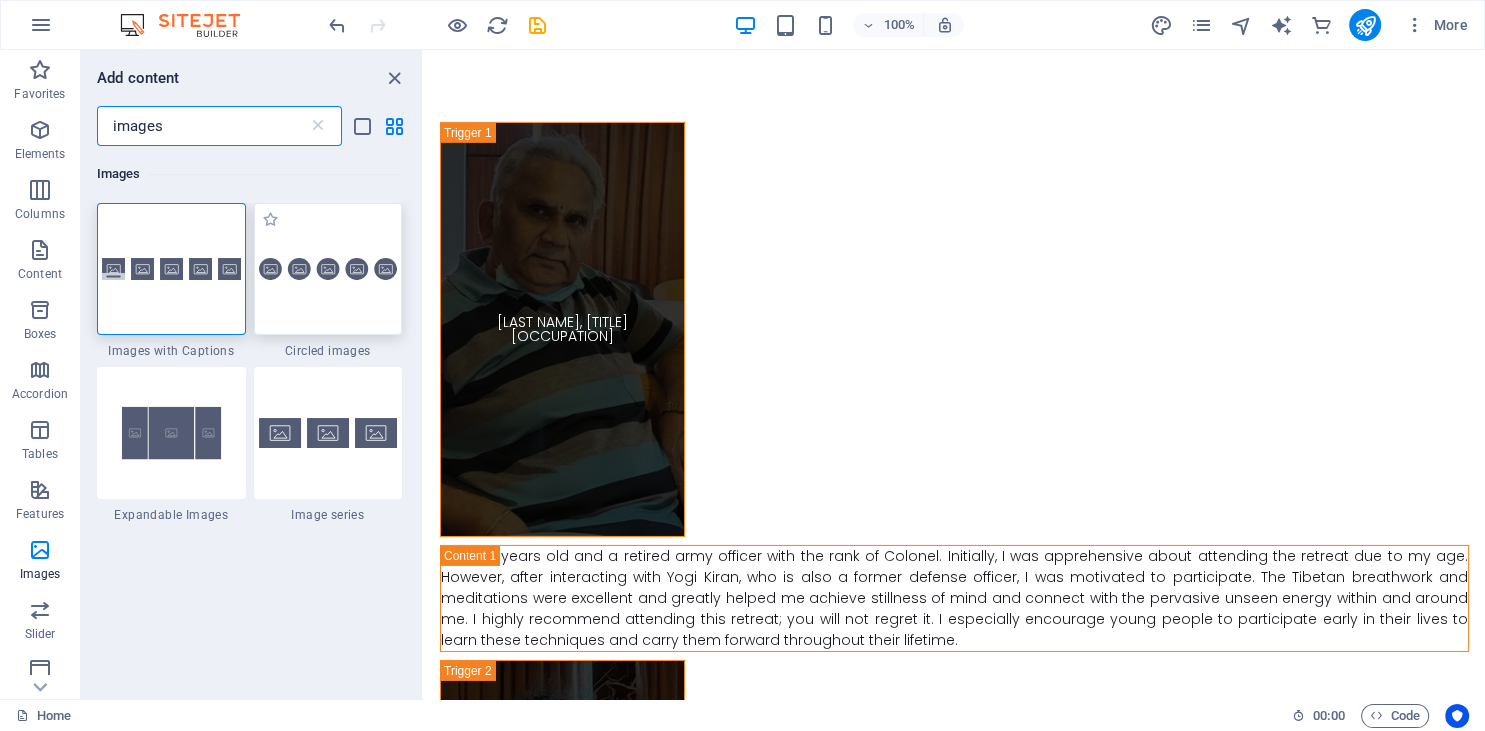 type on "images" 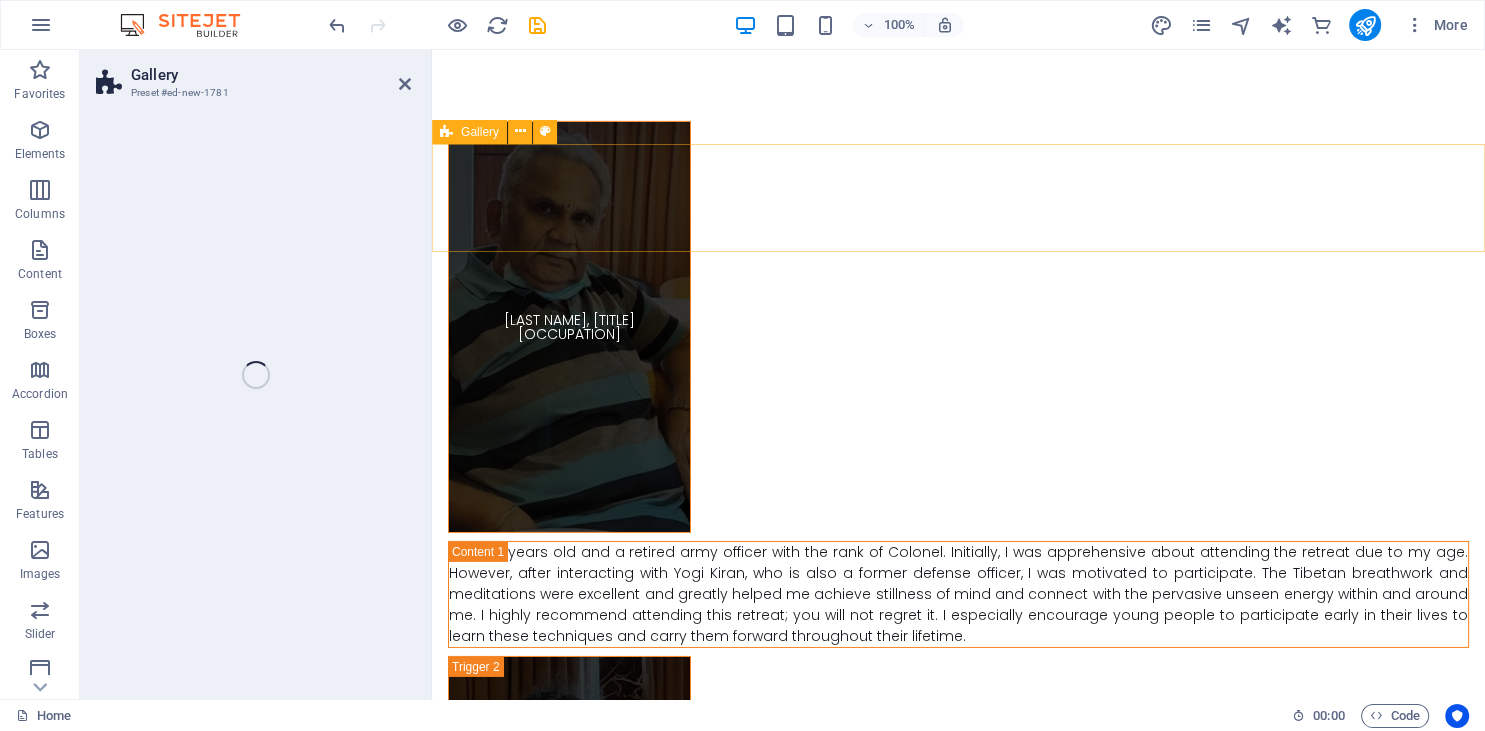select on "rem" 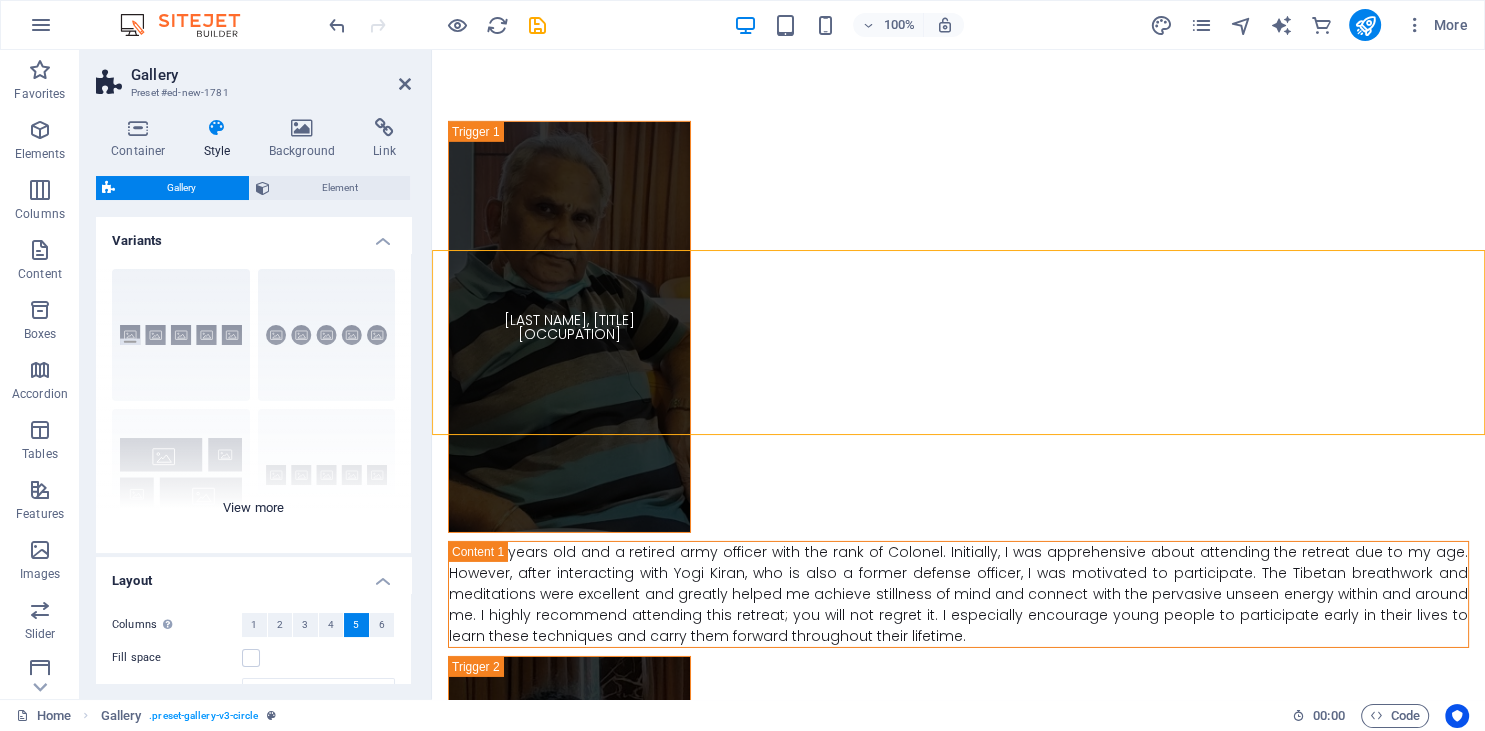 click on "Captions Circle Collage Default Grid Grid shifted" at bounding box center (253, 403) 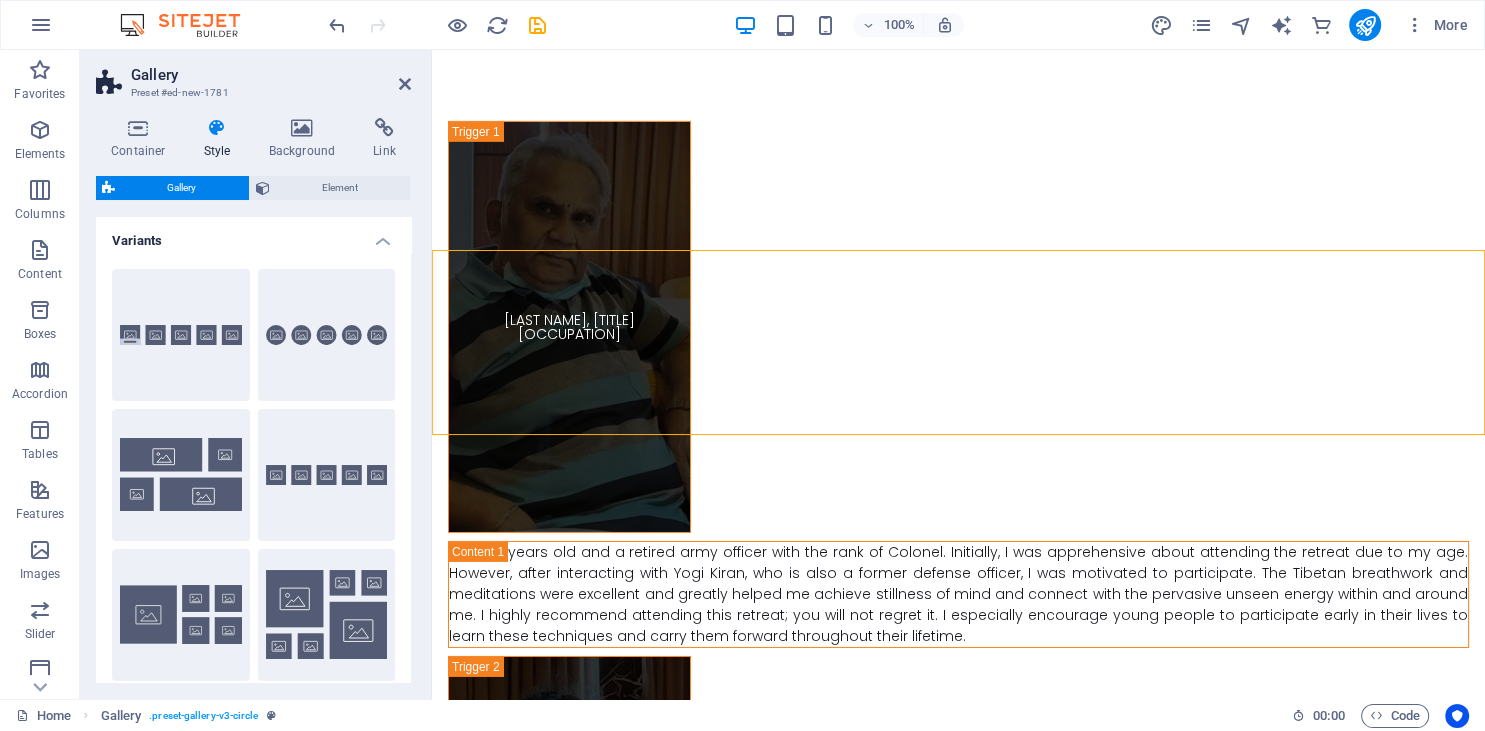 click on "Circle" at bounding box center (327, 335) 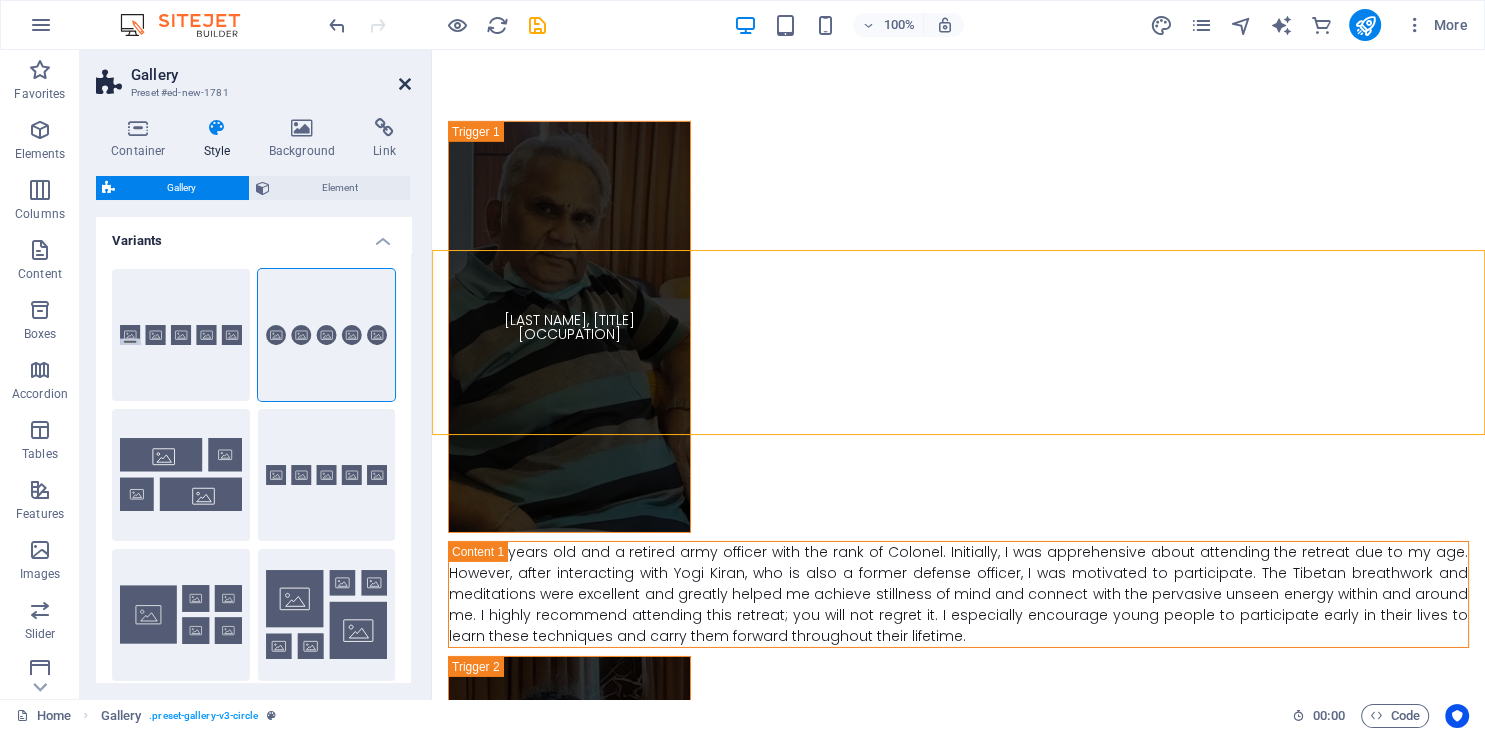 click at bounding box center (405, 84) 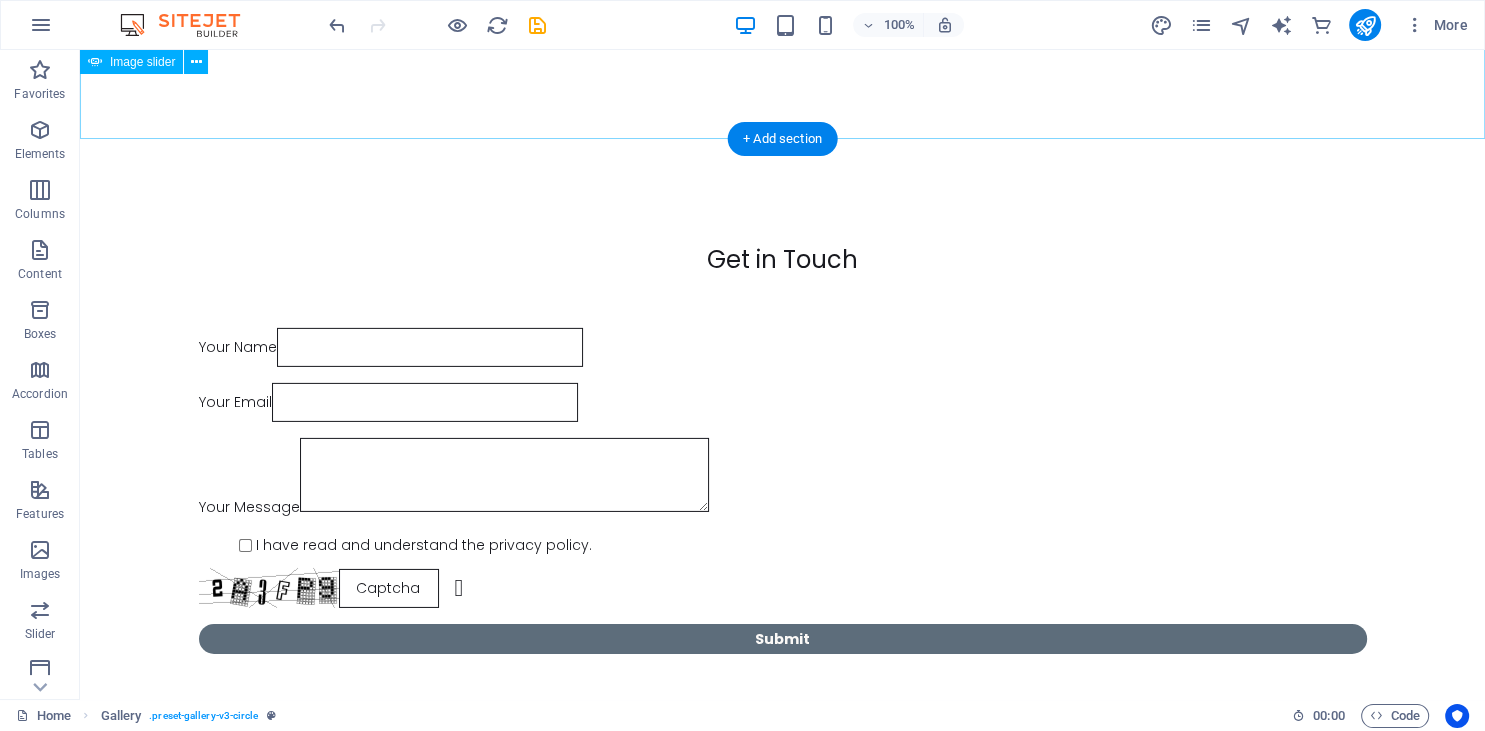 scroll, scrollTop: 14608, scrollLeft: 0, axis: vertical 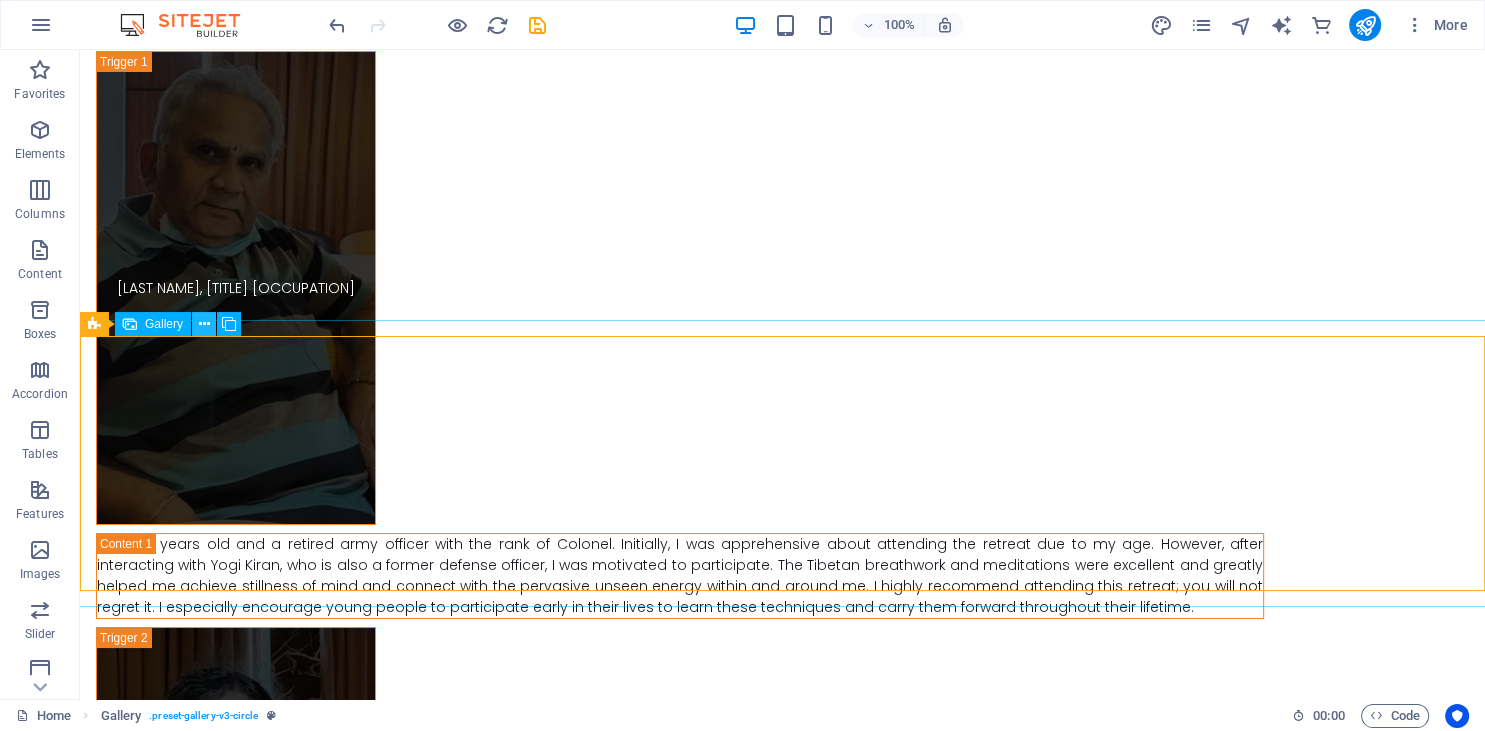 click at bounding box center [204, 324] 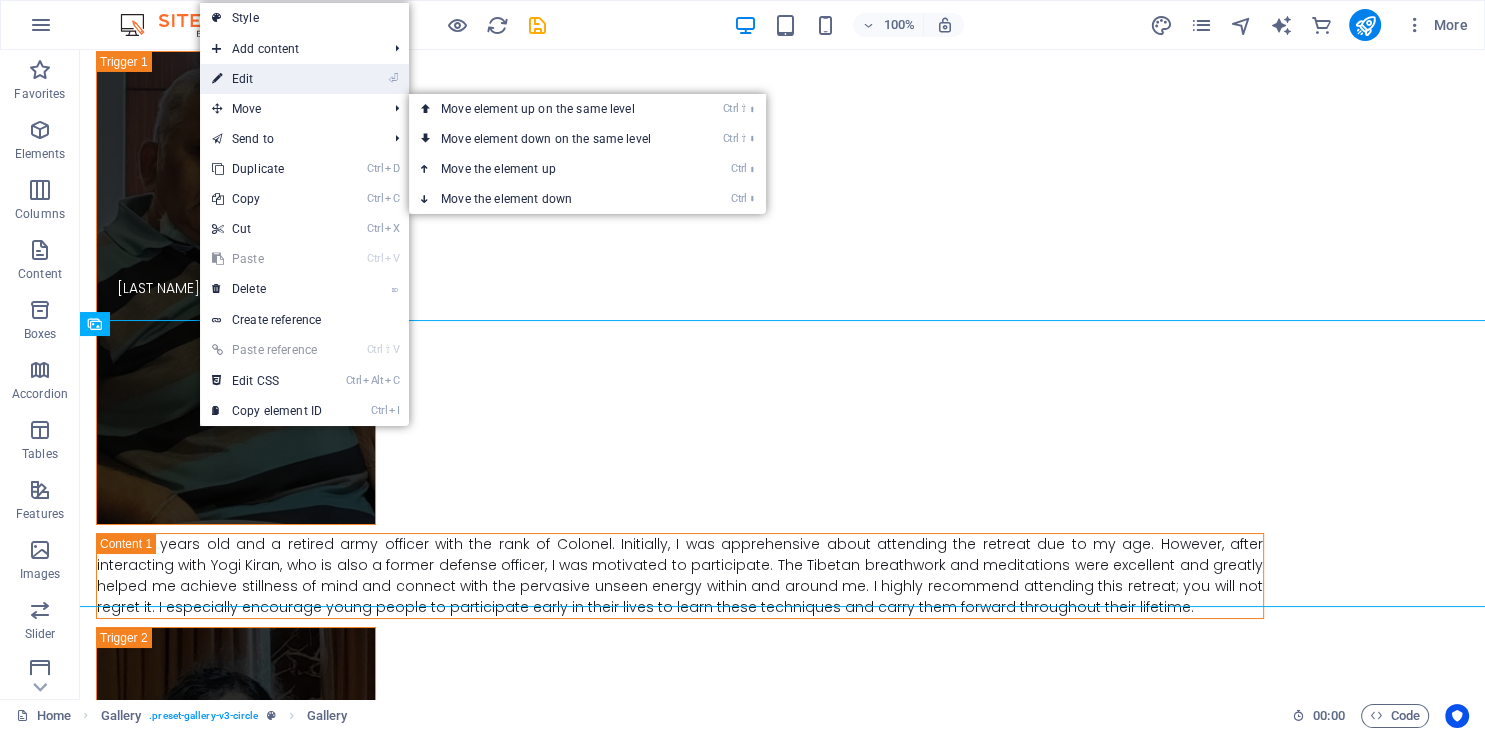 click on "⏎  Edit" at bounding box center [267, 79] 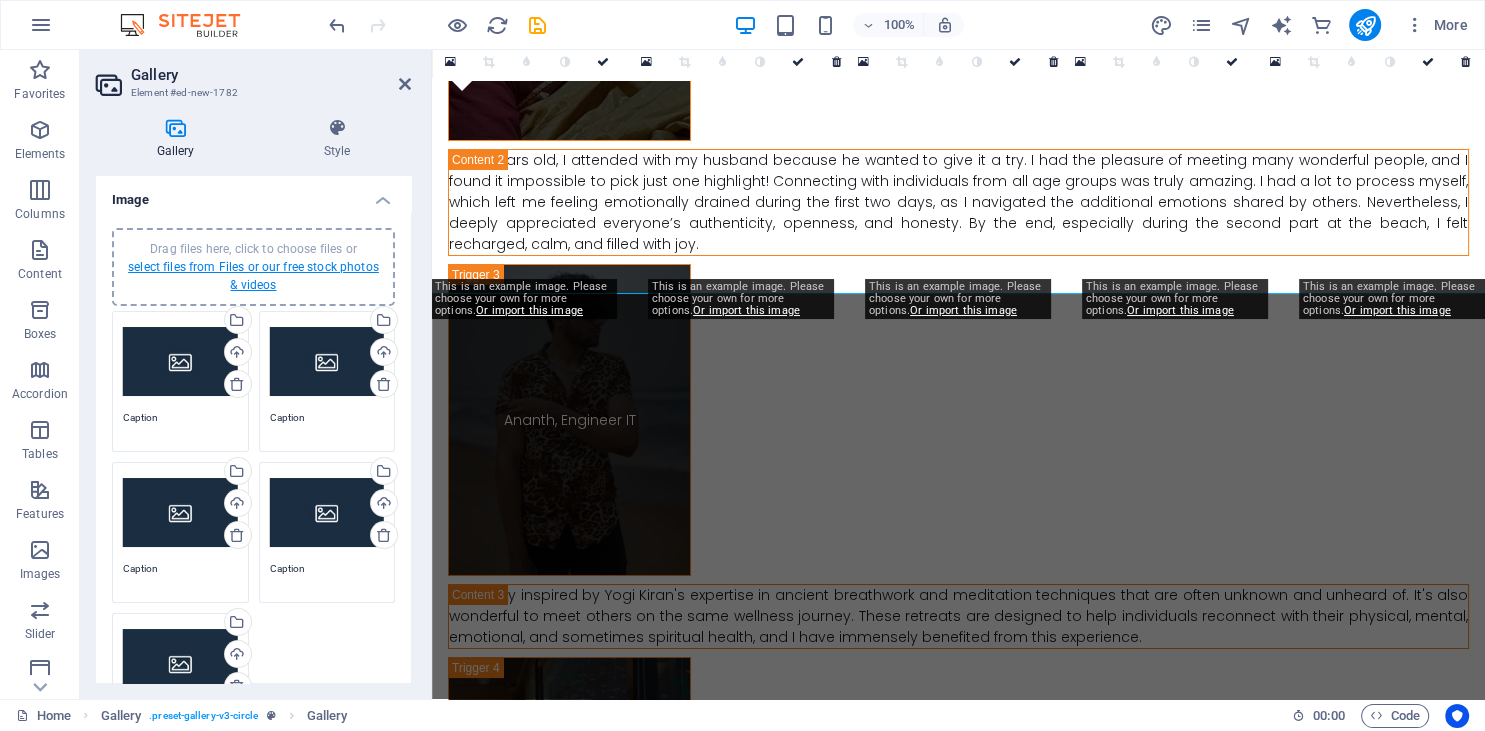 scroll, scrollTop: 13903, scrollLeft: 0, axis: vertical 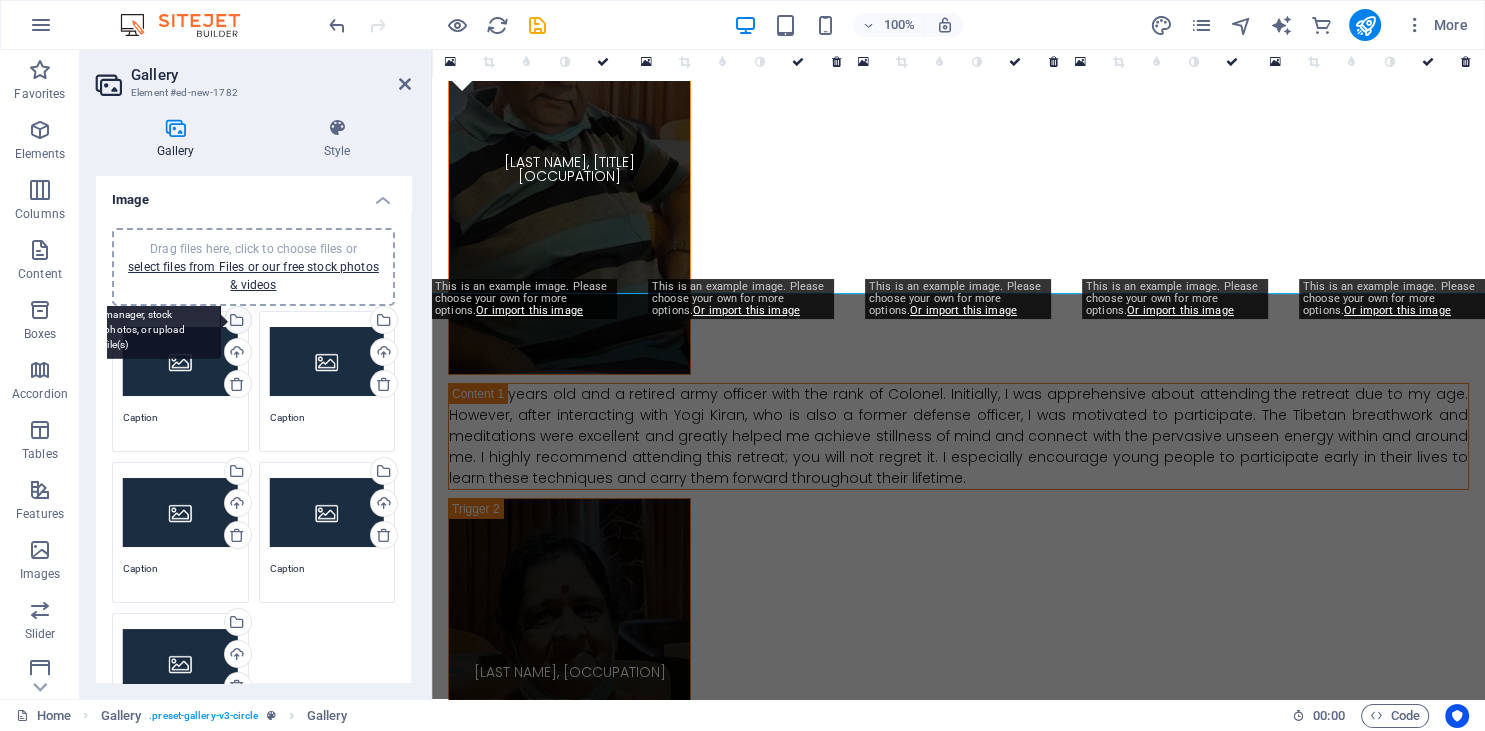 click on "Select files from the file manager, stock photos, or upload file(s)" at bounding box center (236, 322) 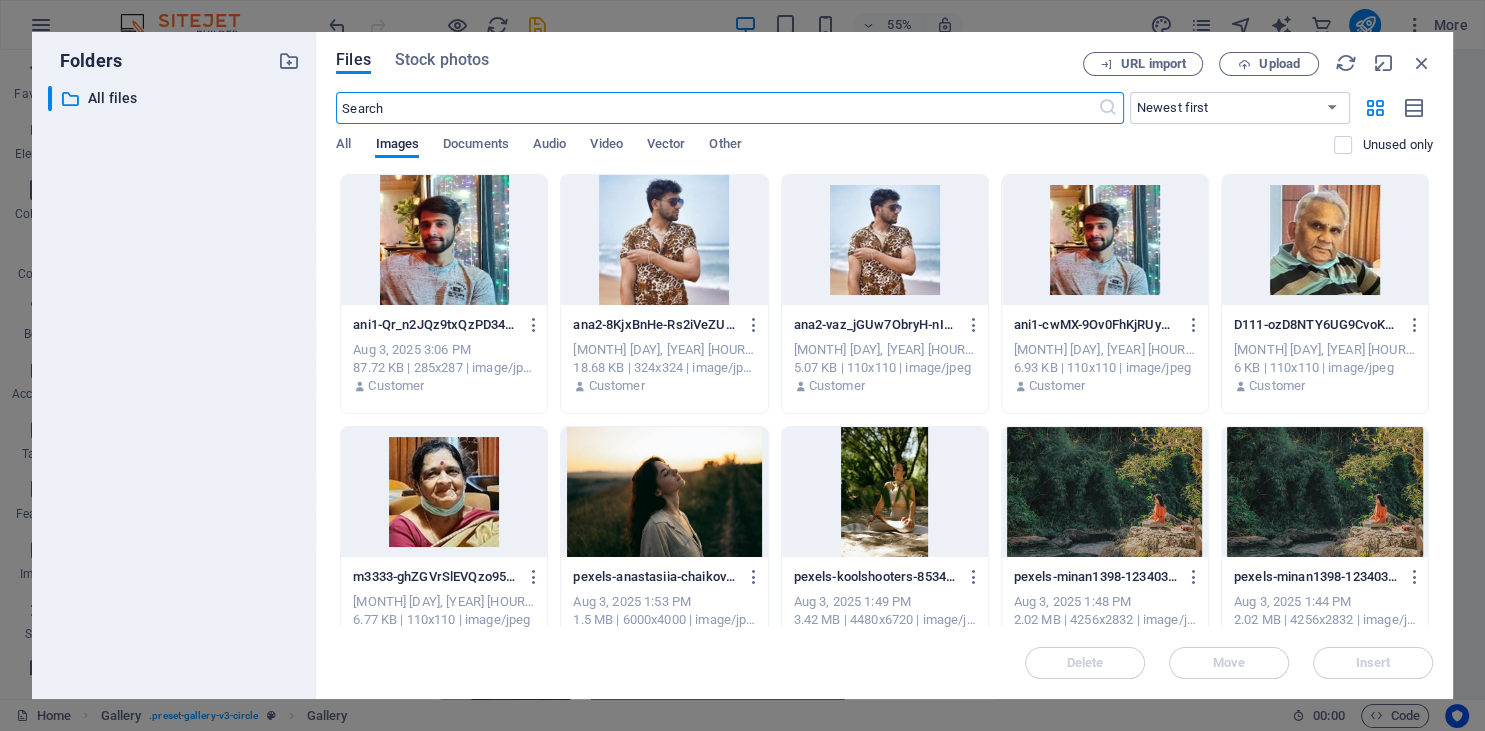 scroll, scrollTop: 13160, scrollLeft: 0, axis: vertical 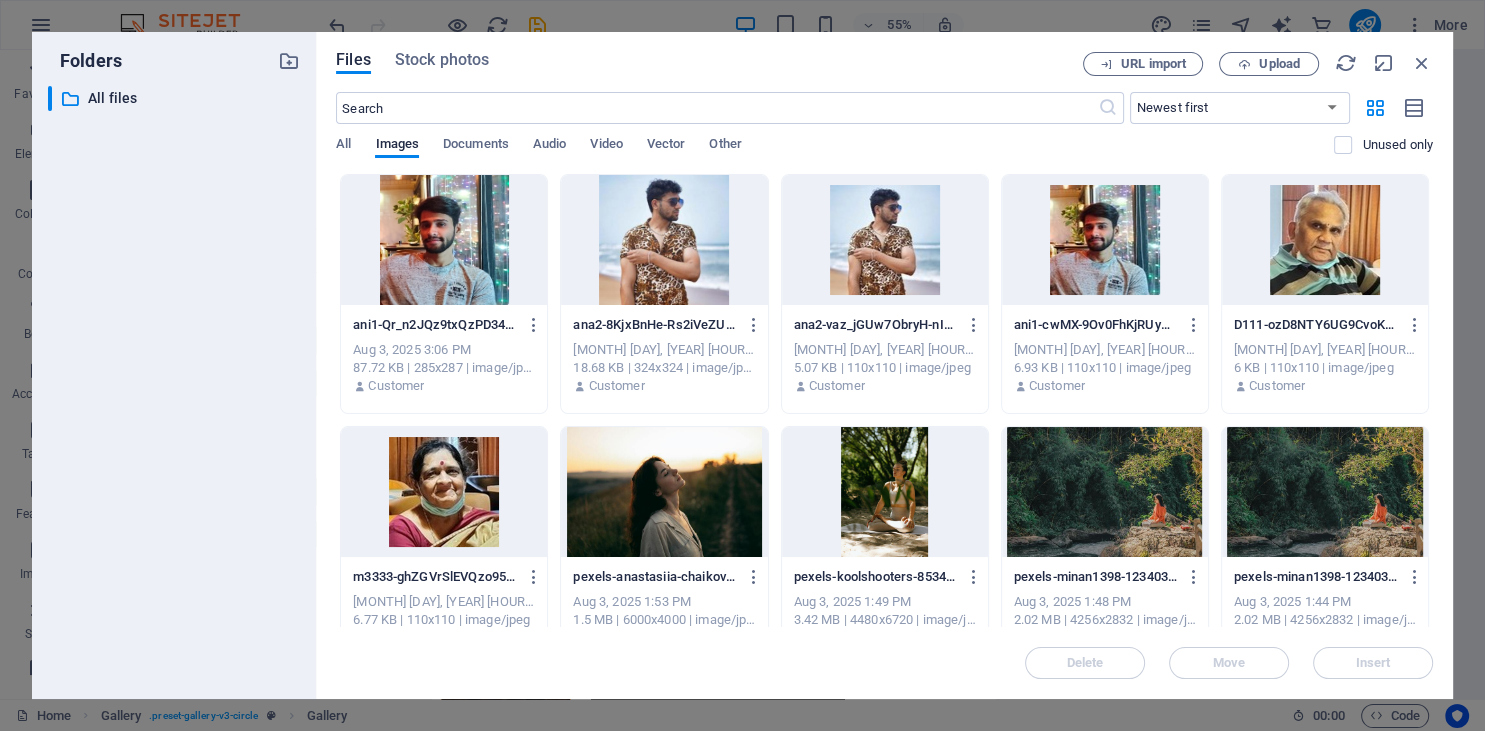 click at bounding box center (664, 240) 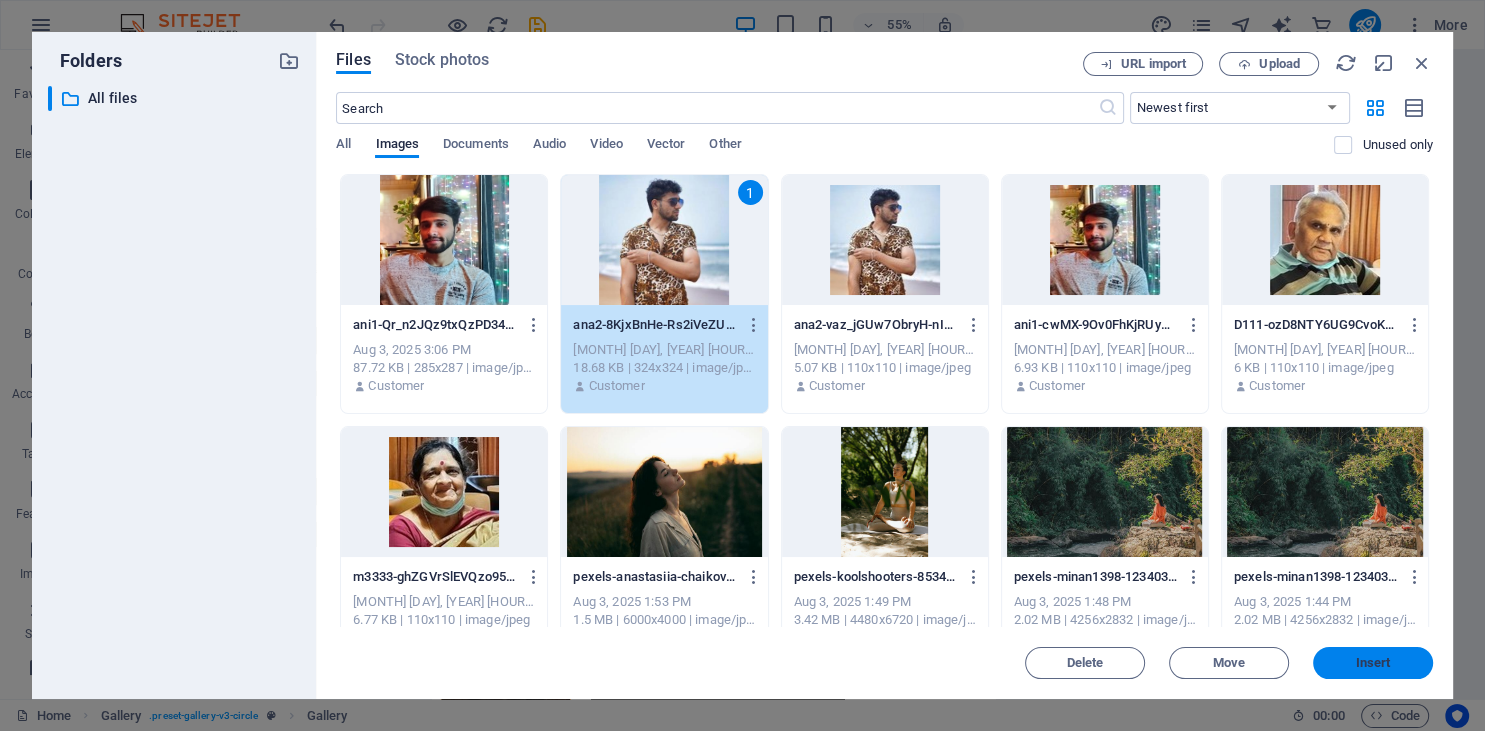 drag, startPoint x: 1362, startPoint y: 662, endPoint x: 512, endPoint y: 520, distance: 861.77954 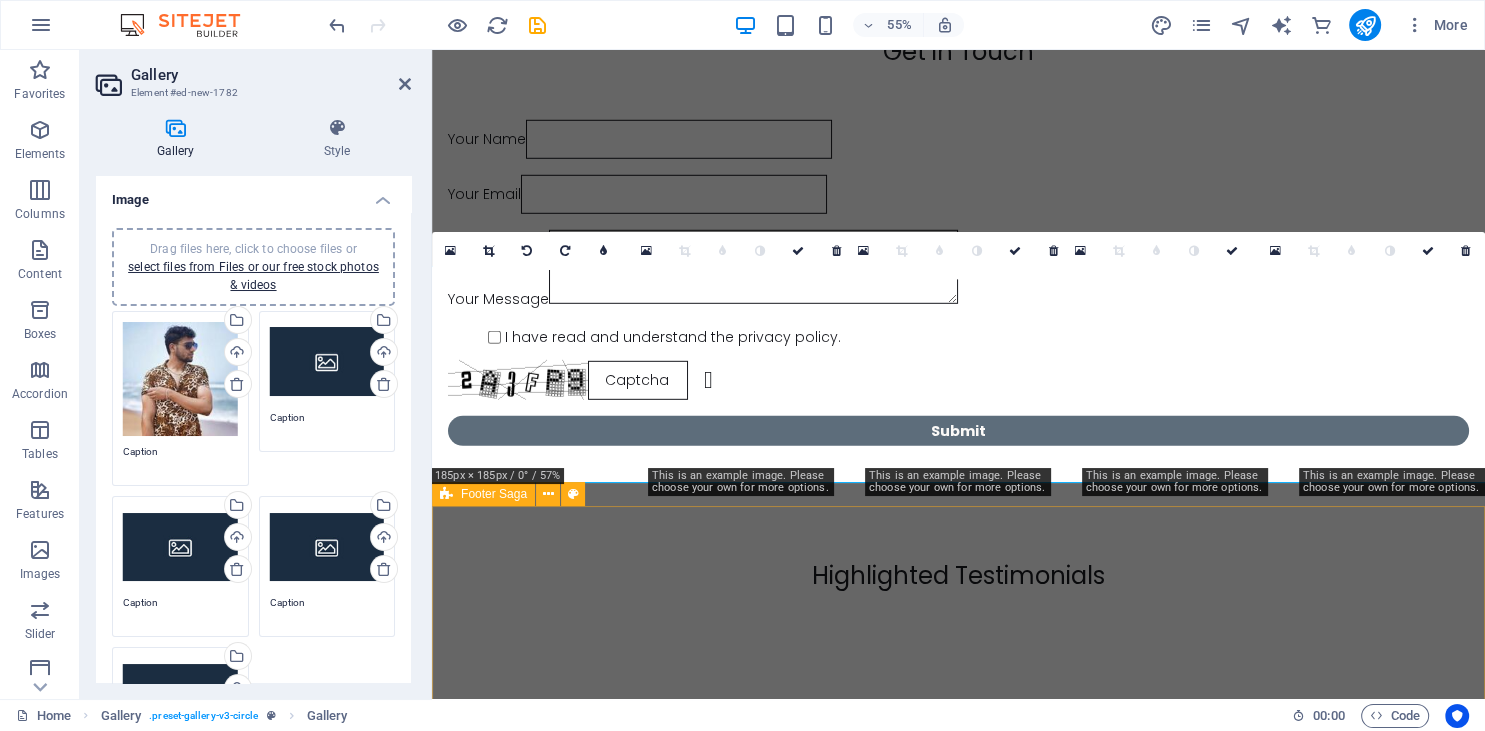 scroll, scrollTop: 13705, scrollLeft: 0, axis: vertical 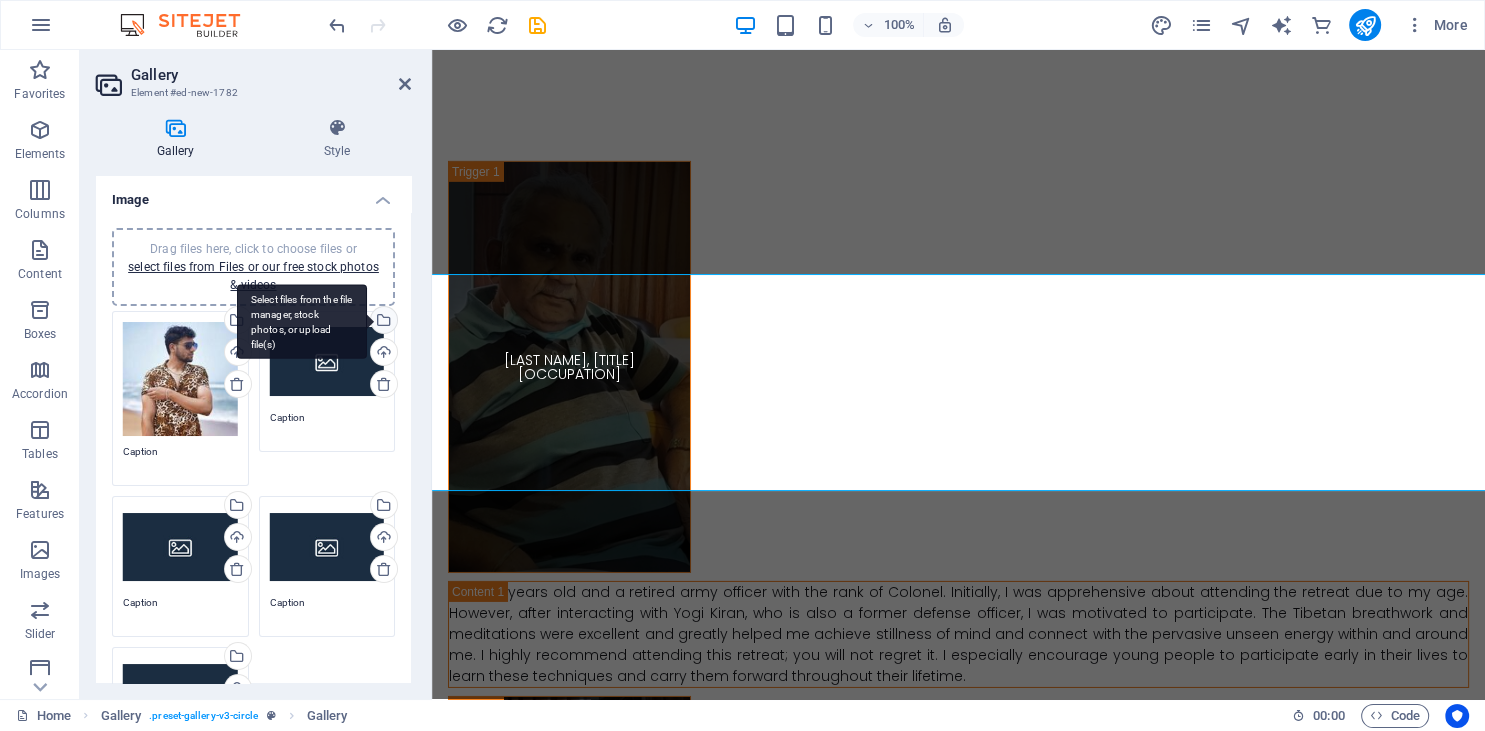 click on "Select files from the file manager, stock photos, or upload file(s)" at bounding box center [382, 322] 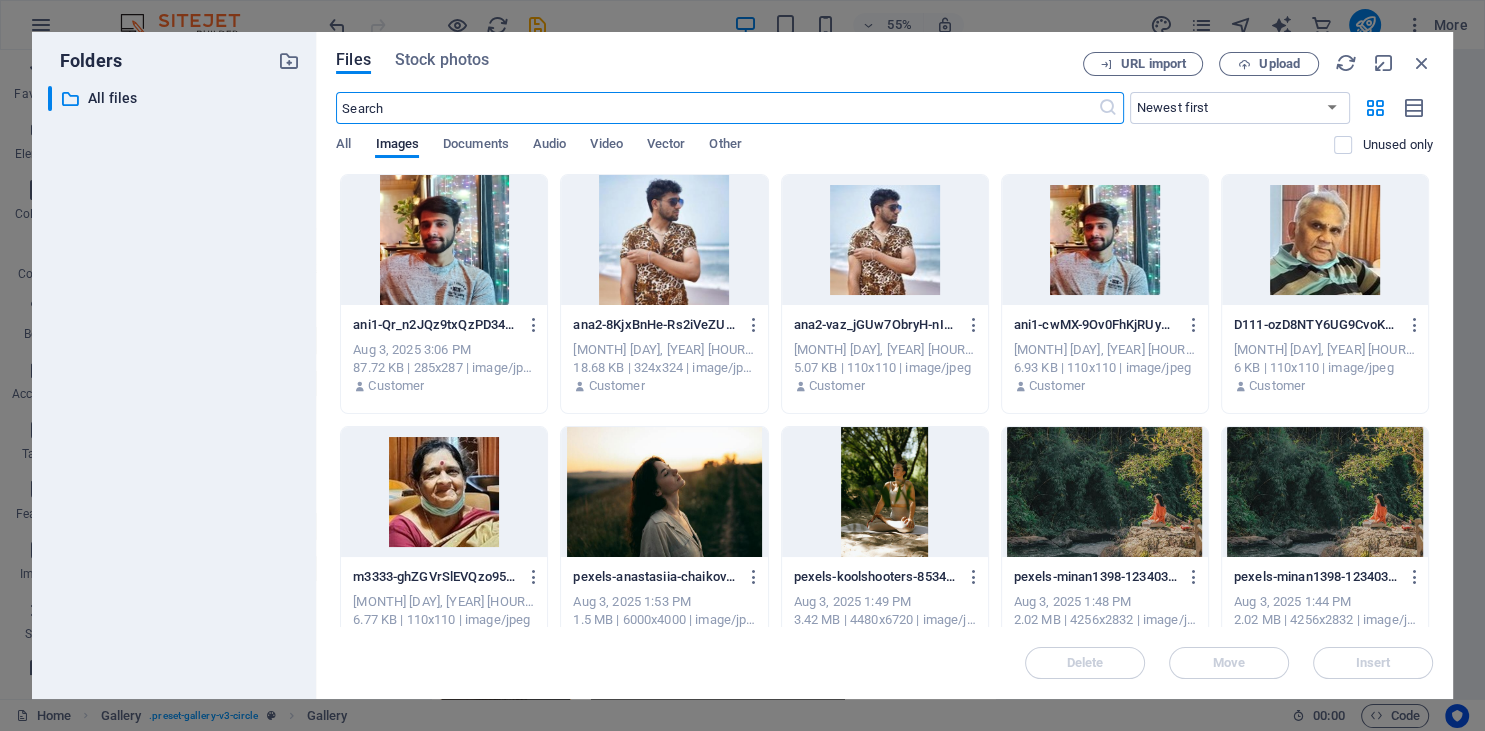scroll, scrollTop: 13160, scrollLeft: 0, axis: vertical 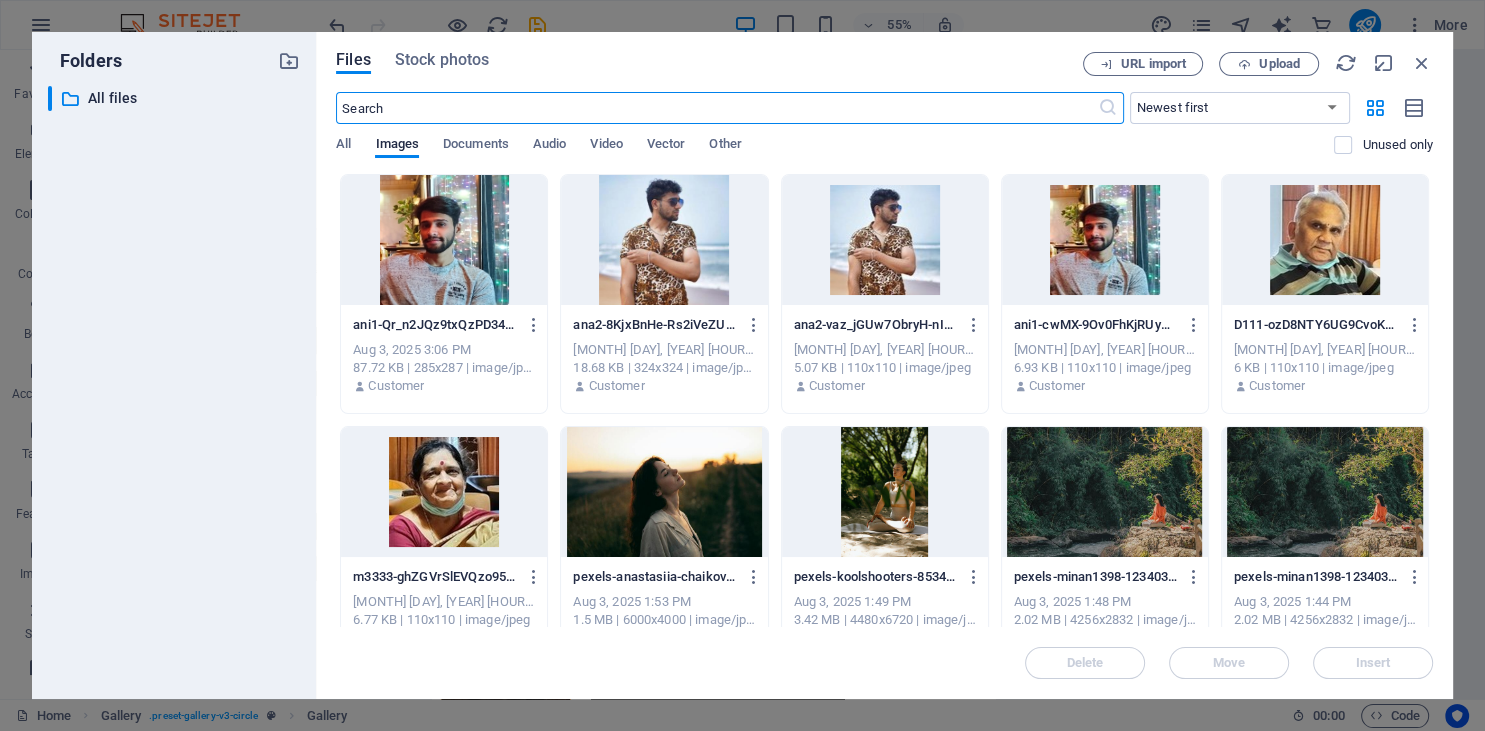 click at bounding box center [444, 240] 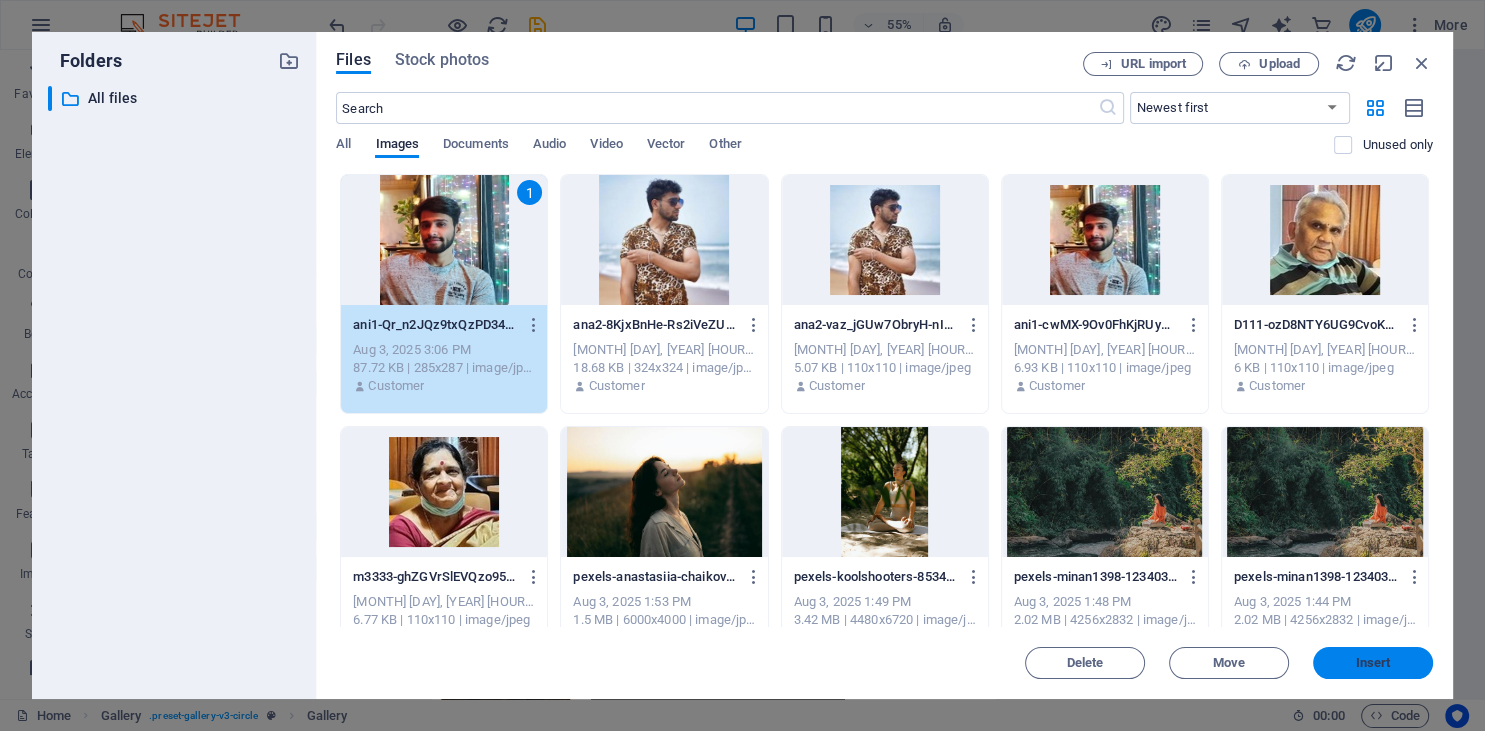 drag, startPoint x: 1334, startPoint y: 661, endPoint x: 231, endPoint y: 491, distance: 1116.0238 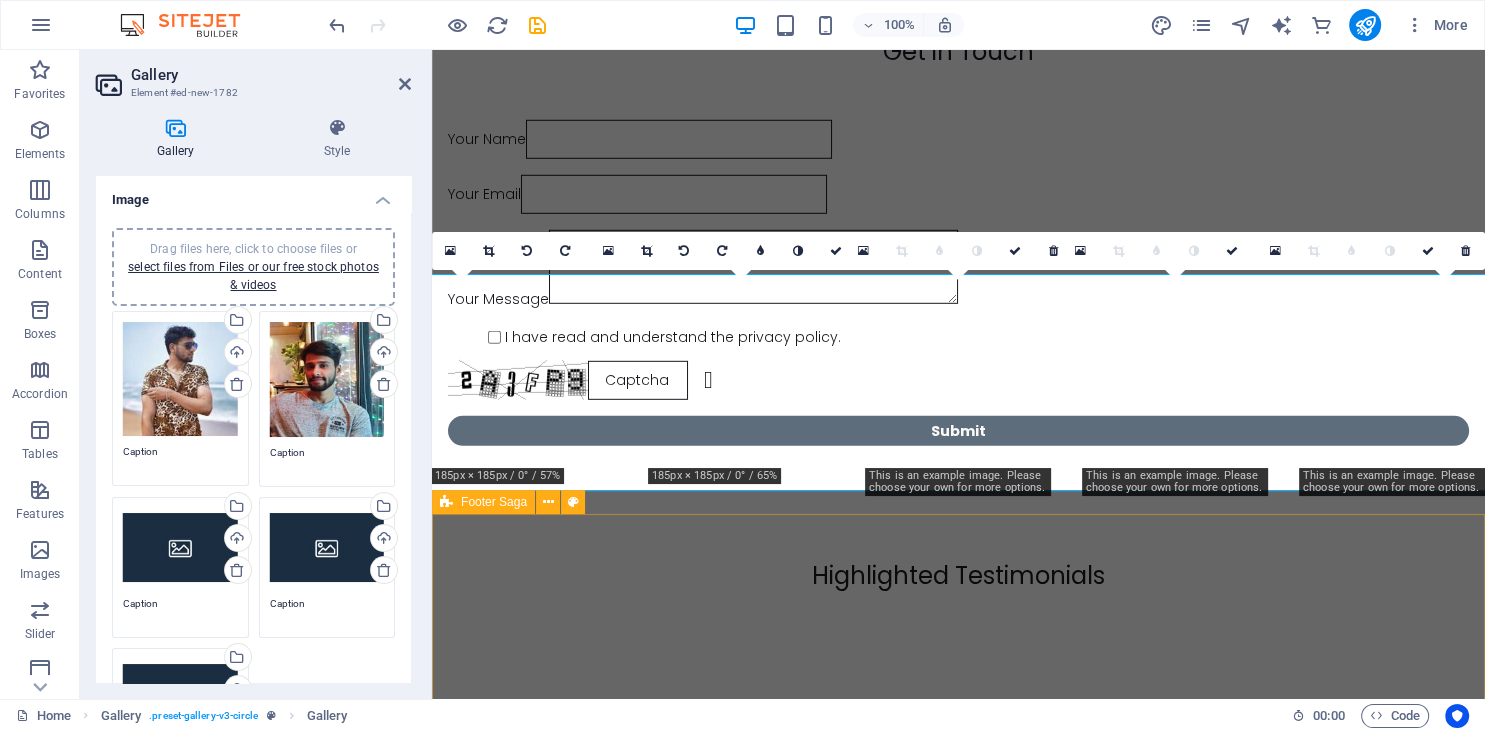 scroll, scrollTop: 13705, scrollLeft: 0, axis: vertical 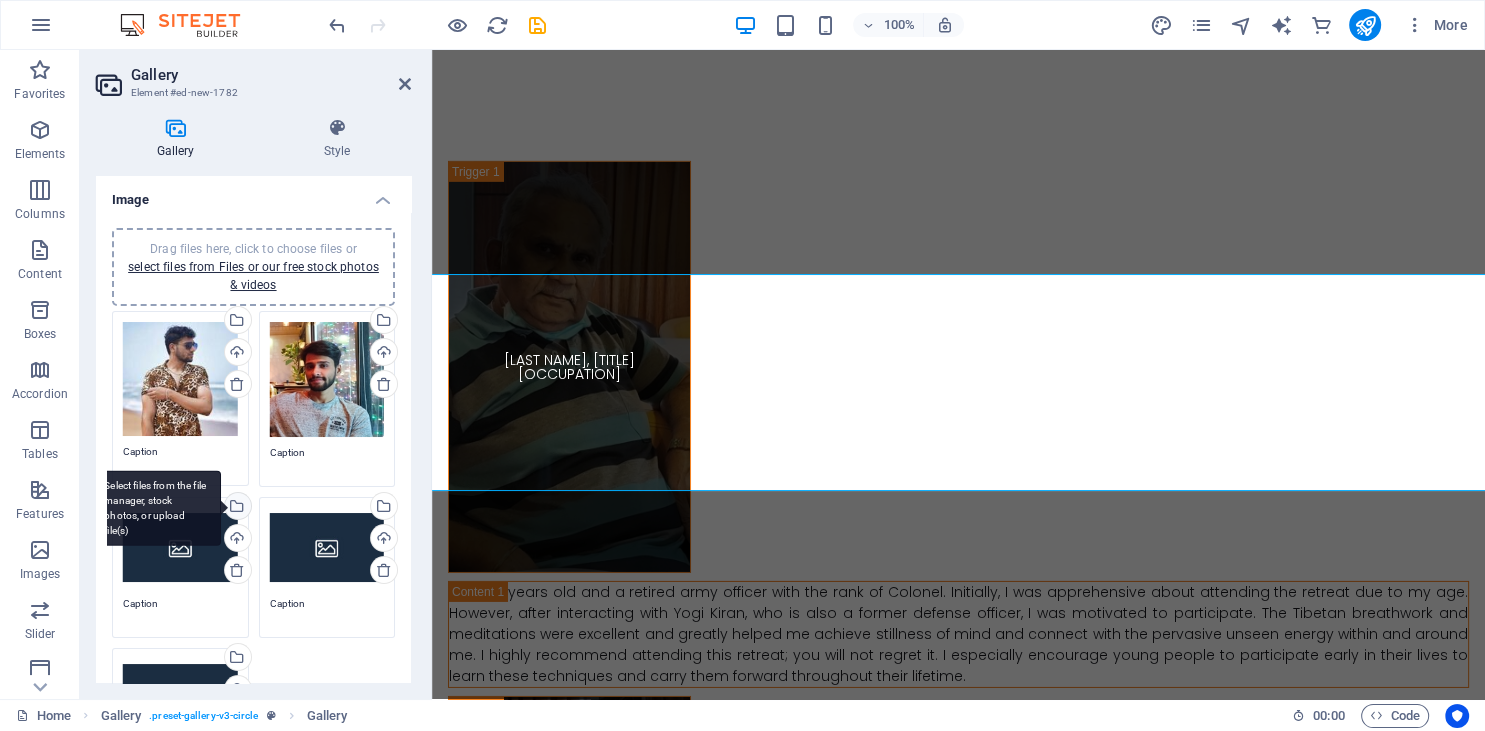 click on "Select files from the file manager, stock photos, or upload file(s)" at bounding box center (236, 508) 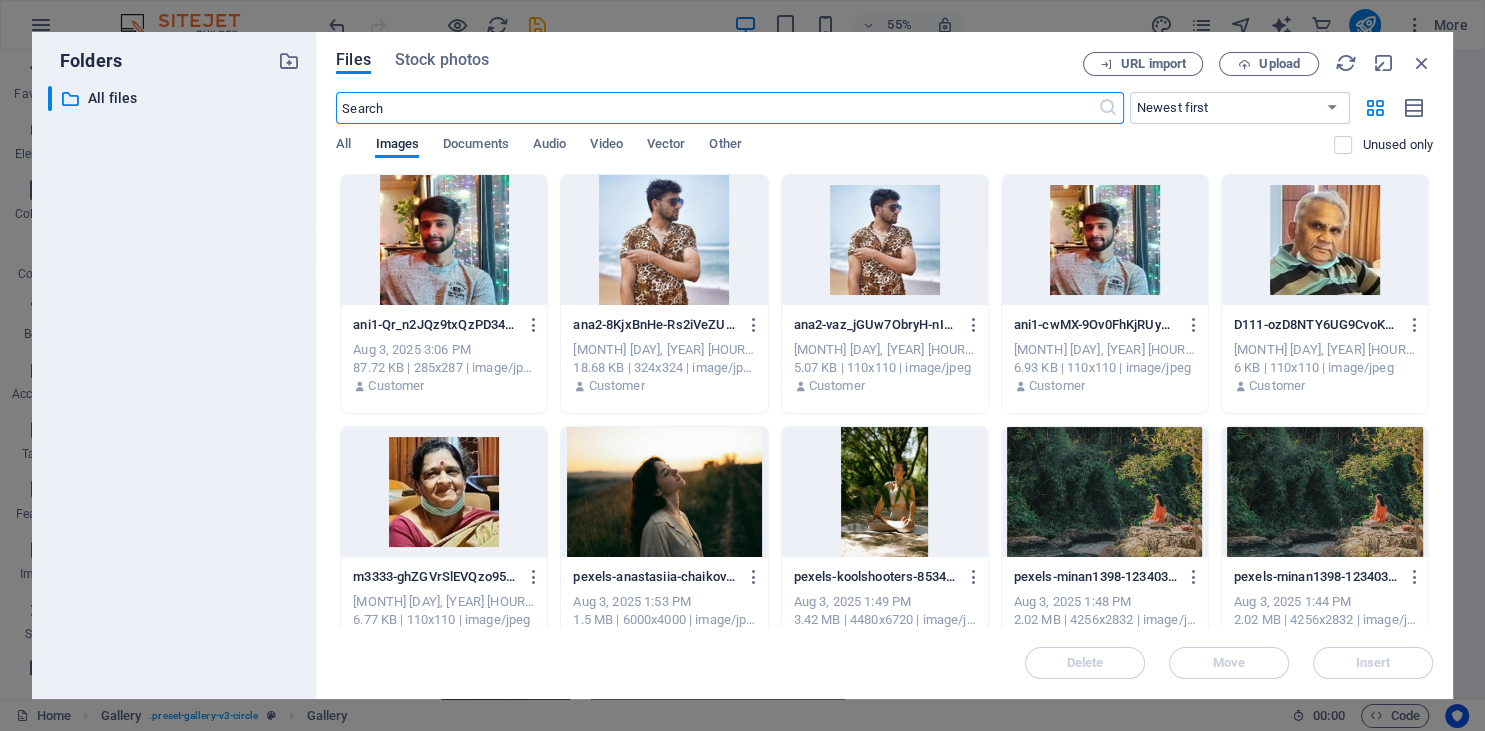 scroll, scrollTop: 13160, scrollLeft: 0, axis: vertical 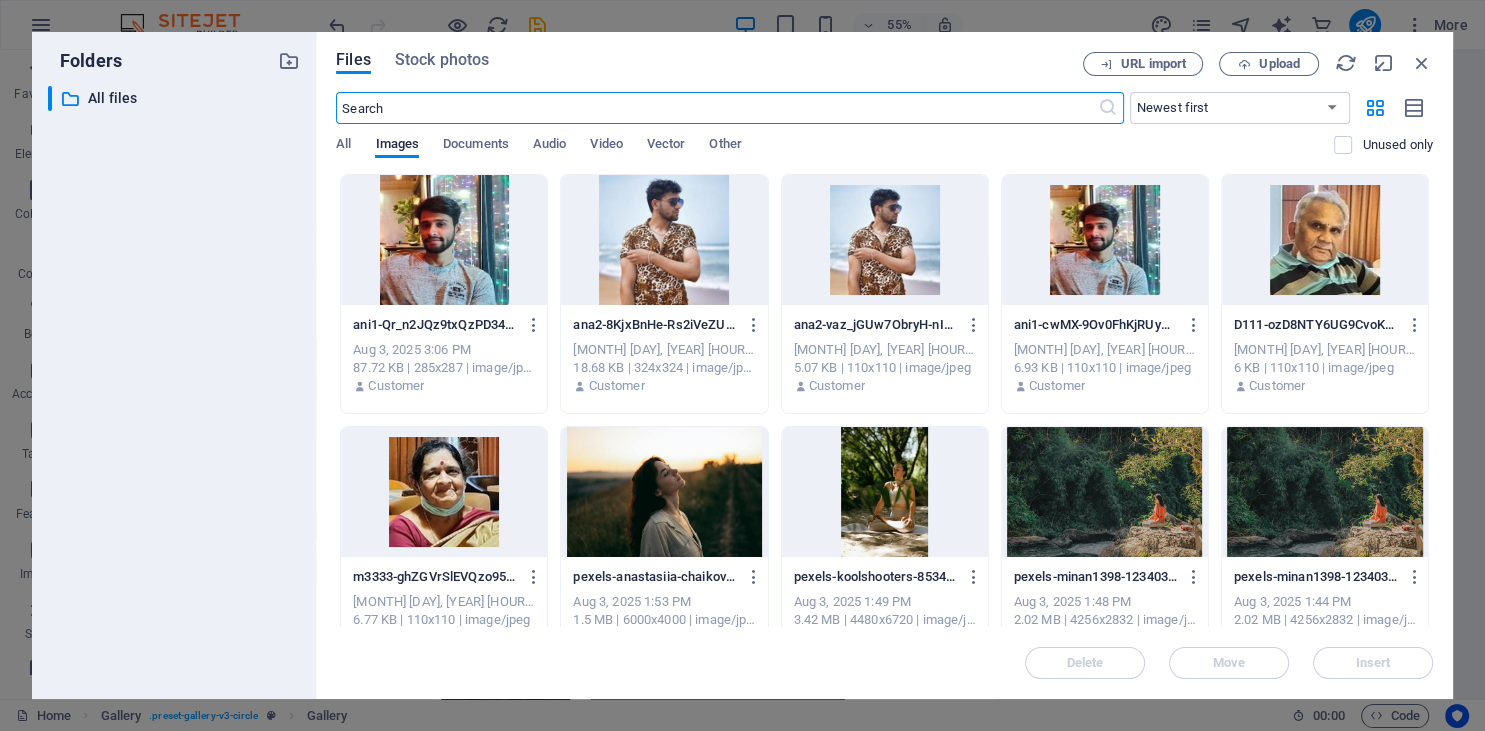 click at bounding box center [1325, 240] 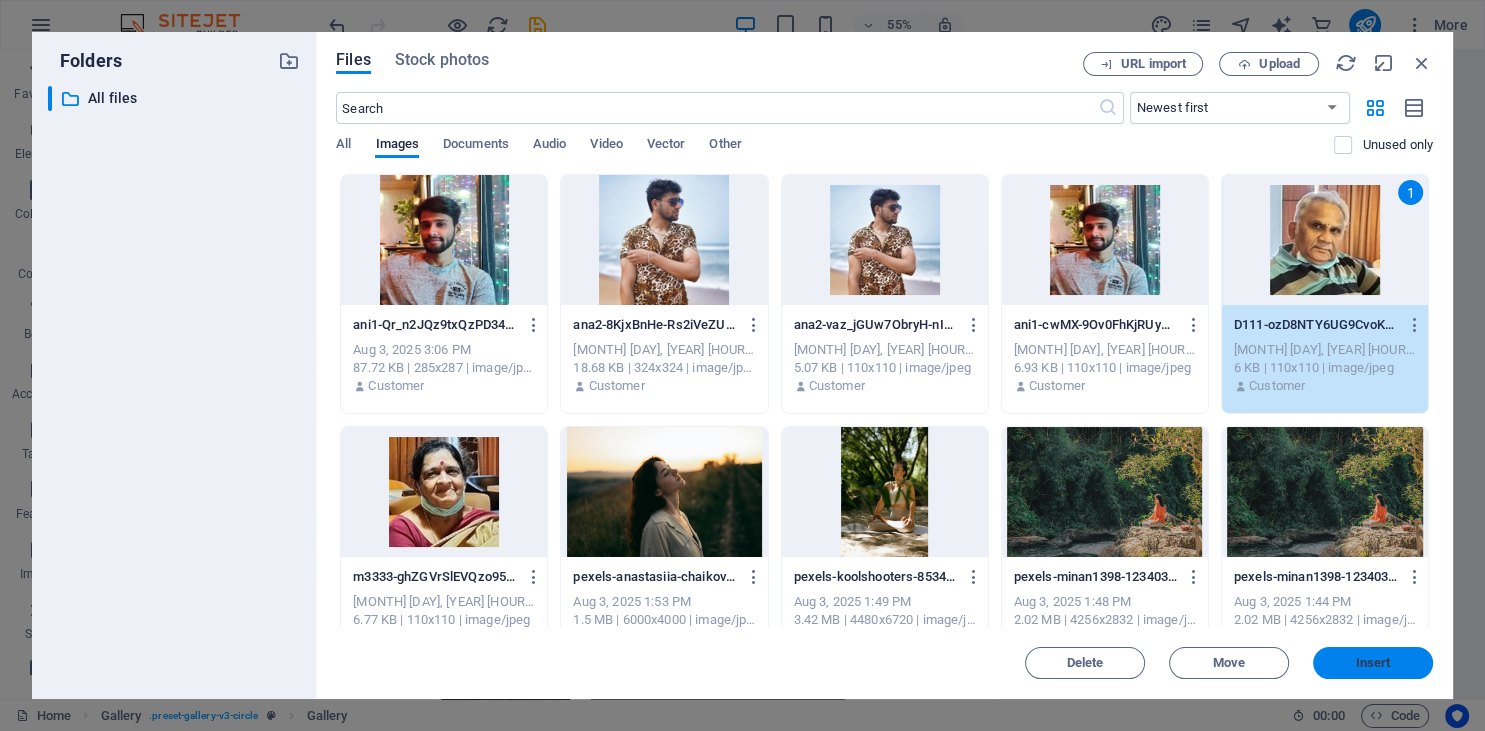 click on "Insert" at bounding box center [1373, 663] 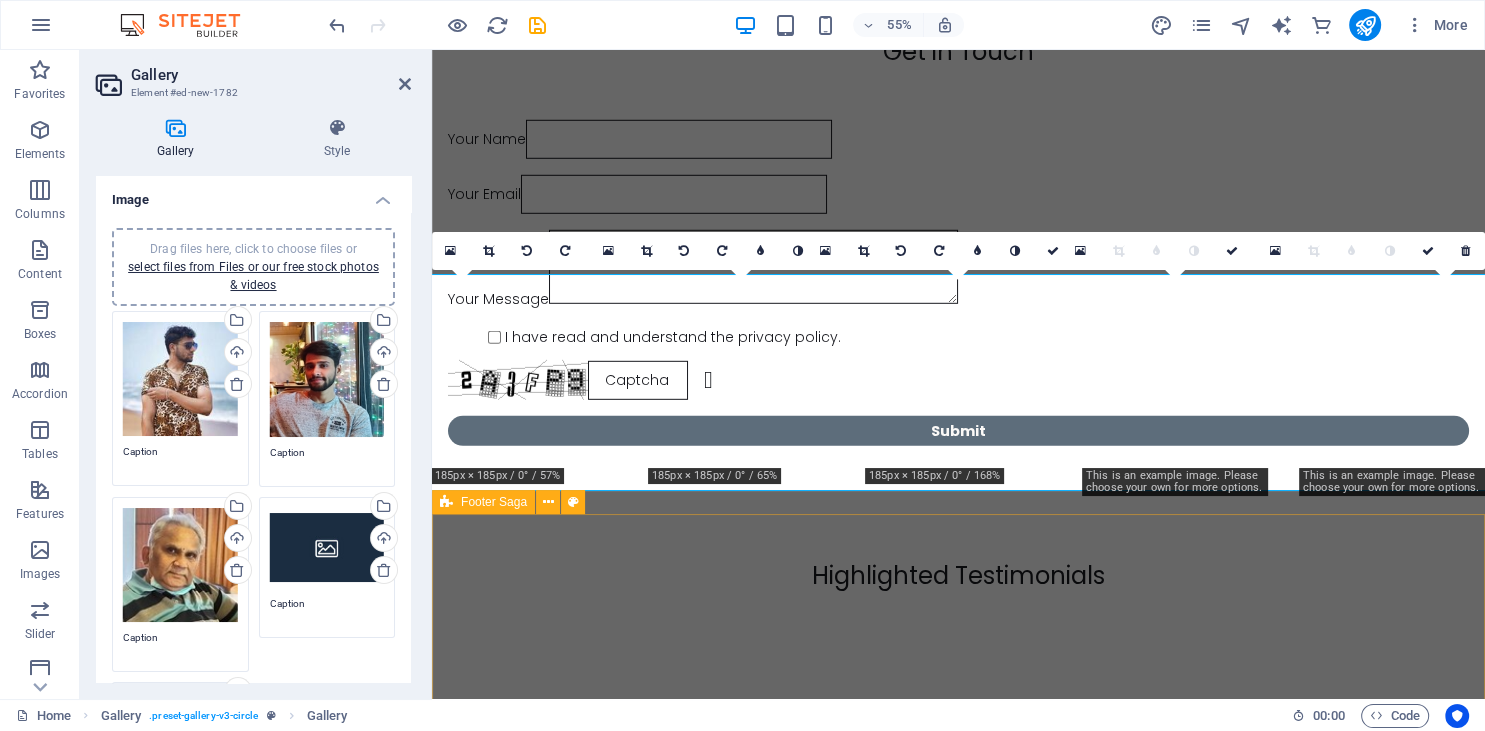 scroll, scrollTop: 13705, scrollLeft: 0, axis: vertical 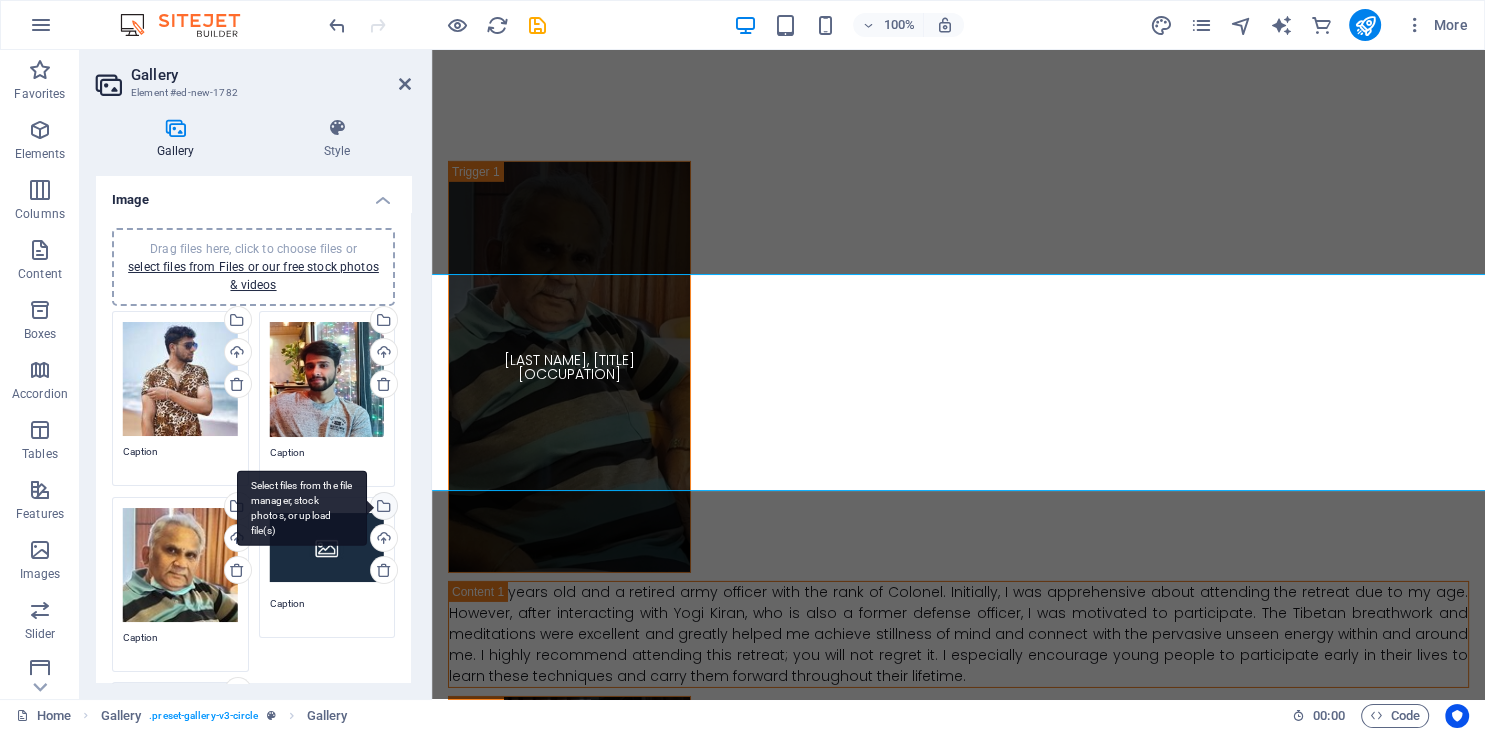 click on "Select files from the file manager, stock photos, or upload file(s)" at bounding box center [382, 508] 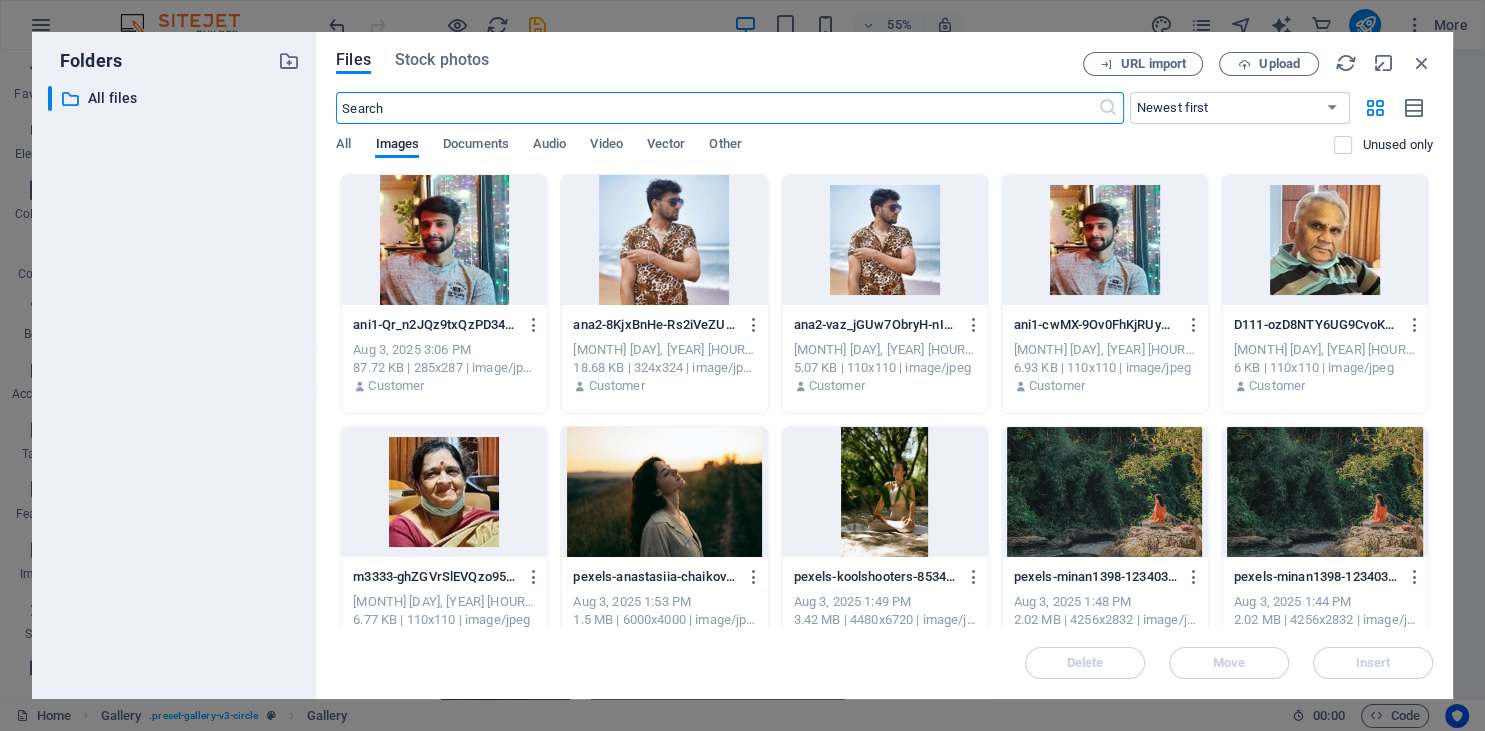 scroll, scrollTop: 13160, scrollLeft: 0, axis: vertical 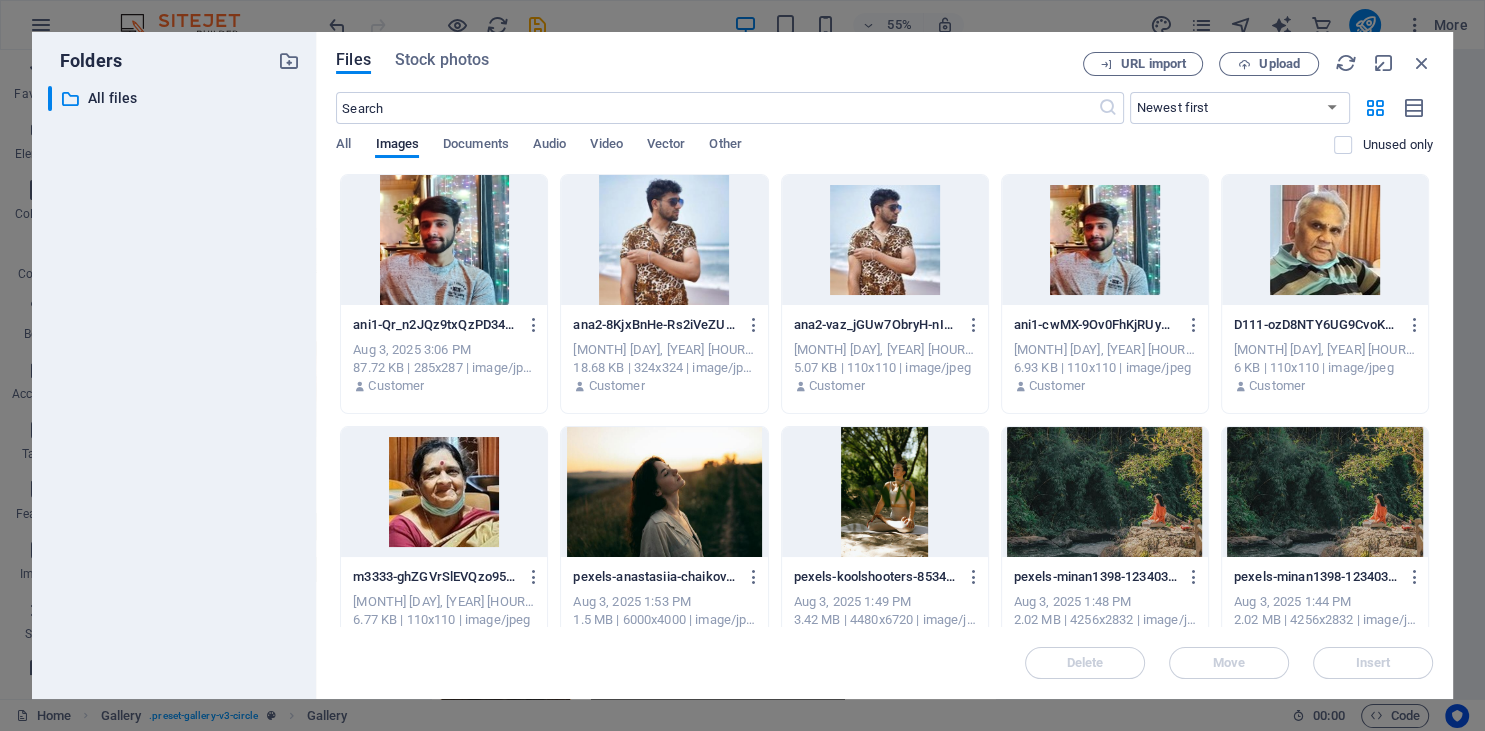 click at bounding box center [444, 492] 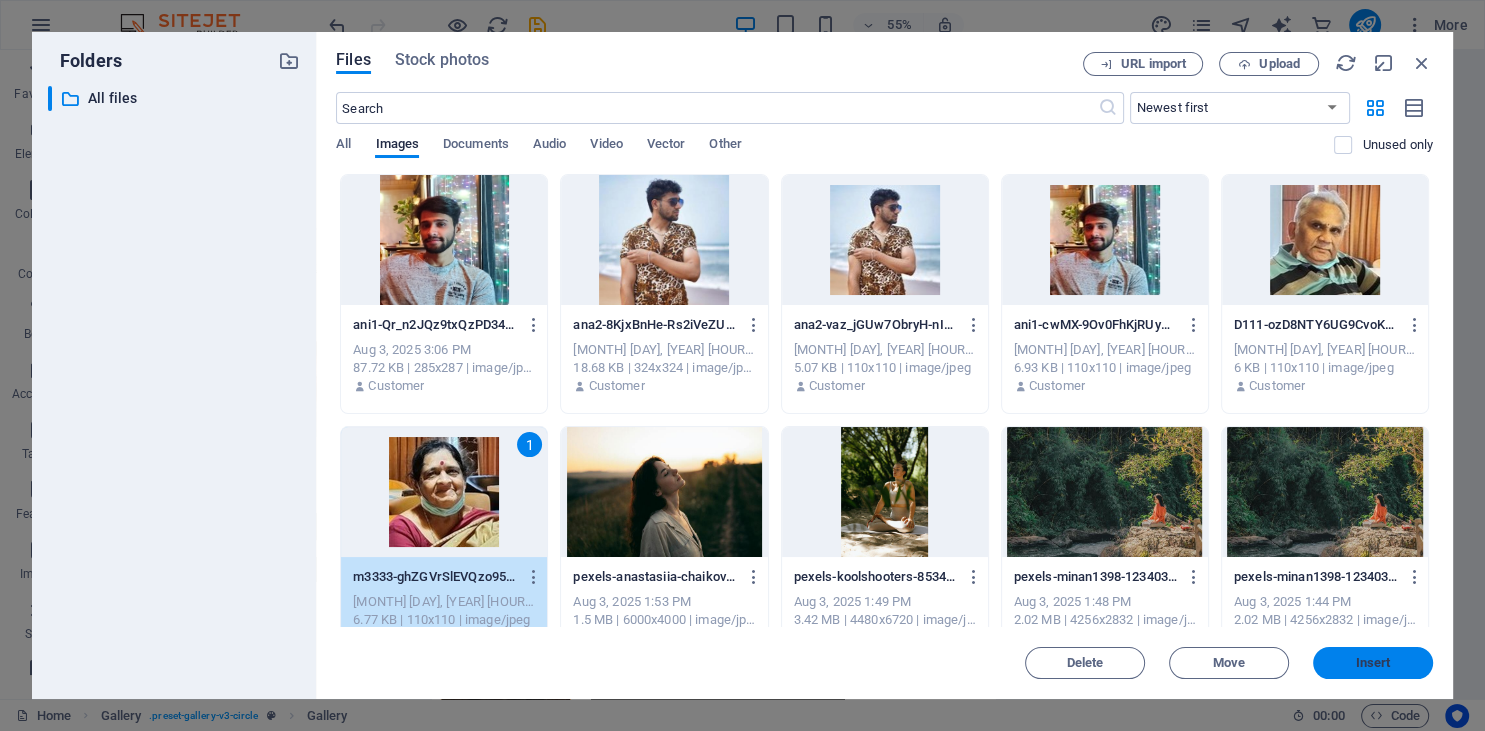 click on "Insert" at bounding box center (1373, 663) 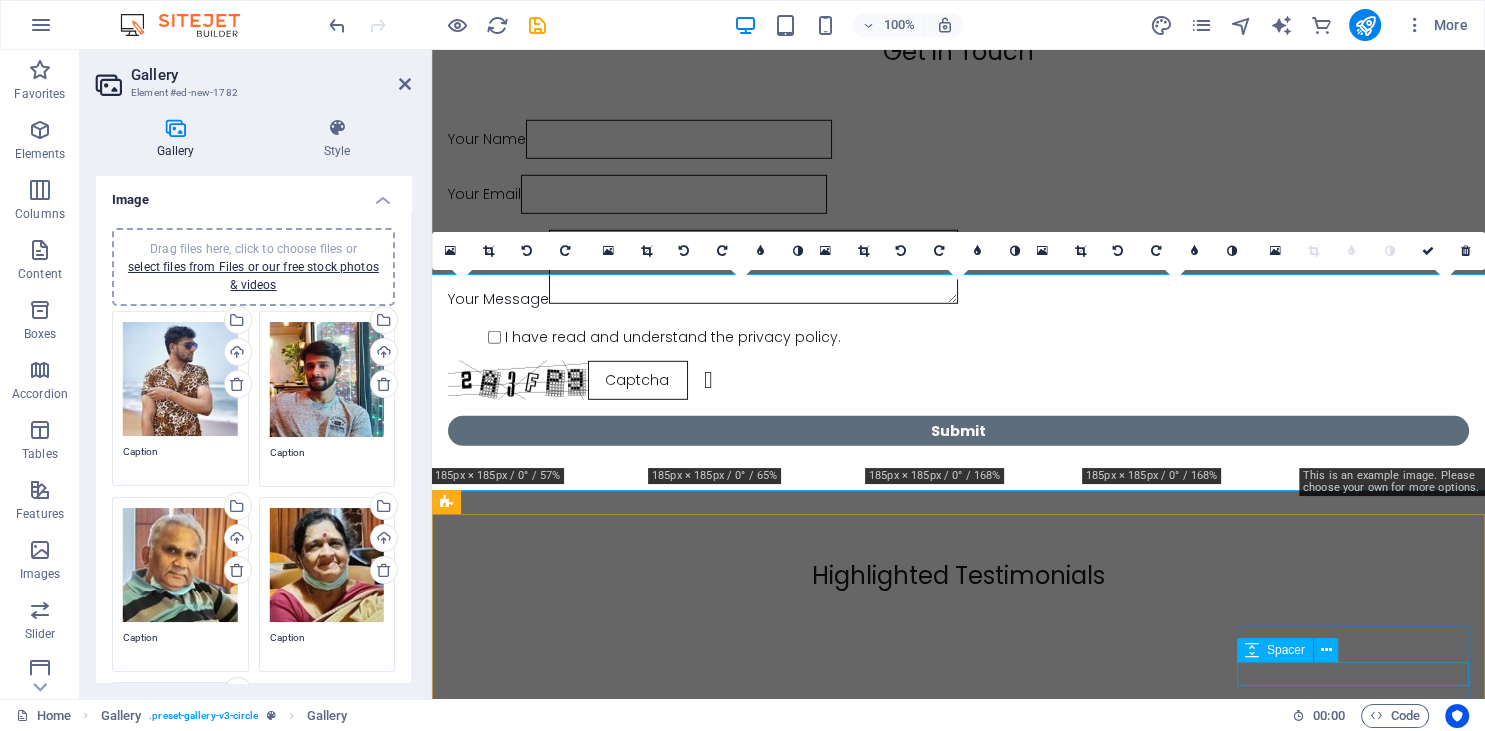 scroll, scrollTop: 13705, scrollLeft: 0, axis: vertical 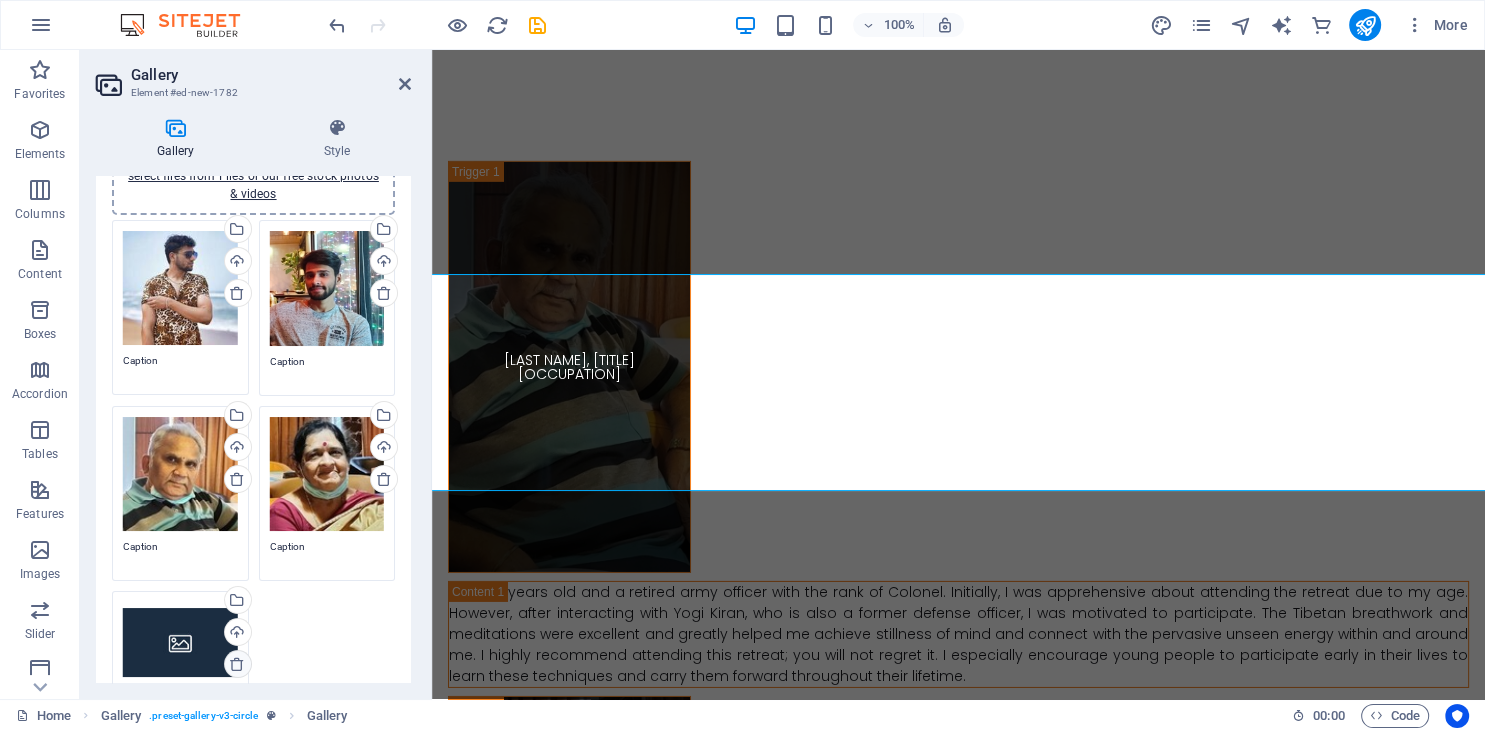 click at bounding box center [237, 664] 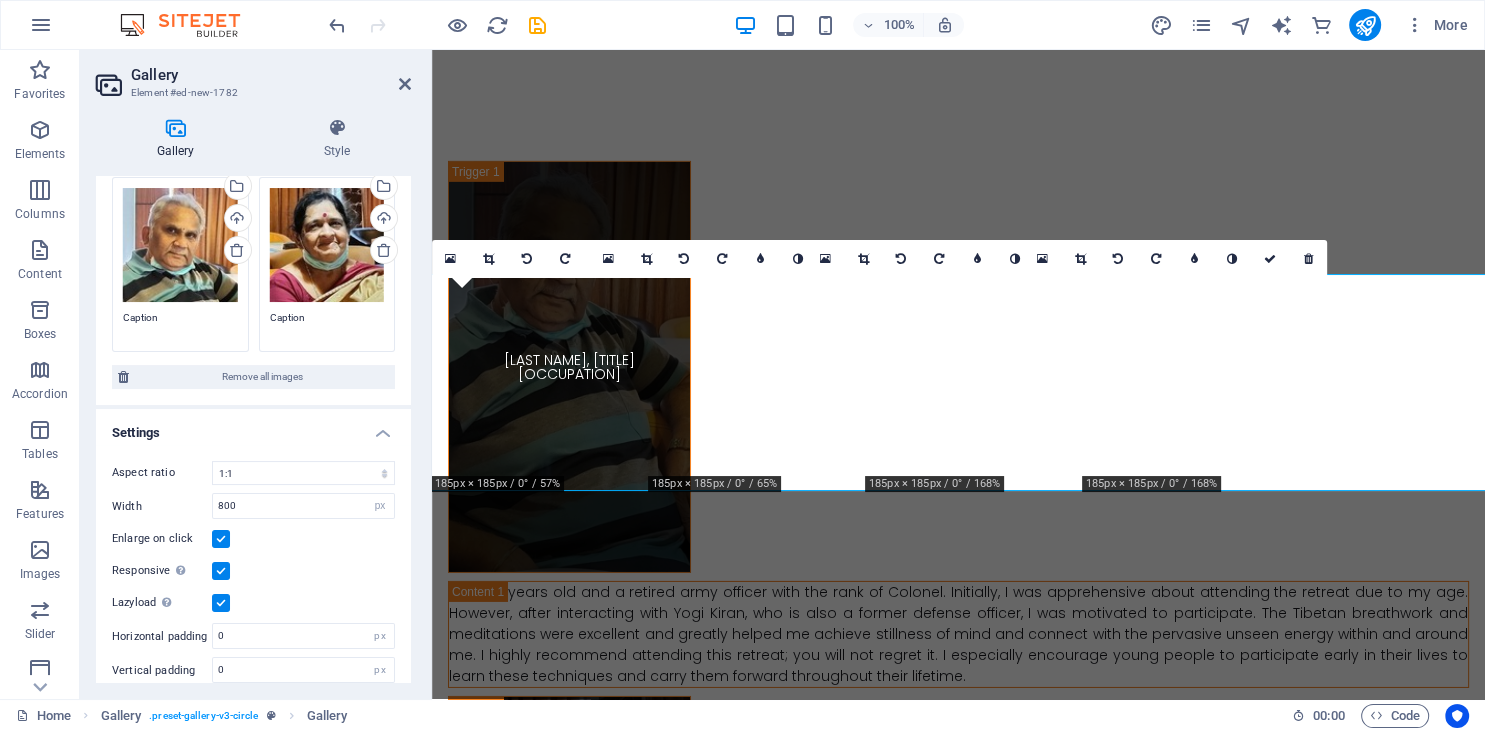 scroll, scrollTop: 334, scrollLeft: 0, axis: vertical 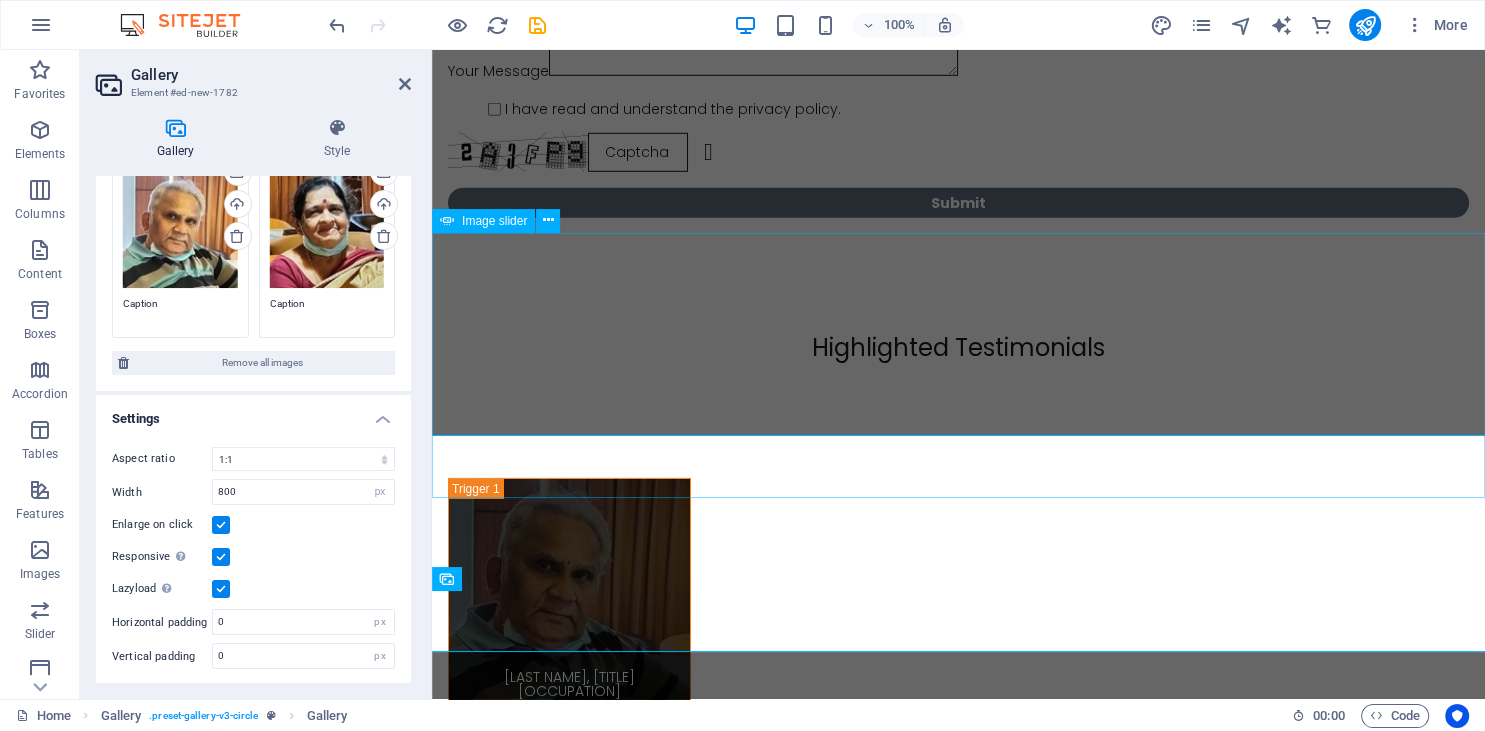 click on "[FIRST] - I am truly inspired by Yogi Kiran's expertise in ancient breathwork and meditation techniques that are often unknown and unheard of. It's also wonderful to meet others on the same wellness journey. These retreats are designed to help individuals reconnect with their physical, mental, emotional, and sometimes spiritual health, and I have immensely benefited from this experience." at bounding box center (960, 3181) 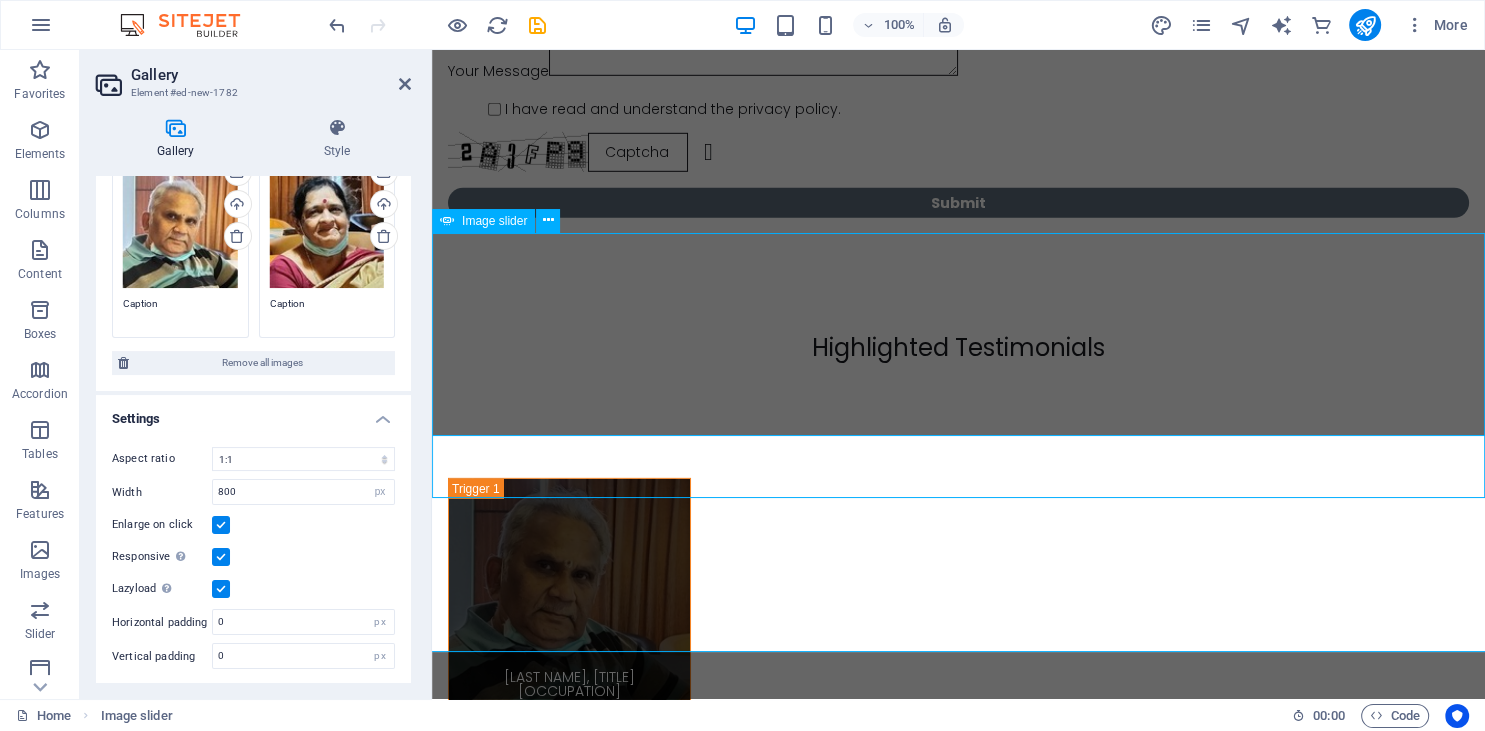 click on "[FIRST] - I am truly inspired by Yogi Kiran's expertise in ancient breathwork and meditation techniques that are often unknown and unheard of. It's also wonderful to meet others on the same wellness journey. These retreats are designed to help individuals reconnect with their physical, mental, emotional, and sometimes spiritual health, and I have immensely benefited from this experience." at bounding box center (960, 3181) 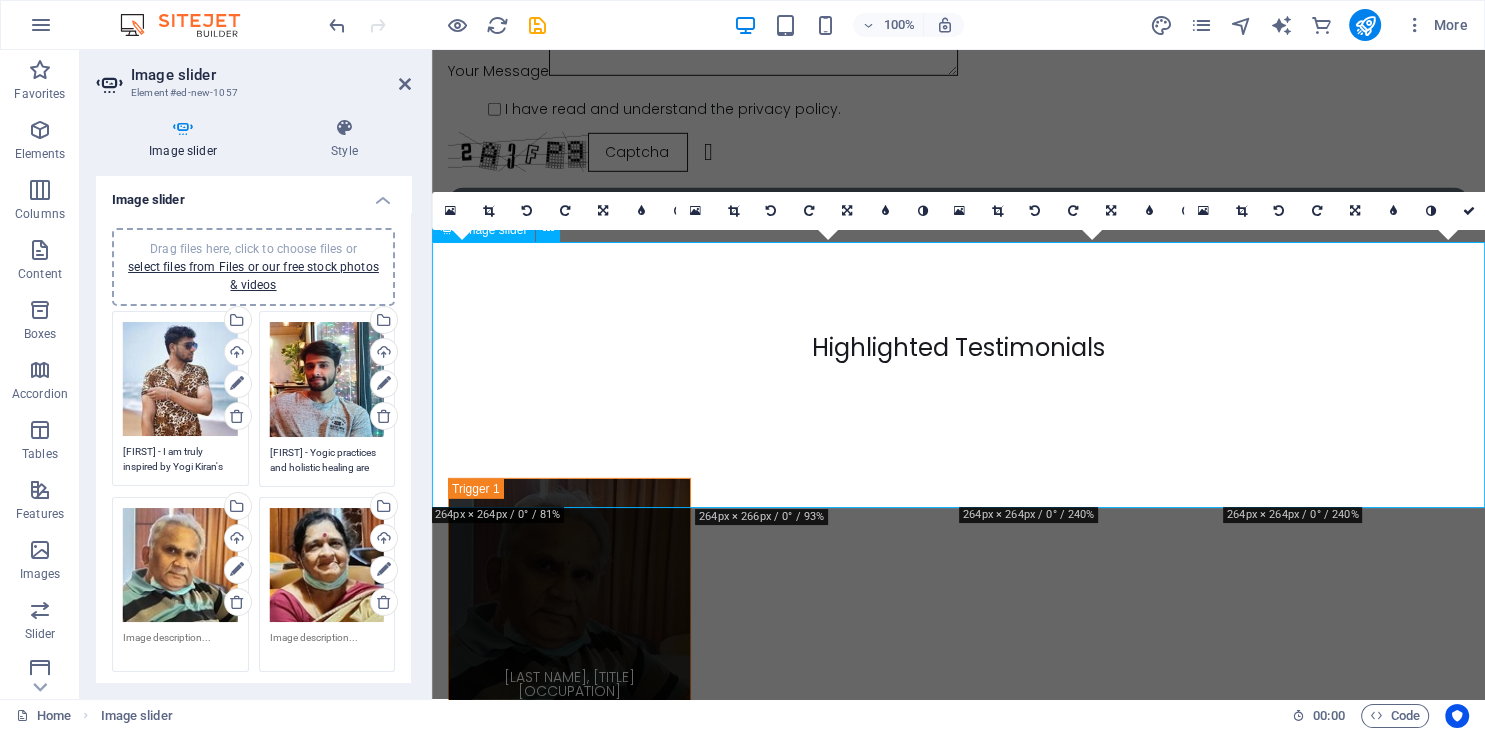 scroll, scrollTop: 13379, scrollLeft: 0, axis: vertical 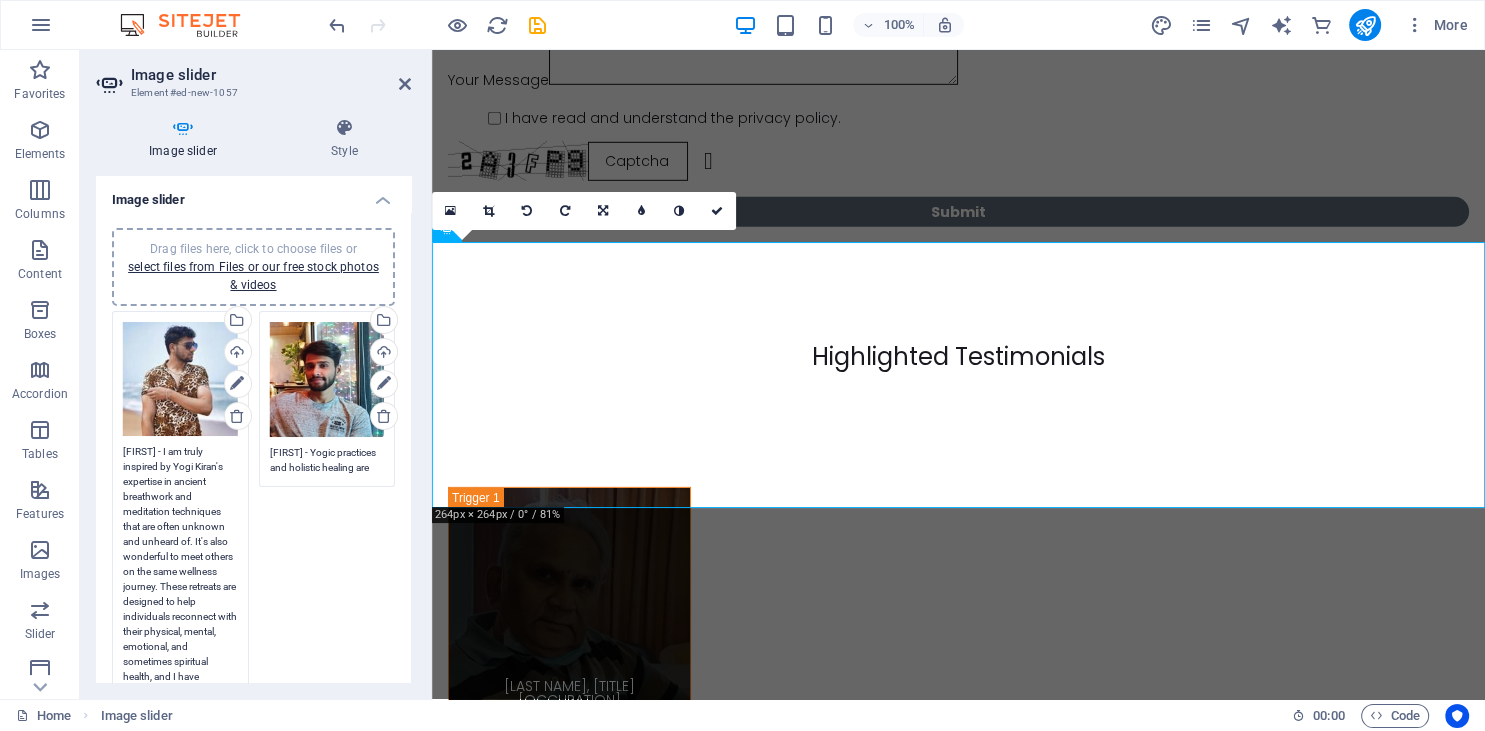 drag, startPoint x: 123, startPoint y: 450, endPoint x: 182, endPoint y: 476, distance: 64.4748 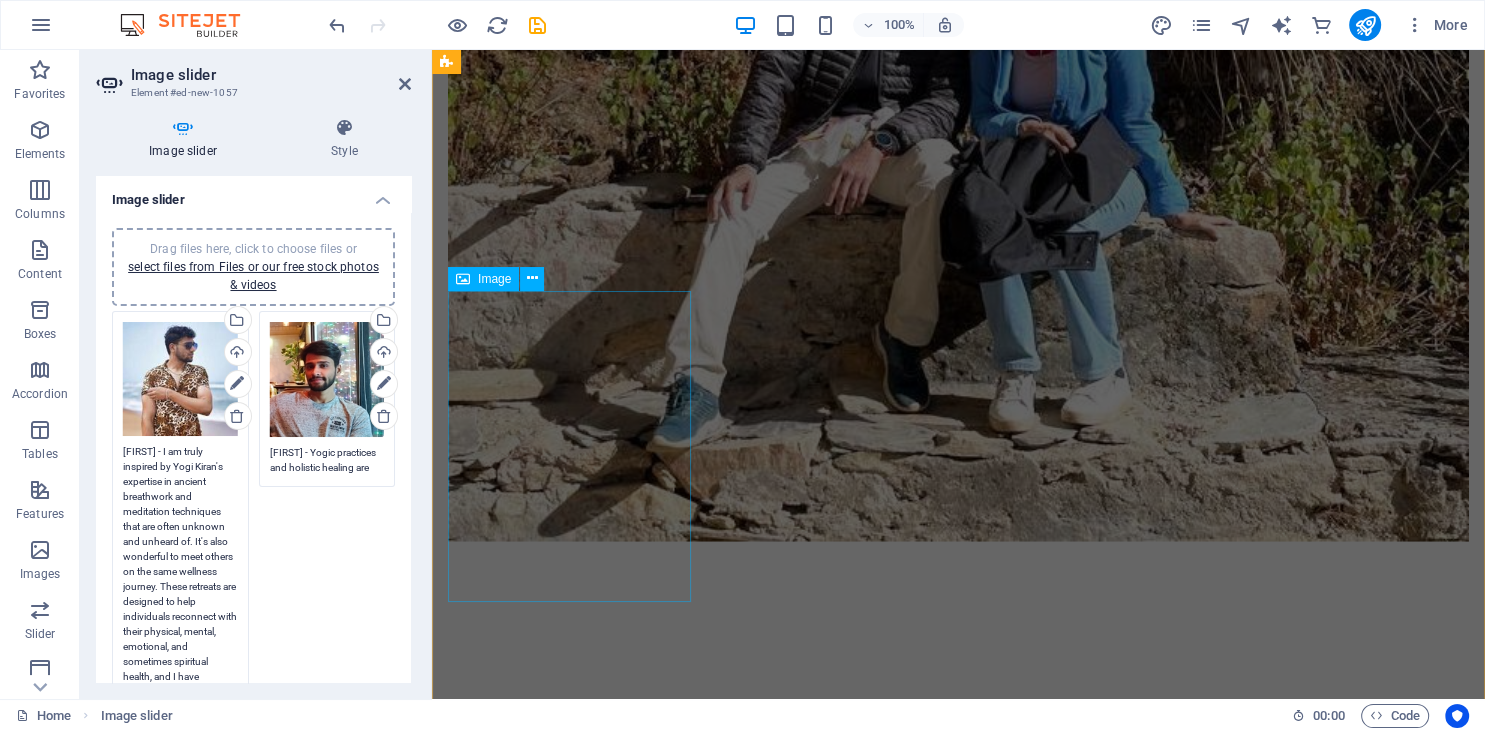 scroll, scrollTop: 12851, scrollLeft: 0, axis: vertical 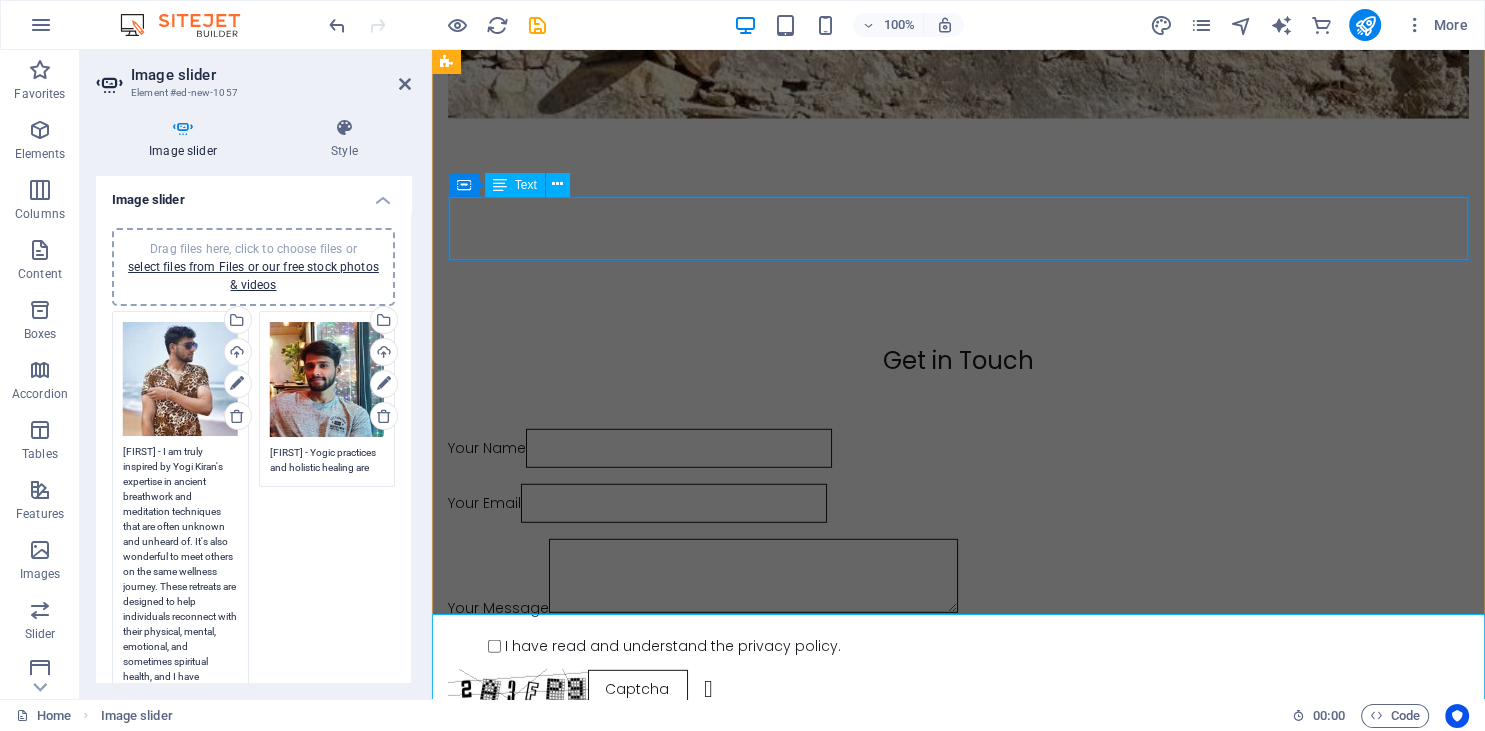 click on "I am truly inspired by Yogi Kiran's expertise in ancient breathwork and meditation techniques that are often unknown and unheard of. It's also wonderful to meet others on the same wellness journey. These retreats are designed to help individuals reconnect with their physical, mental, emotional, and sometimes spiritual health, and I have immensely benefited from this experience." at bounding box center (958, 2373) 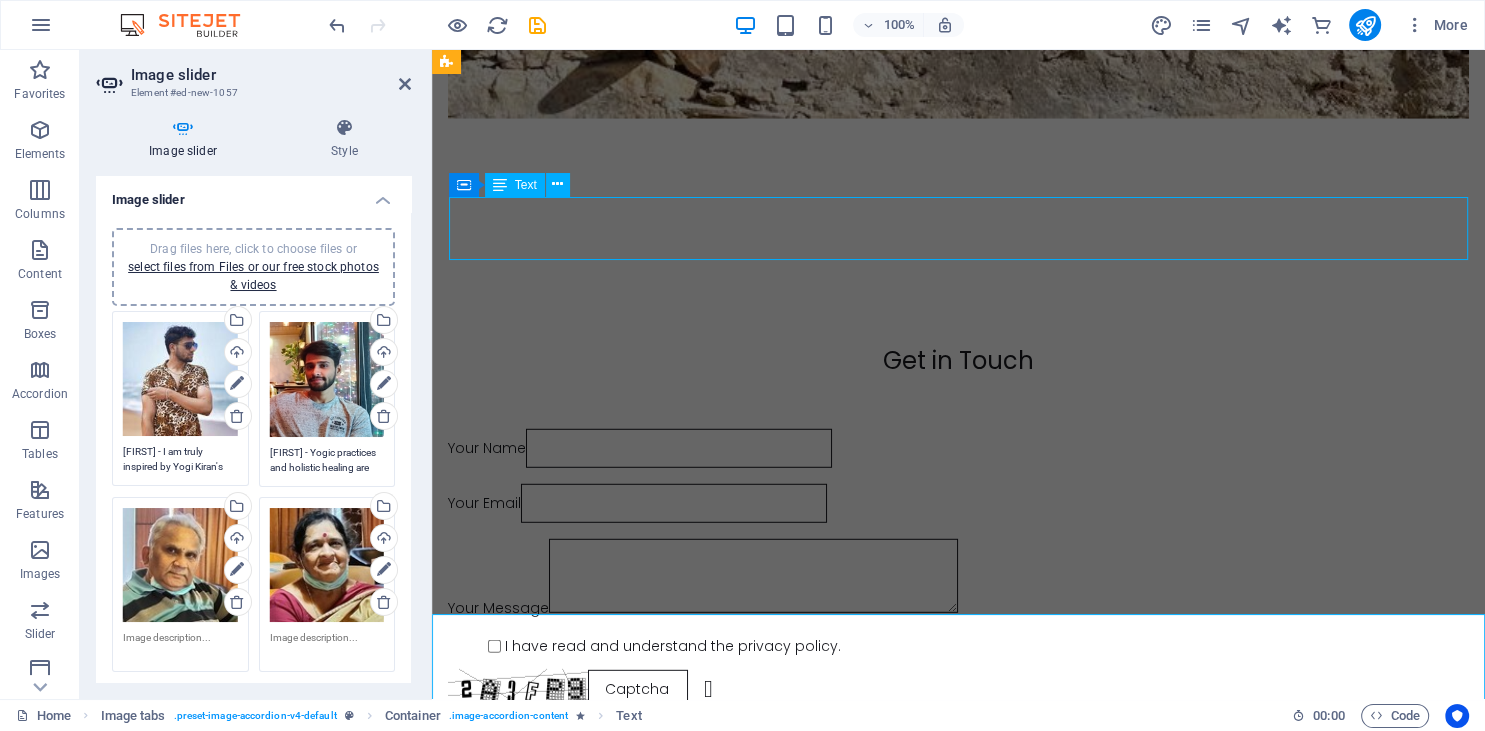 click on "I am truly inspired by Yogi Kiran's expertise in ancient breathwork and meditation techniques that are often unknown and unheard of. It's also wonderful to meet others on the same wellness journey. These retreats are designed to help individuals reconnect with their physical, mental, emotional, and sometimes spiritual health, and I have immensely benefited from this experience." at bounding box center [958, 2373] 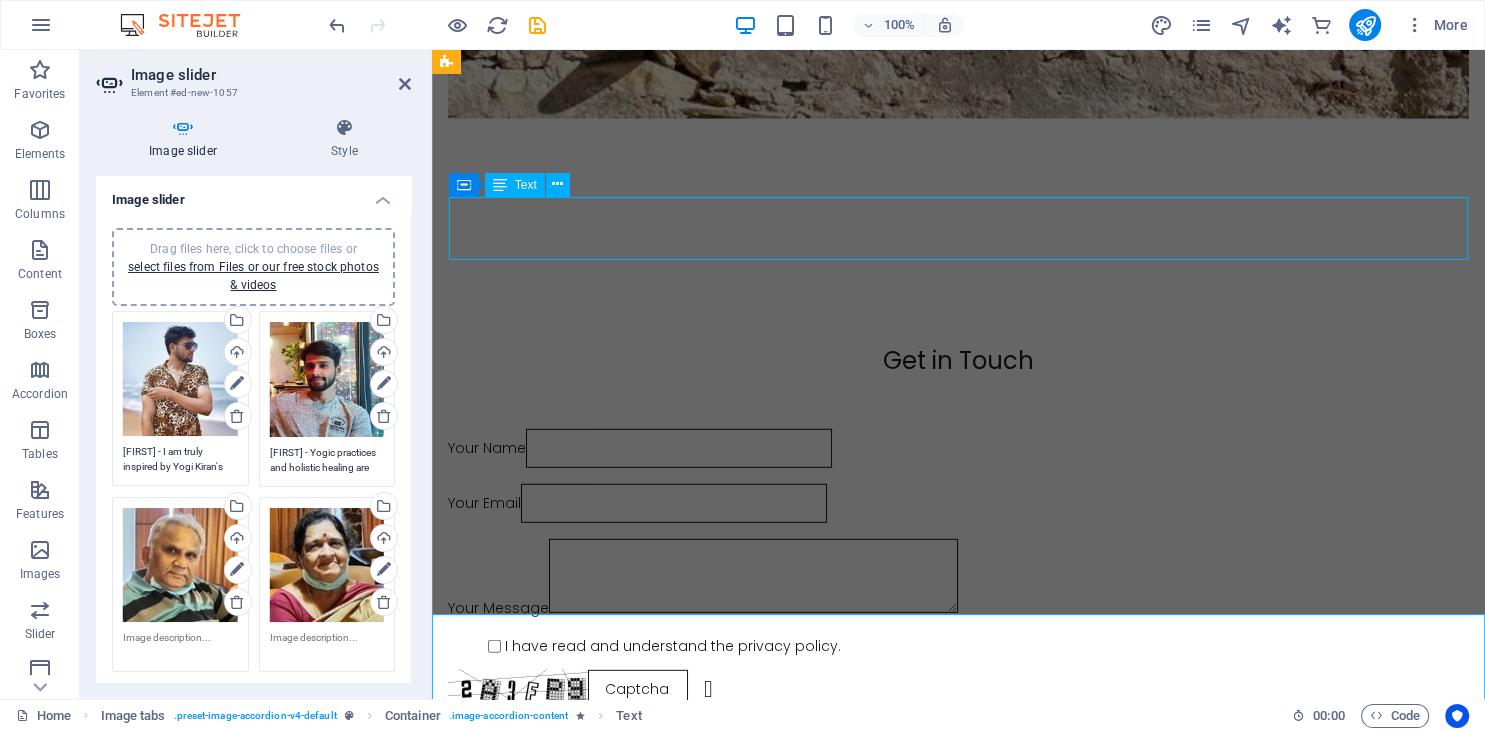 scroll, scrollTop: 12673, scrollLeft: 0, axis: vertical 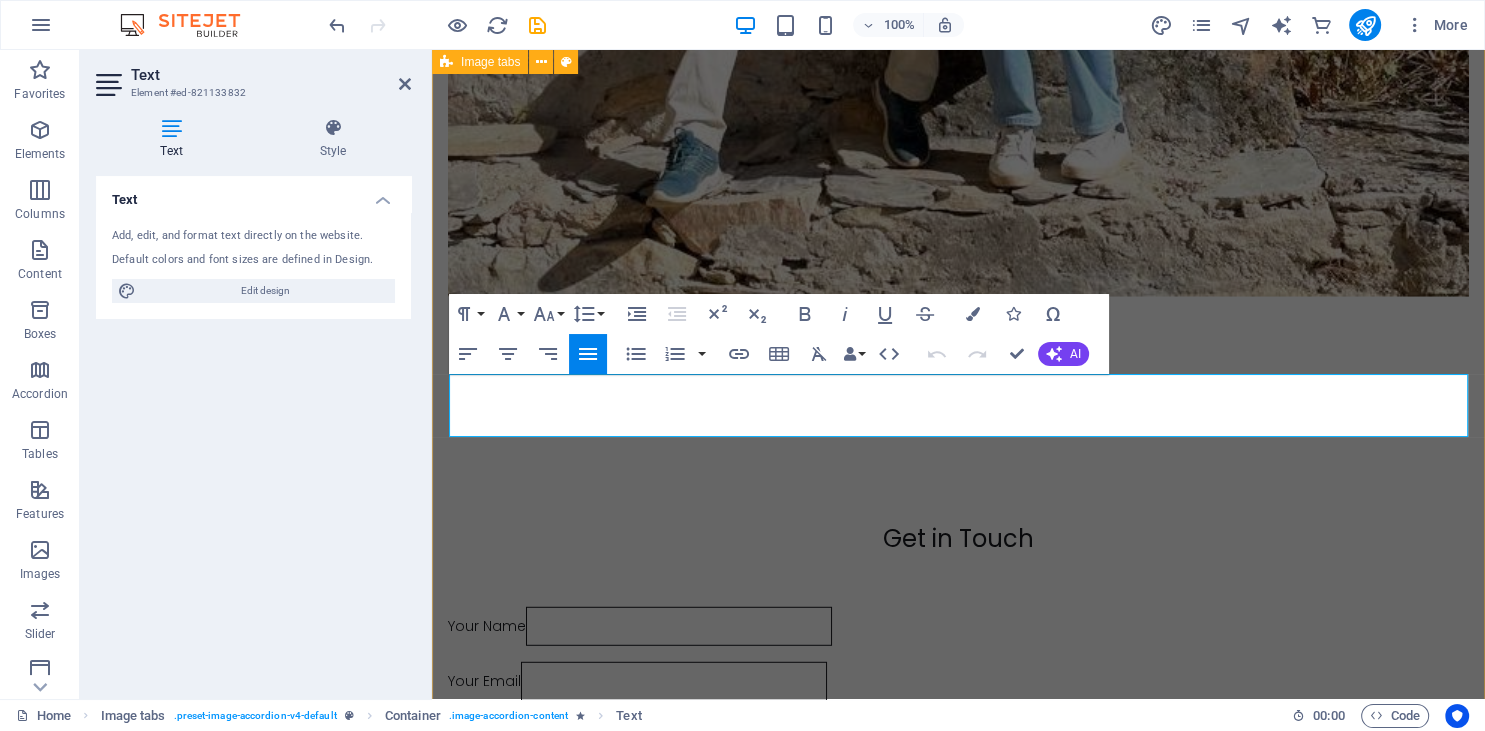 drag, startPoint x: 1114, startPoint y: 425, endPoint x: 433, endPoint y: 382, distance: 682.3562 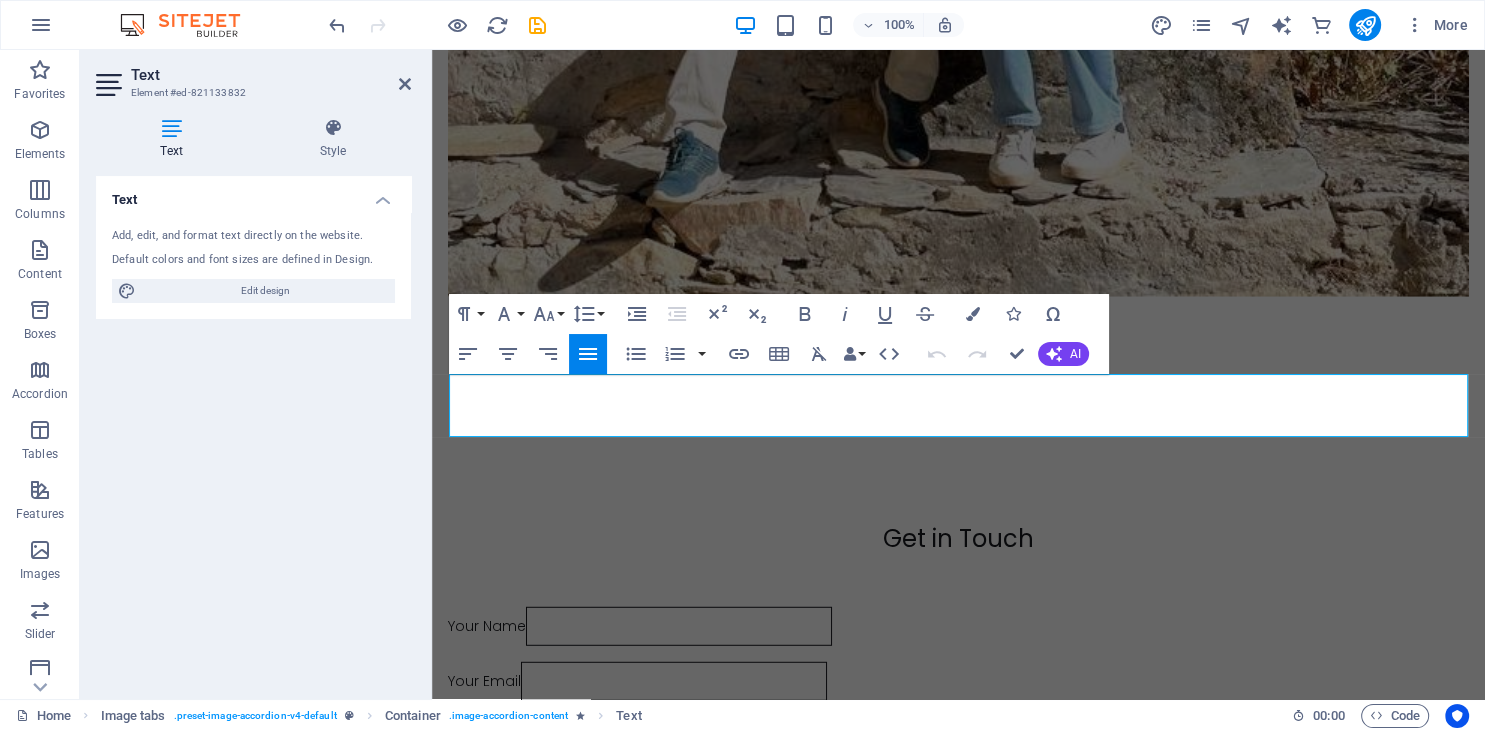 copy on "am truly inspired by Yogi Kiran's expertise in ancient breathwork and meditation techniques that are often unknown and unheard of. It's also wonderful to meet others on the same wellness journey. These retreats are designed to help individuals reconnect with their physical, mental, emotional, and sometimes spiritual health, and I have immensely benefited from this experience." 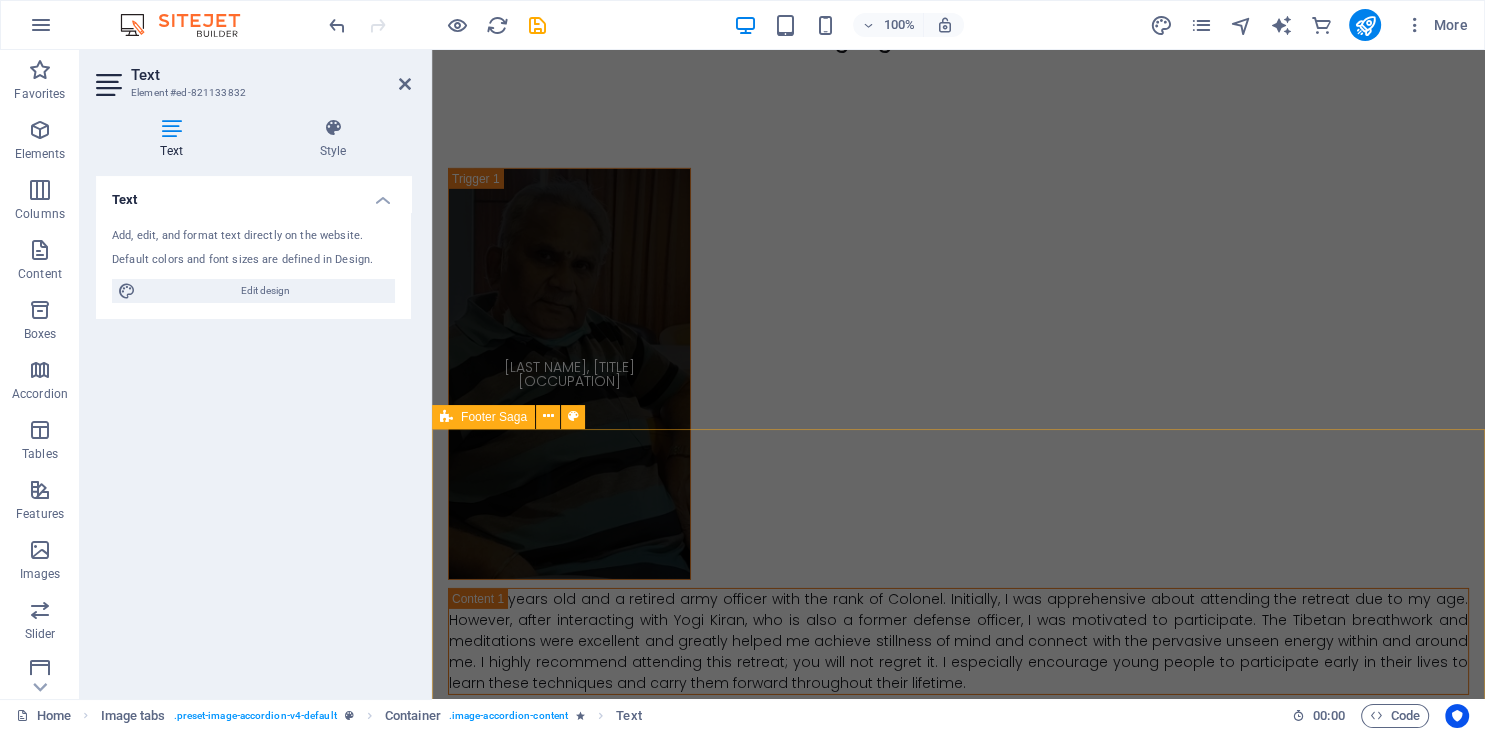 scroll, scrollTop: 13835, scrollLeft: 0, axis: vertical 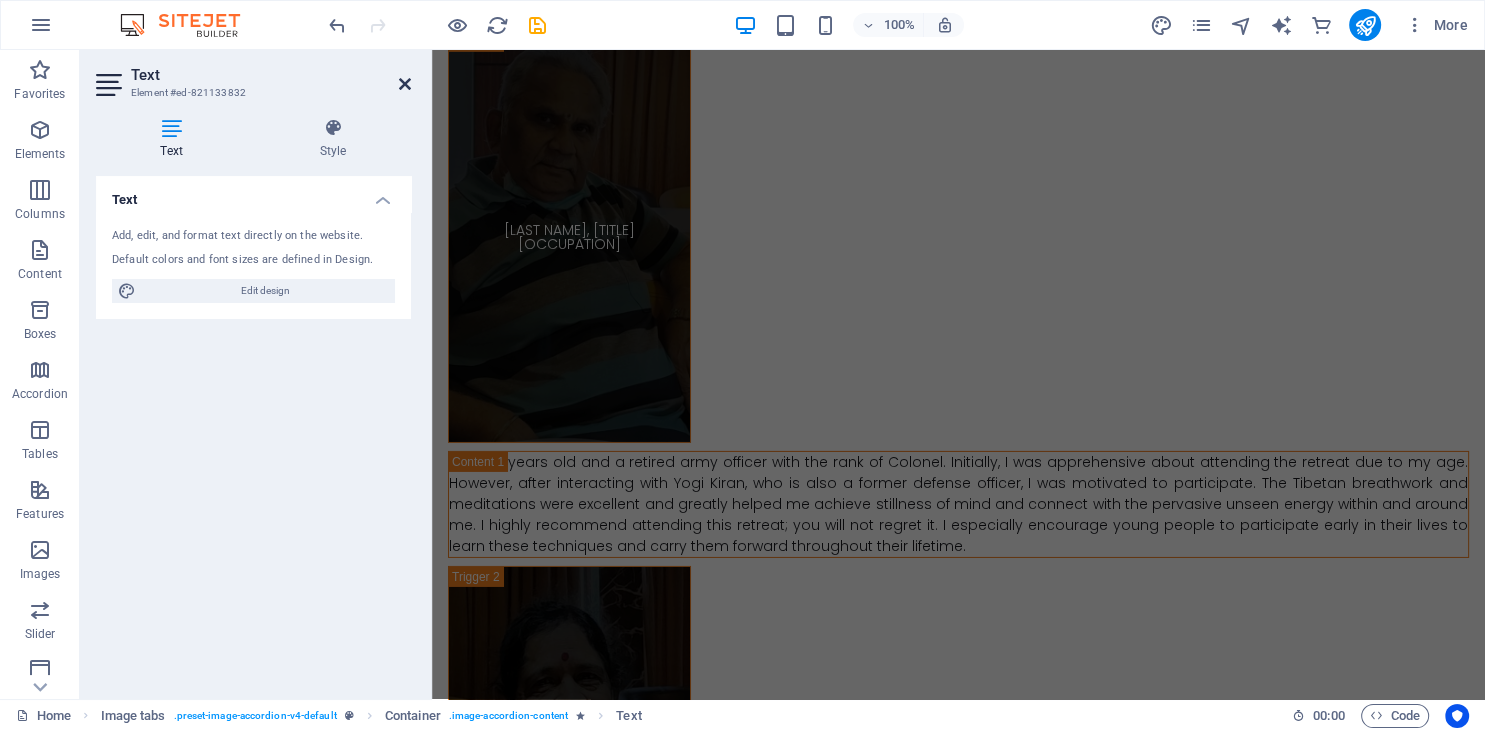 drag, startPoint x: 401, startPoint y: 85, endPoint x: 334, endPoint y: 74, distance: 67.89698 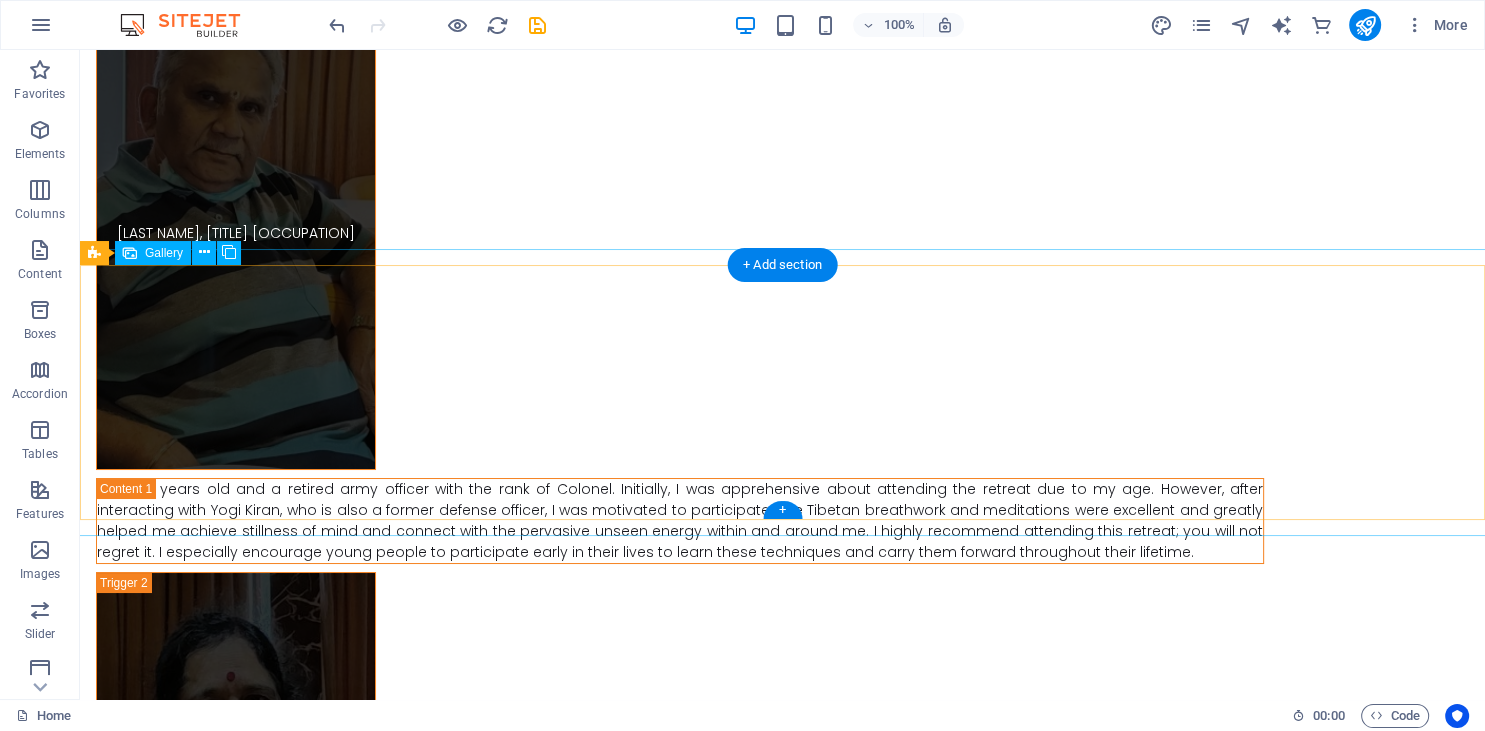 scroll, scrollTop: 14680, scrollLeft: 0, axis: vertical 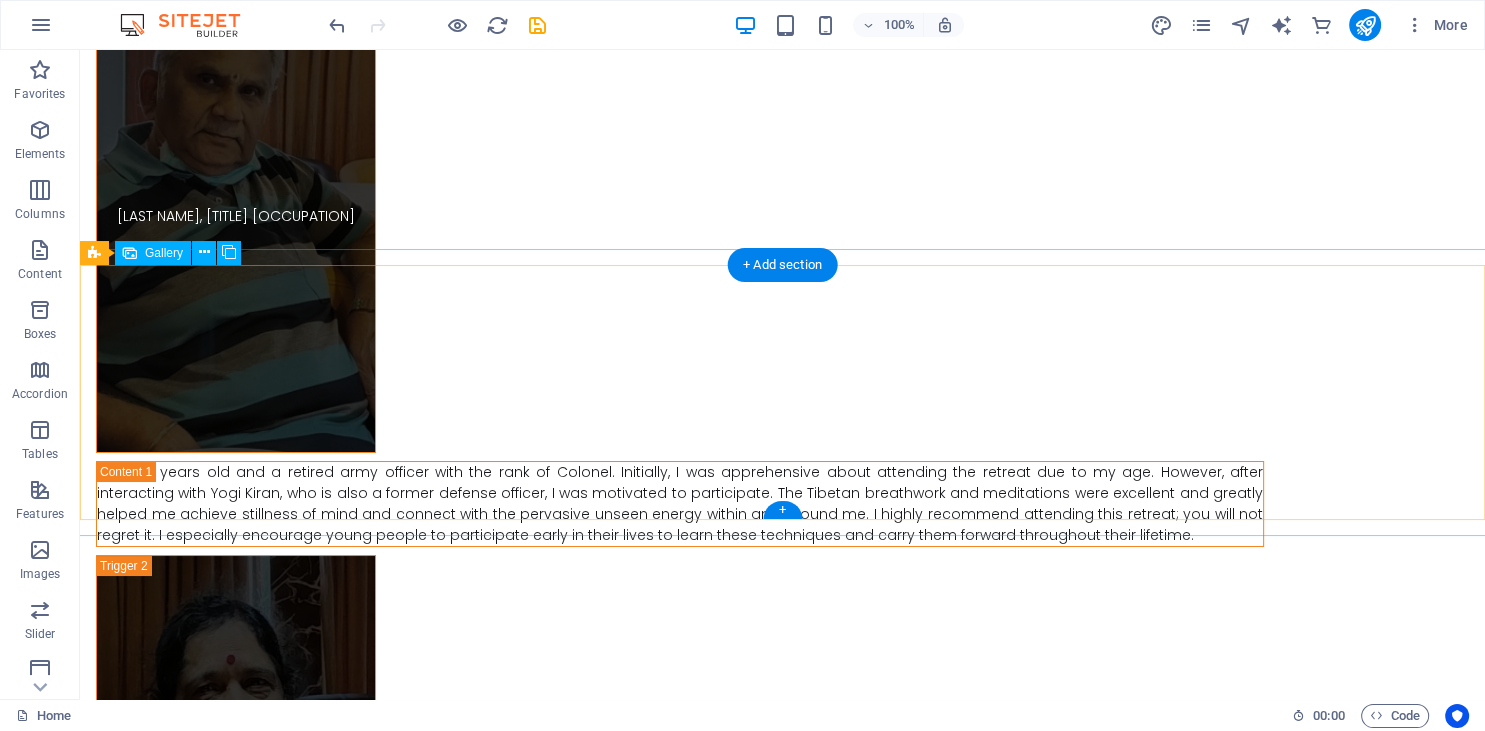 click at bounding box center [207, 3097] 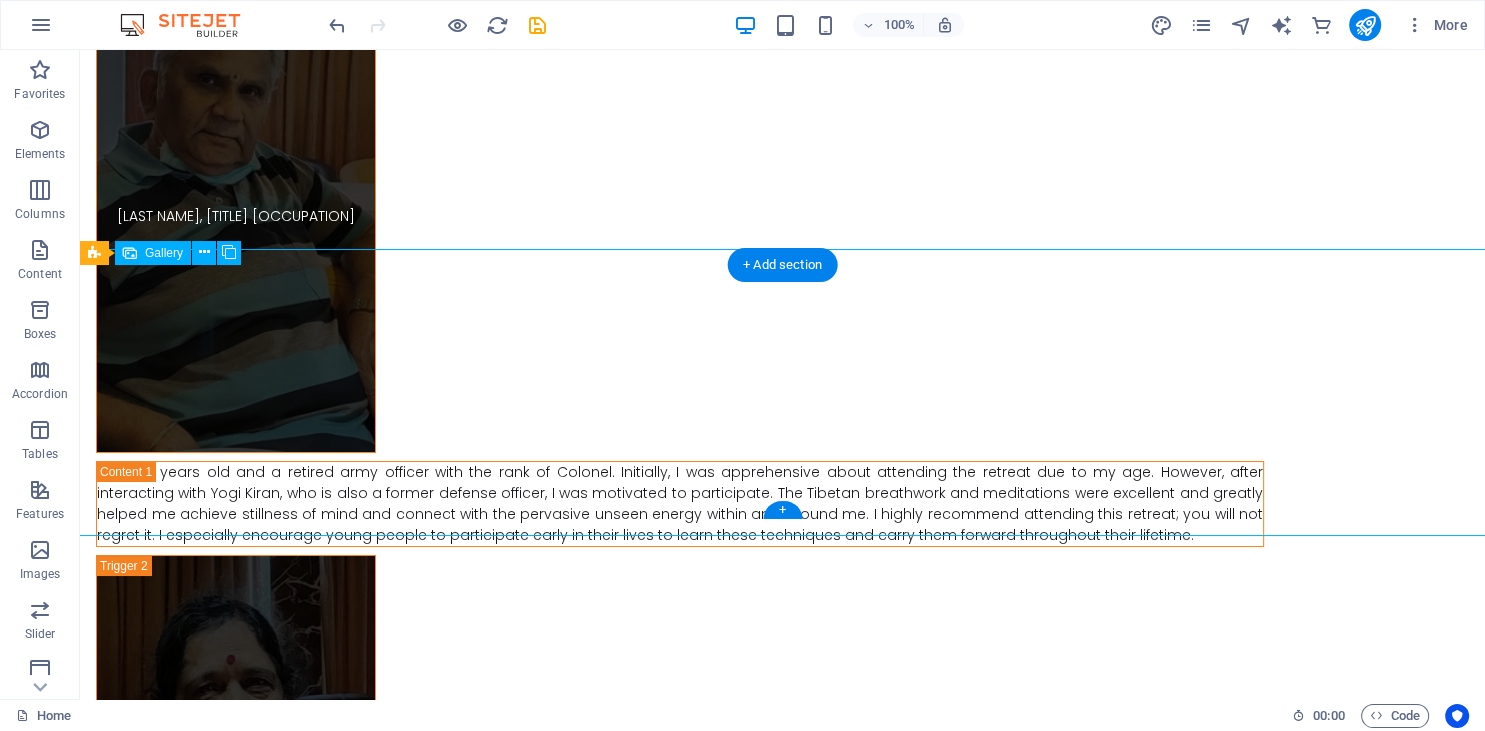 click at bounding box center [207, 3097] 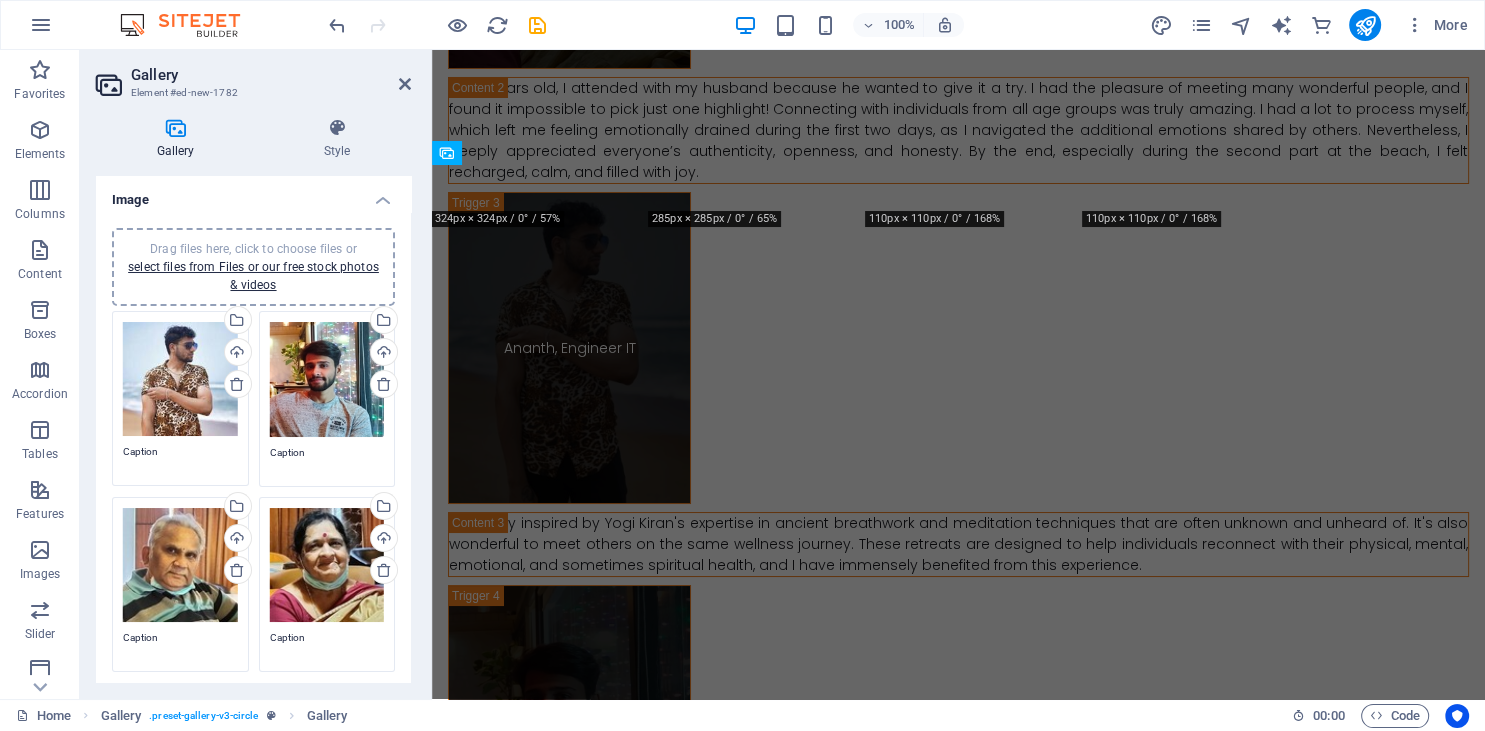 scroll, scrollTop: 13903, scrollLeft: 0, axis: vertical 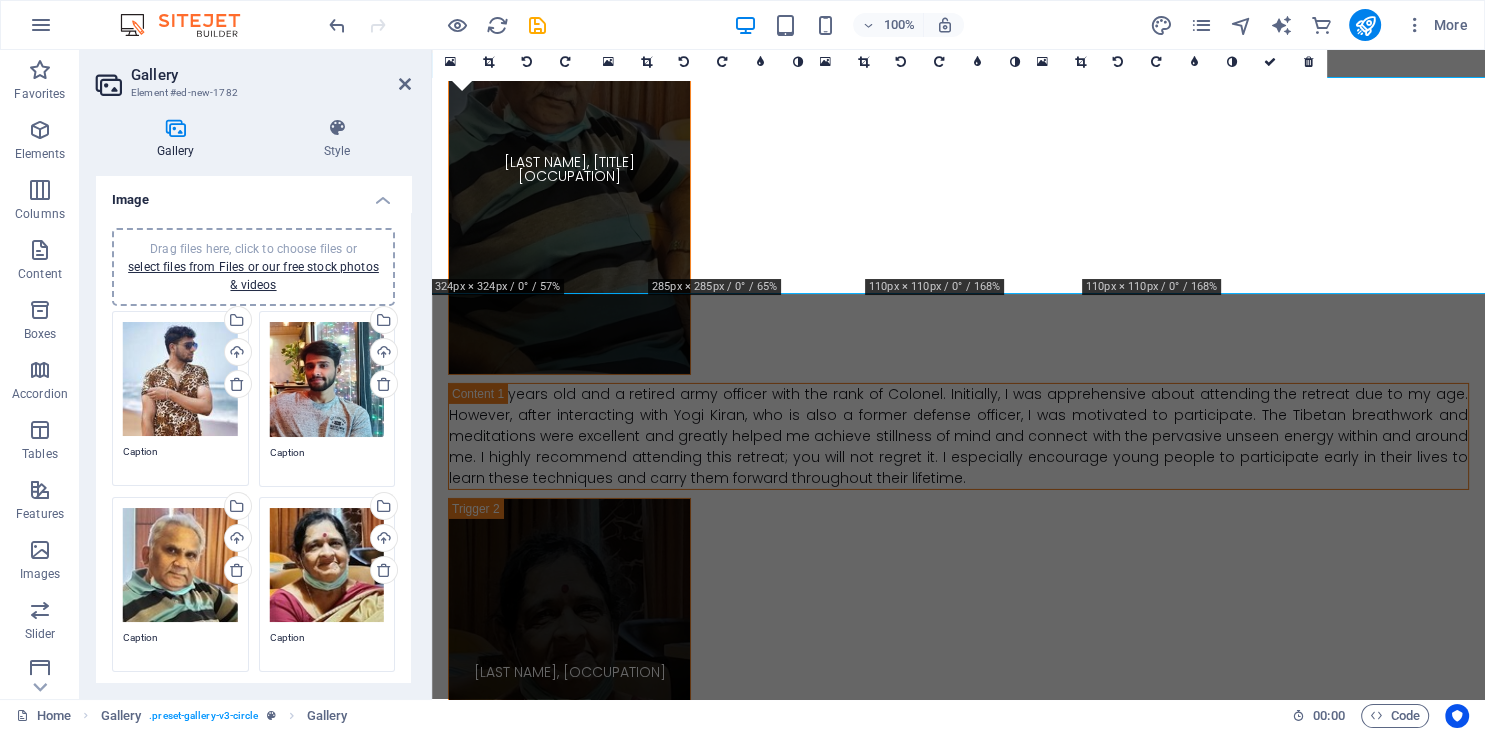 click on "Caption" at bounding box center [180, 459] 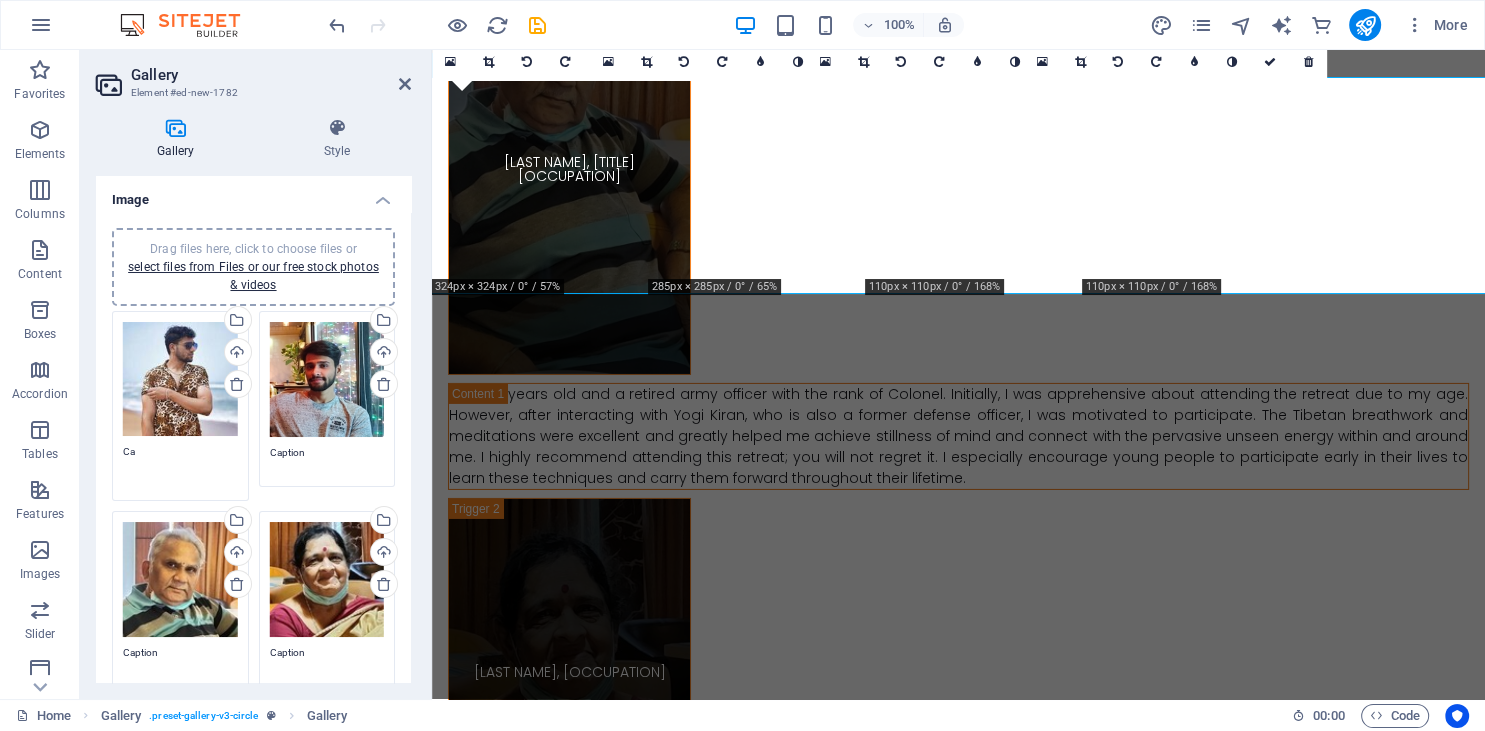 type on "C" 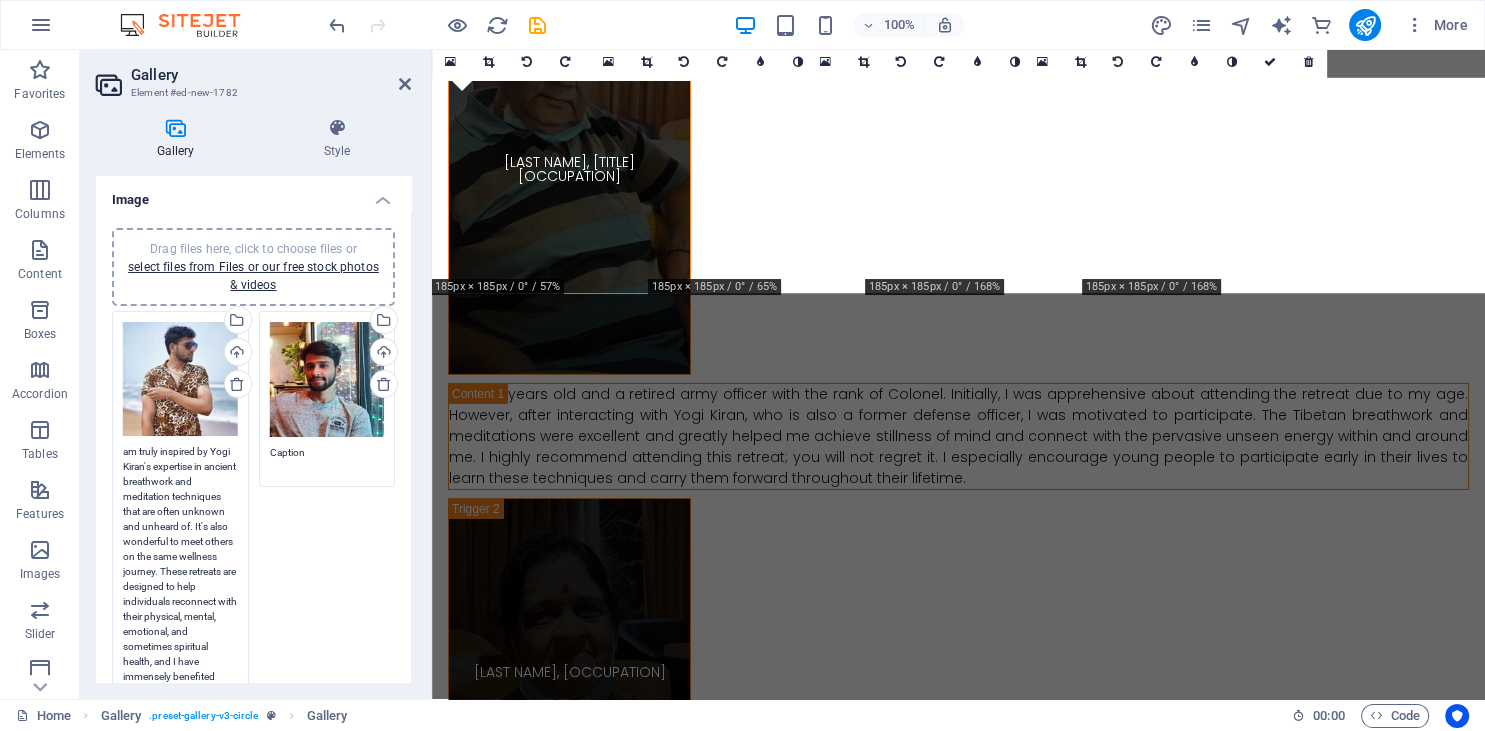 scroll, scrollTop: 0, scrollLeft: 0, axis: both 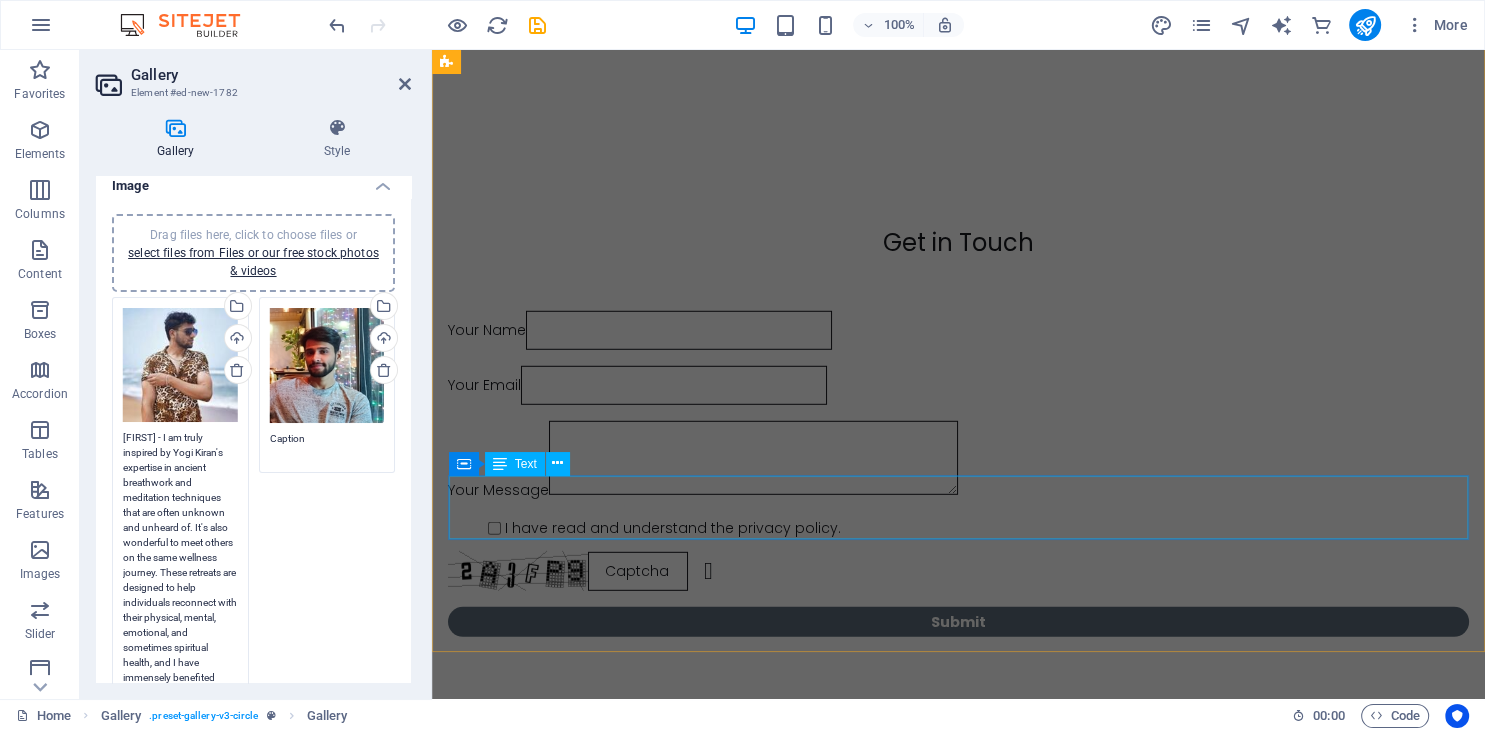 type on "[FIRST] - I am truly inspired by Yogi Kiran's expertise in ancient breathwork and meditation techniques that are often unknown and unheard of. It's also wonderful to meet others on the same wellness journey. These retreats are designed to help individuals reconnect with their physical, mental, emotional, and sometimes spiritual health, and I have immensely benefited from this experience." 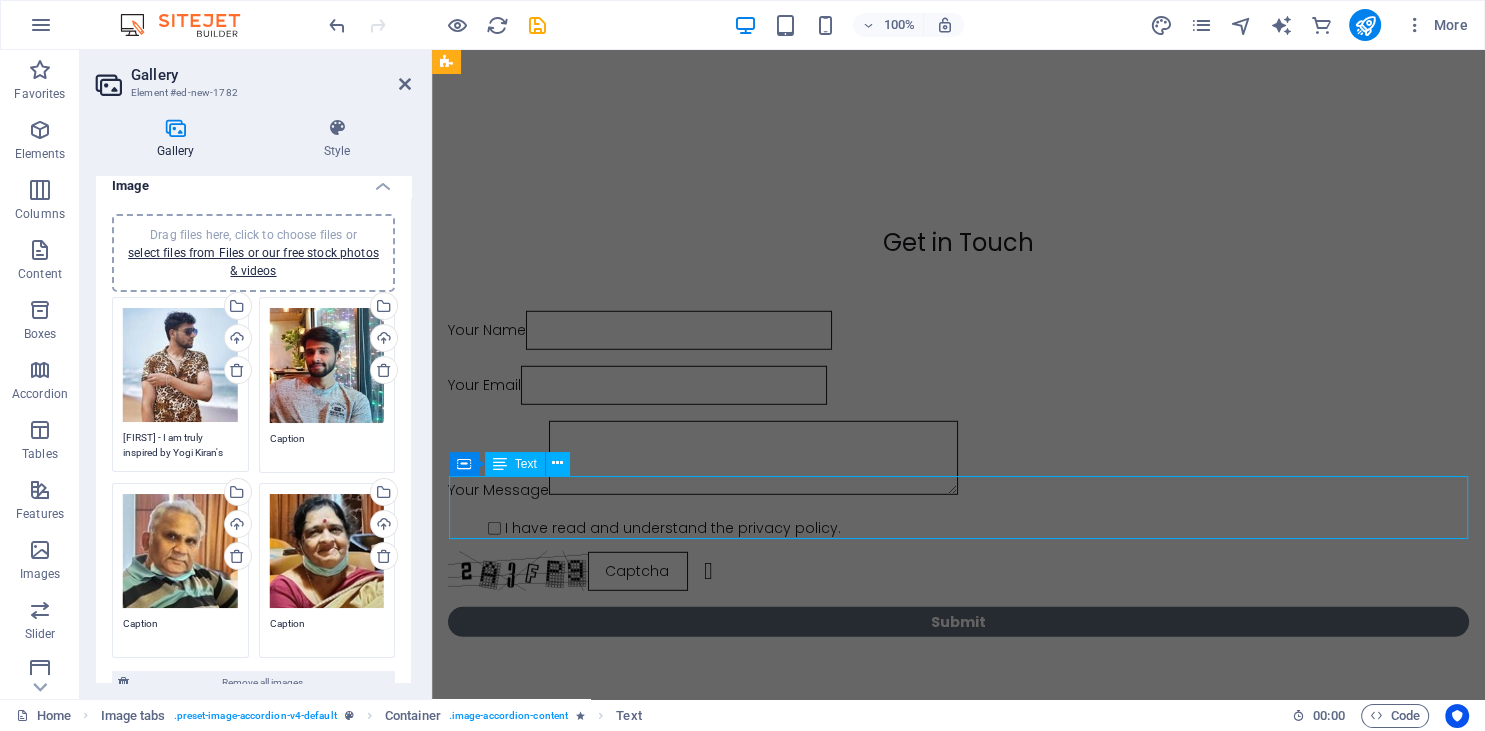 click on "Yogic practices and holistic healing are deeply transformative, enabling remarkable changes in mindset, personality, and perspective. I am thrilled to attend the Tibetan Trul Khor Yogic wellness retreat. The connections established with like-minded individuals create a supportive community that nurtures lasting friendships. This enriching experience fosters the well-being of the body, mind, and spirit, promoting lasting vitality." at bounding box center [958, 2647] 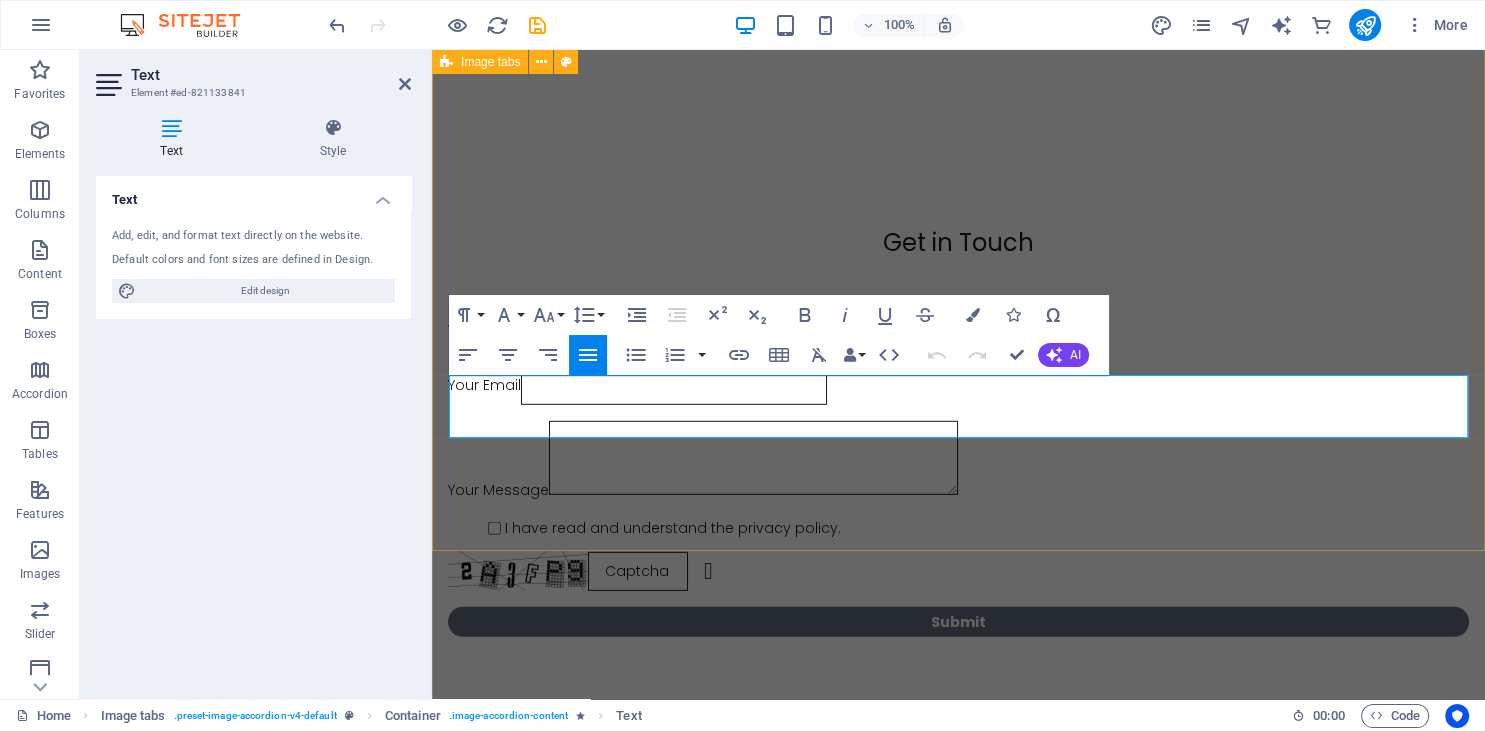 scroll, scrollTop: 13070, scrollLeft: 0, axis: vertical 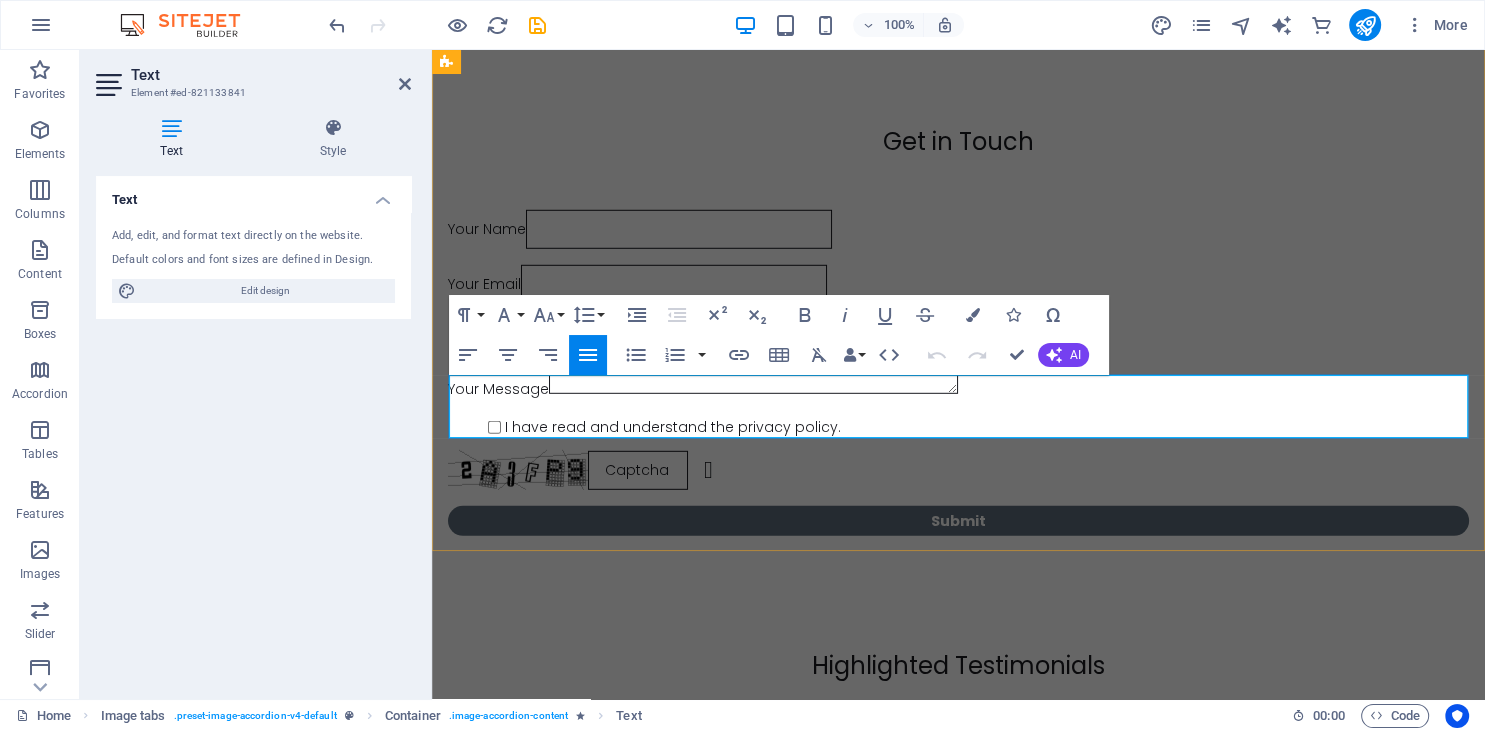 drag, startPoint x: 1386, startPoint y: 426, endPoint x: 450, endPoint y: 386, distance: 936.8543 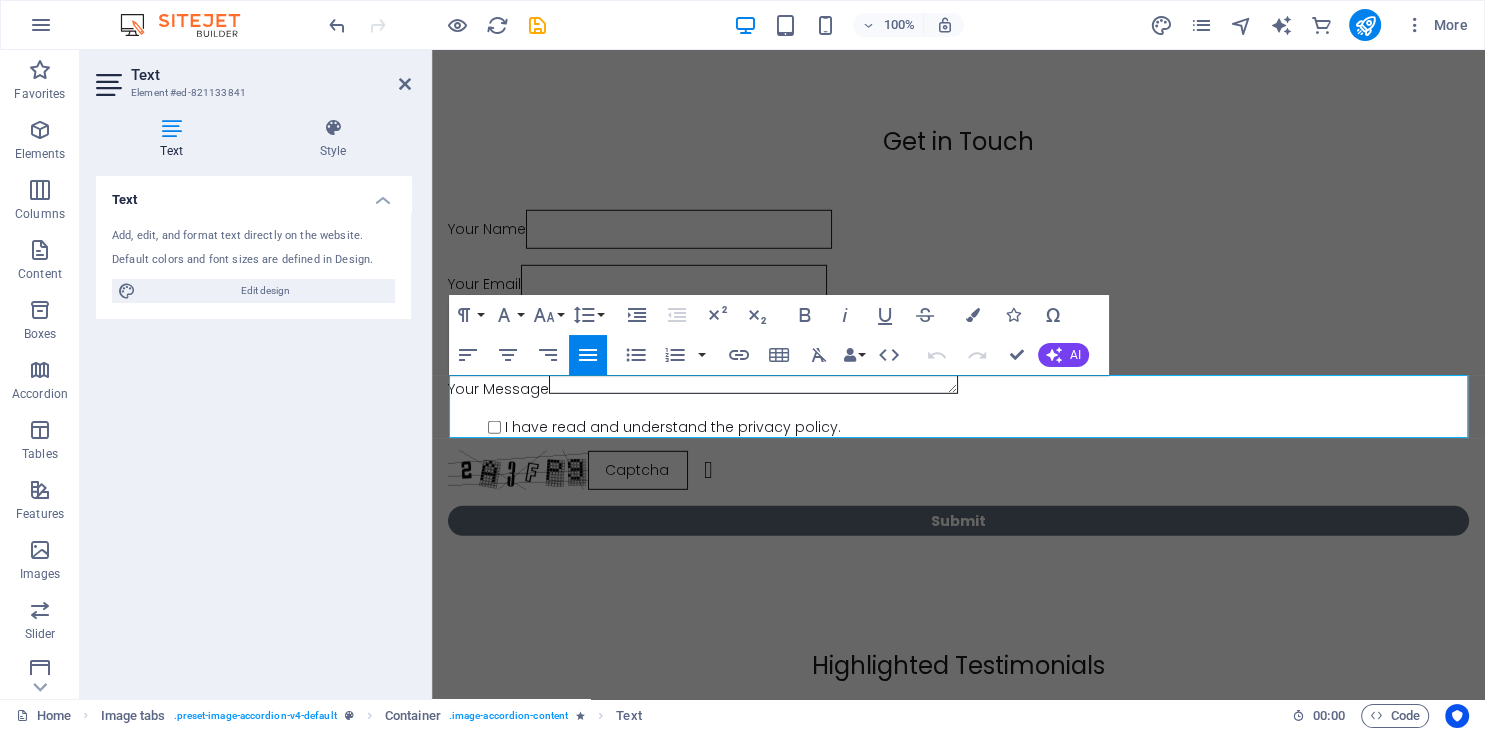 copy on "Yogic practices and holistic healing are deeply transformative, enabling remarkable changes in mindset, personality, and perspective. I am thrilled to attend the Tibetan Trul Khor Yogic wellness retreat. The connections established with like-minded individuals create a supportive community that nurtures lasting friendships. This enriching experience fosters the well-being of the body, mind, and spirit, promoting lasting vitality." 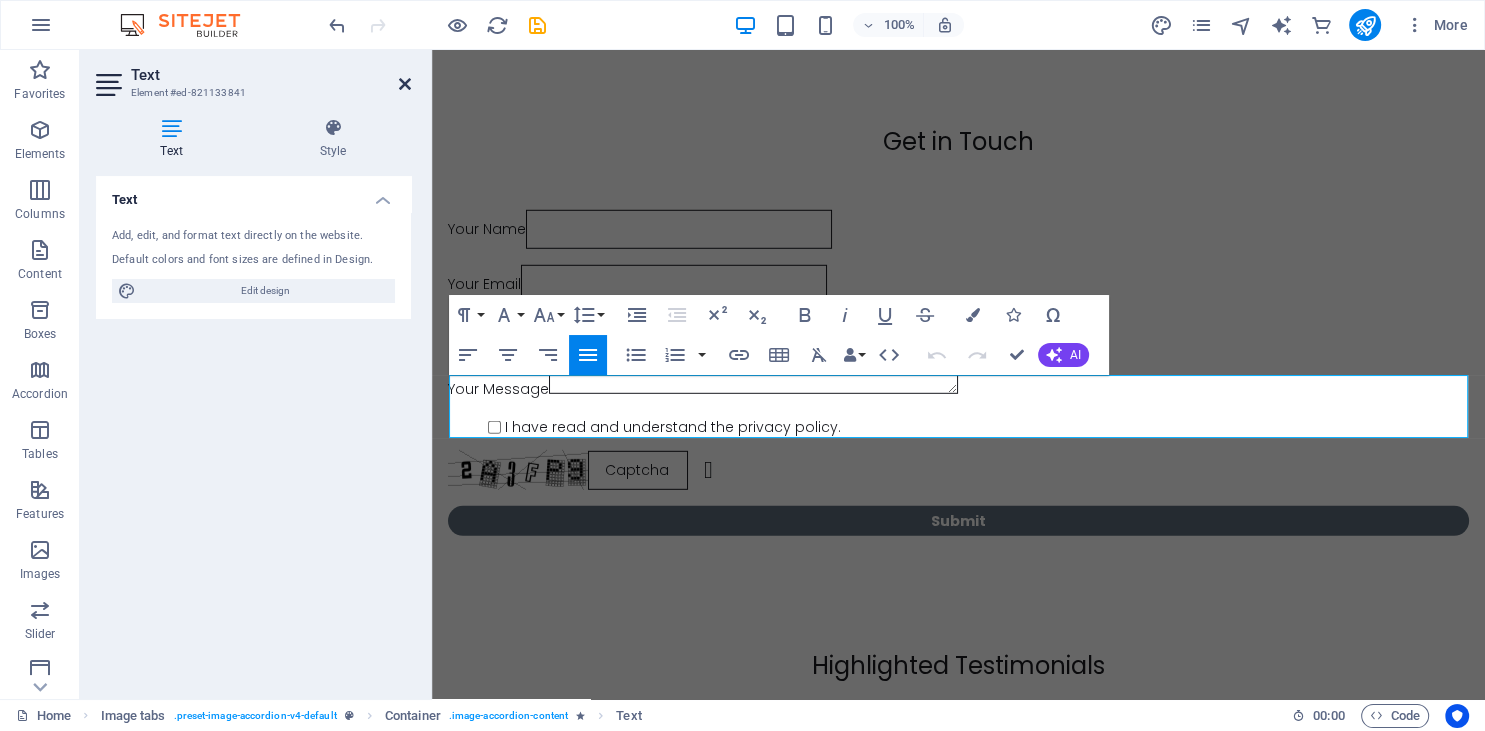 click at bounding box center (405, 84) 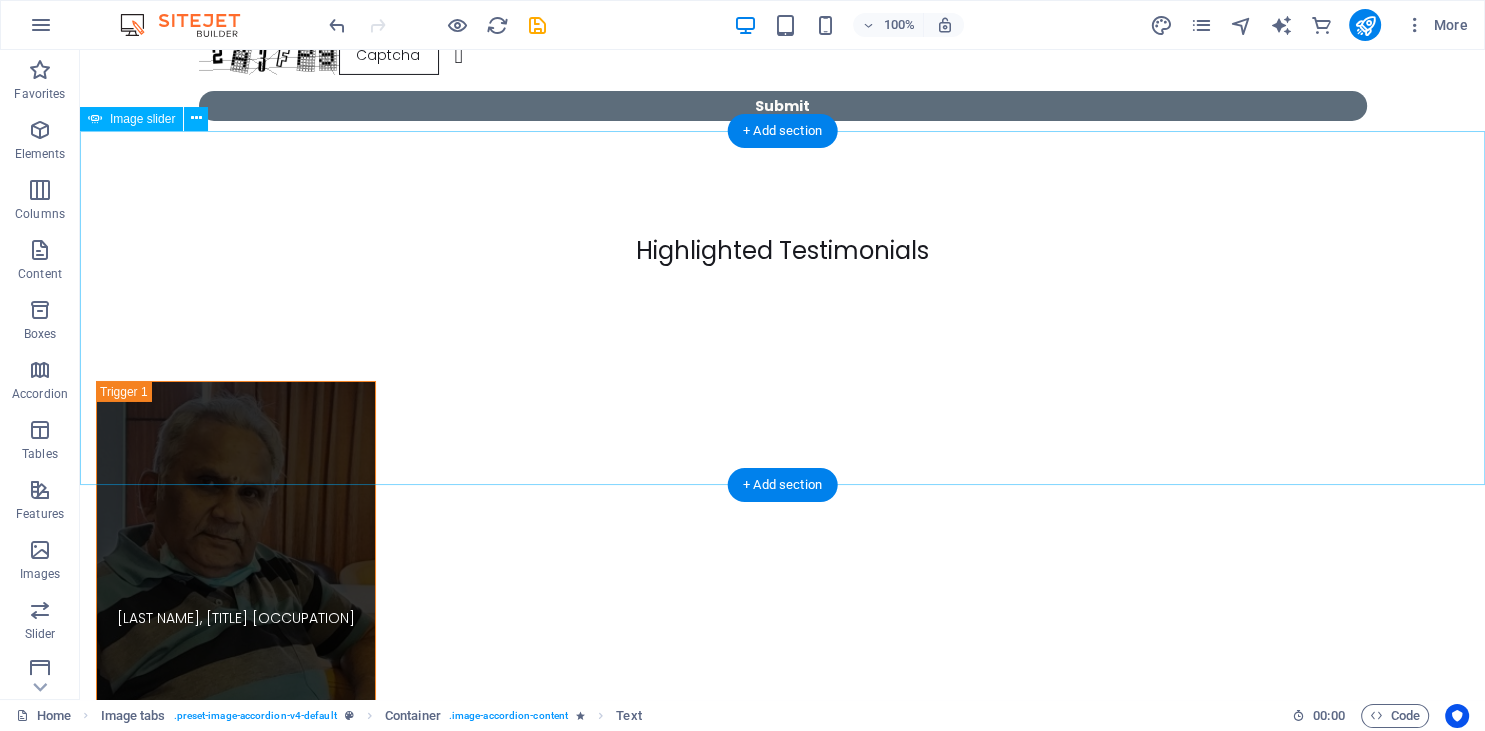scroll, scrollTop: 14595, scrollLeft: 0, axis: vertical 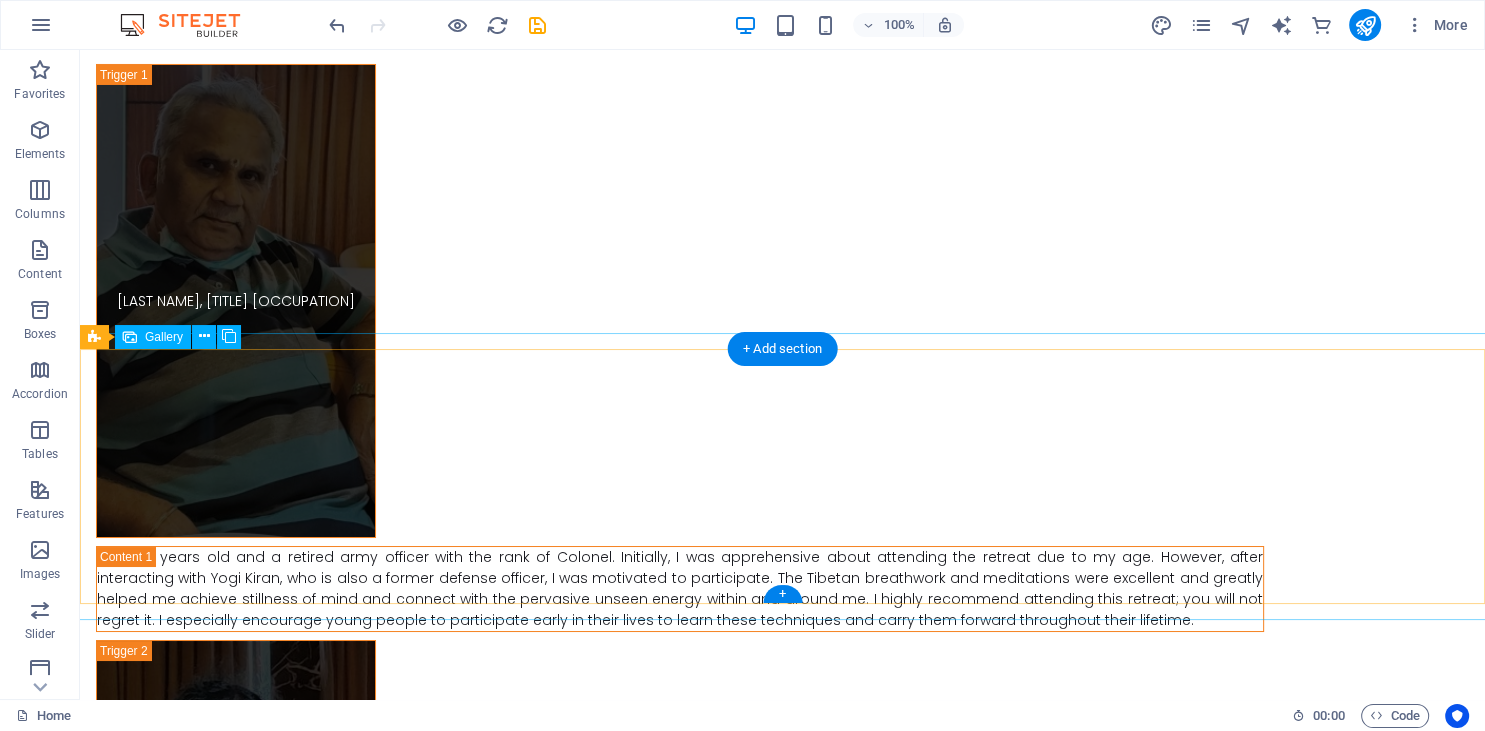 click at bounding box center (494, 3182) 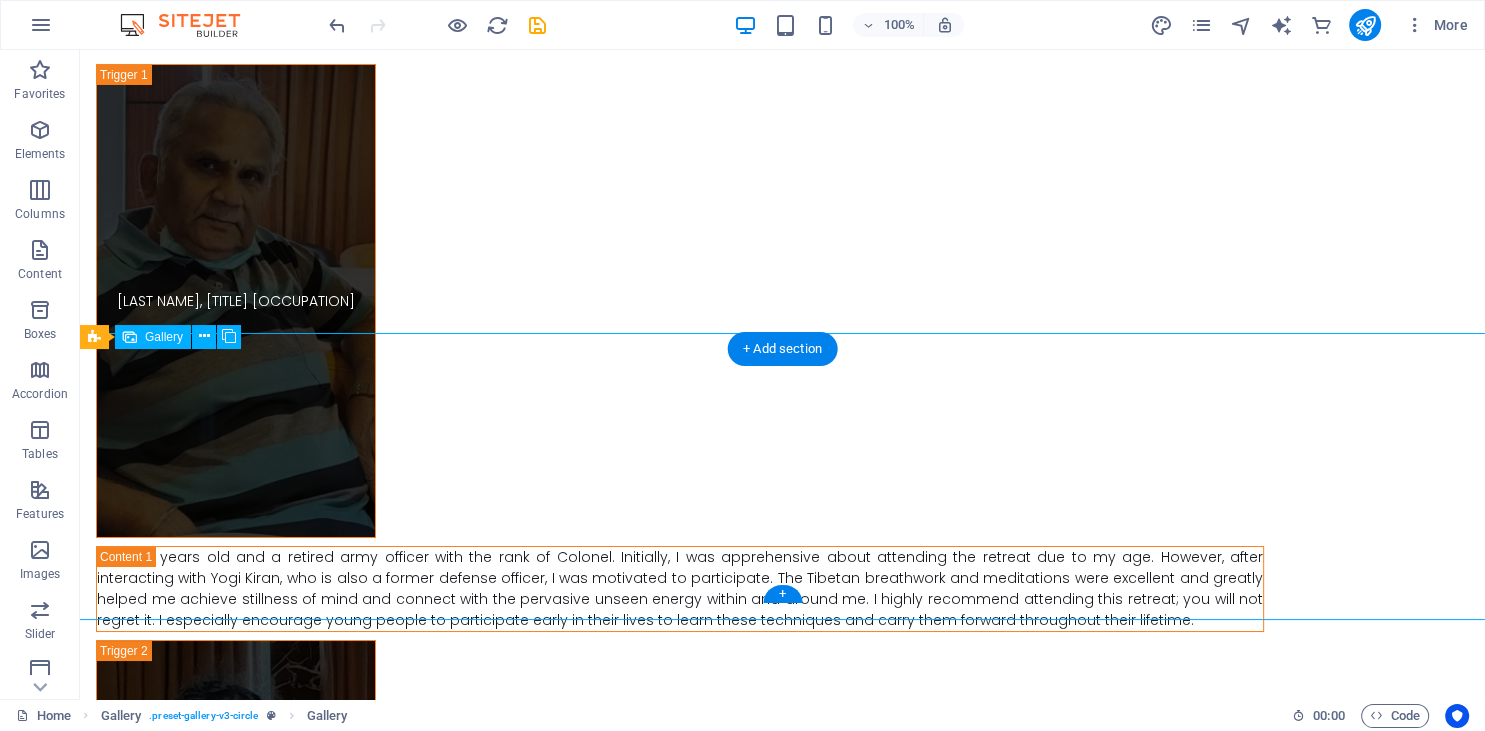 click at bounding box center (494, 3182) 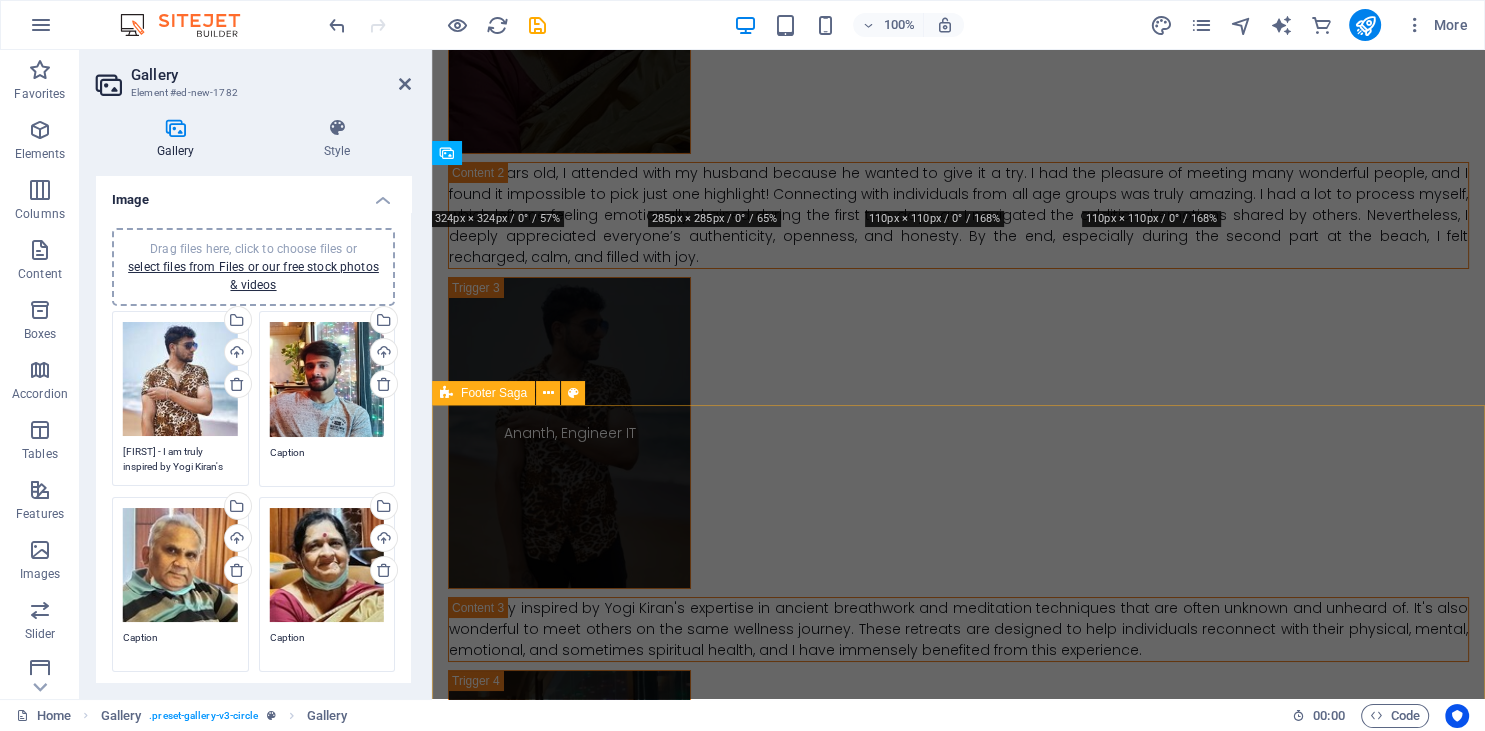 scroll, scrollTop: 13903, scrollLeft: 0, axis: vertical 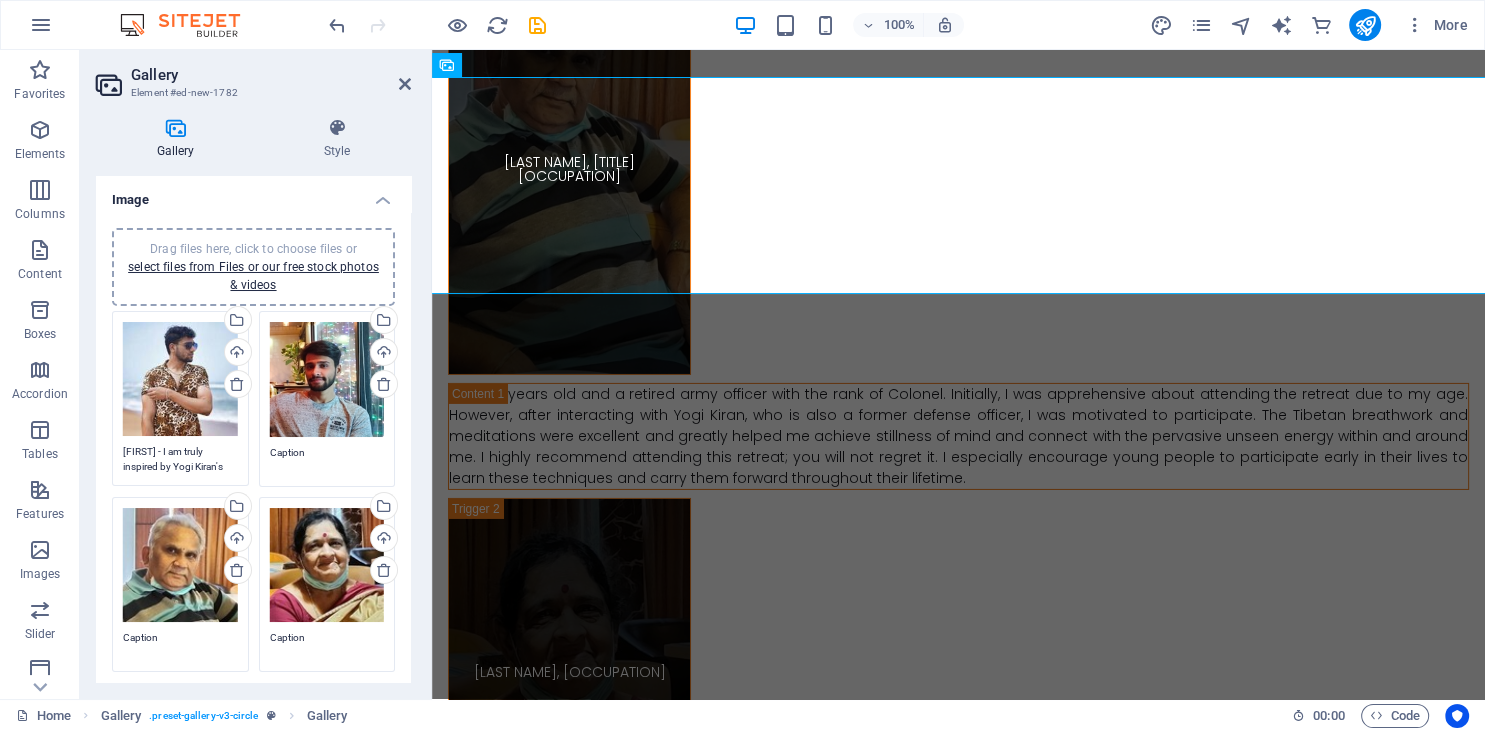 click on "Caption" at bounding box center (327, 460) 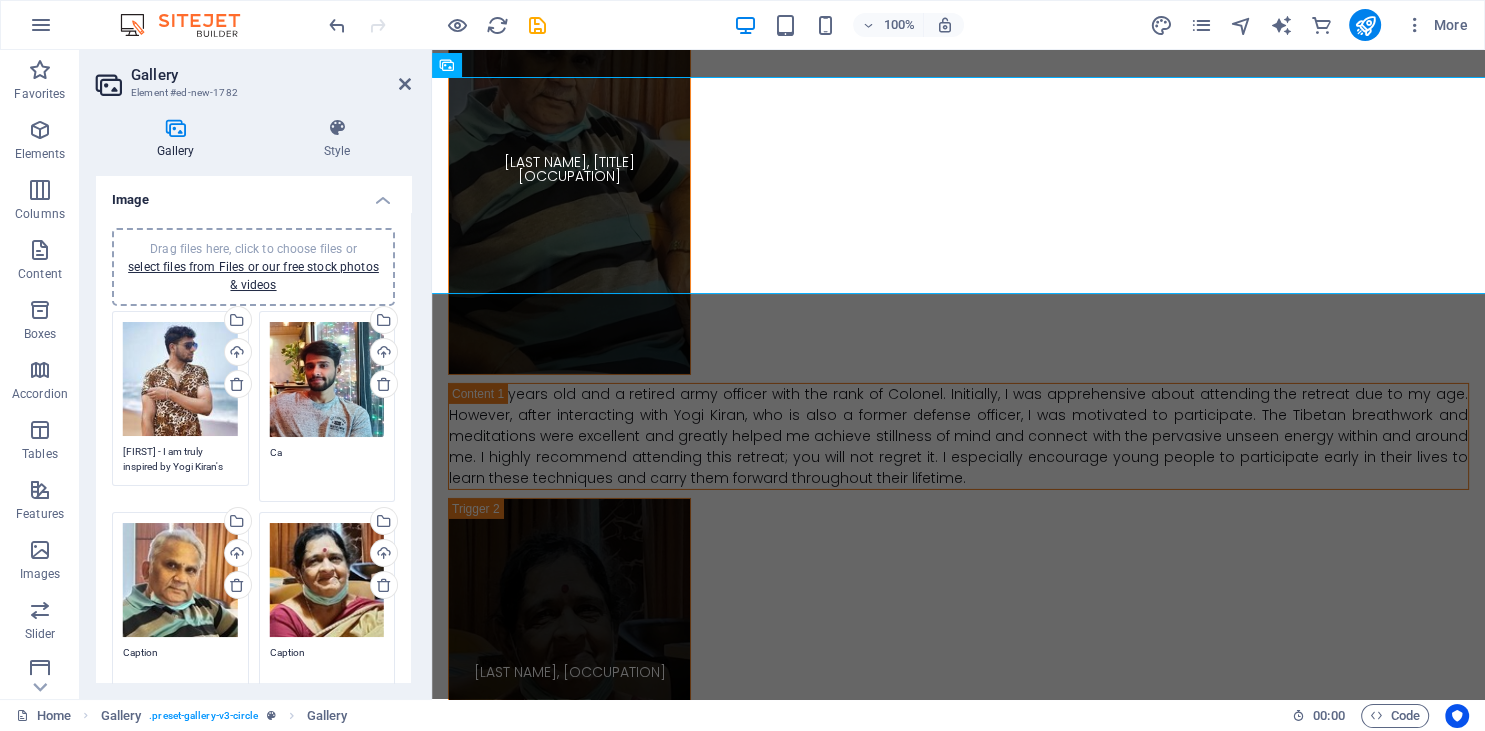 type on "C" 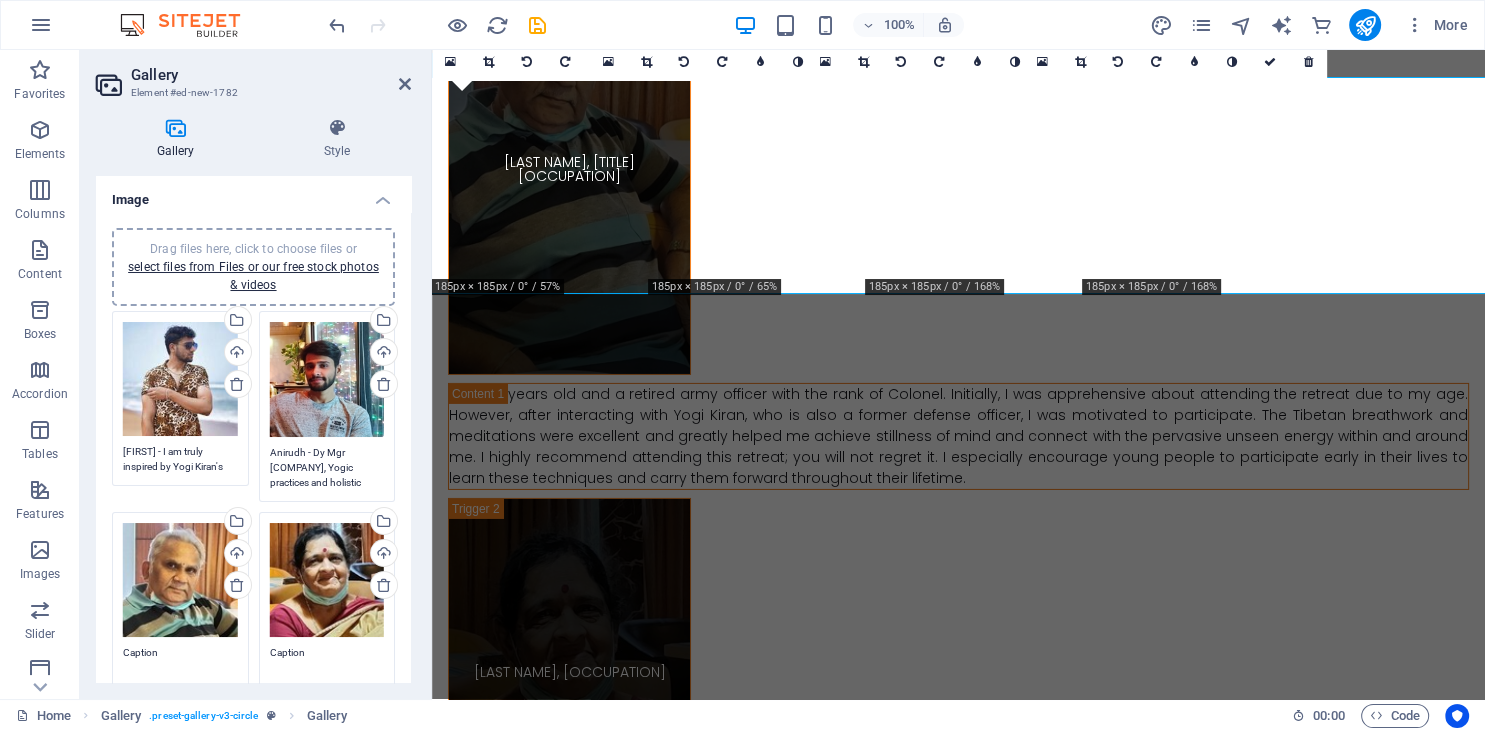 scroll, scrollTop: 0, scrollLeft: 0, axis: both 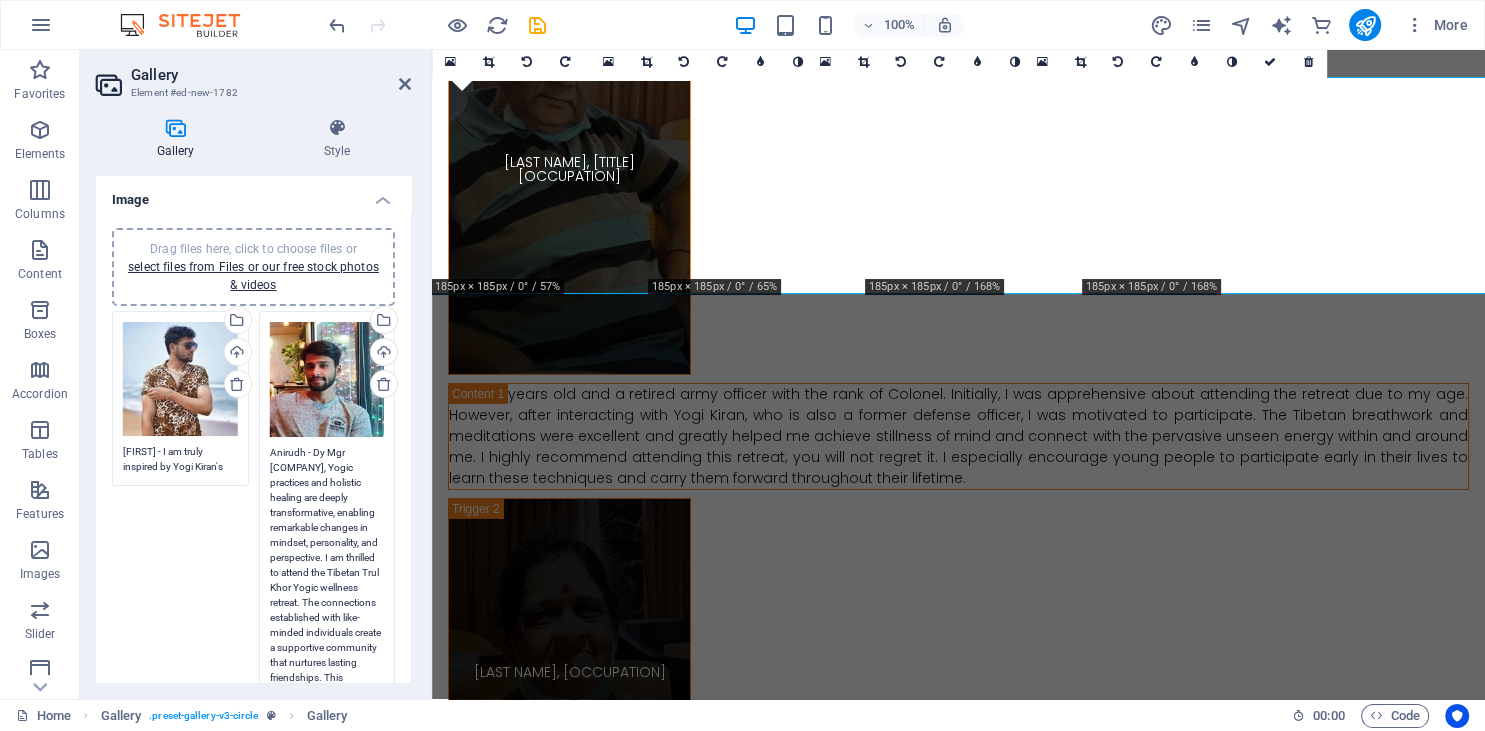type on "Anirudh - Dy Mgr [COMPANY], Yogic practices and holistic healing are deeply transformative, enabling remarkable changes in mindset, personality, and perspective. I am thrilled to attend the Tibetan Trul Khor Yogic wellness retreat. The connections established with like-minded individuals create a supportive community that nurtures lasting friendships. This enriching experience fosters the well-being of the body, mind, and spirit, promoting lasting vitality." 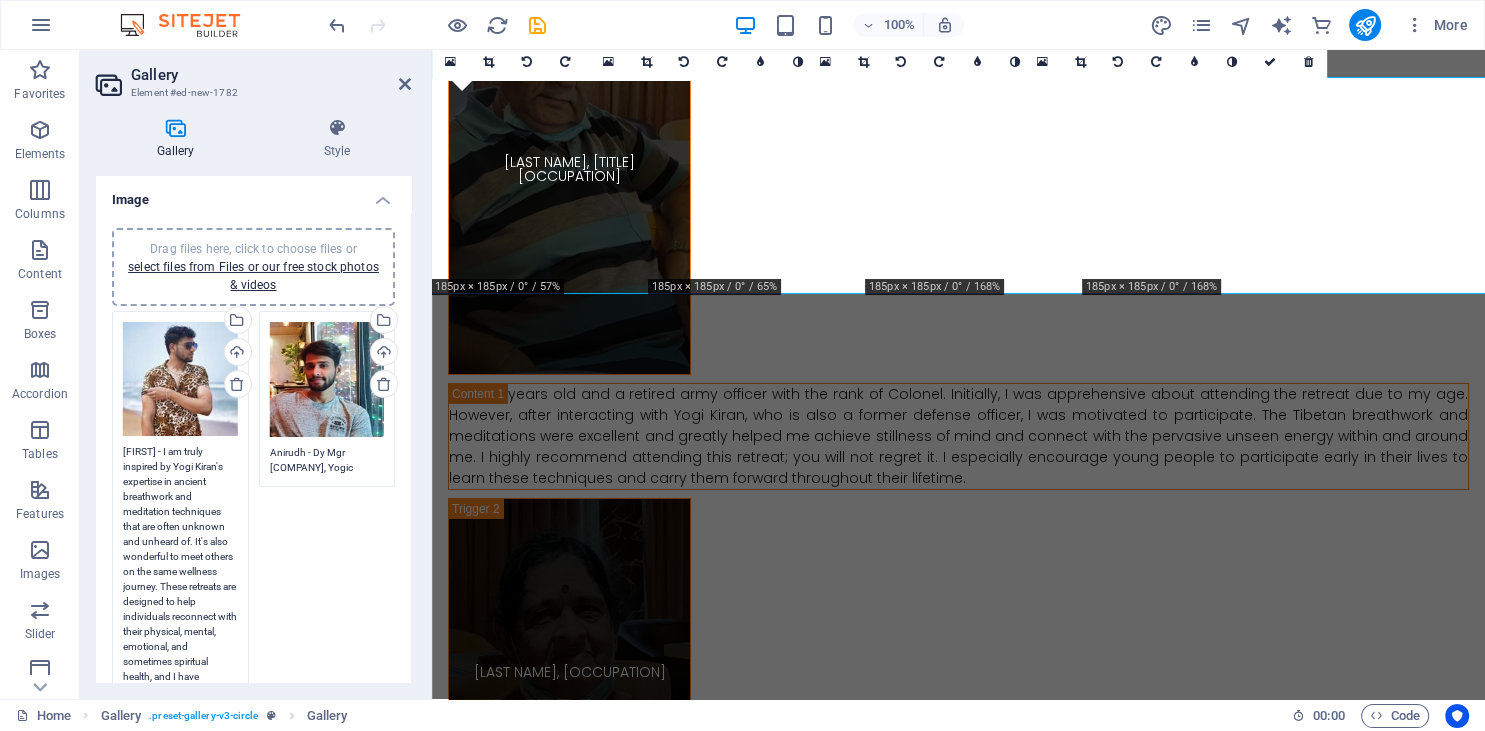 click on "[FIRST] - I am truly inspired by Yogi Kiran's expertise in ancient breathwork and meditation techniques that are often unknown and unheard of. It's also wonderful to meet others on the same wellness journey. These retreats are designed to help individuals reconnect with their physical, mental, emotional, and sometimes spiritual health, and I have immensely benefited from this experience." at bounding box center [180, 579] 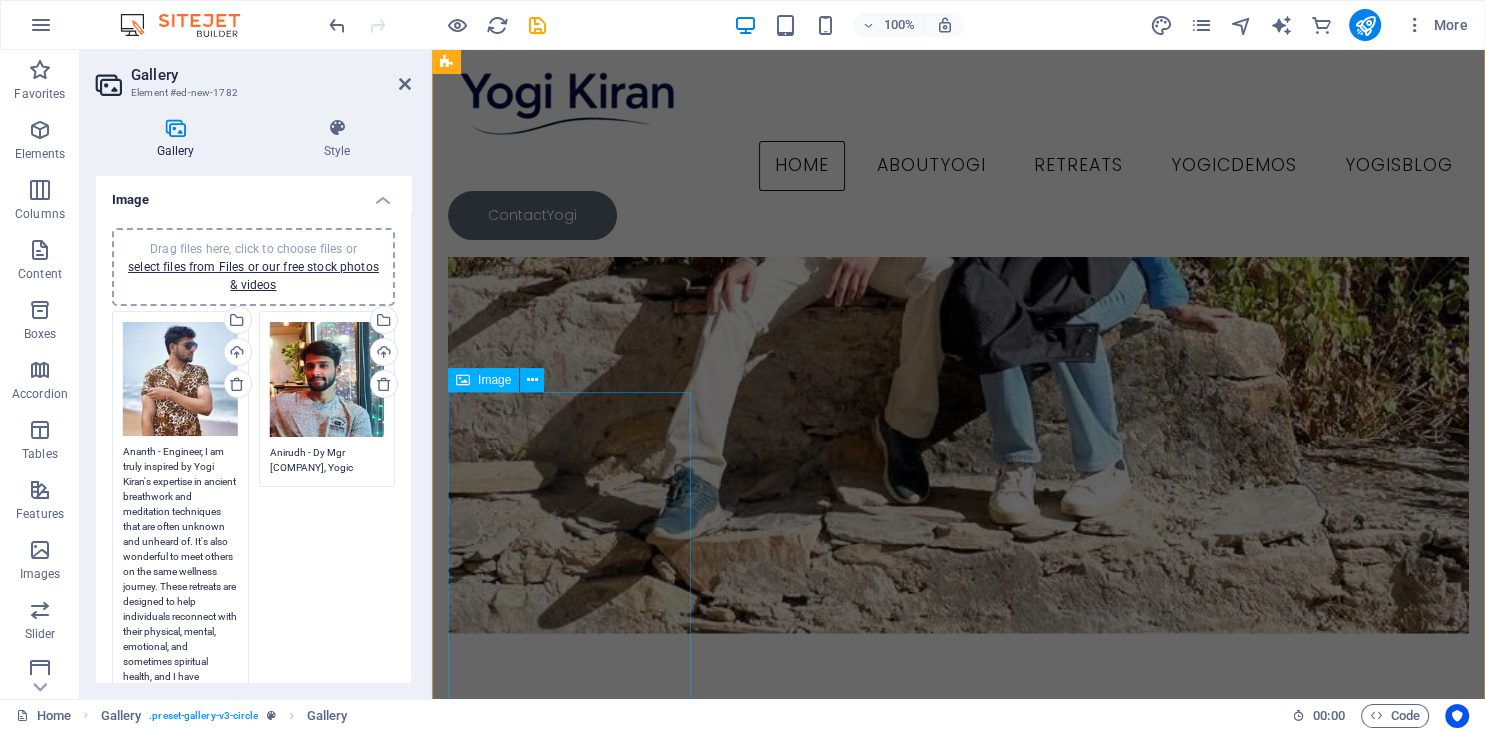 scroll, scrollTop: 12124, scrollLeft: 0, axis: vertical 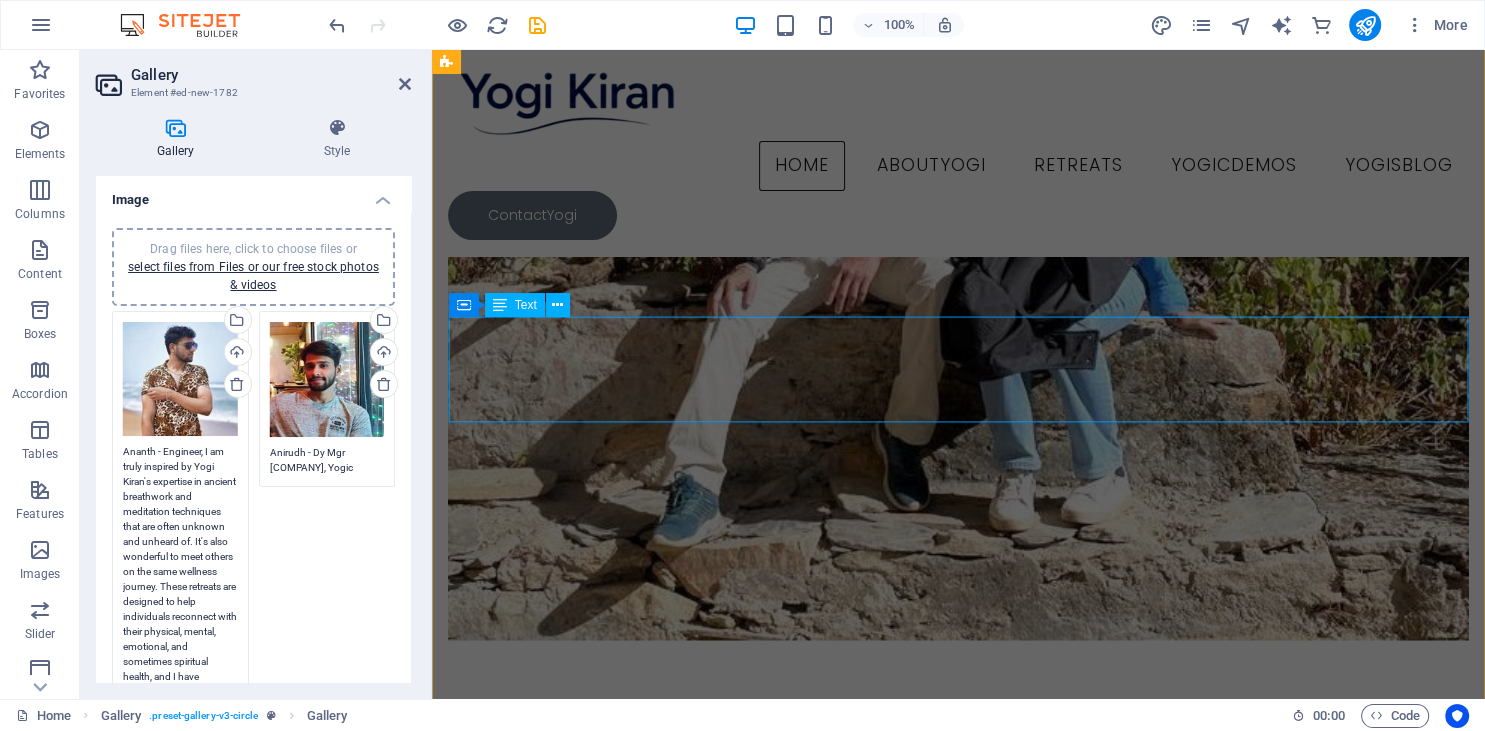 type on "Ananth - Engineer, I am truly inspired by Yogi Kiran's expertise in ancient breathwork and meditation techniques that are often unknown and unheard of. It's also wonderful to meet others on the same wellness journey. These retreats are designed to help individuals reconnect with their physical, mental, emotional, and sometimes spiritual health, and I have immensely benefited from this experience." 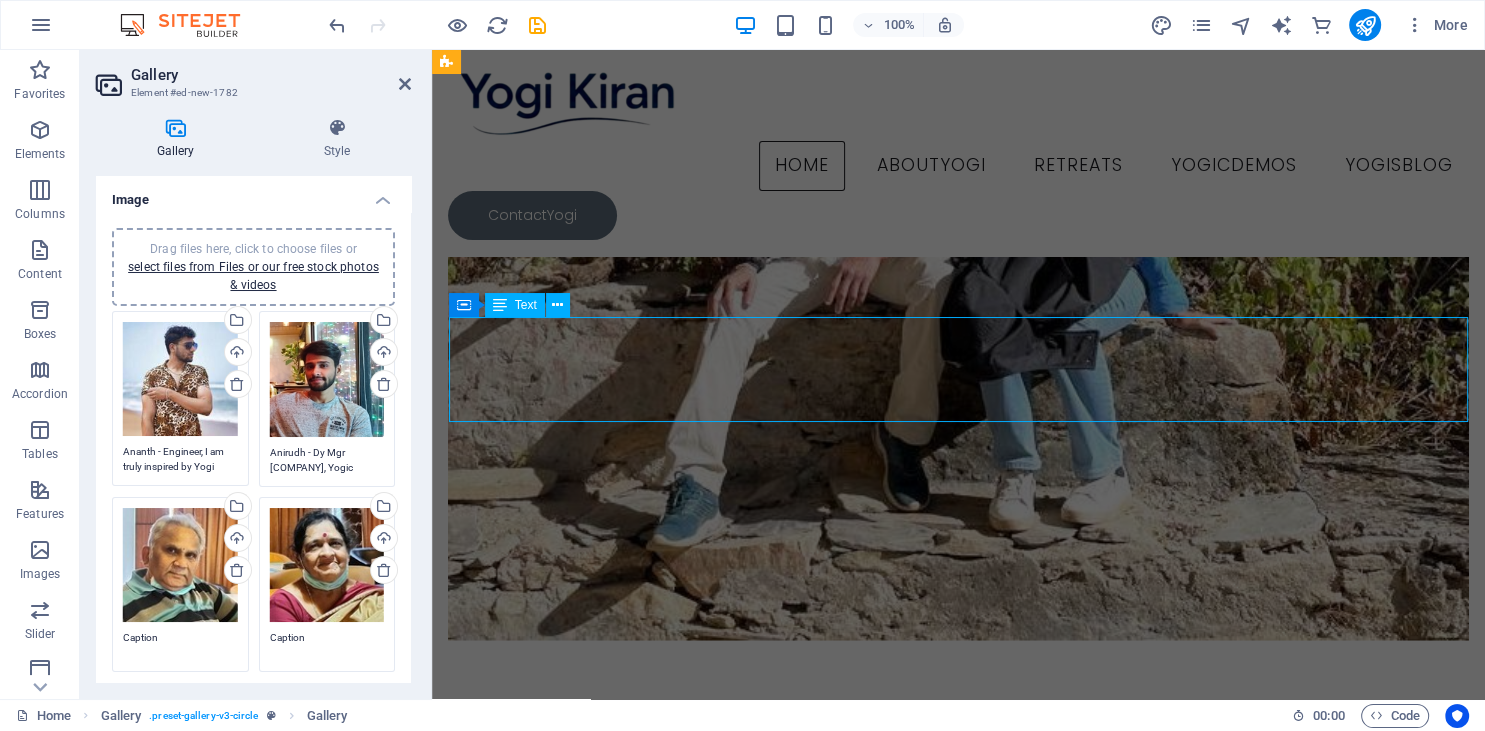 click on "At 76 years old, I attended with my husband because he wanted to give it a try. I had the pleasure of meeting many wonderful people, and I found it impossible to pick just one highlight! Connecting with individuals from all age groups was truly amazing. I had a lot to process myself, which left me feeling emotionally drained during the first two days, as I navigated the additional emotions shared by others. Nevertheless, I deeply appreciated everyone’s authenticity, openness, and honesty. By the end, especially during the second part at the beach, I felt recharged, calm, and filled with joy." at bounding box center [958, 2481] 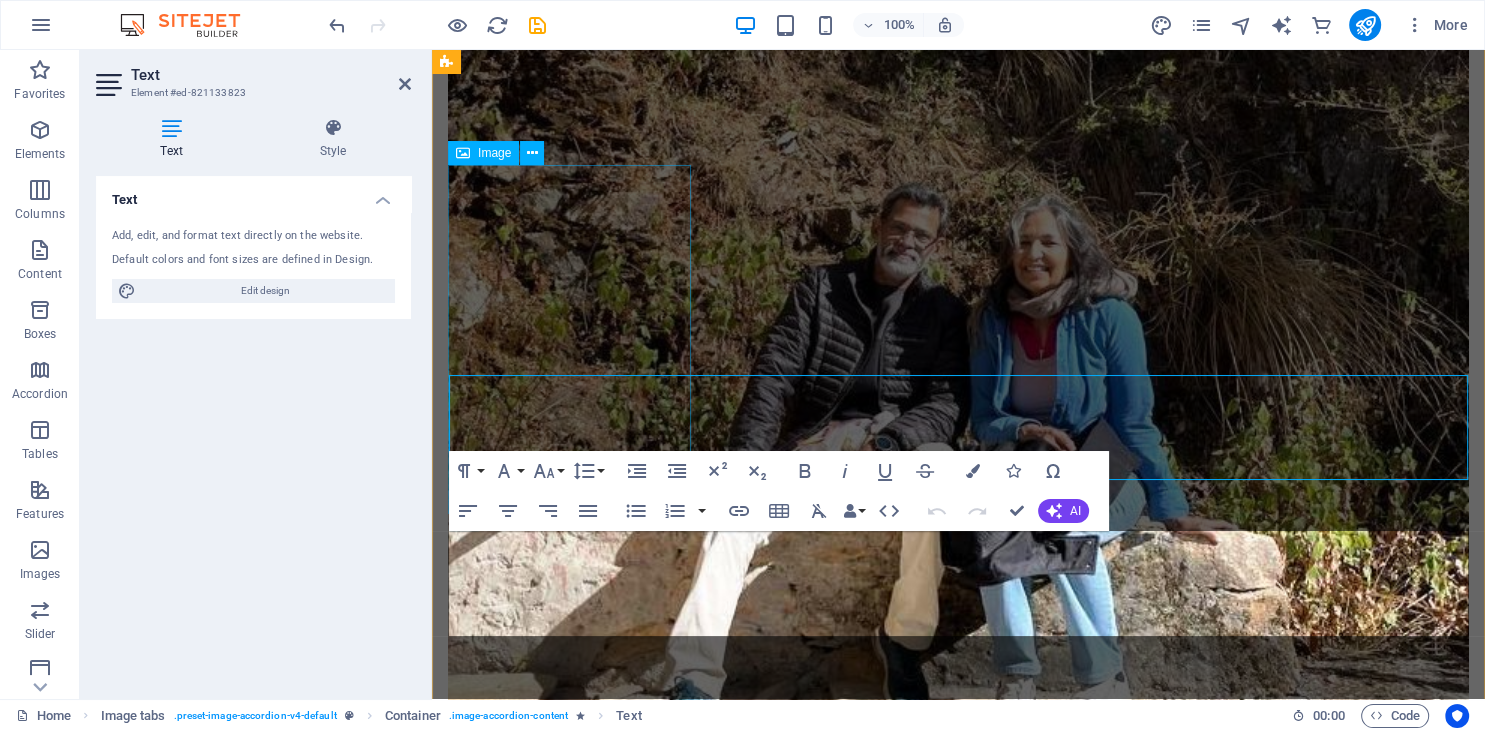 scroll, scrollTop: 12067, scrollLeft: 0, axis: vertical 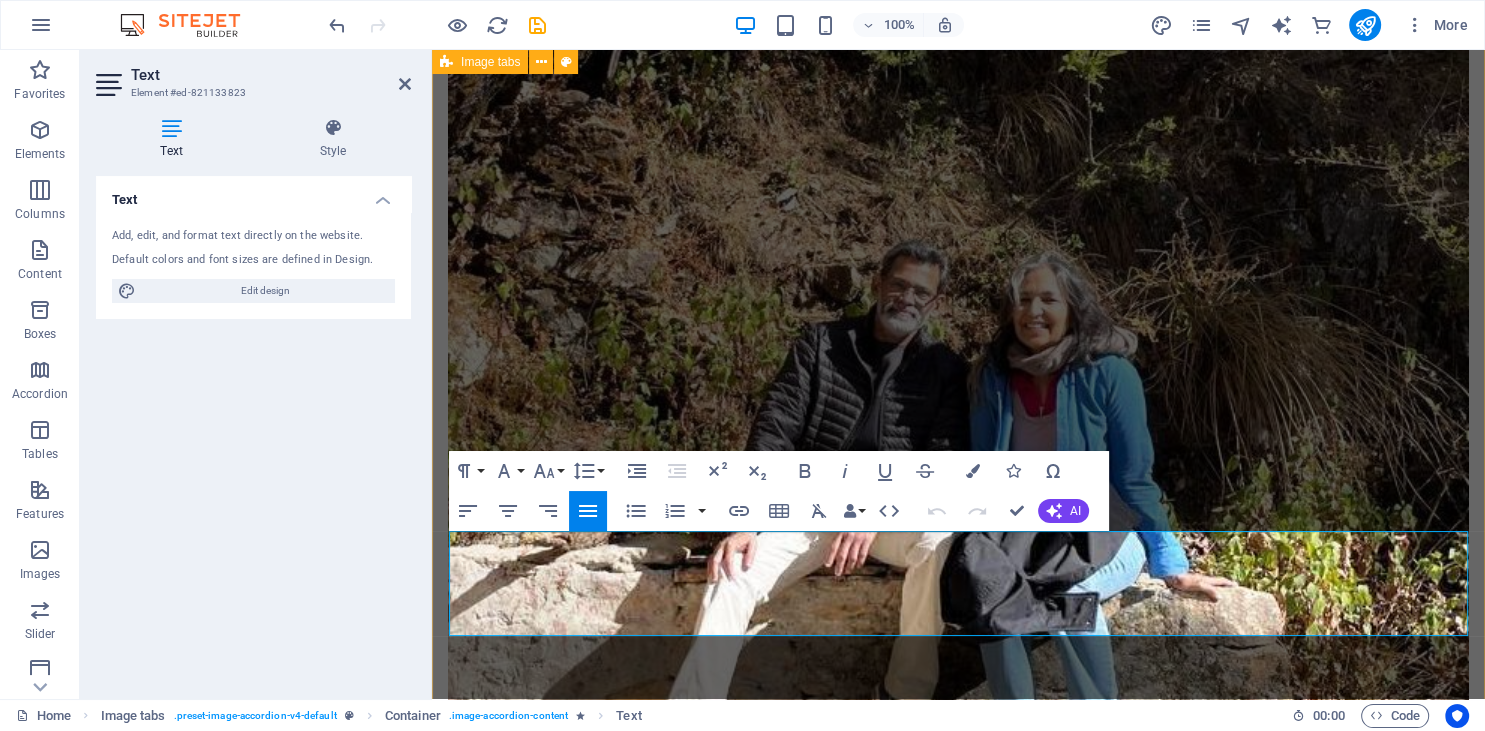 drag, startPoint x: 543, startPoint y: 628, endPoint x: 494, endPoint y: 553, distance: 89.587944 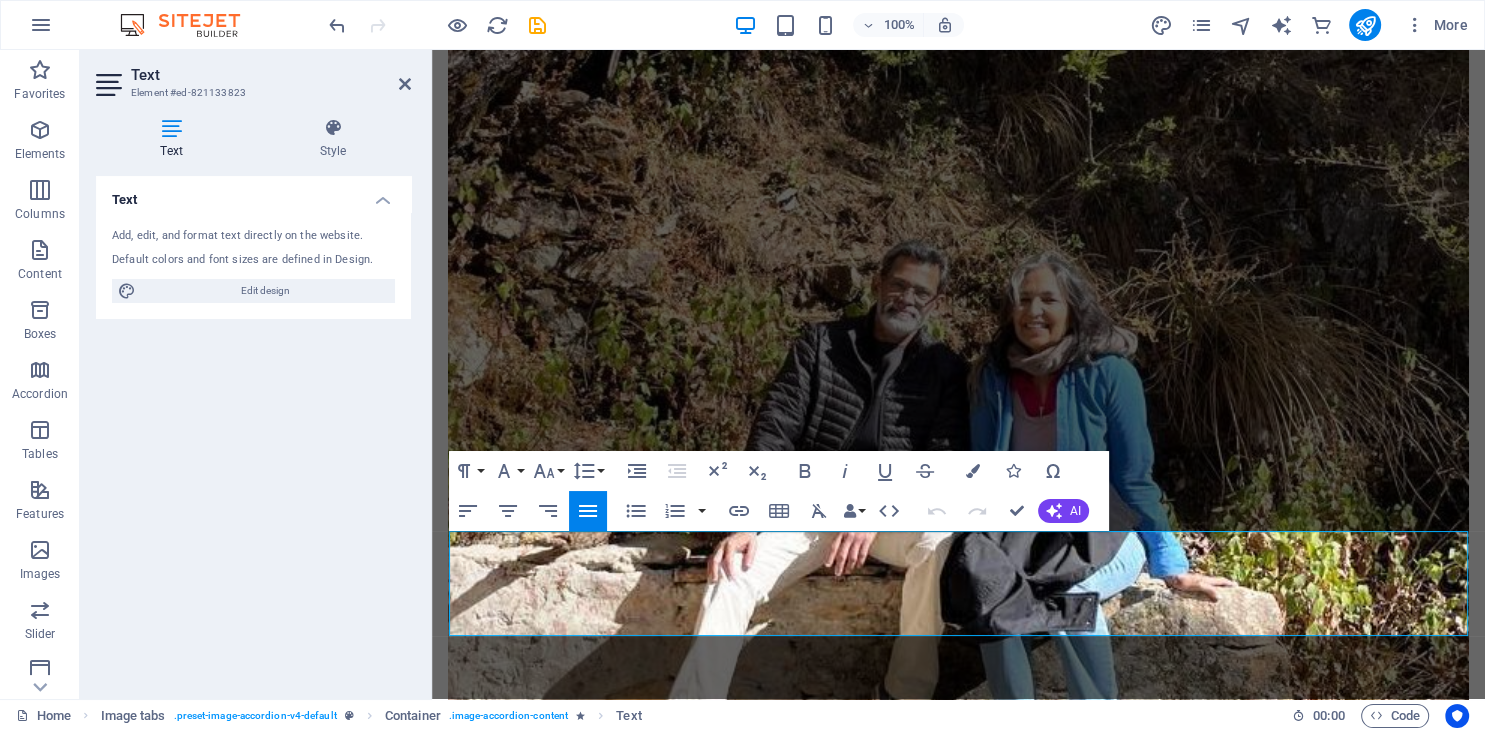 copy on "At 76 years old, I attended with my husband because he wanted to give it a try. I had the pleasure of meeting many wonderful people, and I found it impossible to pick just one highlight! Connecting with individuals from all age groups was truly amazing. I had a lot to process myself, which left me feeling emotionally drained during the first two days, as I navigated the additional emotions shared by others. Nevertheless, I deeply appreciated everyone’s authenticity, openness, and honesty. By the end, especially during the second part at the beach, I felt recharged, calm, and filled with joy." 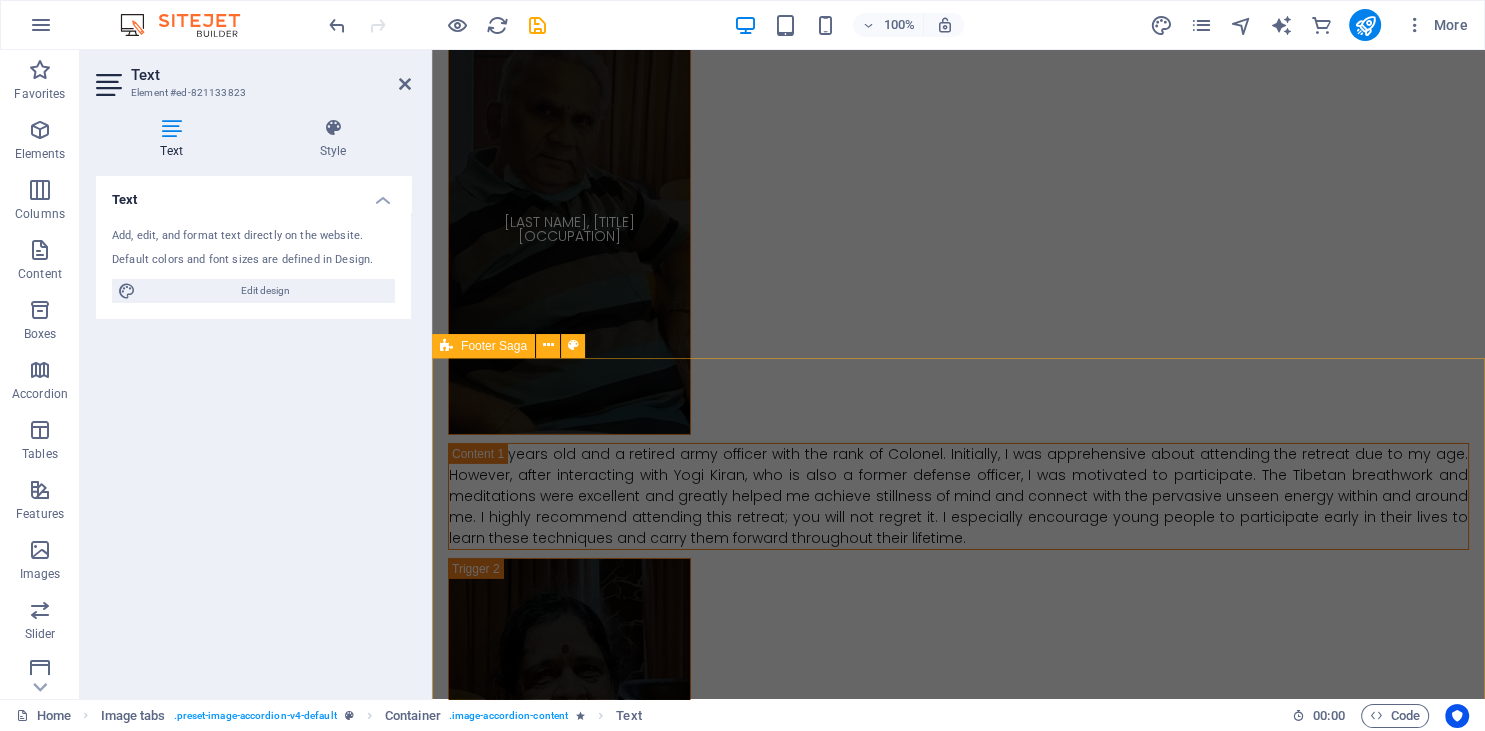 scroll, scrollTop: 13862, scrollLeft: 0, axis: vertical 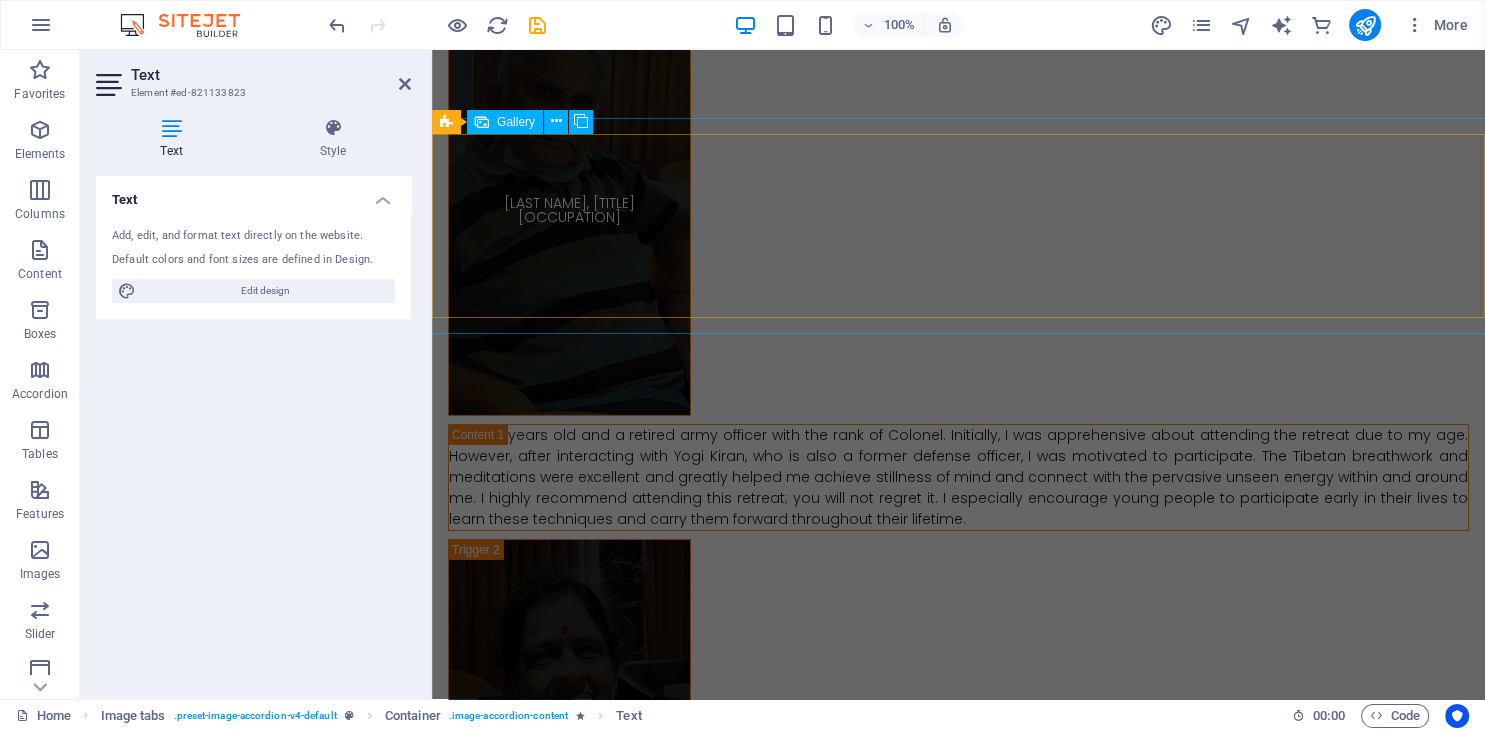 click at bounding box center [1175, 2942] 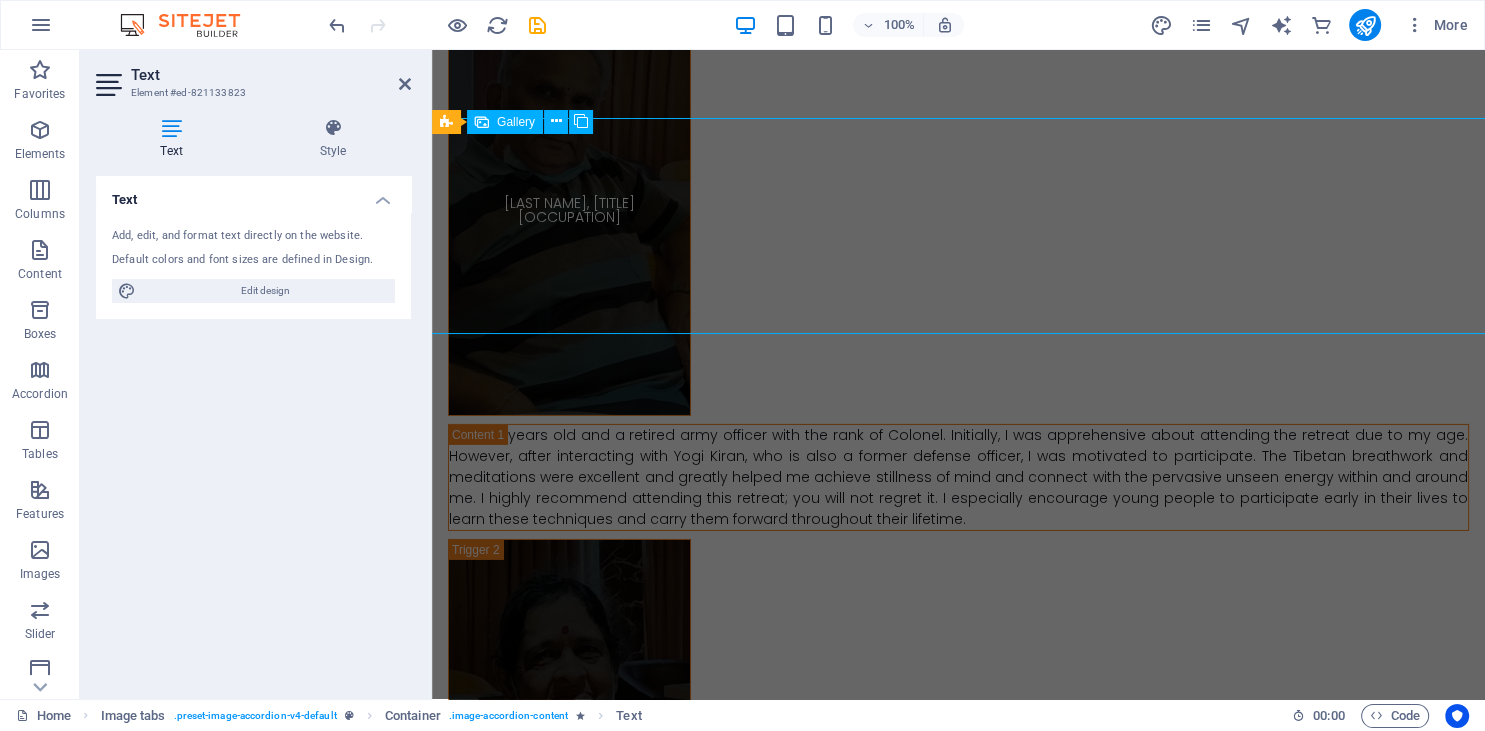 click at bounding box center (1175, 2942) 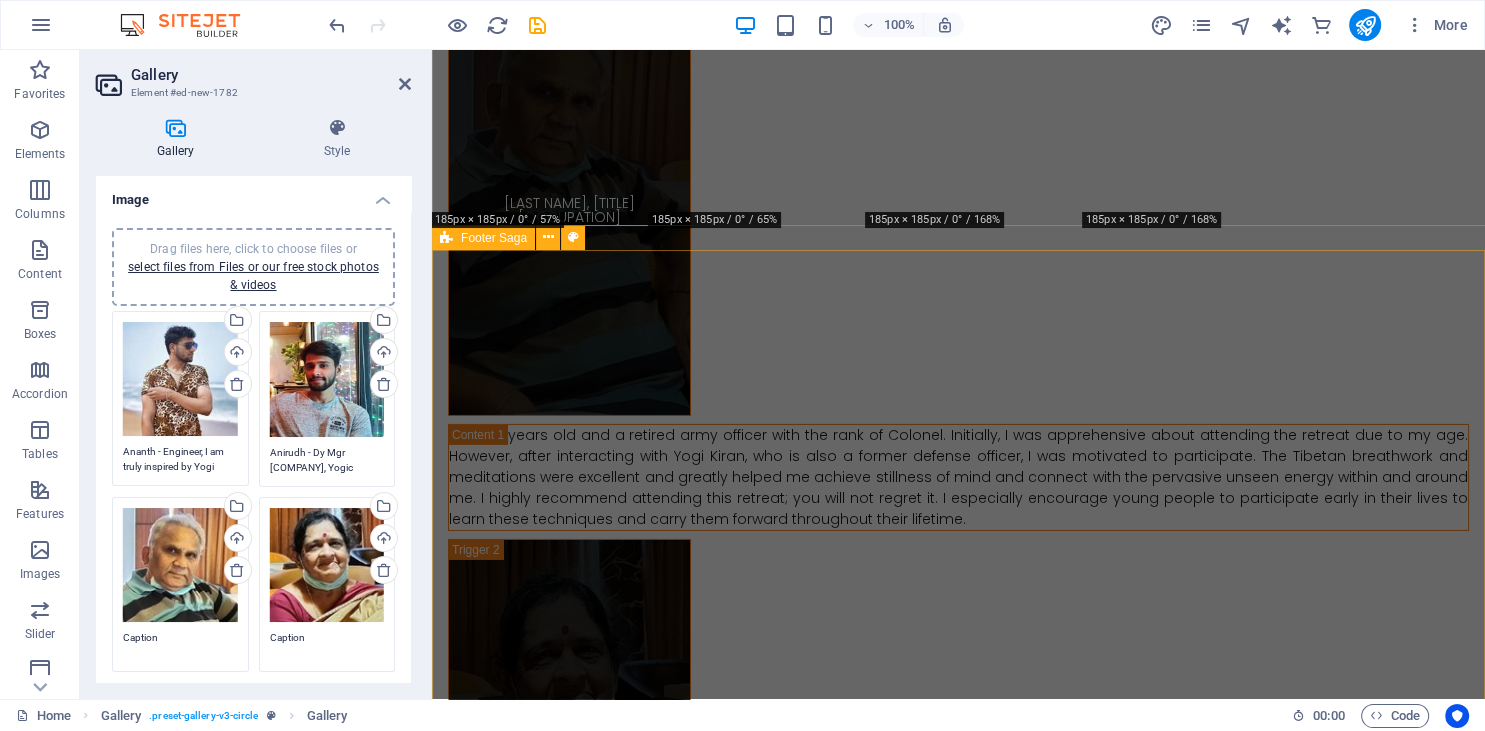 scroll, scrollTop: 13970, scrollLeft: 0, axis: vertical 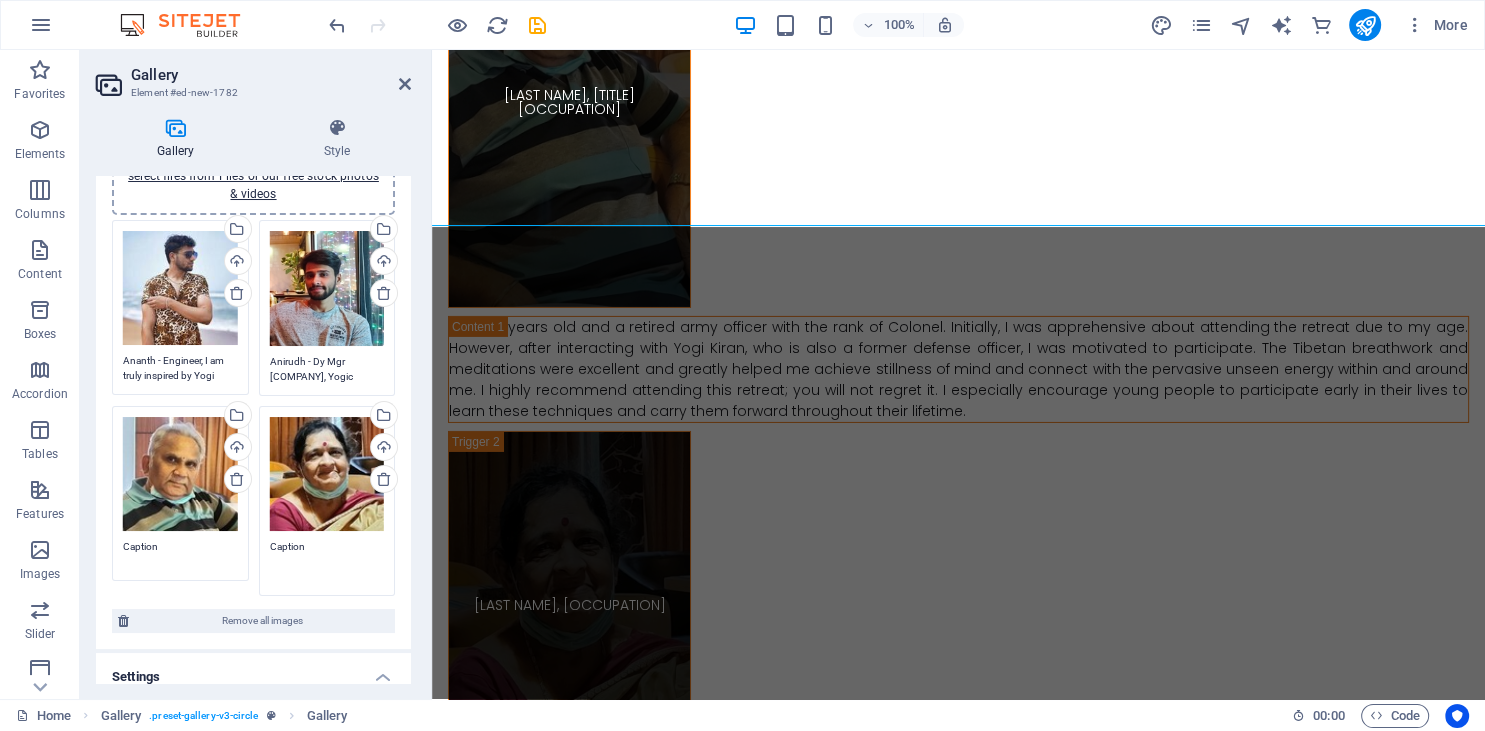 click on "Caption" at bounding box center (327, 561) 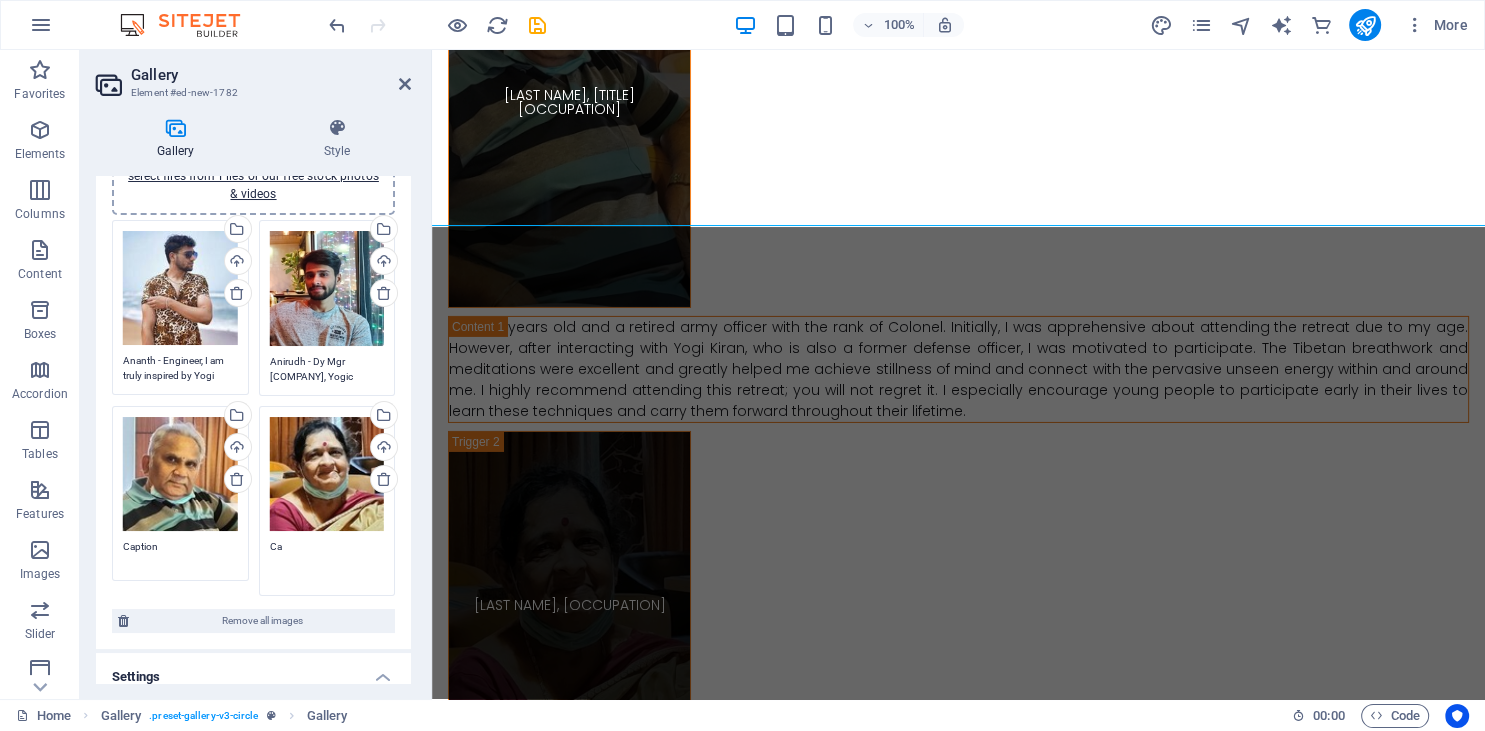 type on "C" 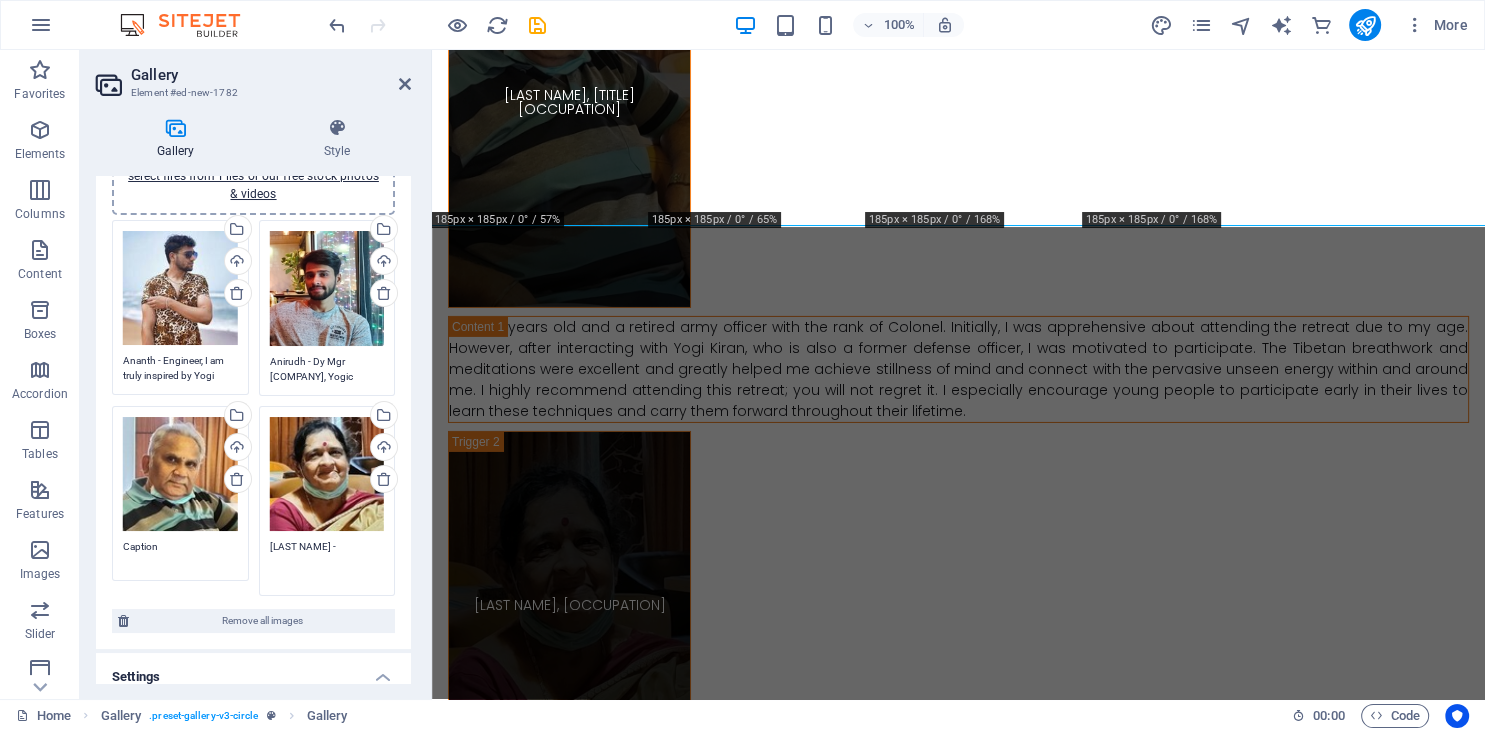 type on "[LAST NAME], [OCCUPATION] At [AGE] years old, I attended with my husband because he wanted to give it a try. I had the pleasure of meeting many wonderful people, and I found it impossible to pick just one highlight! Connecting with individuals from all age groups was truly amazing. I had a lot to process myself, which left me feeling emotionally drained during the first two days, as I navigated the additional emotions shared by others. Nevertheless, I deeply appreciated everyone’s authenticity, openness, and honesty. By the end, especially during the second part at the beach, I felt recharged, calm, and filled with joy." 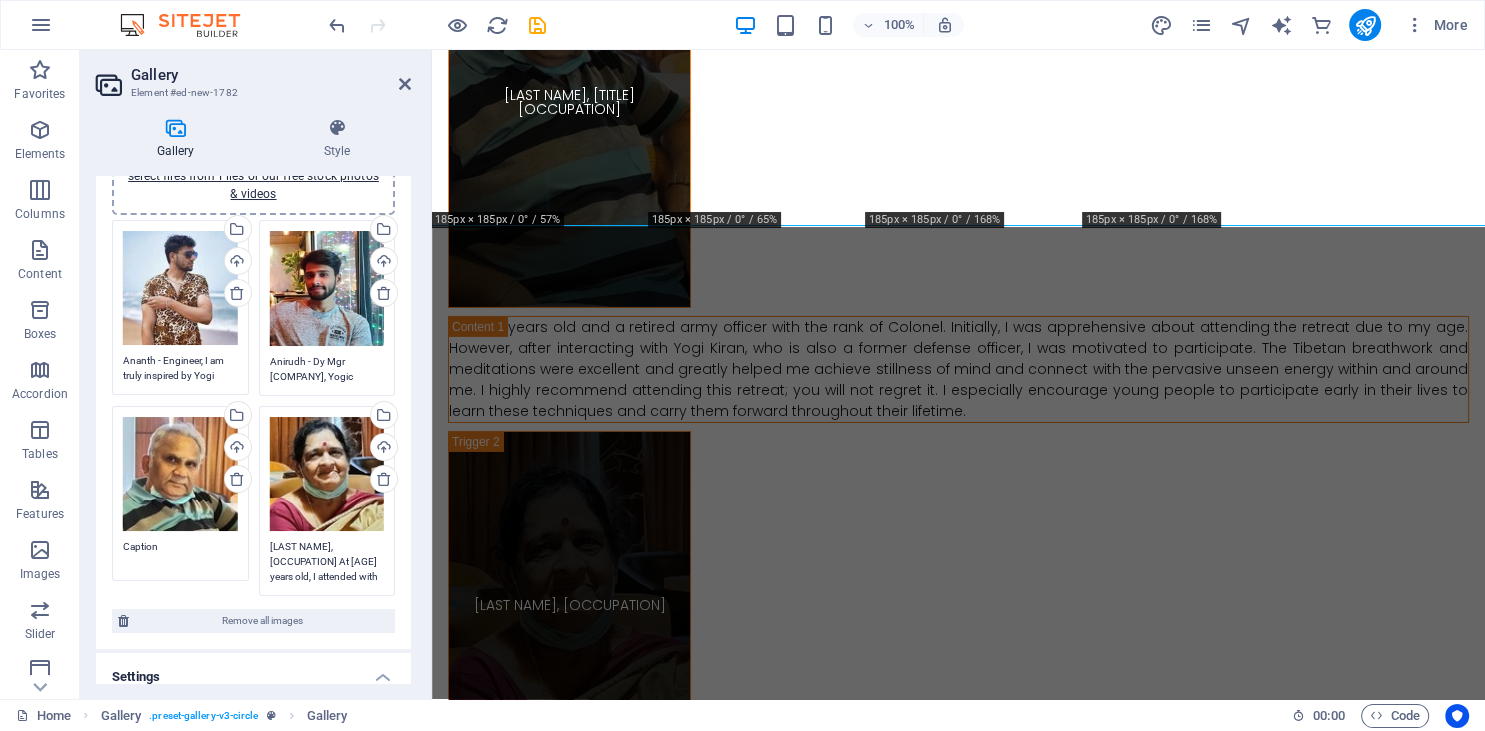 scroll, scrollTop: 0, scrollLeft: 0, axis: both 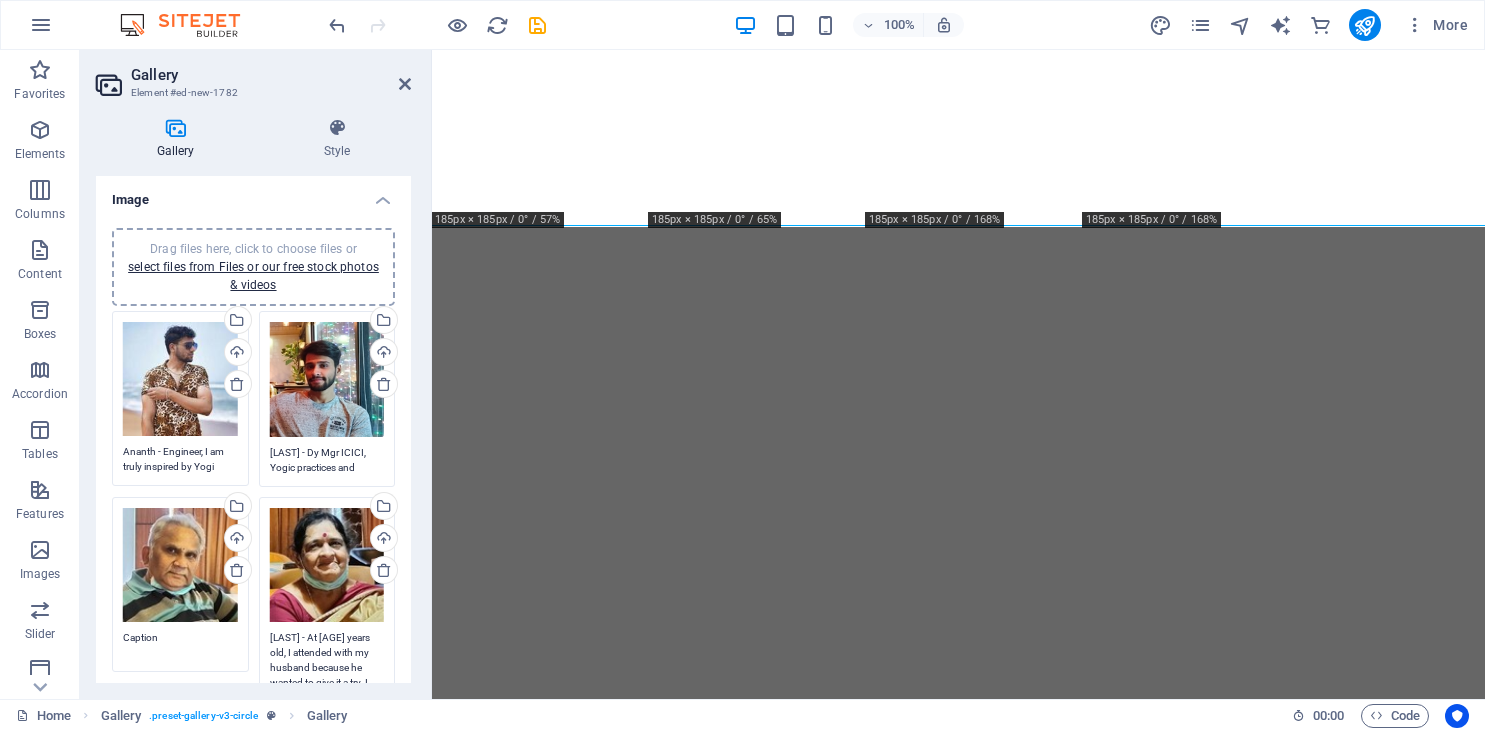 select on "4" 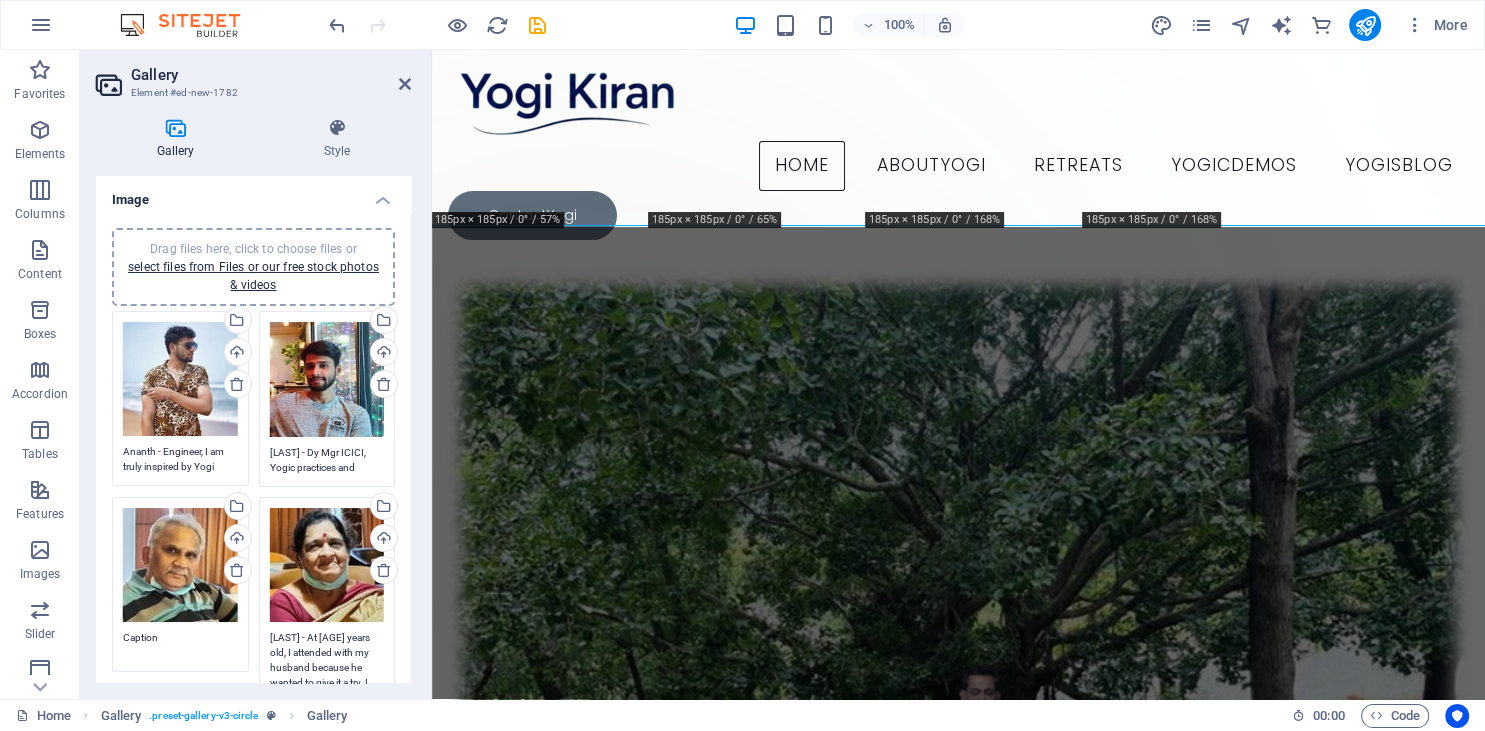 scroll, scrollTop: 13970, scrollLeft: 0, axis: vertical 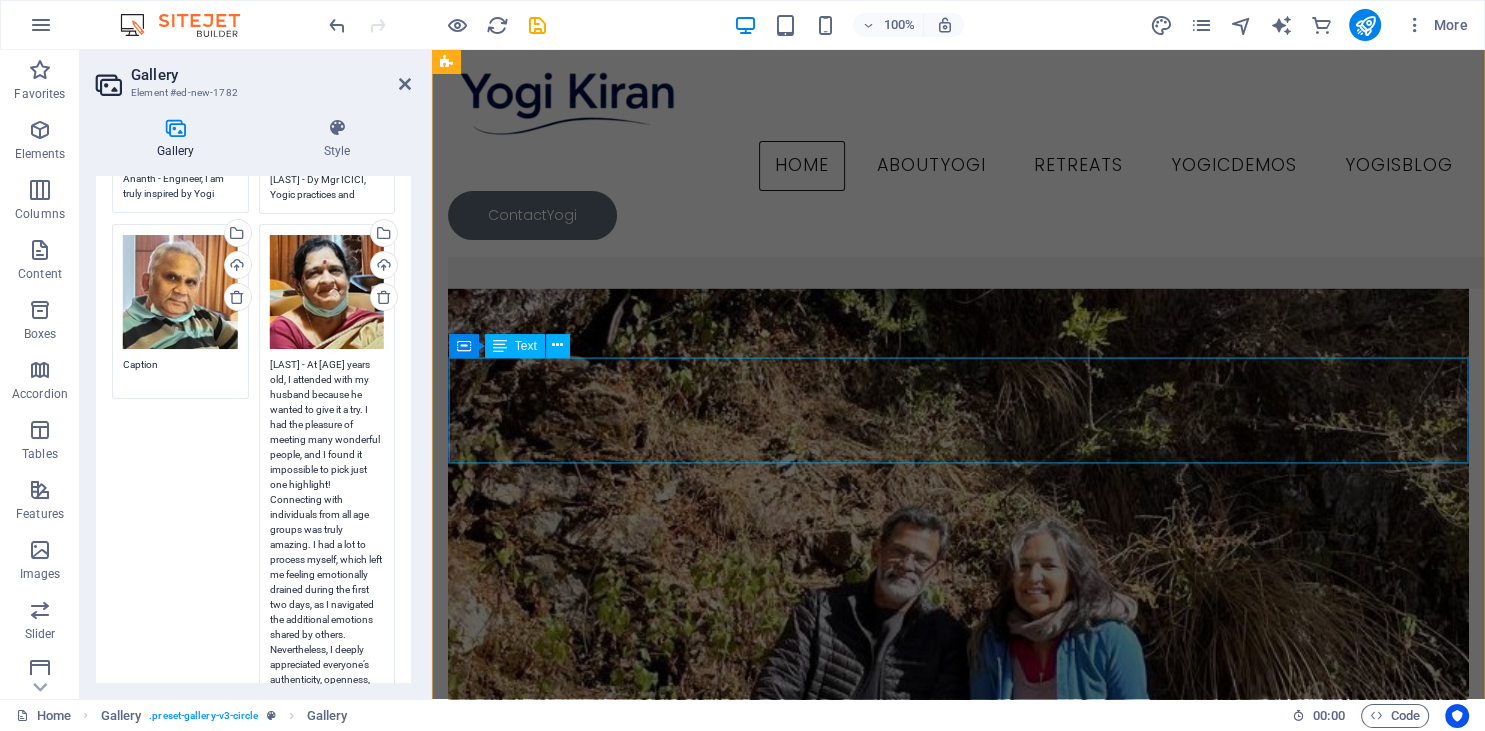 type on "[LAST NAME], [OCCUPATION] At [AGE] years old, I attended with my husband because he wanted to give it a try. I had the pleasure of meeting many wonderful people, and I found it impossible to pick just one highlight! Connecting with individuals from all age groups was truly amazing. I had a lot to process myself, which left me feeling emotionally drained during the first two days, as I navigated the additional emotions shared by others. Nevertheless, I deeply appreciated everyone’s authenticity, openness, and honesty. By the end, especially during the second part at the beach, I felt recharged, calm, and filled with joy." 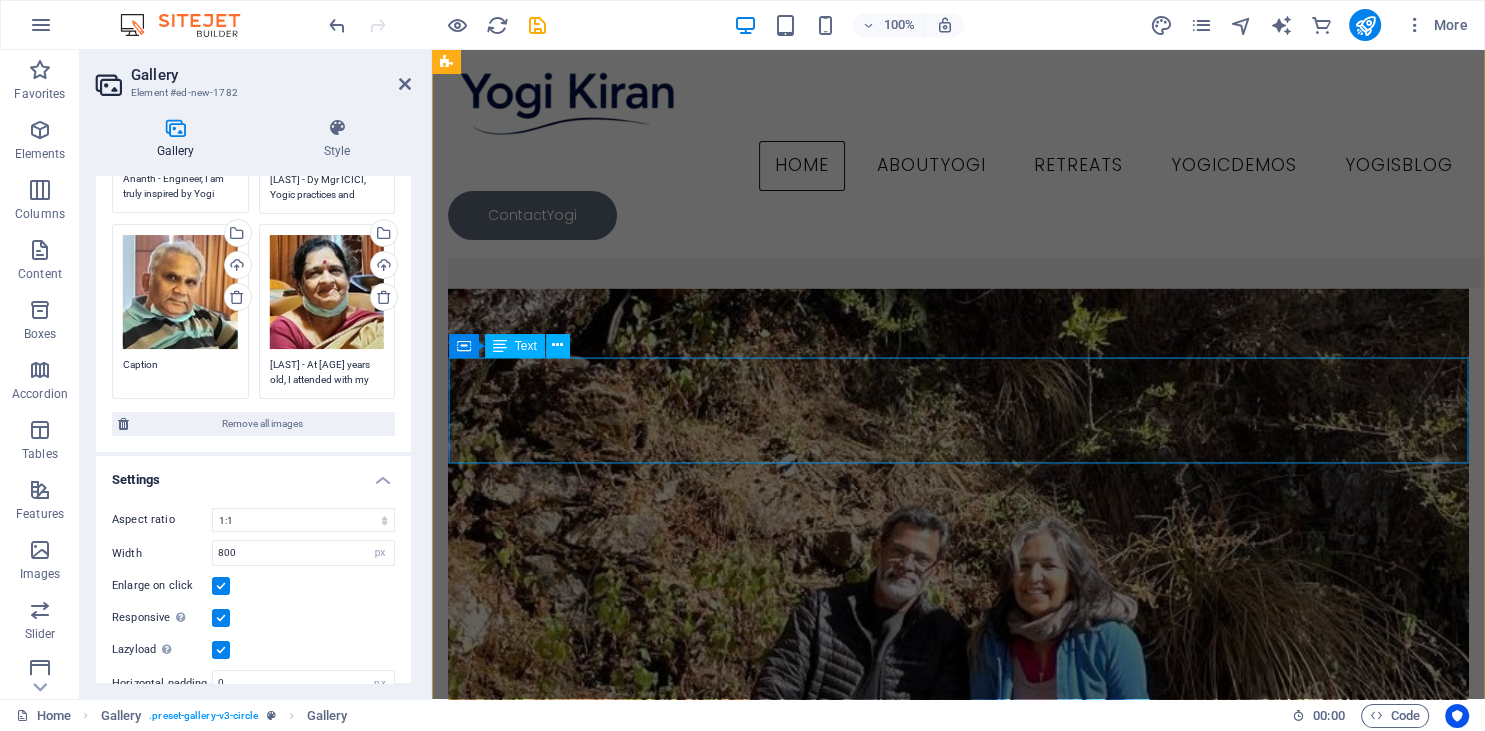 click on "I am 78 years old and a retired army officer with the rank of Colonel. Initially, I was apprehensive about attending the retreat due to my age. However, after interacting with Yogi Kiran, who is also a former defense officer, I was motivated to participate. The Tibetan breathwork and meditations were excellent and greatly helped me achieve stillness of mind and connect with the pervasive unseen energy within and around me. I highly recommend attending this retreat; you will not regret it. I especially encourage young people to participate early in their lives to learn these techniques and carry them forward throughout their lifetime." at bounding box center [958, 2537] 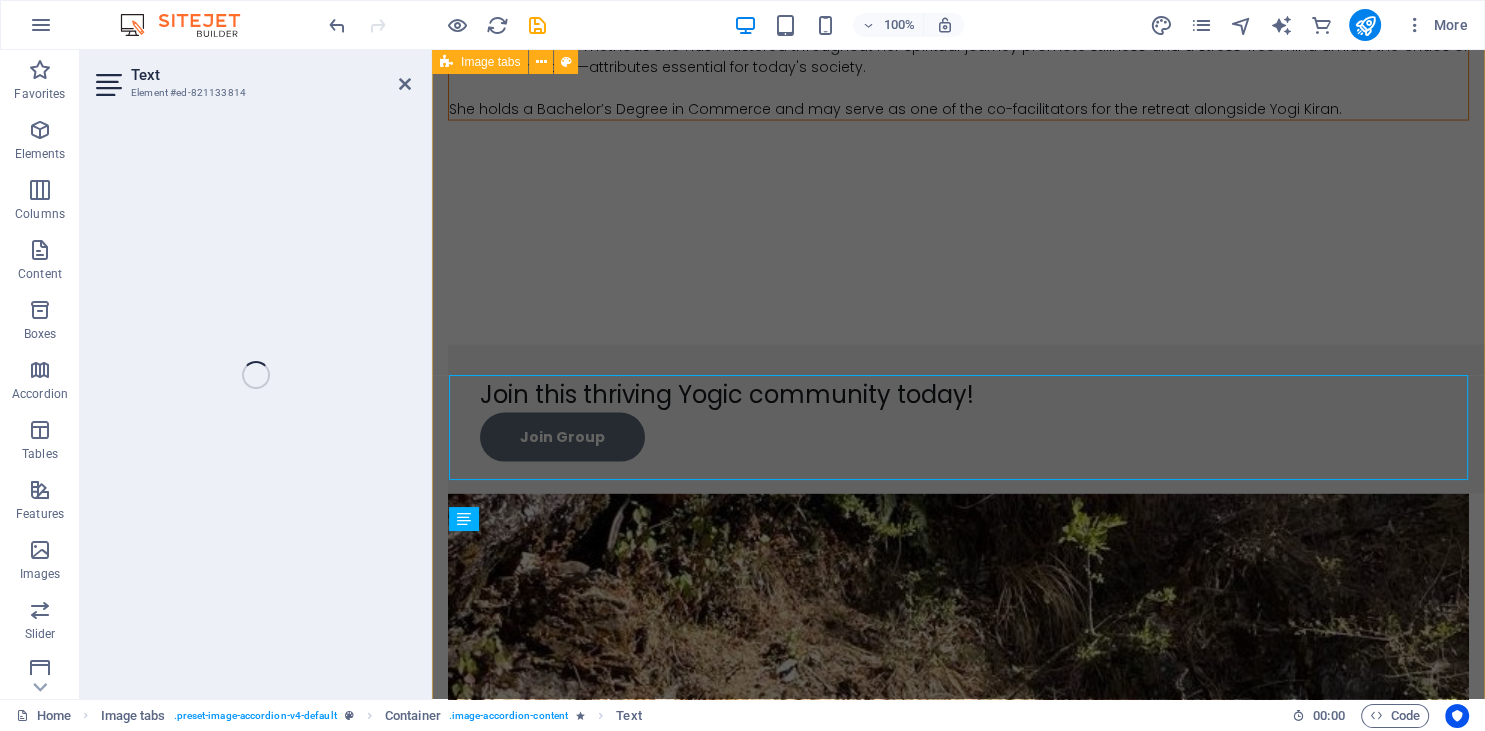 scroll, scrollTop: 11580, scrollLeft: 0, axis: vertical 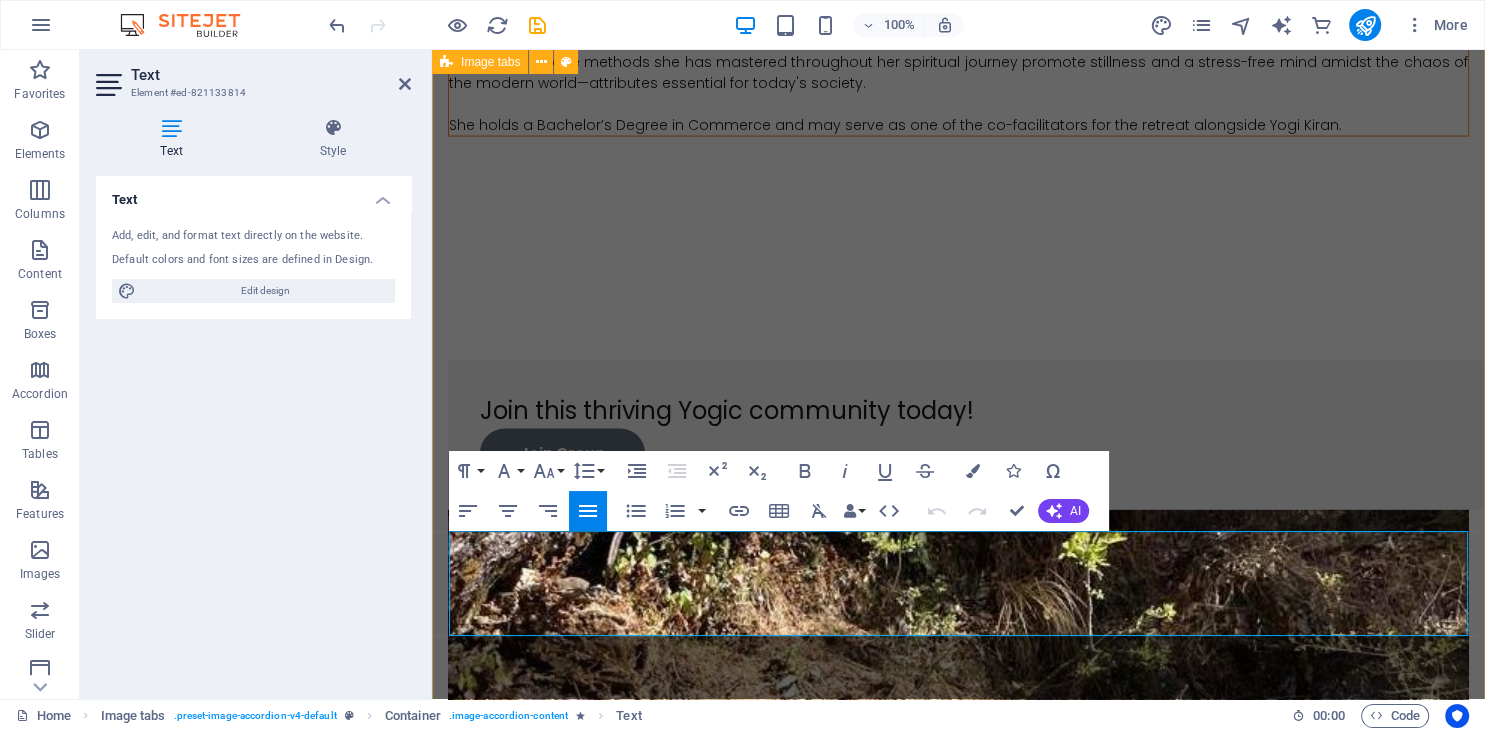 drag, startPoint x: 895, startPoint y: 630, endPoint x: 447, endPoint y: 542, distance: 456.56107 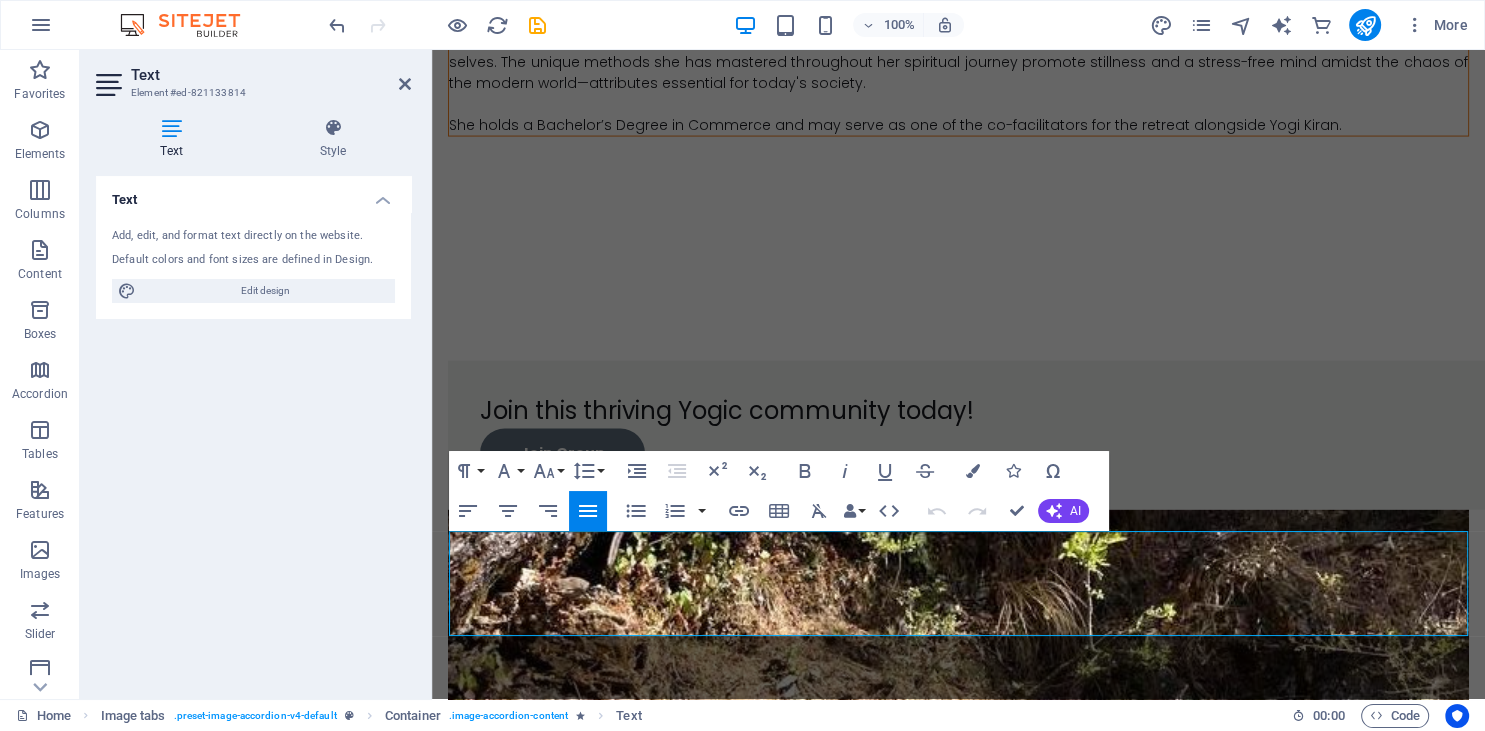copy on "I am 78 years old and a retired army officer with the rank of Colonel. Initially, I was apprehensive about attending the retreat due to my age. However, after interacting with Yogi Kiran, who is also a former defense officer, I was motivated to participate. The Tibetan breathwork and meditations were excellent and greatly helped me achieve stillness of mind and connect with the pervasive unseen energy within and around me. I highly recommend attending this retreat; you will not regret it. I especially encourage young people to participate early in their lives to learn these techniques and carry them forward throughout their lifetime." 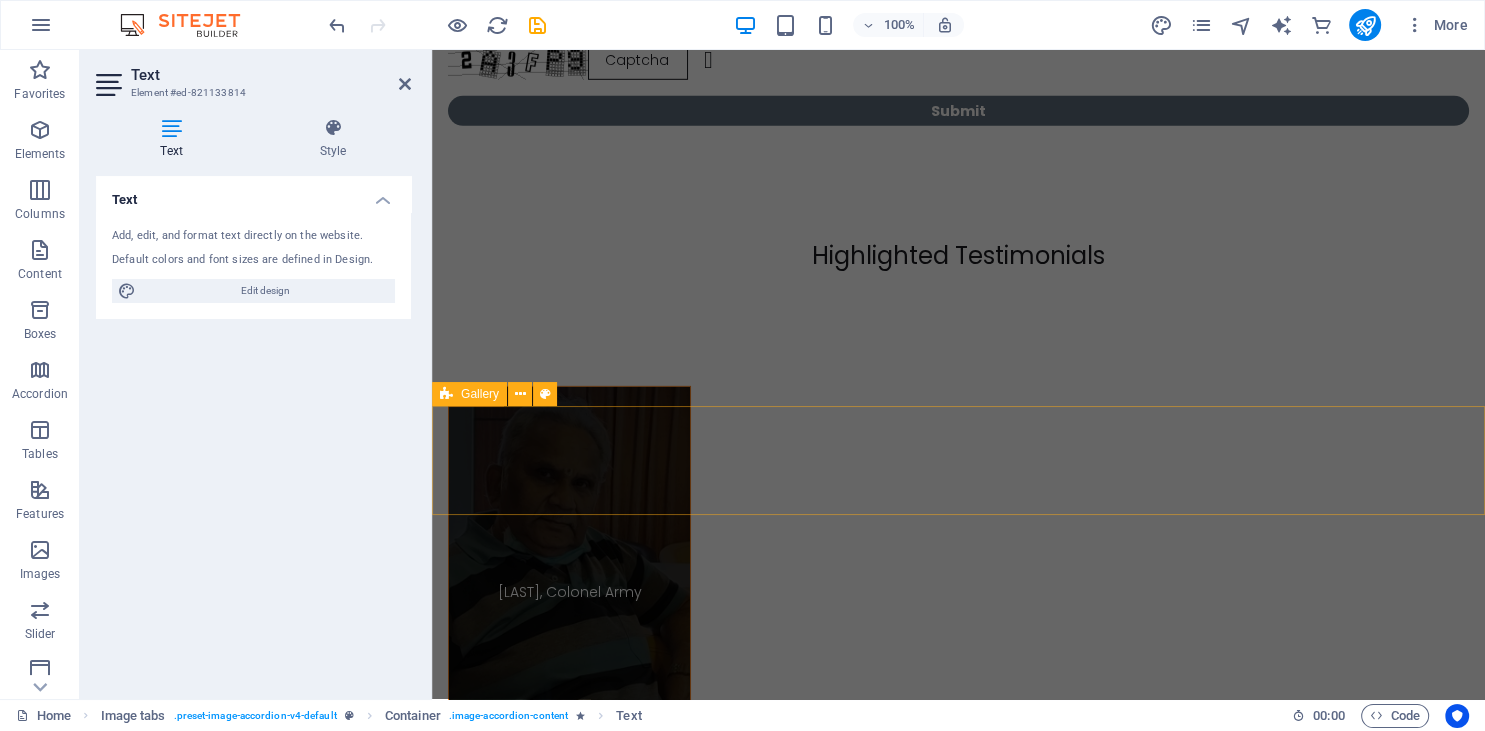 scroll, scrollTop: 13692, scrollLeft: 0, axis: vertical 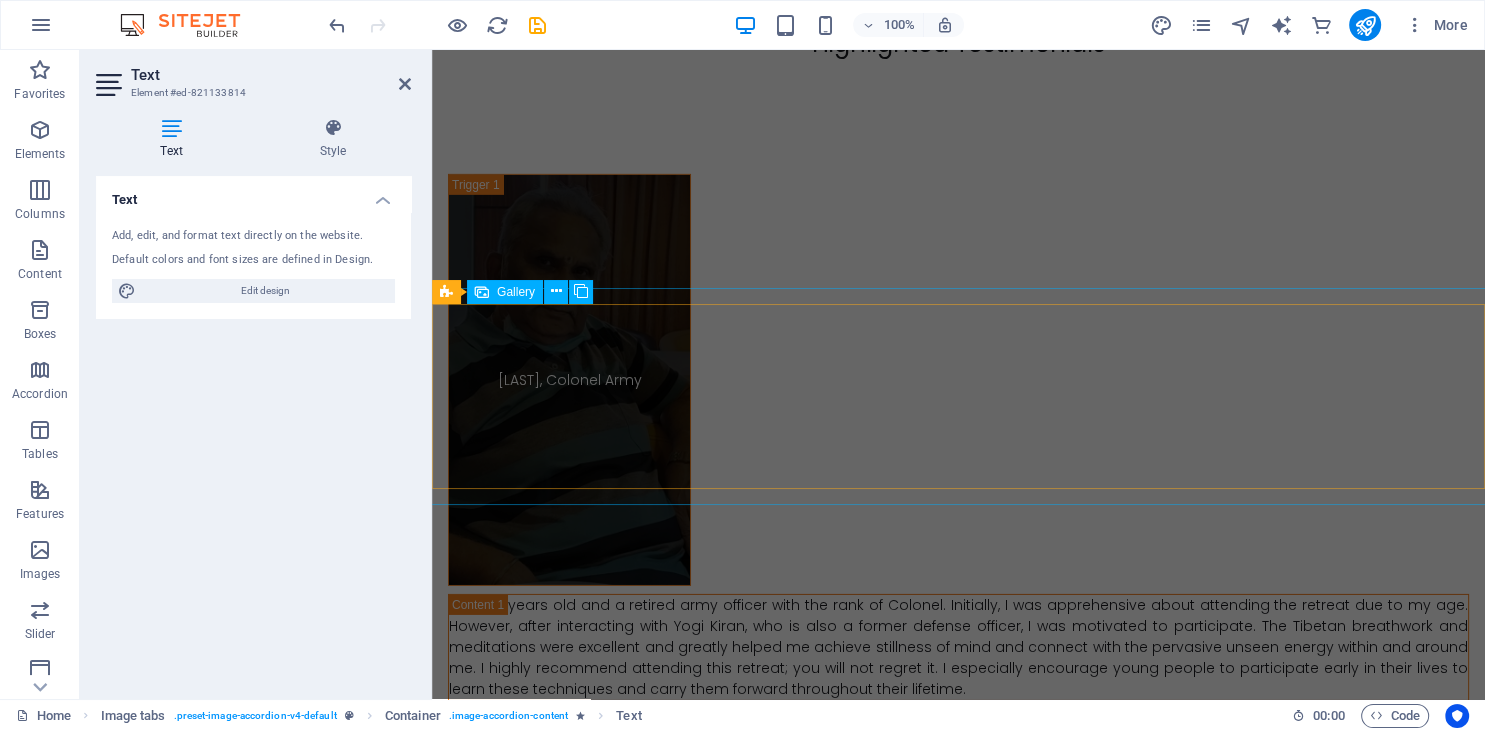 click at bounding box center (958, 3112) 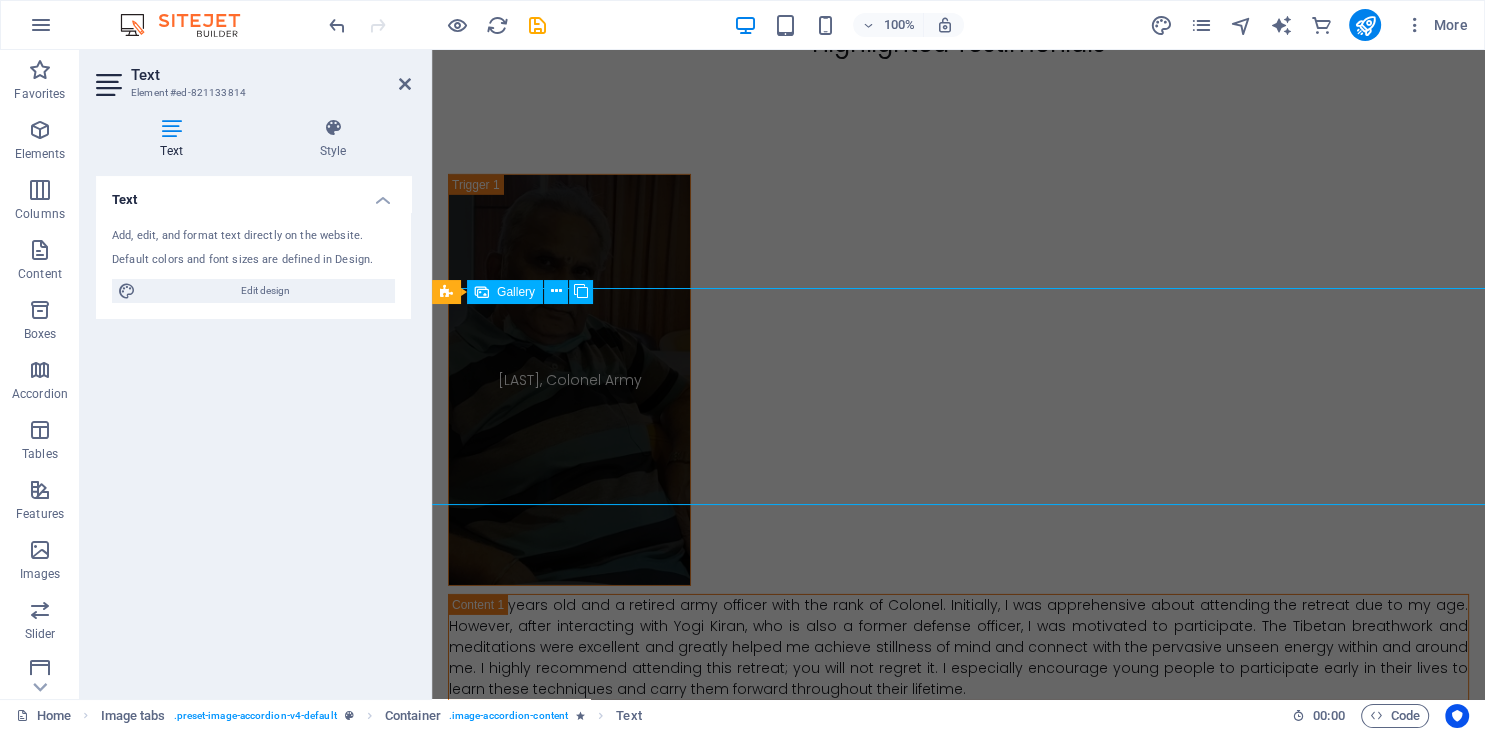 click at bounding box center [958, 3112] 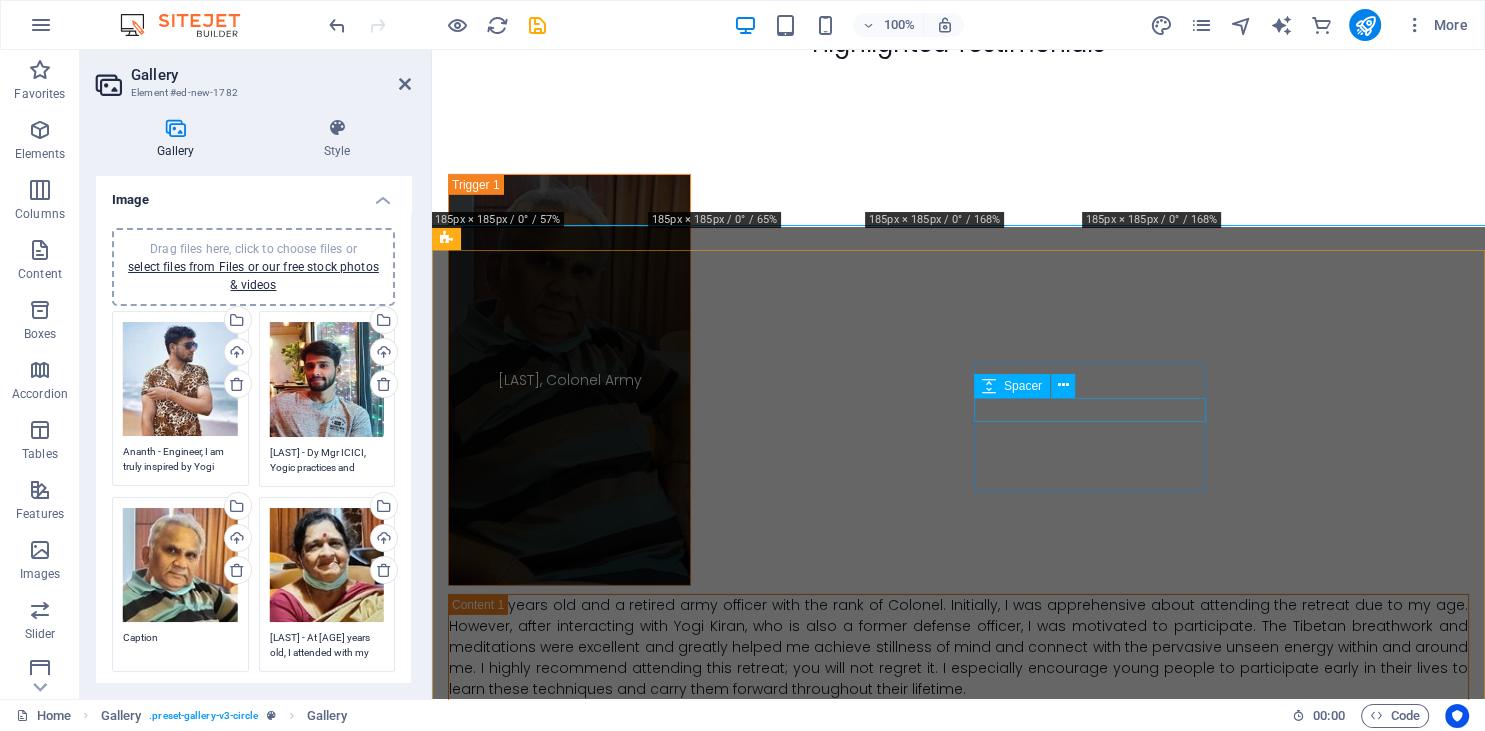 scroll, scrollTop: 13970, scrollLeft: 0, axis: vertical 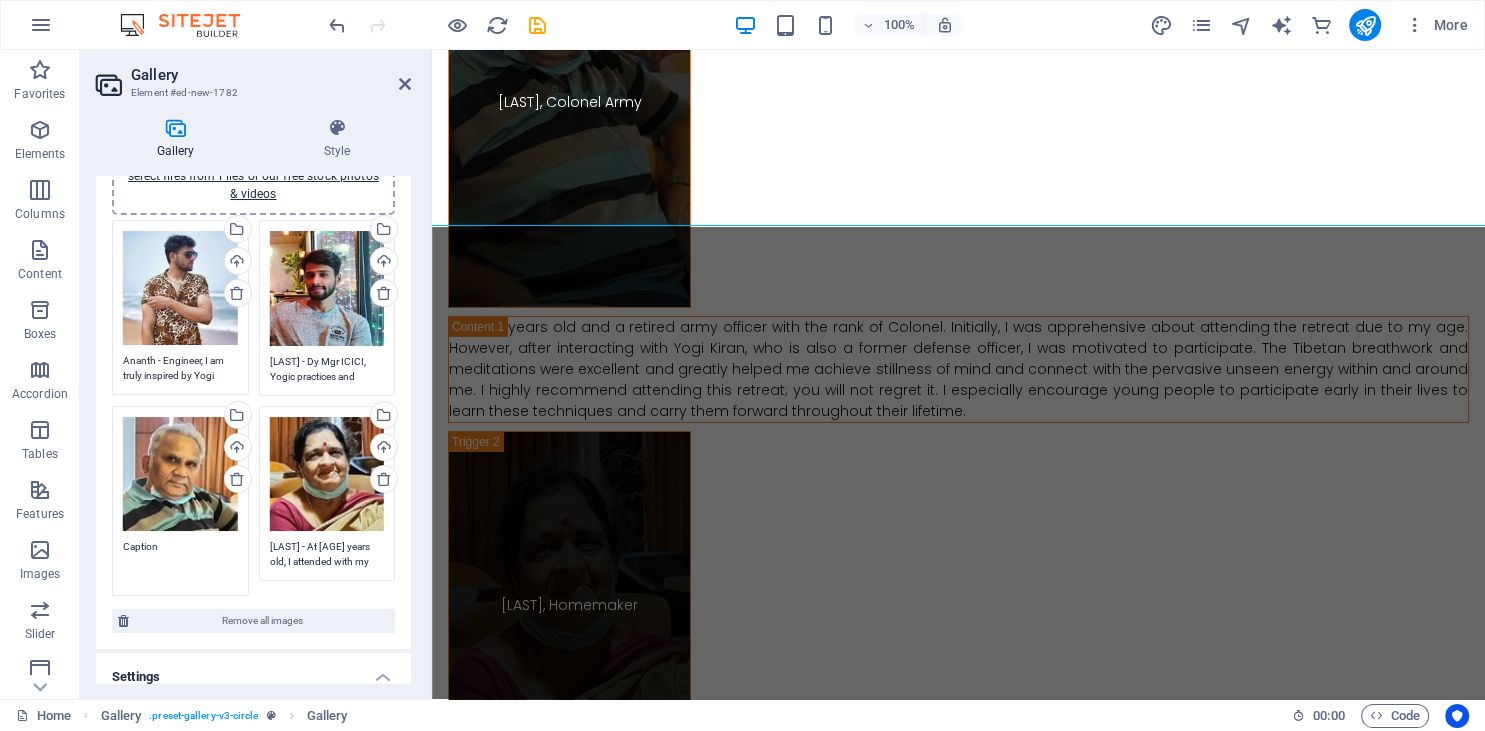 click on "Caption" at bounding box center (180, 561) 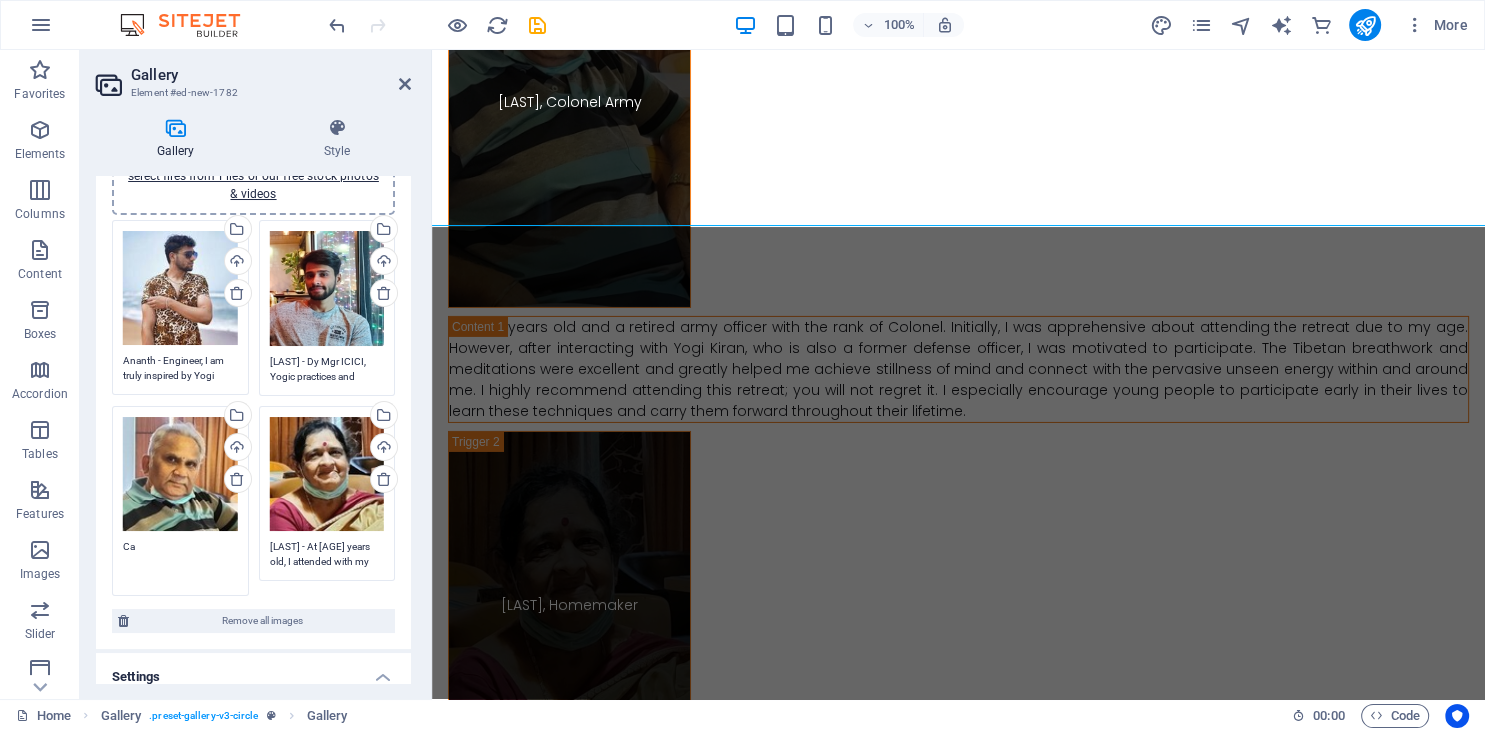 type on "C" 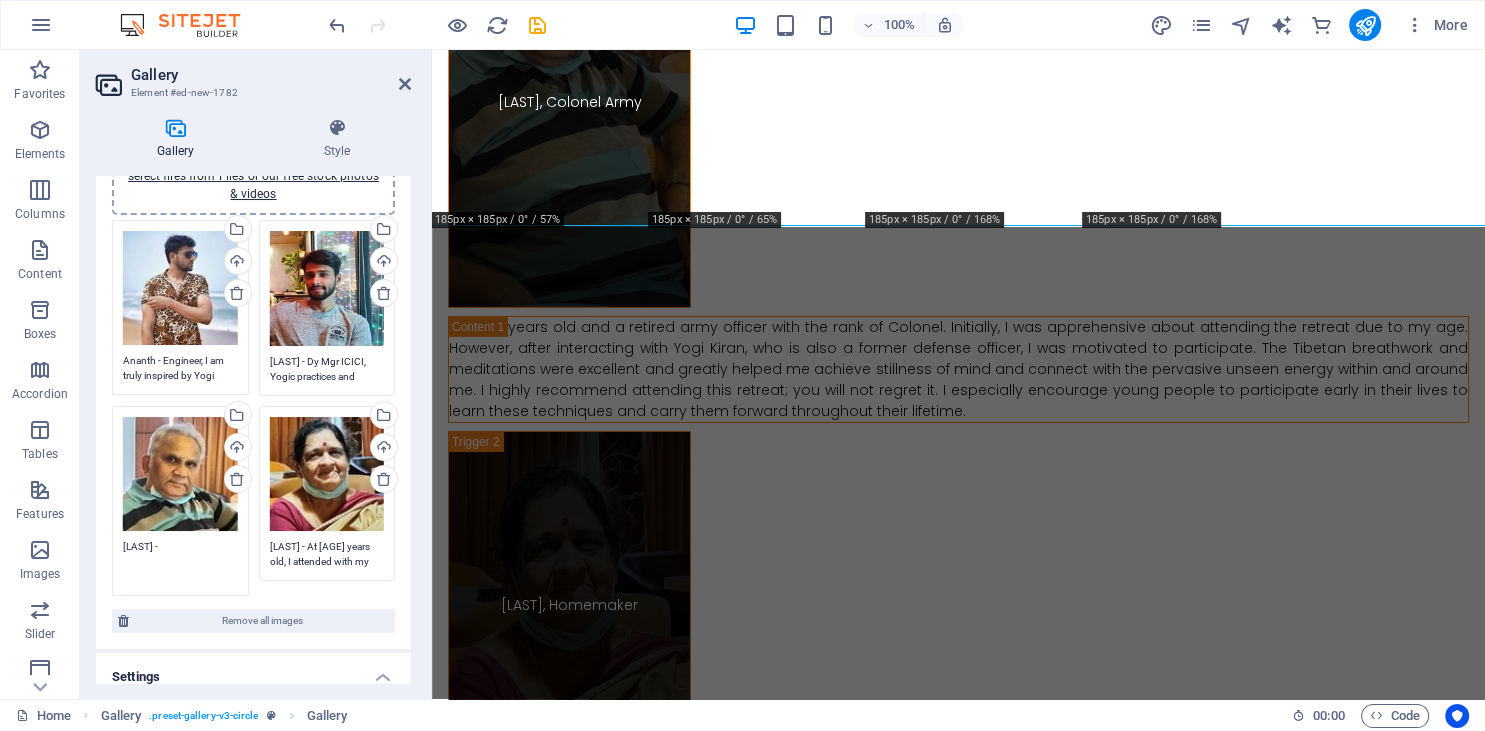 paste on "I am 78 years old and a retired army officer with the rank of Colonel. Initially, I was apprehensive about attending the retreat due to my age. However, after interacting with Yogi Kiran, who is also a former defense officer, I was motivated to participate. The Tibetan breathwork and meditations were excellent and greatly helped me achieve stillness of mind and connect with the pervasive unseen energy within and around me. I highly recommend attending this retreat; you will not regret it. I especially encourage young people to participate early in their lives to learn these techniques and carry them forward throughout their lifetime." 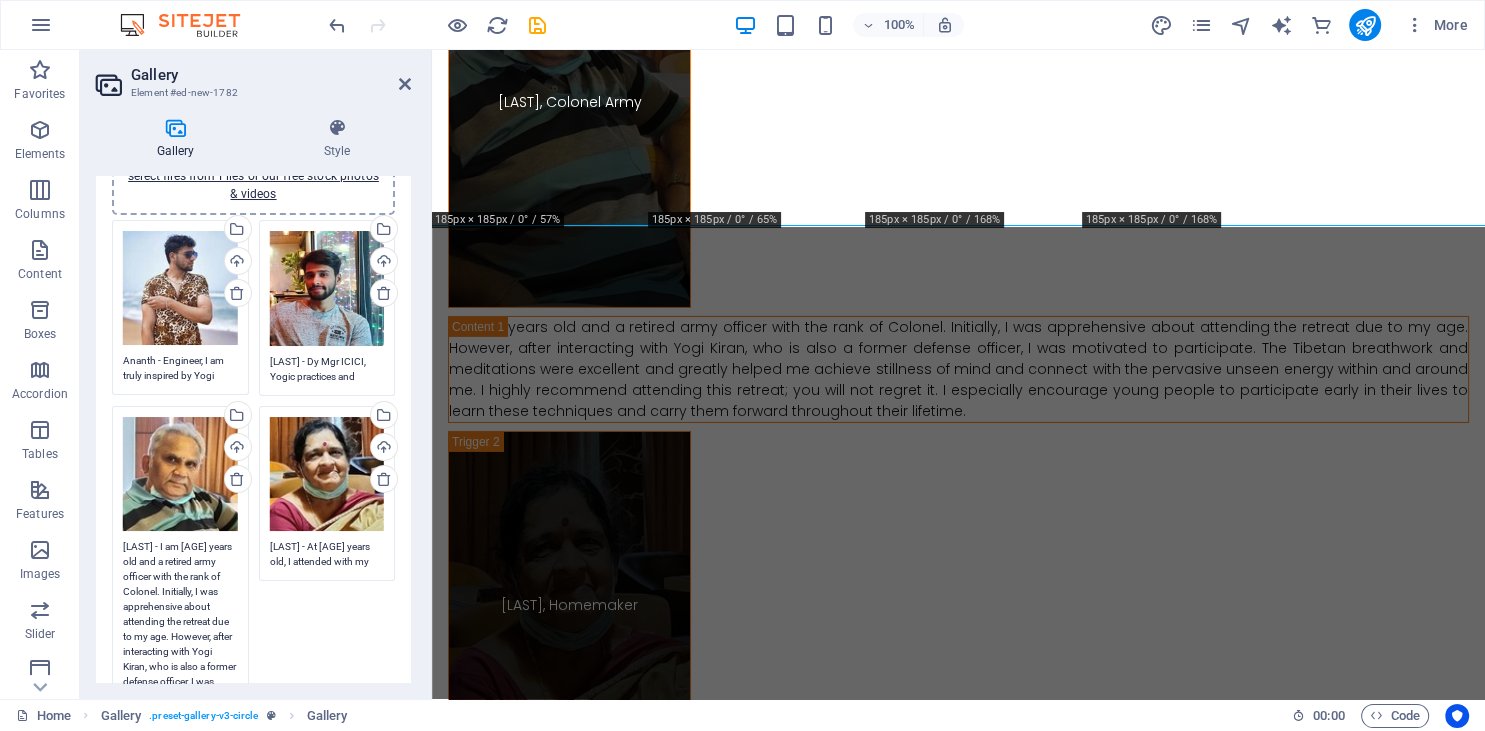 scroll, scrollTop: 0, scrollLeft: 0, axis: both 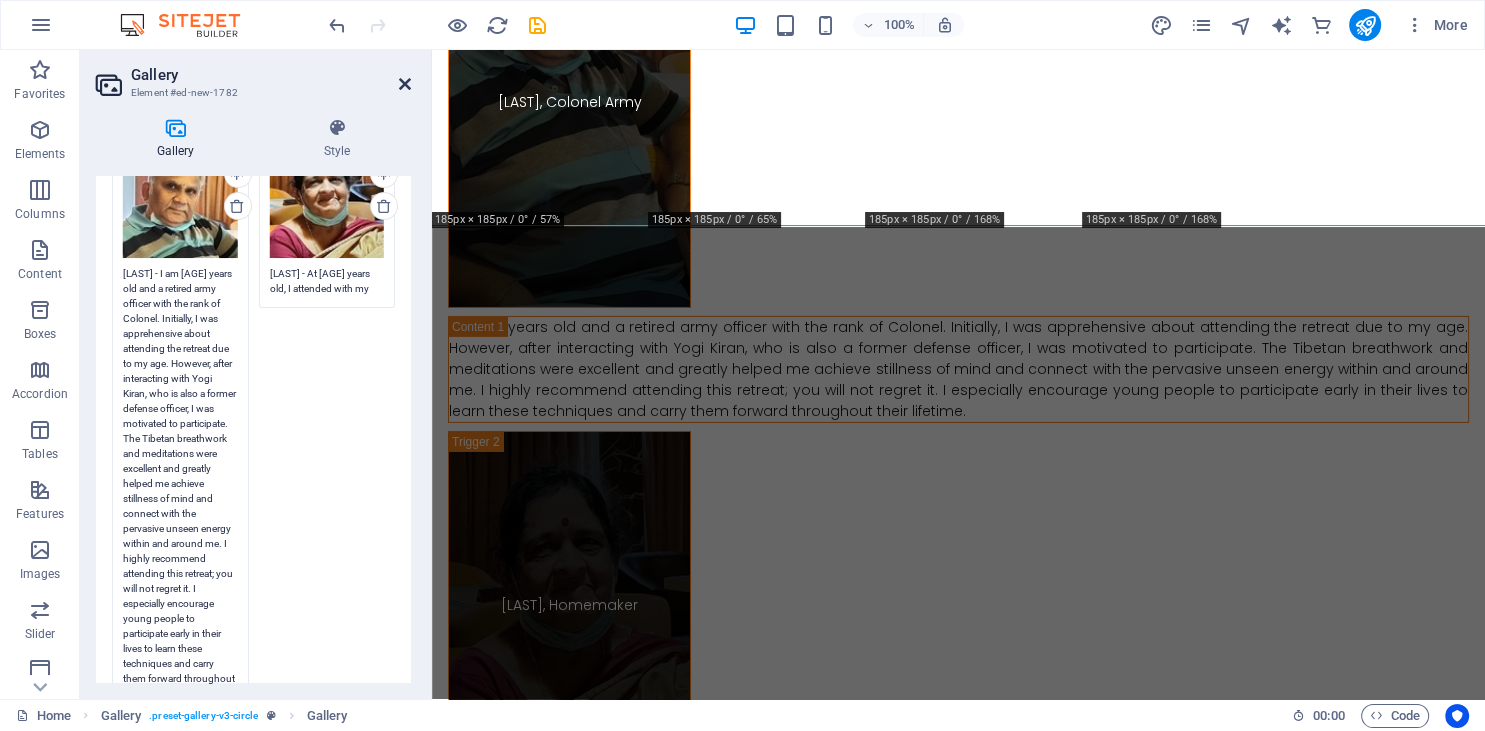 type on "Perraju - I am 78 years old and a retired army officer with the rank of Colonel. Initially, I was apprehensive about attending the retreat due to my age. However, after interacting with Yogi Kiran, who is also a former defense officer, I was motivated to participate. The Tibetan breathwork and meditations were excellent and greatly helped me achieve stillness of mind and connect with the pervasive unseen energy within and around me. I highly recommend attending this retreat; you will not regret it. I especially encourage young people to participate early in their lives to learn these techniques and carry them forward throughout their lifetime." 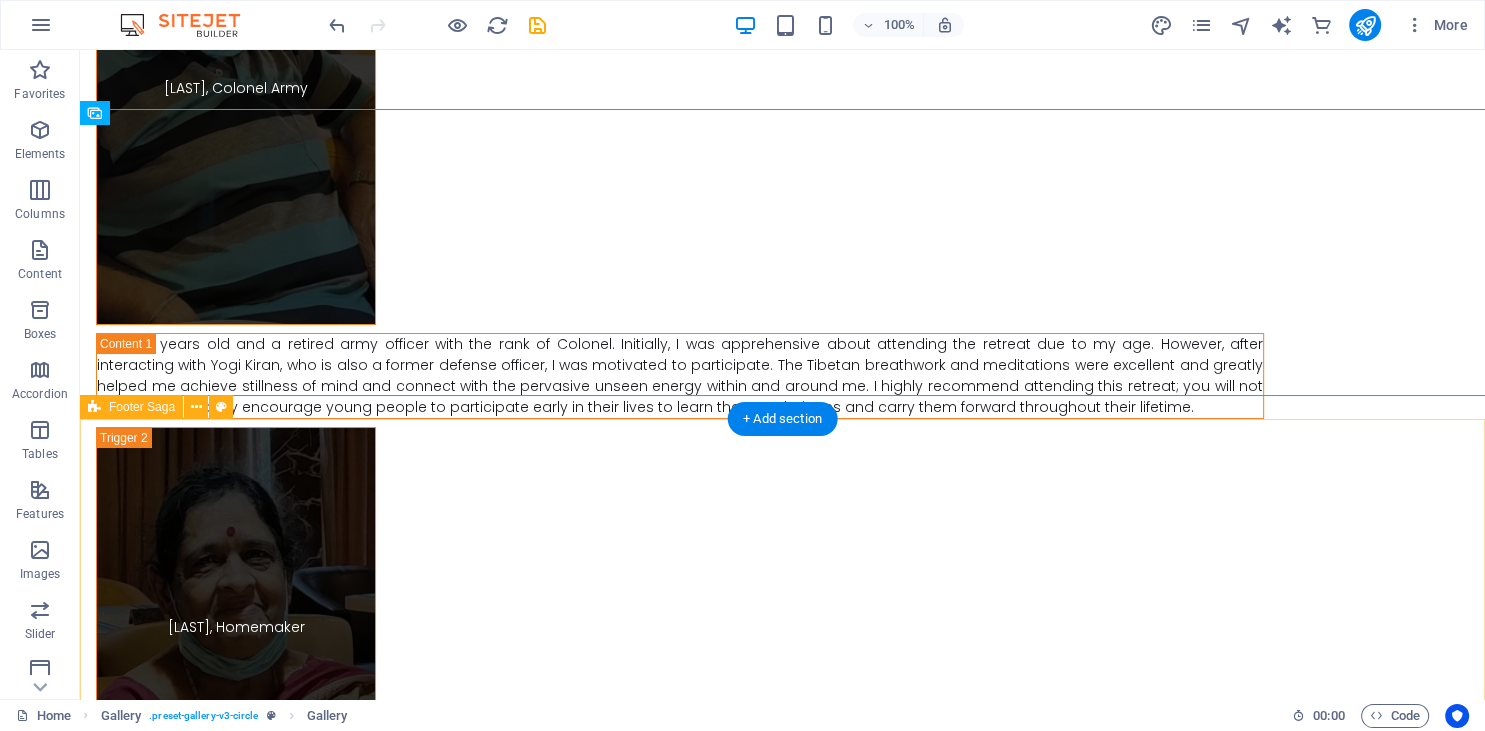 scroll, scrollTop: 14819, scrollLeft: 0, axis: vertical 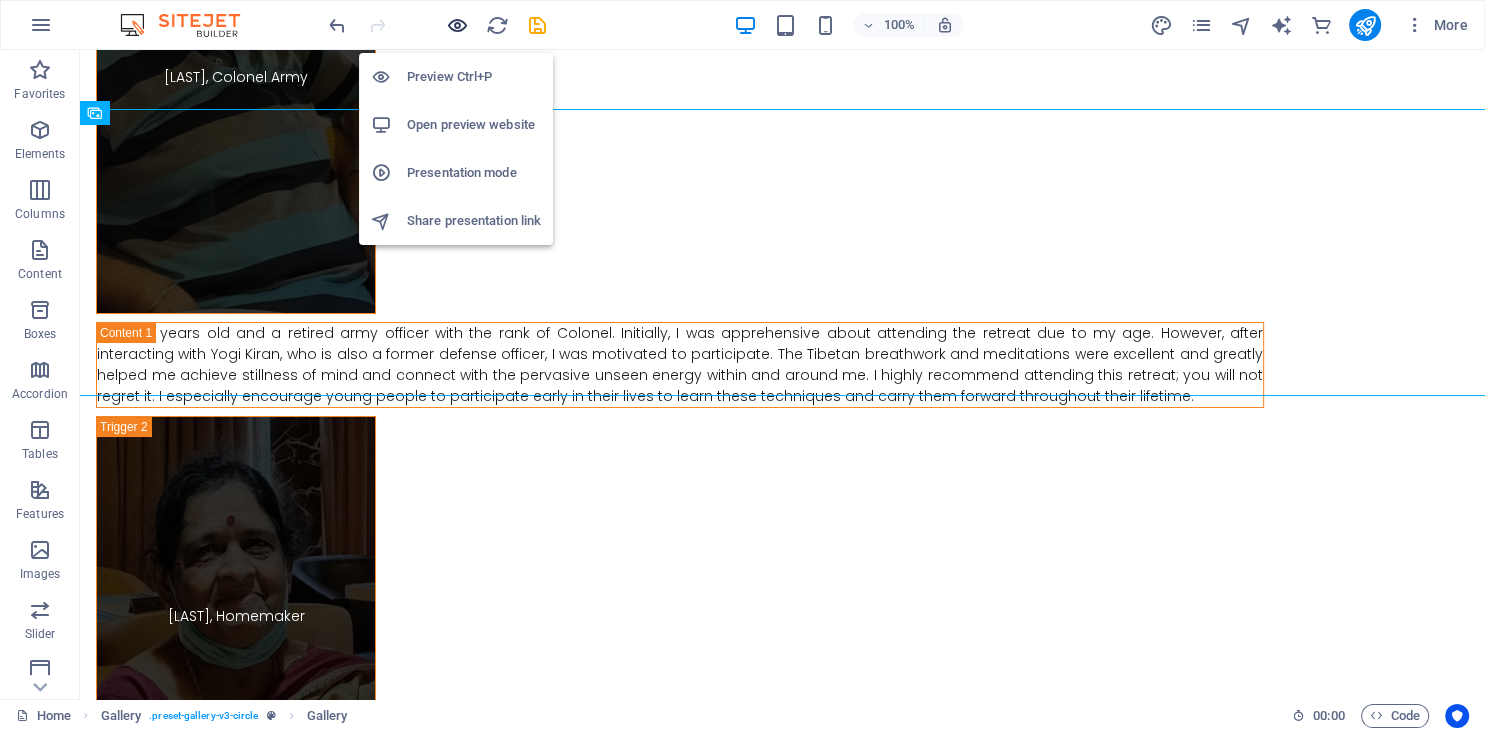 click at bounding box center (457, 25) 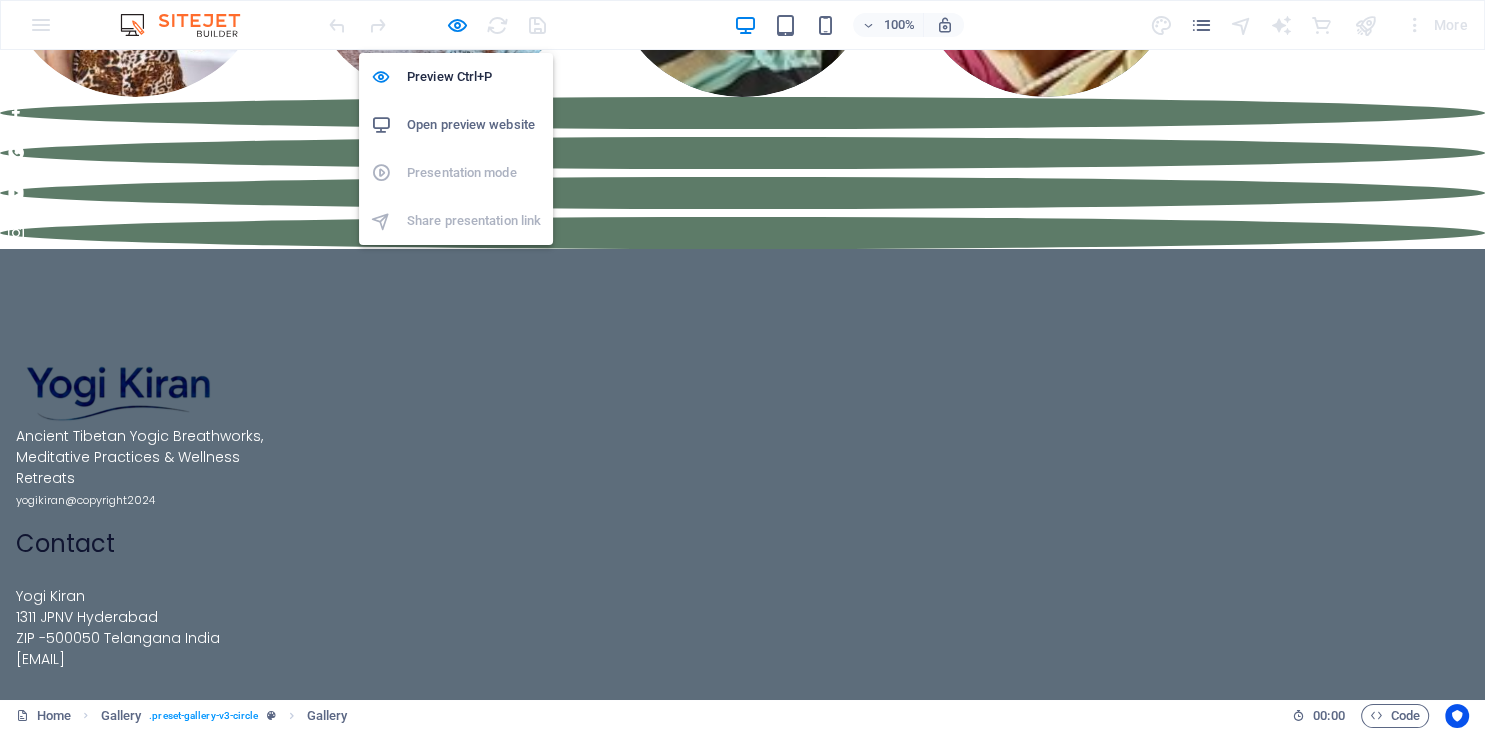 scroll, scrollTop: 8540, scrollLeft: 0, axis: vertical 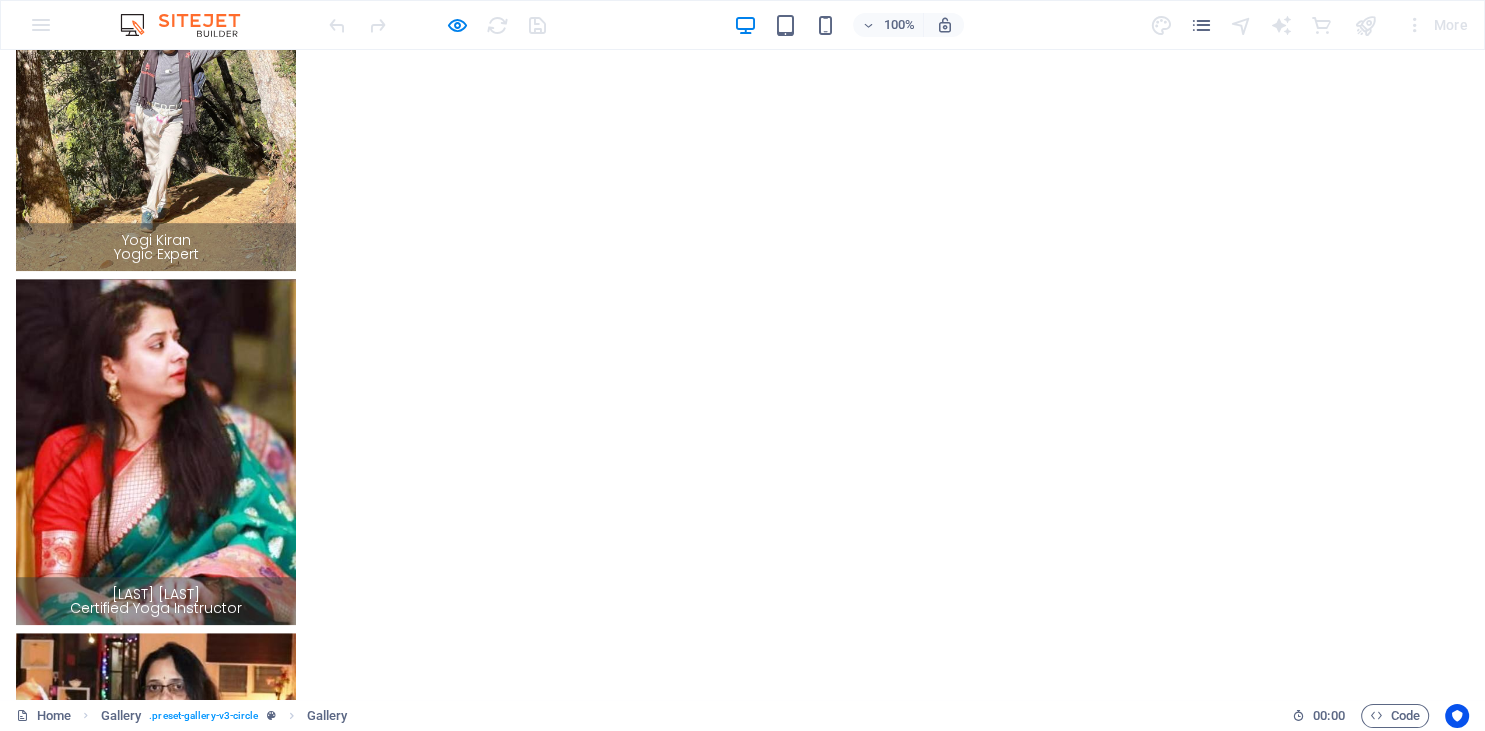 click at bounding box center [439, 5879] 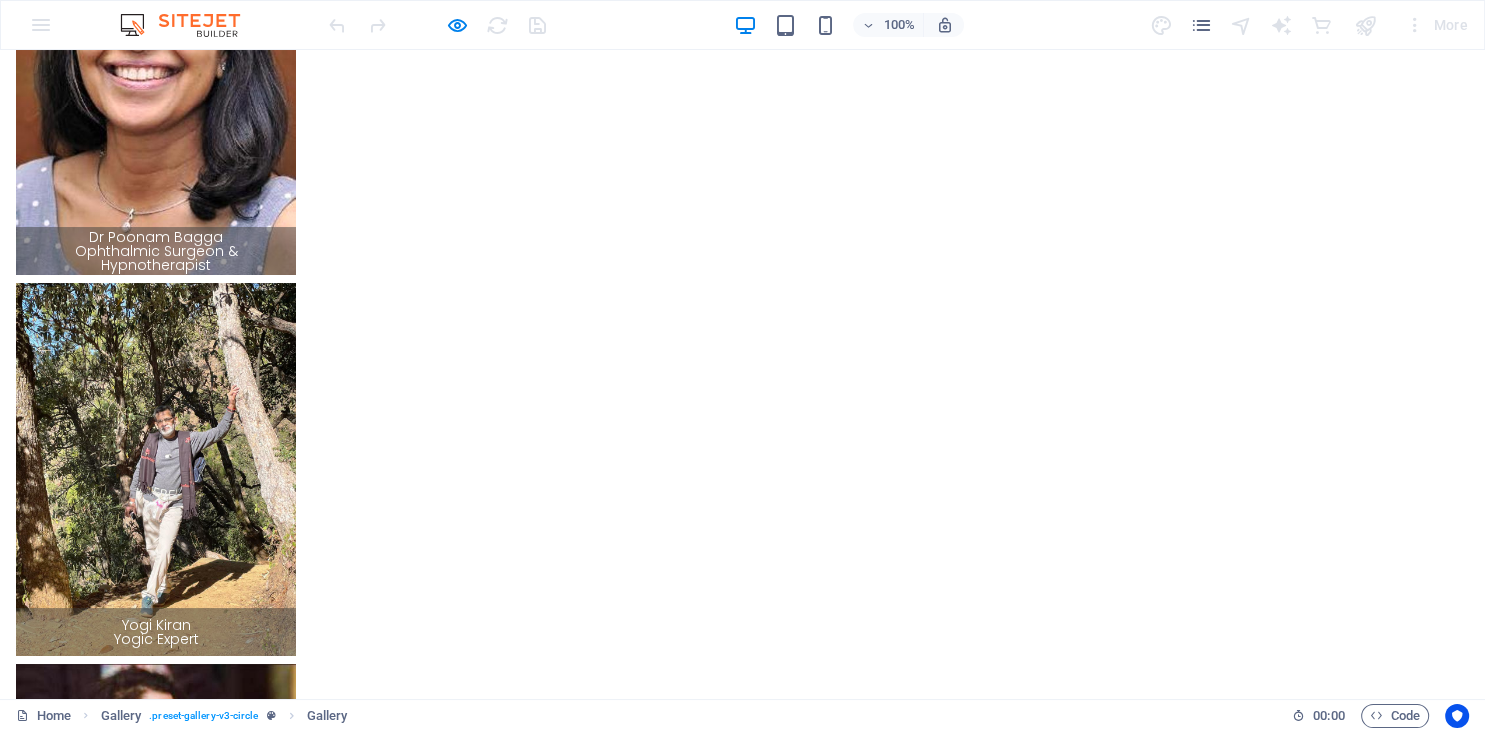 scroll, scrollTop: 75, scrollLeft: 0, axis: vertical 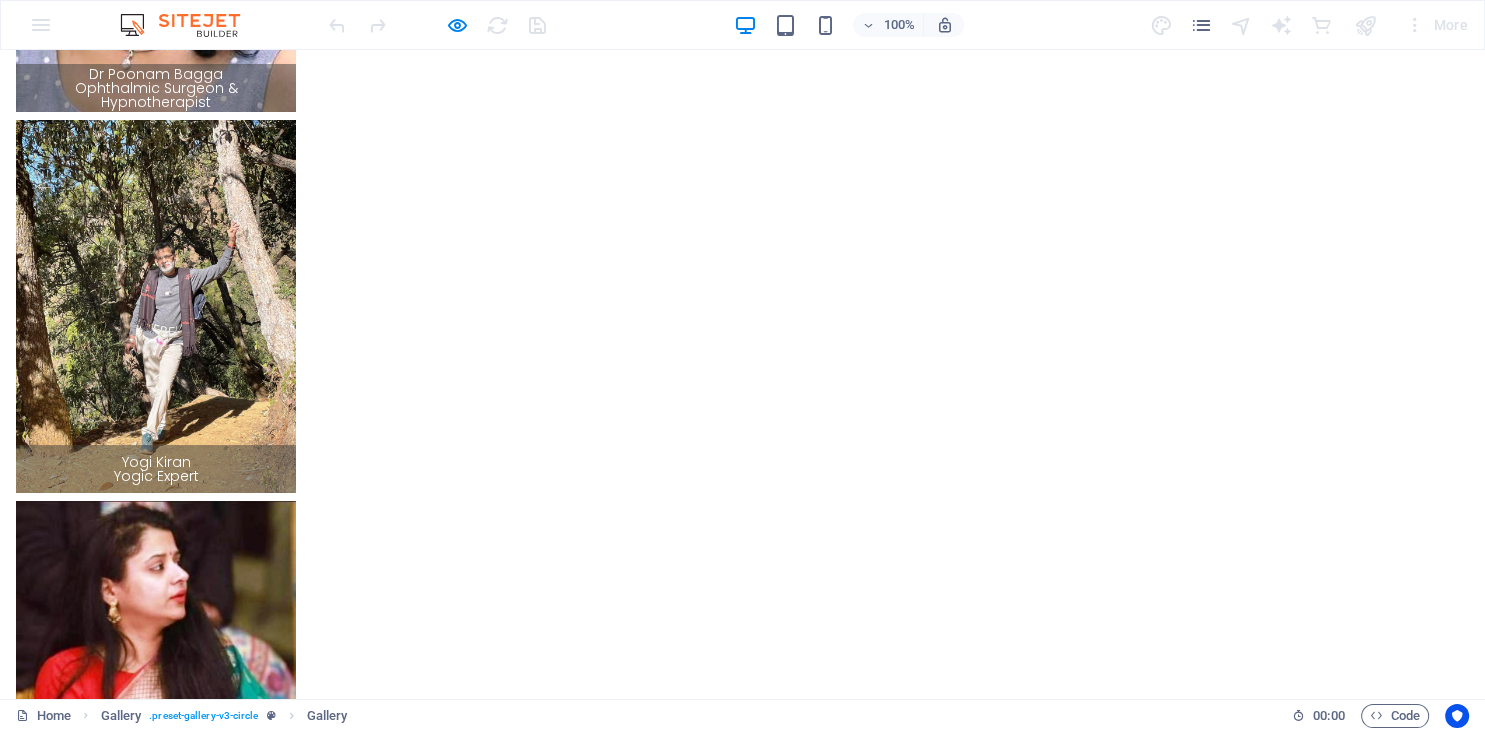 click at bounding box center [0, -8270] 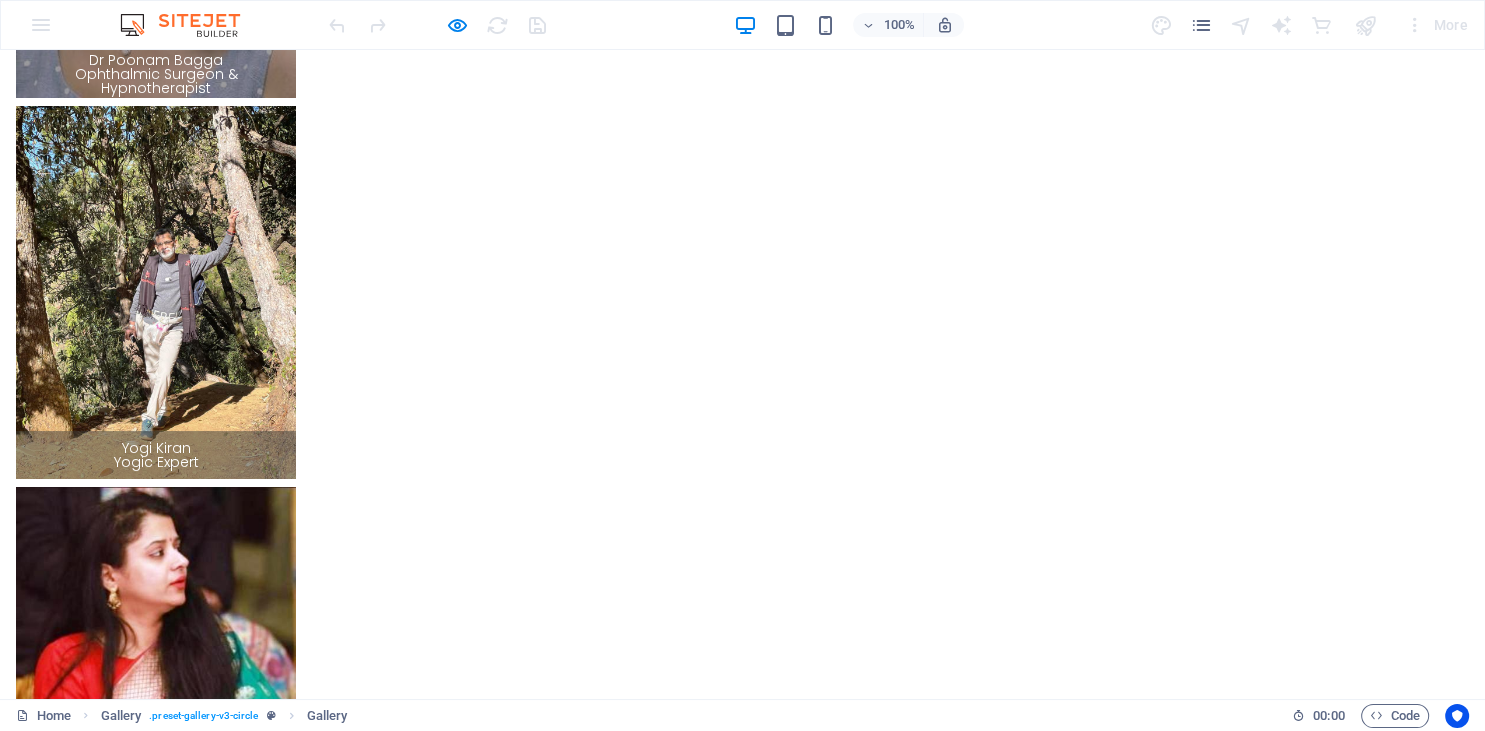 click on "×" at bounding box center [4, -8483] 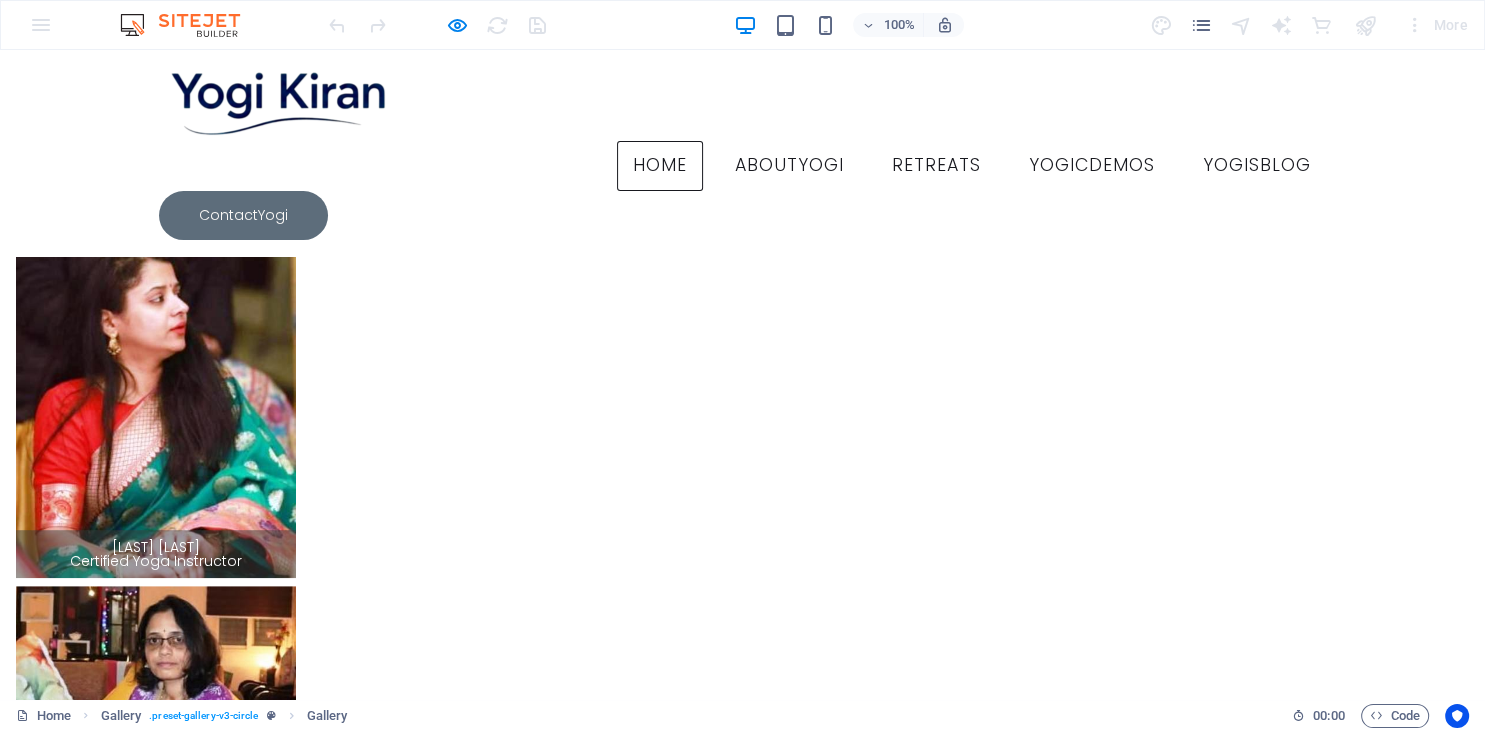 scroll, scrollTop: 8328, scrollLeft: 0, axis: vertical 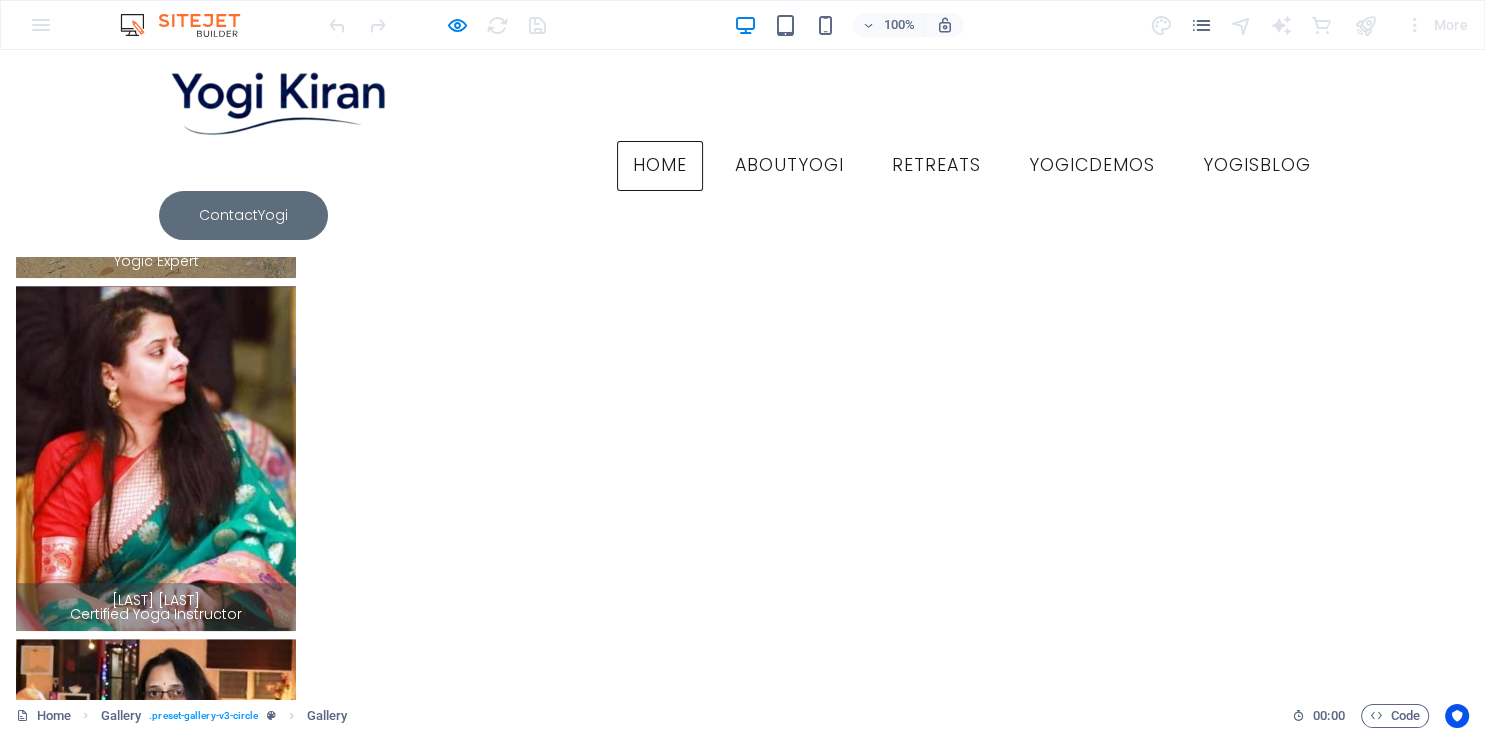 click at bounding box center [742, 5885] 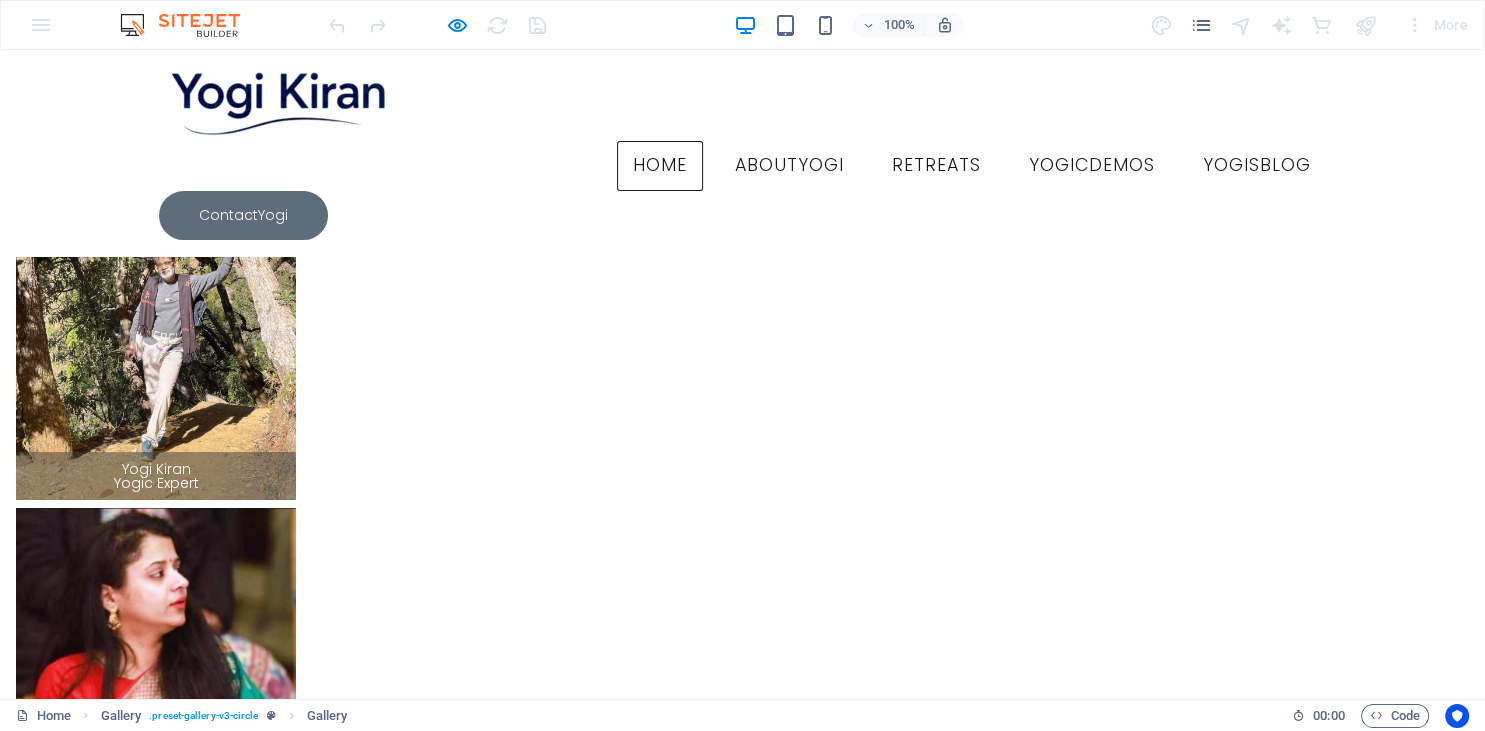 click at bounding box center (55, -8209) 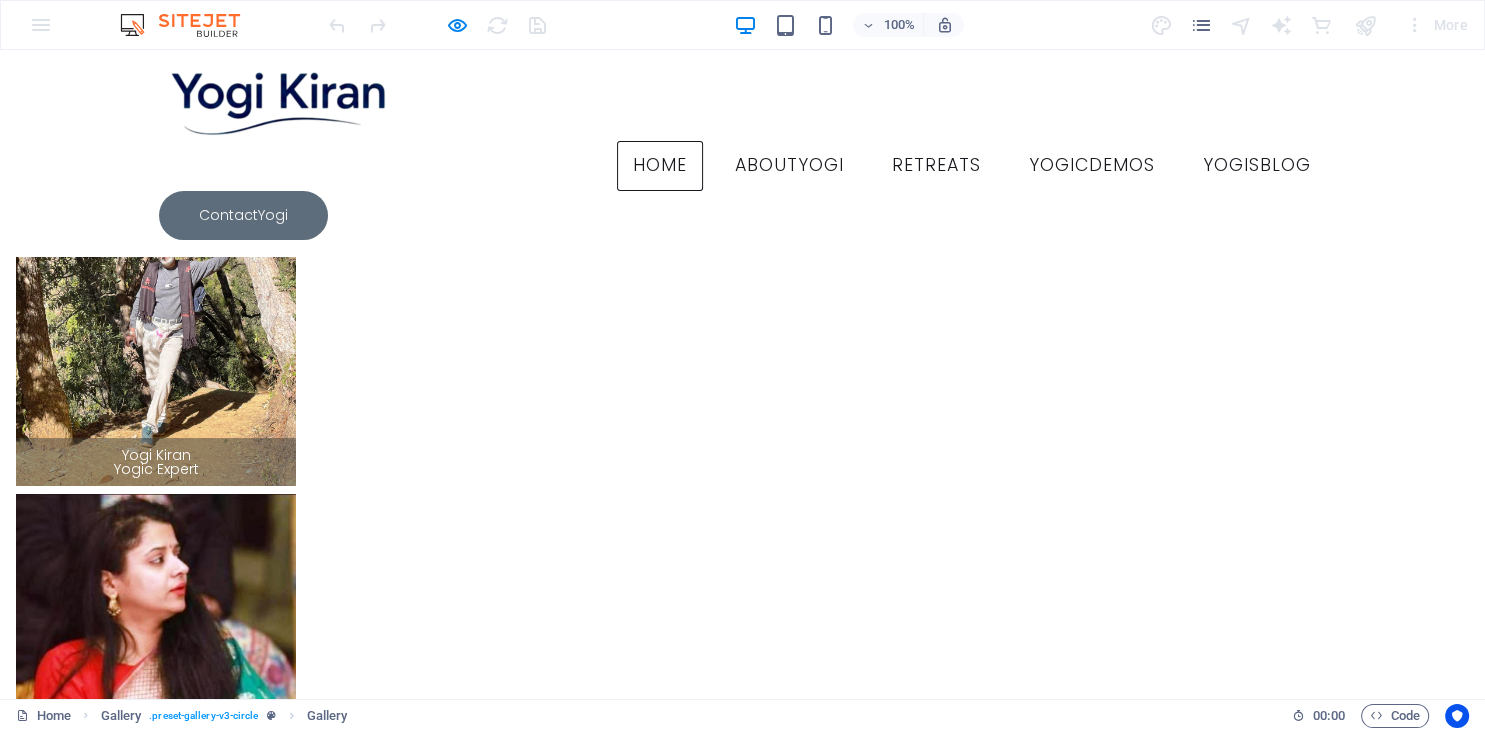 click on "×" at bounding box center (4, -8271) 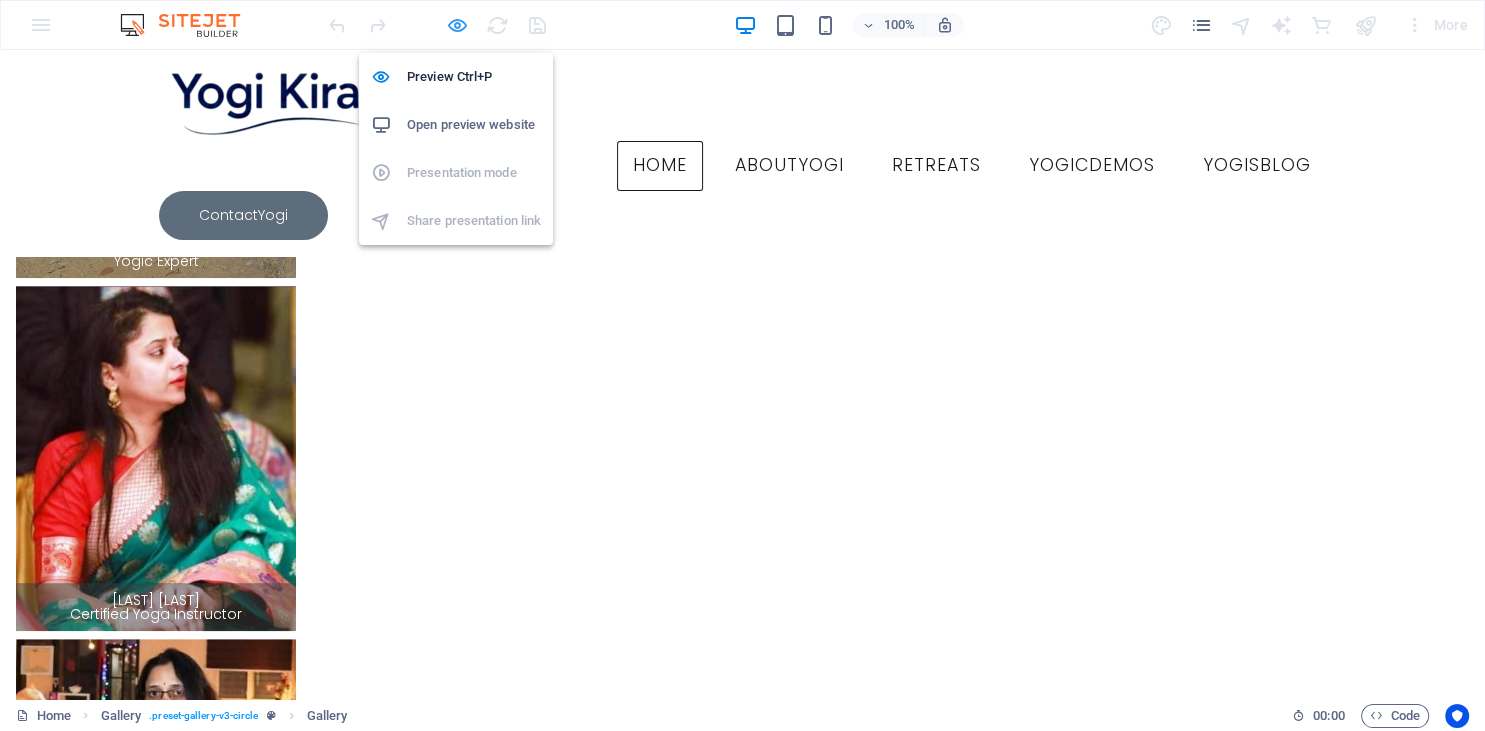 click at bounding box center (457, 25) 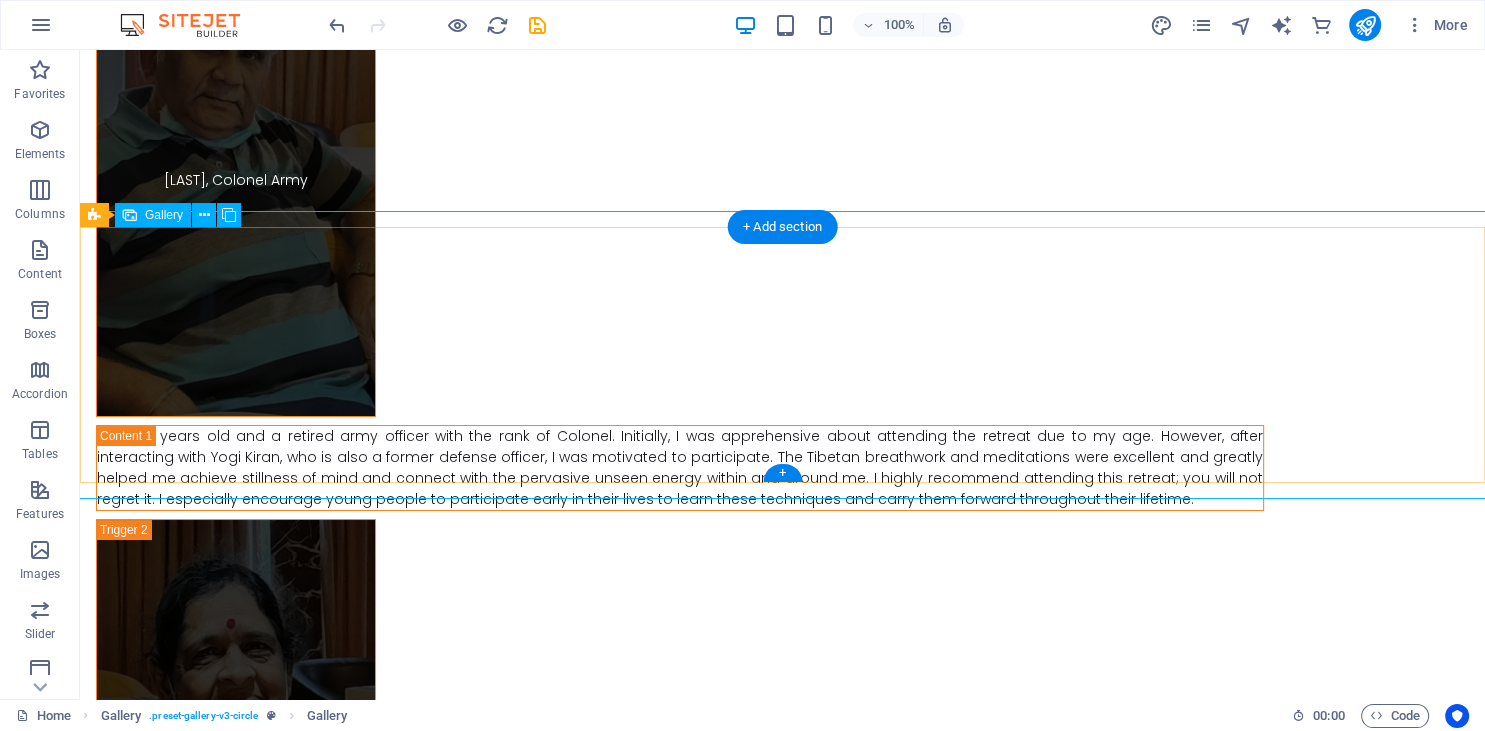 click at bounding box center [782, 3061] 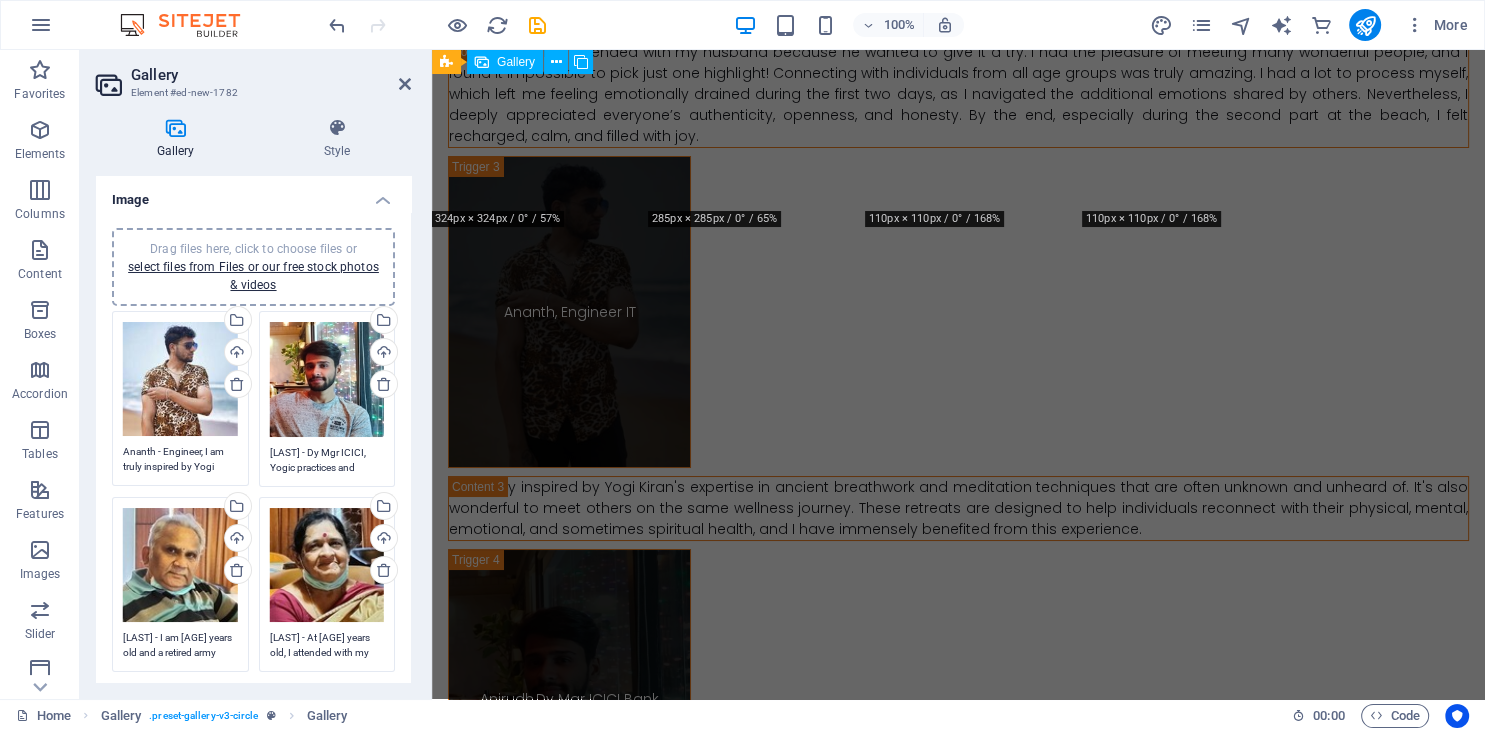 scroll, scrollTop: 13903, scrollLeft: 0, axis: vertical 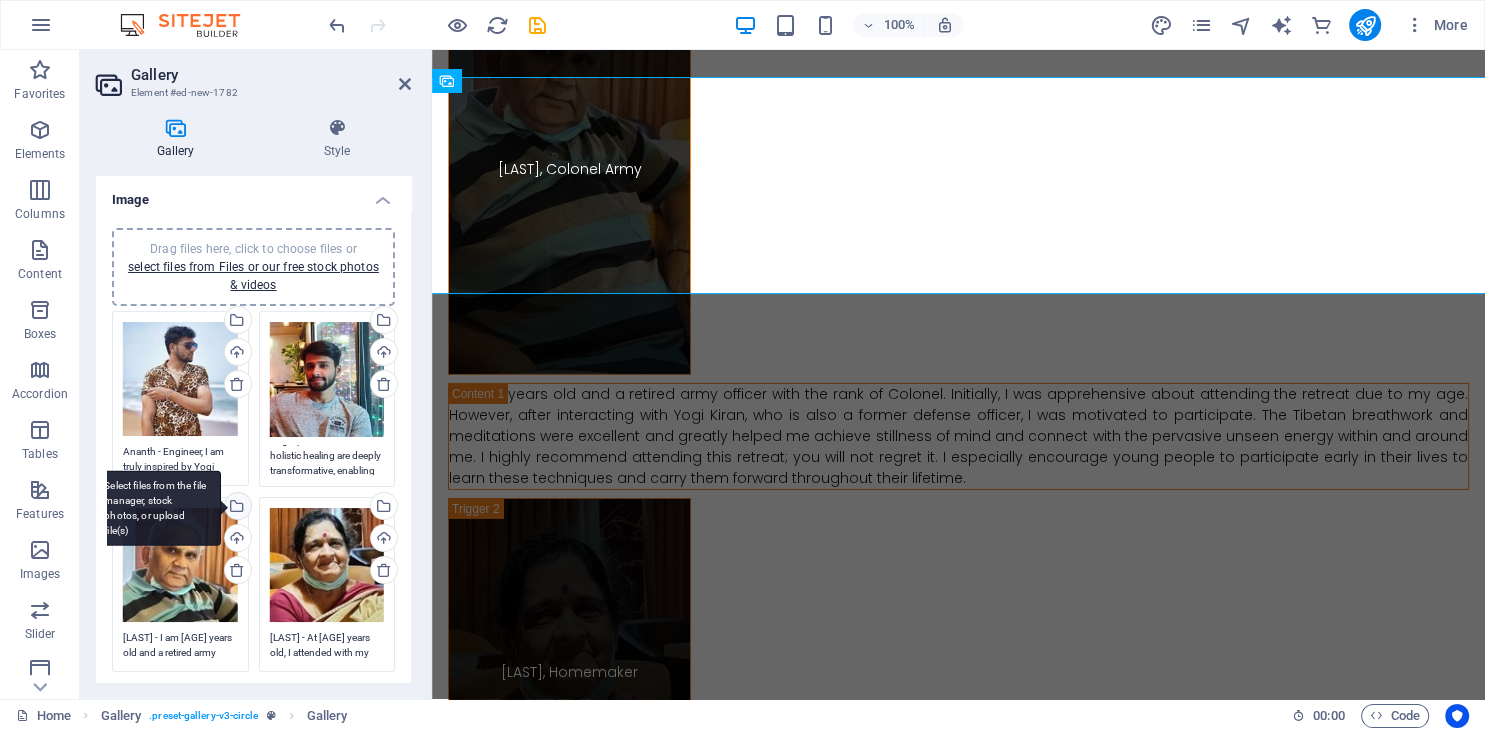 click on "Select files from the file manager, stock photos, or upload file(s)" at bounding box center [236, 508] 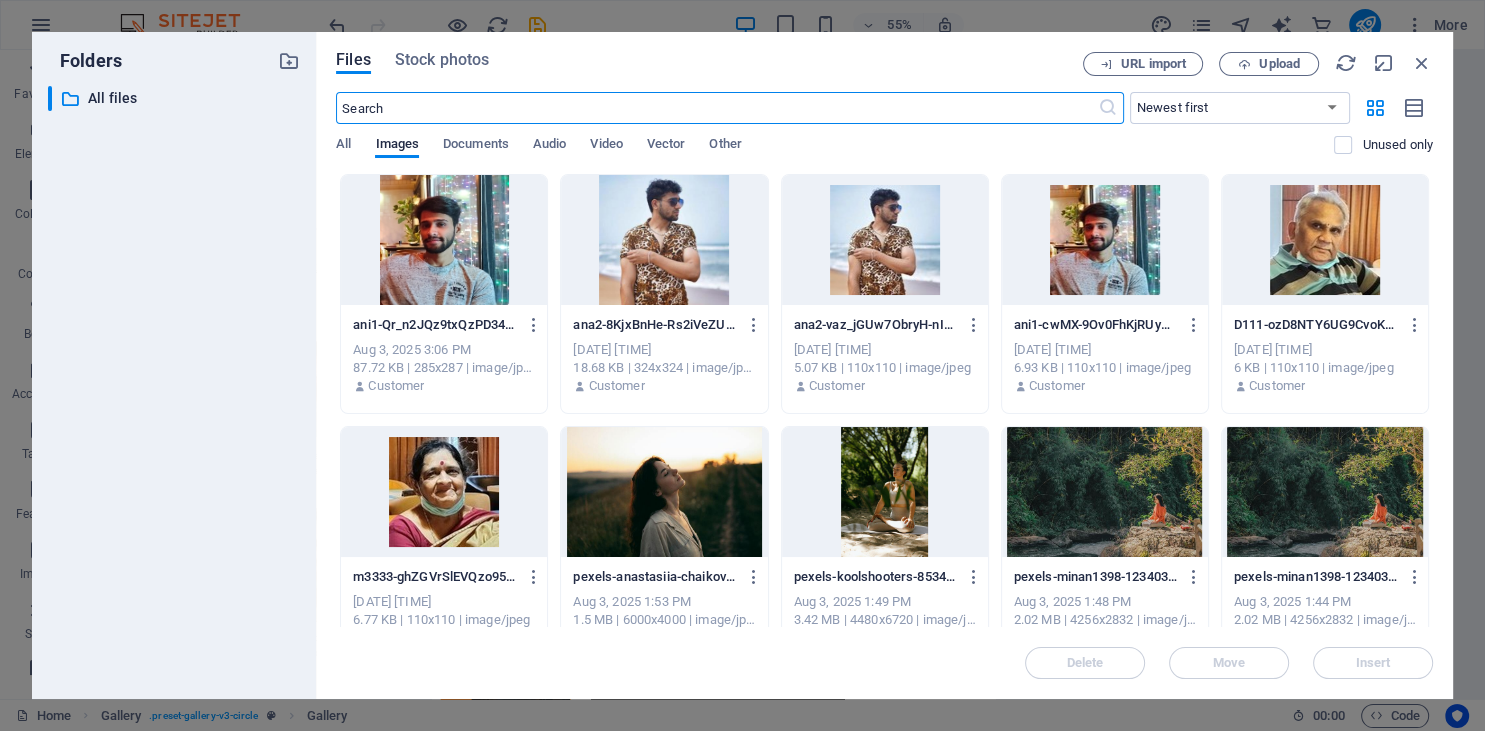 scroll, scrollTop: 13160, scrollLeft: 0, axis: vertical 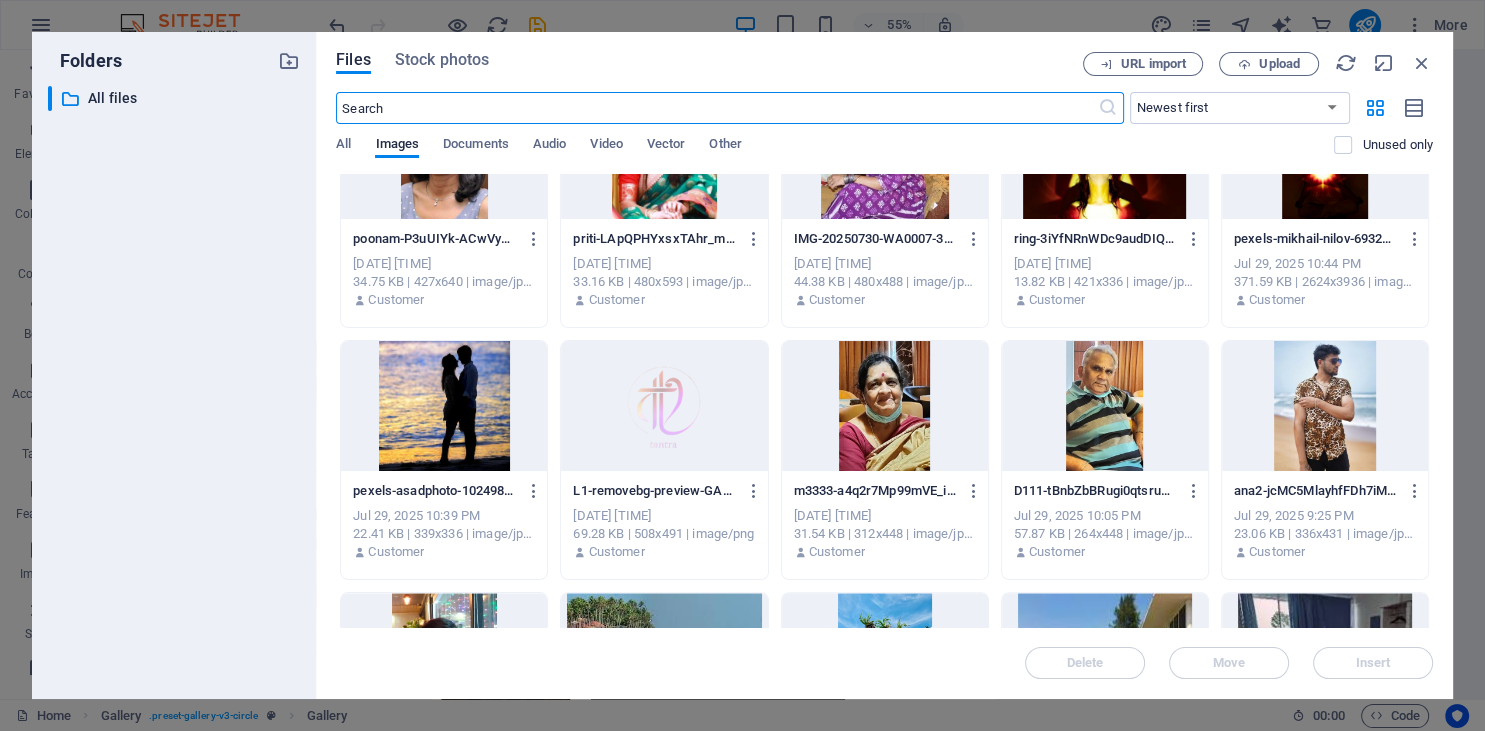 click at bounding box center (1105, 406) 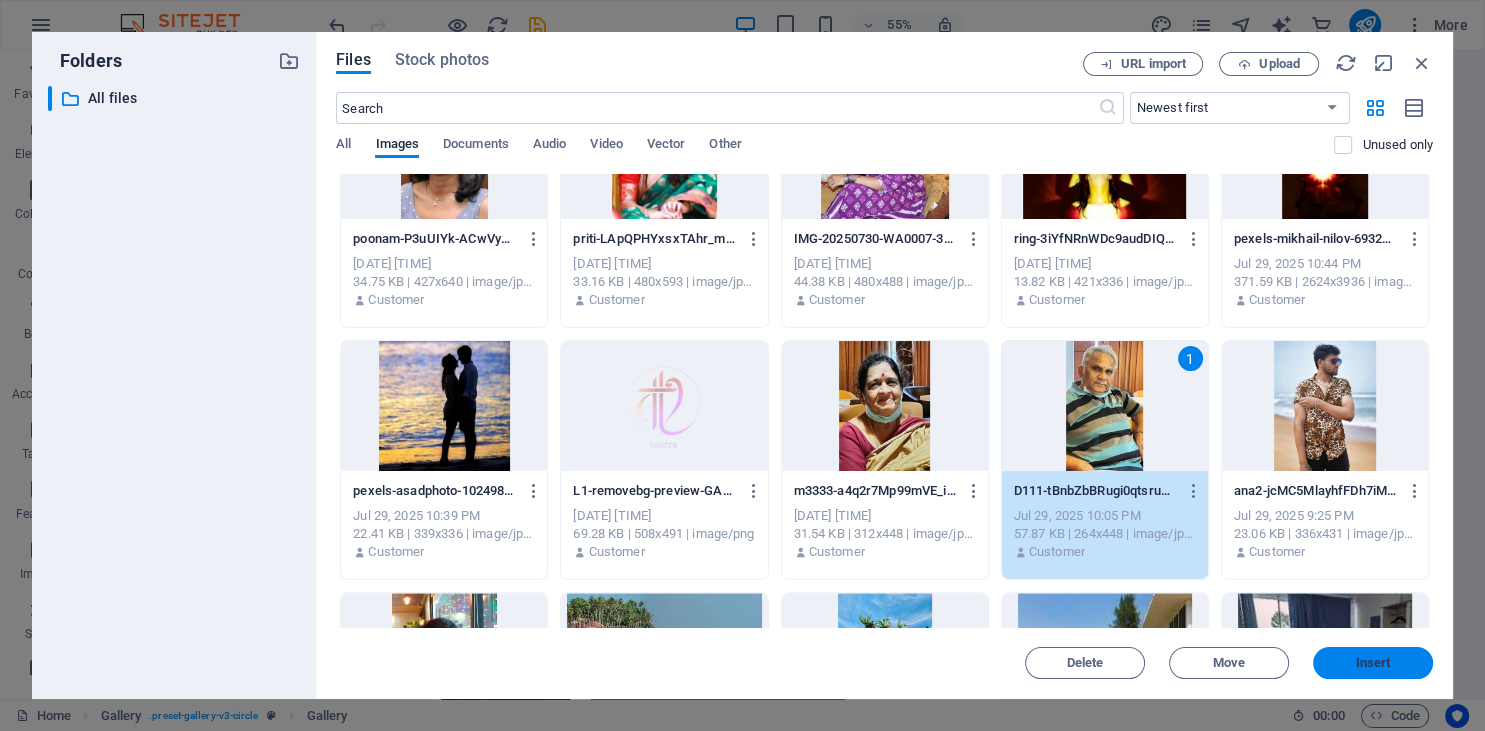 drag, startPoint x: 1365, startPoint y: 670, endPoint x: 924, endPoint y: 602, distance: 446.21182 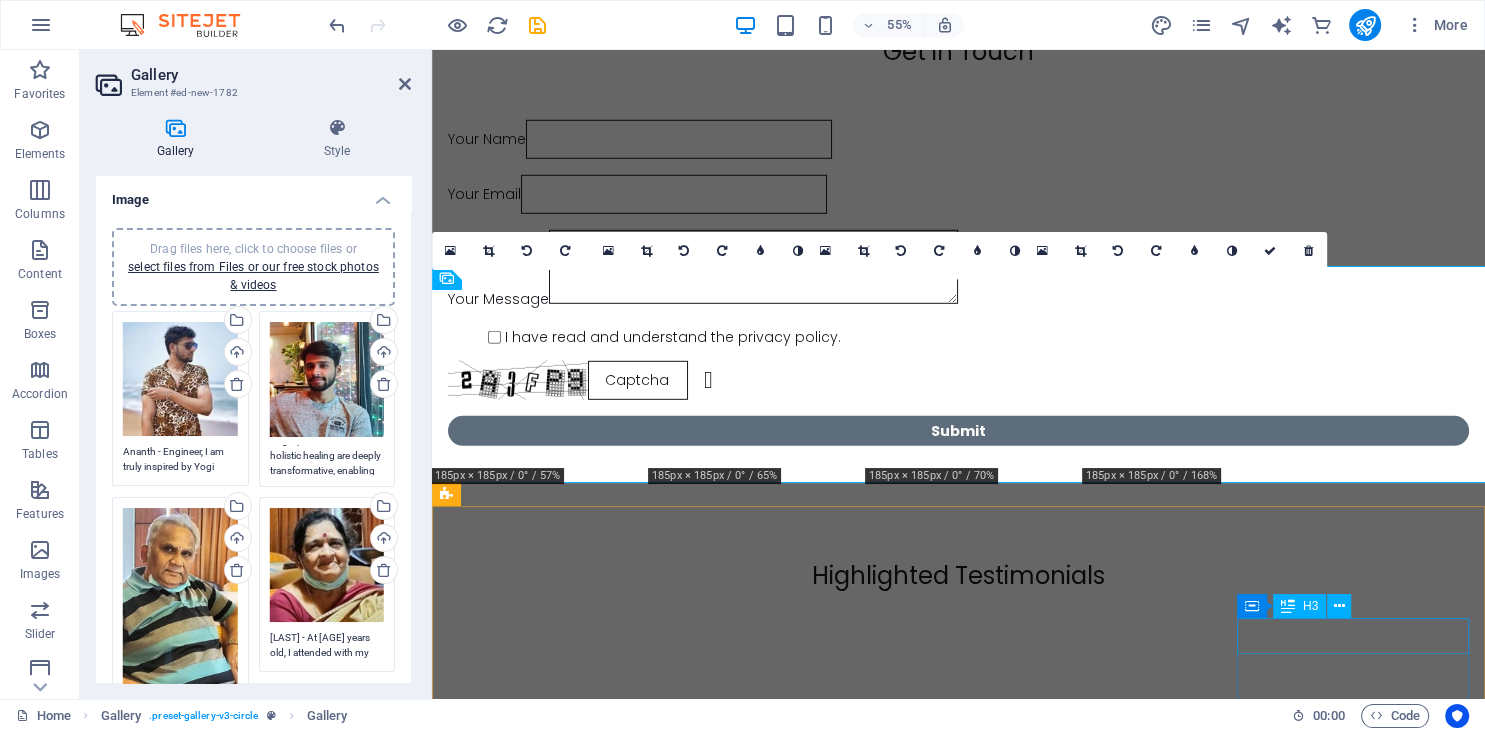 scroll, scrollTop: 13705, scrollLeft: 0, axis: vertical 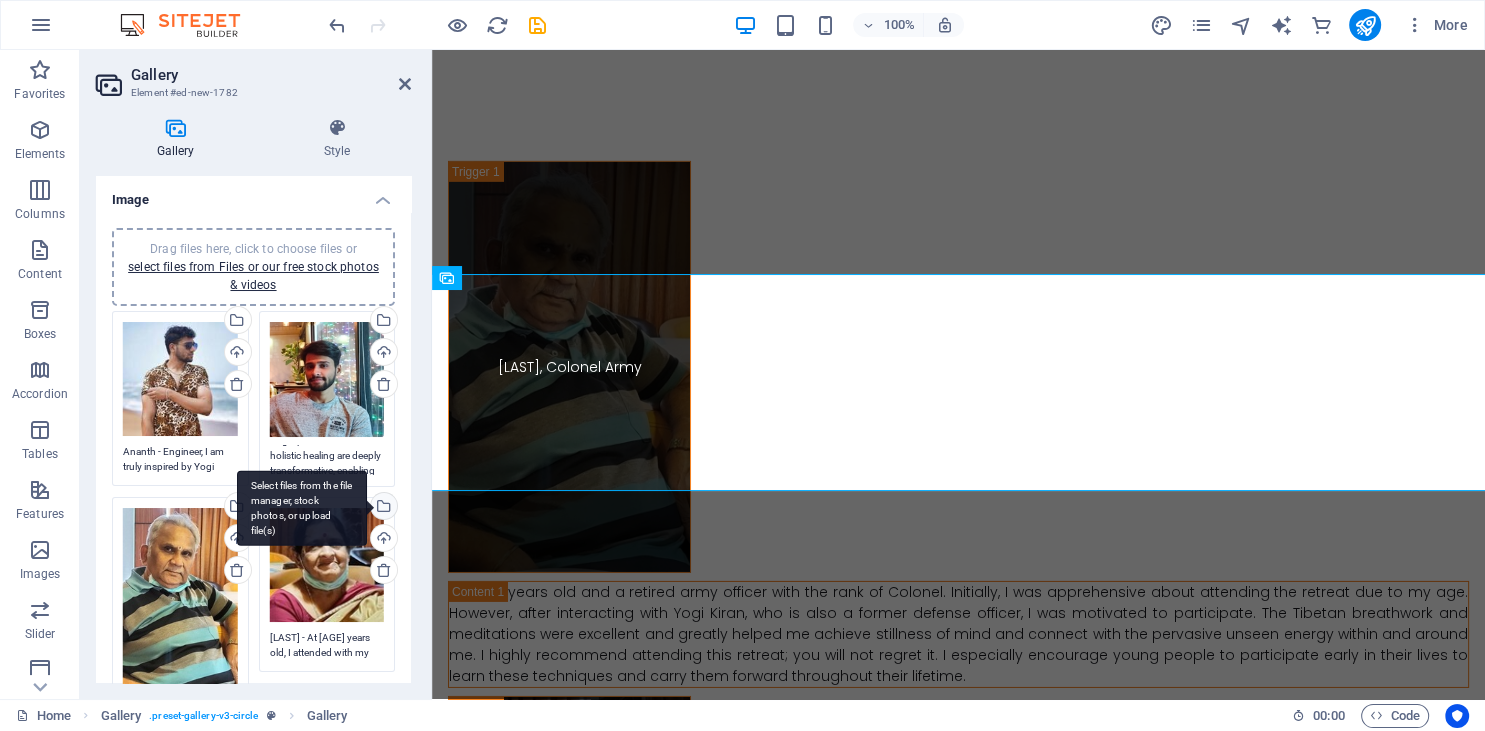 click on "Select files from the file manager, stock photos, or upload file(s)" at bounding box center (302, 507) 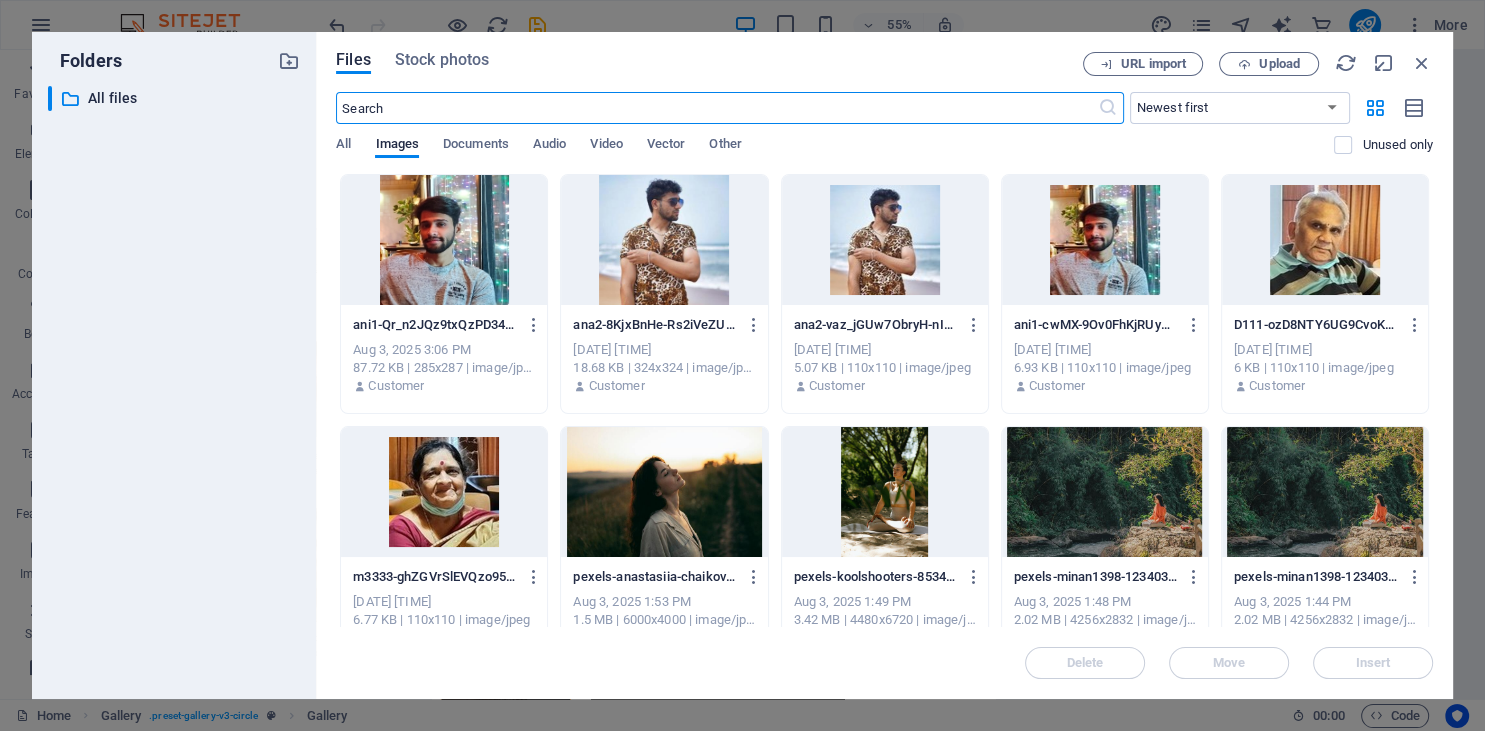 scroll, scrollTop: 13160, scrollLeft: 0, axis: vertical 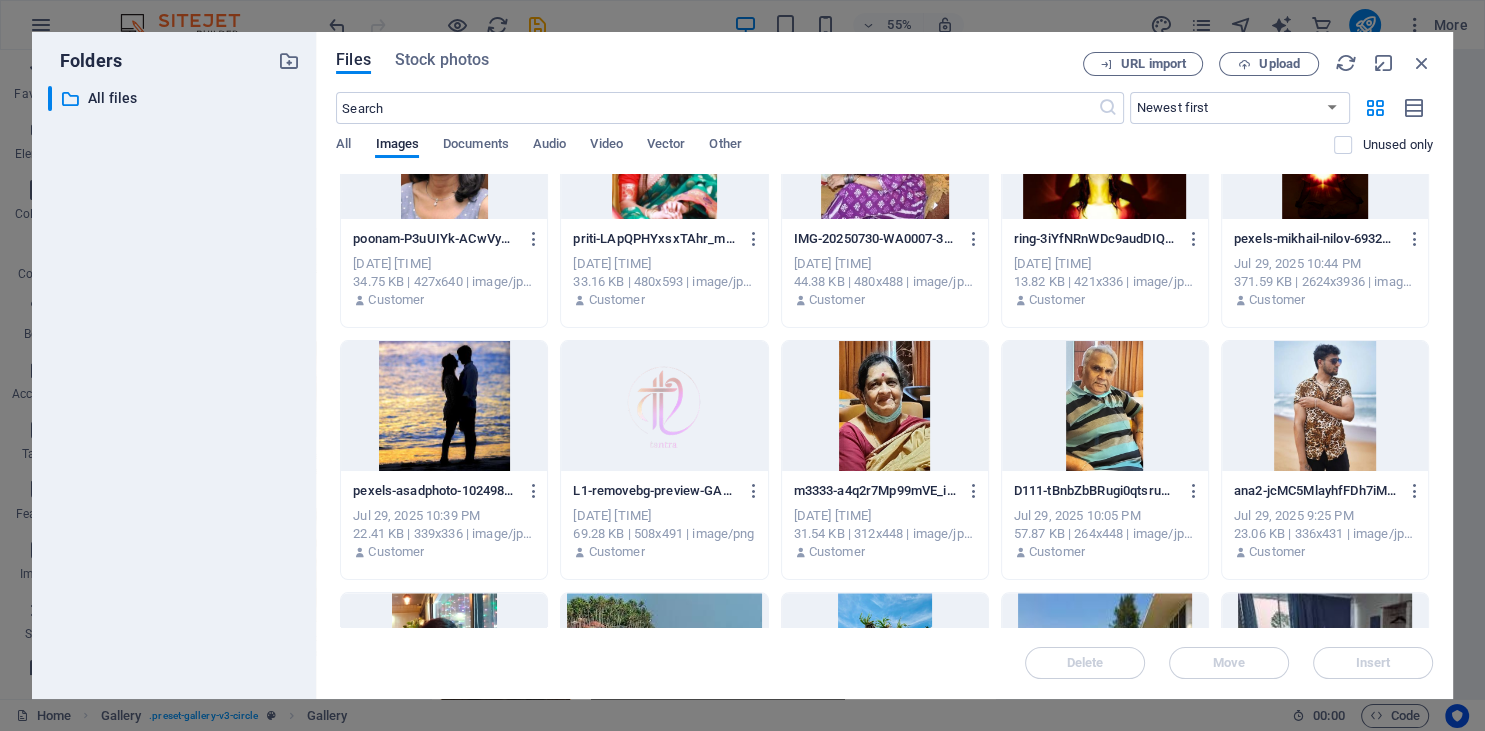 click at bounding box center [885, 406] 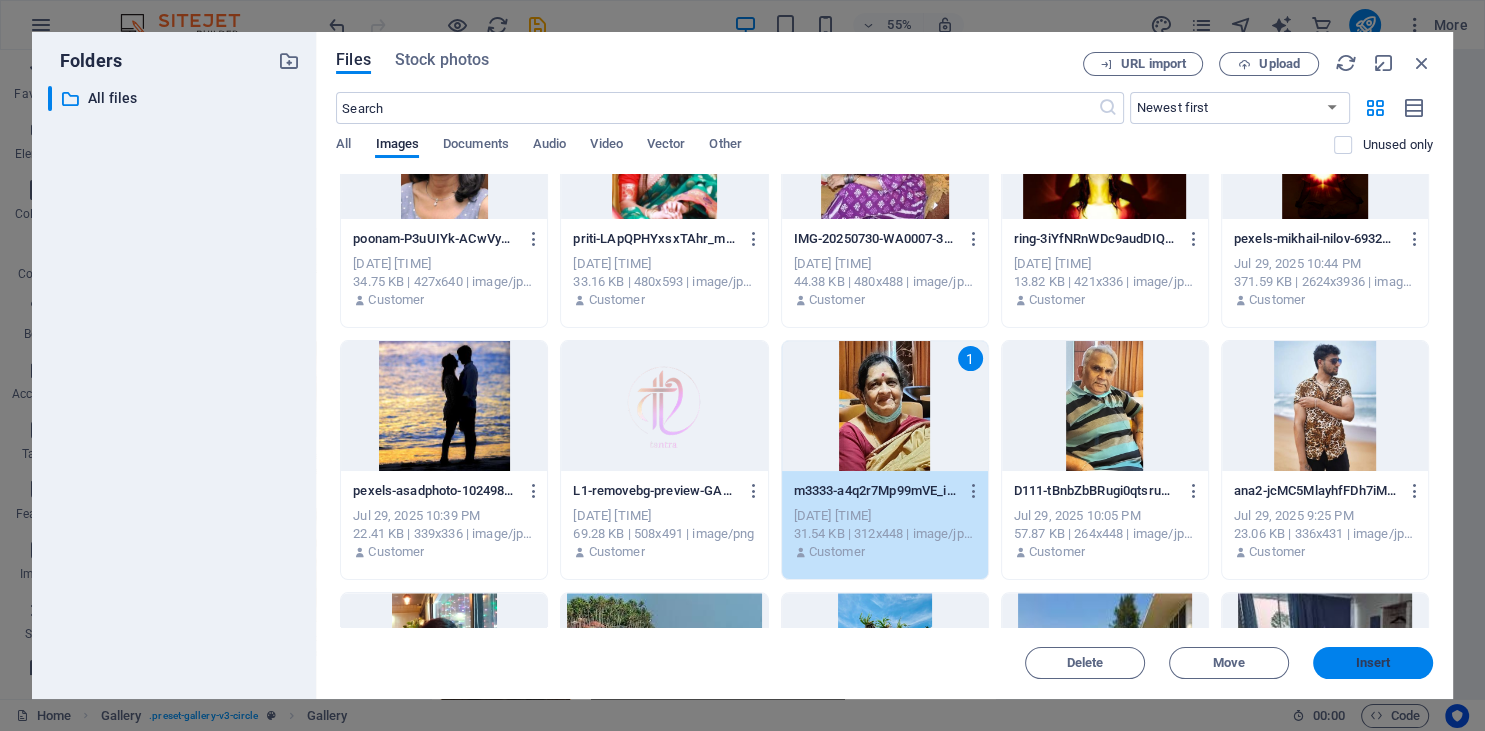 click on "Insert" at bounding box center [1373, 663] 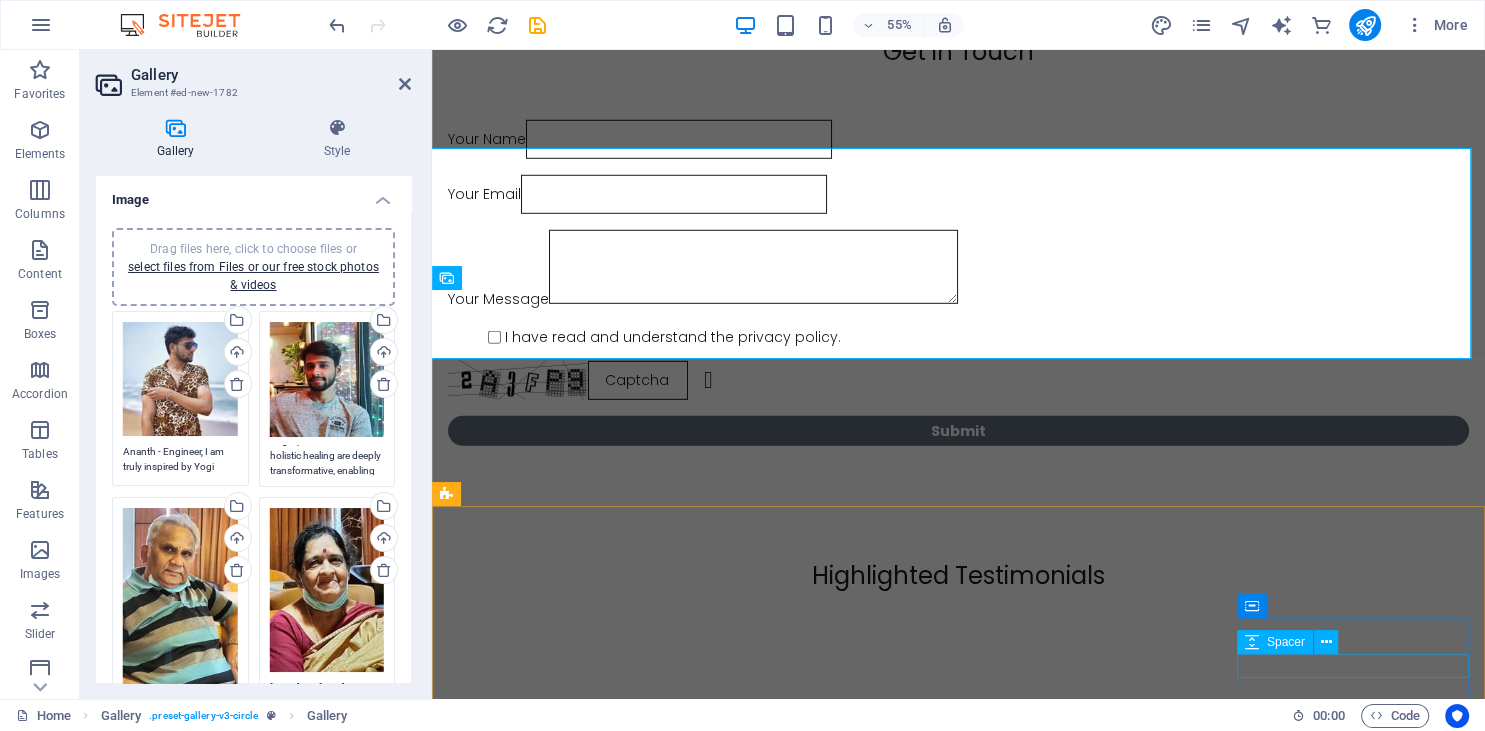 scroll, scrollTop: 13705, scrollLeft: 0, axis: vertical 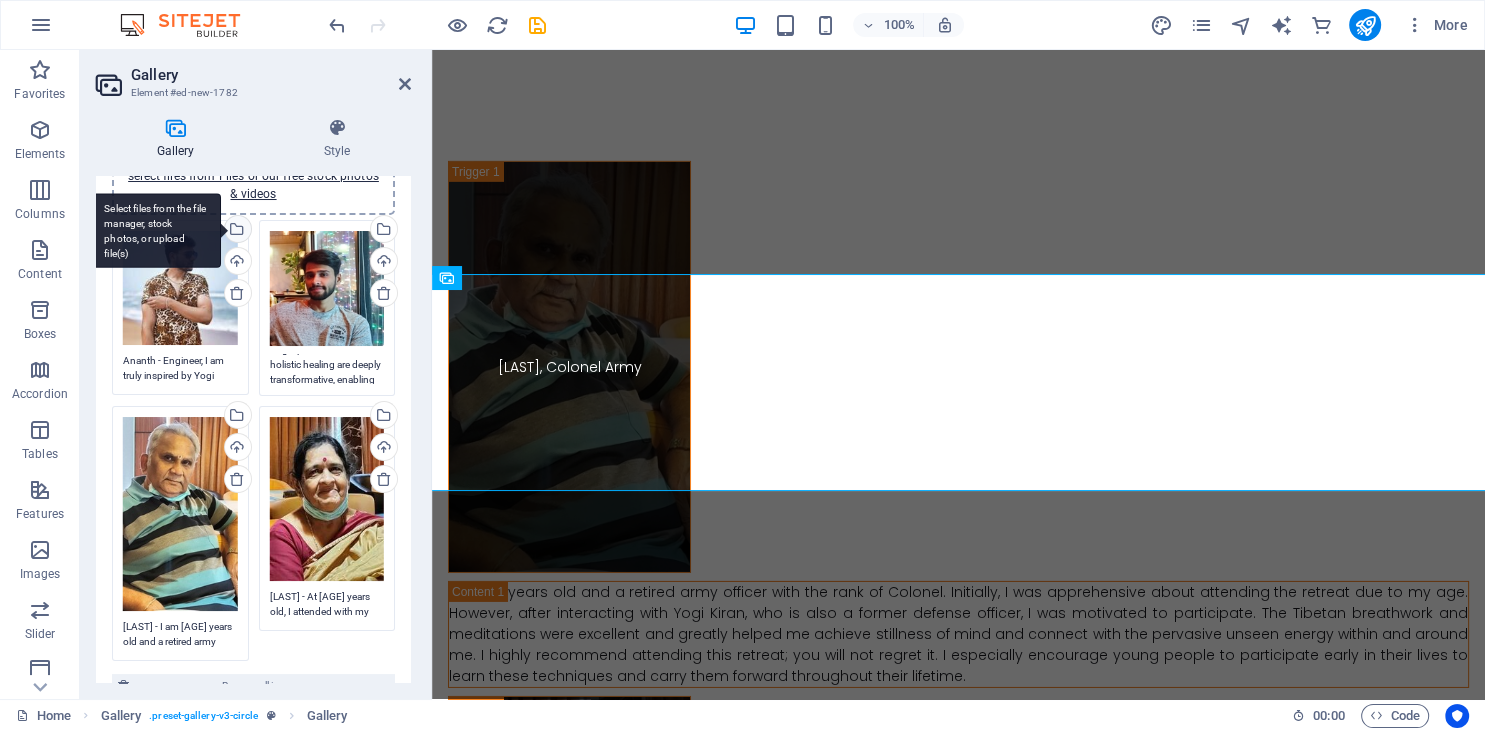 click on "Select files from the file manager, stock photos, or upload file(s)" at bounding box center (236, 231) 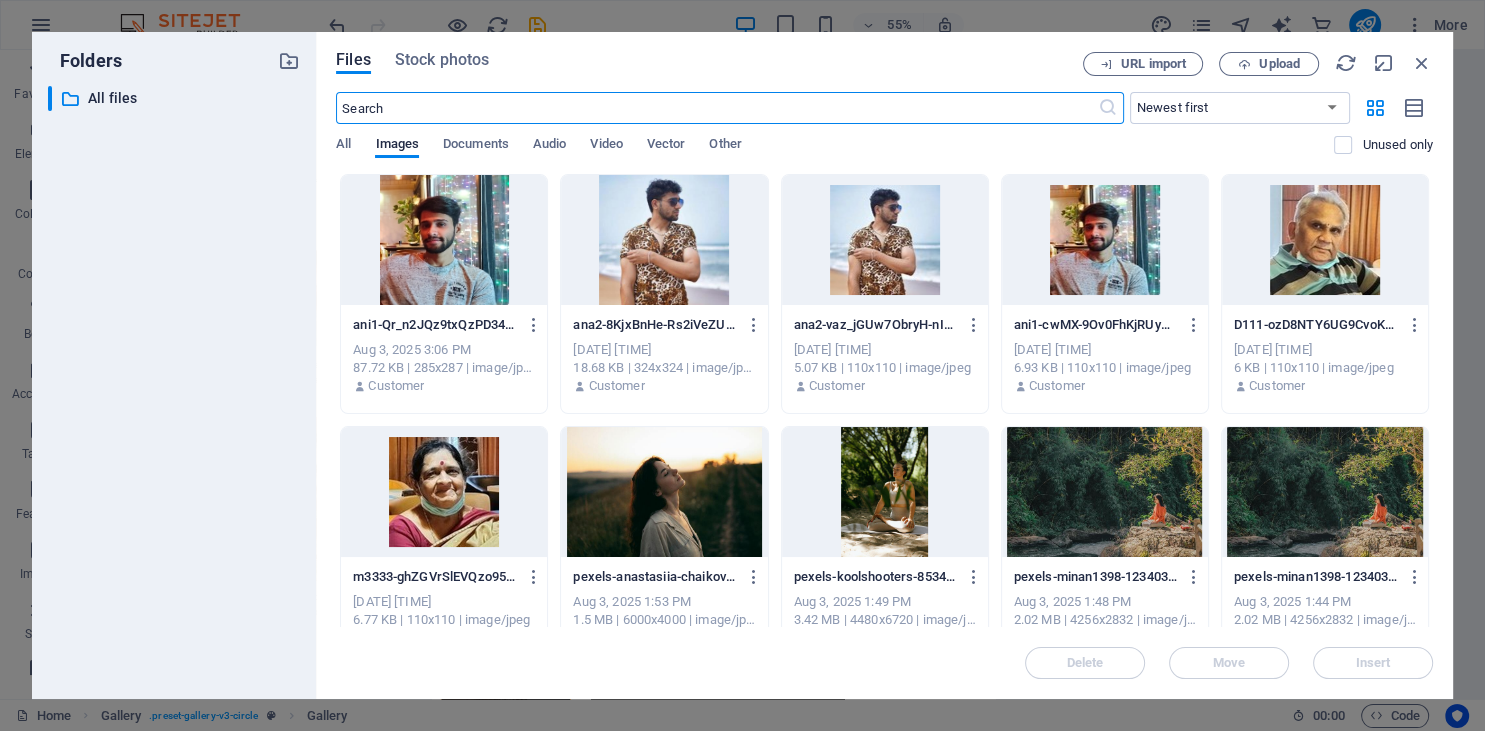 scroll, scrollTop: 13160, scrollLeft: 0, axis: vertical 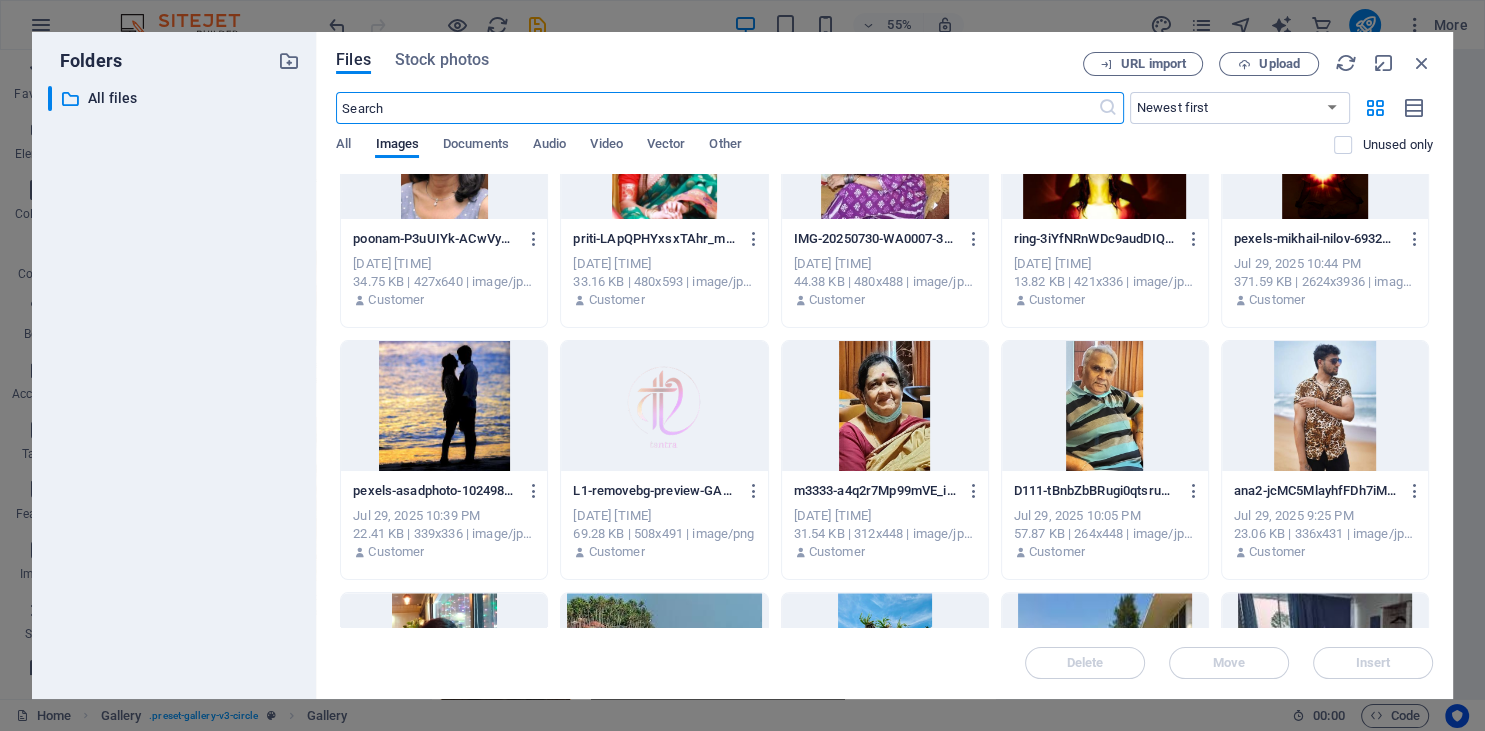 click at bounding box center (1325, 406) 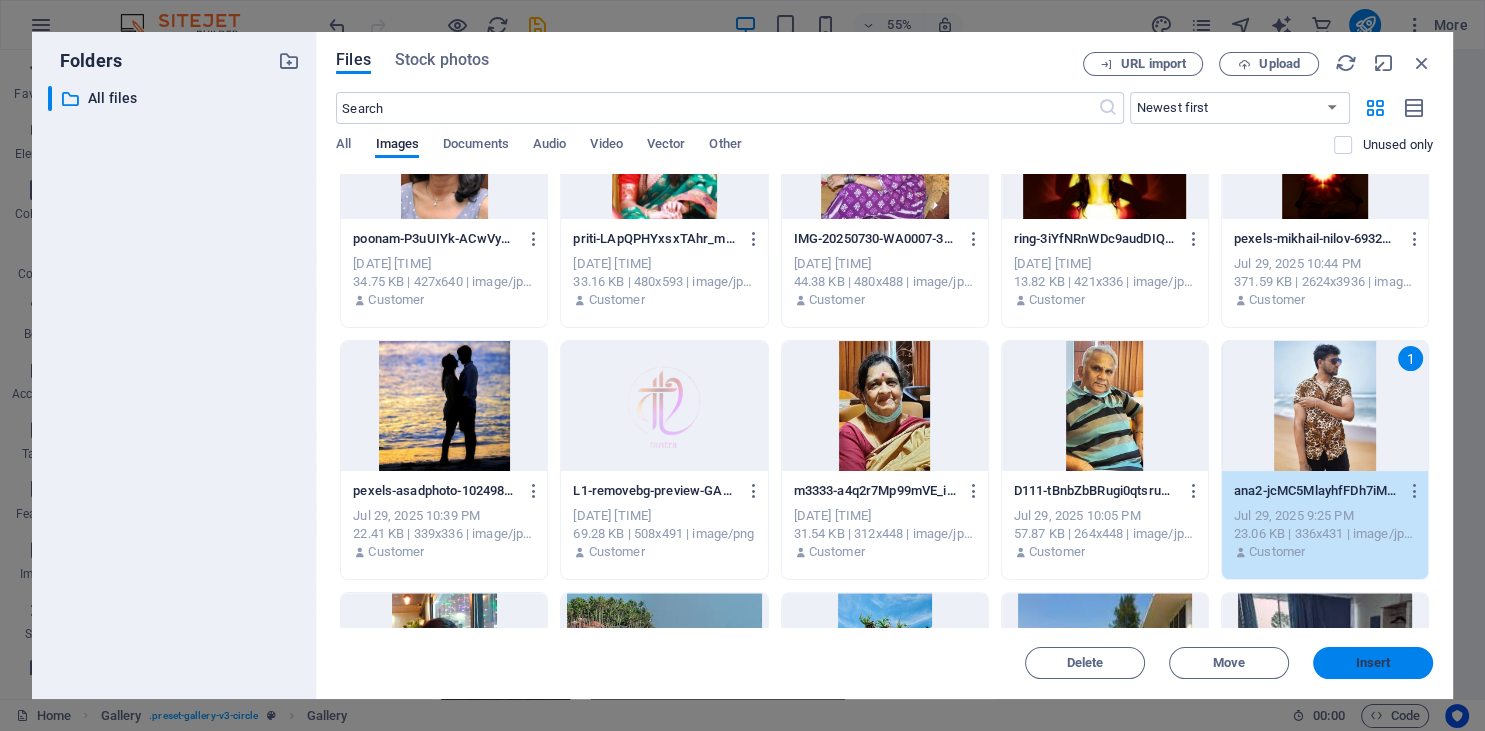 click on "Insert" at bounding box center [1373, 663] 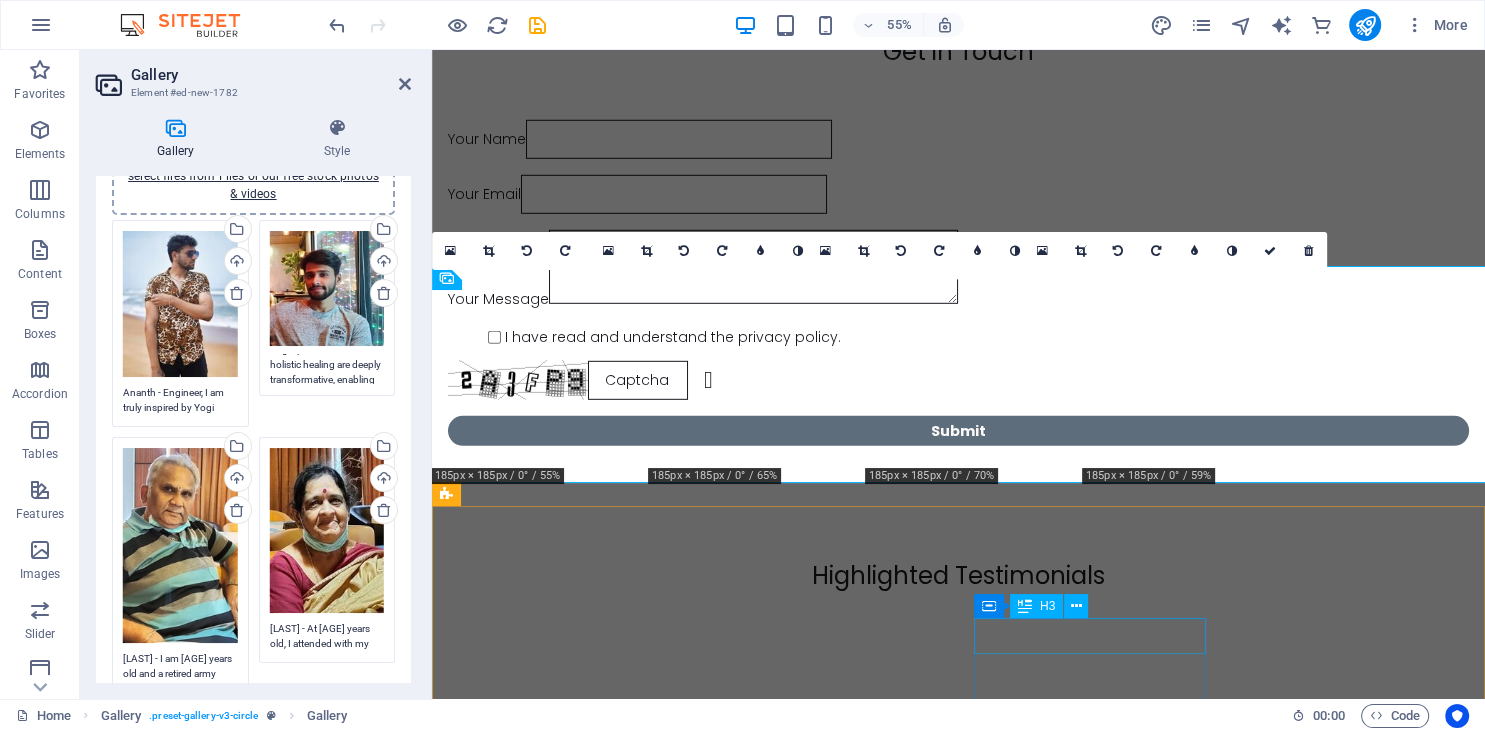 scroll, scrollTop: 13705, scrollLeft: 0, axis: vertical 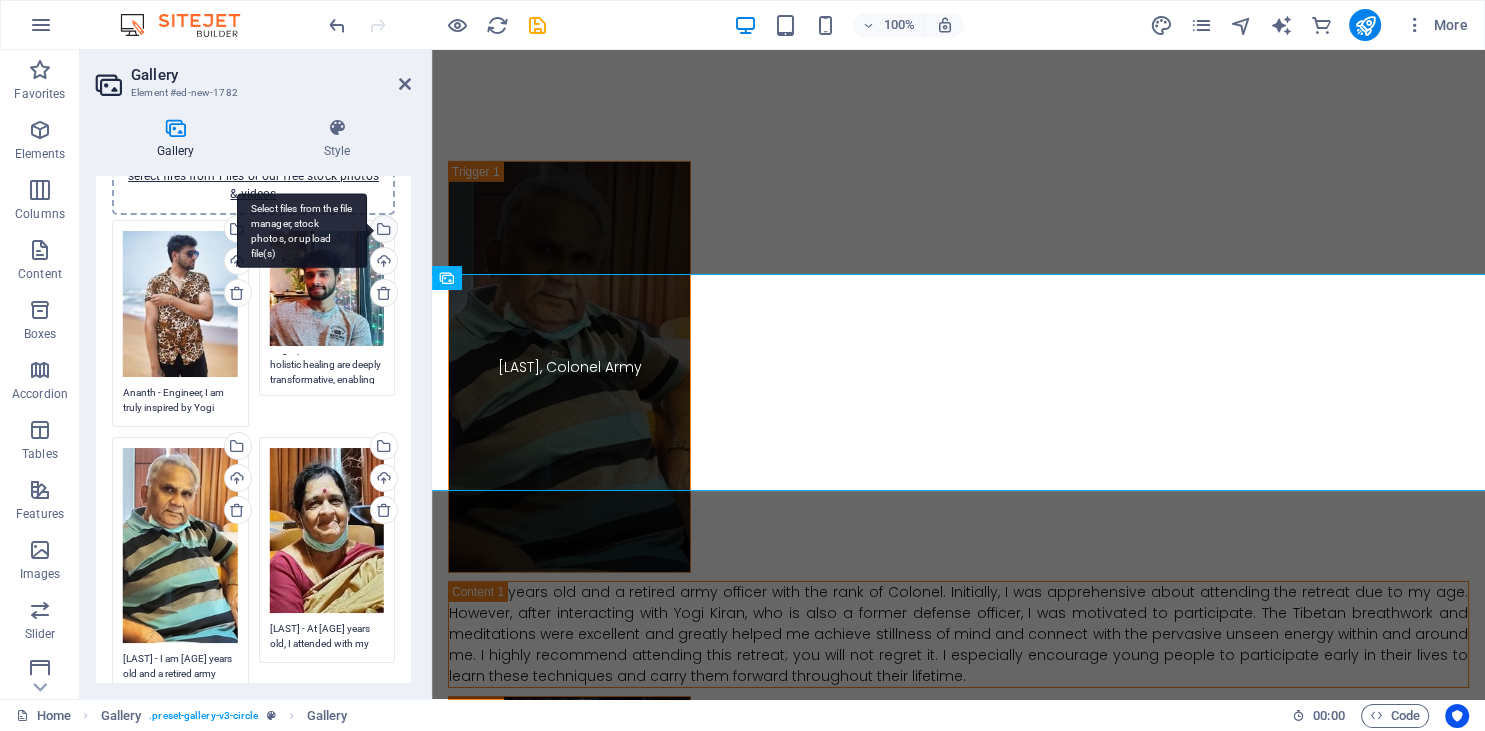click on "Select files from the file manager, stock photos, or upload file(s)" at bounding box center [382, 231] 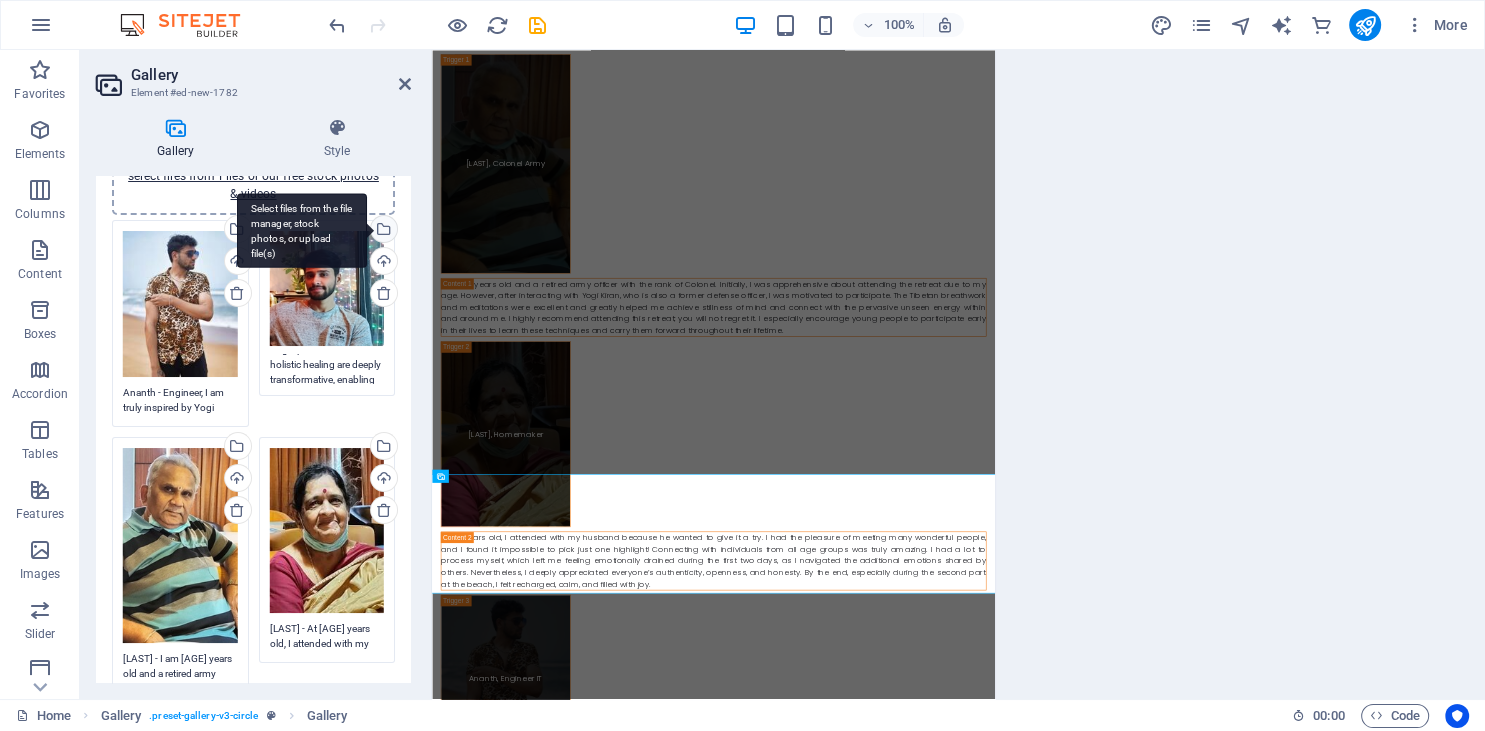 scroll, scrollTop: 13160, scrollLeft: 0, axis: vertical 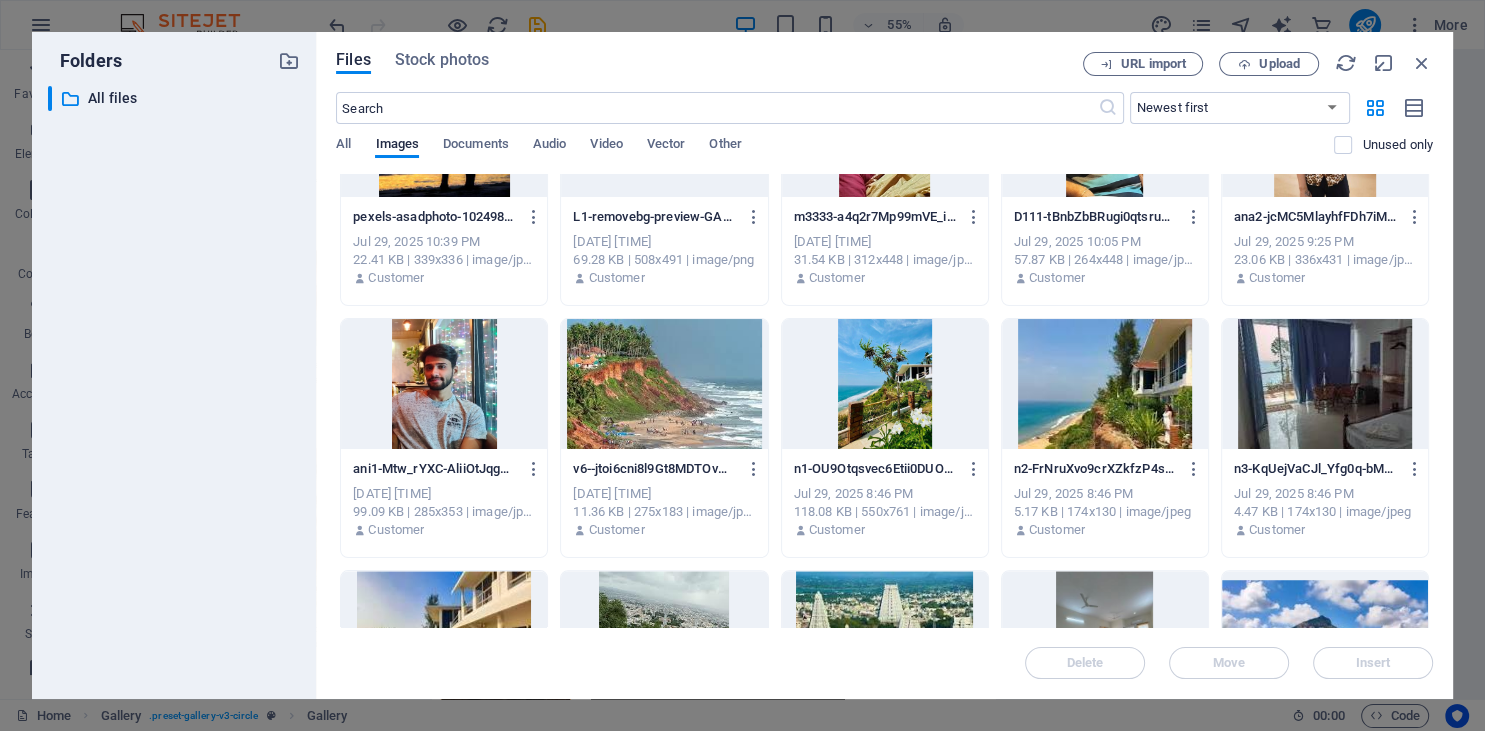click at bounding box center (444, 384) 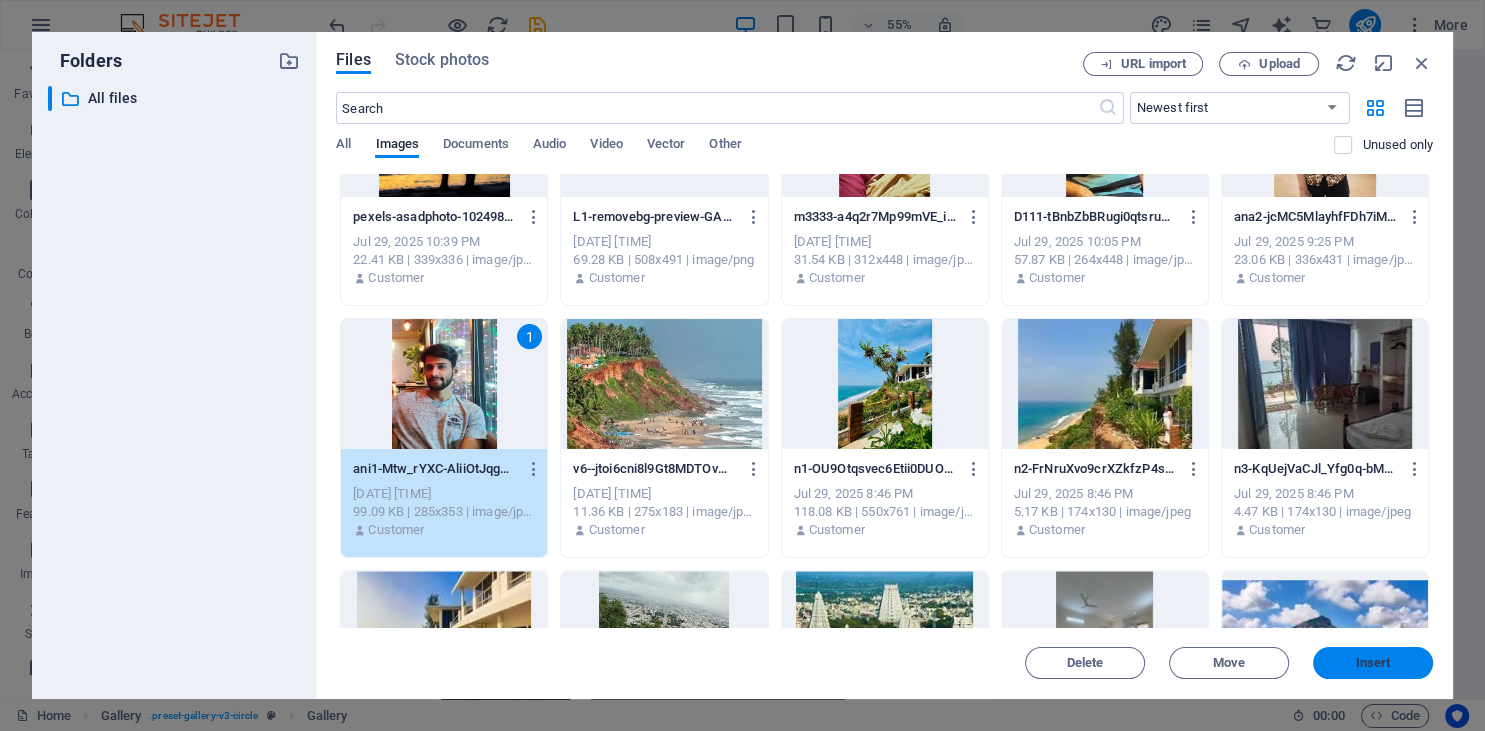 drag, startPoint x: 1361, startPoint y: 669, endPoint x: 568, endPoint y: 509, distance: 808.9802 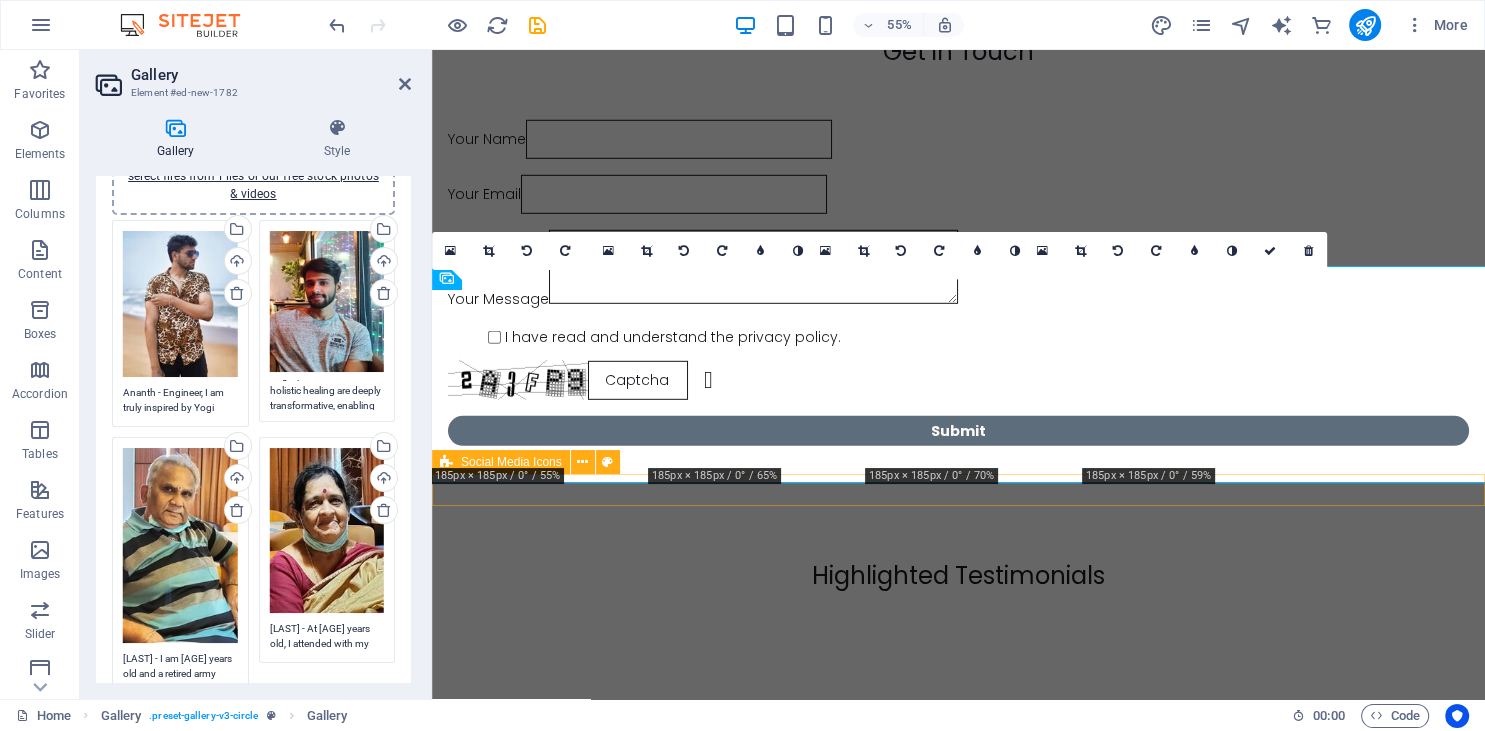 scroll, scrollTop: 13705, scrollLeft: 0, axis: vertical 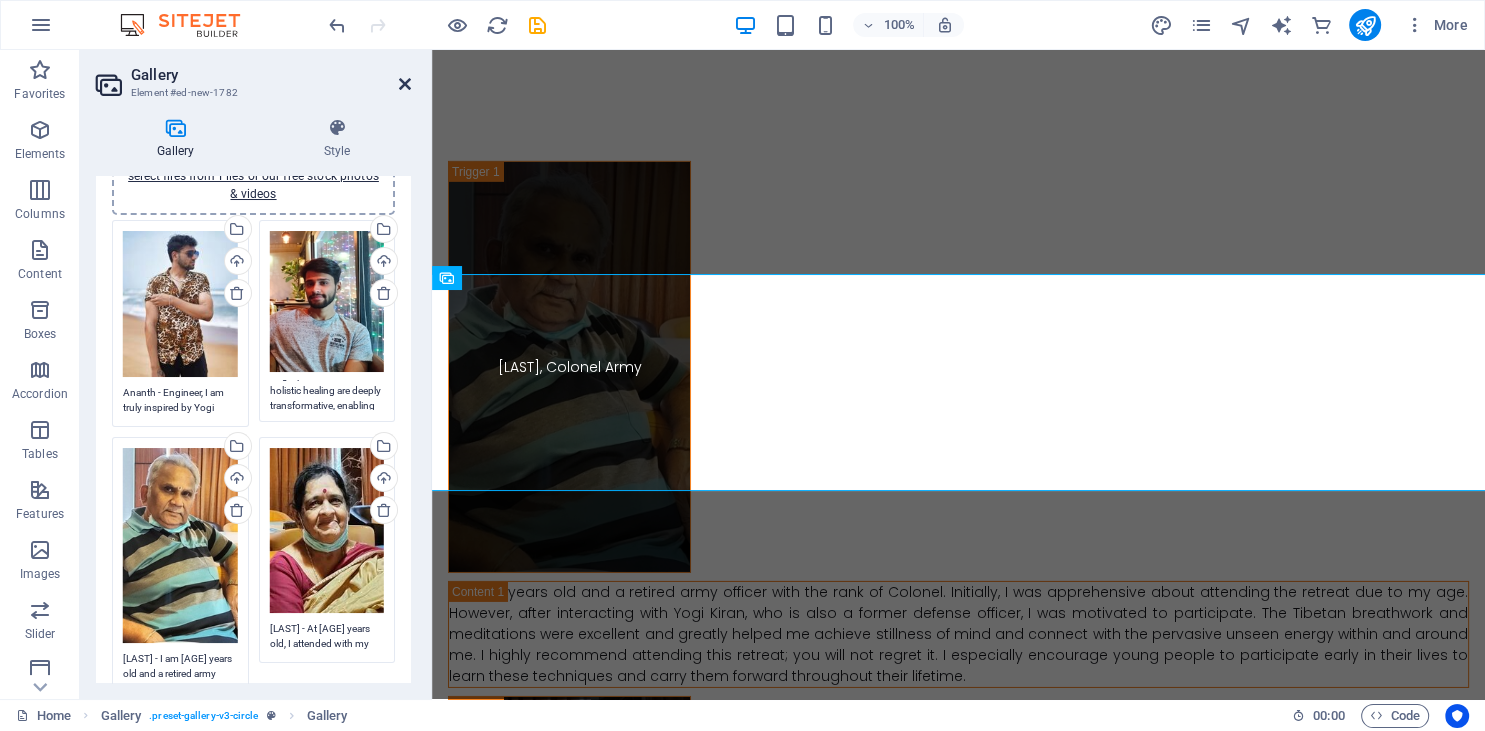 click at bounding box center (405, 84) 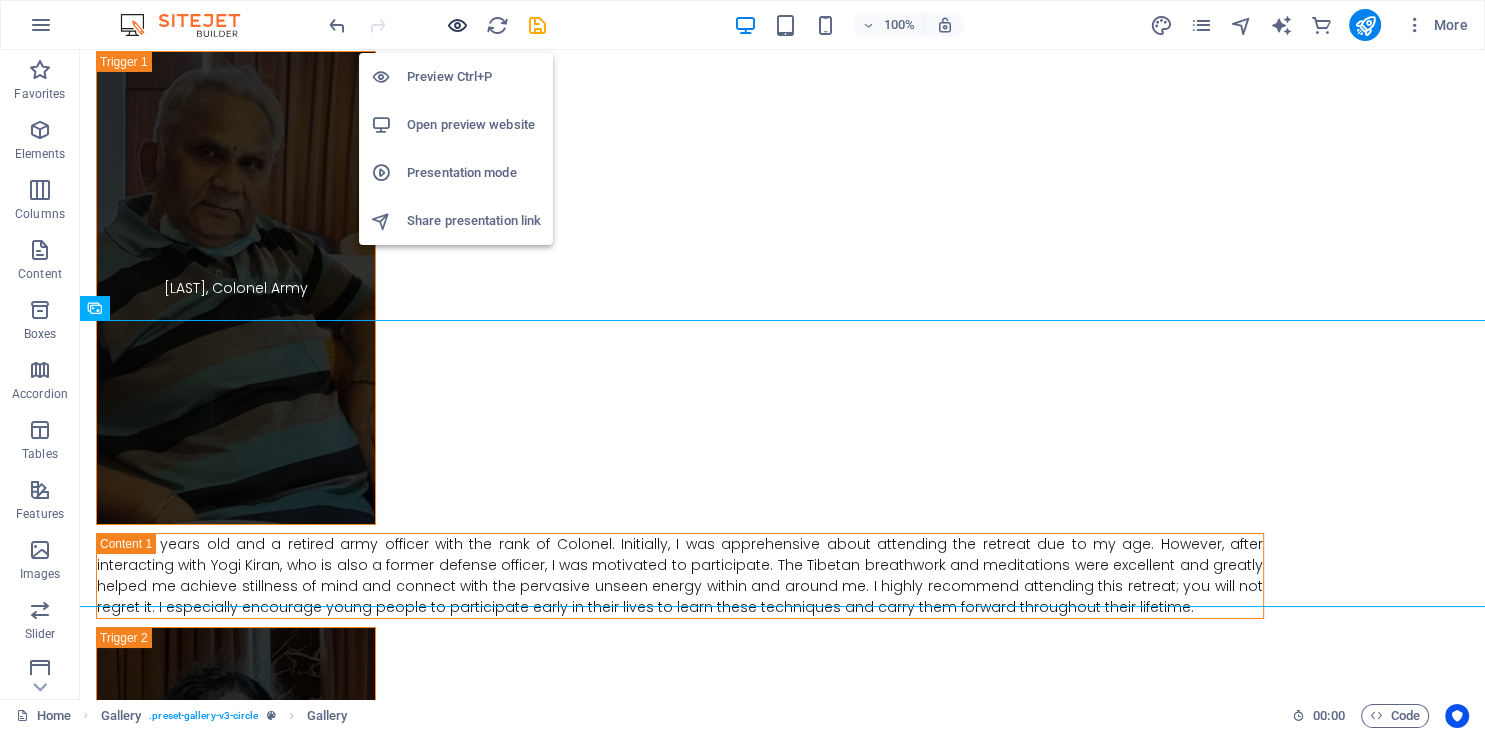 click at bounding box center (457, 25) 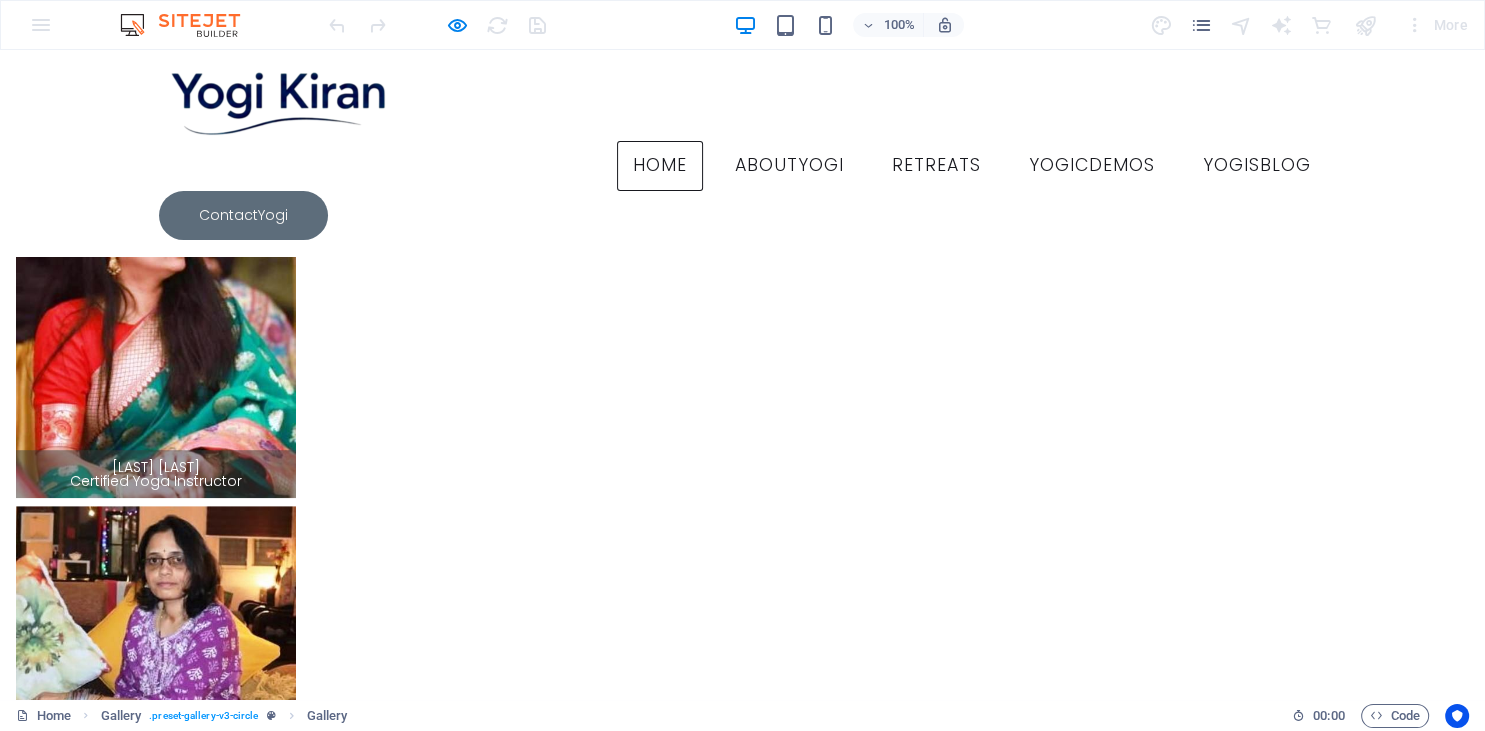 scroll, scrollTop: 8434, scrollLeft: 0, axis: vertical 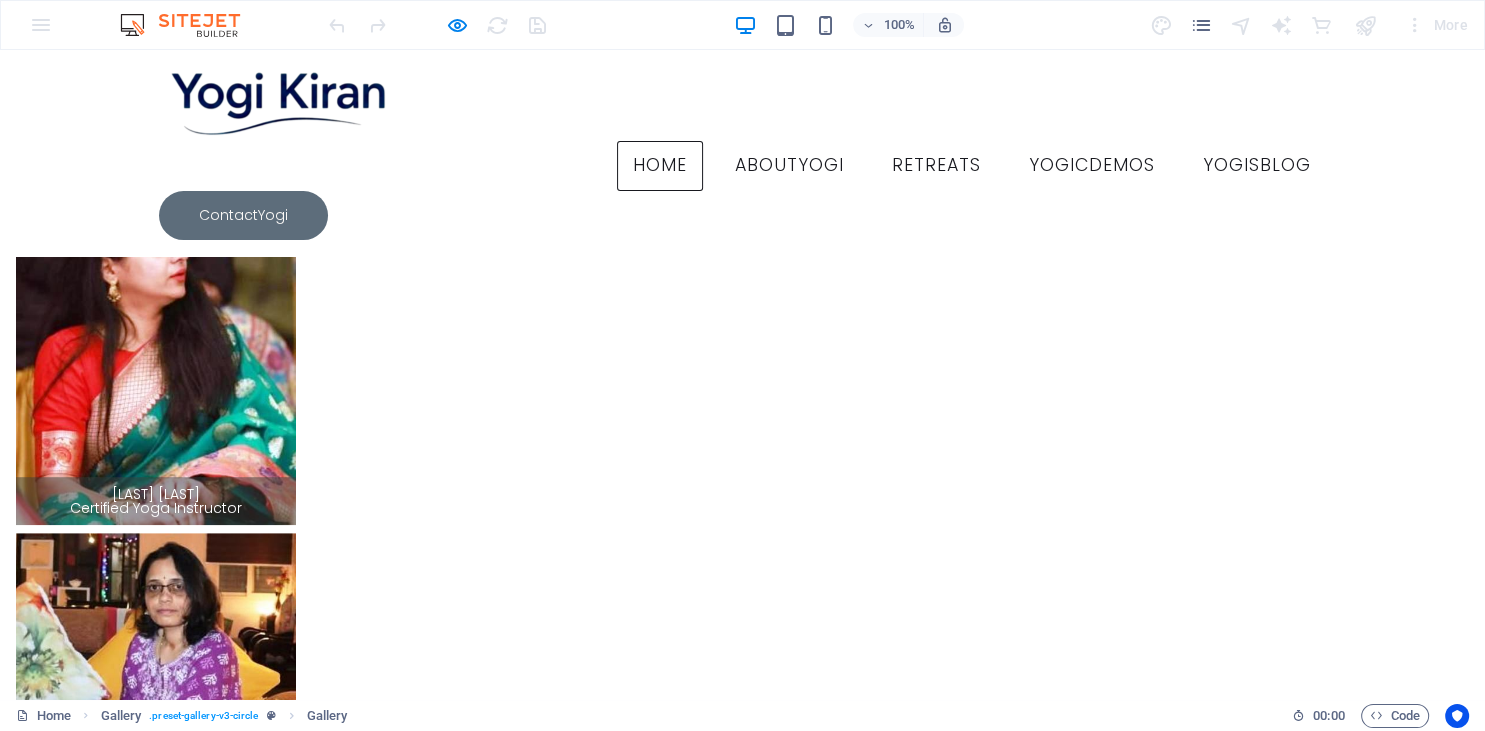 click at bounding box center [742, 5779] 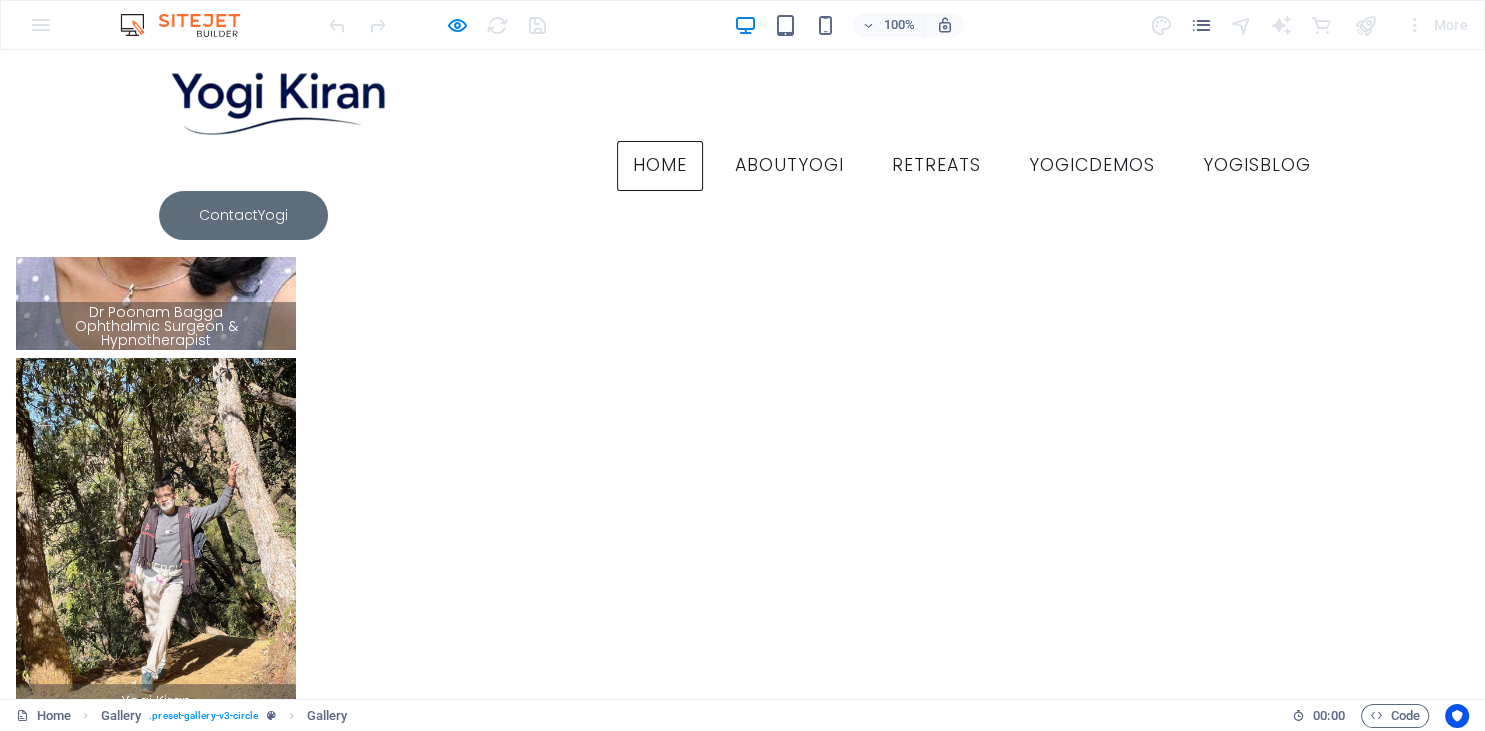 scroll, scrollTop: 300, scrollLeft: 0, axis: vertical 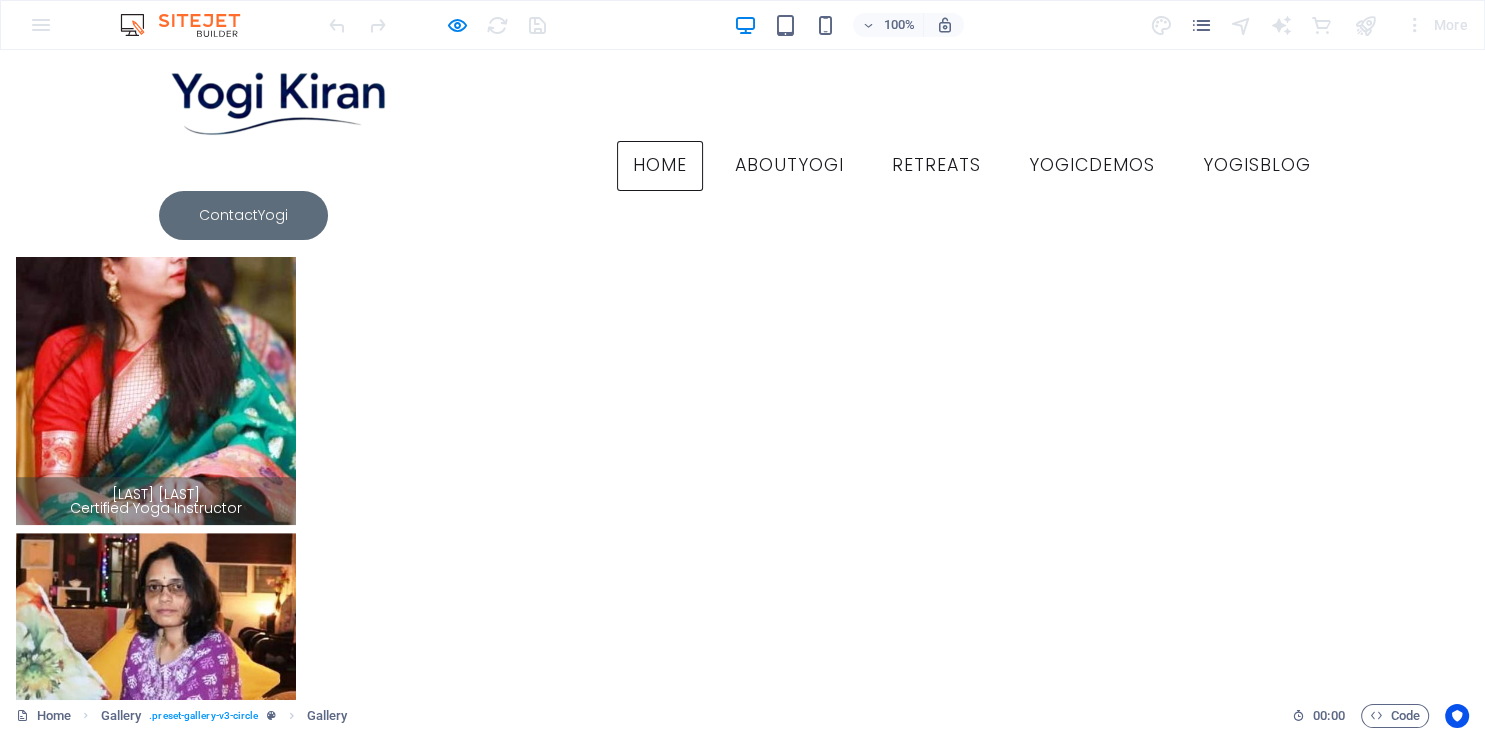 click at bounding box center (1046, 5779) 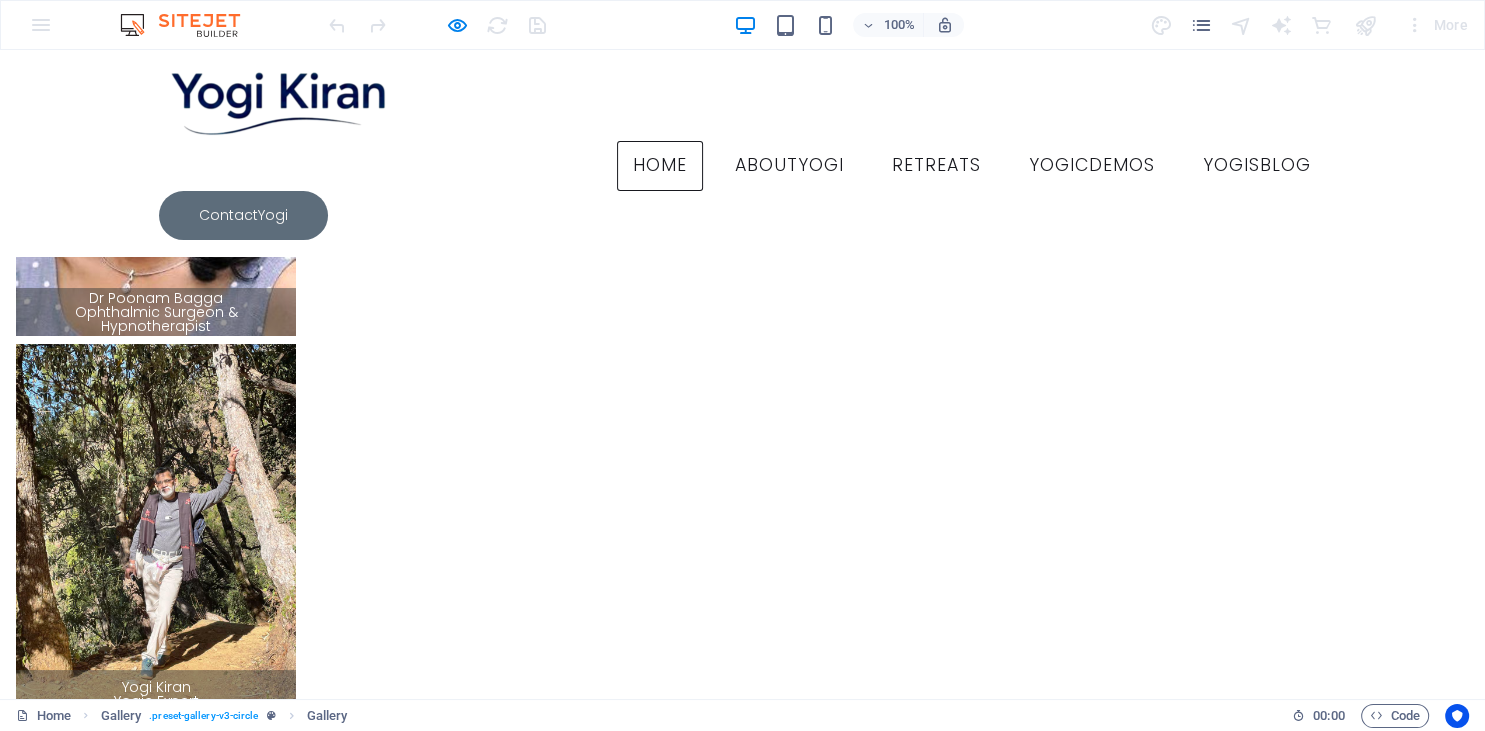 scroll, scrollTop: 0, scrollLeft: 0, axis: both 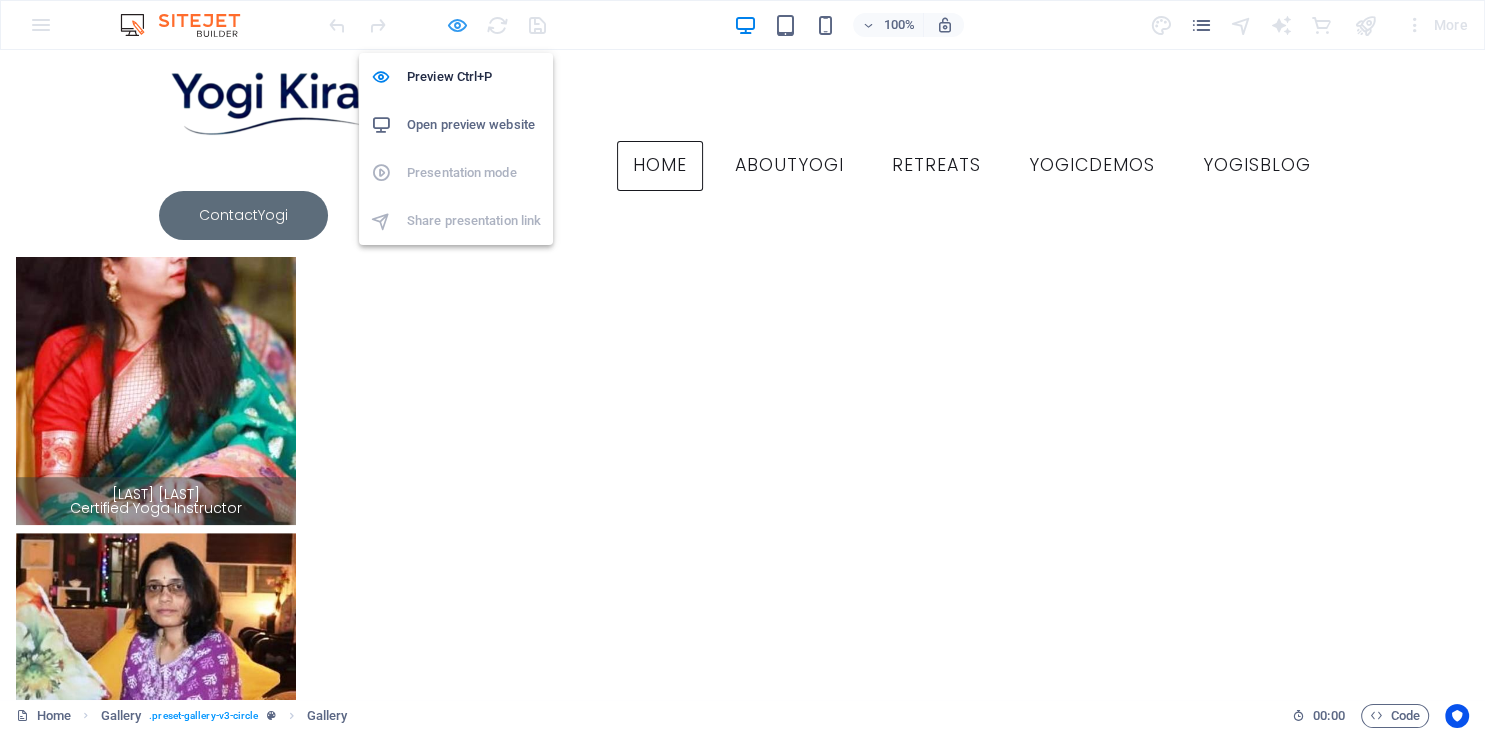 click at bounding box center (457, 25) 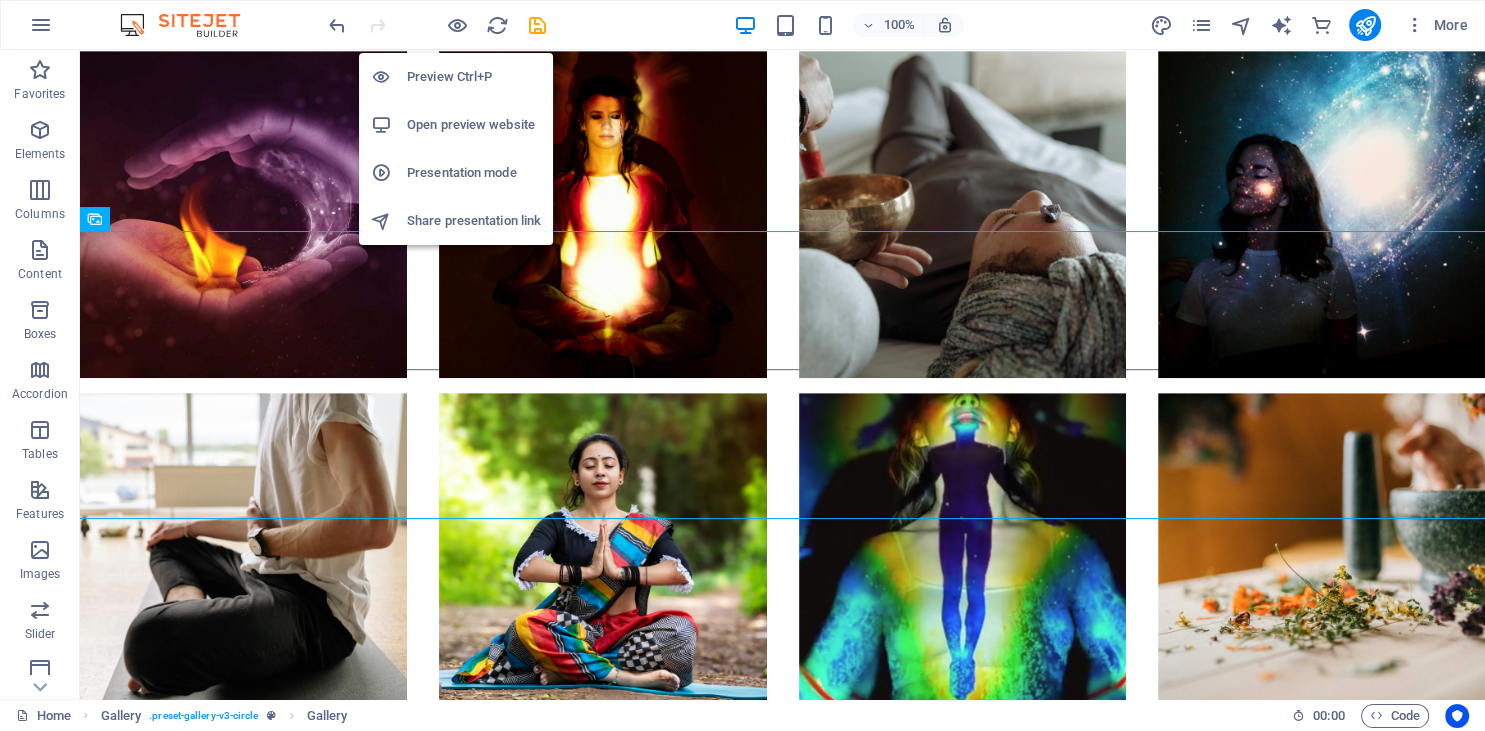 scroll, scrollTop: 14716, scrollLeft: 0, axis: vertical 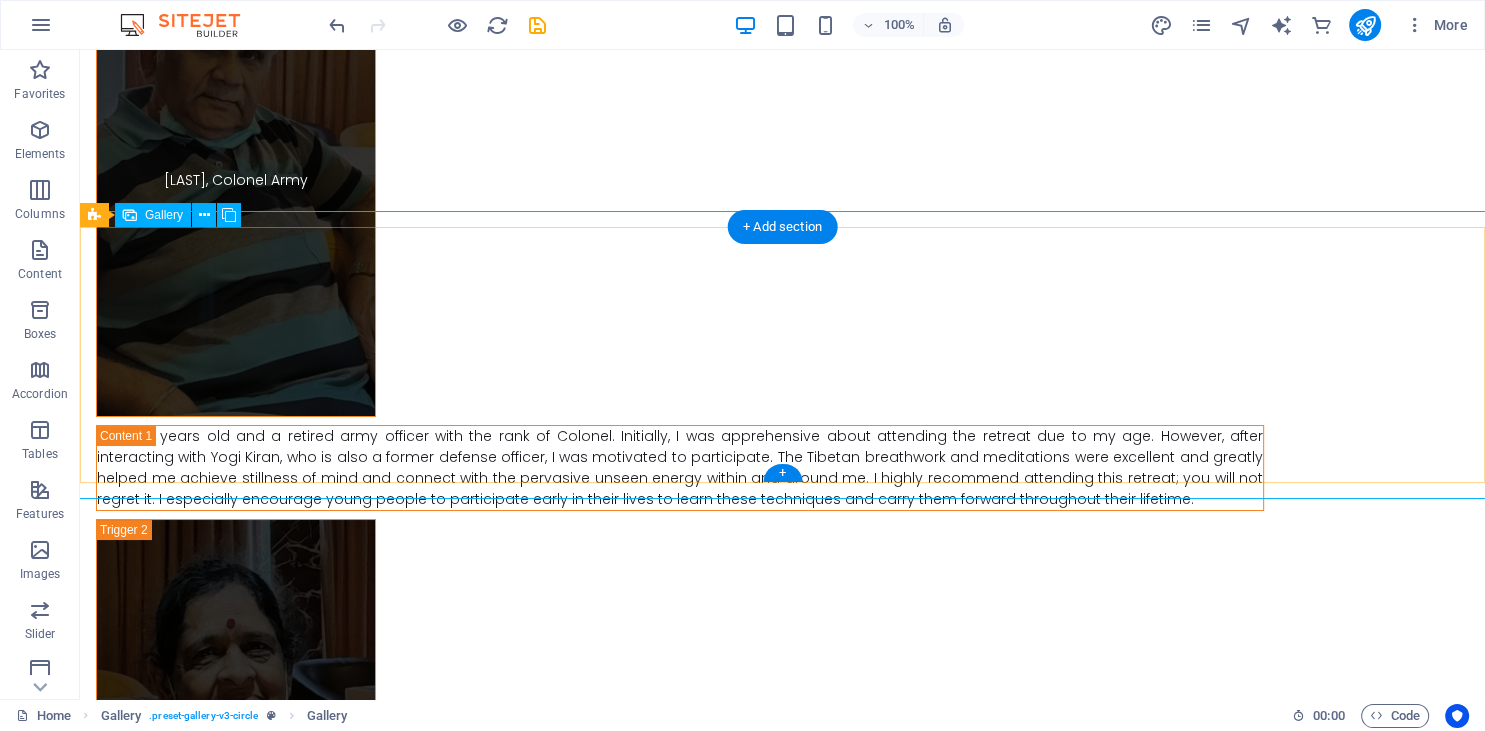 click at bounding box center [207, 3061] 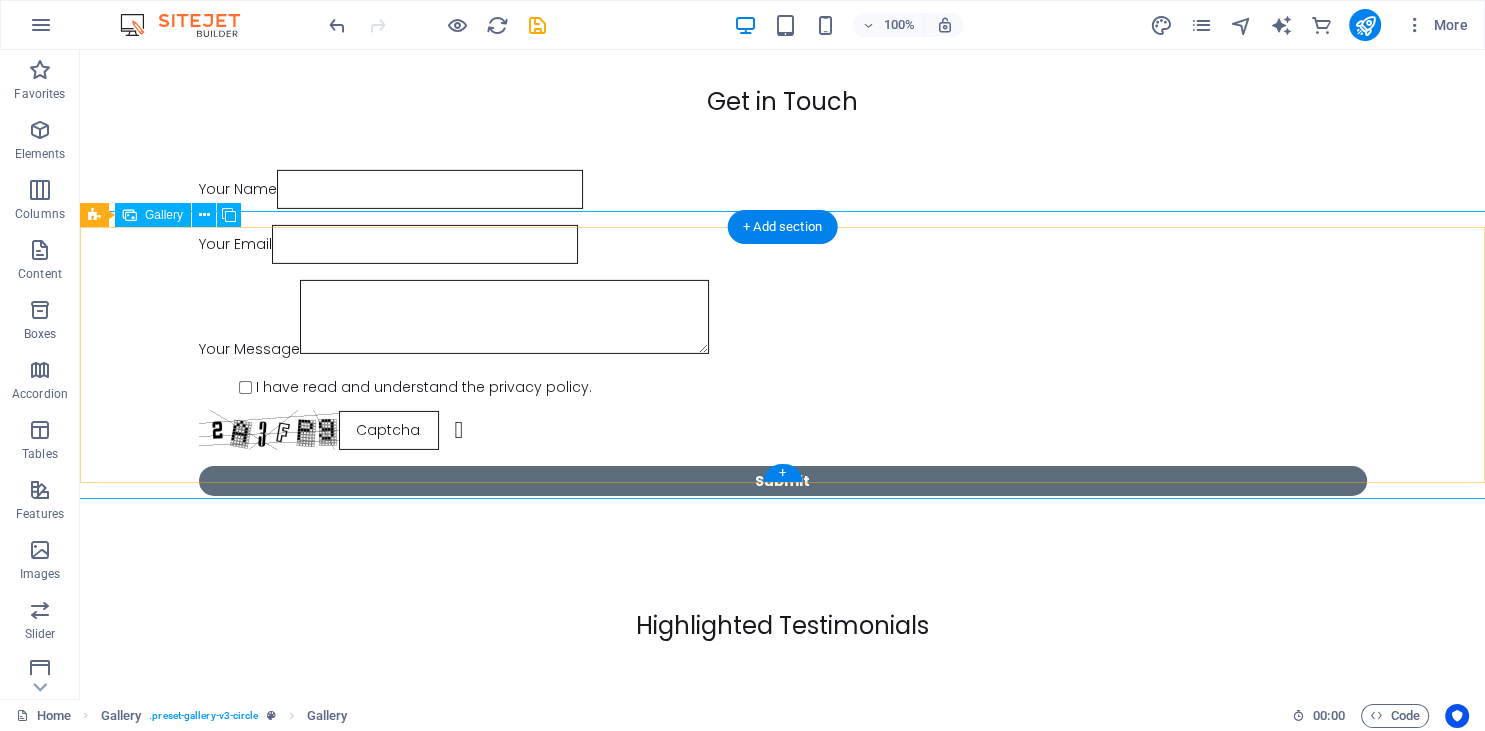 select on "4" 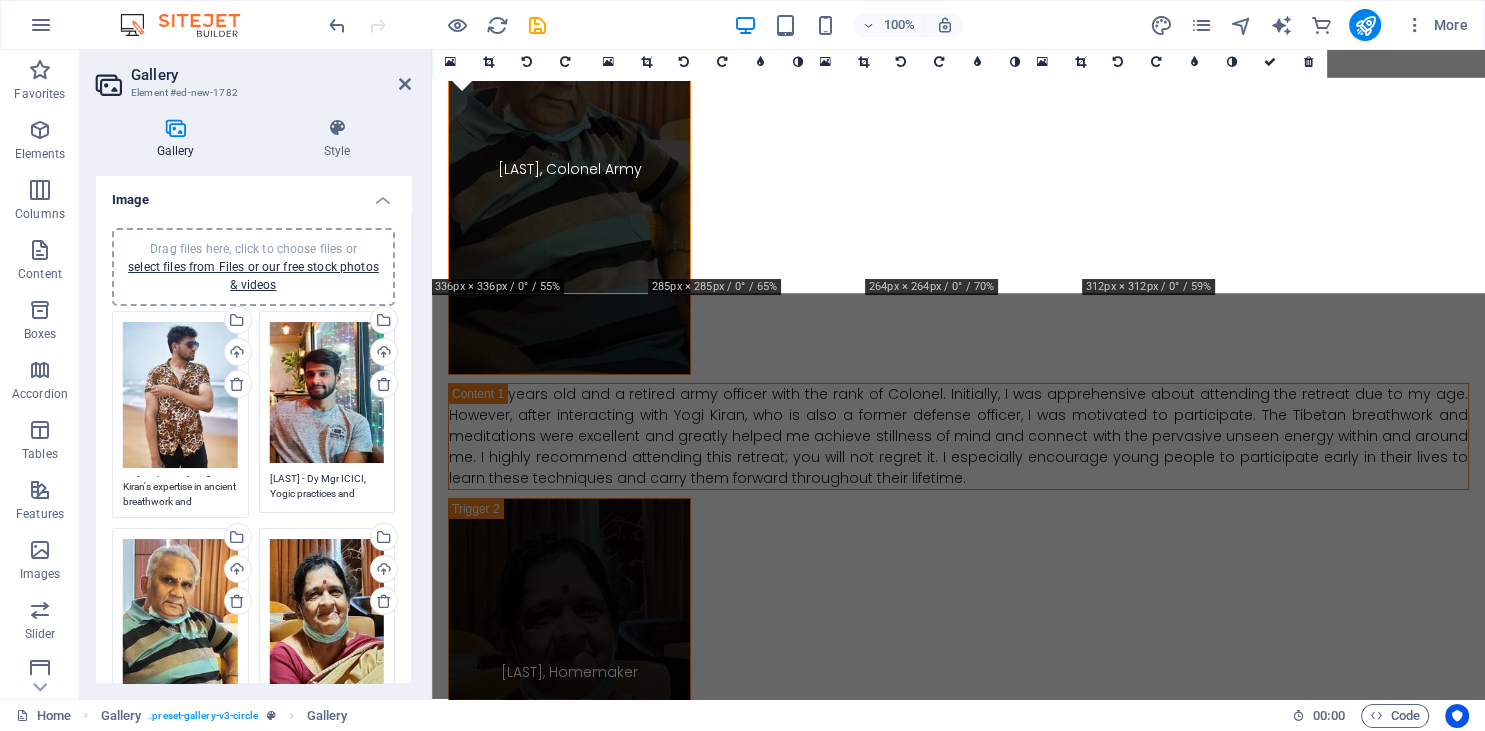 scroll, scrollTop: 0, scrollLeft: 0, axis: both 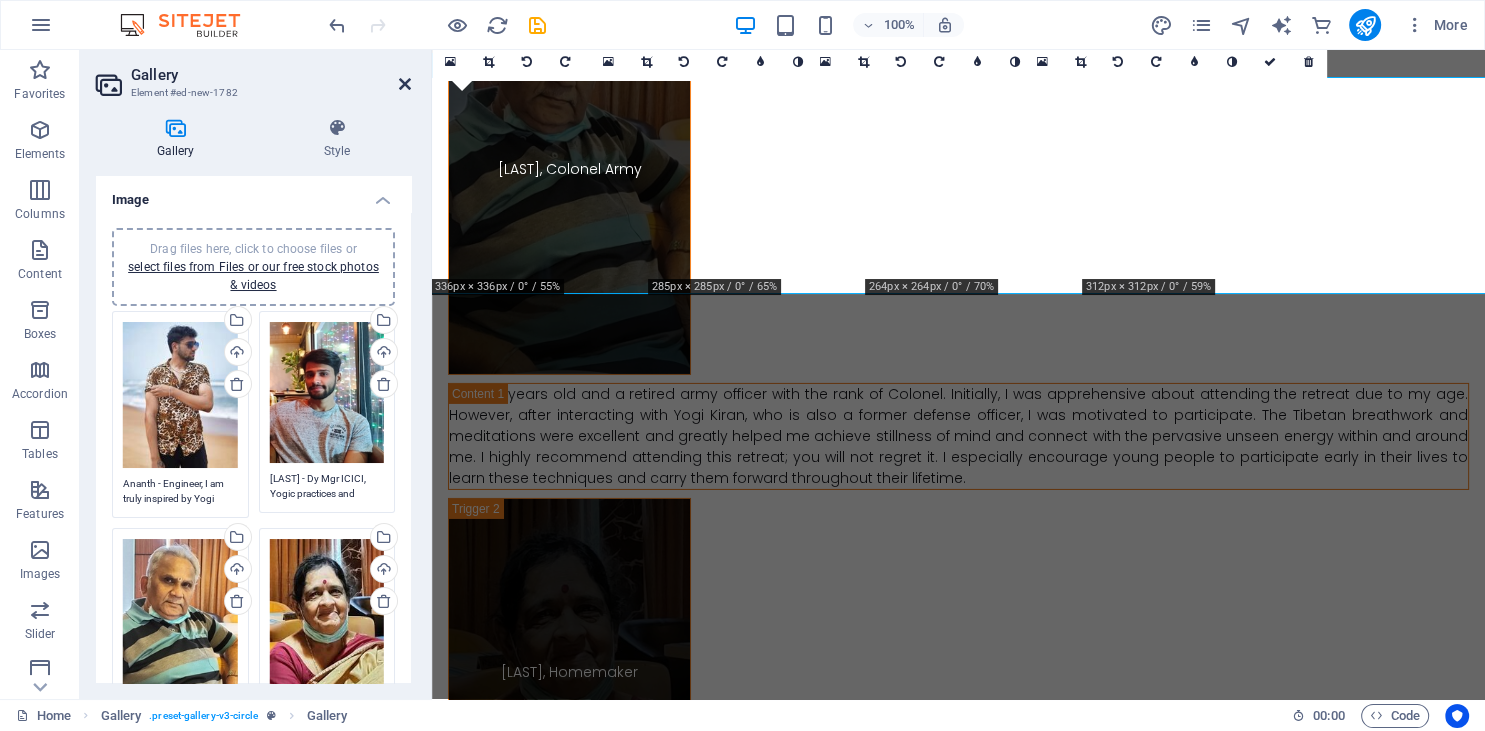 click at bounding box center (405, 84) 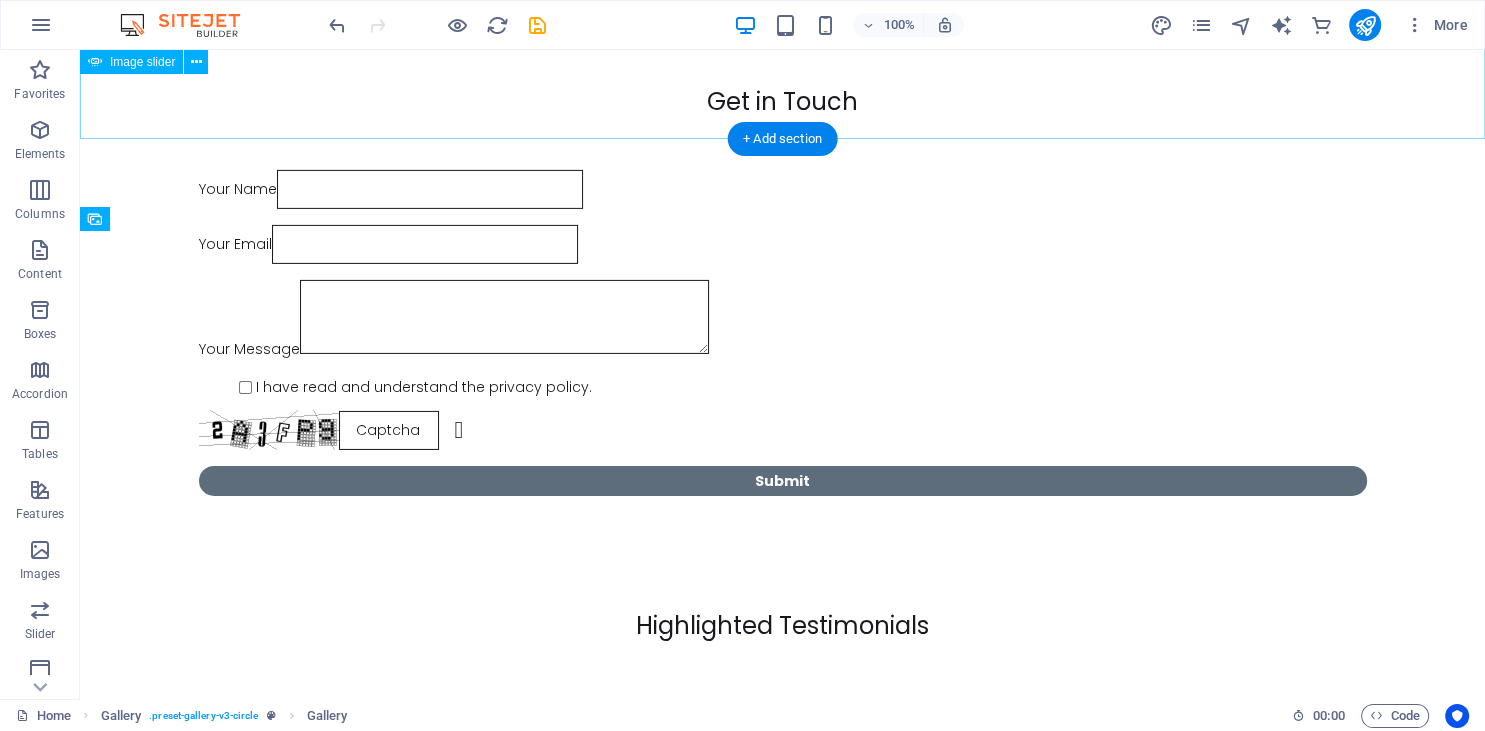 scroll, scrollTop: 14608, scrollLeft: 0, axis: vertical 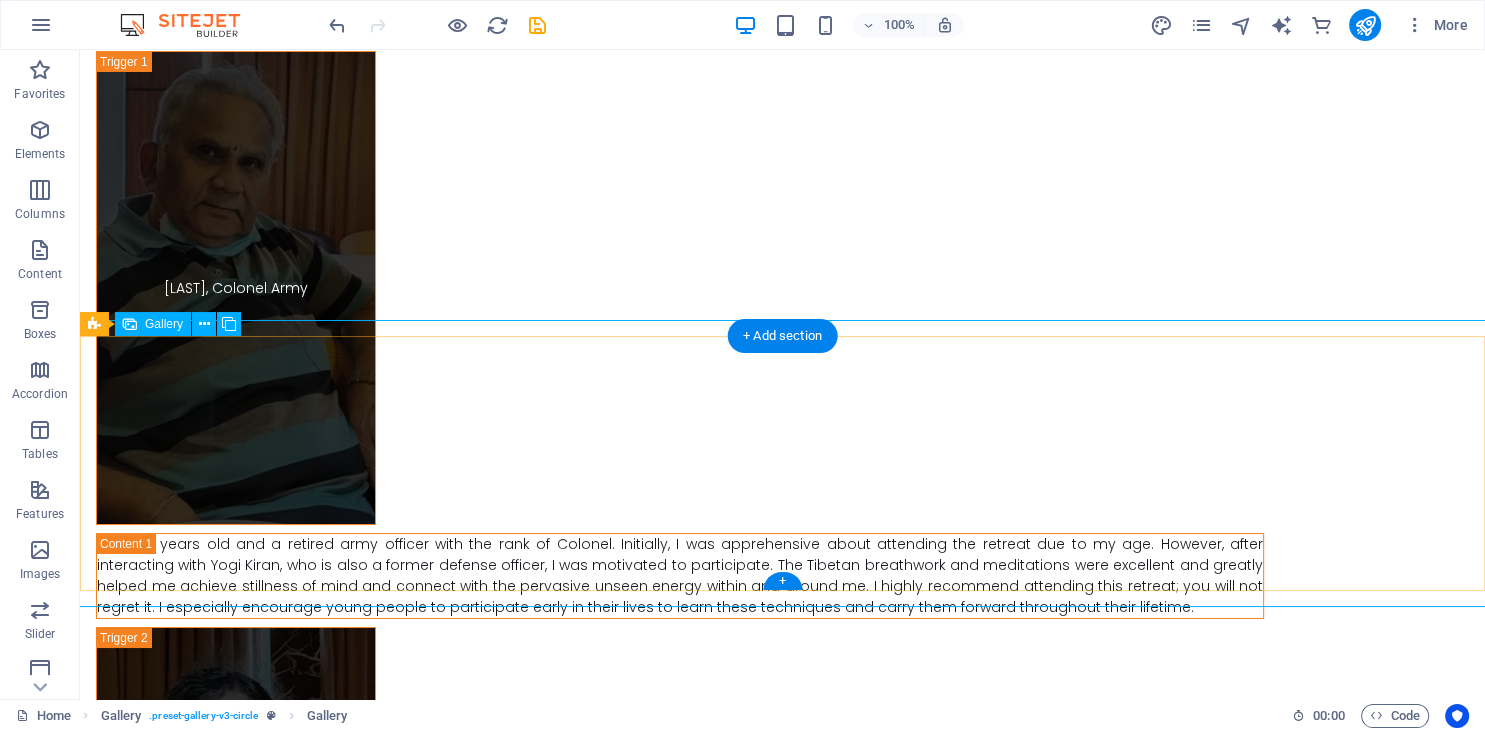 click at bounding box center (207, 3169) 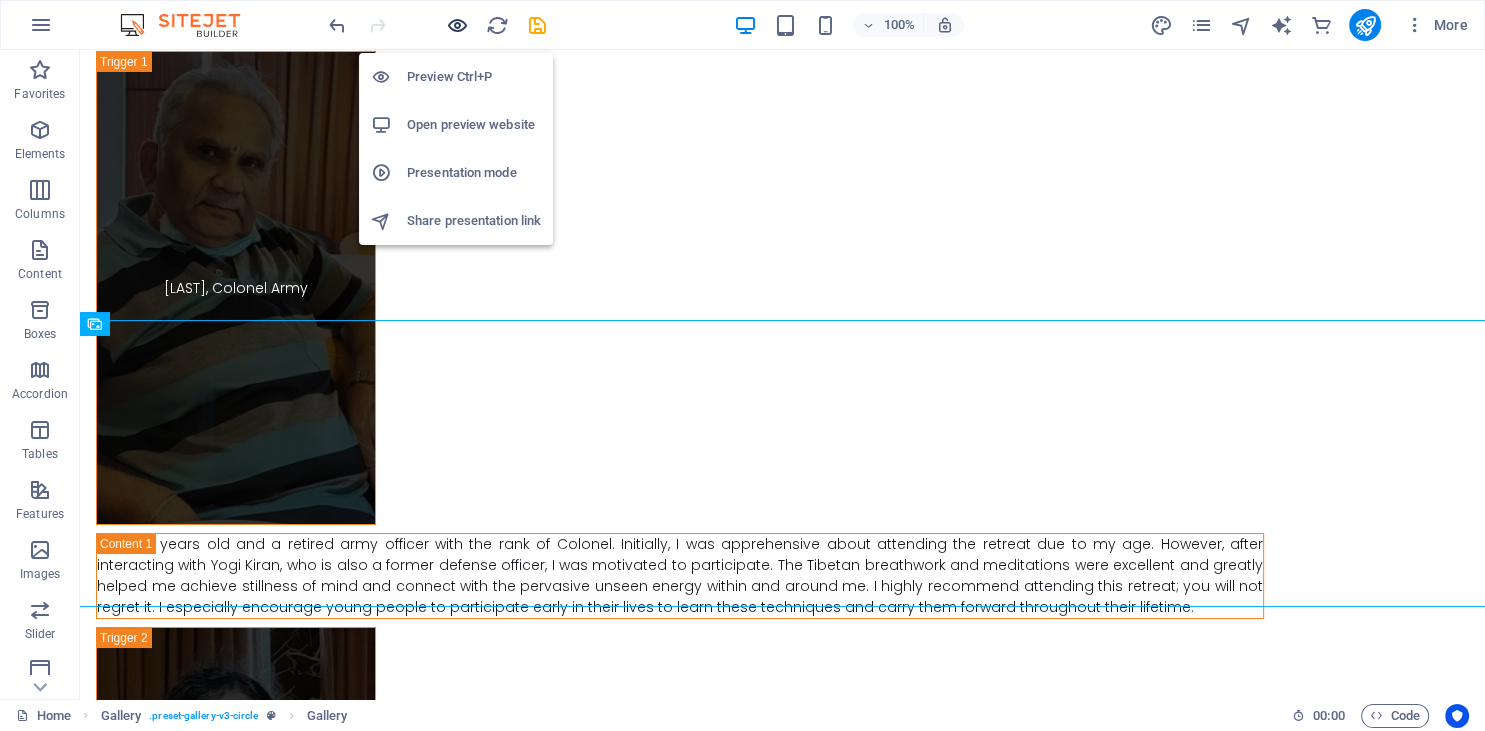 click at bounding box center (457, 25) 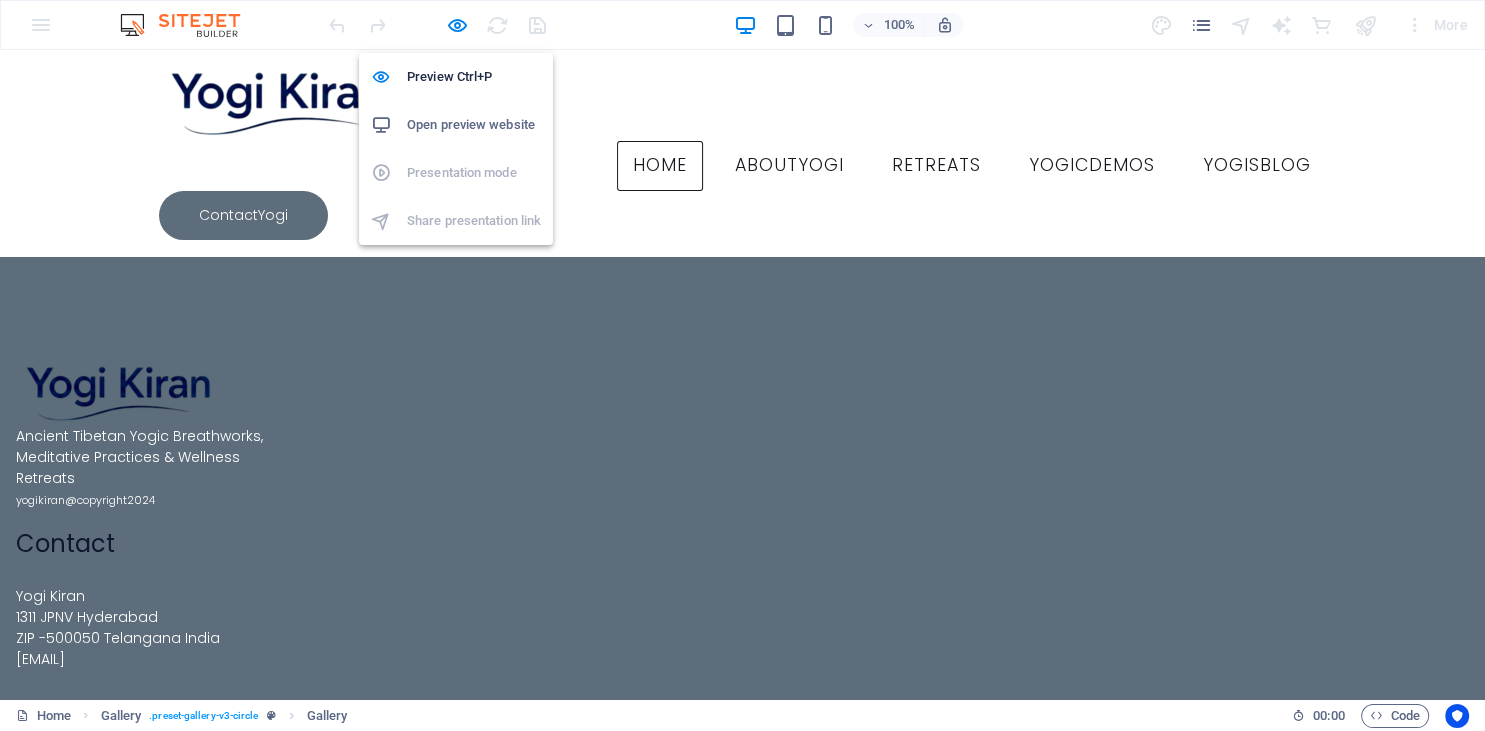 scroll, scrollTop: 8540, scrollLeft: 0, axis: vertical 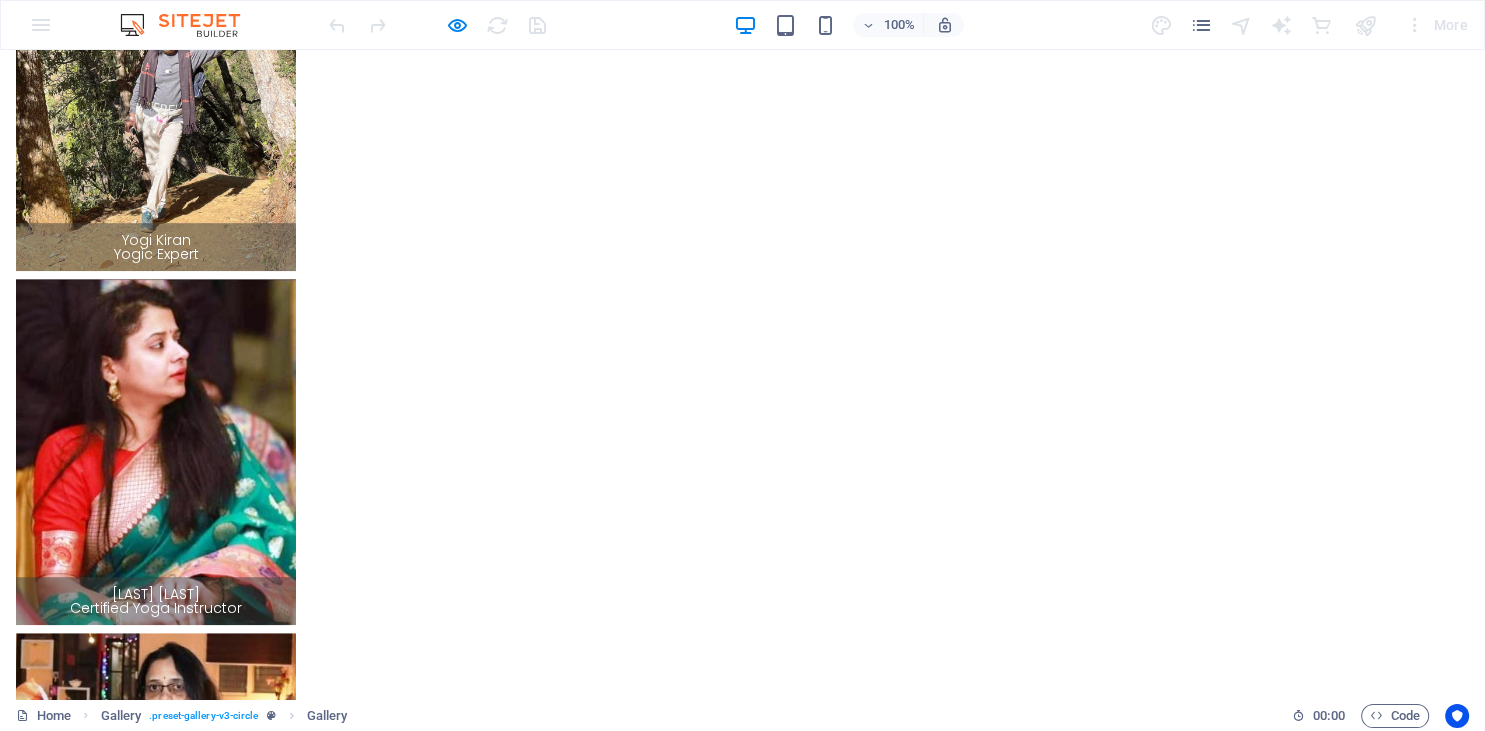 click at bounding box center [135, 5879] 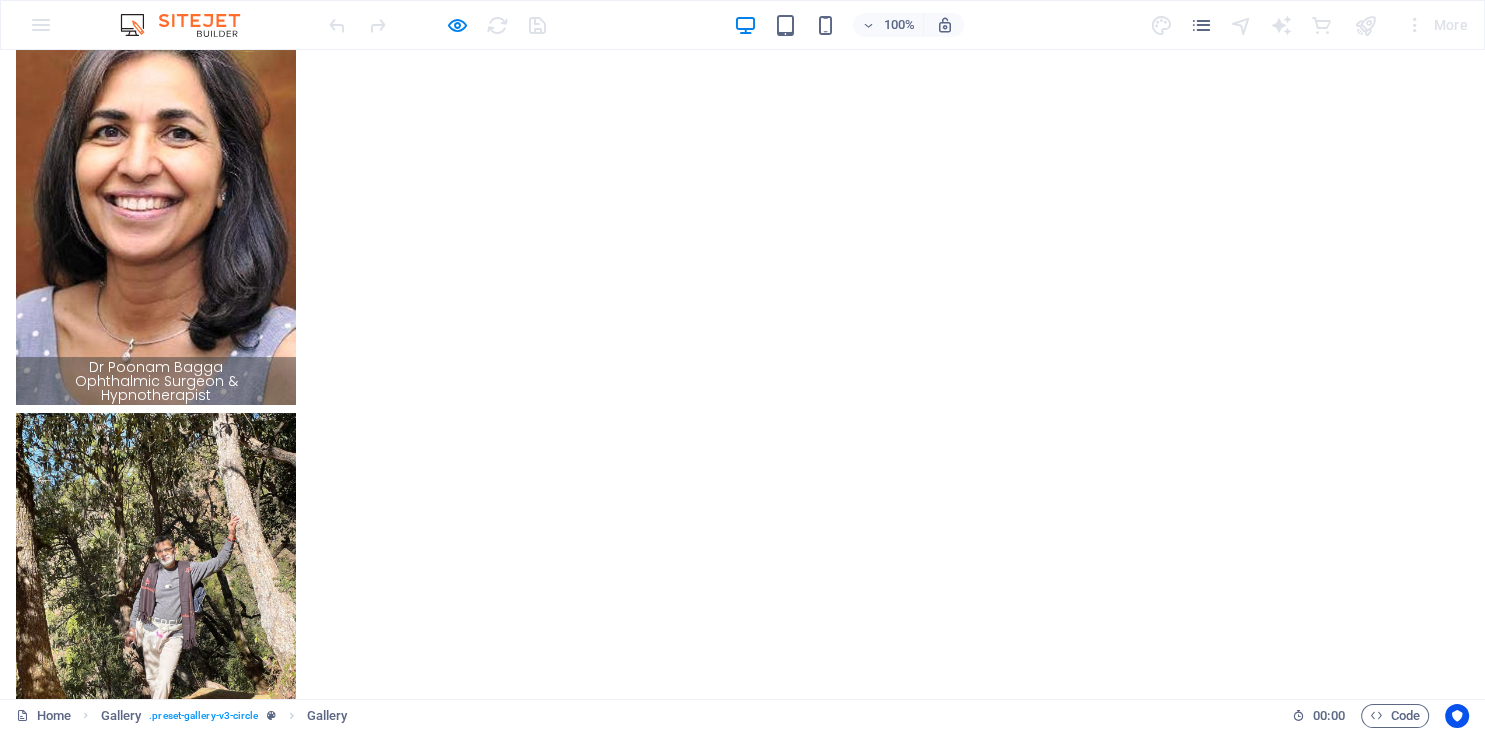 scroll, scrollTop: 75, scrollLeft: 0, axis: vertical 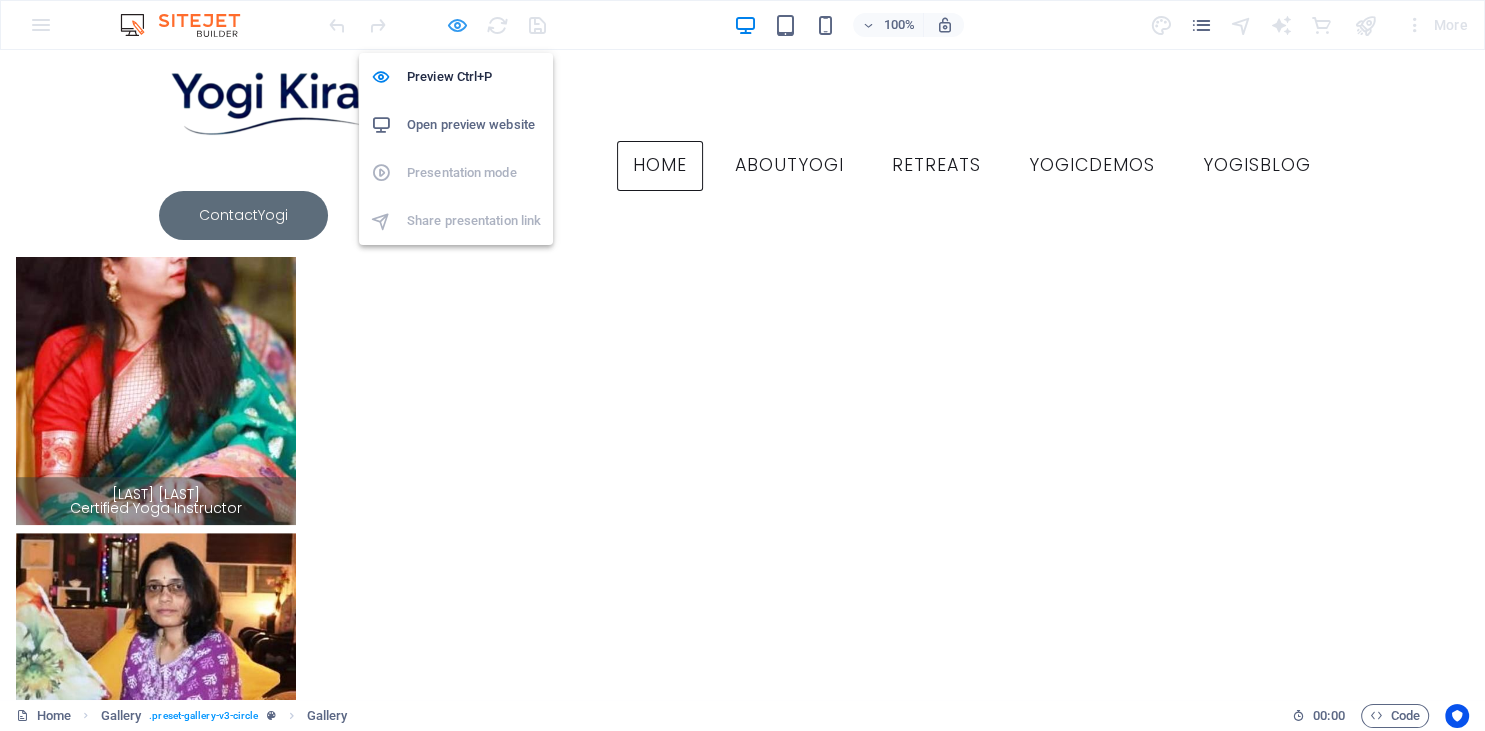 click at bounding box center (457, 25) 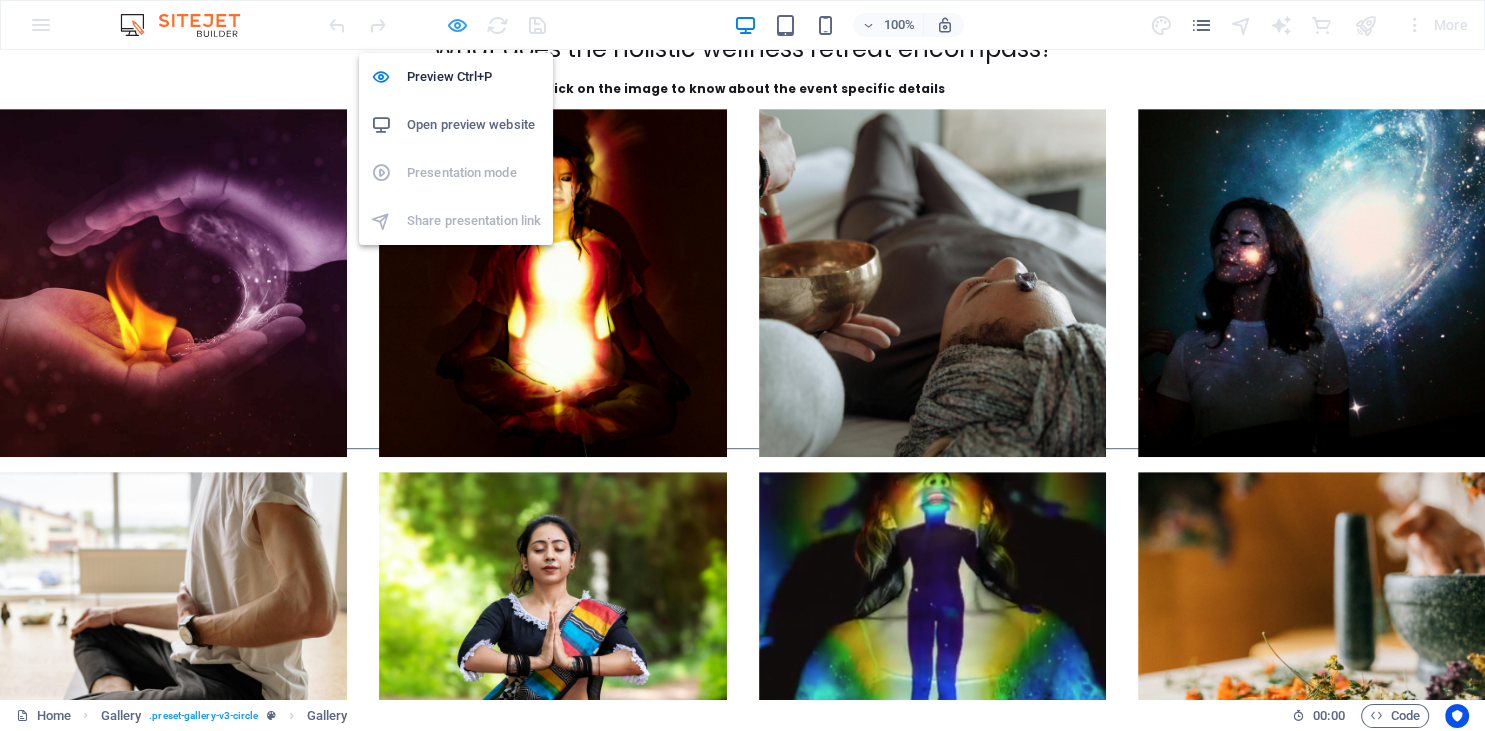 scroll, scrollTop: 14716, scrollLeft: 0, axis: vertical 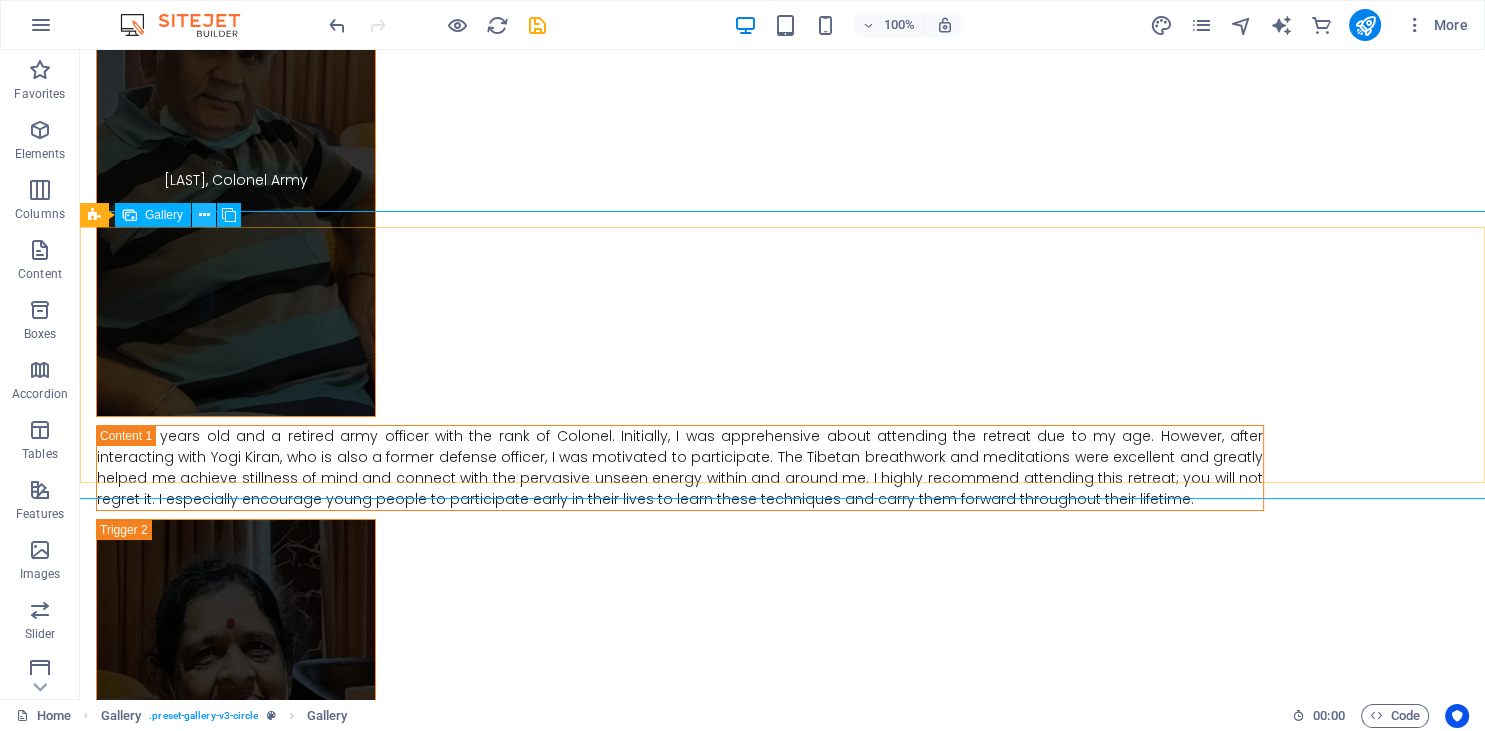 click at bounding box center (204, 215) 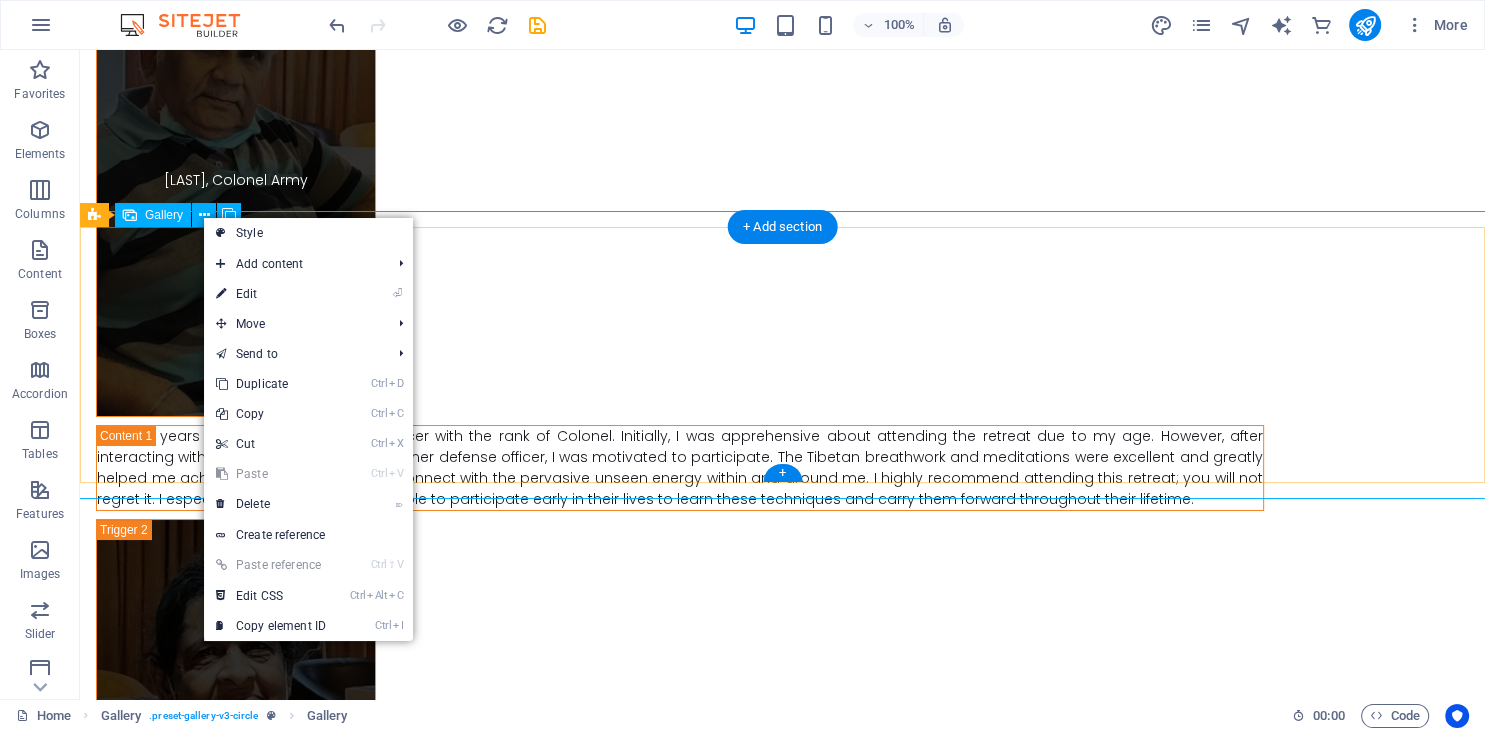 click at bounding box center (207, 3061) 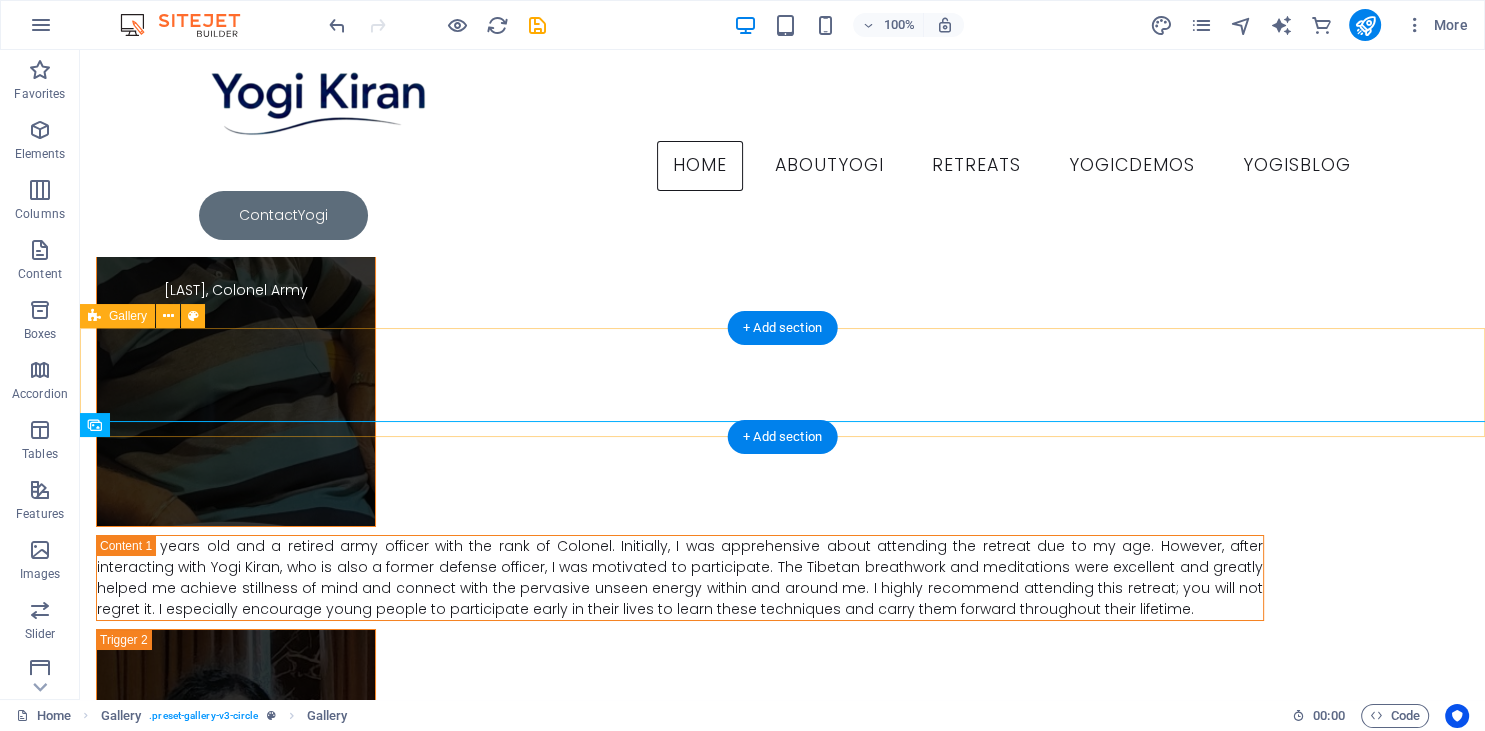 scroll, scrollTop: 13977, scrollLeft: 0, axis: vertical 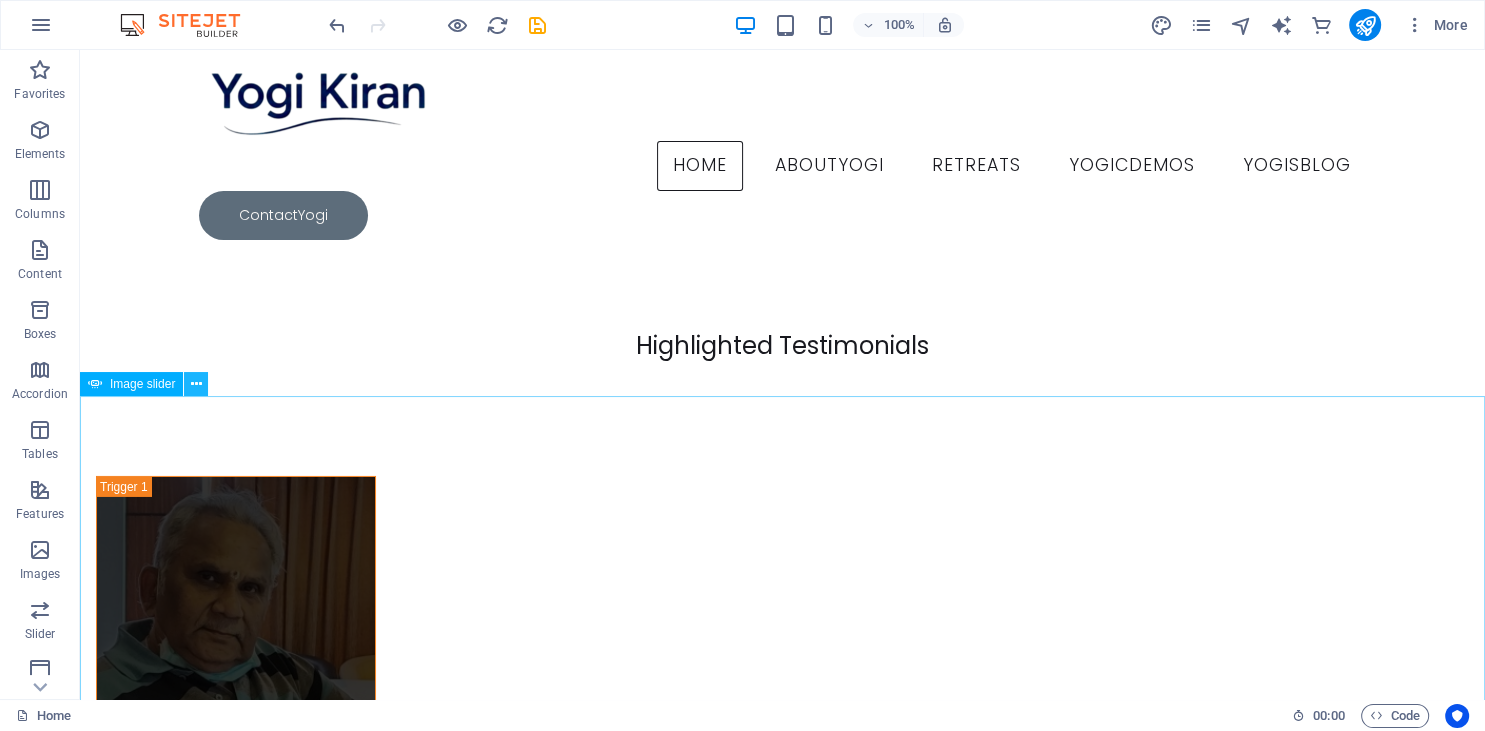 click at bounding box center (196, 384) 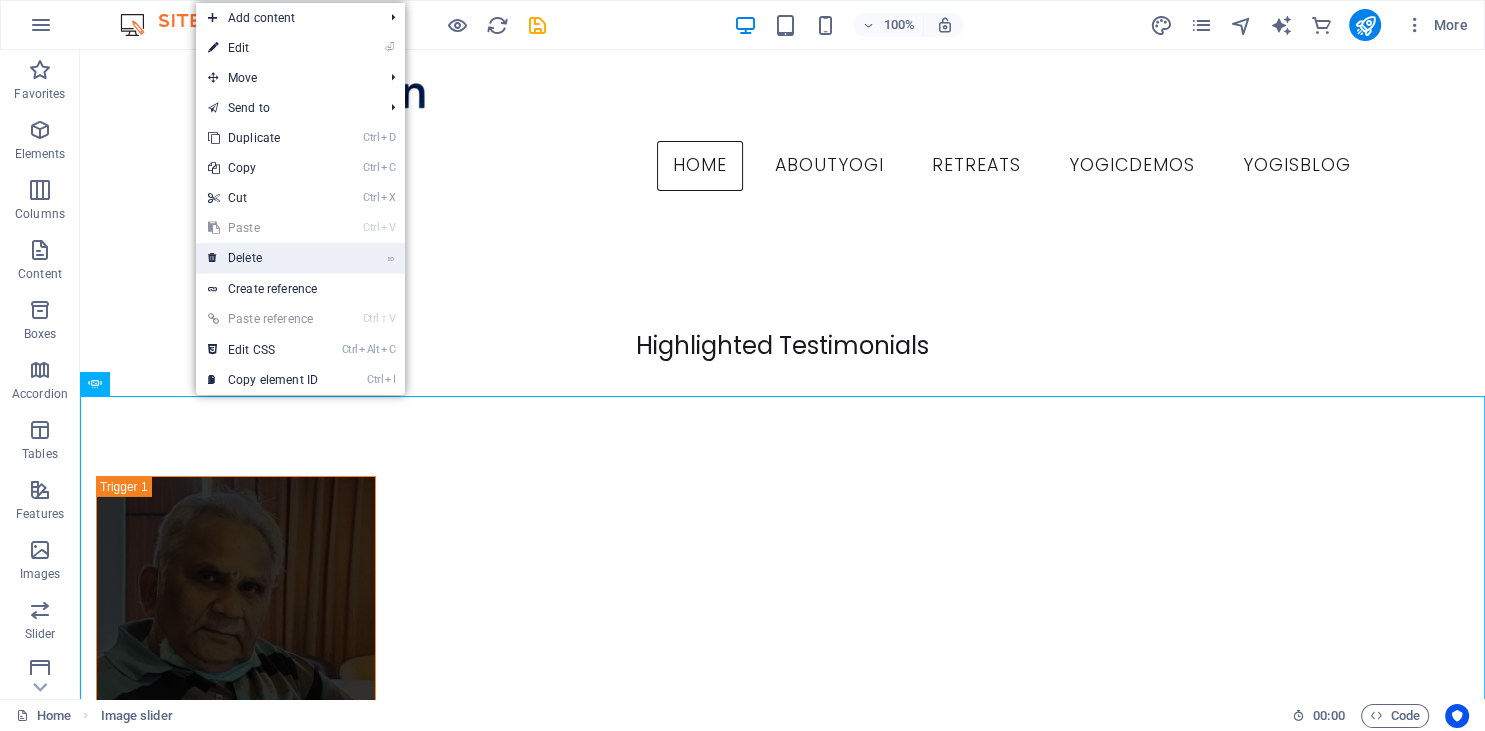 click on "⌦  Delete" at bounding box center [263, 258] 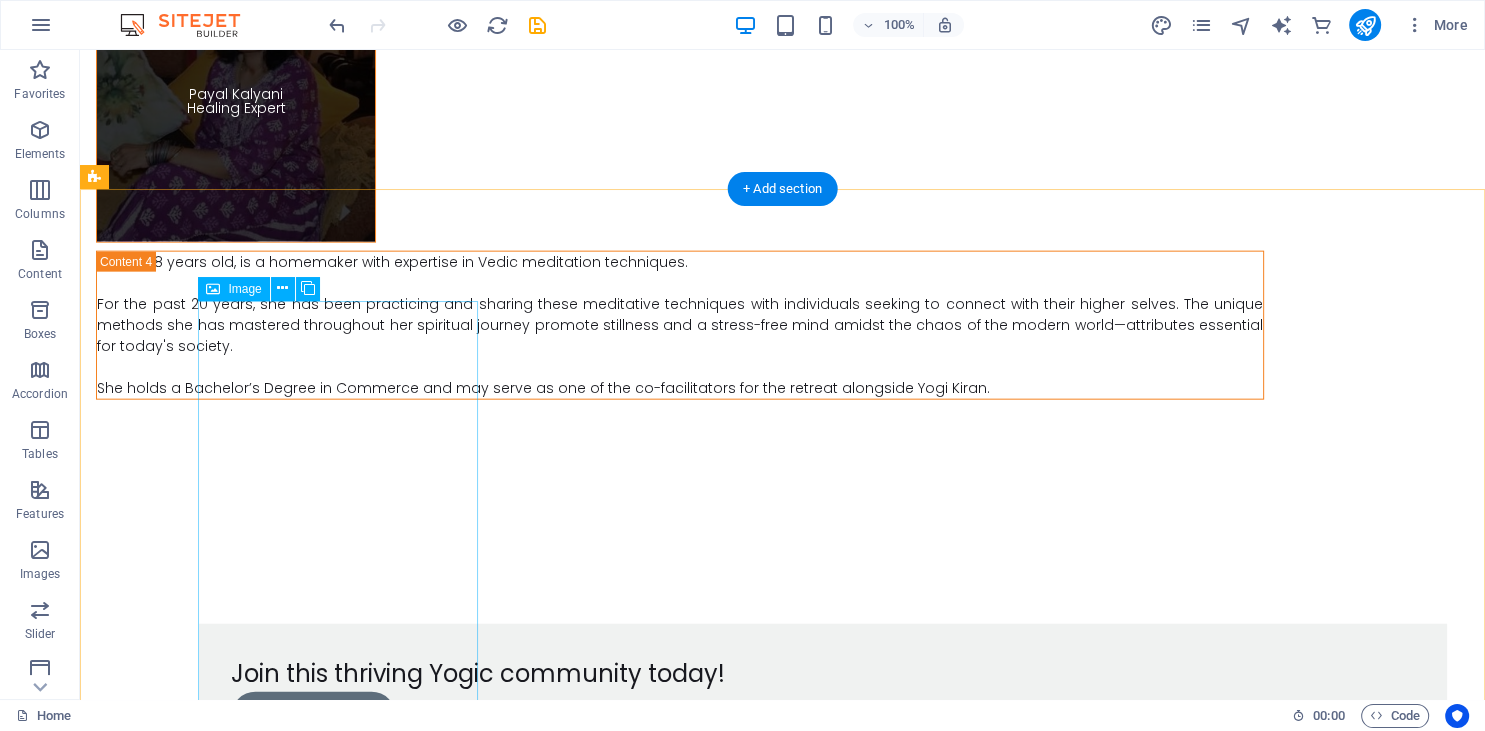scroll, scrollTop: 12076, scrollLeft: 0, axis: vertical 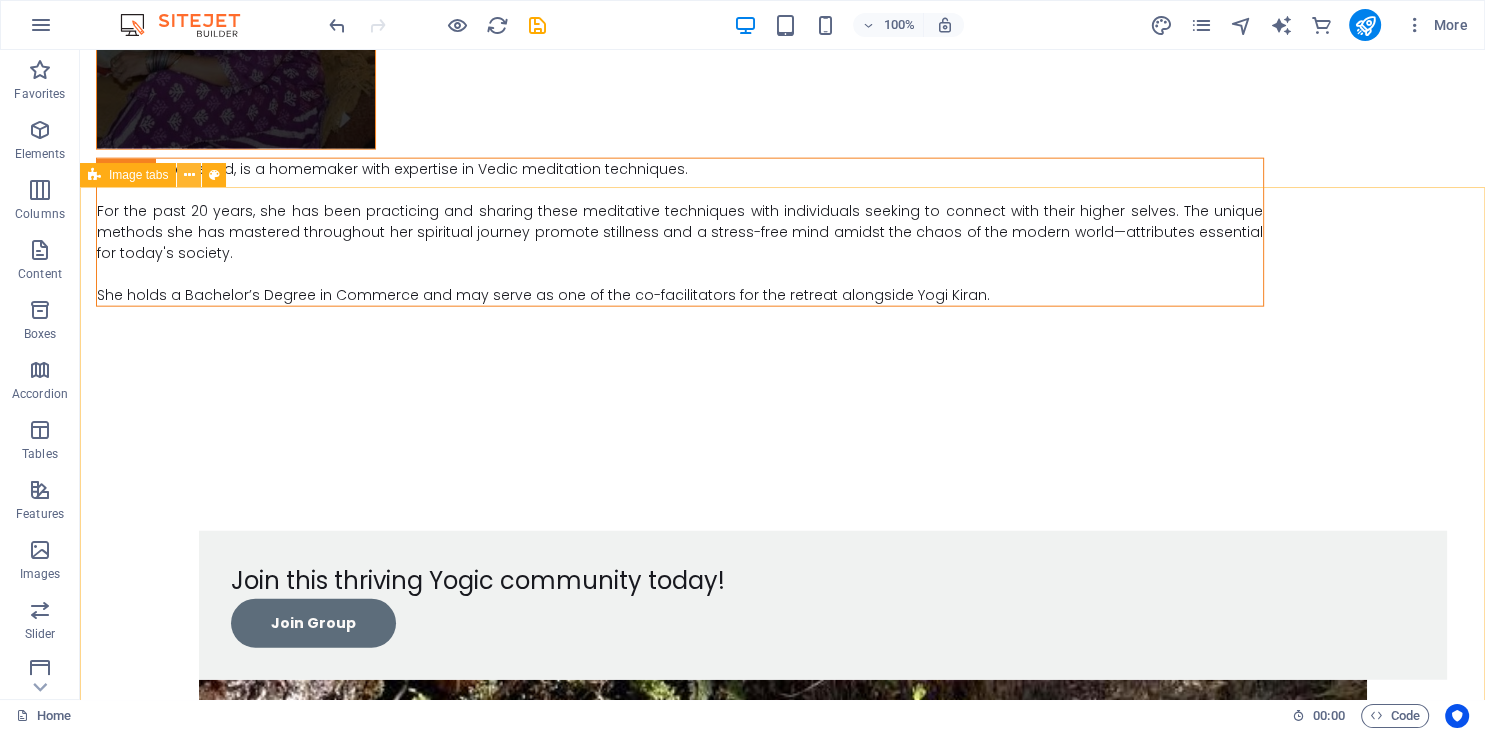 click at bounding box center [189, 175] 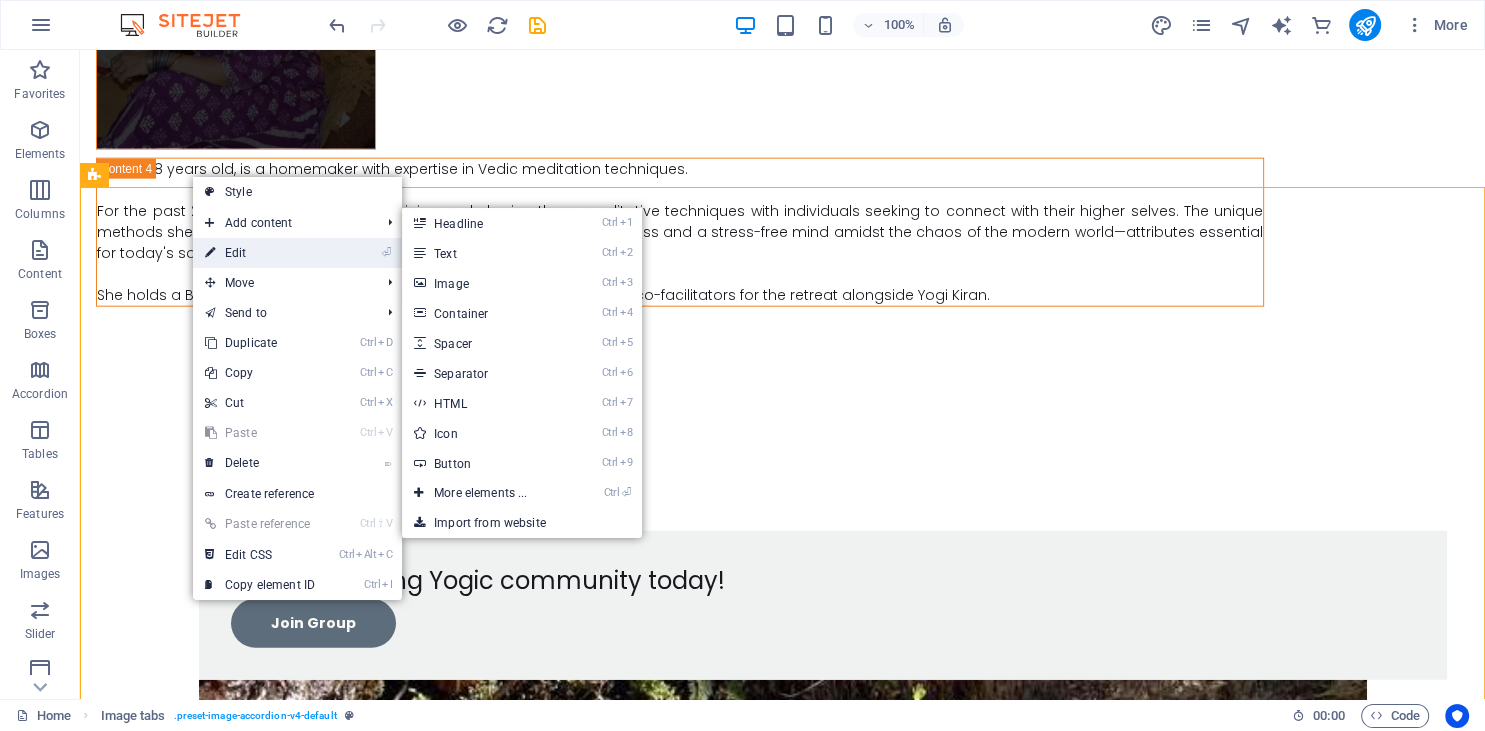 click on "⏎  Edit" at bounding box center (260, 253) 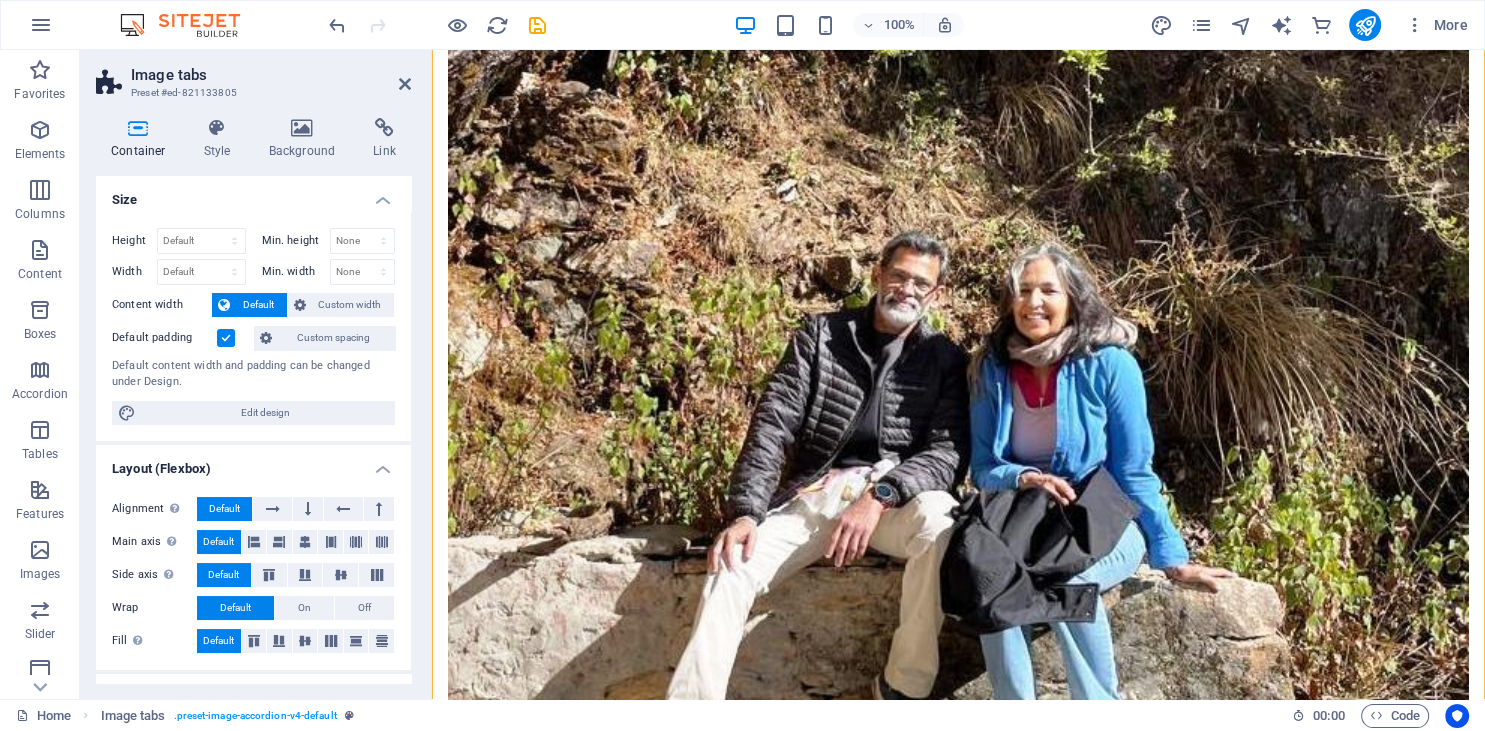 select on "rem" 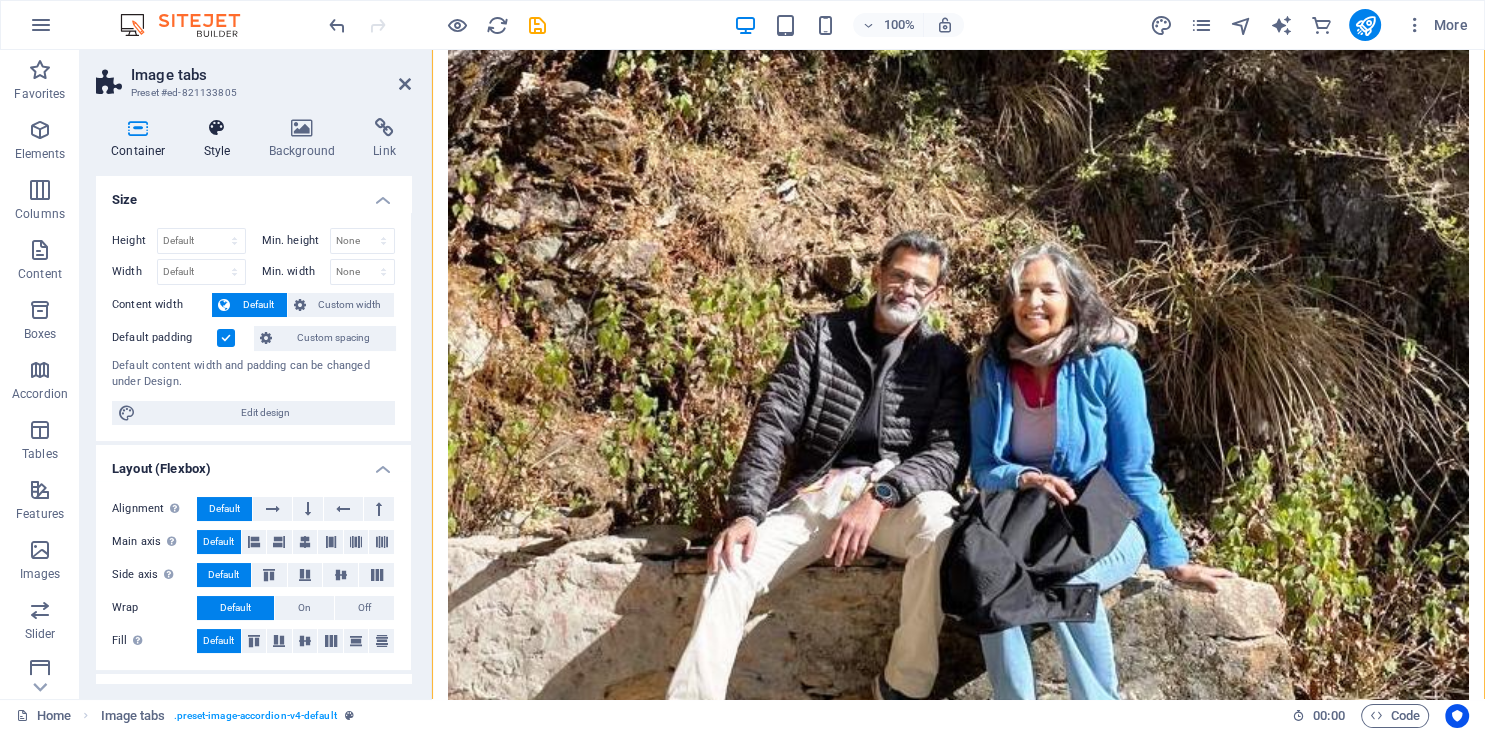 click on "Style" at bounding box center (221, 139) 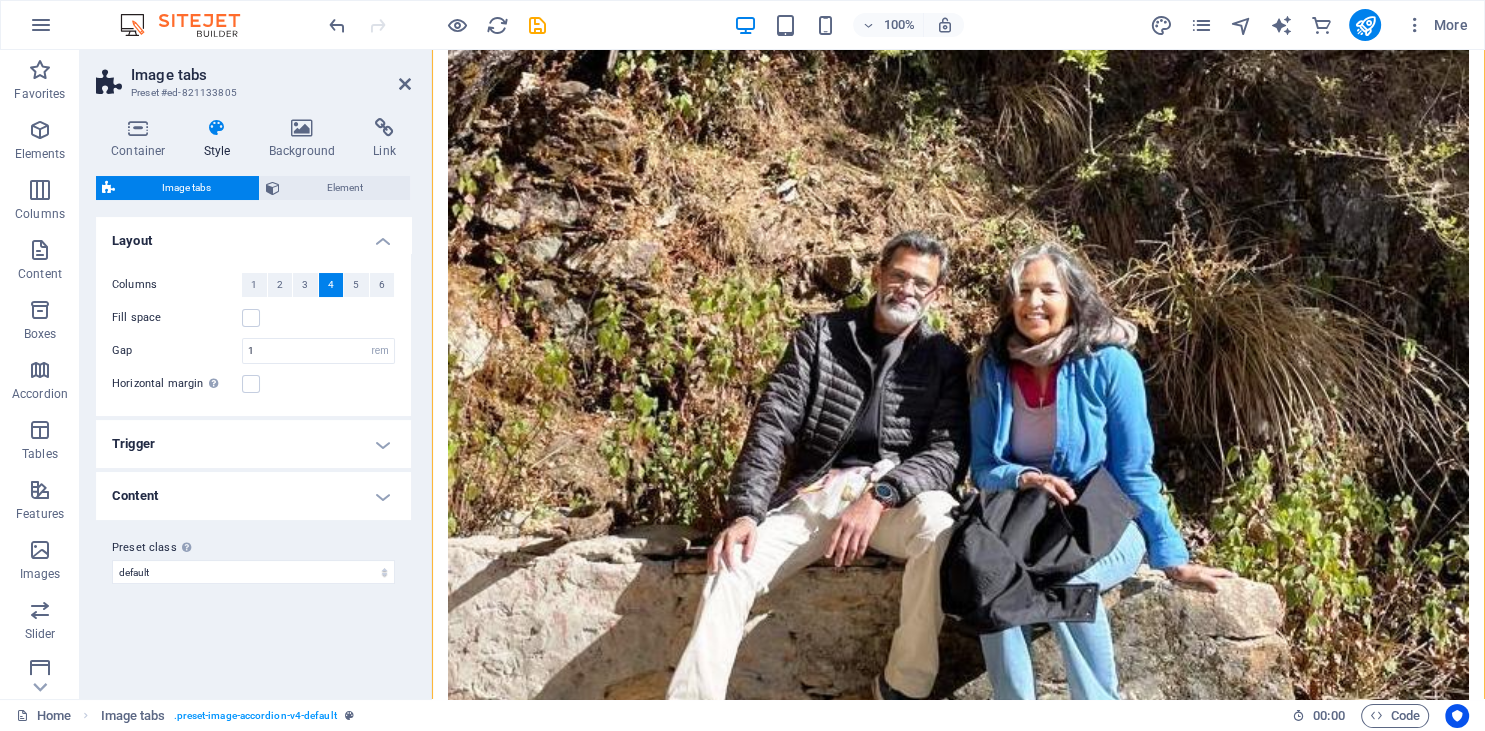 click on "Trigger" at bounding box center [253, 444] 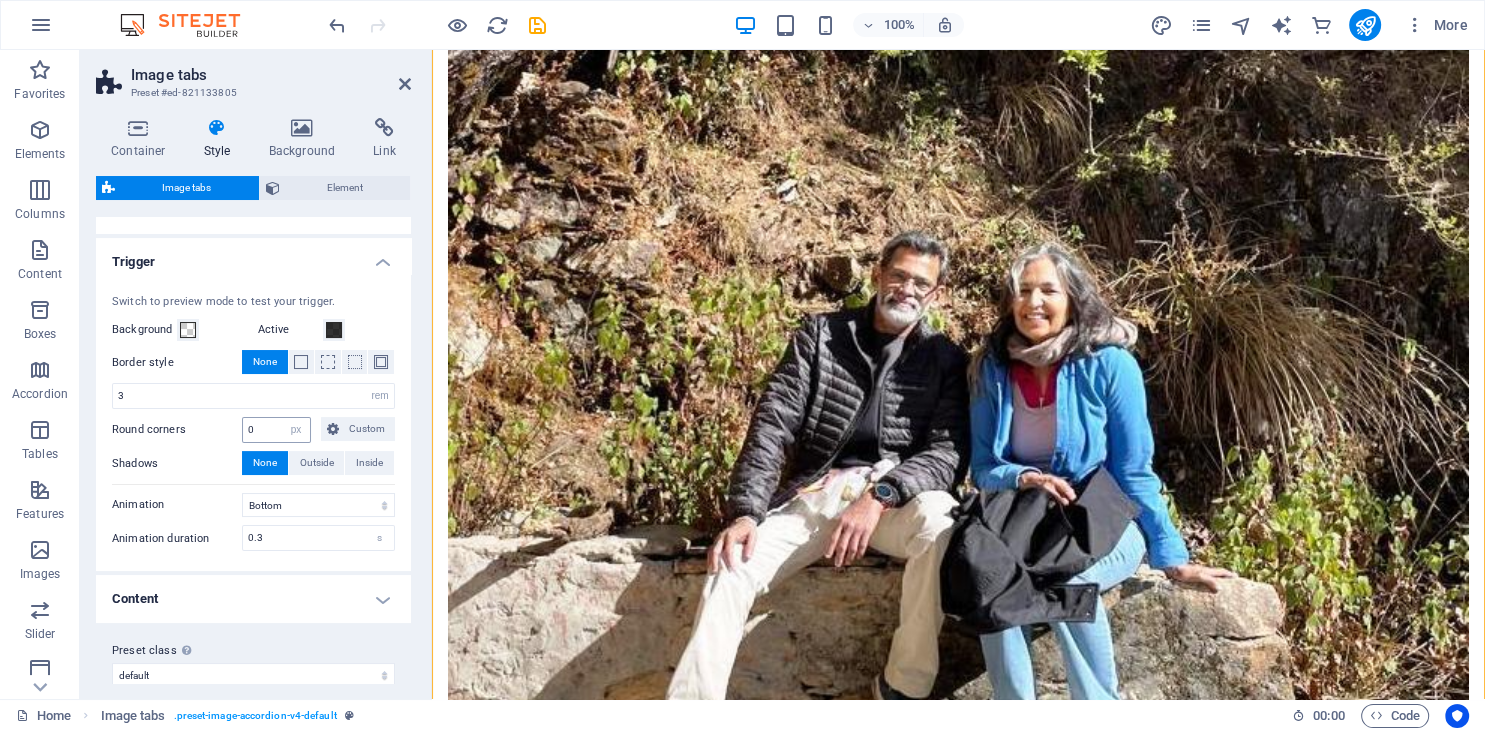 scroll, scrollTop: 200, scrollLeft: 0, axis: vertical 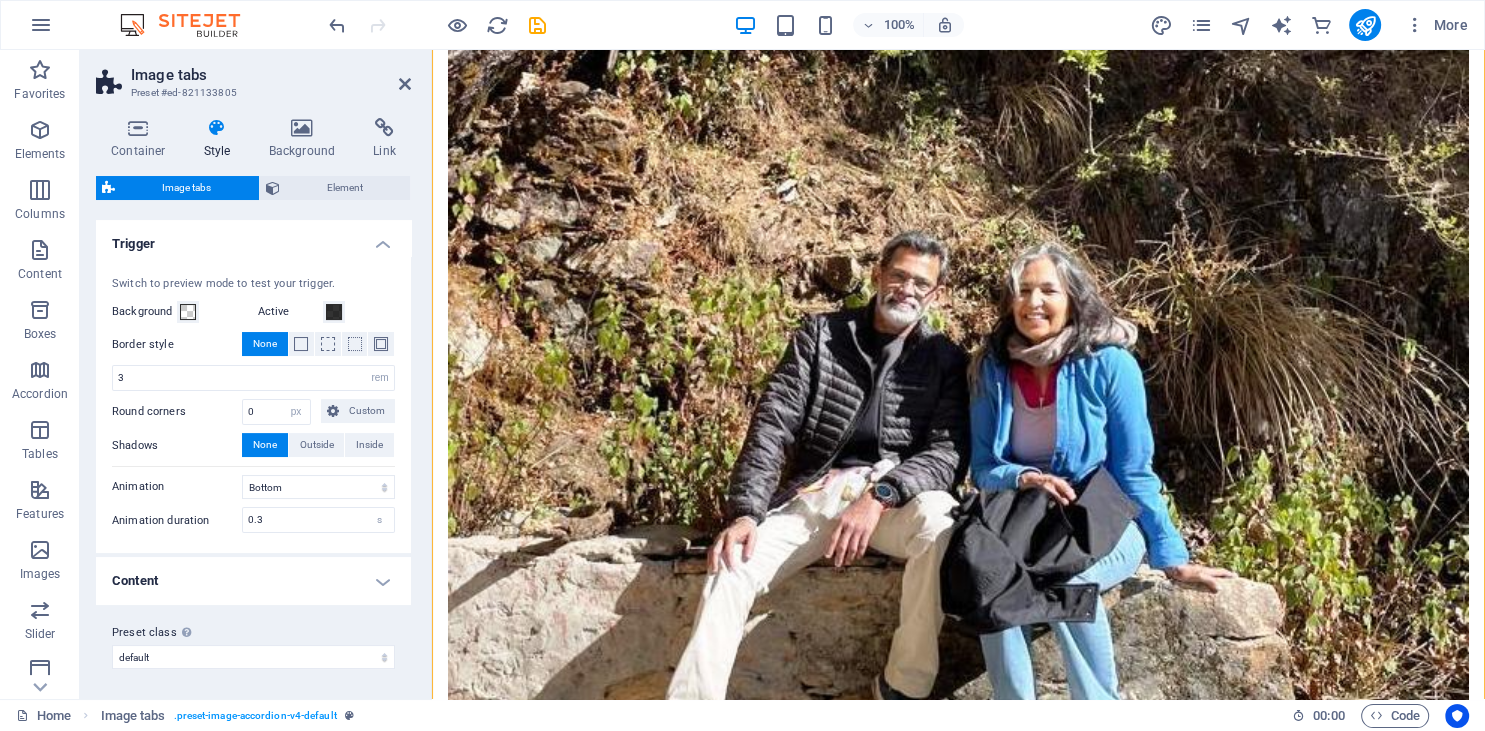 click on "Content" at bounding box center (253, 581) 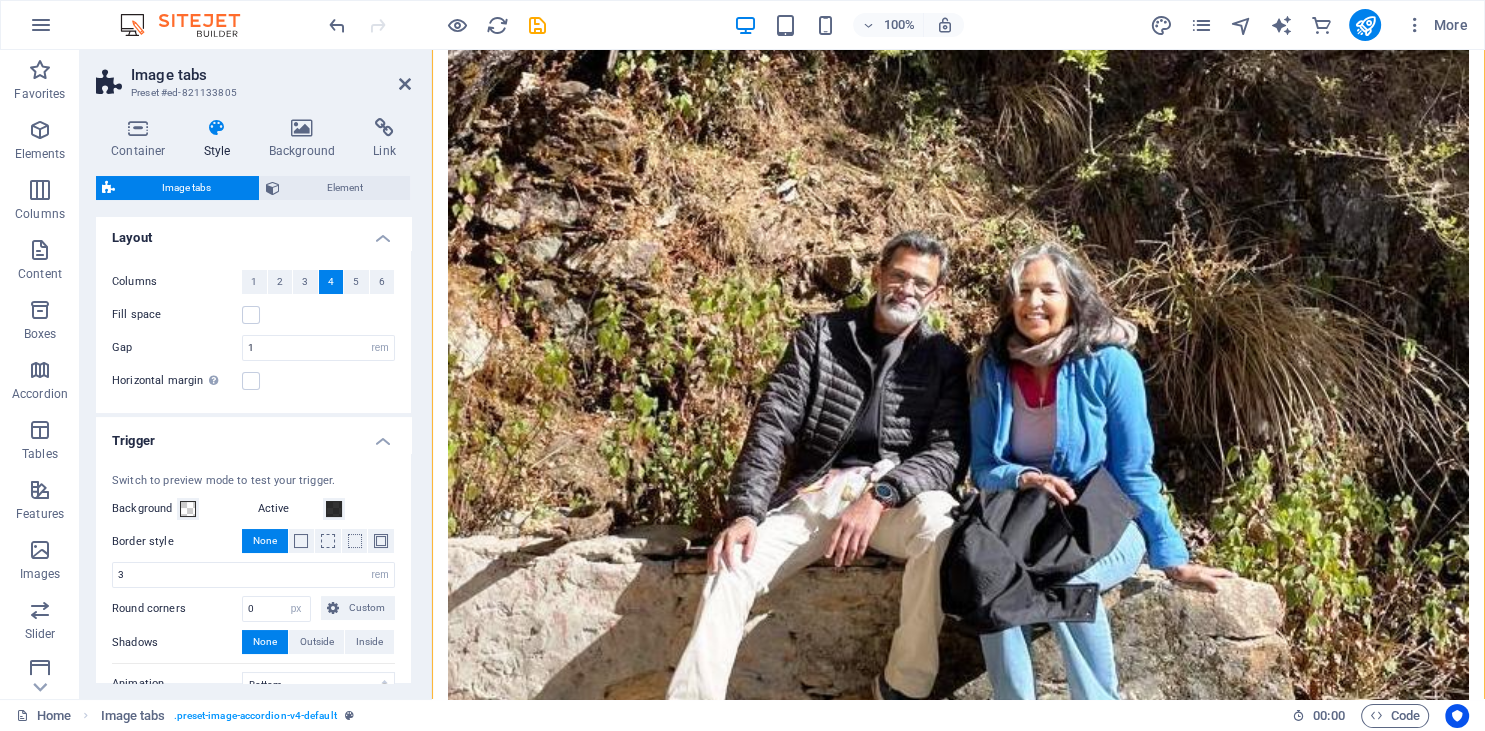 scroll, scrollTop: 0, scrollLeft: 0, axis: both 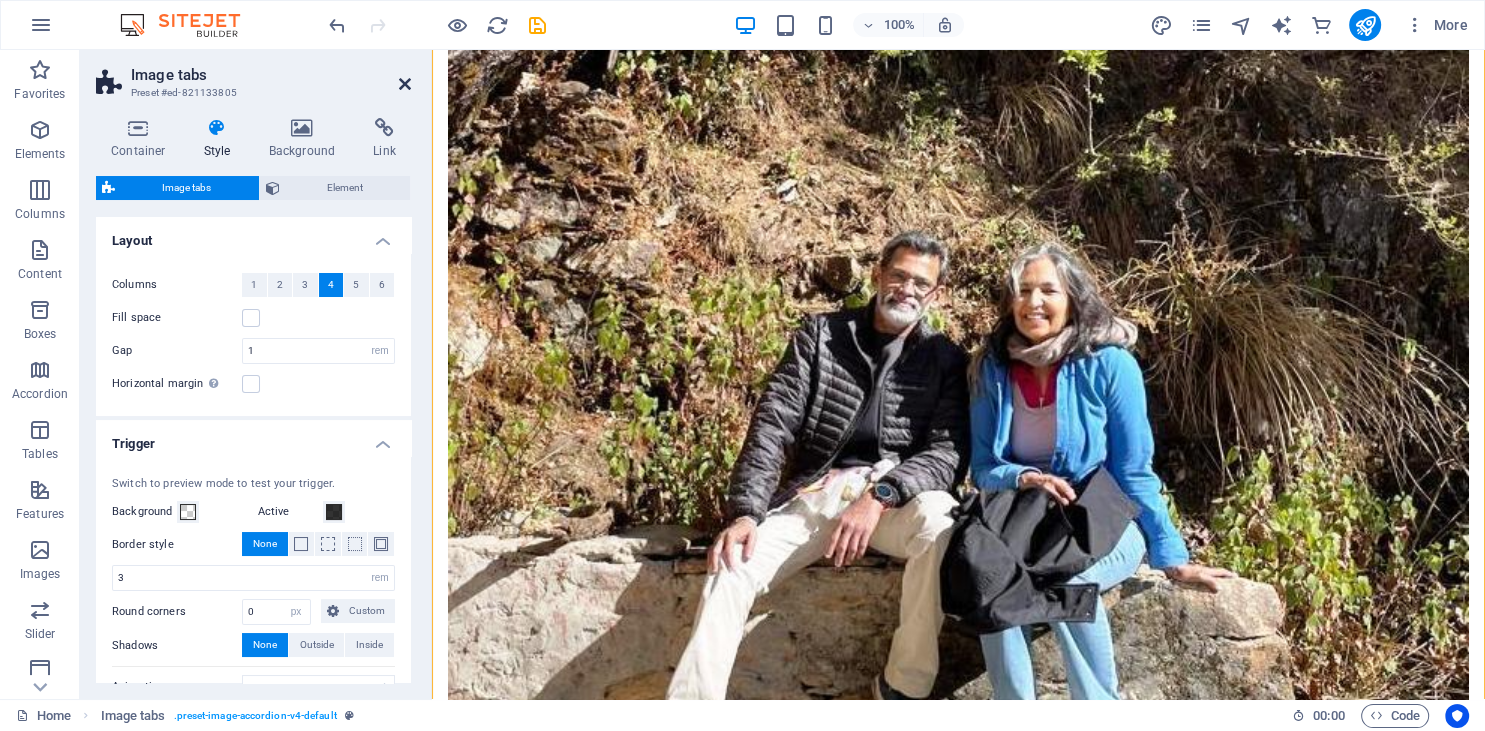 click at bounding box center [405, 84] 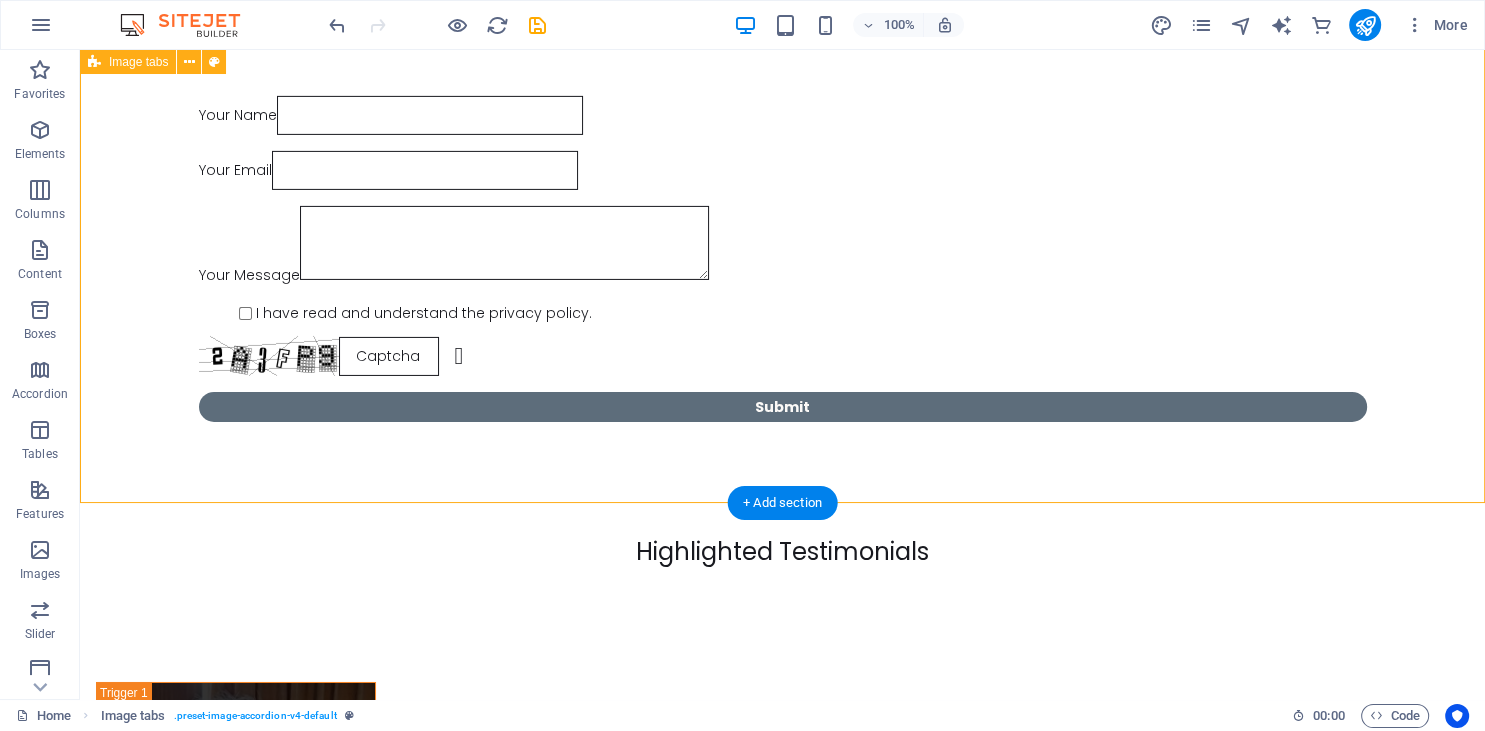 scroll, scrollTop: 14505, scrollLeft: 0, axis: vertical 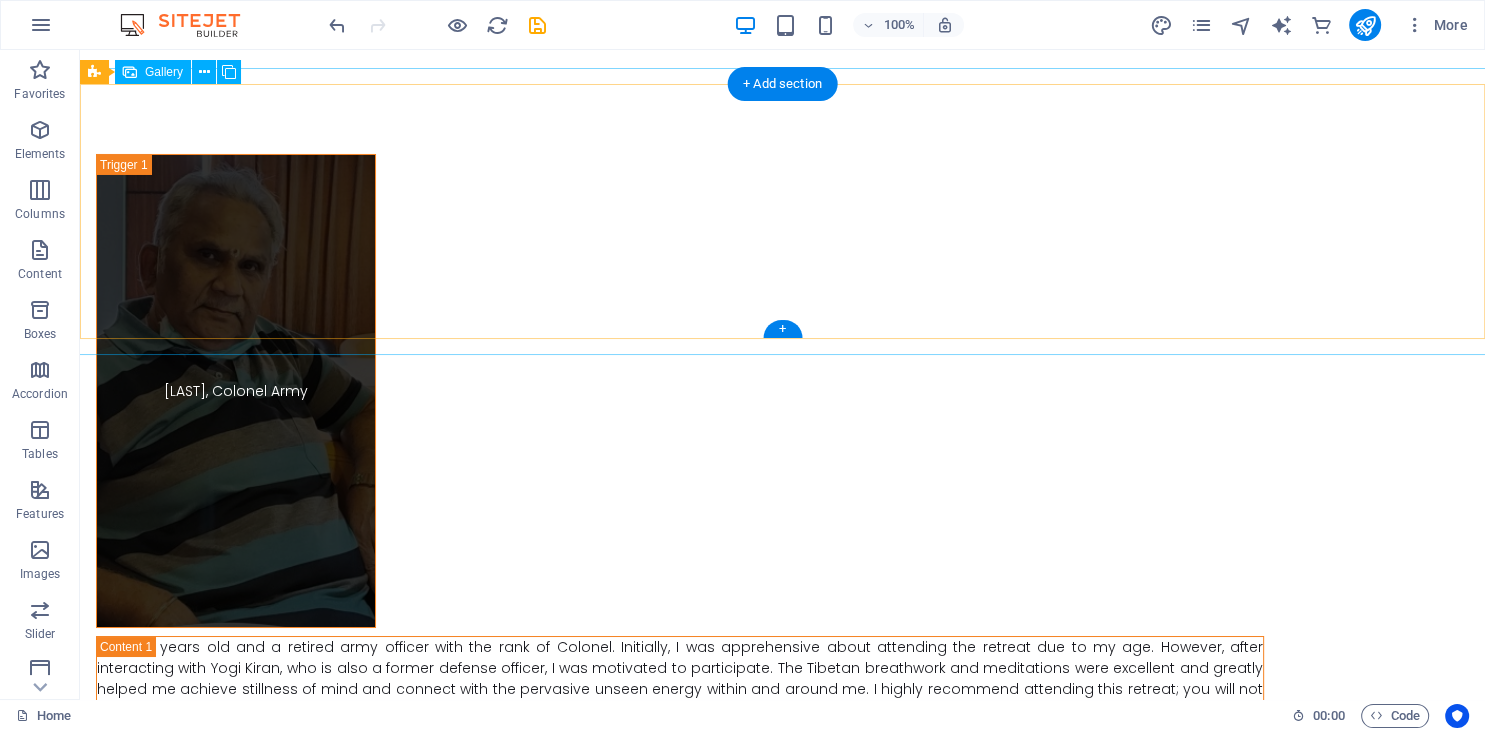click at bounding box center [207, 2441] 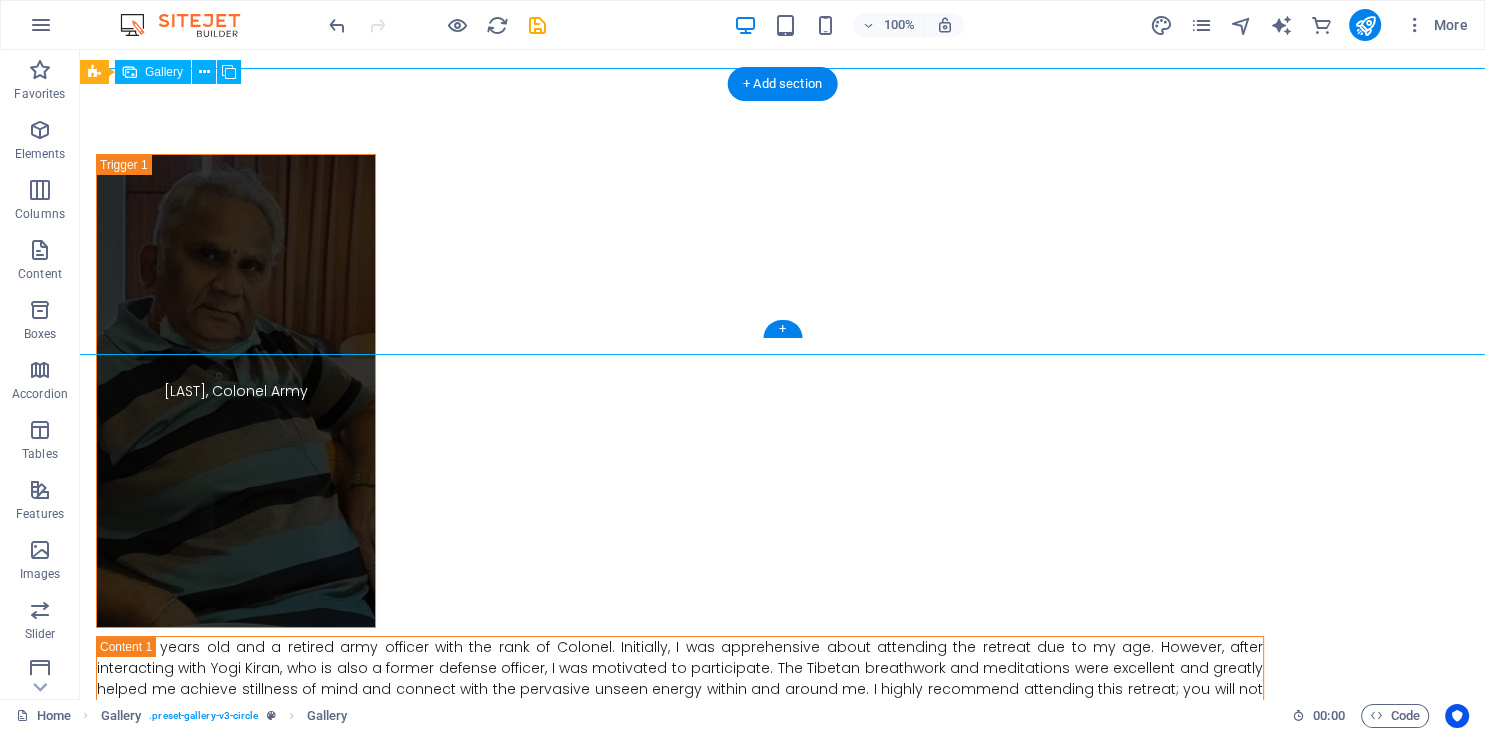 click at bounding box center [207, 2441] 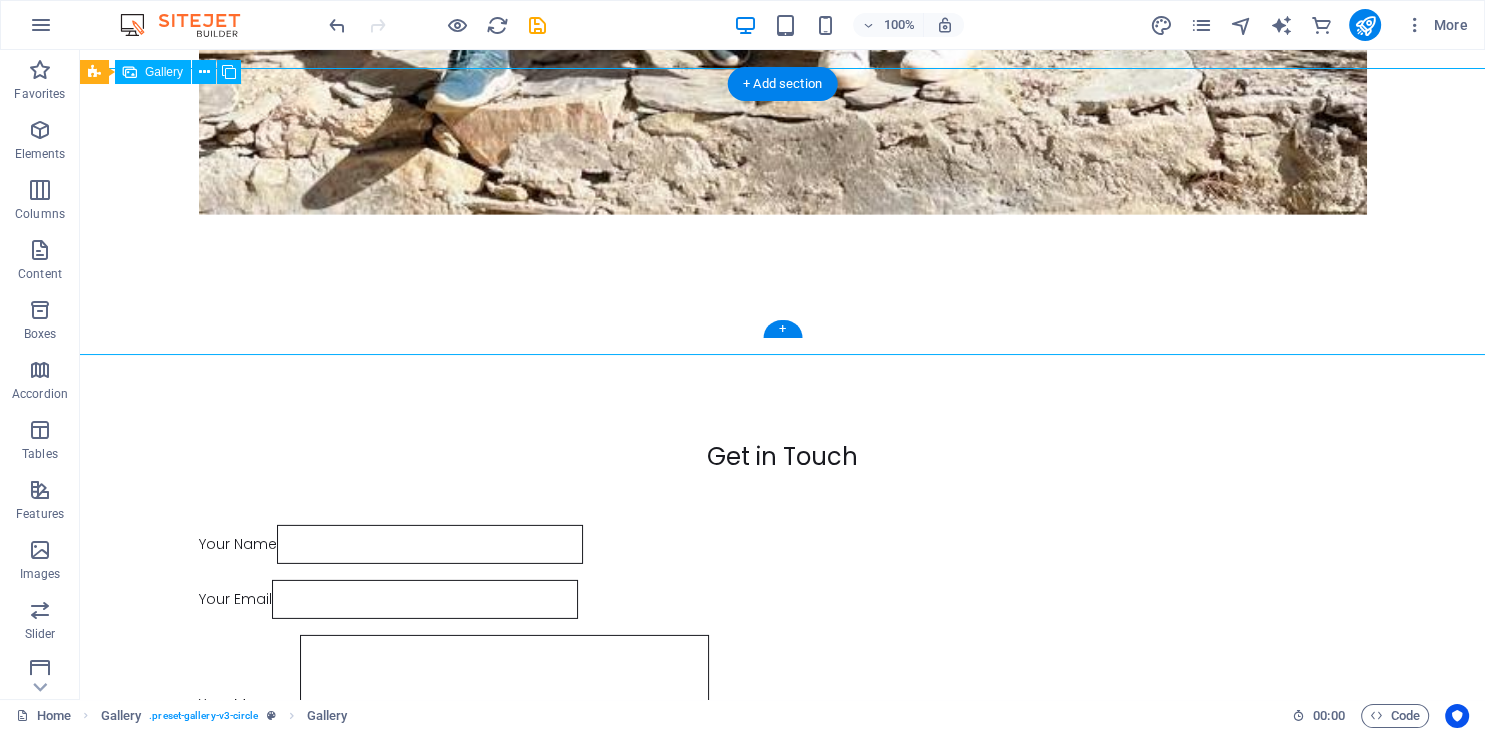 select on "4" 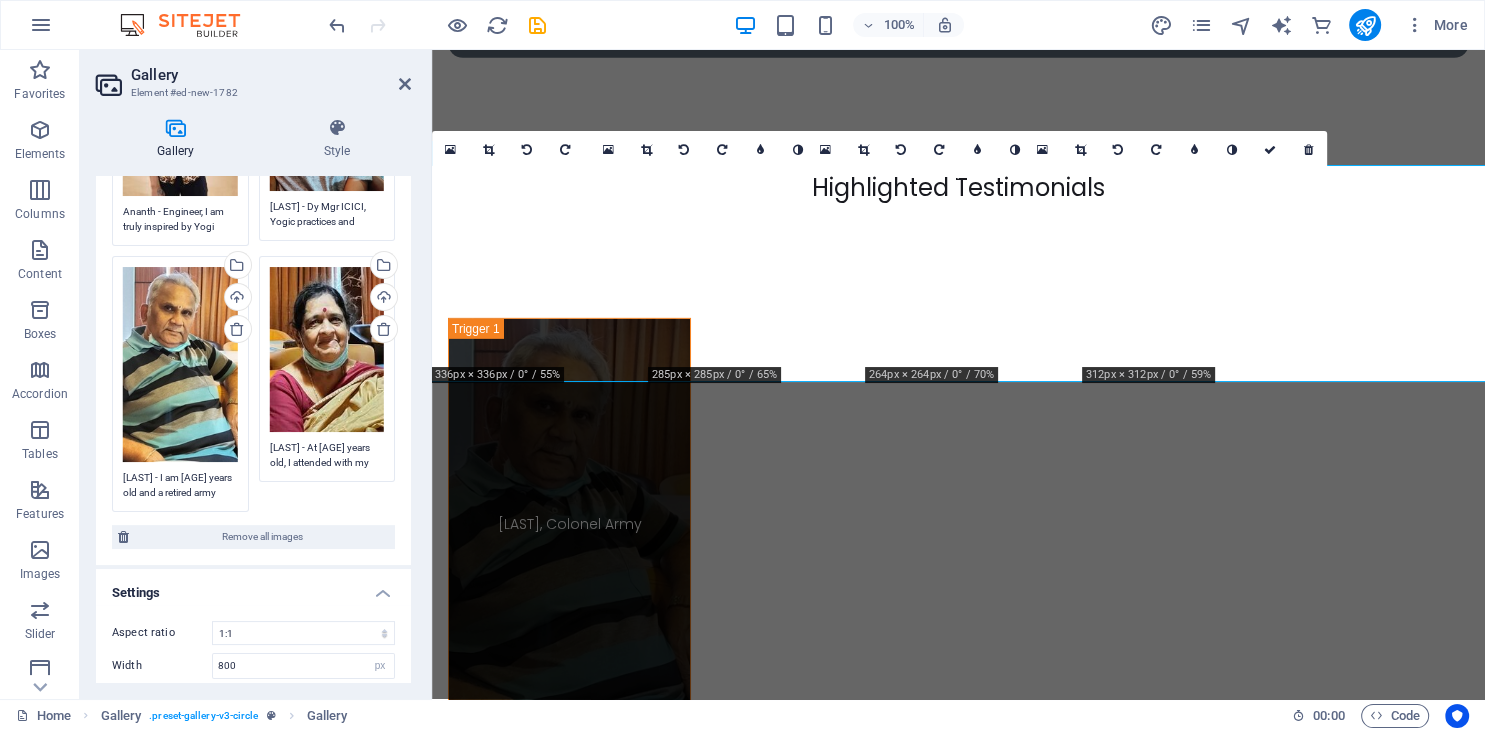 scroll, scrollTop: 264, scrollLeft: 0, axis: vertical 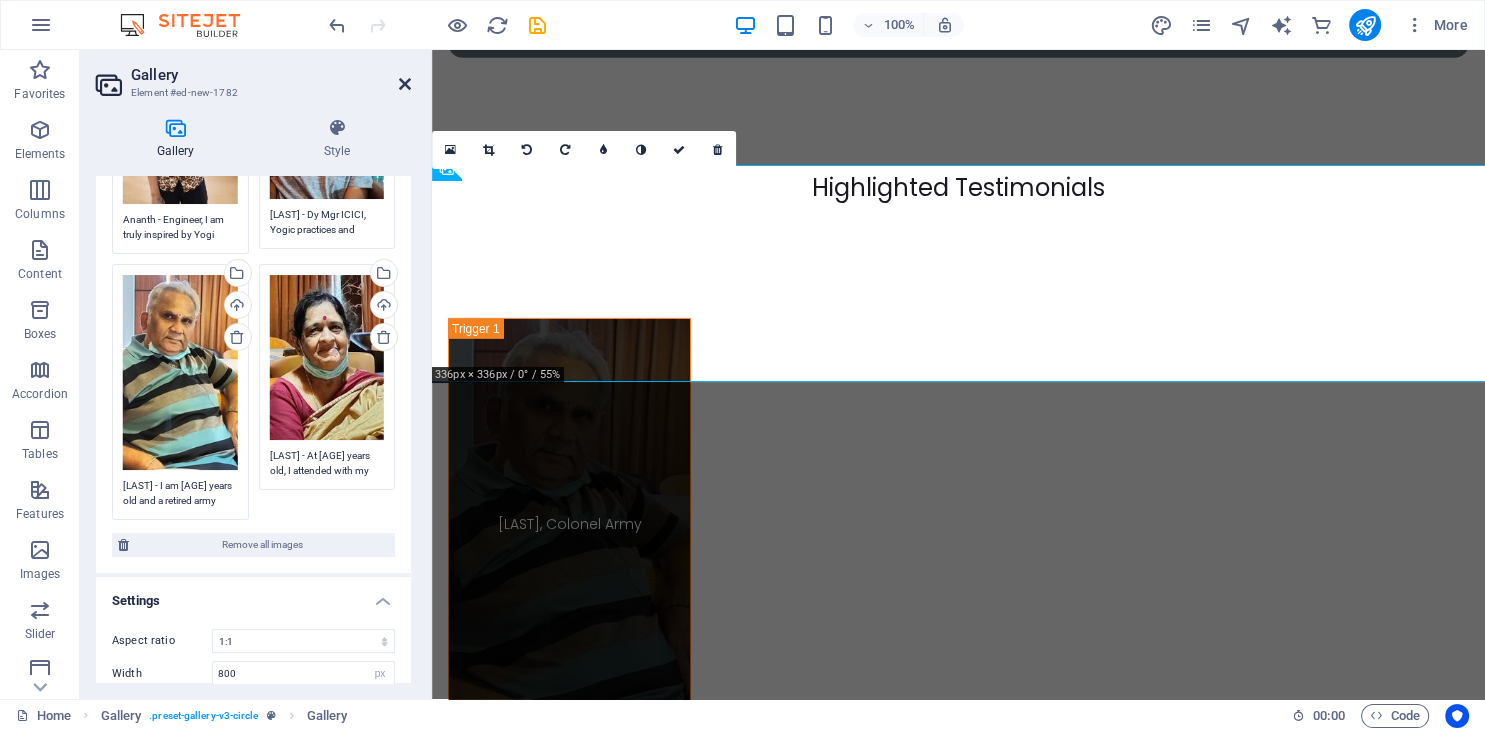 click at bounding box center [405, 84] 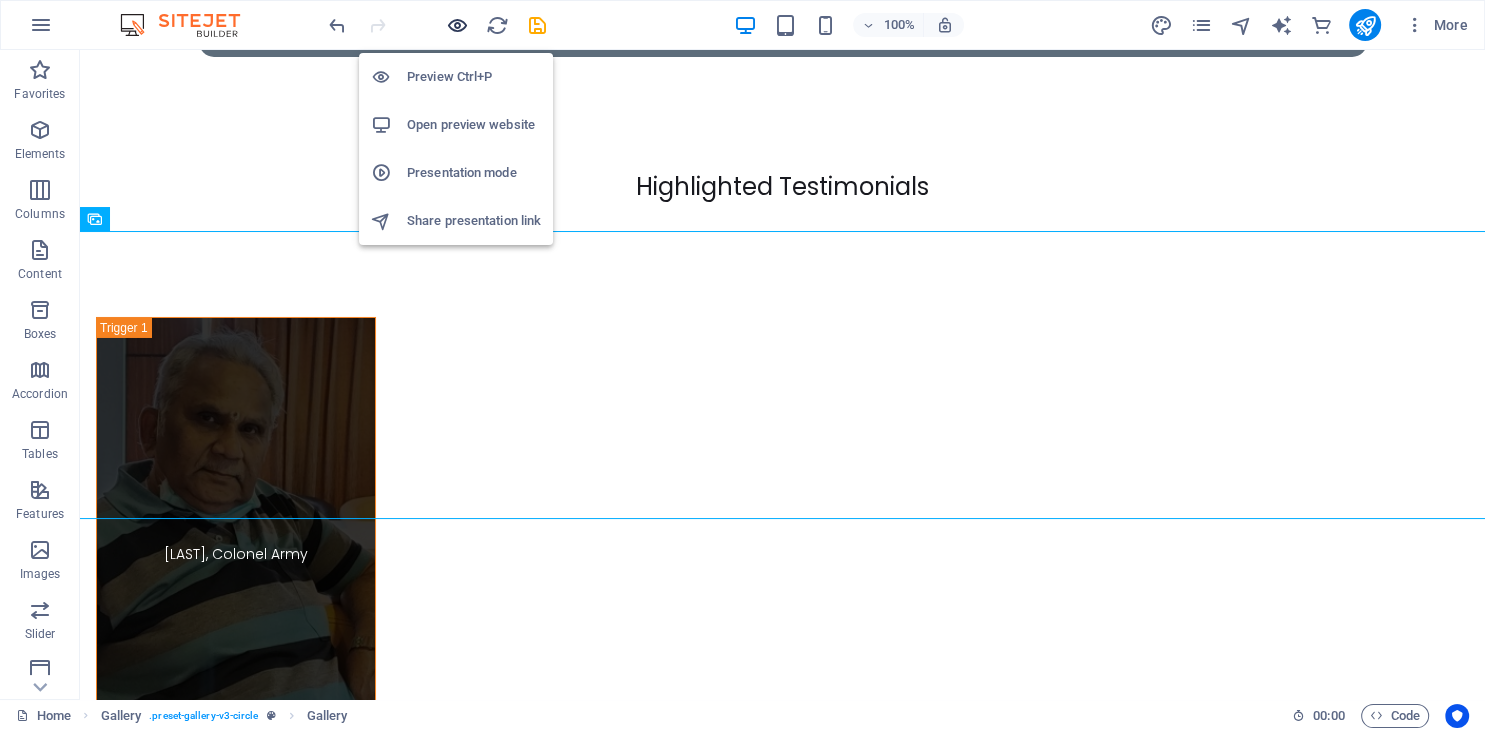 click at bounding box center (457, 25) 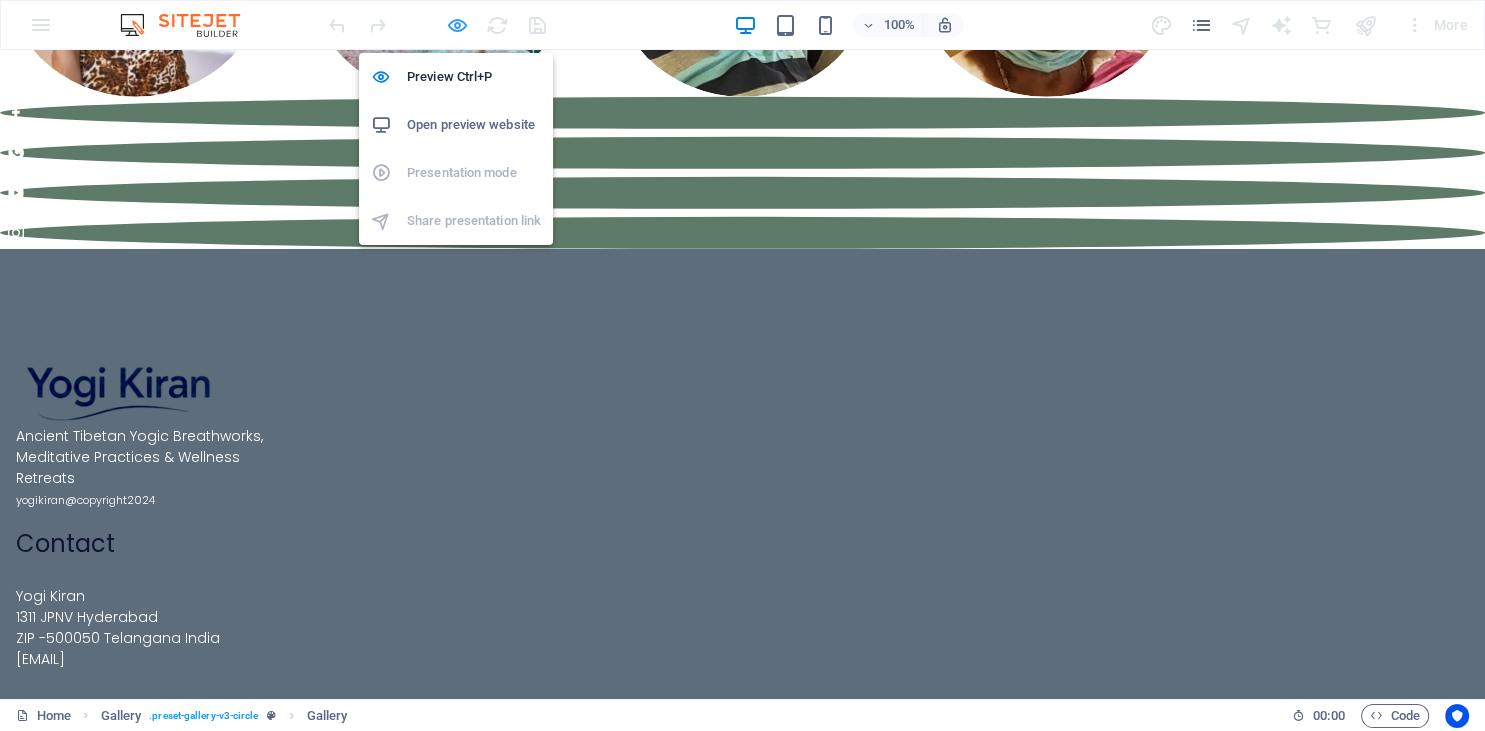 scroll, scrollTop: 8185, scrollLeft: 0, axis: vertical 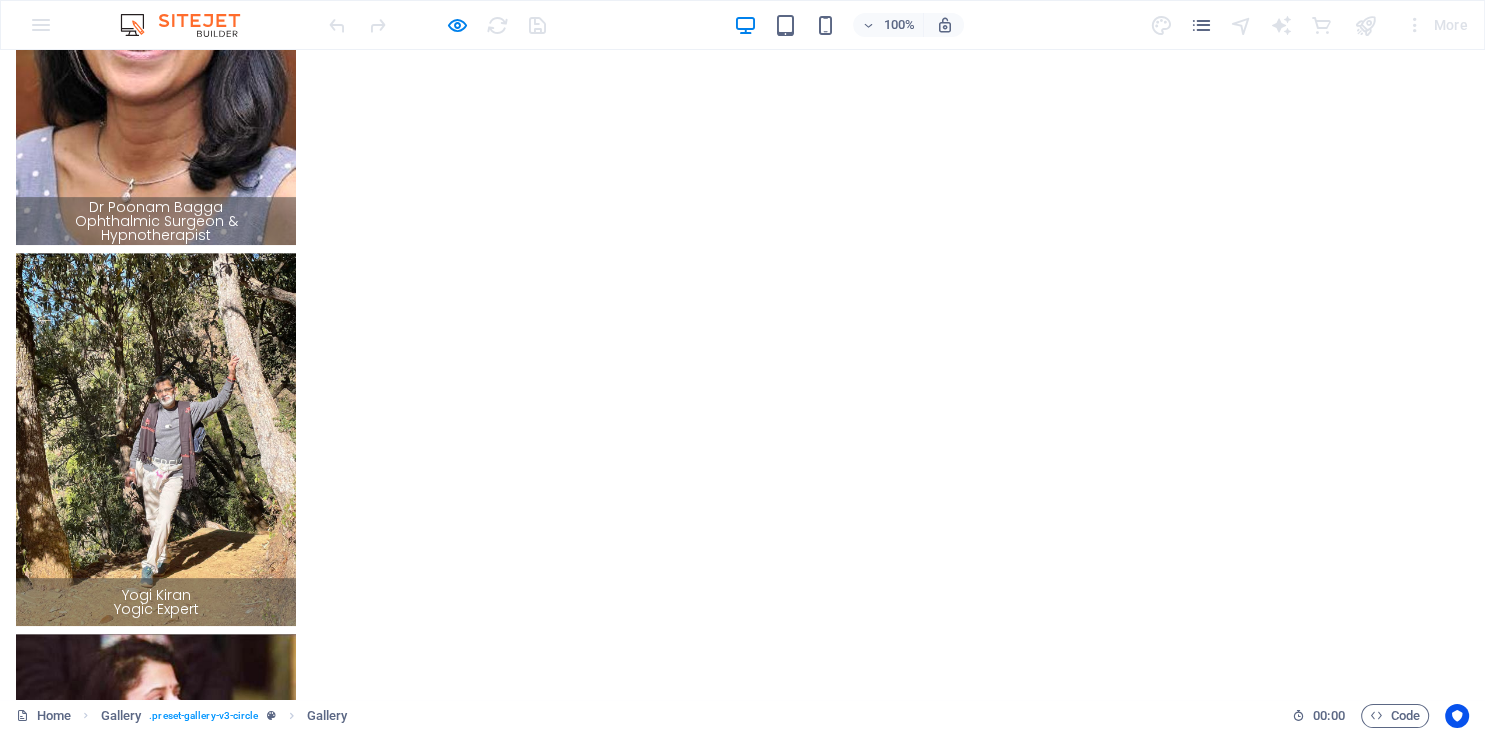 click at bounding box center (135, 5403) 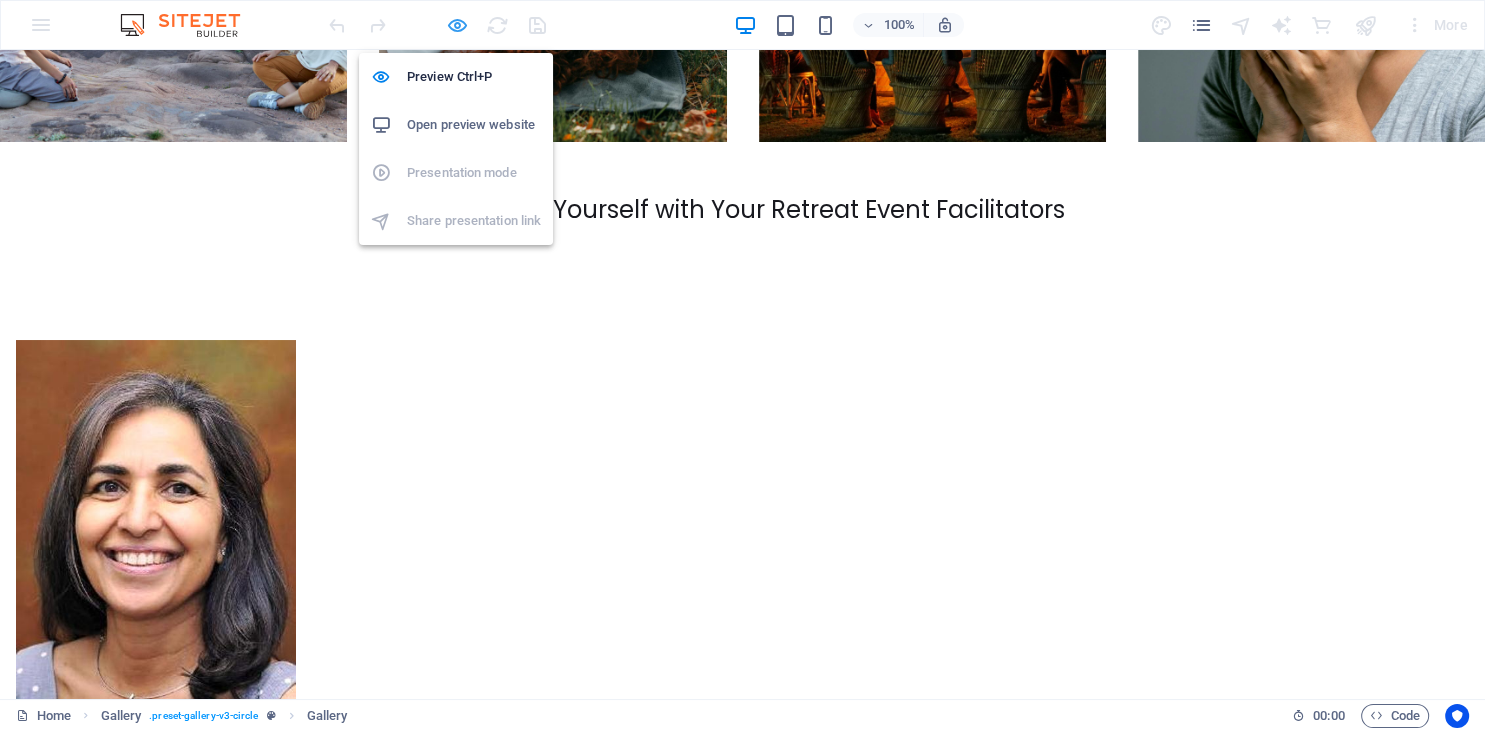 click at bounding box center (457, 25) 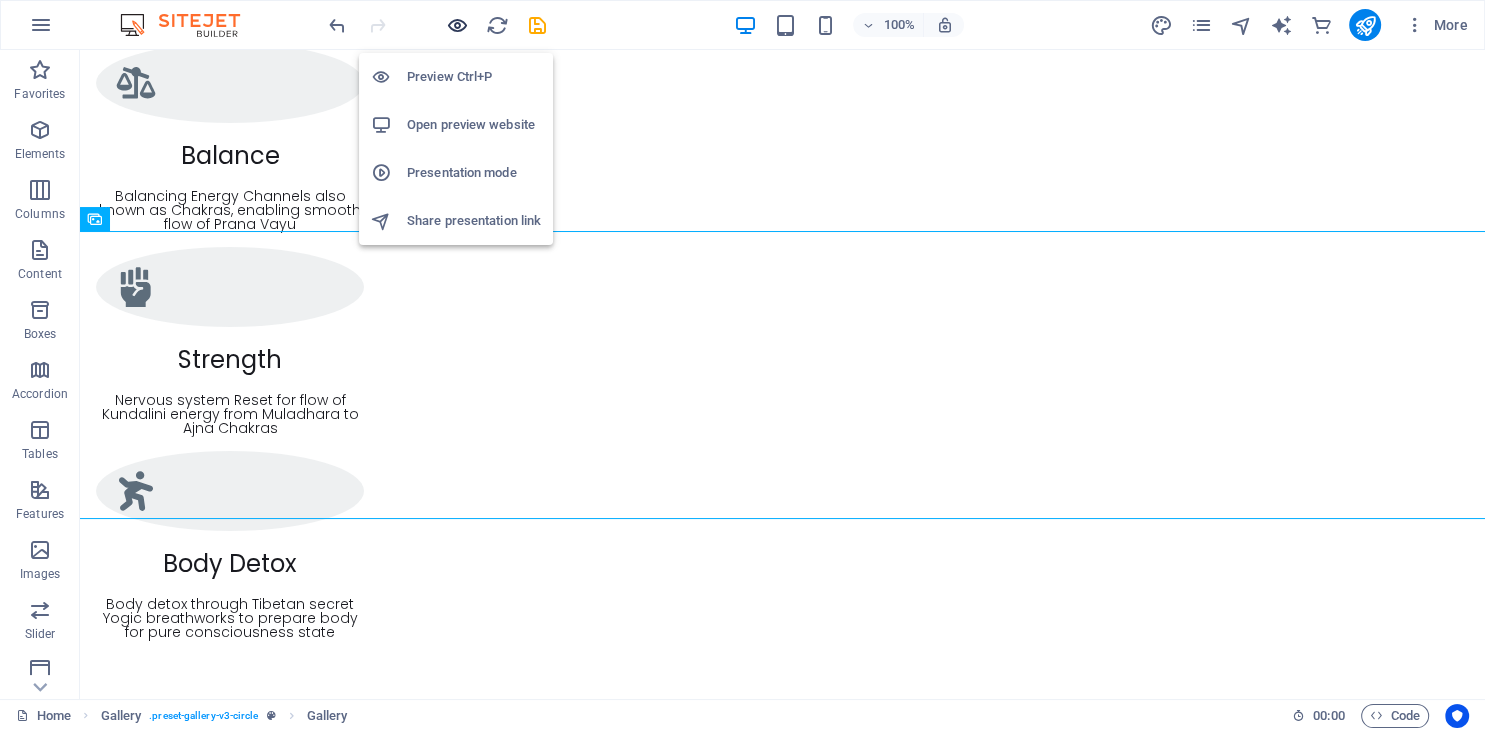 scroll, scrollTop: 14342, scrollLeft: 0, axis: vertical 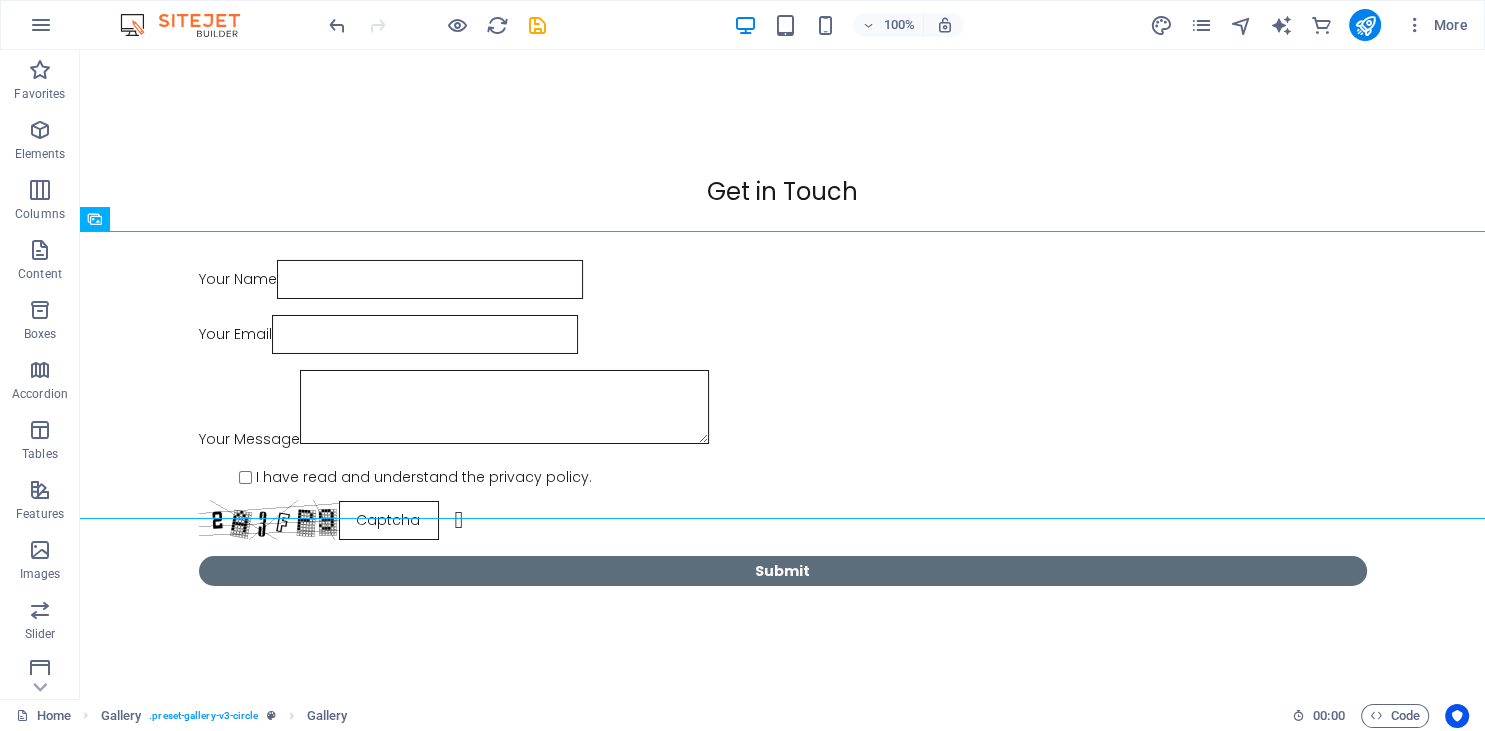 click on "×" at bounding box center (84, -14285) 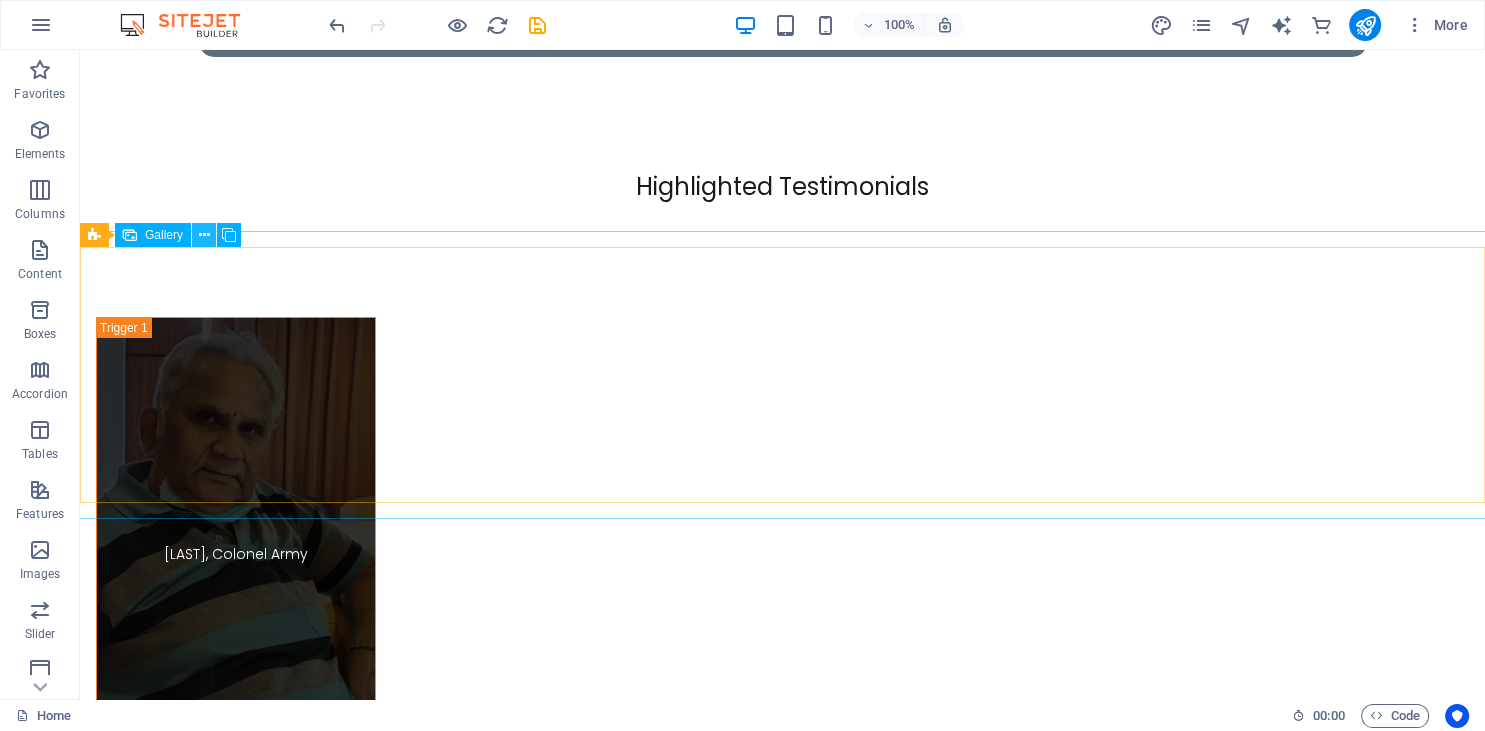 click at bounding box center (204, 235) 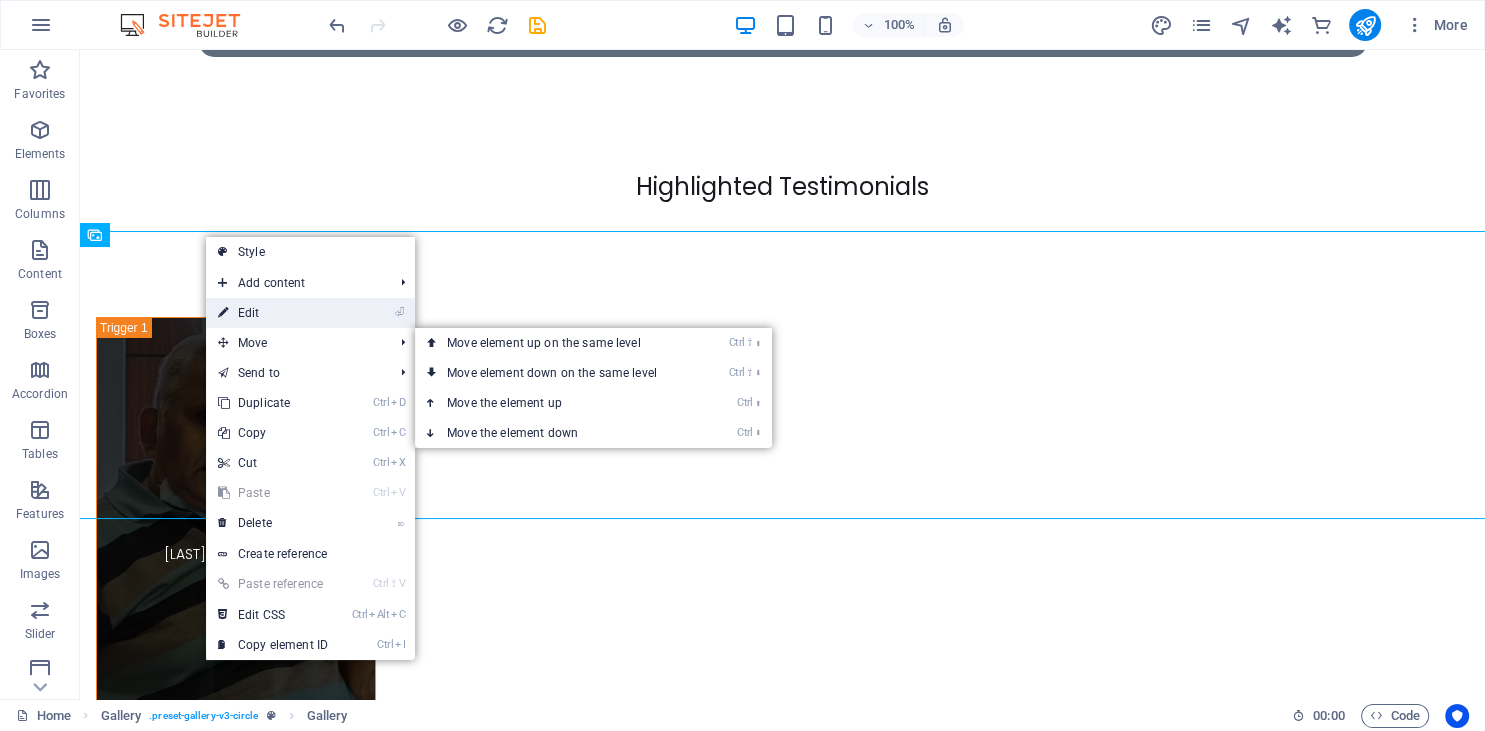 click on "⏎  Edit" at bounding box center [273, 313] 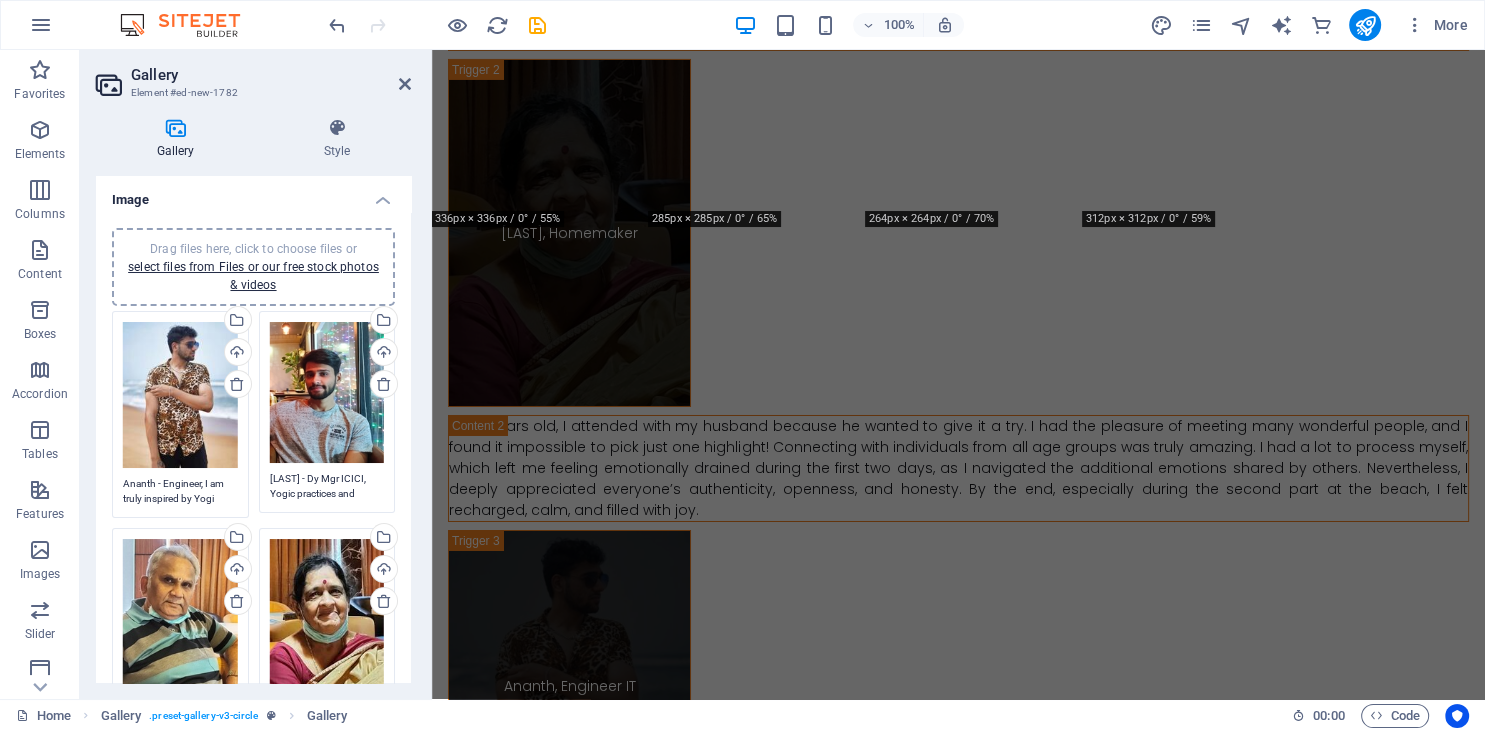scroll, scrollTop: 13548, scrollLeft: 0, axis: vertical 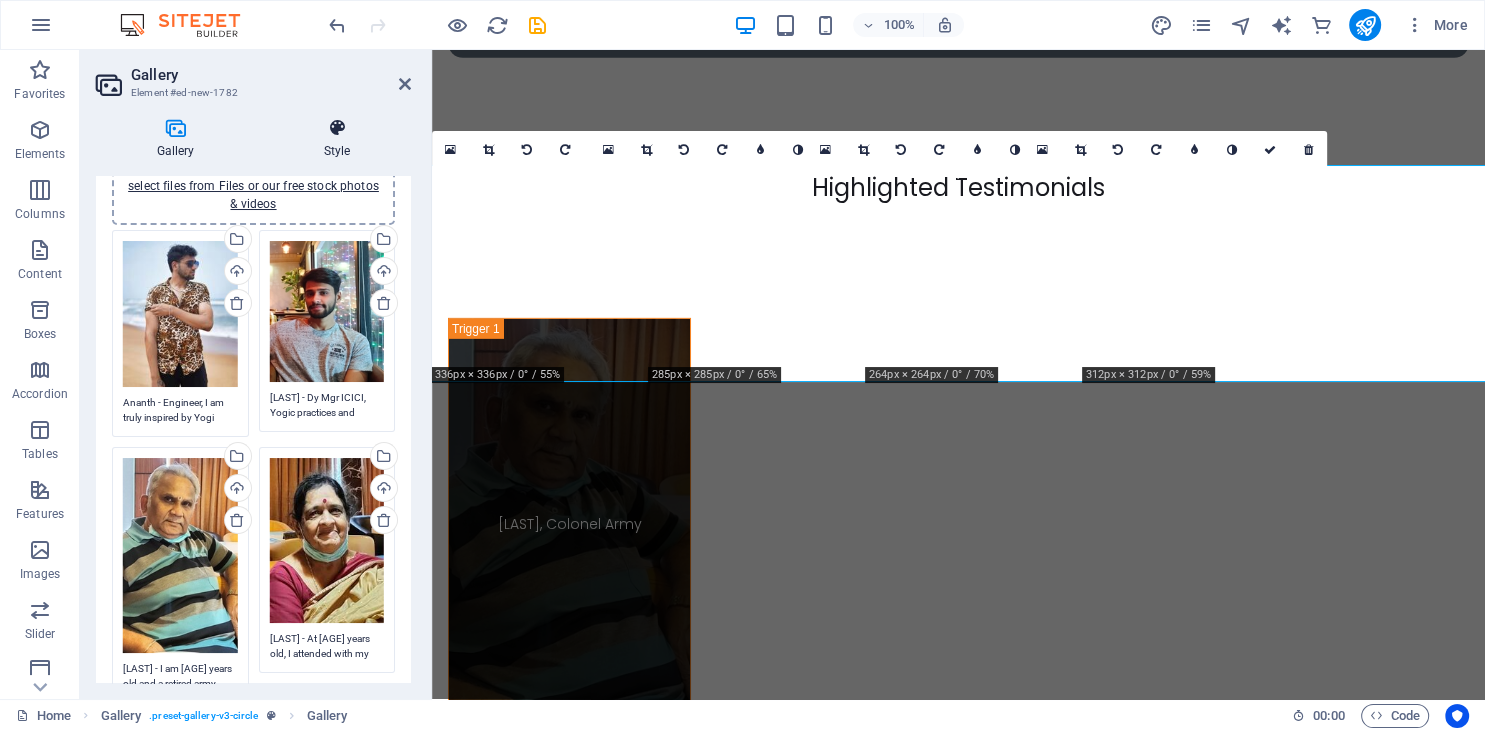 click on "Style" at bounding box center (337, 139) 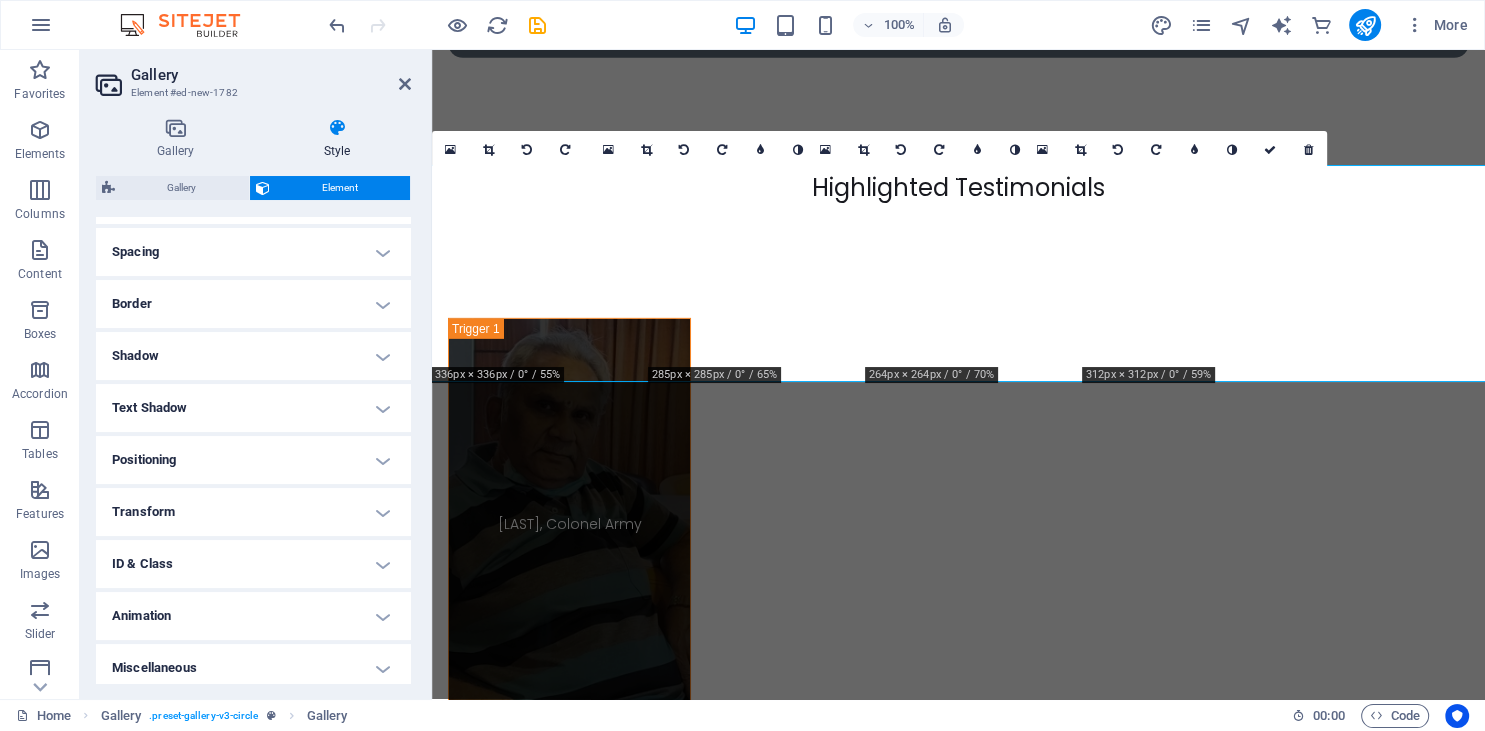 scroll, scrollTop: 378, scrollLeft: 0, axis: vertical 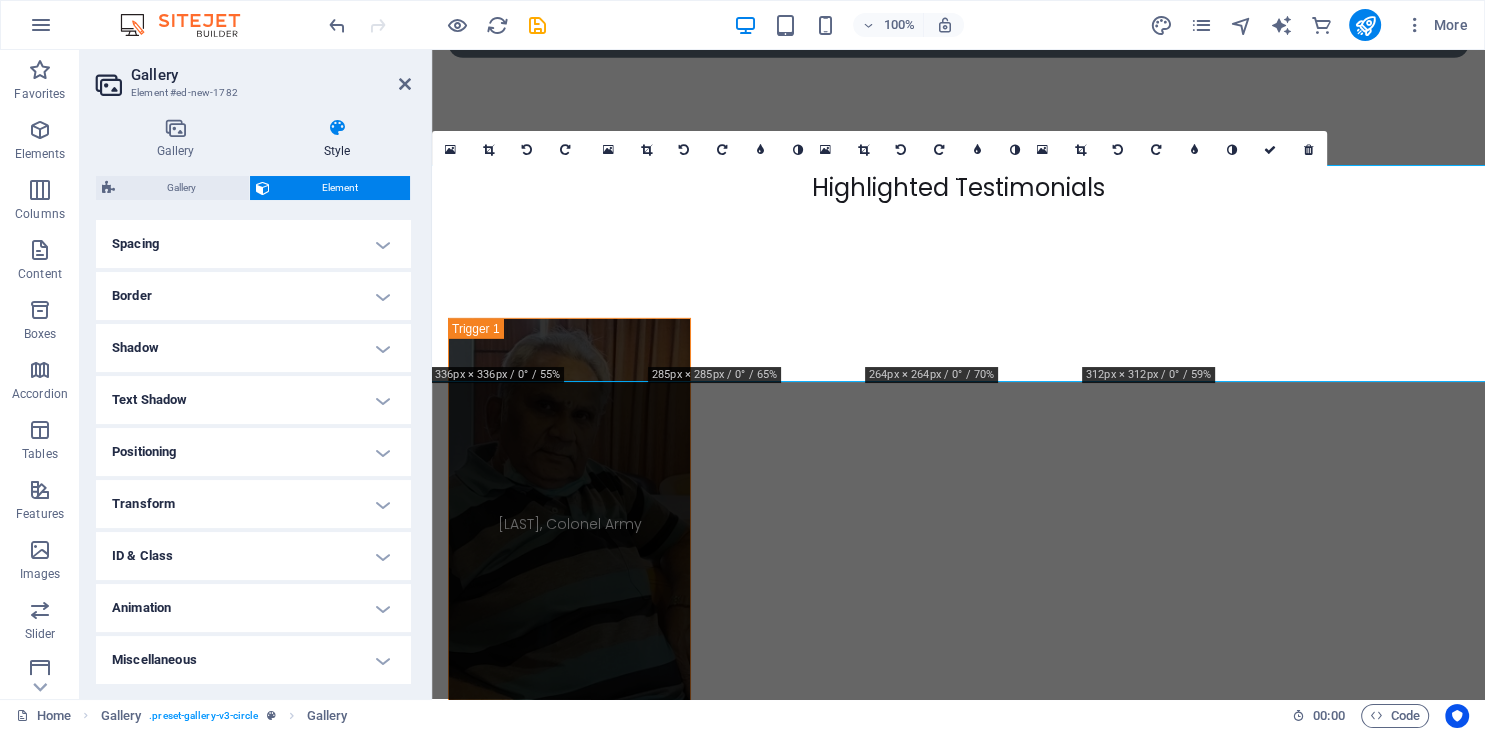 click on "Animation" at bounding box center (253, 608) 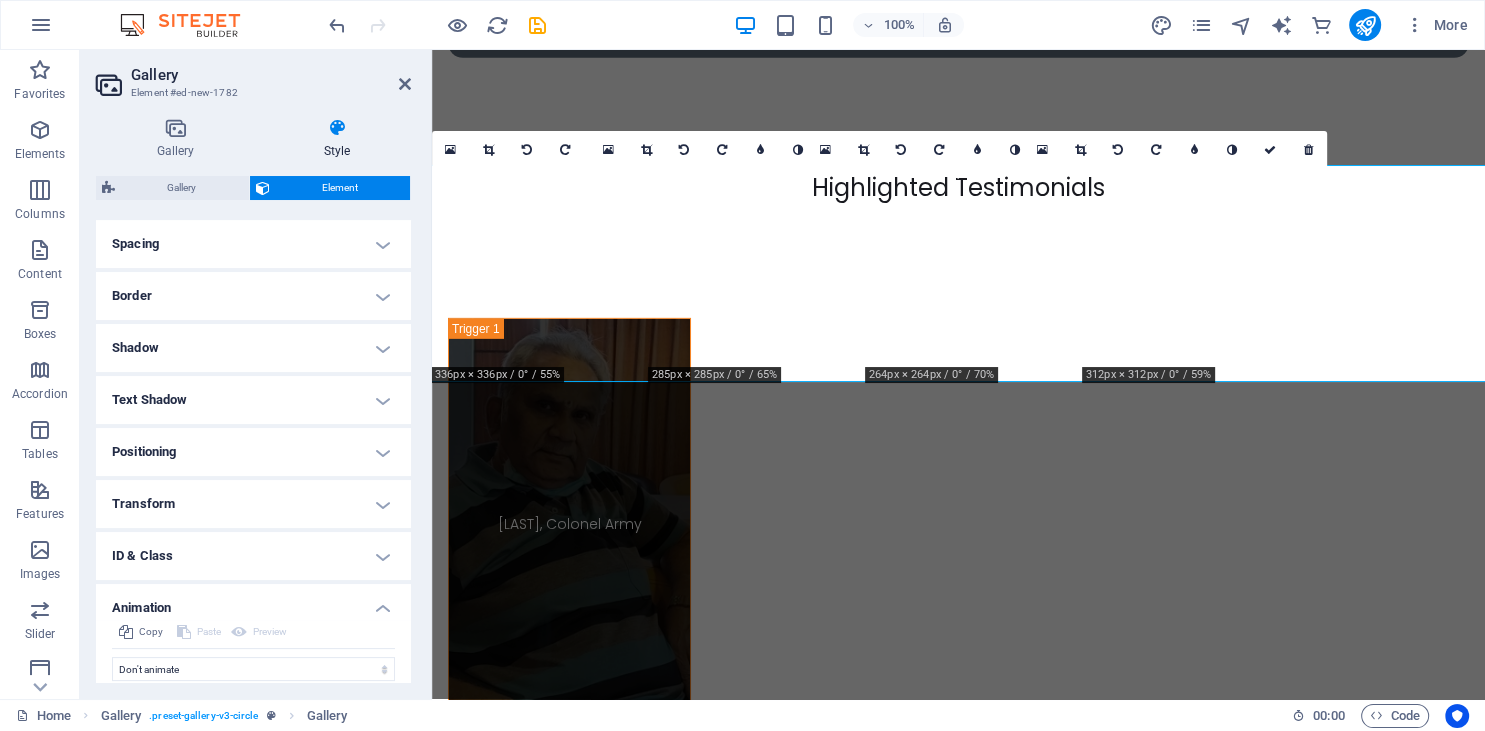 scroll, scrollTop: 443, scrollLeft: 0, axis: vertical 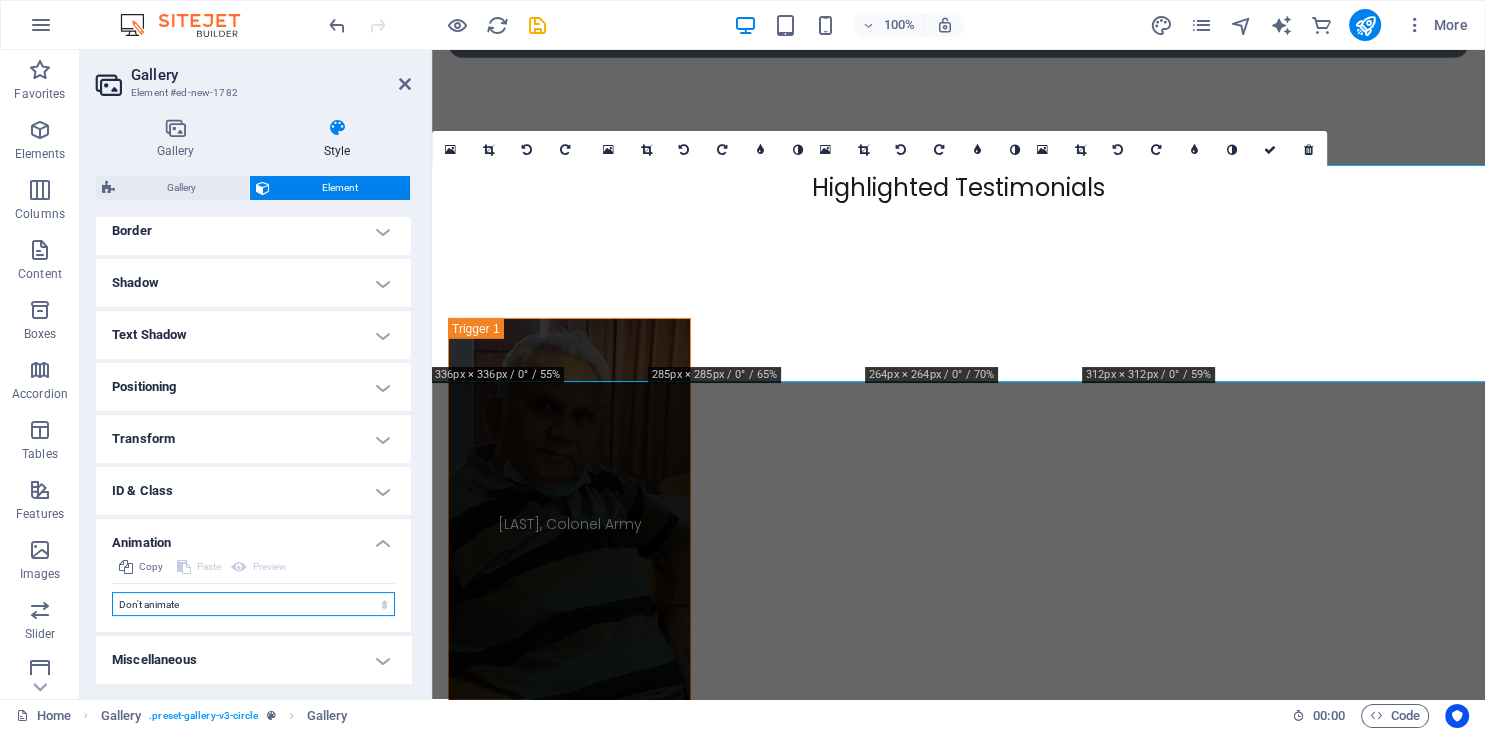 select on "move-right-to-left" 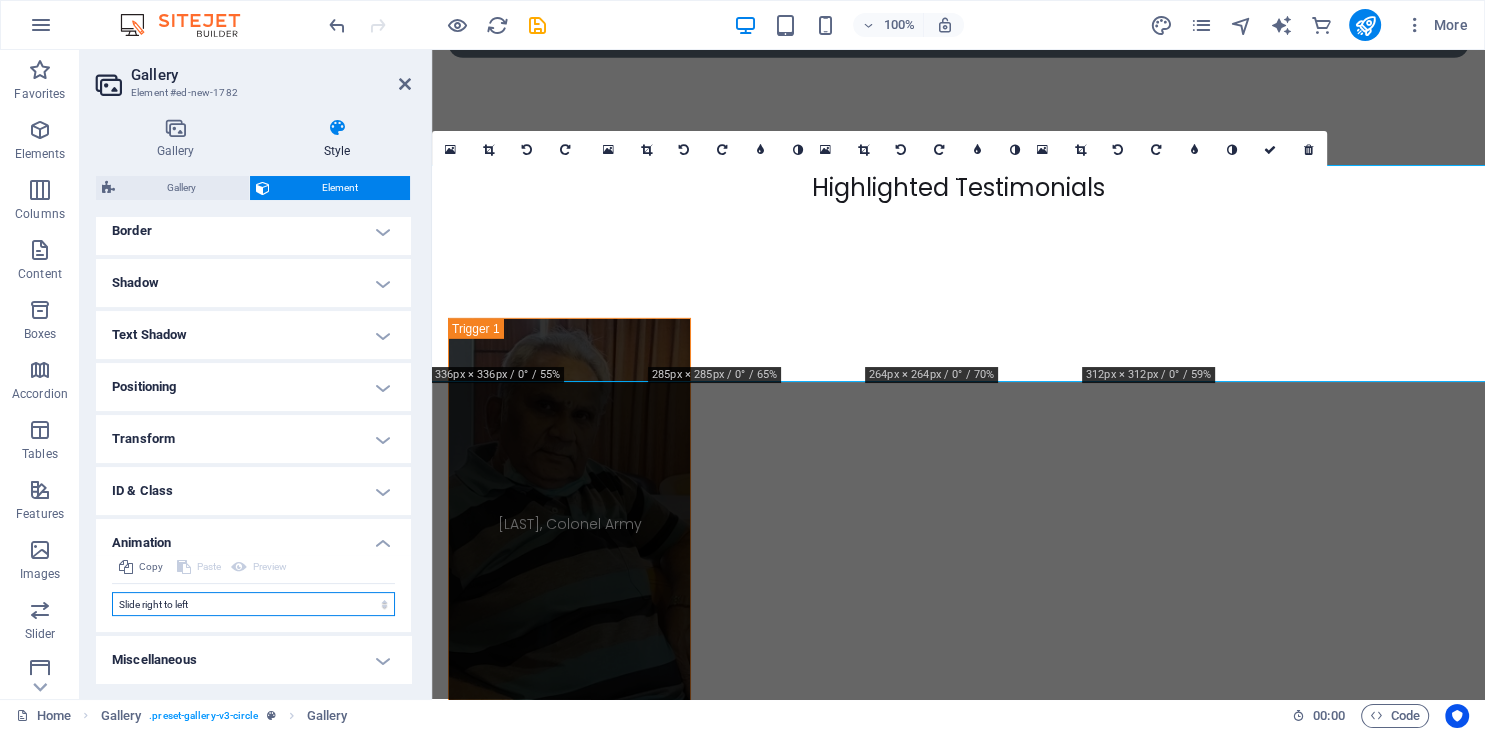 click on "Slide right to left" at bounding box center [0, 0] 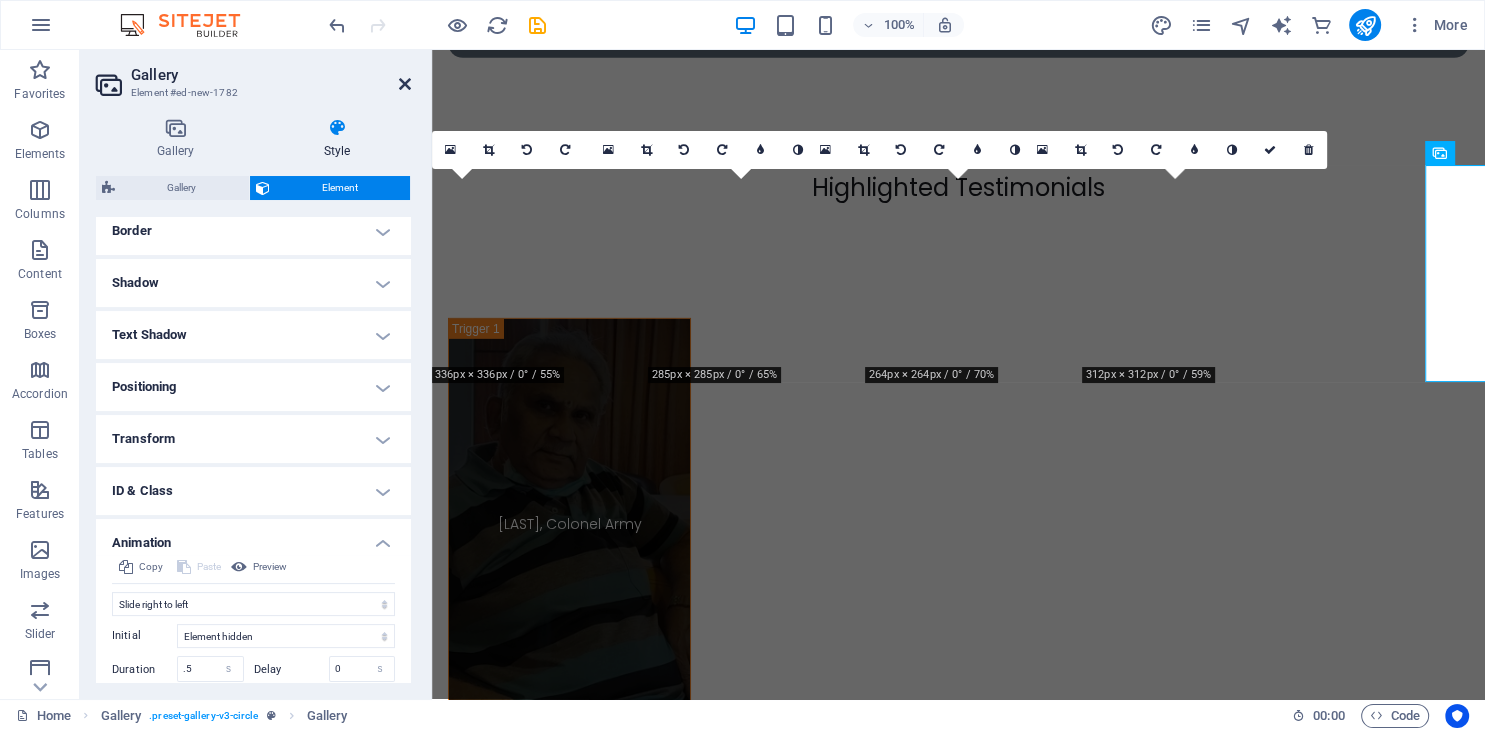 click at bounding box center (405, 84) 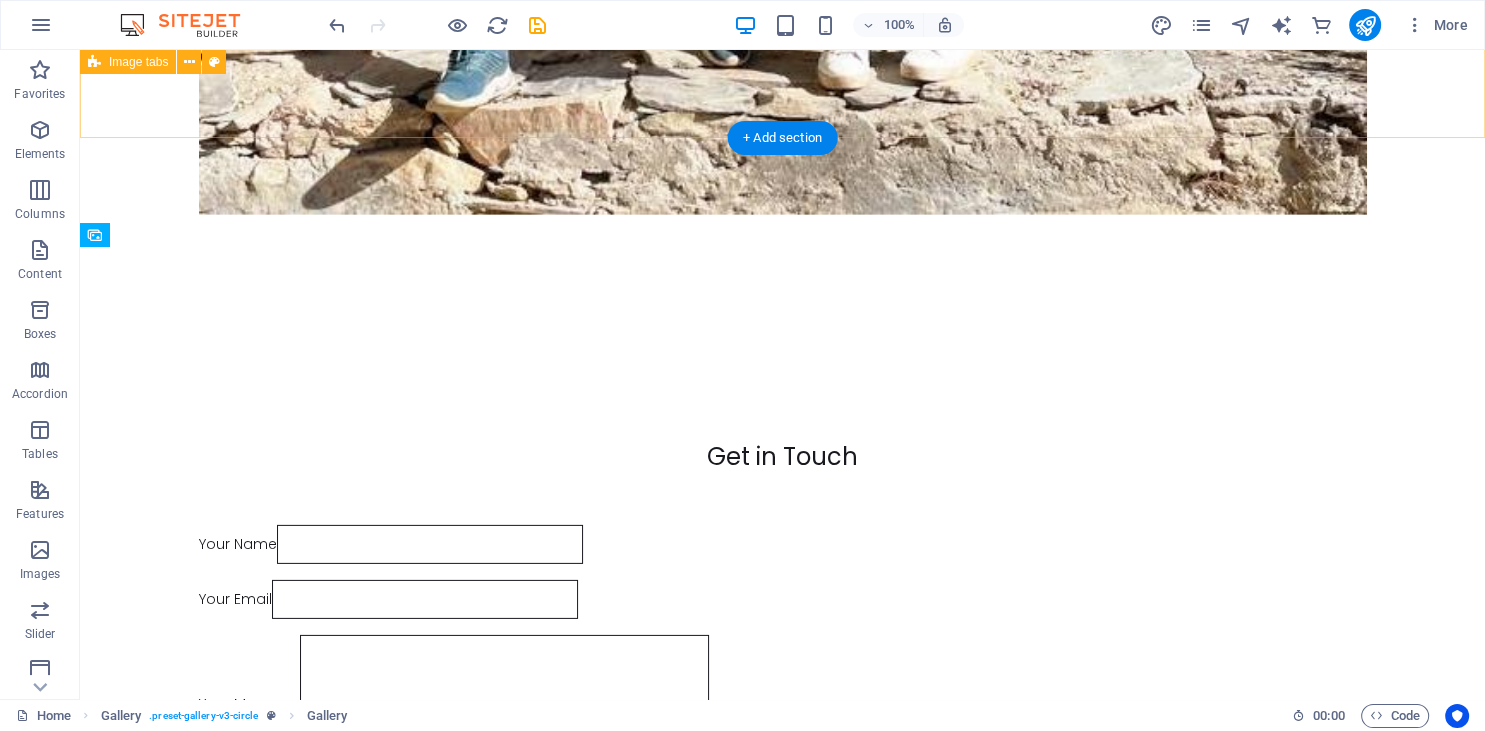 scroll, scrollTop: 14342, scrollLeft: 0, axis: vertical 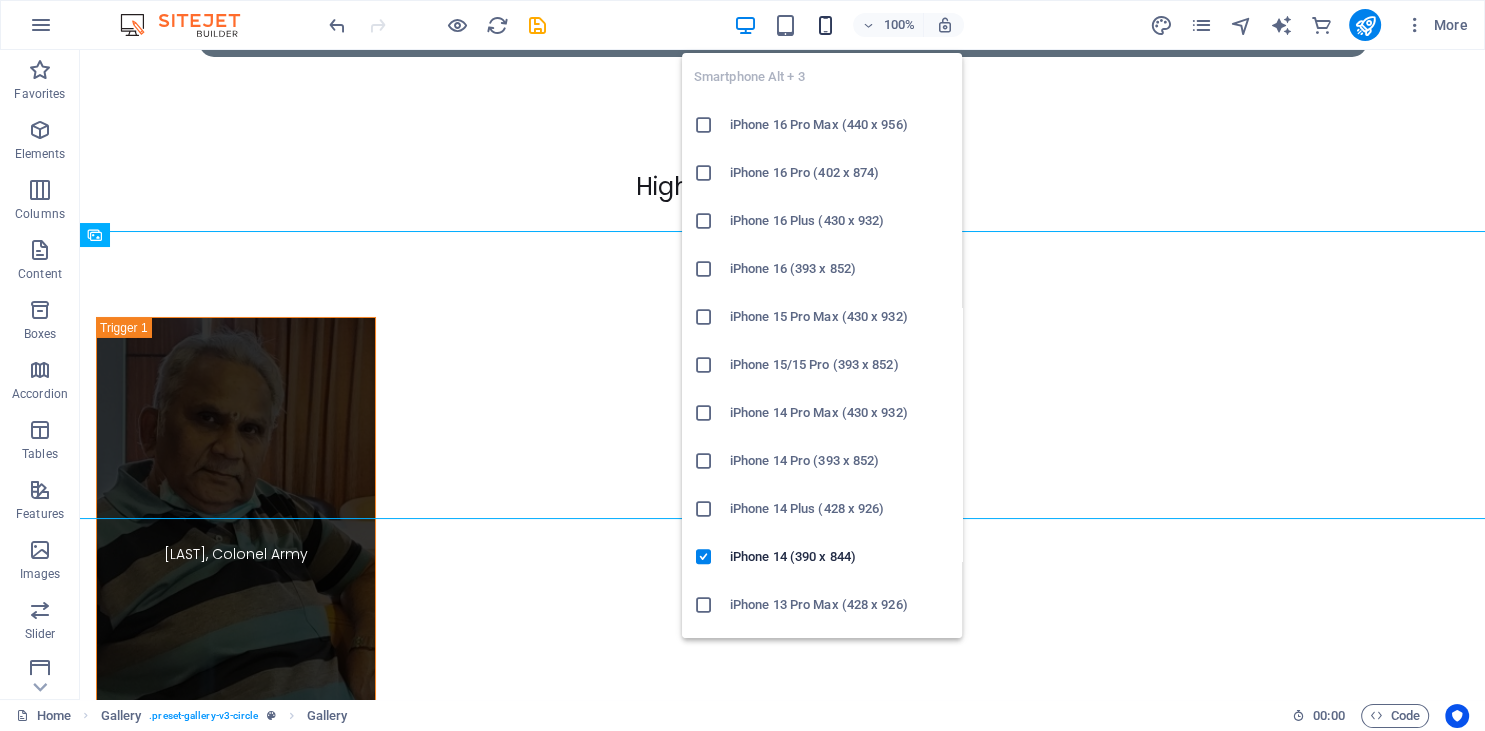 click at bounding box center [825, 25] 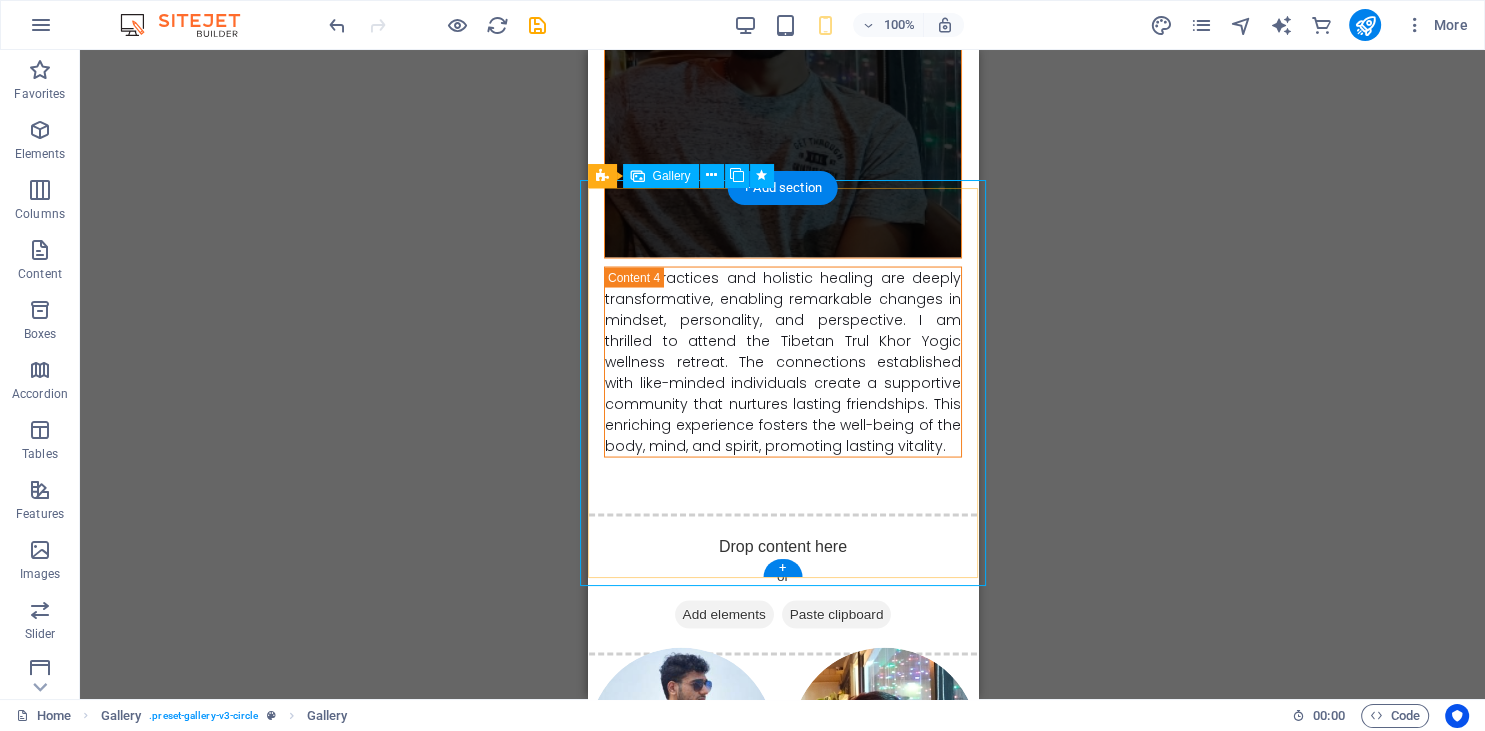 scroll, scrollTop: 18679, scrollLeft: 0, axis: vertical 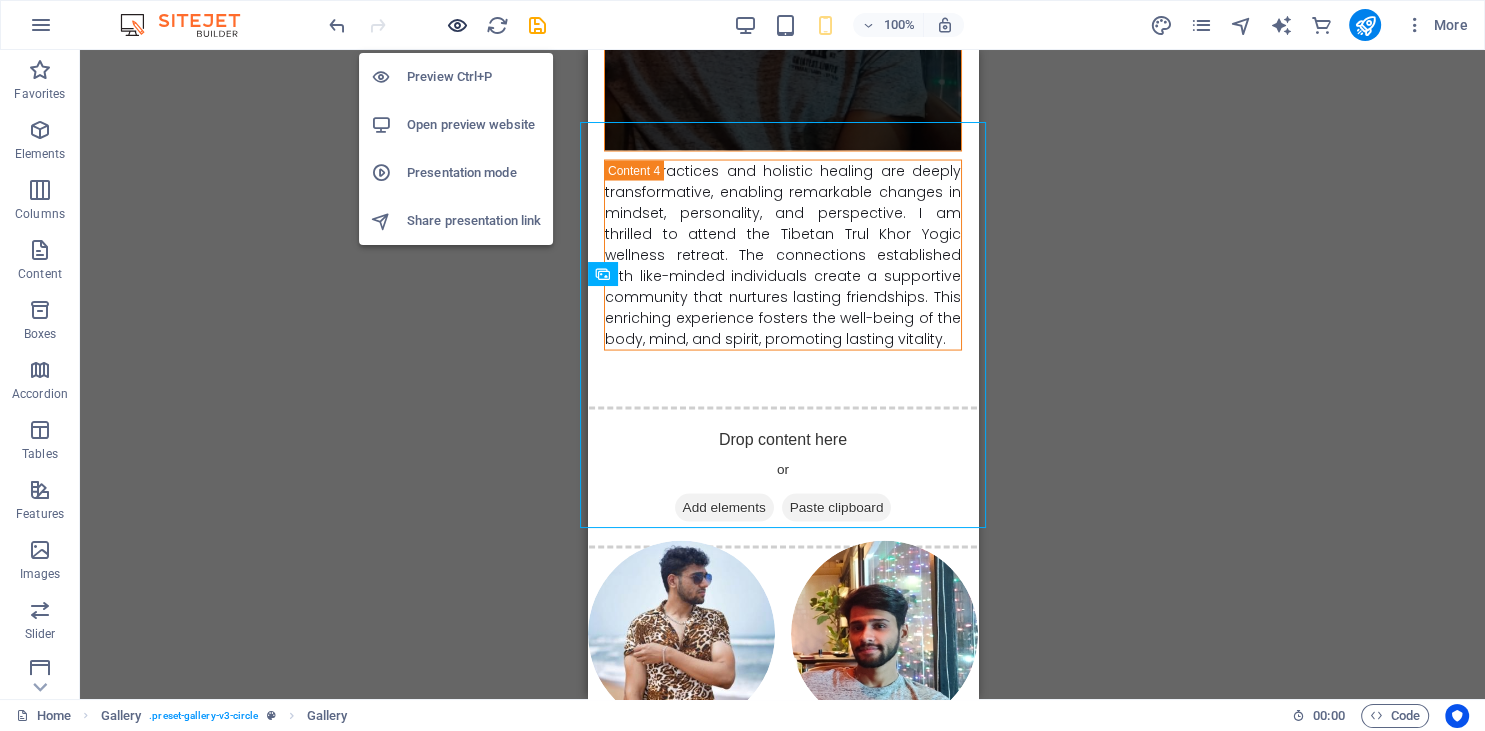 click at bounding box center (457, 25) 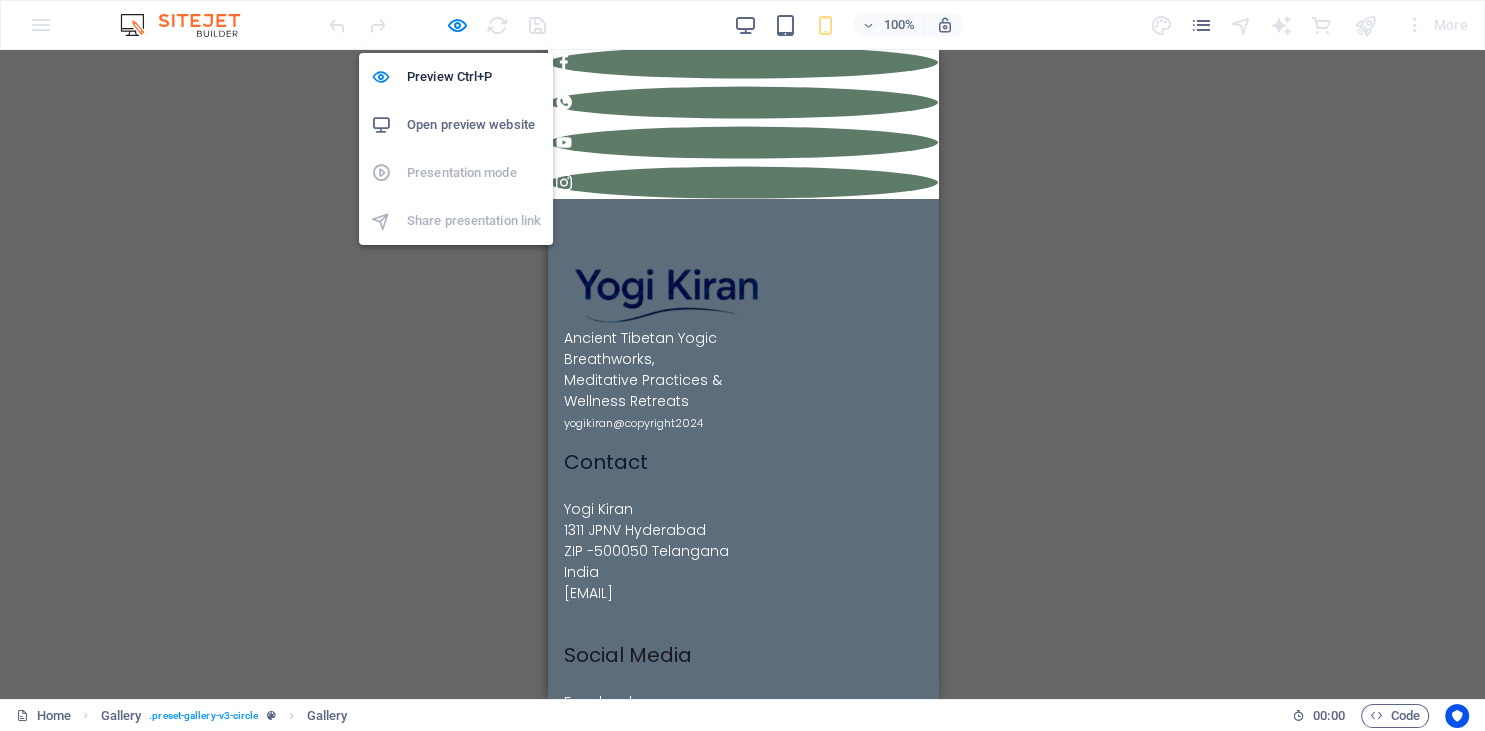 scroll, scrollTop: 11334, scrollLeft: 0, axis: vertical 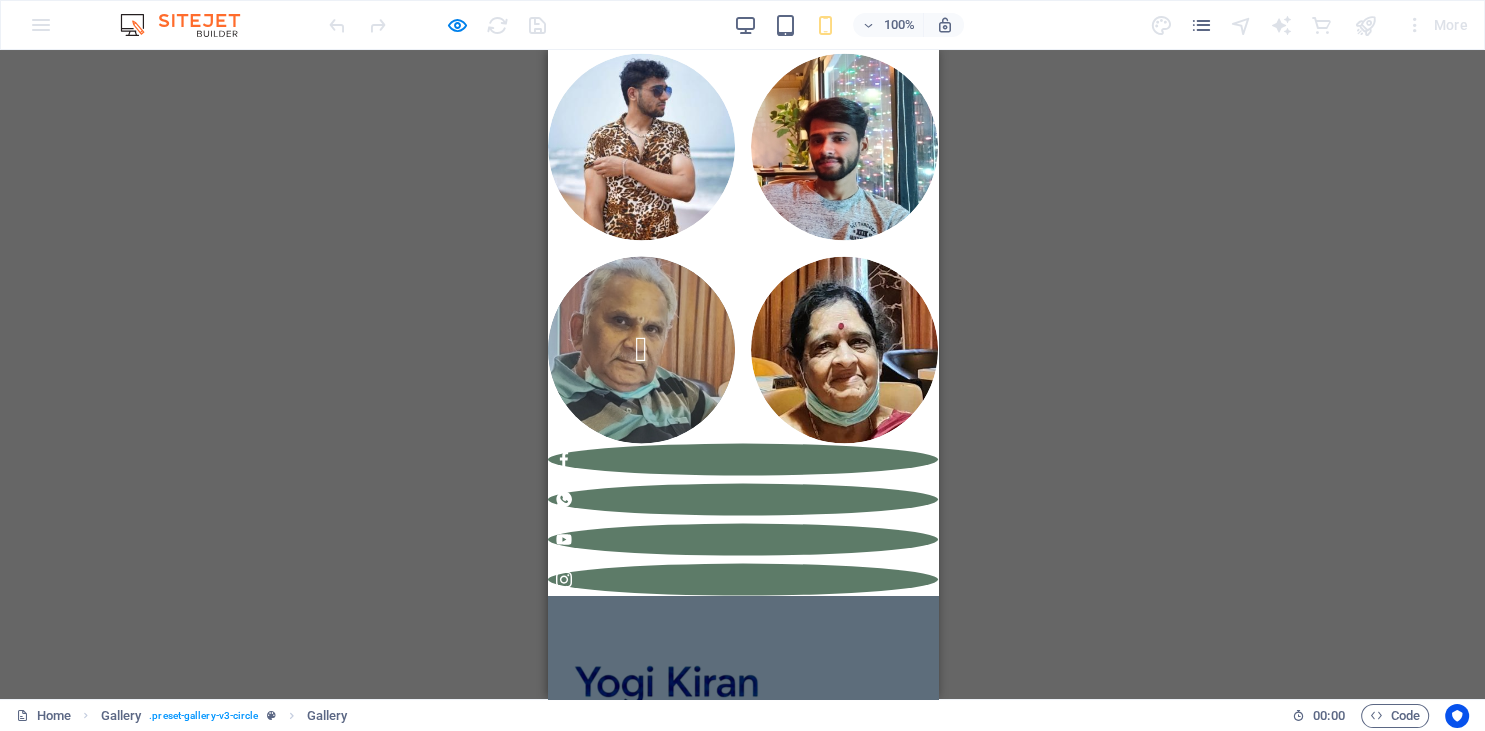 click at bounding box center [641, 350] 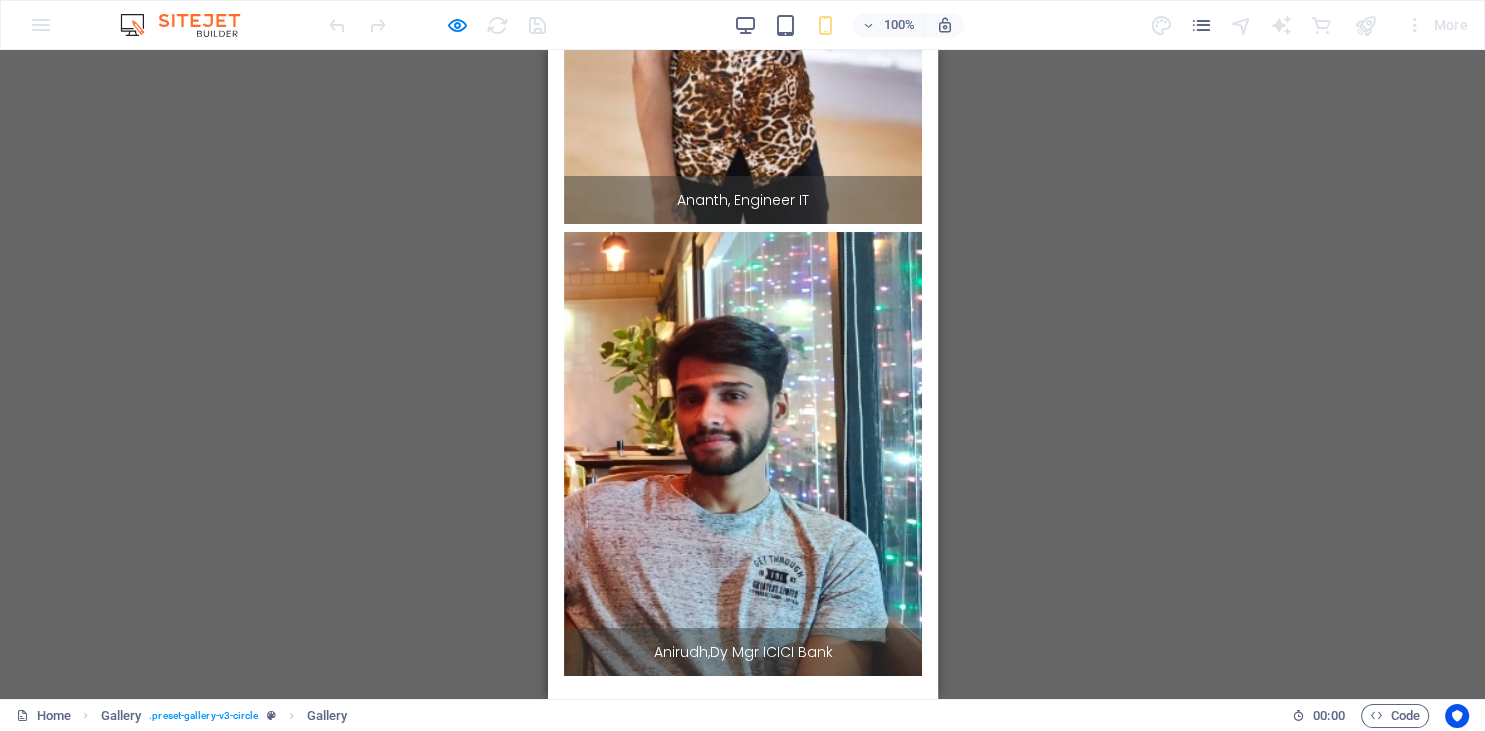 scroll, scrollTop: 300, scrollLeft: 0, axis: vertical 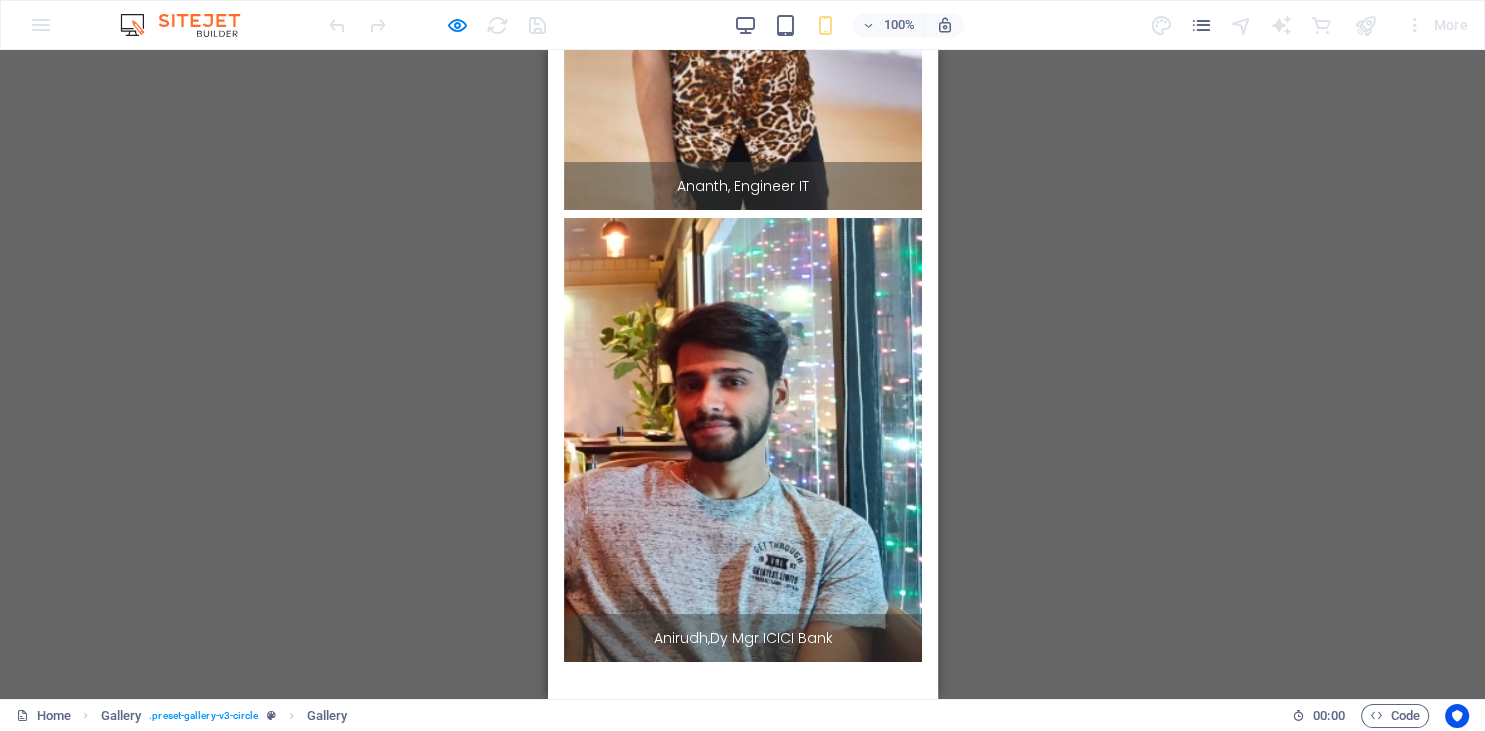 click on "×" at bounding box center (551, -11277) 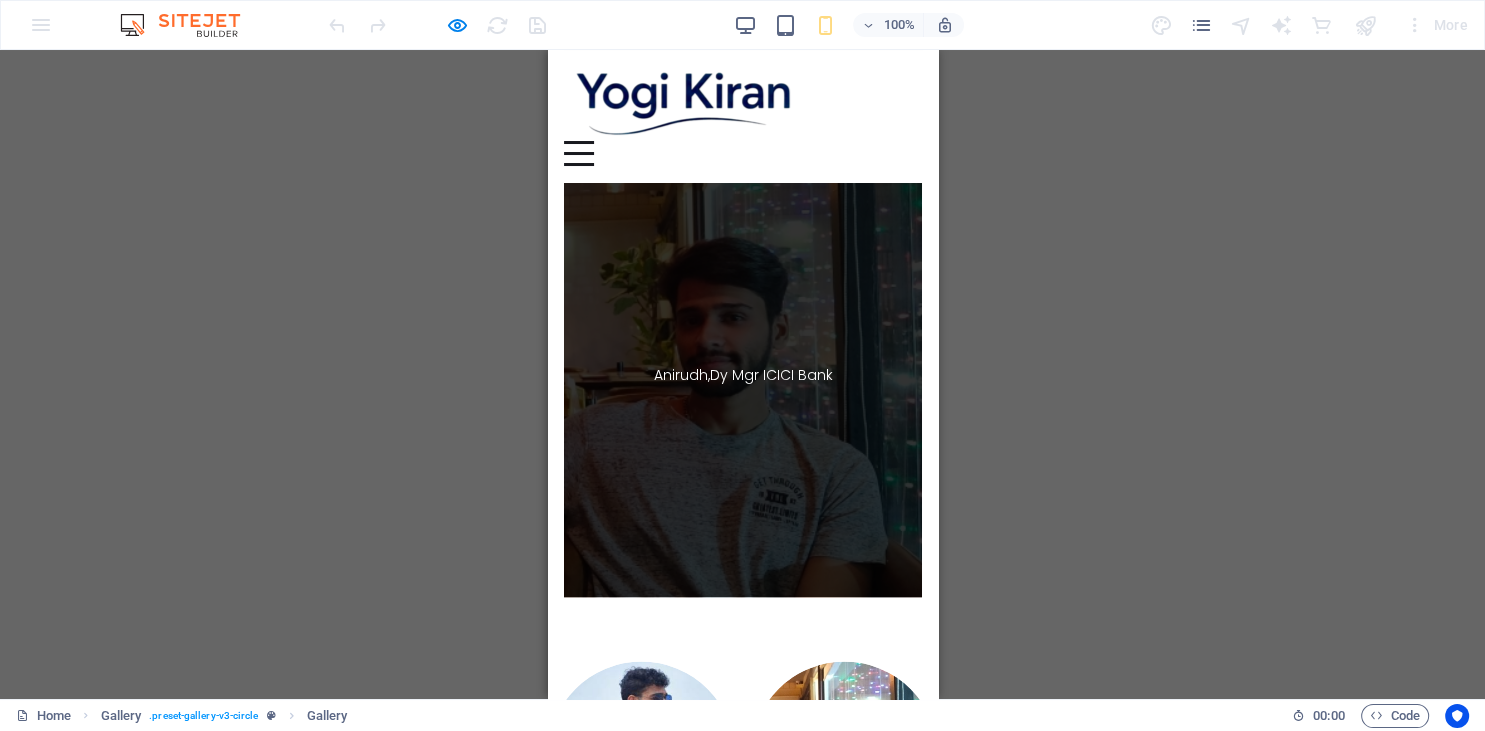 scroll, scrollTop: 10278, scrollLeft: 0, axis: vertical 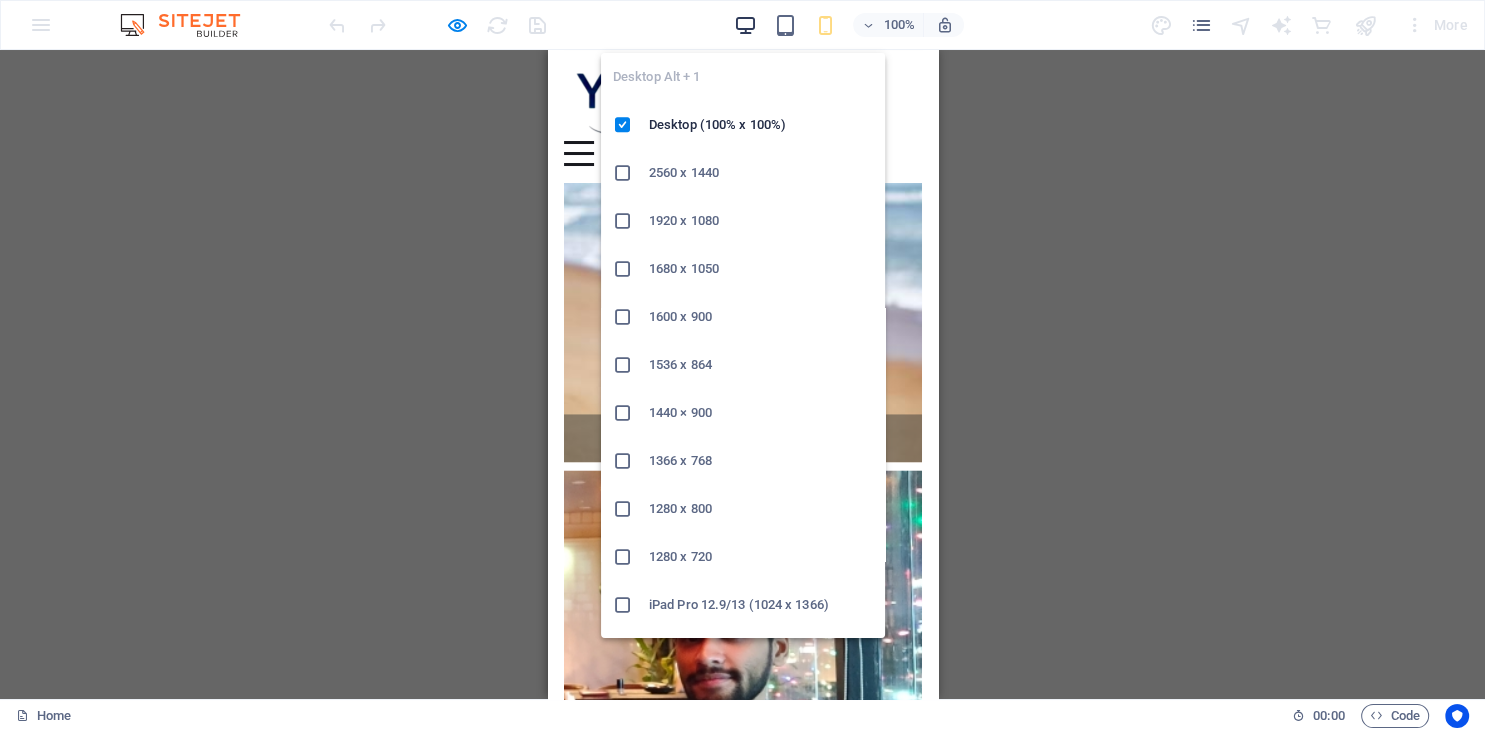 click at bounding box center (745, 25) 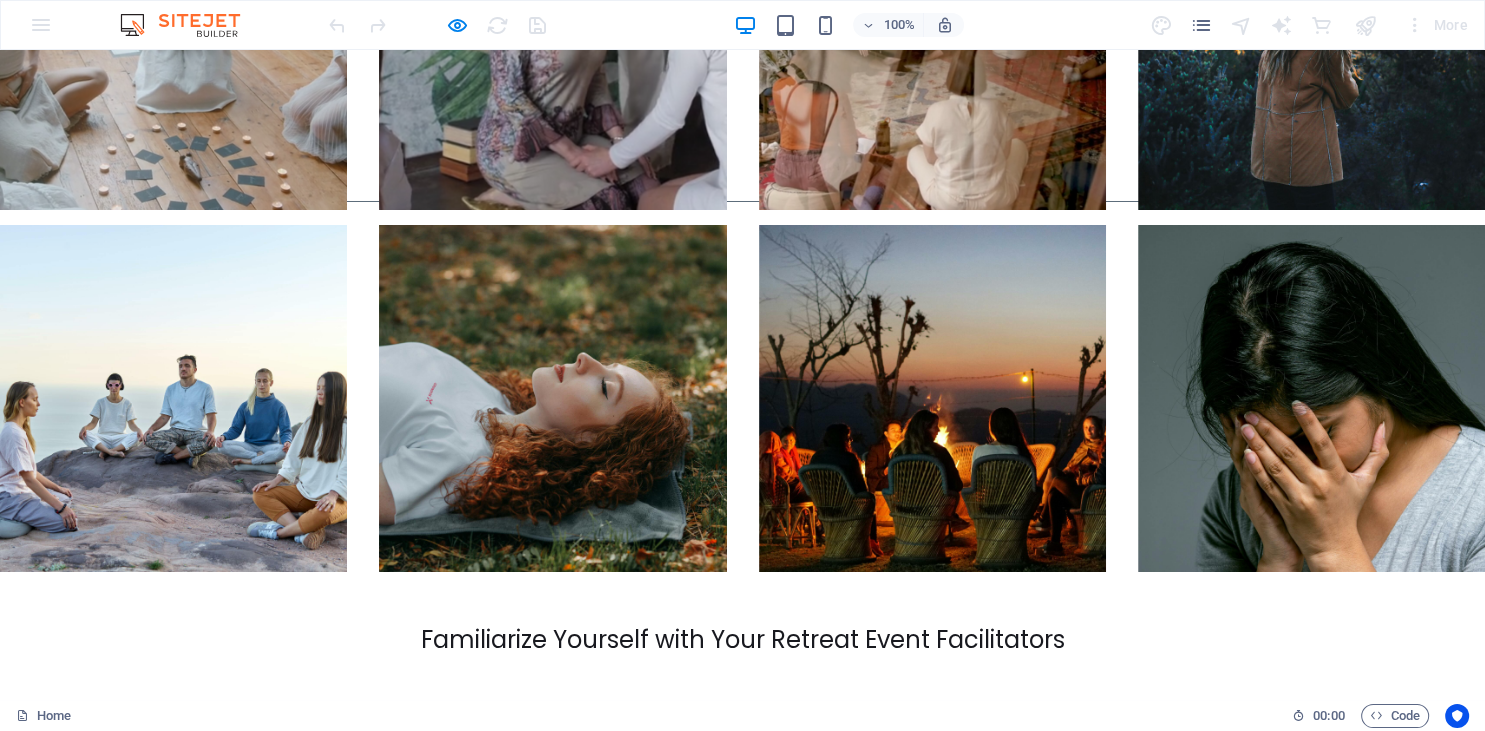 scroll, scrollTop: 7262, scrollLeft: 0, axis: vertical 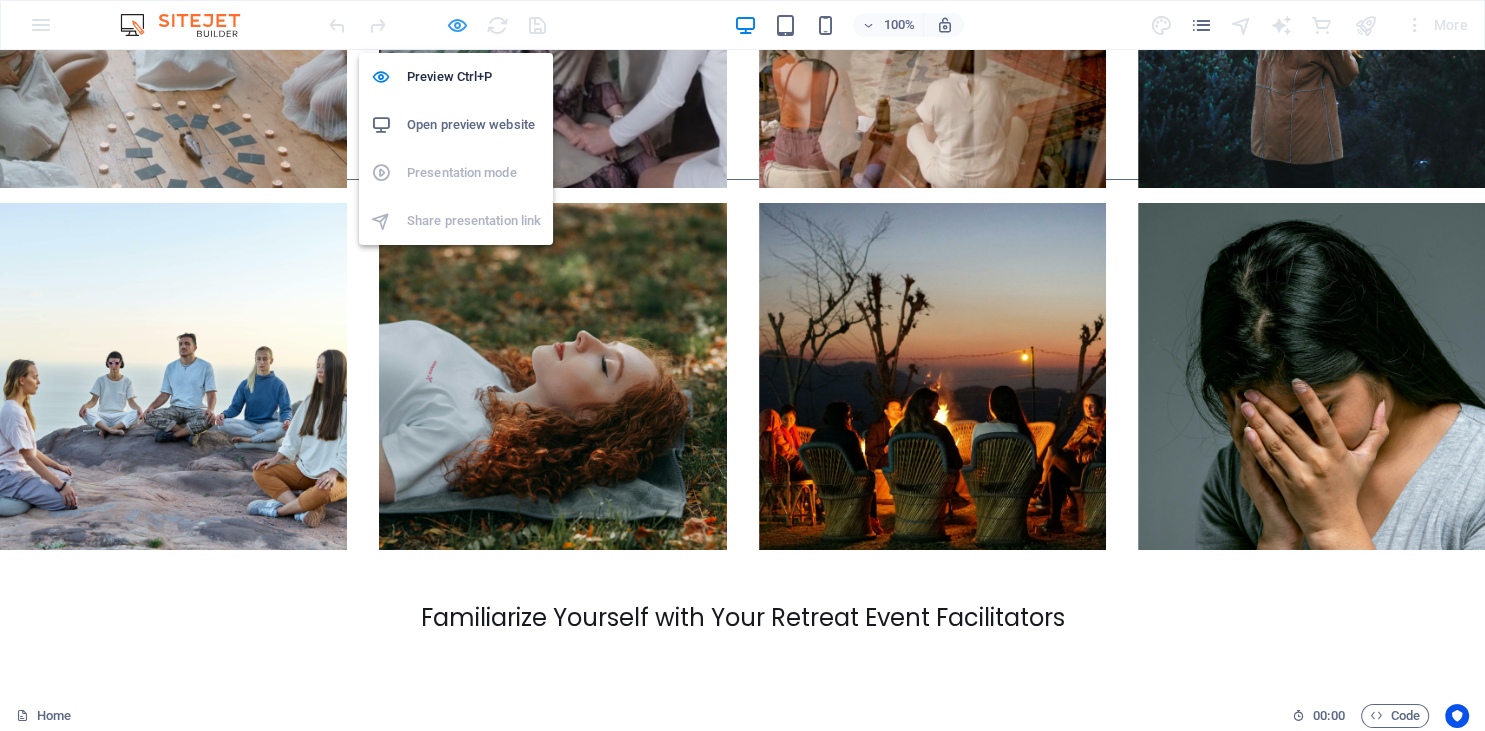 click at bounding box center [457, 25] 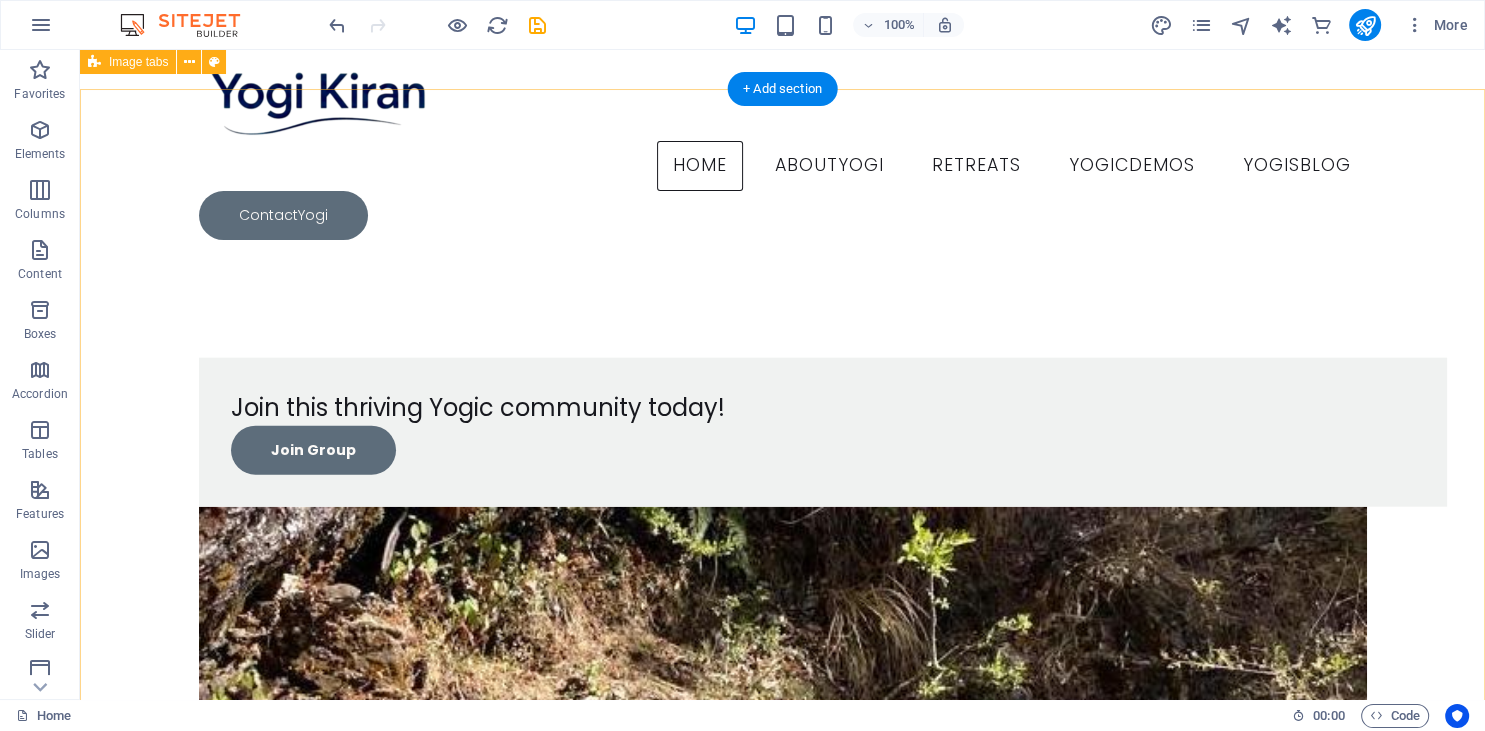 scroll, scrollTop: 12014, scrollLeft: 0, axis: vertical 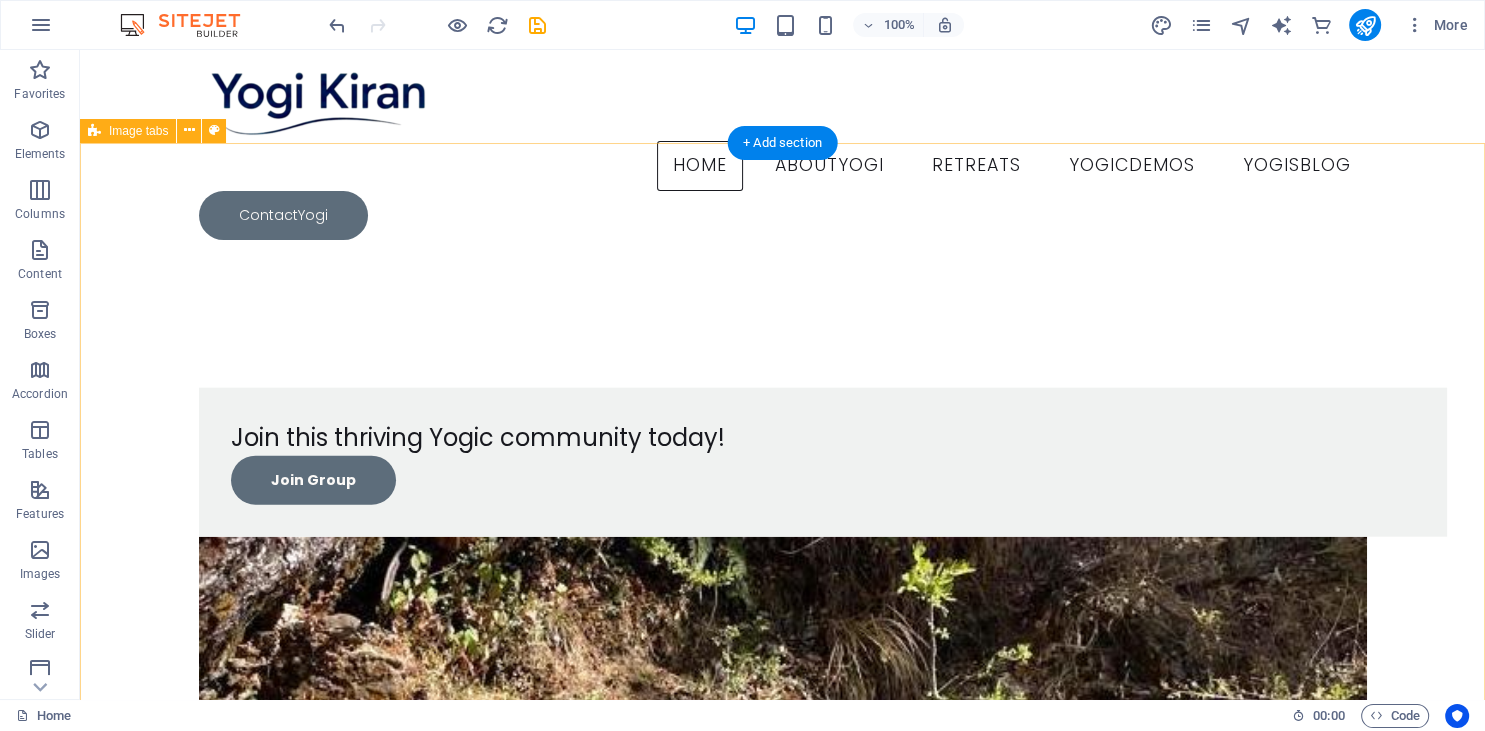 click on "[FIRST], Colonel Army I am 78 years old and a retired army officer with the rank of Colonel. Initially, I was apprehensive about attending the retreat due to my age. However, after interacting with Yogi Kiran, who is also a former defense officer, I was motivated to participate. The Tibetan breathwork and meditations were excellent and greatly helped me achieve stillness of mind and connect with the pervasive unseen energy within and around me. I highly recommend attending this retreat; you will not regret it. I especially encourage young people to participate early in their lives to learn these techniques and carry them forward throughout their lifetime. [FIRST], Homemaker [FIRST], Engineer IT [FIRST],Dy Mgr ICICI Bank" at bounding box center (782, 3408) 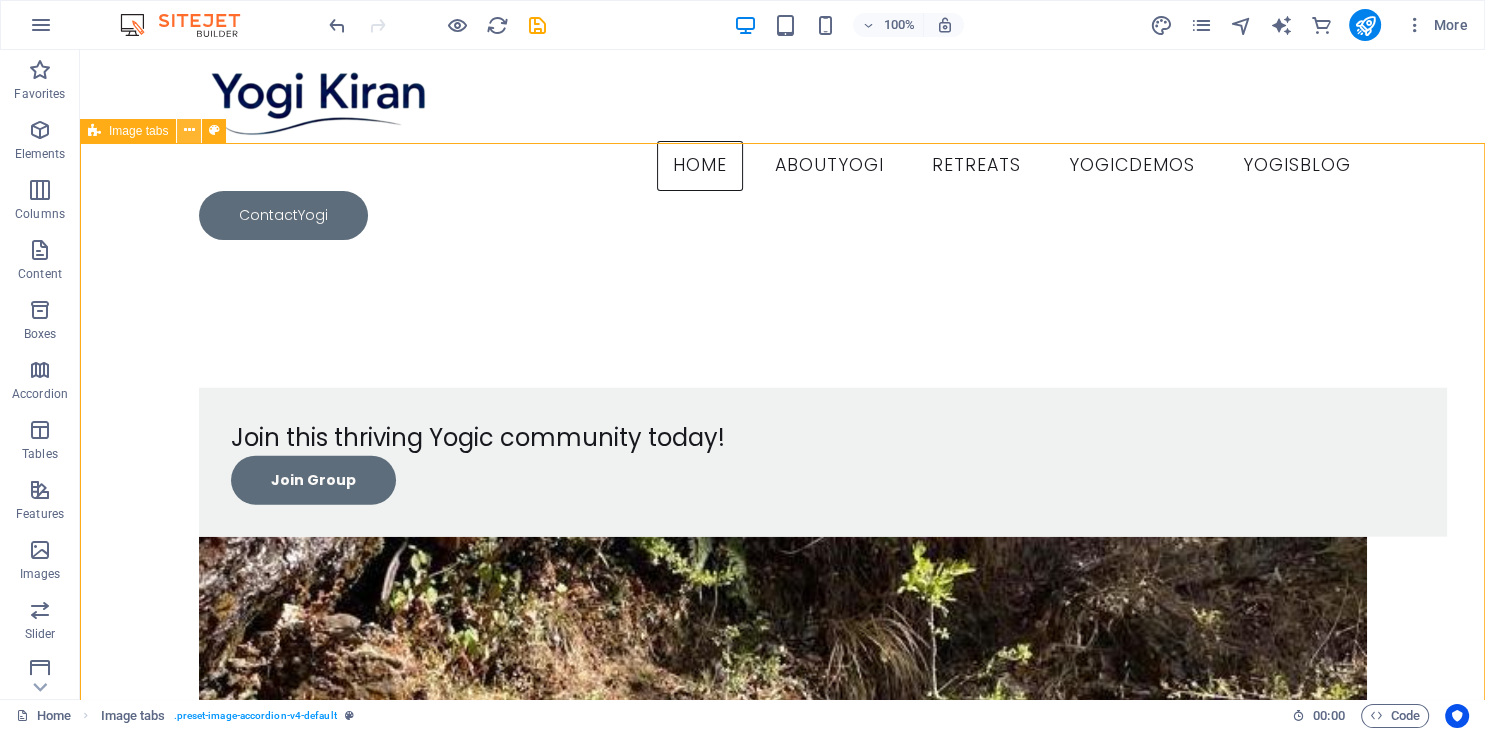 click at bounding box center (189, 130) 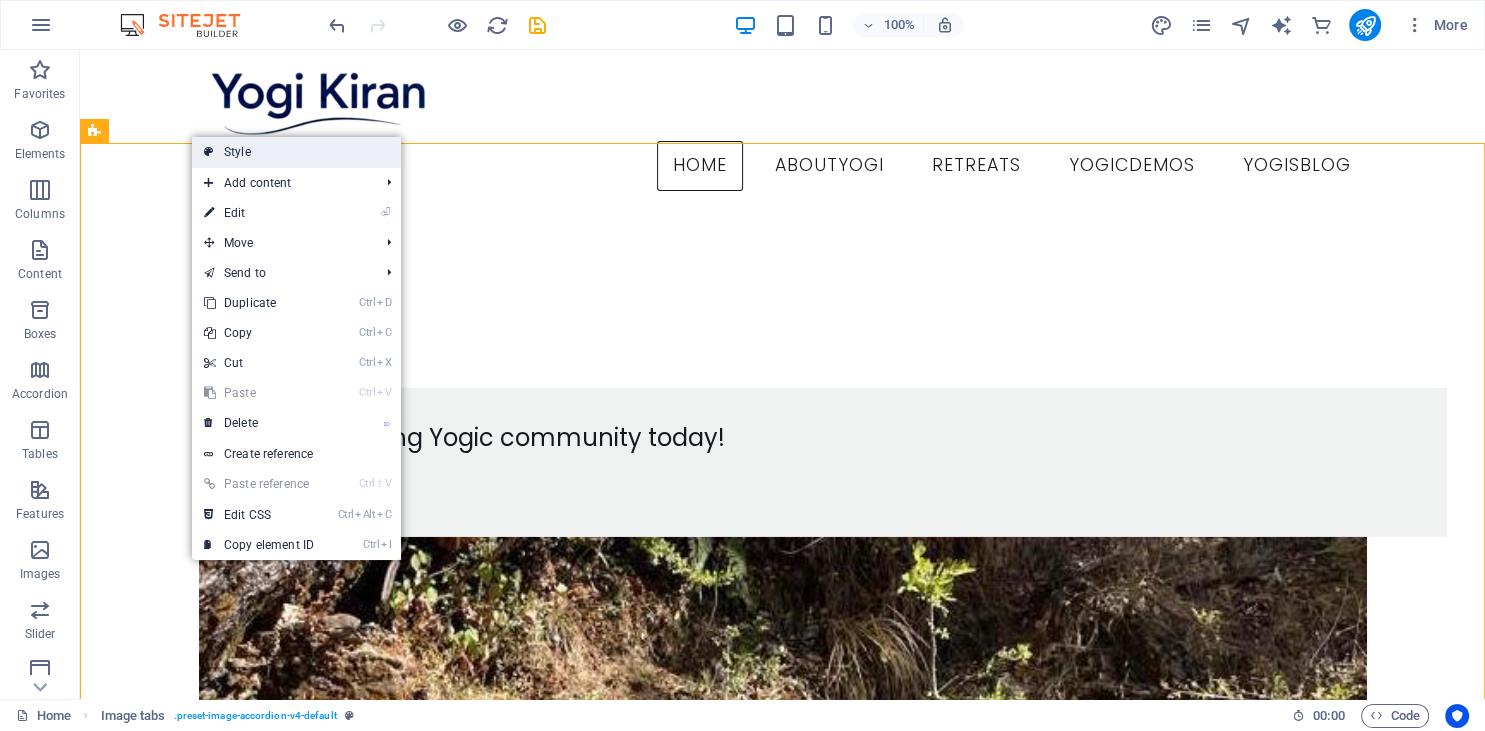 click at bounding box center (209, 152) 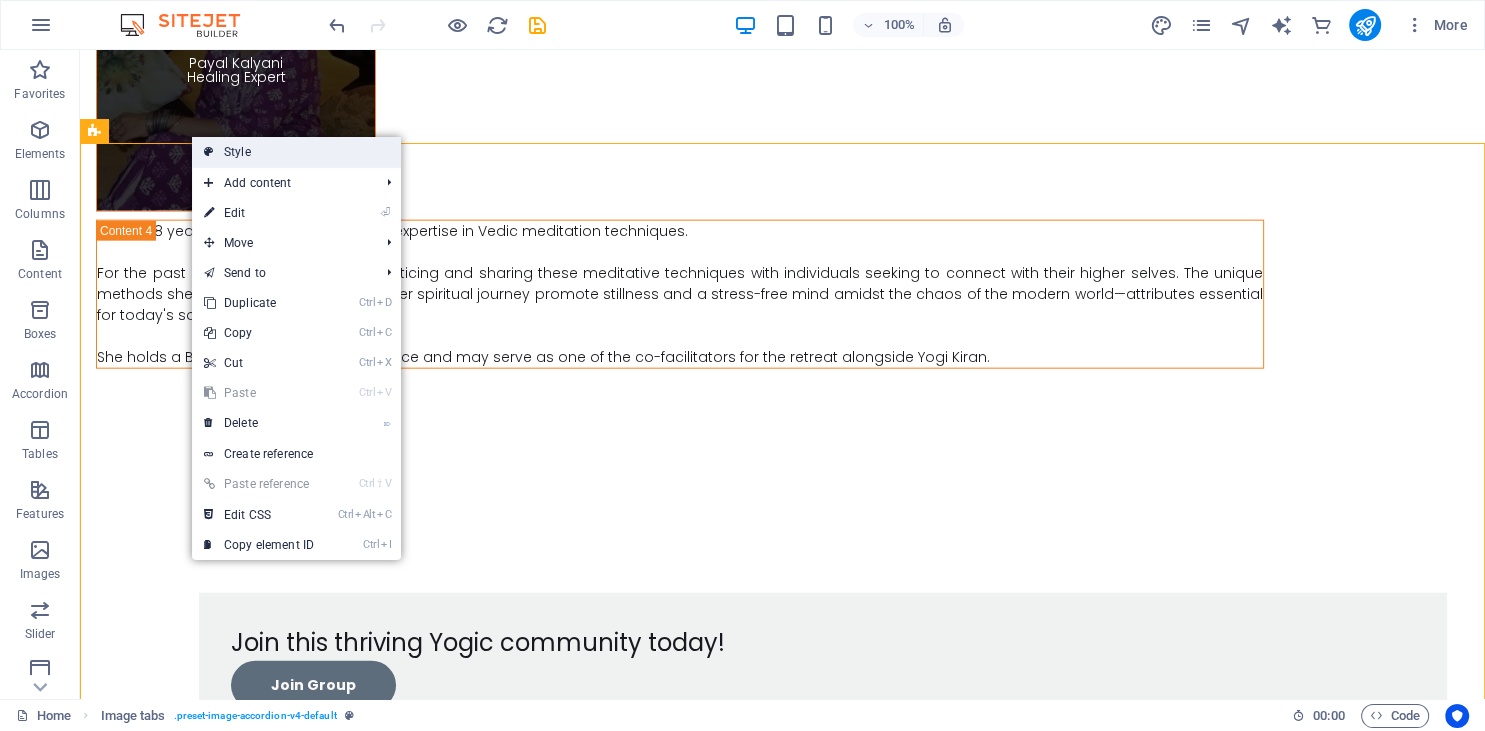select on "rem" 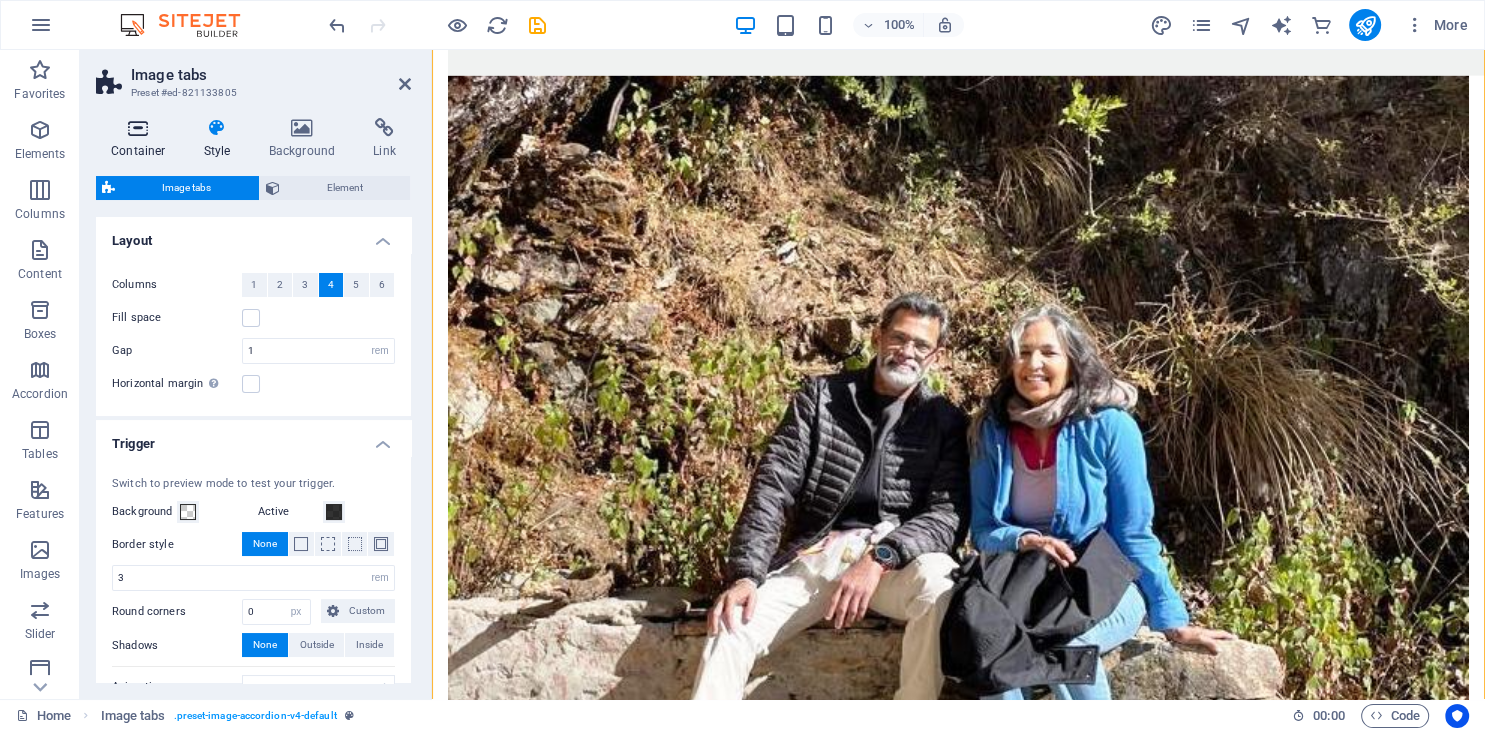 click on "Container" at bounding box center (142, 139) 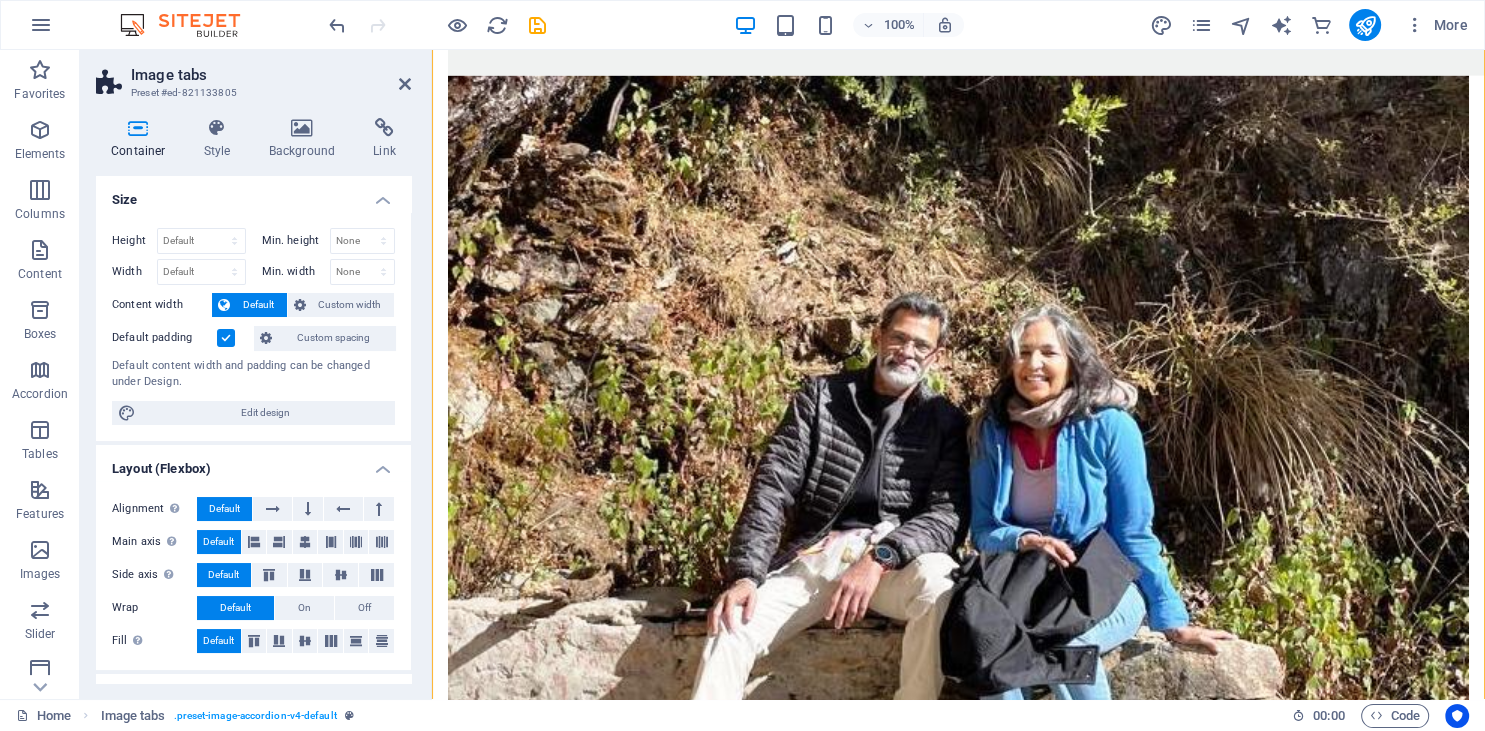 scroll, scrollTop: 81, scrollLeft: 0, axis: vertical 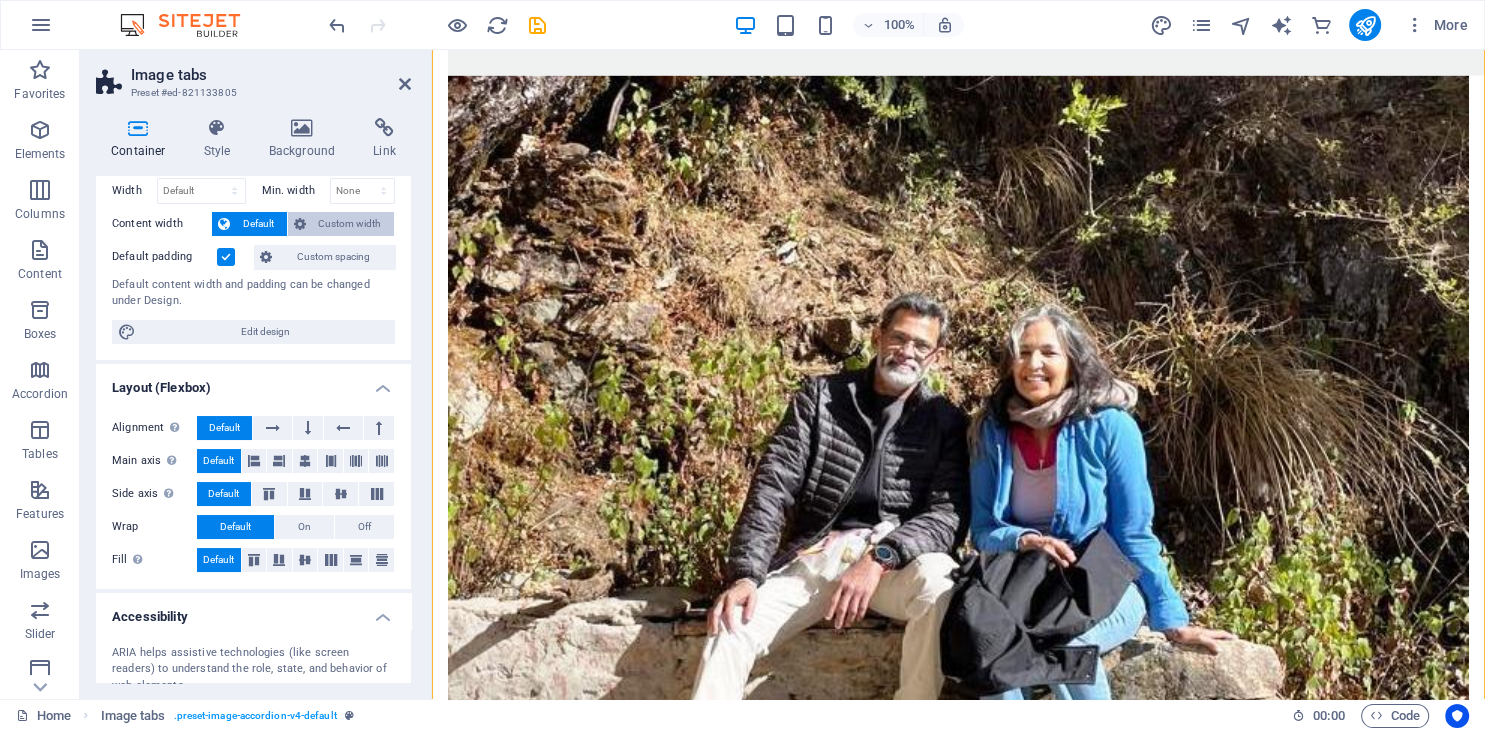 click on "Custom width" at bounding box center [350, 224] 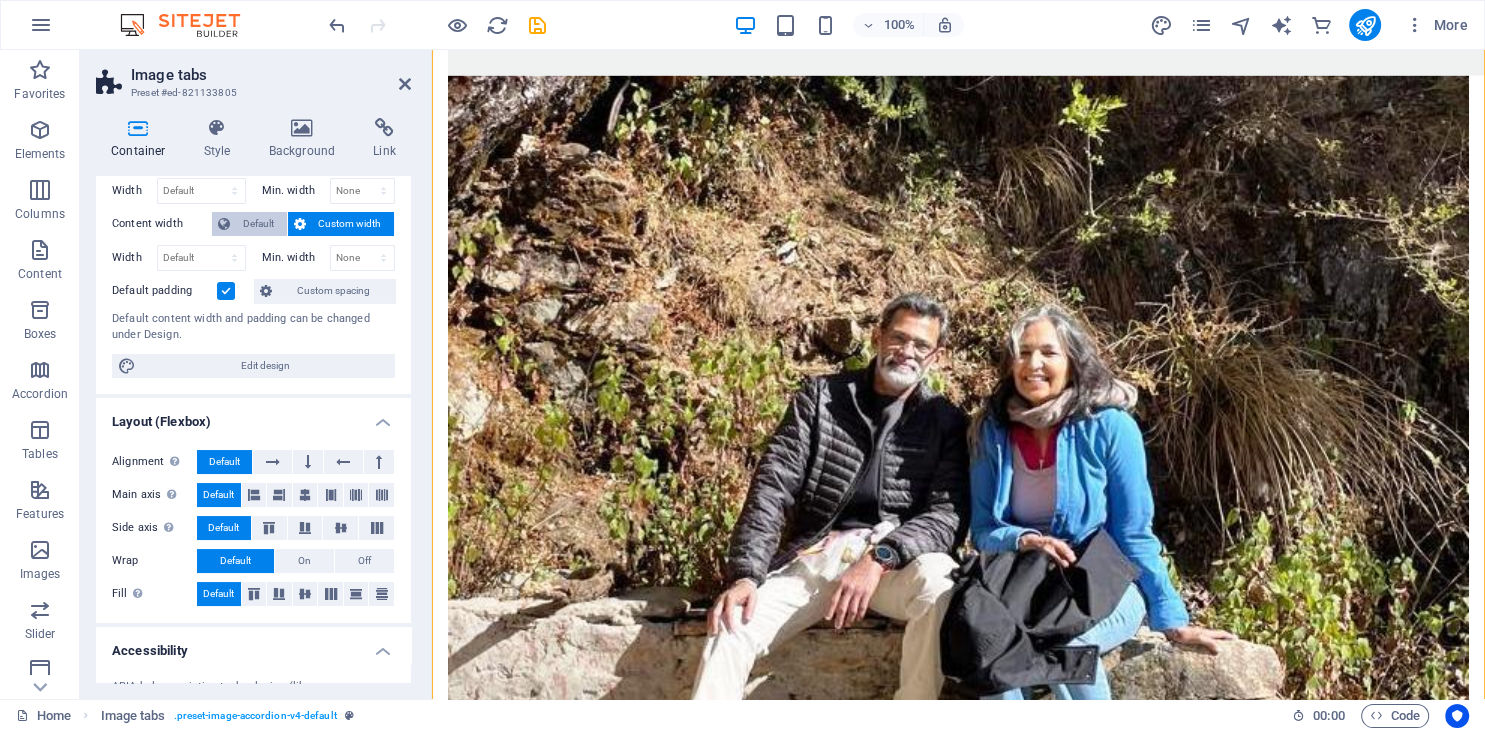 click on "Default" at bounding box center [258, 224] 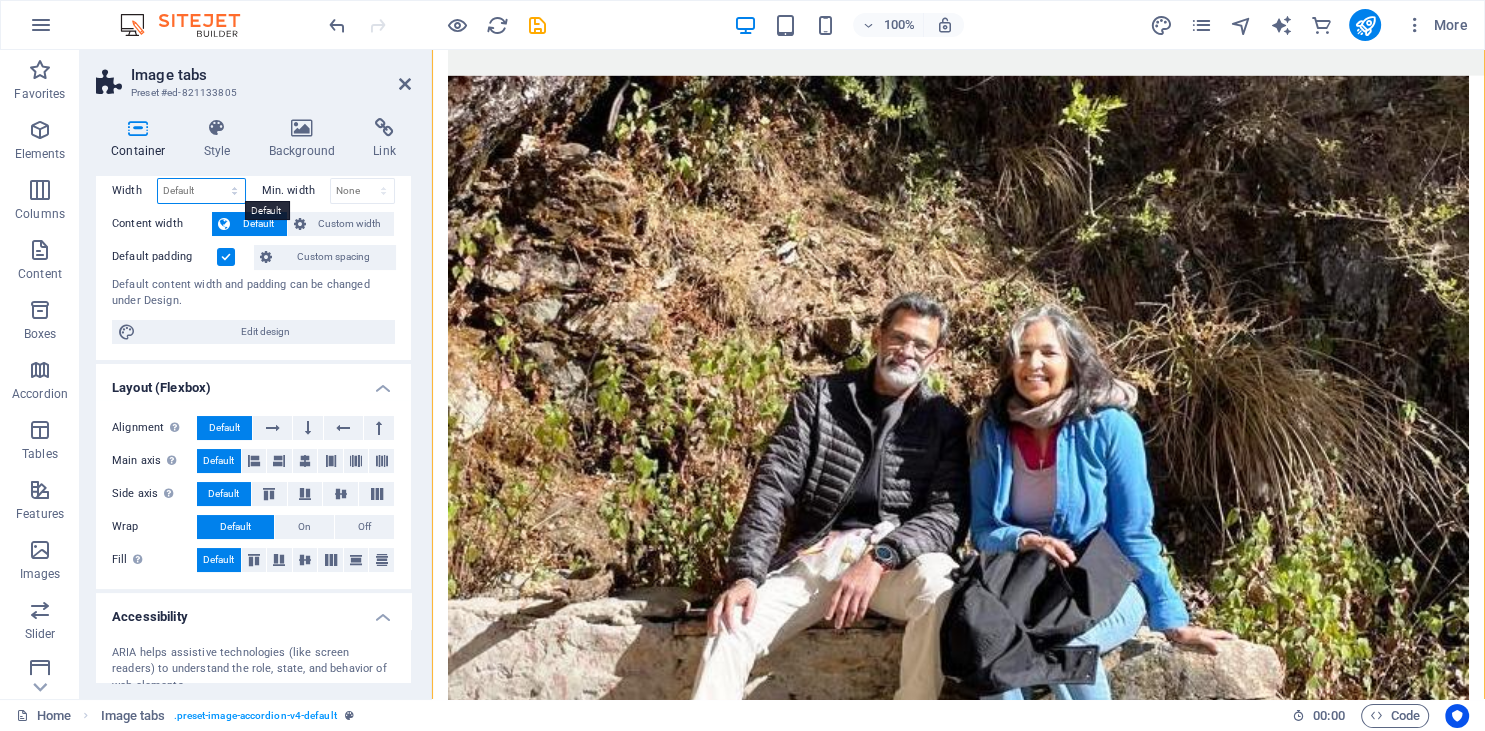 click on "Default px rem % em vh vw" at bounding box center [201, 191] 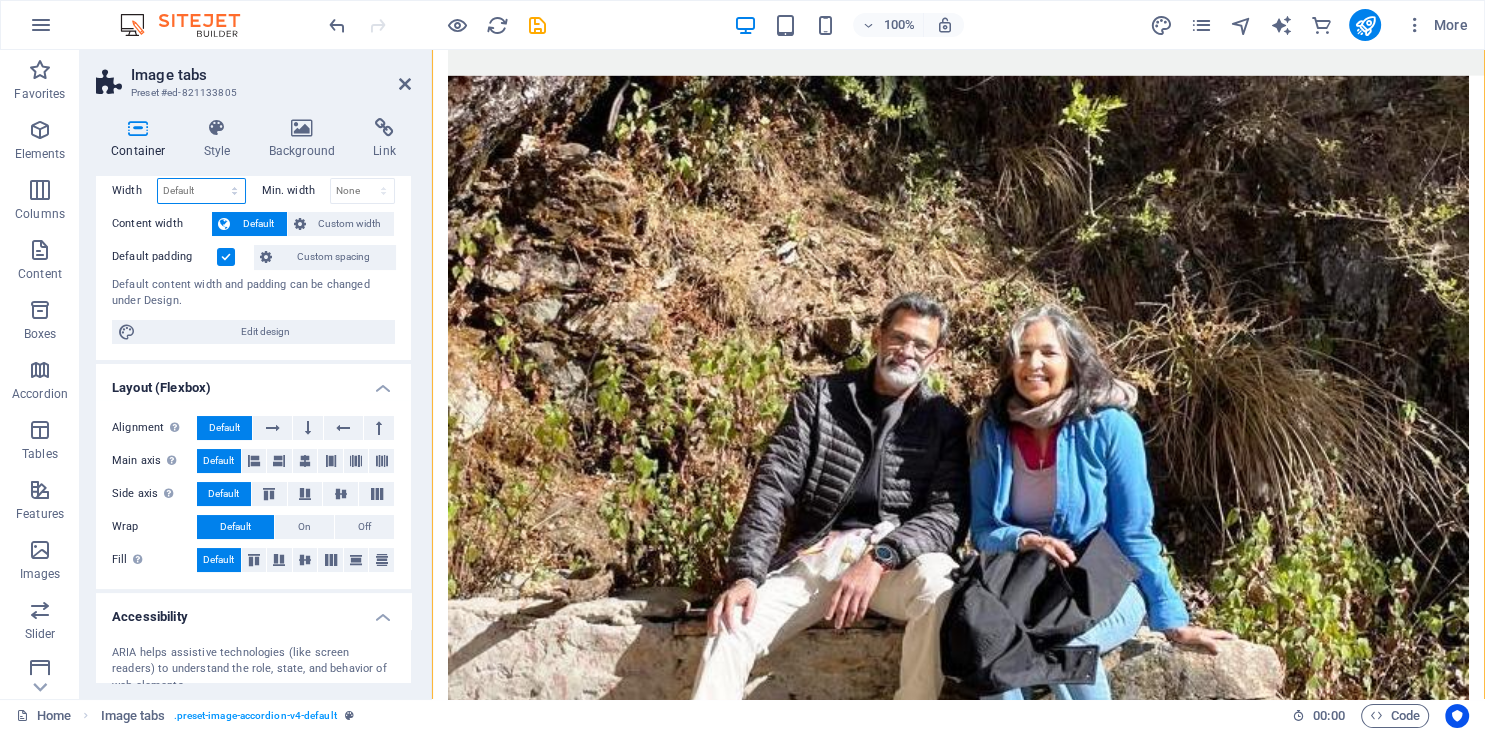 select on "%" 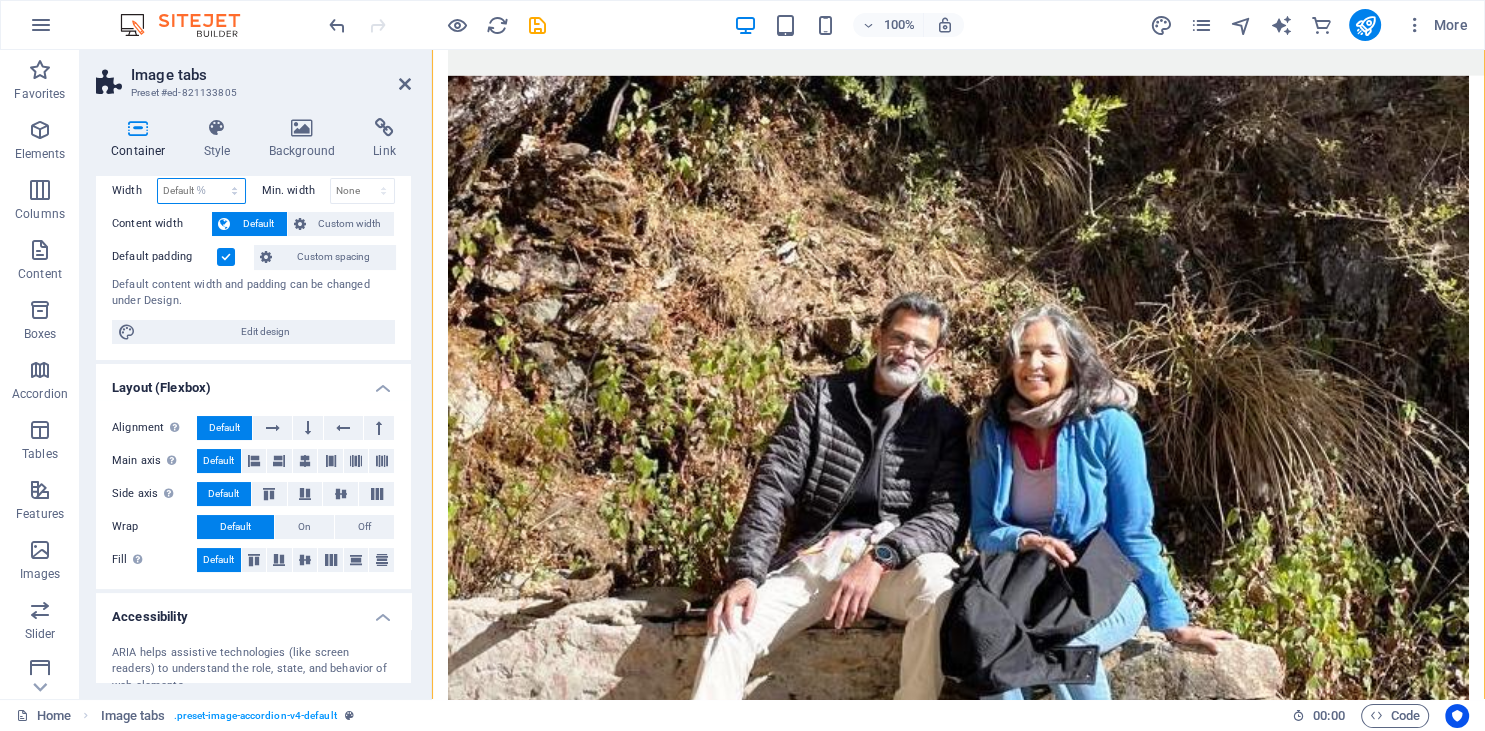 click on "%" at bounding box center (0, 0) 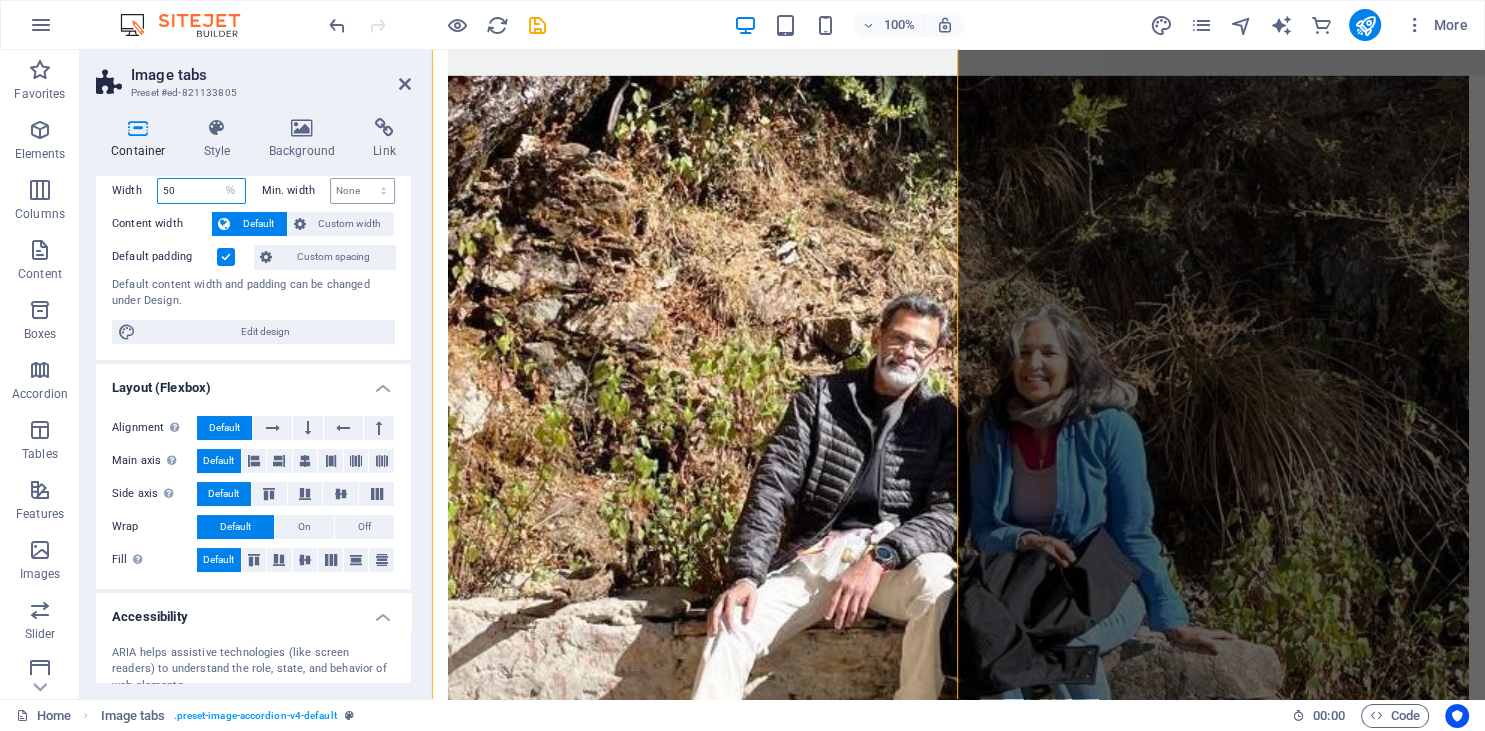 type on "50" 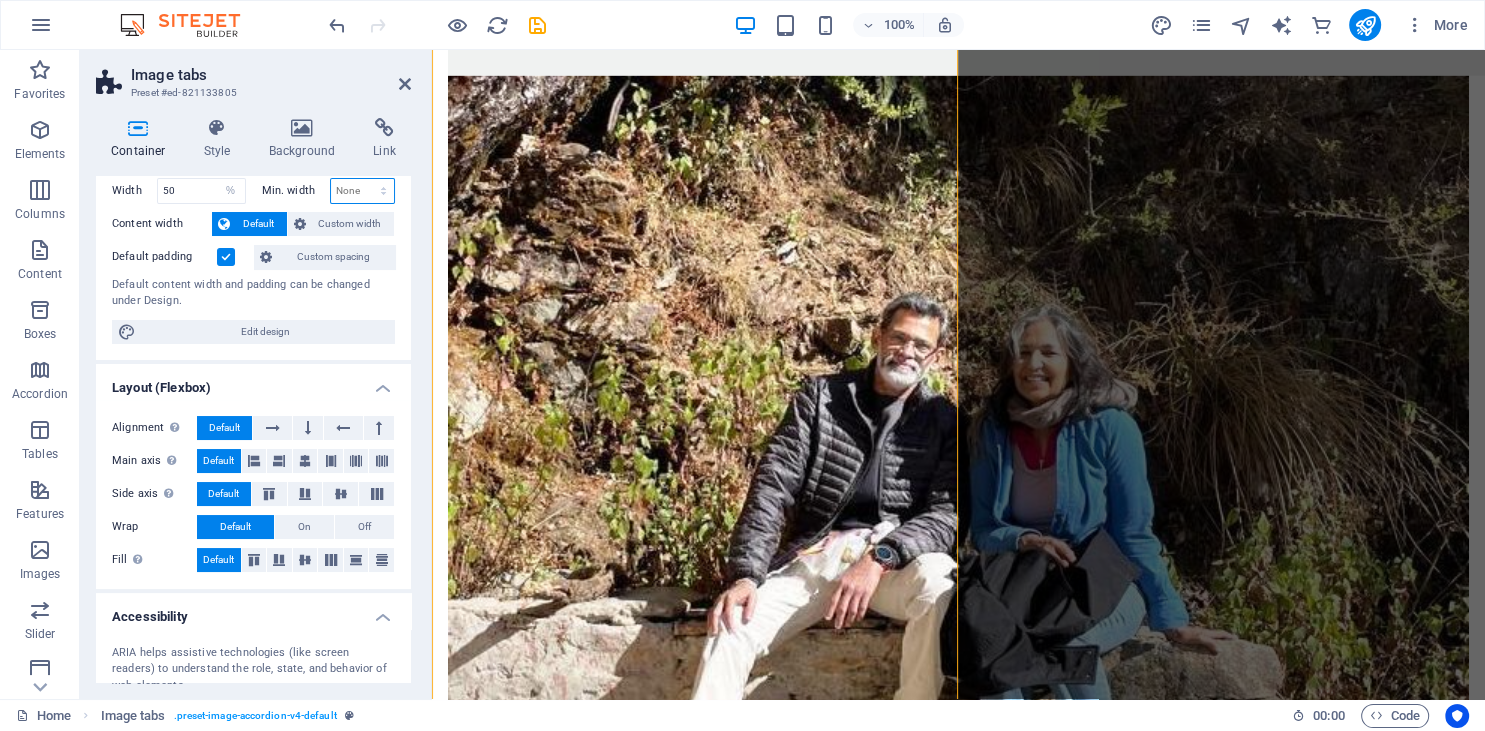 click on "None px rem % vh vw" at bounding box center (363, 191) 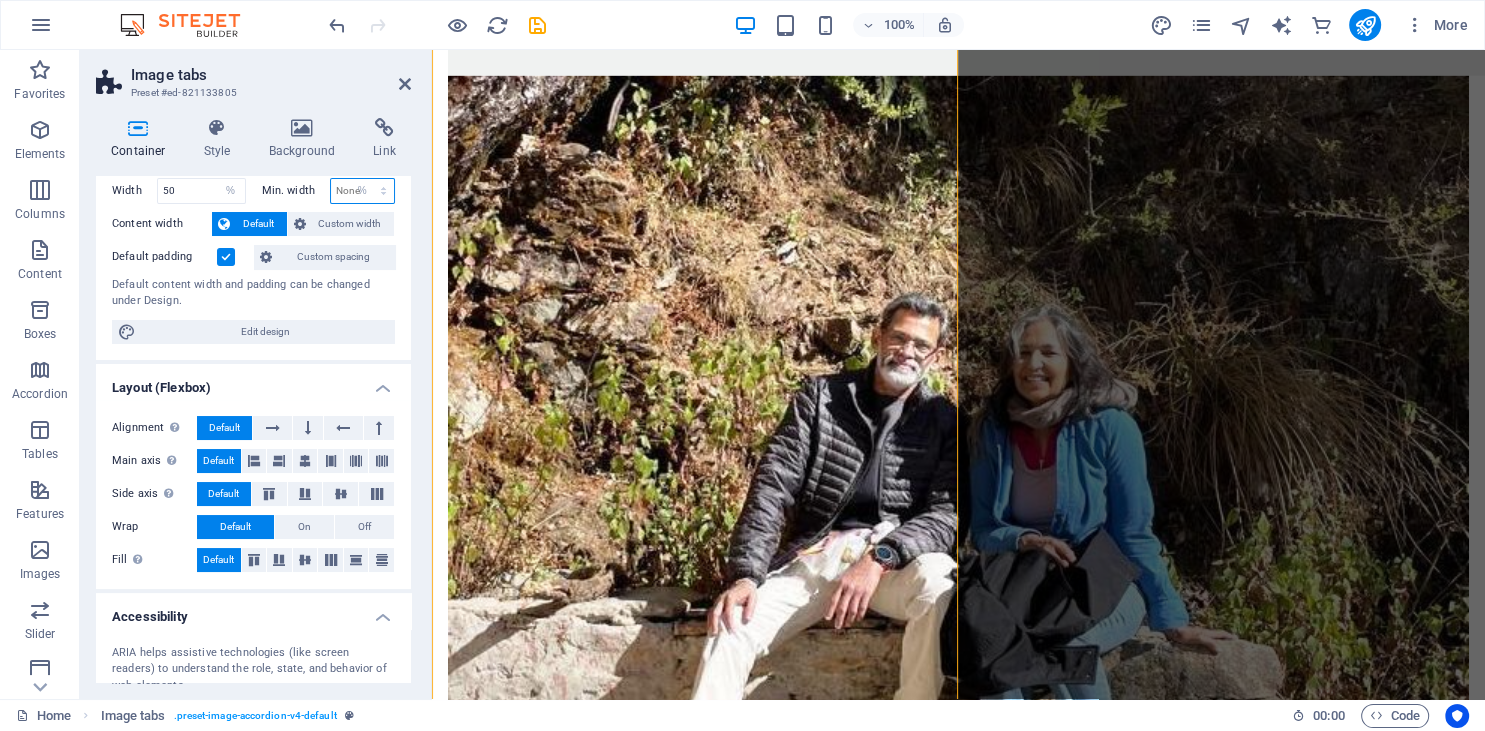 click on "%" at bounding box center (0, 0) 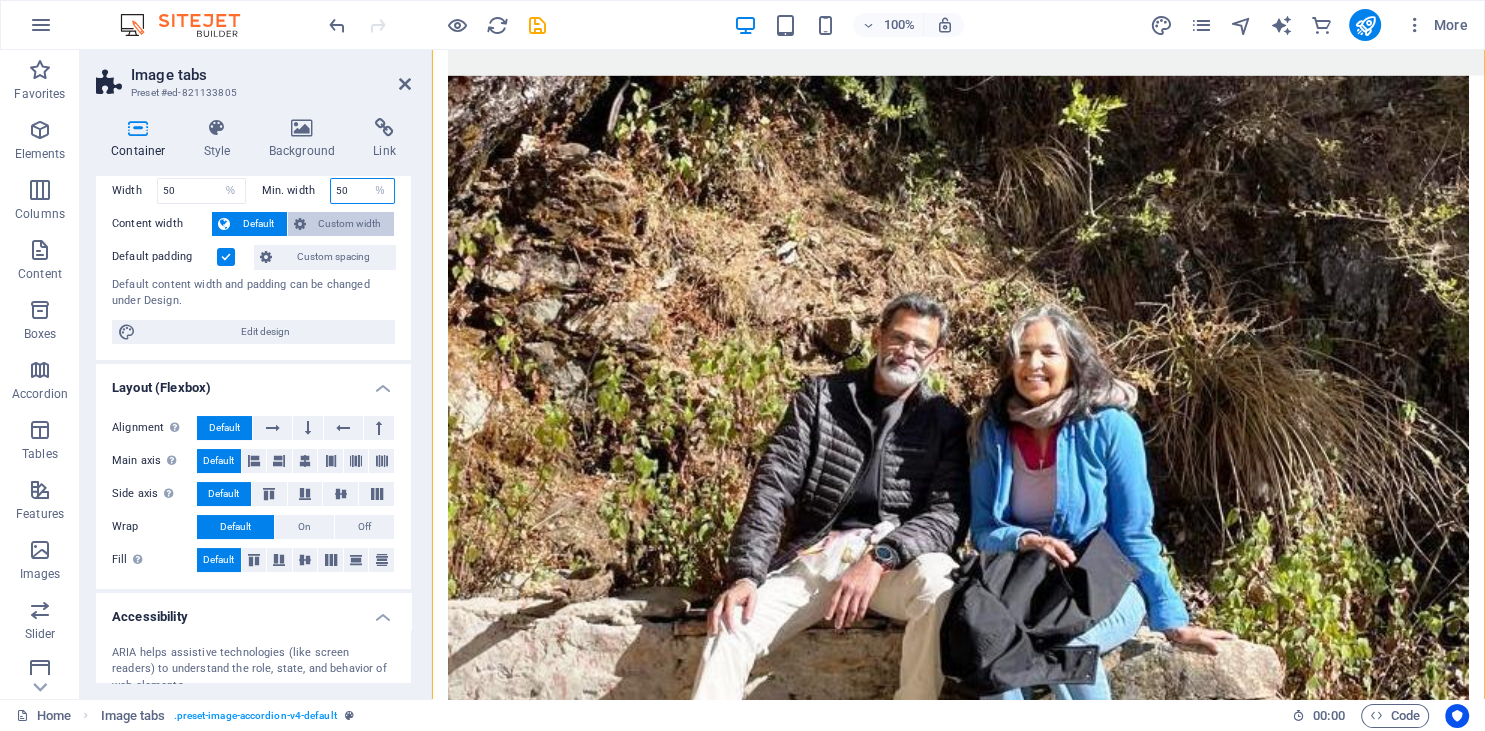 type on "50" 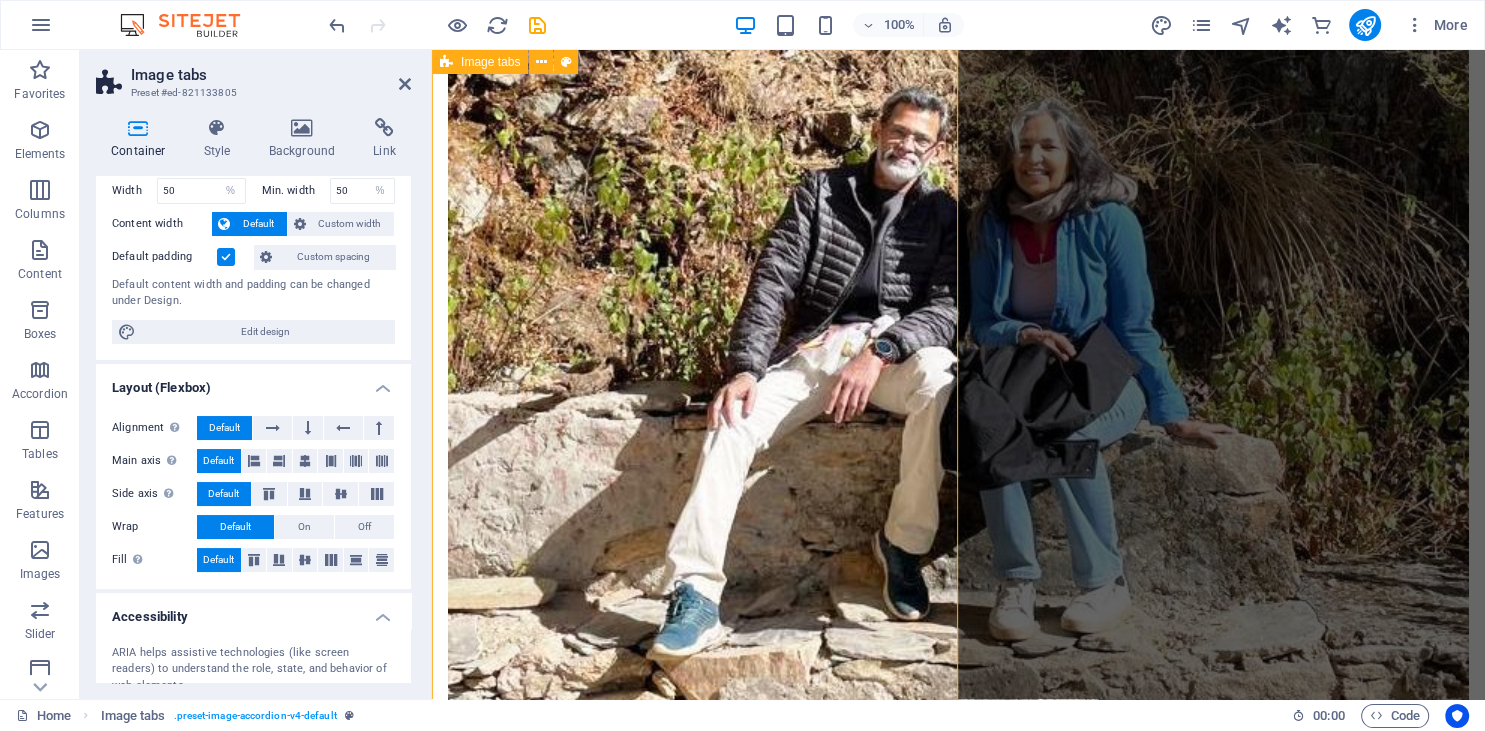 scroll, scrollTop: 12225, scrollLeft: 0, axis: vertical 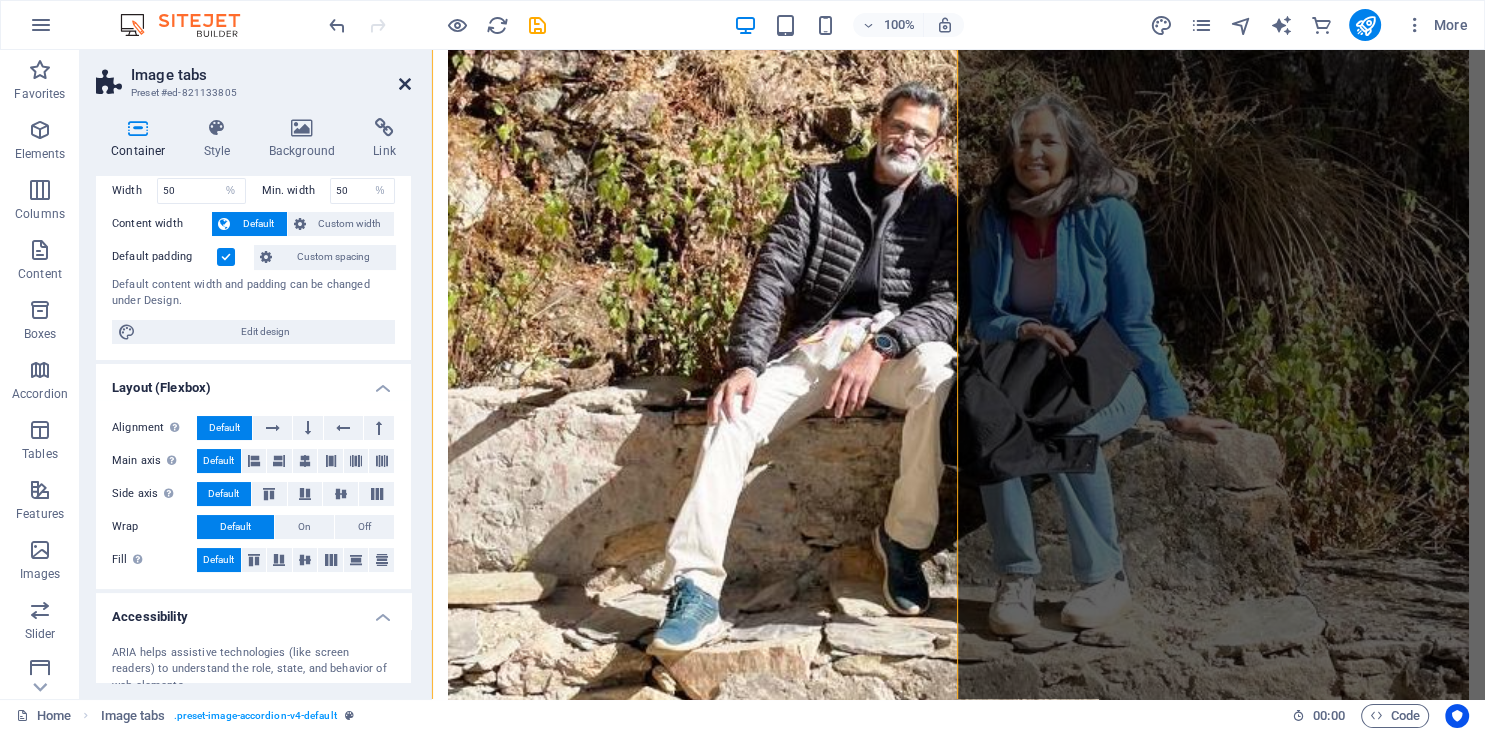 click at bounding box center (405, 84) 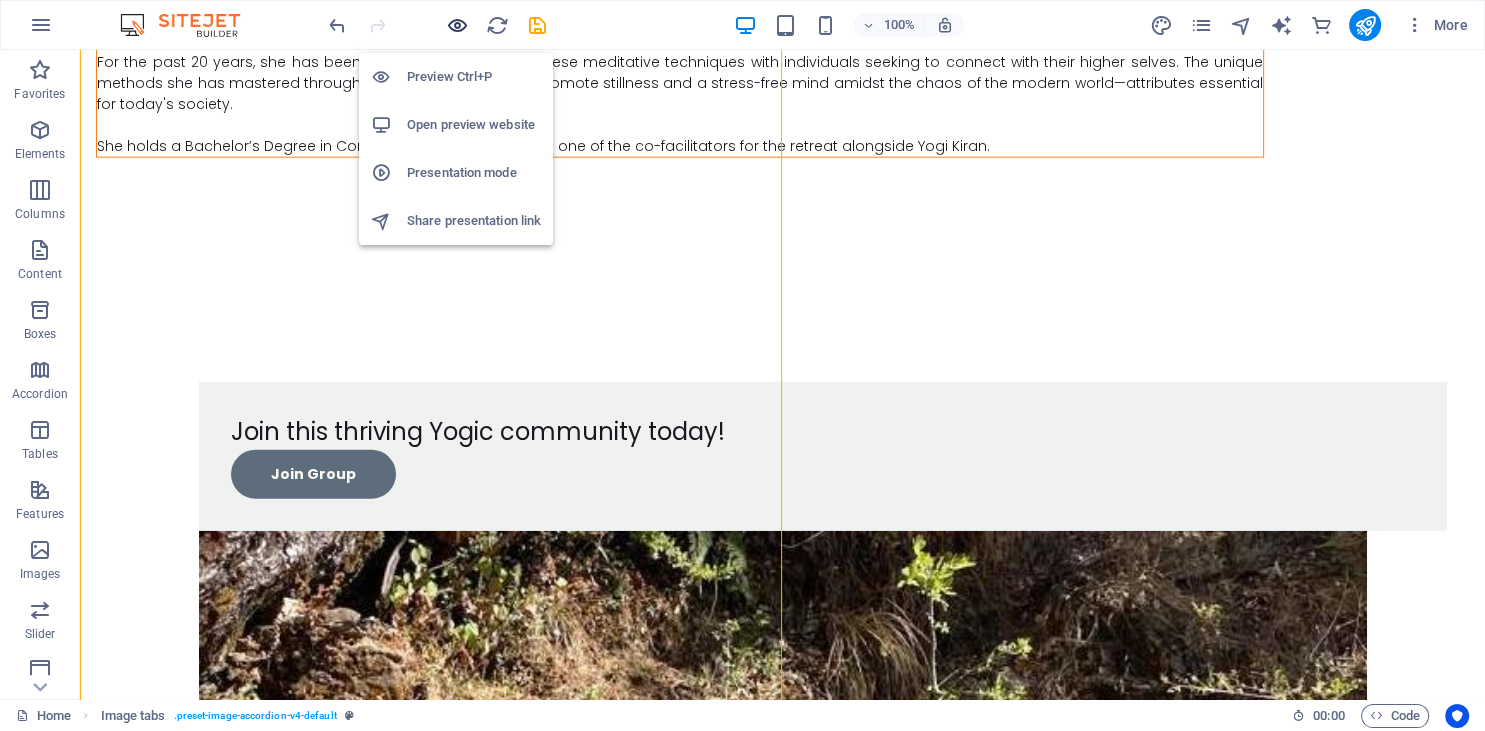 click at bounding box center (457, 25) 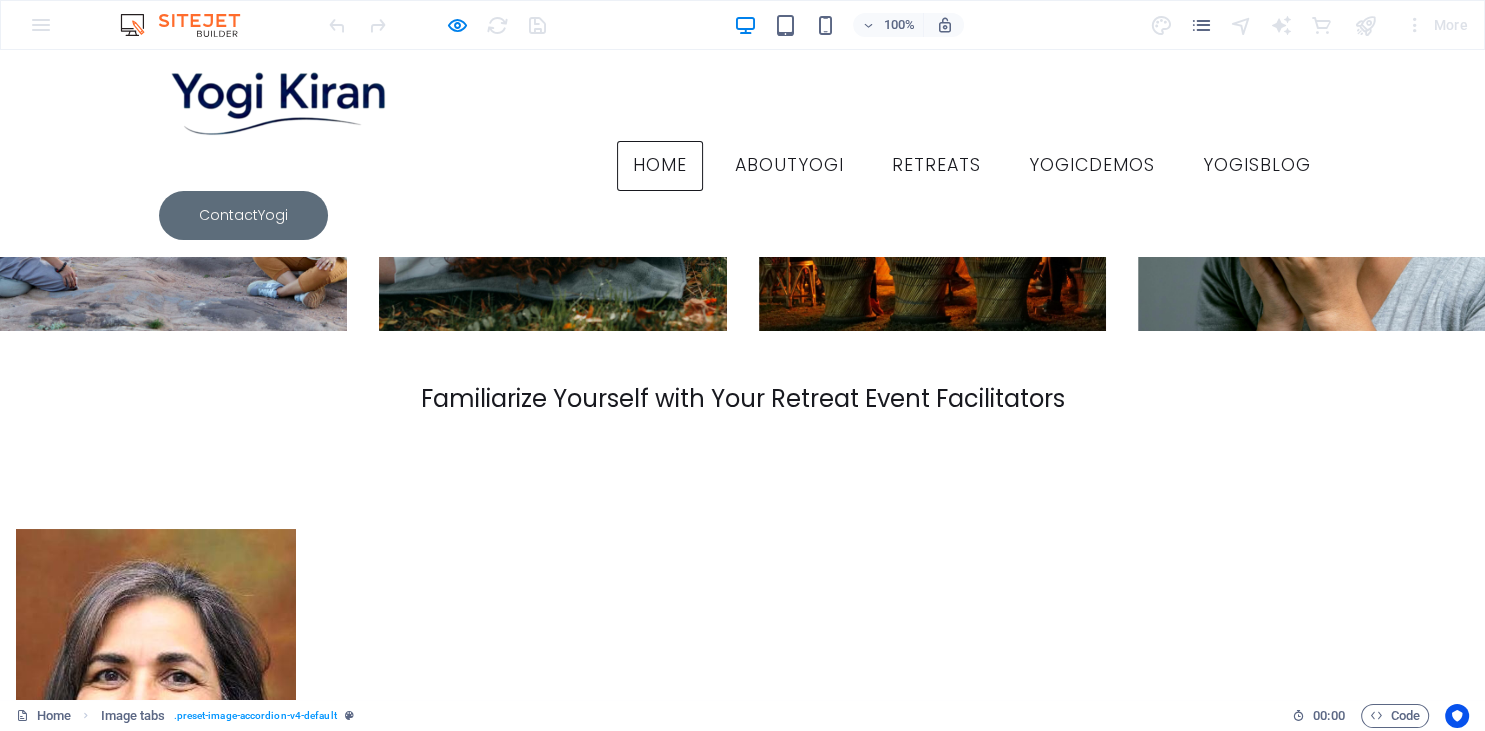 scroll, scrollTop: 7197, scrollLeft: 0, axis: vertical 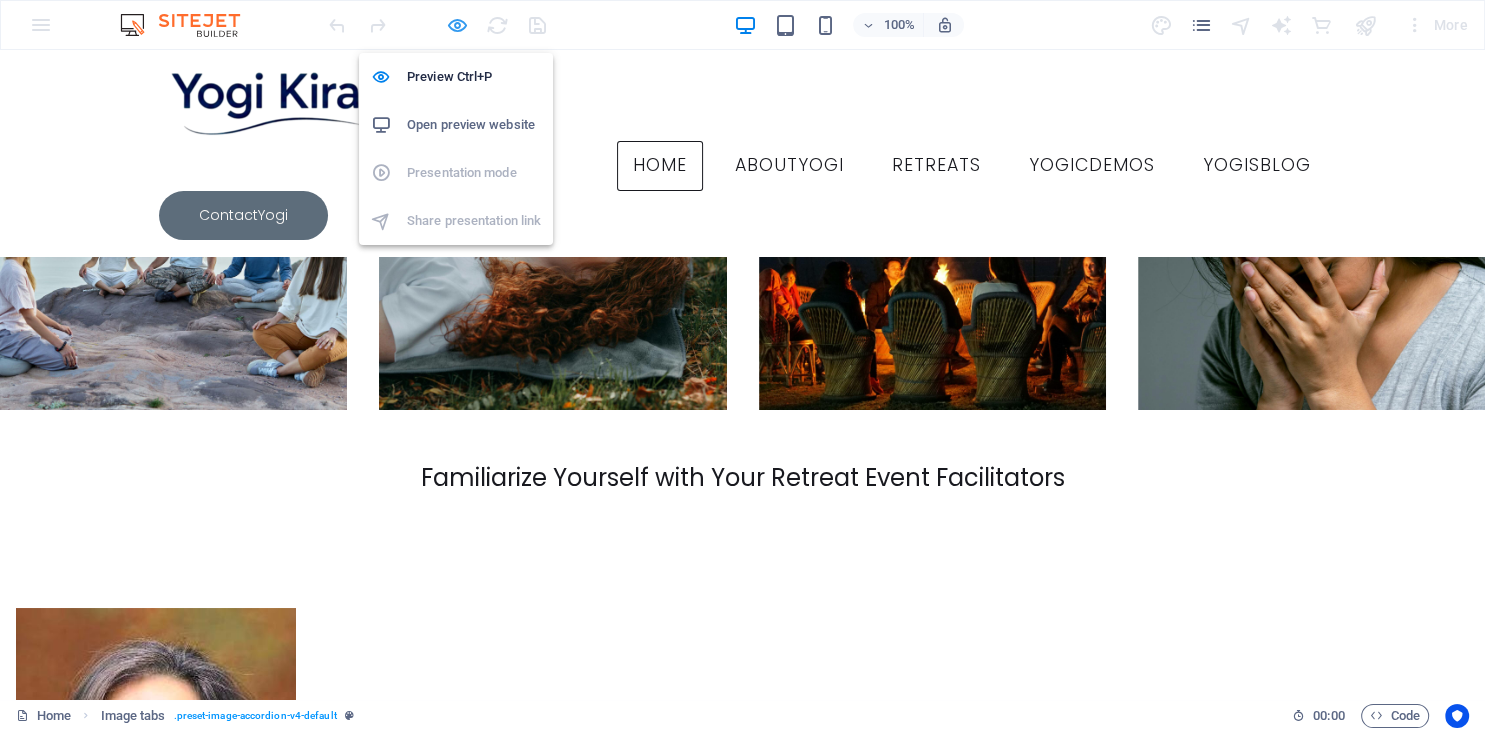 click at bounding box center [457, 25] 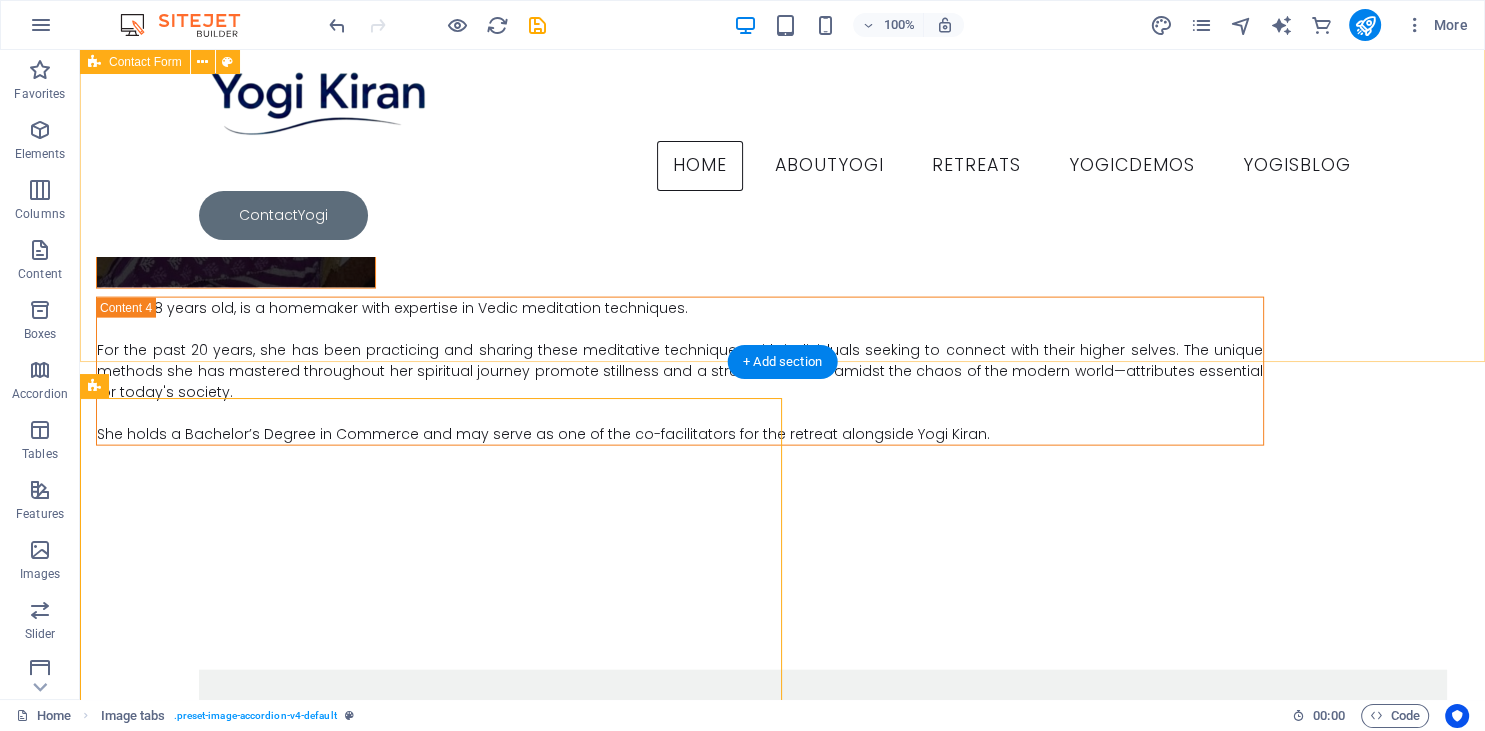scroll, scrollTop: 11695, scrollLeft: 0, axis: vertical 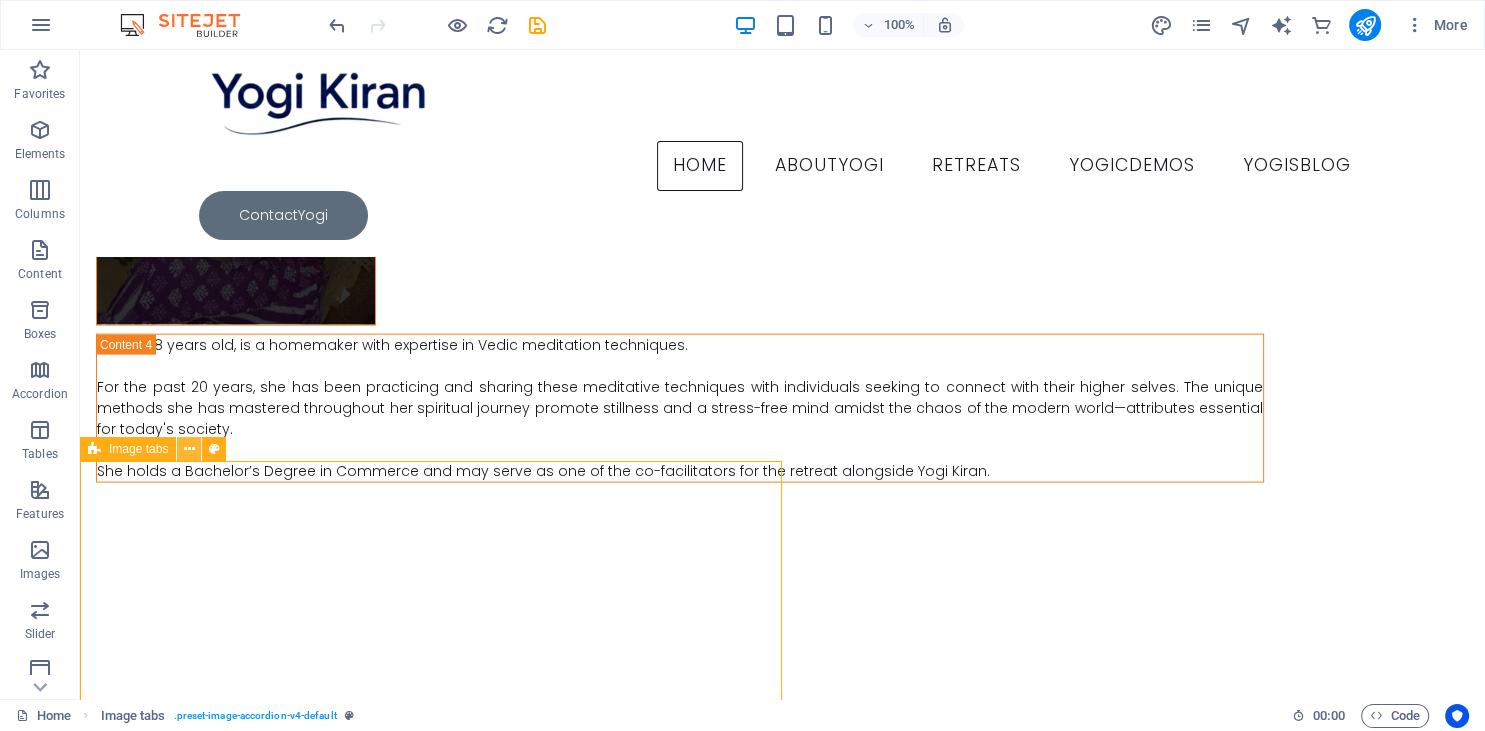 click at bounding box center [189, 449] 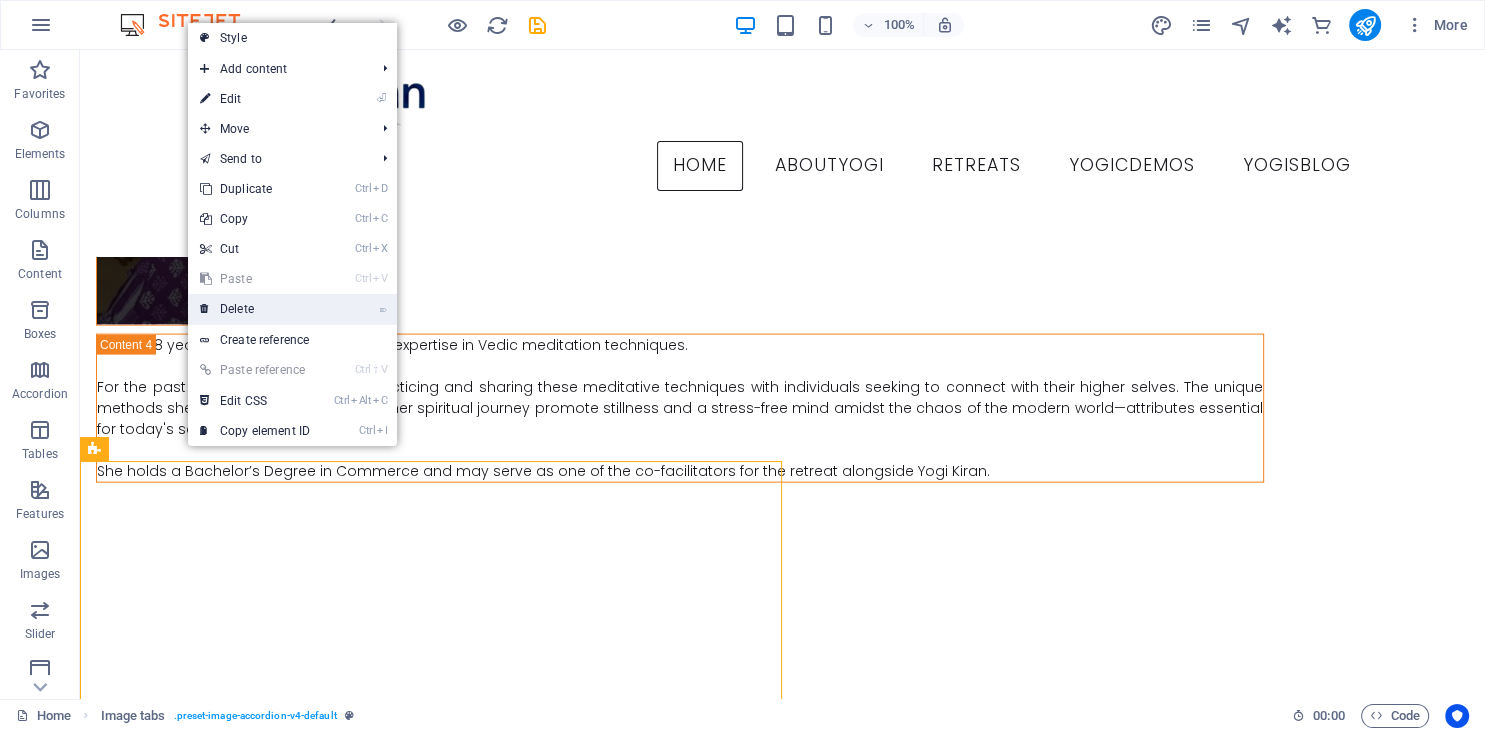 click on "⌦  Delete" at bounding box center (255, 309) 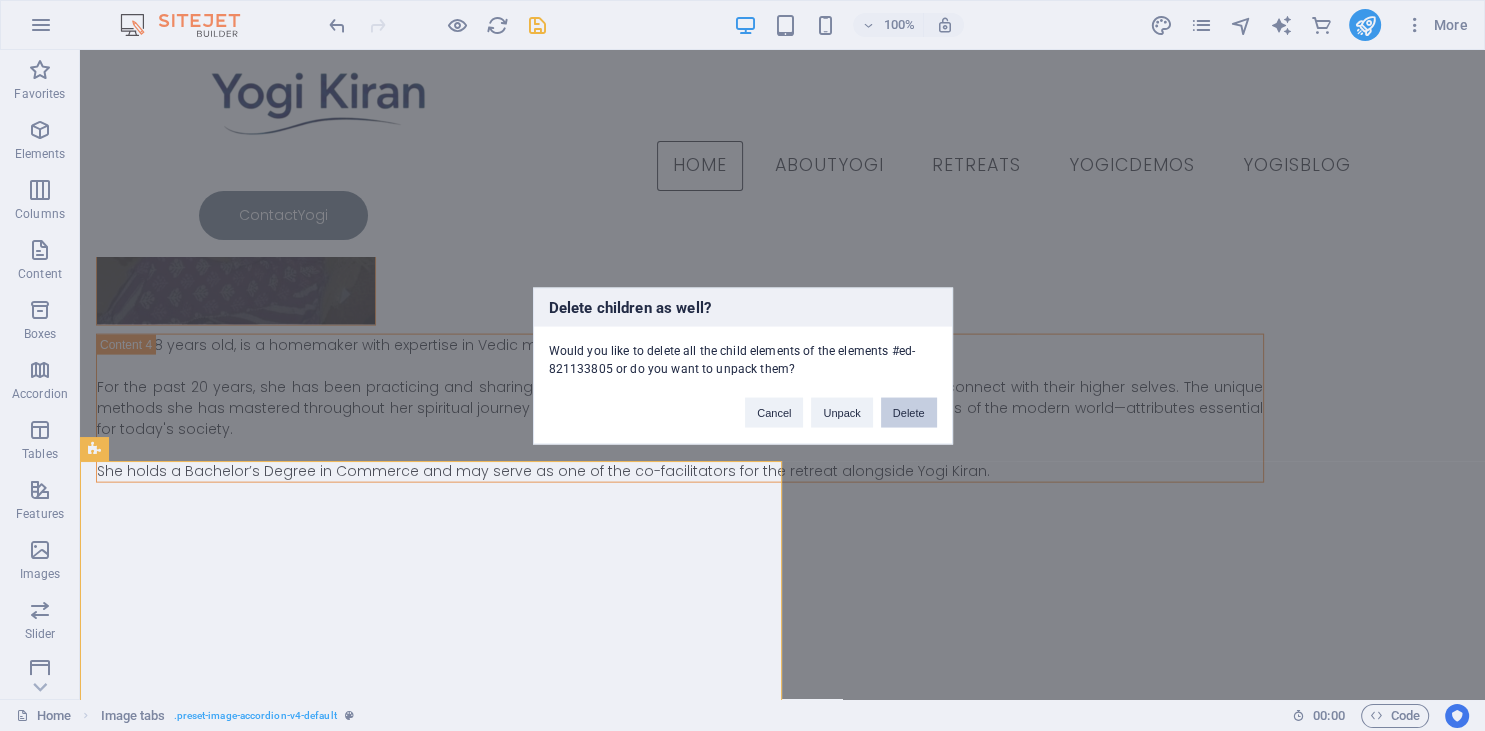 click on "Delete" at bounding box center [909, 412] 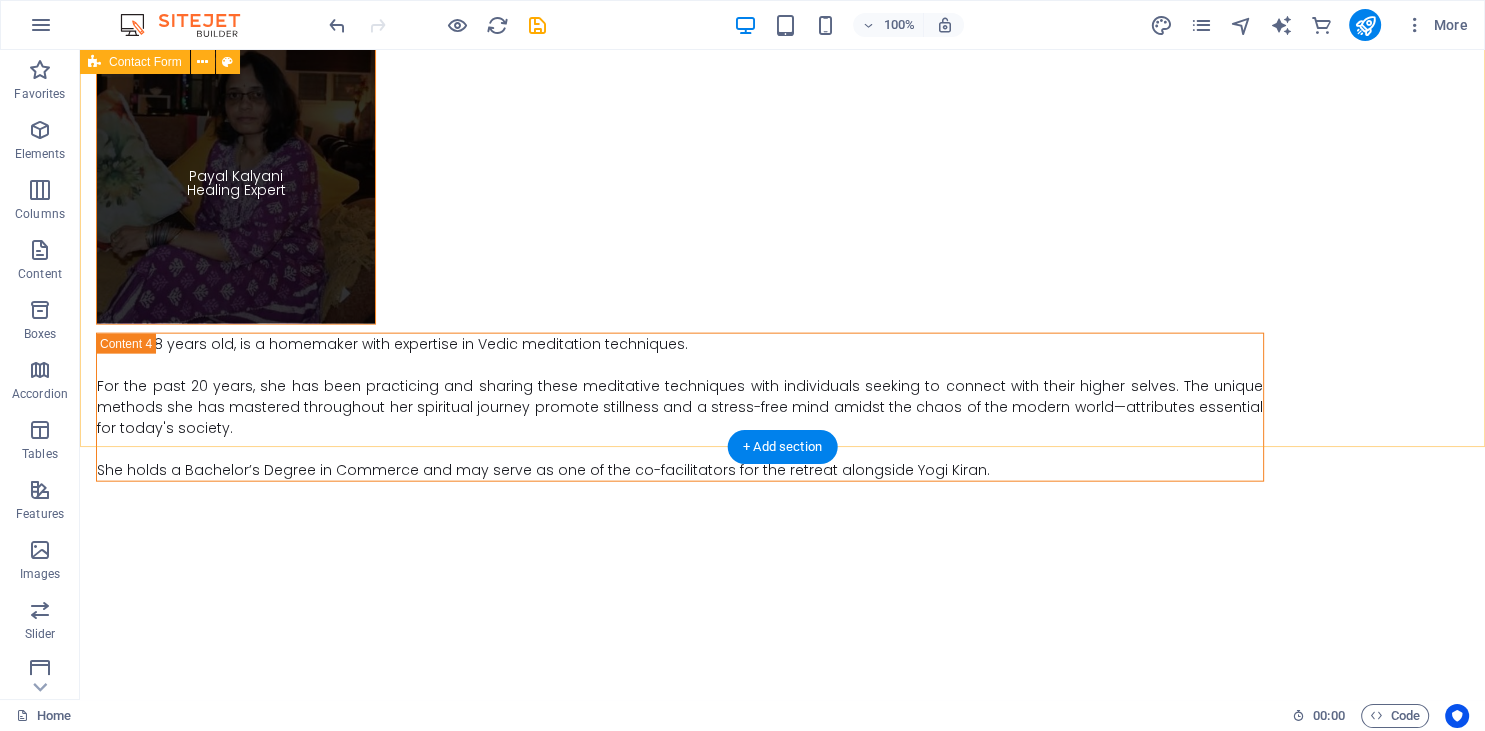 scroll, scrollTop: 11906, scrollLeft: 0, axis: vertical 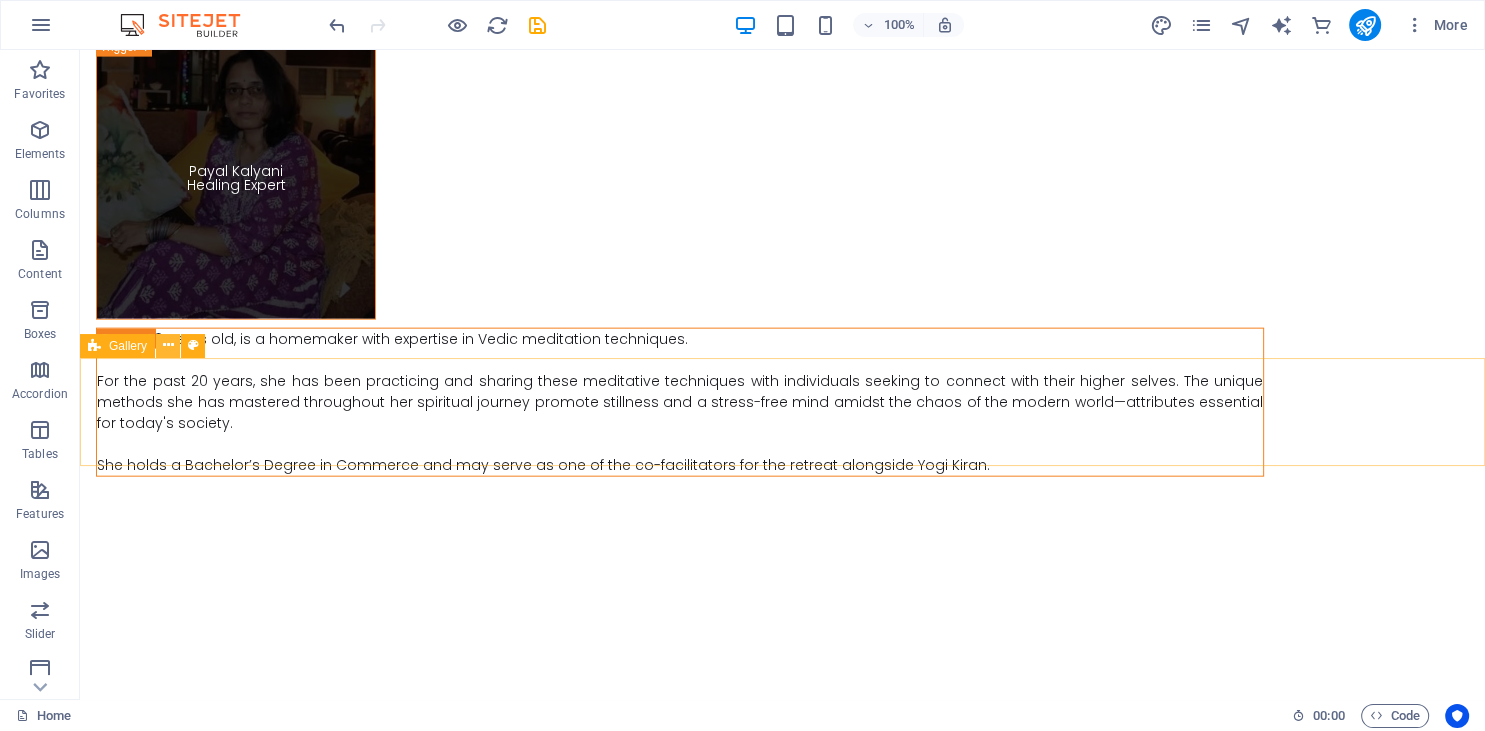 click at bounding box center (168, 345) 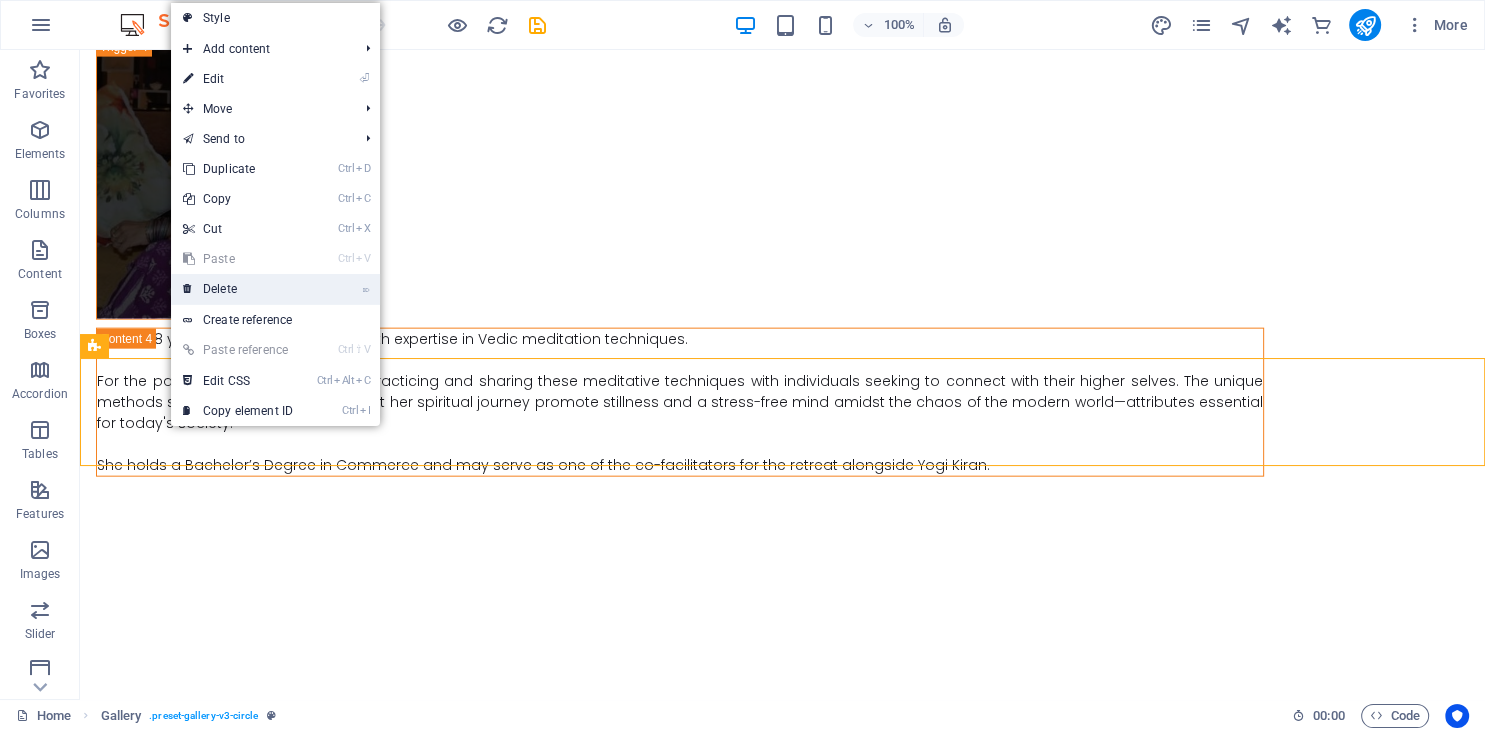 click on "⌦  Delete" at bounding box center (238, 289) 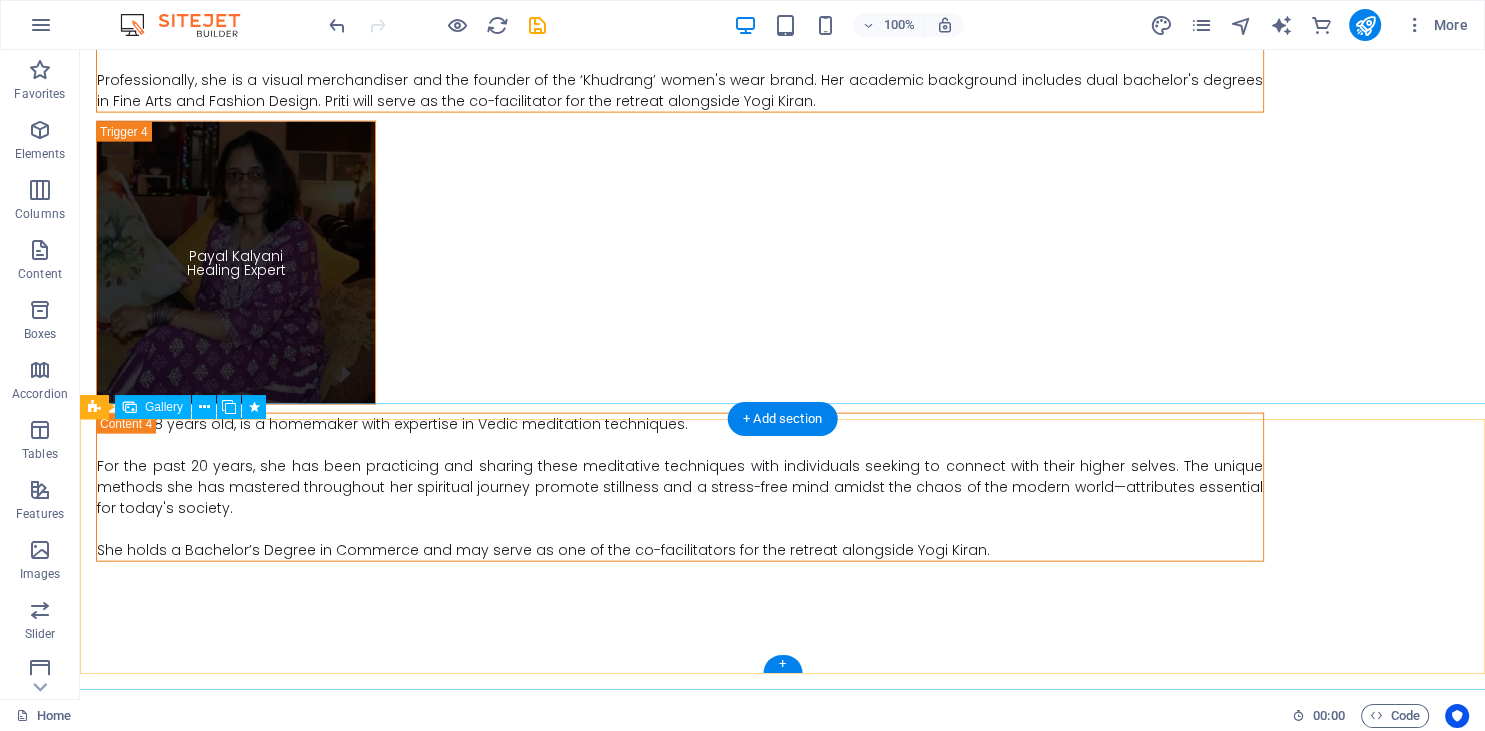 scroll, scrollTop: 11906, scrollLeft: 0, axis: vertical 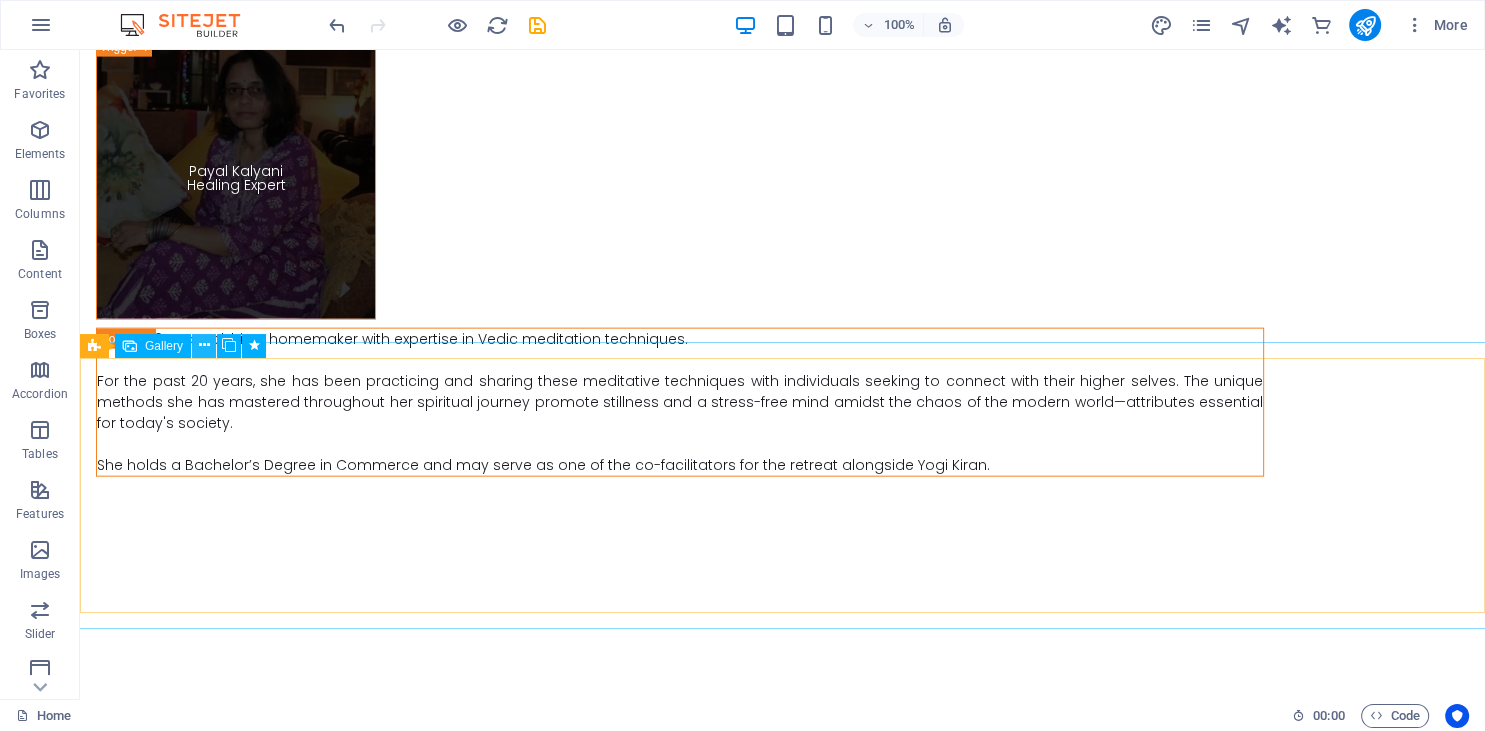 click at bounding box center [204, 345] 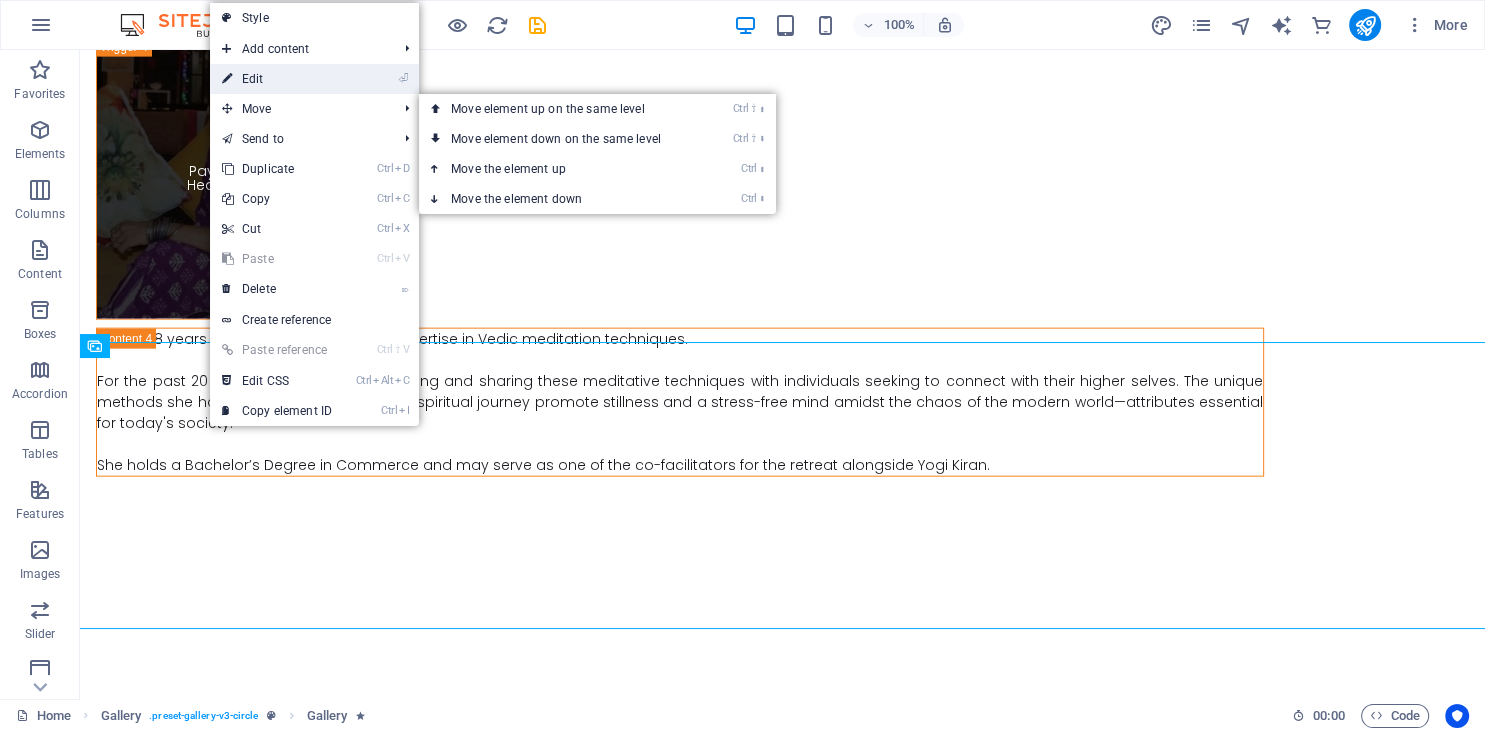 click on "⏎  Edit" at bounding box center [277, 79] 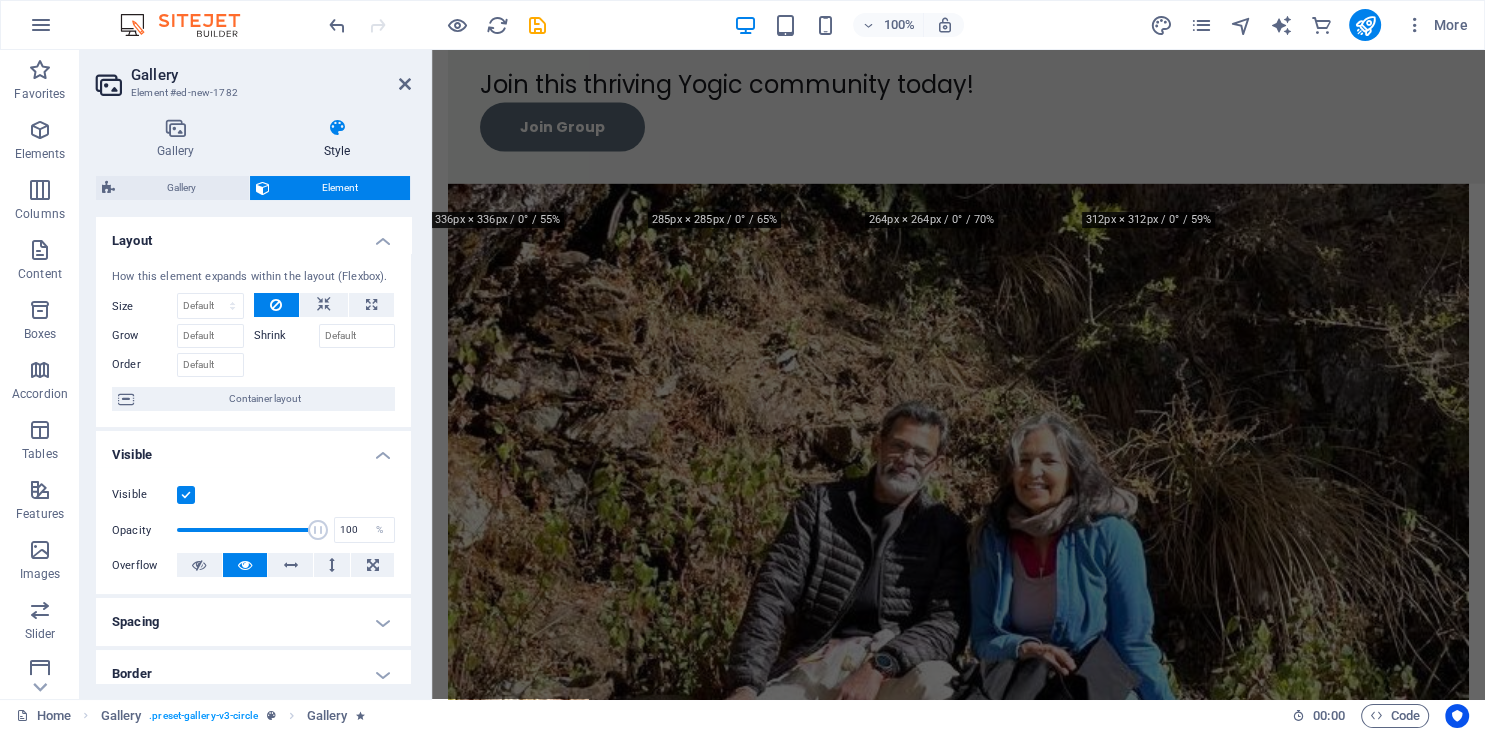scroll, scrollTop: 11388, scrollLeft: 0, axis: vertical 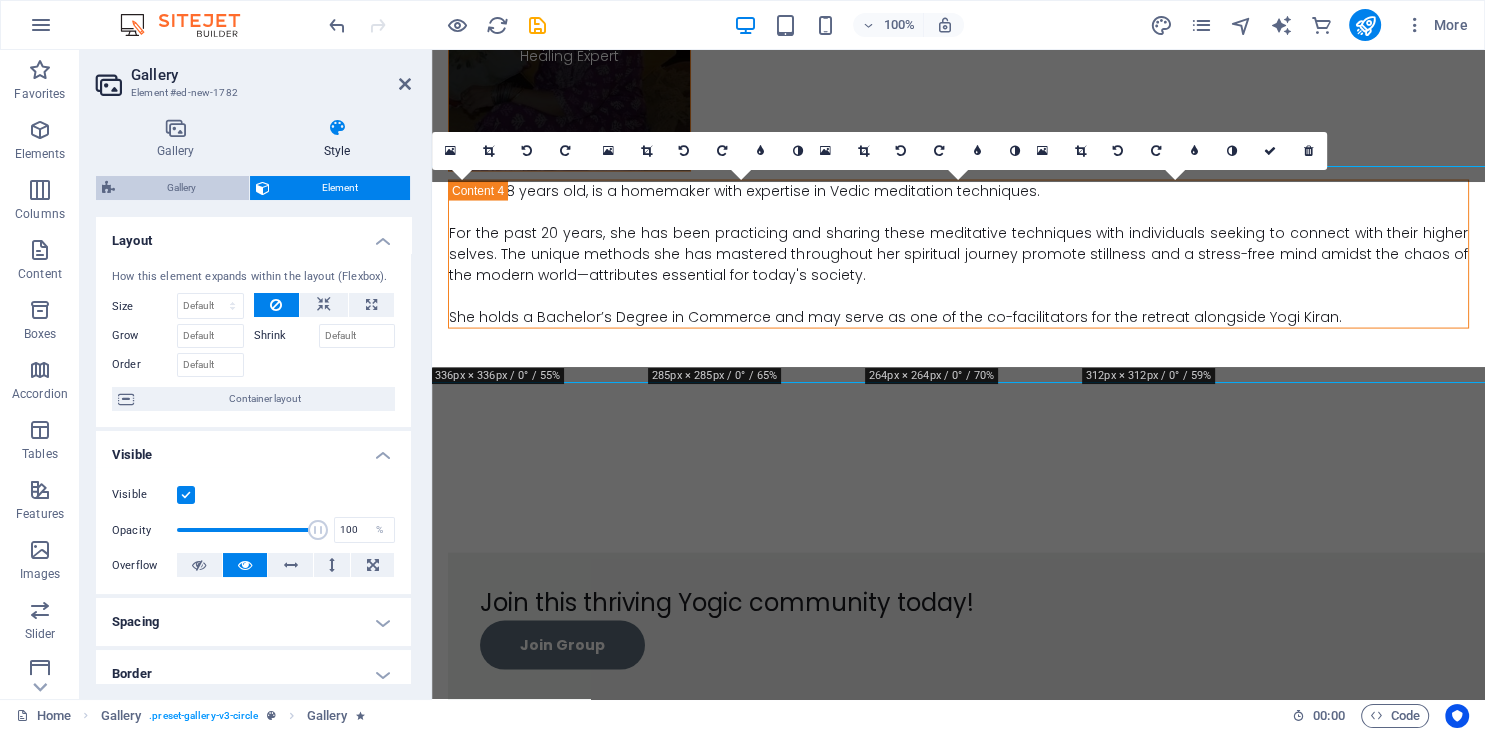 click on "Gallery" at bounding box center [182, 188] 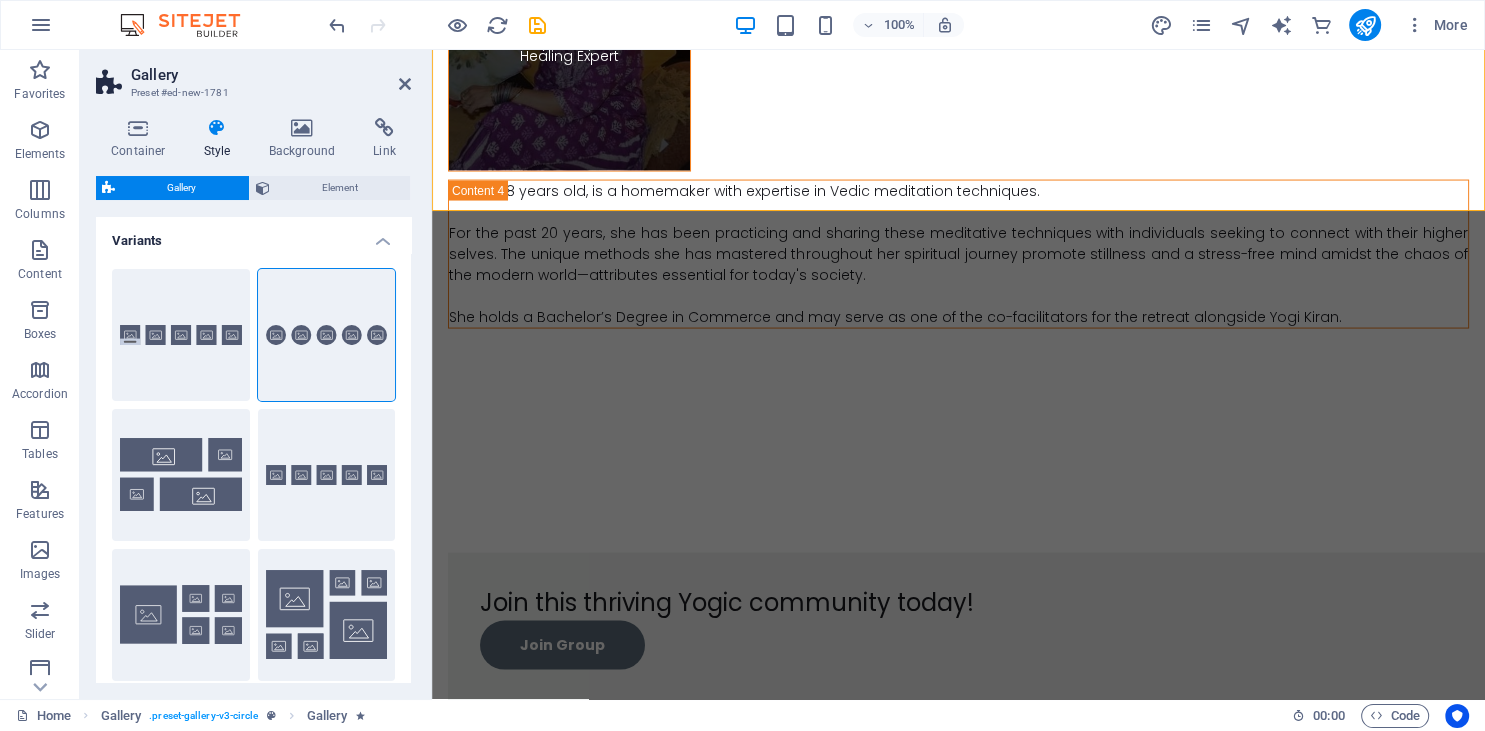 scroll, scrollTop: 11544, scrollLeft: 0, axis: vertical 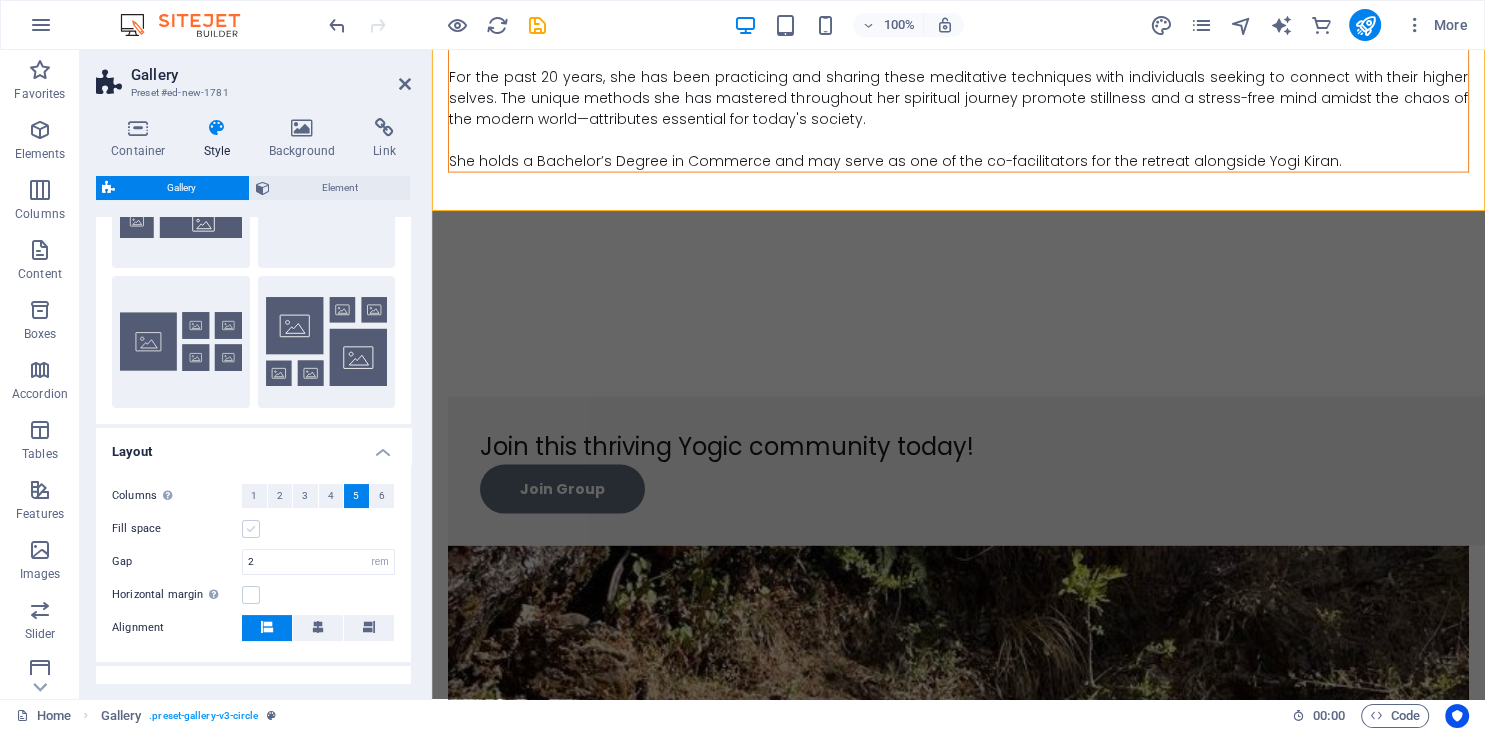 click at bounding box center [251, 529] 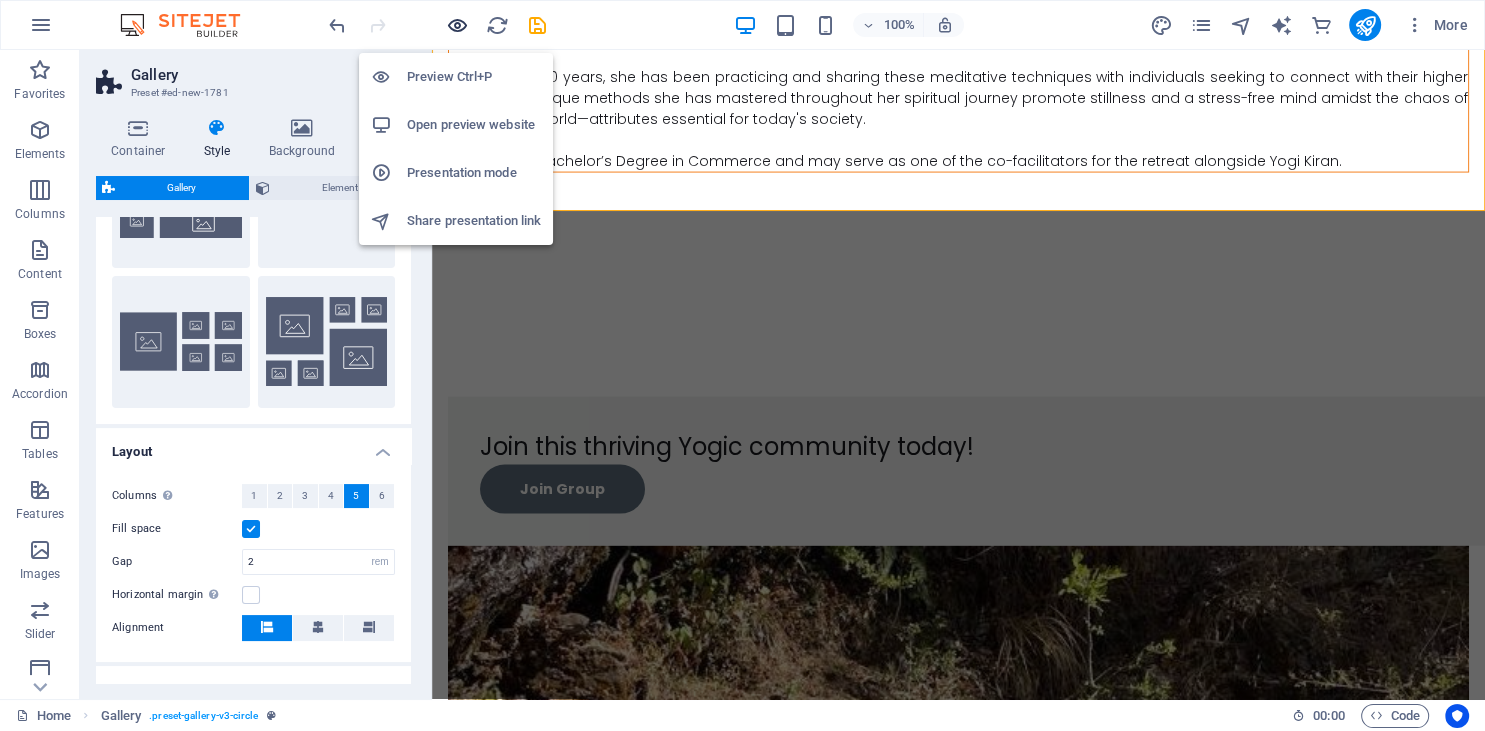 click at bounding box center (457, 25) 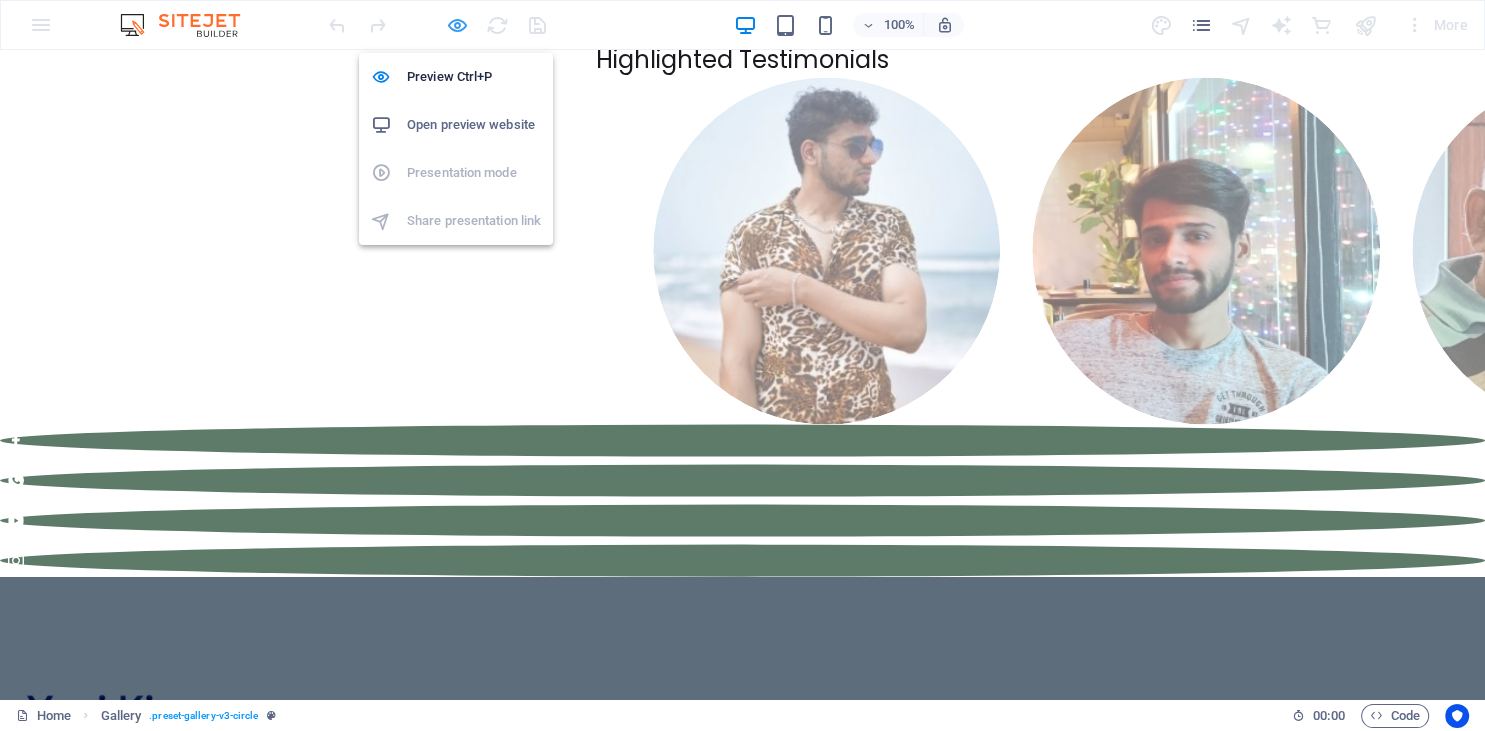 scroll, scrollTop: 7486, scrollLeft: 0, axis: vertical 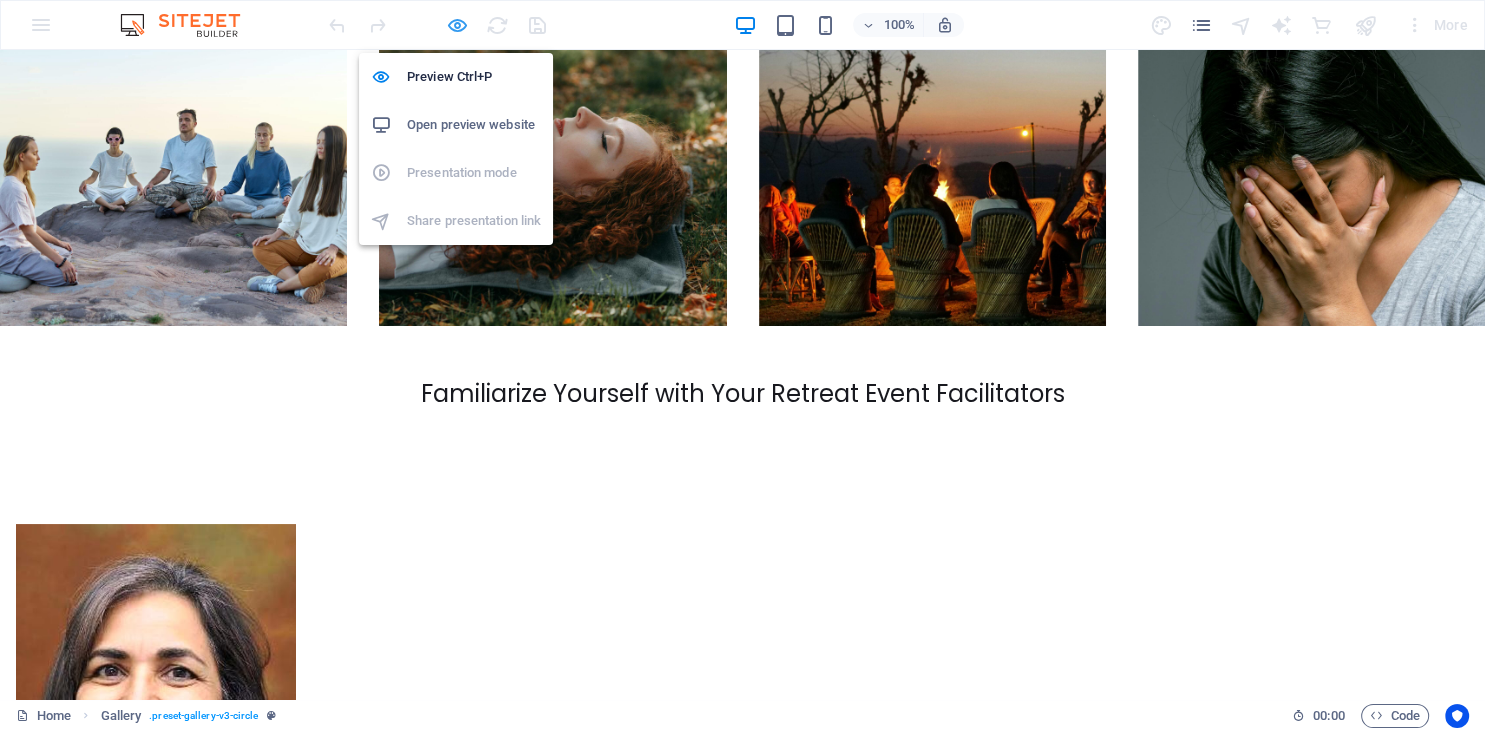 click at bounding box center [457, 25] 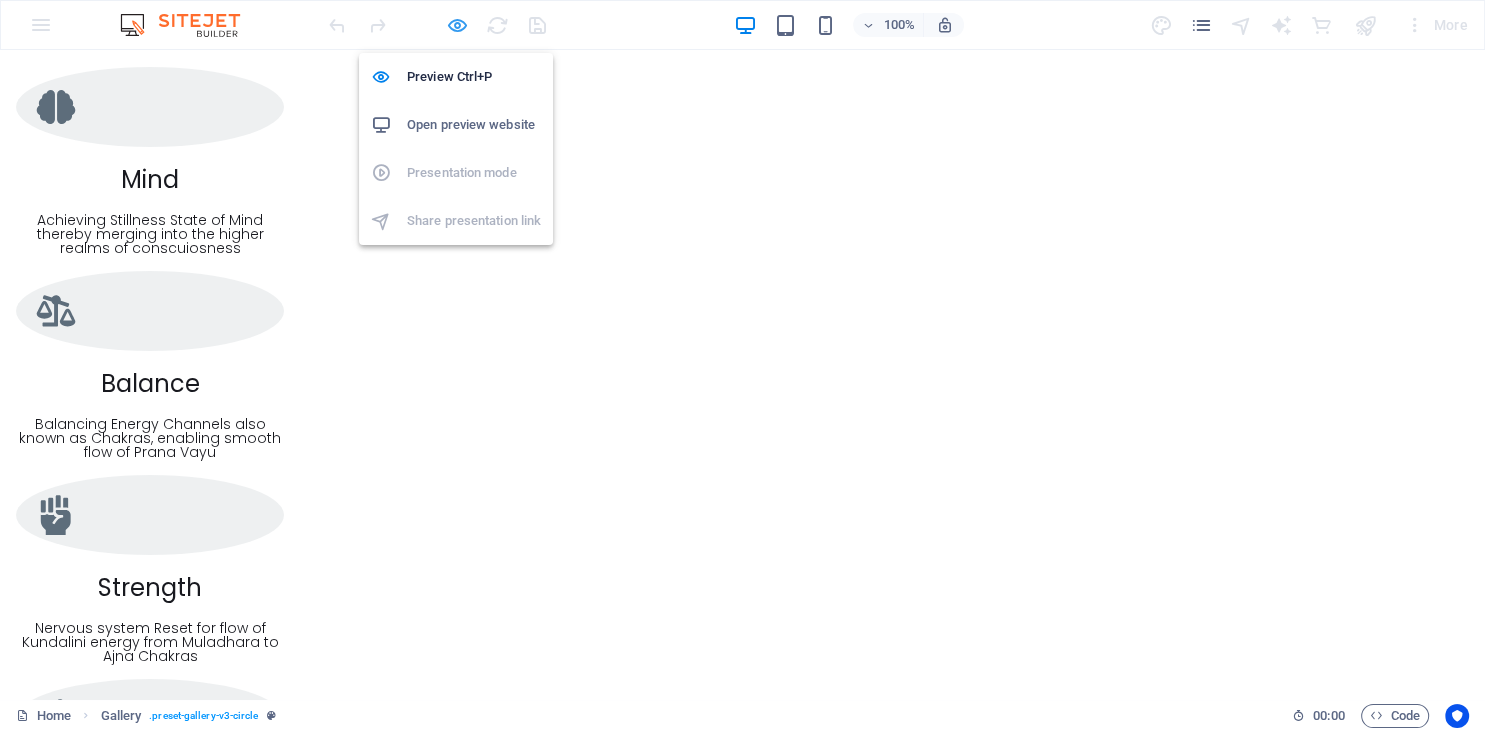 select on "rem" 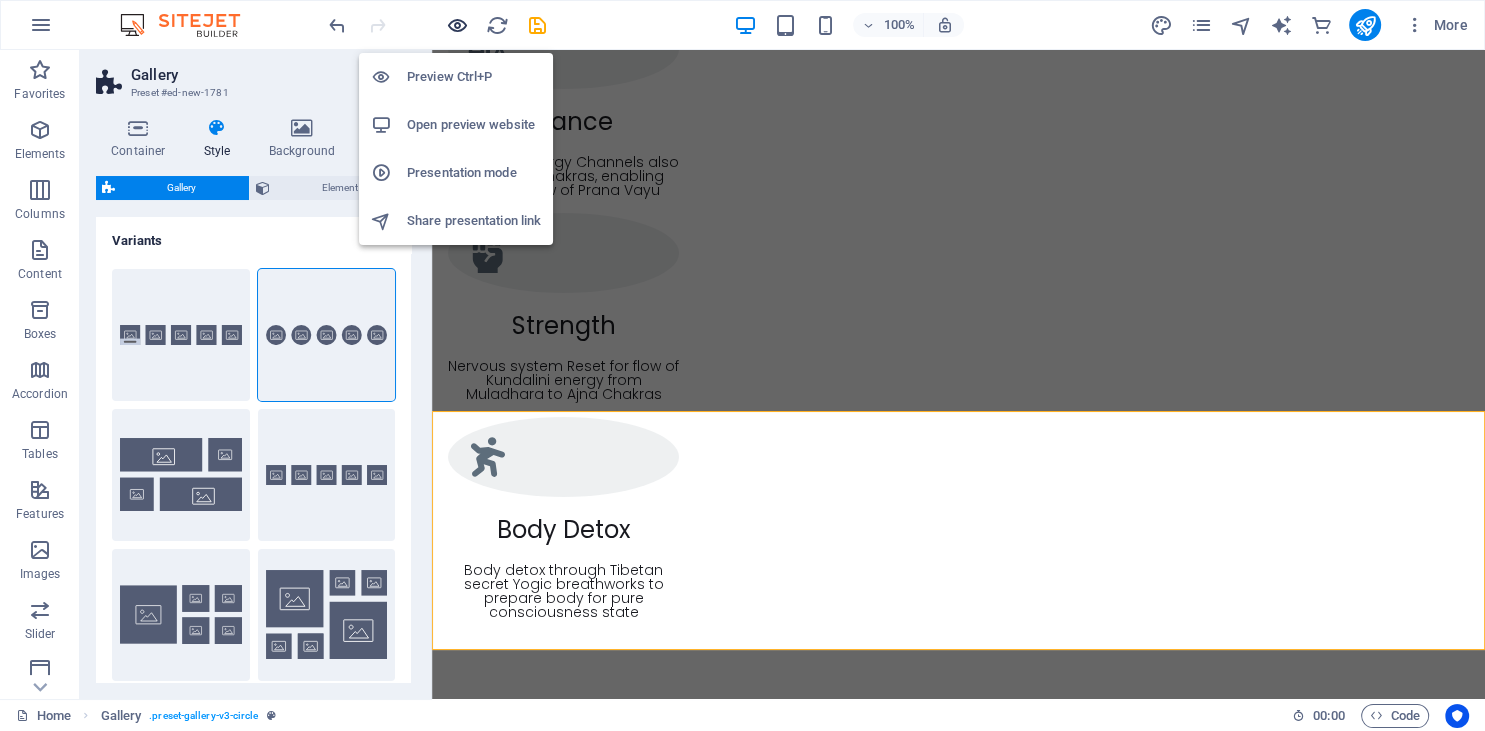 scroll, scrollTop: 11159, scrollLeft: 0, axis: vertical 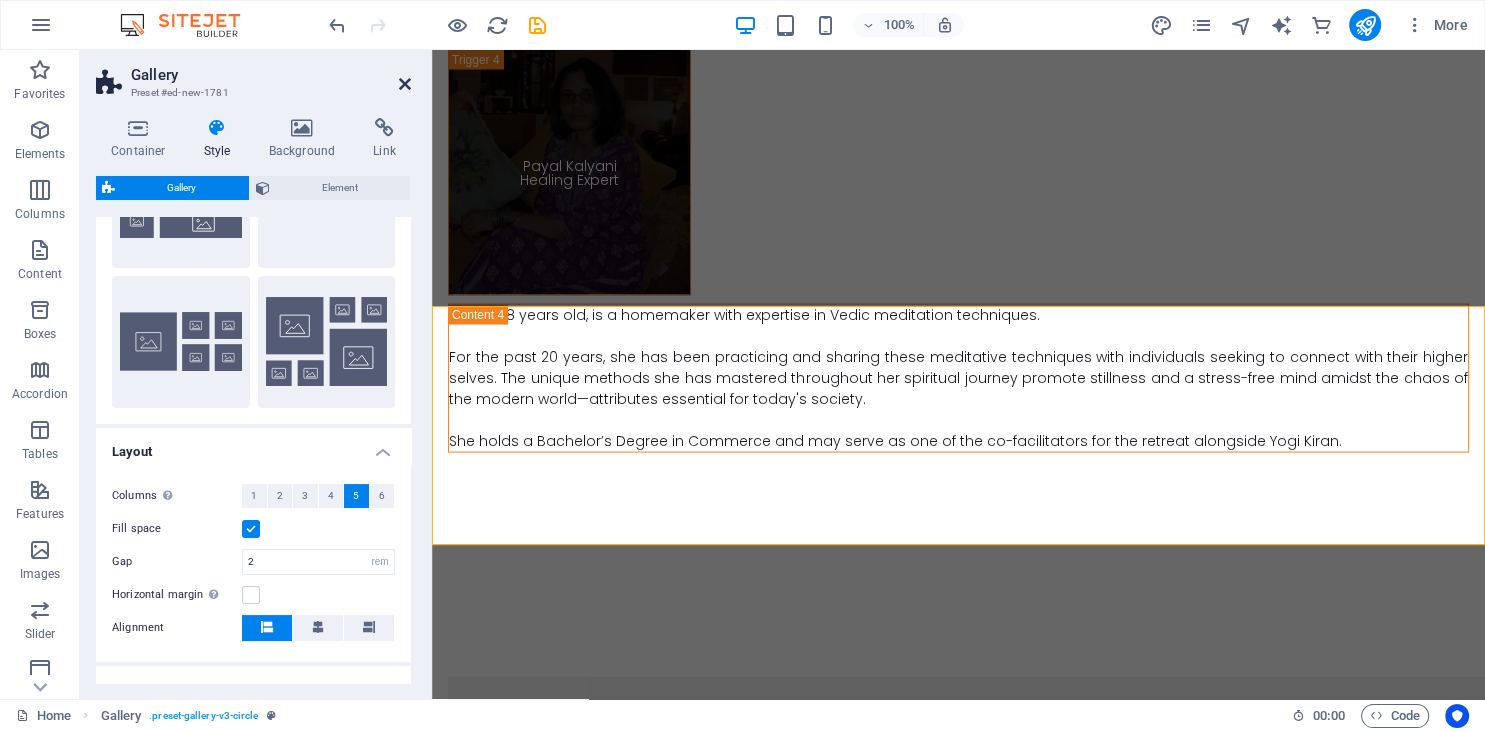 click at bounding box center (405, 84) 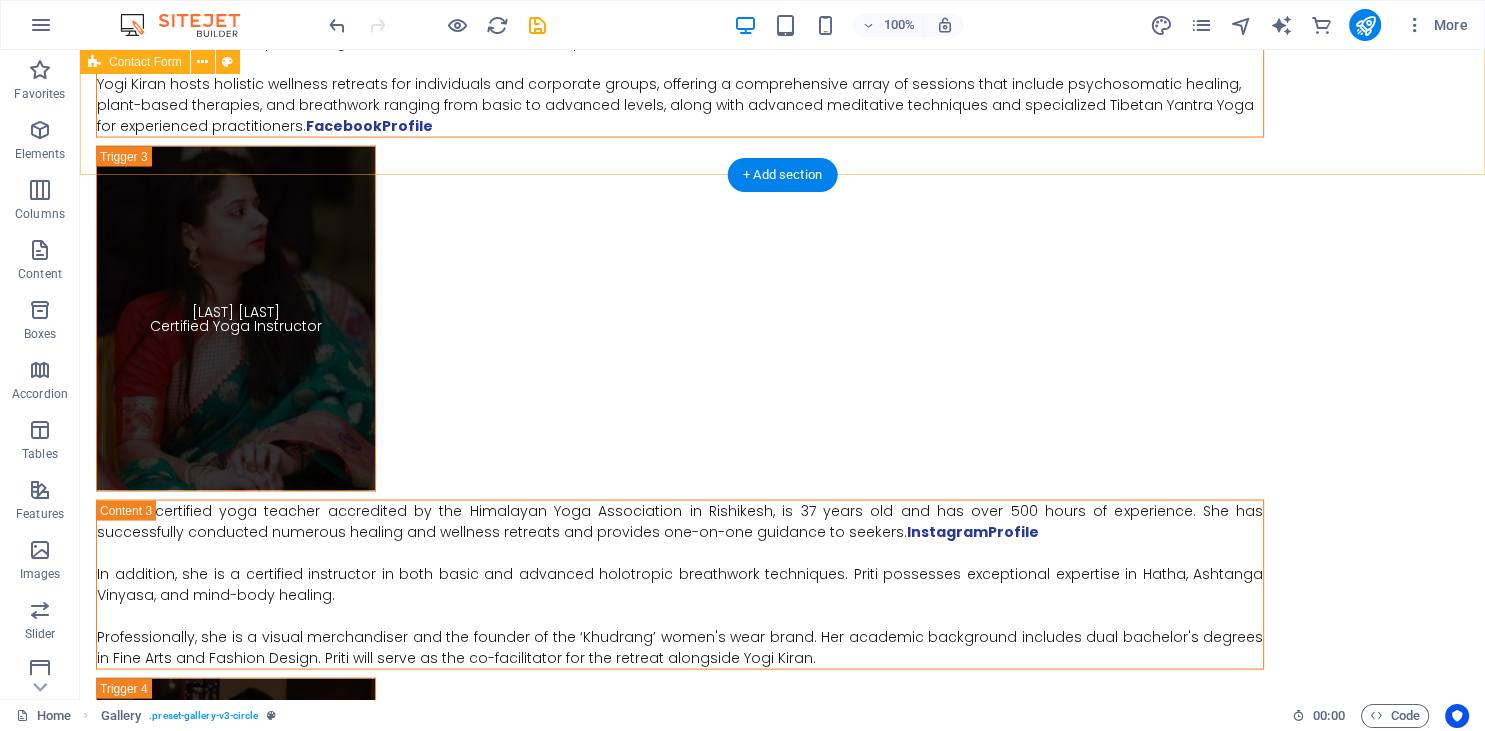 scroll, scrollTop: 12052, scrollLeft: 0, axis: vertical 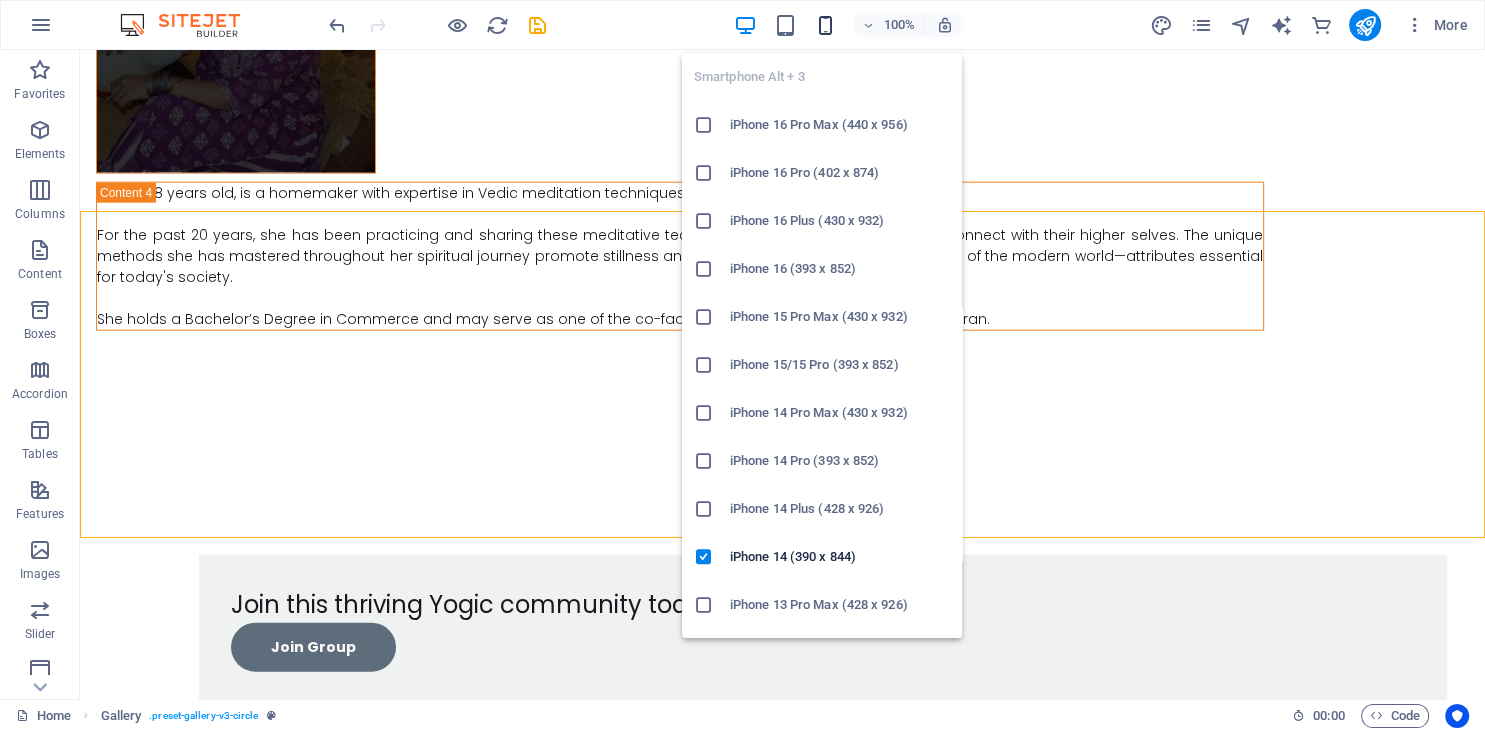click at bounding box center [825, 25] 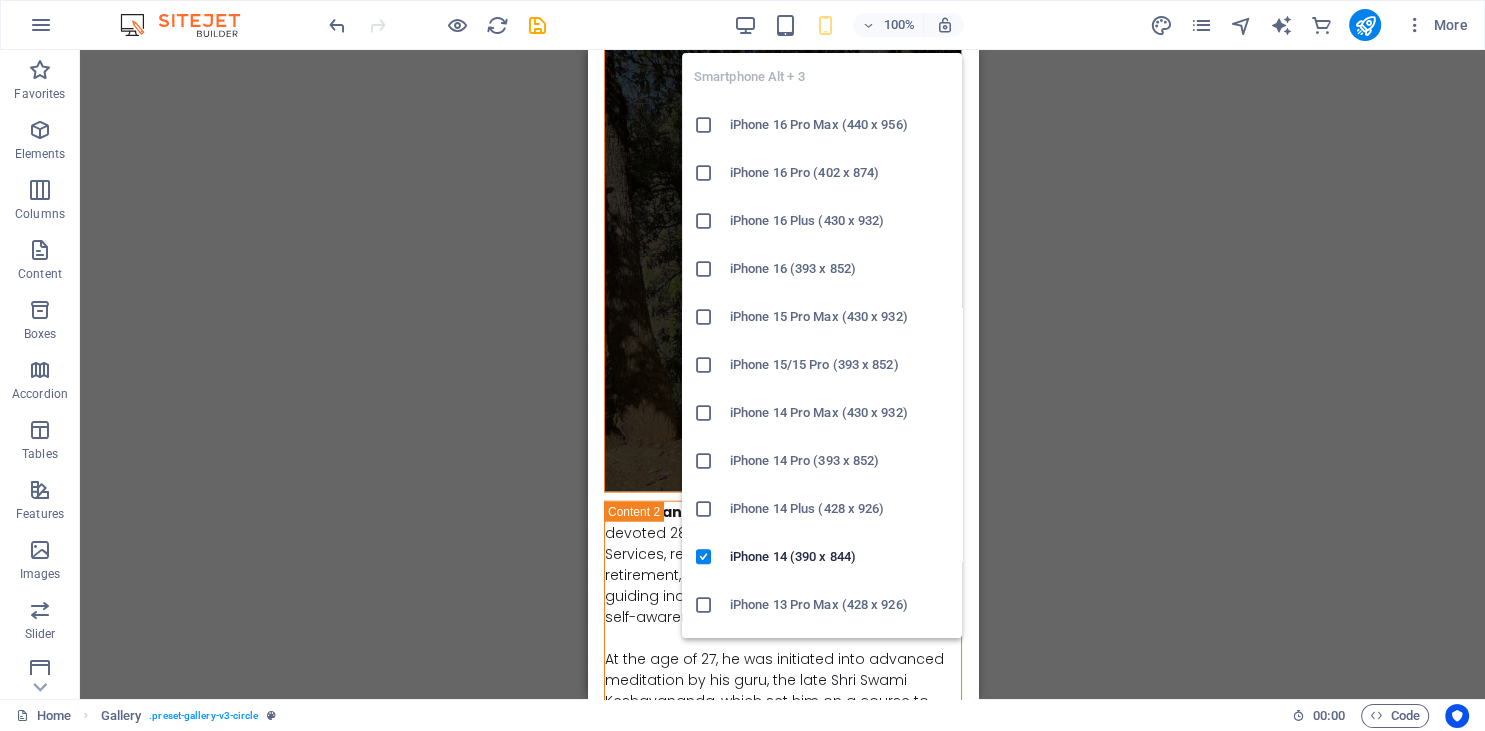 scroll, scrollTop: 15466, scrollLeft: 0, axis: vertical 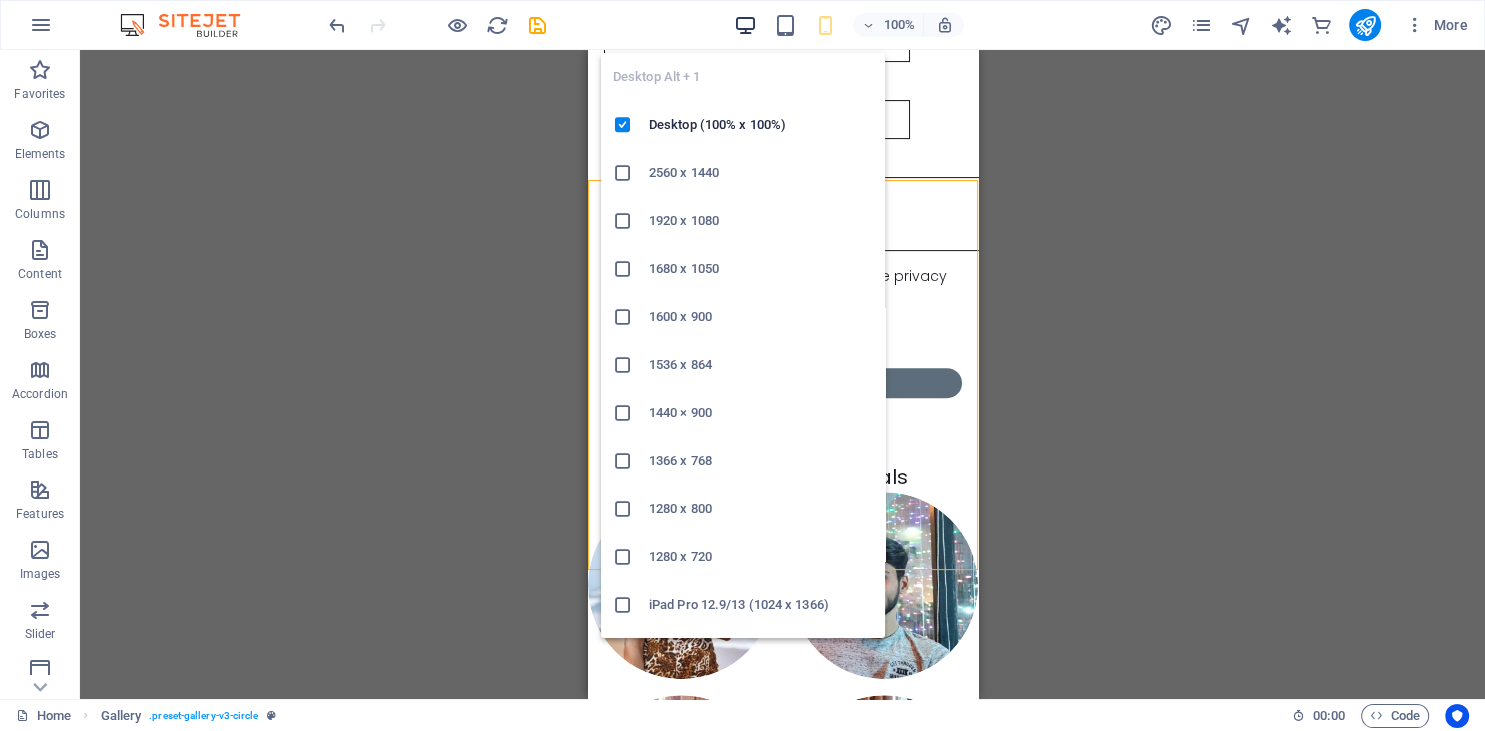 click at bounding box center (745, 25) 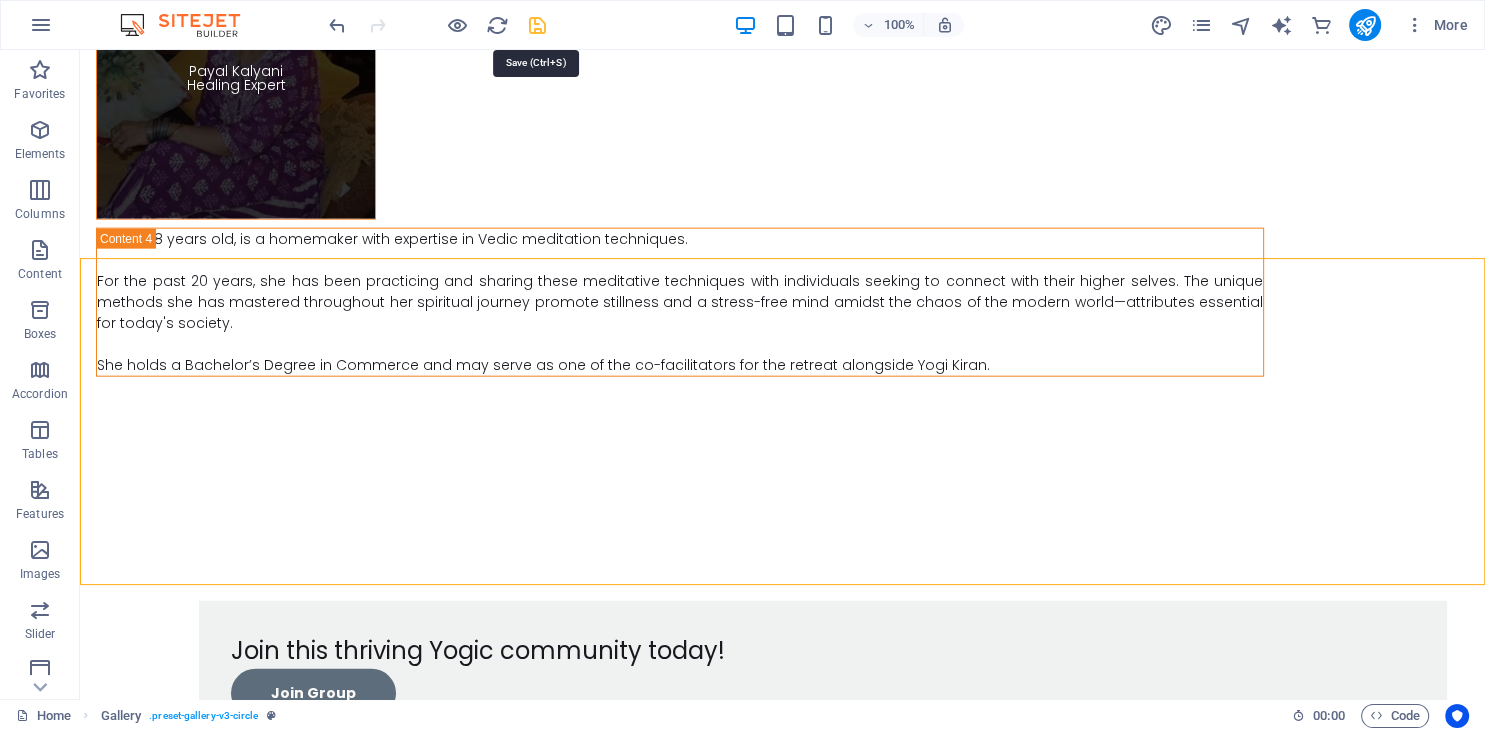 drag, startPoint x: 544, startPoint y: 26, endPoint x: 184, endPoint y: 19, distance: 360.06805 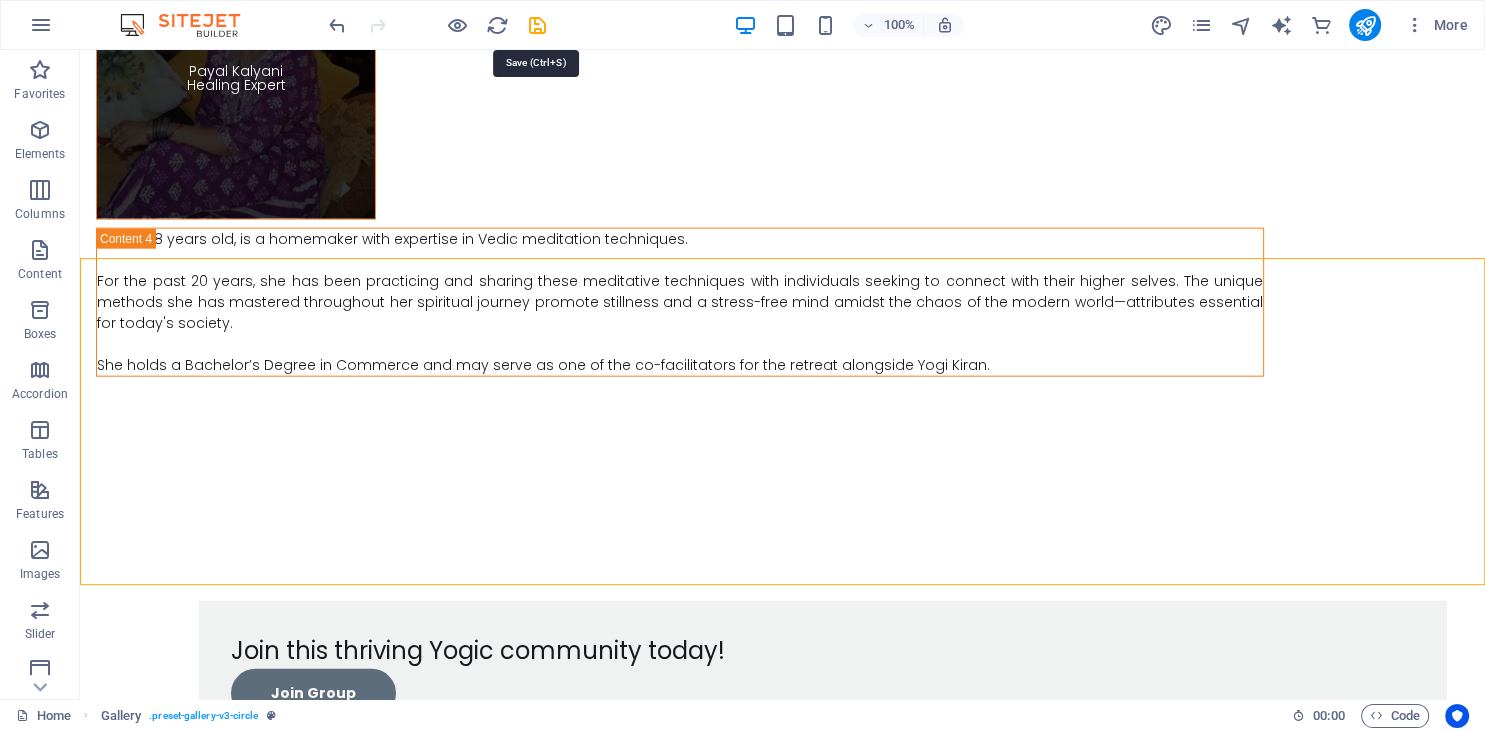 select on "rem" 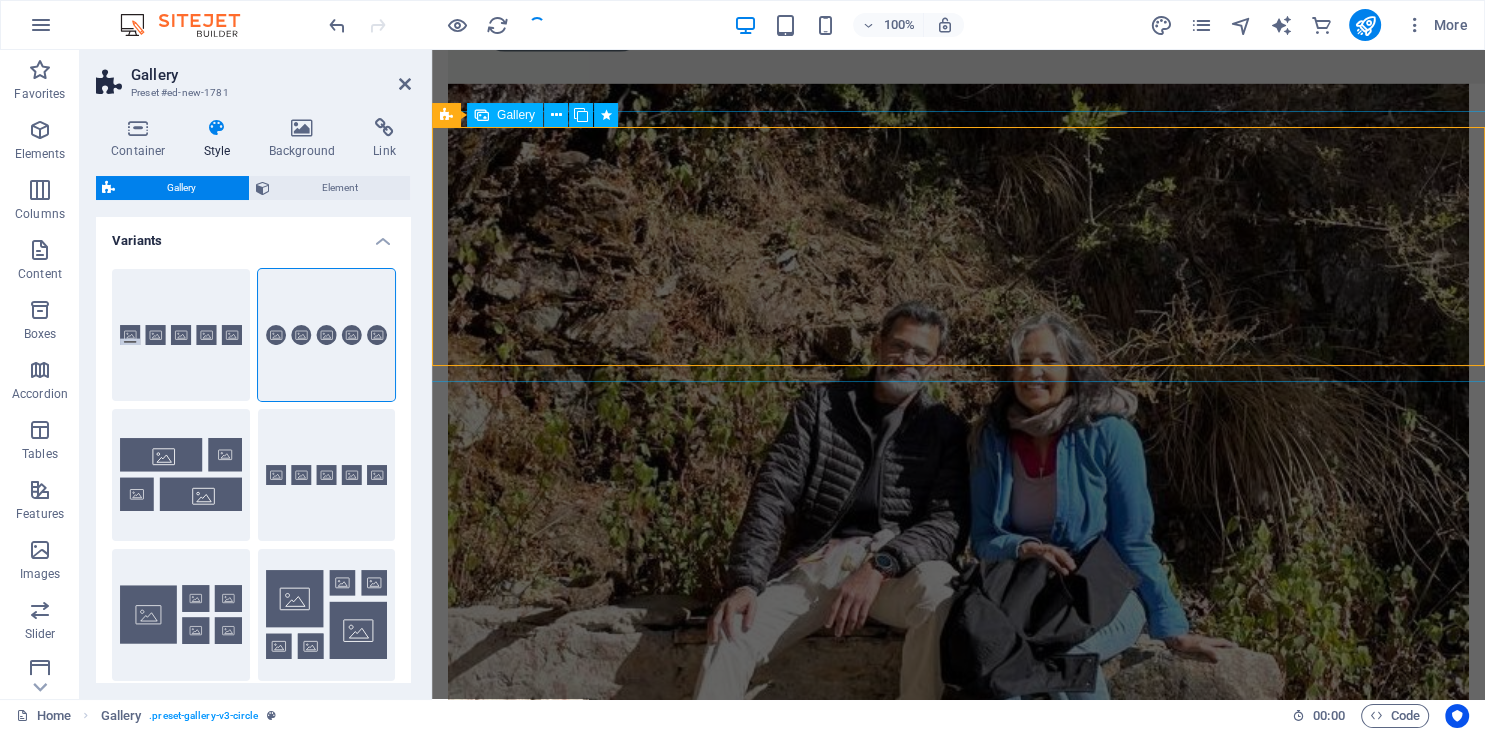 scroll, scrollTop: 11443, scrollLeft: 0, axis: vertical 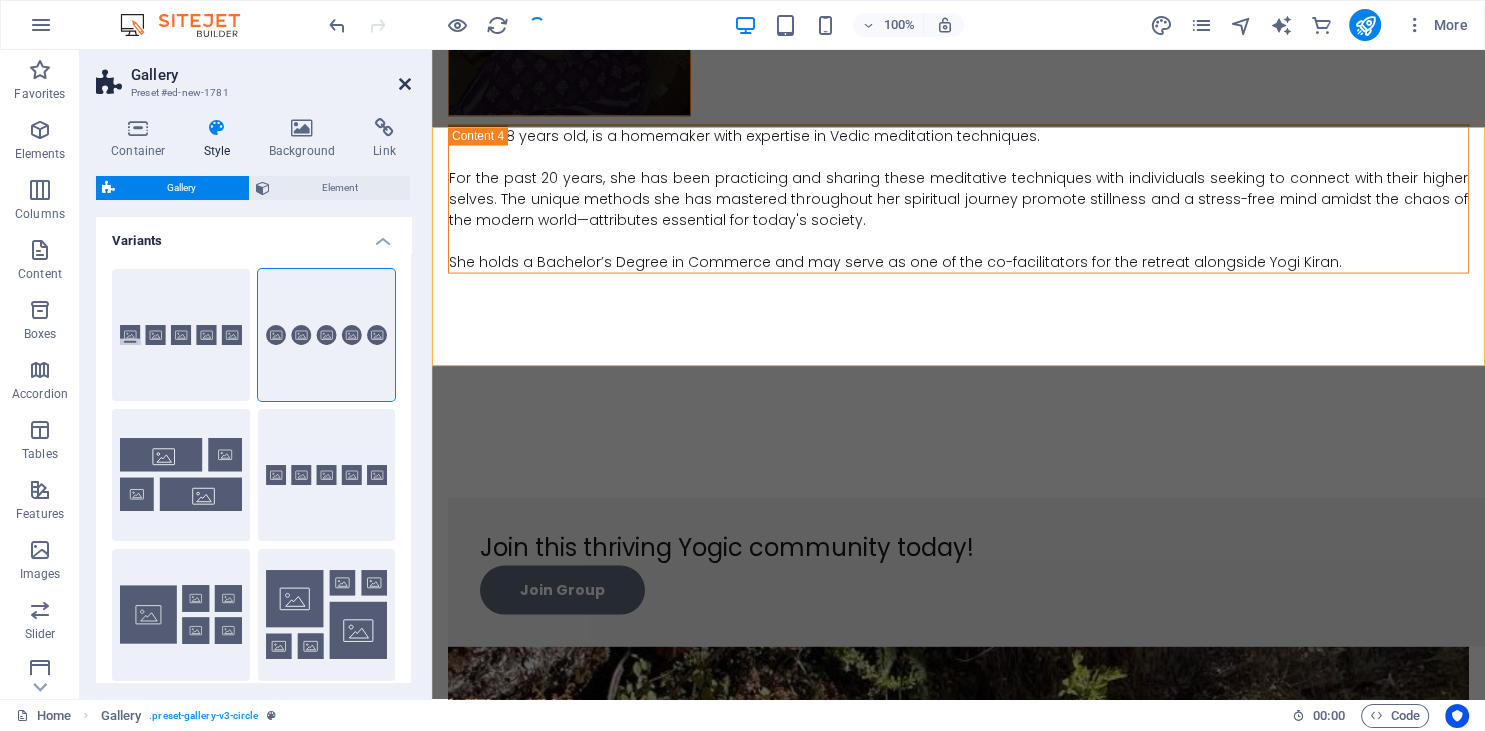 click at bounding box center [405, 84] 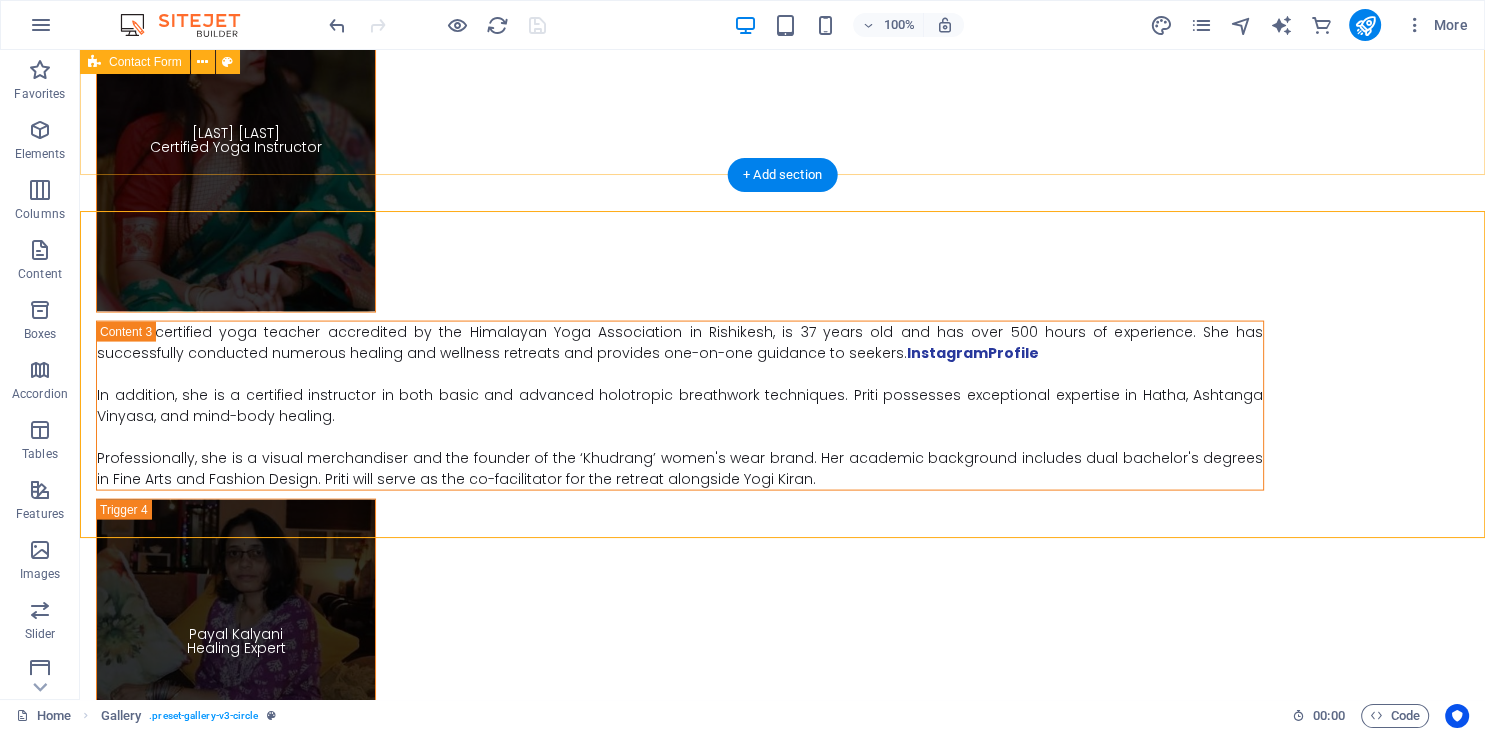 scroll, scrollTop: 12052, scrollLeft: 0, axis: vertical 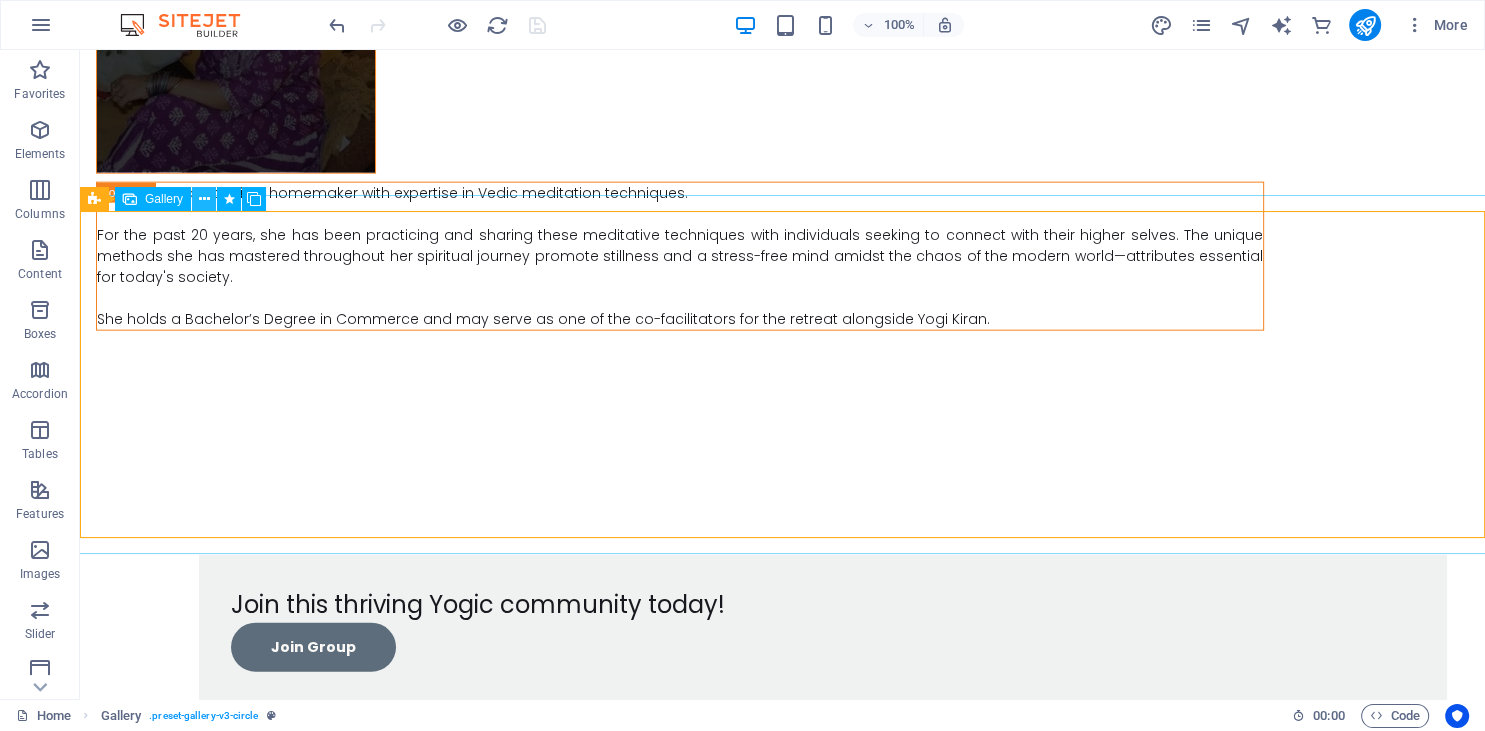 click at bounding box center (204, 199) 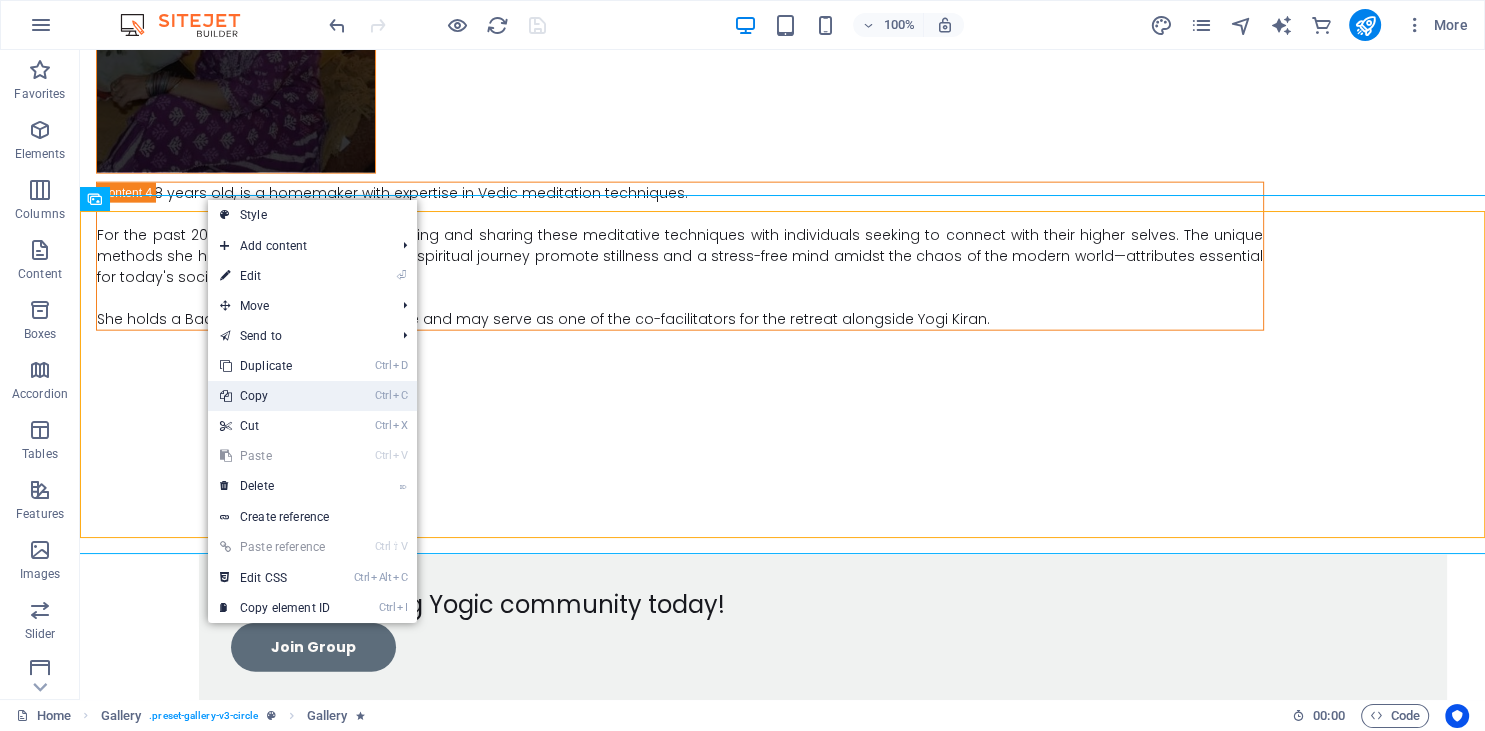 click on "Ctrl C  Copy" at bounding box center (275, 396) 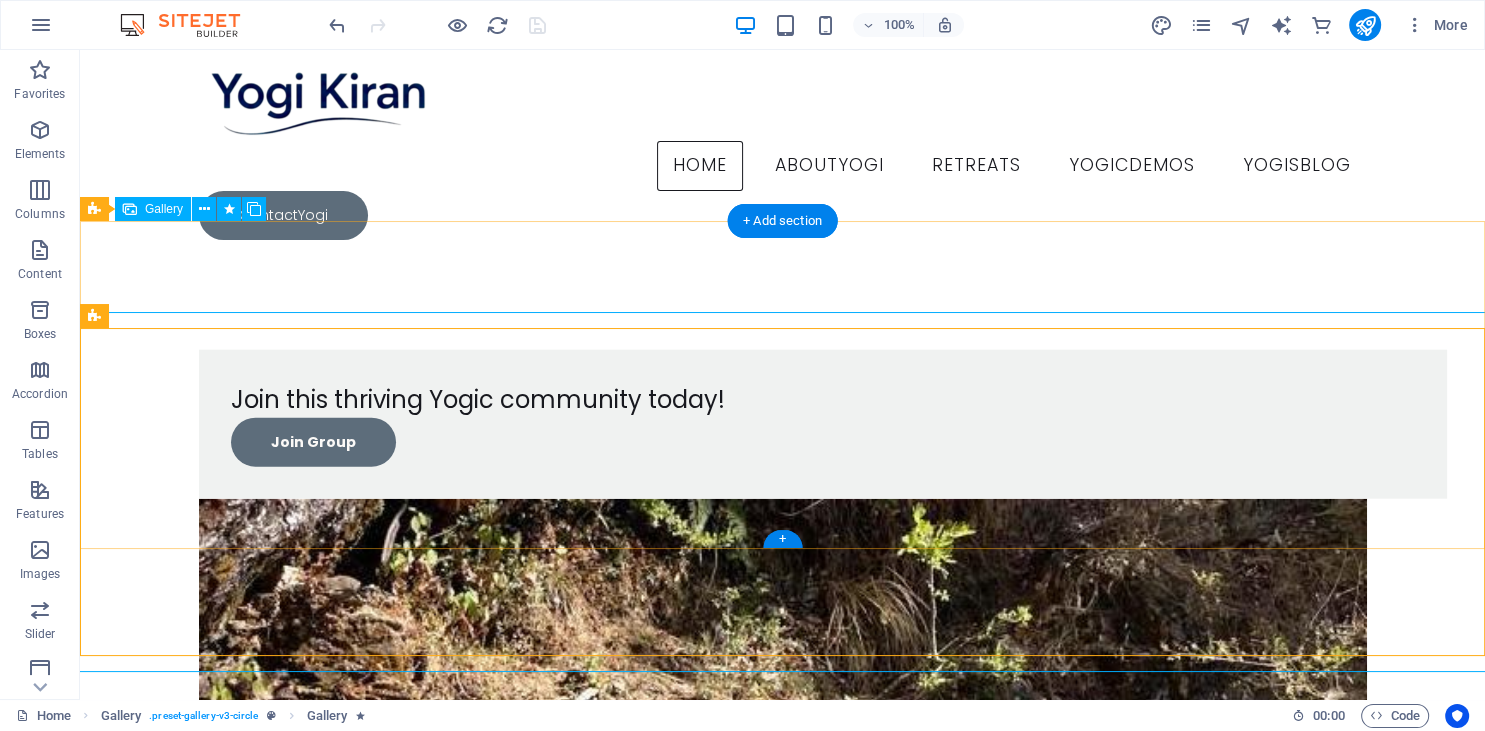 scroll, scrollTop: 11736, scrollLeft: 0, axis: vertical 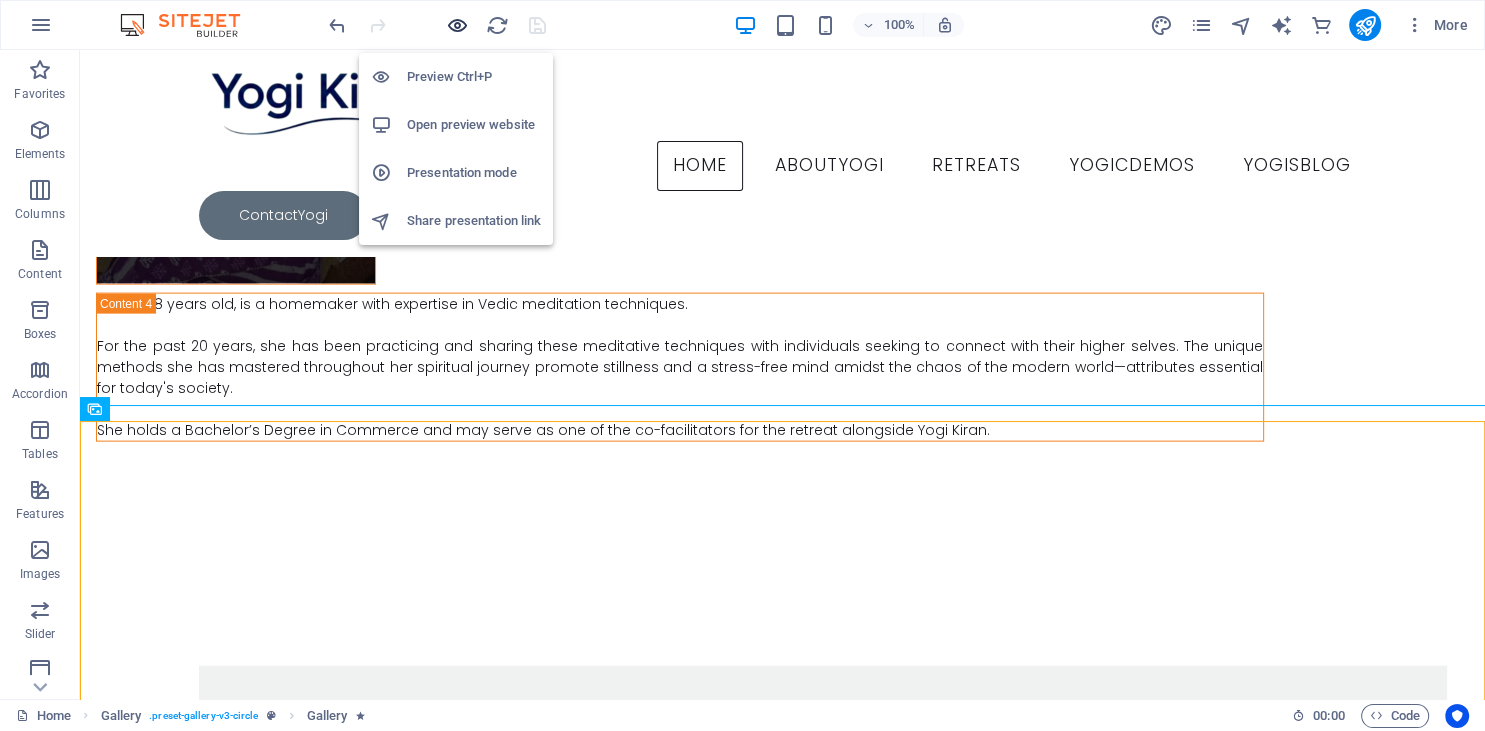 click at bounding box center (457, 25) 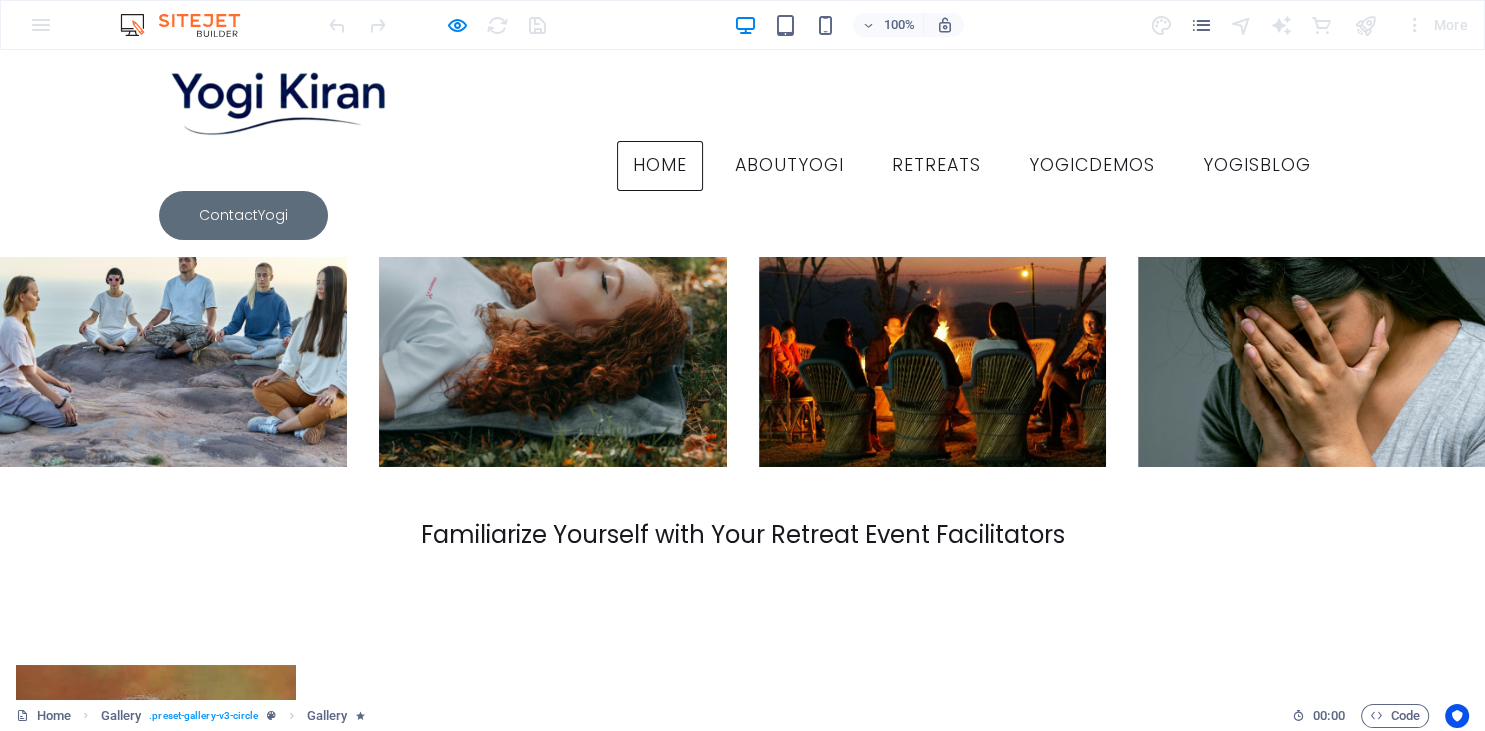 scroll, scrollTop: 7034, scrollLeft: 0, axis: vertical 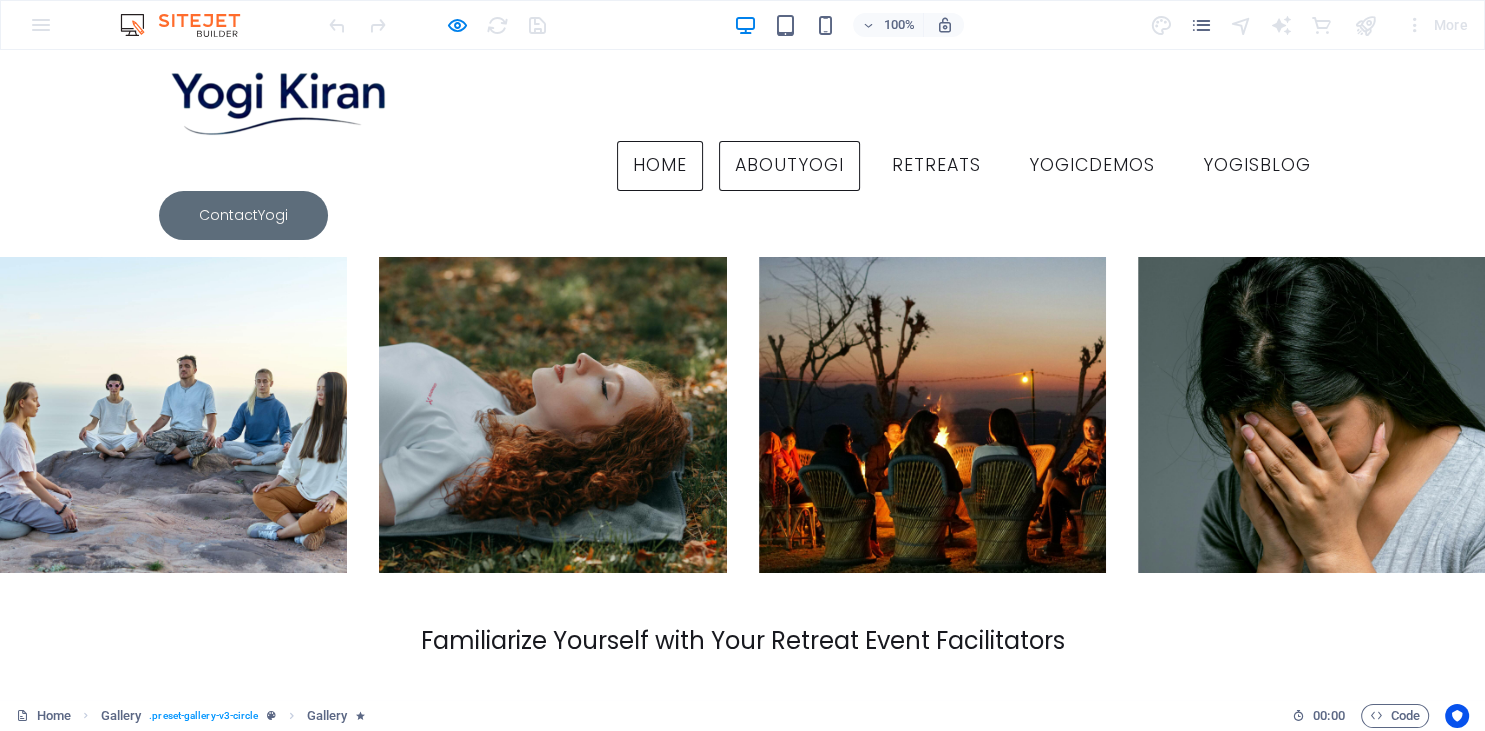 click on "AboutYogi" at bounding box center (789, 166) 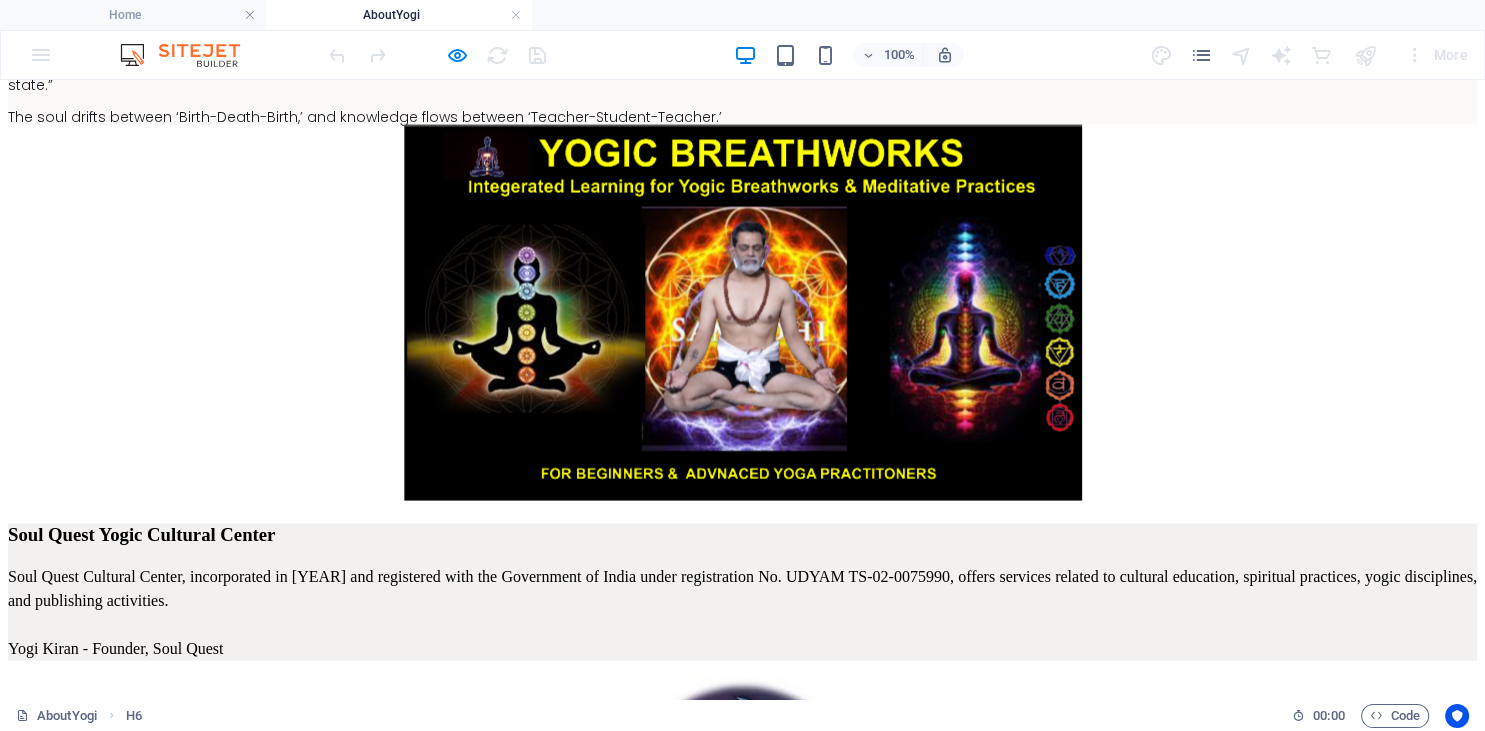 scroll, scrollTop: 4696, scrollLeft: 0, axis: vertical 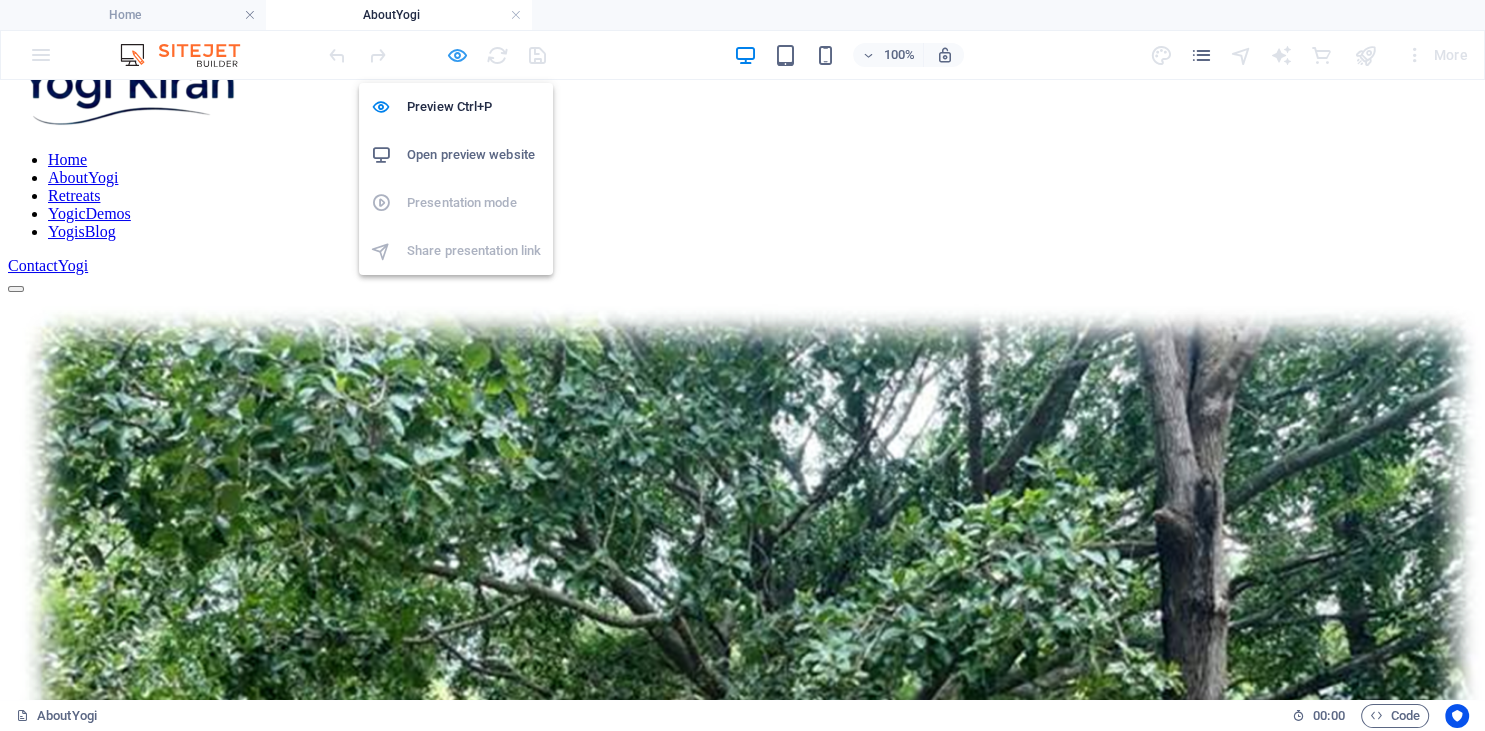 click at bounding box center (457, 55) 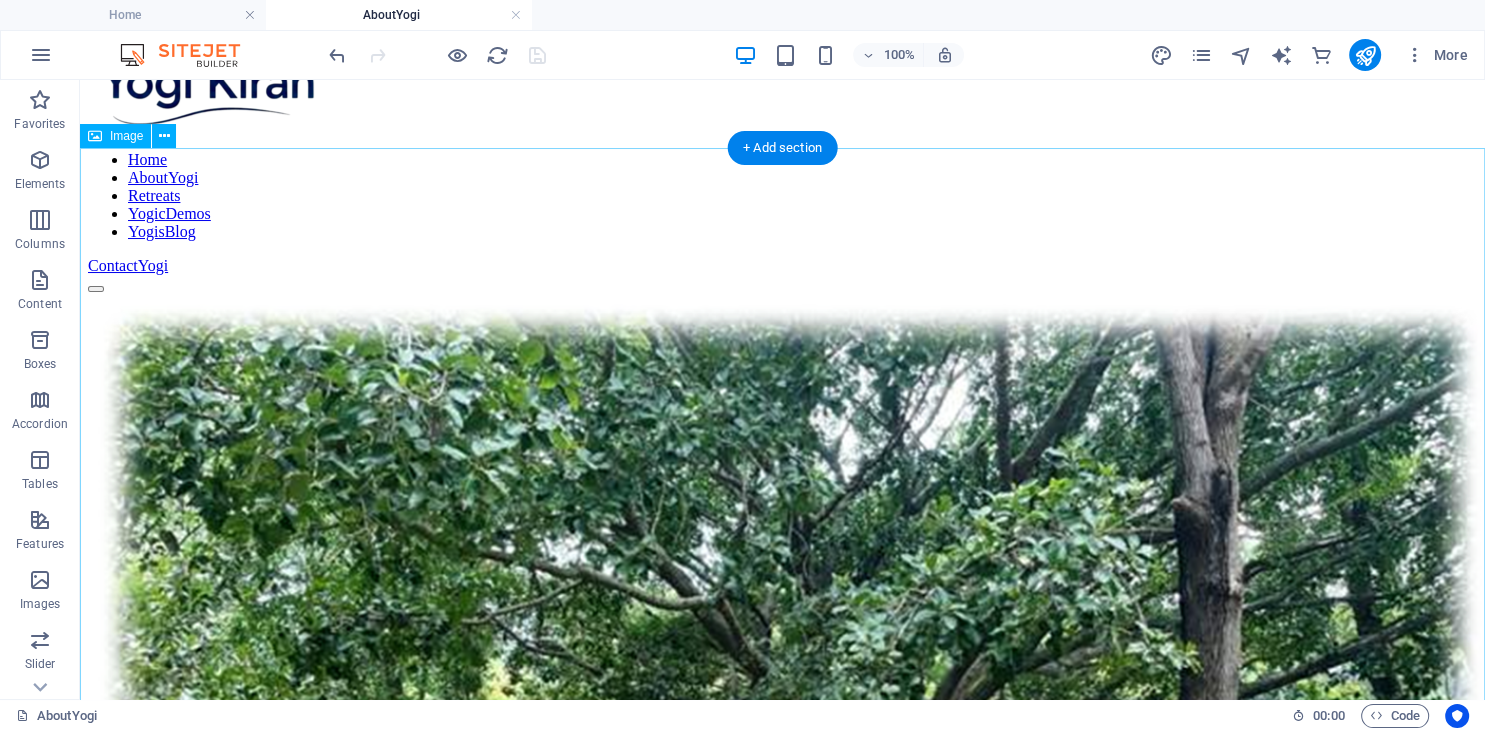 scroll, scrollTop: 0, scrollLeft: 0, axis: both 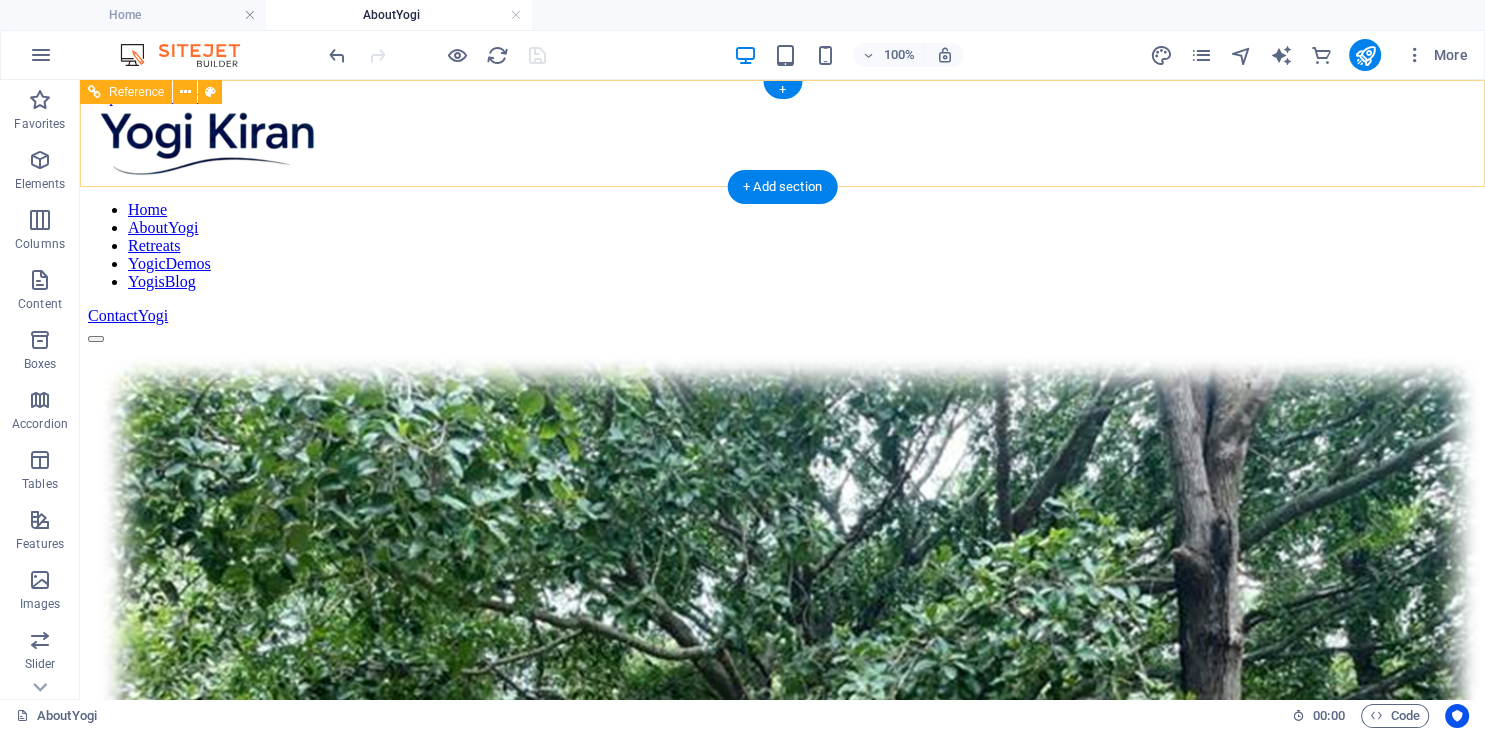 click on "Home AboutYogi Retreats YogicDemos YogisBlog" at bounding box center (782, 246) 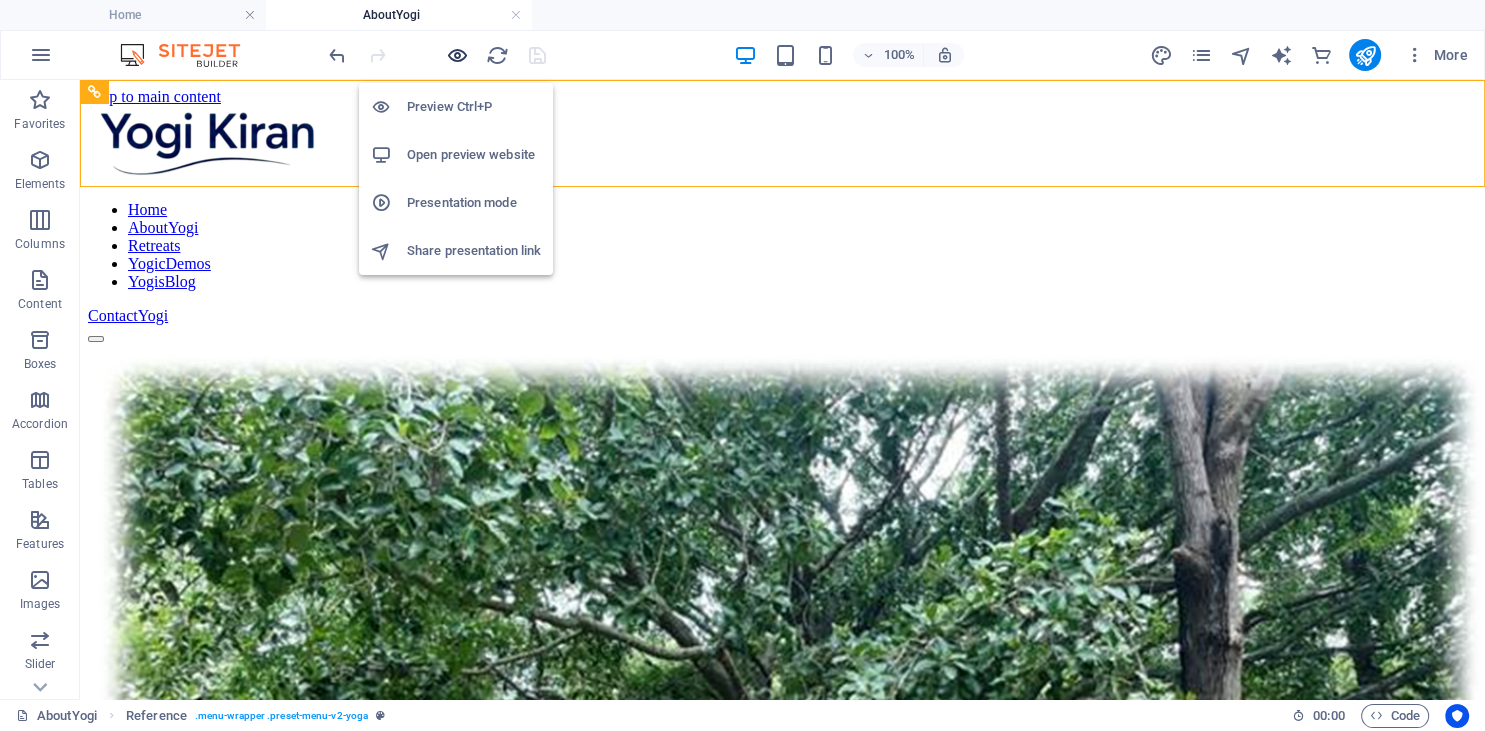 click at bounding box center (457, 55) 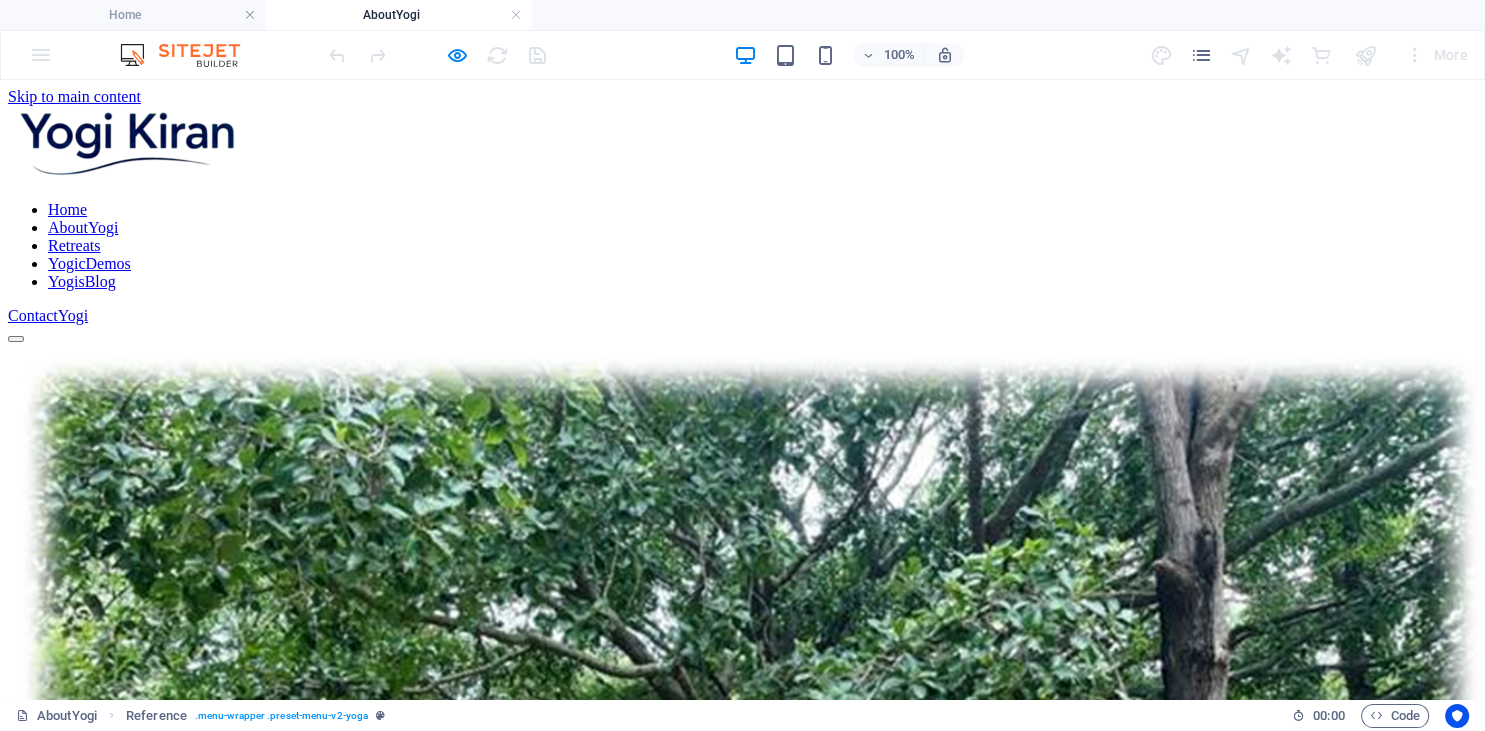 click on "Retreats" at bounding box center [74, 245] 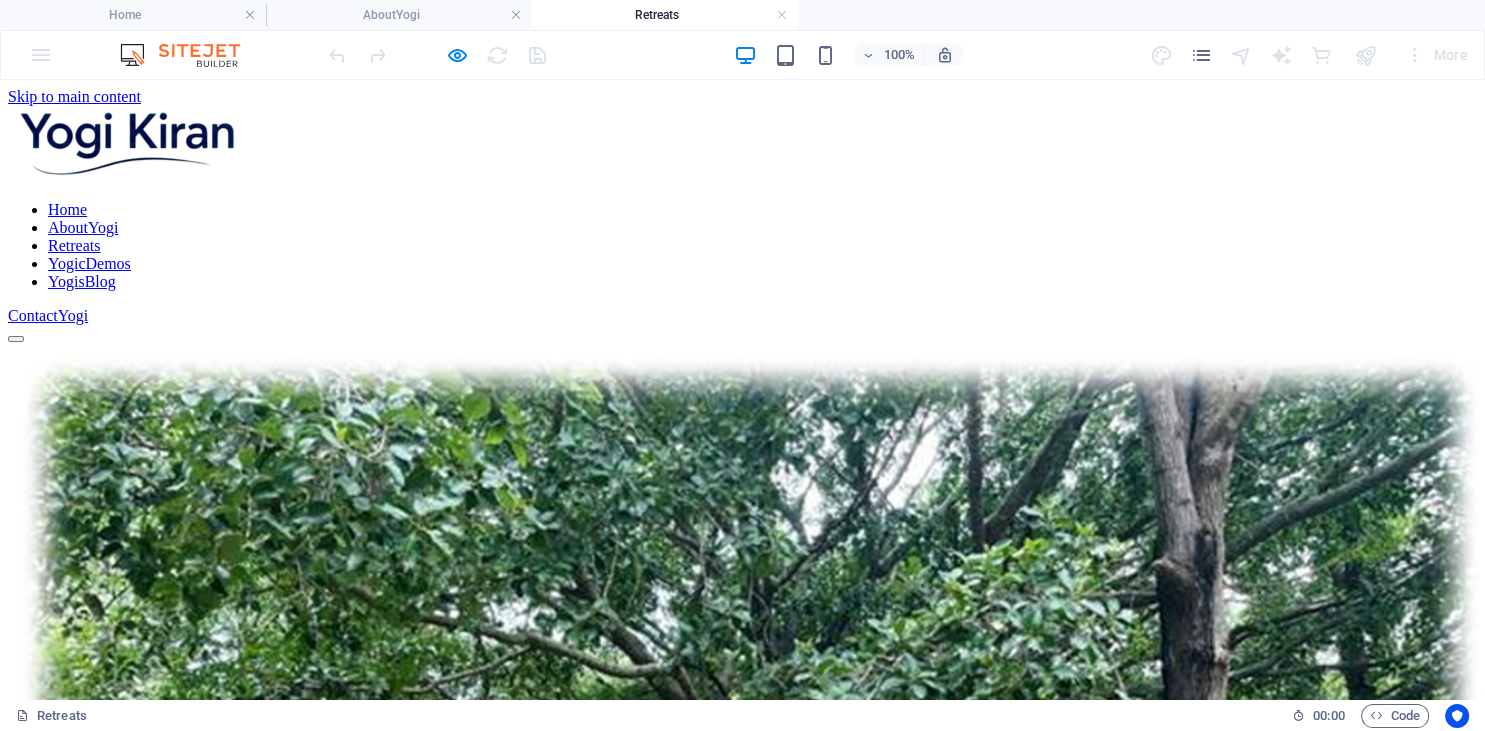 scroll, scrollTop: 8328, scrollLeft: 0, axis: vertical 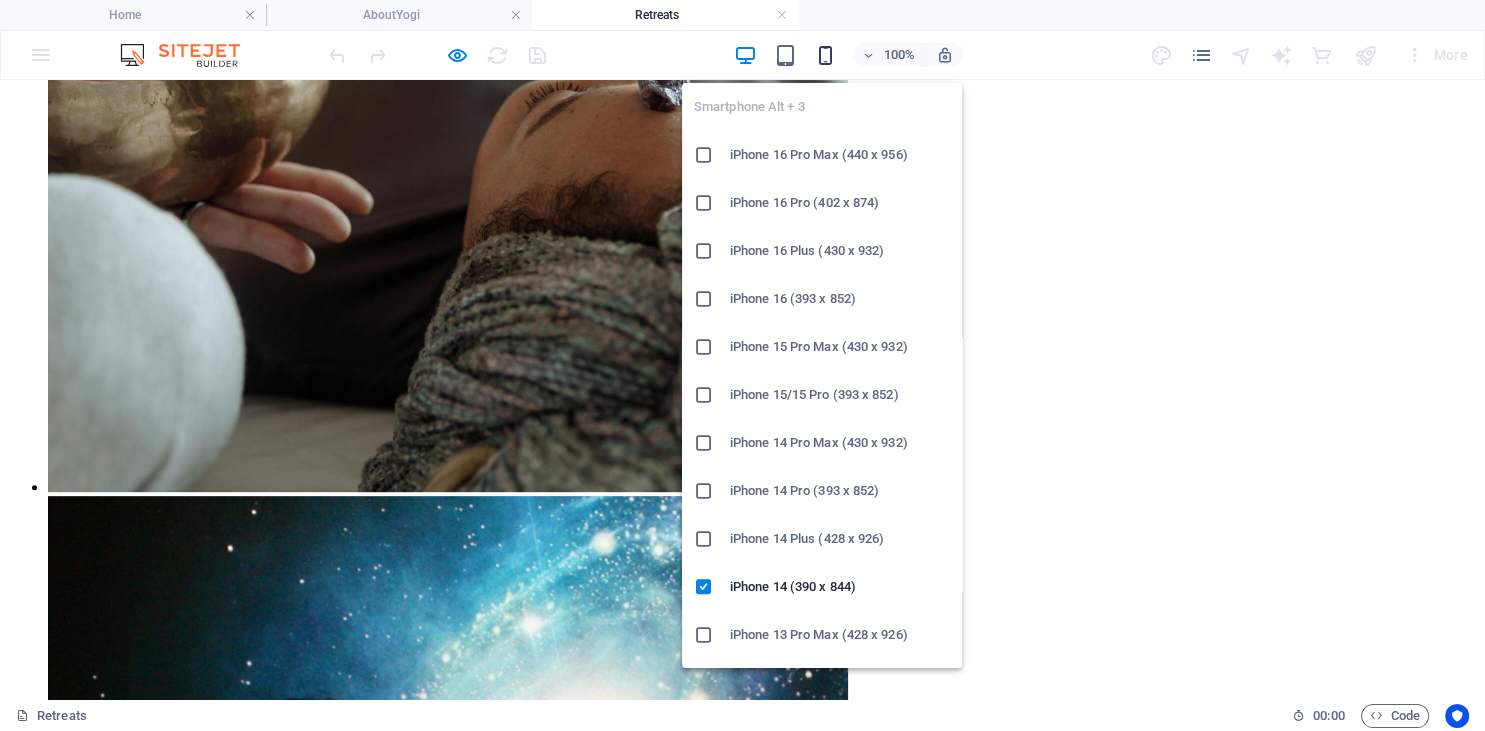 click at bounding box center [825, 55] 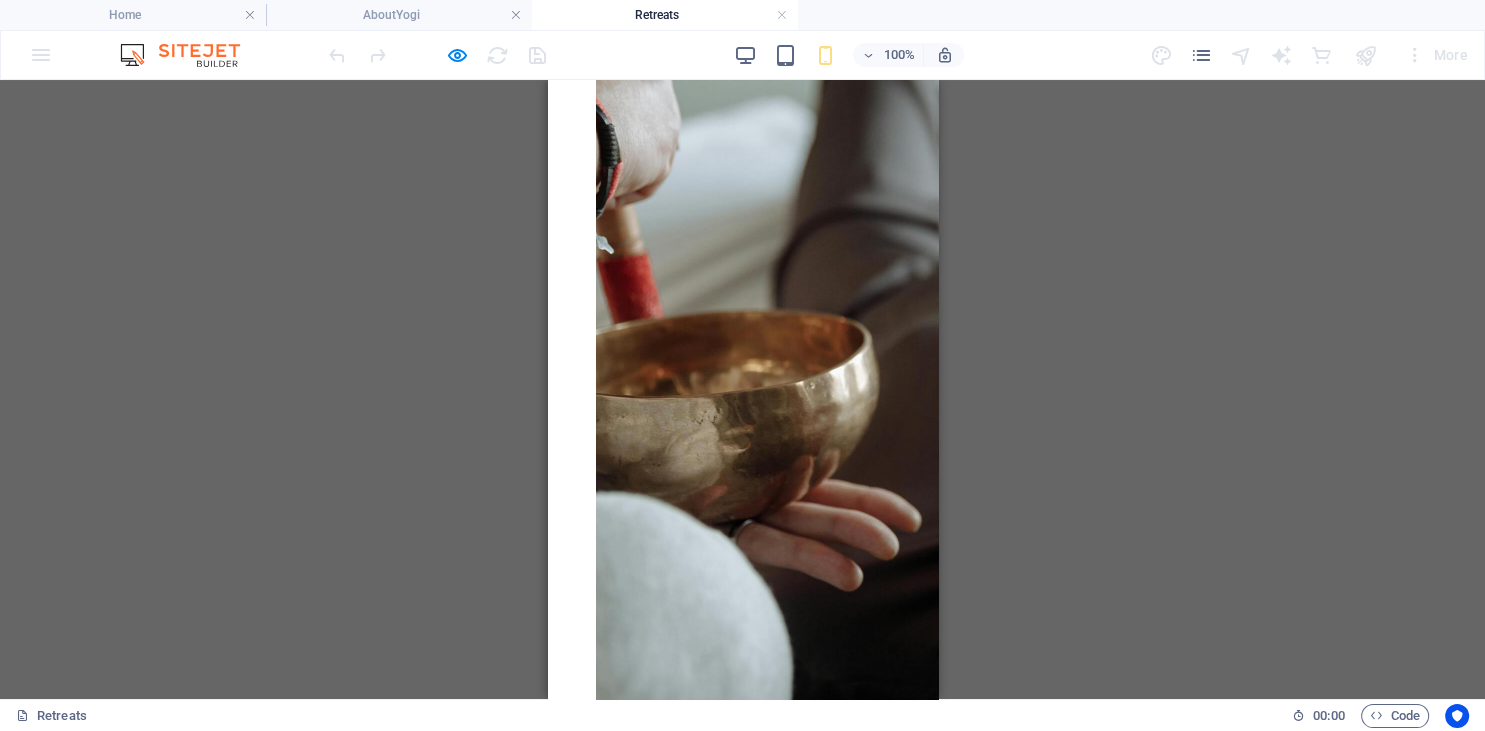 scroll, scrollTop: 6520, scrollLeft: 0, axis: vertical 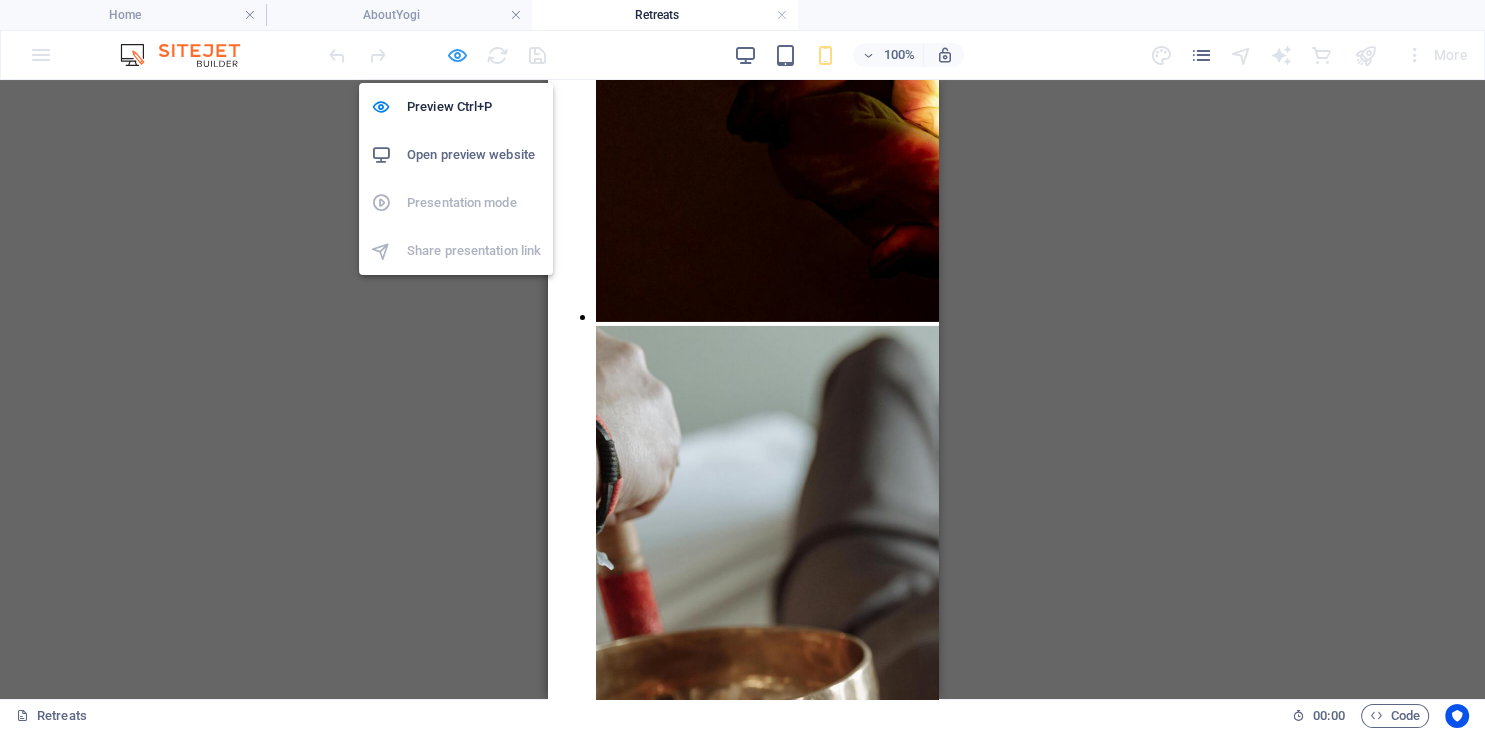 click at bounding box center (457, 55) 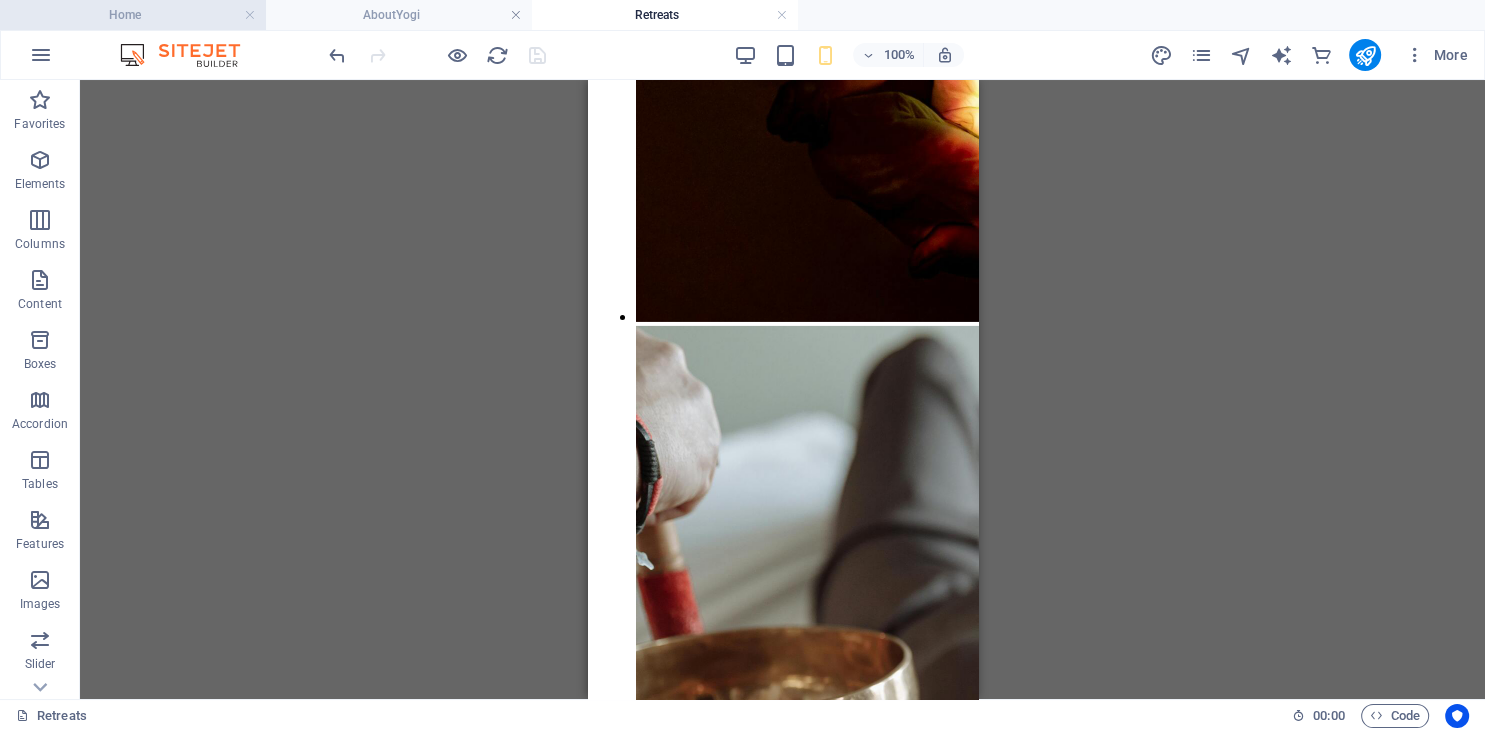 click on "Home" at bounding box center [133, 15] 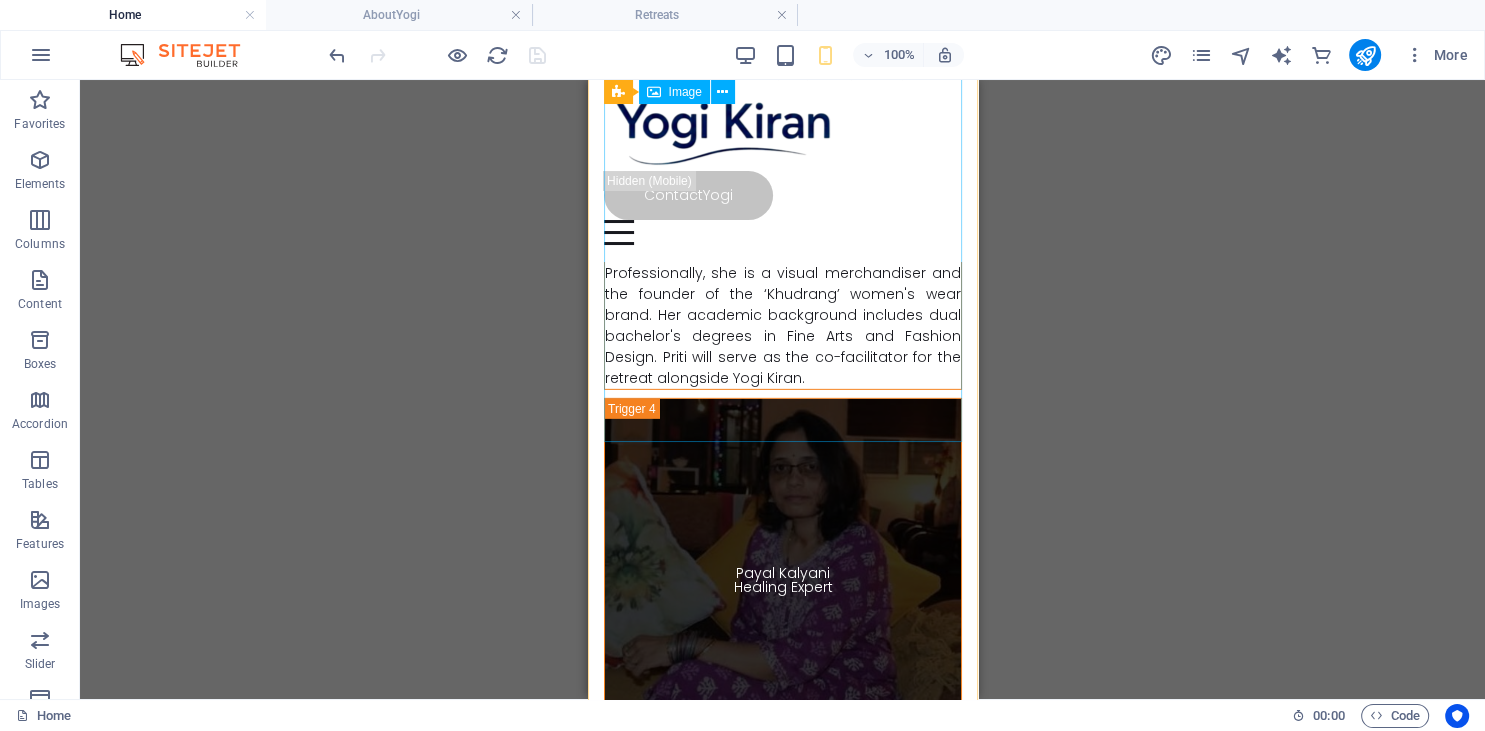 scroll, scrollTop: 13427, scrollLeft: 0, axis: vertical 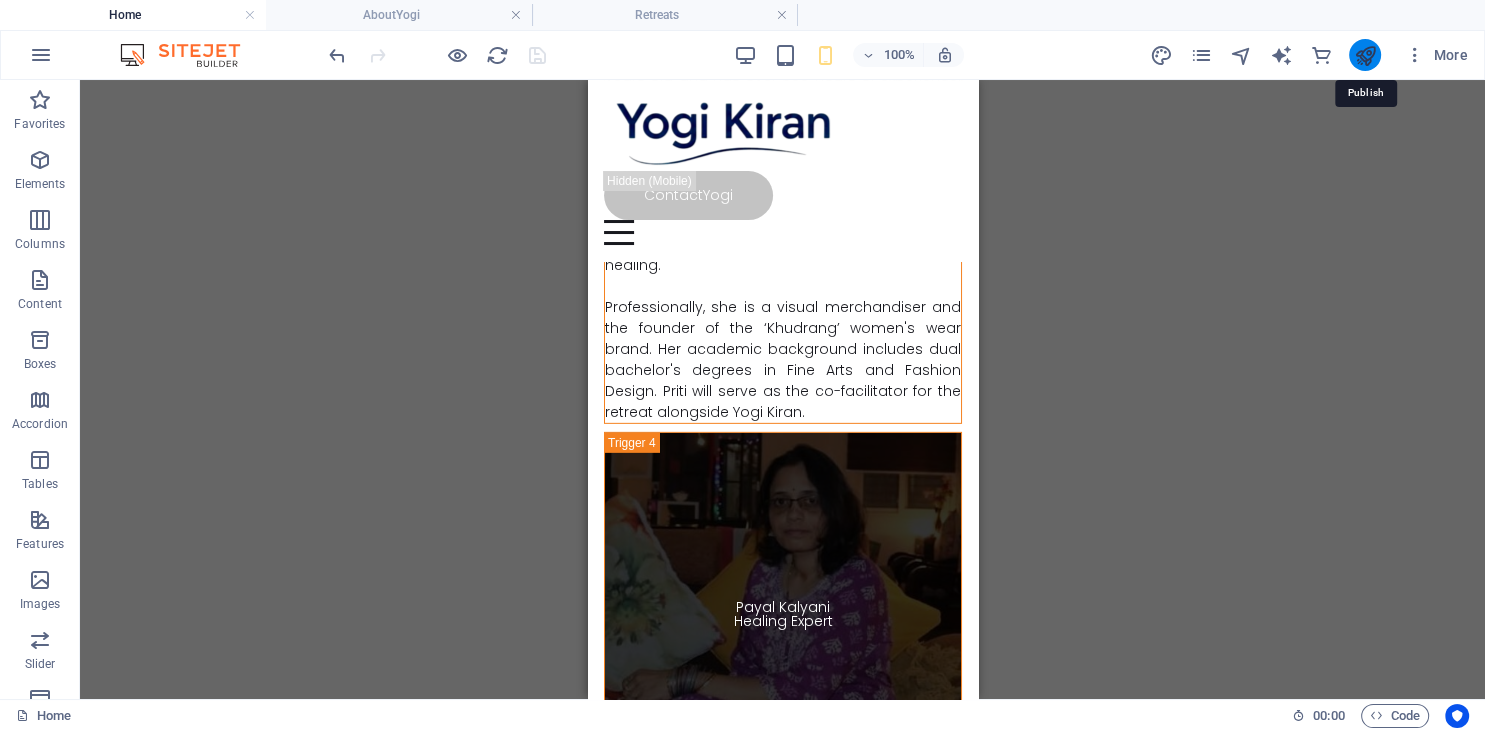click at bounding box center [1364, 55] 